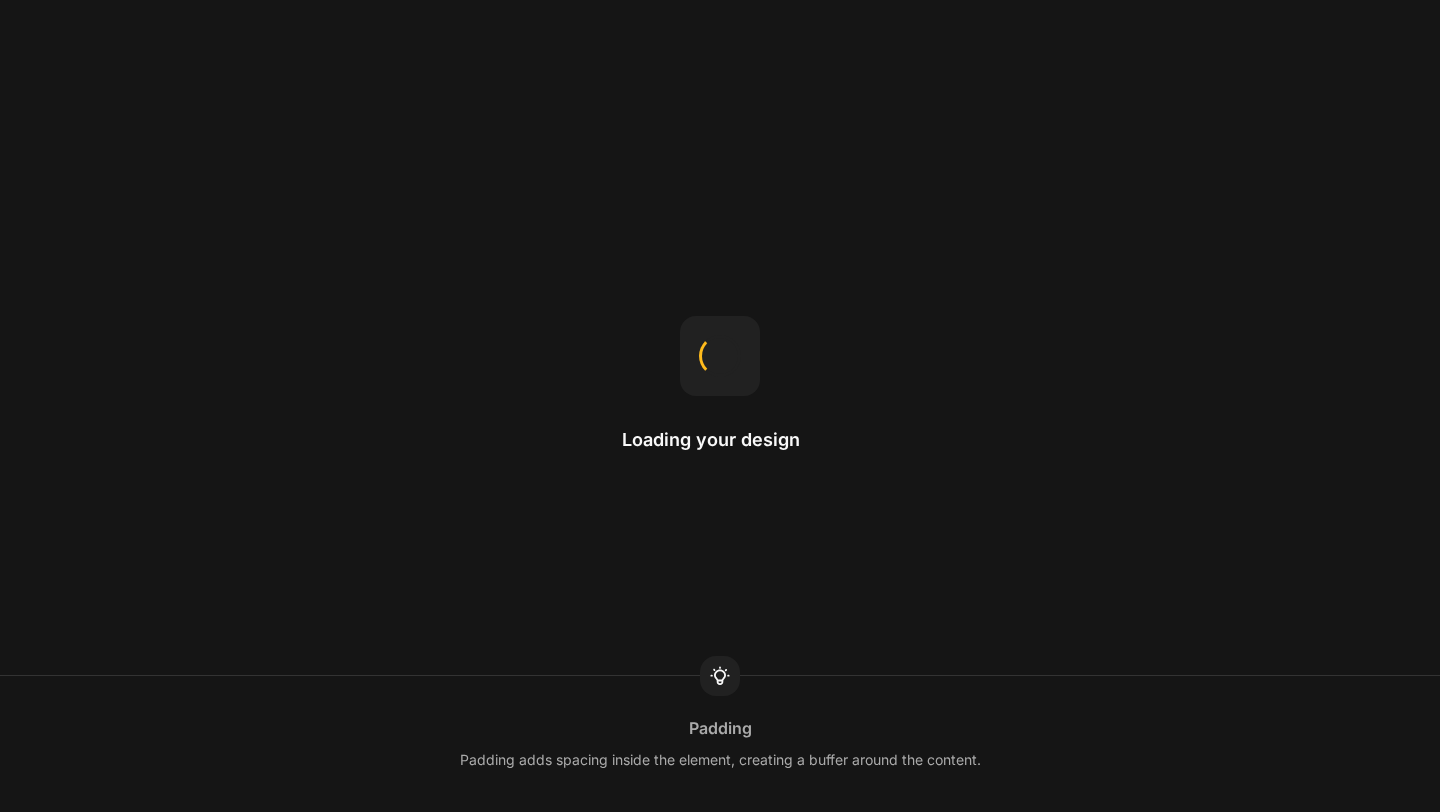 scroll, scrollTop: 0, scrollLeft: 0, axis: both 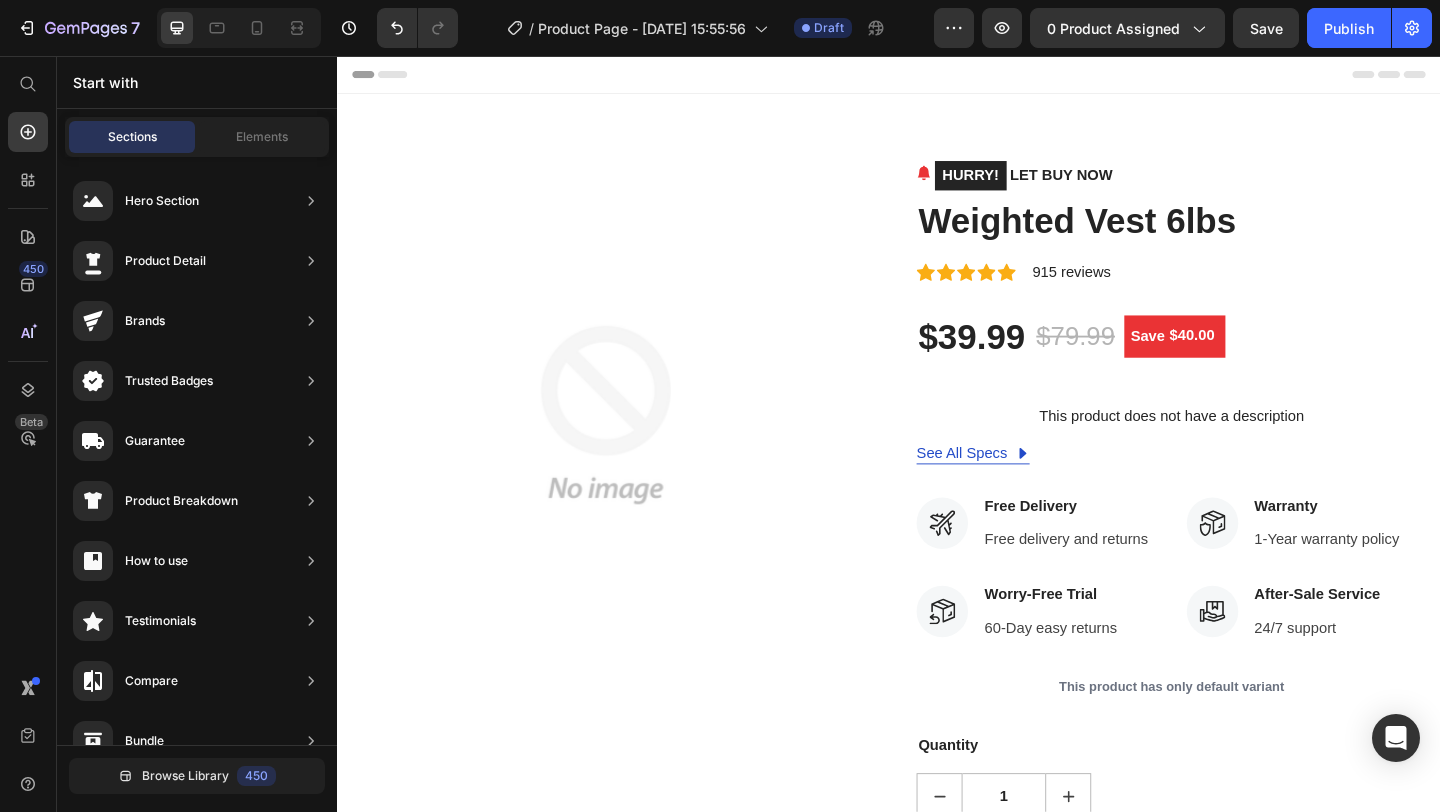 click on "Product Images
HURRY!  LET BUY NOW (P) Stock Counter Weighted Vest 6lbs (P) Title
Icon
Icon
Icon
Icon
Icon Icon List Hoz 915 reviews Text block Row $39.99 (P) Price $79.99 (P) Price Save $40.00 (P) Tag Row This product does not have a description (P) Description
See All Specs Button Row
Icon Free Delivery Text block Free delivery and returns Text block Icon List
Icon Worry-Free Trial Text block 60-Day easy returns Text block Icon List
Icon Warranty Text block 1-Year warranty policy Text block Icon List
Icon After-Sale Service Text block 24/7 support Text block Icon List Row This product has only default variant (P) Variants & Swatches Quantity Text block 1 (P) Quantity ADD TO CART (P) Cart Button Buy it now (P) Dynamic Checkout Product Section 1" at bounding box center [937, 615] 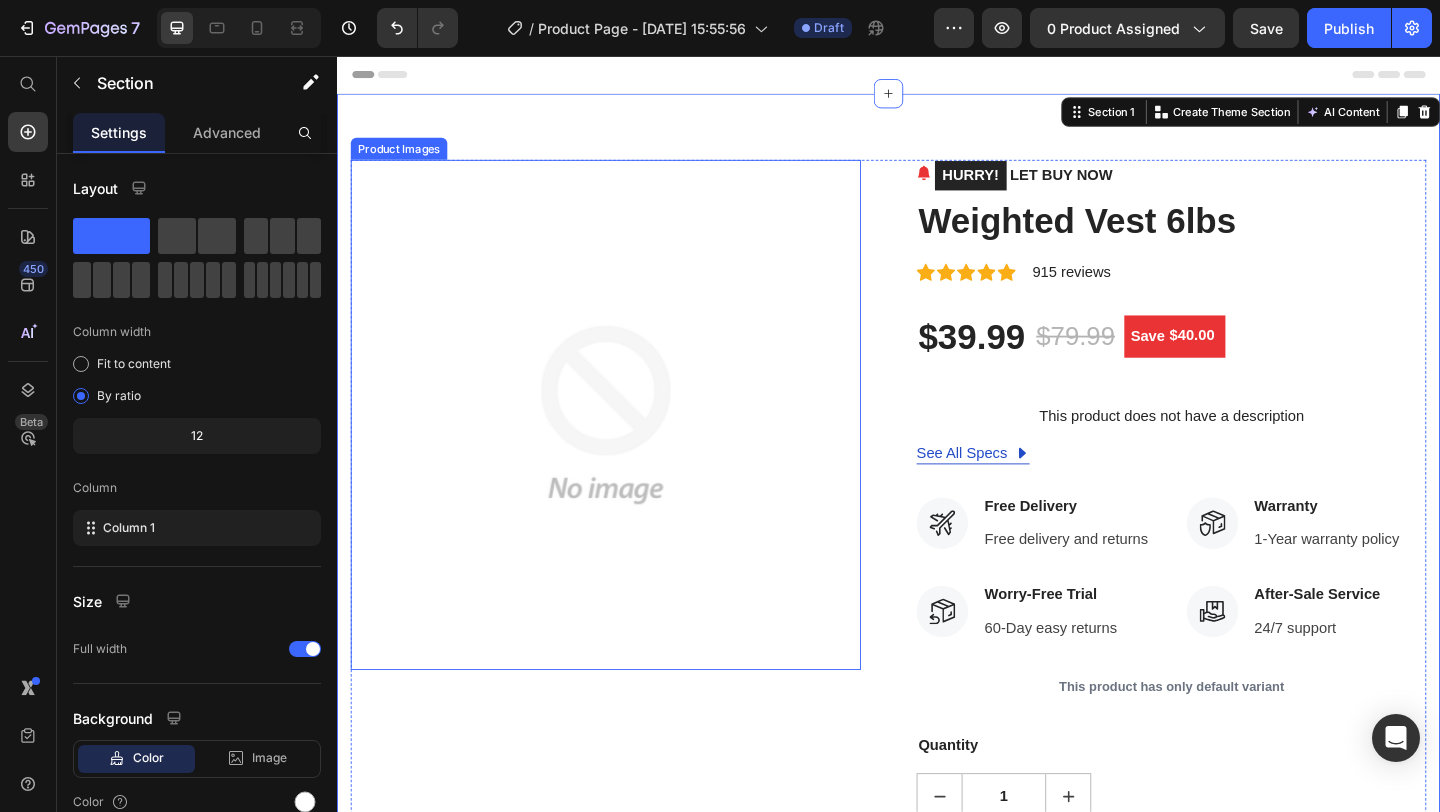click at bounding box center [629, 446] 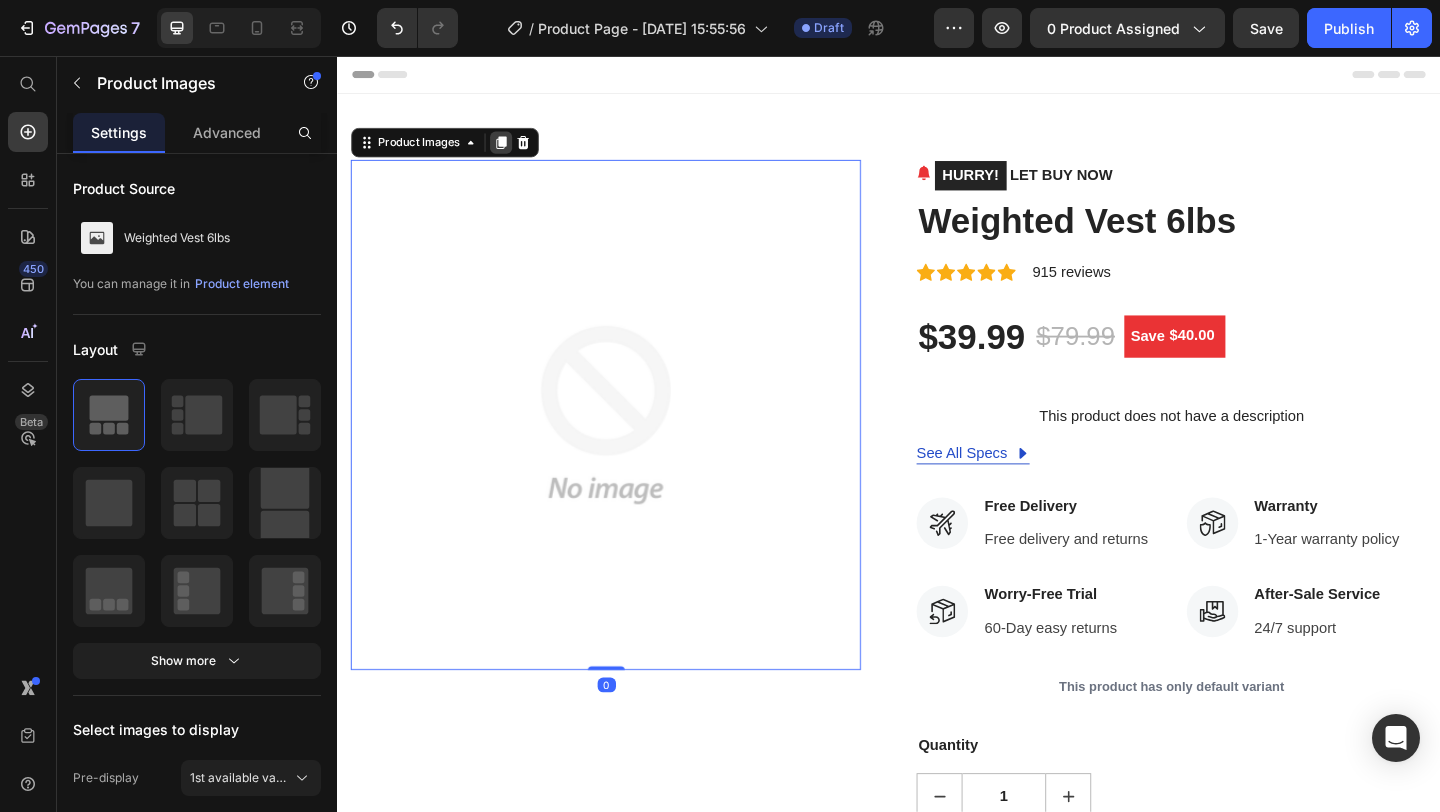 click at bounding box center [515, 150] 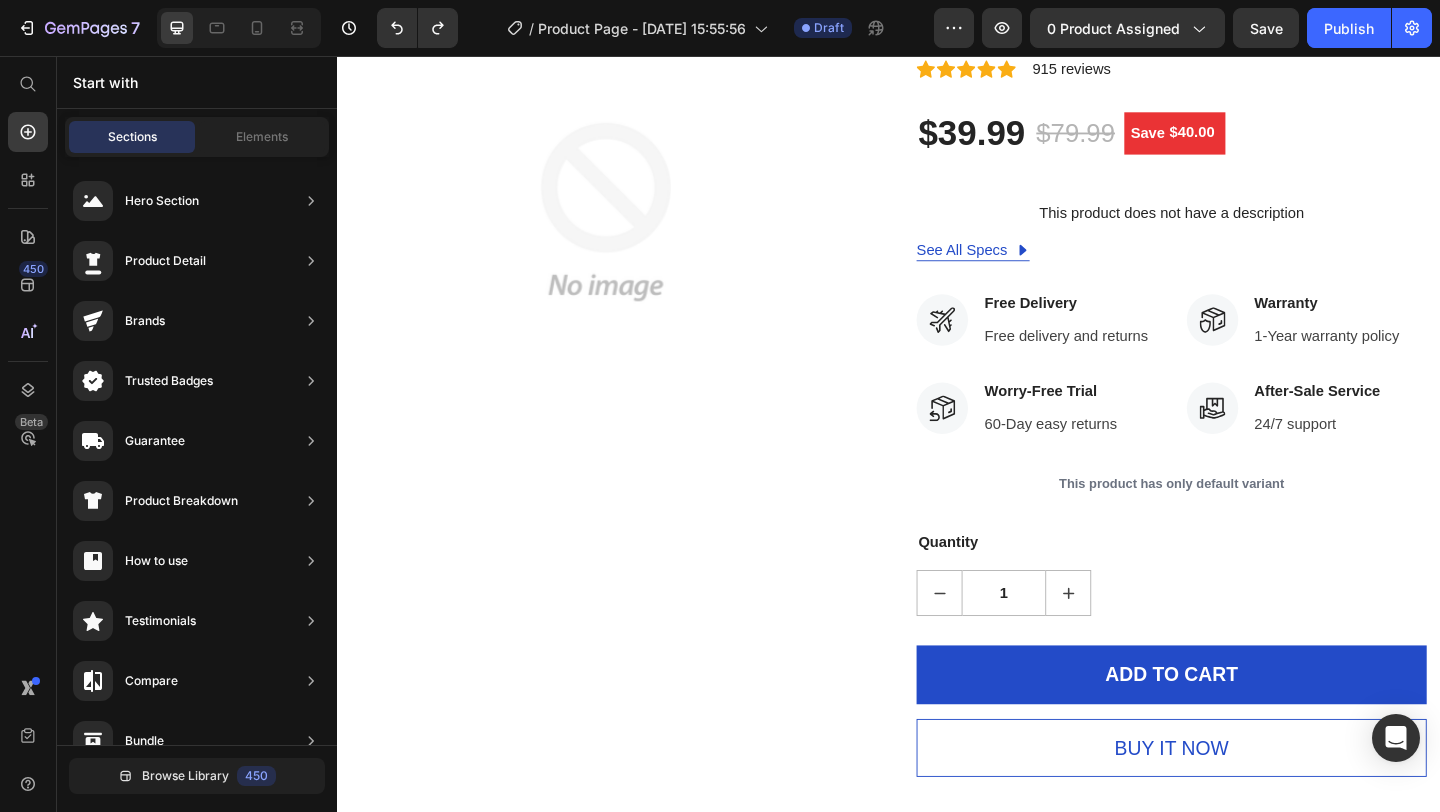 scroll, scrollTop: 0, scrollLeft: 0, axis: both 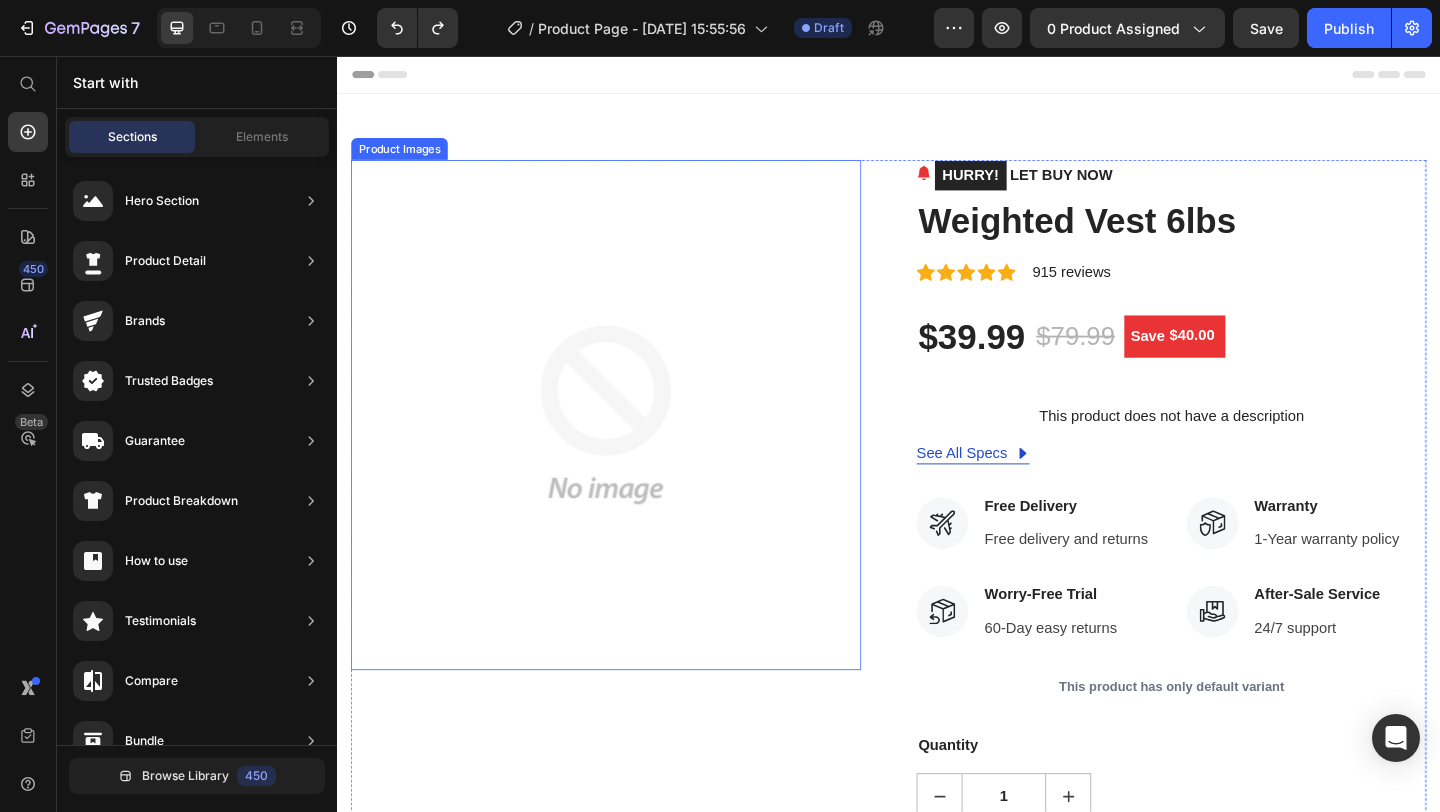 click at bounding box center [629, 446] 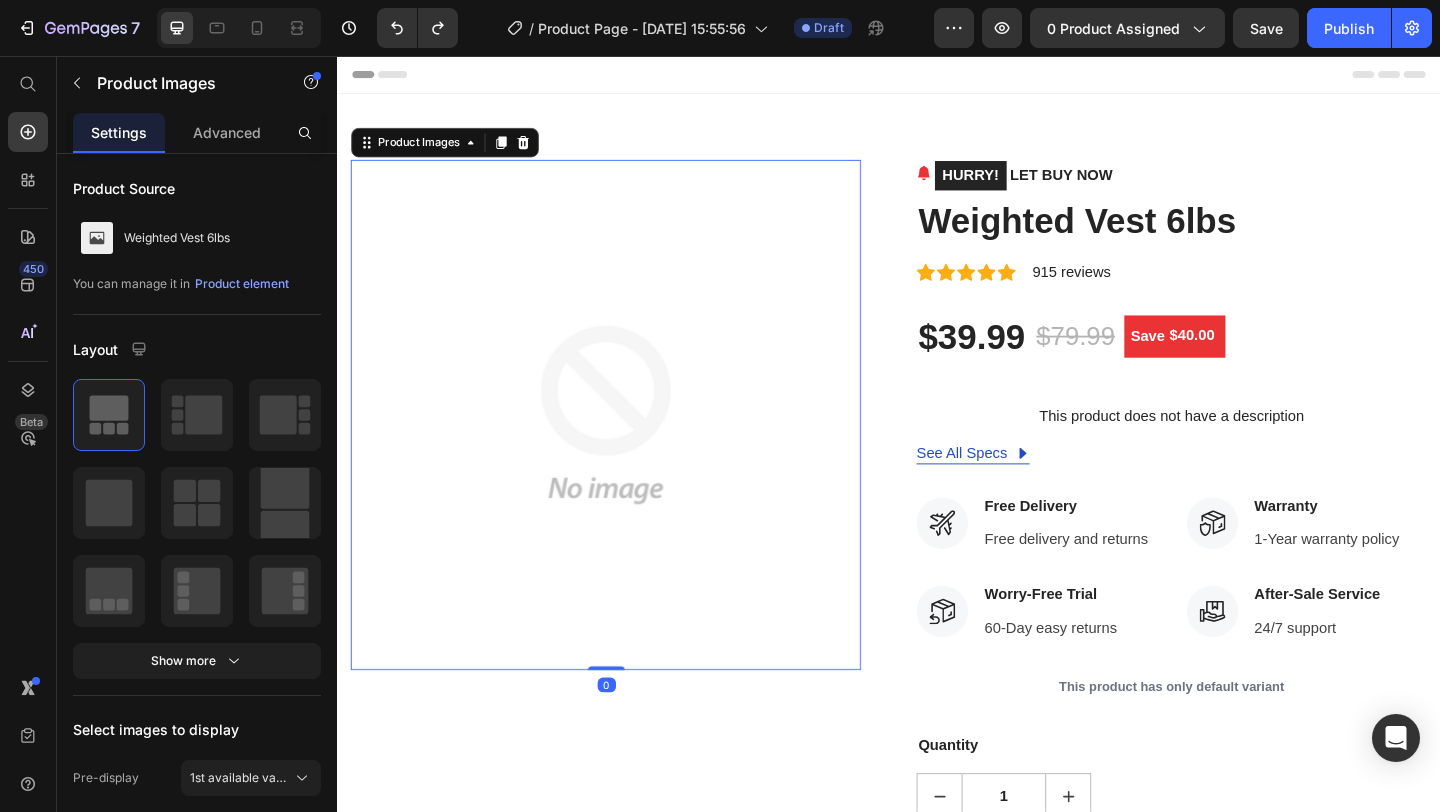 click at bounding box center (629, 446) 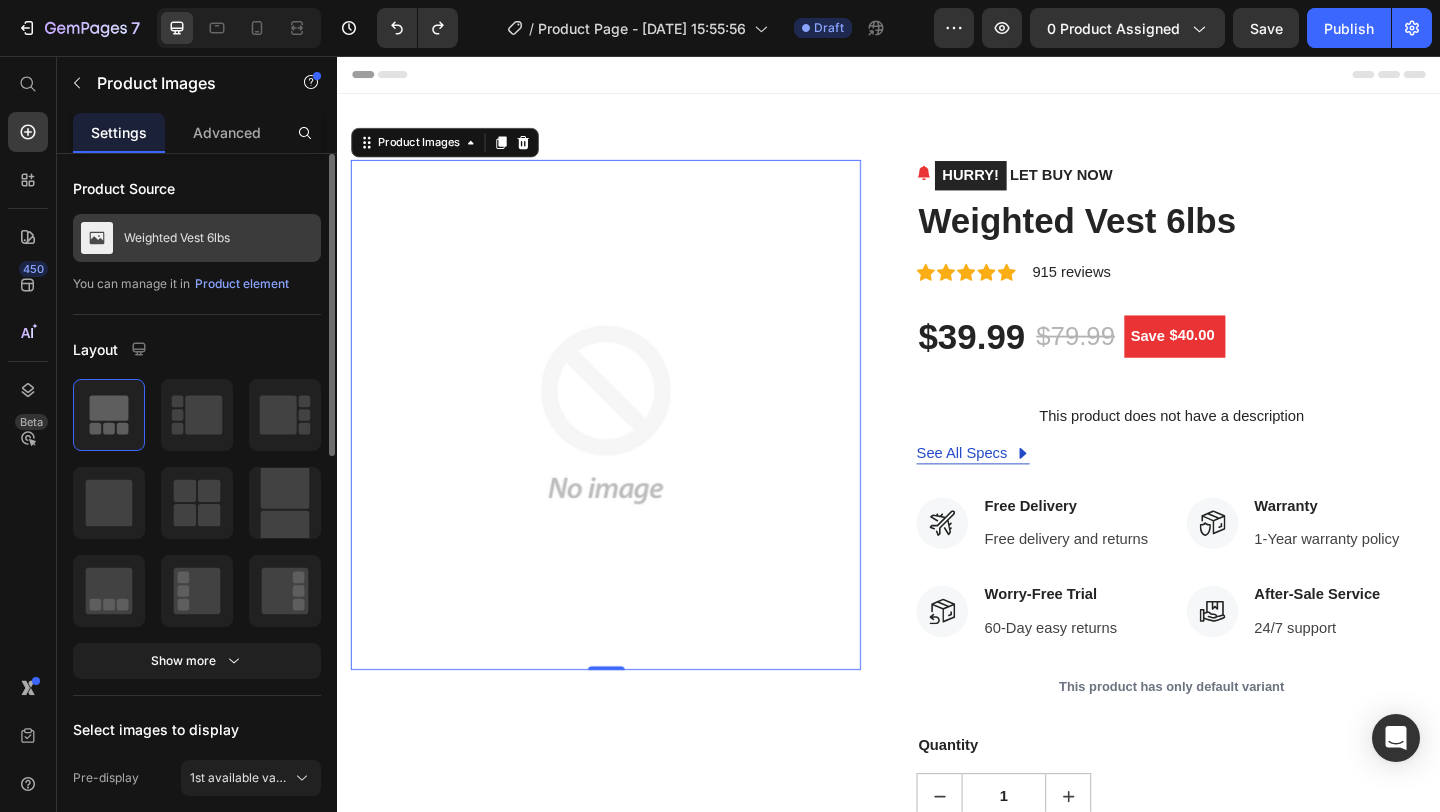 click on "Weighted Vest 6lbs" 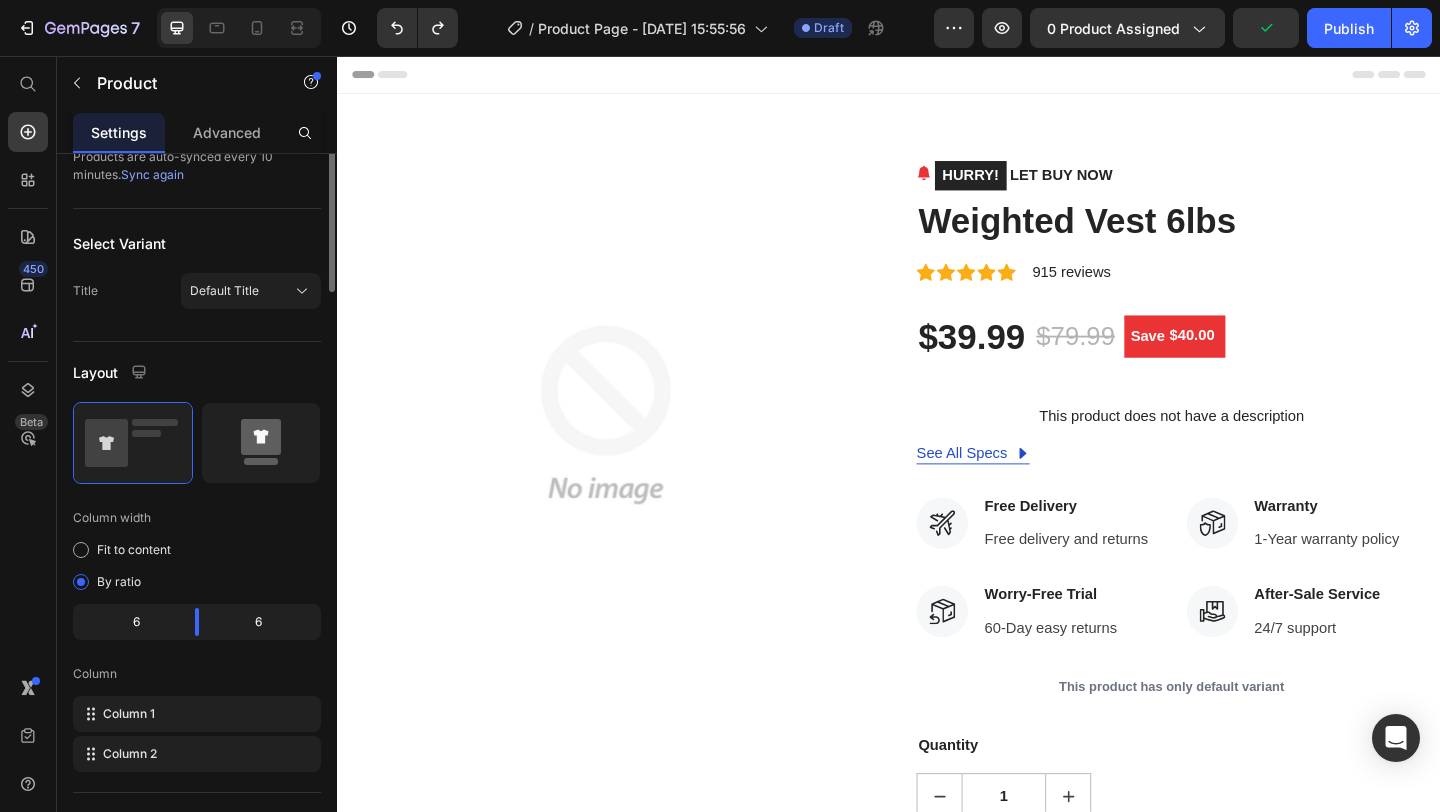 scroll, scrollTop: 0, scrollLeft: 0, axis: both 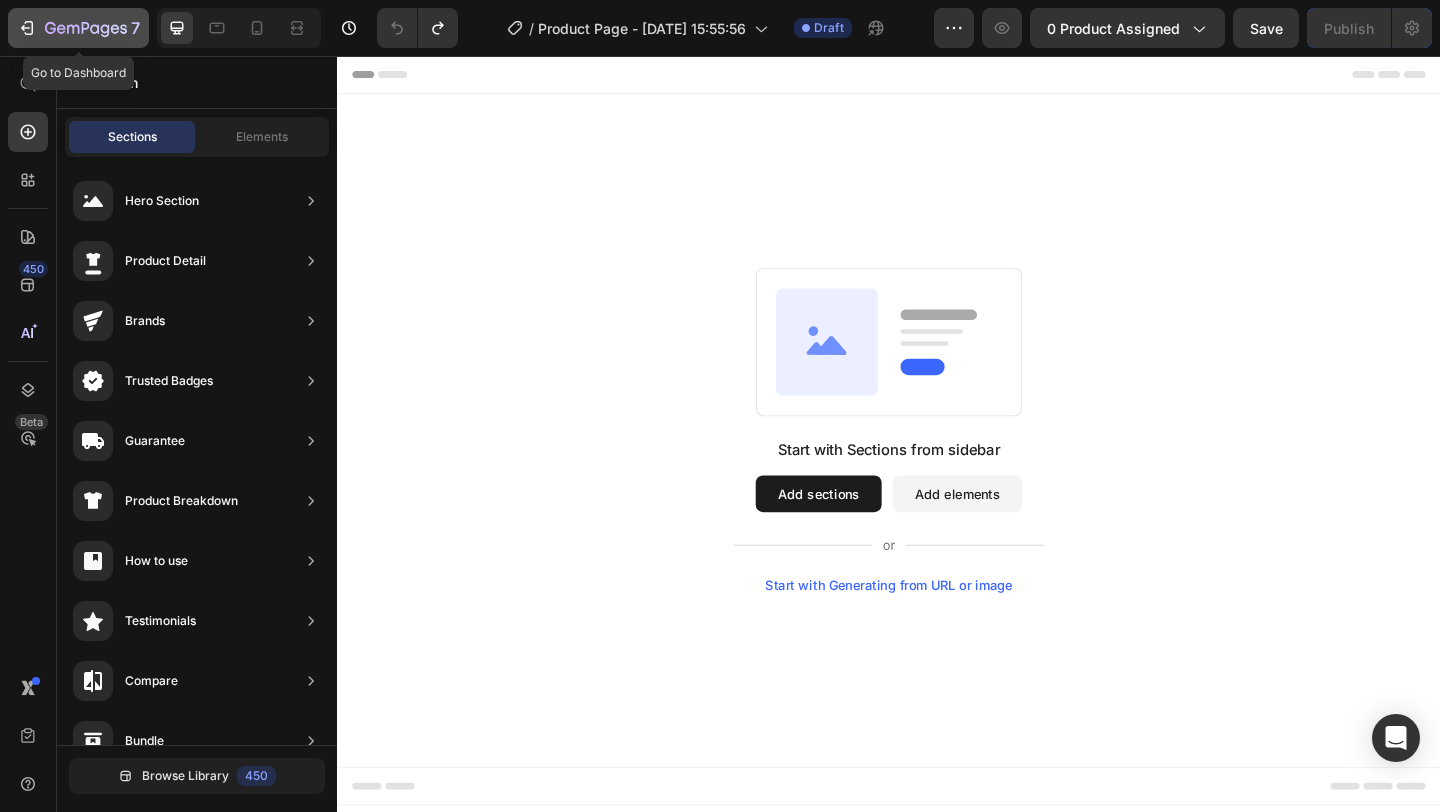 click on "7" at bounding box center [78, 28] 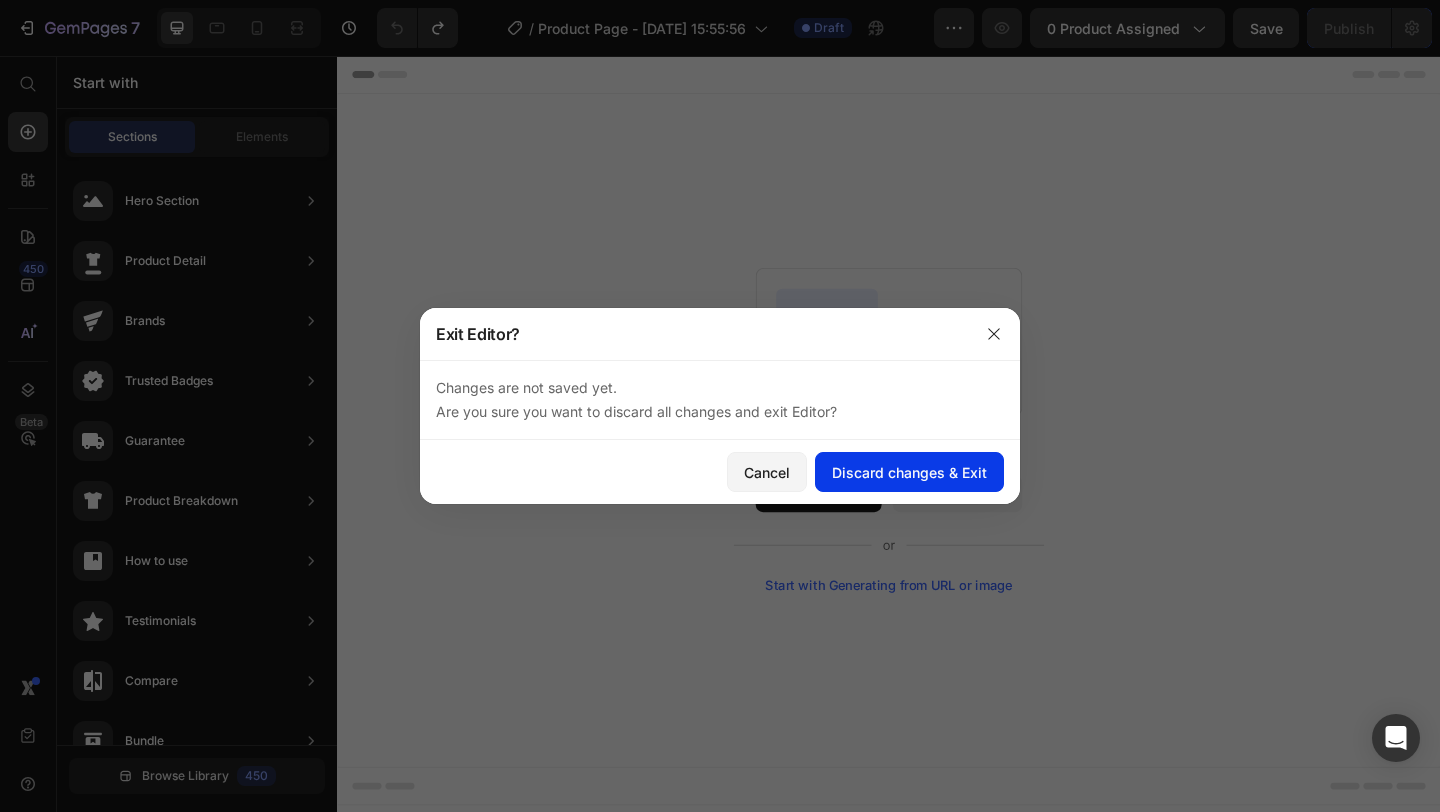 click on "Discard changes & Exit" at bounding box center [909, 472] 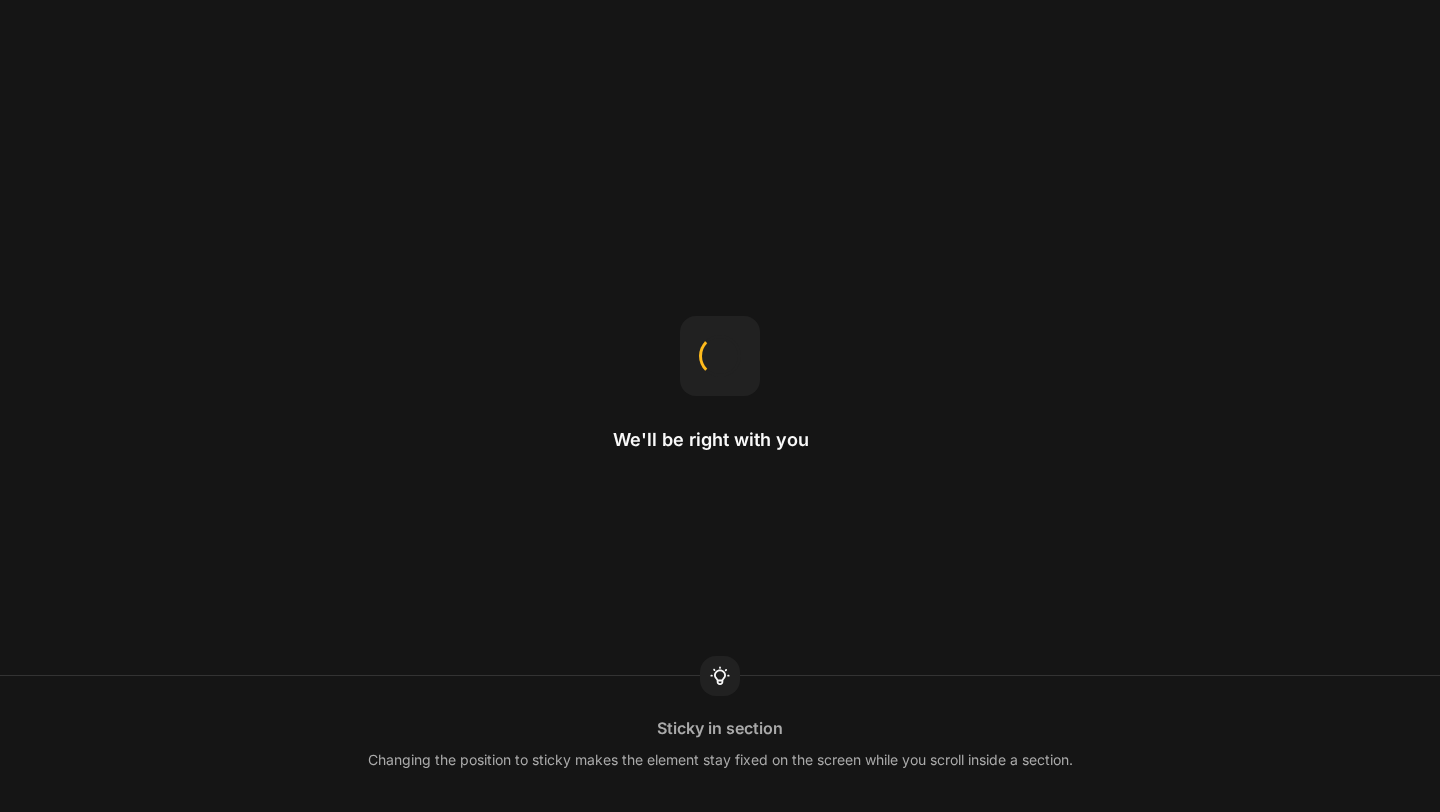 scroll, scrollTop: 0, scrollLeft: 0, axis: both 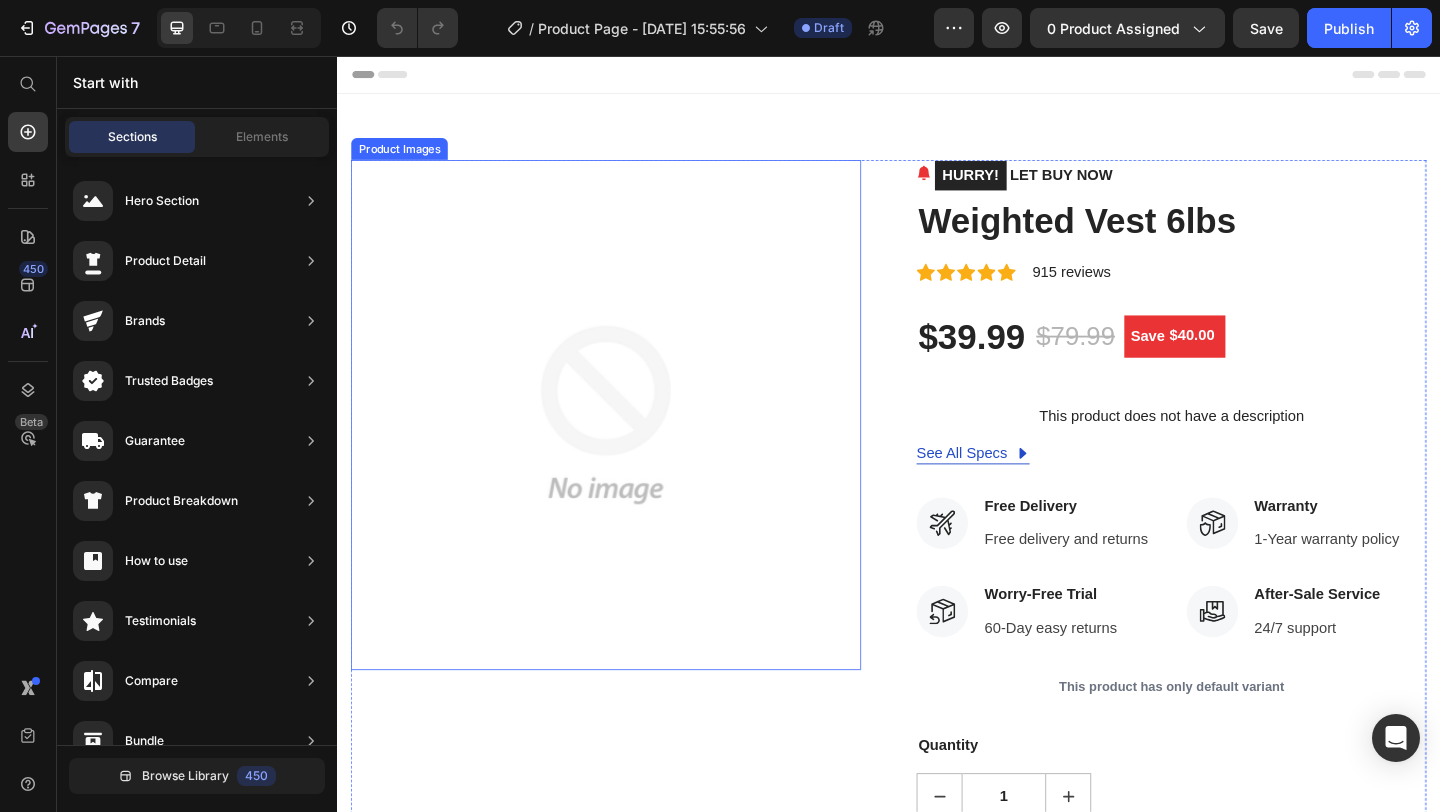 click at bounding box center (629, 446) 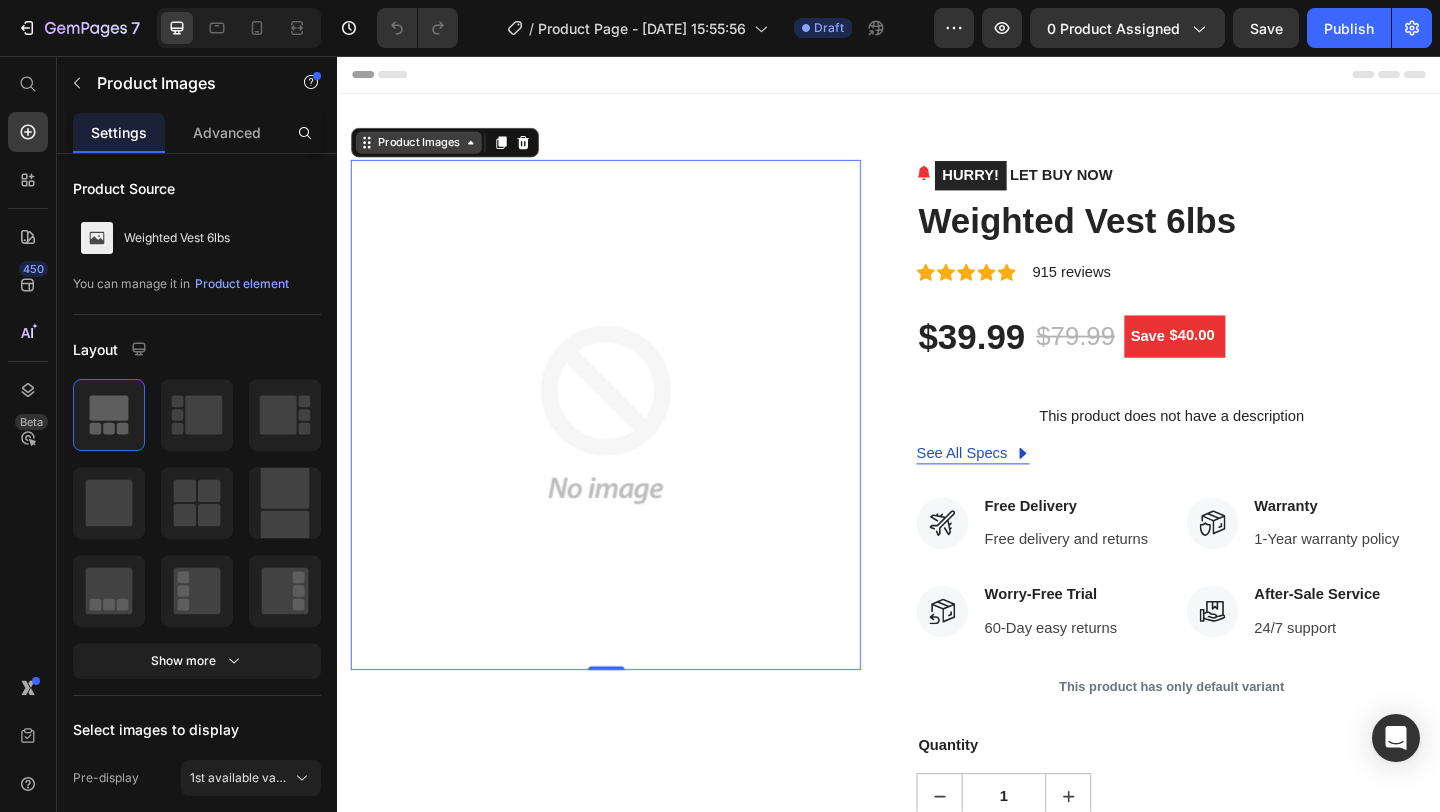 click on "Product Images" at bounding box center [425, 150] 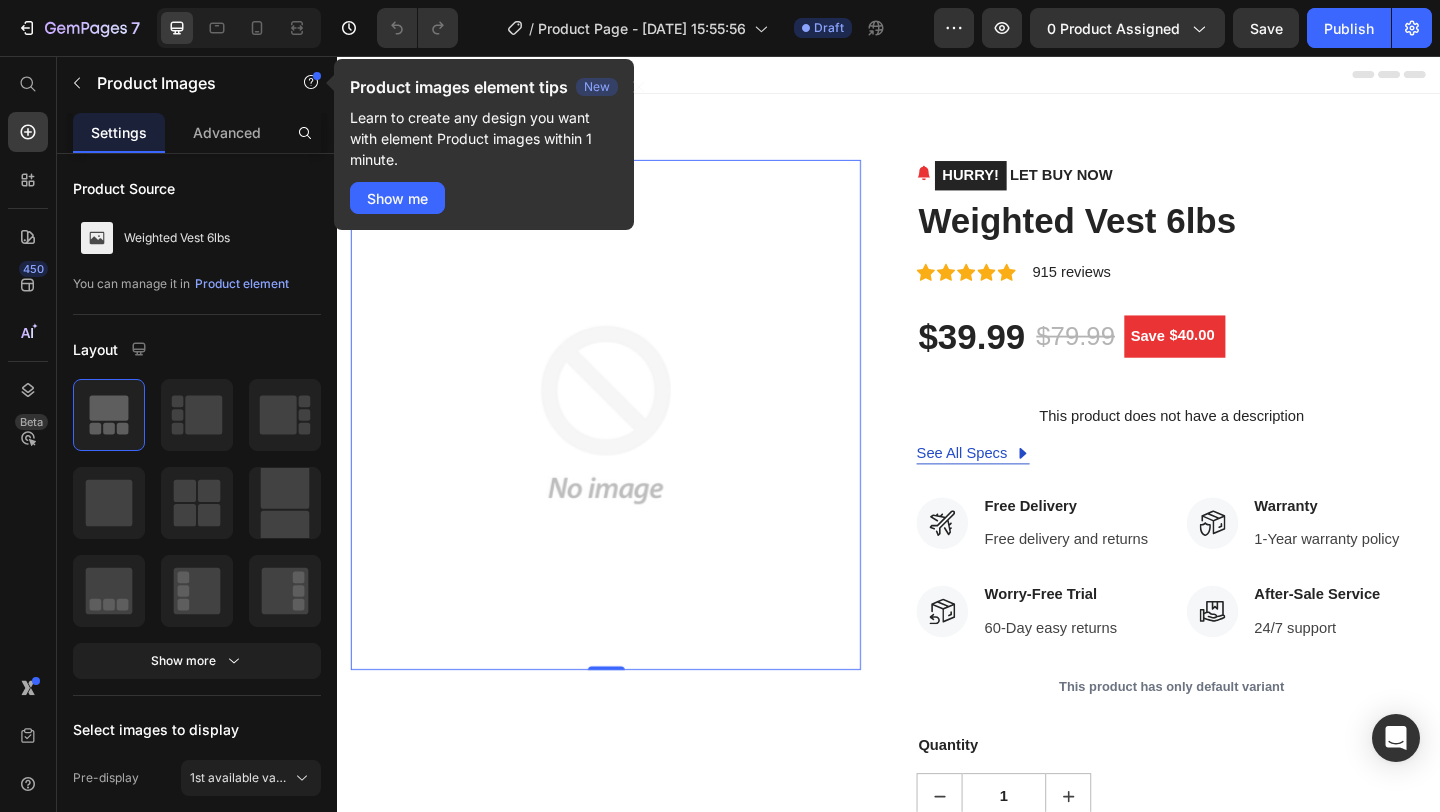 click at bounding box center (629, 446) 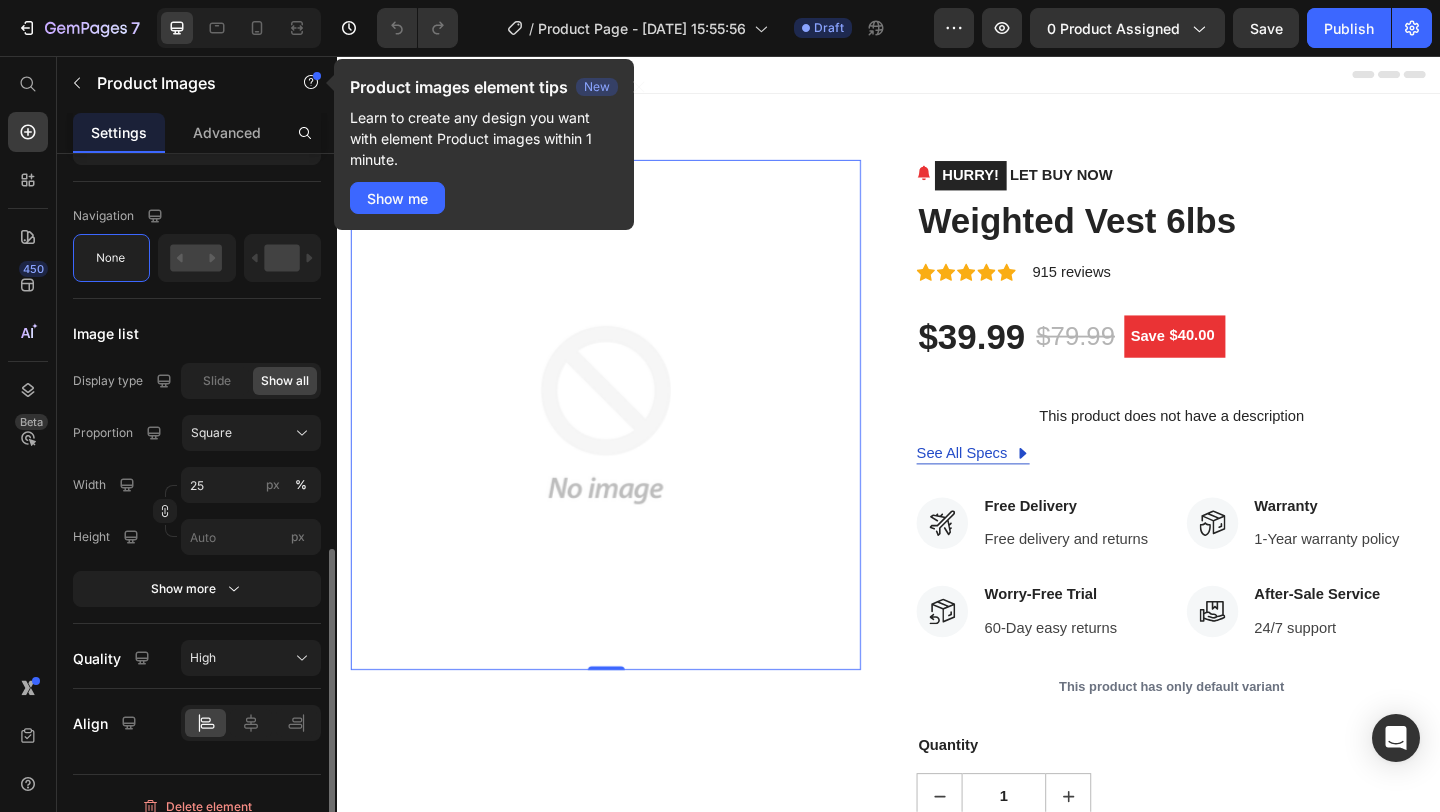 scroll, scrollTop: 976, scrollLeft: 0, axis: vertical 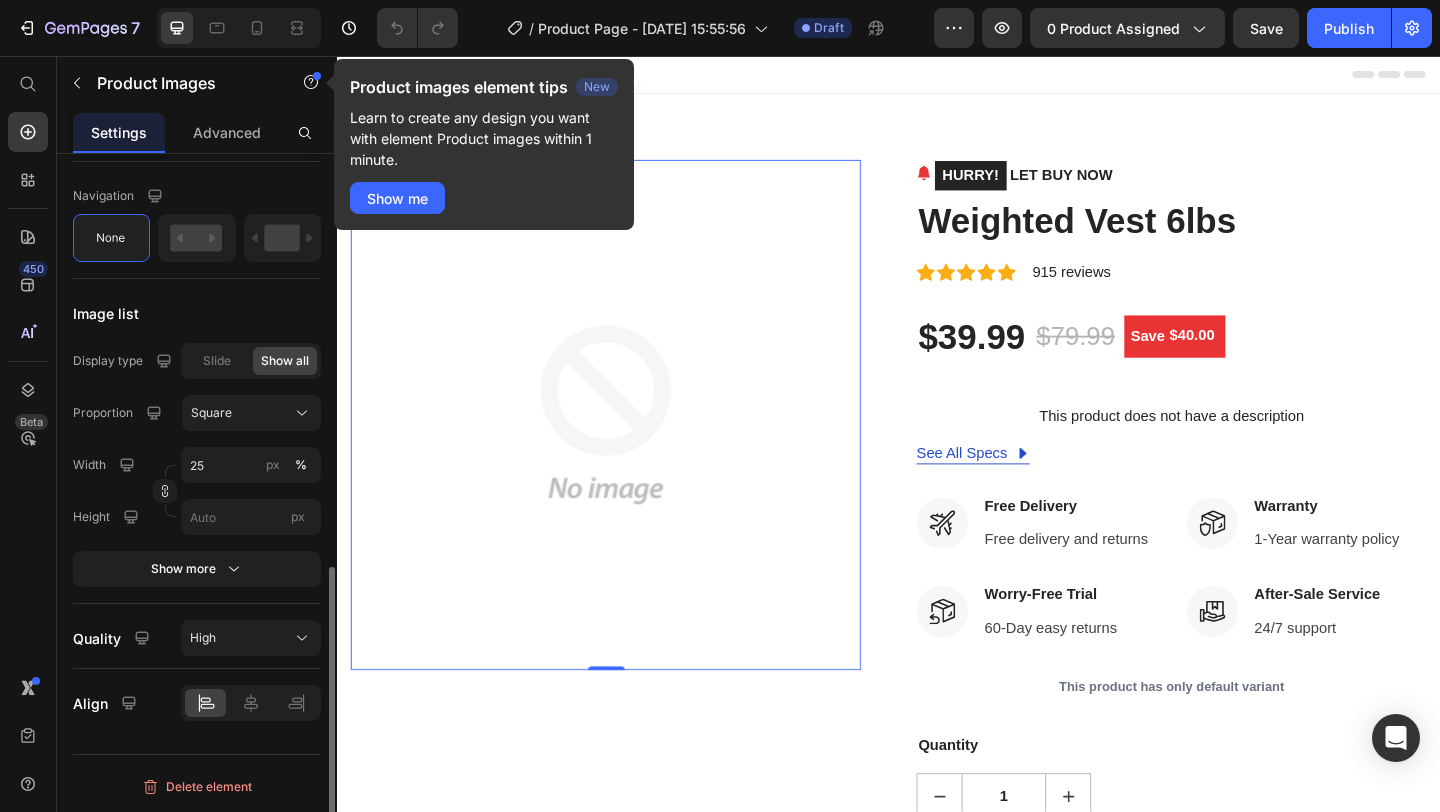 click on "Show all" 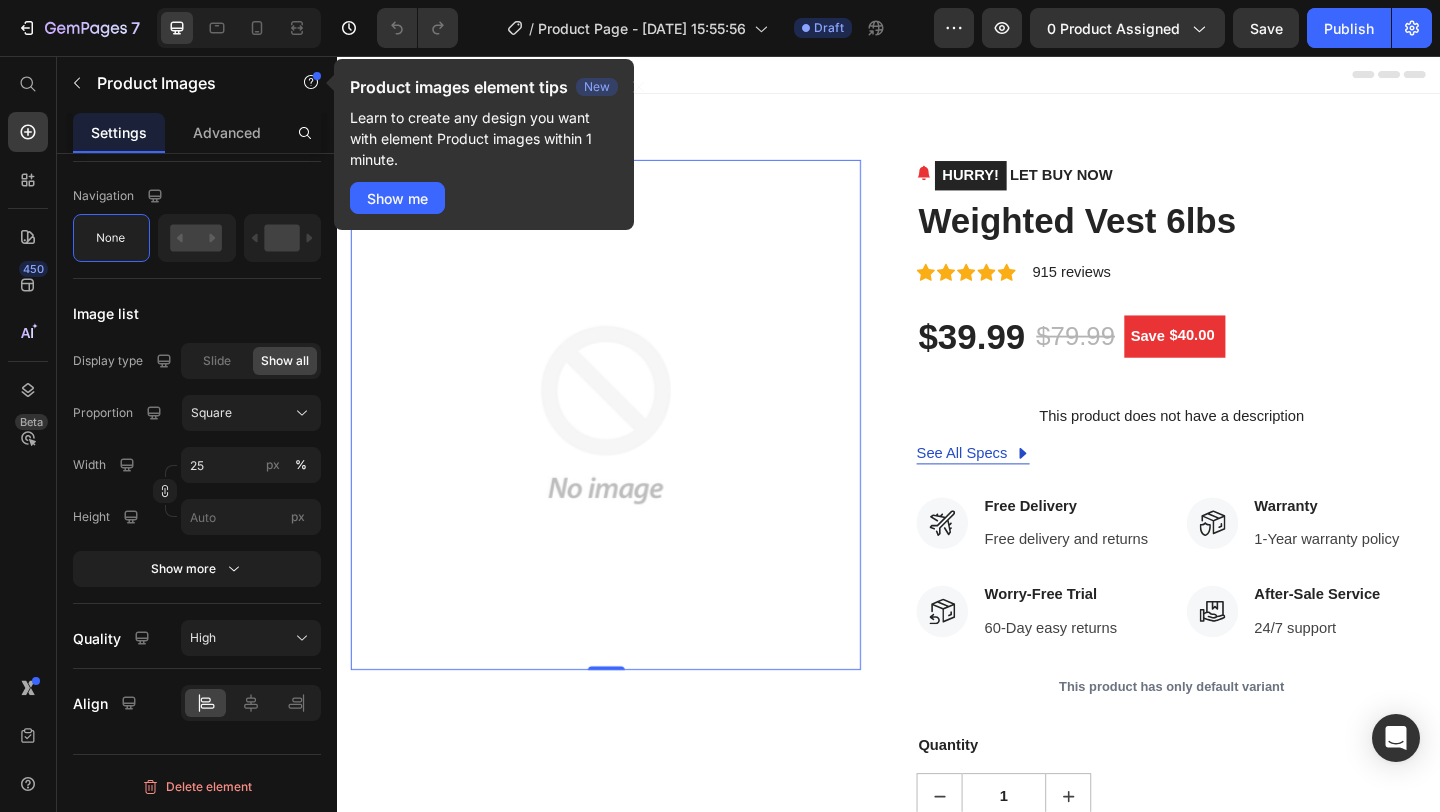 click at bounding box center (629, 446) 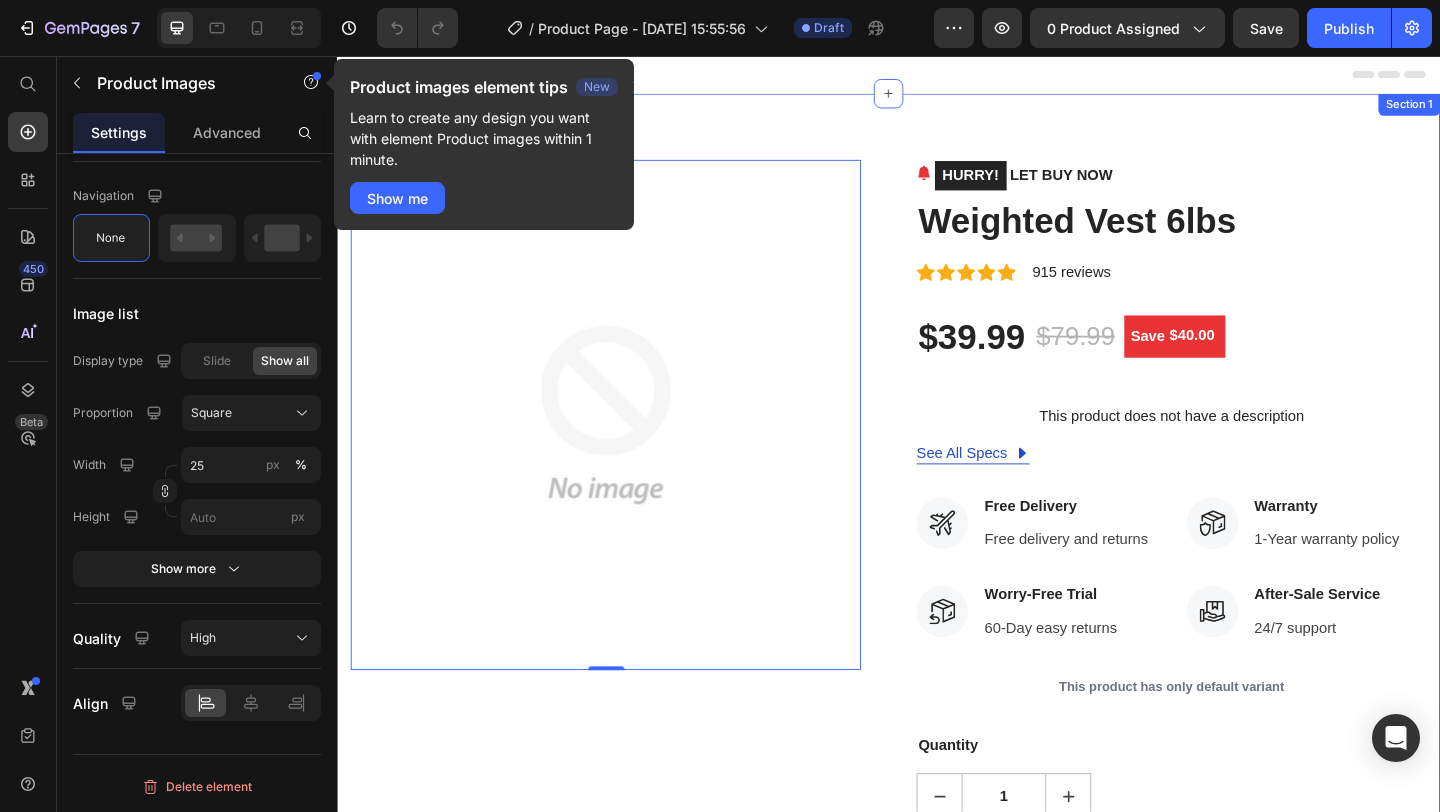 click on "Product Images Product Section   0
HURRY!  LET BUY NOW (P) Stock Counter Weighted Vest 6lbs (P) Title
Icon
Icon
Icon
Icon
Icon Icon List Hoz 915 reviews Text block Row $39.99 (P) Price $79.99 (P) Price Save $40.00 (P) Tag Row This product does not have a description (P) Description
See All Specs Button Row
Icon Free Delivery Text block Free delivery and returns Text block Icon List
Icon Worry-Free Trial Text block 60-Day easy returns Text block Icon List
Icon Warranty Text block 1-Year warranty policy Text block Icon List
Icon After-Sale Service Text block 24/7 support Text block Icon List Row This product has only default variant (P) Variants & Swatches Quantity Text block 1 (P) Quantity ADD TO CART (P) Cart Button Buy it now (P) Dynamic Checkout Product Section 1" at bounding box center (937, 615) 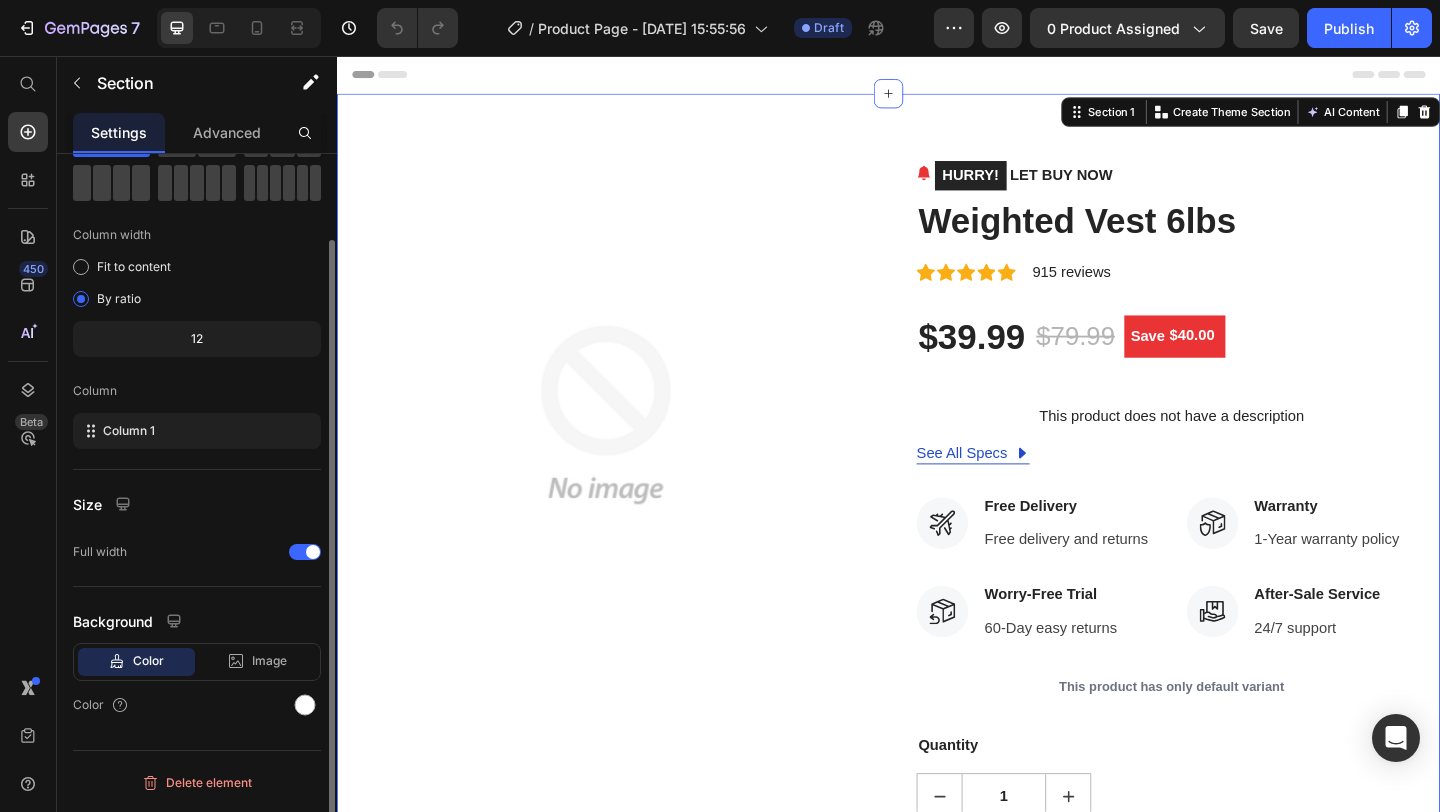 scroll, scrollTop: 0, scrollLeft: 0, axis: both 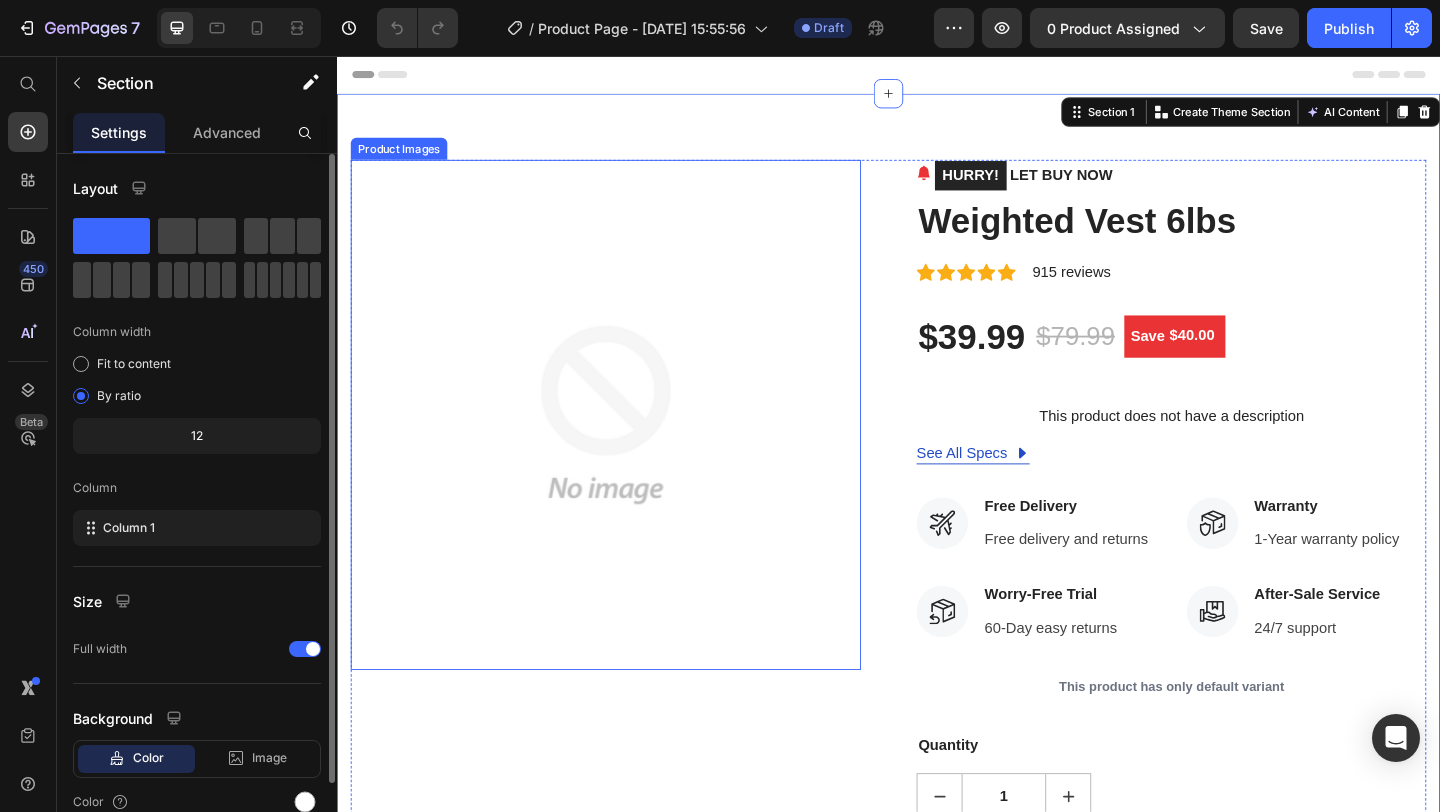 click at bounding box center (629, 446) 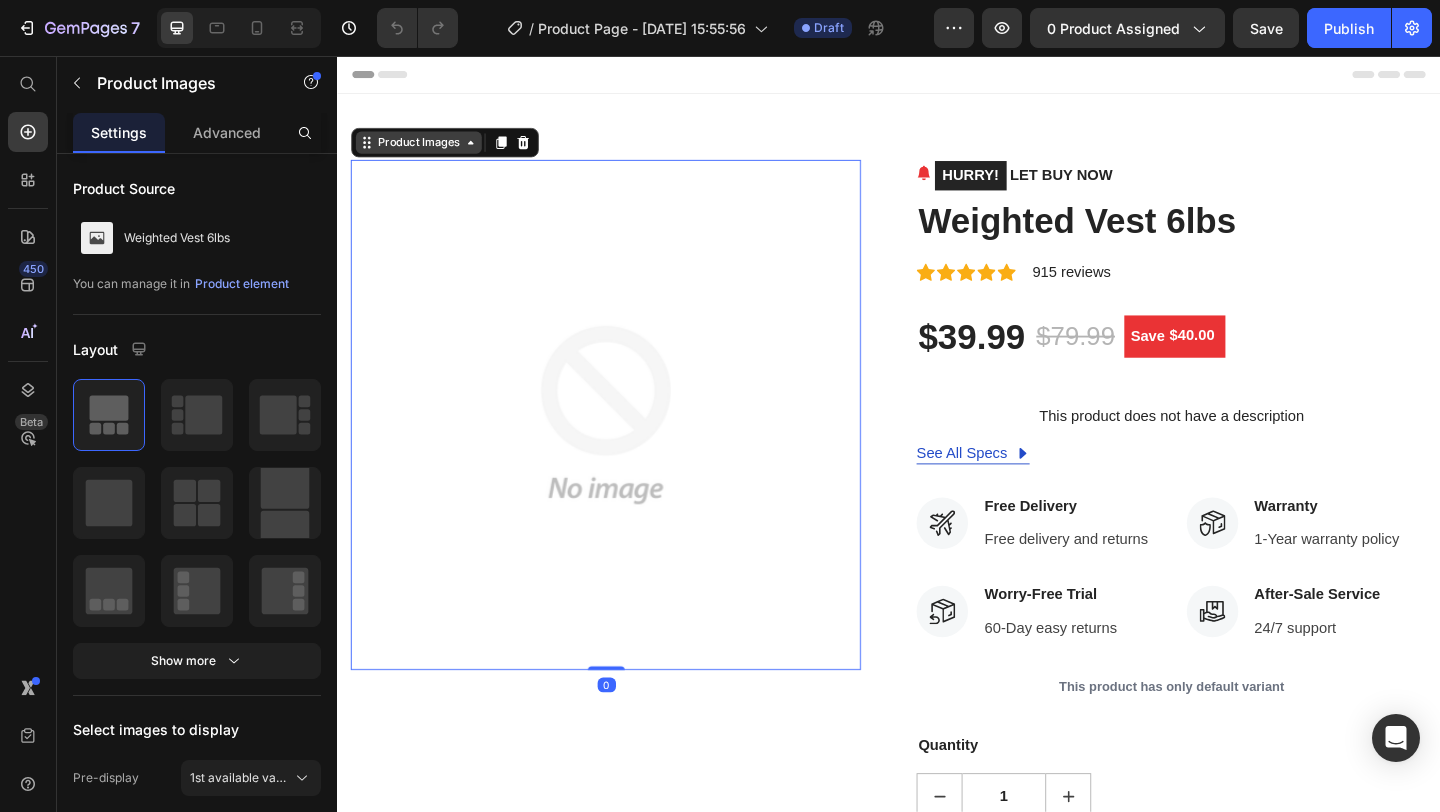 click on "Product Images" at bounding box center (425, 150) 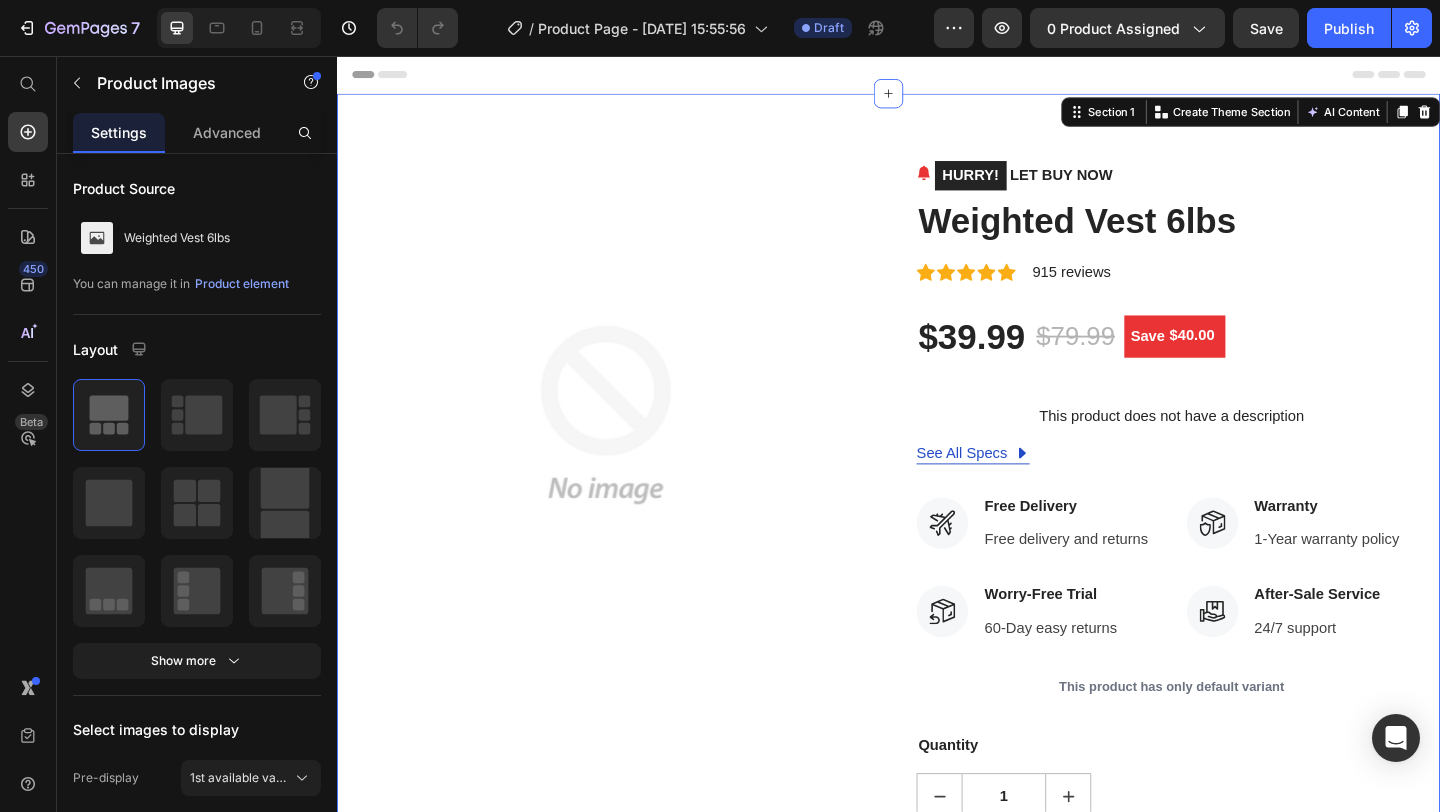 click on "Product Images
HURRY!  LET BUY NOW (P) Stock Counter Weighted Vest 6lbs (P) Title
Icon
Icon
Icon
Icon
Icon Icon List Hoz 915 reviews Text block Row $39.99 (P) Price $79.99 (P) Price Save $40.00 (P) Tag Row This product does not have a description (P) Description
See All Specs Button Row
Icon Free Delivery Text block Free delivery and returns Text block Icon List
Icon Worry-Free Trial Text block 60-Day easy returns Text block Icon List
Icon Warranty Text block 1-Year warranty policy Text block Icon List
Icon After-Sale Service Text block 24/7 support Text block Icon List Row This product has only default variant (P) Variants & Swatches Quantity Text block 1 (P) Quantity ADD TO CART (P) Cart Button Buy it now (P) Dynamic Checkout Product Section 1   You can create reusable sections Create Theme Section AI Content Product" at bounding box center [937, 615] 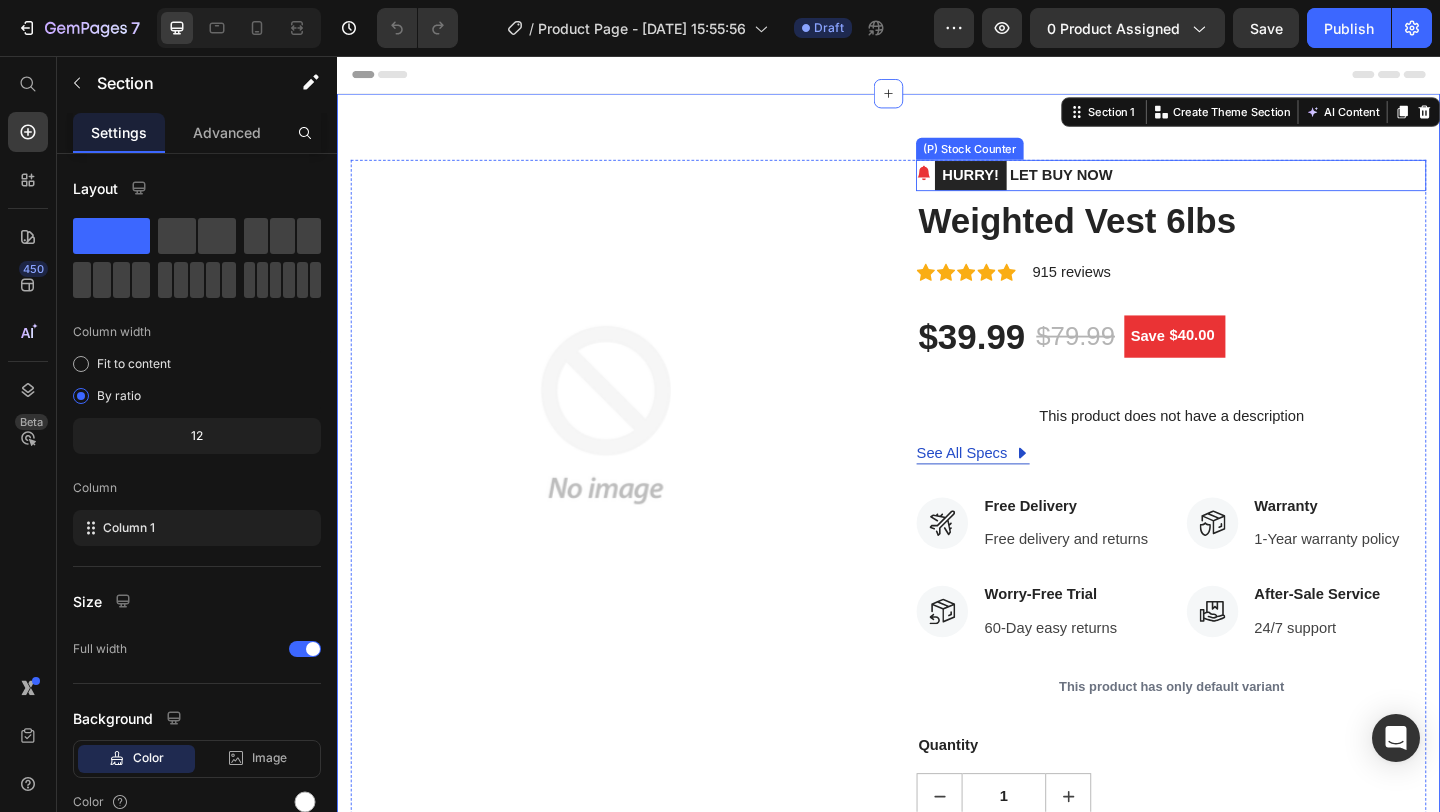 click on "Product Images
HURRY!  LET BUY NOW (P) Stock Counter Weighted Vest 6lbs (P) Title
Icon
Icon
Icon
Icon
Icon Icon List Hoz 915 reviews Text block Row $39.99 (P) Price $79.99 (P) Price Save $40.00 (P) Tag Row This product does not have a description (P) Description
See All Specs Button Row
Icon Free Delivery Text block Free delivery and returns Text block Icon List
Icon Worry-Free Trial Text block 60-Day easy returns Text block Icon List
Icon Warranty Text block 1-Year warranty policy Text block Icon List
Icon After-Sale Service Text block 24/7 support Text block Icon List Row This product has only default variant (P) Variants & Swatches Quantity Text block 1 (P) Quantity ADD TO CART (P) Cart Button Buy it now (P) Dynamic Checkout Product Section 1   You can create reusable sections Create Theme Section AI Content Product" at bounding box center (937, 615) 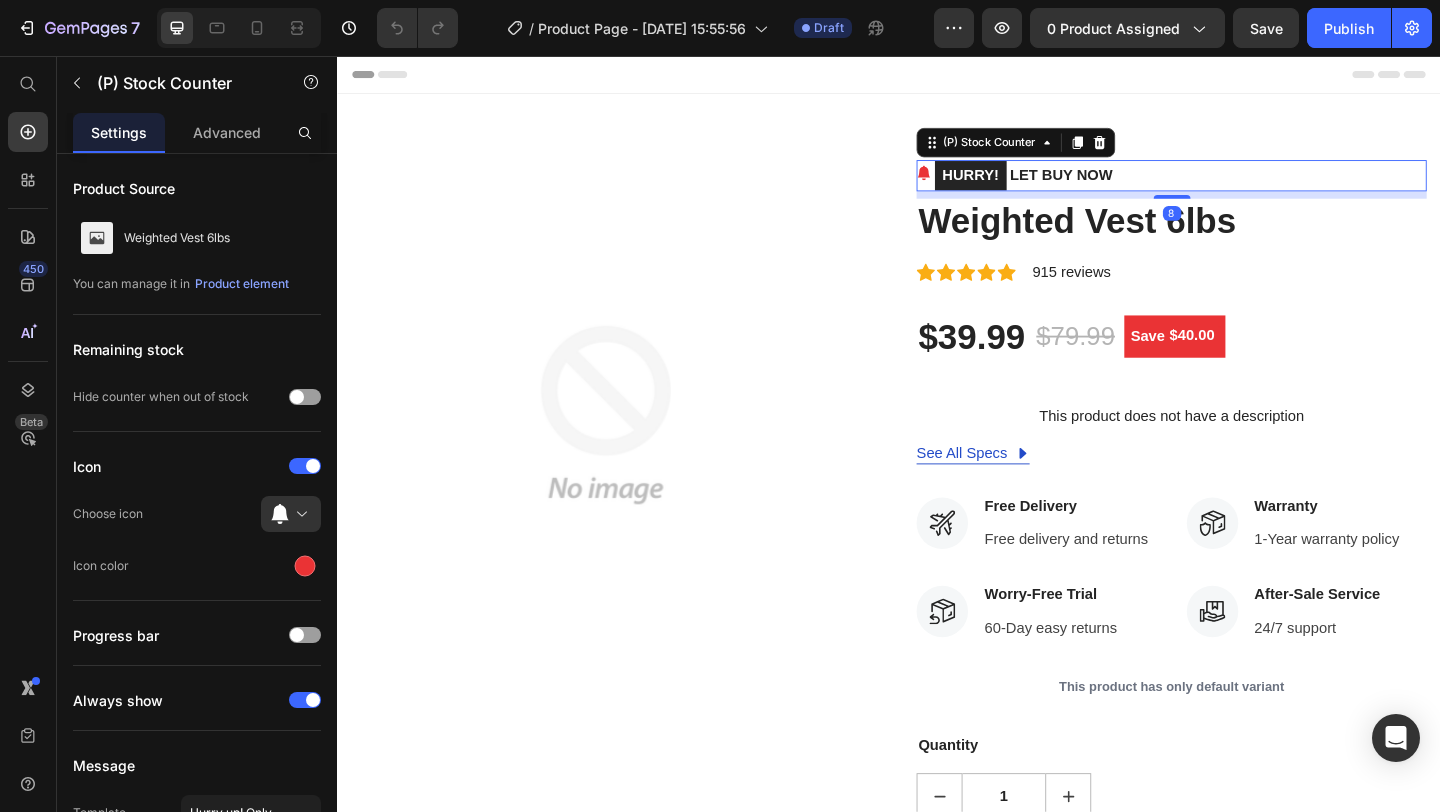 click on "HURRY!  LET BUY NOW" at bounding box center (1083, 186) 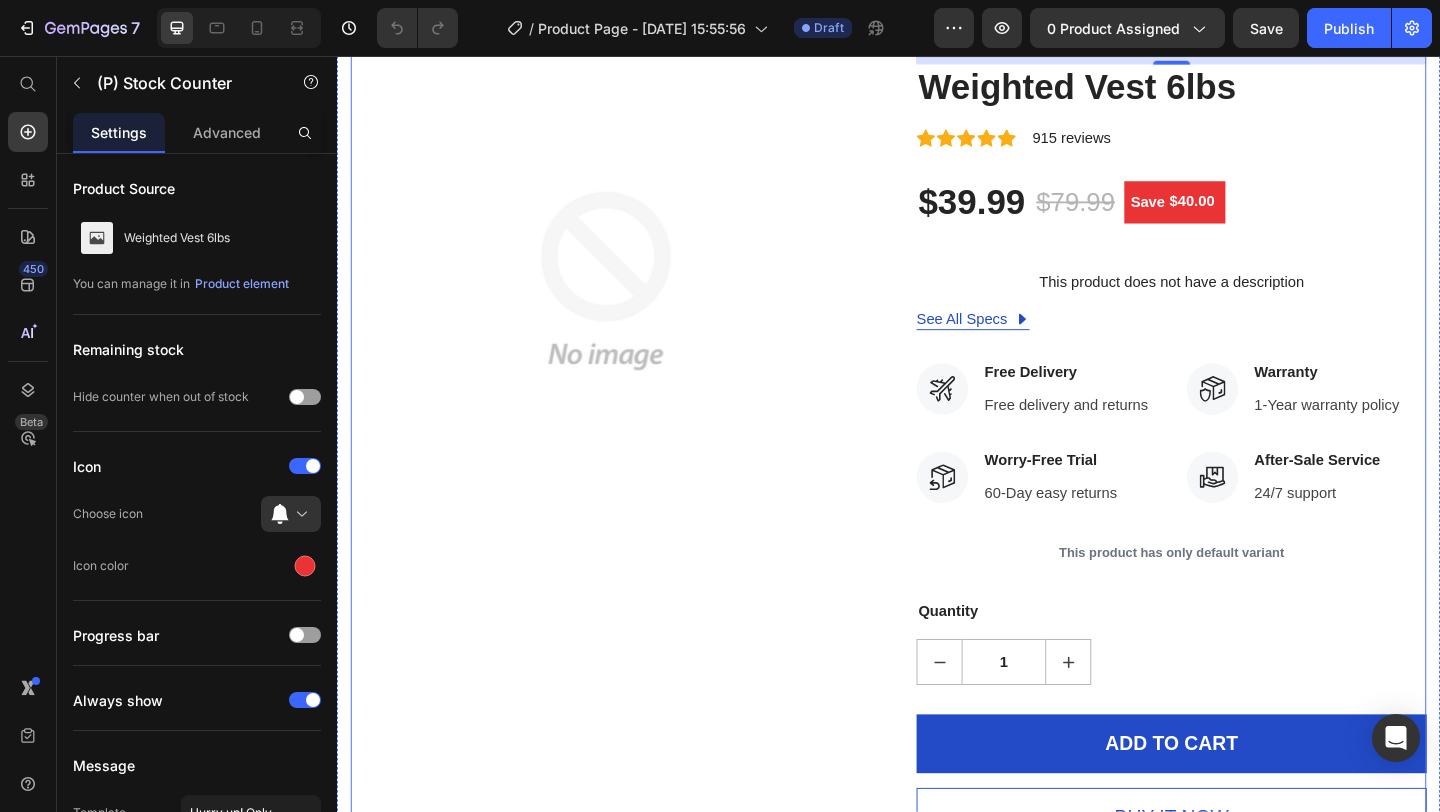 scroll, scrollTop: 157, scrollLeft: 0, axis: vertical 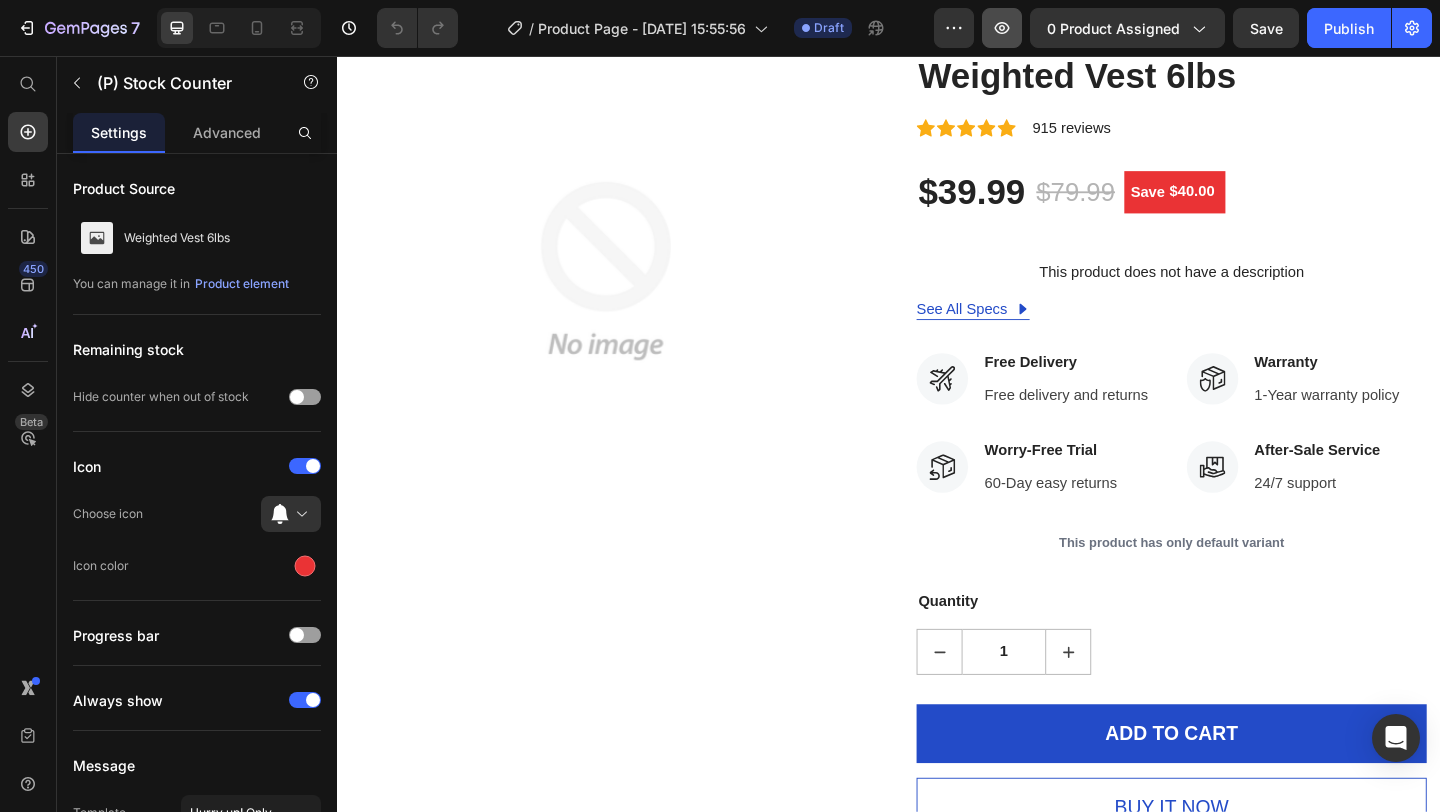 click 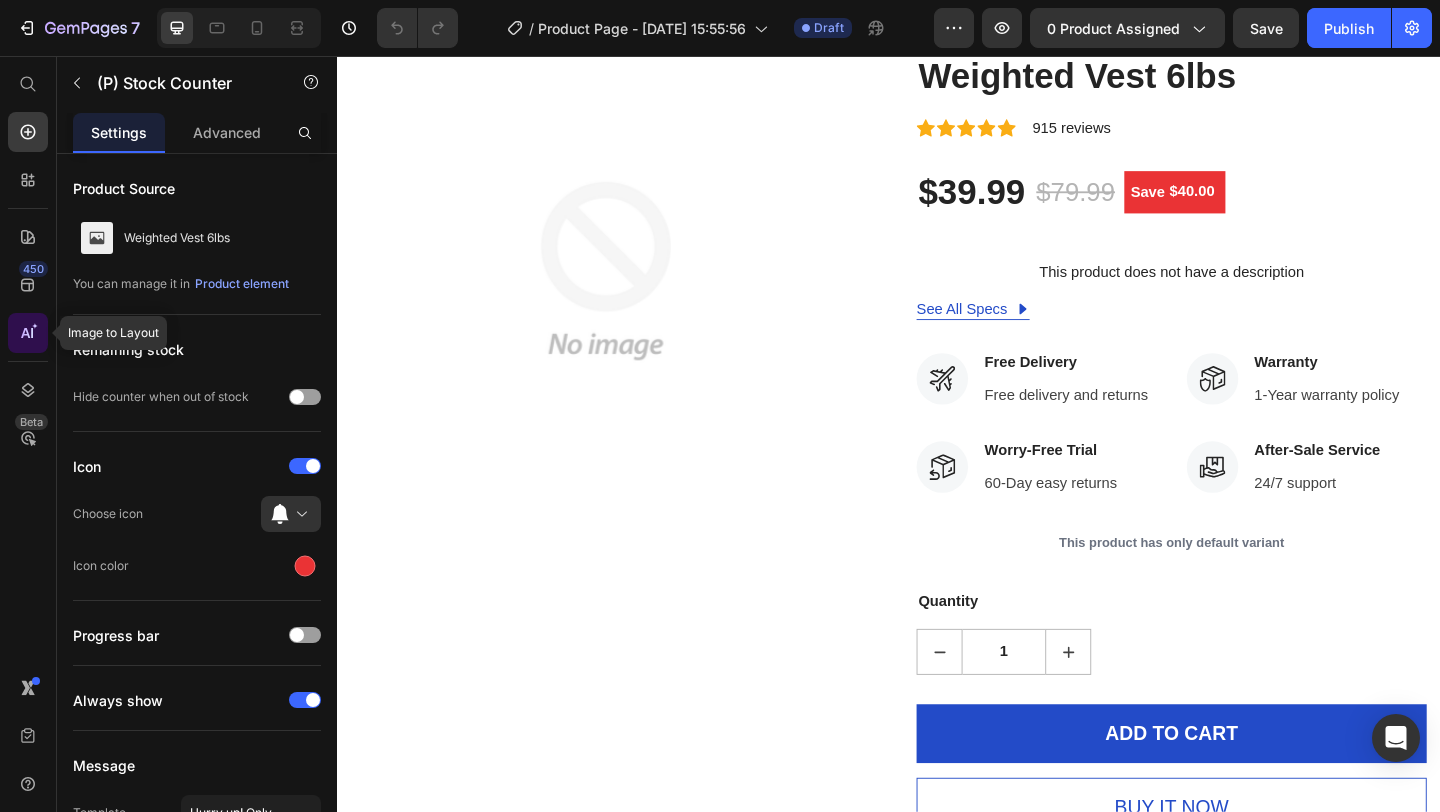 click 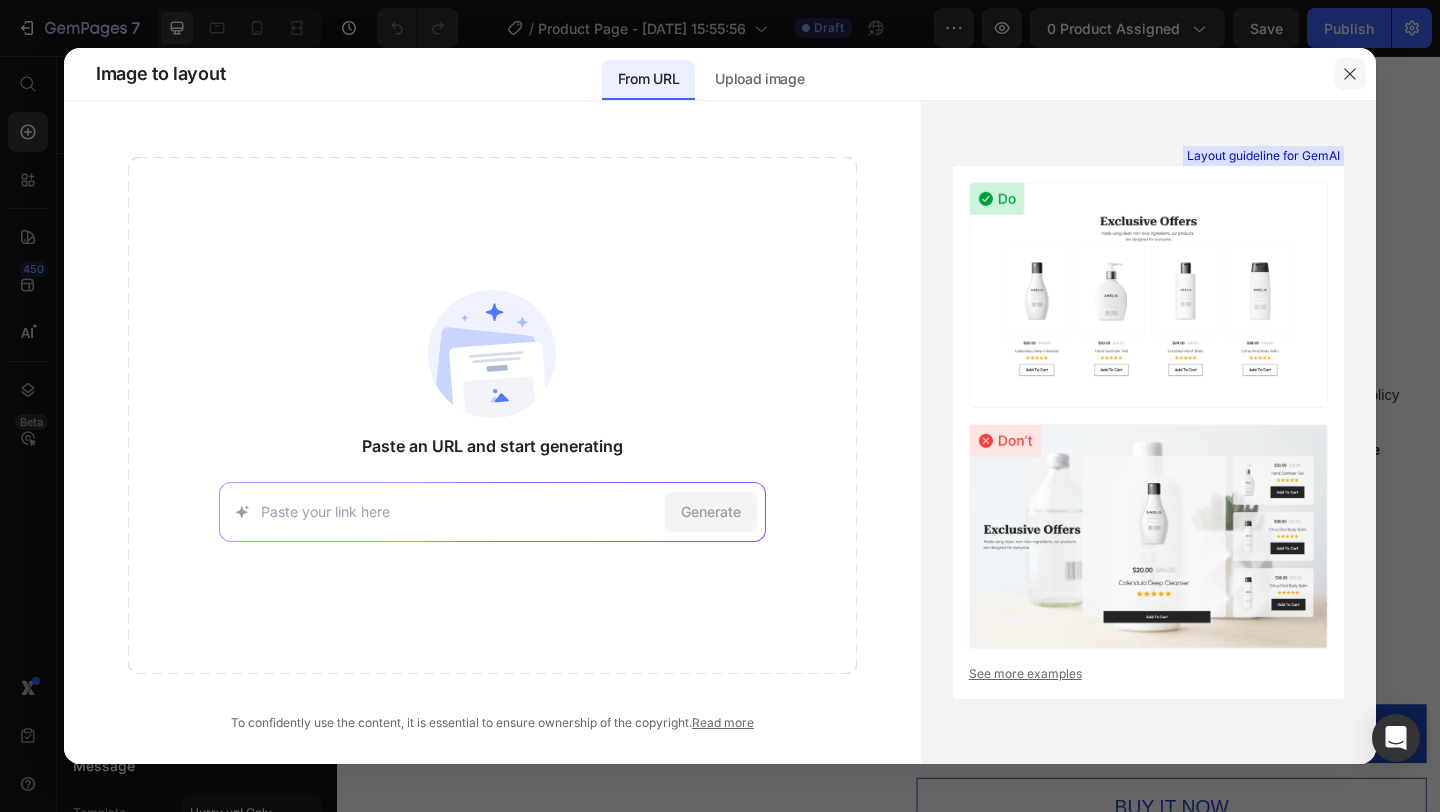click 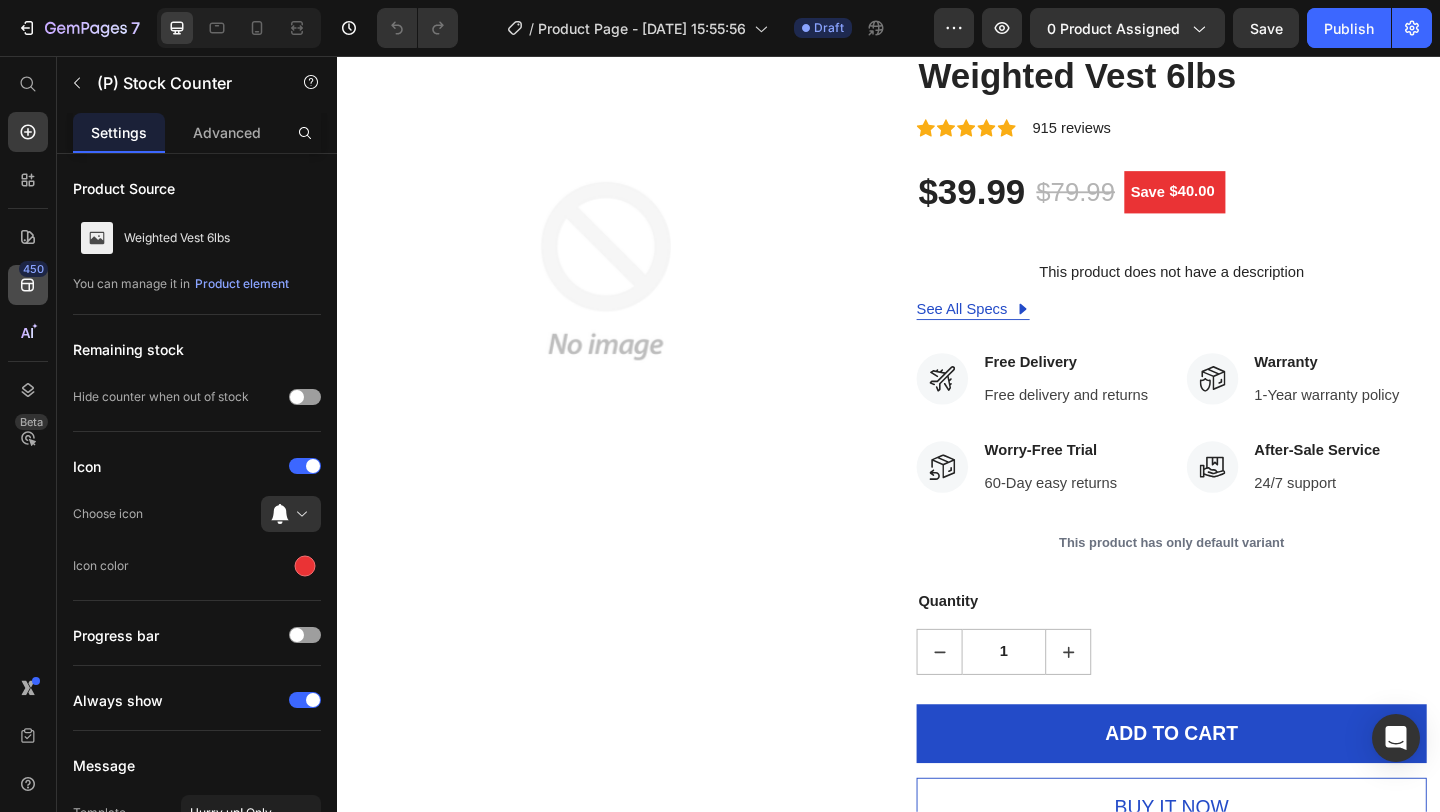 click on "450" 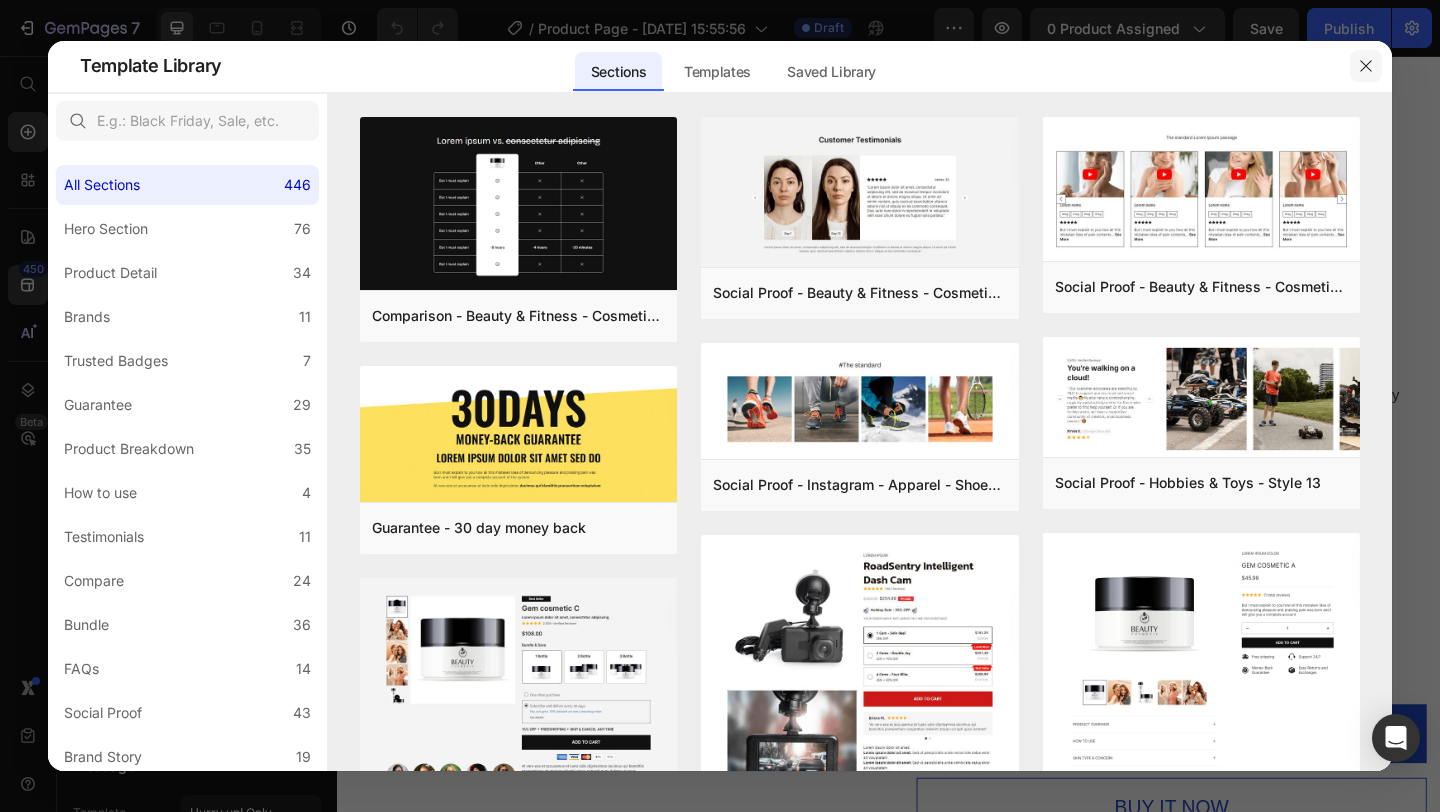 click 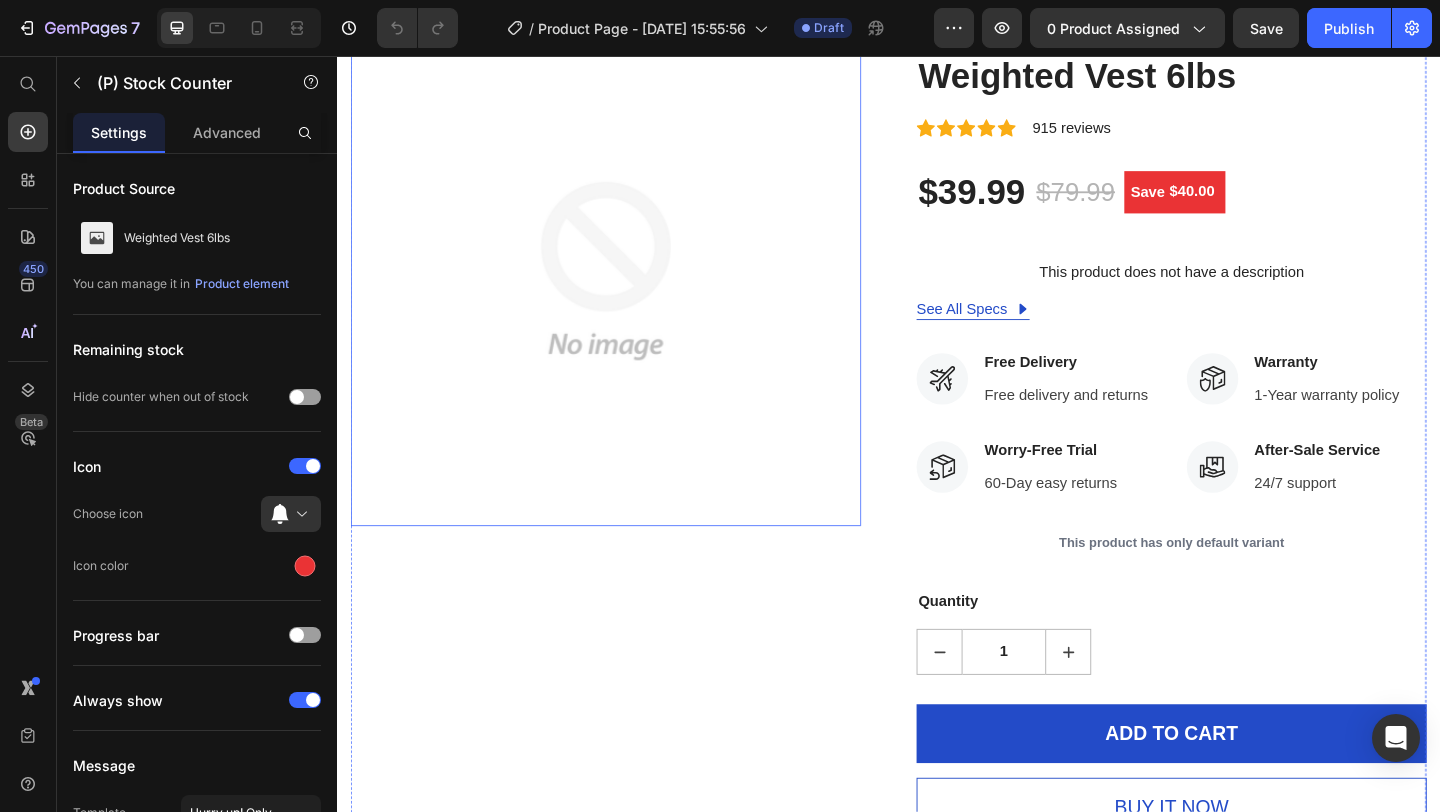 click at bounding box center (629, 289) 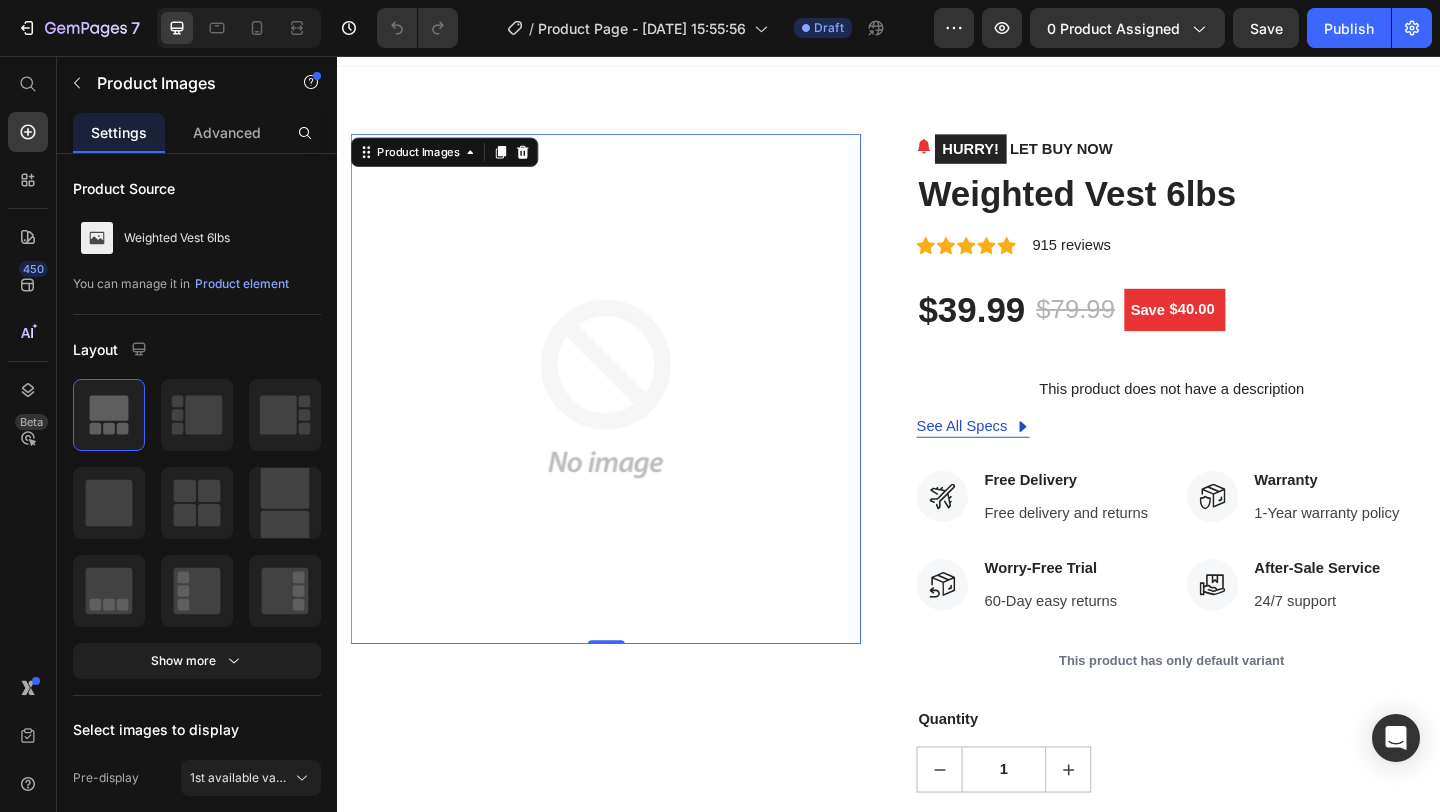scroll, scrollTop: 0, scrollLeft: 0, axis: both 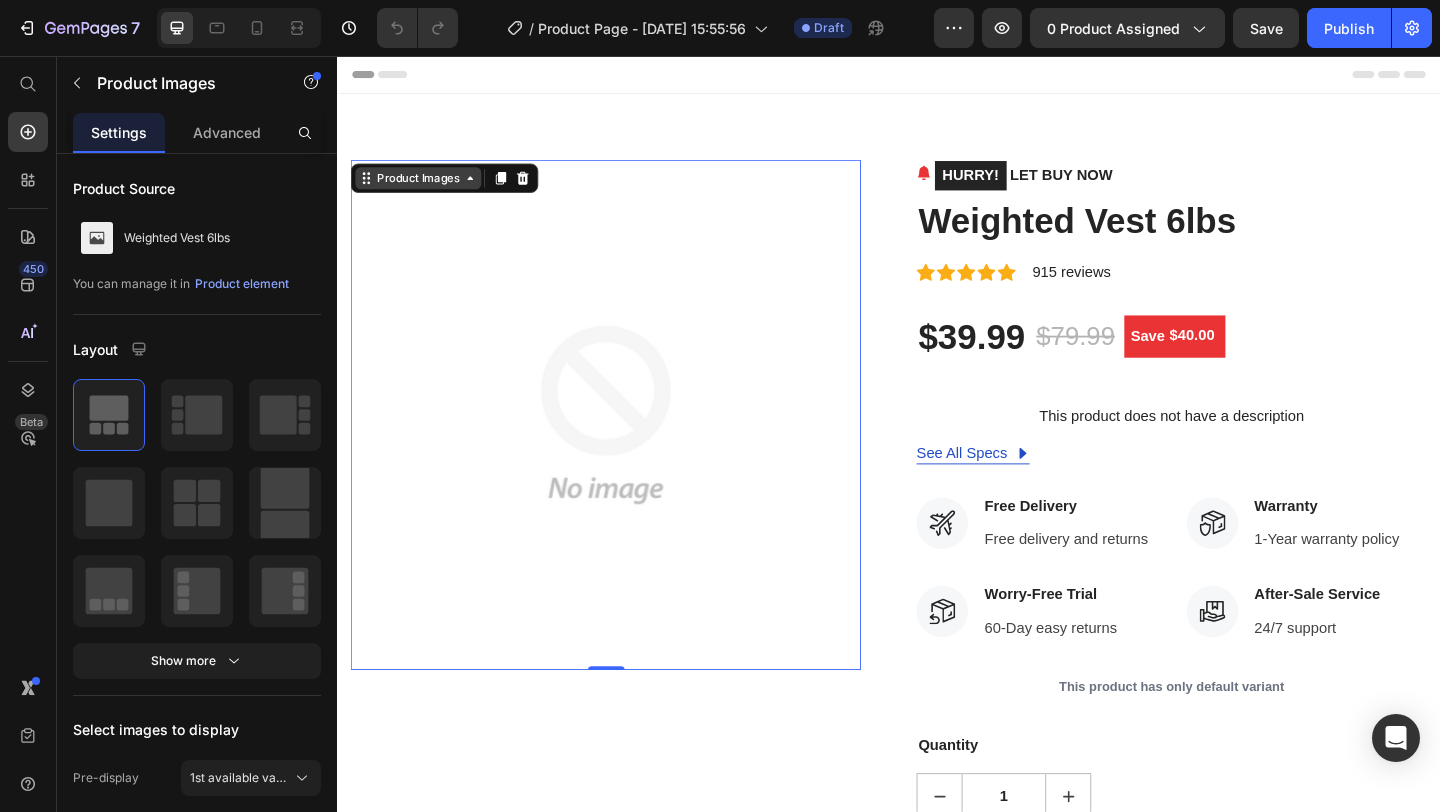 click on "Product Images" at bounding box center (425, 189) 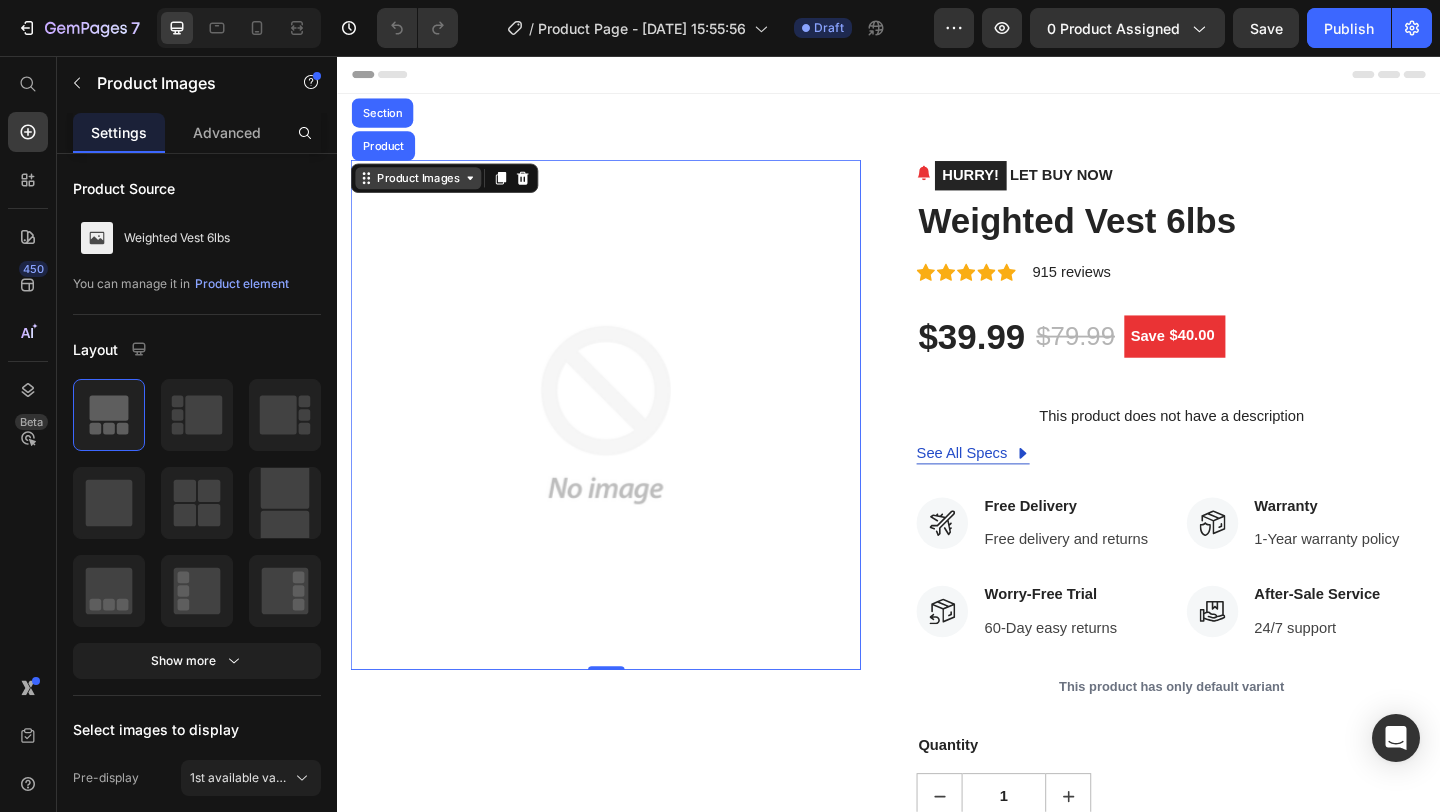 click on "Product Images" at bounding box center [425, 189] 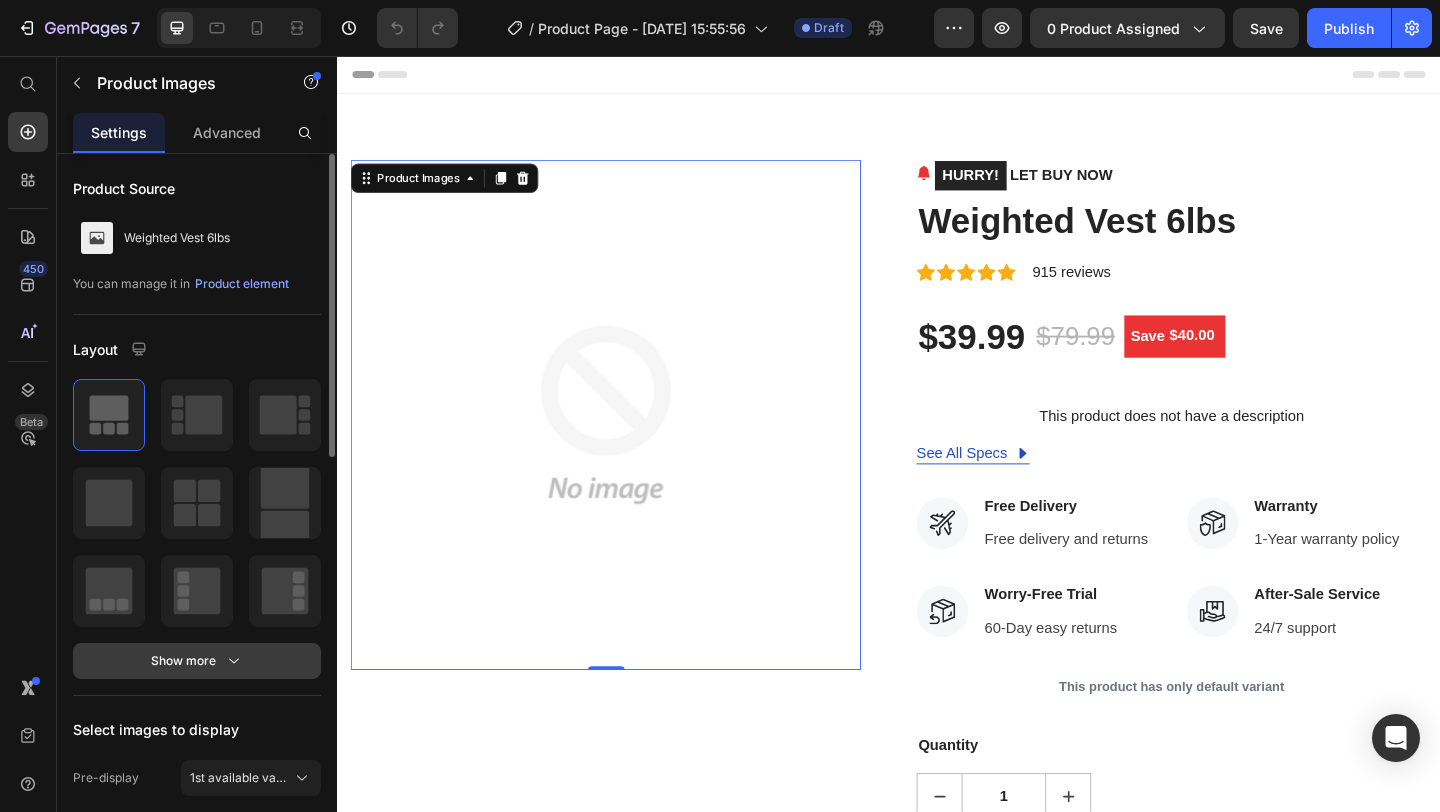 click on "Show more" at bounding box center [197, 661] 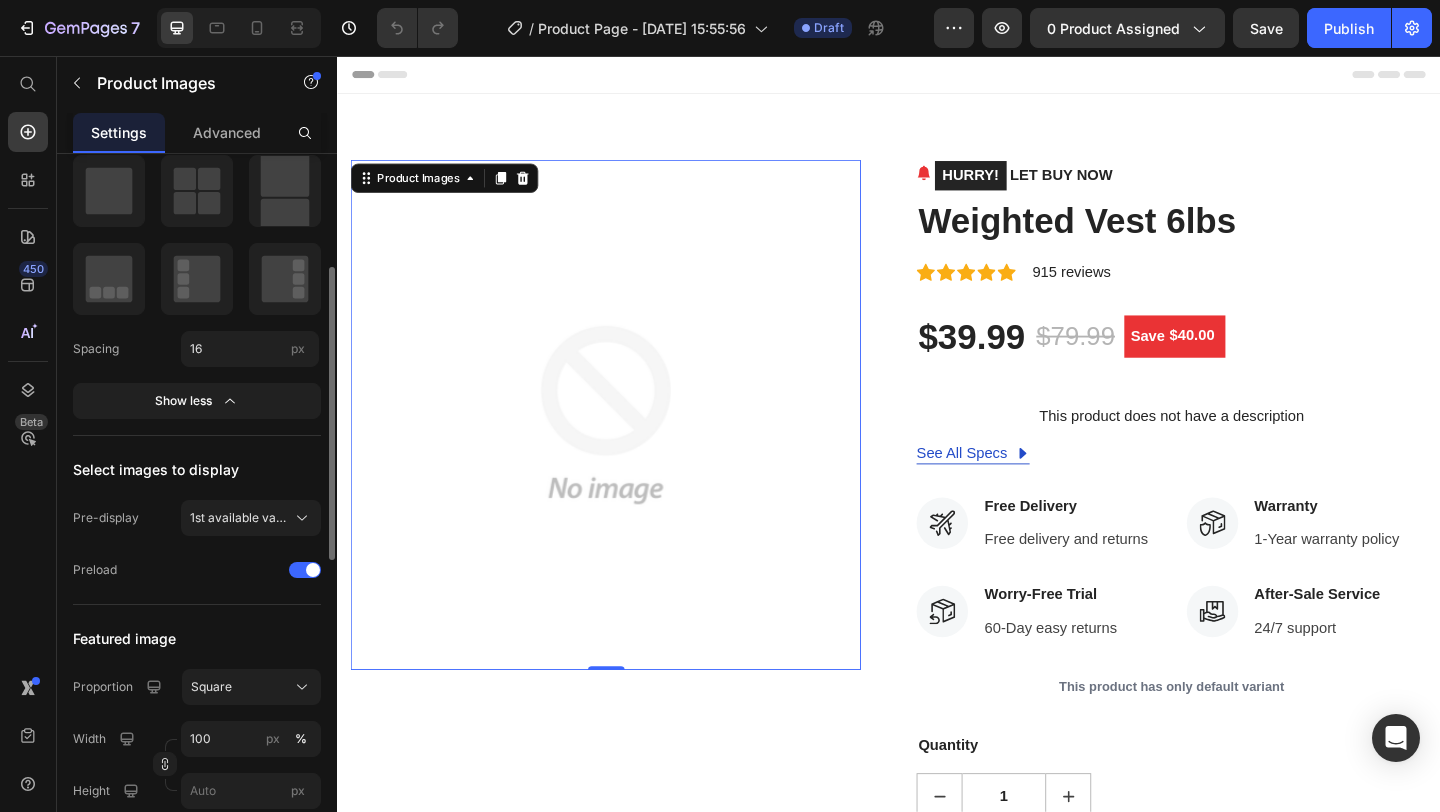 scroll, scrollTop: 360, scrollLeft: 0, axis: vertical 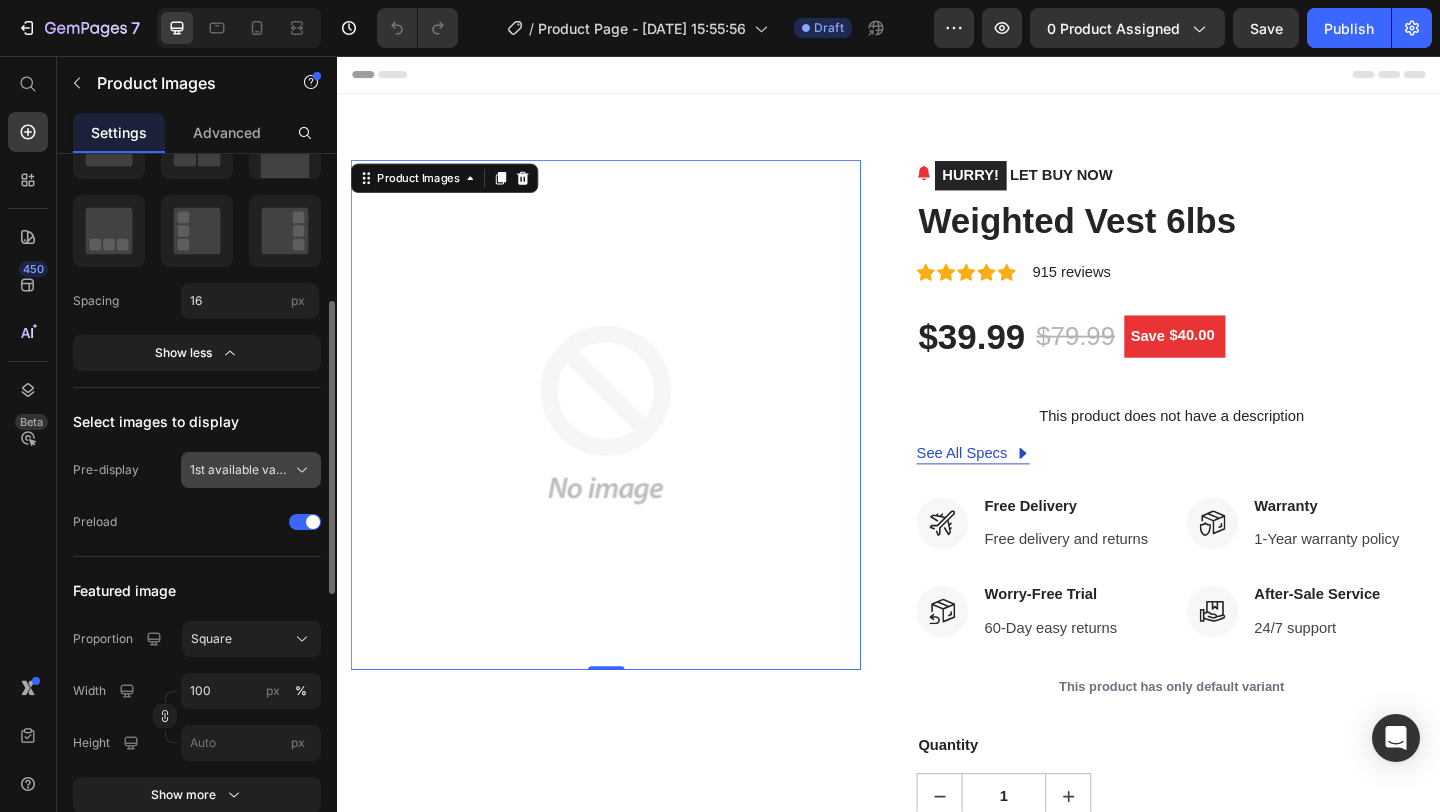 click on "1st available variant" at bounding box center [239, 470] 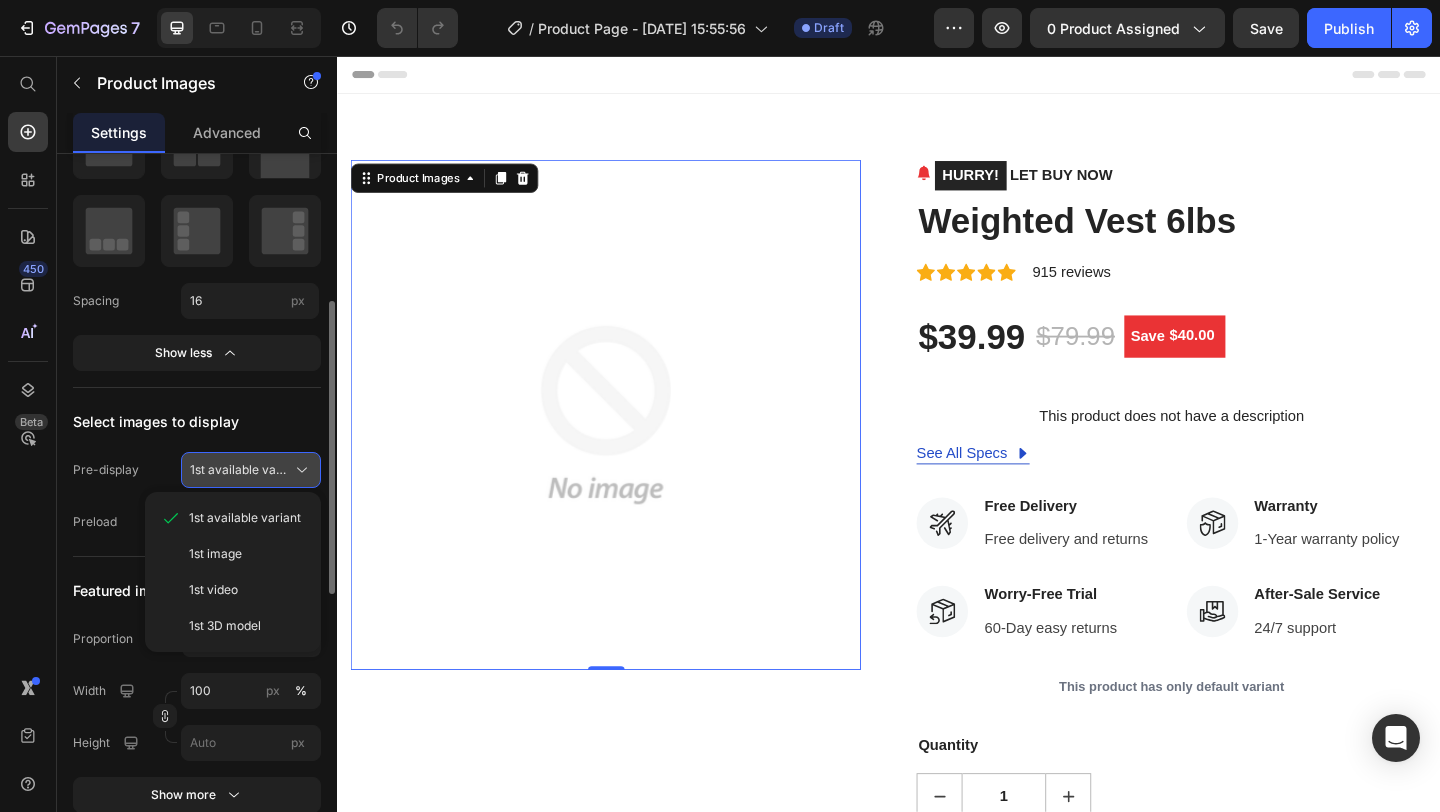 click on "1st available variant" at bounding box center [239, 470] 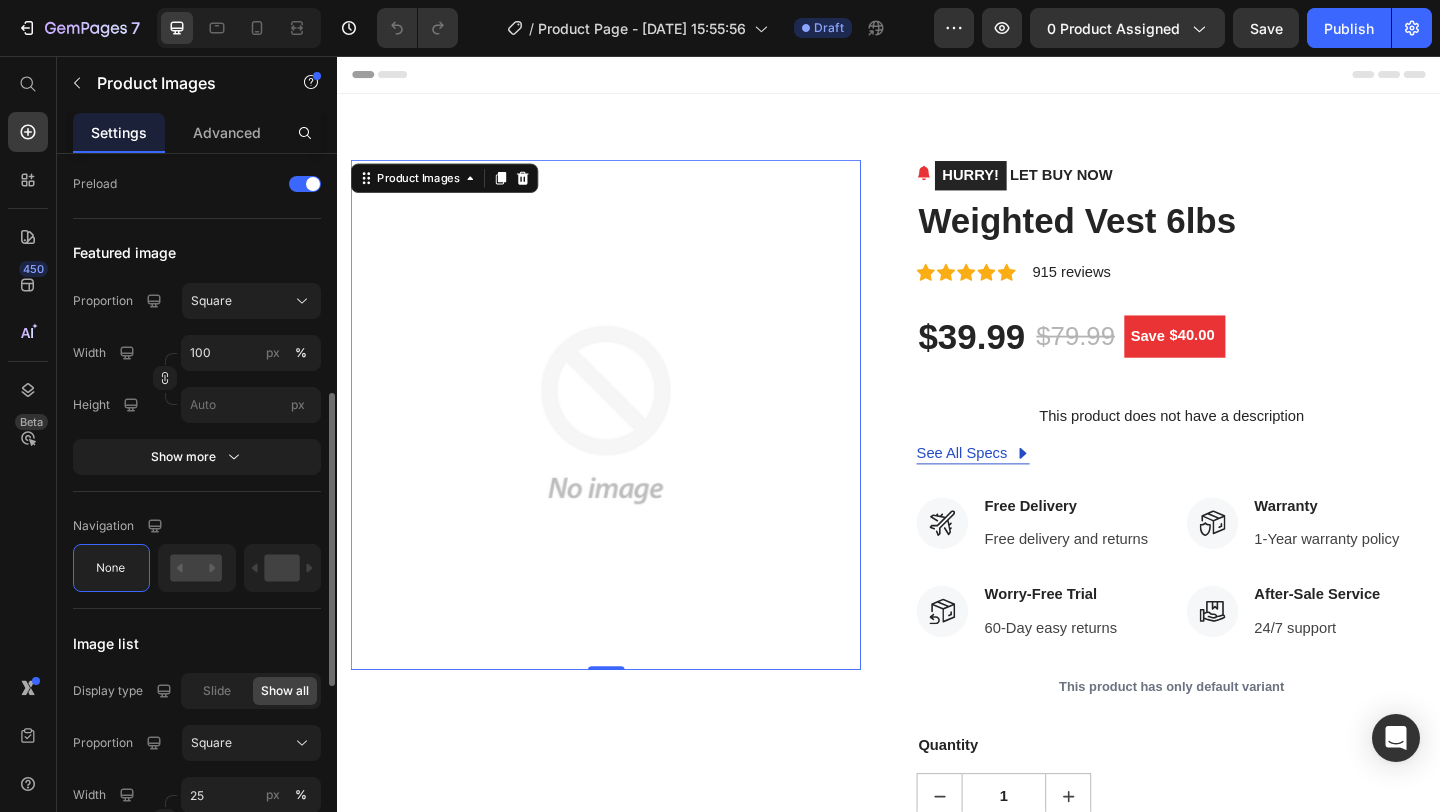 scroll, scrollTop: 737, scrollLeft: 0, axis: vertical 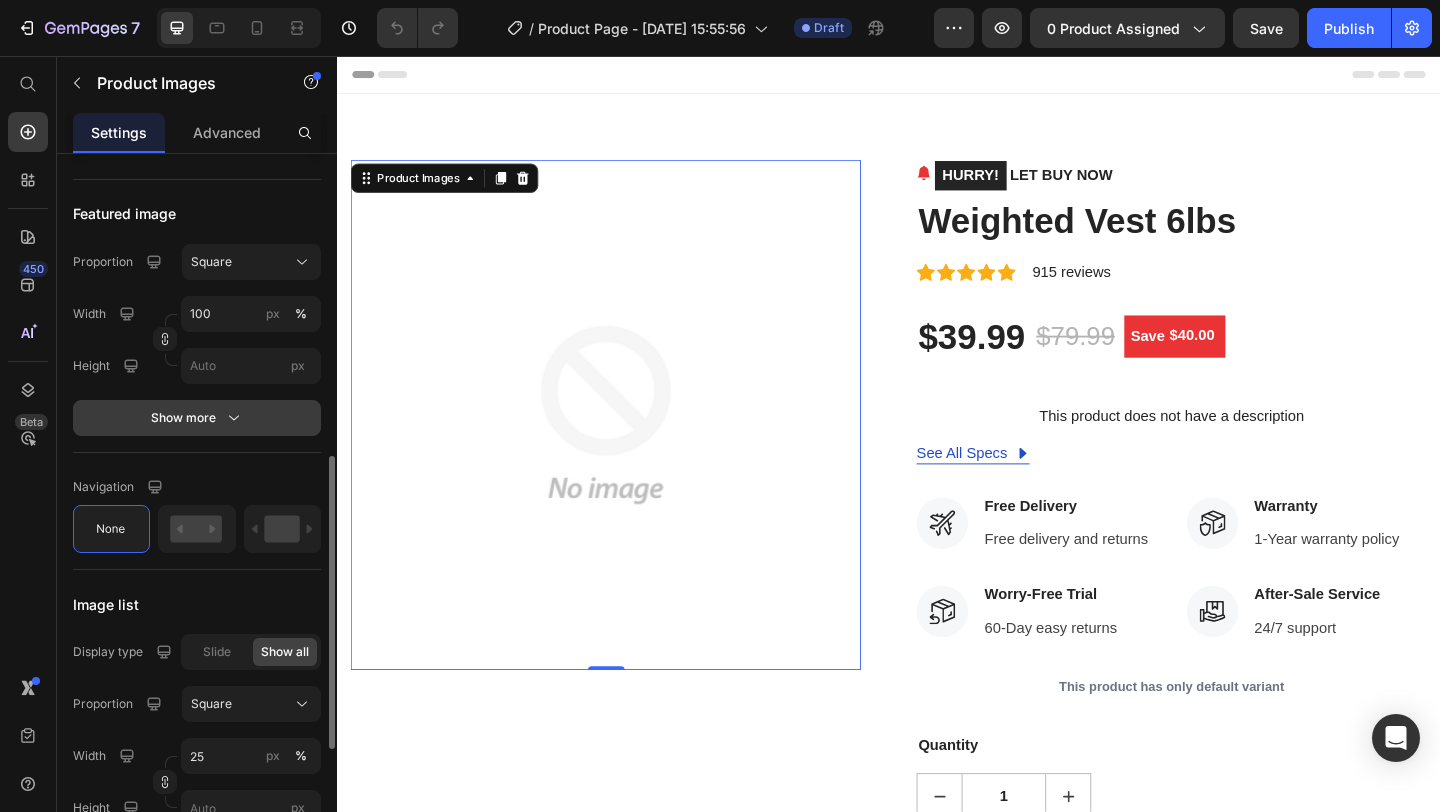 click 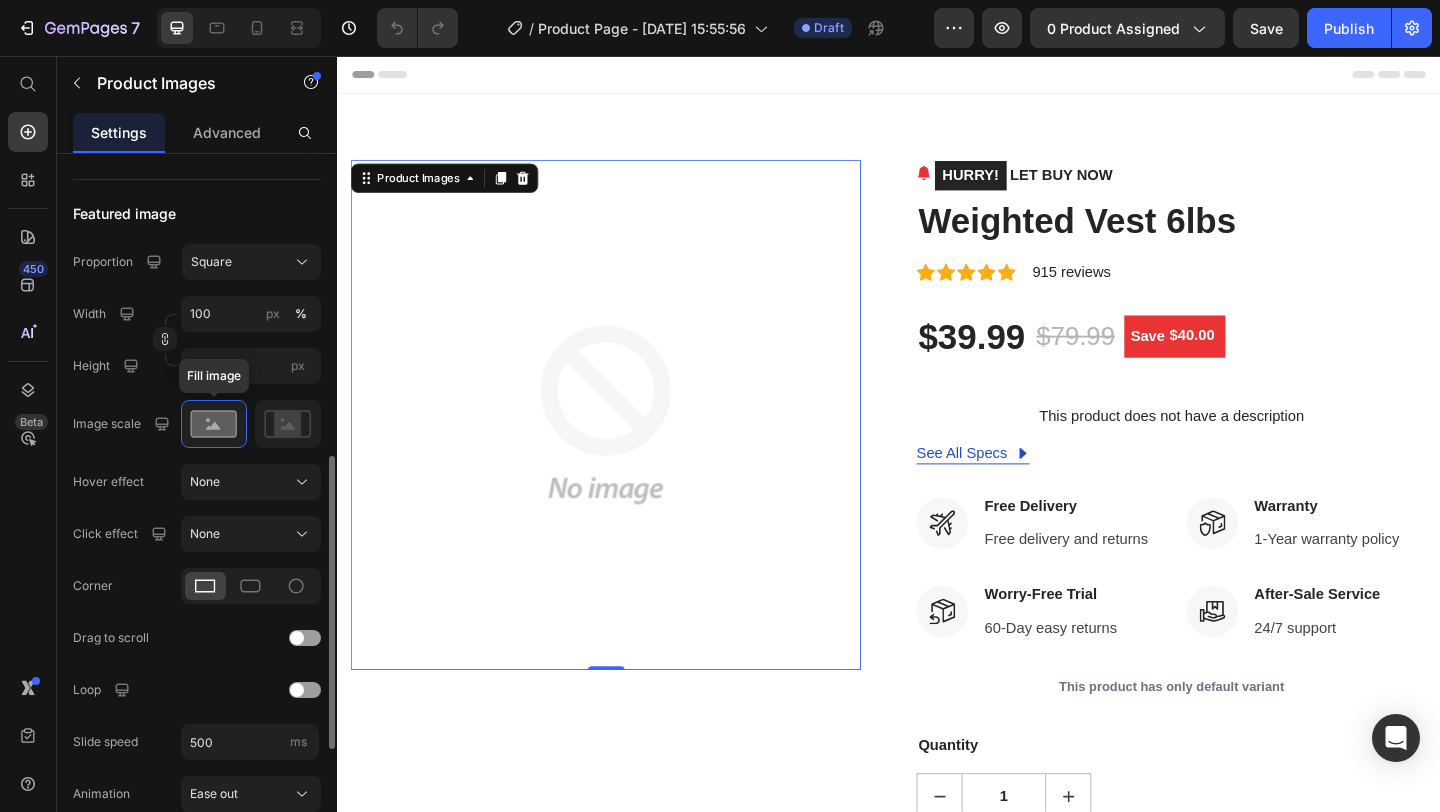 click 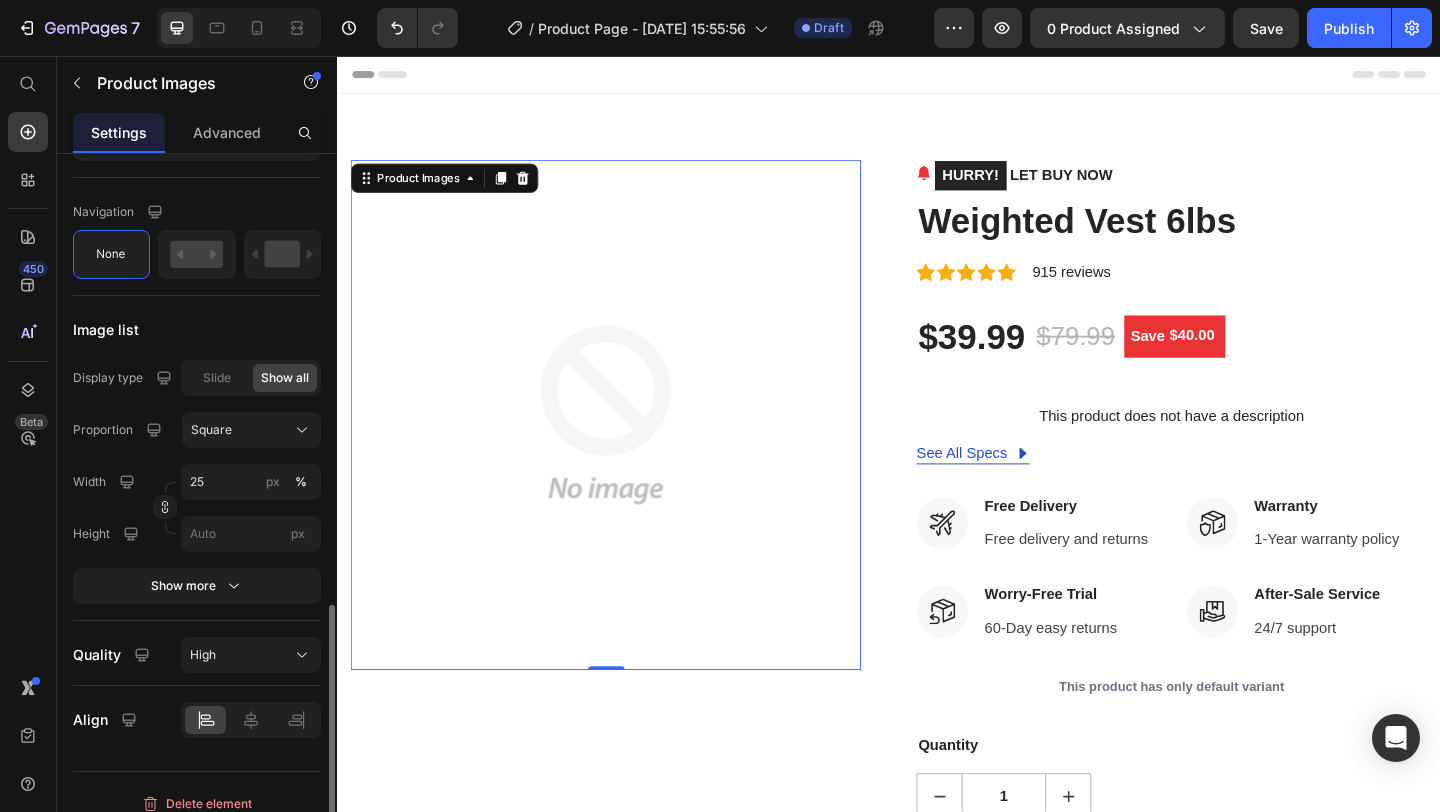 scroll, scrollTop: 1457, scrollLeft: 0, axis: vertical 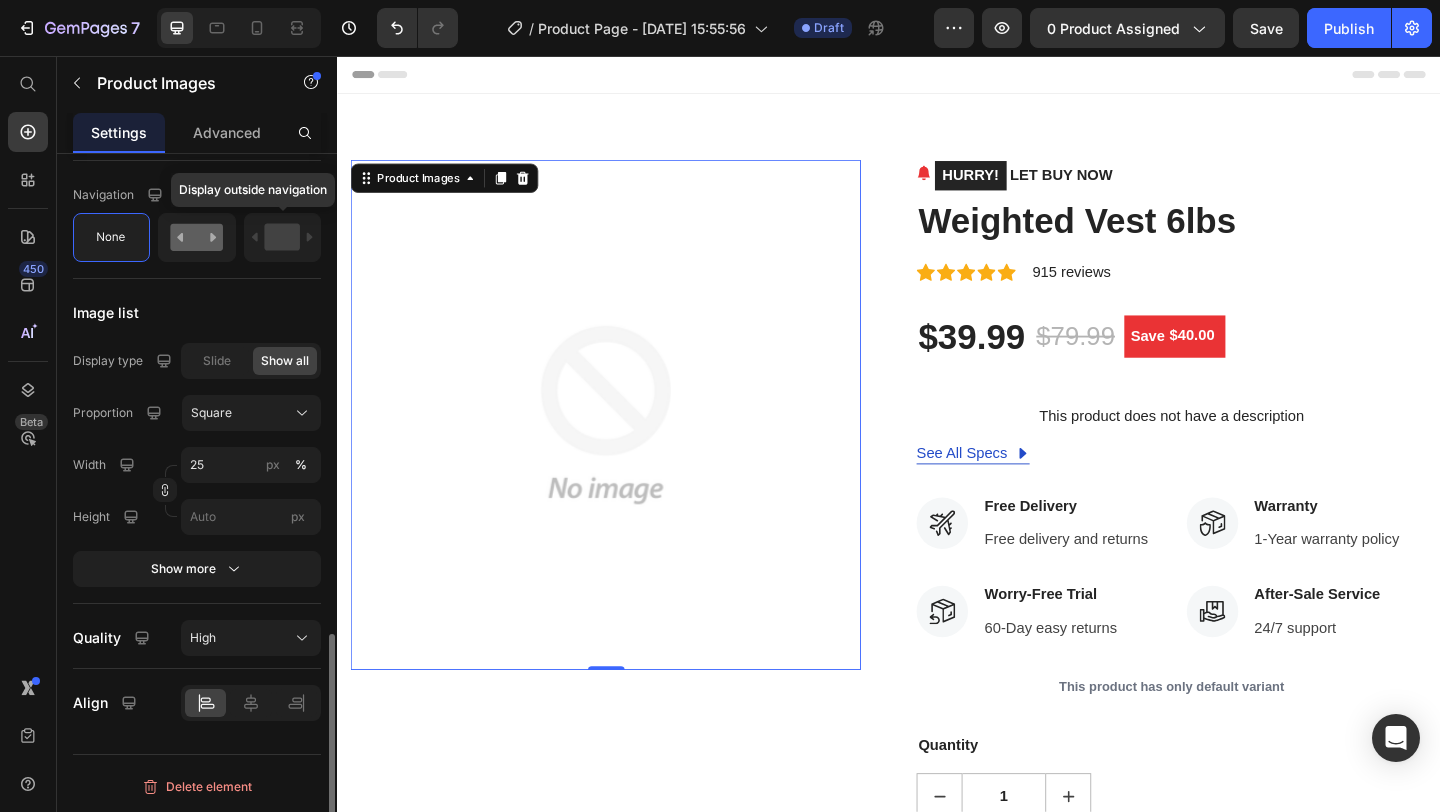 click 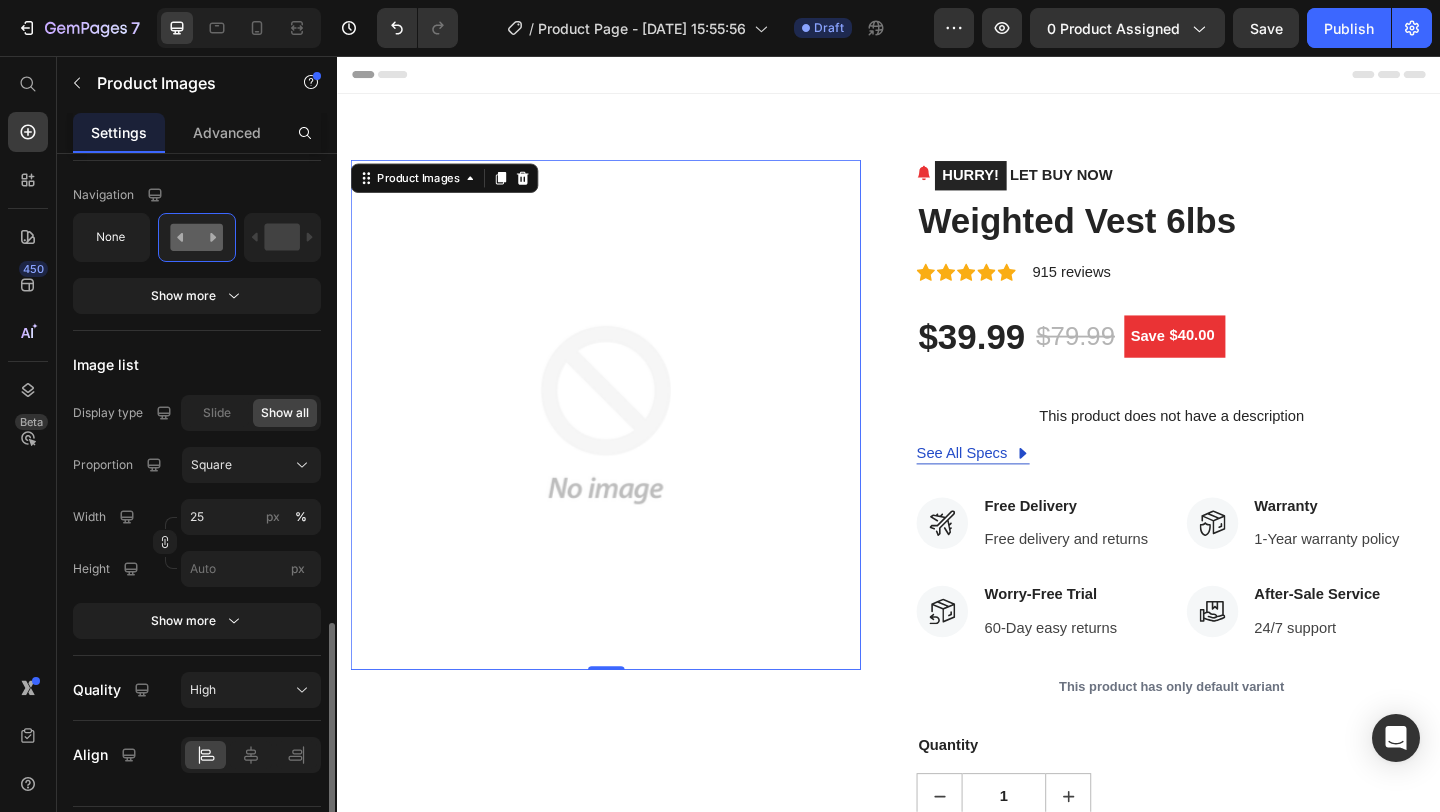 scroll, scrollTop: 1509, scrollLeft: 0, axis: vertical 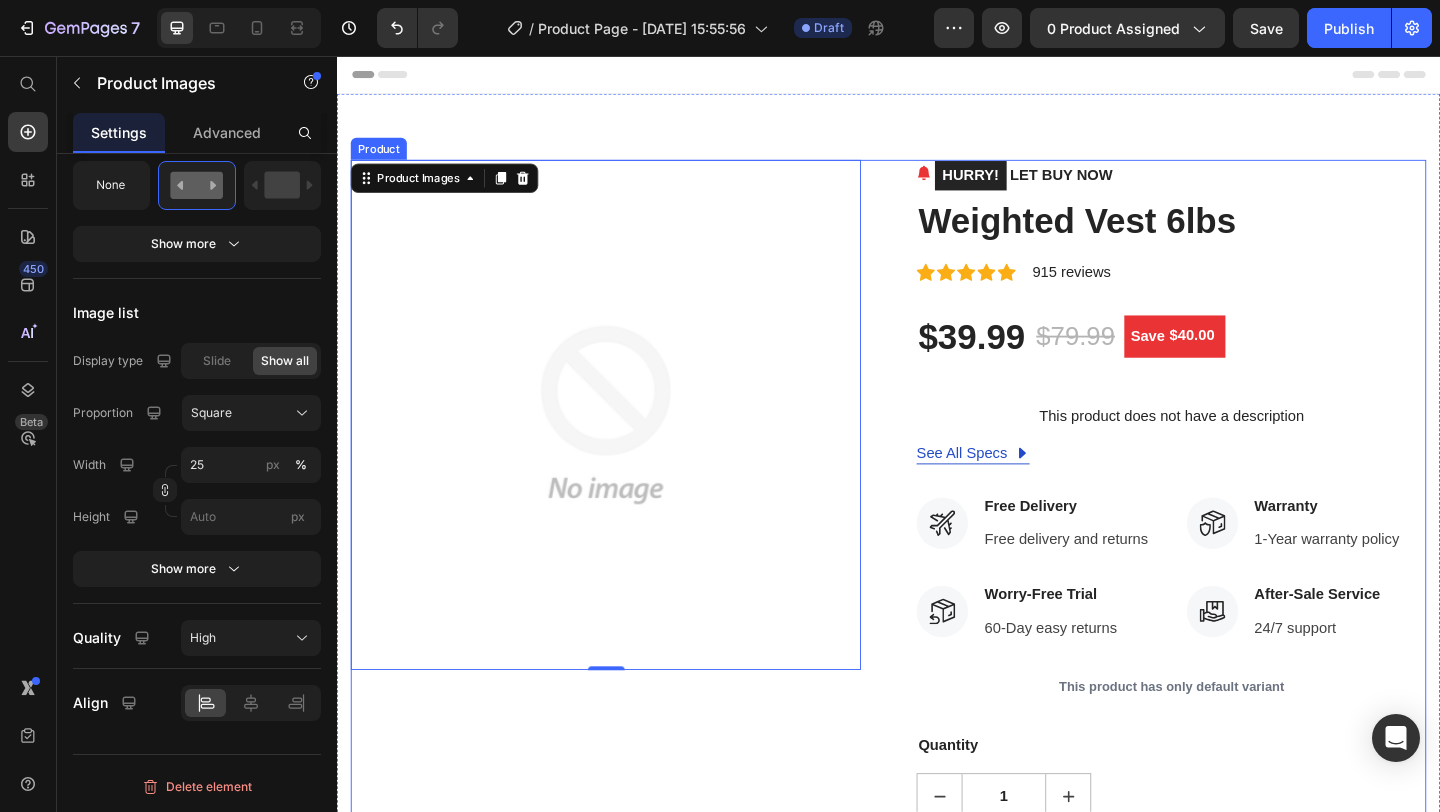click on "Product Images   0" at bounding box center [629, 615] 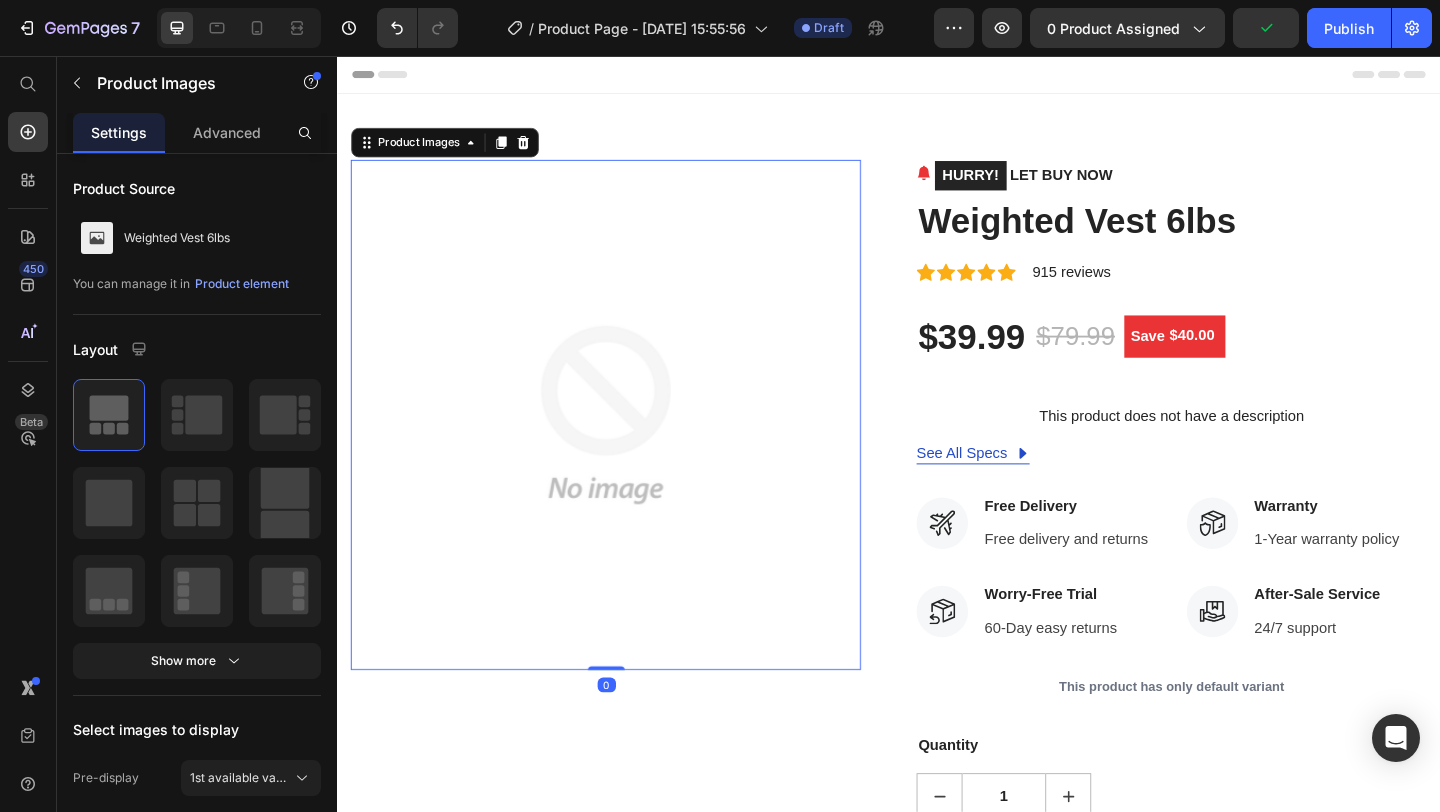 click at bounding box center [629, 446] 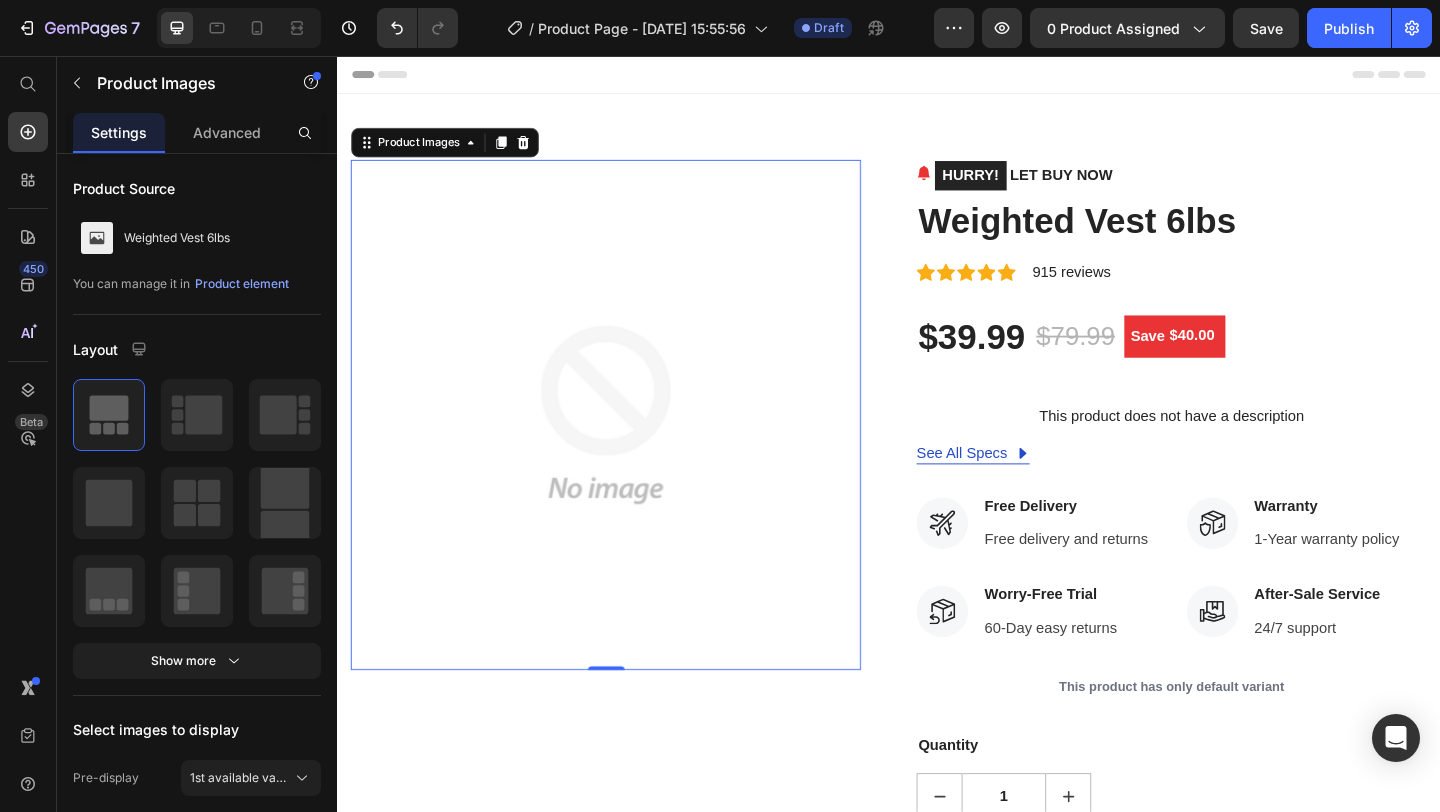 click at bounding box center [629, 446] 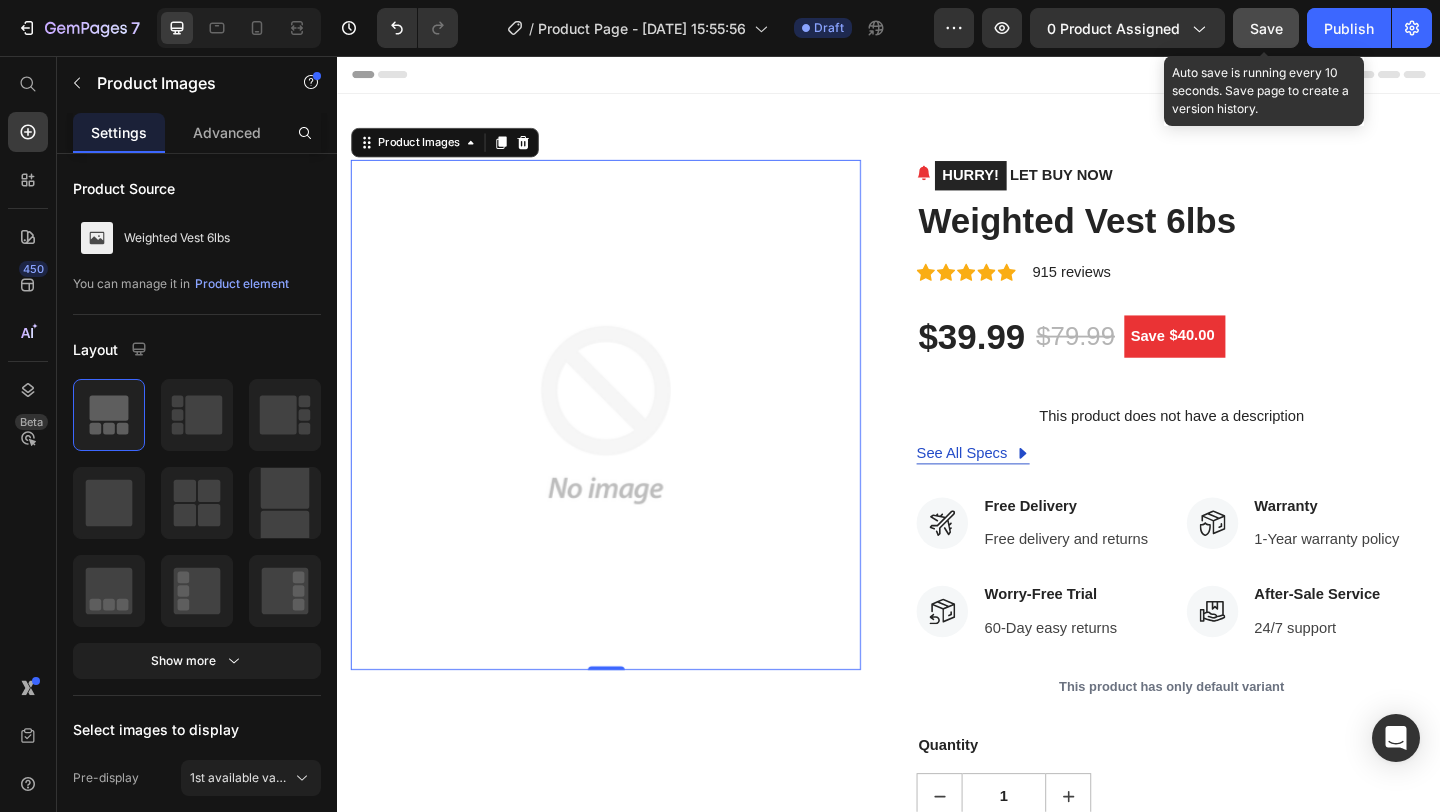 click on "Save" 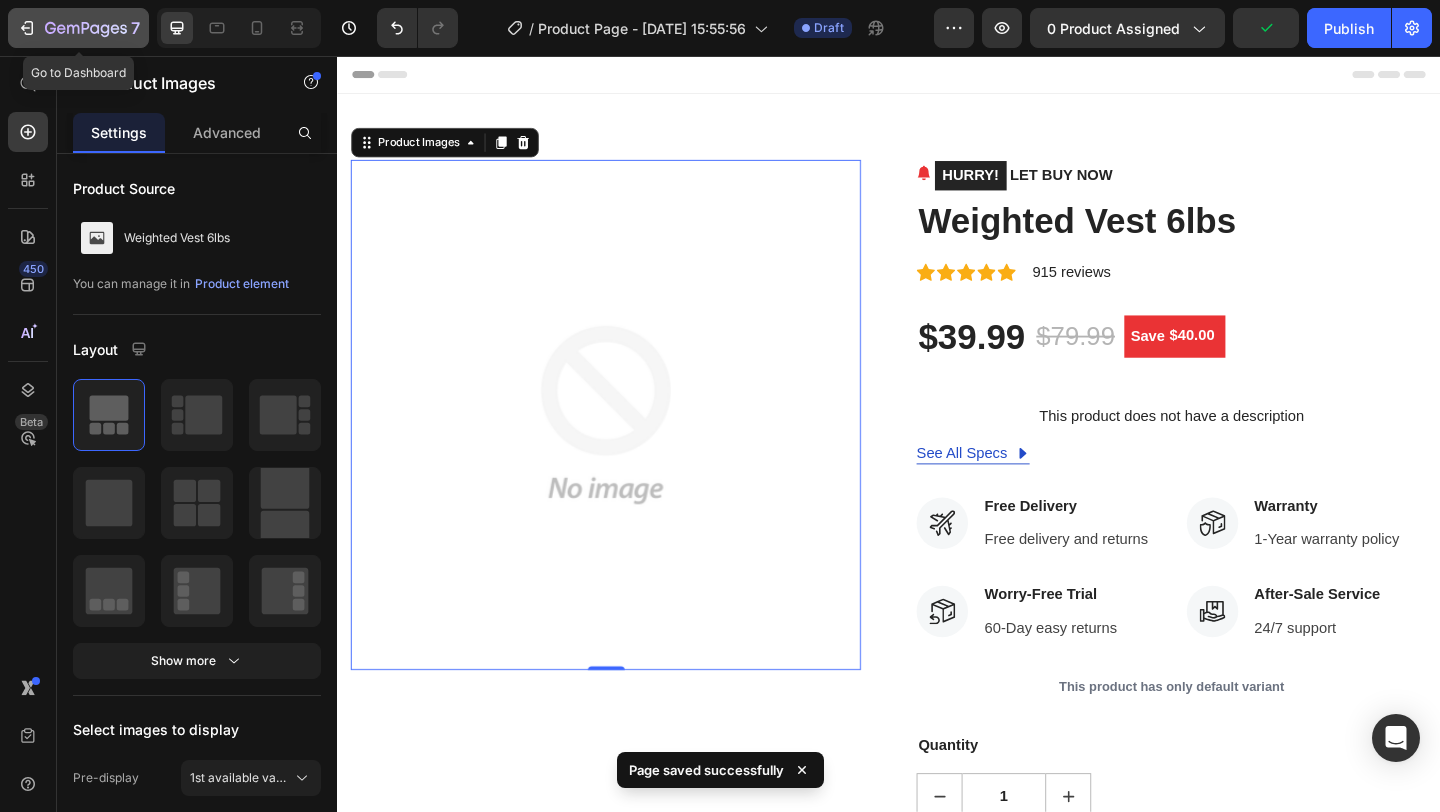 click on "7" 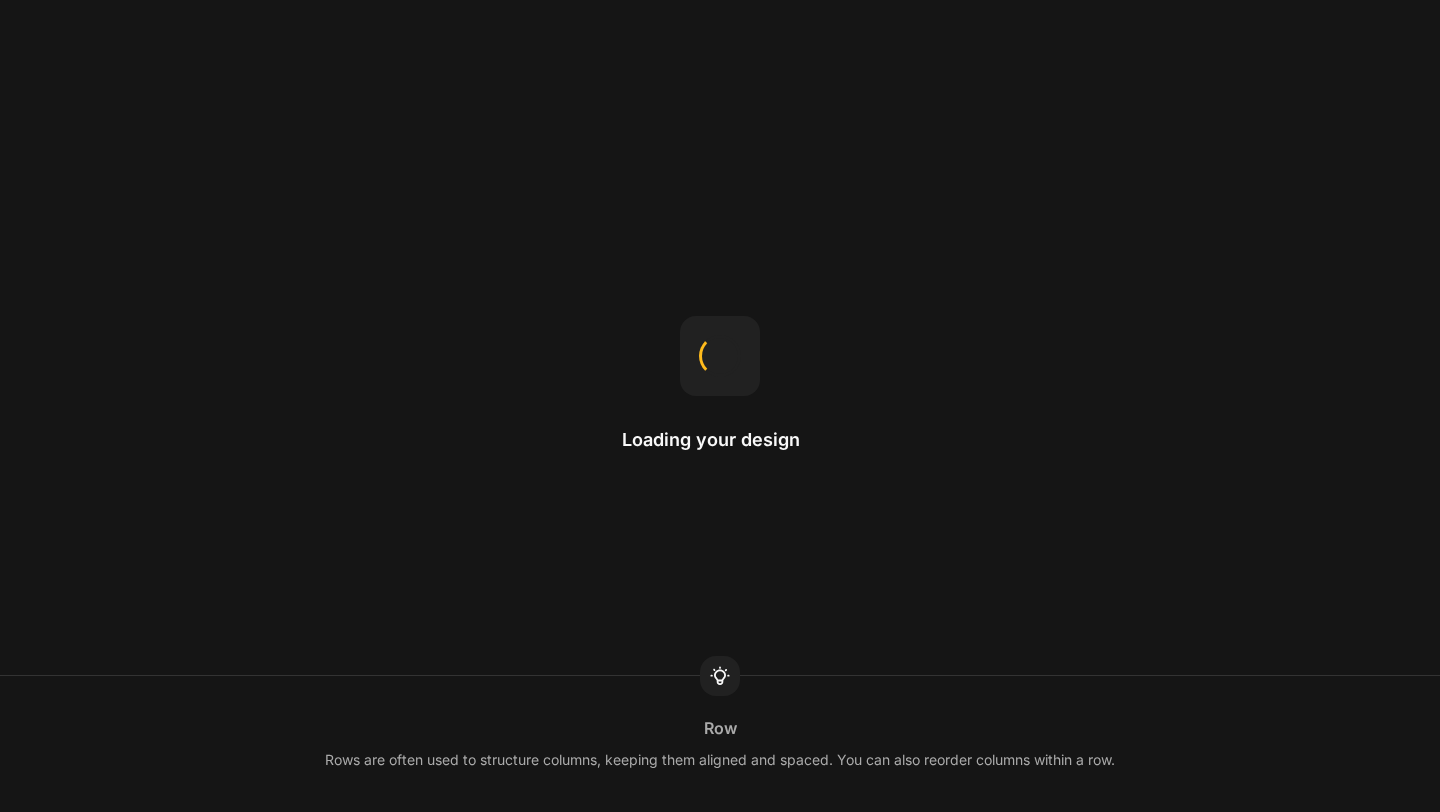 scroll, scrollTop: 0, scrollLeft: 0, axis: both 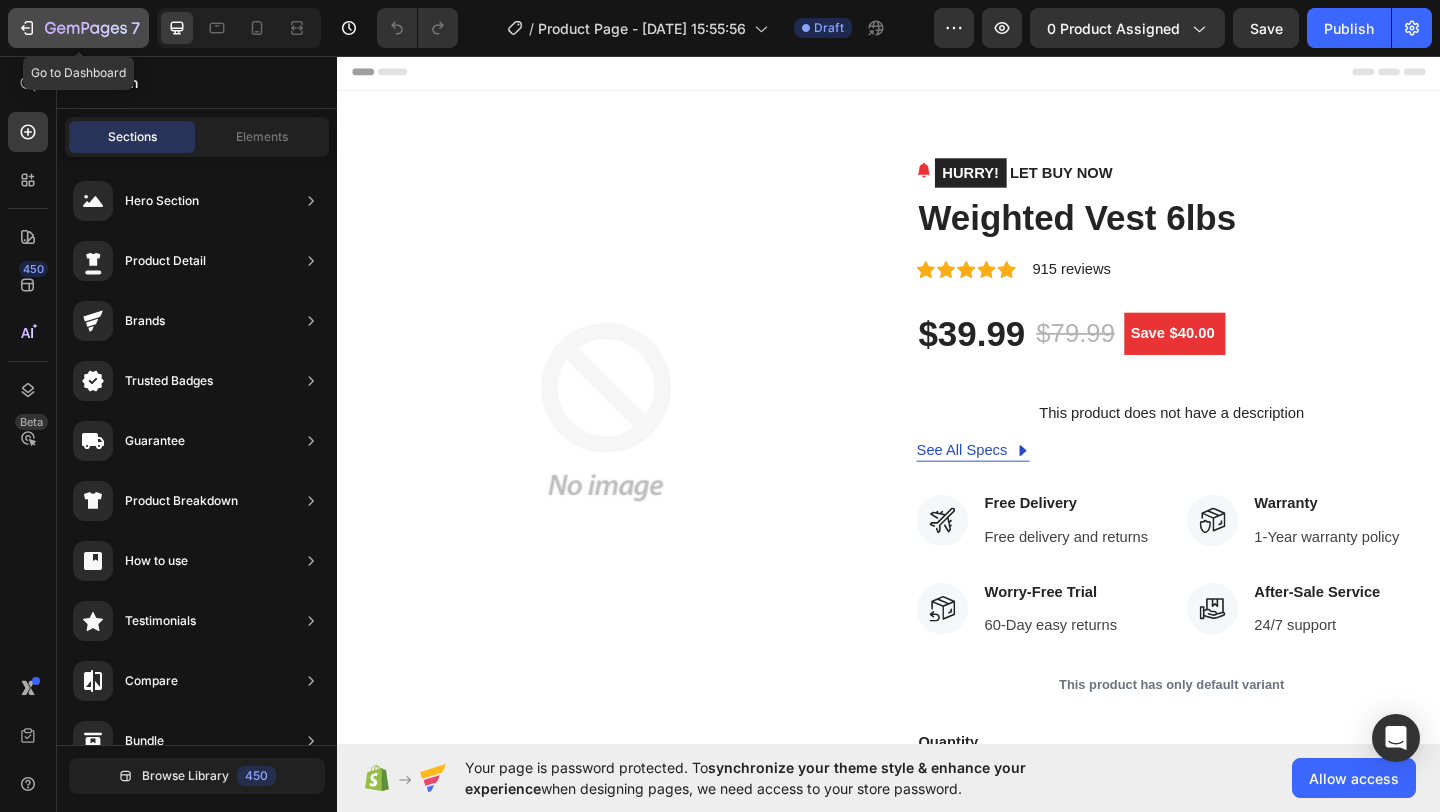 click 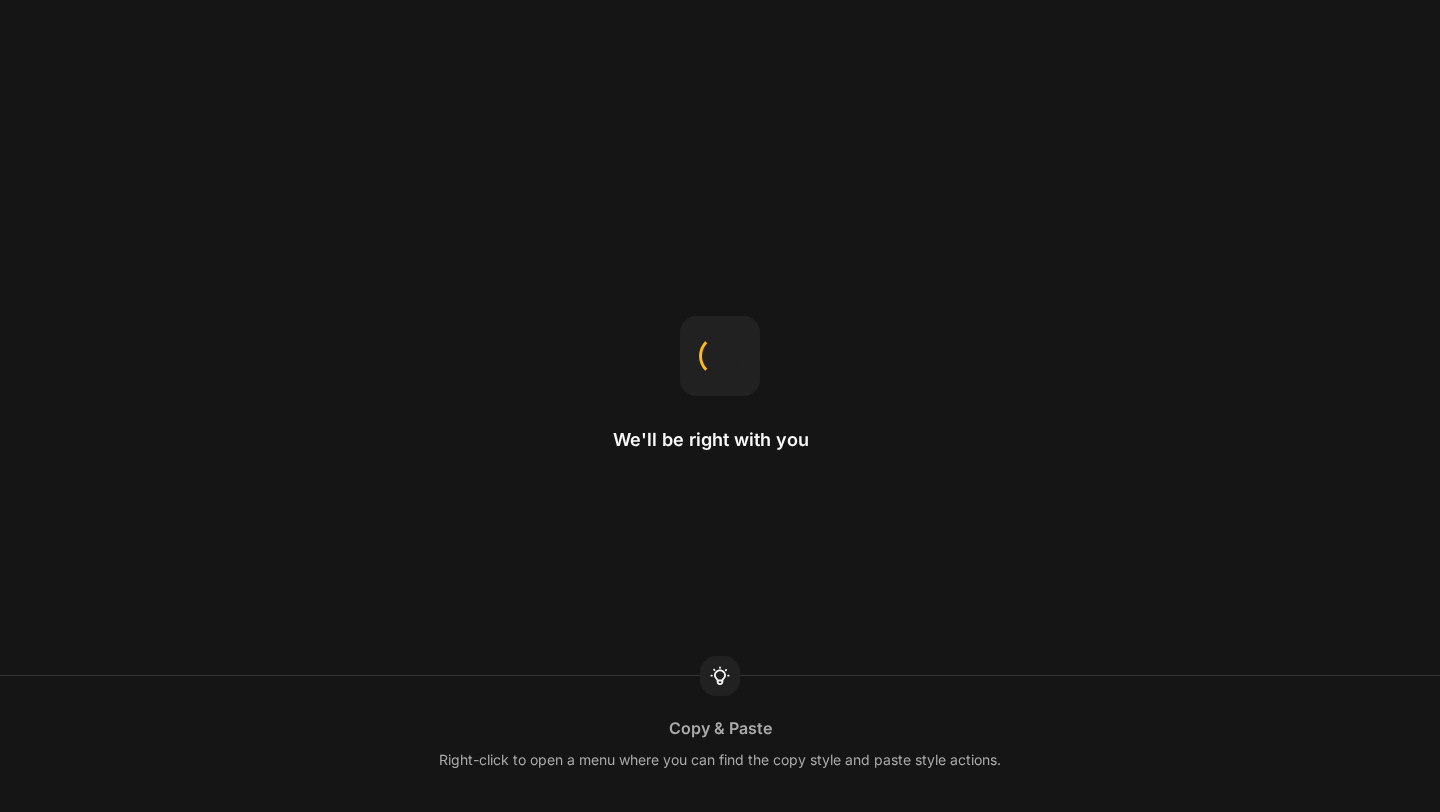 scroll, scrollTop: 0, scrollLeft: 0, axis: both 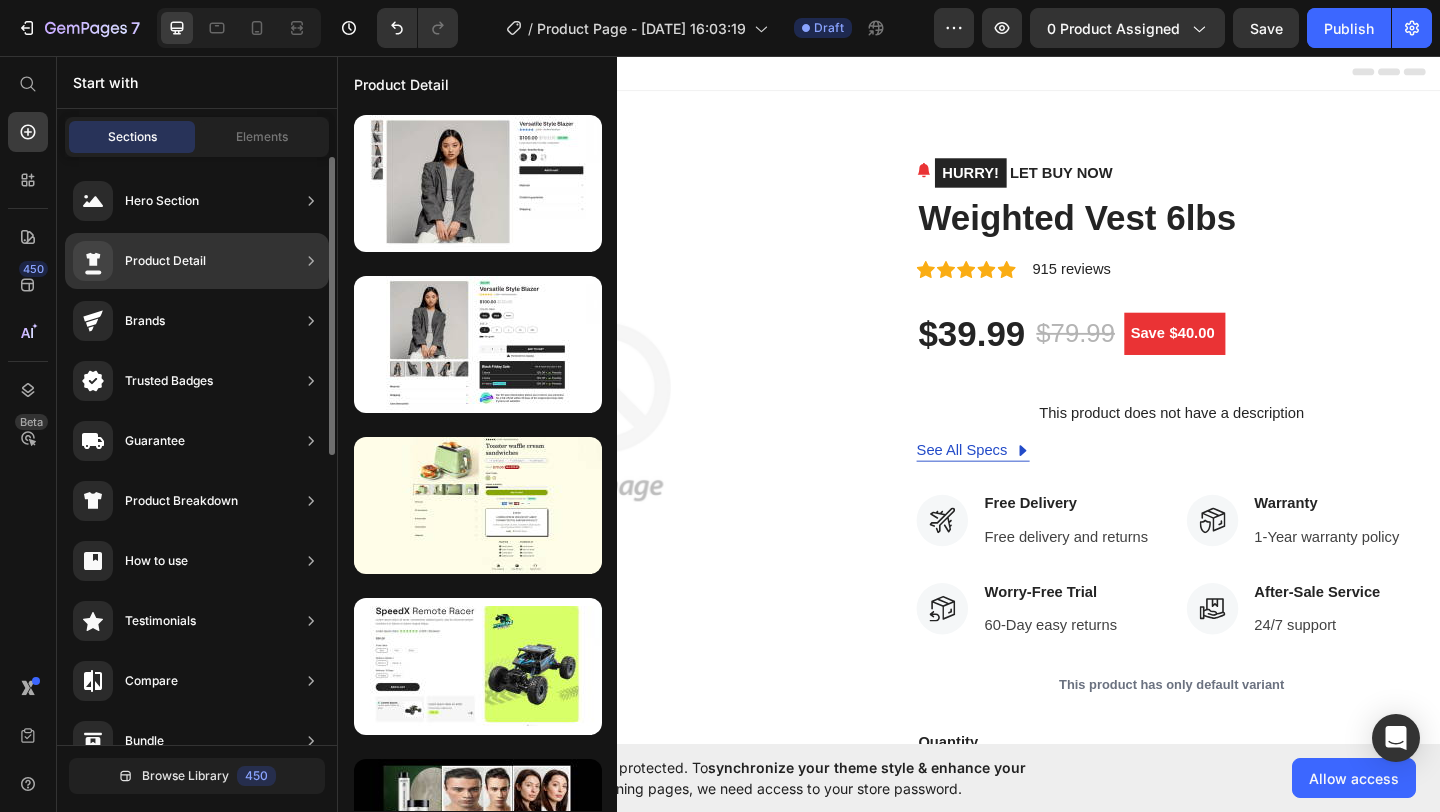 click on "Product Detail" 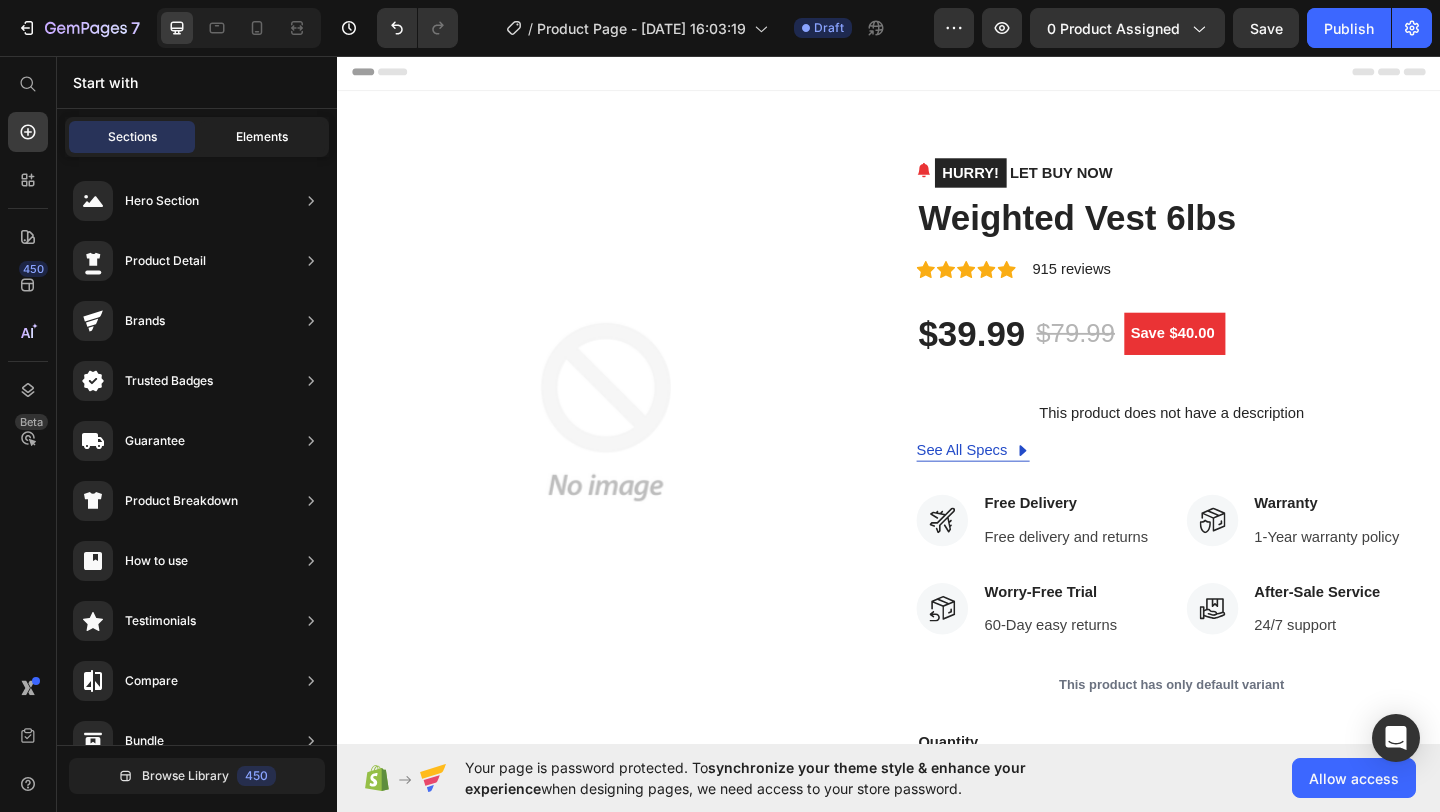 click on "Elements" at bounding box center (262, 137) 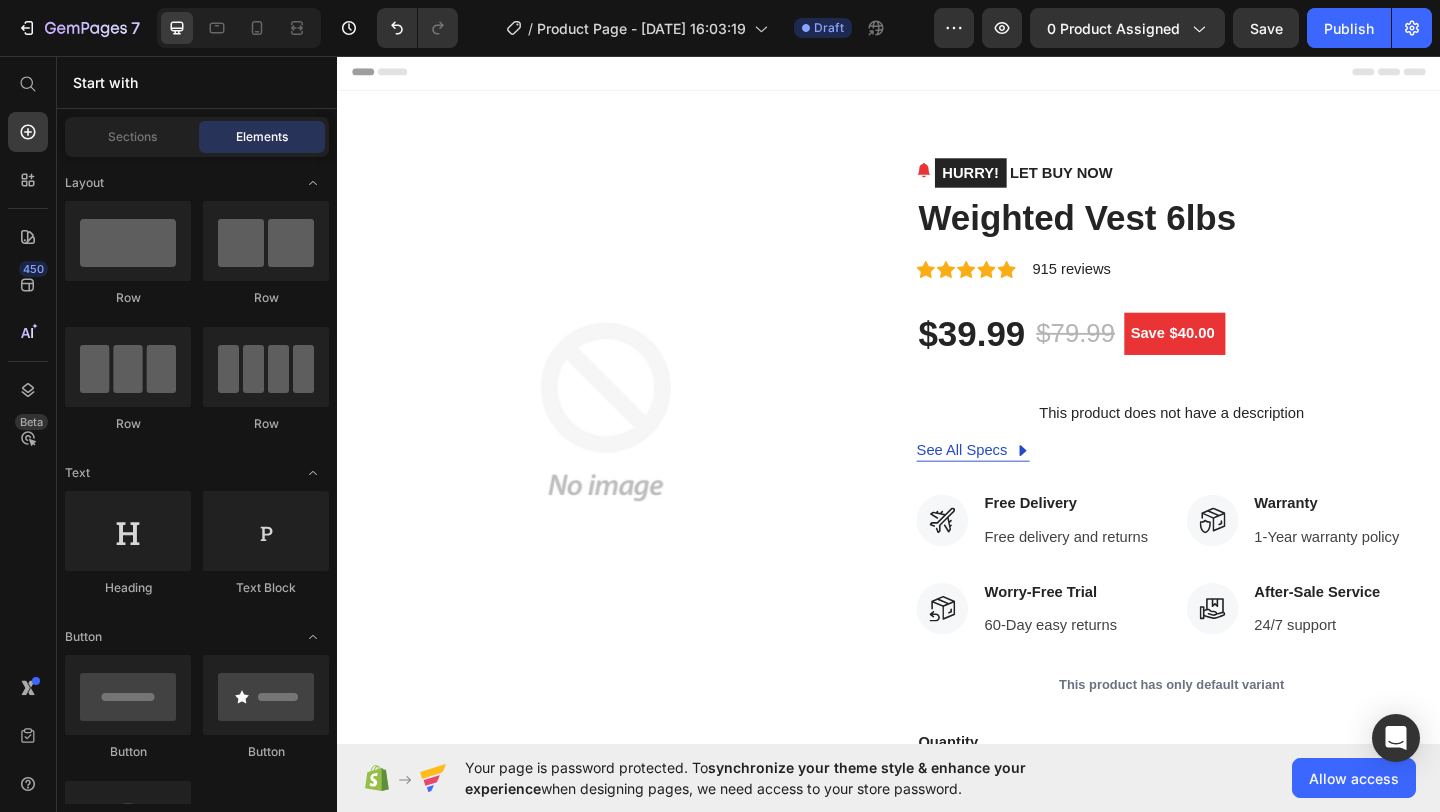 click on "Start with" at bounding box center [197, 82] 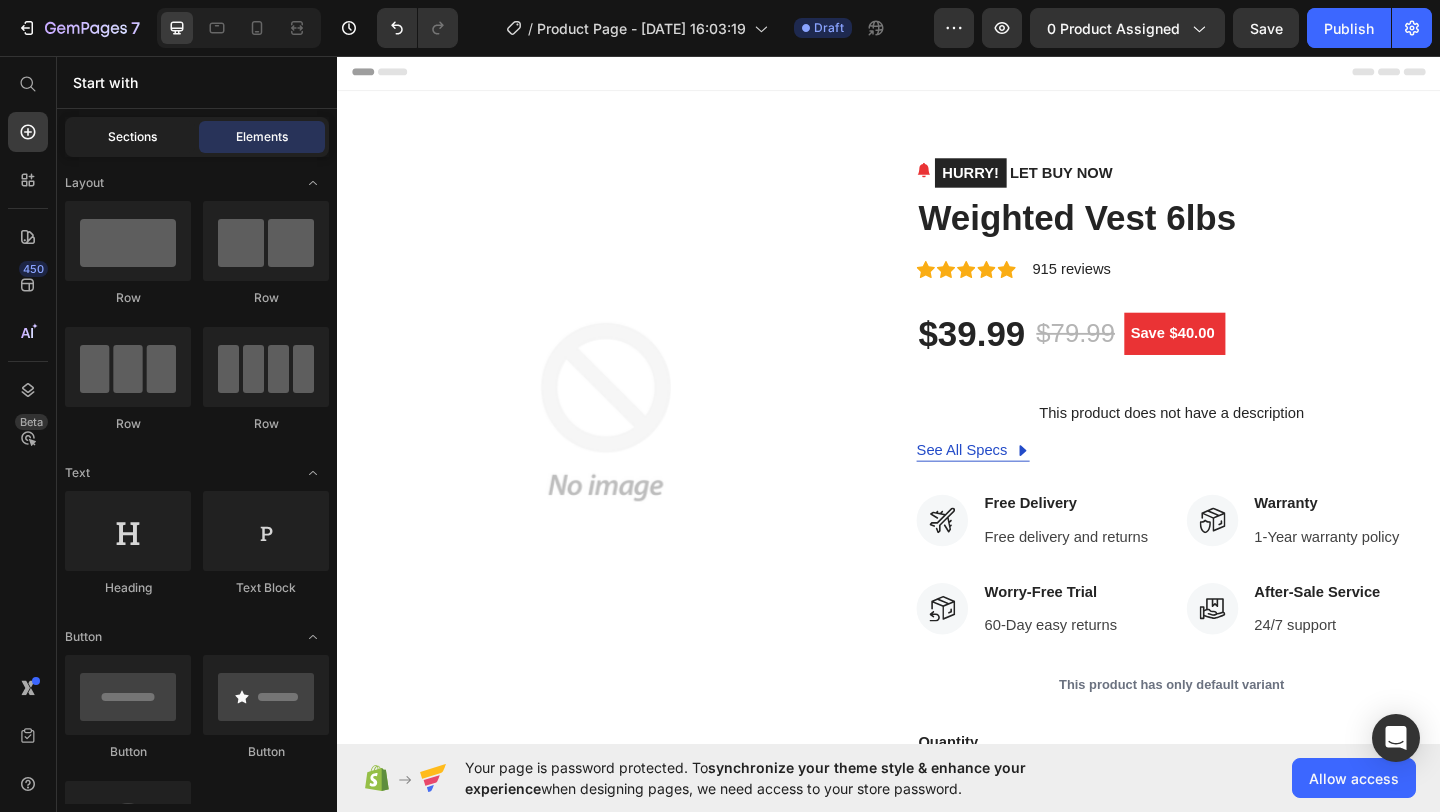 click on "Sections" 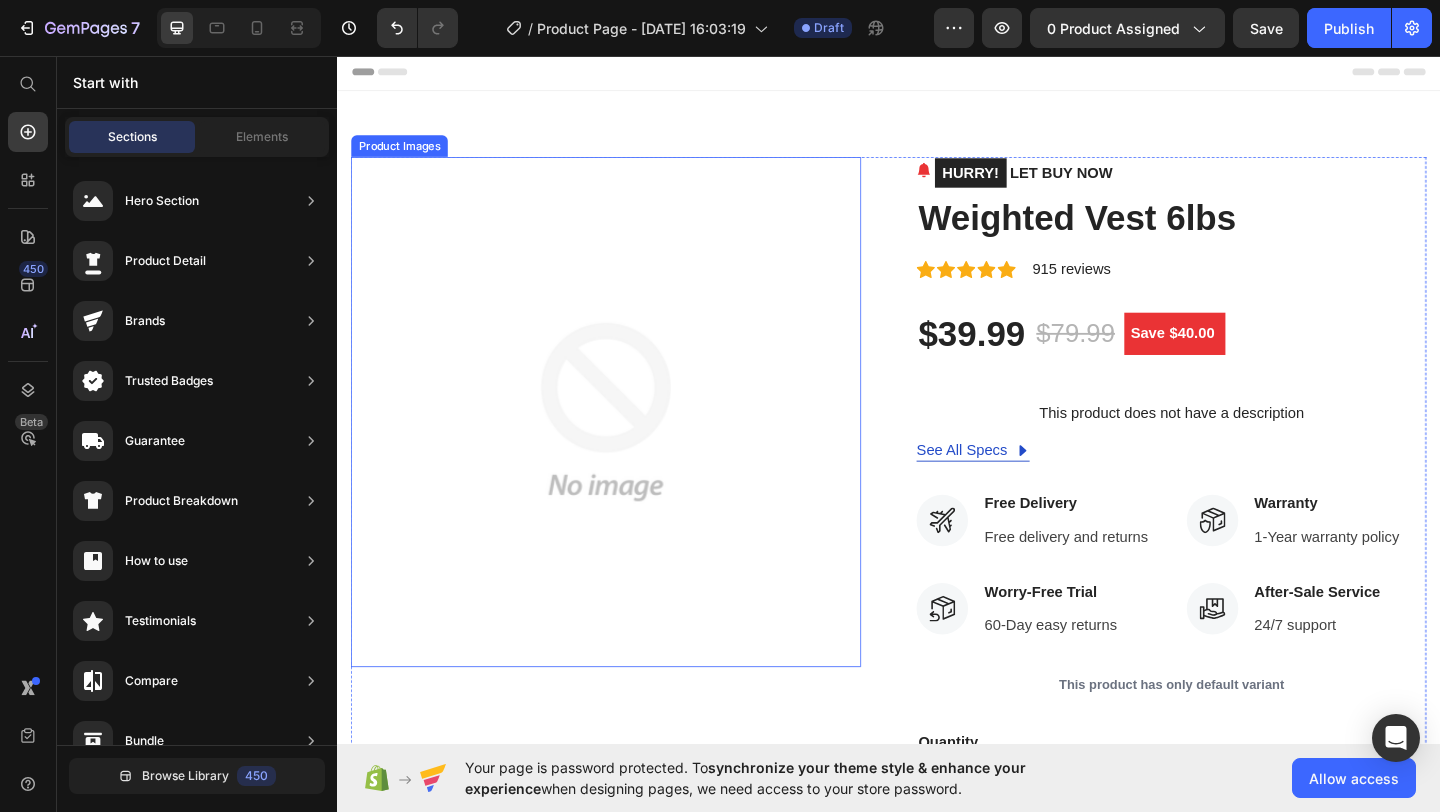 click at bounding box center (629, 443) 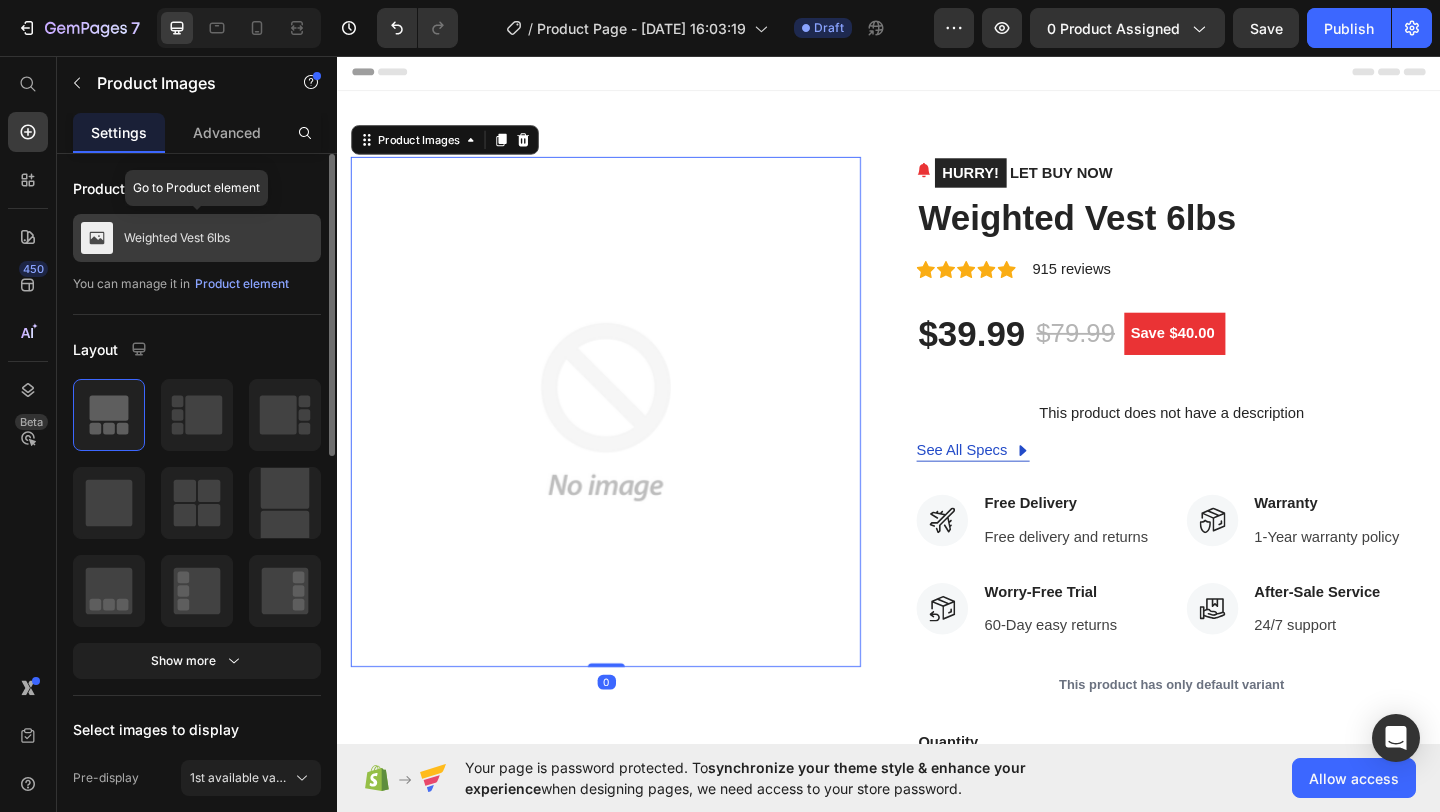 click on "Weighted Vest 6lbs" at bounding box center [177, 238] 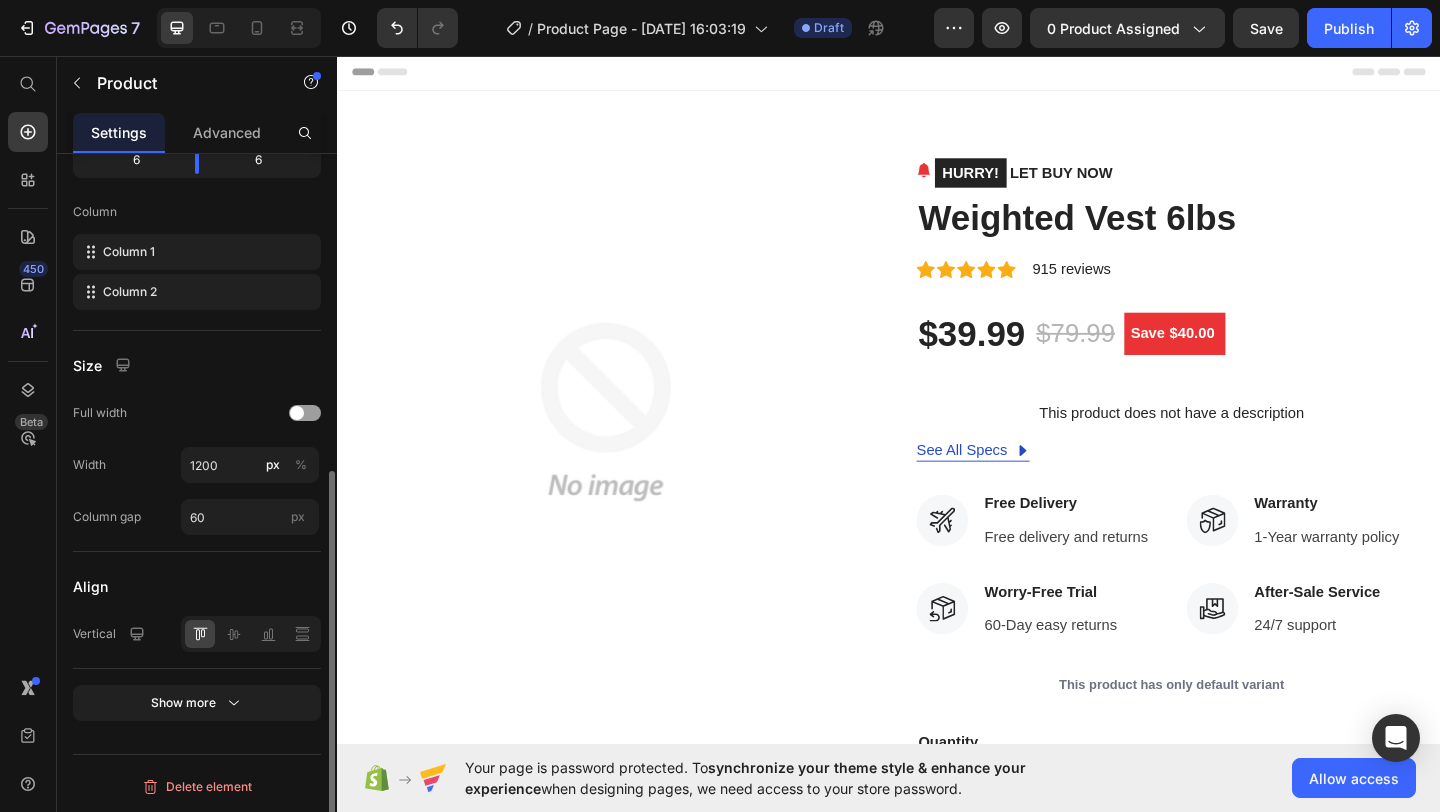 scroll, scrollTop: 0, scrollLeft: 0, axis: both 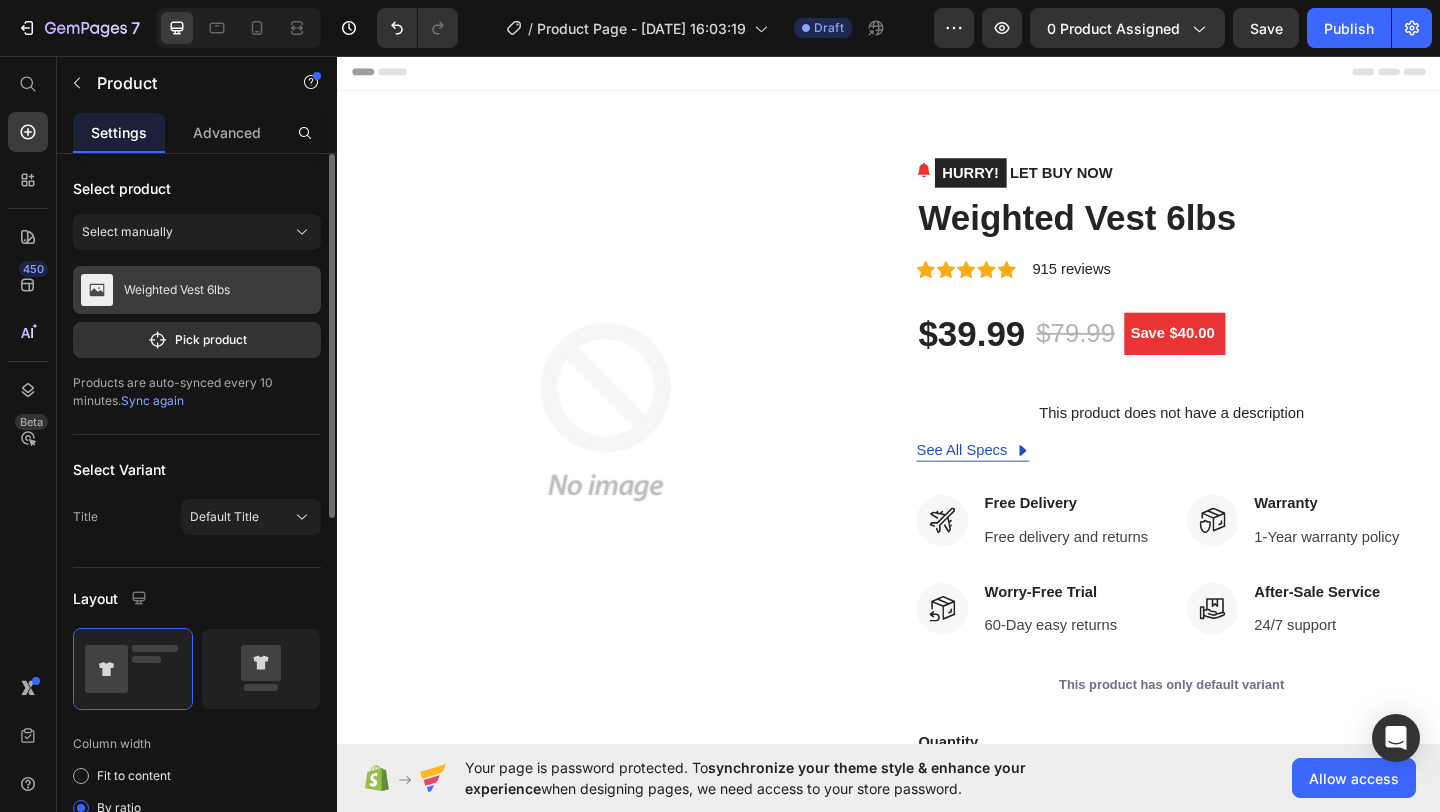 click on "Weighted Vest 6lbs" at bounding box center [177, 290] 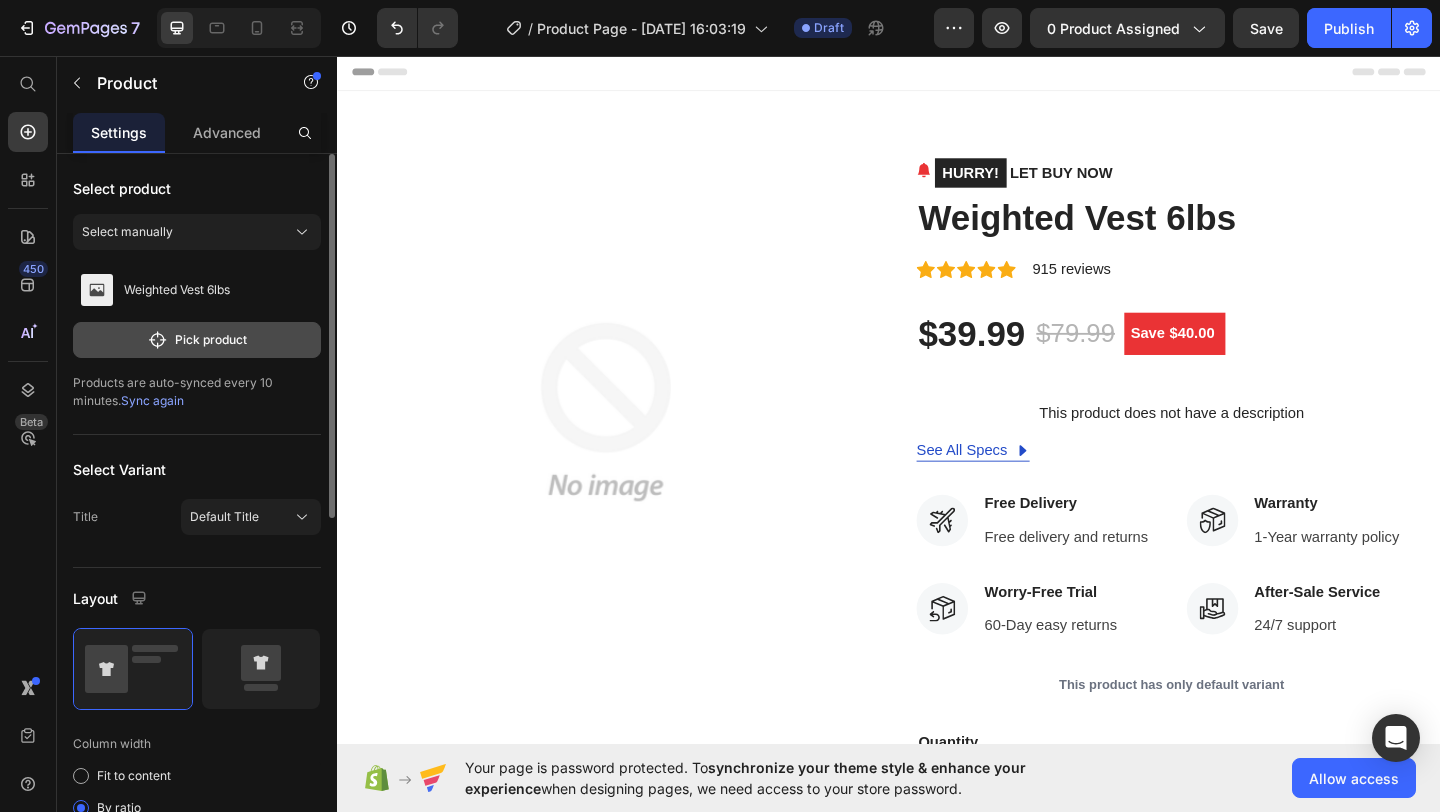click 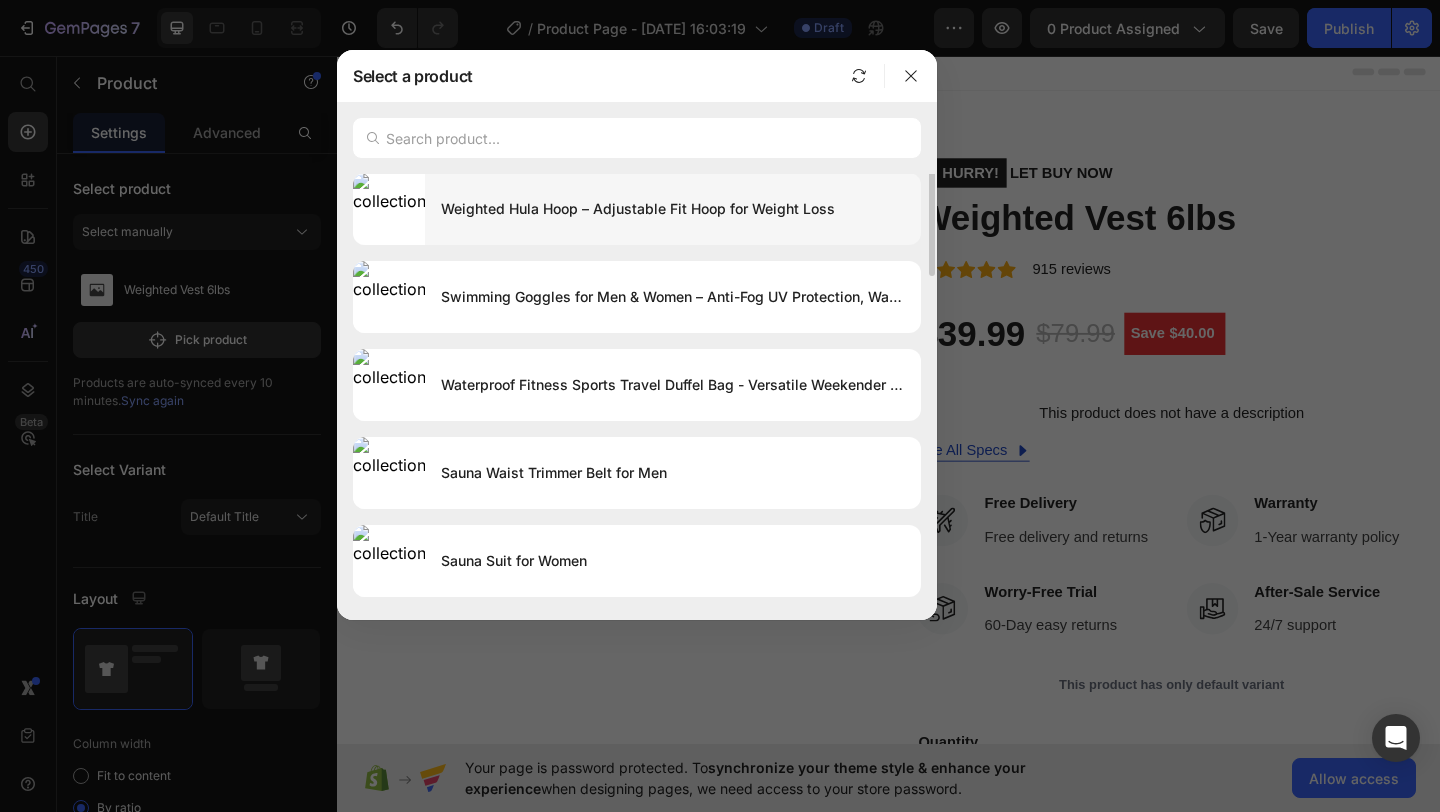 scroll, scrollTop: 0, scrollLeft: 0, axis: both 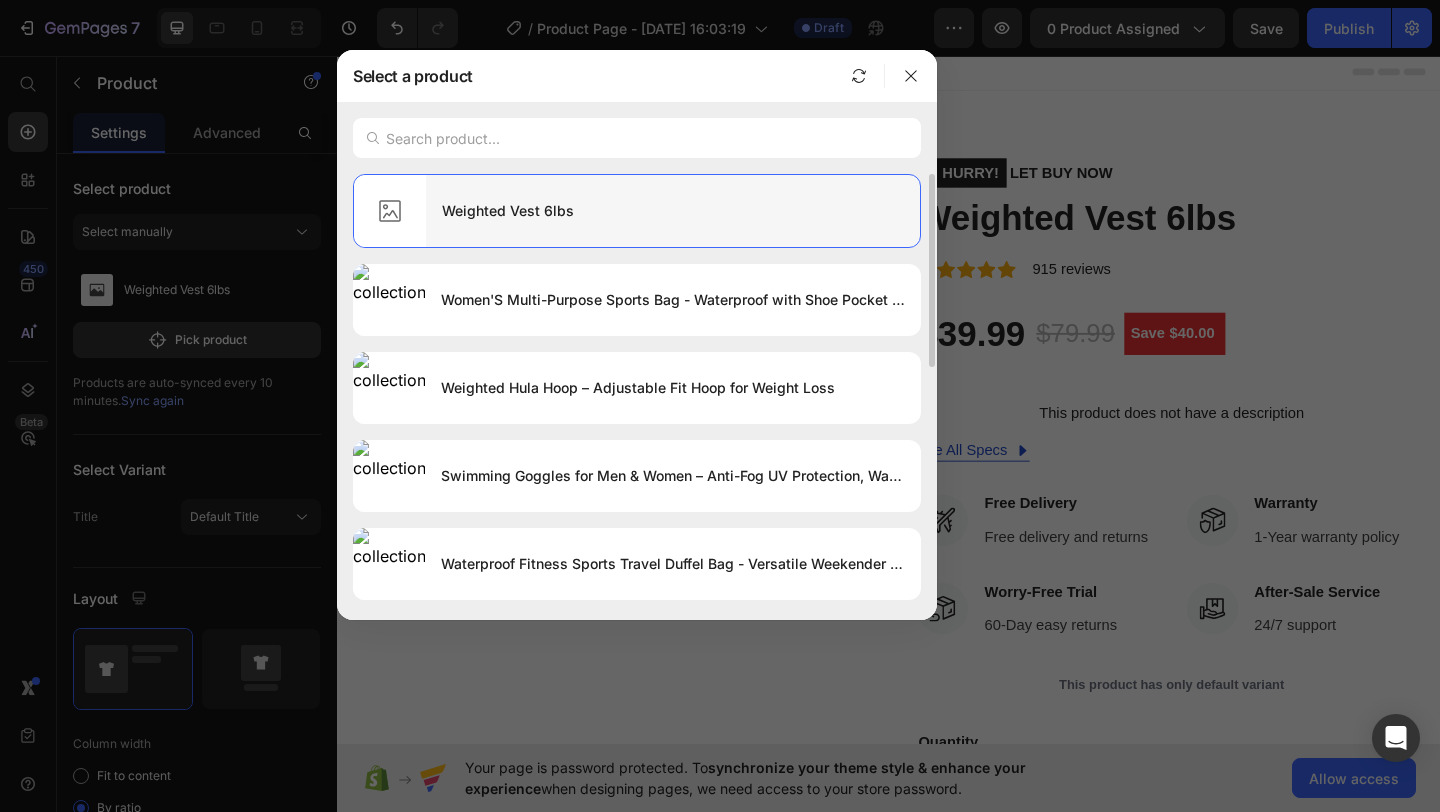 click on "Weighted Vest 6lbs" at bounding box center (673, 211) 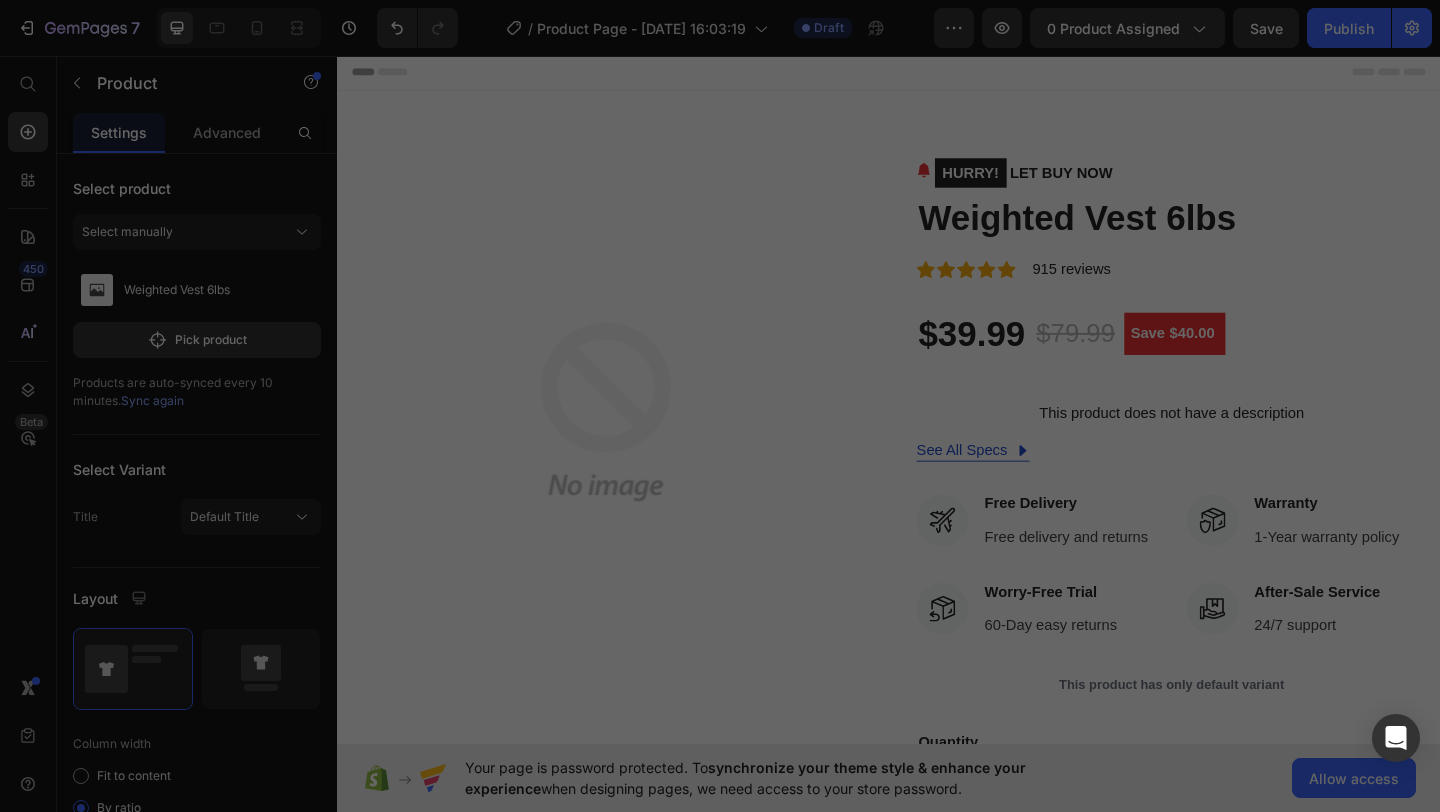 click on "Weighted Vest 6lbs" at bounding box center (673, 211) 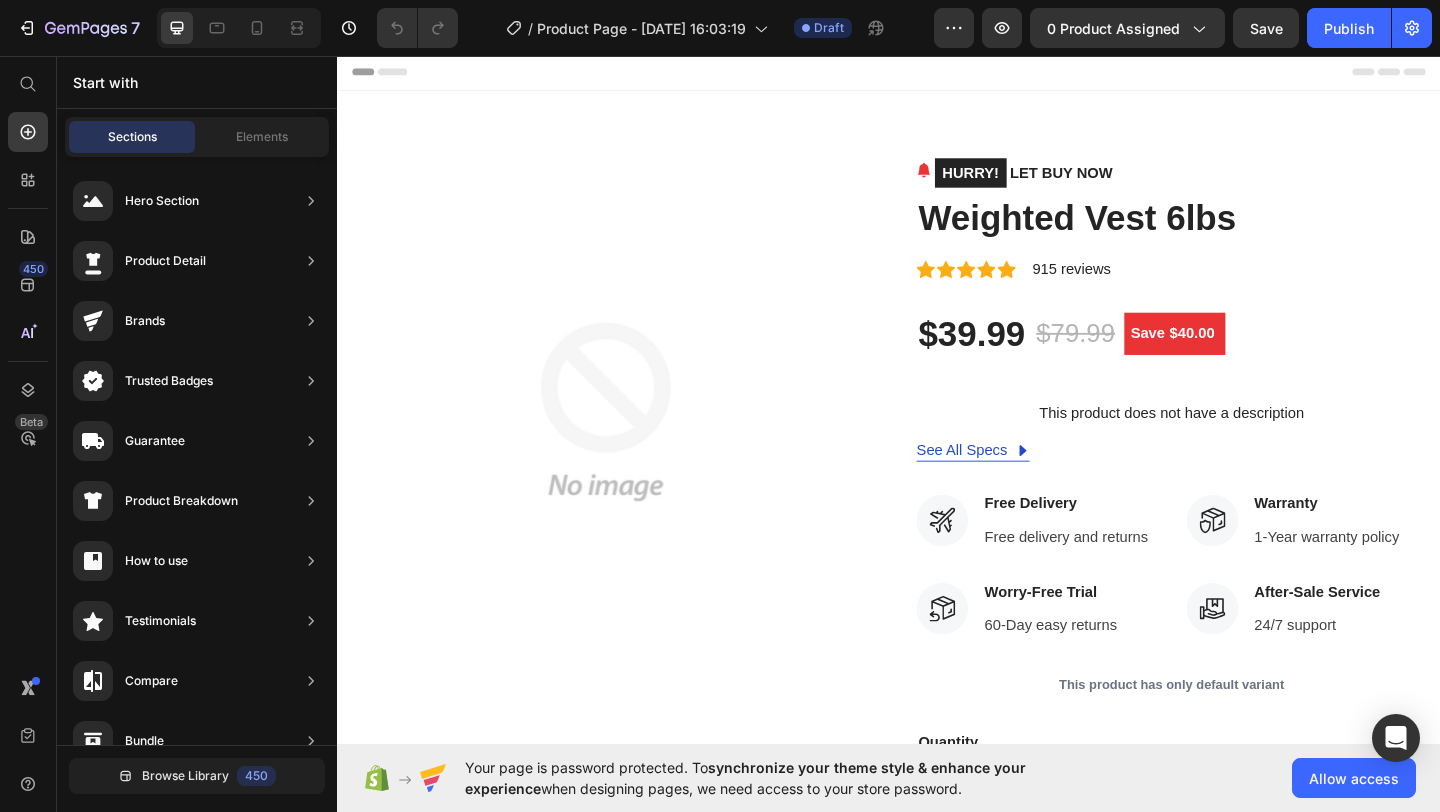 scroll, scrollTop: 0, scrollLeft: 0, axis: both 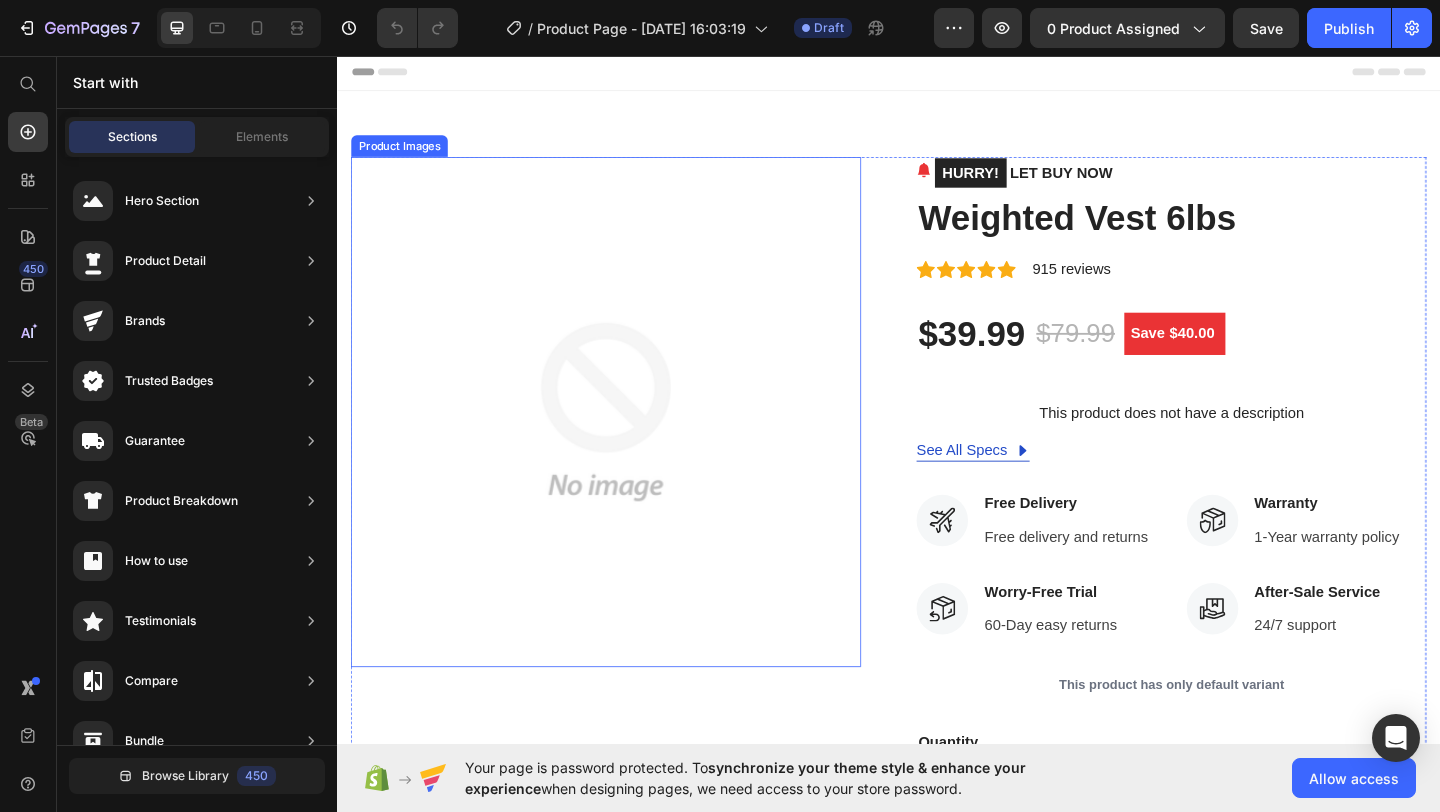 click at bounding box center (629, 443) 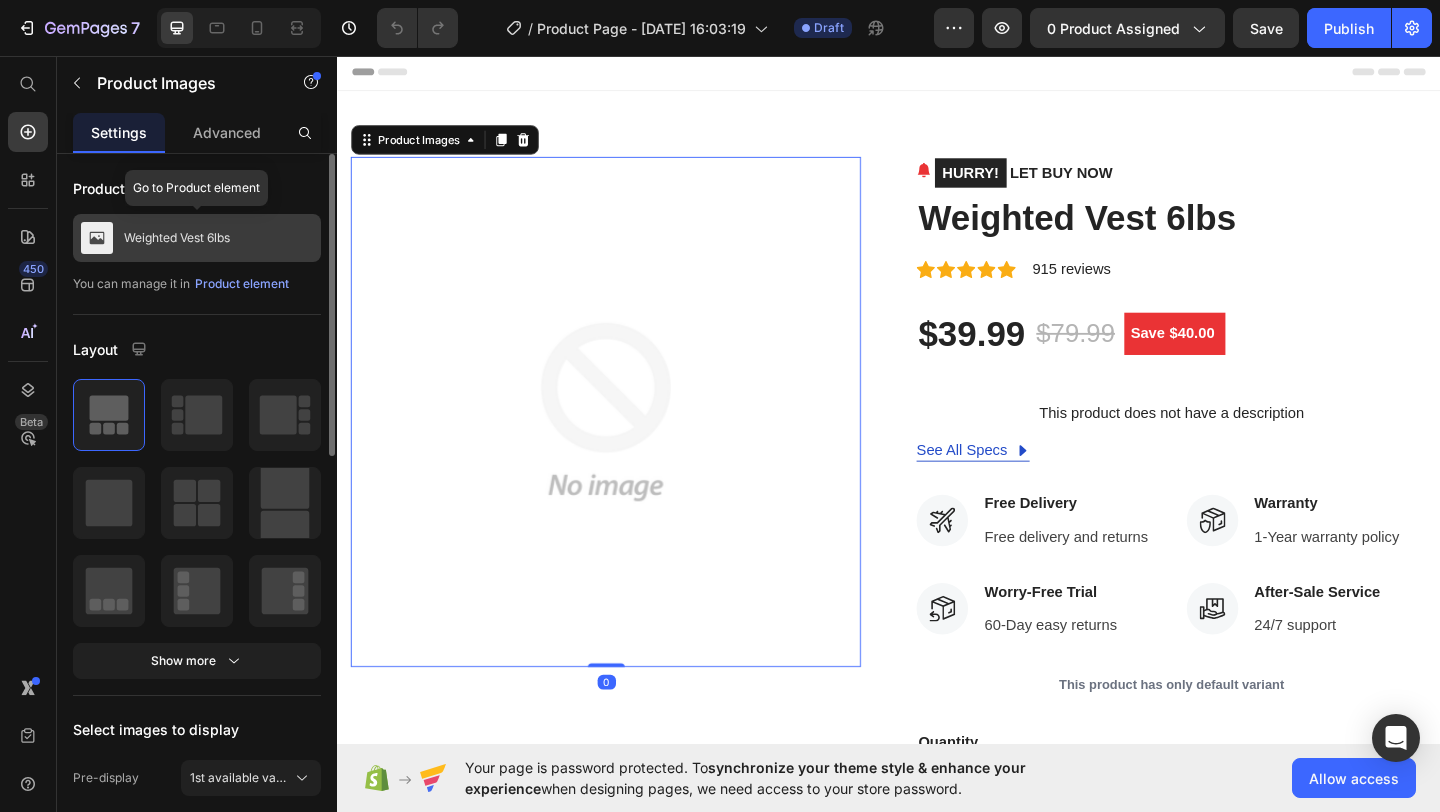 click on "Weighted Vest 6lbs" at bounding box center [197, 238] 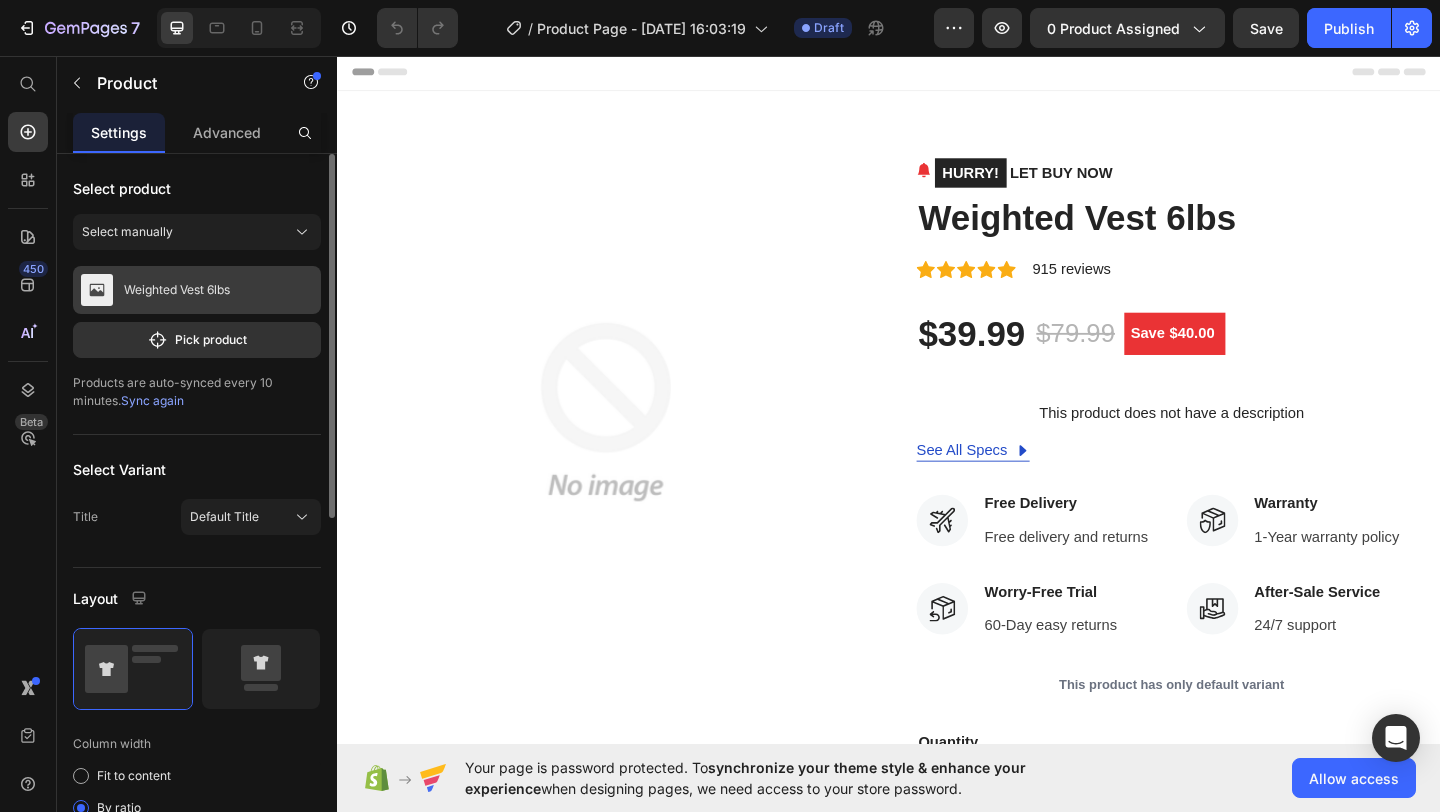 click on "Weighted Vest 6lbs" at bounding box center [197, 290] 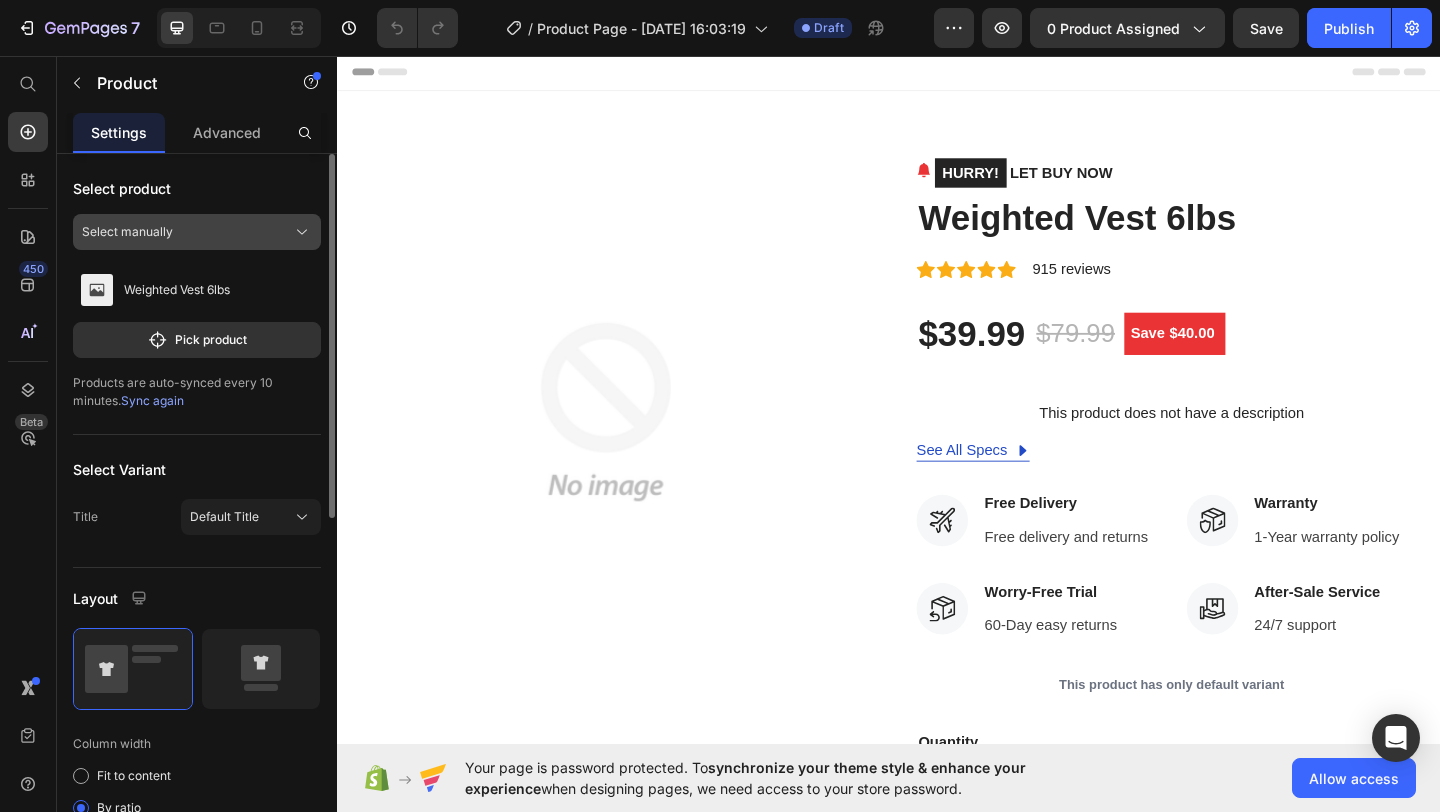 click on "Select manually" 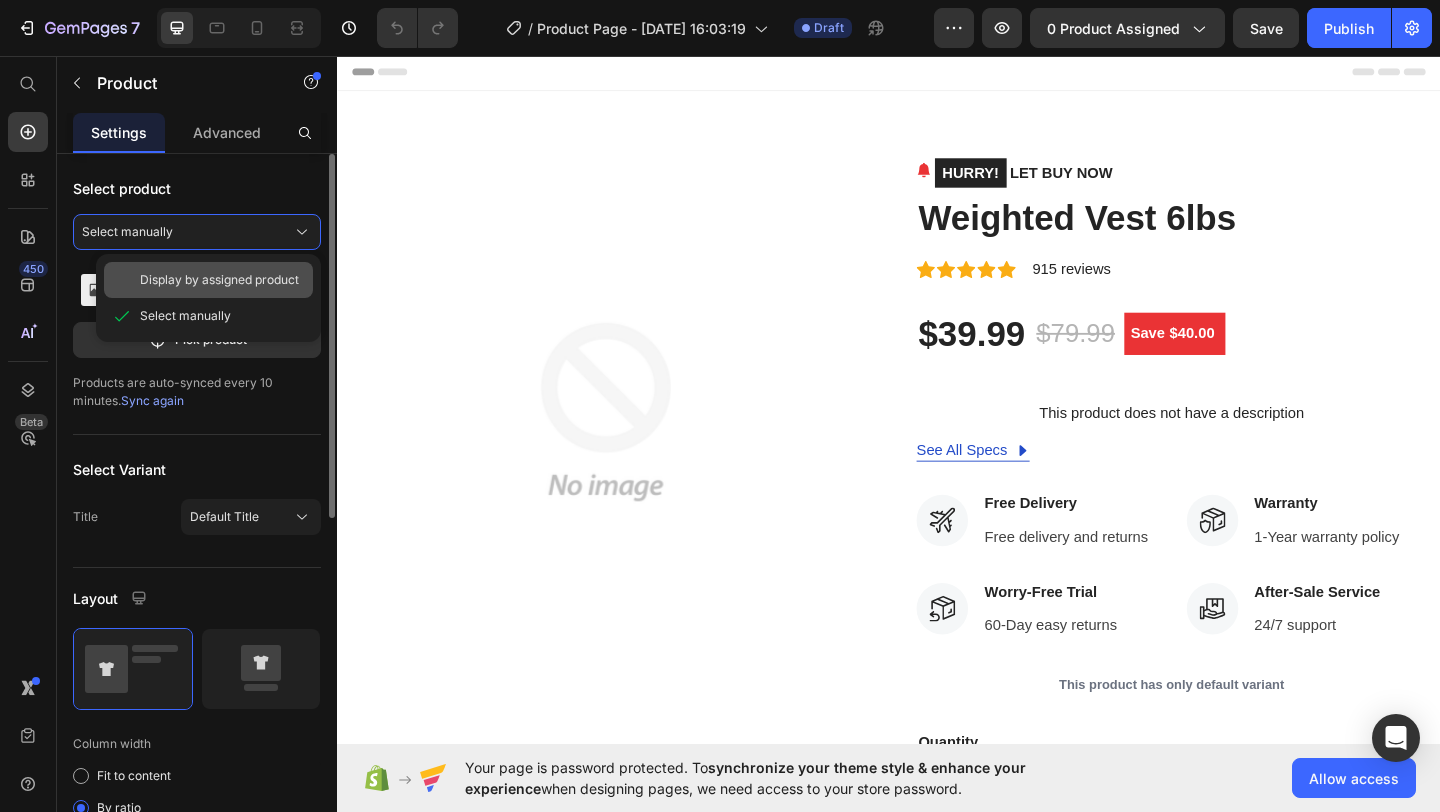 click on "Display by assigned product" at bounding box center [219, 280] 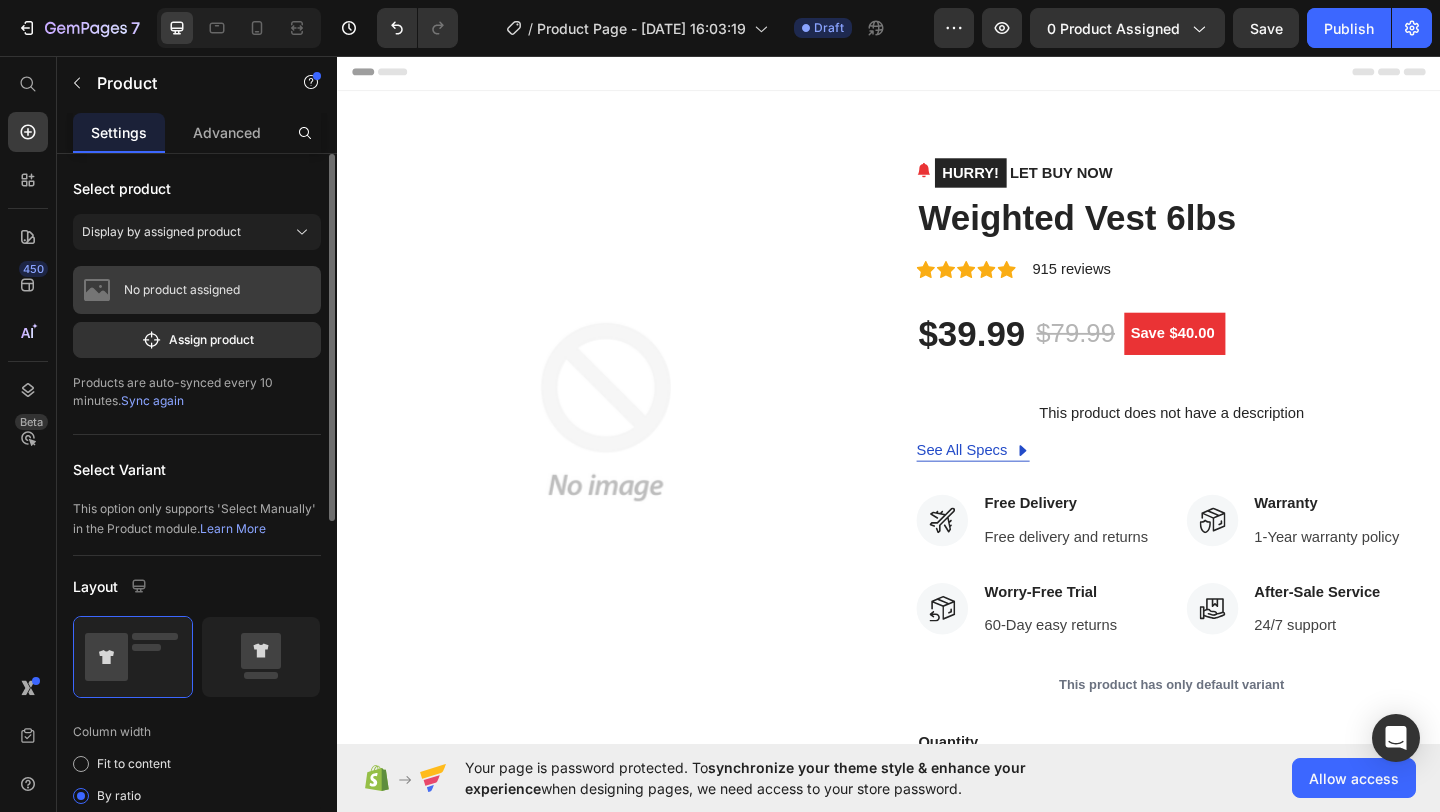 click on "No product assigned" at bounding box center [197, 290] 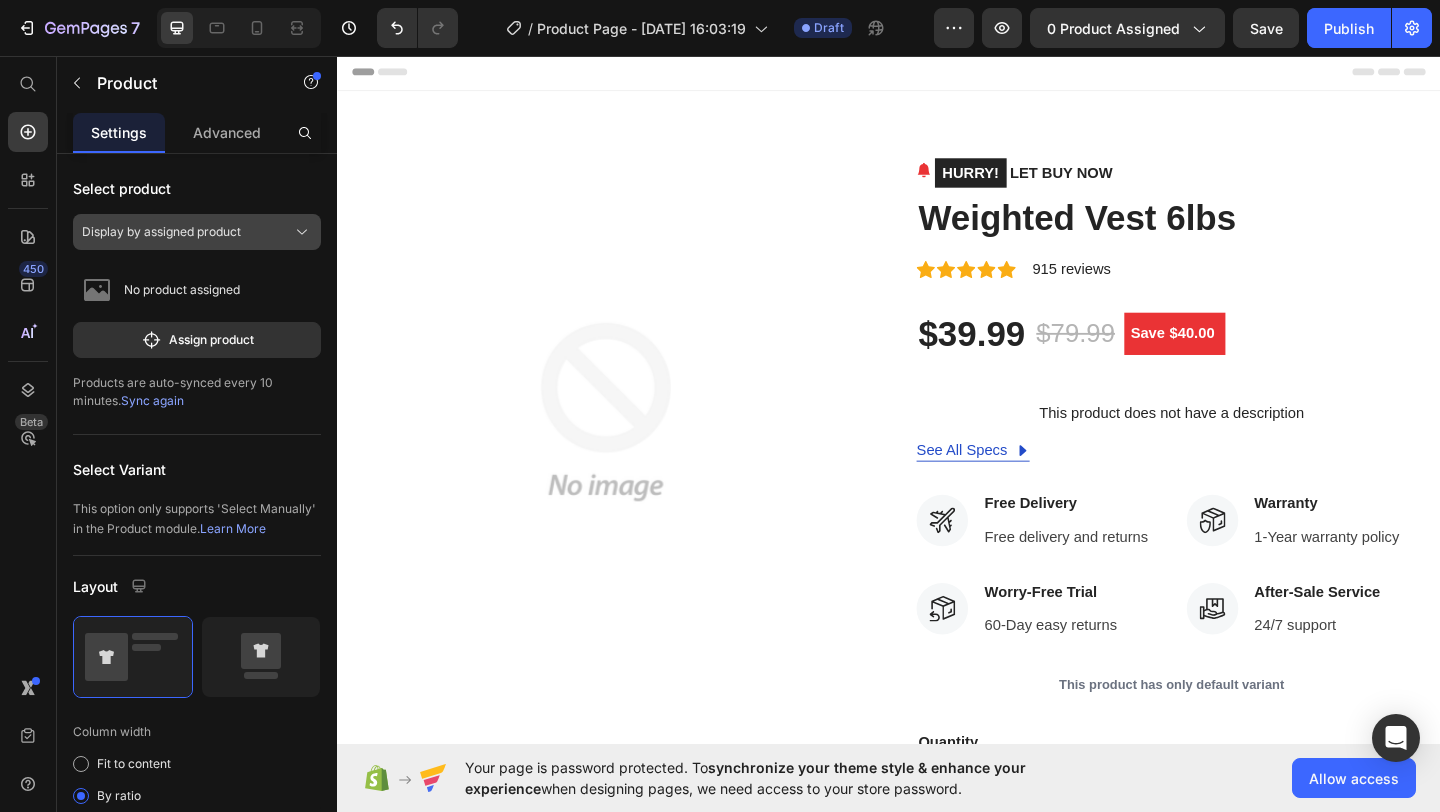 click on "Display by assigned product" at bounding box center (197, 232) 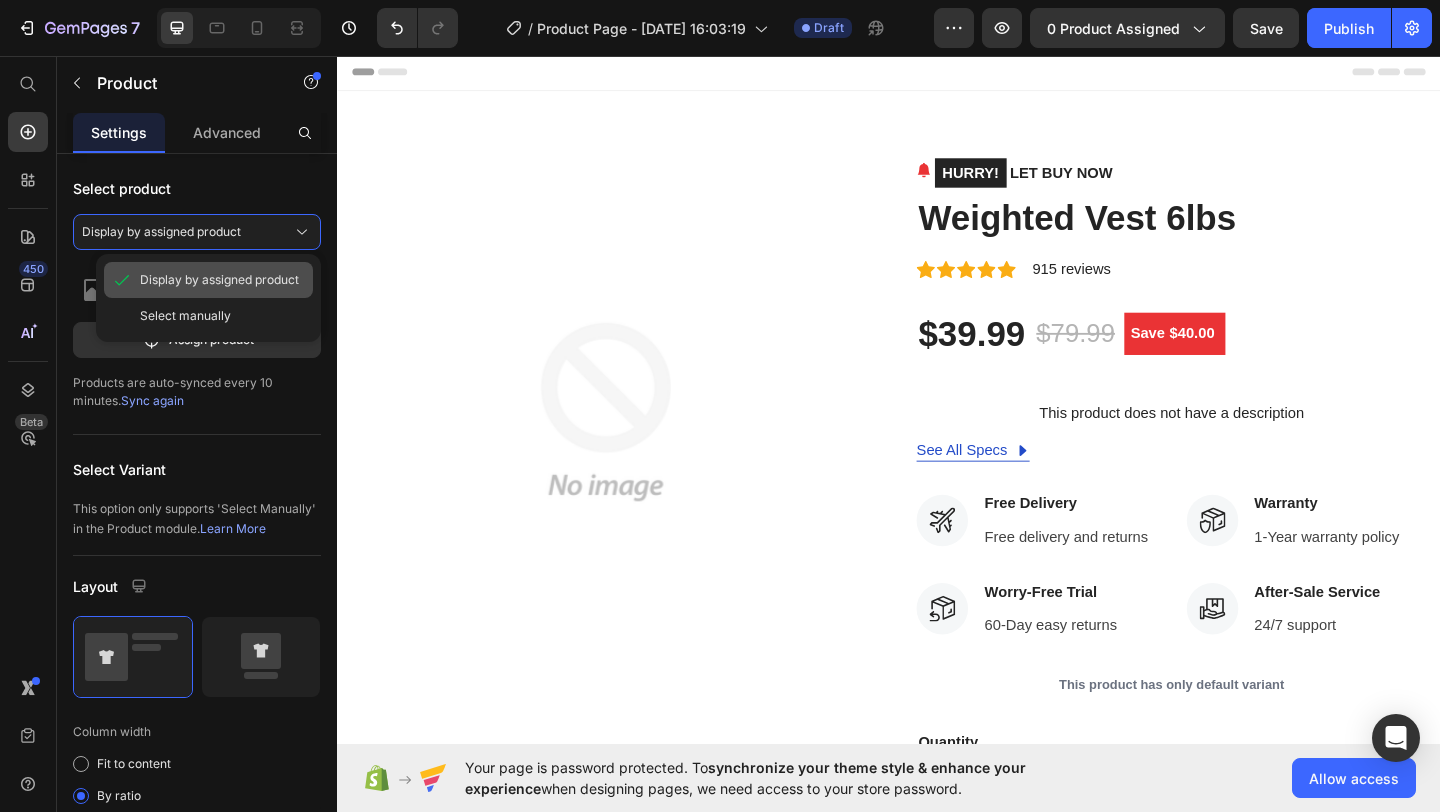 click on "Display by assigned product" at bounding box center [219, 280] 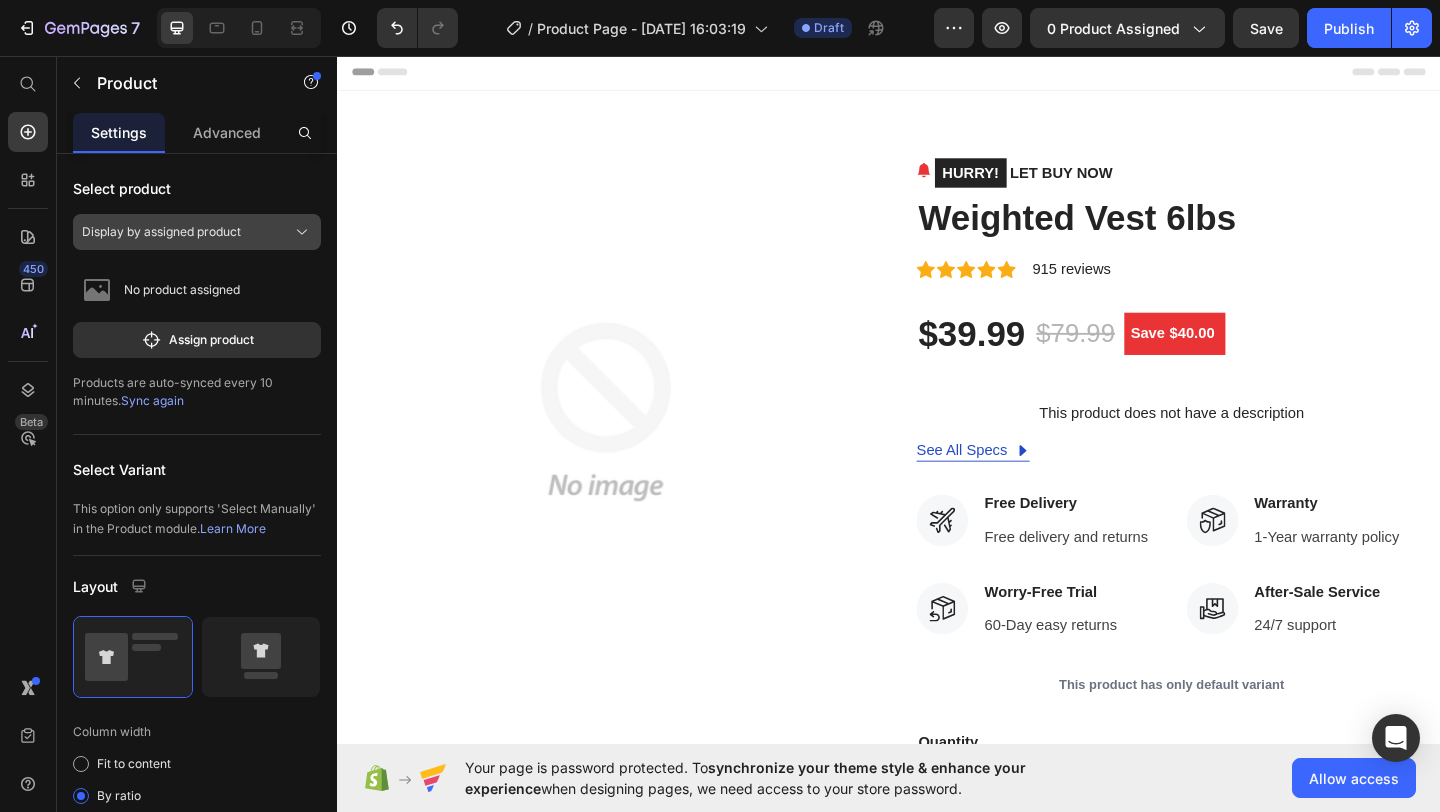 click on "Display by assigned product" at bounding box center [197, 232] 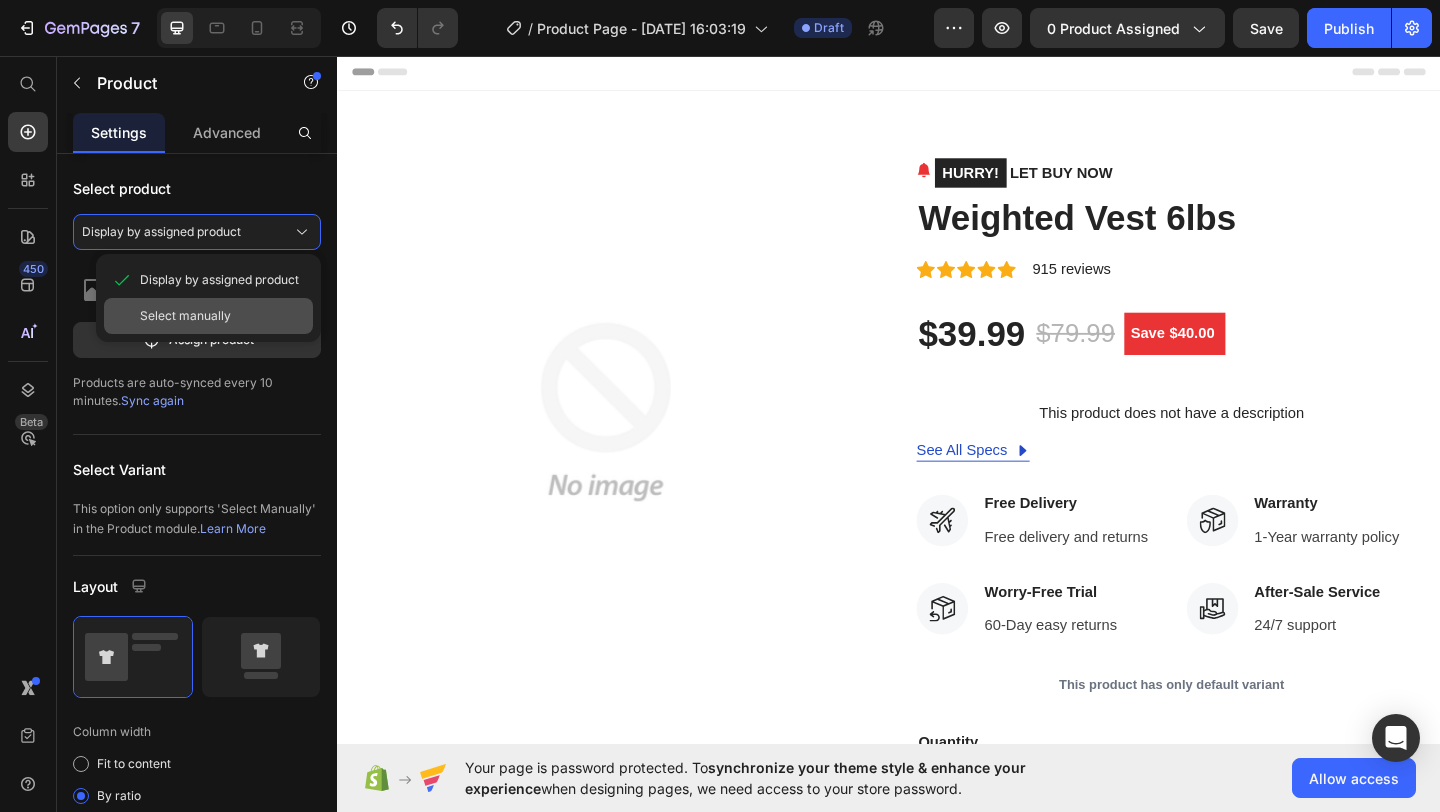 click on "Select manually" at bounding box center [185, 316] 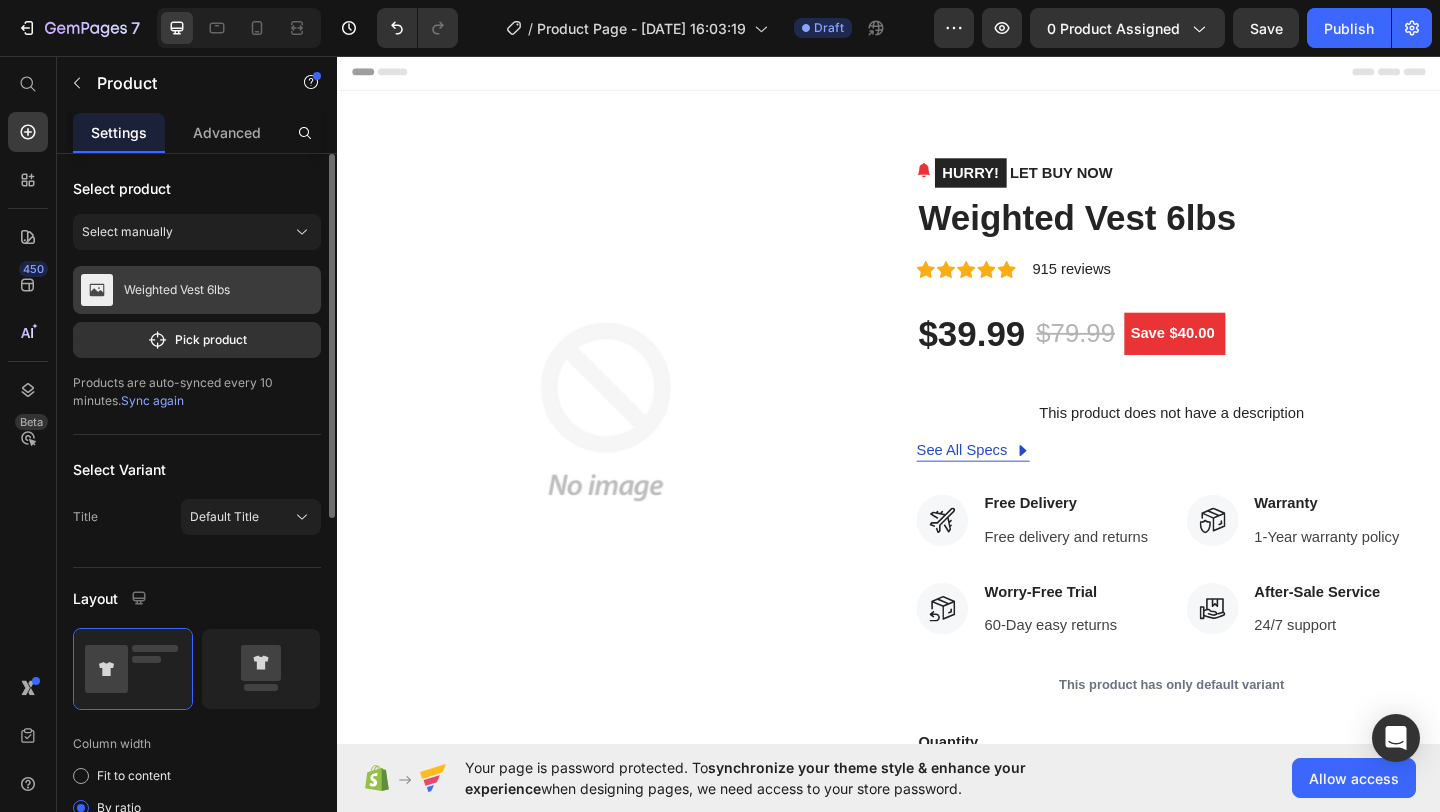 click on "Weighted Vest 6lbs" at bounding box center (197, 290) 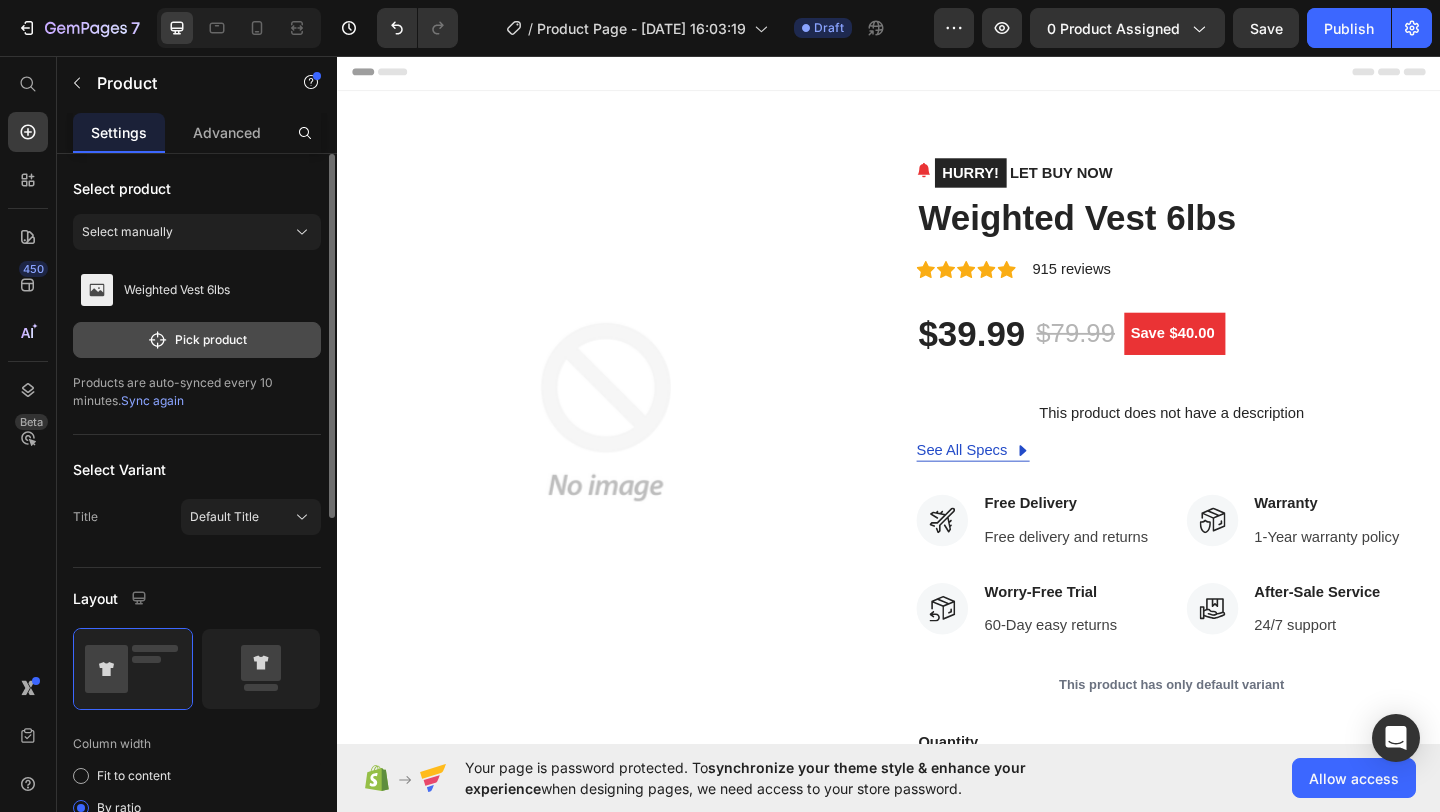 click on "Pick product" at bounding box center (197, 340) 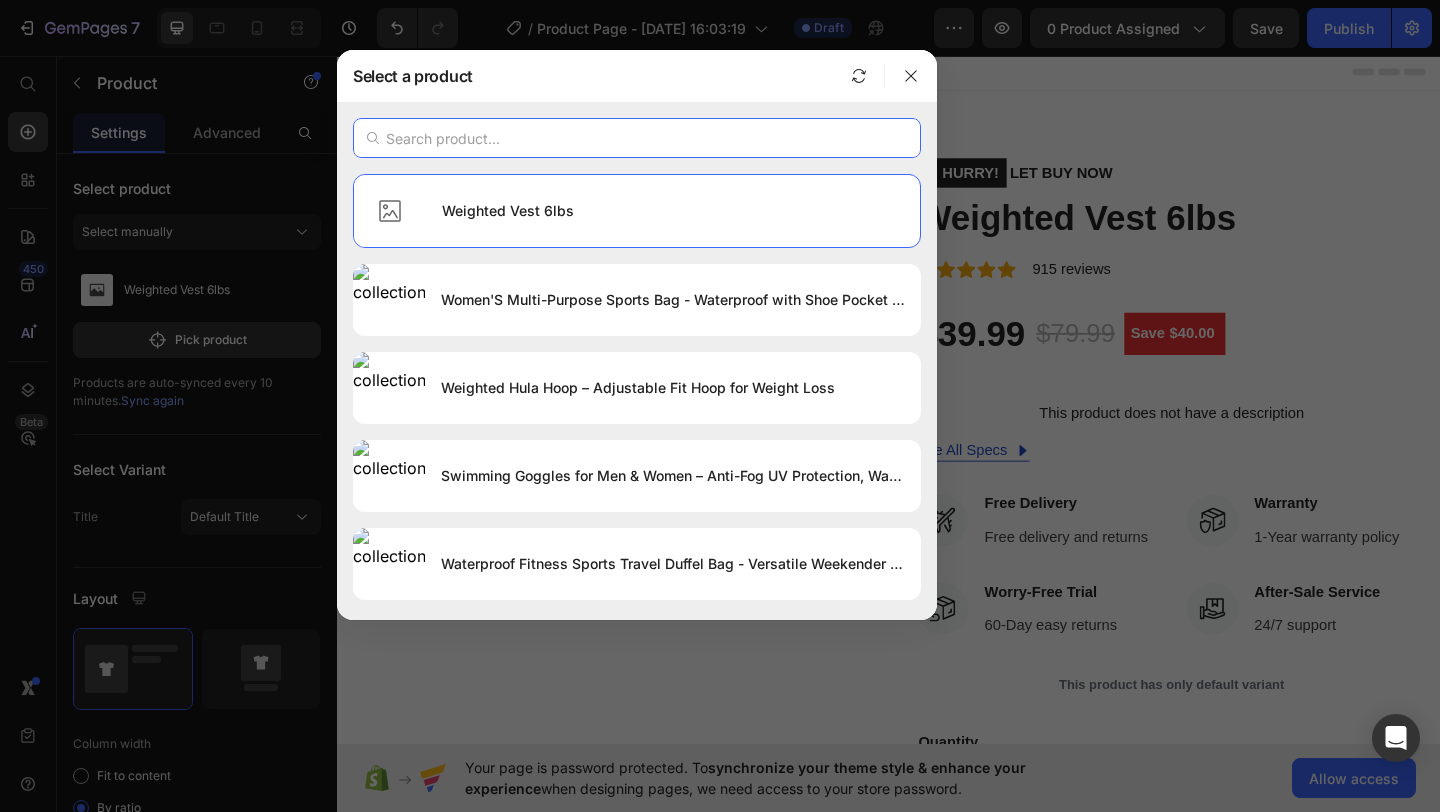 click at bounding box center [637, 138] 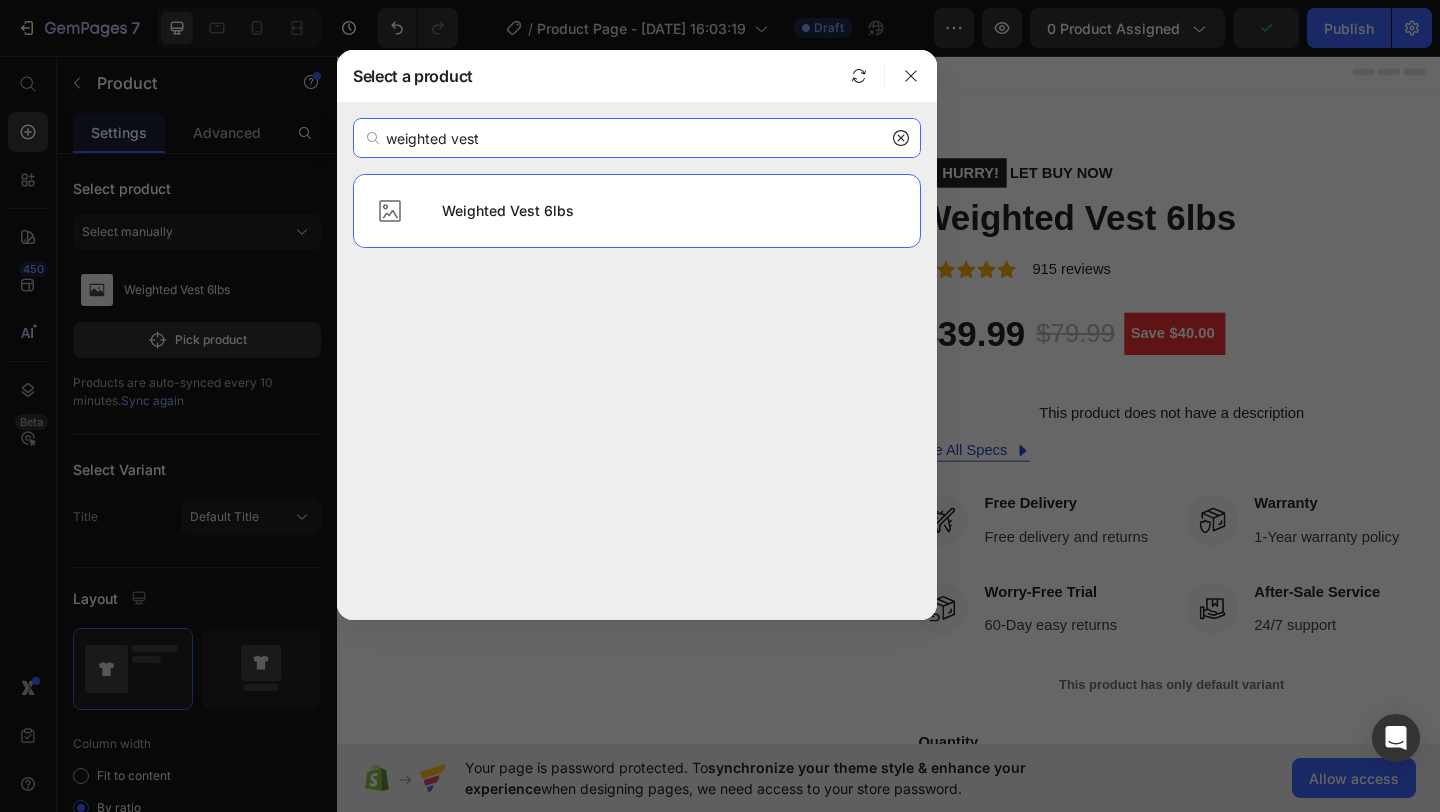 type on "weighted vest" 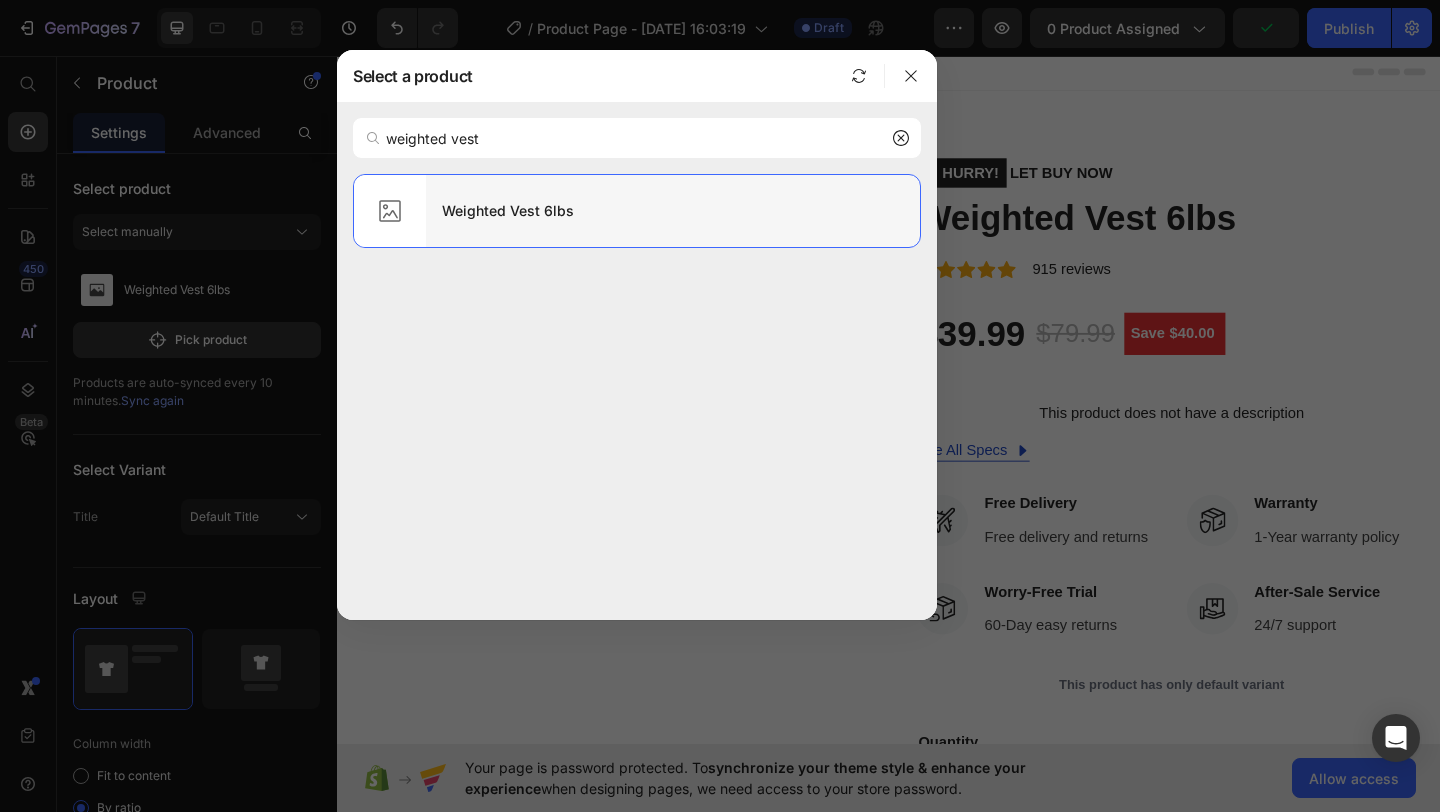 click on "Weighted Vest 6lbs" at bounding box center [673, 211] 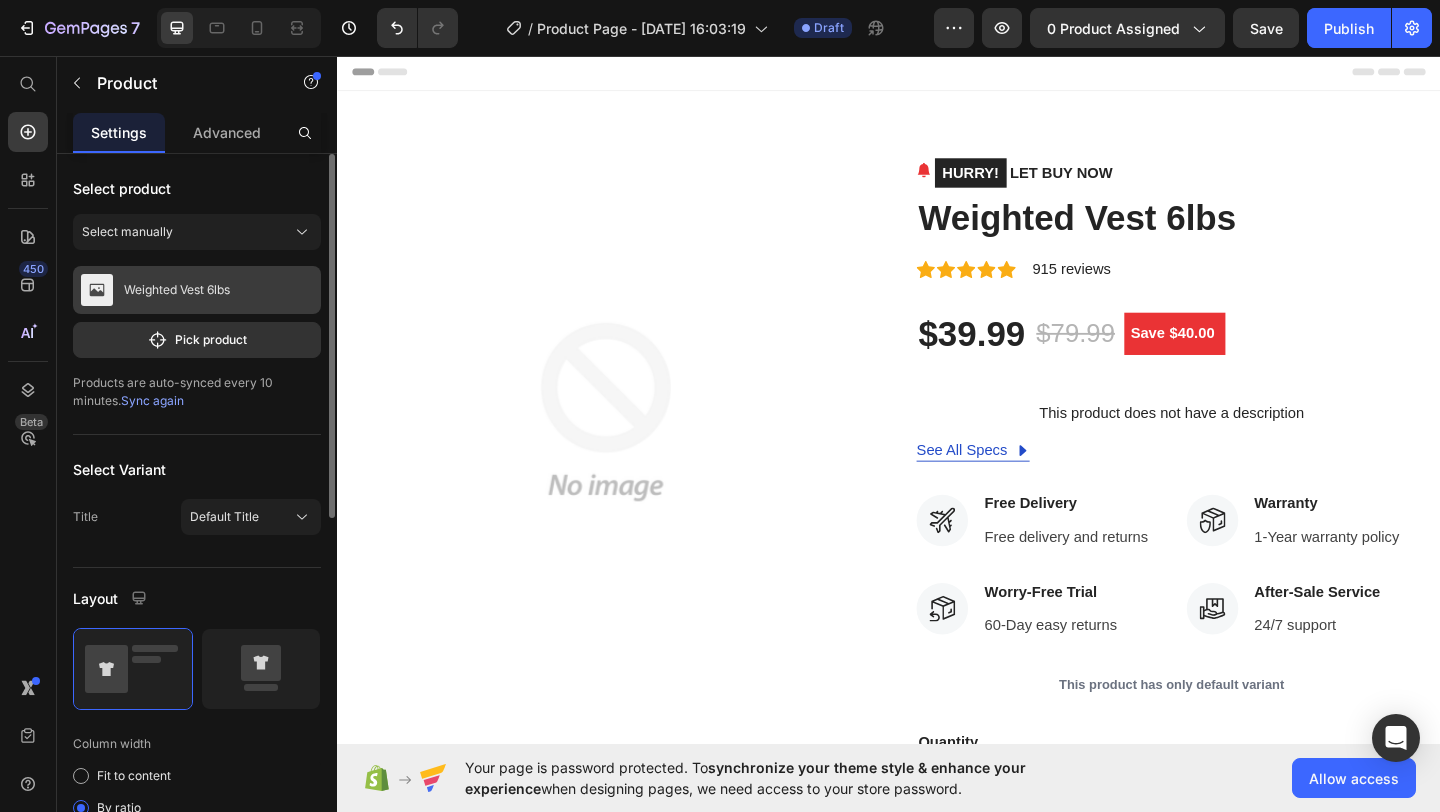 click on "Weighted Vest 6lbs" at bounding box center (197, 290) 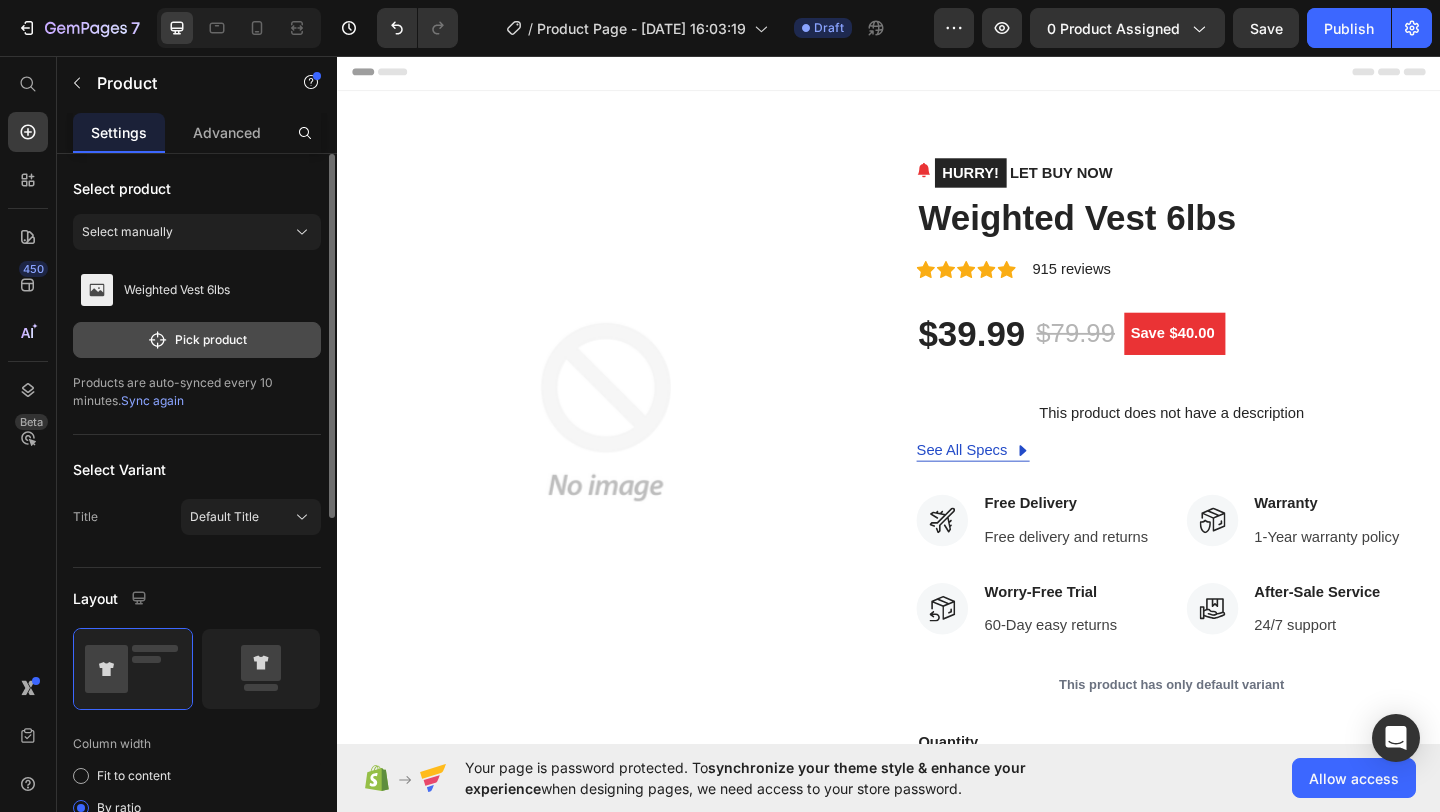 click on "Pick product" at bounding box center (197, 340) 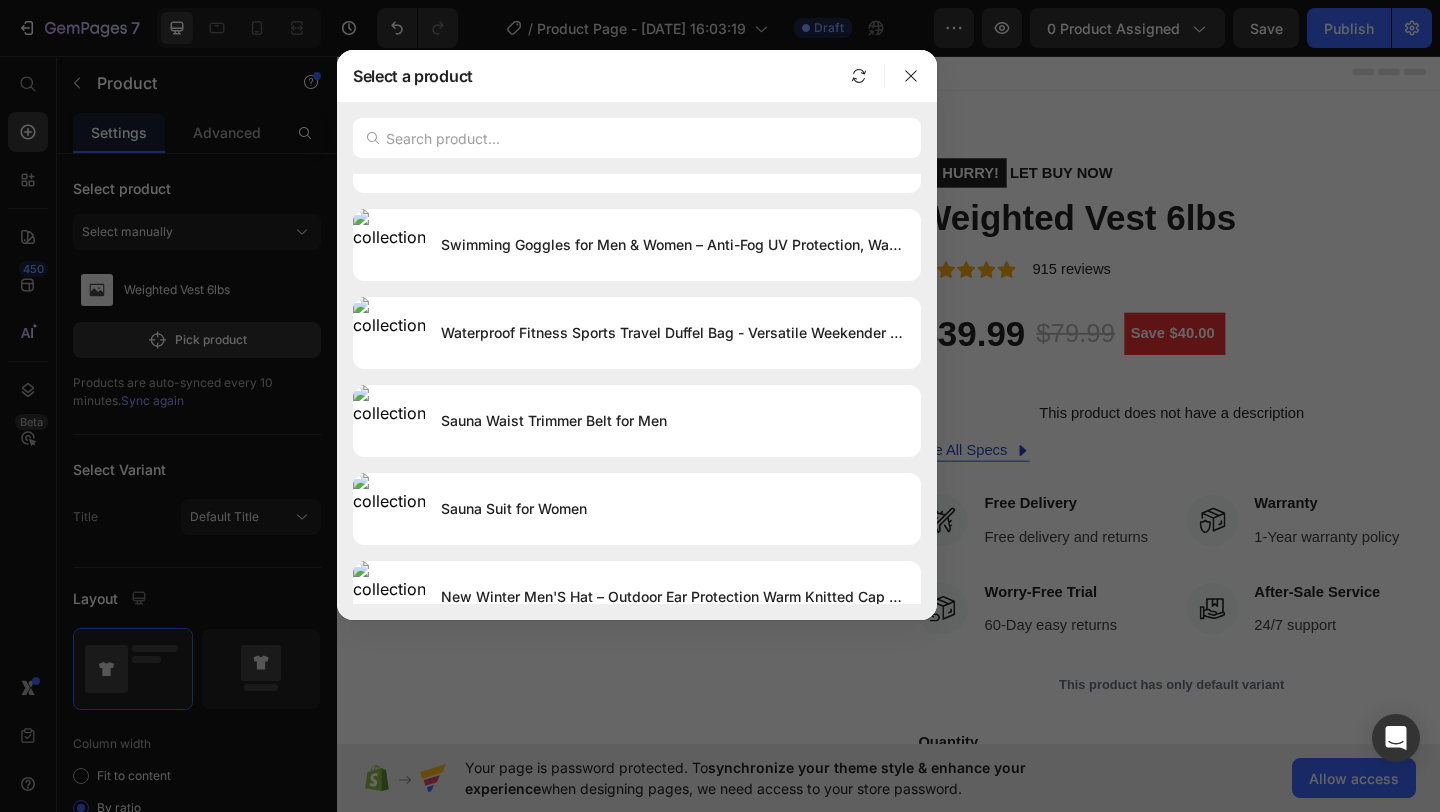 scroll, scrollTop: 0, scrollLeft: 0, axis: both 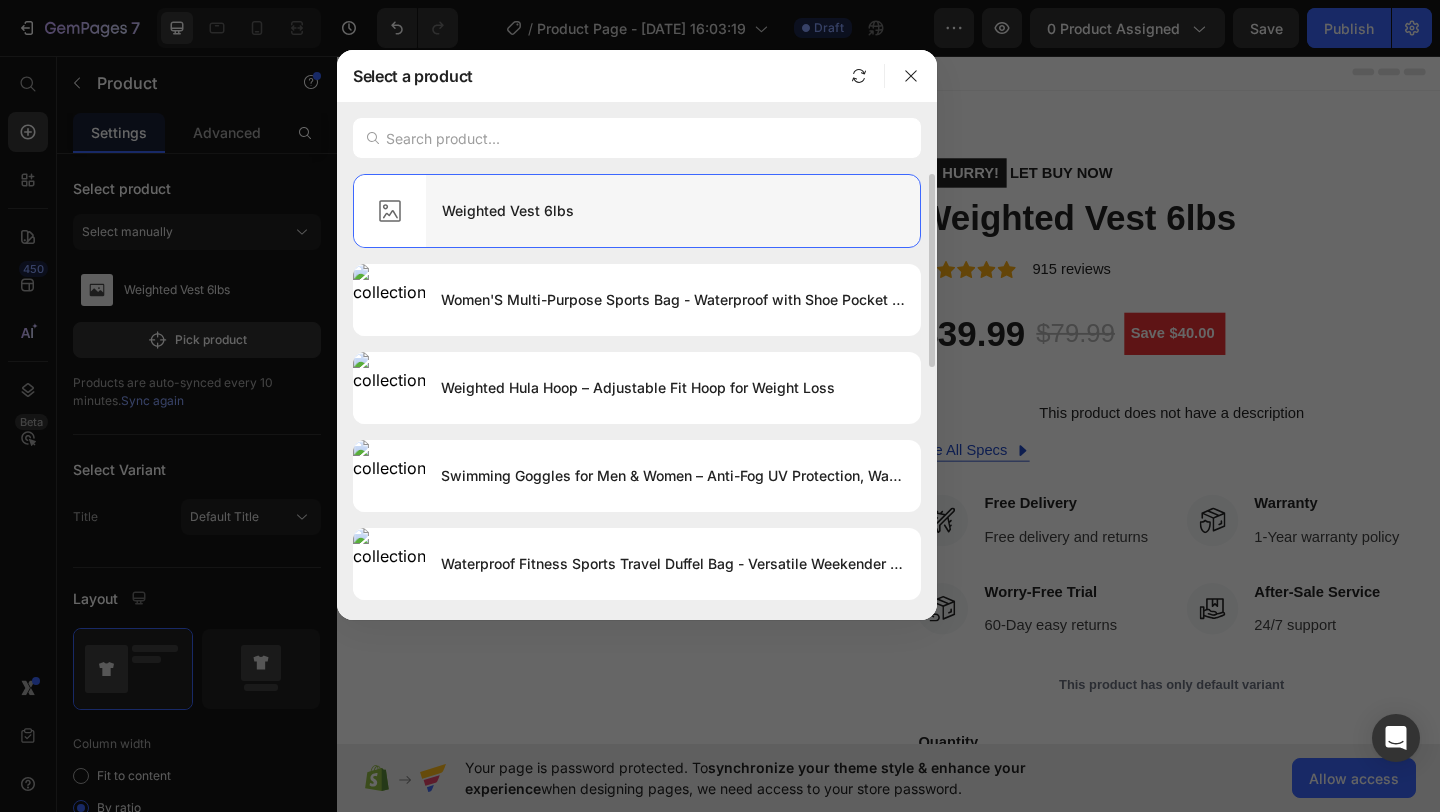 click on "Weighted Vest 6lbs" at bounding box center (673, 211) 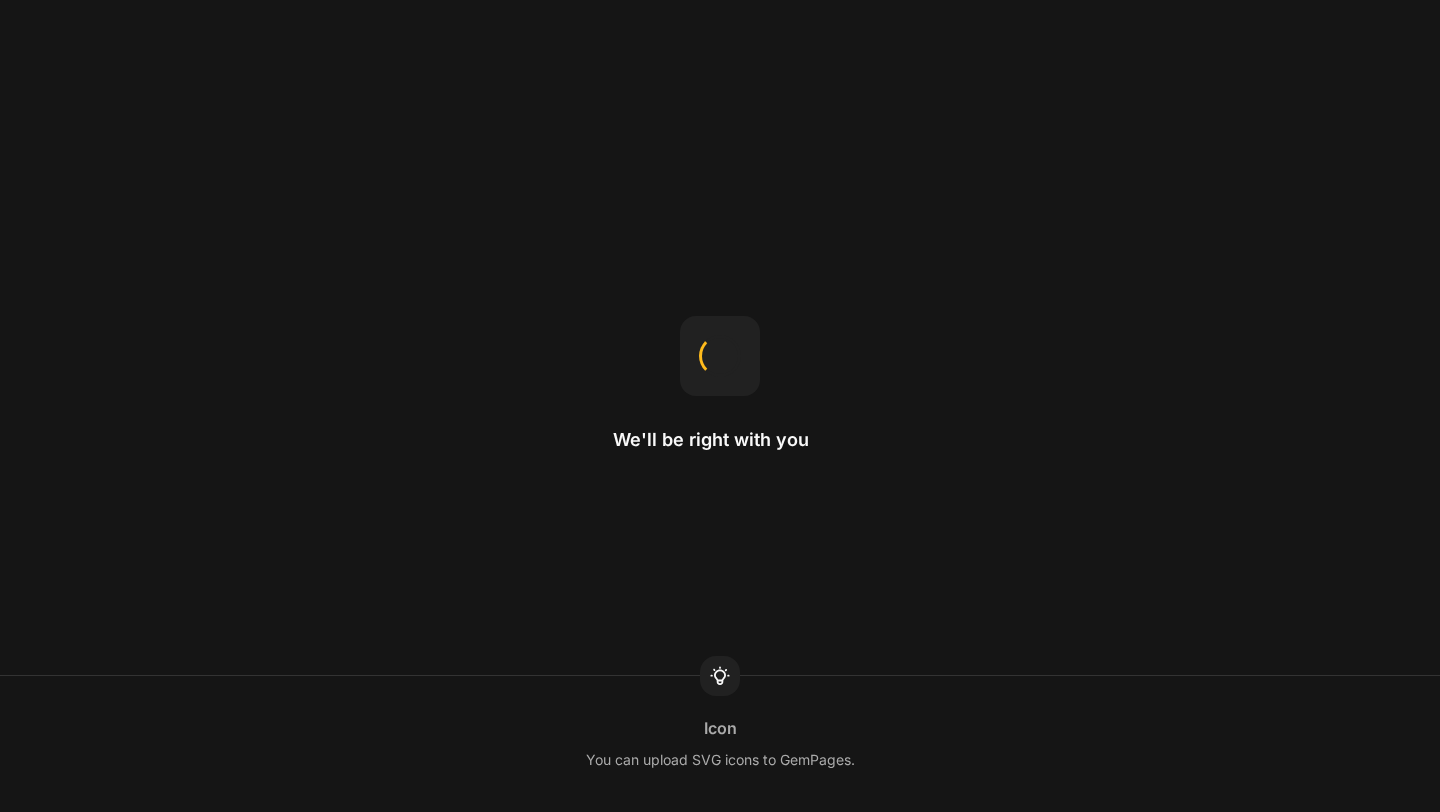 scroll, scrollTop: 0, scrollLeft: 0, axis: both 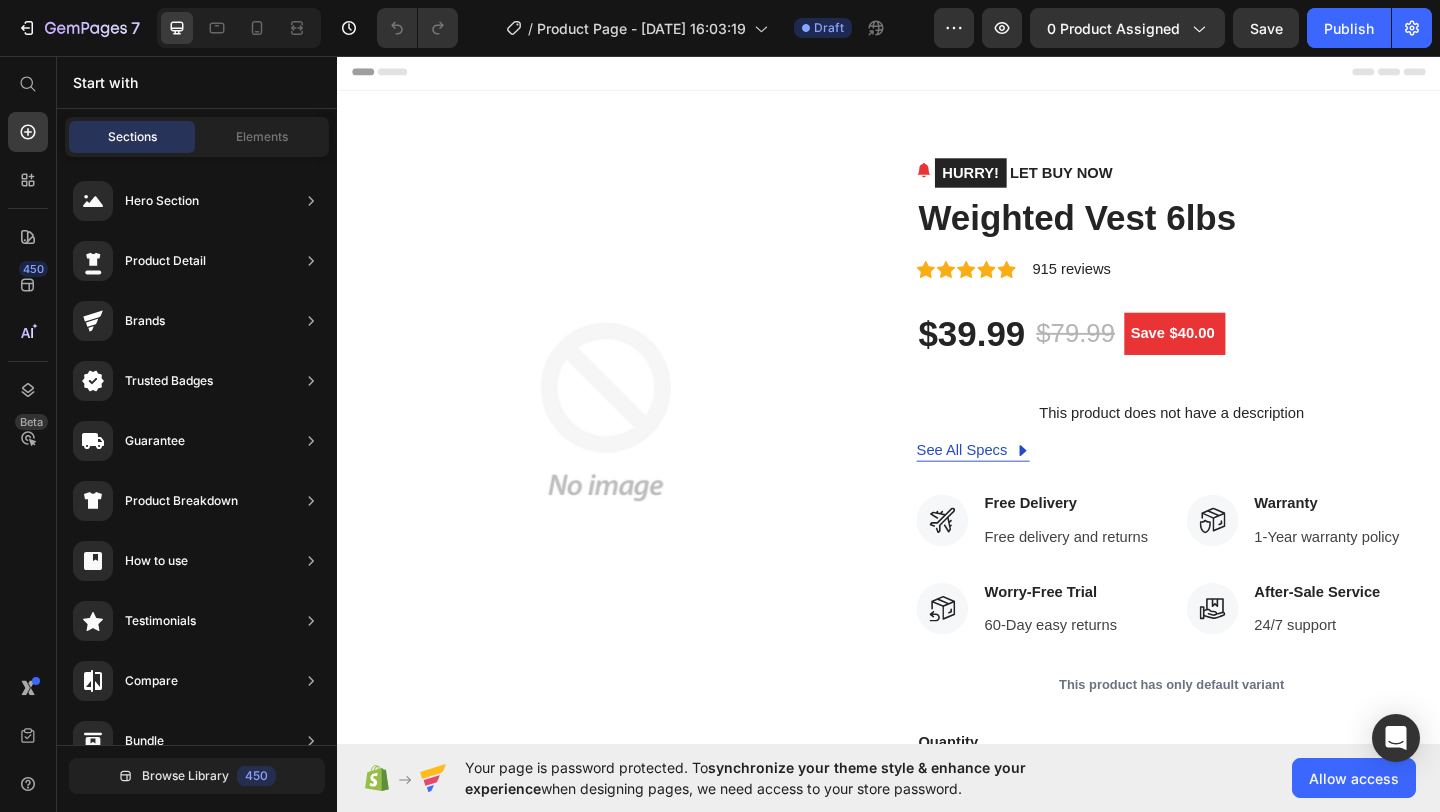 click at bounding box center (629, 443) 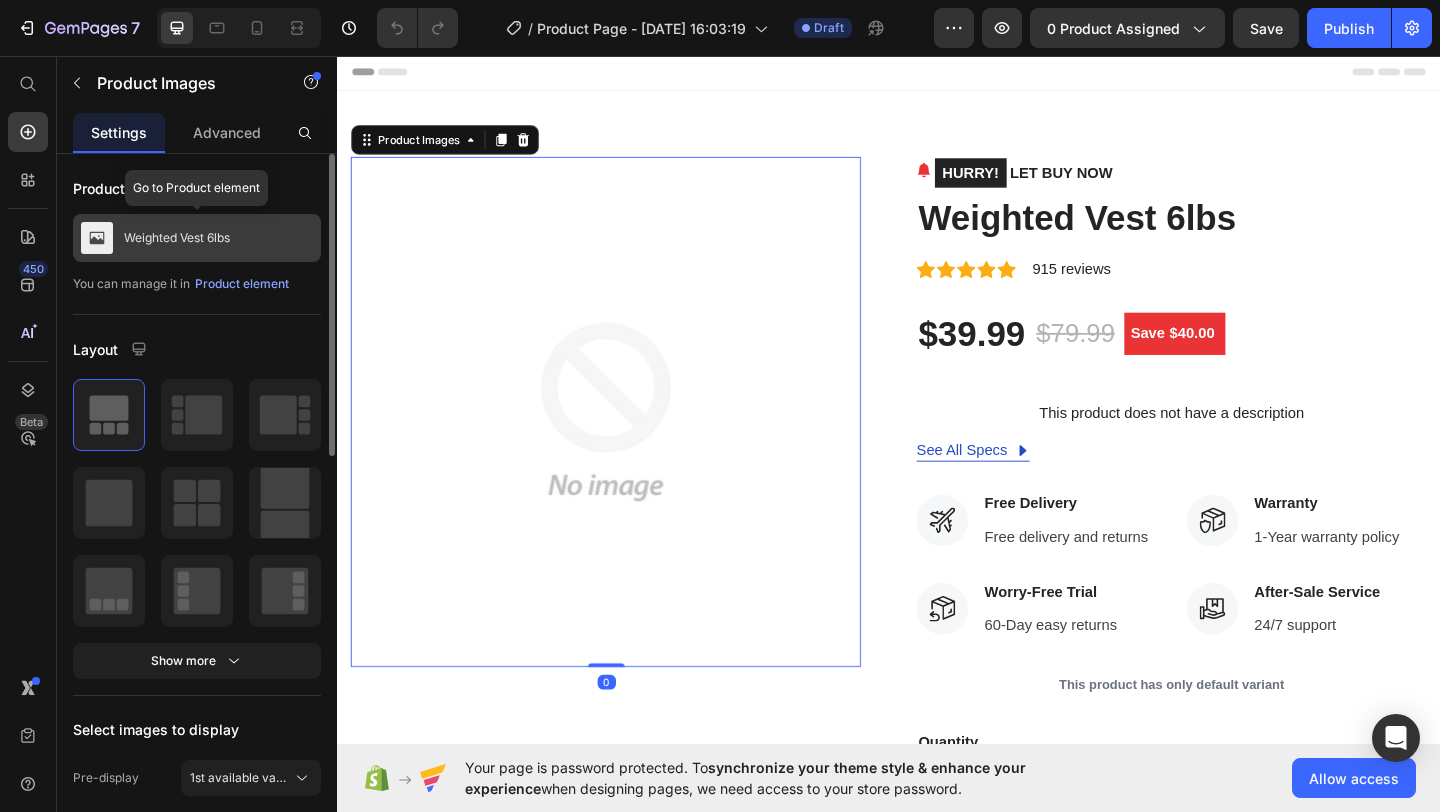 click on "Weighted Vest 6lbs" at bounding box center [197, 238] 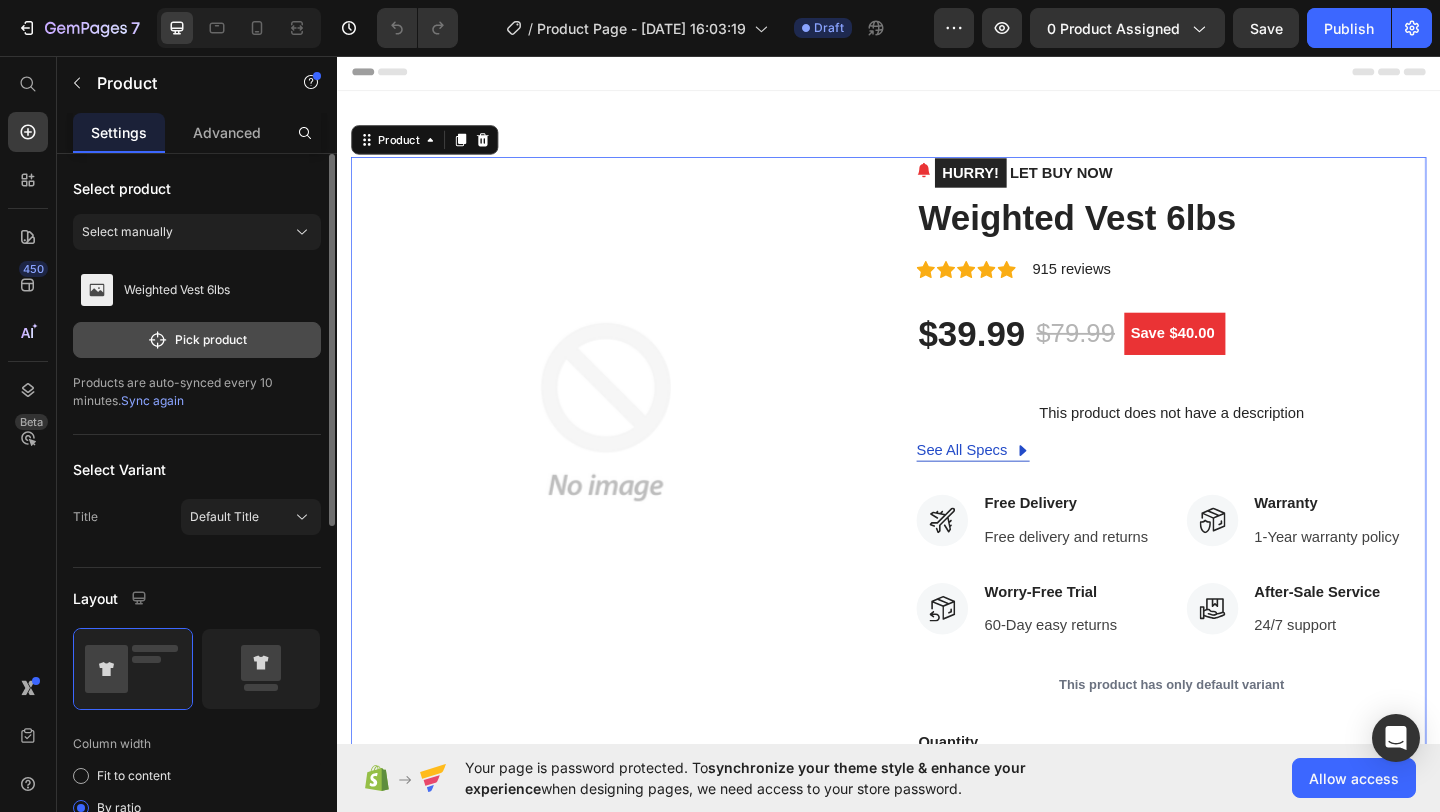 click on "Pick product" at bounding box center [197, 340] 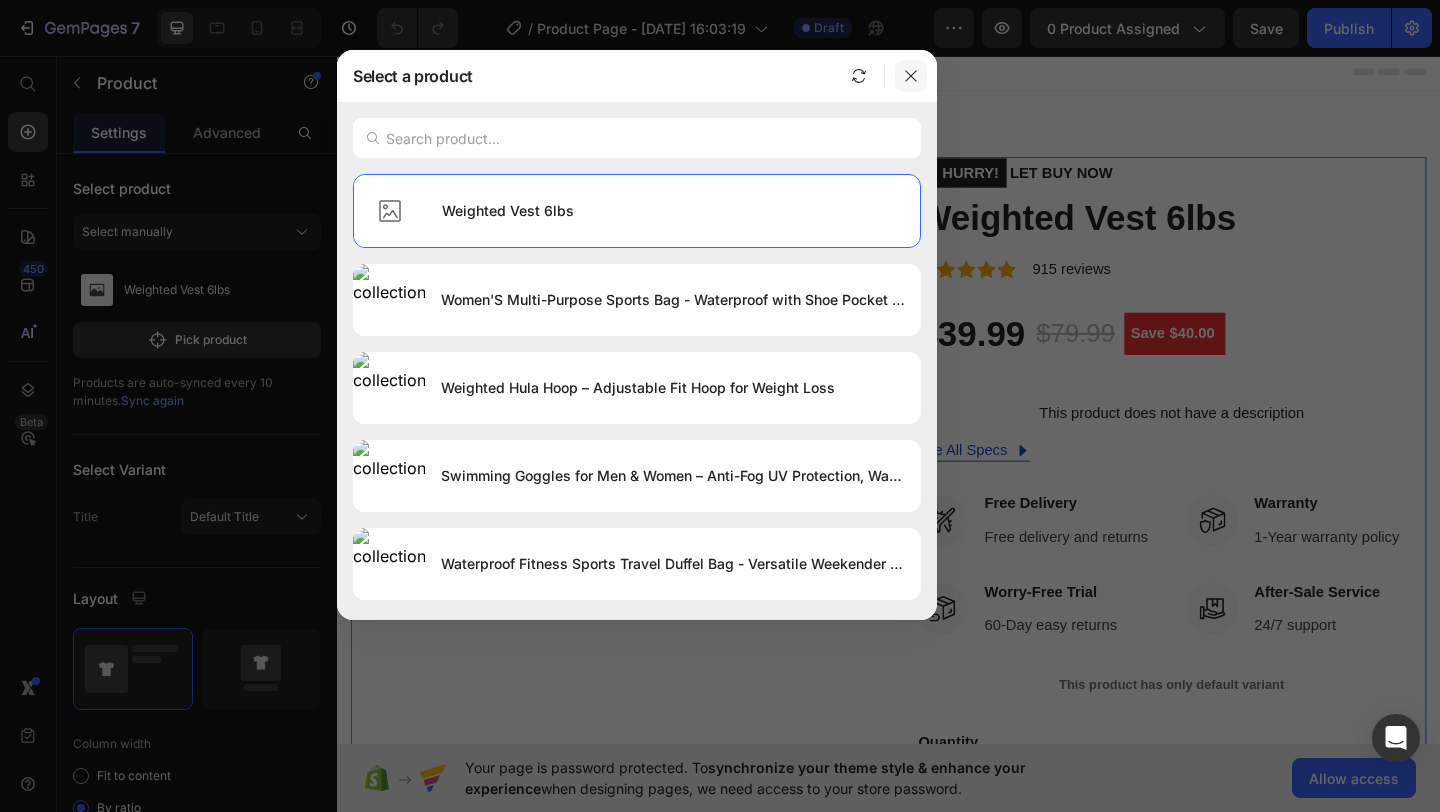 click at bounding box center [911, 76] 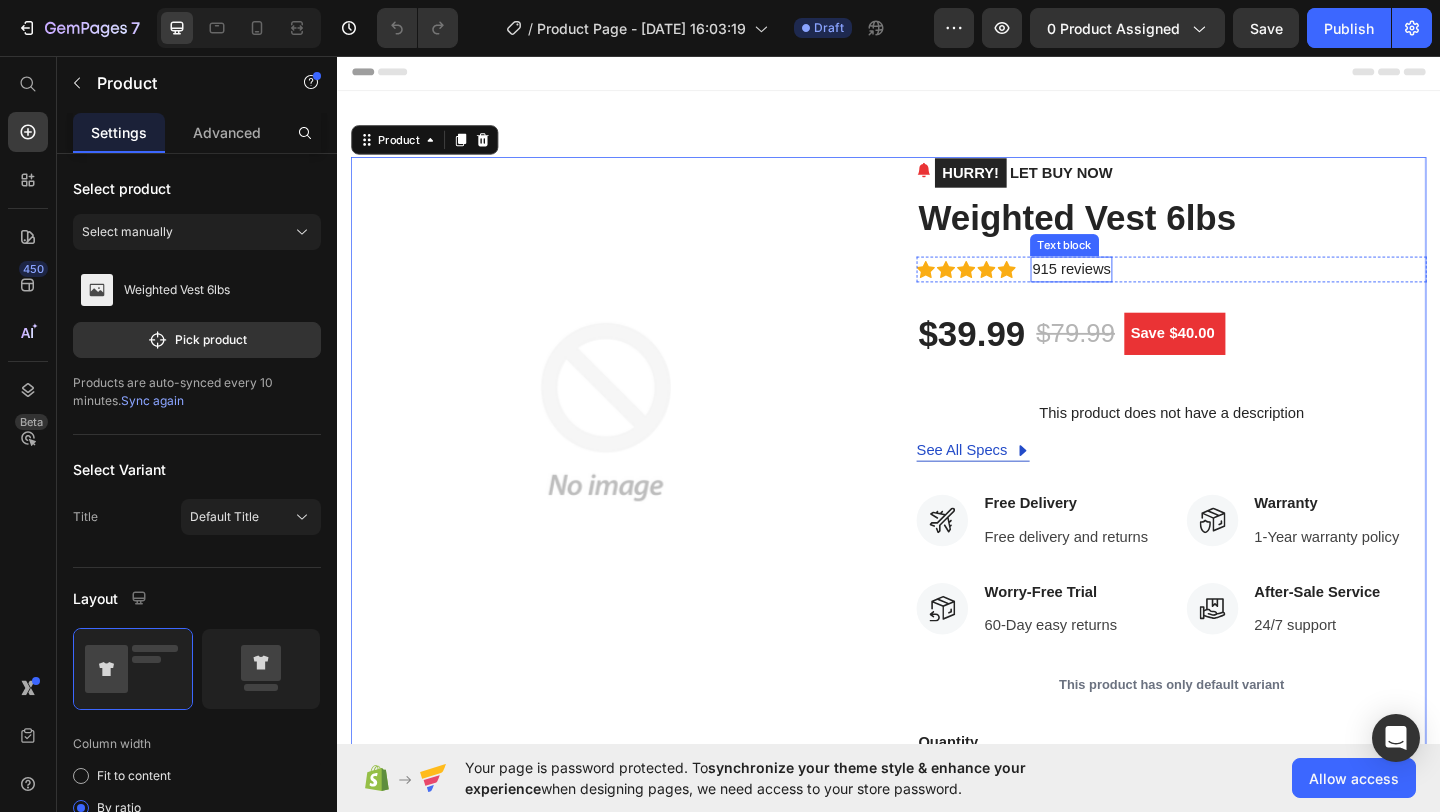 click on "915 reviews" at bounding box center (1135, 288) 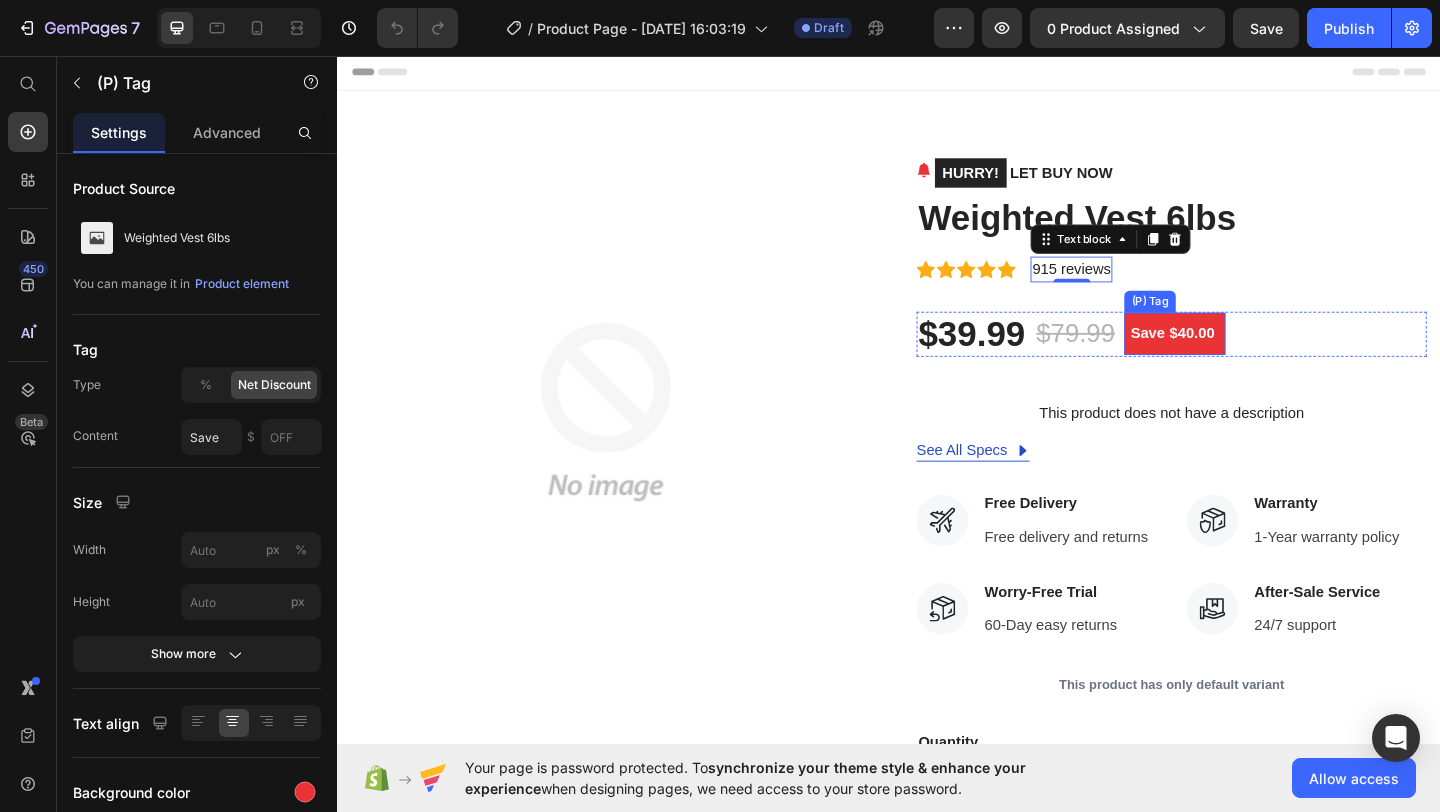 click on "$40.00" at bounding box center [1266, 357] 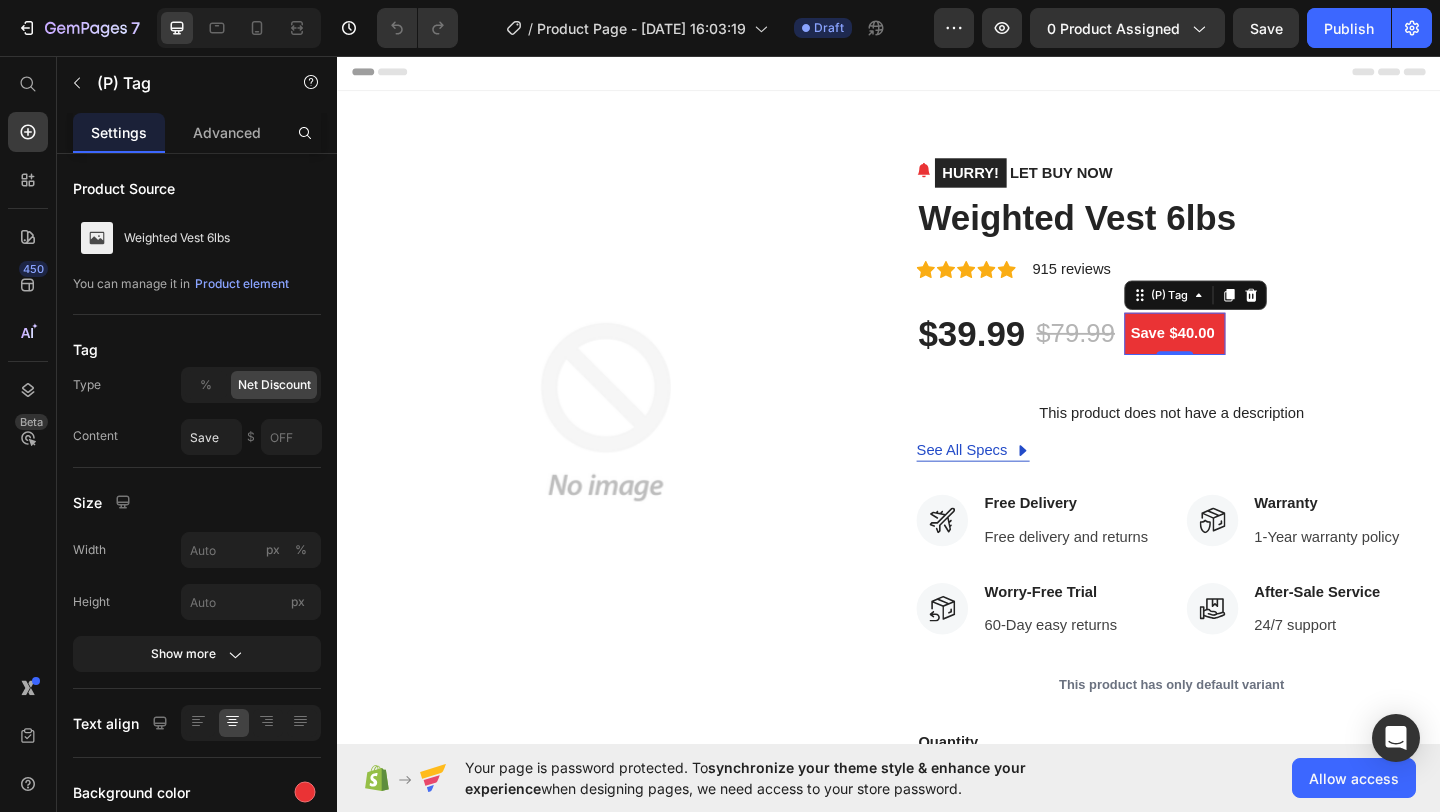 click on "$40.00" at bounding box center (1266, 357) 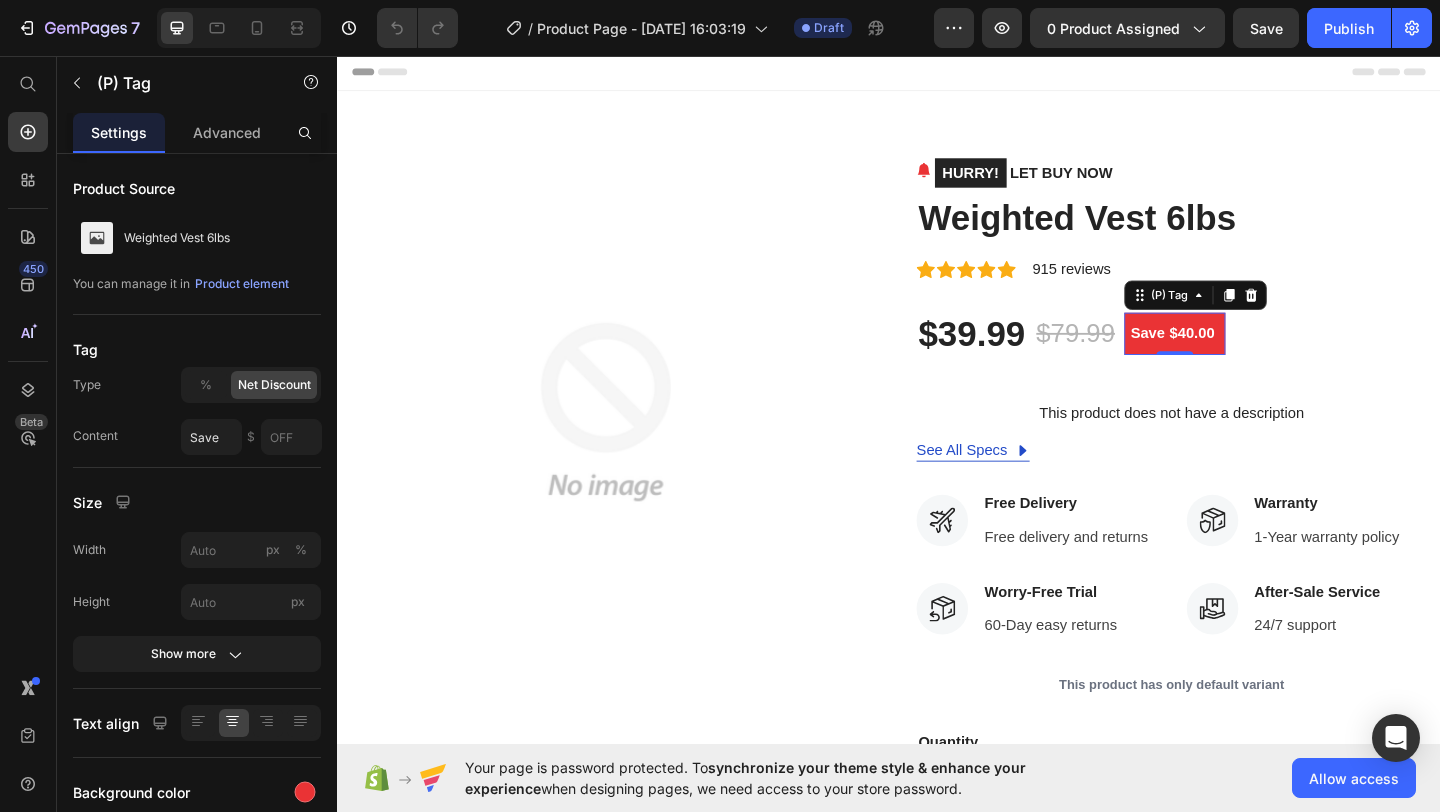 click on "Save" at bounding box center [1218, 358] 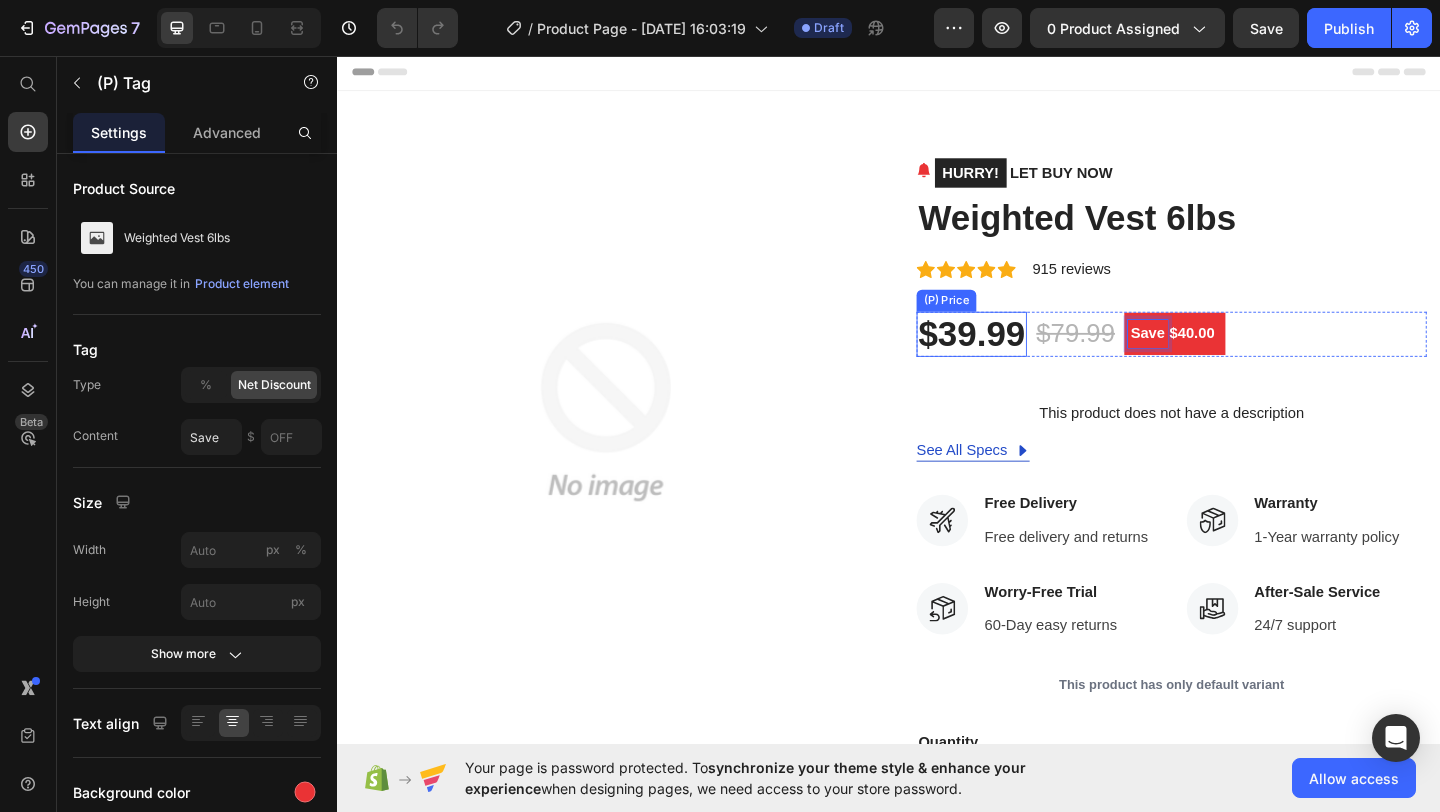 click on "$39.99" at bounding box center [1027, 359] 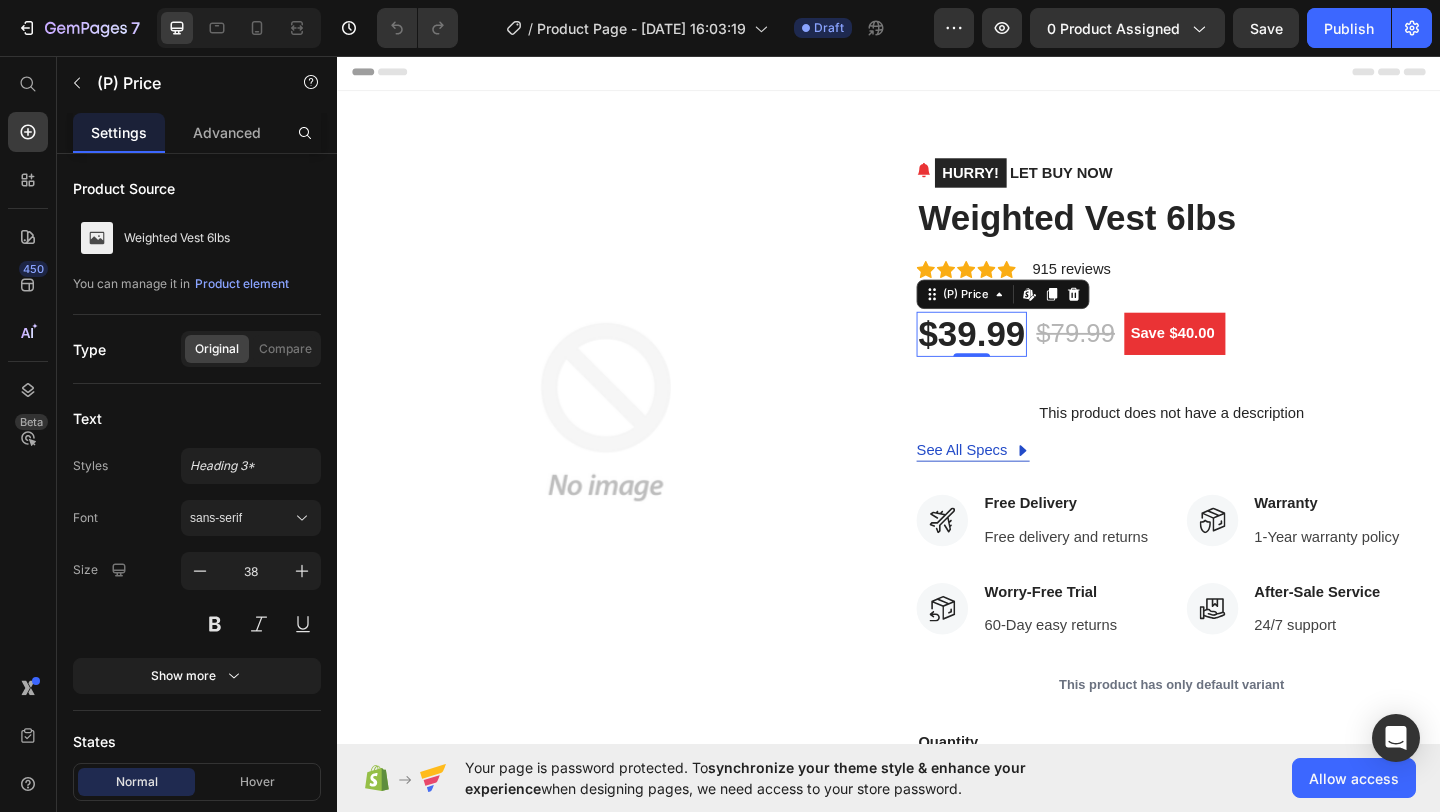 click on "$39.99" at bounding box center [1027, 359] 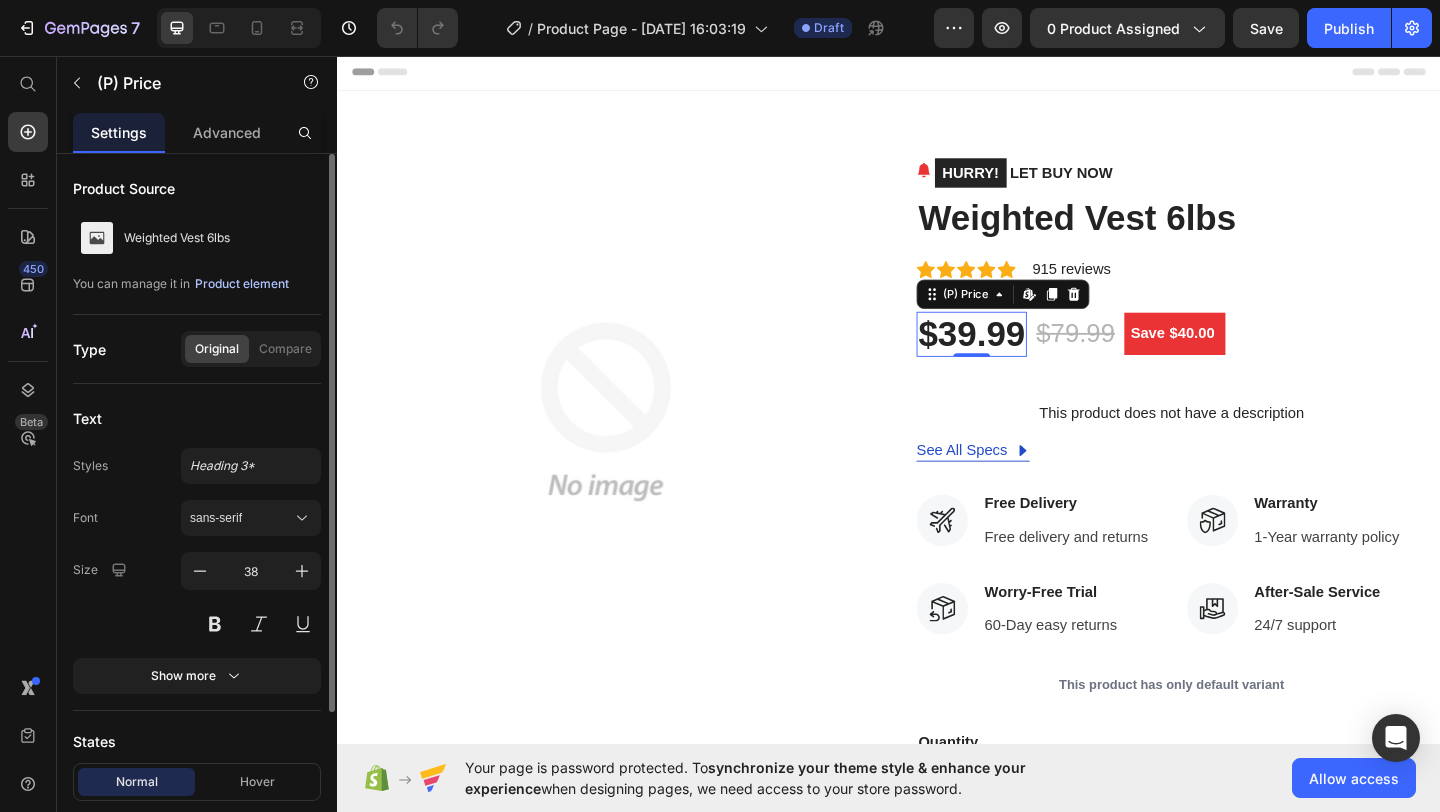 click on "Product element" at bounding box center [242, 284] 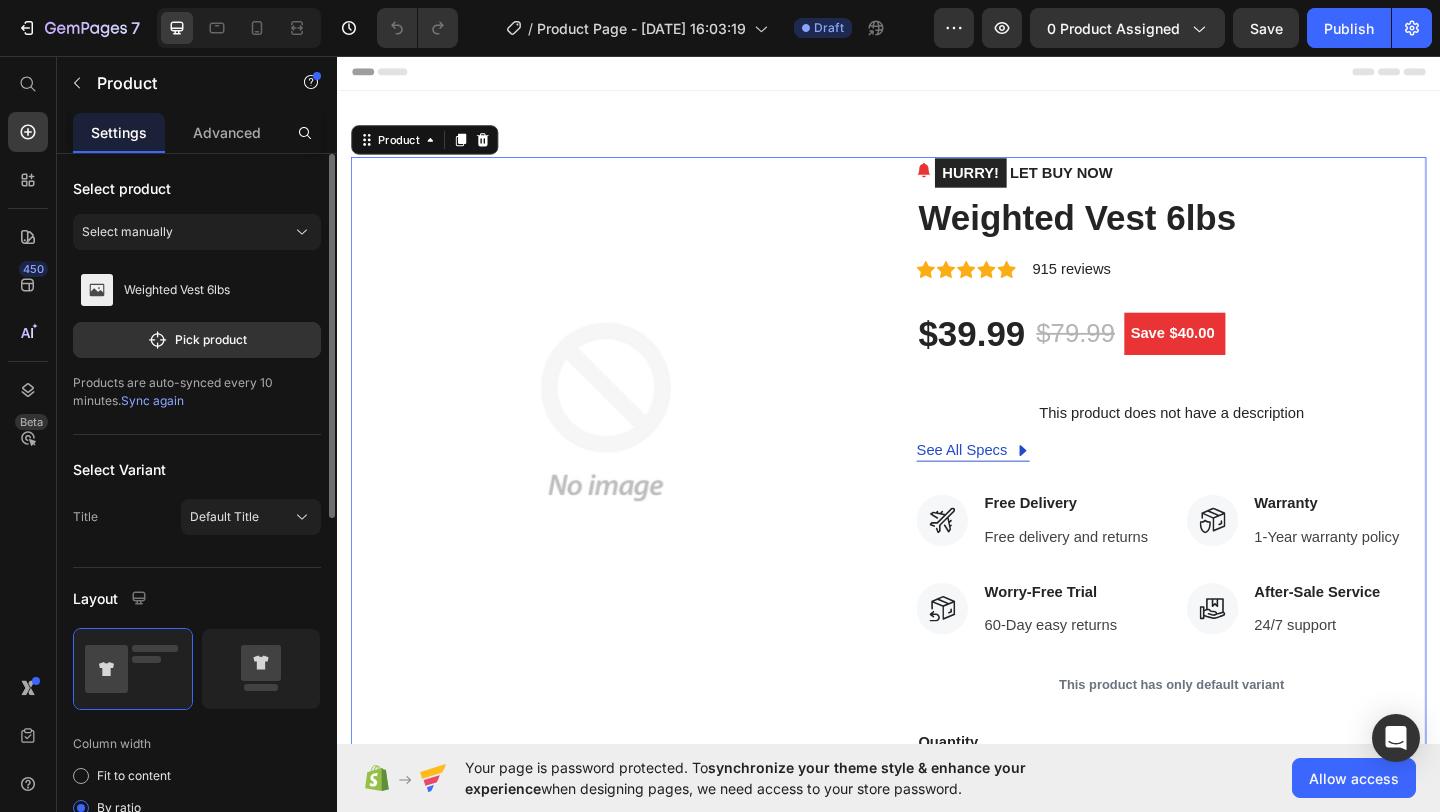 click on "Sync again" at bounding box center [152, 400] 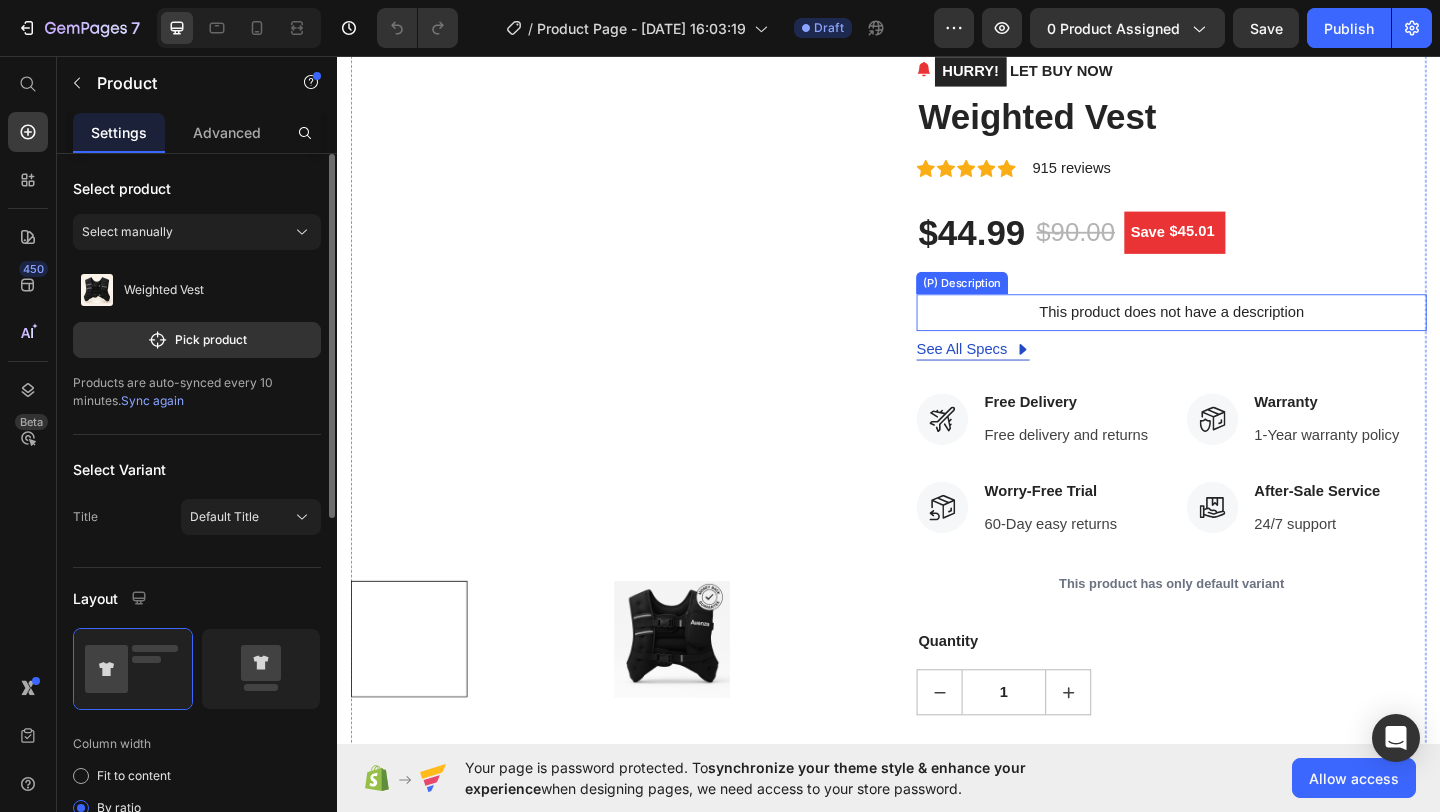 scroll, scrollTop: 118, scrollLeft: 0, axis: vertical 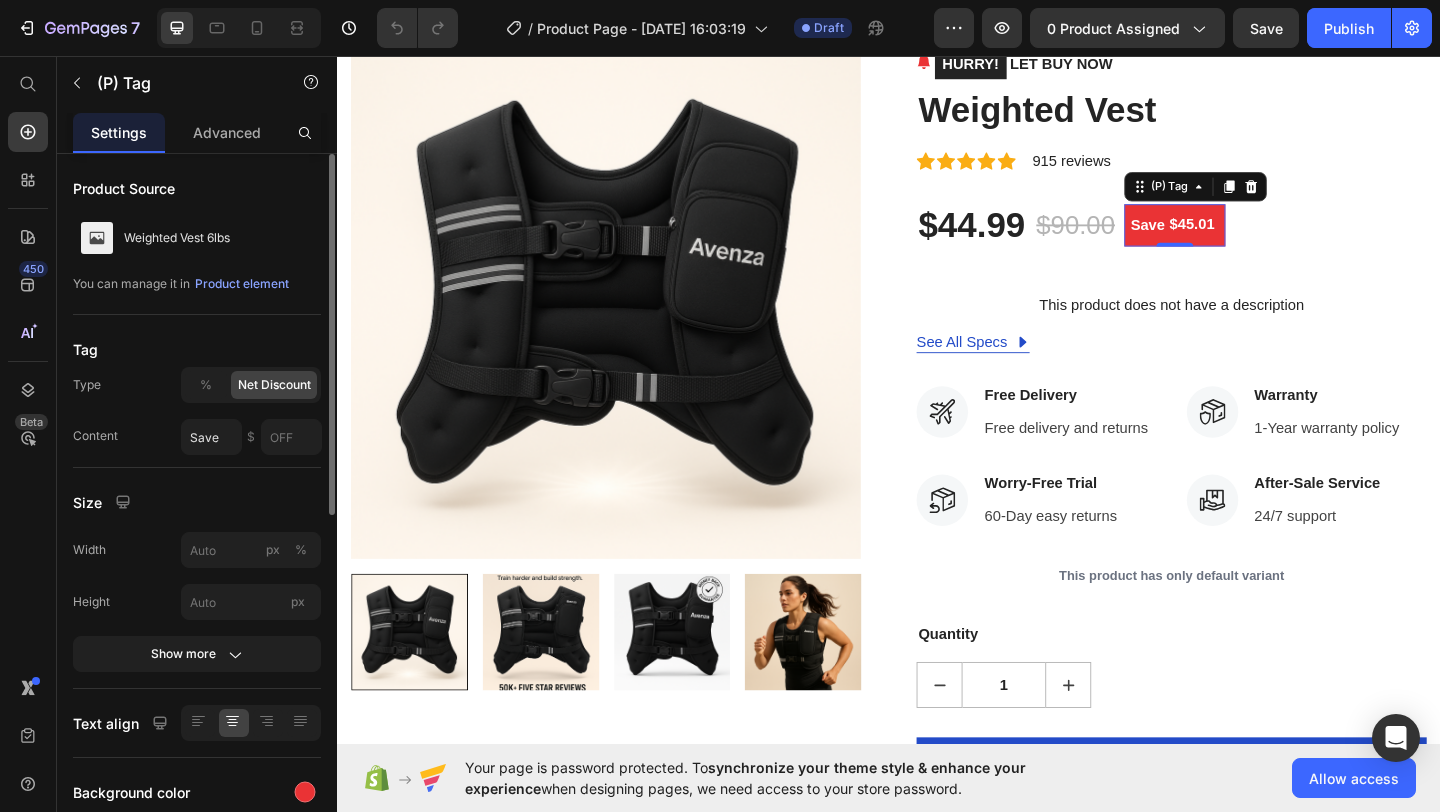 click on "$45.01" at bounding box center (1266, 239) 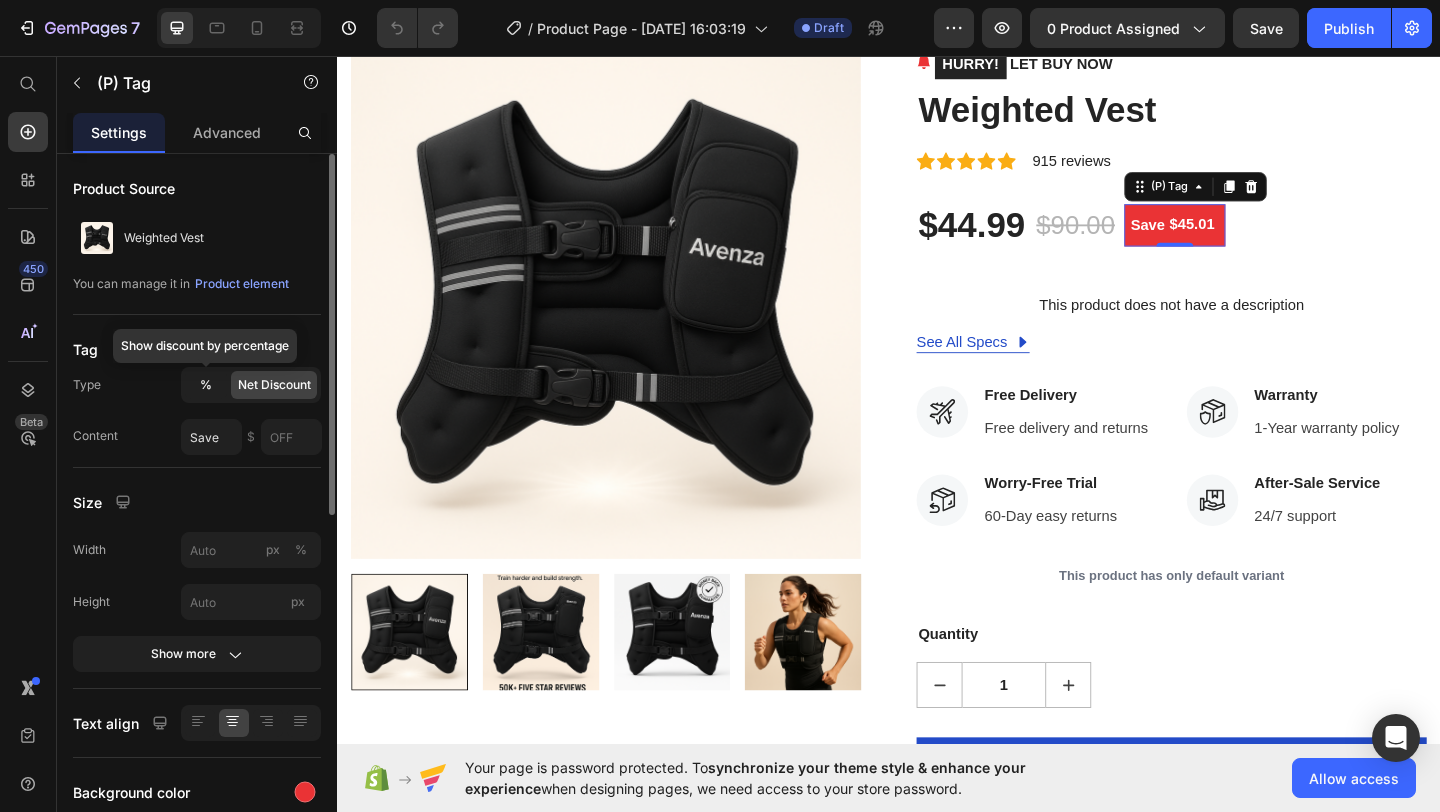 click on "%" 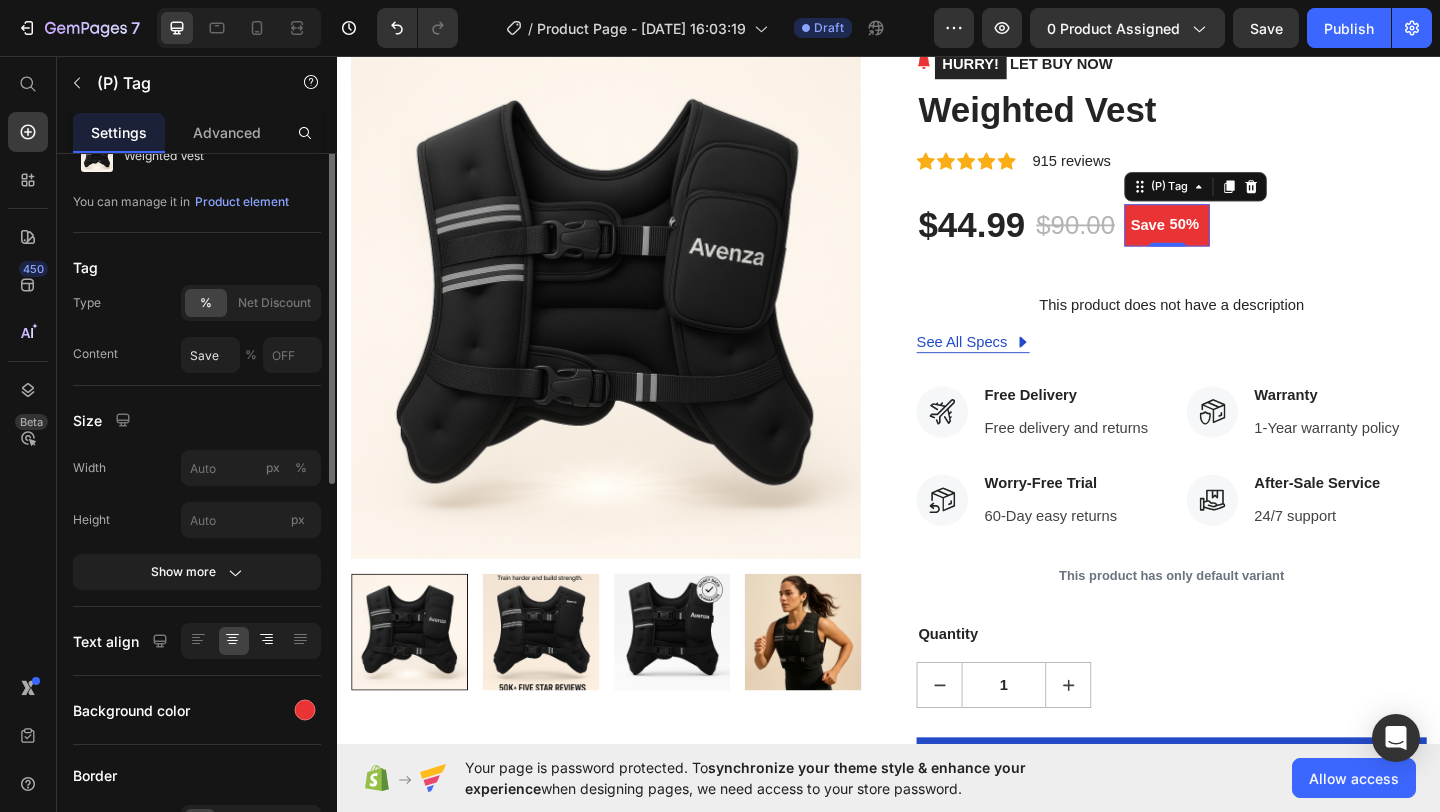 scroll, scrollTop: 109, scrollLeft: 0, axis: vertical 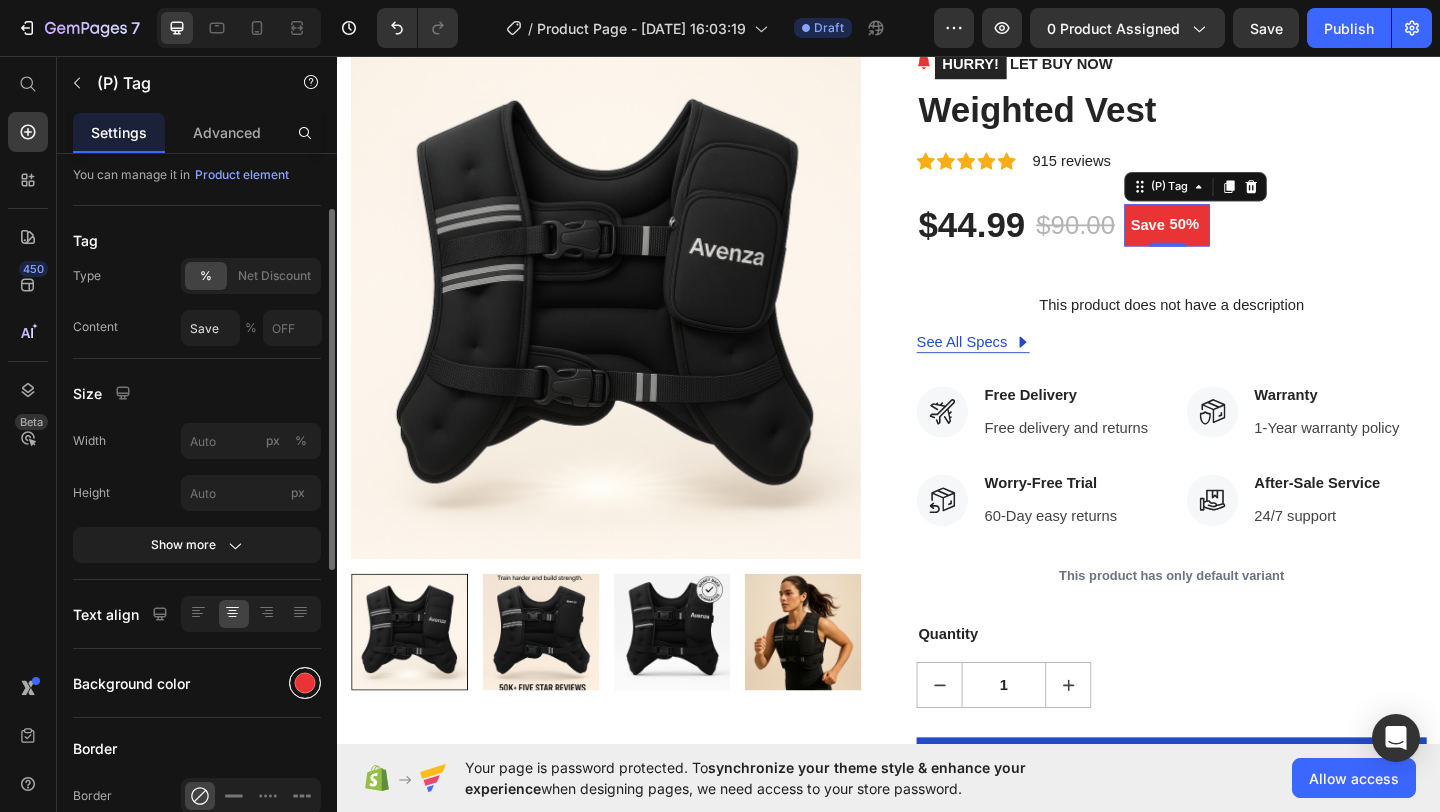 click at bounding box center [305, 683] 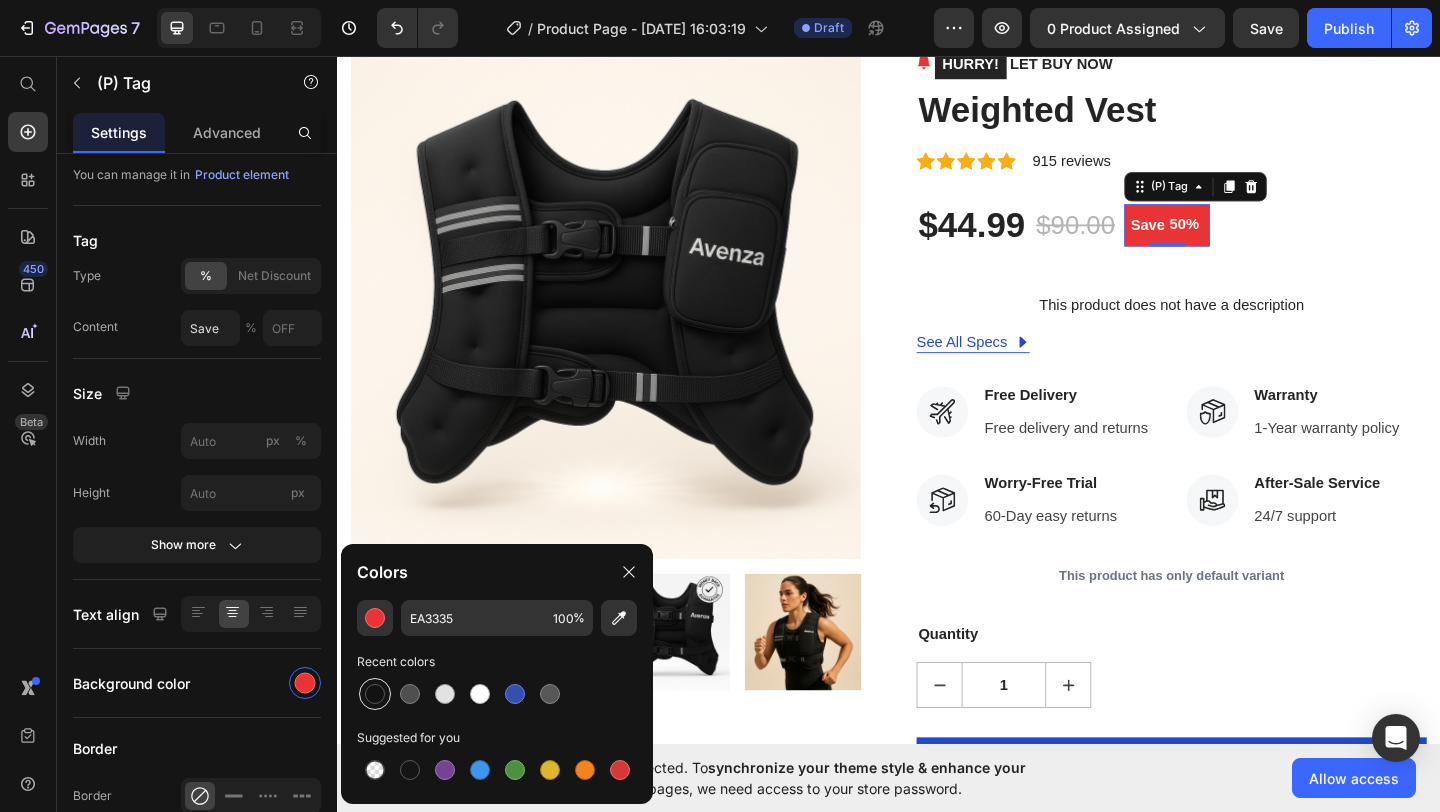 click at bounding box center [375, 694] 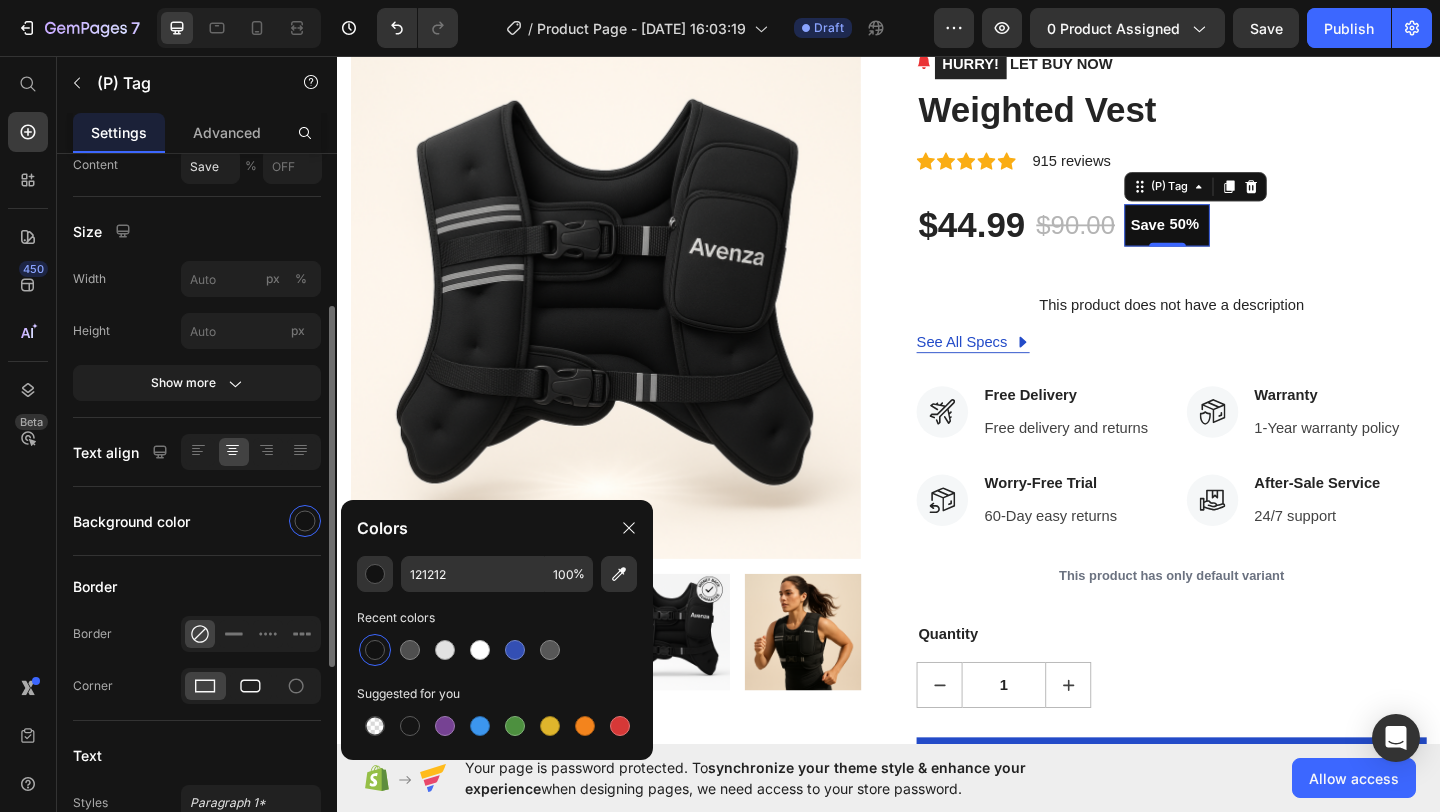 scroll, scrollTop: 281, scrollLeft: 0, axis: vertical 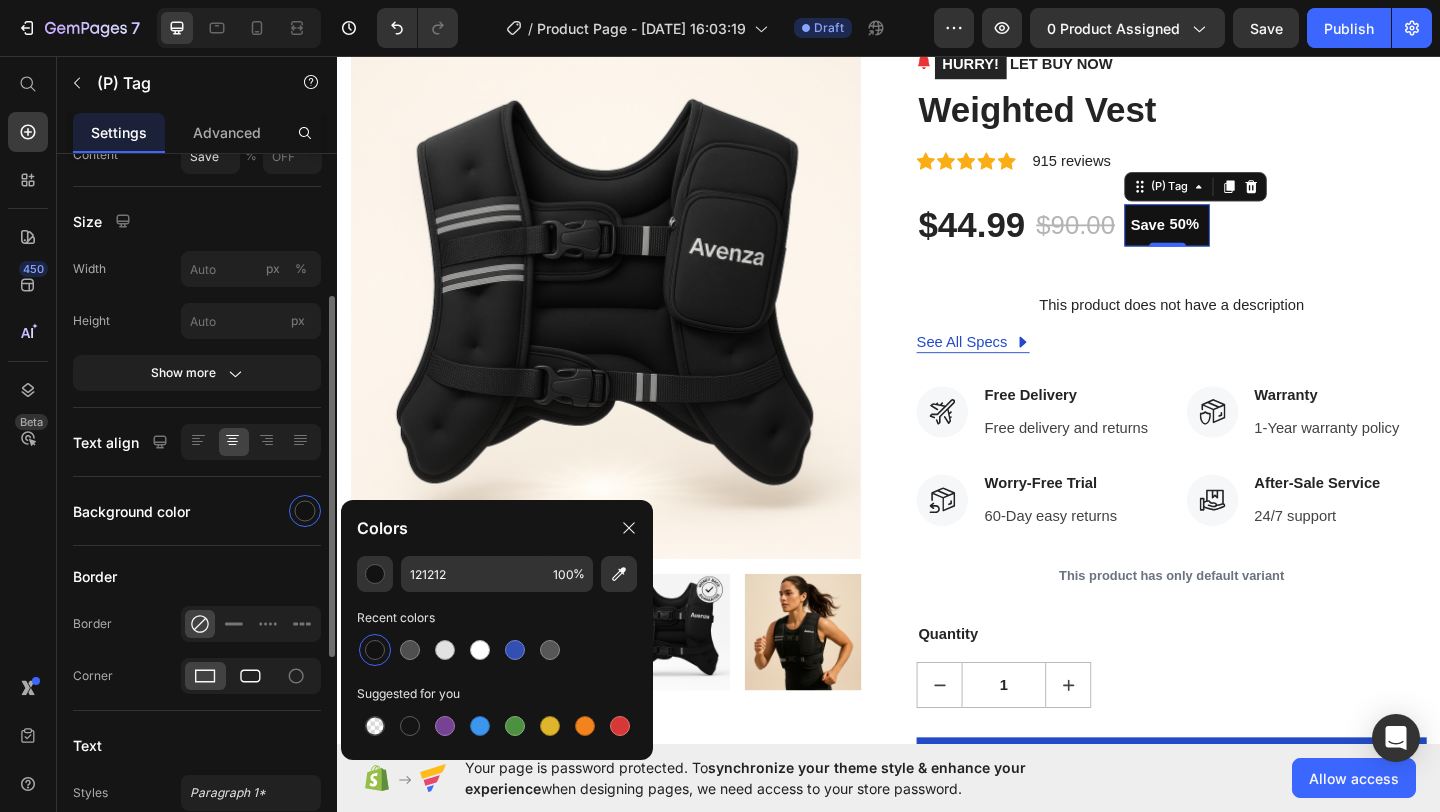 click 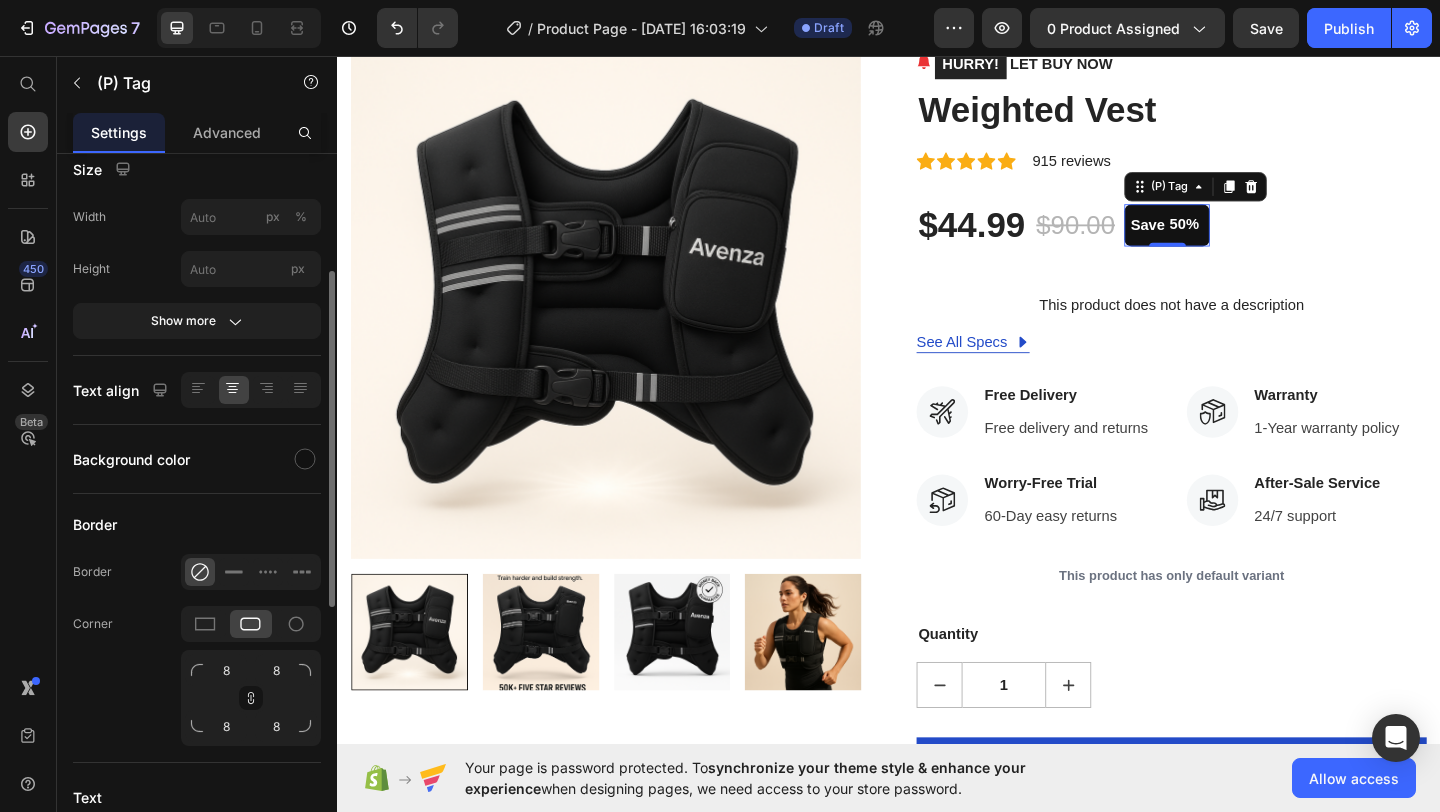 scroll, scrollTop: 342, scrollLeft: 0, axis: vertical 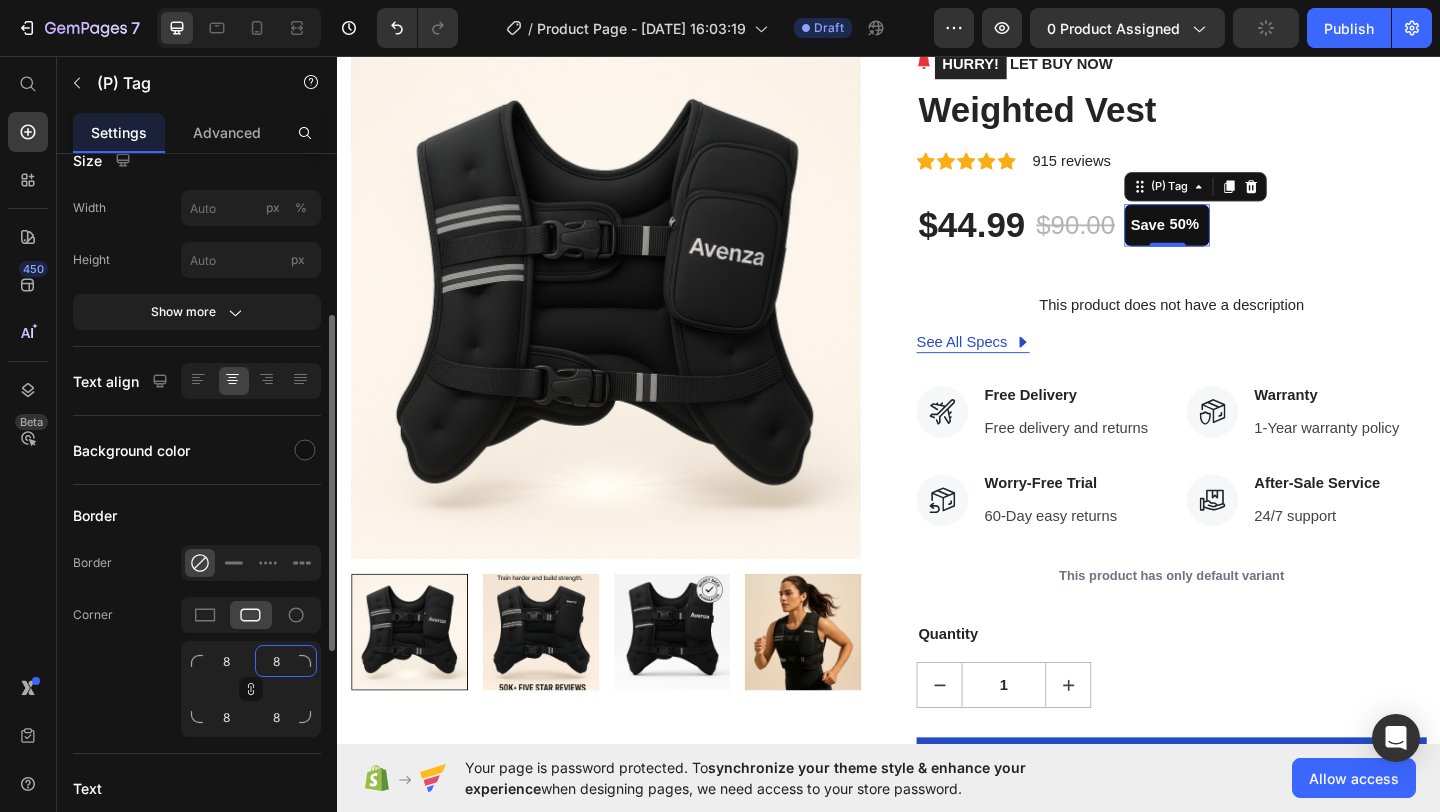 click on "8" 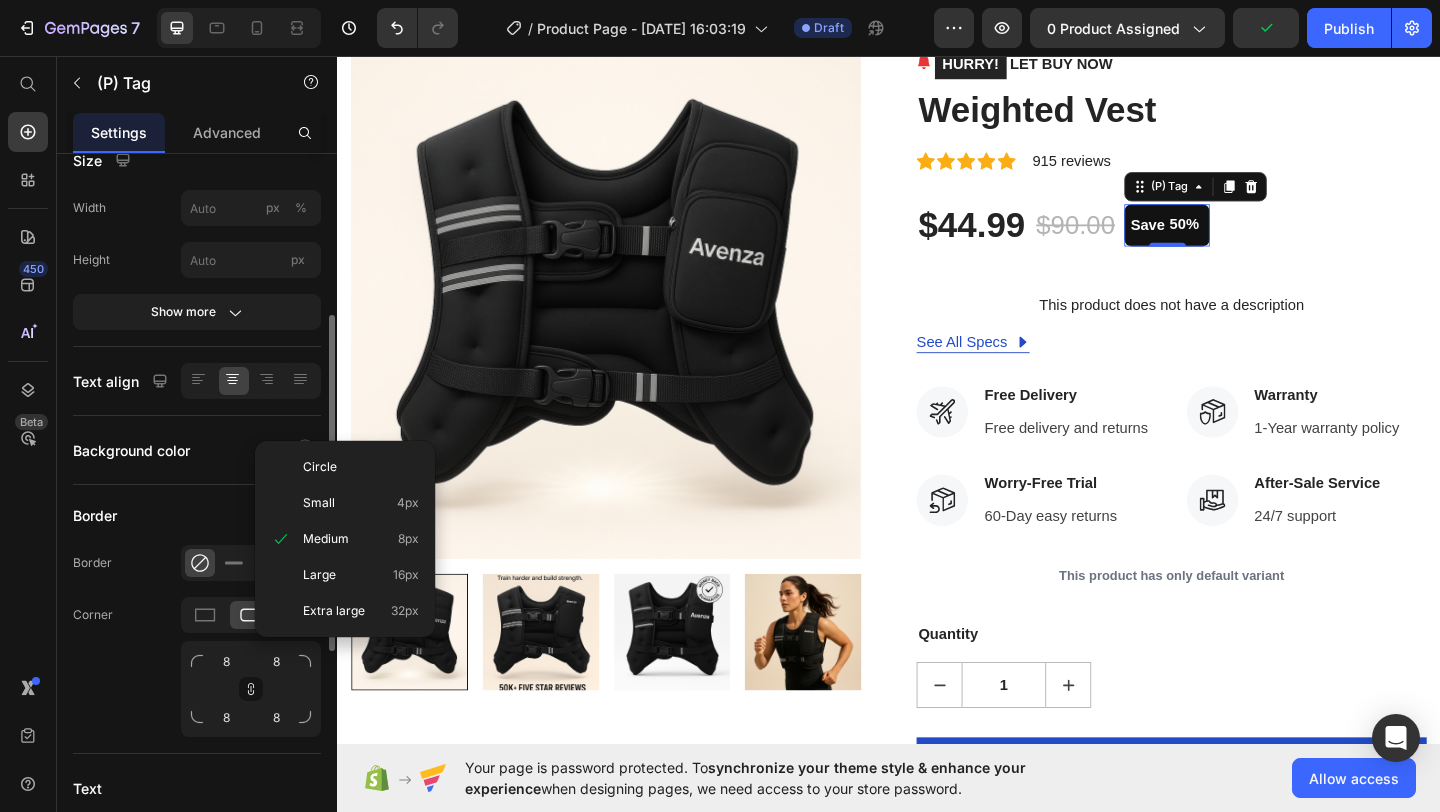 click on "Corner 8 8 8 8" 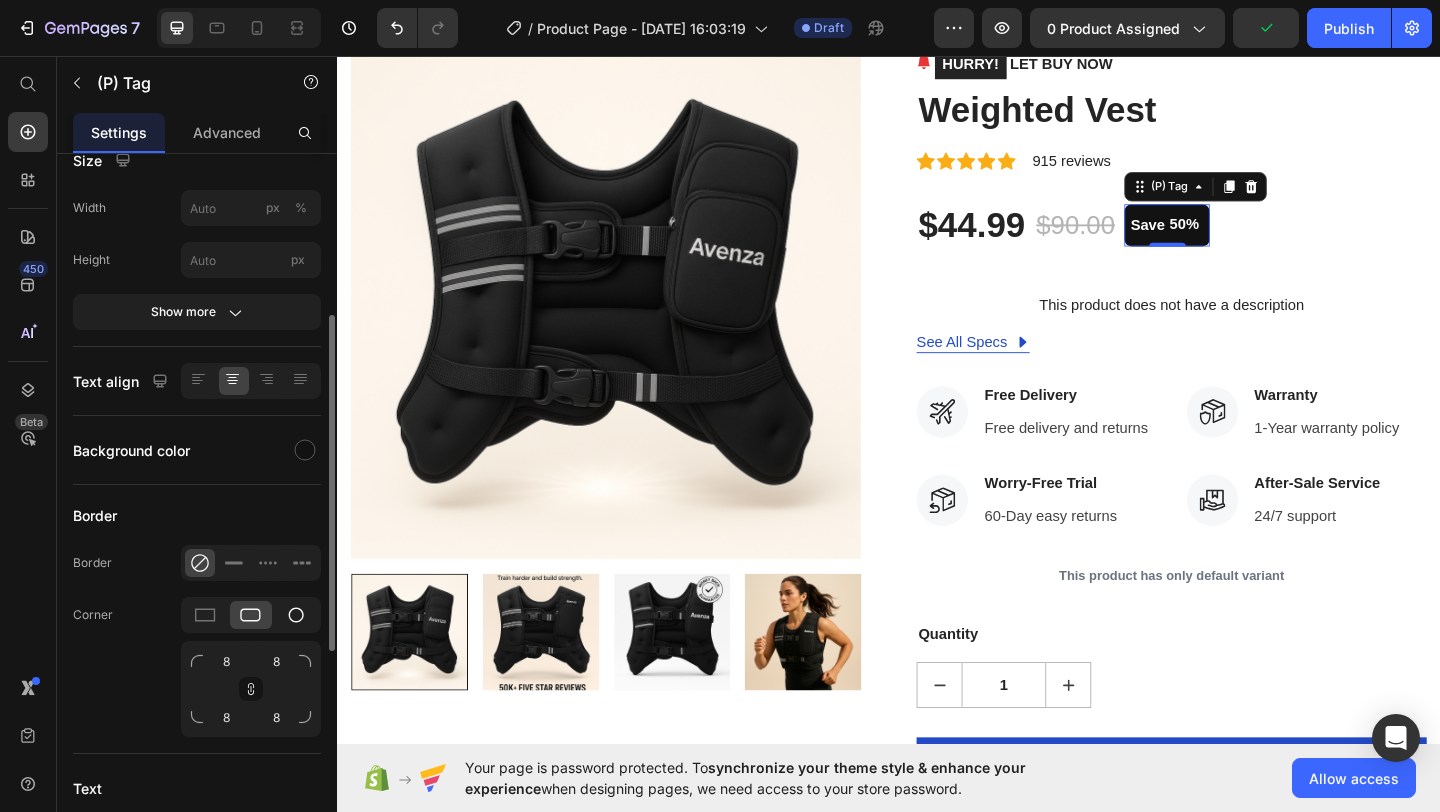 click 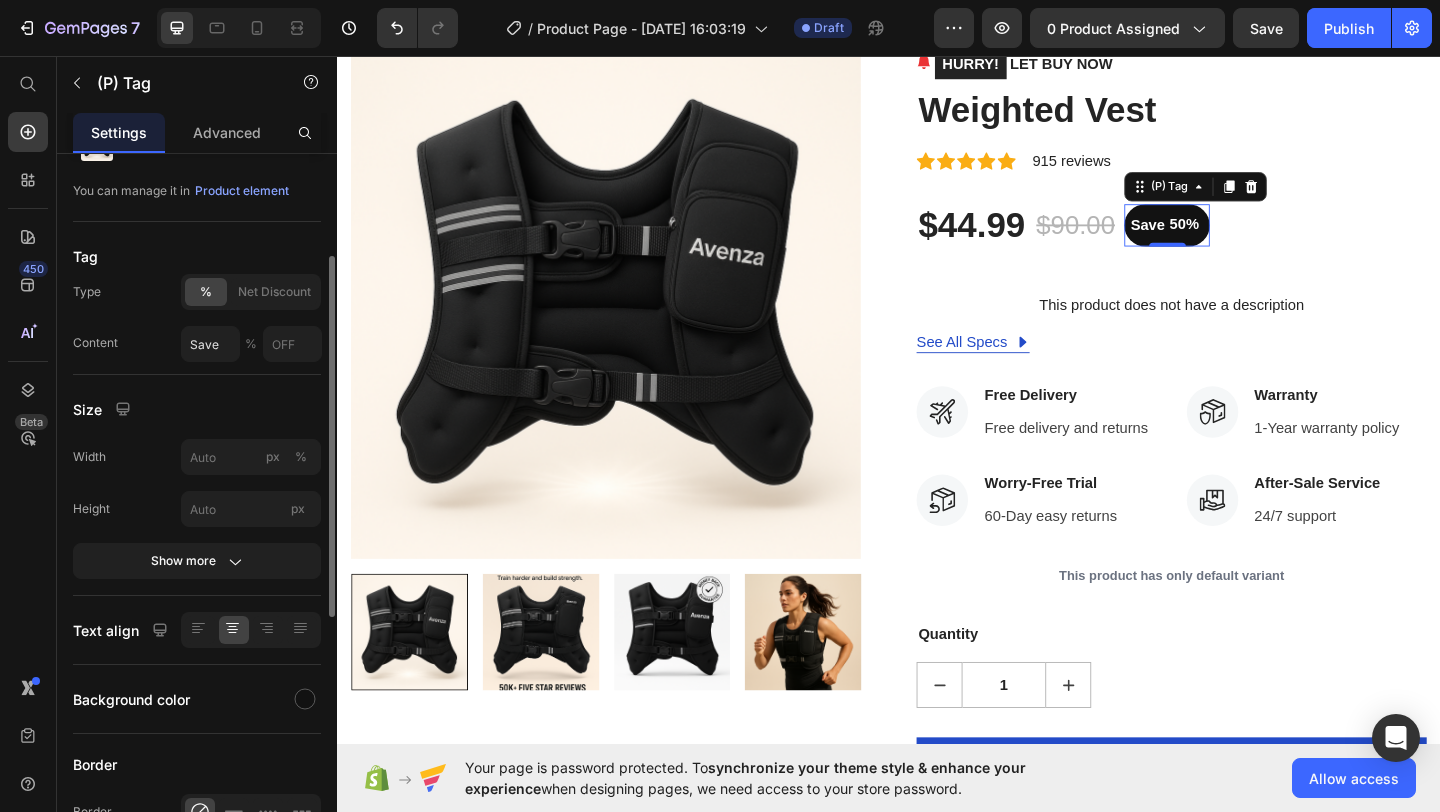 scroll, scrollTop: 19, scrollLeft: 0, axis: vertical 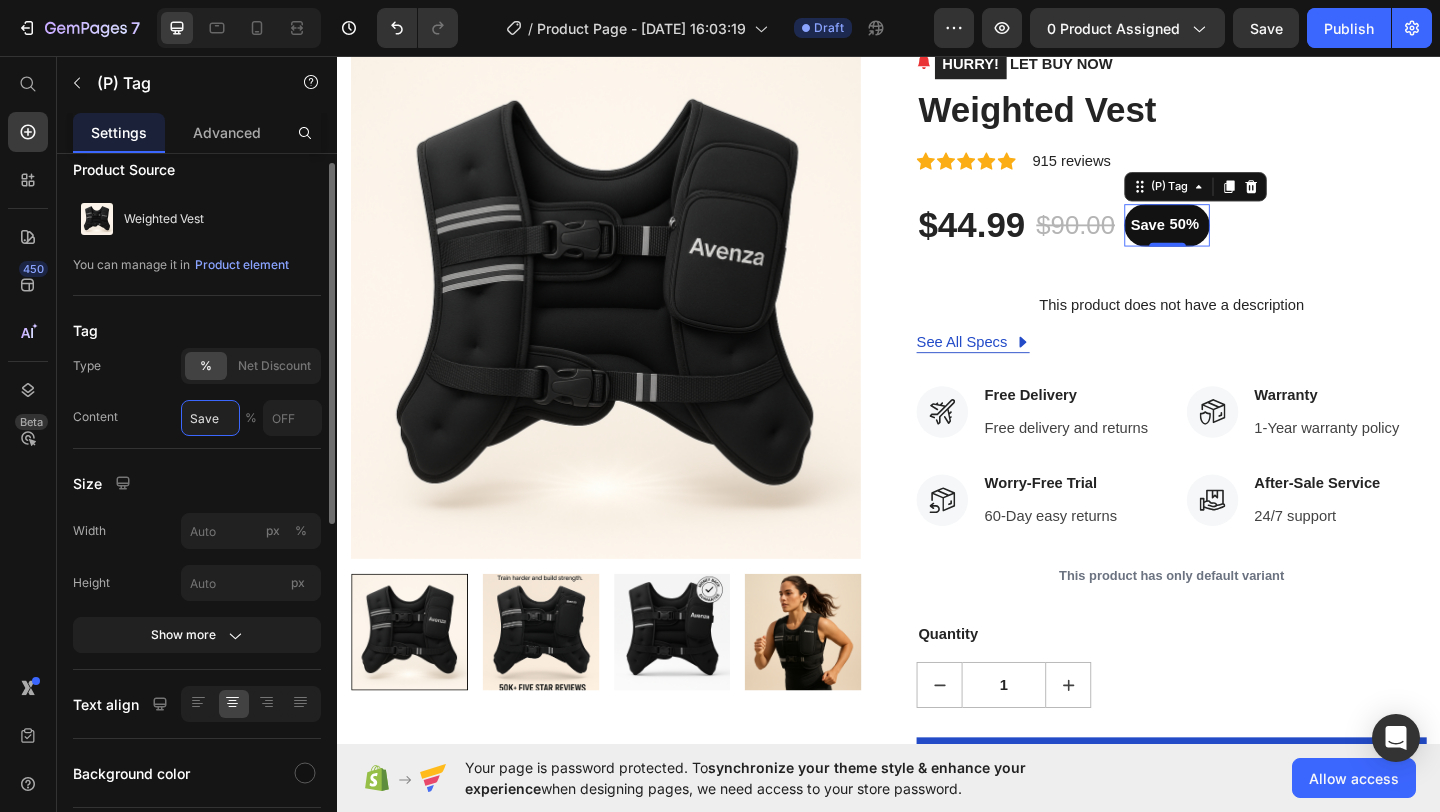 drag, startPoint x: 225, startPoint y: 420, endPoint x: 183, endPoint y: 421, distance: 42.0119 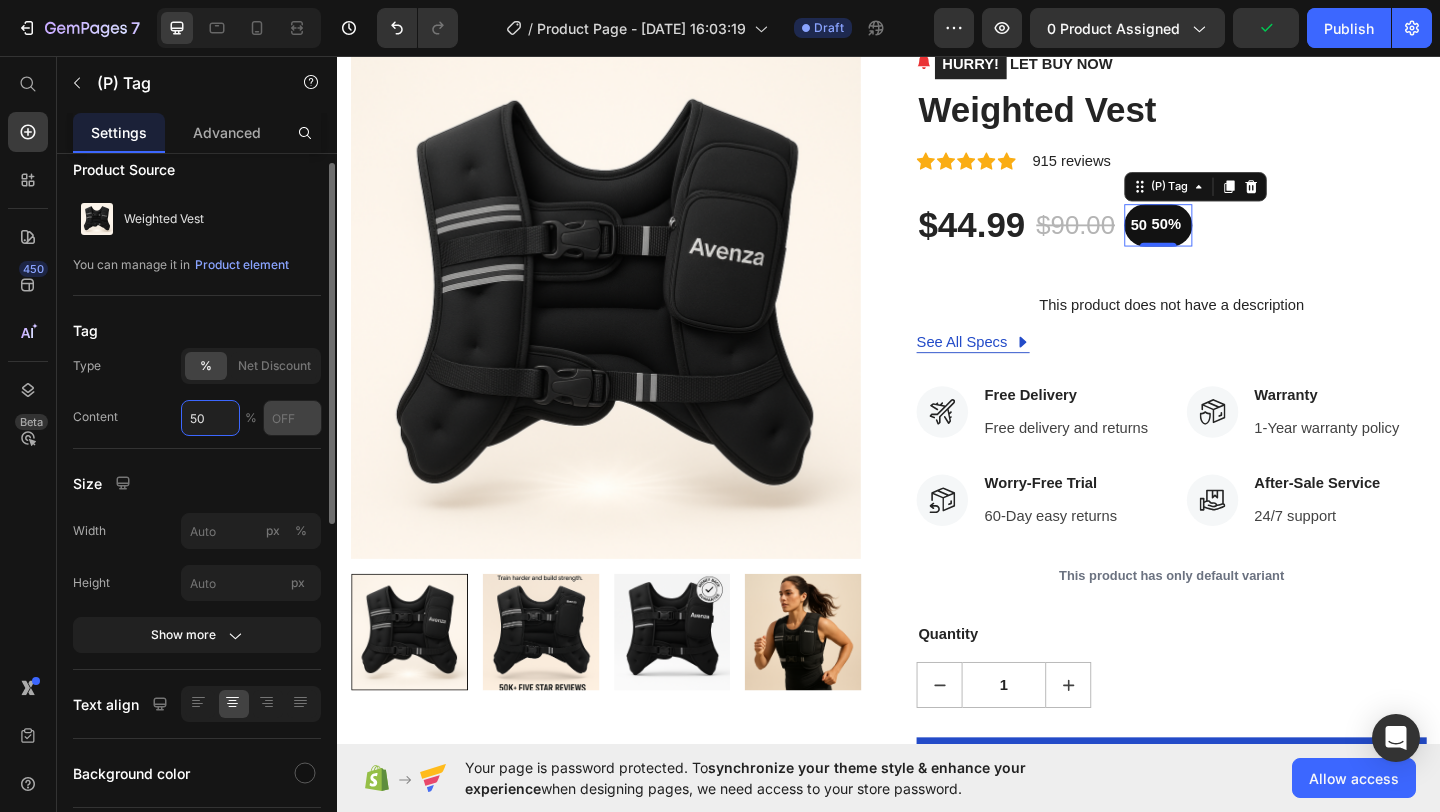 type on "50" 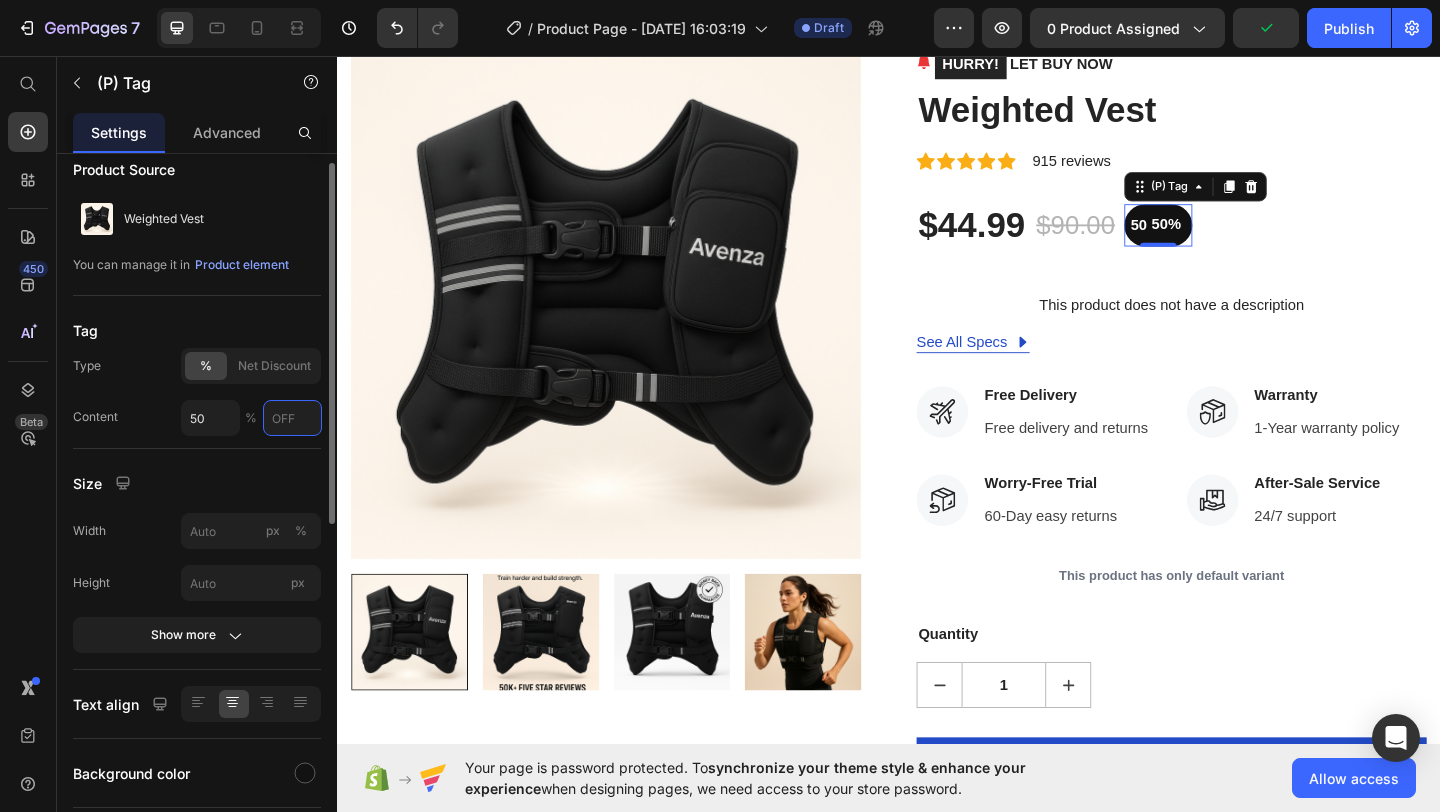click at bounding box center (292, 418) 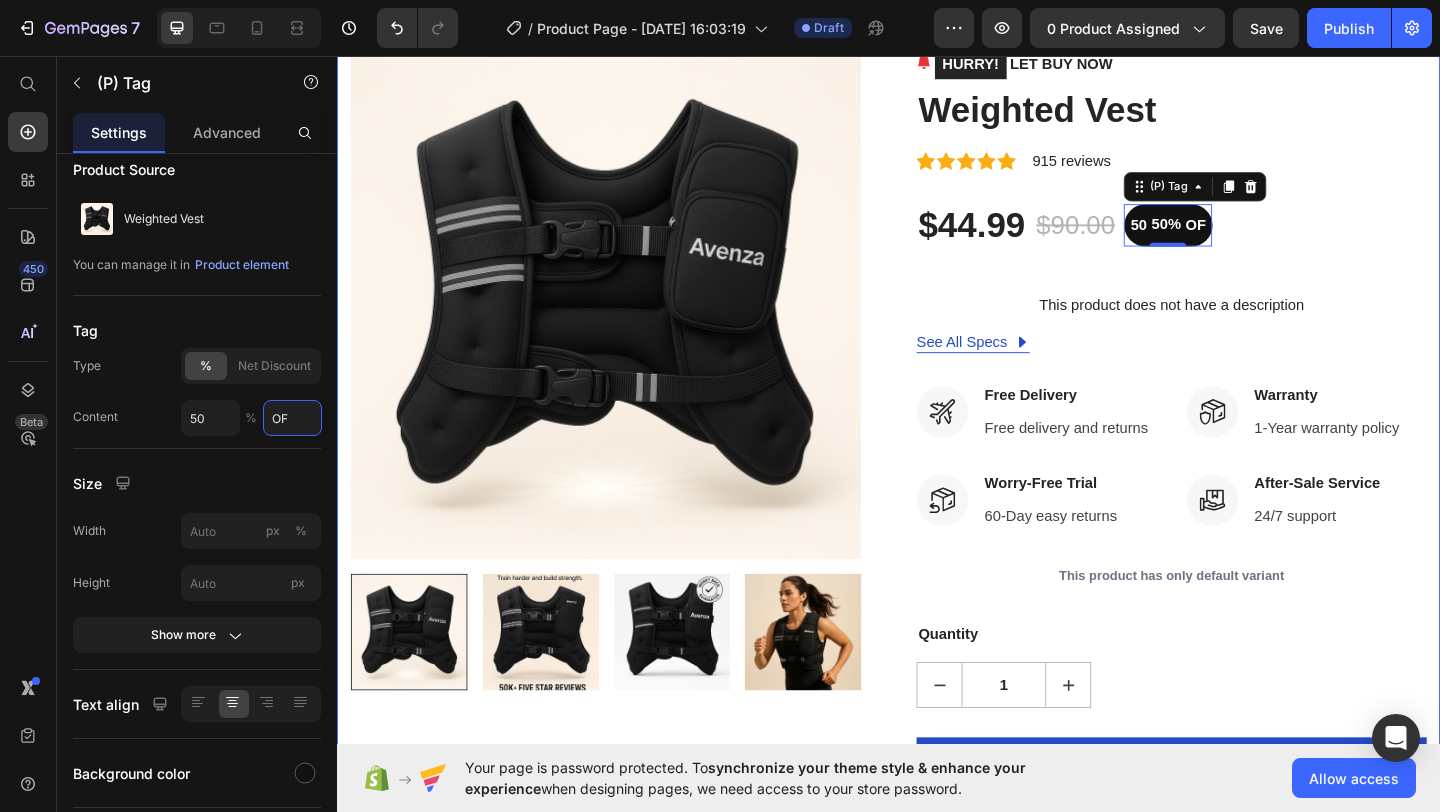 type on "O" 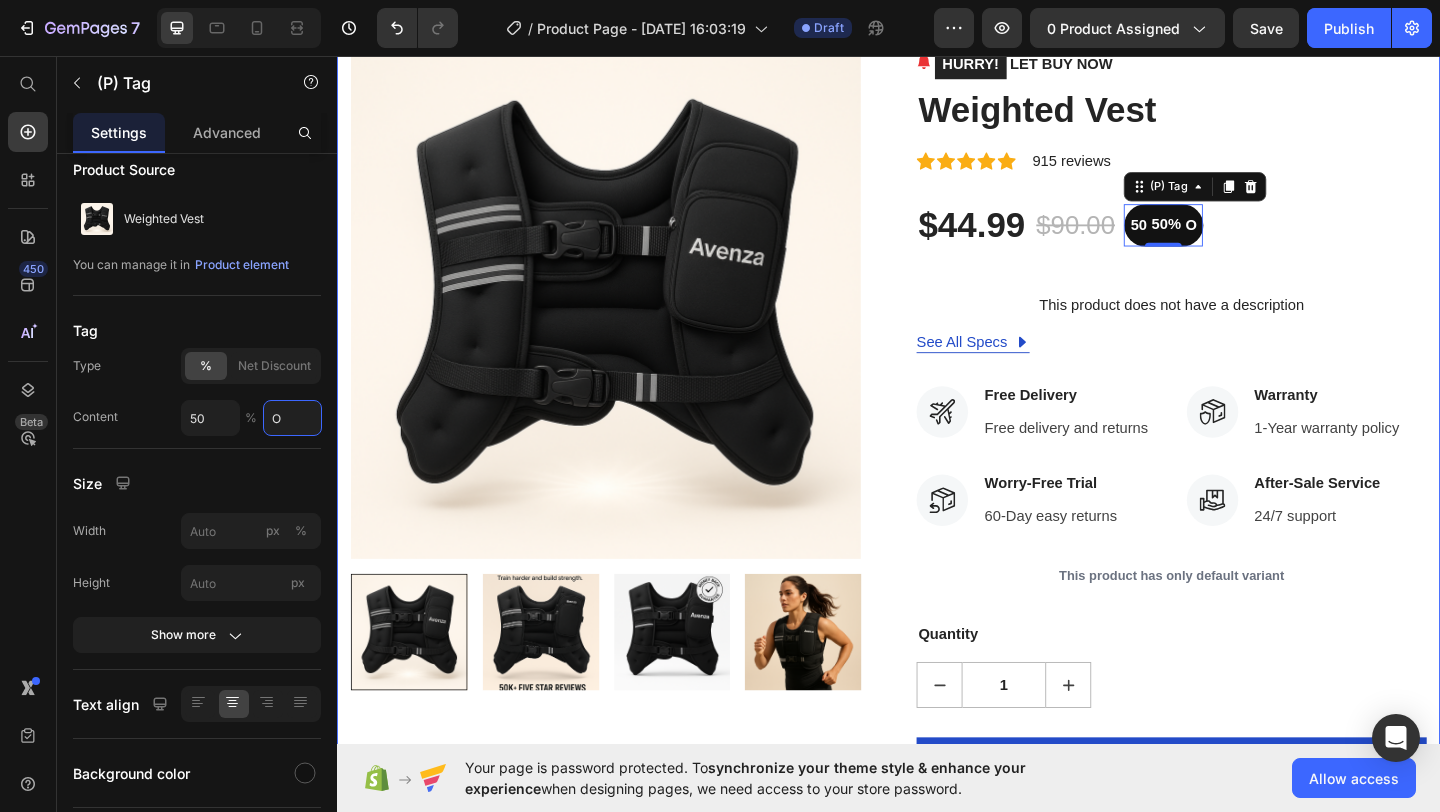 type 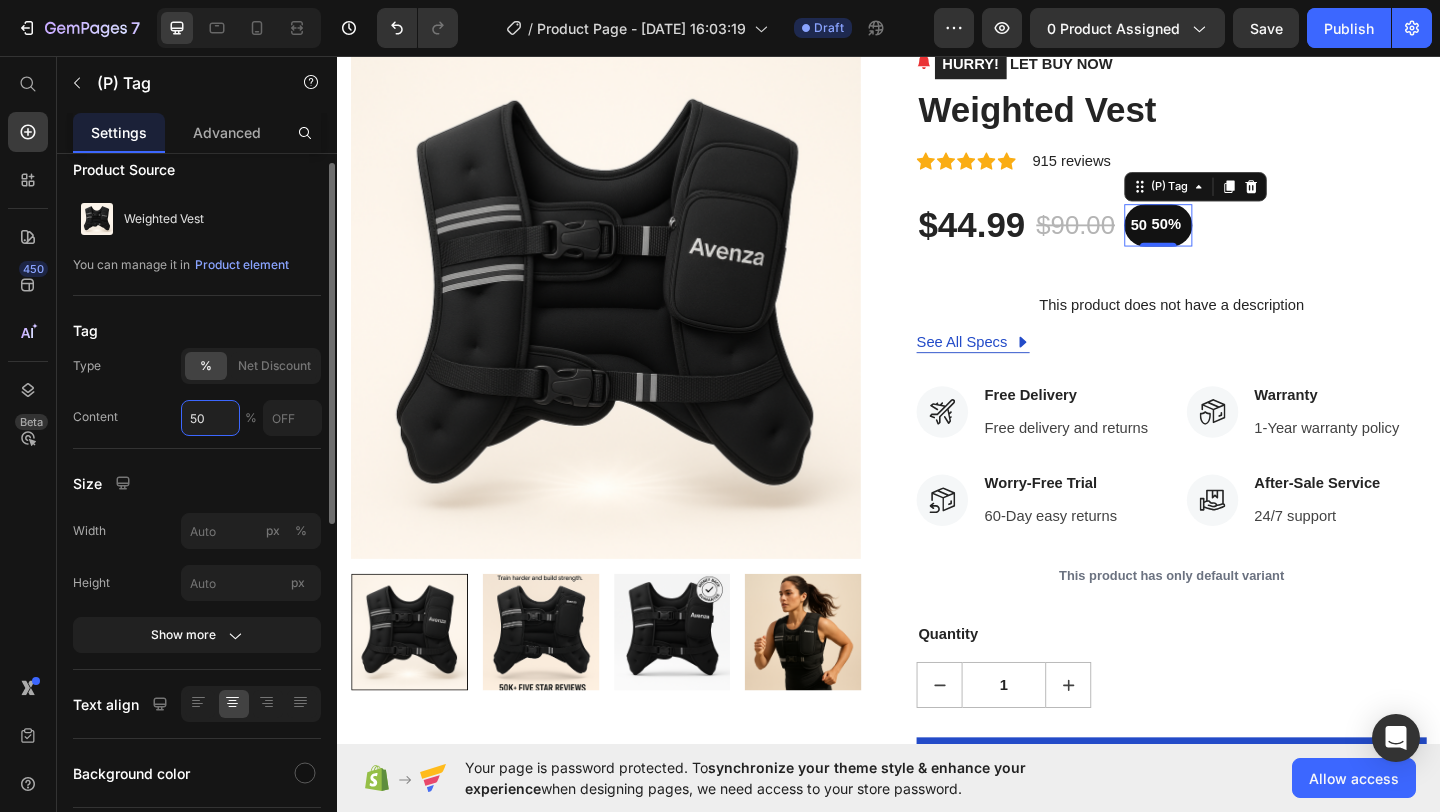 click on "50" at bounding box center (210, 418) 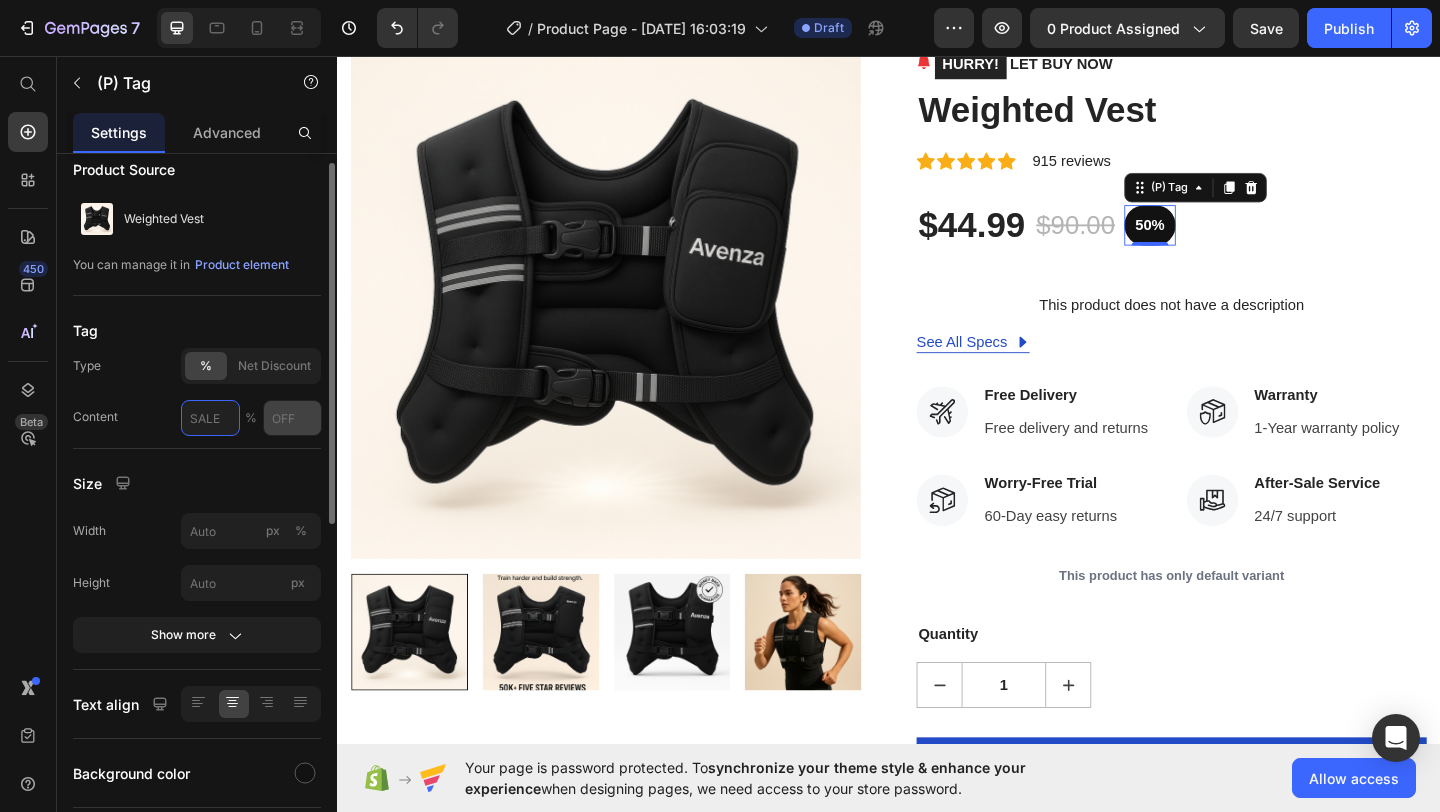 type 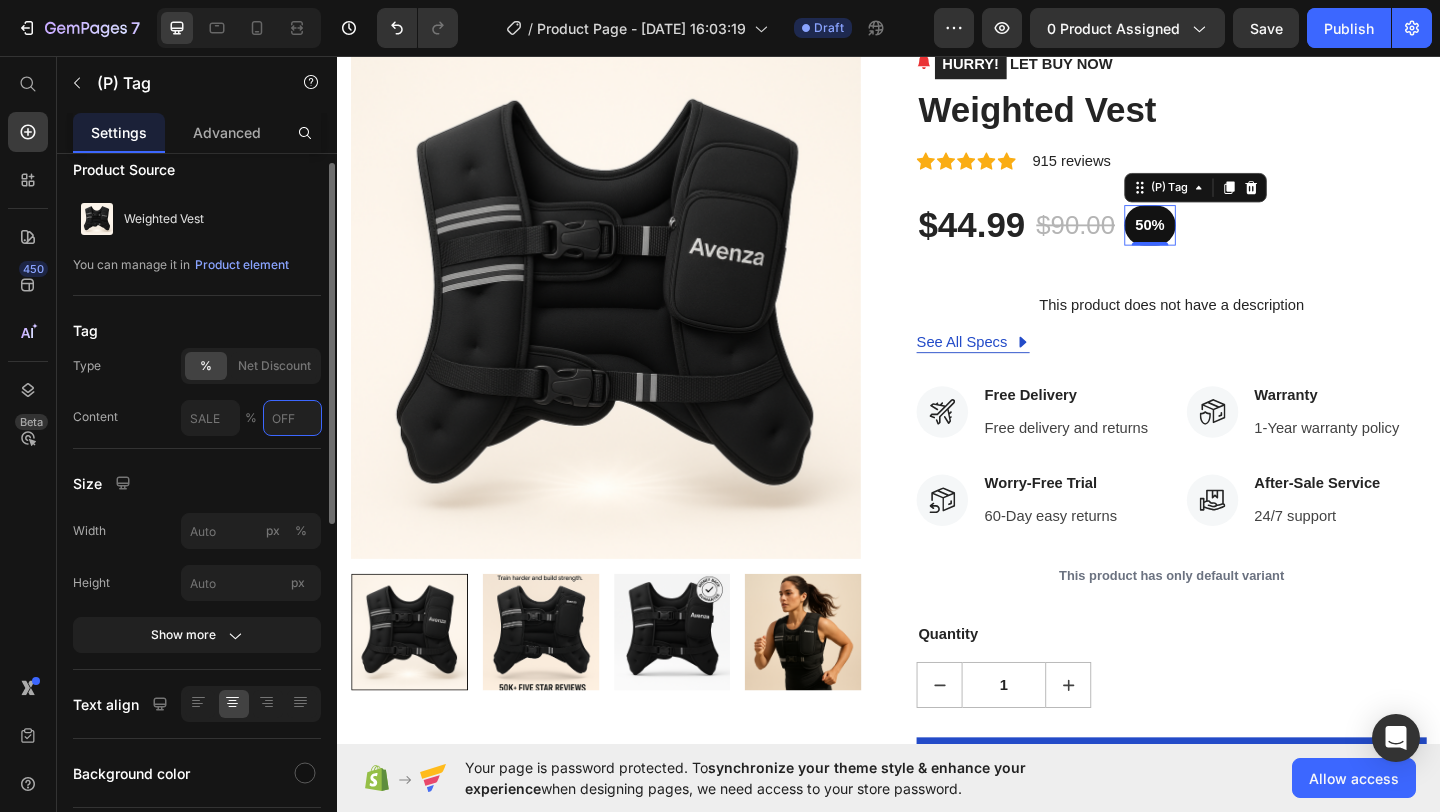 click at bounding box center [292, 418] 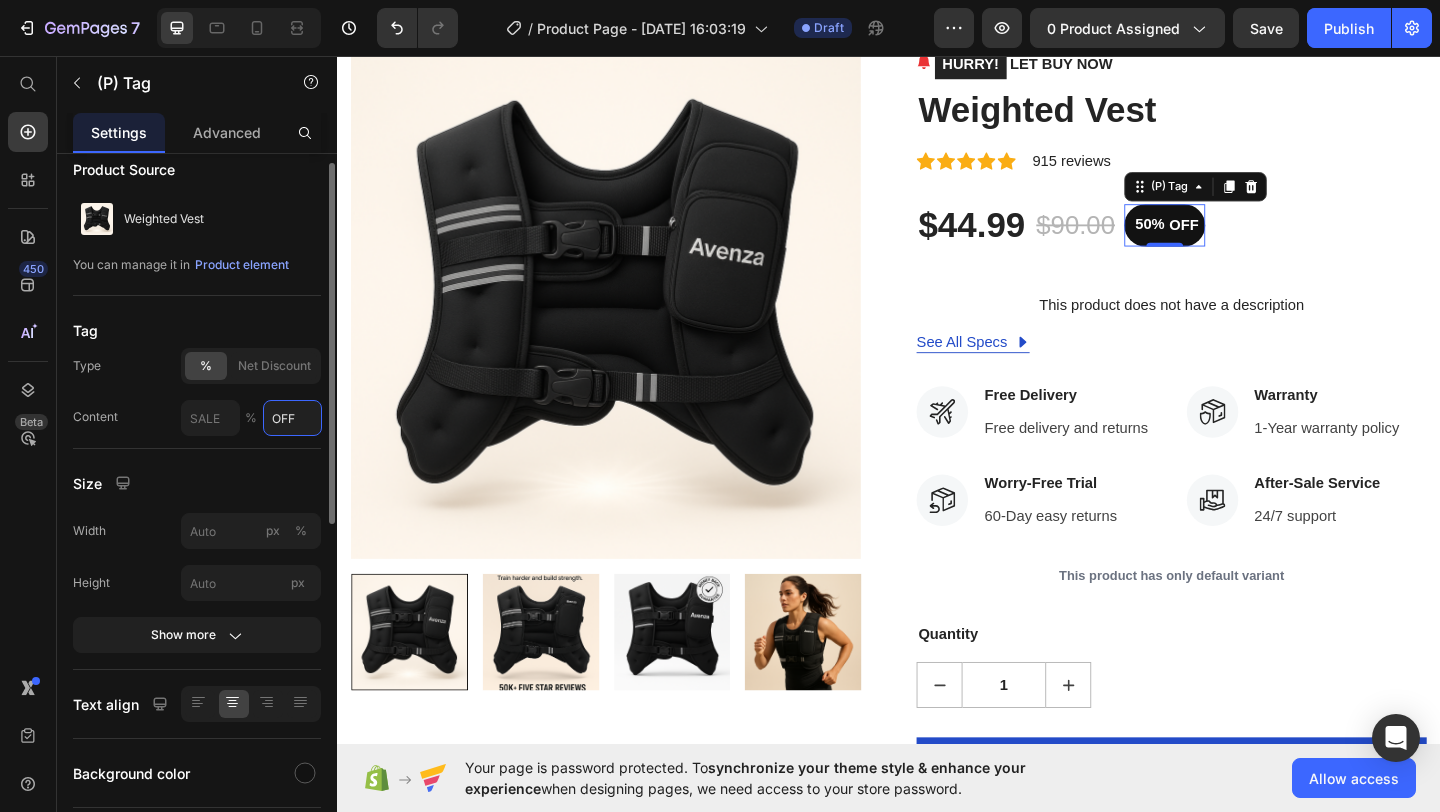 type on "OFF" 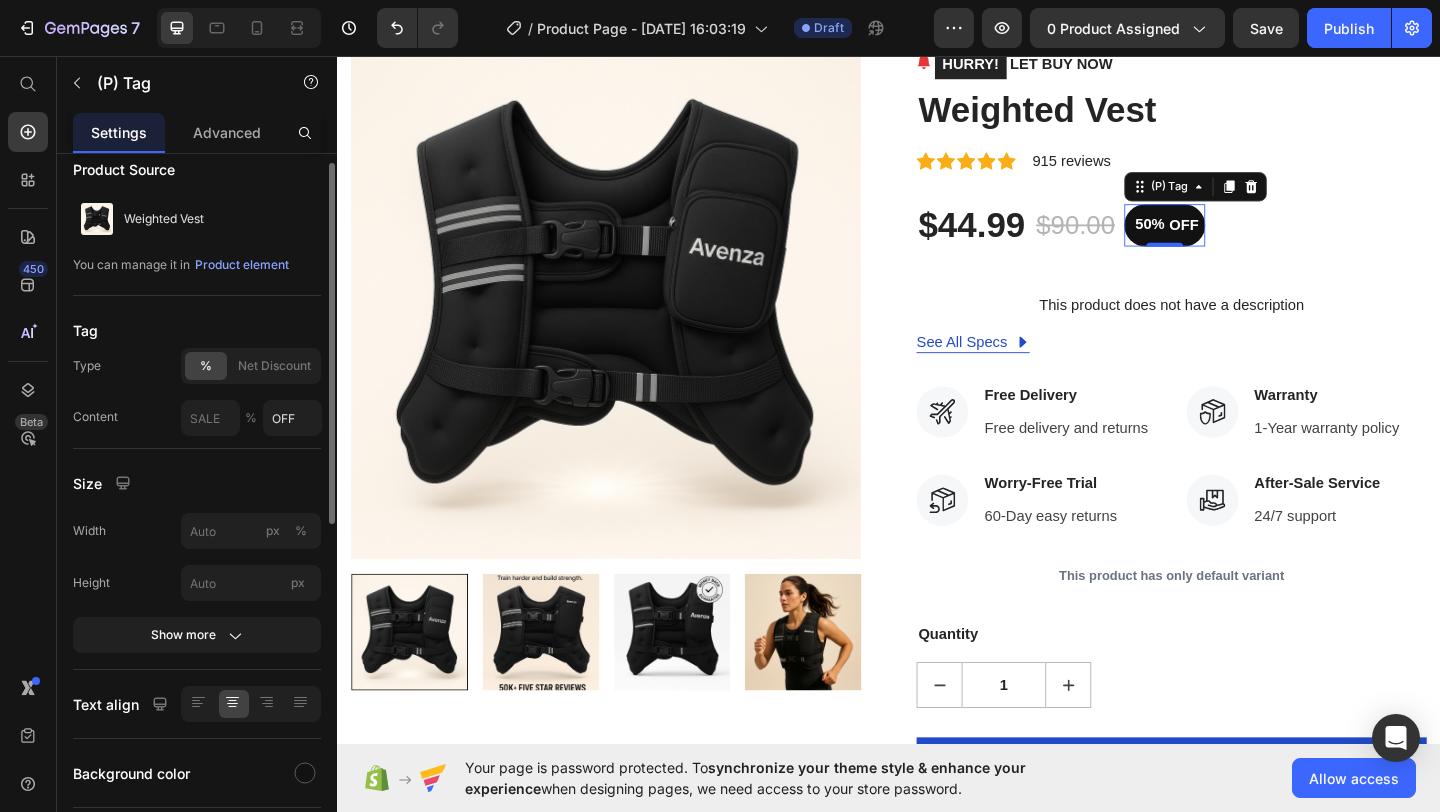 click on "Product Source Weighted Vest  You can manage it in   Product element  Tag Type % Net Discount Content % OFF Size Width px % Height px Show more Text align Background color Border Border Corner Text Styles Paragraph 1* Font sans-serif Size 16 Color Show more Align" at bounding box center [197, 792] 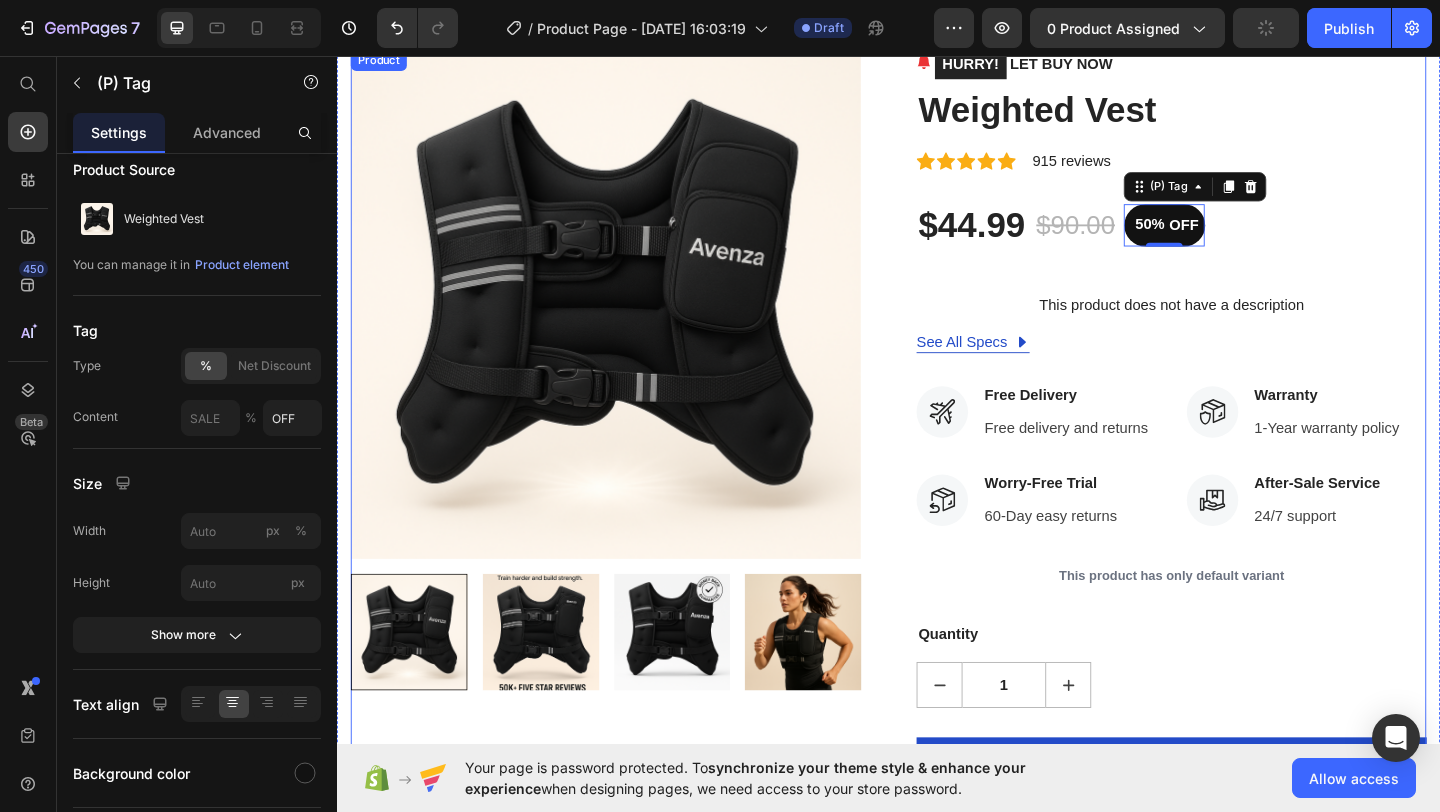 click on "HURRY!  LET BUY NOW (P) Stock Counter Weighted Vest (P) Title
Icon
Icon
Icon
Icon
Icon Icon List Hoz 915 reviews Text block Row $44.99 (P) Price $90.00 (P) Price 50% OFF (P) Tag   0 Row This product does not have a description (P) Description
See All Specs Button Row
Icon Free Delivery Text block Free delivery and returns Text block Icon List
Icon Worry-Free Trial Text block 60-Day easy returns Text block Icon List
Icon Warranty Text block 1-Year warranty policy Text block Icon List
Icon After-Sale Service Text block 24/7 support Text block Icon List Row This product has only default variant (P) Variants & Swatches Quantity Text block 1 (P) Quantity ADD TO CART (P) Cart Button Buy it now (P) Dynamic Checkout" at bounding box center (1244, 494) 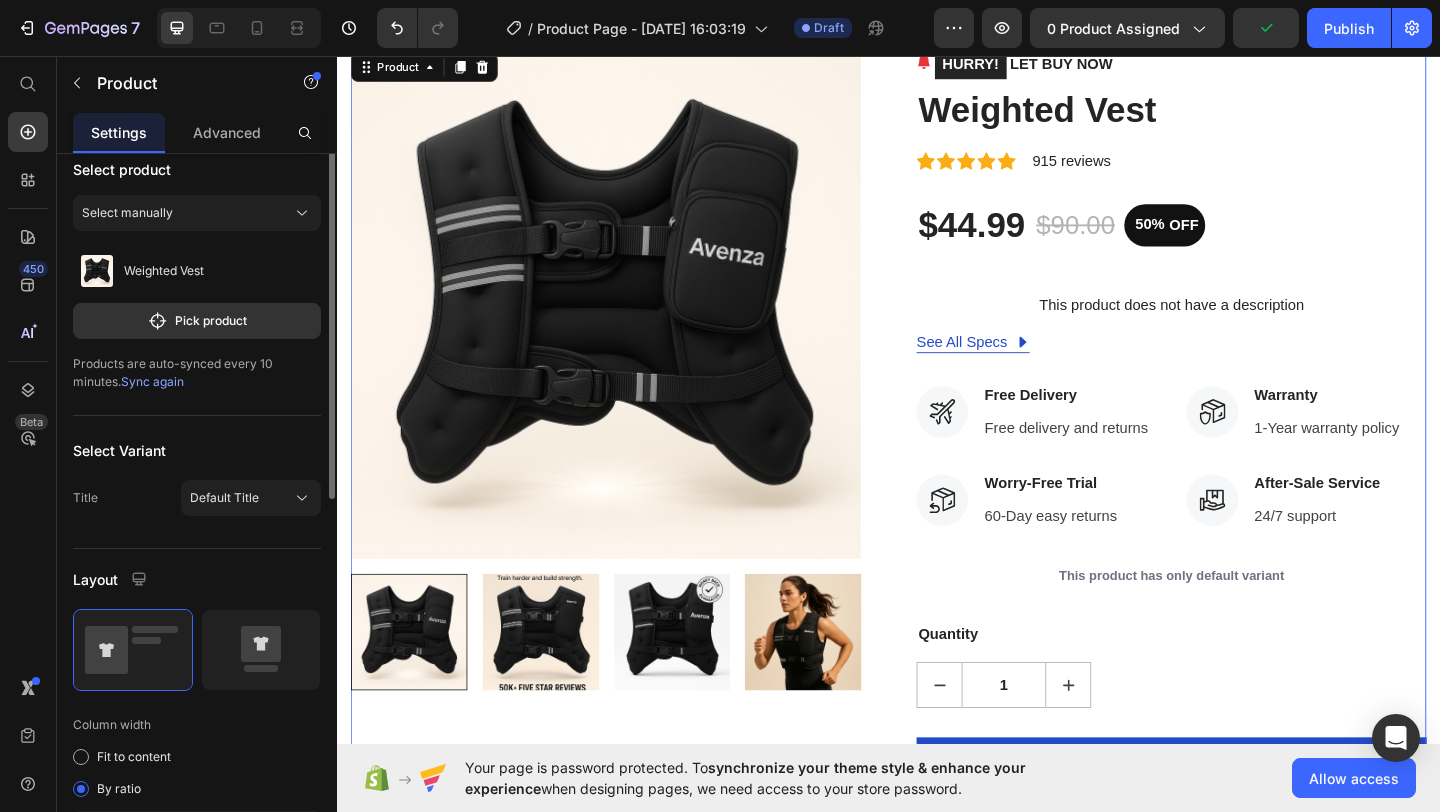 scroll, scrollTop: 0, scrollLeft: 0, axis: both 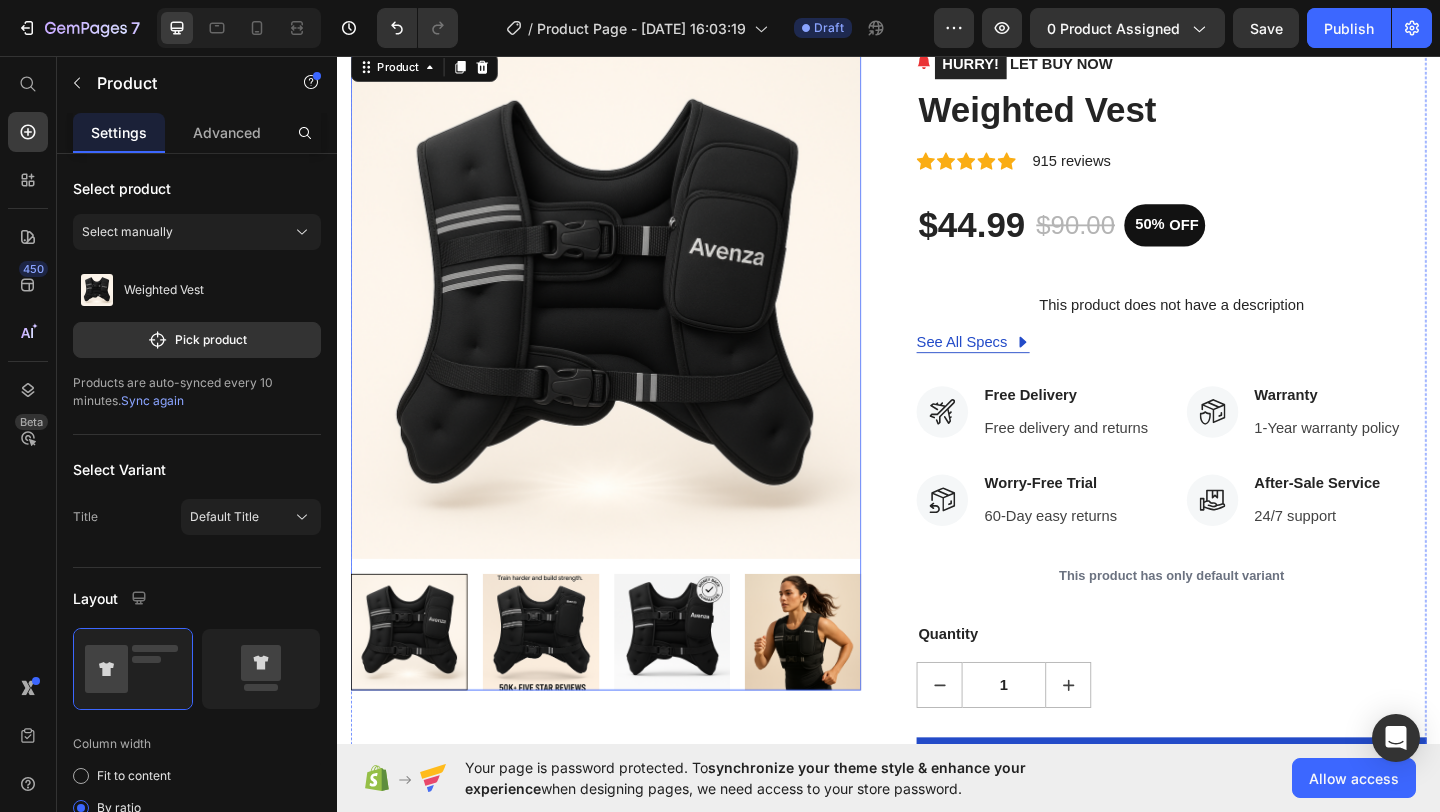 click at bounding box center [558, 682] 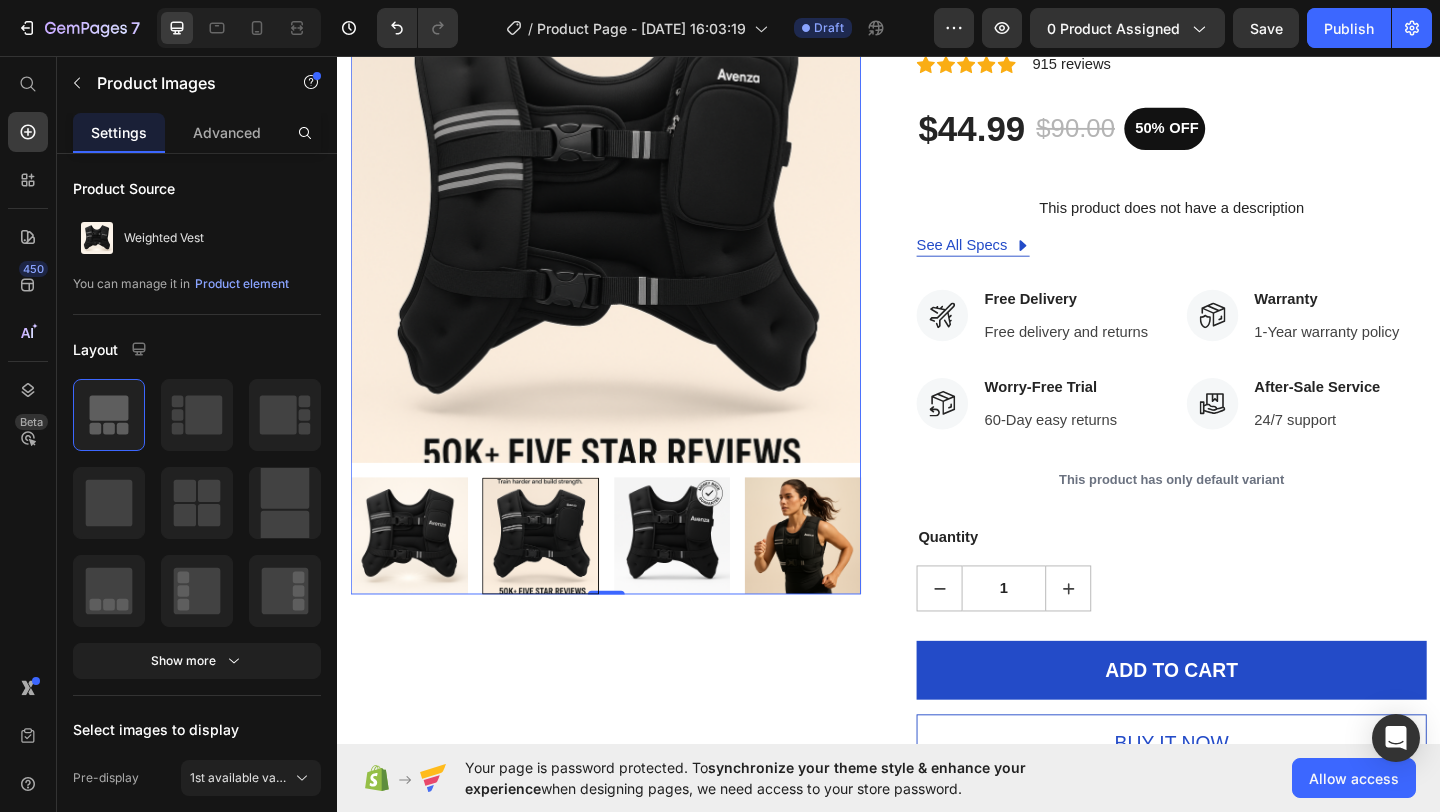 scroll, scrollTop: 224, scrollLeft: 0, axis: vertical 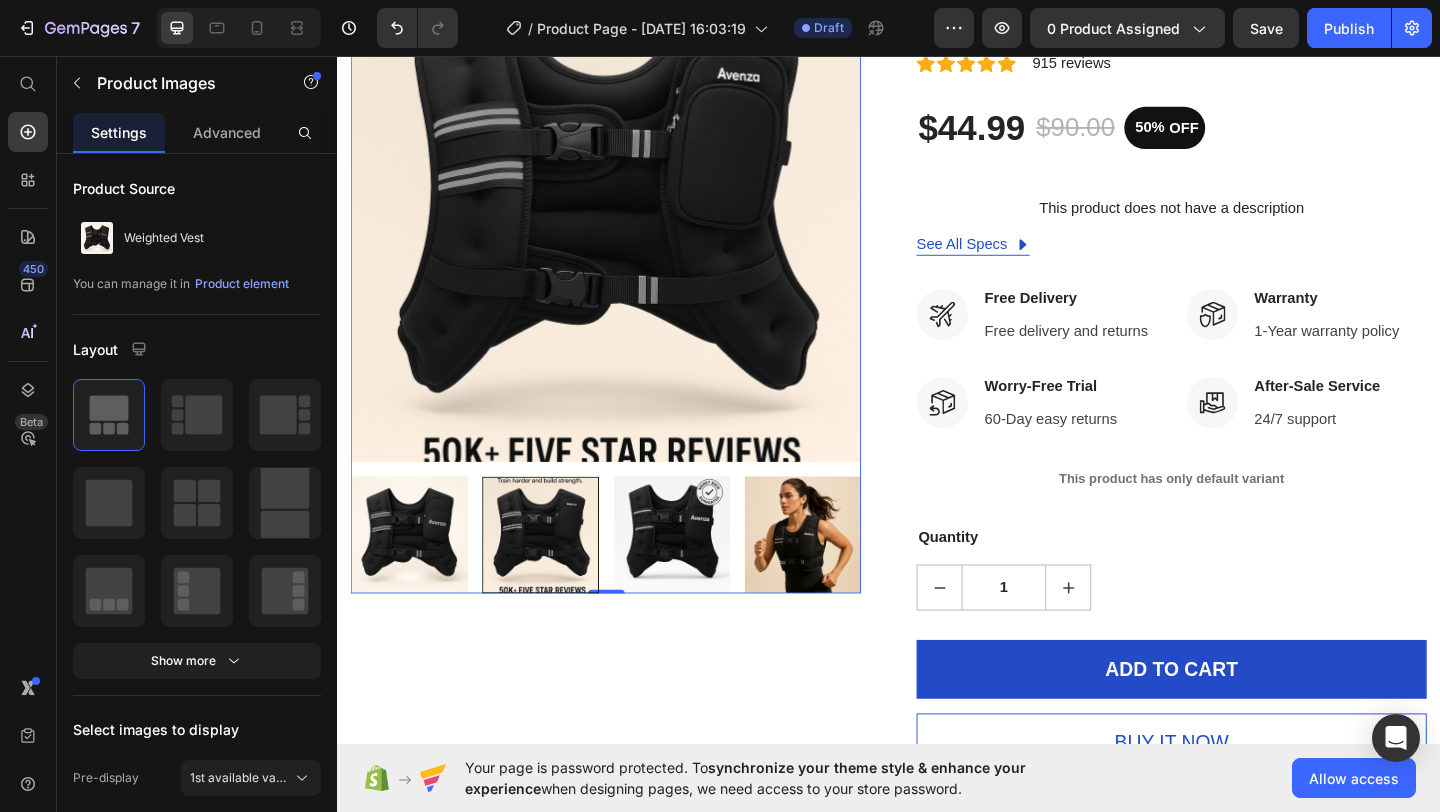 click at bounding box center [701, 576] 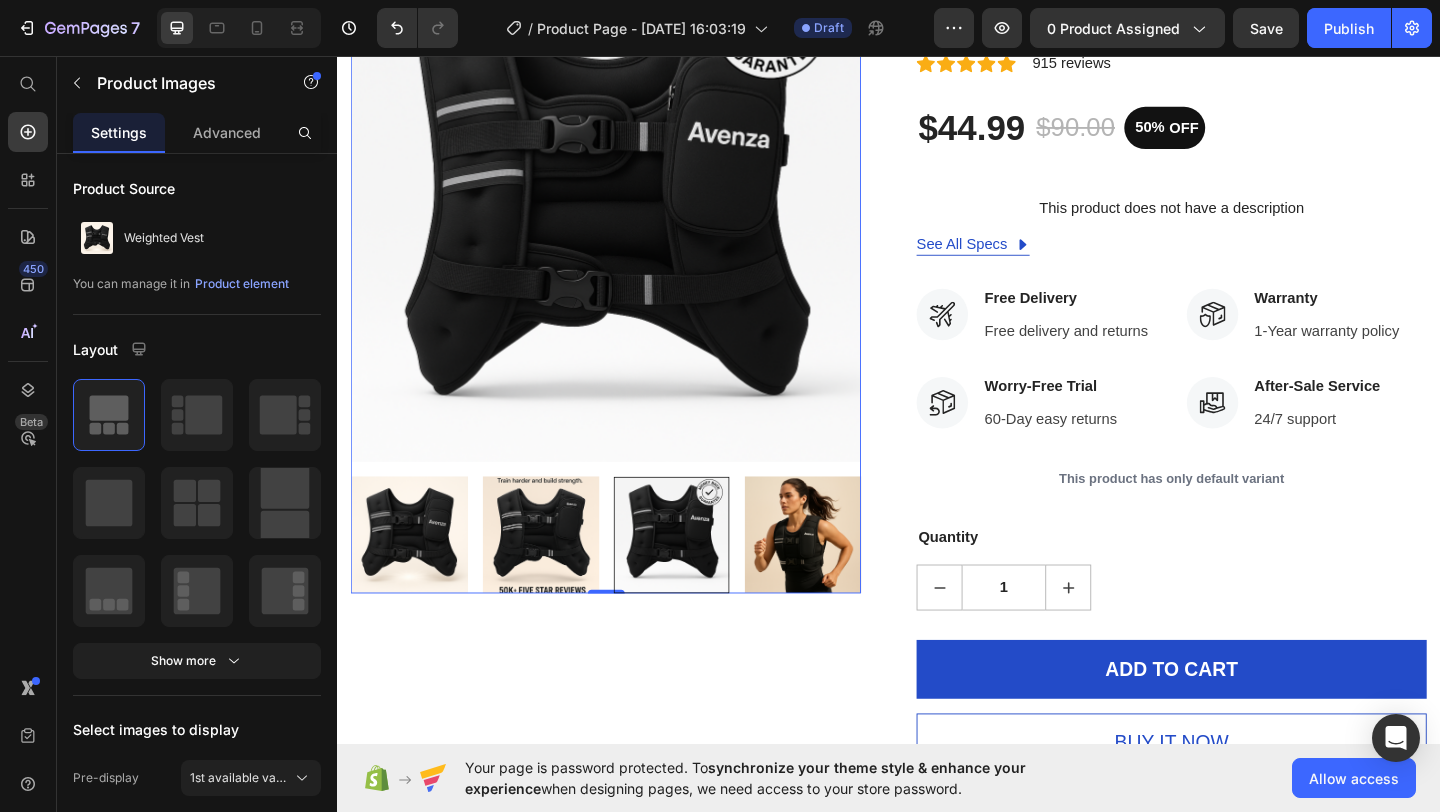 click at bounding box center (843, 576) 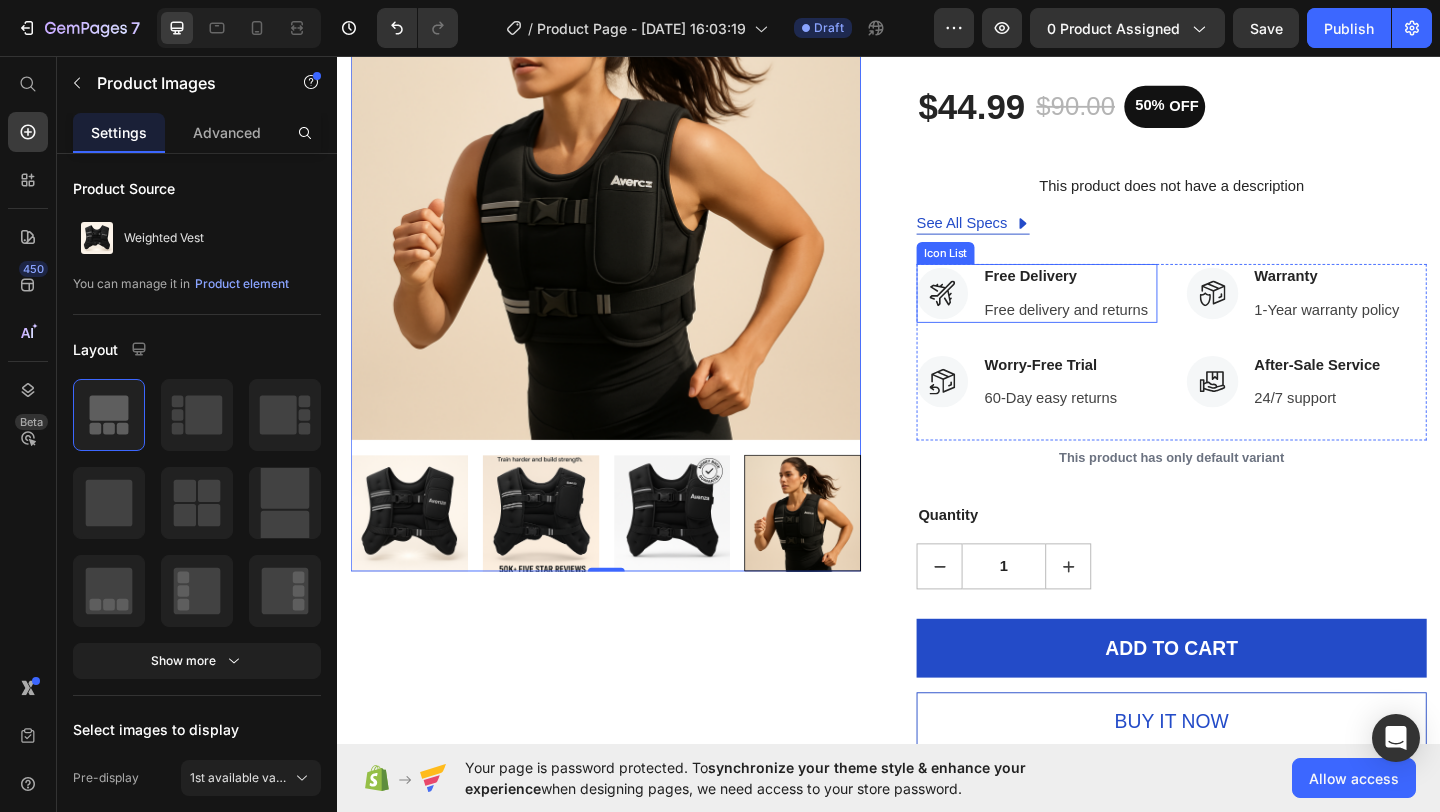 scroll, scrollTop: 253, scrollLeft: 0, axis: vertical 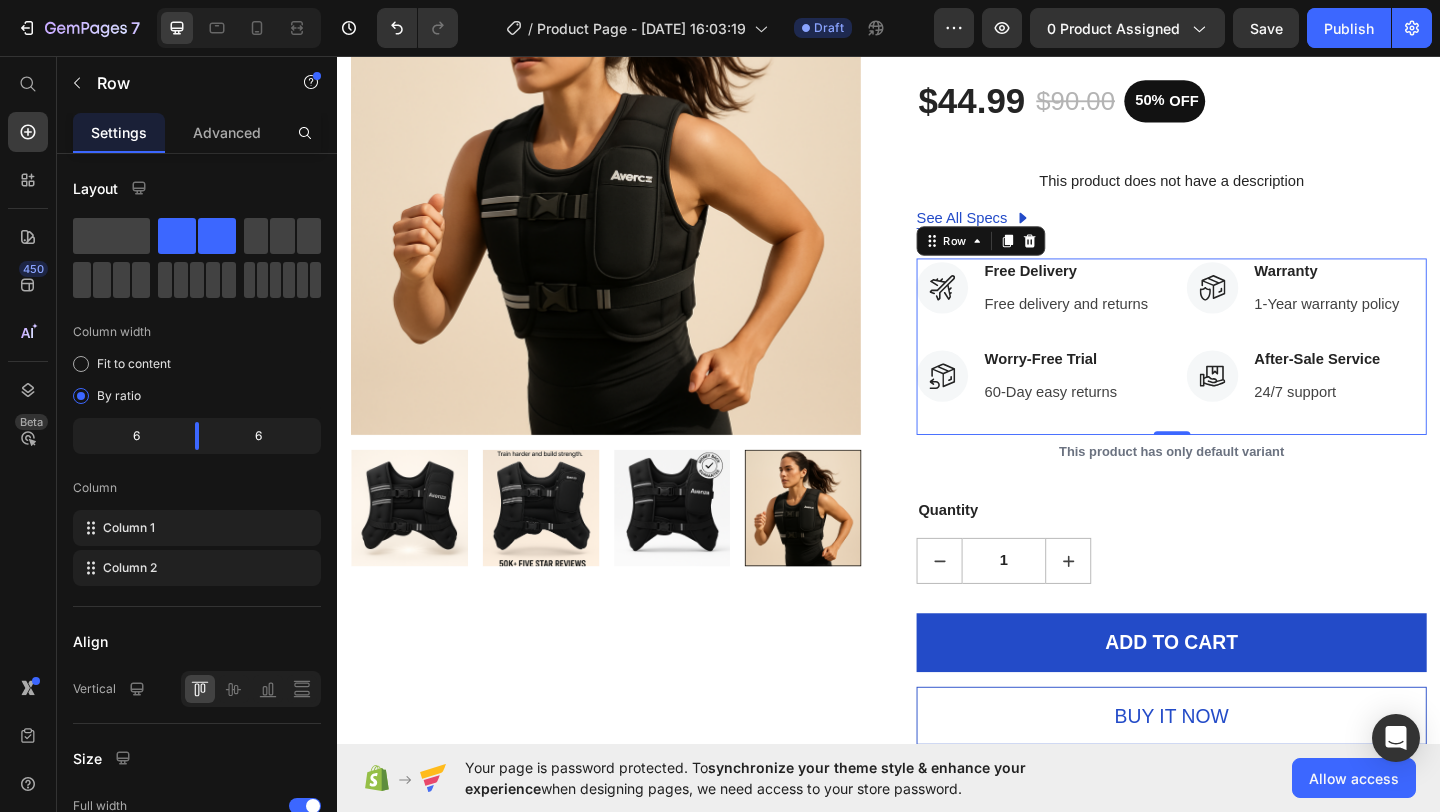 click on "Icon Free Delivery Text block Free delivery and returns Text block Icon List
Icon Worry-Free Trial Text block 60-Day easy returns Text block Icon List" at bounding box center [1098, 372] 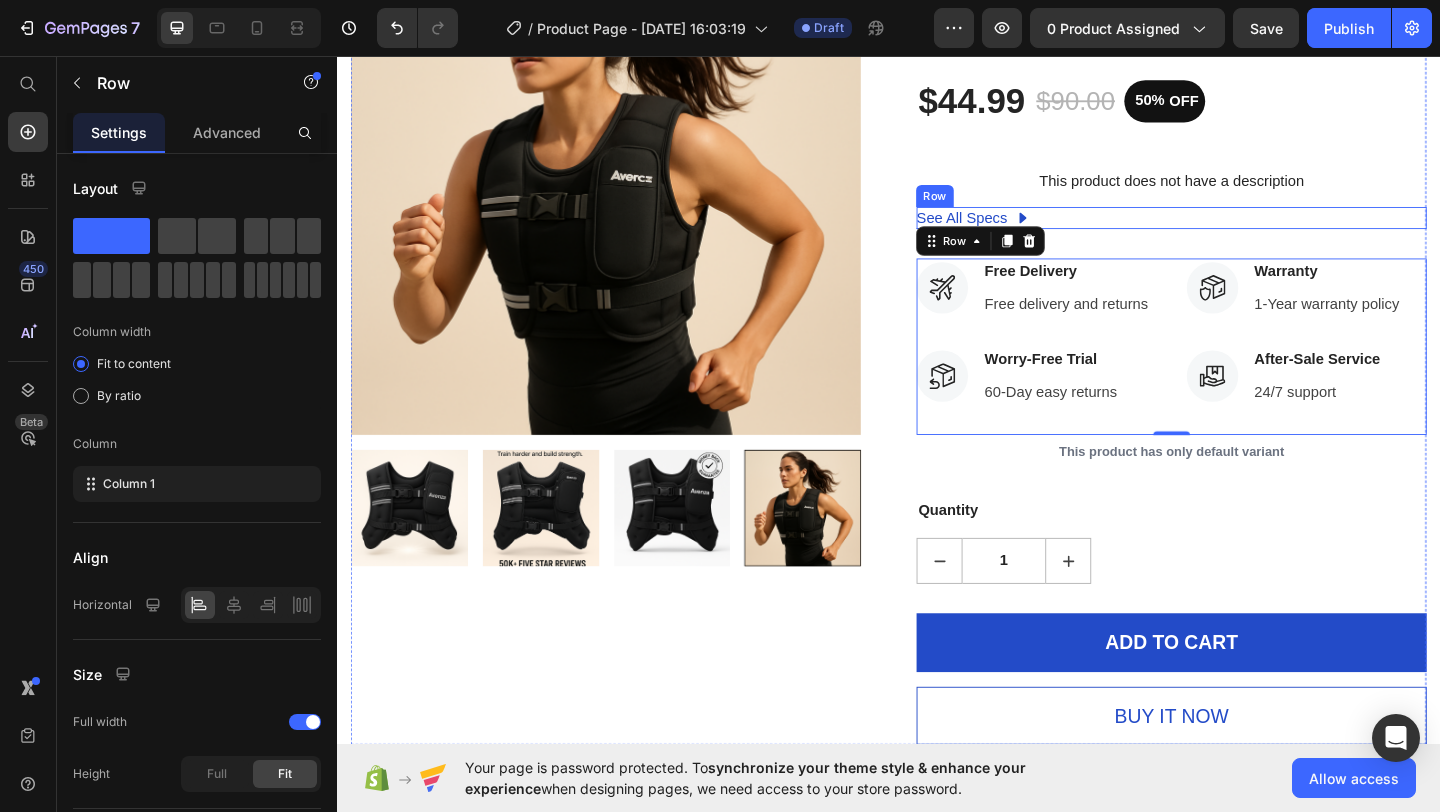 click on "See All Specs Button Row" at bounding box center [1244, 232] 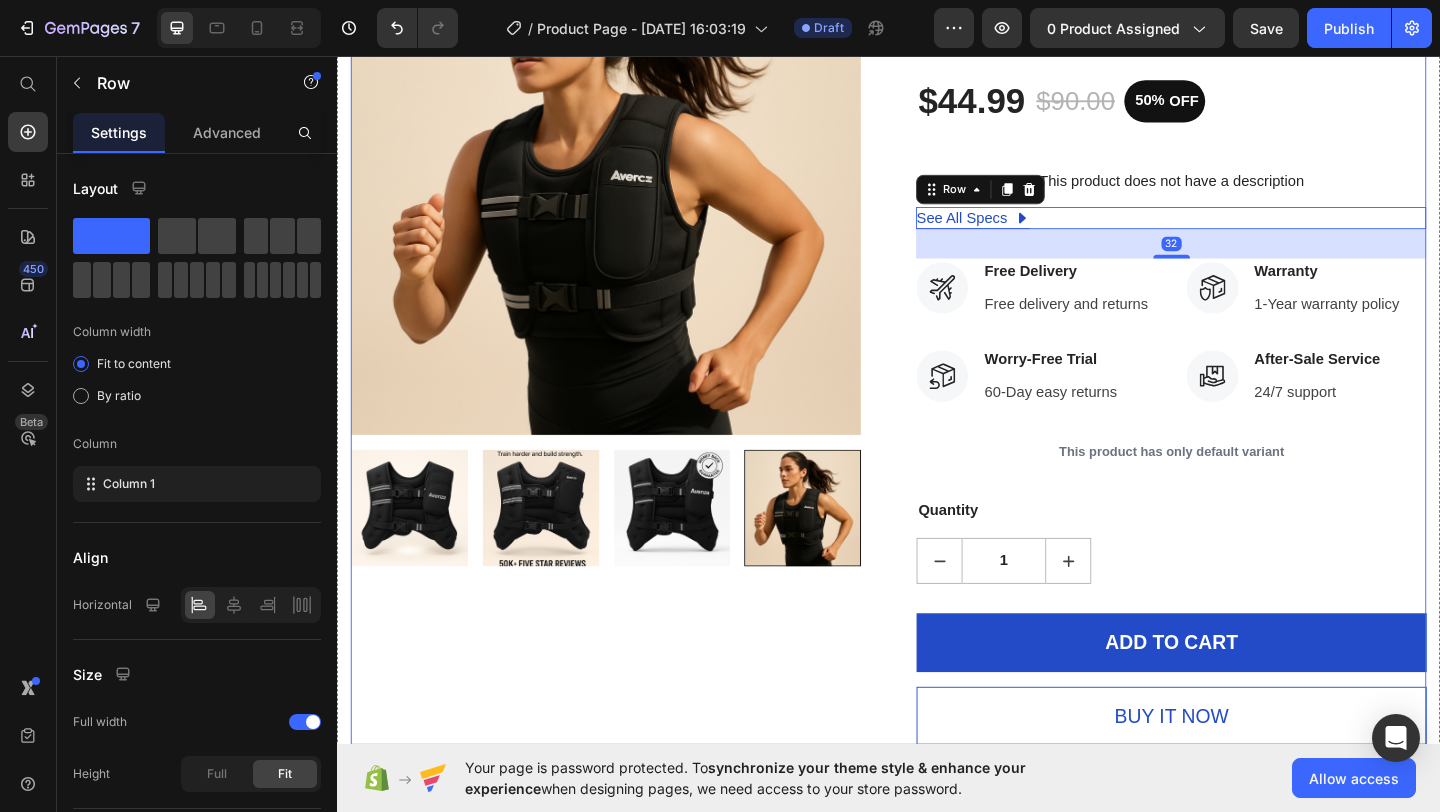 click on "HURRY!  LET BUY NOW (P) Stock Counter Weighted Vest (P) Title
Icon
Icon
Icon
Icon
Icon Icon List Hoz 915 reviews Text block Row $44.99 (P) Price $90.00 (P) Price 50% OFF (P) Tag Row This product does not have a description (P) Description
See All Specs Button Row   32
Icon Free Delivery Text block Free delivery and returns Text block Icon List
Icon Worry-Free Trial Text block 60-Day easy returns Text block Icon List
Icon Warranty Text block 1-Year warranty policy Text block Icon List
Icon After-Sale Service Text block 24/7 support Text block Icon List Row This product has only default variant (P) Variants & Swatches Quantity Text block 1 (P) Quantity ADD TO CART (P) Cart Button Buy it now (P) Dynamic Checkout" at bounding box center [1244, 359] 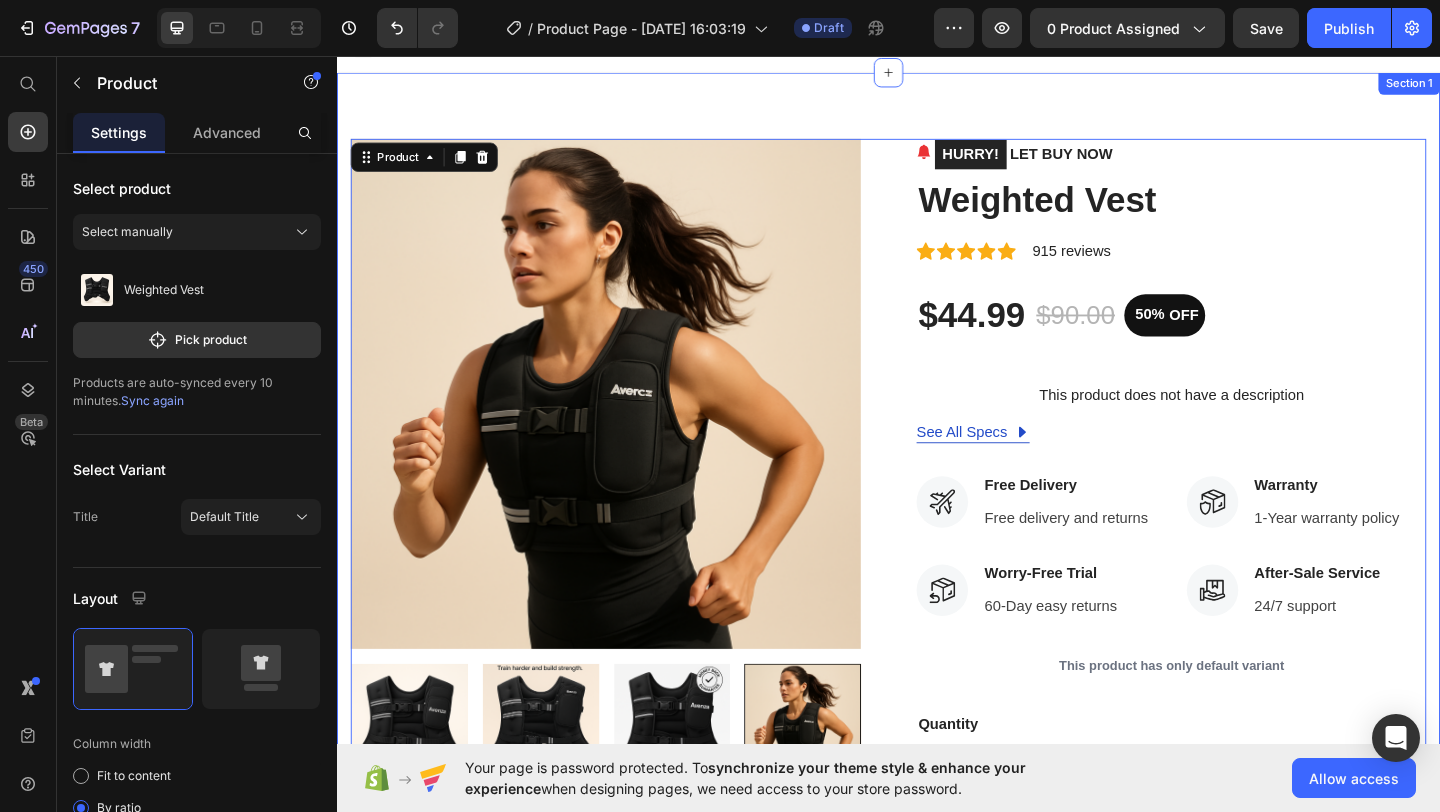 scroll, scrollTop: 43, scrollLeft: 0, axis: vertical 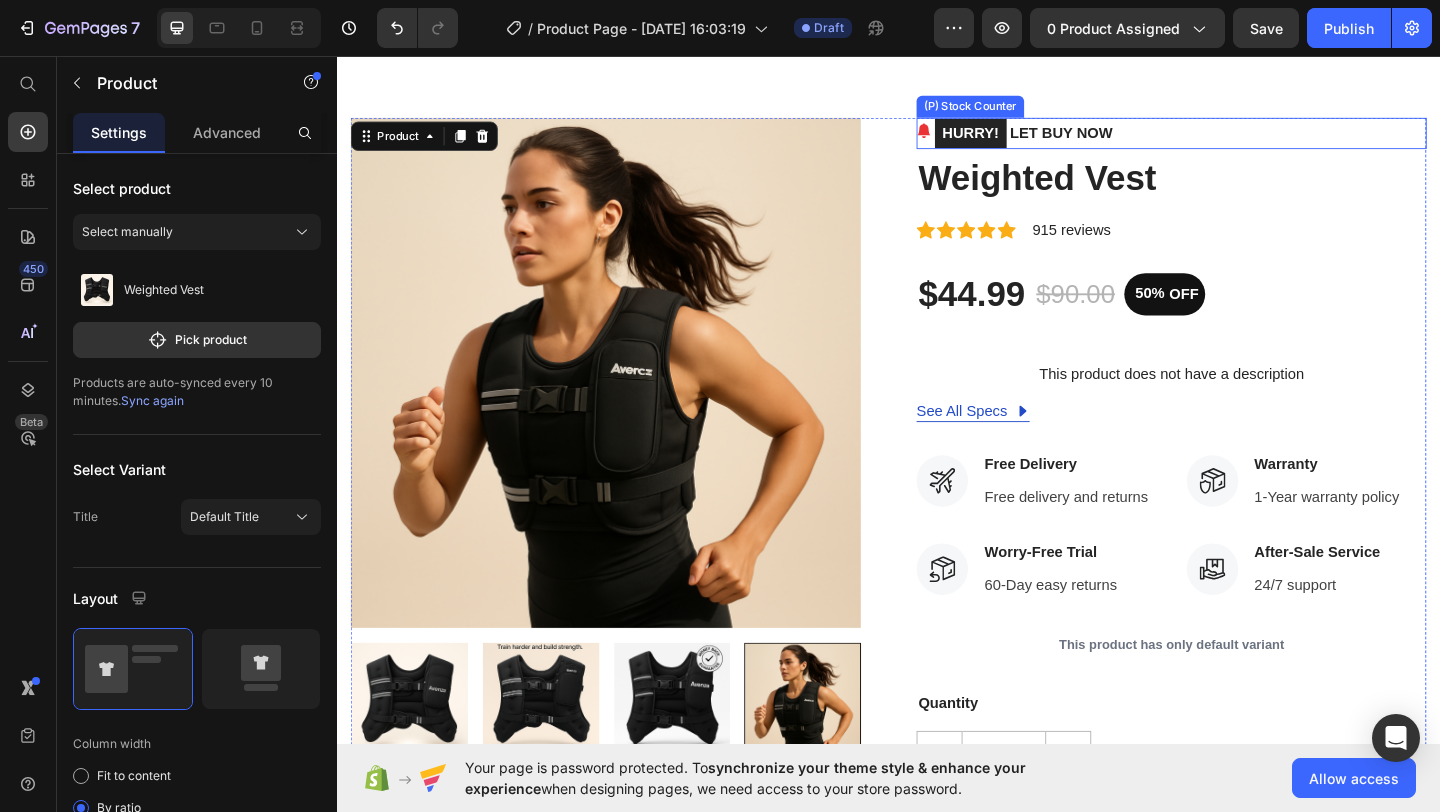click on "HURRY!  LET BUY NOW" at bounding box center [1083, 140] 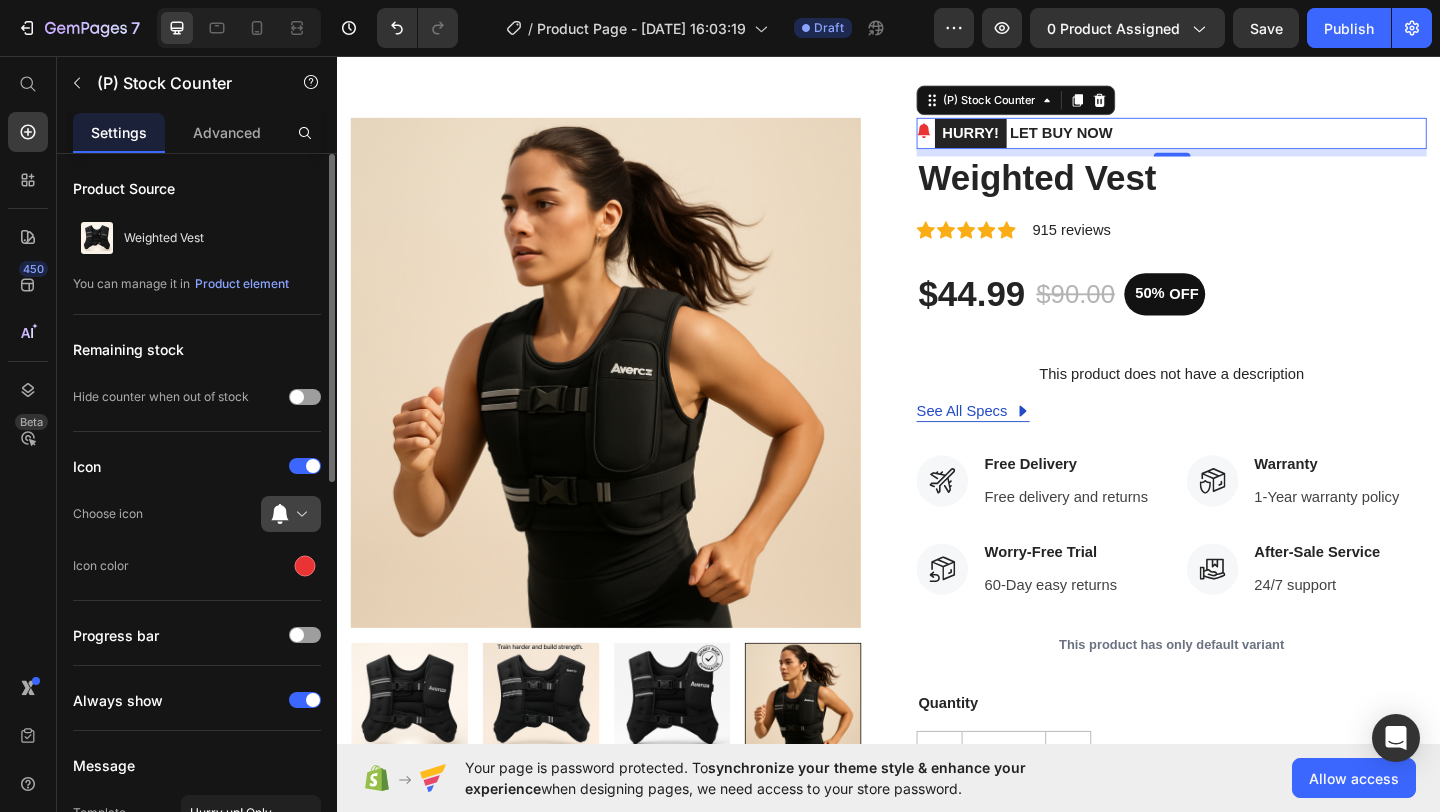 click at bounding box center [299, 514] 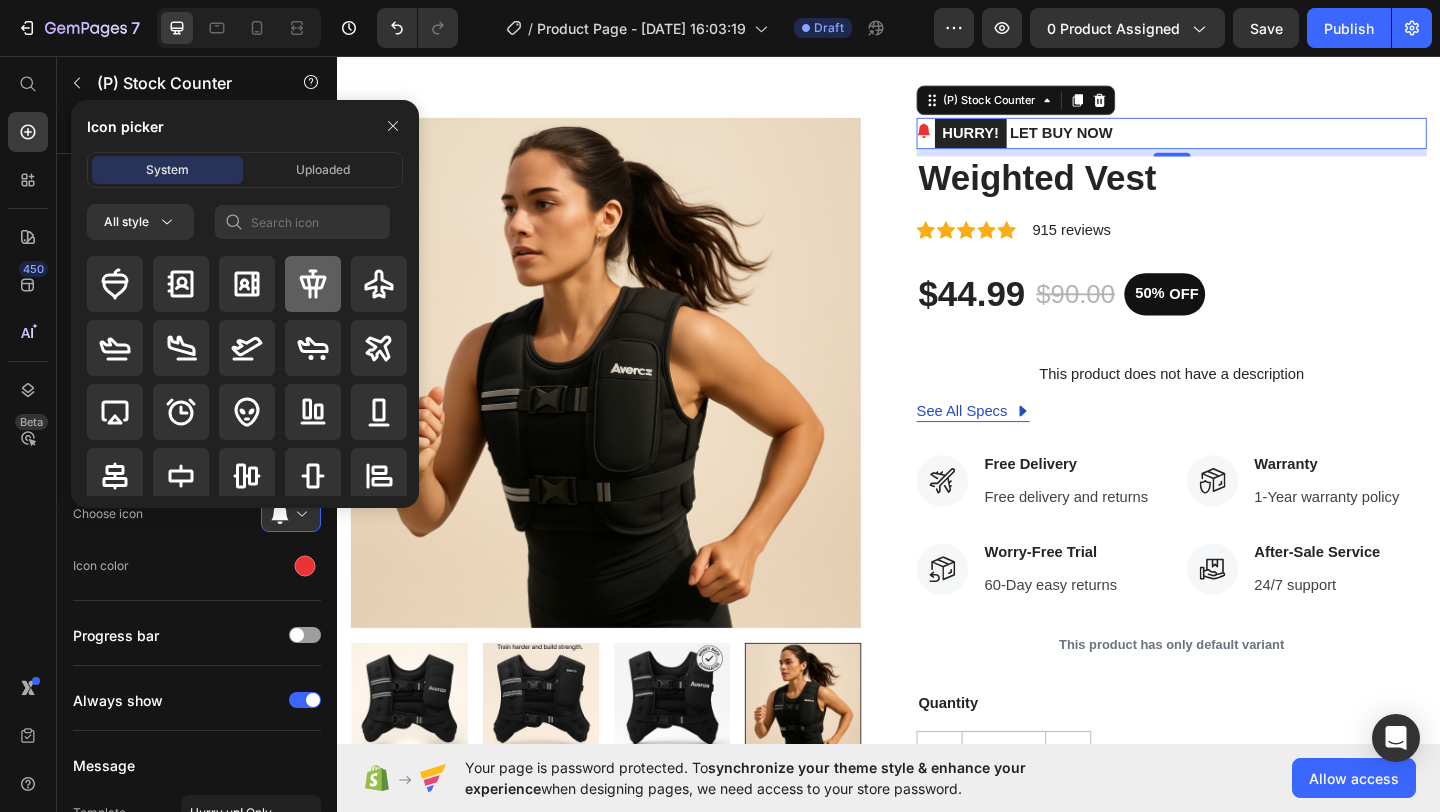 click 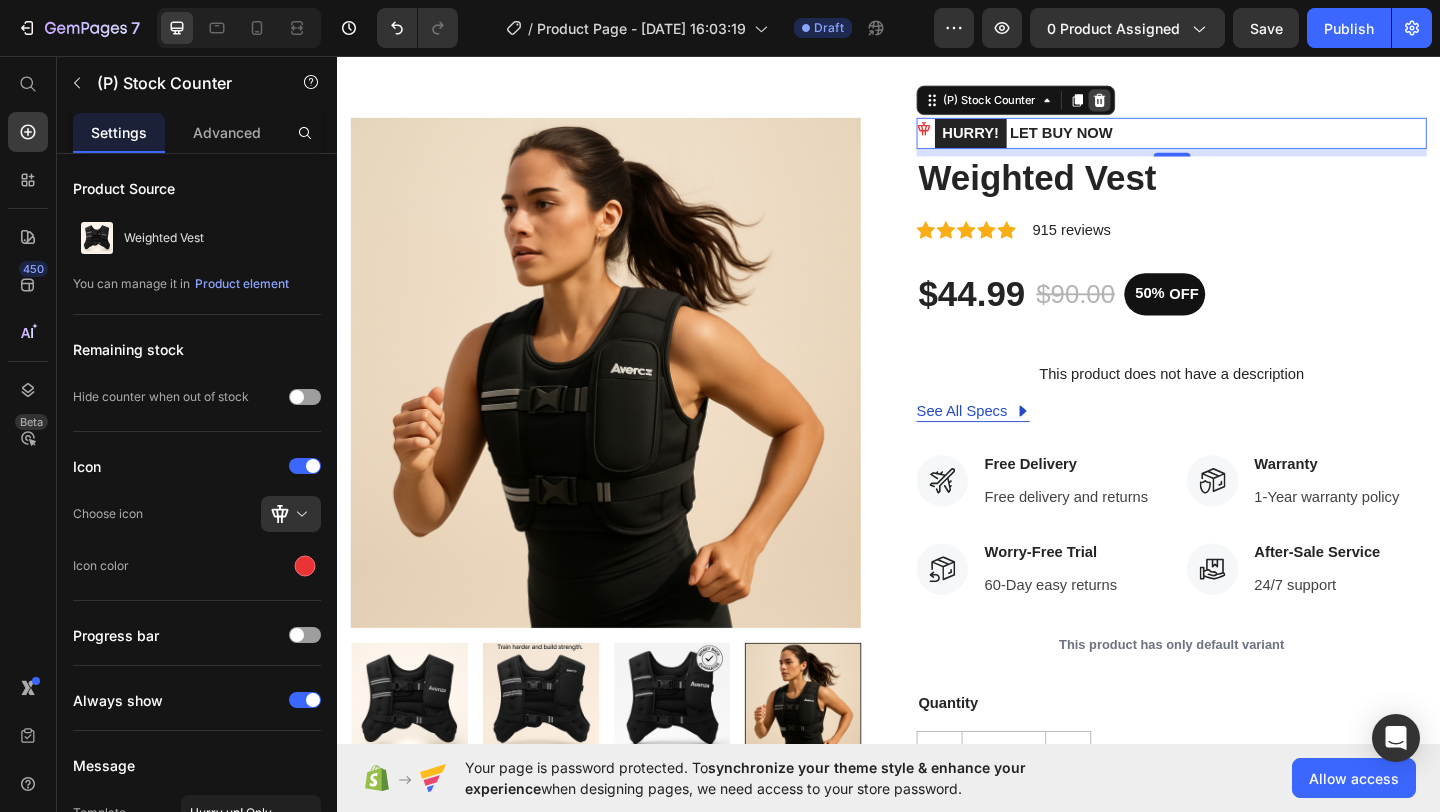click 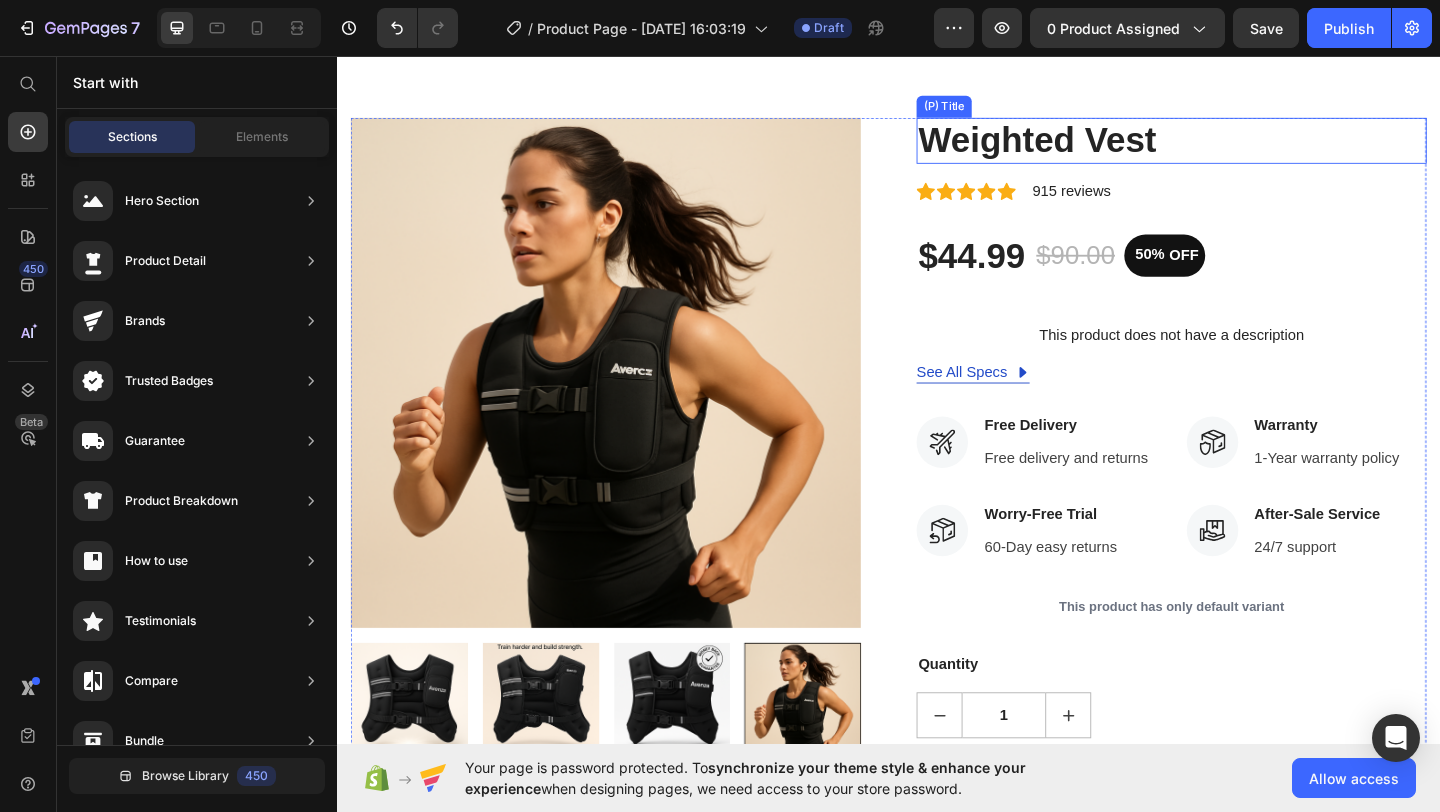 click on "Weighted Vest" at bounding box center (1244, 148) 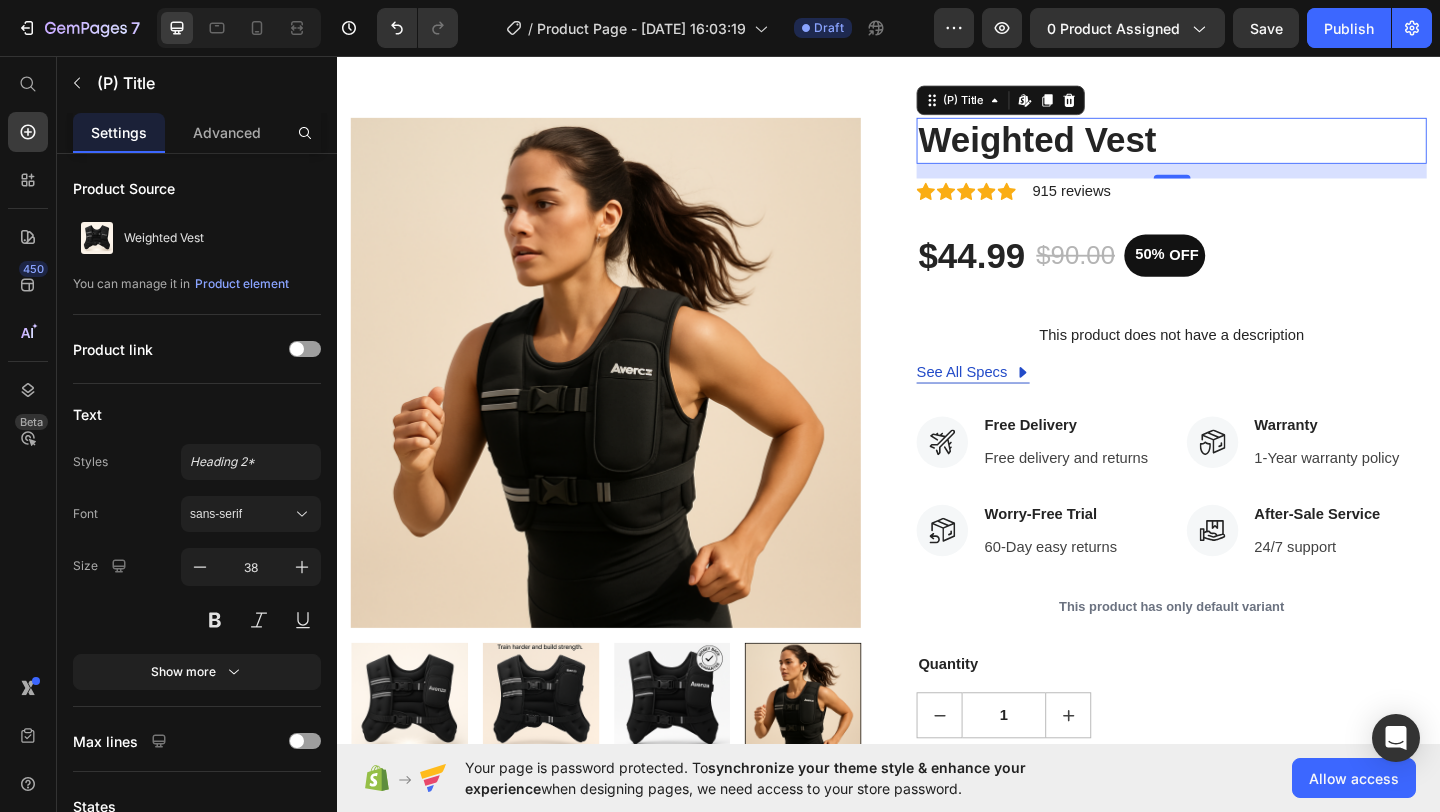 click on "Weighted Vest" at bounding box center [1244, 148] 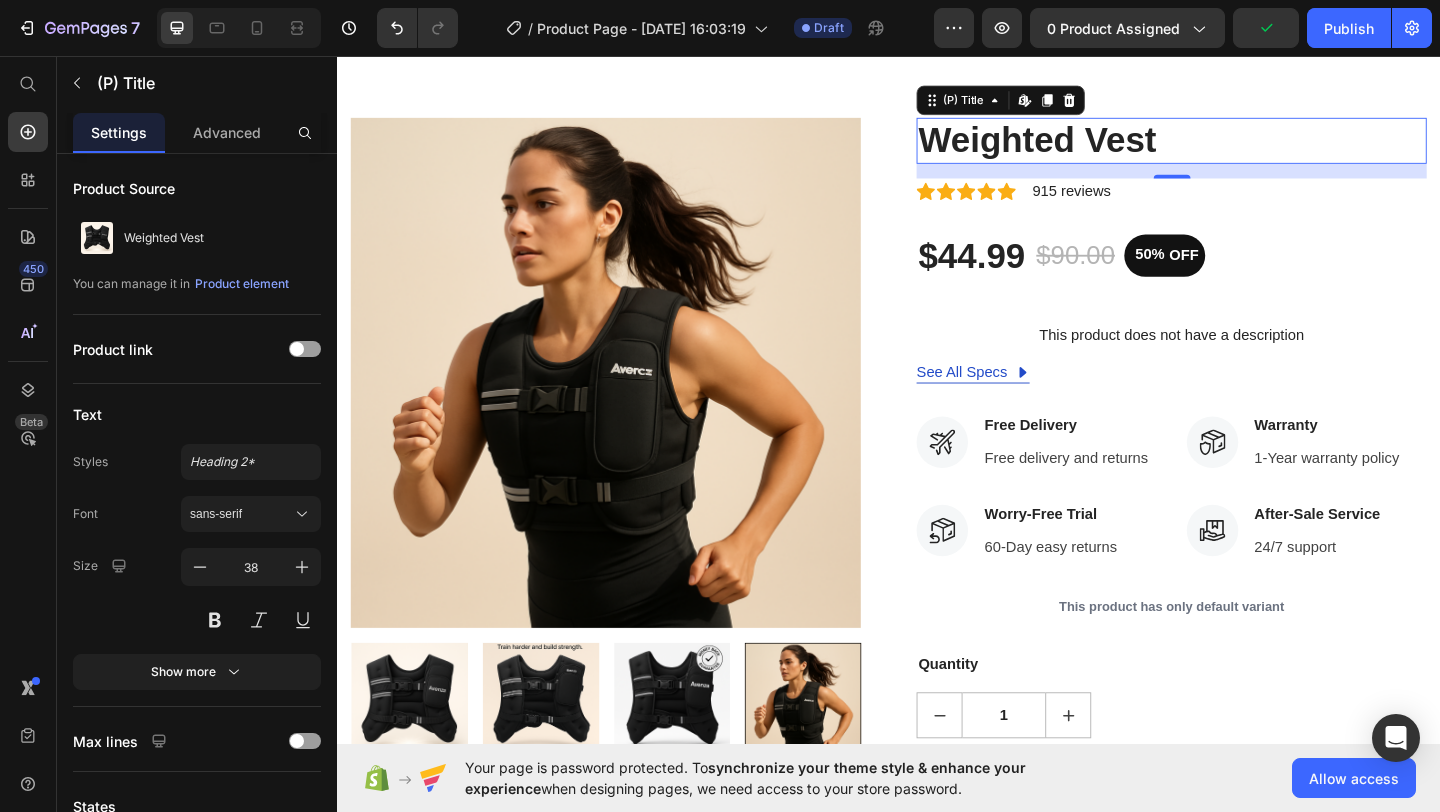 click on "Weighted Vest" at bounding box center [1244, 148] 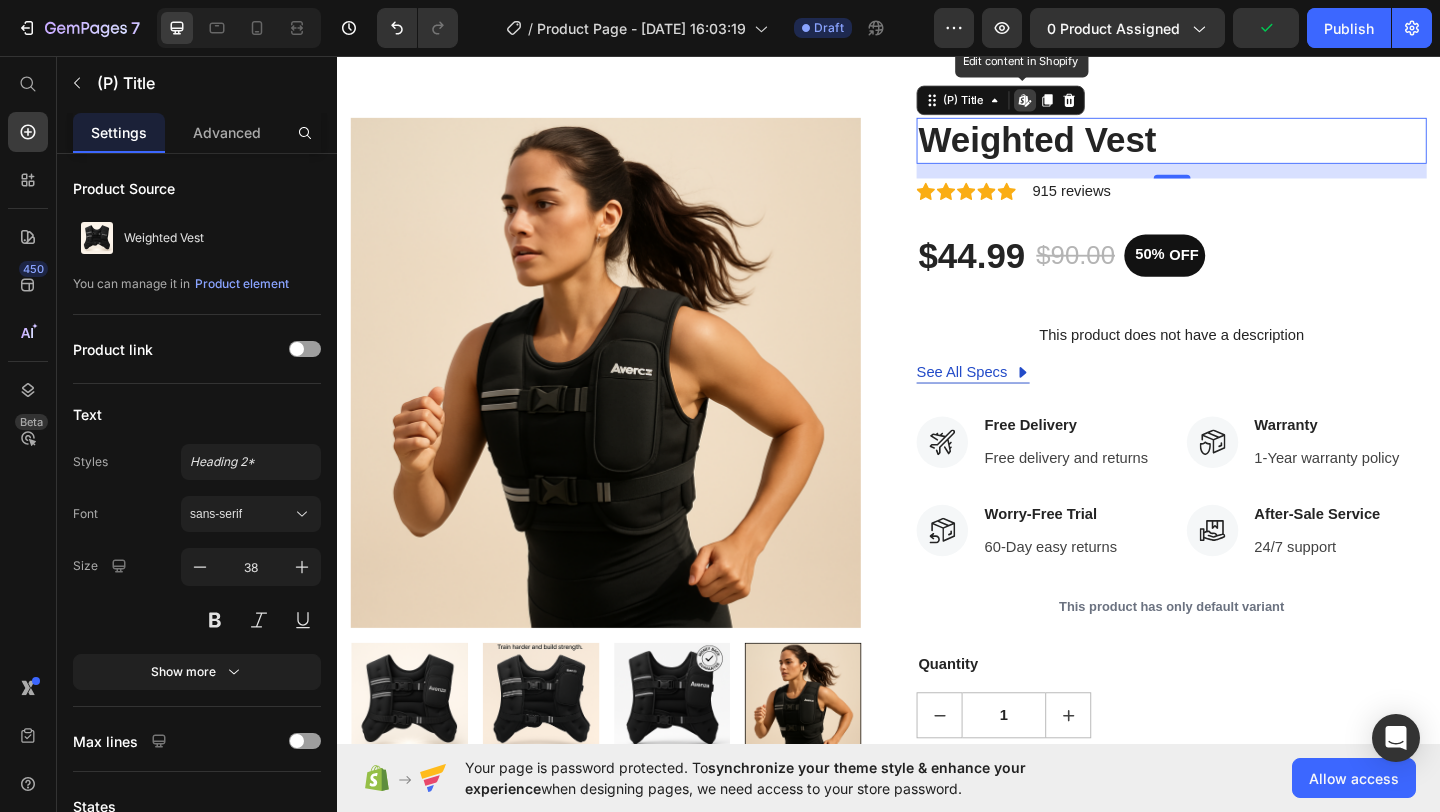 click on "Weighted Vest" at bounding box center (1244, 148) 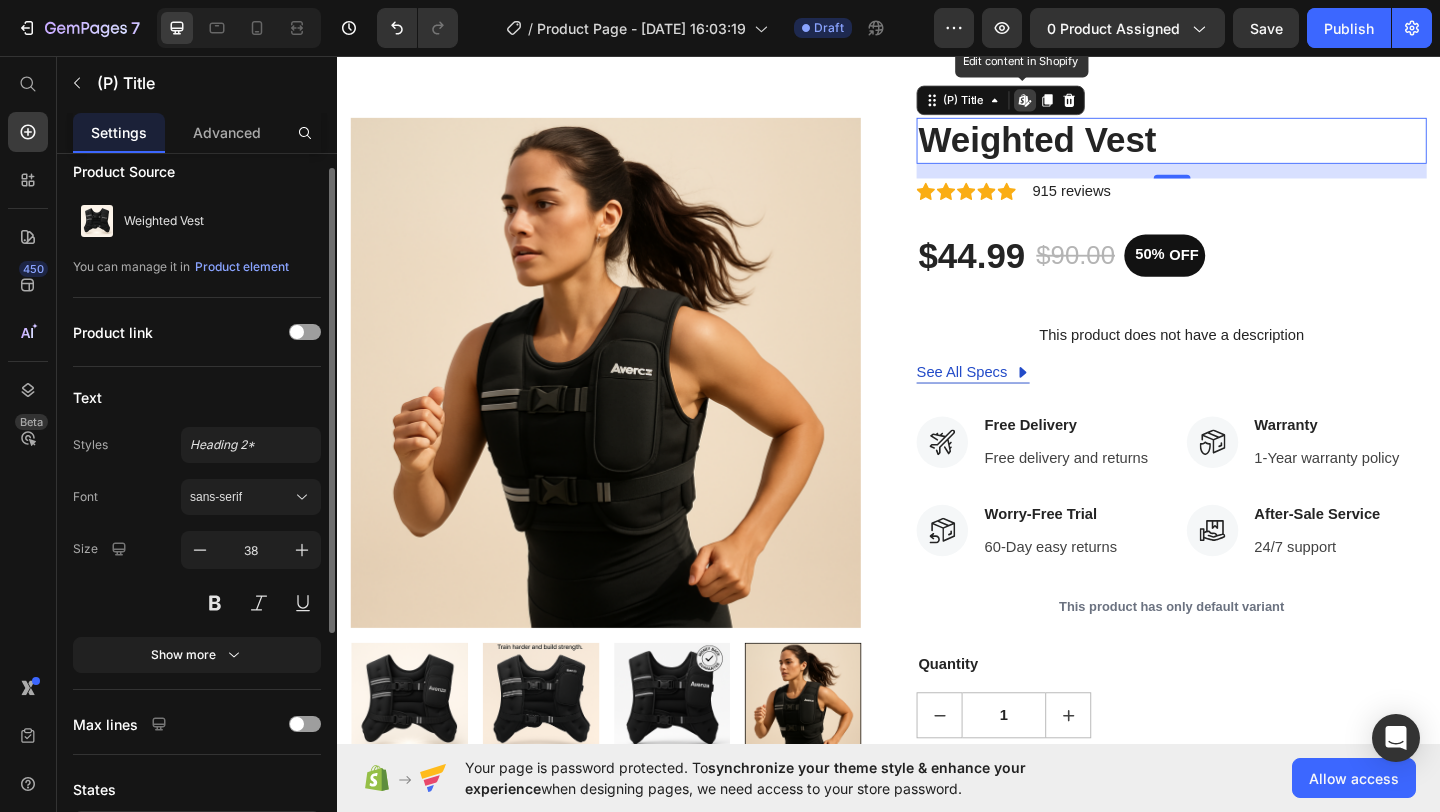 scroll, scrollTop: 19, scrollLeft: 0, axis: vertical 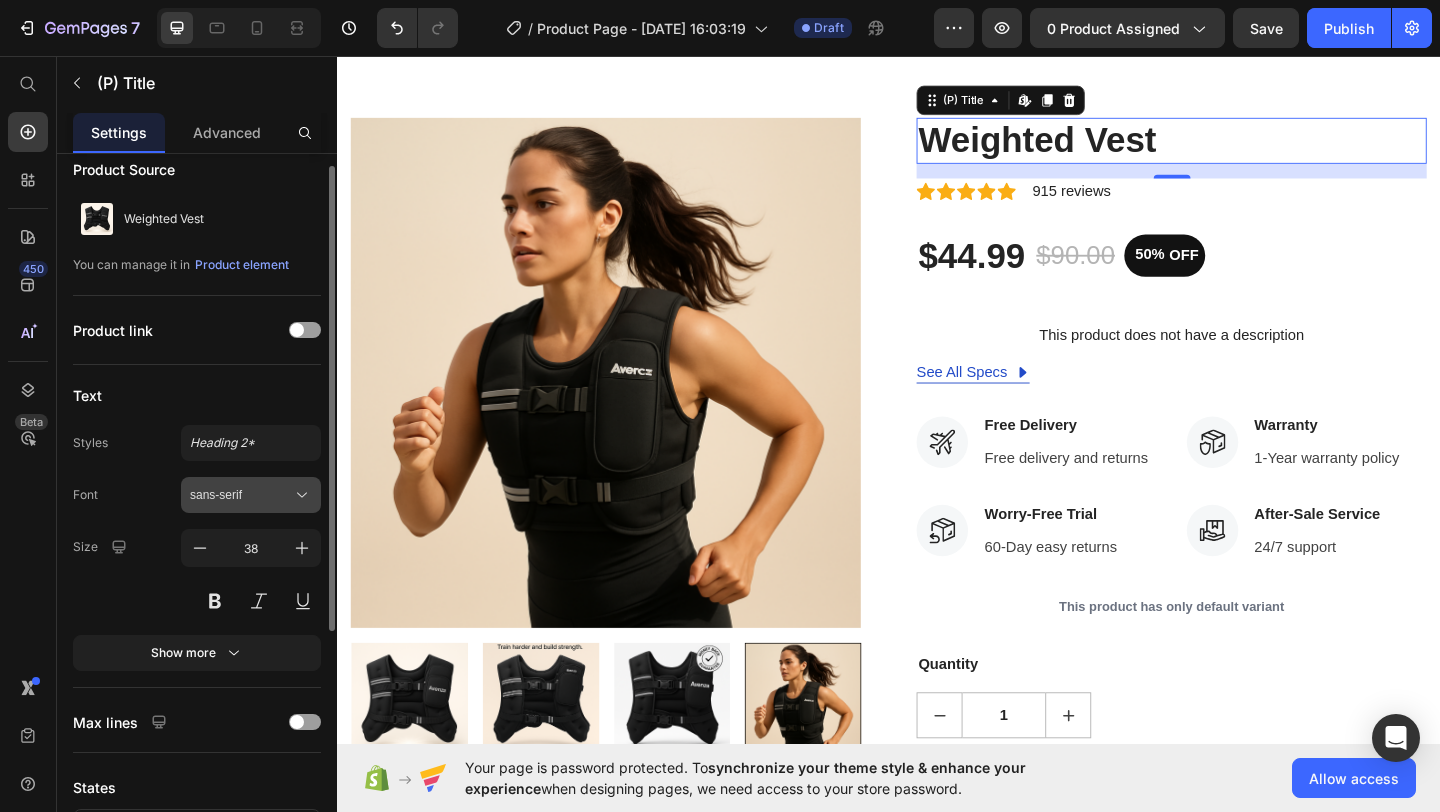 click on "sans-serif" at bounding box center [251, 495] 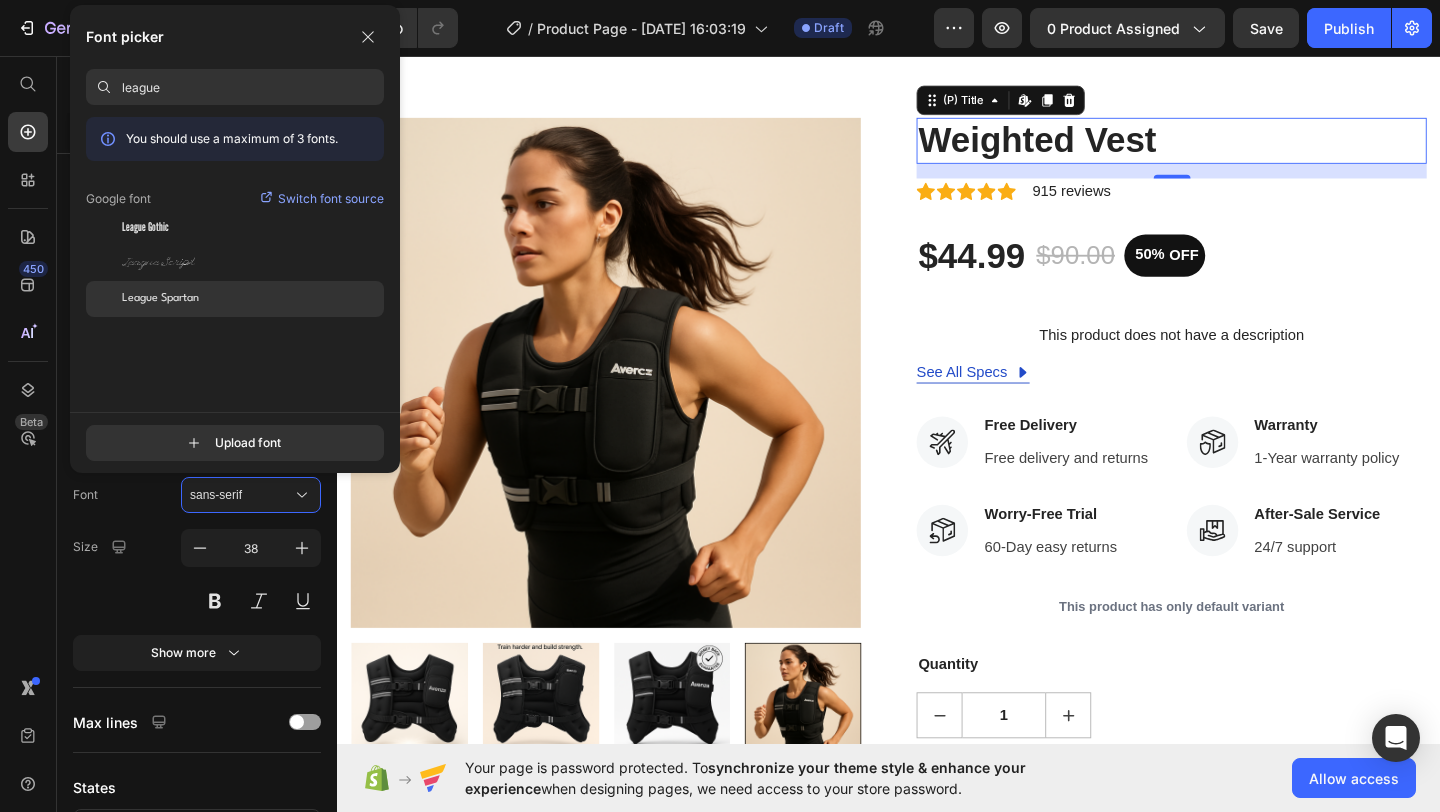 type on "league" 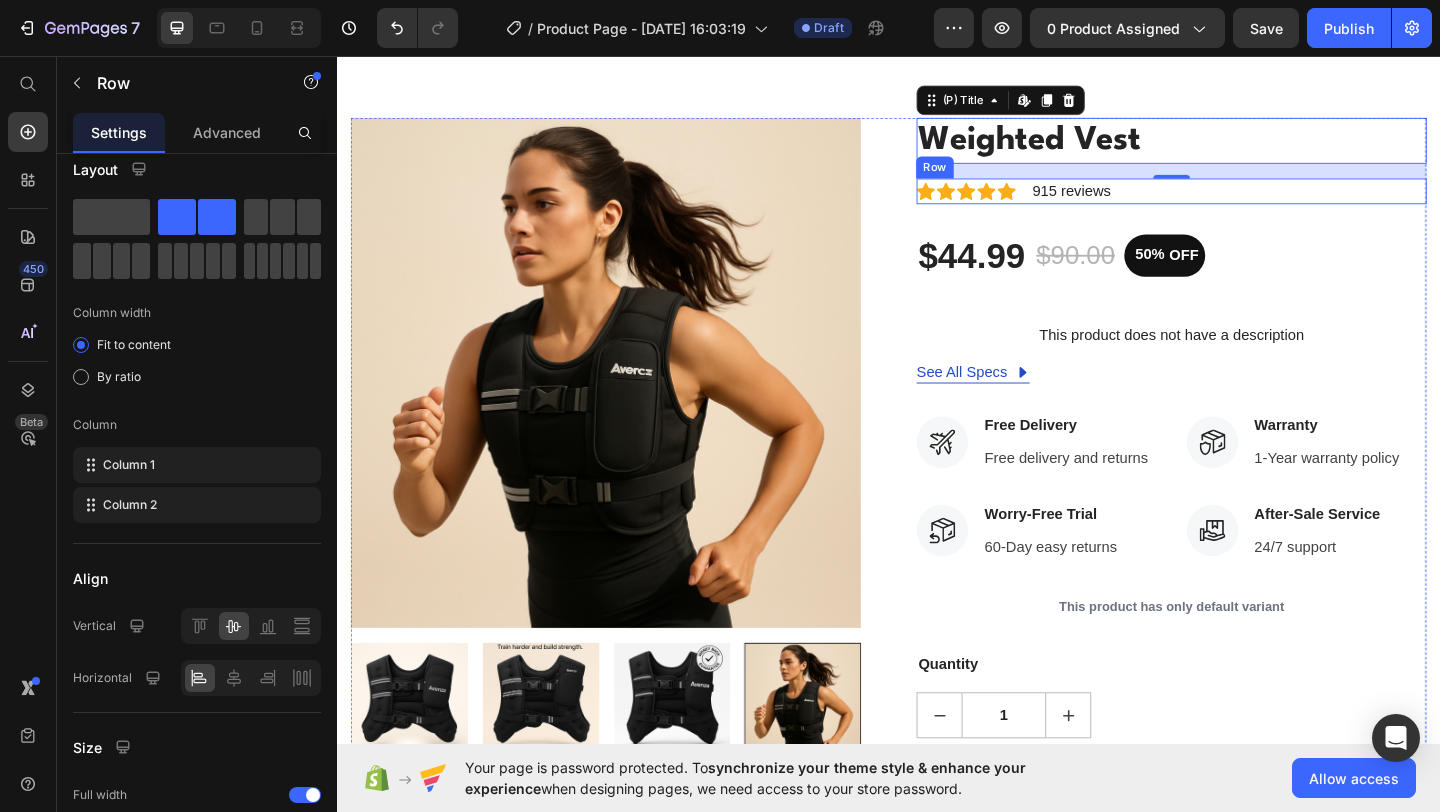 click on "Icon
Icon
Icon
Icon
Icon Icon List Hoz 915 reviews Text block Row" at bounding box center (1244, 203) 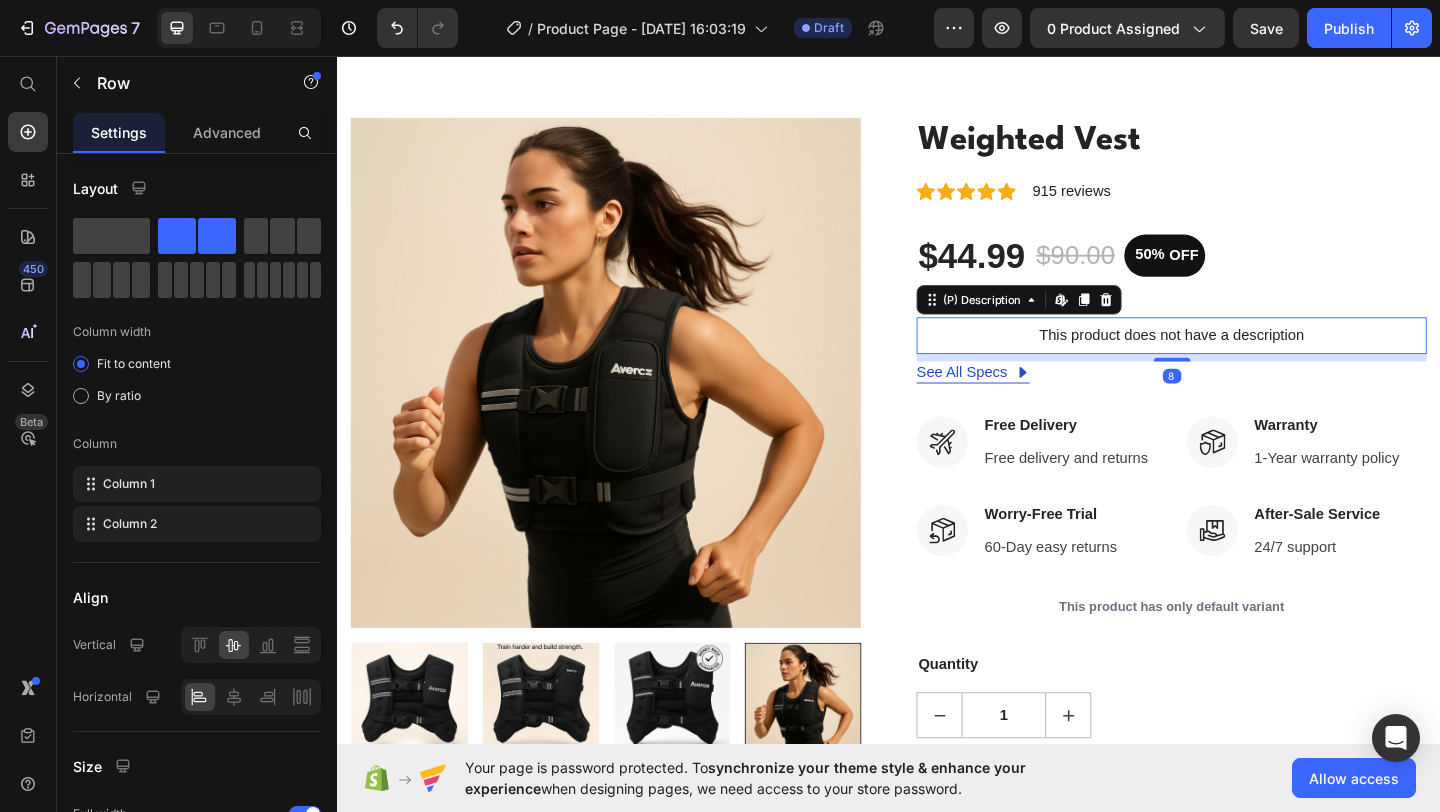 click on "This product does not have a description" at bounding box center [1244, 360] 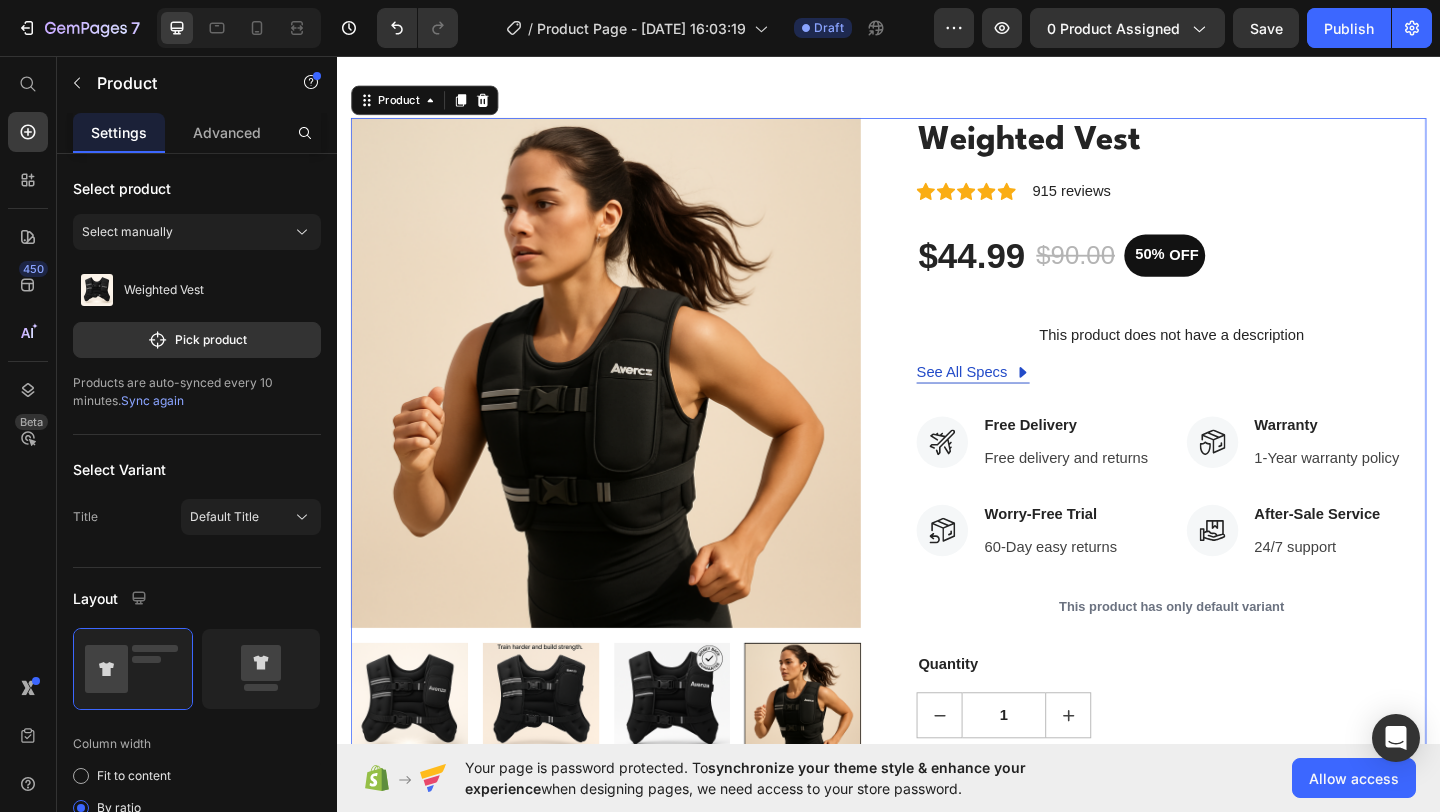click on "Weighted Vest (P) Title
Icon
Icon
Icon
Icon
Icon Icon List Hoz 915 reviews Text block Row $44.99 (P) Price $90.00 (P) Price 50% OFF (P) Tag Row This product does not have a description (P) Description
See All Specs Button Row
Icon Free Delivery Text block Free delivery and returns Text block Icon List
Icon Worry-Free Trial Text block 60-Day easy returns Text block Icon List
Icon Warranty Text block 1-Year warranty policy Text block Icon List
Icon After-Sale Service Text block 24/7 support Text block Icon List Row This product has only default variant (P) Variants & Swatches Quantity Text block 1 (P) Quantity ADD TO CART (P) Cart Button Buy it now (P) Dynamic Checkout" at bounding box center (1244, 548) 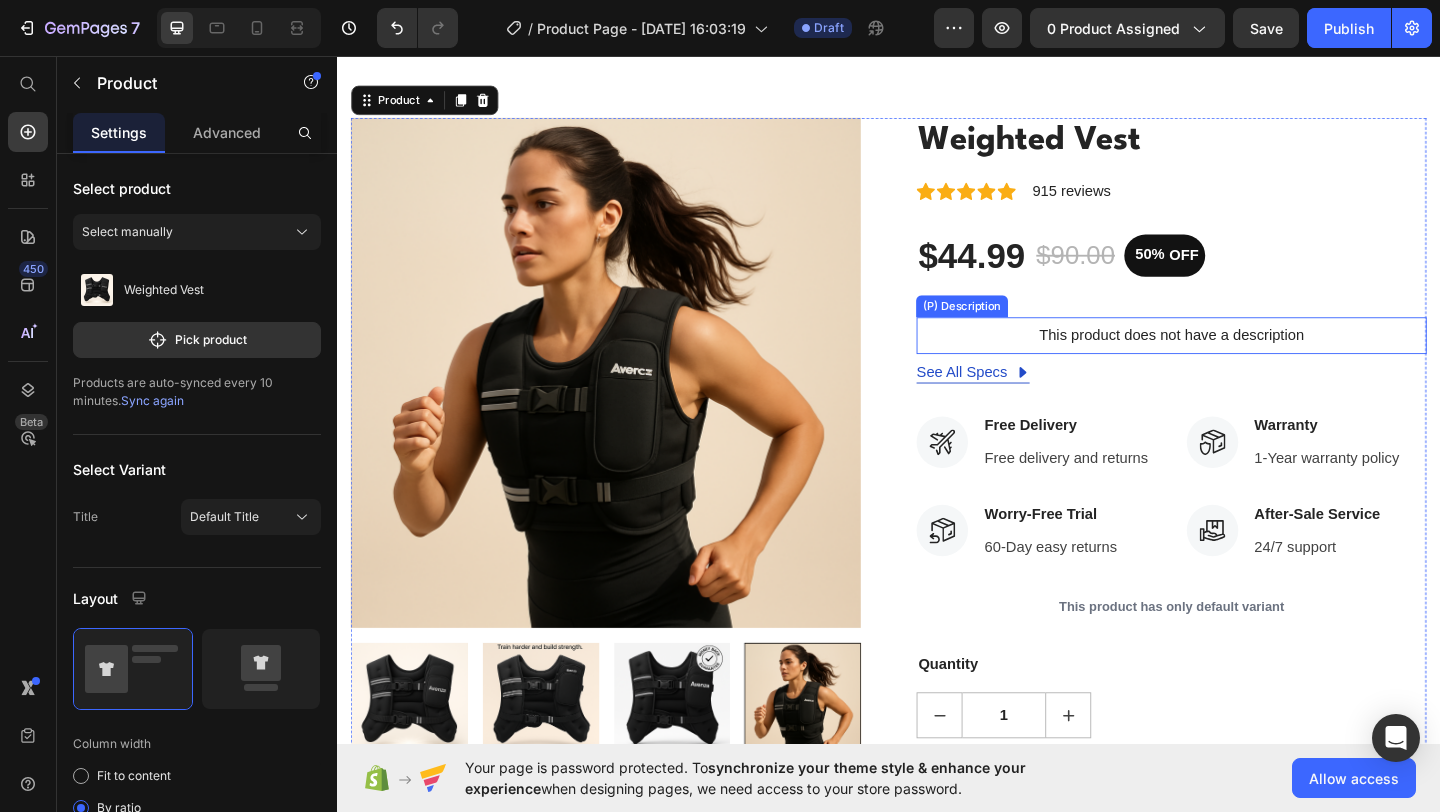 click on "This product does not have a description" at bounding box center (1244, 360) 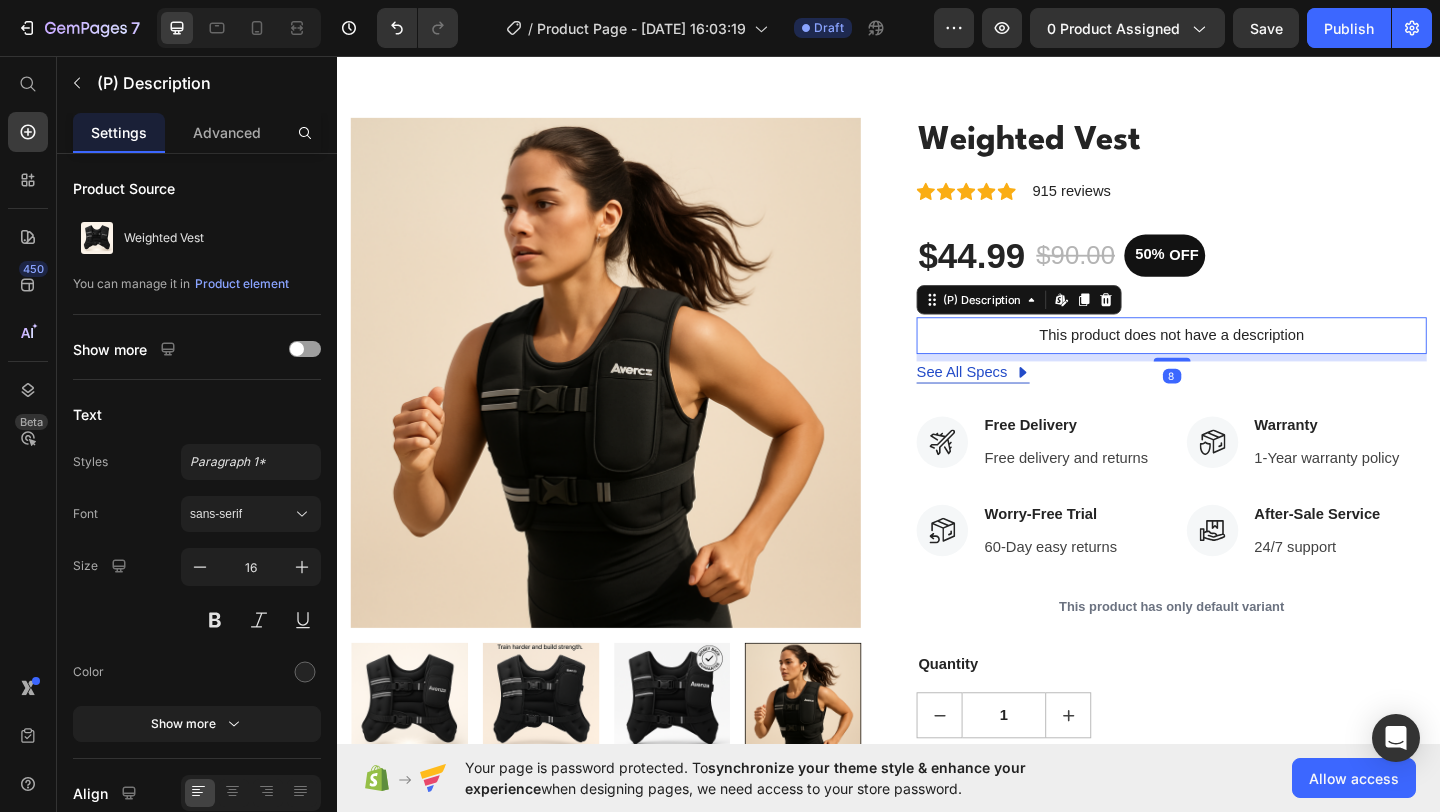 click on "This product does not have a description" at bounding box center (1244, 360) 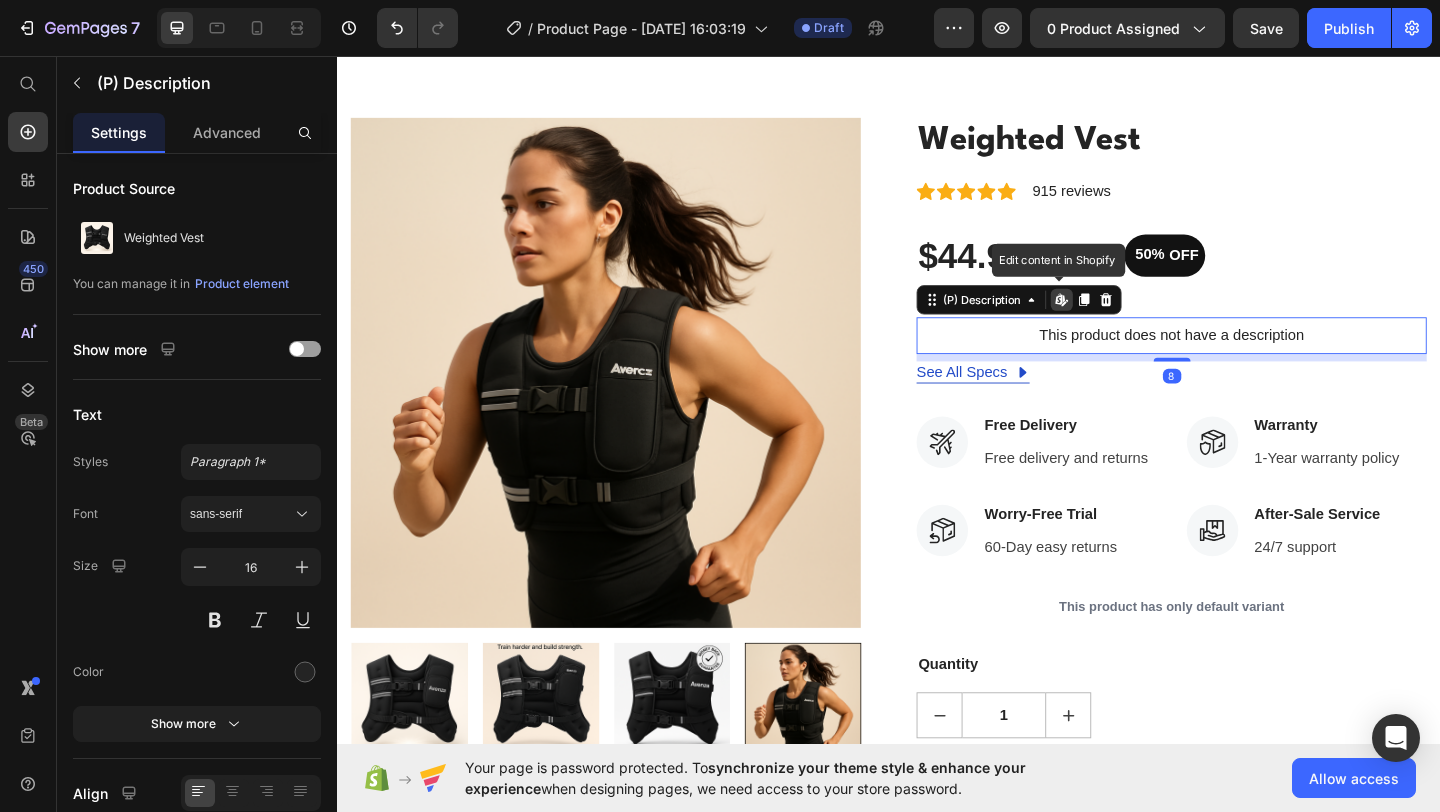 click on "This product does not have a description" at bounding box center [1244, 360] 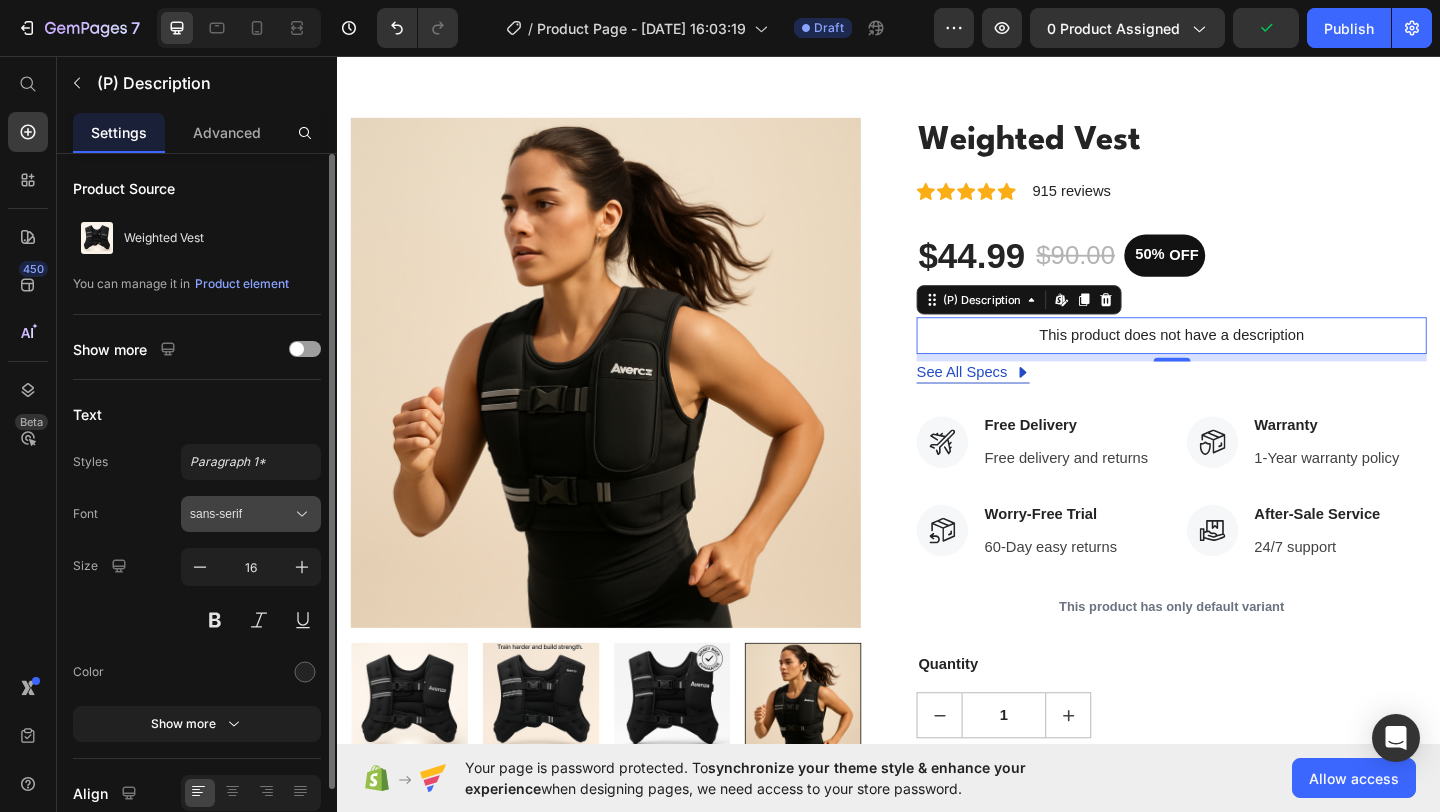 click on "sans-serif" at bounding box center [241, 514] 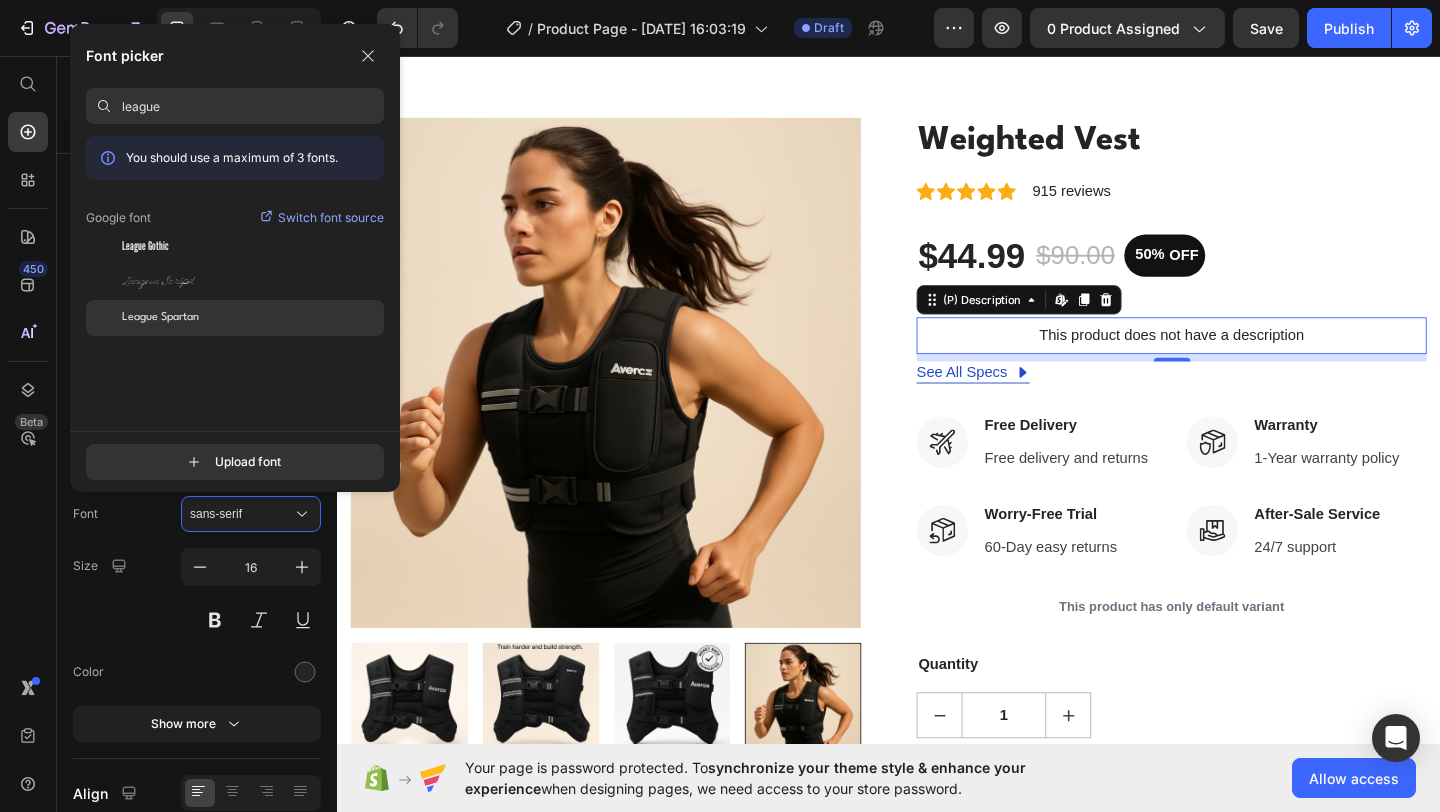 type on "league" 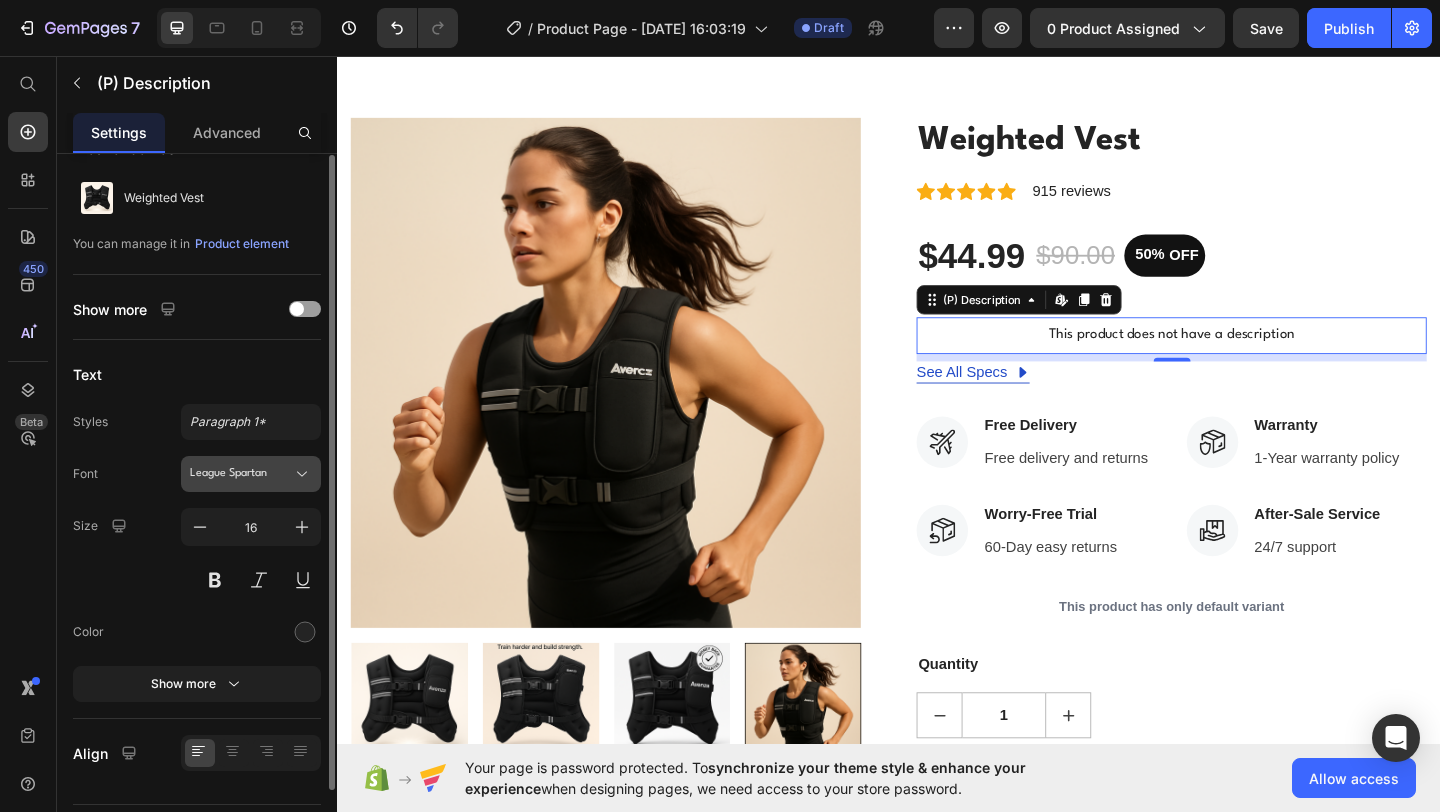 scroll, scrollTop: 0, scrollLeft: 0, axis: both 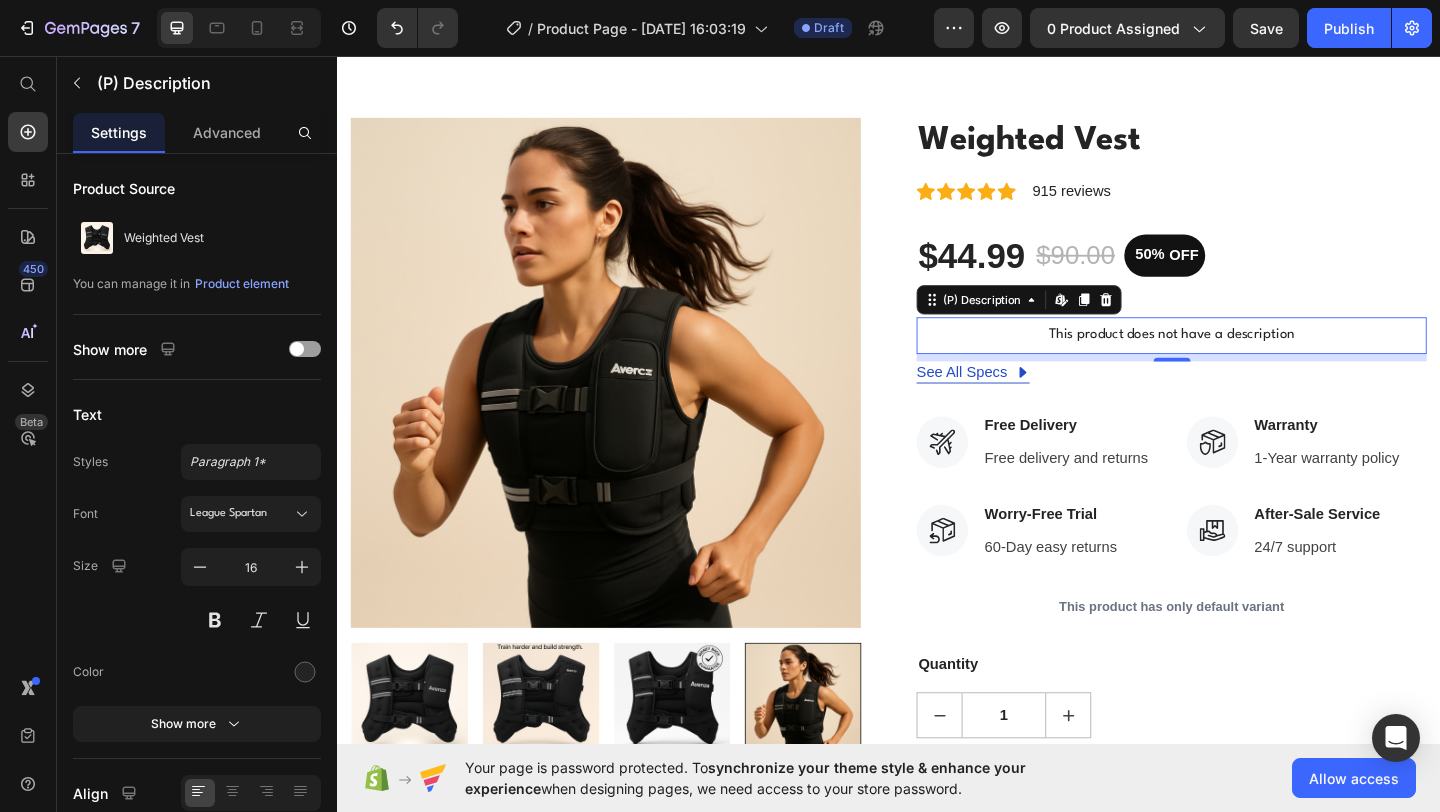 click on "This product does not have a description" at bounding box center (1244, 360) 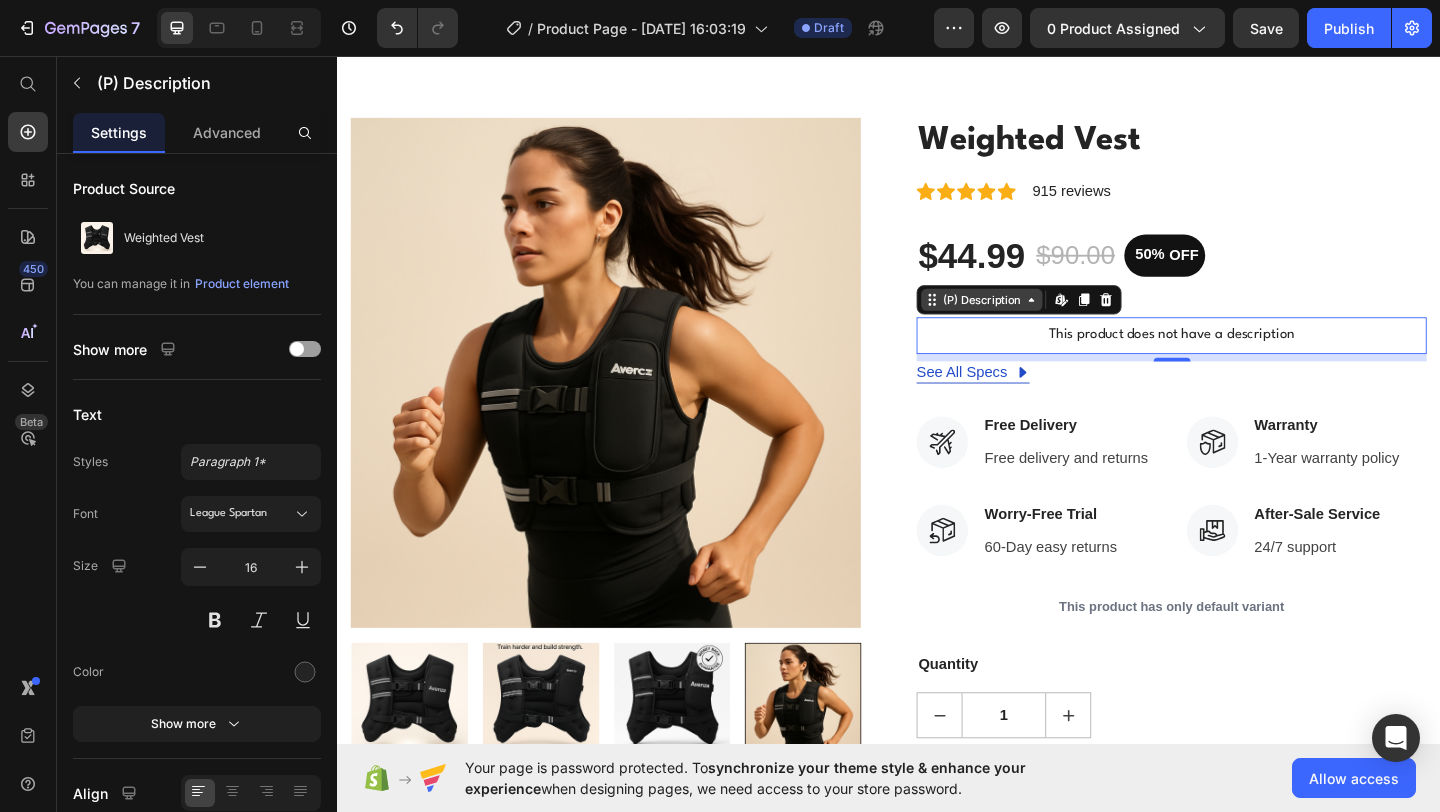 click on "(P) Description" at bounding box center [1038, 321] 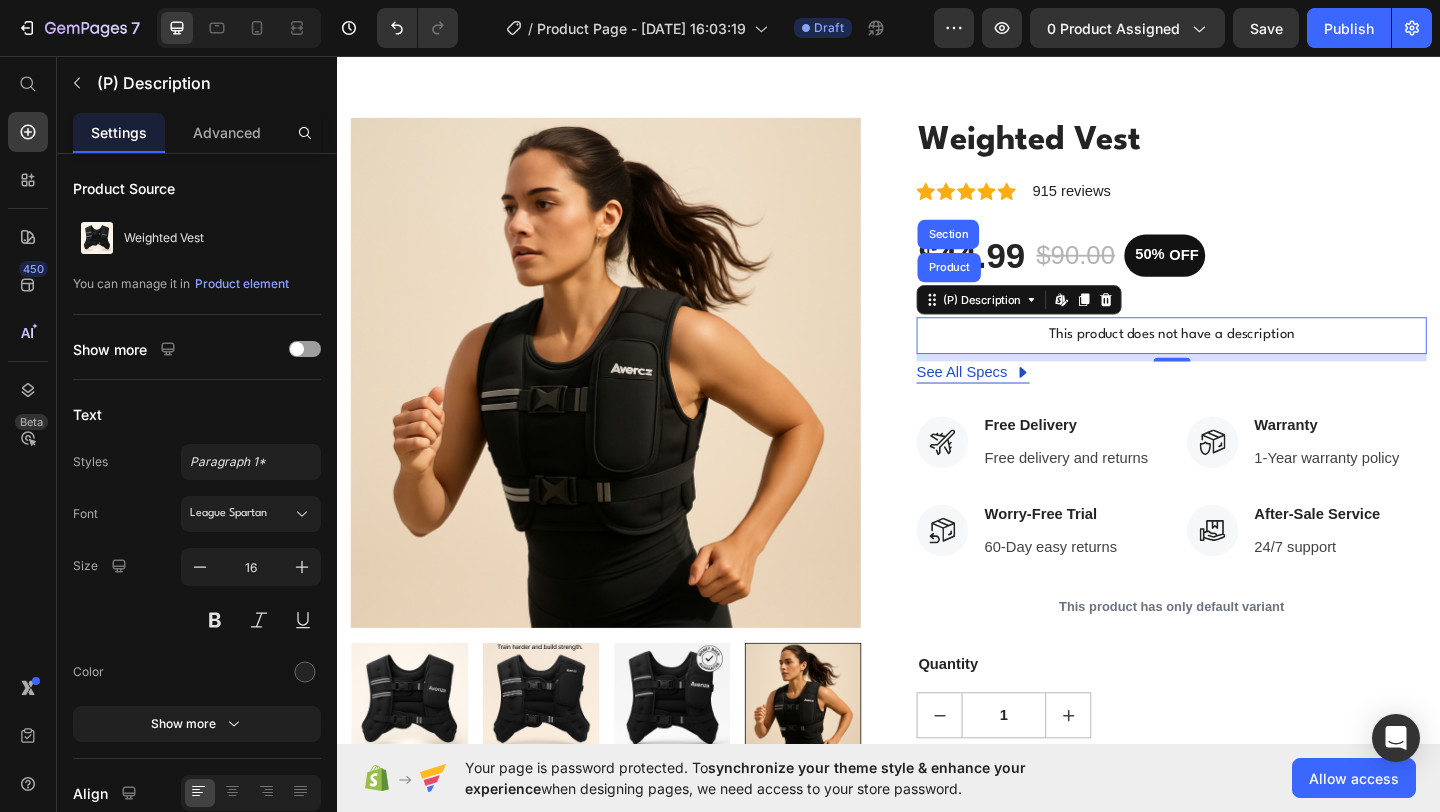 click on "8" at bounding box center [1244, 384] 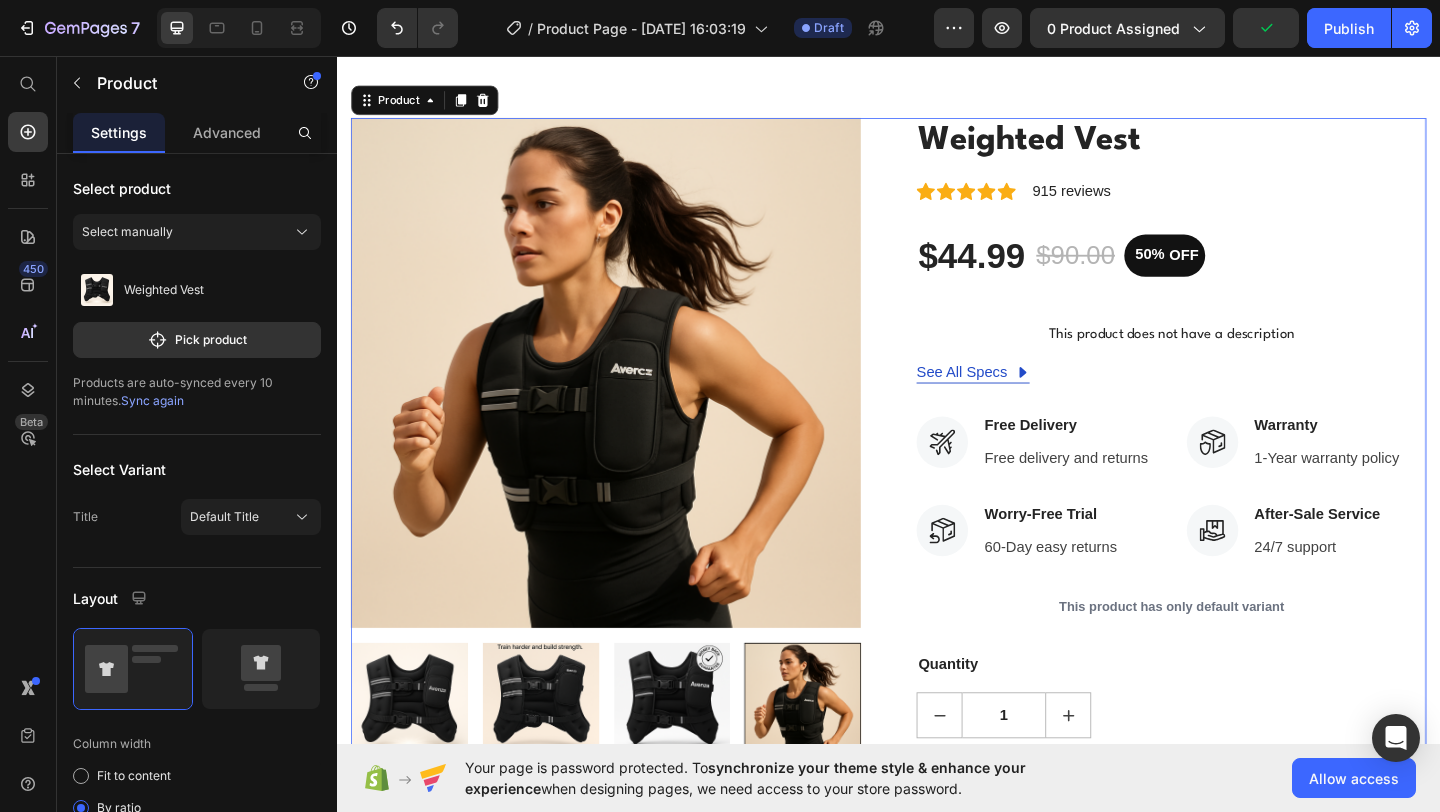 click on "Weighted Vest (P) Title
Icon
Icon
Icon
Icon
Icon Icon List Hoz 915 reviews Text block Row $44.99 (P) Price $90.00 (P) Price 50% OFF (P) Tag Row This product does not have a description (P) Description
See All Specs Button Row
Icon Free Delivery Text block Free delivery and returns Text block Icon List
Icon Worry-Free Trial Text block 60-Day easy returns Text block Icon List
Icon Warranty Text block 1-Year warranty policy Text block Icon List
Icon After-Sale Service Text block 24/7 support Text block Icon List Row This product has only default variant (P) Variants & Swatches Quantity Text block 1 (P) Quantity ADD TO CART (P) Cart Button Buy it now (P) Dynamic Checkout" at bounding box center (1244, 548) 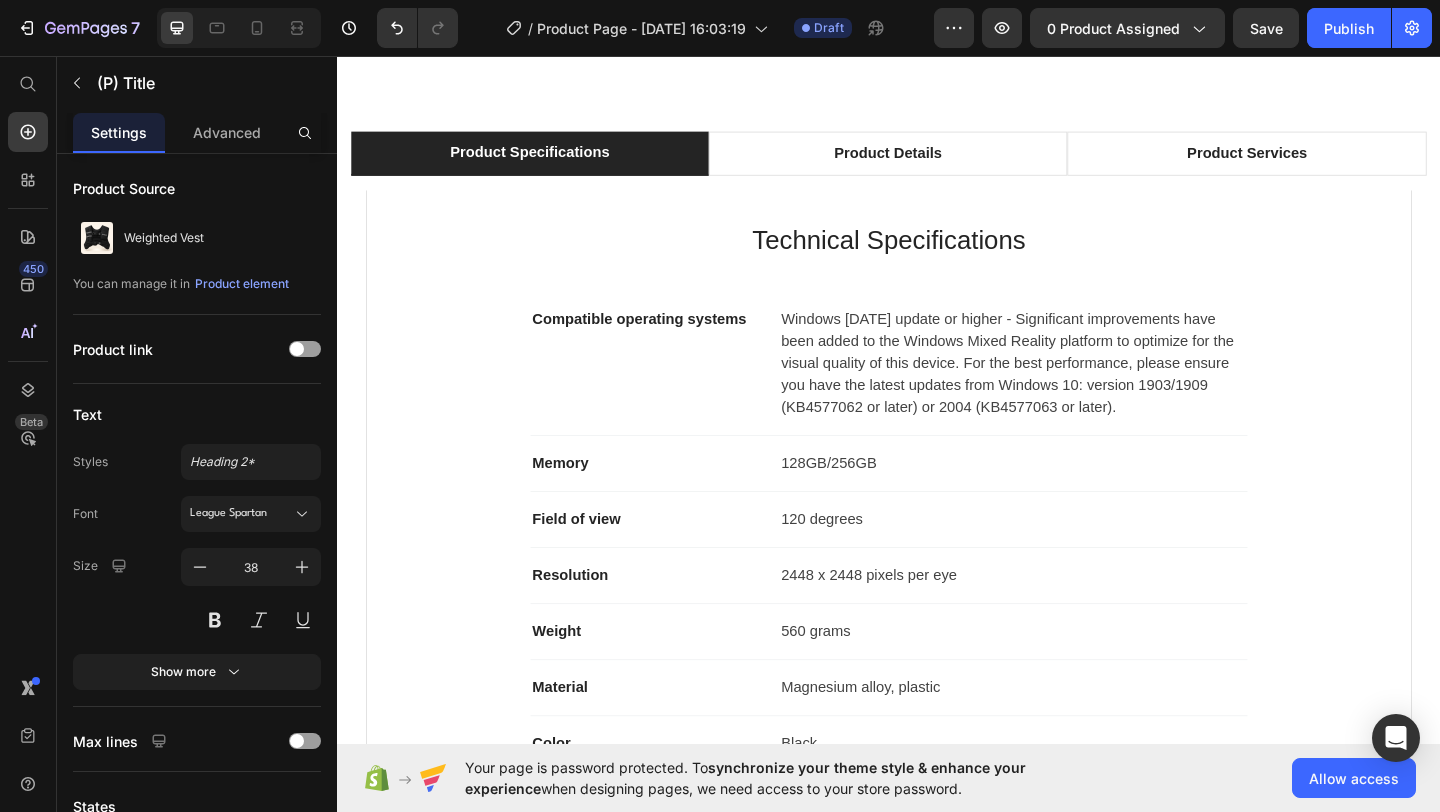 scroll, scrollTop: 1026, scrollLeft: 0, axis: vertical 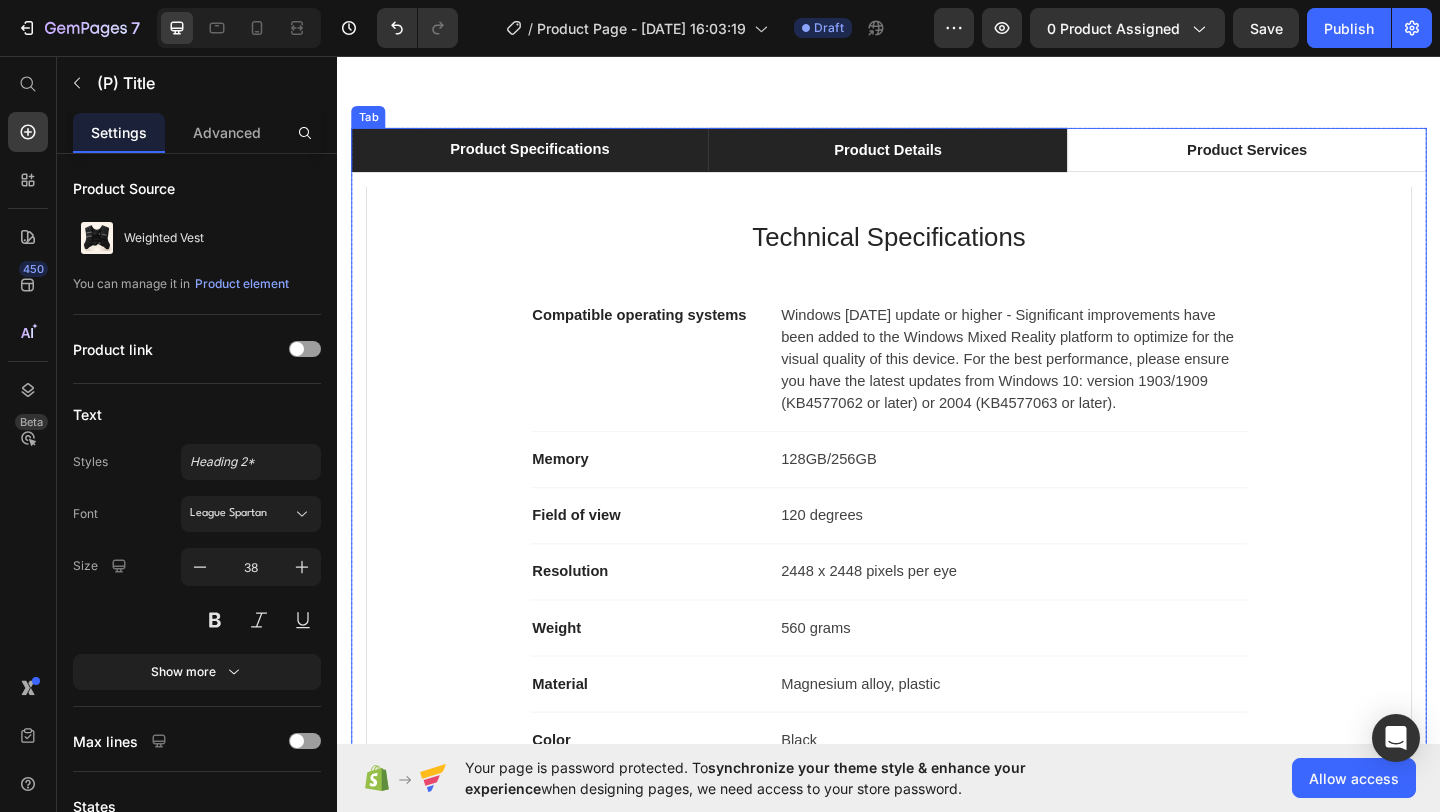 click on "Product Details" at bounding box center (935, 158) 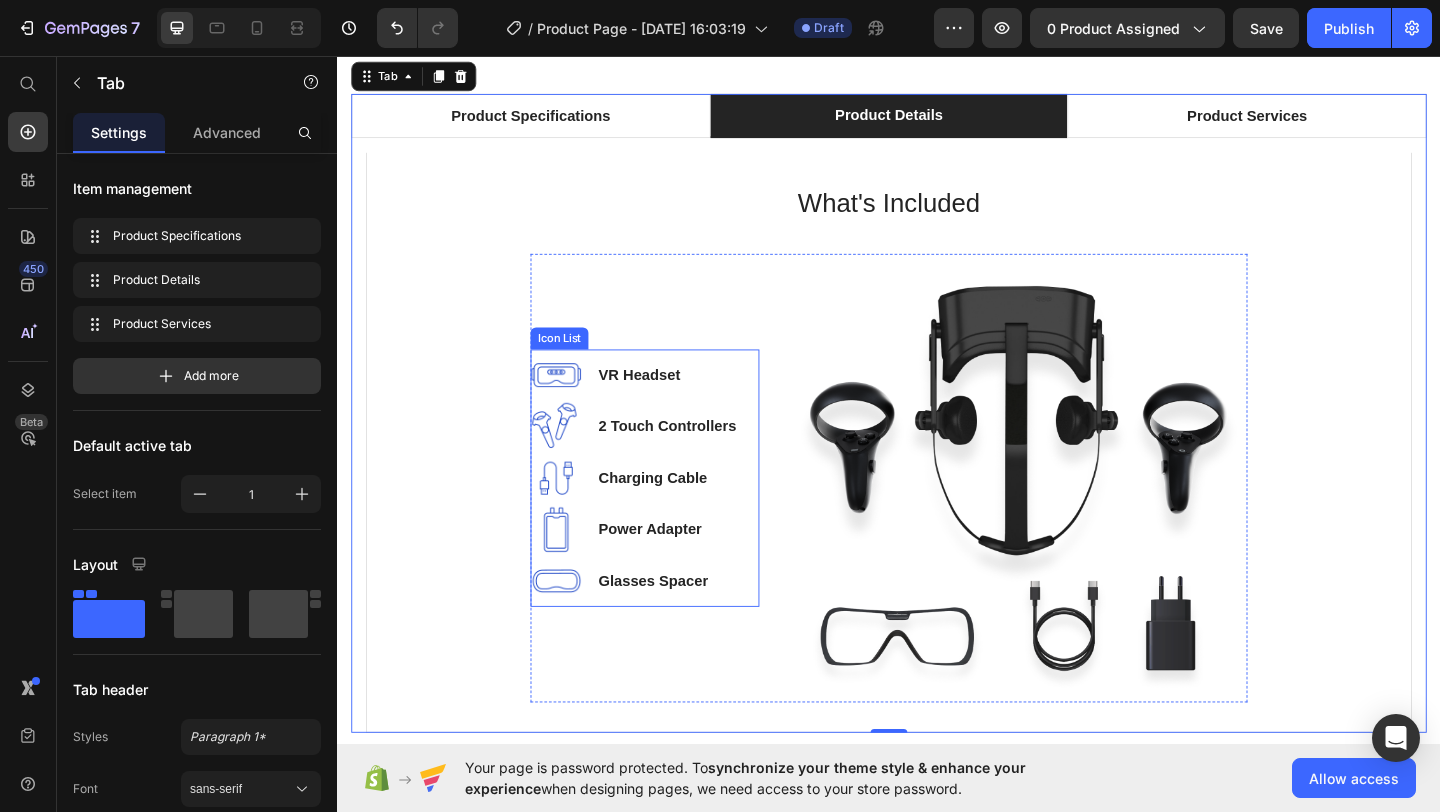 scroll, scrollTop: 1034, scrollLeft: 0, axis: vertical 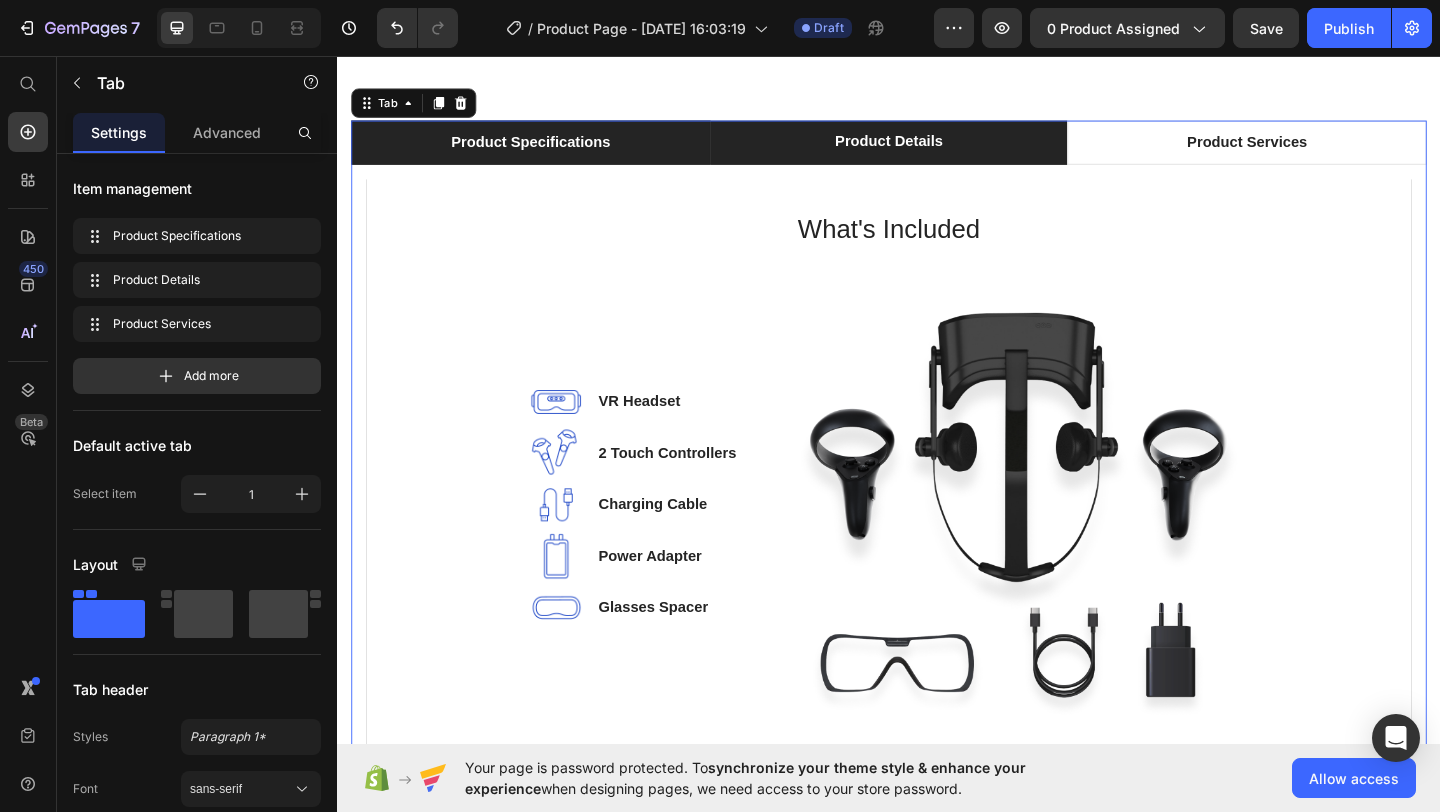 click on "Product Specifications" at bounding box center [547, 150] 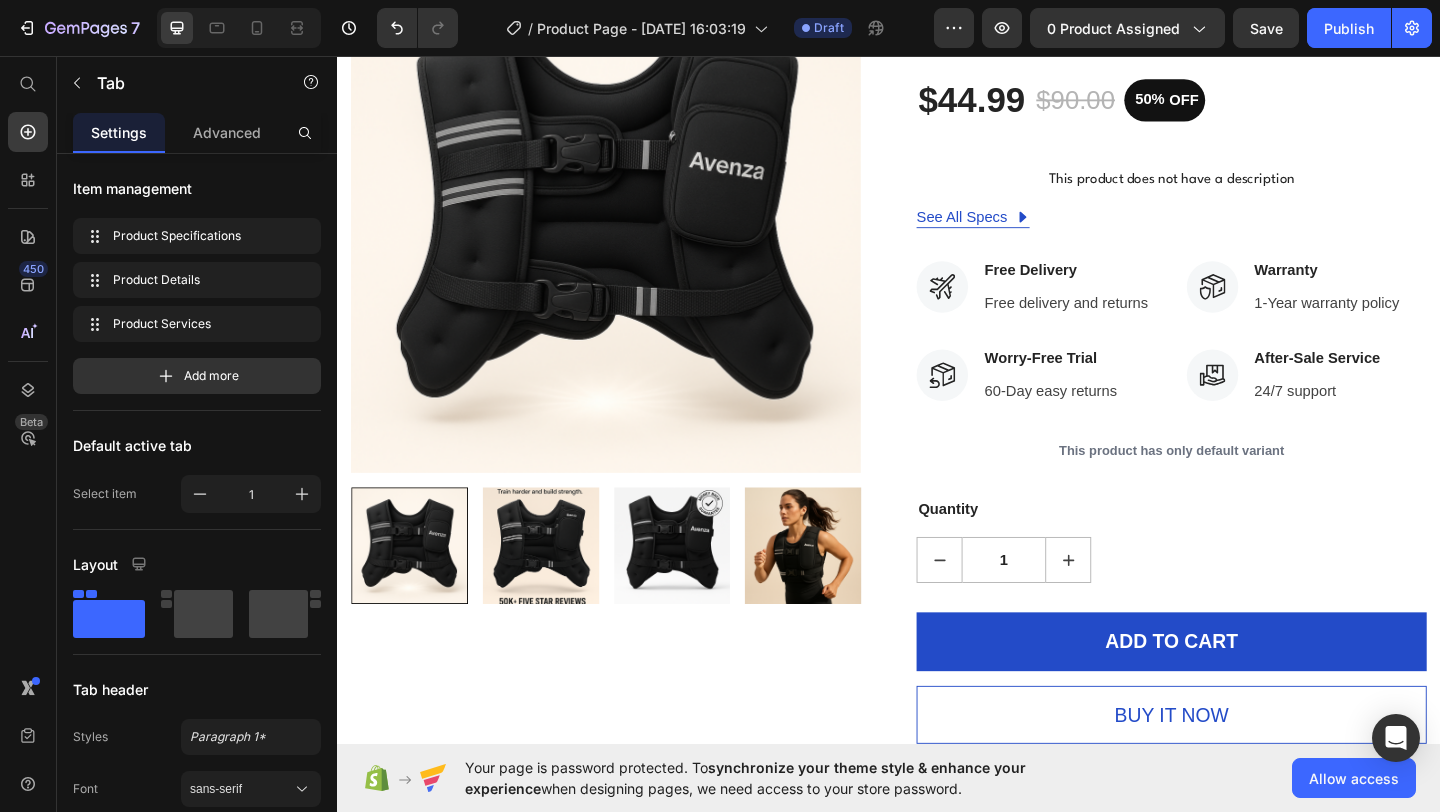 scroll, scrollTop: 231, scrollLeft: 0, axis: vertical 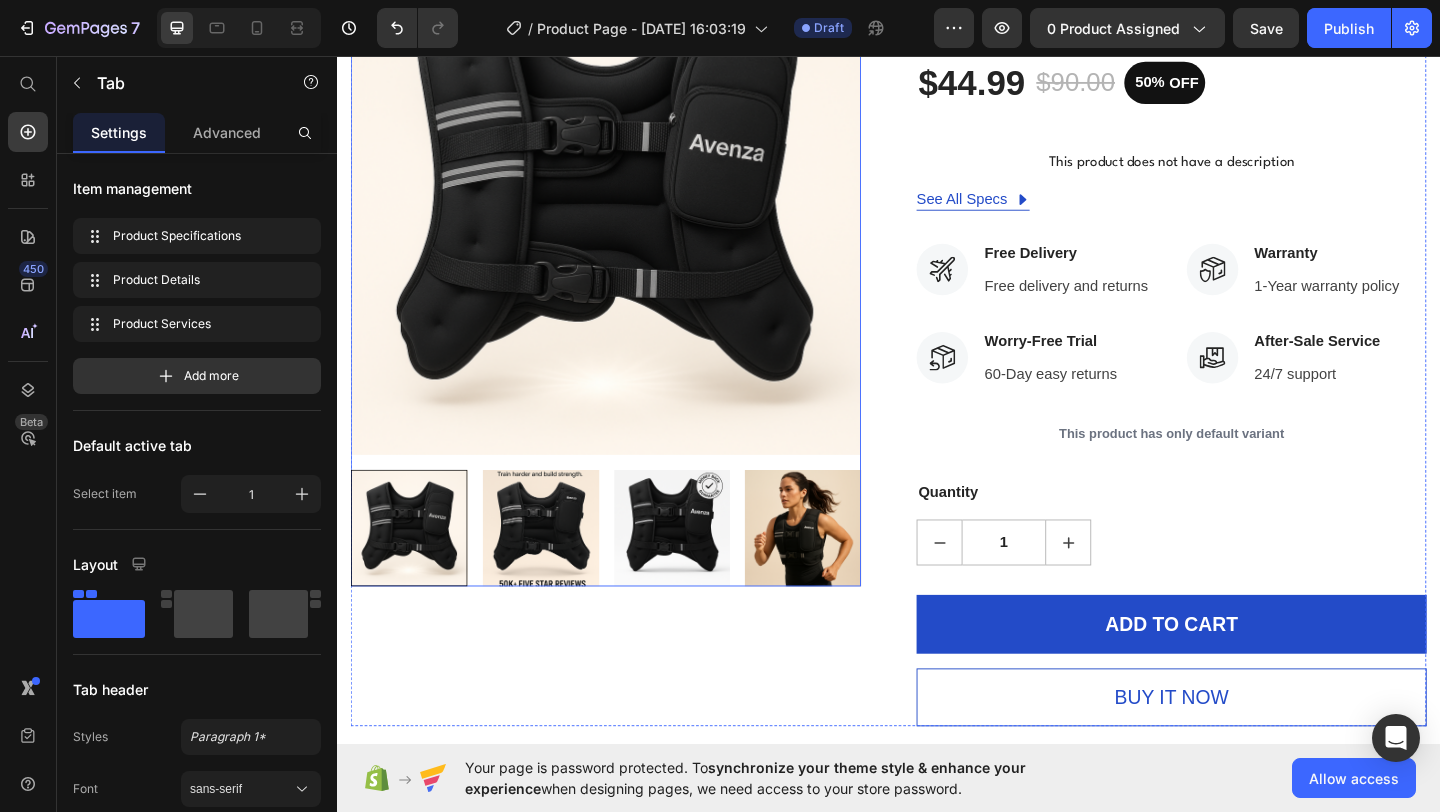 click at bounding box center (558, 569) 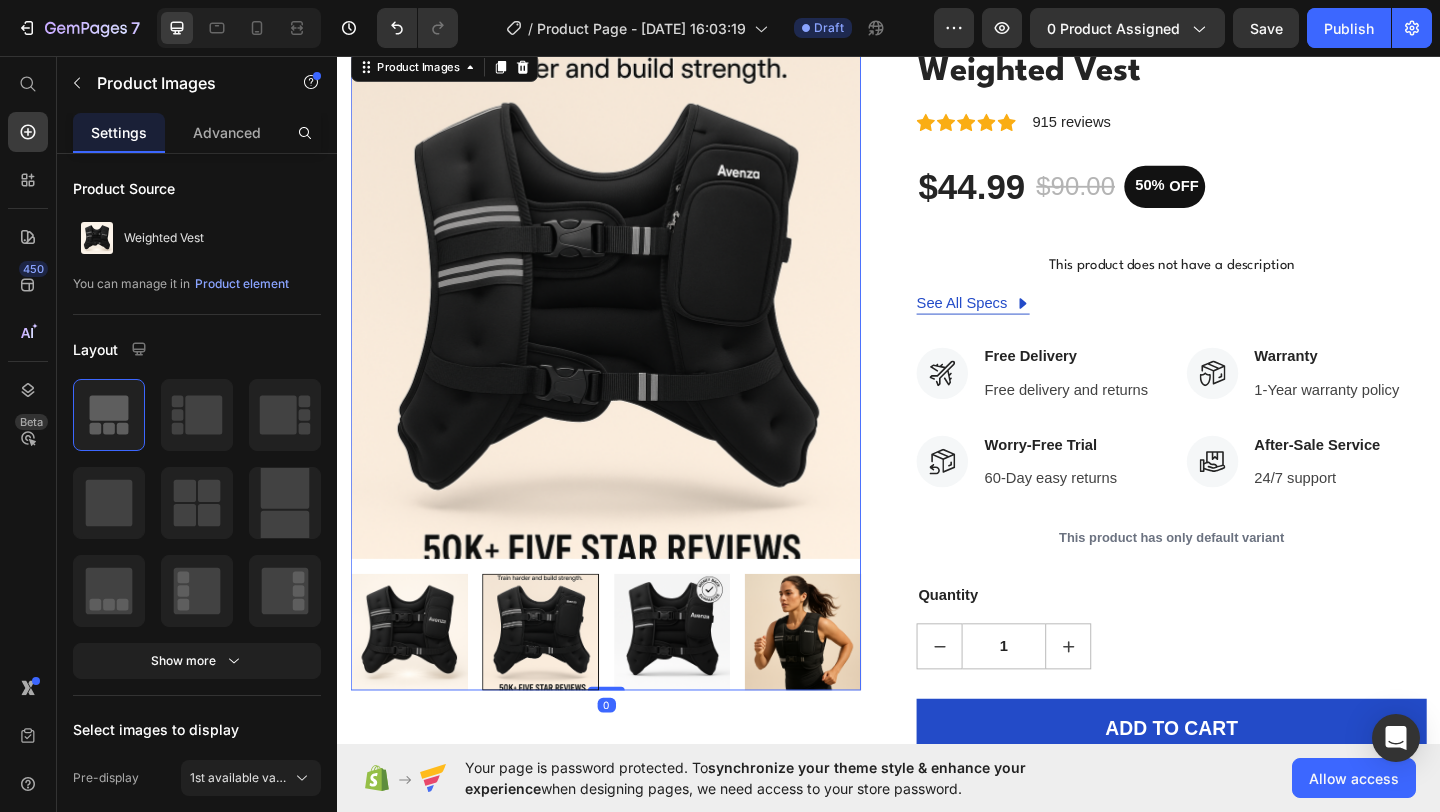 scroll, scrollTop: 99, scrollLeft: 0, axis: vertical 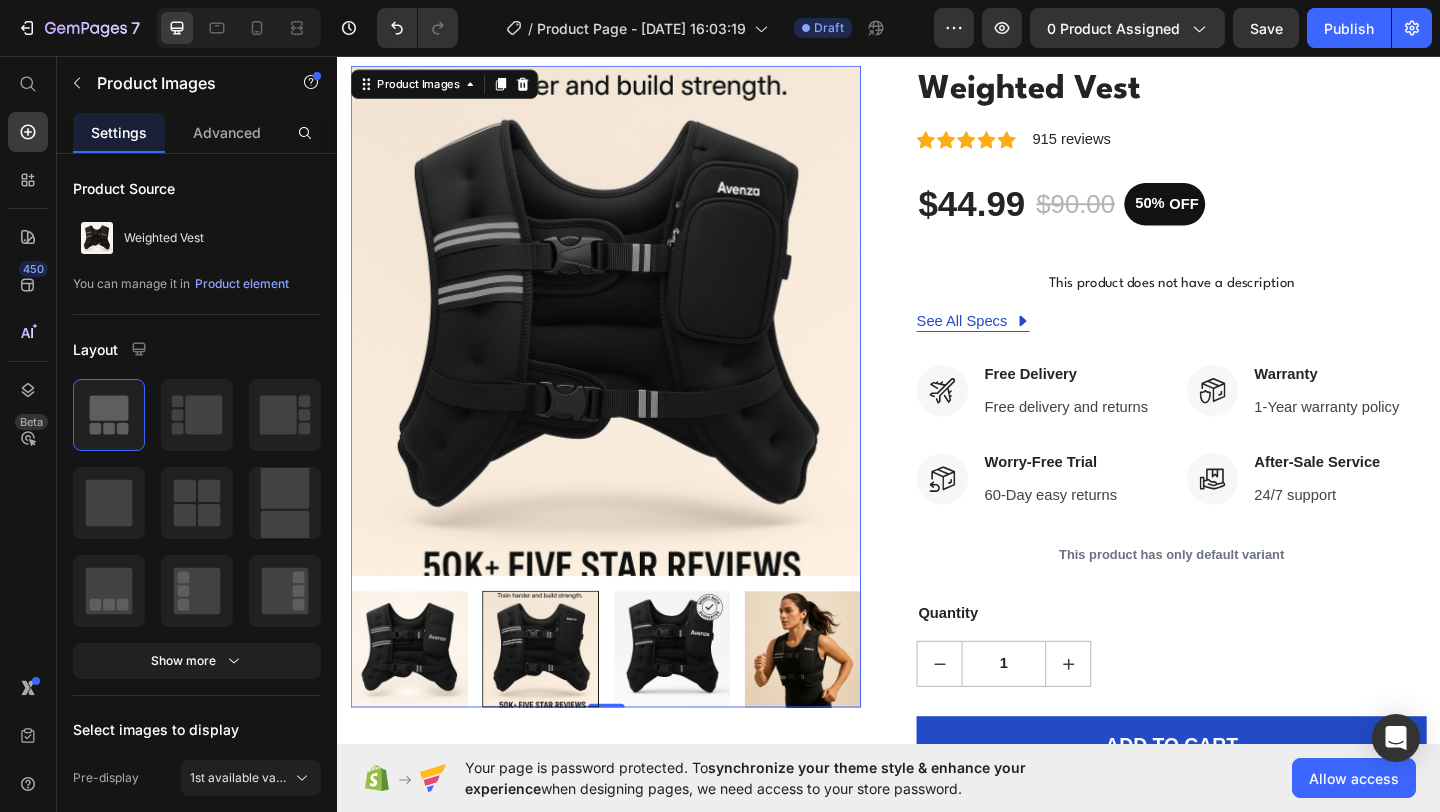 click at bounding box center [415, 701] 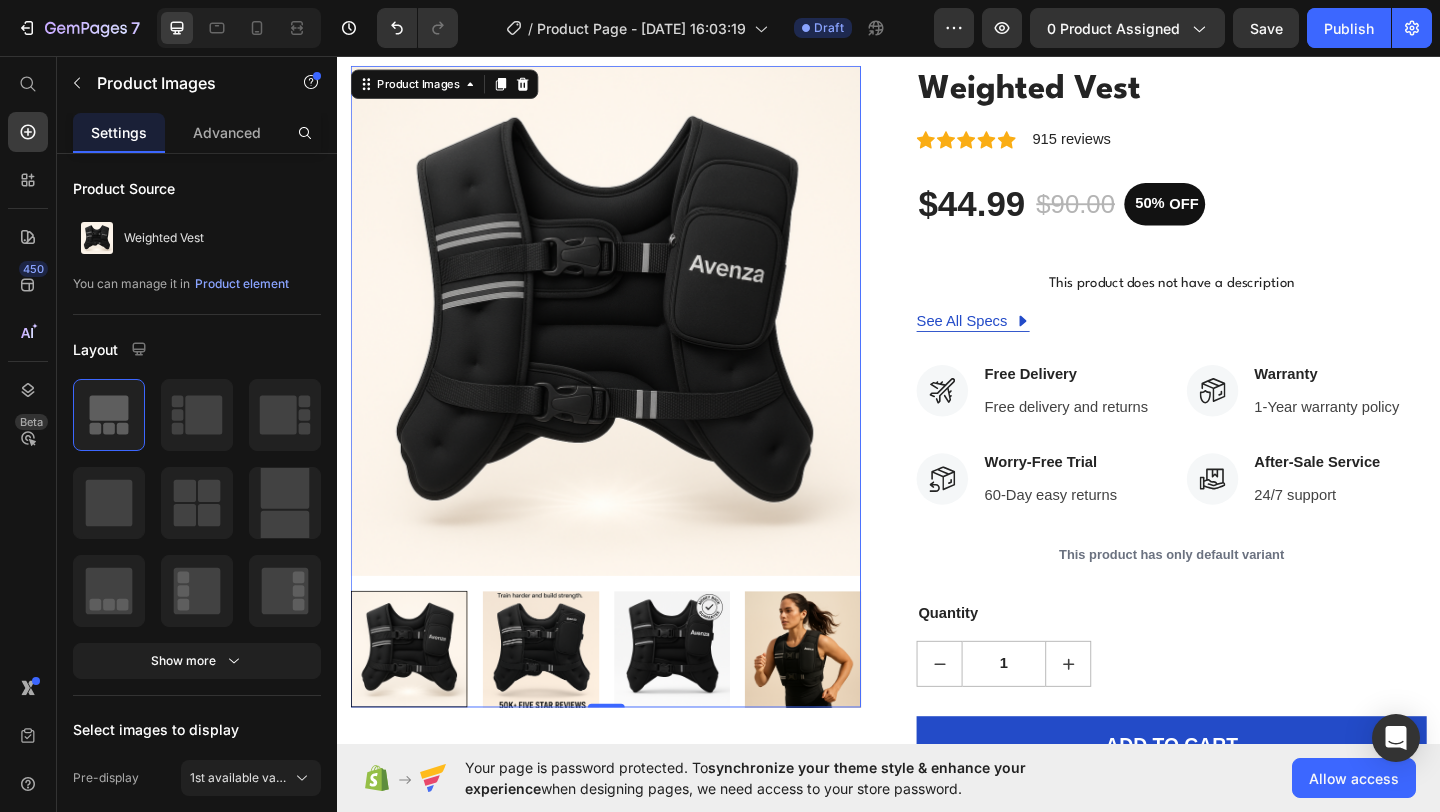 click at bounding box center (558, 701) 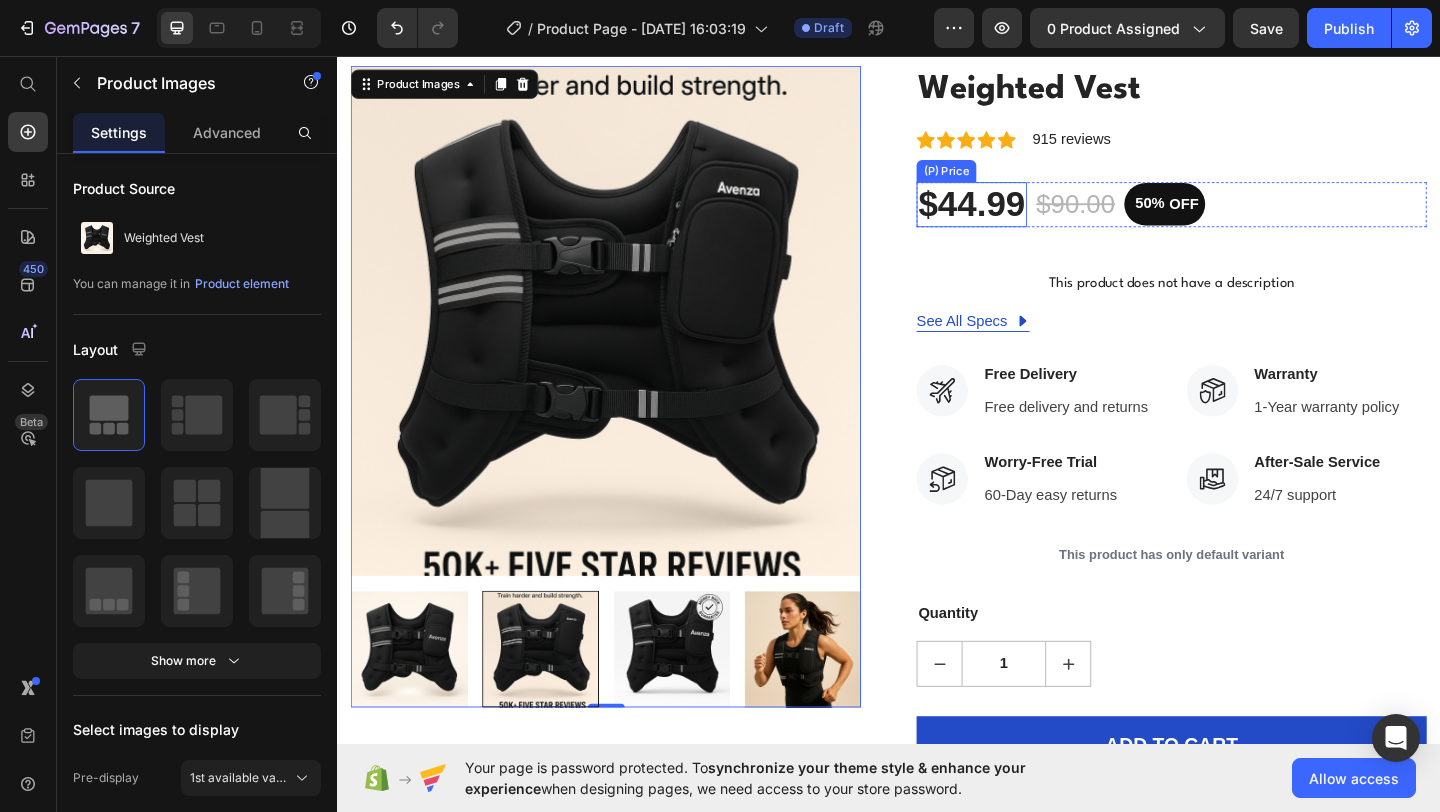 click on "$44.99" at bounding box center [1027, 218] 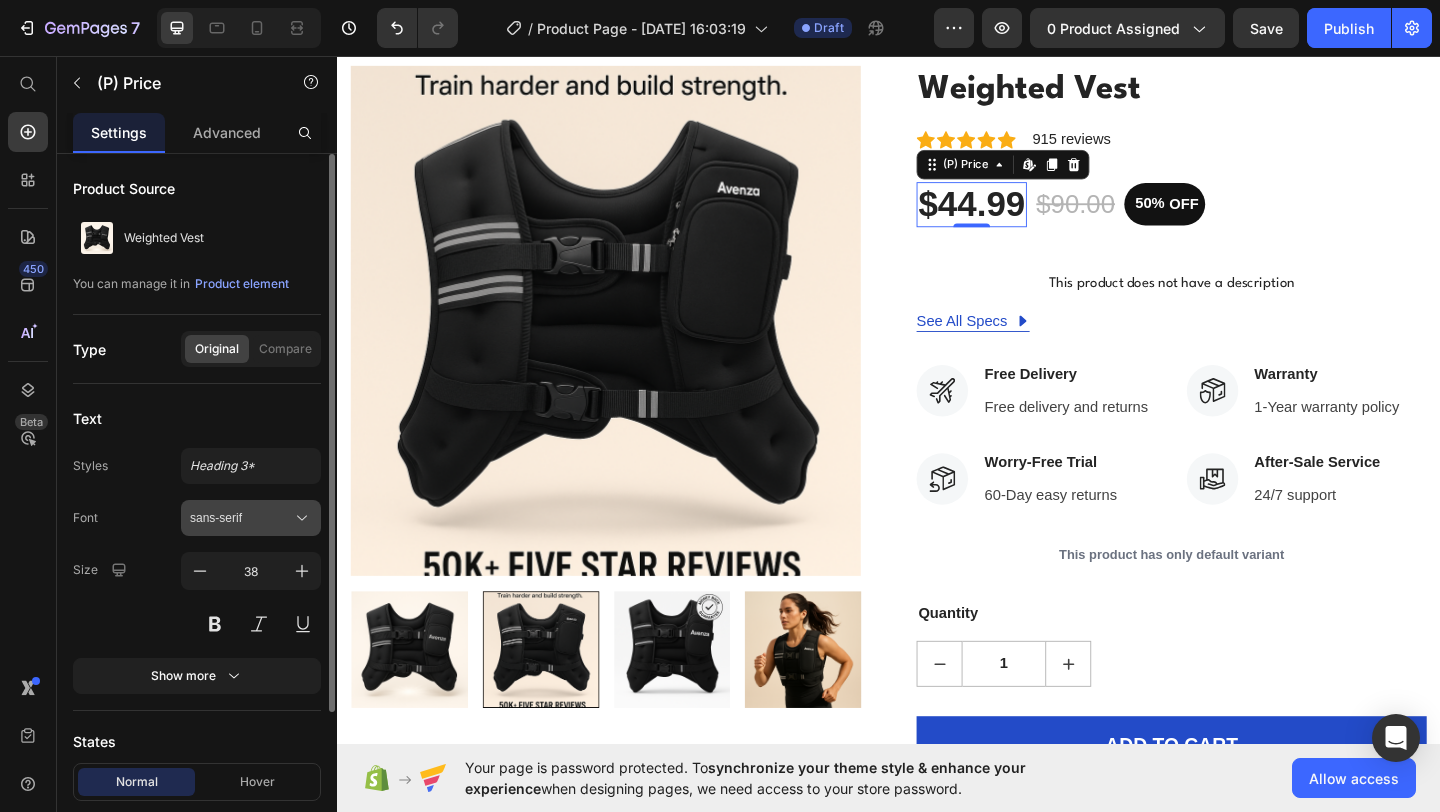 click on "sans-serif" at bounding box center (241, 518) 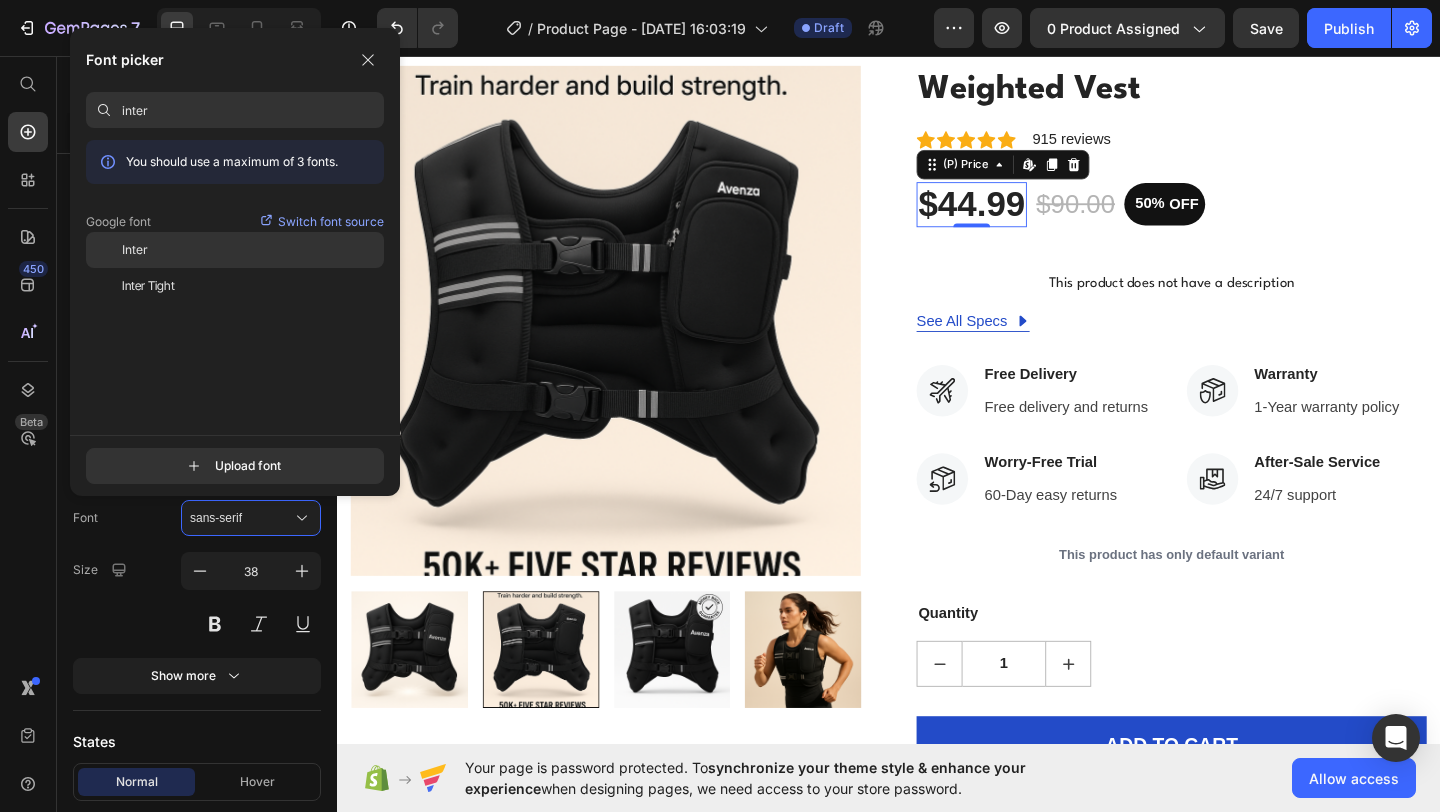 type on "inter" 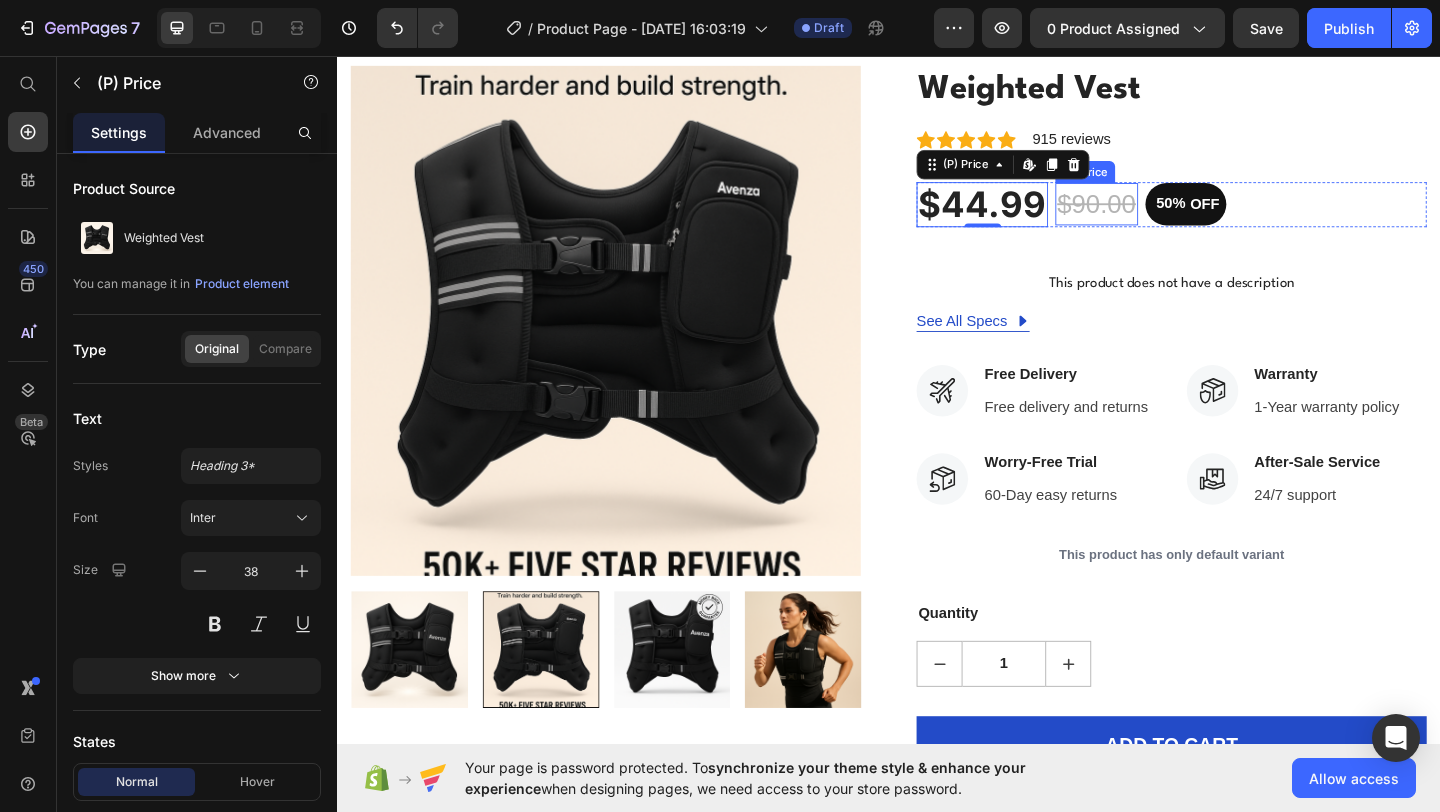 click on "$90.00" at bounding box center [1163, 217] 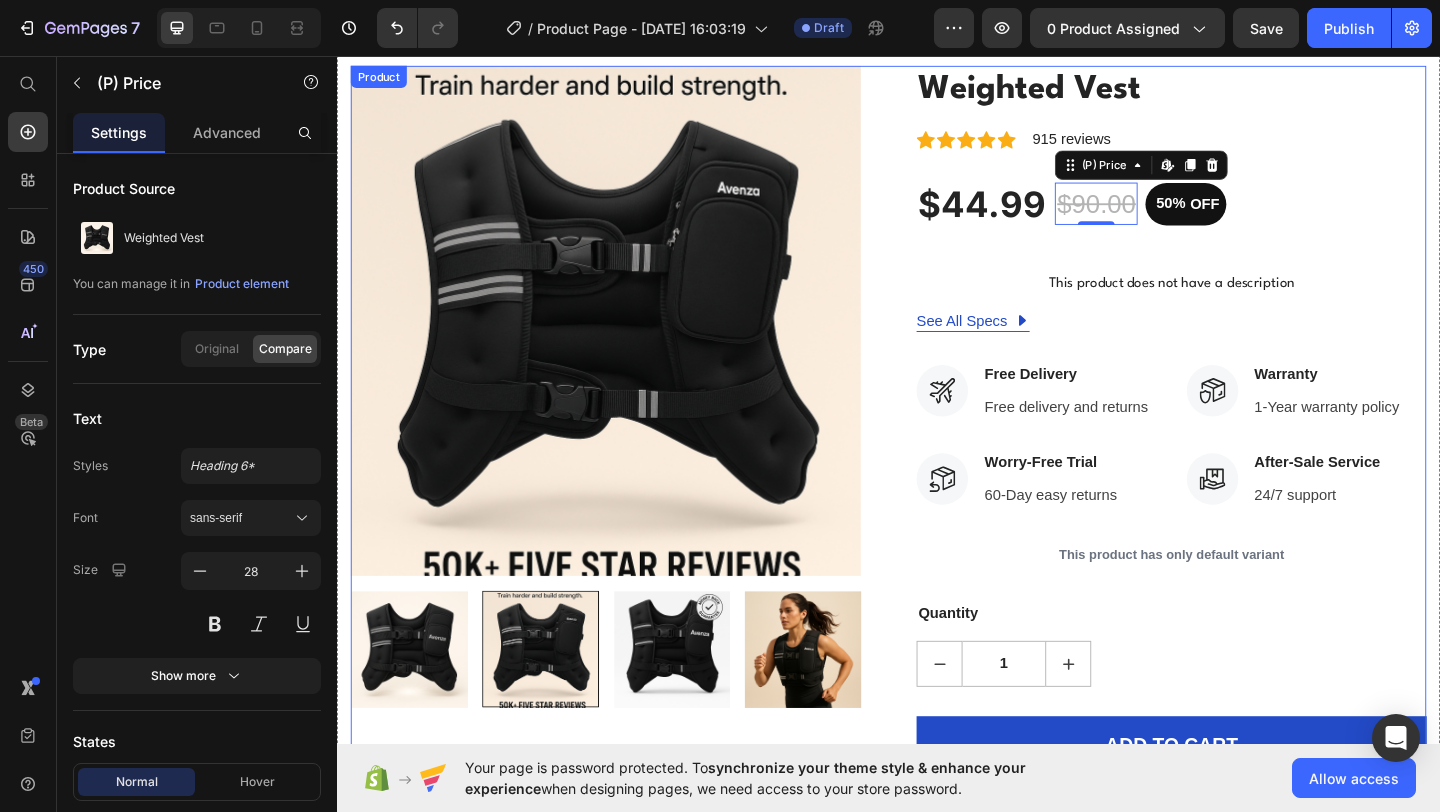 click on "Weighted Vest (P) Title
Icon
Icon
Icon
Icon
Icon Icon List Hoz 915 reviews Text block Row $44.99 (P) Price $90.00 (P) Price   Edit content in Shopify 0 50% OFF (P) Tag Row This product does not have a description (P) Description
See All Specs Button Row
Icon Free Delivery Text block Free delivery and returns Text block Icon List
Icon Worry-Free Trial Text block 60-Day easy returns Text block Icon List
Icon Warranty Text block 1-Year warranty policy Text block Icon List
Icon After-Sale Service Text block 24/7 support Text block Icon List Row This product has only default variant (P) Variants & Swatches Quantity Text block 1 (P) Quantity ADD TO CART (P) Cart Button Buy it now (P) Dynamic Checkout" at bounding box center [1244, 492] 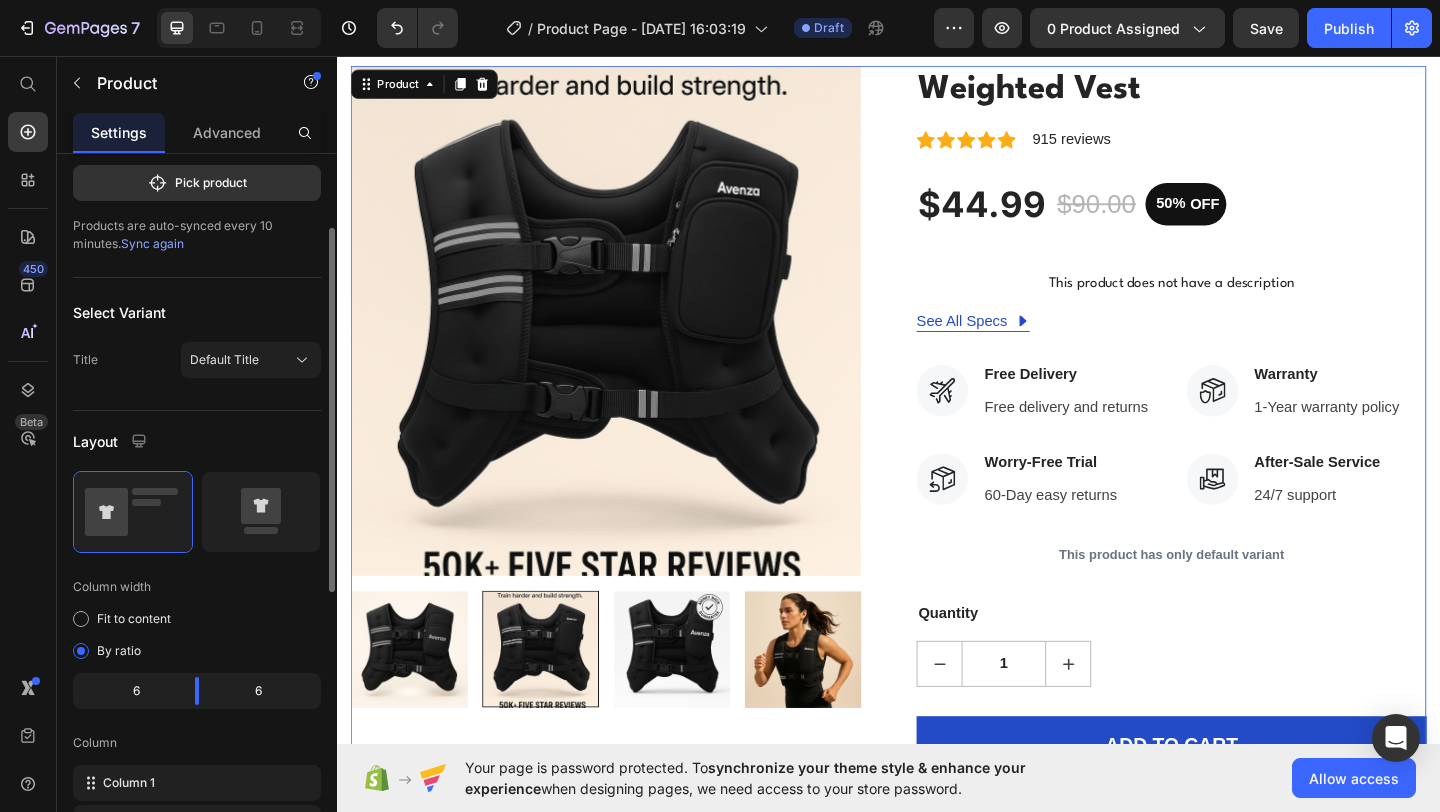 scroll, scrollTop: 176, scrollLeft: 0, axis: vertical 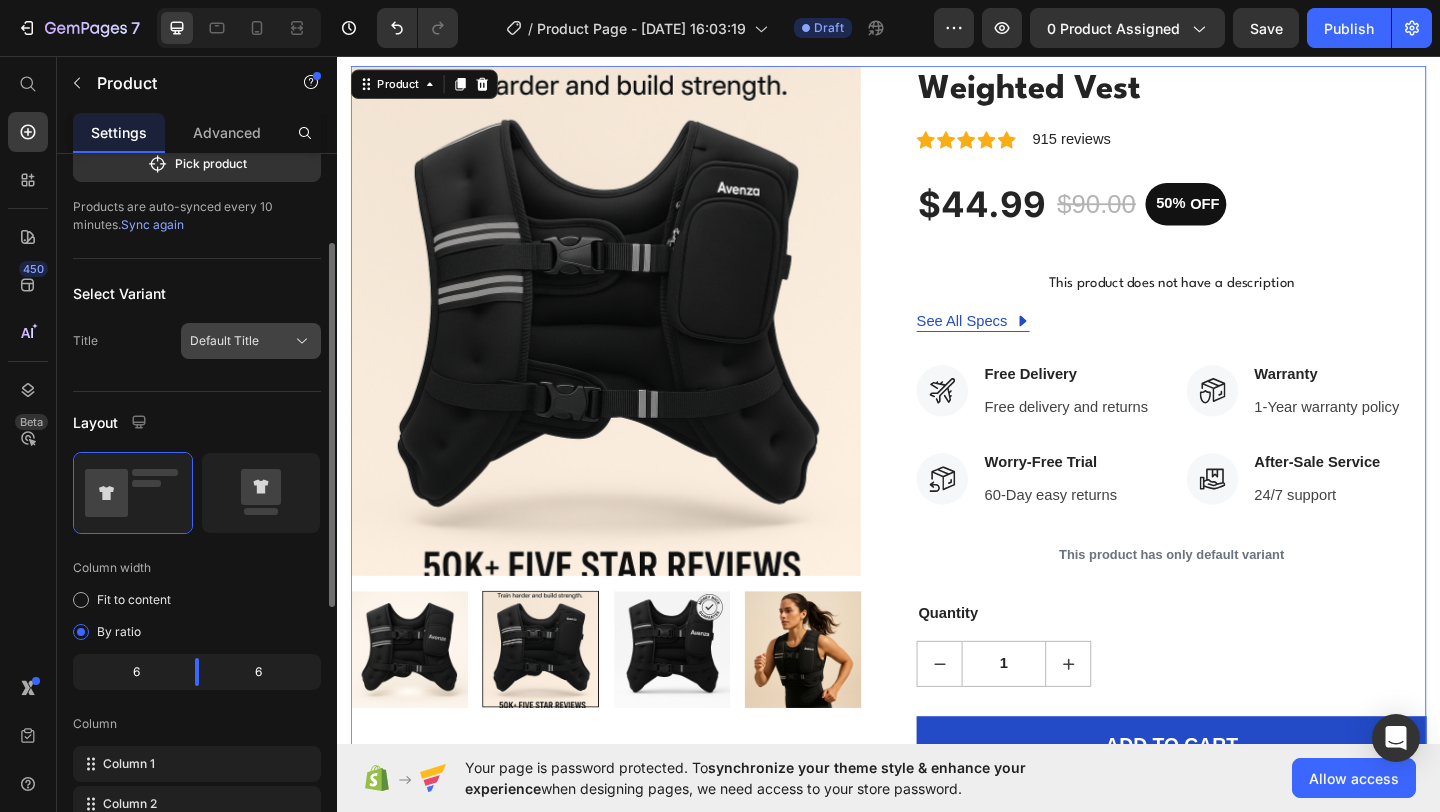 click on "Default Title" 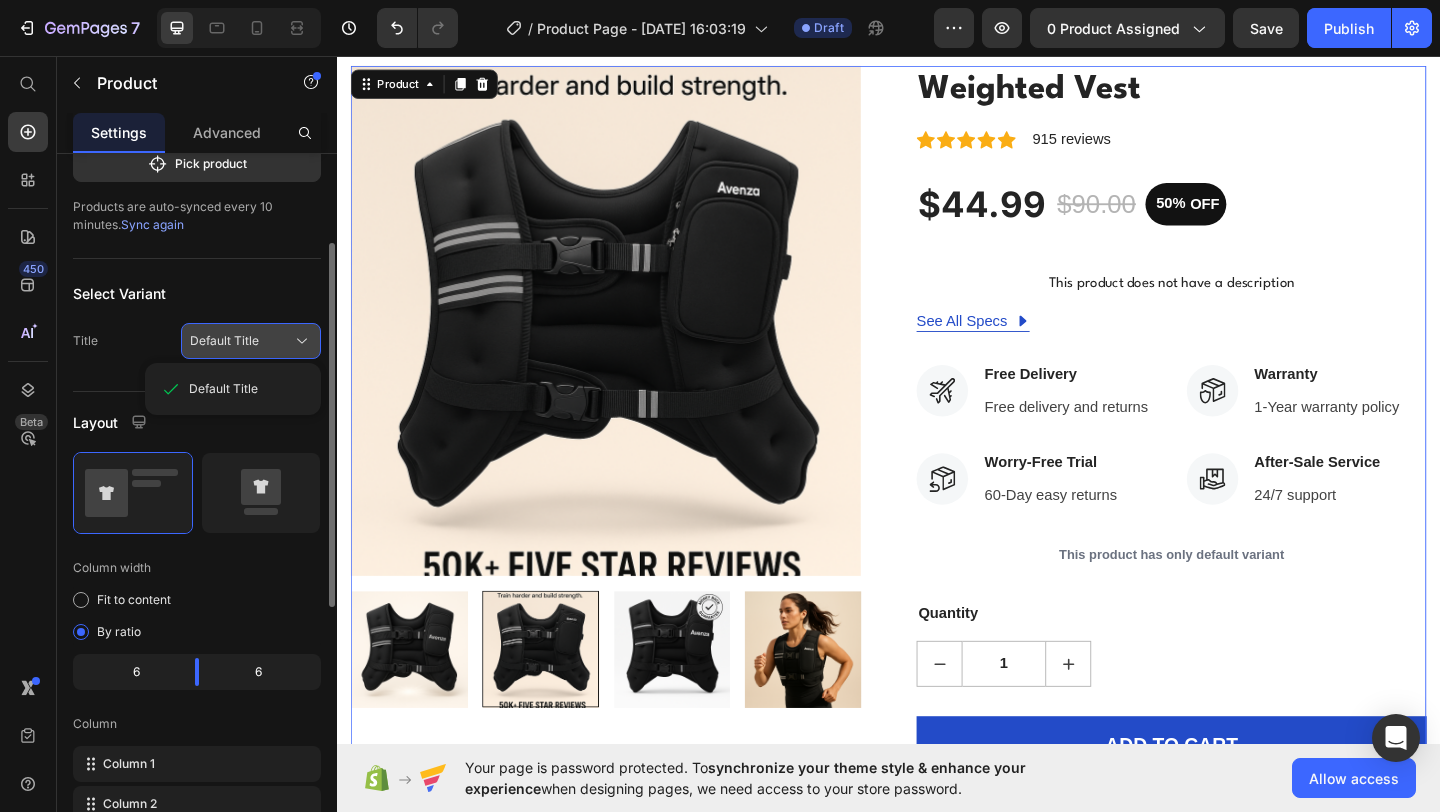 click on "Default Title" 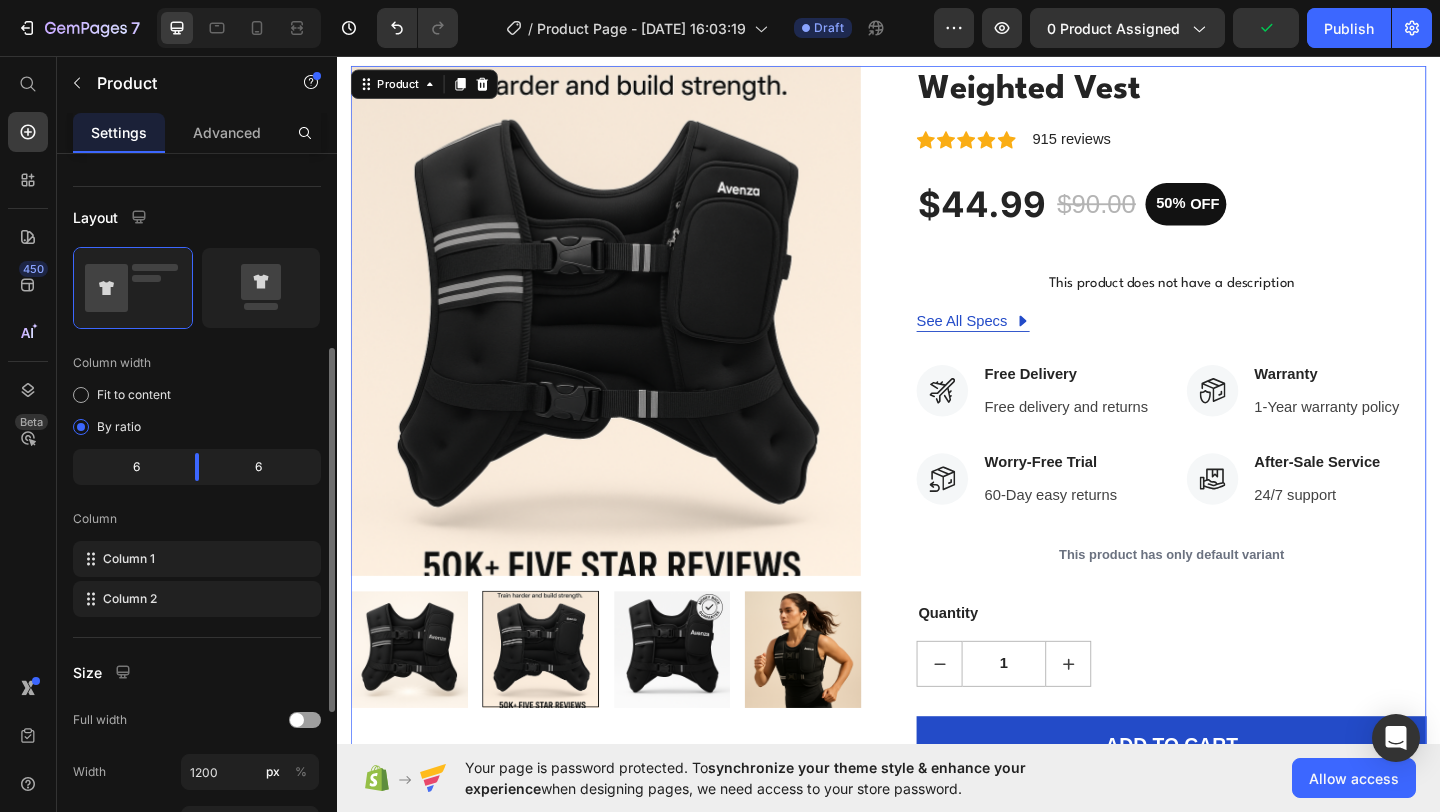 scroll, scrollTop: 0, scrollLeft: 0, axis: both 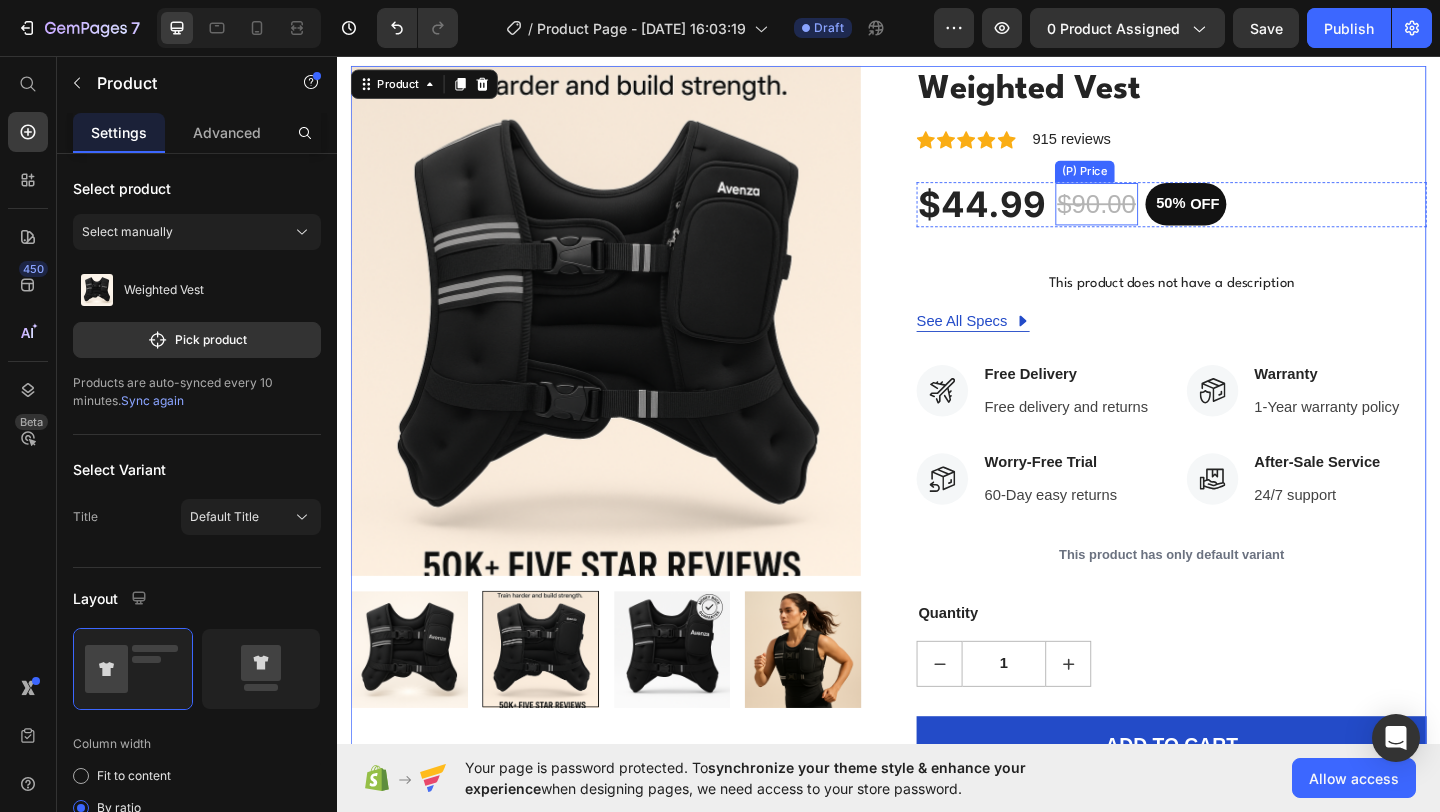 click on "$90.00" at bounding box center (1163, 217) 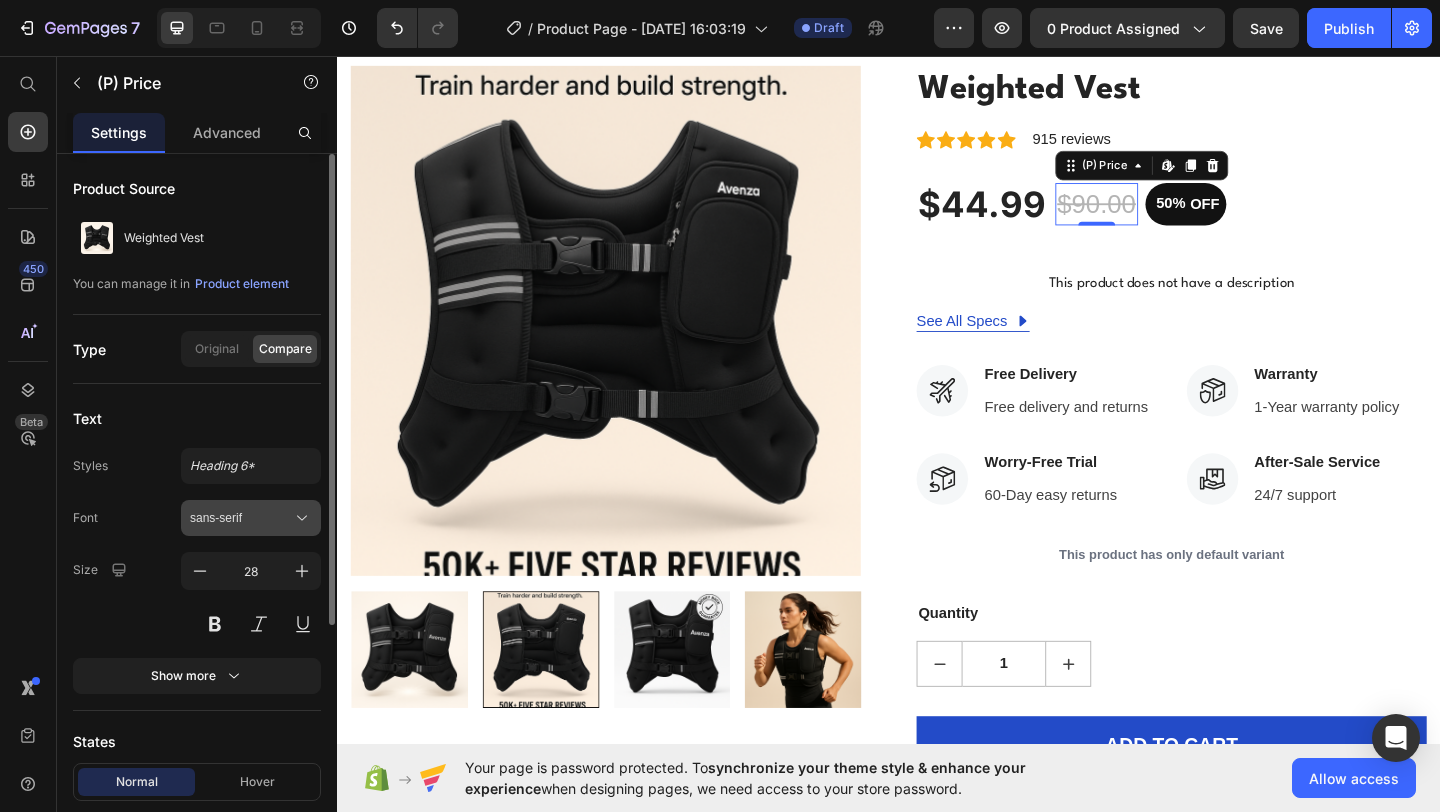 click on "sans-serif" at bounding box center [251, 518] 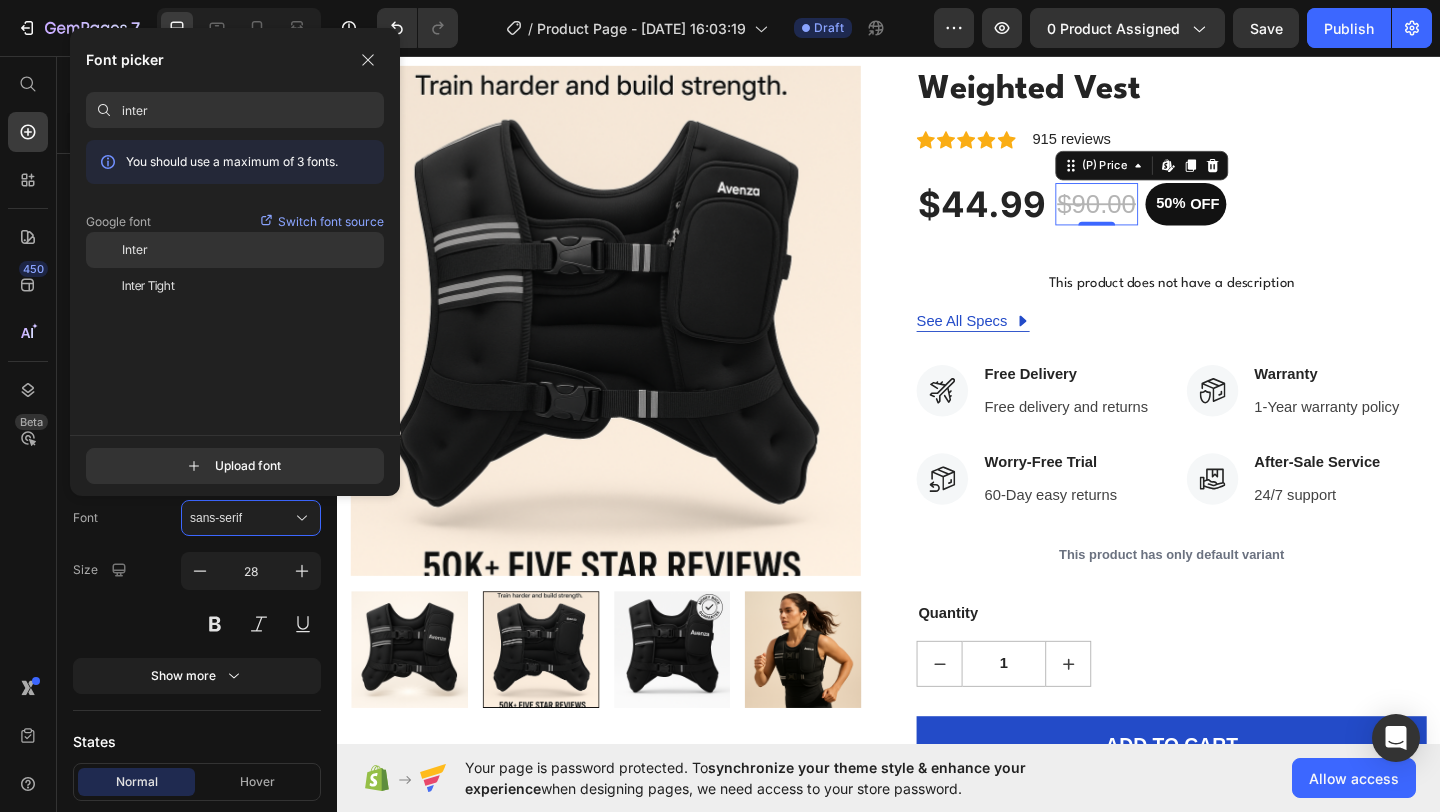 type on "inter" 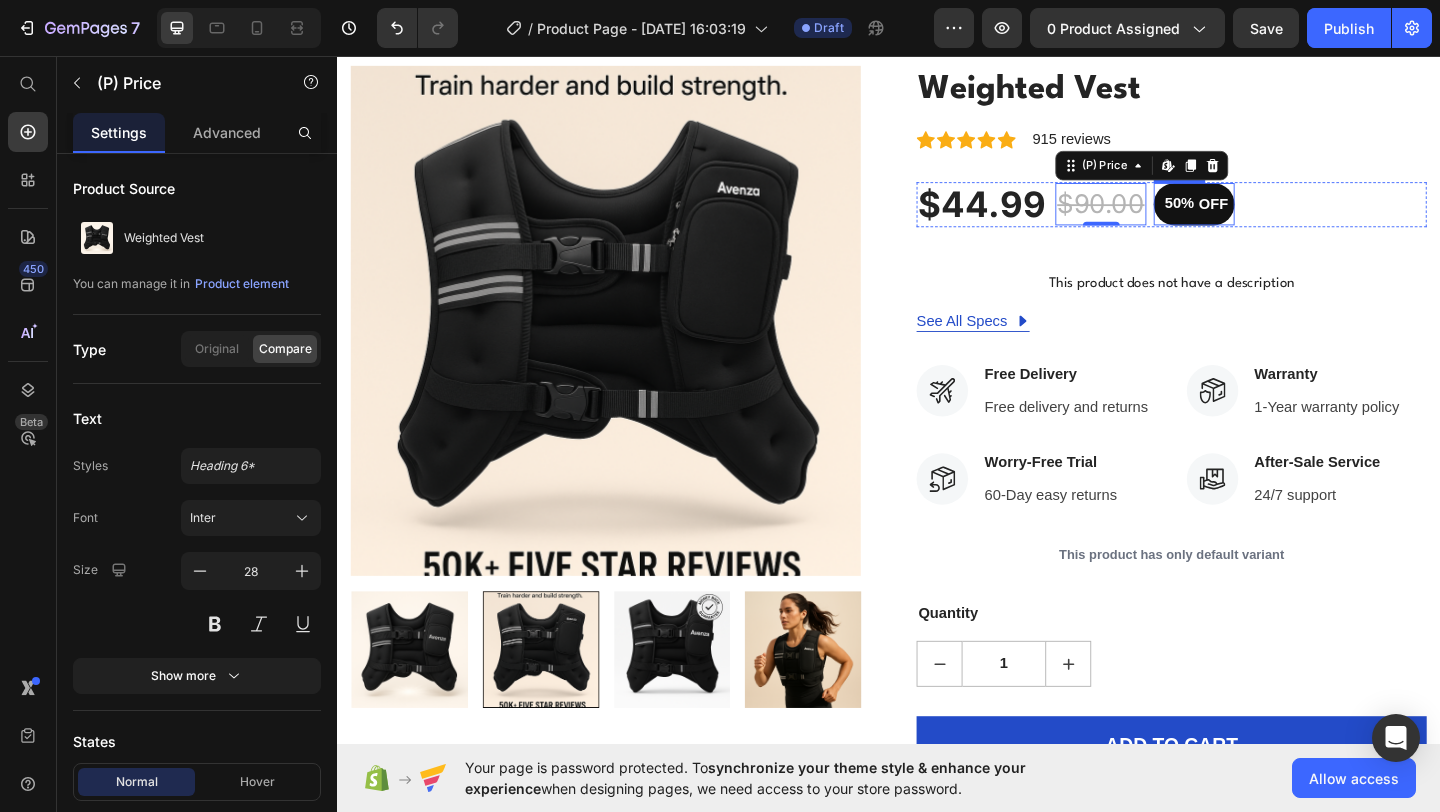 click on "OFF" at bounding box center [1290, 217] 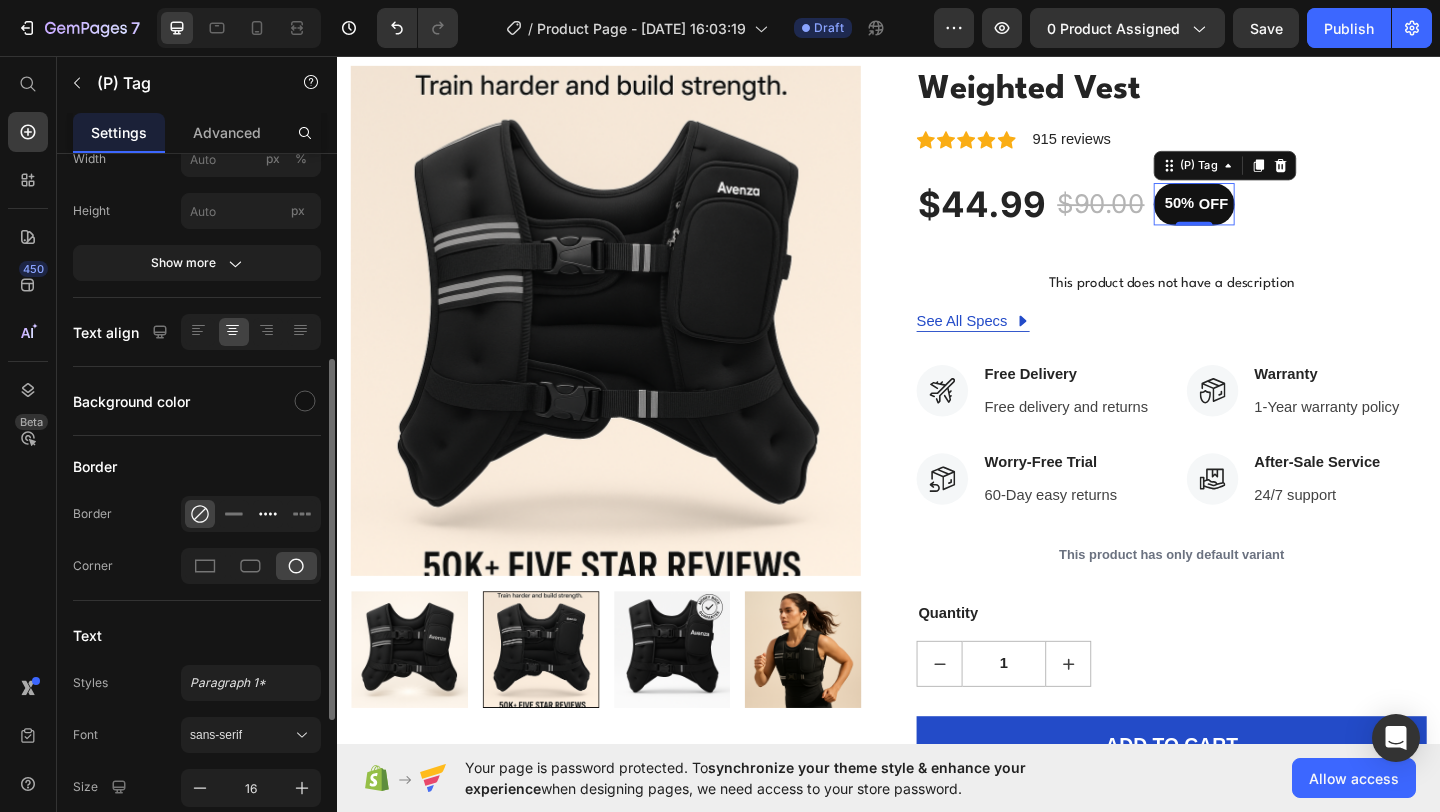 scroll, scrollTop: 536, scrollLeft: 0, axis: vertical 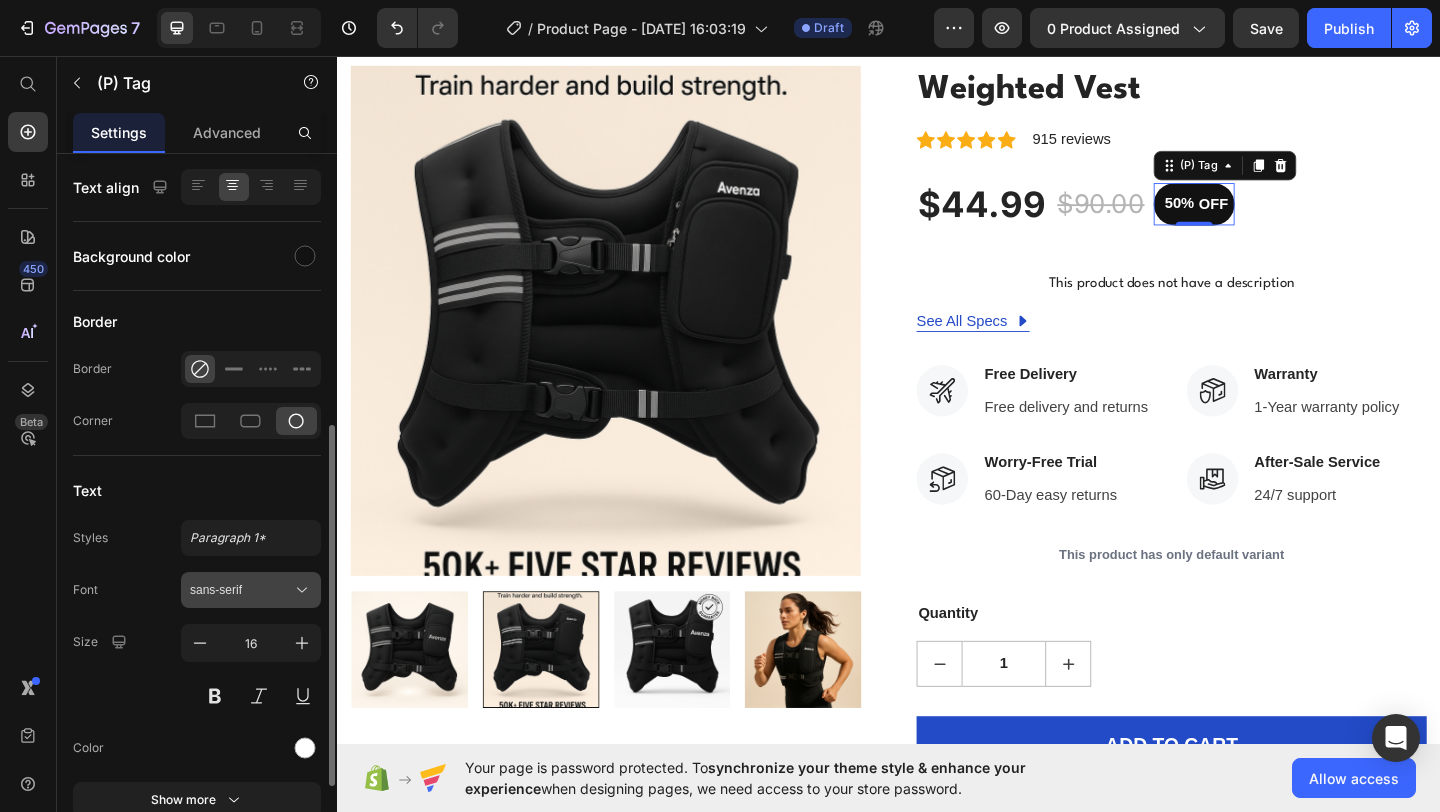click on "sans-serif" at bounding box center [241, 590] 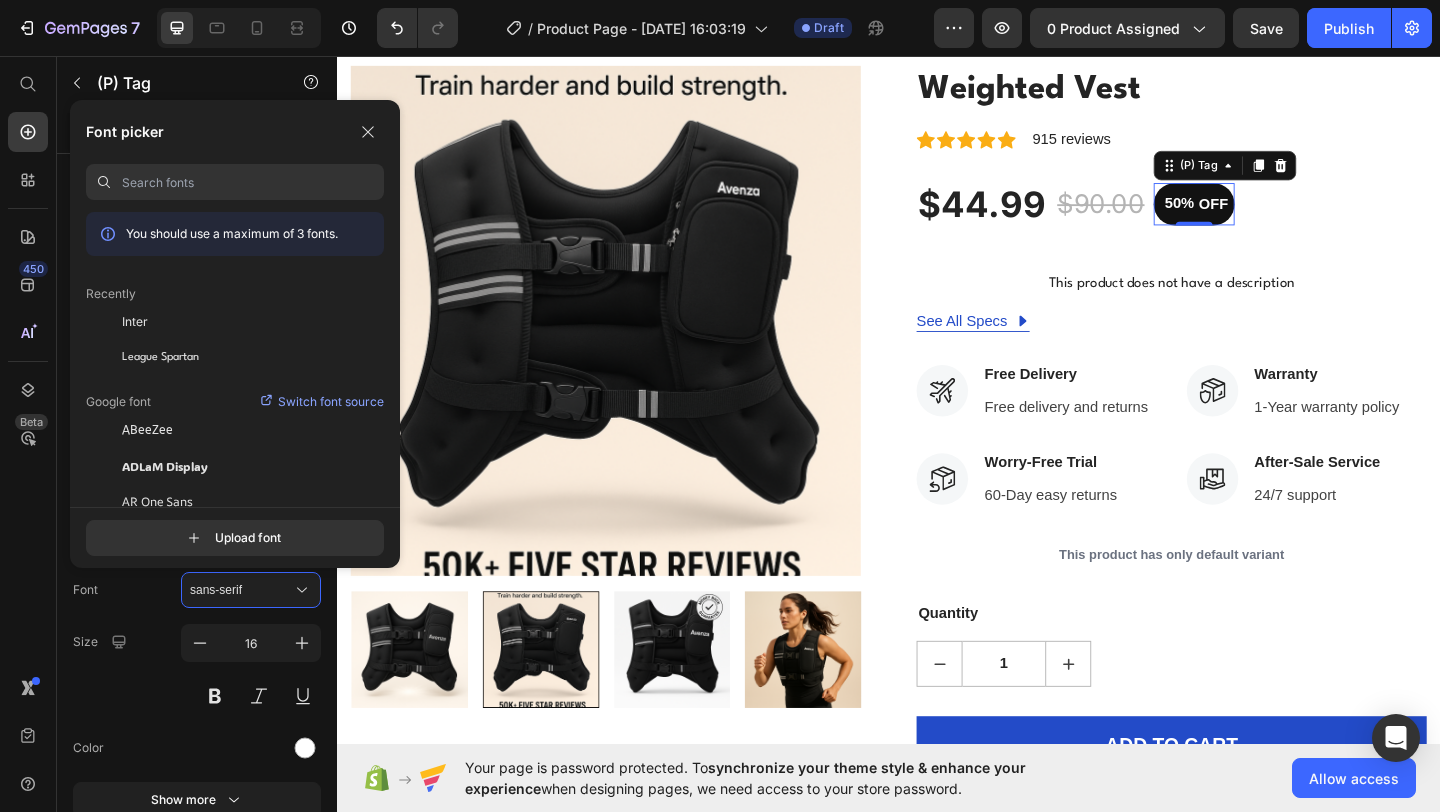 click on "Switch font source" at bounding box center (331, 402) 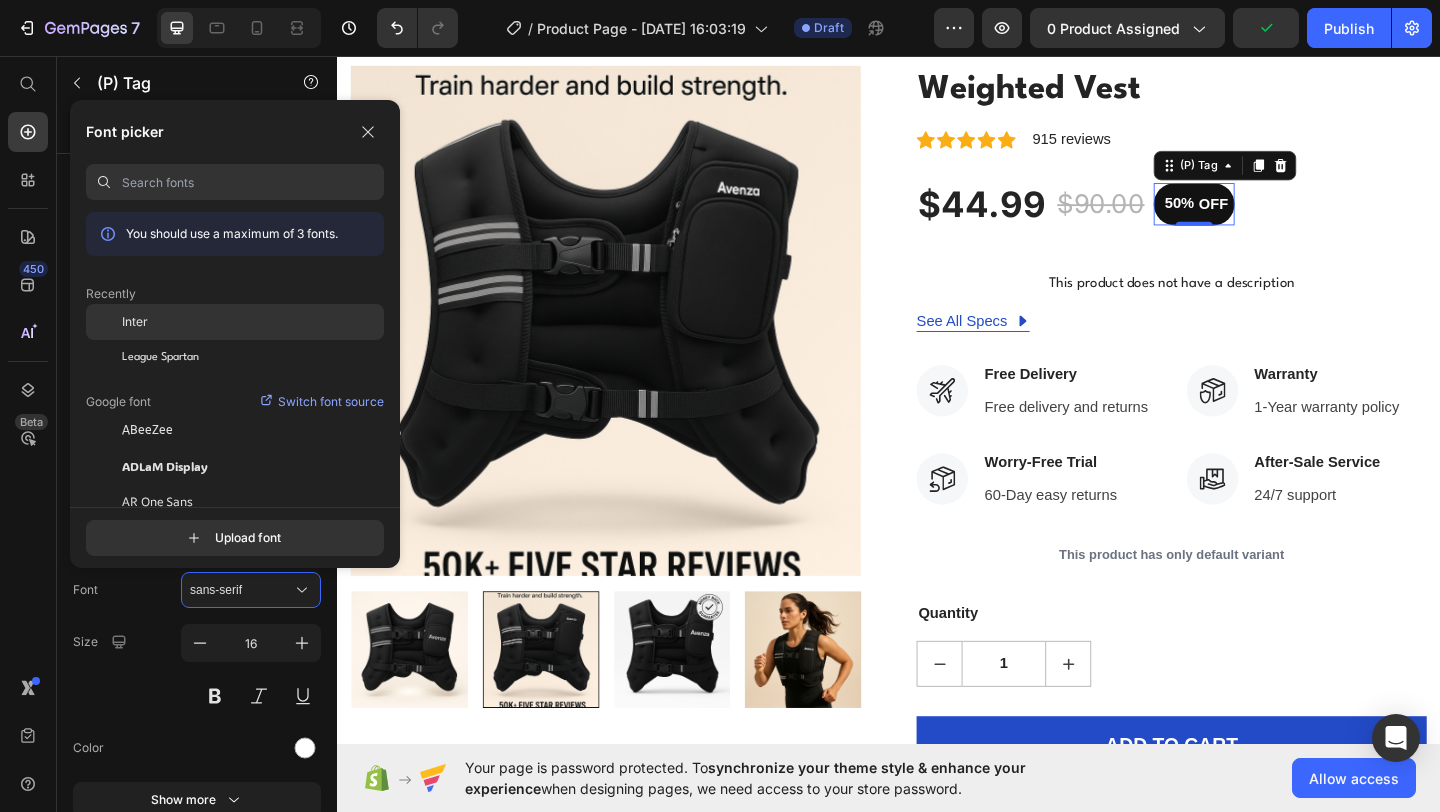click on "Inter" 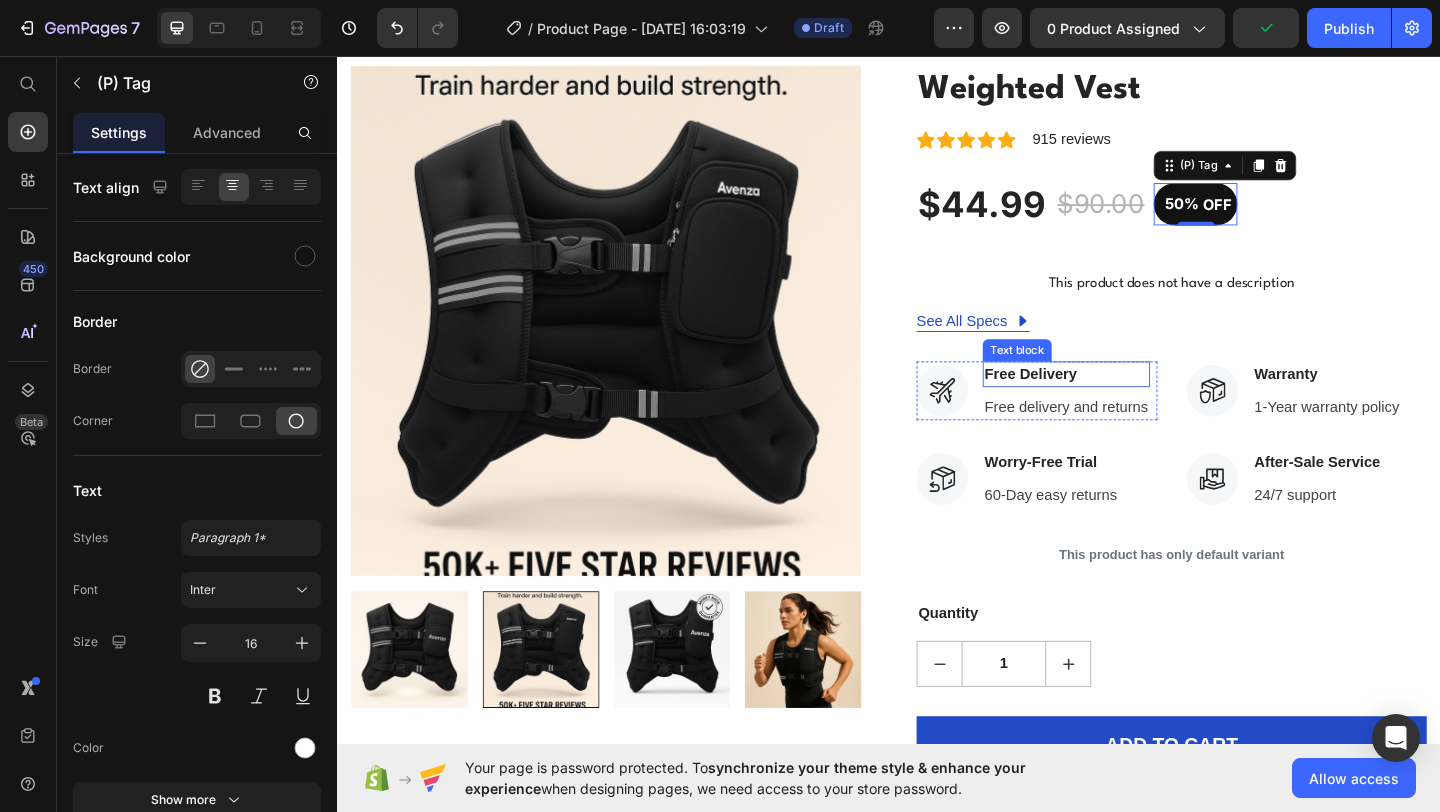 click on "Free Delivery" at bounding box center (1130, 402) 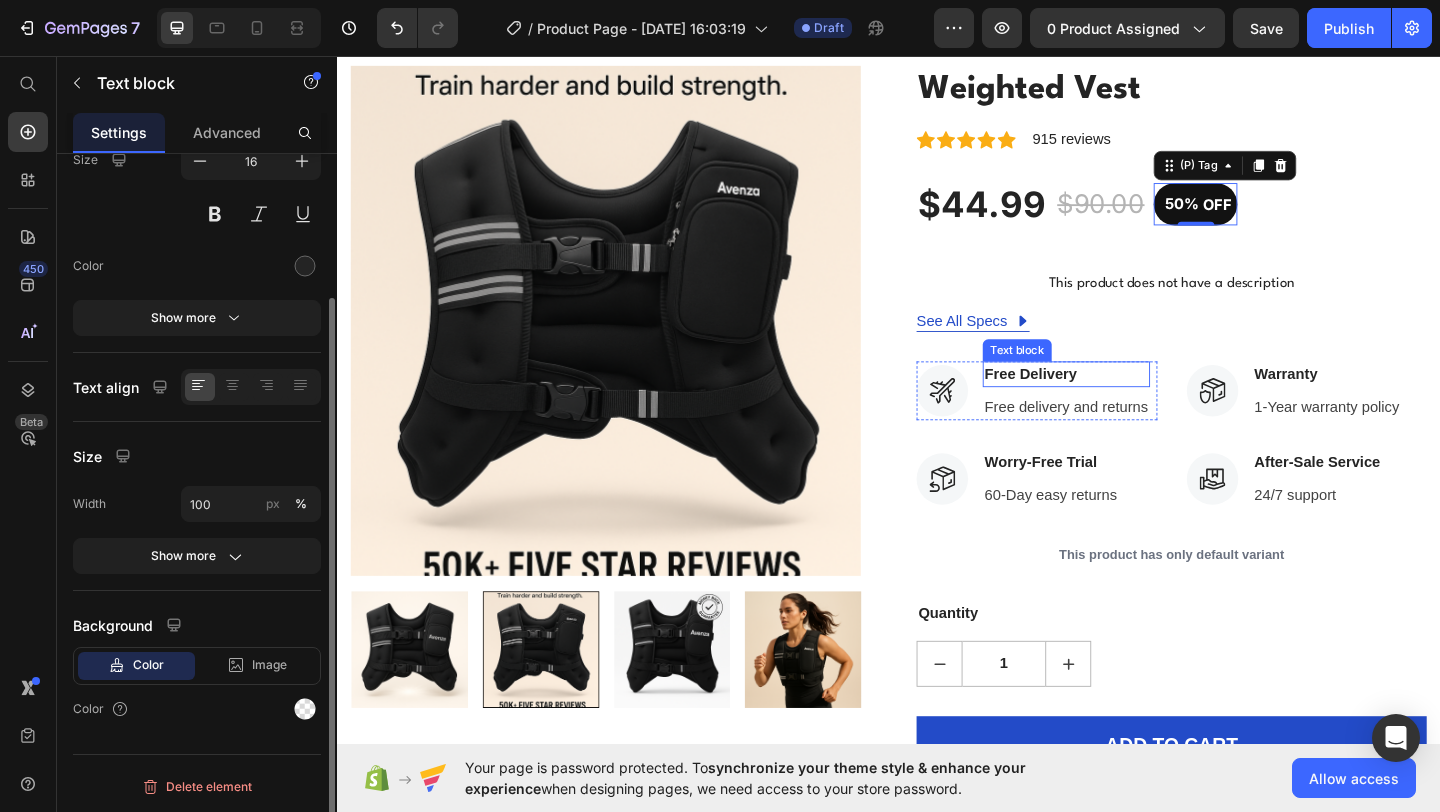 scroll, scrollTop: 0, scrollLeft: 0, axis: both 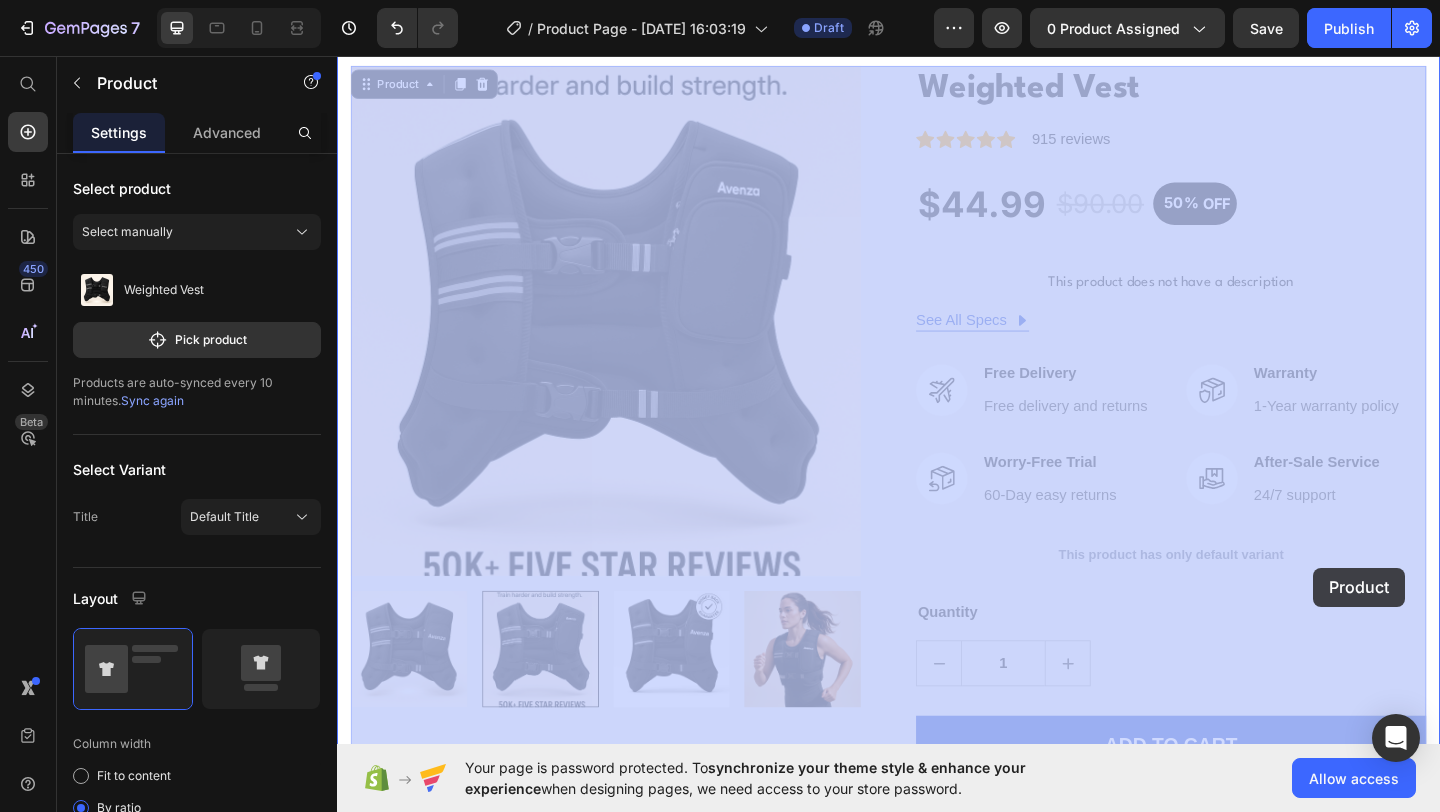 drag, startPoint x: 1447, startPoint y: 642, endPoint x: 1399, endPoint y: 613, distance: 56.0803 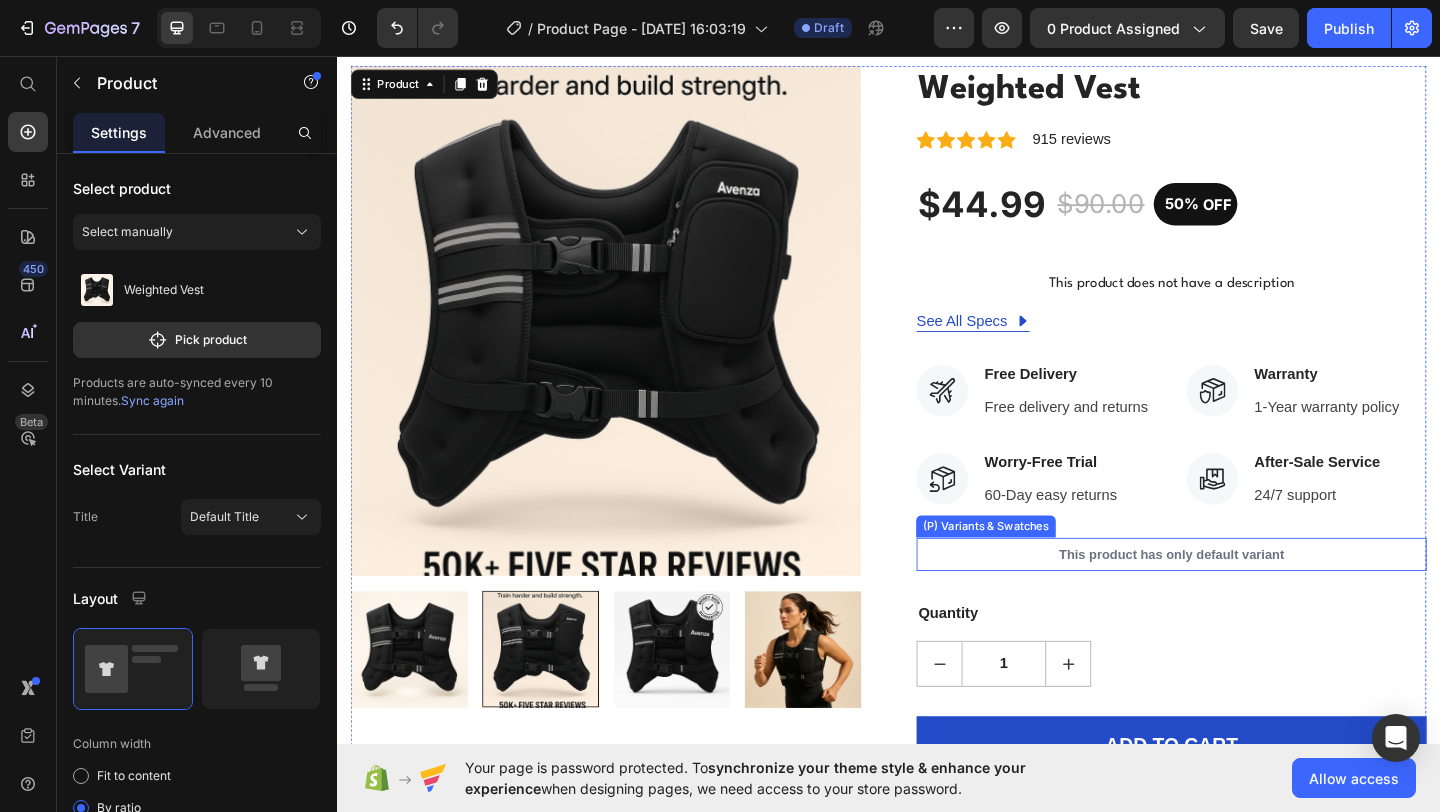 click on "This product has only default variant" at bounding box center (1244, 598) 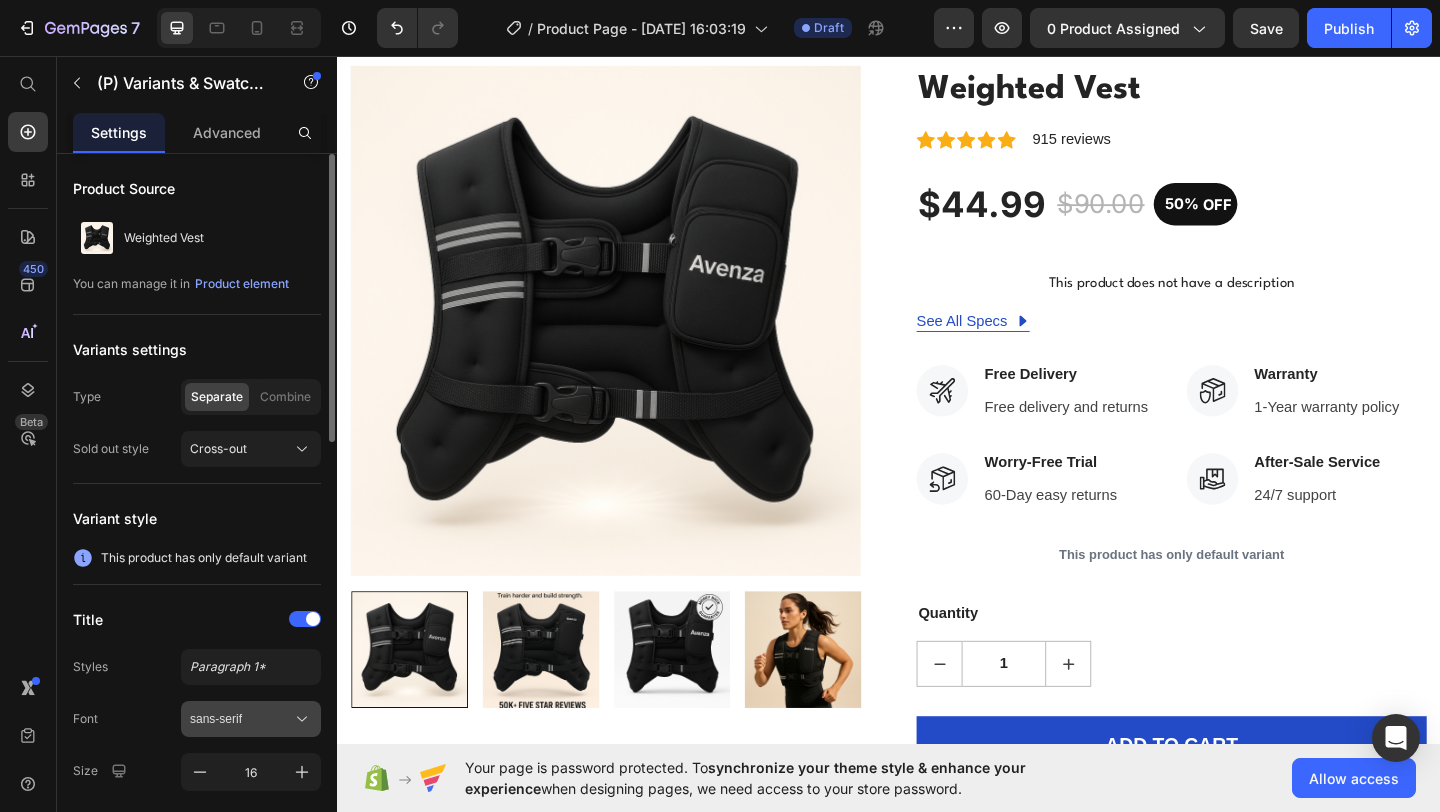 click on "sans-serif" at bounding box center [241, 719] 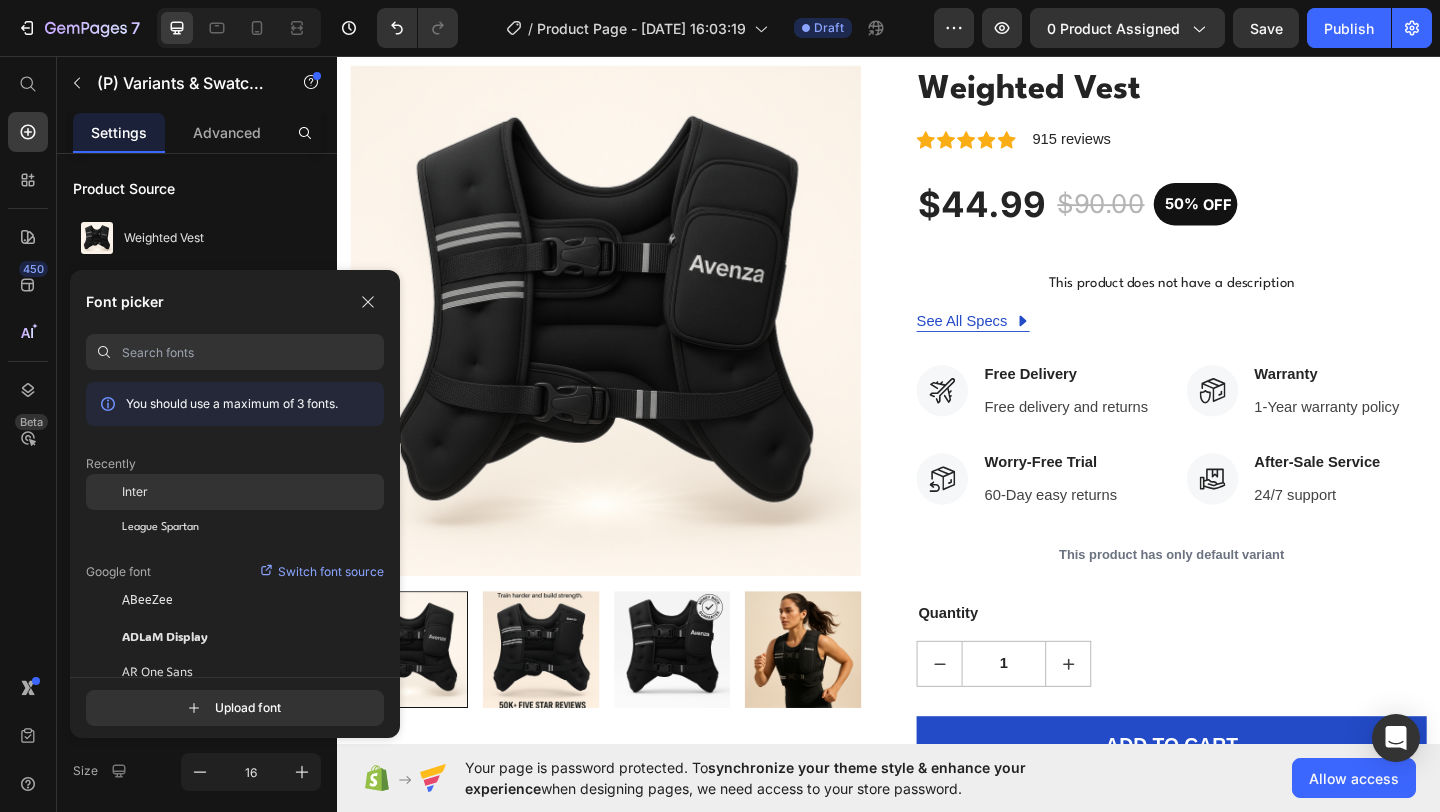 click on "Inter" 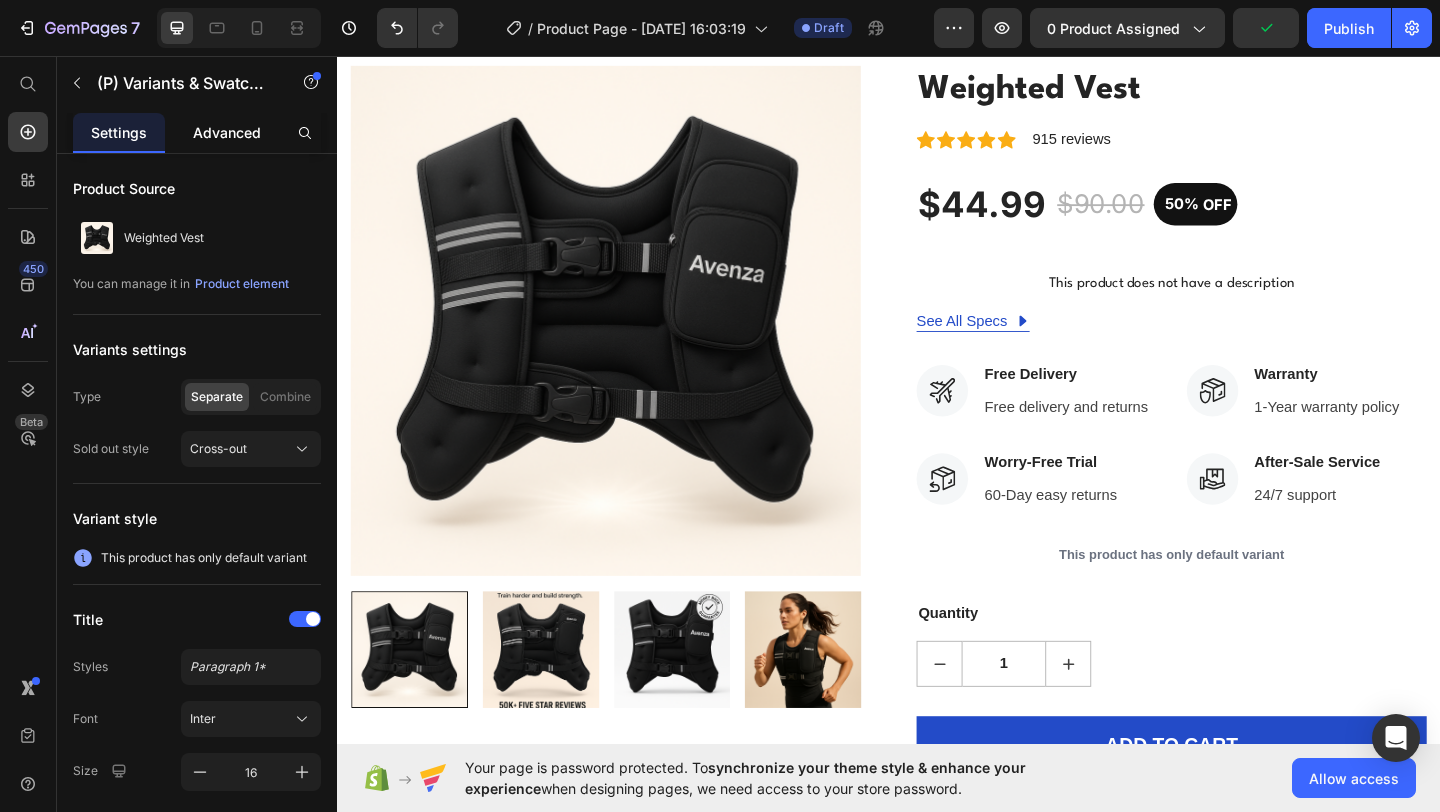 click on "Advanced" at bounding box center [227, 132] 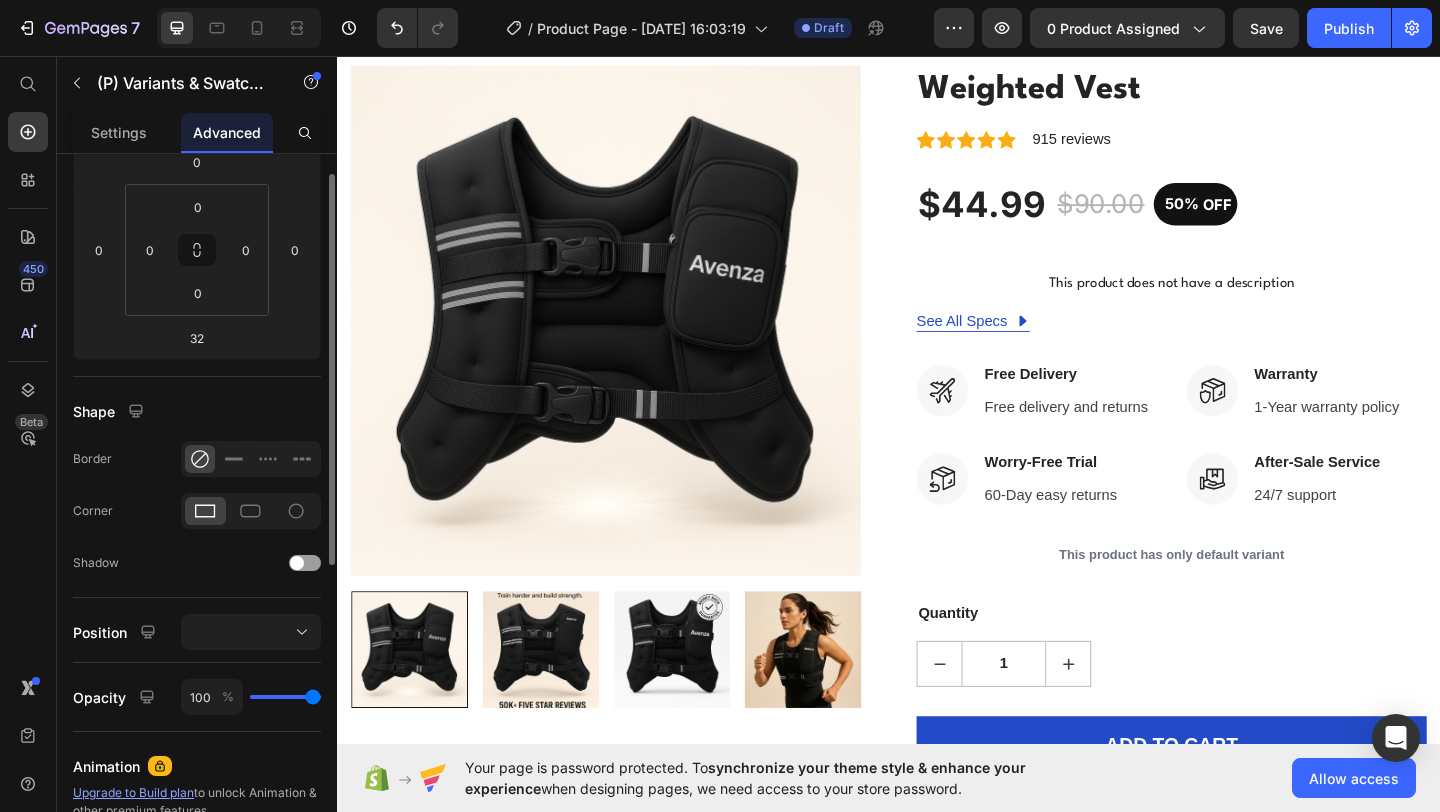 scroll, scrollTop: 0, scrollLeft: 0, axis: both 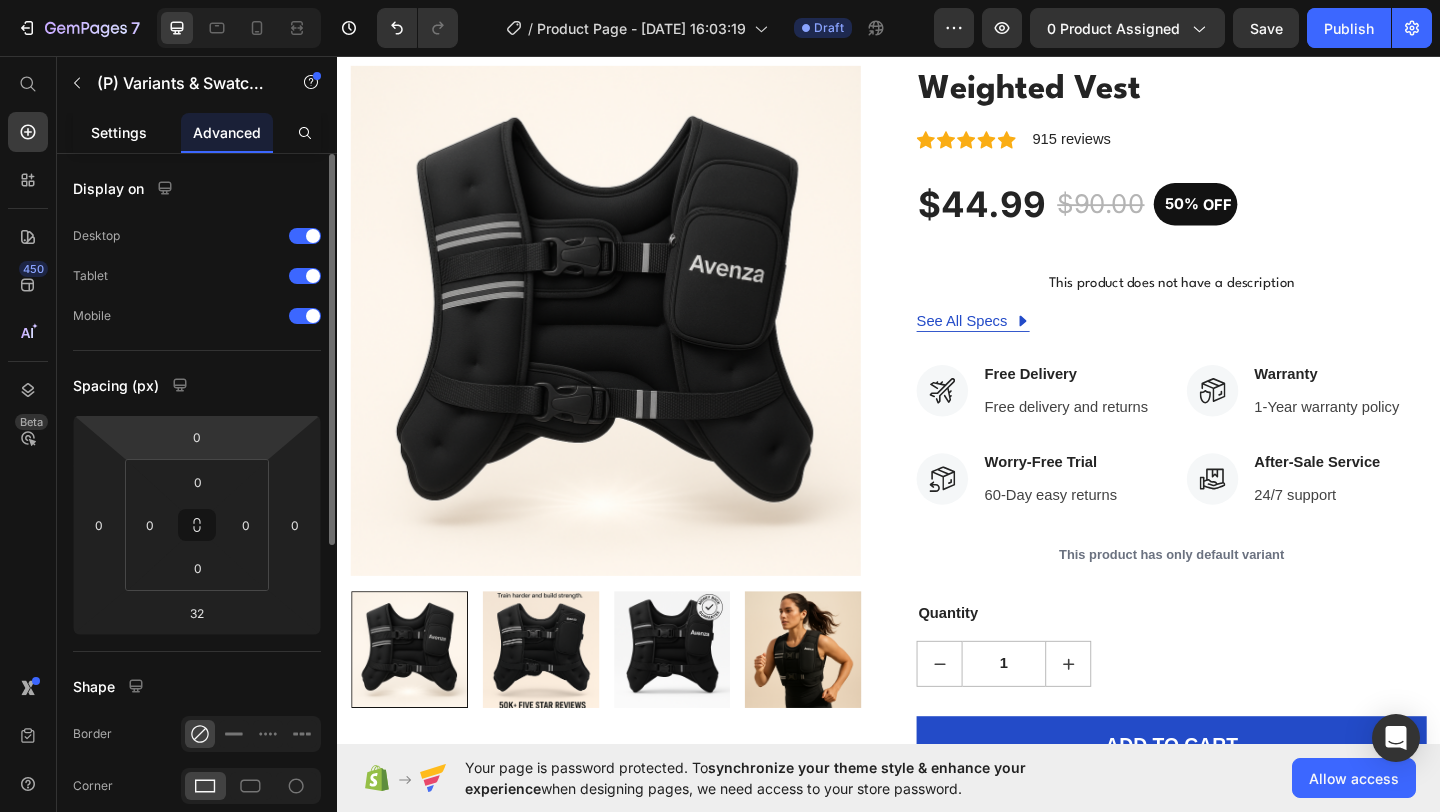 click on "Settings" 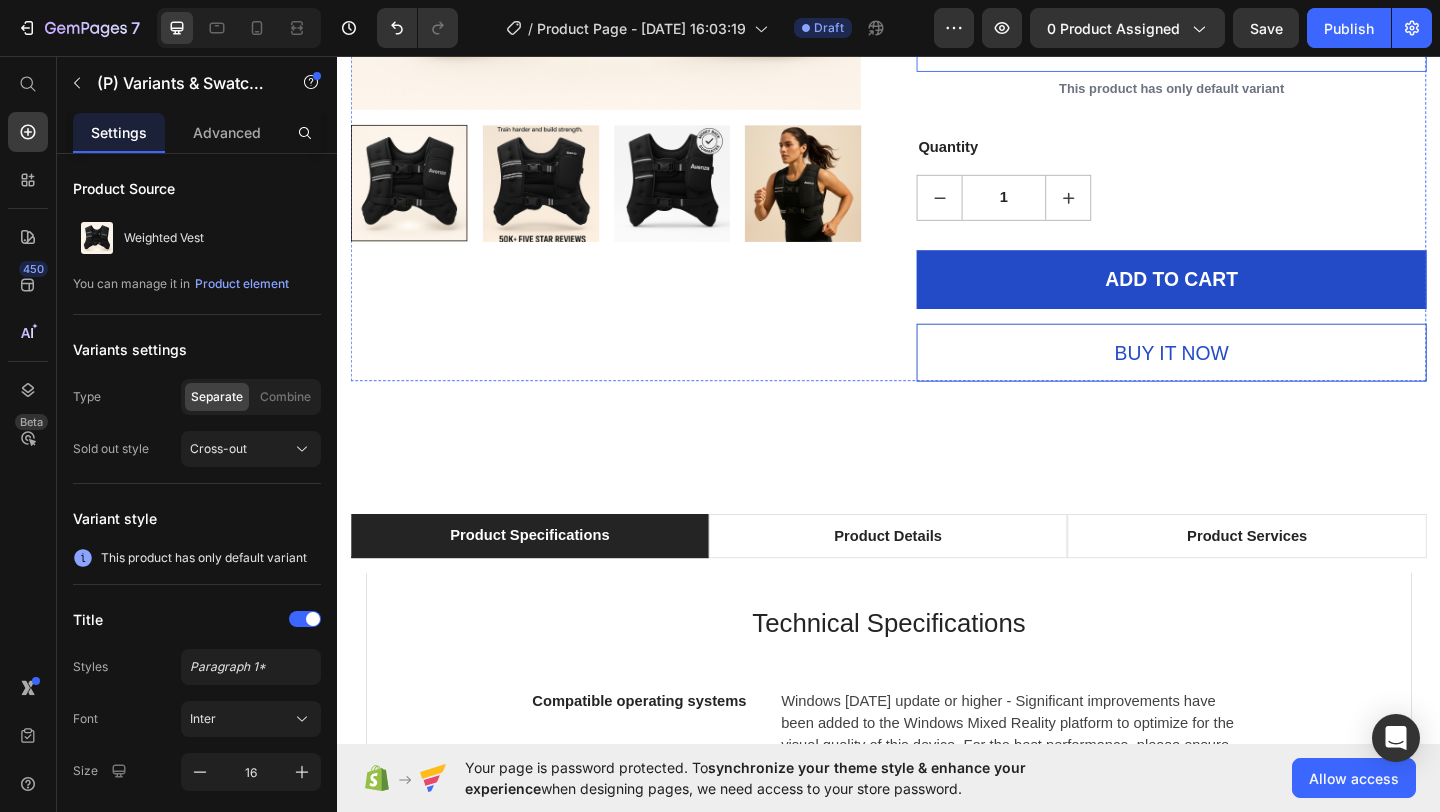 scroll, scrollTop: 610, scrollLeft: 0, axis: vertical 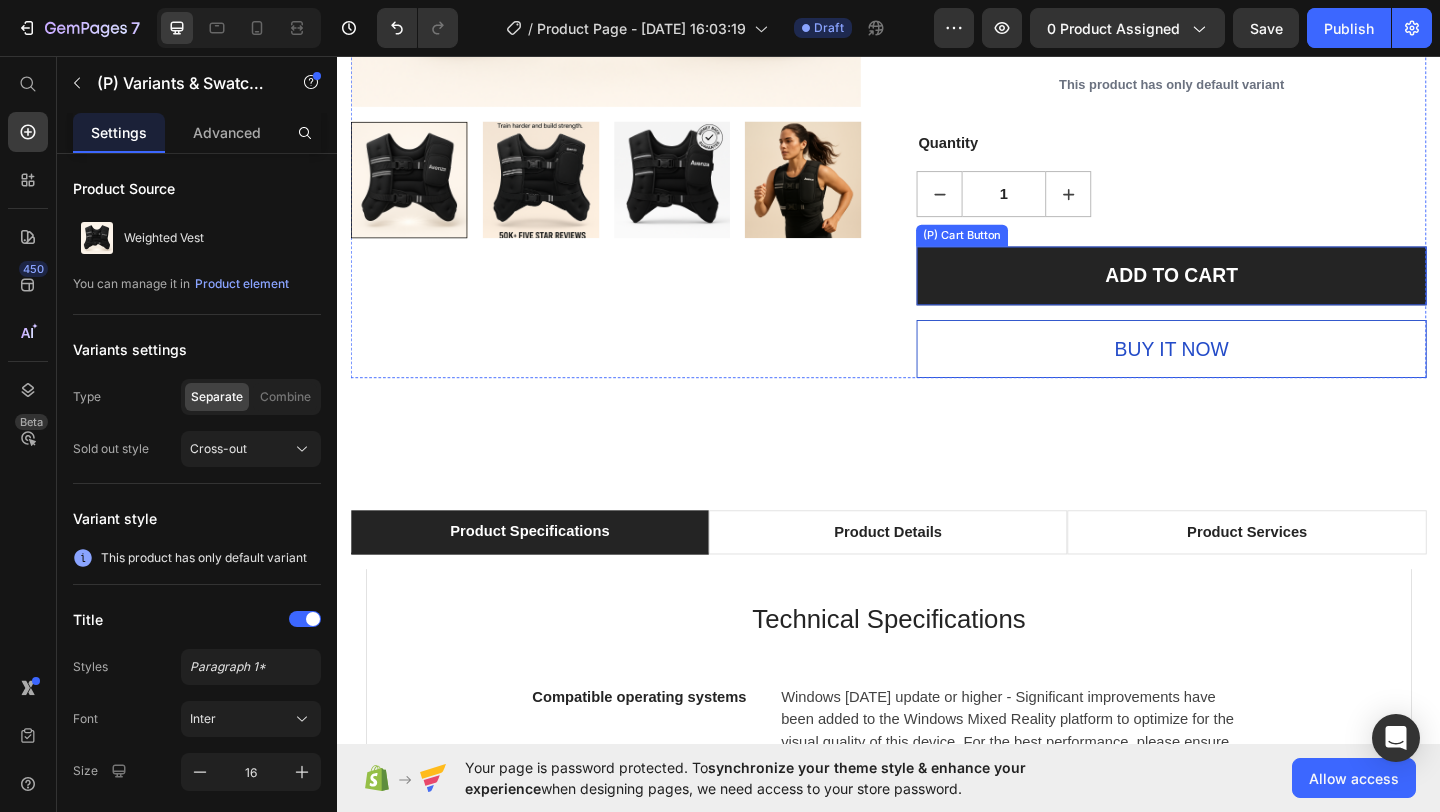 click on "ADD TO CART" at bounding box center (1244, 295) 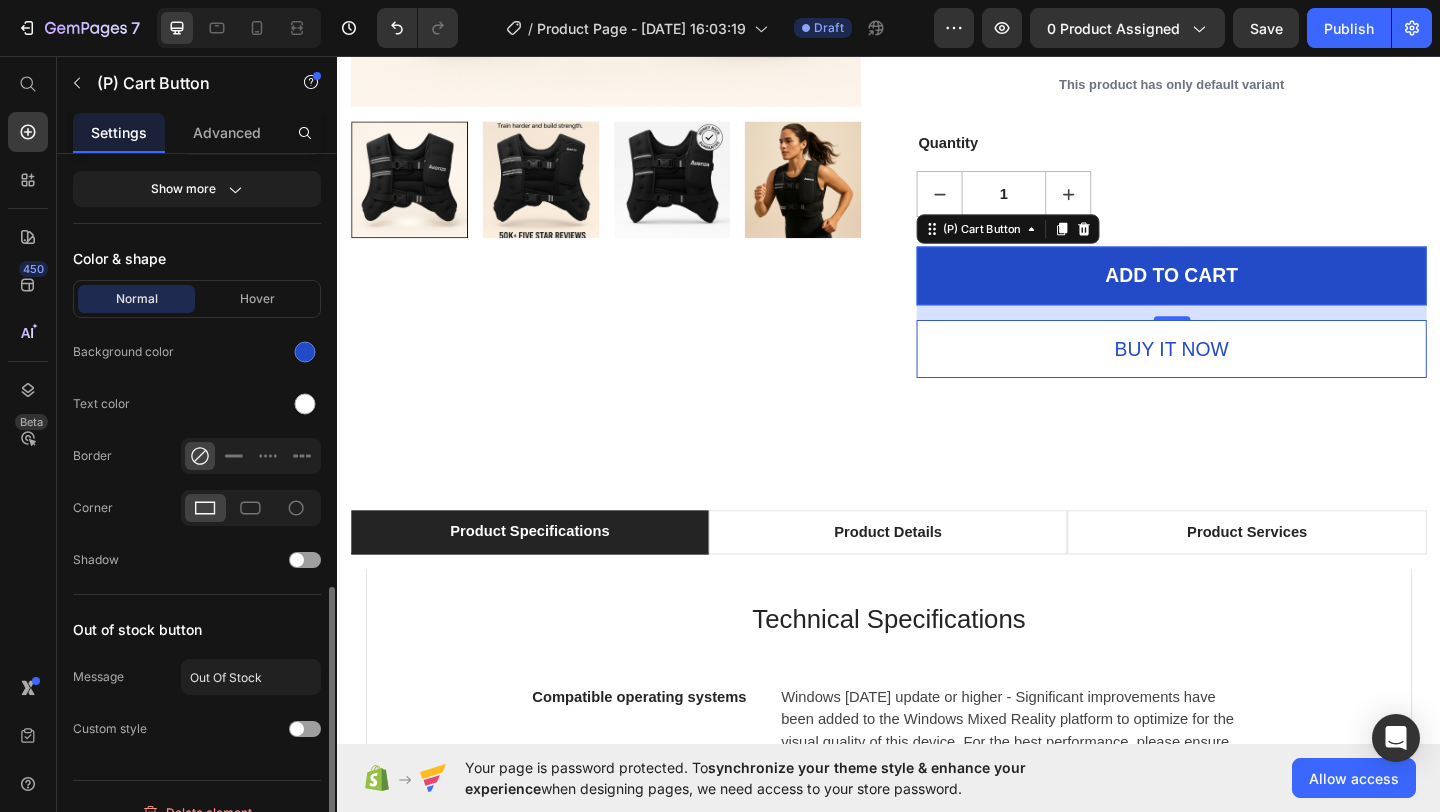 scroll, scrollTop: 971, scrollLeft: 0, axis: vertical 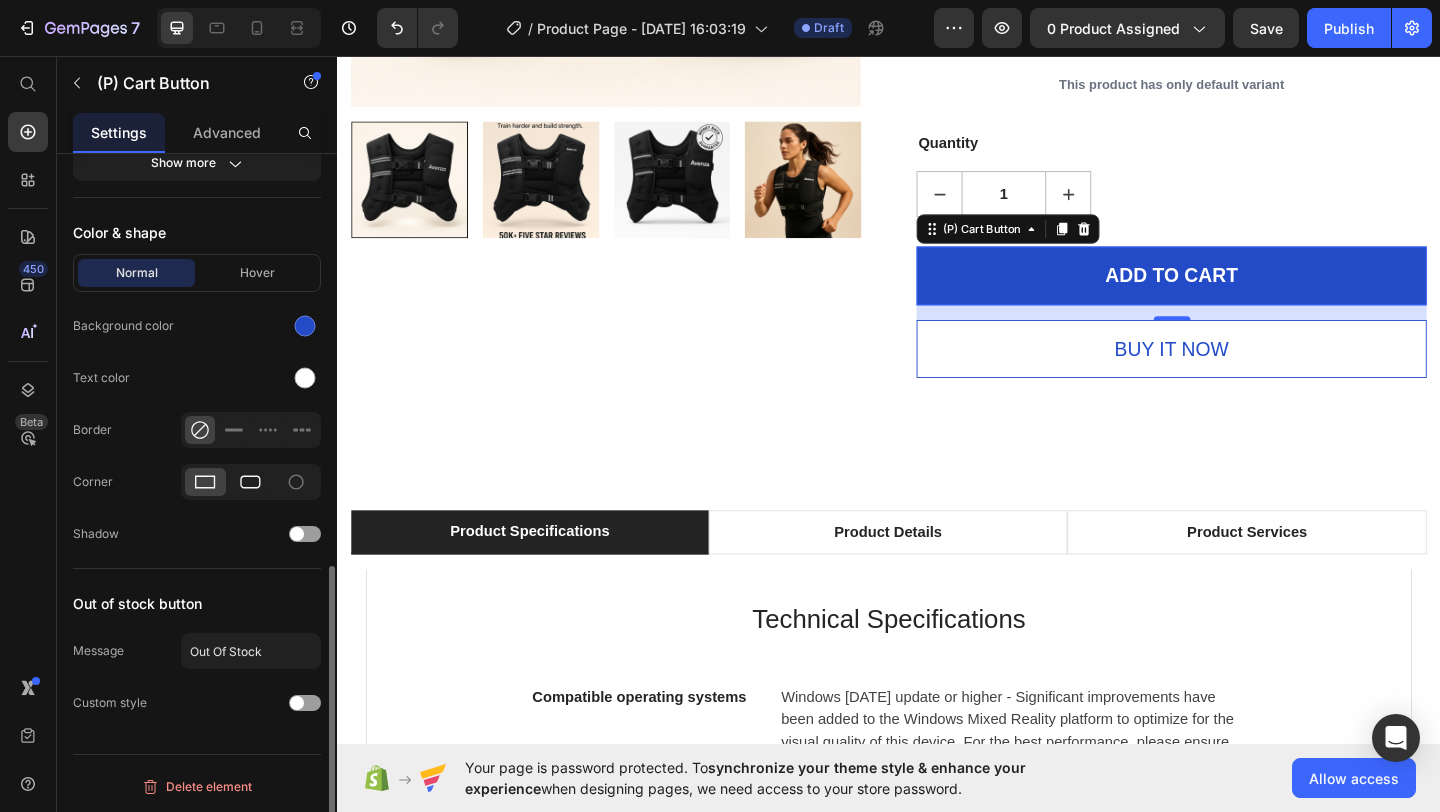 click 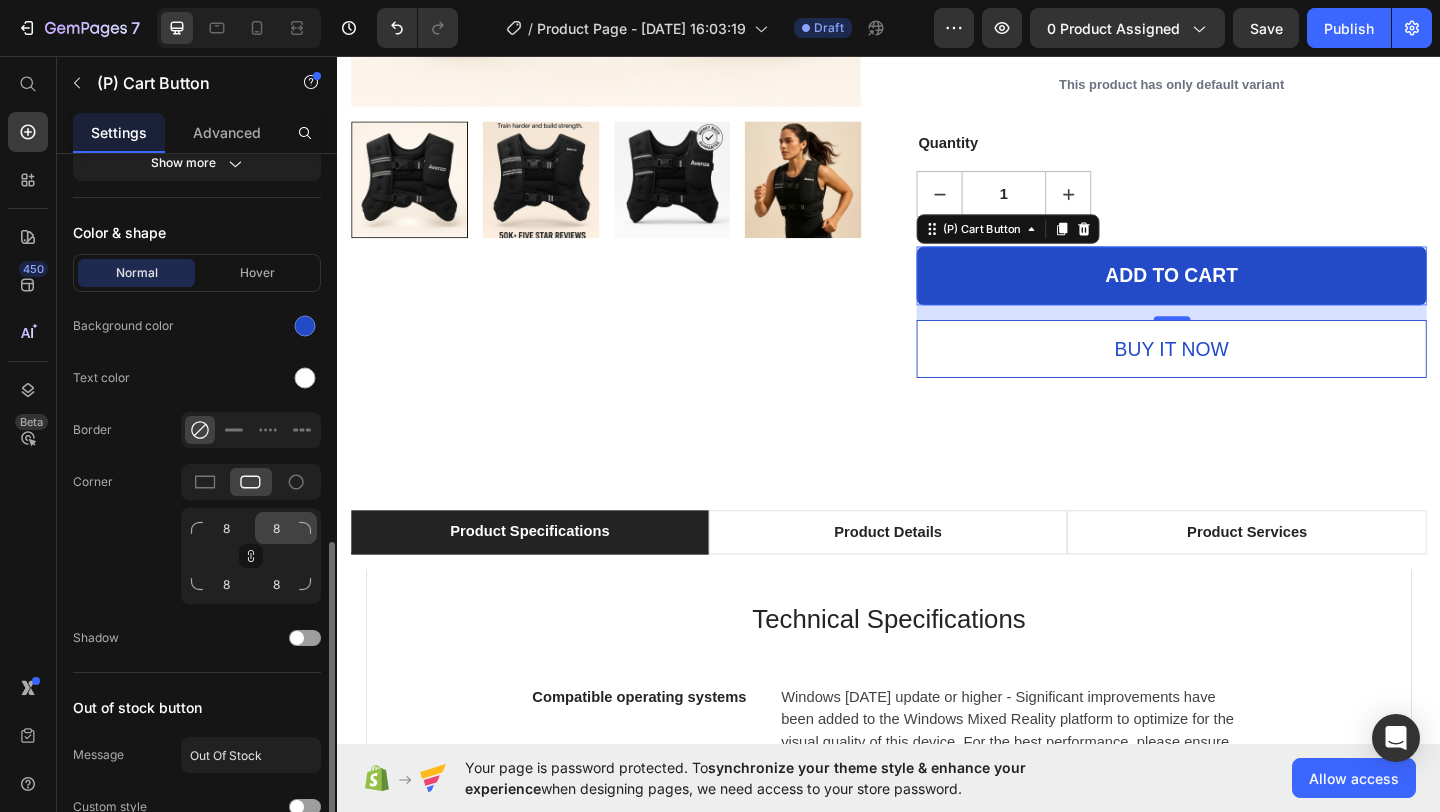 drag, startPoint x: 304, startPoint y: 528, endPoint x: 276, endPoint y: 537, distance: 29.410883 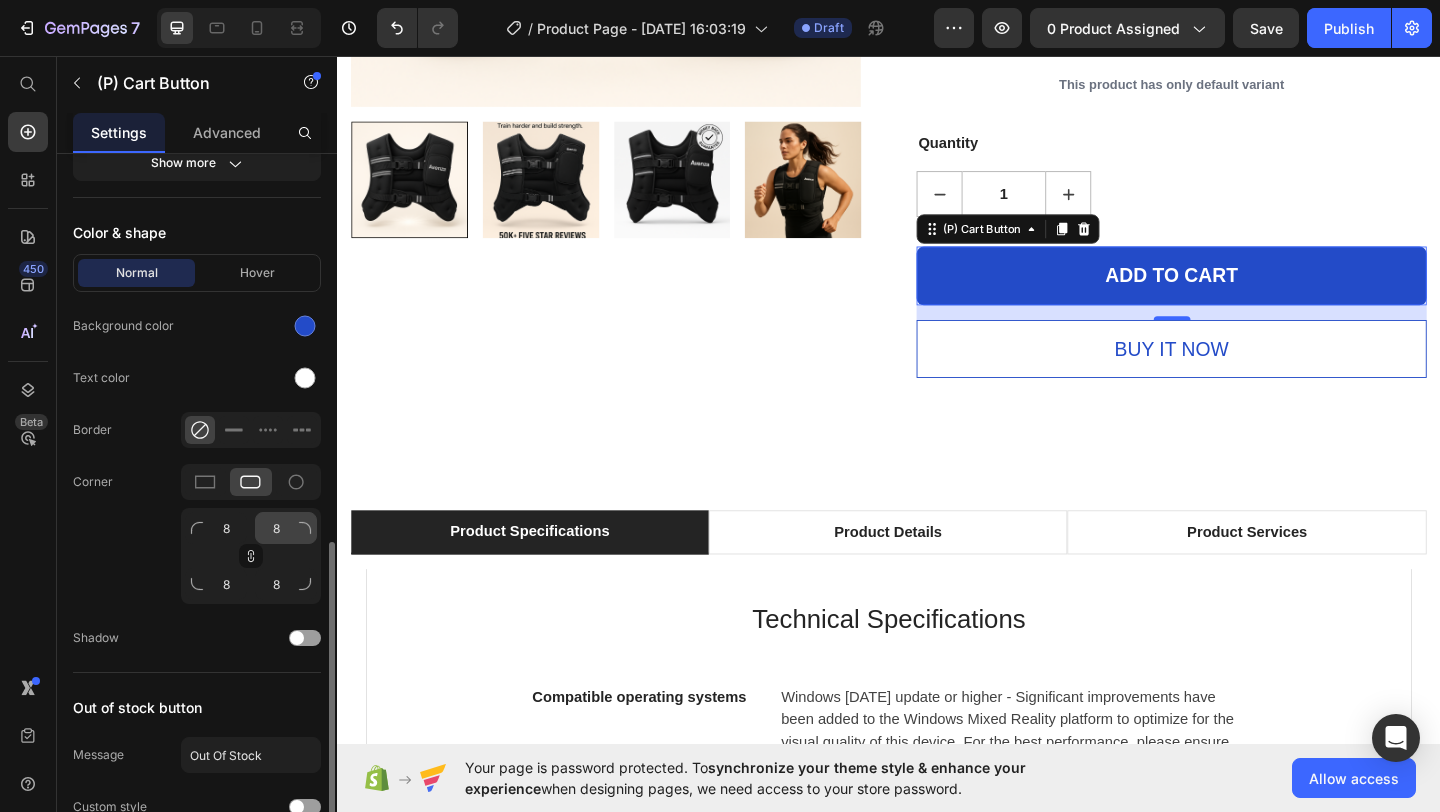 click on "8" 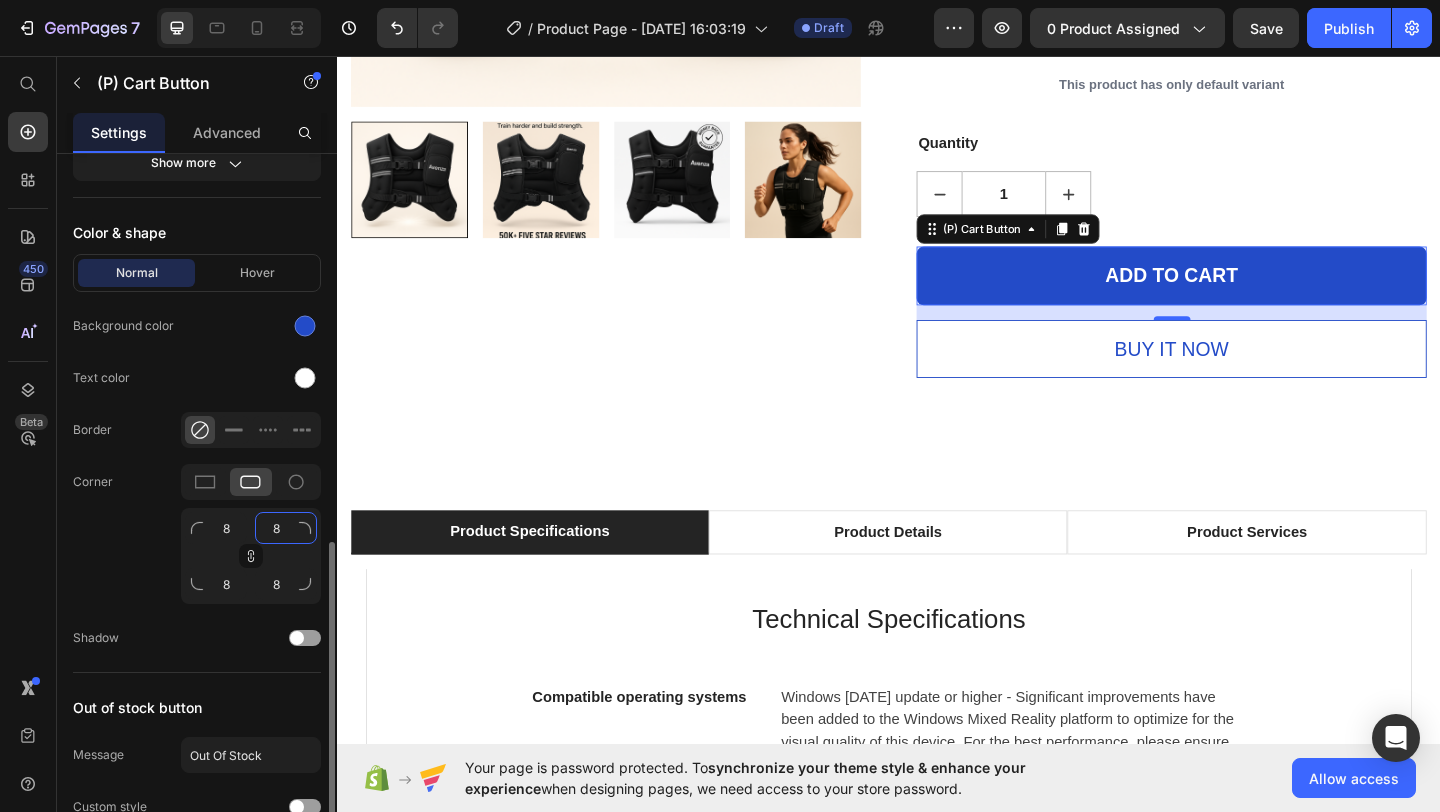 click on "8" 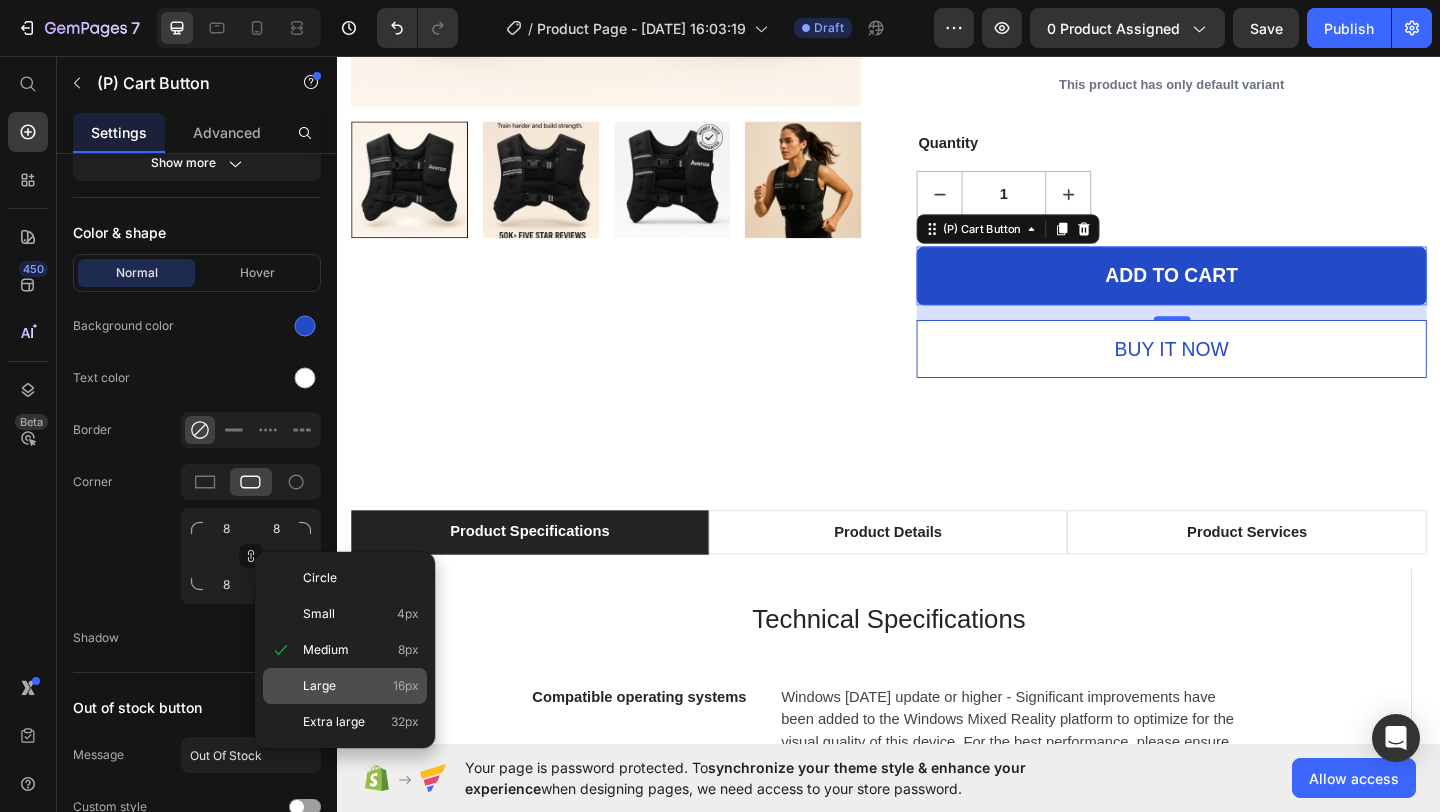 click on "Large 16px" 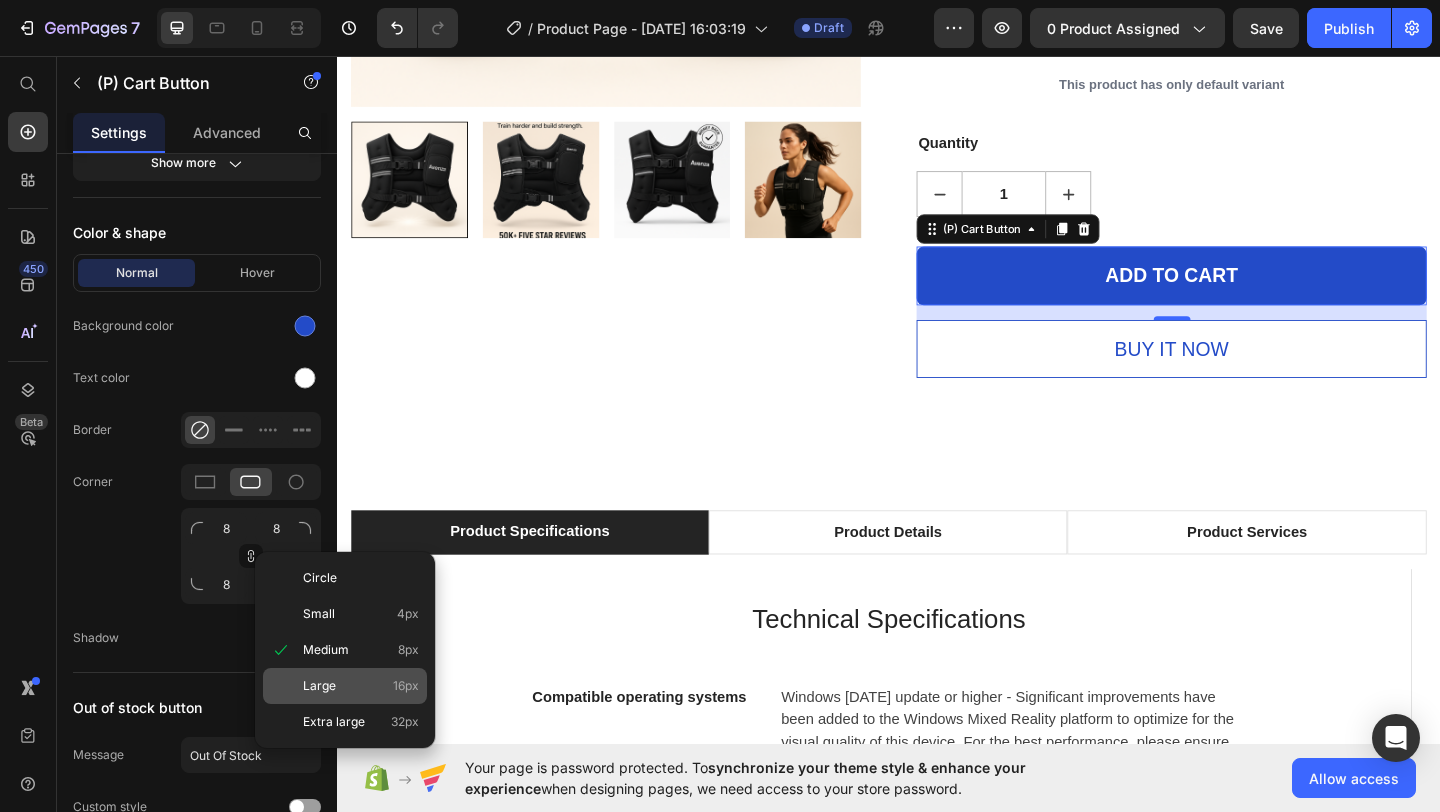 type on "16" 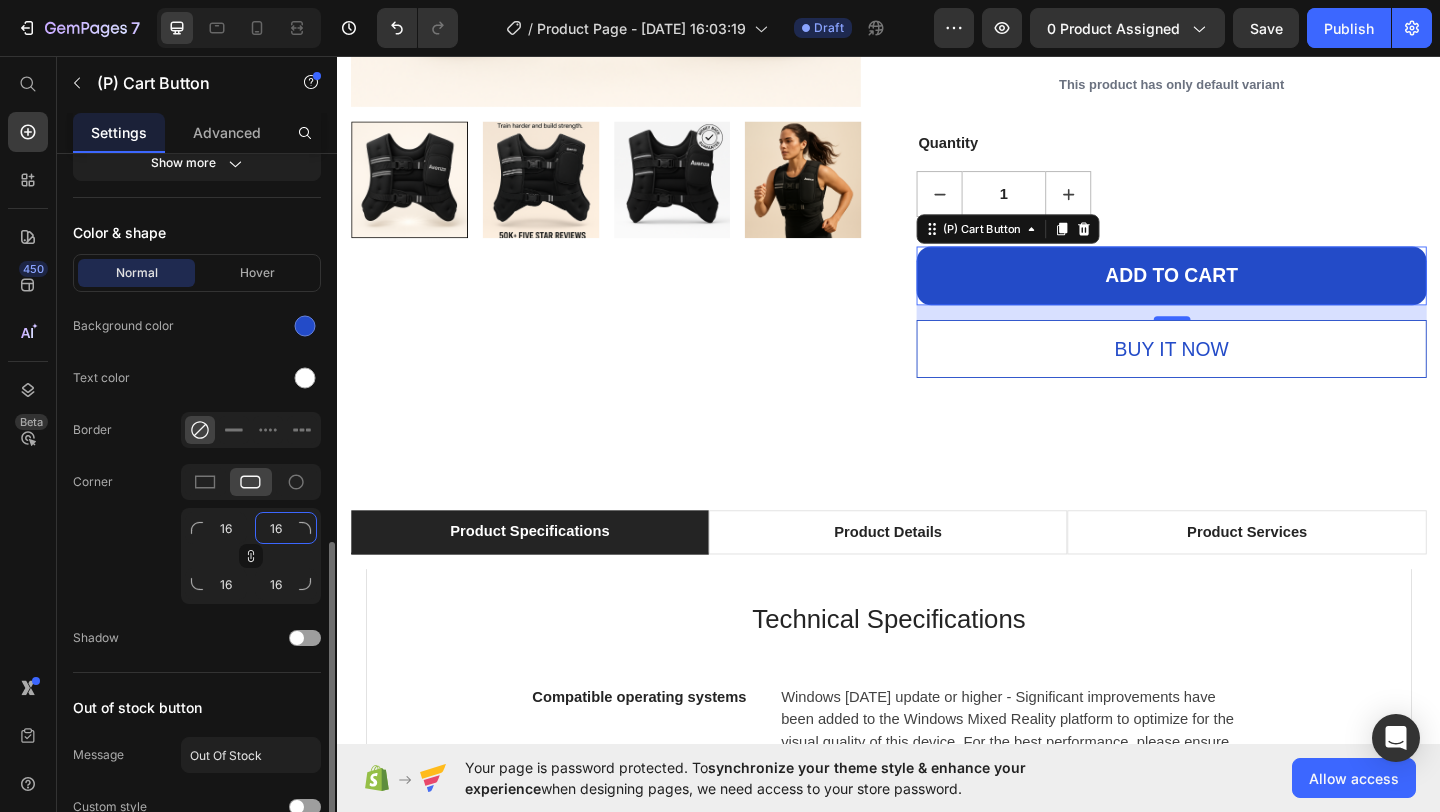click on "16" 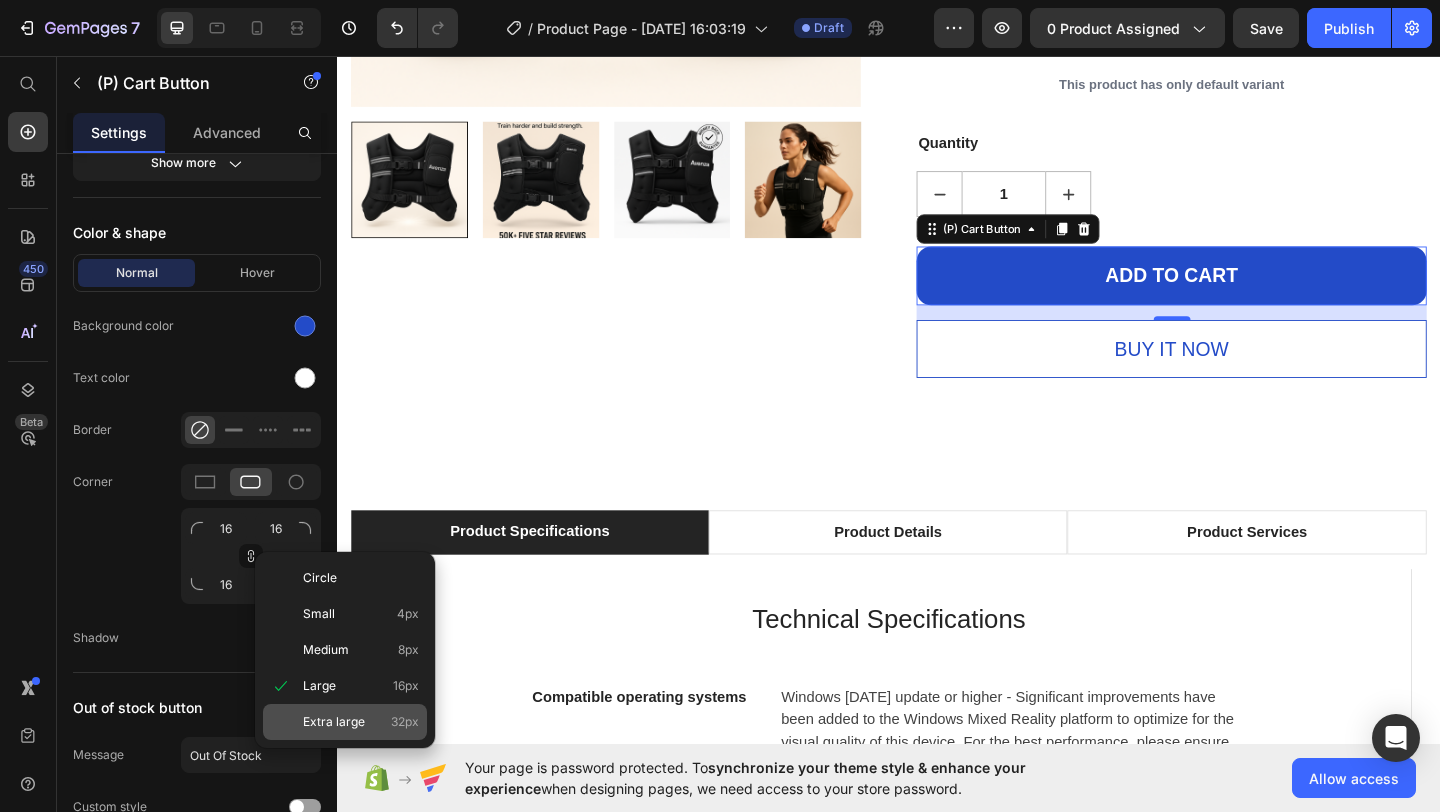 click on "Extra large" at bounding box center [334, 722] 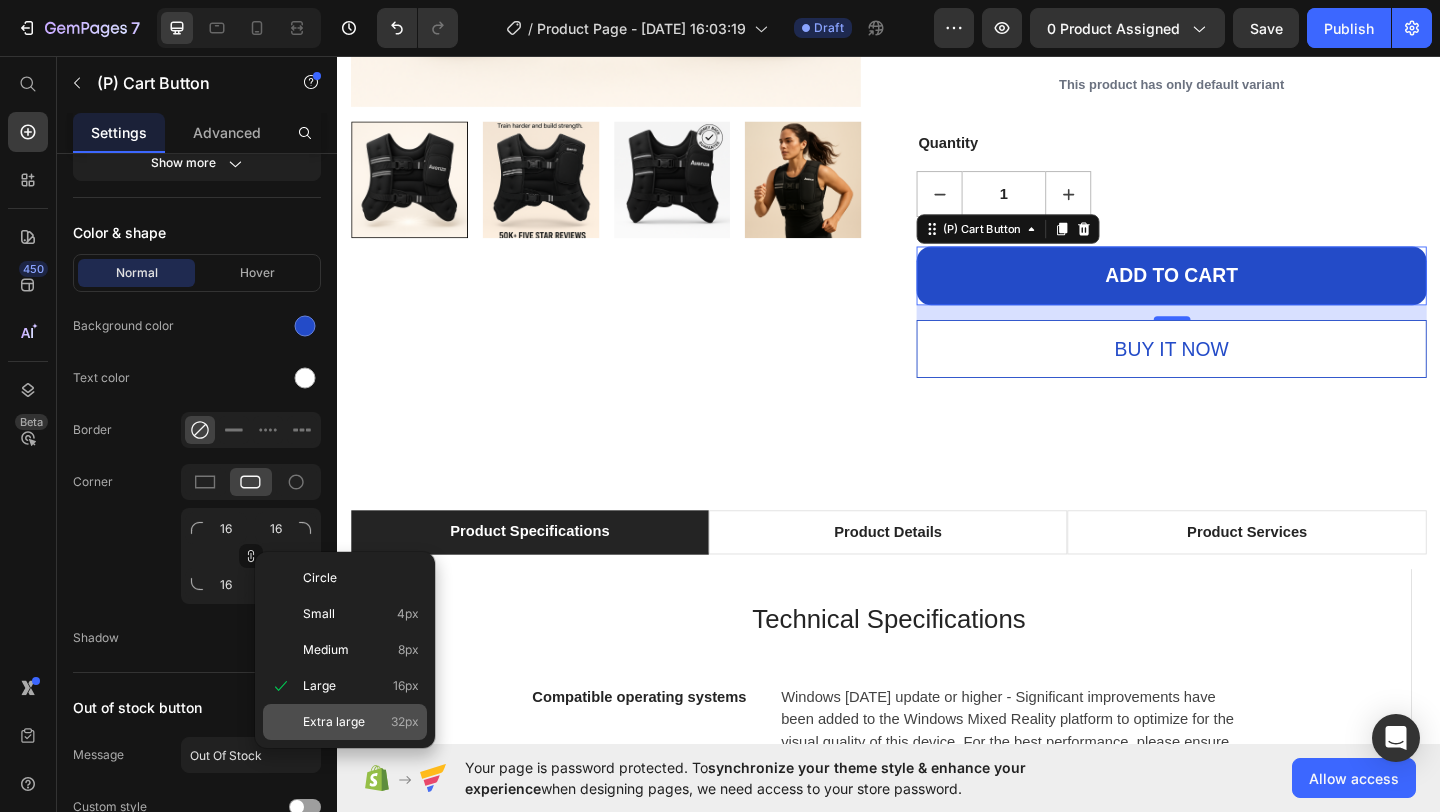 type on "32" 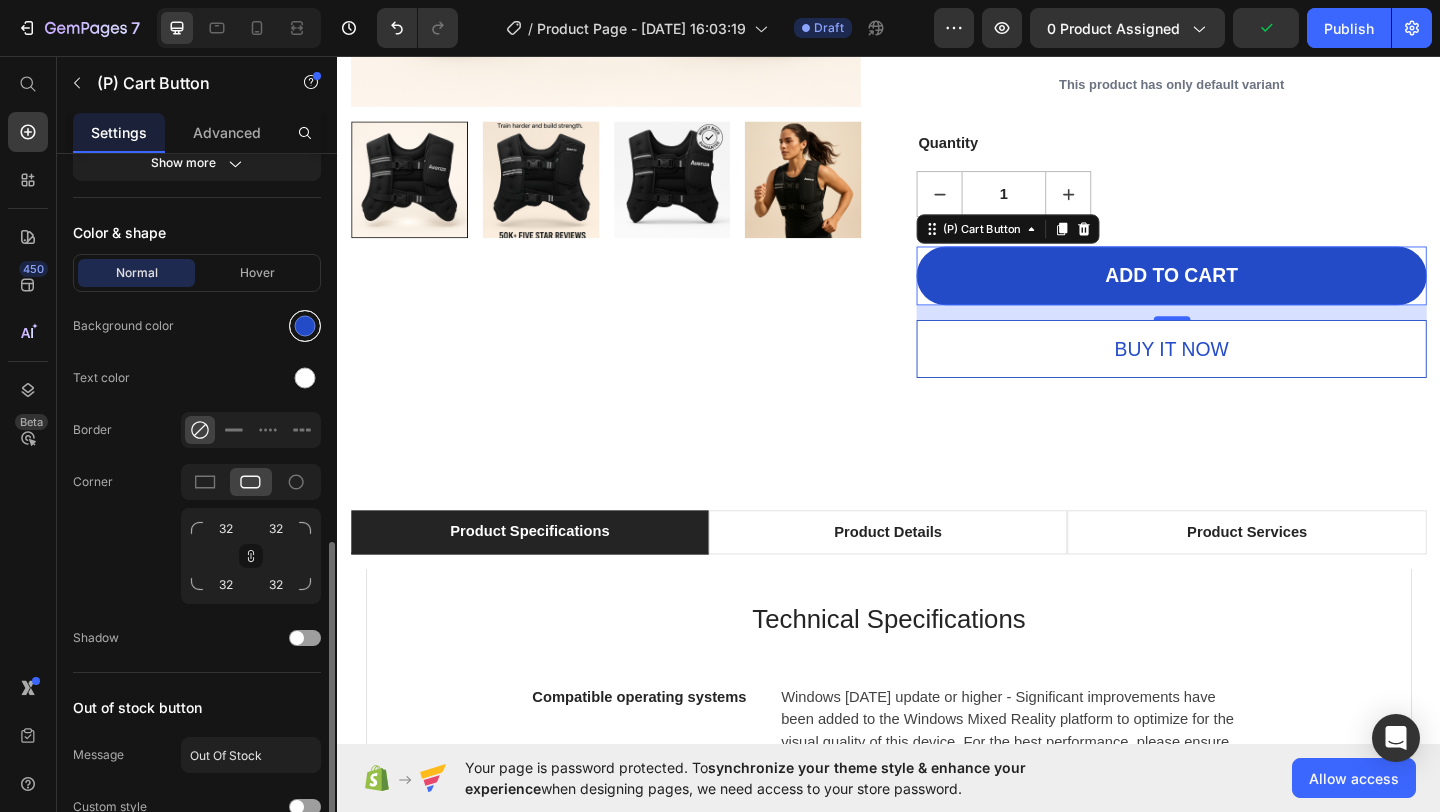 click at bounding box center [305, 326] 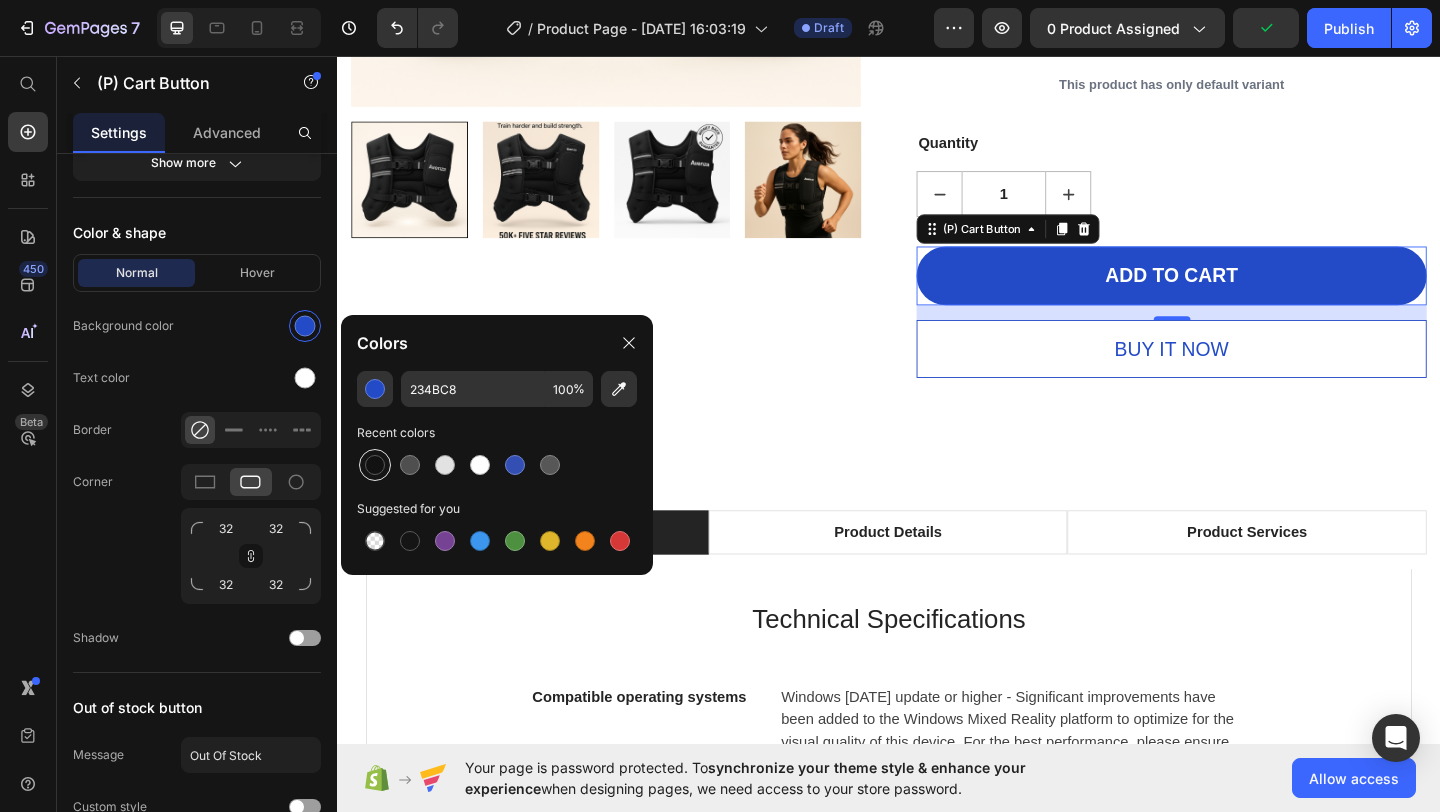 click at bounding box center [375, 465] 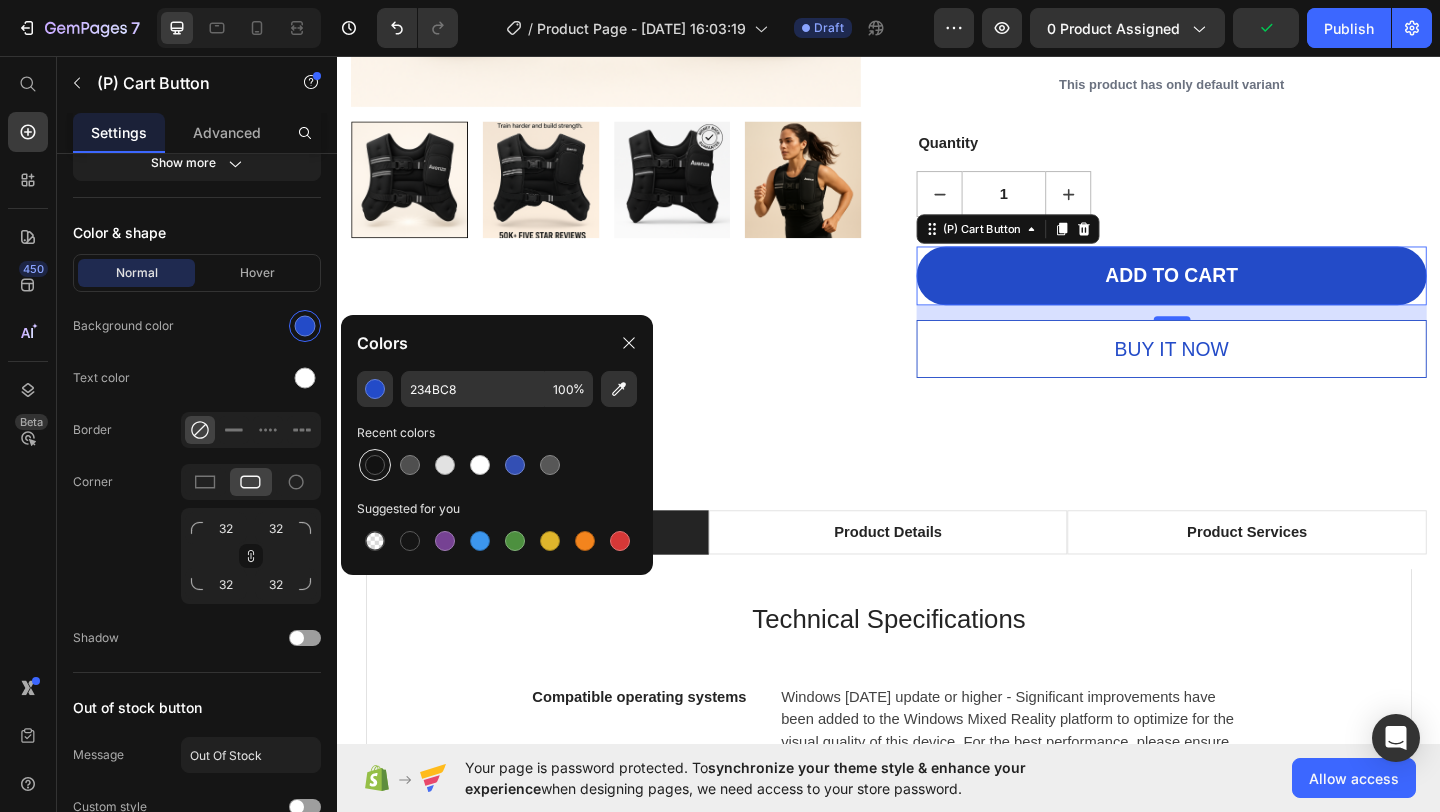 type on "121212" 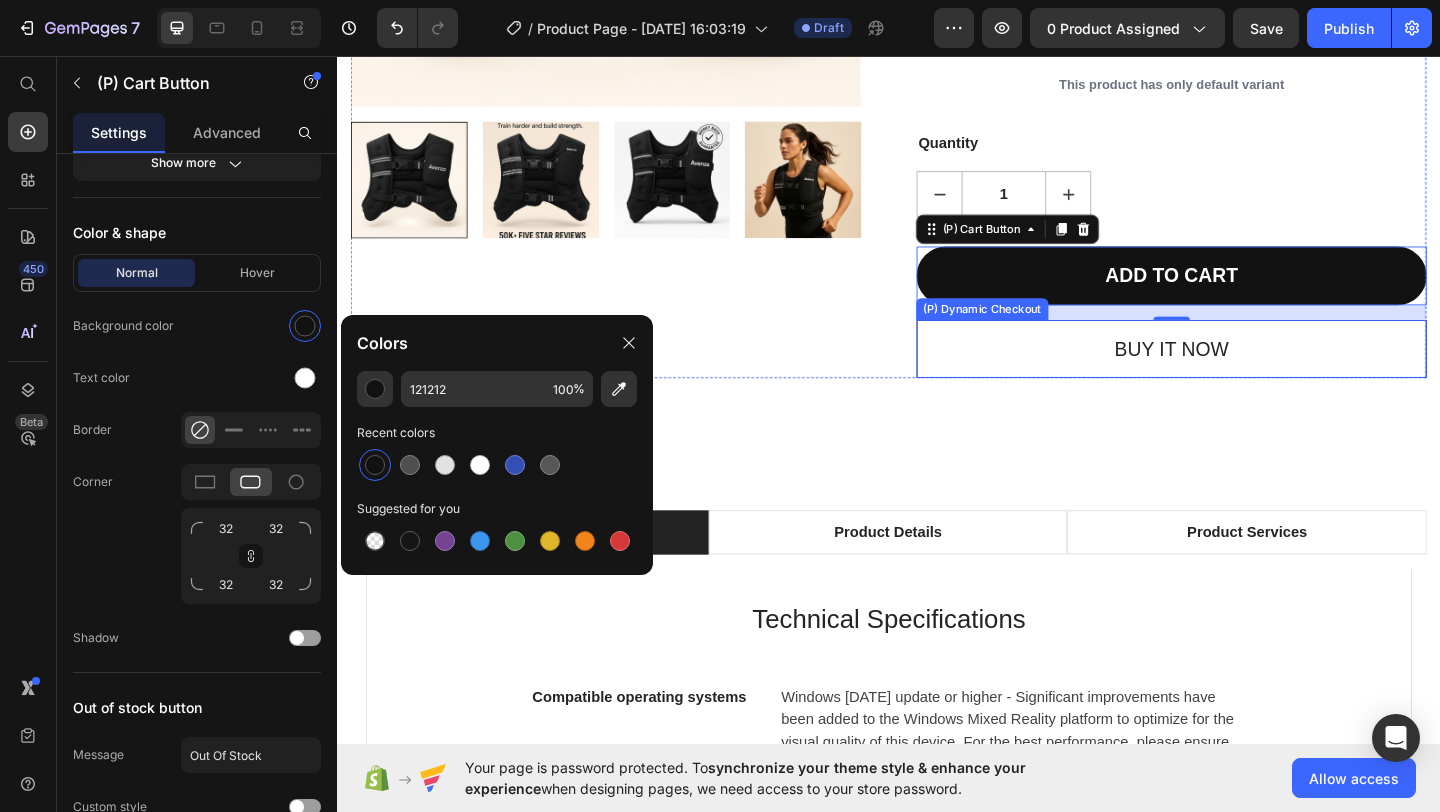 click on "Buy it now" at bounding box center (1244, 375) 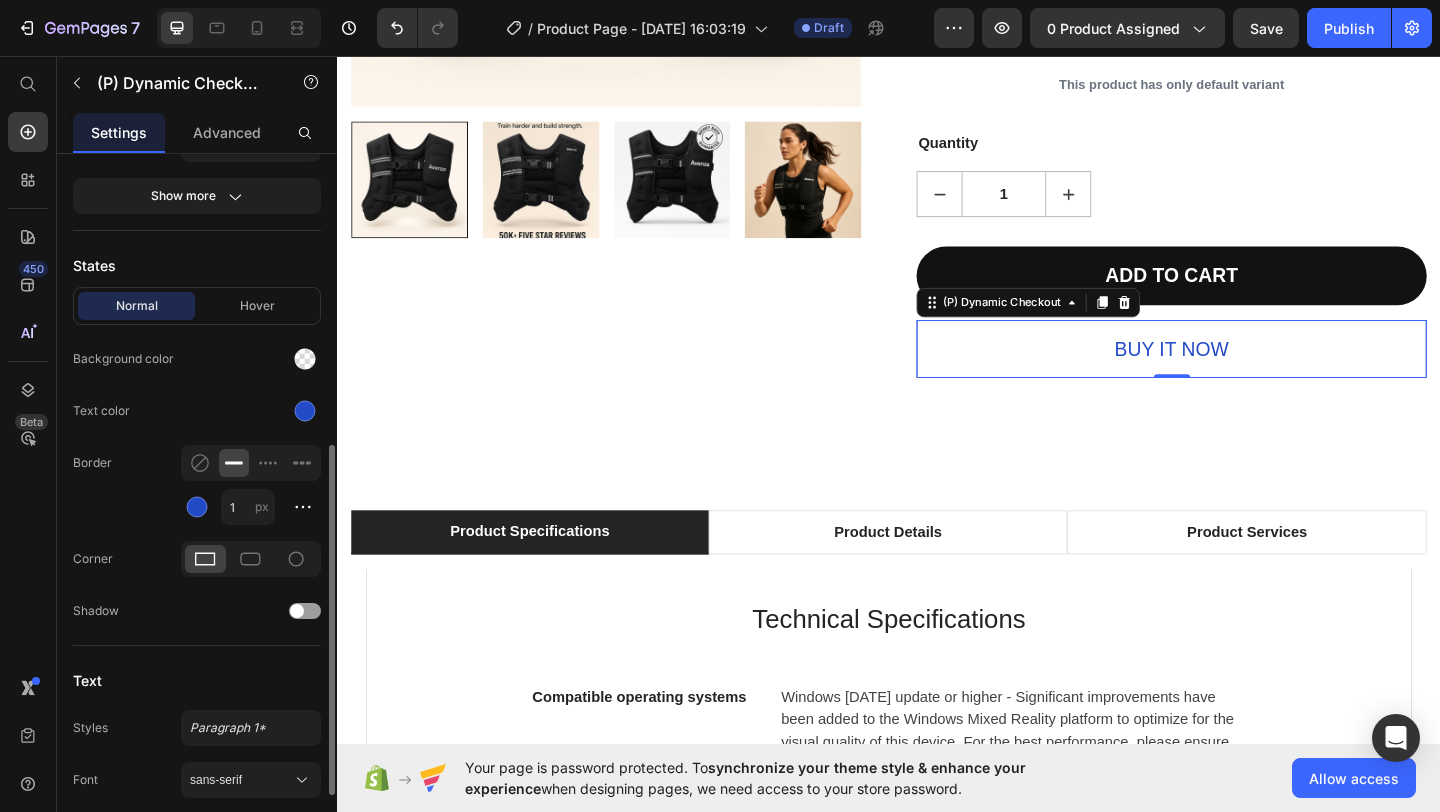 scroll, scrollTop: 706, scrollLeft: 0, axis: vertical 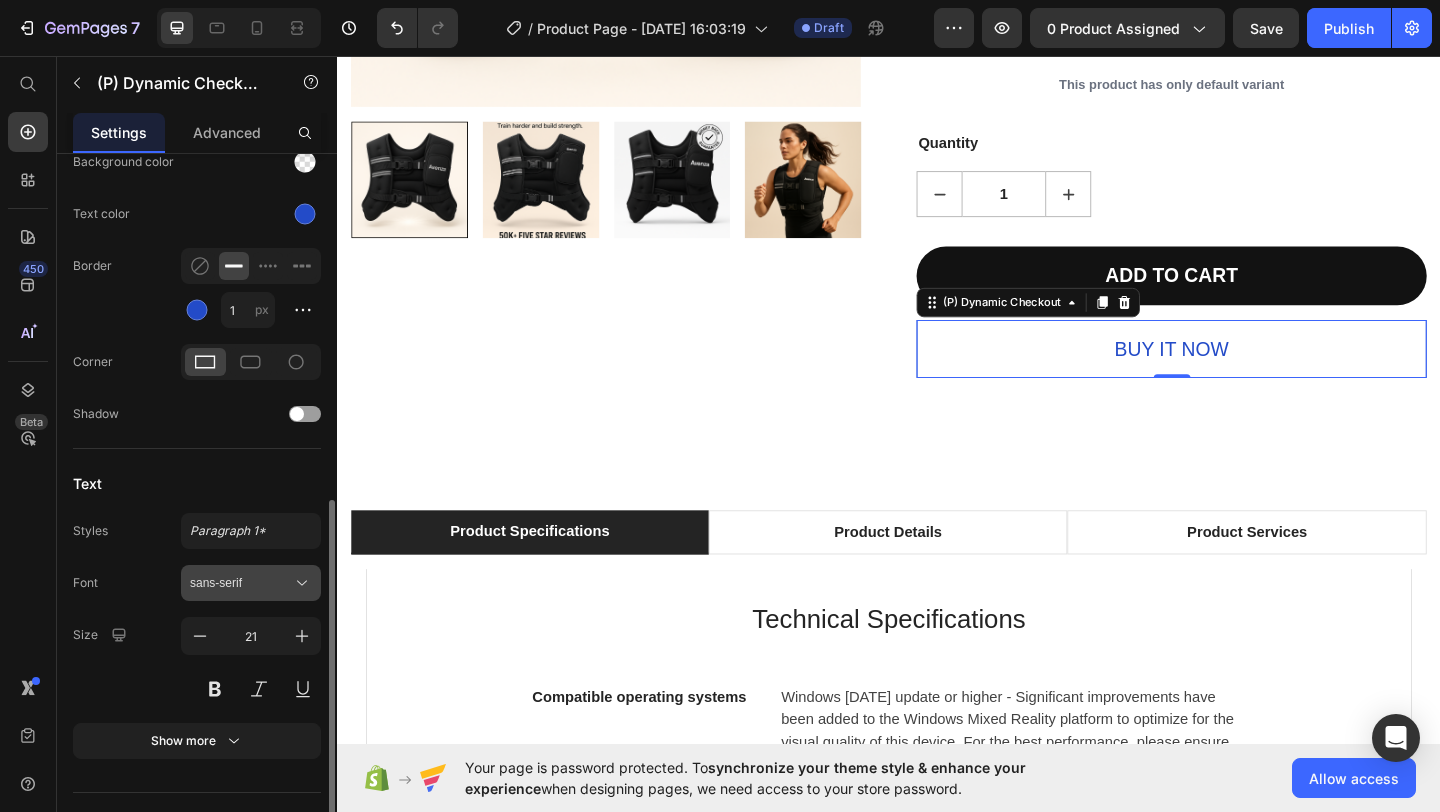 click on "sans-serif" at bounding box center [241, 583] 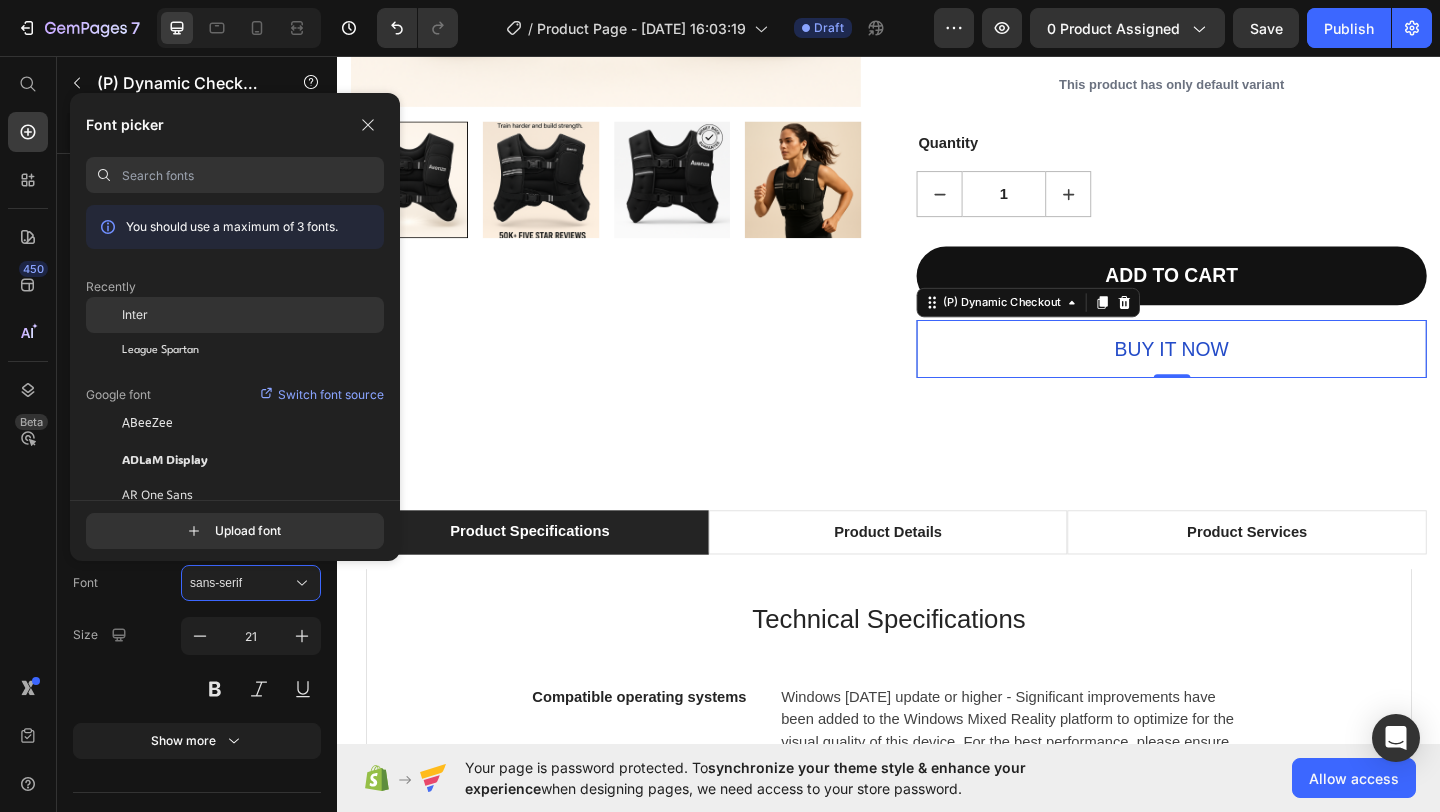 click on "Inter" 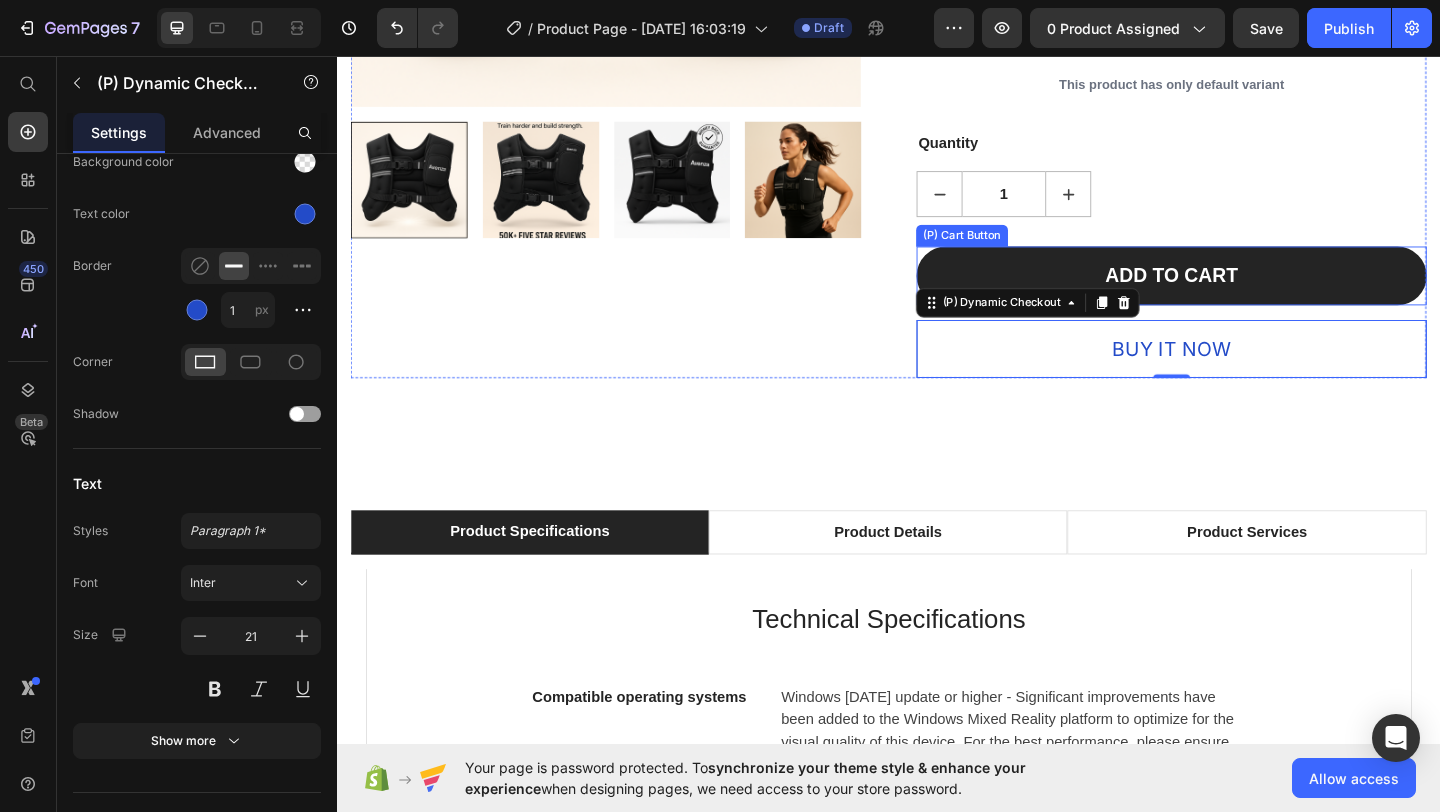 click on "ADD TO CART" at bounding box center (1244, 295) 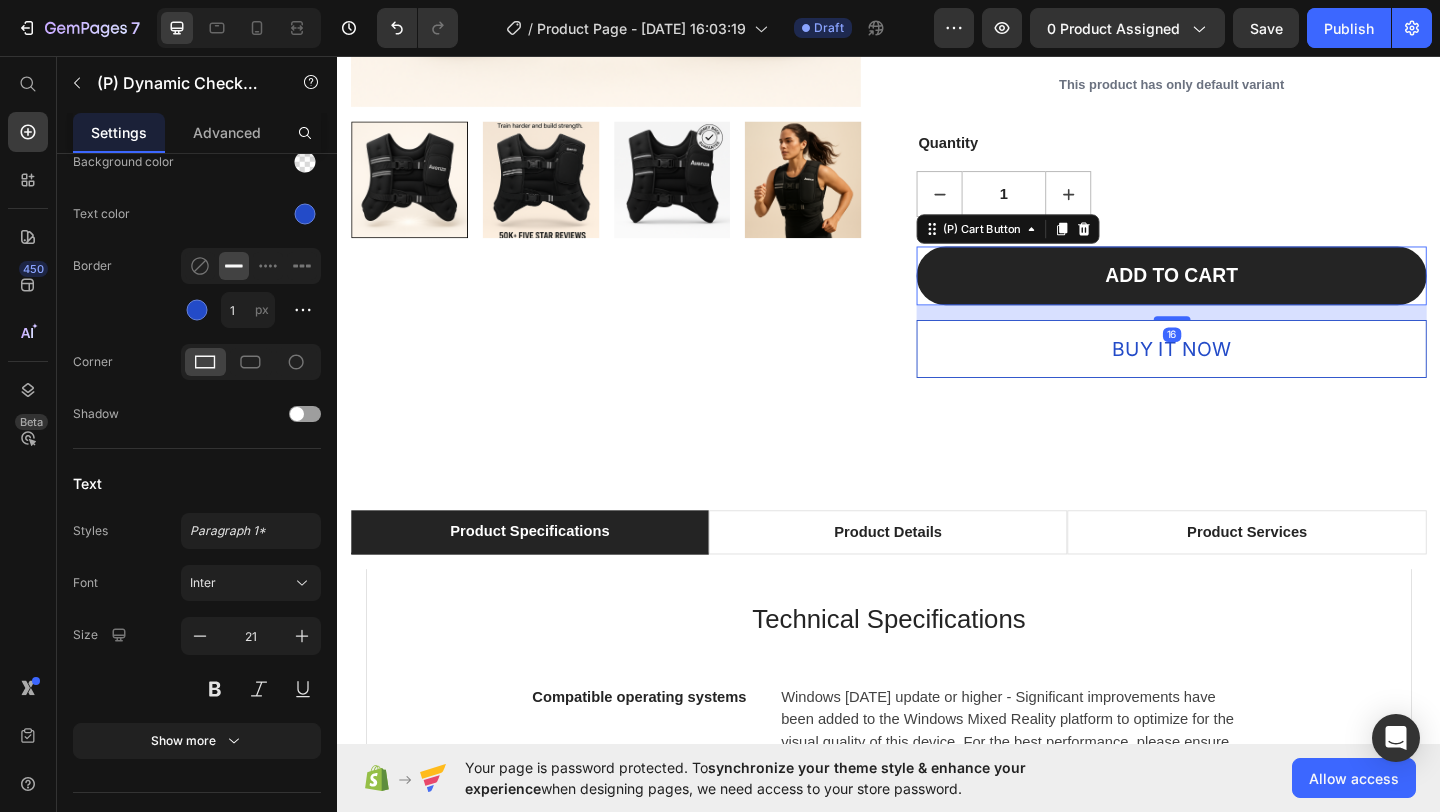 scroll, scrollTop: 0, scrollLeft: 0, axis: both 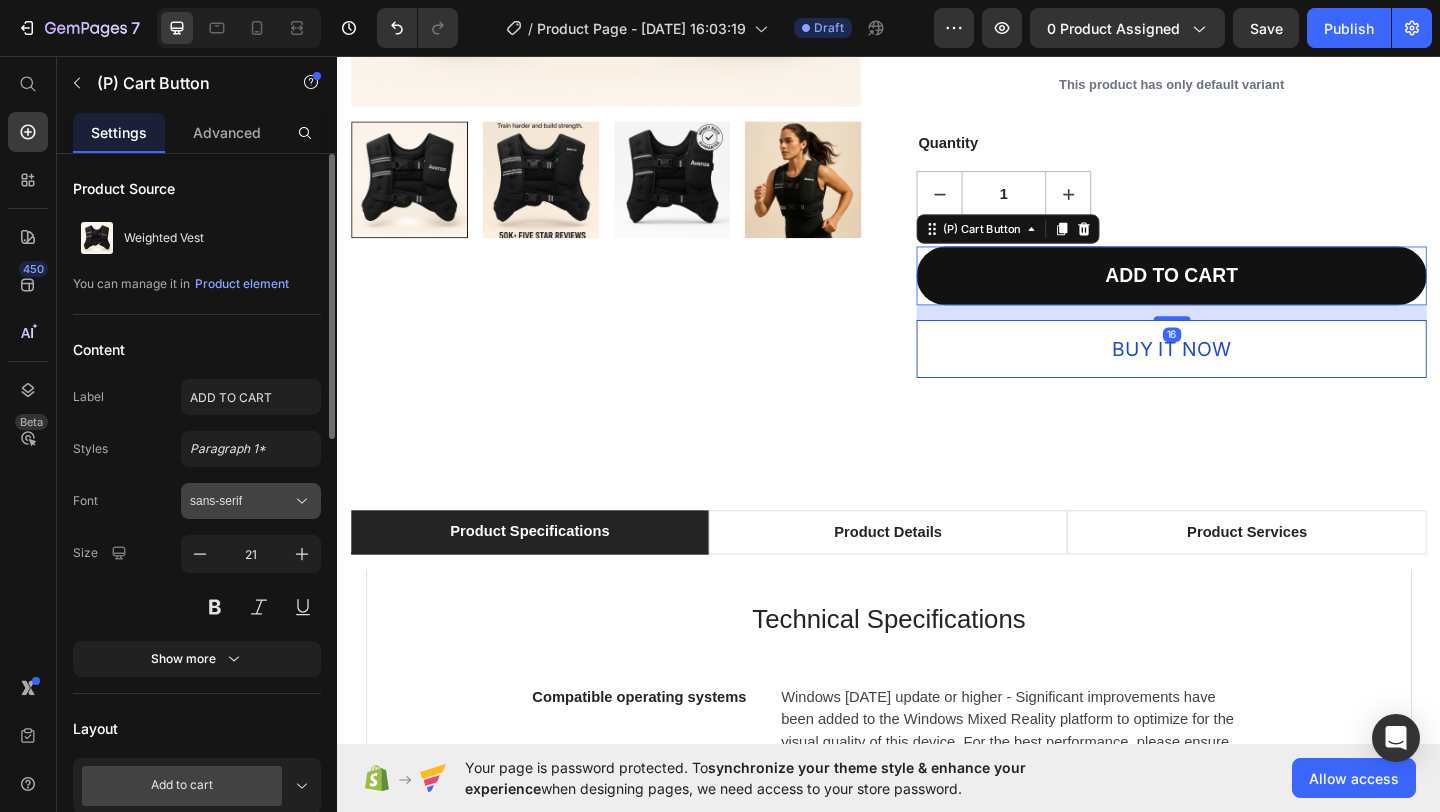 click on "sans-serif" at bounding box center [241, 501] 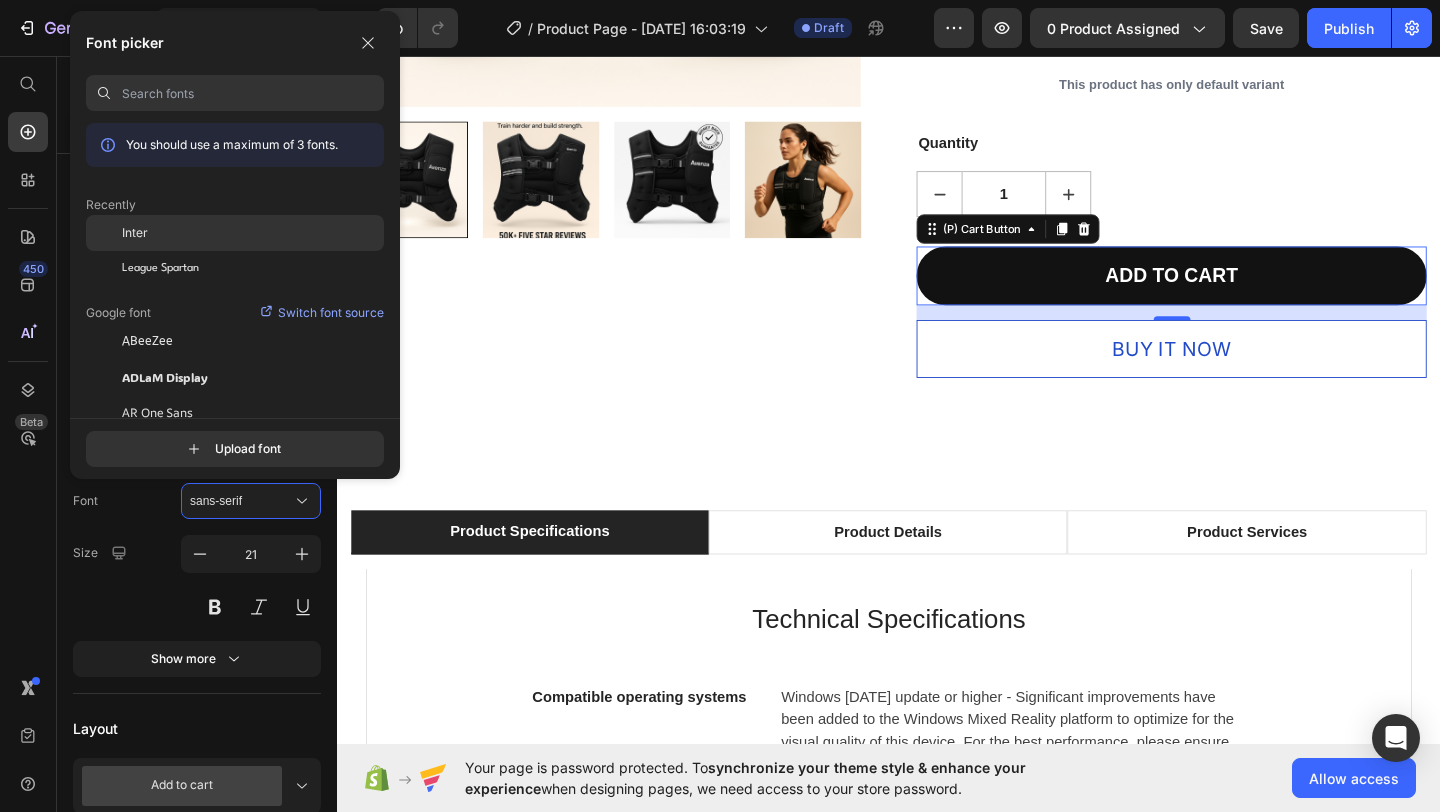 click on "Inter" 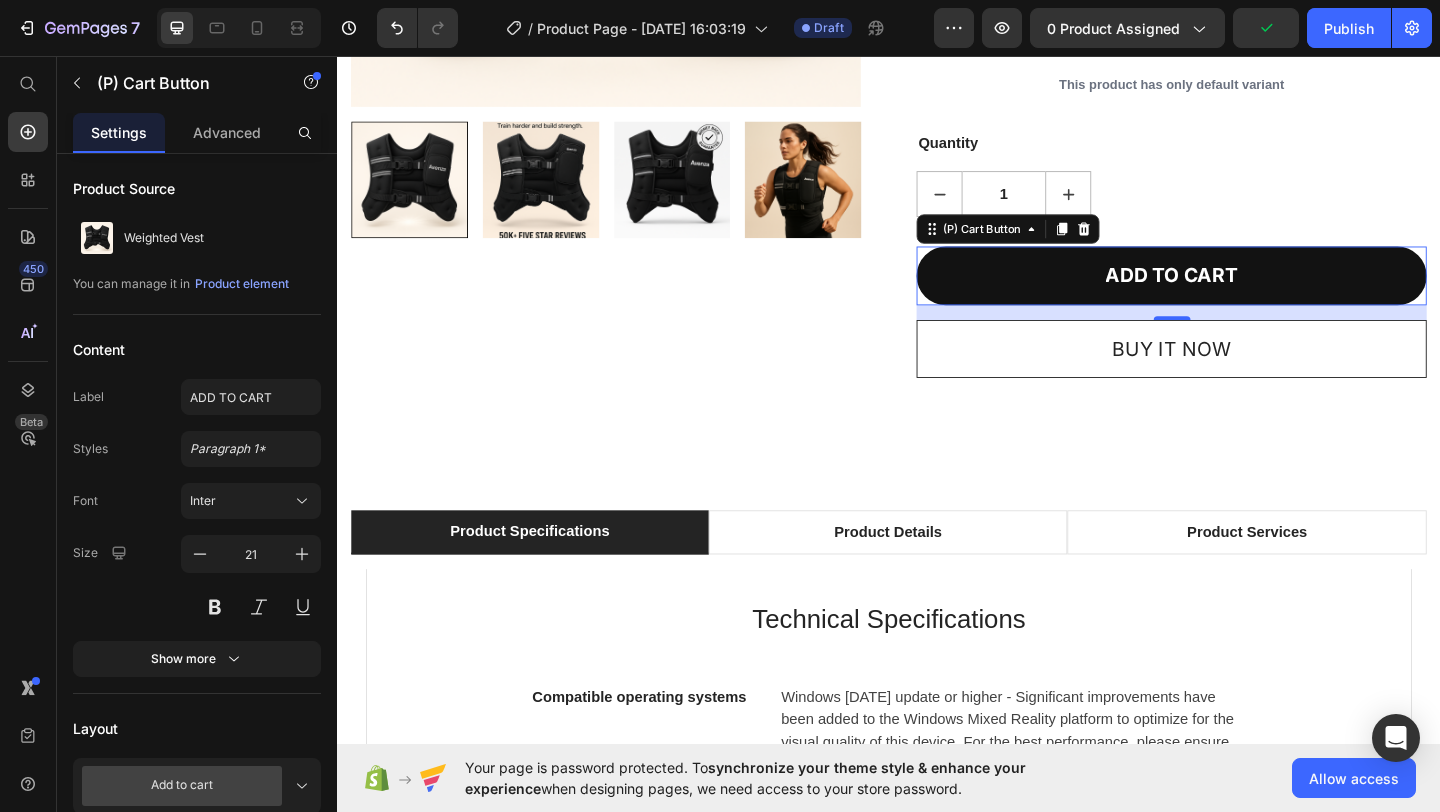 click on "Buy it now" at bounding box center (1244, 375) 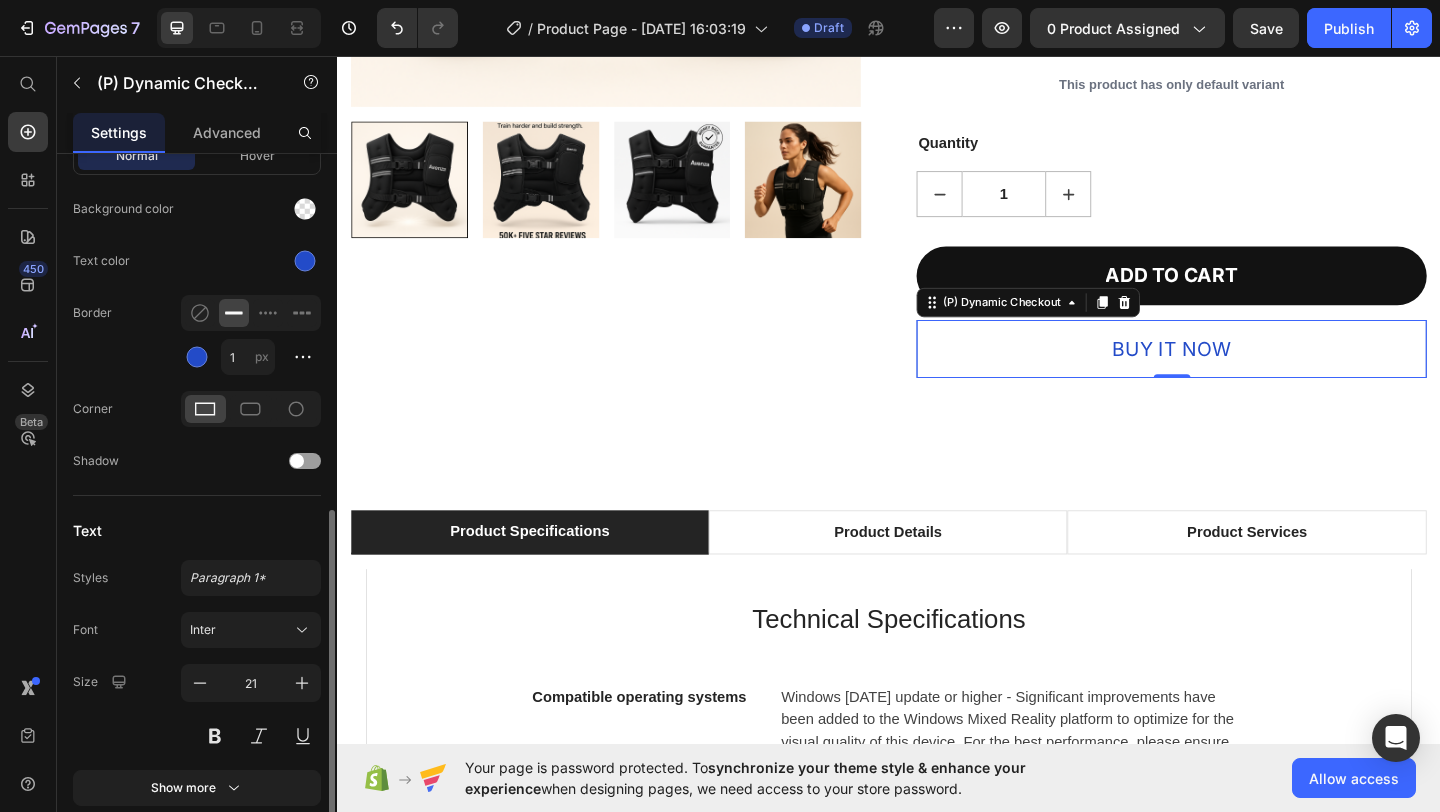 scroll, scrollTop: 646, scrollLeft: 0, axis: vertical 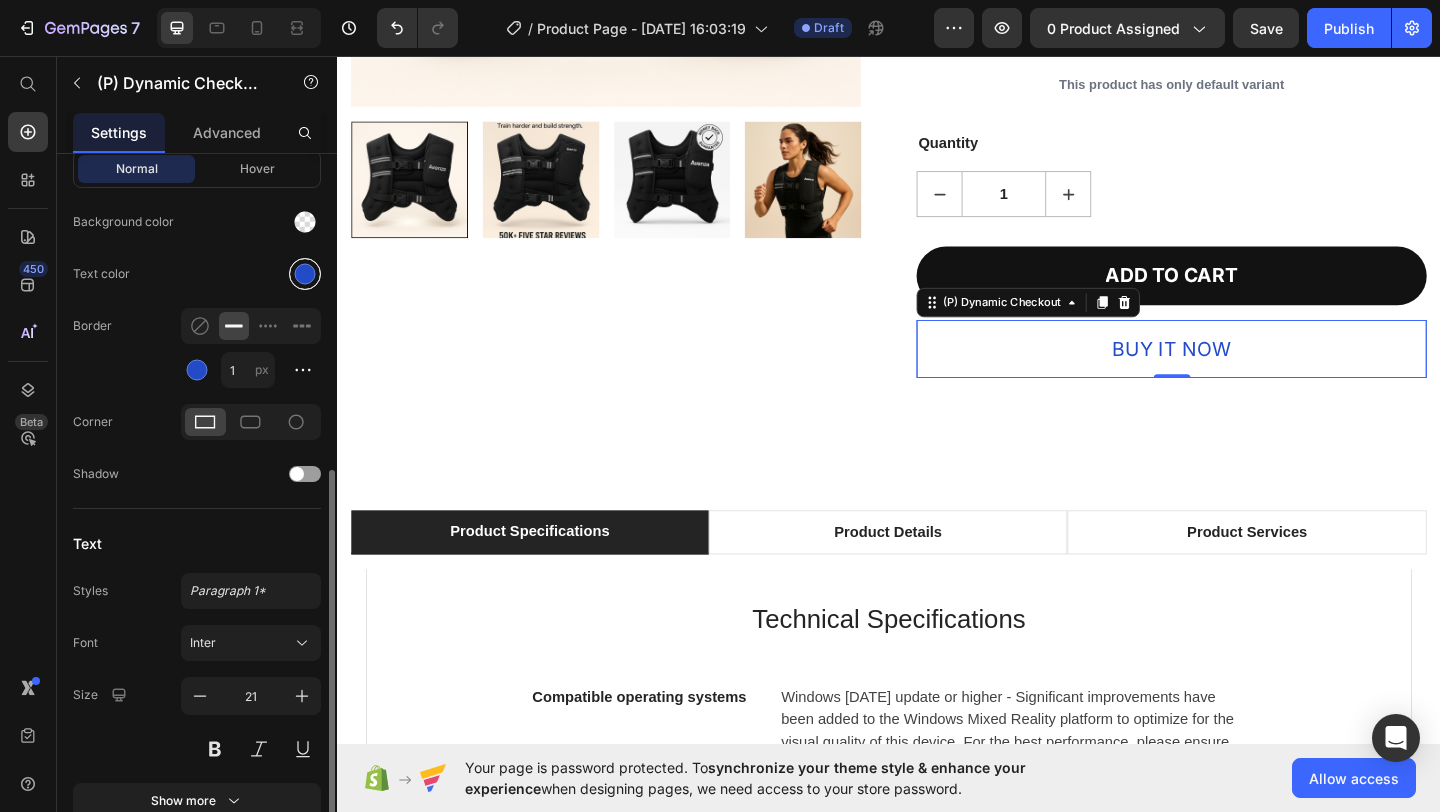click at bounding box center [305, 274] 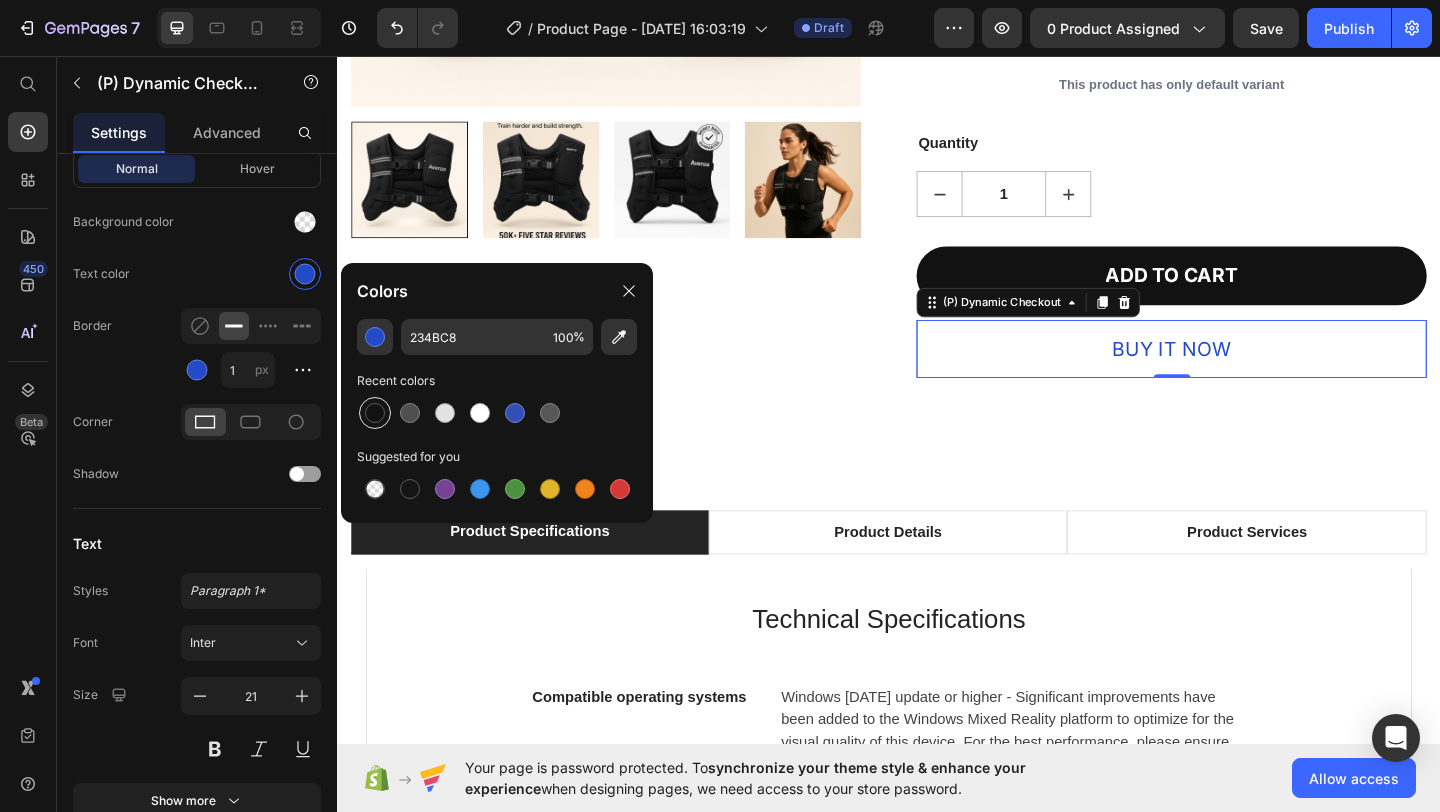 click at bounding box center [375, 413] 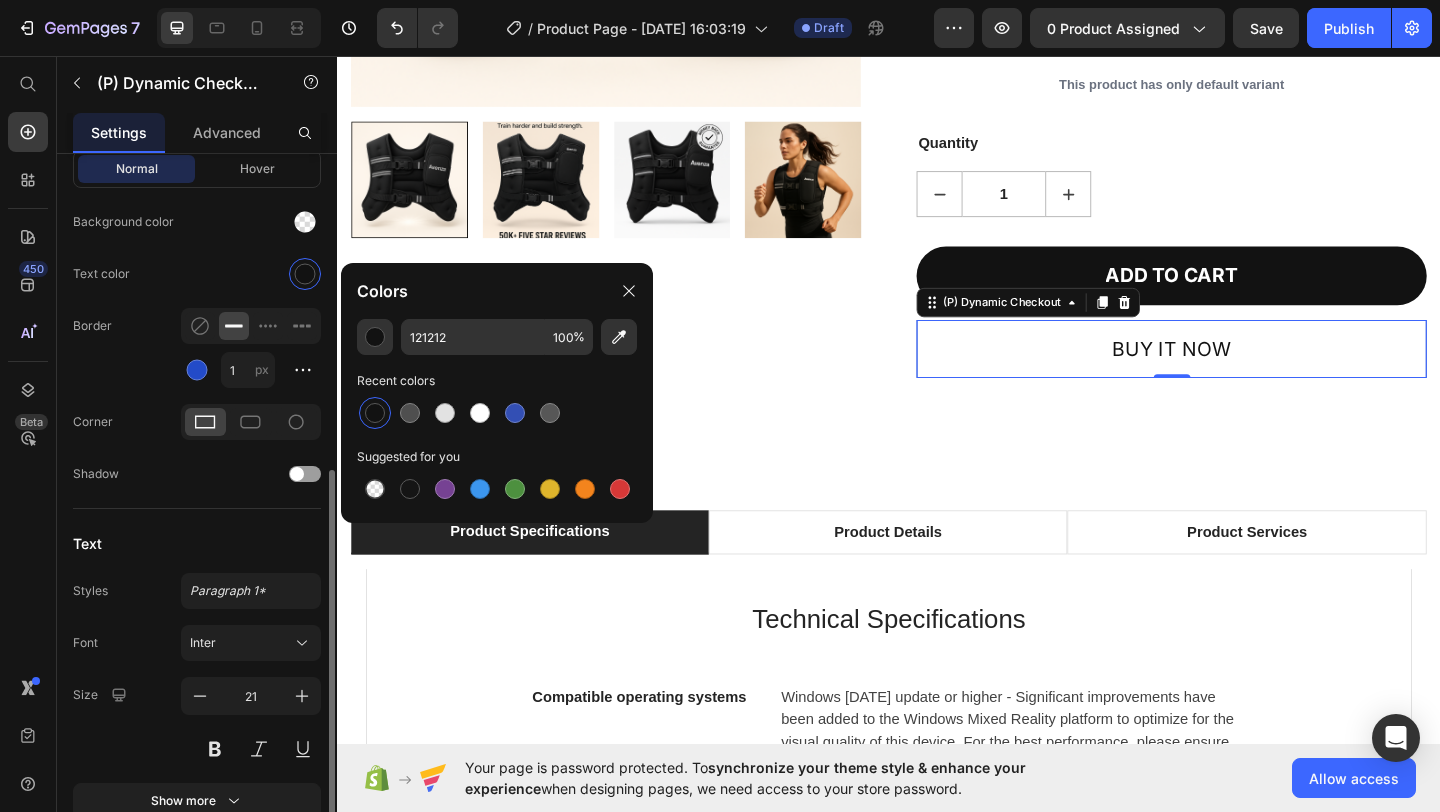 click on "Text color" 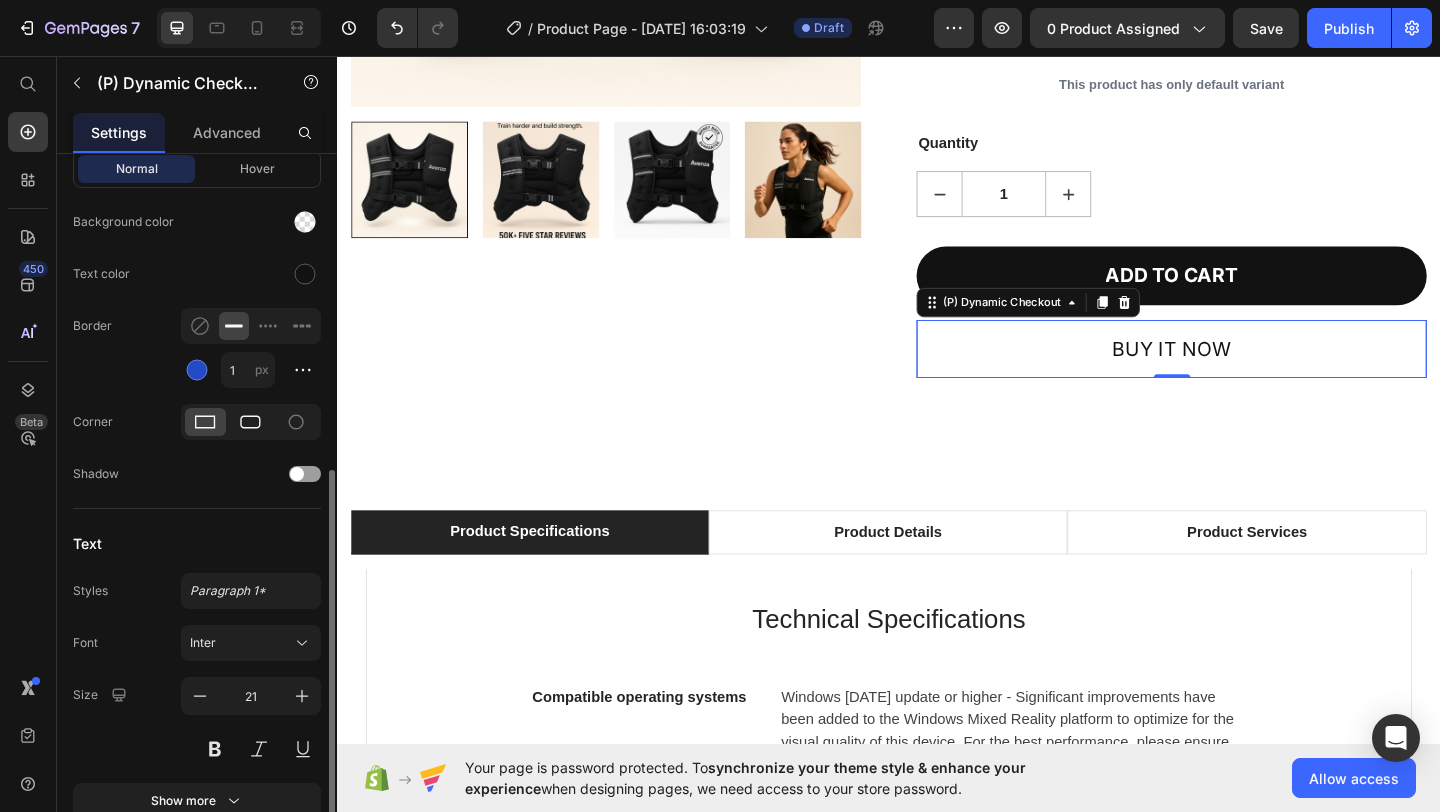 click 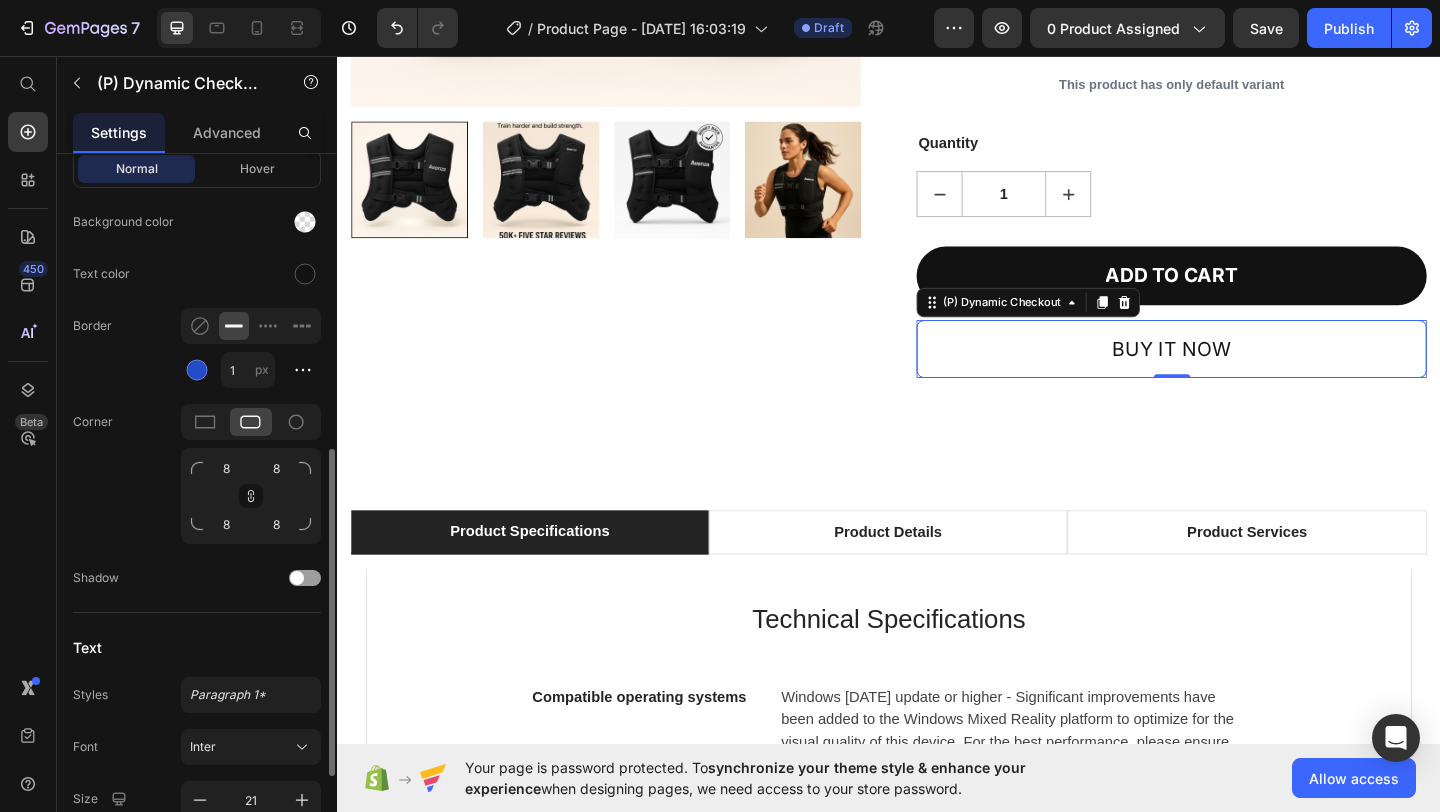 click at bounding box center (305, 468) 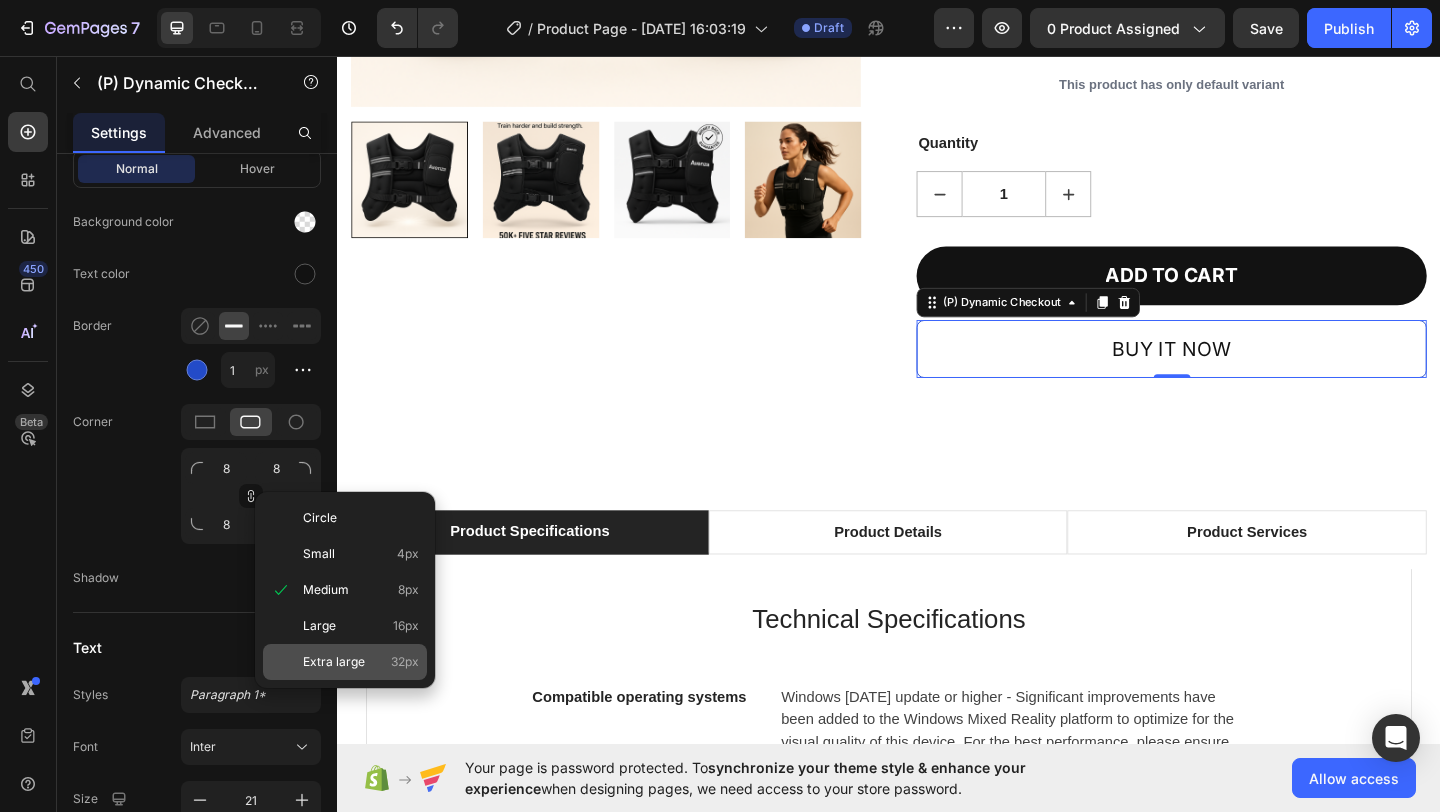 click on "Extra large" at bounding box center [334, 662] 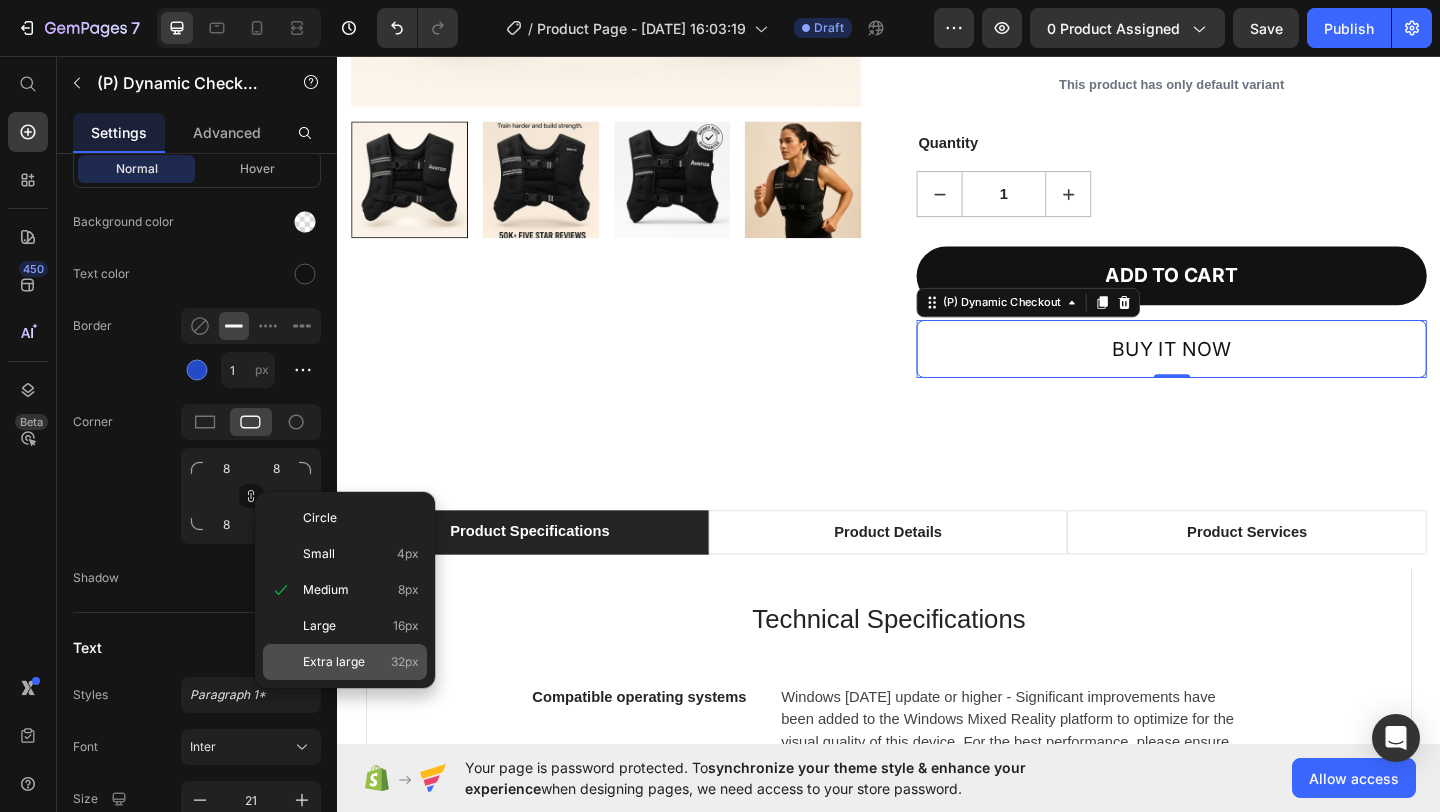type on "32" 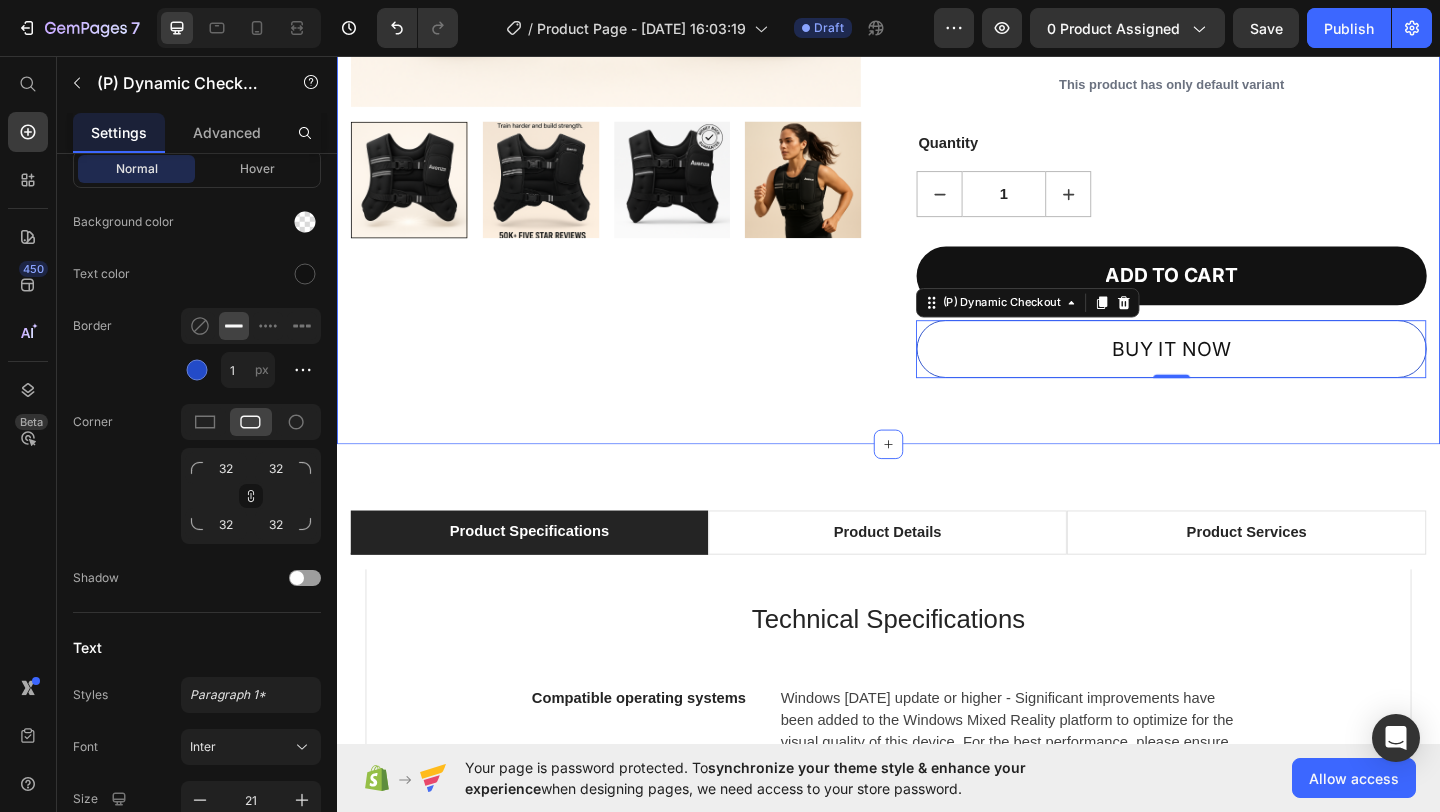 click on "Product Images Weighted Vest (P) Title
Icon
Icon
Icon
Icon
Icon Icon List Hoz 915 reviews Text block Row $44.99 (P) Price $90.00 (P) Price 50% OFF (P) Tag Row This product does not have a description (P) Description
See All Specs Button Row
Icon Free Delivery Text block Free delivery and returns Text block Icon List
Icon Worry-Free Trial Text block 60-Day easy returns Text block Icon List
Icon Warranty Text block 1-Year warranty policy Text block Icon List
Icon After-Sale Service Text block 24/7 support Text block Icon List Row This product has only default variant (P) Variants & Swatches Quantity Text block 1 (P) Quantity ADD TO CART (P) Cart Button Buy it now (P) Dynamic Checkout   0 Product Section 1" at bounding box center [937, -19] 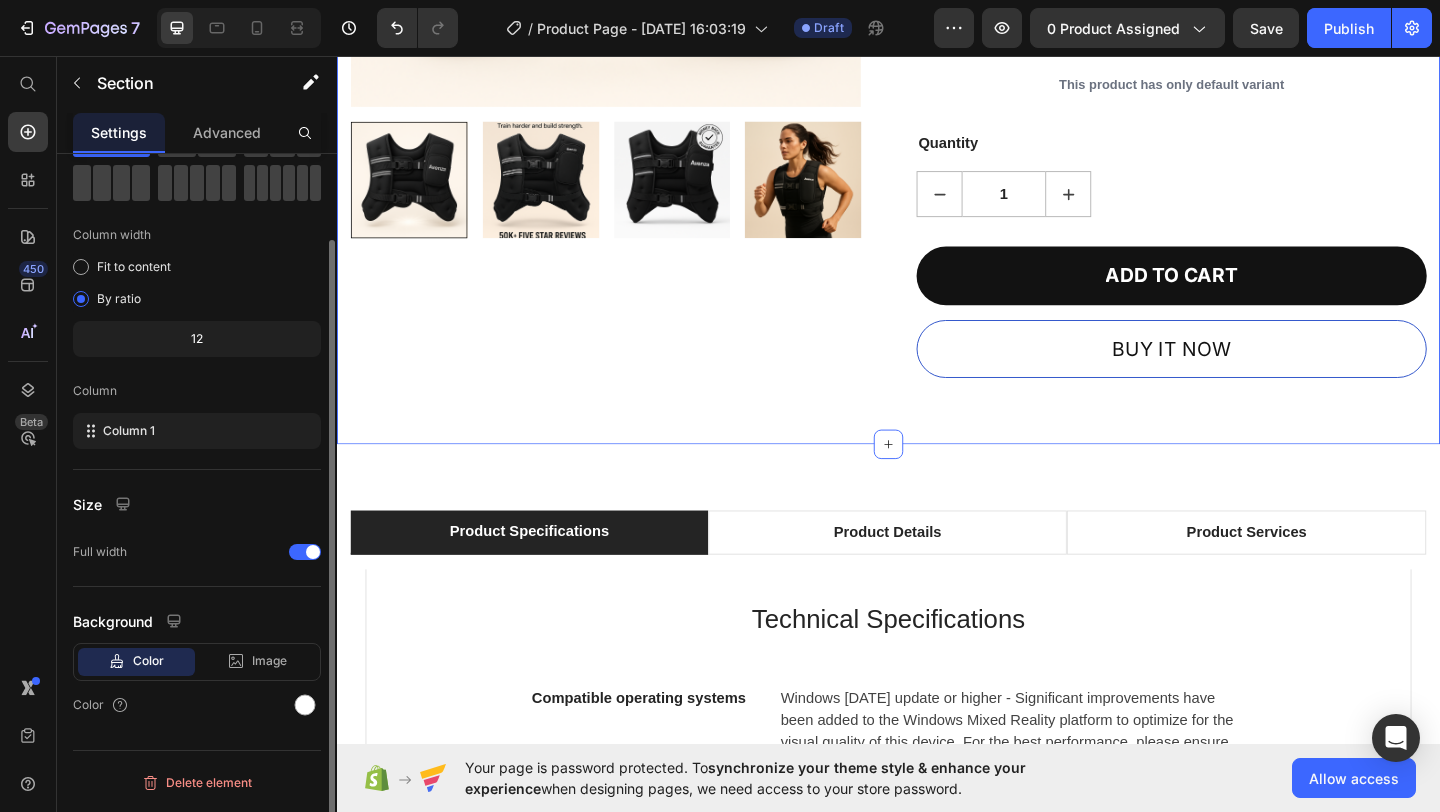 scroll, scrollTop: 0, scrollLeft: 0, axis: both 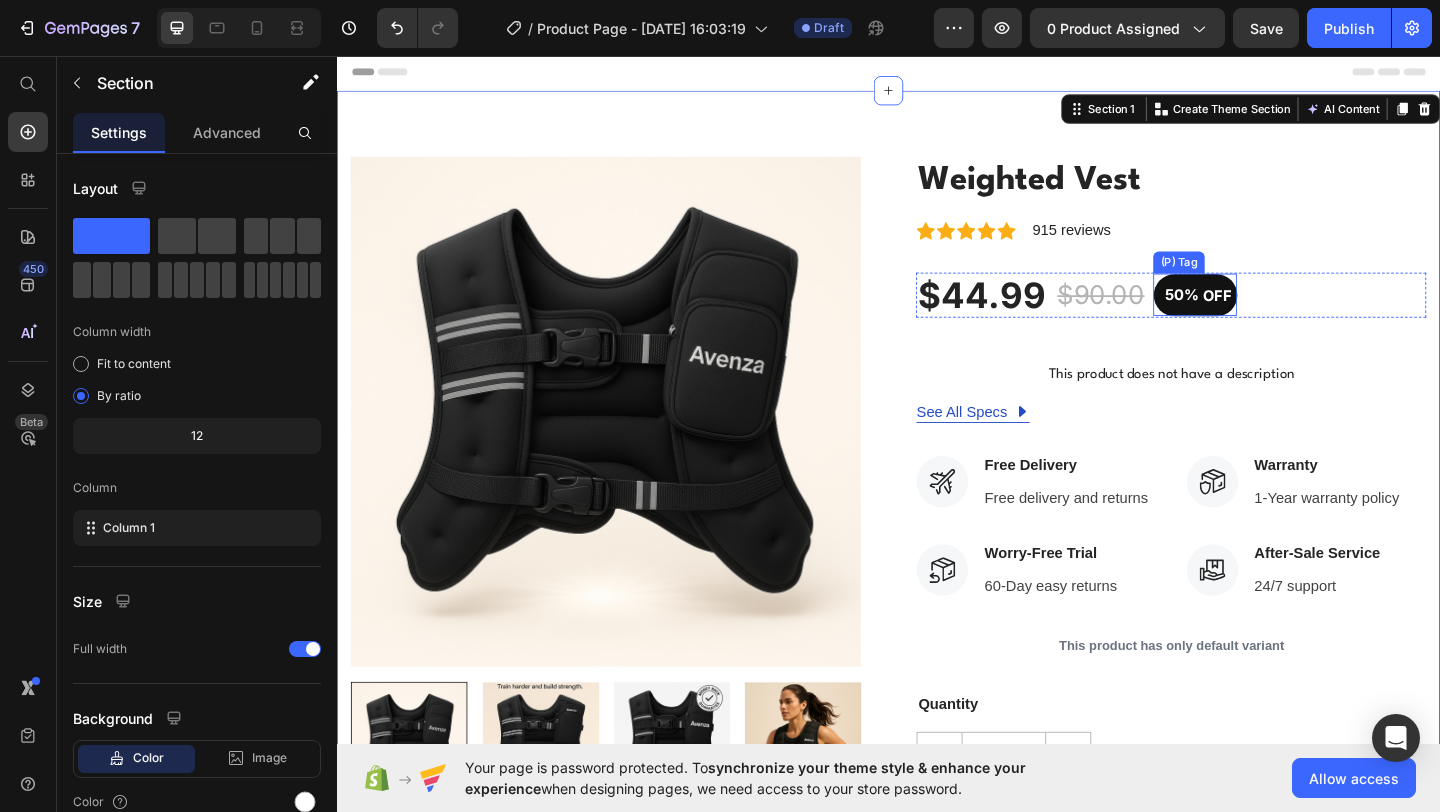 click on "50%" at bounding box center [1255, 315] 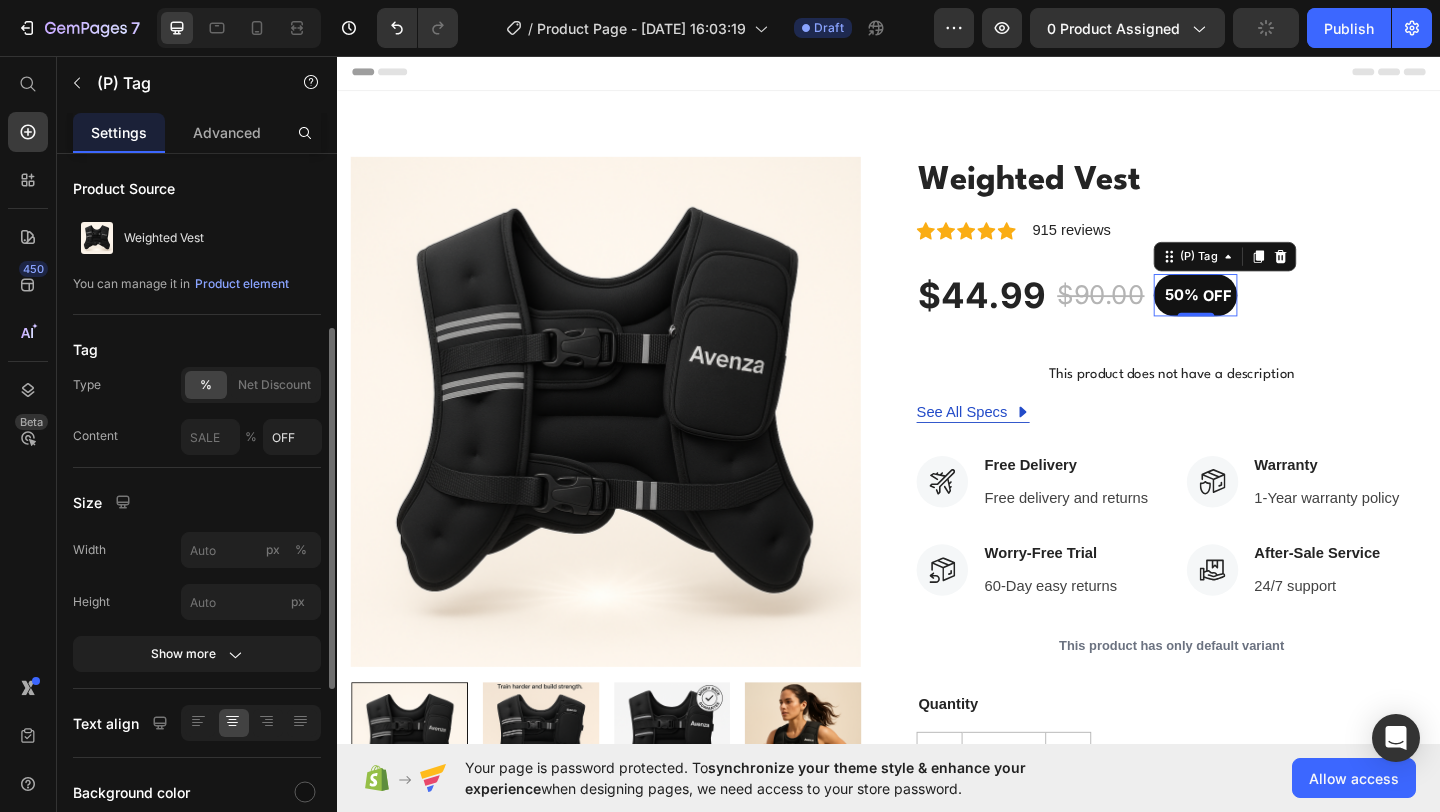 scroll, scrollTop: 464, scrollLeft: 0, axis: vertical 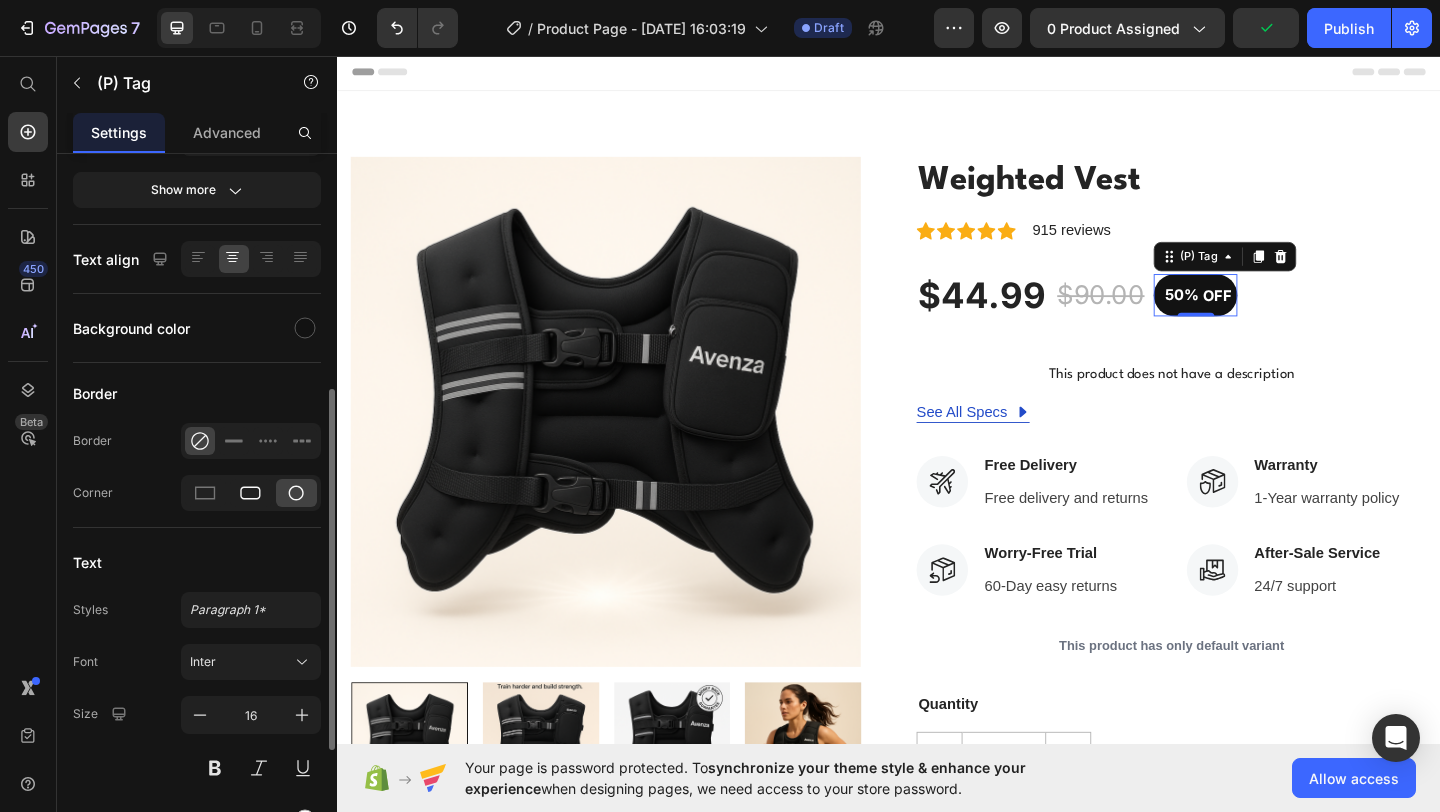 click 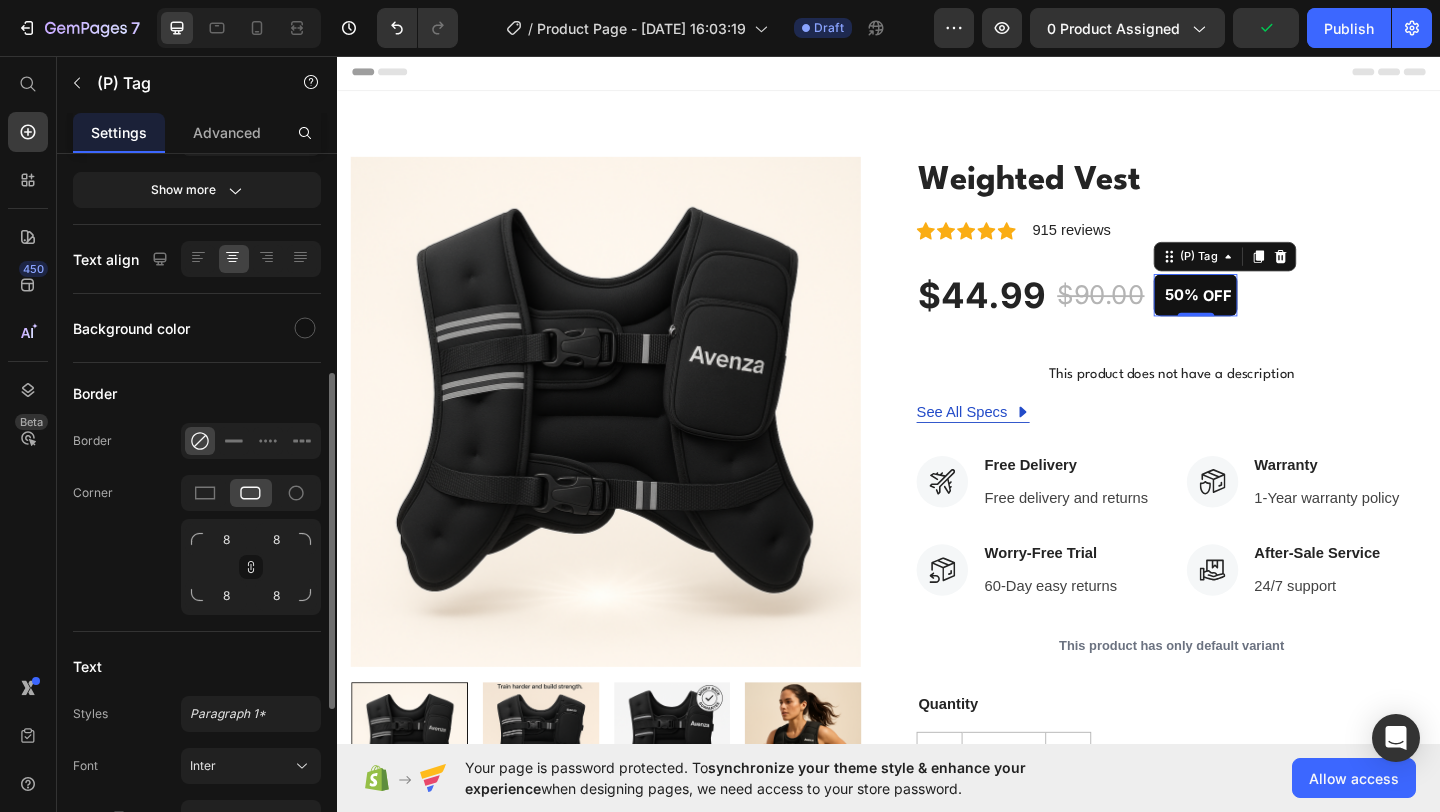 click on "8 8 8 8" at bounding box center (251, 567) 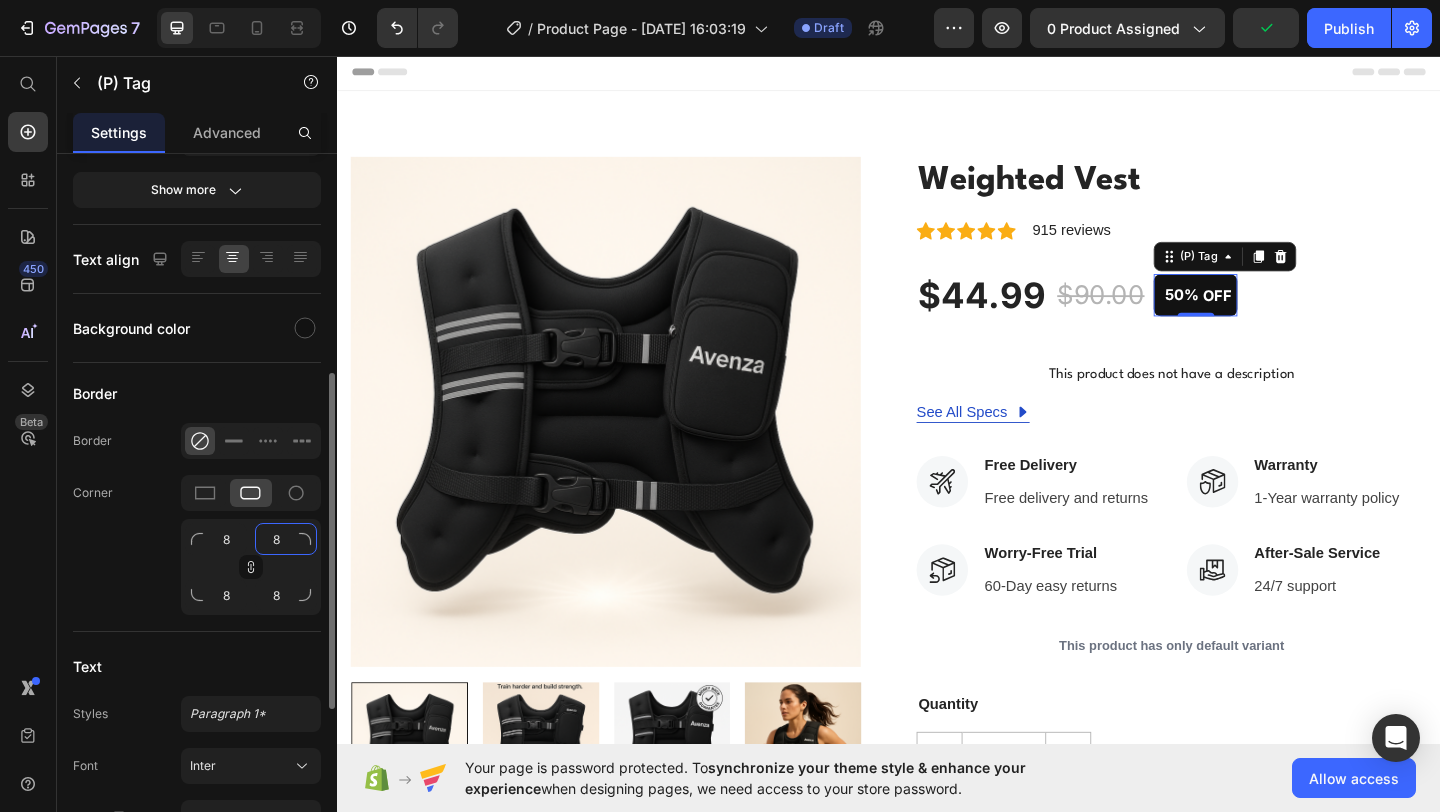 click on "8" 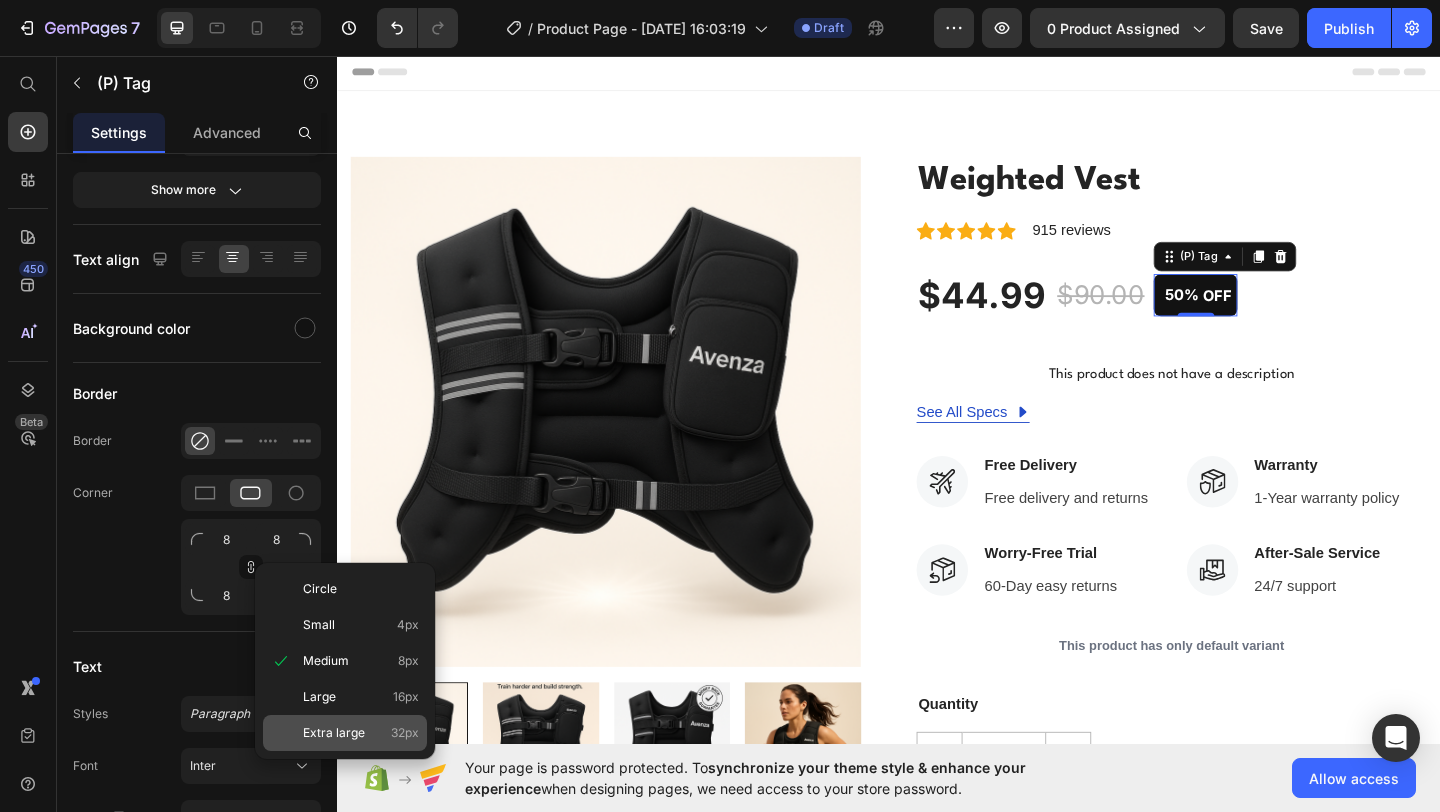 click on "Extra large" at bounding box center (334, 733) 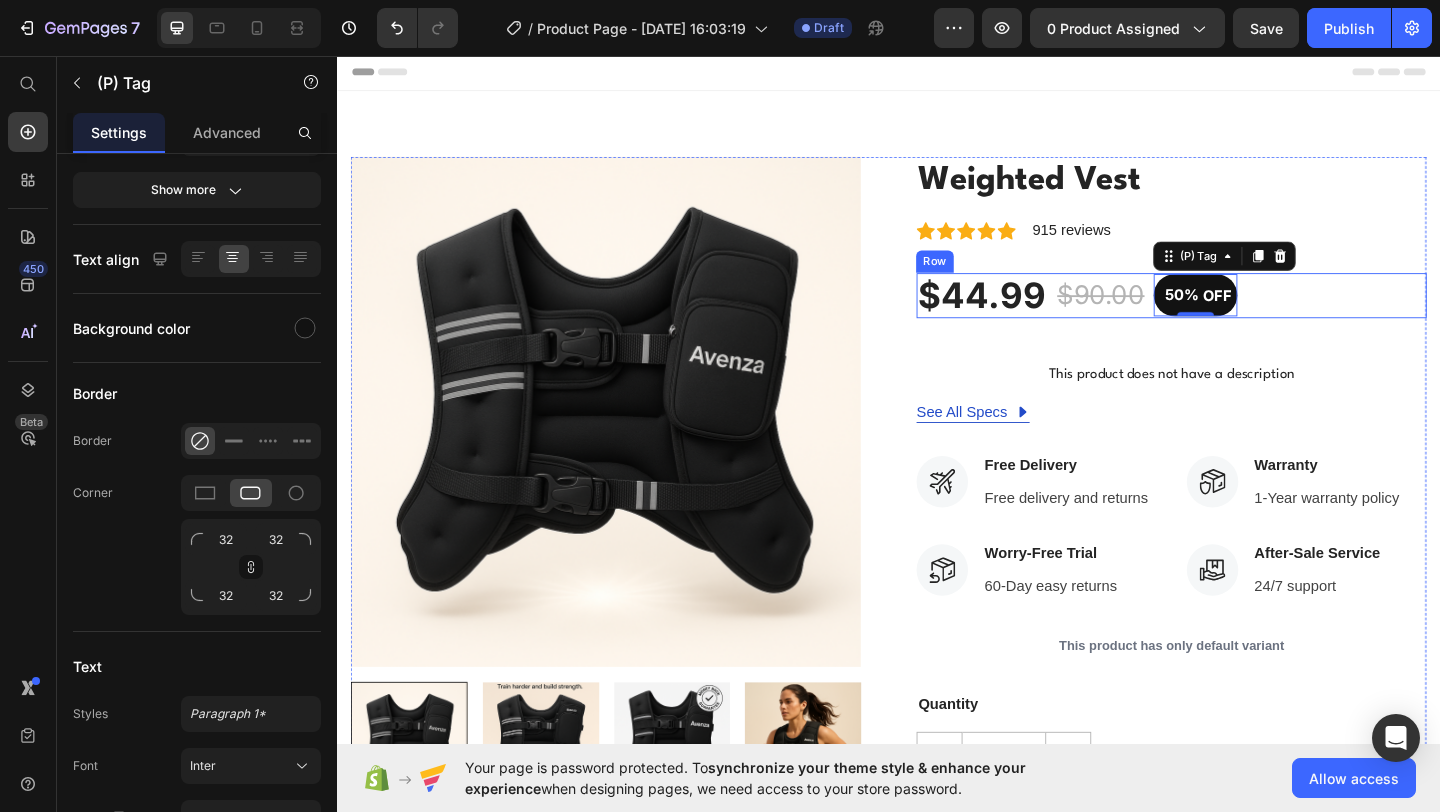 click on "$44.99 (P) Price $90.00 (P) Price 50% OFF (P) Tag   0 Row" at bounding box center [1244, 317] 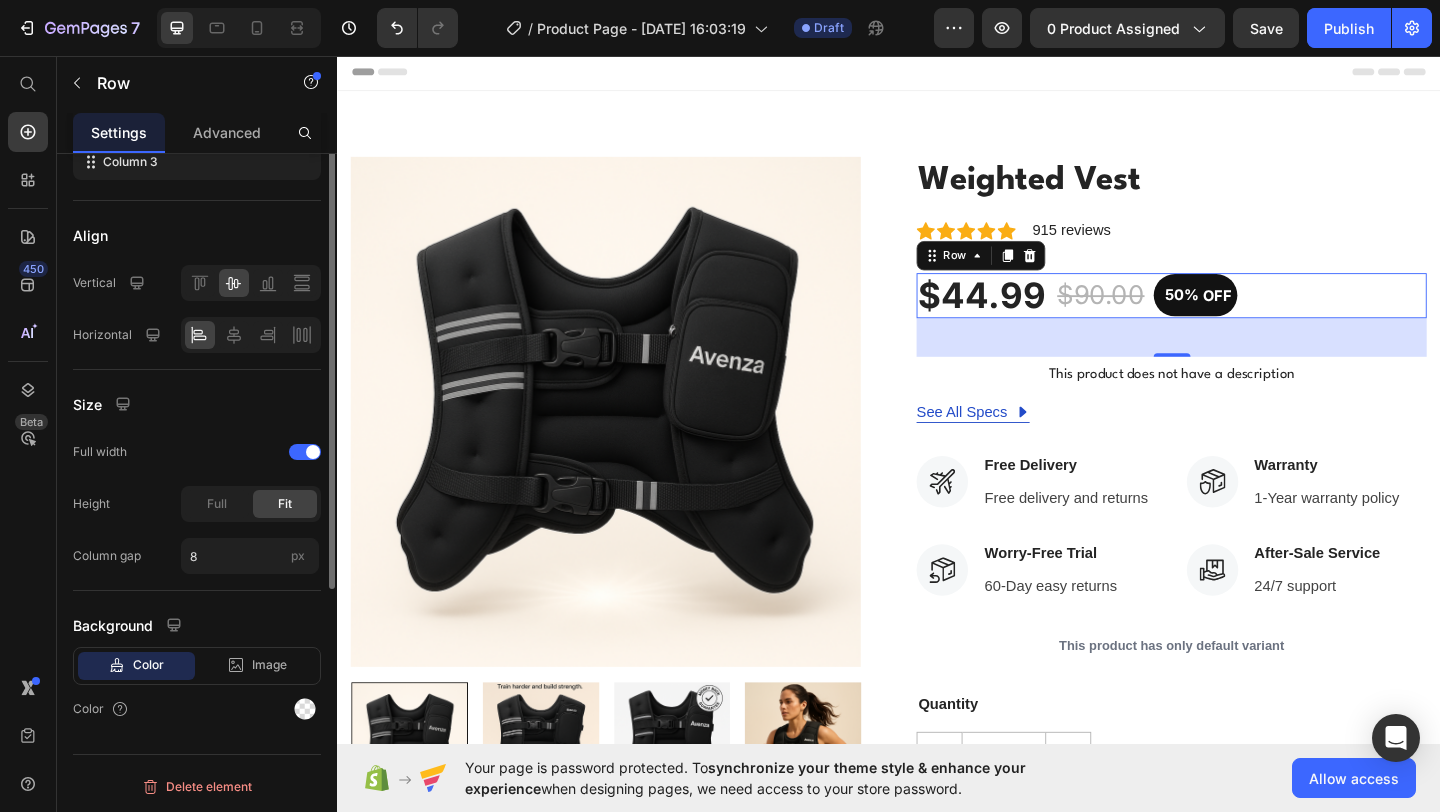 scroll, scrollTop: 0, scrollLeft: 0, axis: both 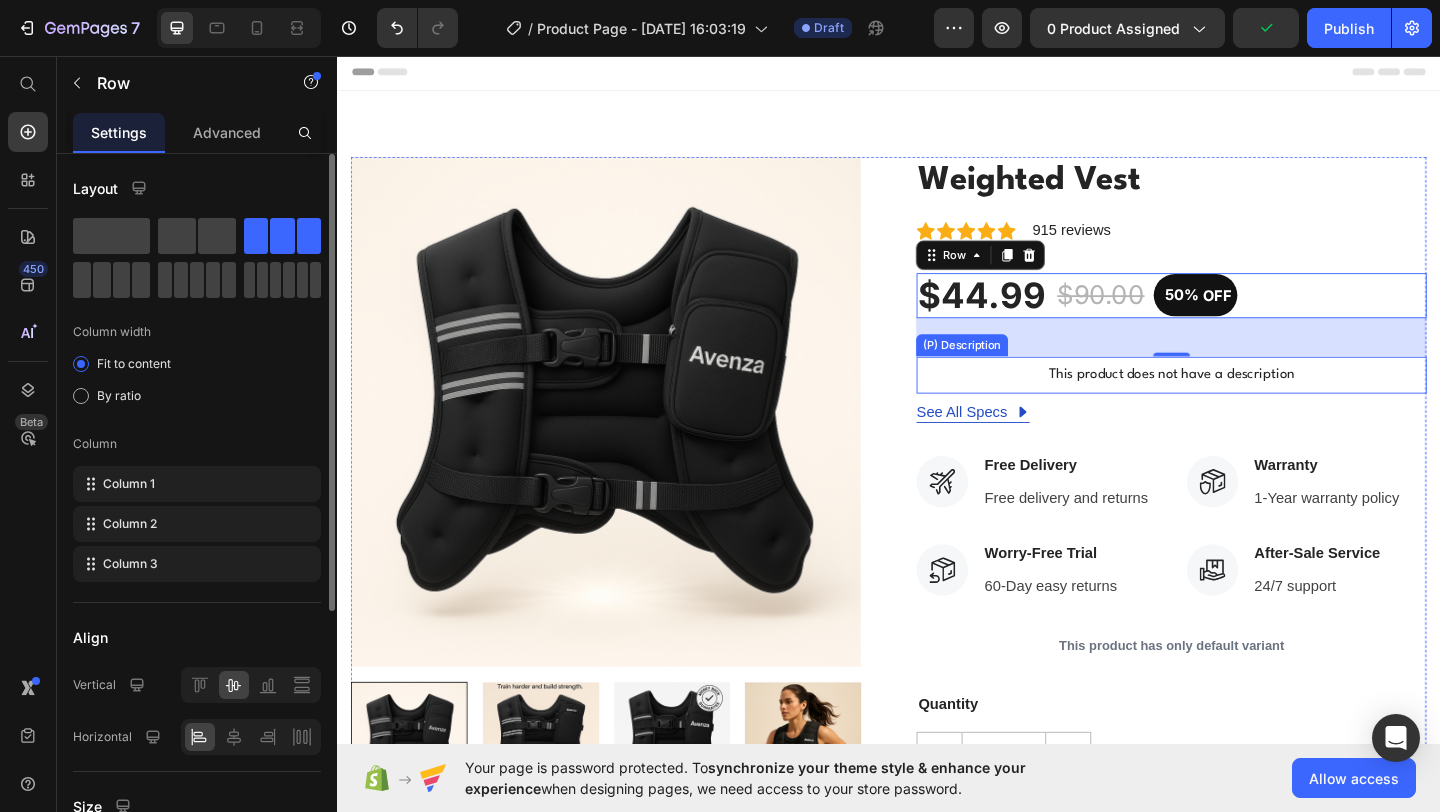 click on "This product does not have a description" at bounding box center [1244, 403] 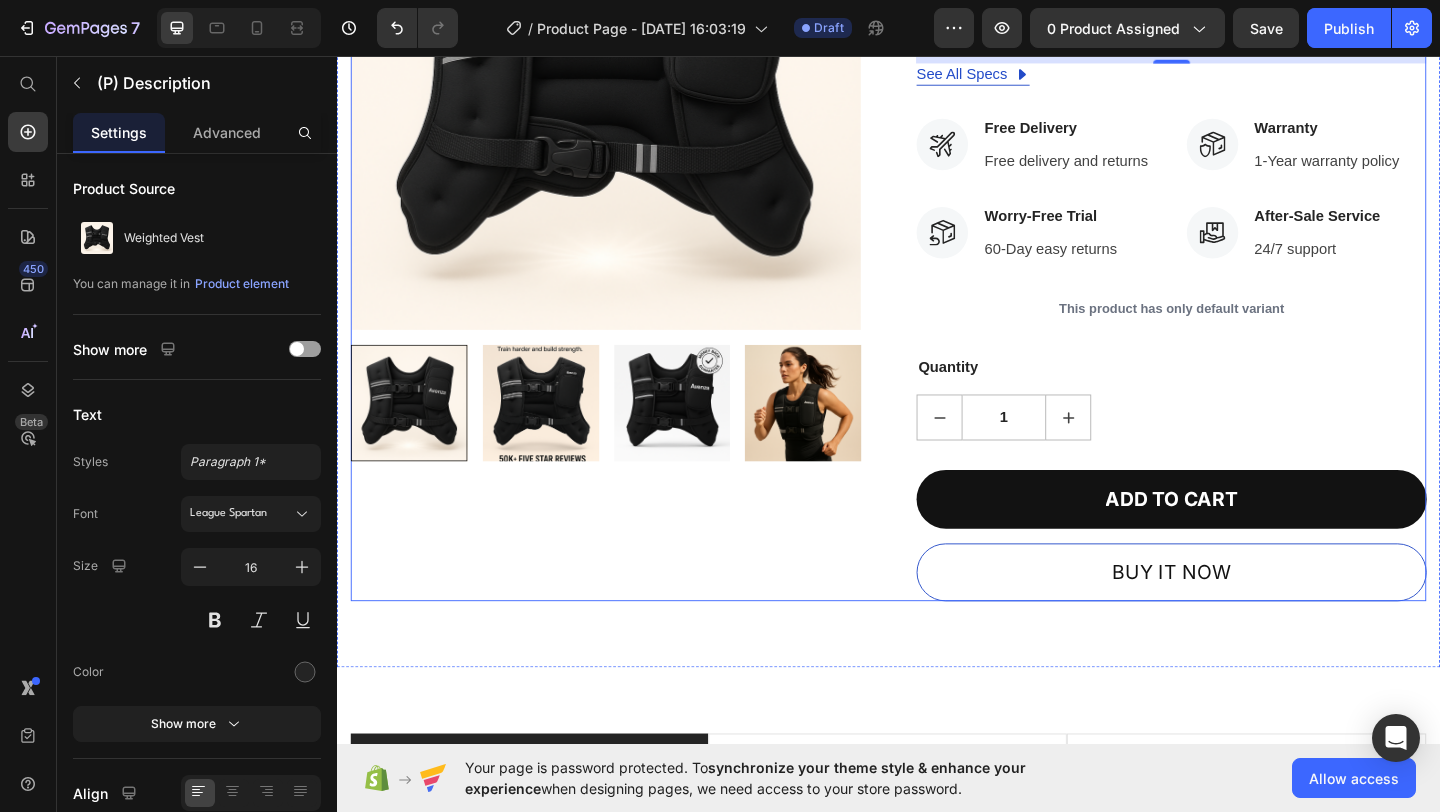 scroll, scrollTop: 381, scrollLeft: 0, axis: vertical 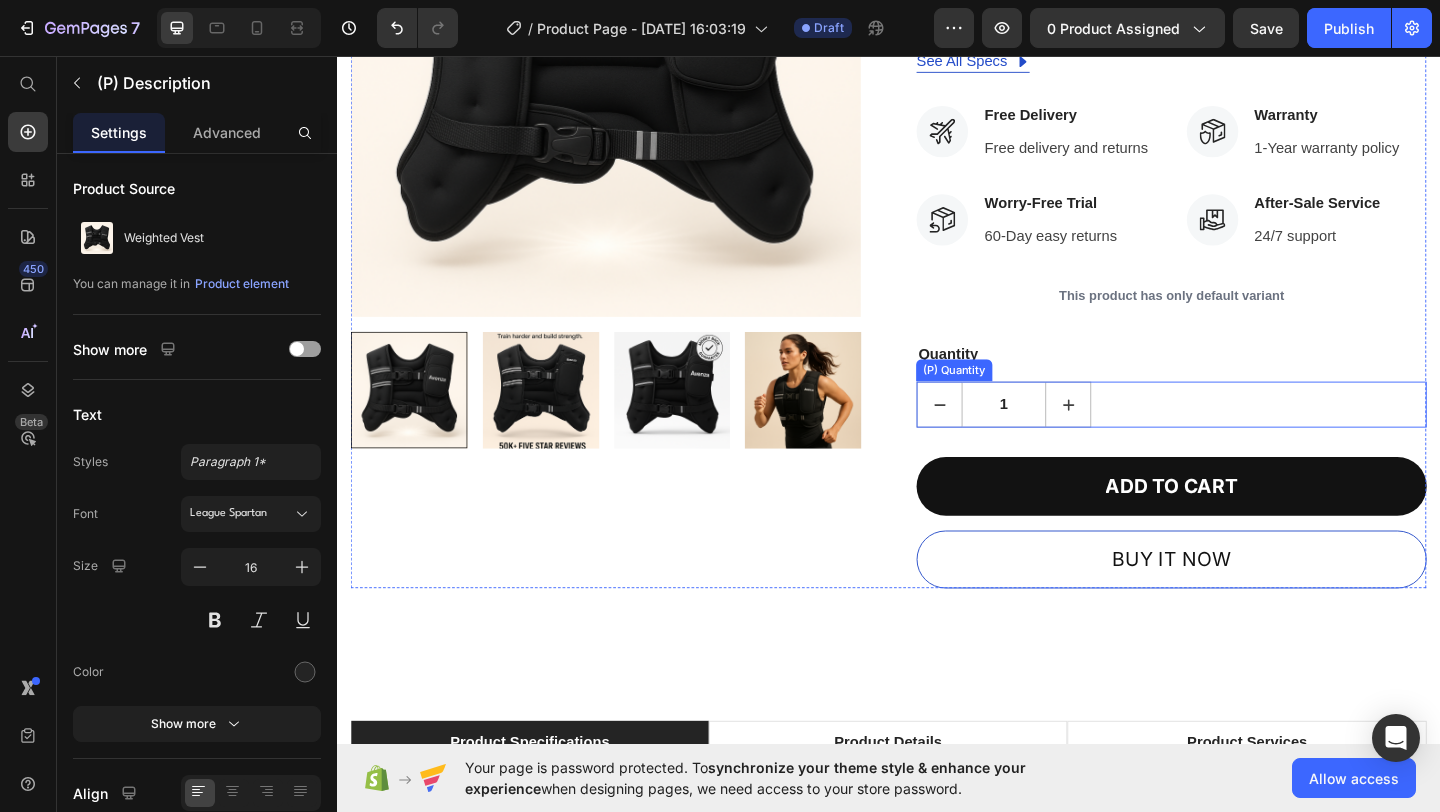 click on "1" at bounding box center (1062, 435) 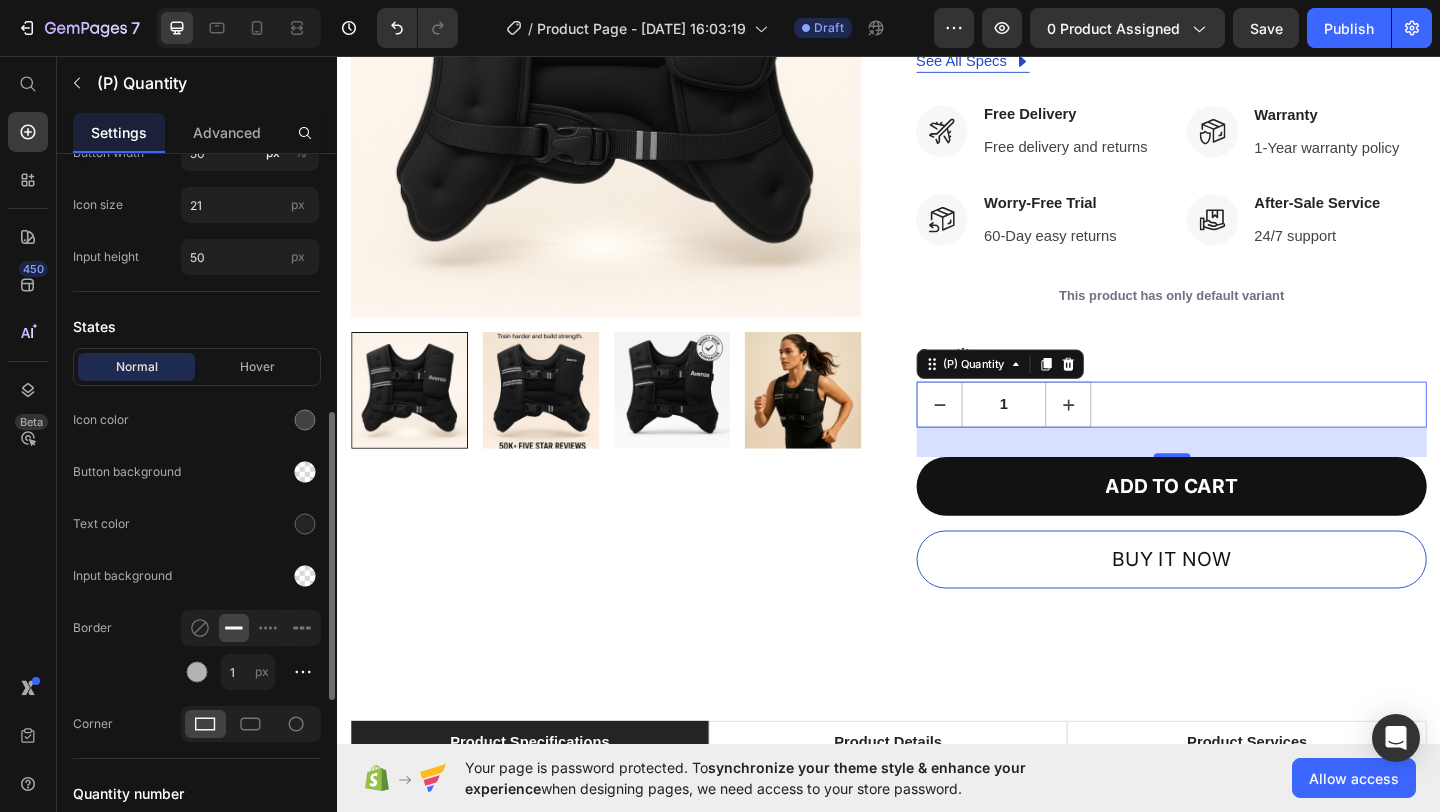 scroll, scrollTop: 711, scrollLeft: 0, axis: vertical 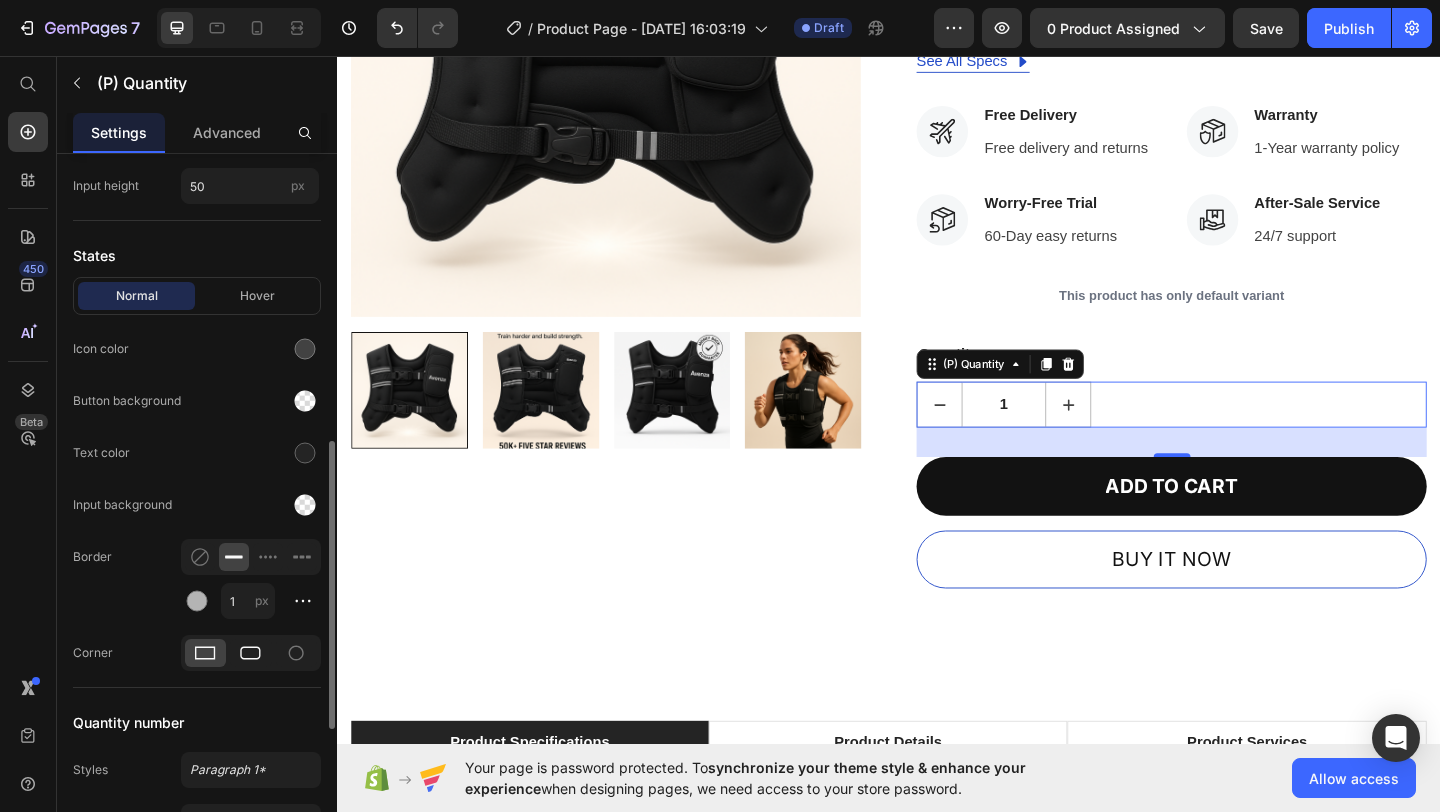 click 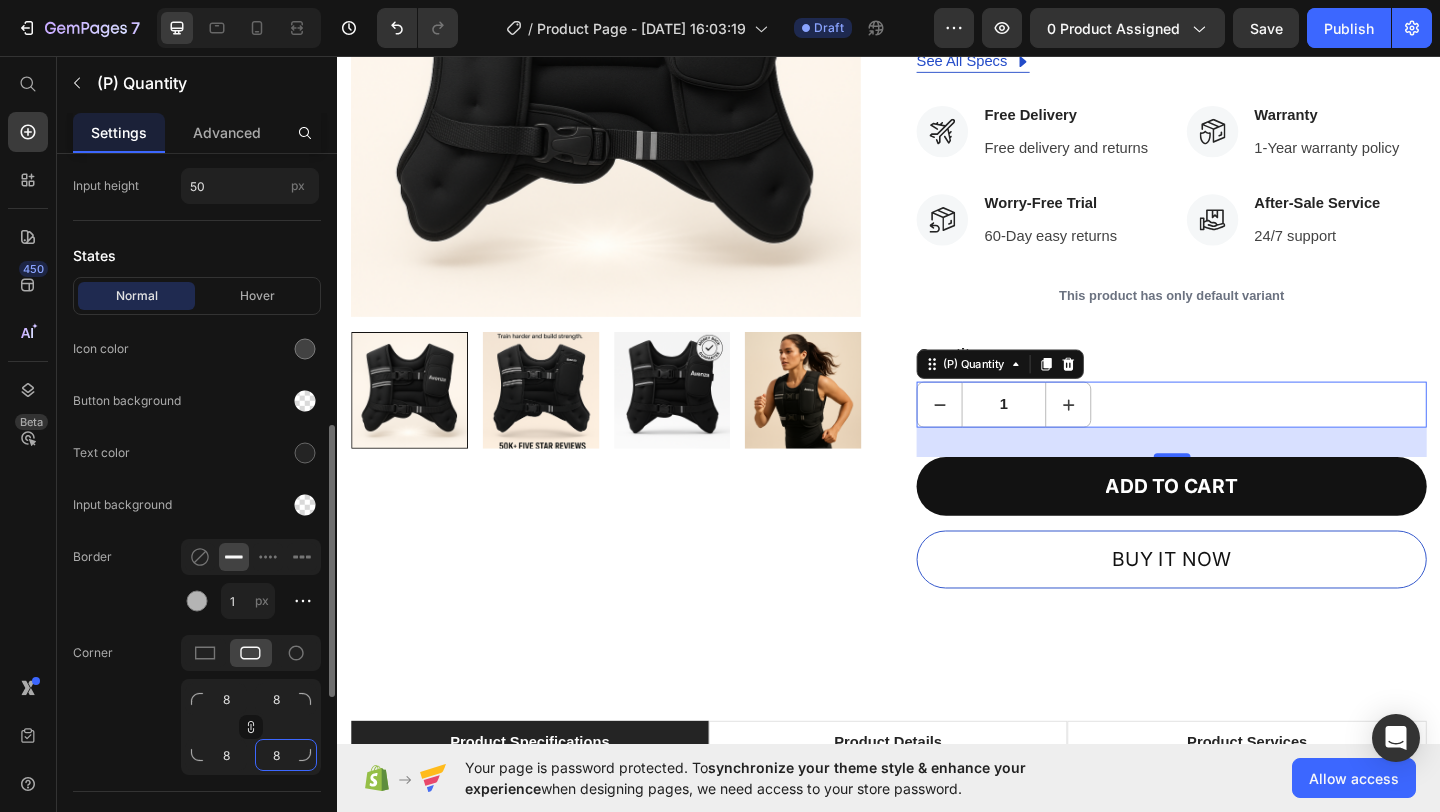 click on "8" 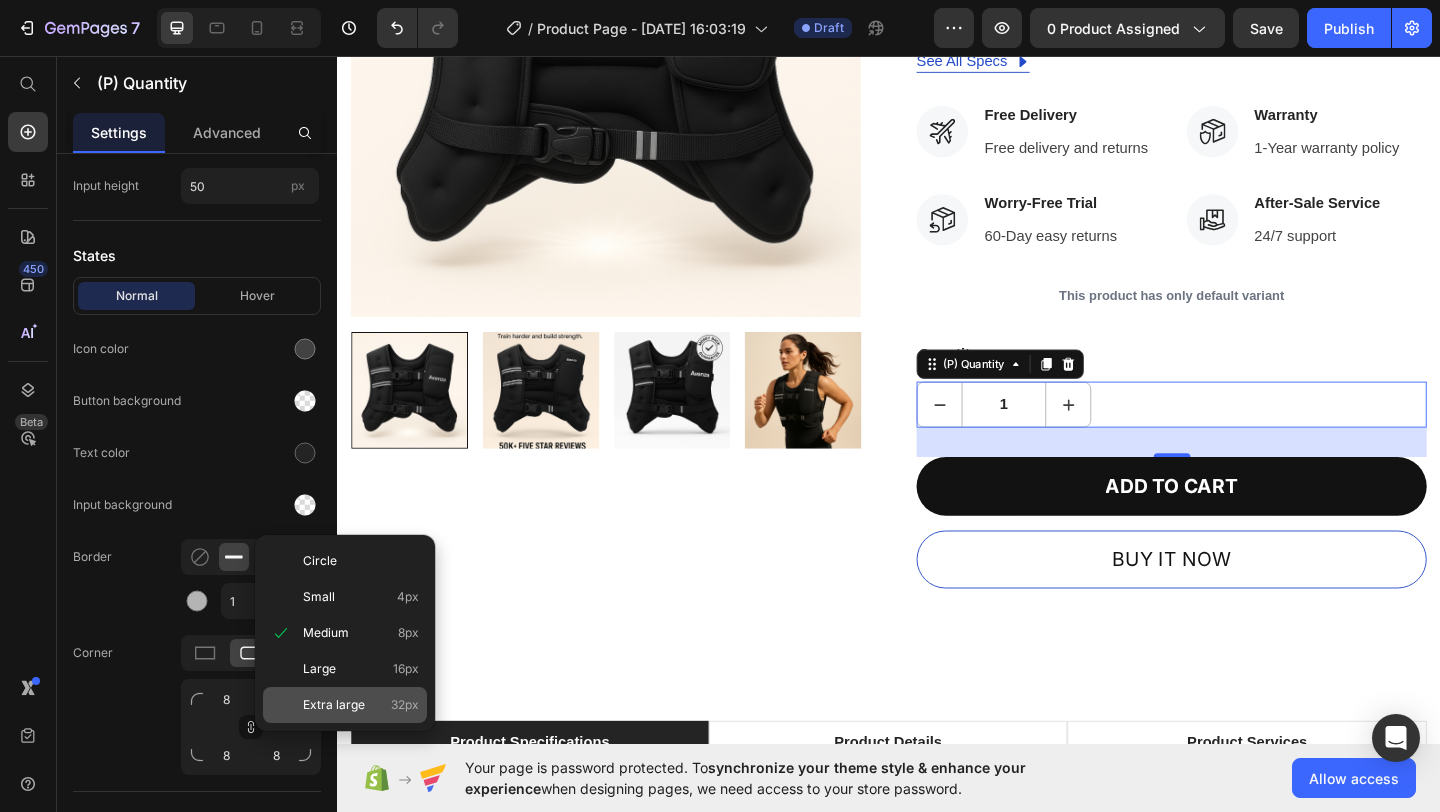 click on "Extra large" at bounding box center (334, 705) 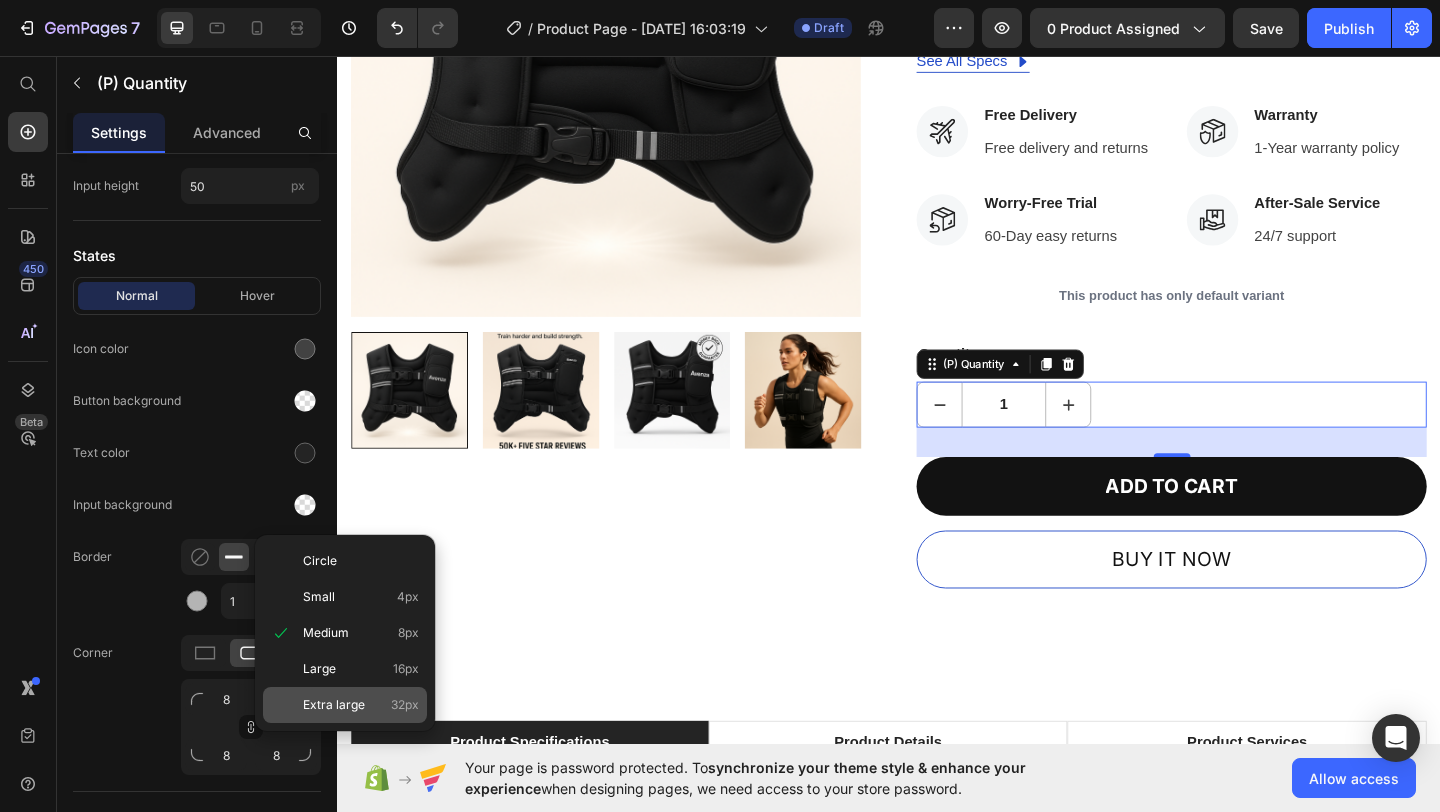 type on "32" 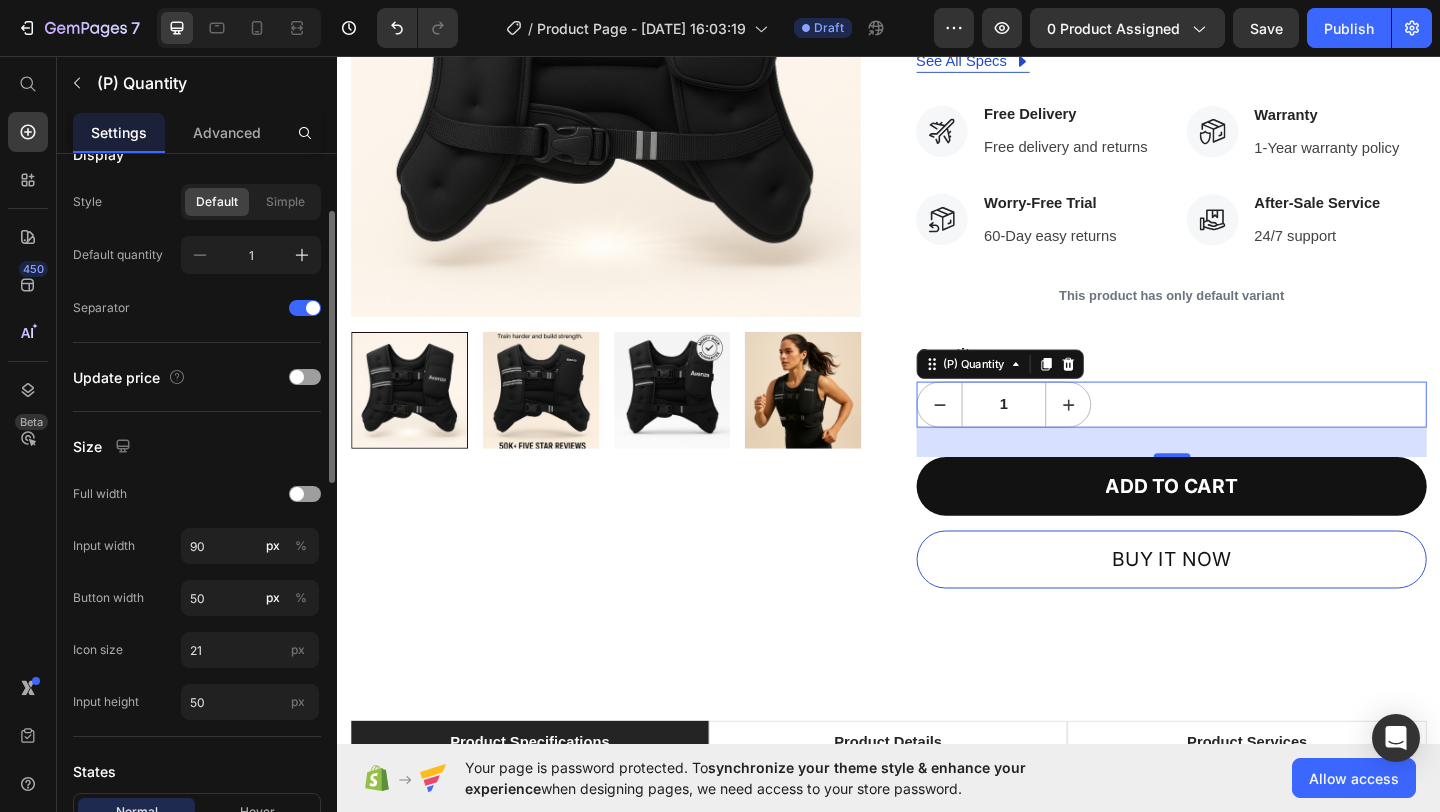 scroll, scrollTop: 0, scrollLeft: 0, axis: both 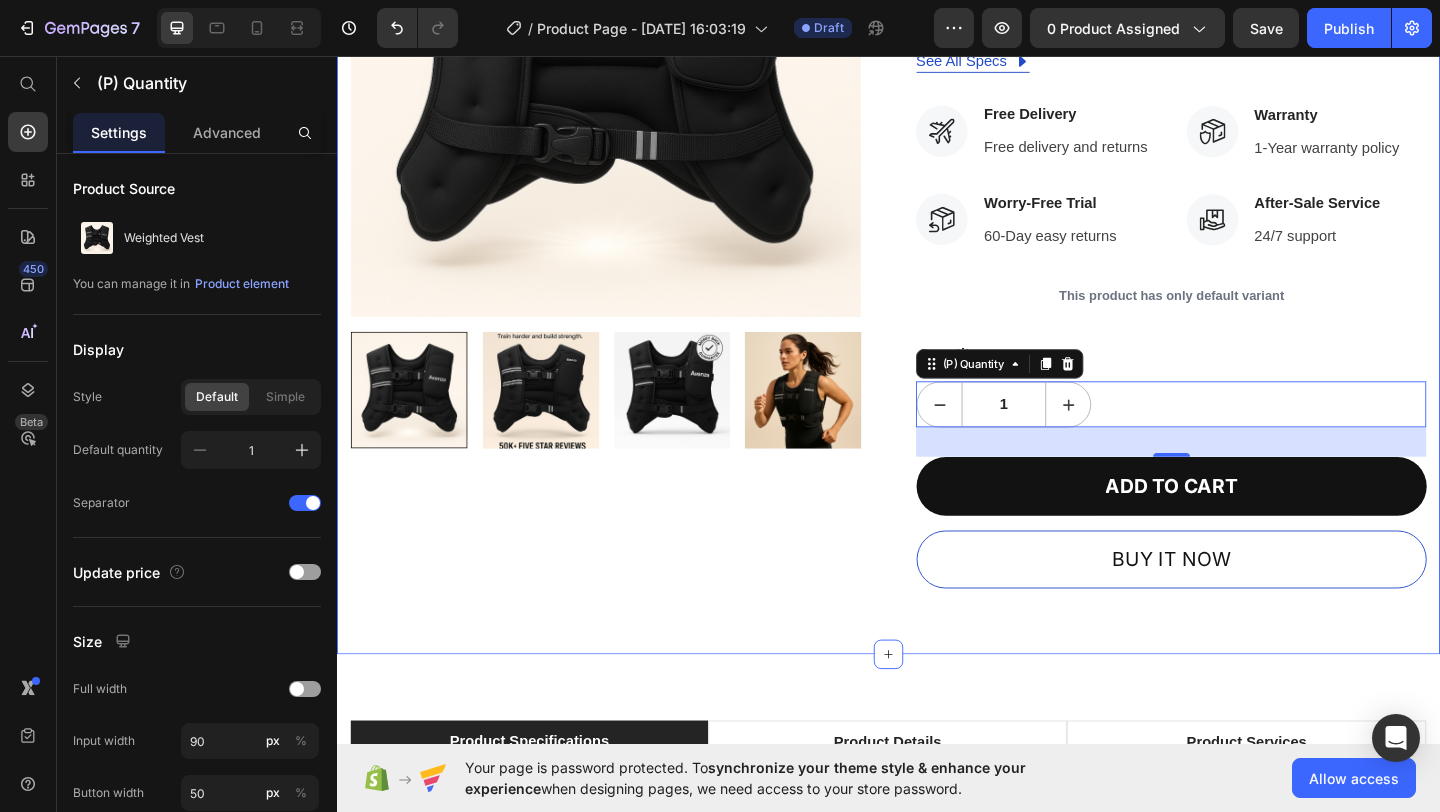 click on "Product Images Weighted Vest (P) Title
Icon
Icon
Icon
Icon
Icon Icon List Hoz 915 reviews Text block Row $44.99 (P) Price $90.00 (P) Price 50% OFF (P) Tag Row This product does not have a description (P) Description
See All Specs Button Row
Icon Free Delivery Text block Free delivery and returns Text block Icon List
Icon Worry-Free Trial Text block 60-Day easy returns Text block Icon List
Icon Warranty Text block 1-Year warranty policy Text block Icon List
Icon After-Sale Service Text block 24/7 support Text block Icon List Row This product has only default variant (P) Variants & Swatches Quantity Text block 1 (P) Quantity   32 ADD TO CART (P) Cart Button Buy it now (P) Dynamic Checkout Product Section 1" at bounding box center (937, 210) 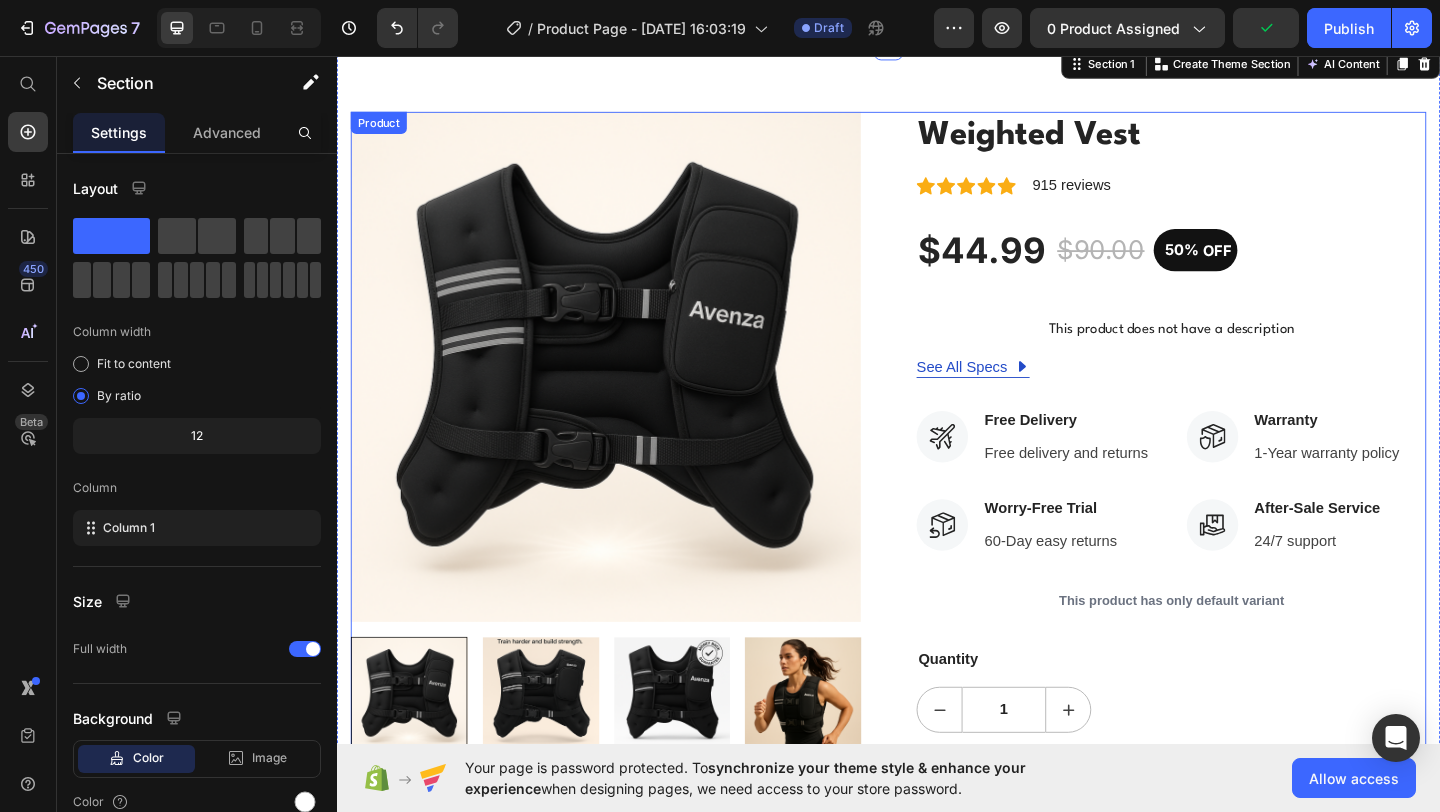 scroll, scrollTop: 0, scrollLeft: 0, axis: both 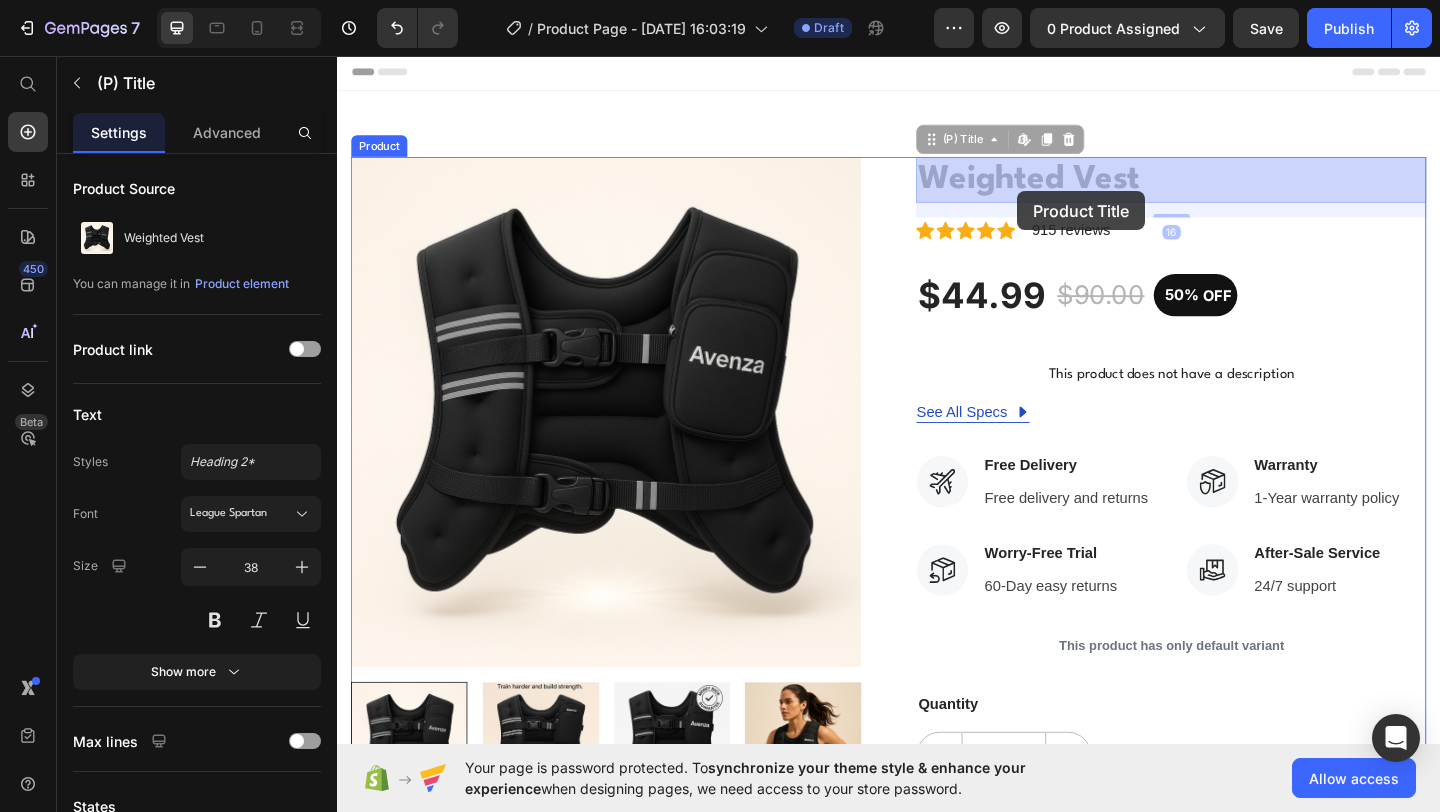 drag, startPoint x: 1077, startPoint y: 191, endPoint x: 1077, endPoint y: 203, distance: 12 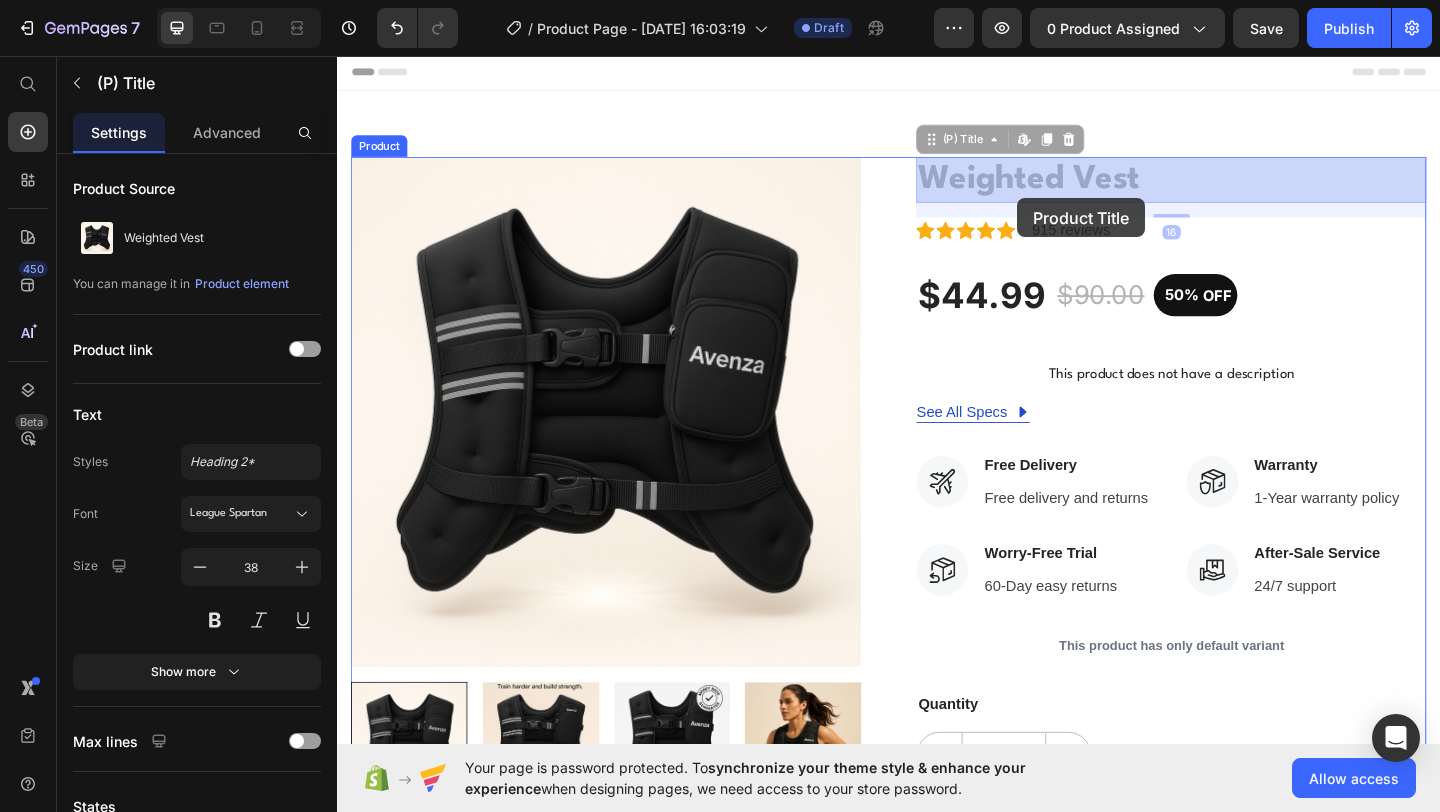 drag, startPoint x: 1077, startPoint y: 186, endPoint x: 1077, endPoint y: 222, distance: 36 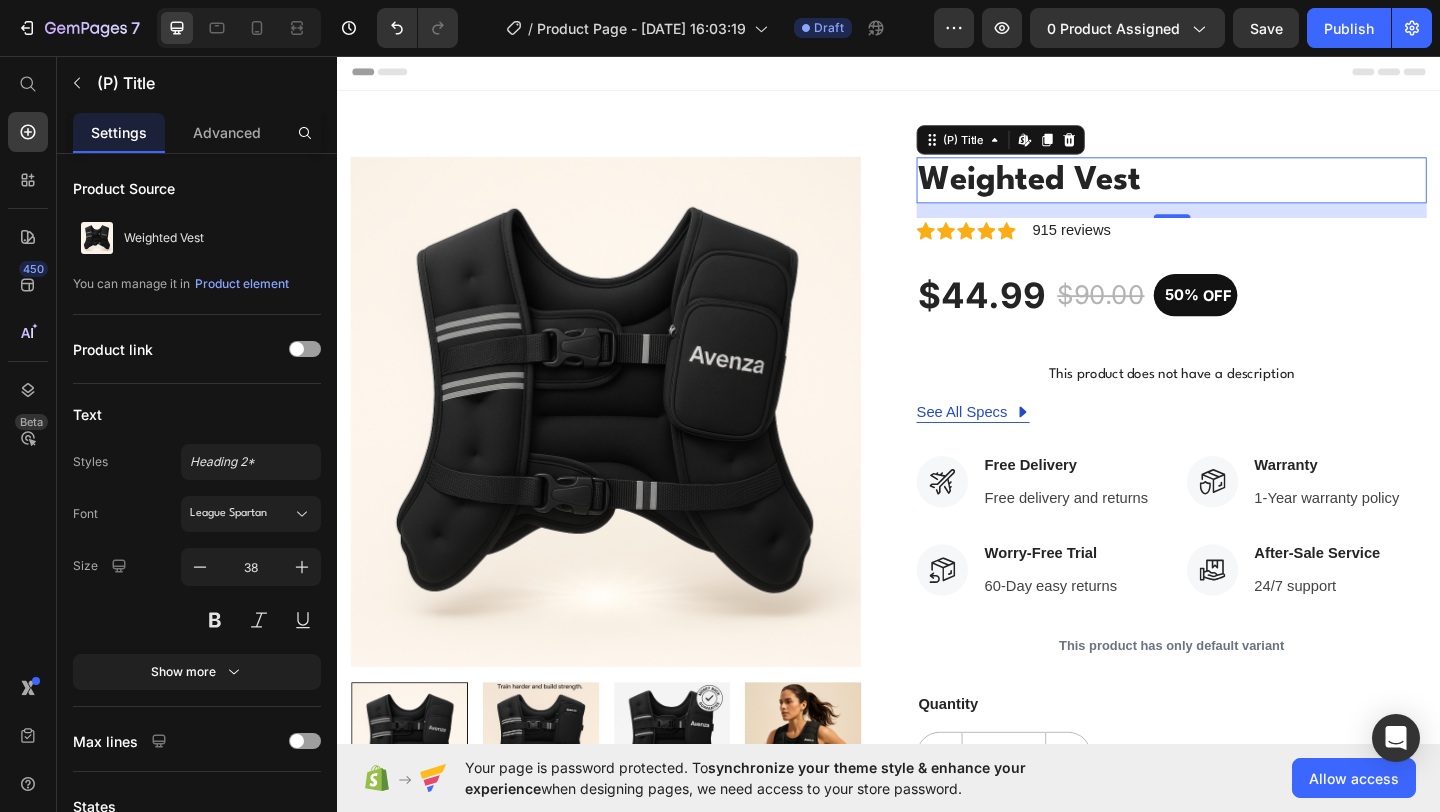 click on "Weighted Vest" at bounding box center [1244, 191] 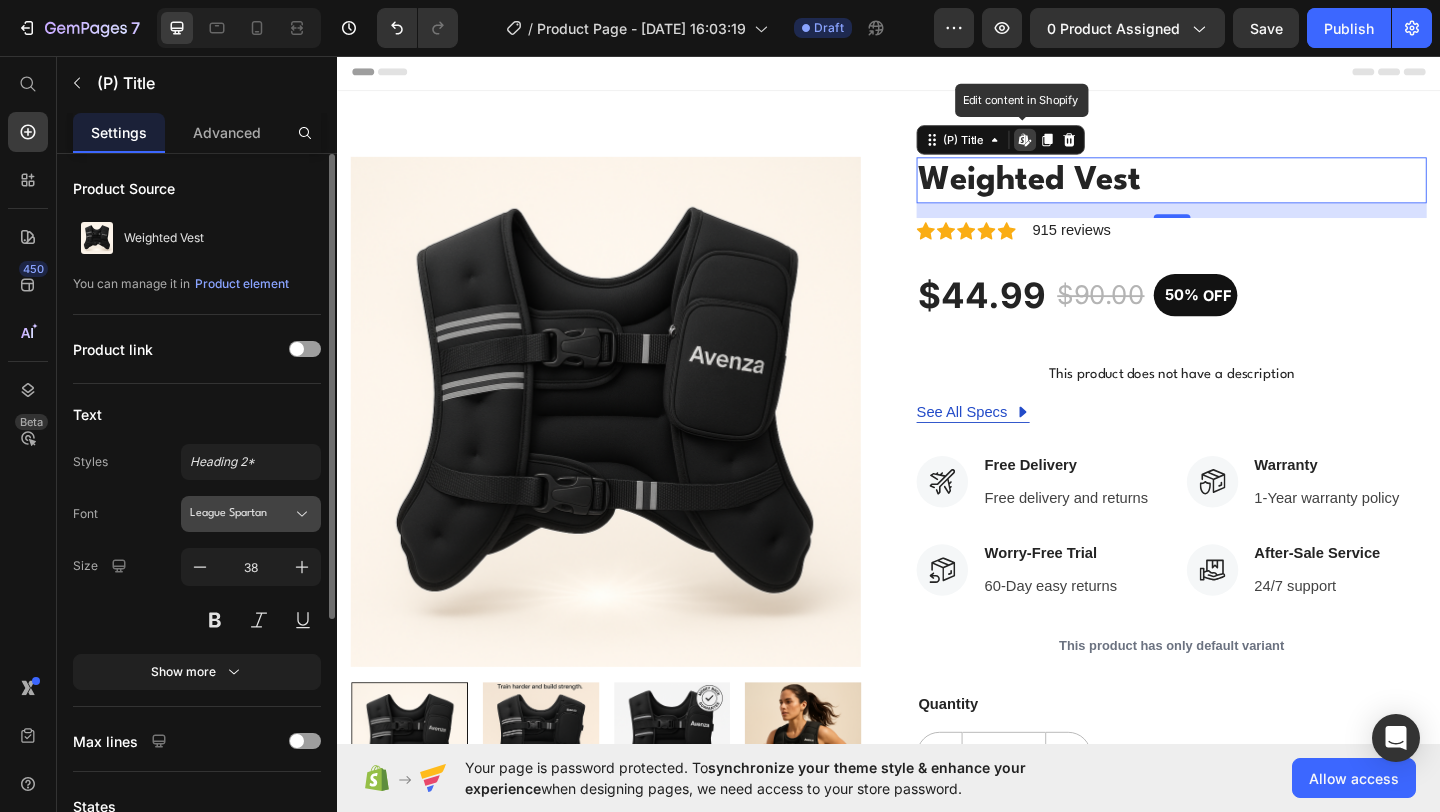 click on "League Spartan" at bounding box center (241, 514) 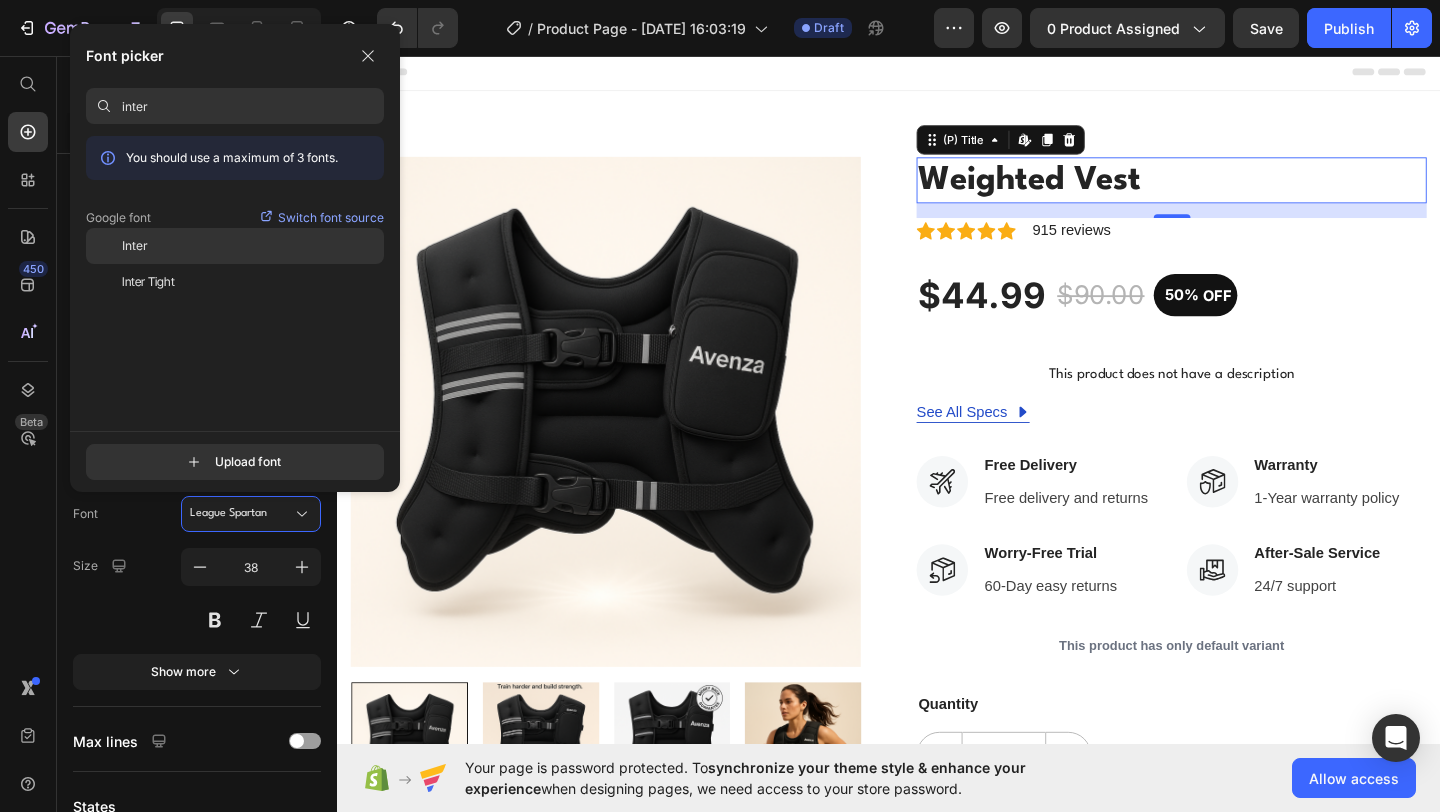 click on "Inter" 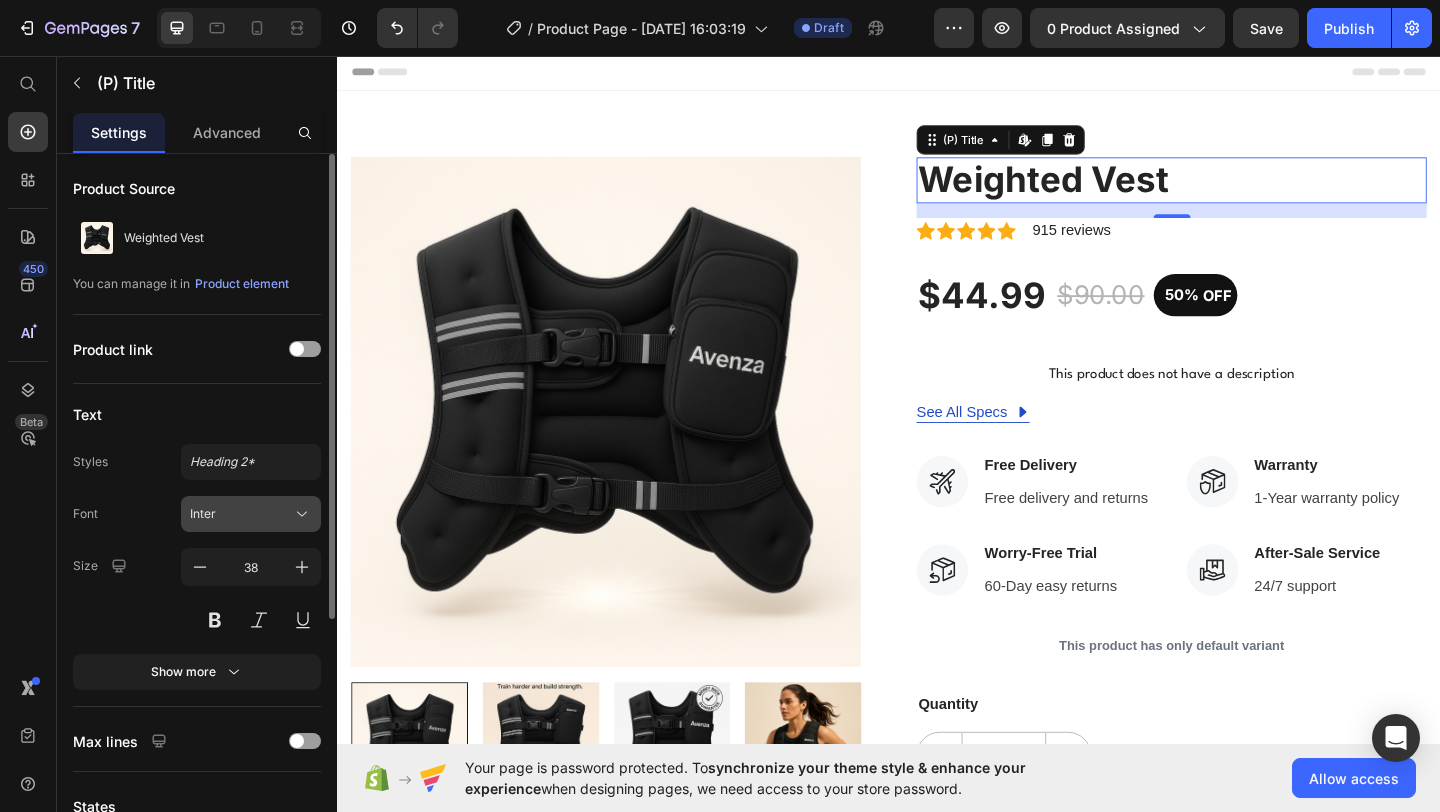 click 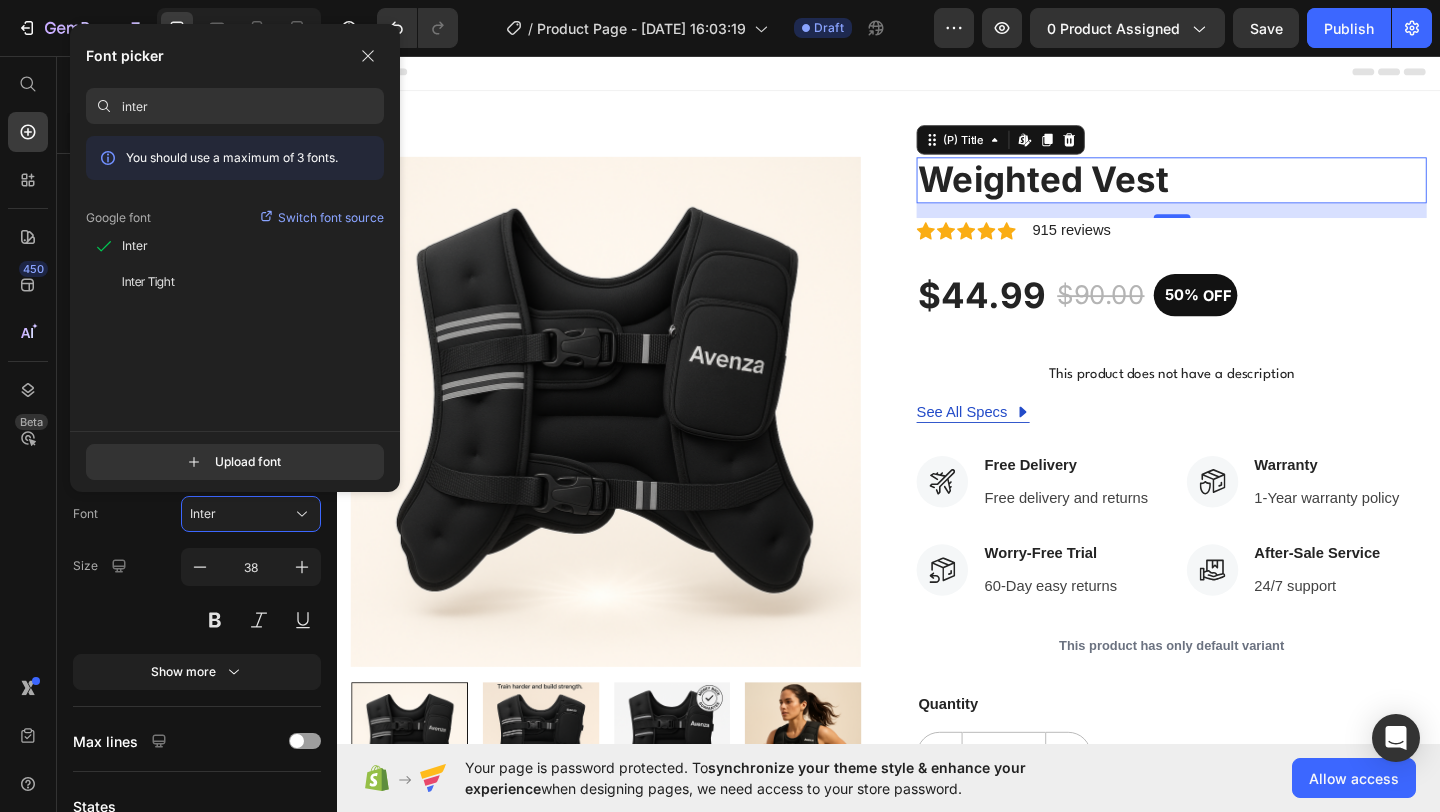drag, startPoint x: 211, startPoint y: 99, endPoint x: 120, endPoint y: 99, distance: 91 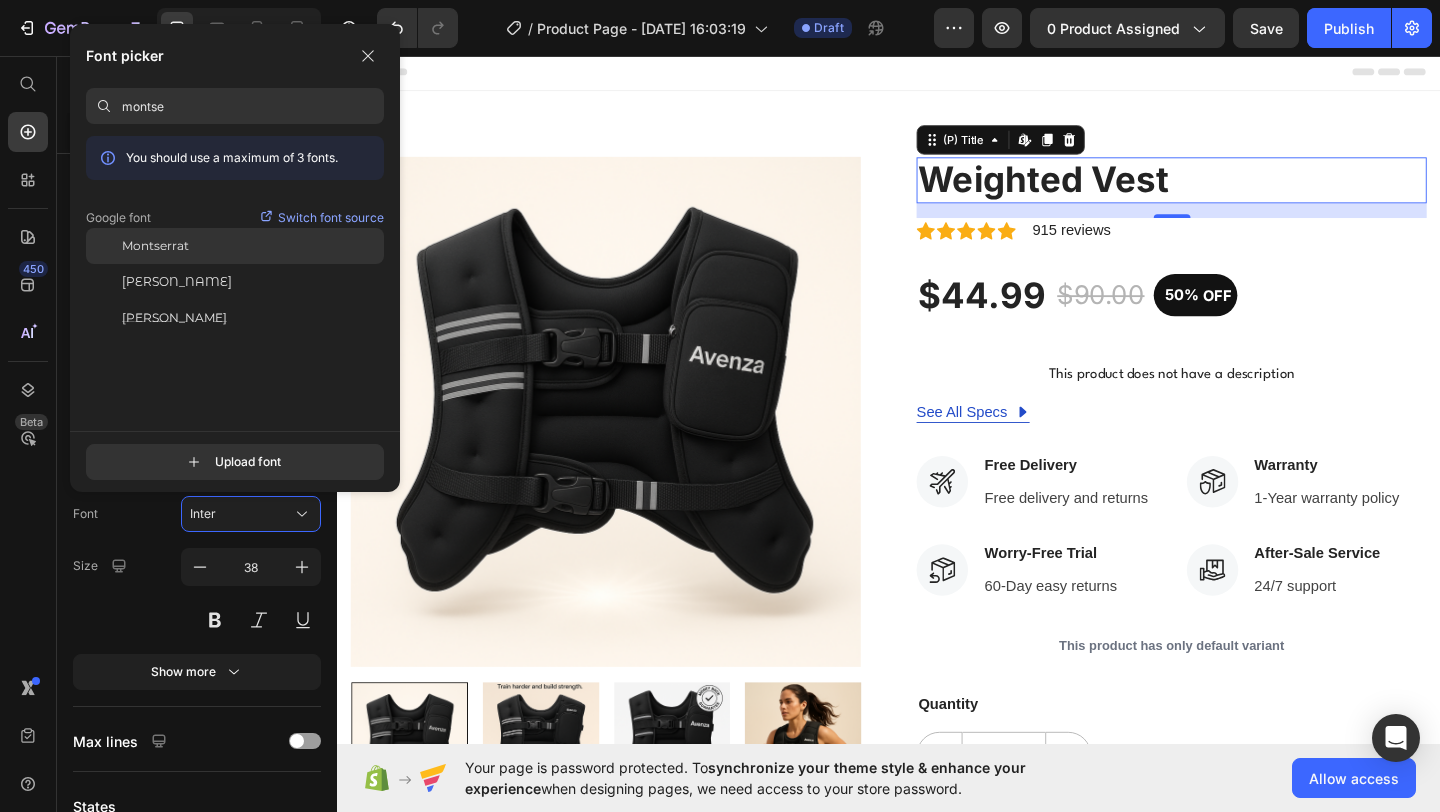click on "Montserrat" 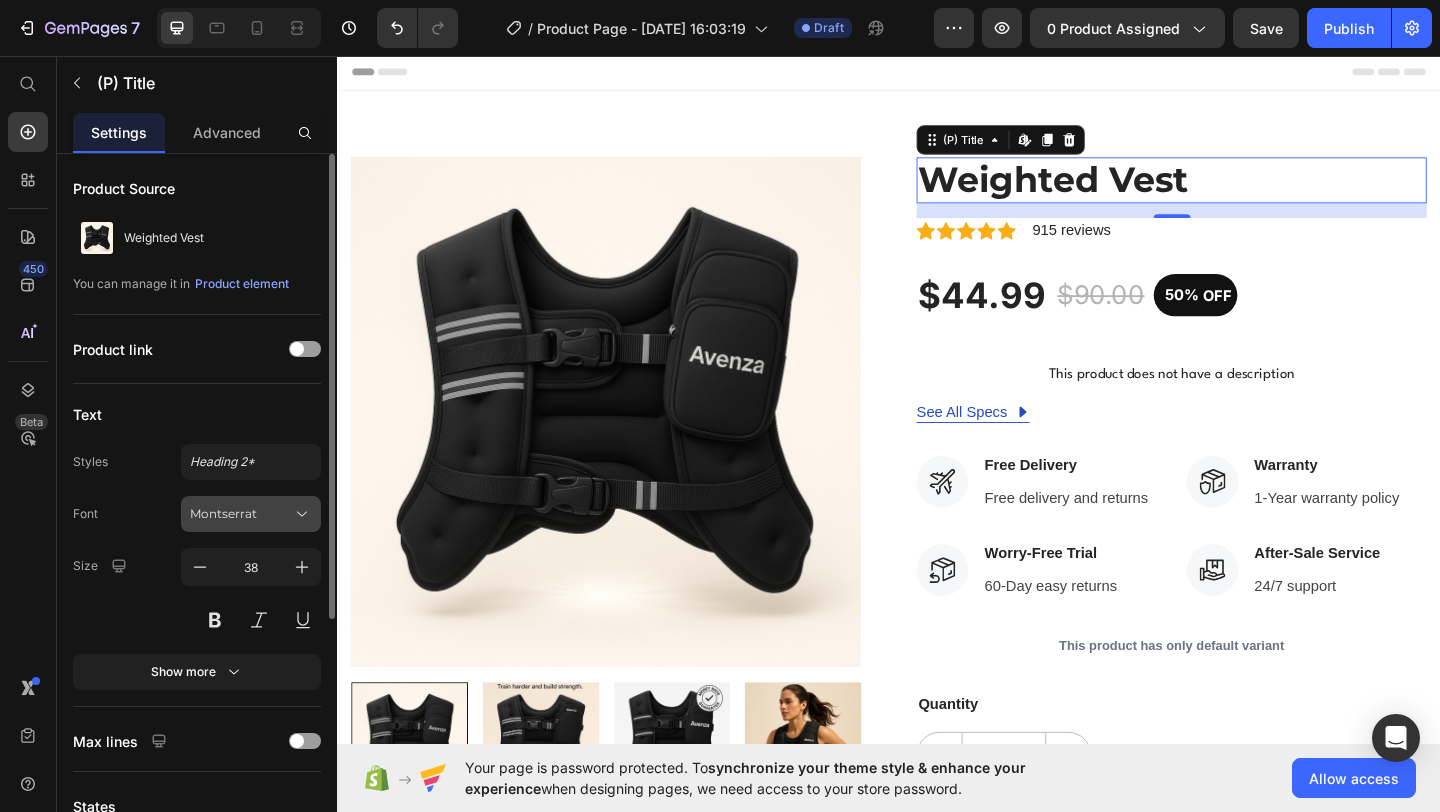 click on "Montserrat" at bounding box center [251, 514] 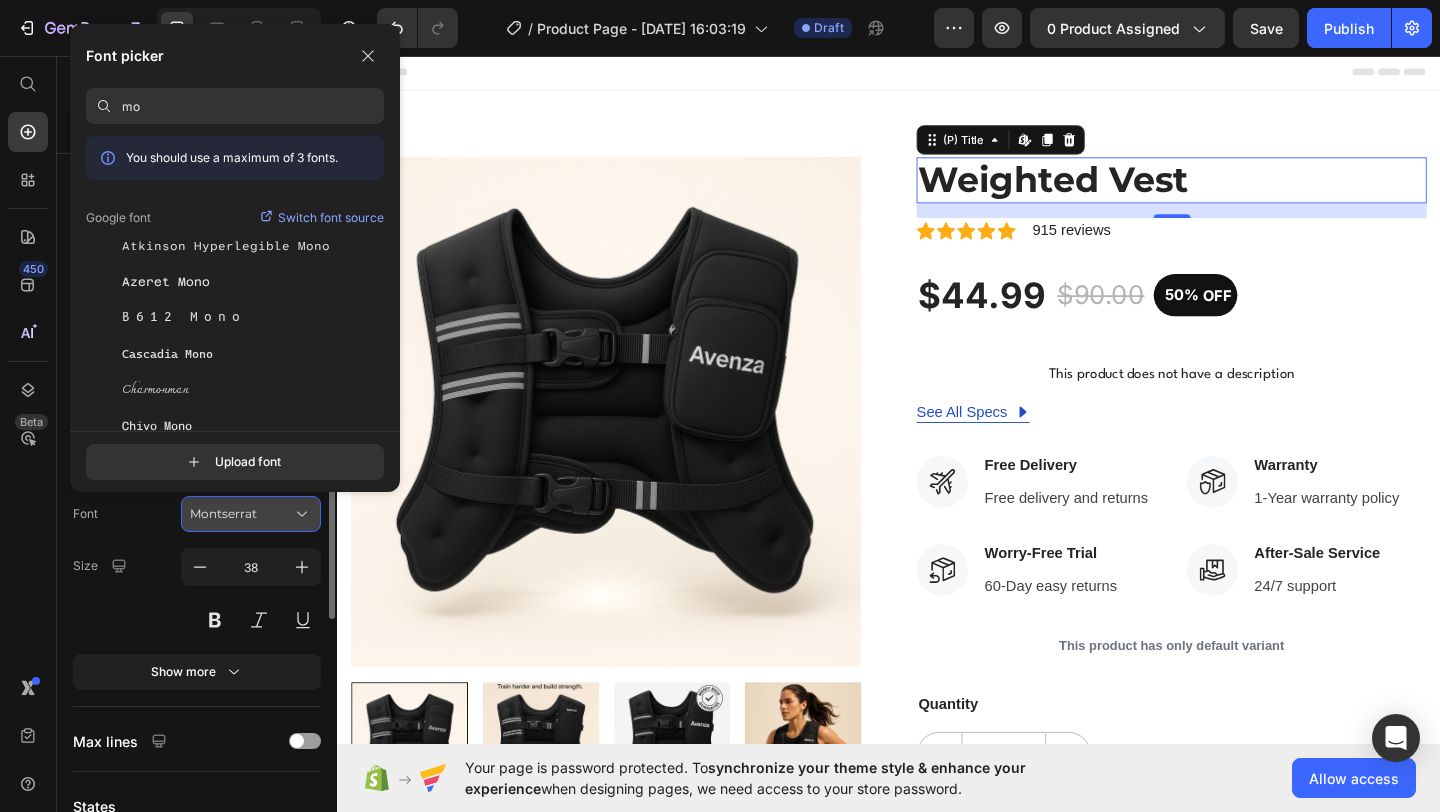 type on "m" 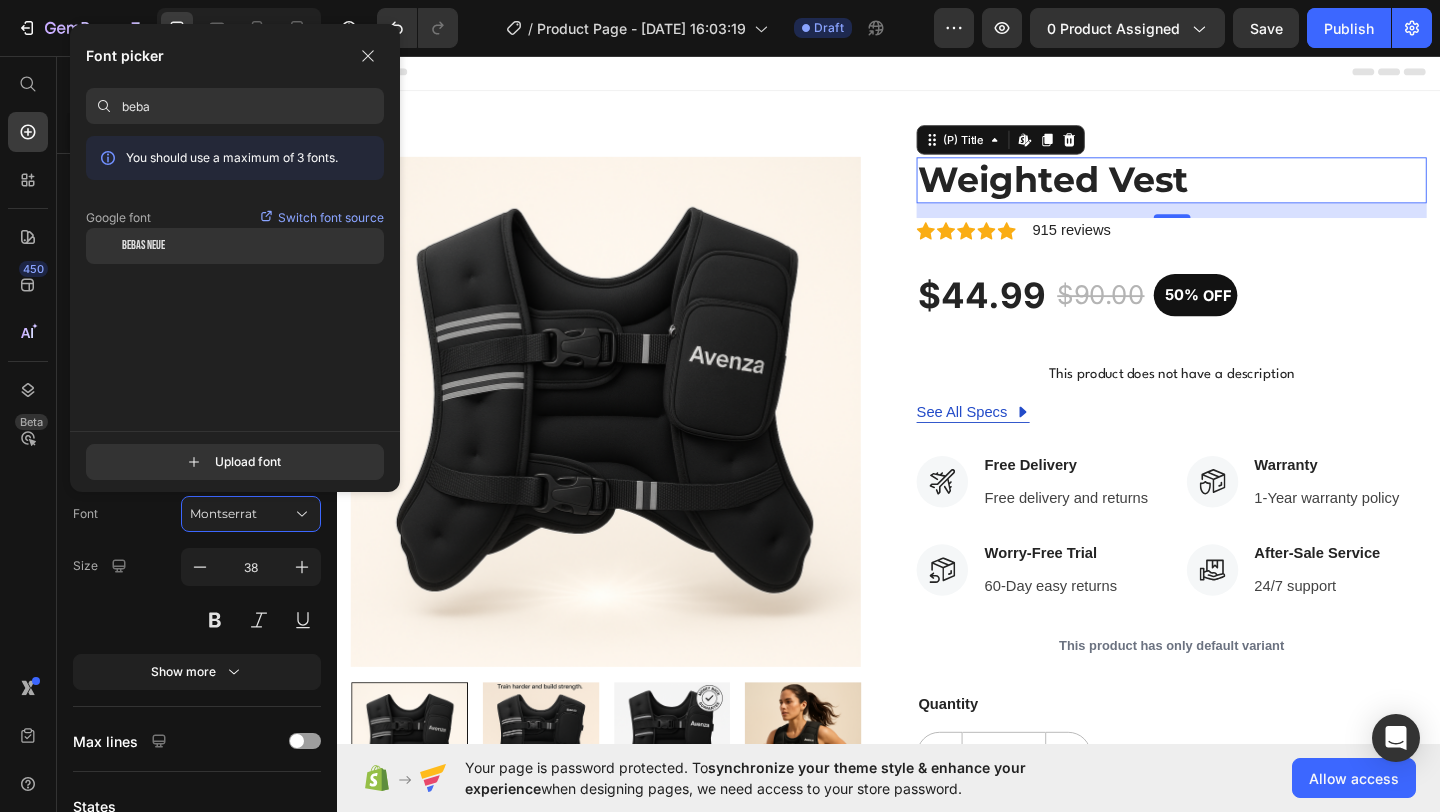click on "Bebas Neue" 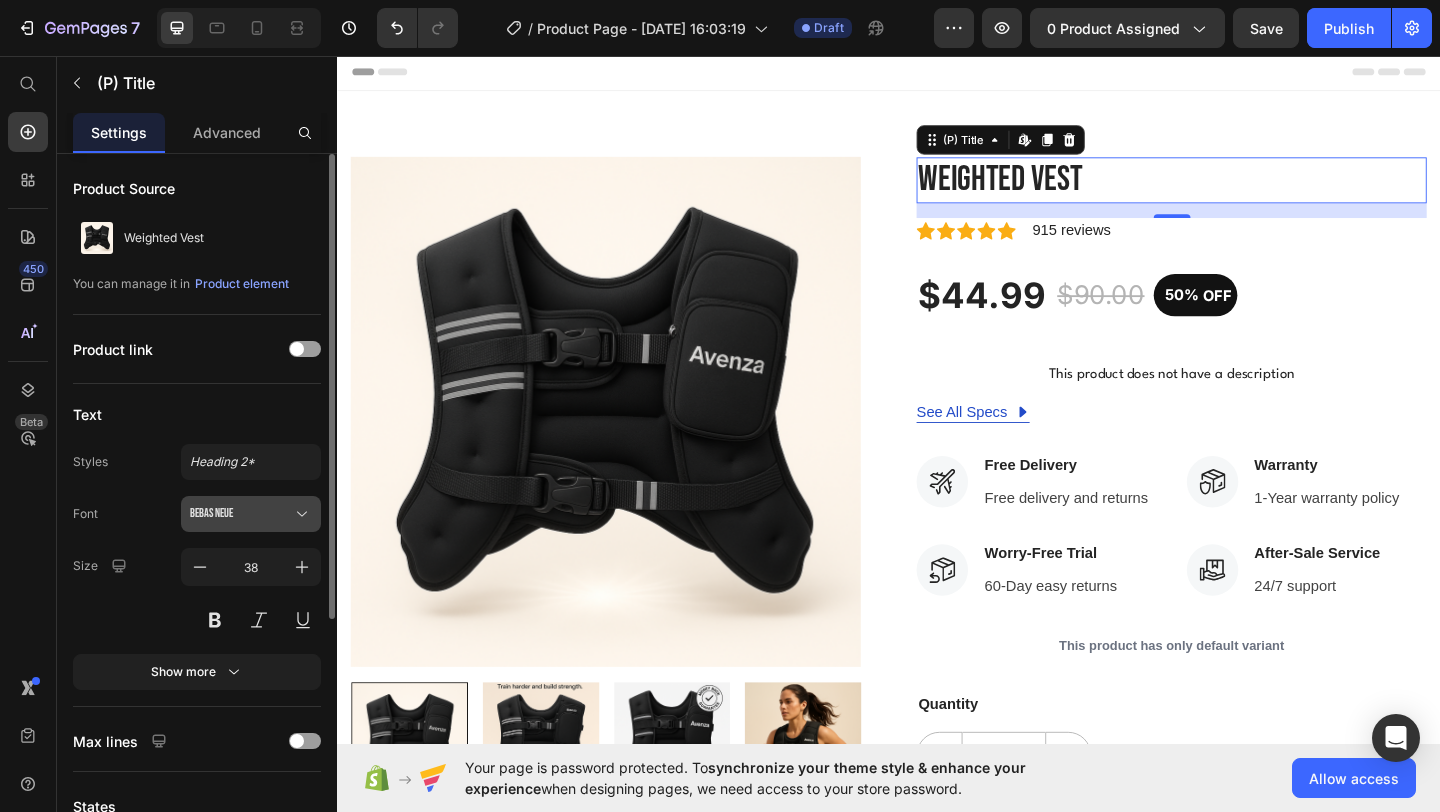 click on "Bebas Neue" at bounding box center [241, 514] 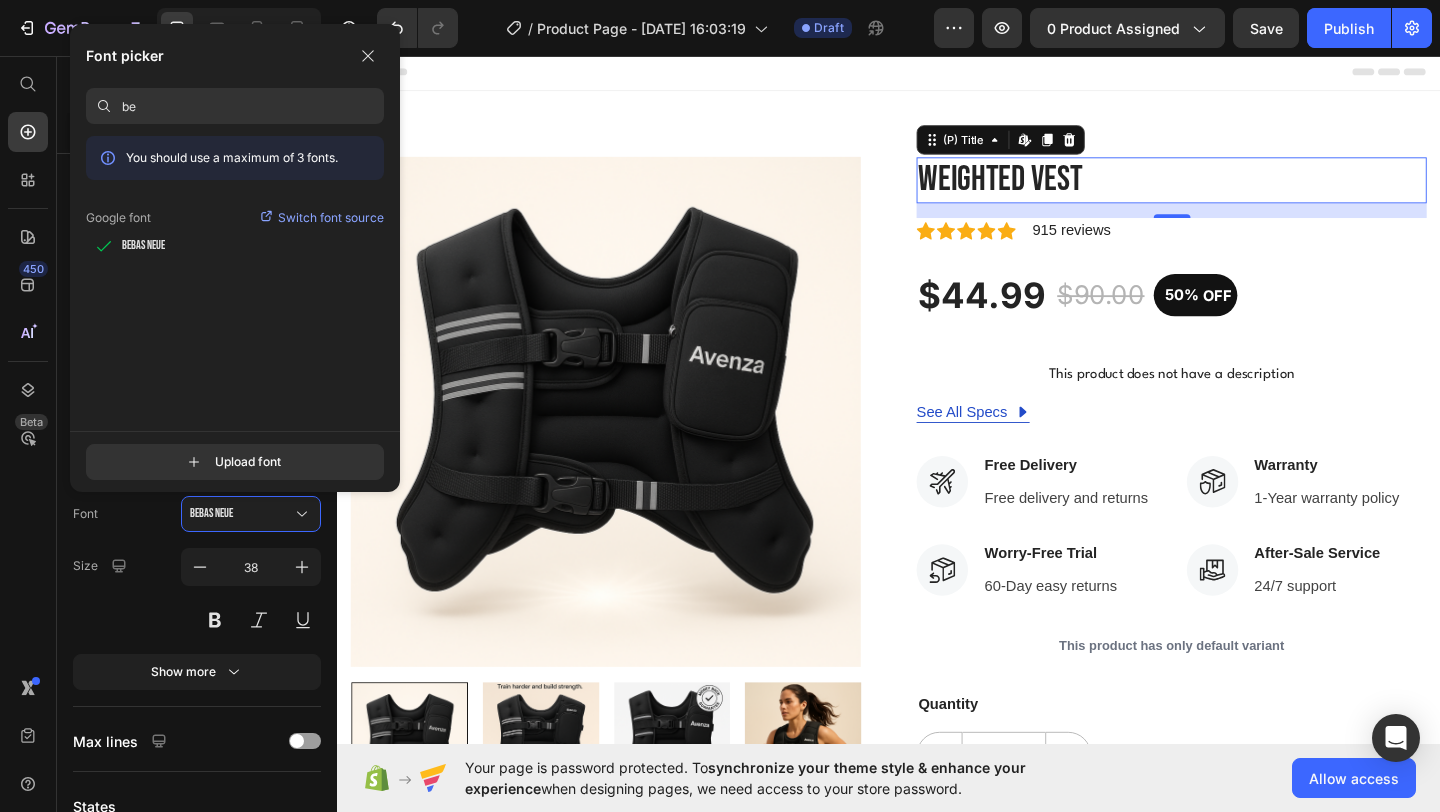 type on "b" 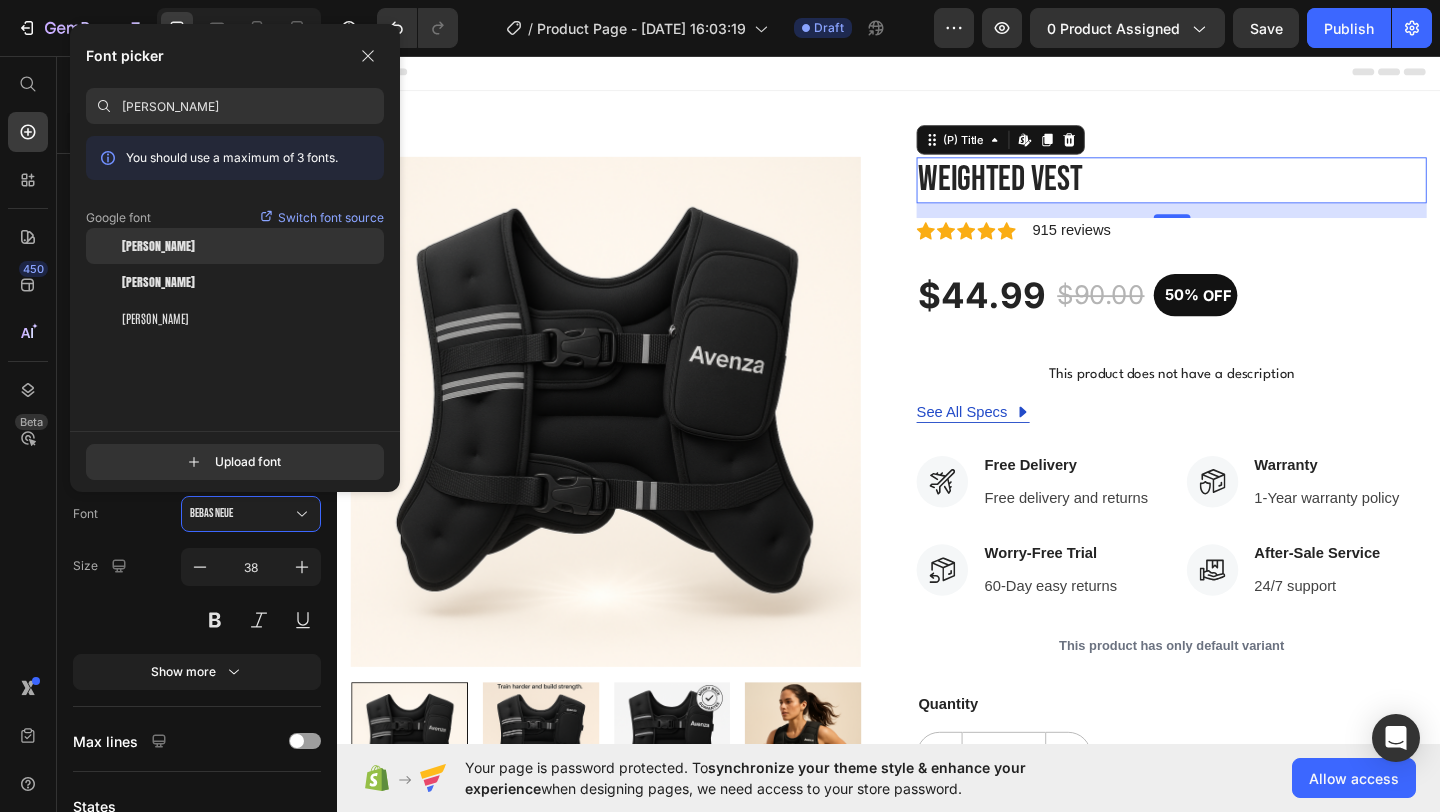 click on "[PERSON_NAME]" at bounding box center (158, 246) 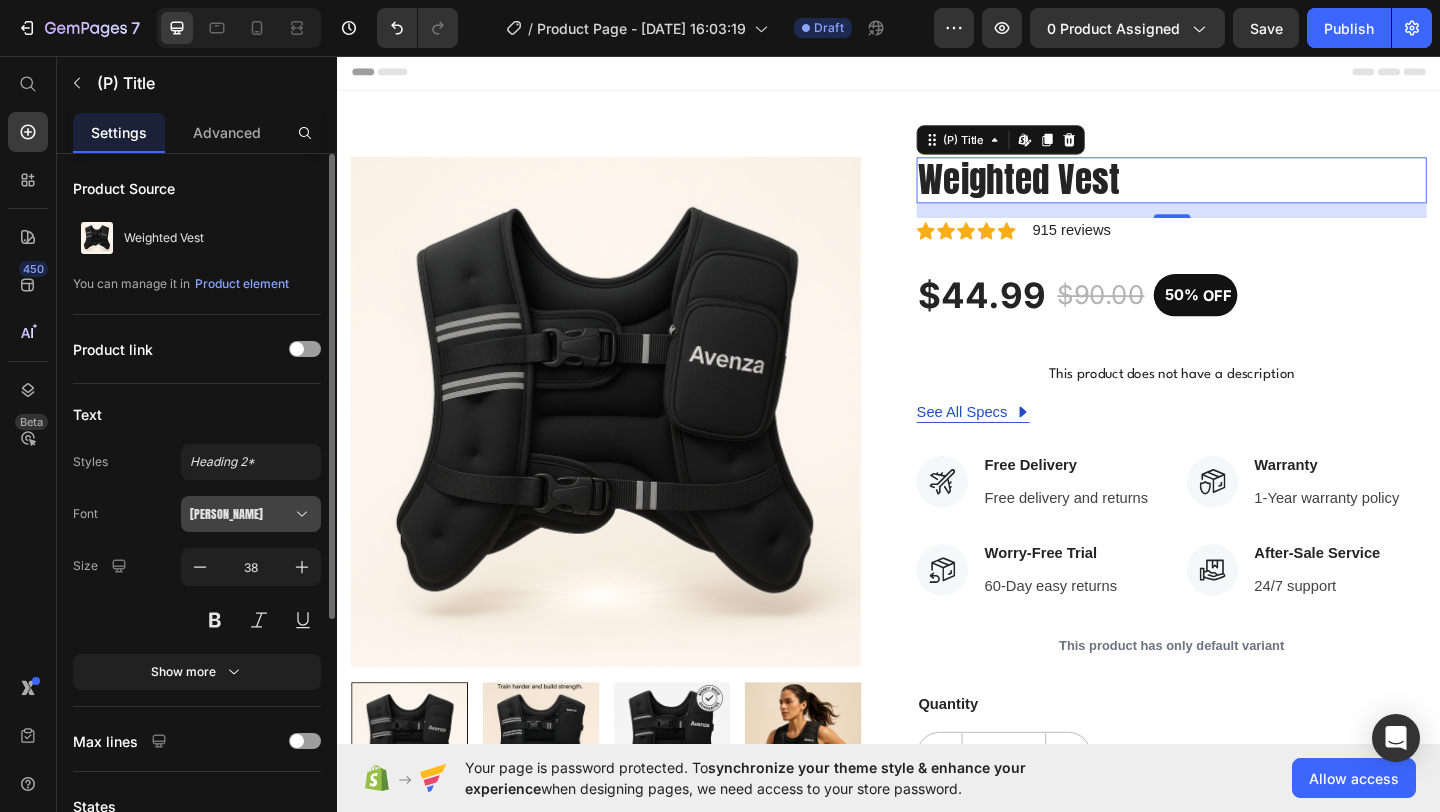 click on "[PERSON_NAME]" at bounding box center (251, 514) 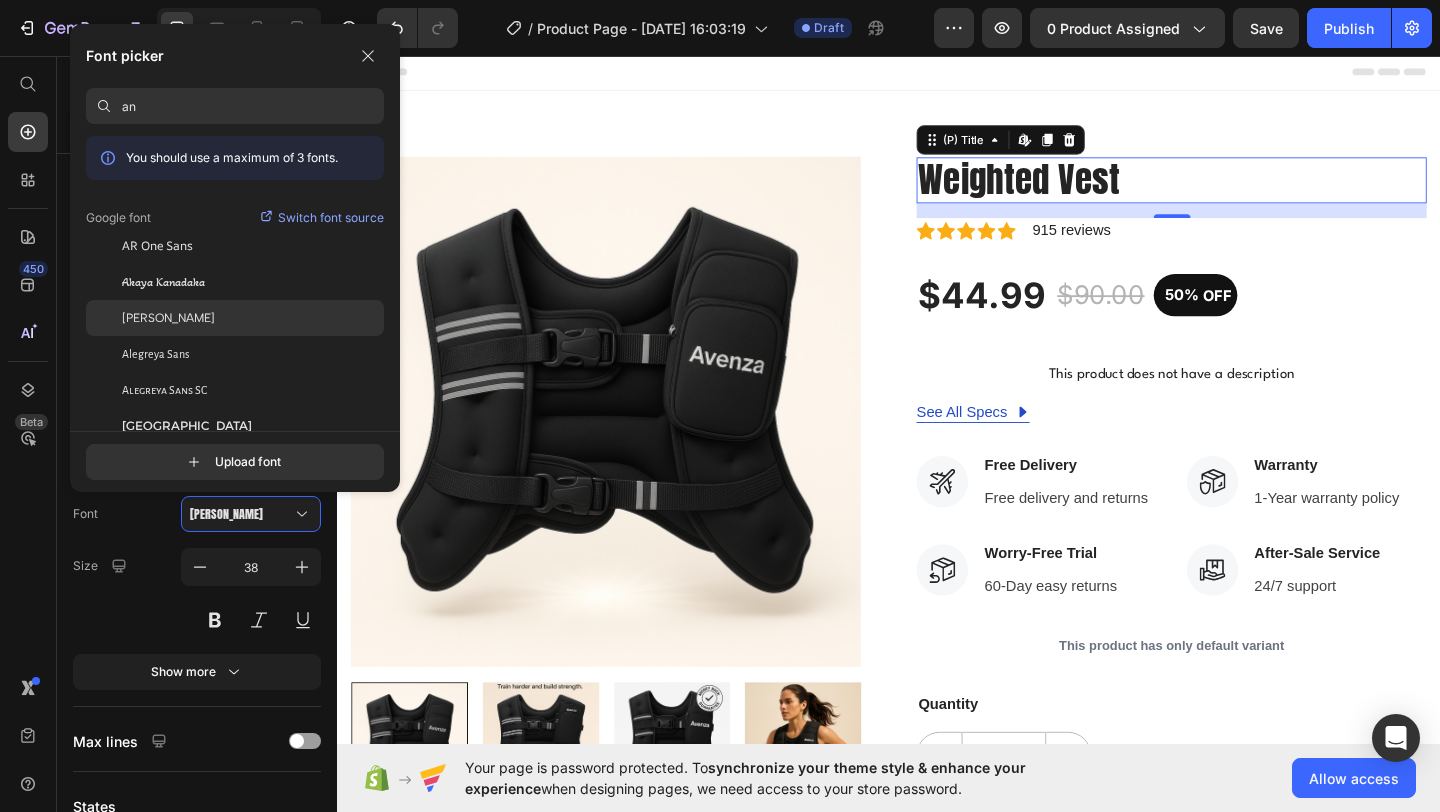 type on "a" 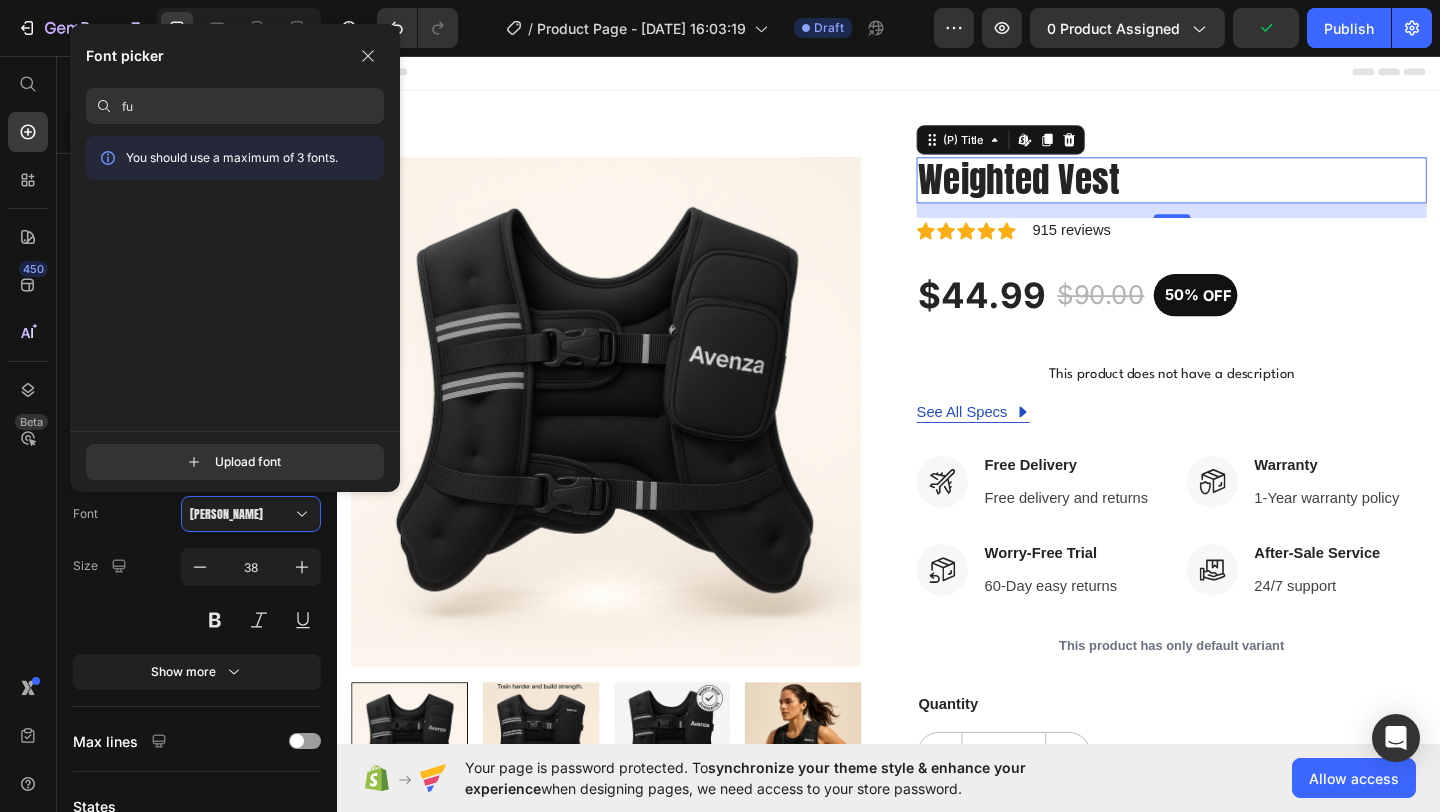 type on "f" 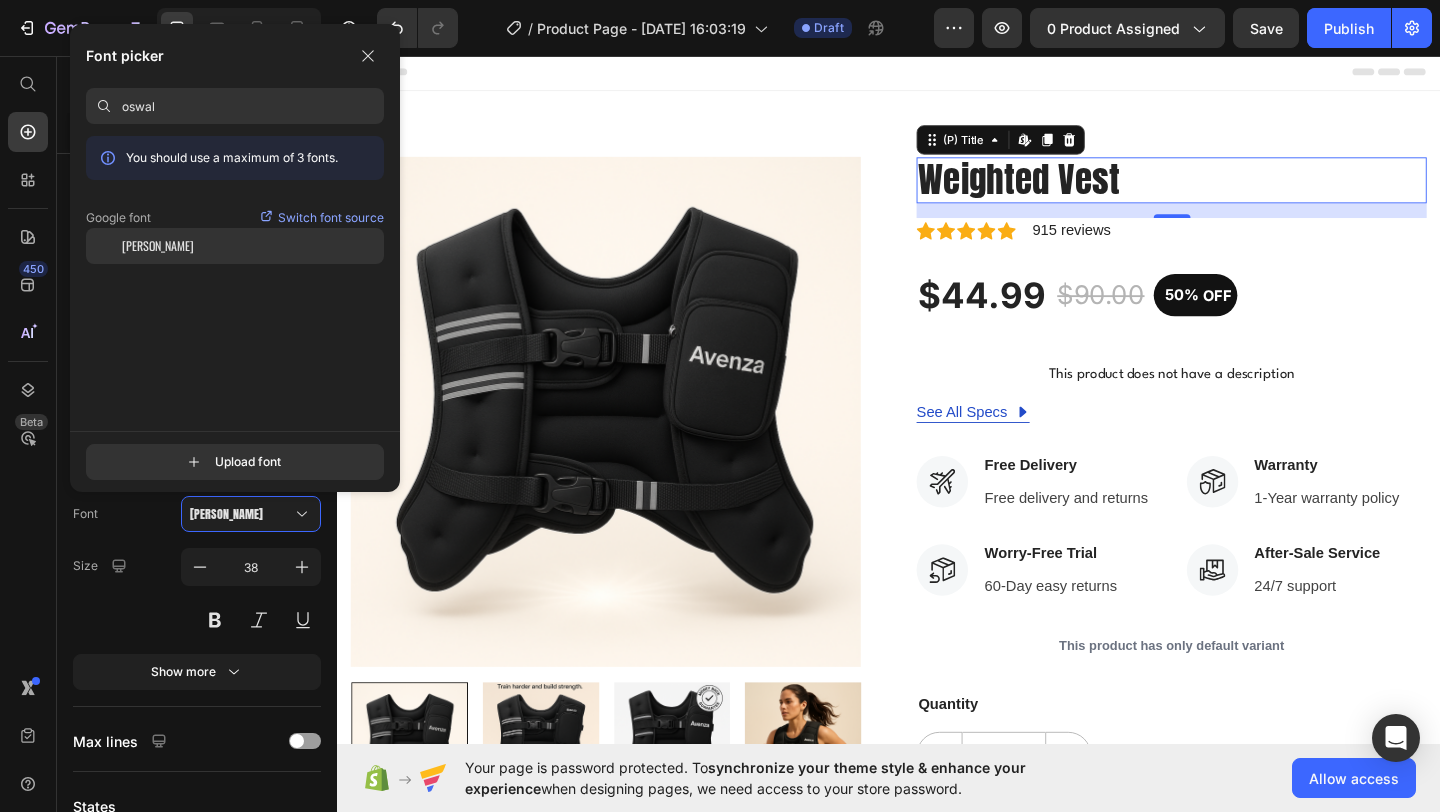 type on "oswal" 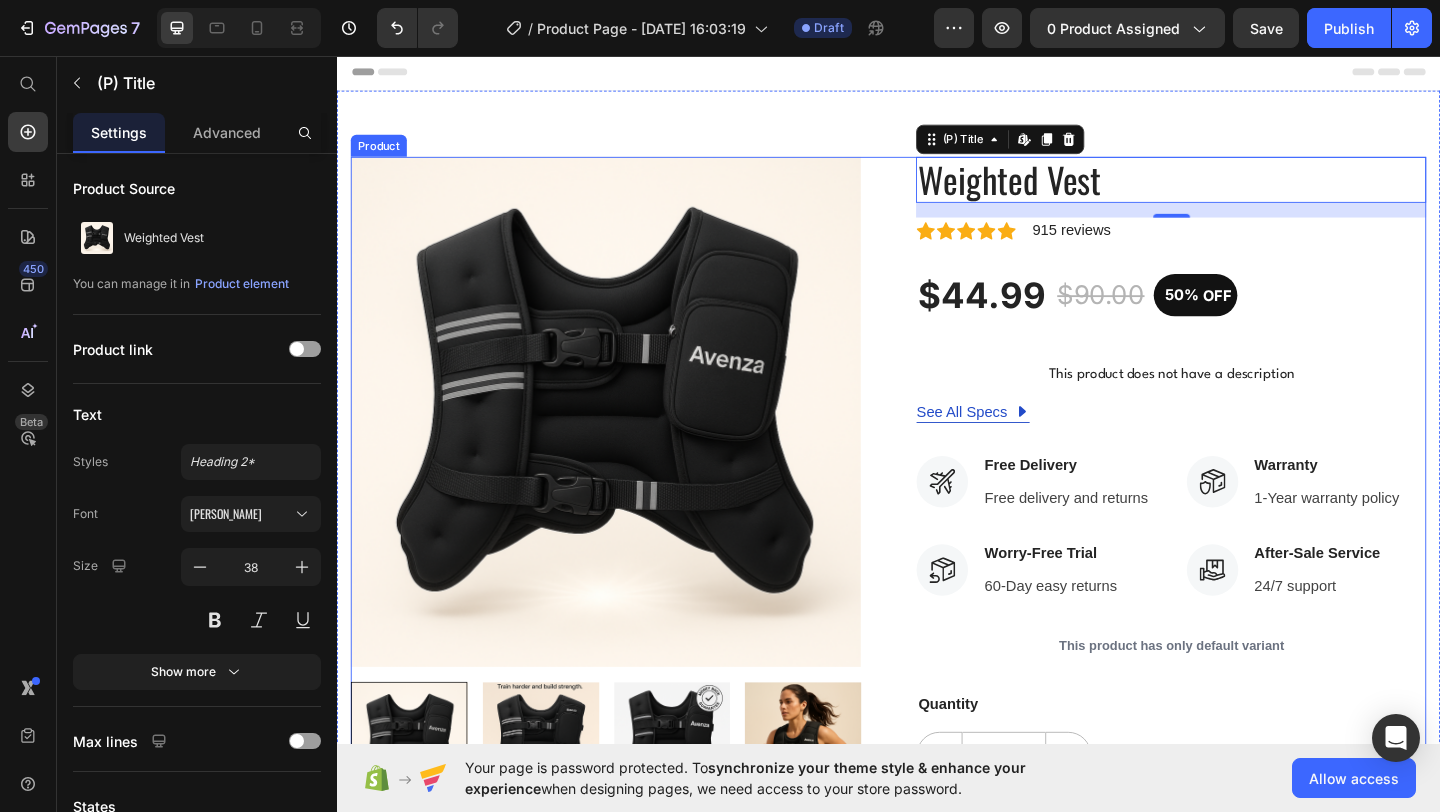click on "Icon
Icon
Icon
Icon
Icon Icon List Hoz 915 reviews Text block Row" at bounding box center (1244, 246) 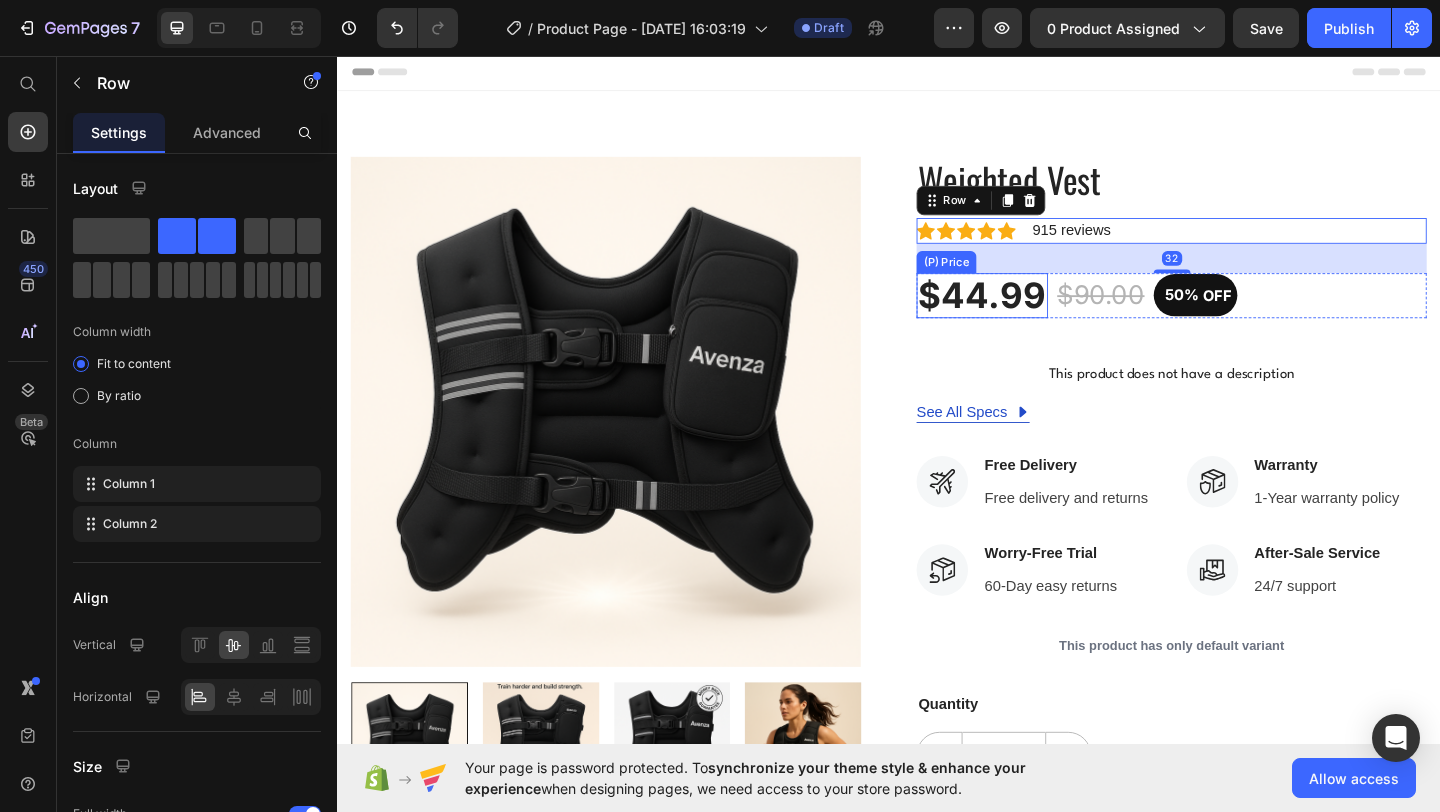click on "$44.99" at bounding box center [1038, 317] 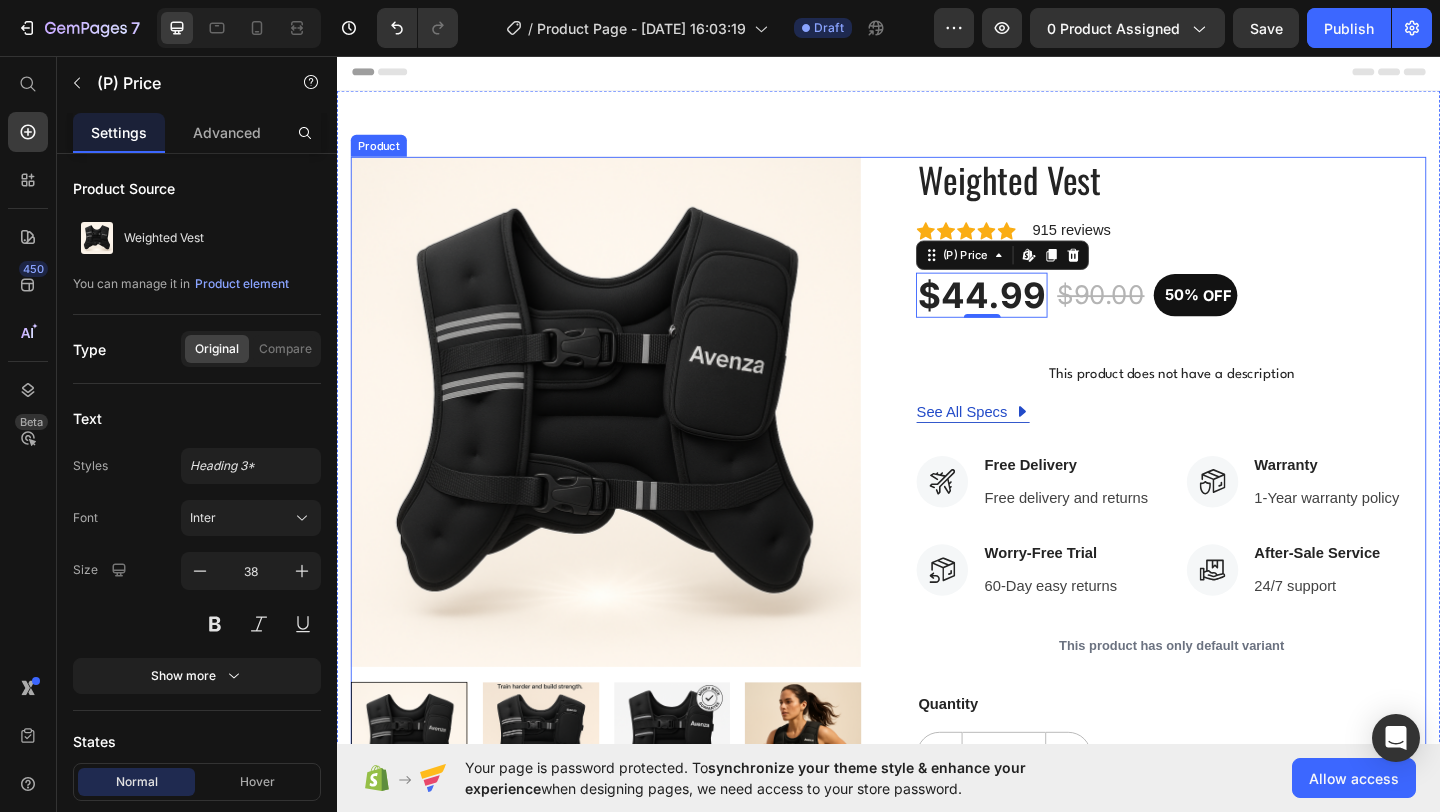 click on "Weighted Vest (P) Title
Icon
Icon
Icon
Icon
Icon Icon List Hoz 915 reviews Text block Row $44.99 (P) Price   Edit content in Shopify 0 $90.00 (P) Price 50% OFF (P) Tag Row This product does not have a description (P) Description
See All Specs Button Row
Icon Free Delivery Text block Free delivery and returns Text block Icon List
Icon Worry-Free Trial Text block 60-Day easy returns Text block Icon List
Icon Warranty Text block 1-Year warranty policy Text block Icon List
Icon After-Sale Service Text block 24/7 support Text block Icon List Row This product has only default variant (P) Variants & Swatches Quantity Text block 1 (P) Quantity ADD TO CART (P) Cart Button Buy it now (P) Dynamic Checkout" at bounding box center (1244, 591) 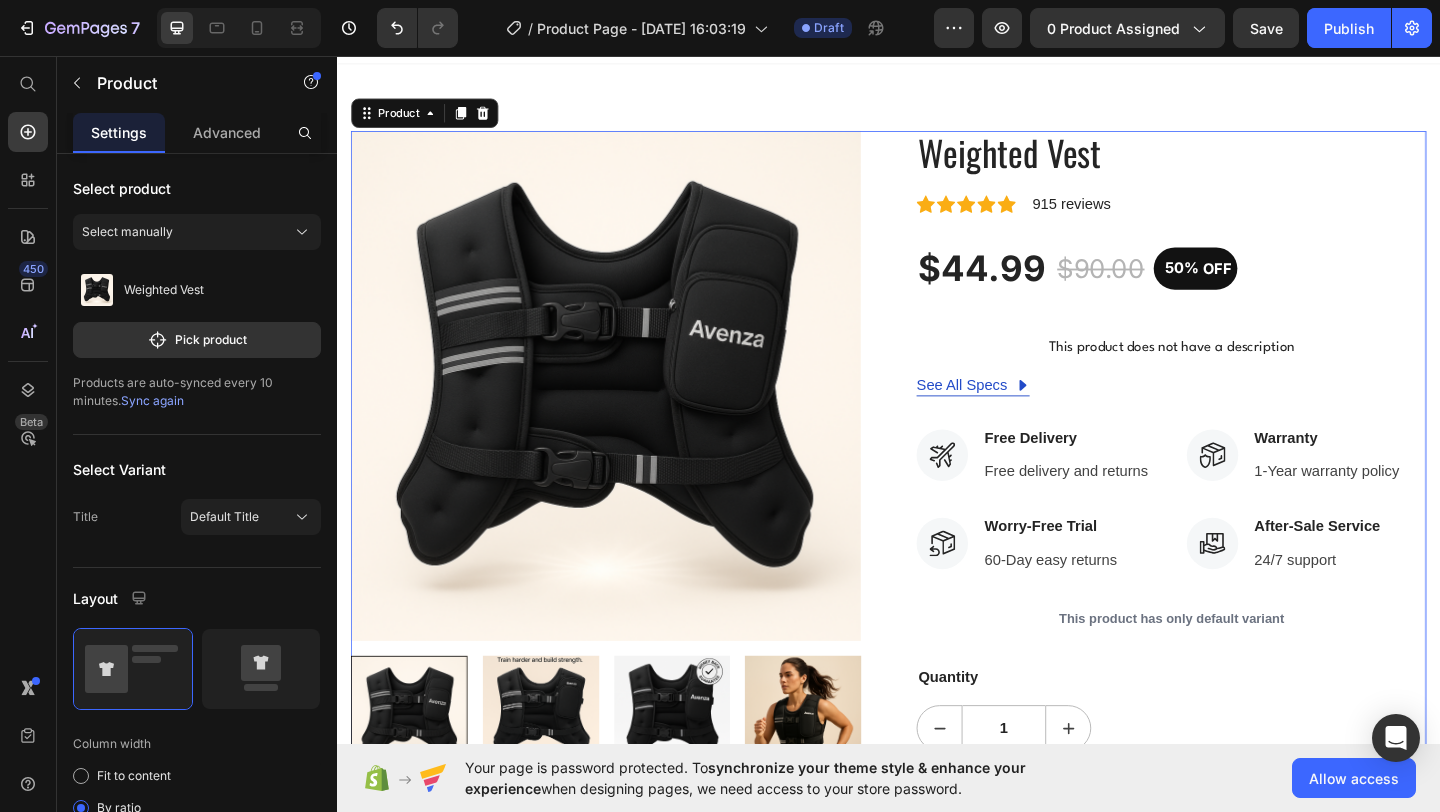 scroll, scrollTop: 34, scrollLeft: 0, axis: vertical 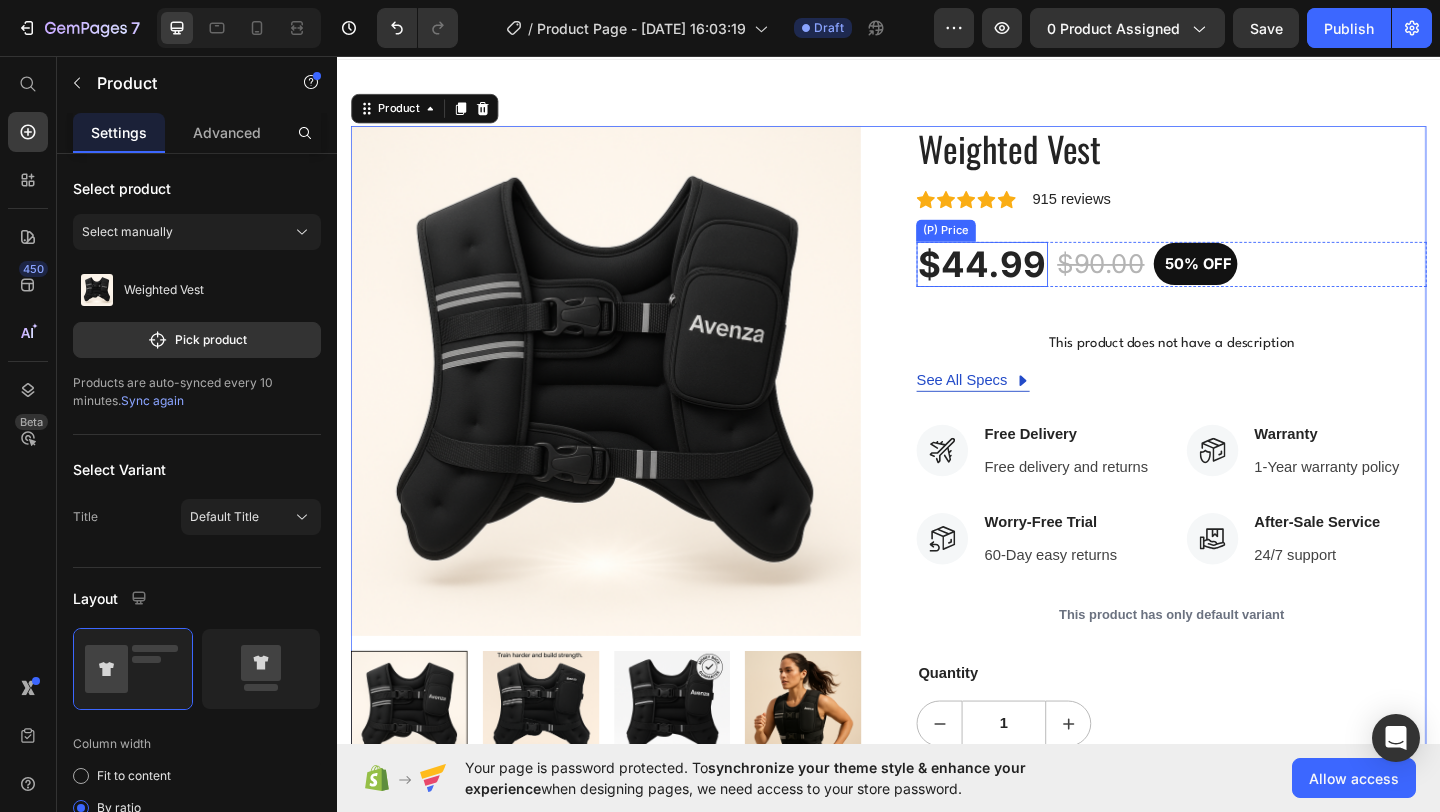 click on "$44.99" at bounding box center [1038, 283] 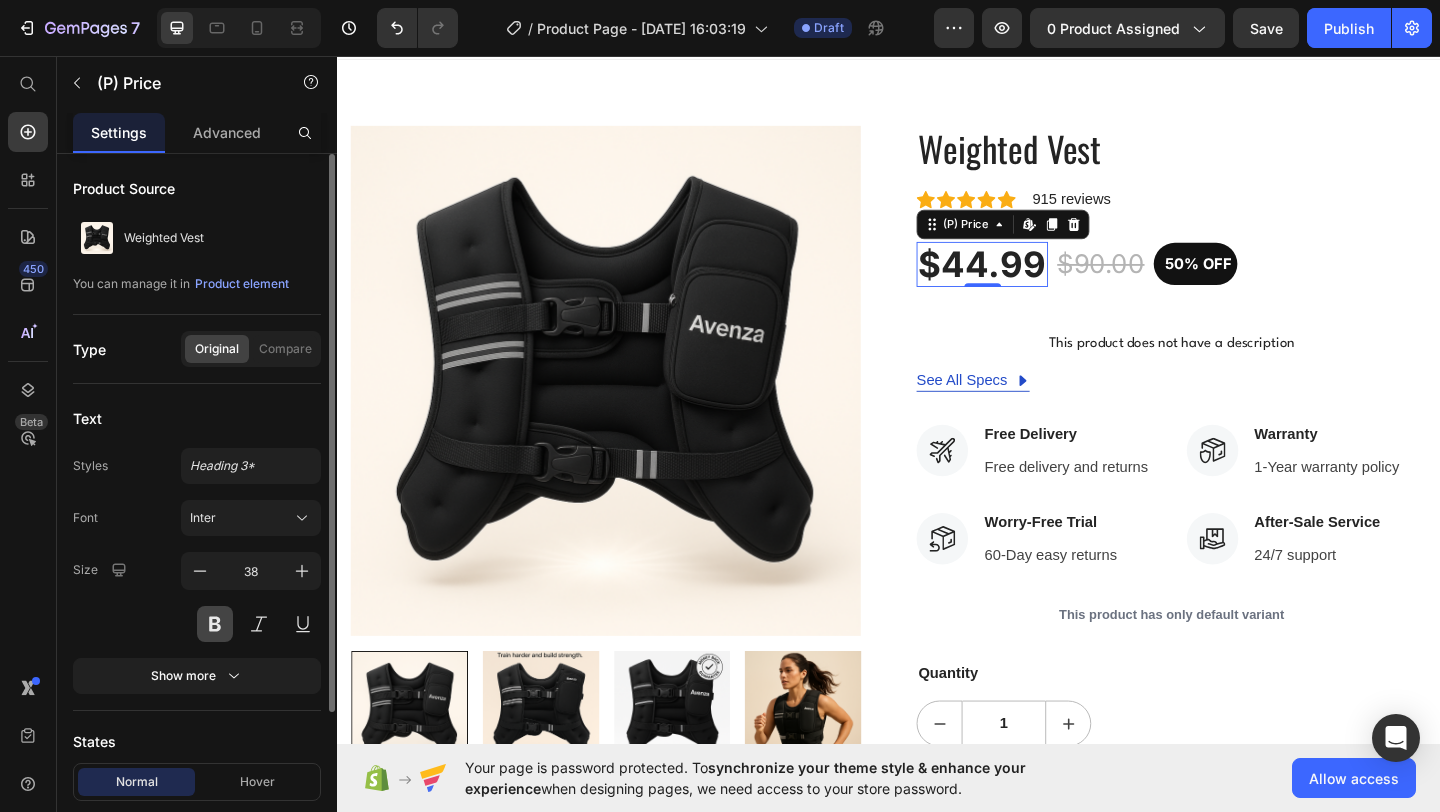 click at bounding box center (215, 624) 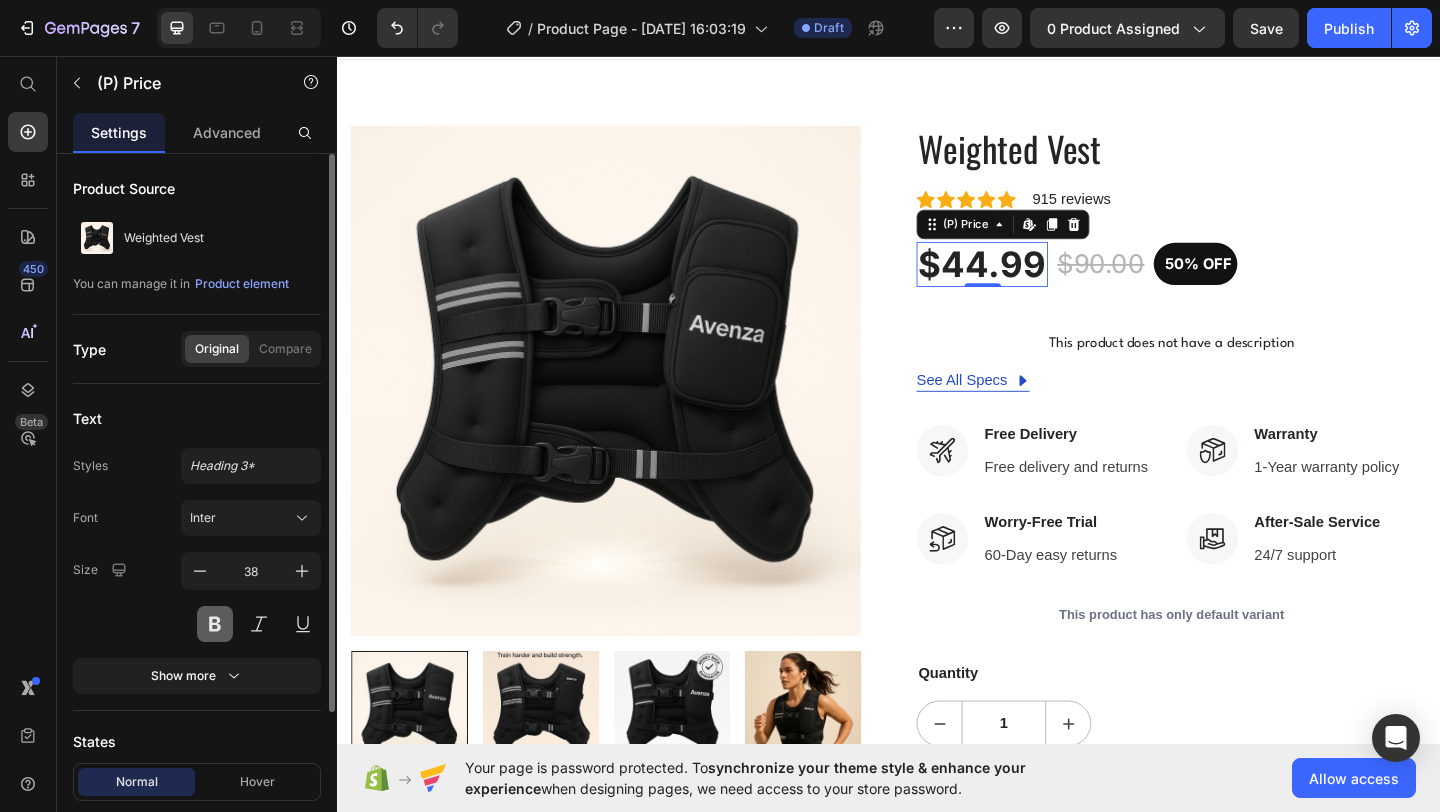 click at bounding box center [215, 624] 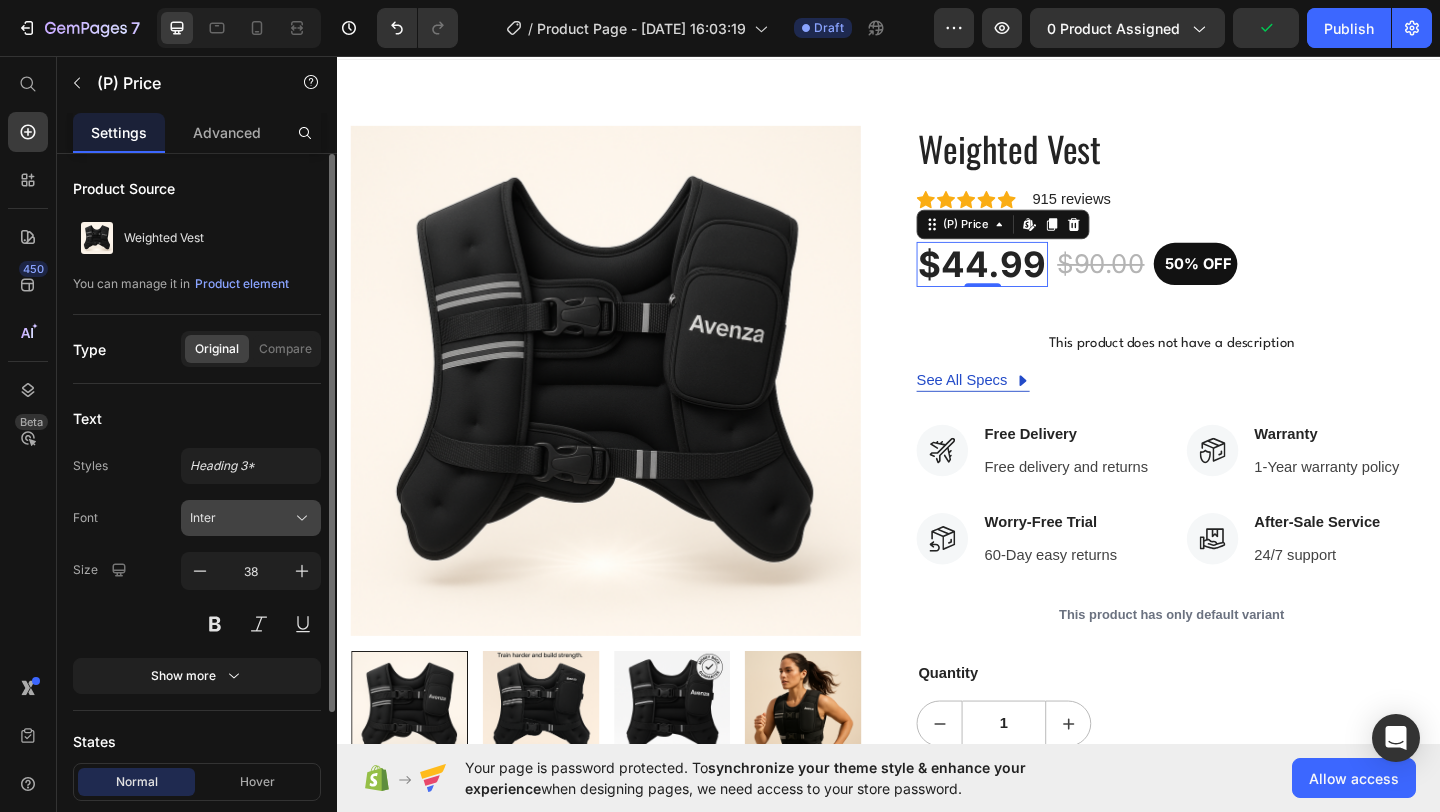 click on "Inter" at bounding box center [241, 518] 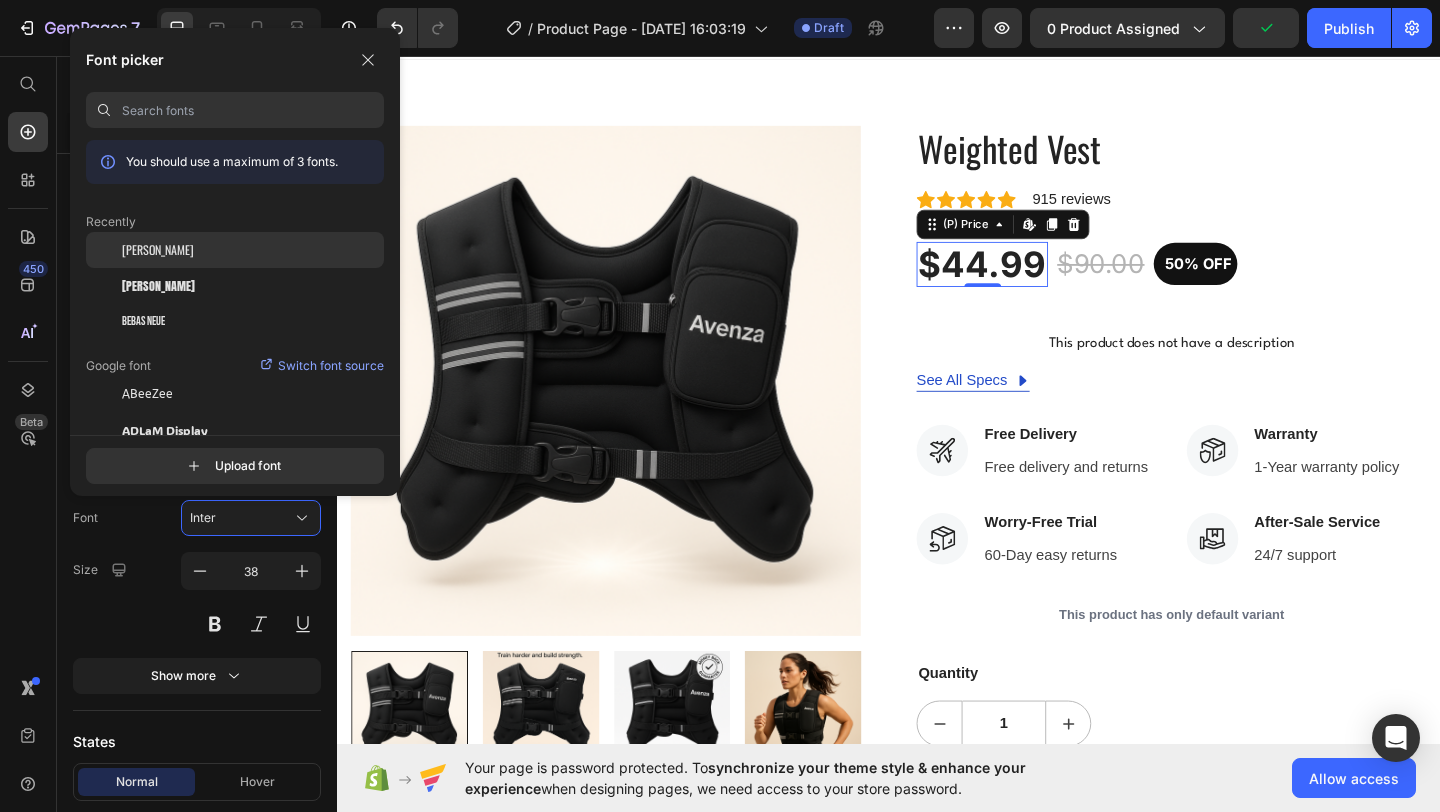 click on "[PERSON_NAME]" at bounding box center [158, 250] 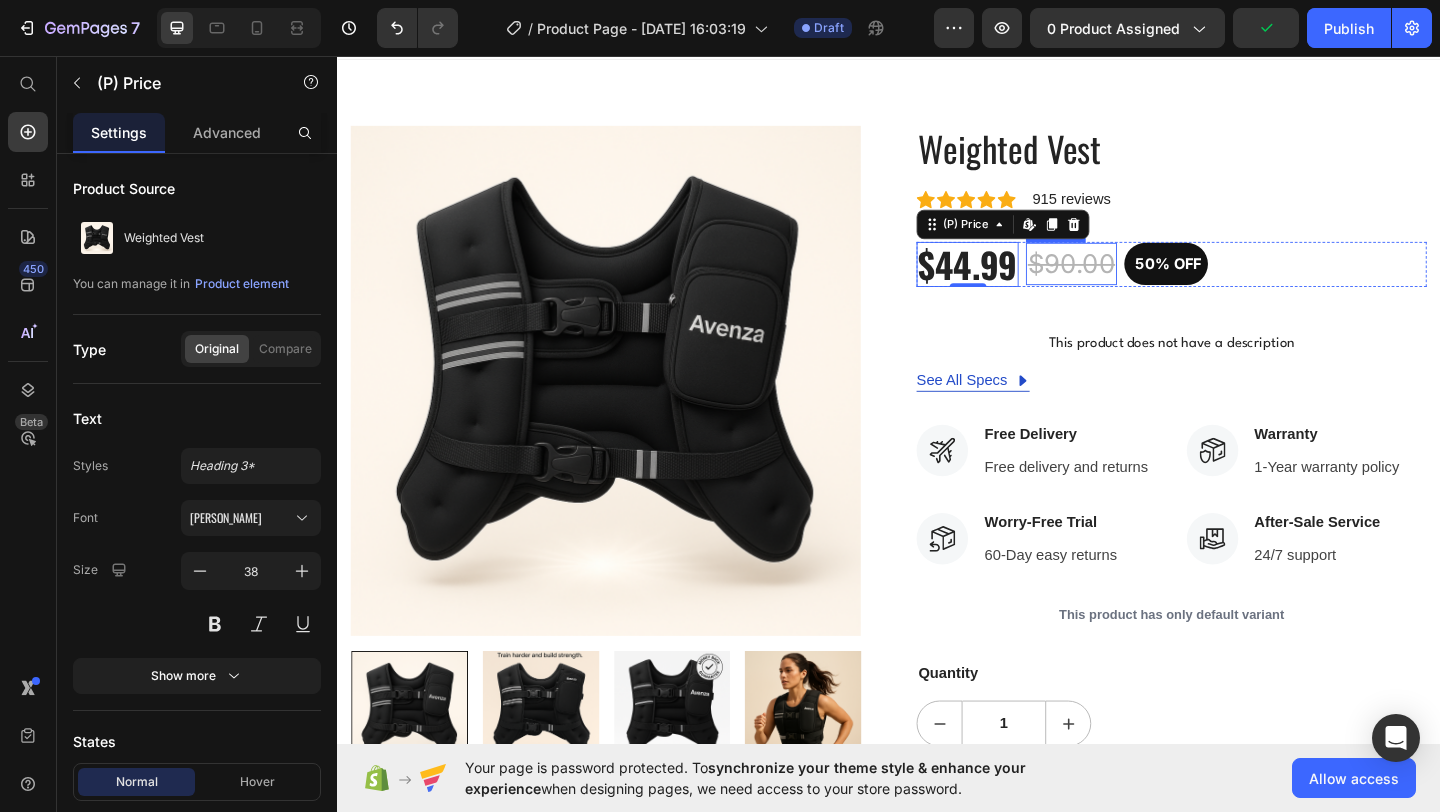 click on "$90.00" at bounding box center (1135, 282) 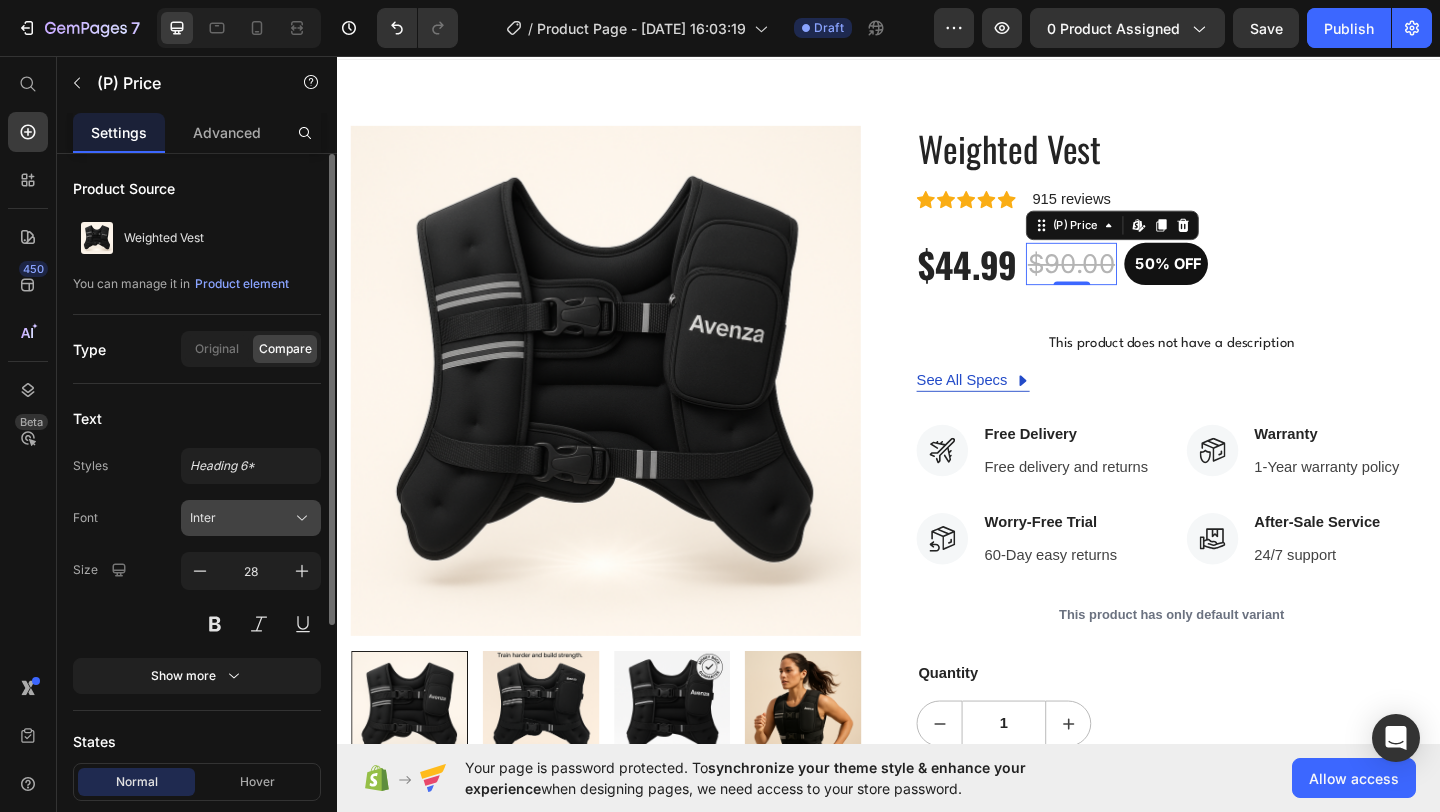 click on "Inter" at bounding box center [241, 518] 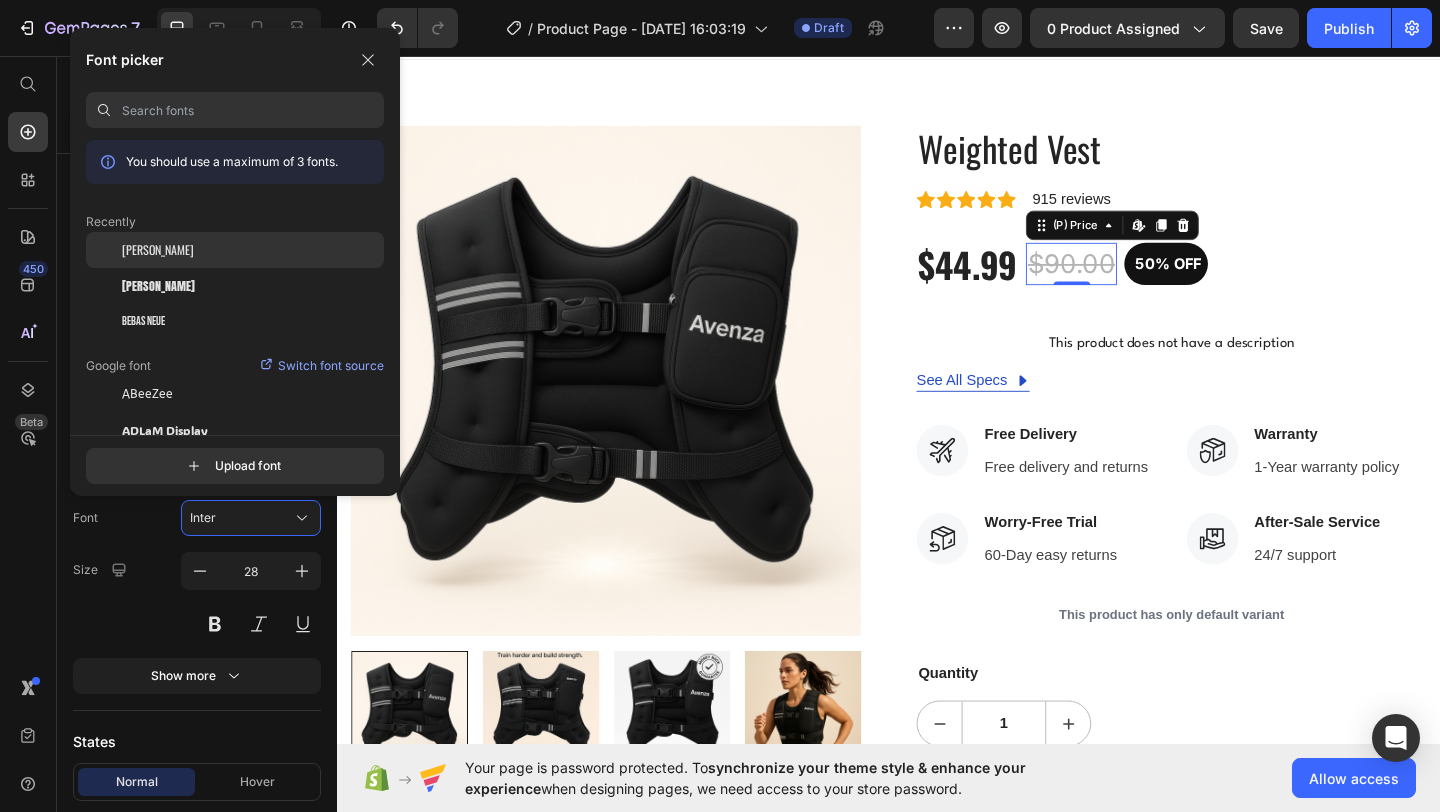click on "[PERSON_NAME]" 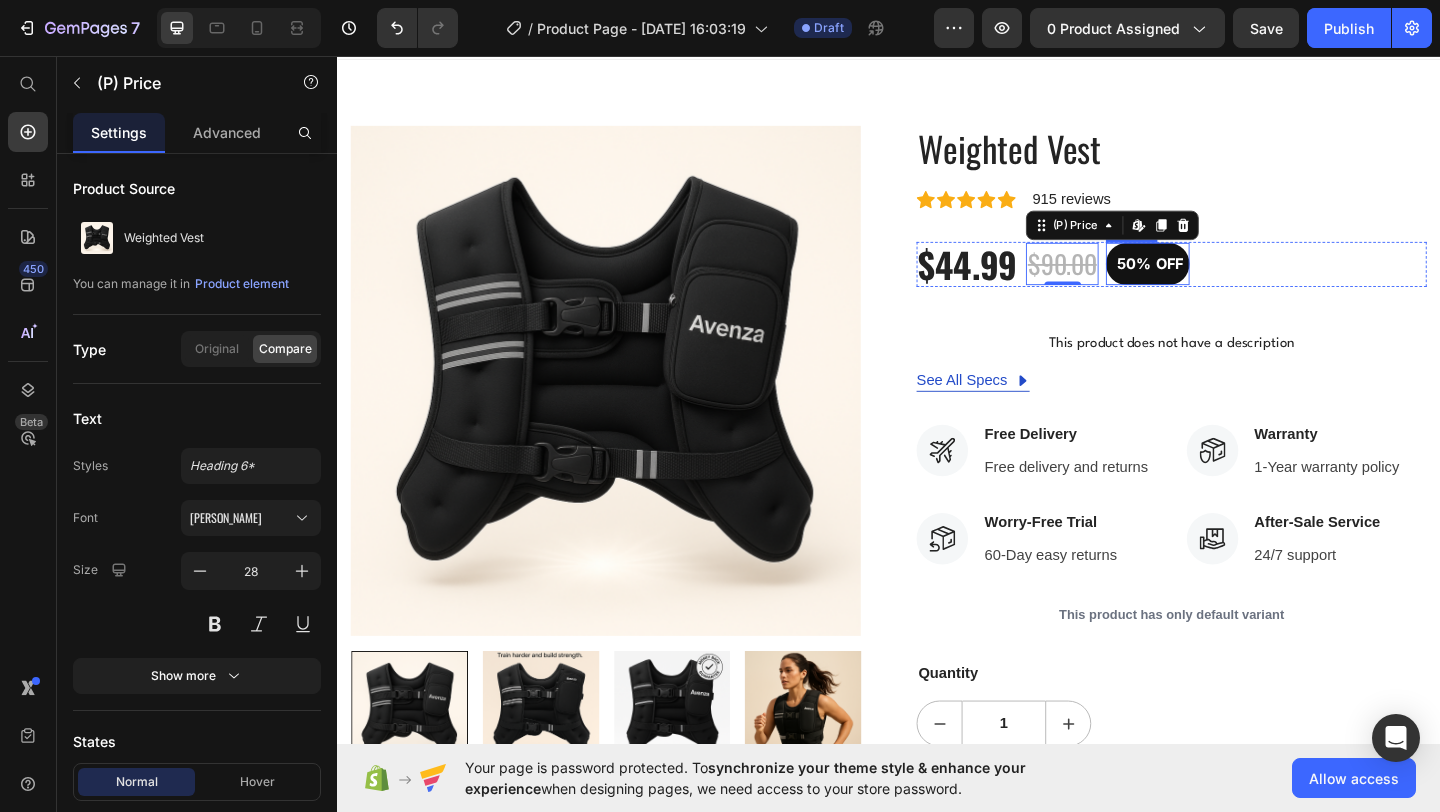 click on "50%" at bounding box center [1203, 281] 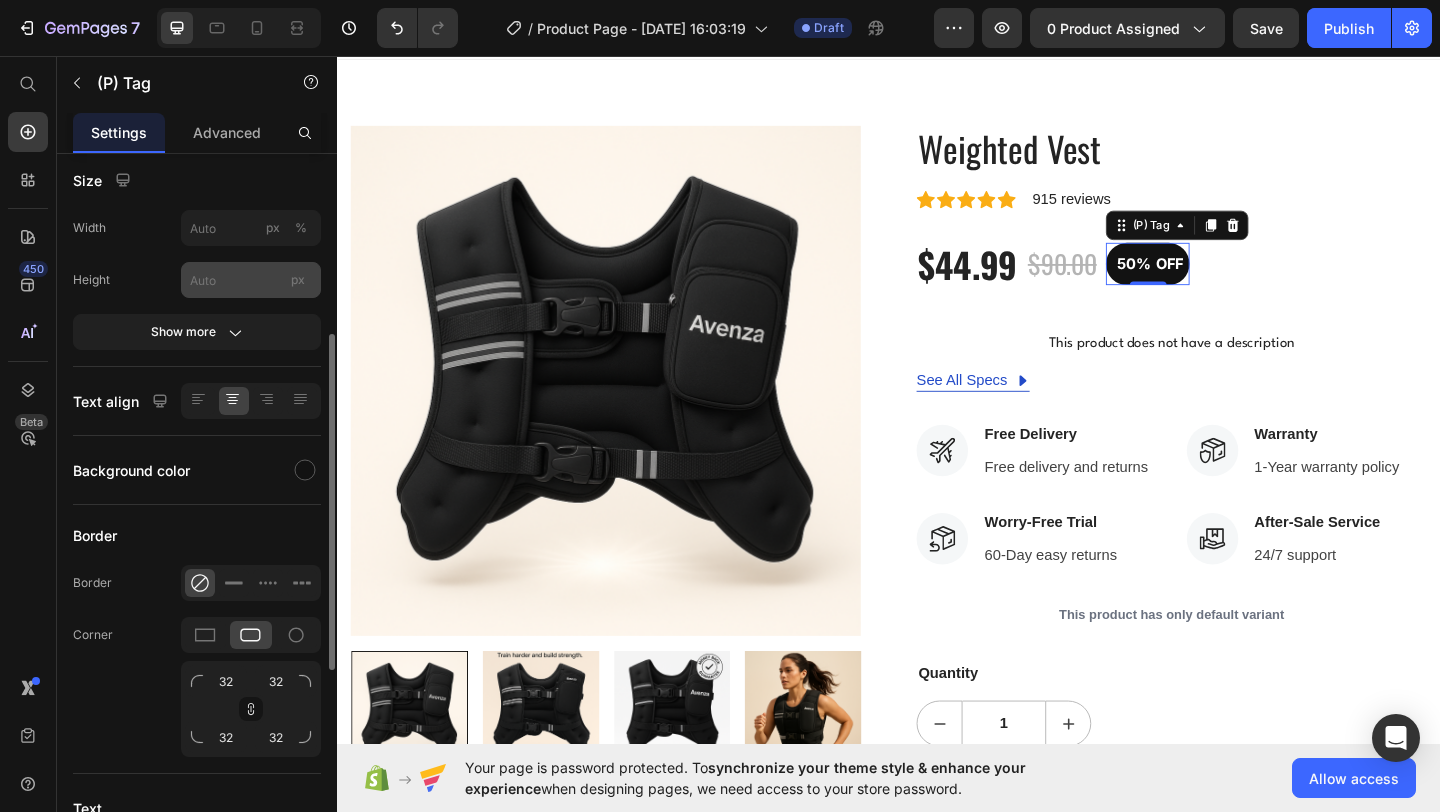 scroll, scrollTop: 394, scrollLeft: 0, axis: vertical 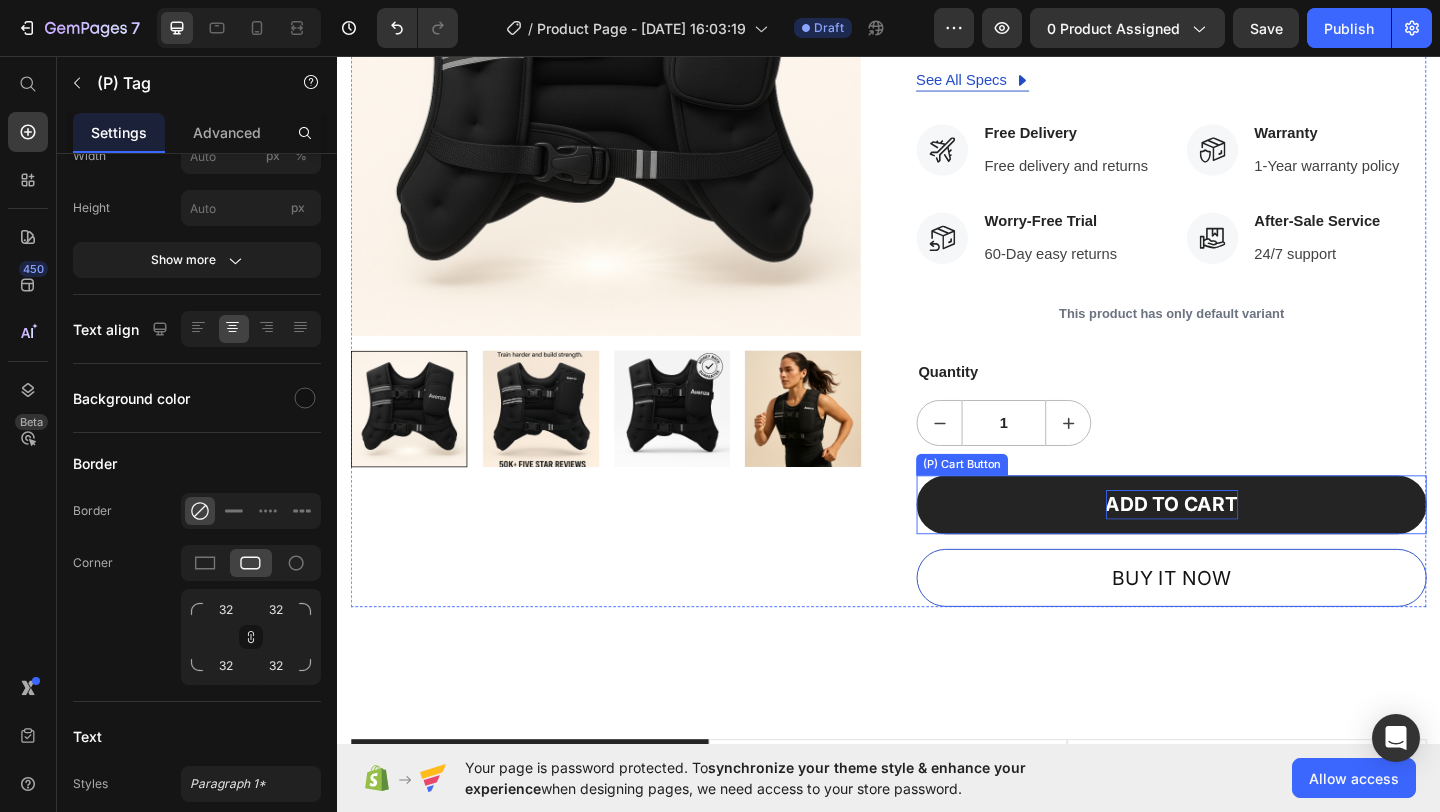 click on "ADD TO CART" at bounding box center (1245, 544) 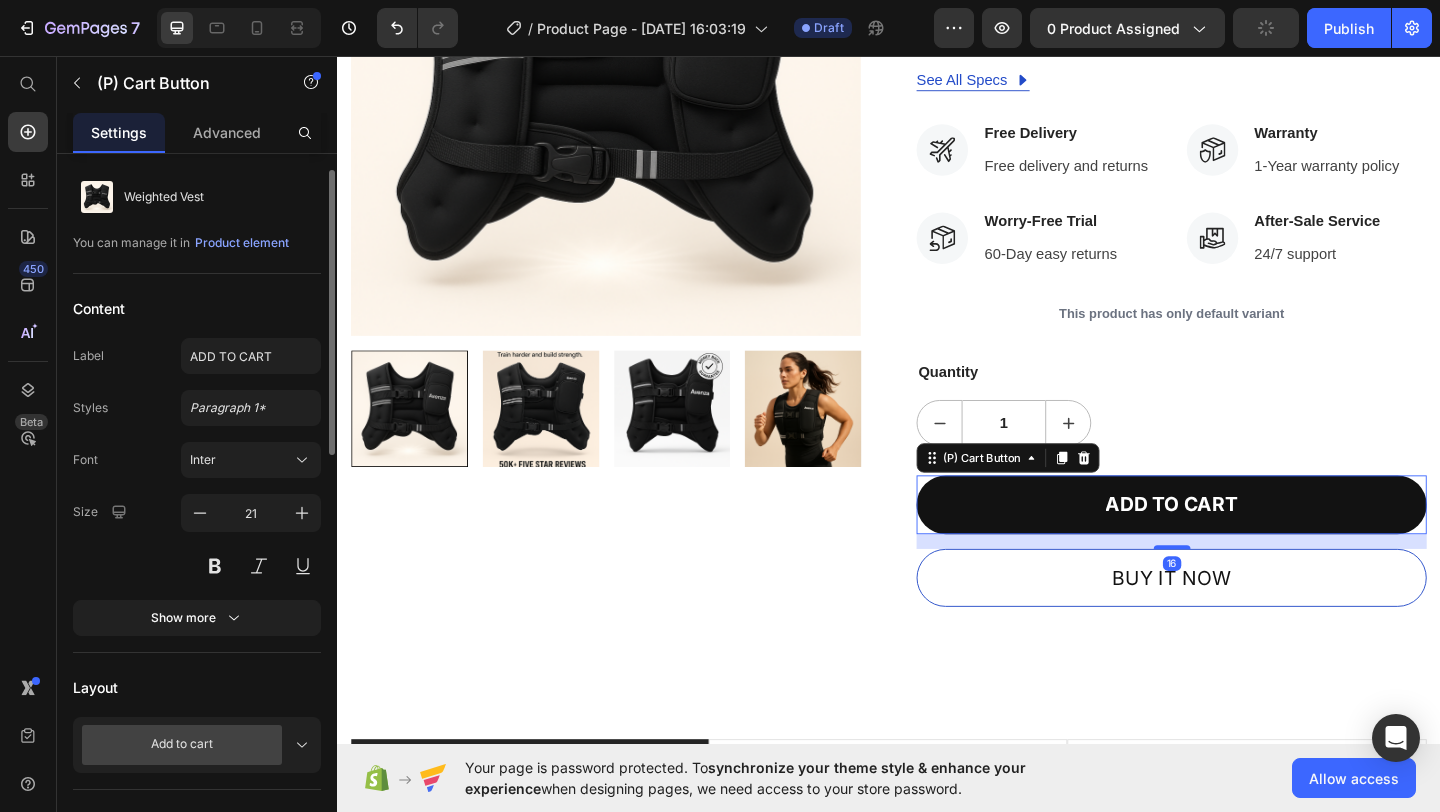 scroll, scrollTop: 54, scrollLeft: 0, axis: vertical 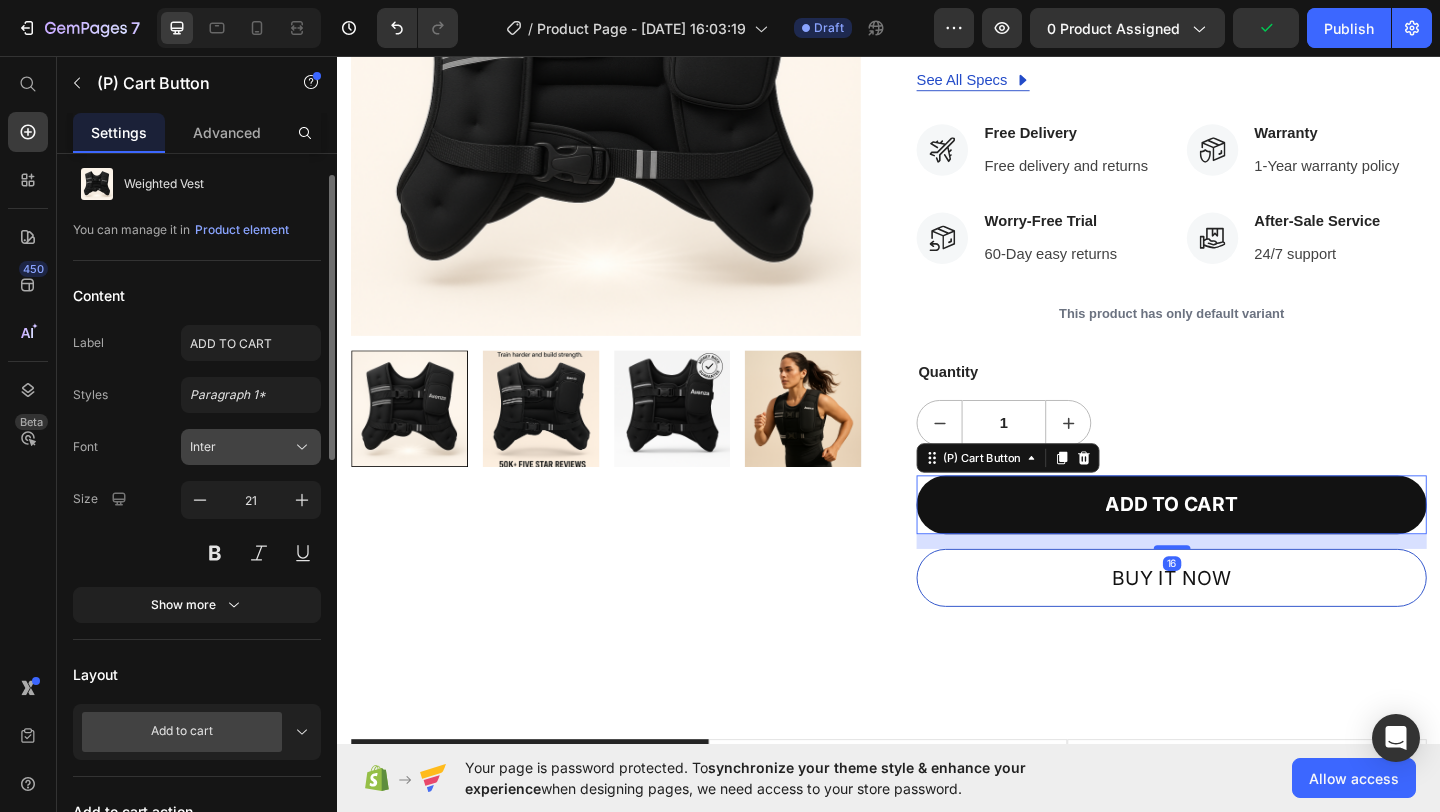 click on "Inter" at bounding box center (241, 447) 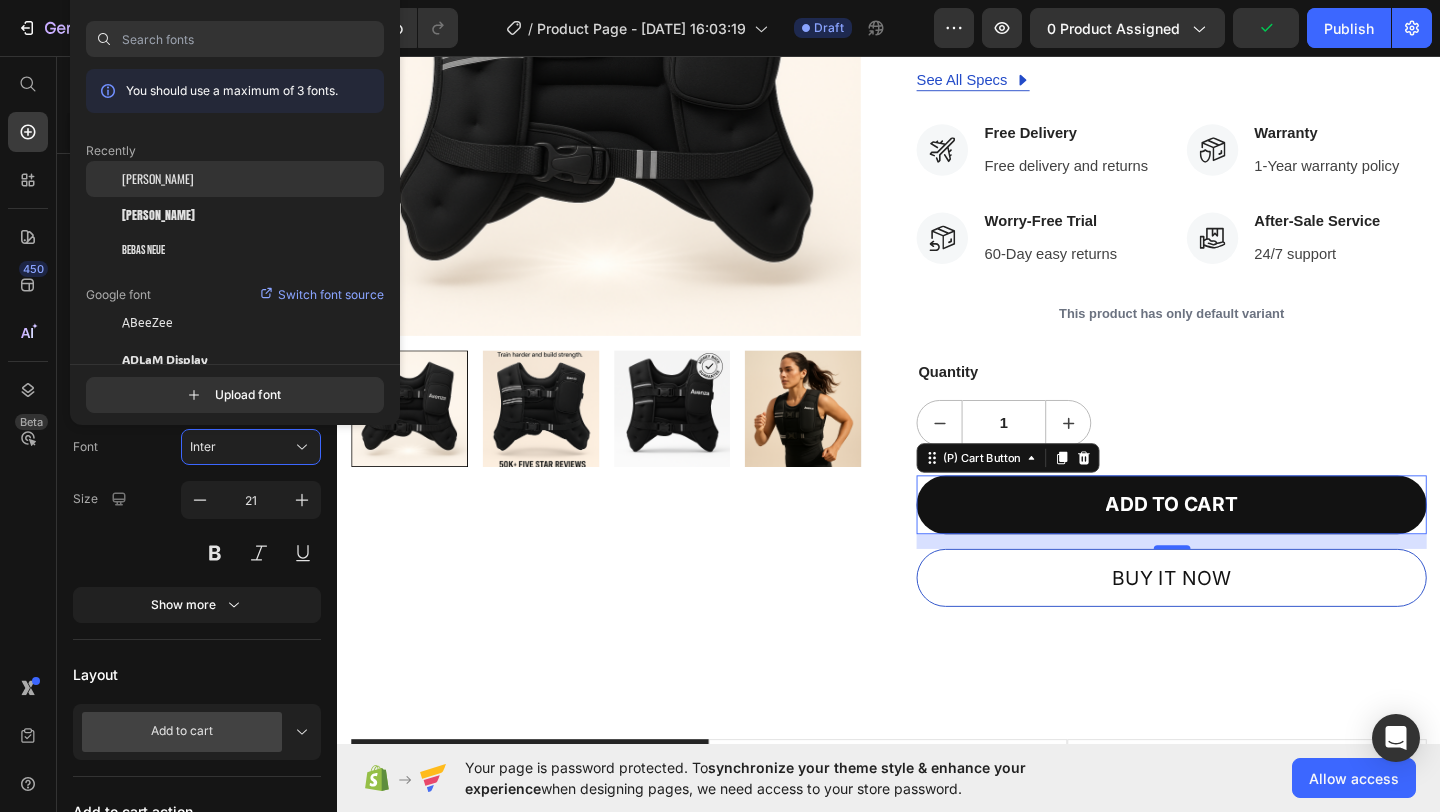 click on "[PERSON_NAME]" 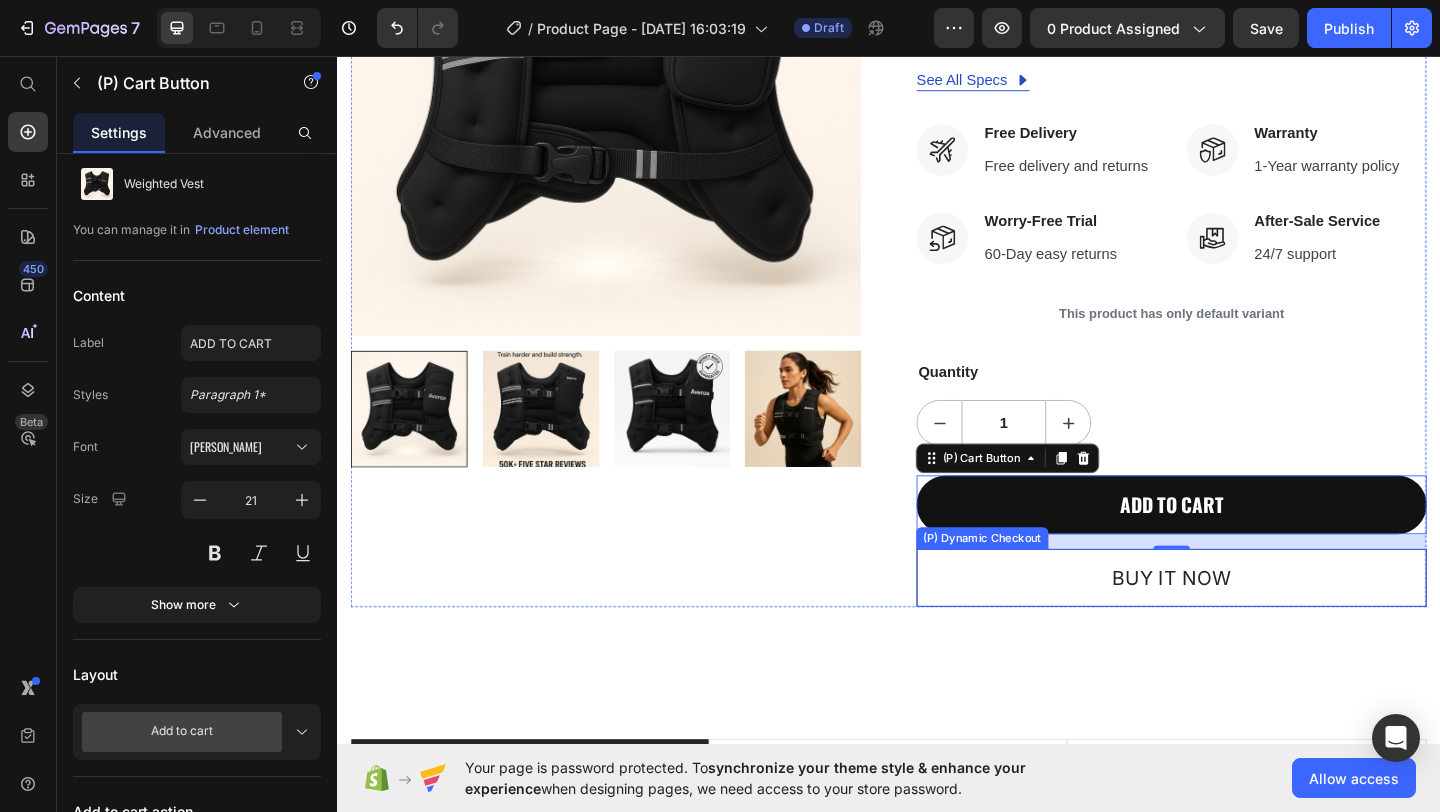 click on "Buy it now" at bounding box center (1244, 624) 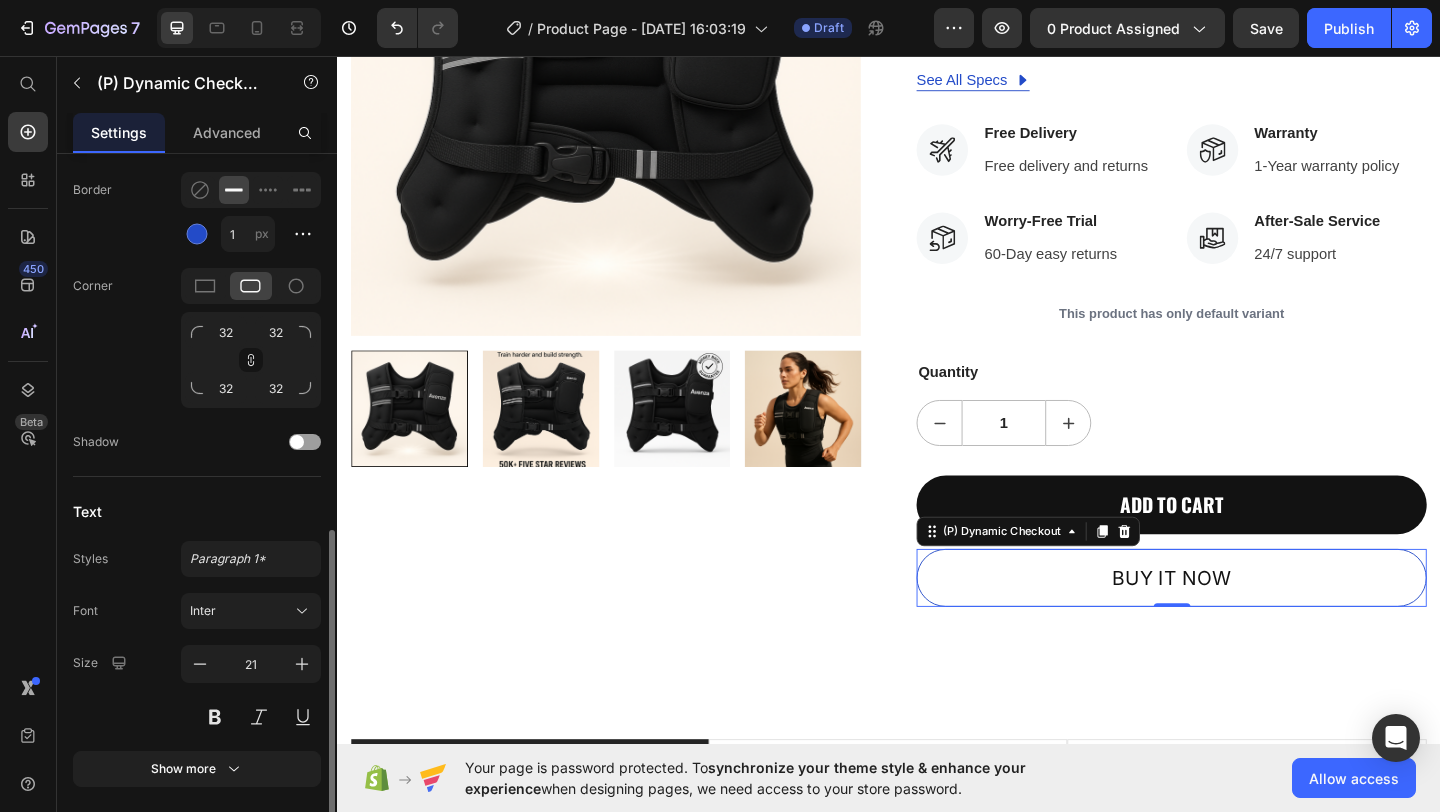 scroll, scrollTop: 795, scrollLeft: 0, axis: vertical 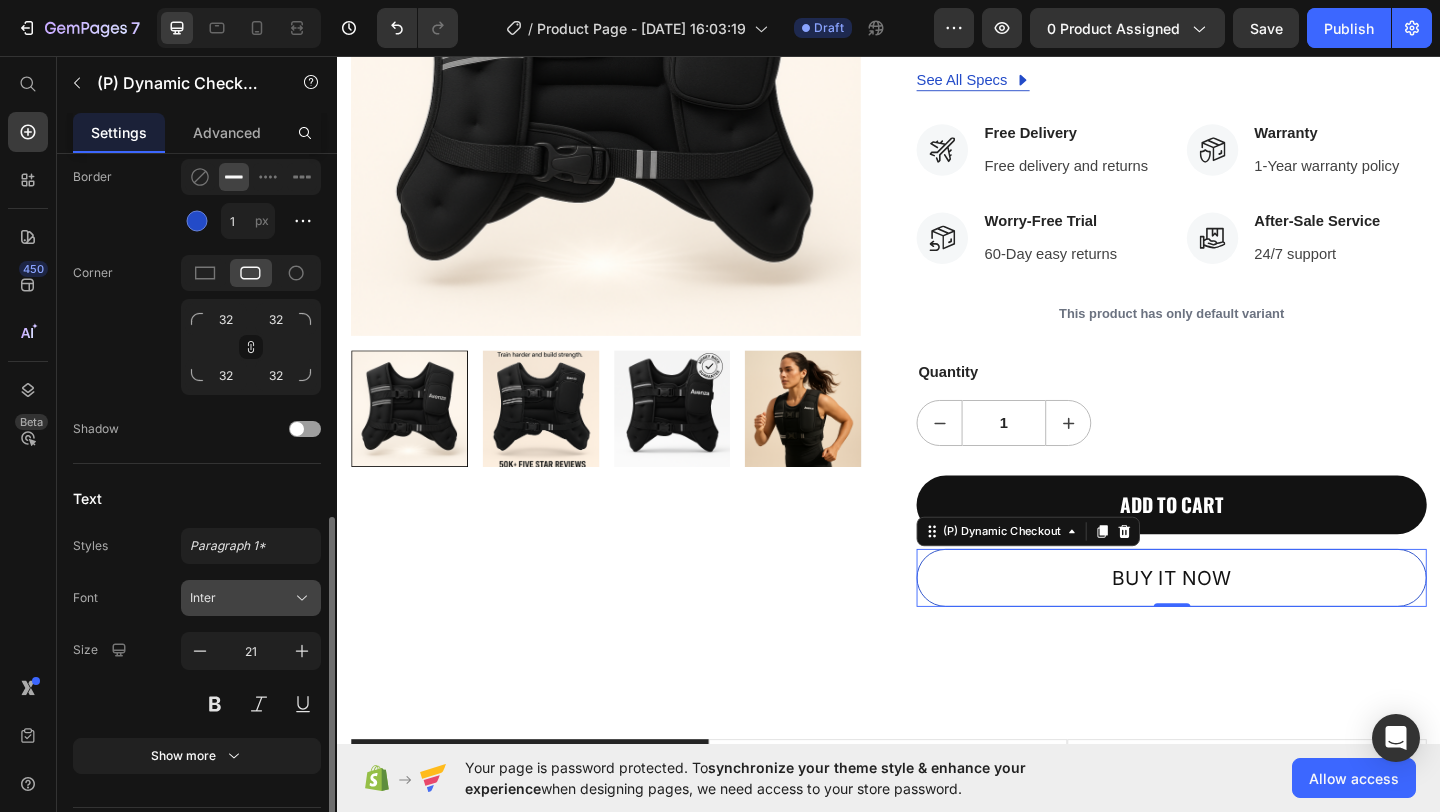 click on "Inter" at bounding box center [241, 598] 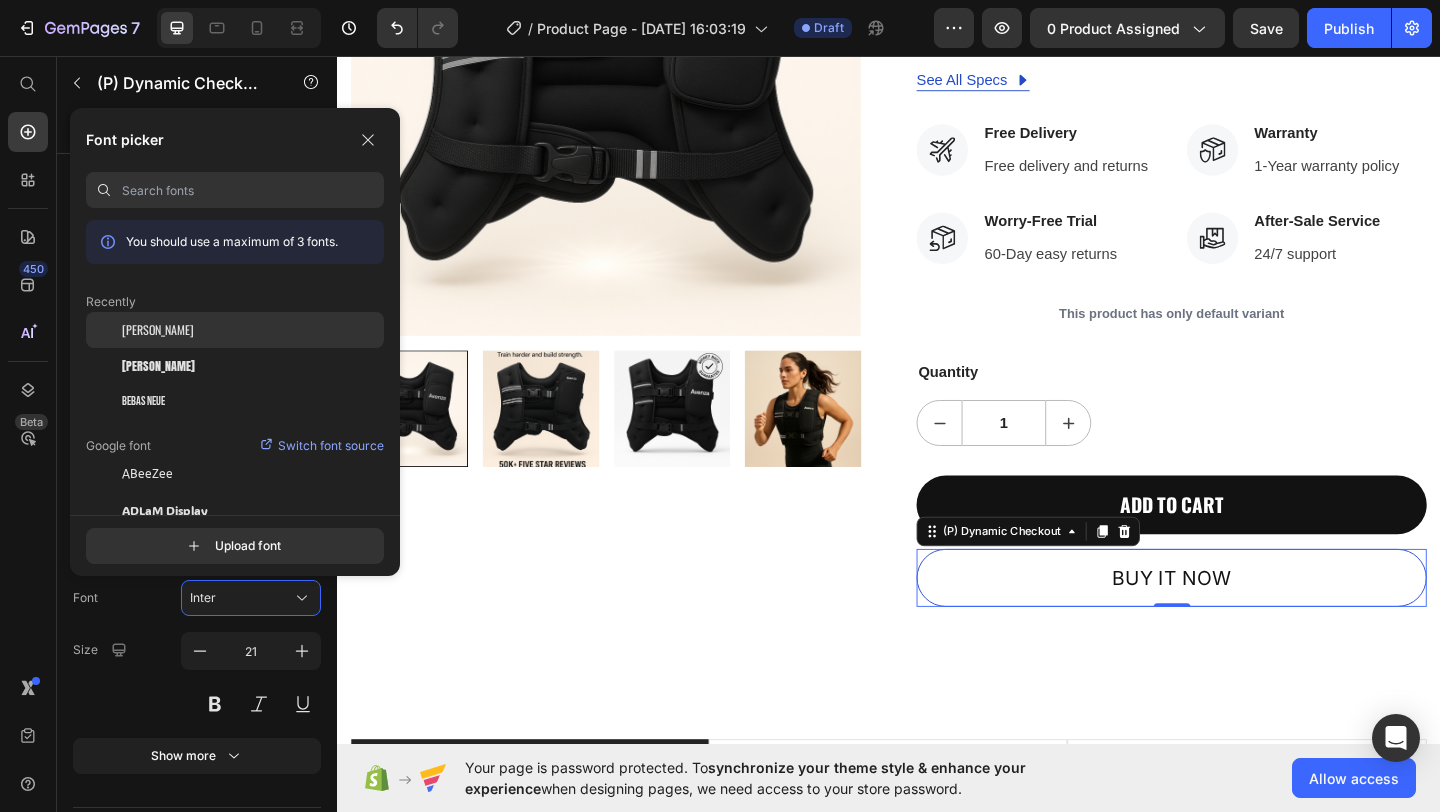 click on "[PERSON_NAME]" 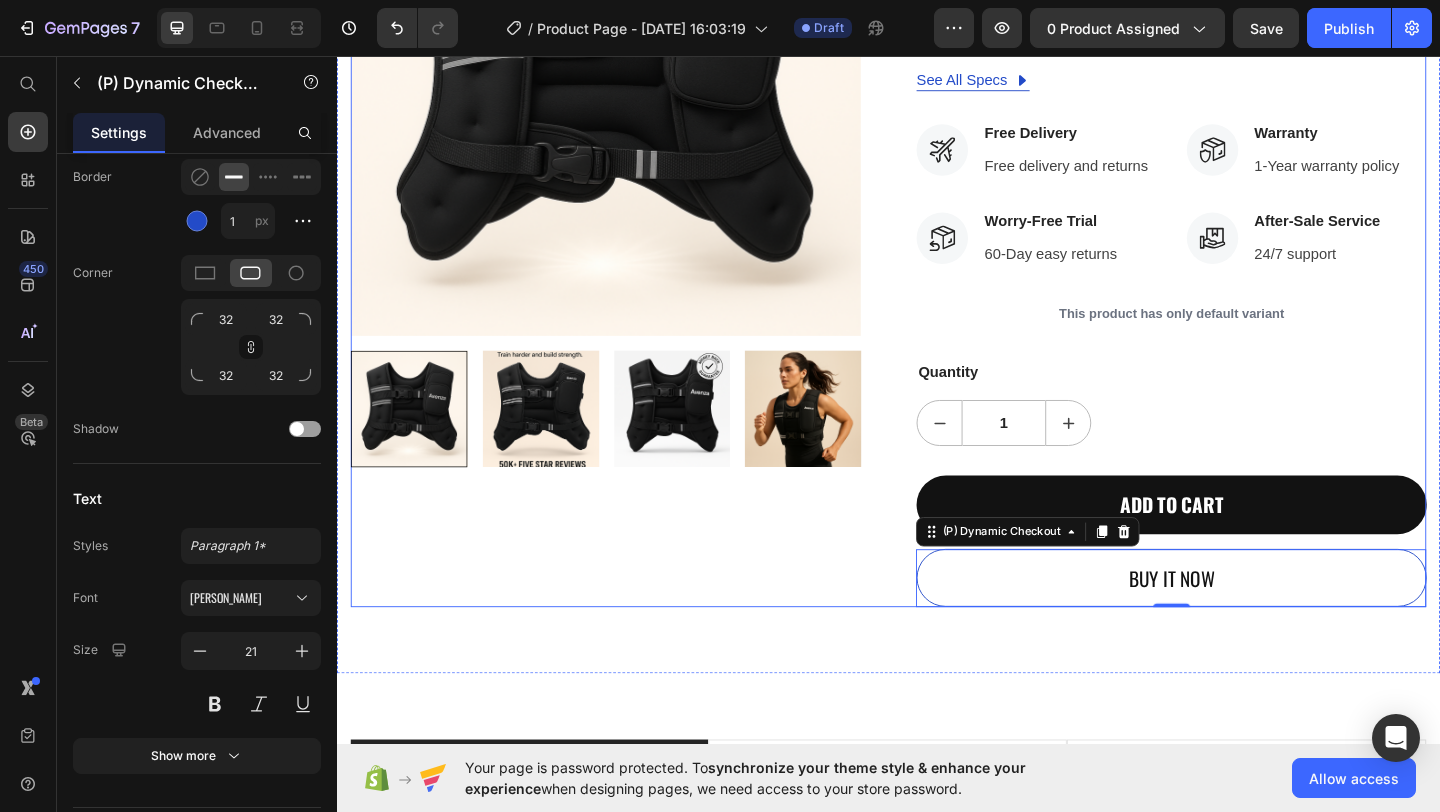click on "Product Images" at bounding box center [629, 230] 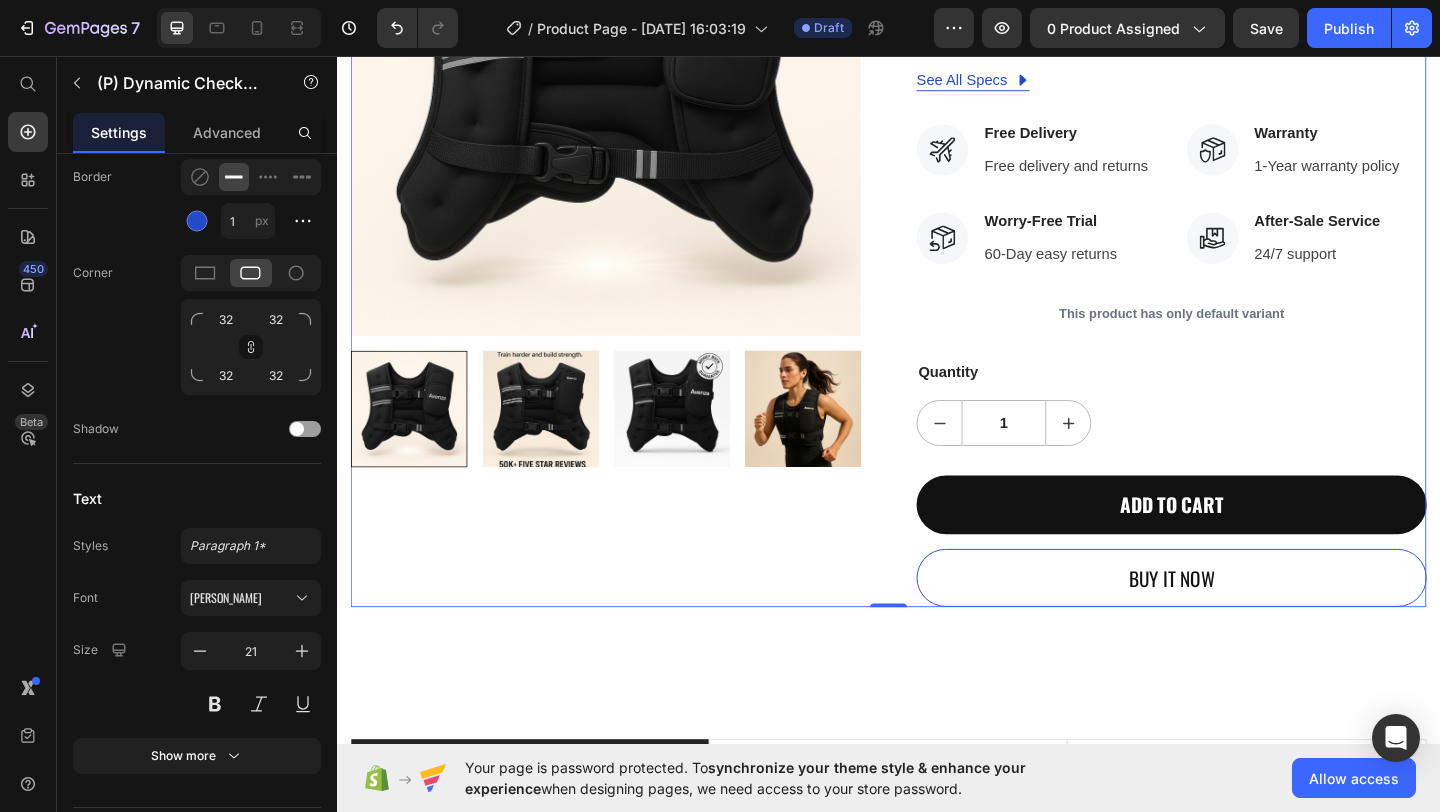 scroll, scrollTop: 0, scrollLeft: 0, axis: both 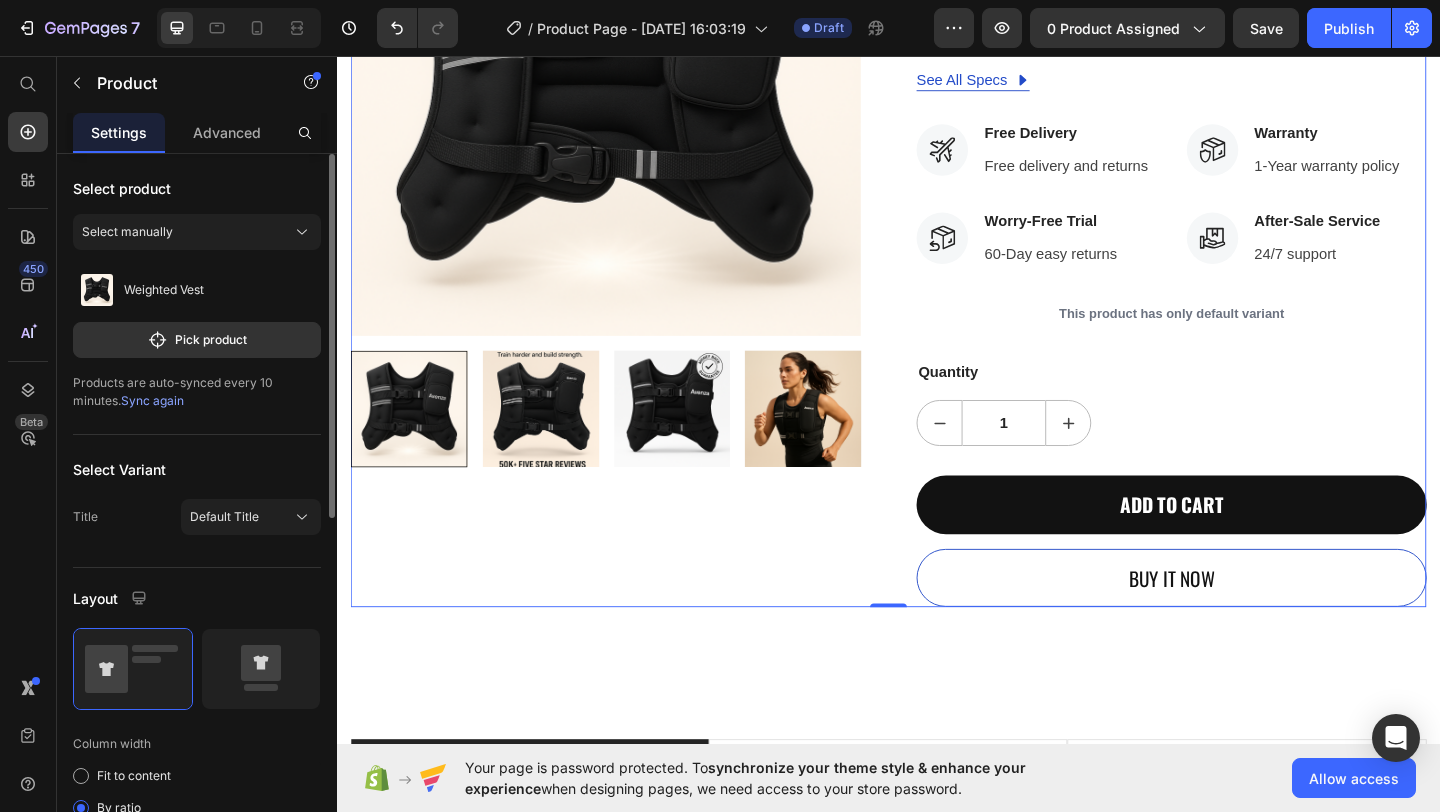 click on "Product Images" at bounding box center [629, 230] 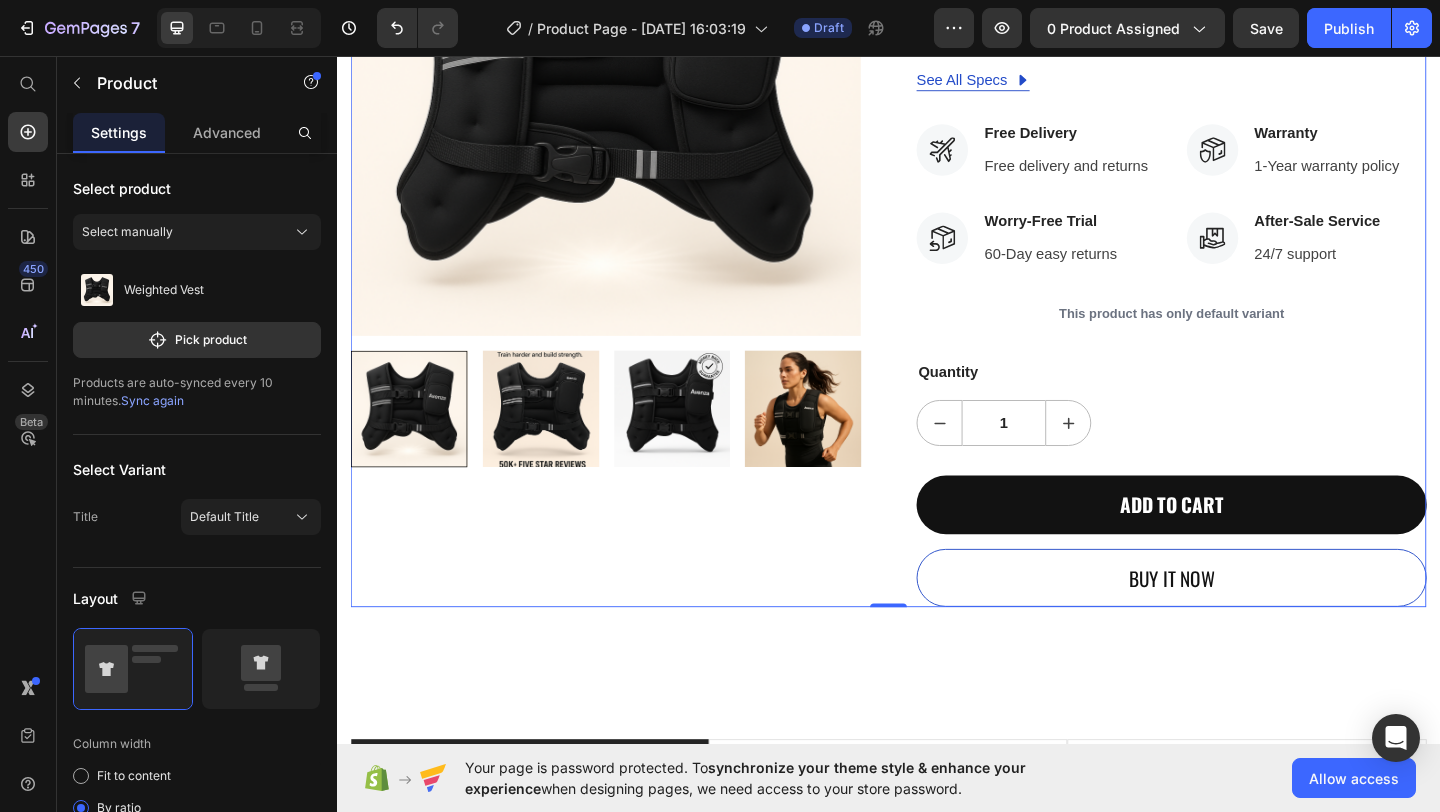 scroll, scrollTop: 218, scrollLeft: 0, axis: vertical 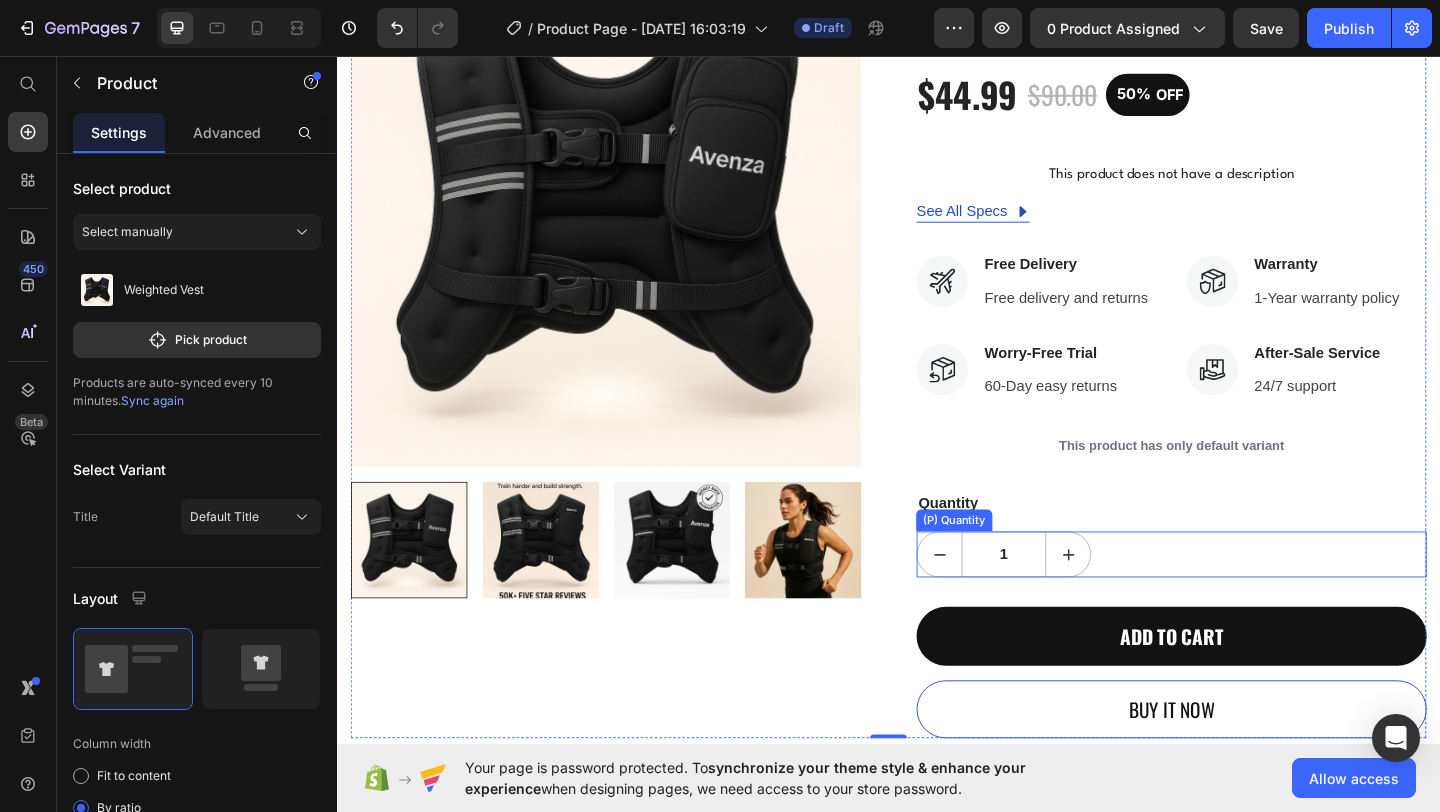 click on "Quantity" at bounding box center (1244, 543) 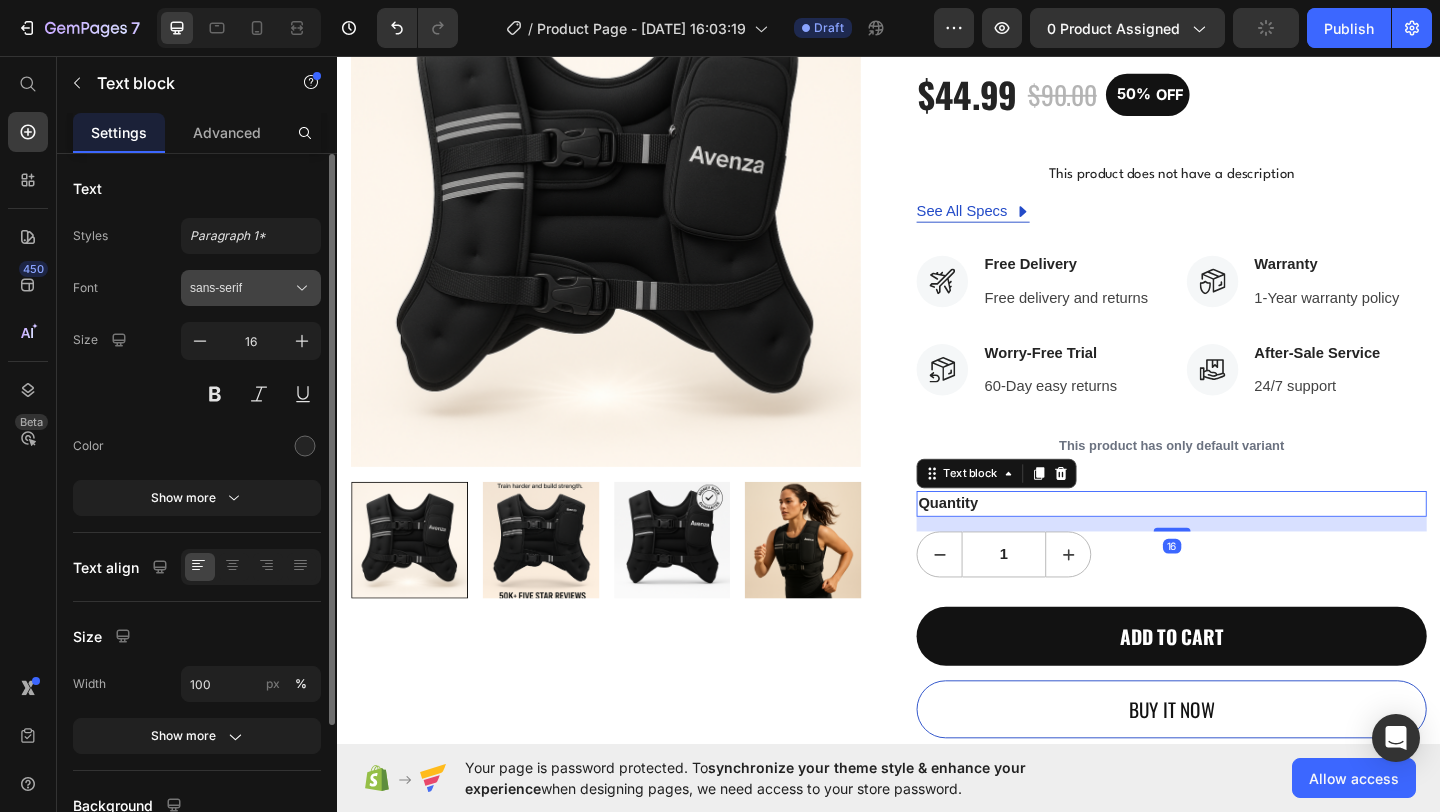 click on "sans-serif" at bounding box center [241, 288] 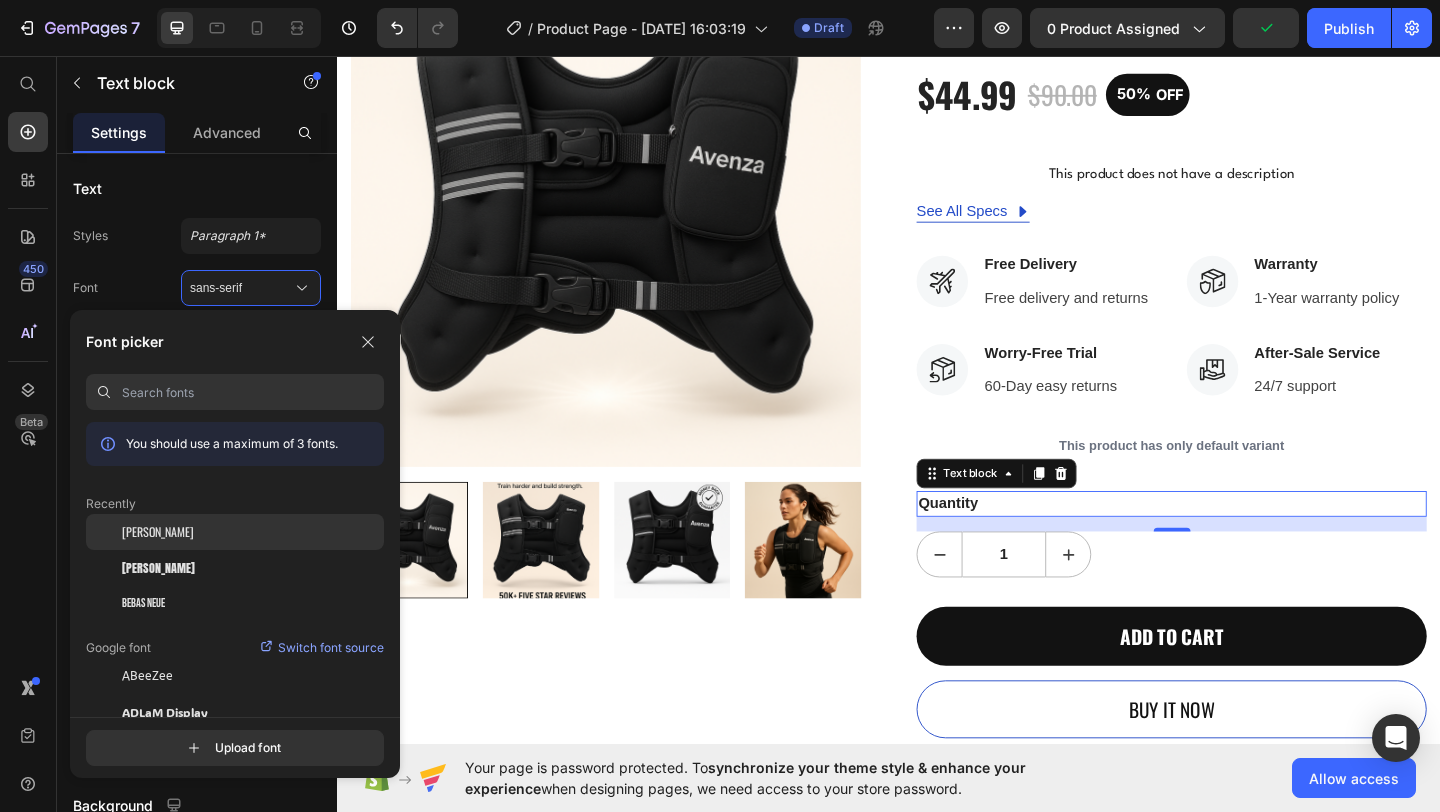 click on "[PERSON_NAME]" 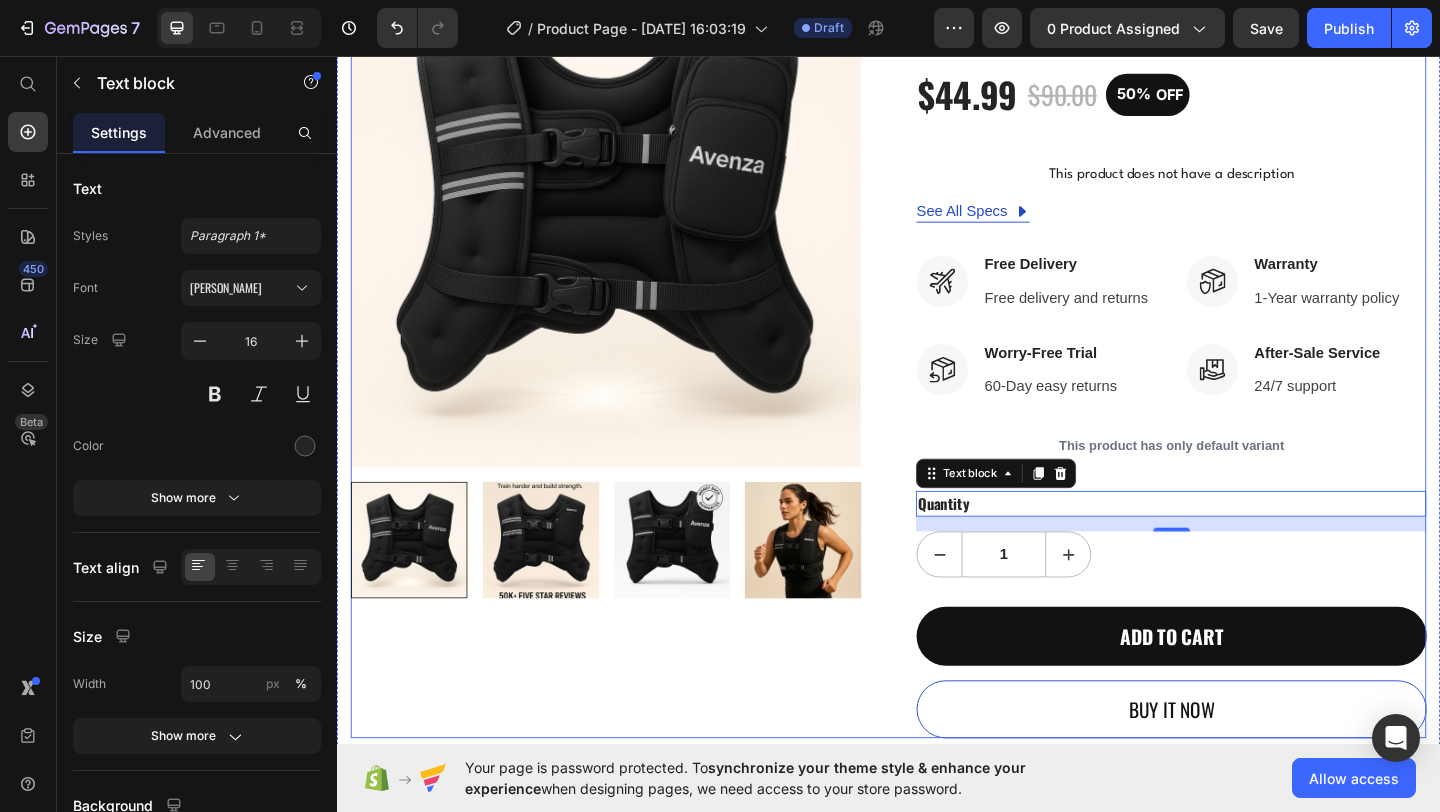 click on "Product Images" at bounding box center [629, 373] 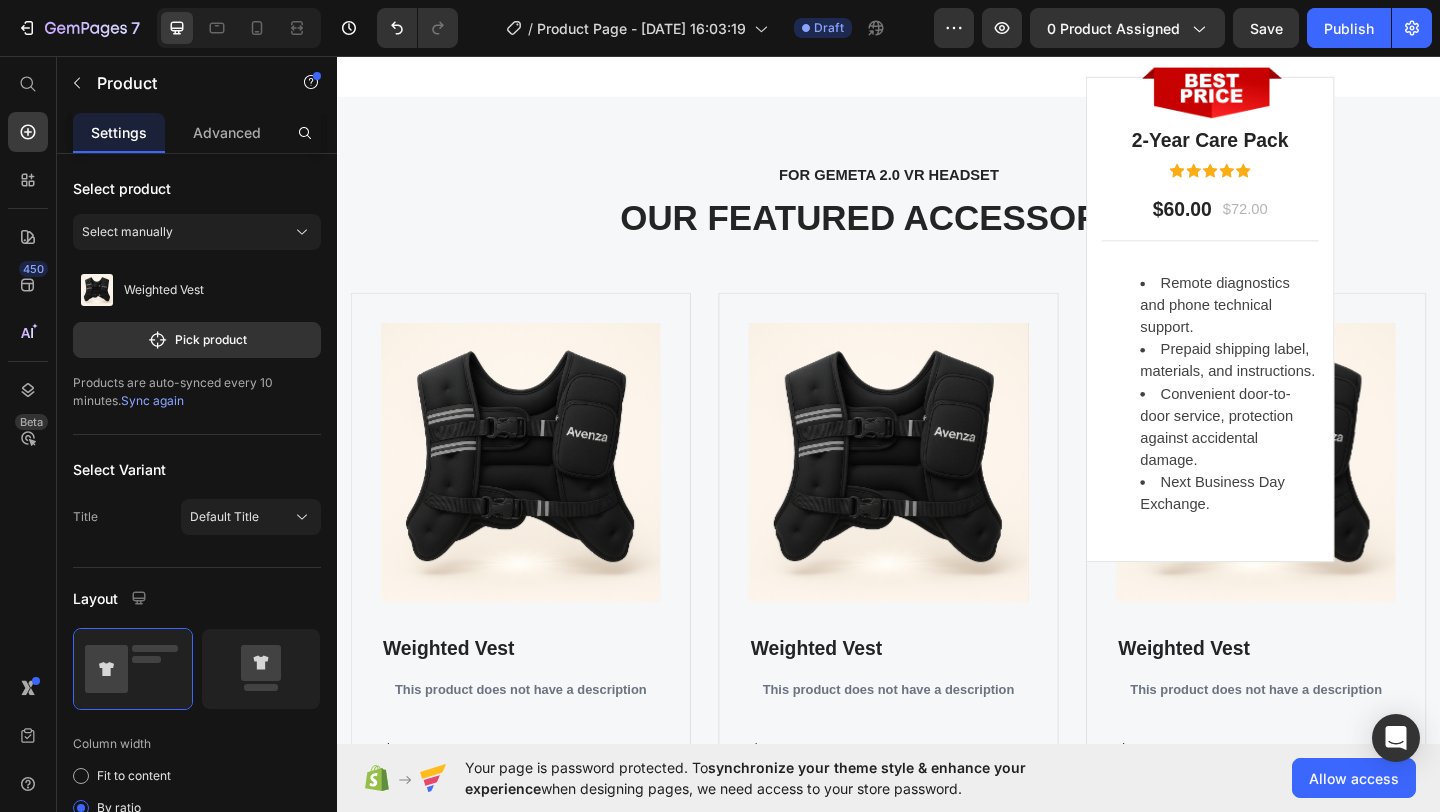 scroll, scrollTop: 6043, scrollLeft: 0, axis: vertical 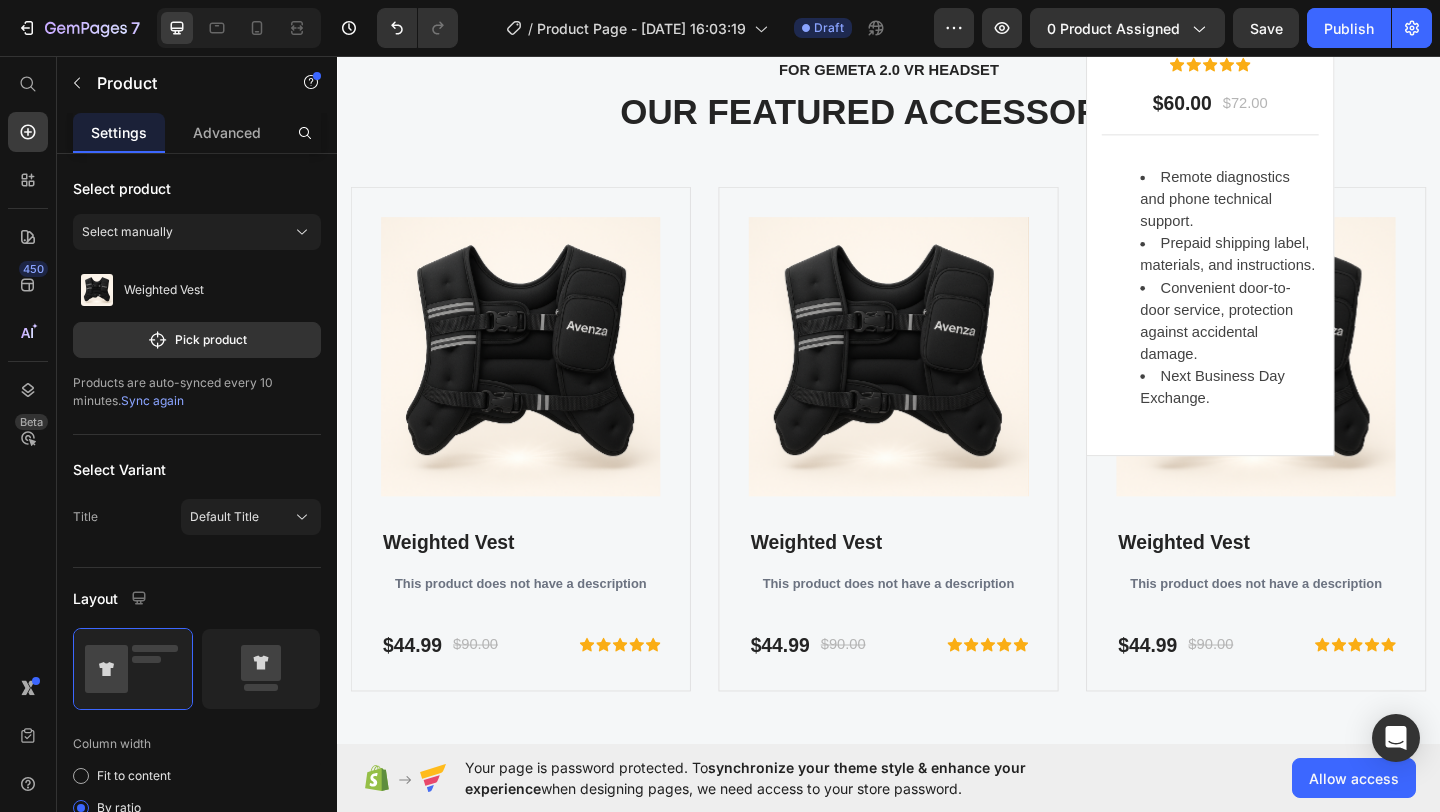 click at bounding box center [937, -87] 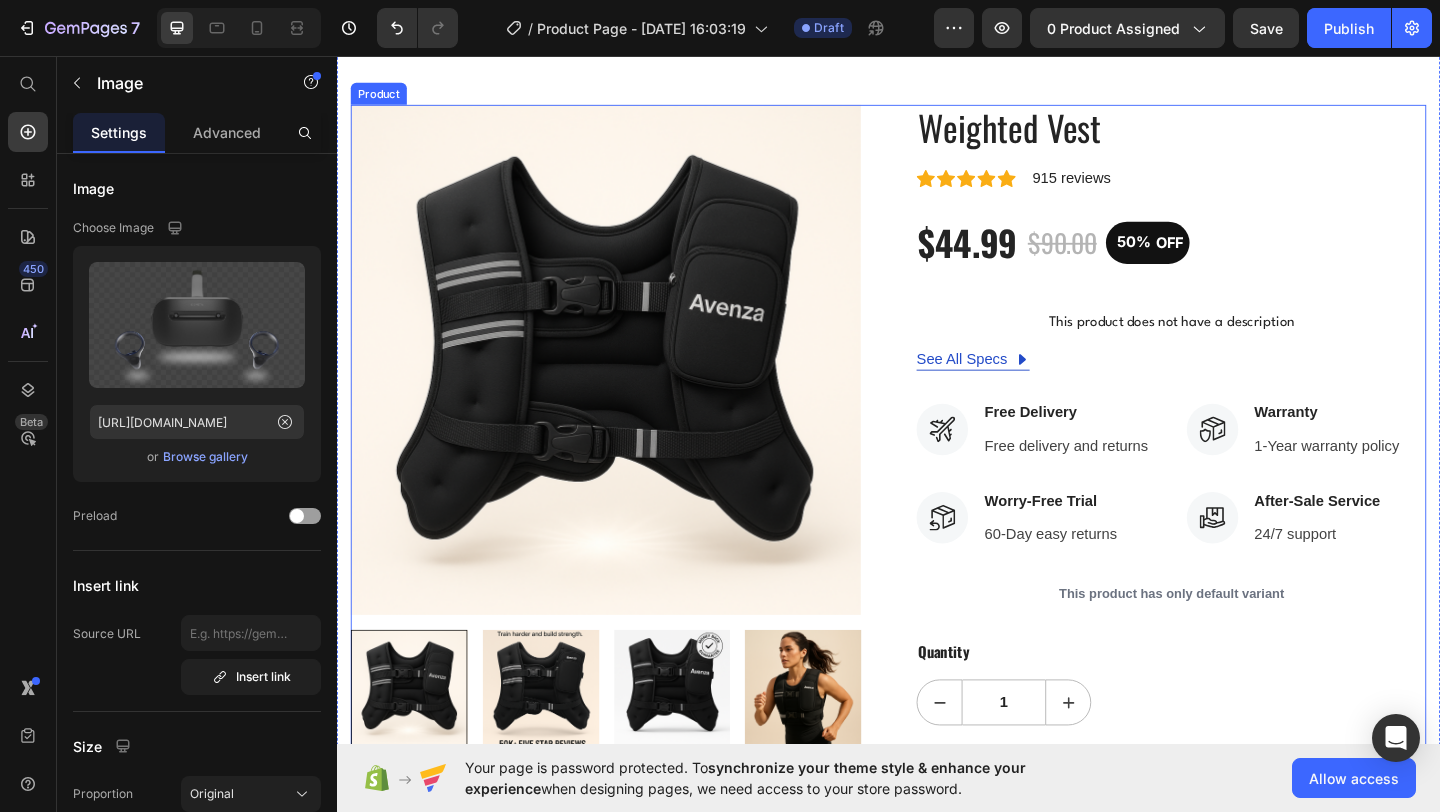 scroll, scrollTop: 60, scrollLeft: 0, axis: vertical 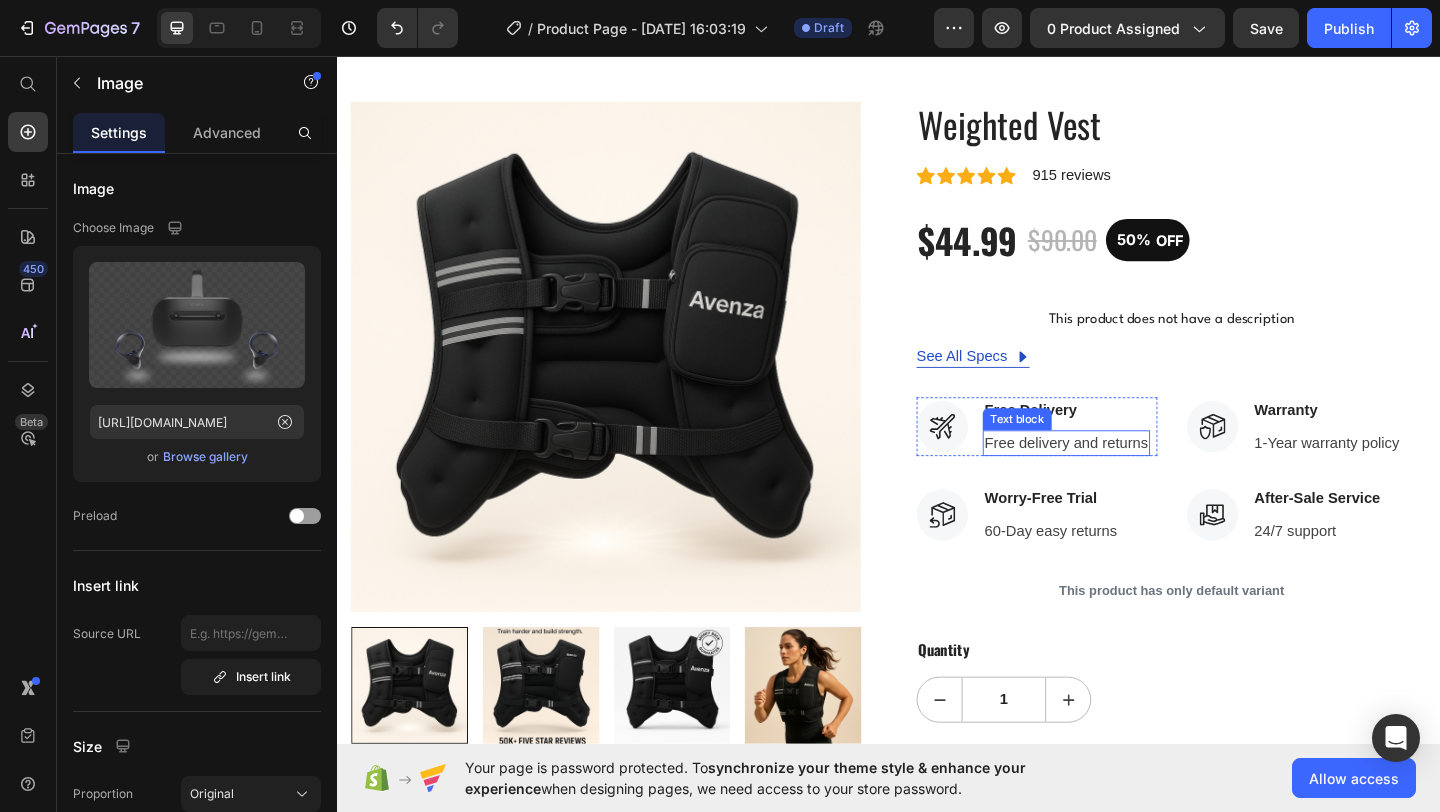 click on "Free delivery and returns" at bounding box center [1130, 477] 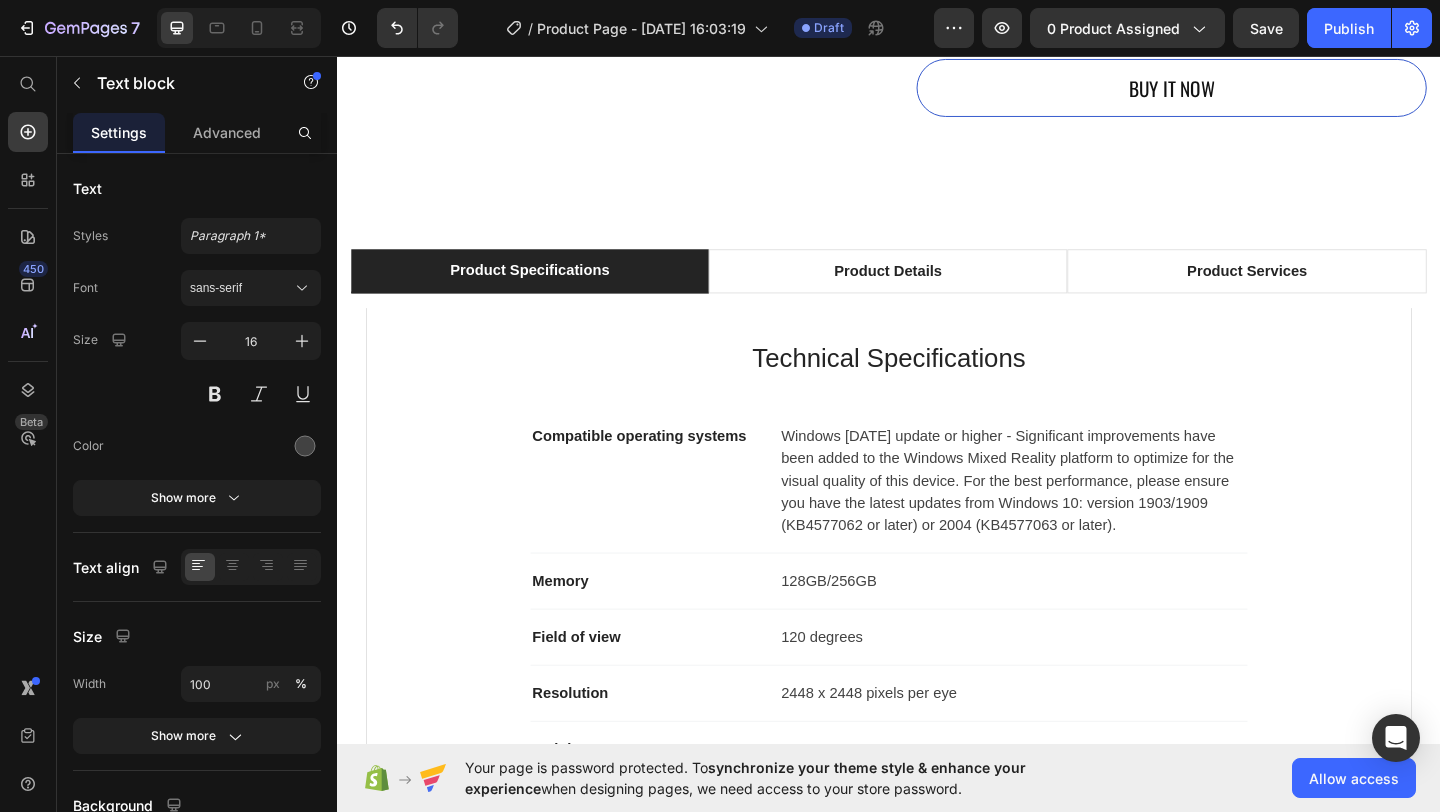 scroll, scrollTop: 895, scrollLeft: 0, axis: vertical 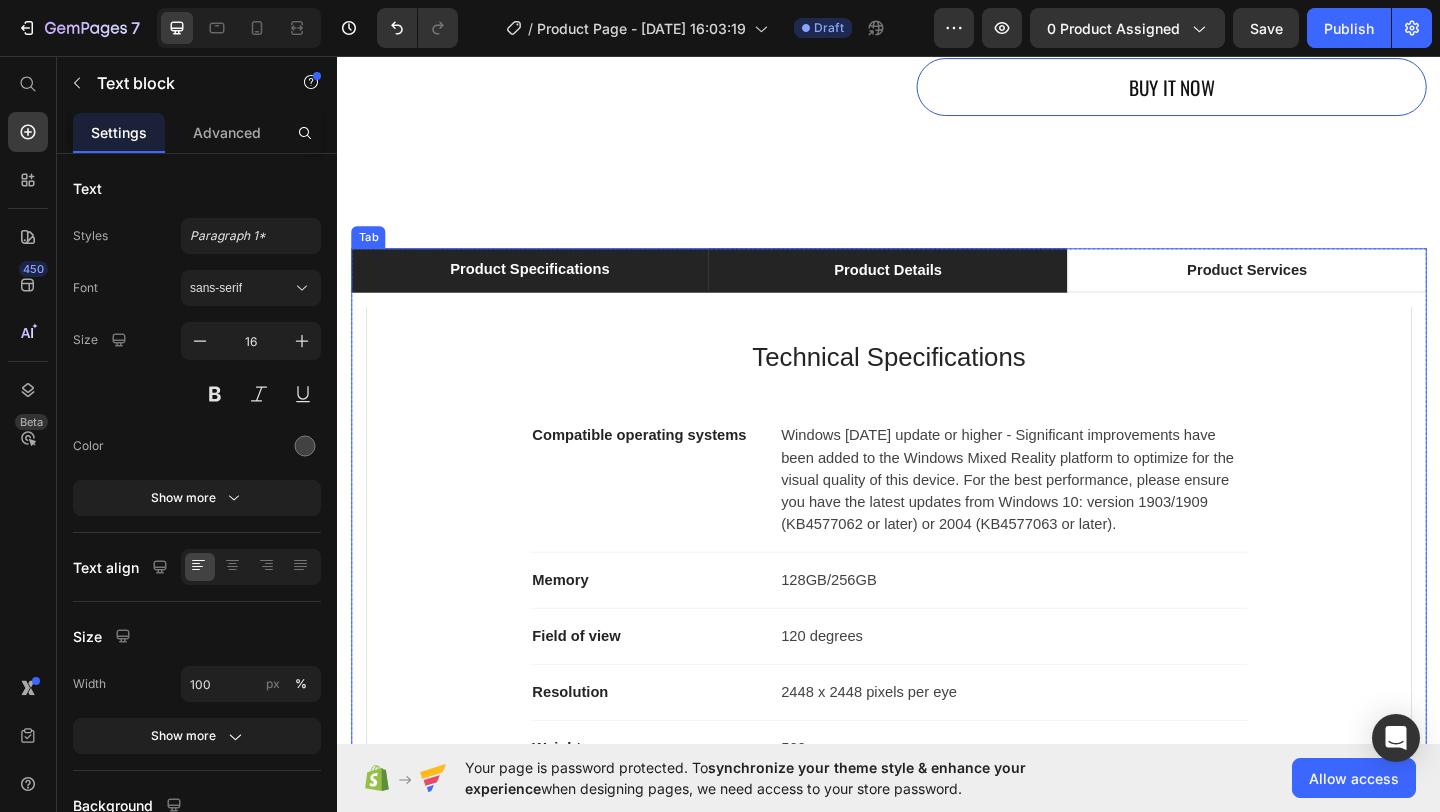 click on "Product Details" at bounding box center [935, 289] 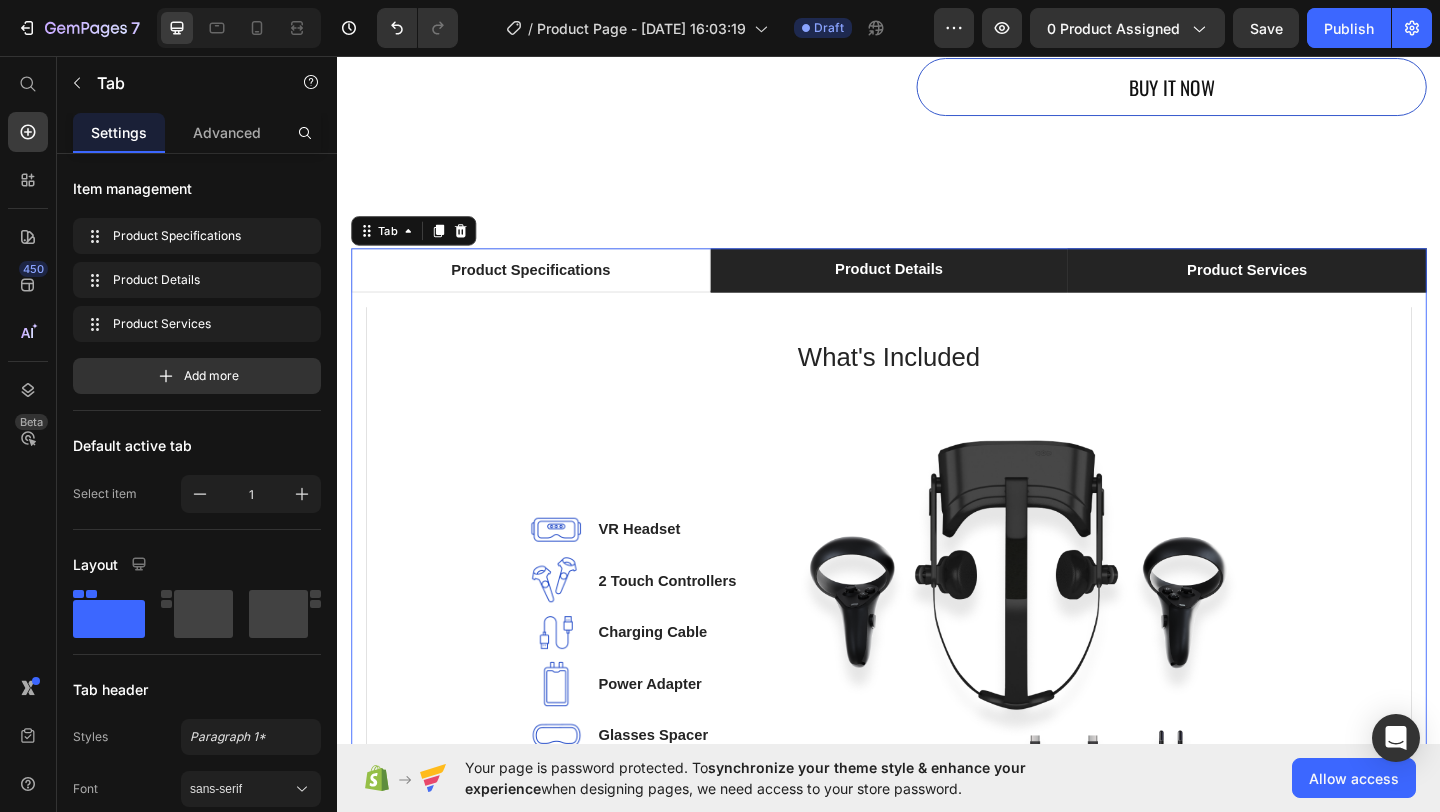click on "Product Services" at bounding box center [1326, 289] 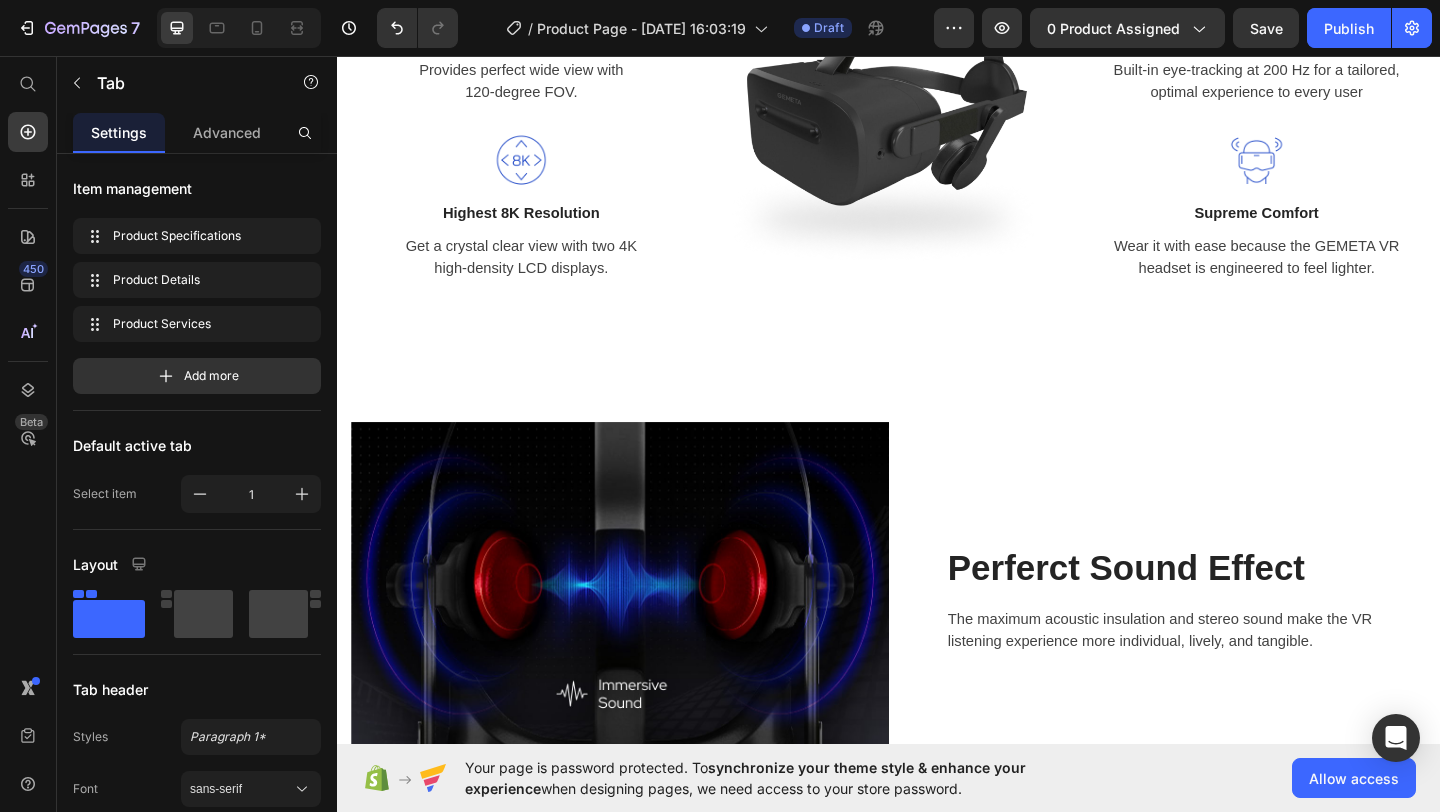 scroll, scrollTop: 0, scrollLeft: 0, axis: both 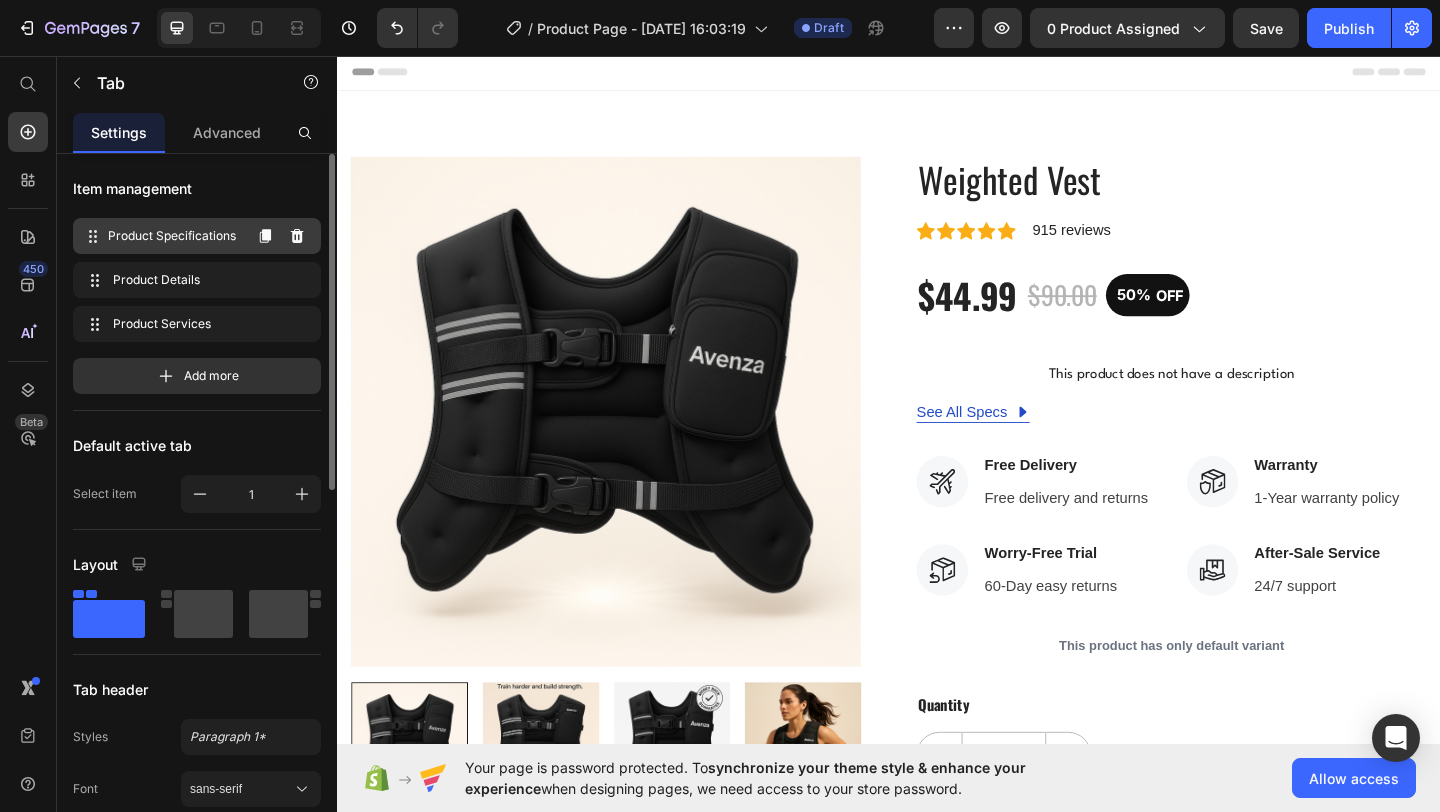 click on "Product Specifications" at bounding box center (174, 236) 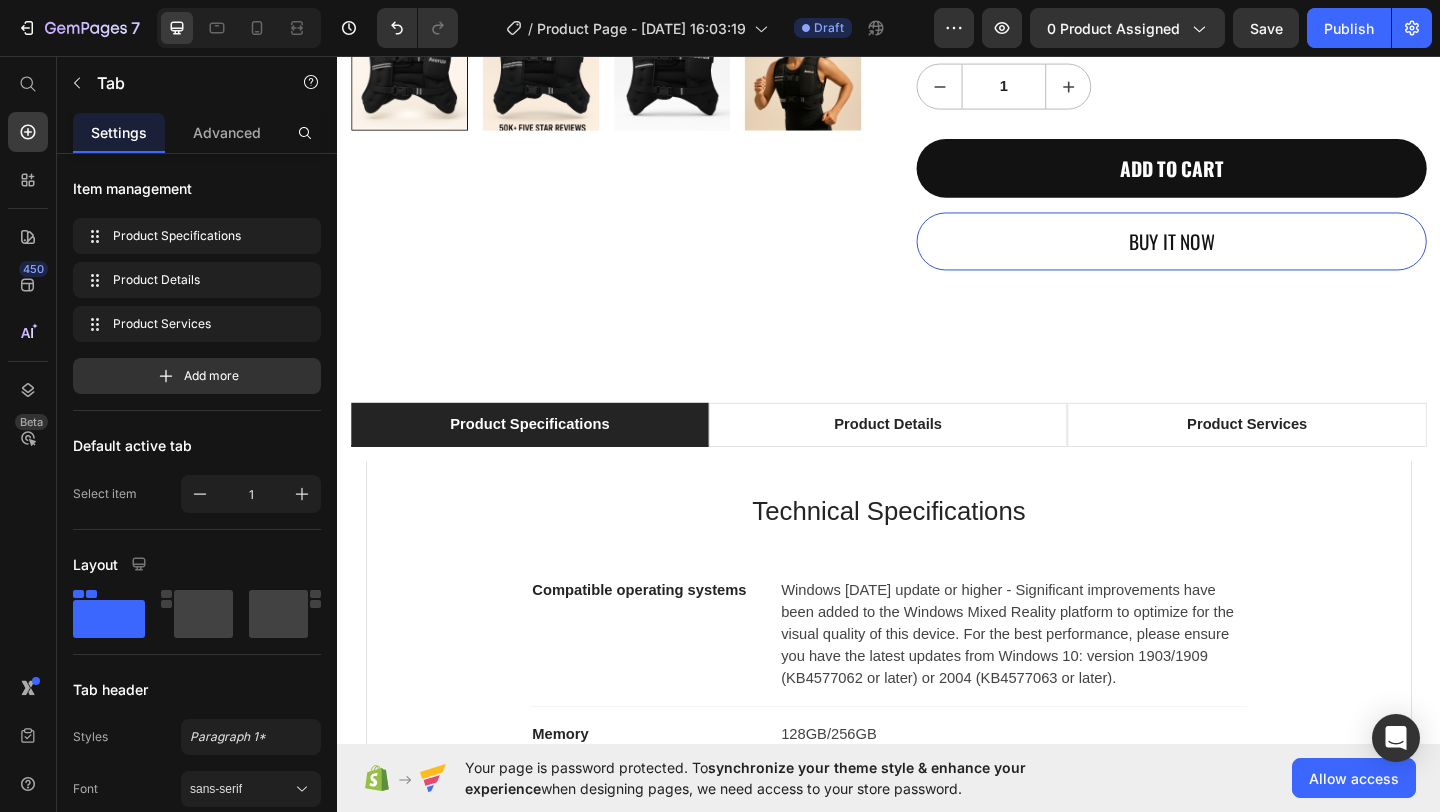 scroll, scrollTop: 759, scrollLeft: 0, axis: vertical 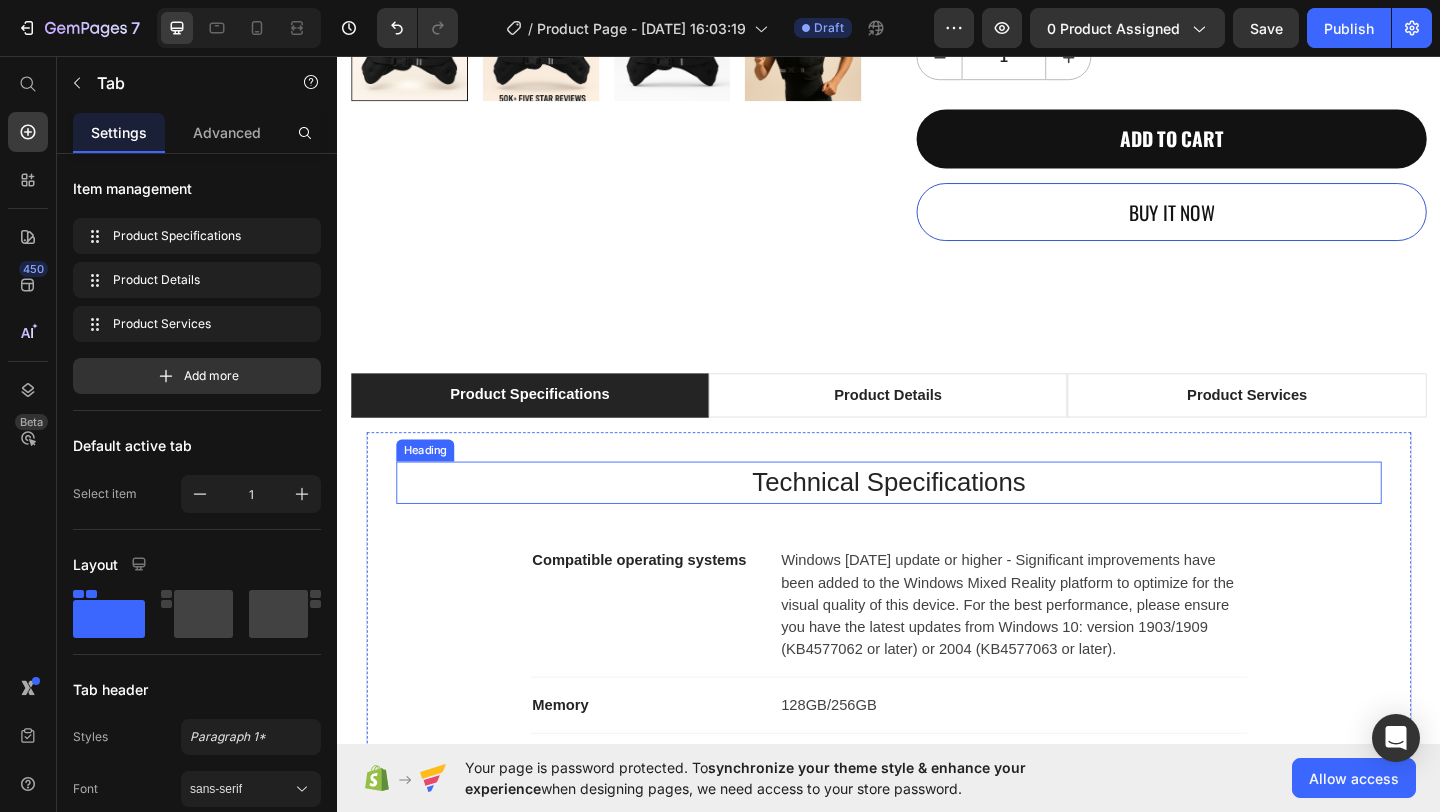 click on "Technical Specifications" at bounding box center (937, 520) 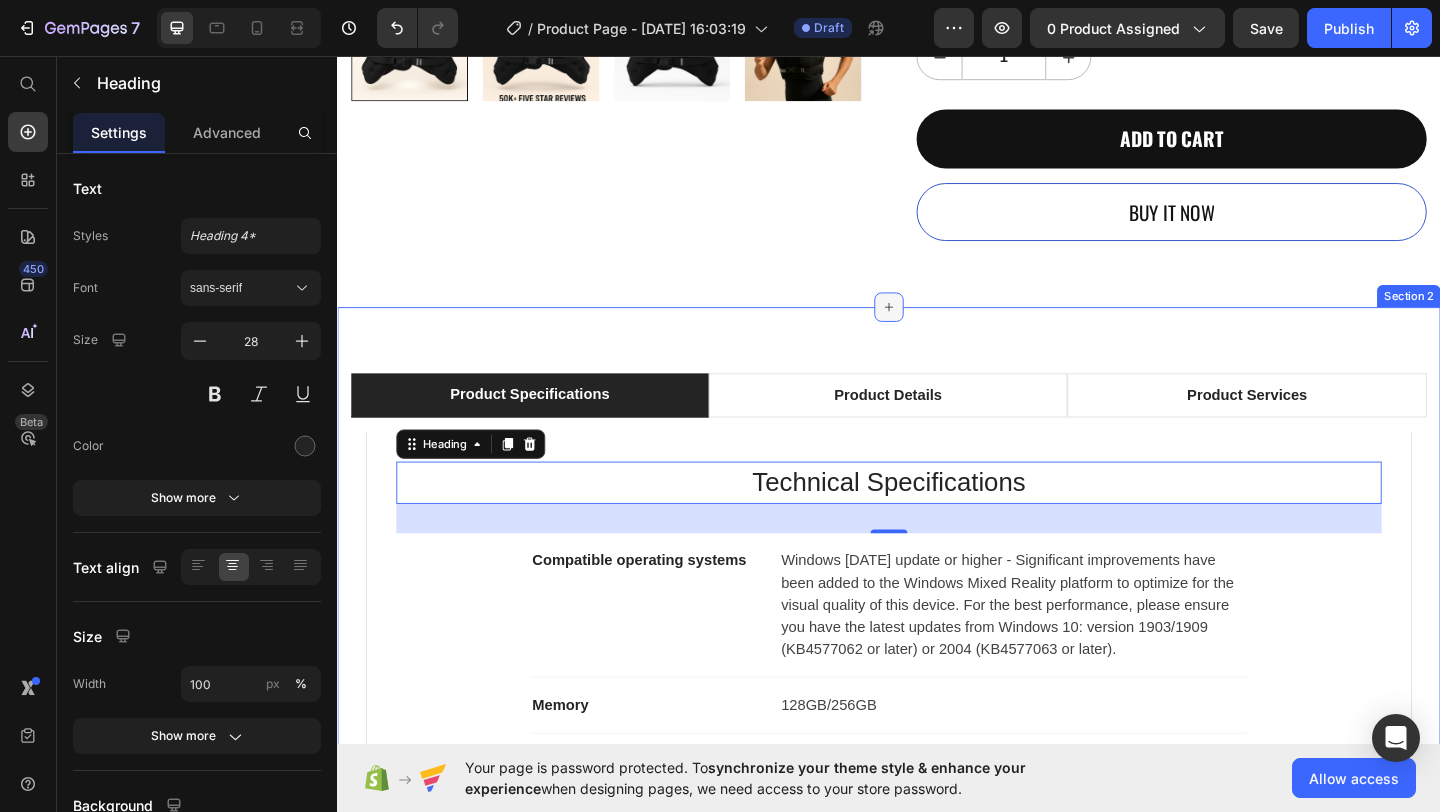 click at bounding box center [937, 329] 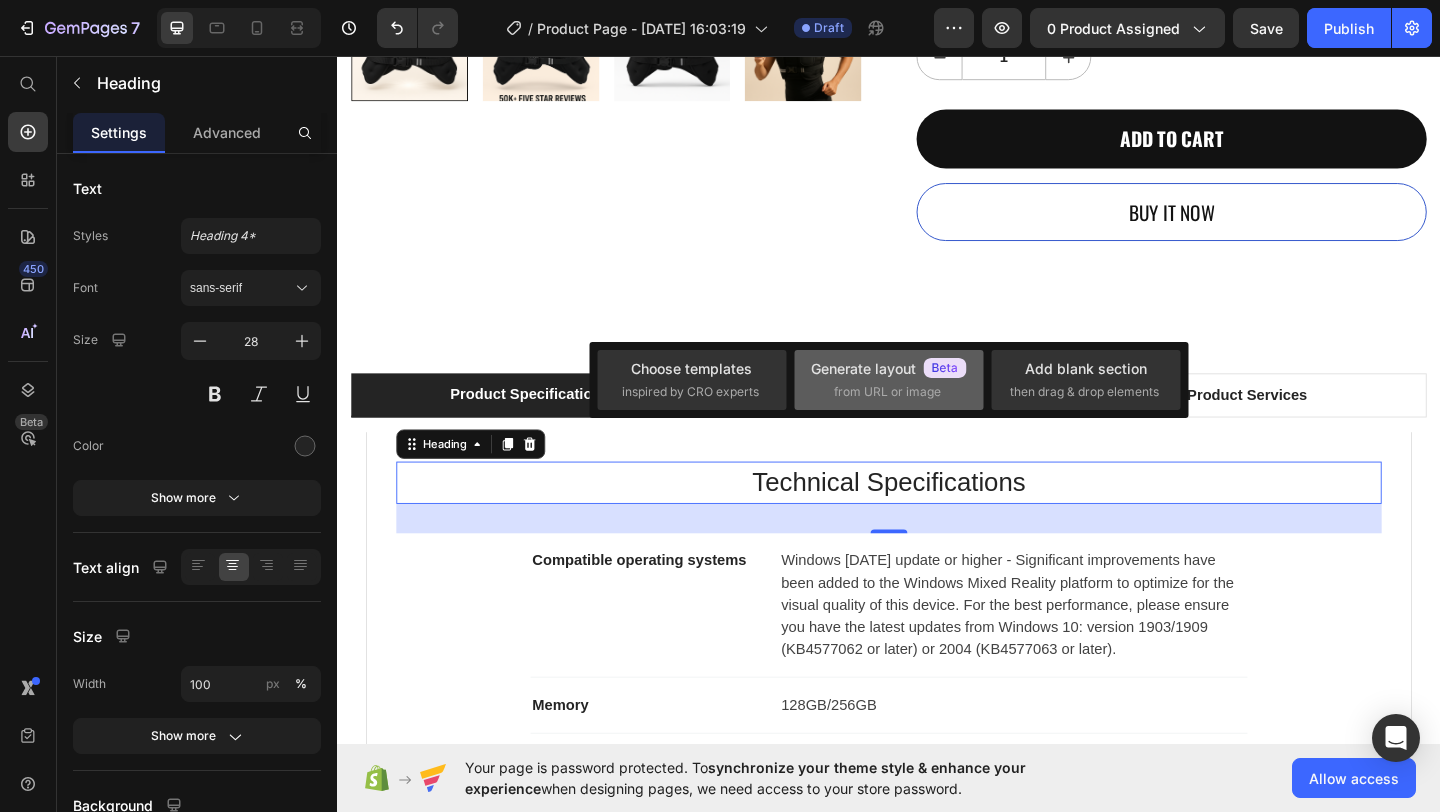 click on "from URL or image" at bounding box center [887, 392] 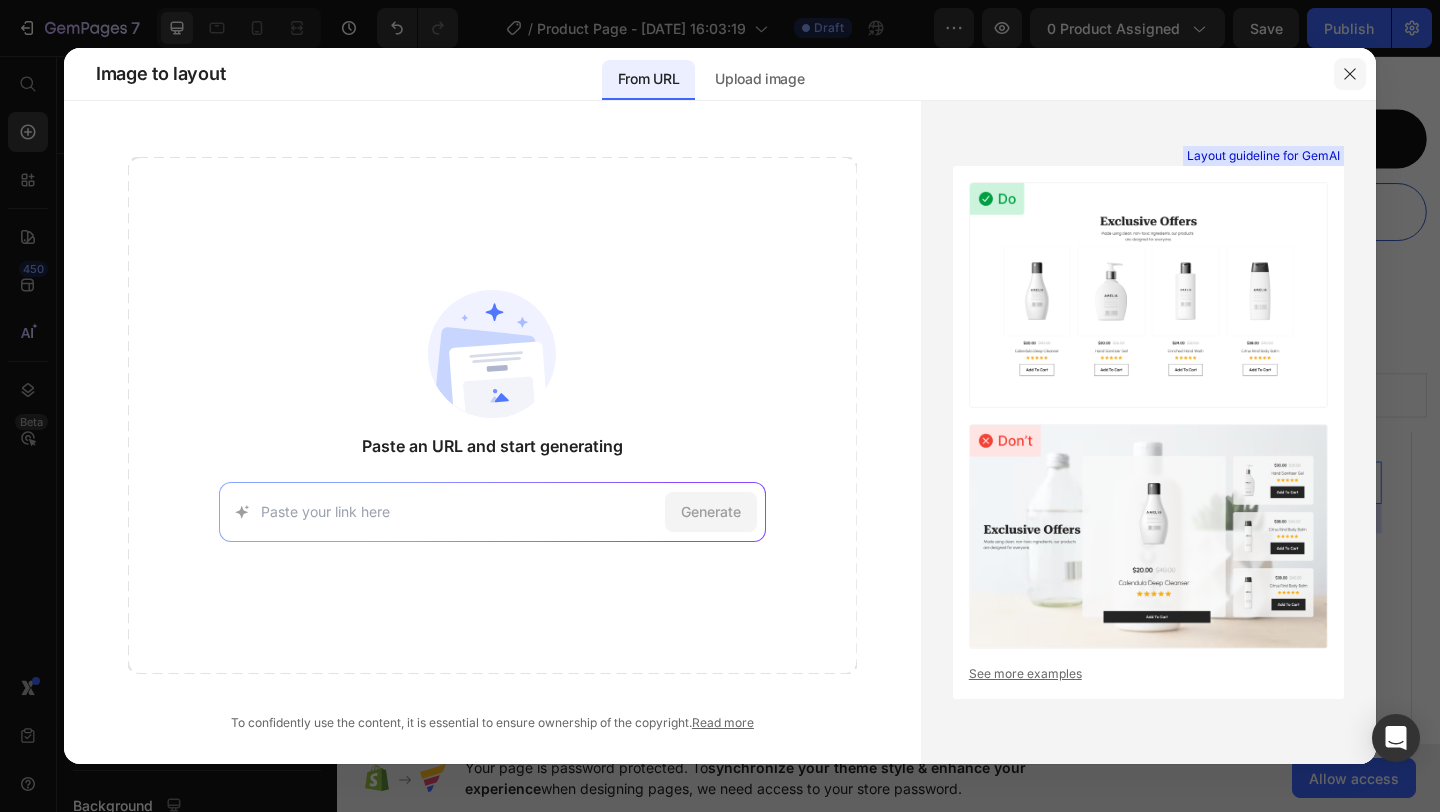 click at bounding box center [1350, 74] 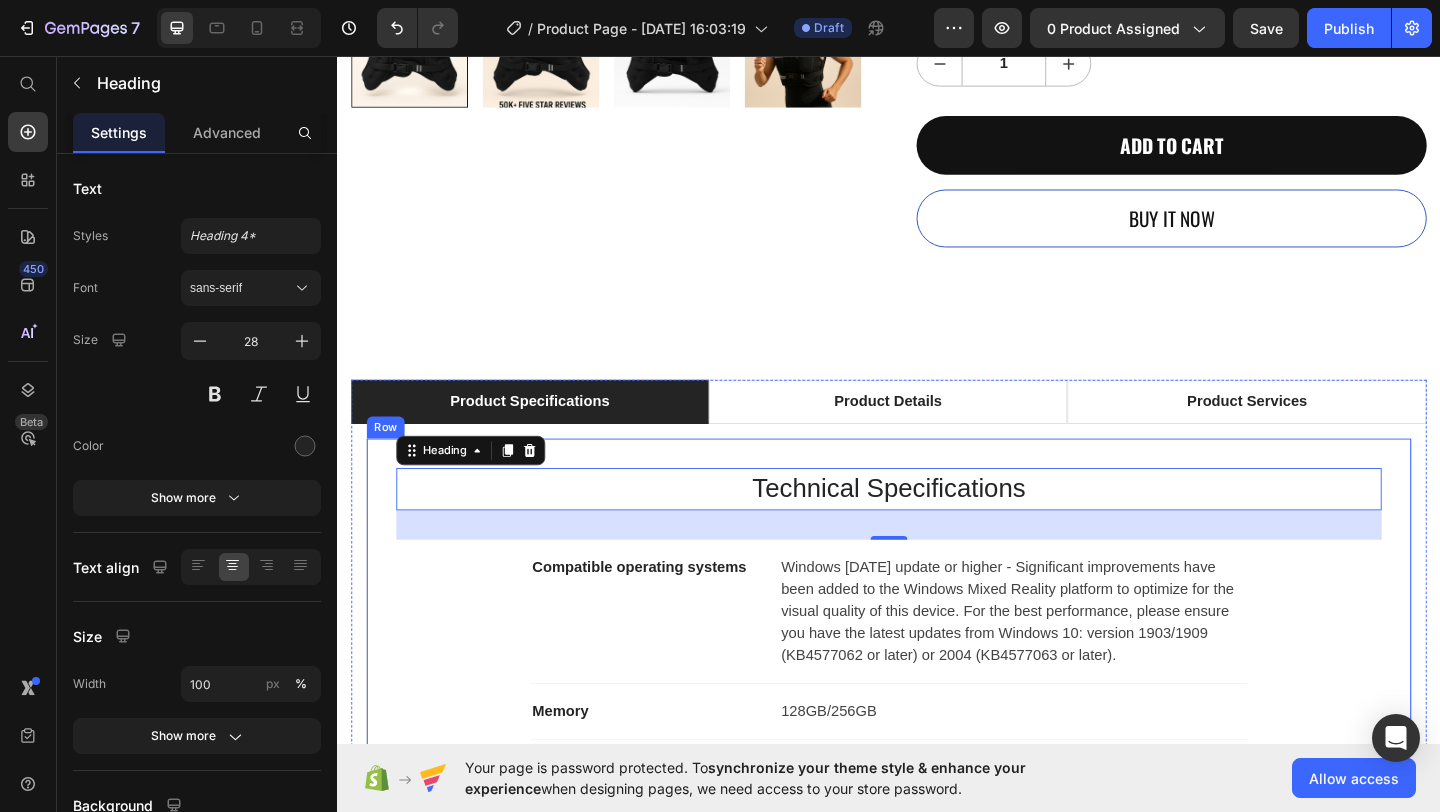 scroll, scrollTop: 853, scrollLeft: 0, axis: vertical 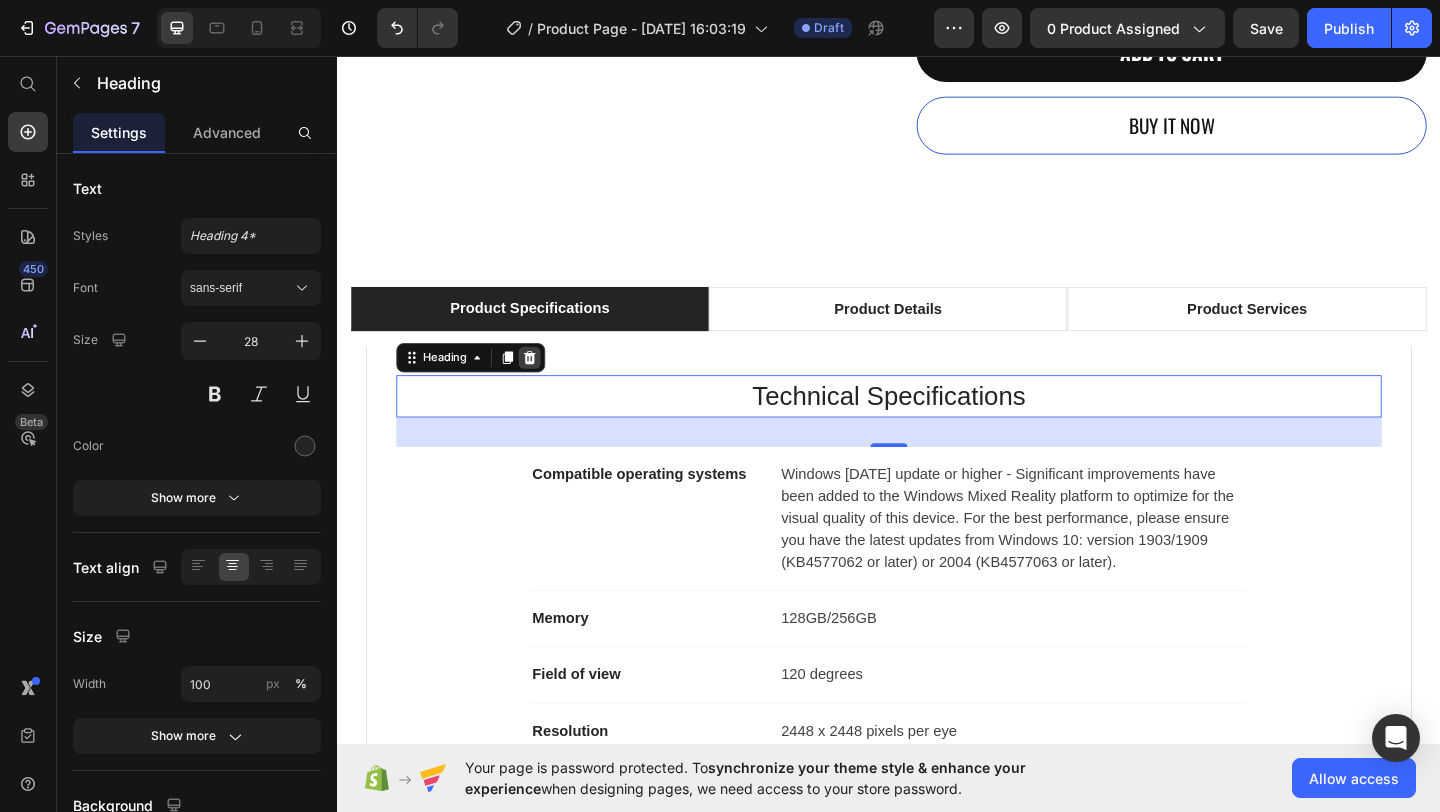 click 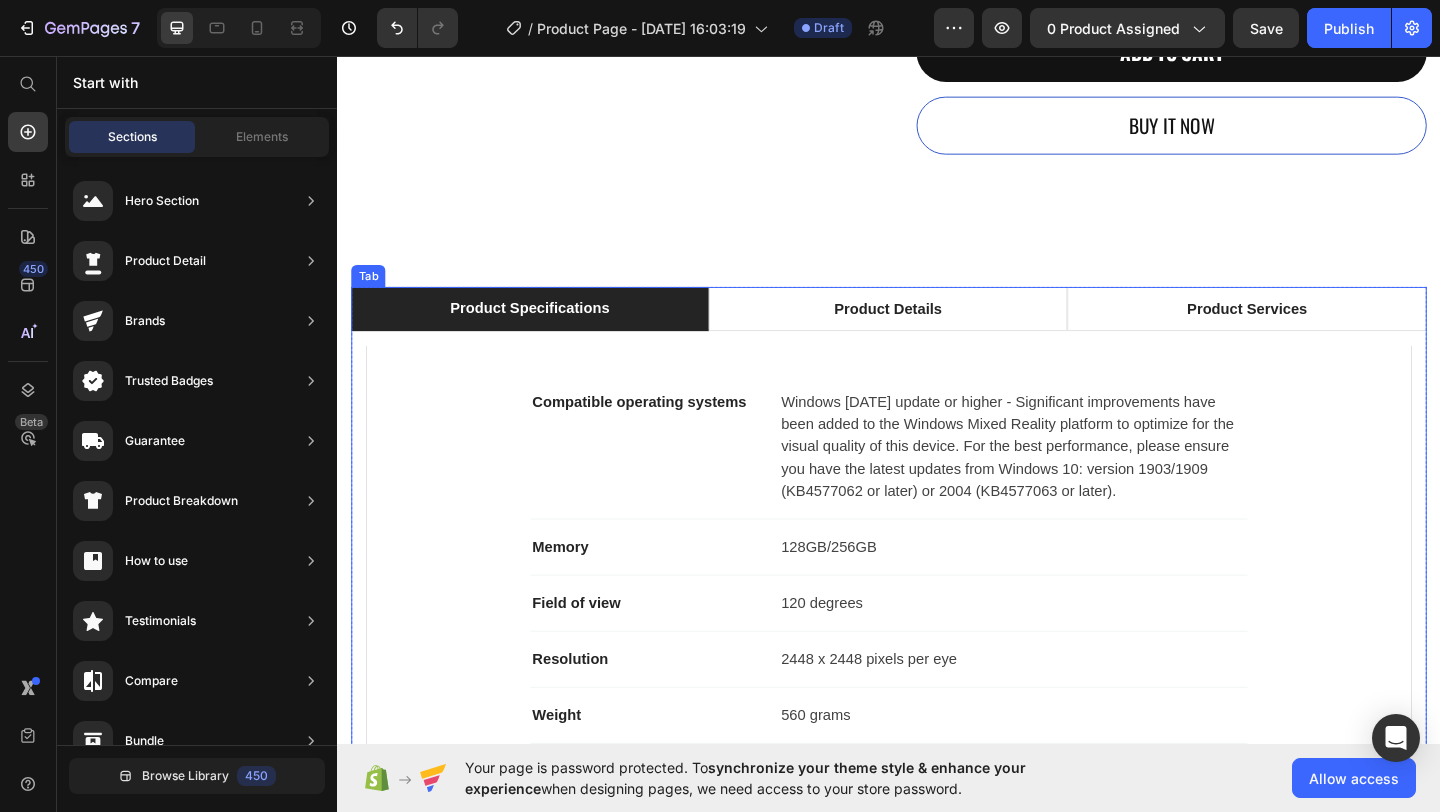 click on "Product Specifications" at bounding box center (546, 330) 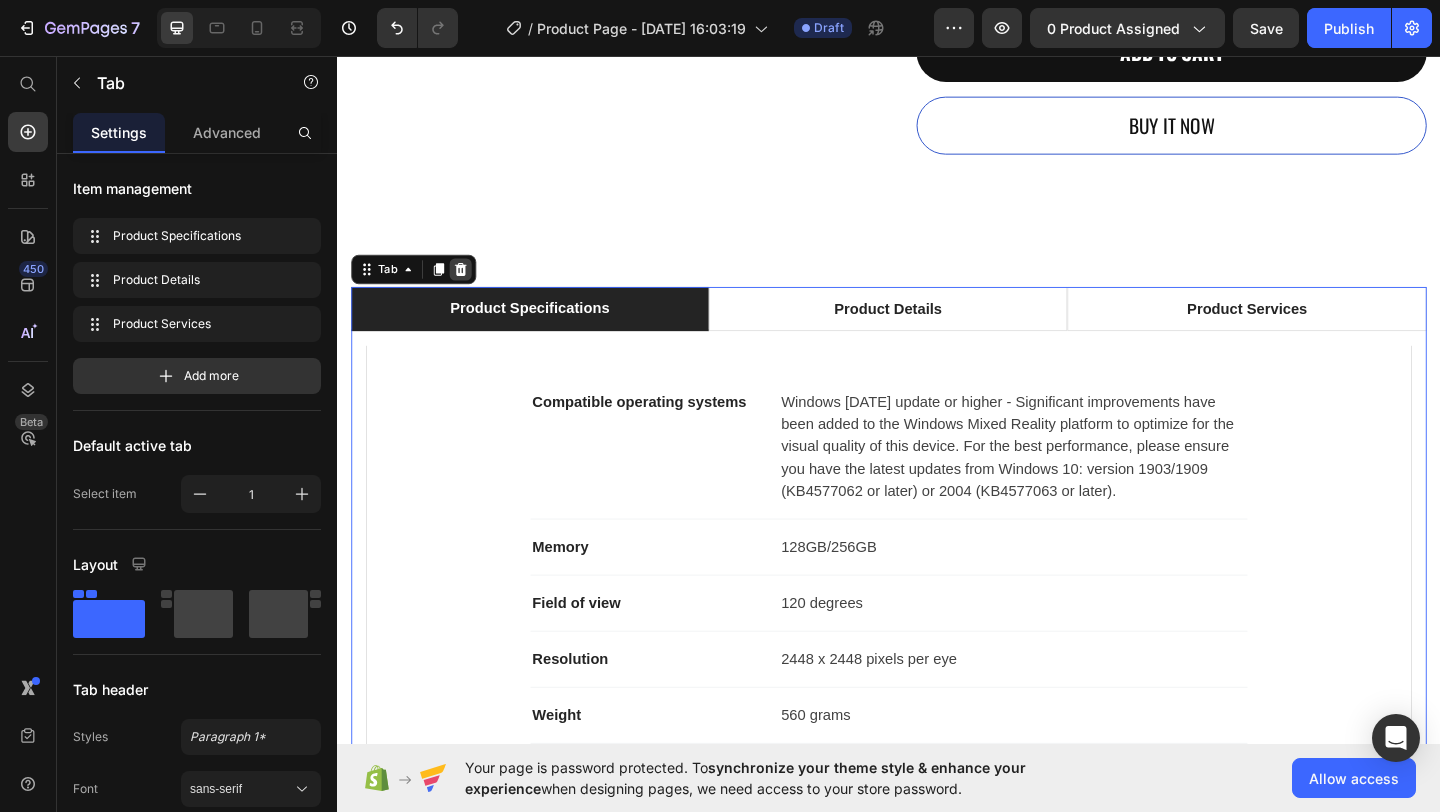 click 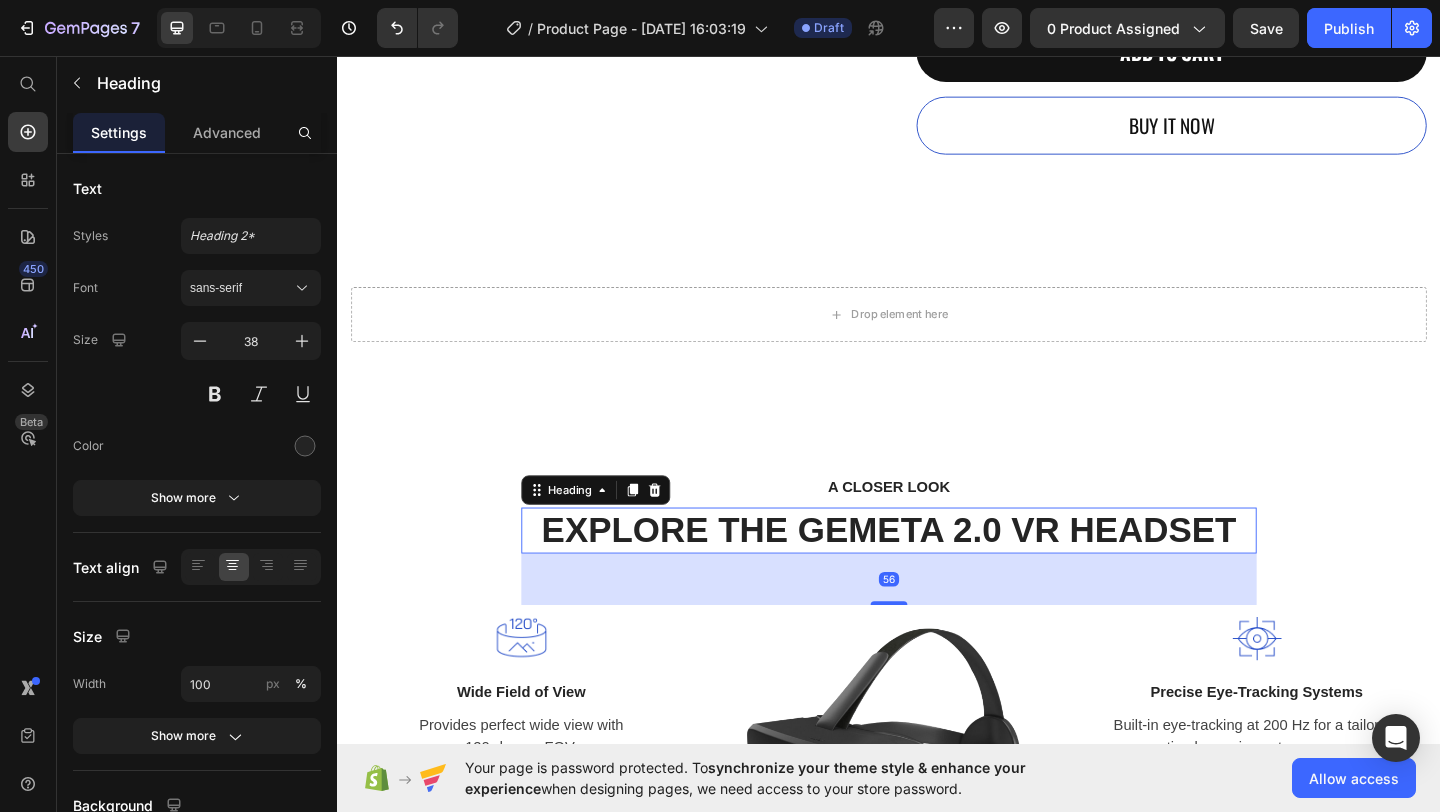 click on "EXPLORE THE GEMETA 2.0 VR HEADSET" at bounding box center [937, 572] 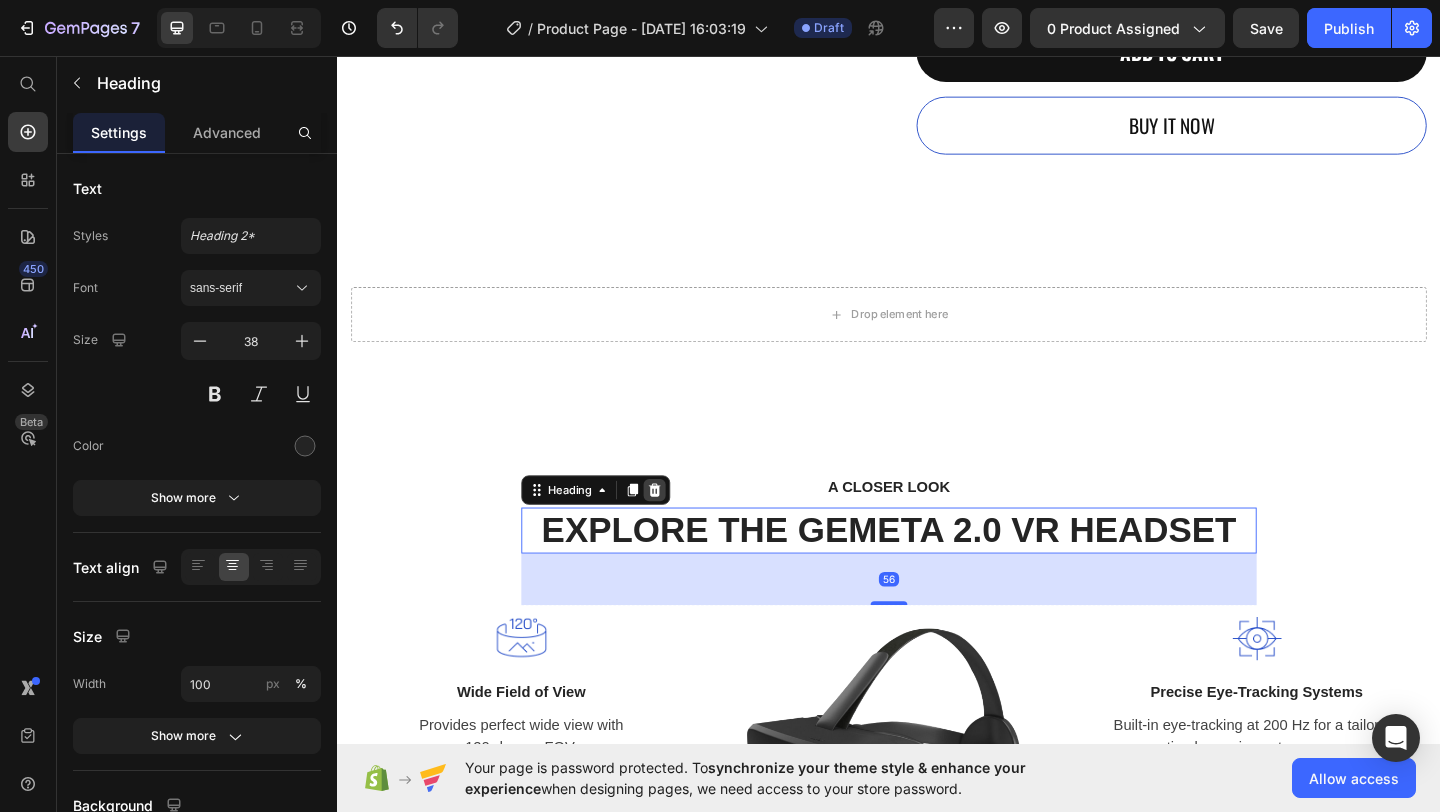 click 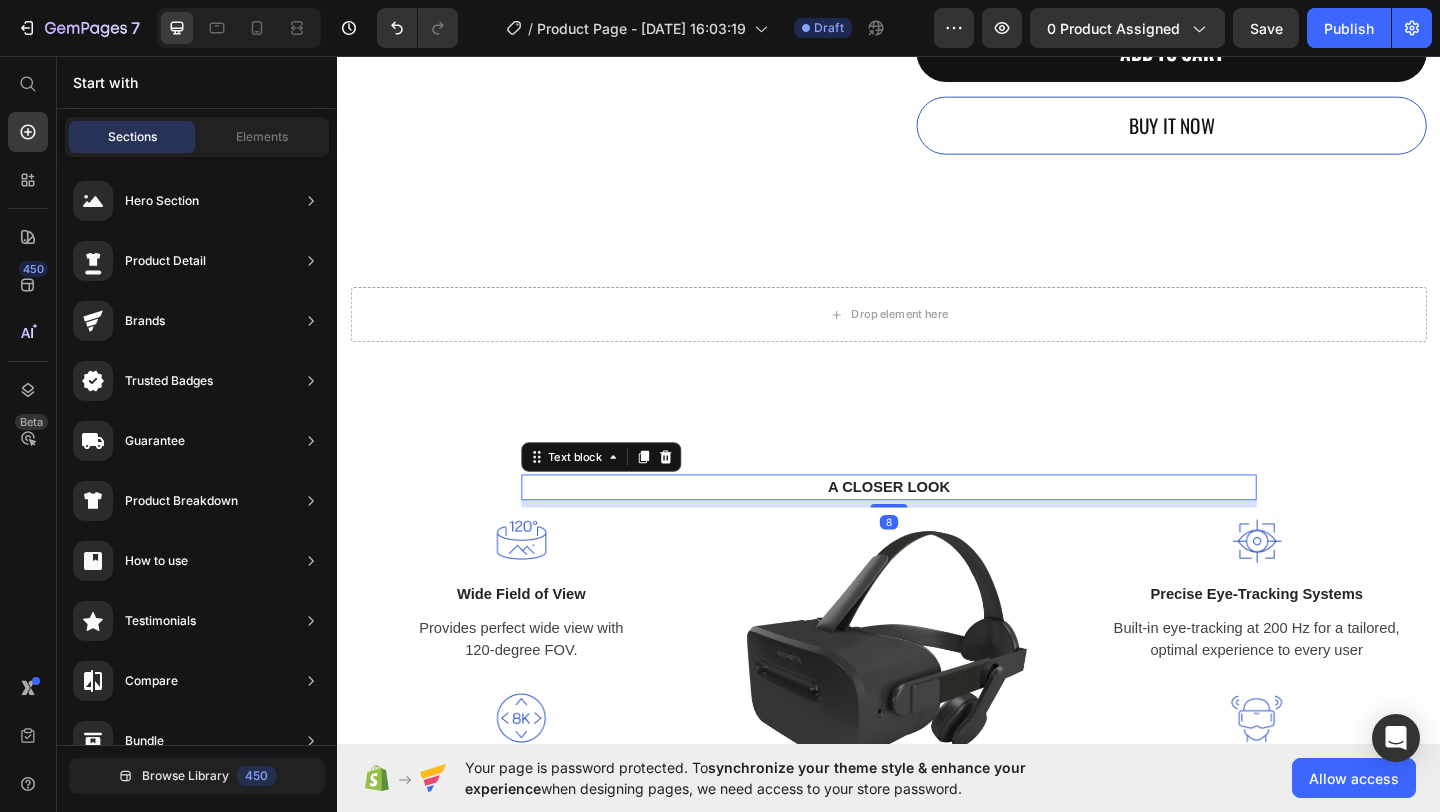 click on "A CLOSER LOOK" at bounding box center [937, 525] 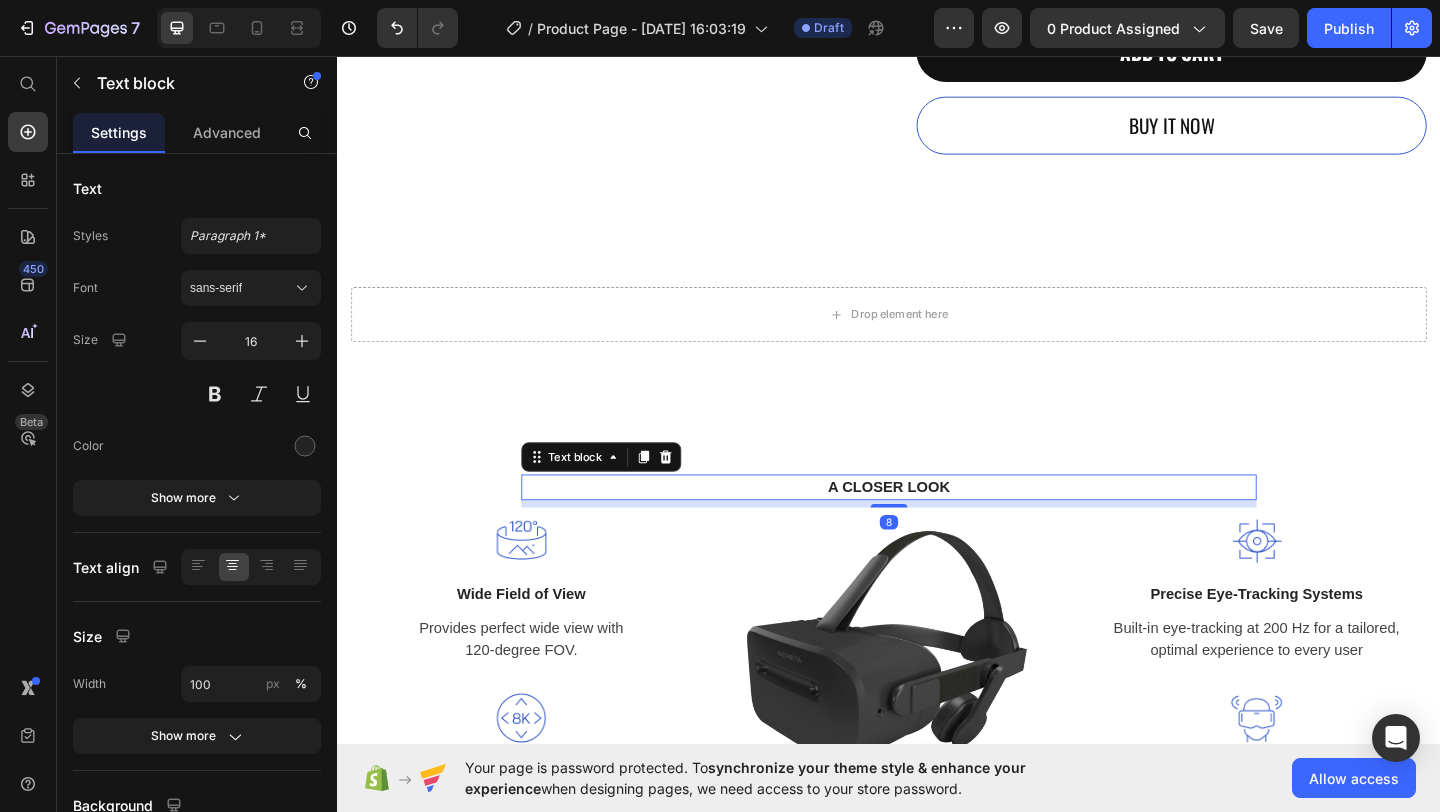 click on "A CLOSER LOOK" at bounding box center [937, 525] 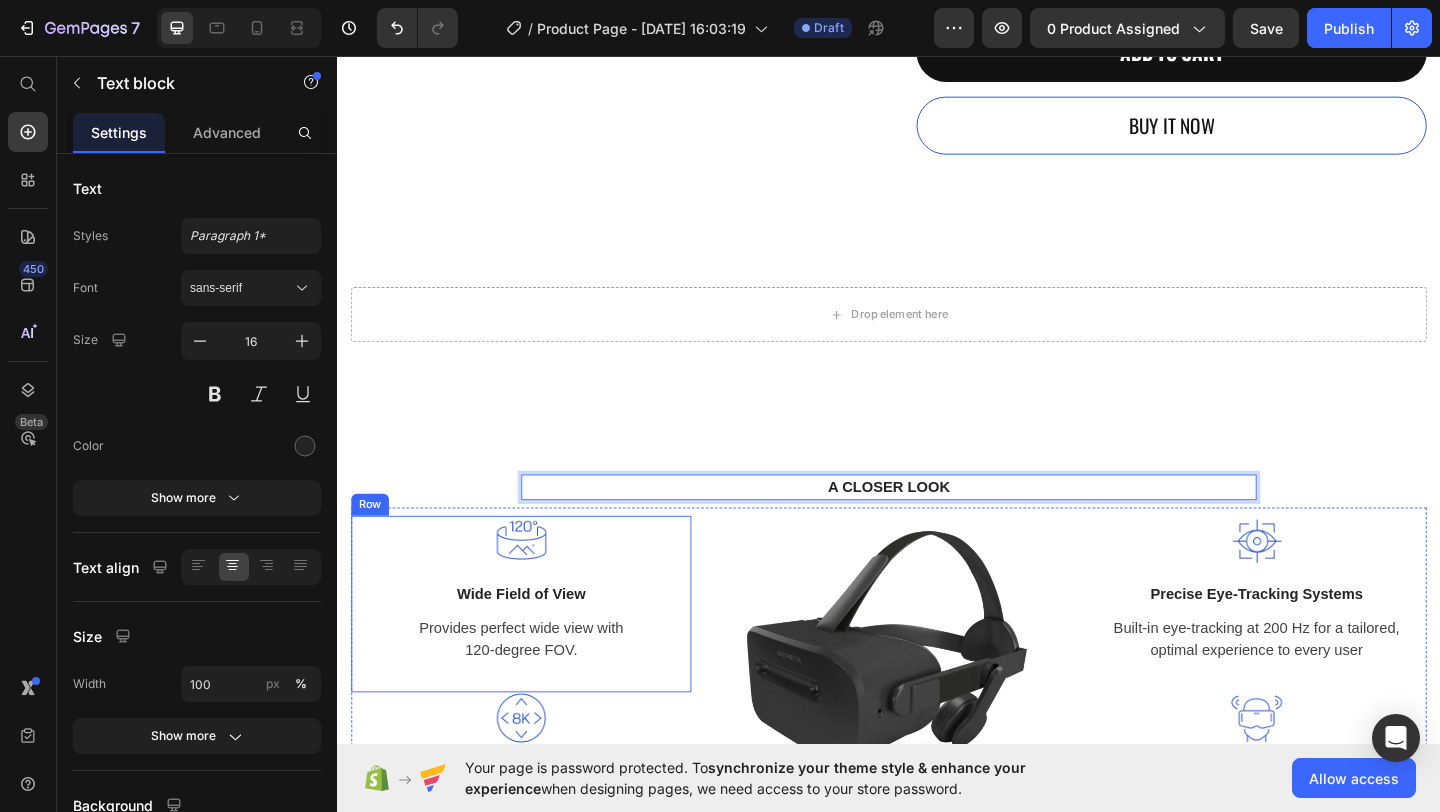 click on "Image Wide Field of View Text block Provides perfect wide view with  120-degree FOV. Text block" at bounding box center [537, 636] 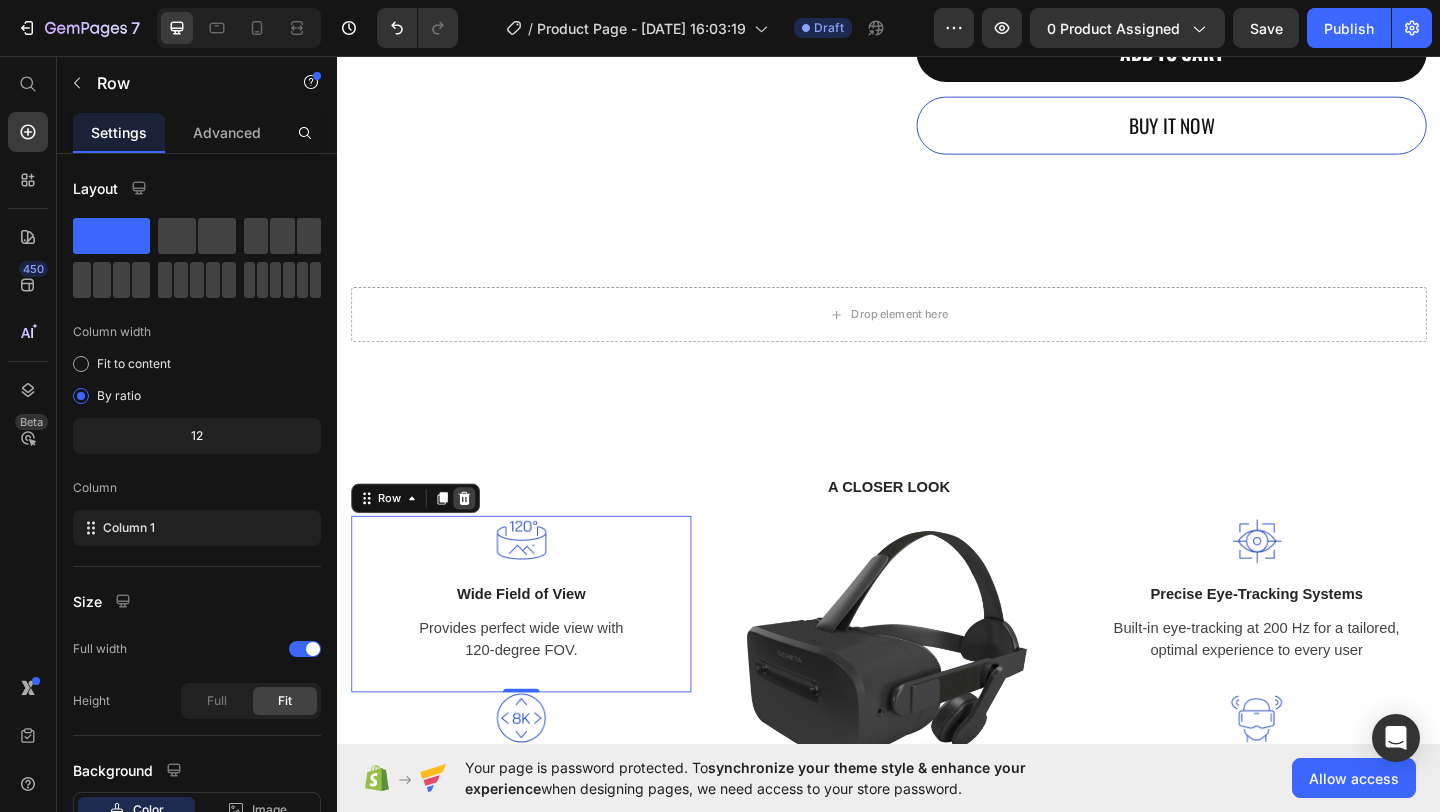 click 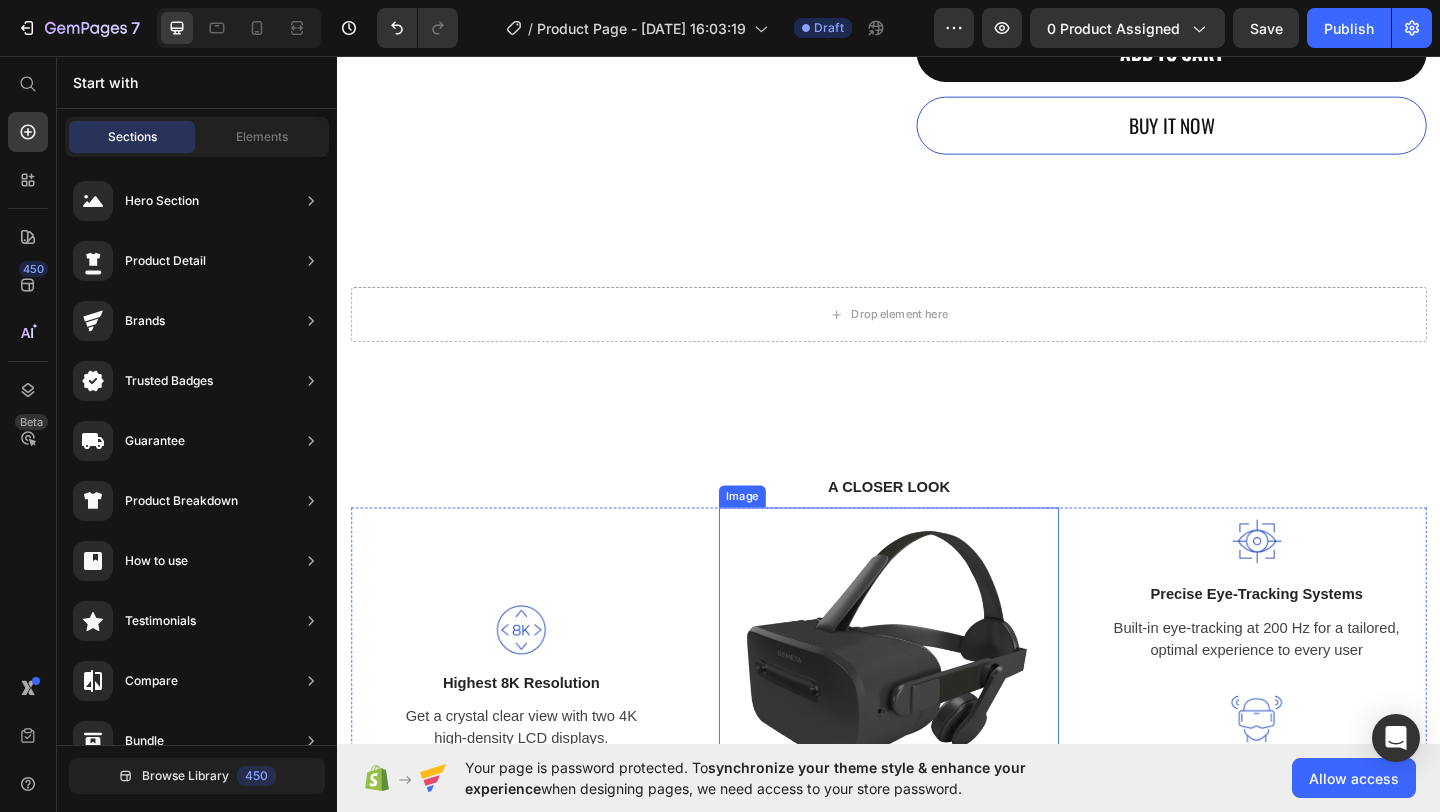 click at bounding box center [937, 732] 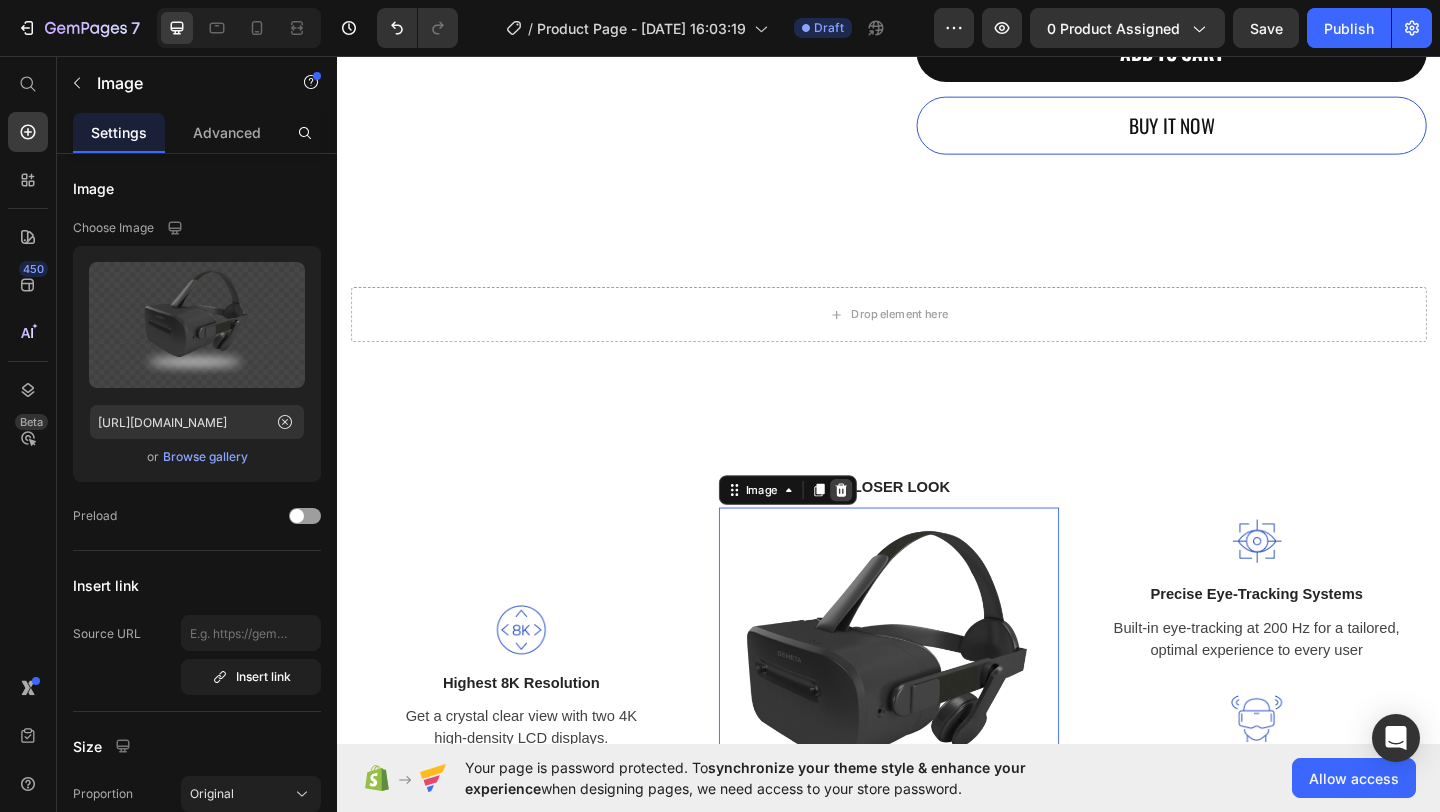 click 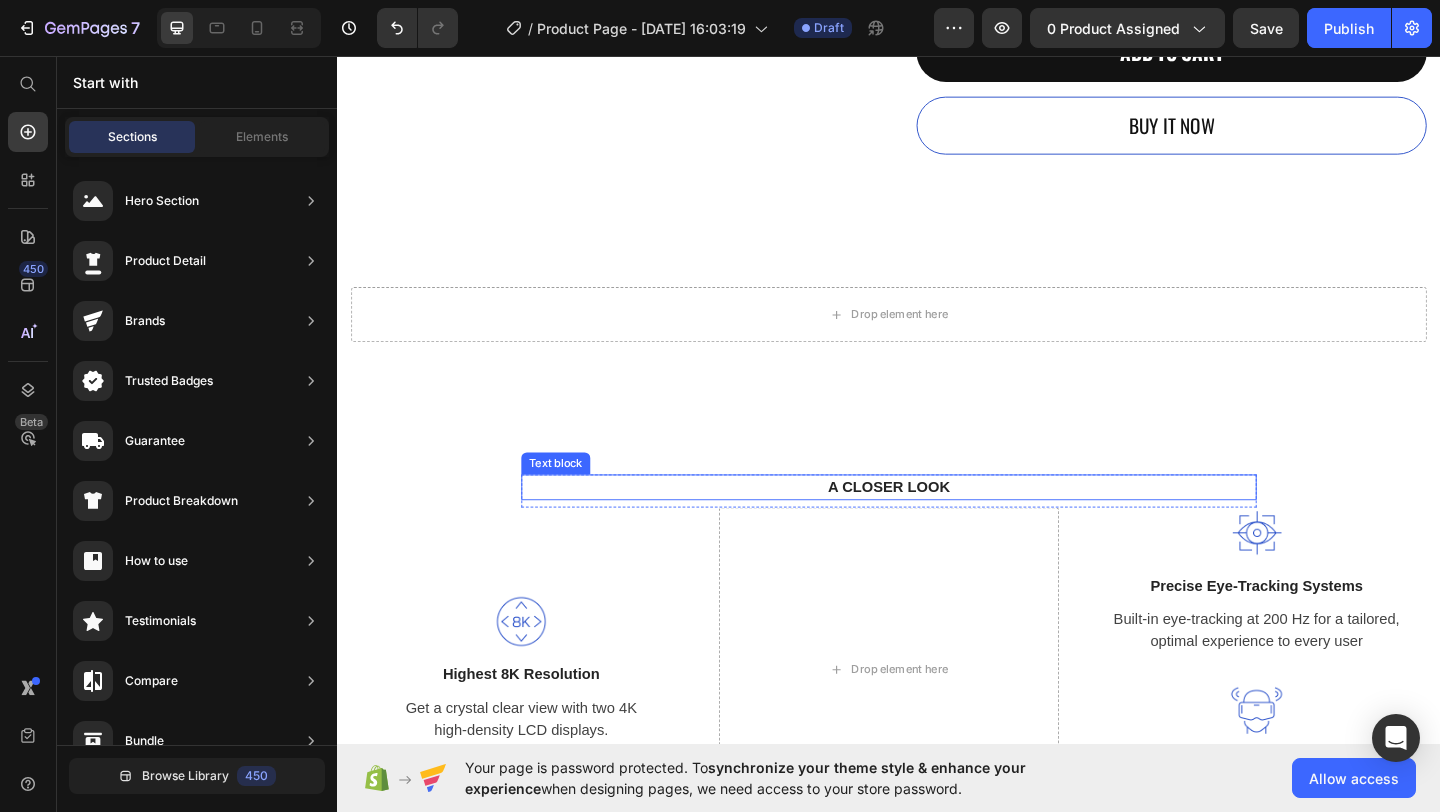 click on "A CLOSER LOOK" at bounding box center [937, 525] 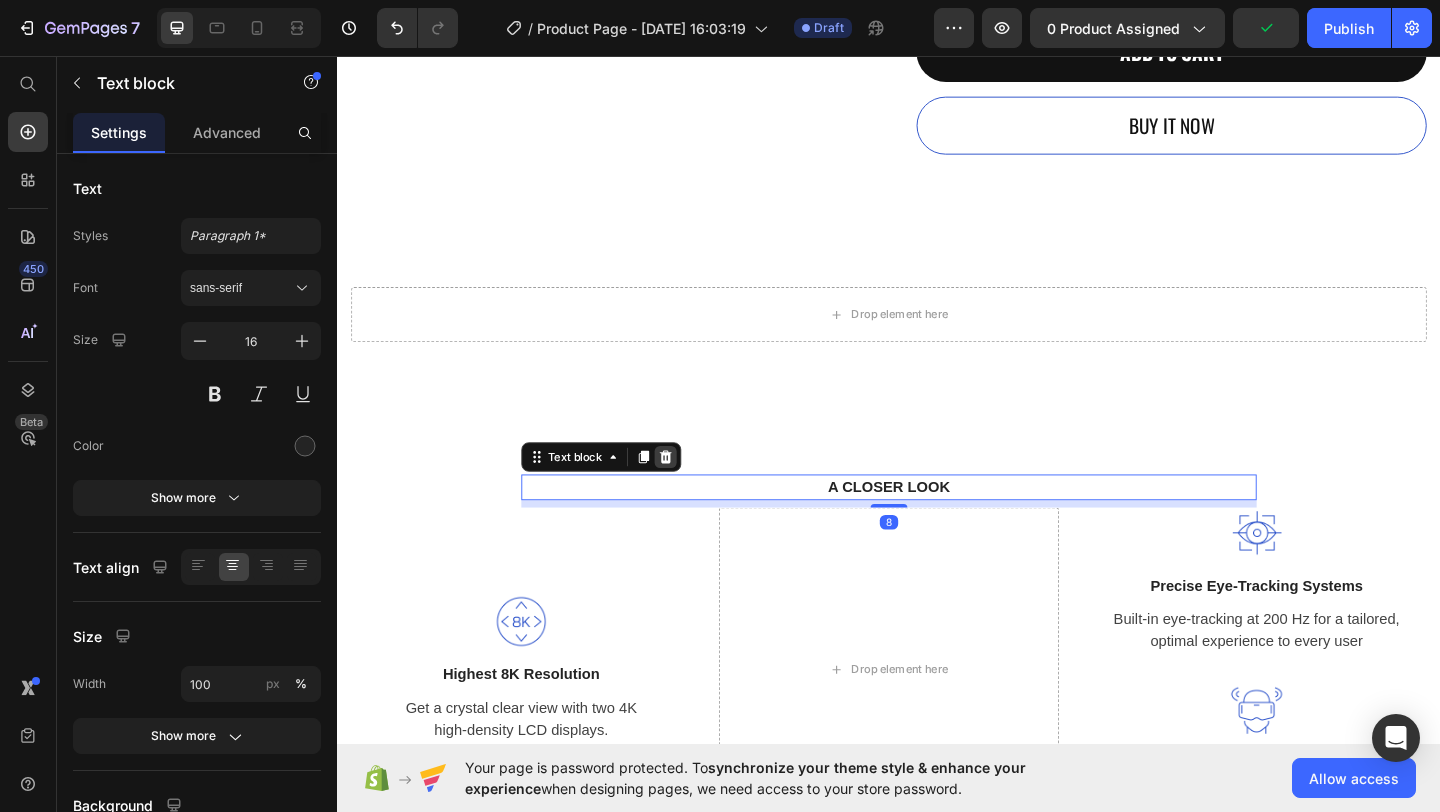 click at bounding box center (694, 492) 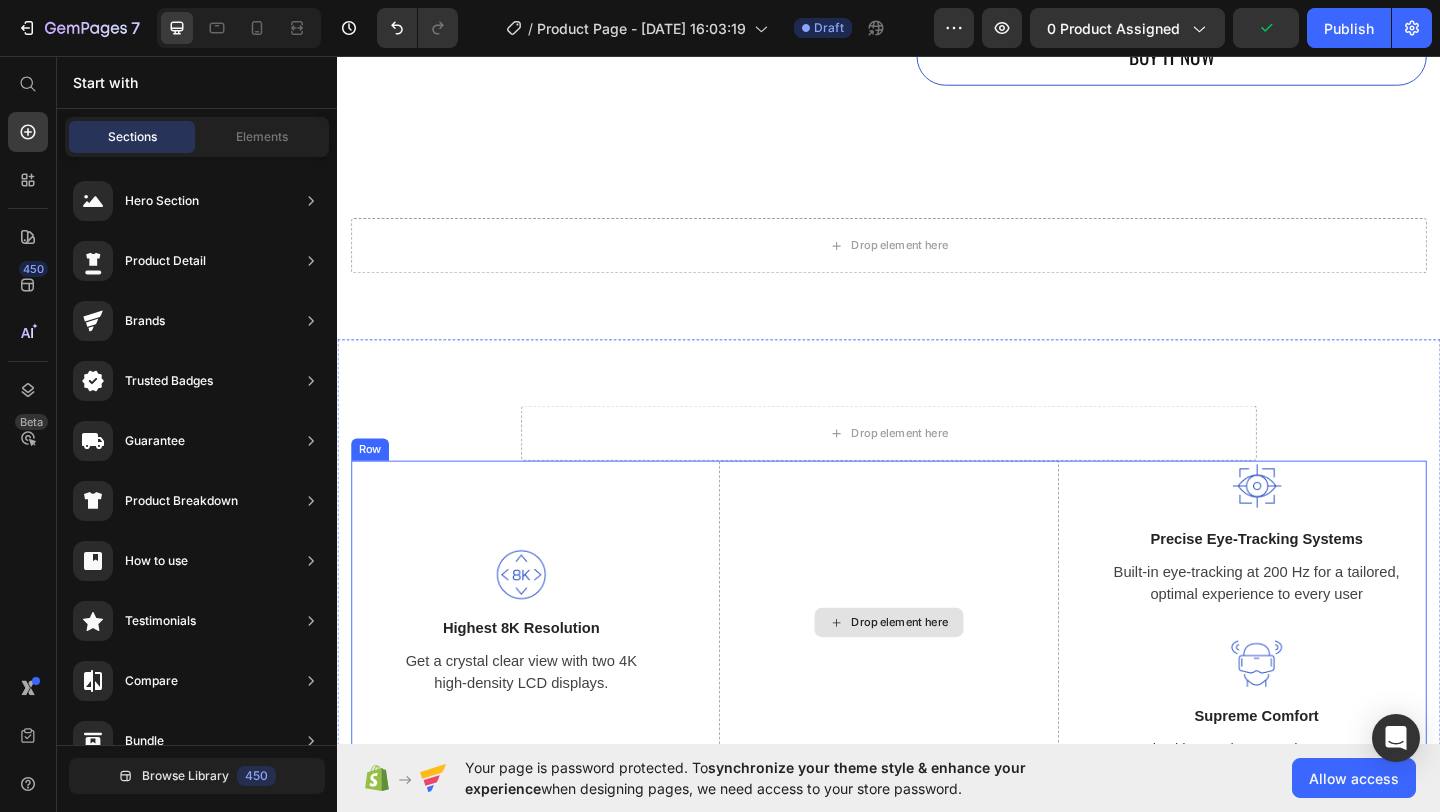 scroll, scrollTop: 968, scrollLeft: 0, axis: vertical 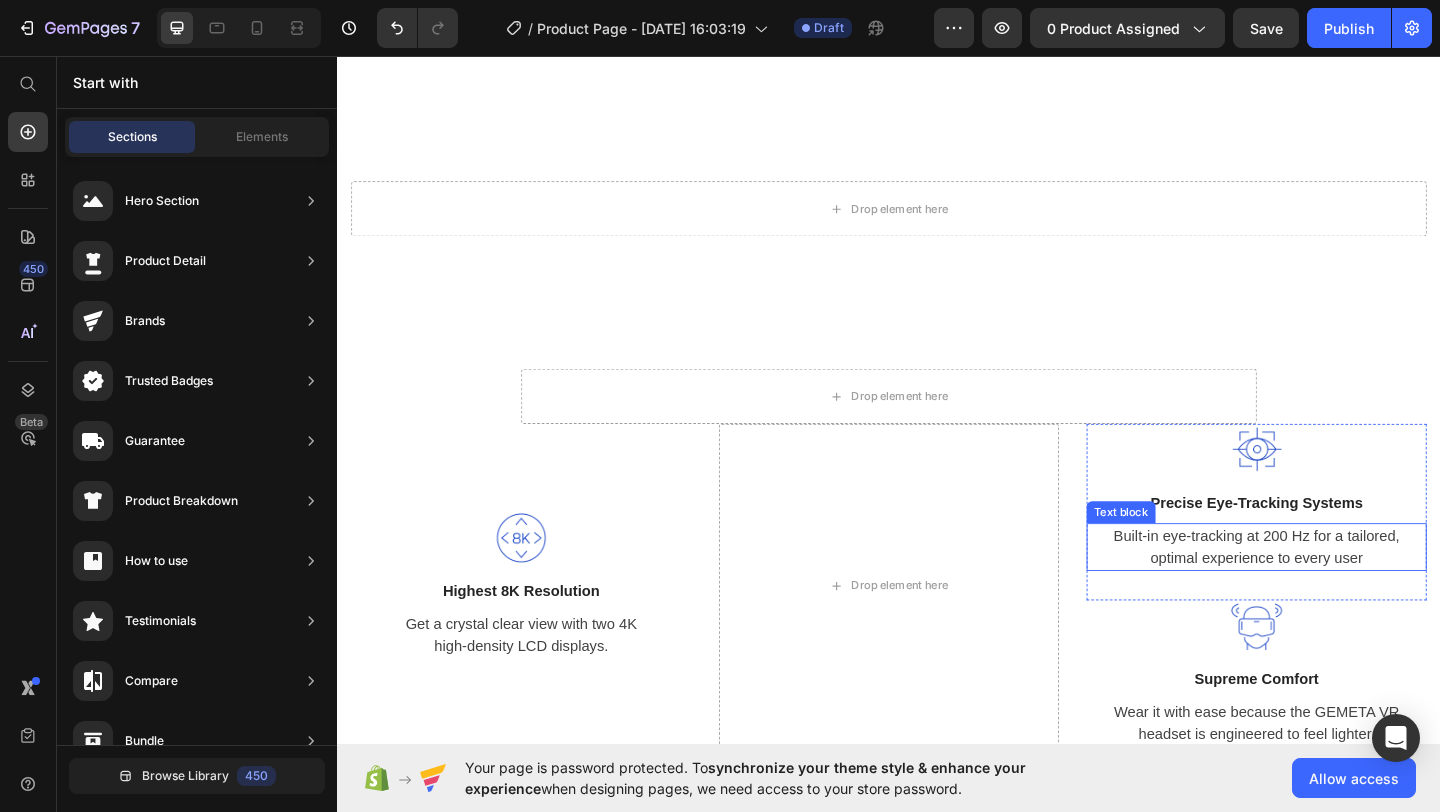 click on "Built-in eye-tracking at 200 Hz for a tailored, optimal experience to every user" at bounding box center (1337, 590) 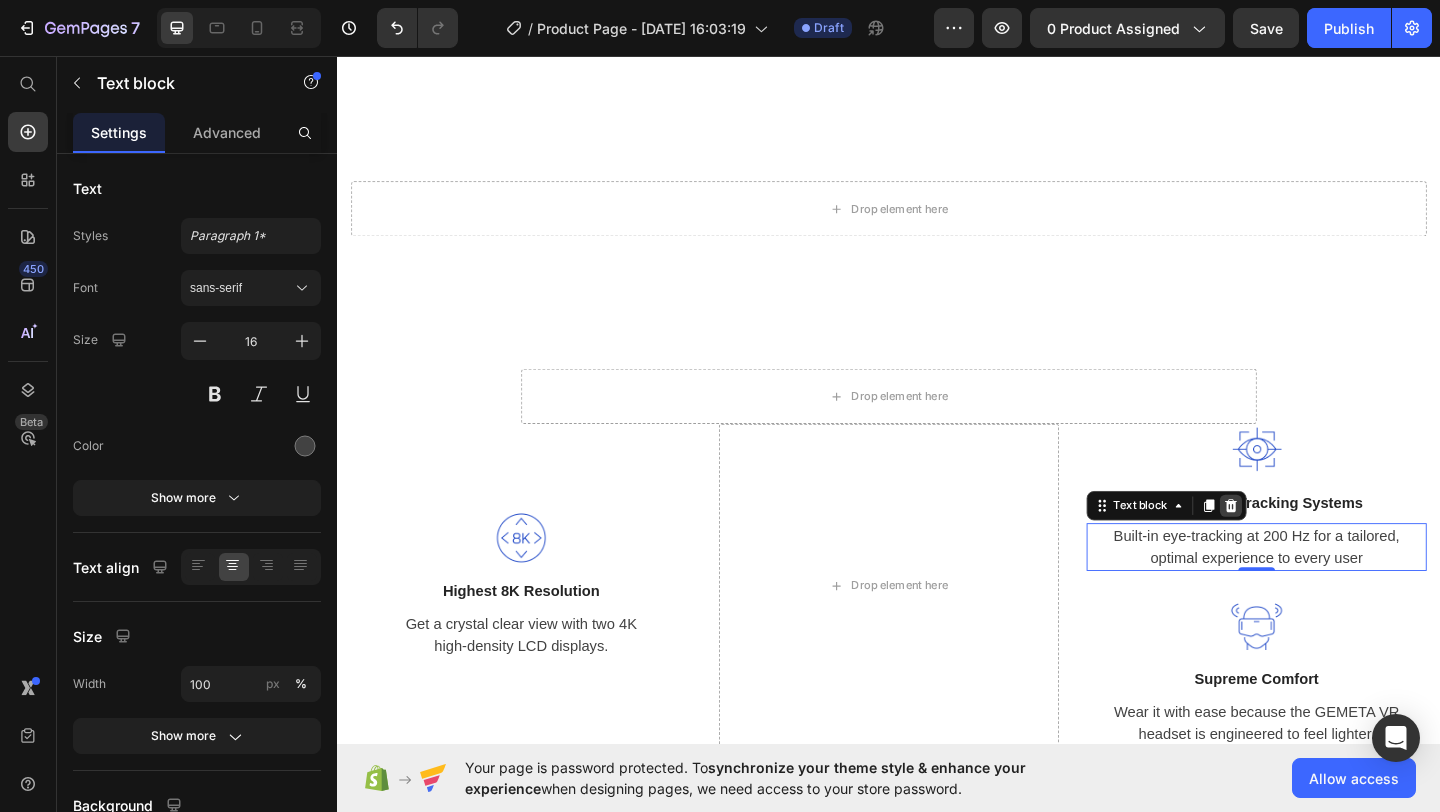 click 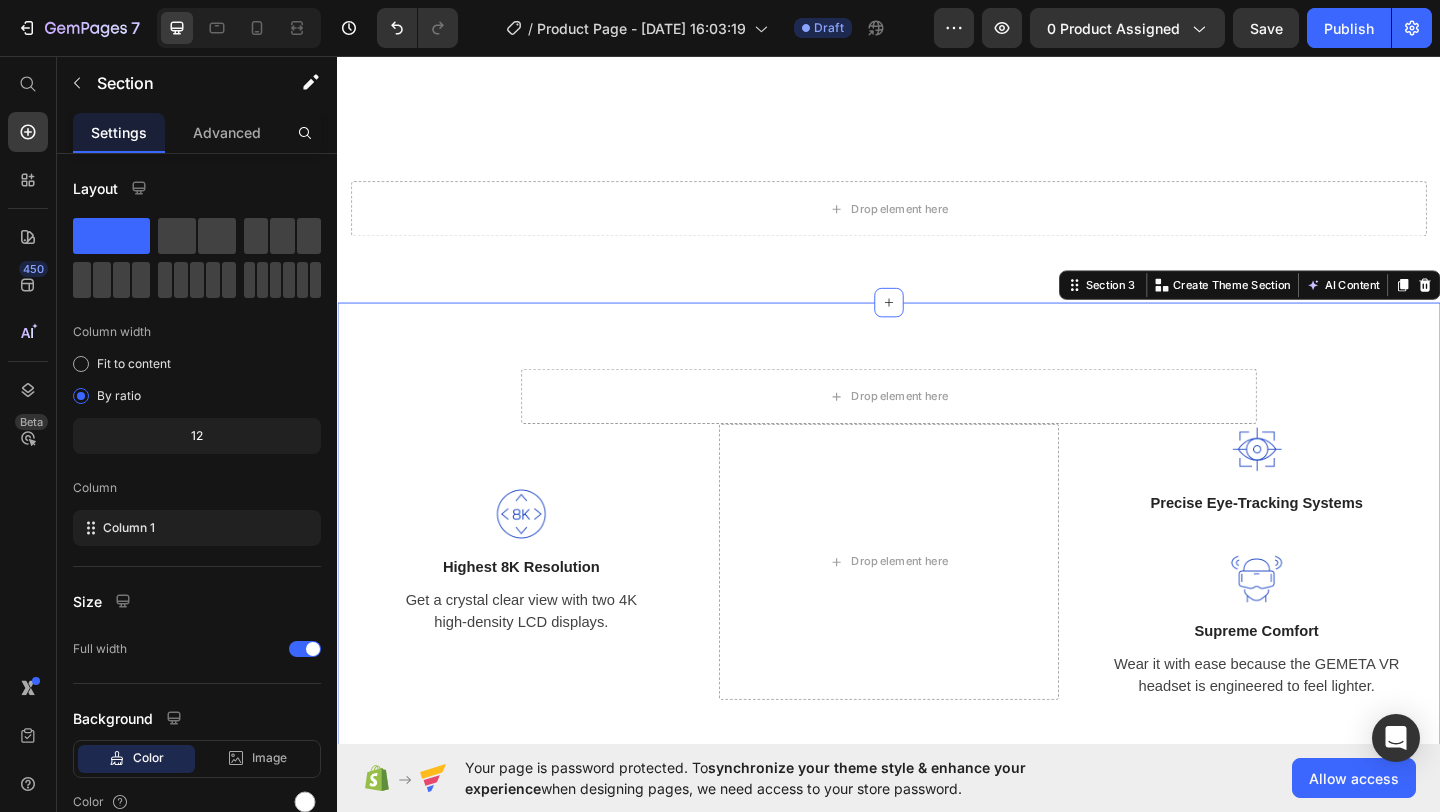 click on "Drop element here Row Image Highest 8K Resolution Text block Get a crystal clear view with two 4K  high-density LCD displays. Text block Row
Drop element here Image Precise Eye-Tracking Systems Text block Row Image Supreme Comfort  Text block Wear it with ease because the GEMETA VR headset is engineered to feel lighter. Text block Row Row Section 3   You can create reusable sections Create Theme Section AI Content Write with GemAI What would you like to describe here? Tone and Voice Persuasive Product Weighted Vest Show more Generate" at bounding box center (937, 576) 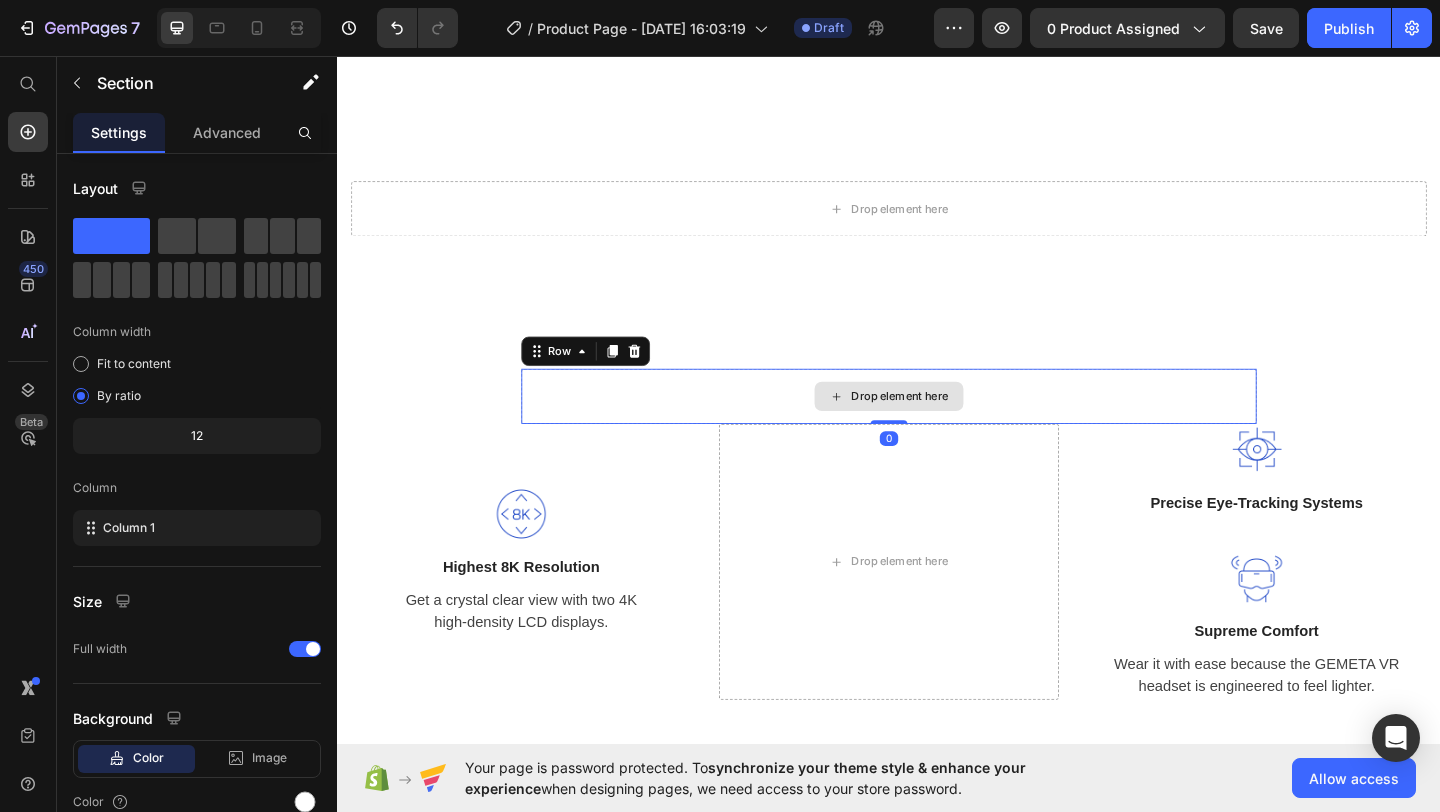 click on "Drop element here" at bounding box center [937, 426] 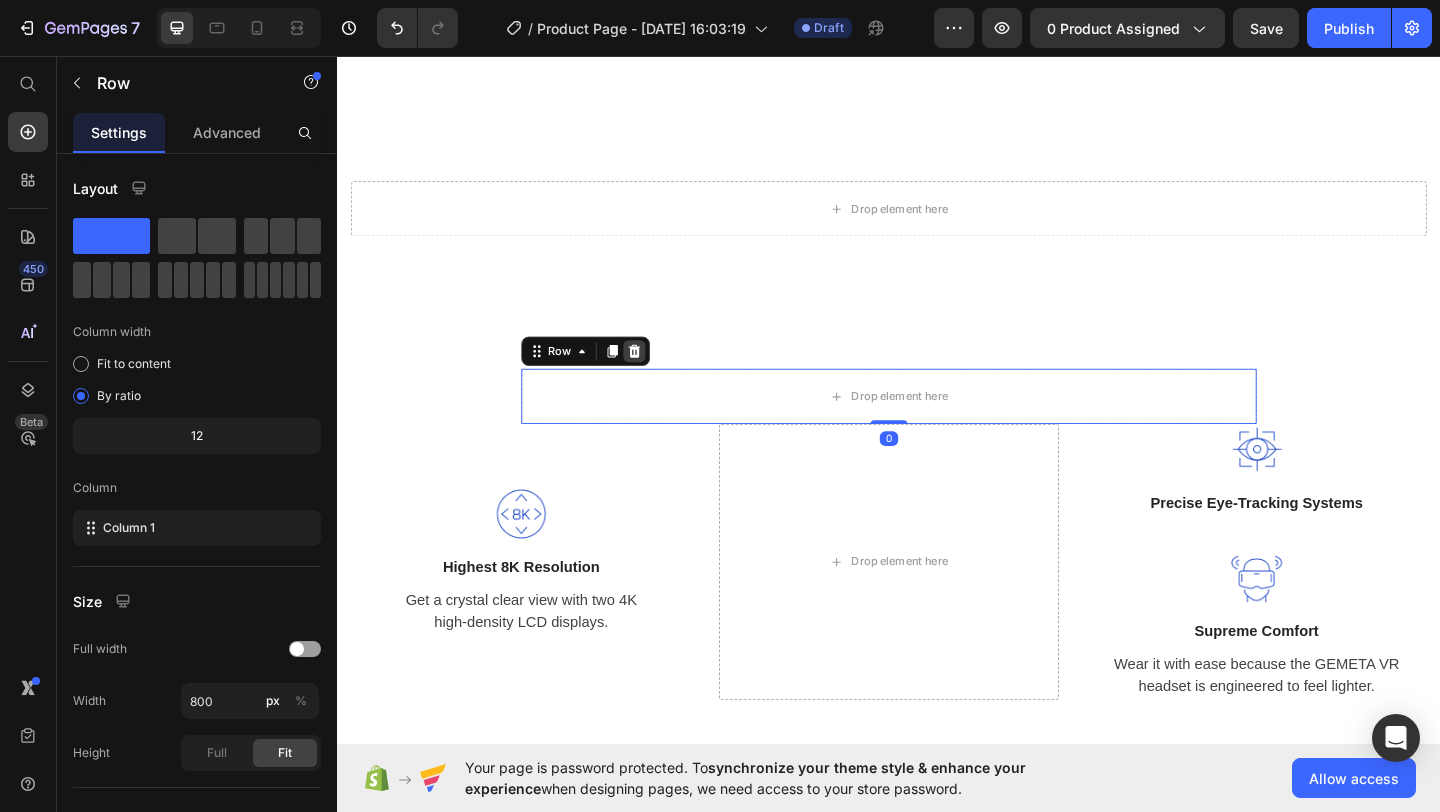 click 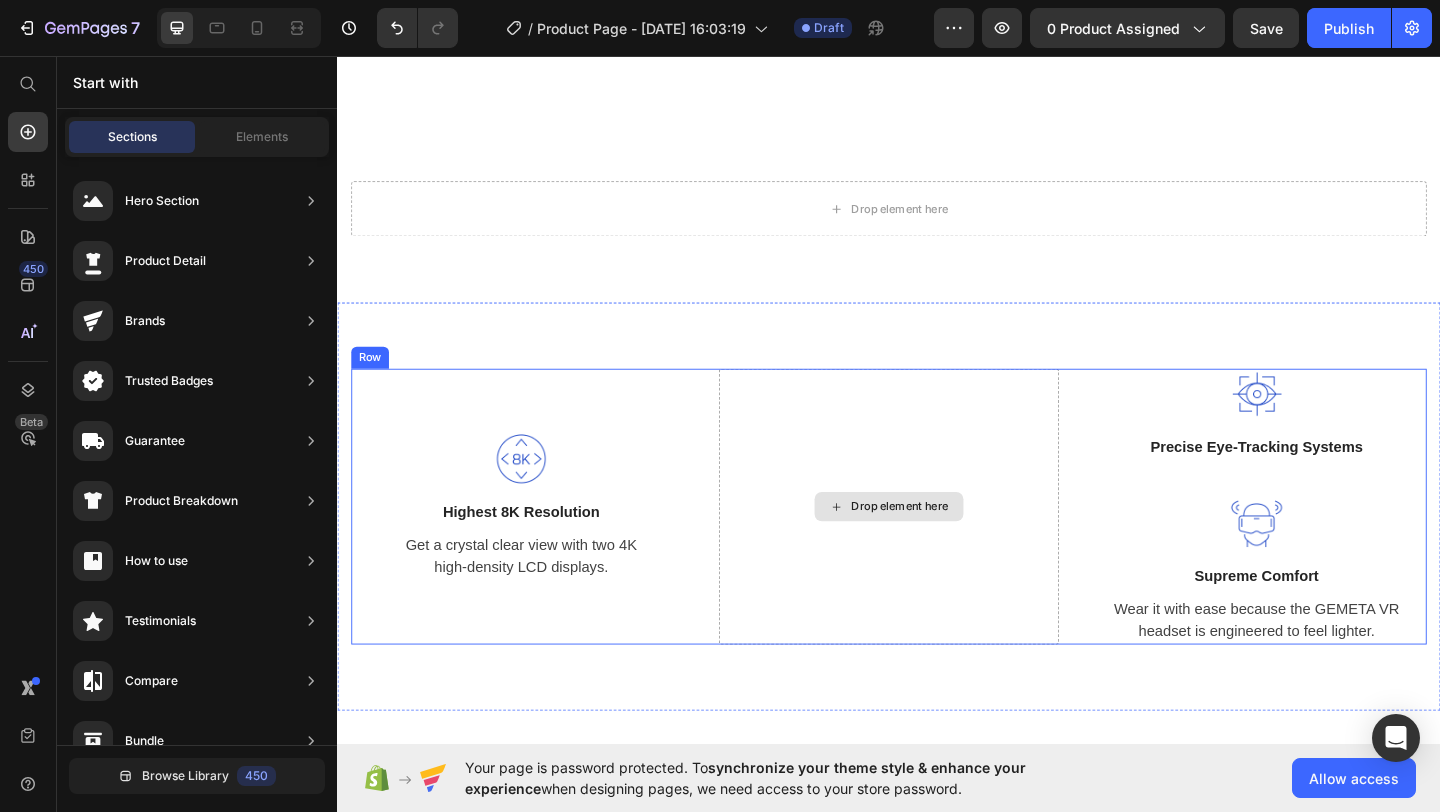 click on "Drop element here" at bounding box center [937, 546] 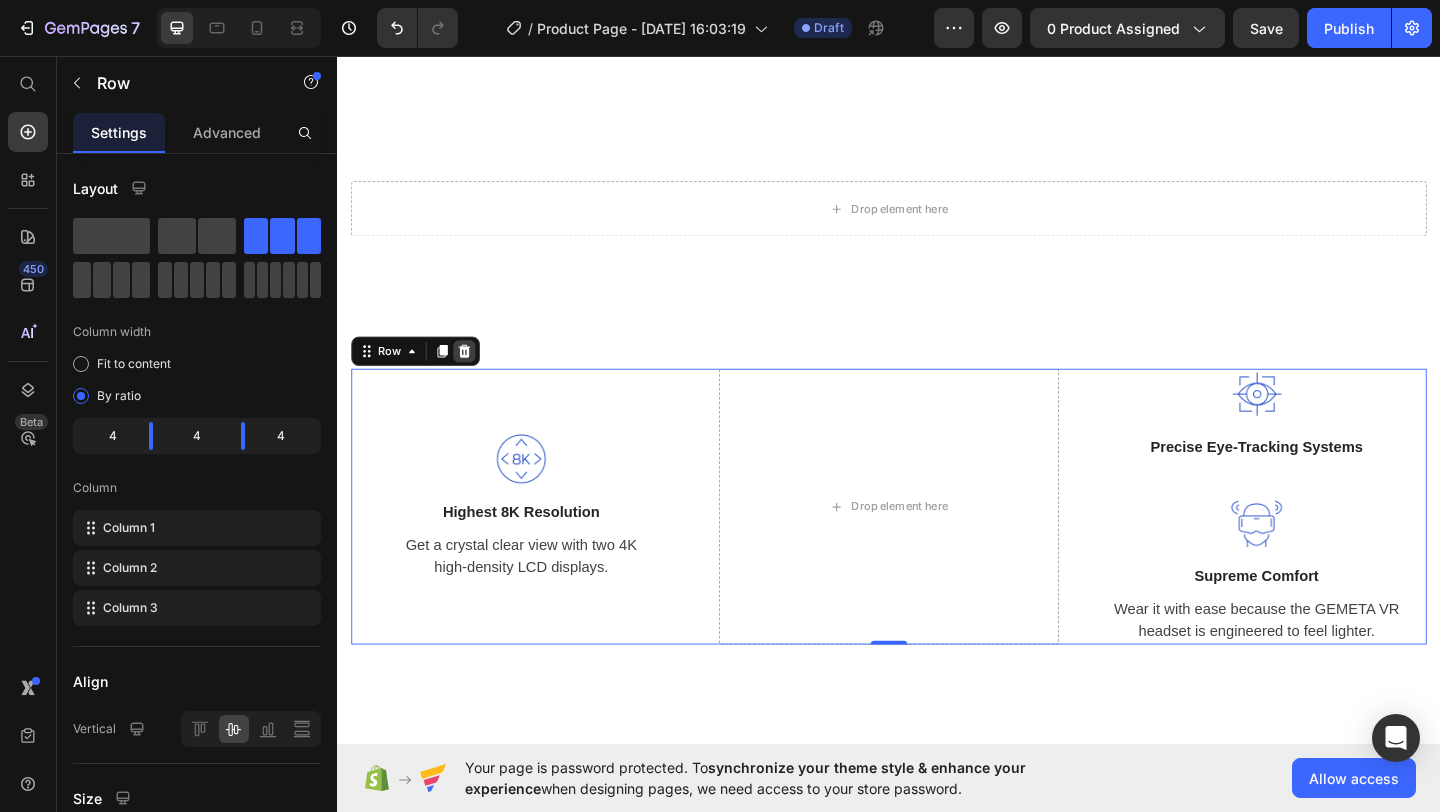 click 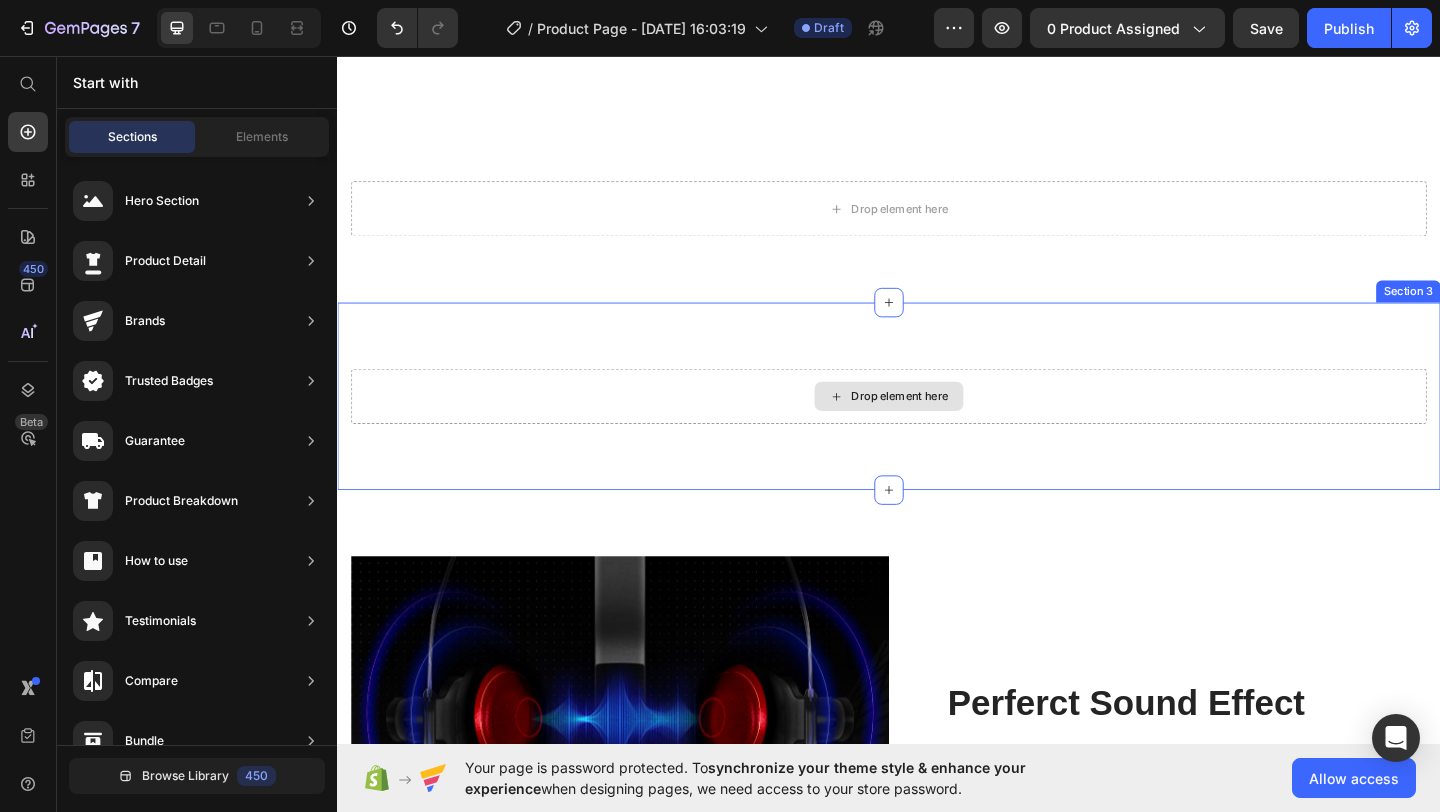 click on "Drop element here Section 3" at bounding box center [937, 426] 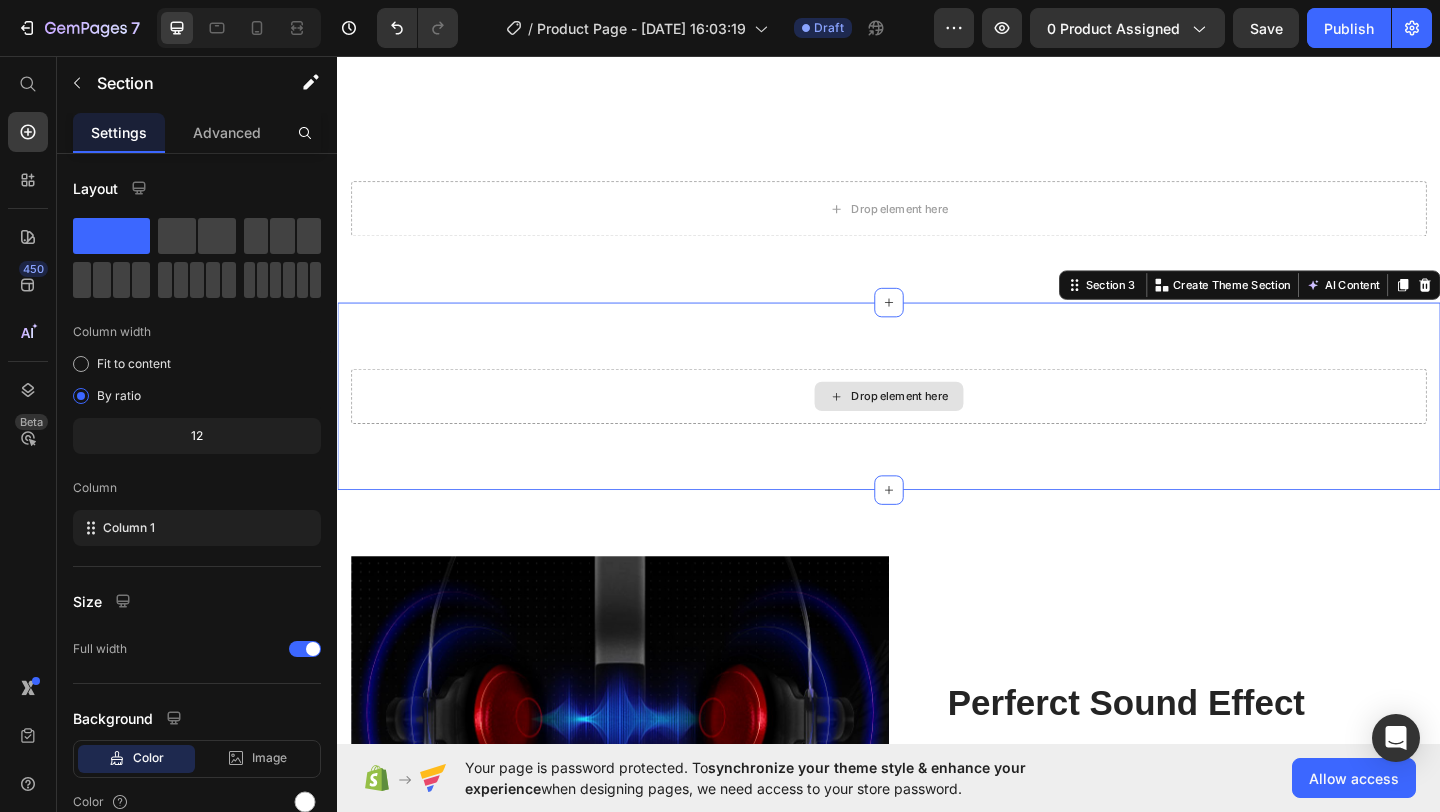click on "Drop element here" at bounding box center (937, 426) 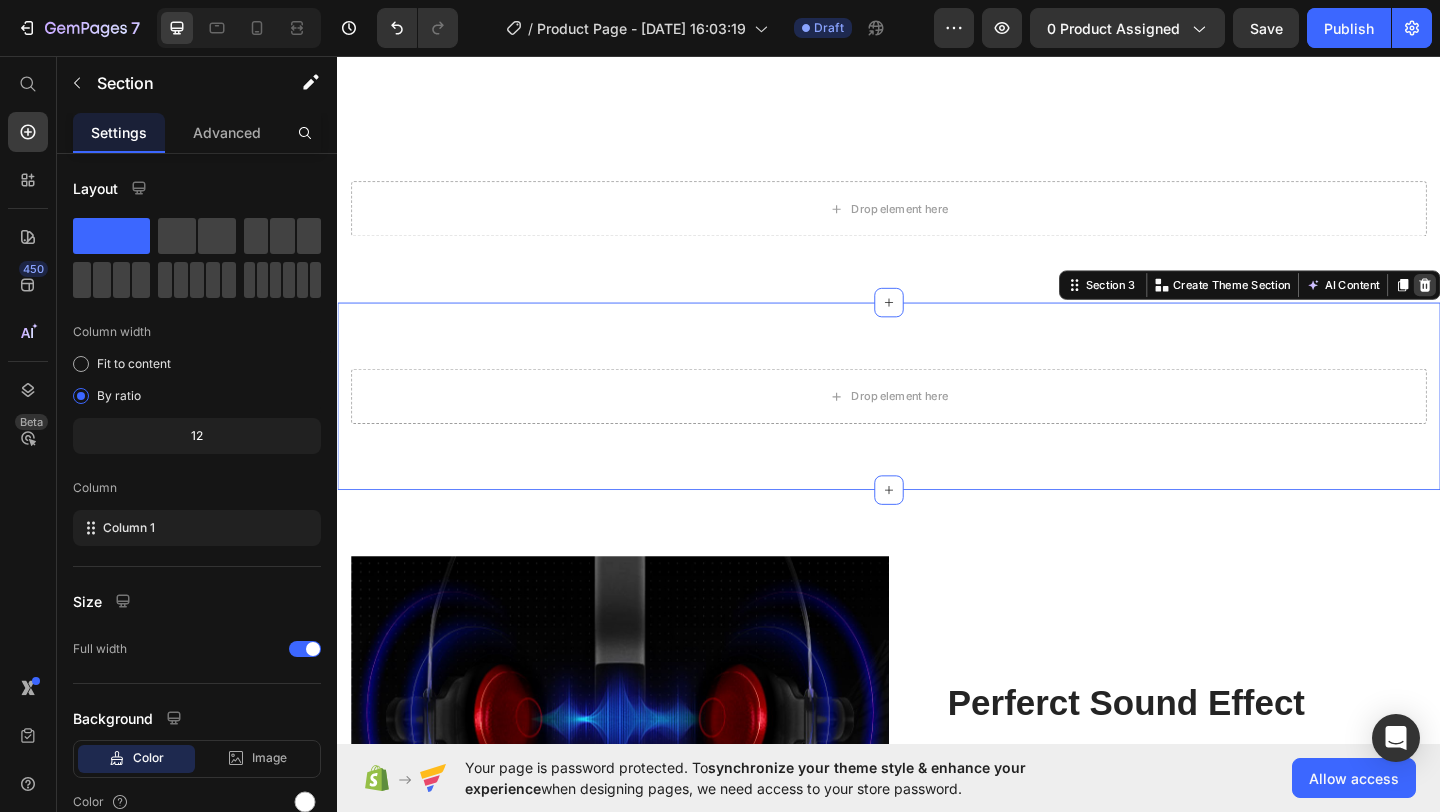 click 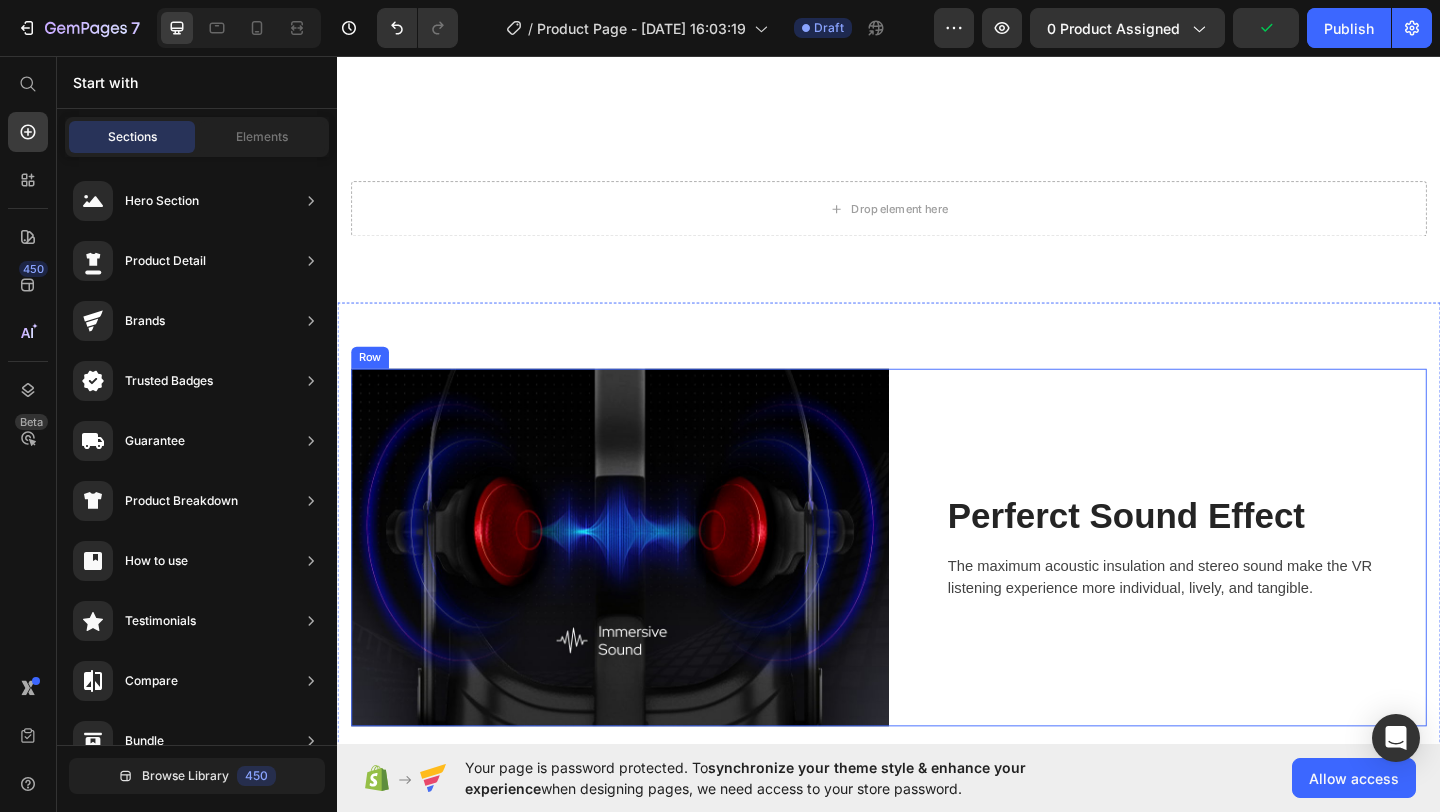 click at bounding box center (644, 590) 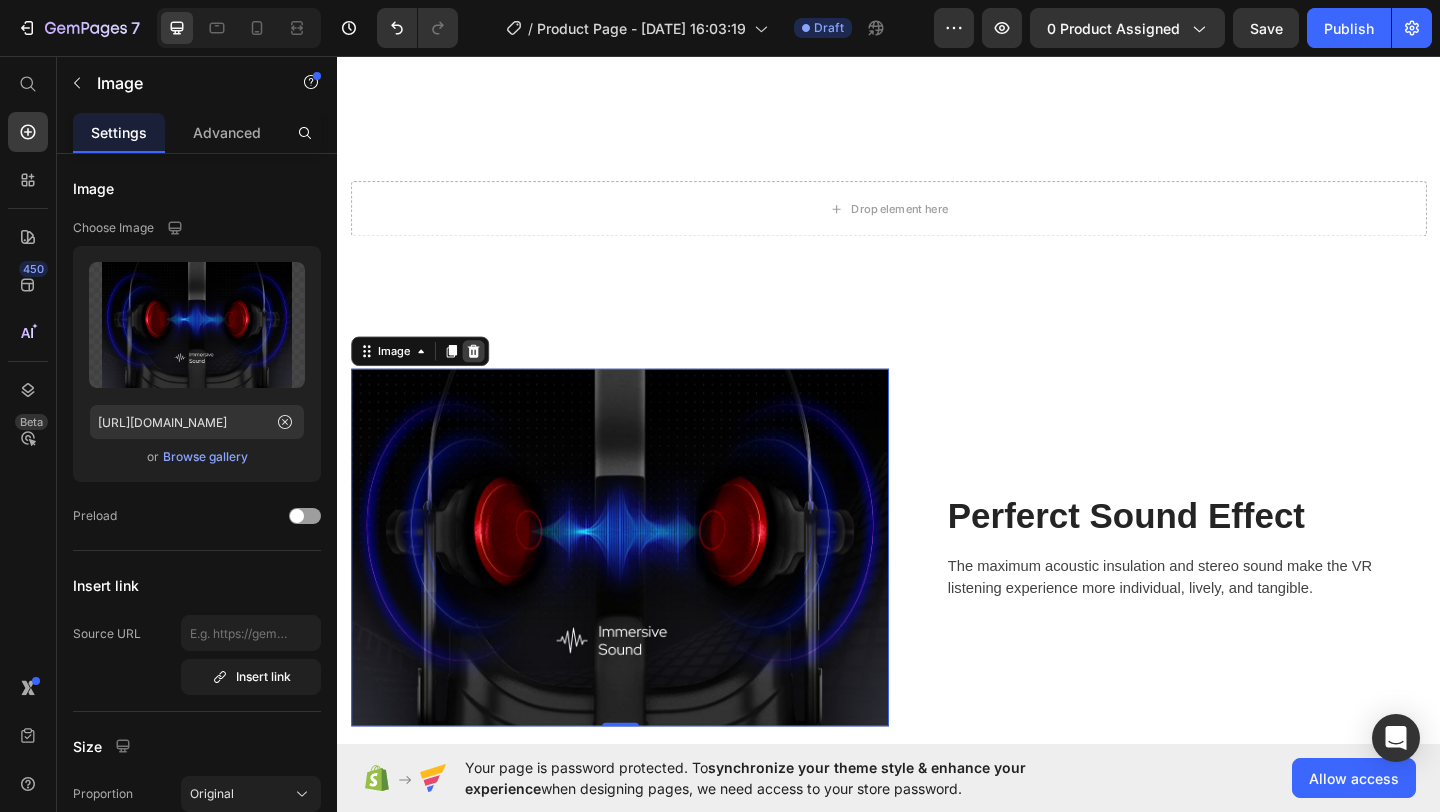 click at bounding box center [485, 377] 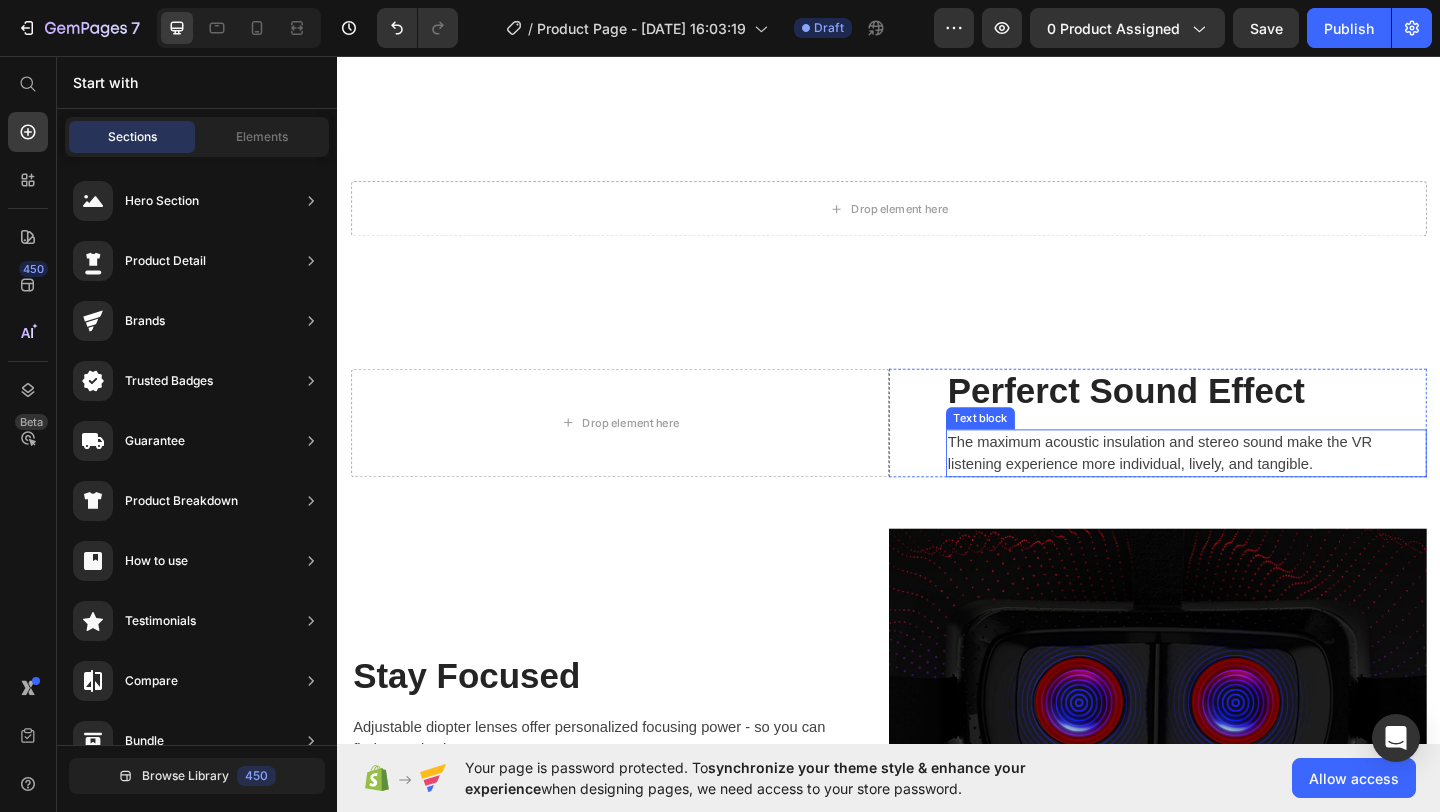 click on "Perferct Sound Effect" at bounding box center (1260, 421) 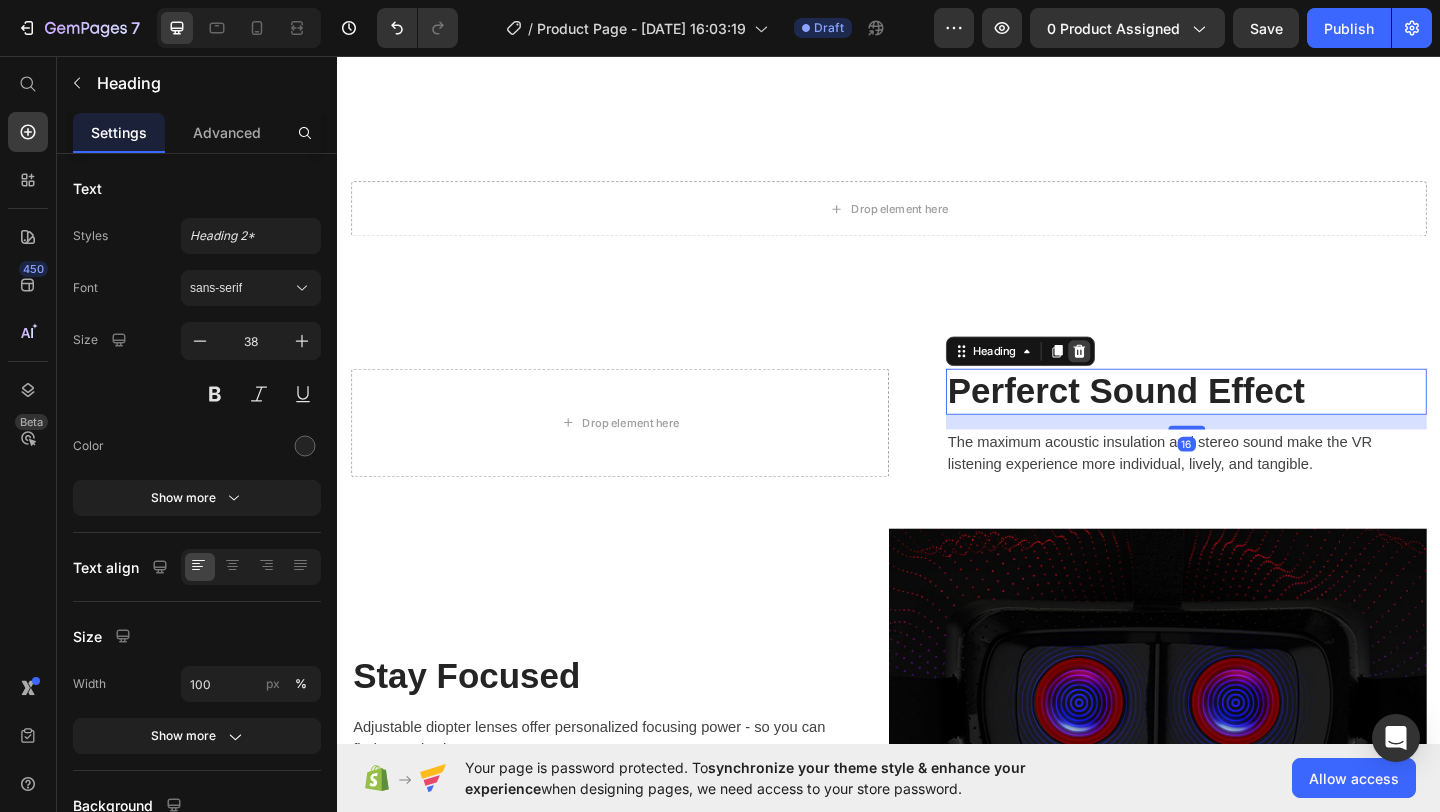 click 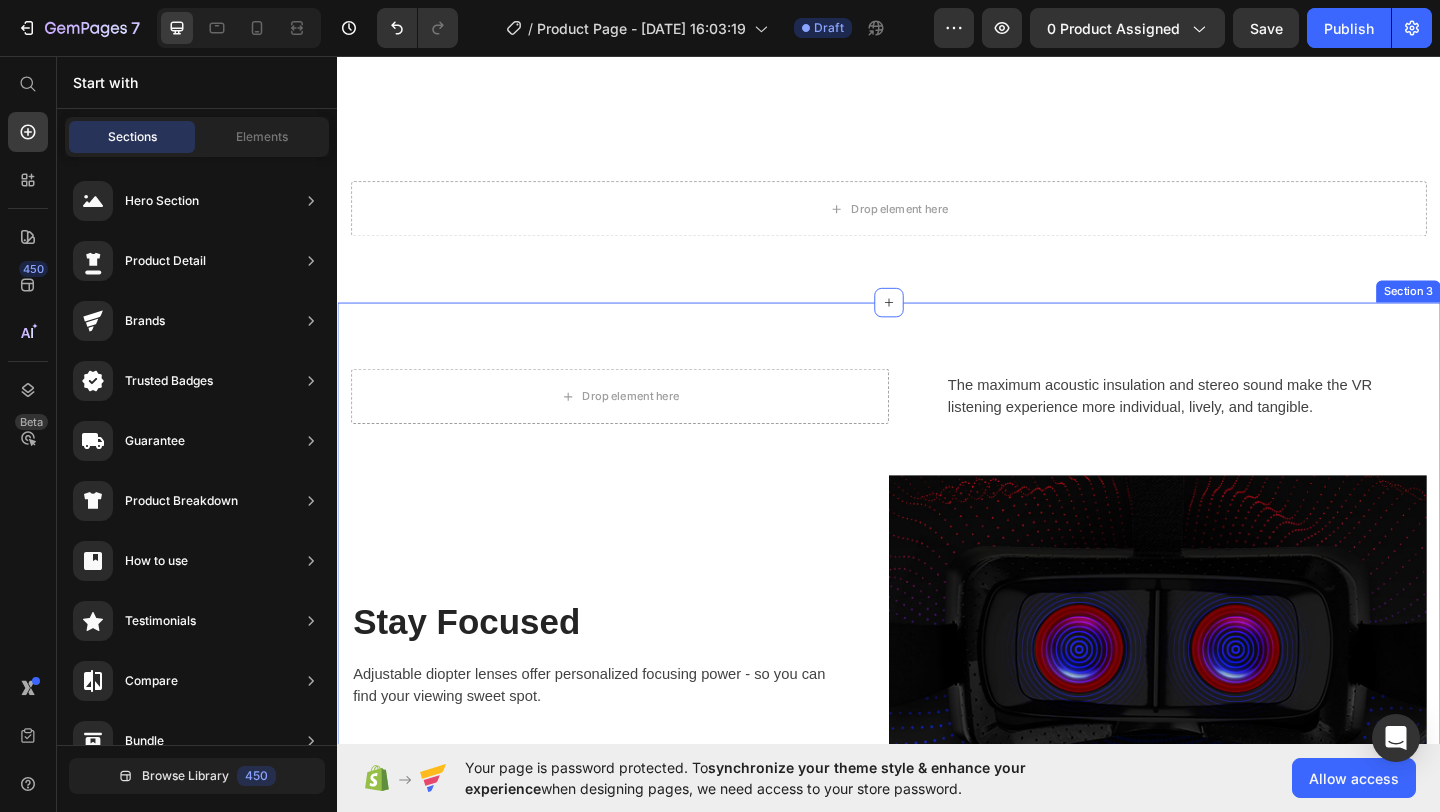 click on "The maximum acoustic insulation and stereo sound make the VR listening experience more individual, lively, and tangible." at bounding box center [1260, 426] 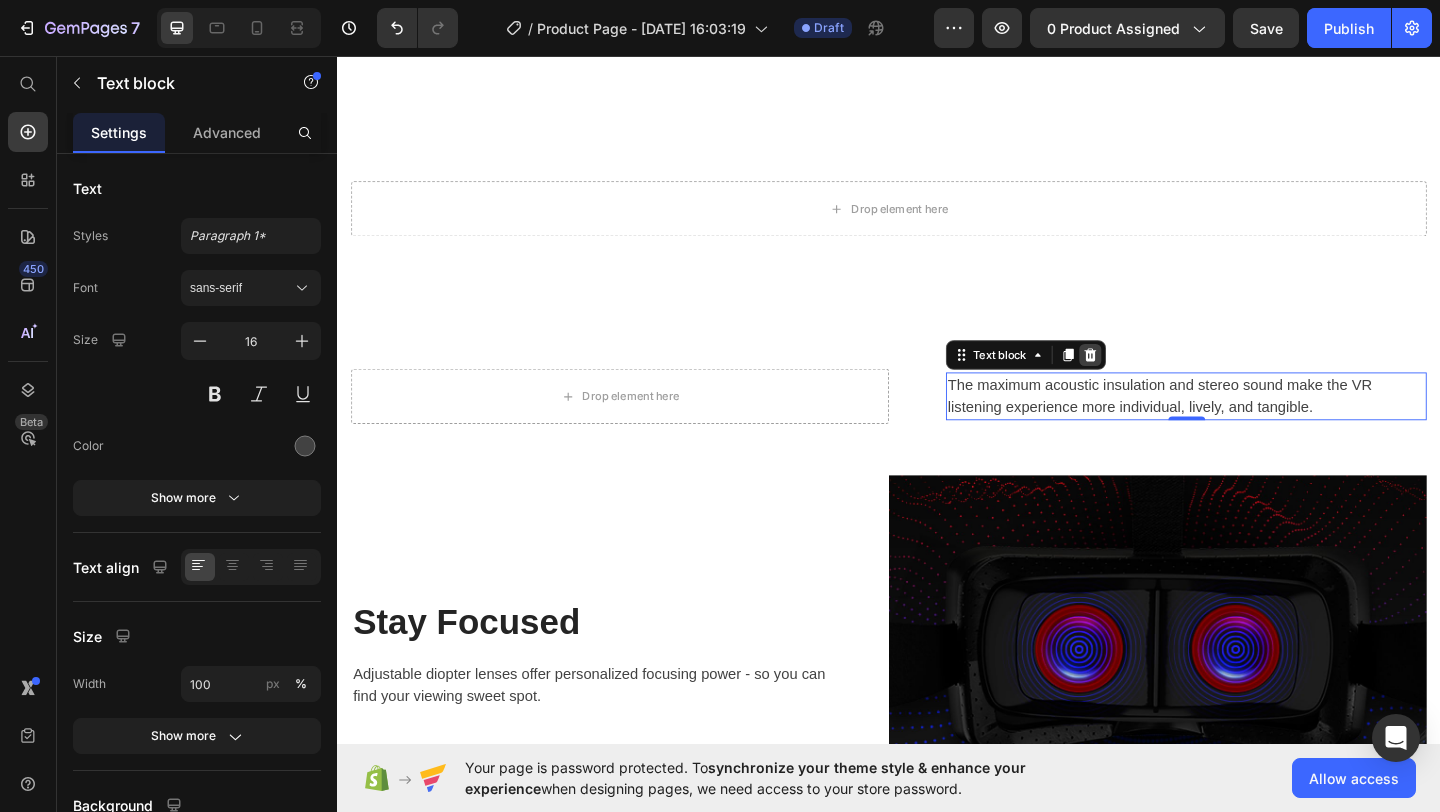 click at bounding box center (1156, 381) 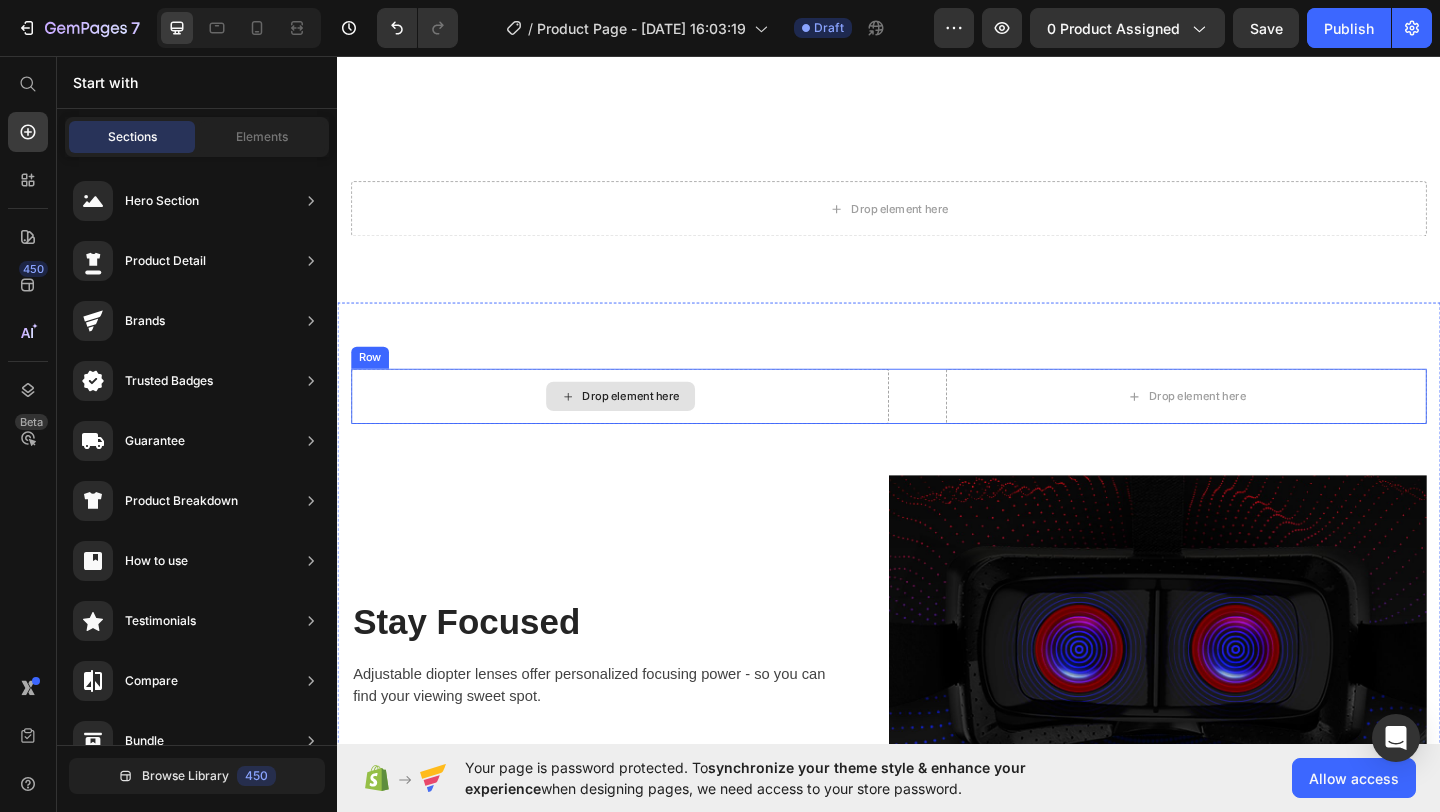 click on "Drop element here" at bounding box center (644, 426) 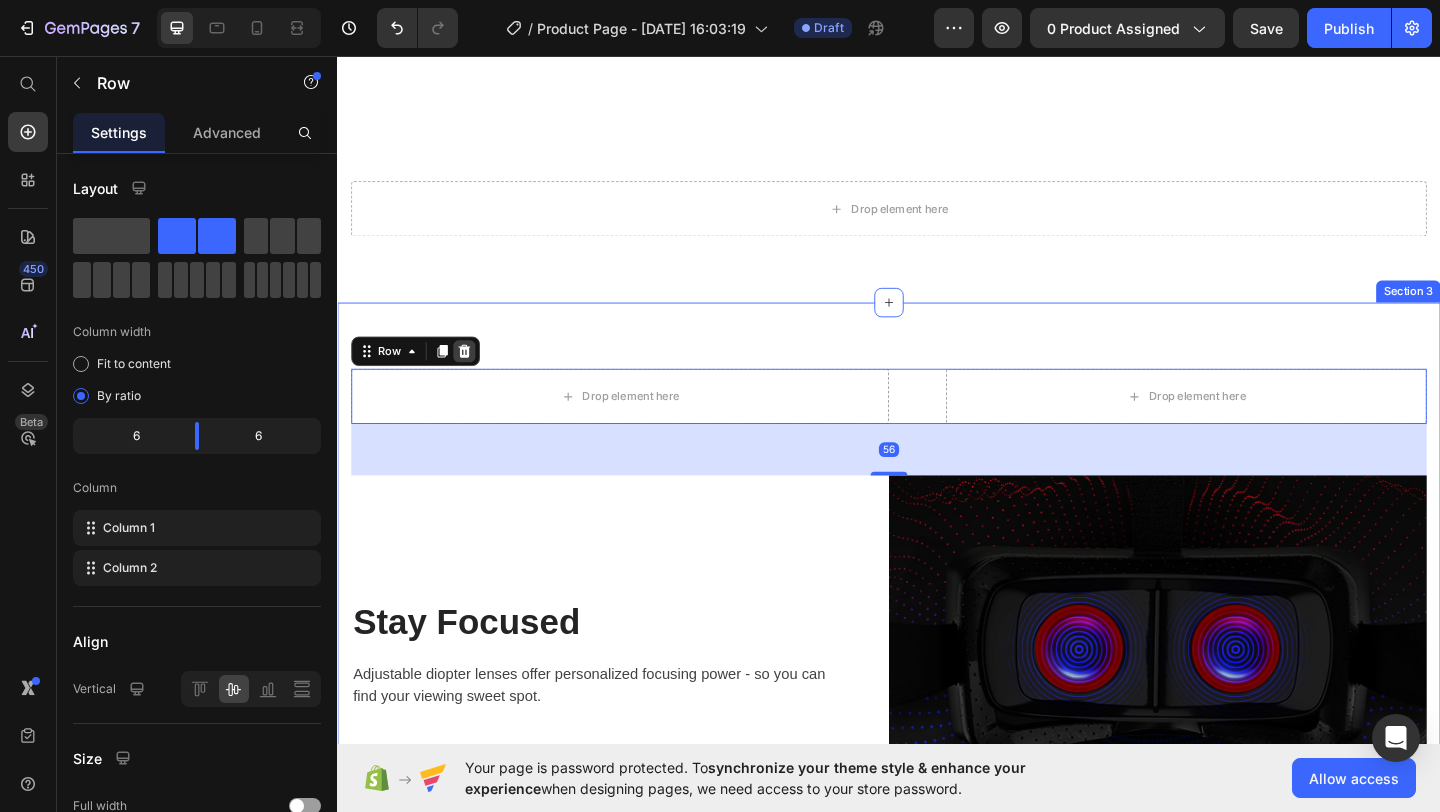 click at bounding box center (475, 377) 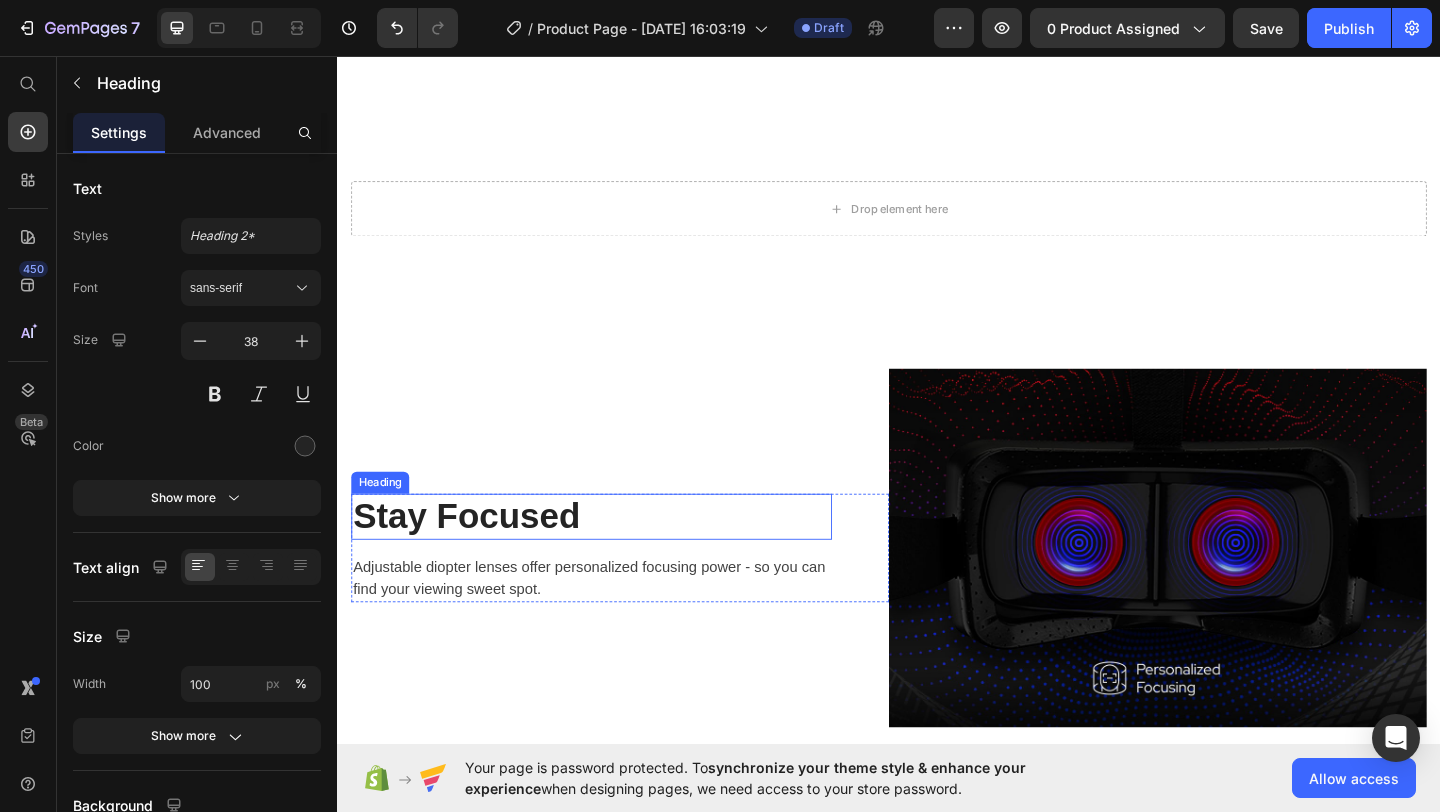 click on "Stay Focused" at bounding box center (613, 557) 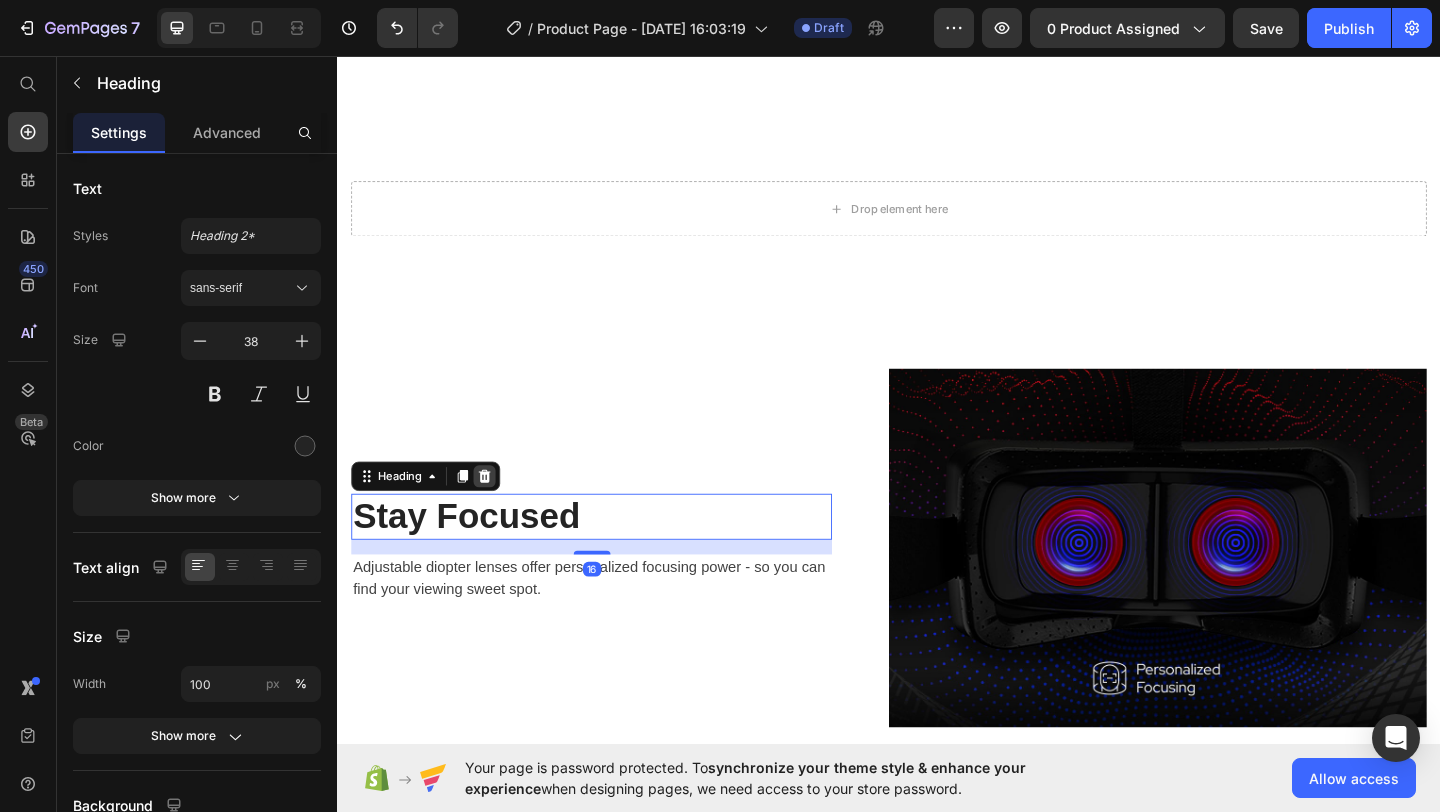 click 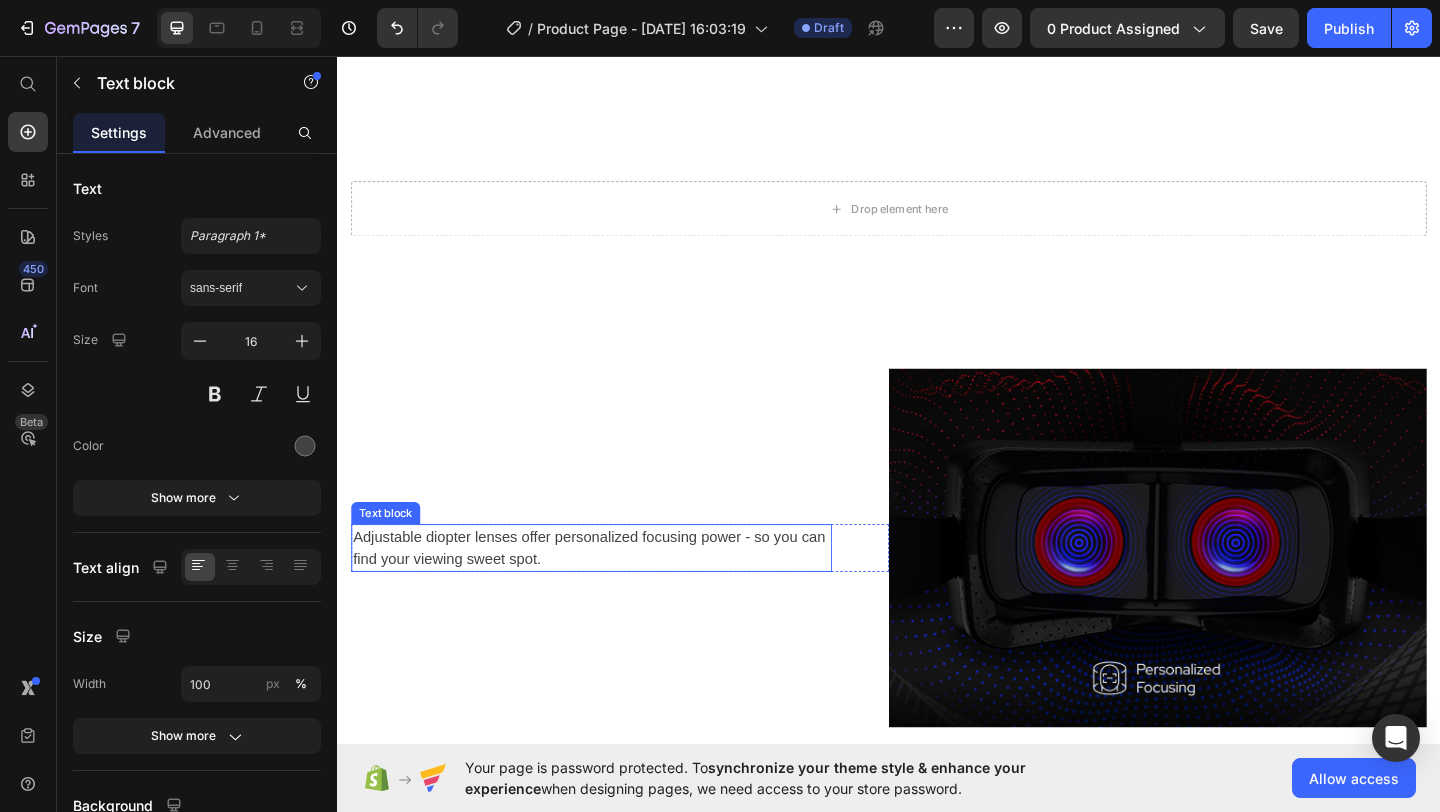 click on "Adjustable diopter lenses offer personalized focusing power - so you can find your viewing sweet spot." at bounding box center [613, 591] 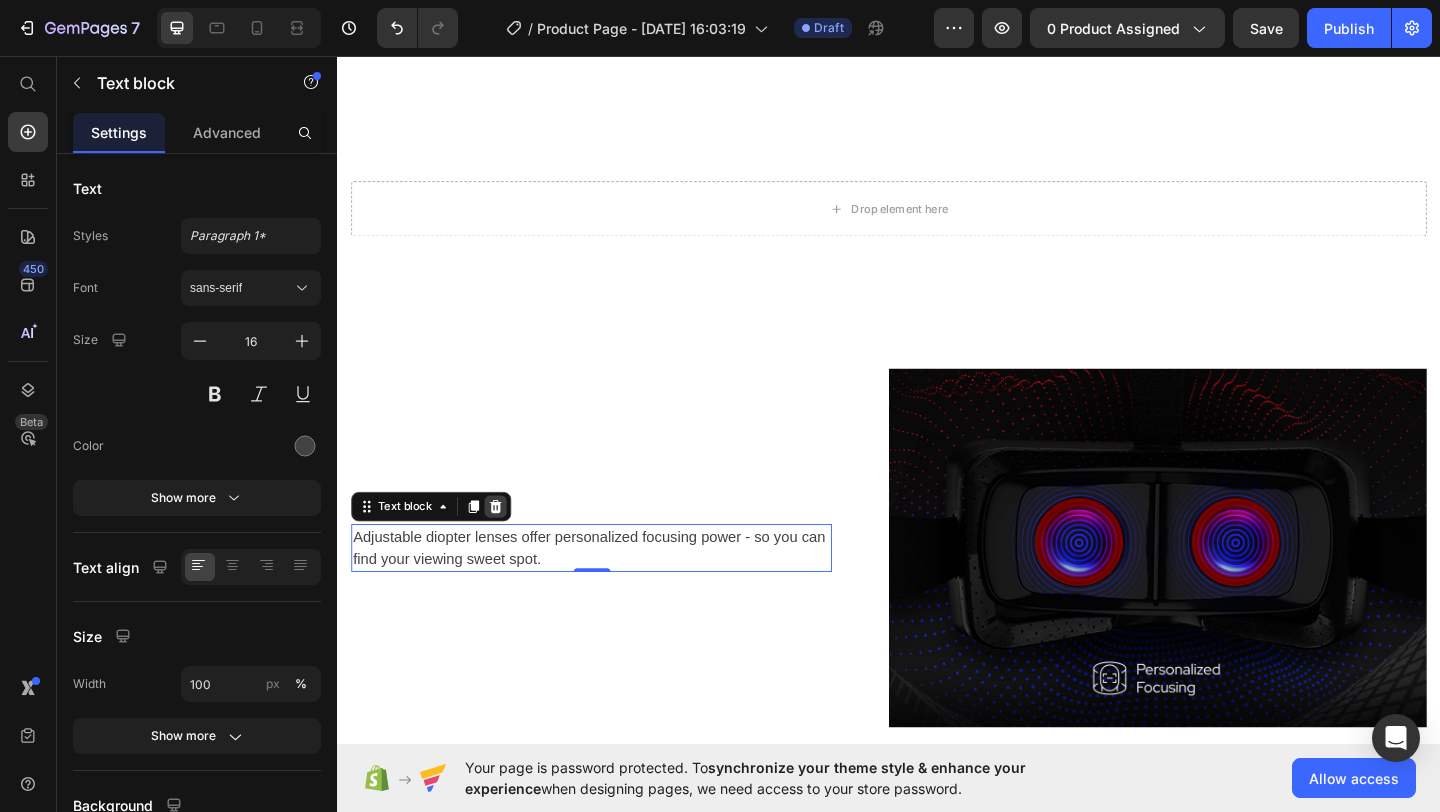 click 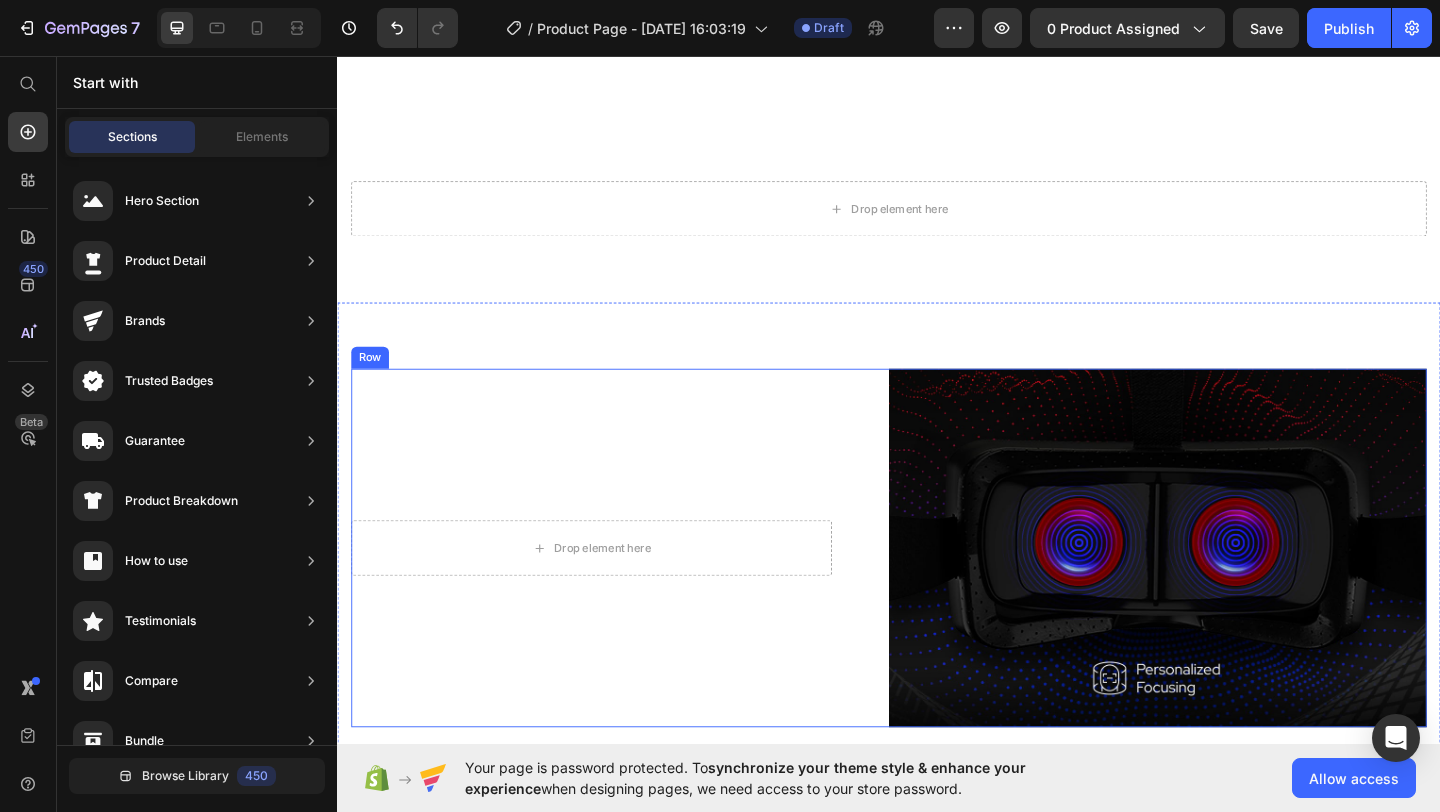click at bounding box center (1229, 591) 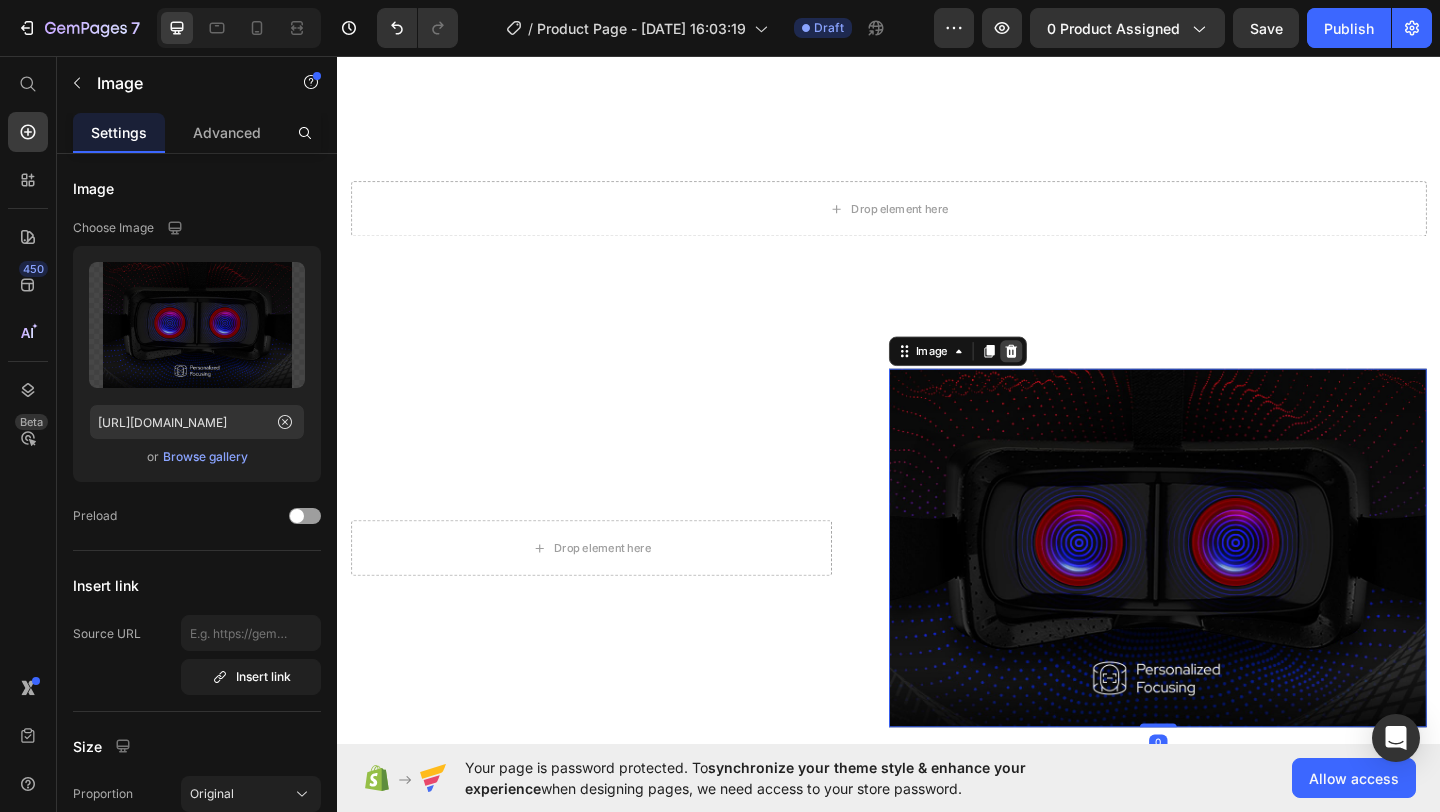 click 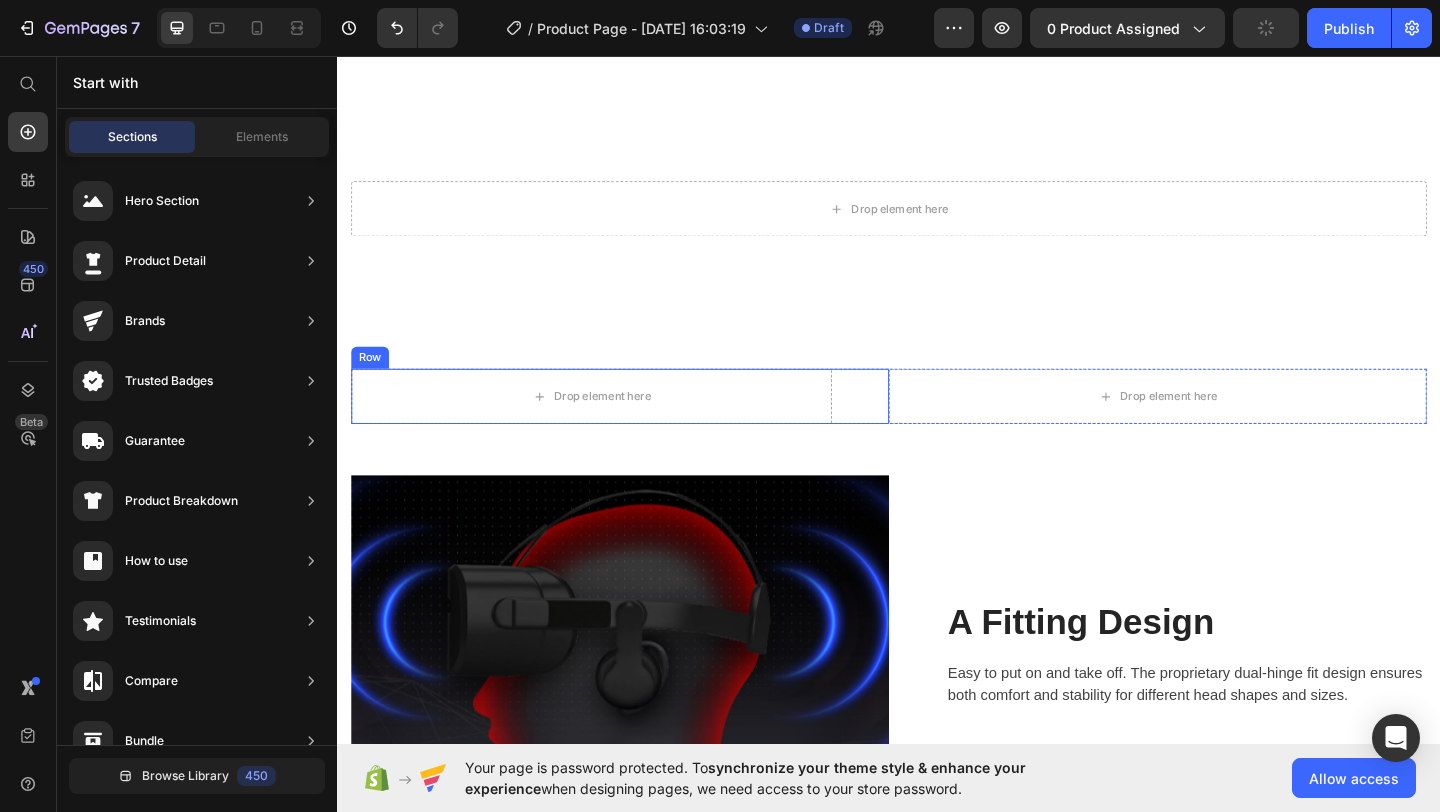 click on "Drop element here" at bounding box center (613, 426) 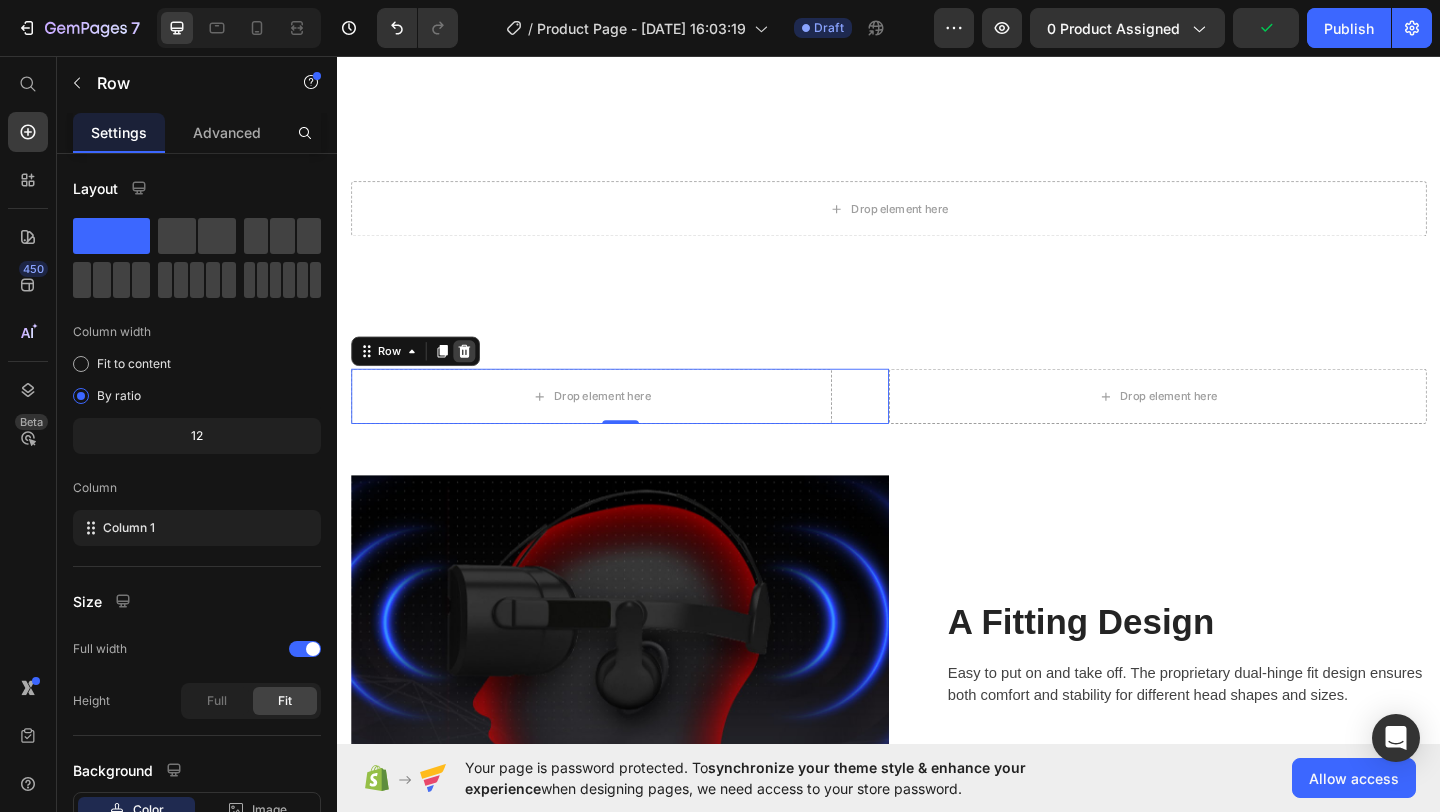 click 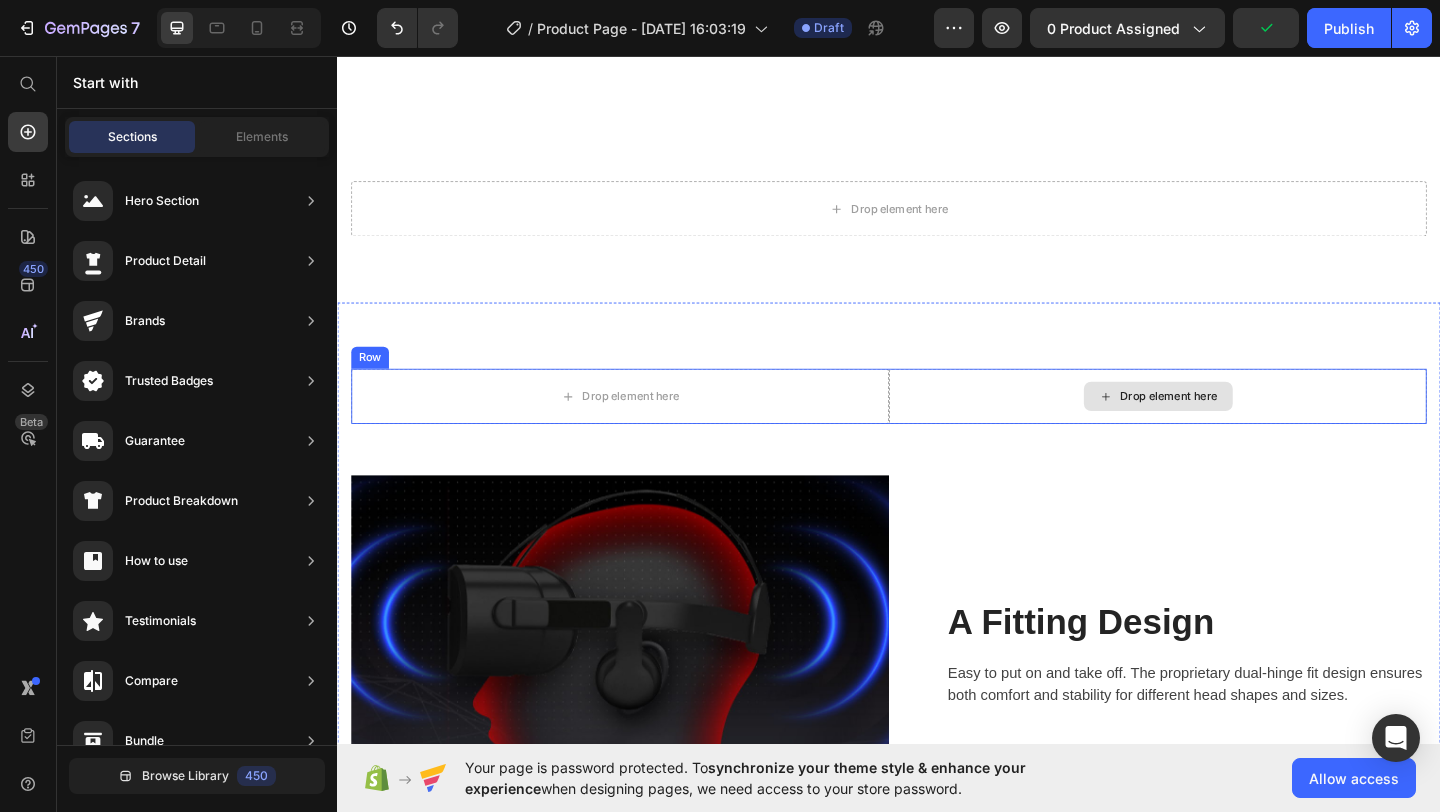 click on "Drop element here" at bounding box center [1229, 426] 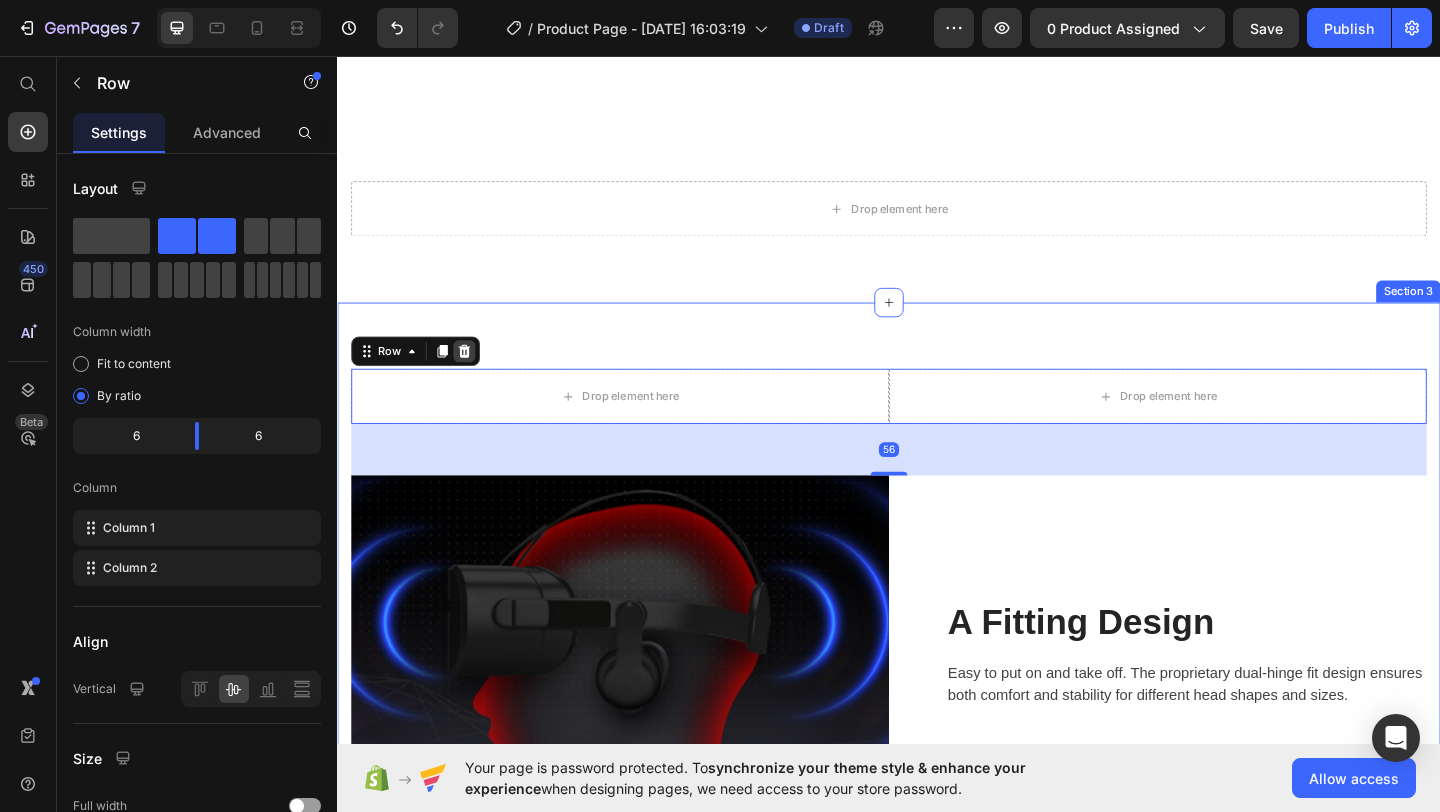 click 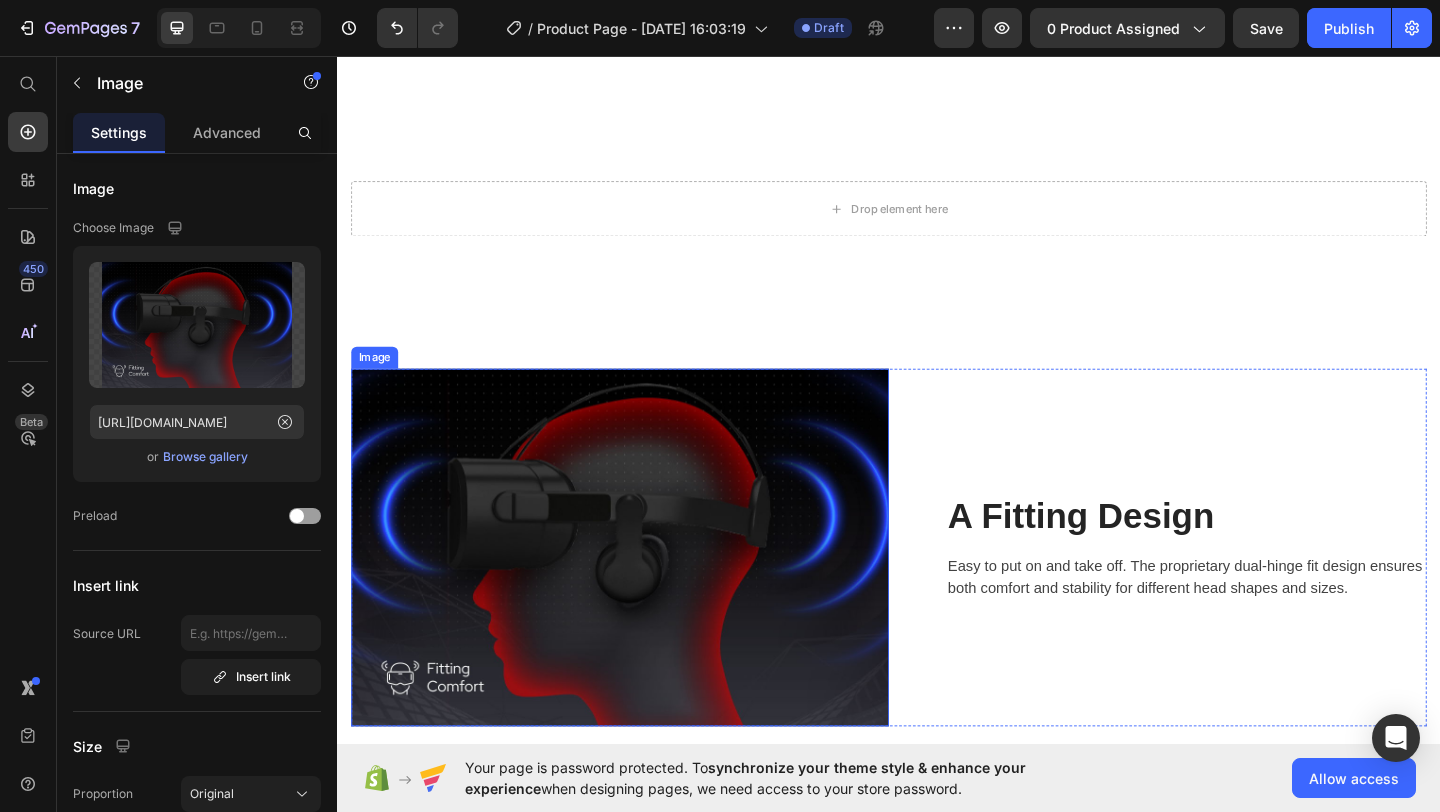 click at bounding box center [644, 590] 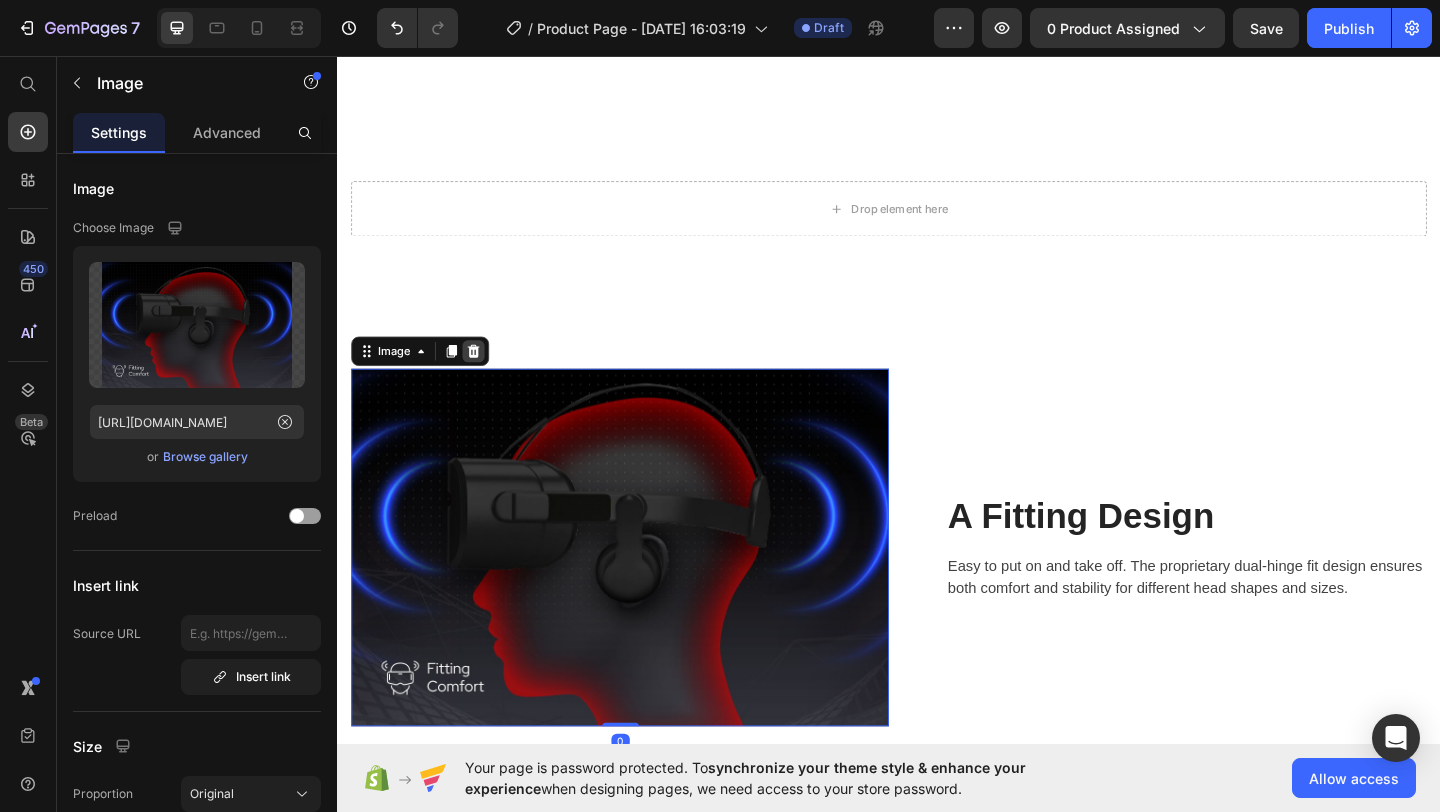 click 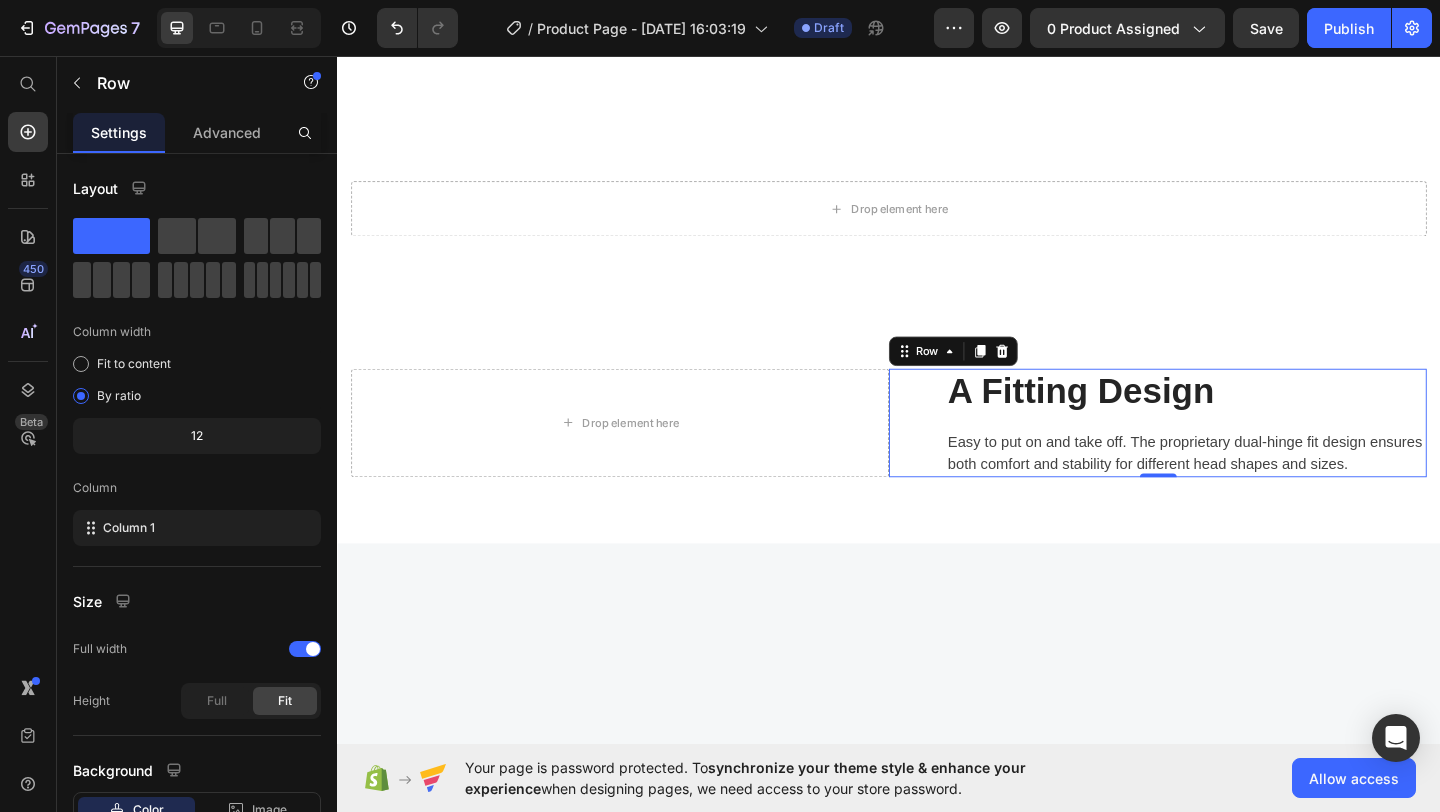 click on "A Fitting Design Heading Easy to put on and take off. The proprietary dual-hinge fit design ensures both comfort and stability for different head shapes and sizes. Text block Row   0" at bounding box center [1229, 455] 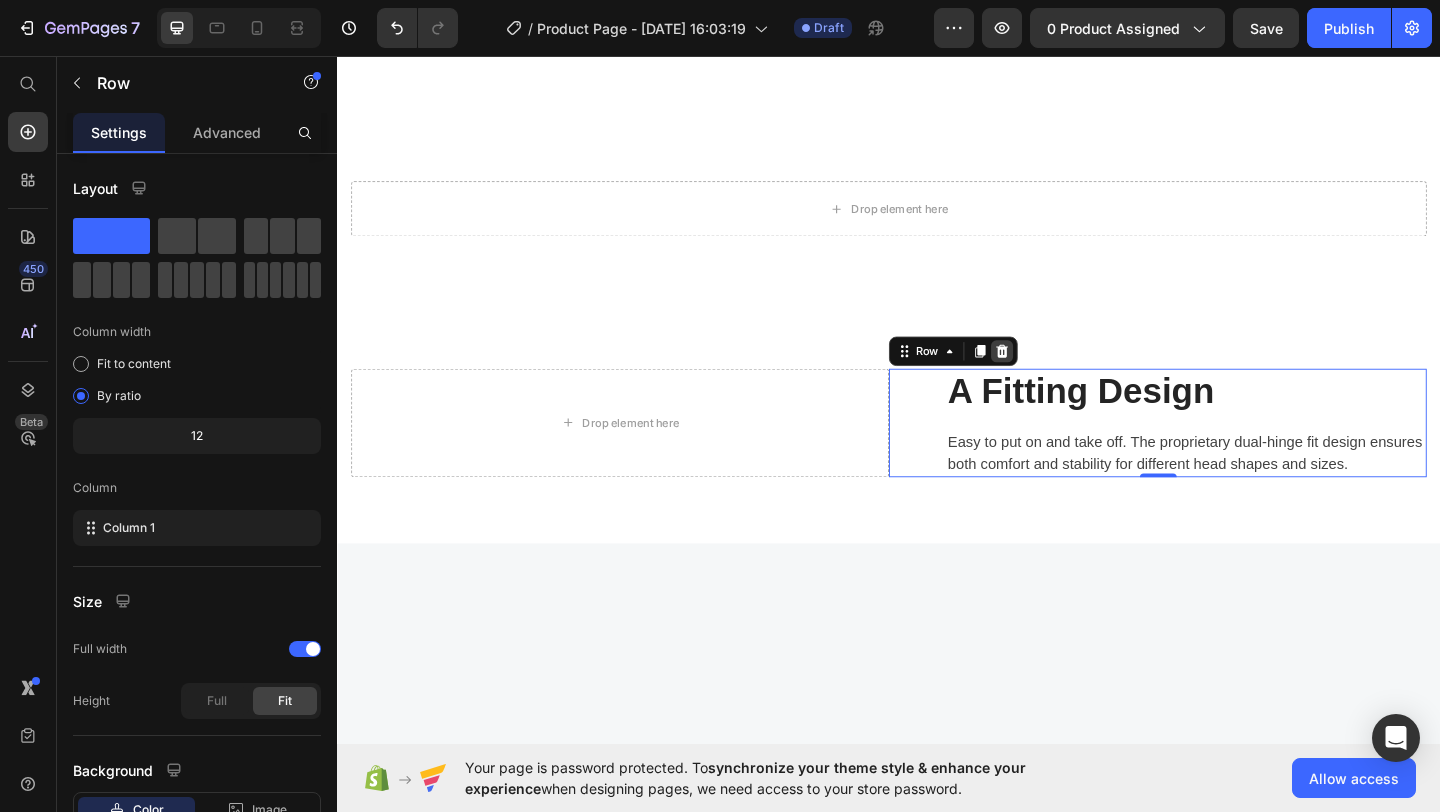 click at bounding box center [1060, 377] 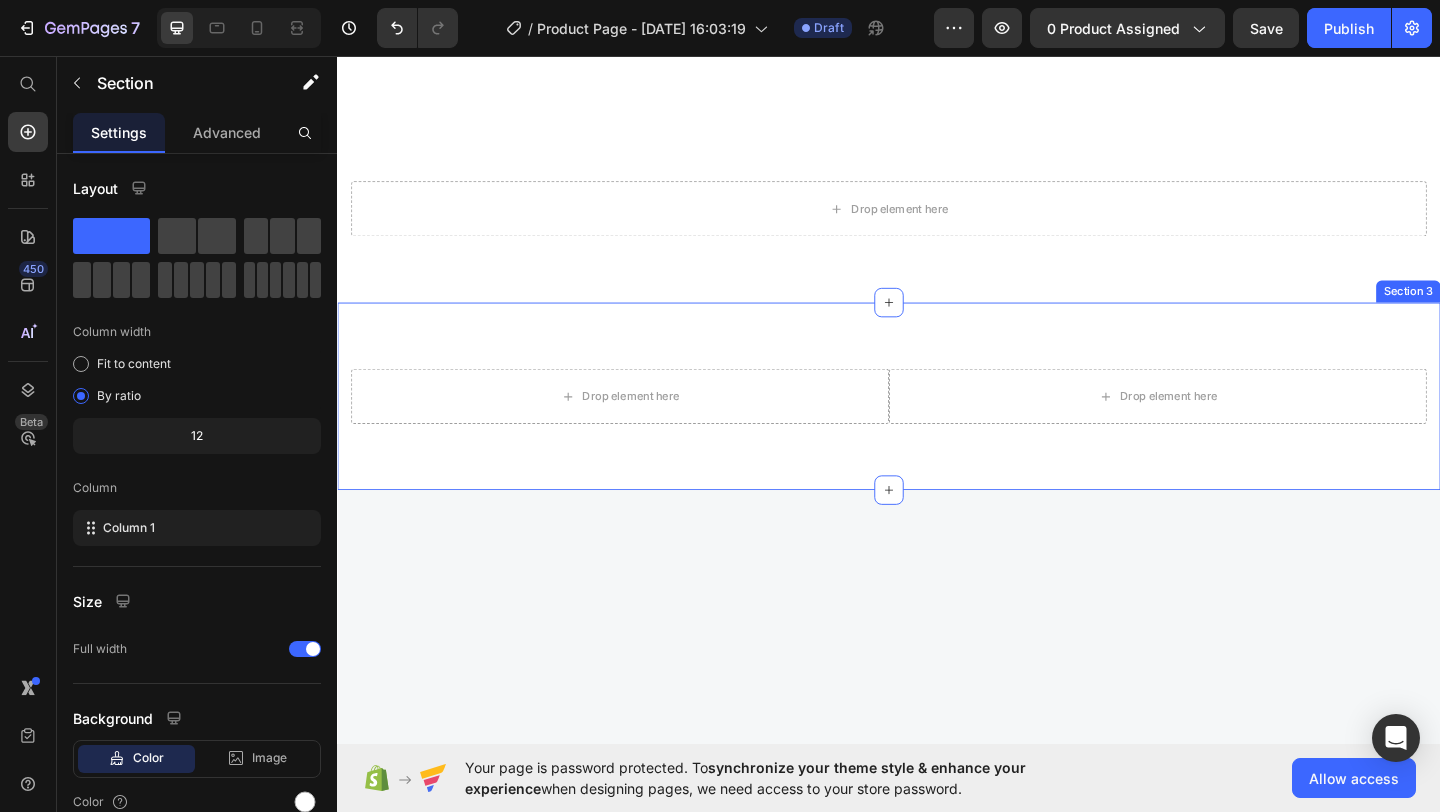 click on "Drop element here
Drop element here Row Section 3" at bounding box center [937, 426] 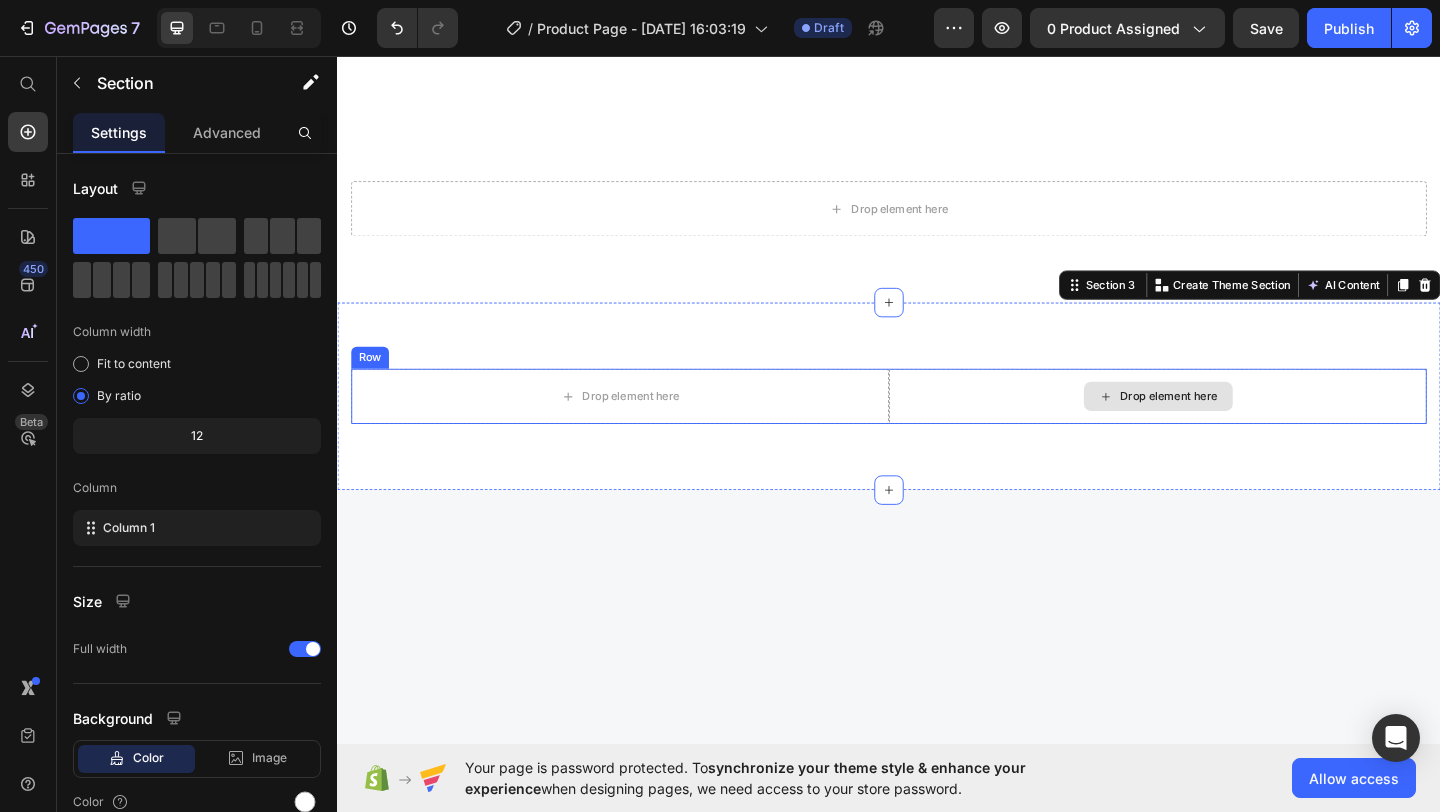 click on "Drop element here" at bounding box center (1229, 426) 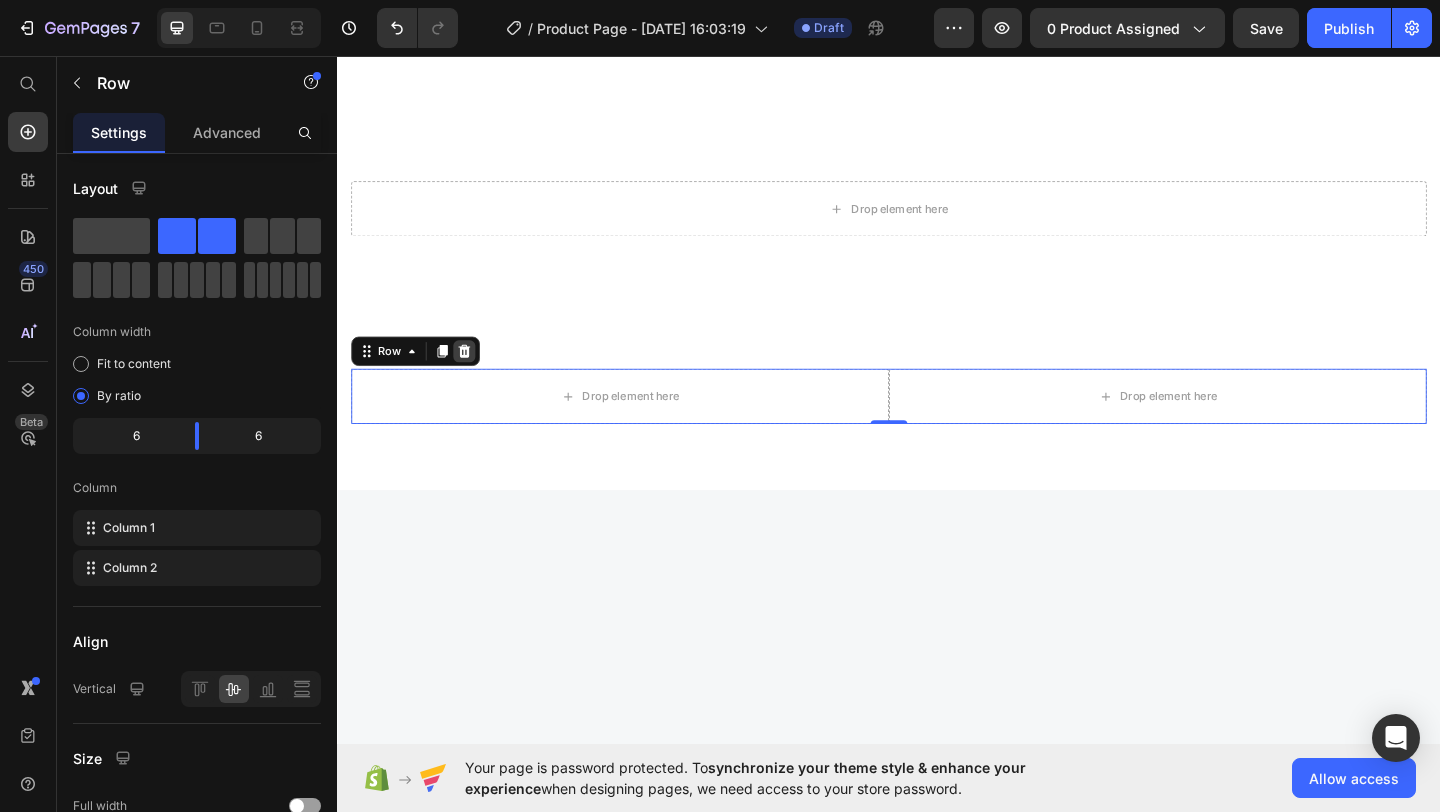 click at bounding box center (475, 377) 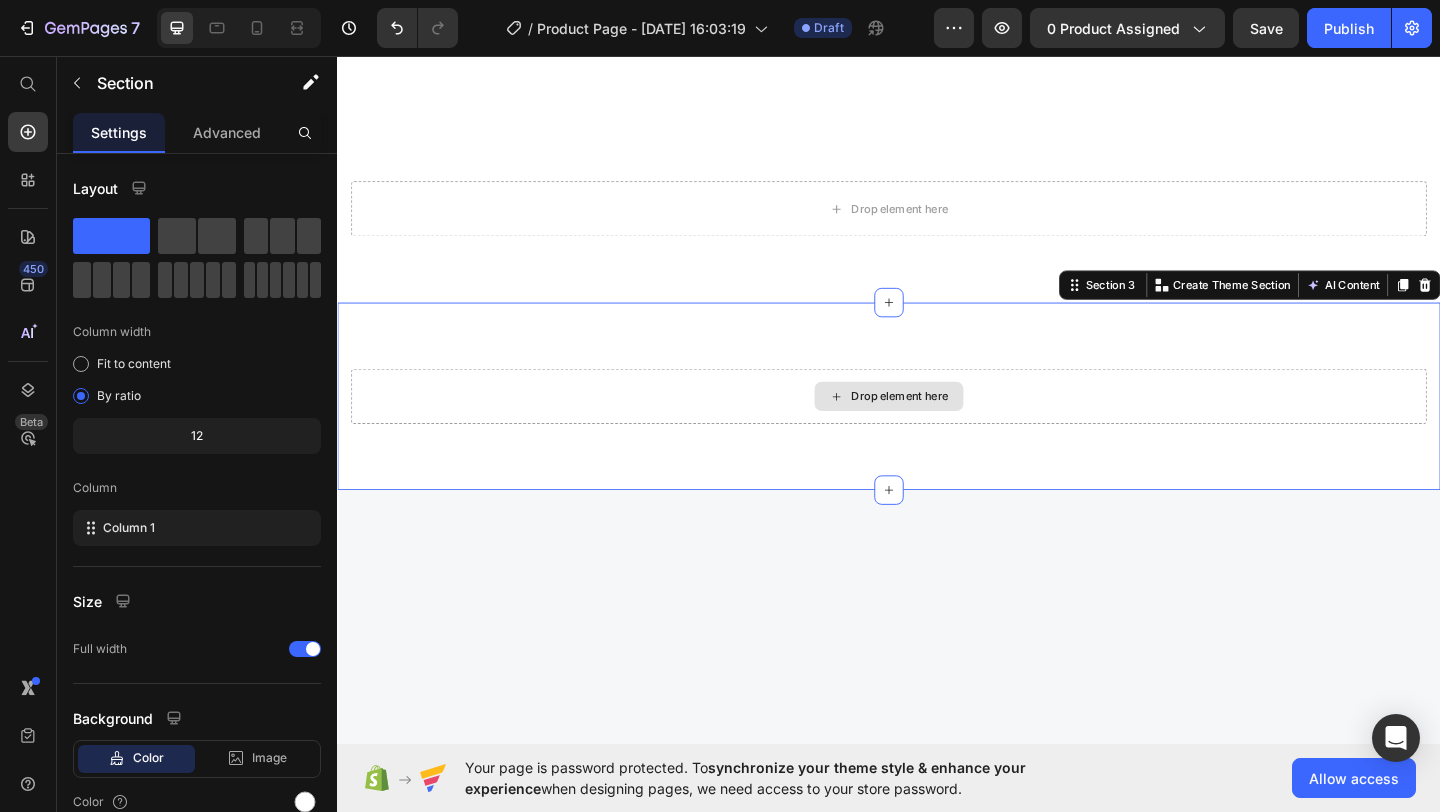click on "Drop element here" at bounding box center [937, 426] 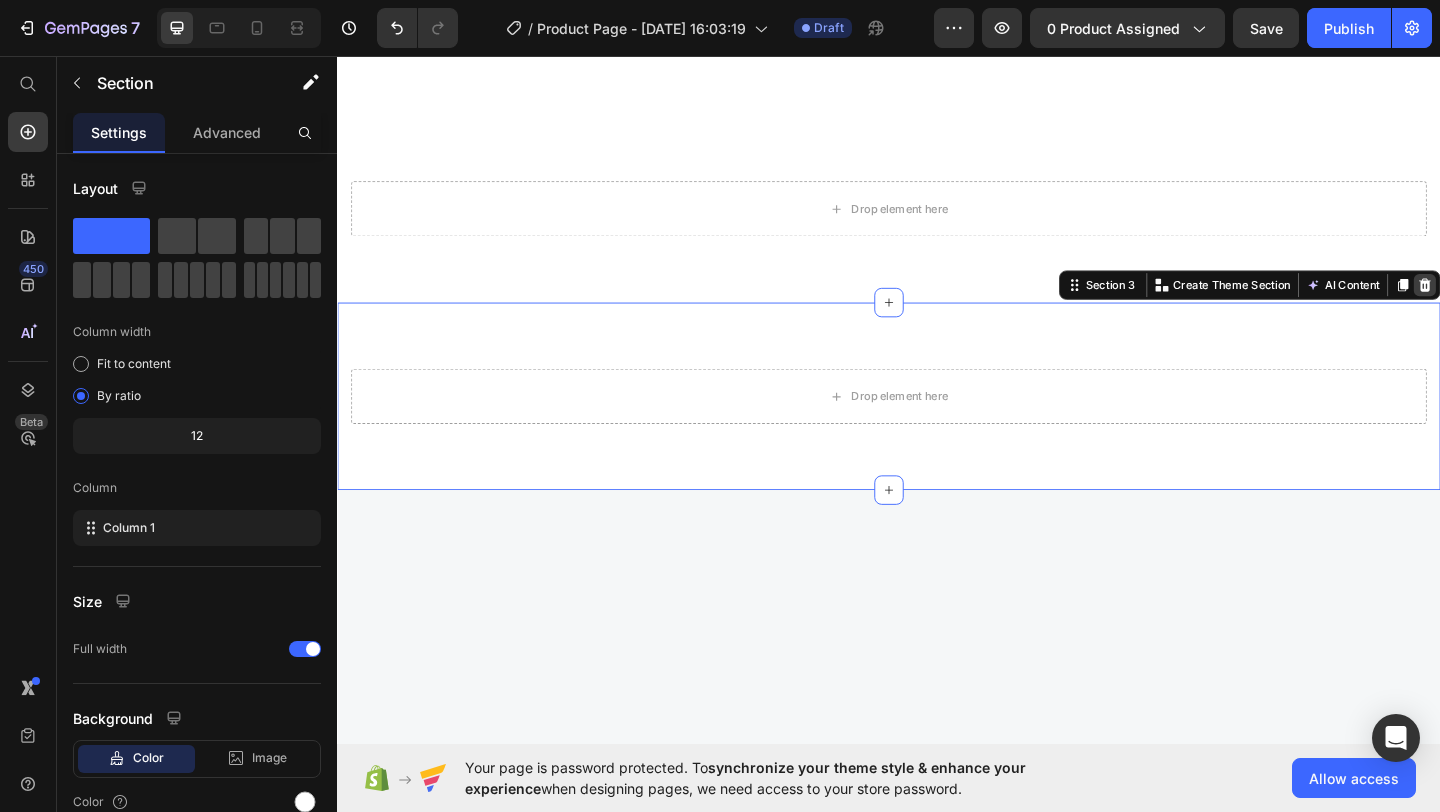 click 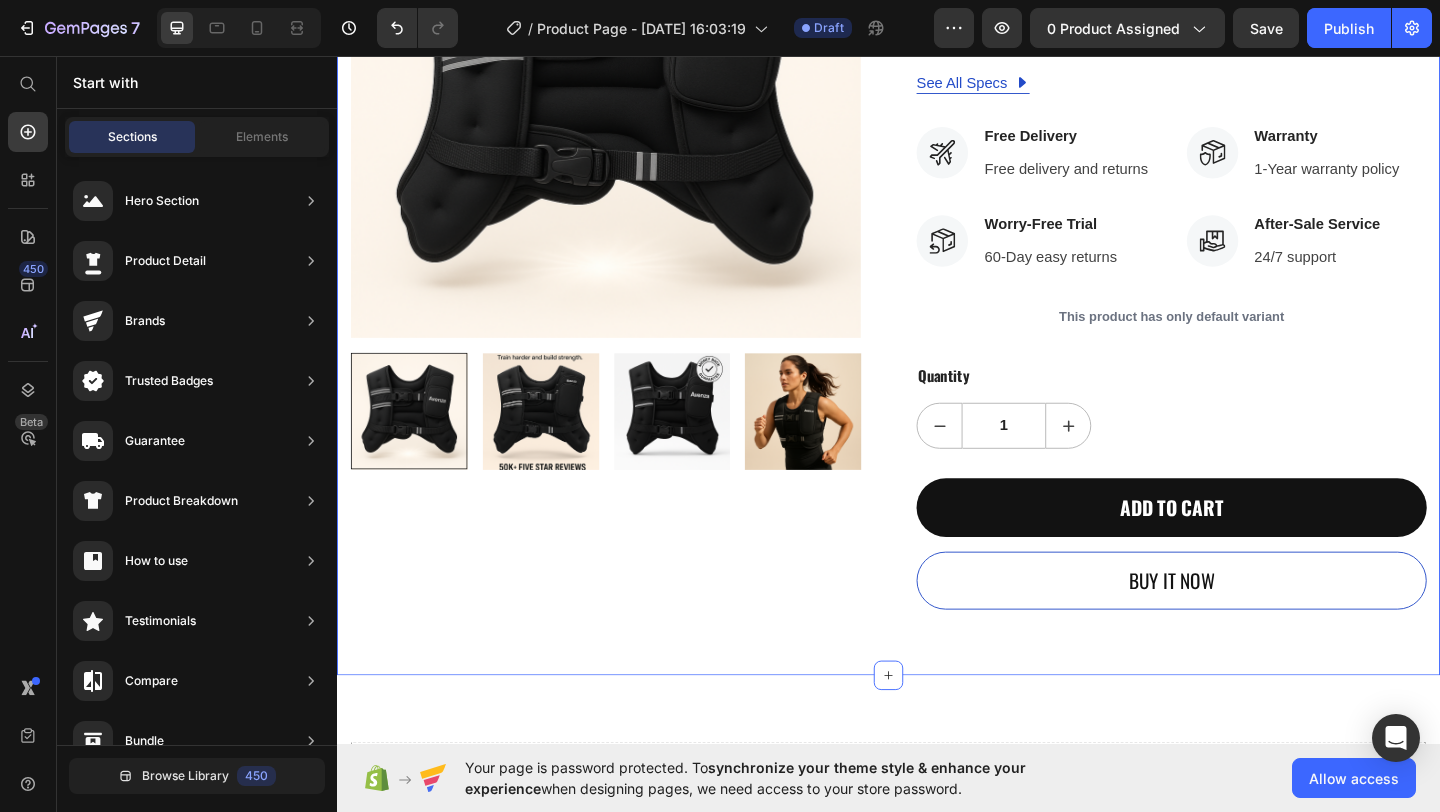 scroll, scrollTop: 363, scrollLeft: 0, axis: vertical 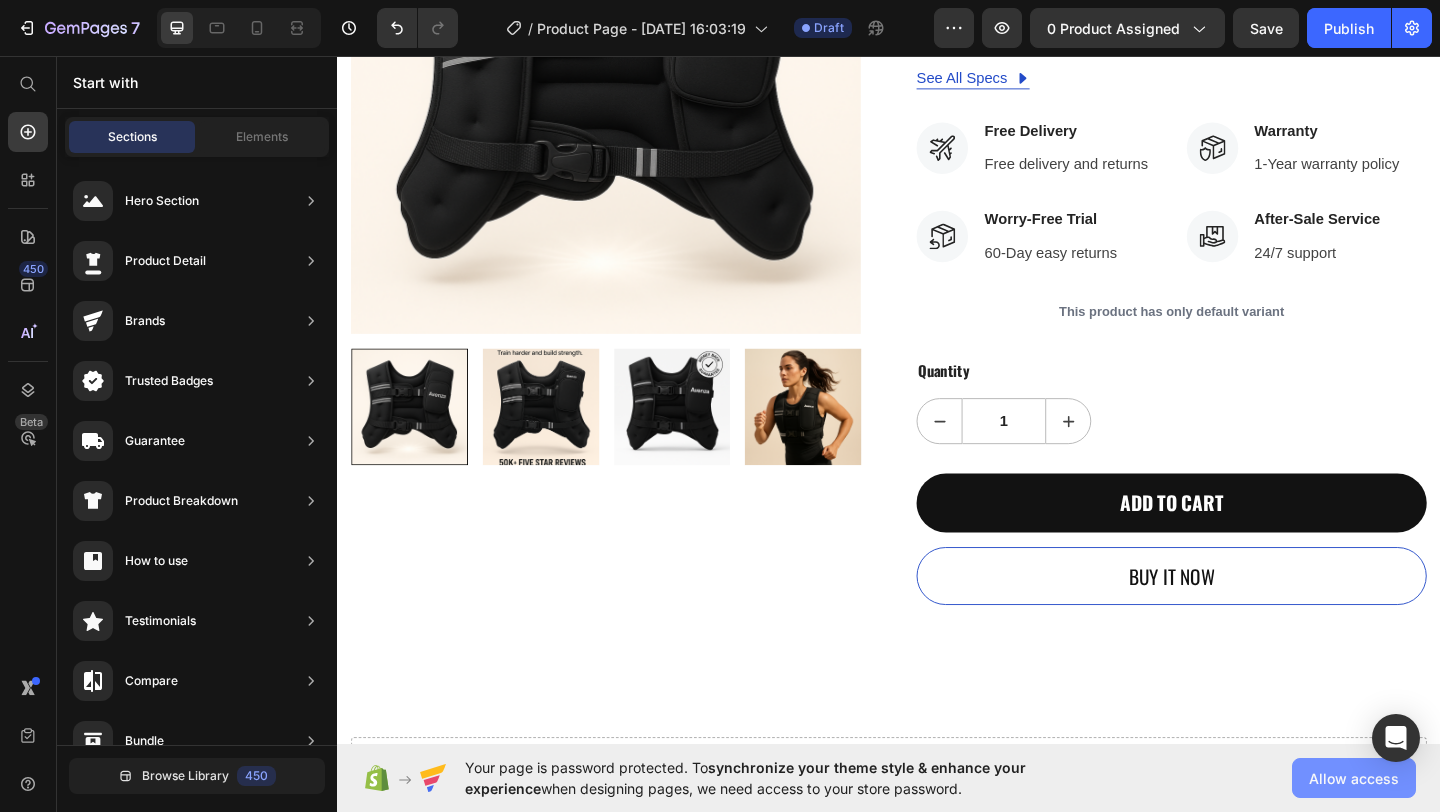 click on "Allow access" 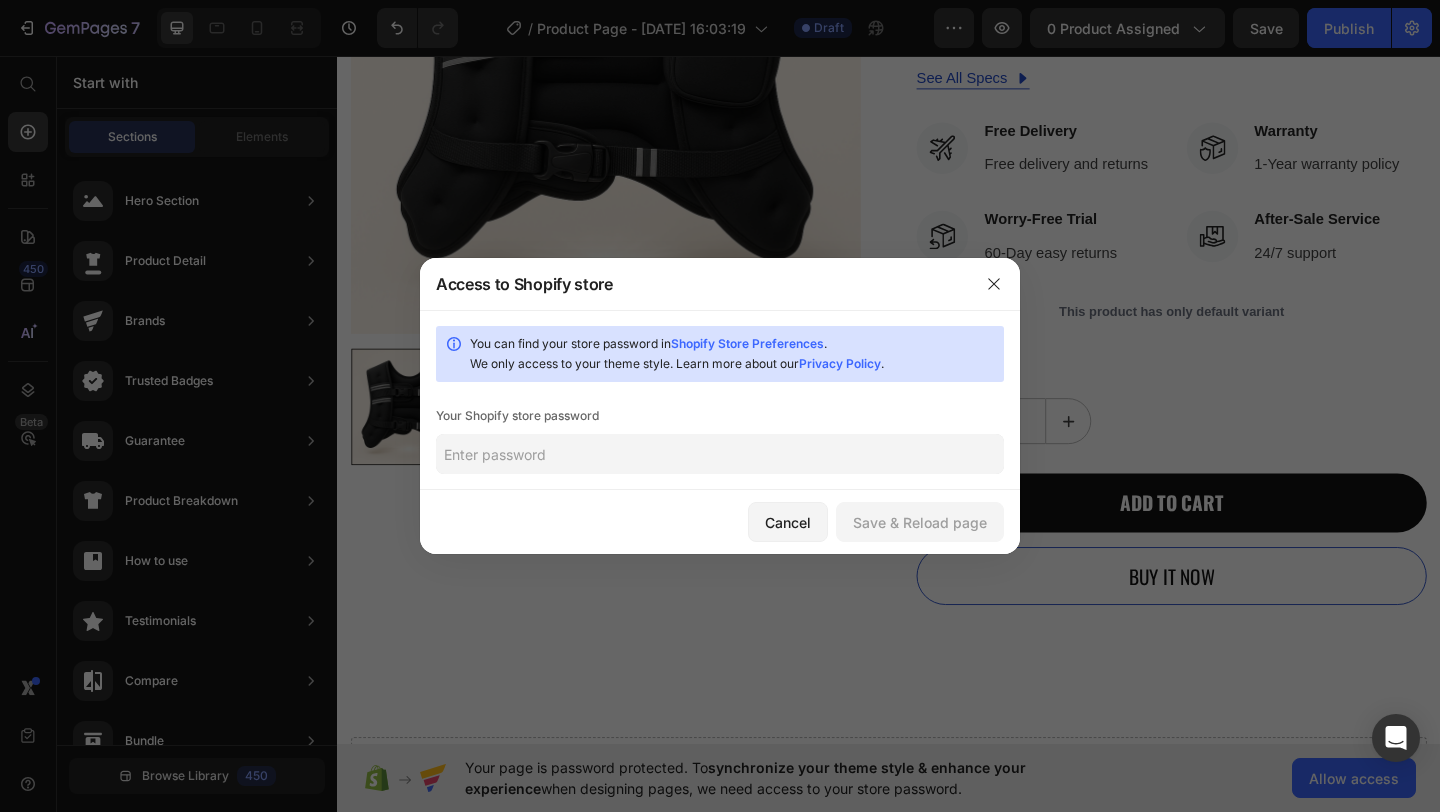 click 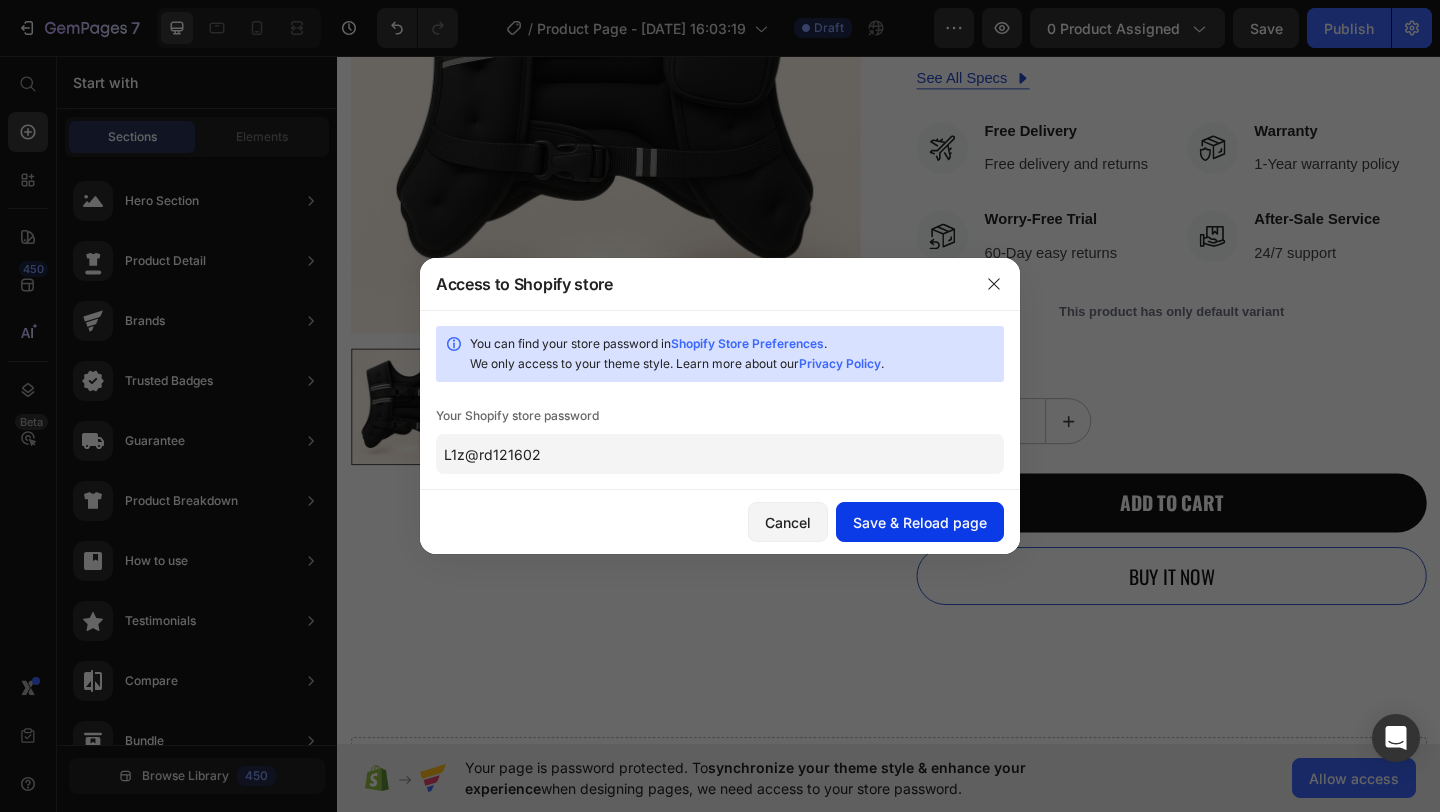type on "L1z@rd121602" 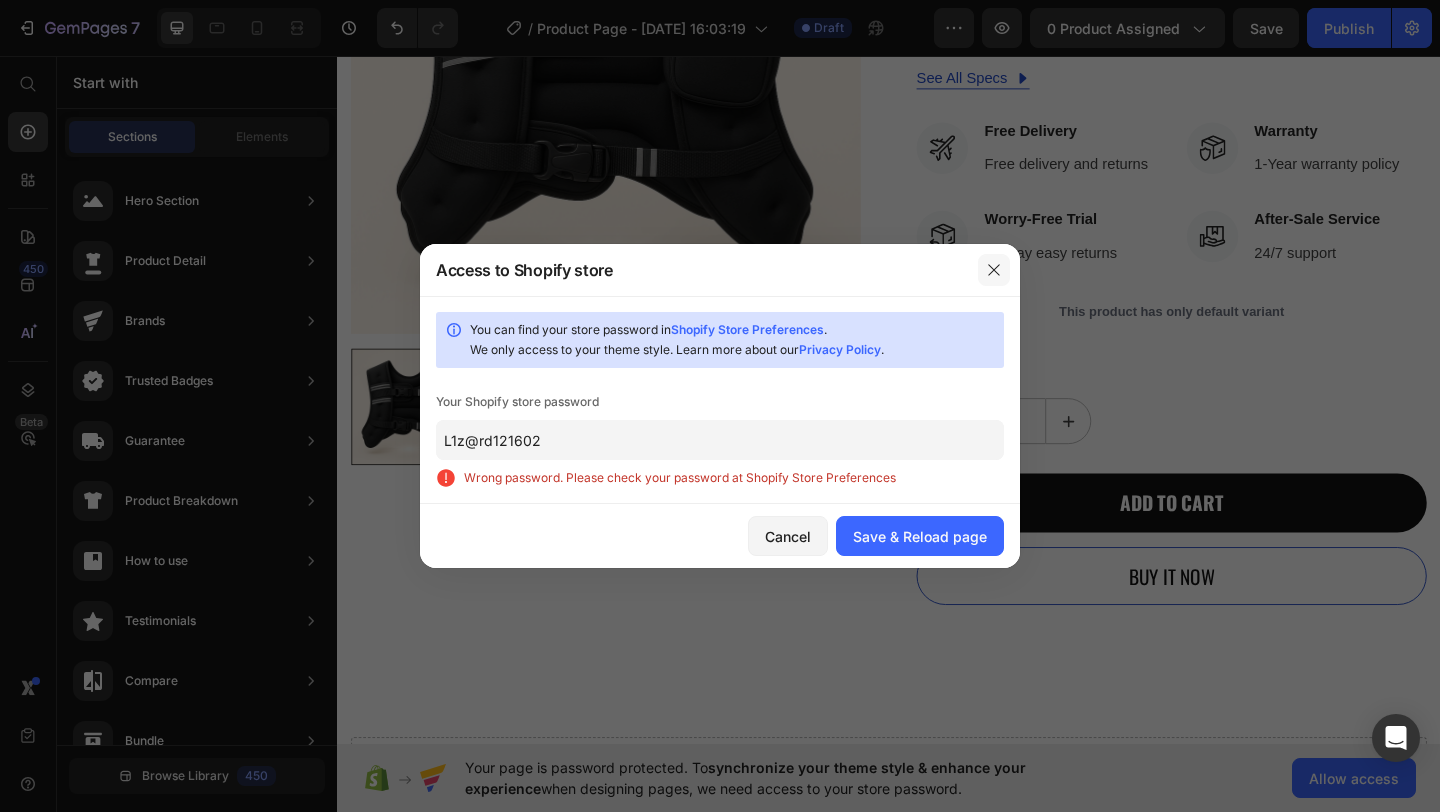 click 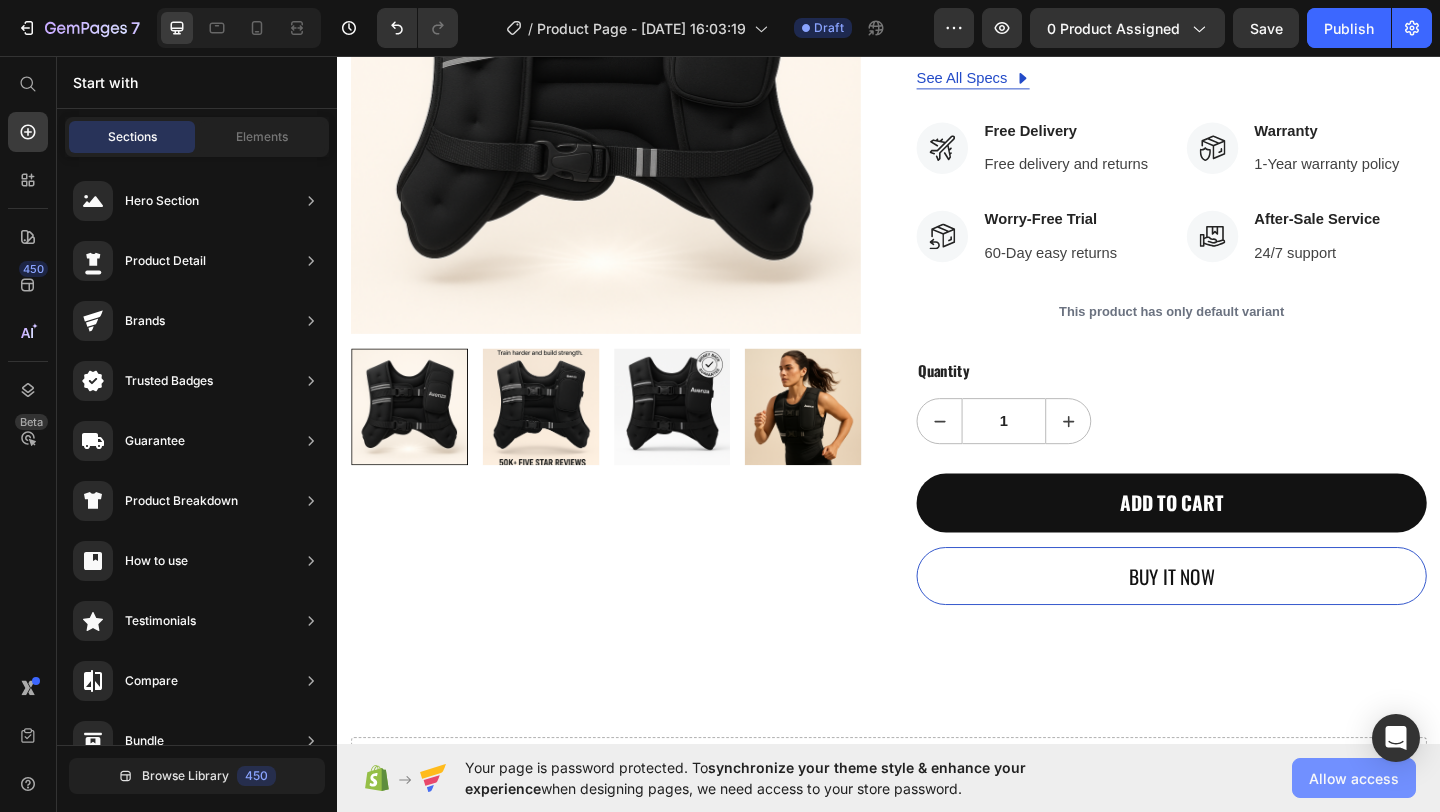 click on "Allow access" 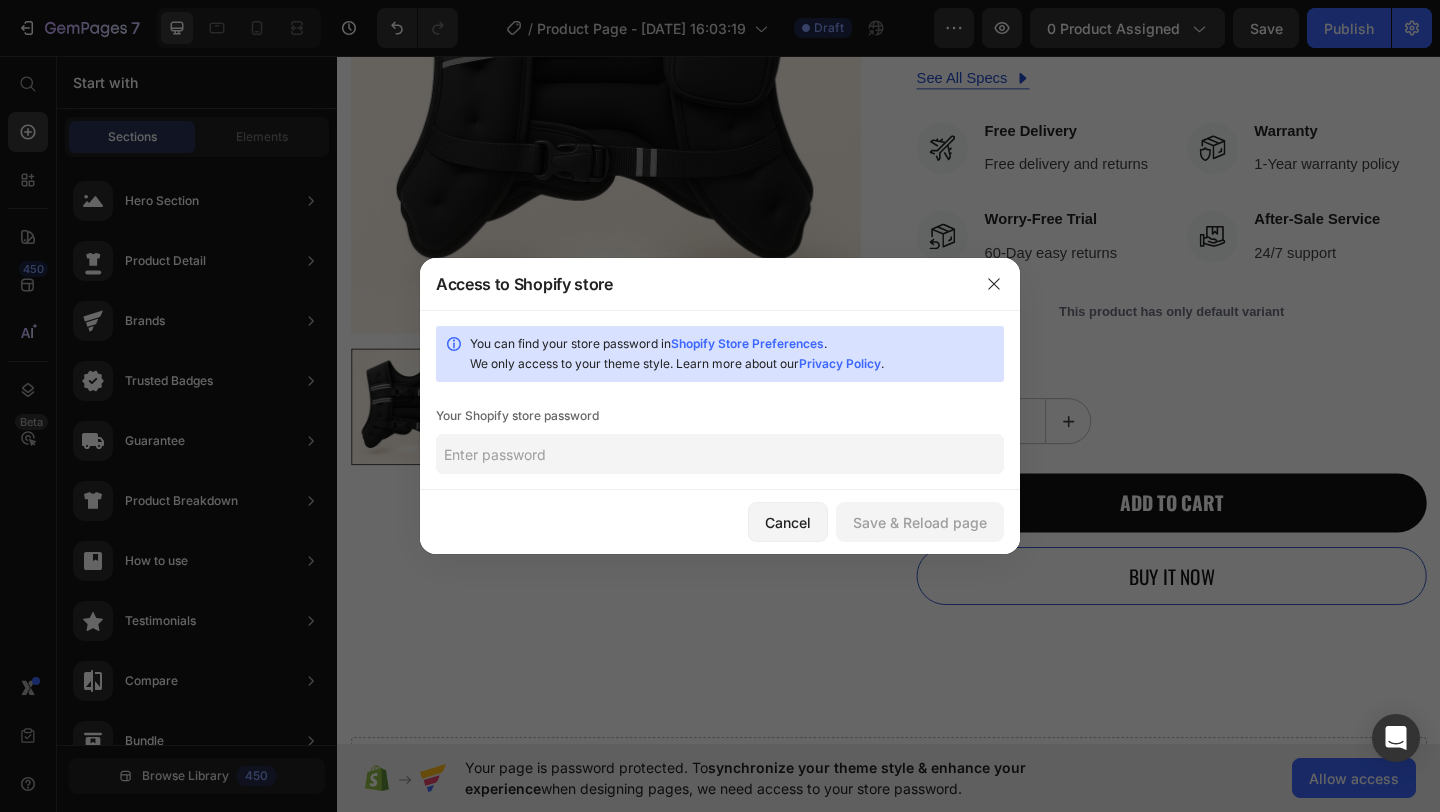 click 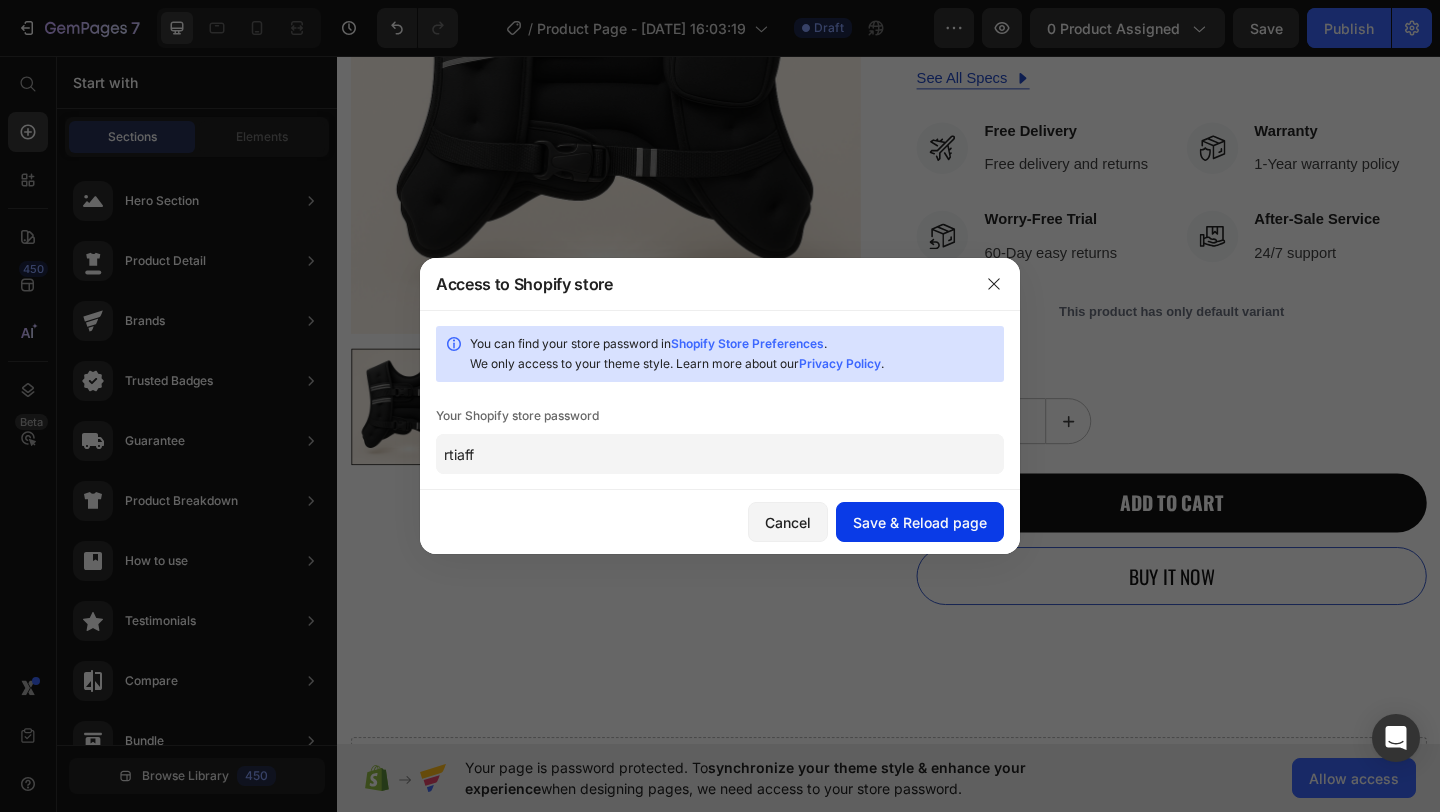 type on "rtiaff" 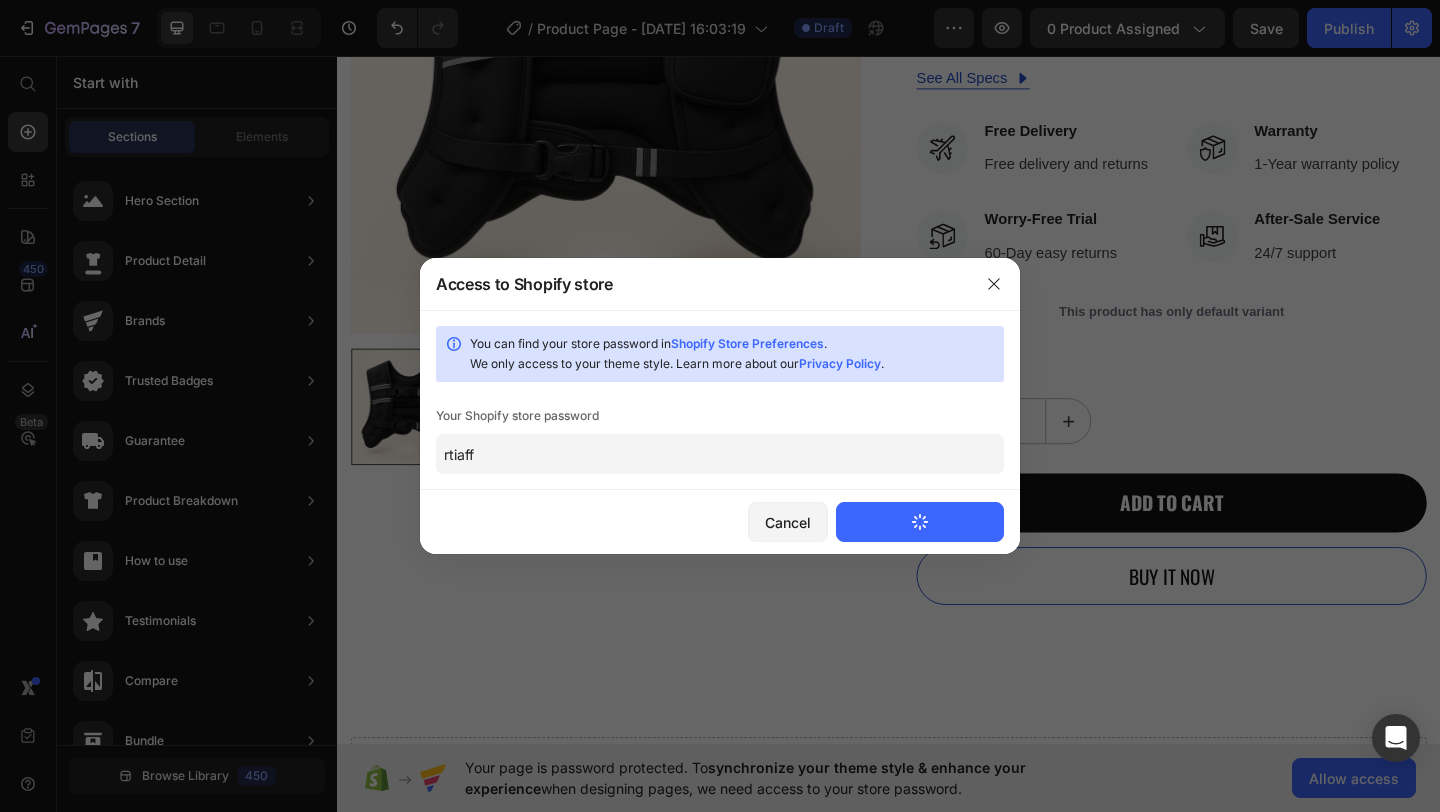 type 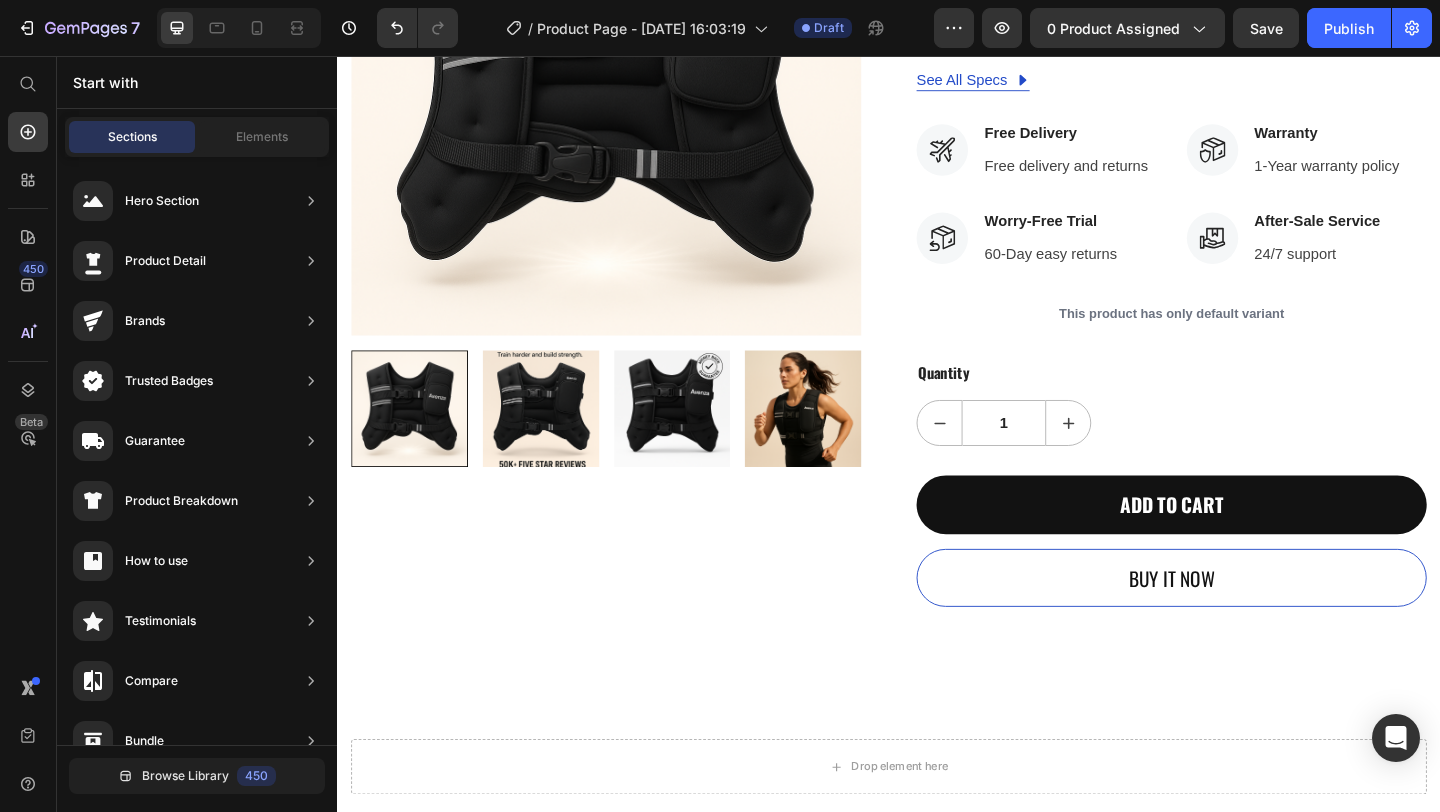 scroll, scrollTop: 0, scrollLeft: 0, axis: both 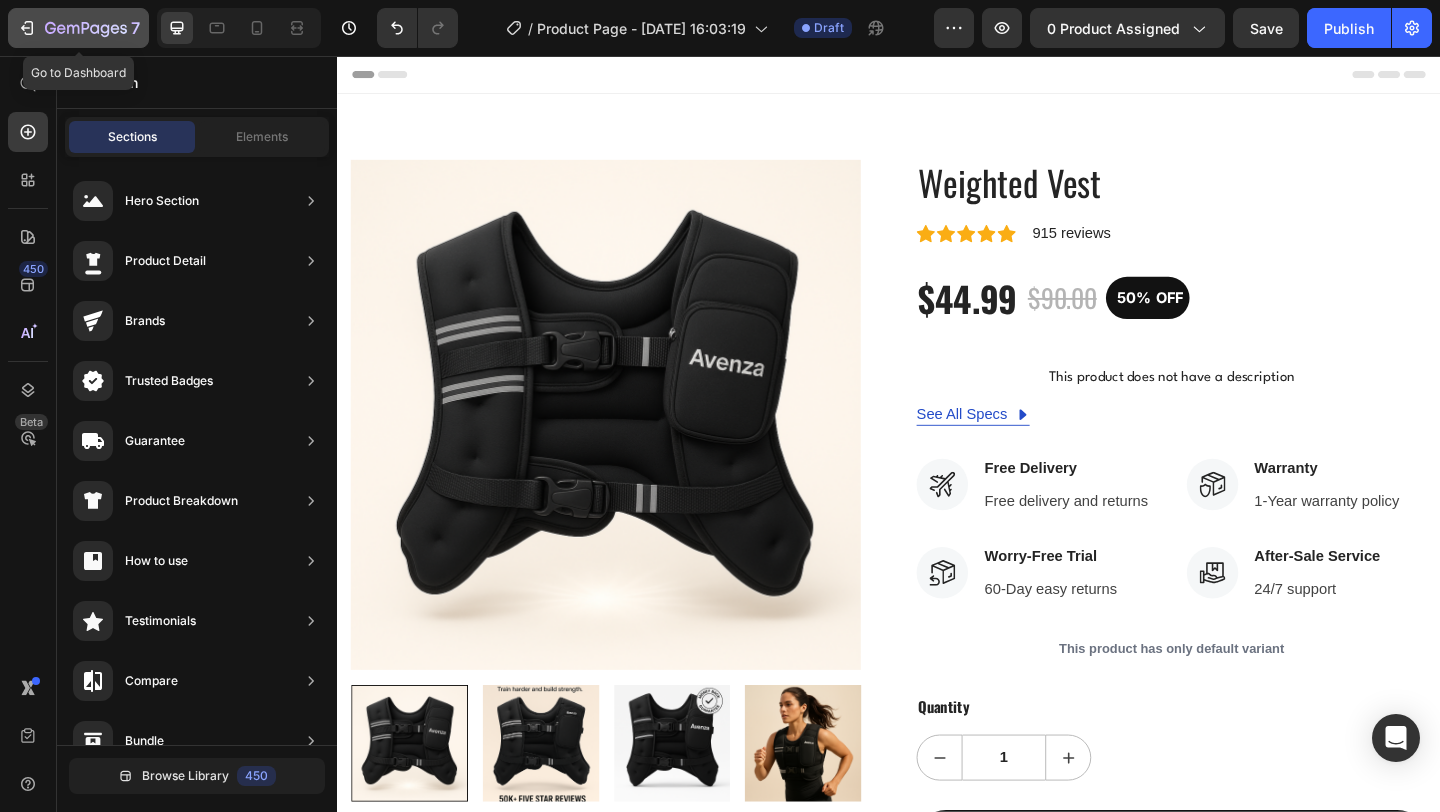click on "7" 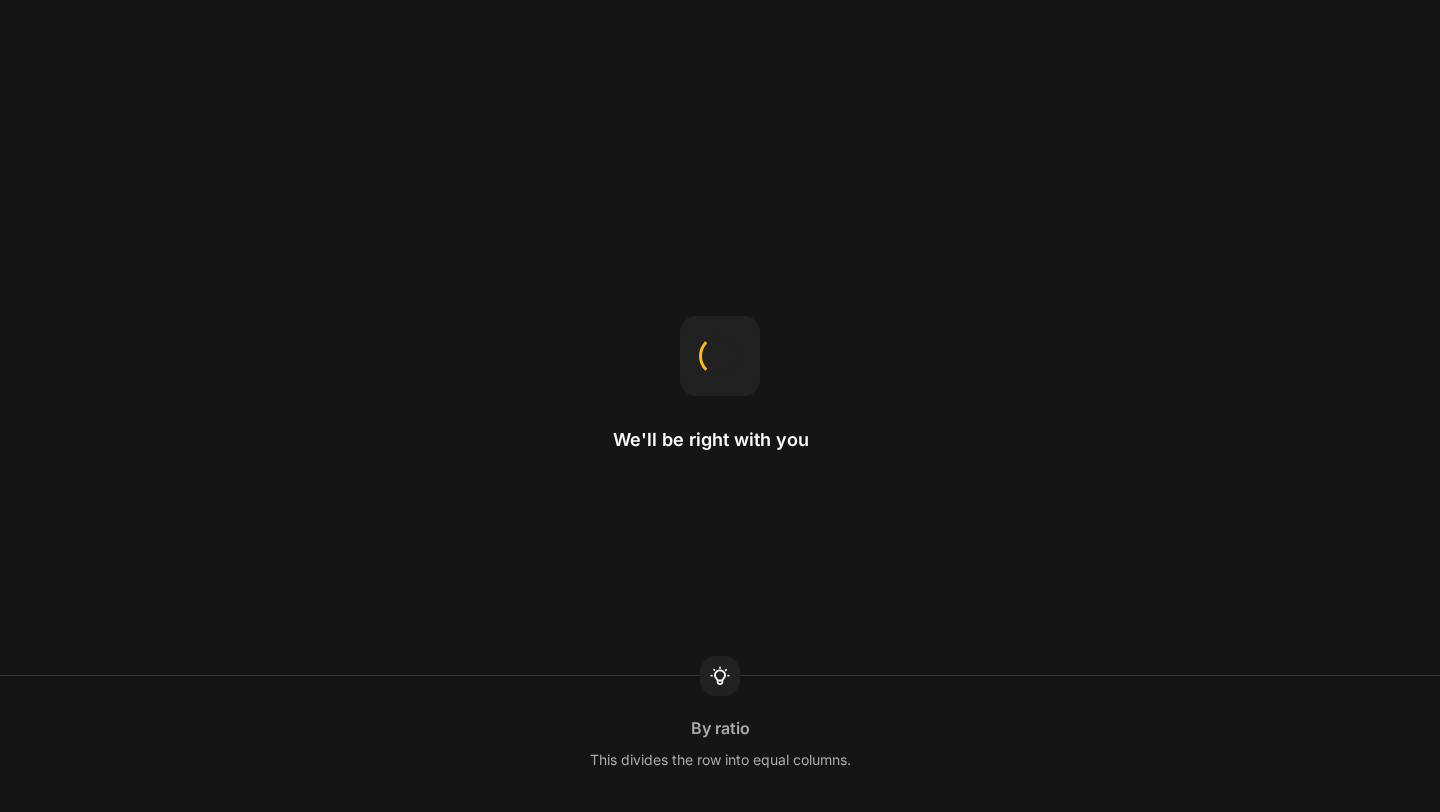 scroll, scrollTop: 0, scrollLeft: 0, axis: both 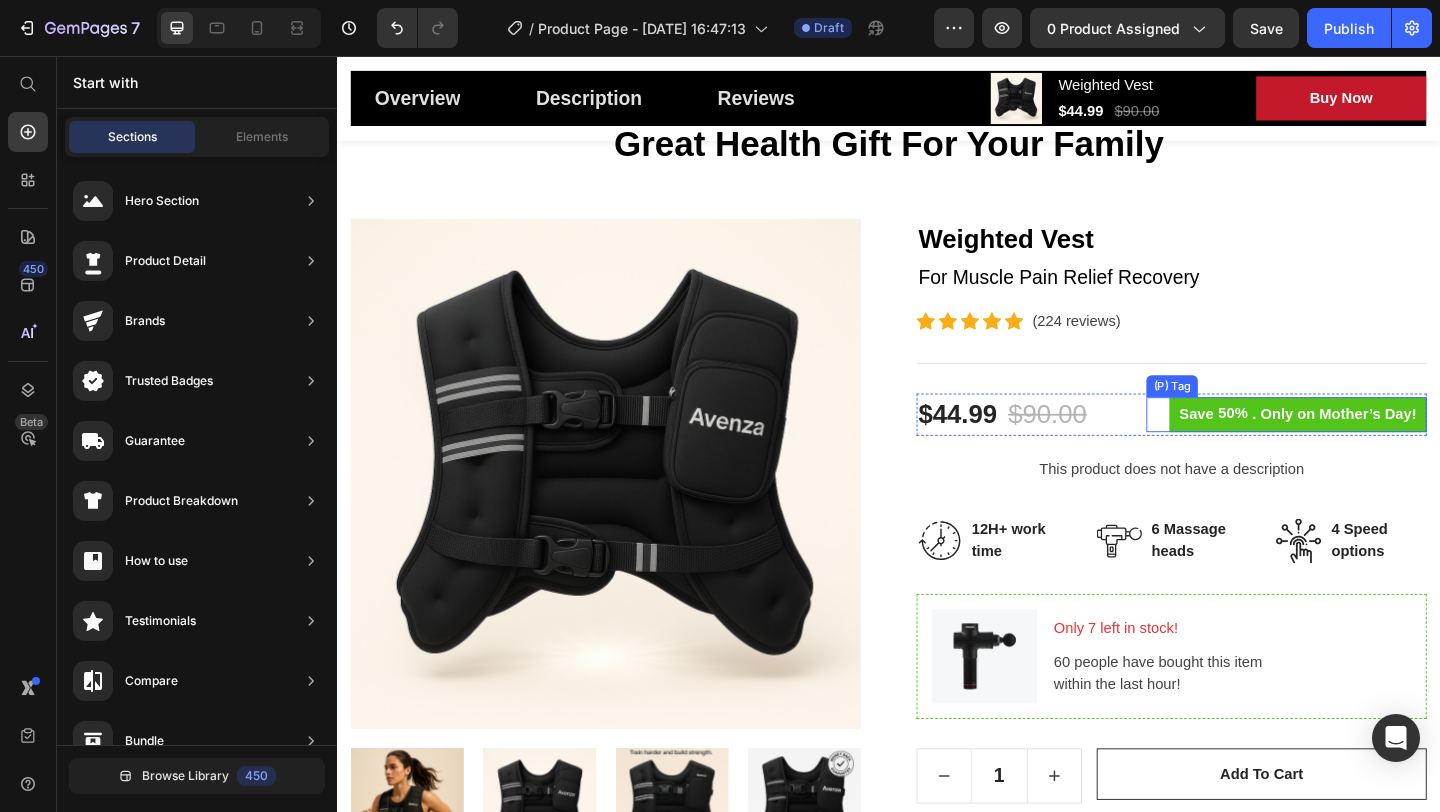 click on "50%" at bounding box center (1311, 445) 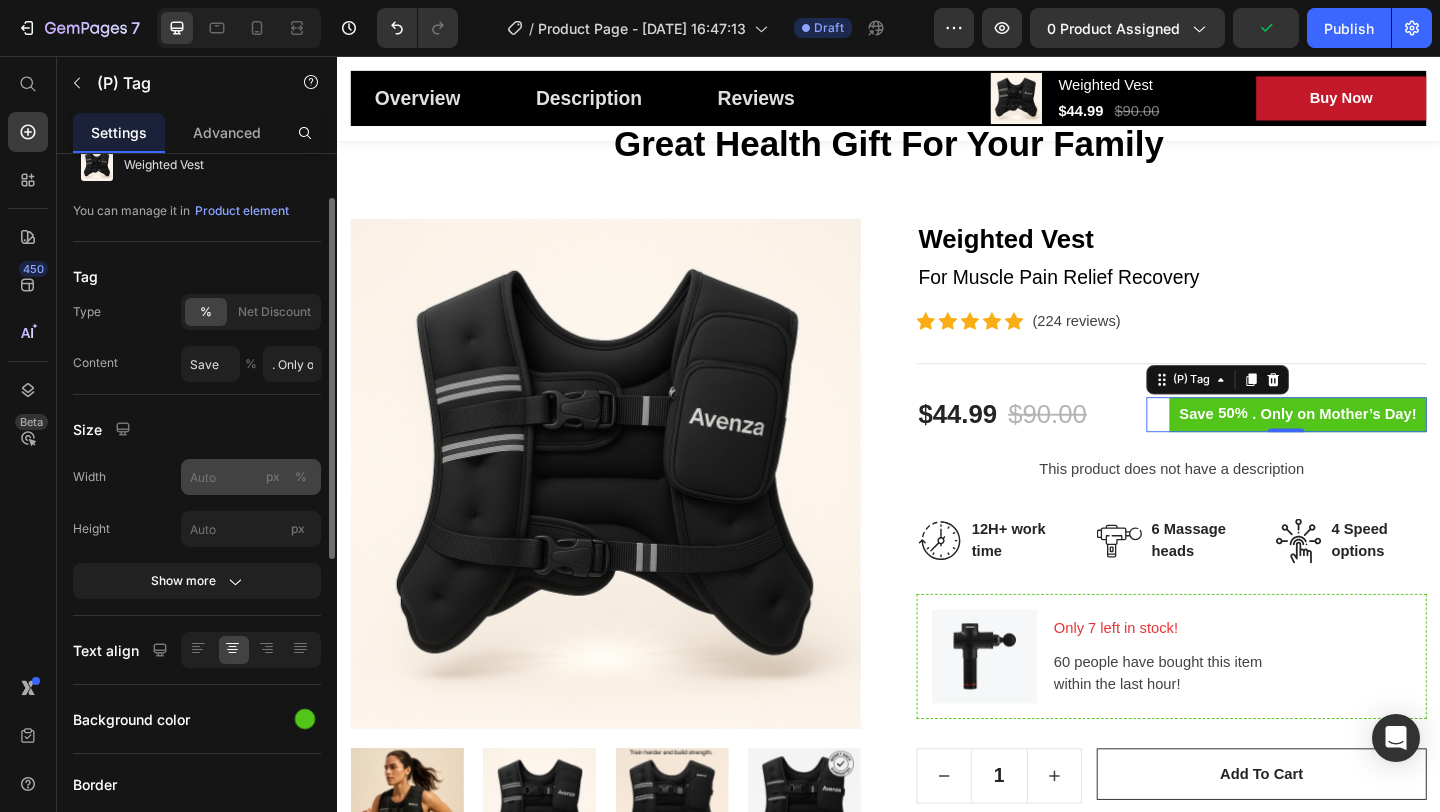 scroll, scrollTop: 96, scrollLeft: 0, axis: vertical 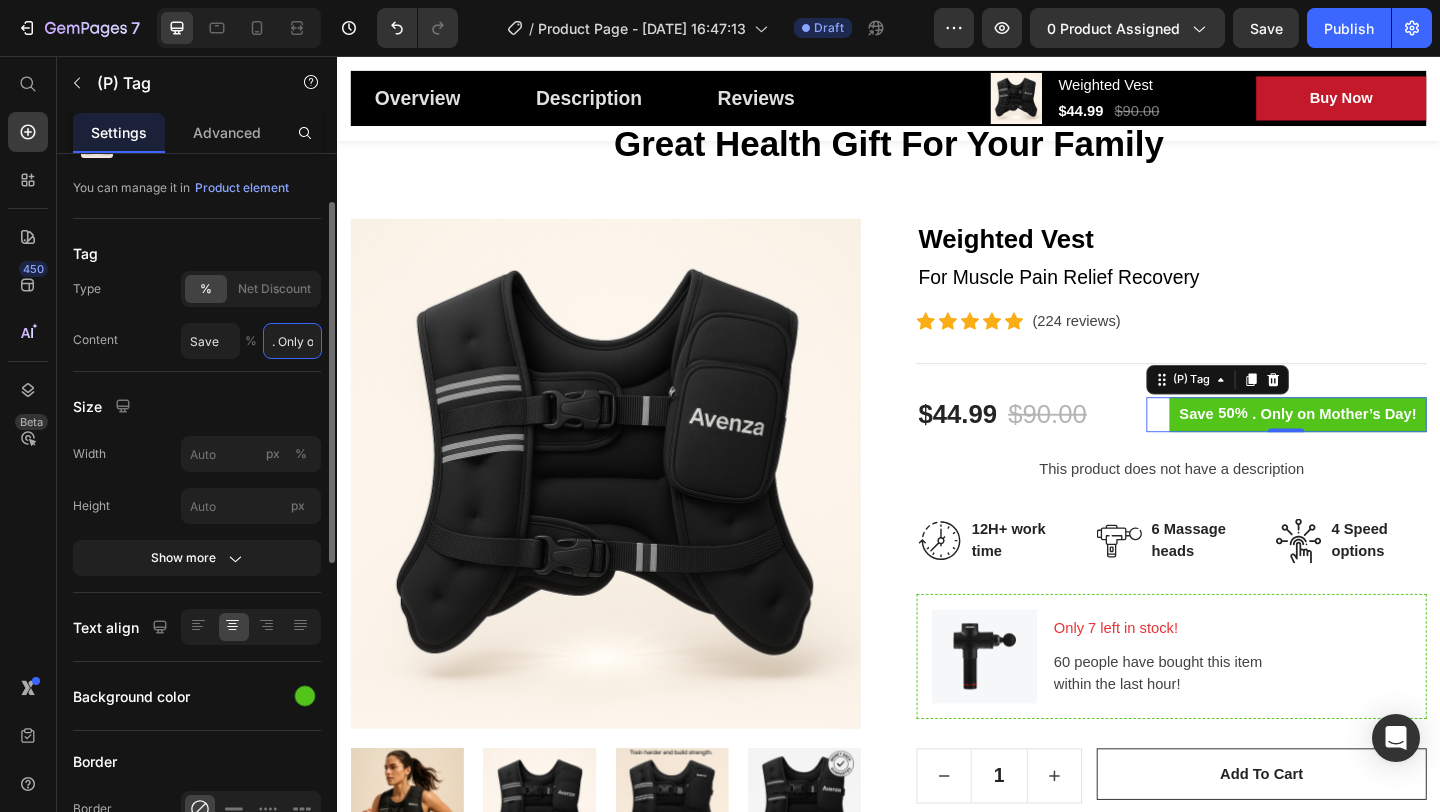 click on ". Only on Mother’s Day!" at bounding box center [292, 341] 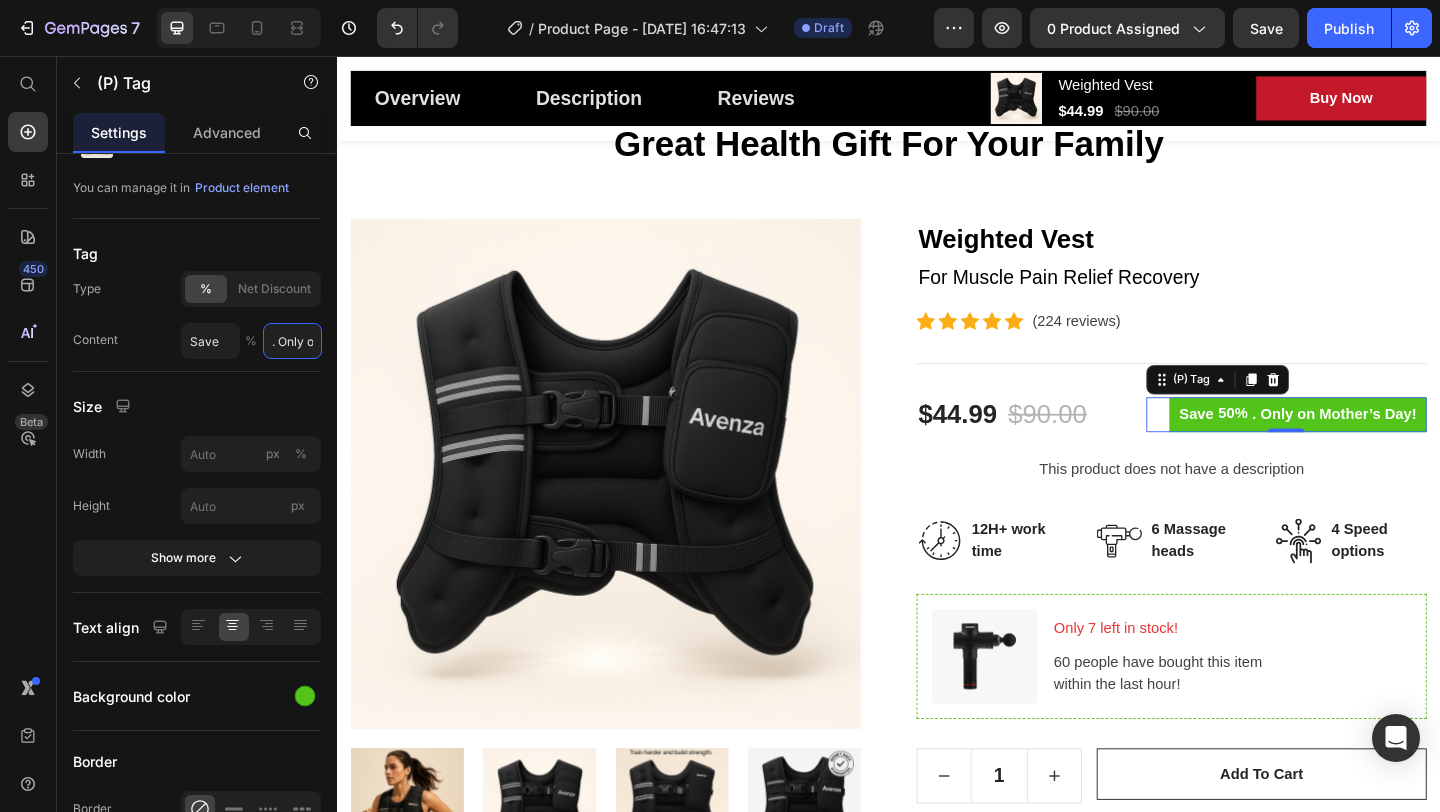 scroll, scrollTop: 0, scrollLeft: 91, axis: horizontal 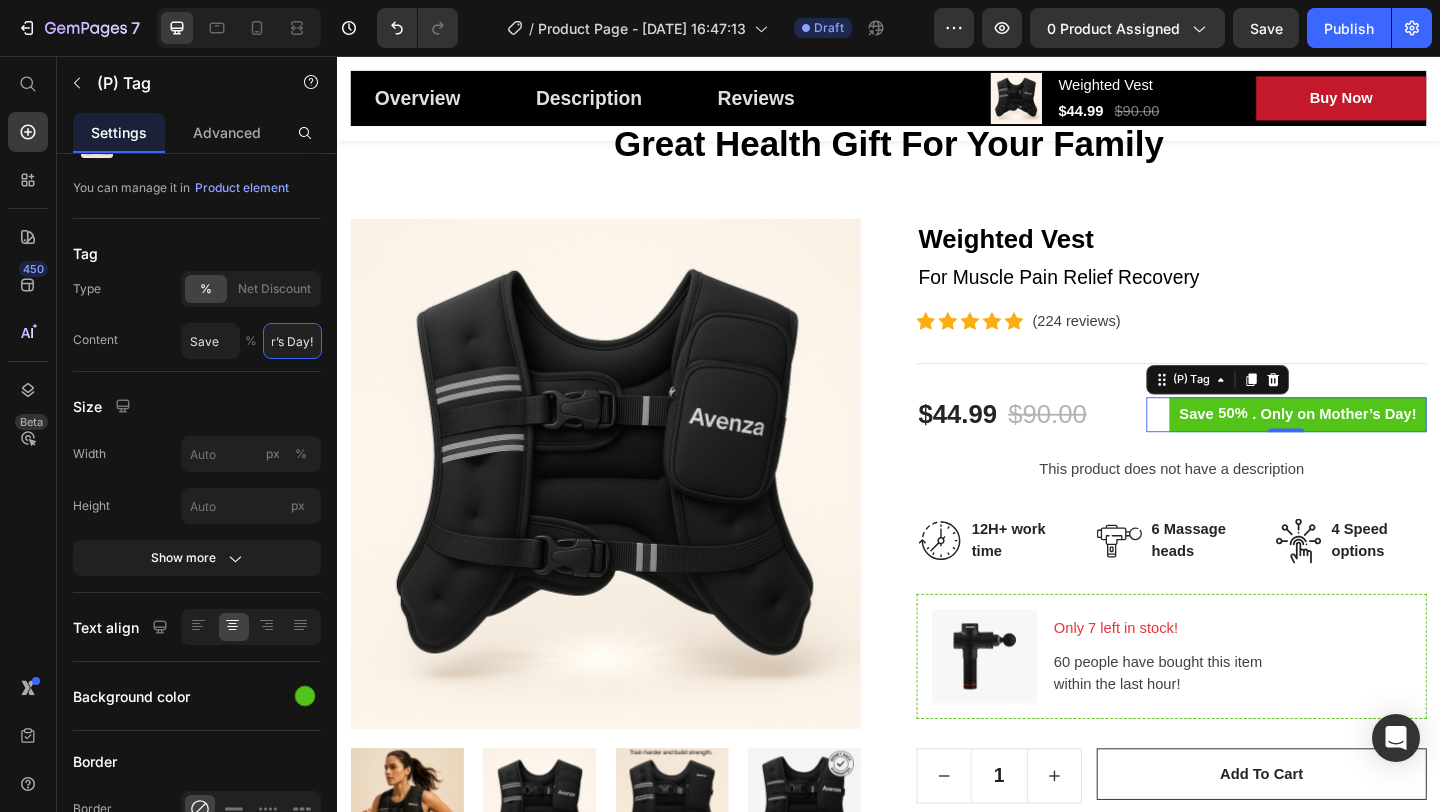 drag, startPoint x: 607, startPoint y: 399, endPoint x: 526, endPoint y: 370, distance: 86.034874 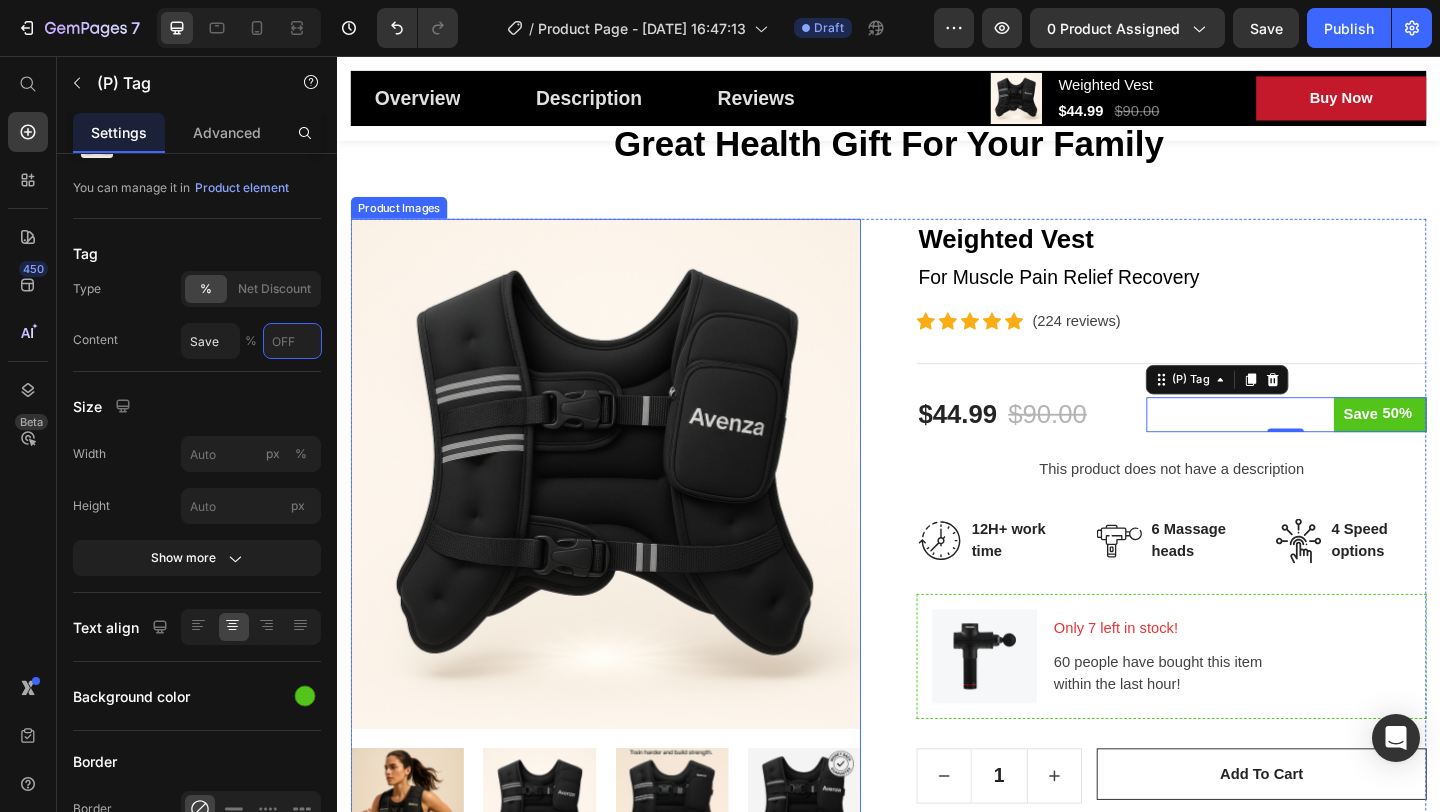 scroll, scrollTop: 0, scrollLeft: 0, axis: both 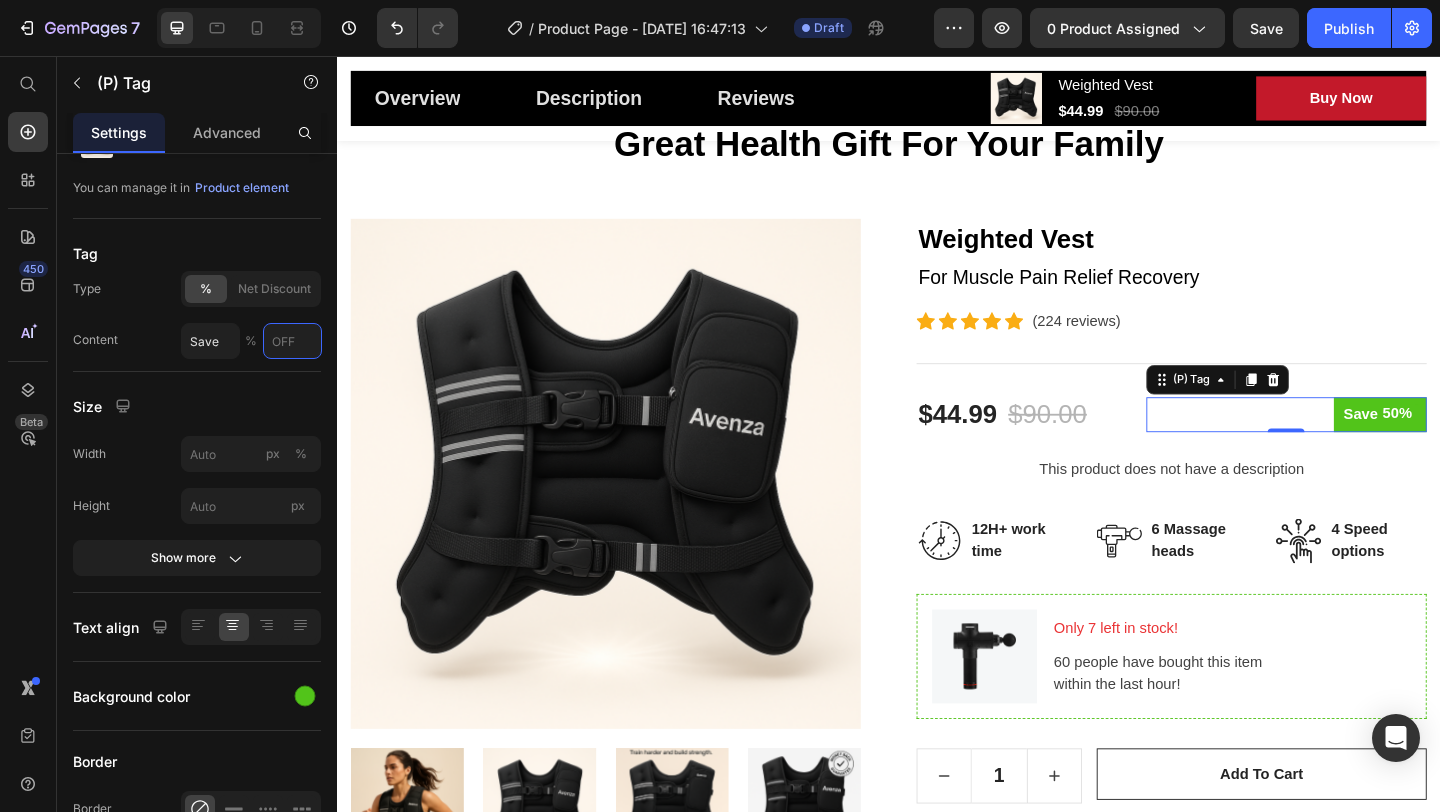 type 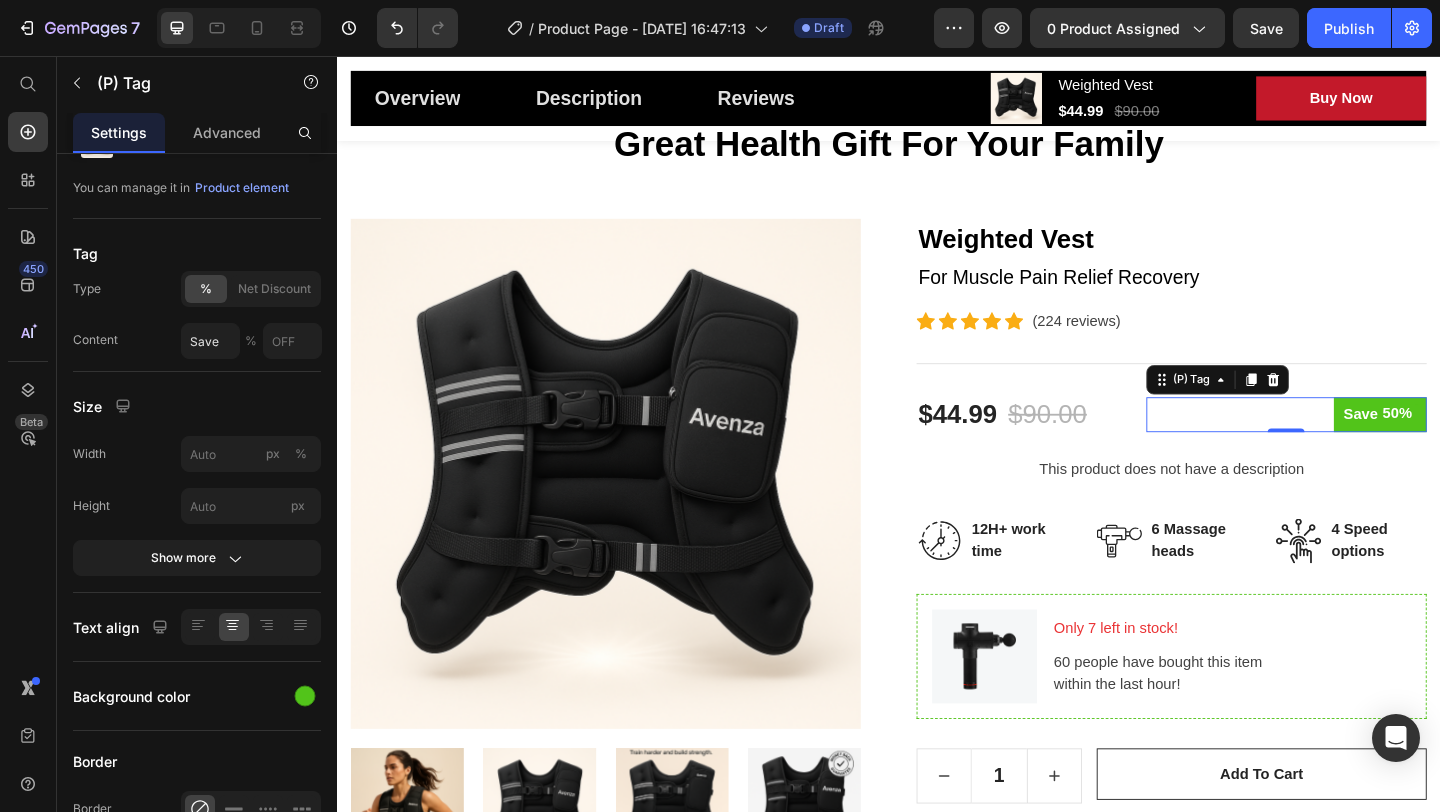 click on "Save" at bounding box center (1450, 446) 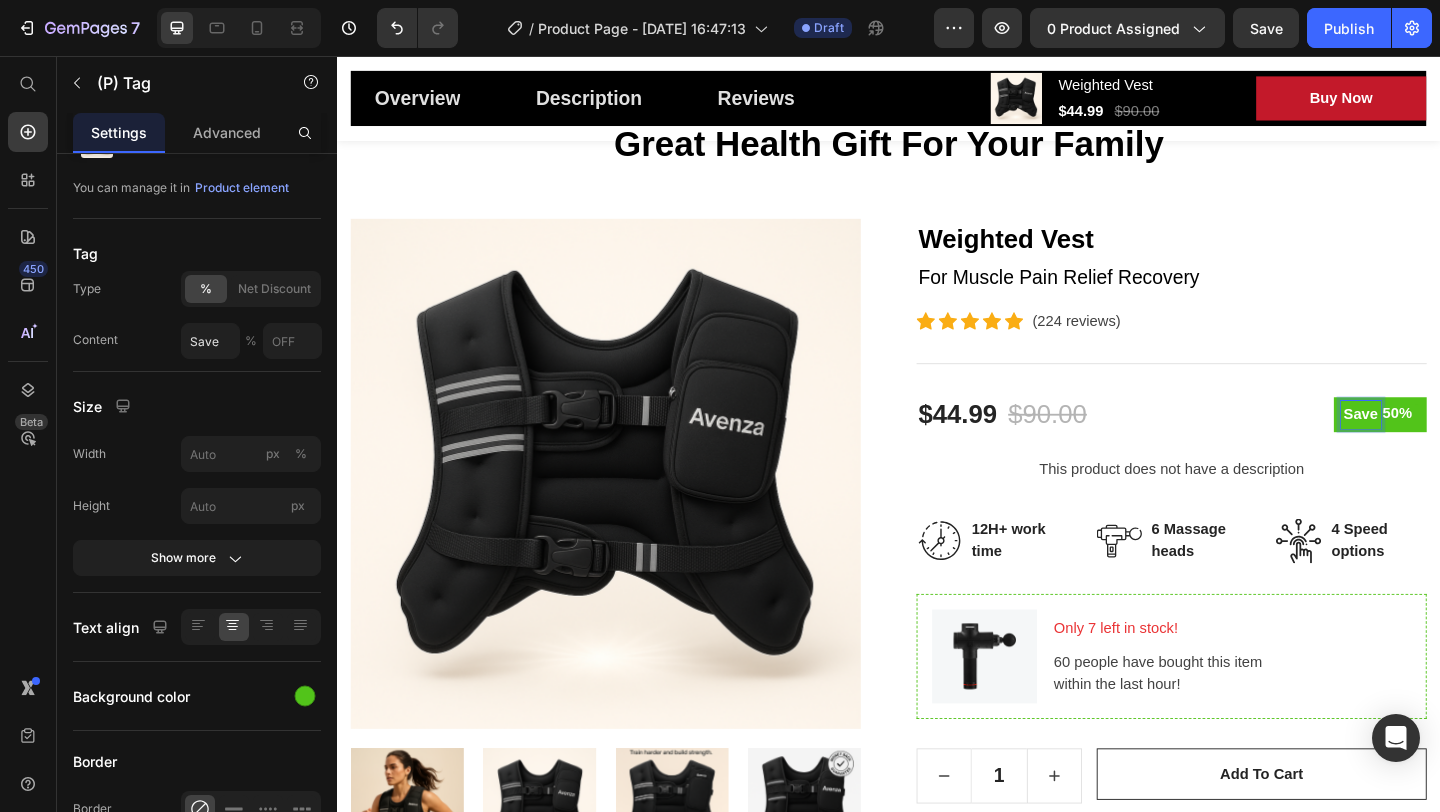 click on "Save" at bounding box center (1450, 446) 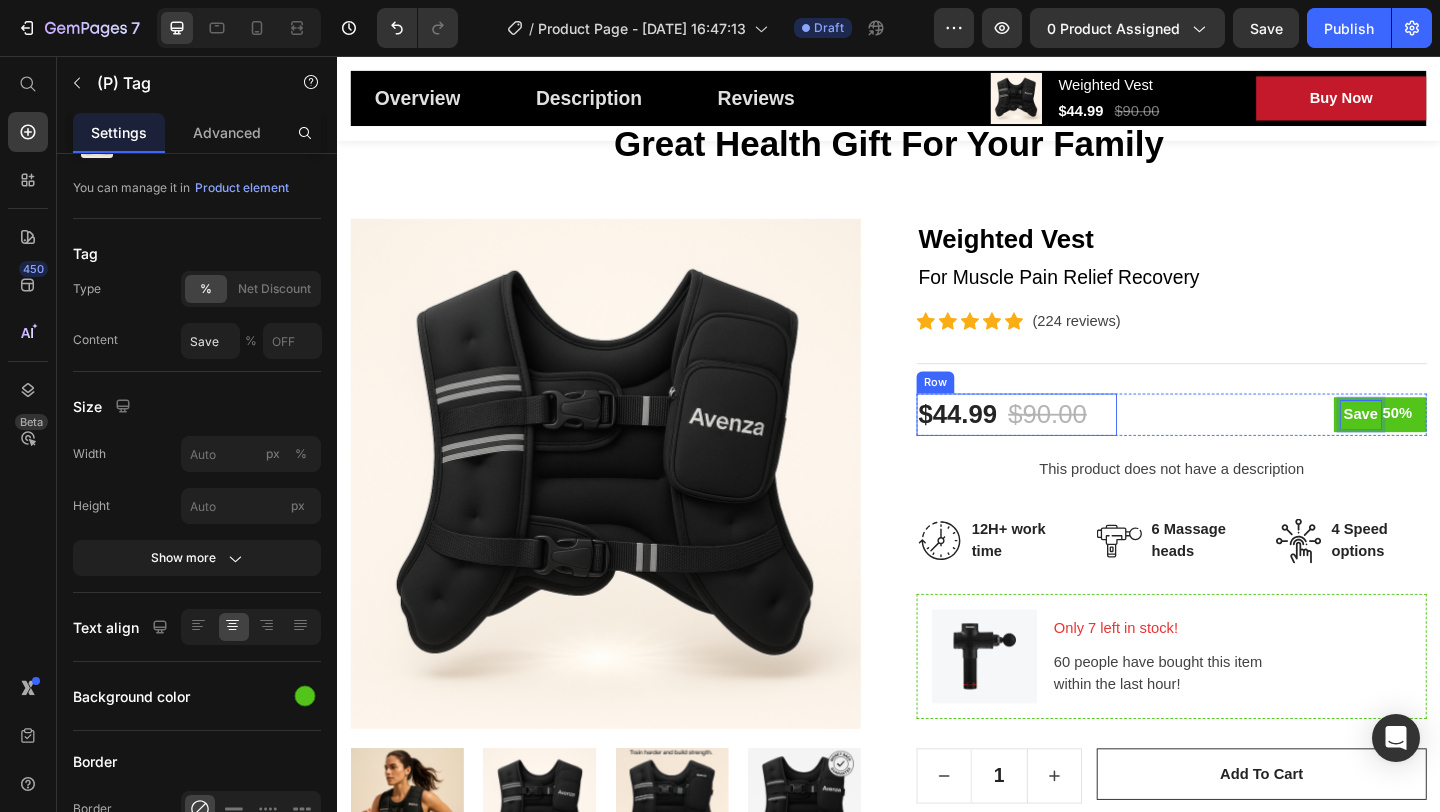 drag, startPoint x: 1431, startPoint y: 439, endPoint x: 1171, endPoint y: 433, distance: 260.0692 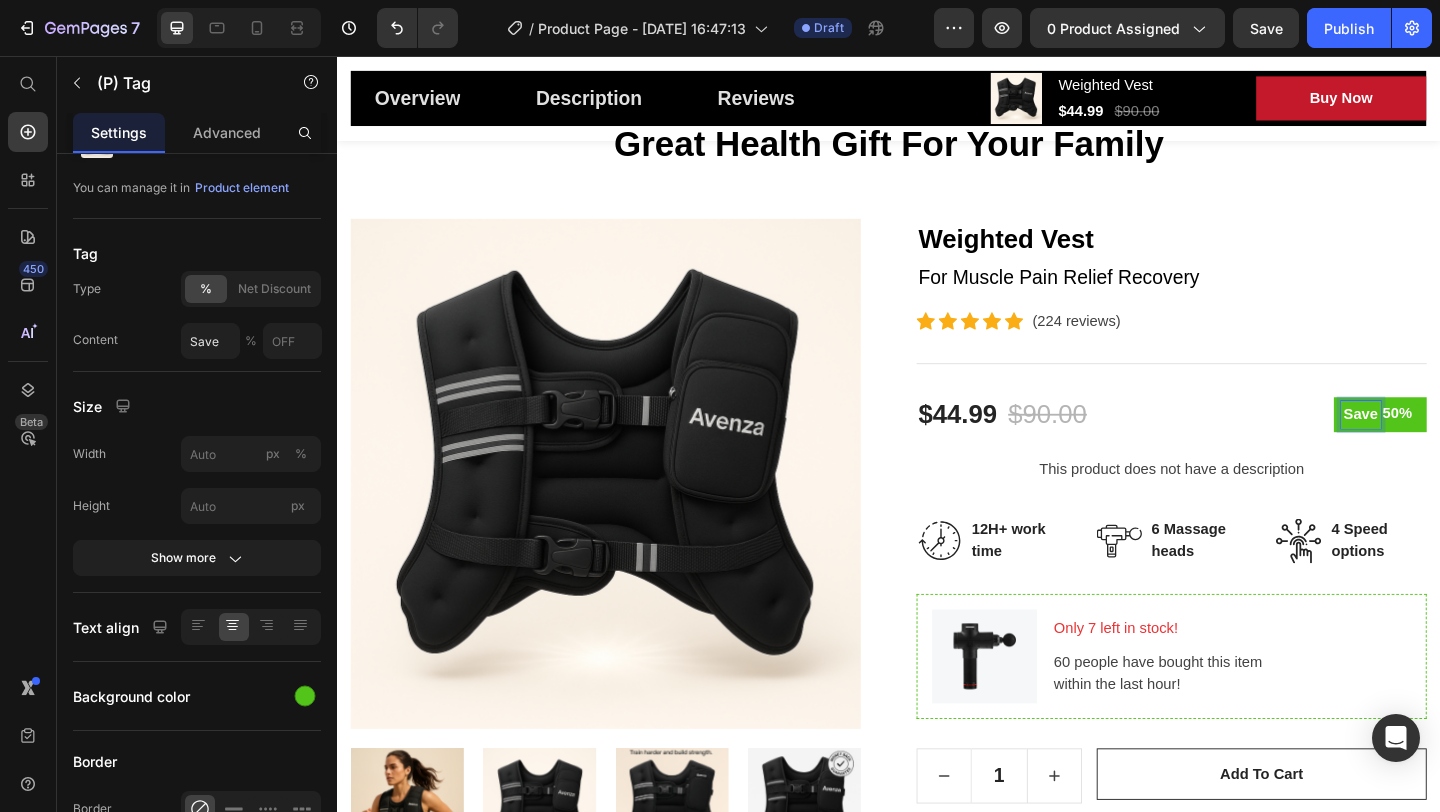 click on "Save" at bounding box center [1450, 446] 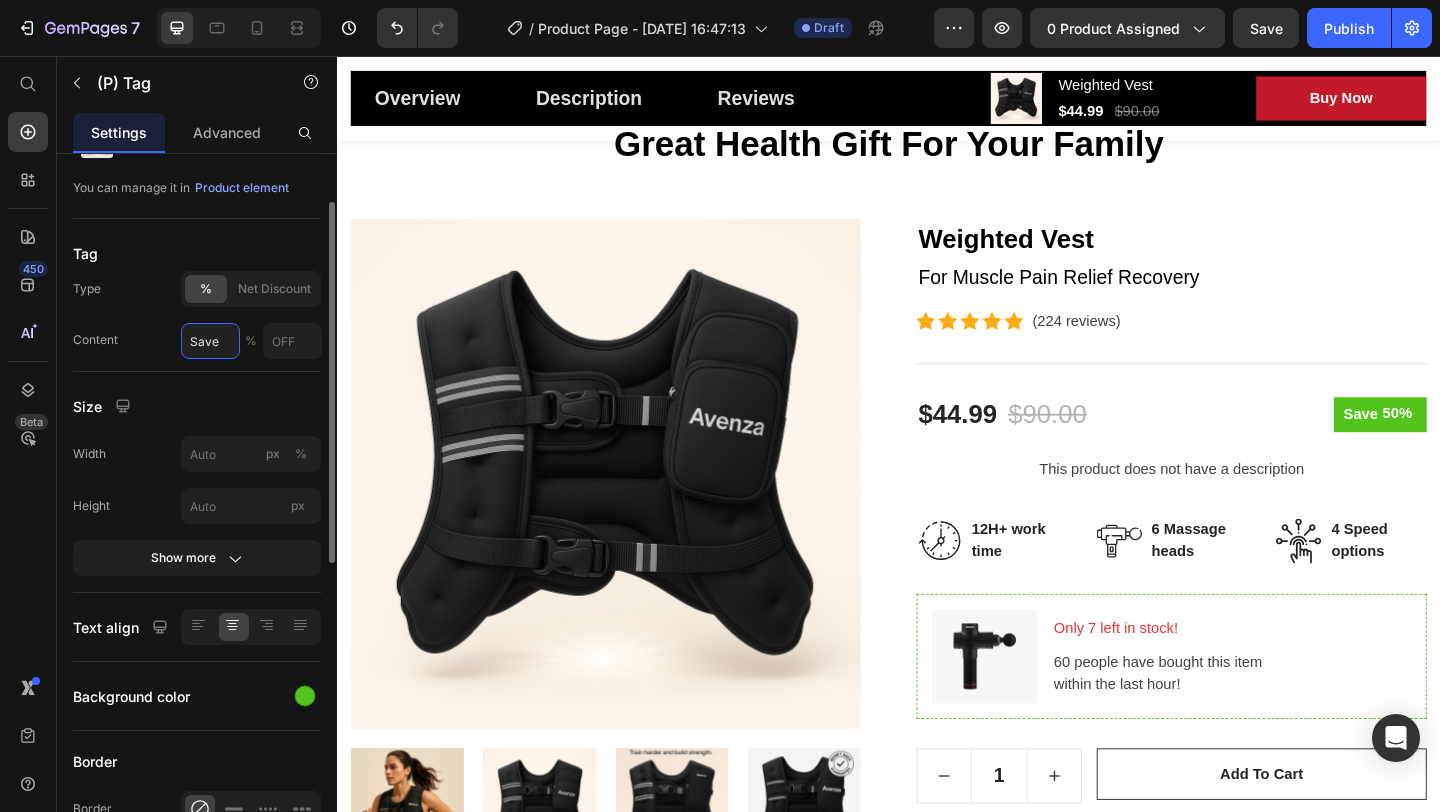 click on "Save" at bounding box center (210, 341) 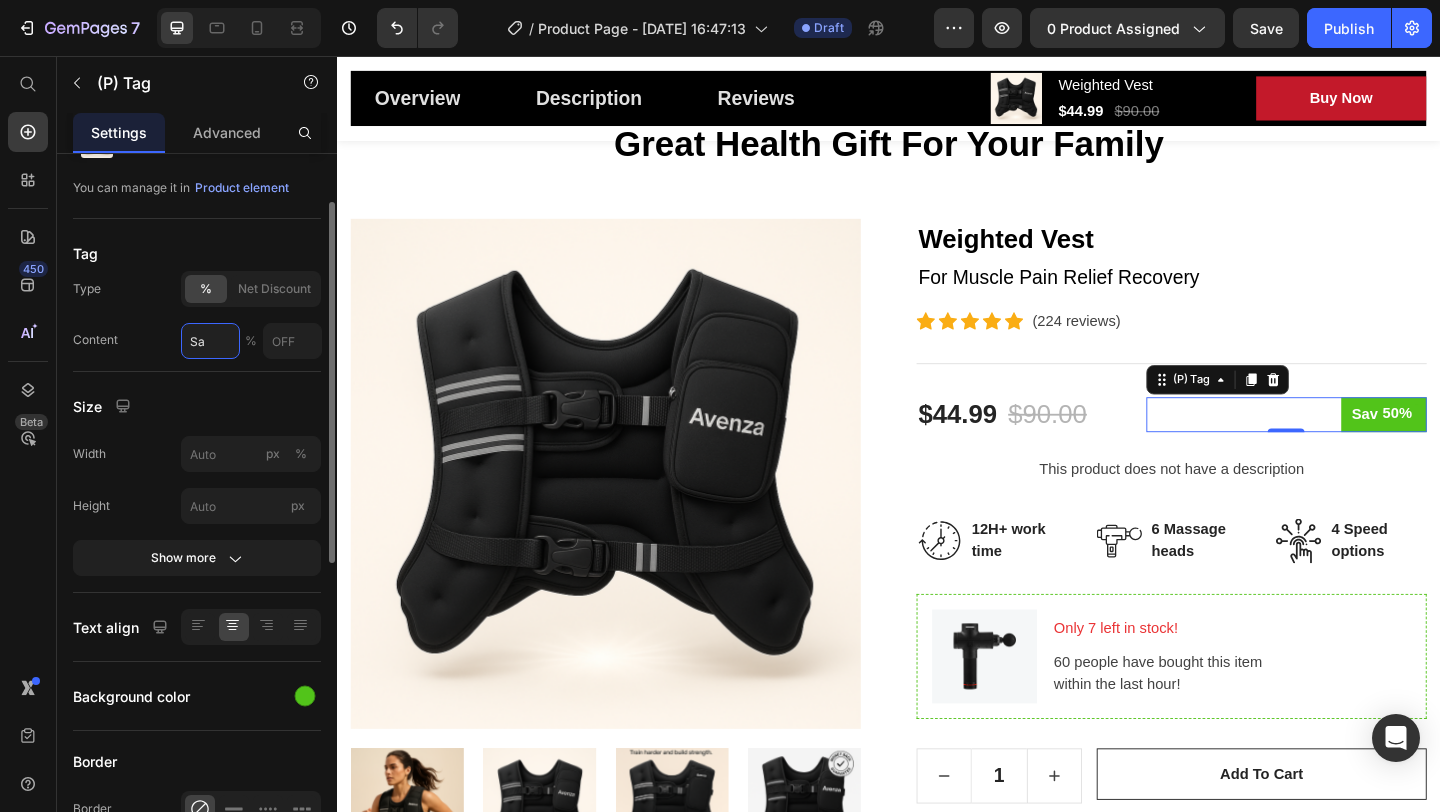type on "S" 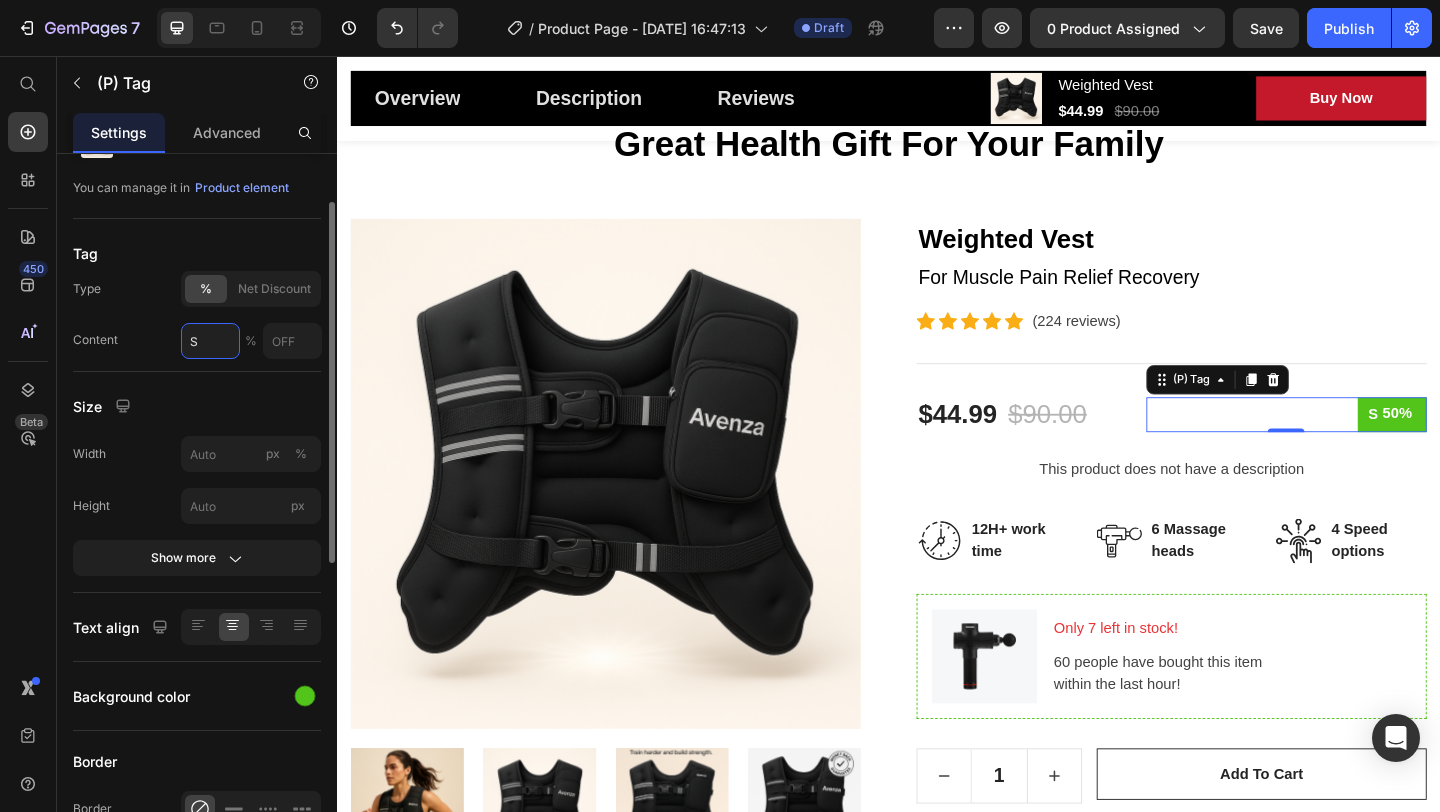 type 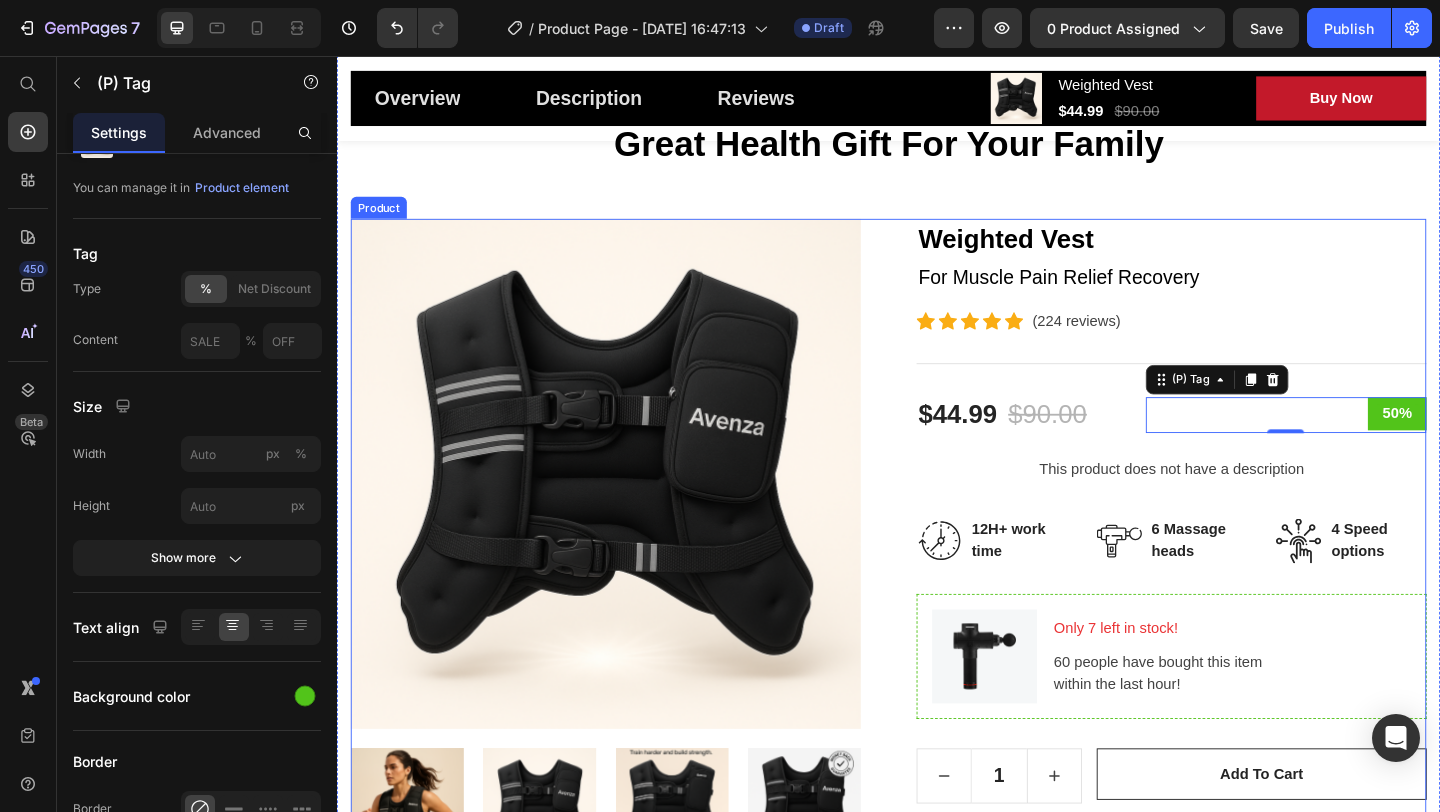 click on "$44.99 (P) Price $90.00 (P) Price Row 50% (P) Tag   0 Row" at bounding box center [1244, 446] 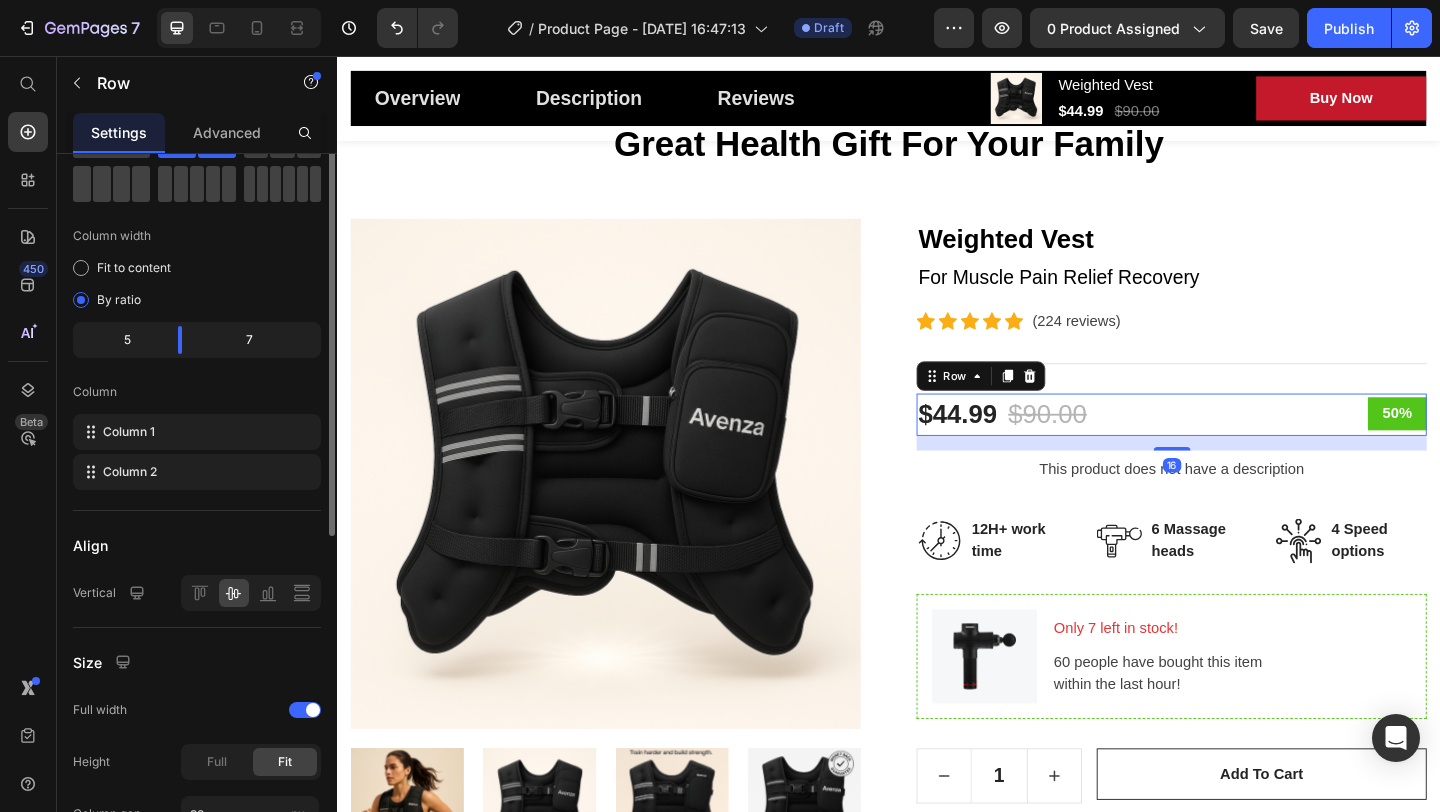 scroll, scrollTop: 0, scrollLeft: 0, axis: both 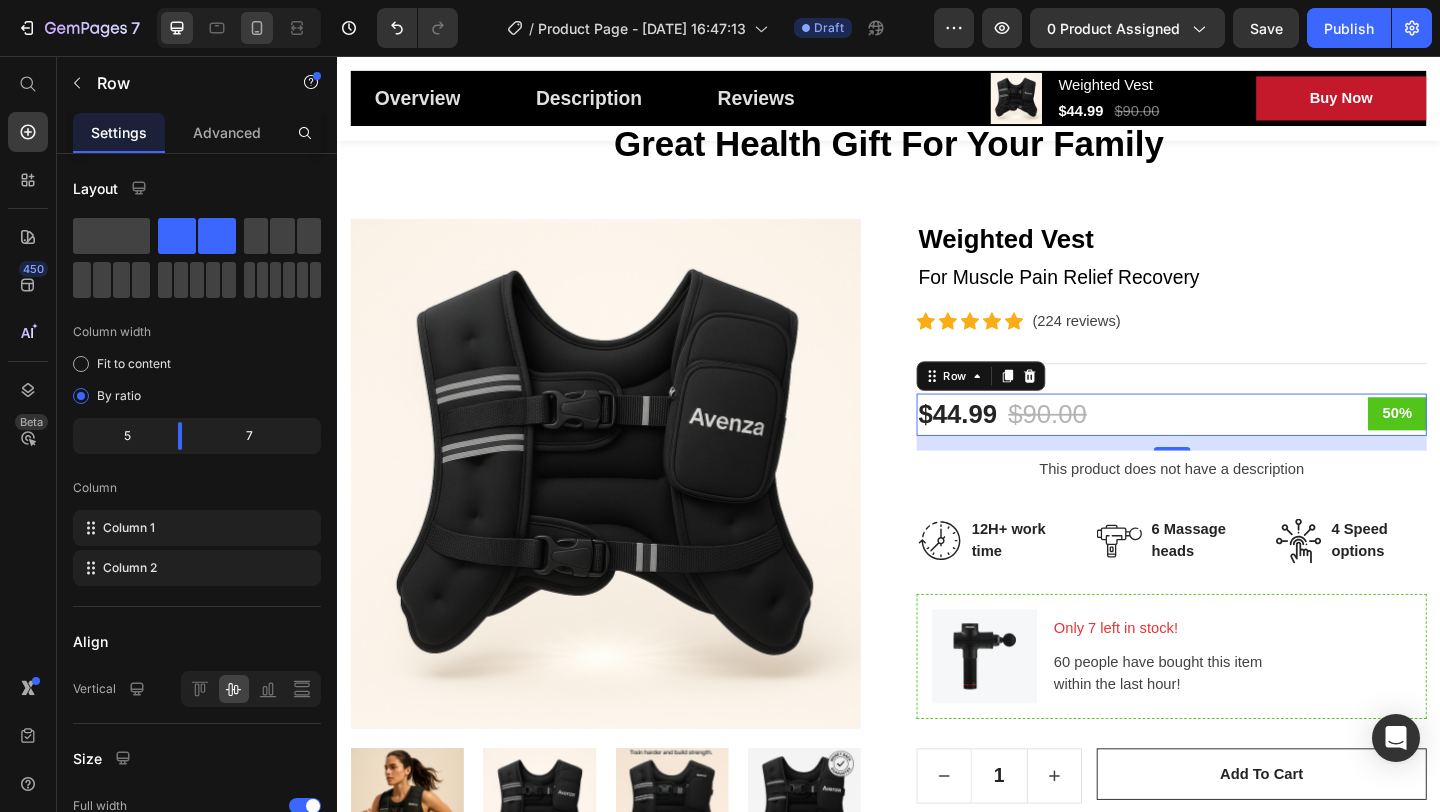 click 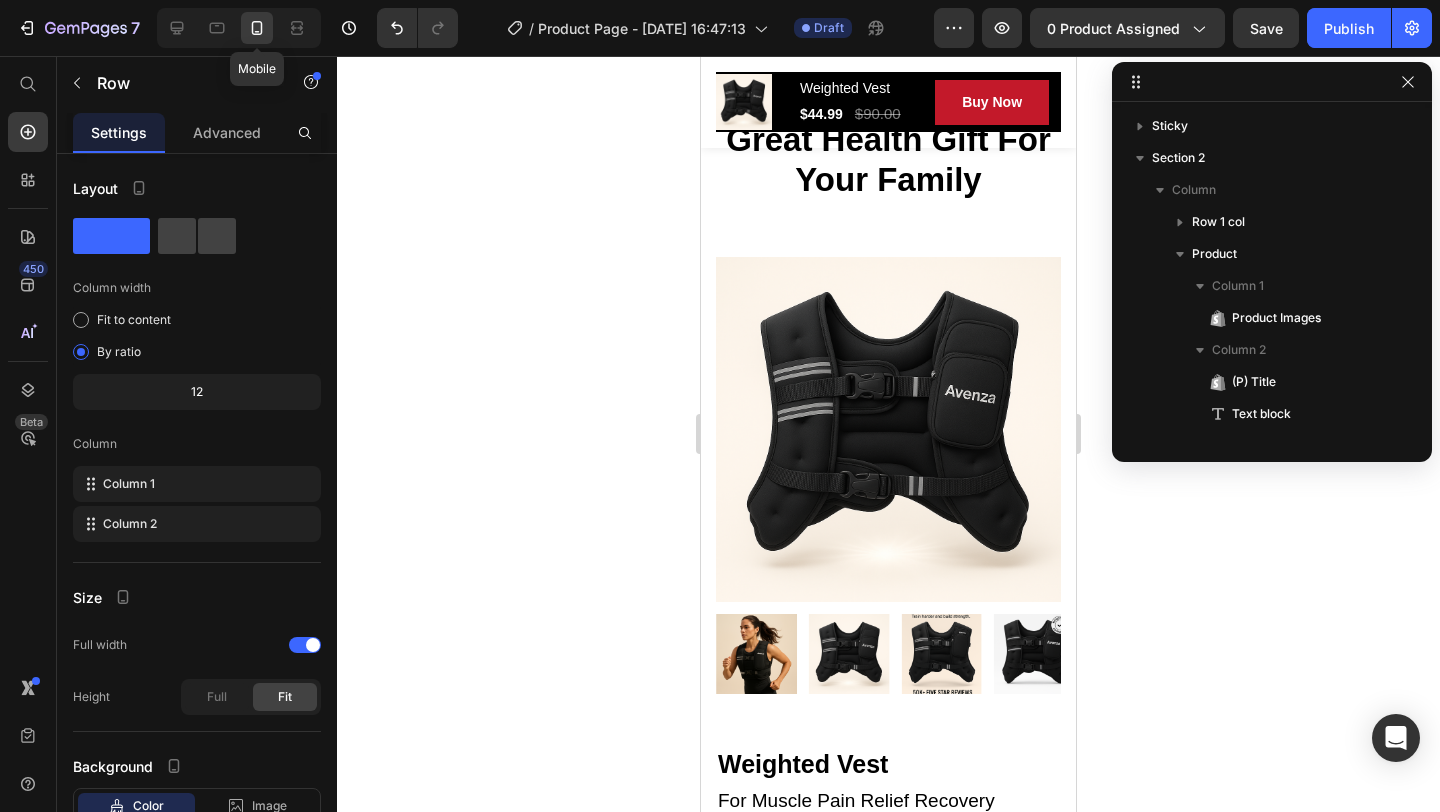 scroll, scrollTop: 250, scrollLeft: 0, axis: vertical 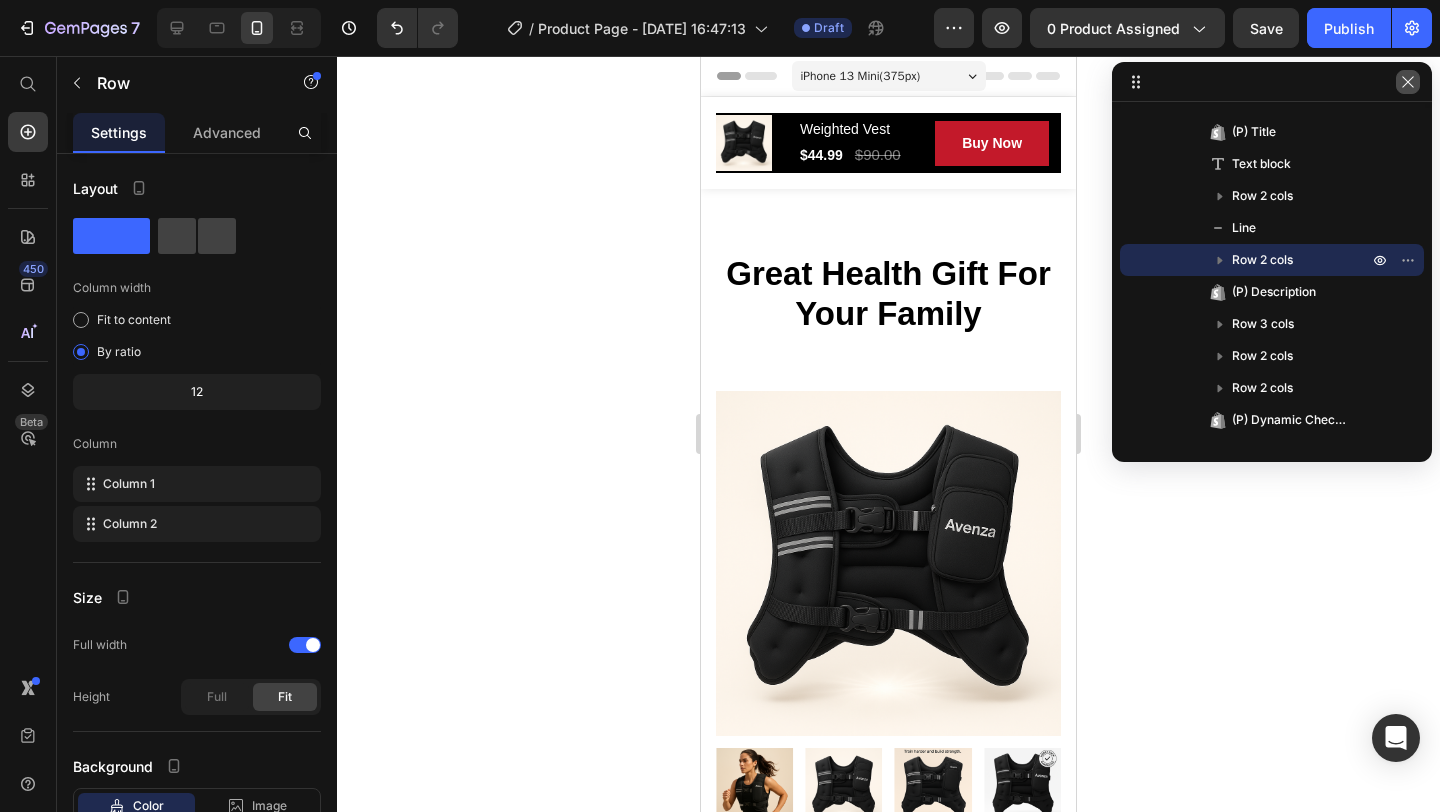 click 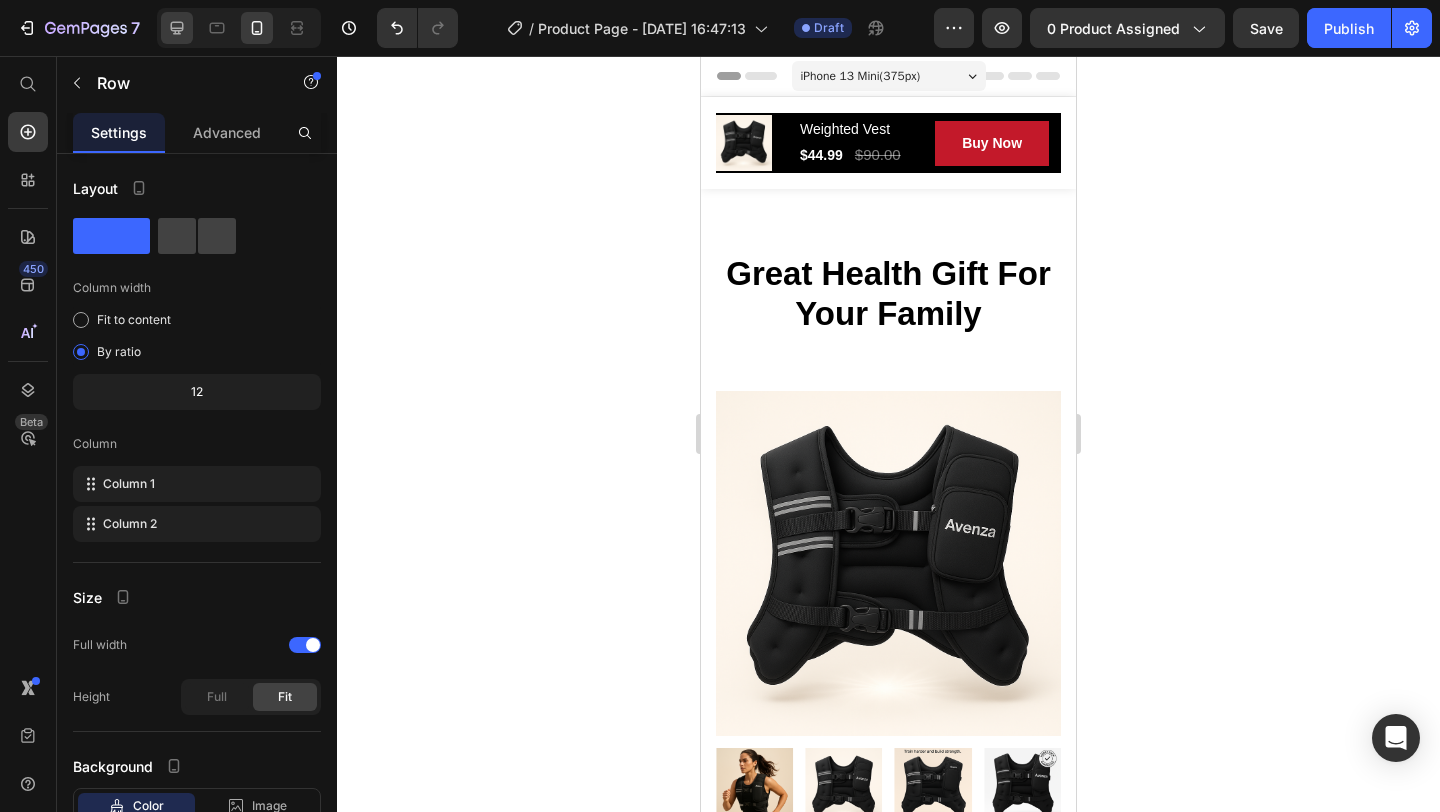click 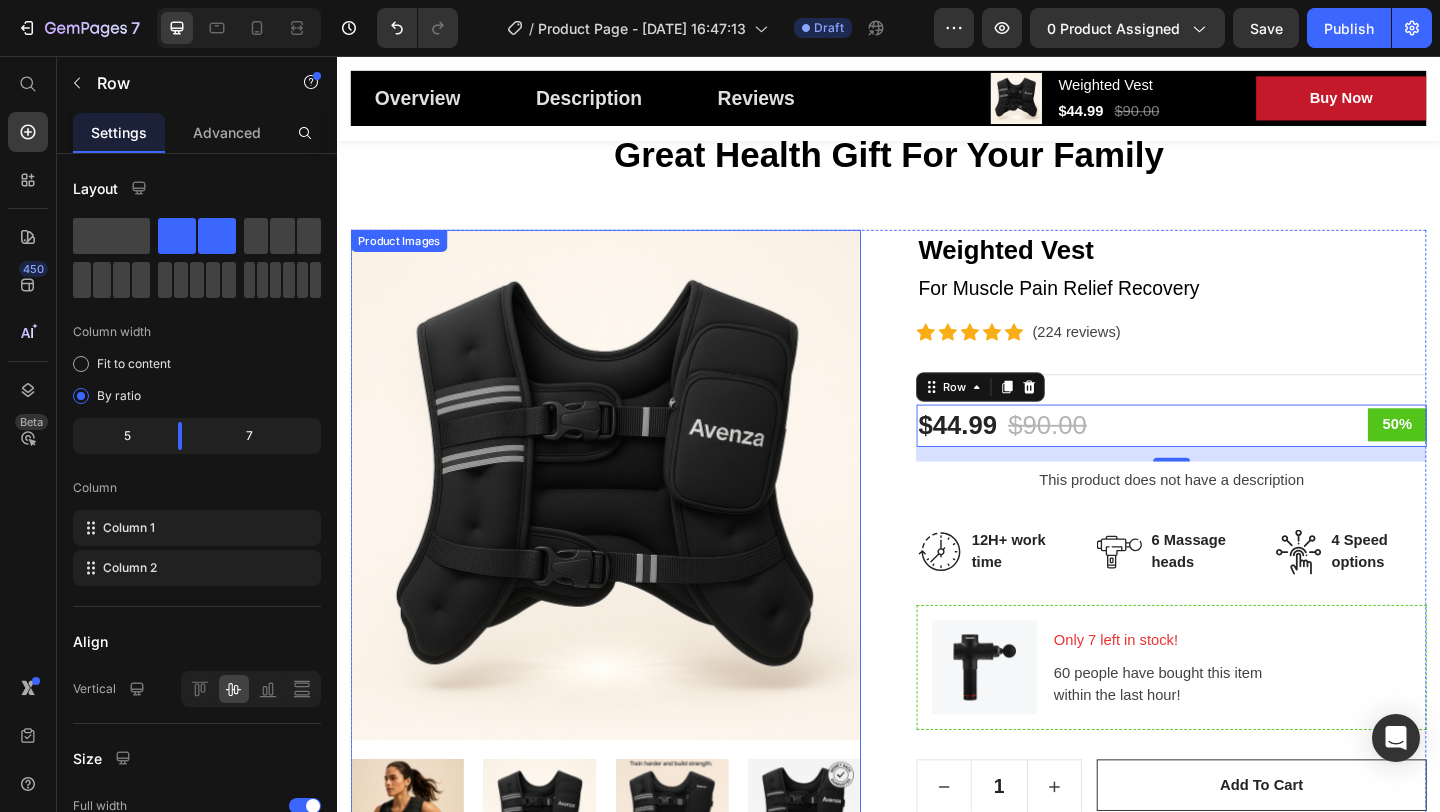 scroll, scrollTop: 109, scrollLeft: 0, axis: vertical 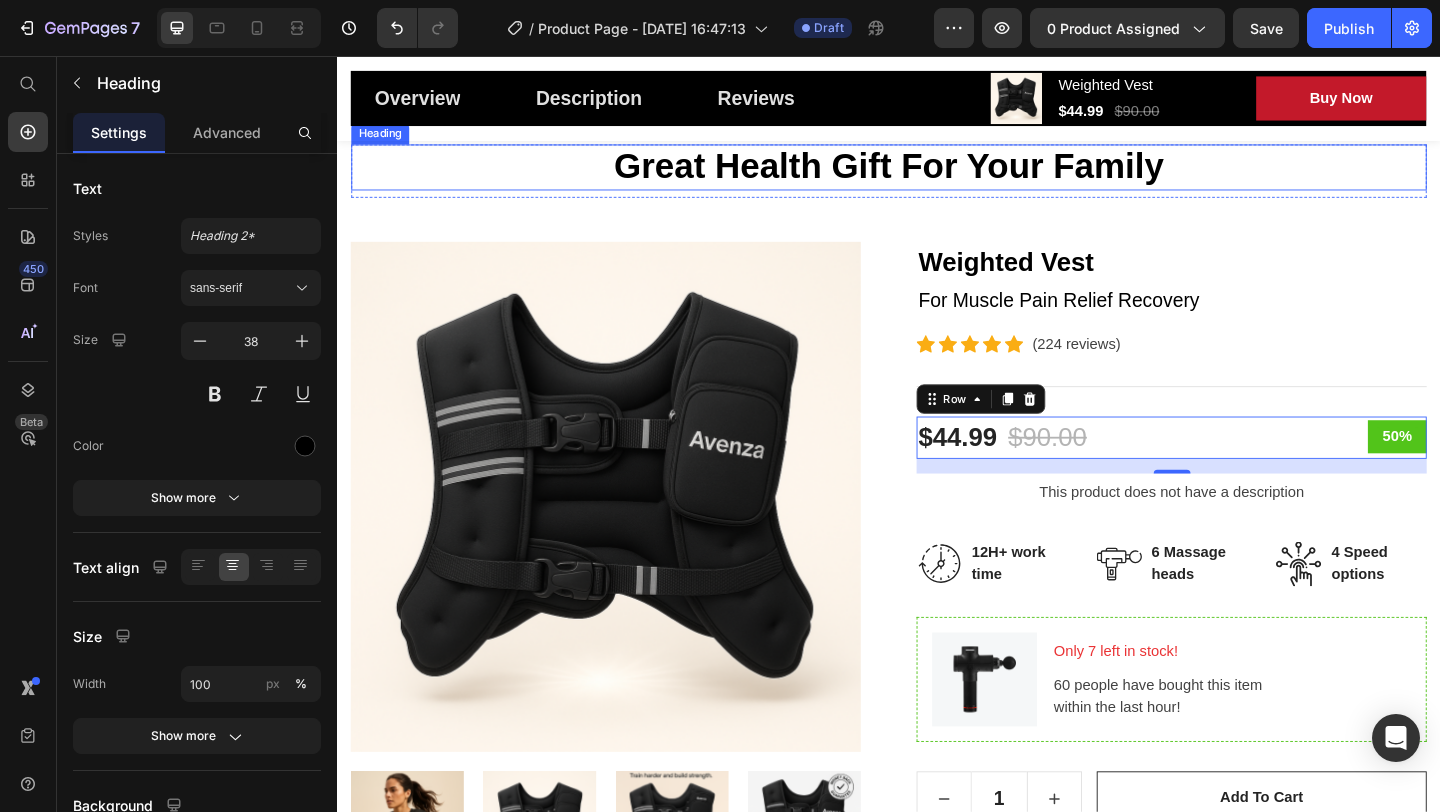 click on "Great Health Gift For Your Family" at bounding box center [937, 177] 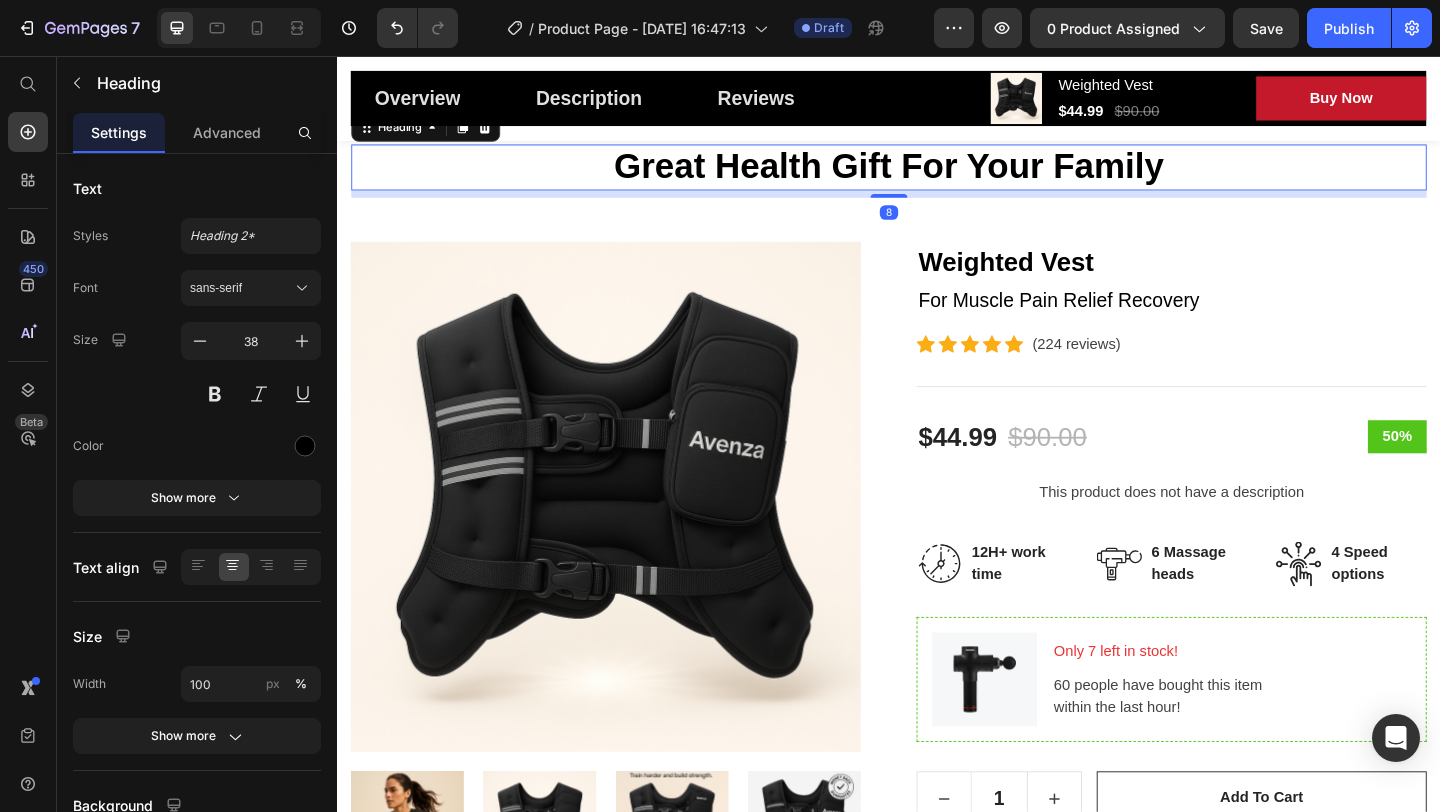 click on "Great Health Gift For Your Family" at bounding box center [937, 177] 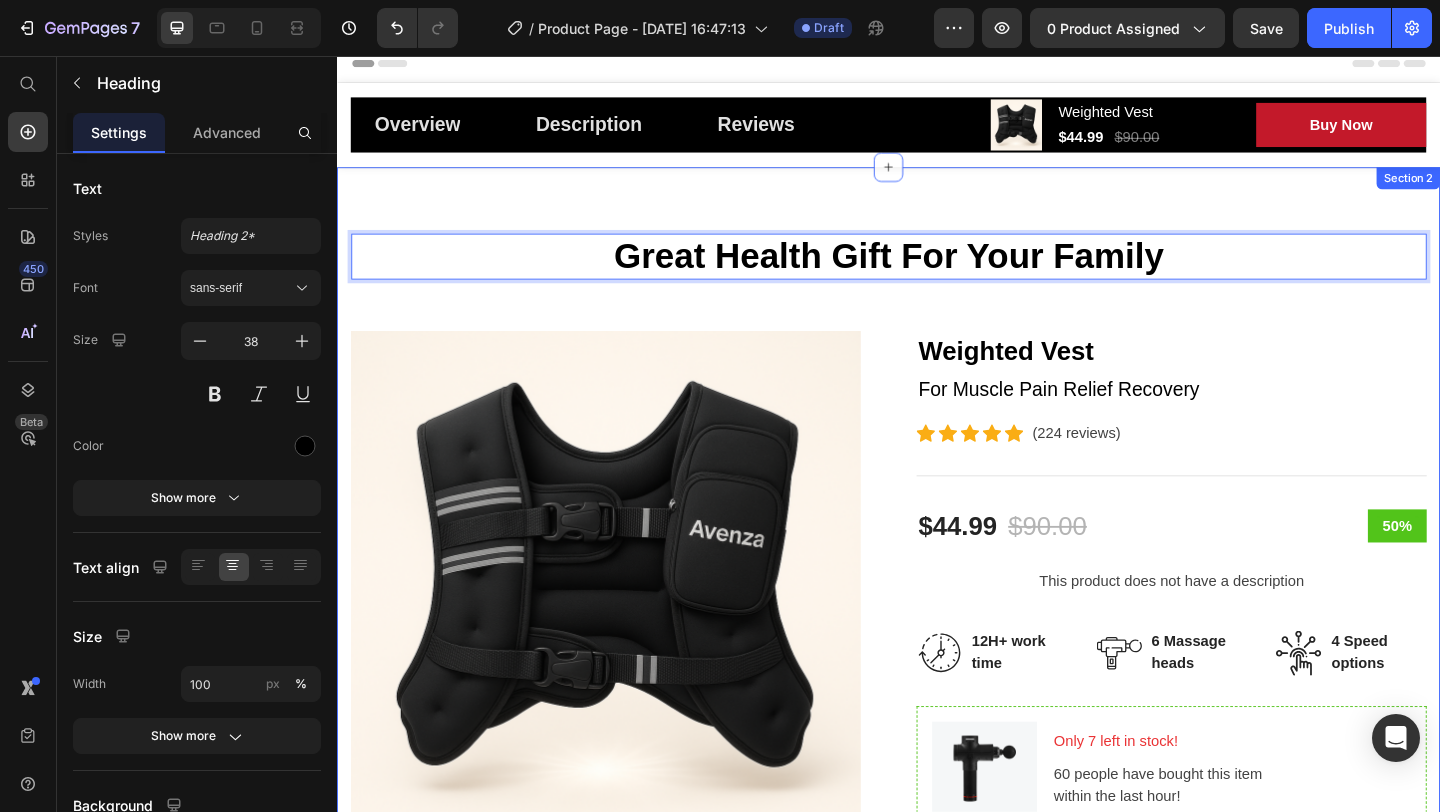 scroll, scrollTop: 0, scrollLeft: 0, axis: both 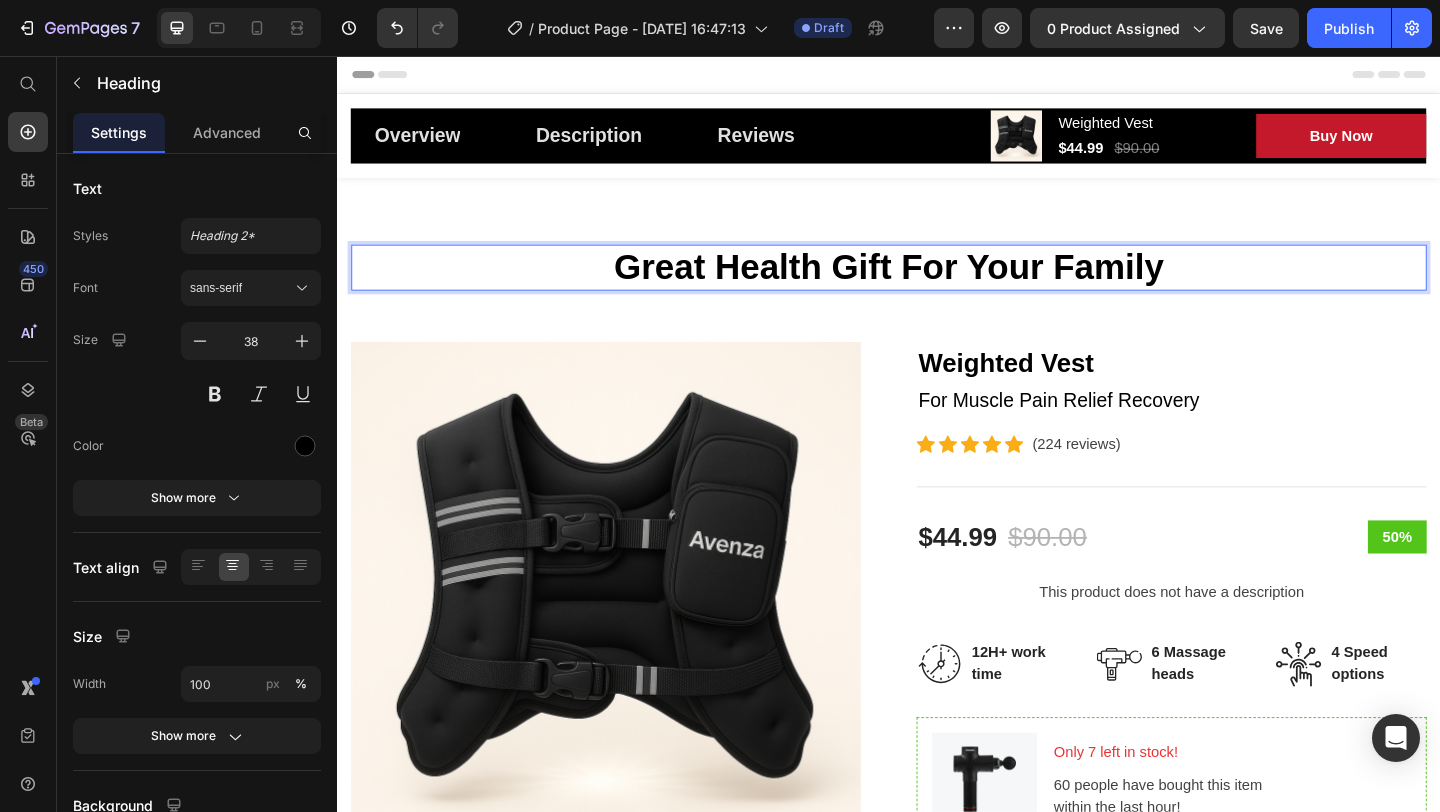 click on "Great Health Gift For Your Family" at bounding box center (937, 286) 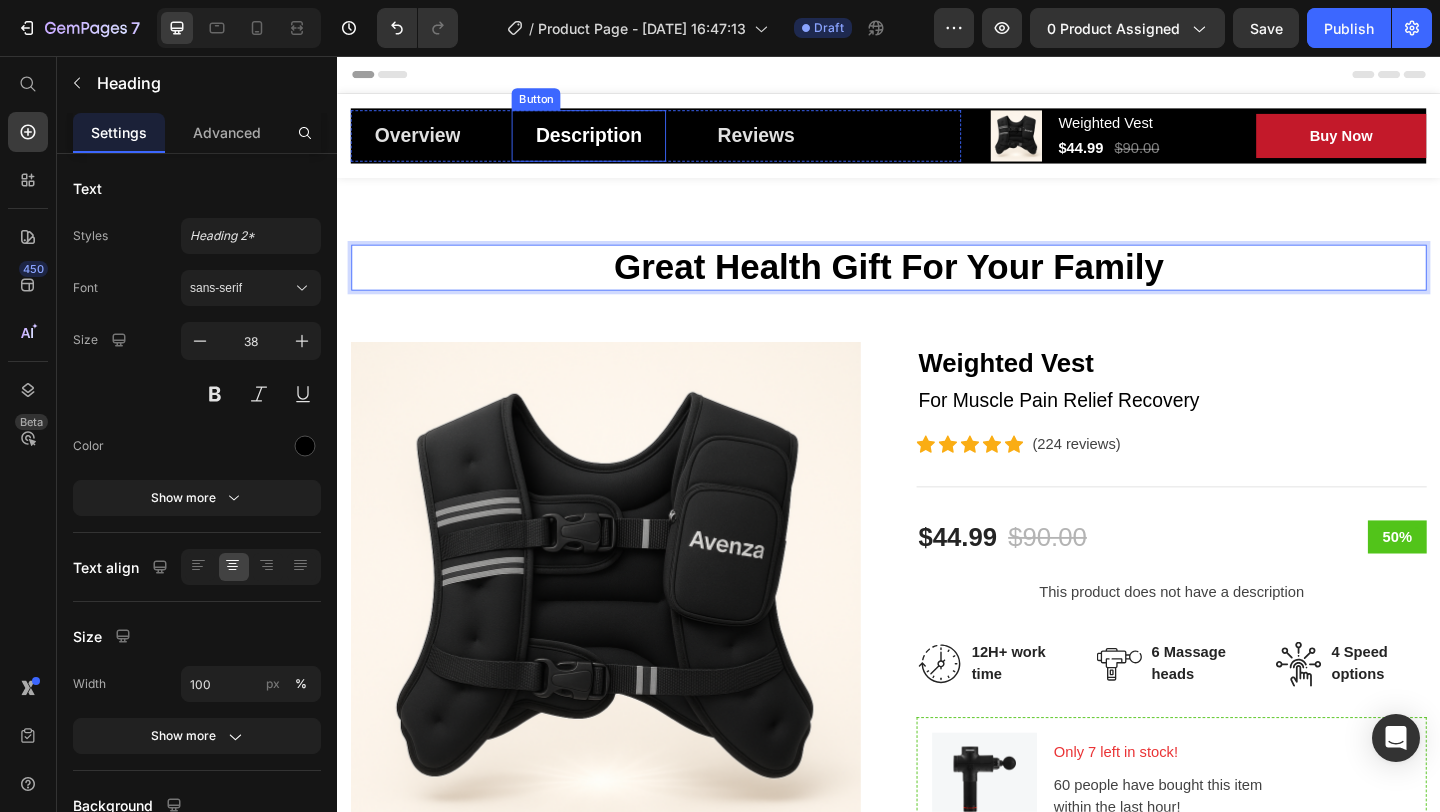 click on "Description" at bounding box center [611, 143] 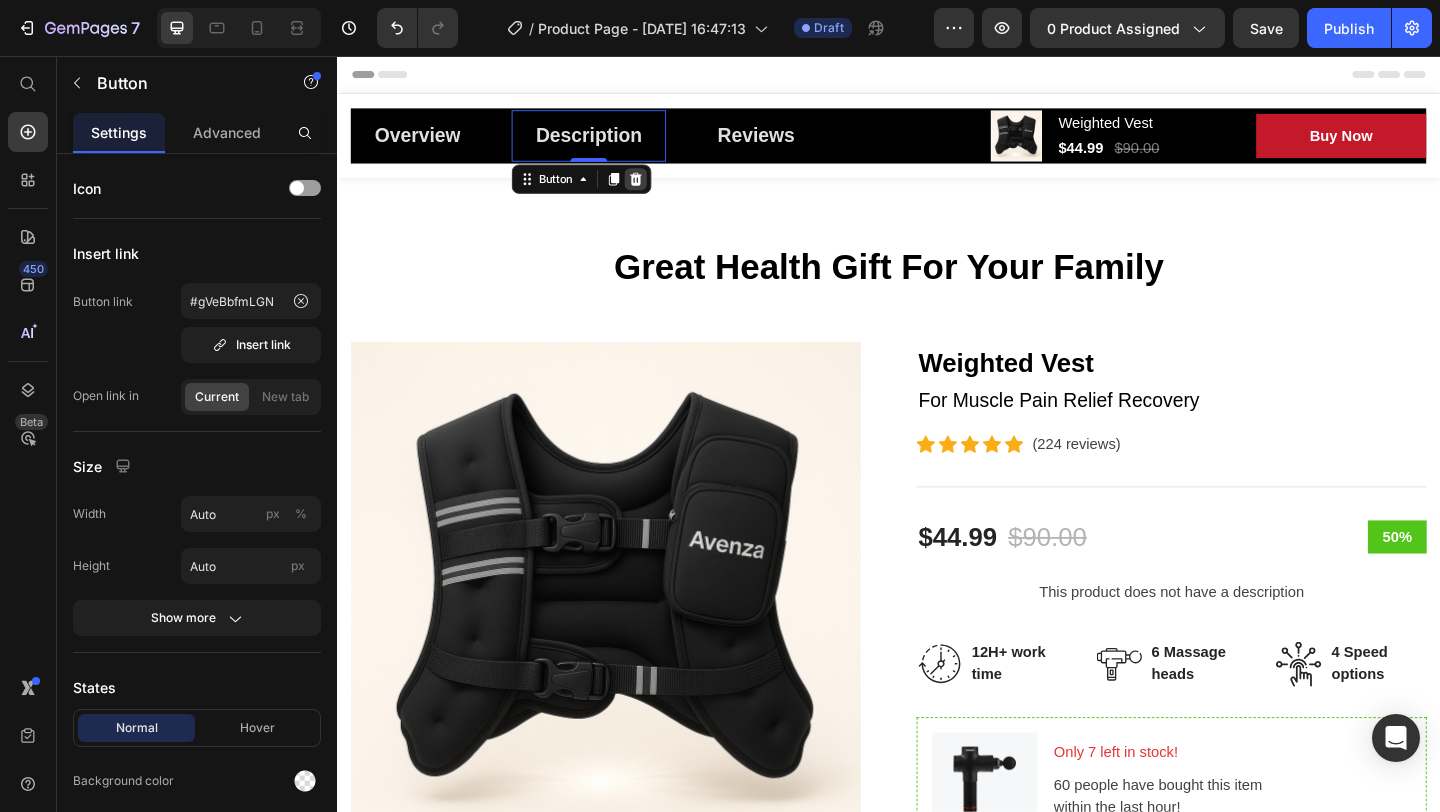click 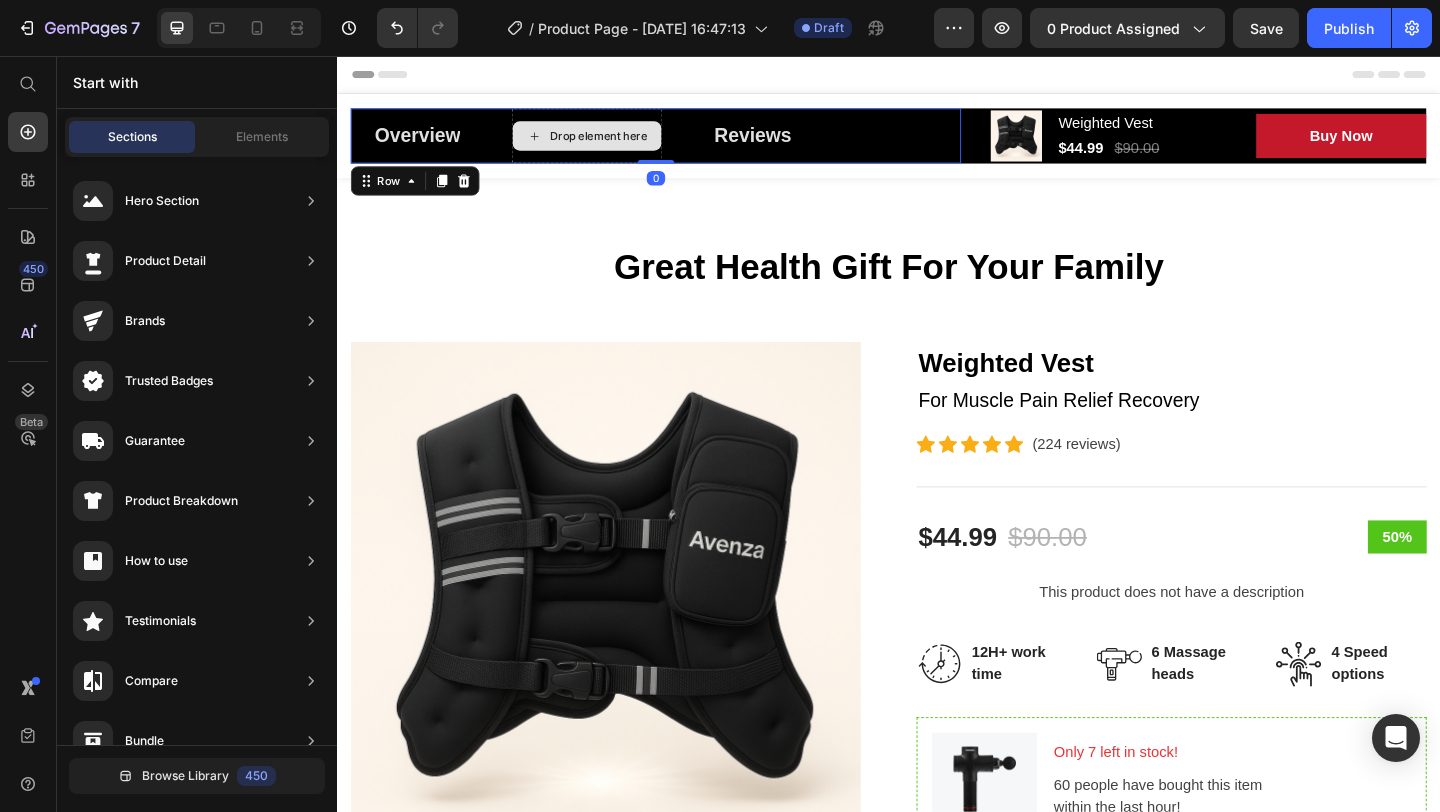 click on "Drop element here" at bounding box center (609, 143) 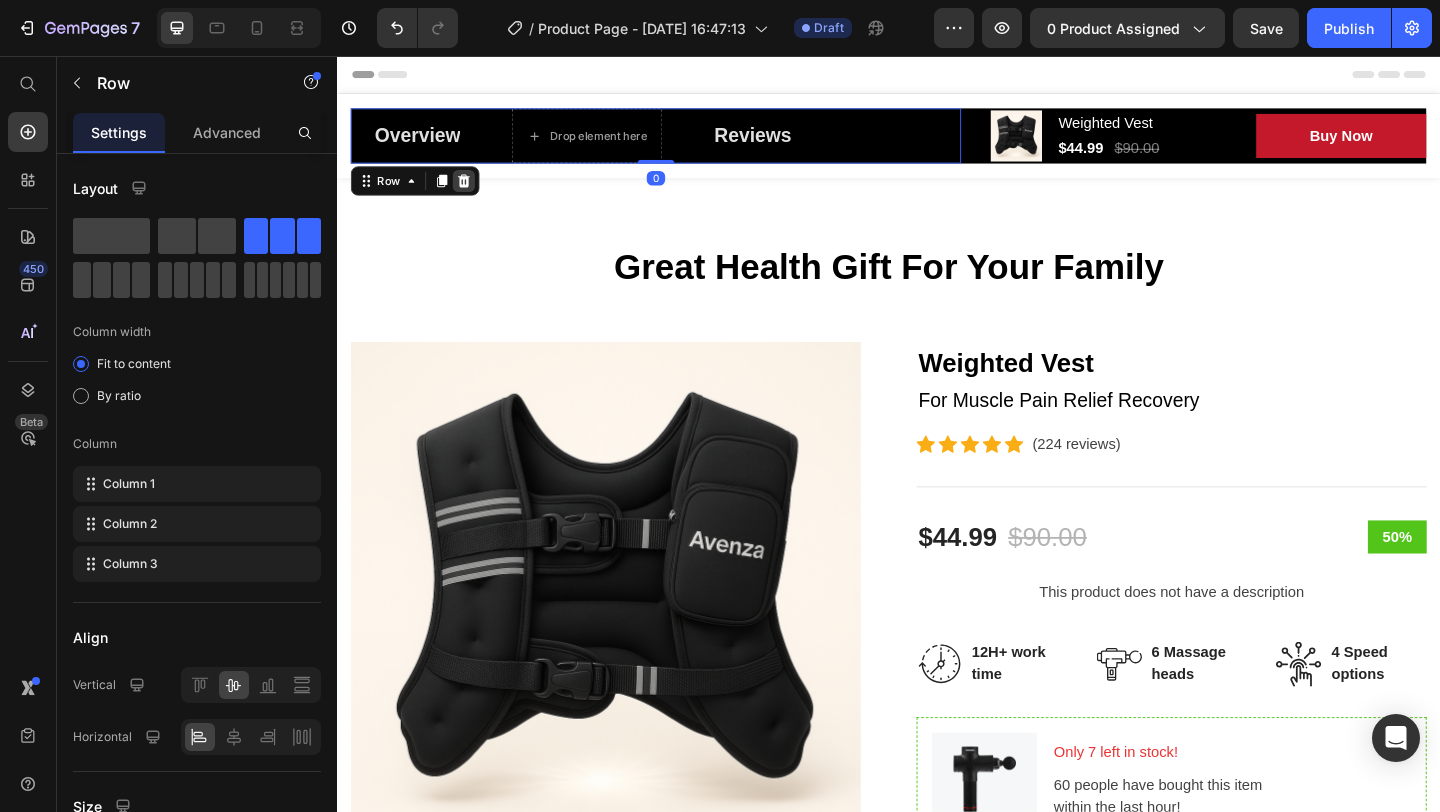 click 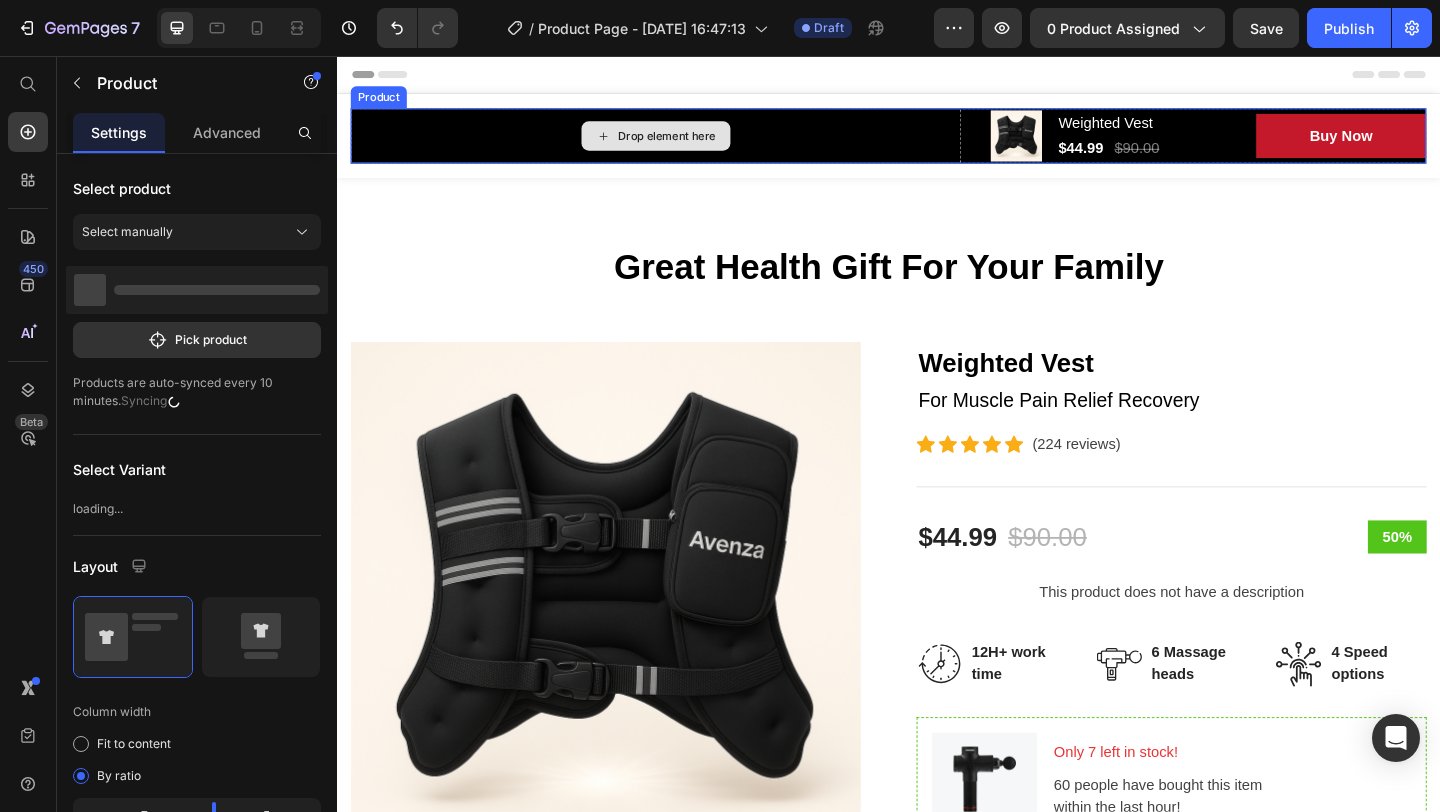 click on "Drop element here" at bounding box center (684, 143) 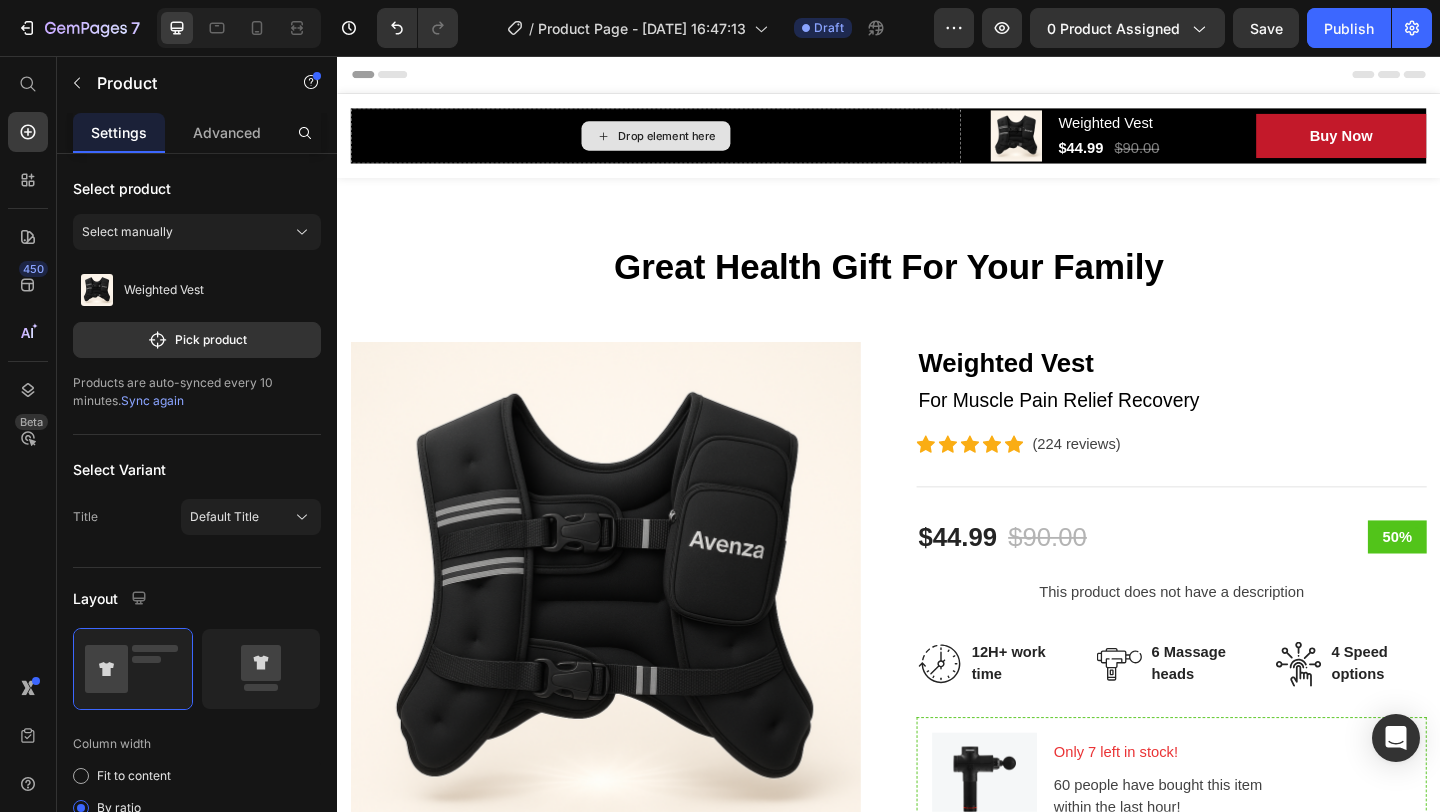 click on "Drop element here" at bounding box center [684, 143] 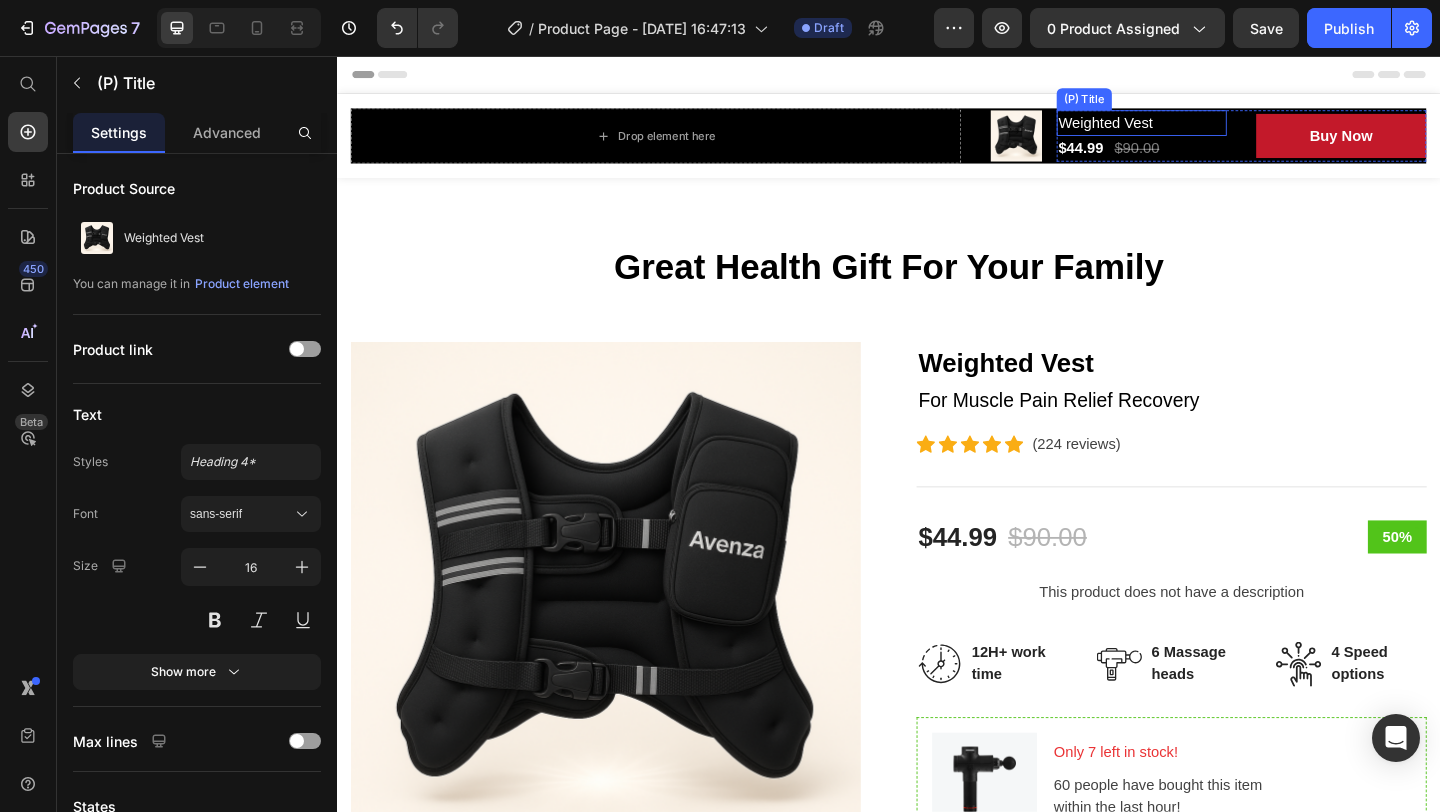 click on "Weighted Vest" at bounding box center (1212, 129) 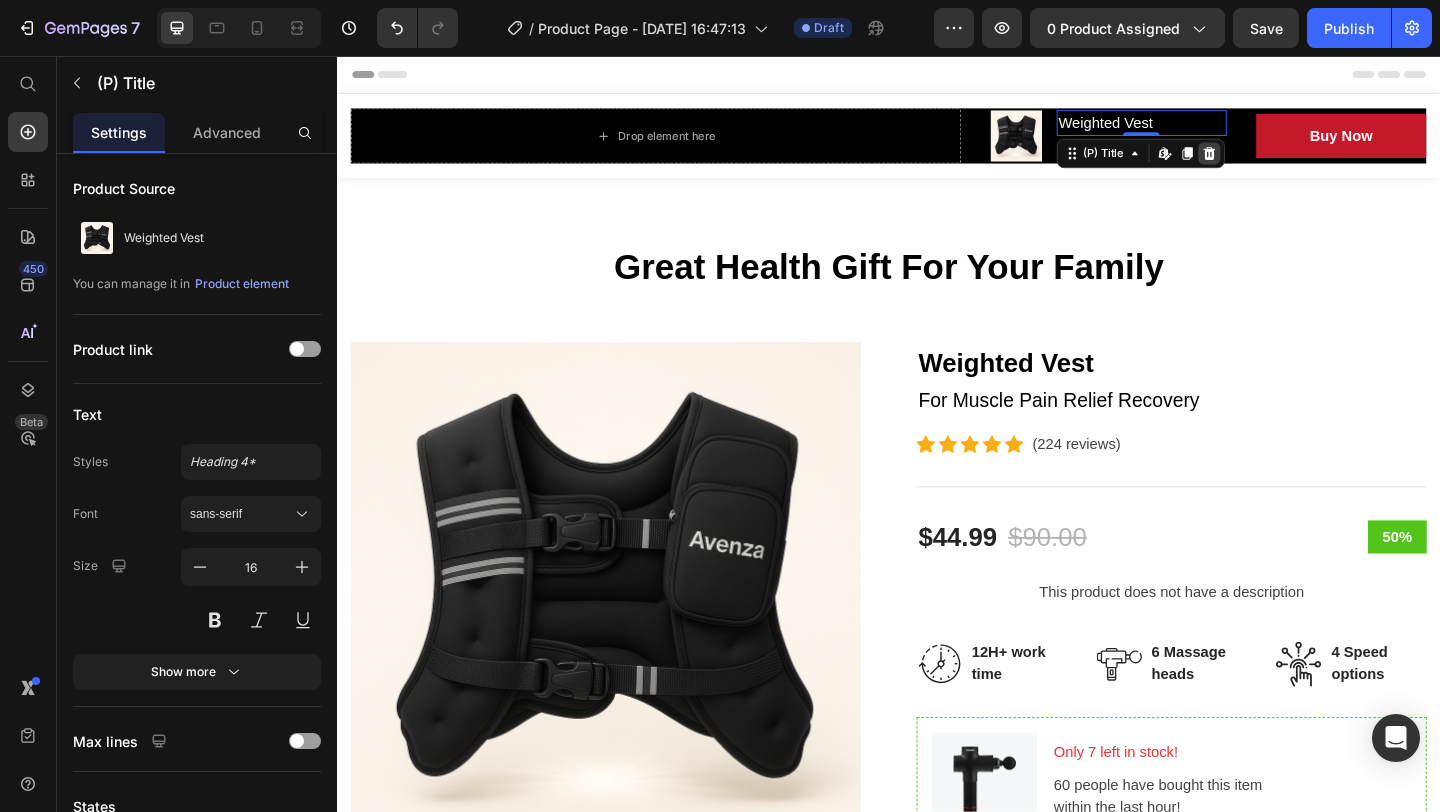 click 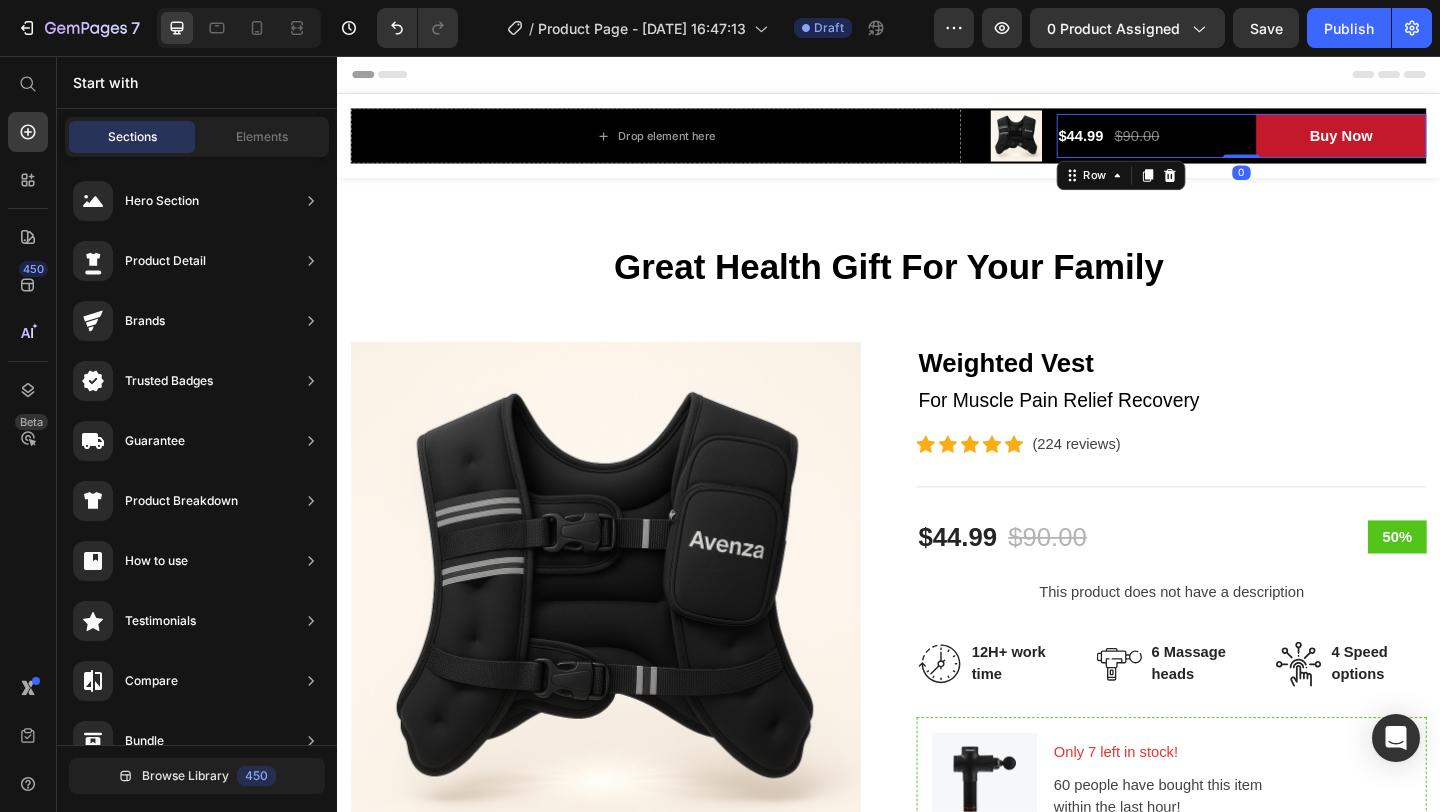 click on "$44.99 (P) Price $90.00 (P) Price Row" at bounding box center (1212, 143) 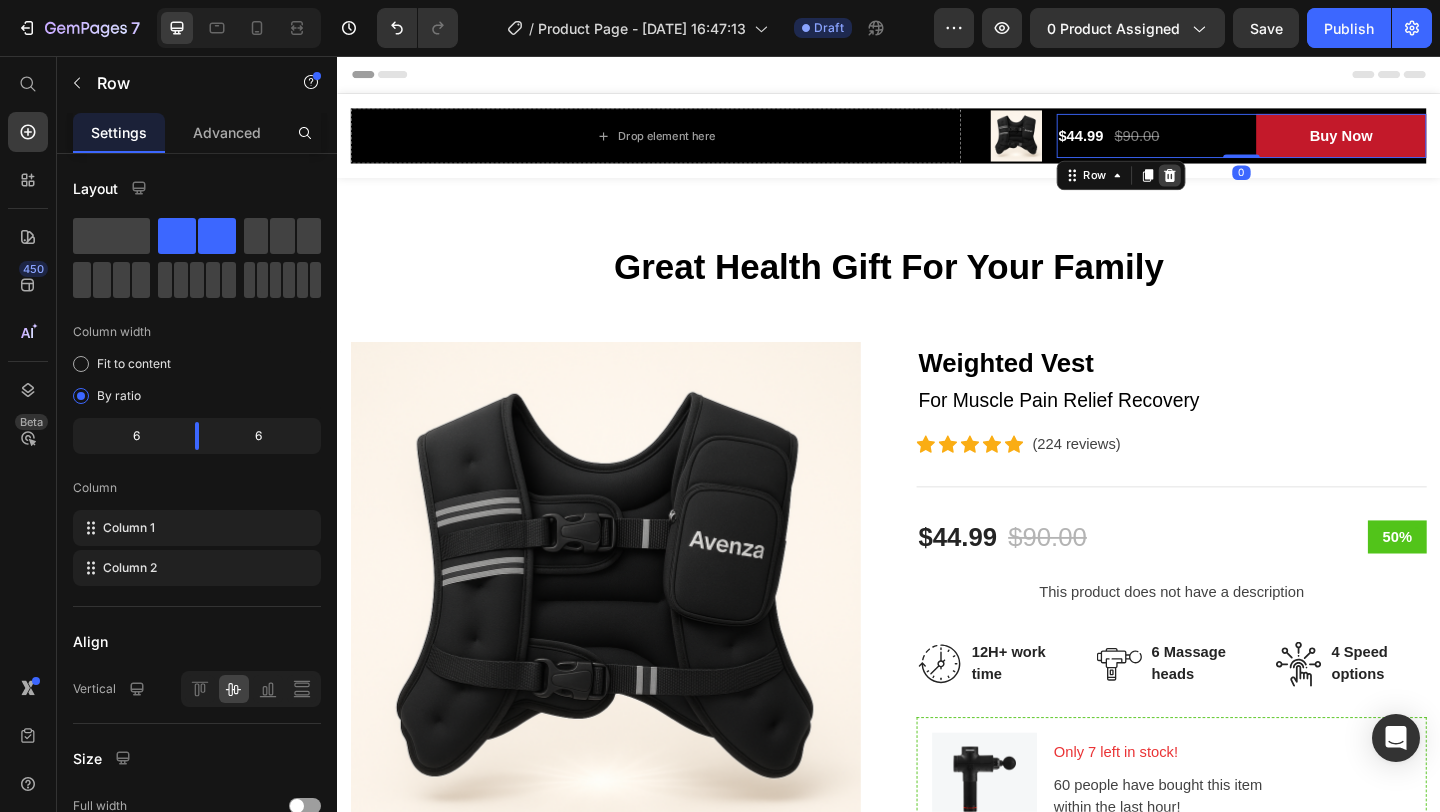 click 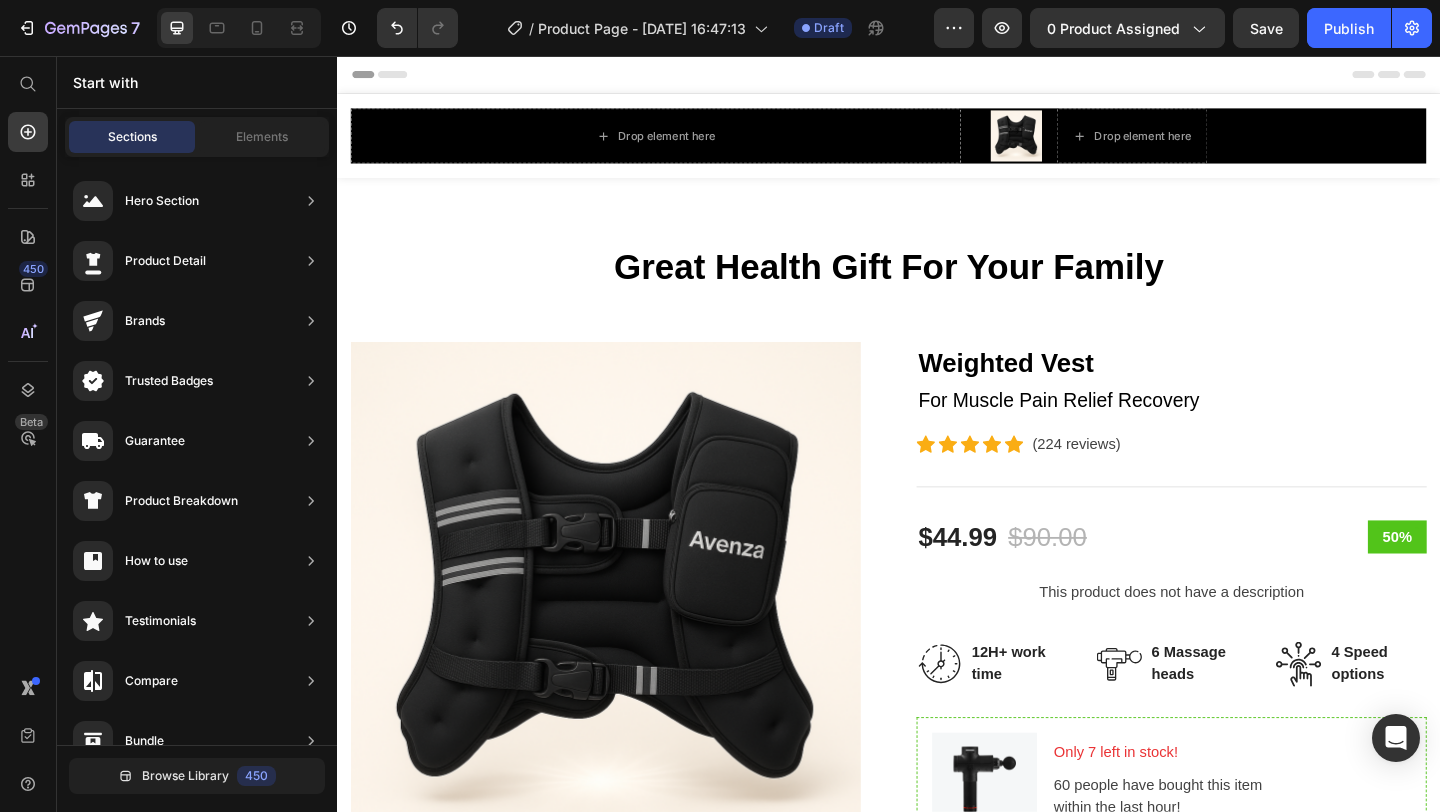 click on "Drop element here" at bounding box center (1202, 143) 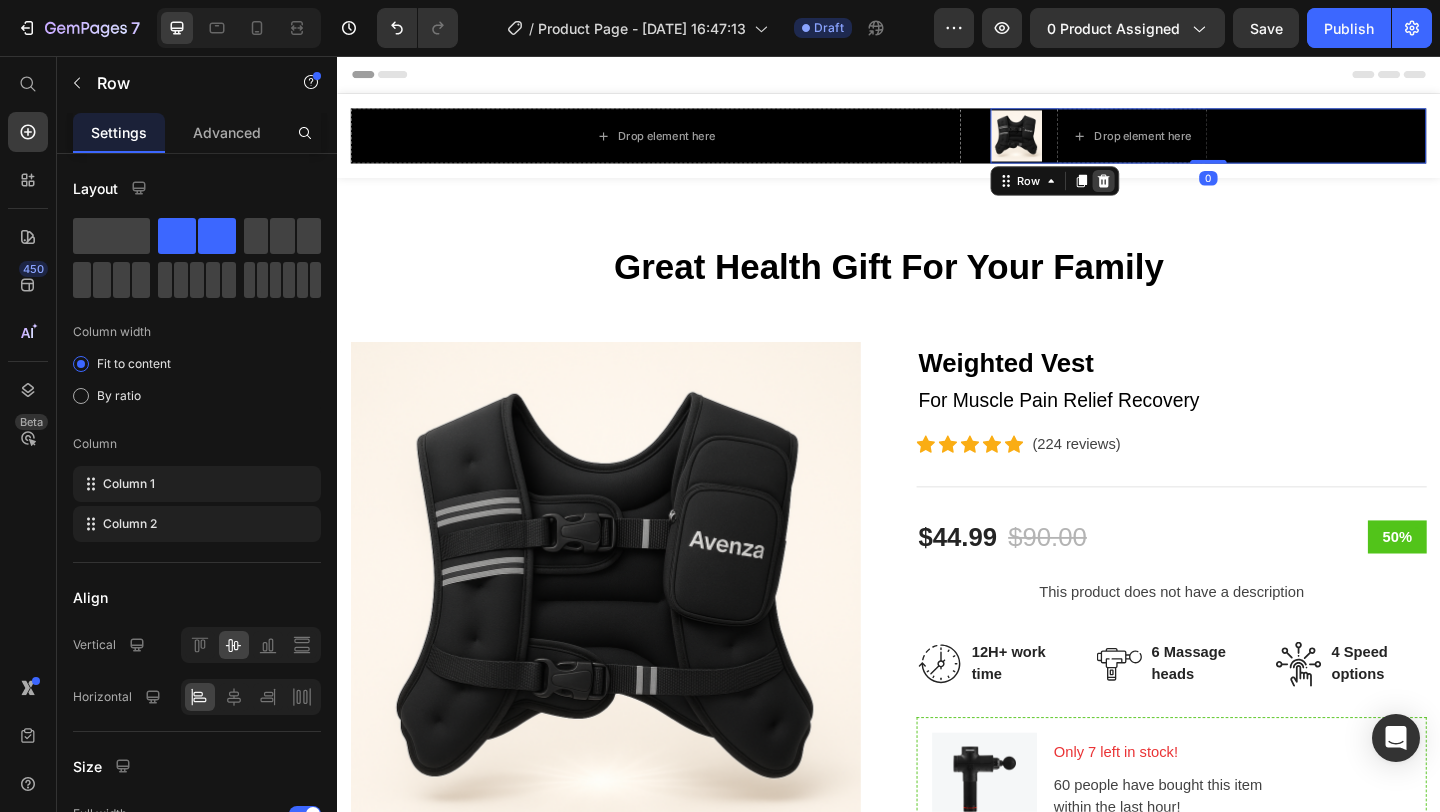 click 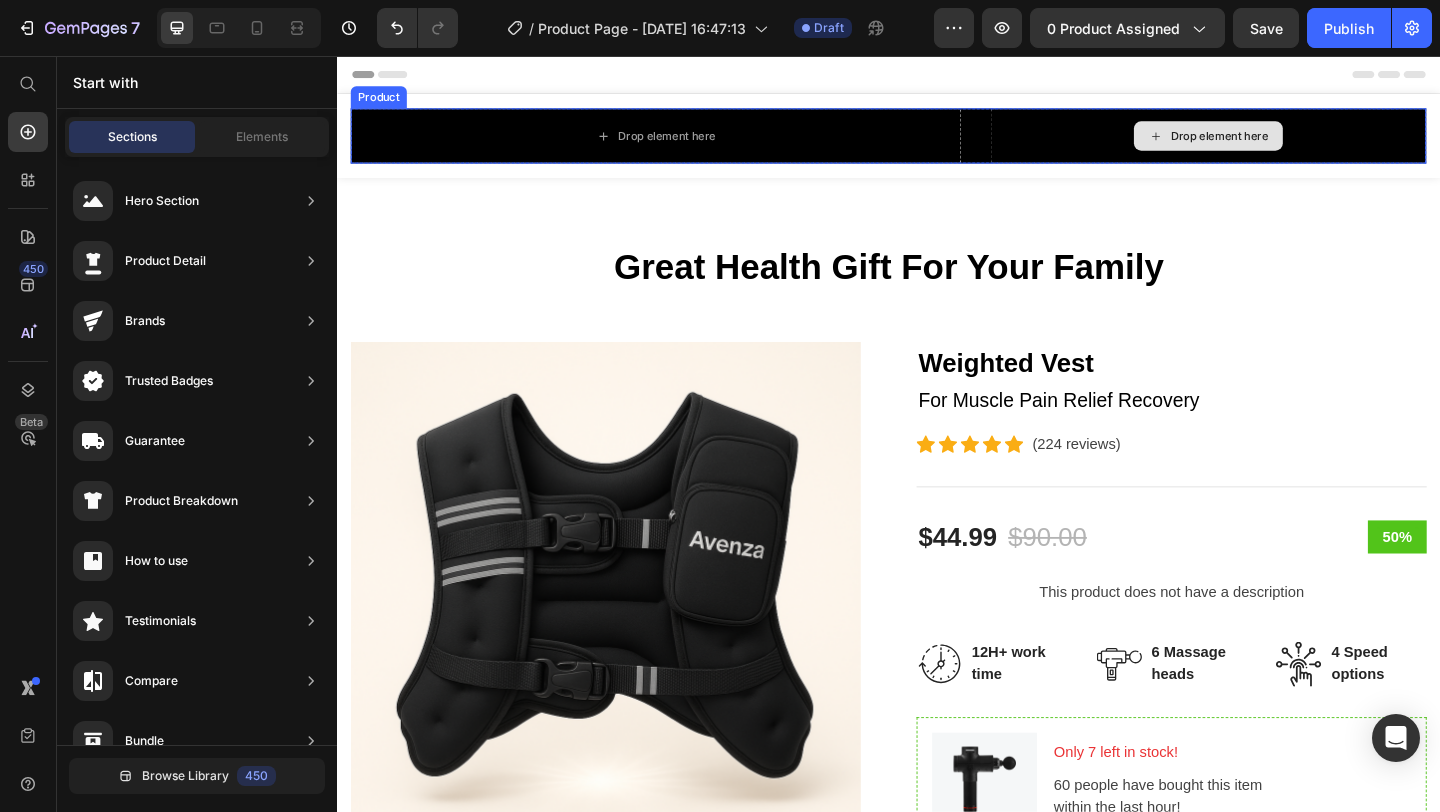 click on "Drop element here" at bounding box center (1285, 143) 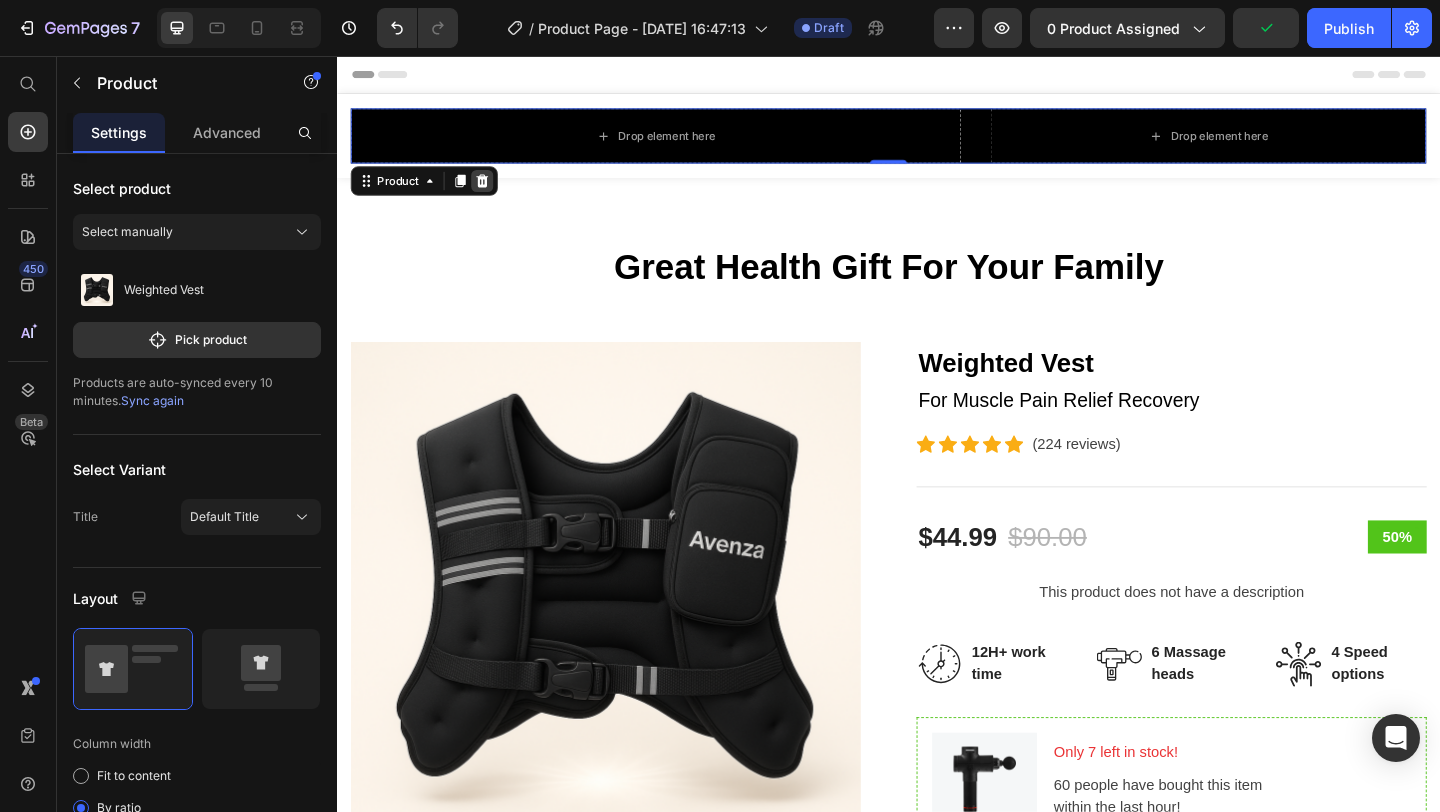 click 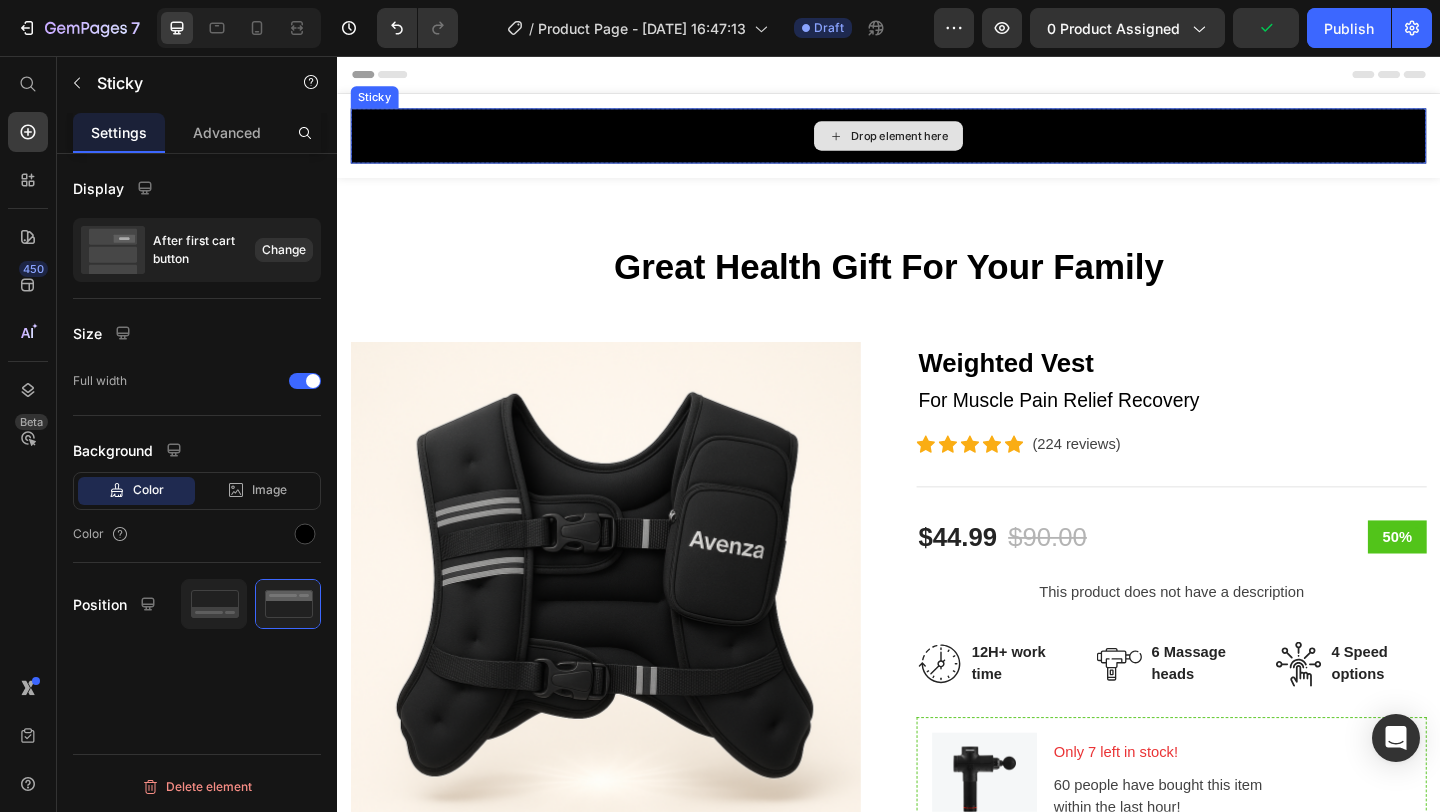 click on "Drop element here" at bounding box center [937, 143] 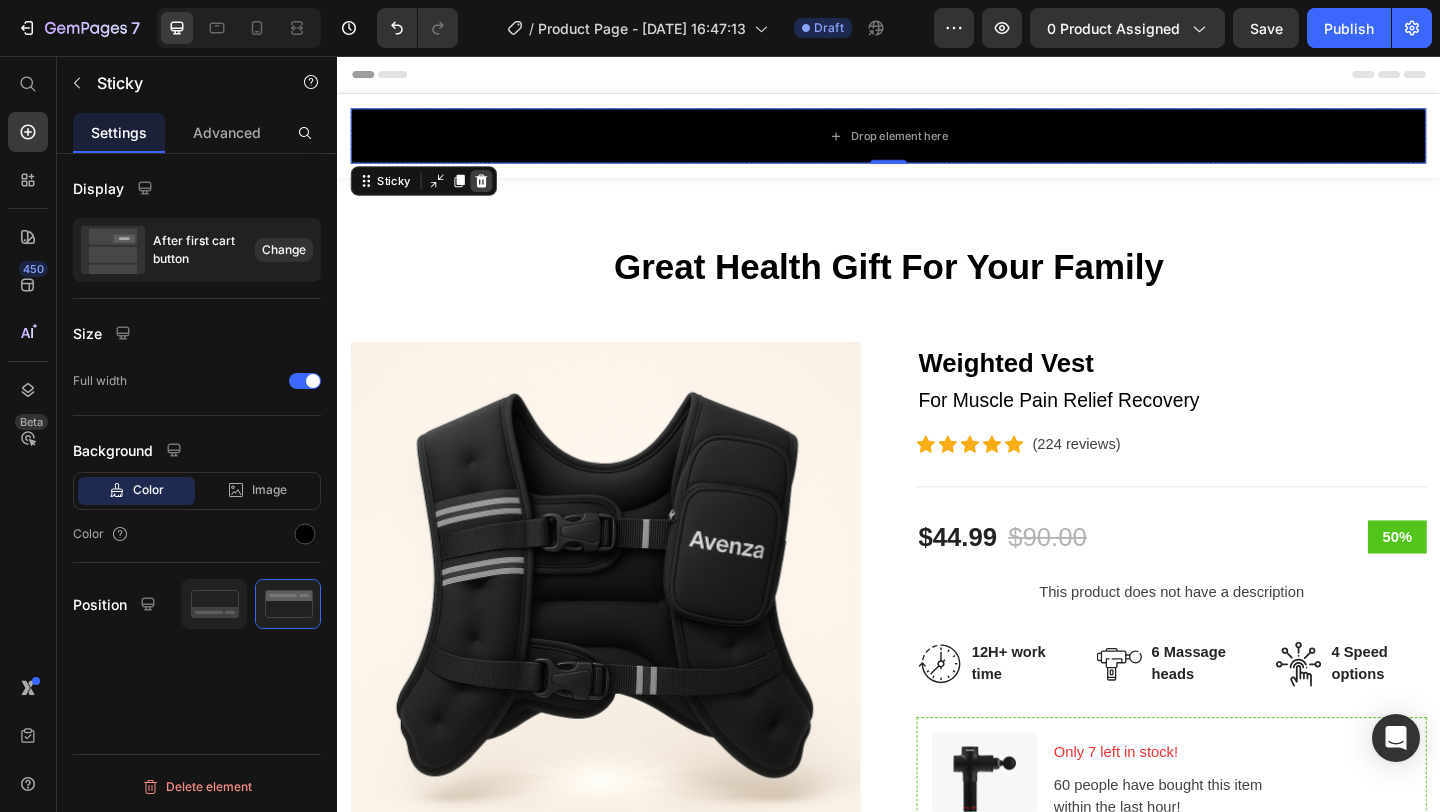 click 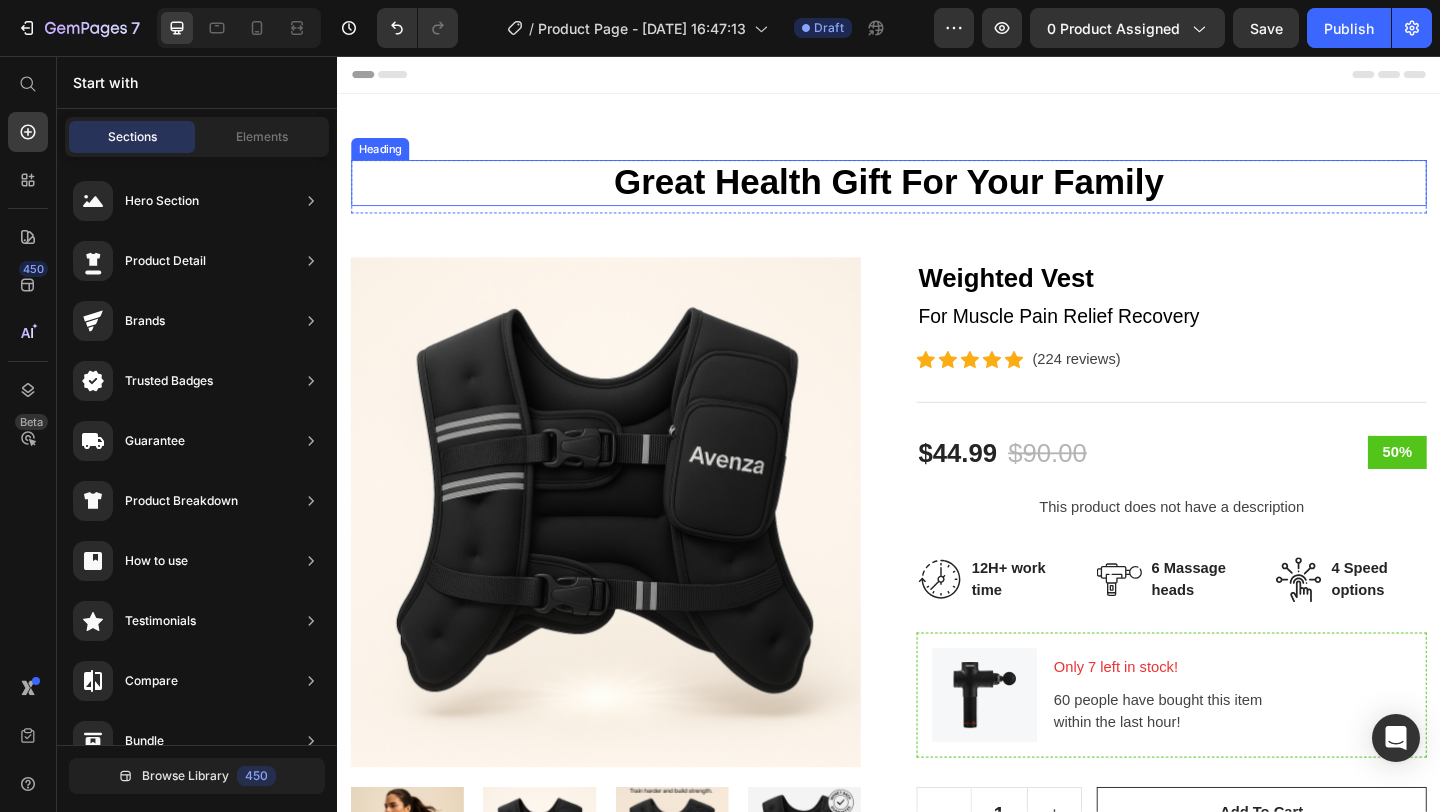 click on "Great Health Gift For Your Family" at bounding box center (937, 194) 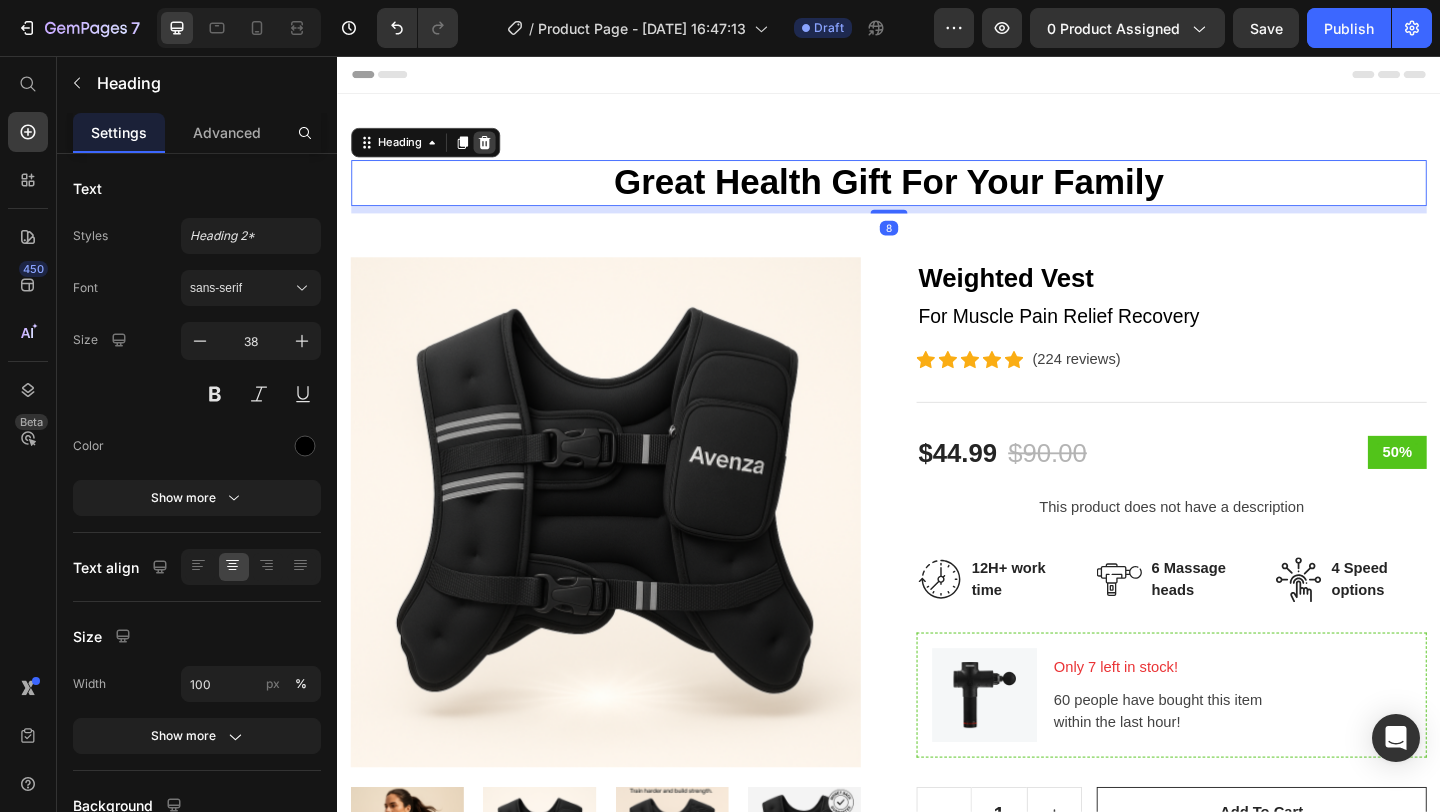 click 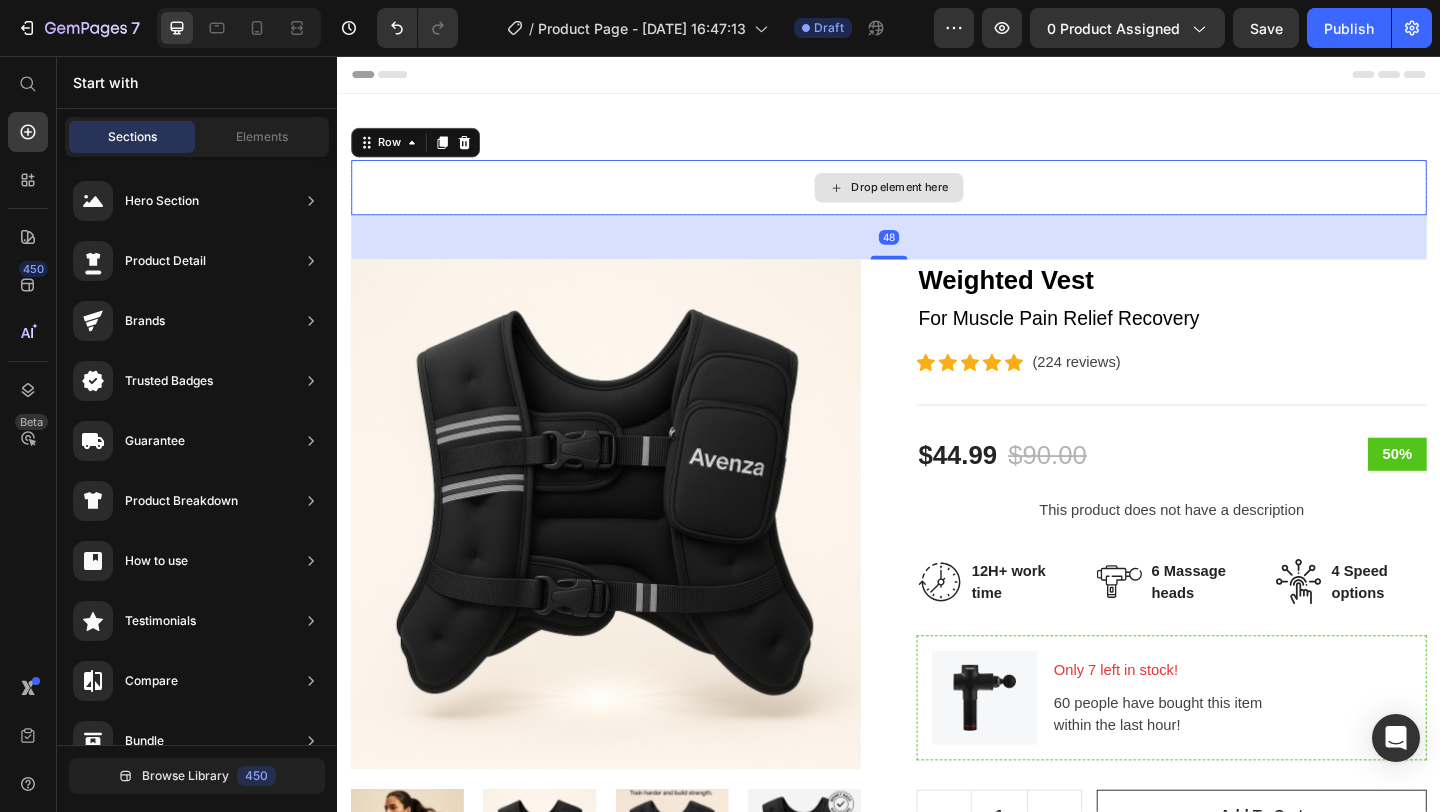 click on "Drop element here" at bounding box center [937, 199] 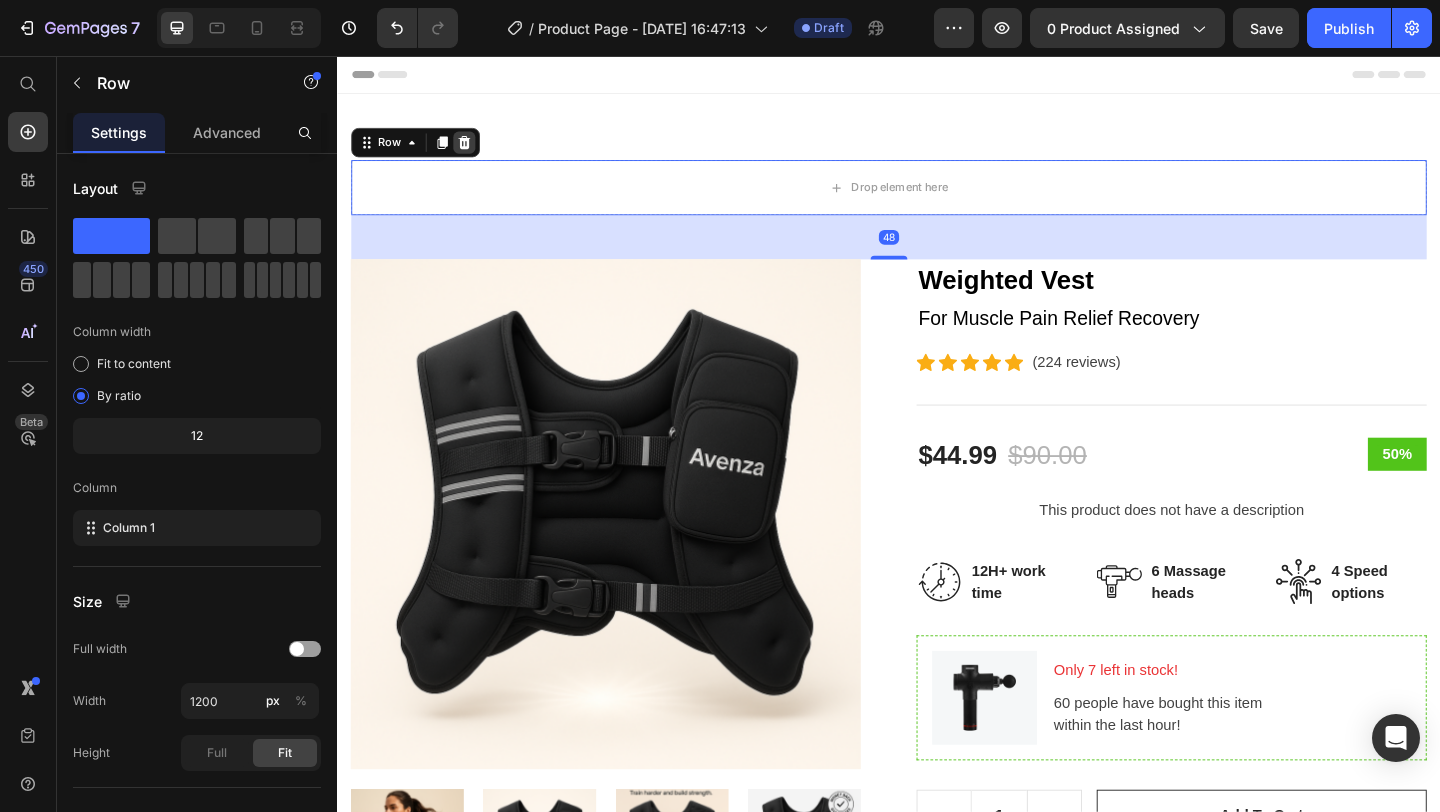 click at bounding box center (475, 150) 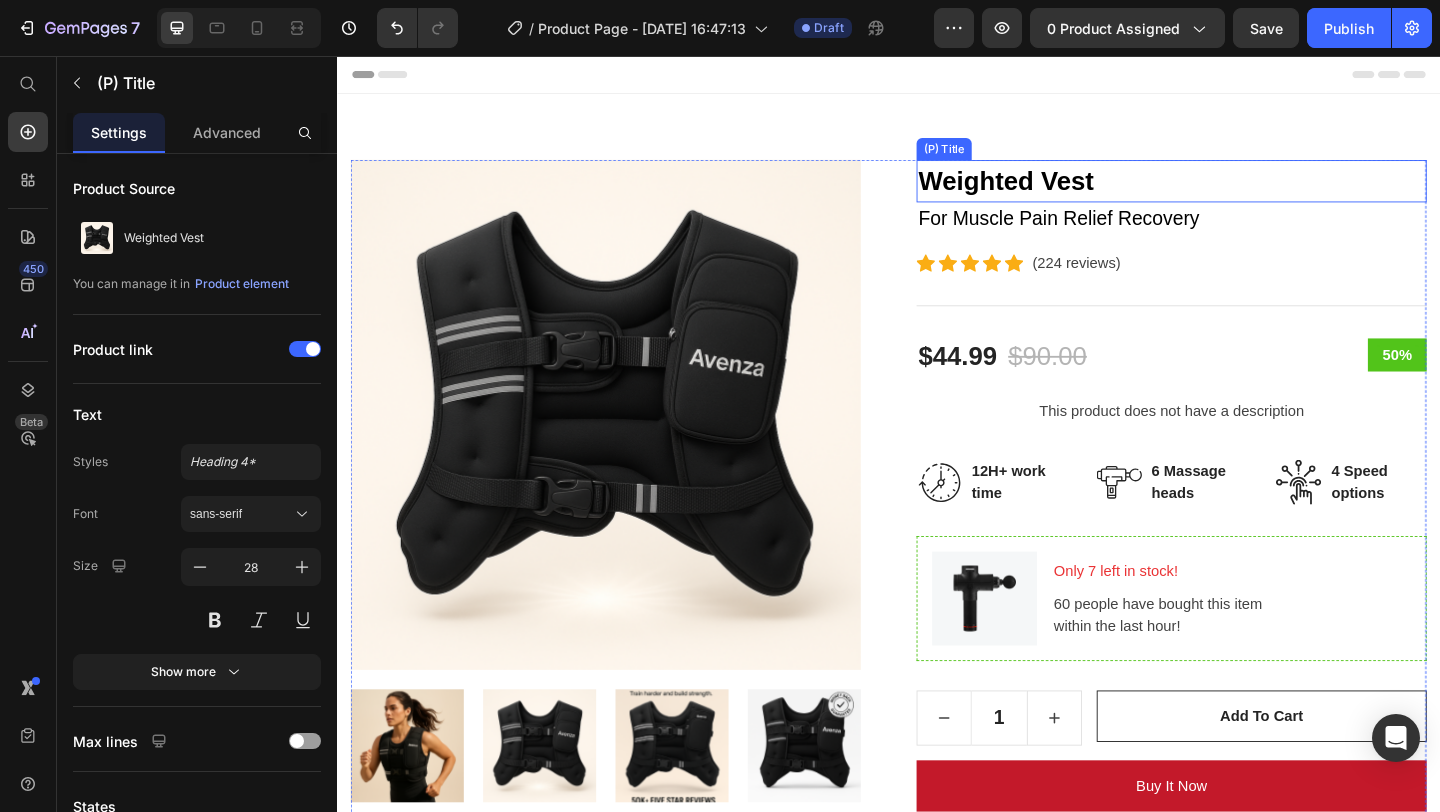 click on "Weighted Vest" at bounding box center (1244, 192) 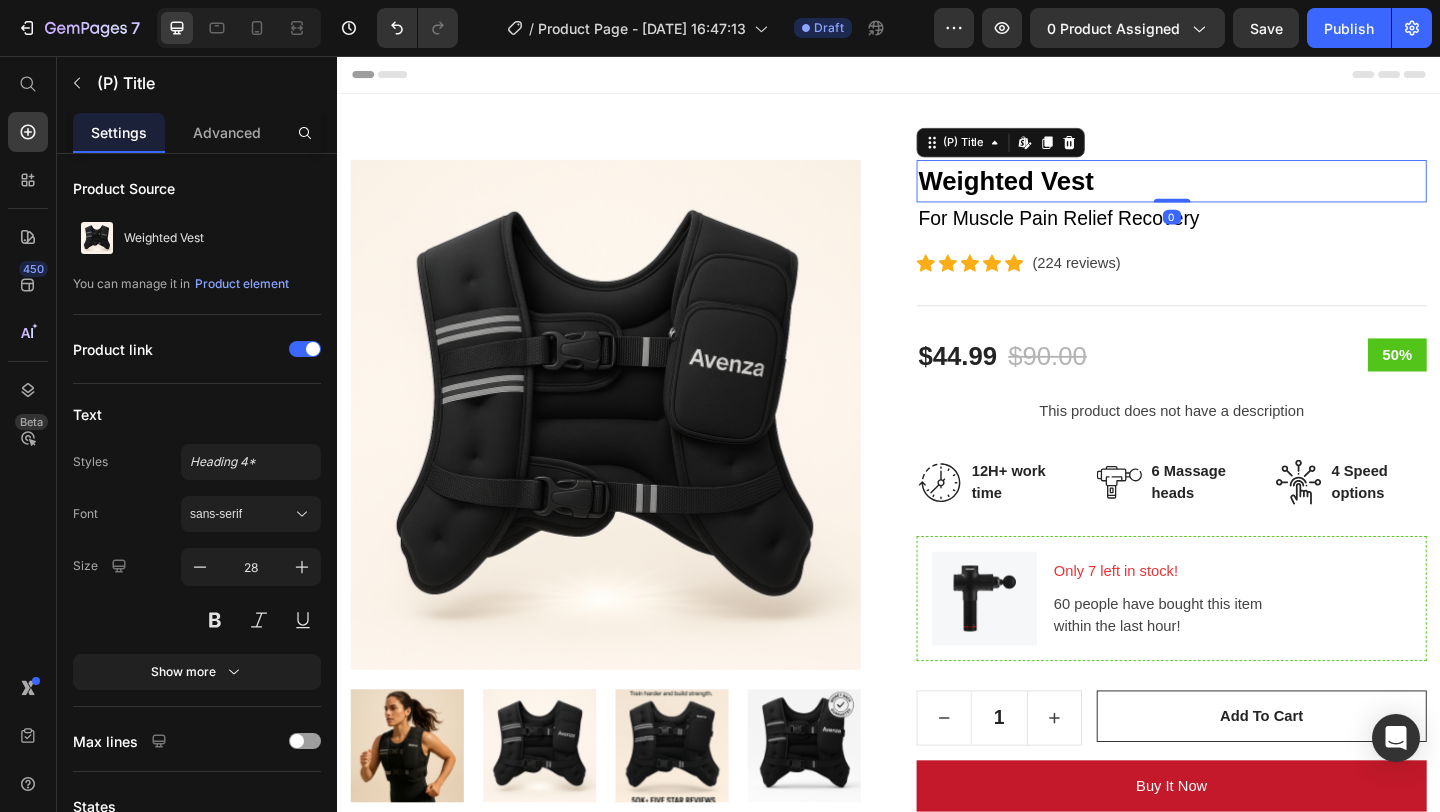 click on "Weighted Vest" at bounding box center (1244, 192) 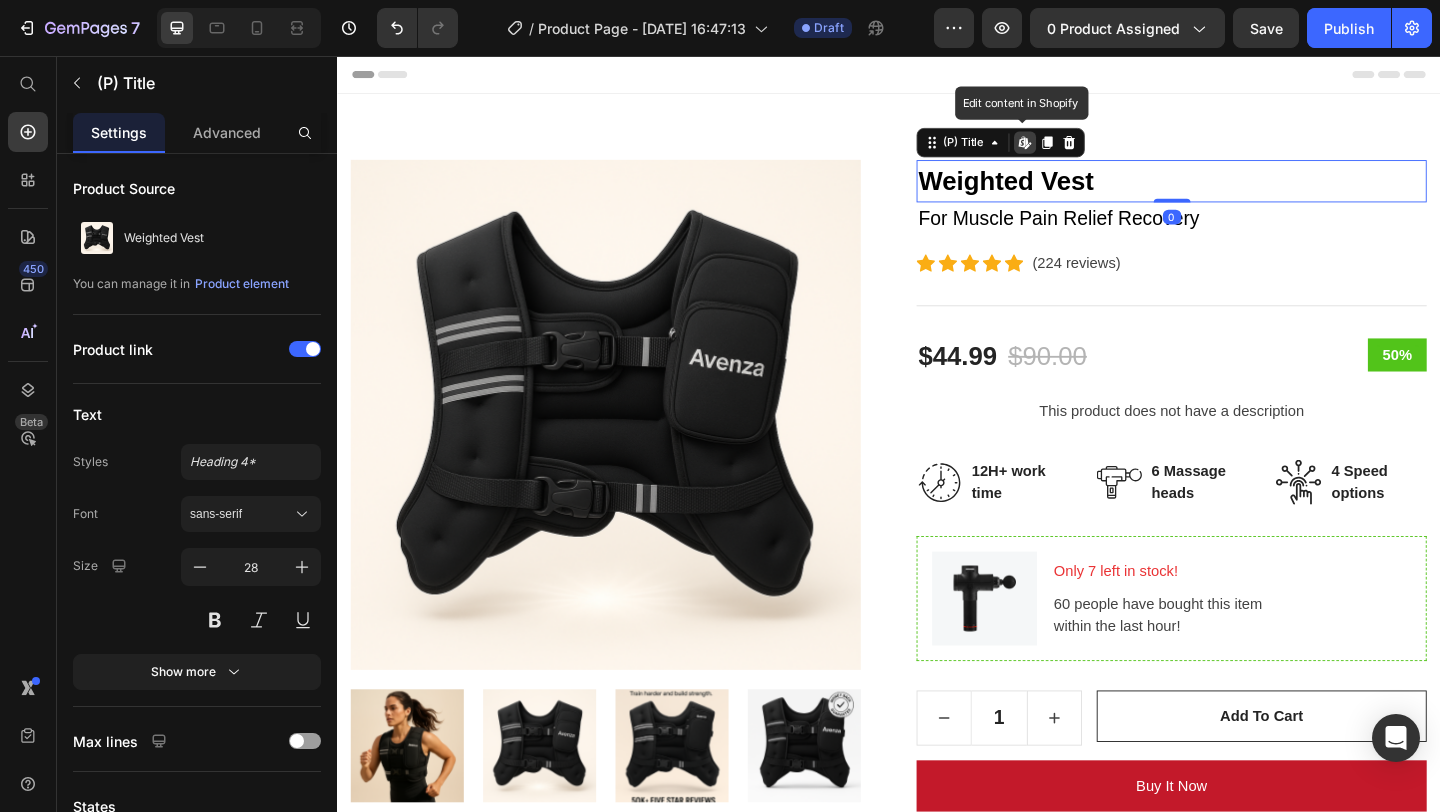 click on "Weighted Vest" at bounding box center [1244, 192] 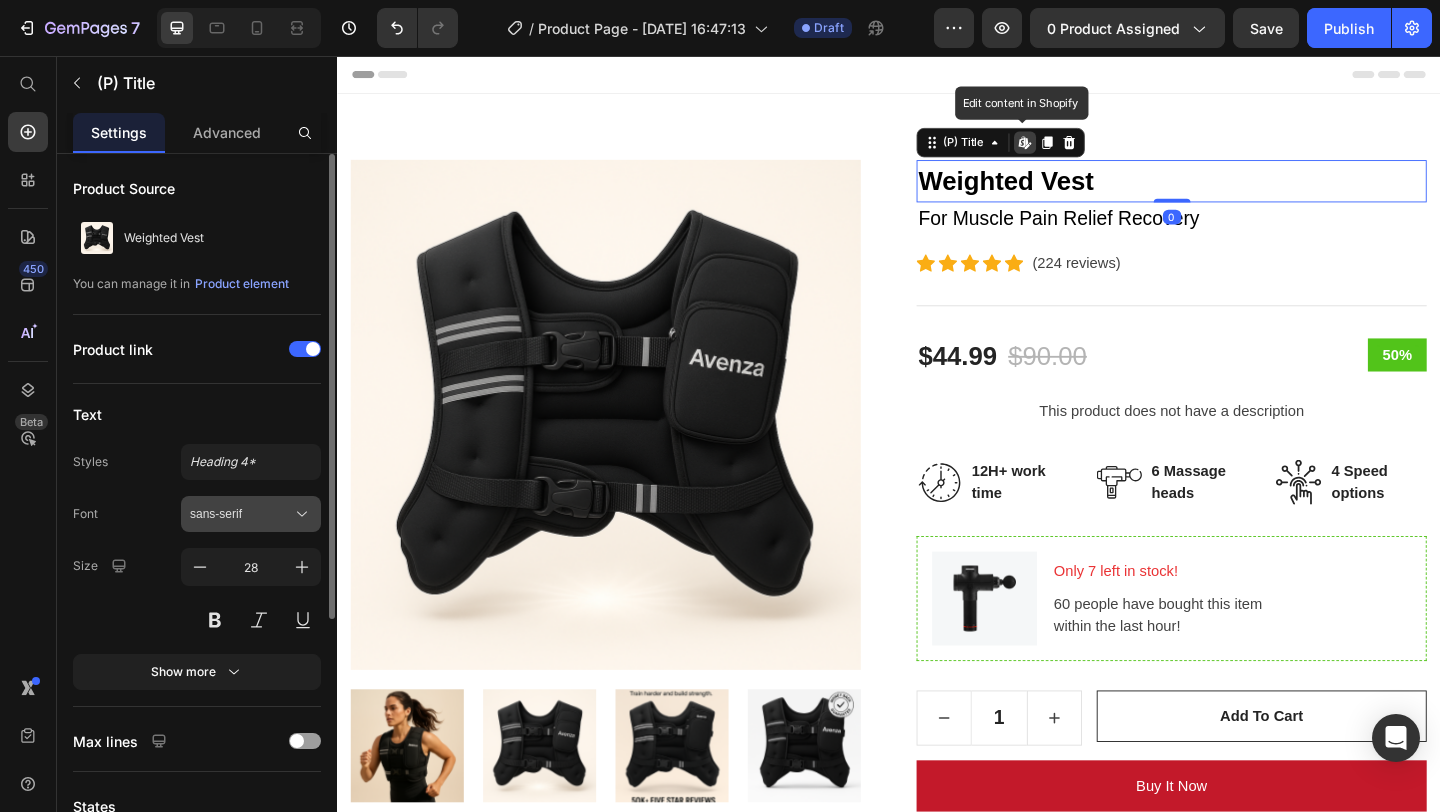 click on "sans-serif" at bounding box center [241, 514] 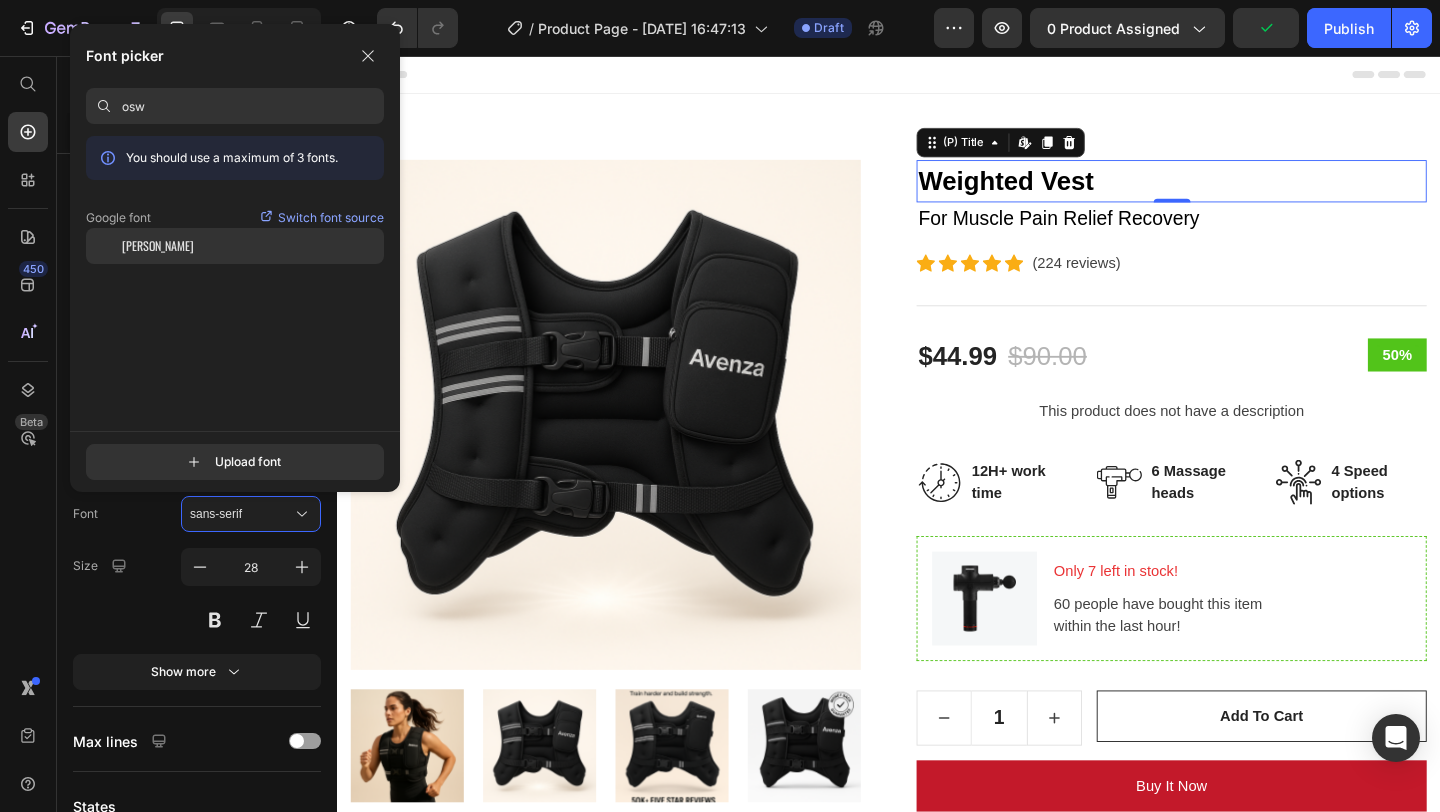 type on "osw" 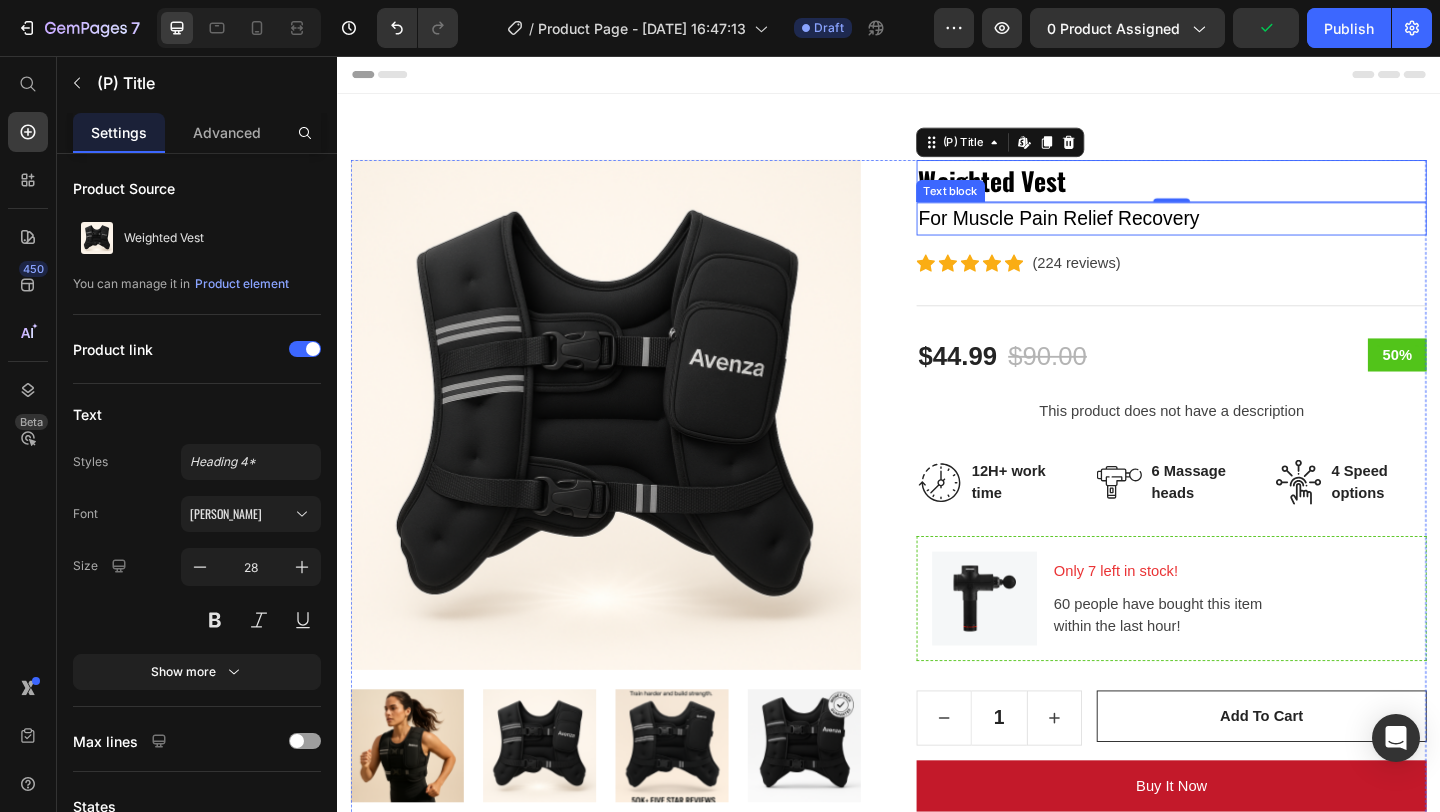 click on "For Muscle Pain Relief Recovery" at bounding box center (1244, 233) 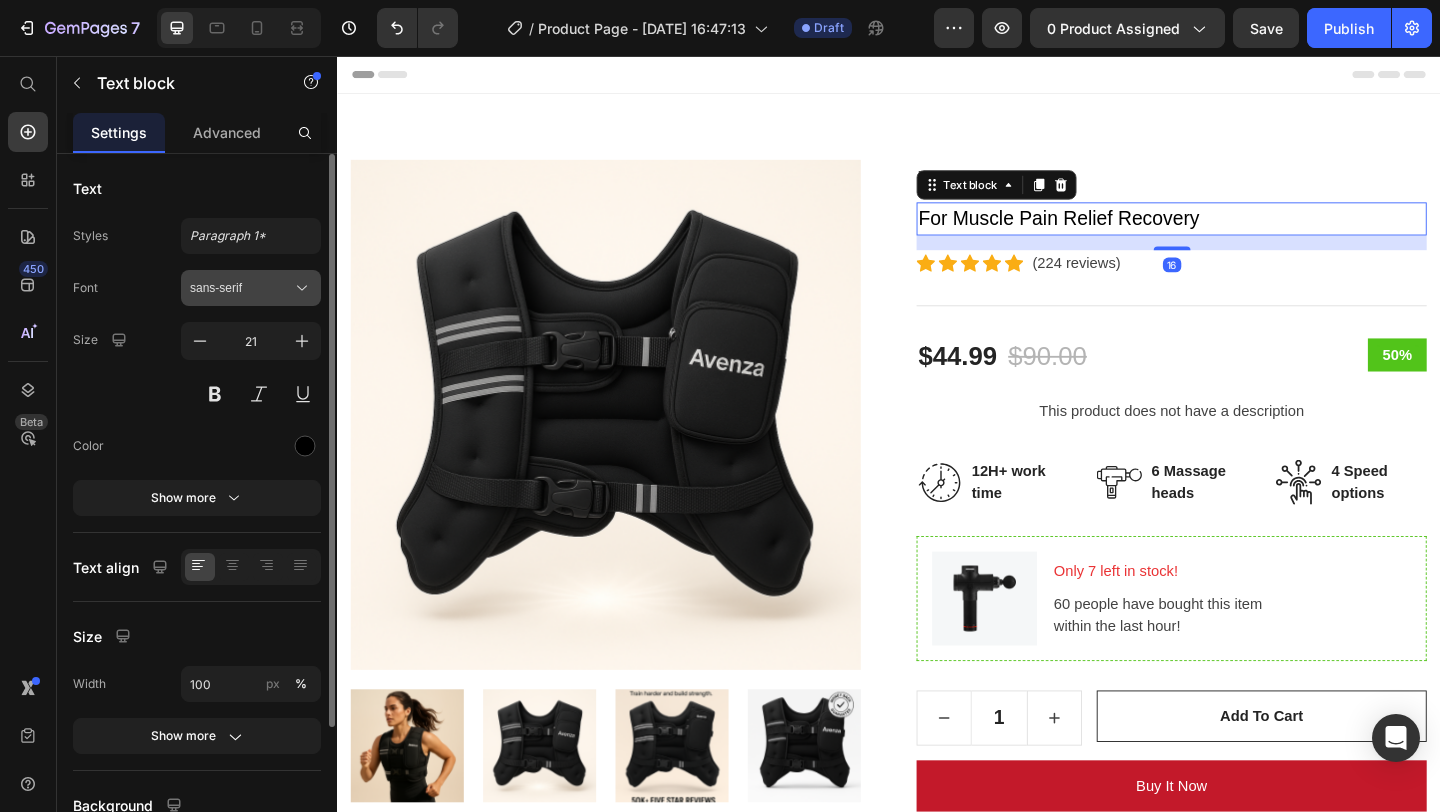 click on "sans-serif" at bounding box center (251, 288) 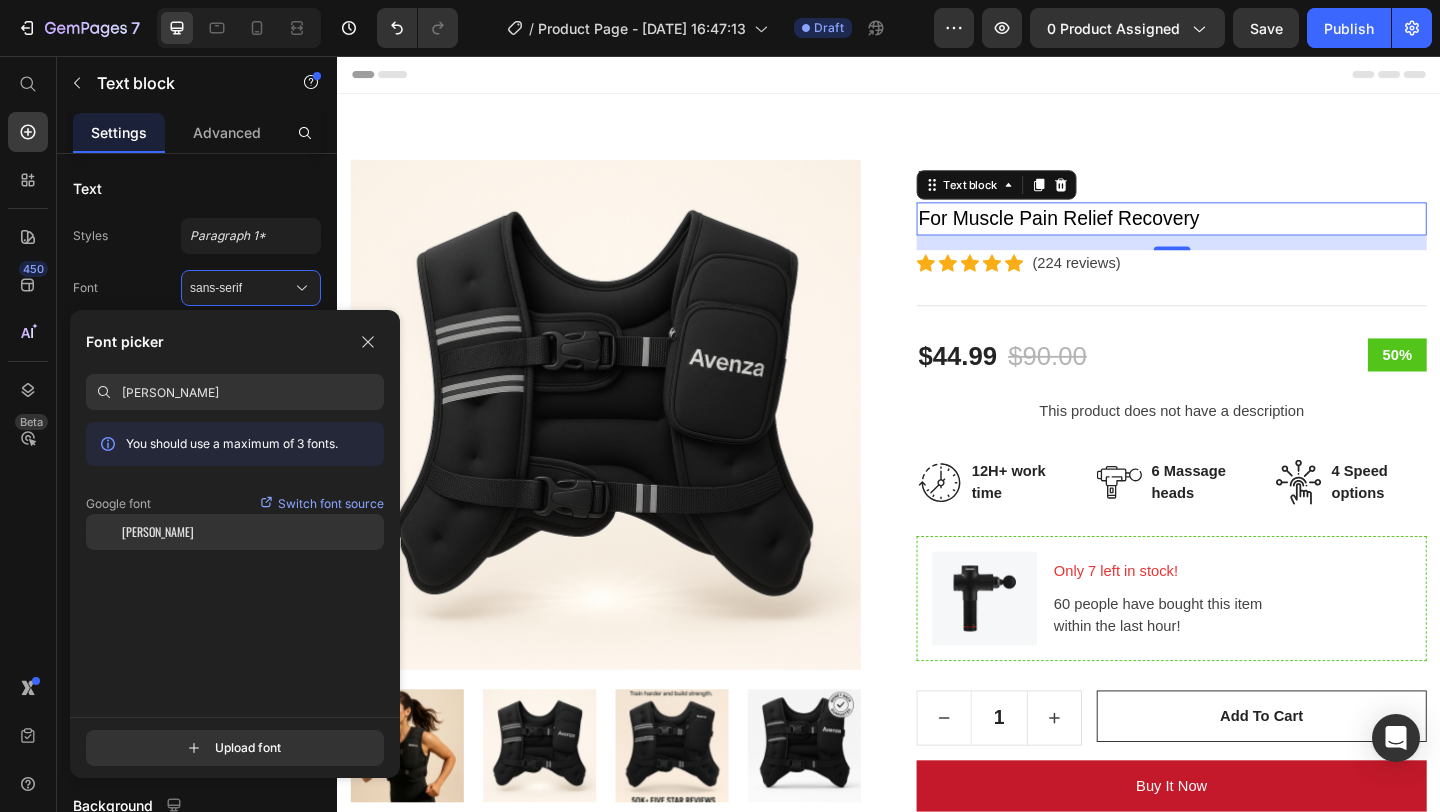type on "oswa" 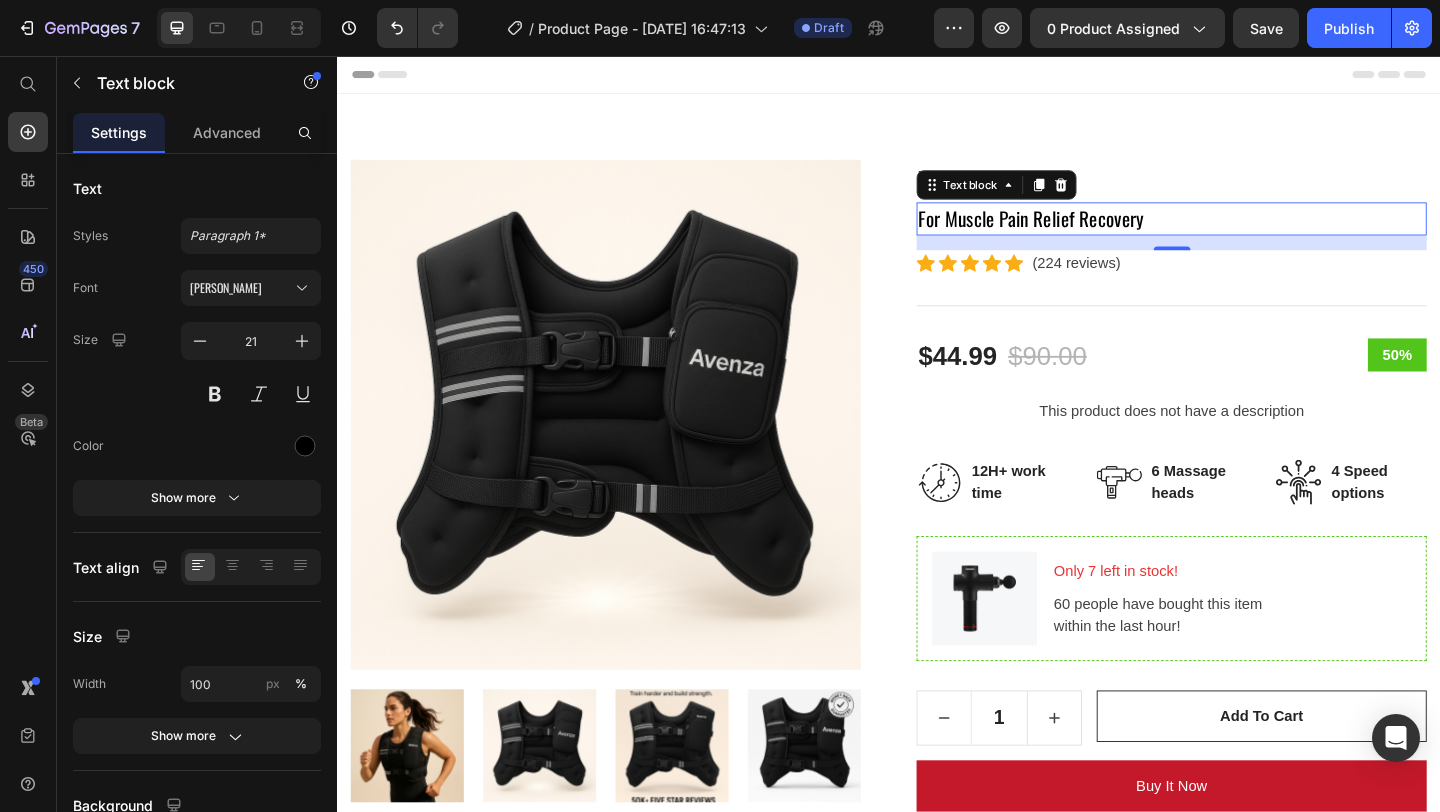 click on "For Muscle Pain Relief Recovery" at bounding box center [1244, 233] 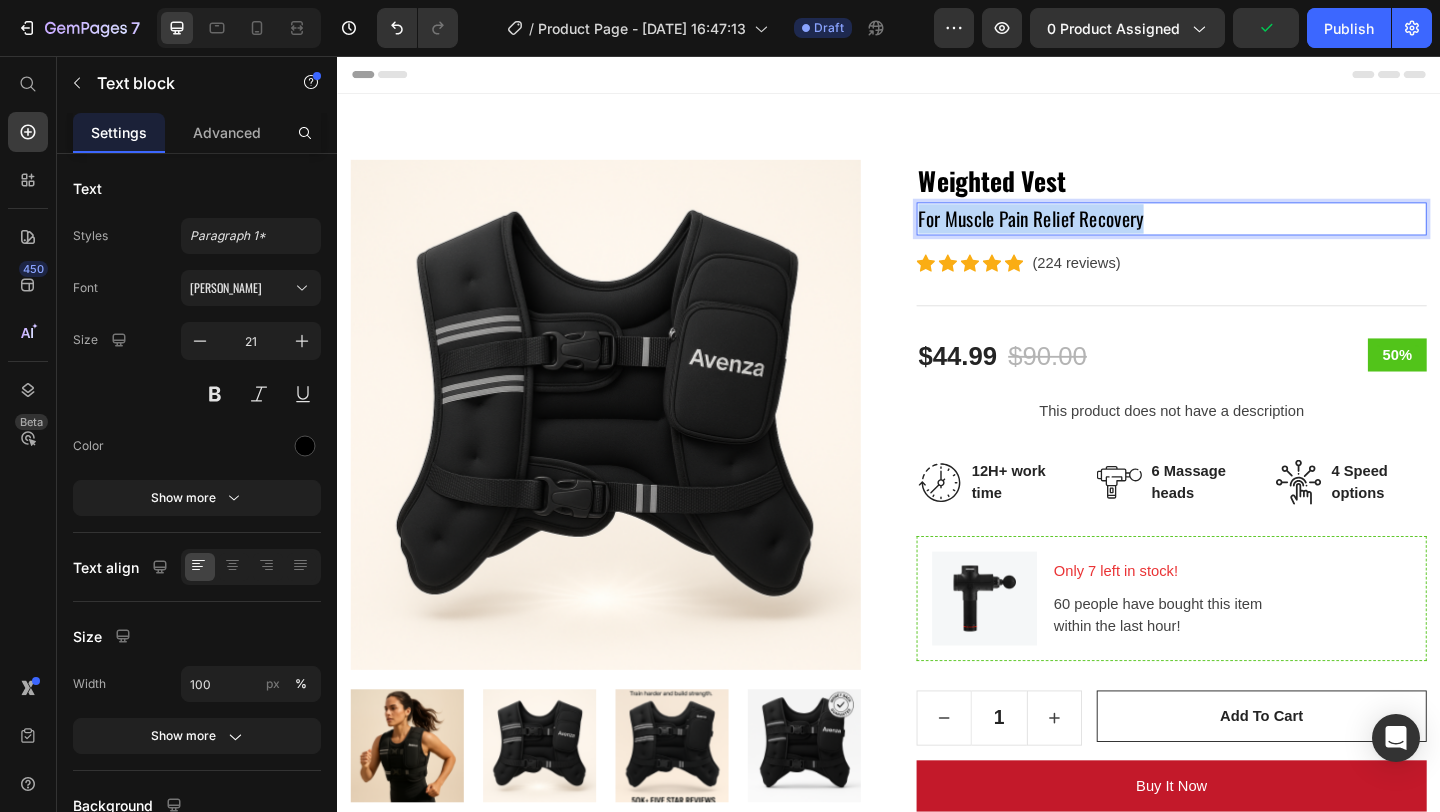 drag, startPoint x: 1273, startPoint y: 230, endPoint x: 966, endPoint y: 230, distance: 307 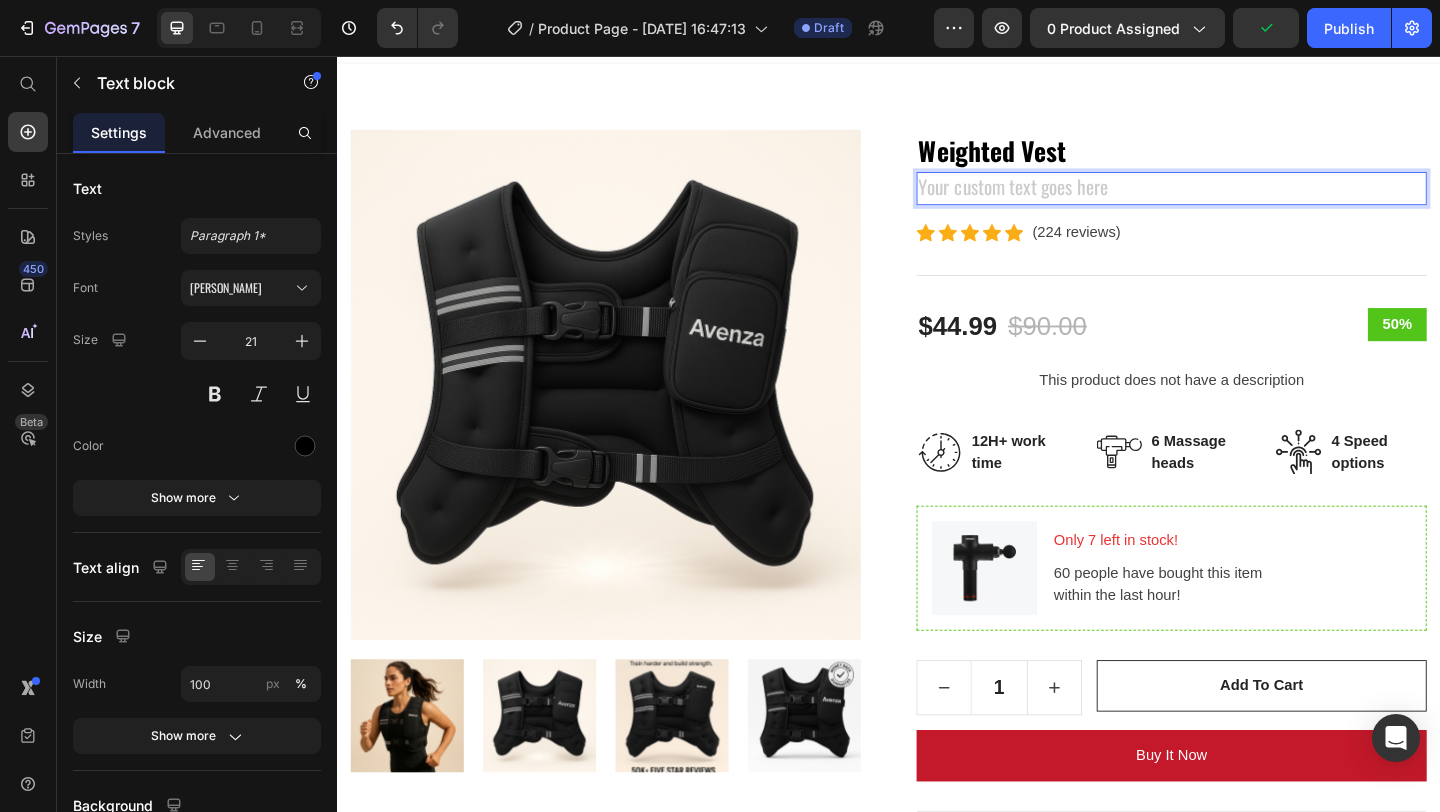 scroll, scrollTop: 57, scrollLeft: 0, axis: vertical 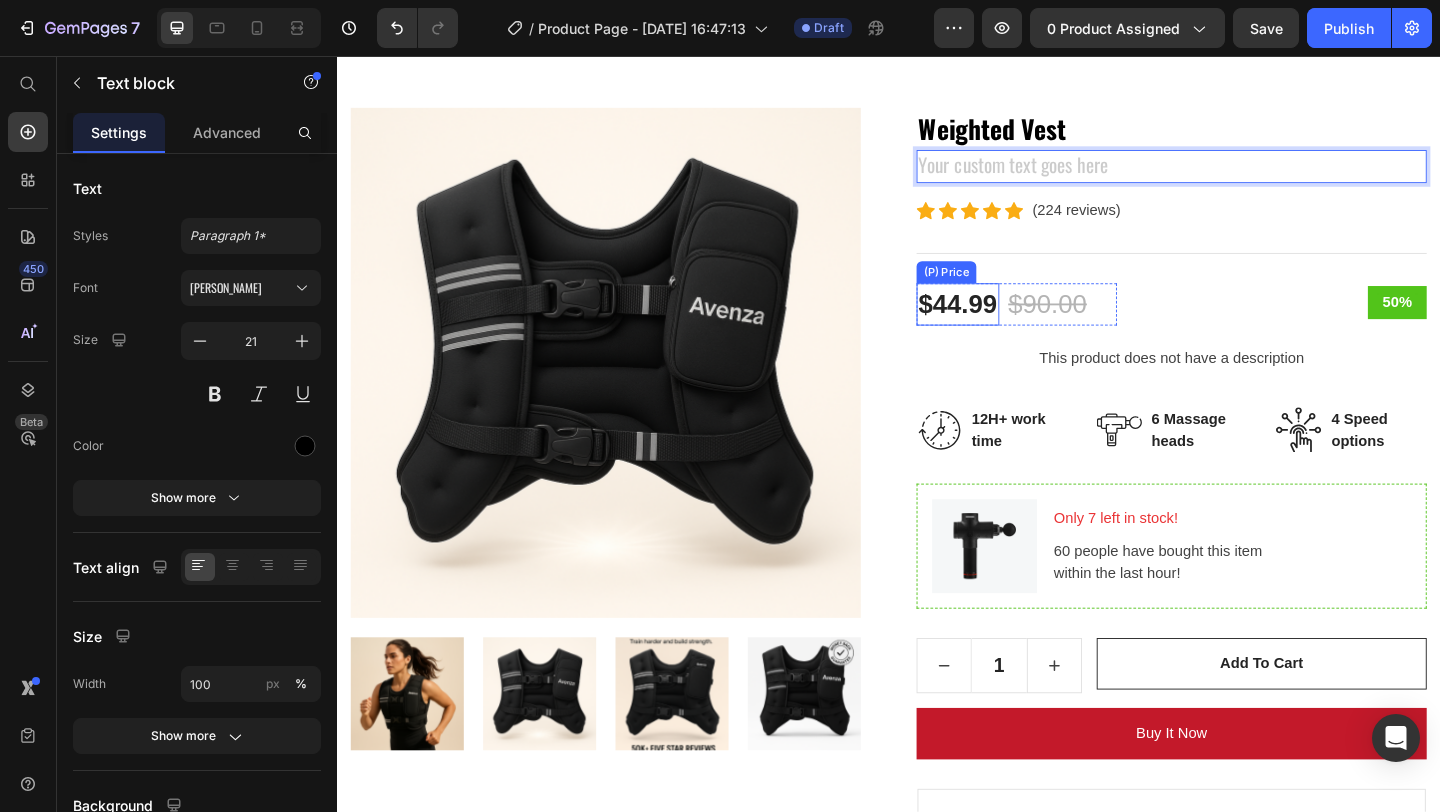 click on "$44.99" at bounding box center [1012, 326] 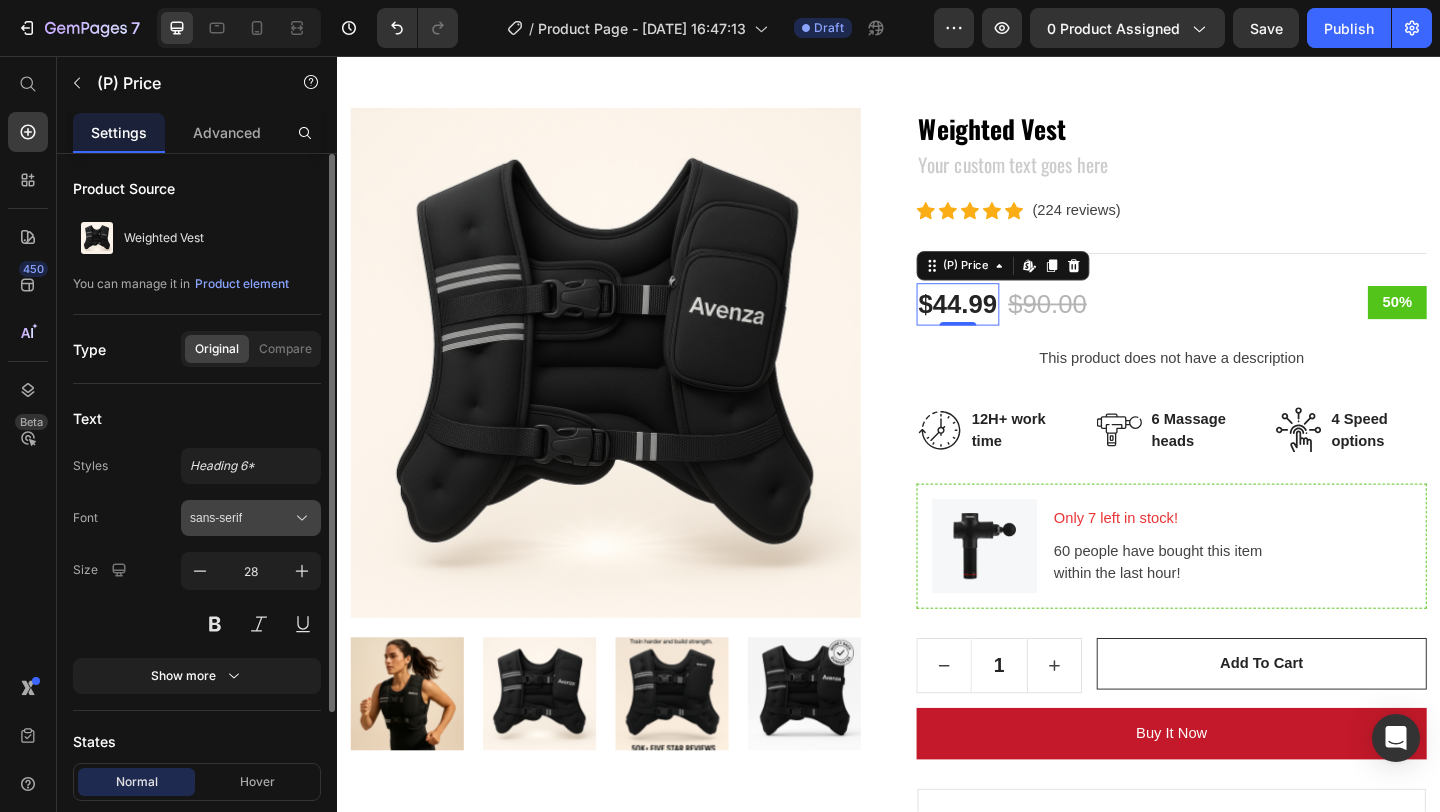 click on "sans-serif" at bounding box center [241, 518] 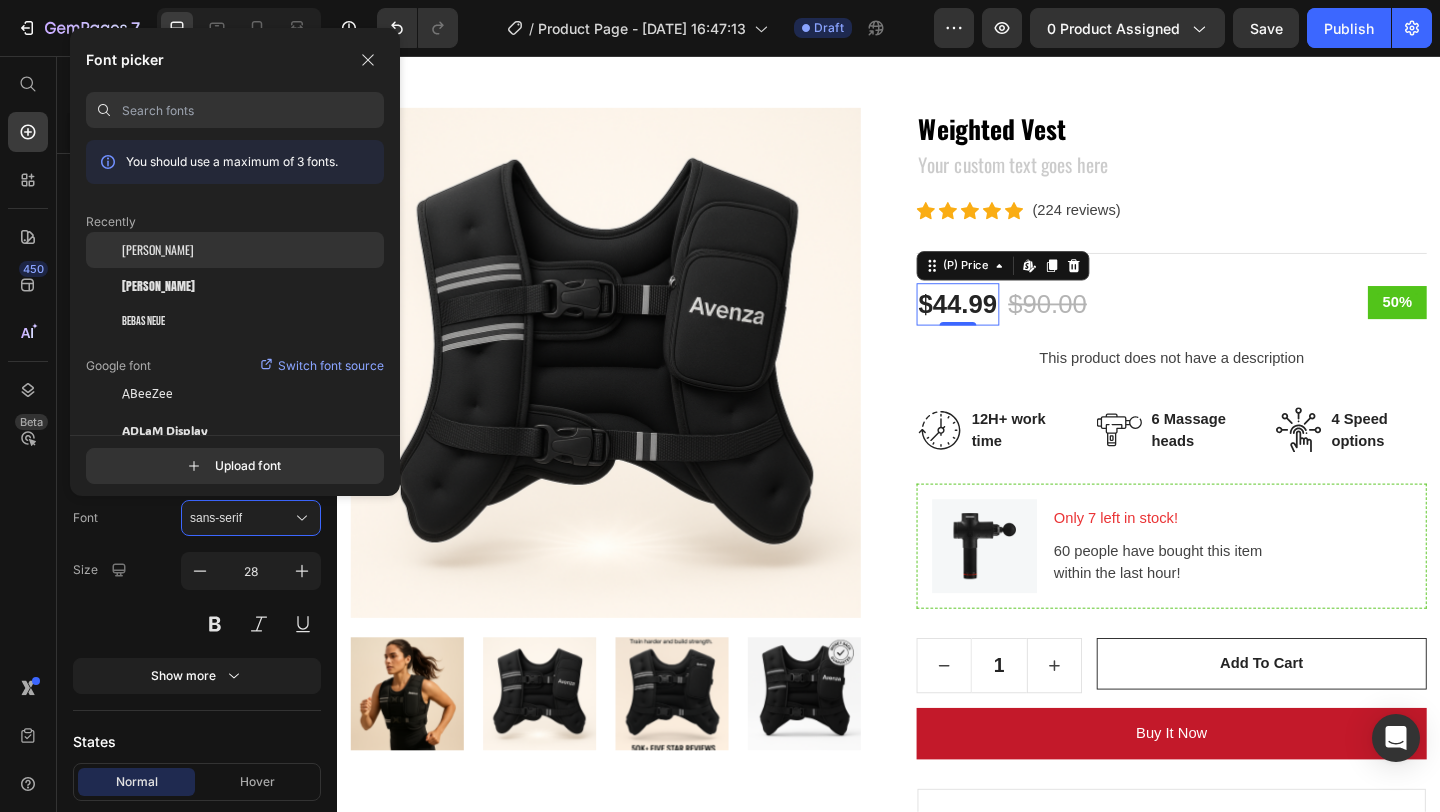 click on "[PERSON_NAME]" 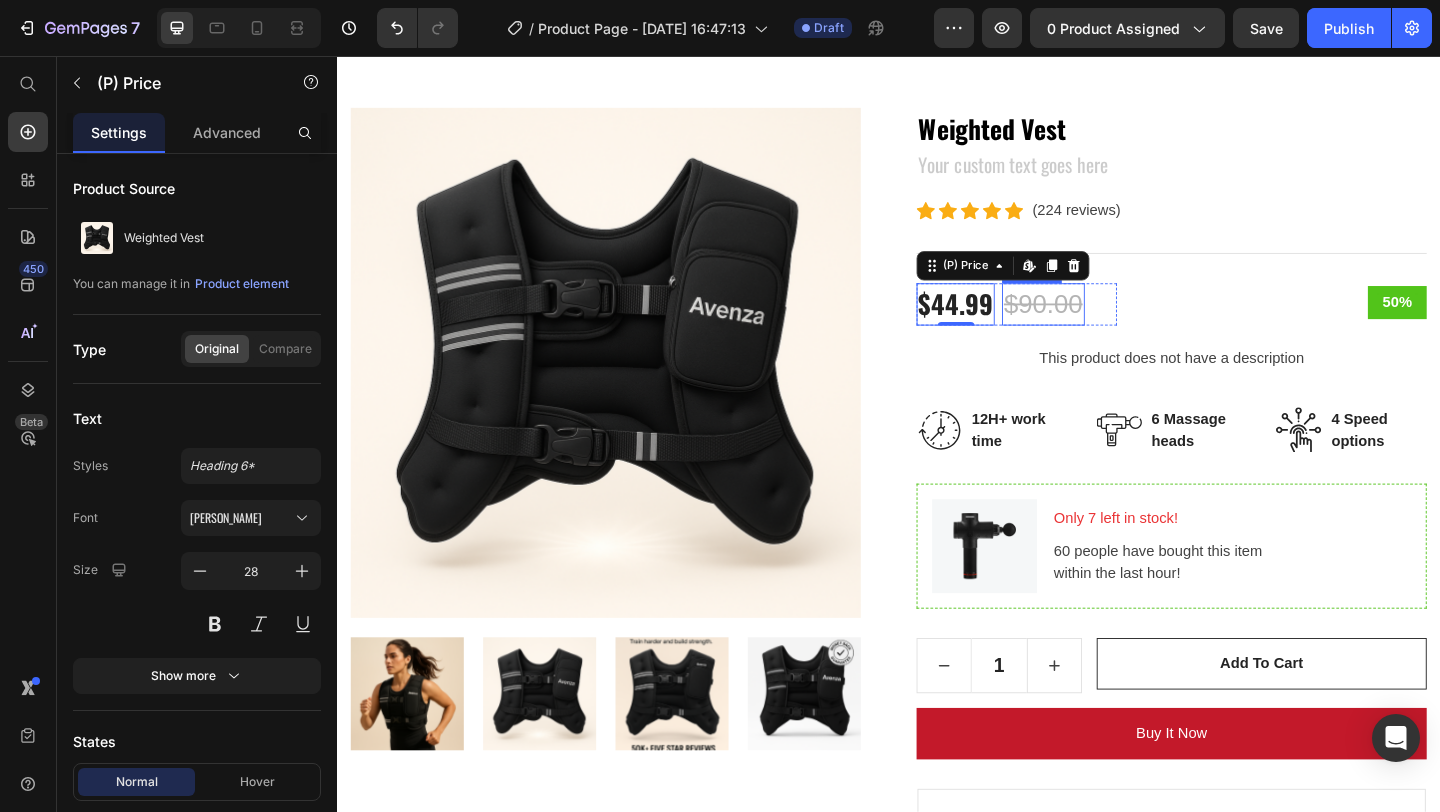 click on "$90.00" at bounding box center (1105, 326) 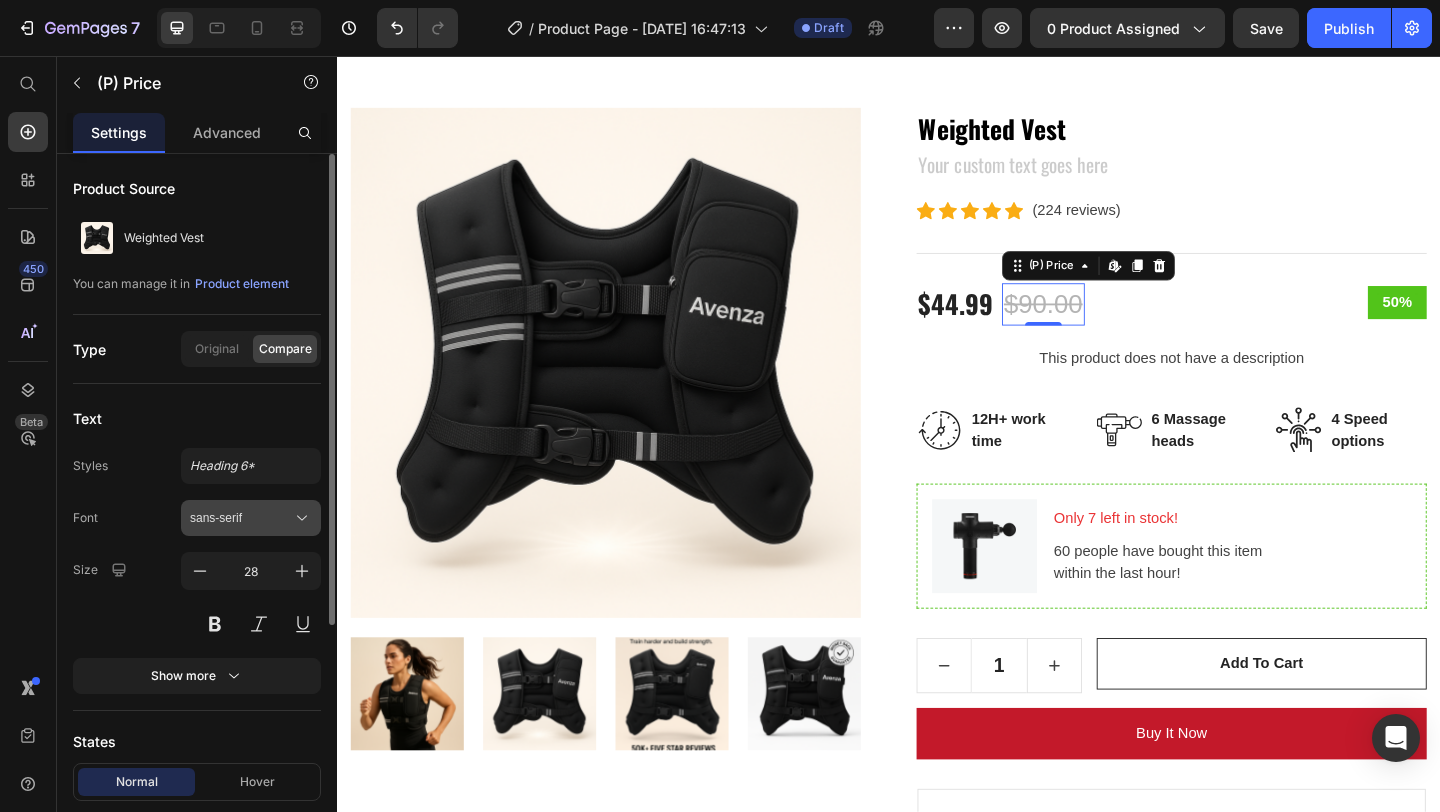 click on "sans-serif" at bounding box center (241, 518) 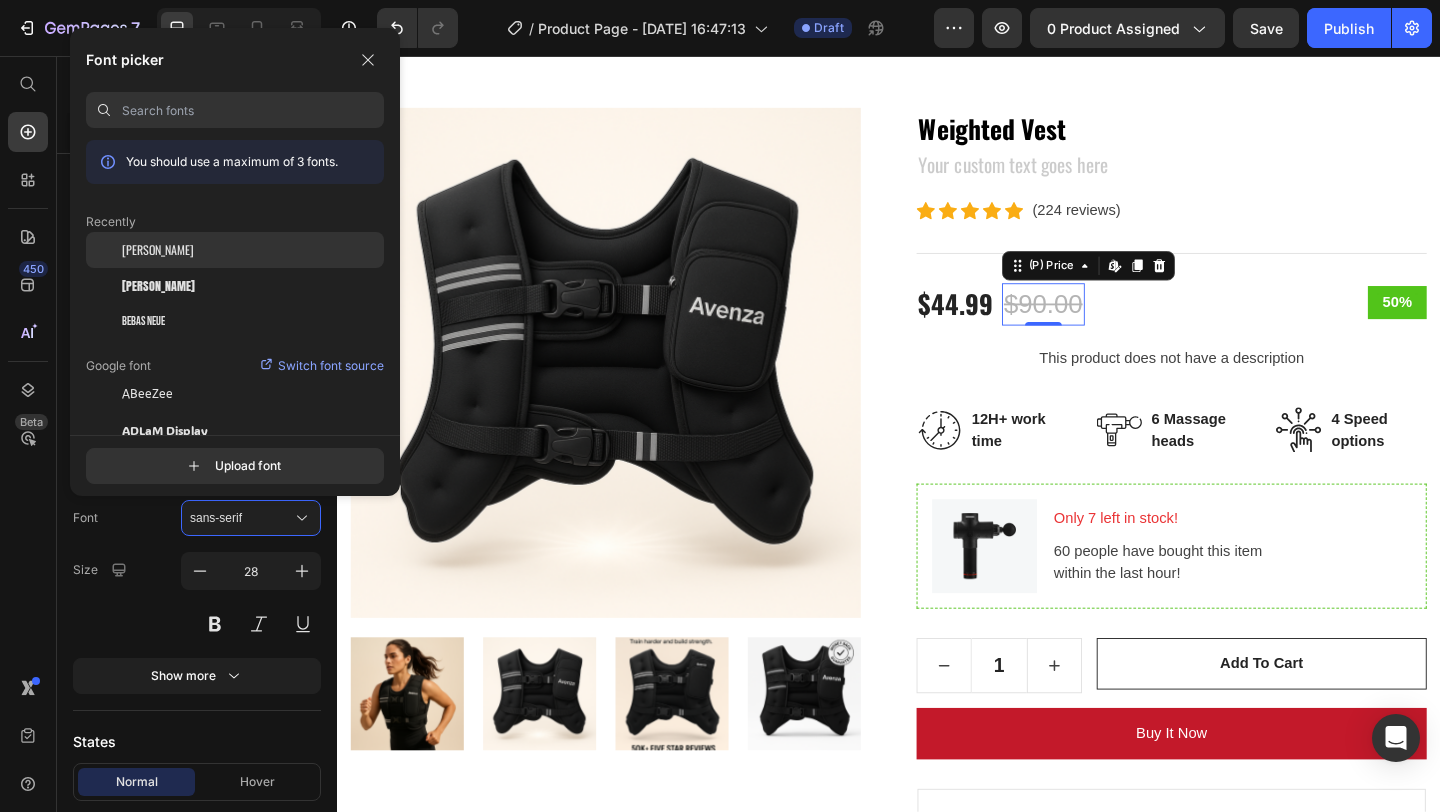 click on "[PERSON_NAME]" 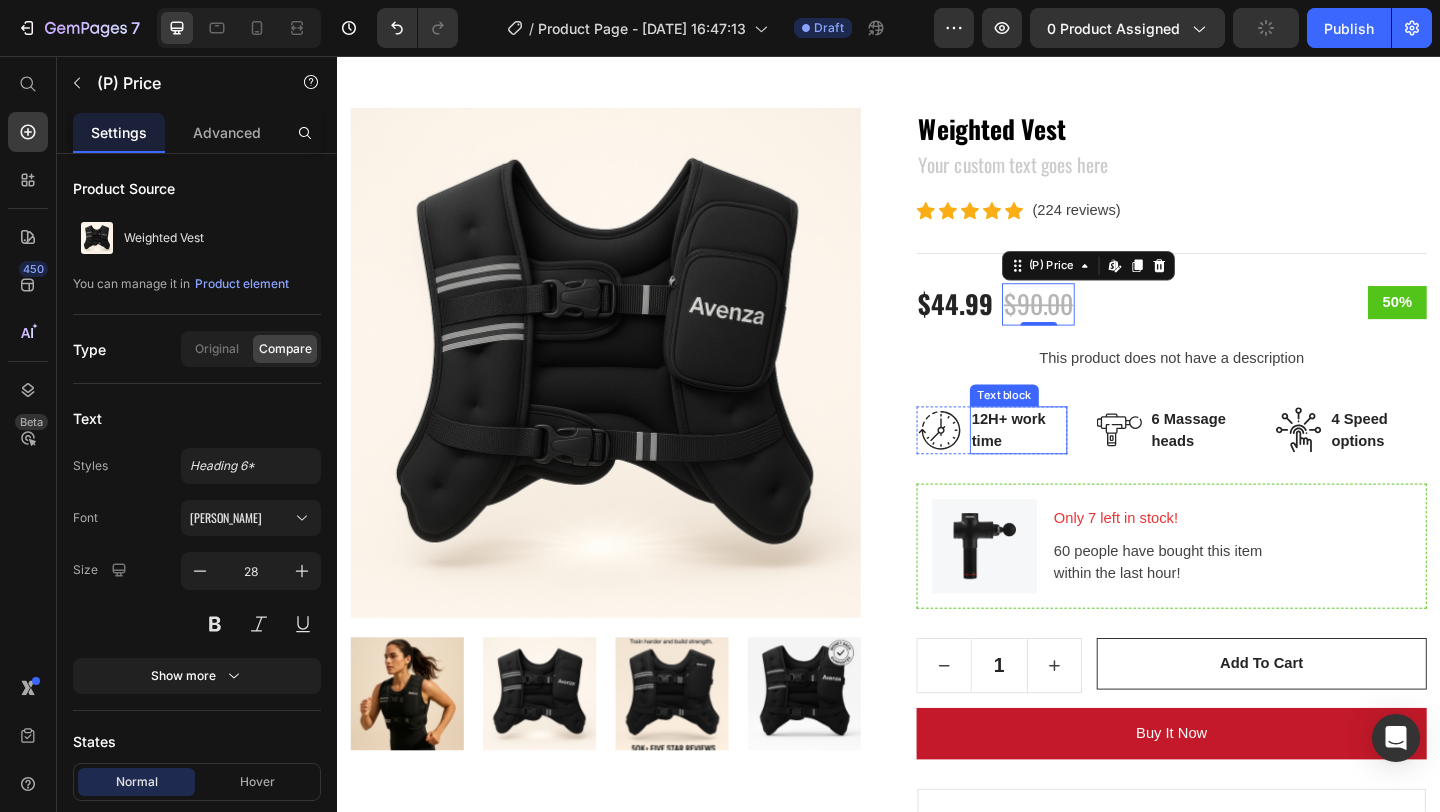 scroll, scrollTop: 99, scrollLeft: 0, axis: vertical 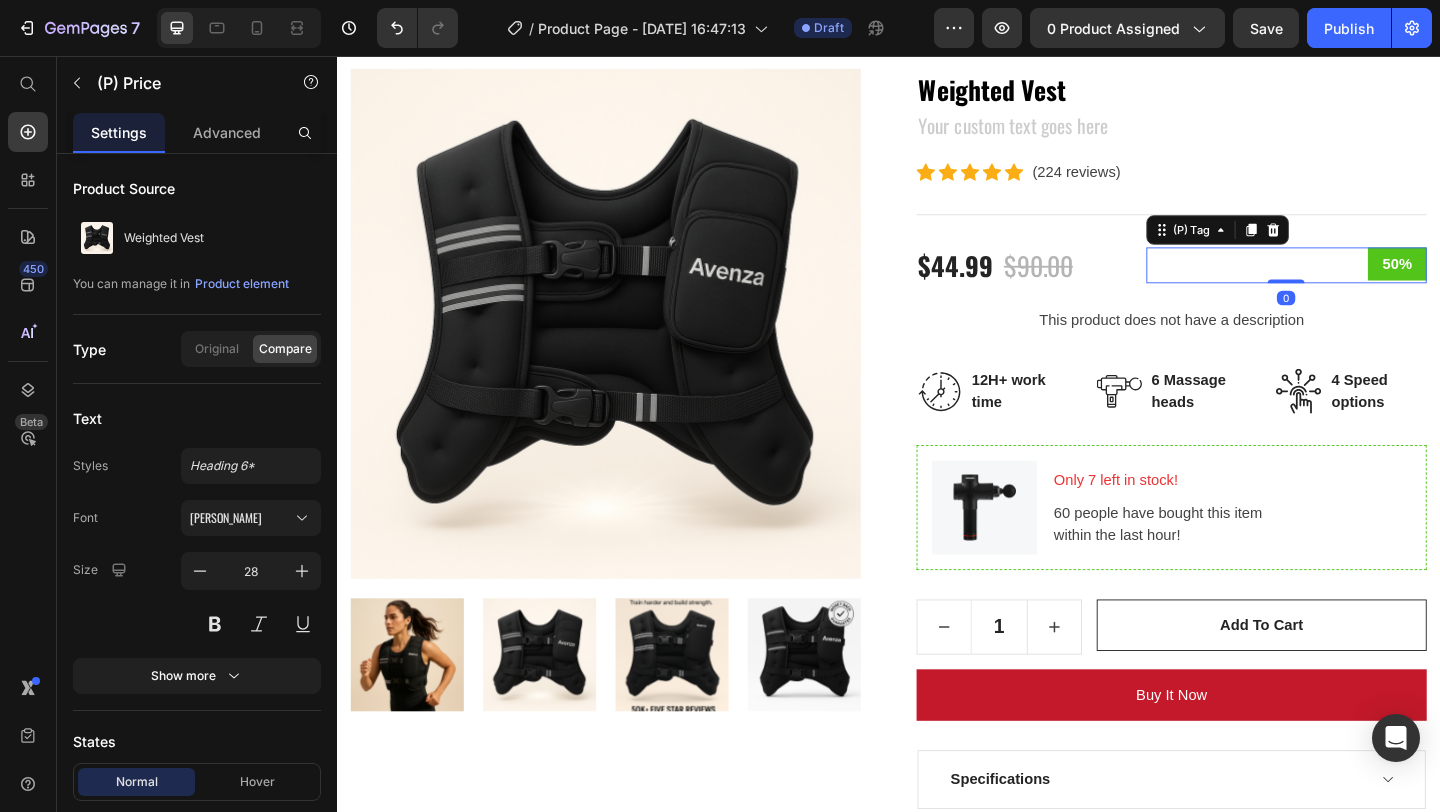 click on "50%" at bounding box center [1490, 282] 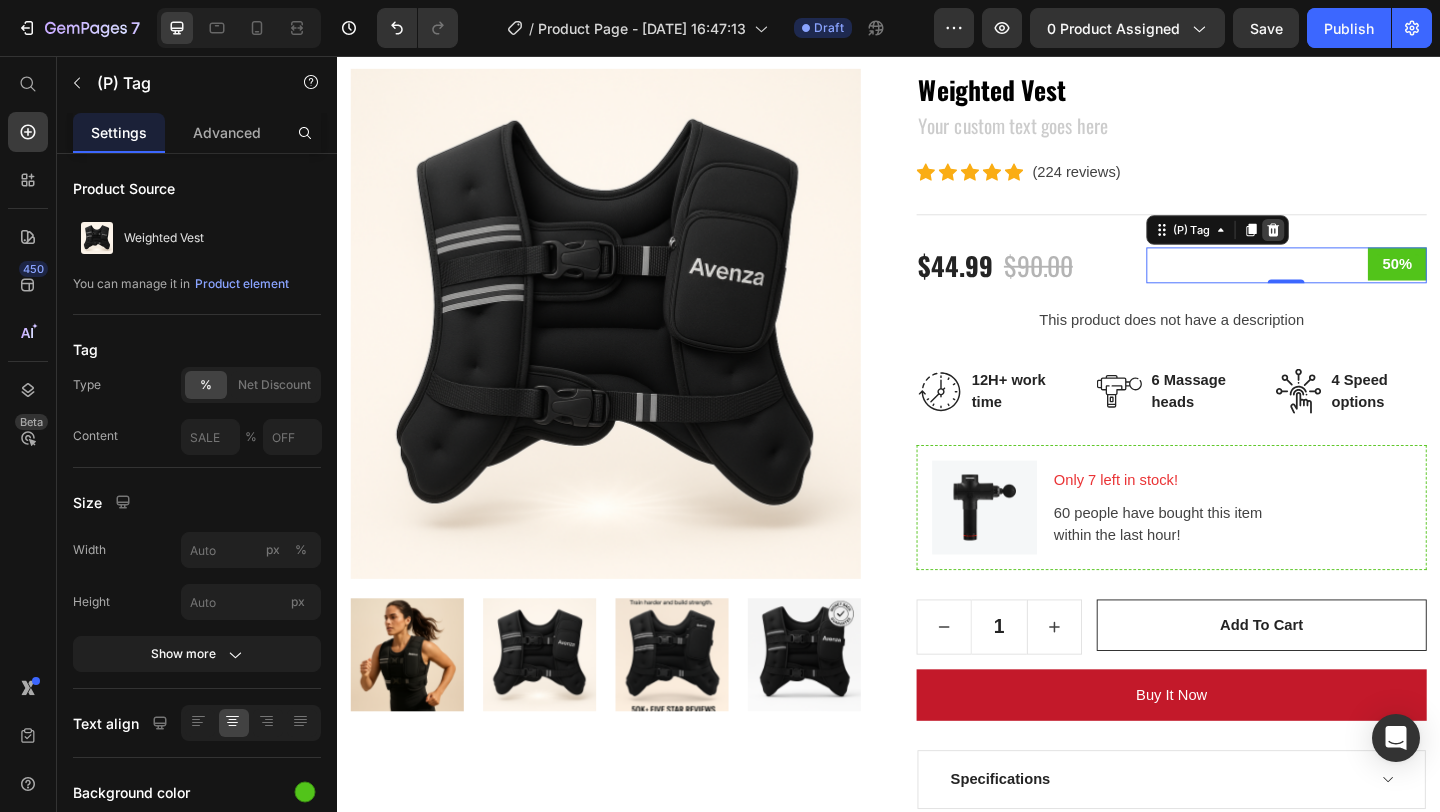 click 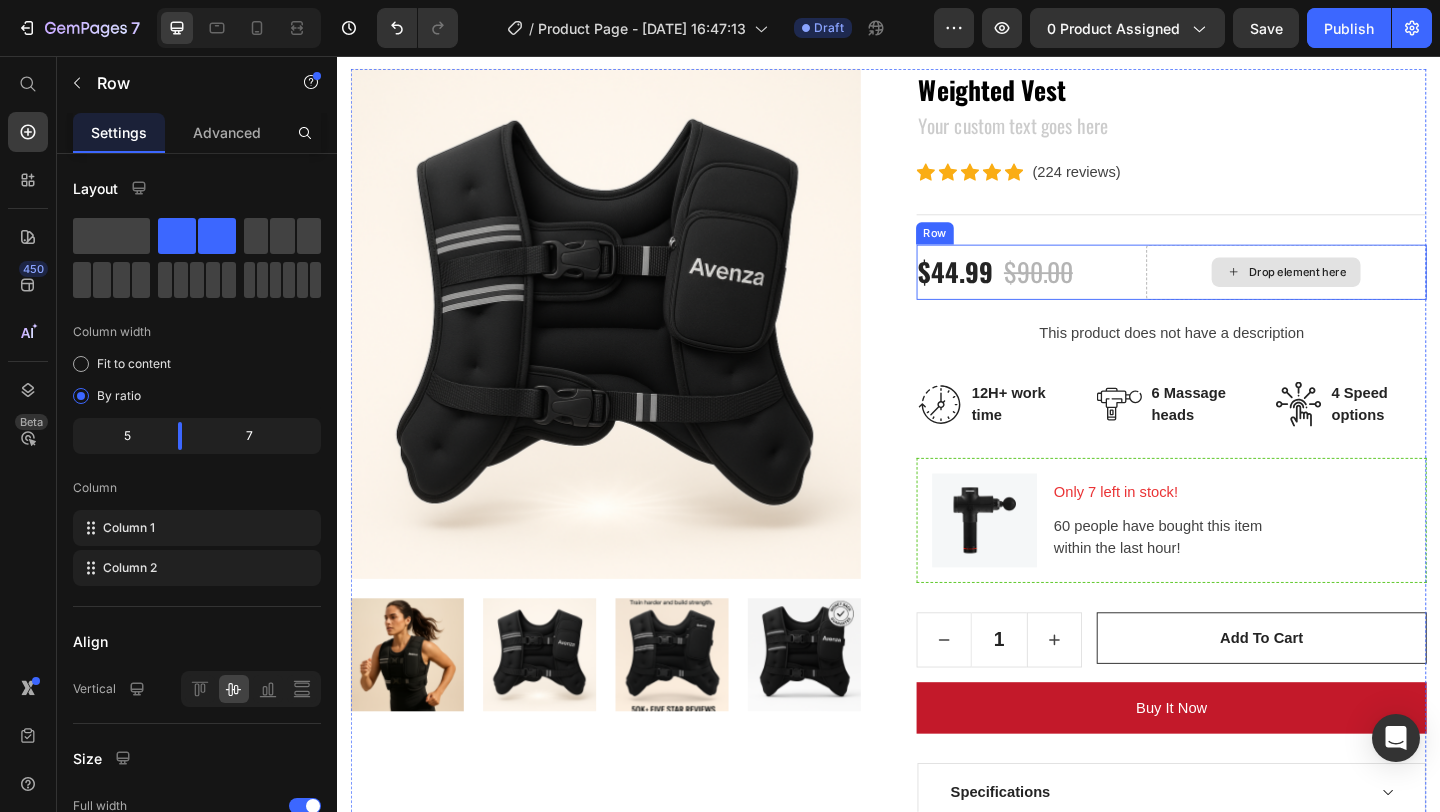 click on "Drop element here" at bounding box center [1369, 291] 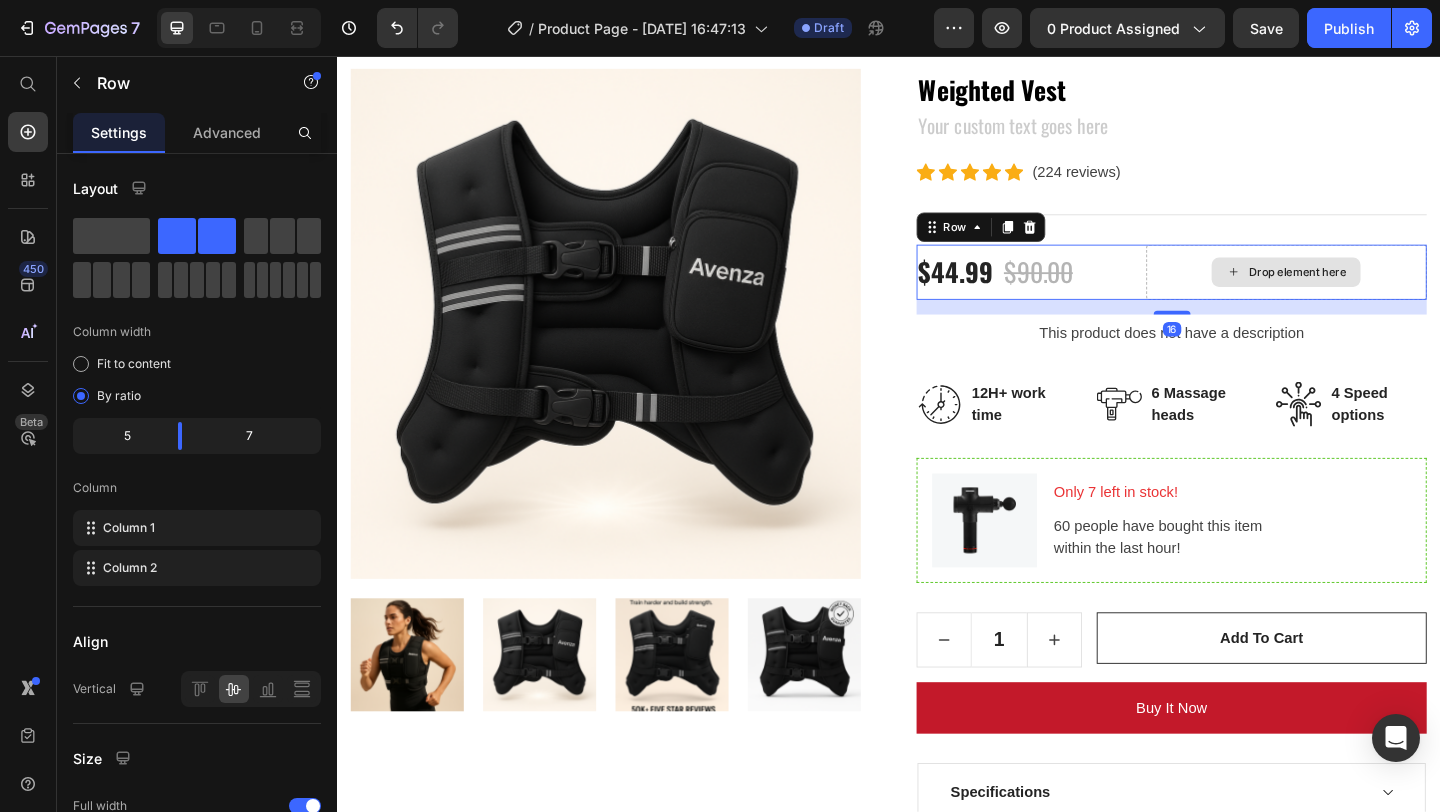 click on "Drop element here" at bounding box center (1381, 291) 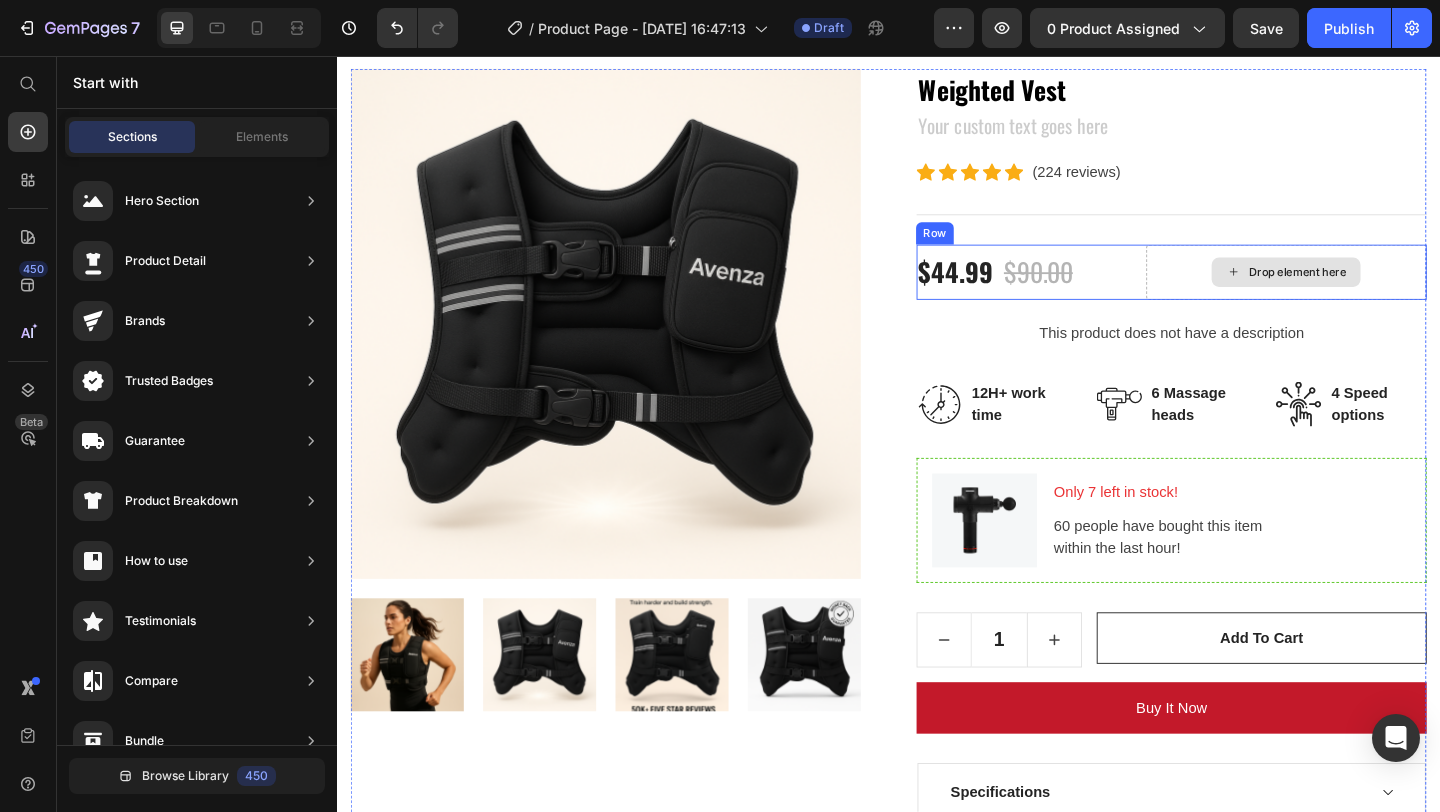 click on "Drop element here" at bounding box center (1369, 291) 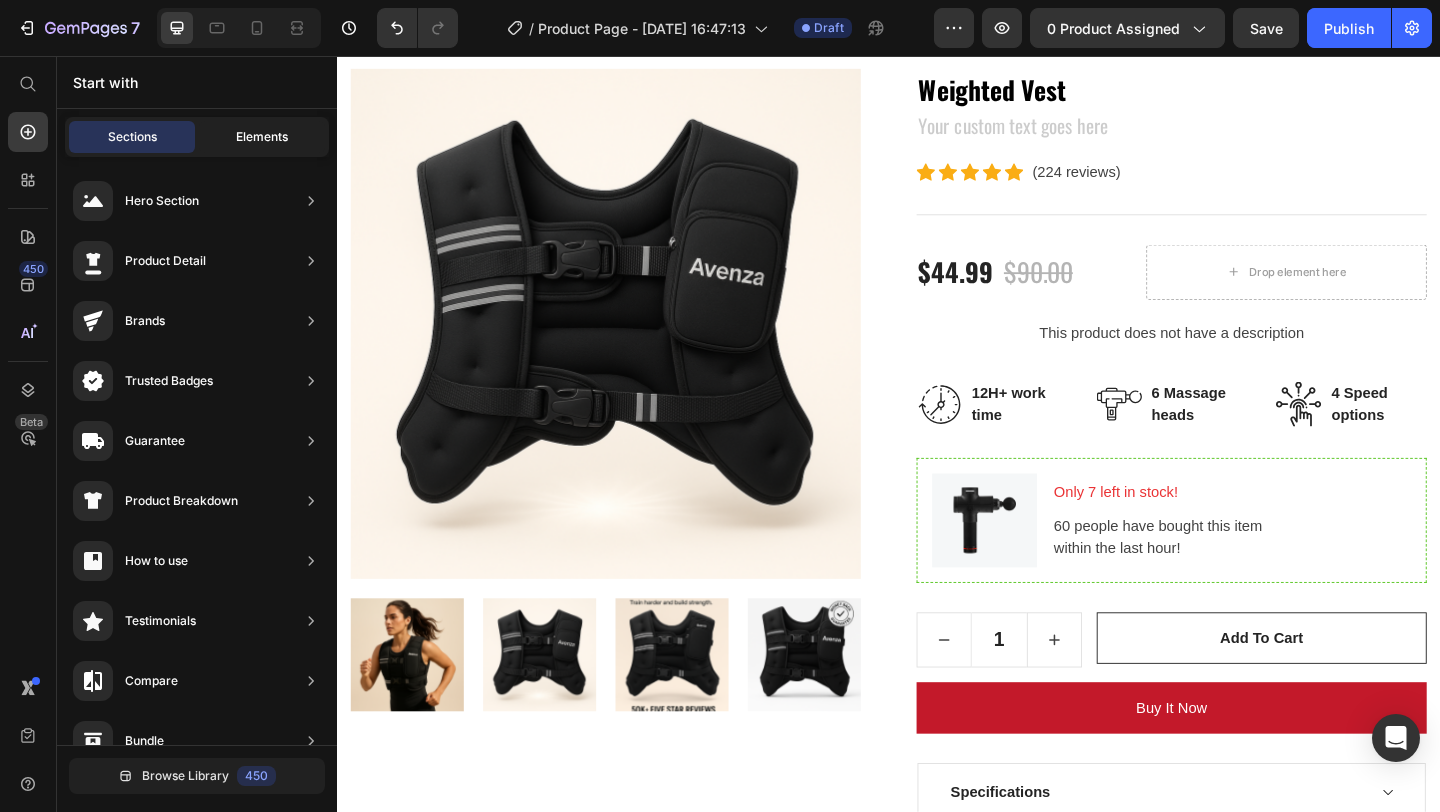 click on "Elements" 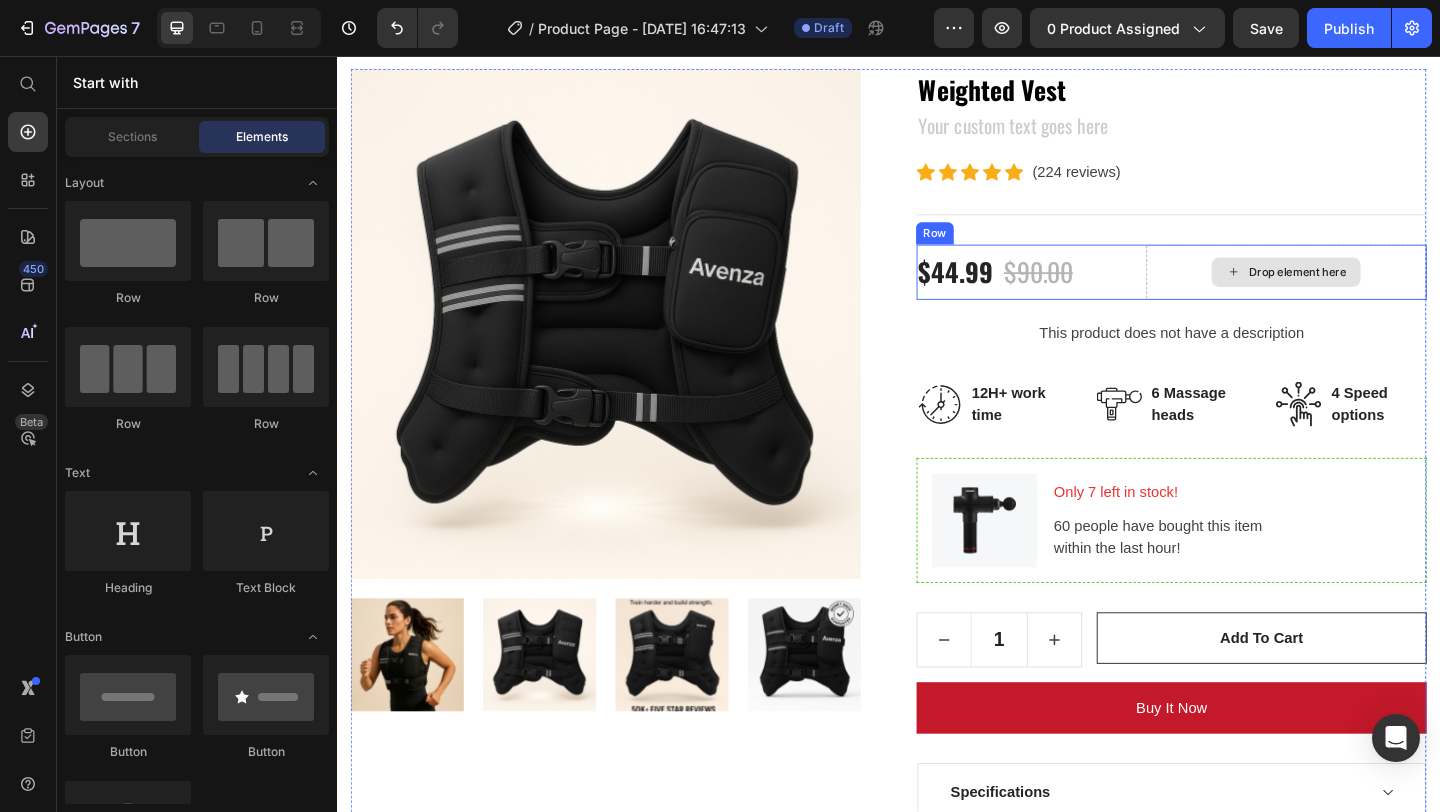 click on "Drop element here" at bounding box center (1381, 291) 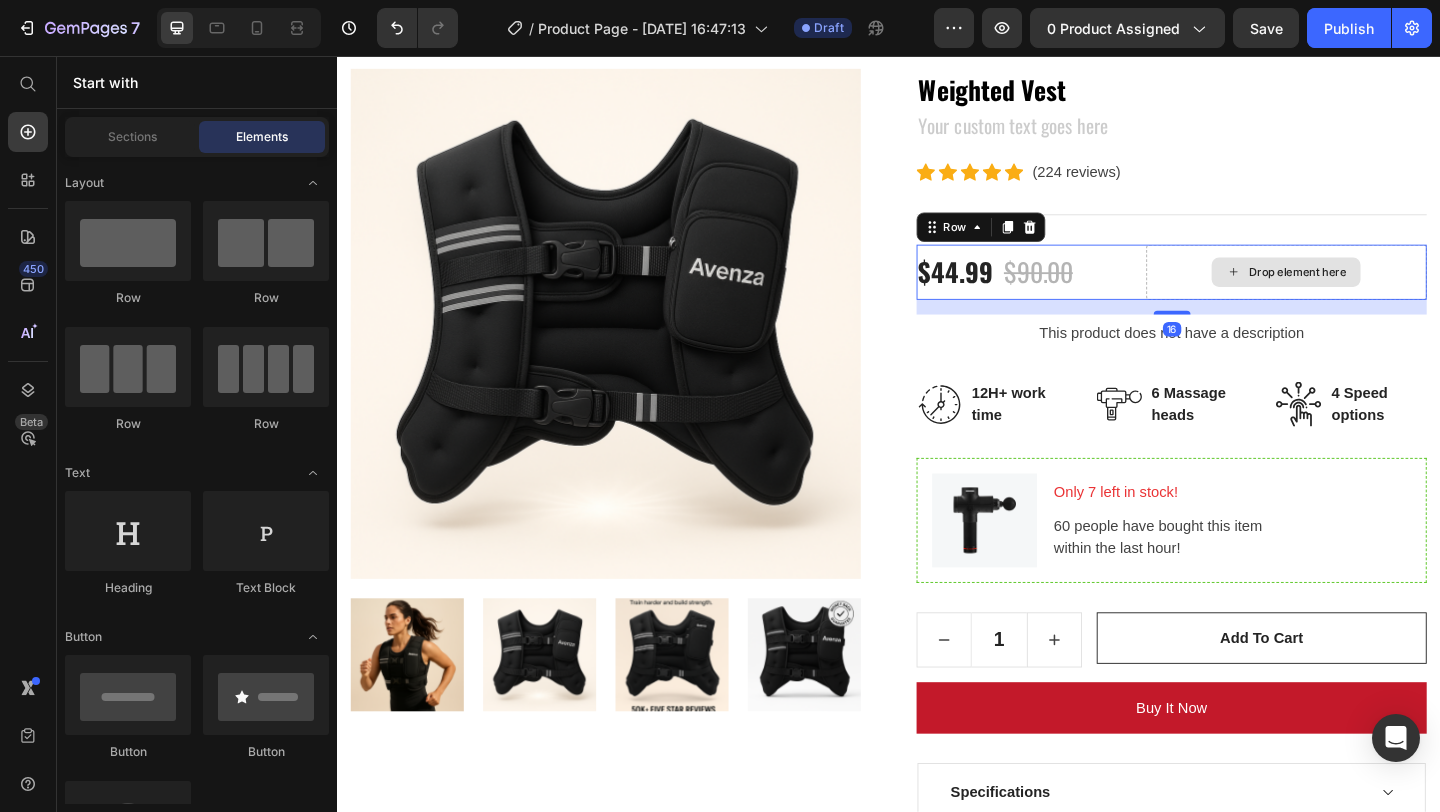 click on "Drop element here" at bounding box center (1369, 291) 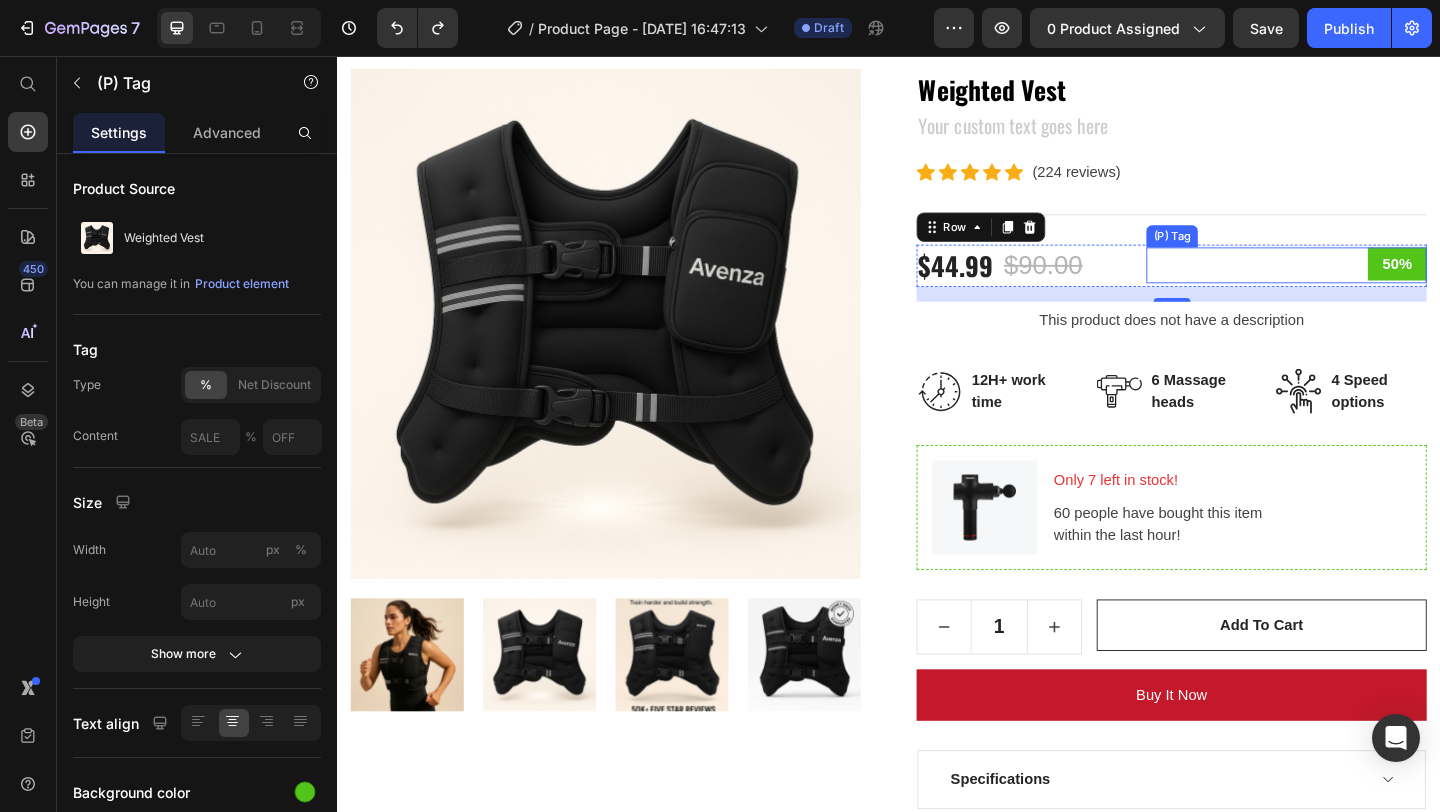 click on "50%" at bounding box center (1490, 282) 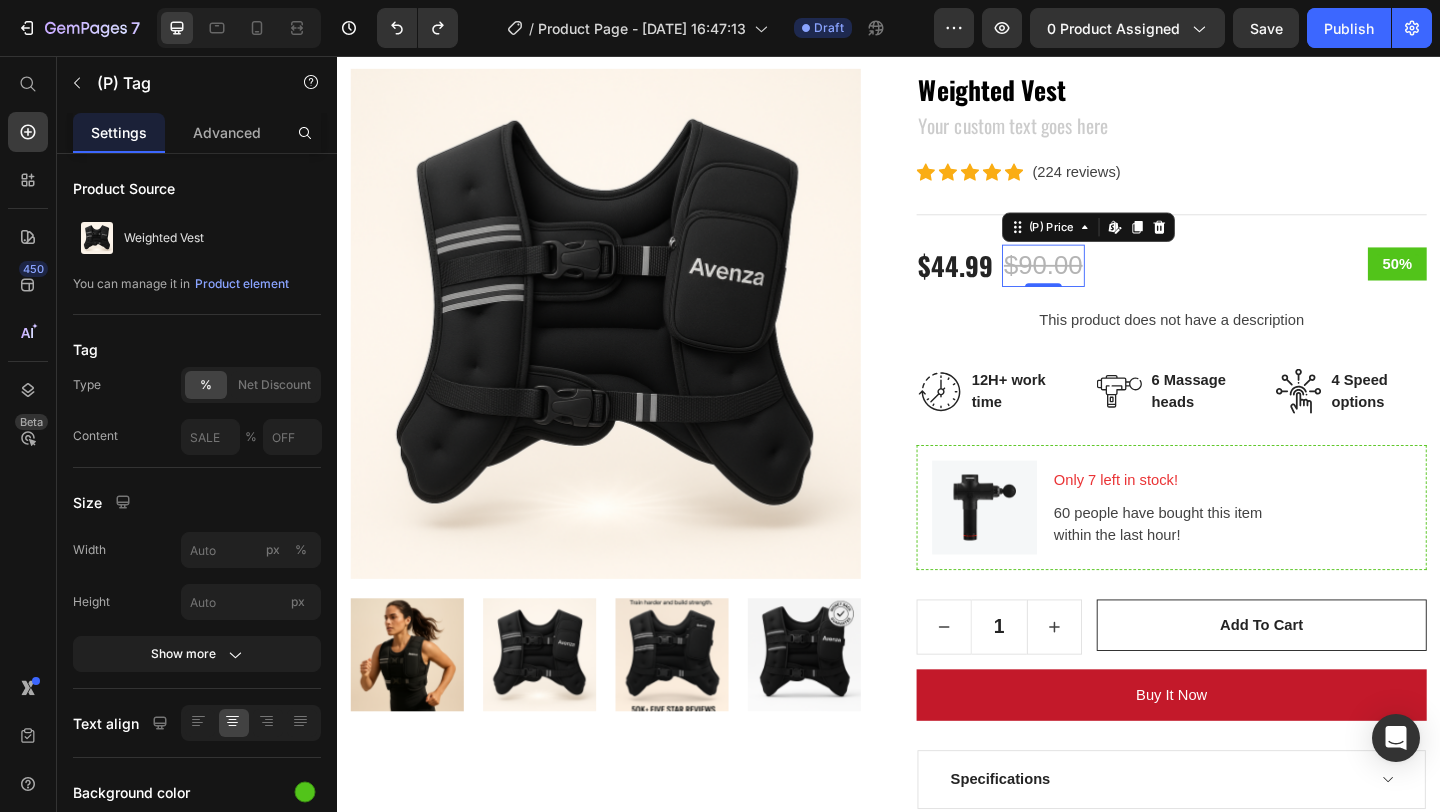 click on "$90.00" at bounding box center [1105, 284] 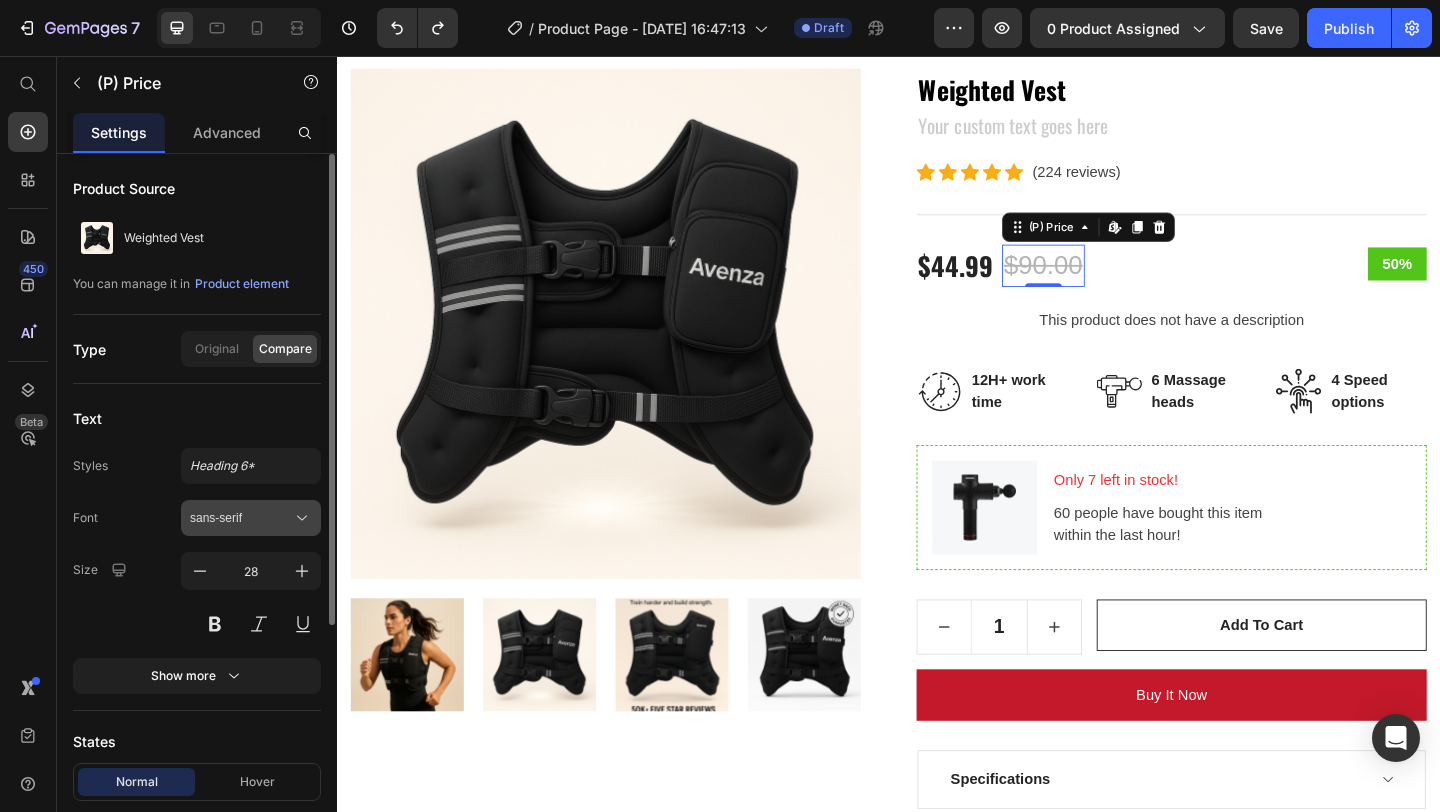 click on "sans-serif" at bounding box center (241, 518) 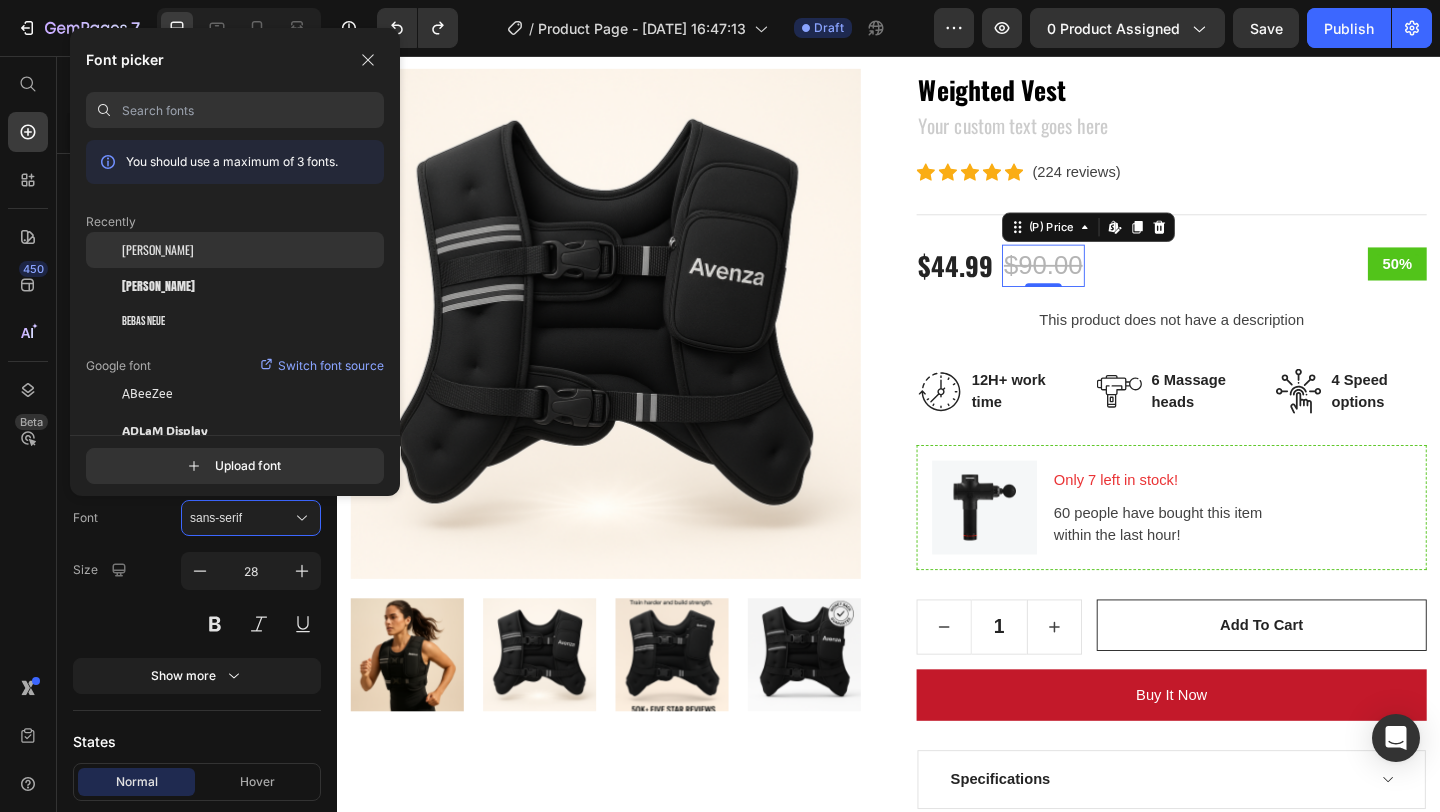 click on "[PERSON_NAME]" 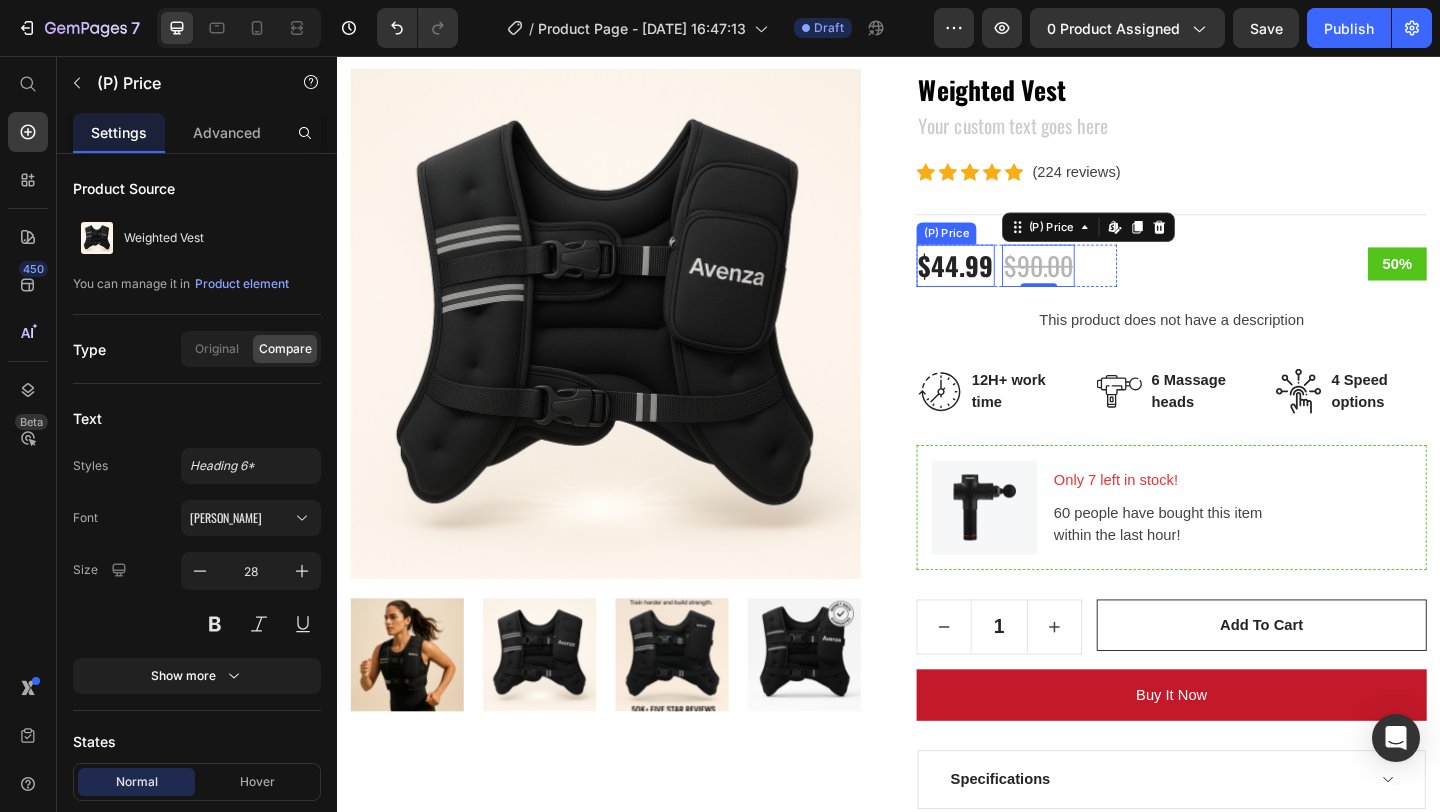 click on "$44.99" at bounding box center [1009, 284] 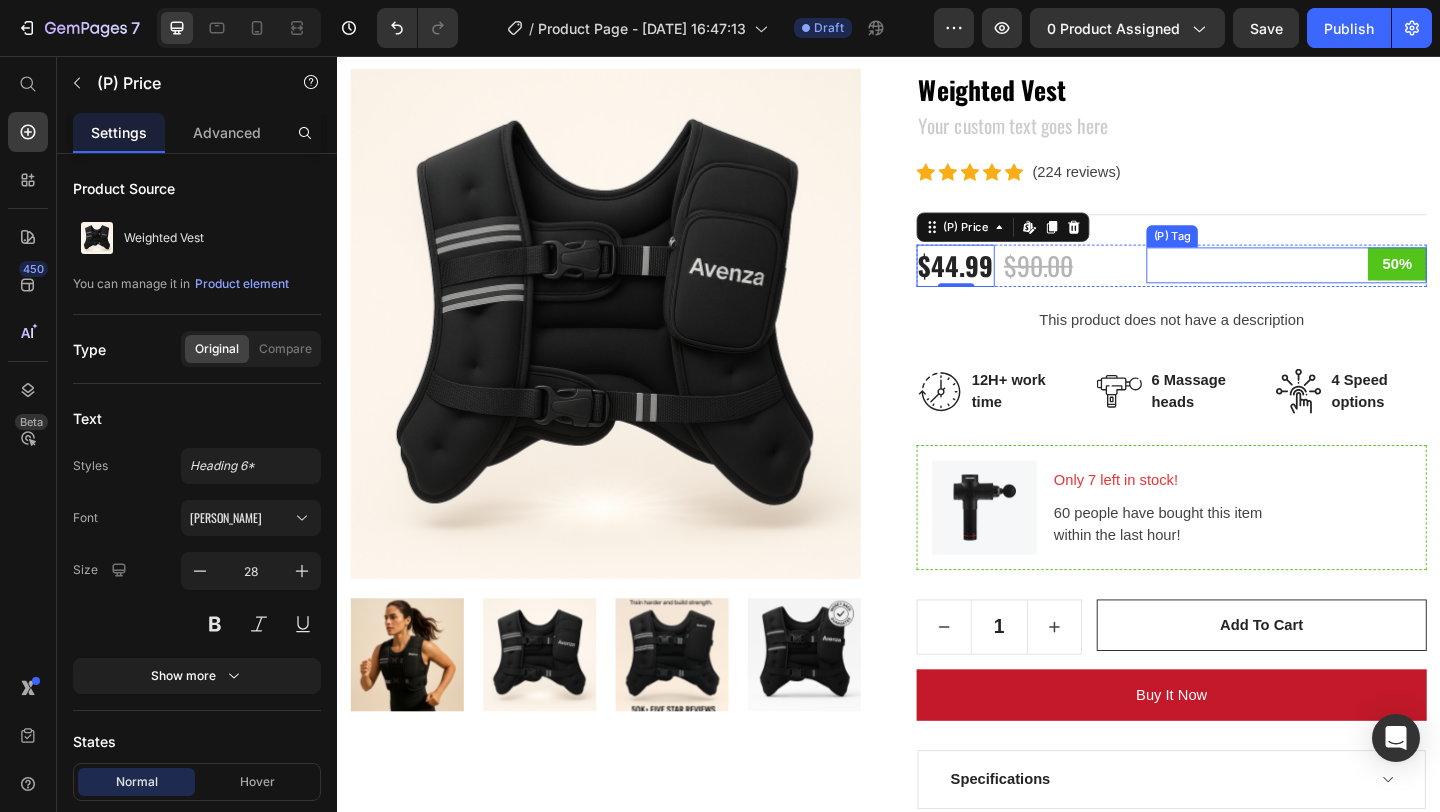 click on "50%" at bounding box center [1369, 283] 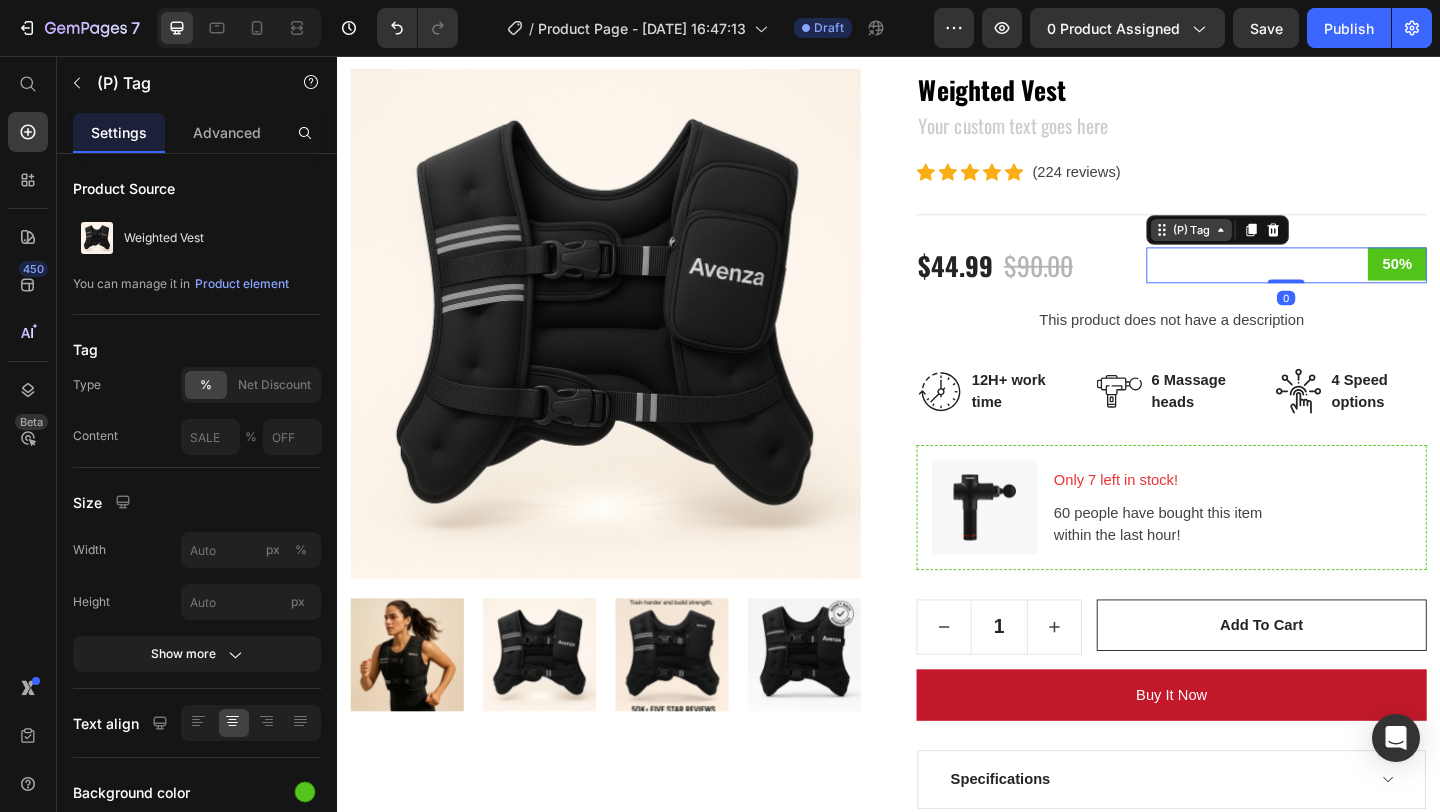 click on "(P) Tag" at bounding box center (1266, 245) 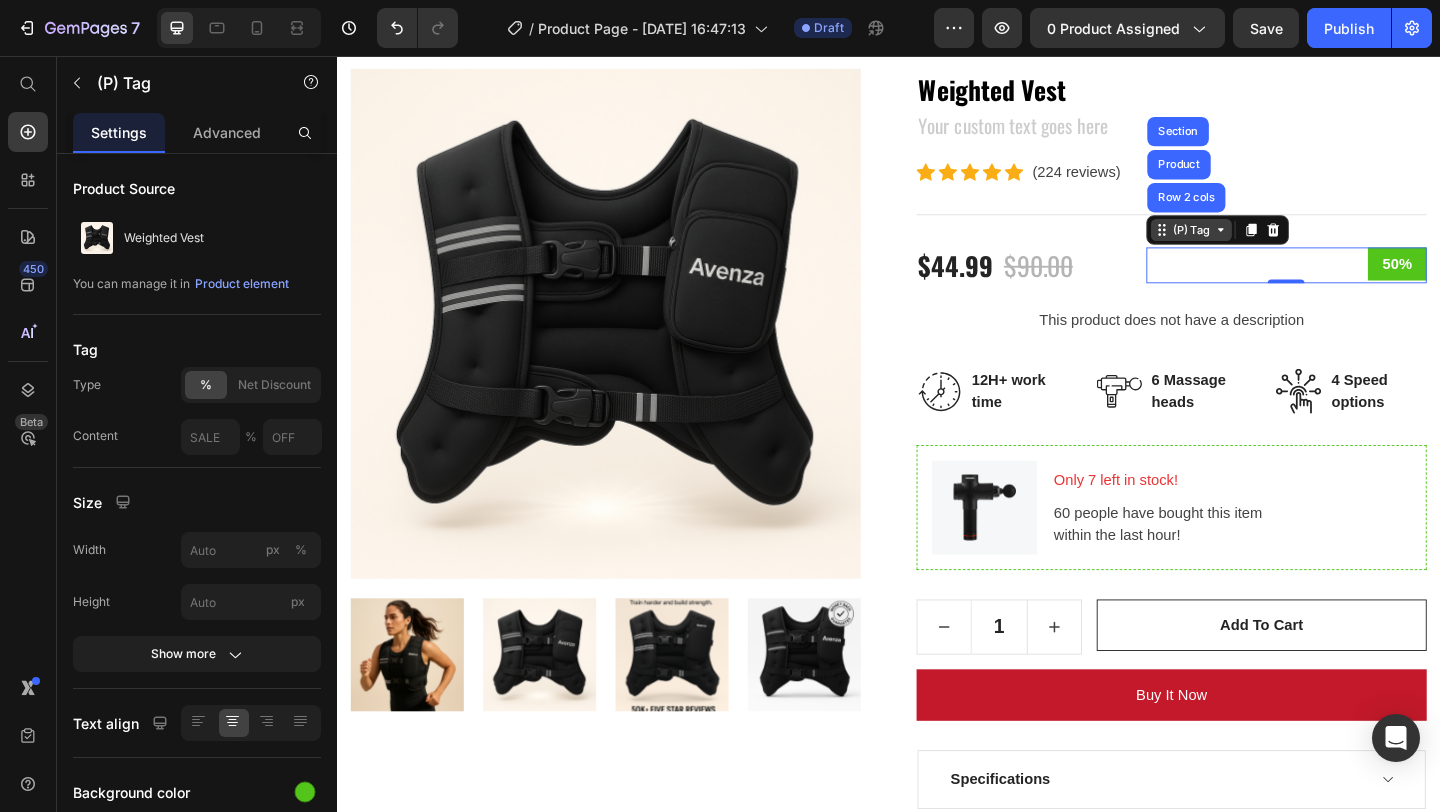 click on "(P) Tag" at bounding box center (1266, 245) 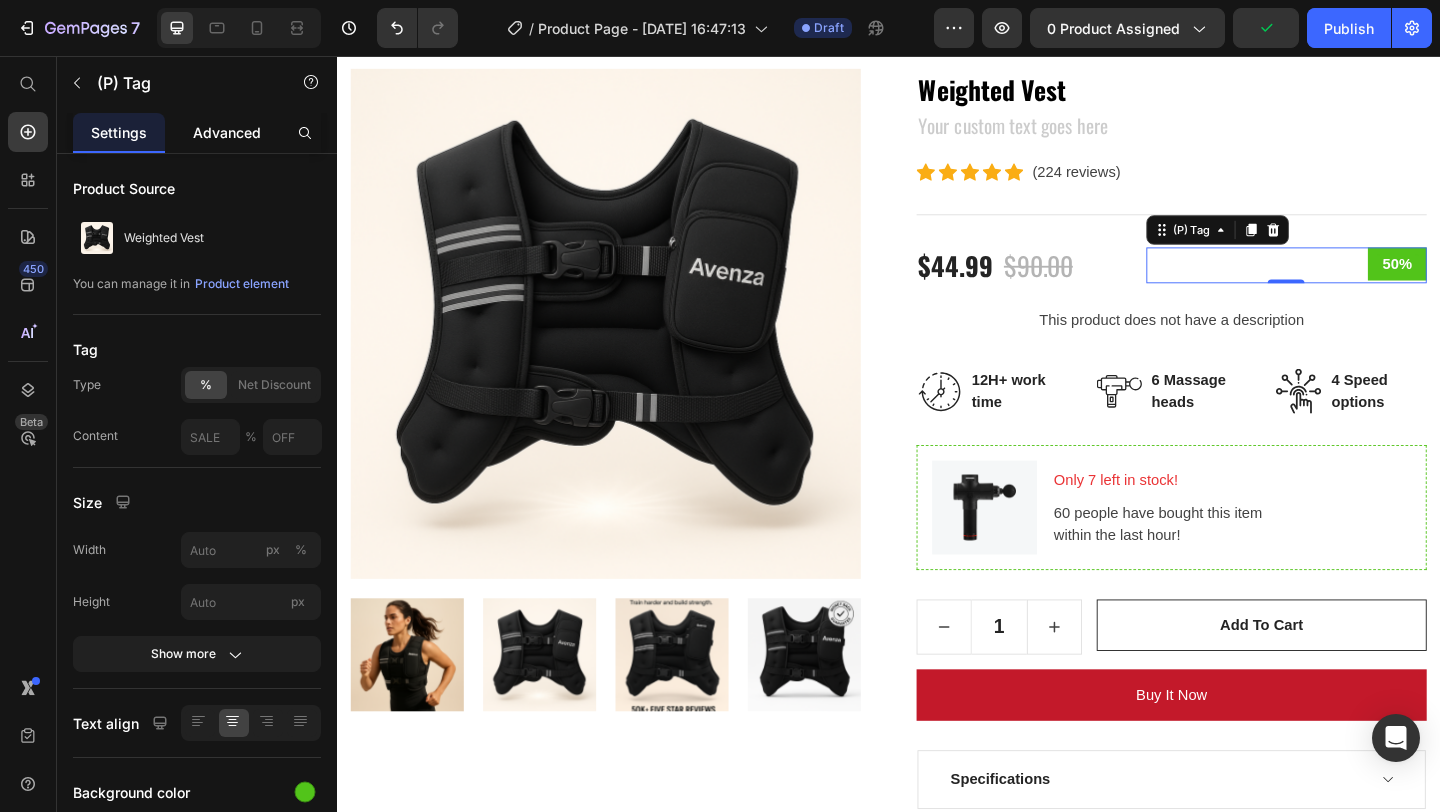 click on "Advanced" at bounding box center [227, 132] 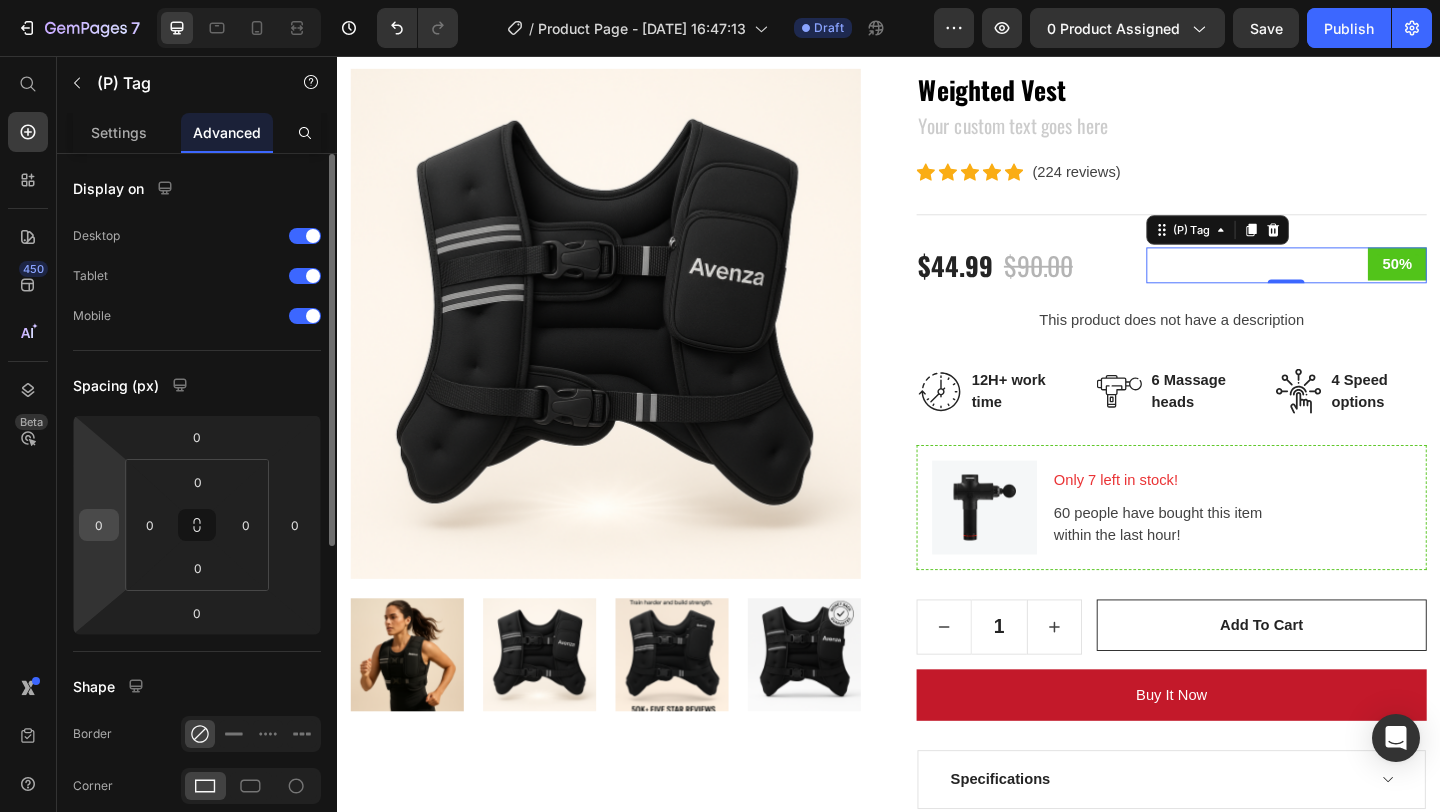 click on "0" at bounding box center [99, 525] 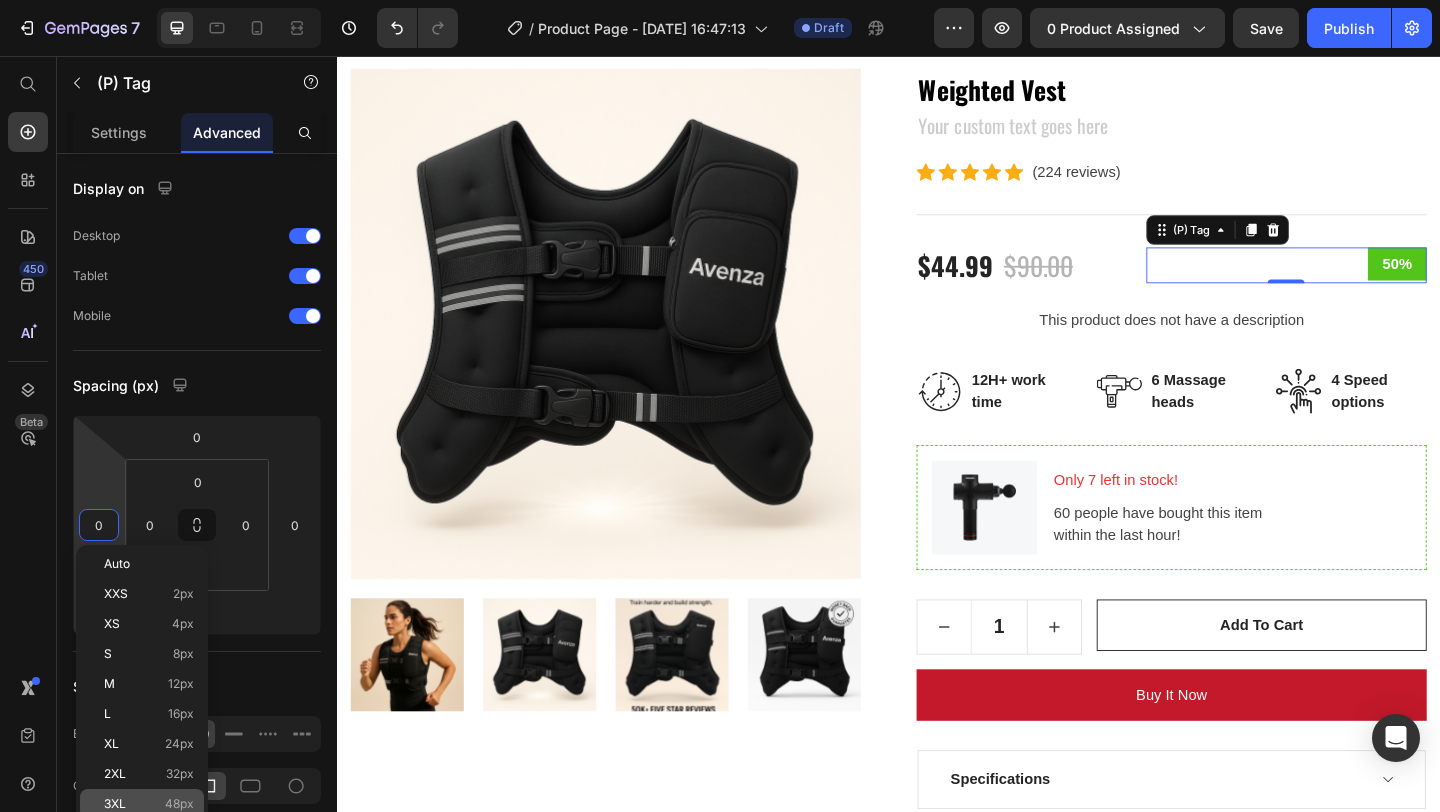 click on "3XL 48px" at bounding box center (149, 804) 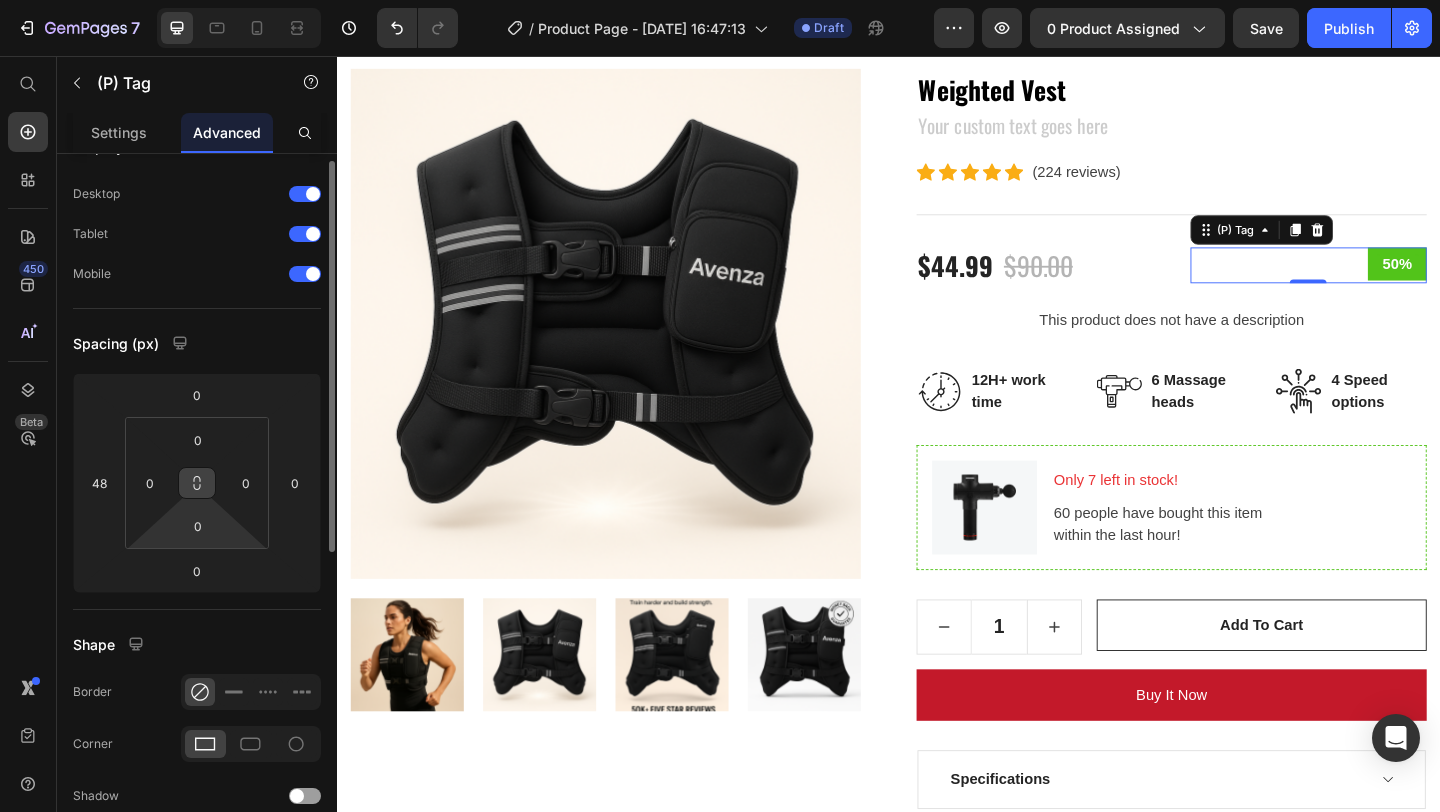 scroll, scrollTop: 0, scrollLeft: 0, axis: both 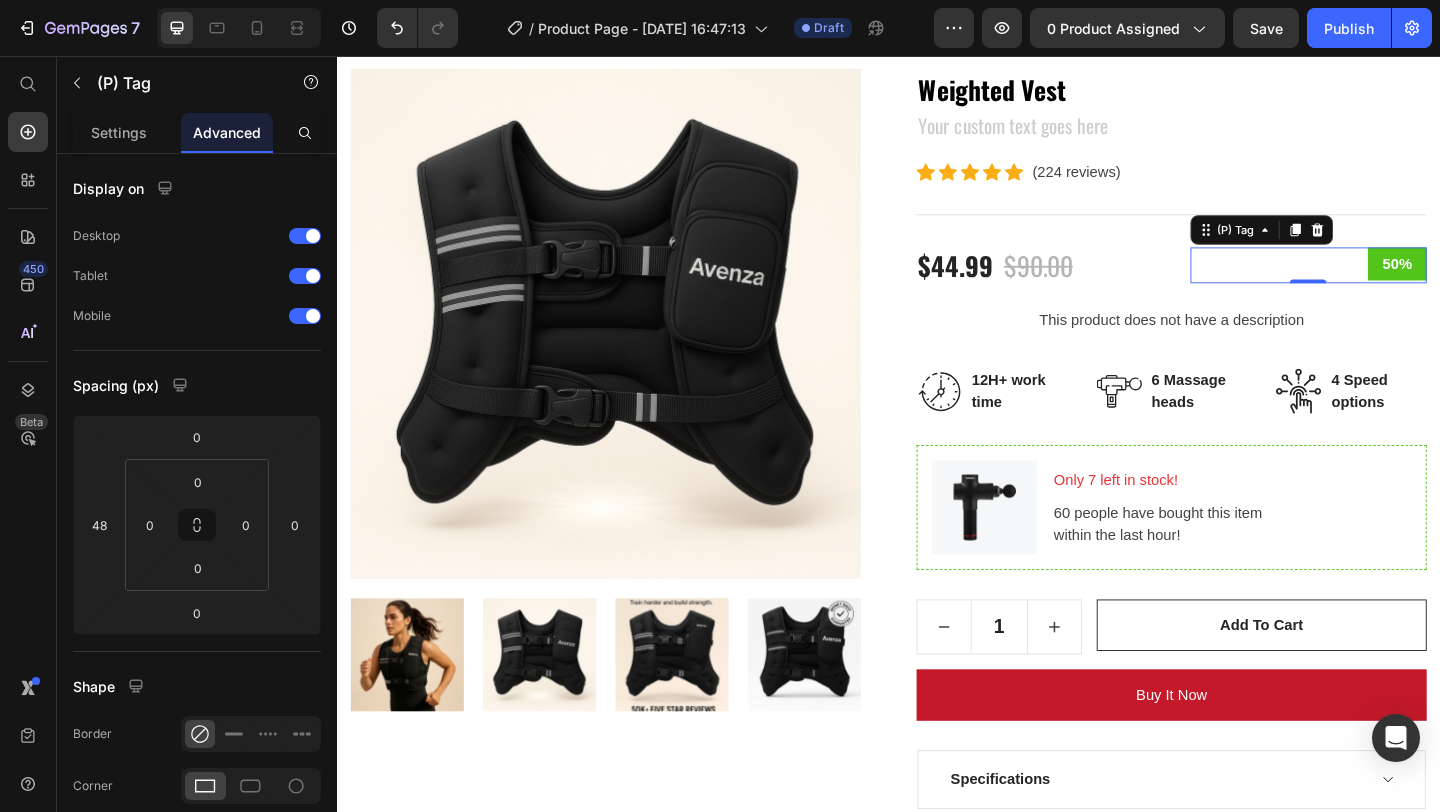 type on "0" 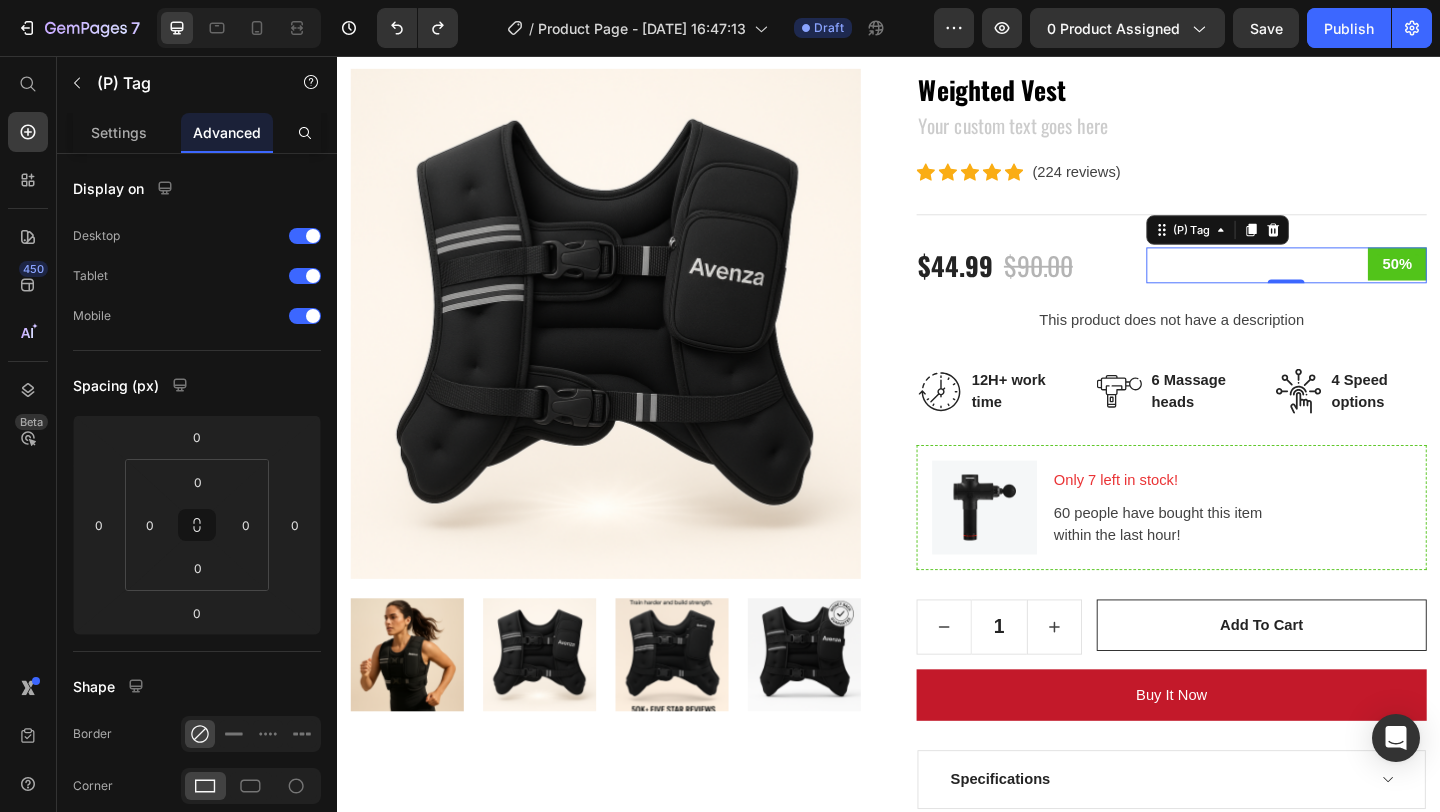 click on "50%" at bounding box center [1369, 283] 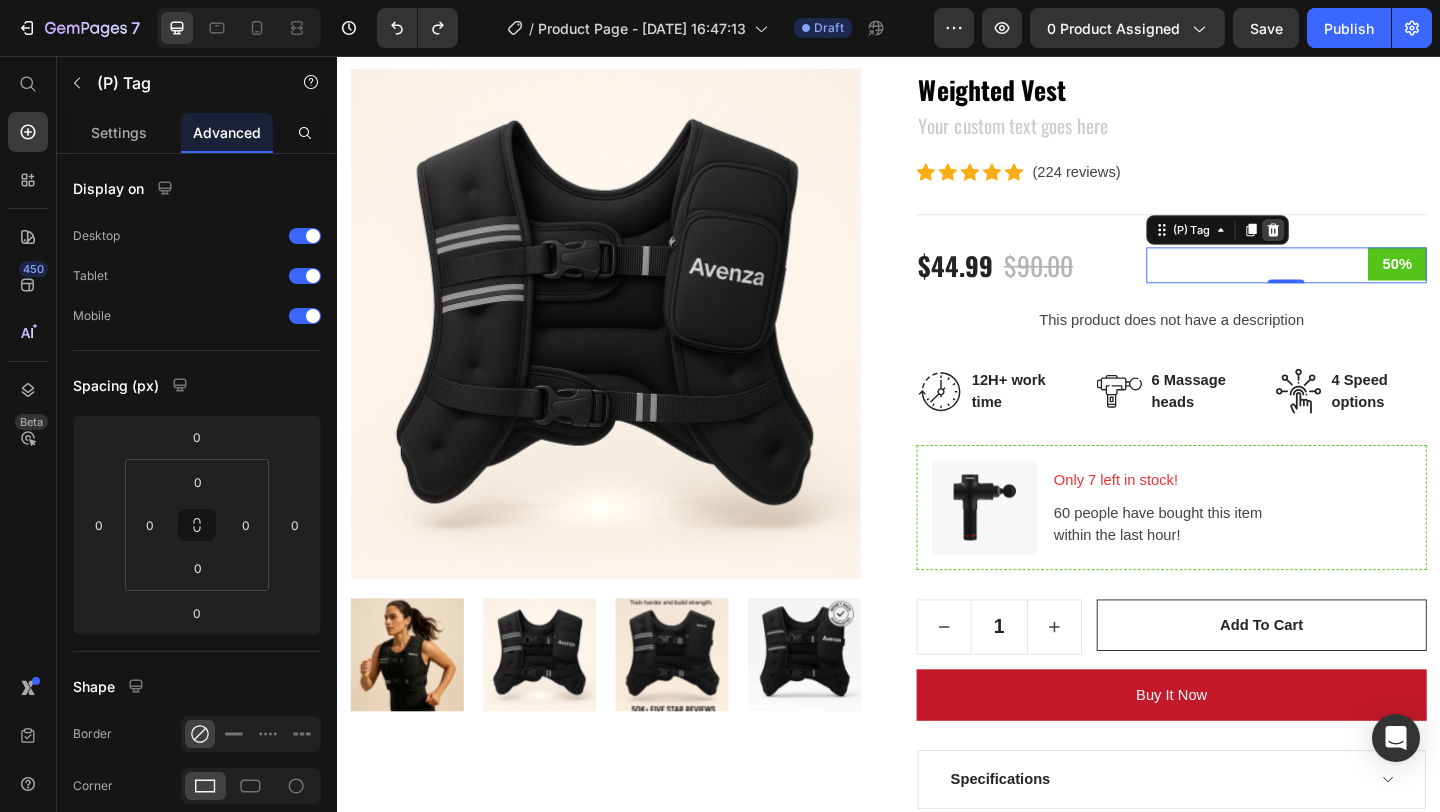 click 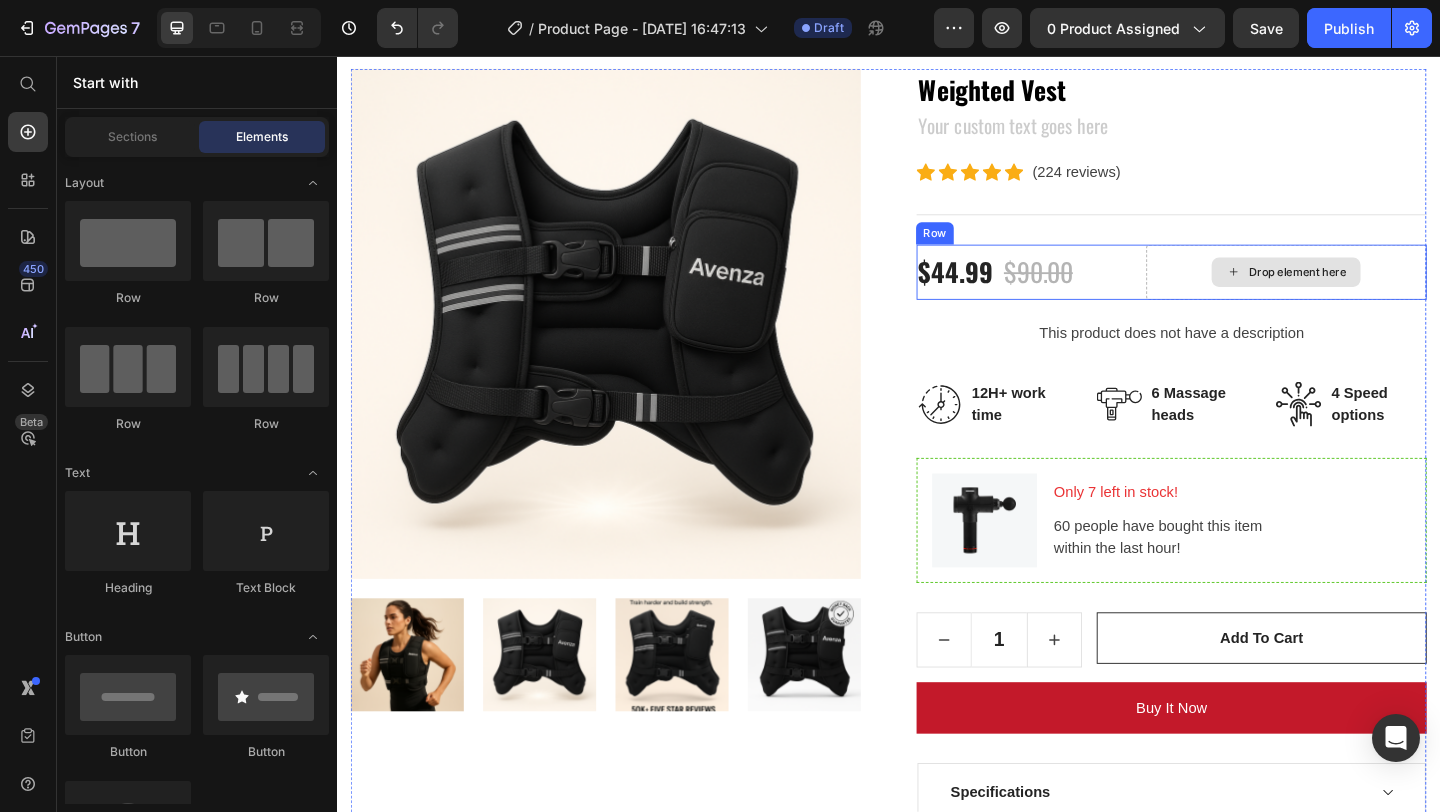 click on "Drop element here" at bounding box center [1381, 291] 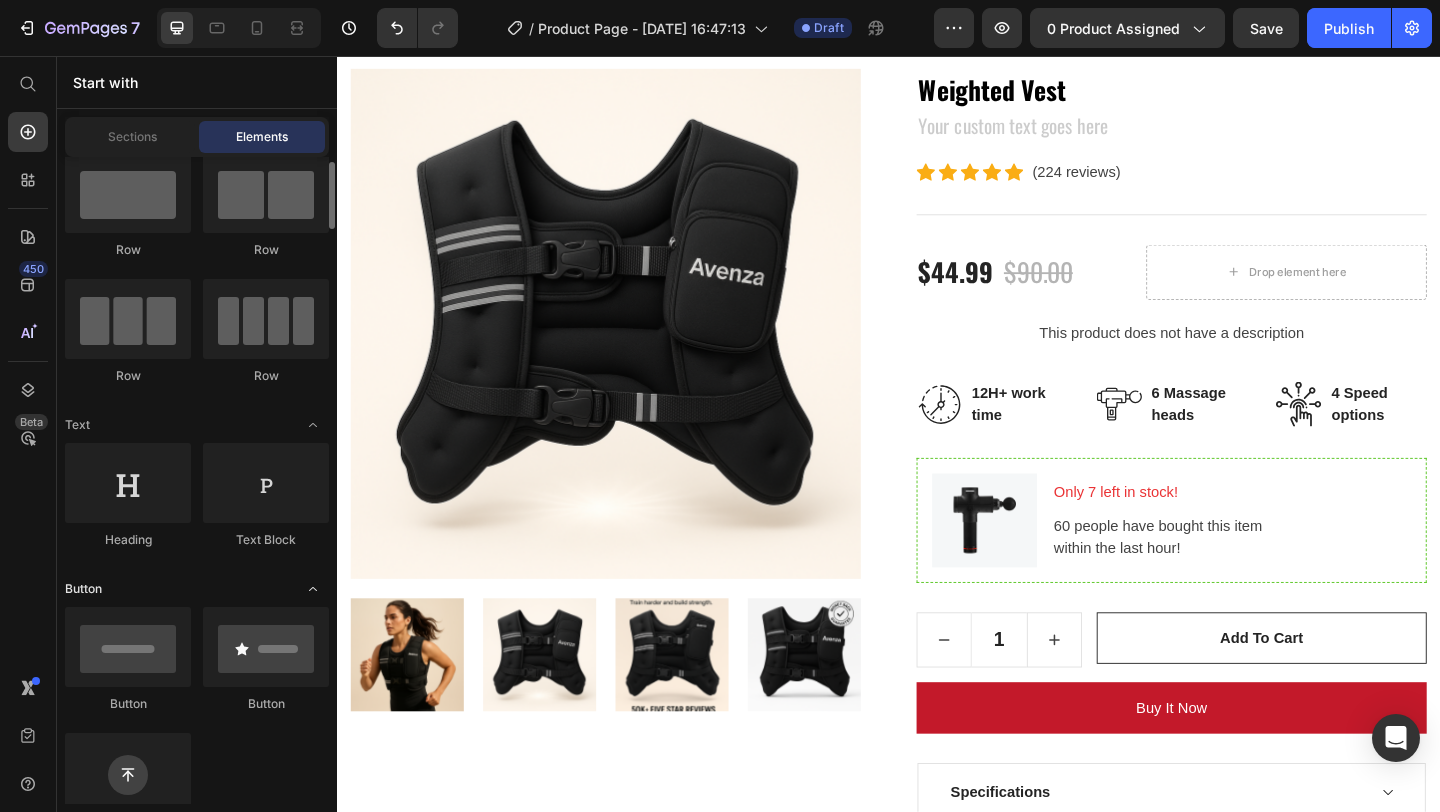 scroll, scrollTop: 0, scrollLeft: 0, axis: both 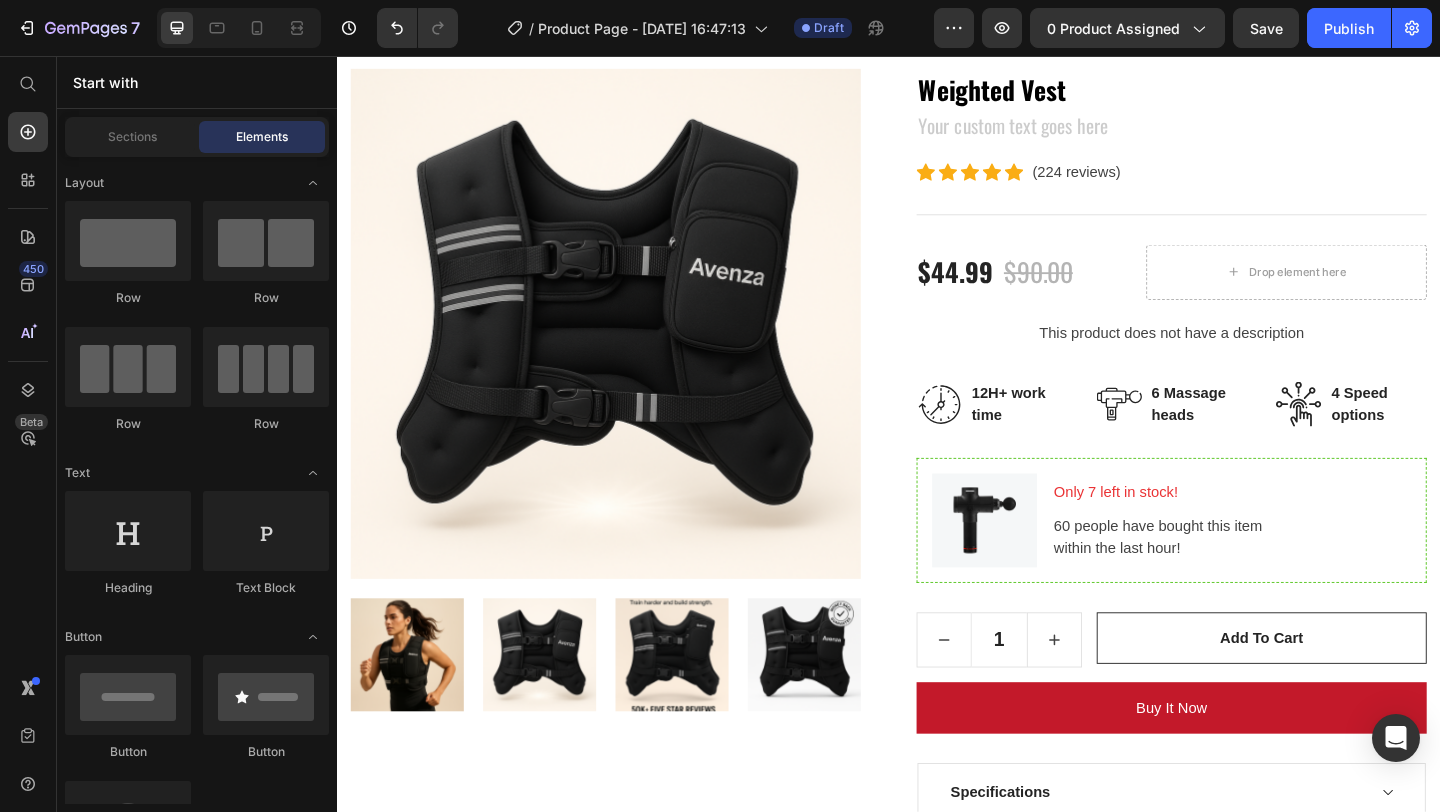 click on "Sections Elements" at bounding box center (197, 137) 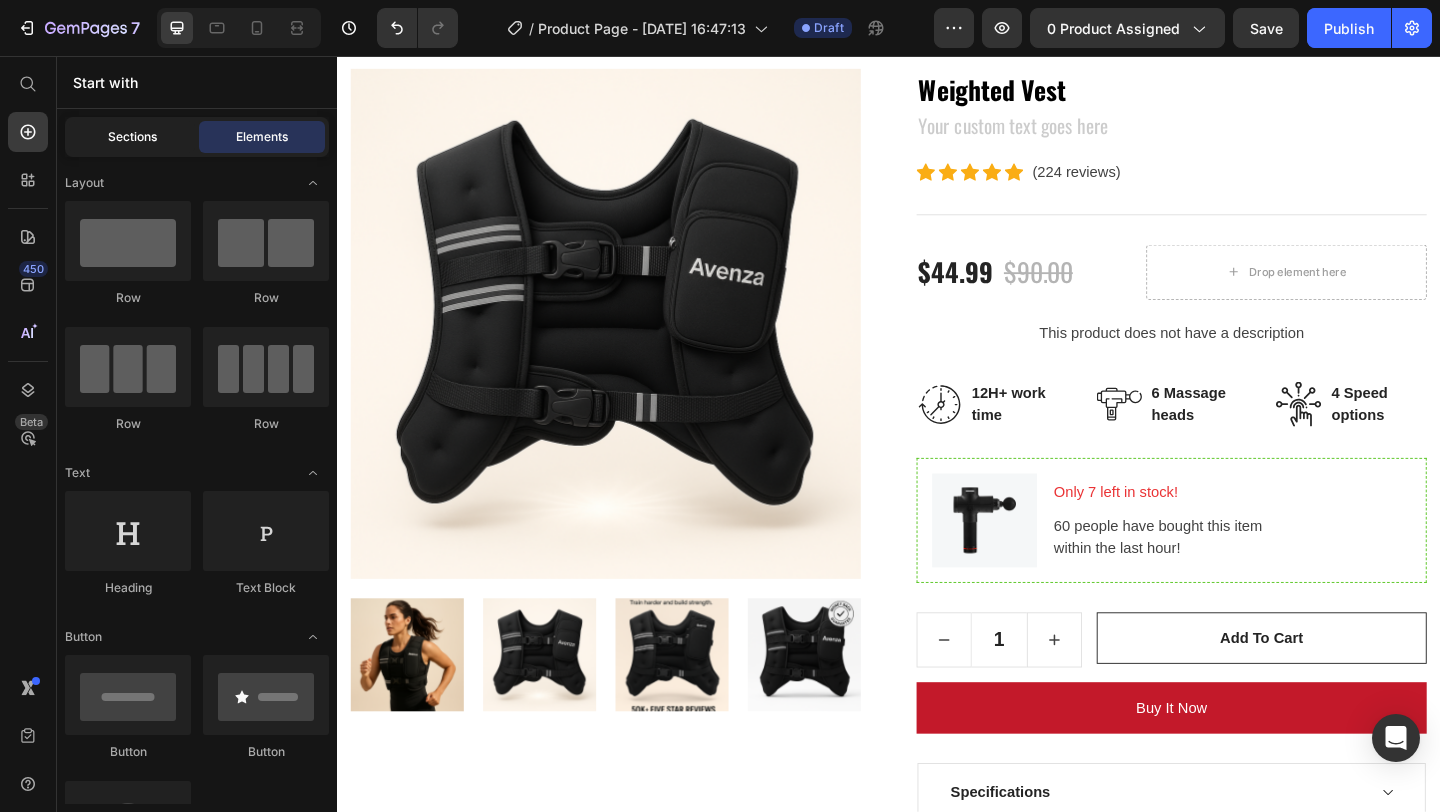 click on "Sections" 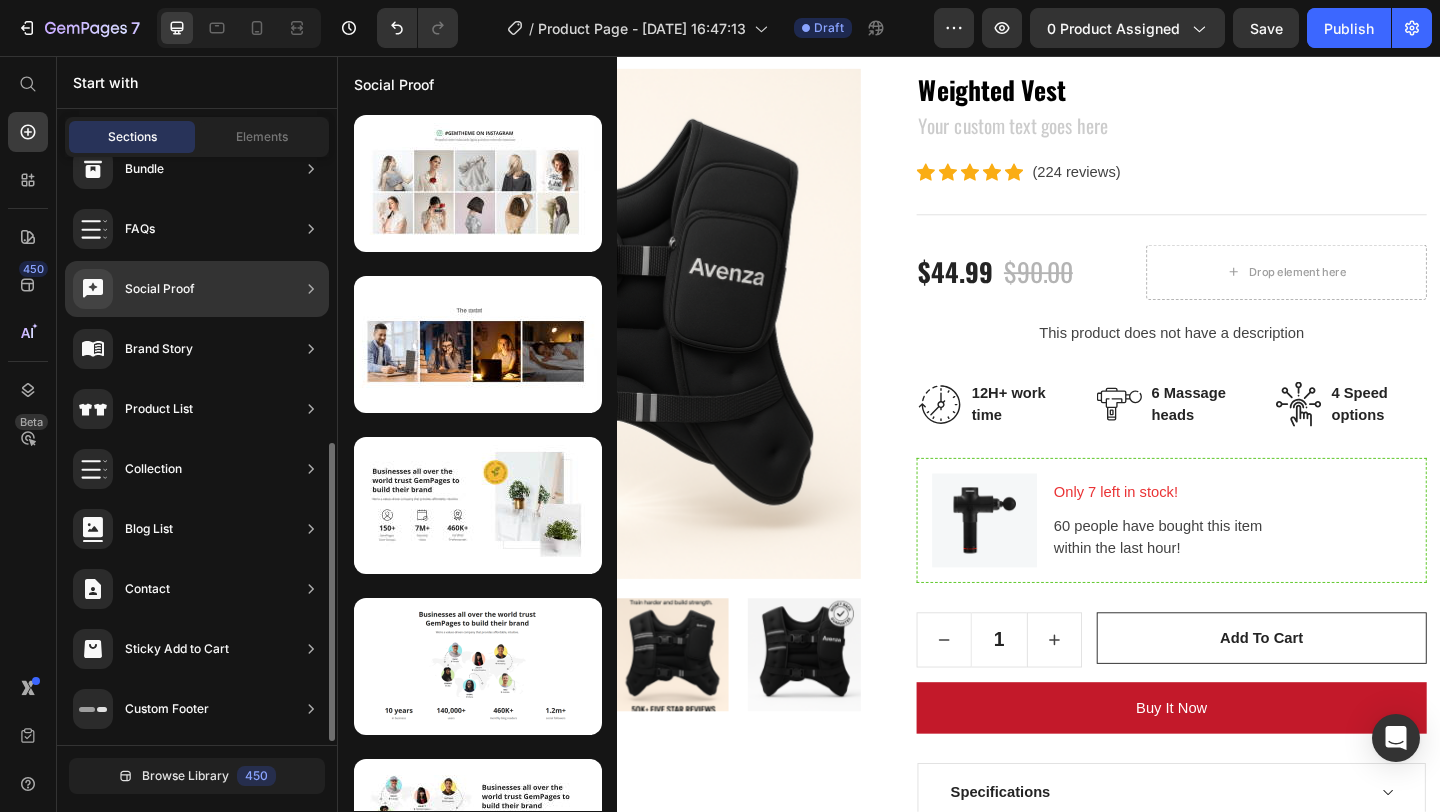 scroll, scrollTop: 0, scrollLeft: 0, axis: both 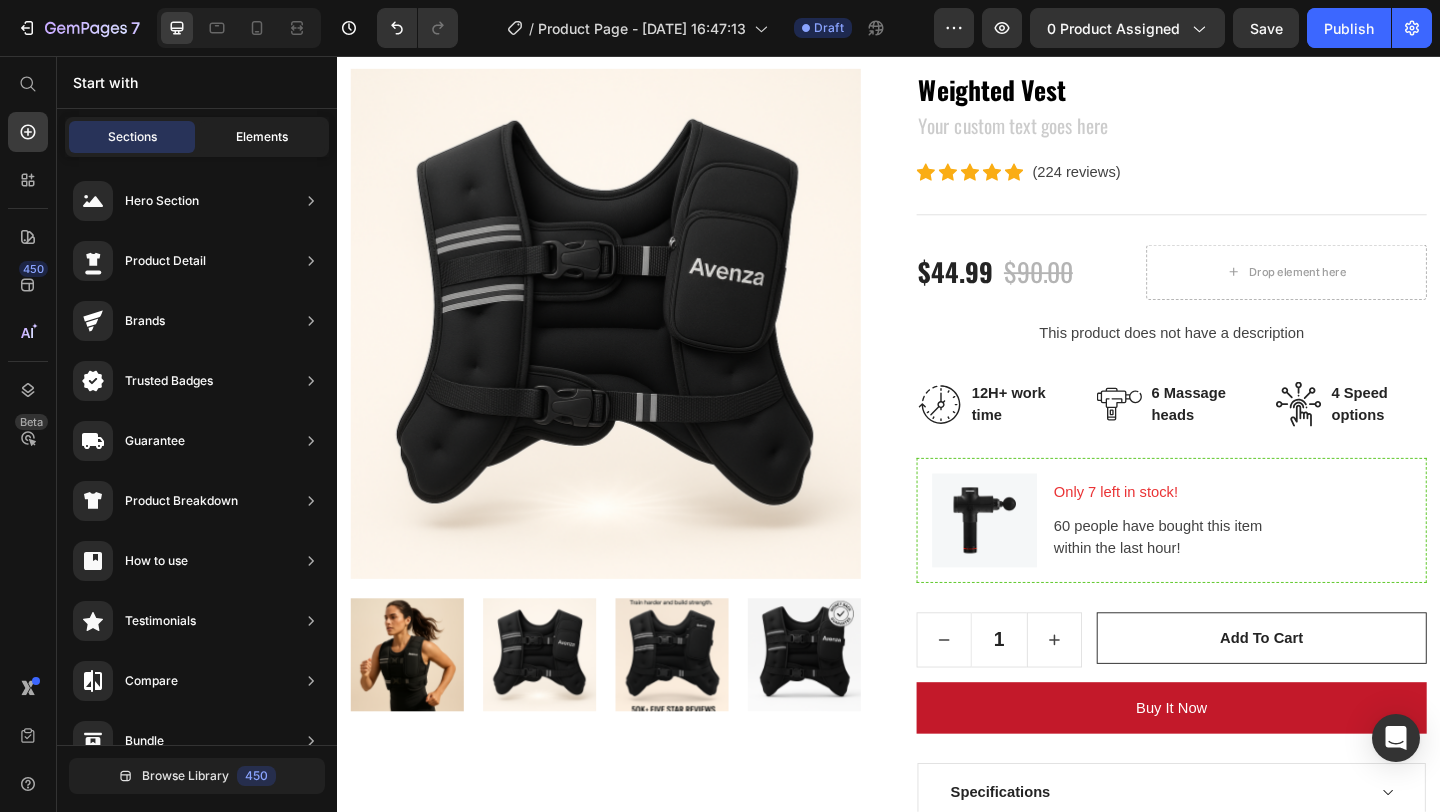 click on "Elements" at bounding box center [262, 137] 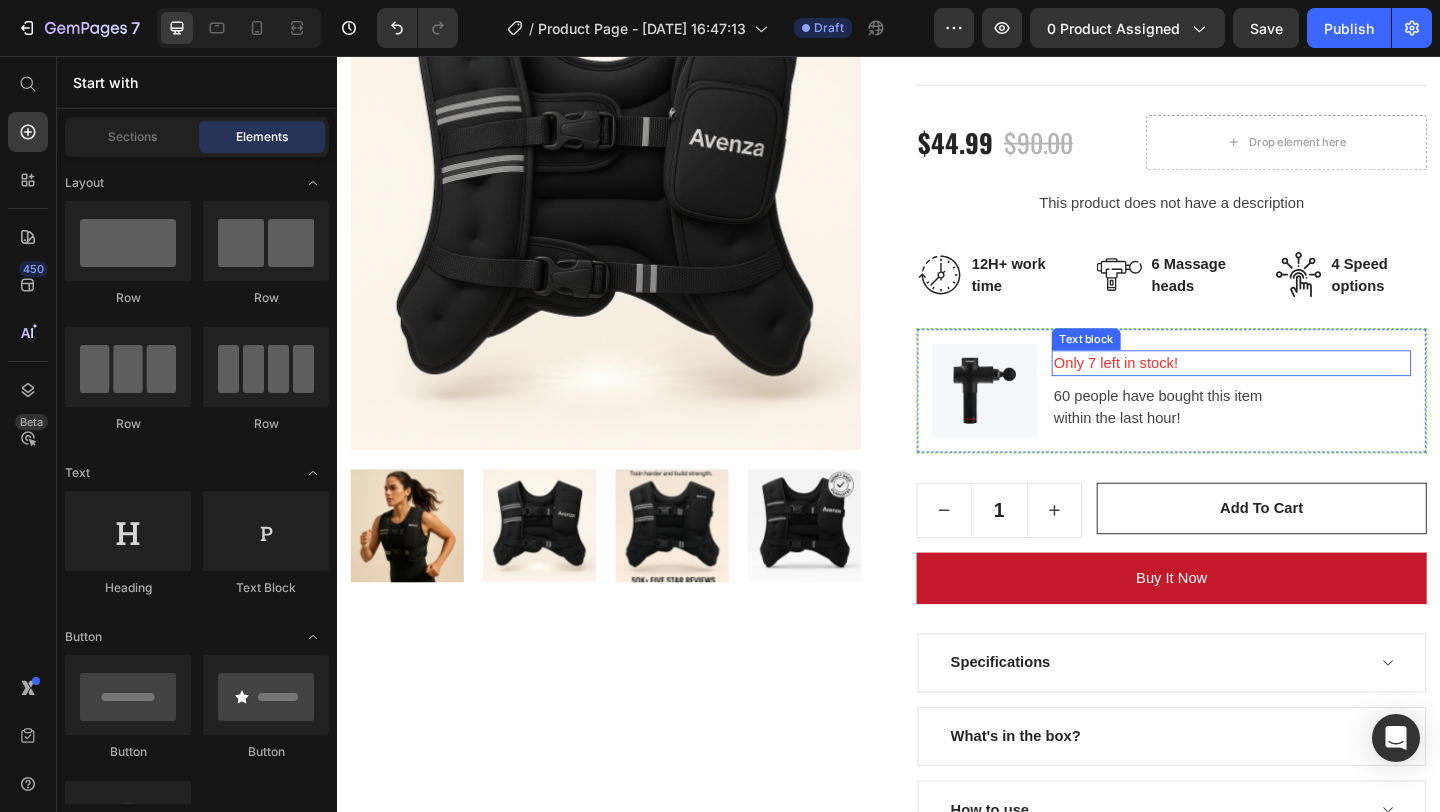 scroll, scrollTop: 251, scrollLeft: 0, axis: vertical 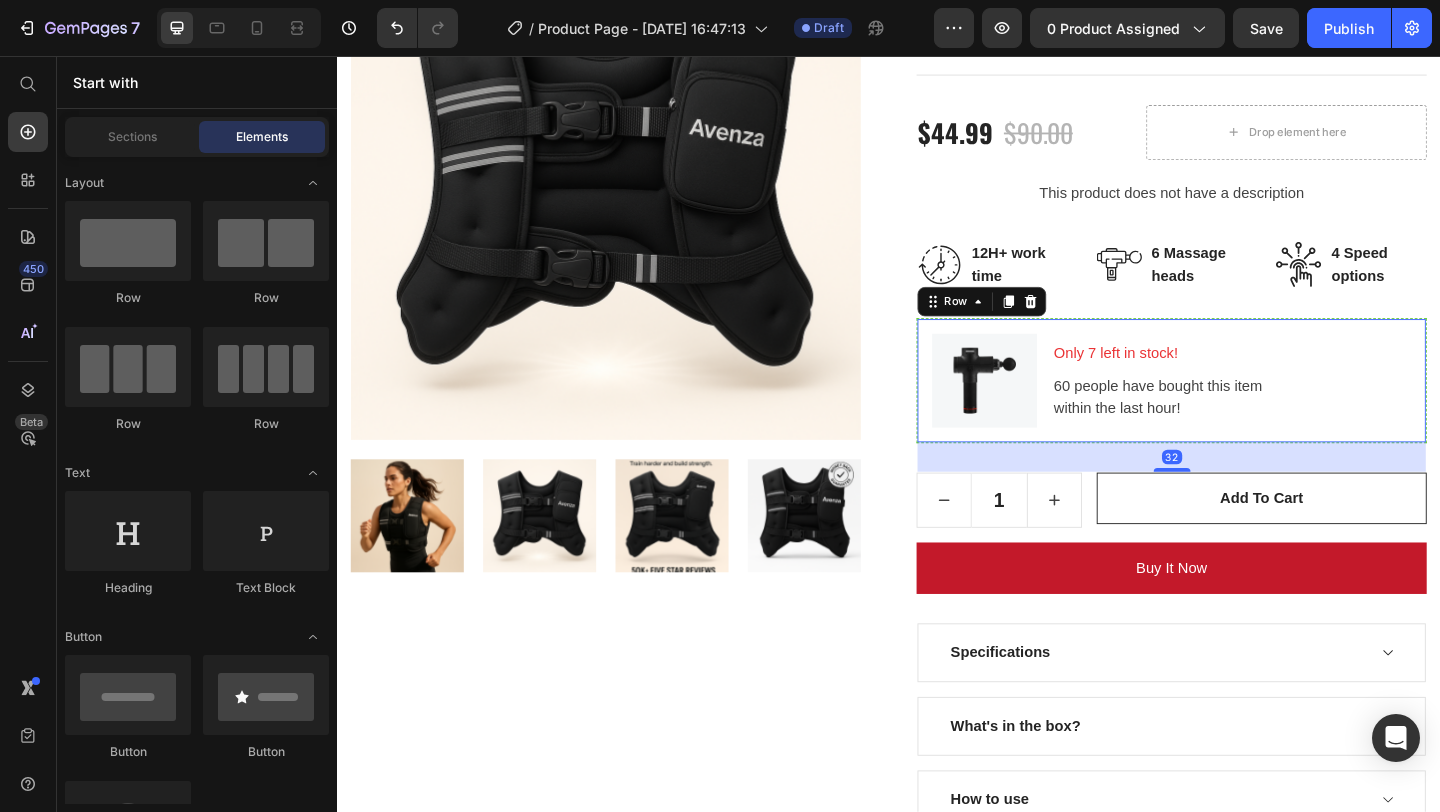 click on "Image Only 7 left in stock! Text block 60 people have bought this item within the last hour! Text block Row   32" at bounding box center (1244, 409) 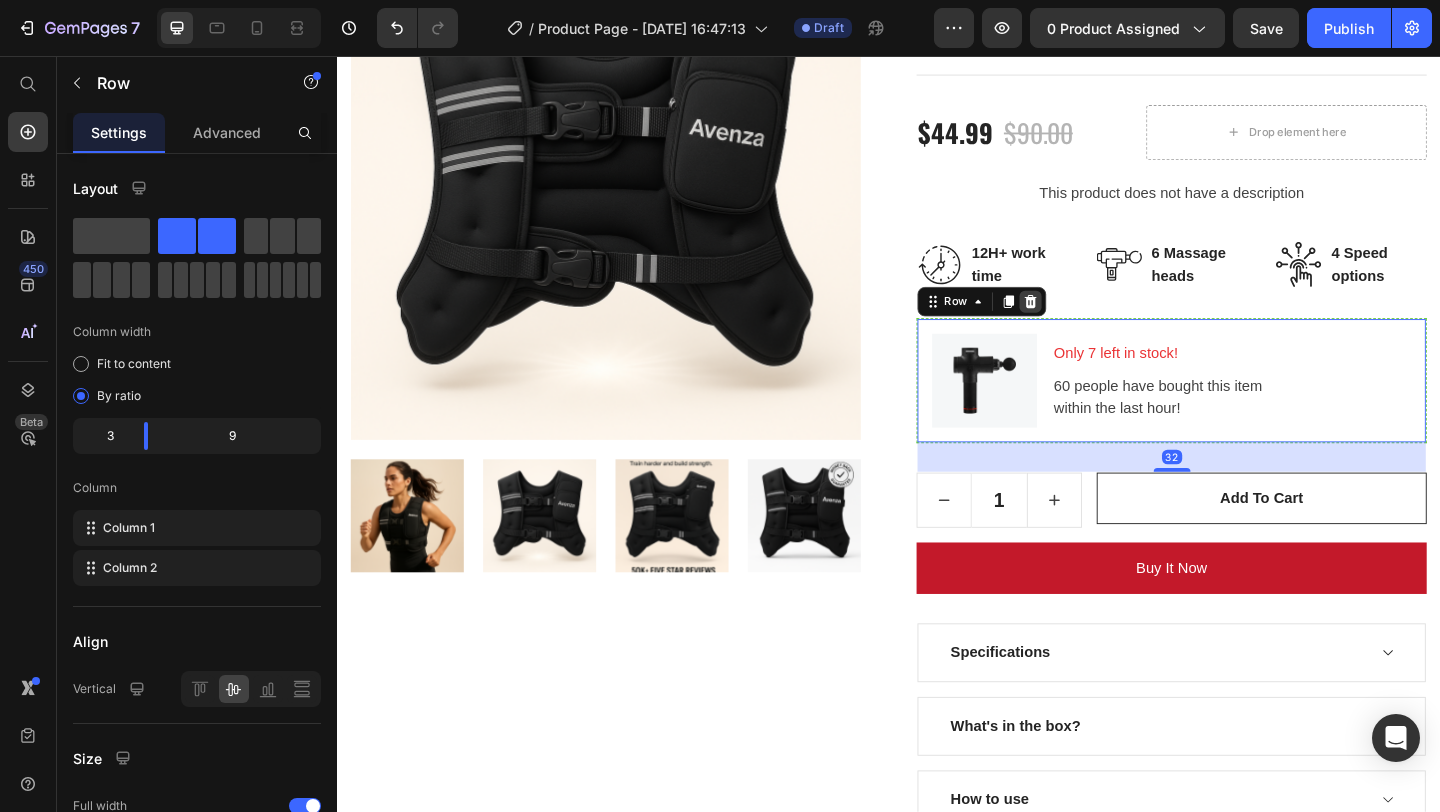 click at bounding box center [1091, 323] 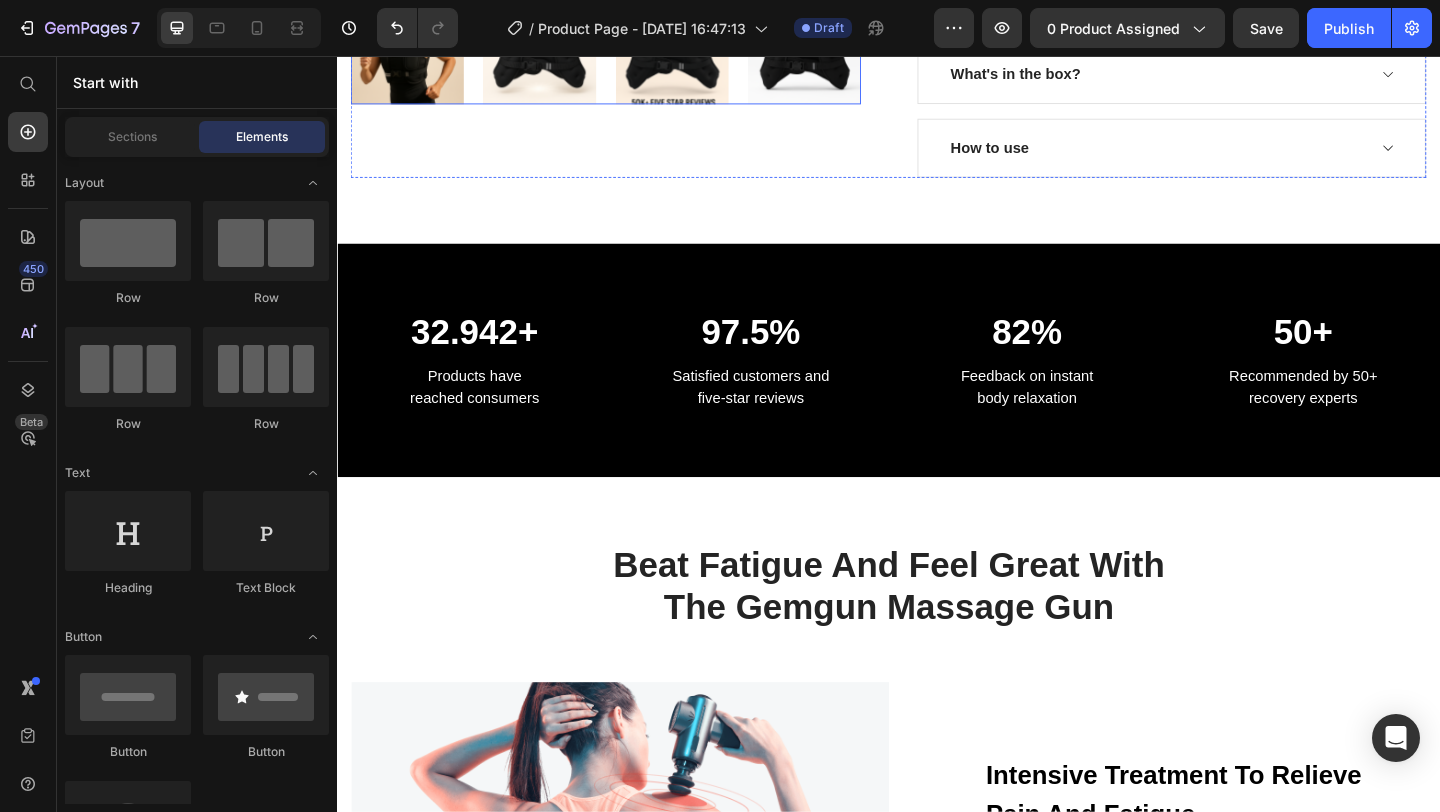 scroll, scrollTop: 805, scrollLeft: 0, axis: vertical 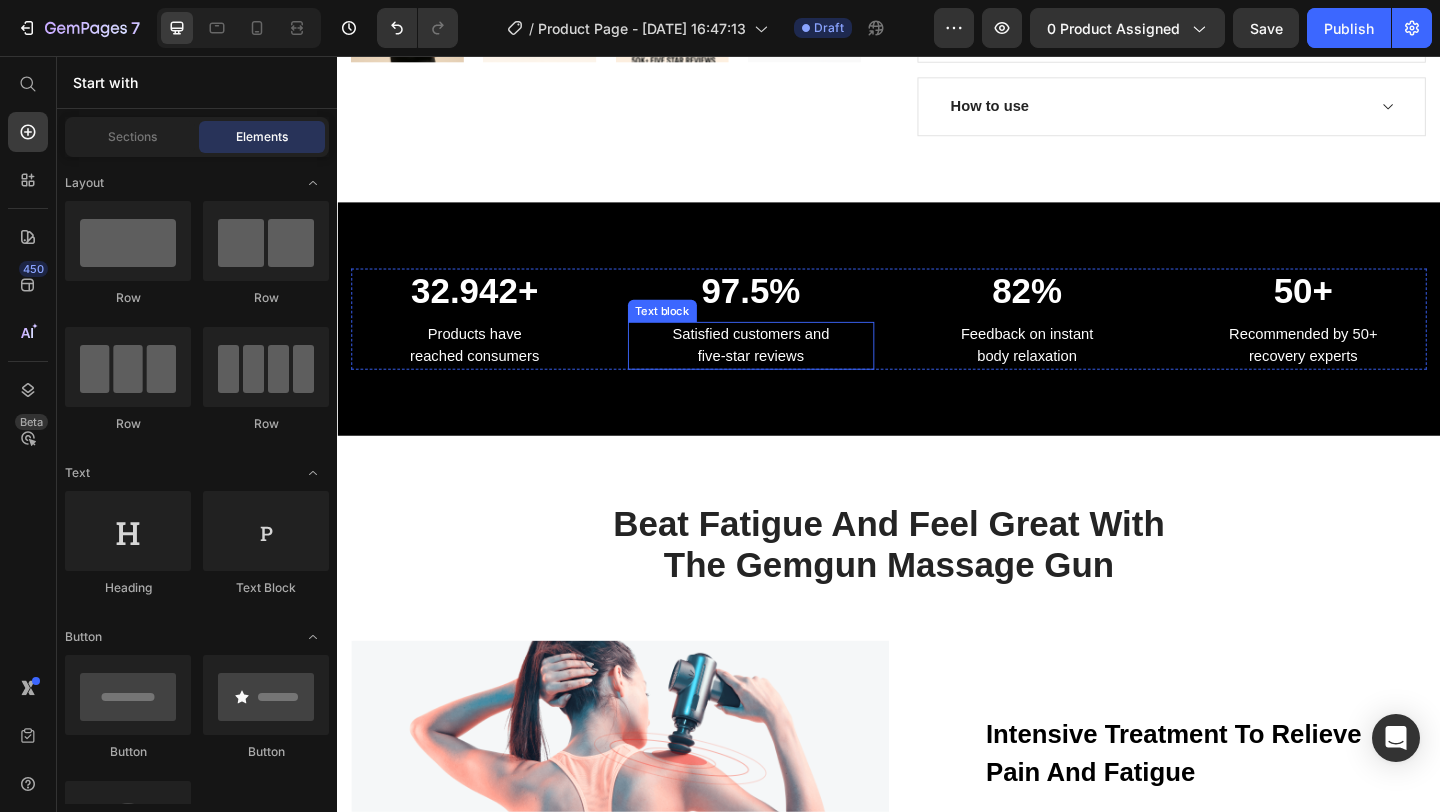 click on "Satisfied customers and five-star reviews" at bounding box center [787, 371] 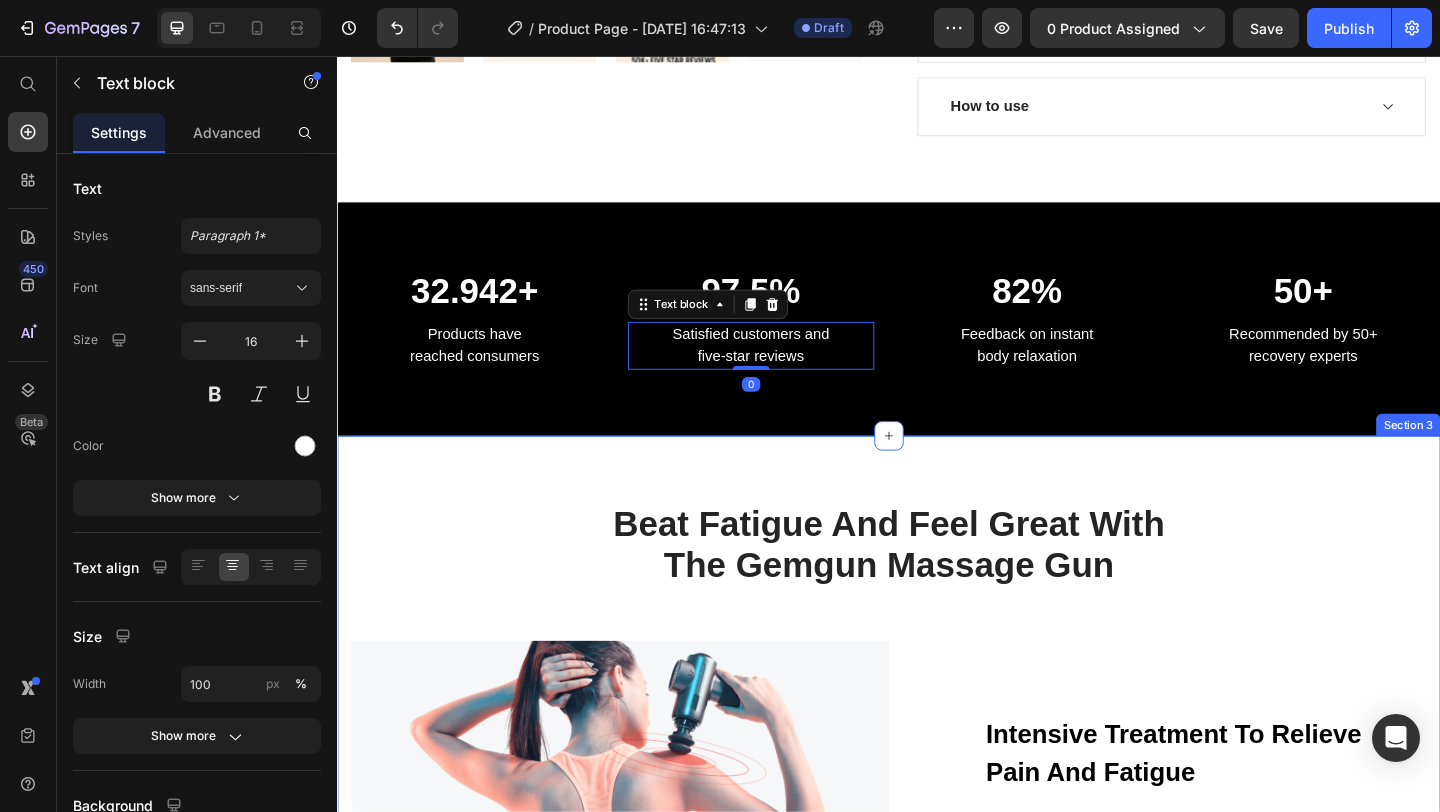 click on "Beat Fatigue And Feel Great With The Gemgun Massage Gun Heading Row Image Intensive Treatment To Relieve Pain And Fatigue Text block By rapidly hitting the muscle fibers with a gentle wave, we are able to loosen up the tight knots in the area and reduce muscle soreness from the very first use. Text block Row Row Blood Circulation And Relaxation Of The Body Text block Massage guns increase blood flow, which shuttles nutrients into the muscle while also removing blood that may have pooled in the muscles - bringing a feeling of relaxation, comfort. Text block Row Image Row Section 3" at bounding box center [937, 897] 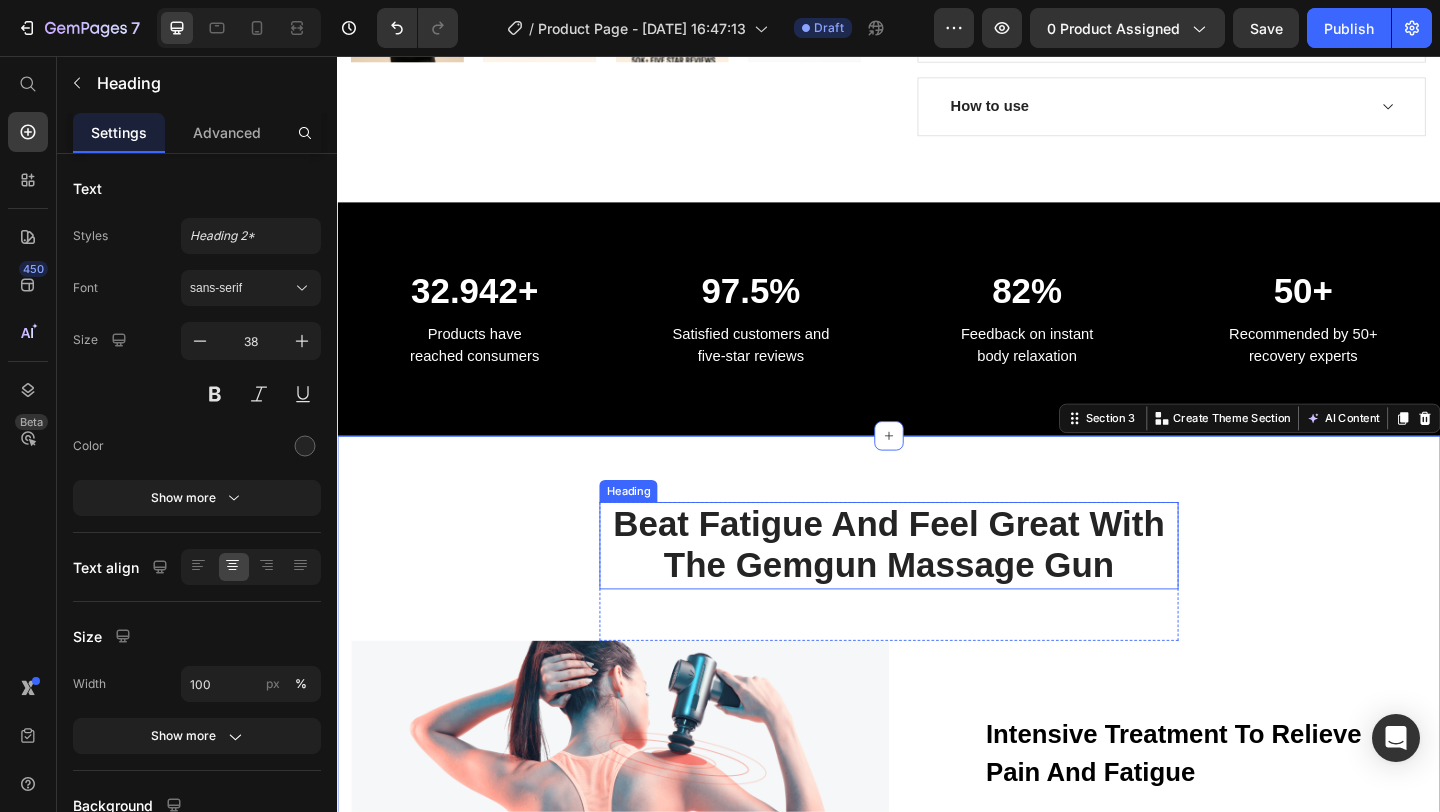 click on "Beat Fatigue And Feel Great With The Gemgun Massage Gun" at bounding box center [937, 588] 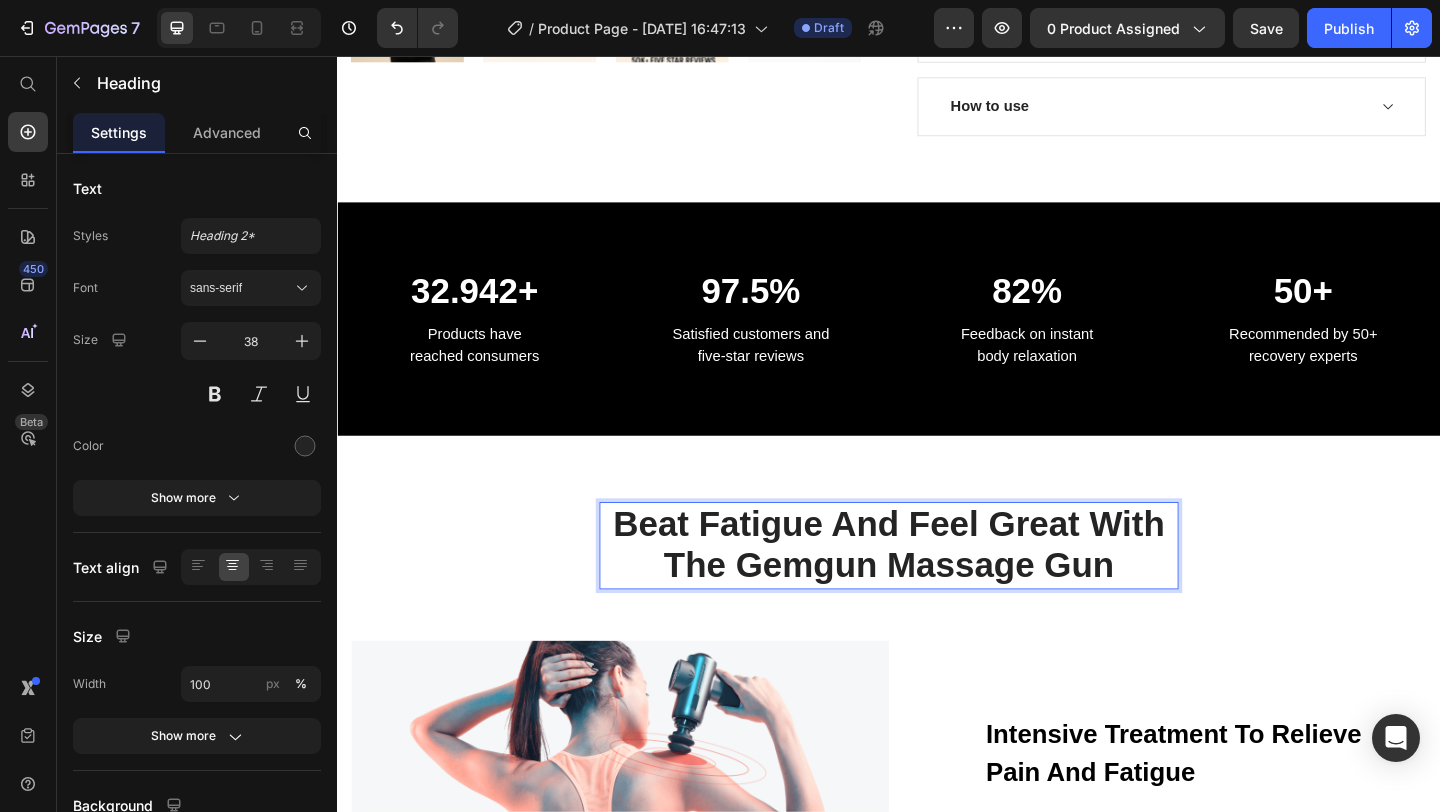 click on "Beat Fatigue And Feel Great With The Gemgun Massage Gun" at bounding box center (937, 588) 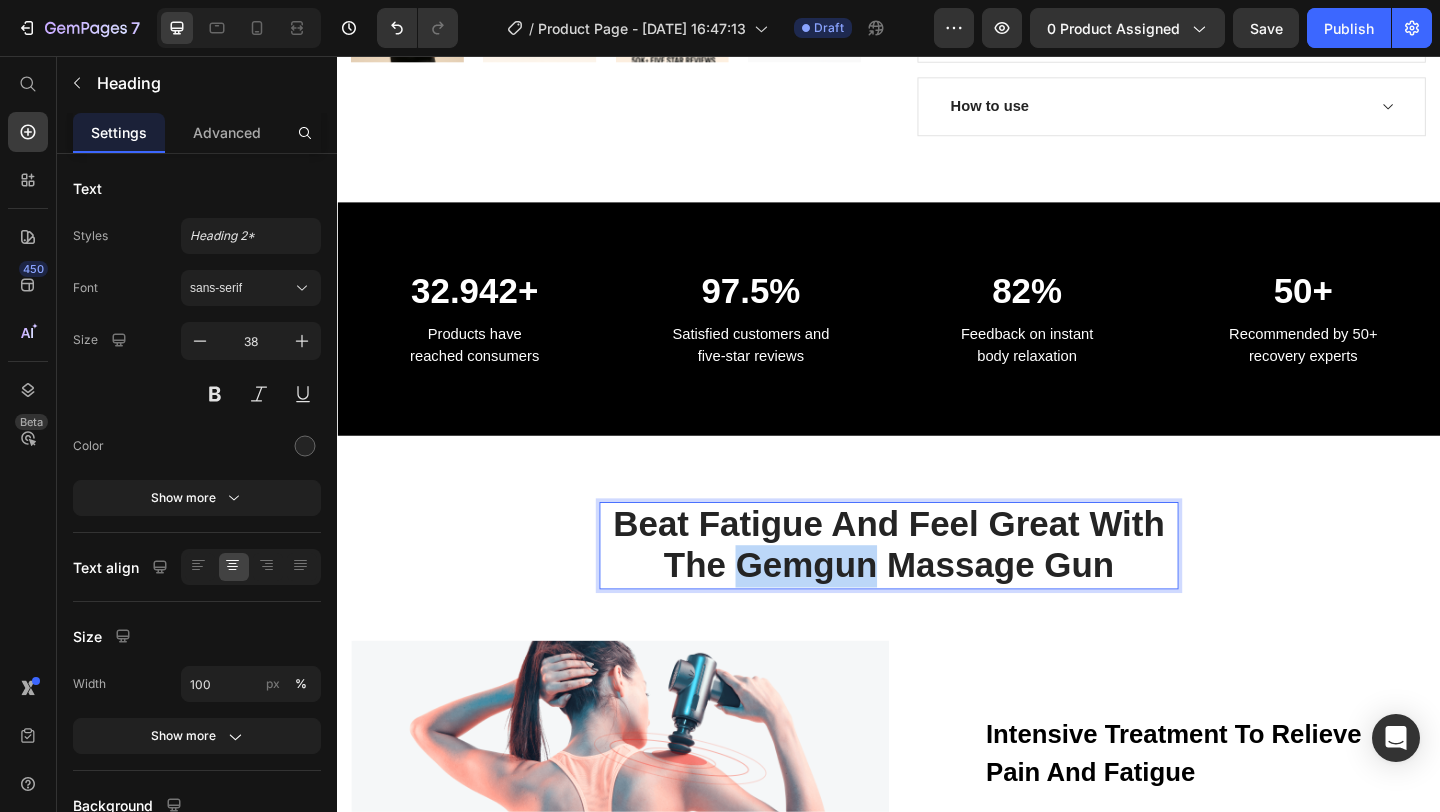 click on "Beat Fatigue And Feel Great With The Gemgun Massage Gun" at bounding box center (937, 588) 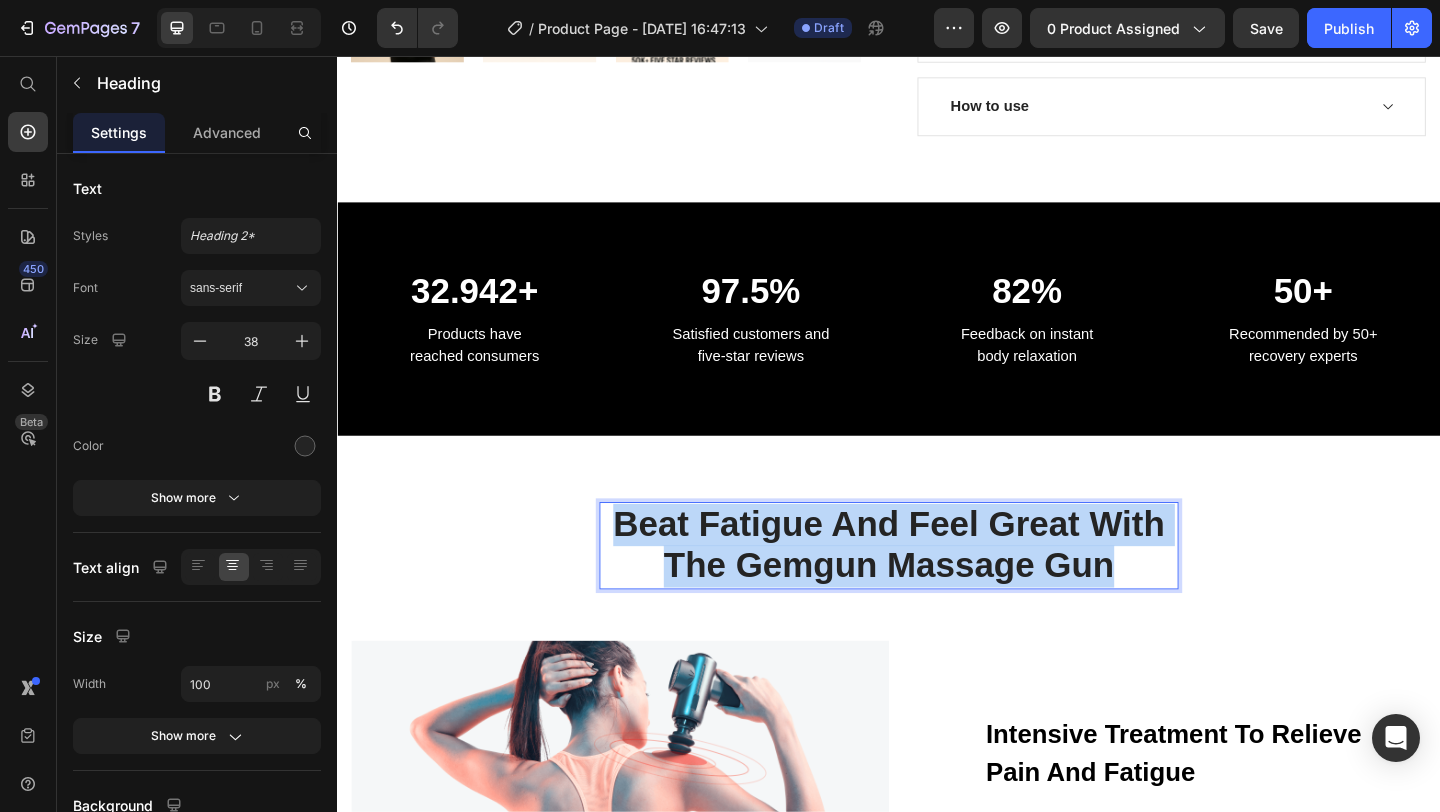 click on "Beat Fatigue And Feel Great With The Gemgun Massage Gun" at bounding box center [937, 588] 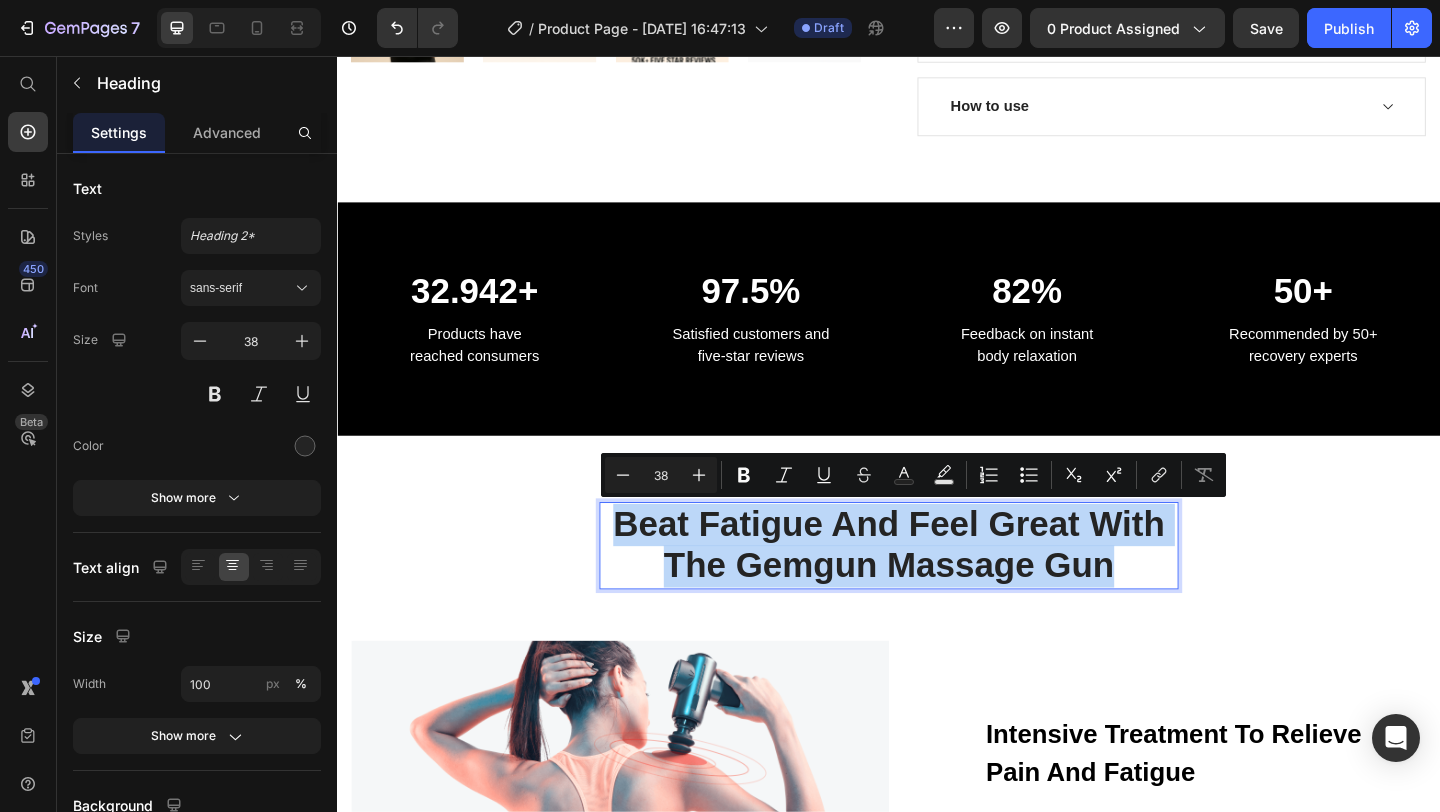 copy on "Beat Fatigue And Feel Great With The Gemgun Massage Gun" 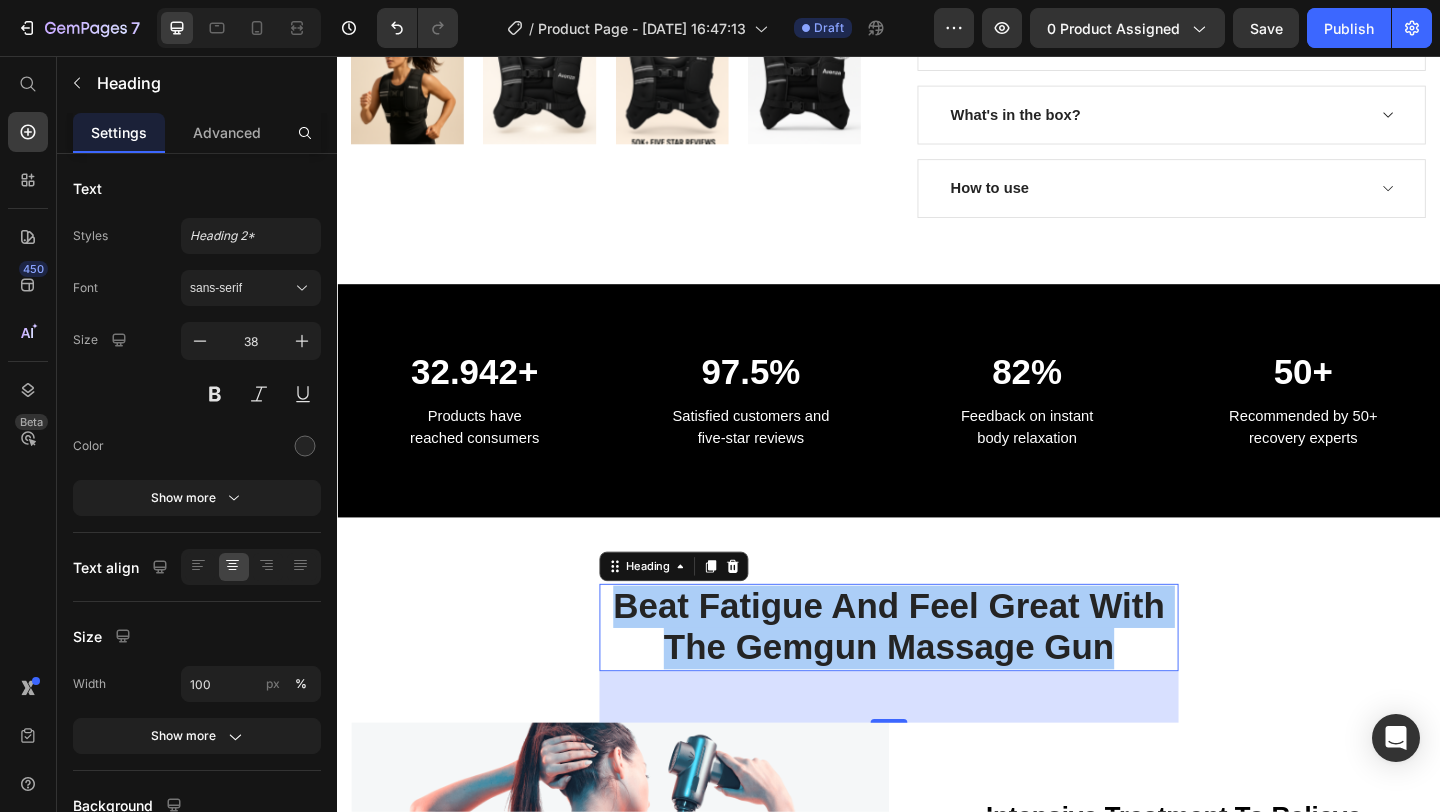 scroll, scrollTop: 774, scrollLeft: 0, axis: vertical 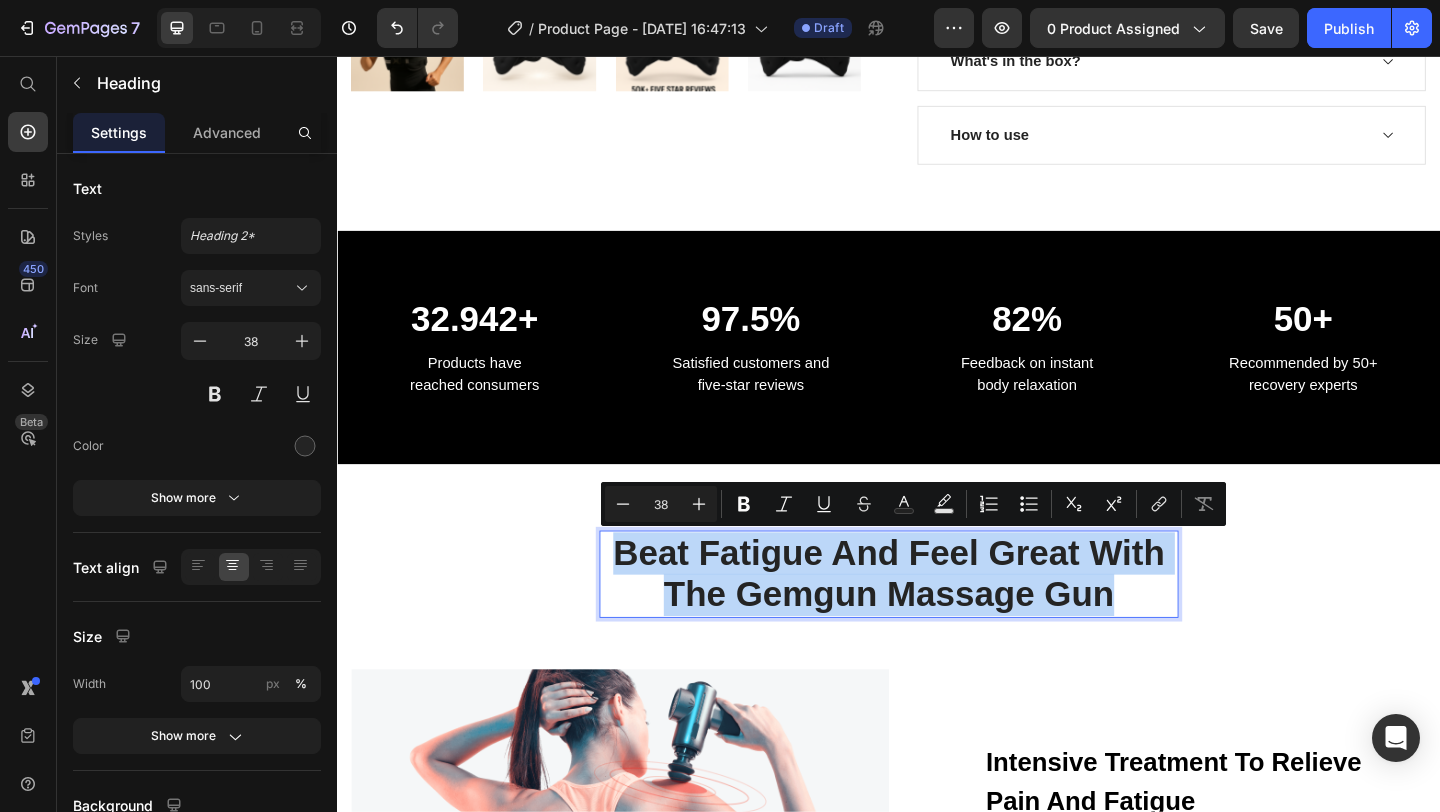 click on "Beat Fatigue And Feel Great With The Gemgun Massage Gun" at bounding box center (937, 619) 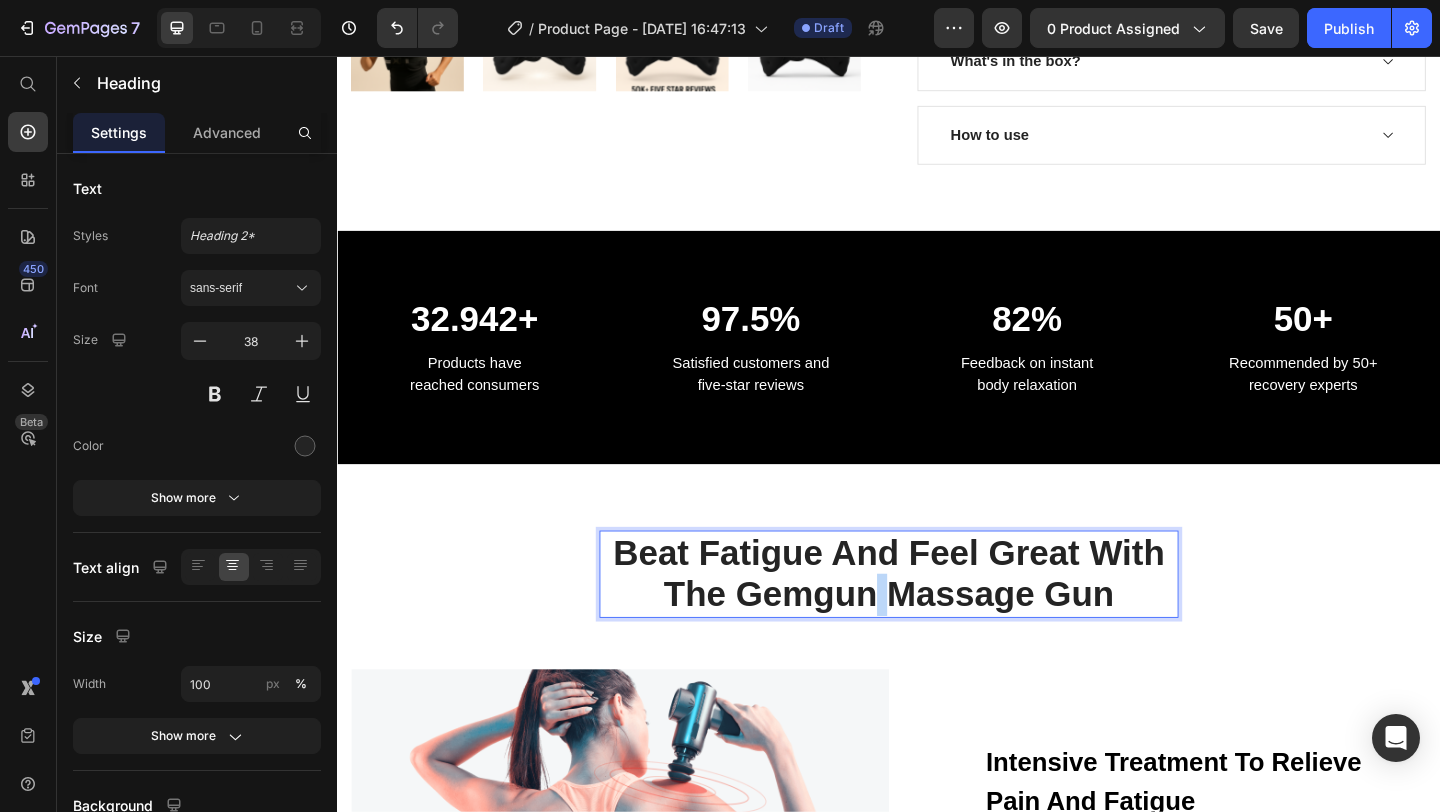 click on "Beat Fatigue And Feel Great With The Gemgun Massage Gun" at bounding box center [937, 619] 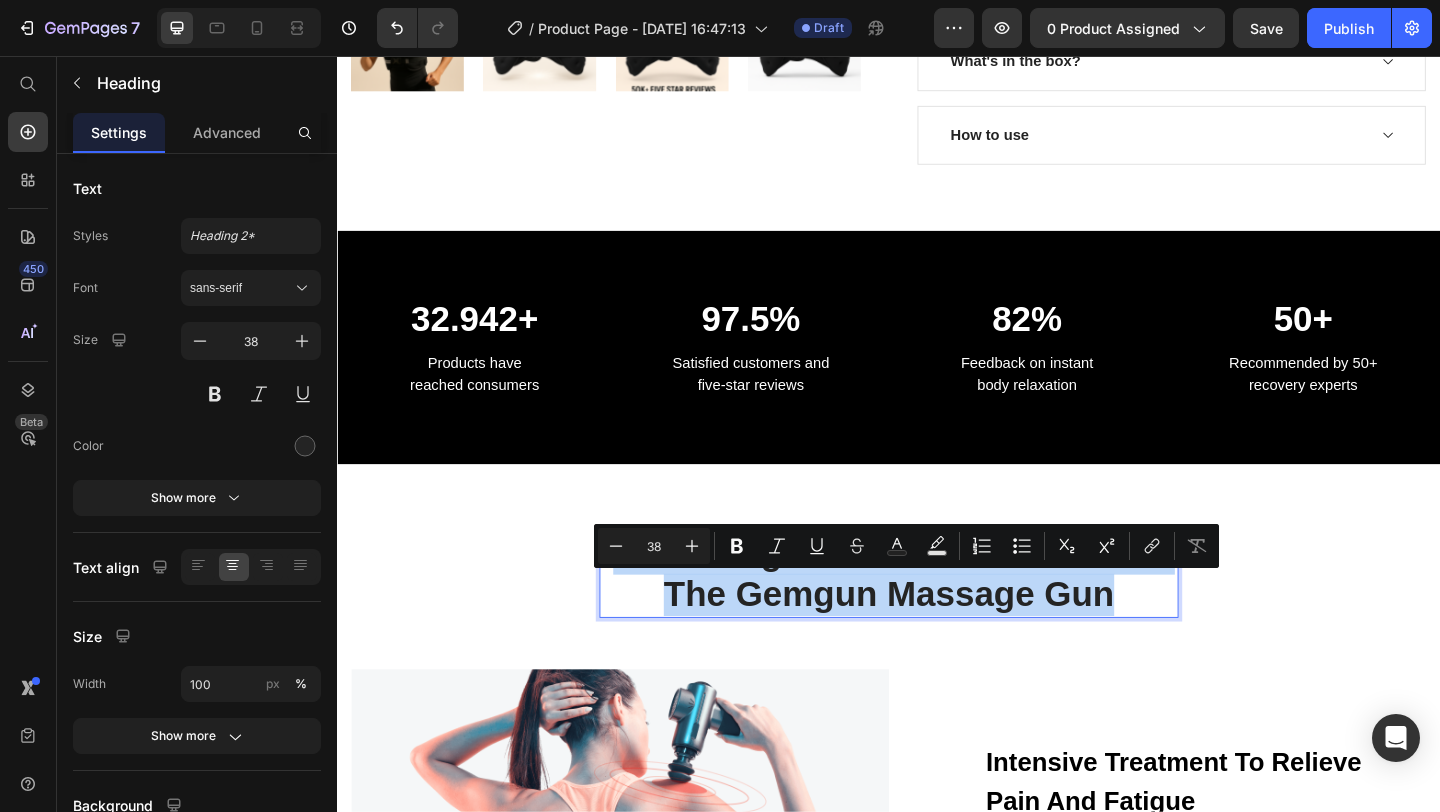 click on "Beat Fatigue And Feel Great With The Gemgun Massage Gun" at bounding box center (937, 619) 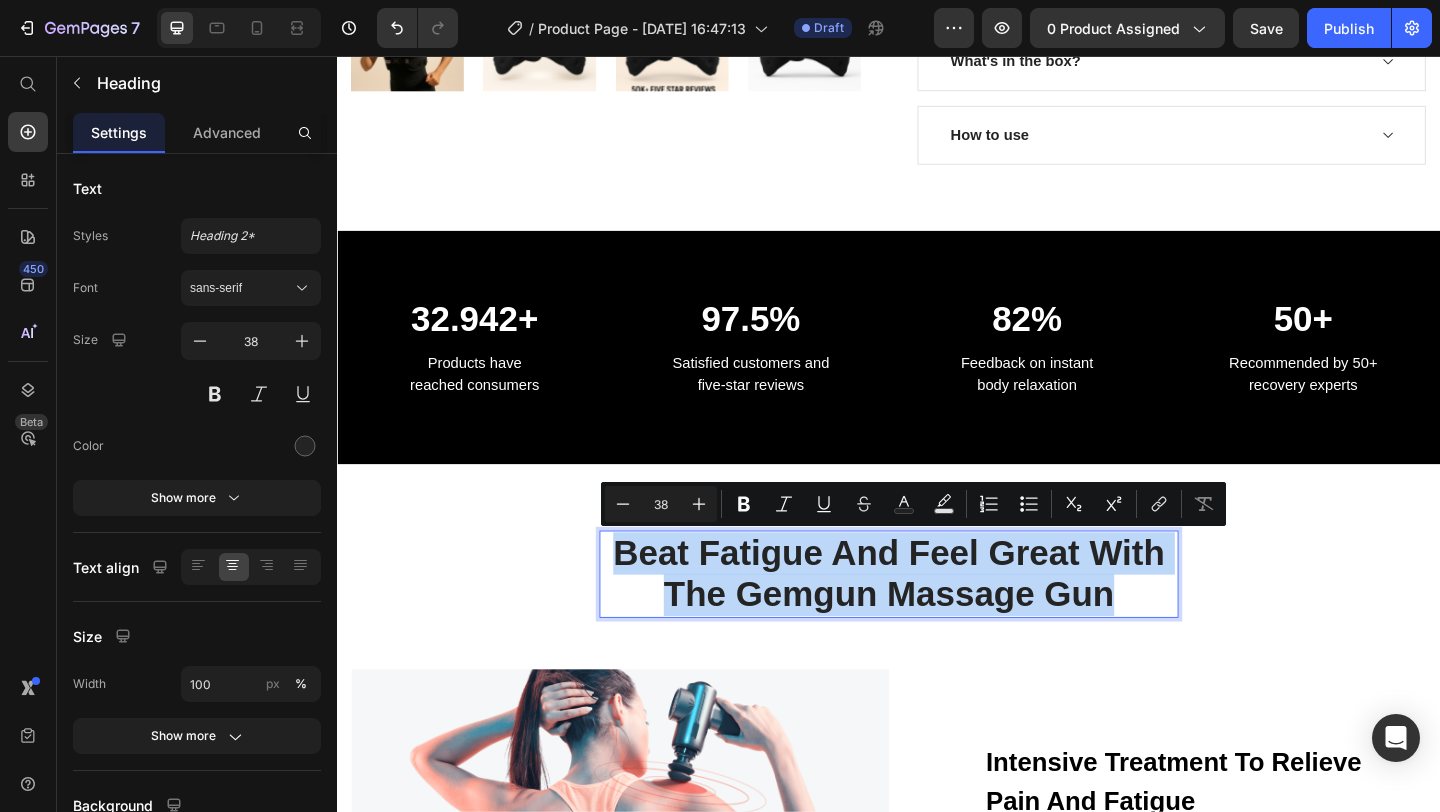 click on "Beat Fatigue And Feel Great With The Gemgun Massage Gun" at bounding box center [937, 619] 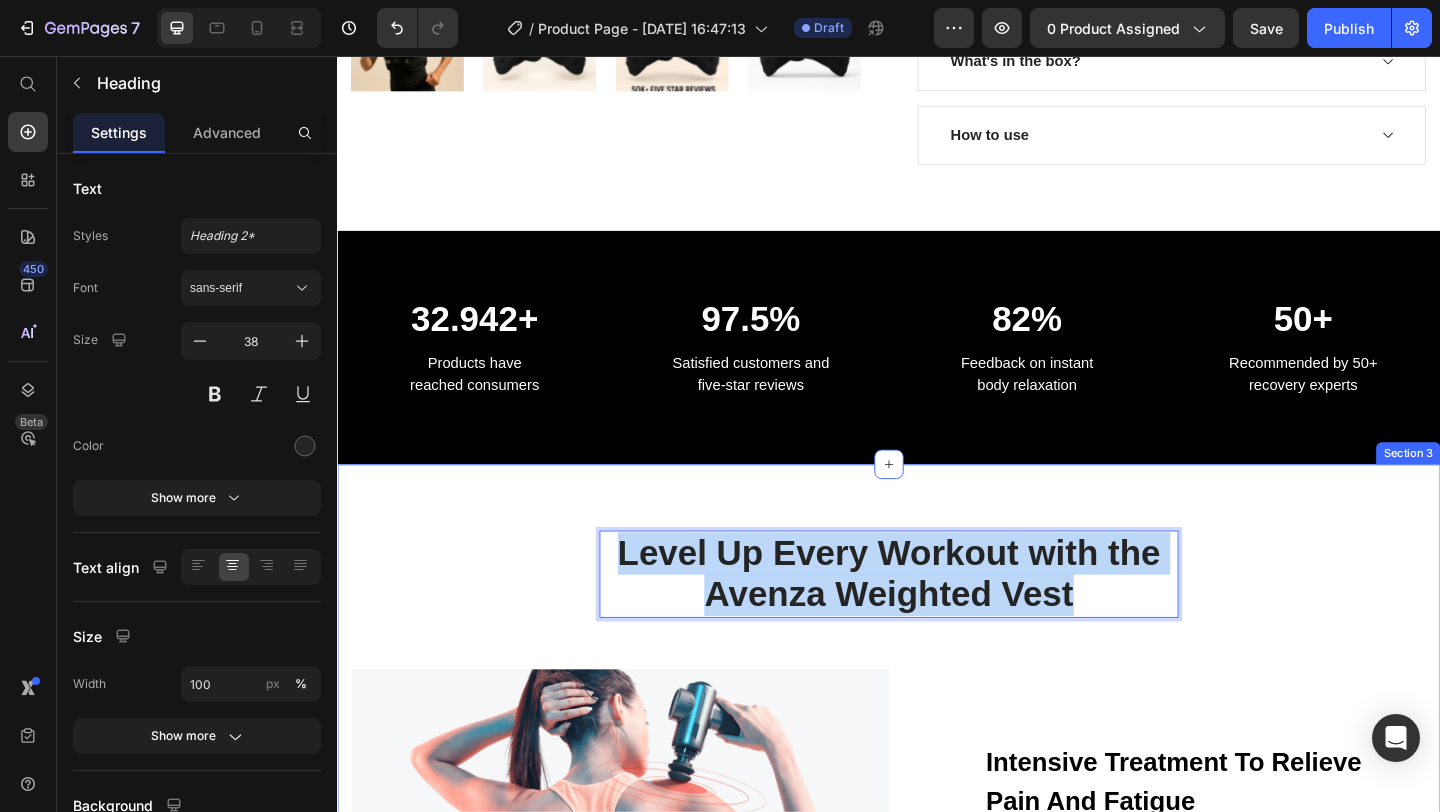 drag, startPoint x: 1162, startPoint y: 632, endPoint x: 593, endPoint y: 541, distance: 576.23083 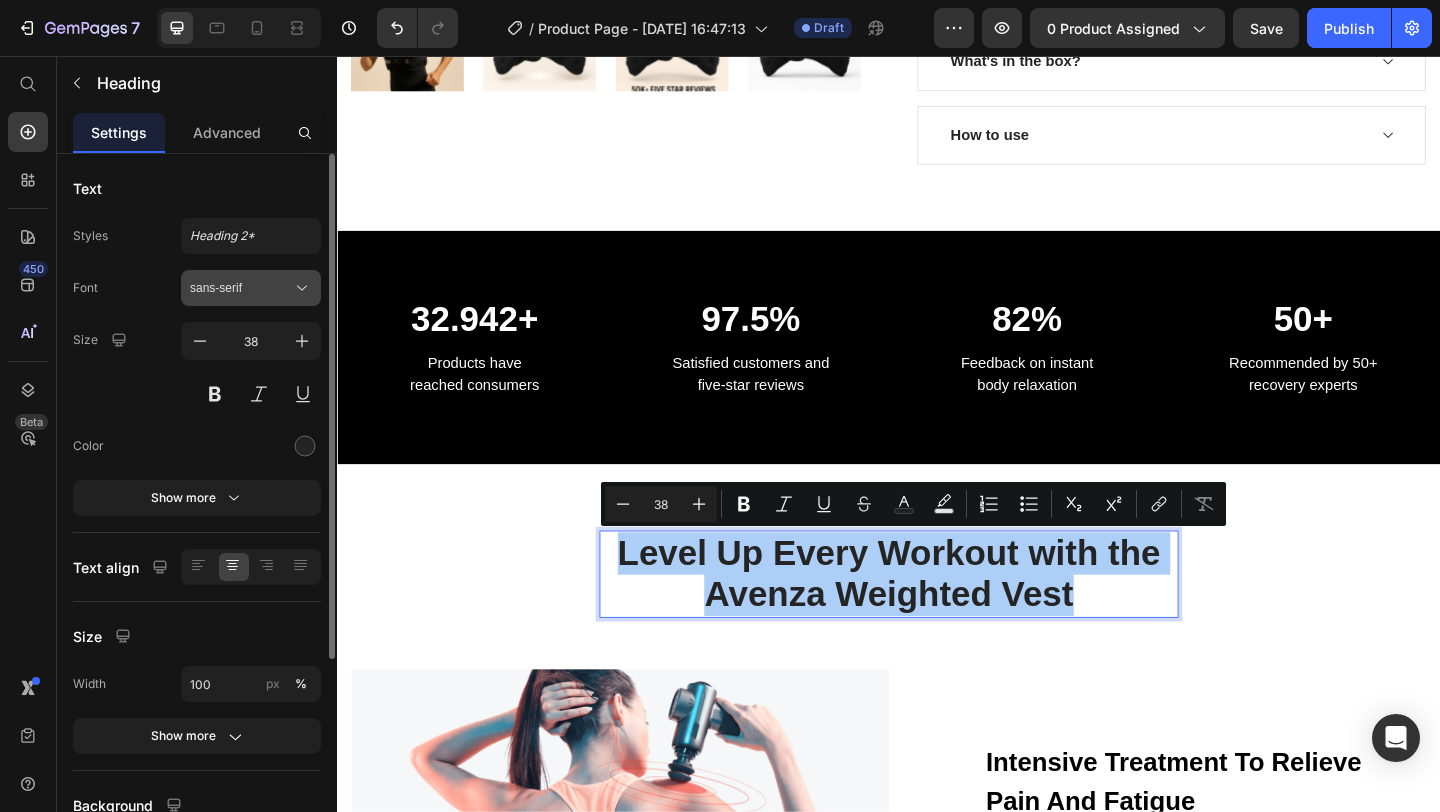 click on "sans-serif" at bounding box center (251, 288) 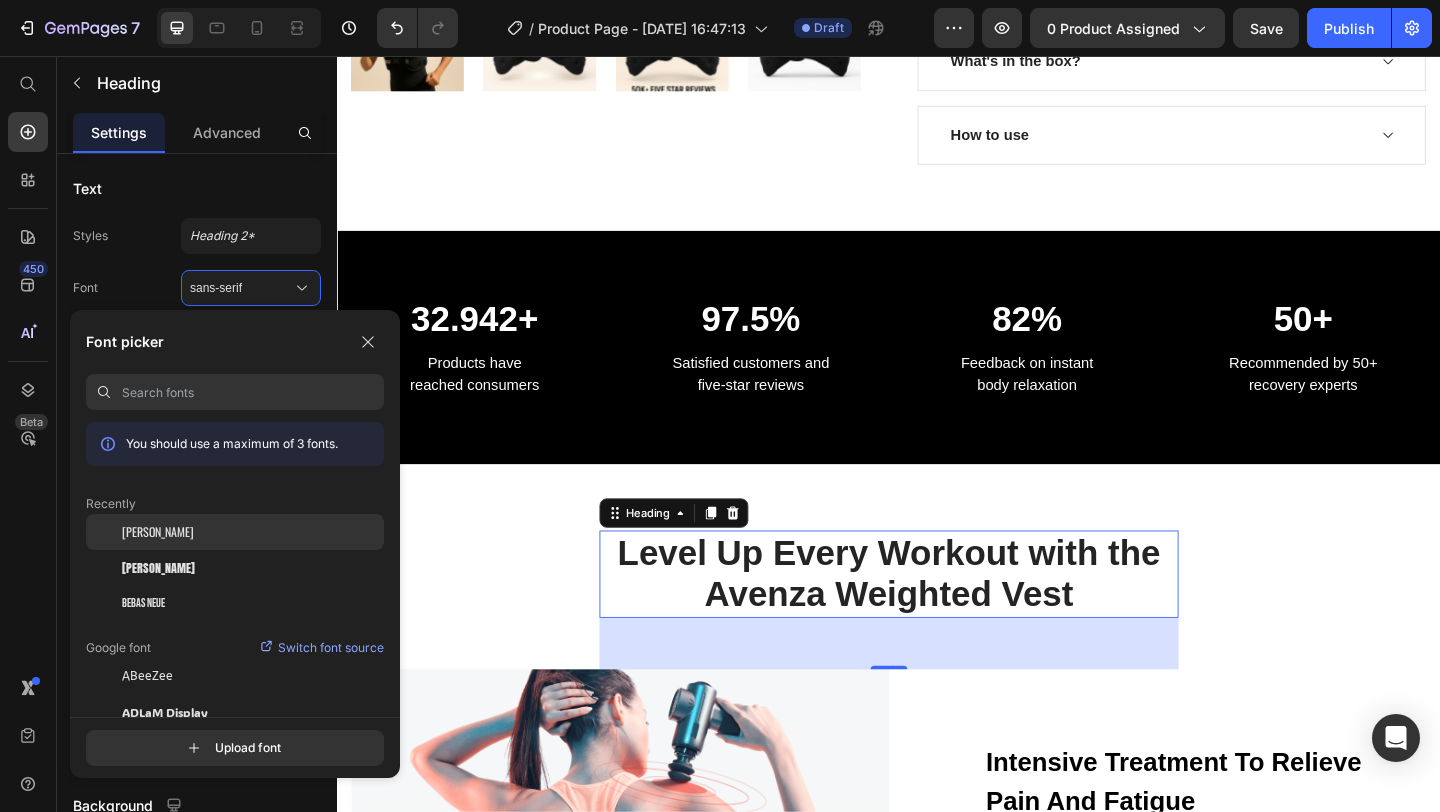 click on "[PERSON_NAME]" 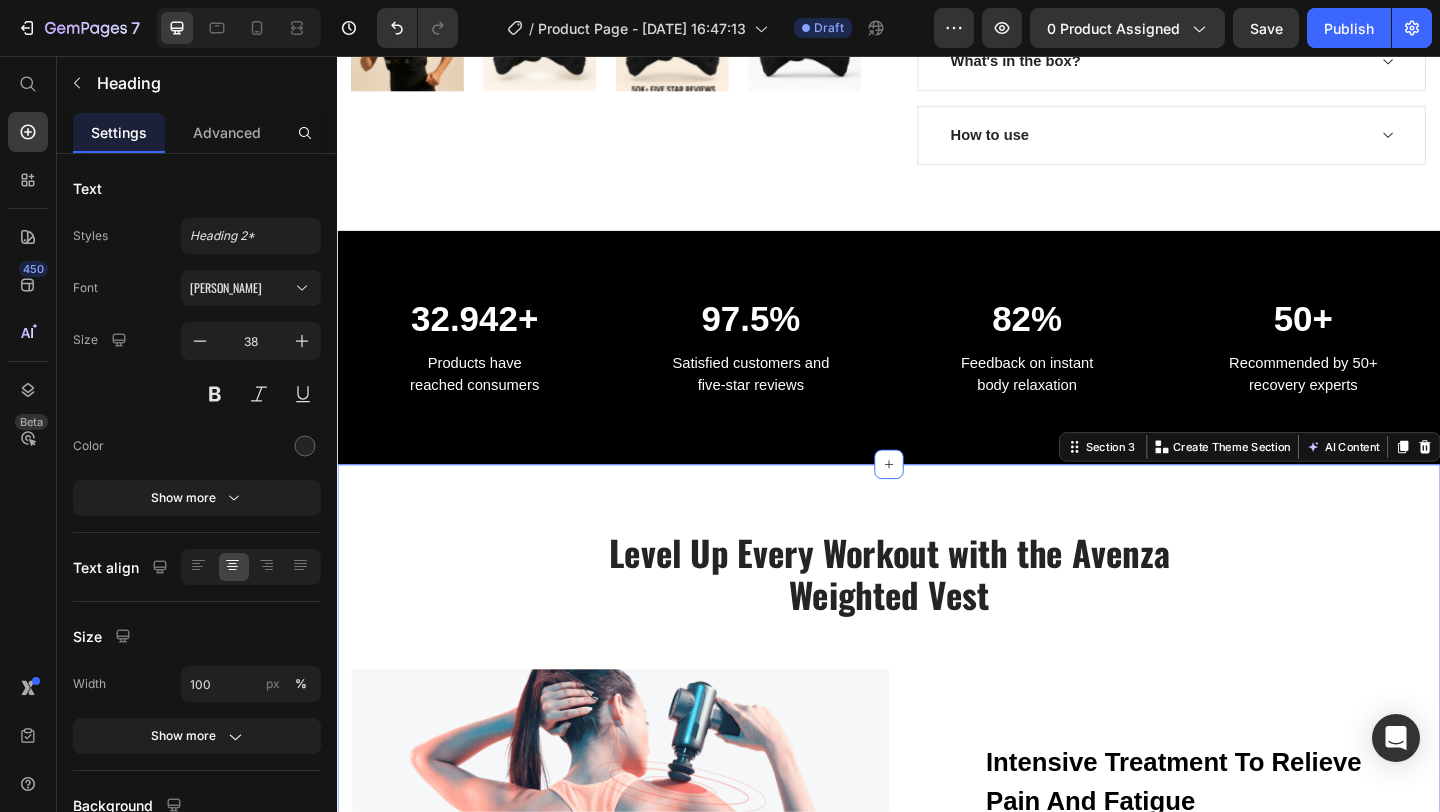 click on "Level Up Every Workout with the Avenza Weighted Vest Heading Row Image Intensive Treatment To Relieve Pain And Fatigue Text block By rapidly hitting the muscle fibers with a gentle wave, we are able to loosen up the tight knots in the area and reduce muscle soreness from the very first use. Text block Row Row Blood Circulation And Relaxation Of The Body Text block Massage guns increase blood flow, which shuttles nutrients into the muscle while also removing blood that may have pooled in the muscles - bringing a feeling of relaxation, comfort. Text block Row Image Row" at bounding box center [937, 928] 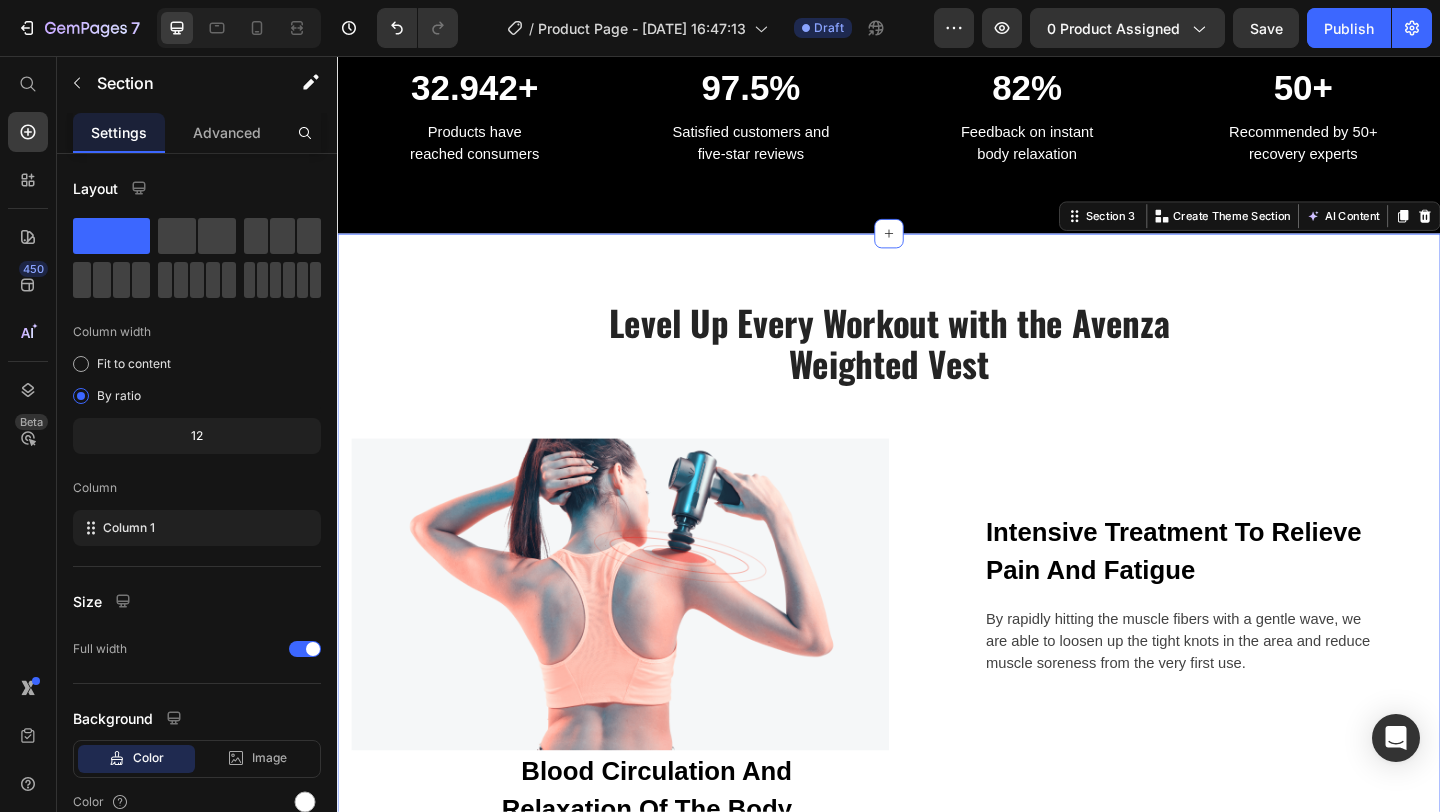 scroll, scrollTop: 1050, scrollLeft: 0, axis: vertical 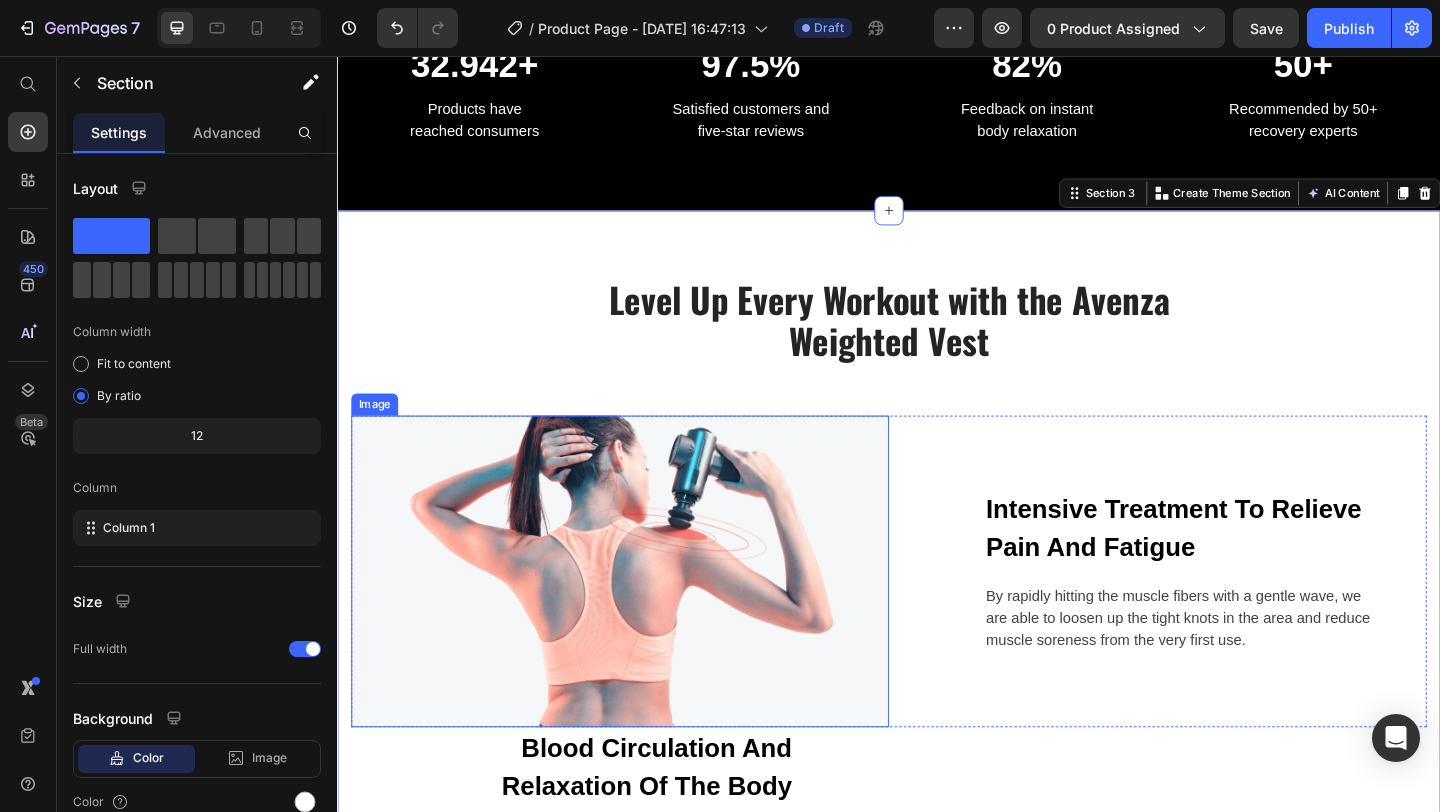 click at bounding box center [644, 616] 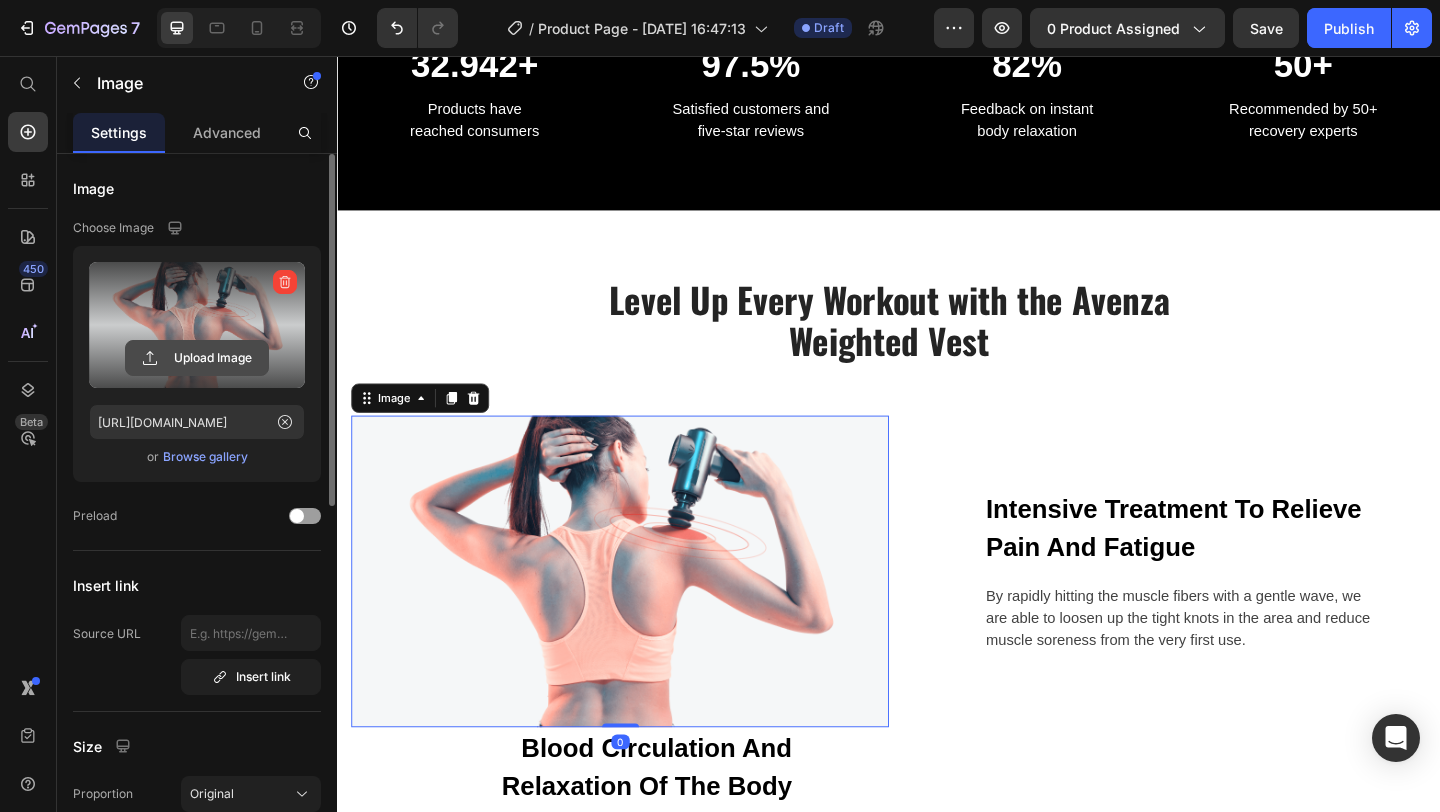 click 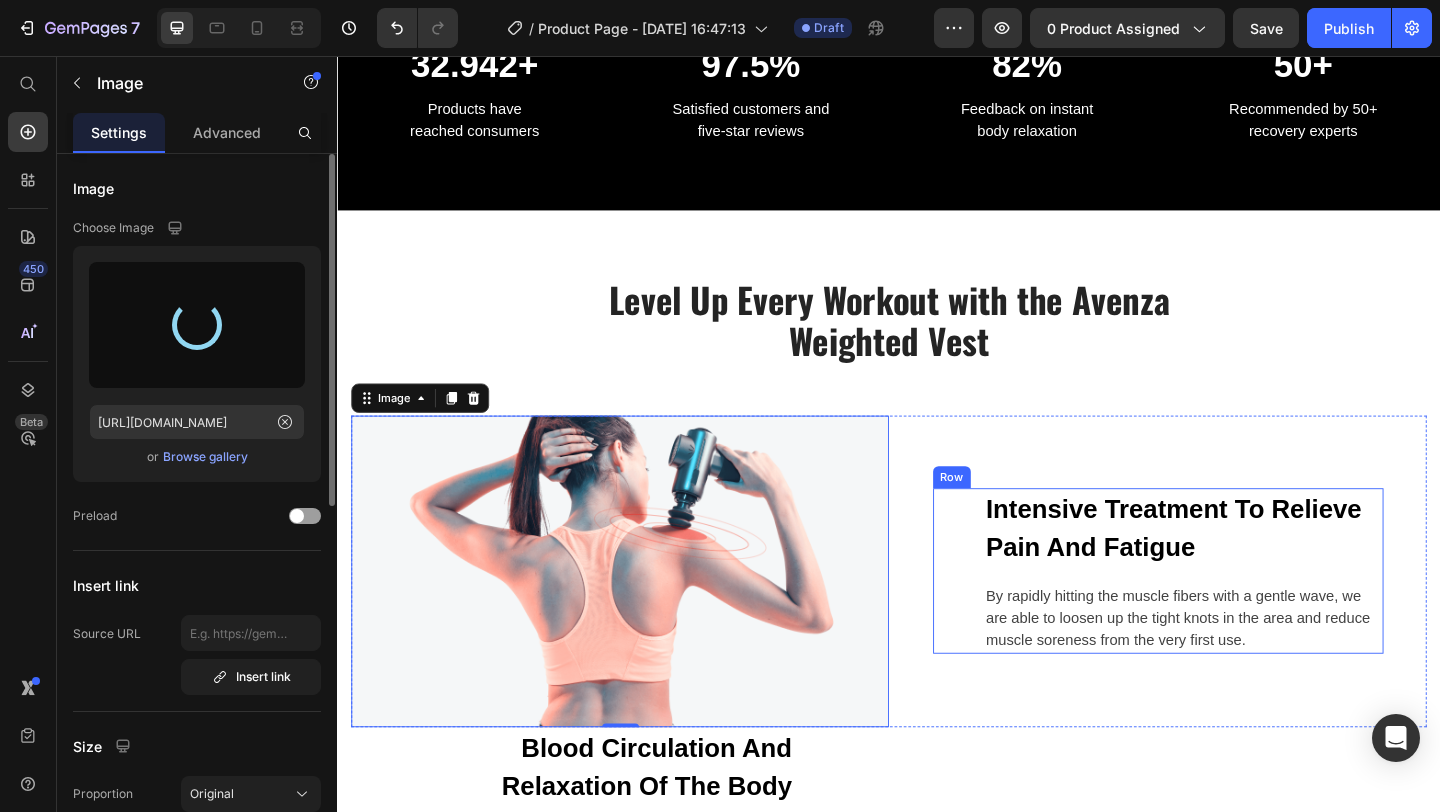 type on "https://cdn.shopify.com/s/files/1/0734/8181/4052/files/gempages_574851577358058340-9b3d7be8-a59b-4f8d-8dcb-7f92b1409c03.png" 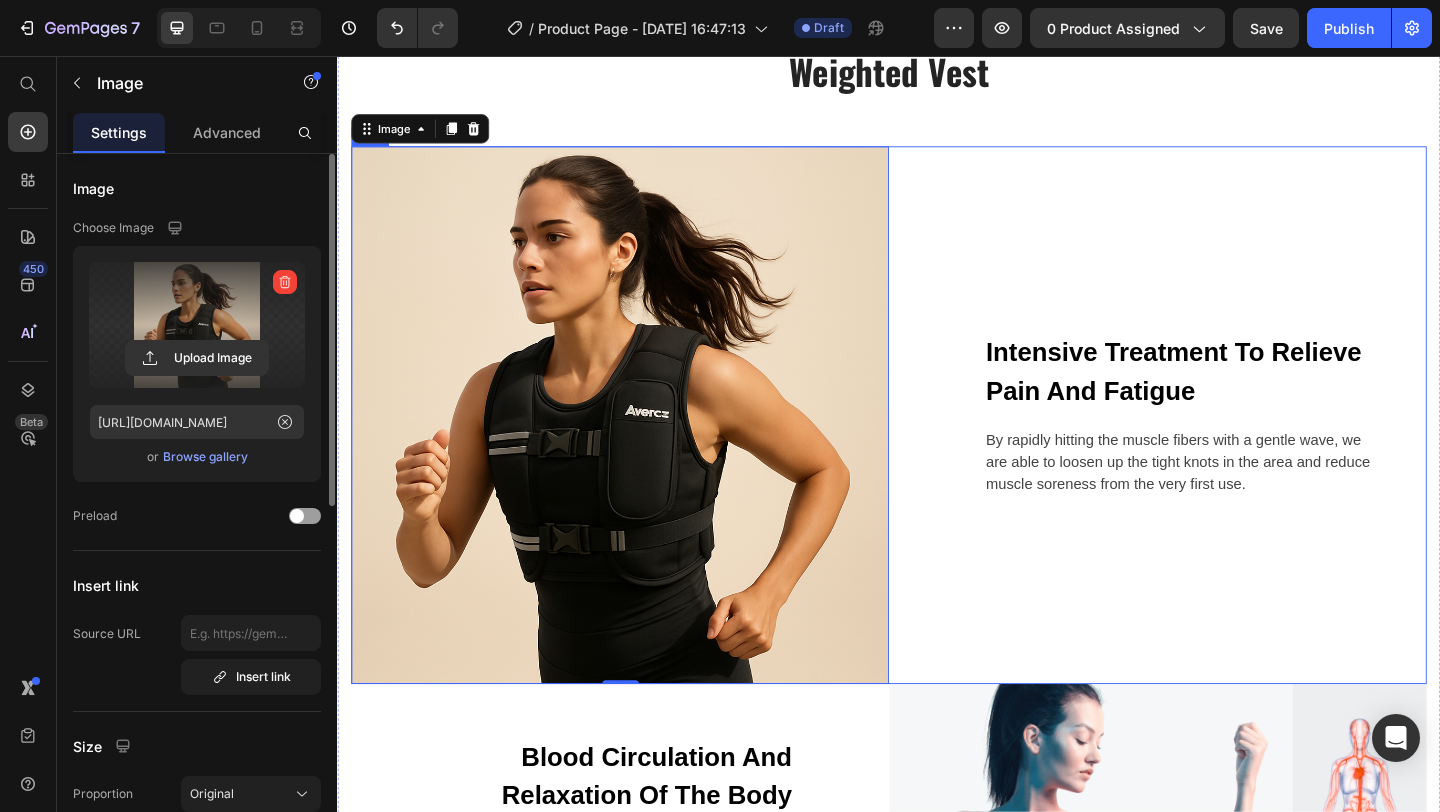 scroll, scrollTop: 1375, scrollLeft: 0, axis: vertical 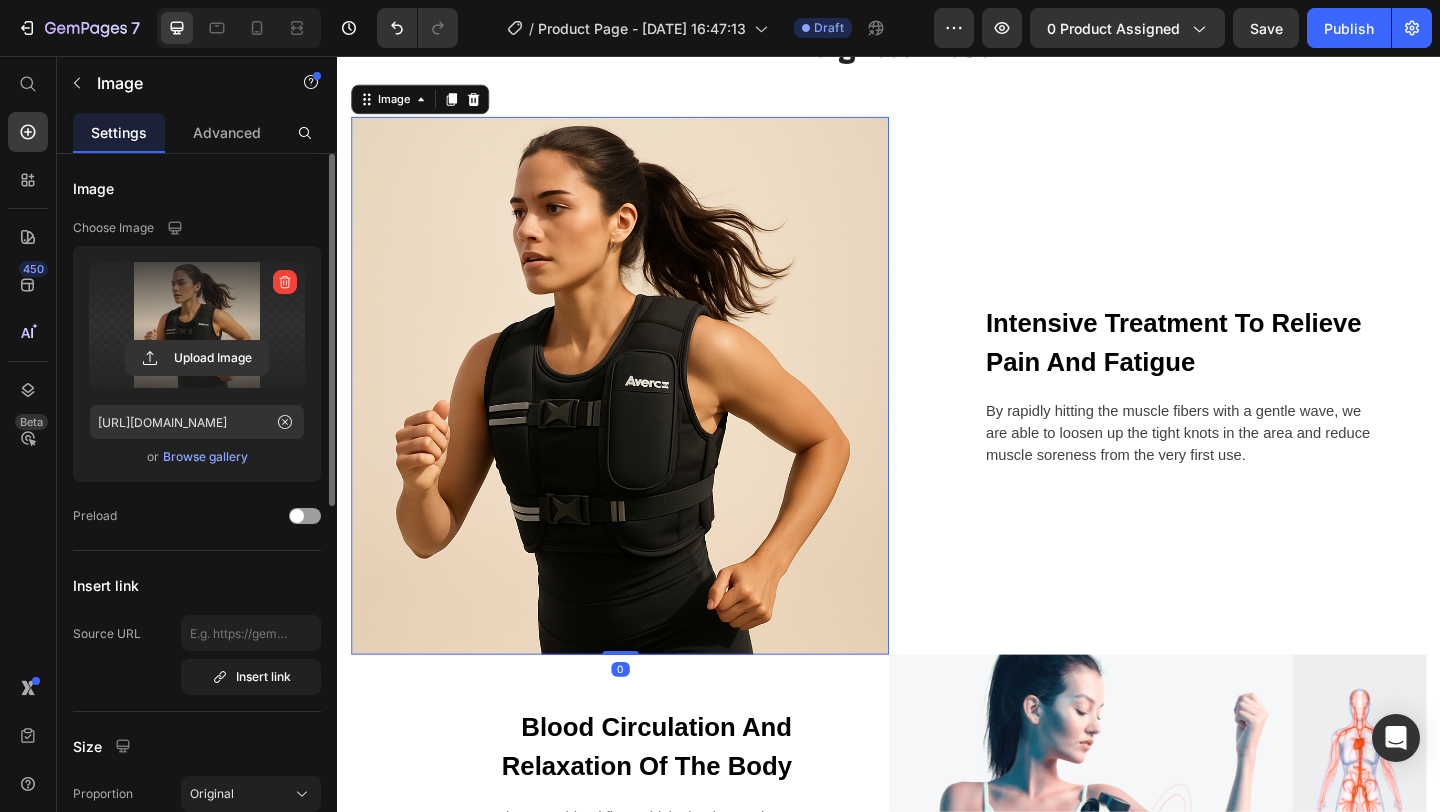 drag, startPoint x: 644, startPoint y: 703, endPoint x: 644, endPoint y: 497, distance: 206 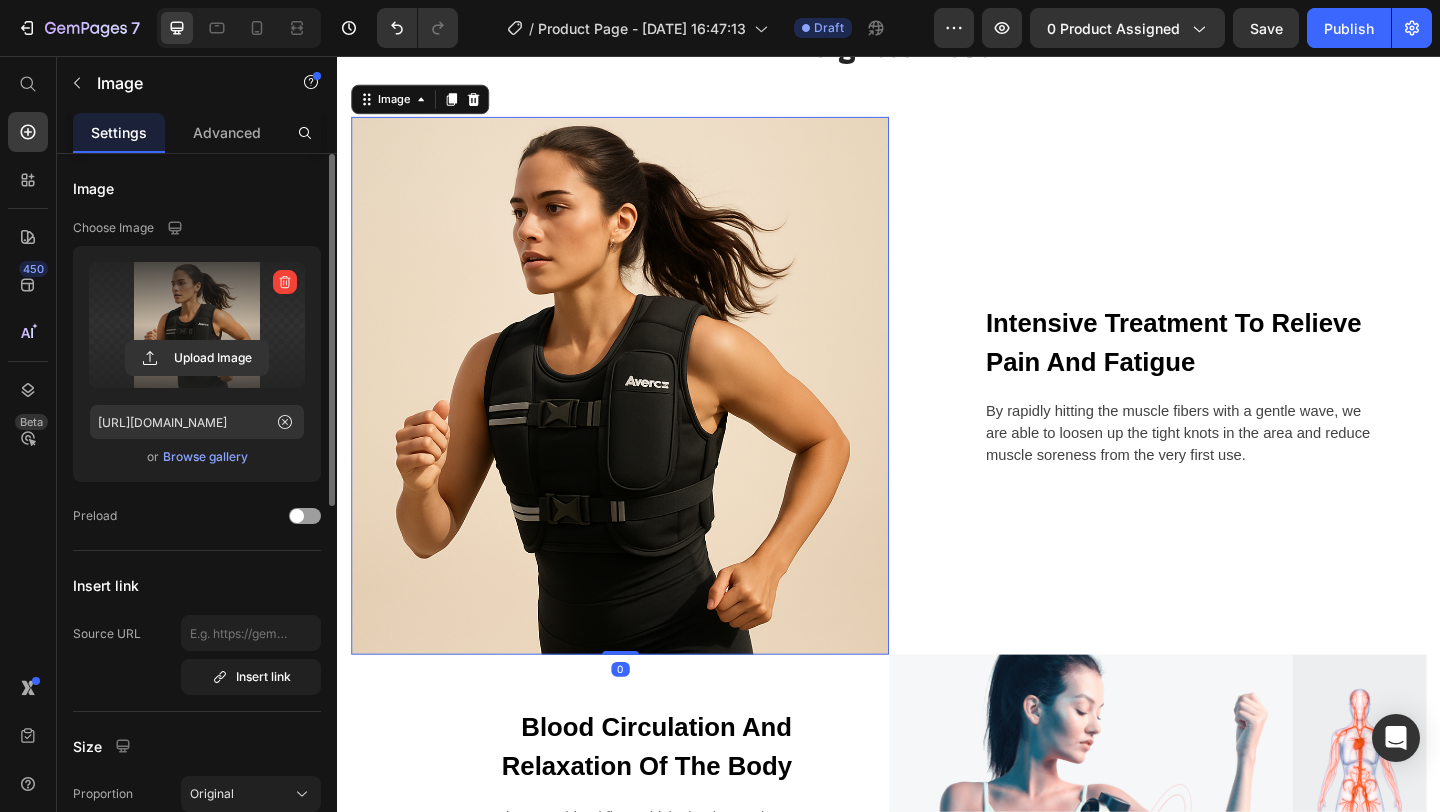 drag, startPoint x: 645, startPoint y: 703, endPoint x: 639, endPoint y: 501, distance: 202.0891 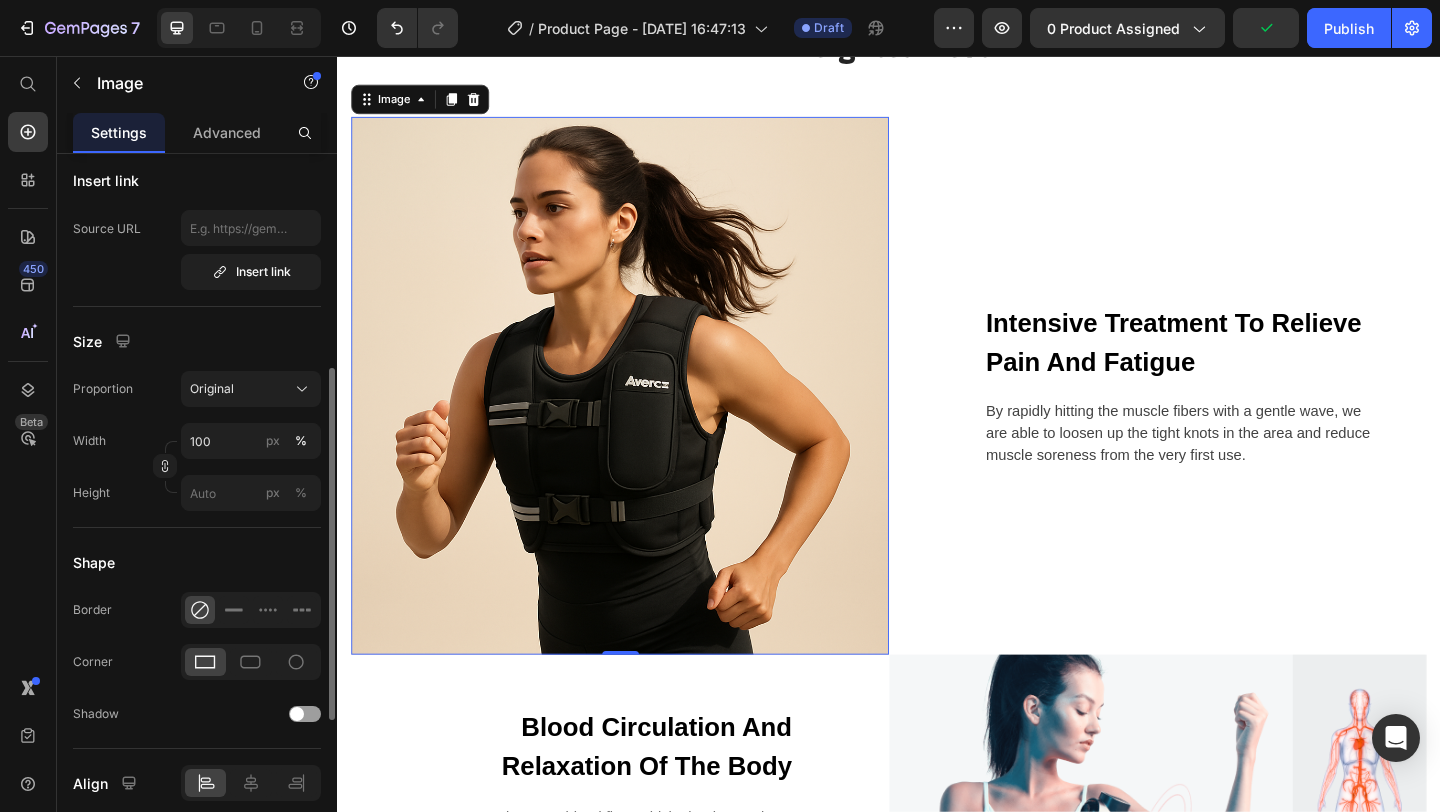 scroll, scrollTop: 418, scrollLeft: 0, axis: vertical 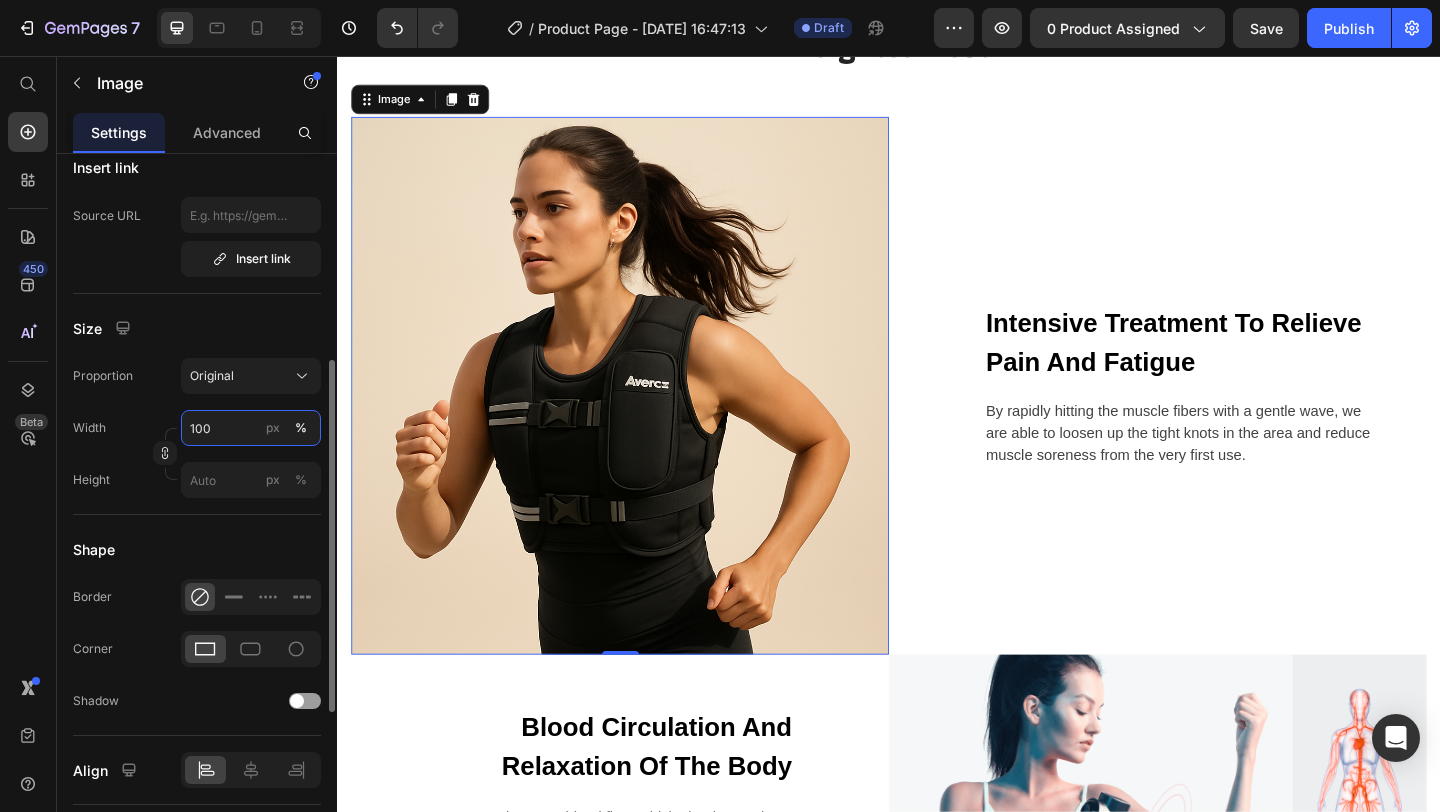 click on "100" at bounding box center (251, 428) 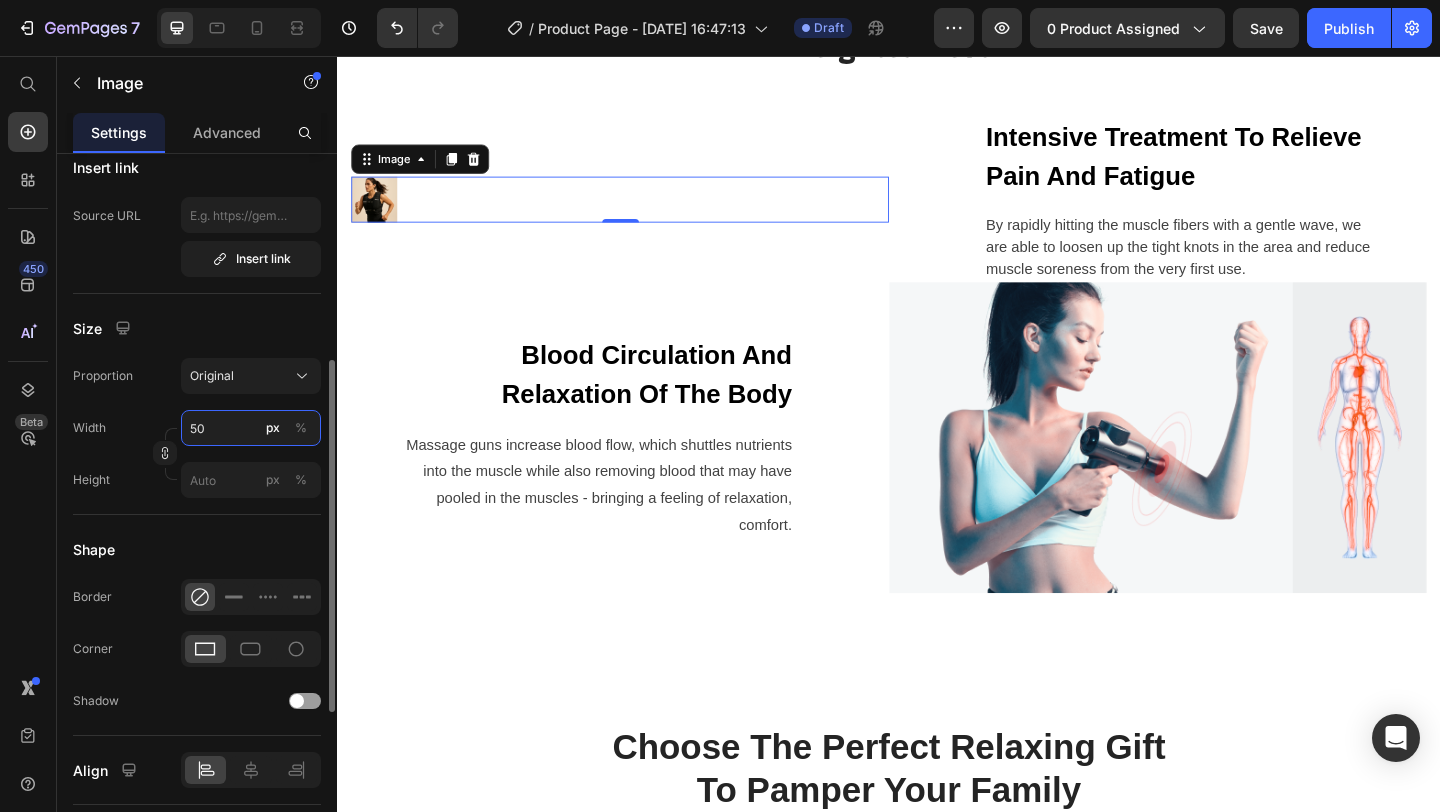 type on "5" 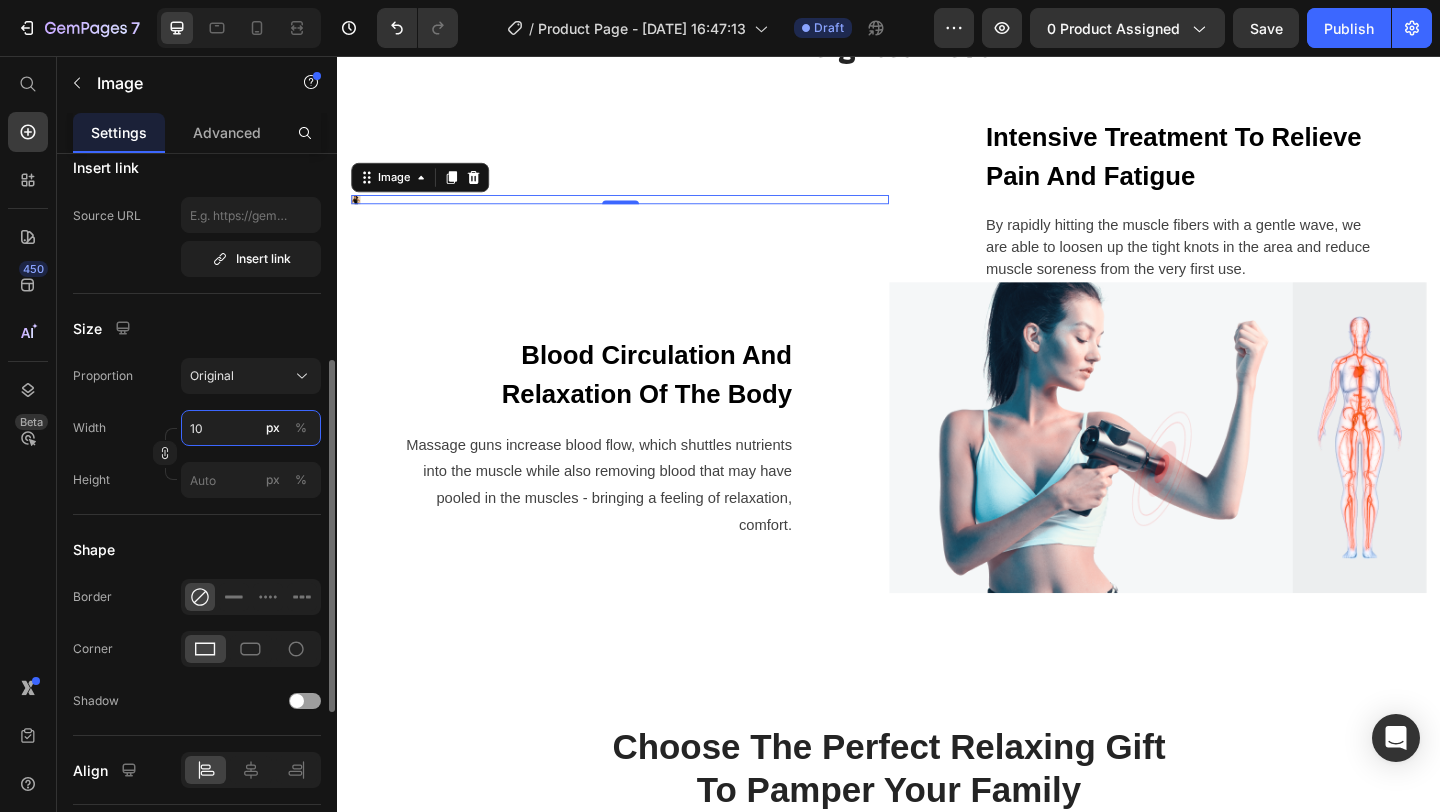 type on "1" 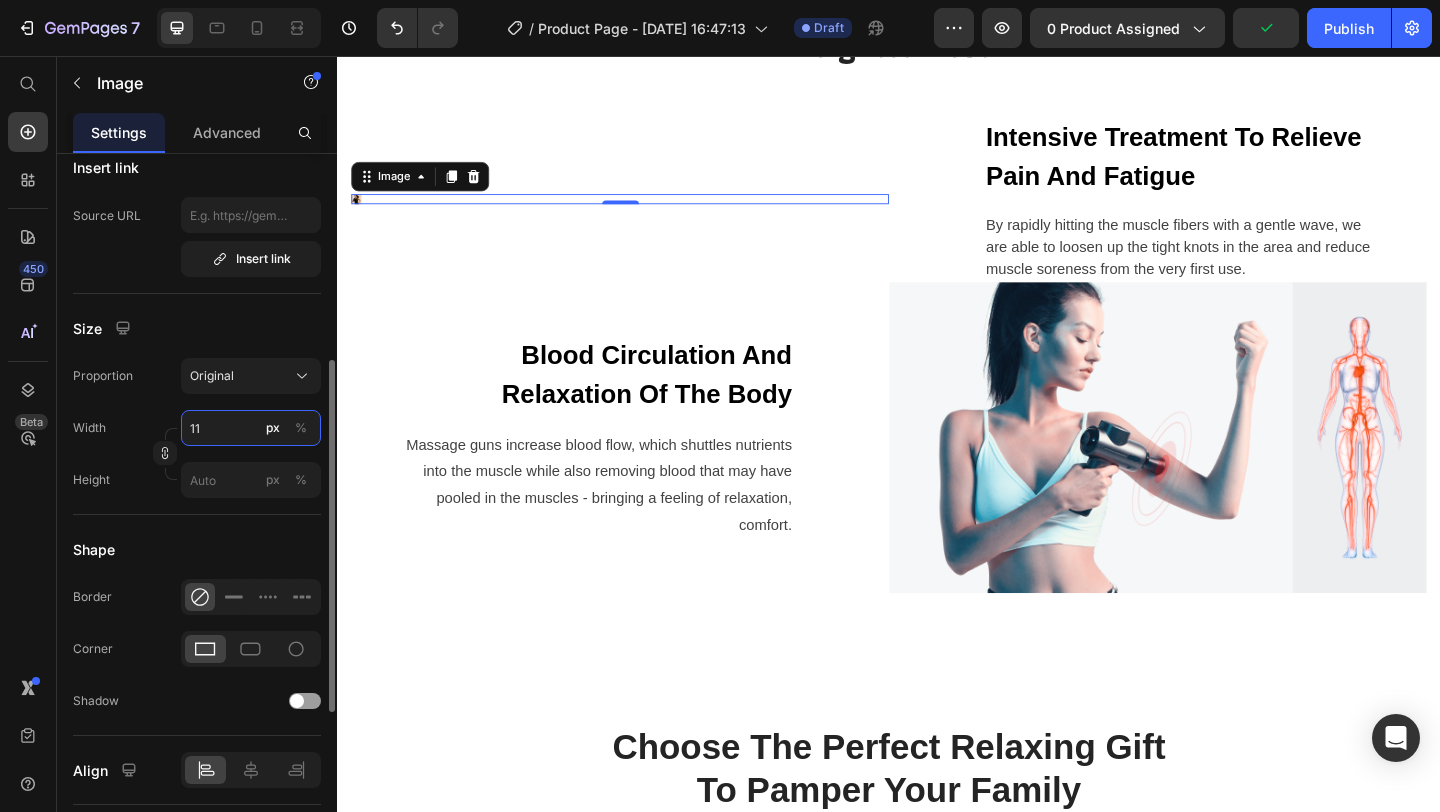type on "1" 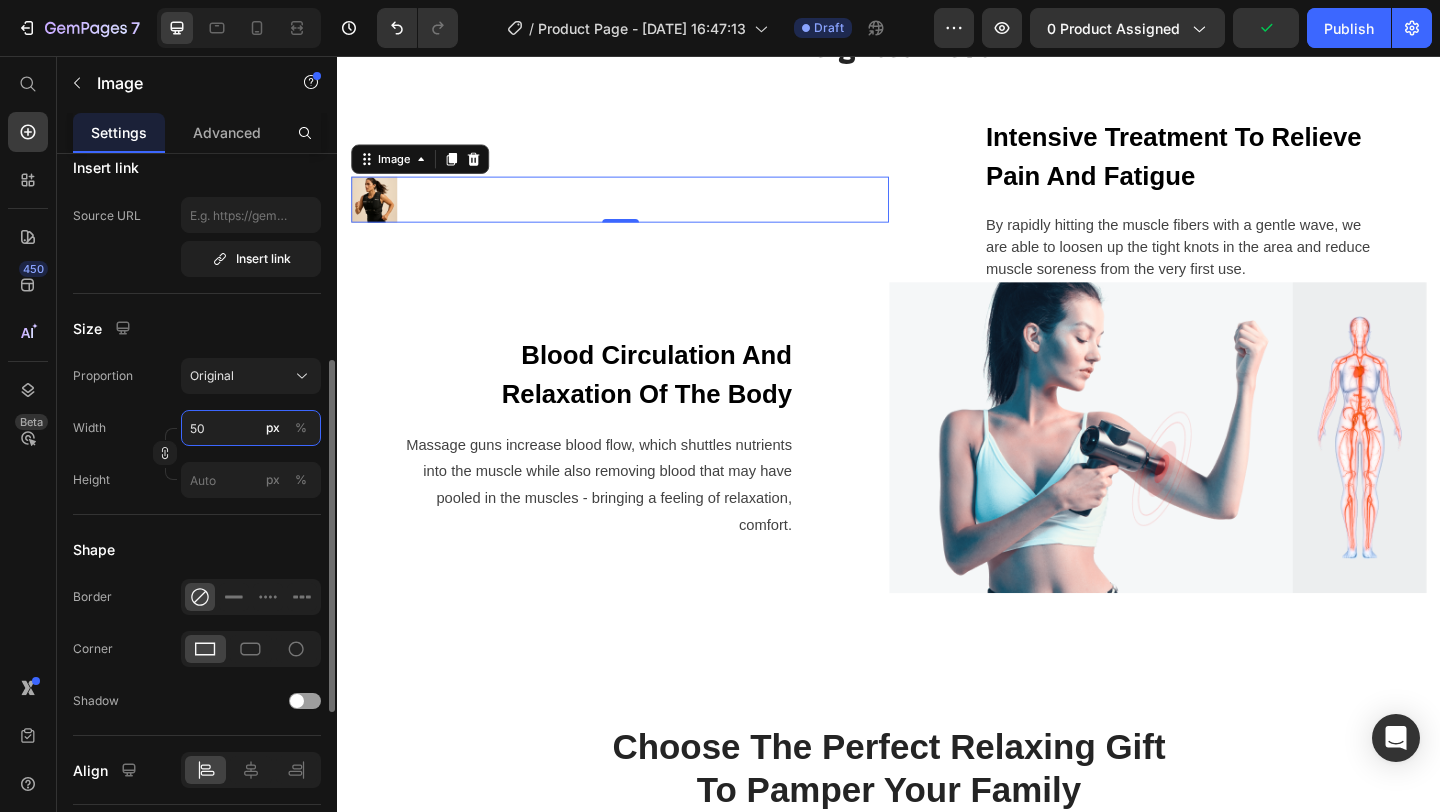 type on "500" 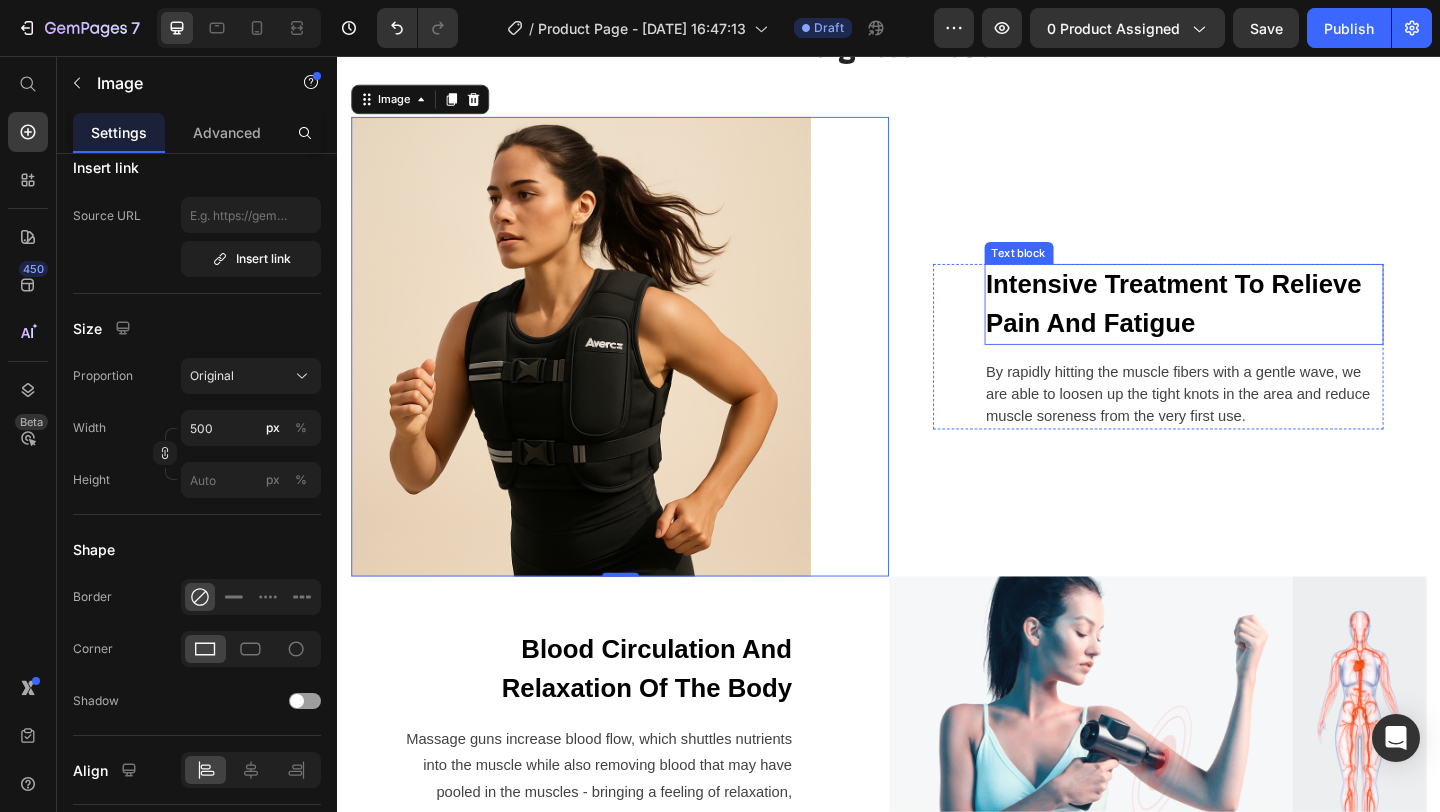 click on "Intensive Treatment To Relieve Pain And Fatigue" at bounding box center [1258, 326] 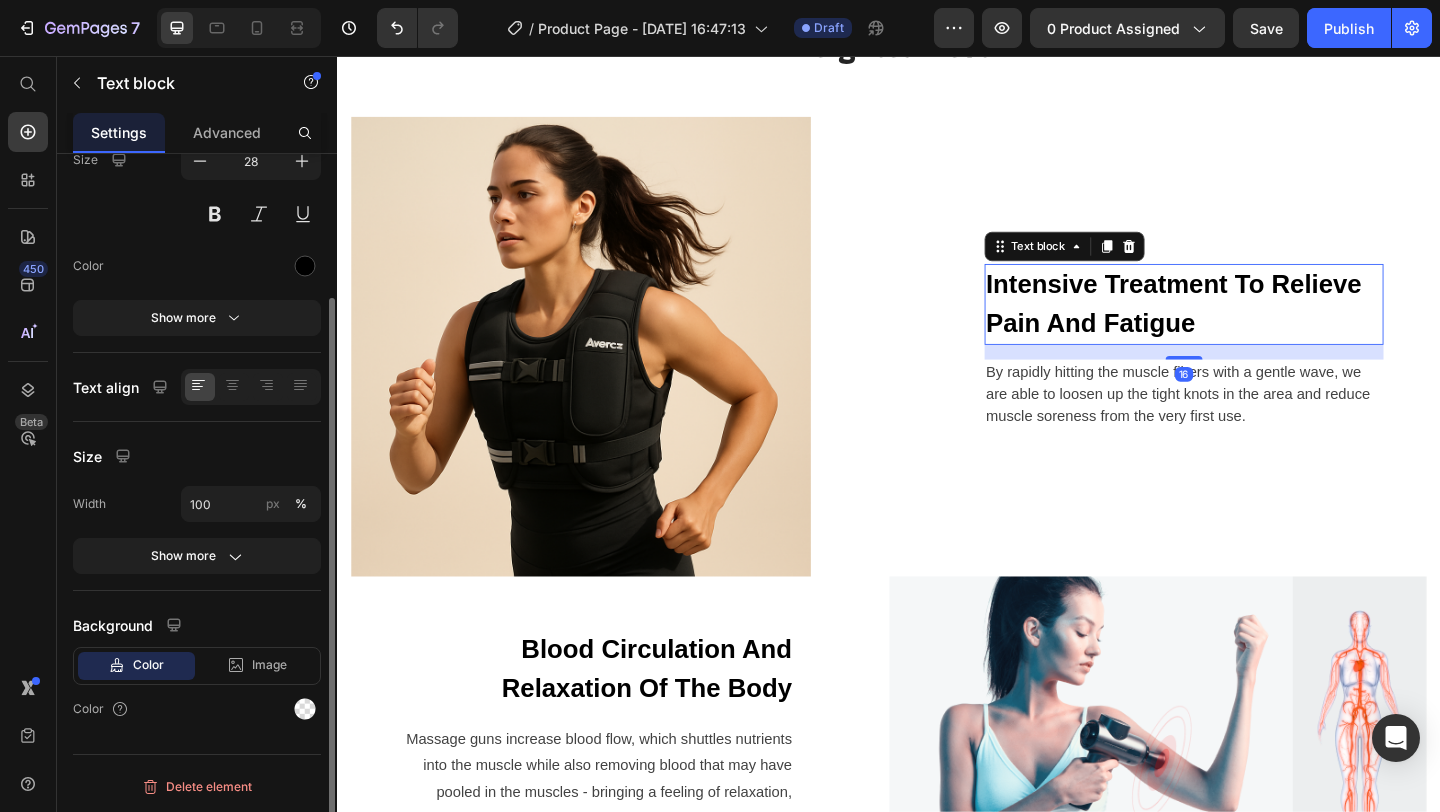 scroll, scrollTop: 0, scrollLeft: 0, axis: both 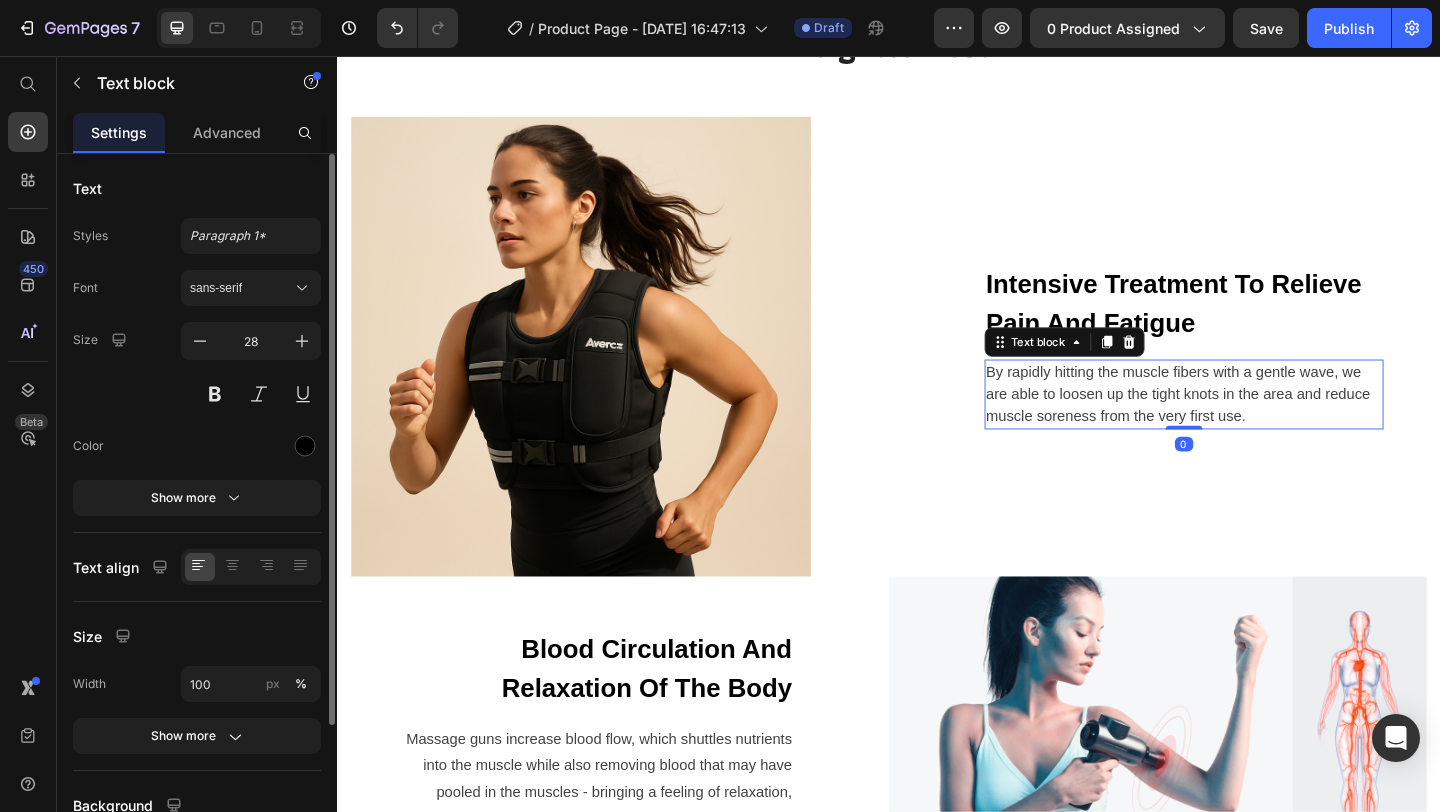 click on "By rapidly hitting the muscle fibers with a gentle wave, we are able to loosen up the tight knots in the area and reduce muscle soreness from the very first use." at bounding box center [1258, 424] 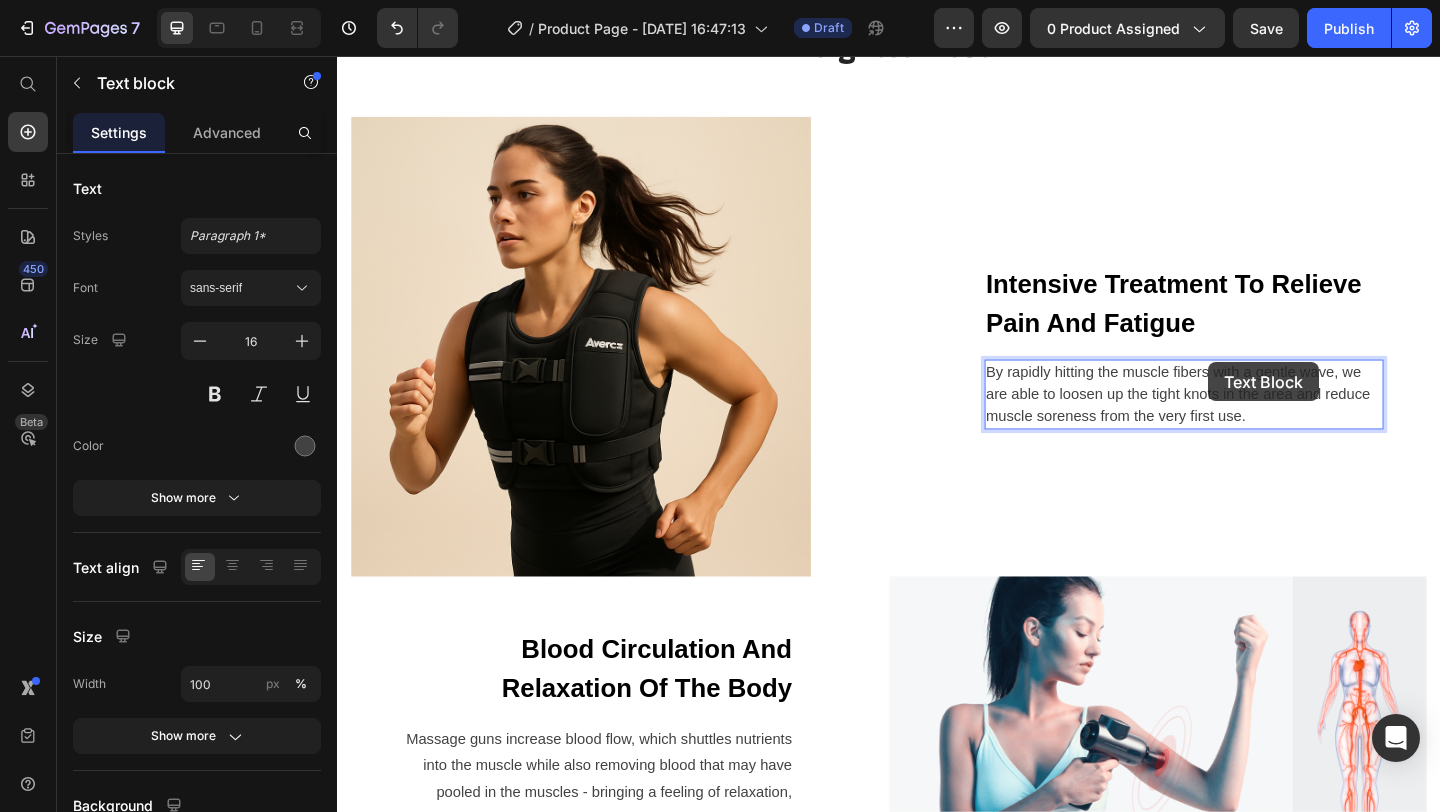 scroll, scrollTop: 1337, scrollLeft: 0, axis: vertical 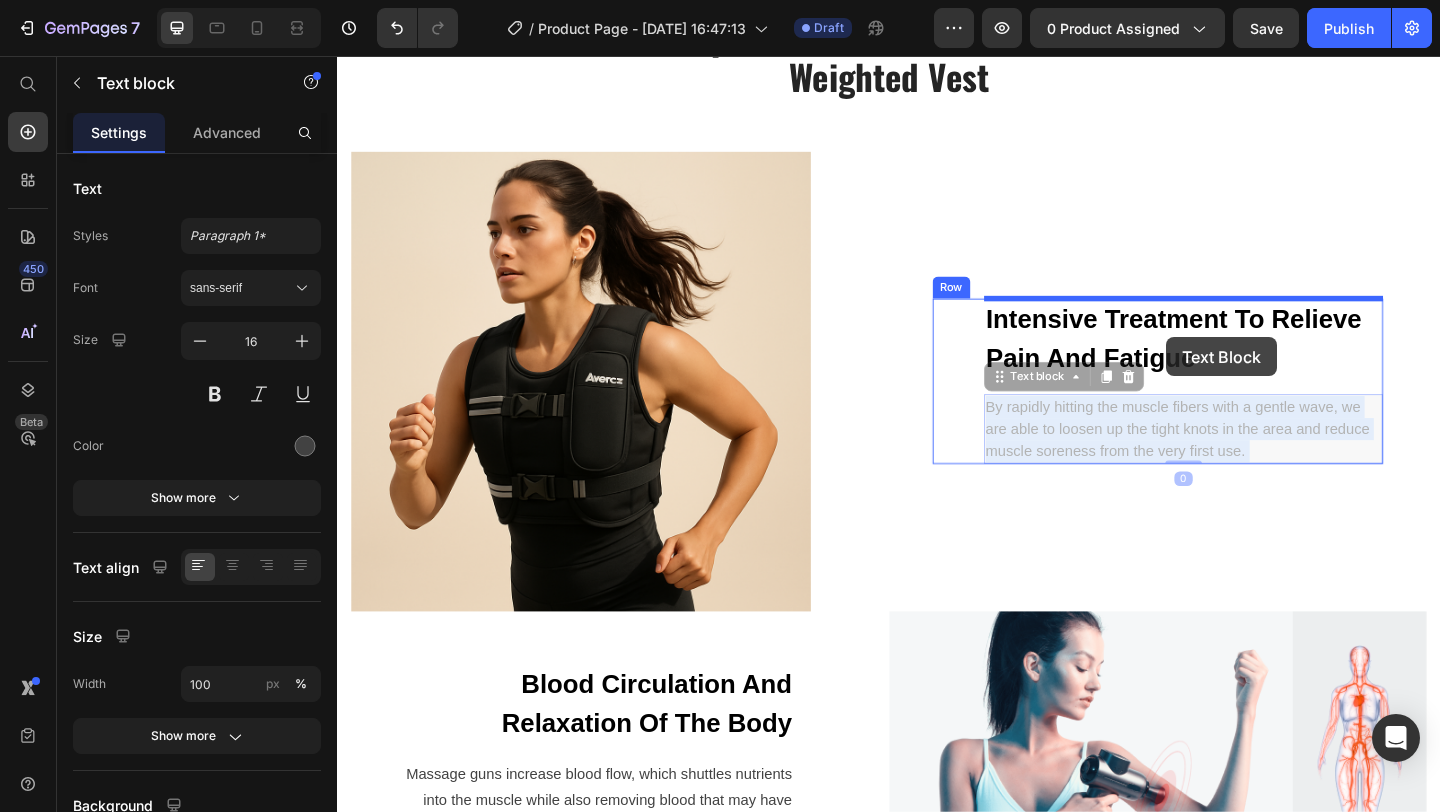 drag, startPoint x: 1330, startPoint y: 440, endPoint x: 1262, endPoint y: 380, distance: 90.68627 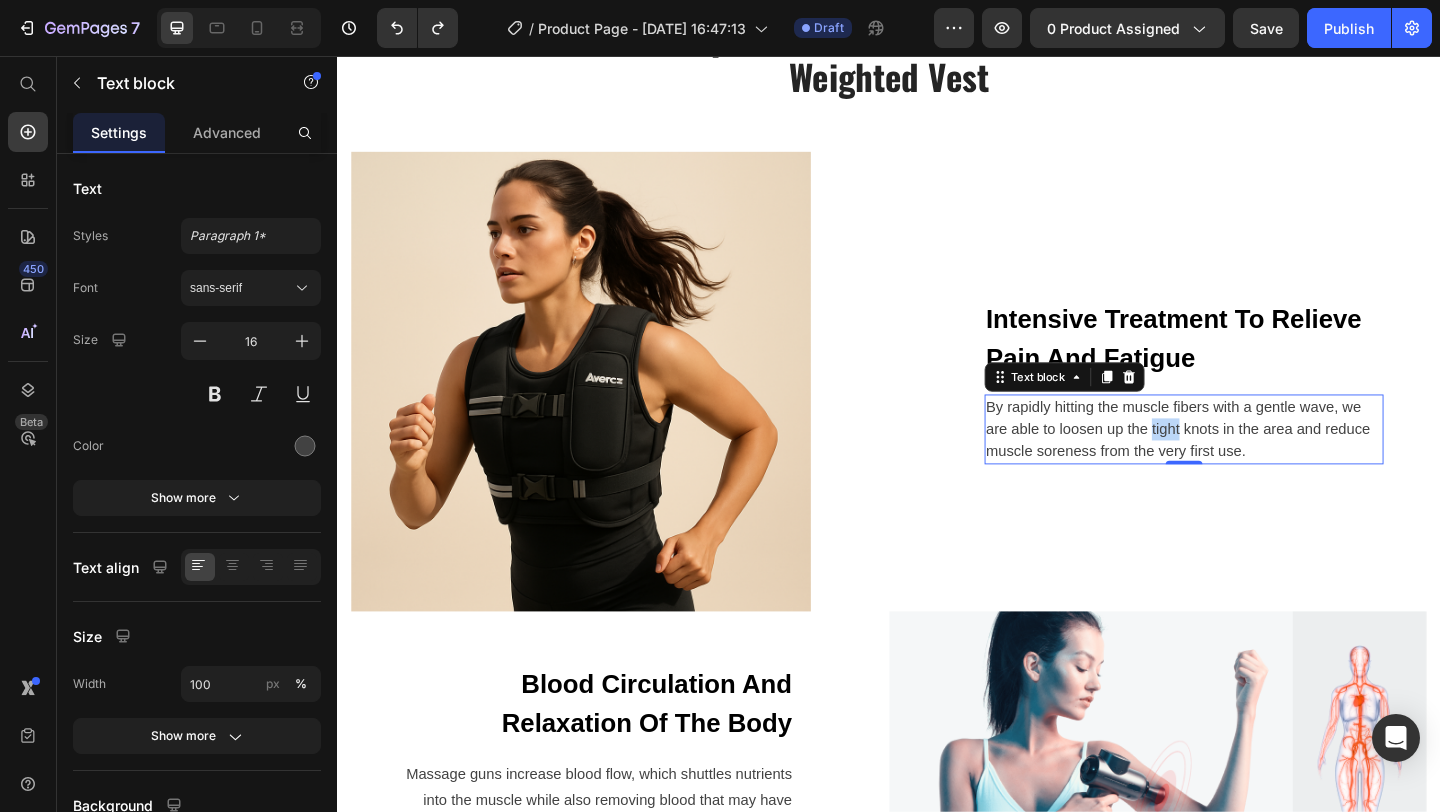 click on "By rapidly hitting the muscle fibers with a gentle wave, we are able to loosen up the tight knots in the area and reduce muscle soreness from the very first use." at bounding box center (1258, 462) 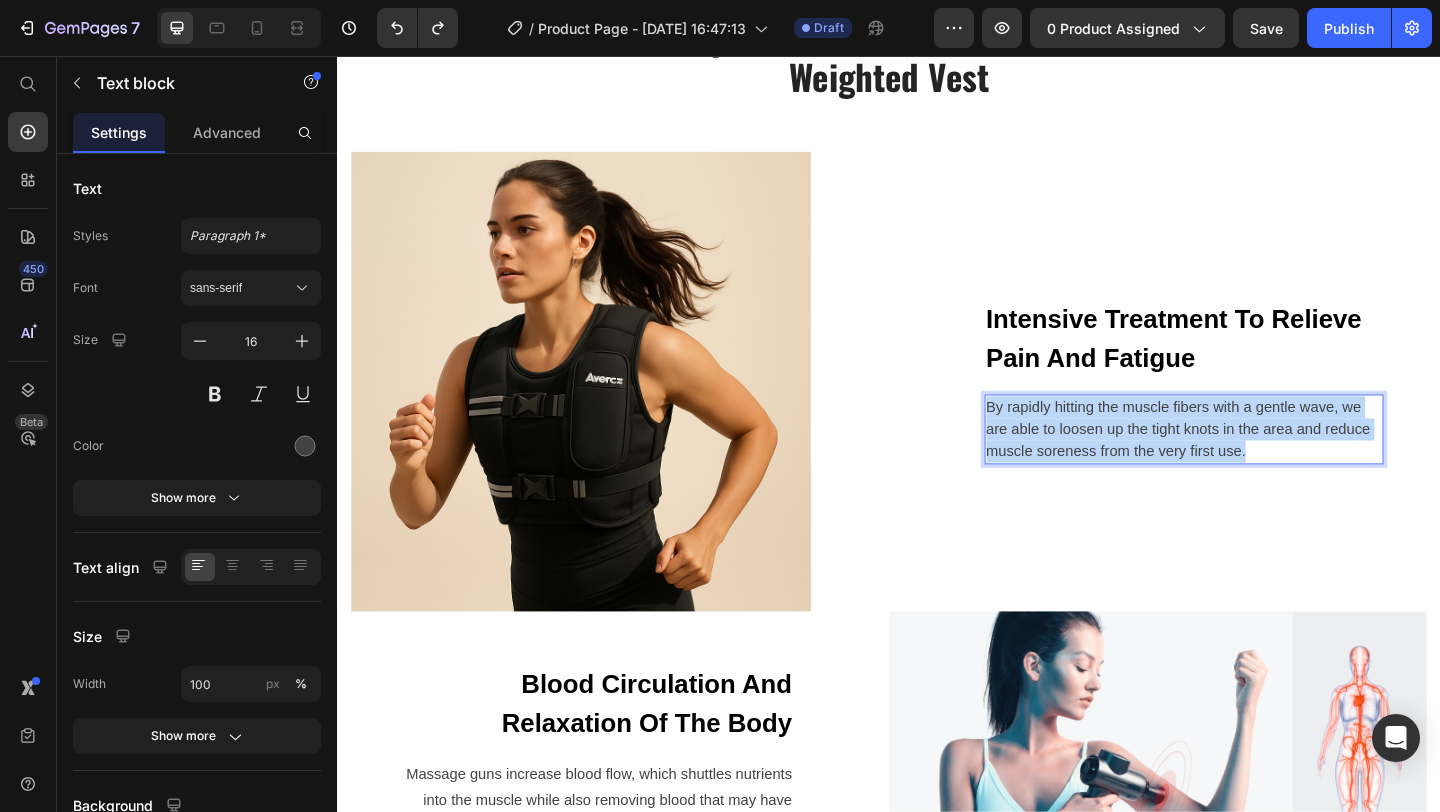 click on "By rapidly hitting the muscle fibers with a gentle wave, we are able to loosen up the tight knots in the area and reduce muscle soreness from the very first use." at bounding box center (1258, 462) 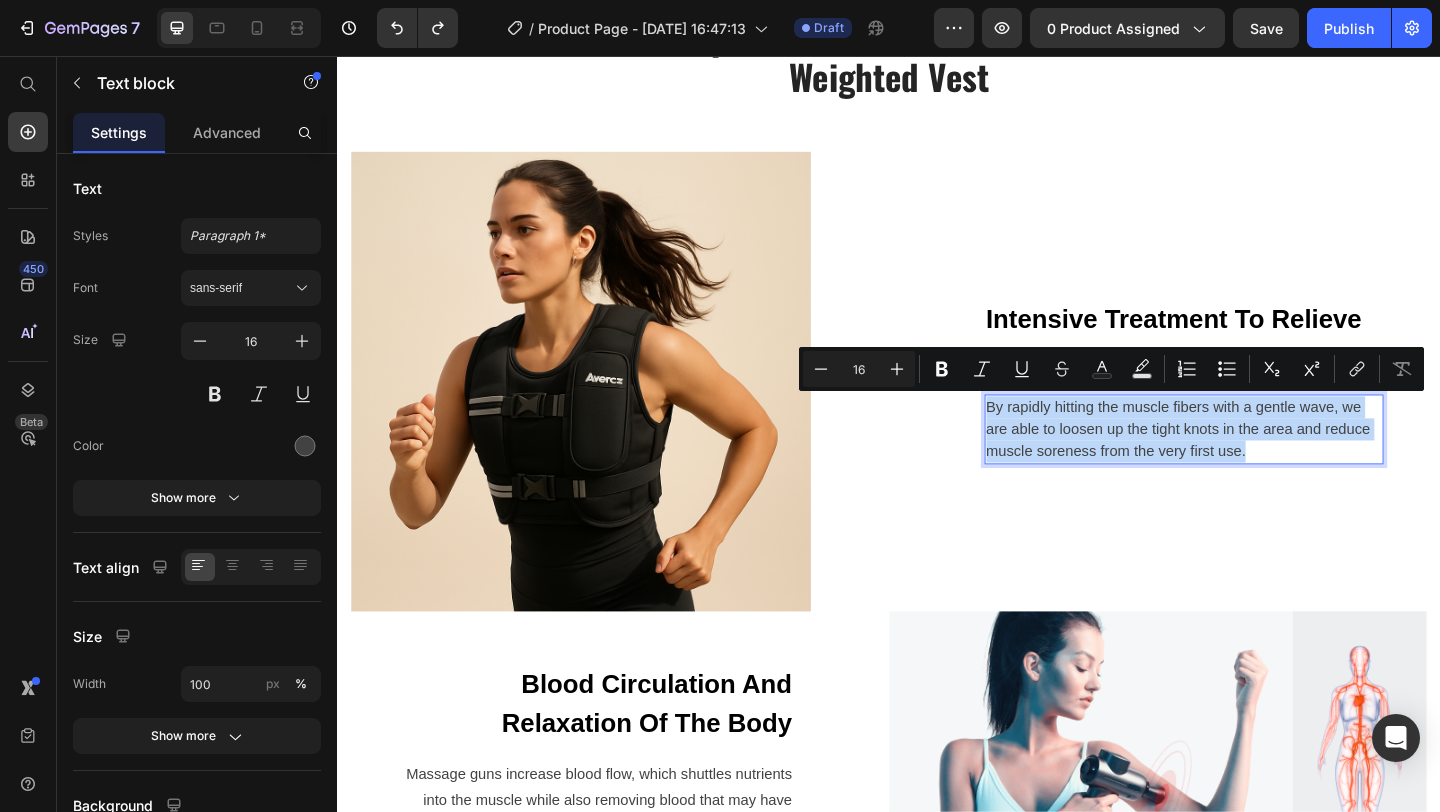 copy on "By rapidly hitting the muscle fibers with a gentle wave, we are able to loosen up the tight knots in the area and reduce muscle soreness from the very first use." 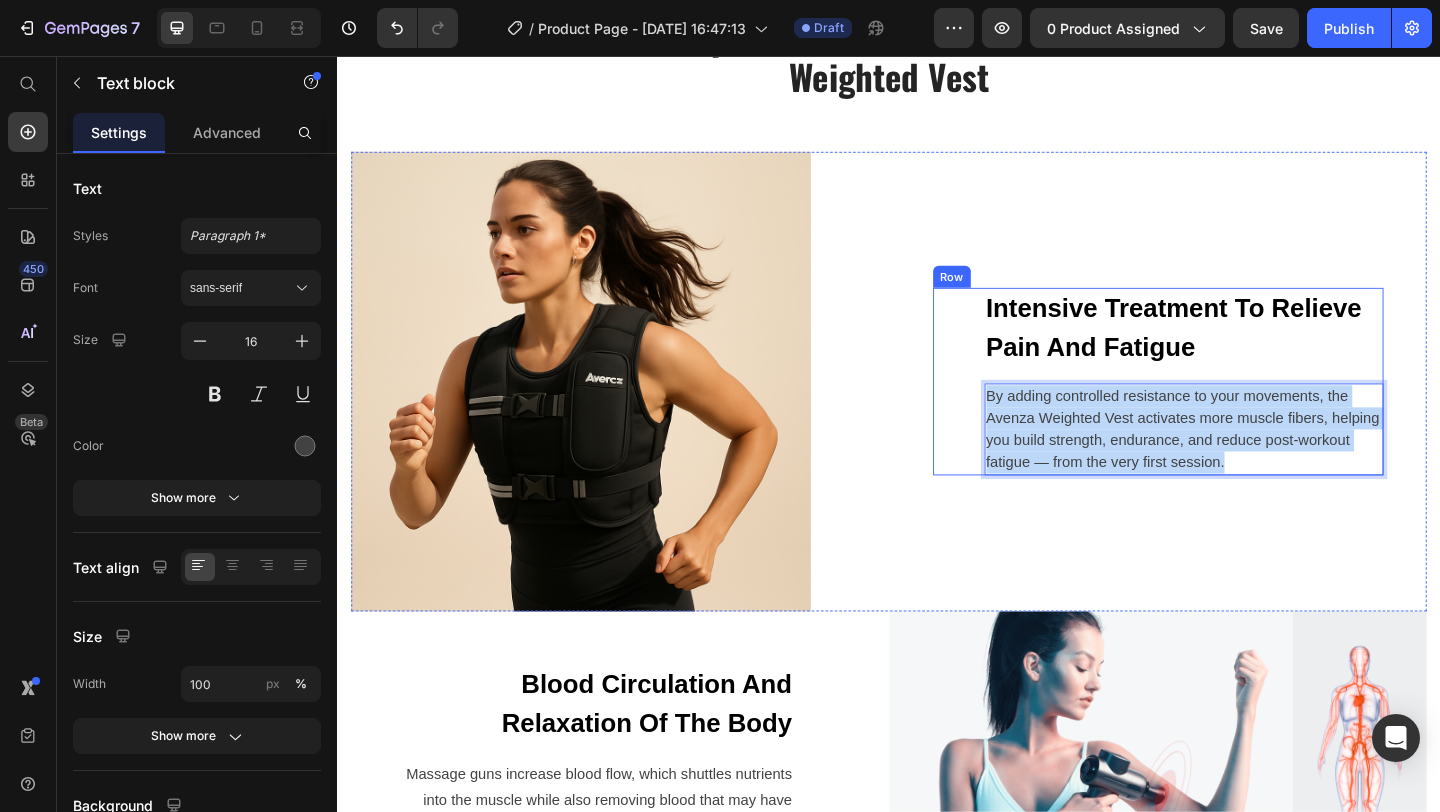 drag, startPoint x: 1313, startPoint y: 503, endPoint x: 1008, endPoint y: 417, distance: 316.89273 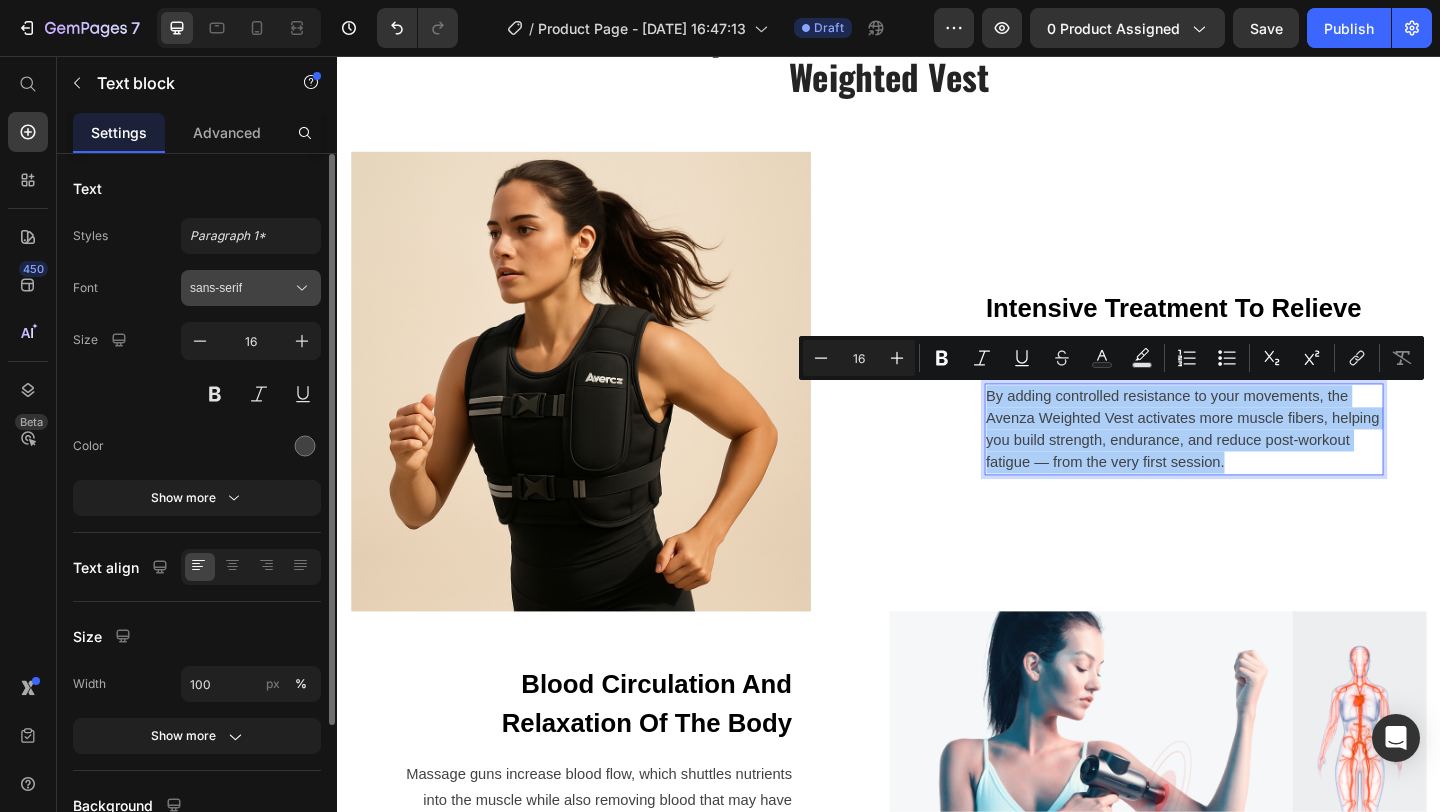 click on "sans-serif" at bounding box center [241, 288] 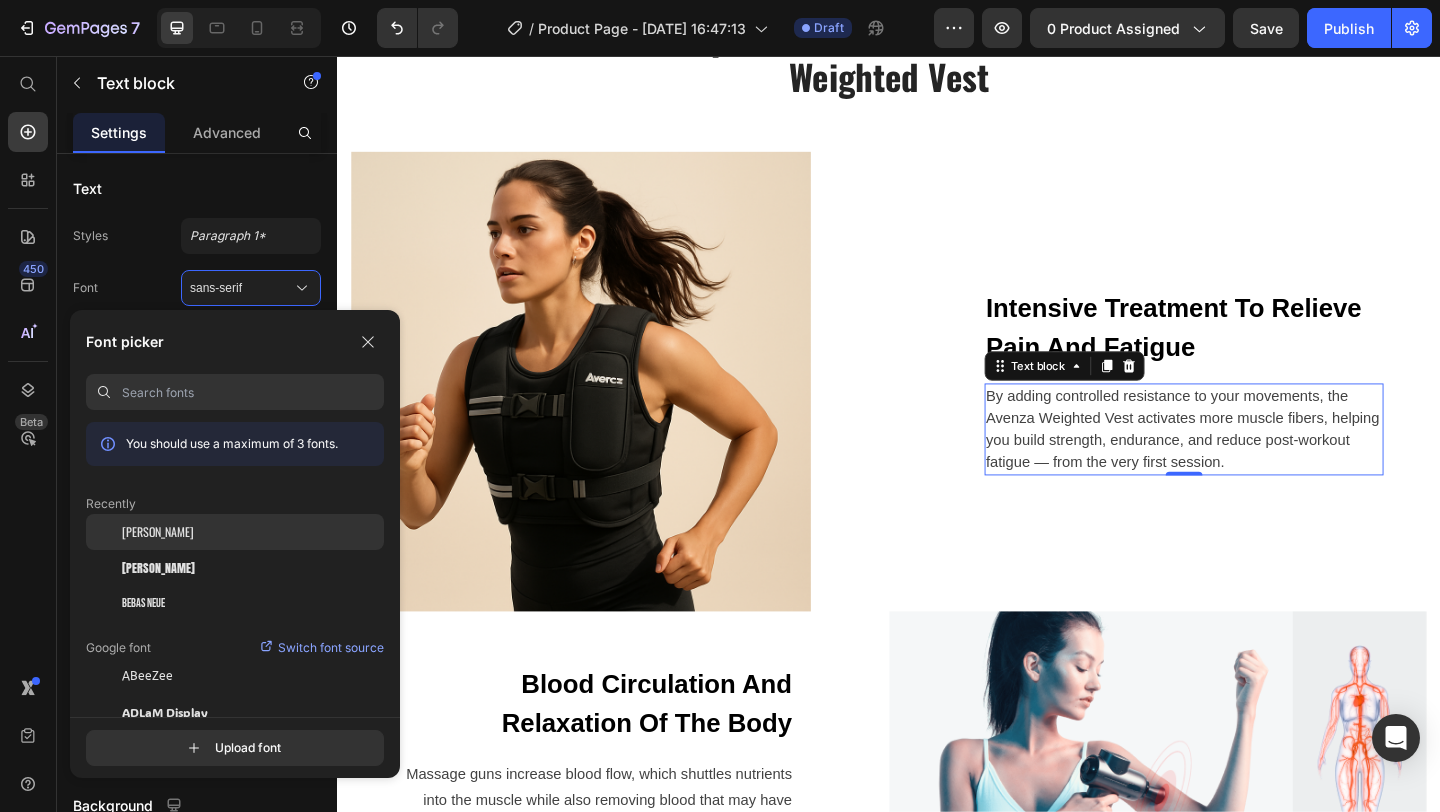 click on "[PERSON_NAME]" 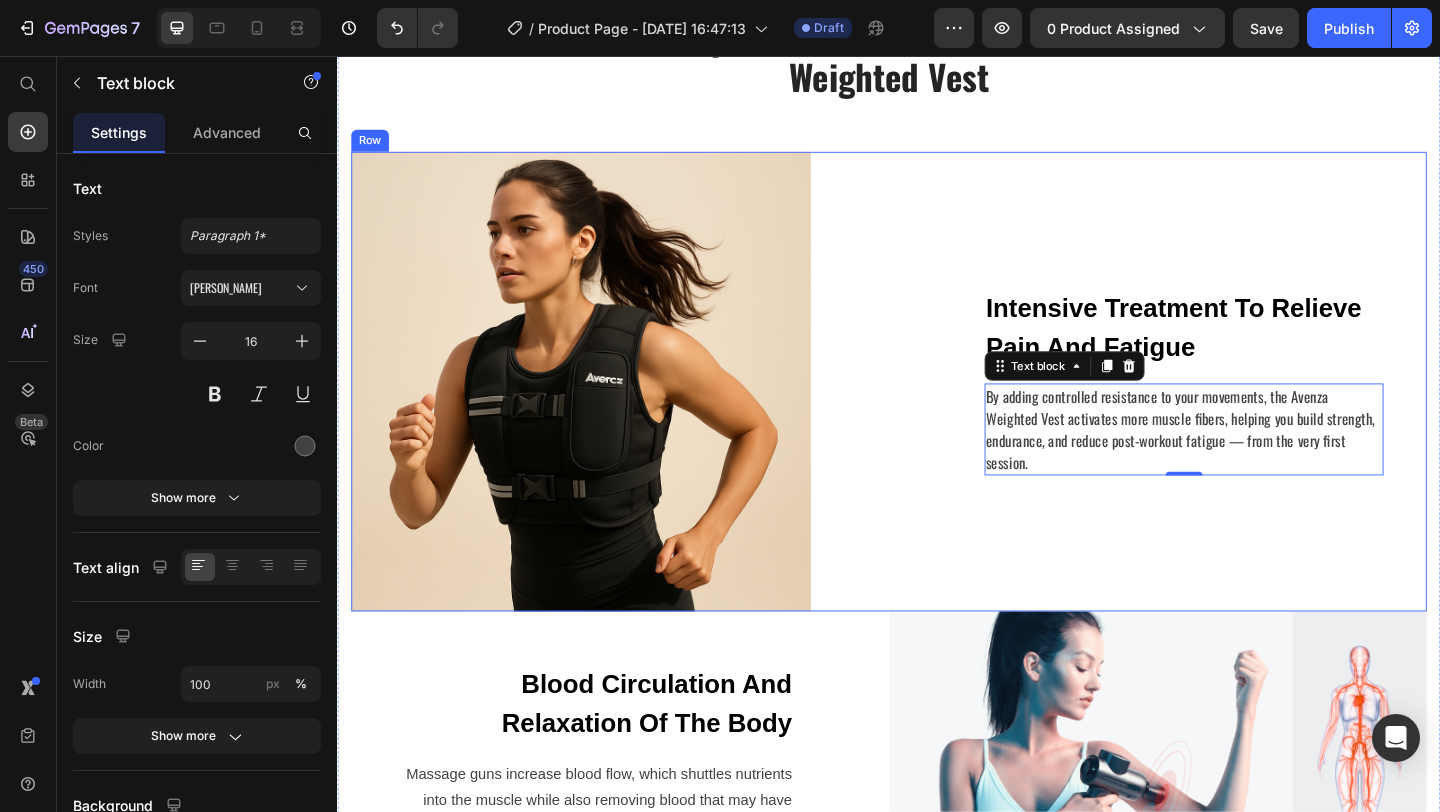 click on "Intensive Treatment To Relieve Pain And Fatigue Text block By adding controlled resistance to your movements, the Avenza Weighted Vest activates more muscle fibers, helping you build strength, endurance, and reduce post-workout fatigue — from the very first session. Text block   0 Row" at bounding box center (1229, 410) 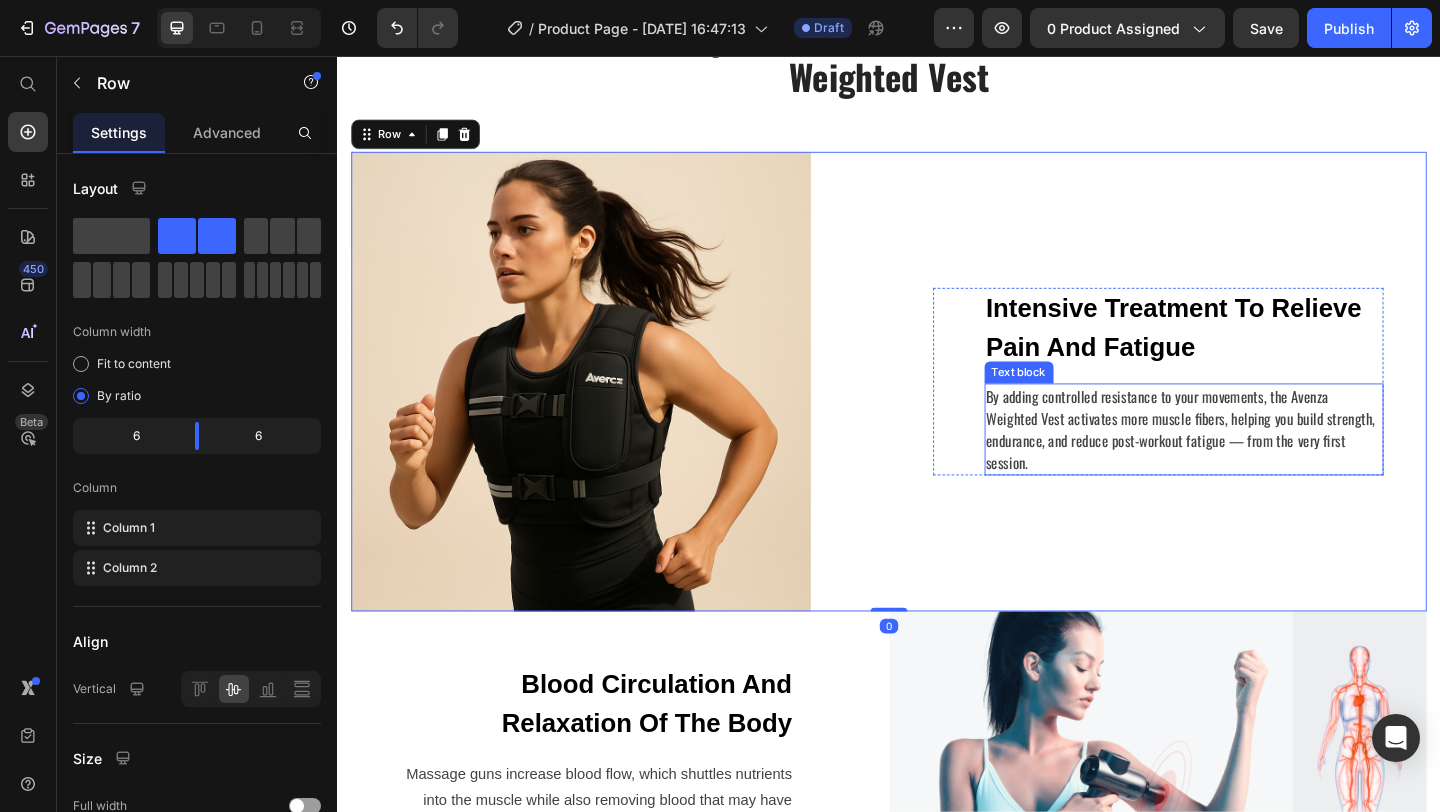 click on "By adding controlled resistance to your movements, the Avenza Weighted Vest activates more muscle fibers, helping you build strength, endurance, and reduce post-workout fatigue — from the very first session." at bounding box center (1258, 462) 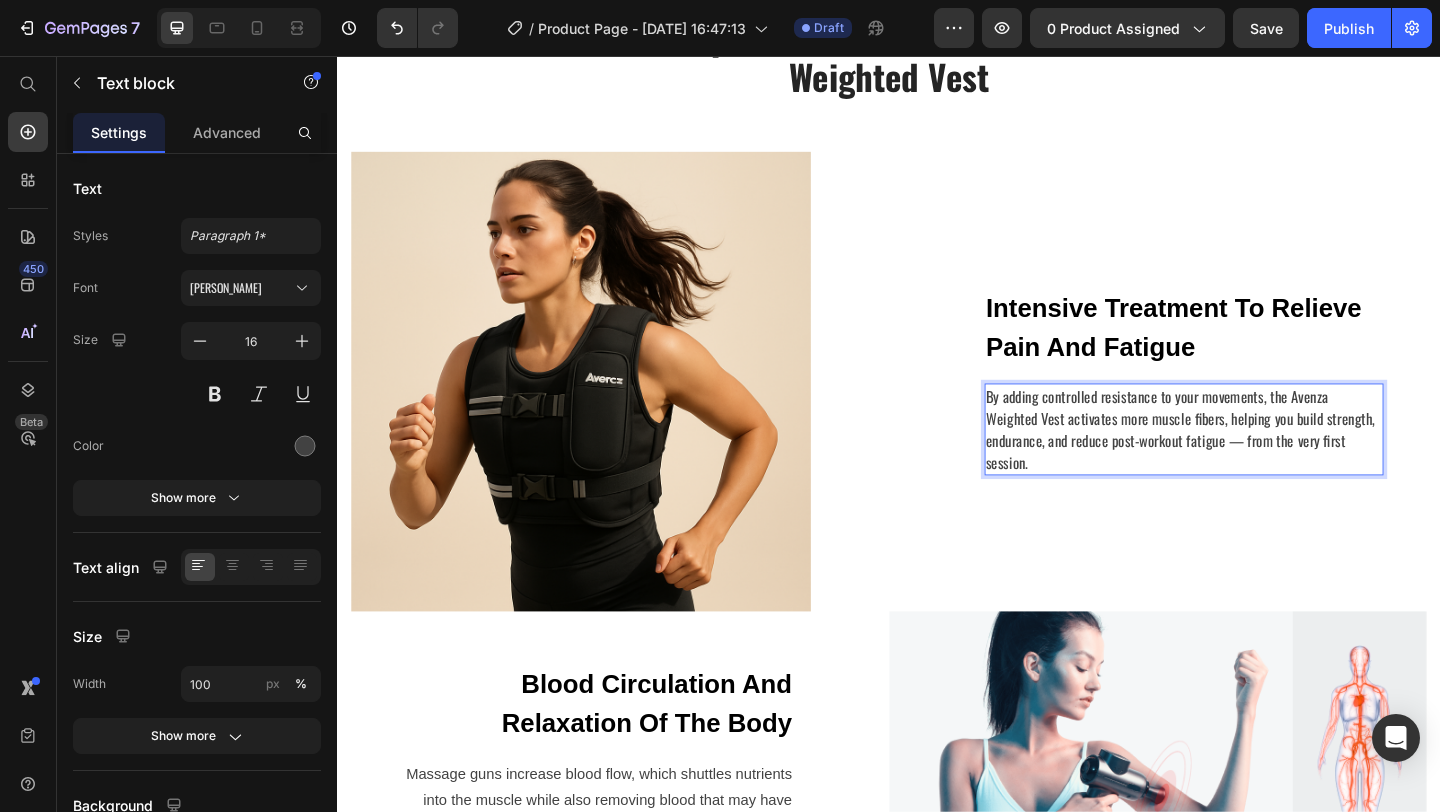 click on "By adding controlled resistance to your movements, the Avenza Weighted Vest activates more muscle fibers, helping you build strength, endurance, and reduce post-workout fatigue — from the very first session." at bounding box center (1258, 462) 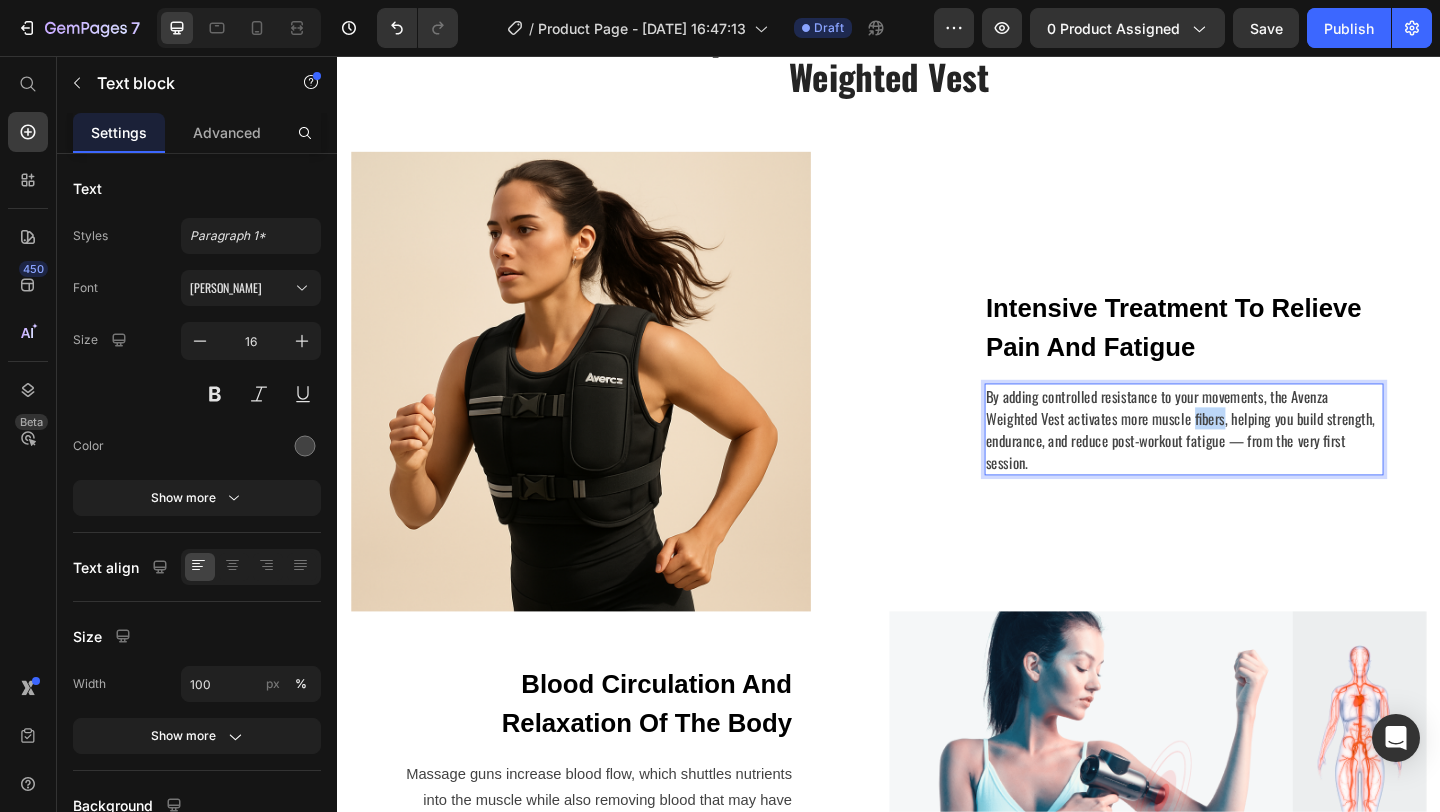 click on "By adding controlled resistance to your movements, the Avenza Weighted Vest activates more muscle fibers, helping you build strength, endurance, and reduce post-workout fatigue — from the very first session." at bounding box center (1258, 462) 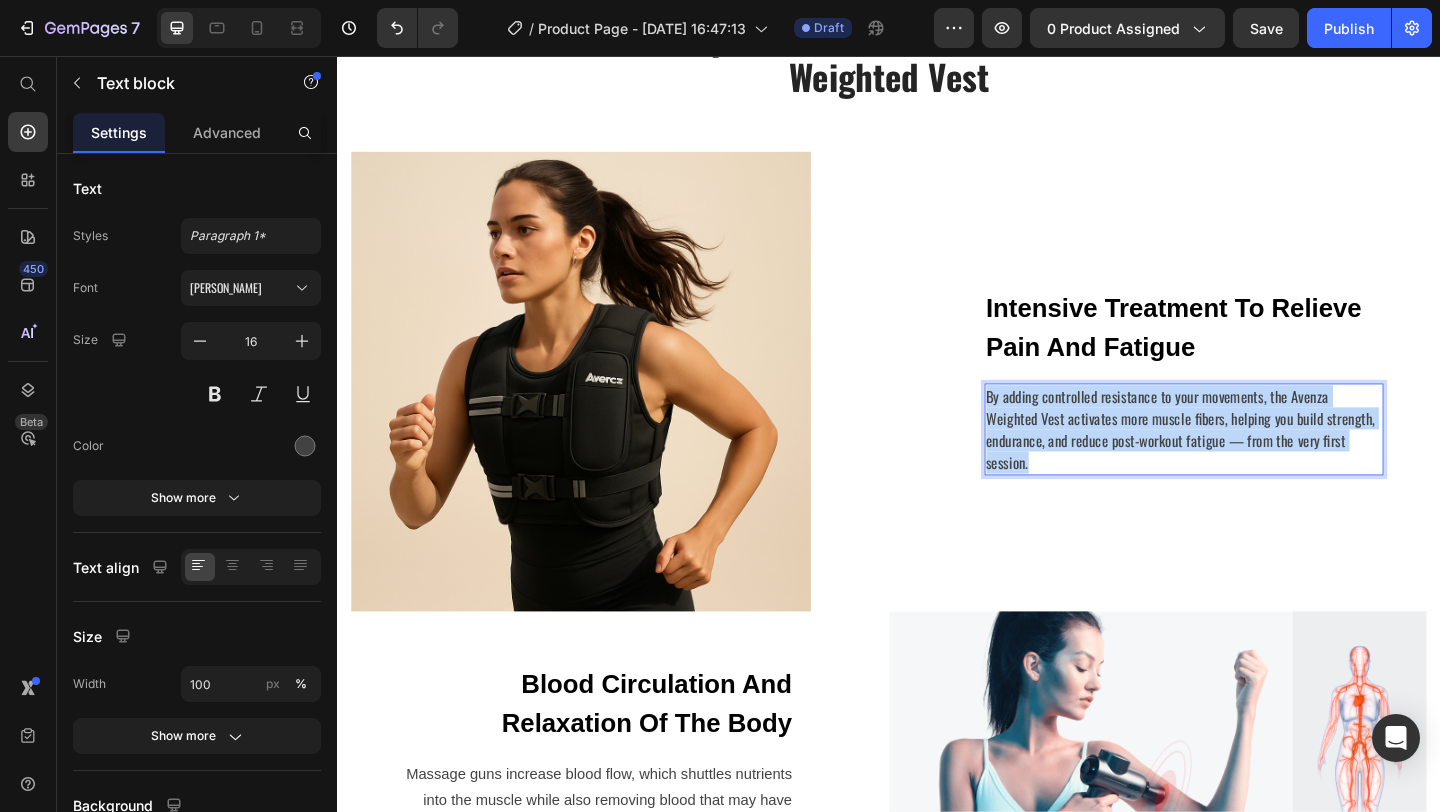 click on "By adding controlled resistance to your movements, the Avenza Weighted Vest activates more muscle fibers, helping you build strength, endurance, and reduce post-workout fatigue — from the very first session." at bounding box center [1258, 462] 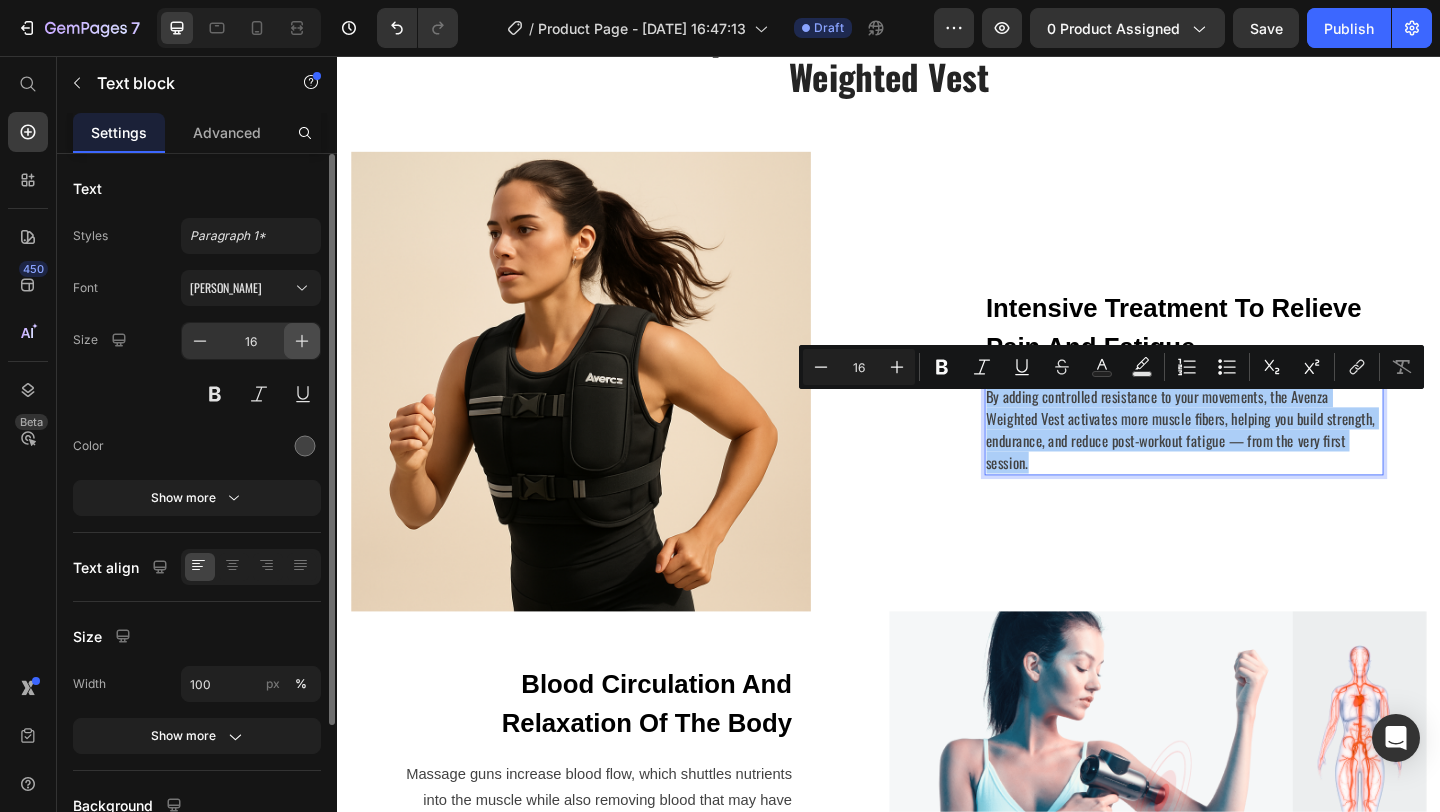 click 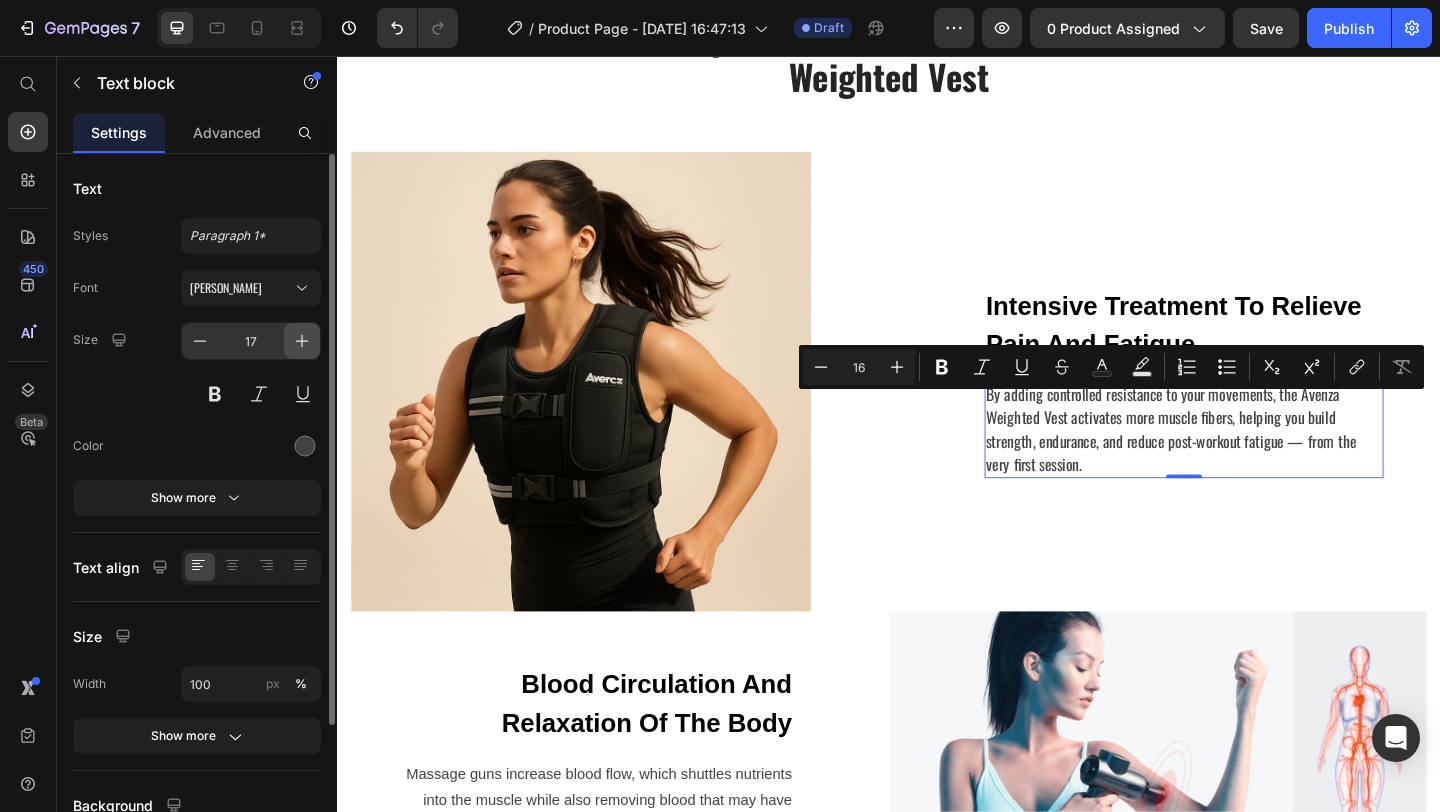 click 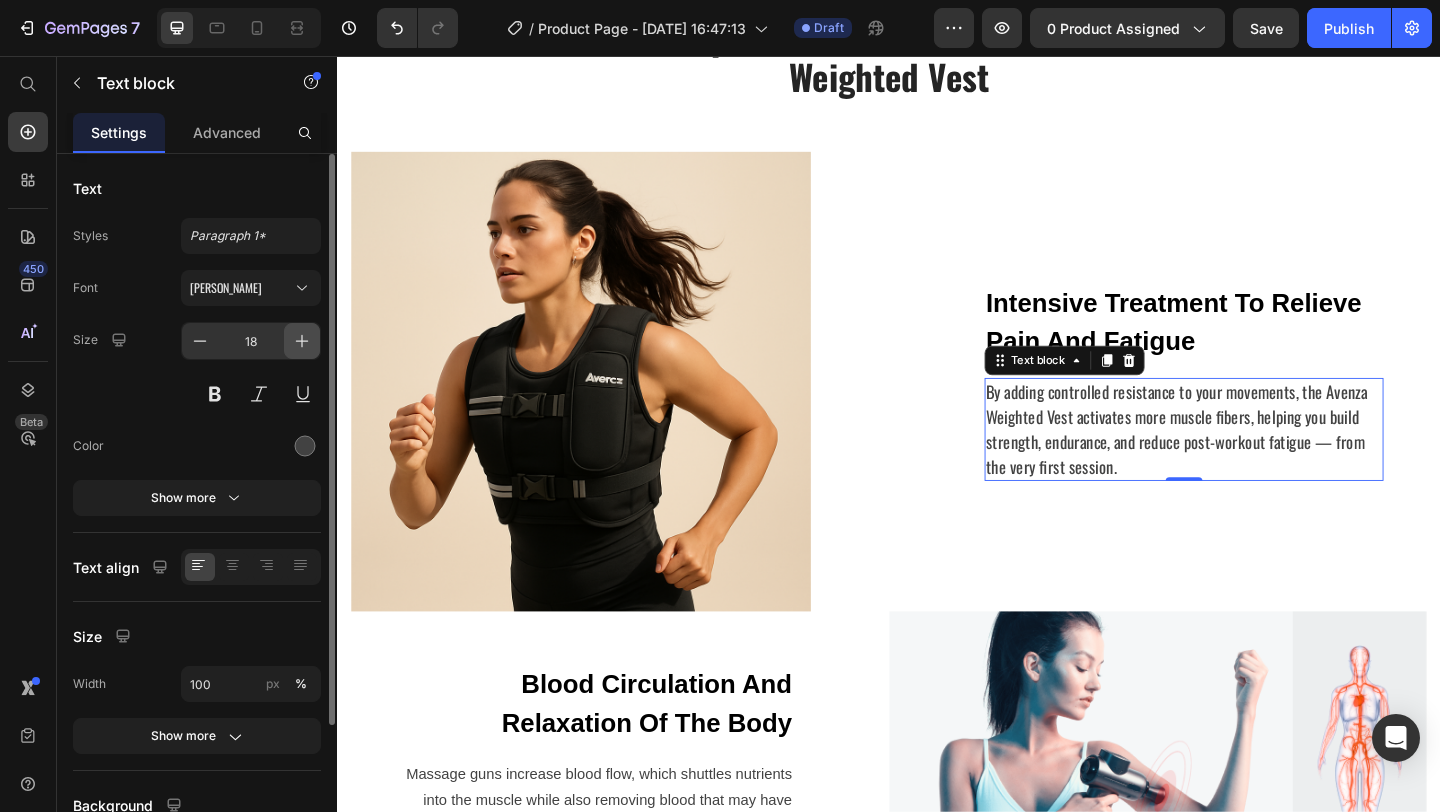 click 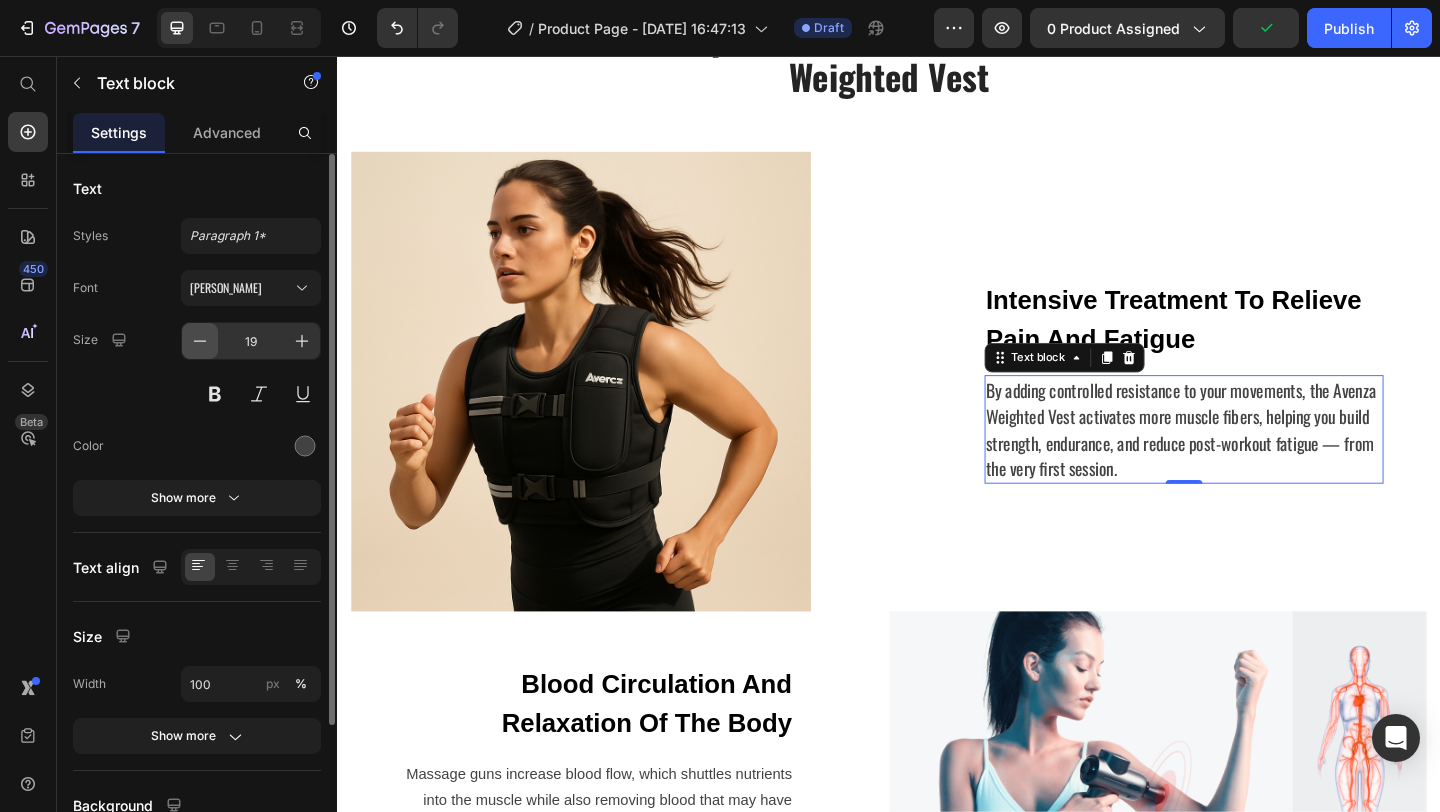 click 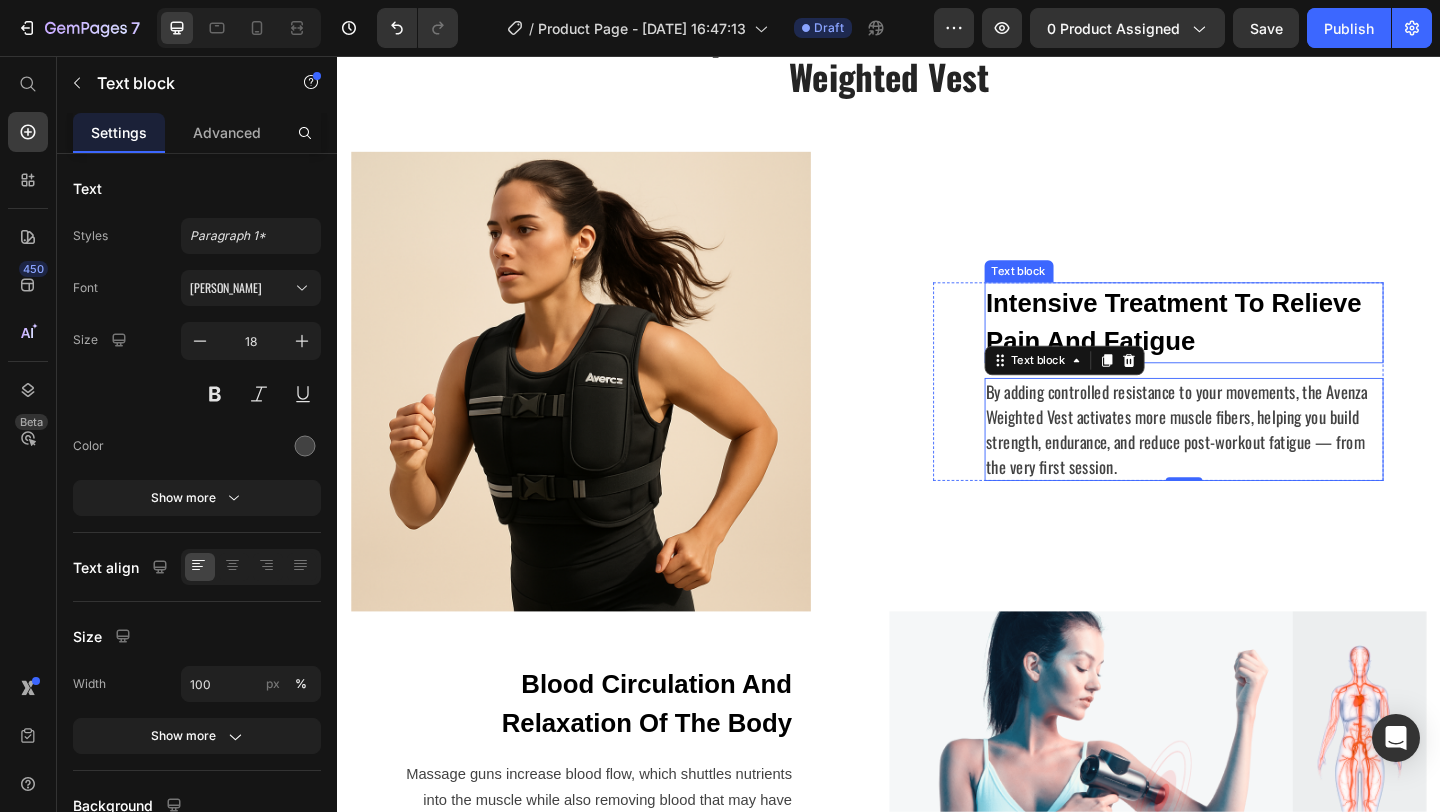 click on "Intensive Treatment To Relieve Pain And Fatigue" at bounding box center (1258, 346) 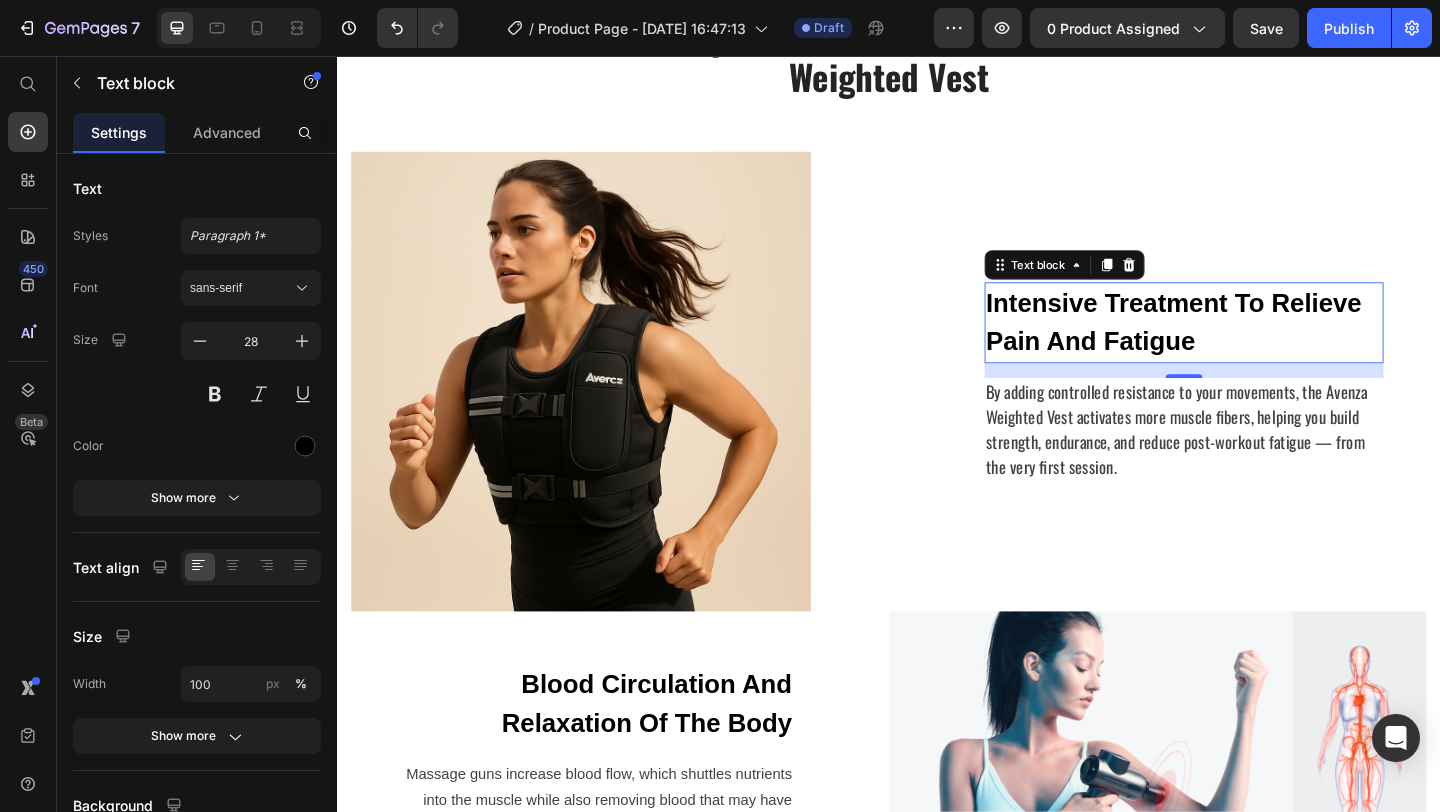 click on "Intensive Treatment To Relieve Pain And Fatigue" at bounding box center (1258, 346) 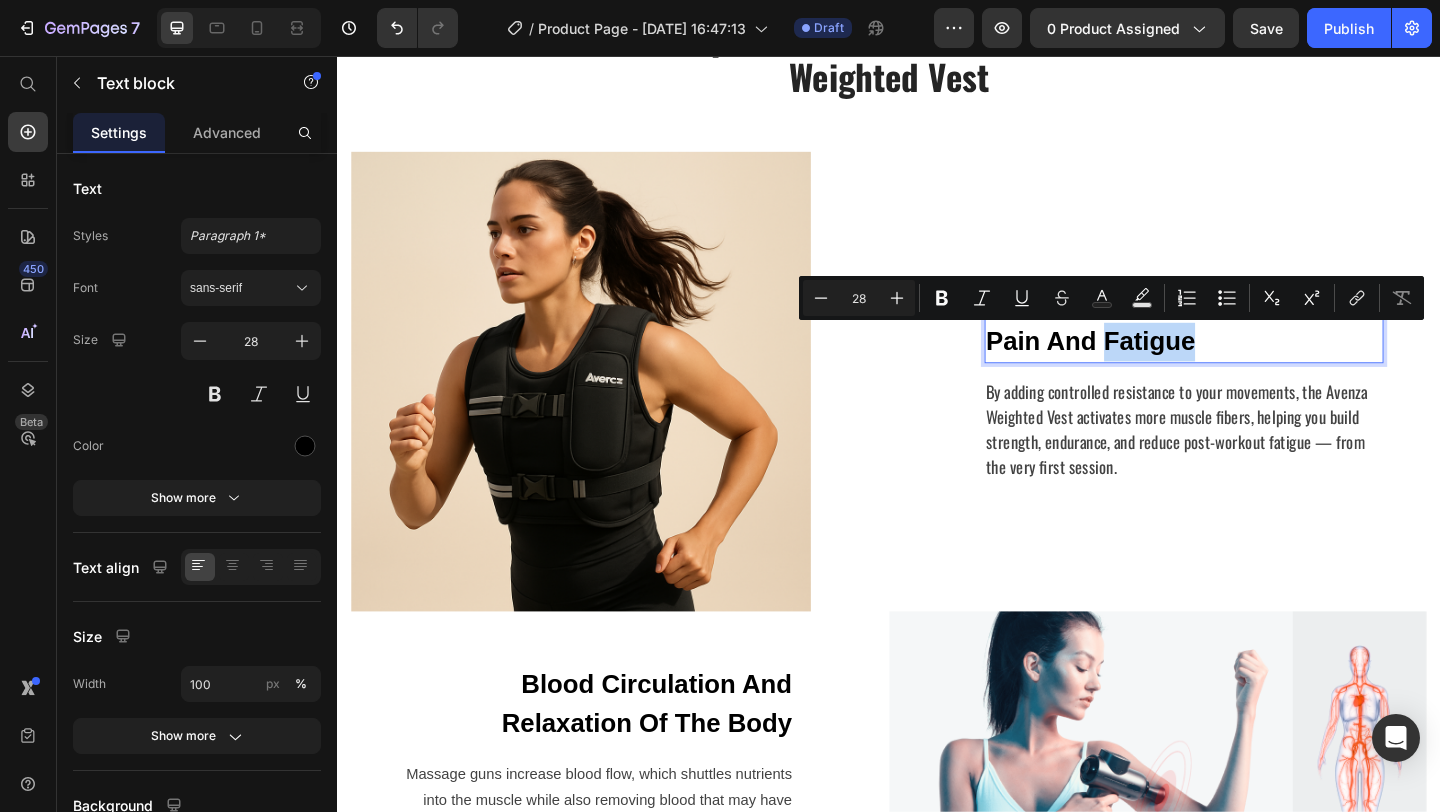 click on "Intensive Treatment To Relieve Pain And Fatigue" at bounding box center [1258, 346] 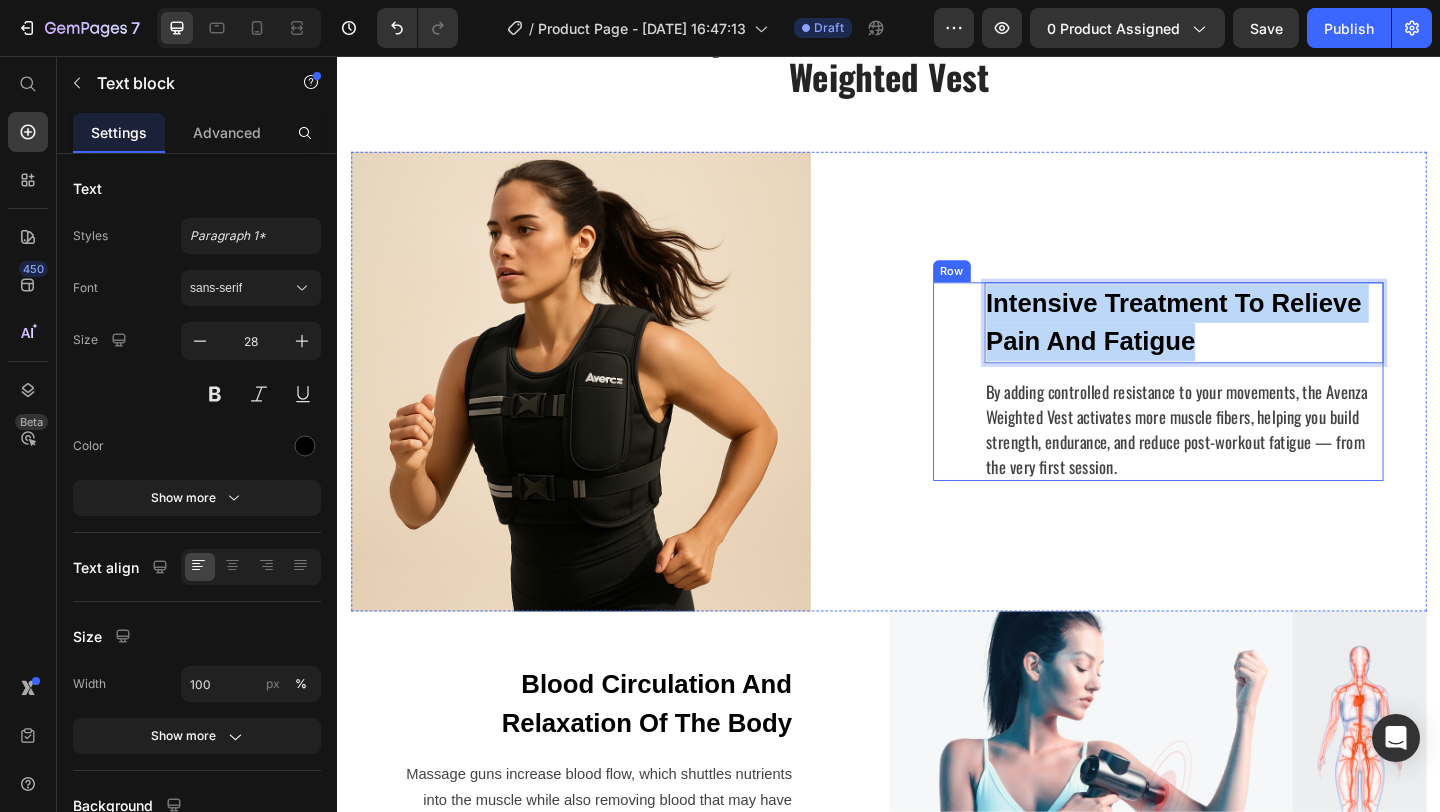 drag, startPoint x: 1278, startPoint y: 367, endPoint x: 1021, endPoint y: 327, distance: 260.0942 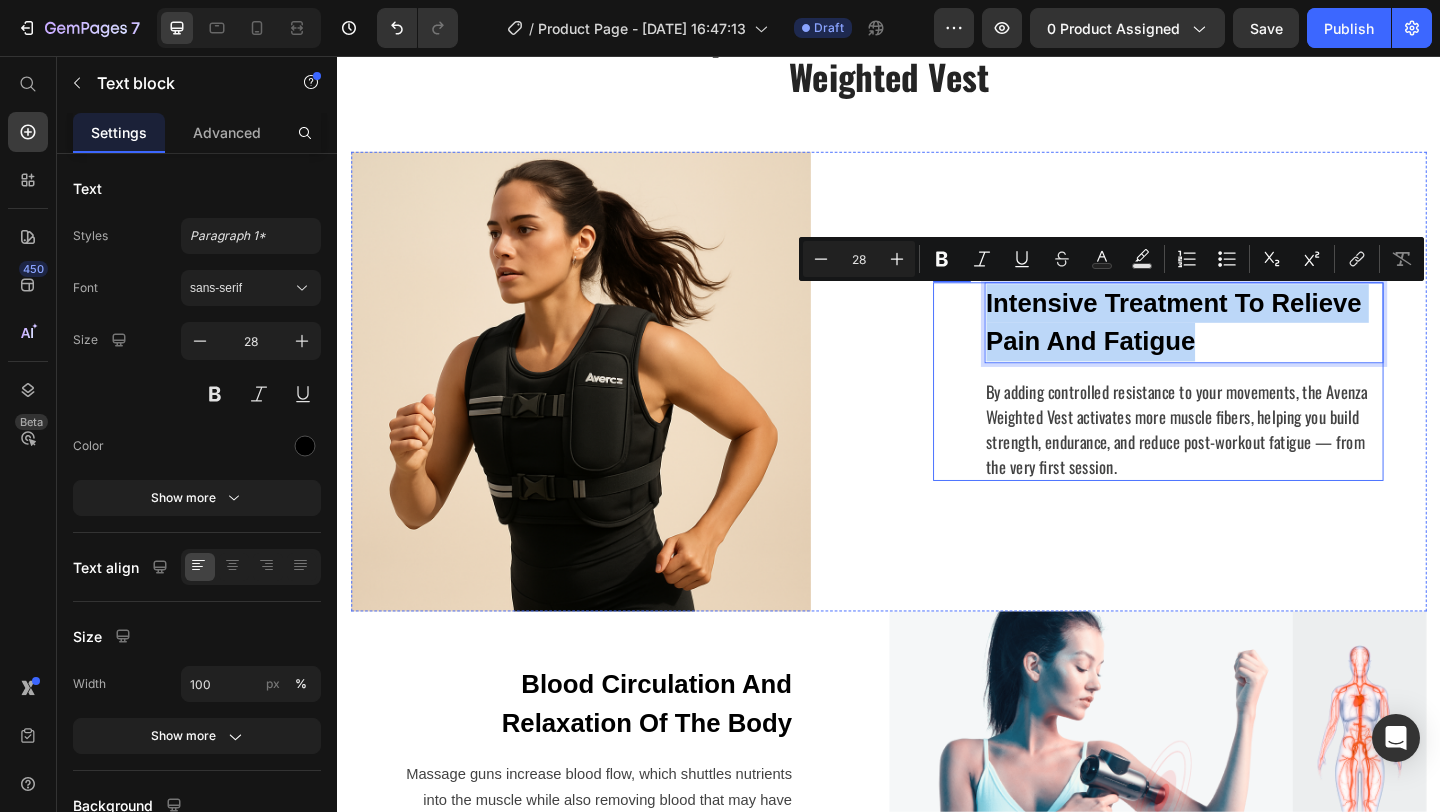 copy on "Intensive Treatment To Relieve Pain And Fatigue" 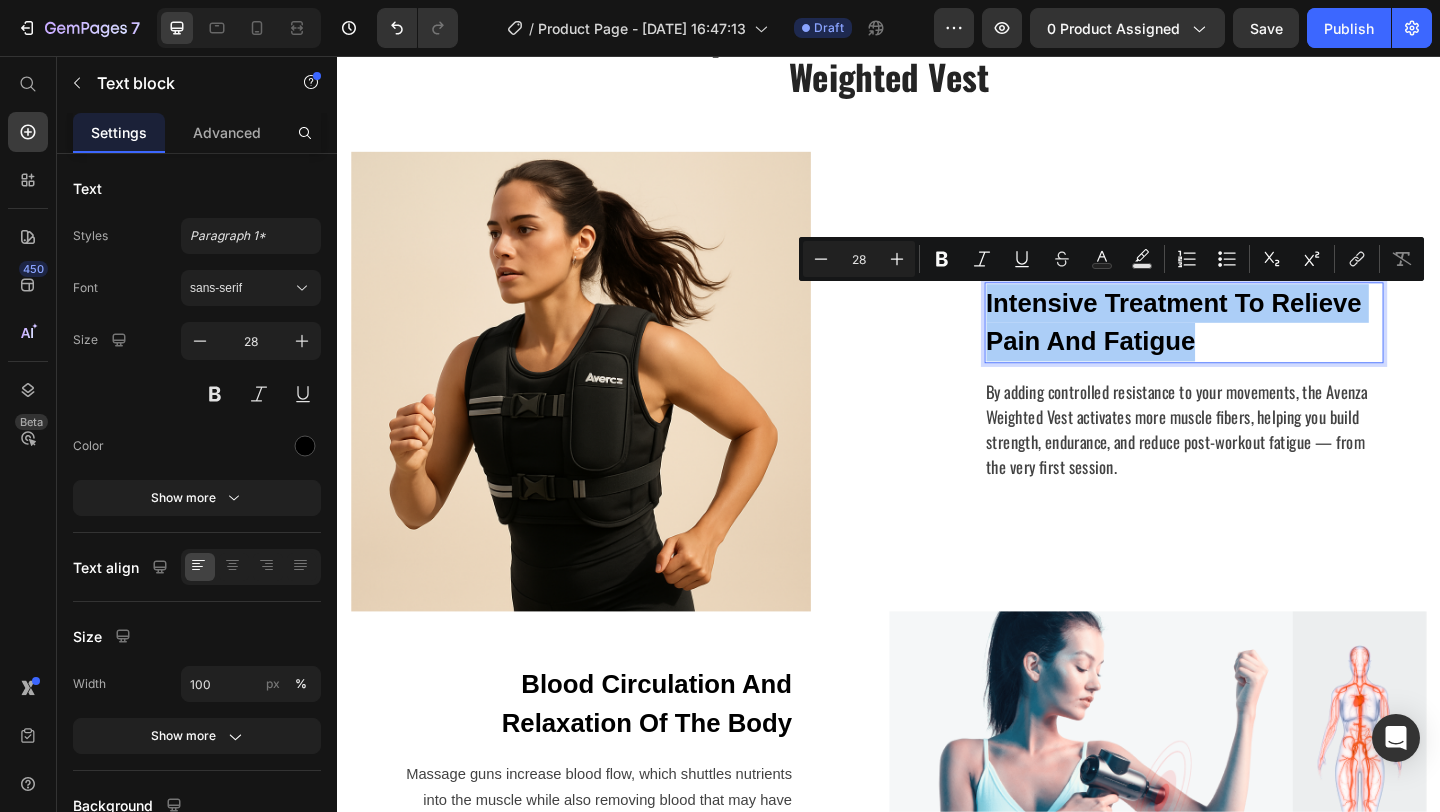 click on "By adding controlled resistance to your movements, the Avenza Weighted Vest activates more muscle fibers, helping you build strength, endurance, and reduce post-workout fatigue — from the very first session." at bounding box center (1258, 462) 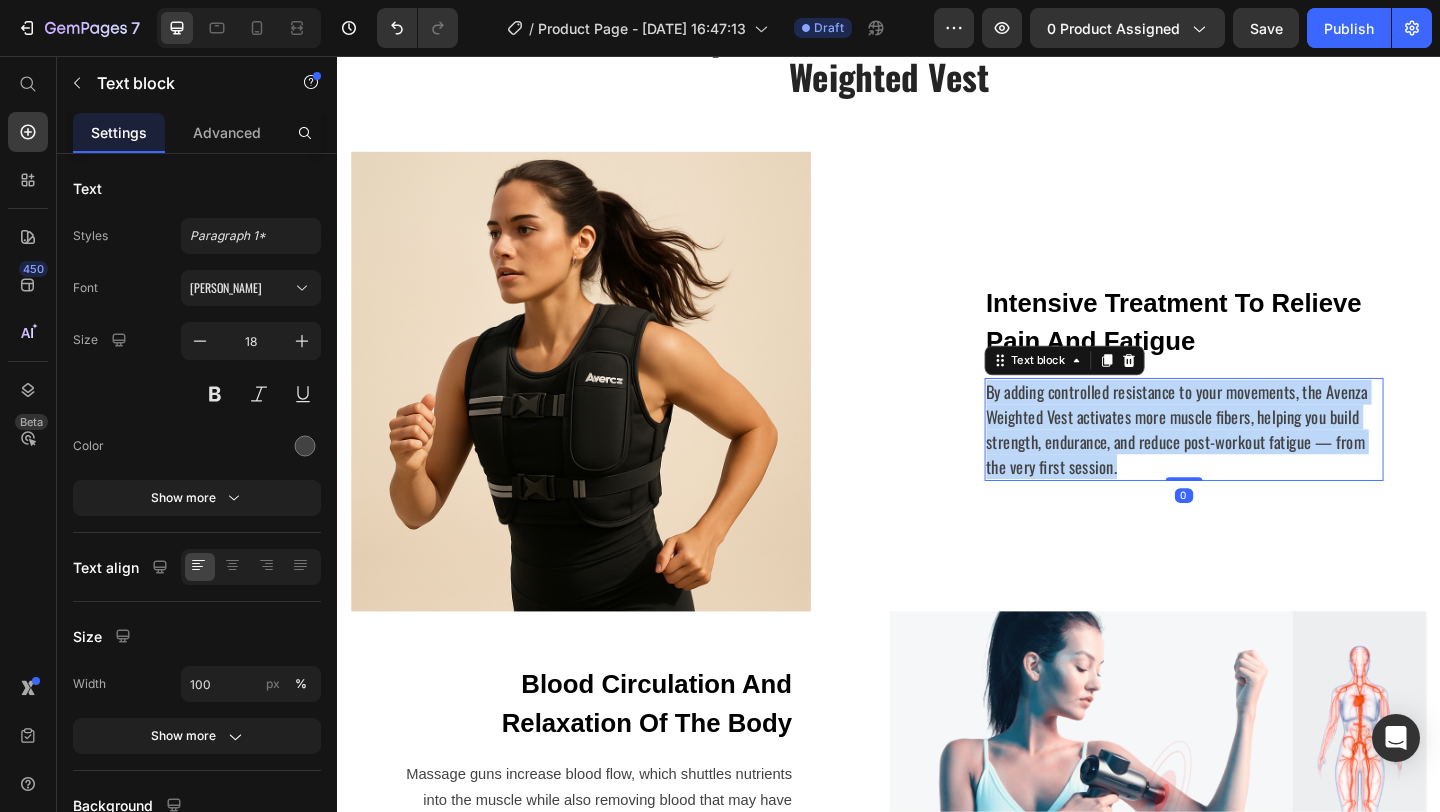 click on "By adding controlled resistance to your movements, the Avenza Weighted Vest activates more muscle fibers, helping you build strength, endurance, and reduce post-workout fatigue — from the very first session." at bounding box center [1258, 462] 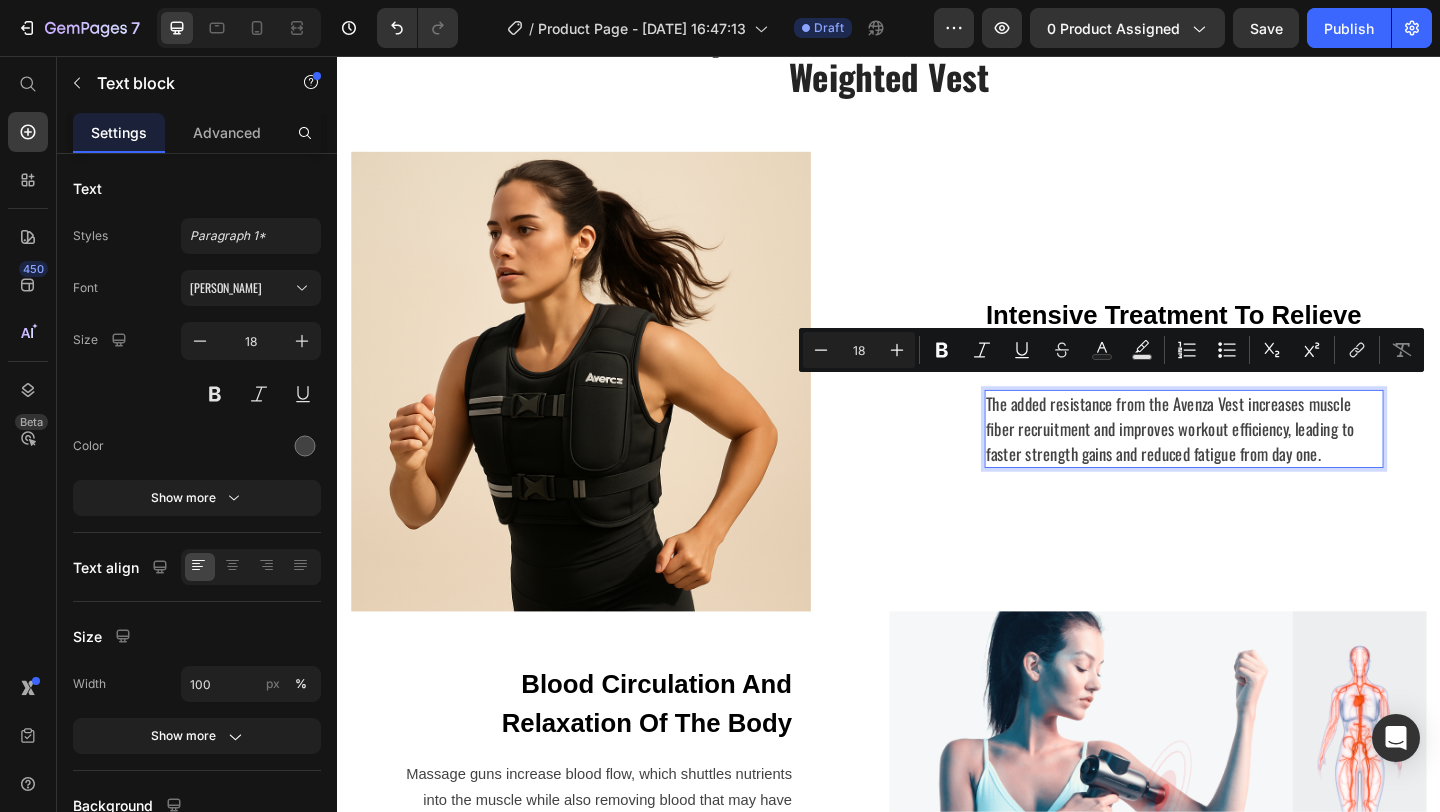 scroll, scrollTop: 1350, scrollLeft: 0, axis: vertical 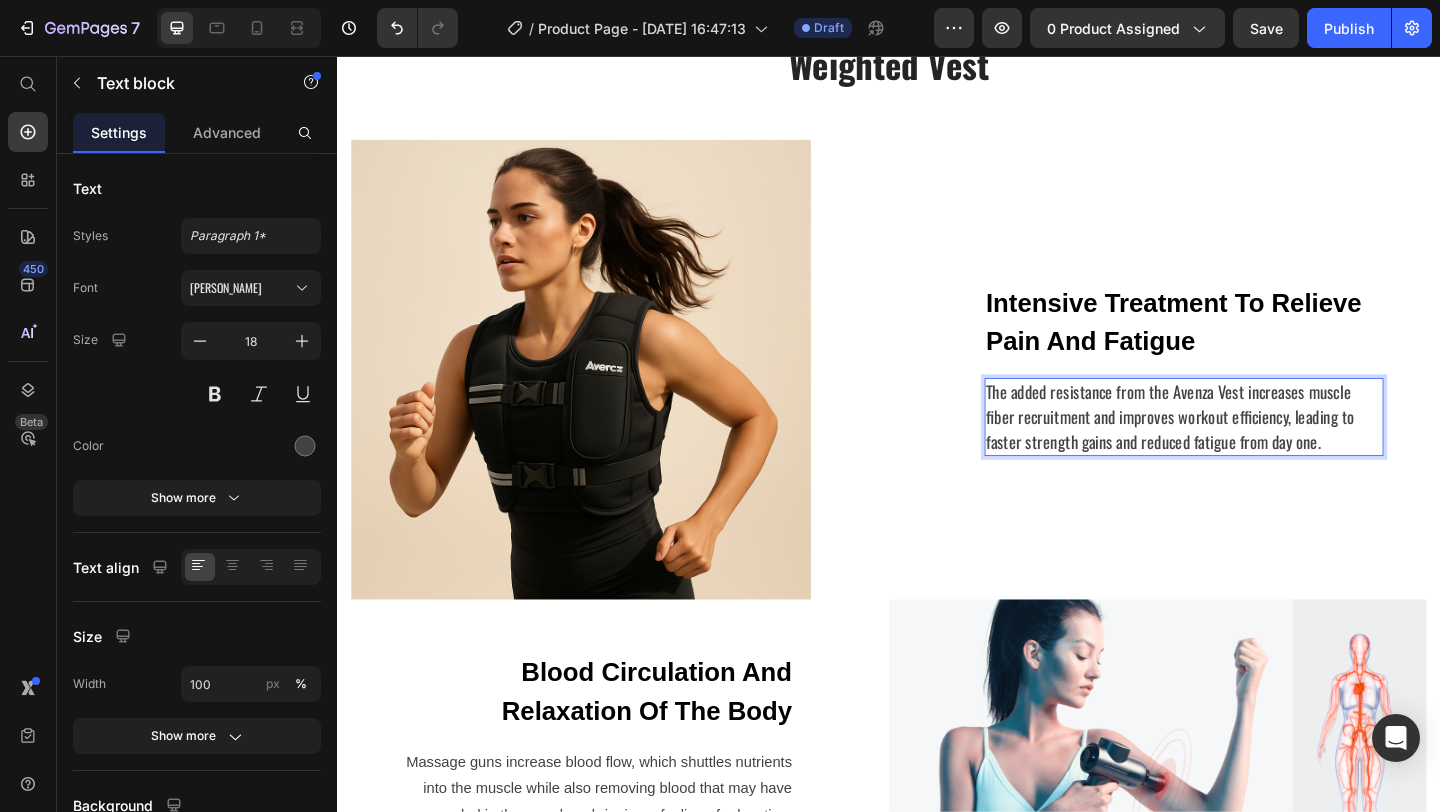 click on "The added resistance from the Avenza Vest increases muscle fiber recruitment and improves workout efficiency, leading to faster strength gains and reduced fatigue from day one." at bounding box center (1258, 448) 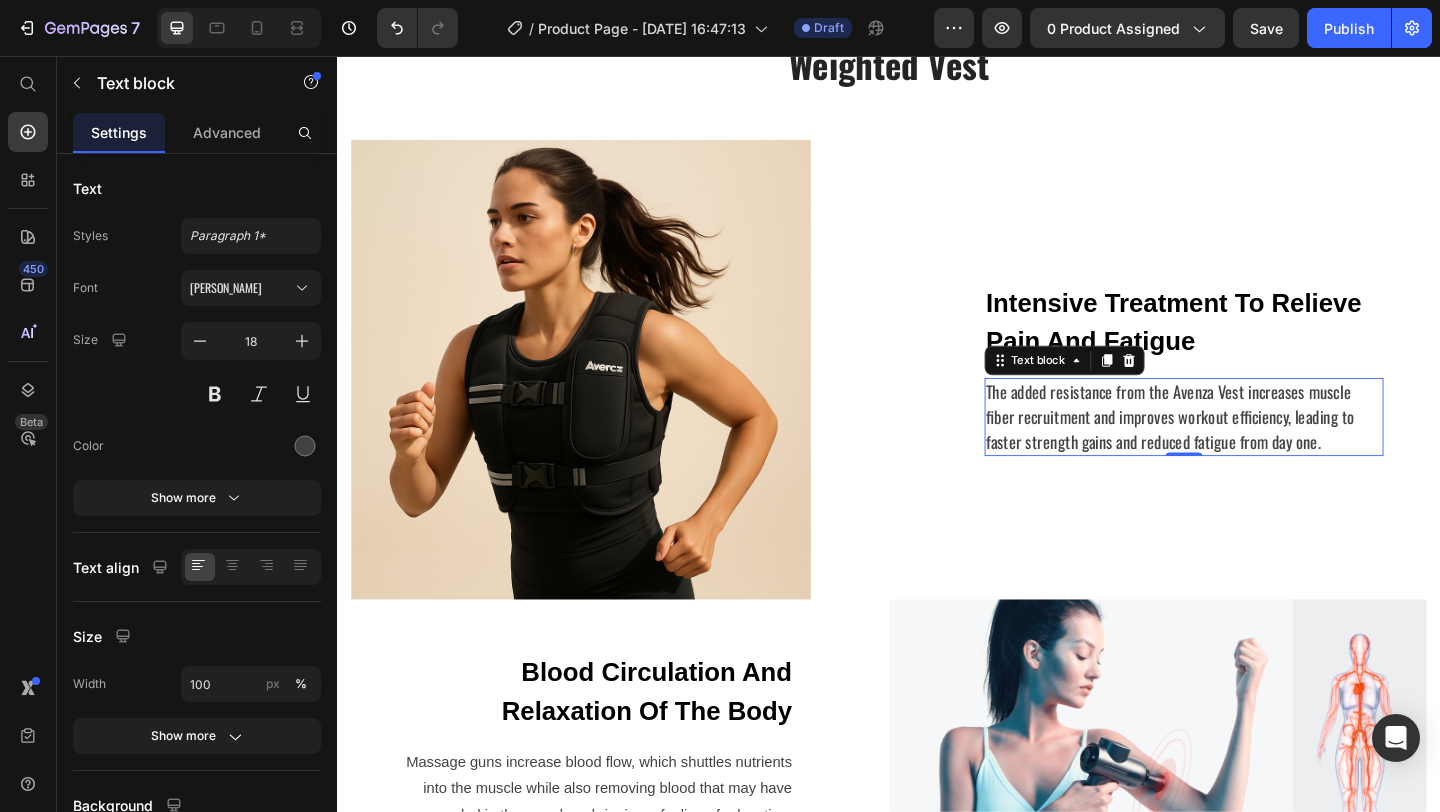 click on "Intensive Treatment To Relieve Pain And Fatigue" at bounding box center [1258, 346] 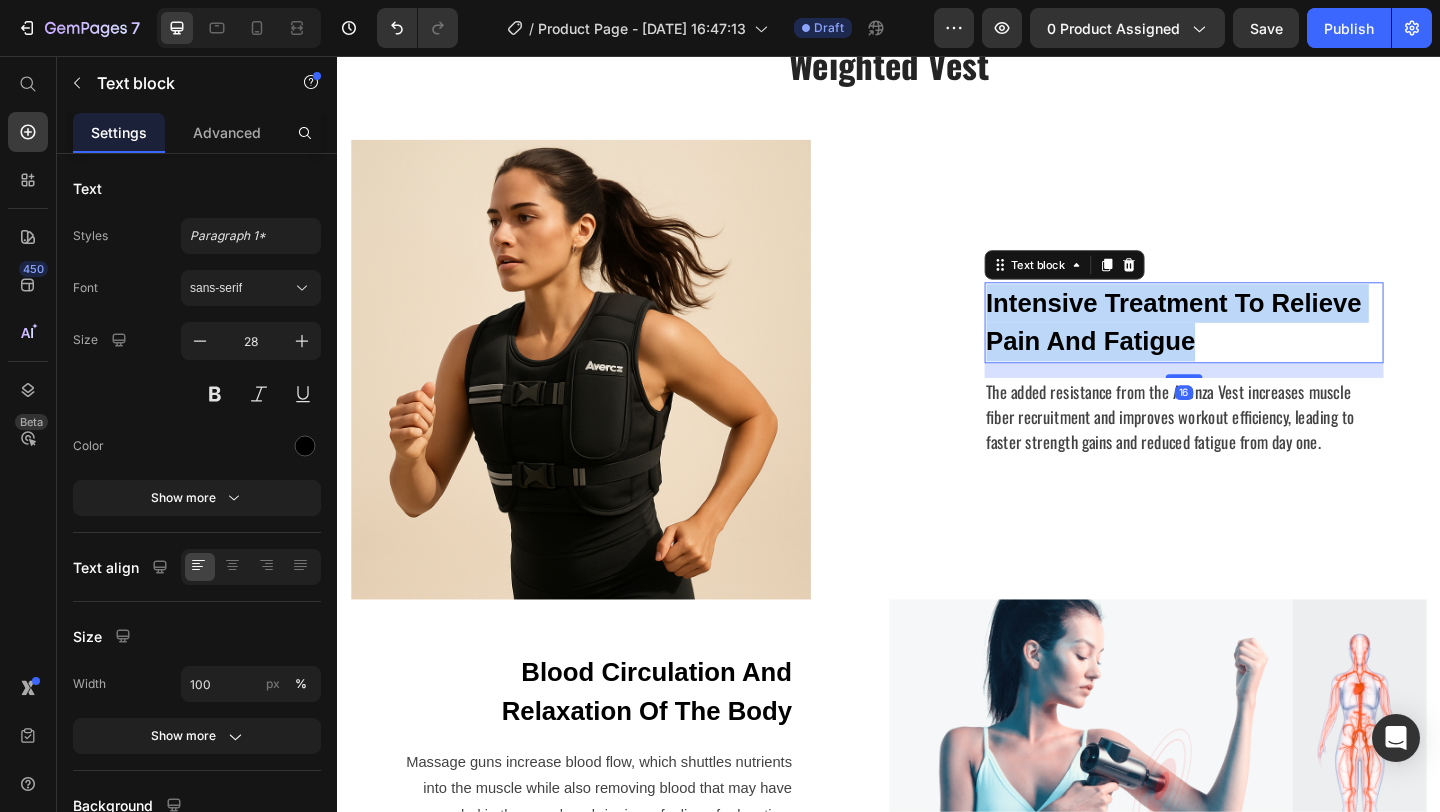 click on "Intensive Treatment To Relieve Pain And Fatigue" at bounding box center (1258, 346) 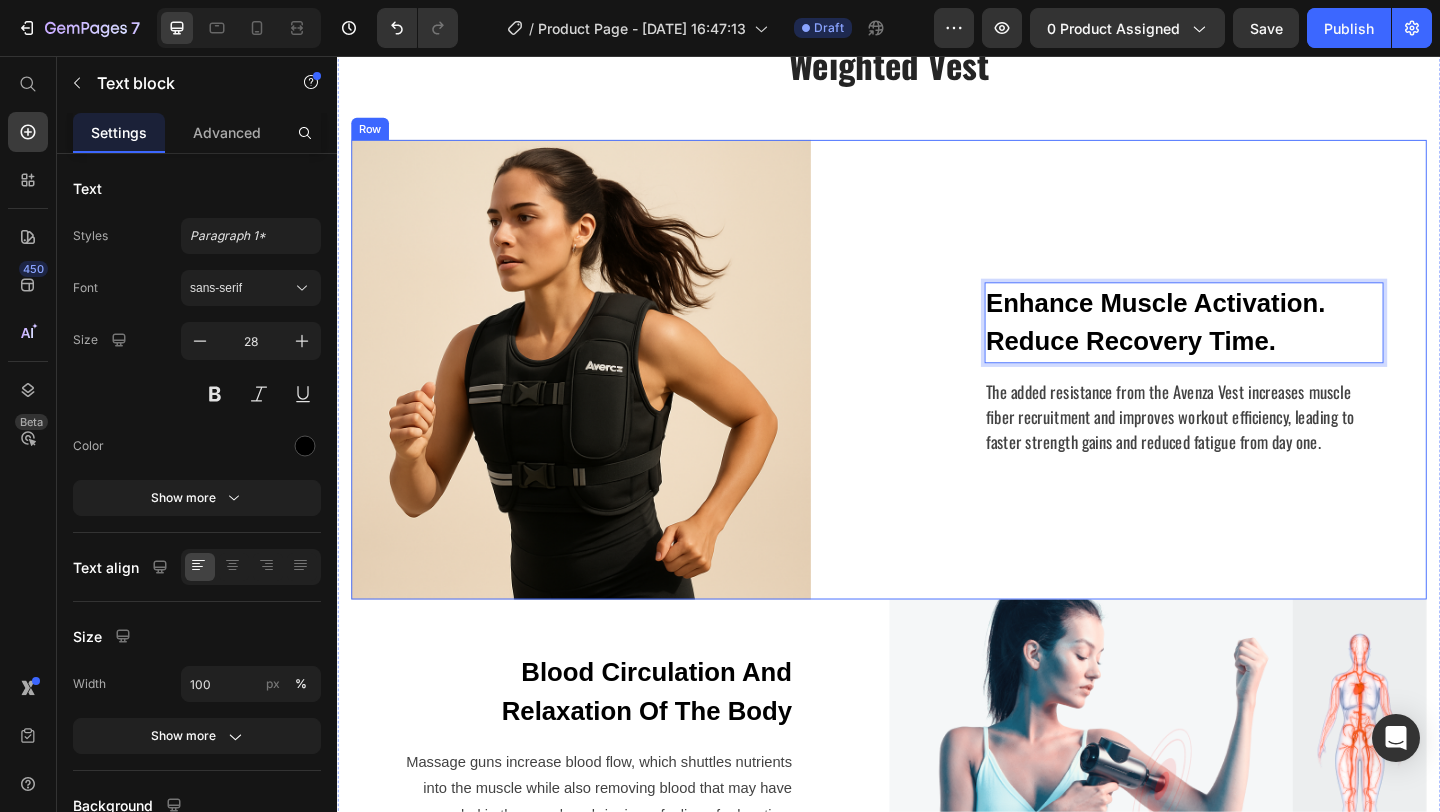 click on "Enhance Muscle Activation. Reduce Recovery Time. Text block   16 The added resistance from the Avenza Vest increases muscle fiber recruitment and improves workout efficiency, leading to faster strength gains and reduced fatigue from day one. Text block Row" at bounding box center (1229, 397) 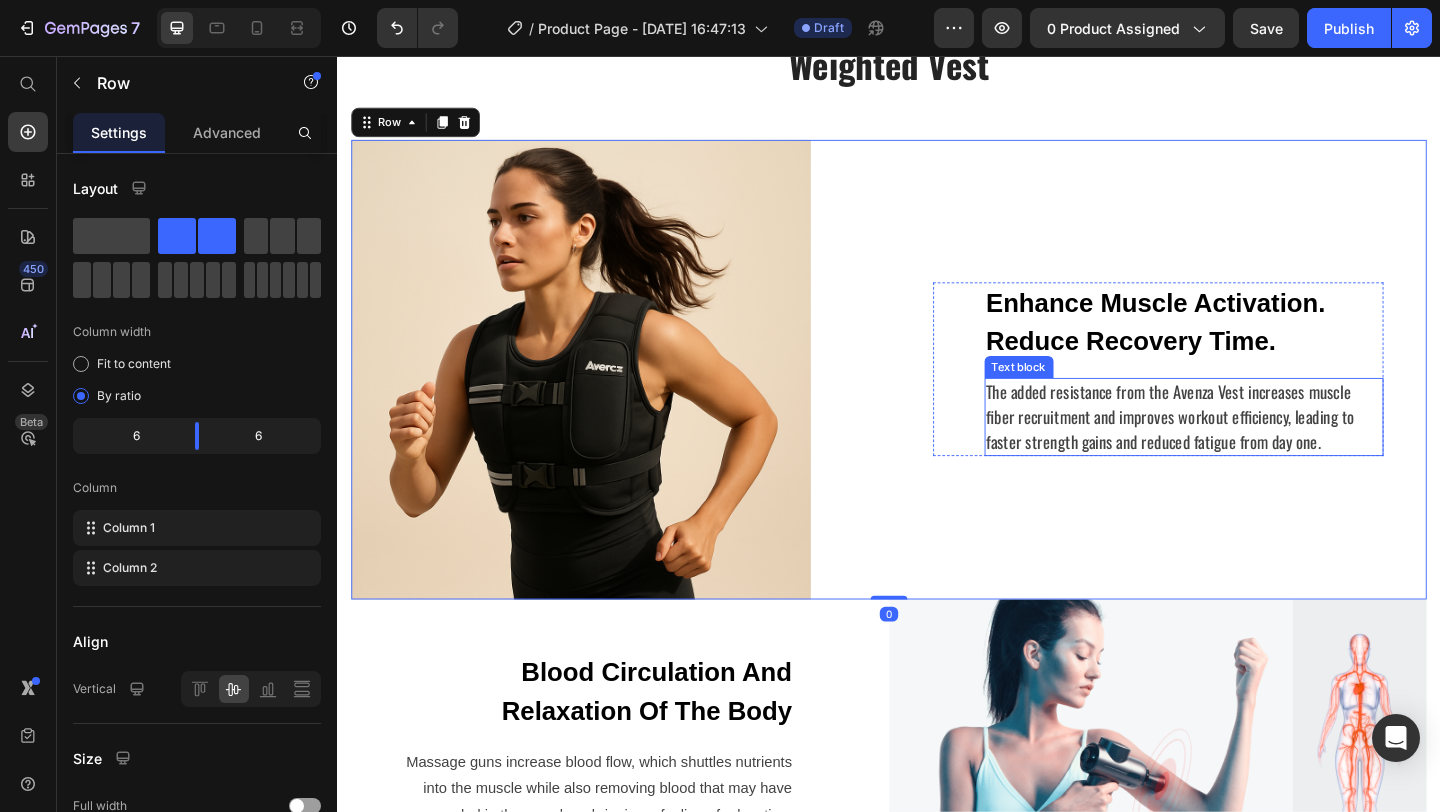 click on "The added resistance from the Avenza Vest increases muscle fiber recruitment and improves workout efficiency, leading to faster strength gains and reduced fatigue from day one." at bounding box center (1258, 448) 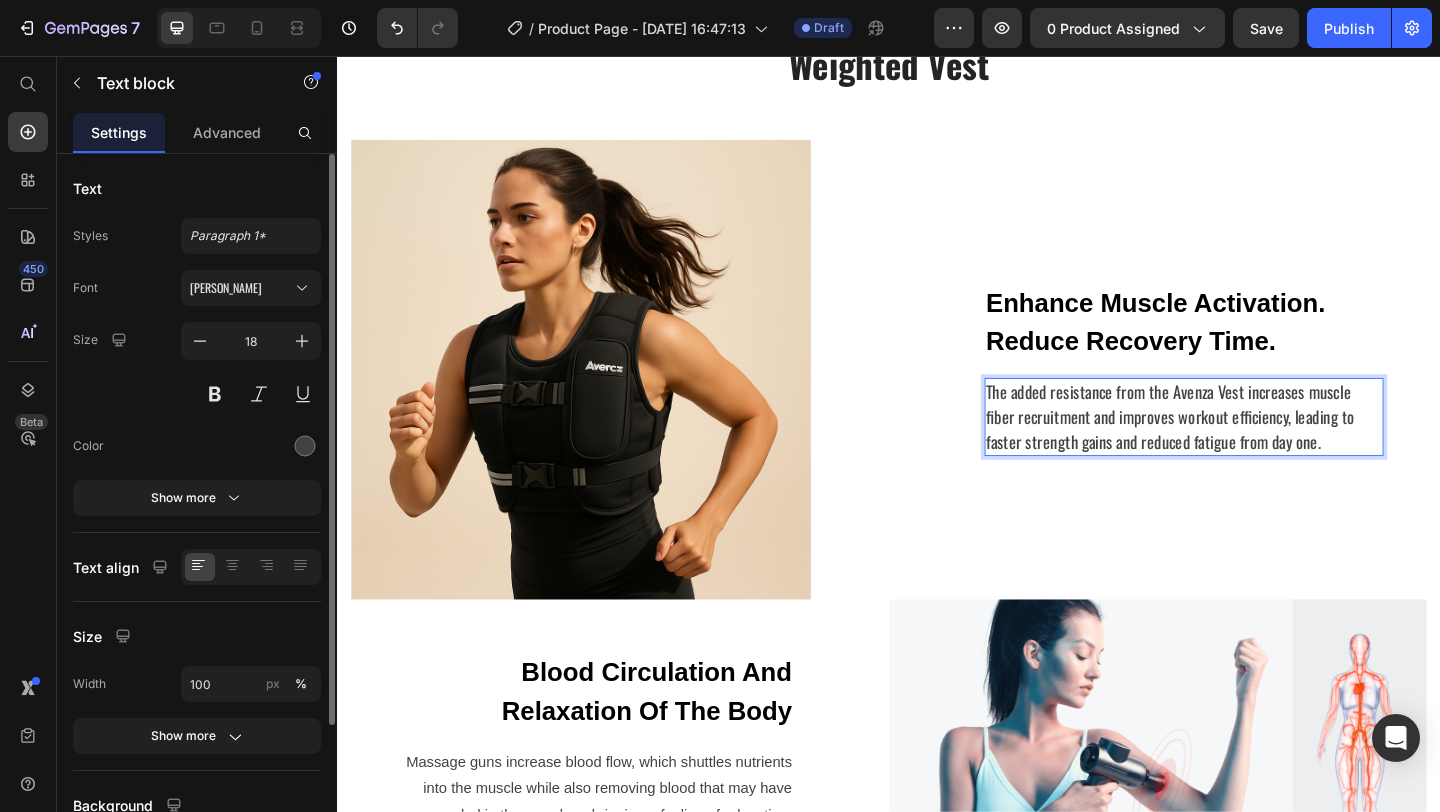 scroll, scrollTop: 180, scrollLeft: 0, axis: vertical 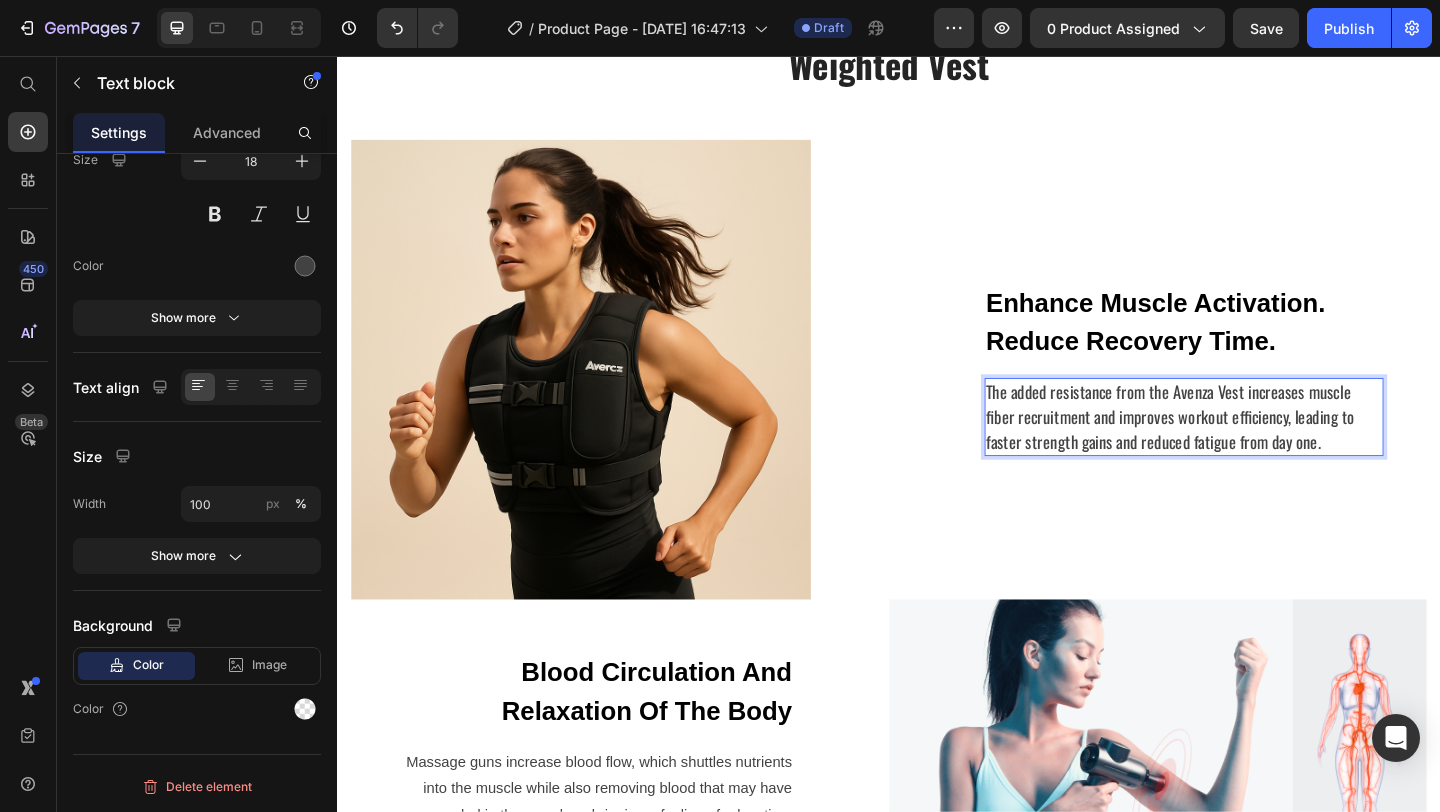 click on "The added resistance from the Avenza Vest increases muscle fiber recruitment and improves workout efficiency, leading to faster strength gains and reduced fatigue from day one." at bounding box center [1258, 448] 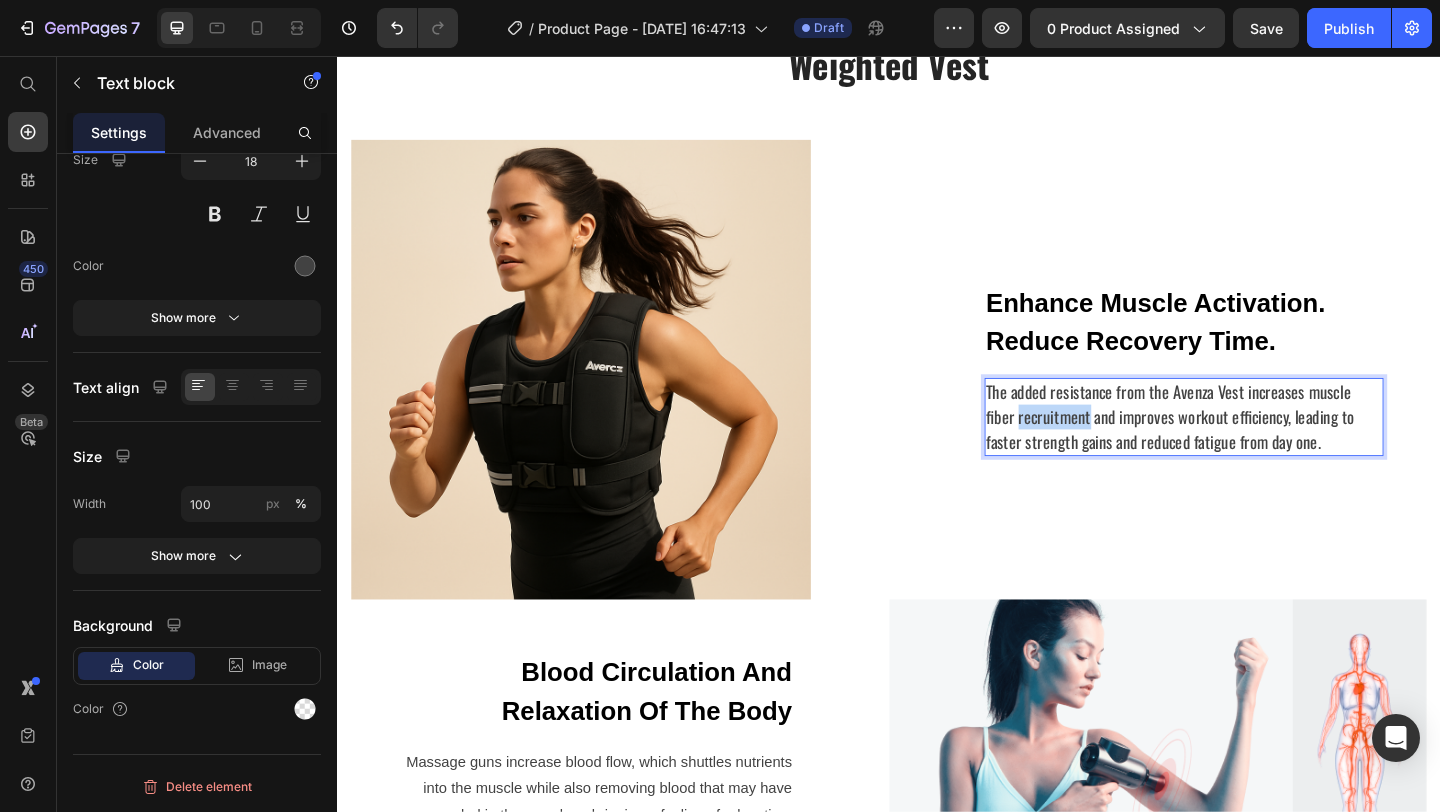 click on "The added resistance from the Avenza Vest increases muscle fiber recruitment and improves workout efficiency, leading to faster strength gains and reduced fatigue from day one." at bounding box center (1258, 448) 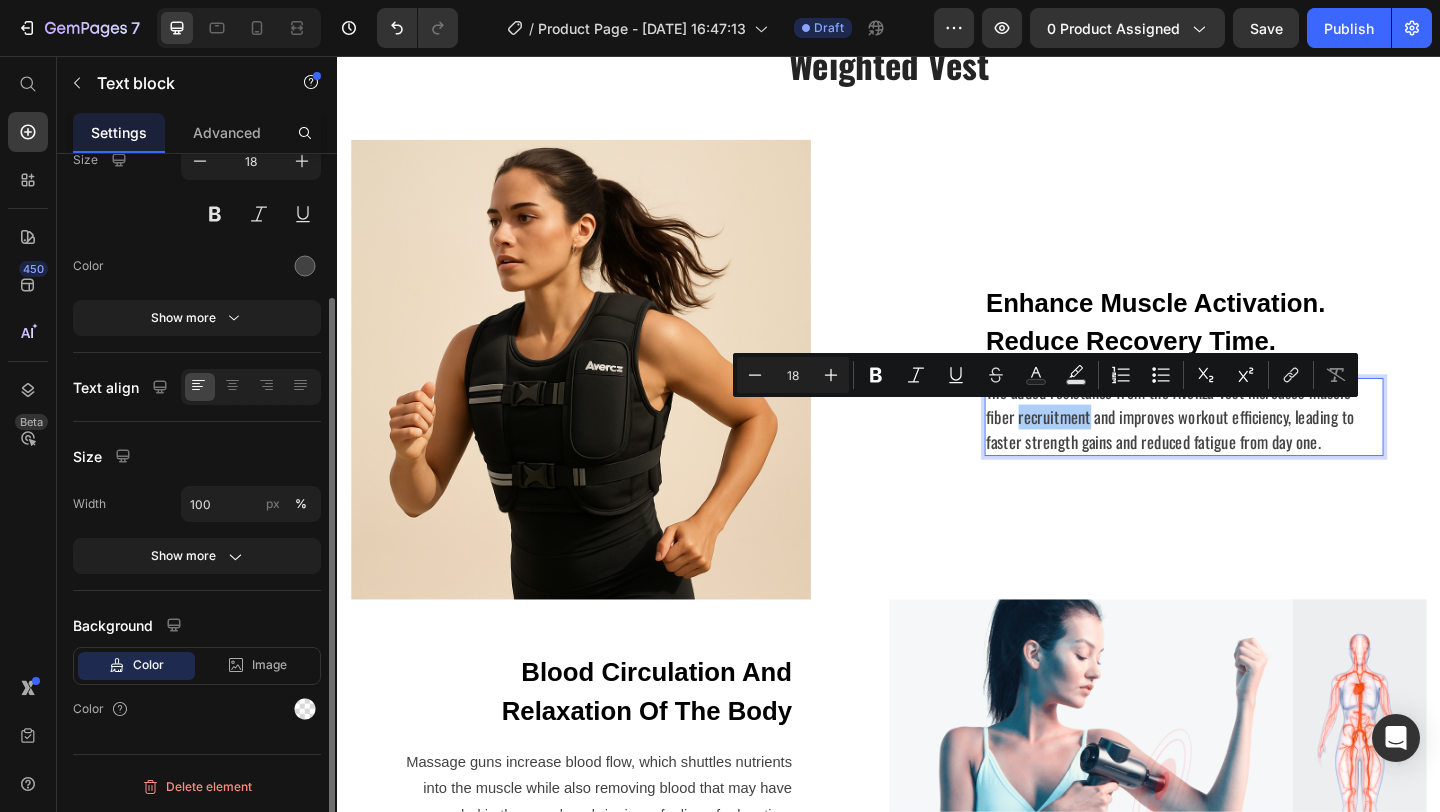 click on "Size" at bounding box center [197, 456] 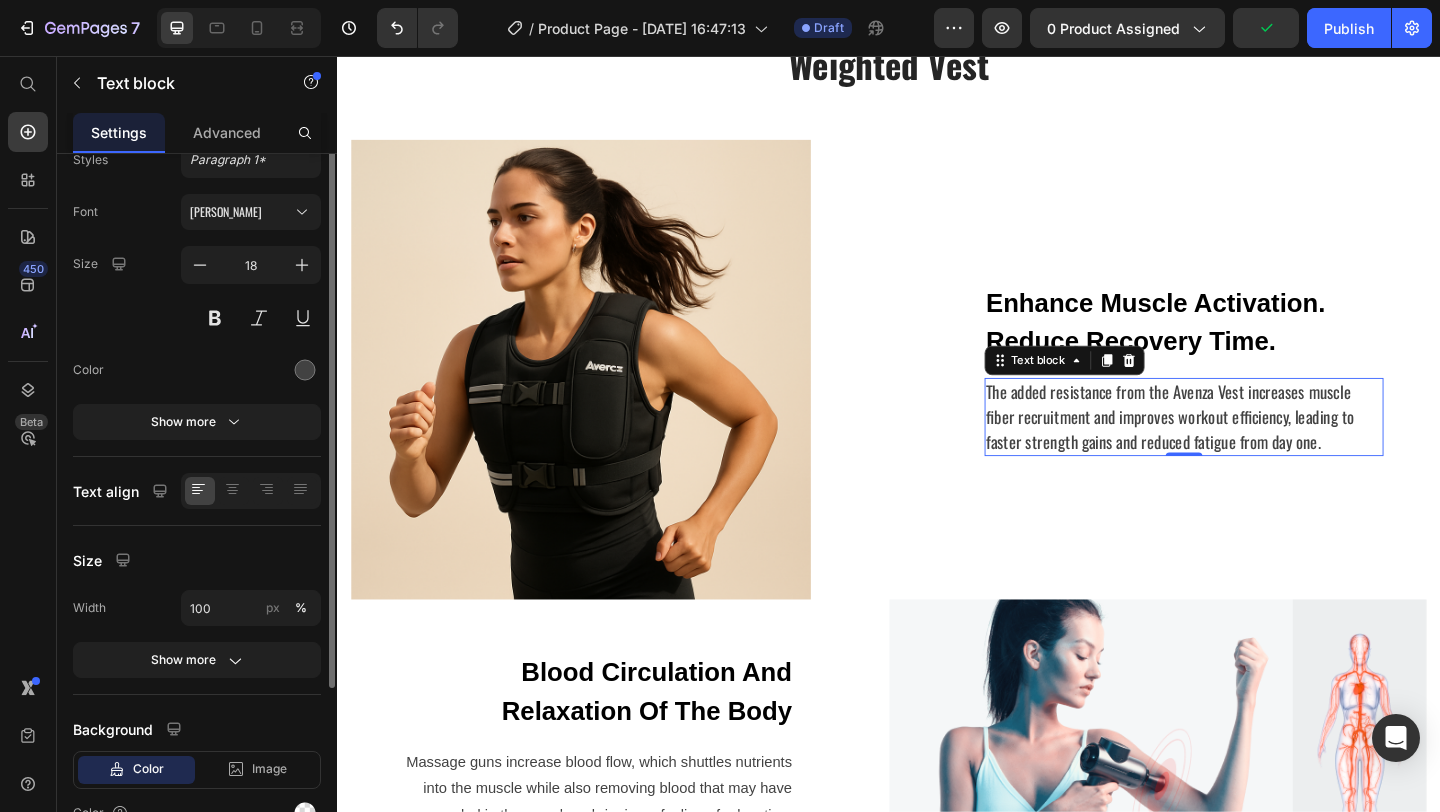 scroll, scrollTop: 0, scrollLeft: 0, axis: both 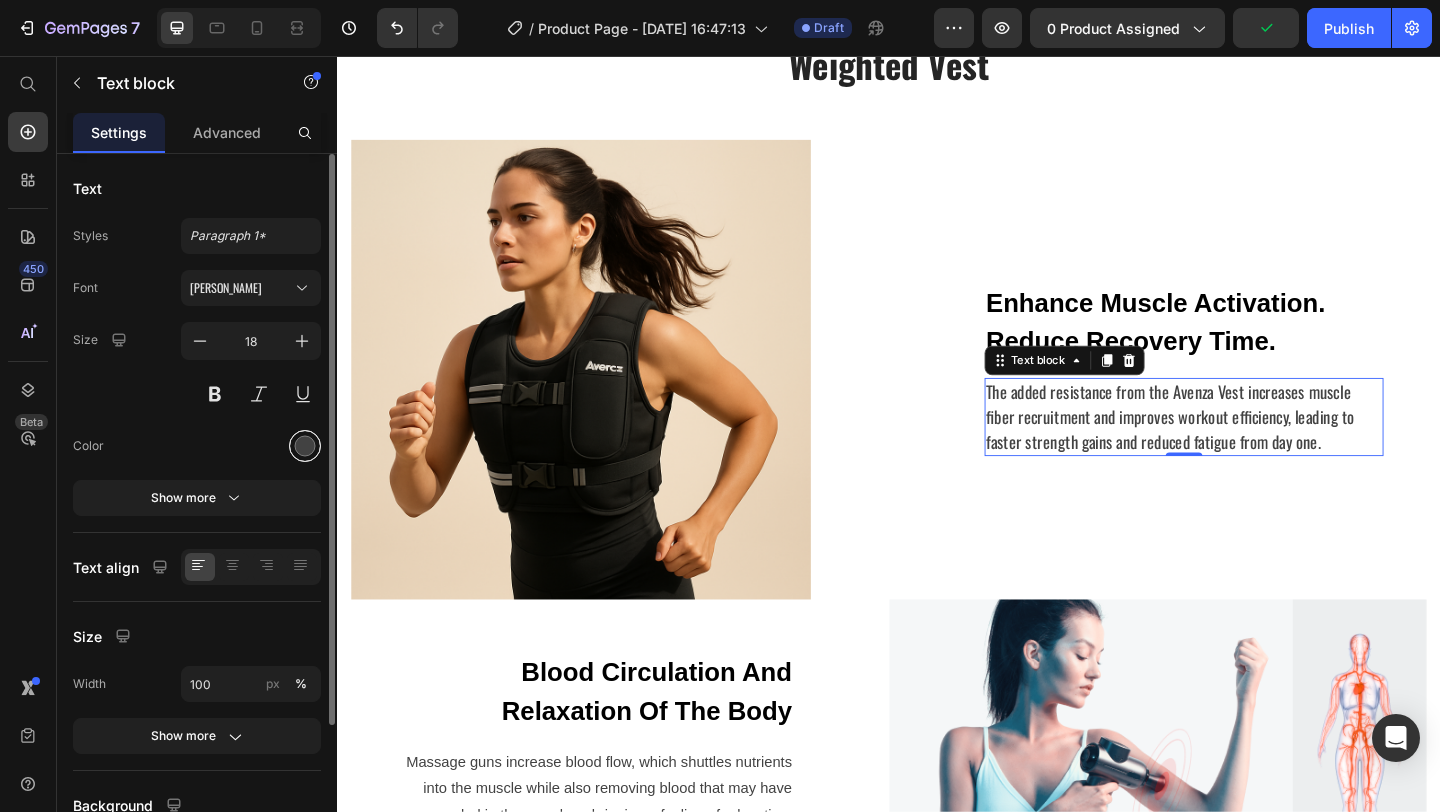 click at bounding box center [305, 446] 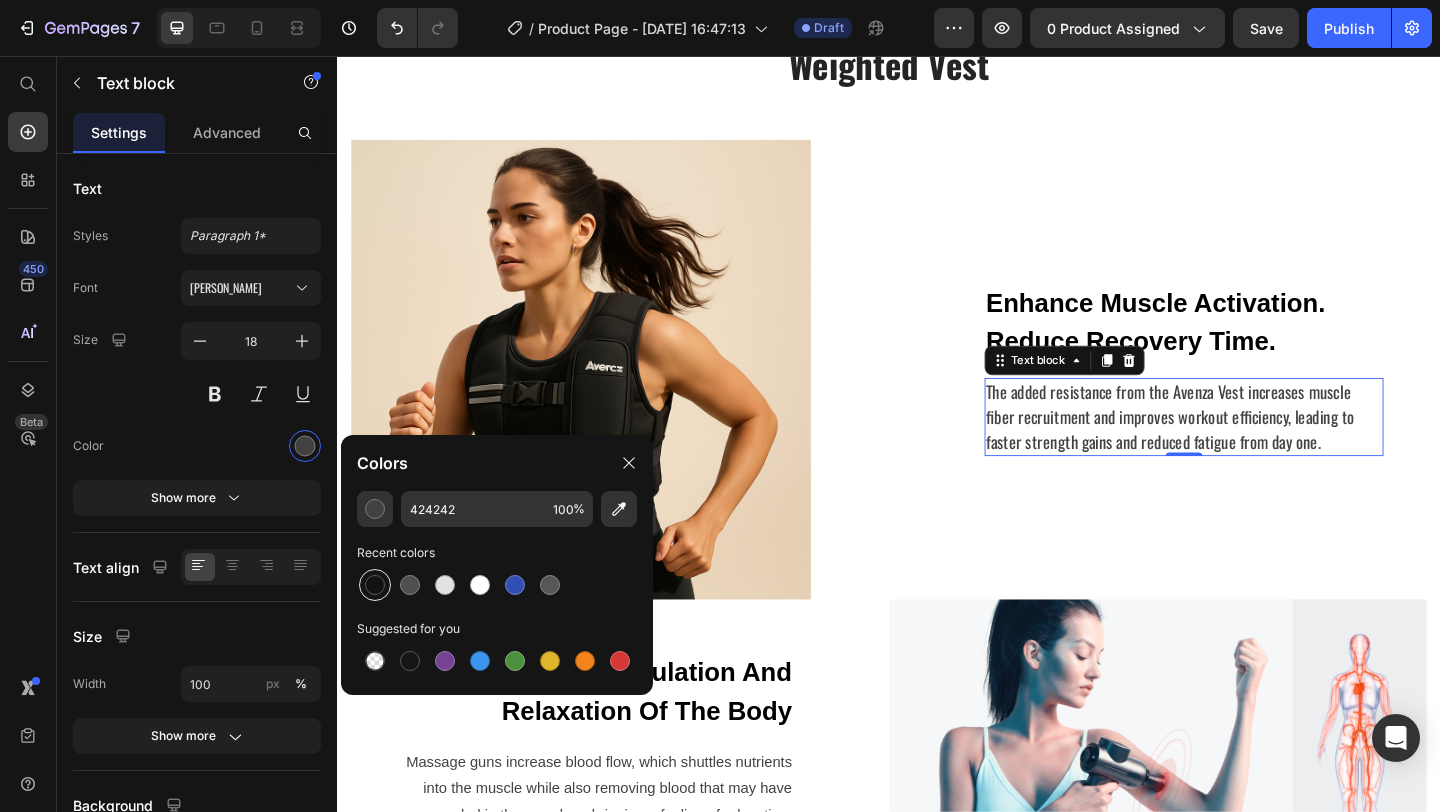 click at bounding box center (375, 585) 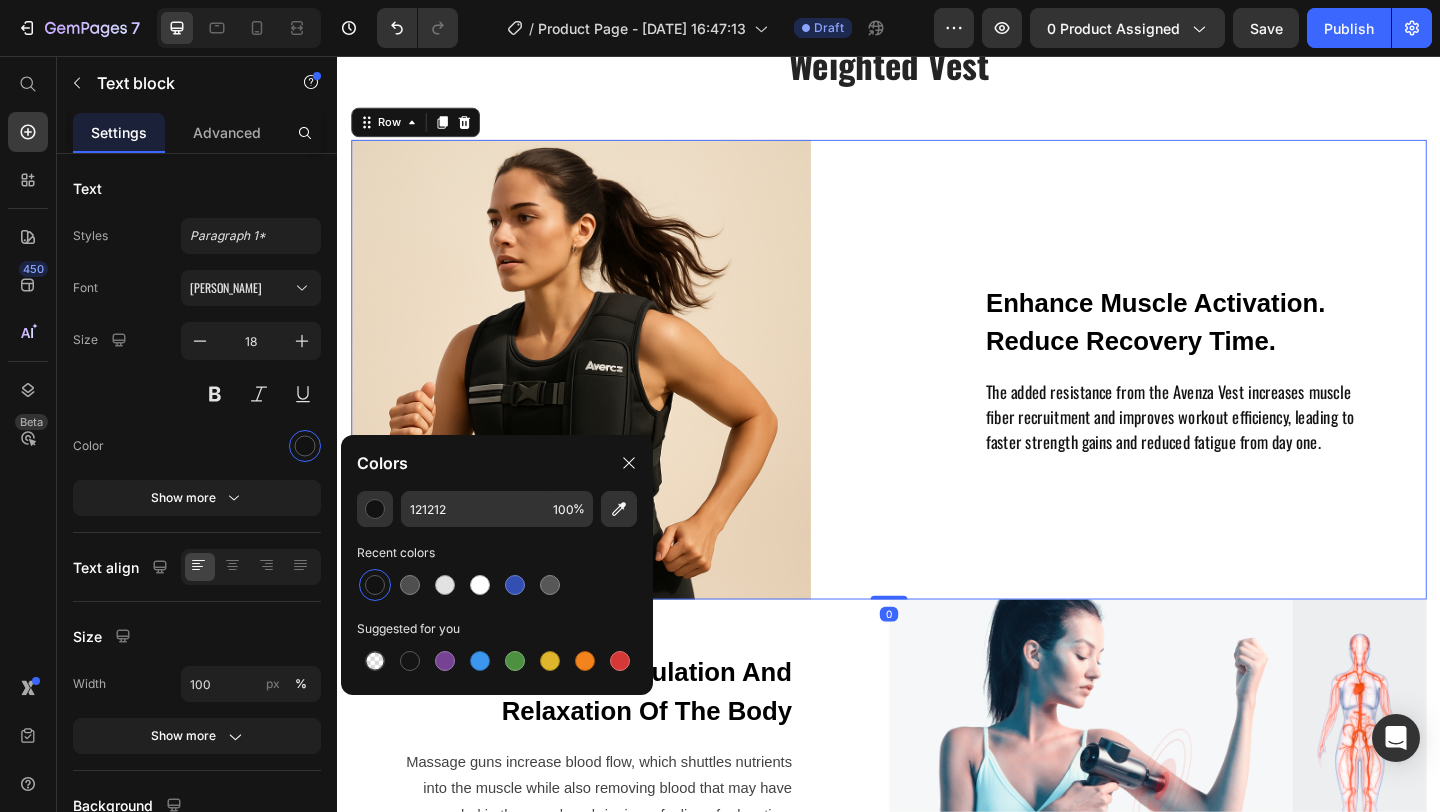 click on "Enhance Muscle Activation. Reduce Recovery Time. Text block The added resistance from the Avenza Vest increases muscle fiber recruitment and improves workout efficiency, leading to faster strength gains and reduced fatigue from day one. Text block Row" at bounding box center [1229, 397] 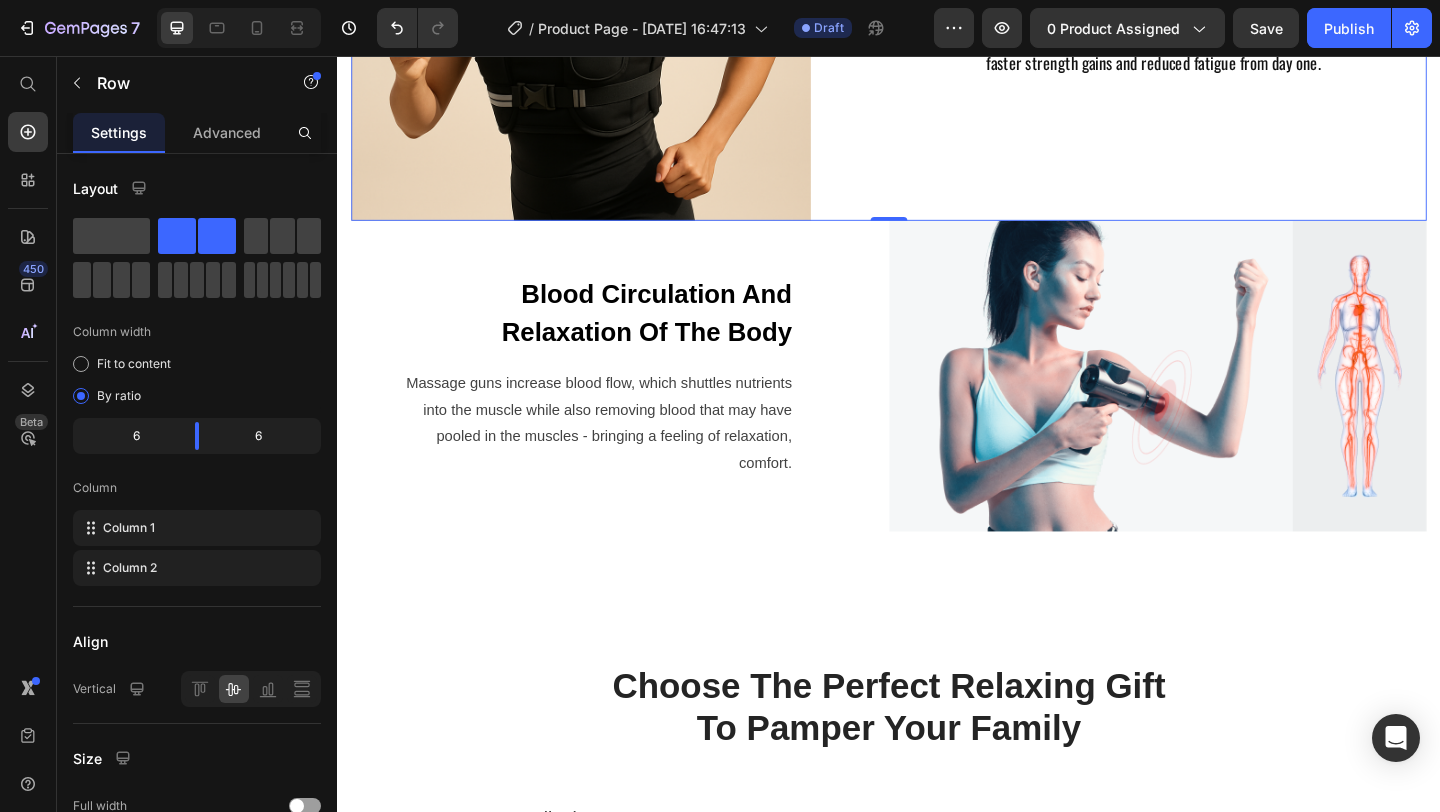 scroll, scrollTop: 1752, scrollLeft: 0, axis: vertical 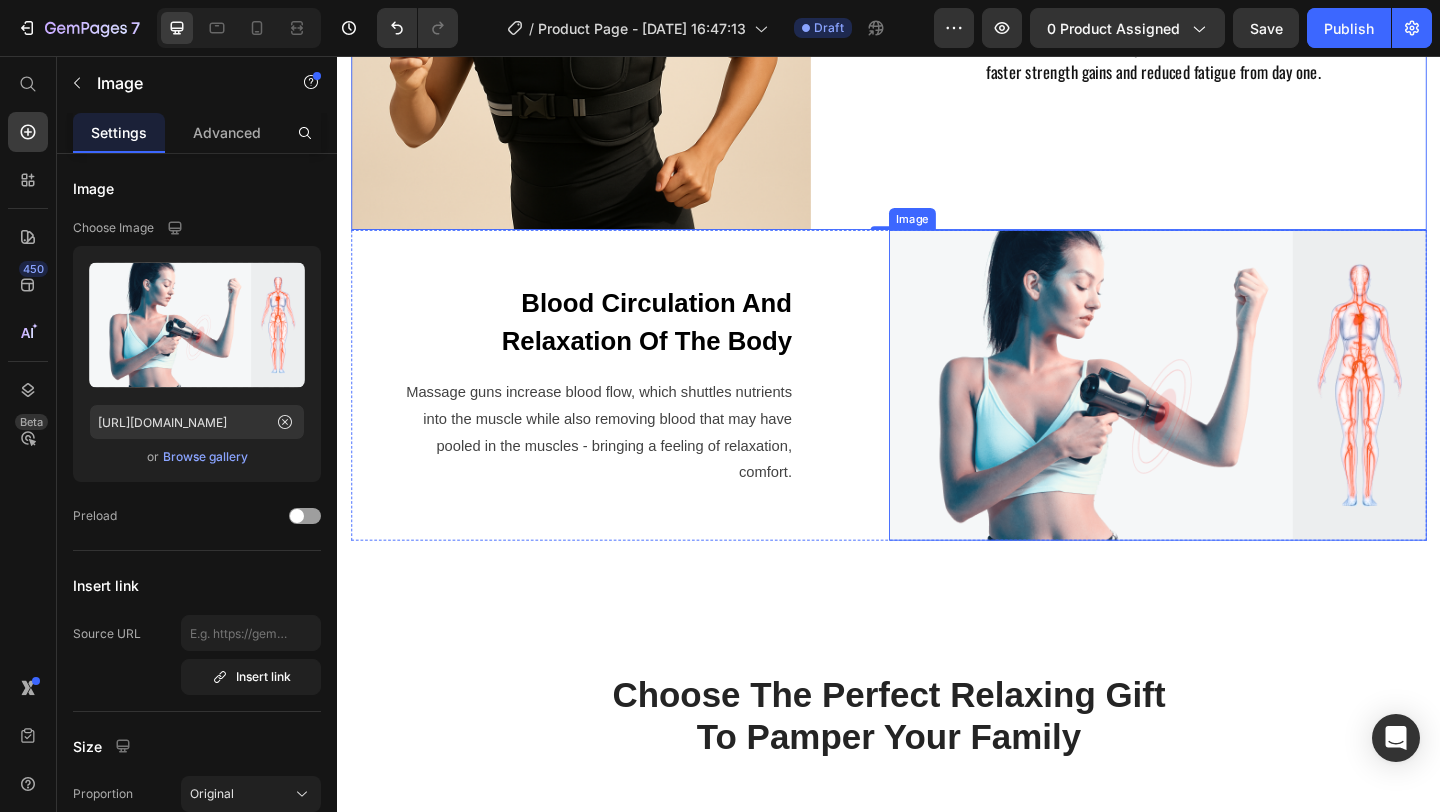 click at bounding box center (1229, 414) 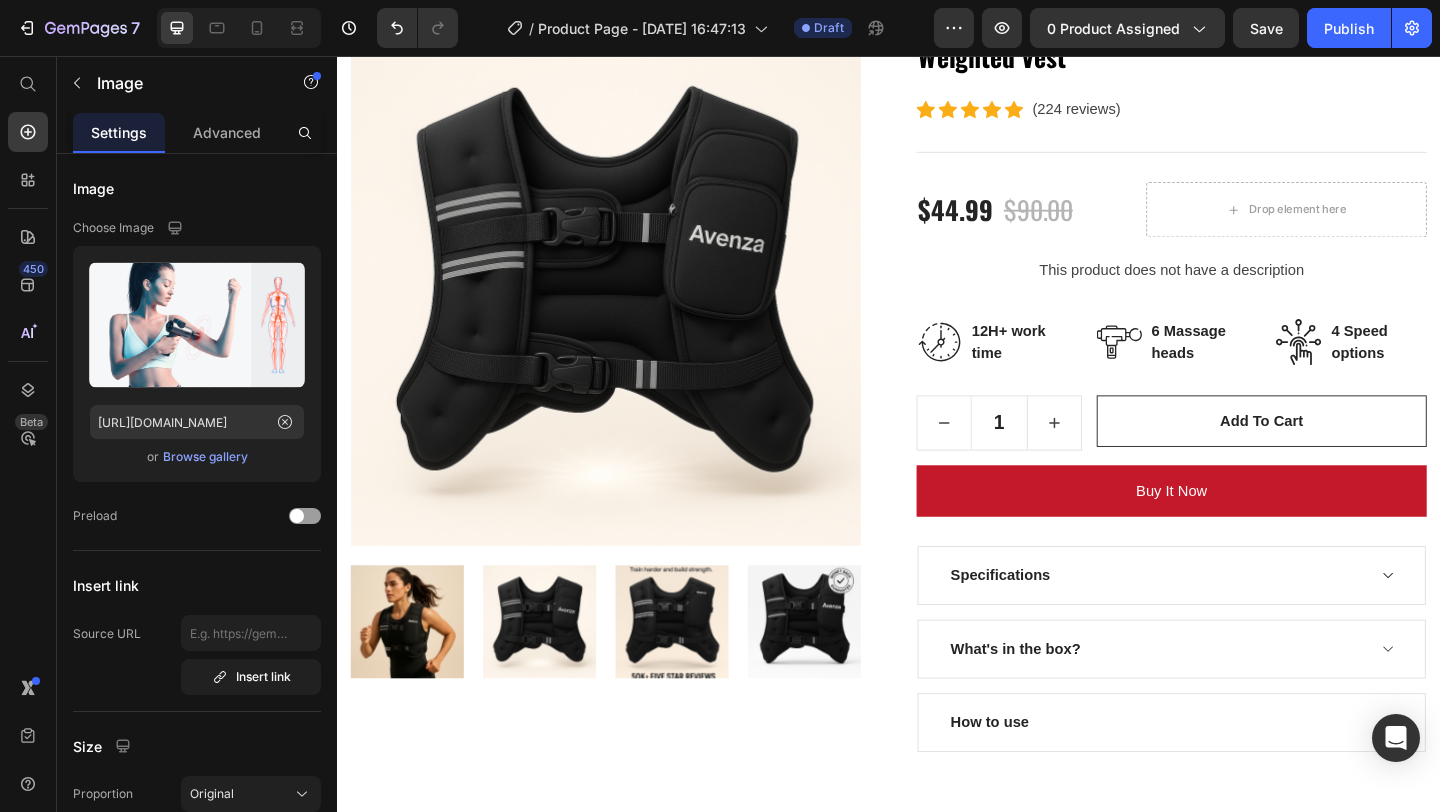 scroll, scrollTop: 149, scrollLeft: 0, axis: vertical 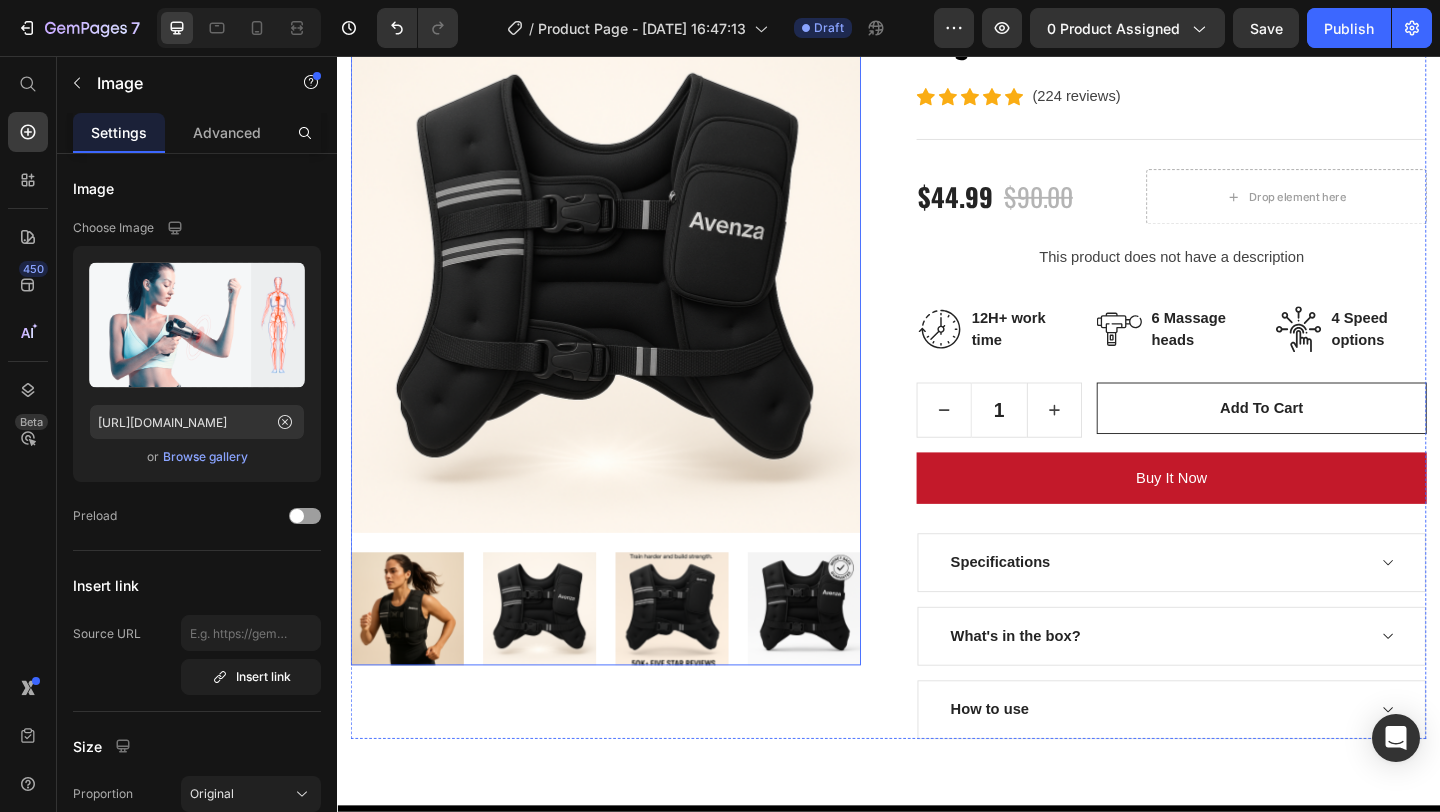 click at bounding box center (701, 657) 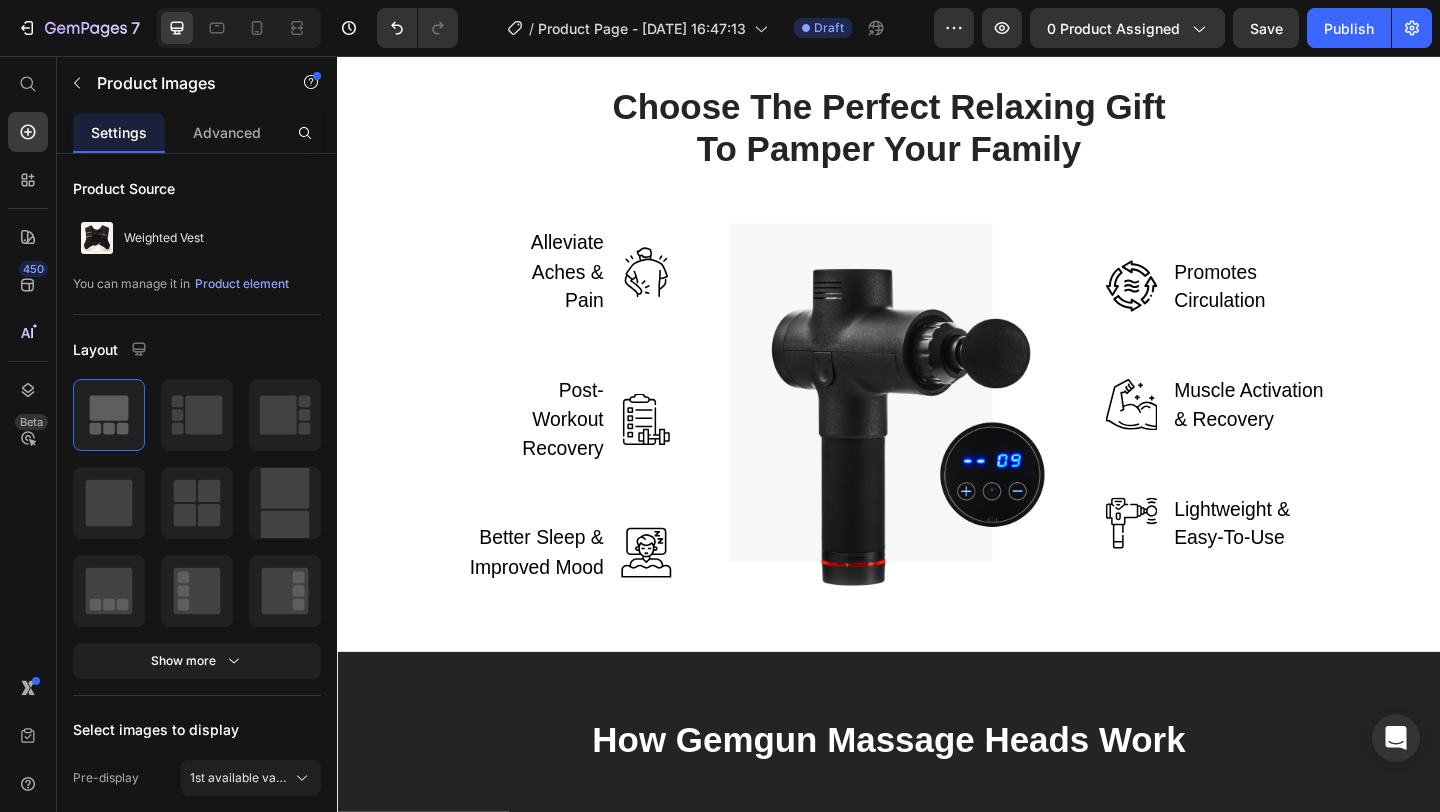 scroll, scrollTop: 2396, scrollLeft: 0, axis: vertical 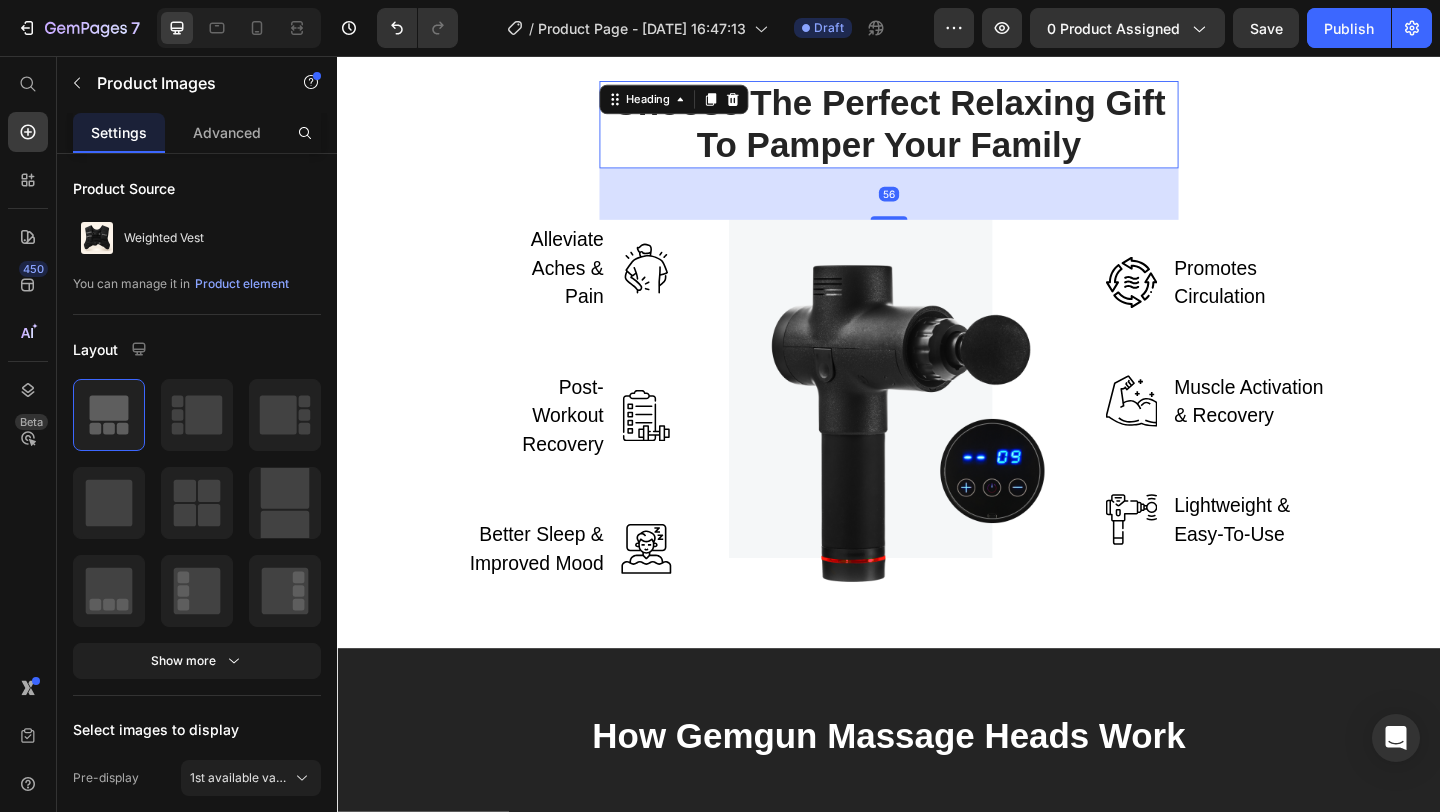 click on "Choose The Perfect Relaxing Gift To Pamper Your Family" at bounding box center [937, 130] 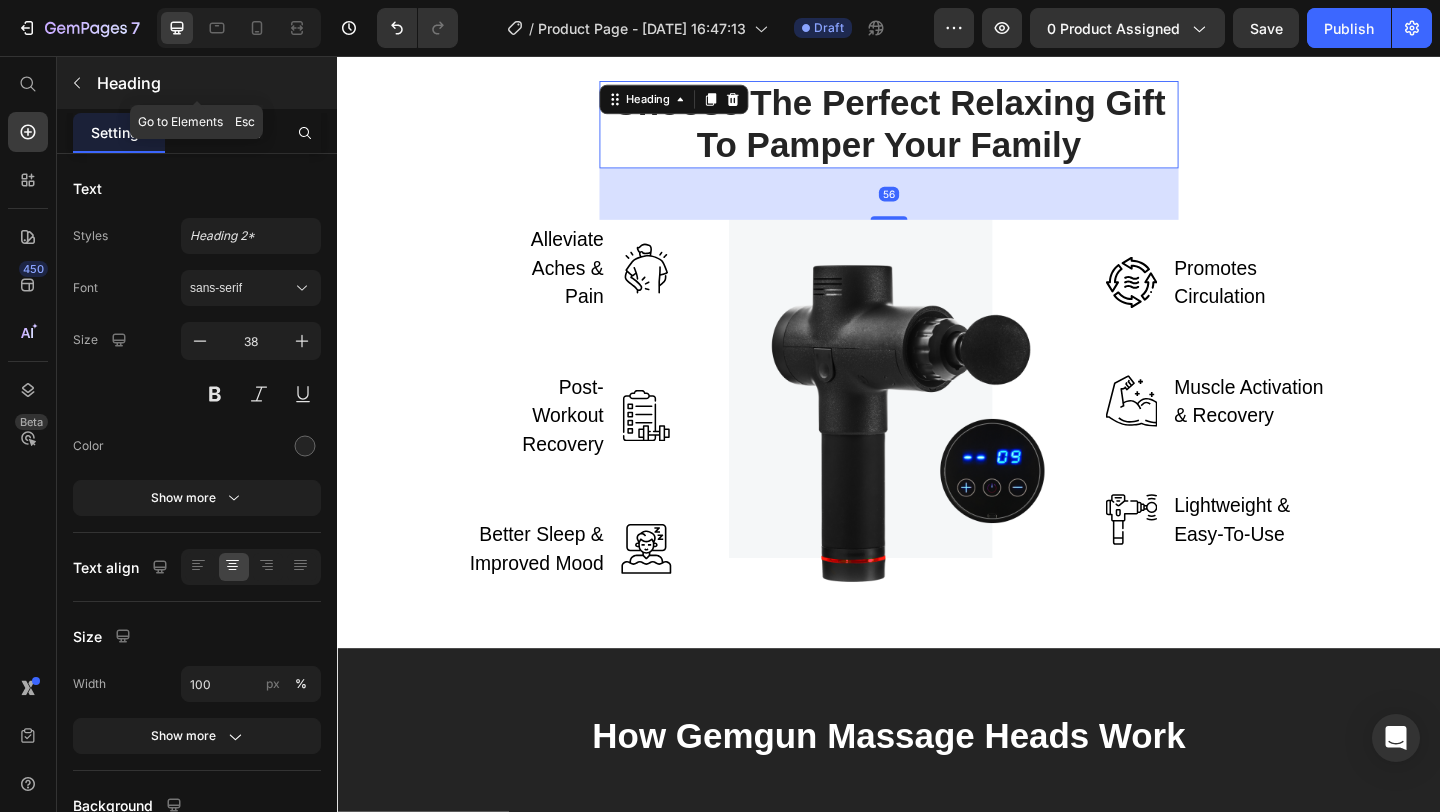click 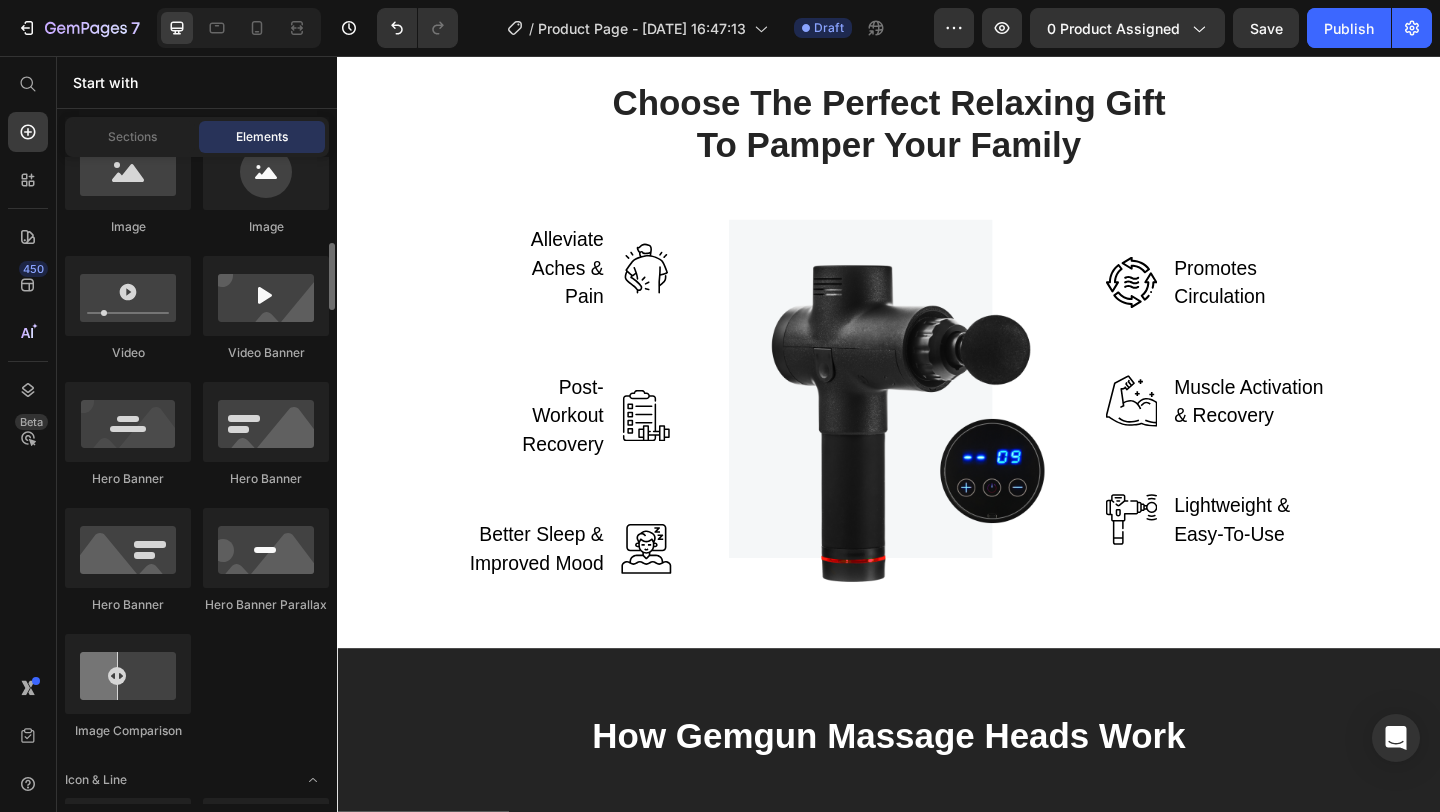 scroll, scrollTop: 816, scrollLeft: 0, axis: vertical 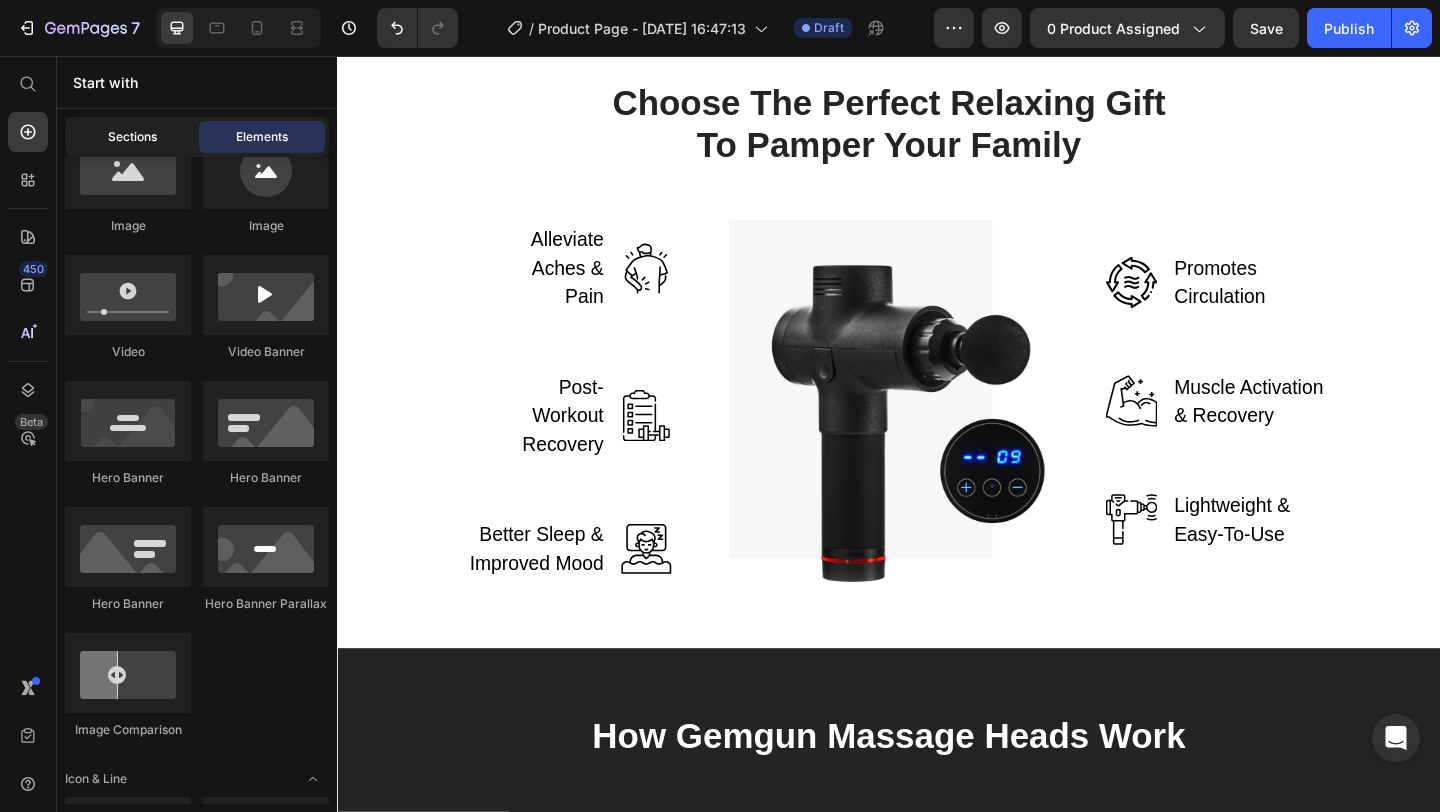 click on "Sections" at bounding box center (132, 137) 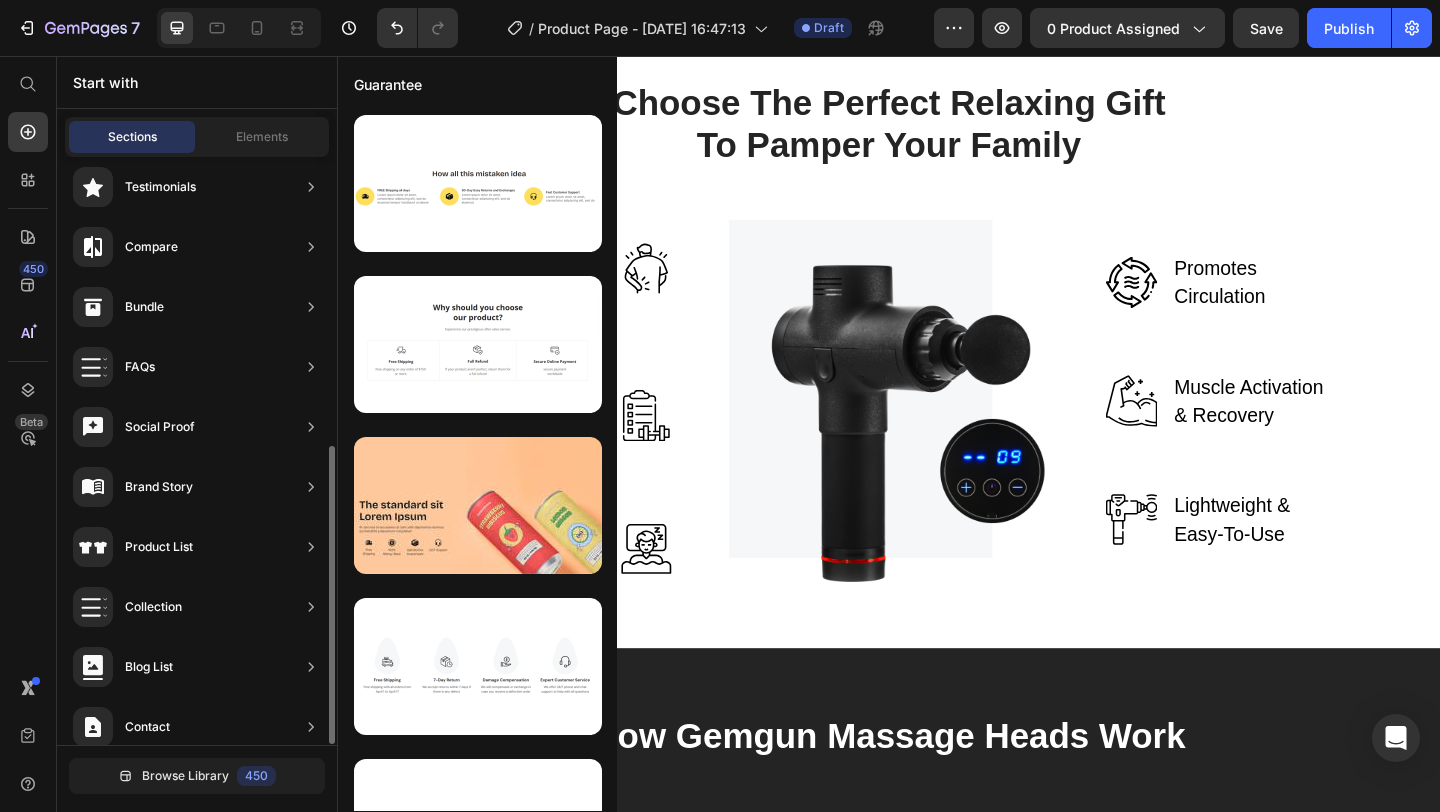 scroll, scrollTop: 480, scrollLeft: 0, axis: vertical 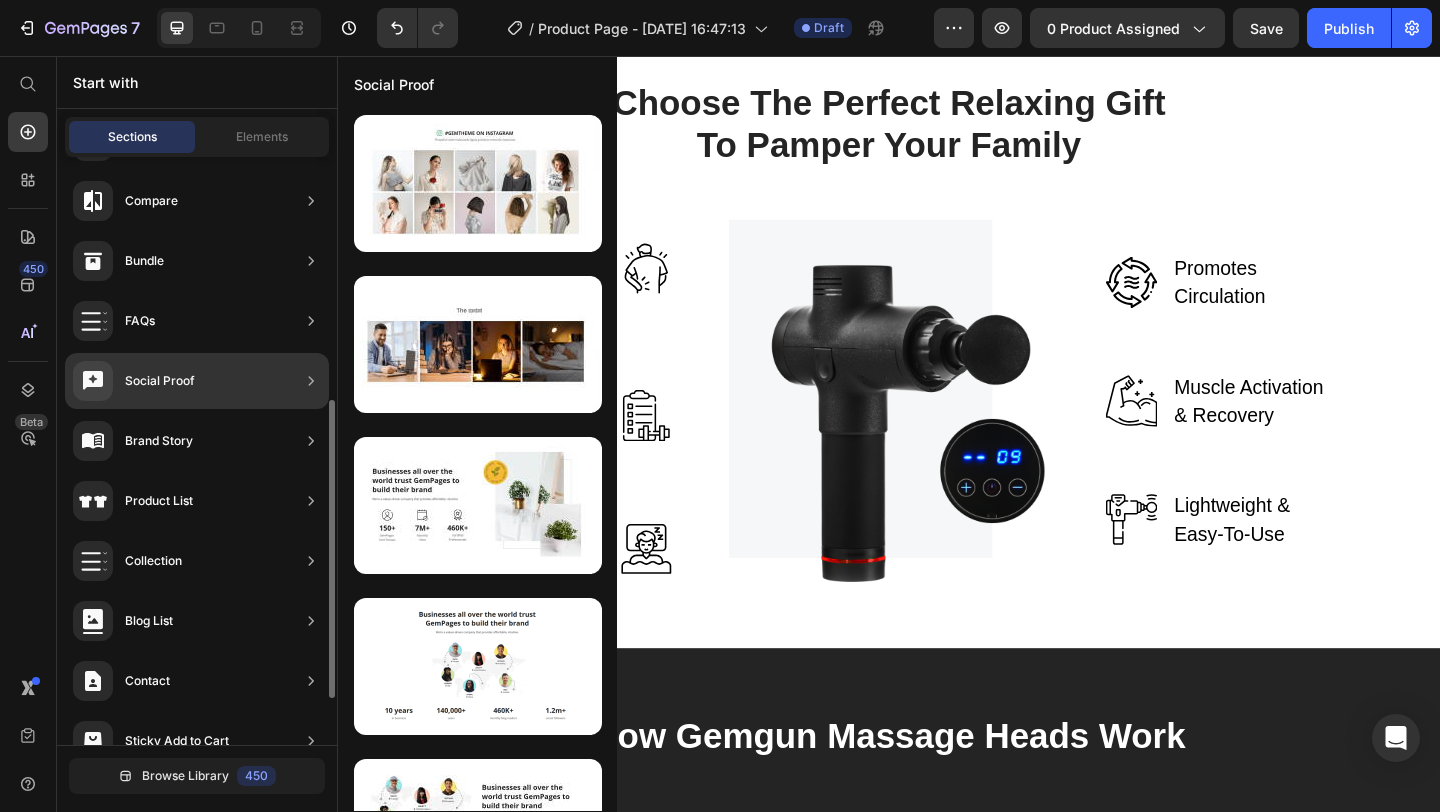 click on "Social Proof" 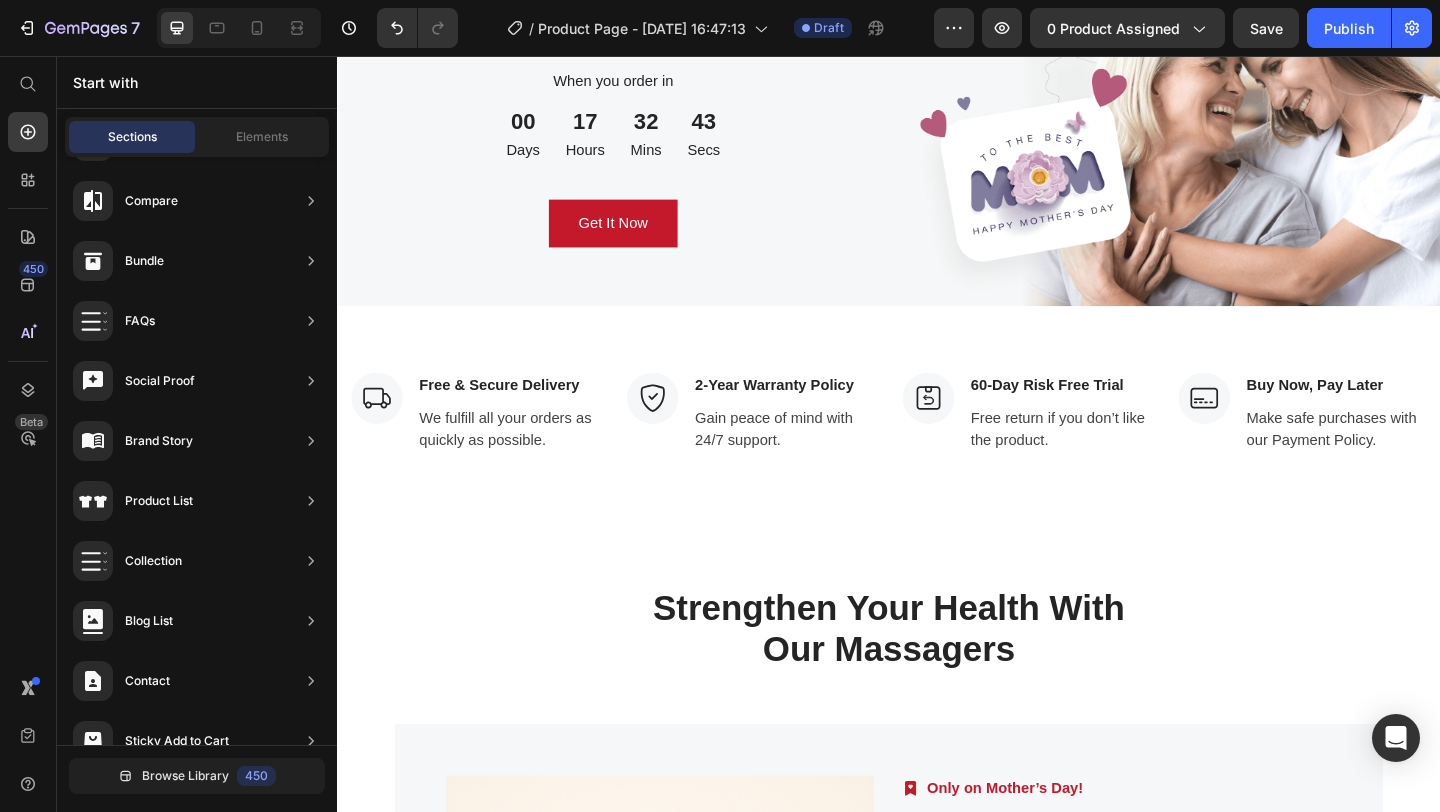 scroll, scrollTop: 4570, scrollLeft: 0, axis: vertical 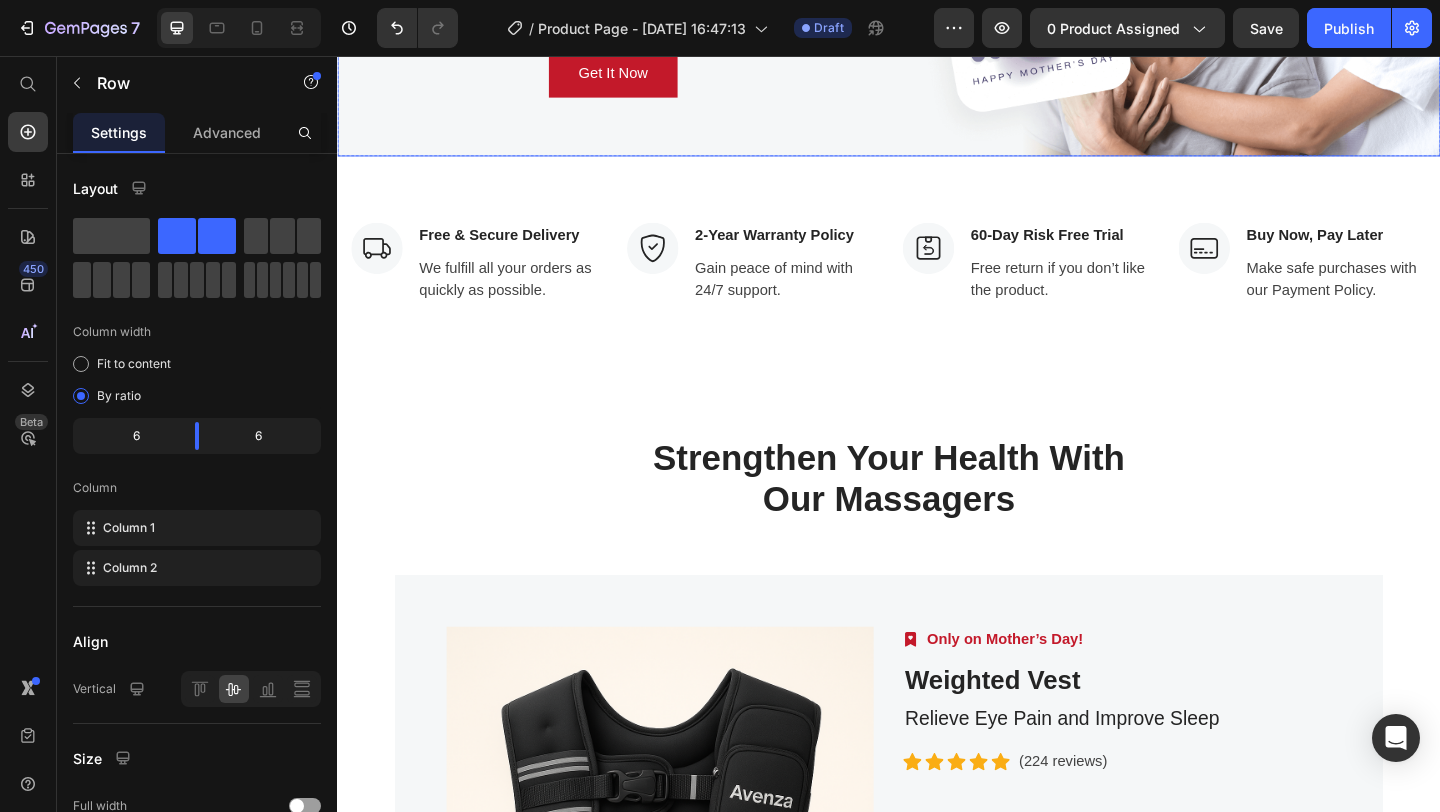 click on "Send Love To Your Family Heading Guaranteed Delivery by Mother’s Day Text block When you order in Text block 00 Days 17 Hours 32 Mins 42 Secs CountDown Timer Get It Now Button Row" at bounding box center [637, -51] 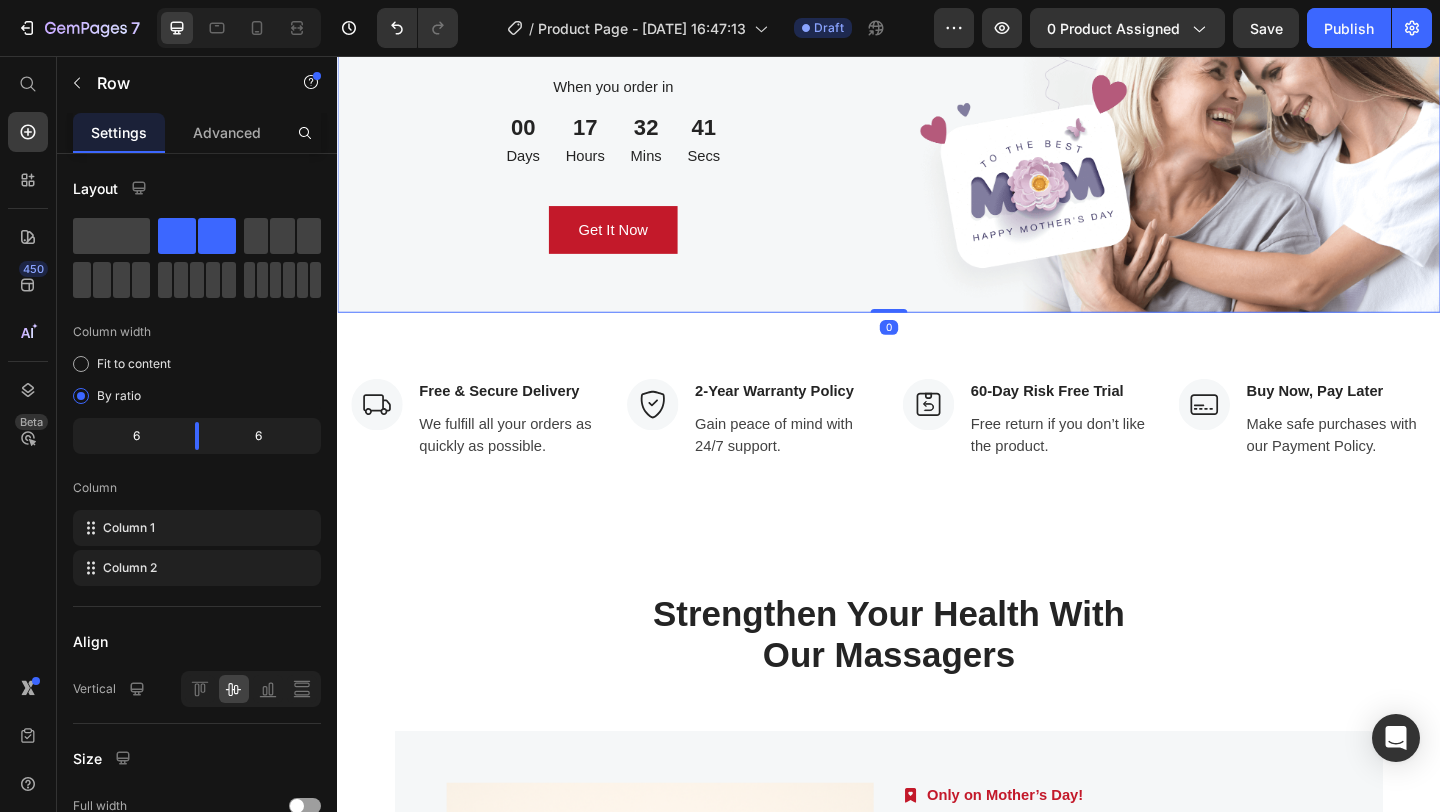 scroll, scrollTop: 4394, scrollLeft: 0, axis: vertical 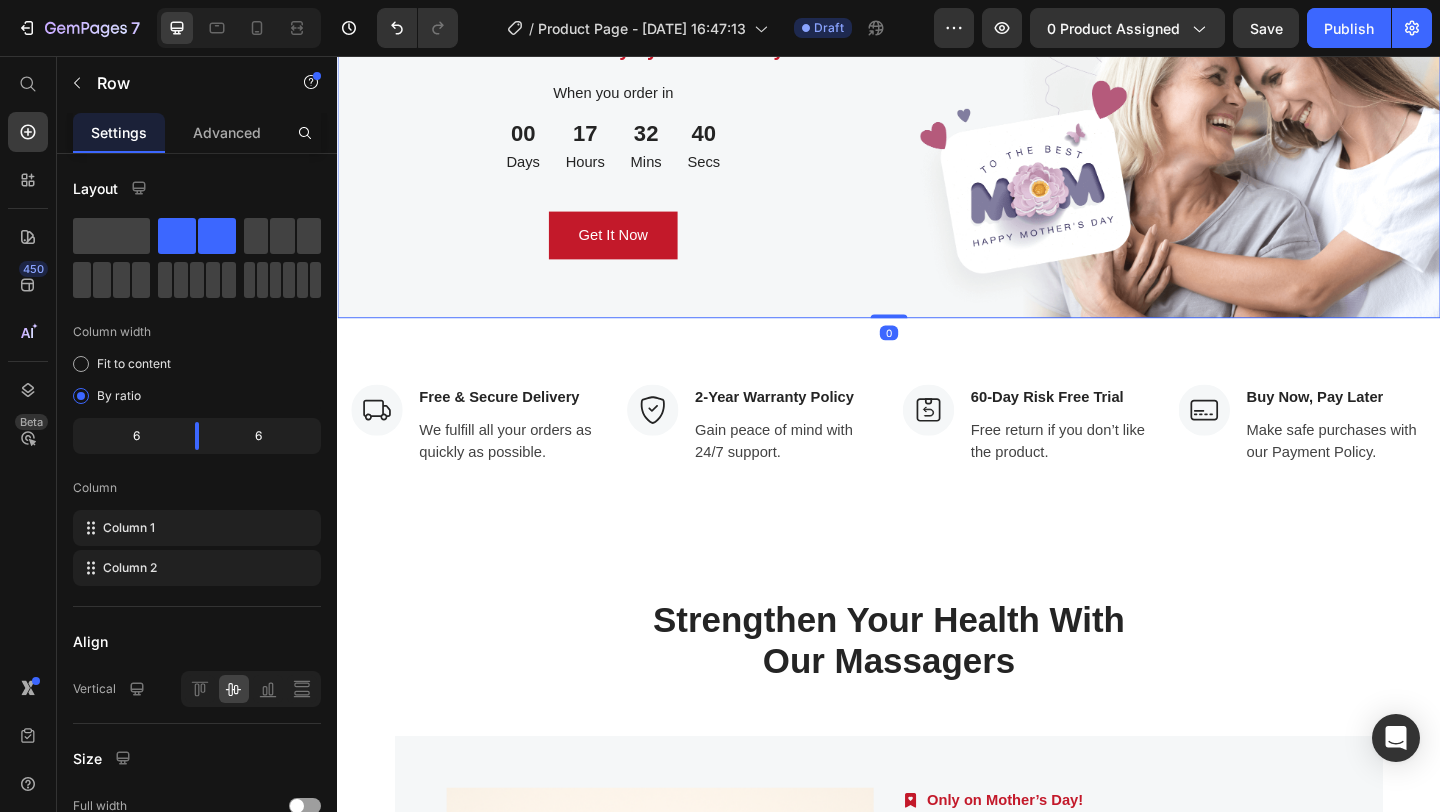 click 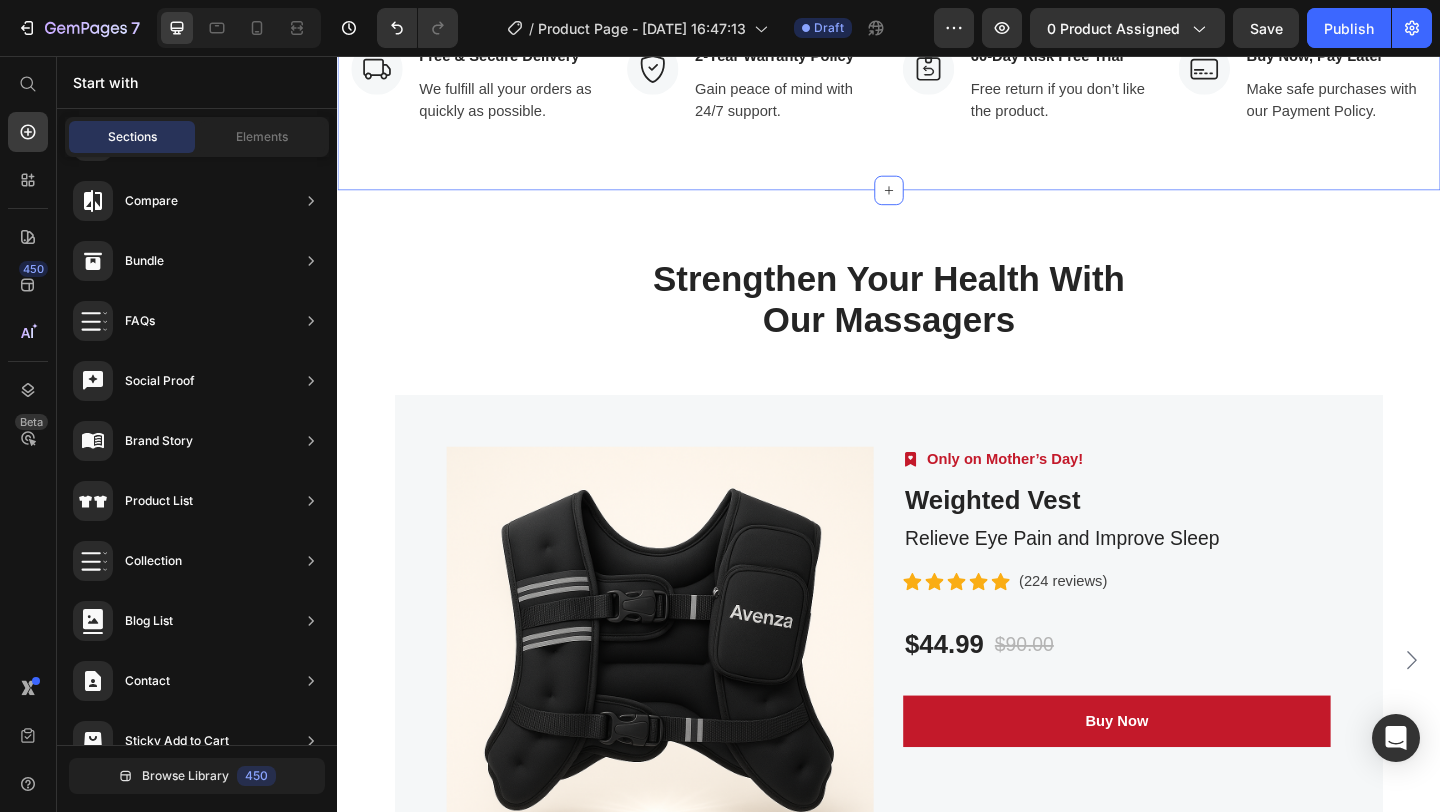 click on "Drop element here" at bounding box center [937, -60] 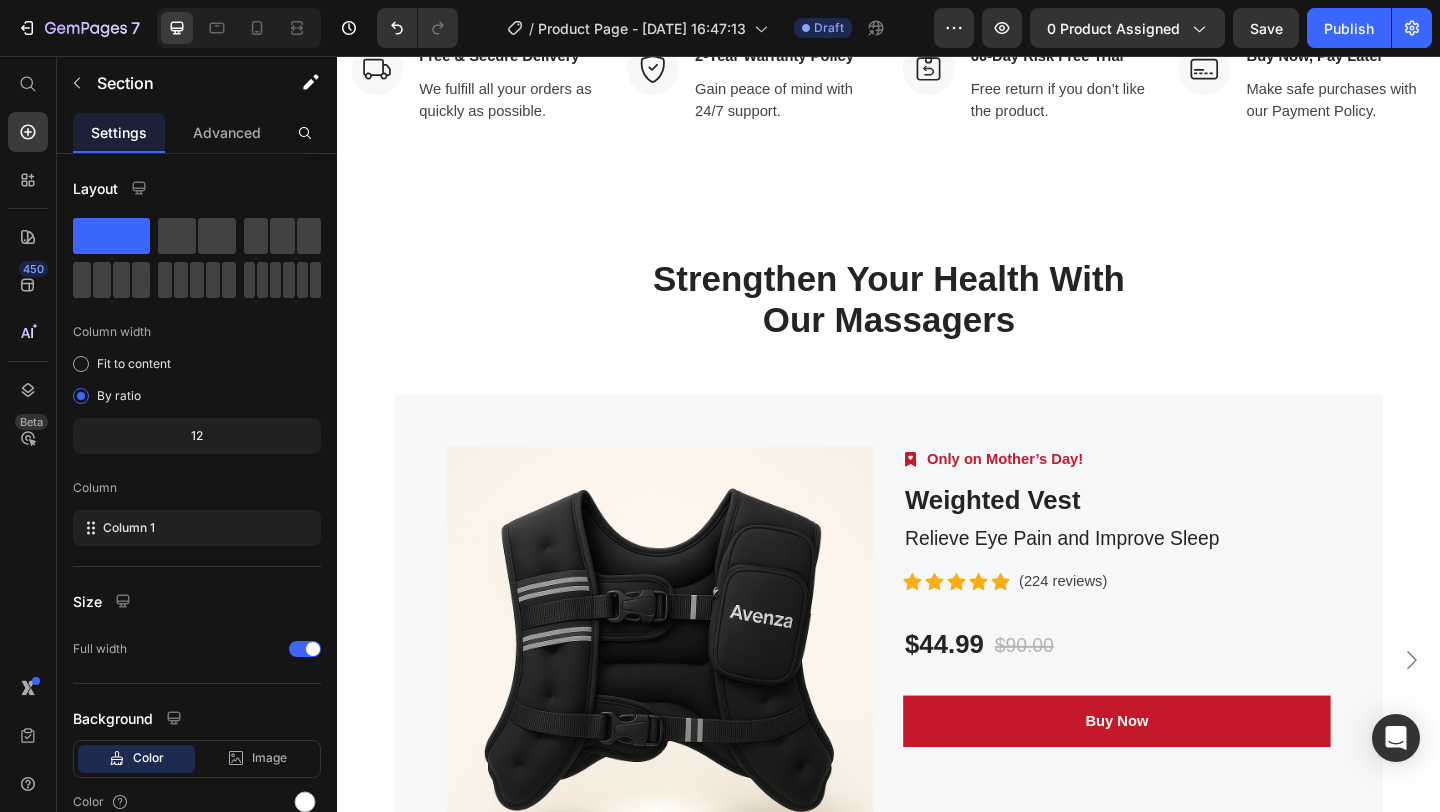 click 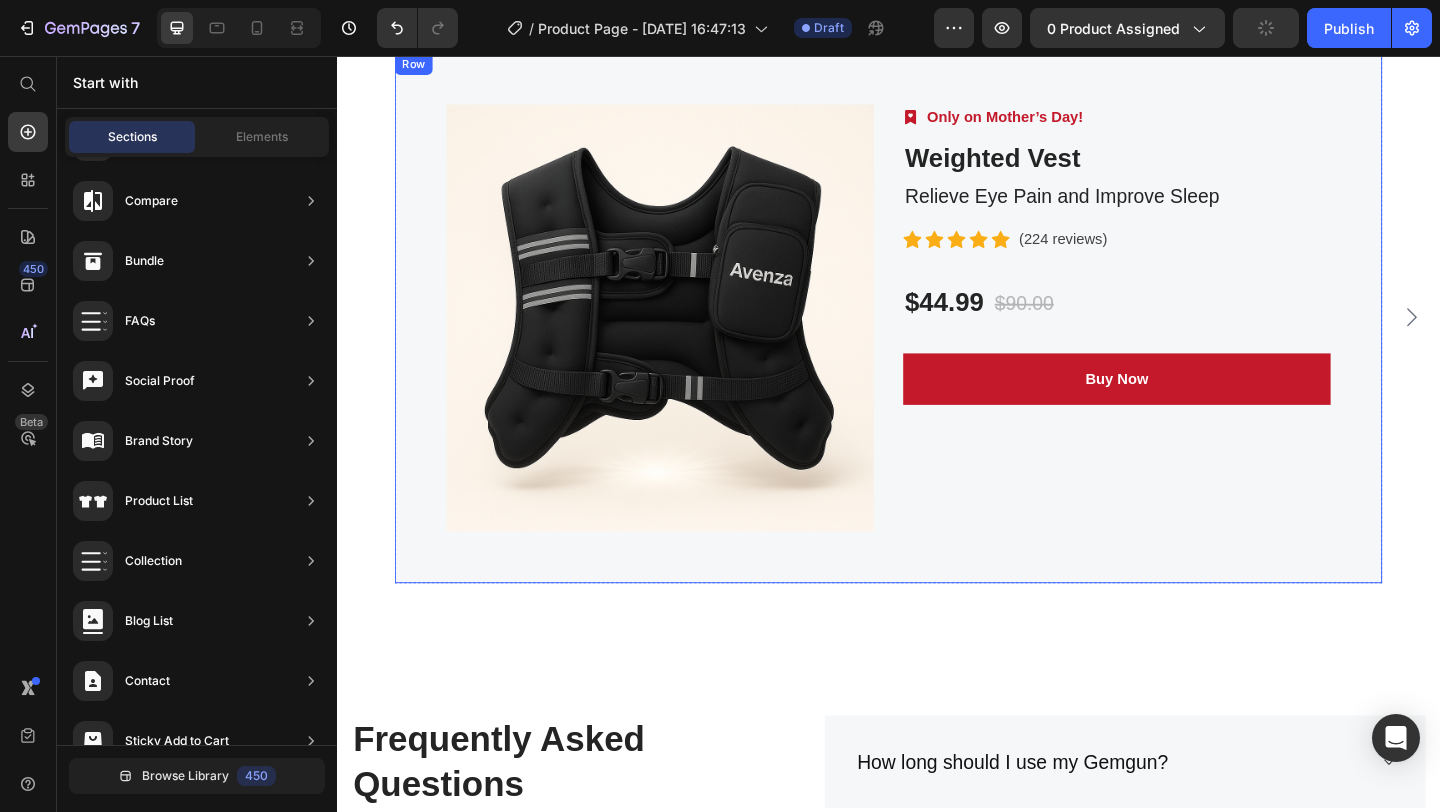 scroll, scrollTop: 4706, scrollLeft: 0, axis: vertical 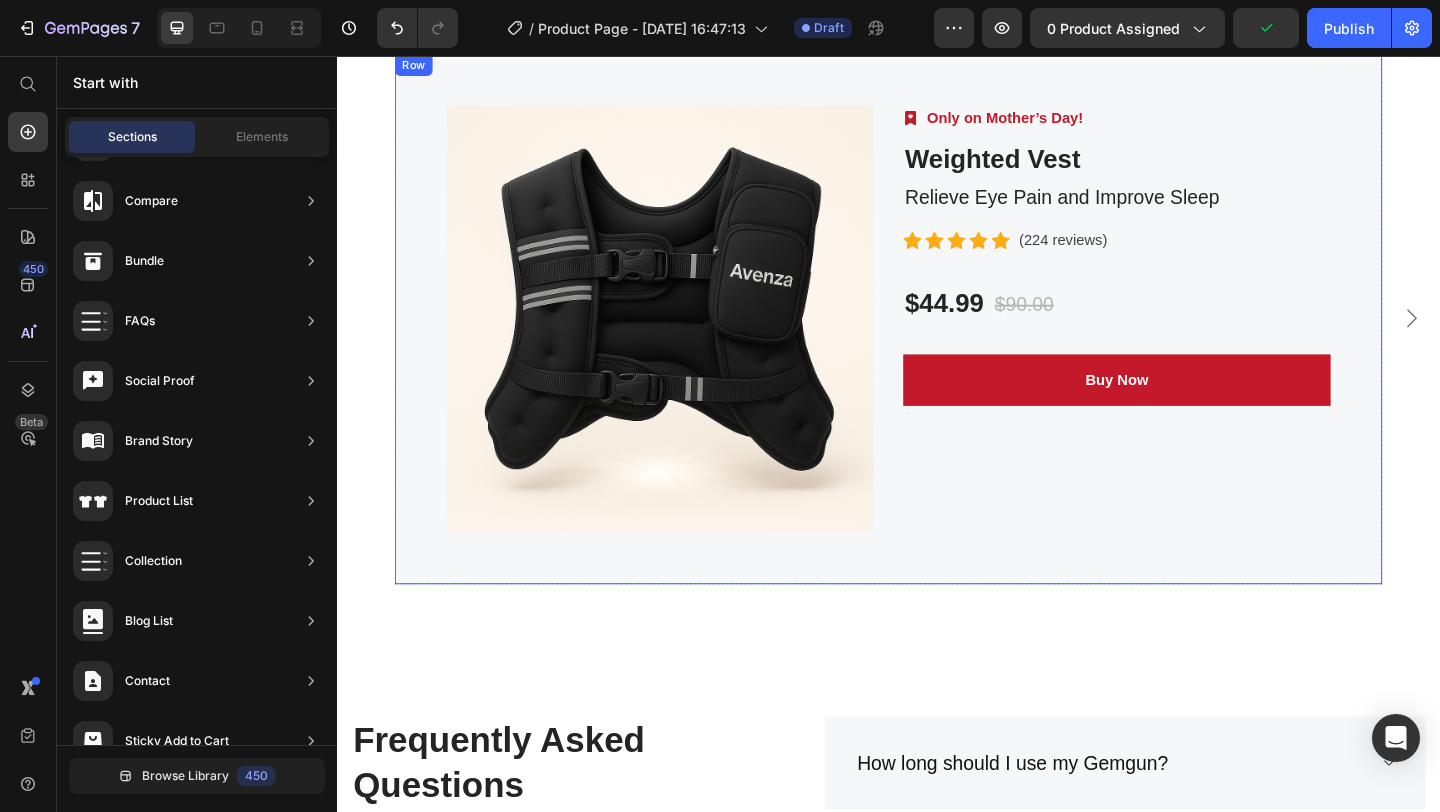 click on "Product Images Image Only on Mother’s Day! Text block Row Weighted Vest (P) Title Relieve Eye Pain and Improve Sleep Text block                Icon                Icon                Icon                Icon                Icon Icon List Hoz (224 reviews) Text block Row $44.99 (P) Price $90.00 (P) Price Row Buy Now (P) Cart Button Row" at bounding box center [937, 341] 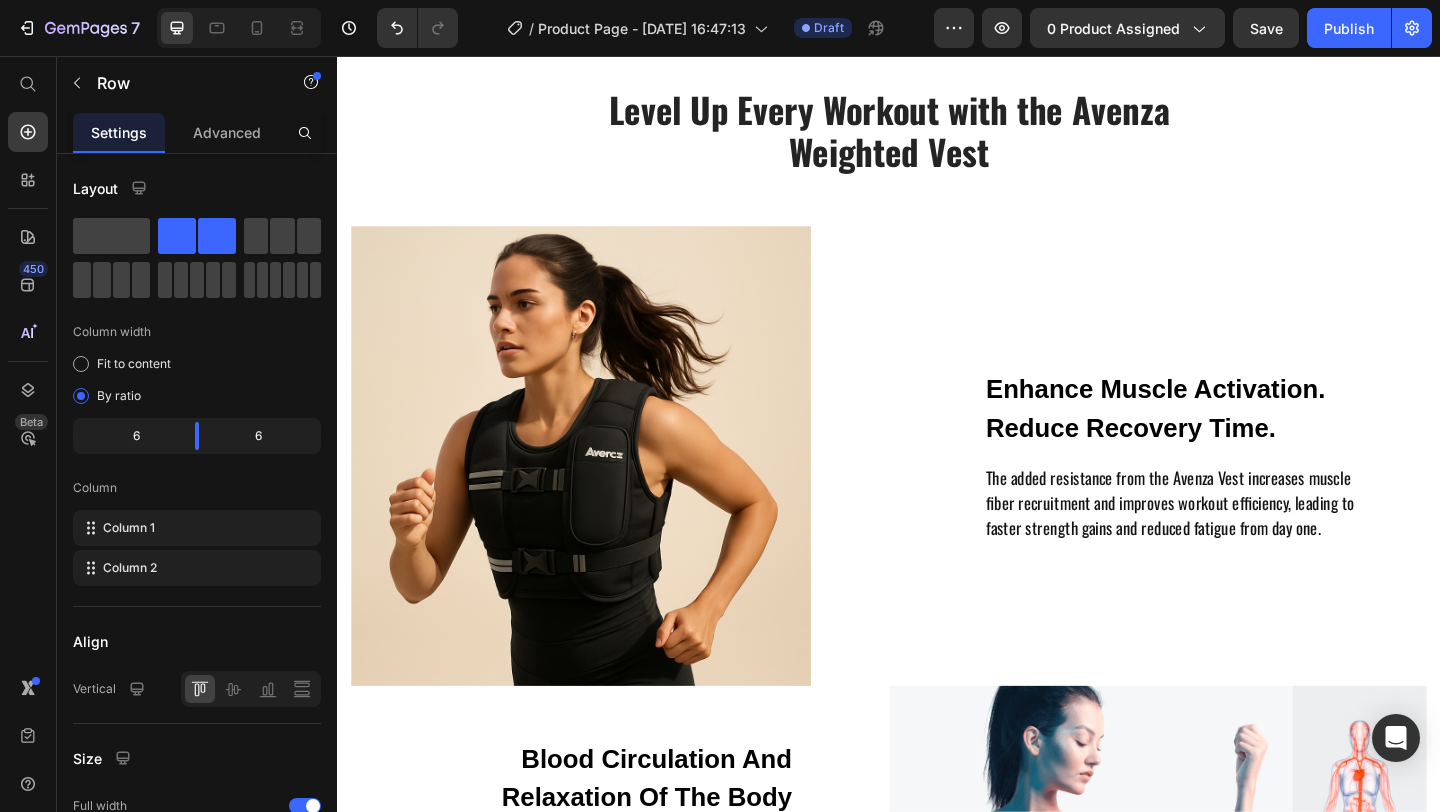 scroll, scrollTop: 1263, scrollLeft: 0, axis: vertical 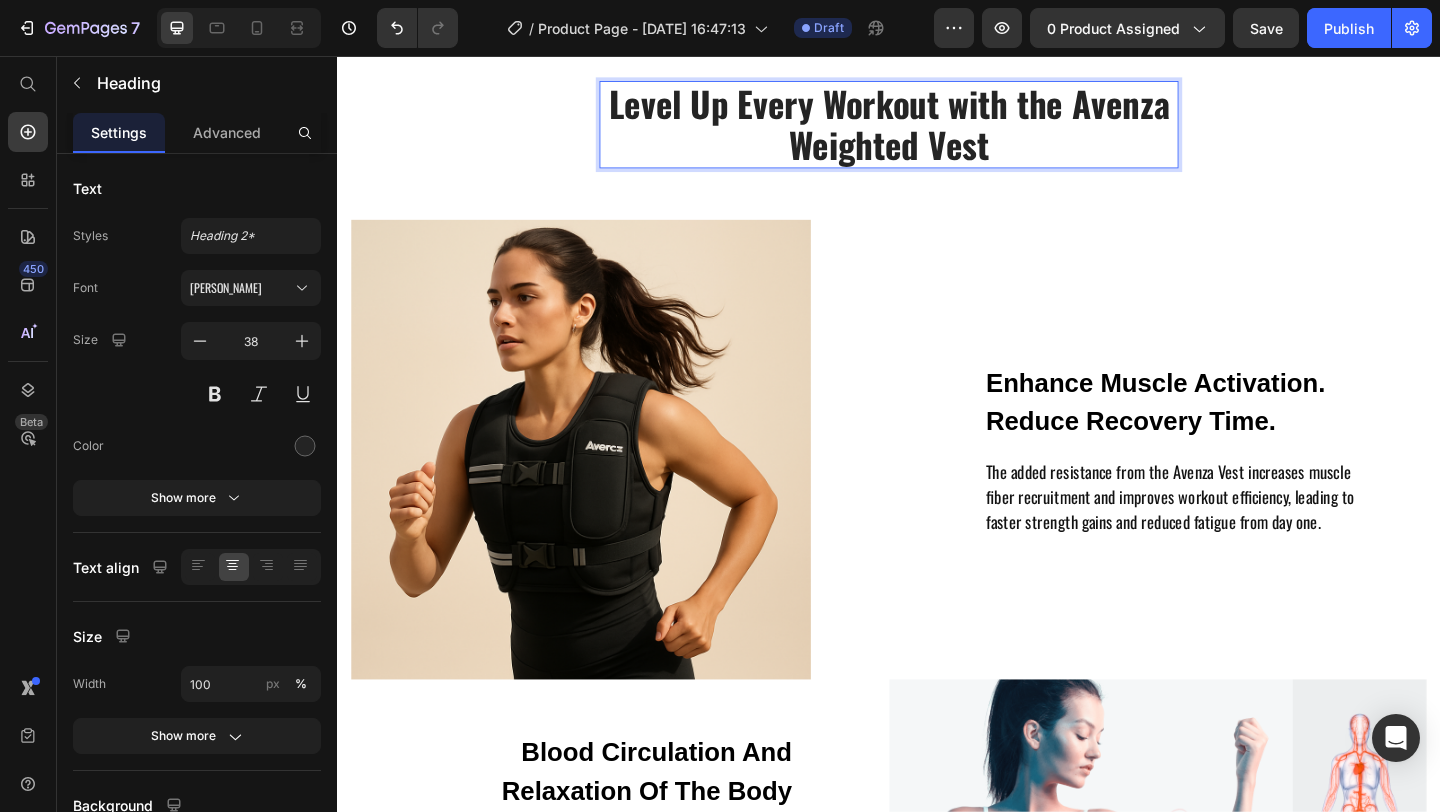 click on "Level Up Every Workout with the Avenza Weighted Vest" at bounding box center [937, 130] 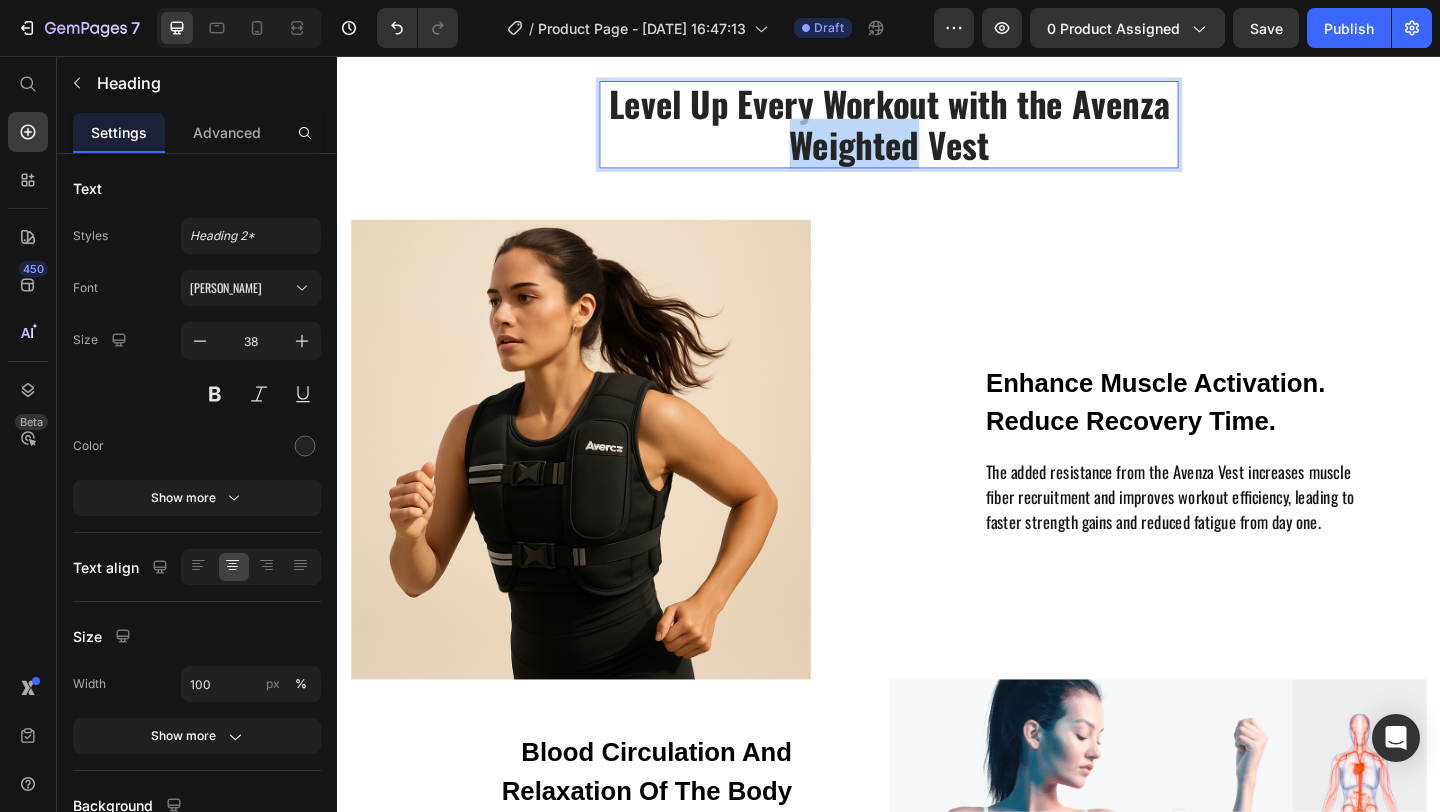 click on "Level Up Every Workout with the Avenza Weighted Vest" at bounding box center [937, 130] 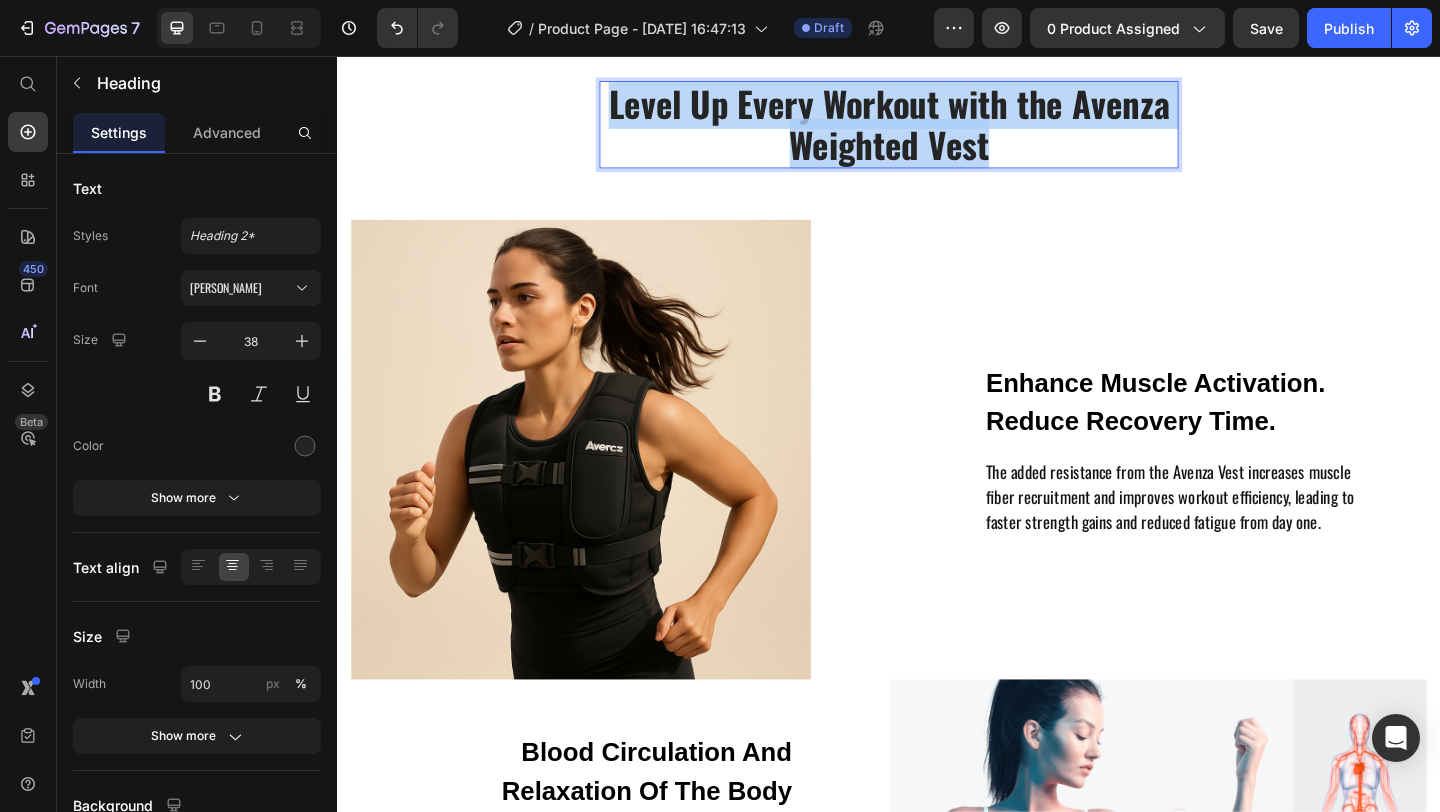click on "Level Up Every Workout with the Avenza Weighted Vest" at bounding box center (937, 130) 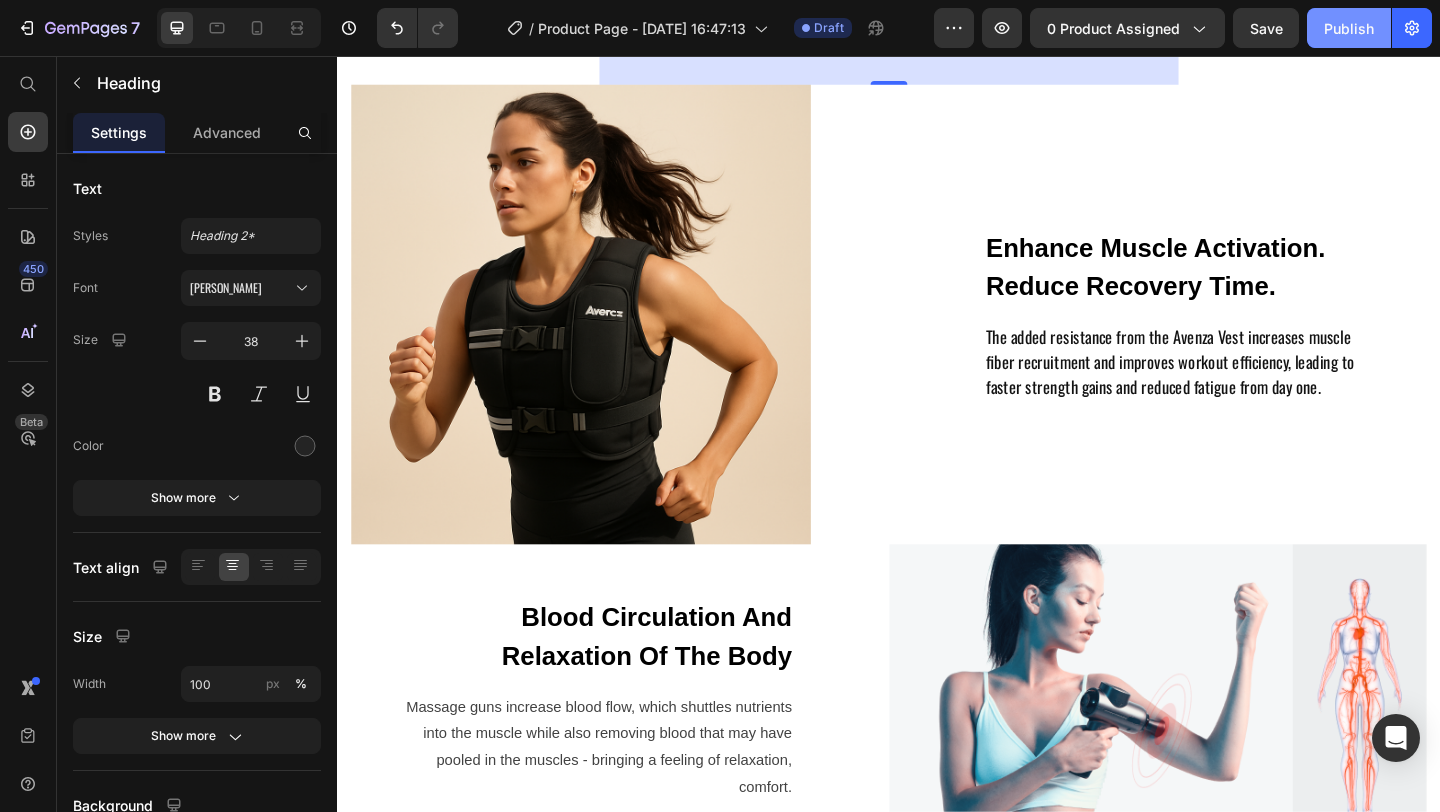 scroll, scrollTop: 1661, scrollLeft: 0, axis: vertical 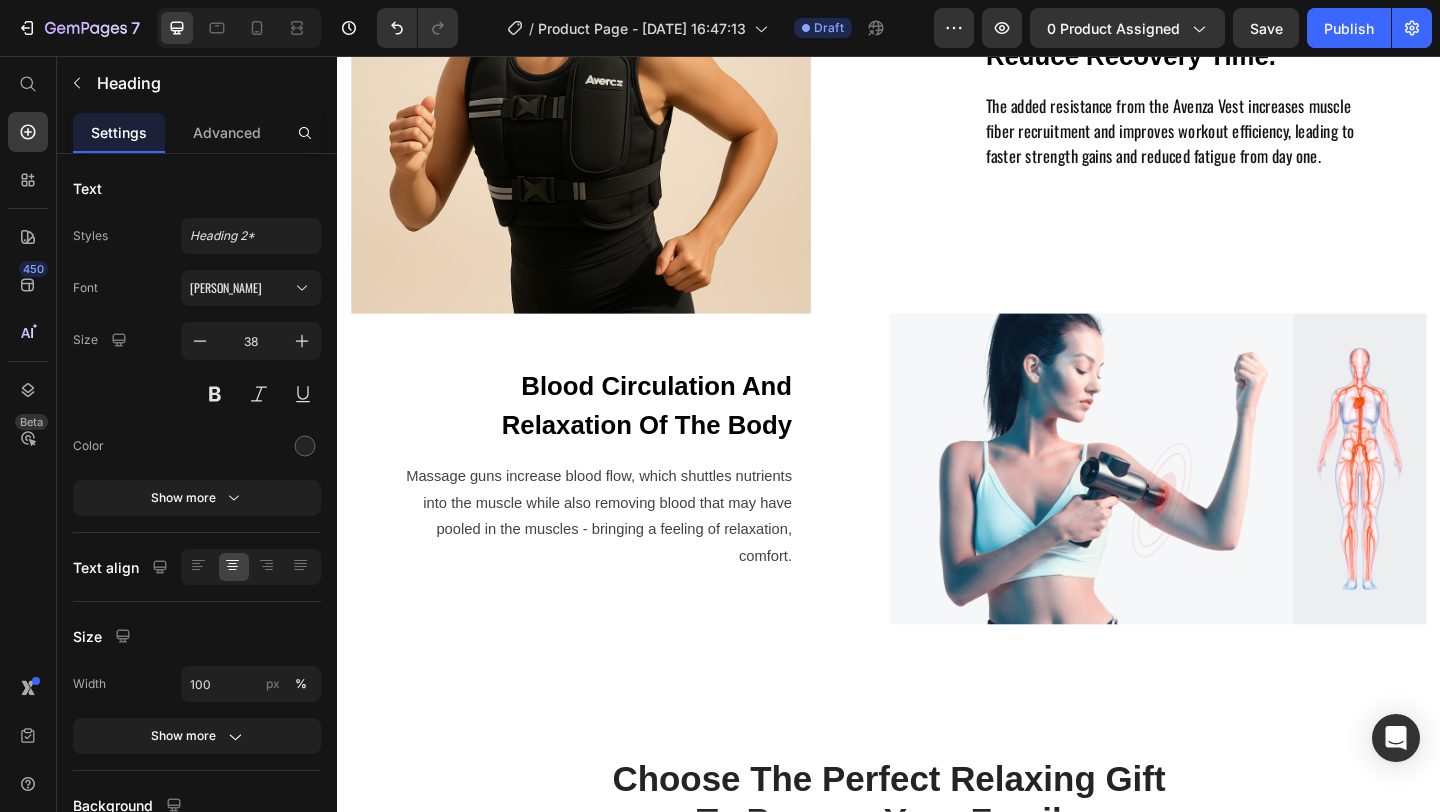 click on "Massage guns increase blood flow, which shuttles nutrients into the muscle while also removing blood that may have pooled in the muscles - bringing a feeling of relaxation, comfort." at bounding box center [617, 556] 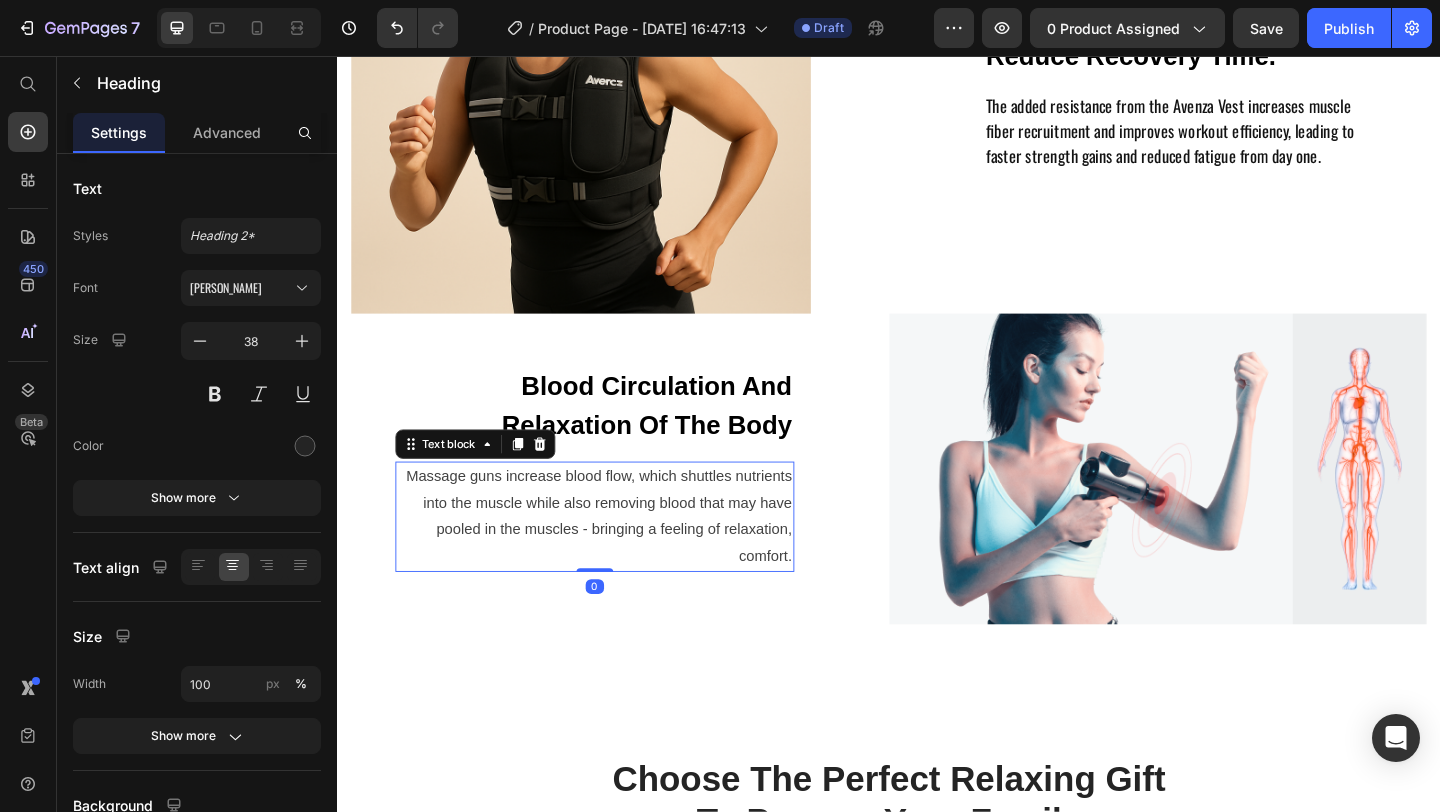 click on "Massage guns increase blood flow, which shuttles nutrients into the muscle while also removing blood that may have pooled in the muscles - bringing a feeling of relaxation, comfort." at bounding box center [617, 556] 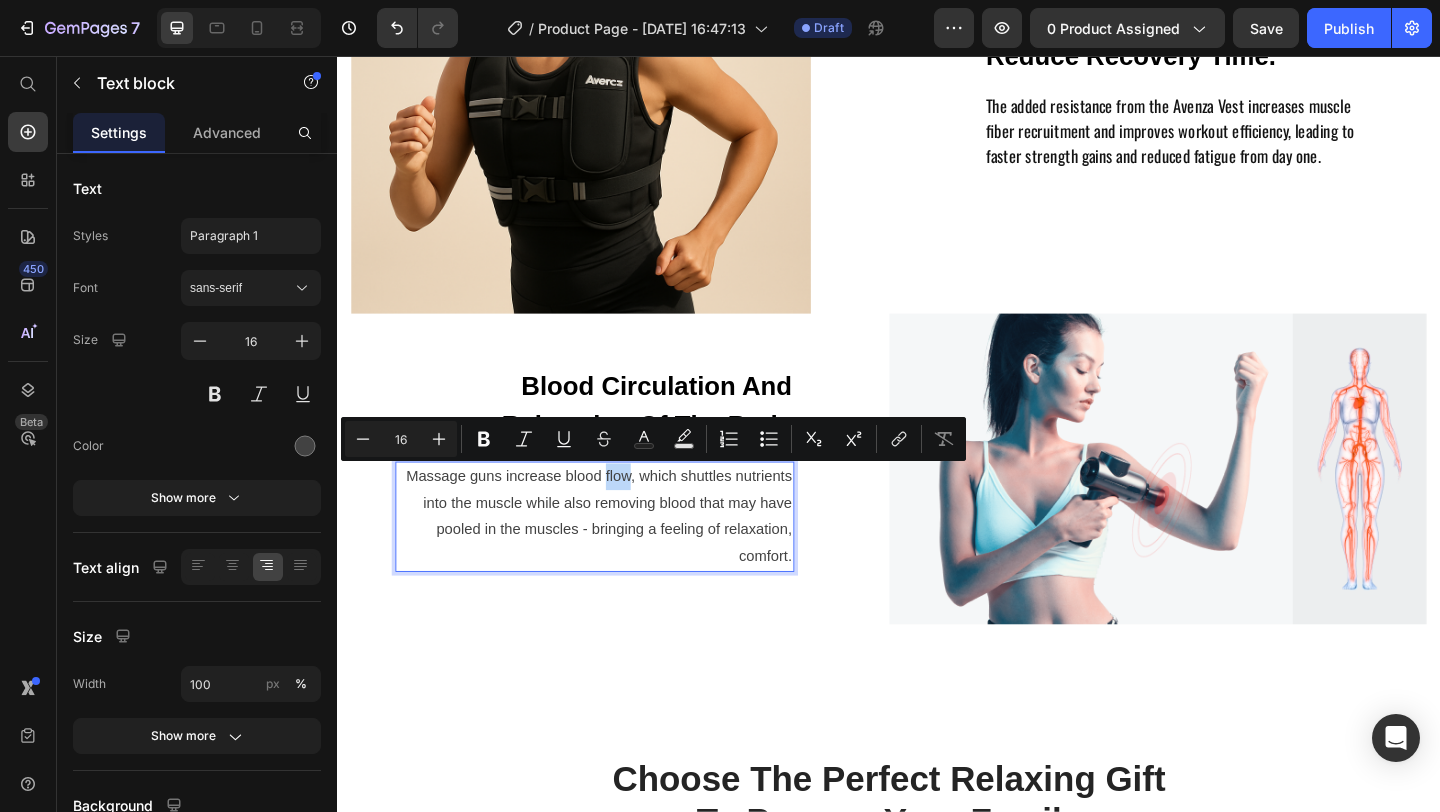 click on "Massage guns increase blood flow, which shuttles nutrients into the muscle while also removing blood that may have pooled in the muscles - bringing a feeling of relaxation, comfort." at bounding box center [617, 556] 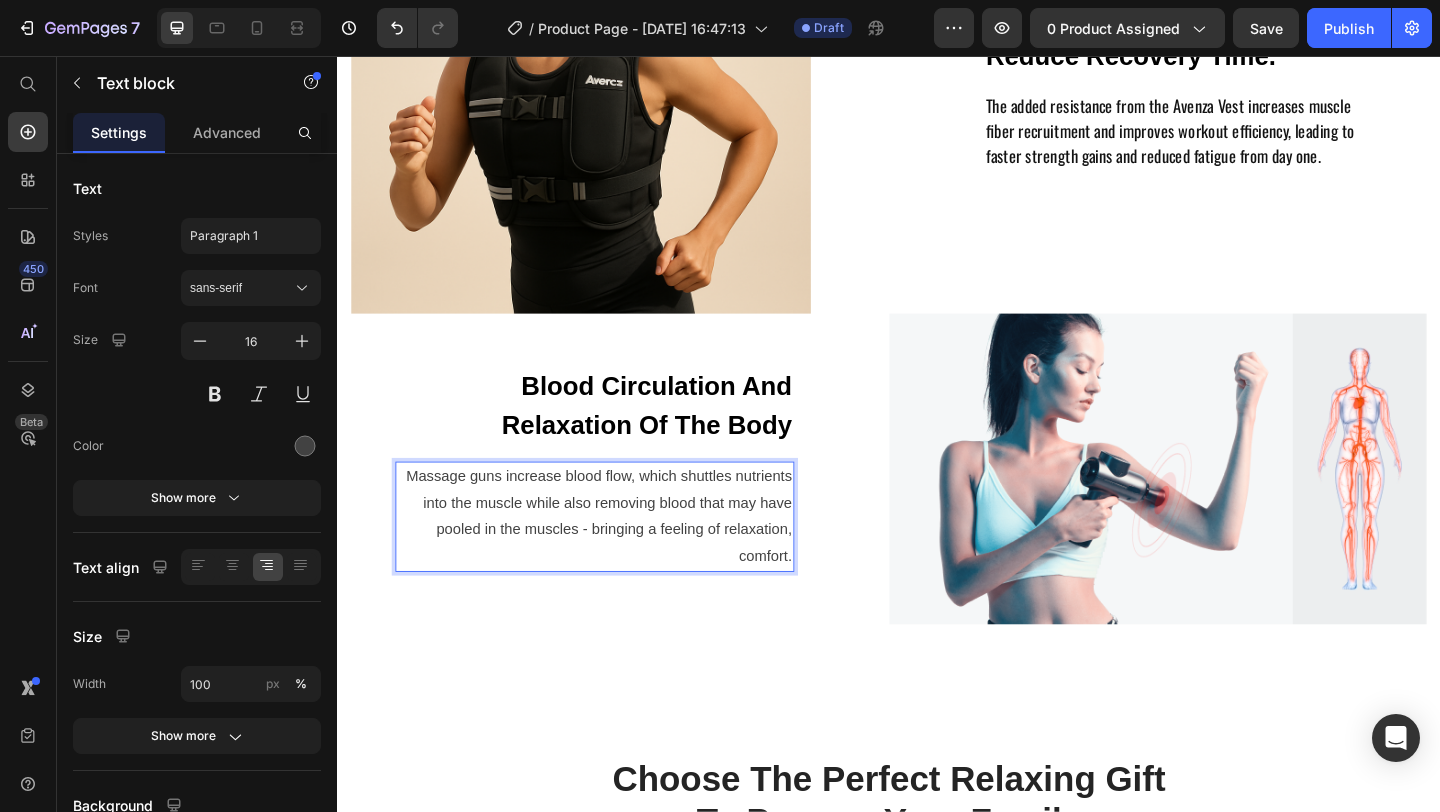 click on "Massage guns increase blood flow, which shuttles nutrients into the muscle while also removing blood that may have pooled in the muscles - bringing a feeling of relaxation, comfort." at bounding box center [617, 556] 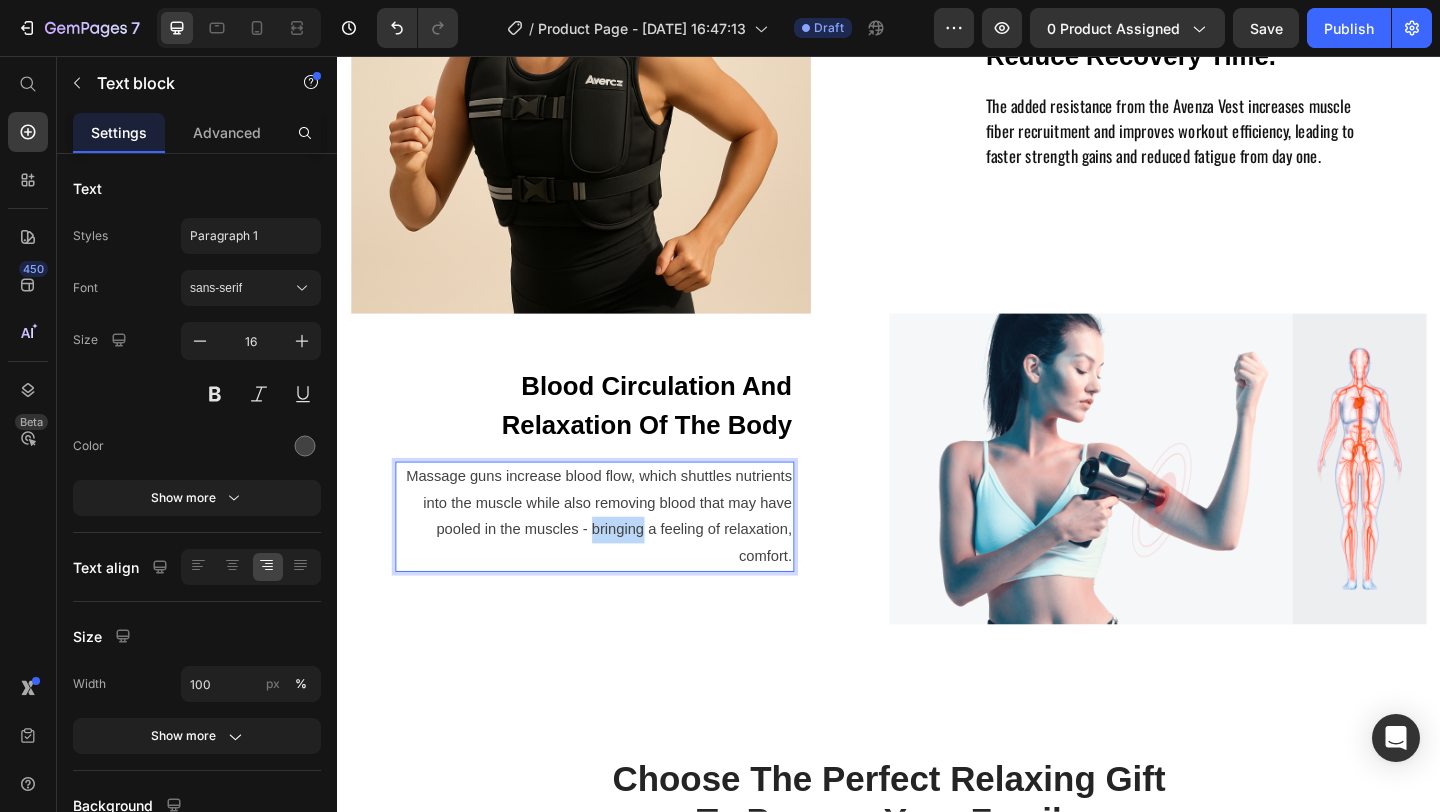 click on "Massage guns increase blood flow, which shuttles nutrients into the muscle while also removing blood that may have pooled in the muscles - bringing a feeling of relaxation, comfort." at bounding box center (617, 556) 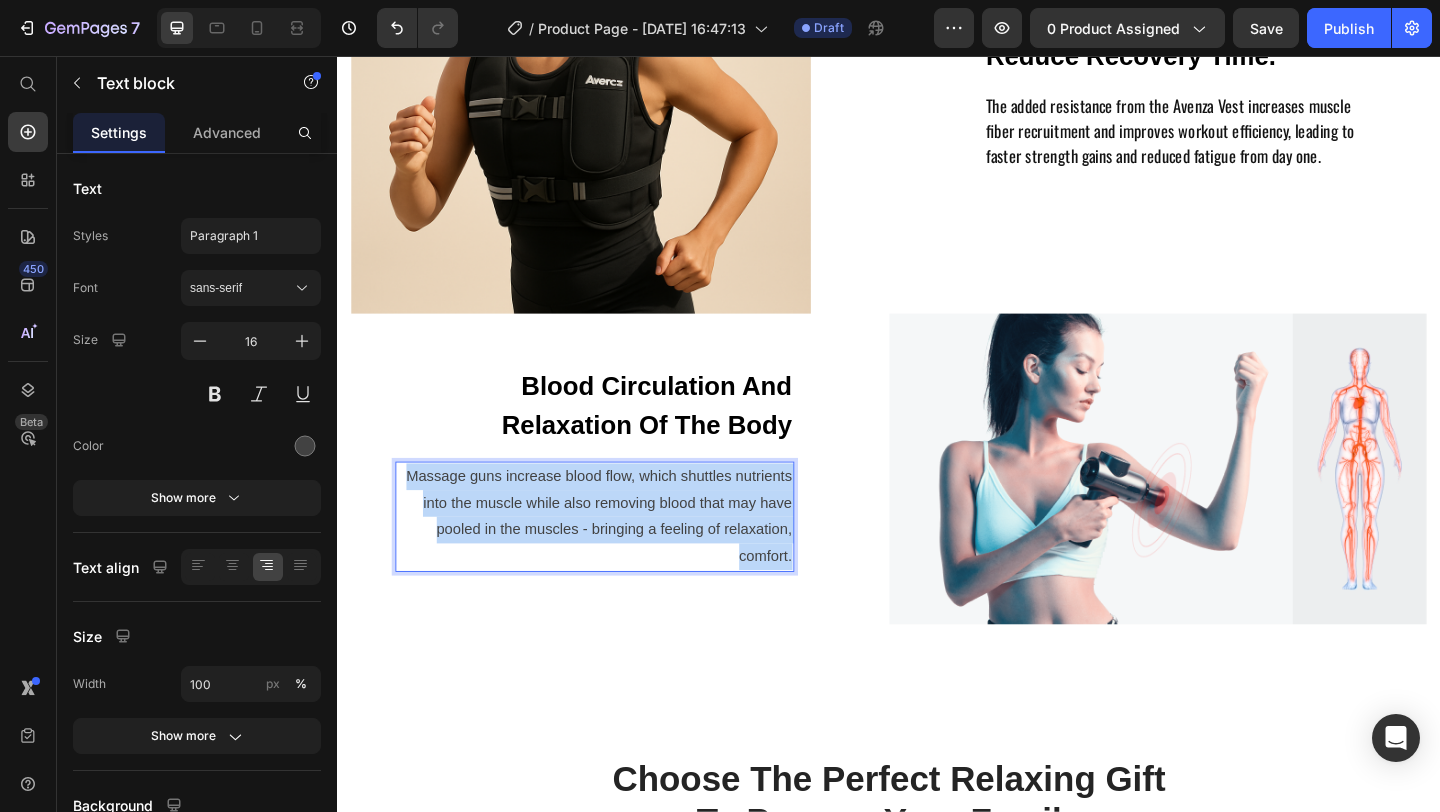 click on "Massage guns increase blood flow, which shuttles nutrients into the muscle while also removing blood that may have pooled in the muscles - bringing a feeling of relaxation, comfort." at bounding box center (617, 556) 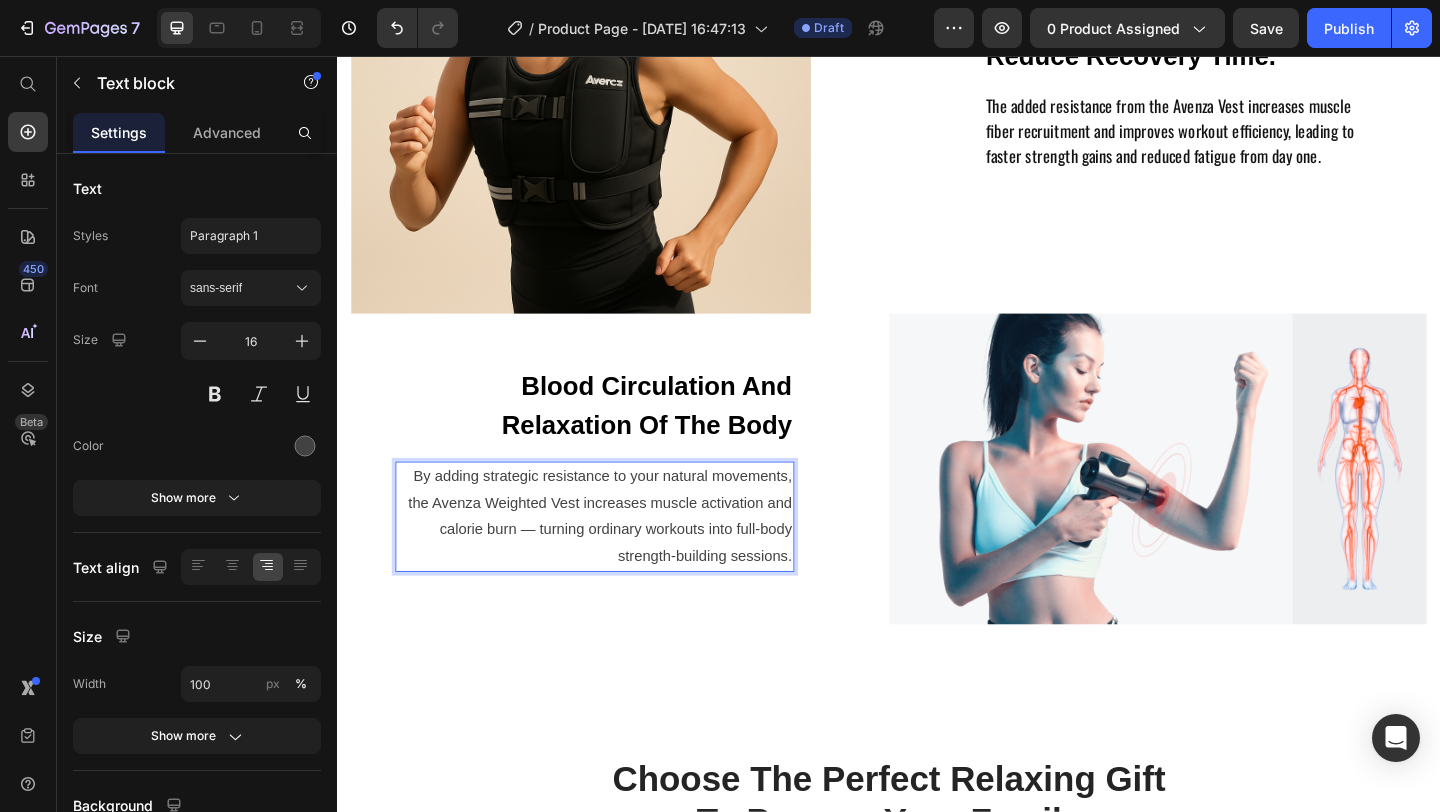click on "By adding strategic resistance to your natural movements, the Avenza Weighted Vest increases muscle activation and calorie burn — turning ordinary workouts into full-body strength-building sessions." at bounding box center (617, 556) 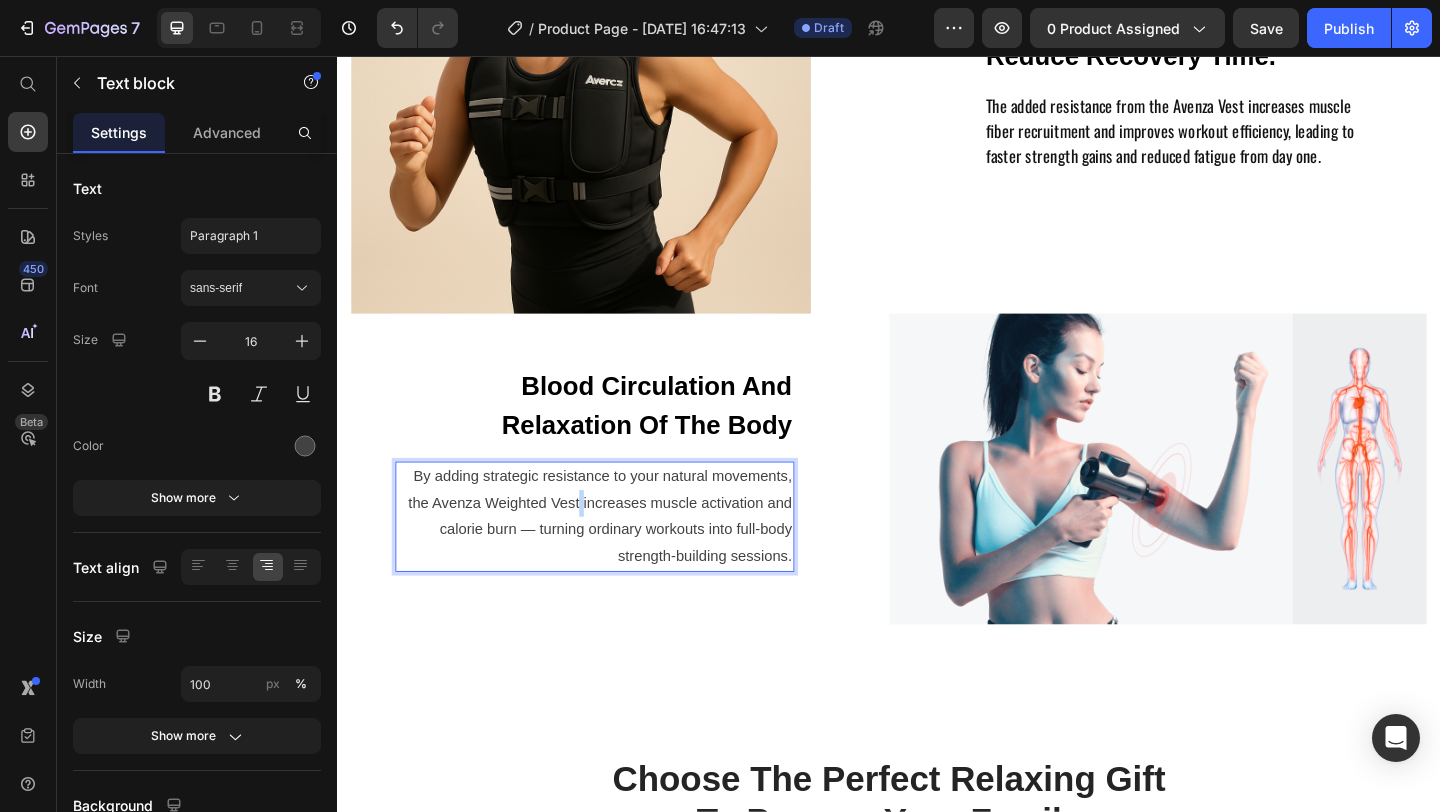click on "By adding strategic resistance to your natural movements, the Avenza Weighted Vest increases muscle activation and calorie burn — turning ordinary workouts into full-body strength-building sessions." at bounding box center [617, 556] 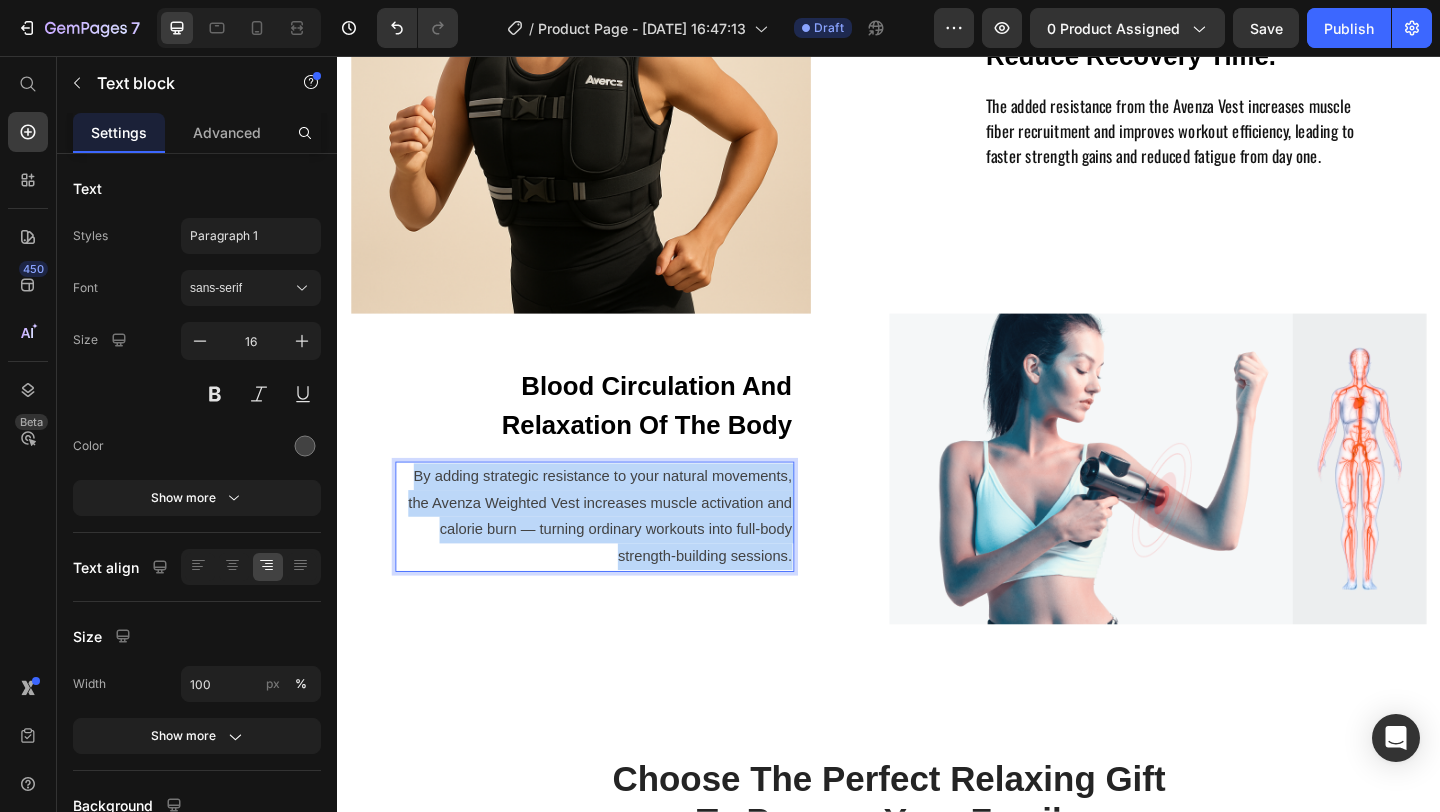 click on "By adding strategic resistance to your natural movements, the Avenza Weighted Vest increases muscle activation and calorie burn — turning ordinary workouts into full-body strength-building sessions." at bounding box center (617, 556) 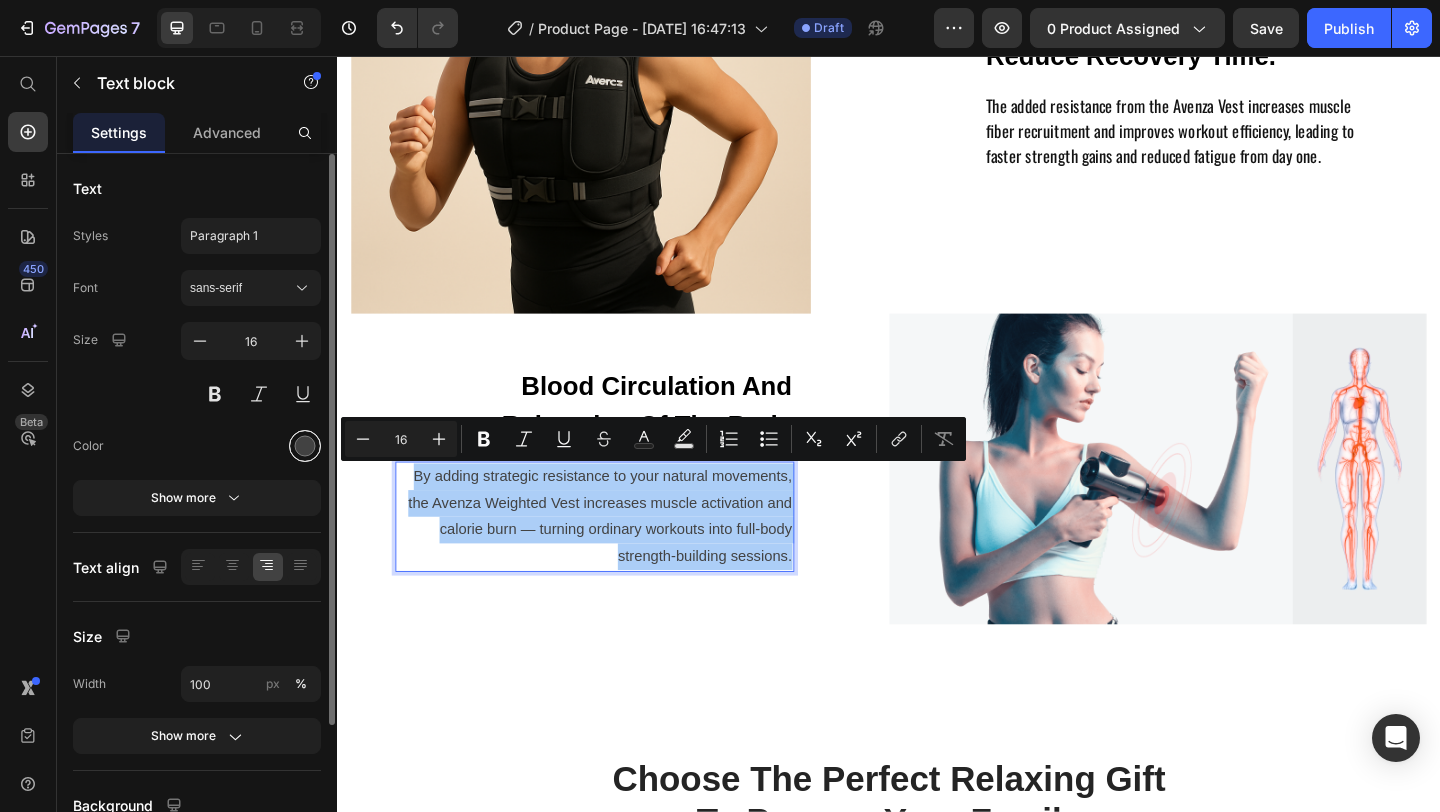 click at bounding box center [305, 446] 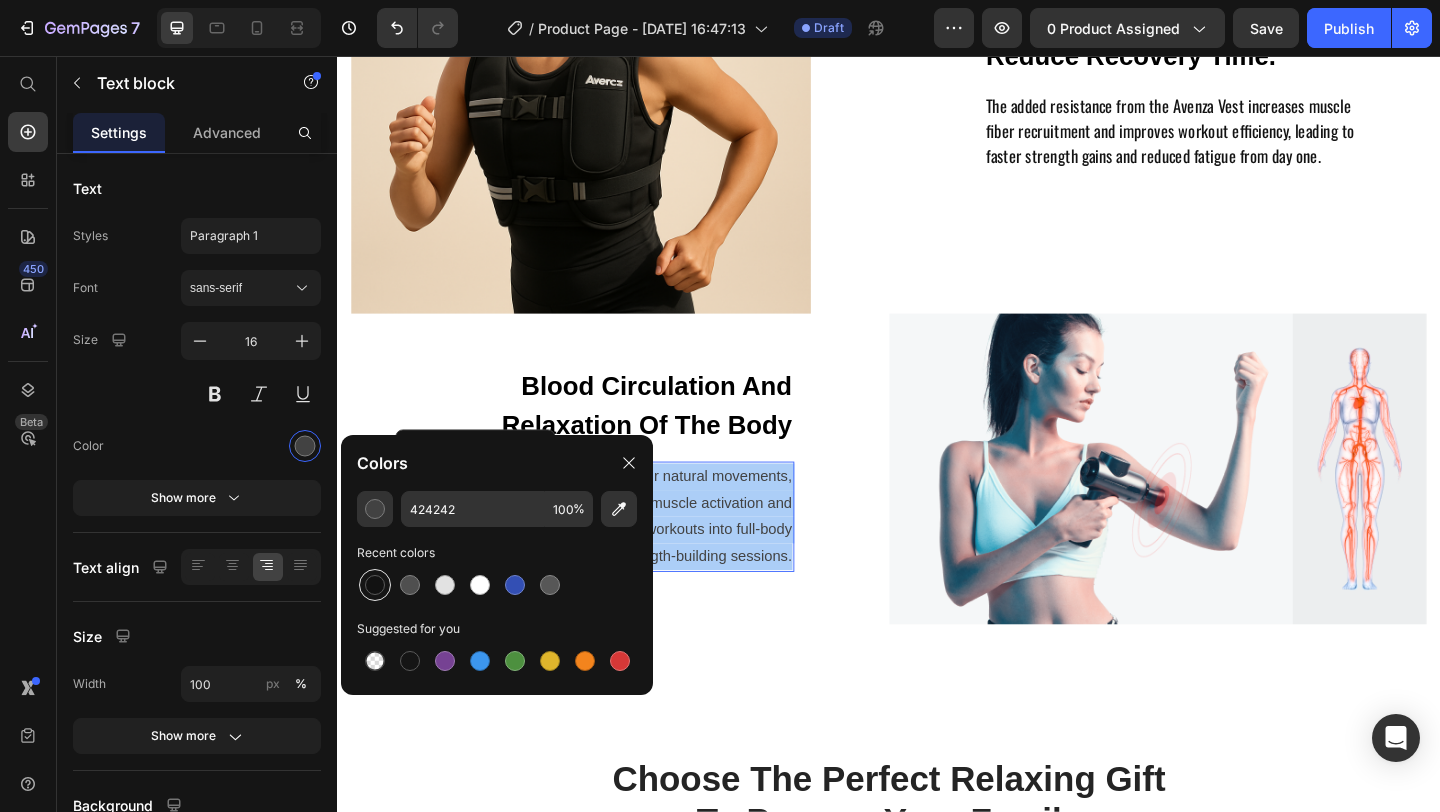 click at bounding box center (375, 585) 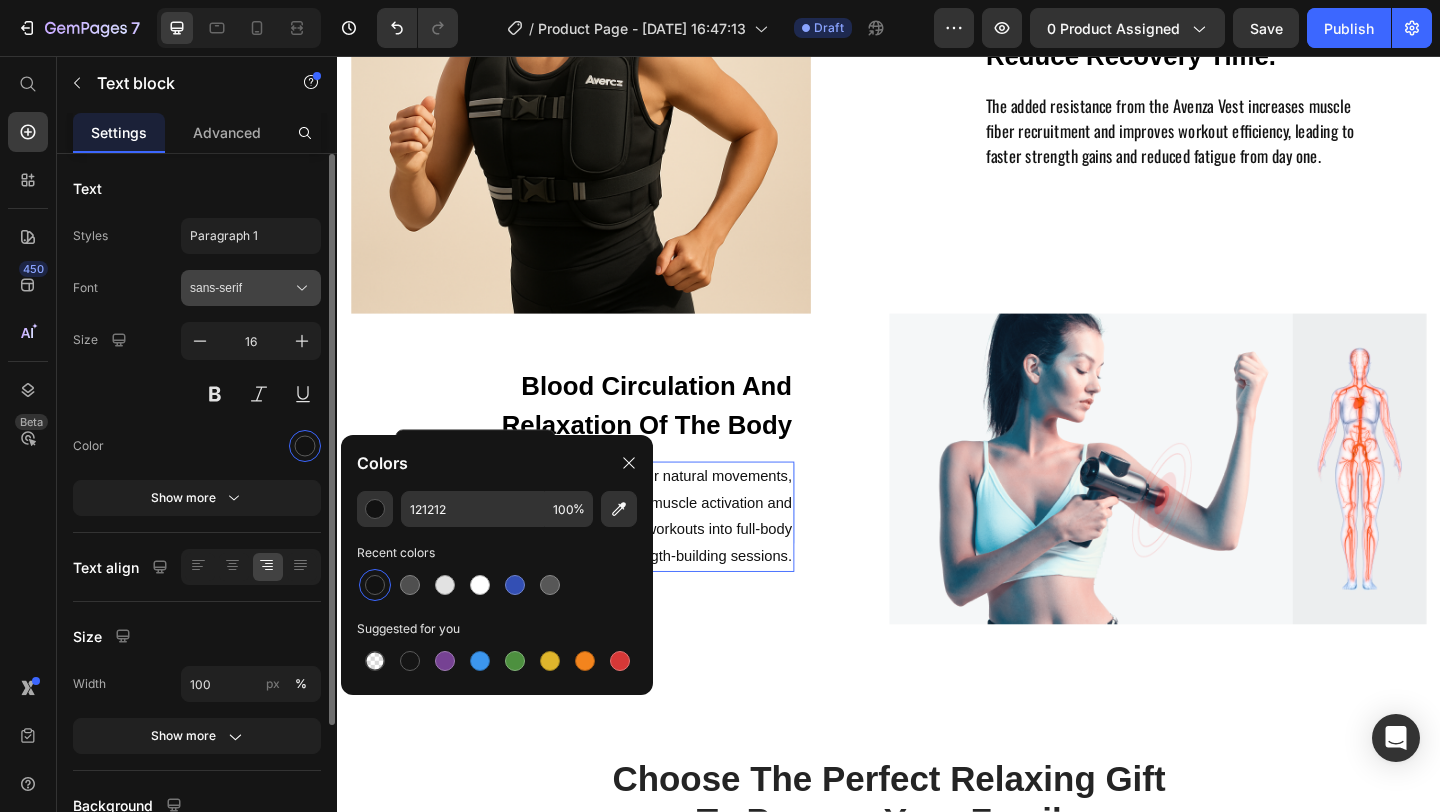 click on "sans-serif" at bounding box center [251, 288] 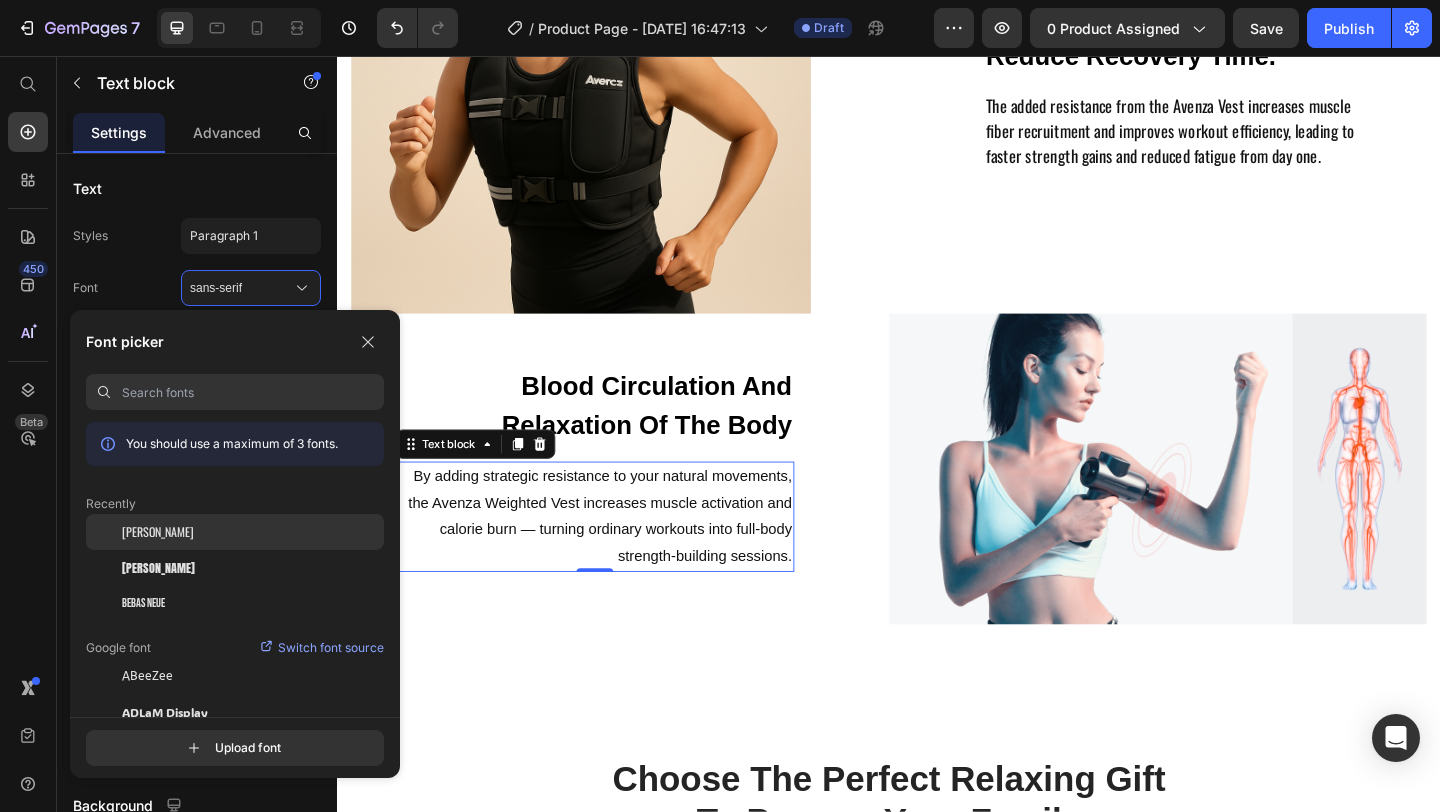 click on "[PERSON_NAME]" 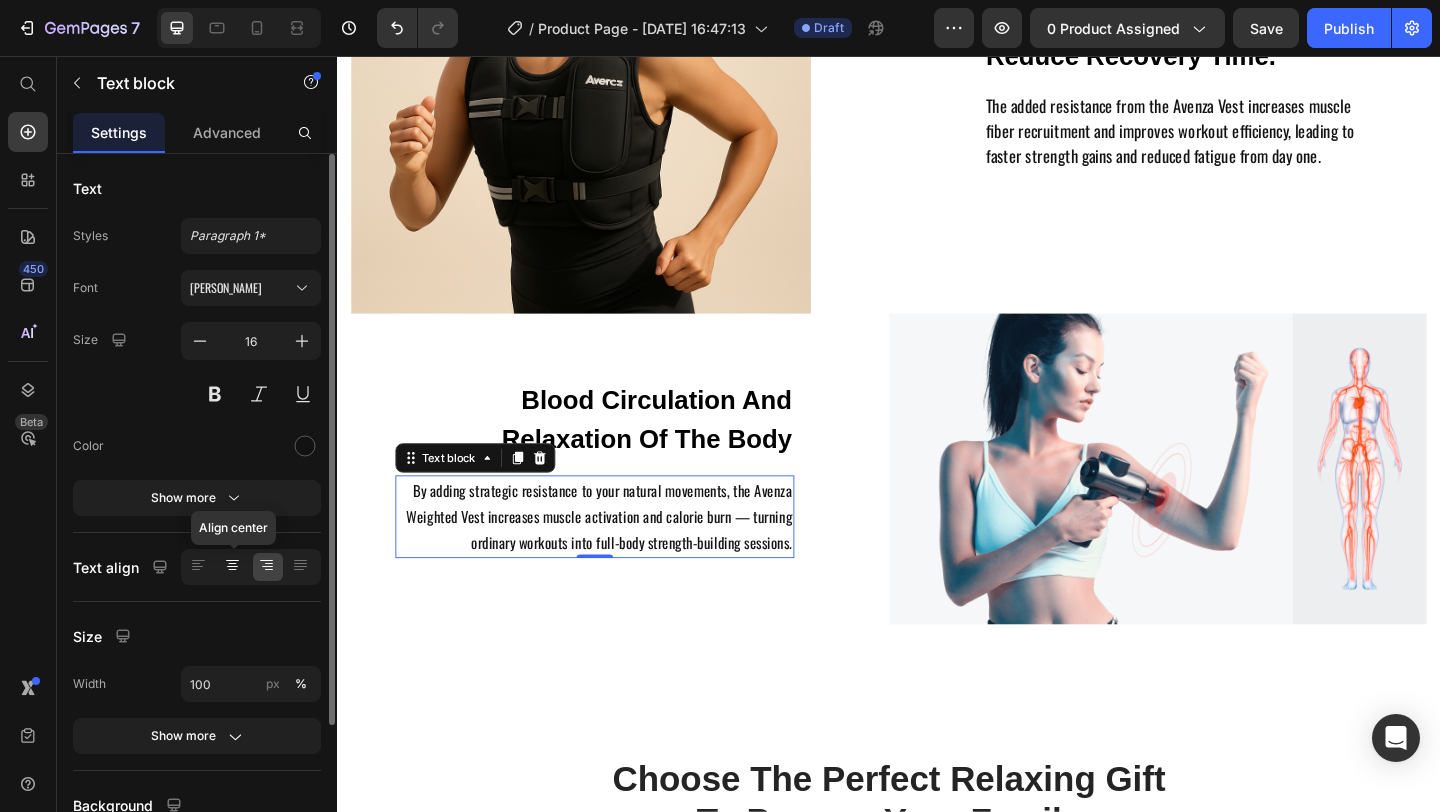 click 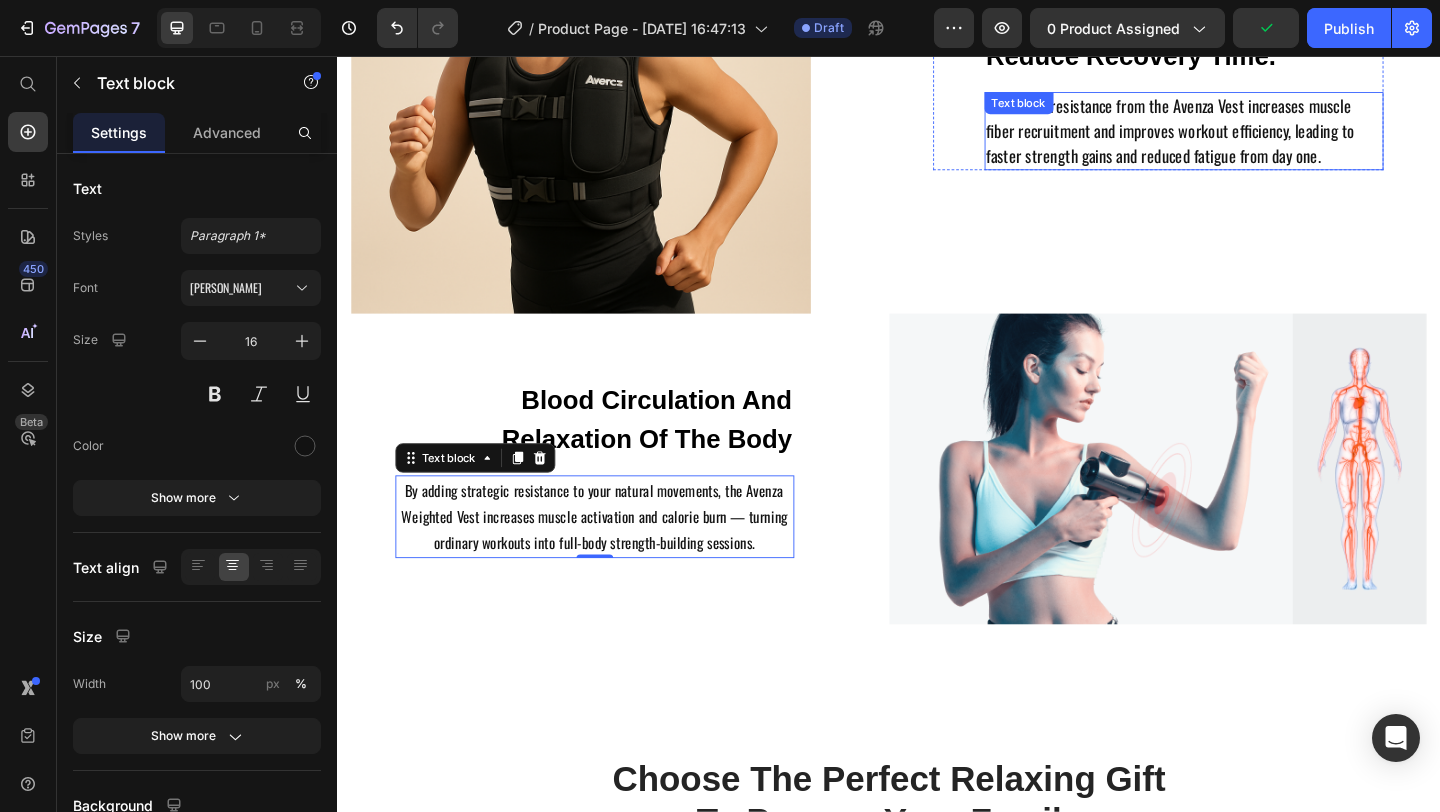 click on "The added resistance from the Avenza Vest increases muscle fiber recruitment and improves workout efficiency, leading to faster strength gains and reduced fatigue from day one." at bounding box center [1258, 137] 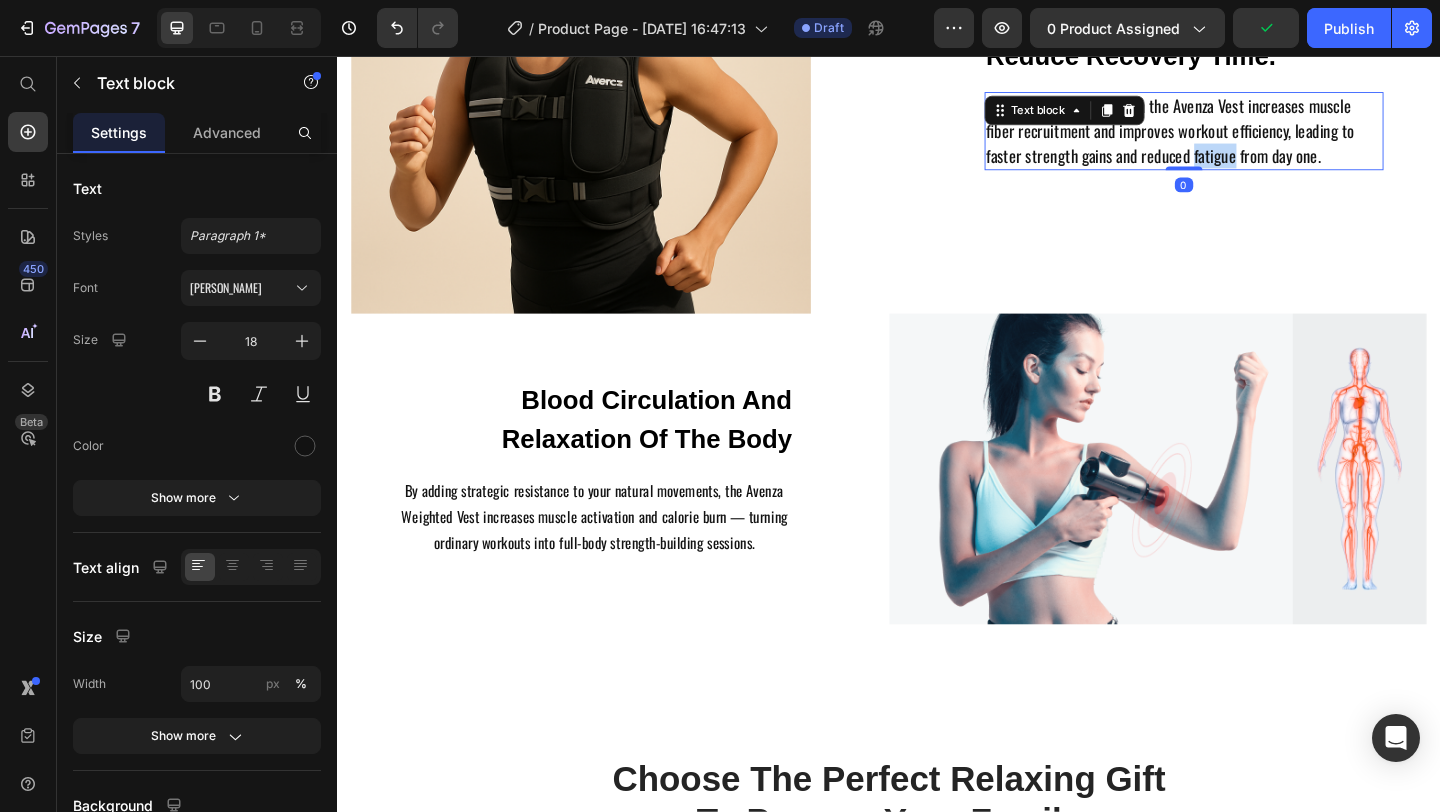 click on "The added resistance from the Avenza Vest increases muscle fiber recruitment and improves workout efficiency, leading to faster strength gains and reduced fatigue from day one." at bounding box center (1258, 137) 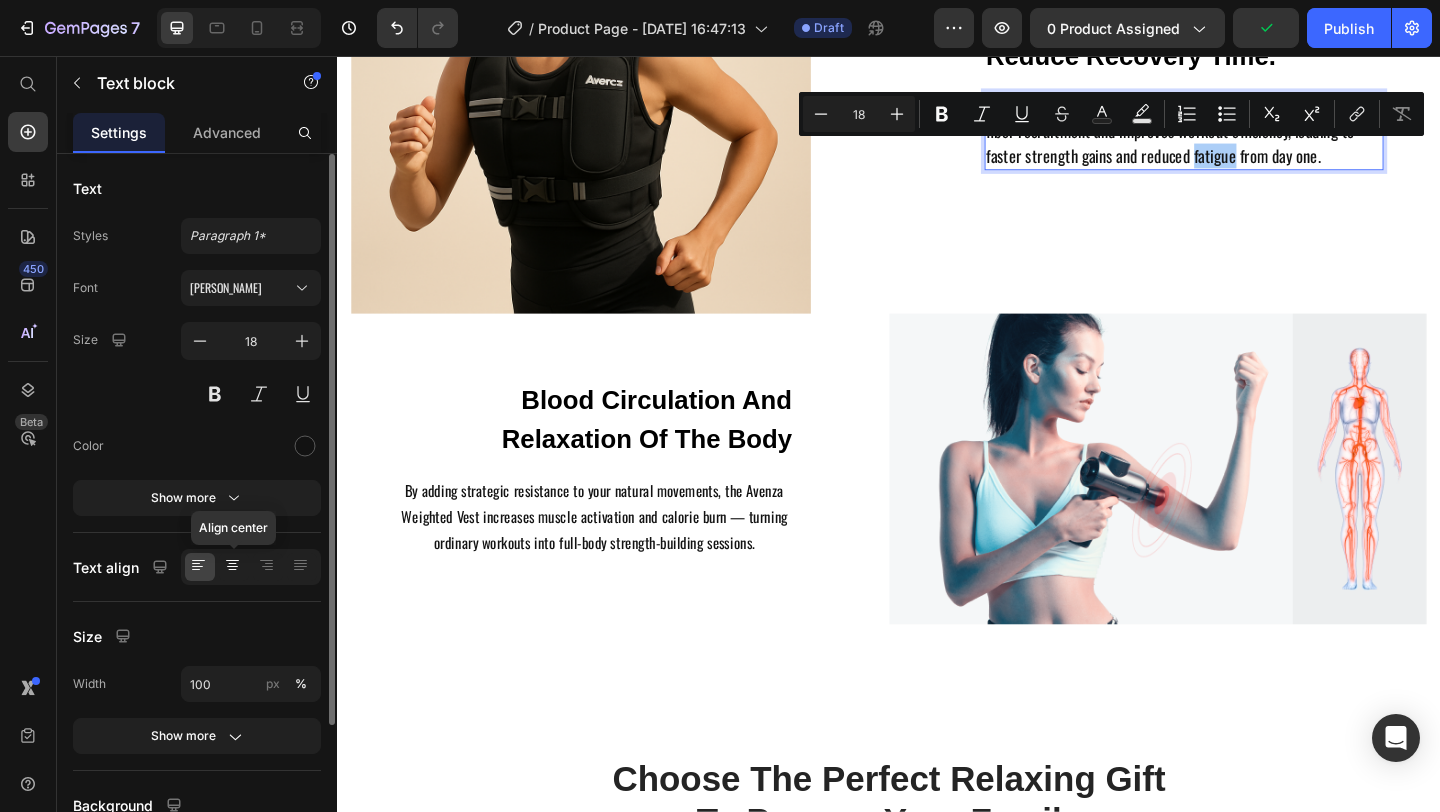 click 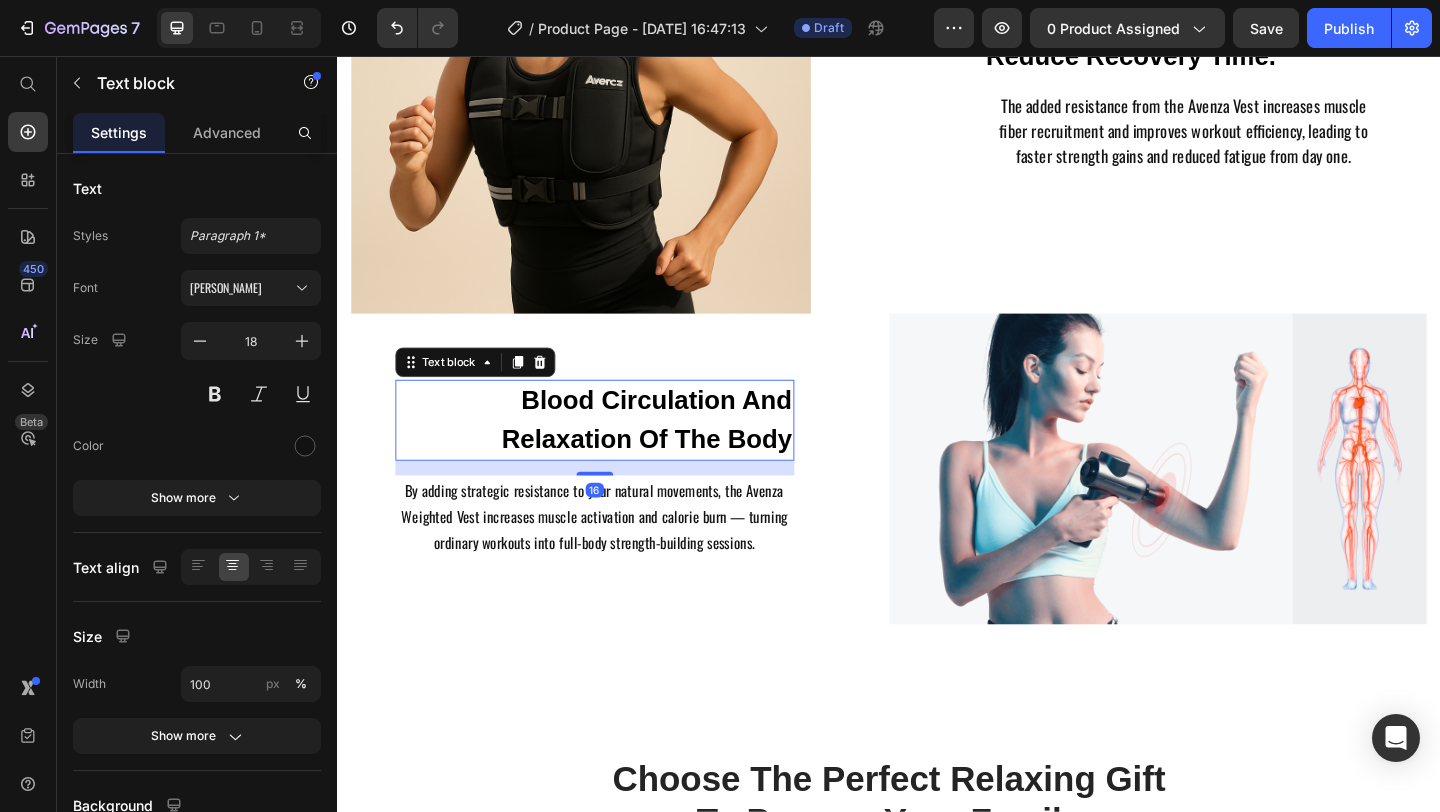 click on "Blood Circulation And Relaxation Of The Body" at bounding box center [617, 452] 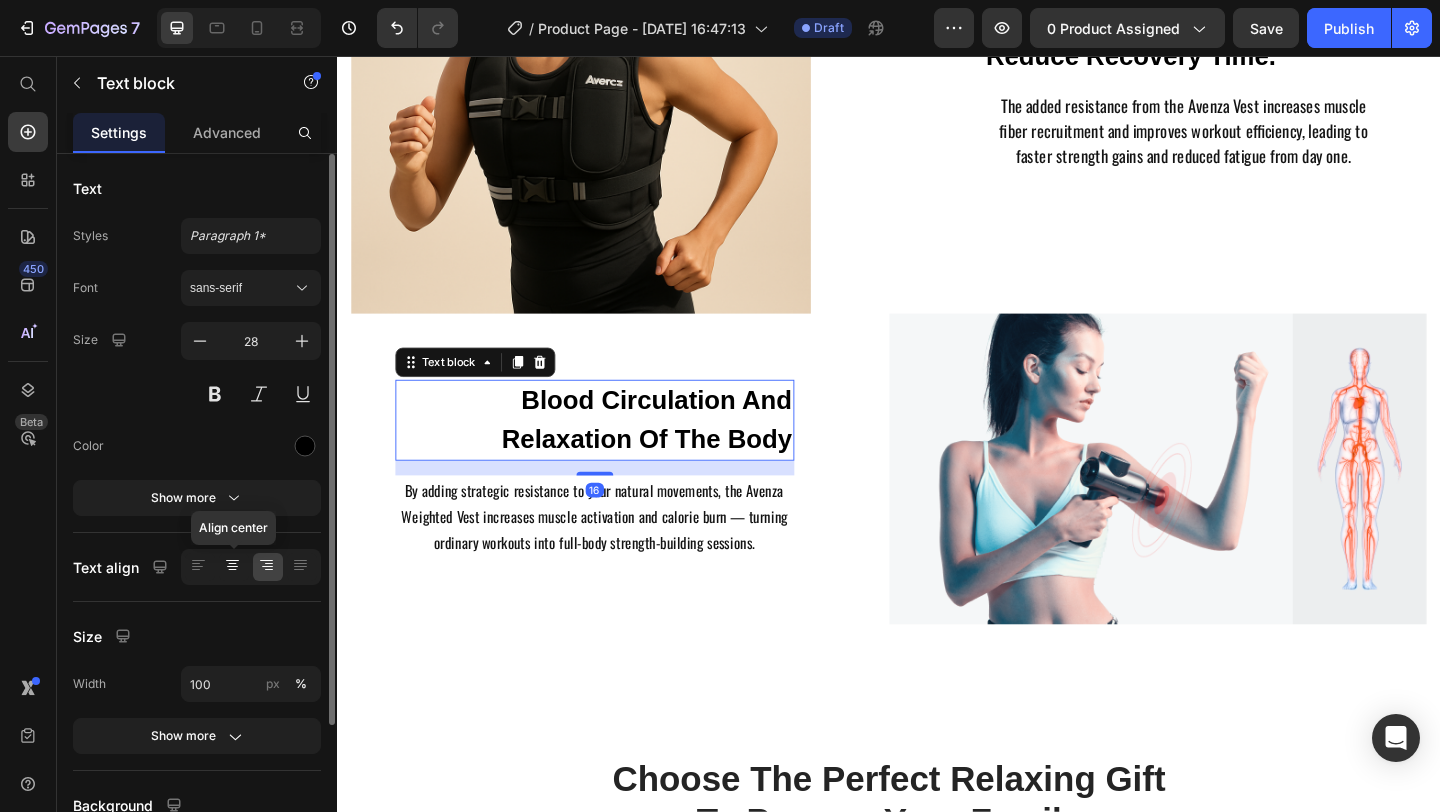 click 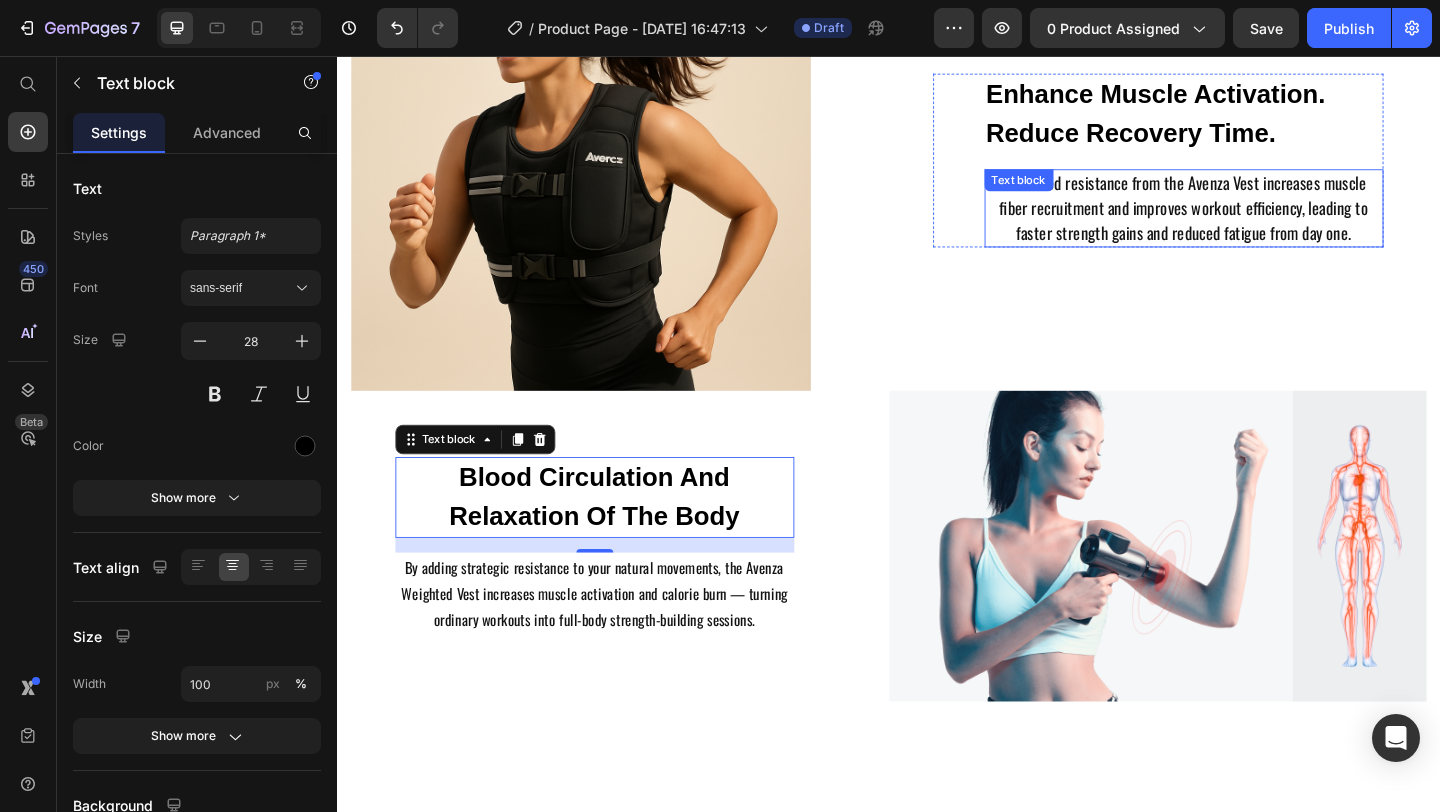 scroll, scrollTop: 1512, scrollLeft: 0, axis: vertical 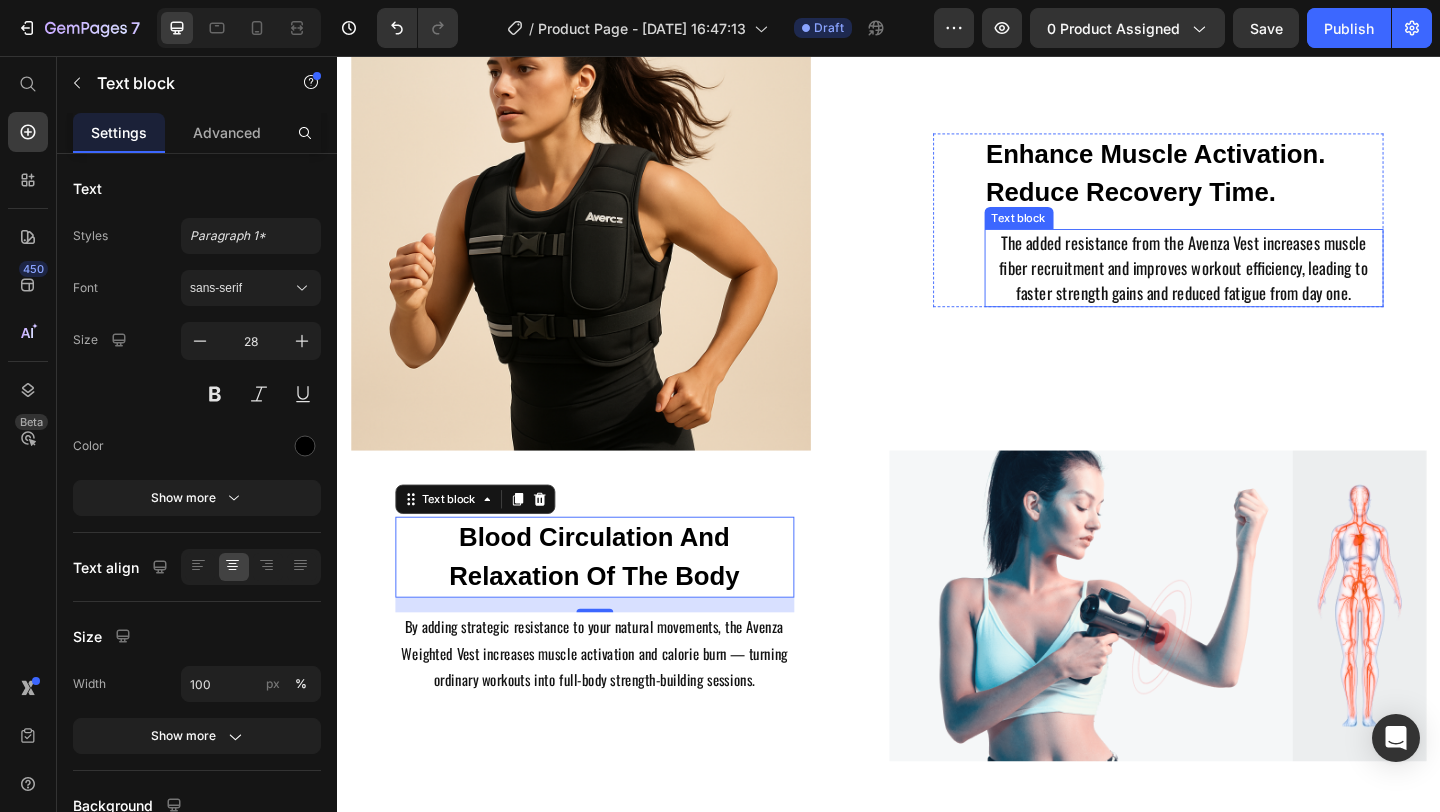 click on "The added resistance from the Avenza Vest increases muscle fiber recruitment and improves workout efficiency, leading to faster strength gains and reduced fatigue from day one." at bounding box center (1258, 286) 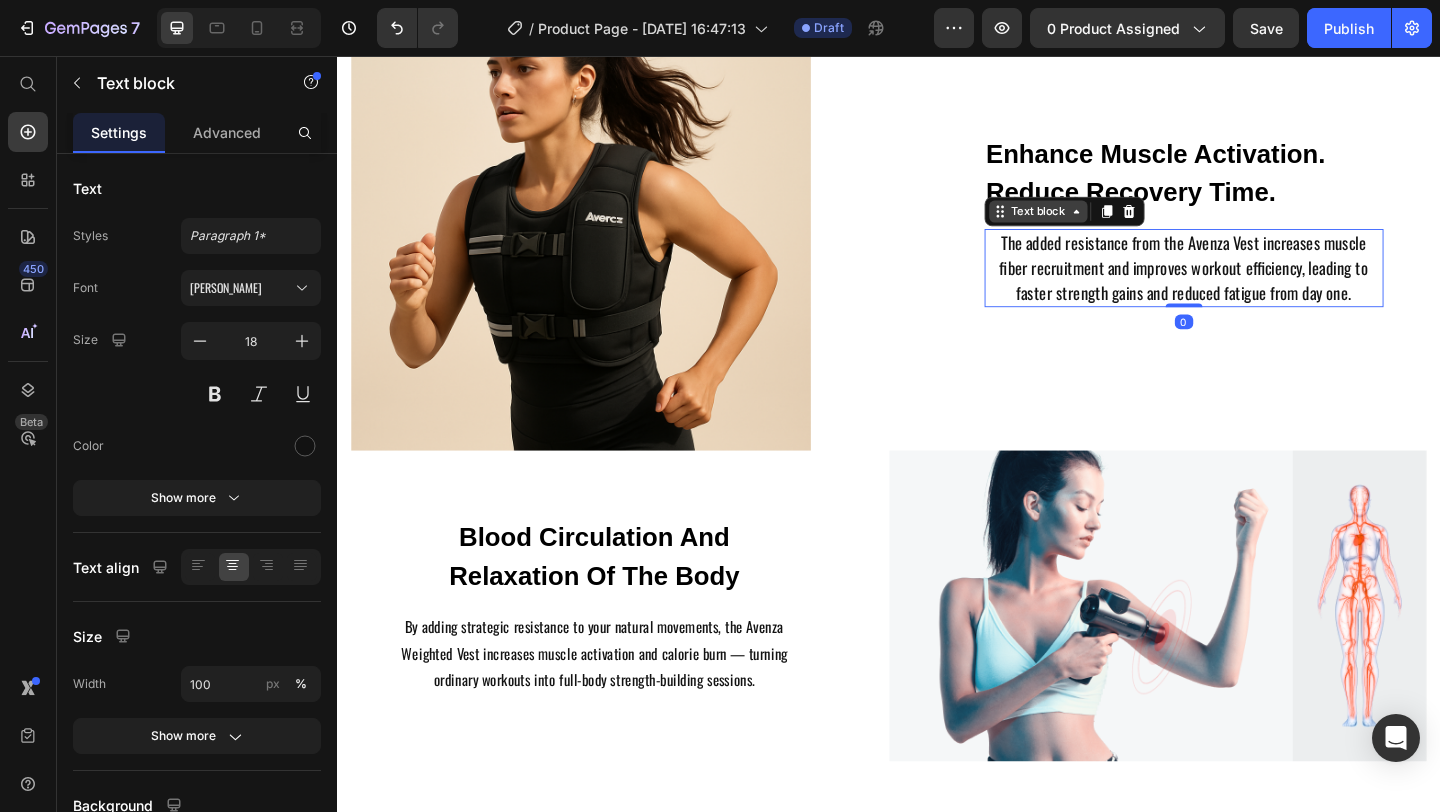 click on "Text block" at bounding box center (1099, 225) 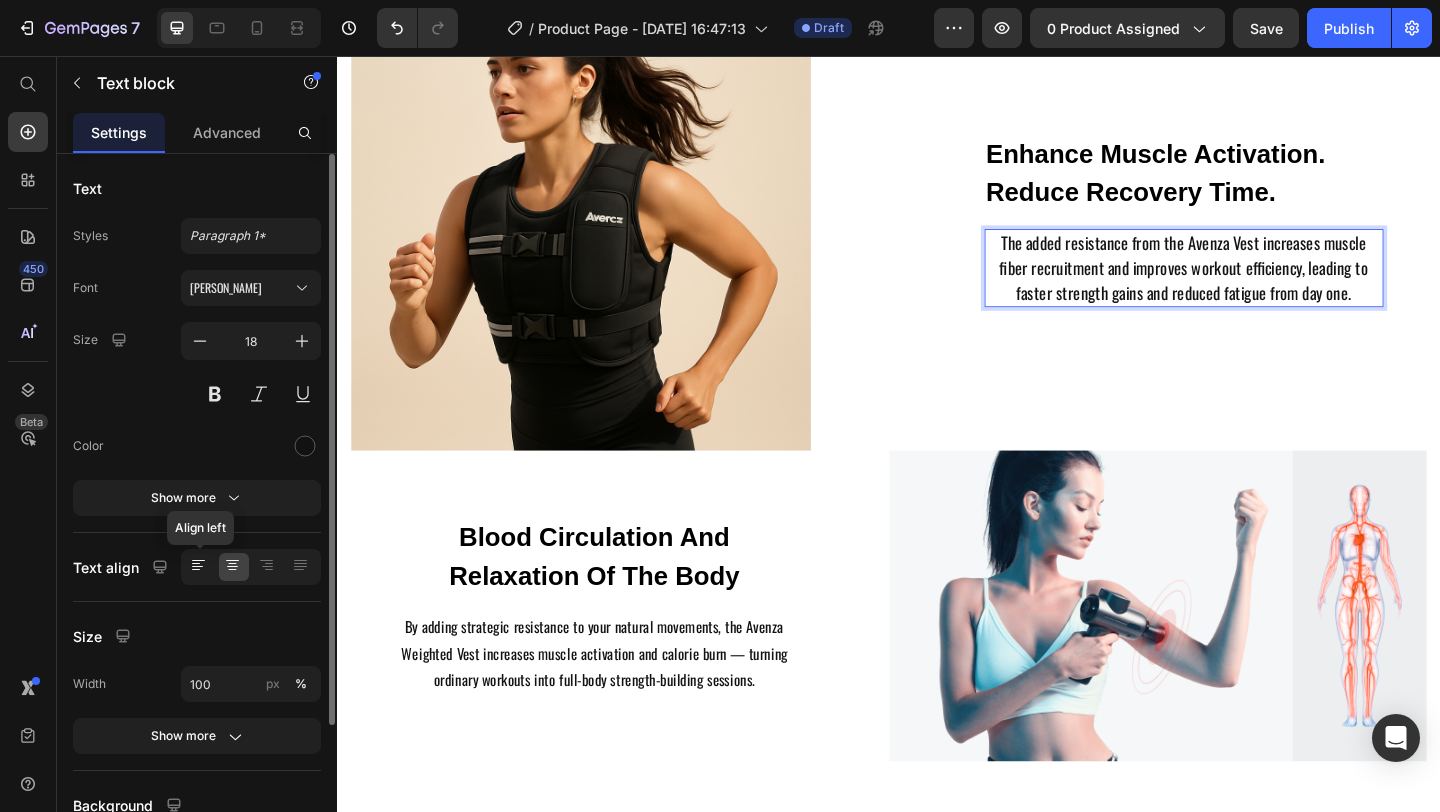 click 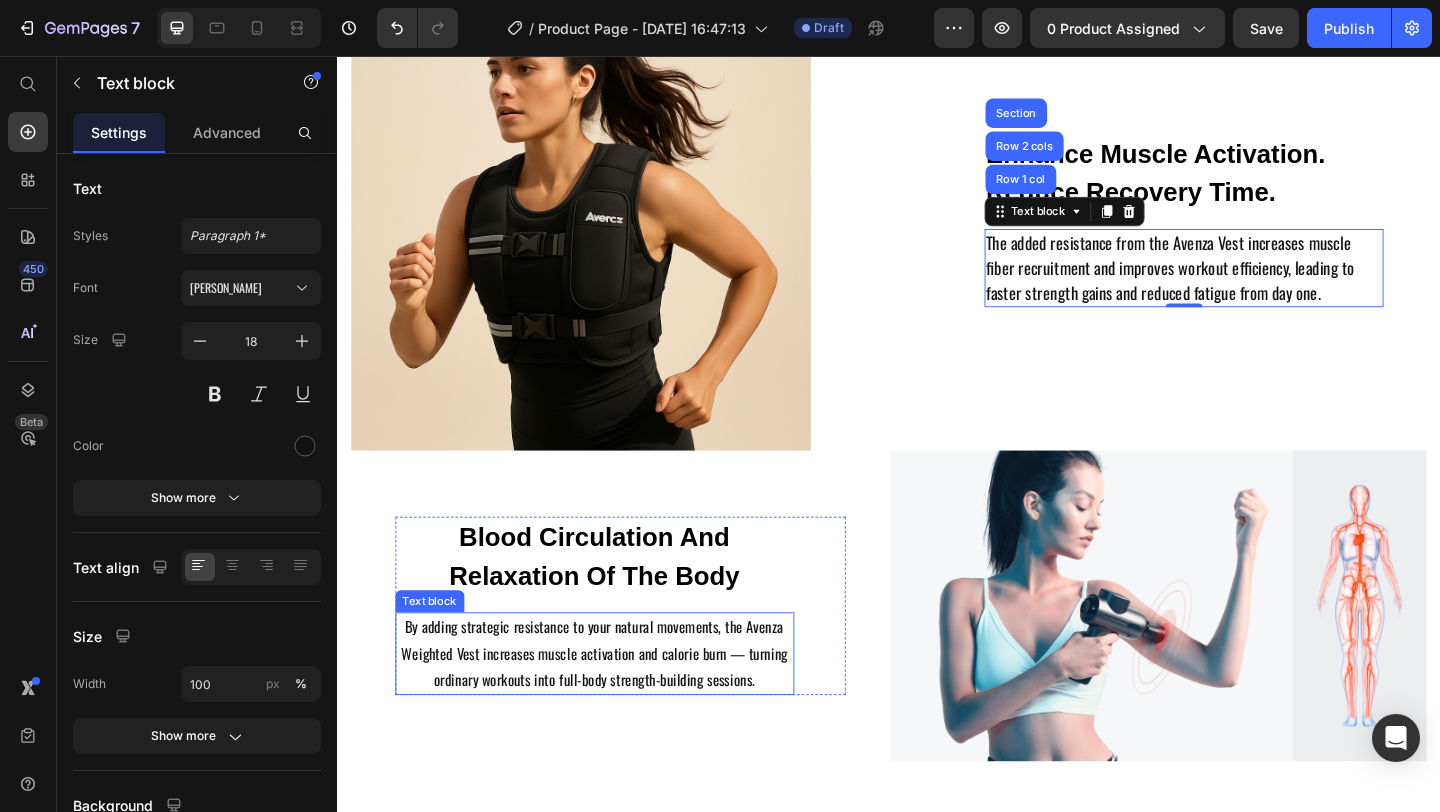 click on "By adding strategic resistance to your natural movements, the Avenza Weighted Vest increases muscle activation and calorie burn — turning ordinary workouts into full-body strength-building sessions." at bounding box center [617, 706] 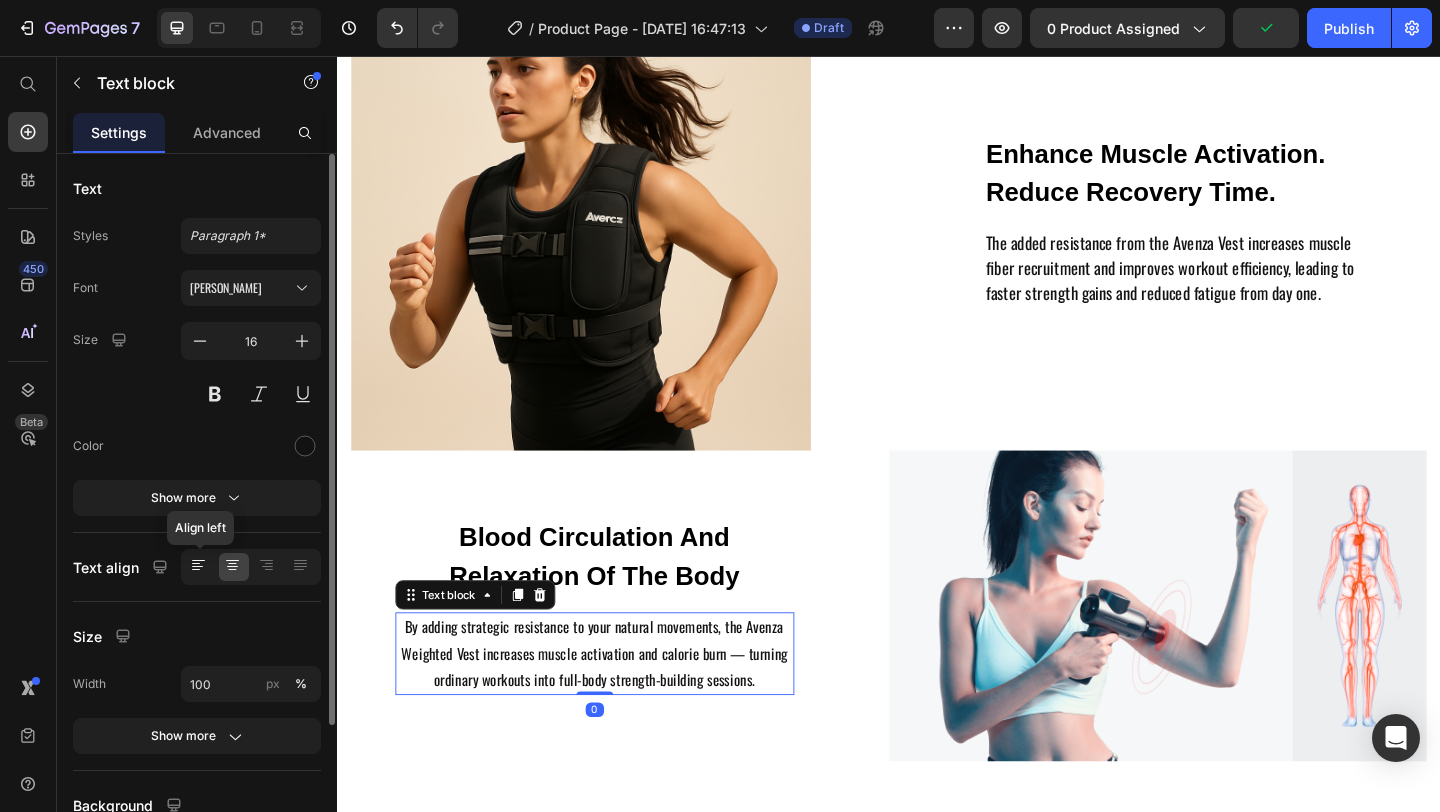 click 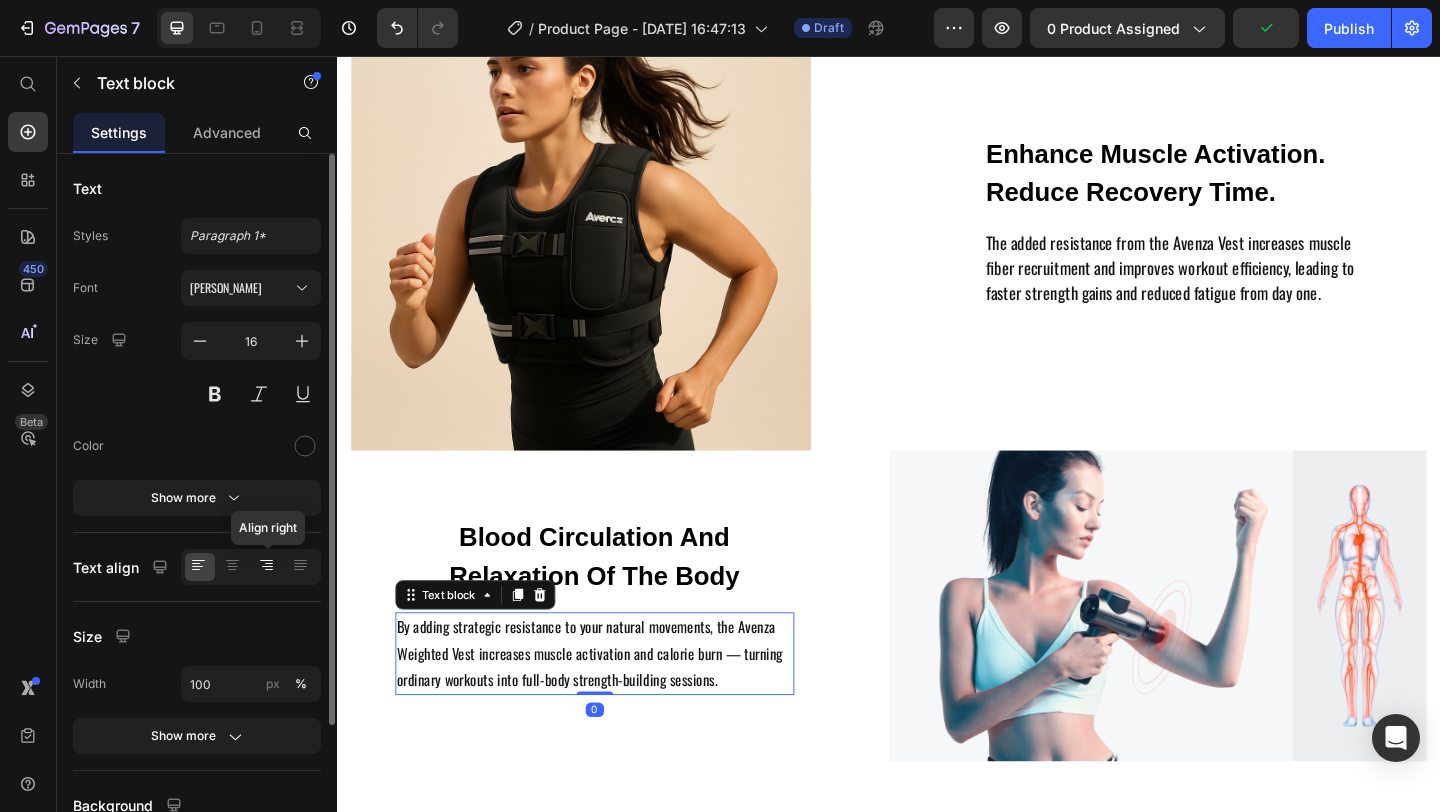 click 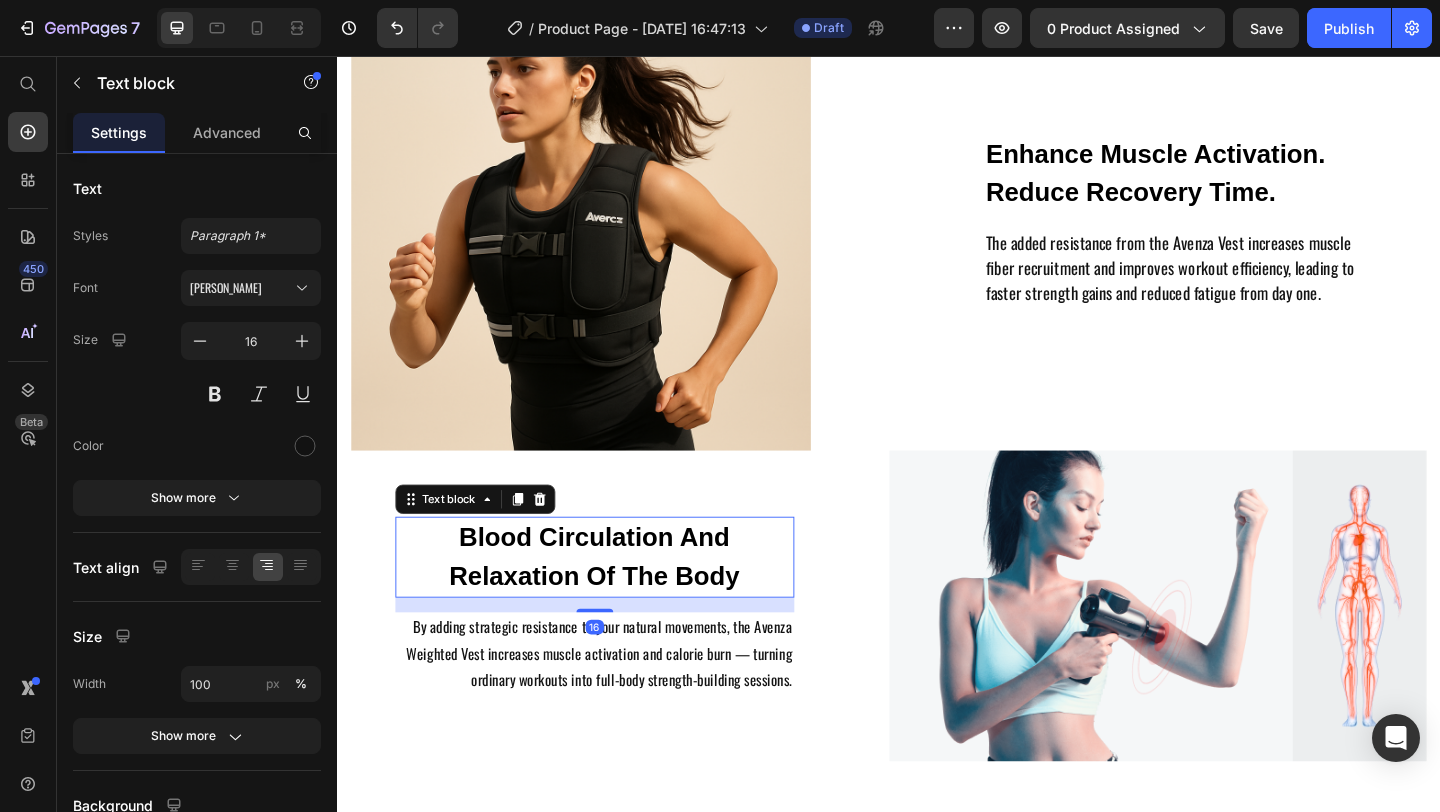 click on "Blood Circulation And Relaxation Of The Body" at bounding box center [617, 601] 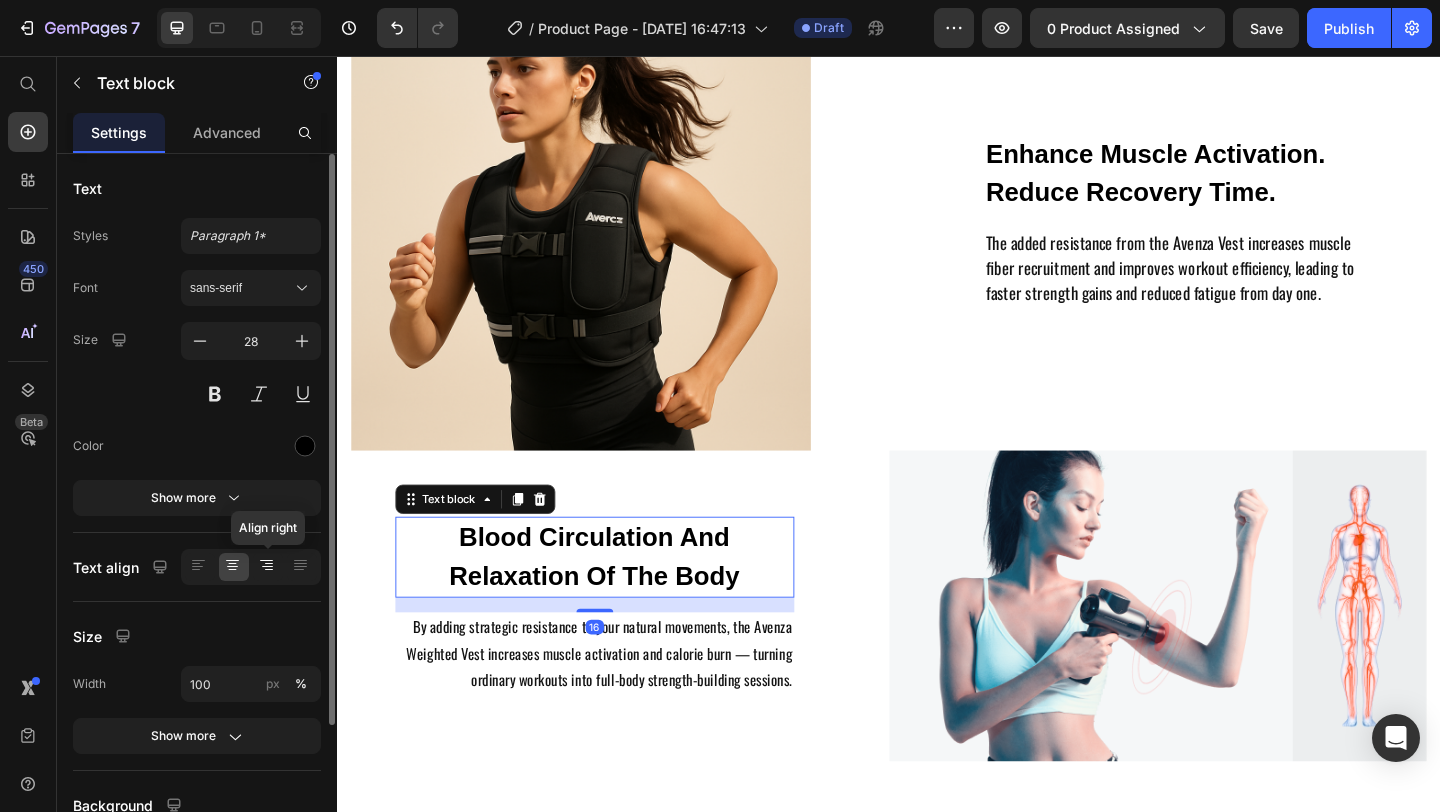 click 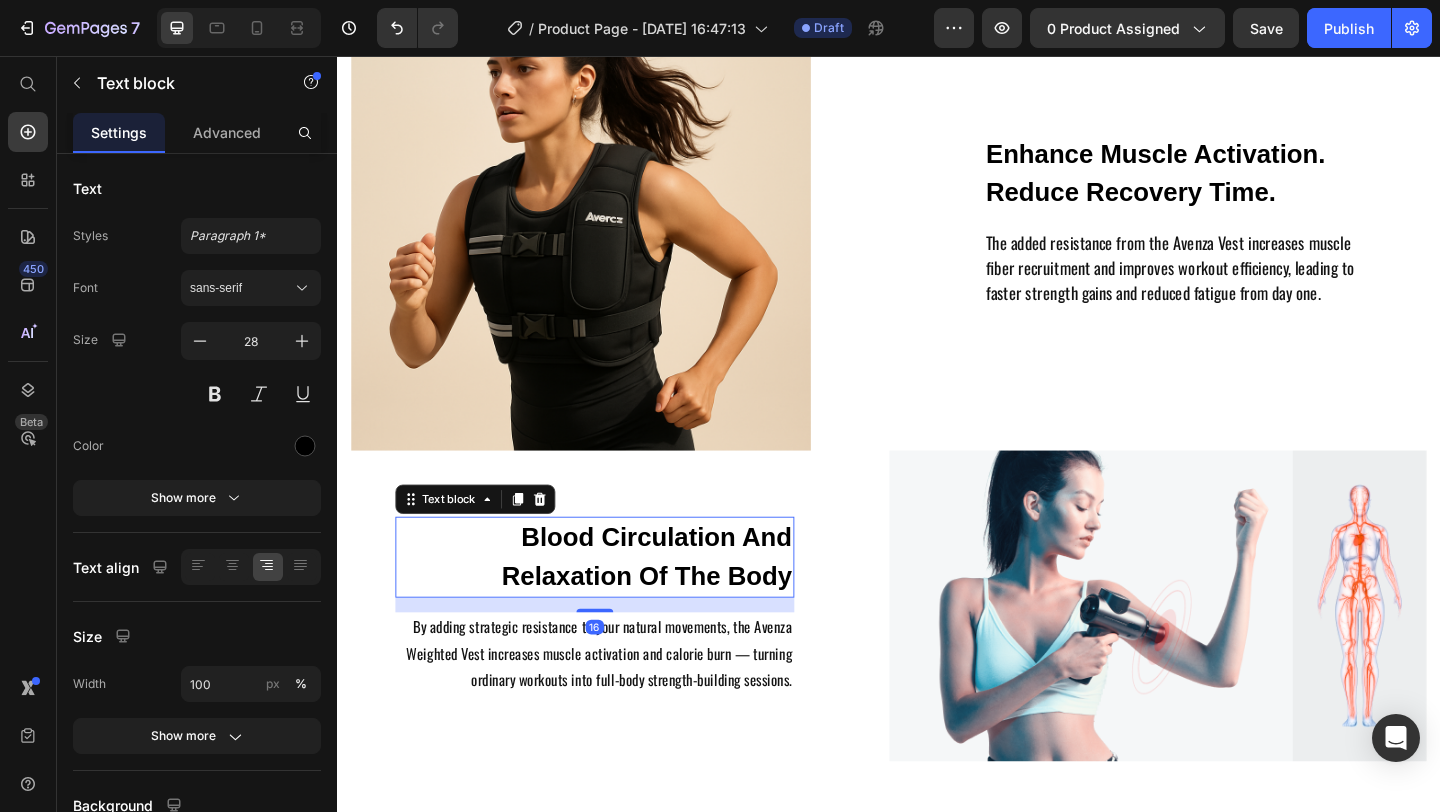 click on "Blood Circulation And Relaxation Of The Body" at bounding box center [617, 601] 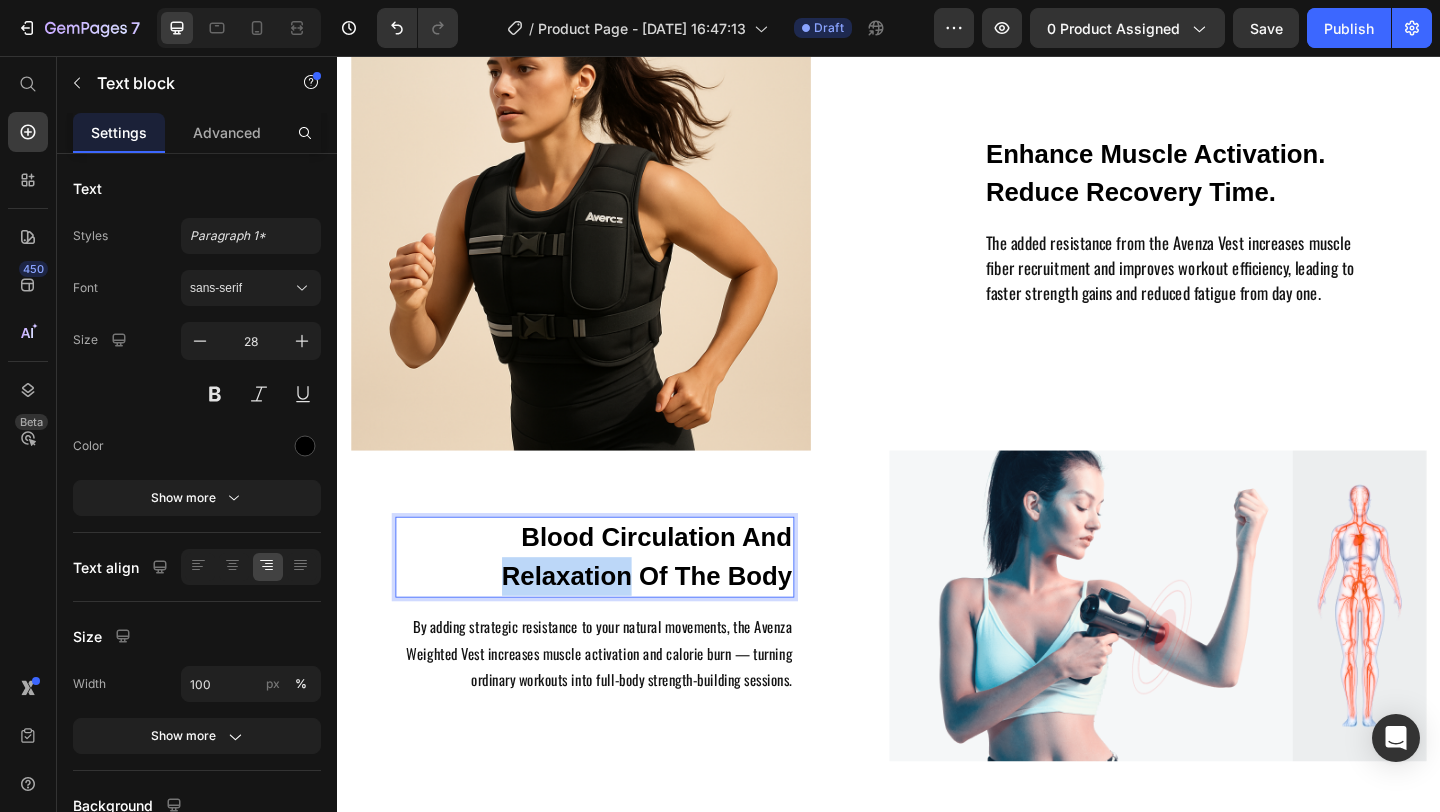 click on "Blood Circulation And Relaxation Of The Body" at bounding box center [617, 601] 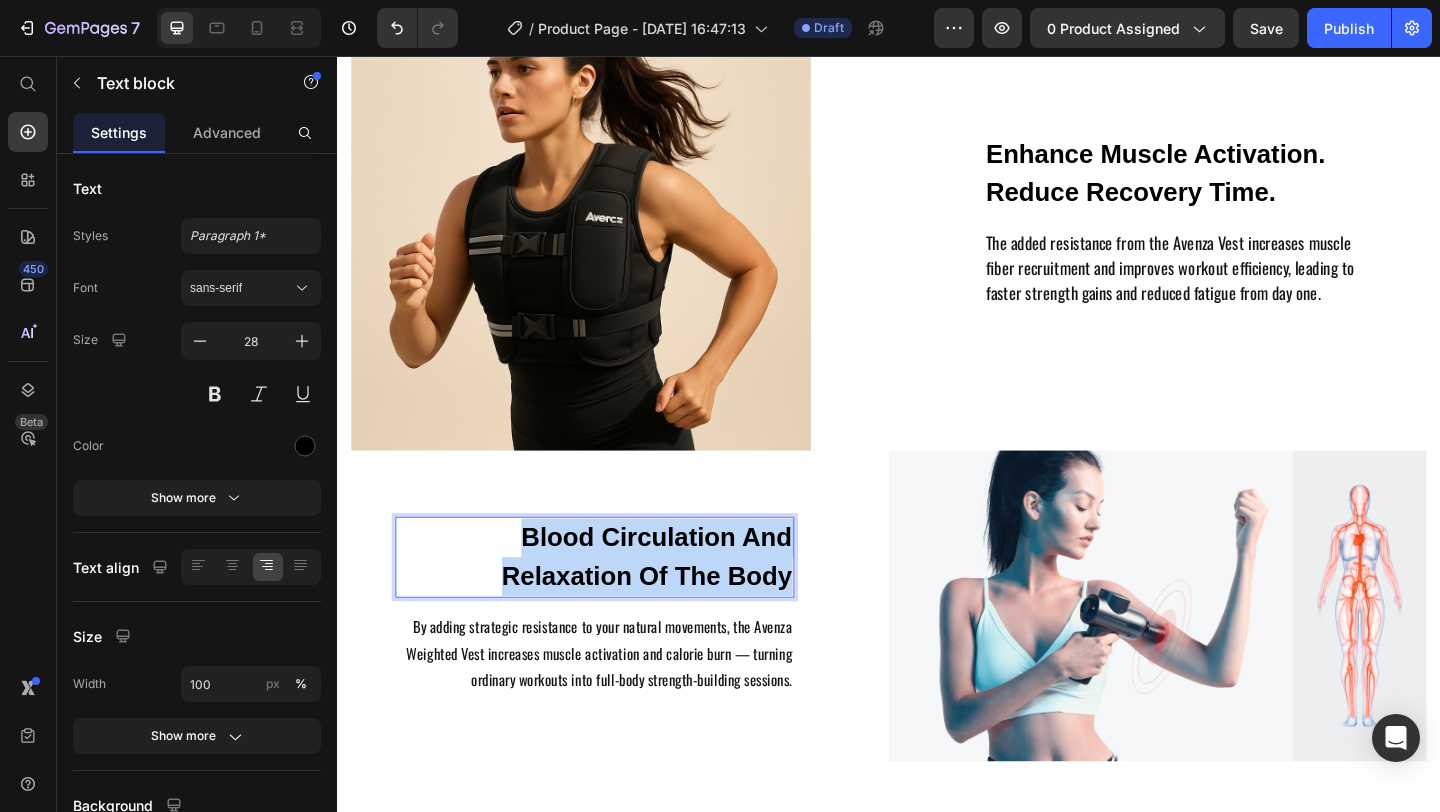 click on "Blood Circulation And Relaxation Of The Body" at bounding box center (617, 601) 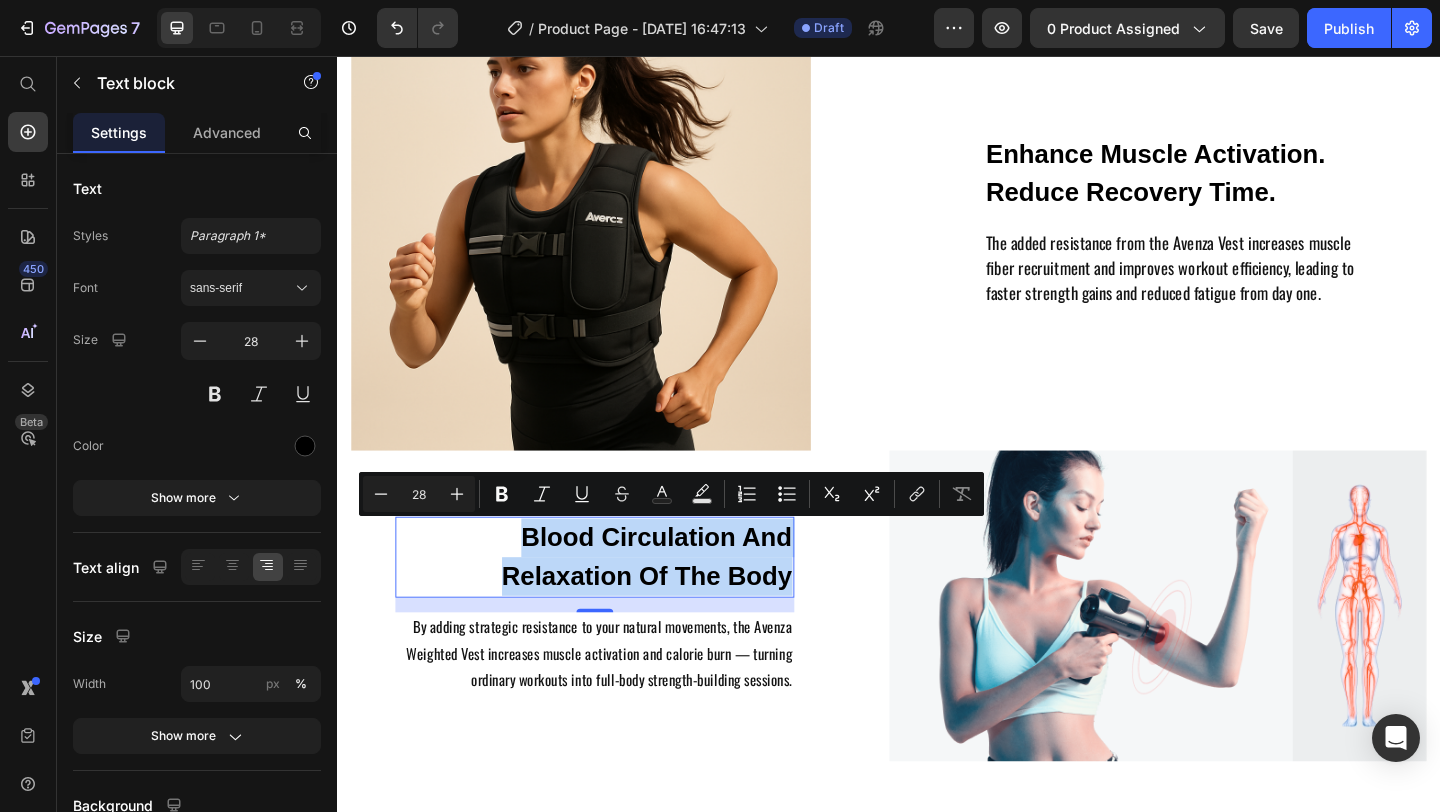 click on "Blood Circulation And Relaxation Of The Body" at bounding box center (617, 601) 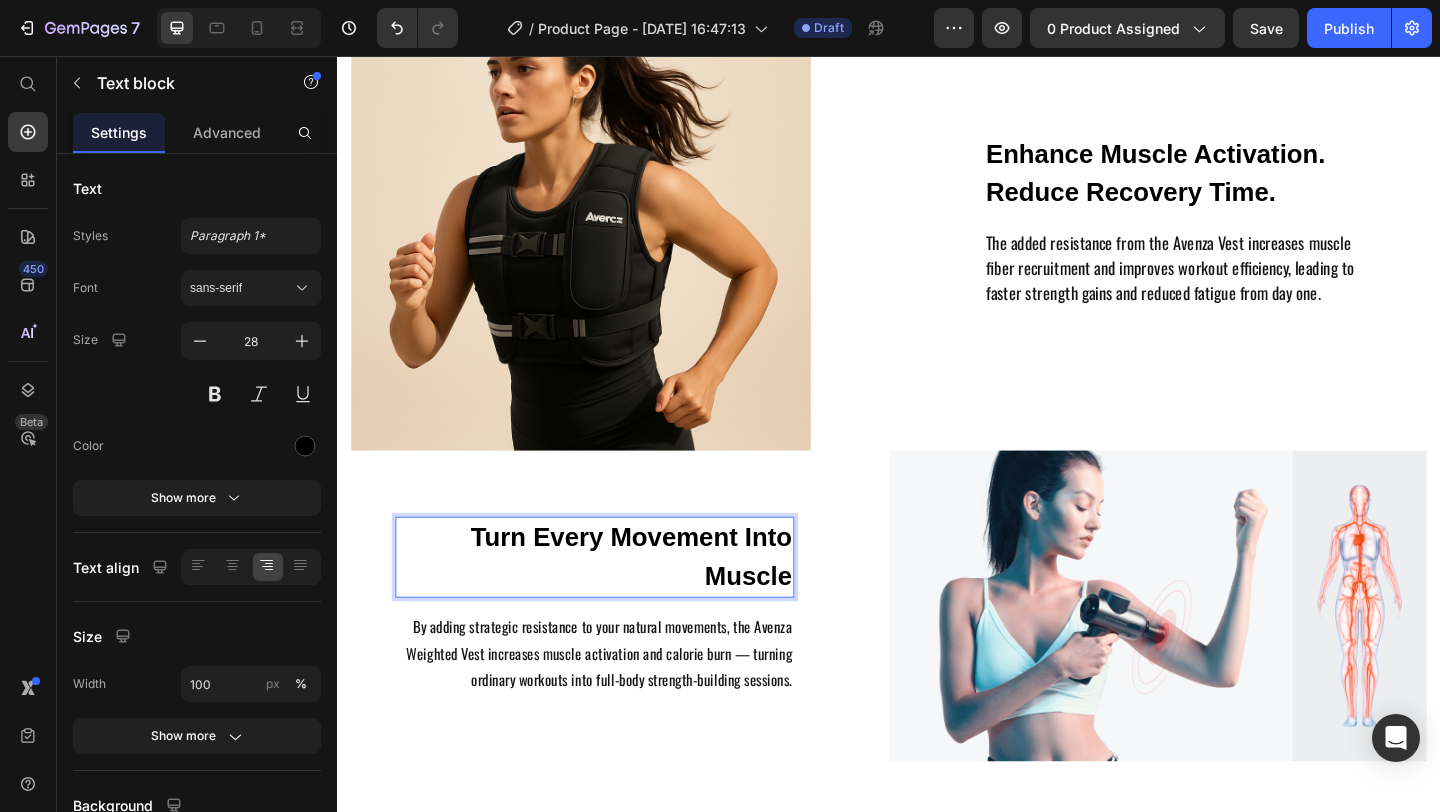click on "Turn Every Movement Into Muscle" at bounding box center (617, 601) 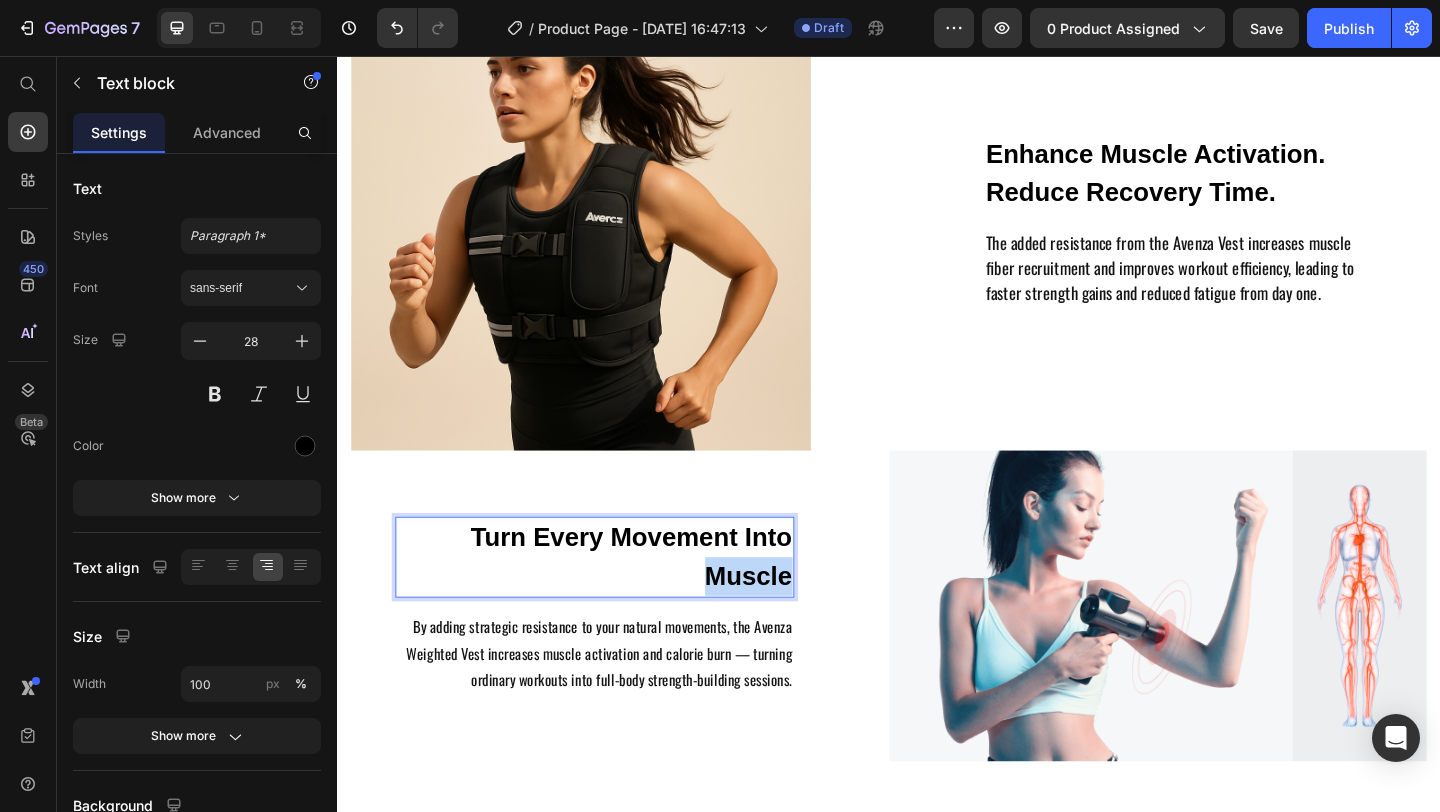 click on "Turn Every Movement Into Muscle" at bounding box center [617, 601] 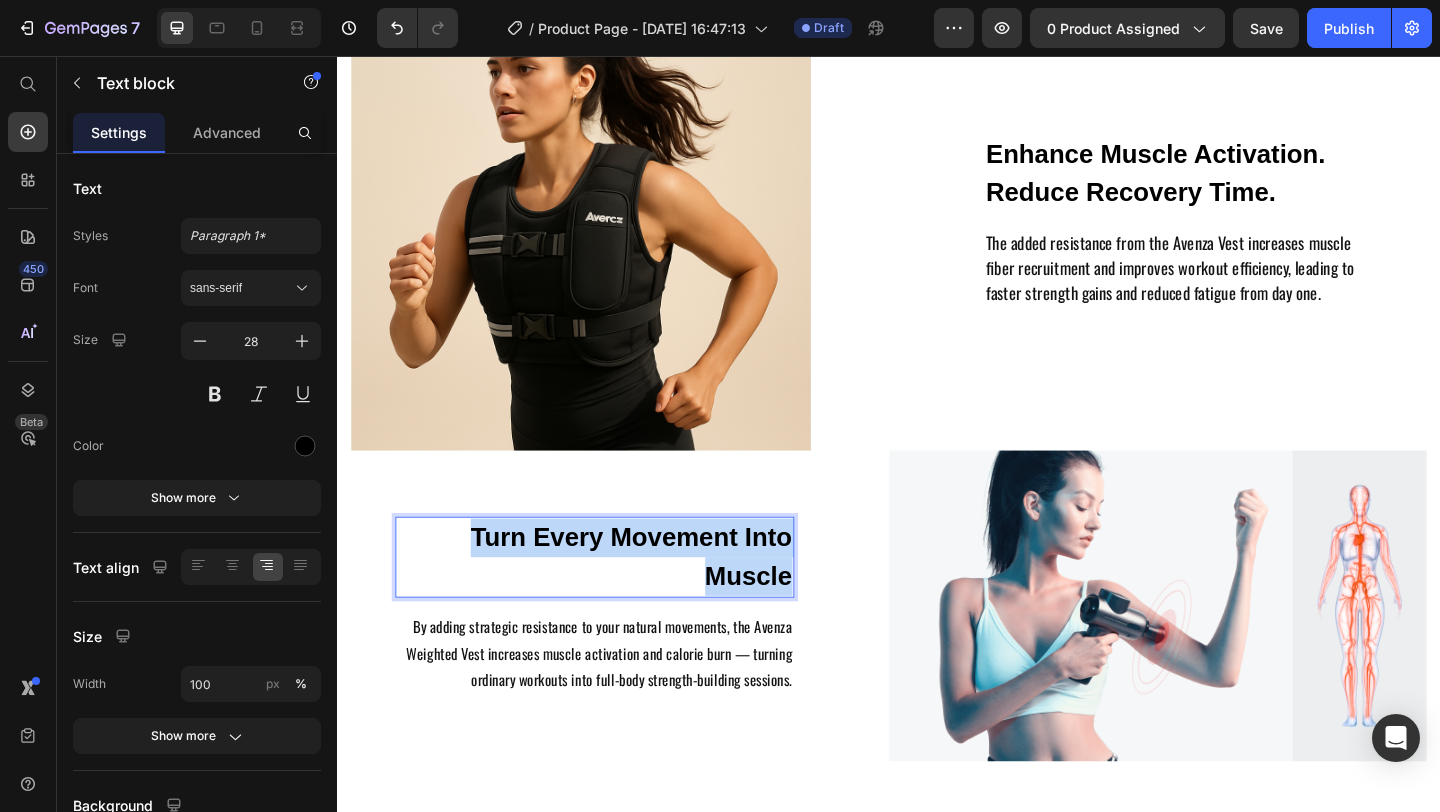 click on "Turn Every Movement Into Muscle" at bounding box center (617, 601) 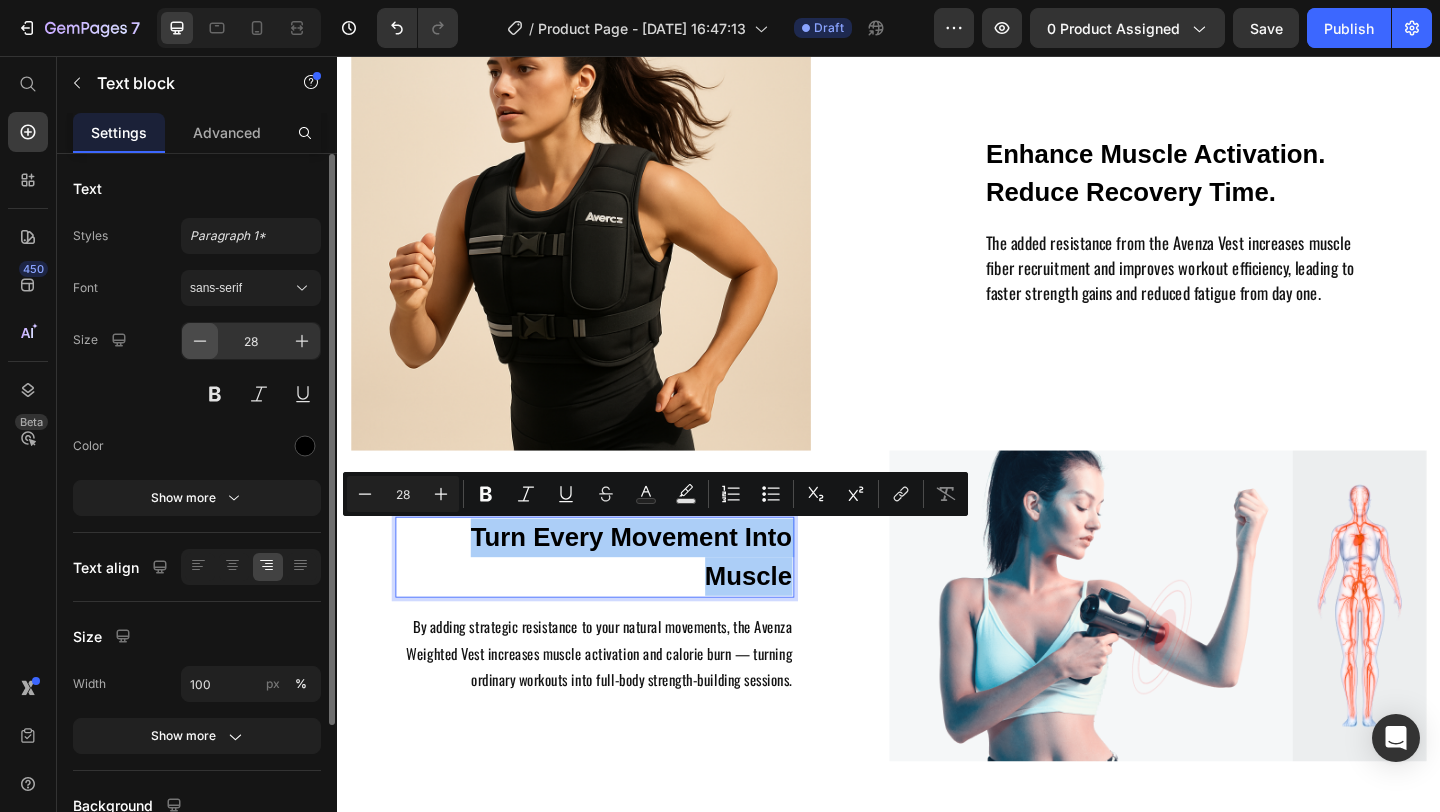 click 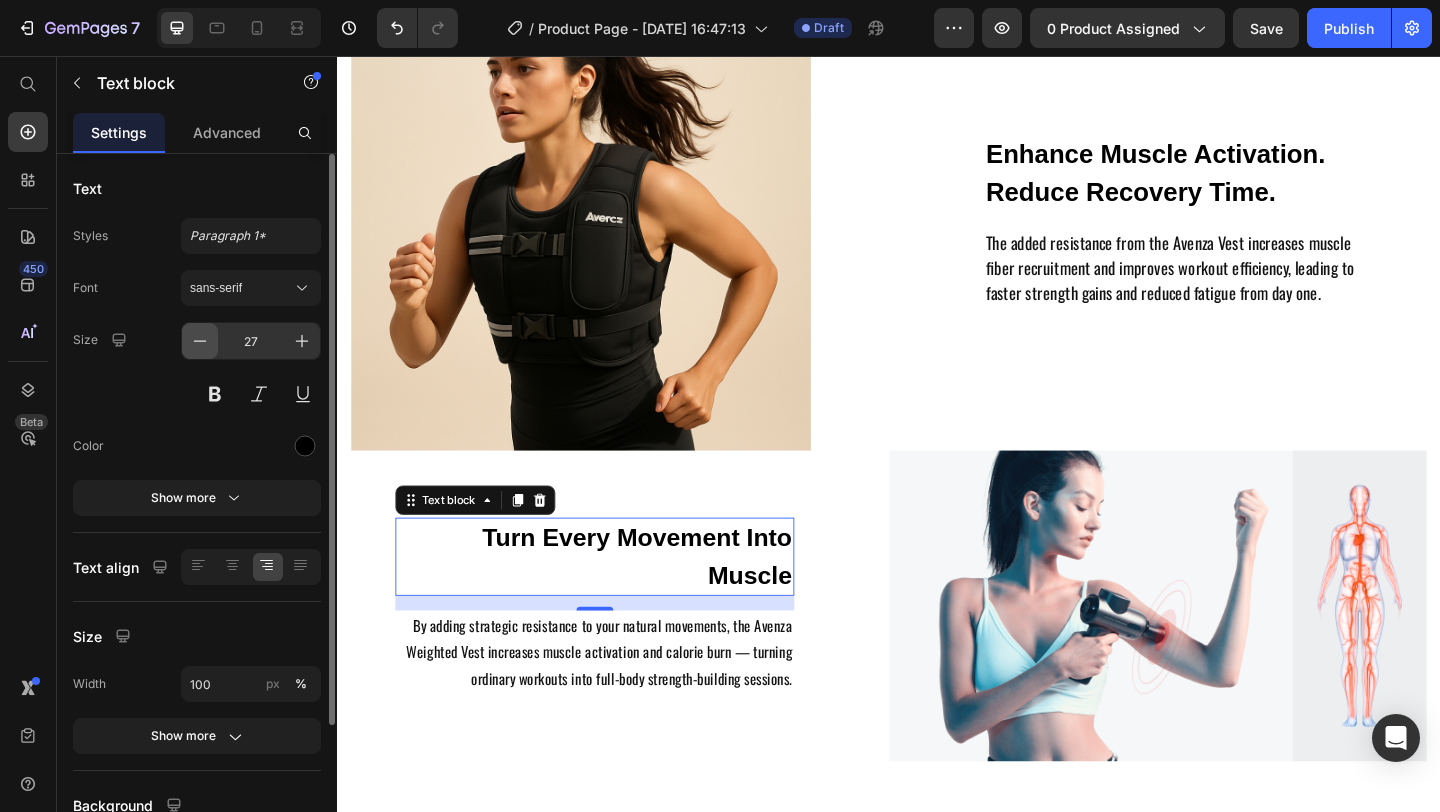 click 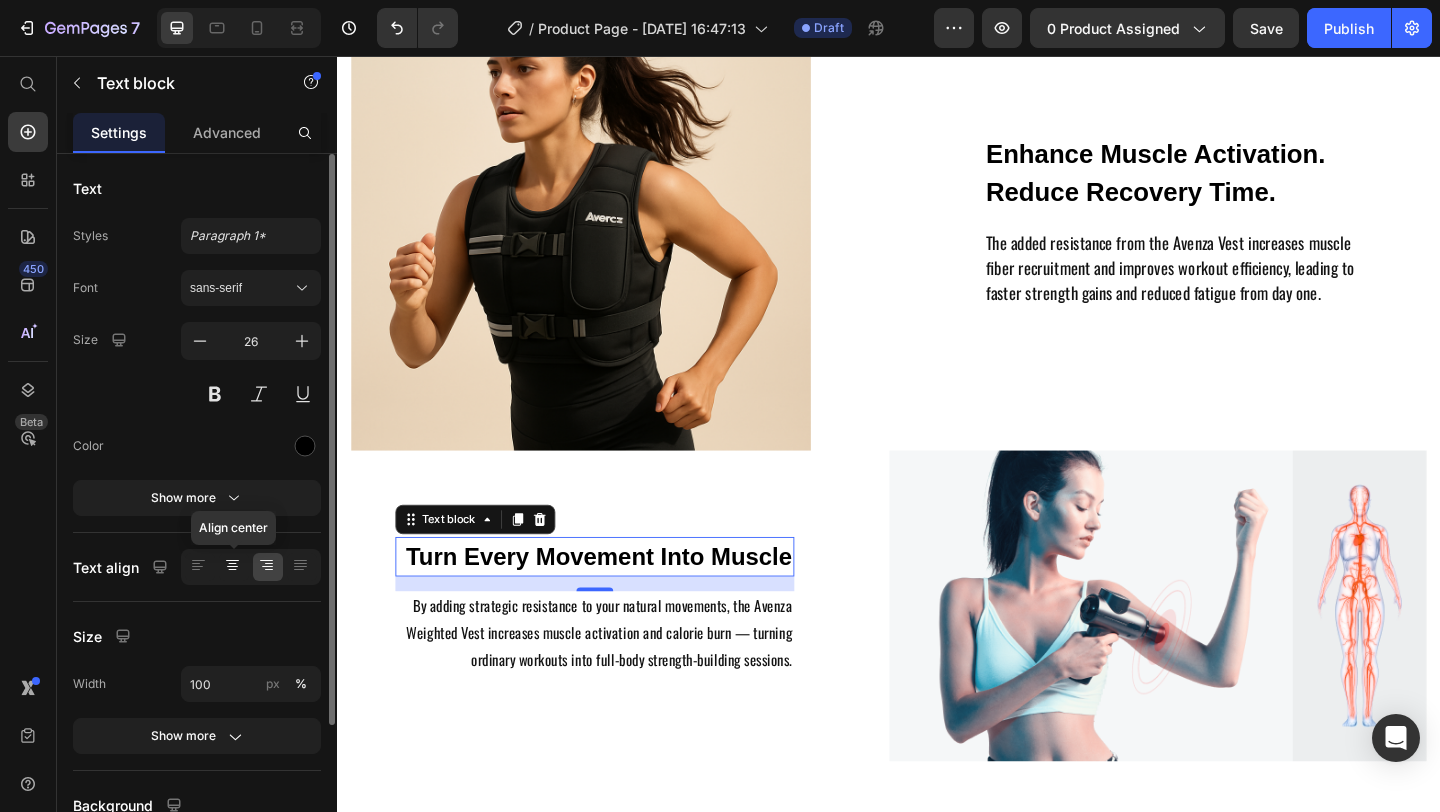 click 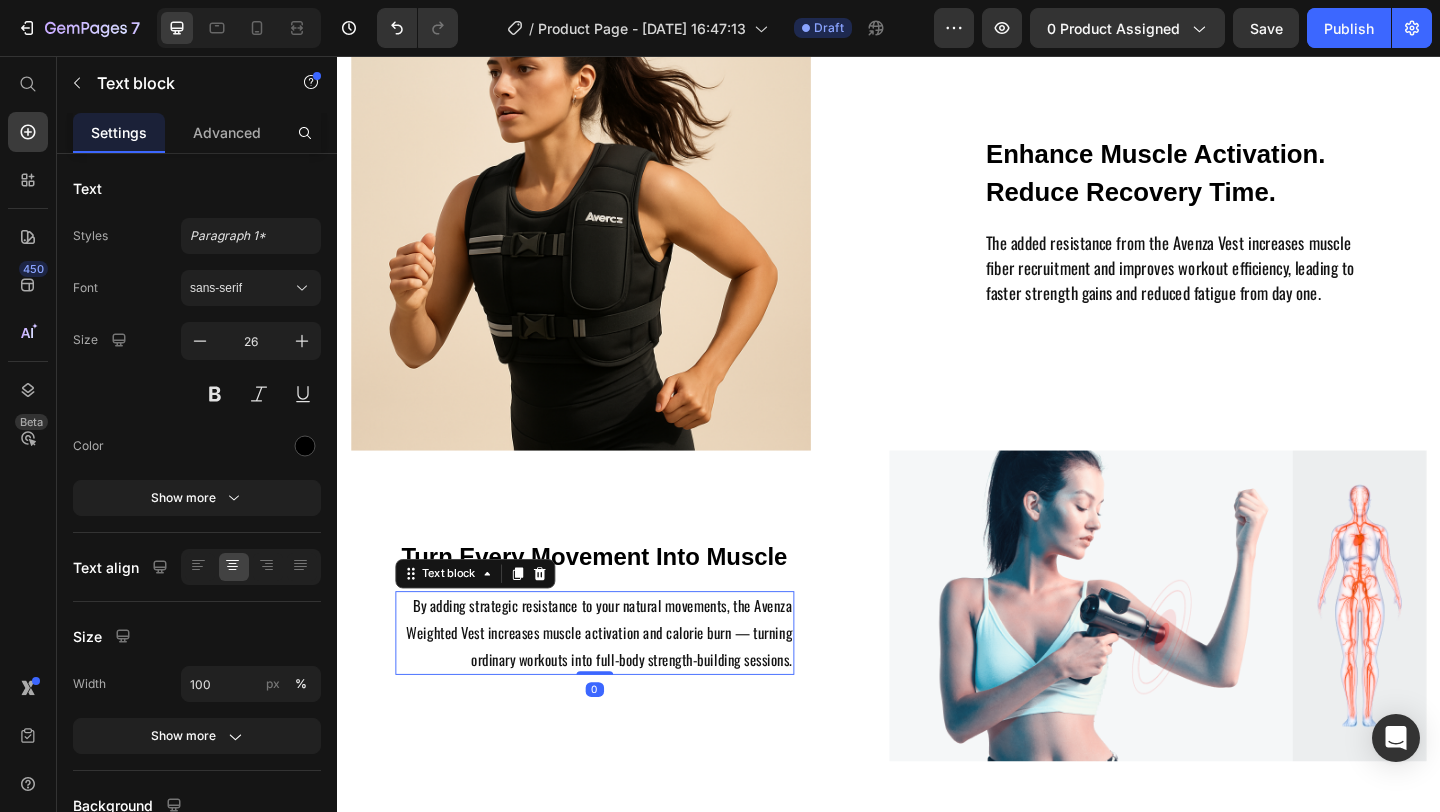 click on "By adding strategic resistance to your natural movements, the Avenza Weighted Vest increases muscle activation and calorie burn — turning ordinary workouts into full-body strength-building sessions." at bounding box center (617, 683) 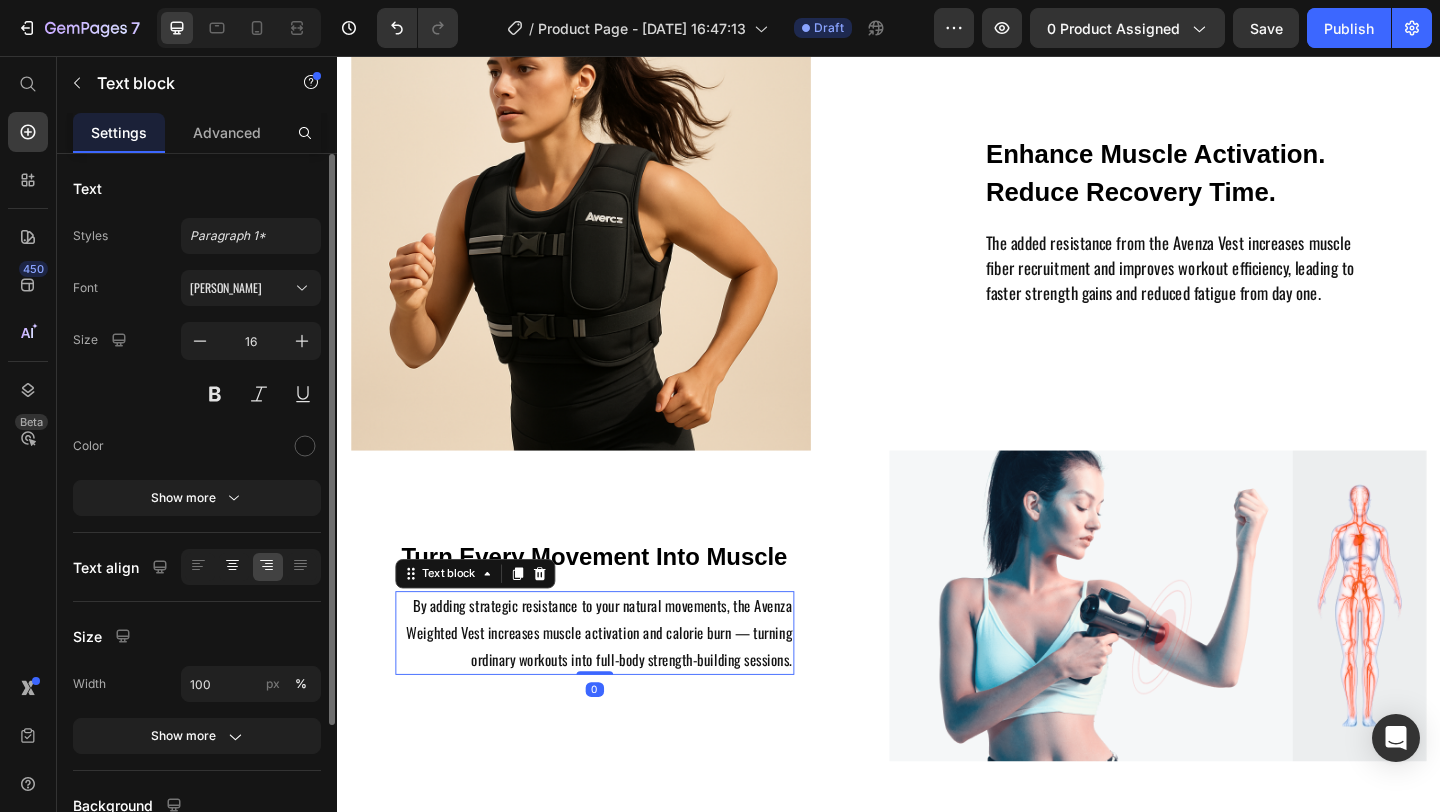 click 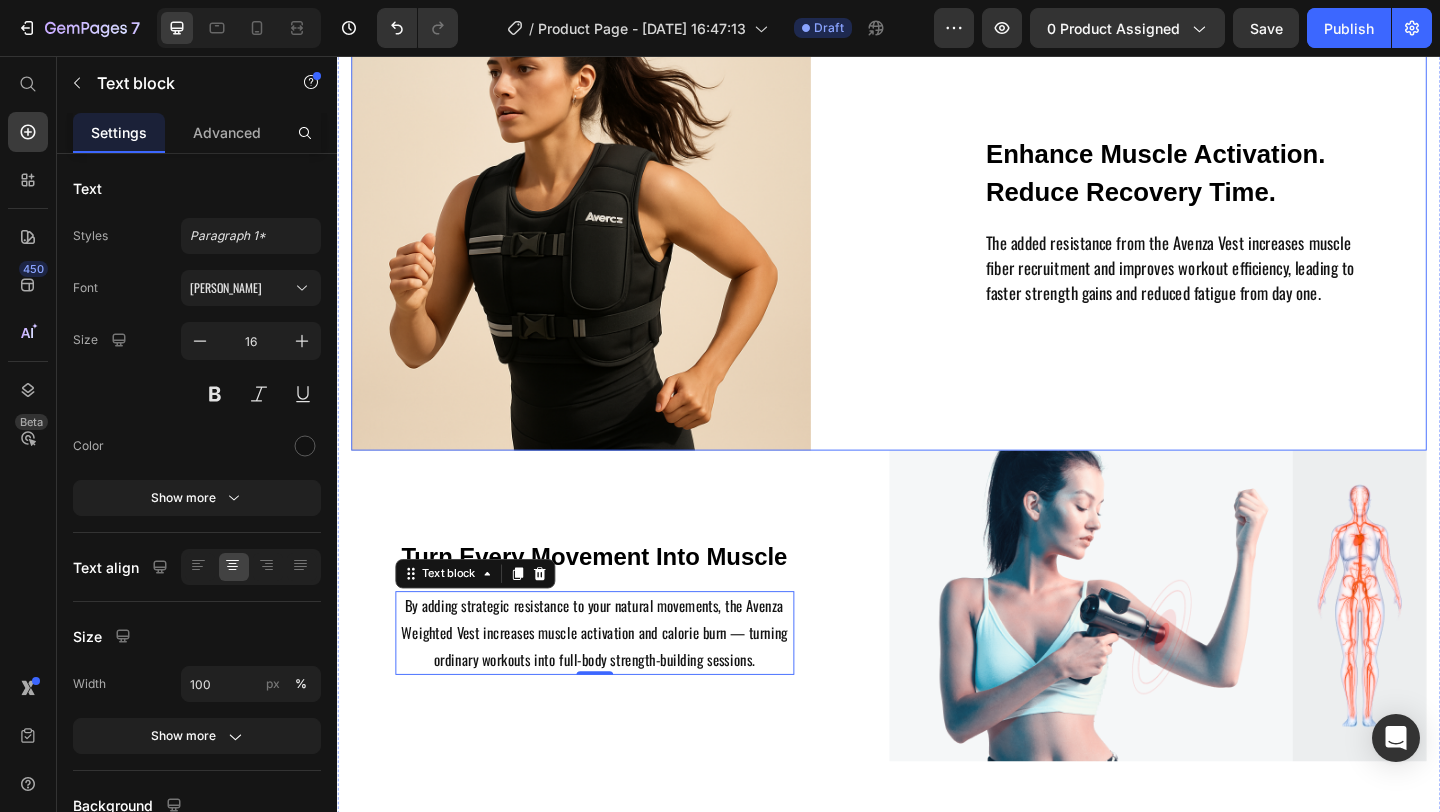 click on "Enhance Muscle Activation. Reduce Recovery Time. Text block The added resistance from the Avenza Vest increases muscle fiber recruitment and improves workout efficiency, leading to faster strength gains and reduced fatigue from day one. Text block Row" at bounding box center (1229, 235) 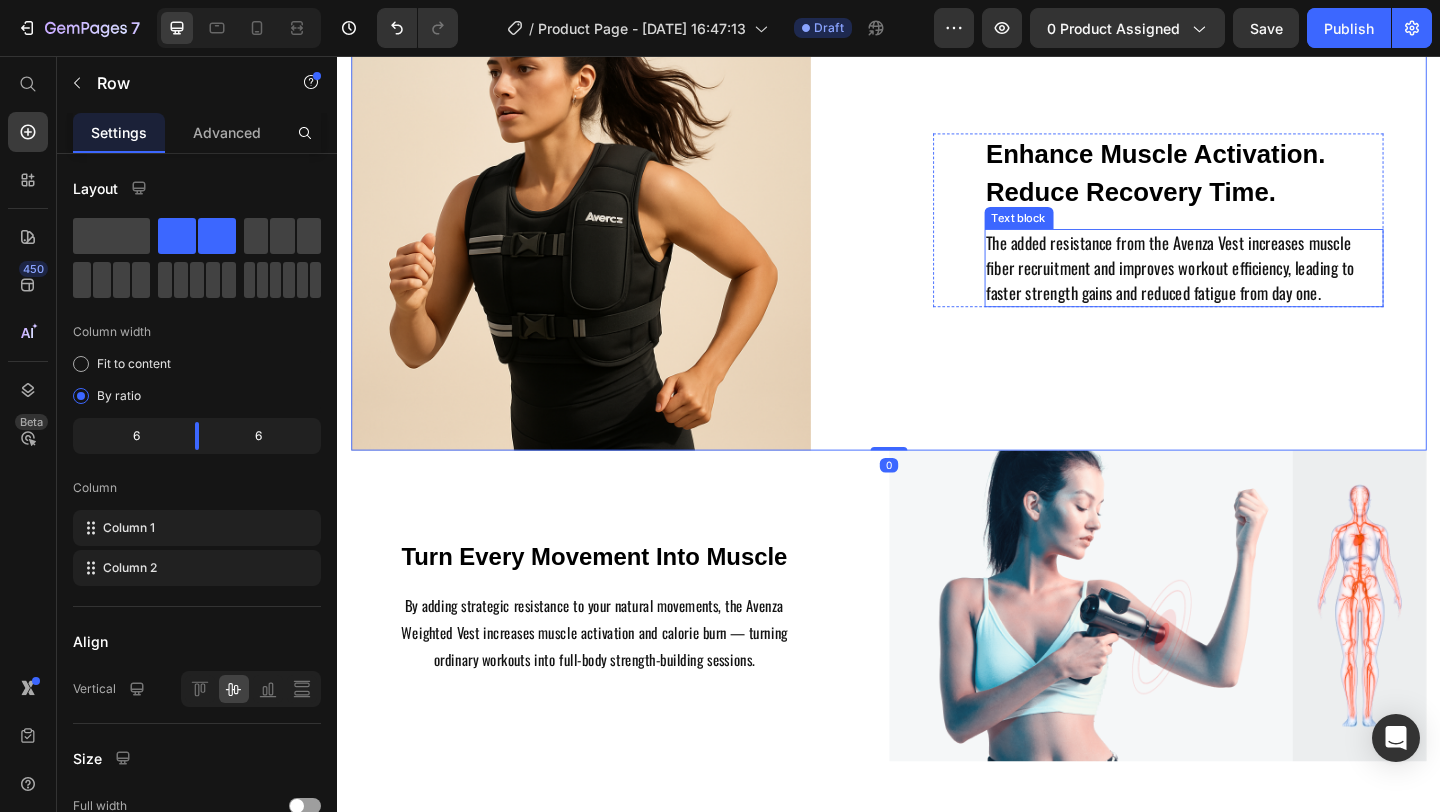click on "The added resistance from the Avenza Vest increases muscle fiber recruitment and improves workout efficiency, leading to faster strength gains and reduced fatigue from day one." at bounding box center (1258, 286) 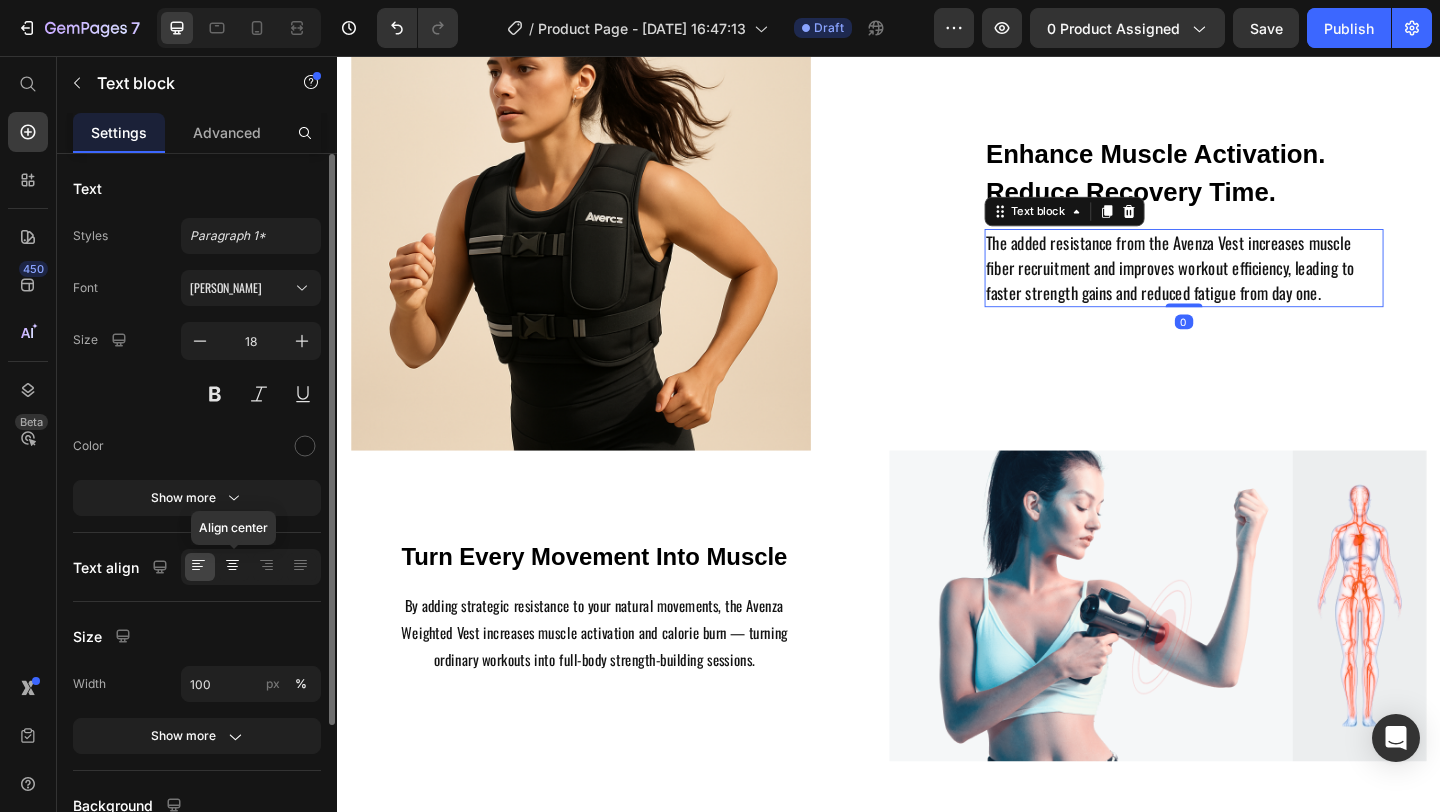click 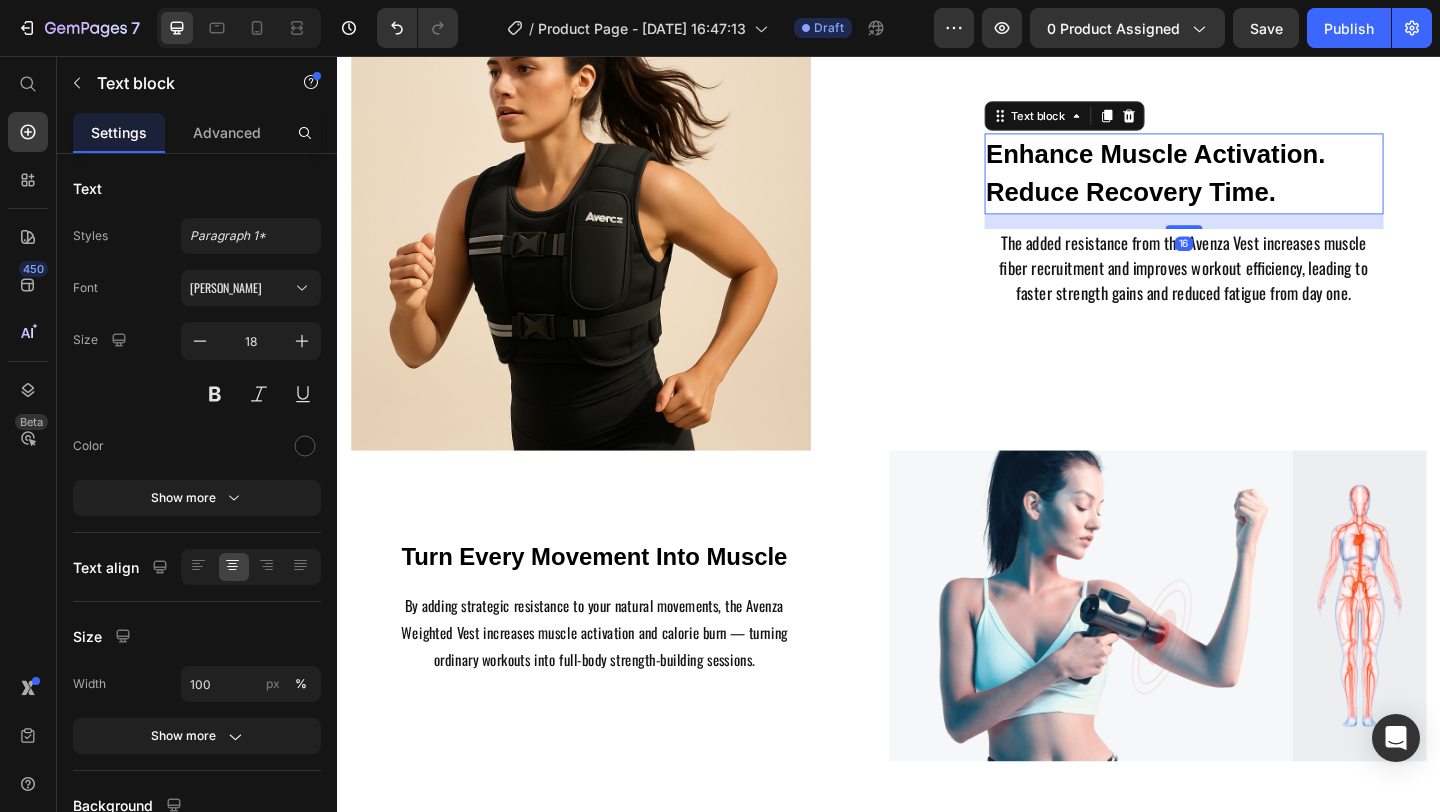 click on "Enhance Muscle Activation. Reduce Recovery Time." at bounding box center (1258, 184) 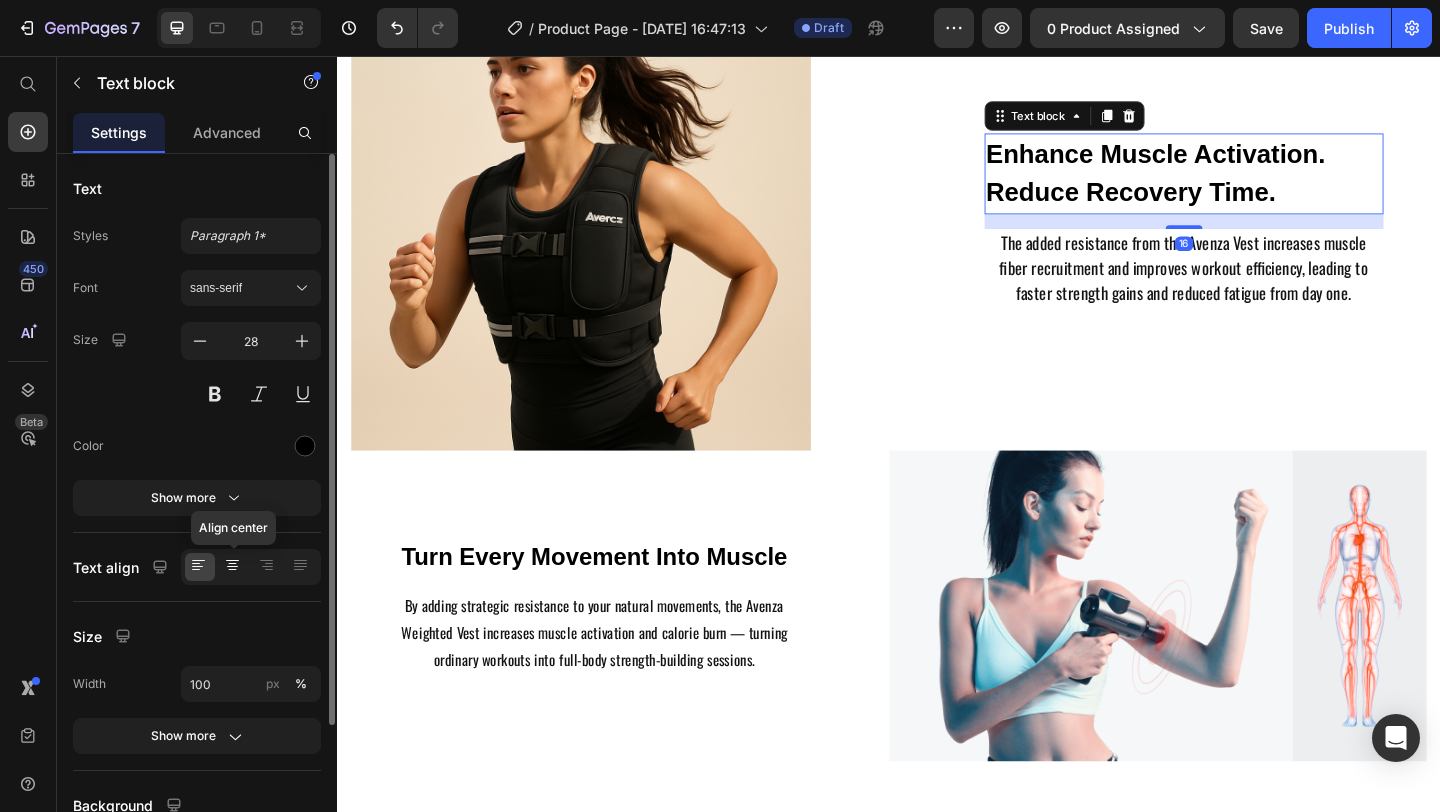 click 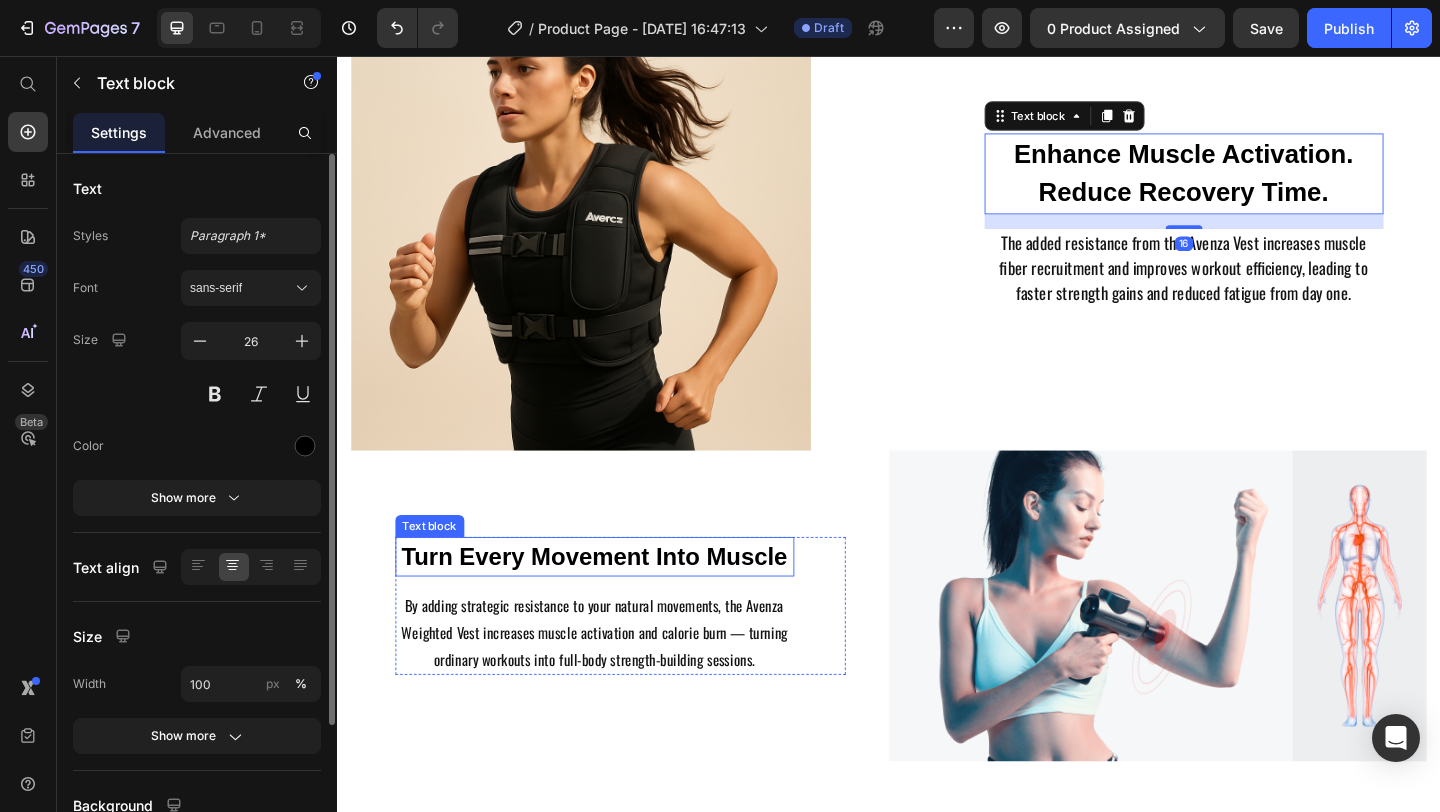 click on "Turn Every Movement Into Muscle" at bounding box center [617, 600] 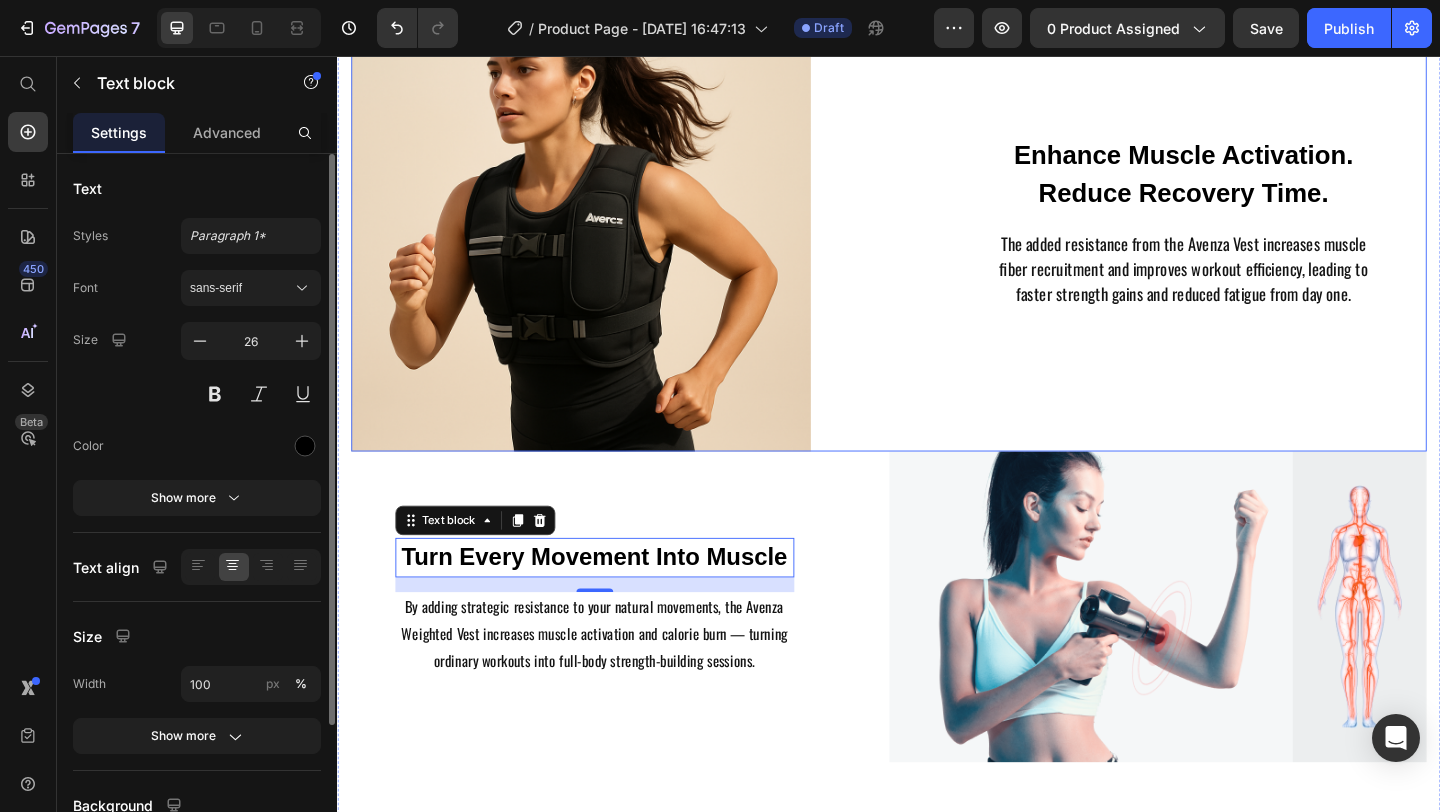 scroll, scrollTop: 1562, scrollLeft: 0, axis: vertical 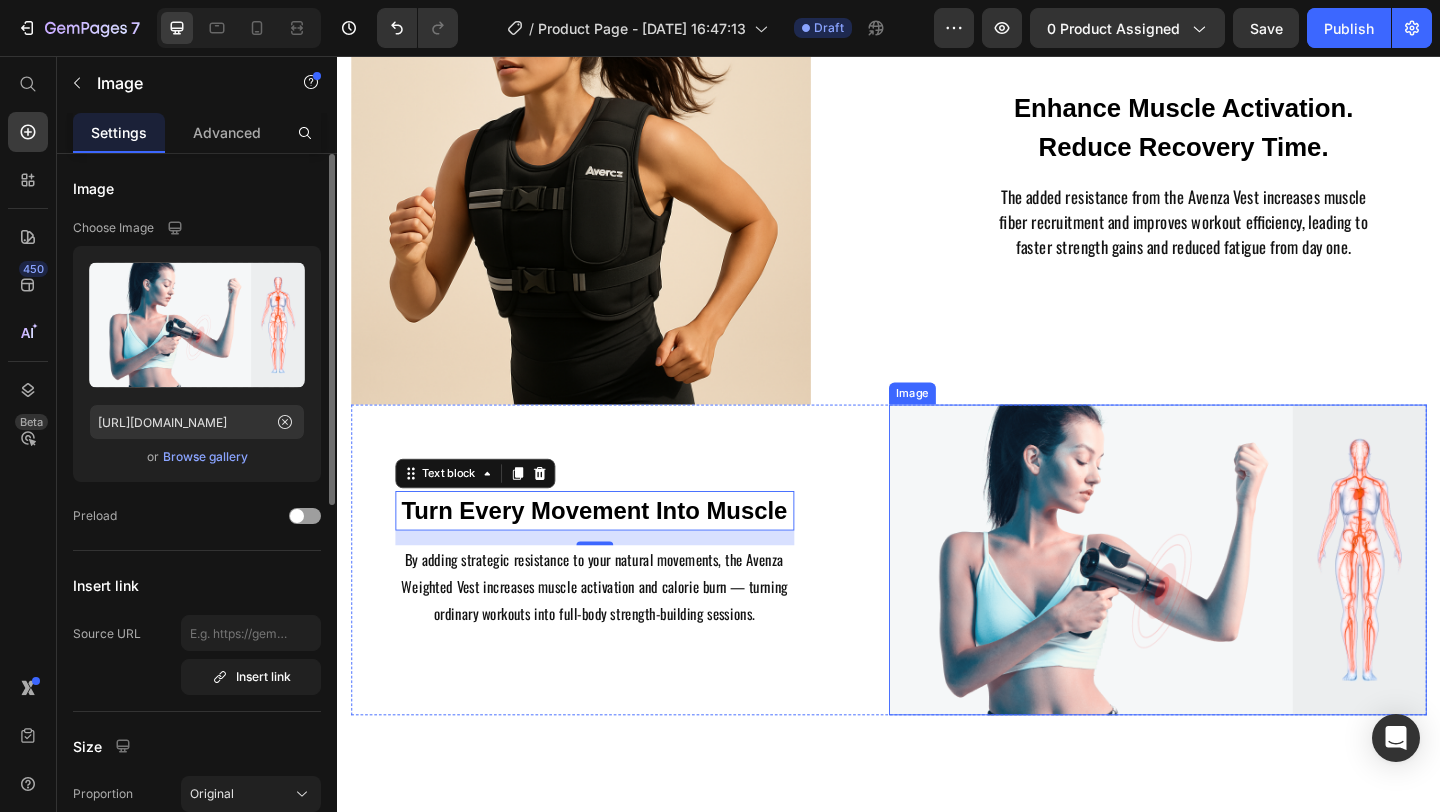 click at bounding box center (1229, 604) 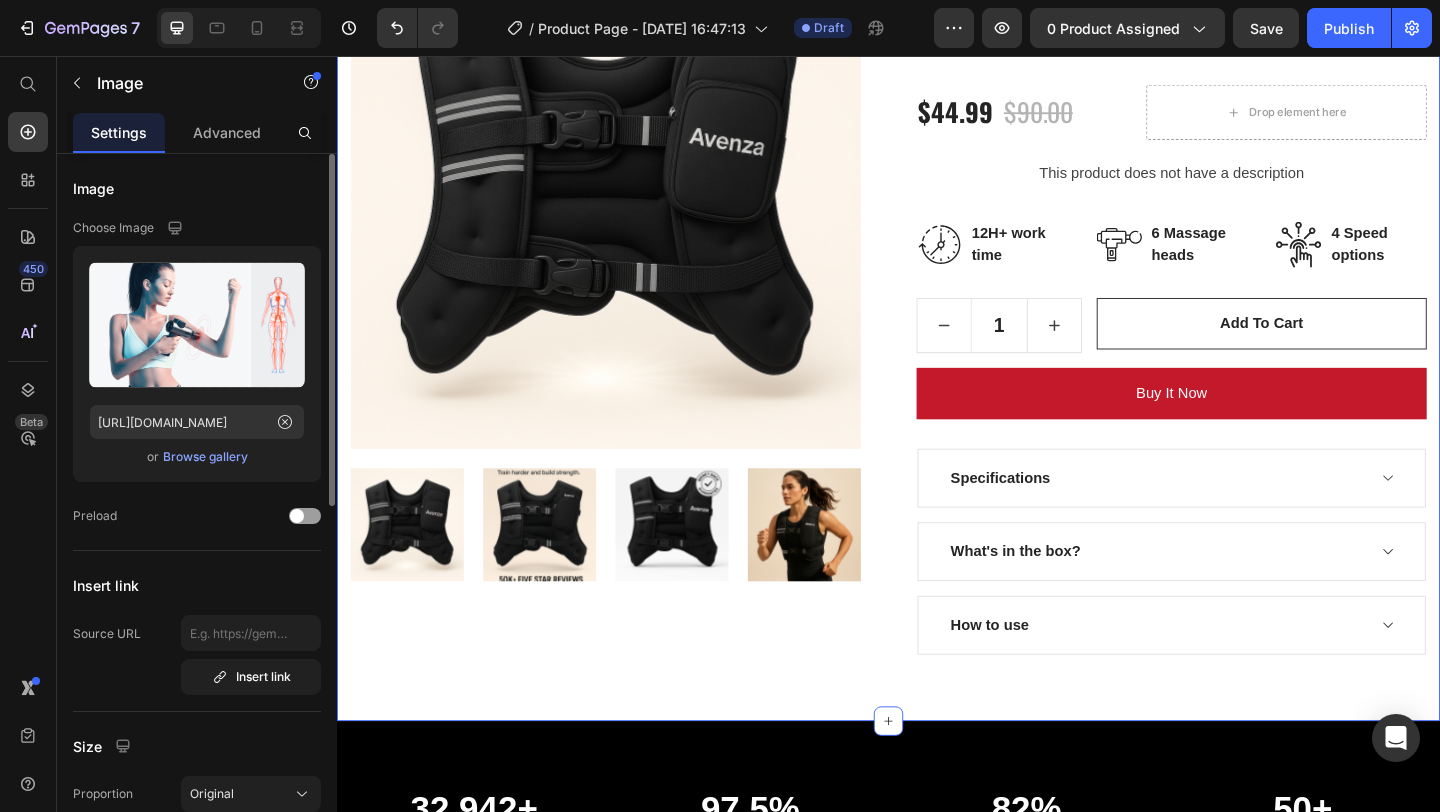 scroll, scrollTop: 208, scrollLeft: 0, axis: vertical 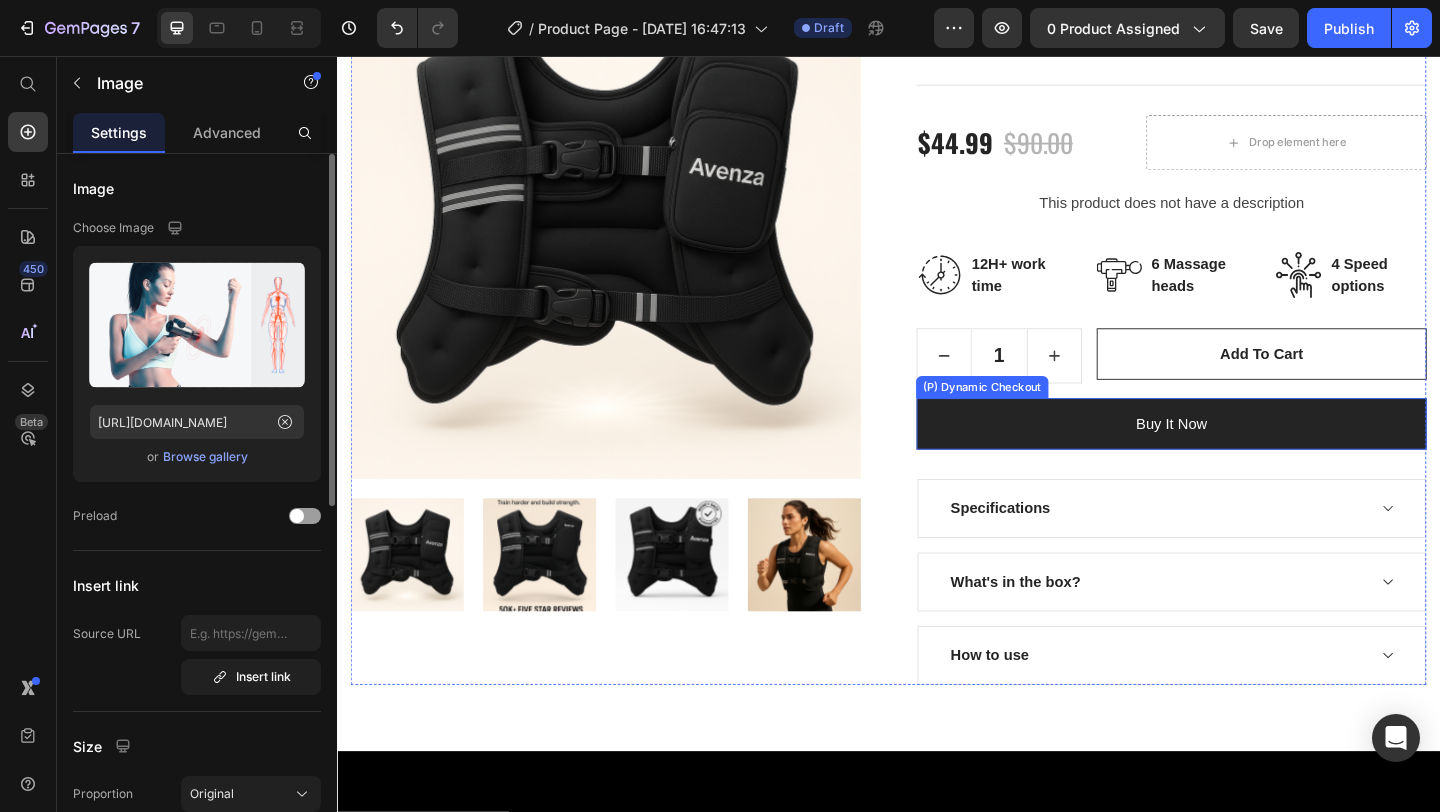 click on "buy it now" at bounding box center (1244, 456) 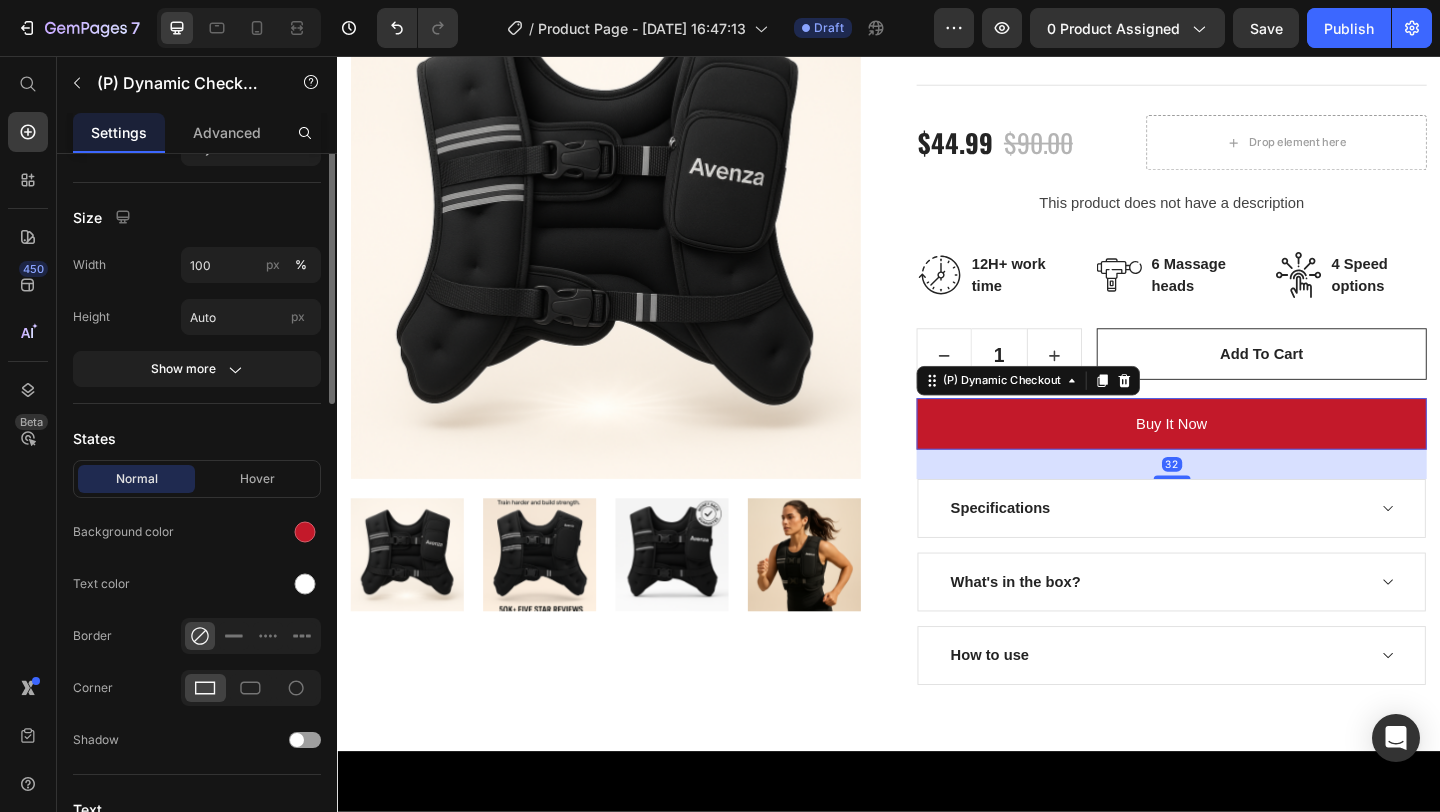 scroll, scrollTop: 448, scrollLeft: 0, axis: vertical 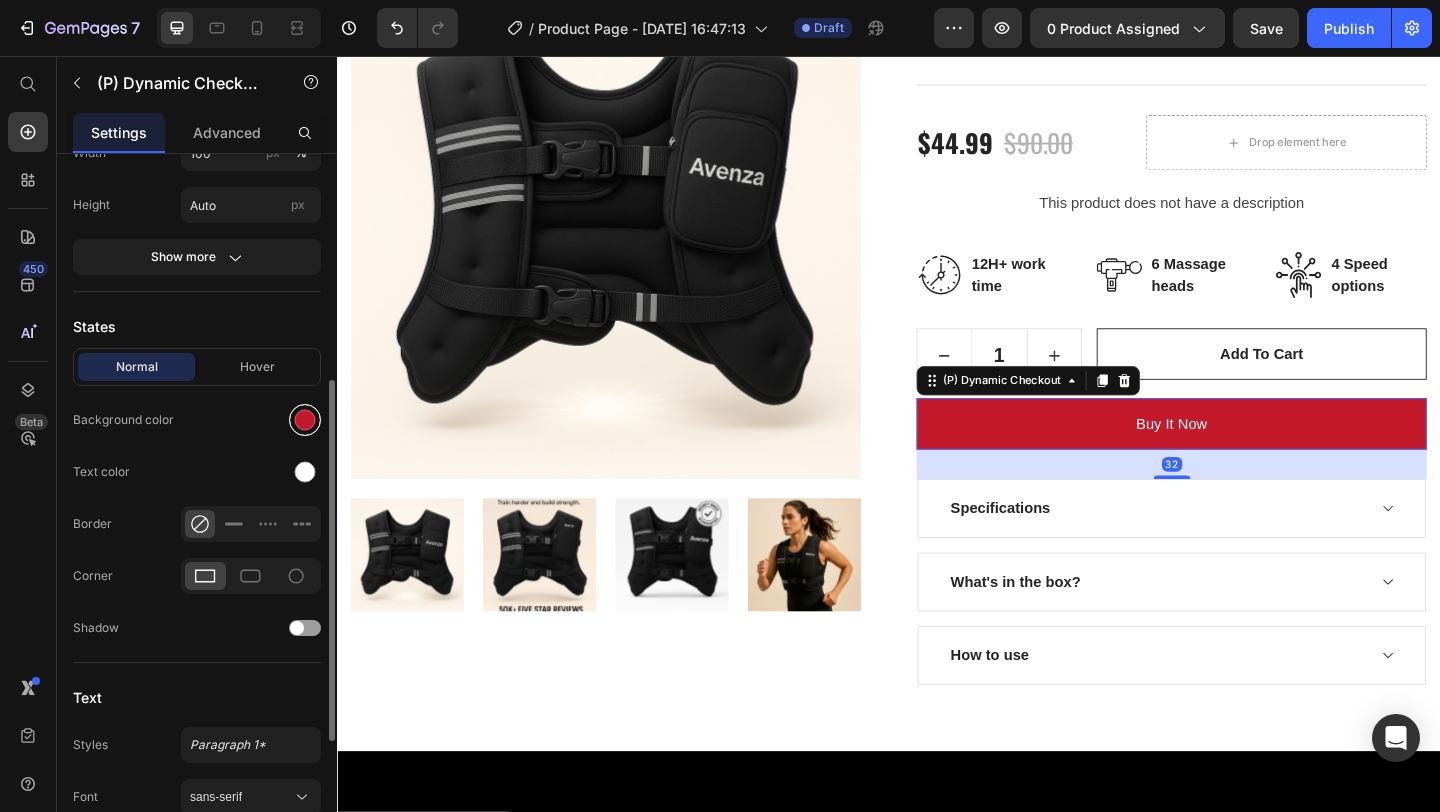 click at bounding box center (305, 420) 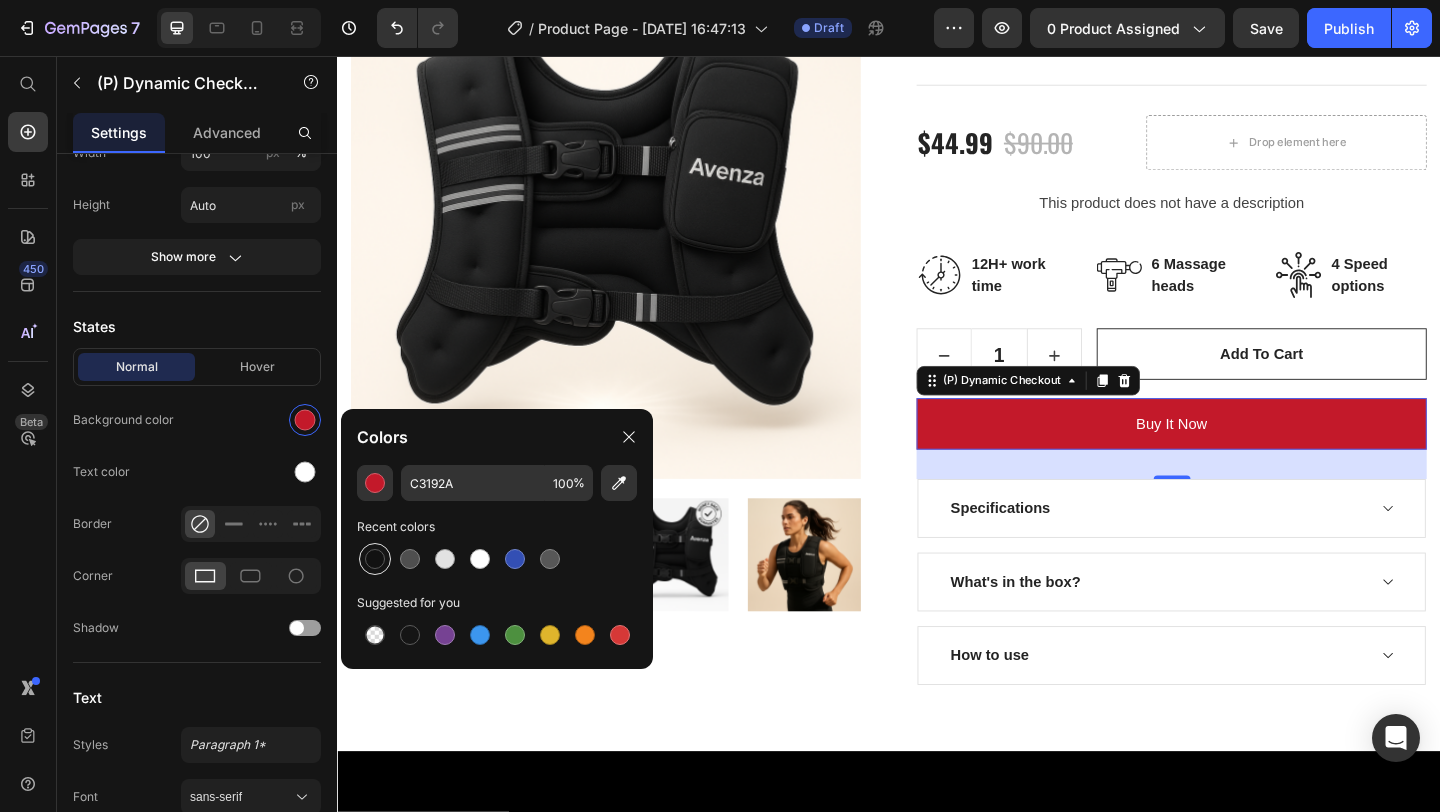 click at bounding box center [375, 559] 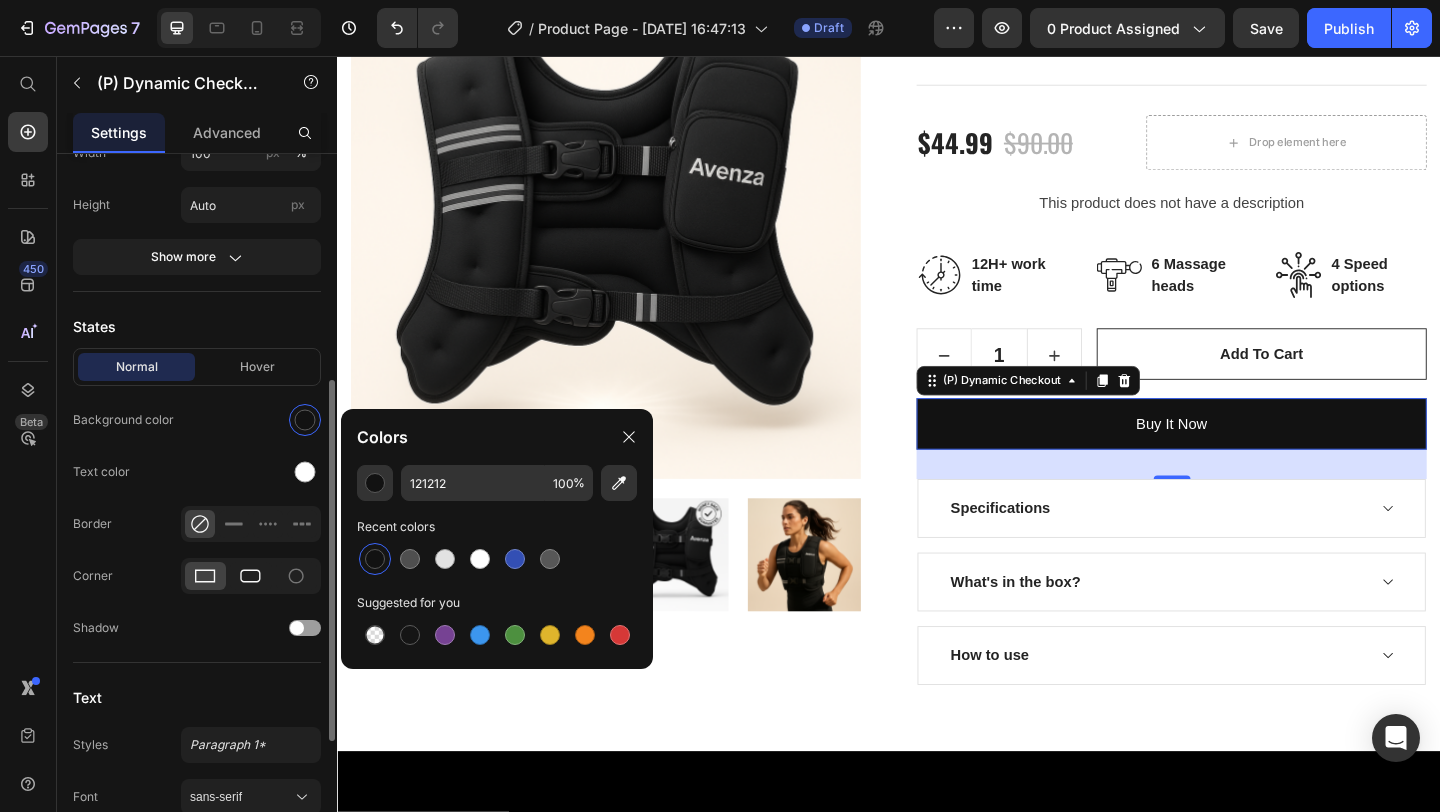 click 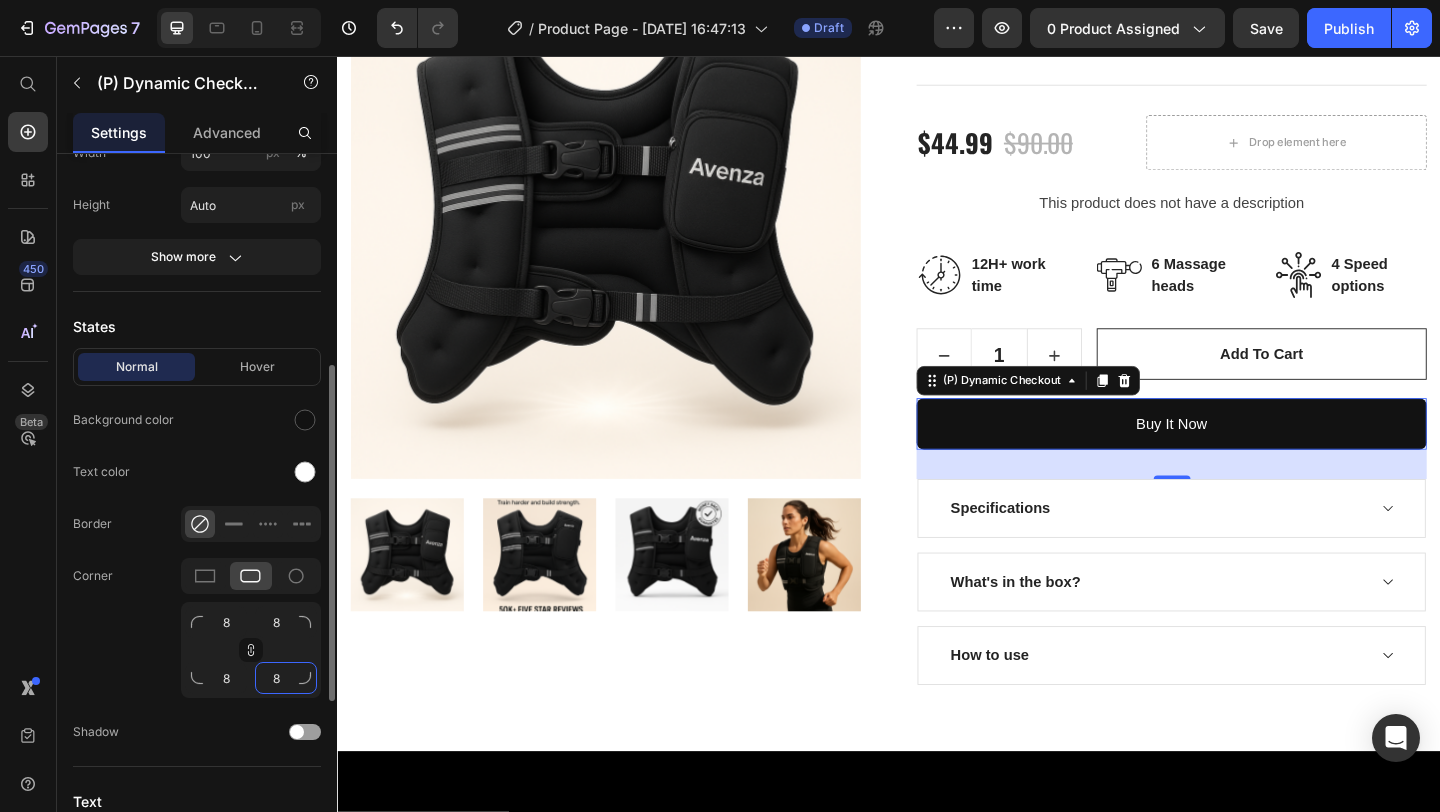 click on "8 8 8 8" at bounding box center (251, 650) 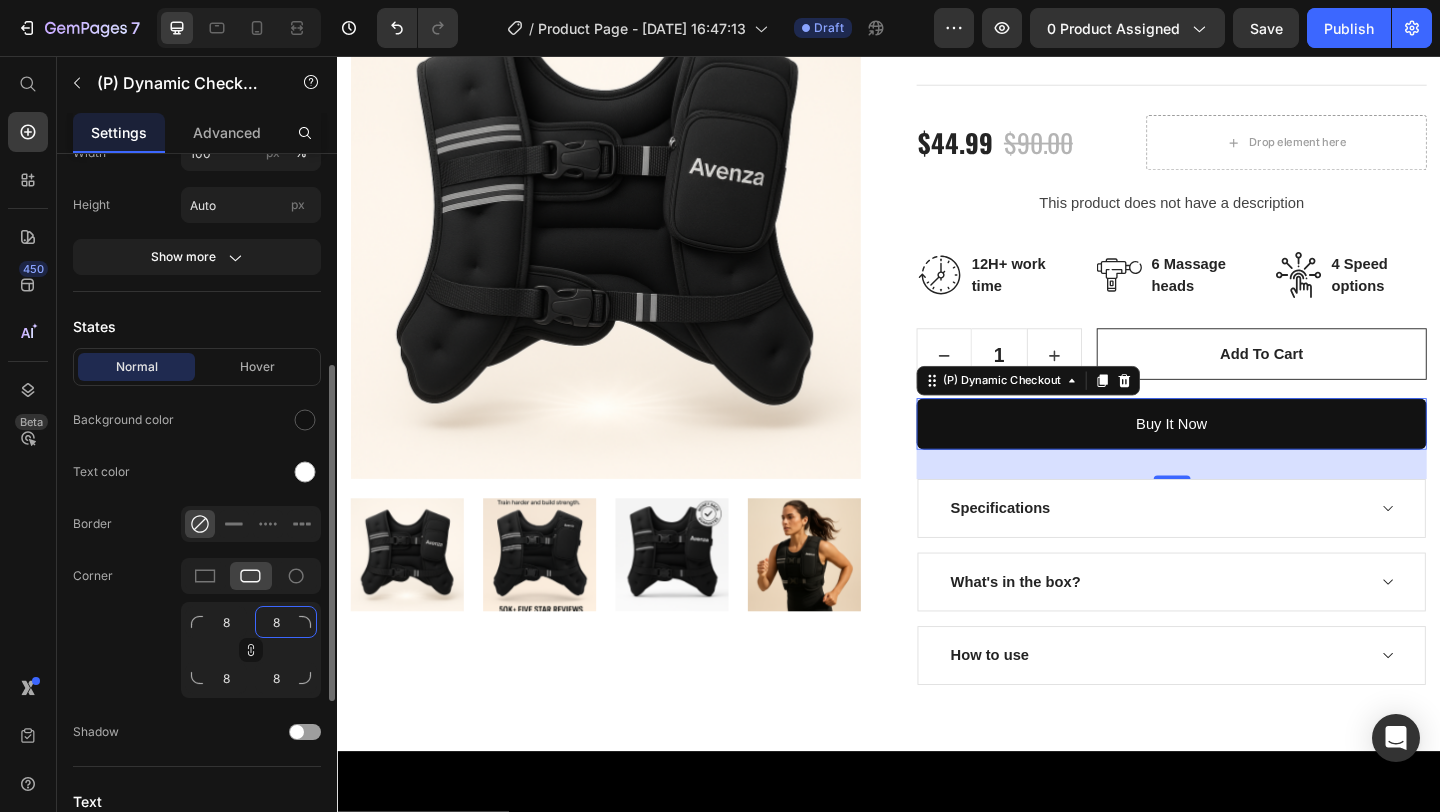 click on "8" 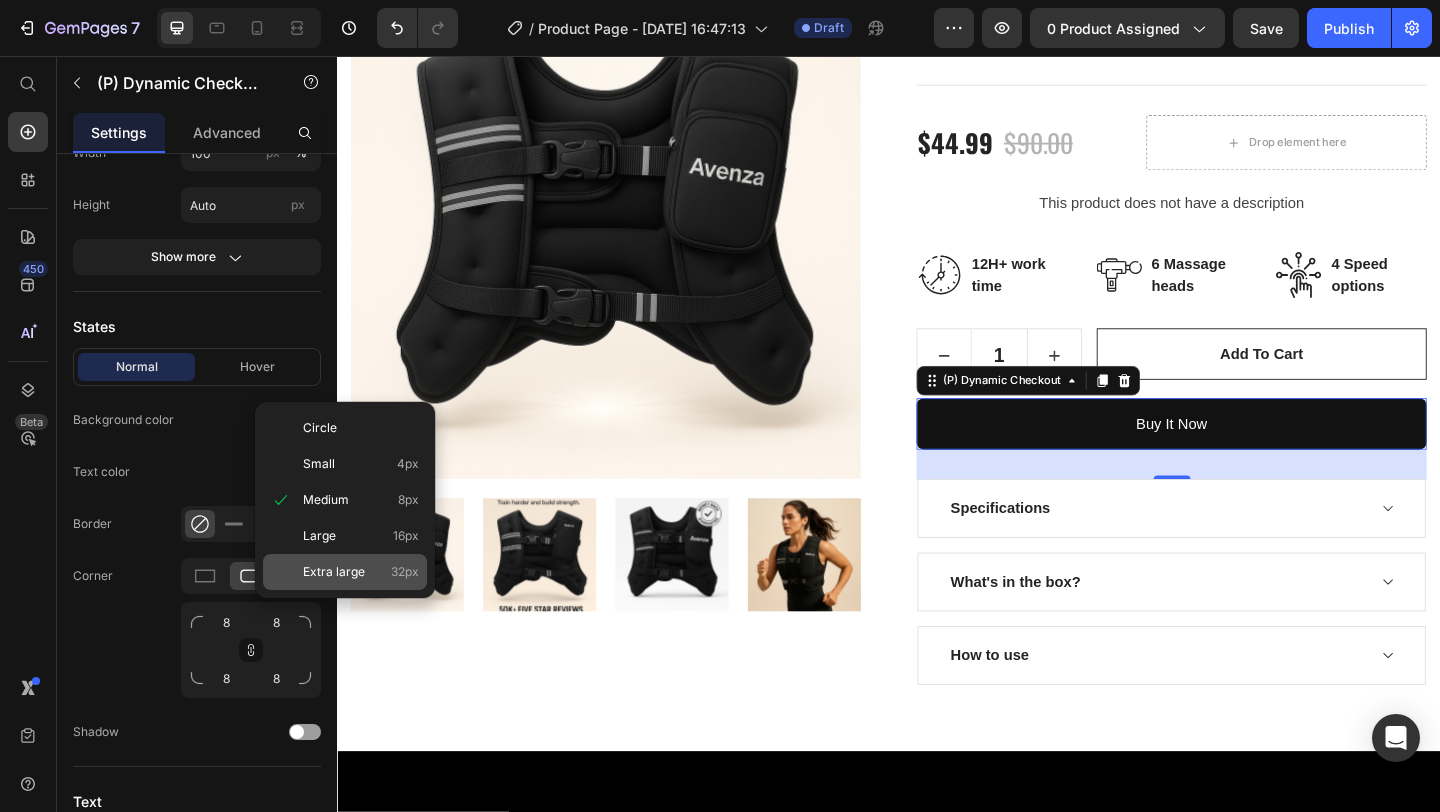 click on "Extra large" at bounding box center [334, 572] 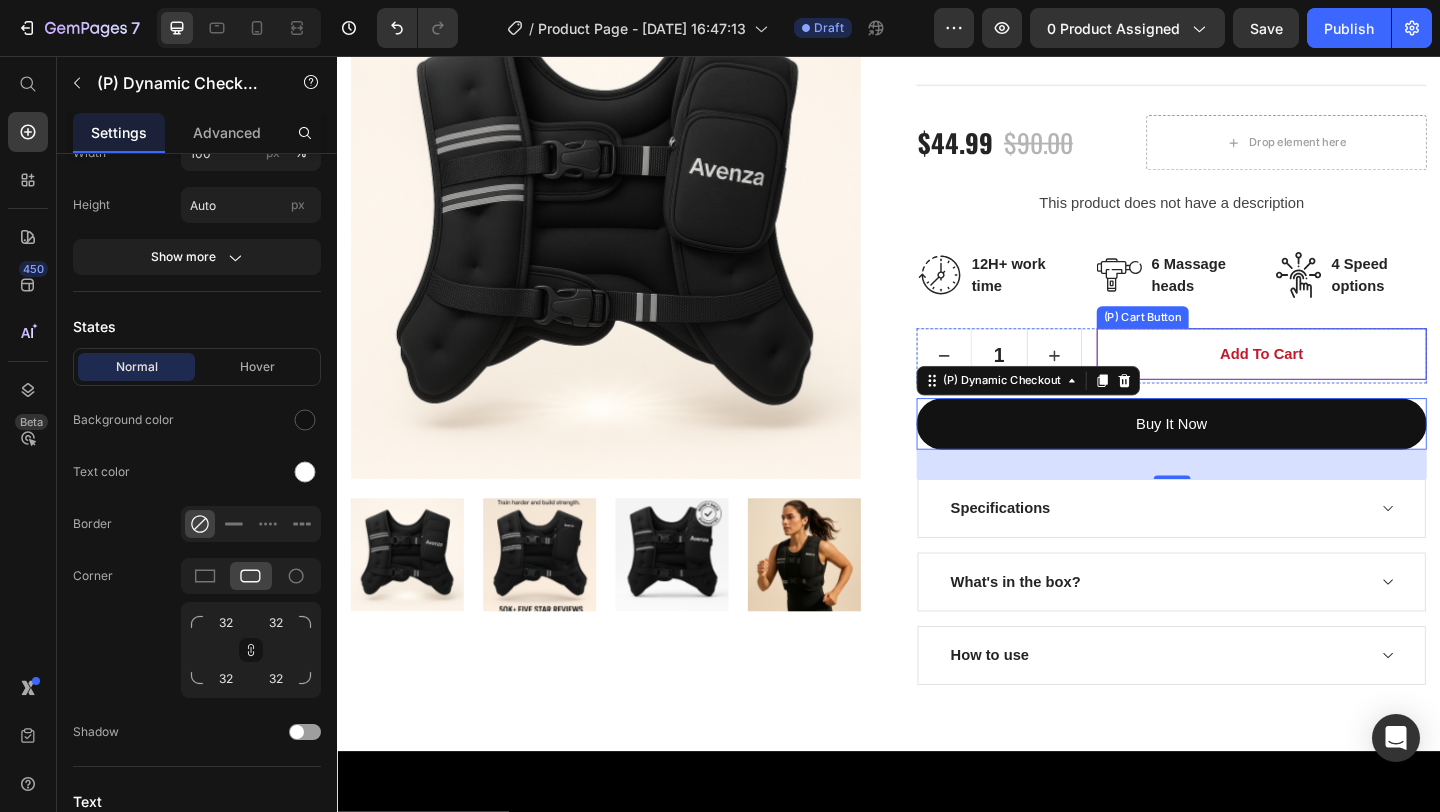 click on "add to cart" at bounding box center (1342, 380) 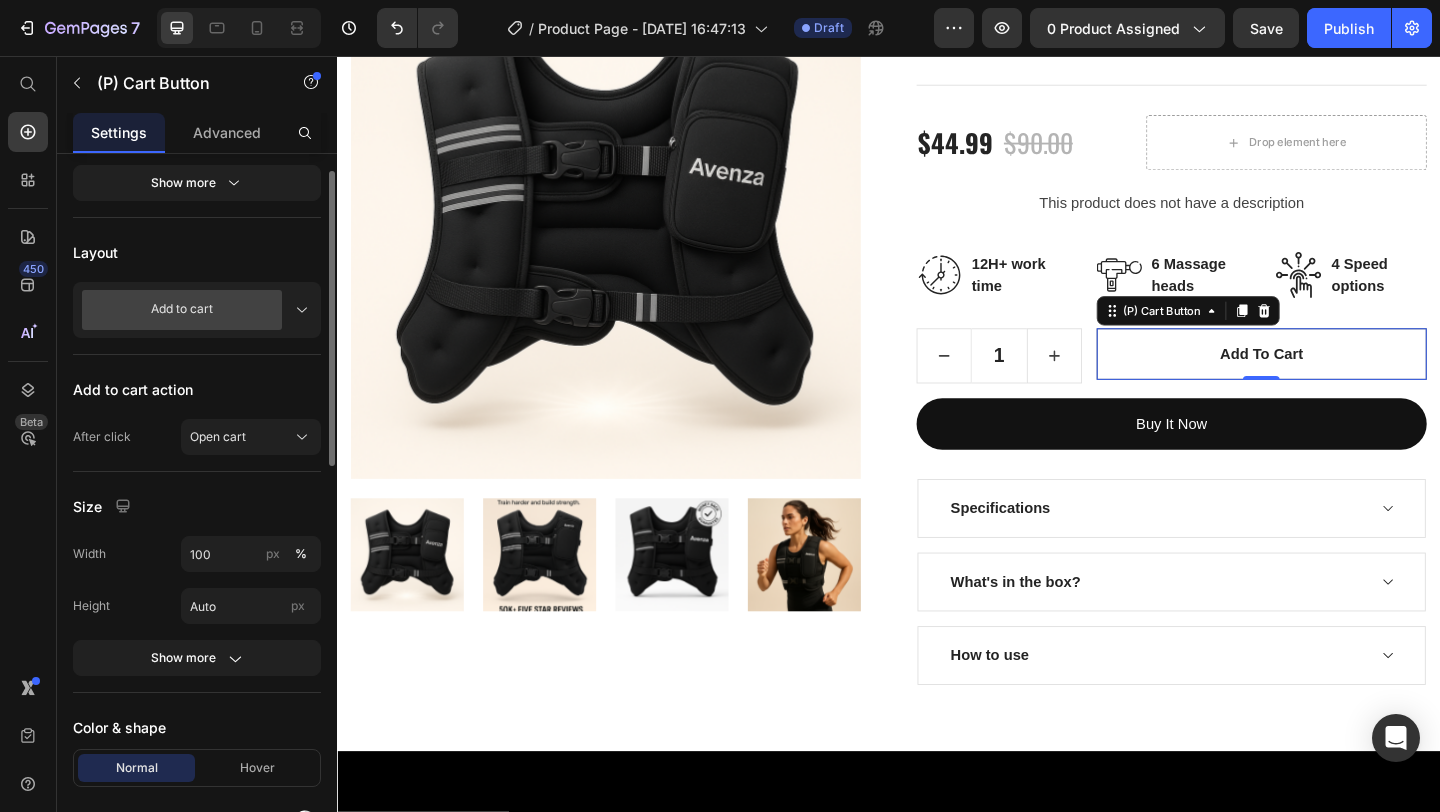 scroll, scrollTop: 99, scrollLeft: 0, axis: vertical 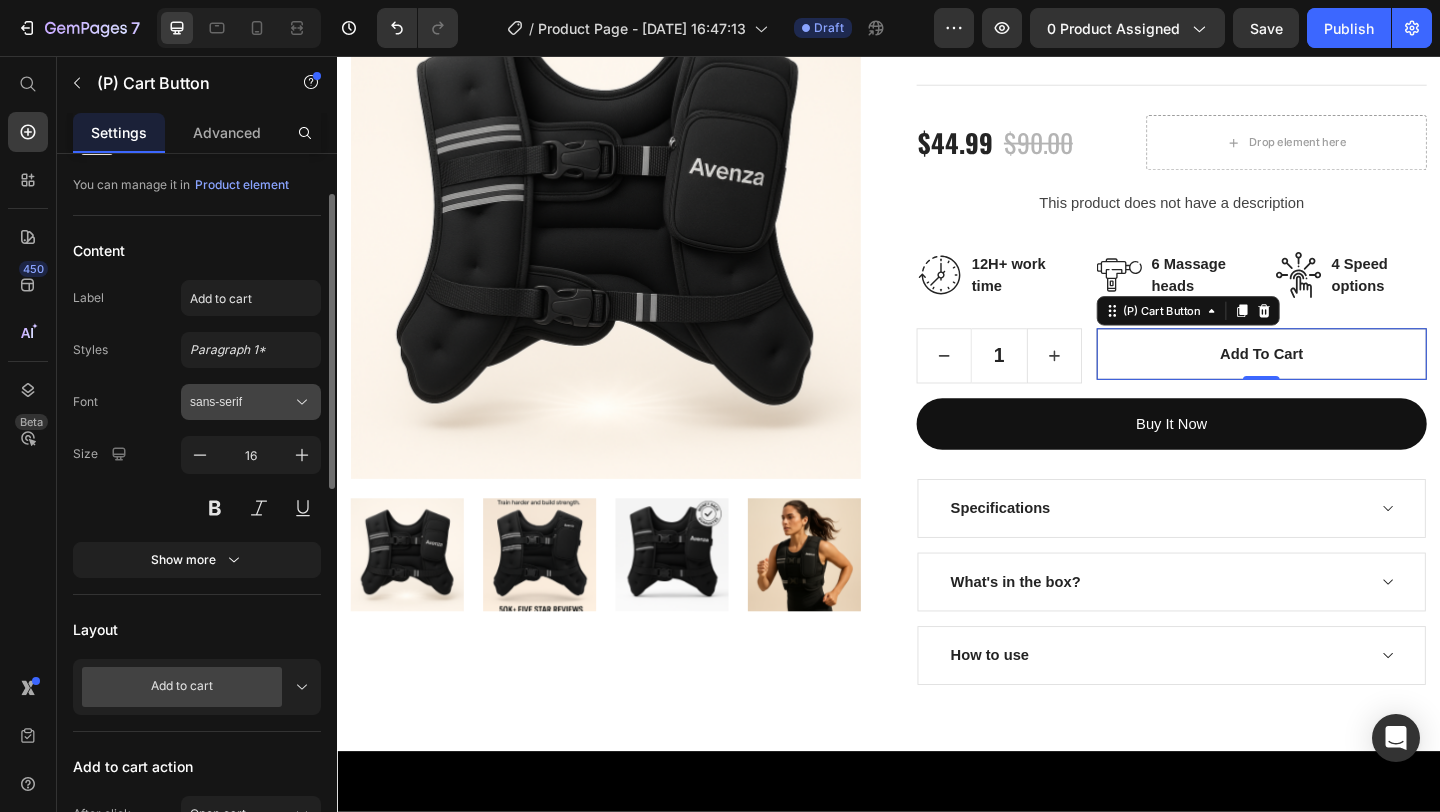 click on "sans-serif" at bounding box center (251, 402) 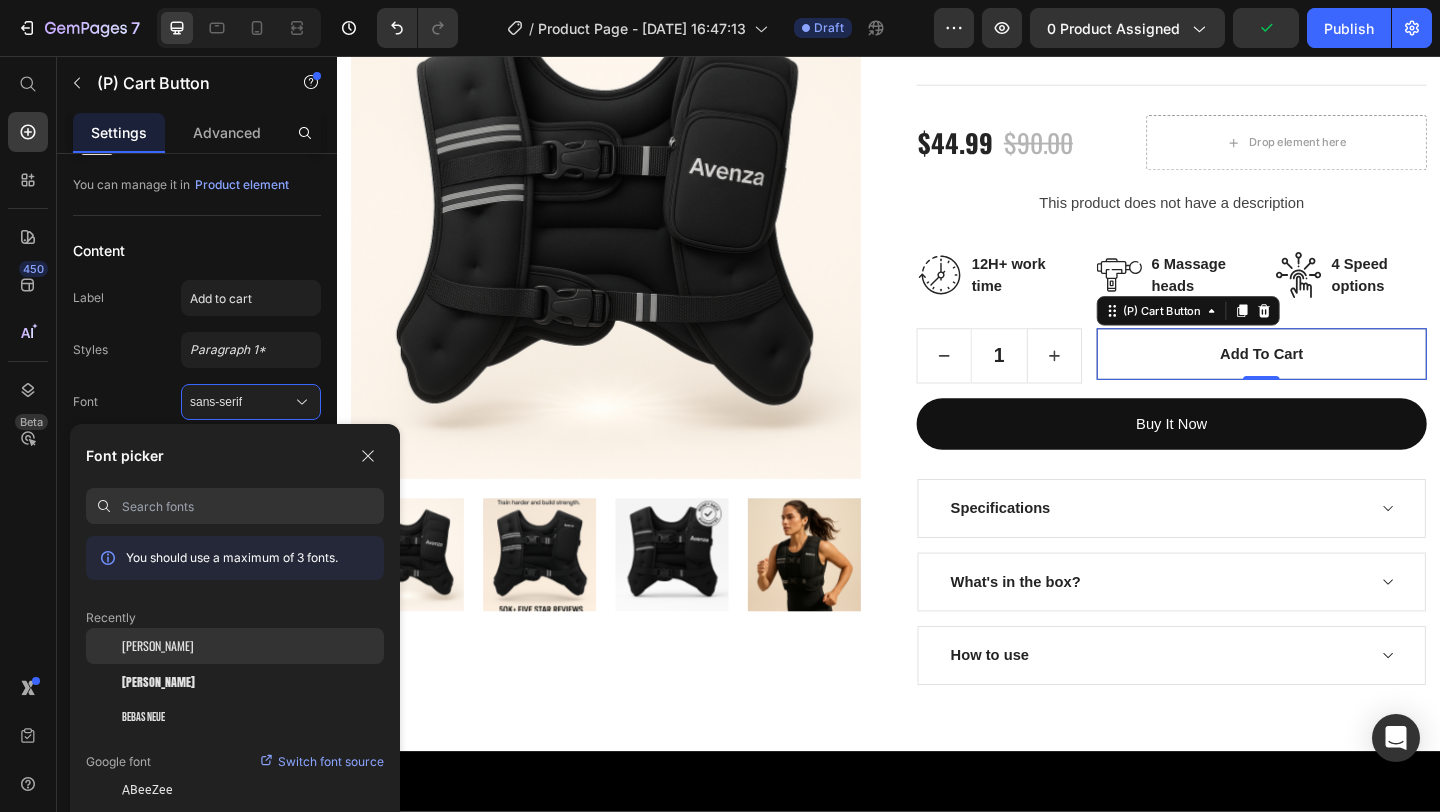 click on "[PERSON_NAME]" 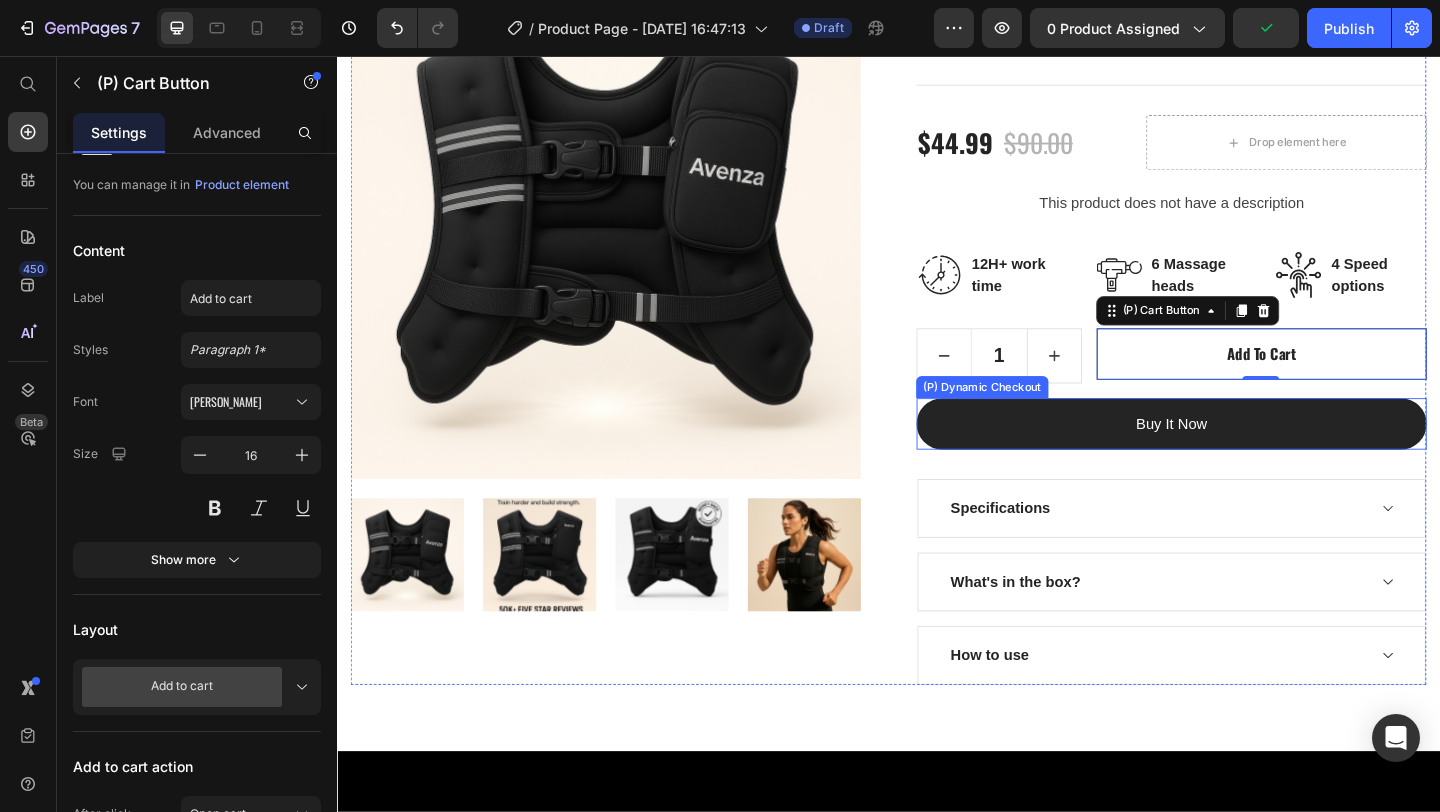 click on "buy it now" at bounding box center [1244, 456] 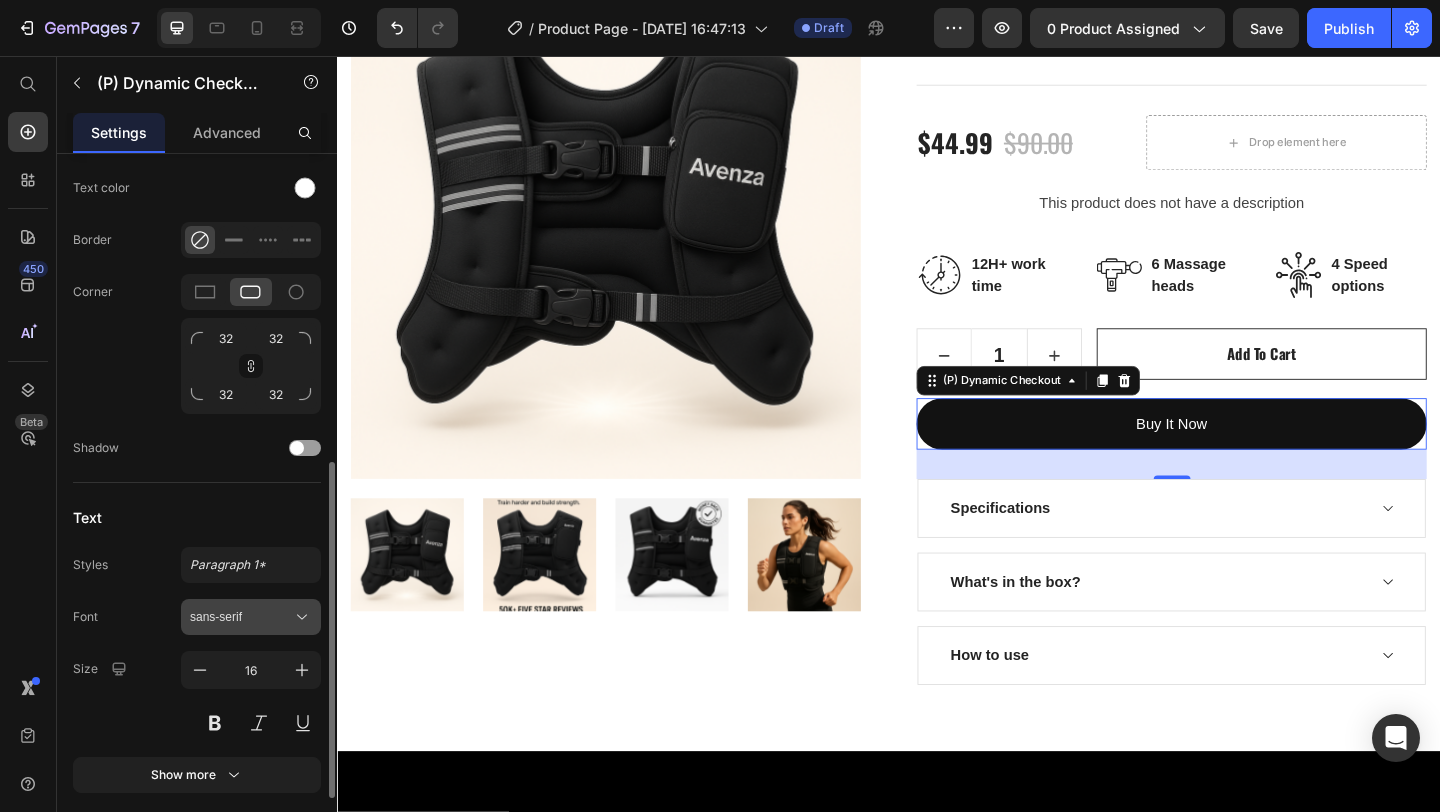 scroll, scrollTop: 755, scrollLeft: 0, axis: vertical 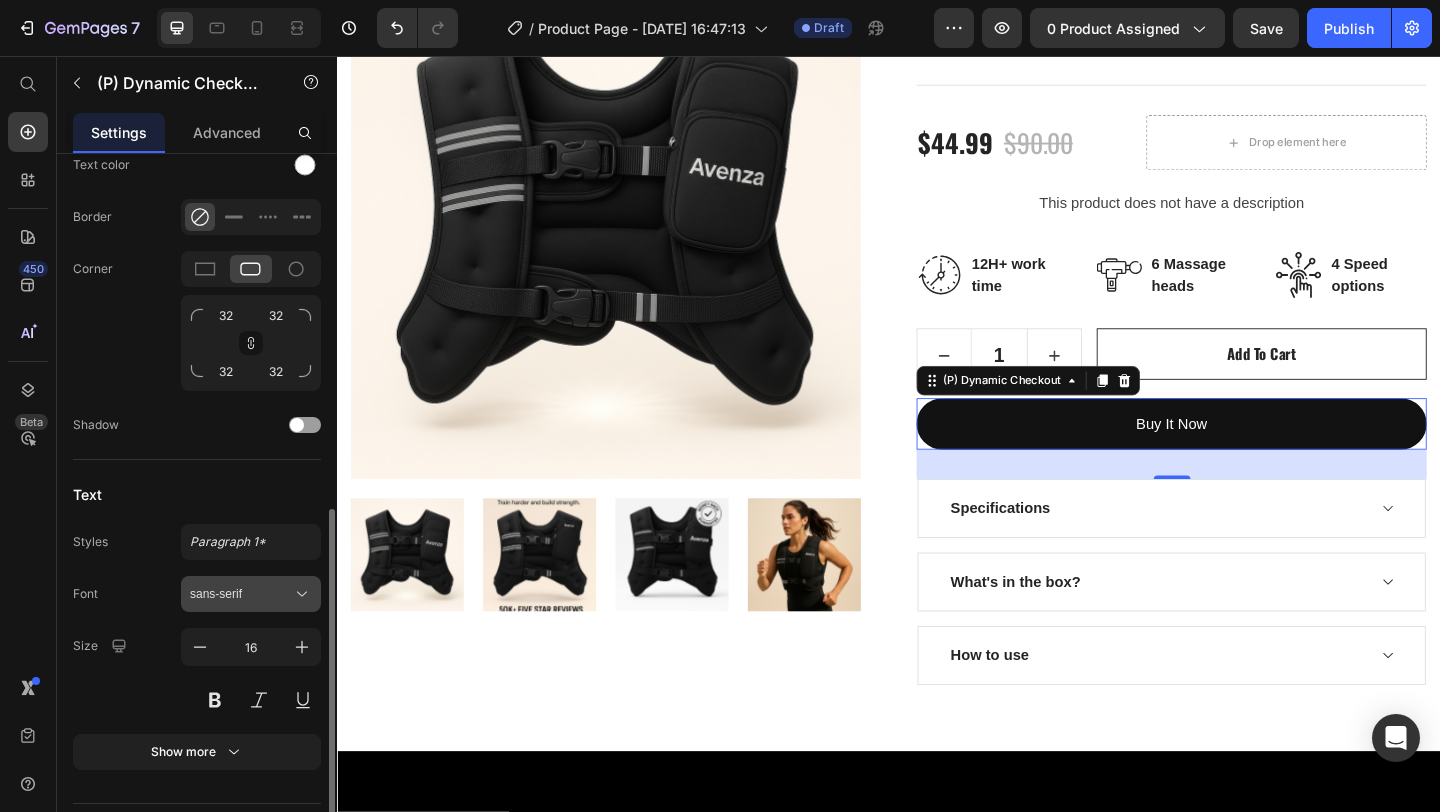 click on "sans-serif" at bounding box center [241, 594] 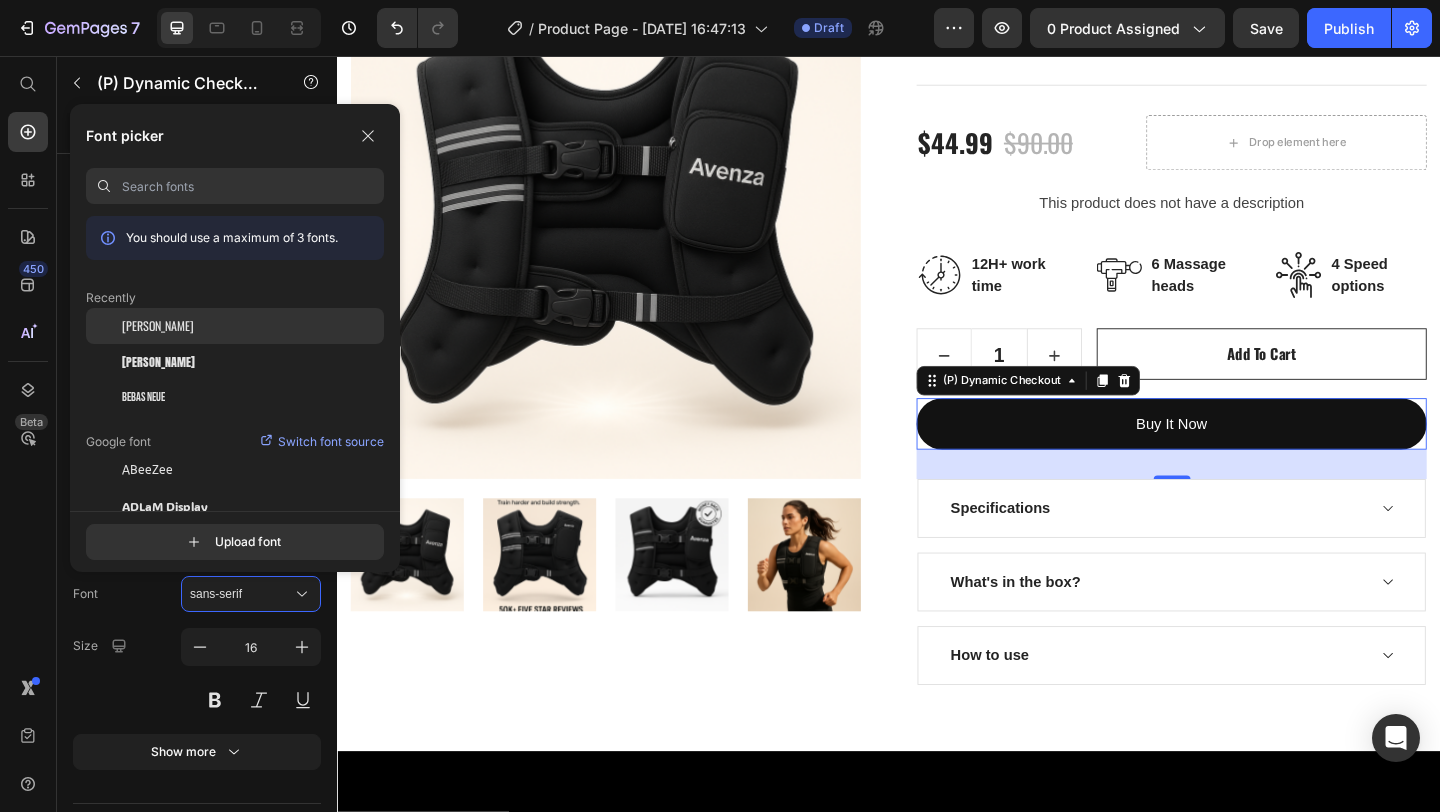 click on "[PERSON_NAME]" 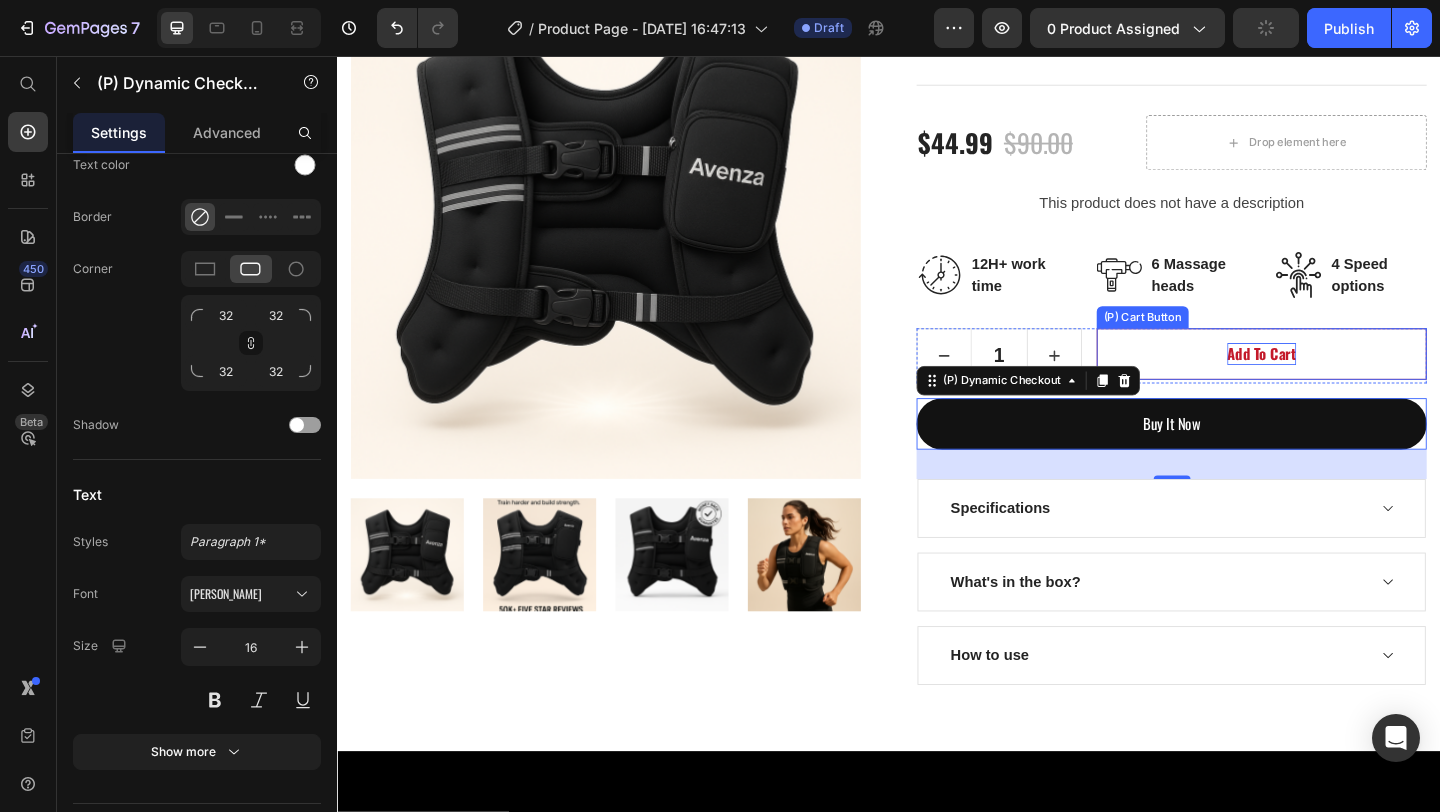 click on "add to cart" at bounding box center (1342, 380) 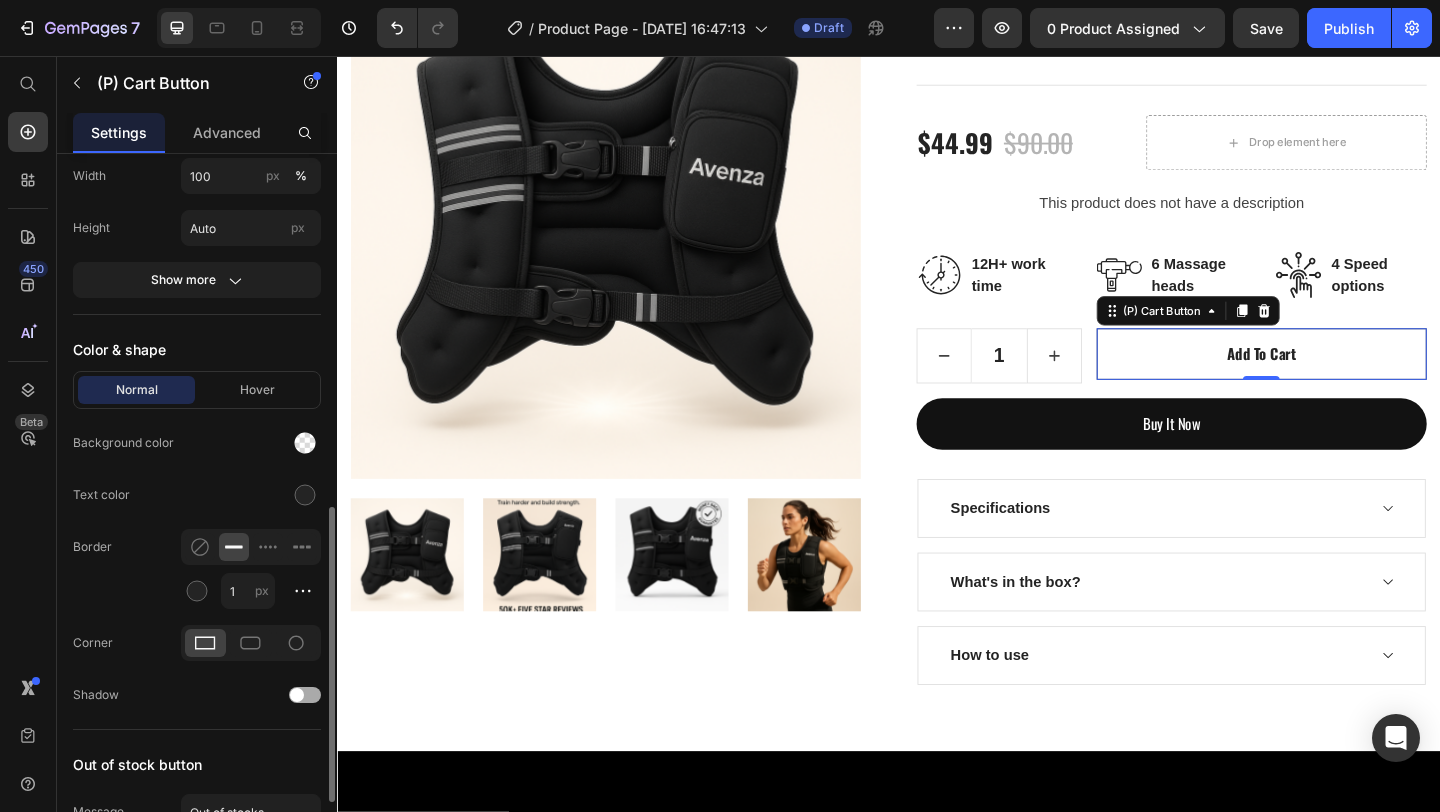 scroll, scrollTop: 916, scrollLeft: 0, axis: vertical 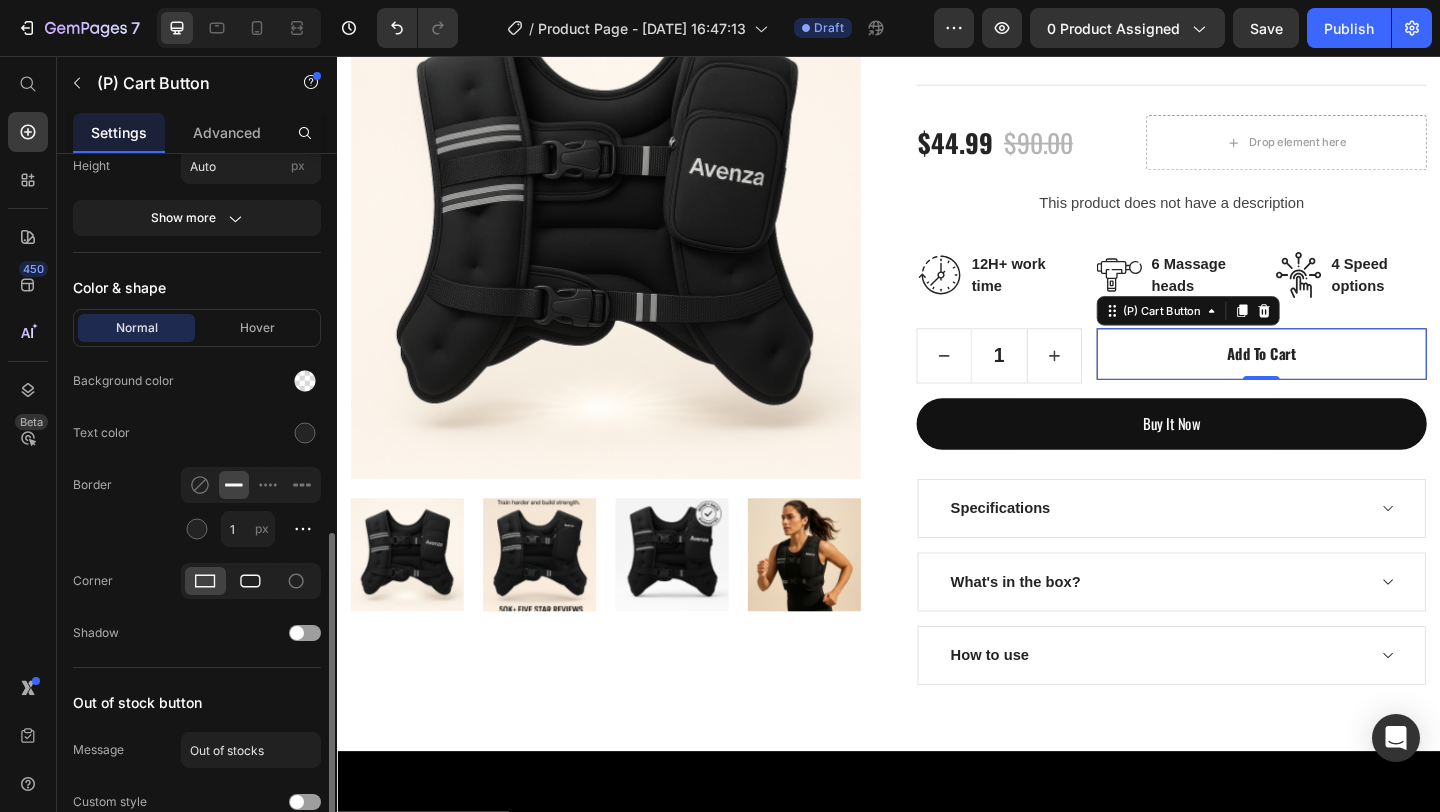 click 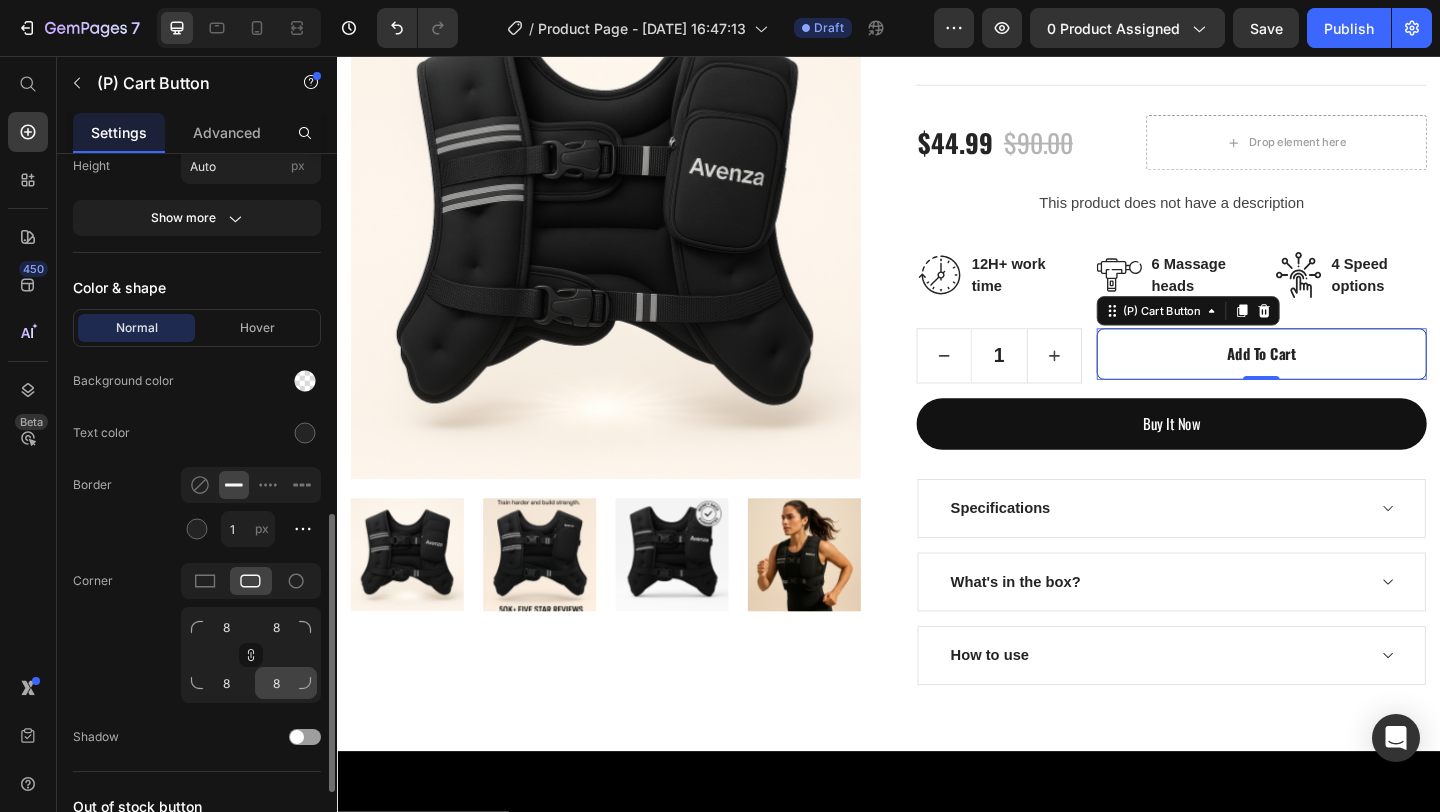 scroll, scrollTop: 969, scrollLeft: 0, axis: vertical 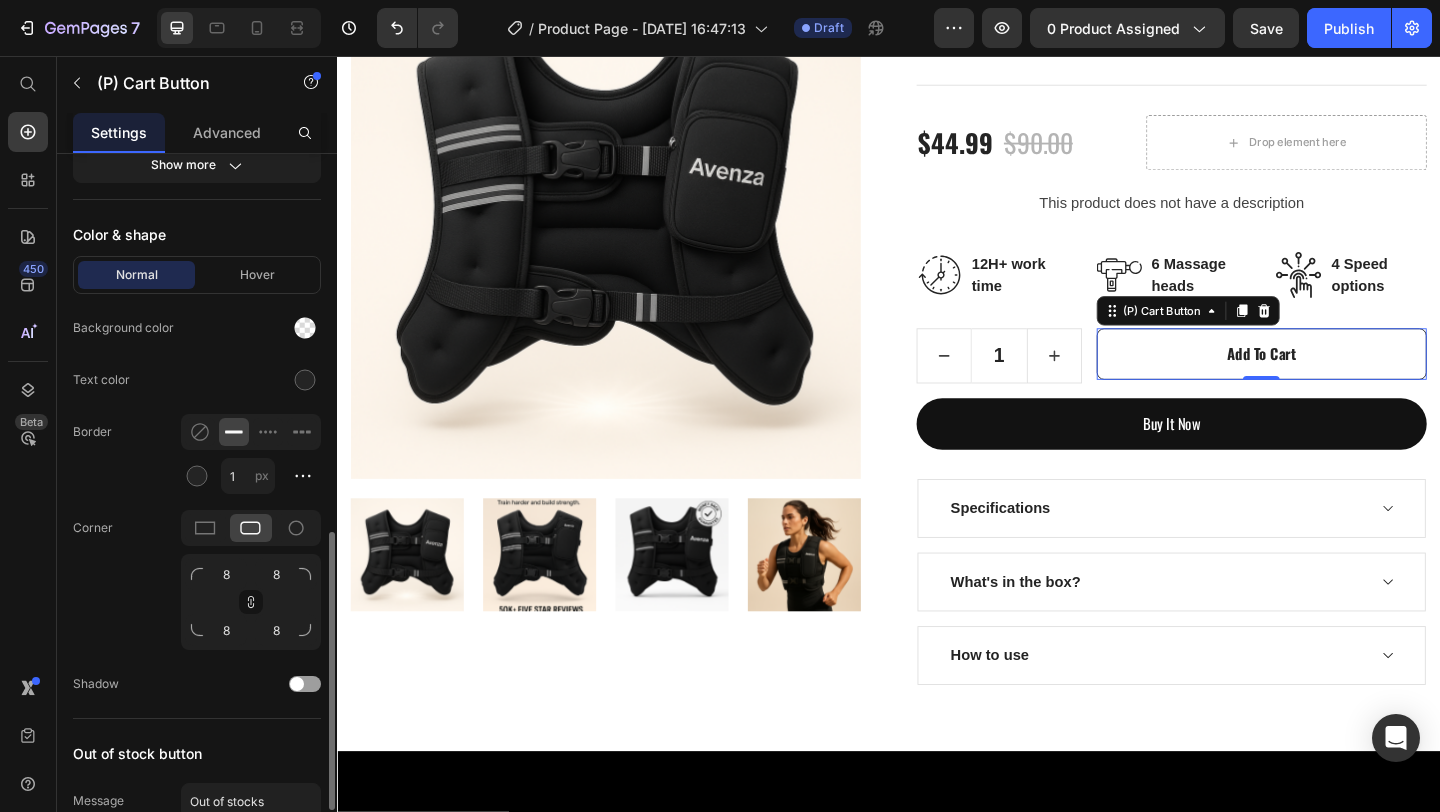 click 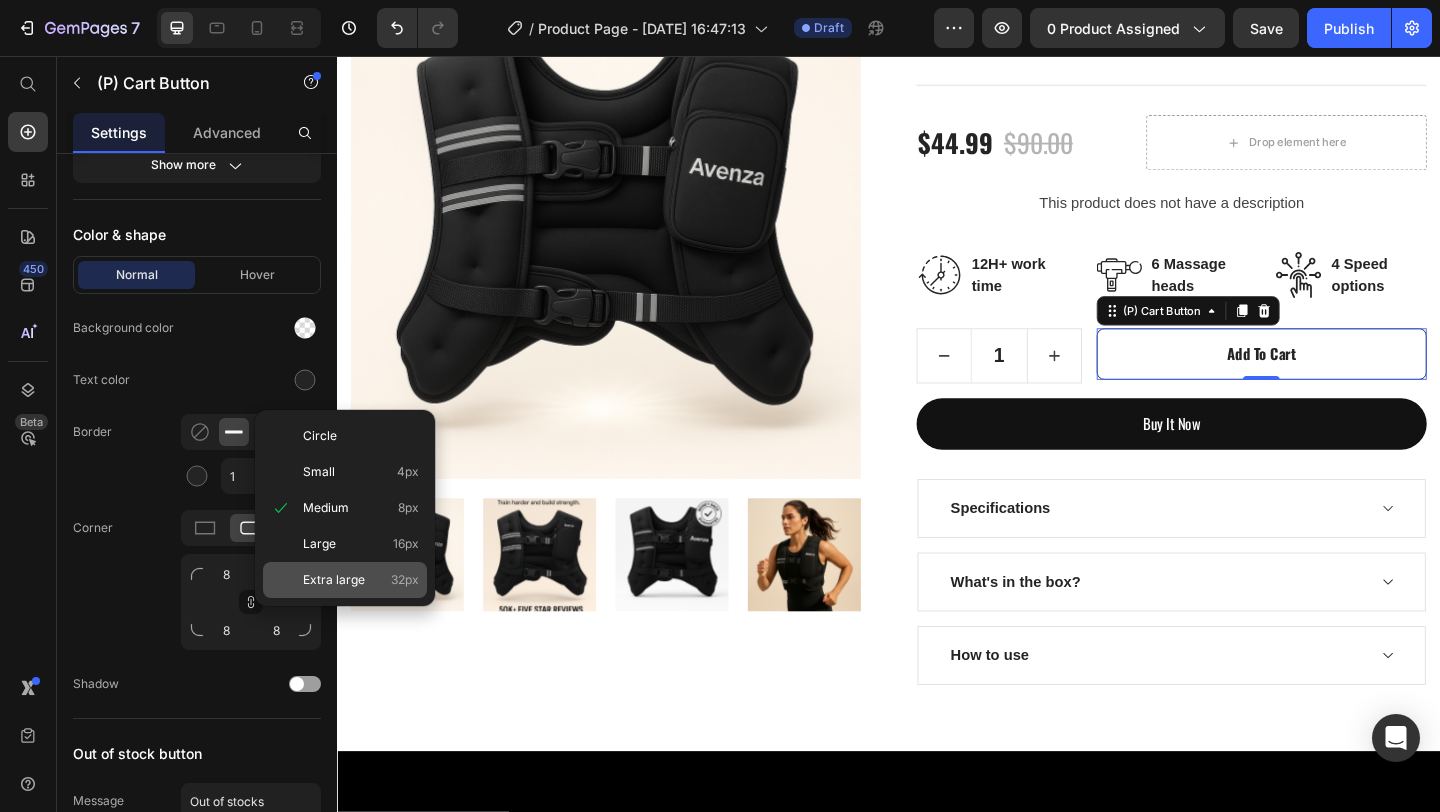 click on "Extra large 32px" 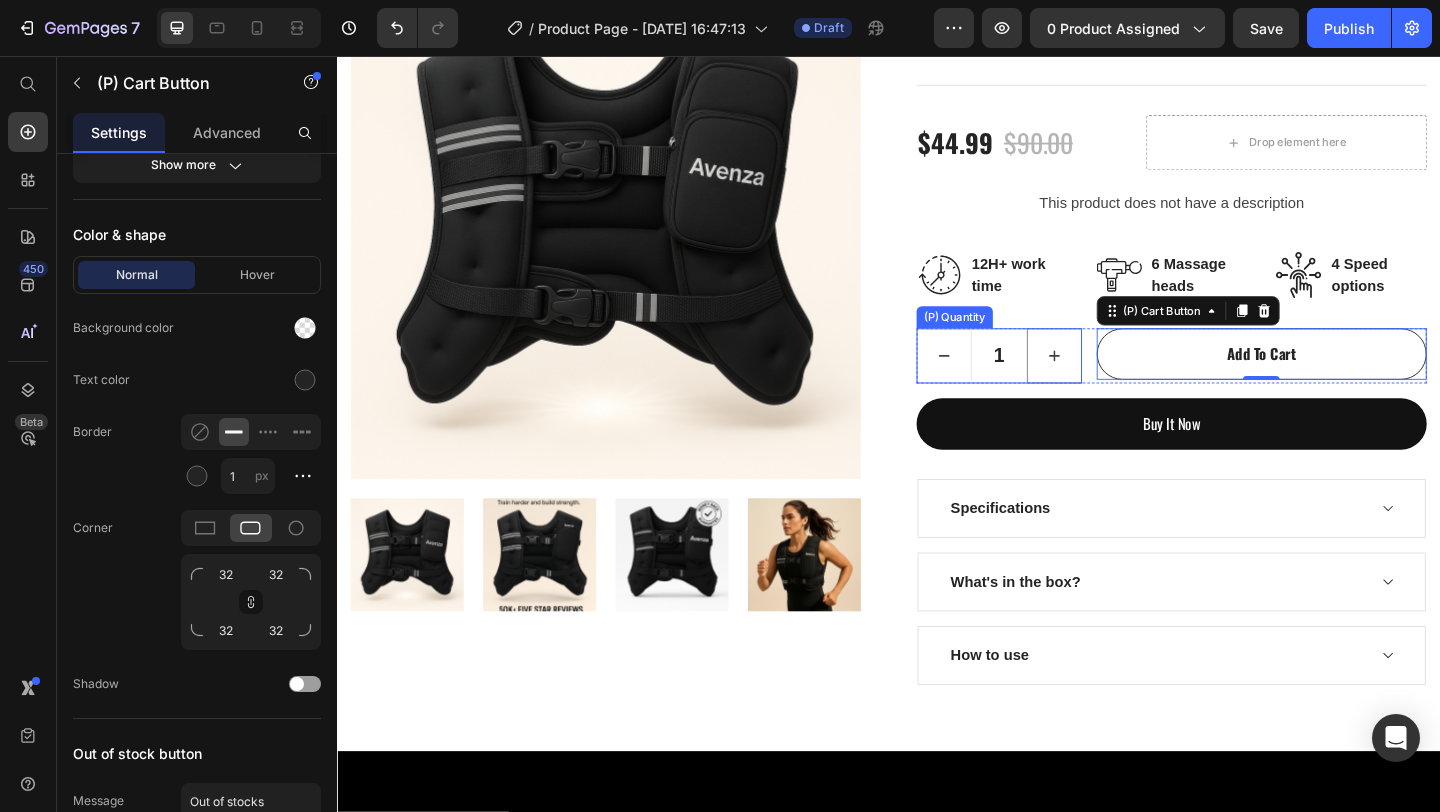 click 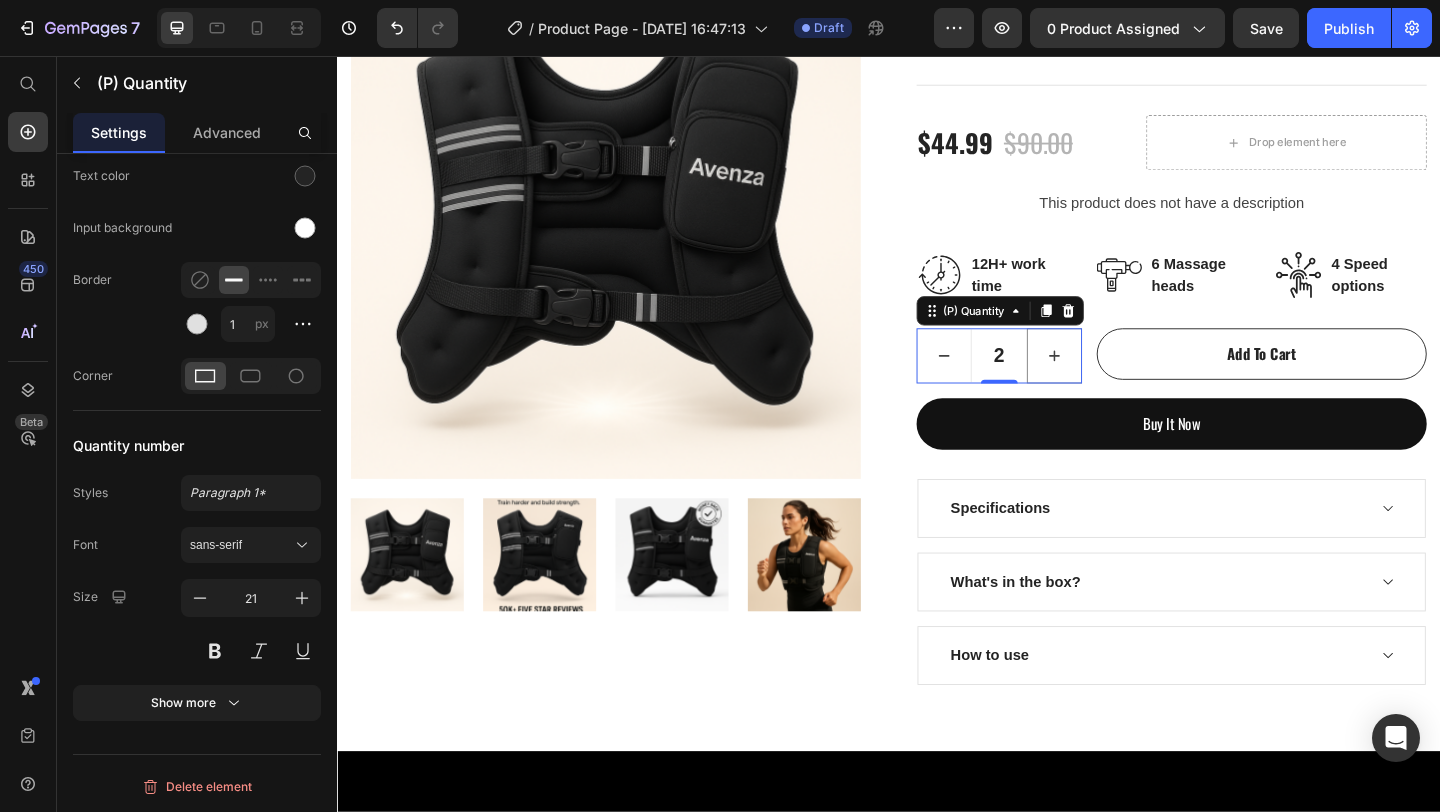 scroll, scrollTop: 0, scrollLeft: 0, axis: both 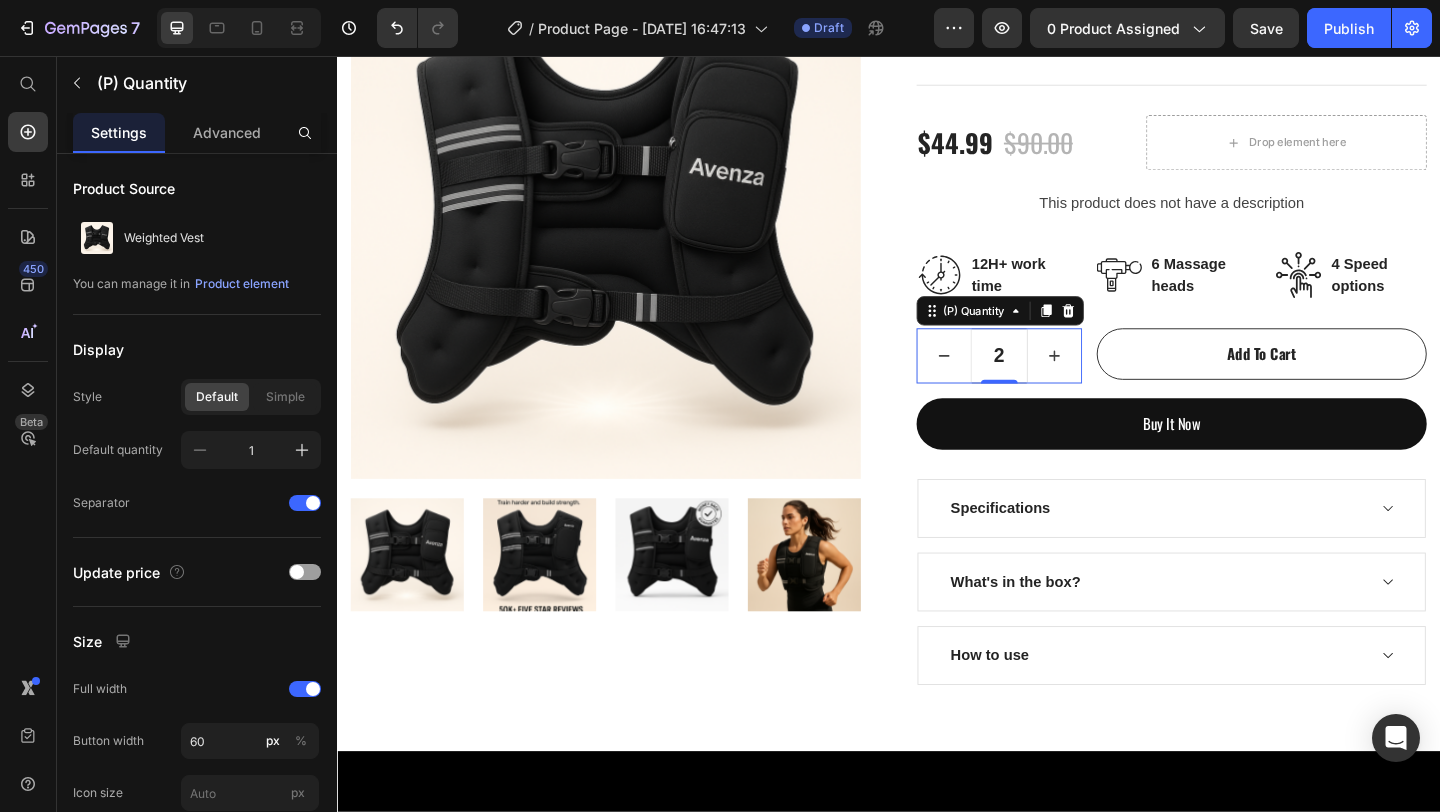 click on "2" at bounding box center (1057, 382) 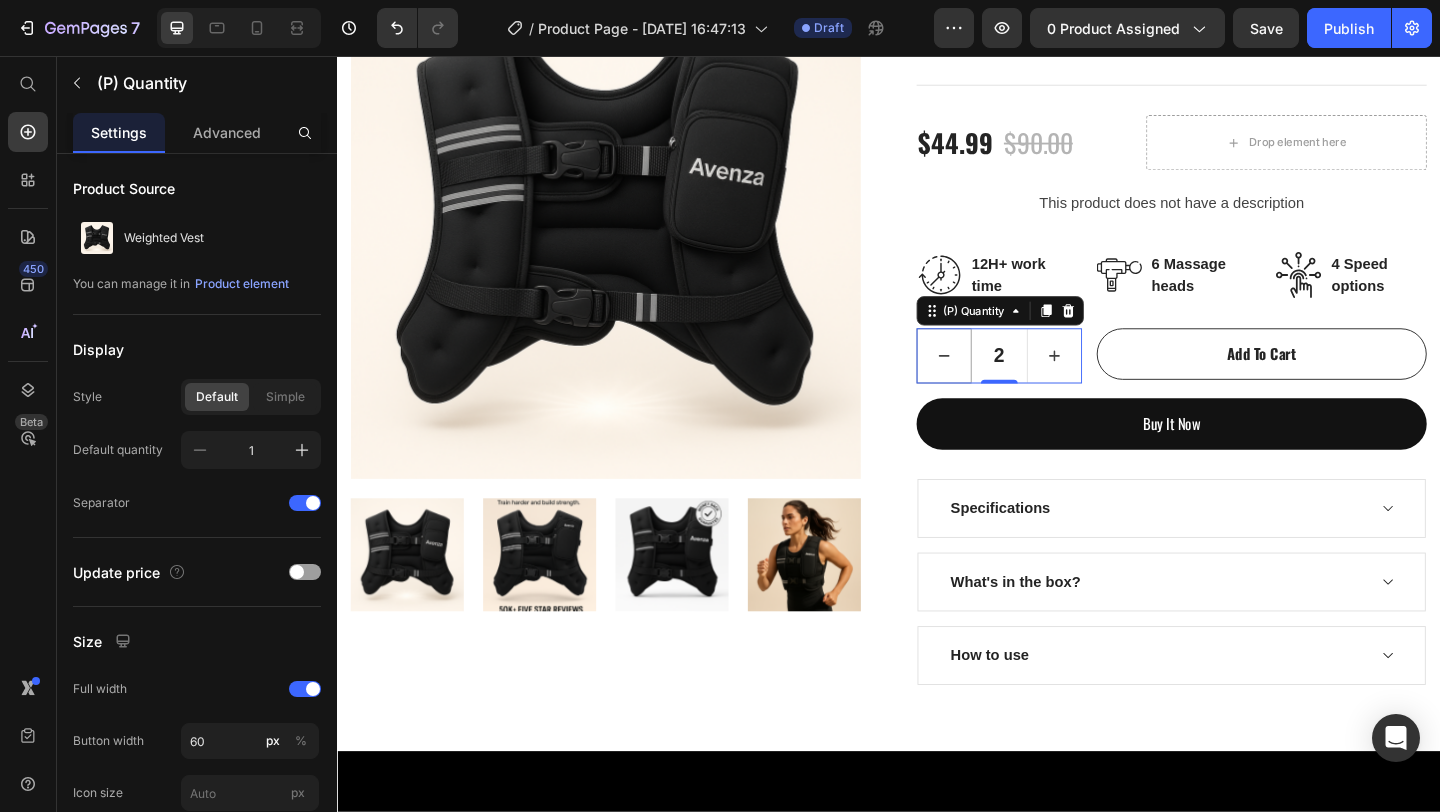 click 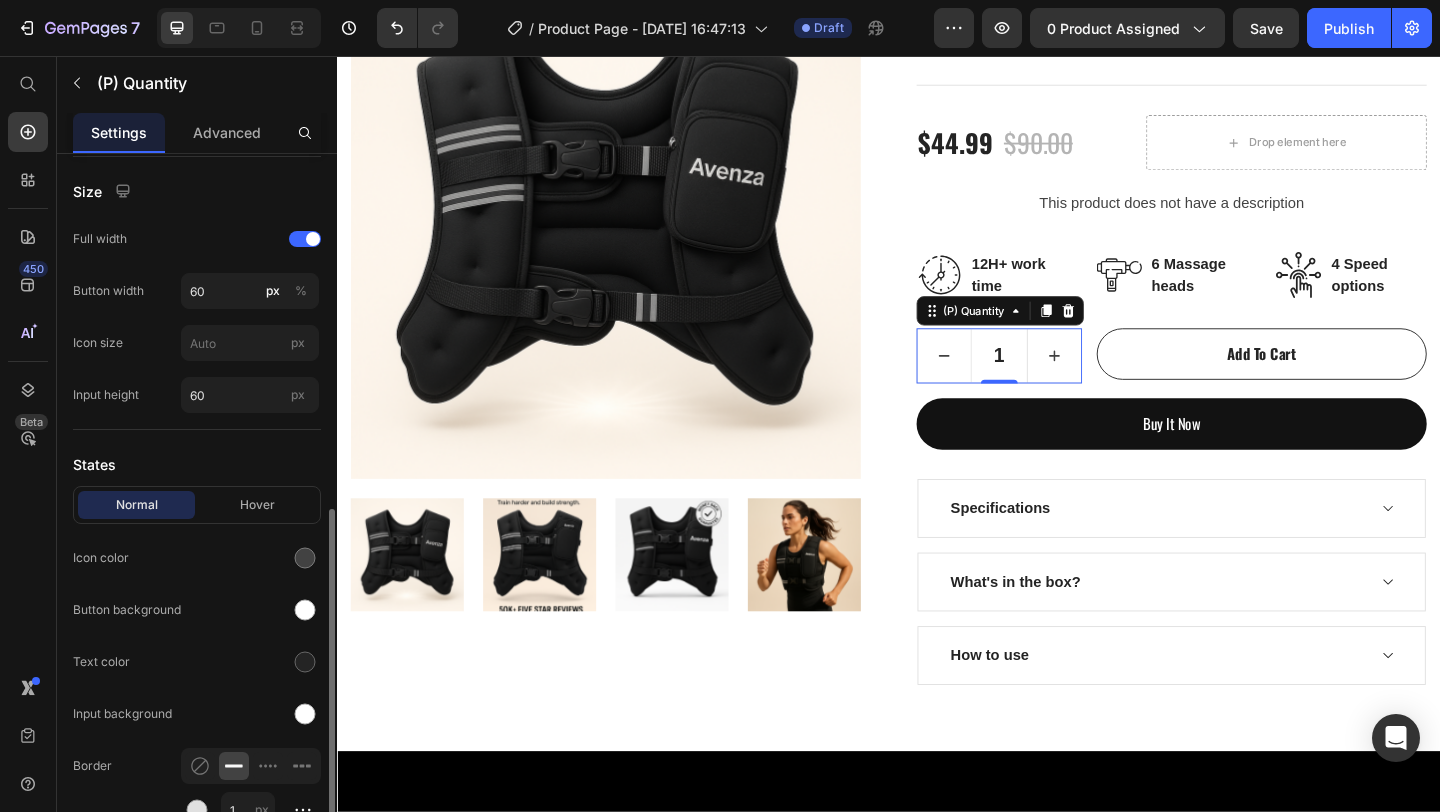 scroll, scrollTop: 585, scrollLeft: 0, axis: vertical 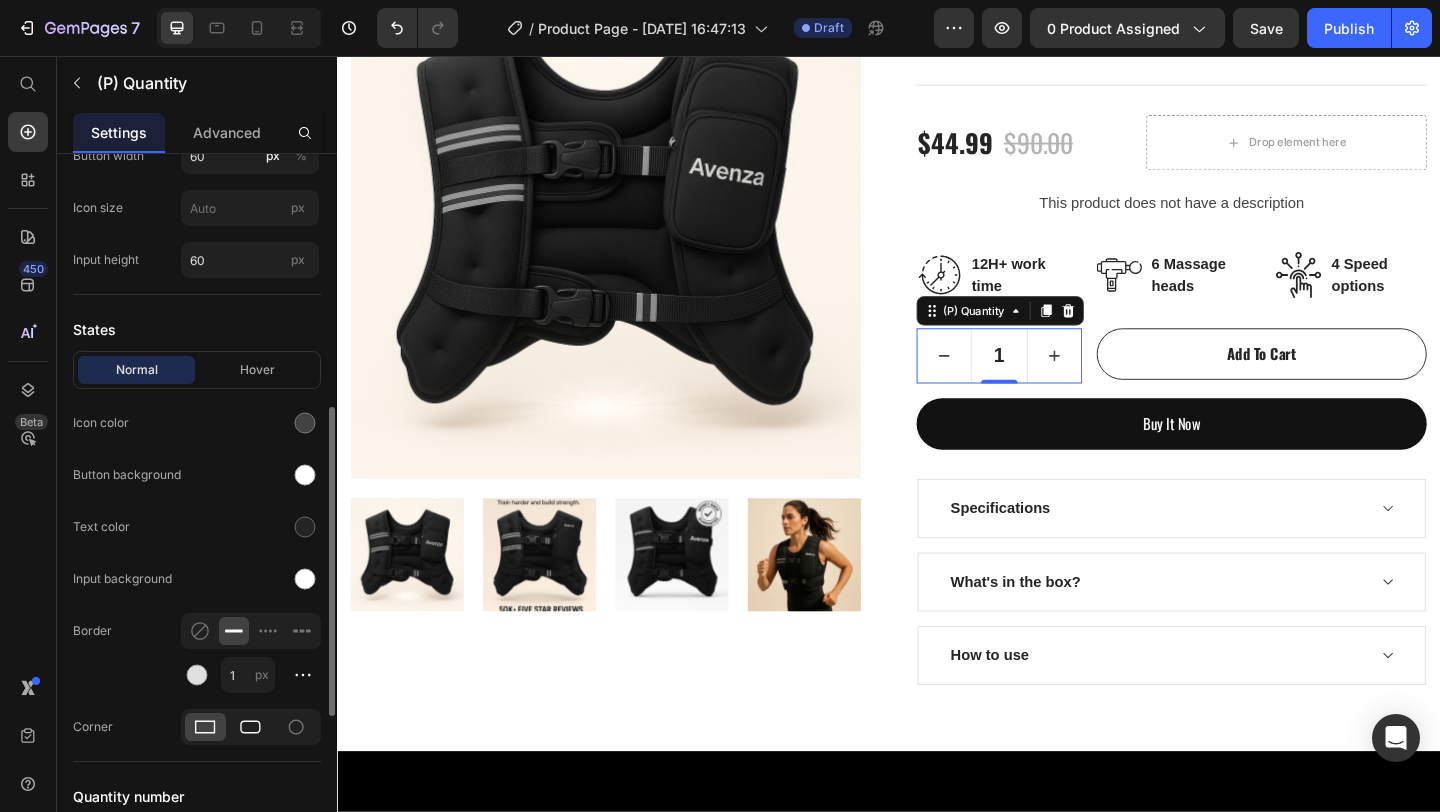 click 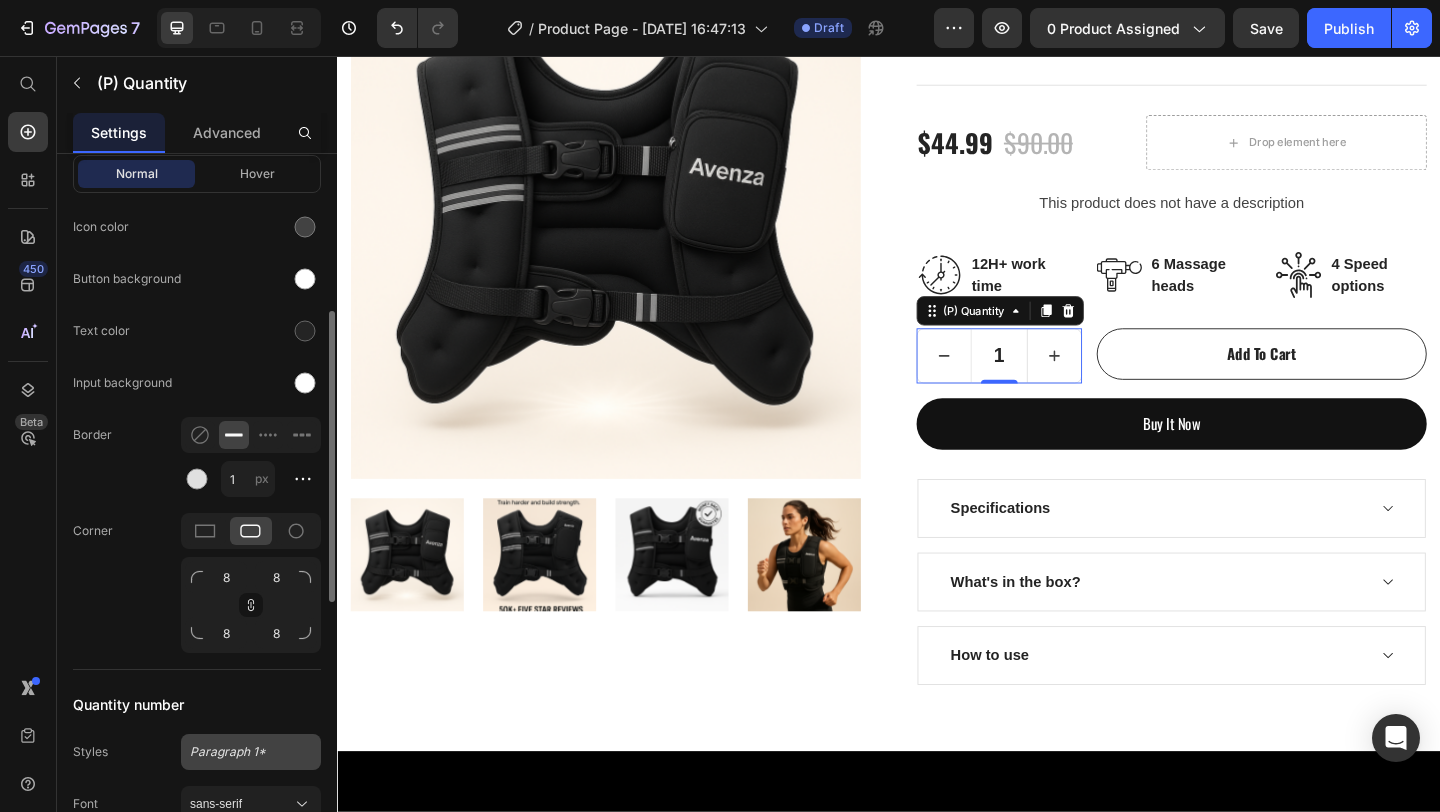 scroll, scrollTop: 849, scrollLeft: 0, axis: vertical 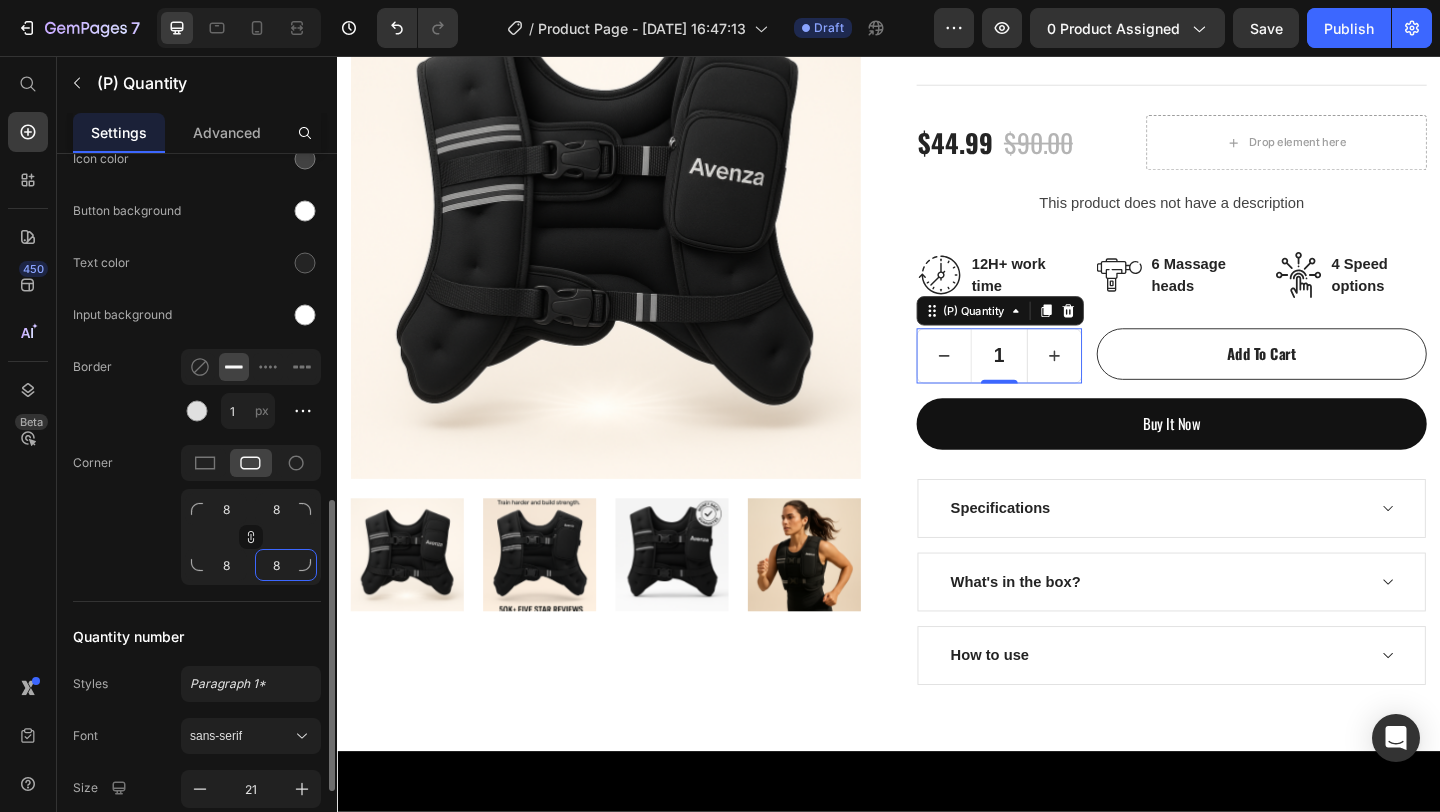 click on "8" 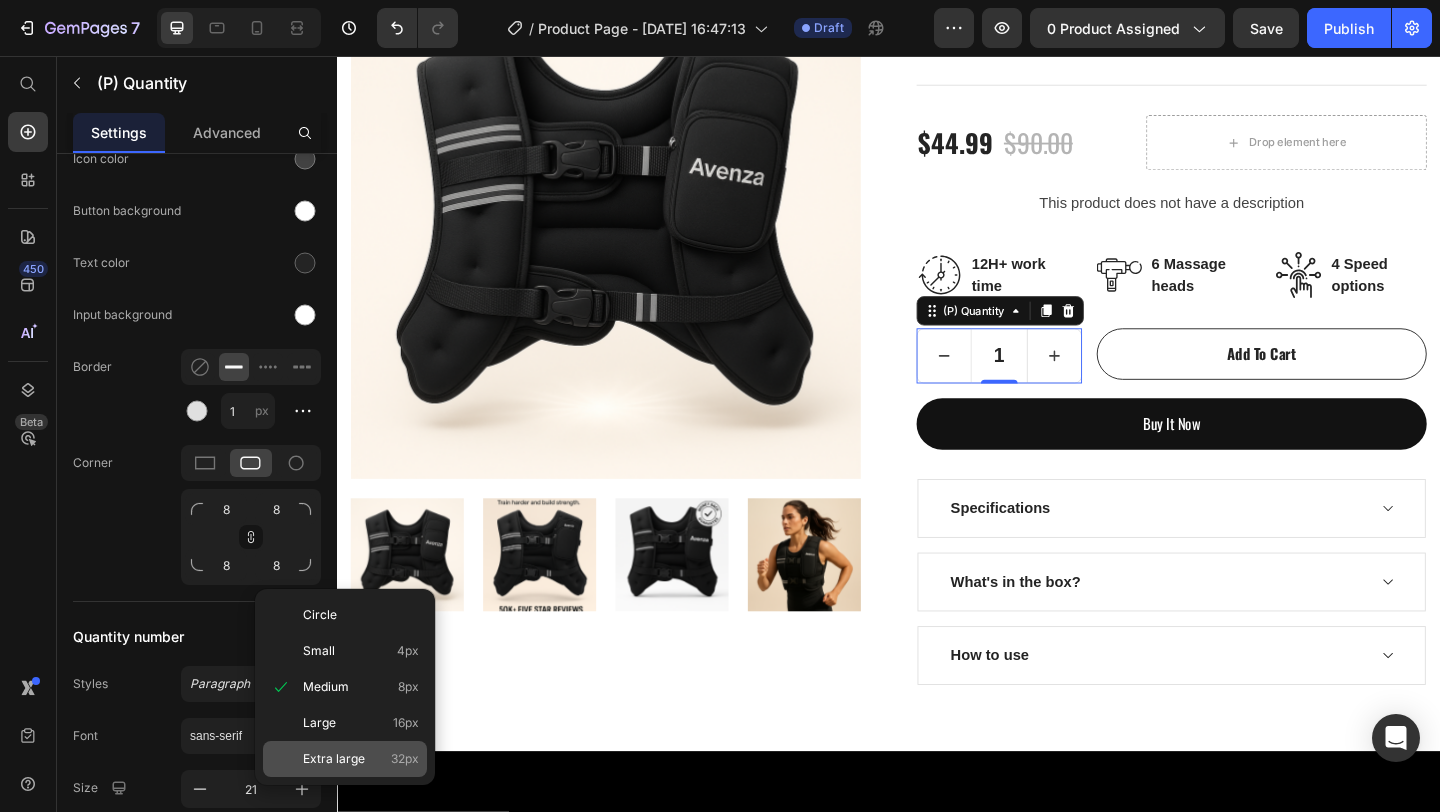 click on "Extra large" at bounding box center (334, 759) 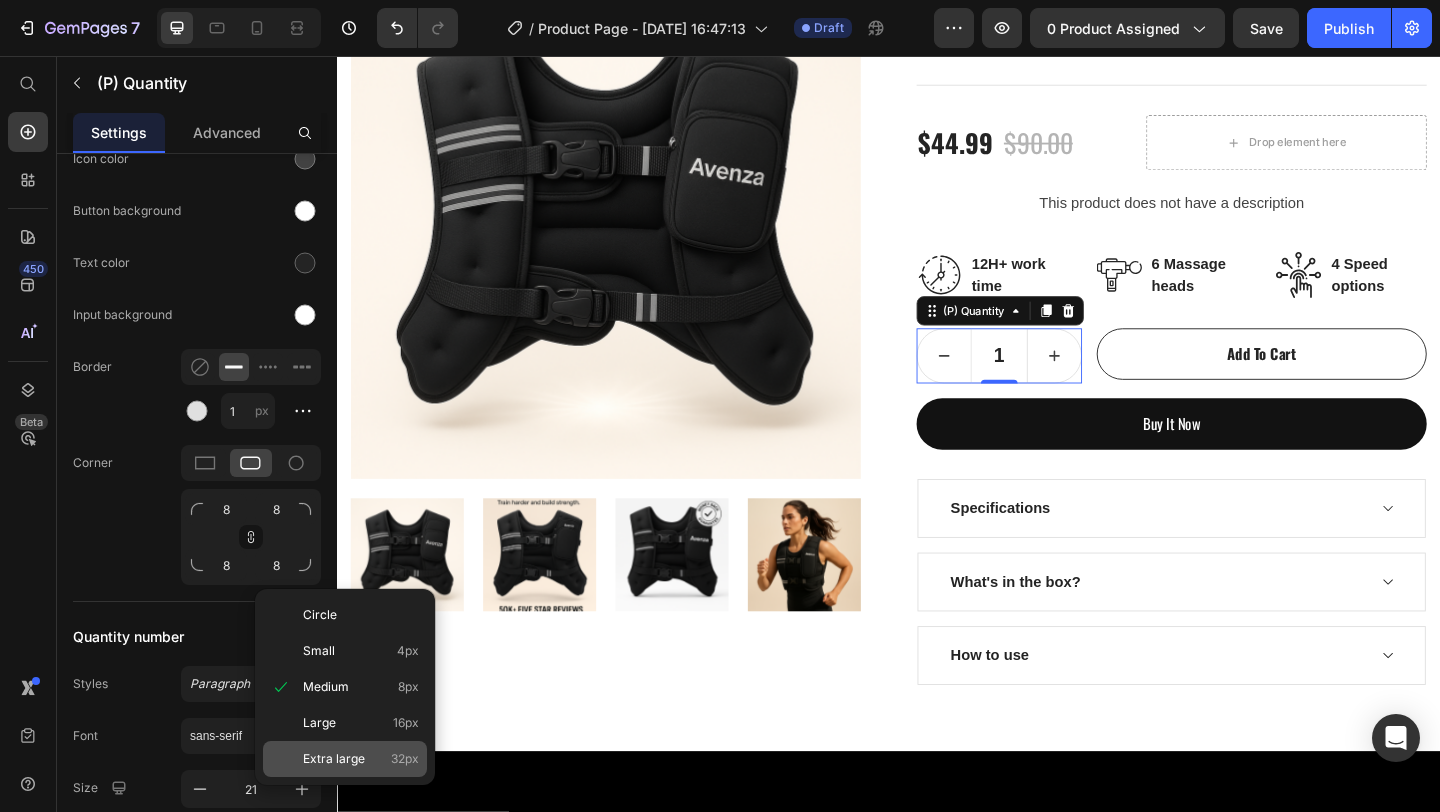 type on "32" 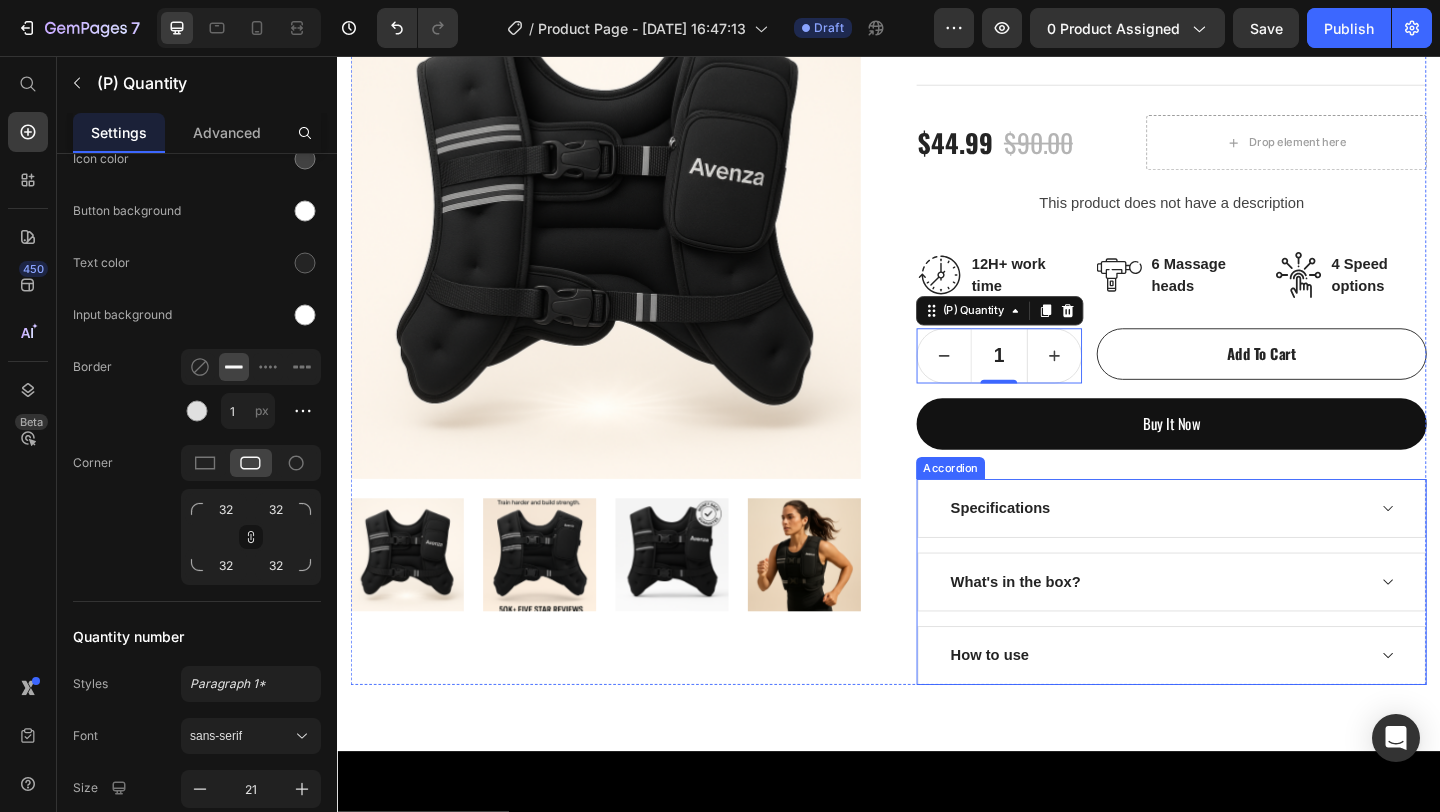 click on "Product Images Weighted Vest (P) Title Text block                Icon                Icon                Icon                Icon                Icon Icon List Hoz (224 reviews) Text block Row                Title Line $44.99 (P) Price $90.00 (P) Price Row
Drop element here Row This product does not have a description (P) Description Image 12H+ work time Text block Row Image 6 Massage heads  Text block Row Image 4 Speed options Text block Row Row 1 (P) Quantity   0 add to cart (P) Cart Button Row buy it now (P) Dynamic Checkout
Specifications
What's in the box?
How to use Accordion Product" at bounding box center (937, 350) 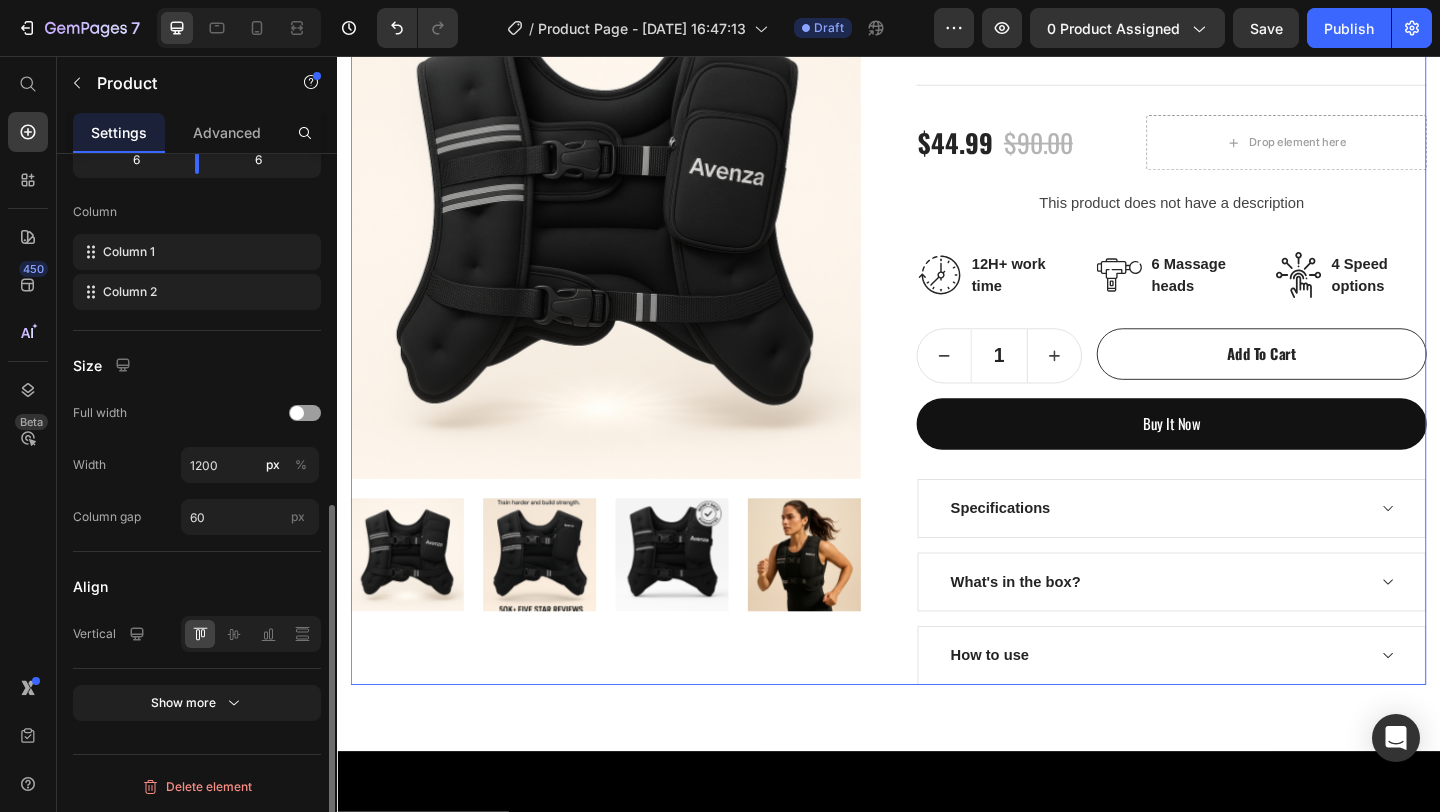 scroll, scrollTop: 0, scrollLeft: 0, axis: both 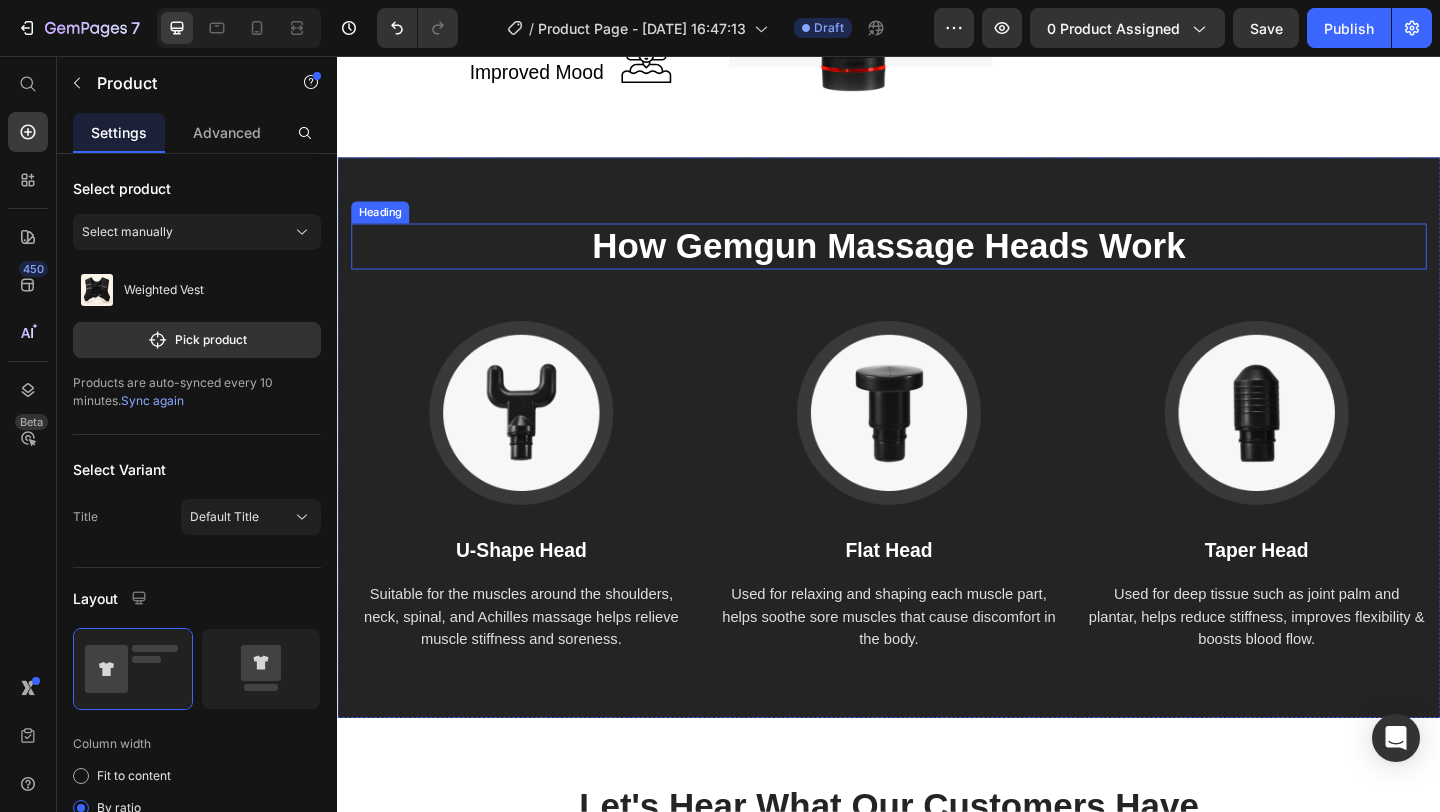 click on "How Gemgun Massage Heads Work" at bounding box center [937, 263] 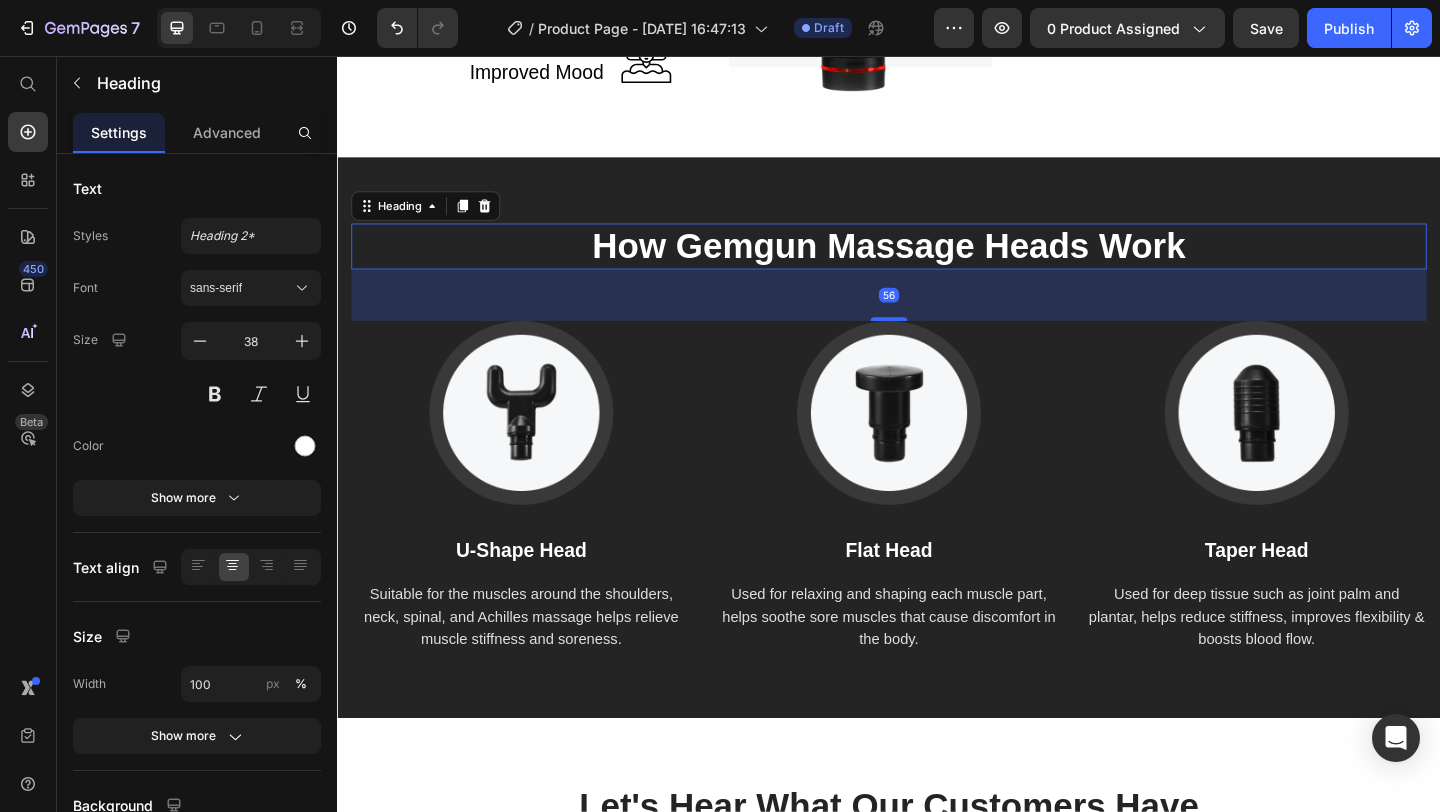 click on "How Gemgun Massage Heads Work" at bounding box center (937, 263) 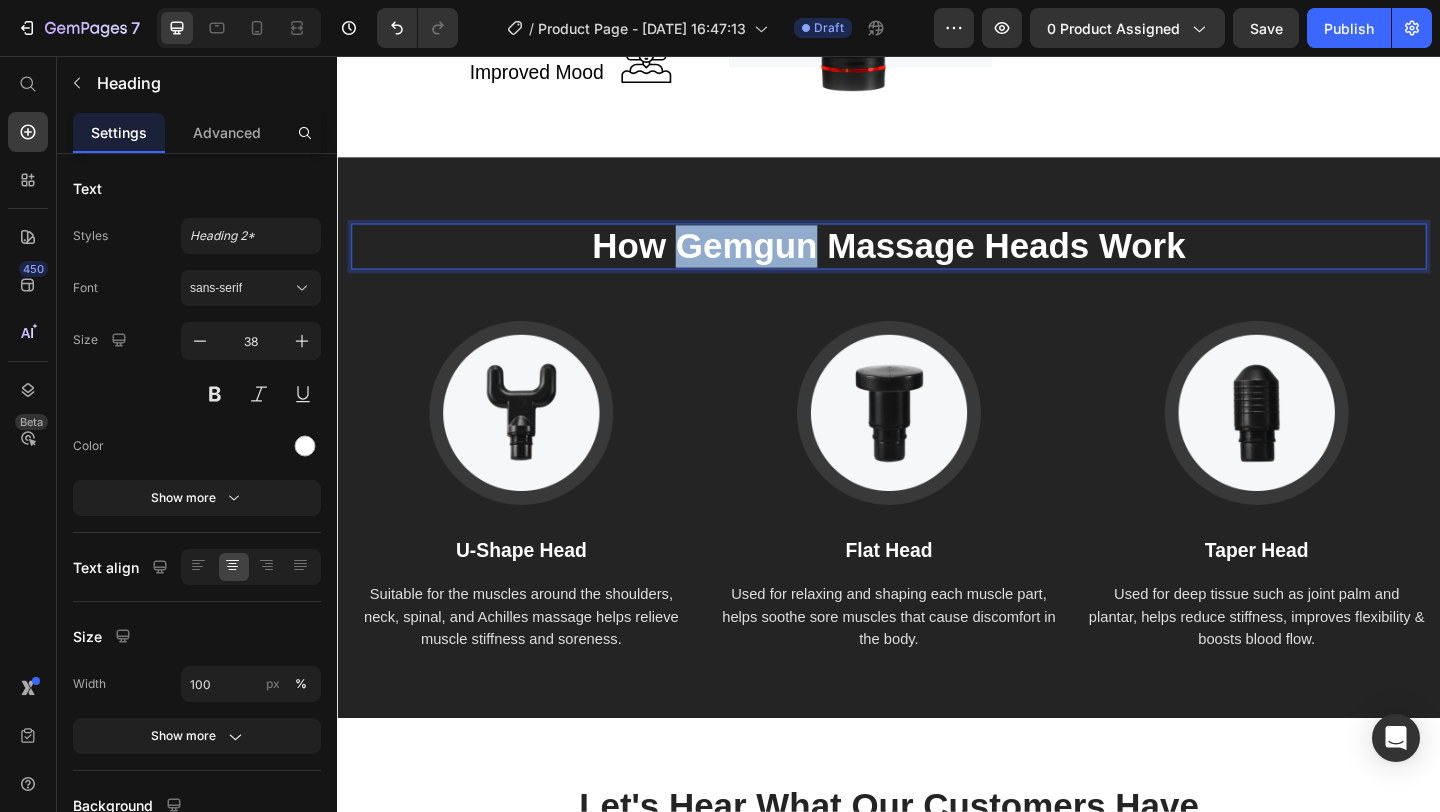 click on "How Gemgun Massage Heads Work" at bounding box center [937, 263] 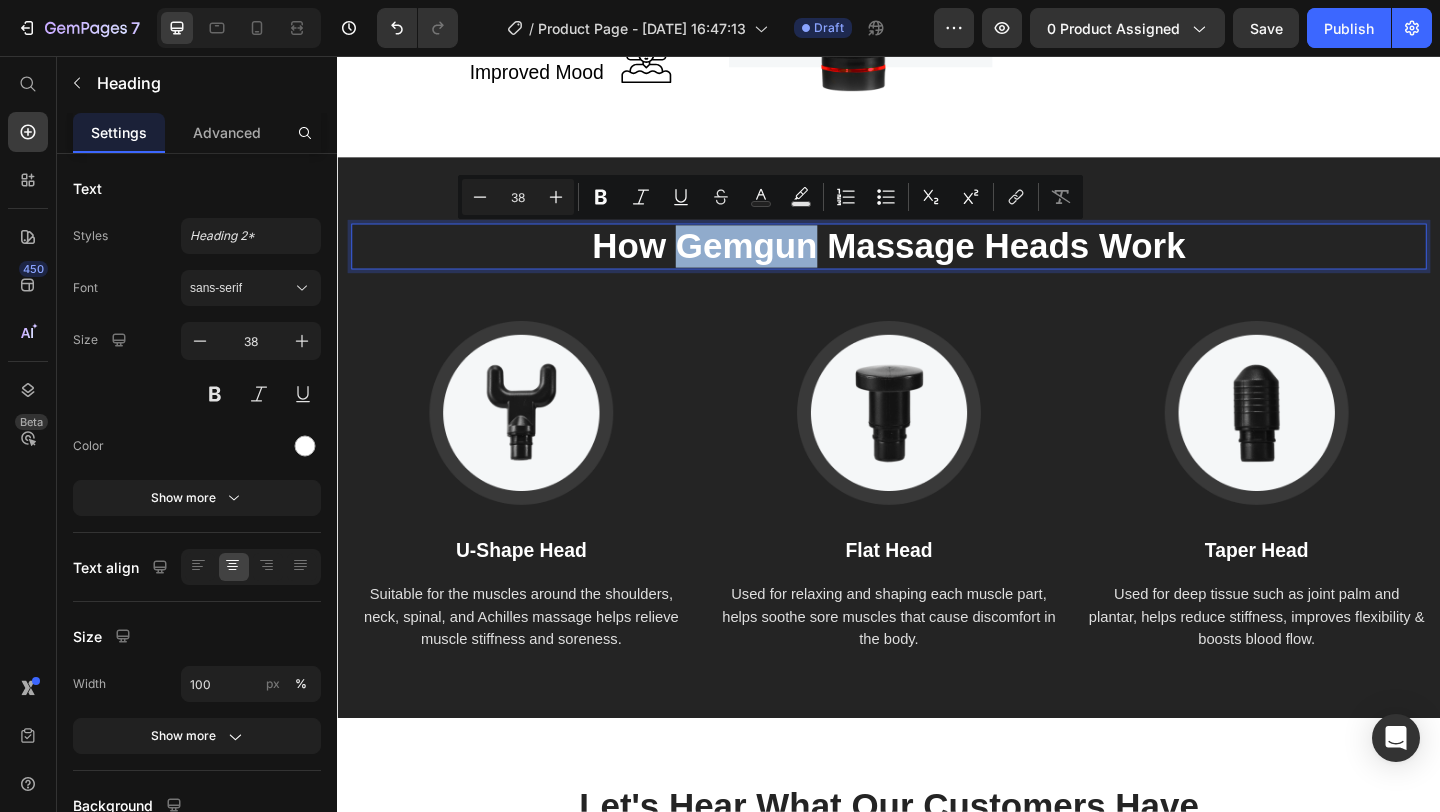 click on "How Gemgun Massage Heads Work" at bounding box center (937, 263) 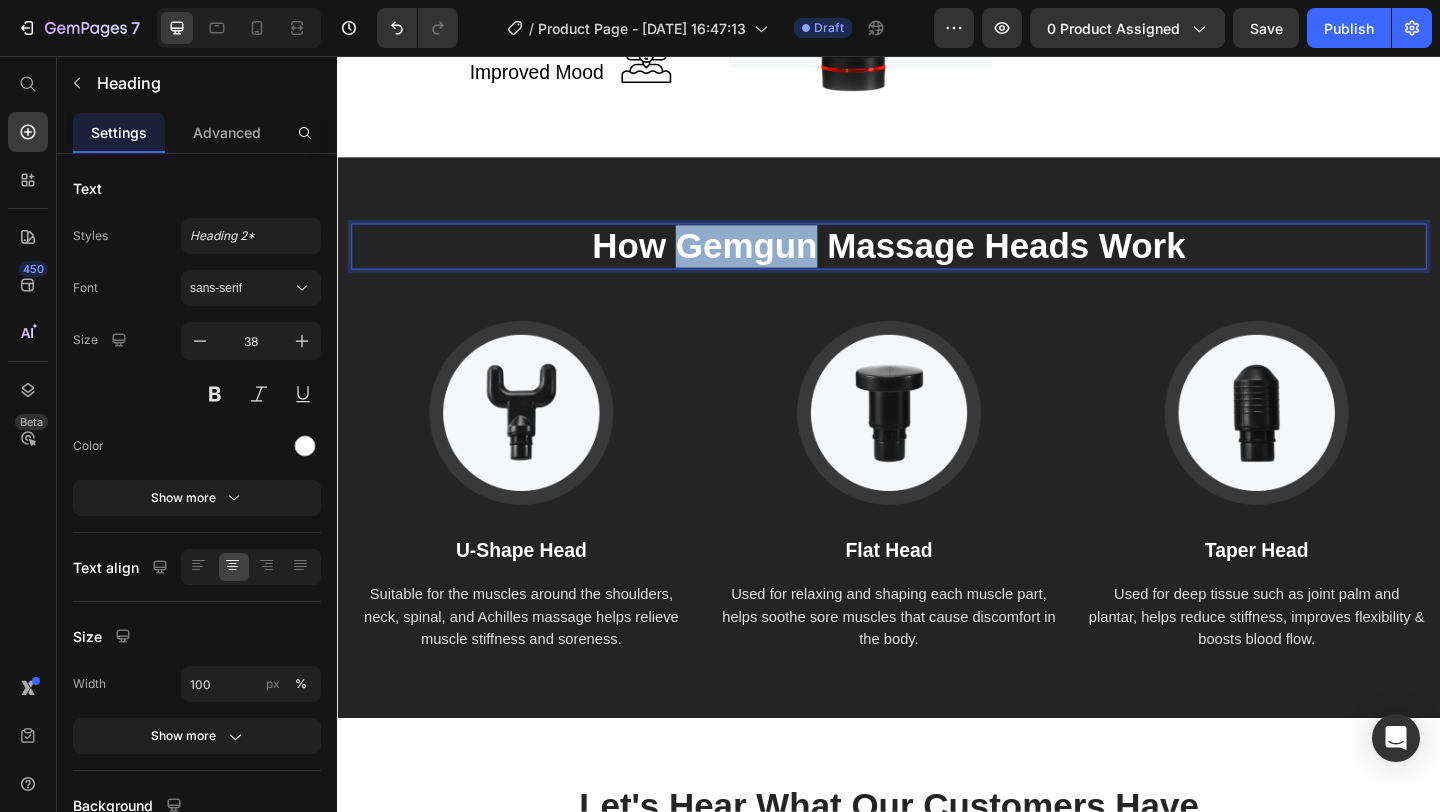 click on "How Gemgun Massage Heads Work" at bounding box center [937, 263] 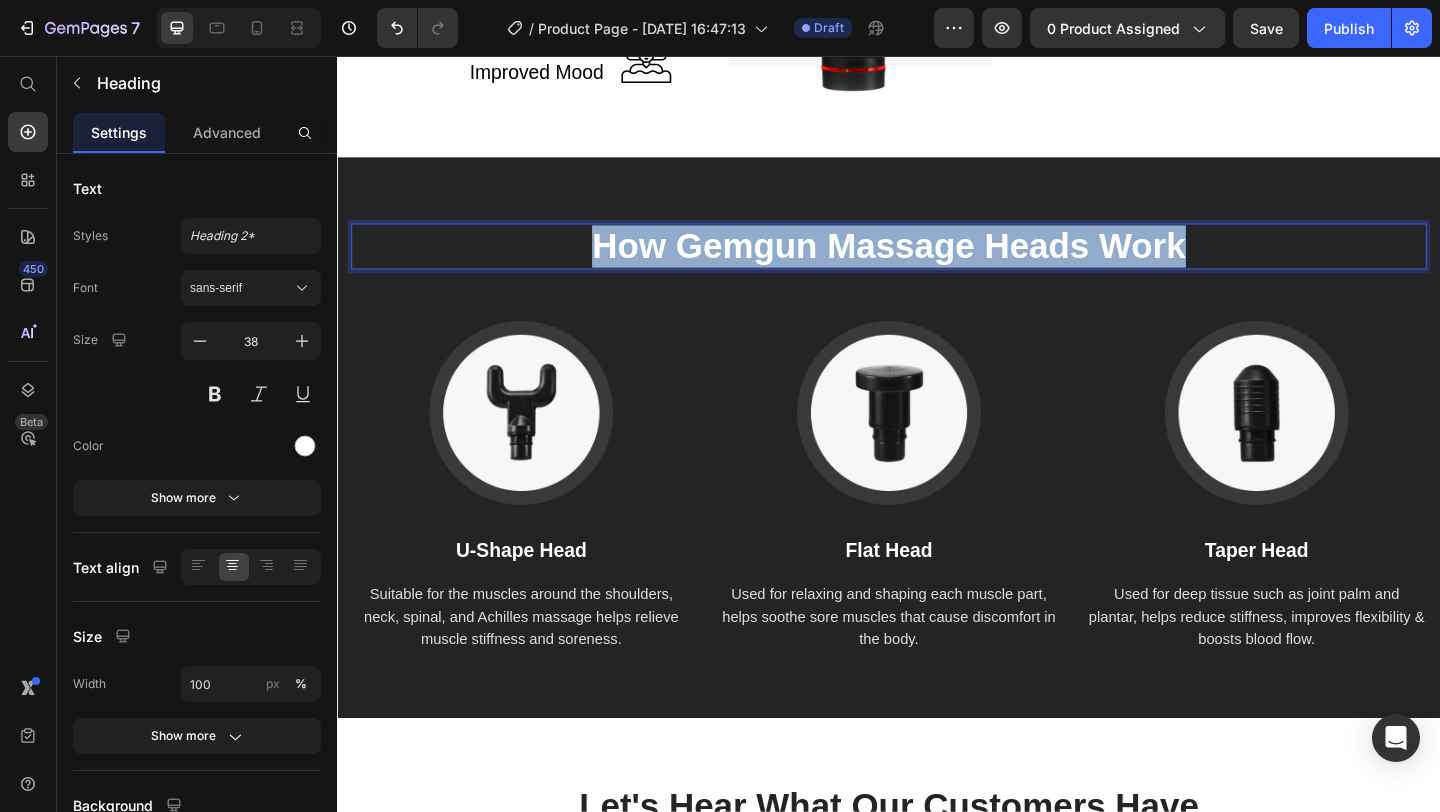 click on "How Gemgun Massage Heads Work" at bounding box center [937, 263] 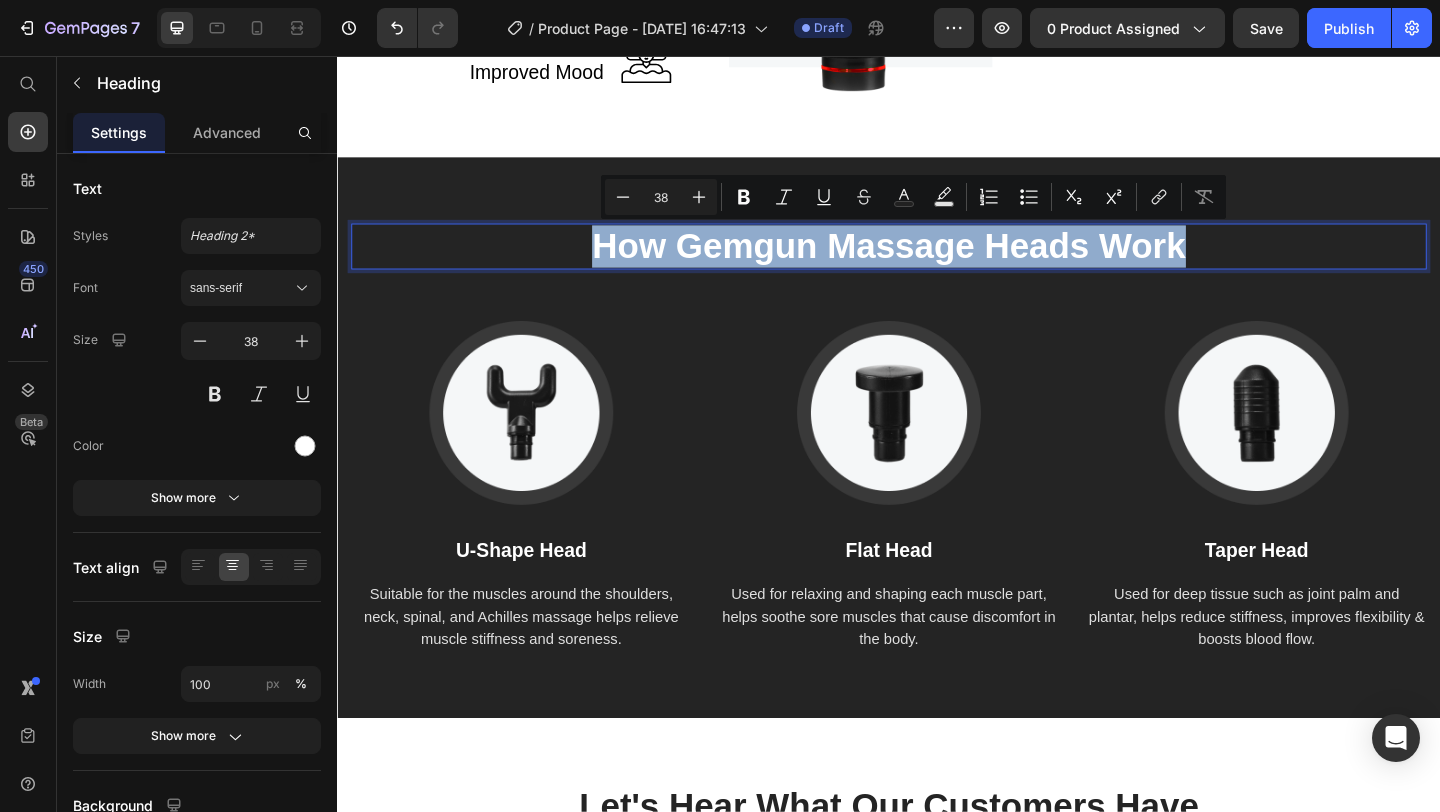 click on "How Gemgun Massage Heads Work" at bounding box center [937, 263] 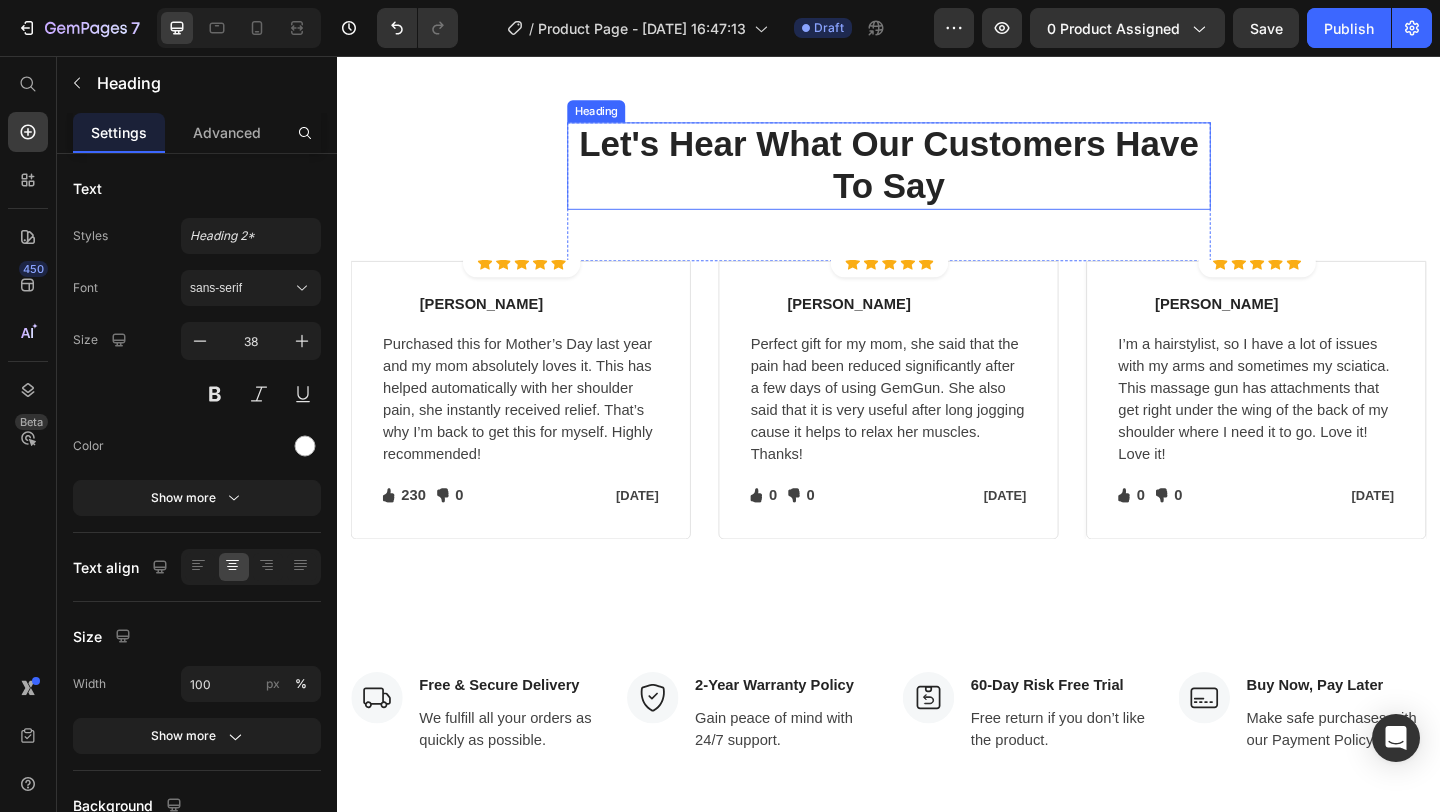 scroll, scrollTop: 3663, scrollLeft: 0, axis: vertical 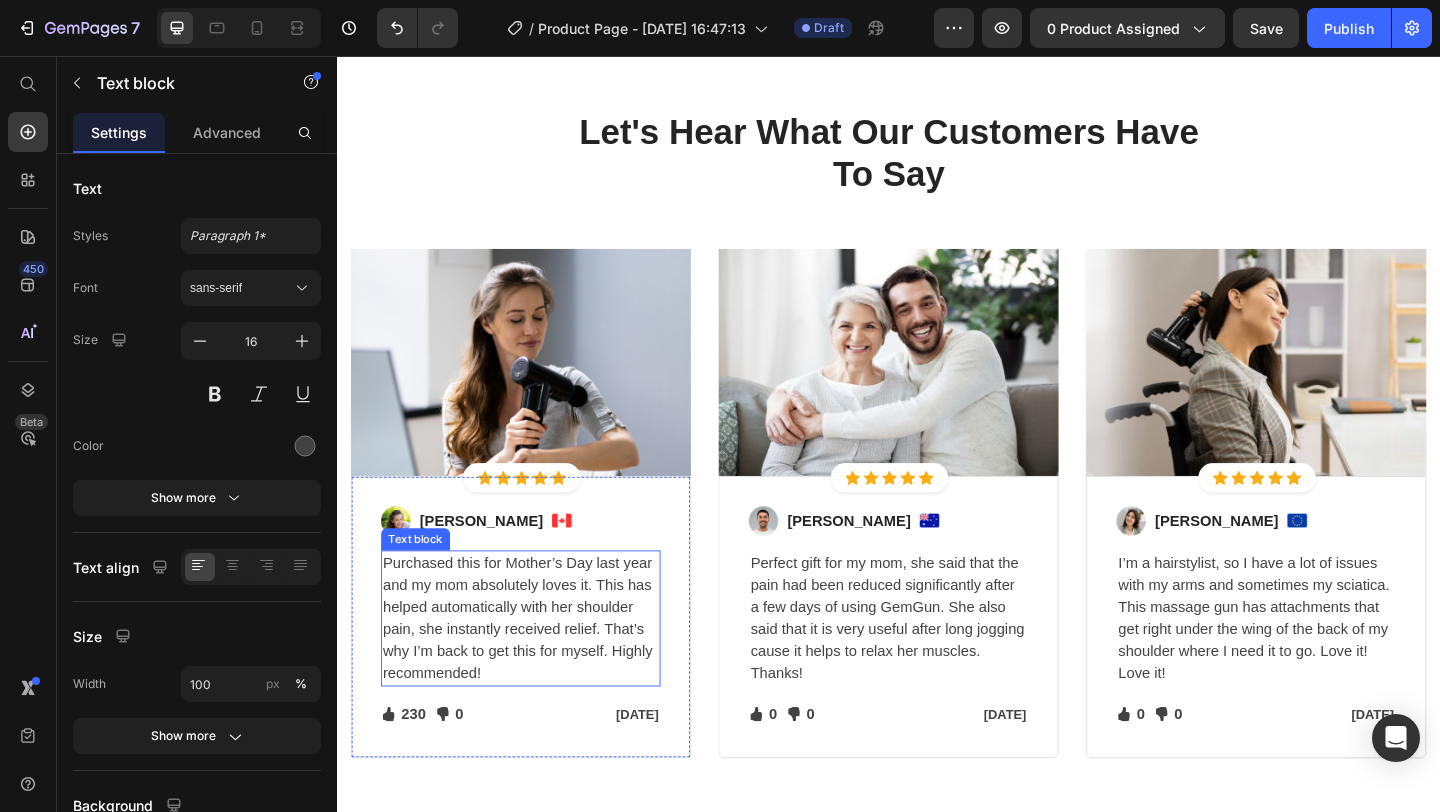 click on "Purchased this for Mother’s Day last year and my mom absolutely loves it. This has helped automatically with her shoulder pain, she instantly received relief. That’s why I’m back to get this for myself. Highly recommended!" at bounding box center (537, 668) 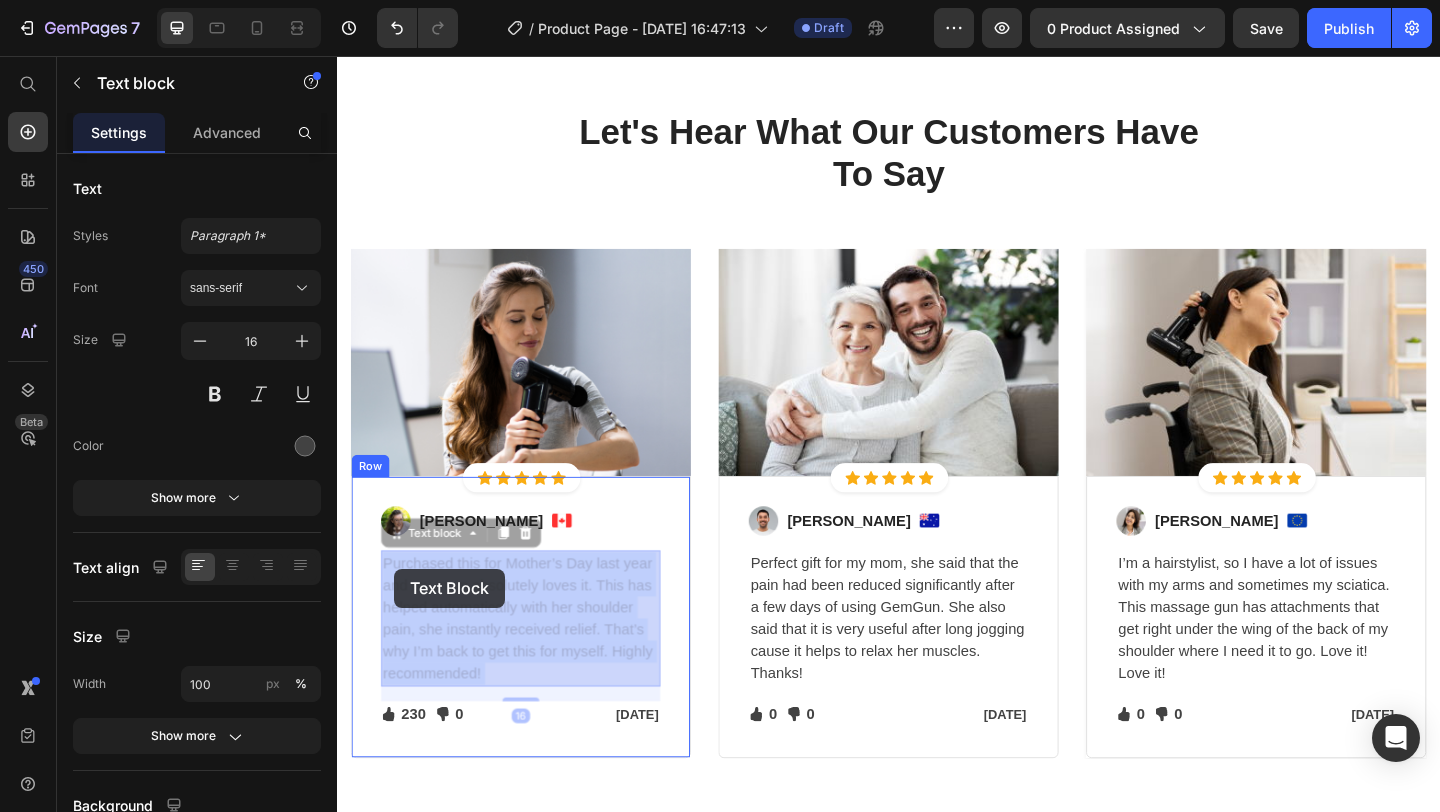 drag, startPoint x: 507, startPoint y: 728, endPoint x: 399, endPoint y: 614, distance: 157.03503 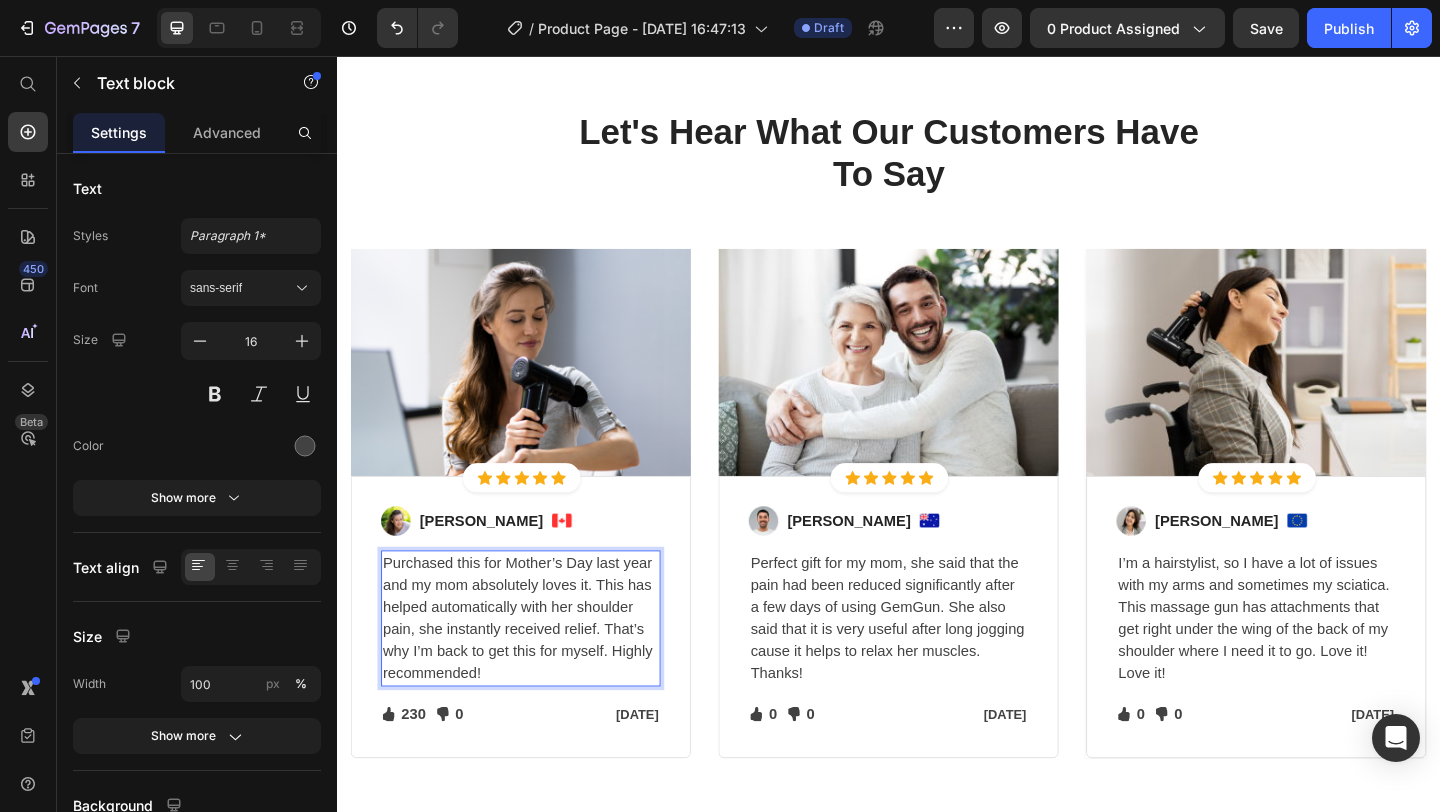 click on "Purchased this for Mother’s Day last year and my mom absolutely loves it. This has helped automatically with her shoulder pain, she instantly received relief. That’s why I’m back to get this for myself. Highly recommended!" at bounding box center [537, 668] 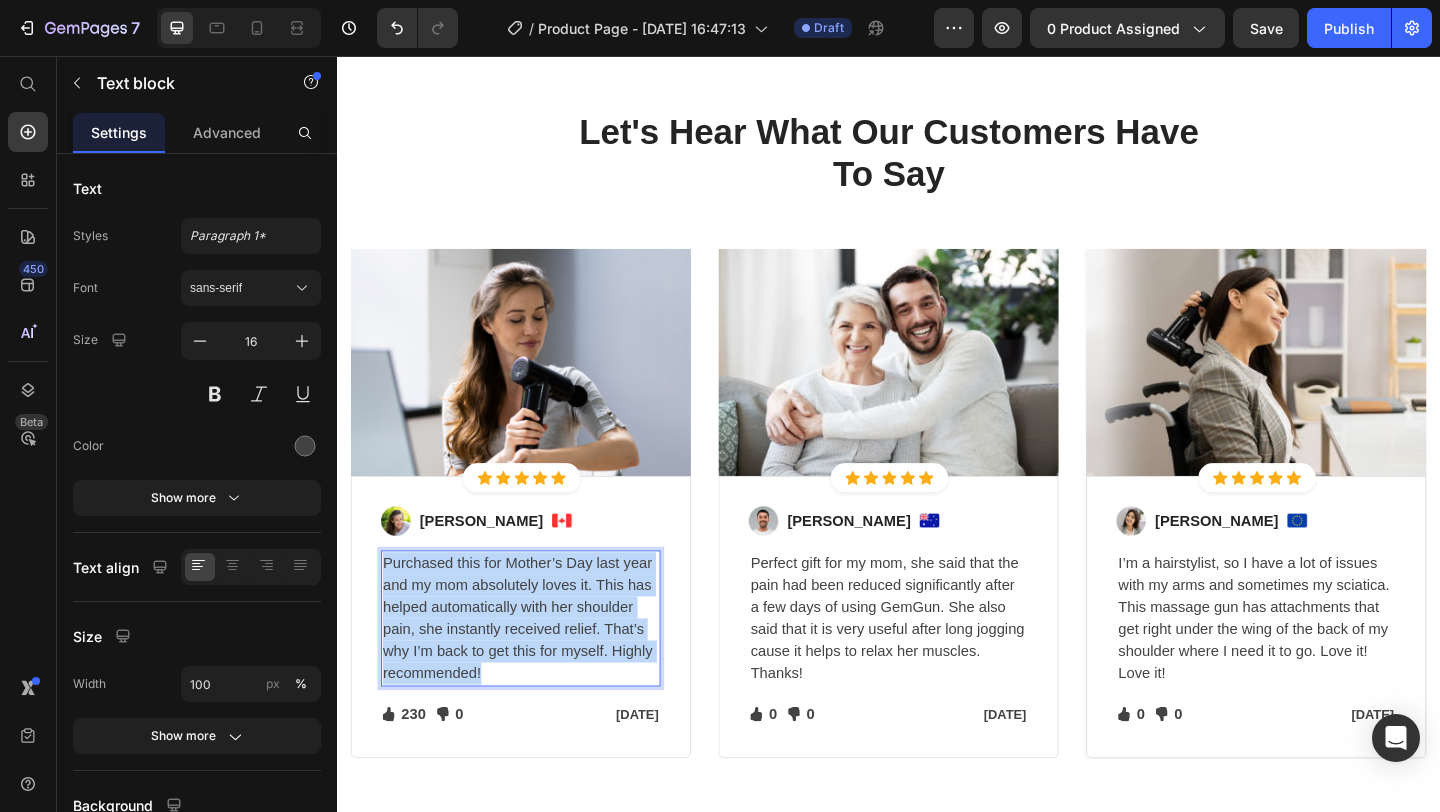 click on "Purchased this for Mother’s Day last year and my mom absolutely loves it. This has helped automatically with her shoulder pain, she instantly received relief. That’s why I’m back to get this for myself. Highly recommended!" at bounding box center (537, 668) 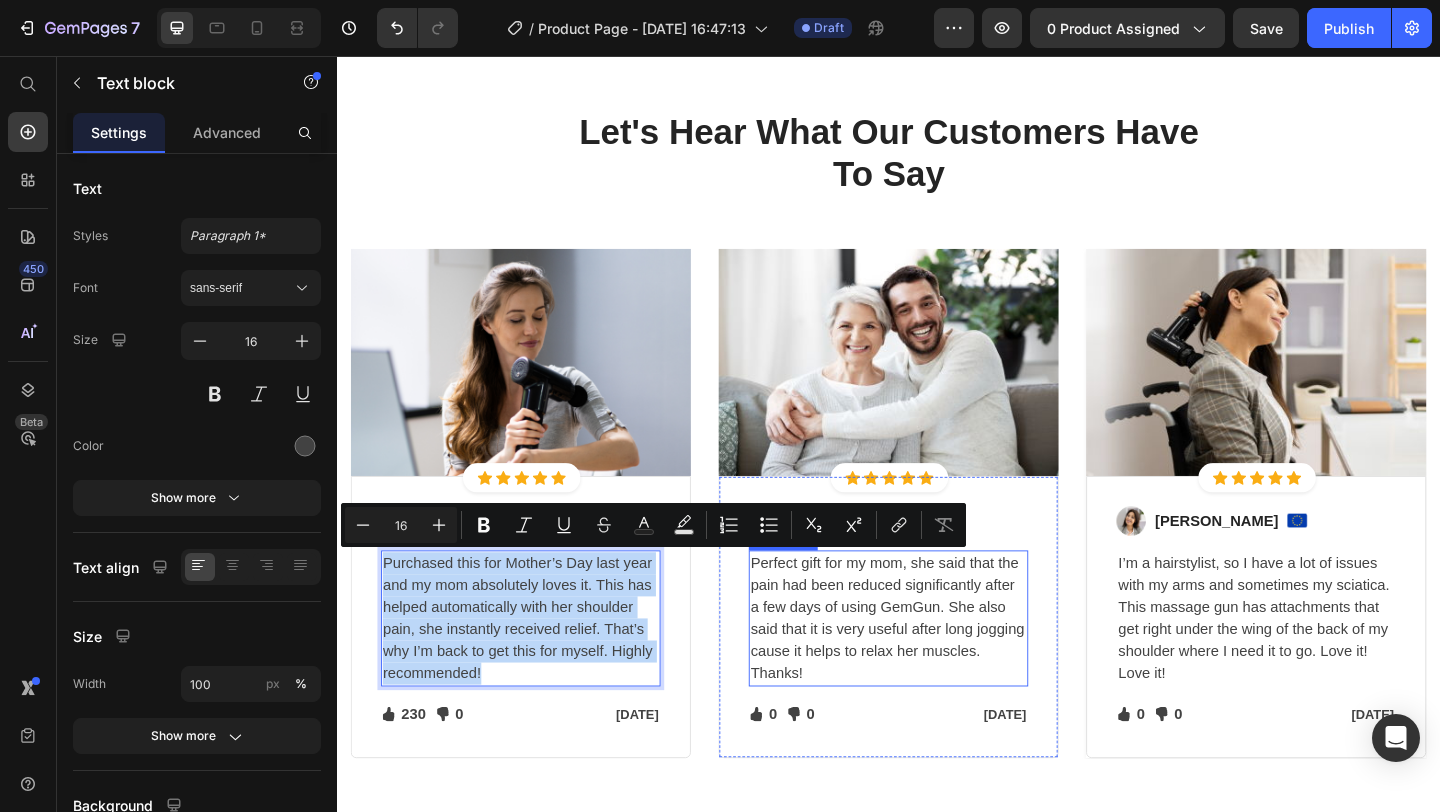 click on "Perfect gift for my mom, she said that the pain had been reduced significantly after a few days of using GemGun. She also said that it is very useful after long jogging cause it helps to relax her muscles. Thanks!" at bounding box center [937, 668] 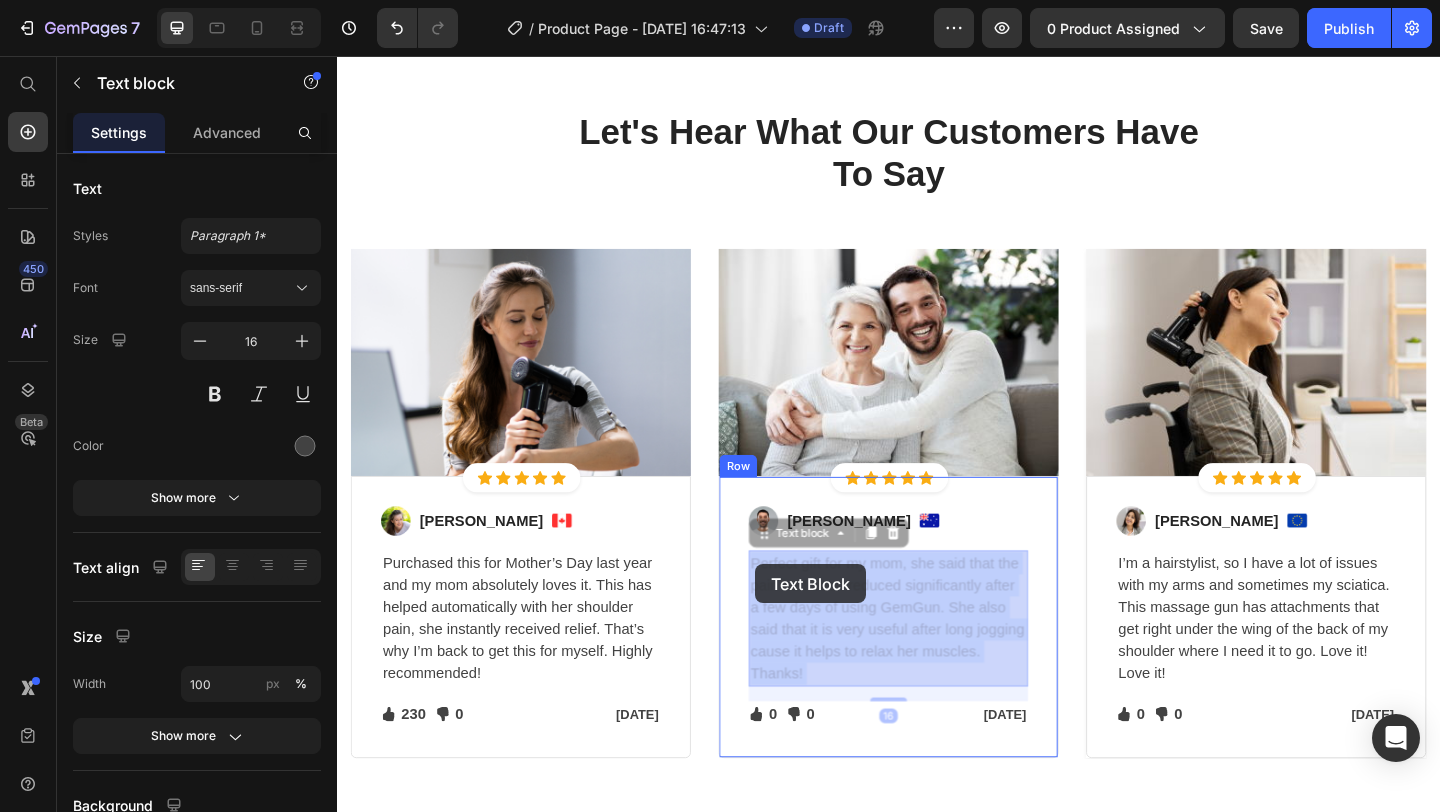 drag, startPoint x: 855, startPoint y: 726, endPoint x: 792, endPoint y: 612, distance: 130.24976 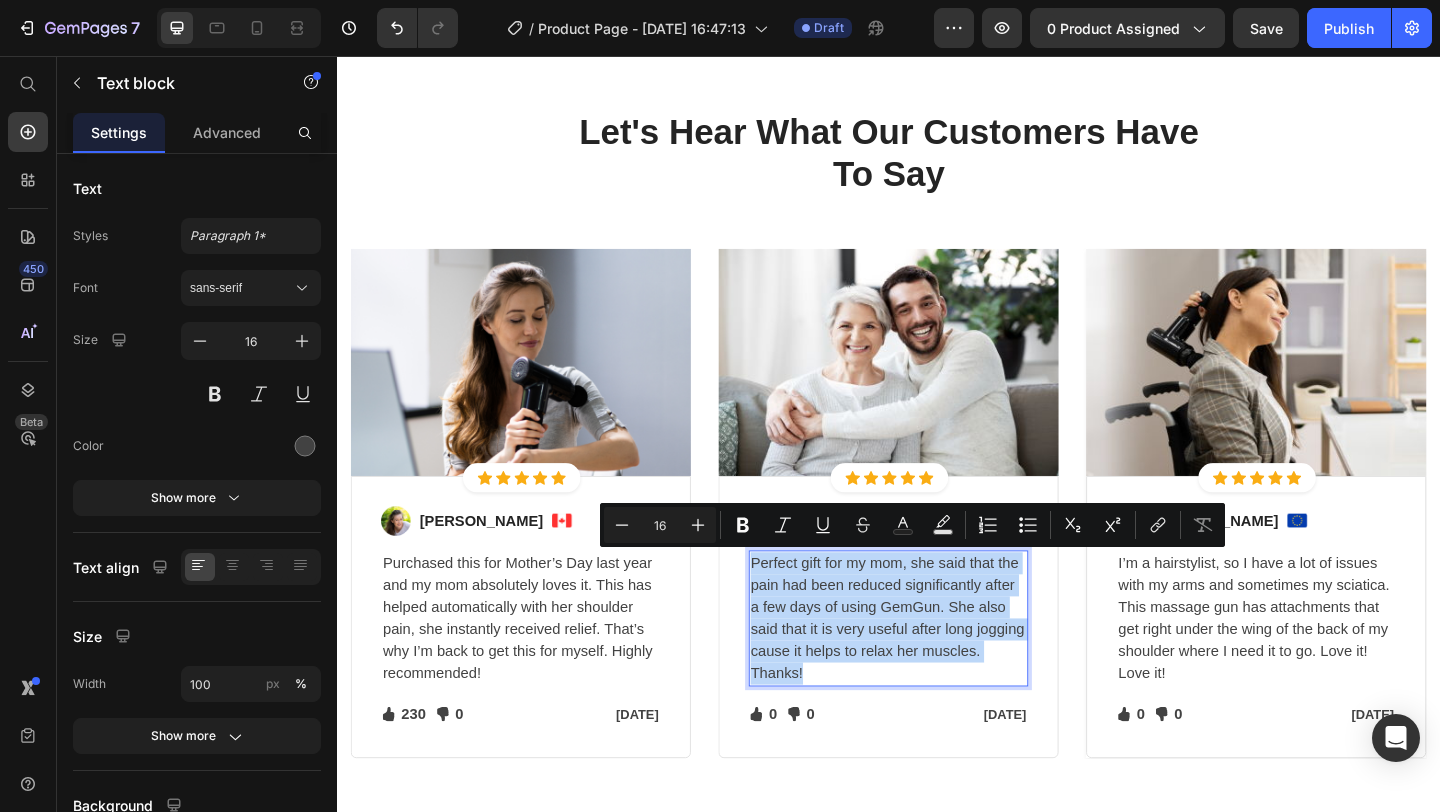 drag, startPoint x: 861, startPoint y: 729, endPoint x: 790, endPoint y: 615, distance: 134.3019 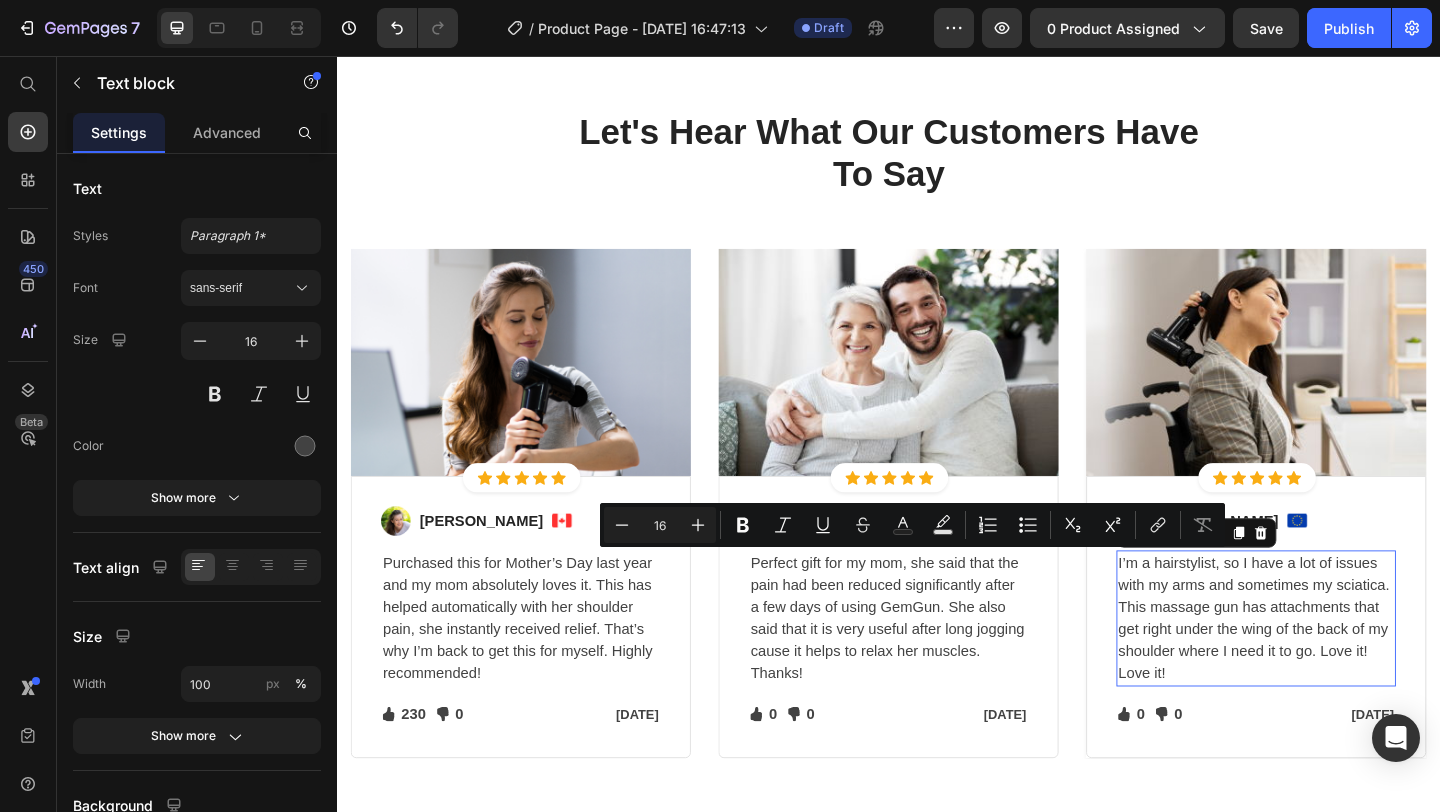 click on "I’m a hairstylist, so I have a lot of issues with my arms and sometimes my sciatica. This massage gun has attachments that get right under the wing of the back of my shoulder where I need it to go. Love it! Love it!" at bounding box center (1337, 668) 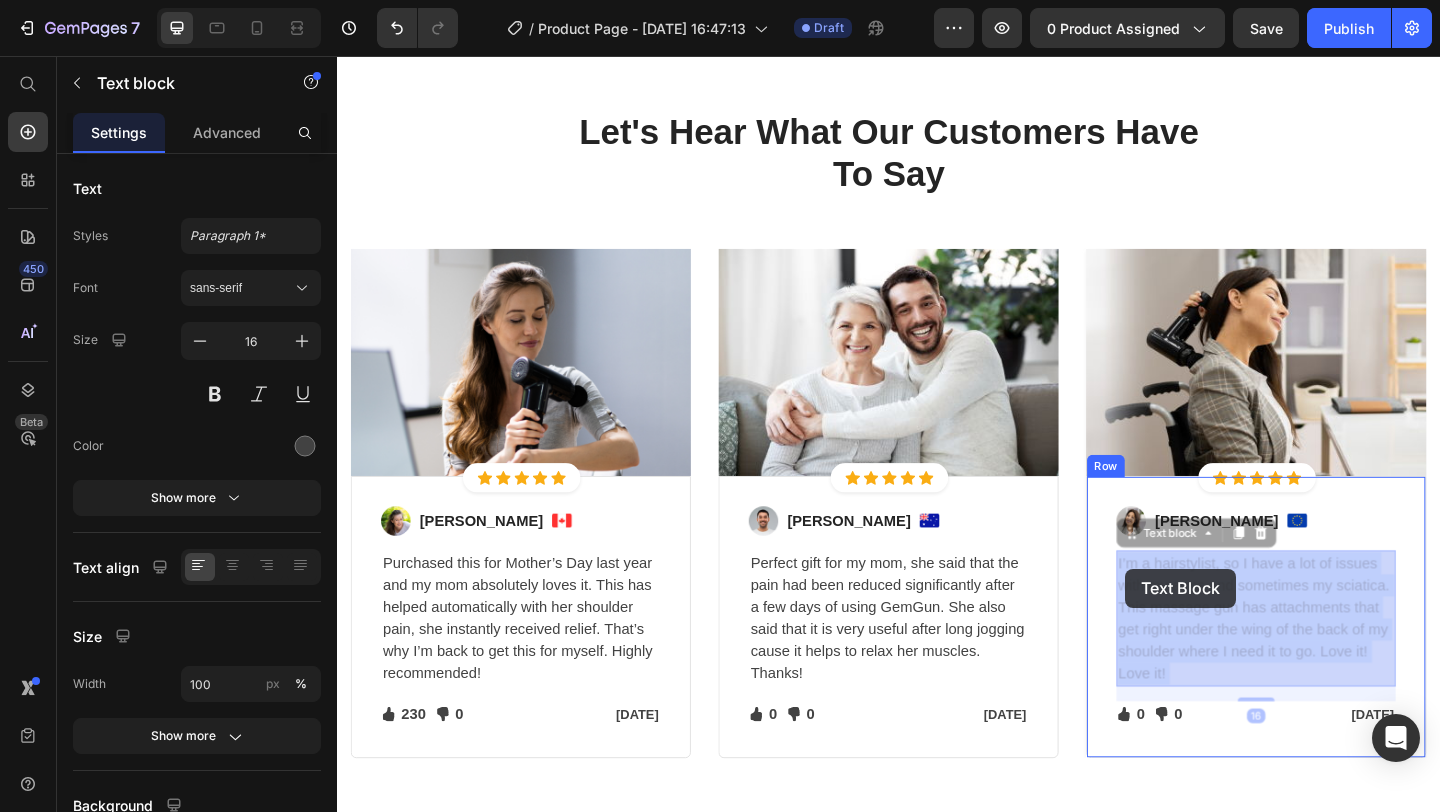 drag, startPoint x: 1250, startPoint y: 726, endPoint x: 1194, endPoint y: 614, distance: 125.21981 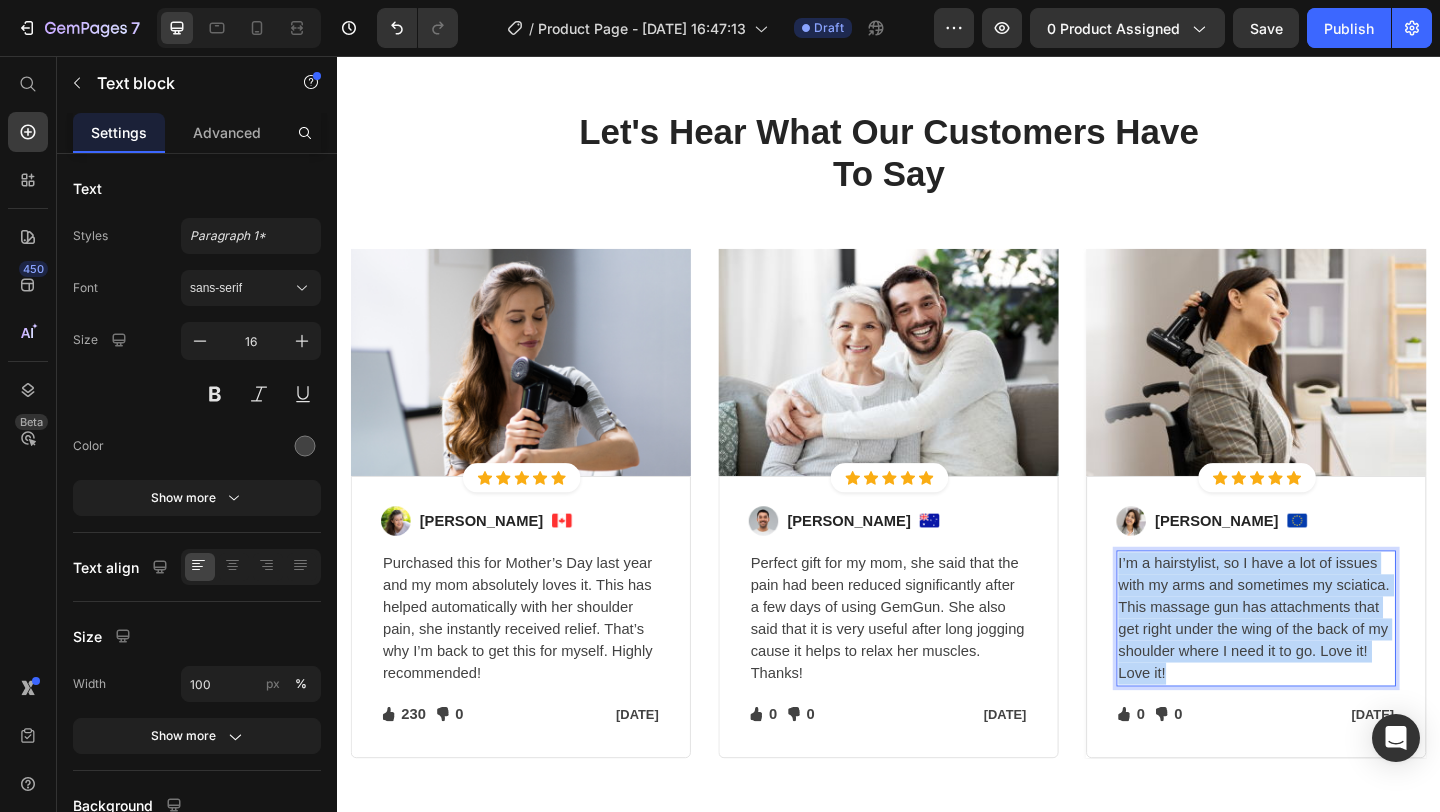 drag, startPoint x: 1255, startPoint y: 723, endPoint x: 1188, endPoint y: 611, distance: 130.51053 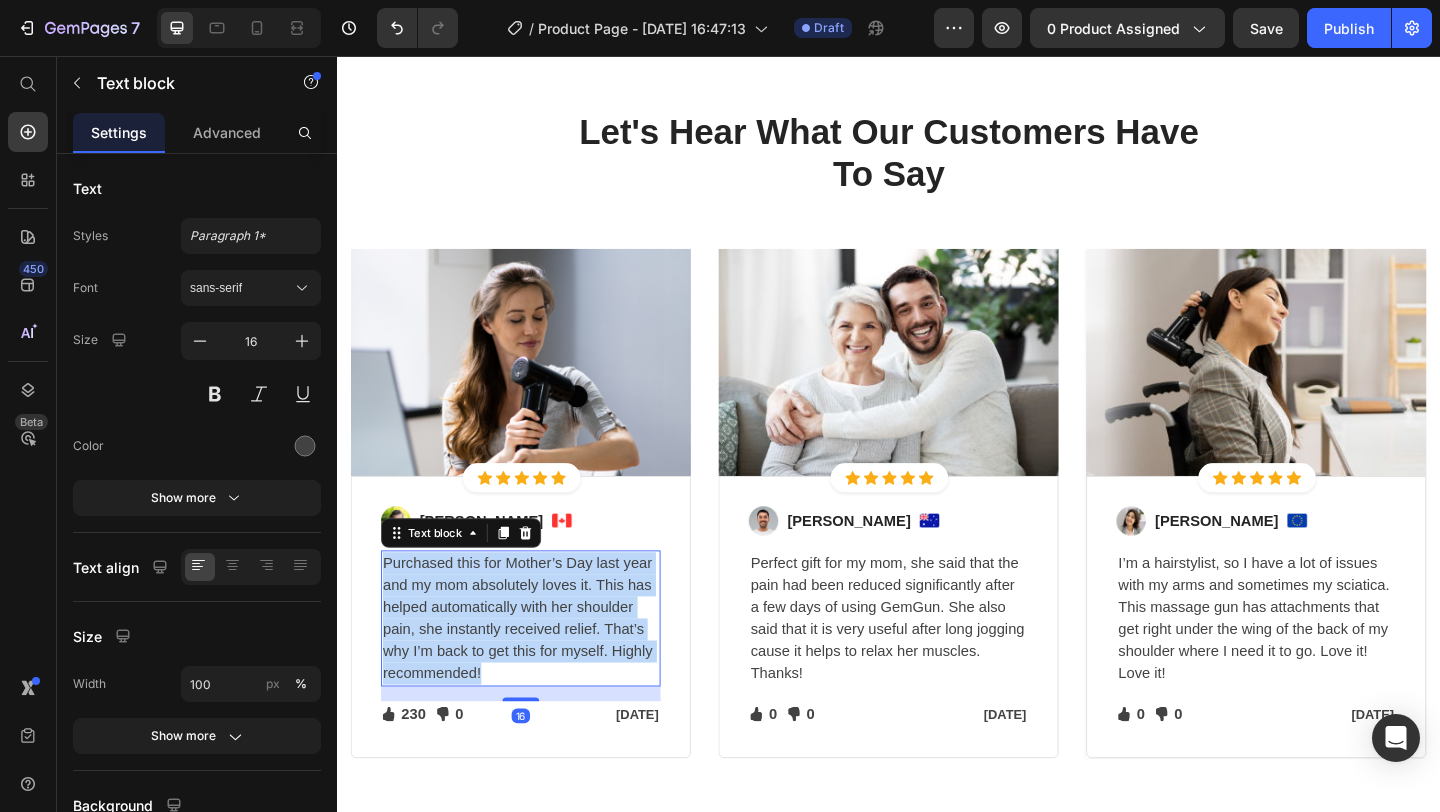 click on "Purchased this for Mother’s Day last year and my mom absolutely loves it. This has helped automatically with her shoulder pain, she instantly received relief. That’s why I’m back to get this for myself. Highly recommended!" at bounding box center [537, 668] 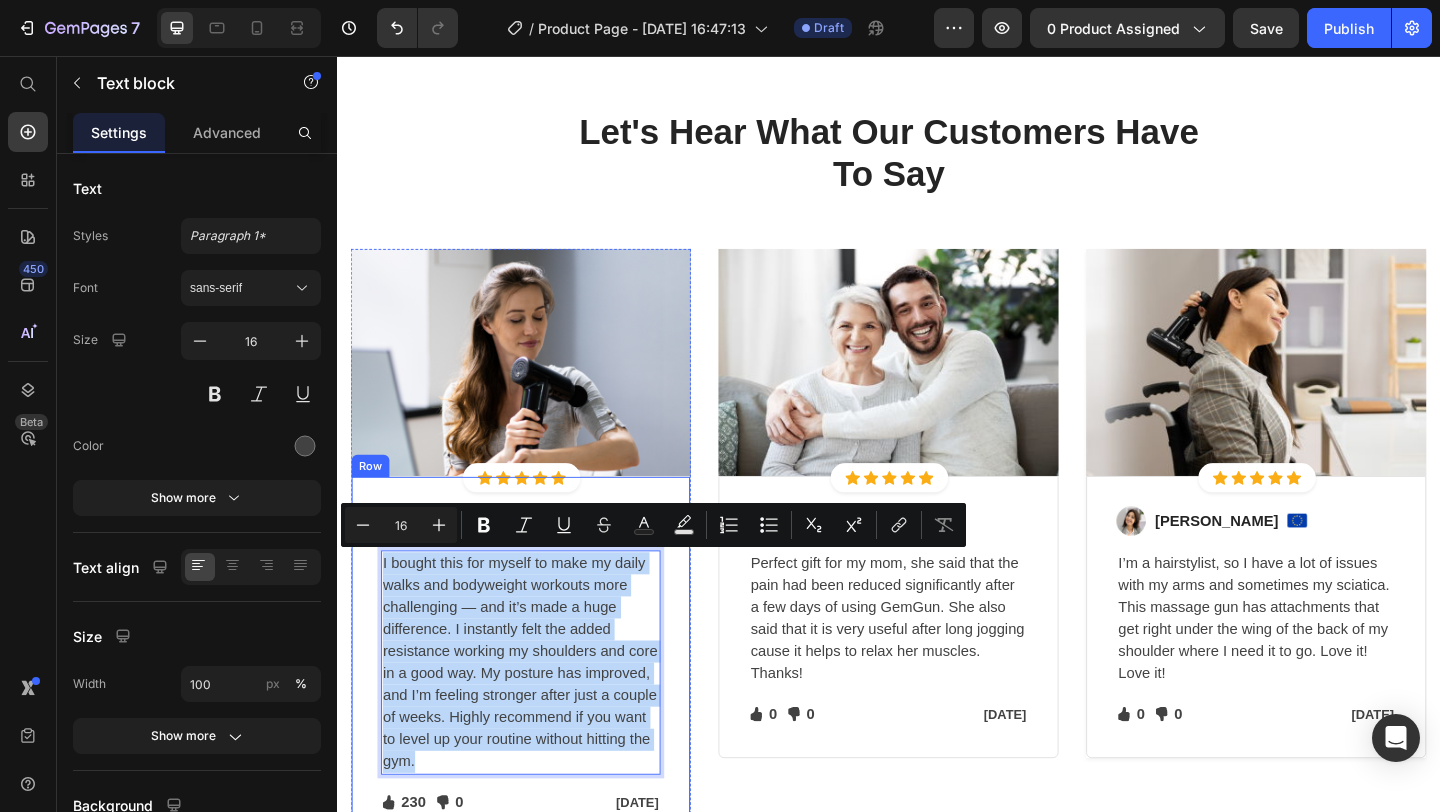 drag, startPoint x: 459, startPoint y: 823, endPoint x: 380, endPoint y: 602, distance: 234.69554 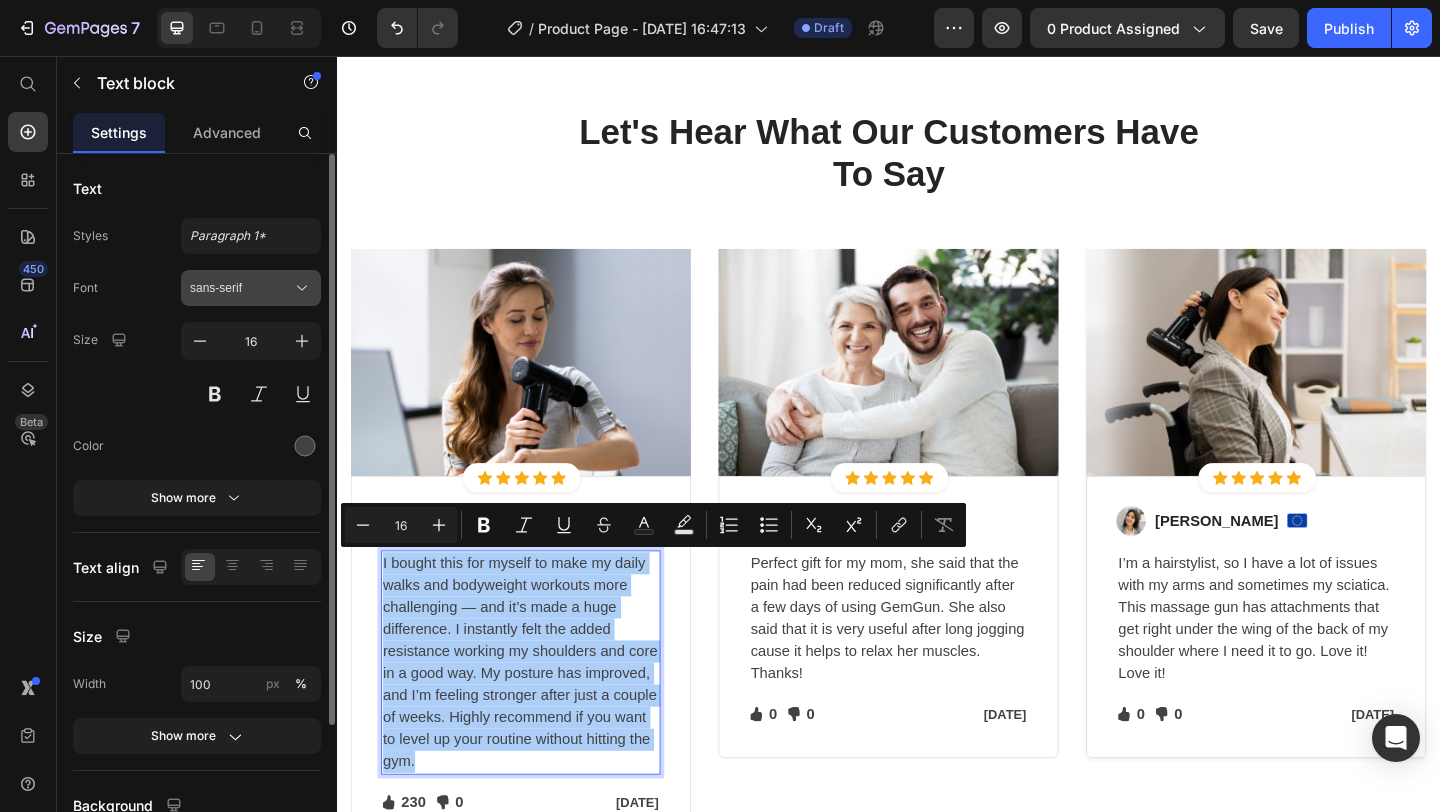 click on "sans-serif" at bounding box center (251, 288) 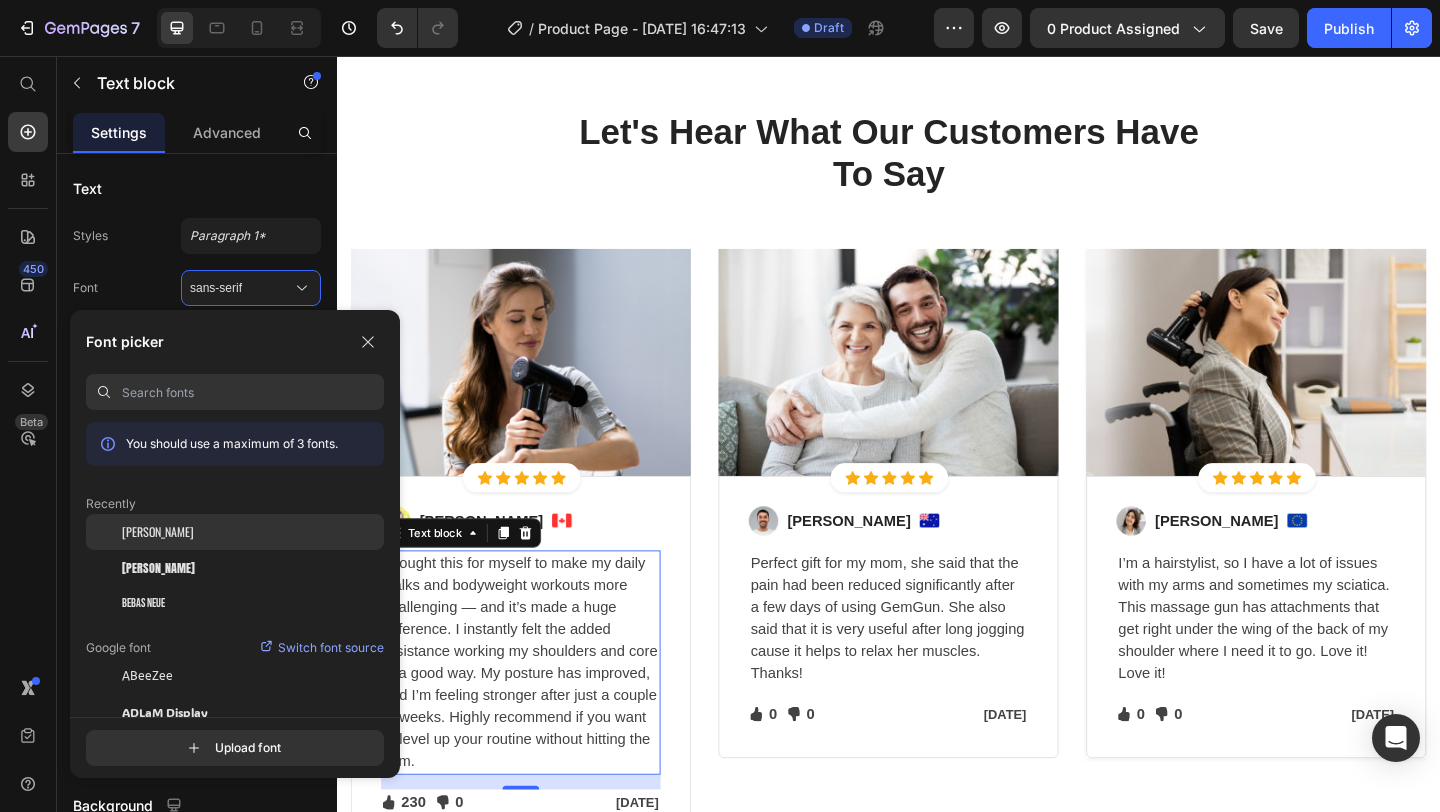 click on "[PERSON_NAME]" 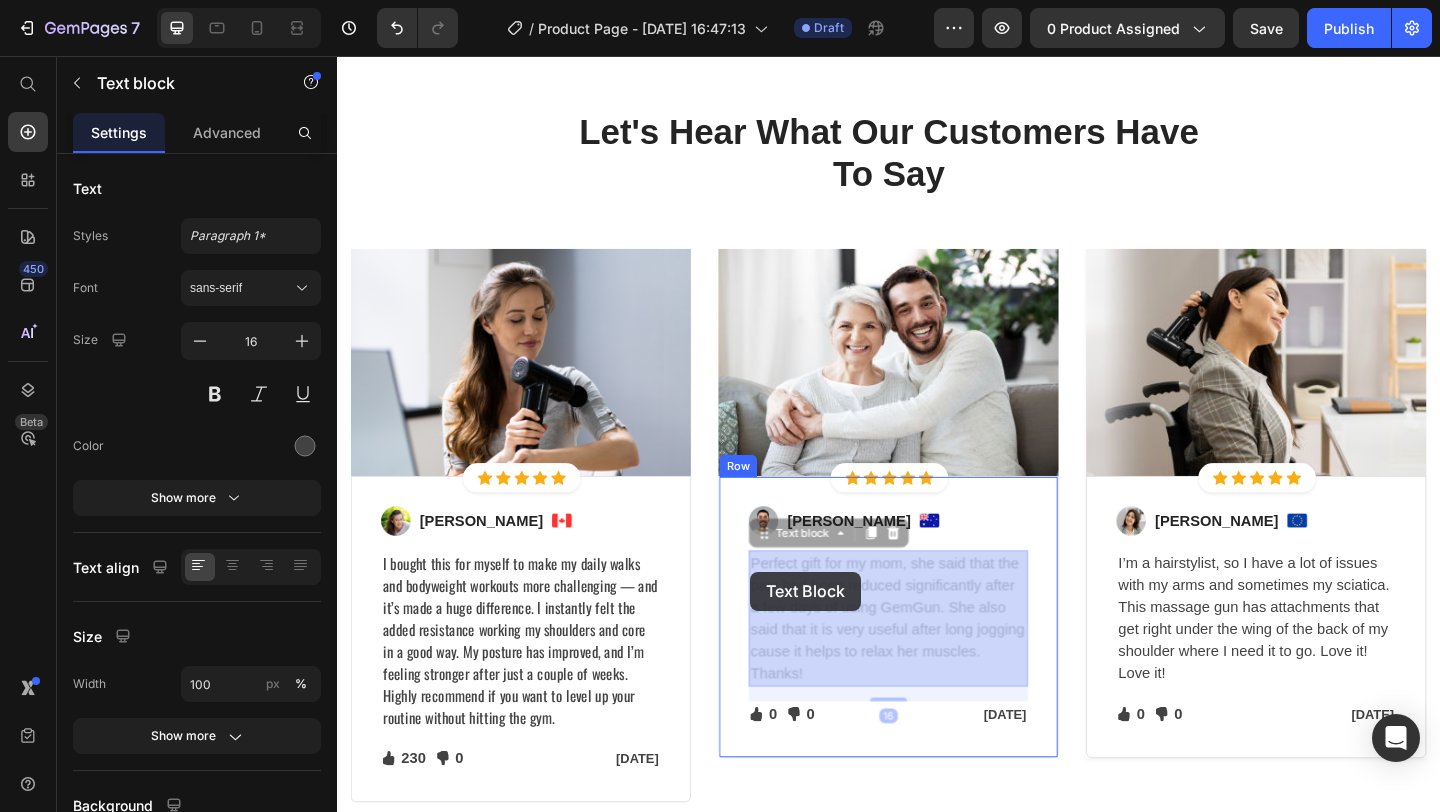 drag, startPoint x: 863, startPoint y: 727, endPoint x: 786, endPoint y: 617, distance: 134.27211 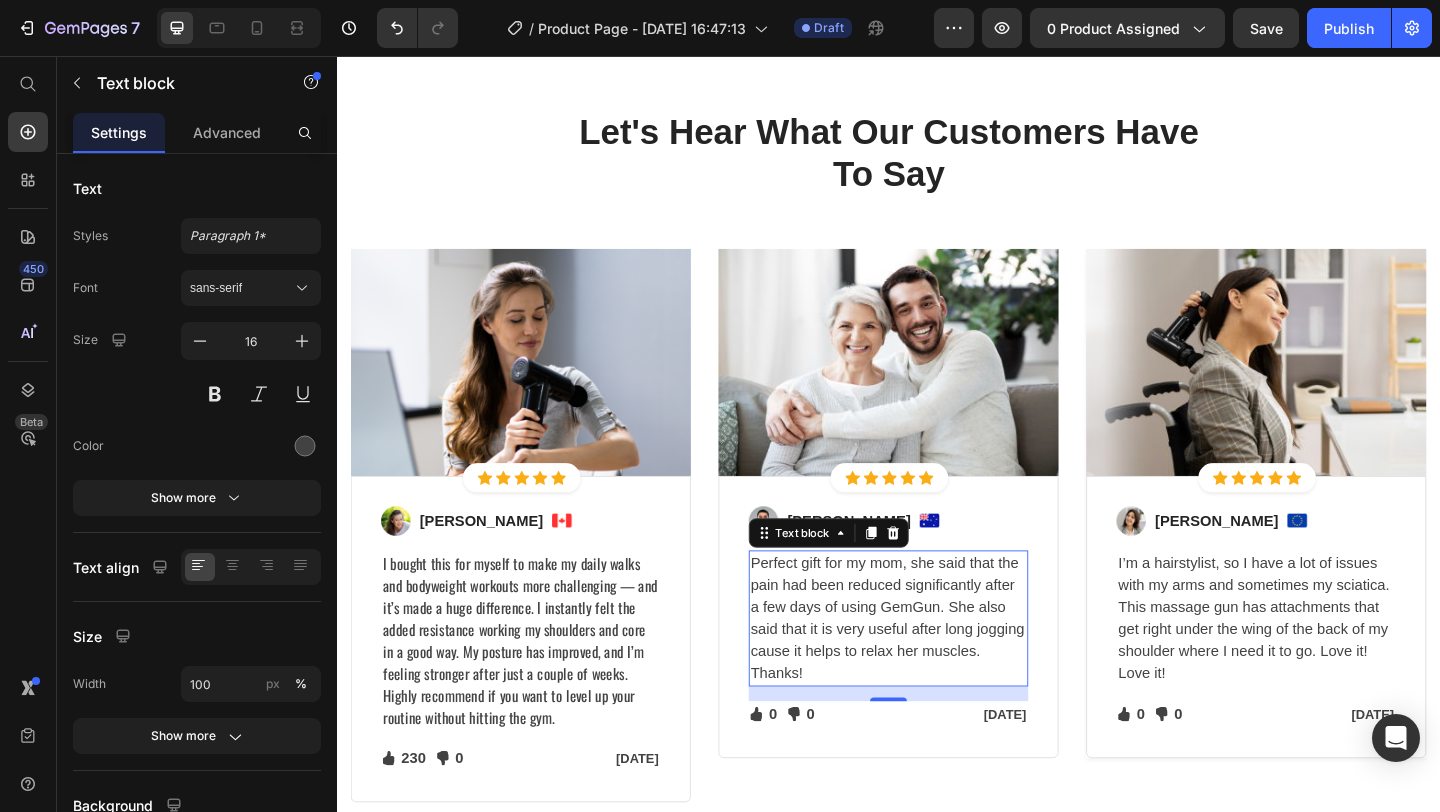 click on "Perfect gift for my mom, she said that the pain had been reduced significantly after a few days of using GemGun. She also said that it is very useful after long jogging cause it helps to relax her muscles. Thanks!" at bounding box center (937, 668) 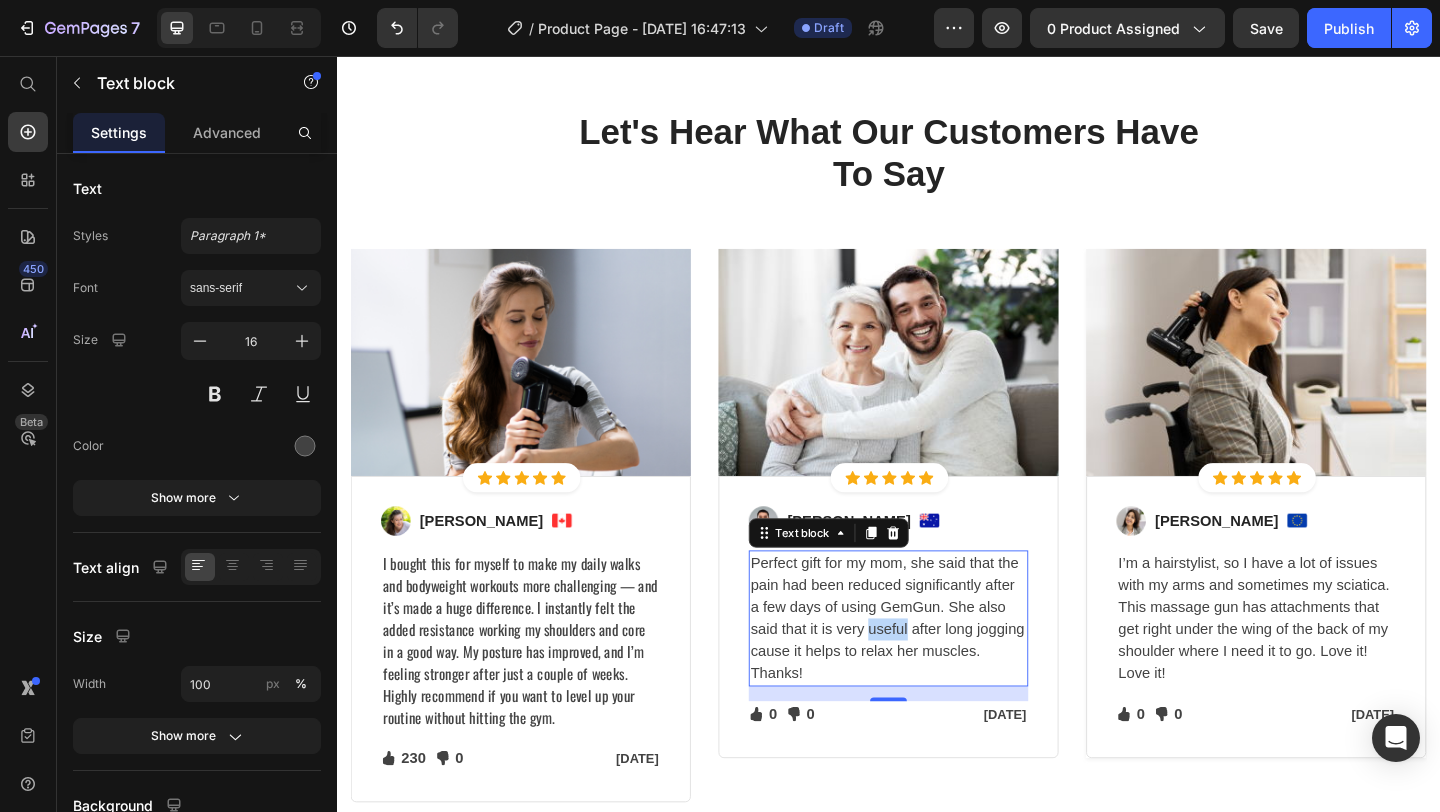 click on "Perfect gift for my mom, she said that the pain had been reduced significantly after a few days of using GemGun. She also said that it is very useful after long jogging cause it helps to relax her muscles. Thanks!" at bounding box center [937, 668] 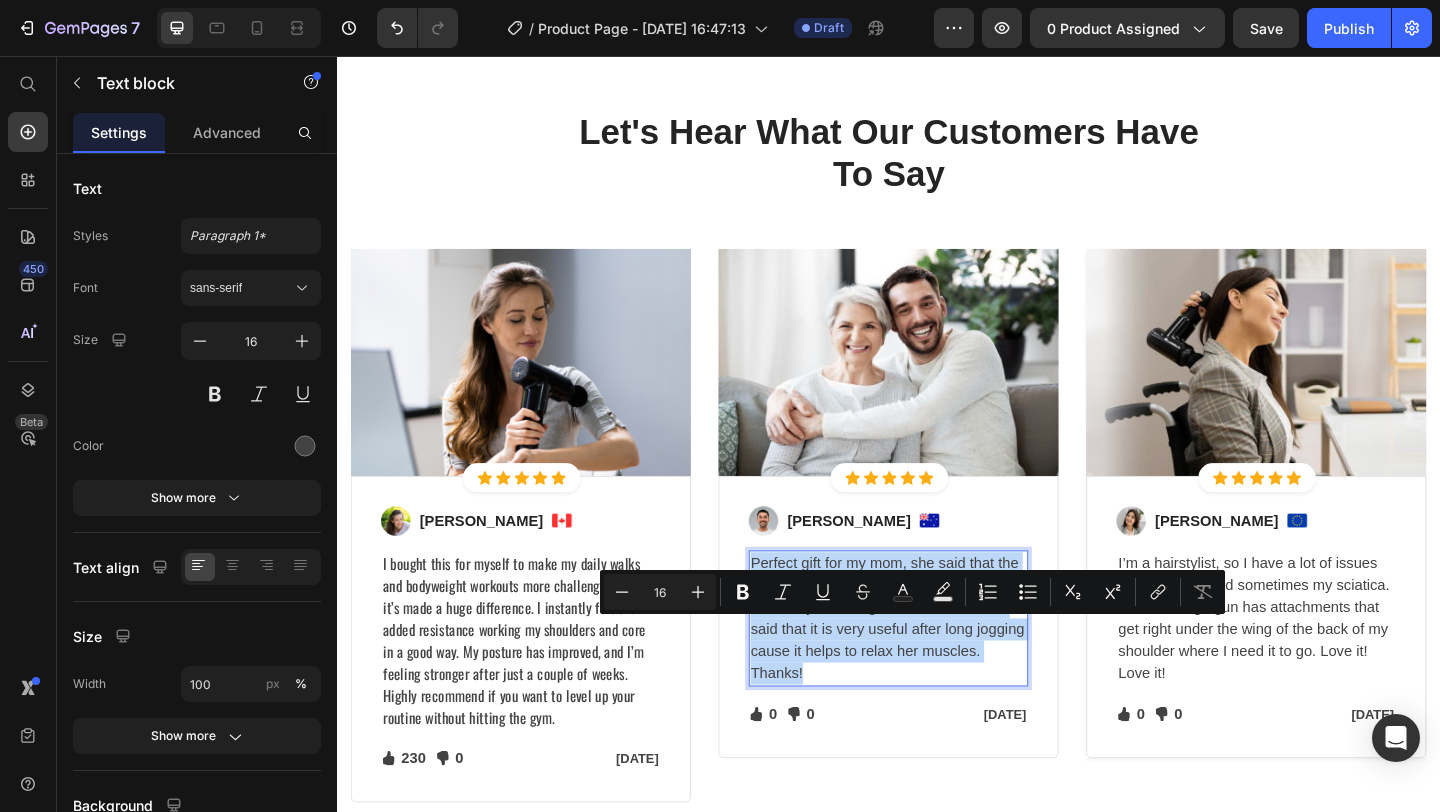 click on "Perfect gift for my mom, she said that the pain had been reduced significantly after a few days of using GemGun. She also said that it is very useful after long jogging cause it helps to relax her muscles. Thanks!" at bounding box center (937, 668) 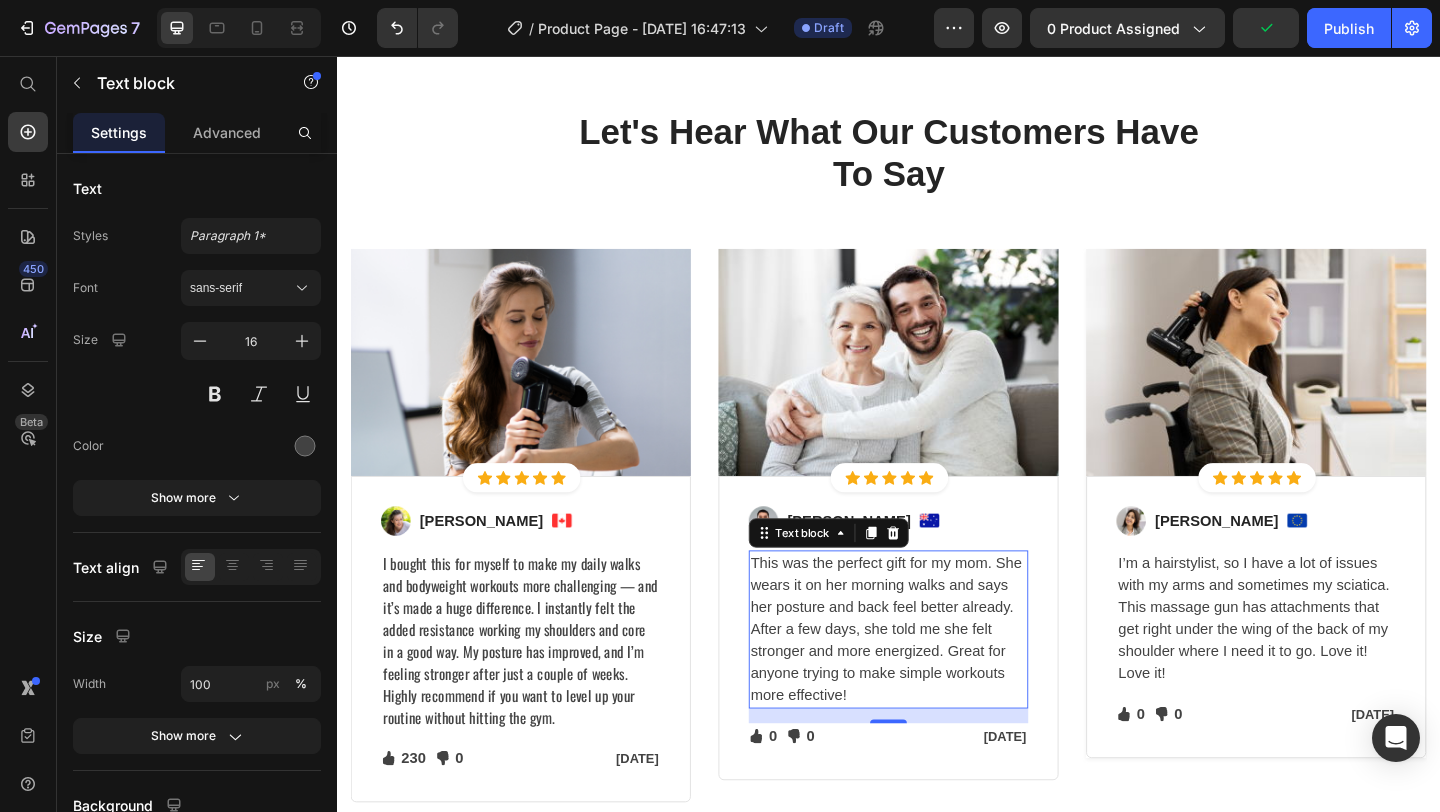 click on "I’m a hairstylist, so I have a lot of issues with my arms and sometimes my sciatica. This massage gun has attachments that get right under the wing of the back of my shoulder where I need it to go. Love it! Love it!" at bounding box center (1337, 668) 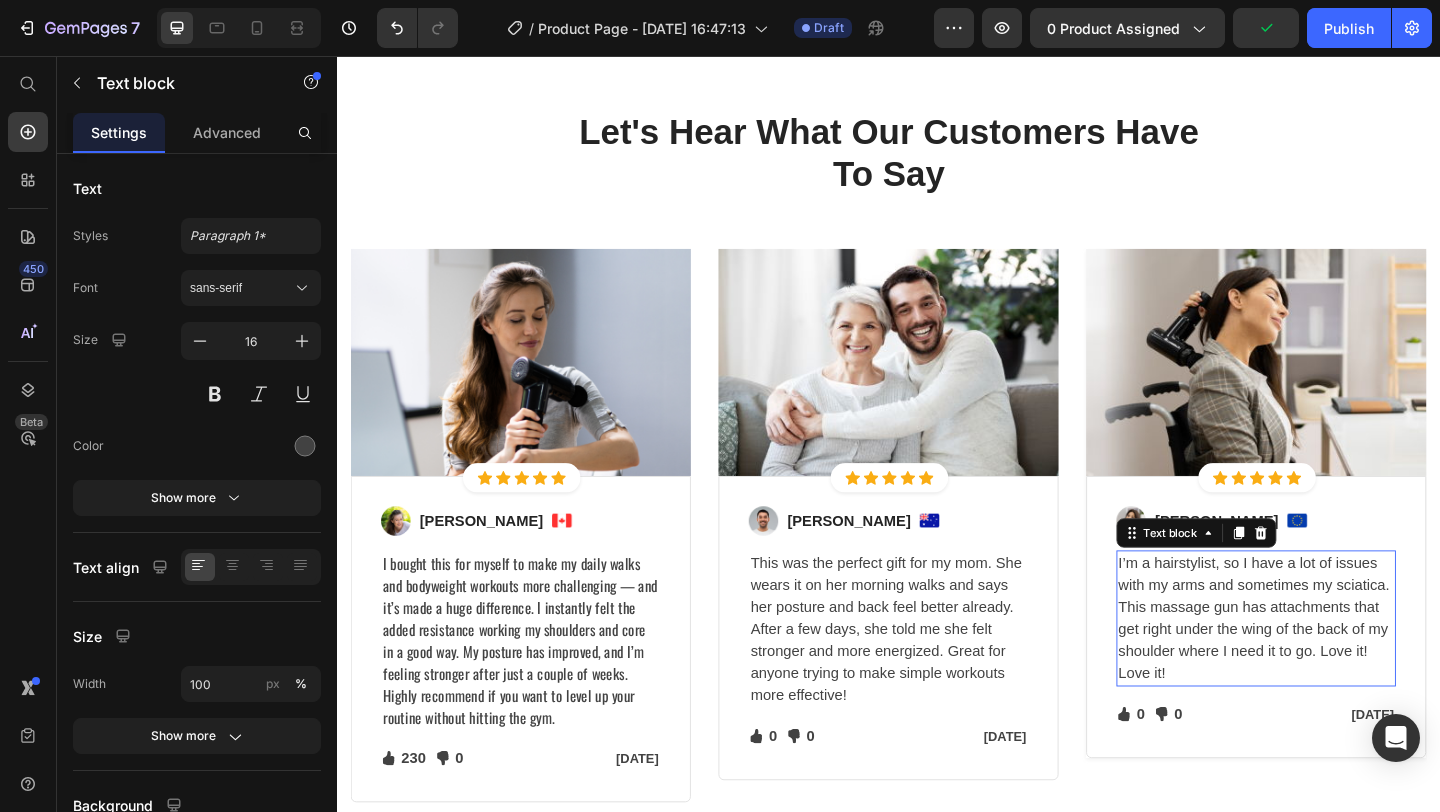 click on "I’m a hairstylist, so I have a lot of issues with my arms and sometimes my sciatica. This massage gun has attachments that get right under the wing of the back of my shoulder where I need it to go. Love it! Love it!" at bounding box center [1337, 668] 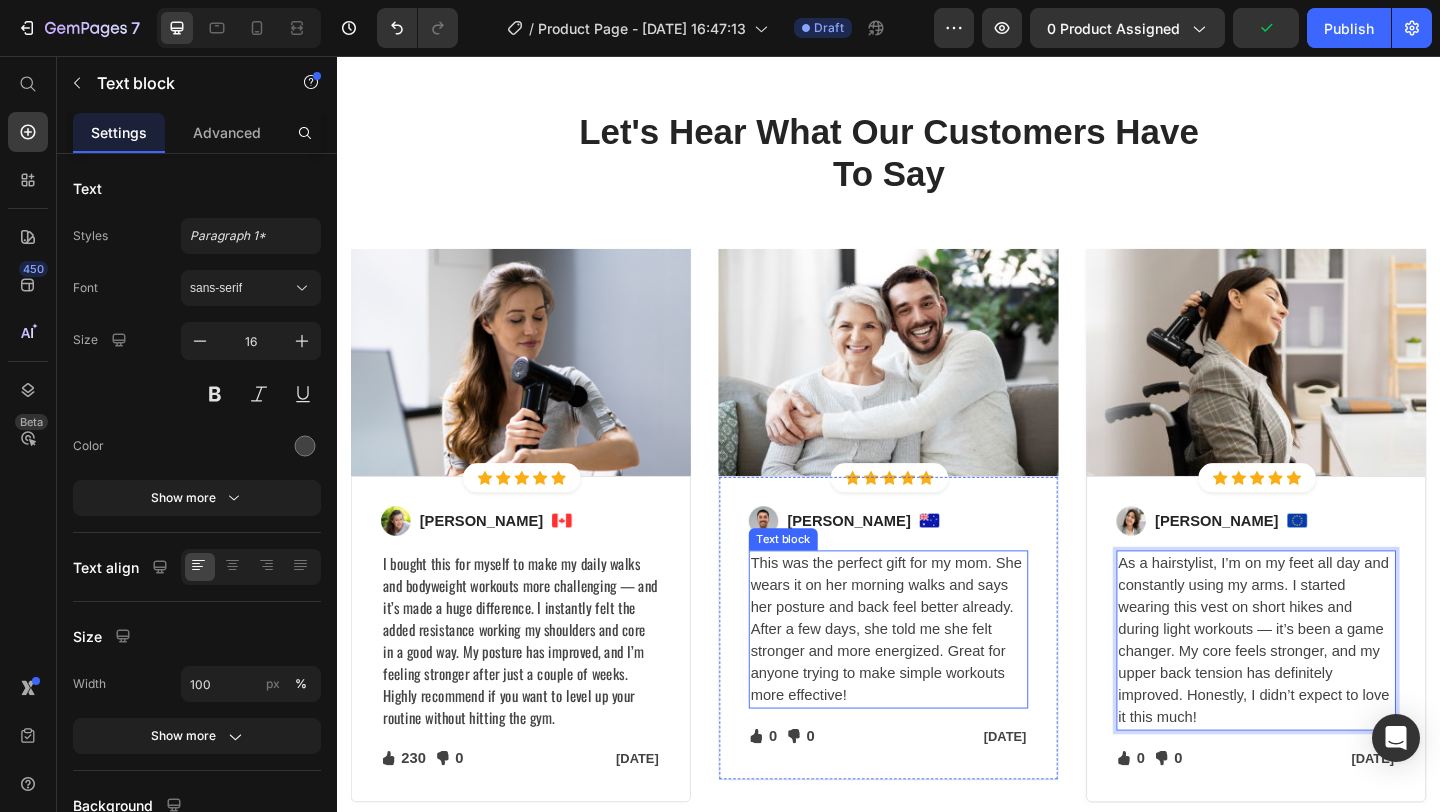 click on "This was the perfect gift for my mom. She wears it on her morning walks and says her posture and back feel better already. After a few days, she told me she felt stronger and more energized. Great for anyone trying to make simple workouts more effective!" at bounding box center (937, 680) 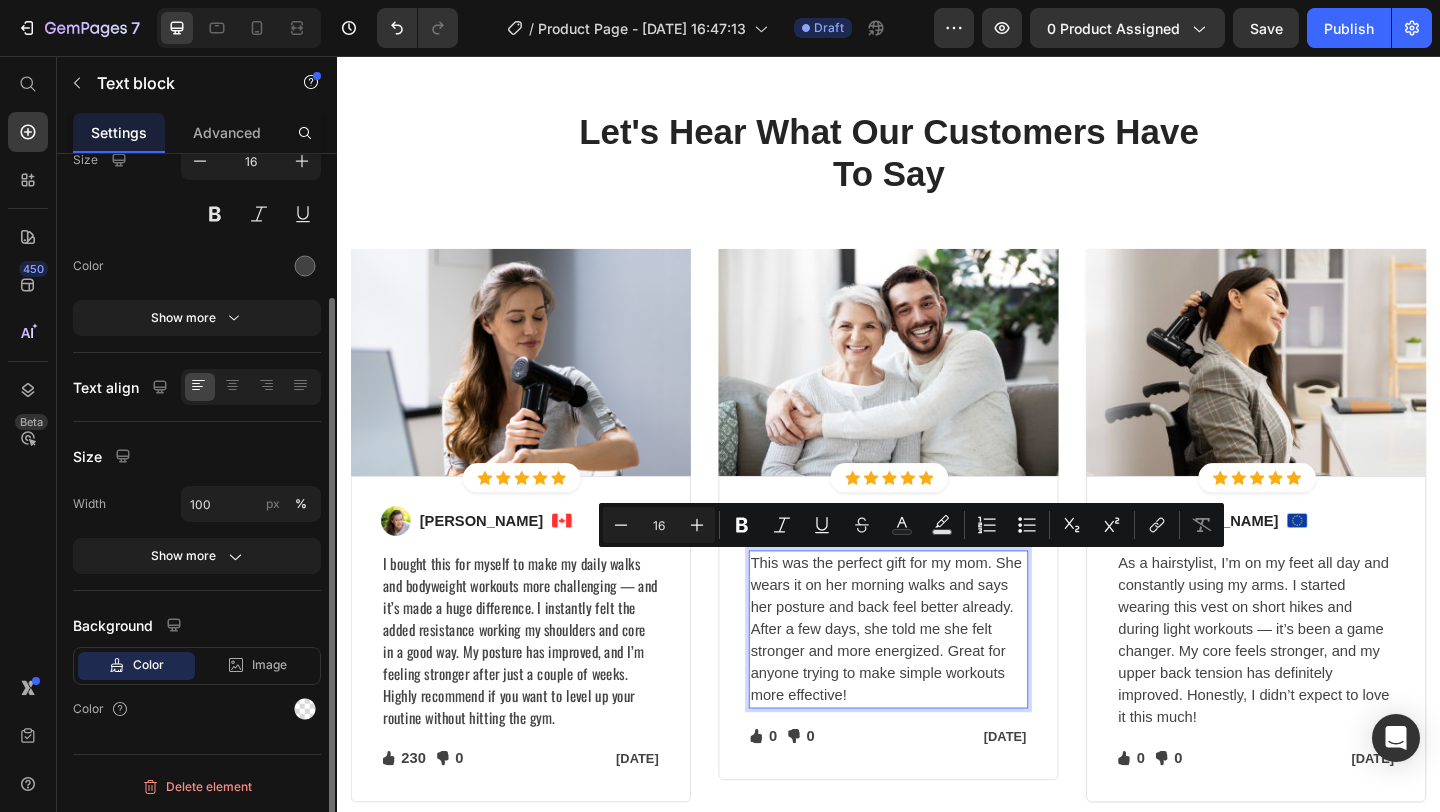 scroll, scrollTop: 0, scrollLeft: 0, axis: both 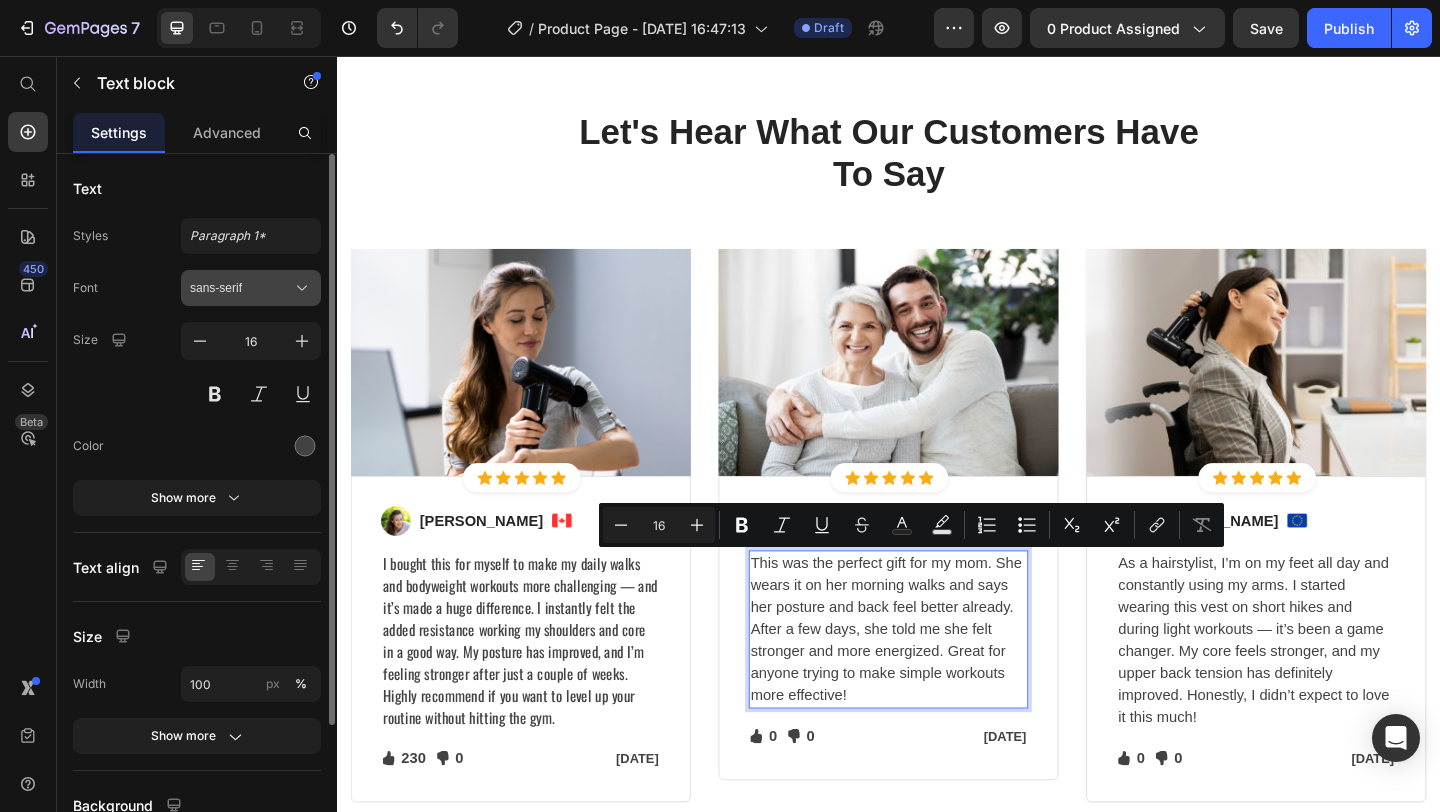 click on "sans-serif" at bounding box center (251, 288) 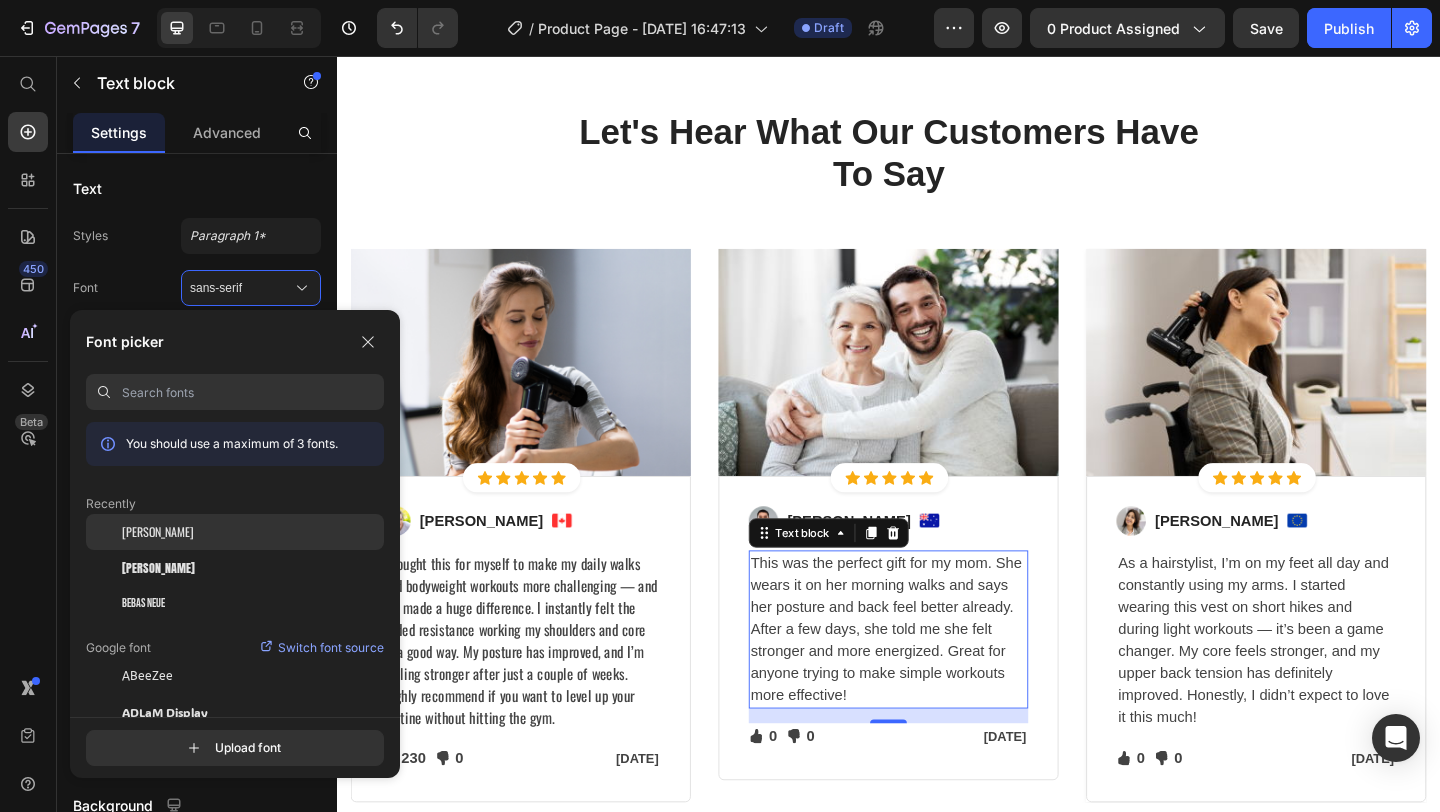 click on "[PERSON_NAME]" 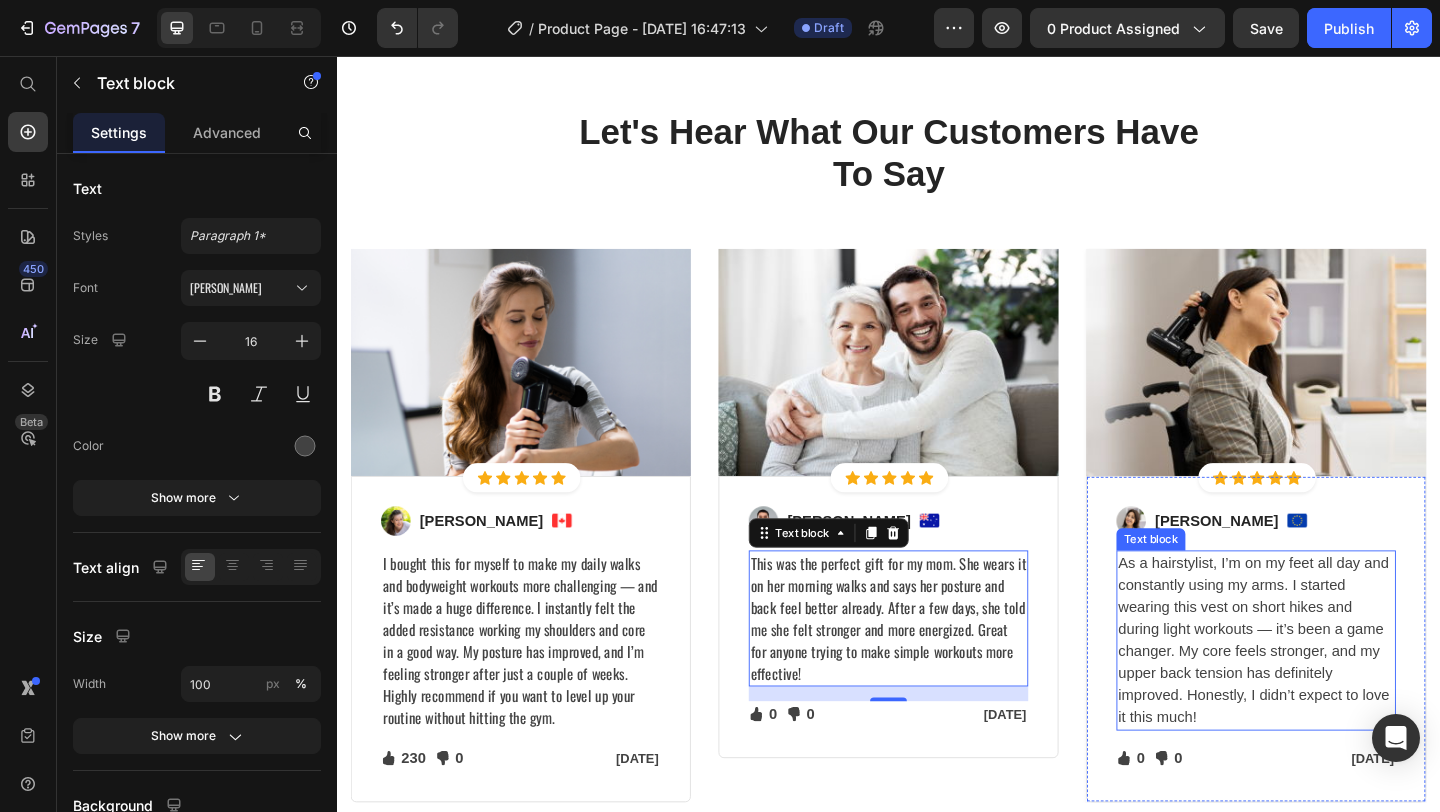 click on "As a hairstylist, I’m on my feet all day and constantly using my arms. I started wearing this vest on short hikes and during light workouts — it’s been a game changer. My core feels stronger, and my upper back tension has definitely improved. Honestly, I didn’t expect to love it this much!" at bounding box center [1337, 692] 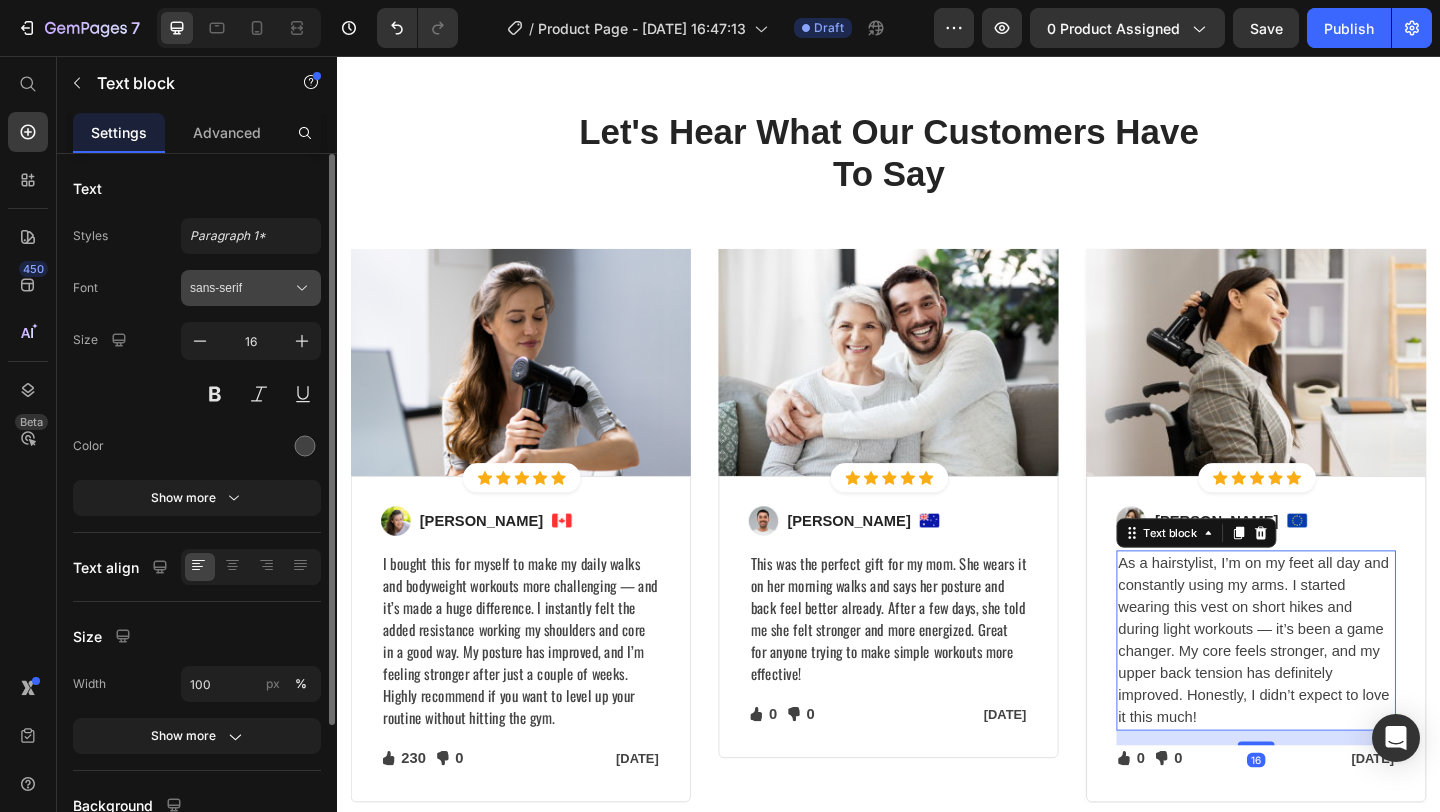 click on "sans-serif" at bounding box center [241, 288] 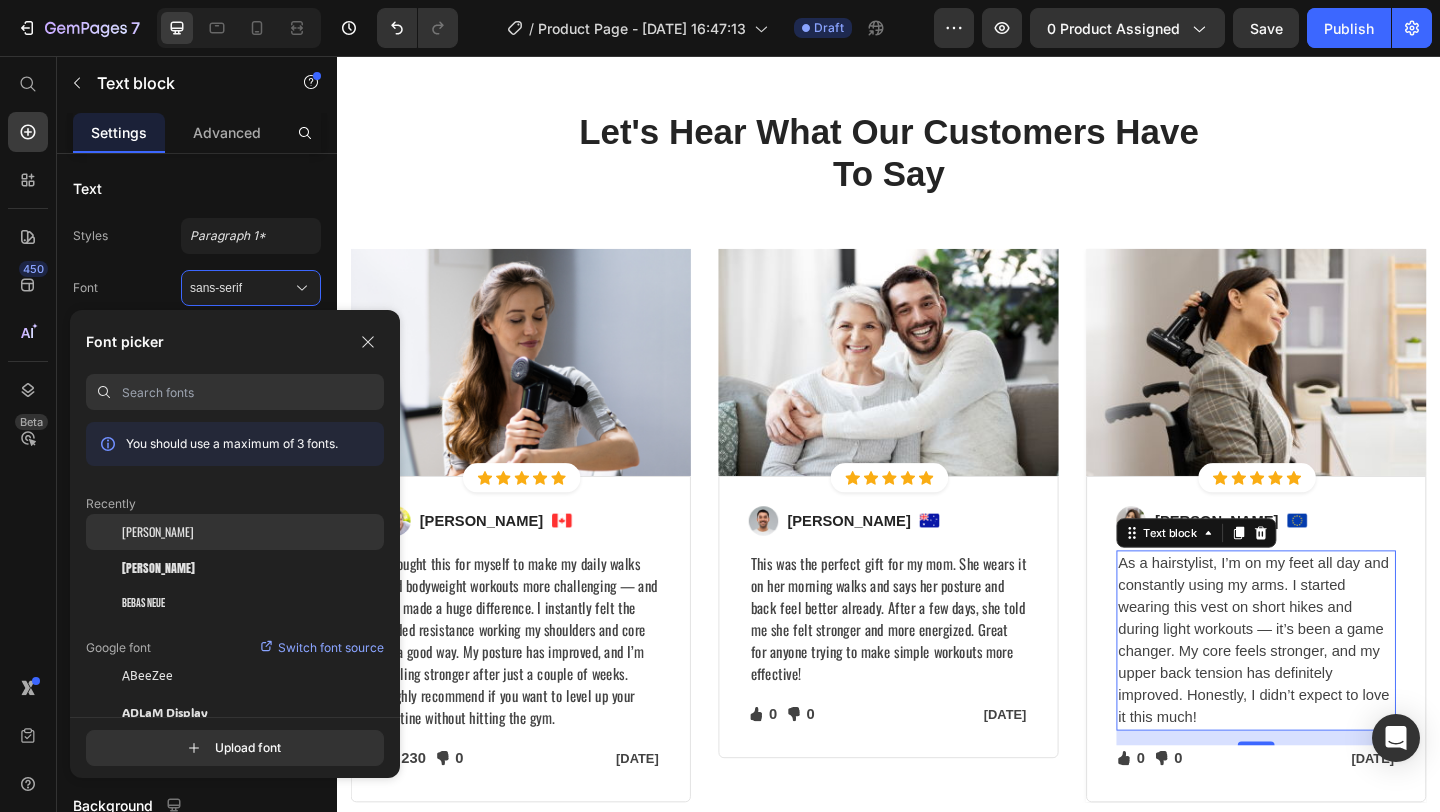 click on "[PERSON_NAME]" 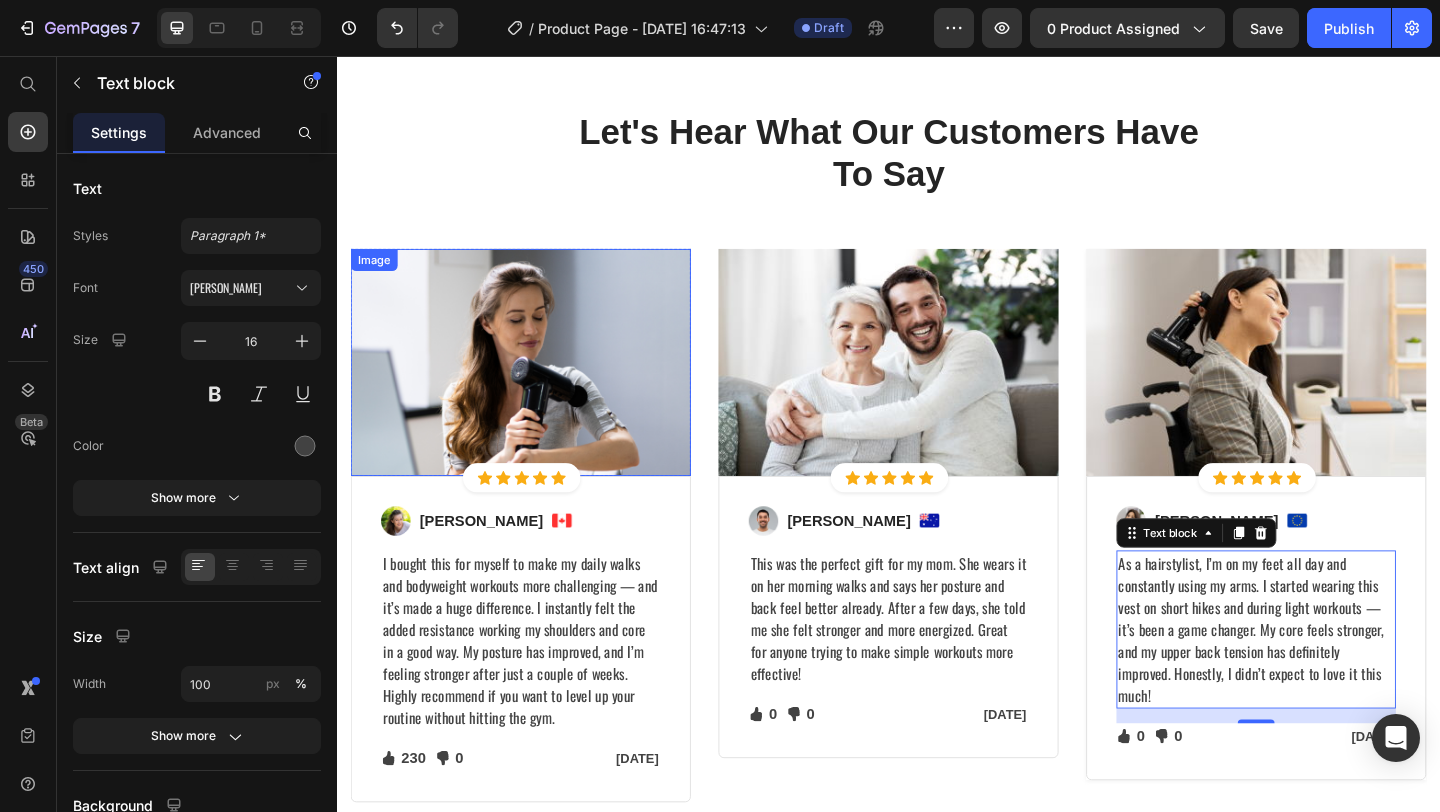 click at bounding box center (537, 389) 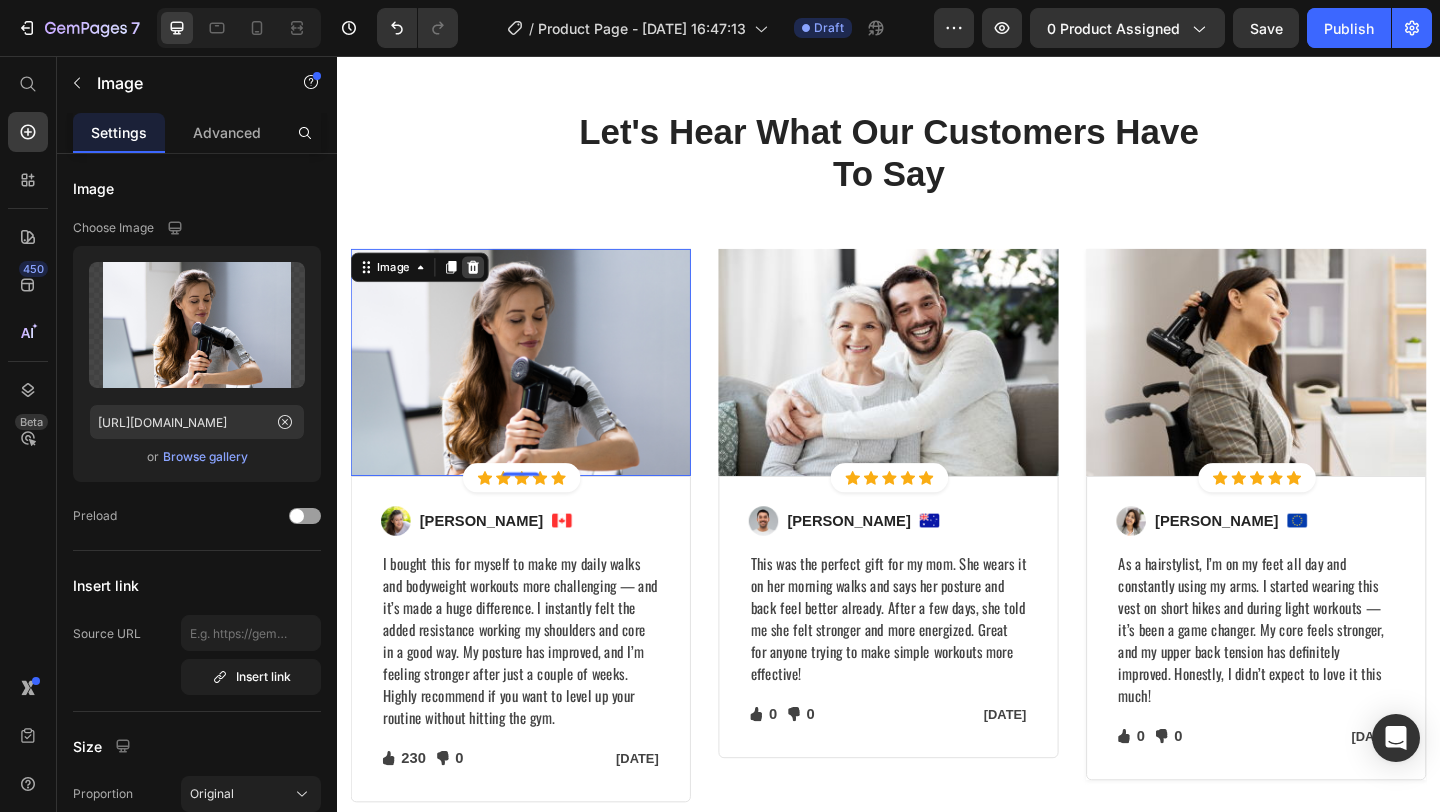 click 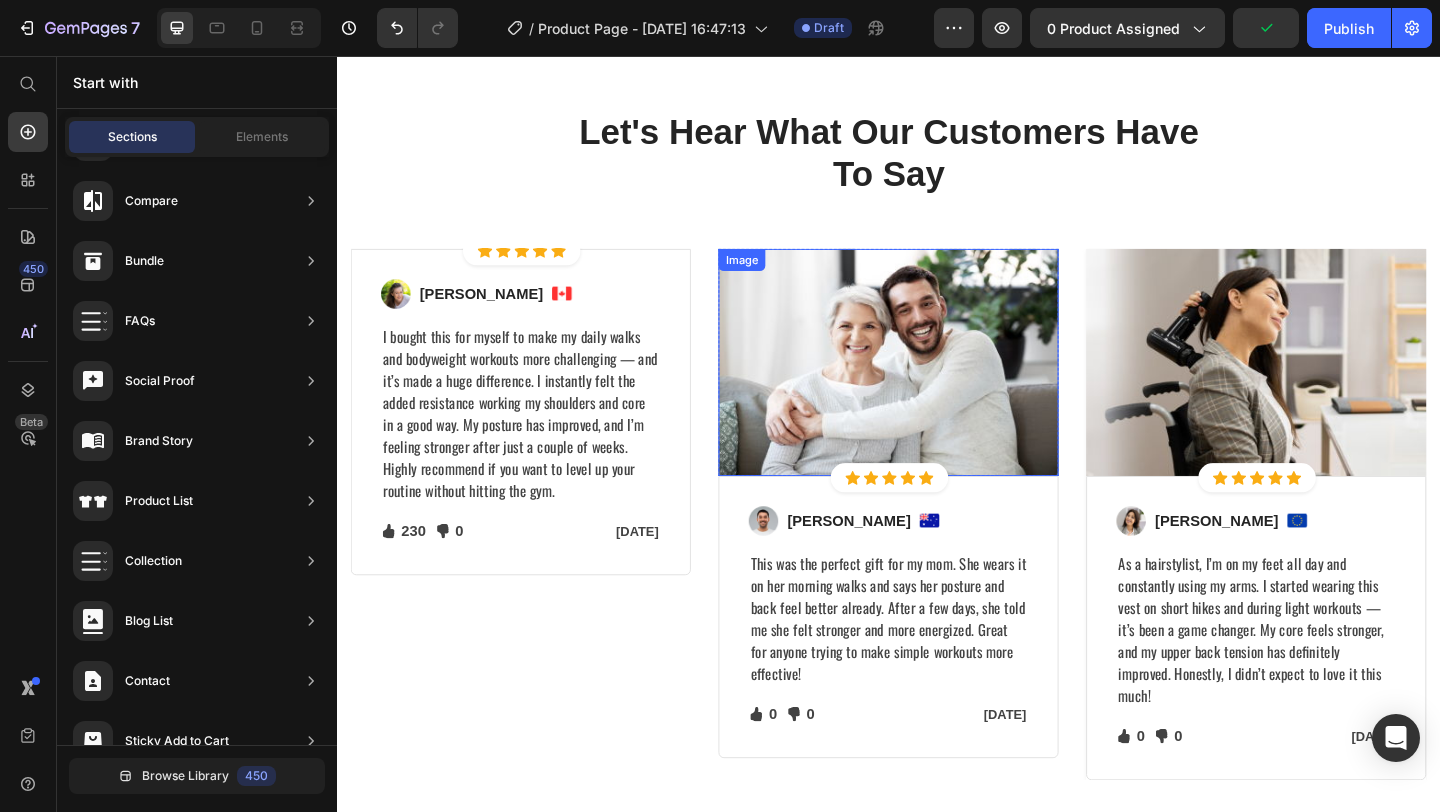 click at bounding box center [937, 389] 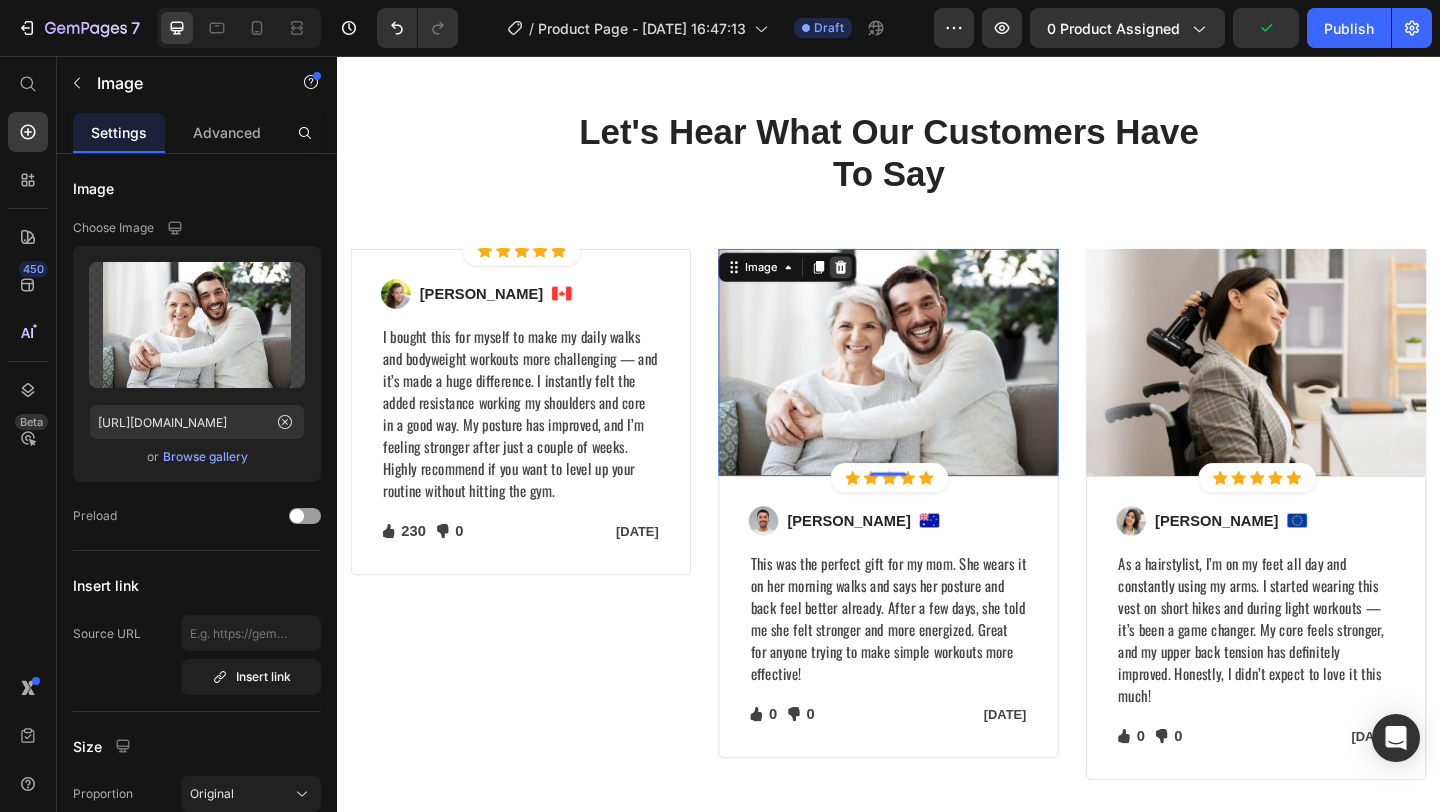 click 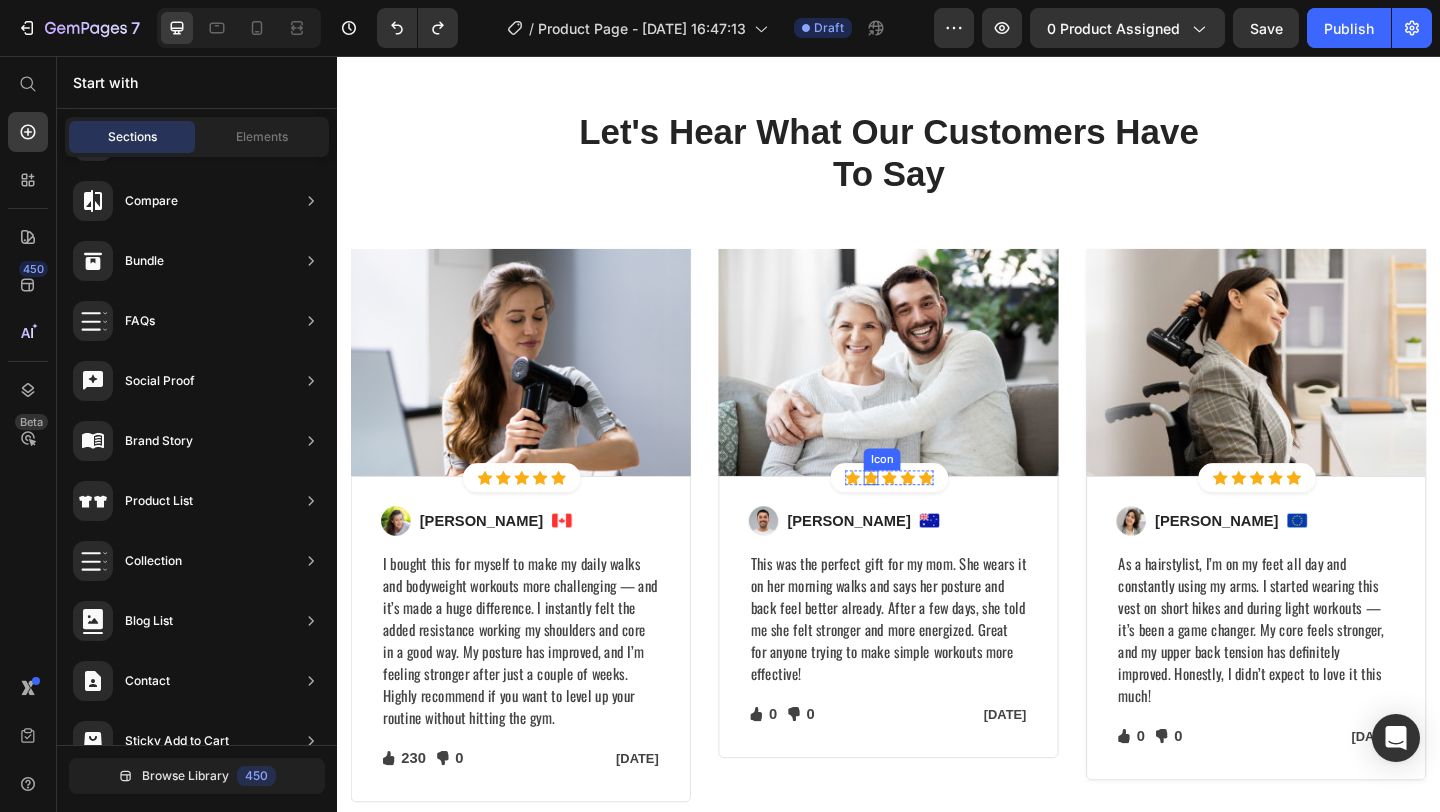 click 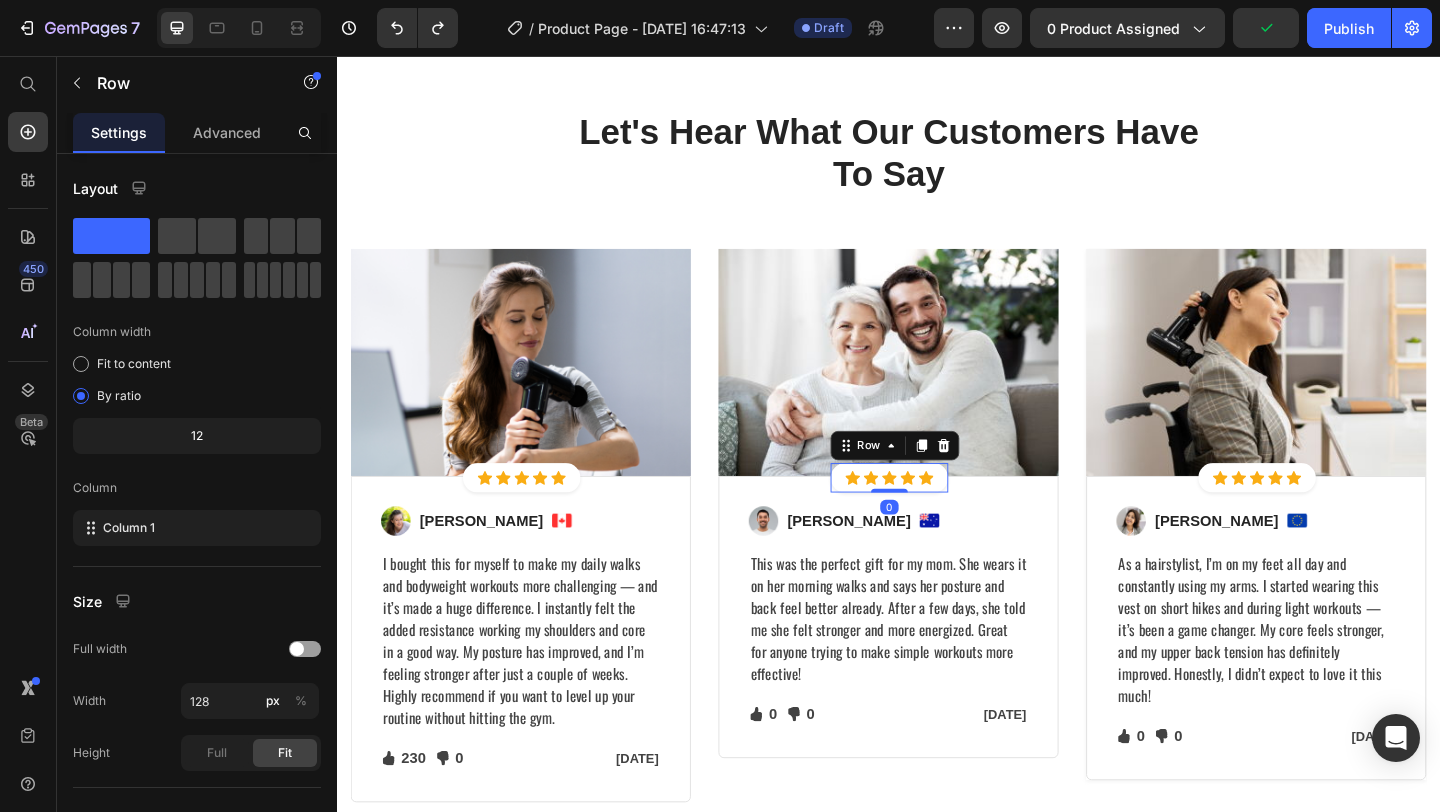 drag, startPoint x: 928, startPoint y: 526, endPoint x: 934, endPoint y: 493, distance: 33.54102 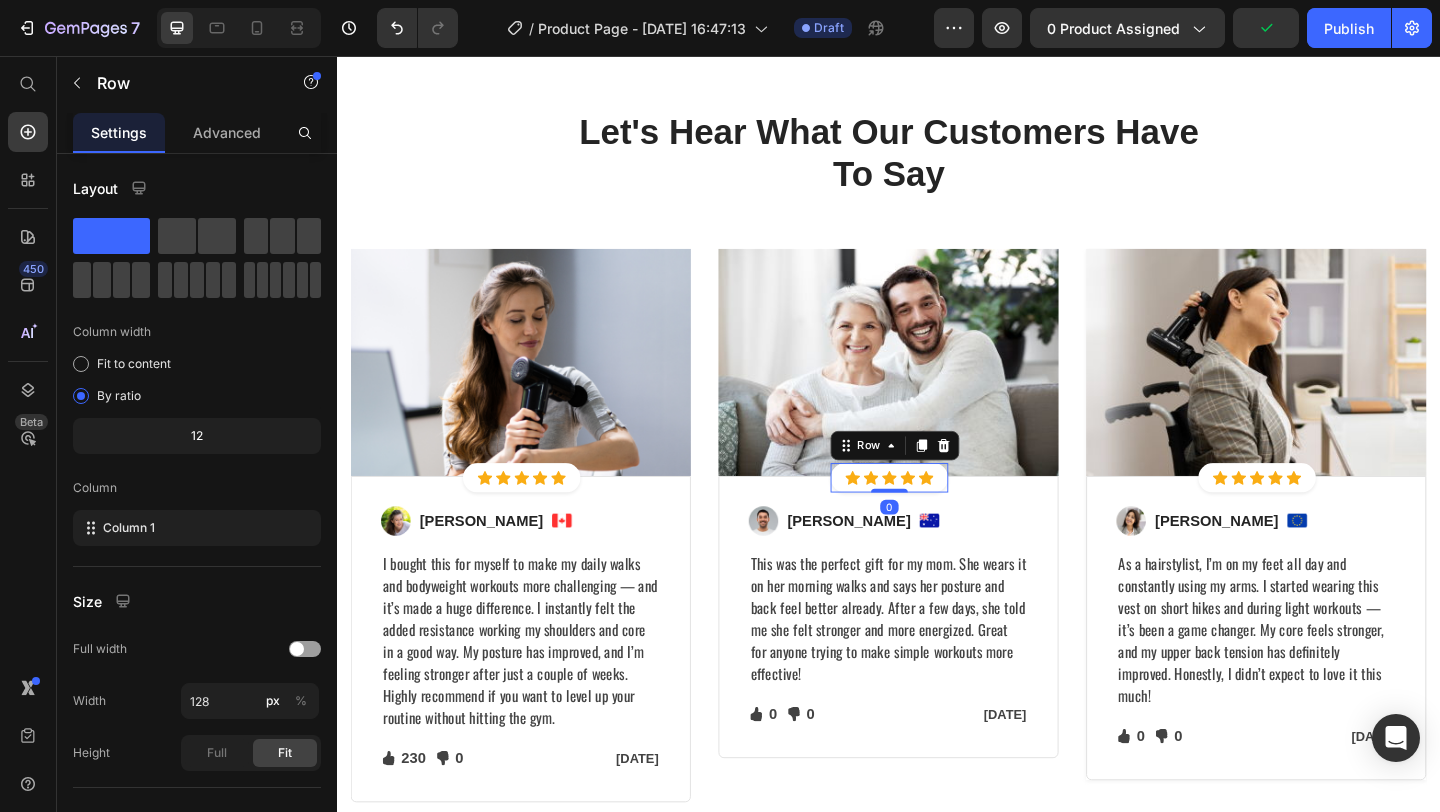 click on "Icon                Icon                Icon                Icon                Icon Icon List Hoz Row   0" at bounding box center (938, 515) 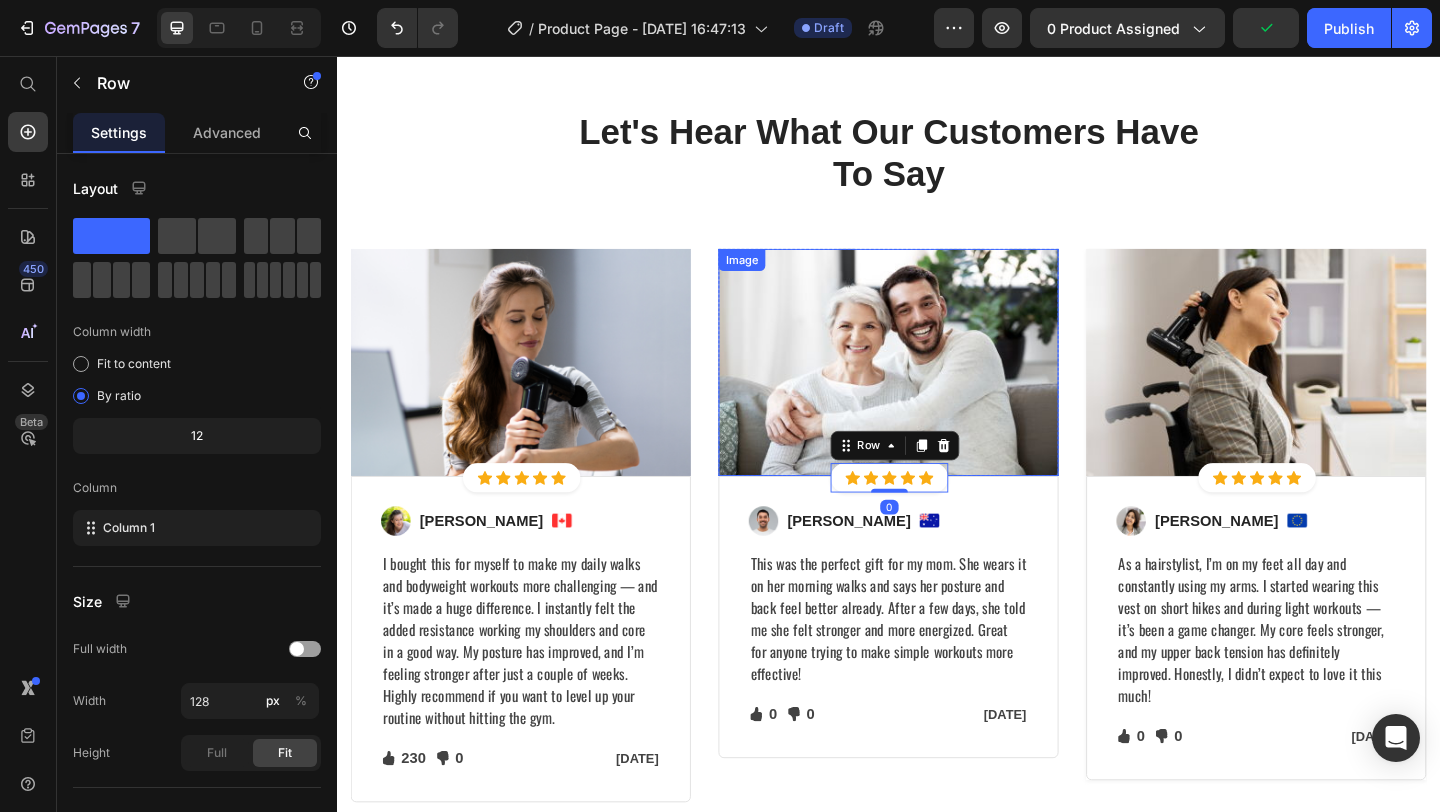 click at bounding box center [937, 389] 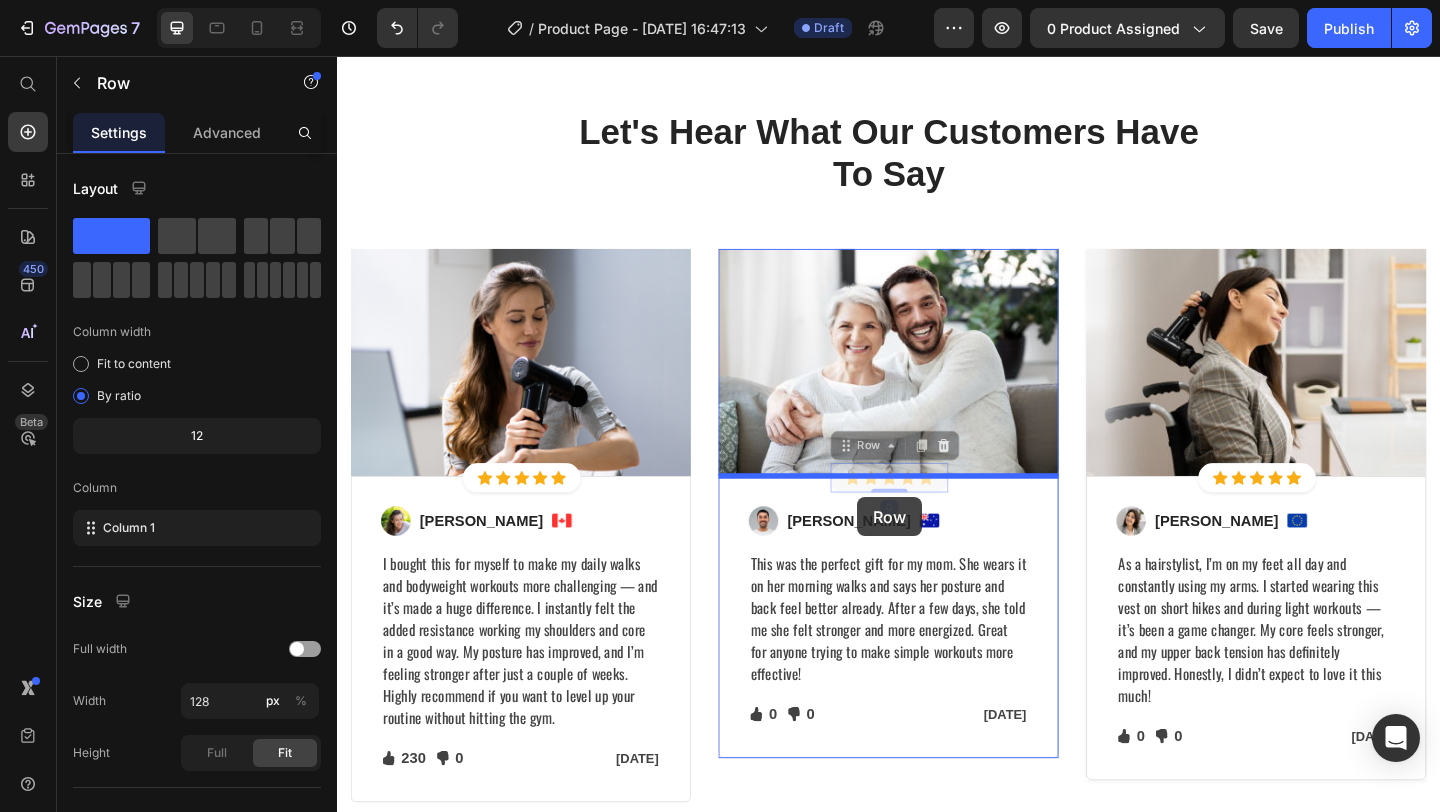 drag, startPoint x: 885, startPoint y: 508, endPoint x: 903, endPoint y: 536, distance: 33.286633 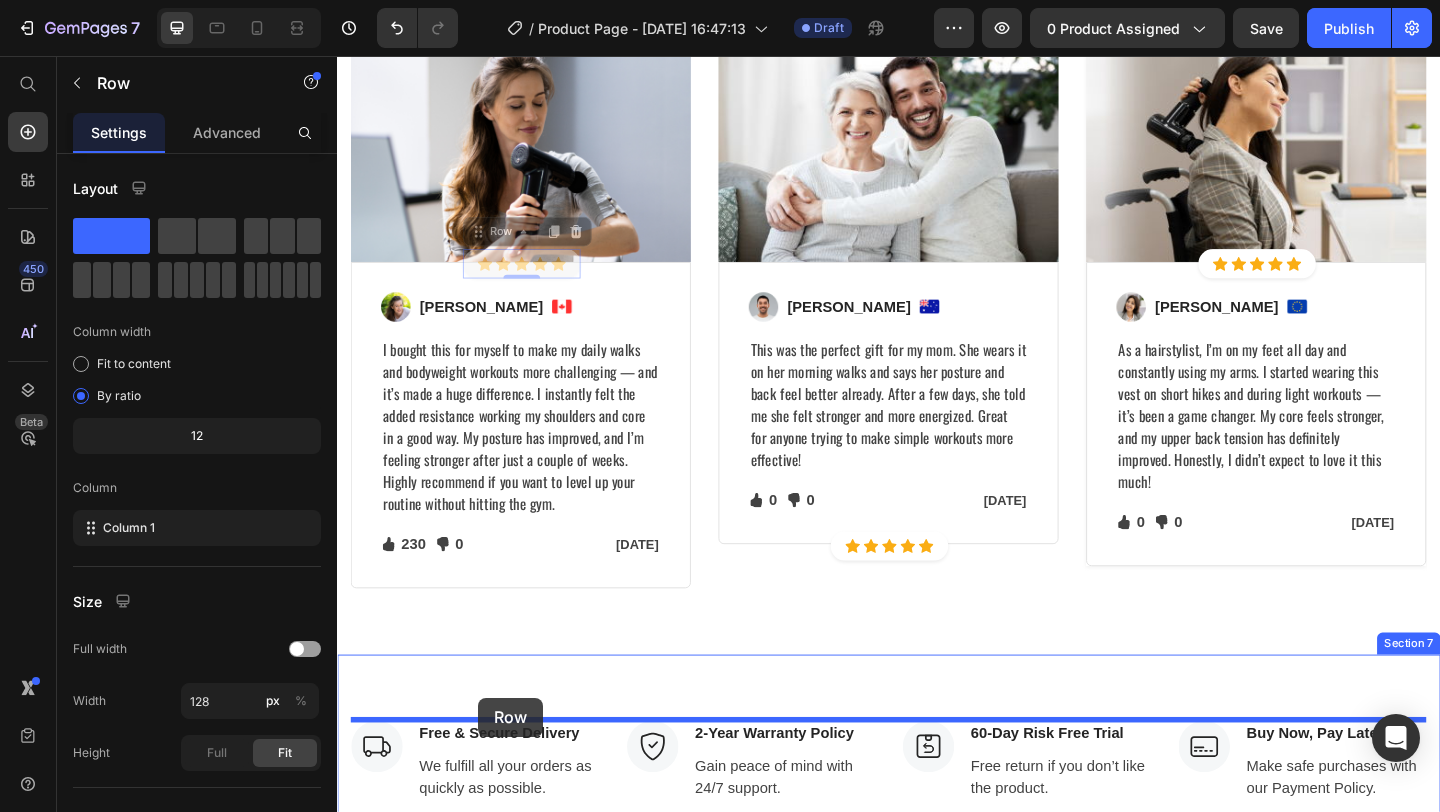 scroll, scrollTop: 3918, scrollLeft: 0, axis: vertical 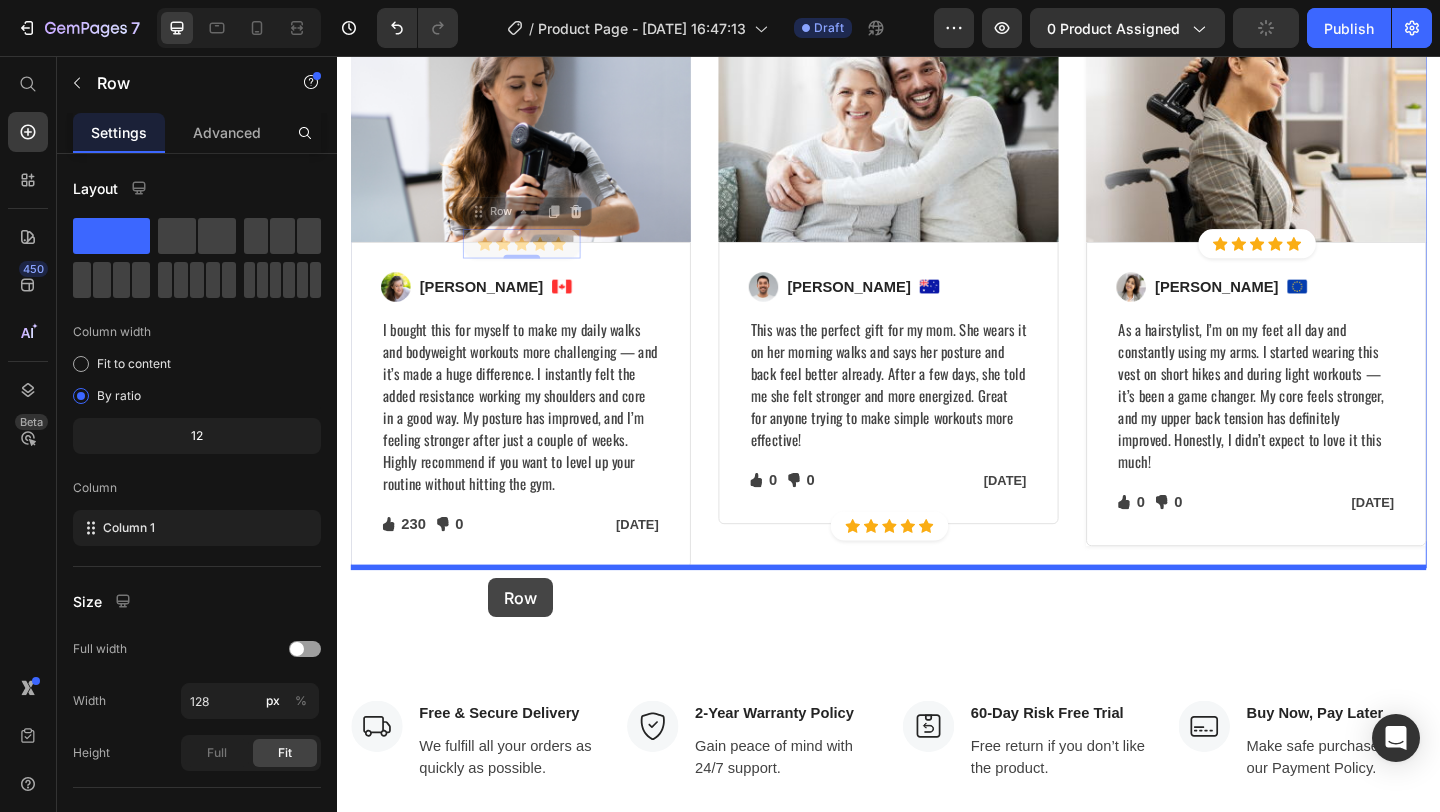 drag, startPoint x: 484, startPoint y: 415, endPoint x: 501, endPoint y: 624, distance: 209.69025 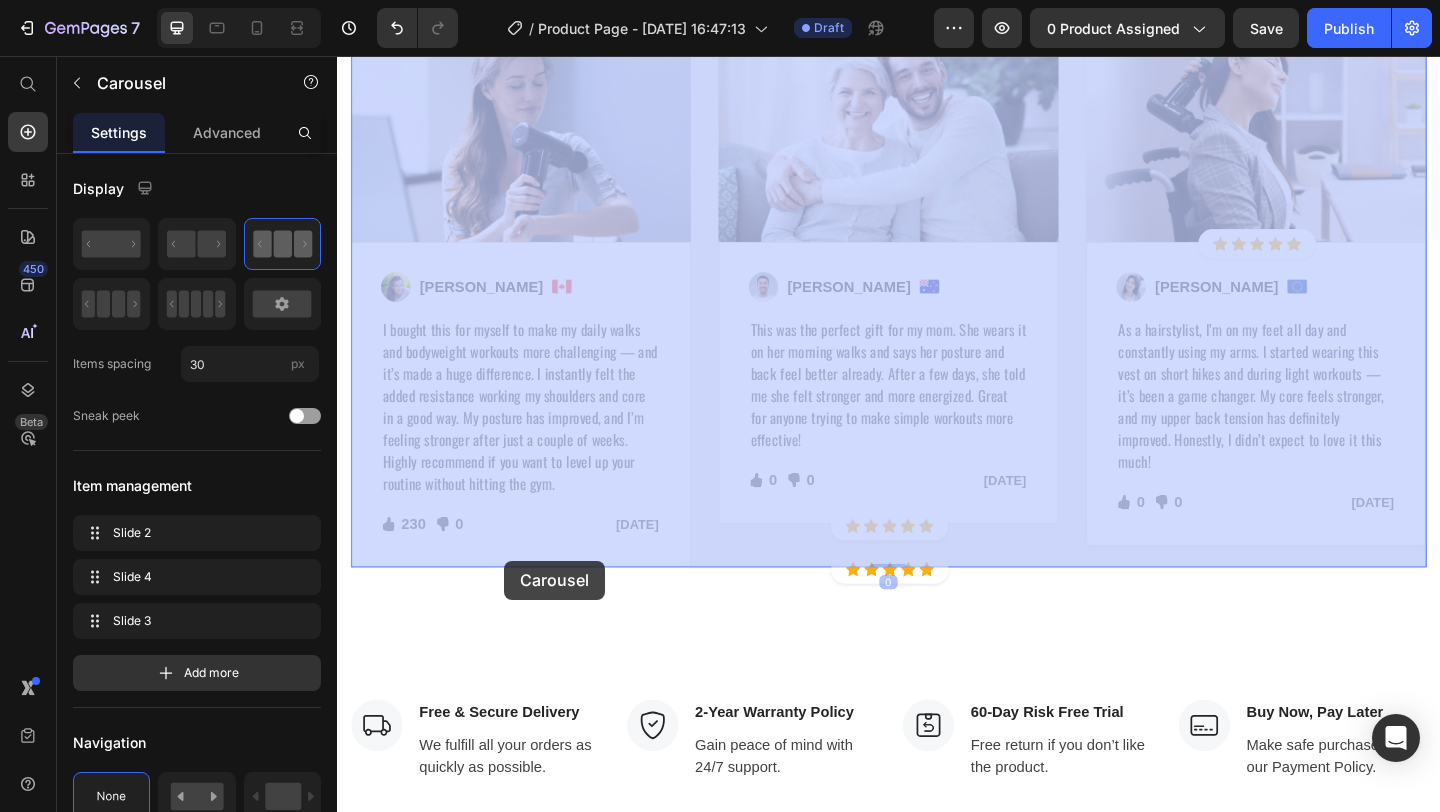 drag, startPoint x: 925, startPoint y: 601, endPoint x: 521, endPoint y: 606, distance: 404.03094 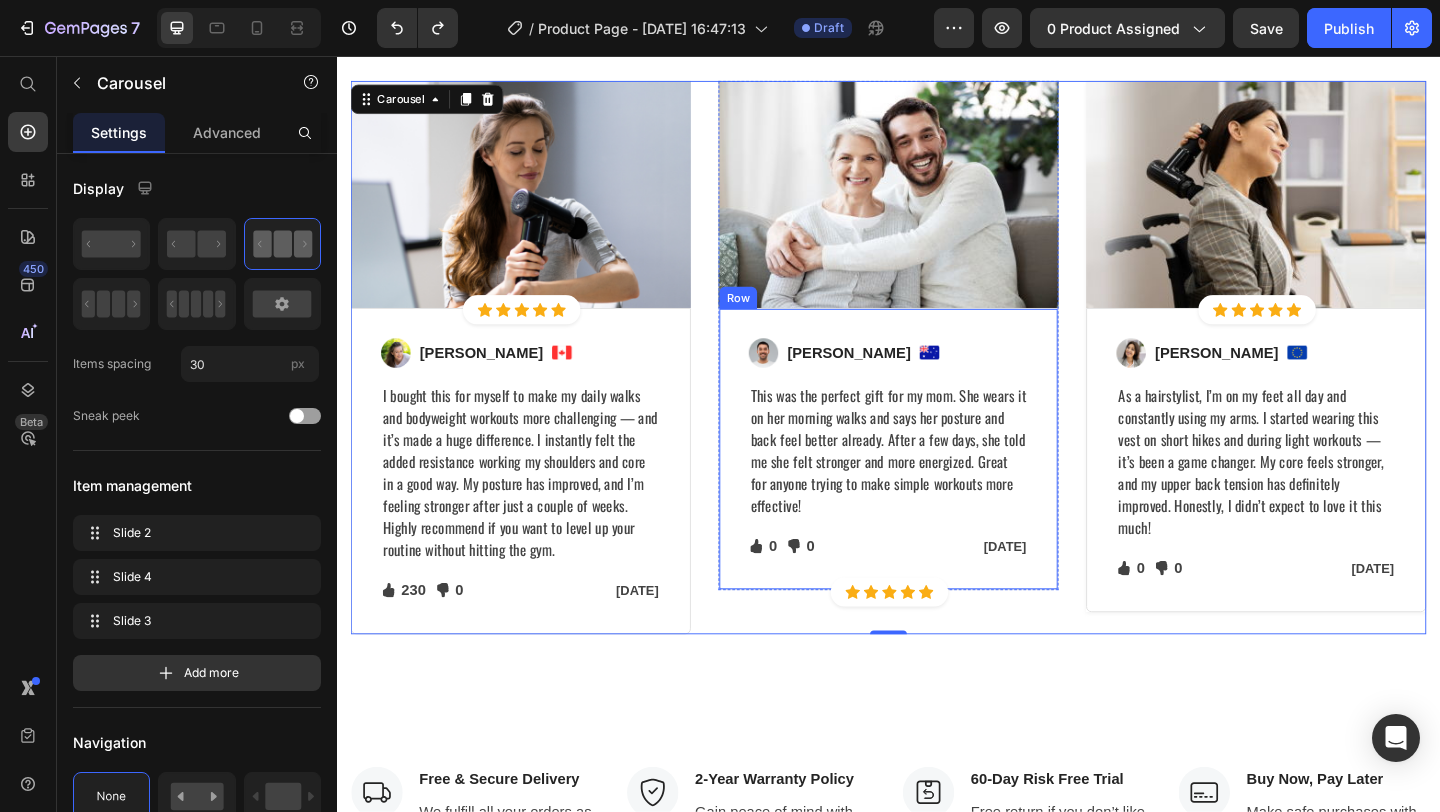 scroll, scrollTop: 3824, scrollLeft: 0, axis: vertical 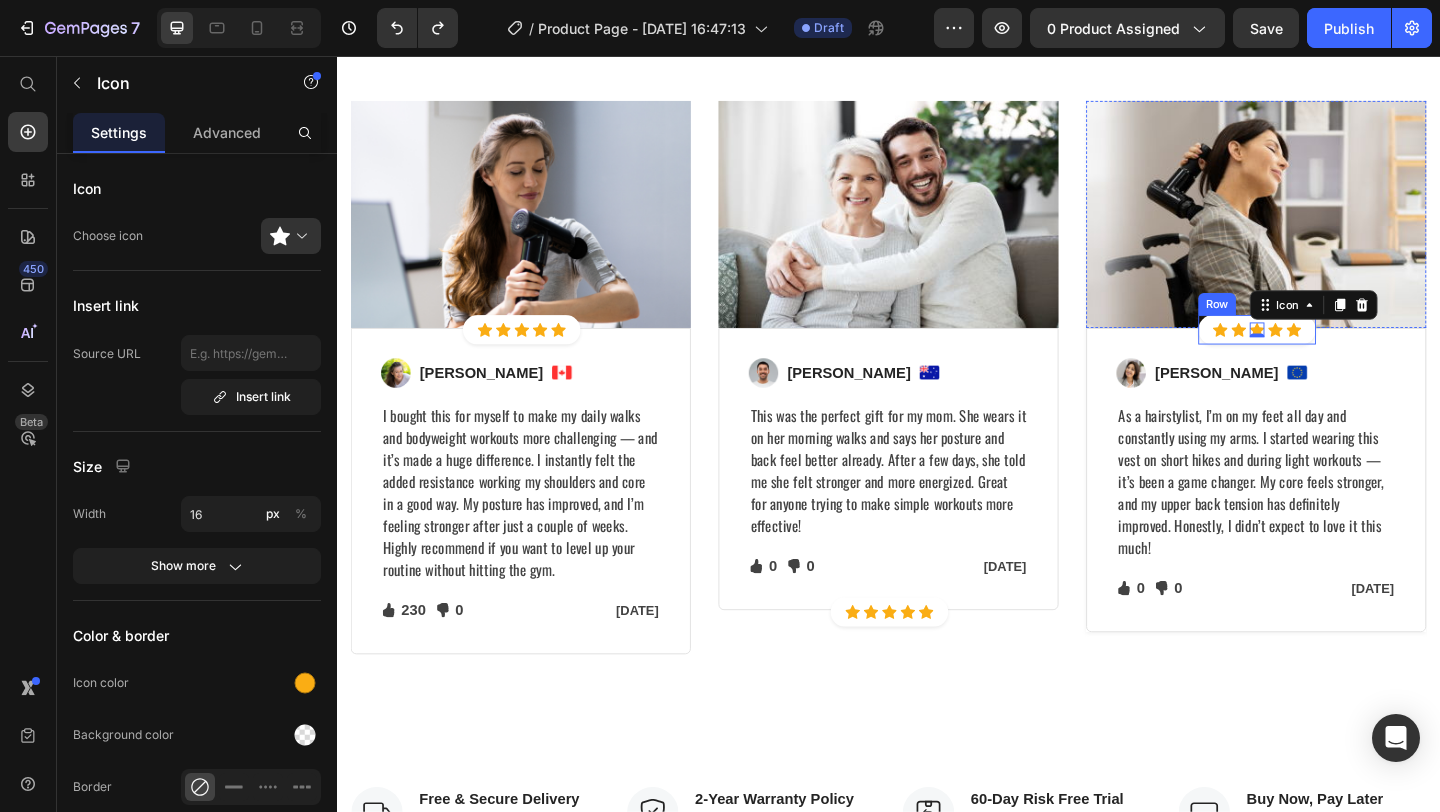 click on "Icon                Icon                Icon   0                Icon                Icon Icon List Hoz Row" at bounding box center [1338, 354] 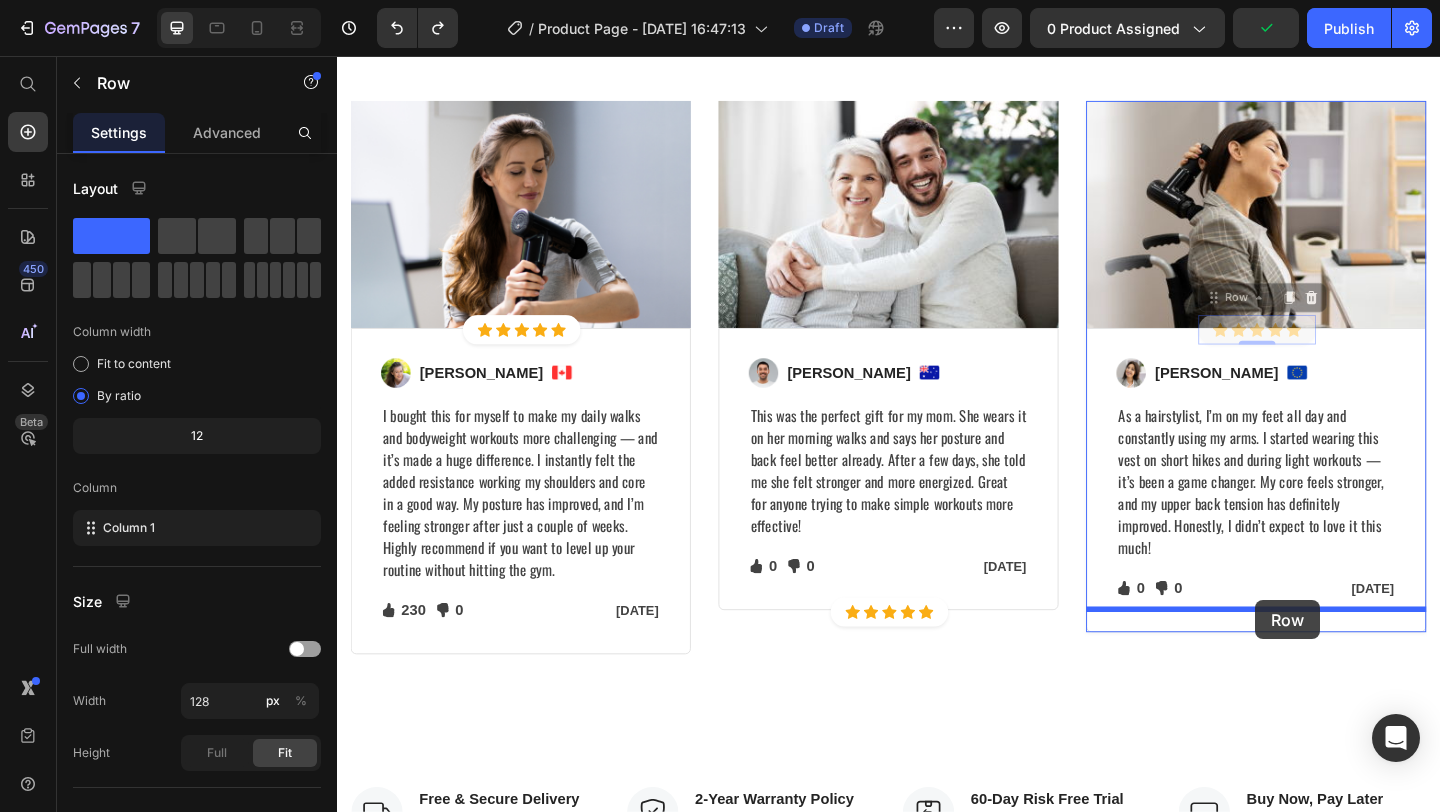 drag, startPoint x: 1280, startPoint y: 372, endPoint x: 1336, endPoint y: 648, distance: 281.62387 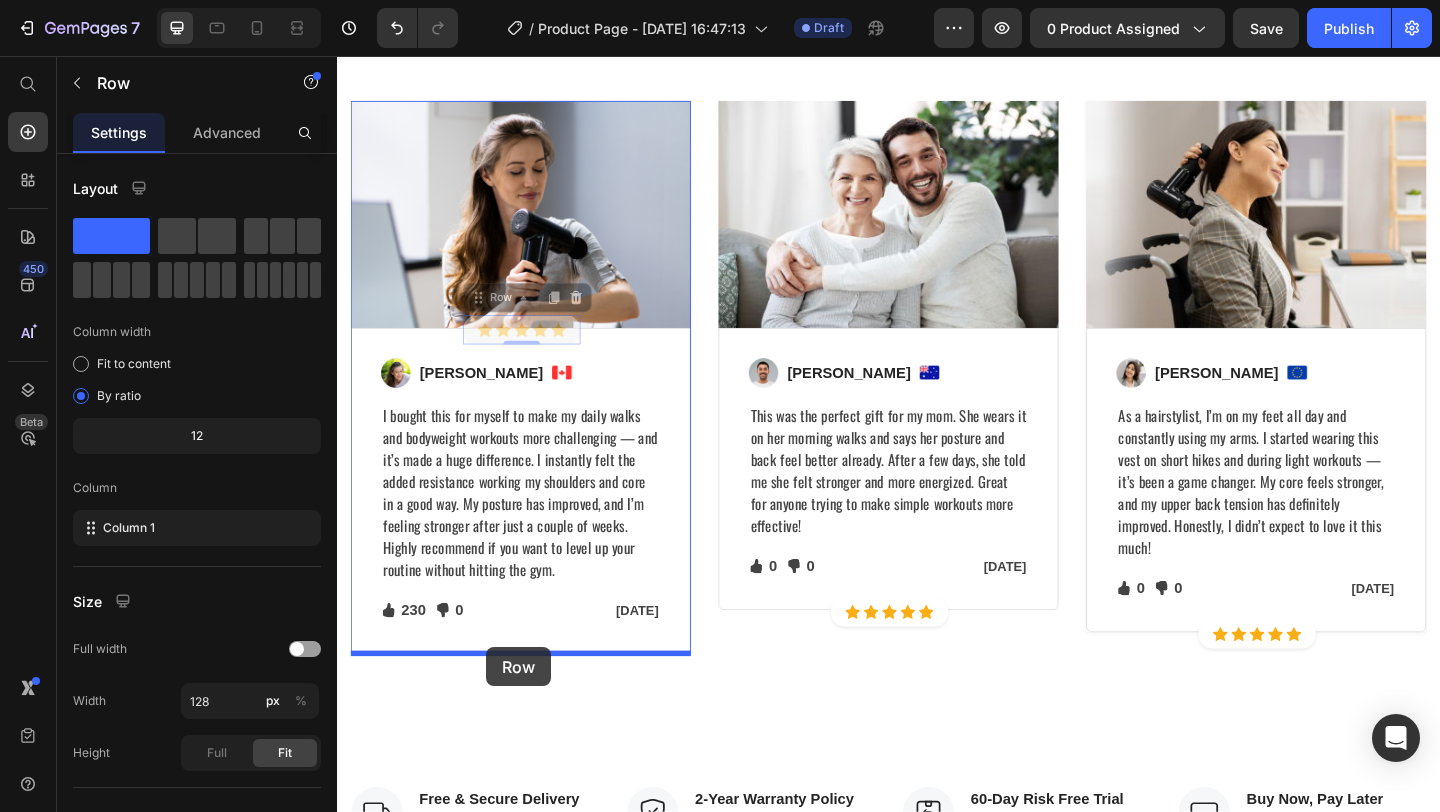 drag, startPoint x: 480, startPoint y: 356, endPoint x: 499, endPoint y: 700, distance: 344.52432 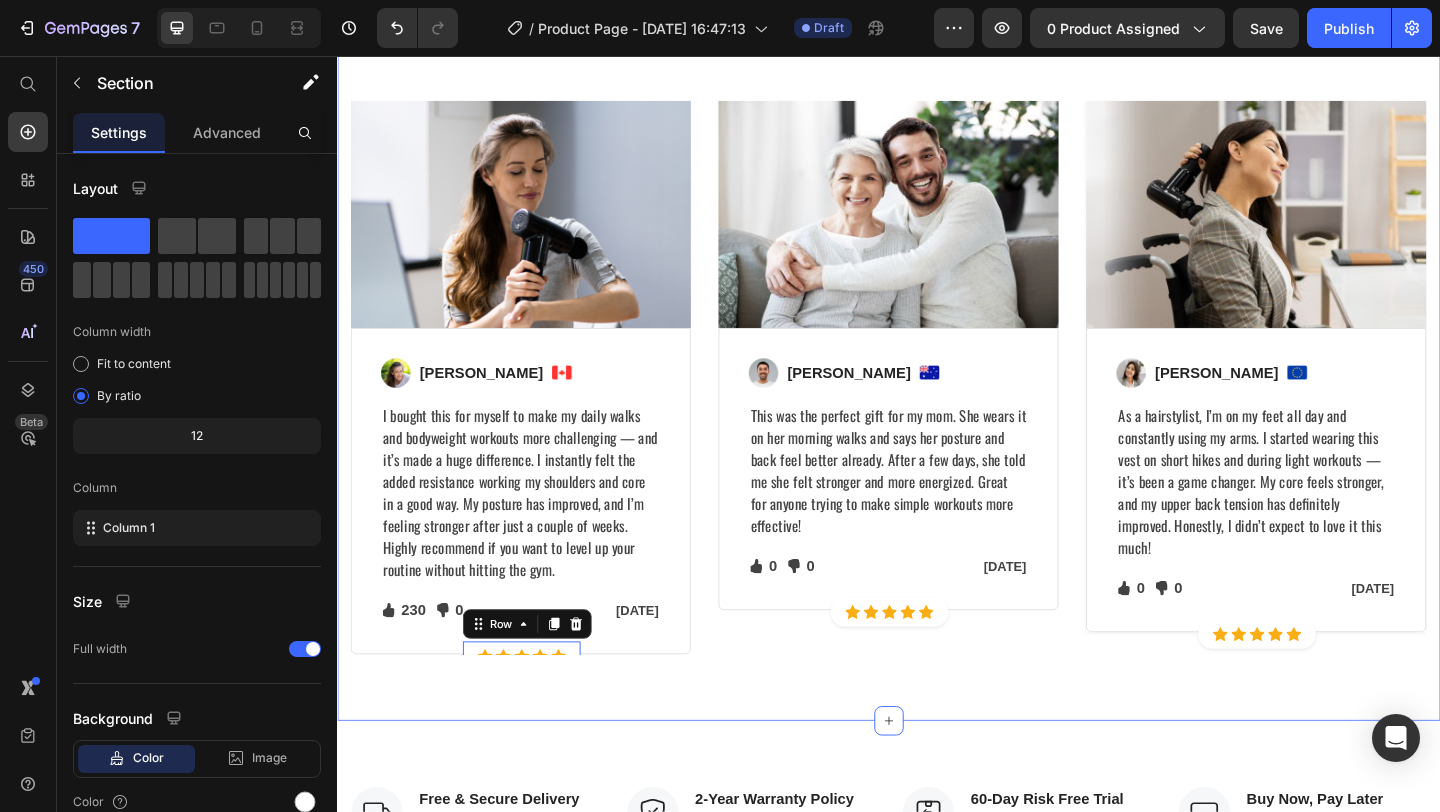 click on "Let's Hear What Our Customers Have To Say Heading Row Image Row Image Regina Moore Text block Image Row I bought this for myself to make my daily walks and bodyweight workouts more challenging — and it’s made a huge difference. I instantly felt the added resistance working my shoulders and core in a good way. My posture has improved, and I’m feeling stronger after just a couple of weeks. Highly recommend if you want to level up your routine without hitting the gym. Text block
Icon 230 Text block Icon List
Icon 0 Text block Icon List Row Feb 22, 2022 Text block Row Row                Icon                Icon                Icon                Icon                Icon Icon List Hoz Row   0 Row Image Row                Icon                Icon                Icon                Icon                Icon Icon List Hoz Row Image Ned Jacobs Text block Image Row Text block
Icon 0 Text block Icon List
Icon 0 Text block Icon List Row Jan 13, 2022 0" at bounding box center [937, 330] 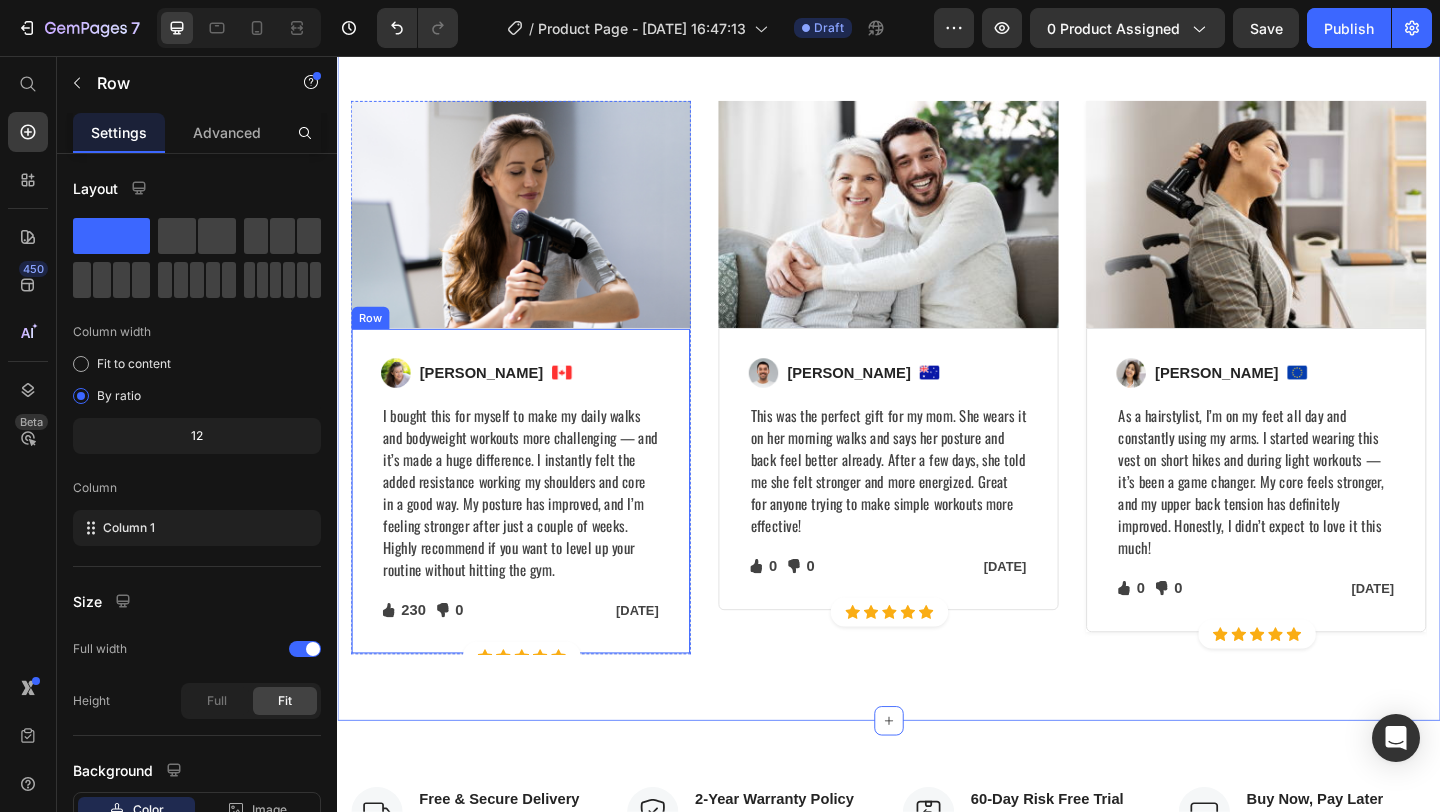 click on "Image Regina Moore Text block Image Row I bought this for myself to make my daily walks and bodyweight workouts more challenging — and it’s made a huge difference. I instantly felt the added resistance working my shoulders and core in a good way. My posture has improved, and I’m feeling stronger after just a couple of weeks. Highly recommend if you want to level up your routine without hitting the gym. Text block
Icon 230 Text block Icon List
Icon 0 Text block Icon List Row Feb 22, 2022 Text block Row Row" at bounding box center [537, 529] 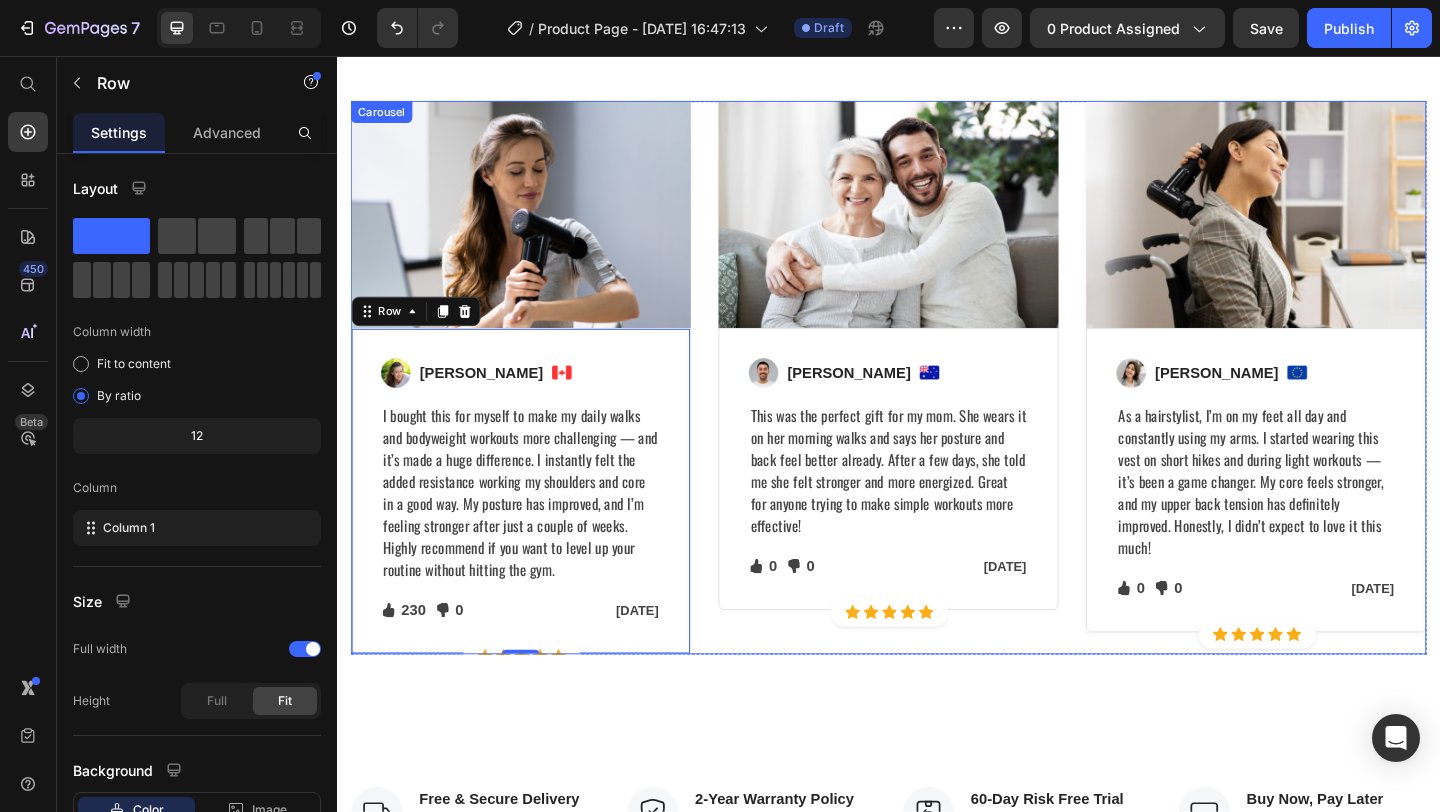 click on "Image Row                Icon                Icon                Icon                Icon                Icon Icon List Hoz Row Image Ned Jacobs Text block Image Row This was the perfect gift for my mom. She wears it on her morning walks and says her posture and back feel better already. After a few days, she told me she felt stronger and more energized. Great for anyone trying to make simple workouts more effective! Text block
Icon 0 Text block Icon List
Icon 0 Text block Icon List Row Jan 13, 2022 Text block Row Row Row" at bounding box center (937, 406) 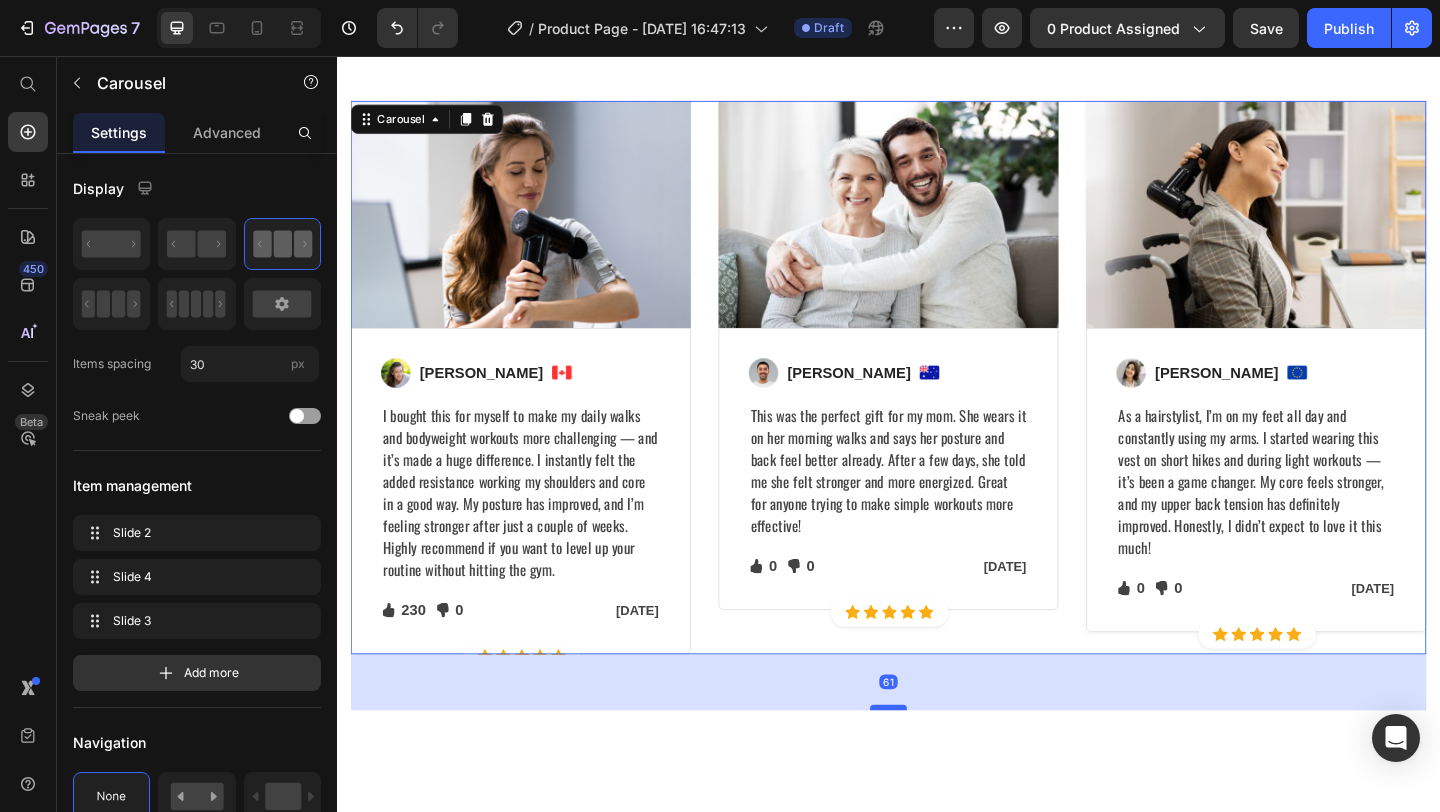 drag, startPoint x: 931, startPoint y: 705, endPoint x: 932, endPoint y: 766, distance: 61.008198 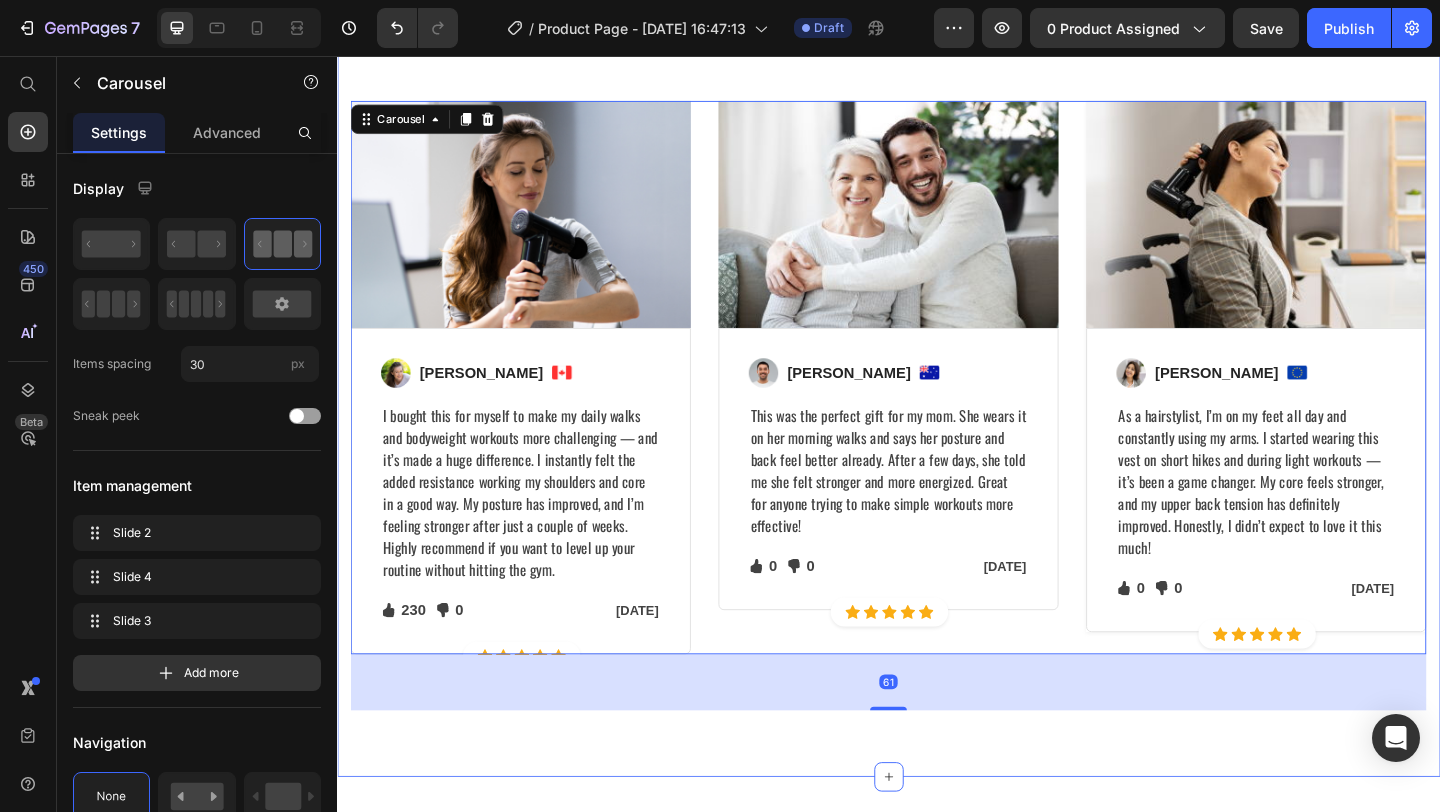click on "Let's Hear What Our Customers Have To Say Heading Row Image Row Image Regina Moore Text block Image Row I bought this for myself to make my daily walks and bodyweight workouts more challenging — and it’s made a huge difference. I instantly felt the added resistance working my shoulders and core in a good way. My posture has improved, and I’m feeling stronger after just a couple of weeks. Highly recommend if you want to level up your routine without hitting the gym. Text block
Icon 230 Text block Icon List
Icon 0 Text block Icon List Row Feb 22, 2022 Text block Row Row                Icon                Icon                Icon                Icon                Icon Icon List Hoz Row Row Image Row                Icon                Icon                Icon                Icon                Icon Icon List Hoz Row Image Ned Jacobs Text block Image Row Text block
Icon 0 Text block Icon List
Icon 0 Text block Icon List Row Jan 13, 2022 Row 0" at bounding box center [937, 361] 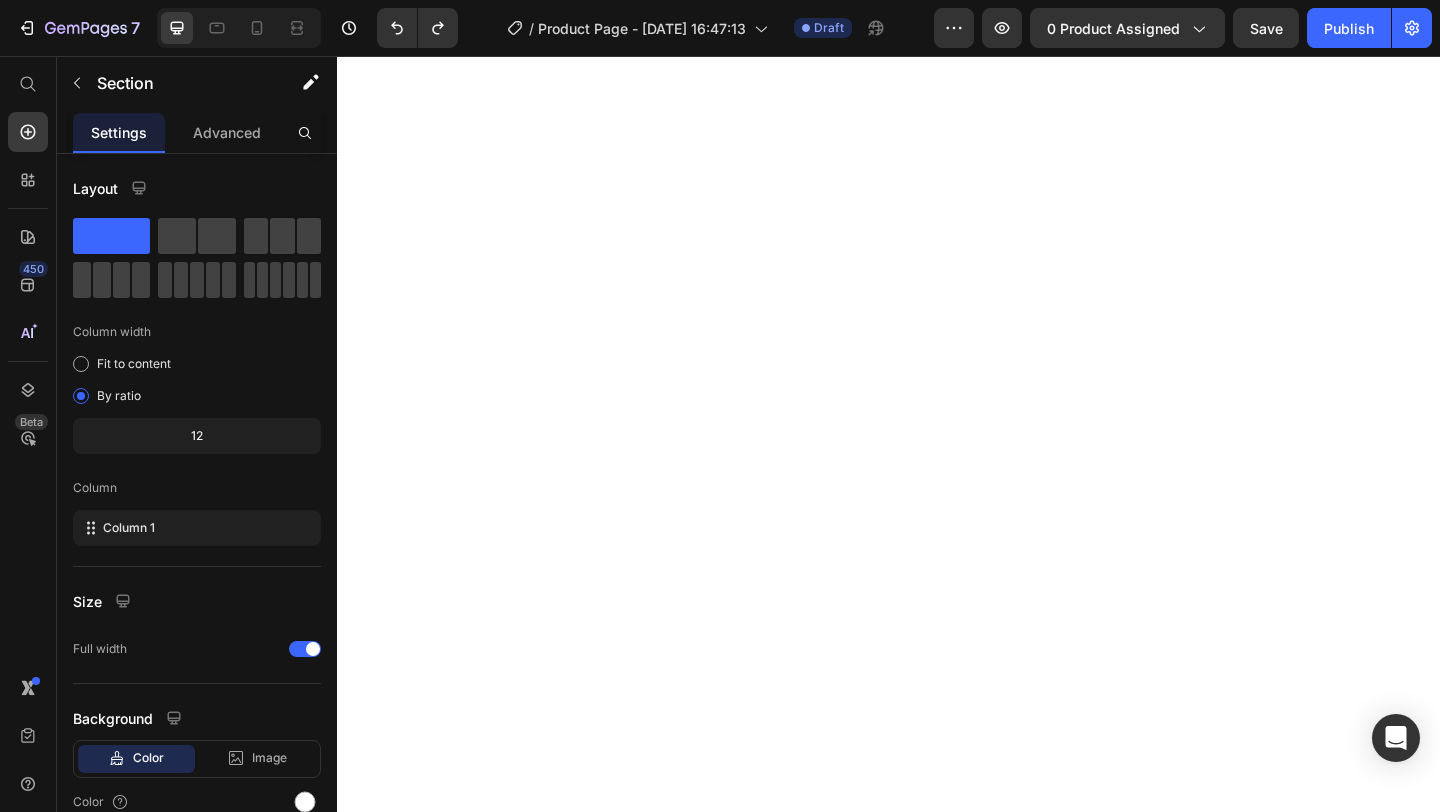 scroll, scrollTop: 0, scrollLeft: 0, axis: both 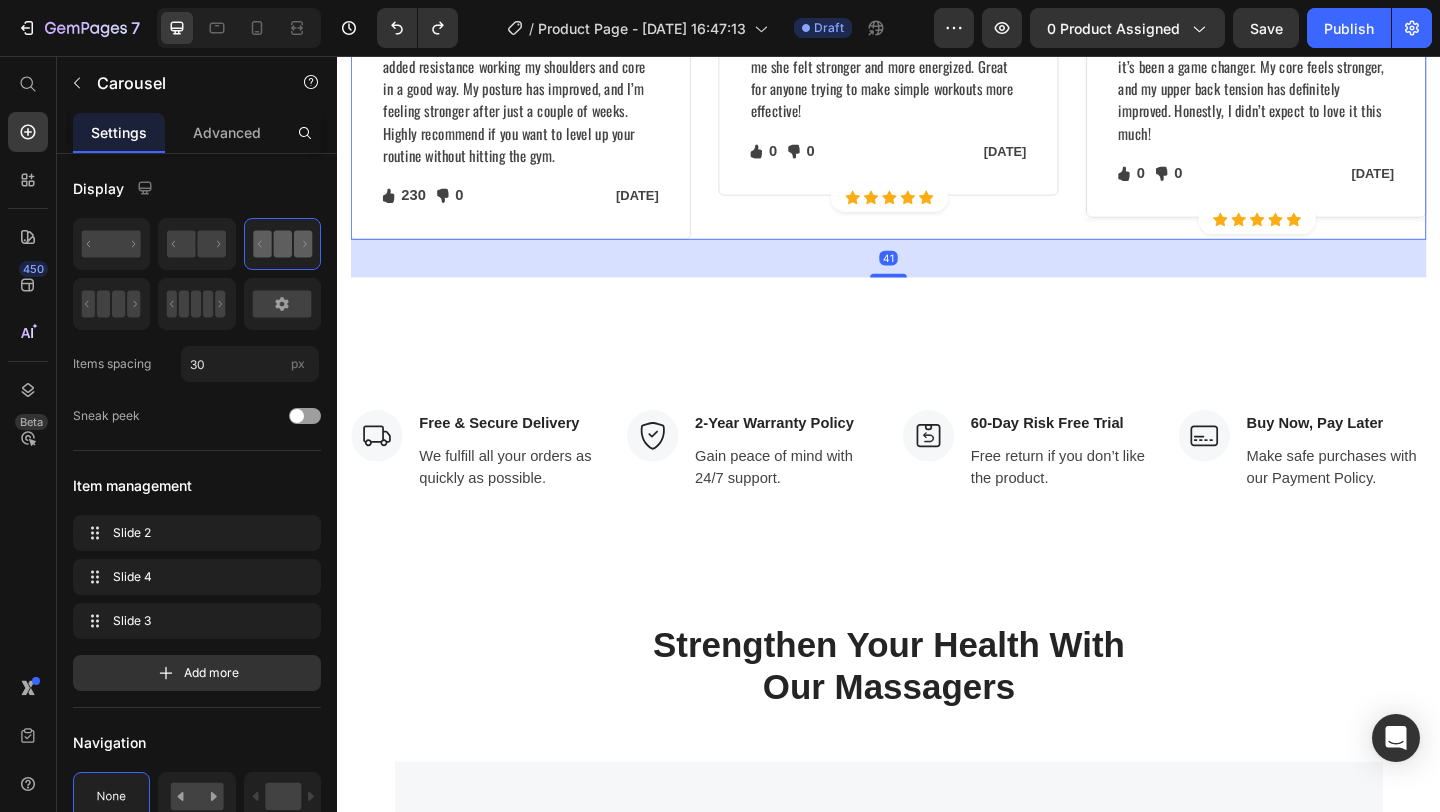 drag, startPoint x: 926, startPoint y: 706, endPoint x: 930, endPoint y: 747, distance: 41.19466 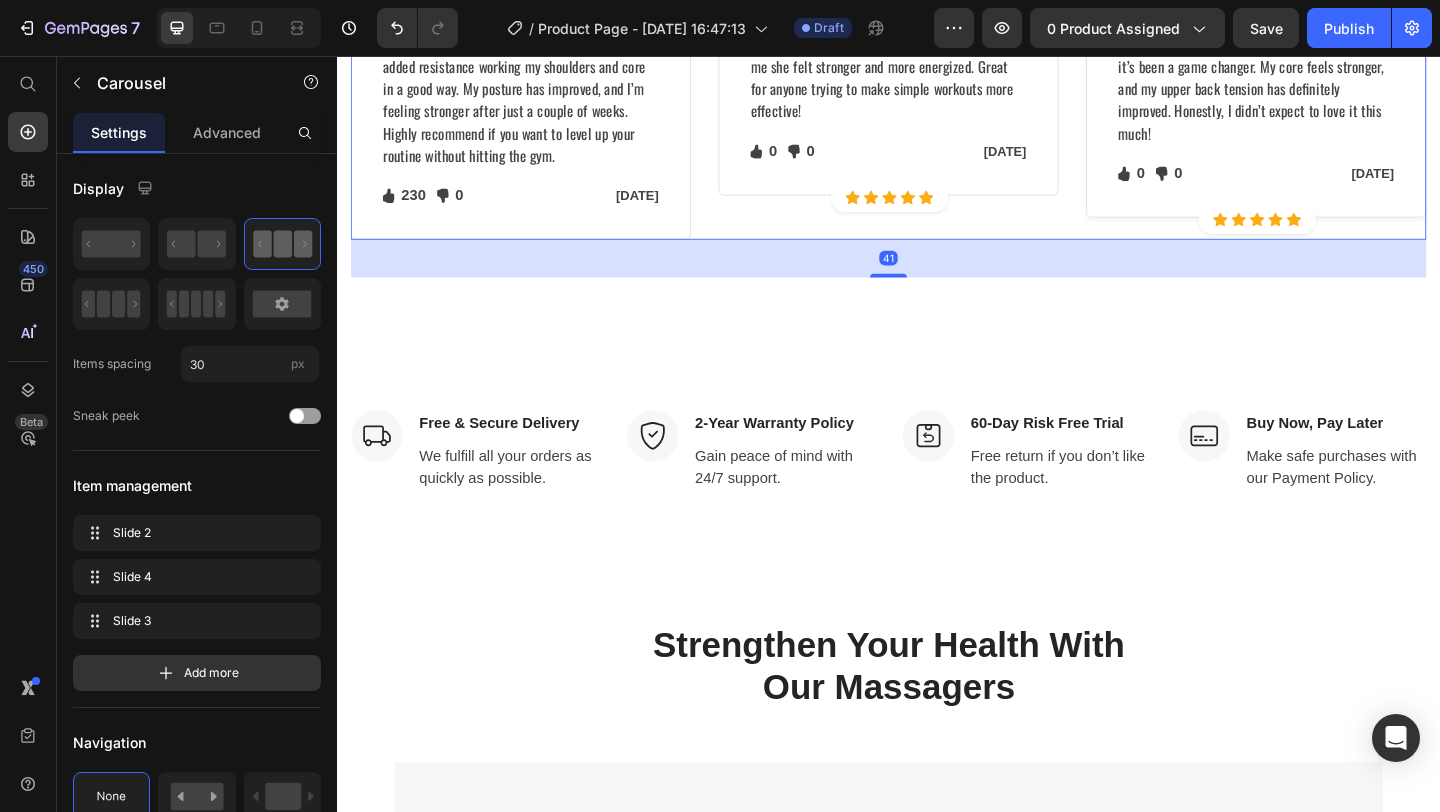 click on "41" at bounding box center (937, 276) 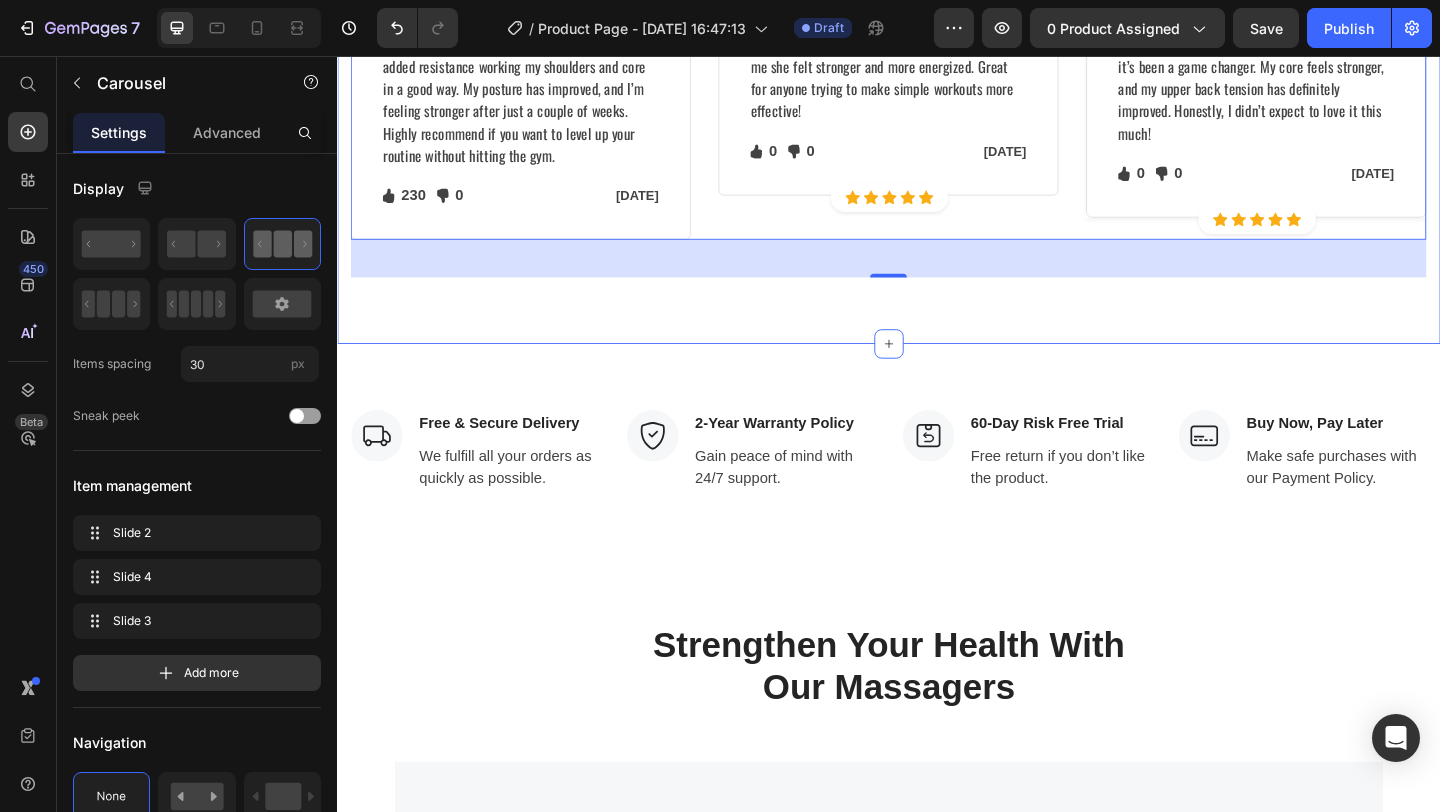 drag, startPoint x: 934, startPoint y: 742, endPoint x: 934, endPoint y: 755, distance: 13 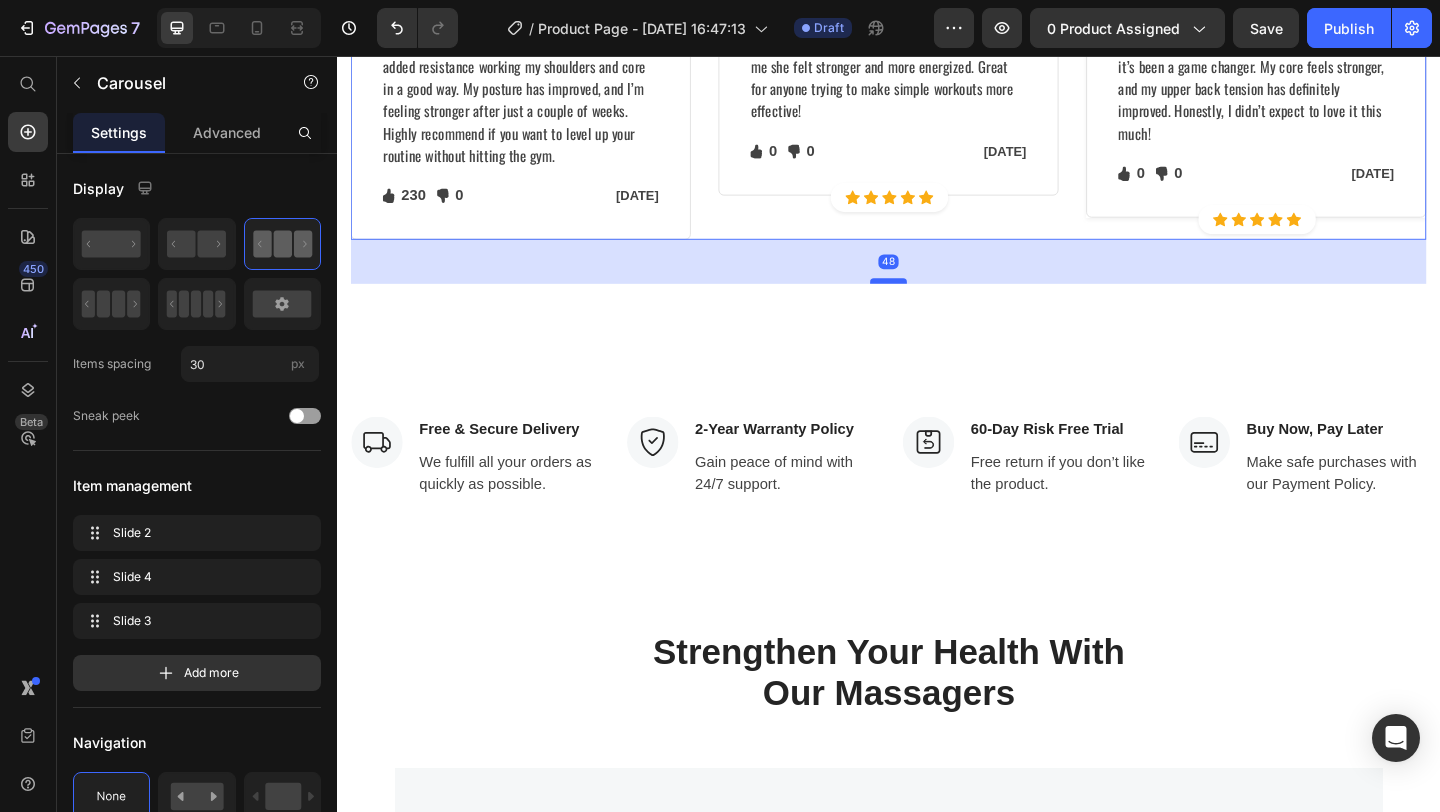 click at bounding box center [937, 301] 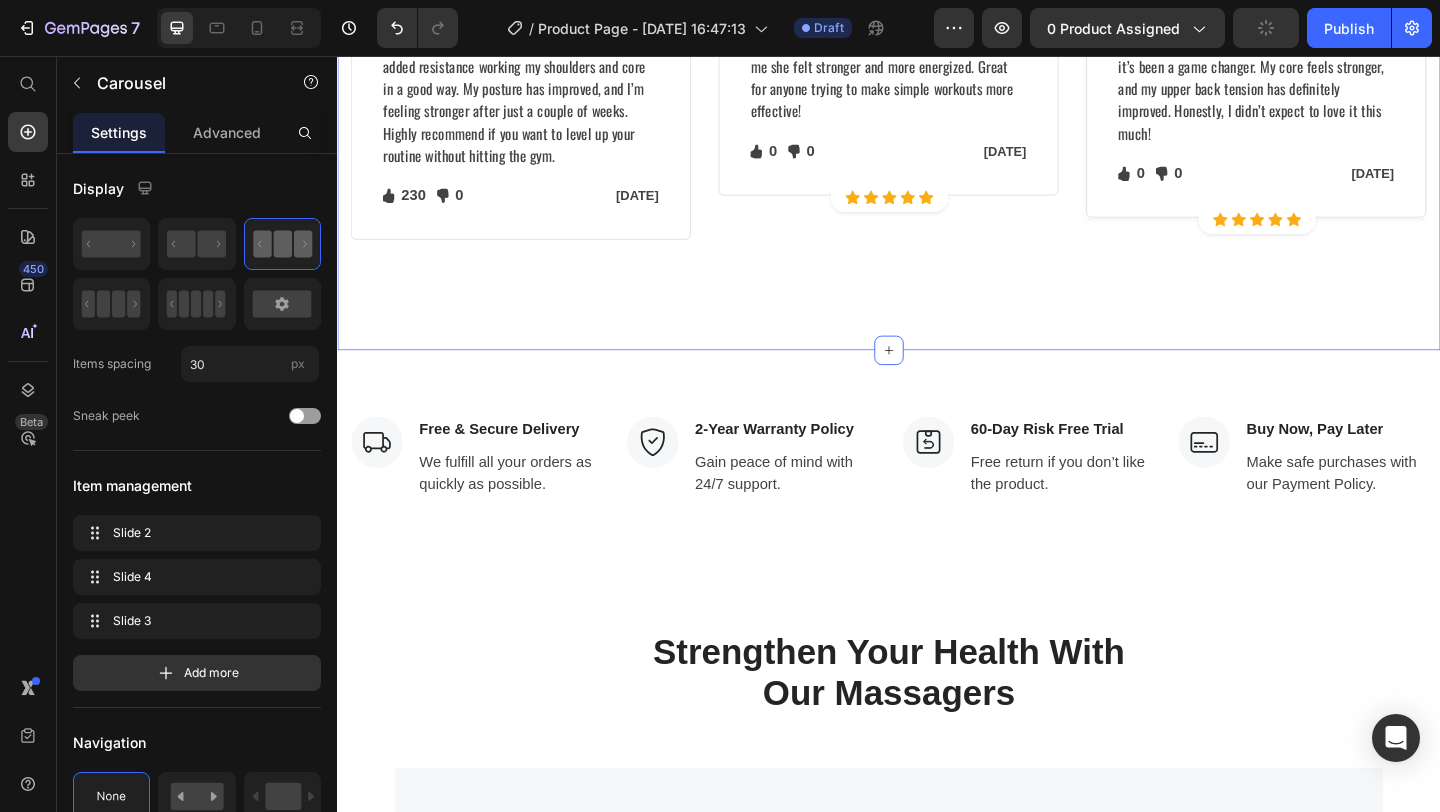 click on "Let's Hear What Our Customers Have To Say Heading Row Image                Icon                Icon                Icon                Icon                Icon Icon List Hoz Row Row Image [PERSON_NAME] Text block Image Row I bought this for myself to make my daily walks and bodyweight workouts more challenging — and it’s made a huge difference. I instantly felt the added resistance working my shoulders and core in a good way. My posture has improved, and I’m feeling stronger after just a couple of weeks. Highly recommend if you want to level up your routine without hitting the gym. Text block
Icon 230 Text block Icon List
Icon 0 Text block Icon List Row [DATE] Text block Row Row Row Image Row                Icon                Icon                Icon                Icon                Icon Icon List Hoz Row Image [PERSON_NAME] Text block Image Row Text block
Icon 0 Text block Icon List
Icon 0 Text block Icon List Row [DATE] Row 0" at bounding box center [937, 29] 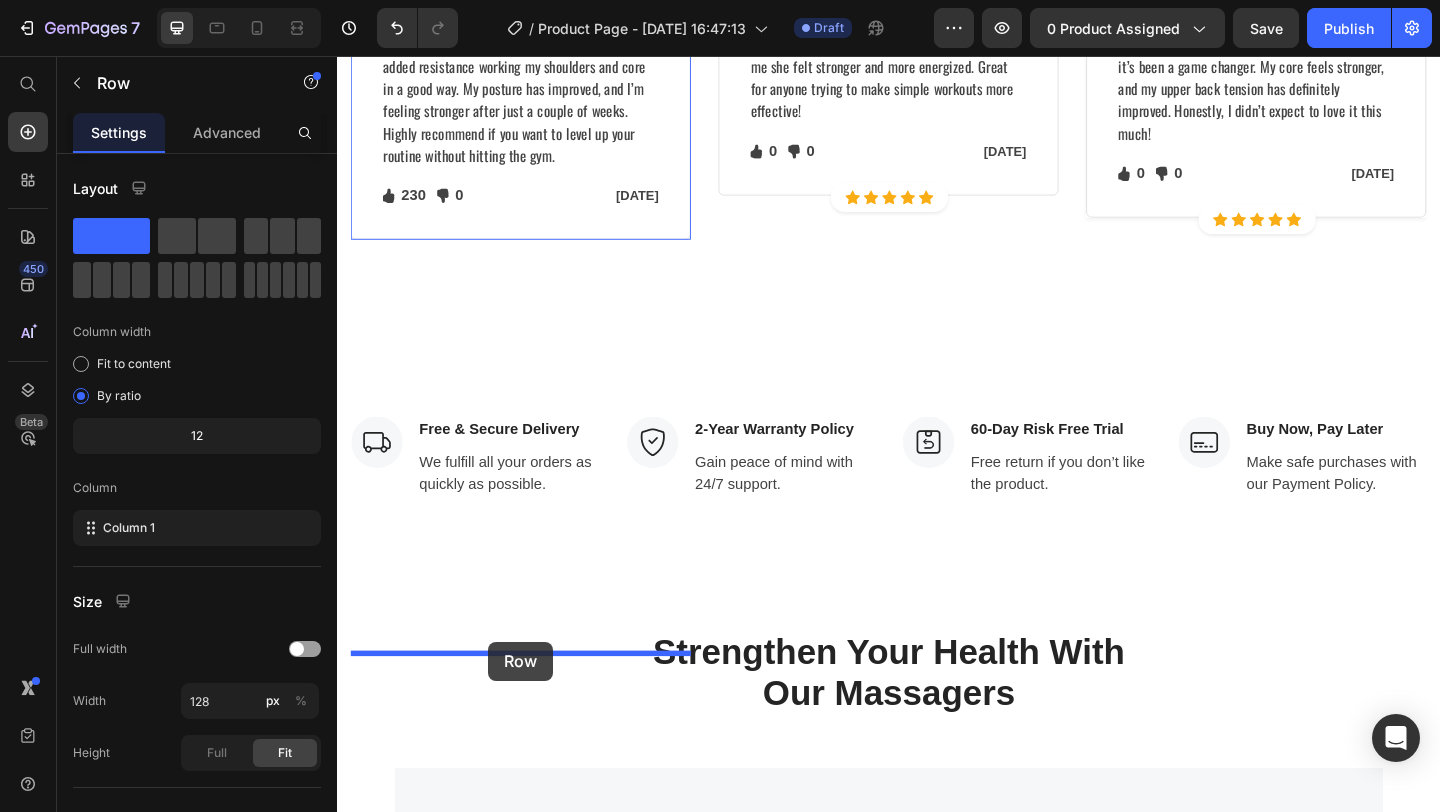 drag, startPoint x: 479, startPoint y: 358, endPoint x: 501, endPoint y: 693, distance: 335.72162 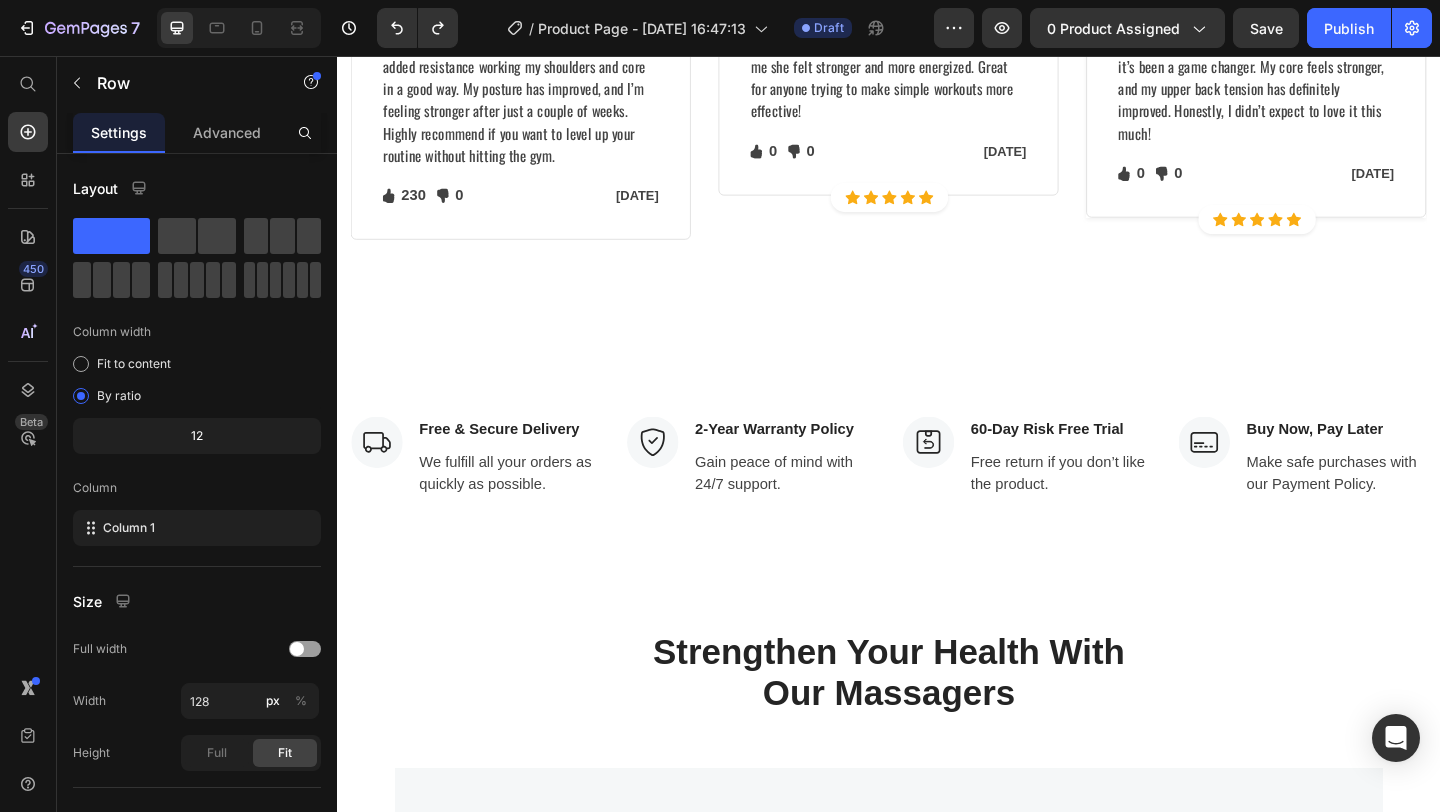 click 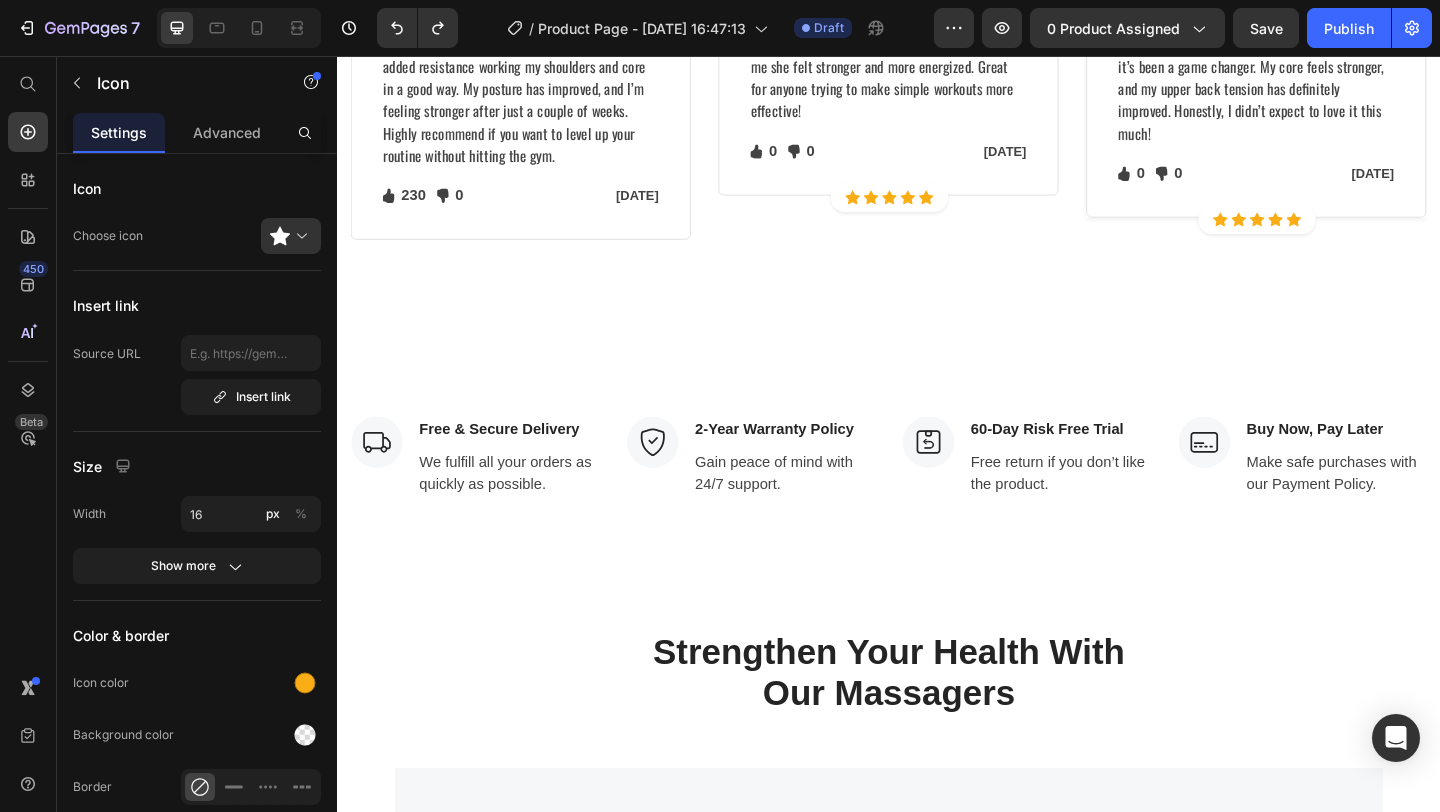 click 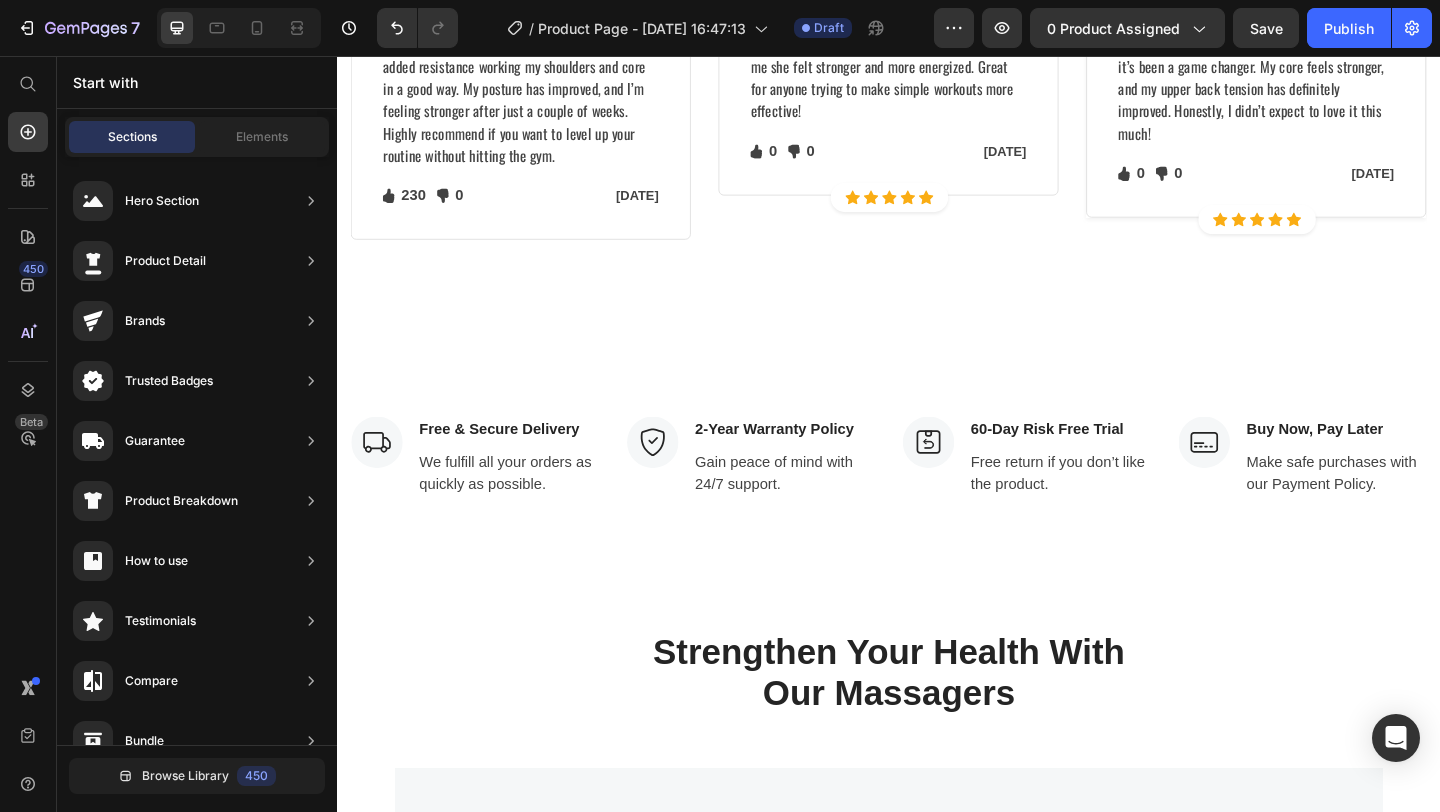 click on "Icon" at bounding box center (565, -115) 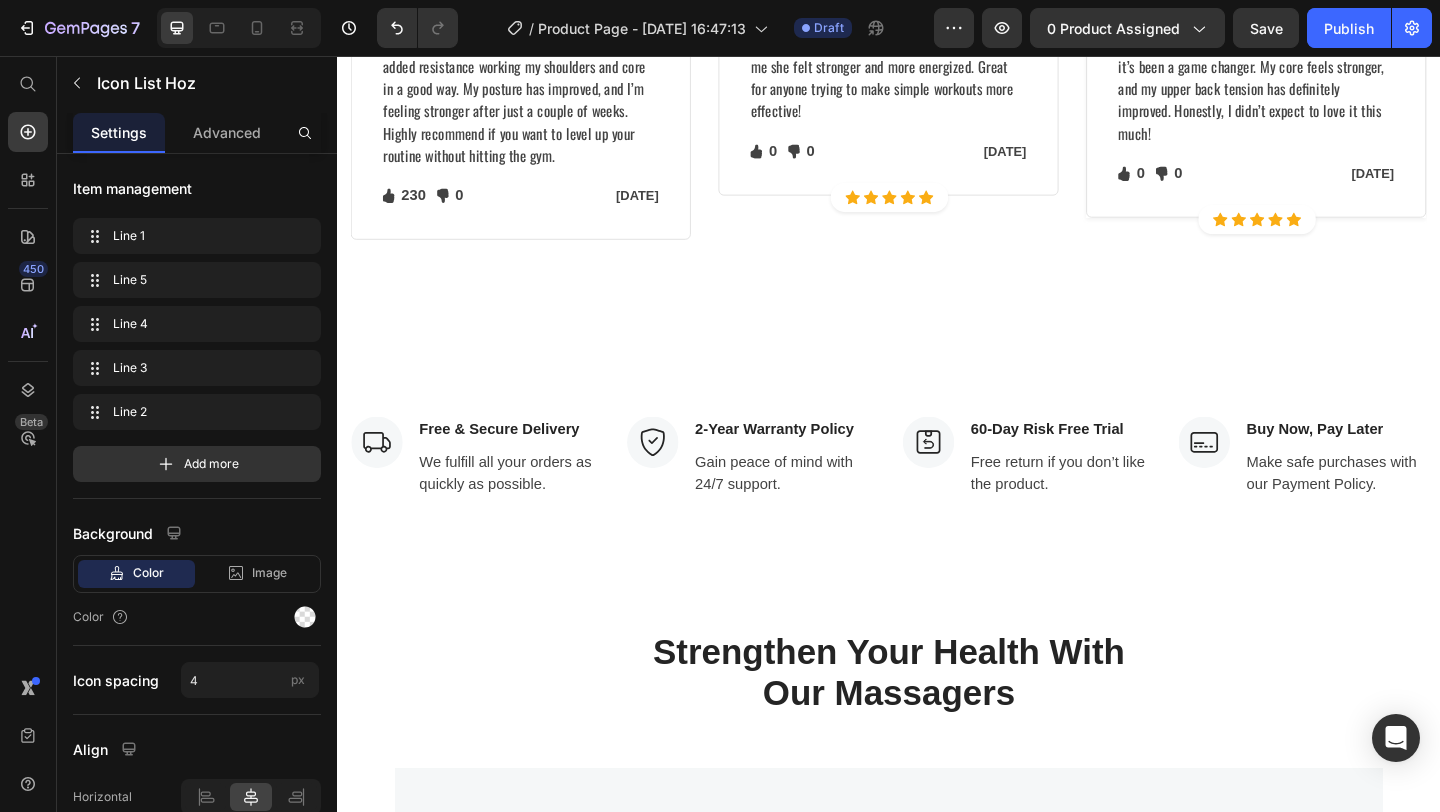 click on "Icon                Icon                Icon
Icon Icon List Hoz   0 Row" at bounding box center (538, -123) 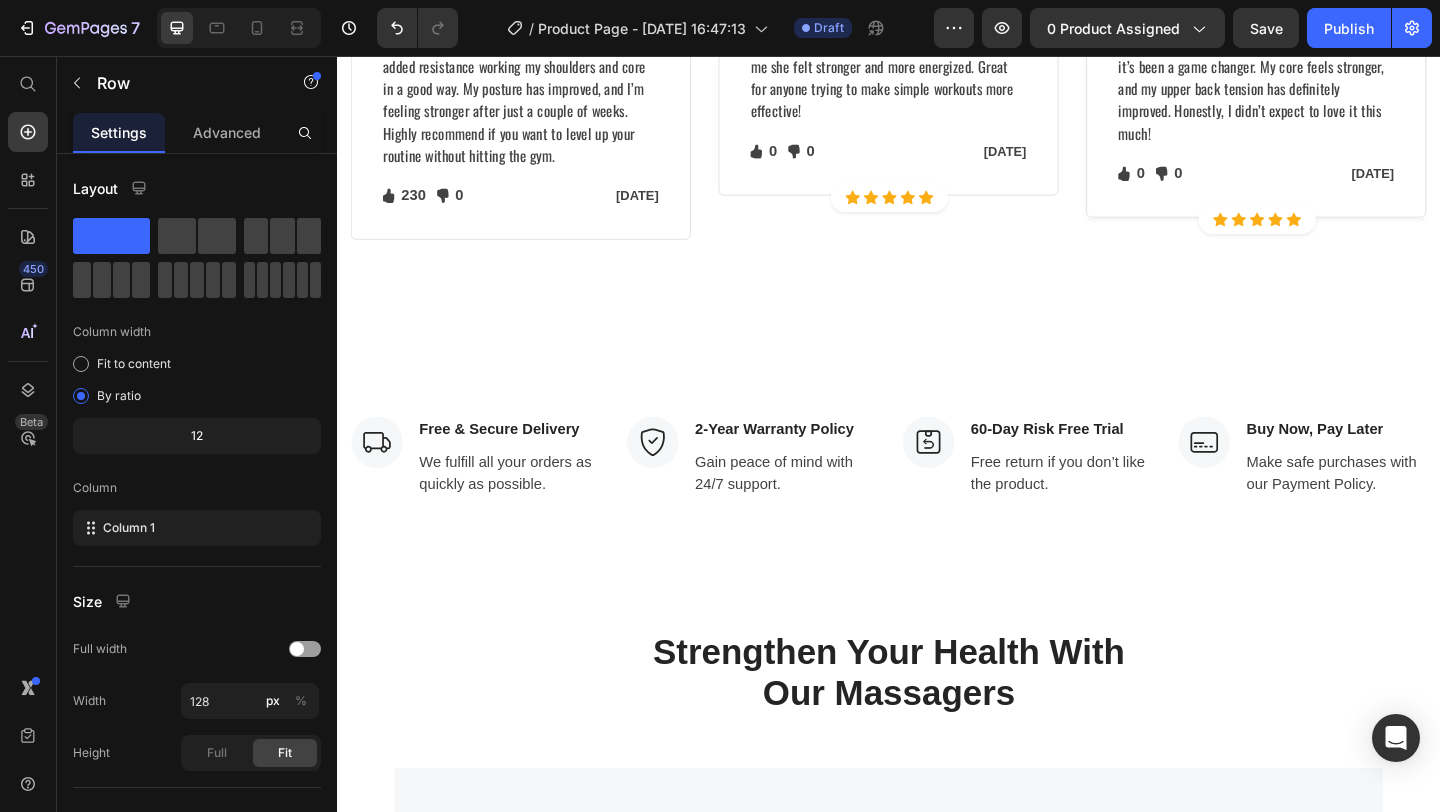 click 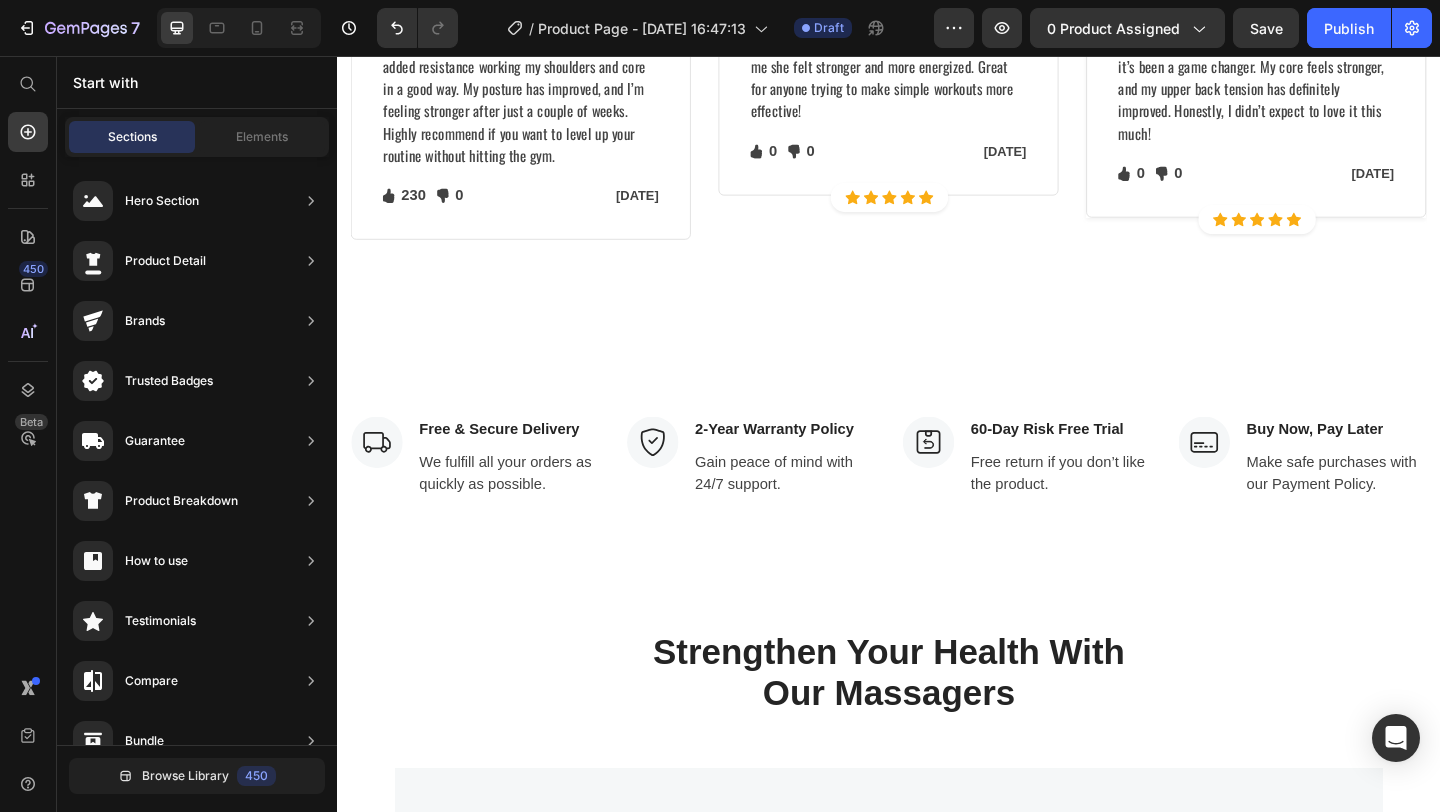 click at bounding box center [537, -95] 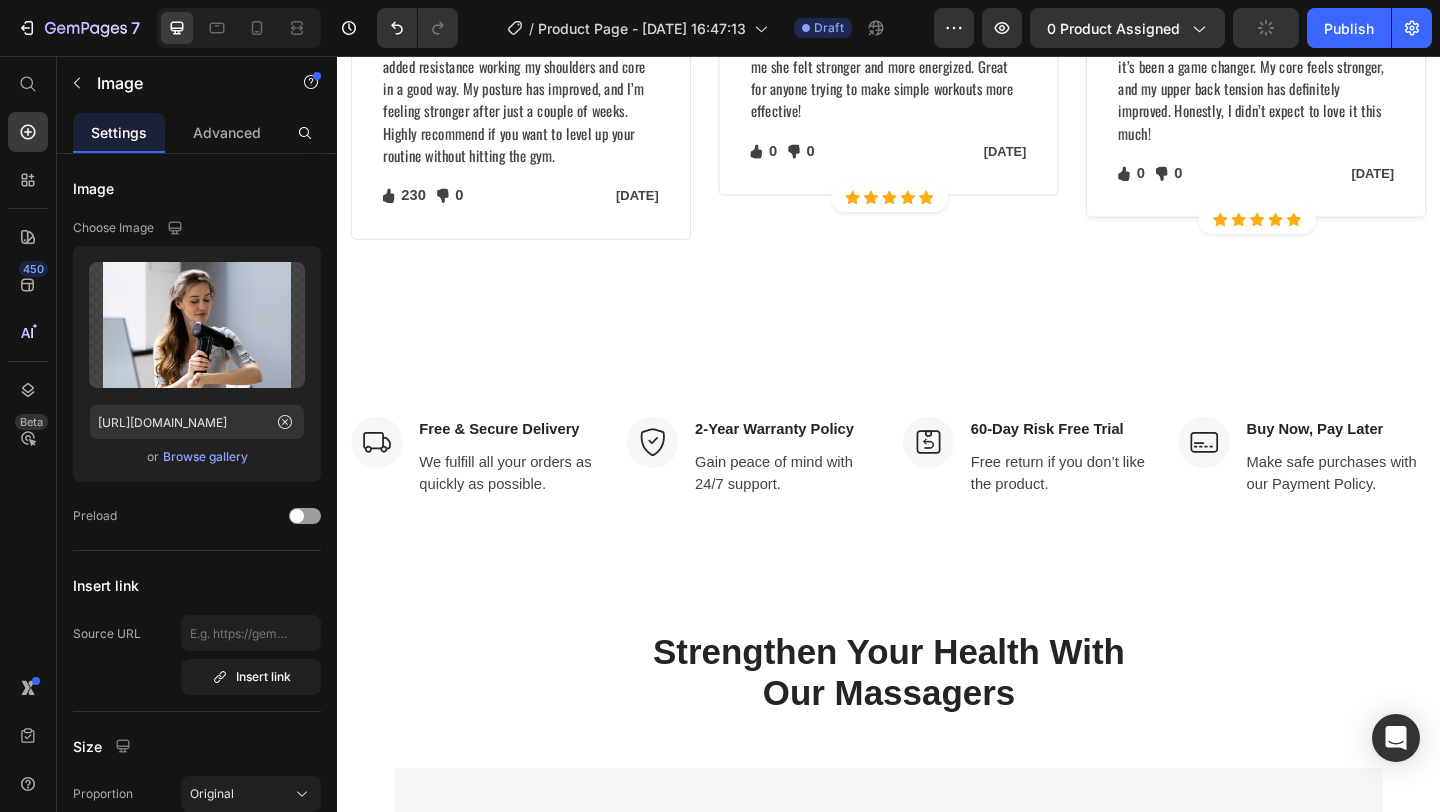 click 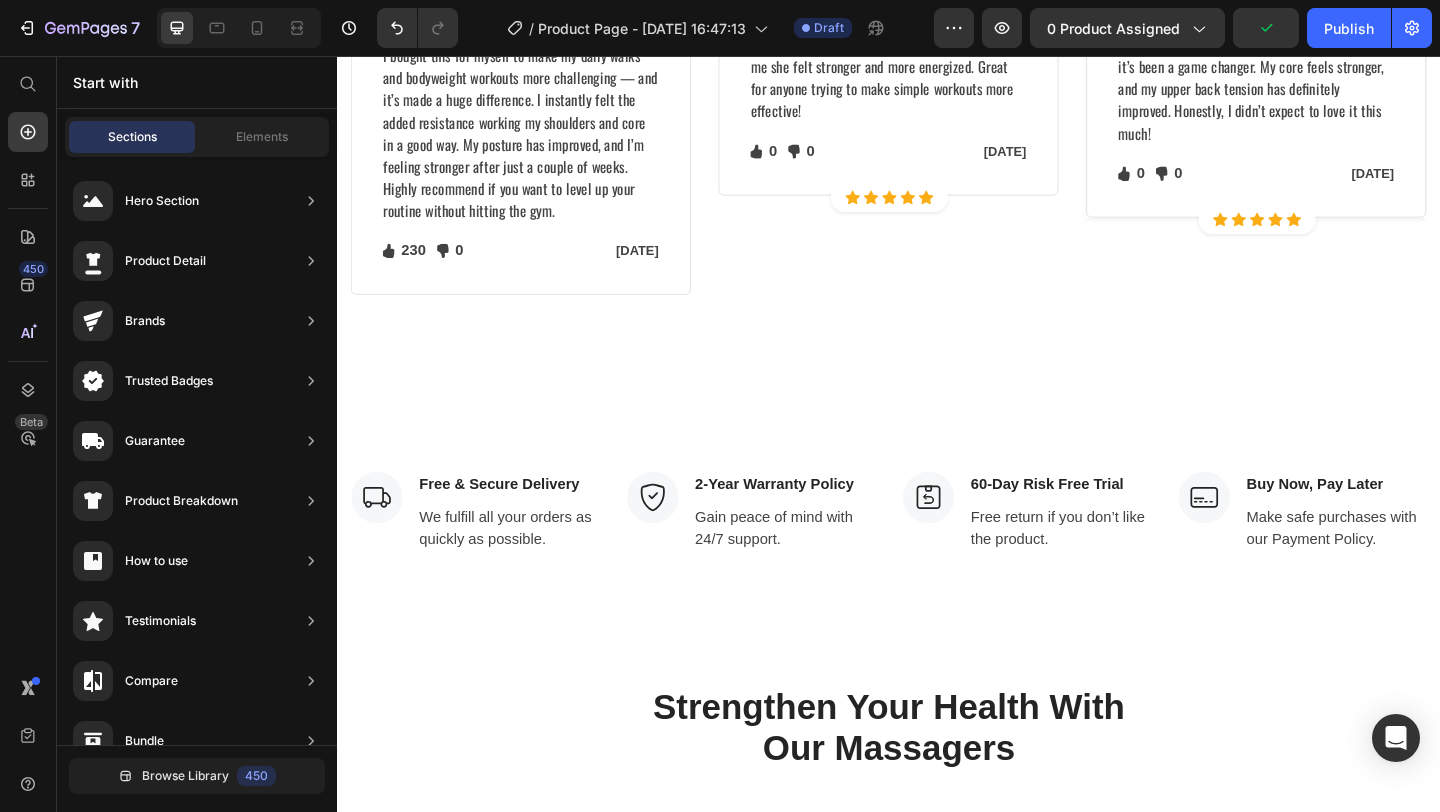click at bounding box center [937, -95] 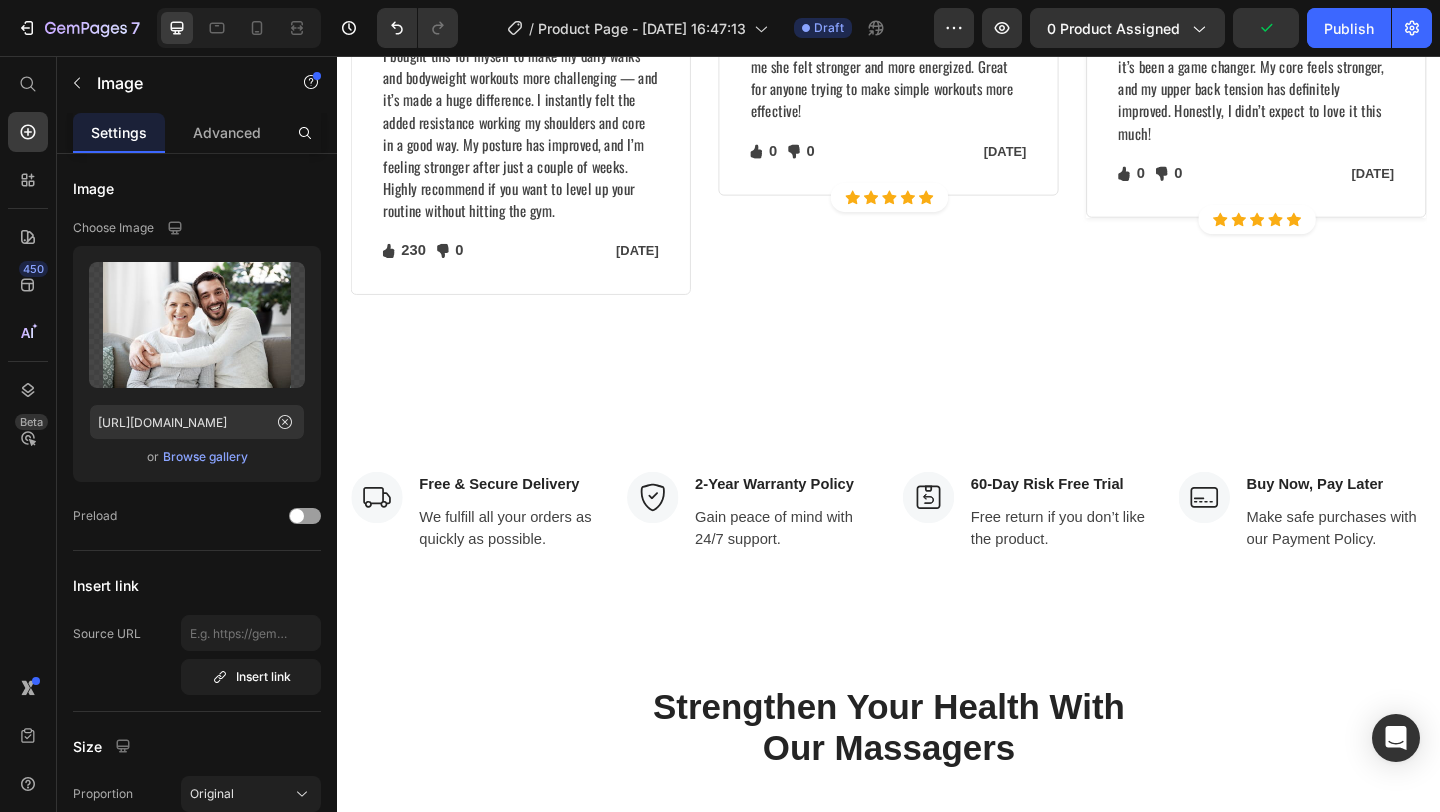 click 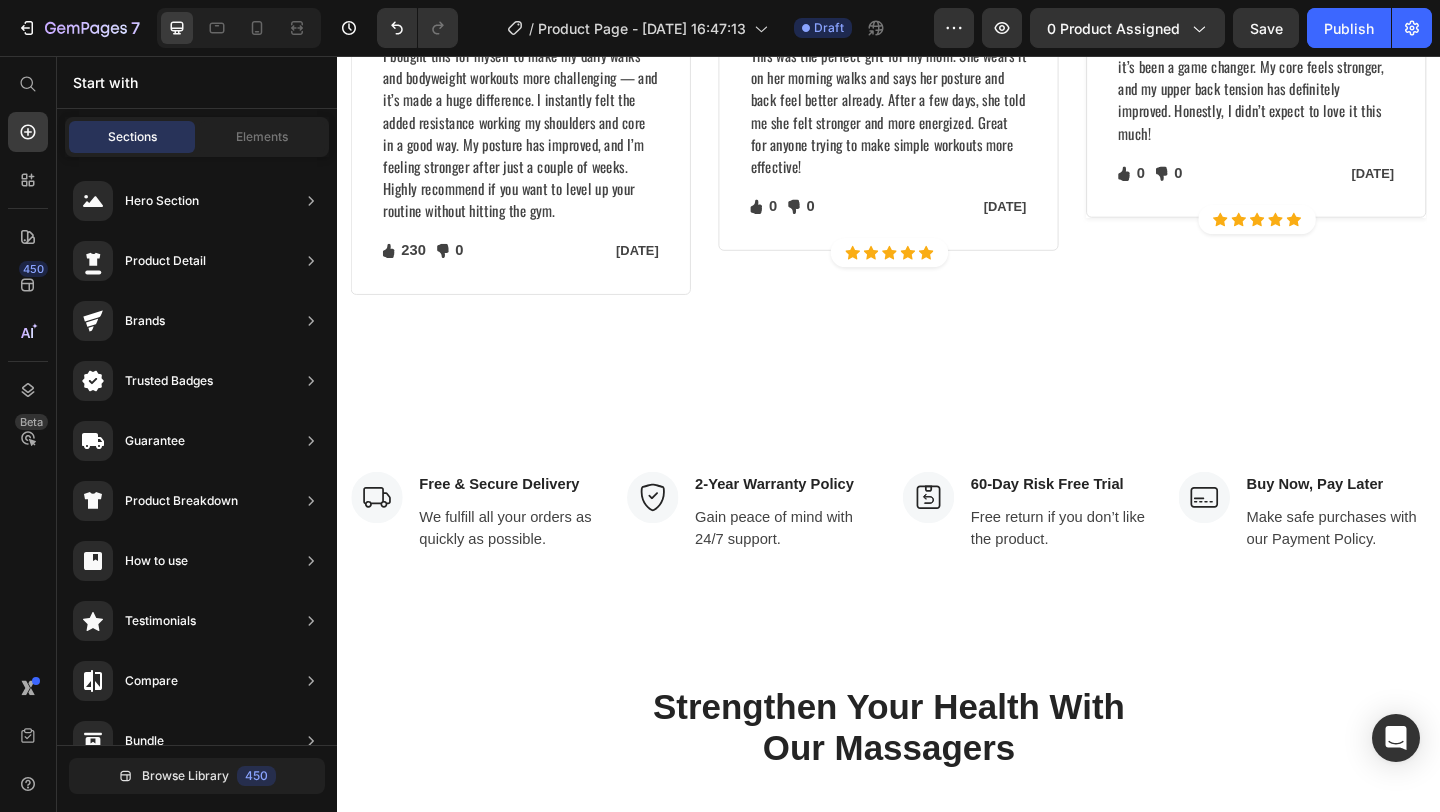 click at bounding box center (1337, -95) 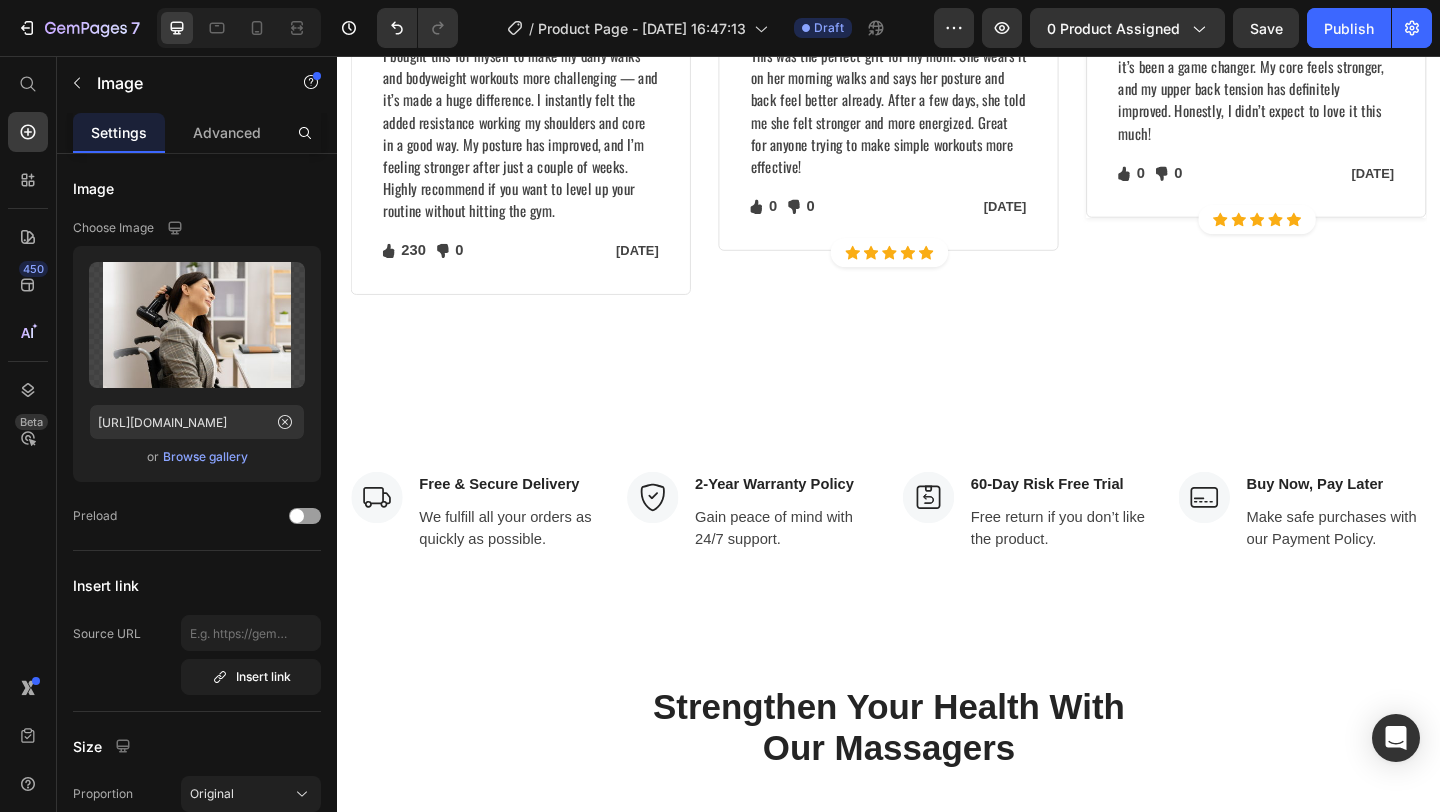 click 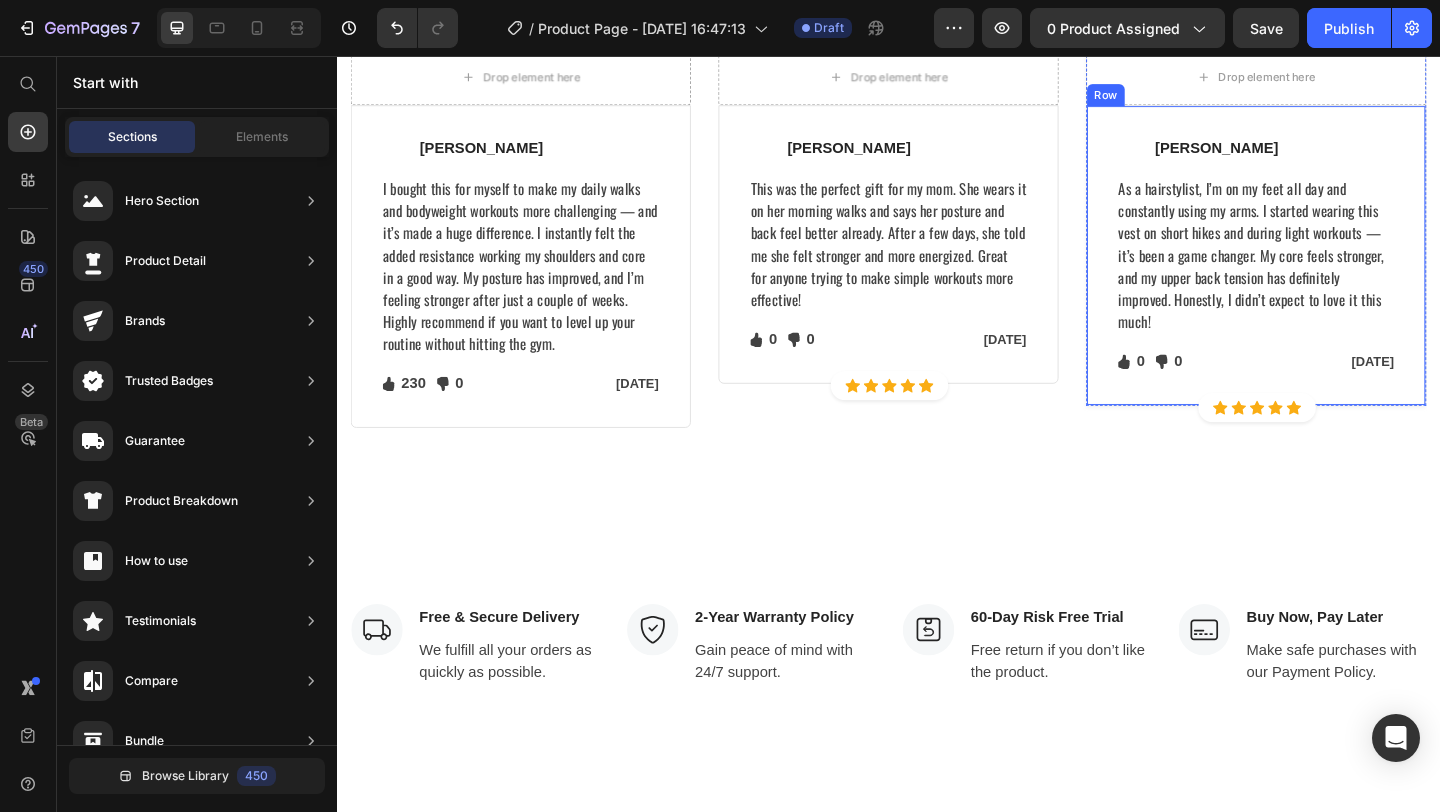 scroll, scrollTop: 3675, scrollLeft: 0, axis: vertical 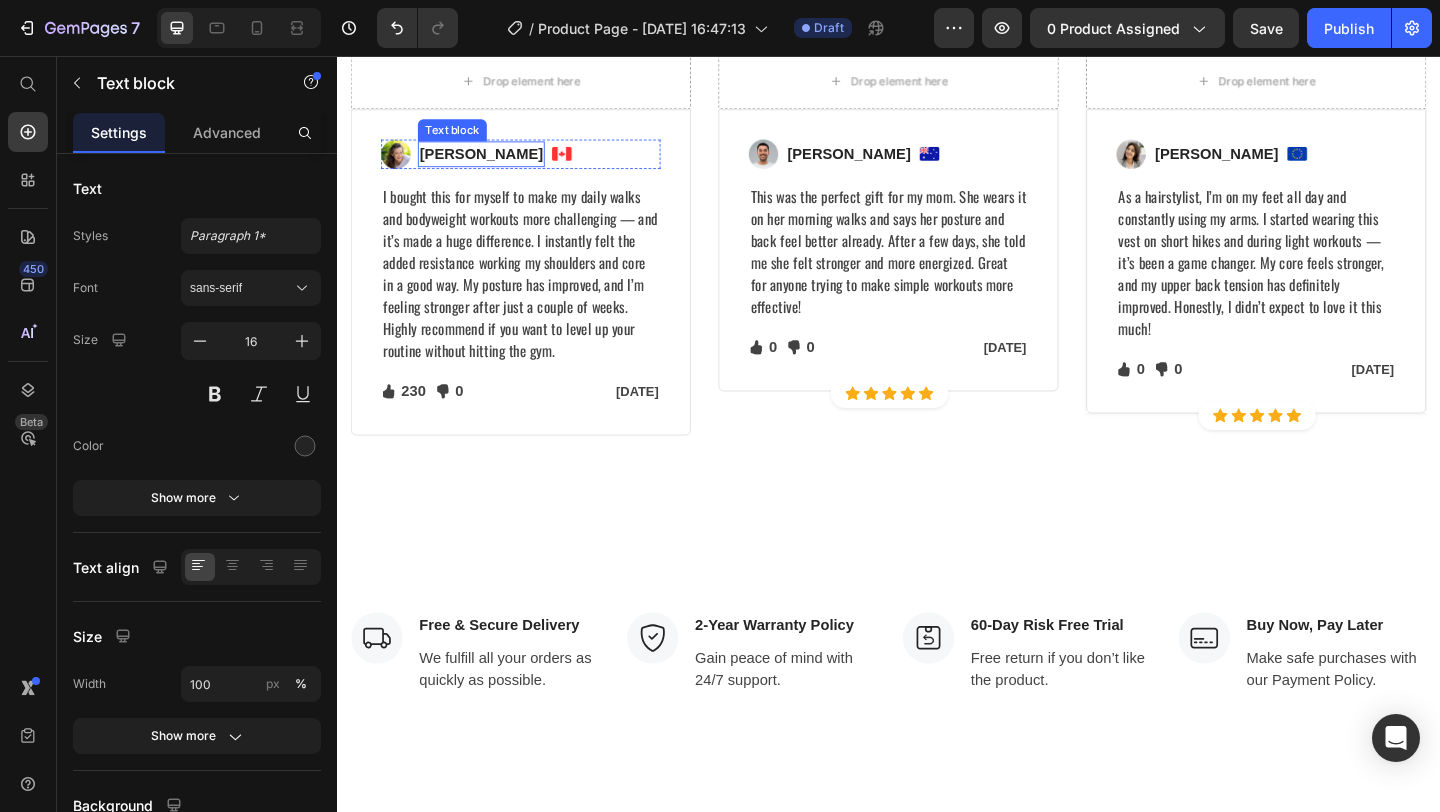 click on "Regina Moore" at bounding box center (494, 163) 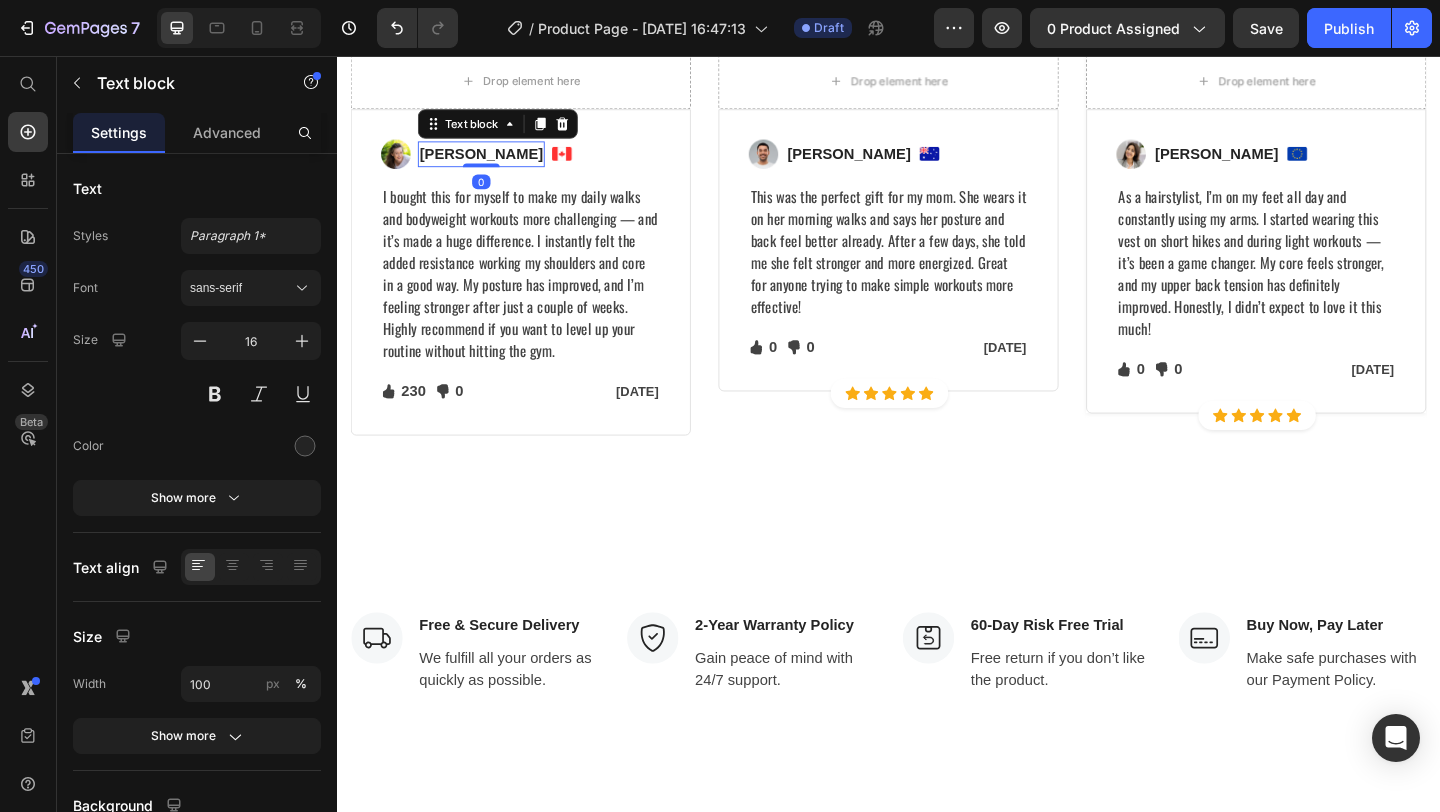 click on "Regina Moore" at bounding box center (494, 163) 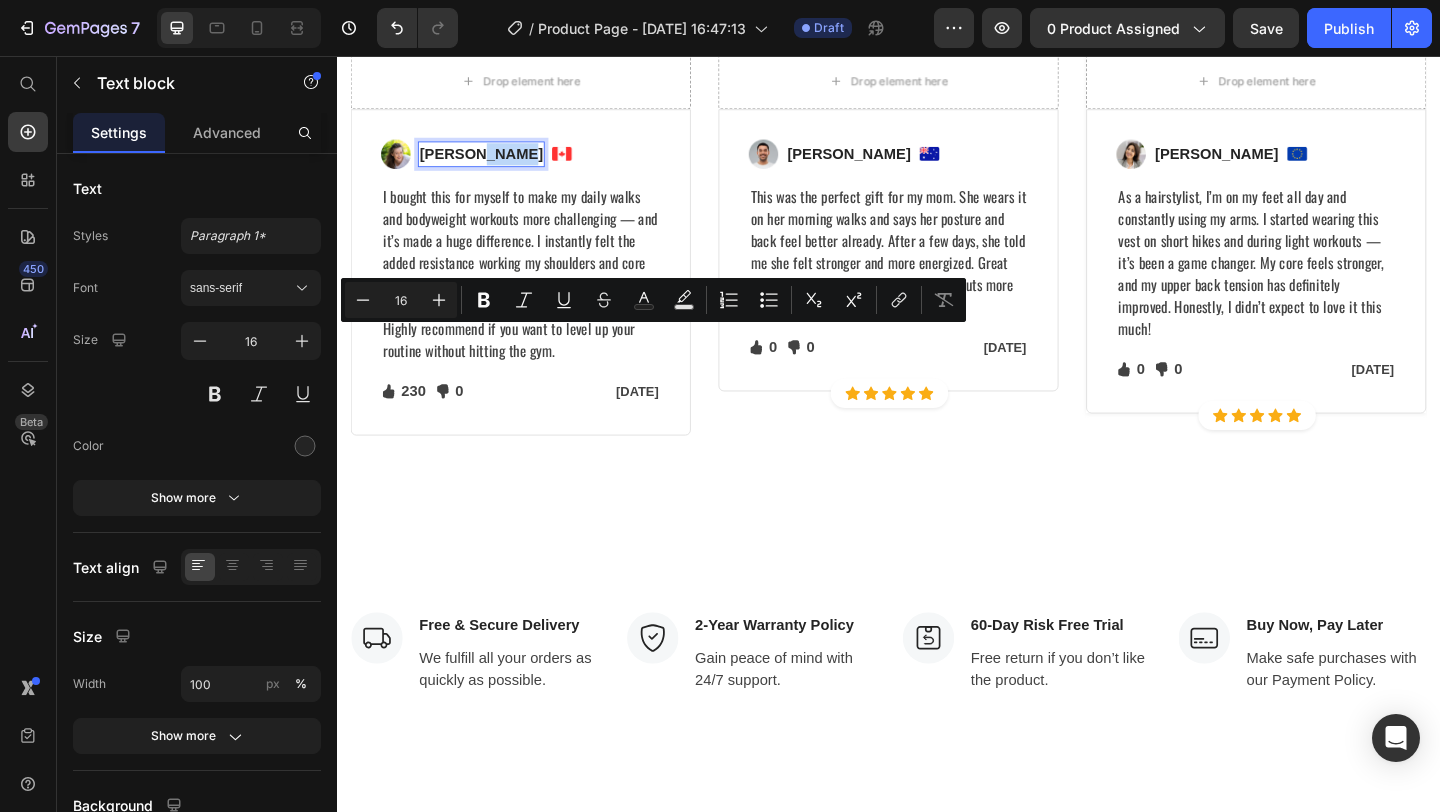 click on "Regina Moore" at bounding box center [494, 163] 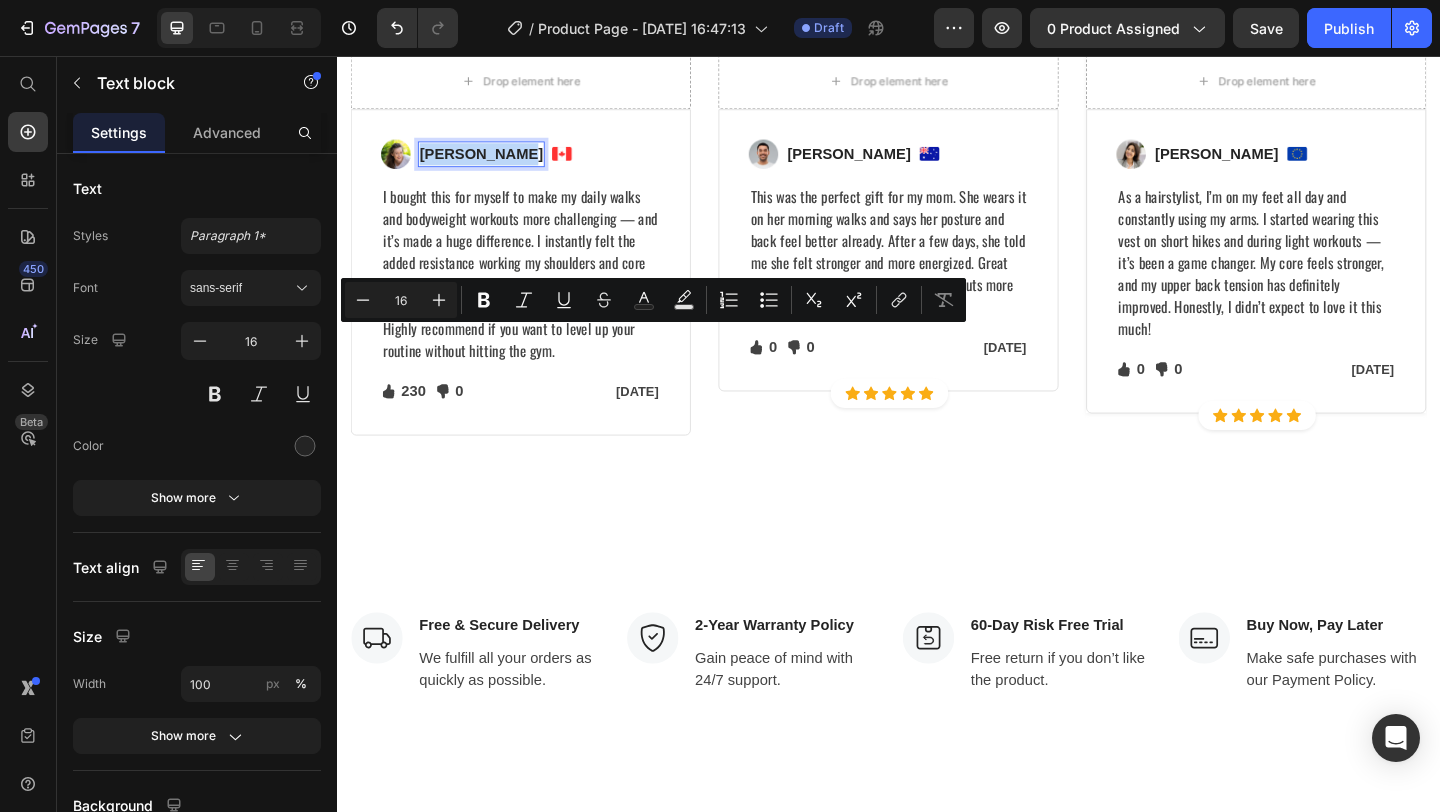 drag, startPoint x: 531, startPoint y: 364, endPoint x: 430, endPoint y: 369, distance: 101.12369 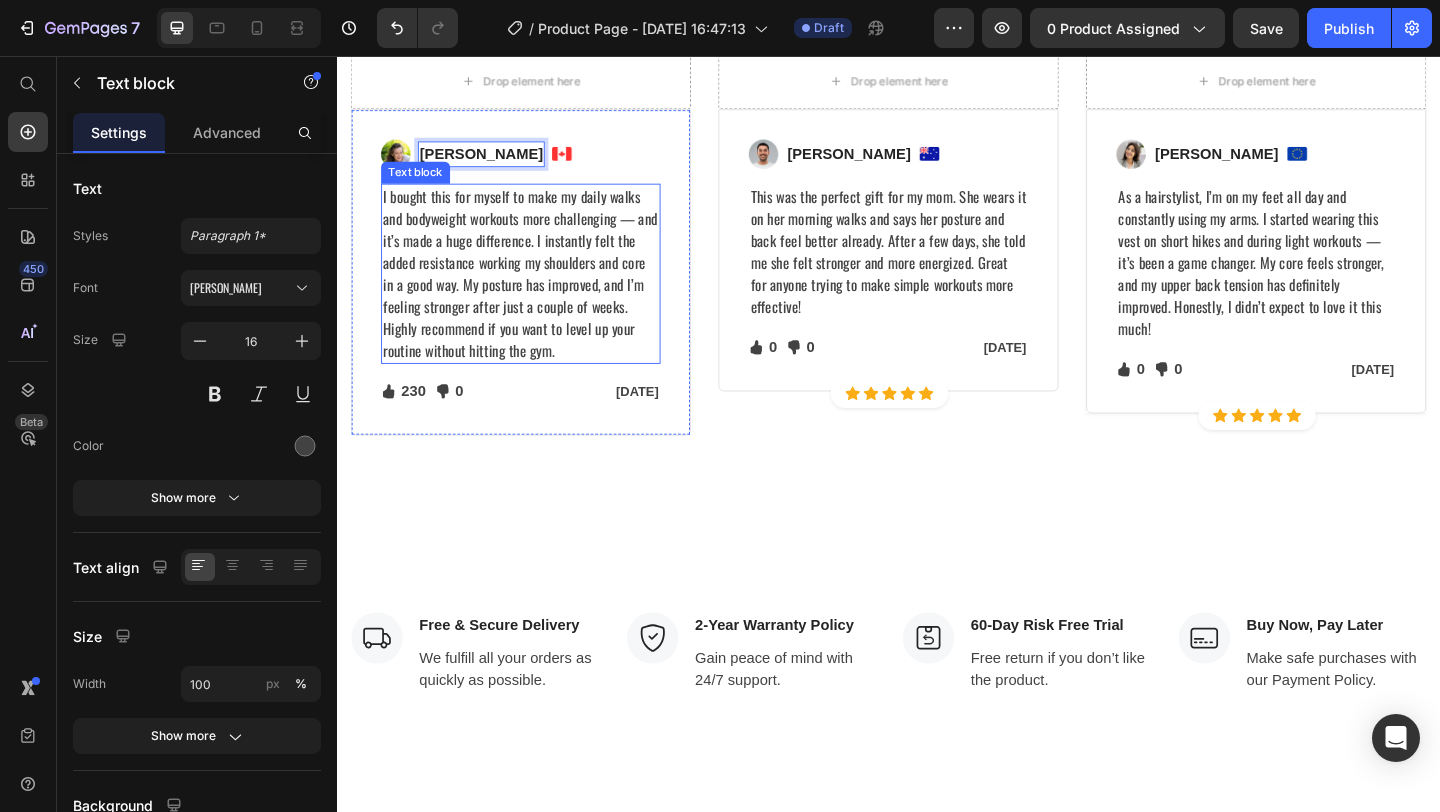 click on "I bought this for myself to make my daily walks and bodyweight workouts more challenging — and it’s made a huge difference. I instantly felt the added resistance working my shoulders and core in a good way. My posture has improved, and I’m feeling stronger after just a couple of weeks. Highly recommend if you want to level up your routine without hitting the gym." at bounding box center (537, 293) 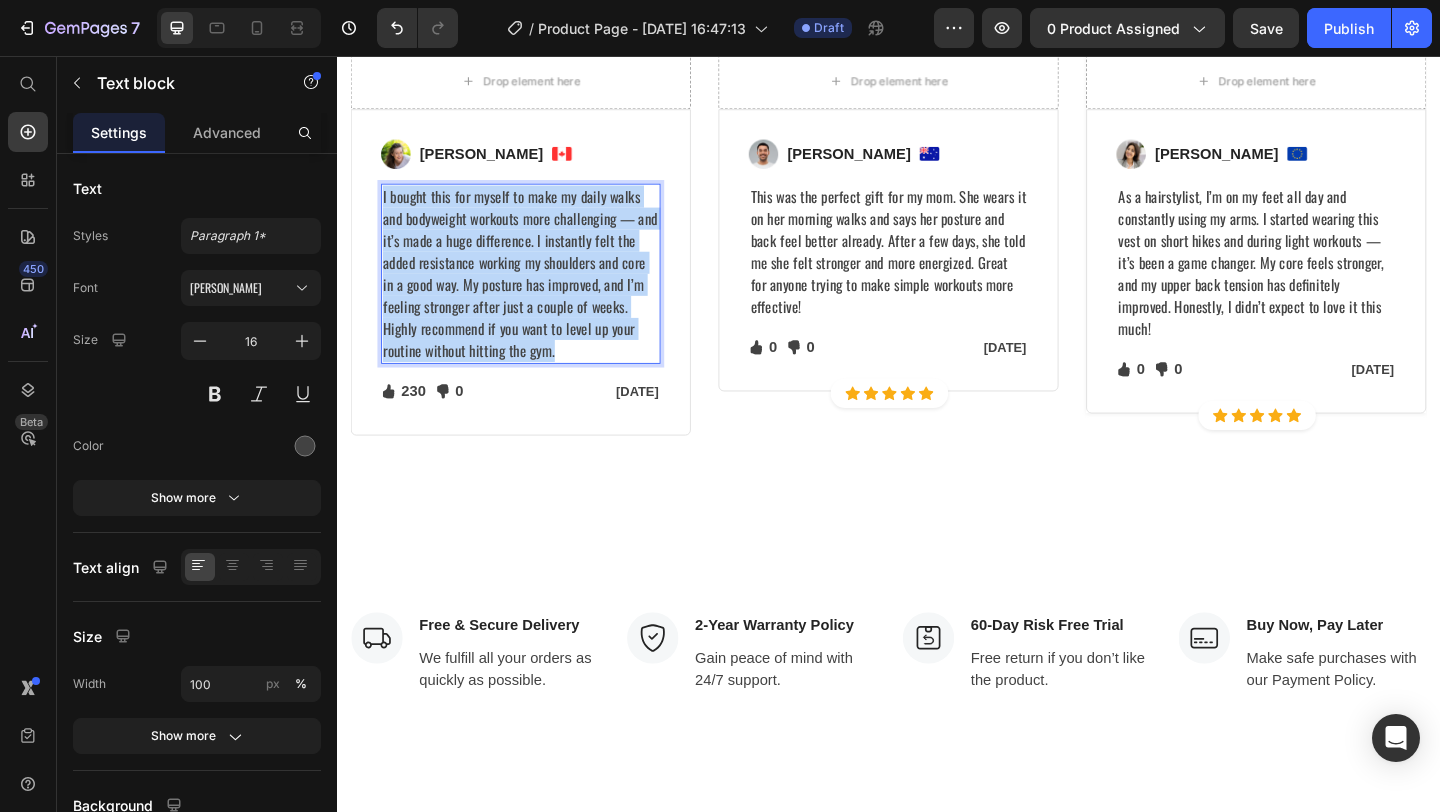 drag, startPoint x: 531, startPoint y: 577, endPoint x: 384, endPoint y: 409, distance: 223.23306 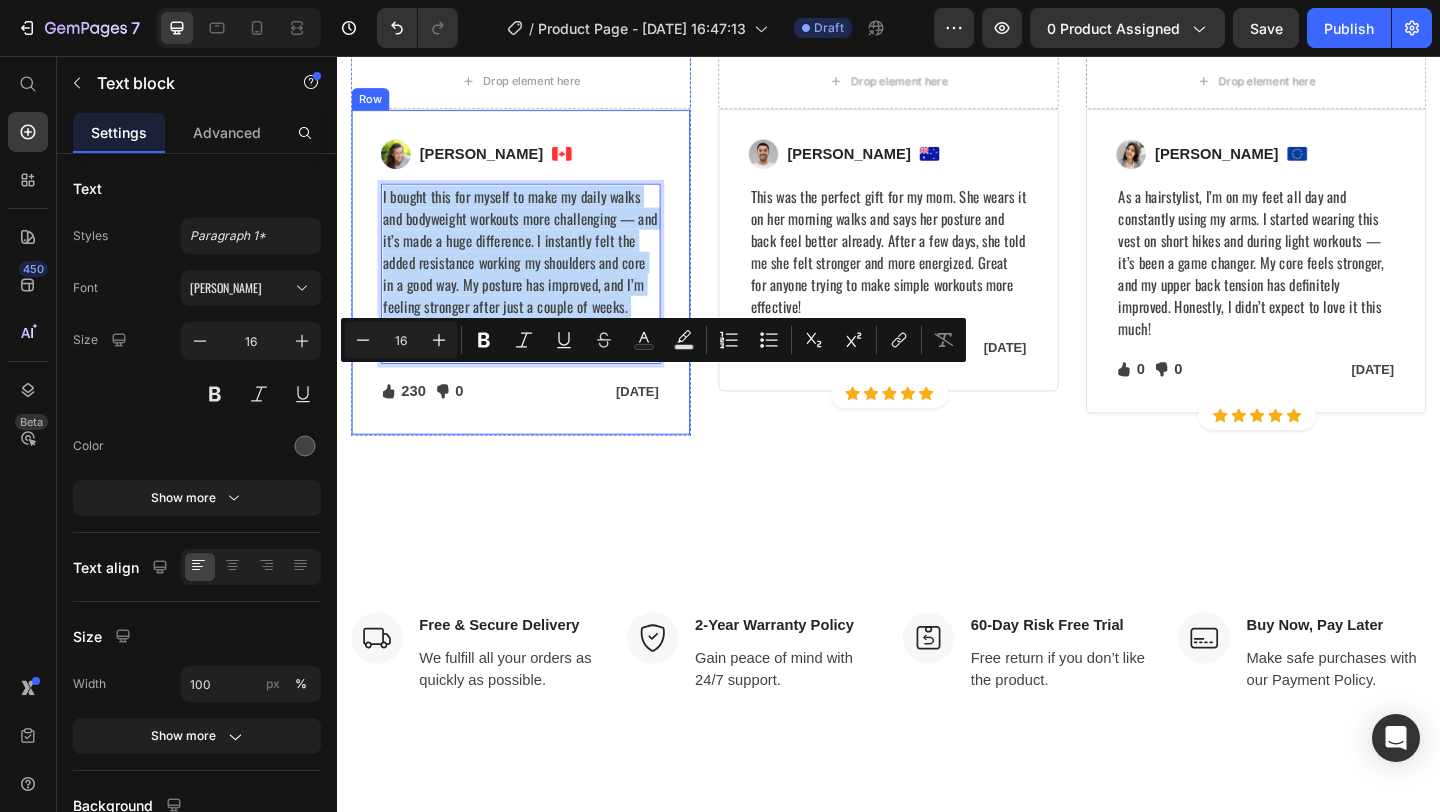 copy on "I bought this for myself to make my daily walks and bodyweight workouts more challenging — and it’s made a huge difference. I instantly felt the added resistance working my shoulders and core in a good way. My posture has improved, and I’m feeling stronger after just a couple of weeks. Highly recommend if you want to level up your routine without hitting the gym." 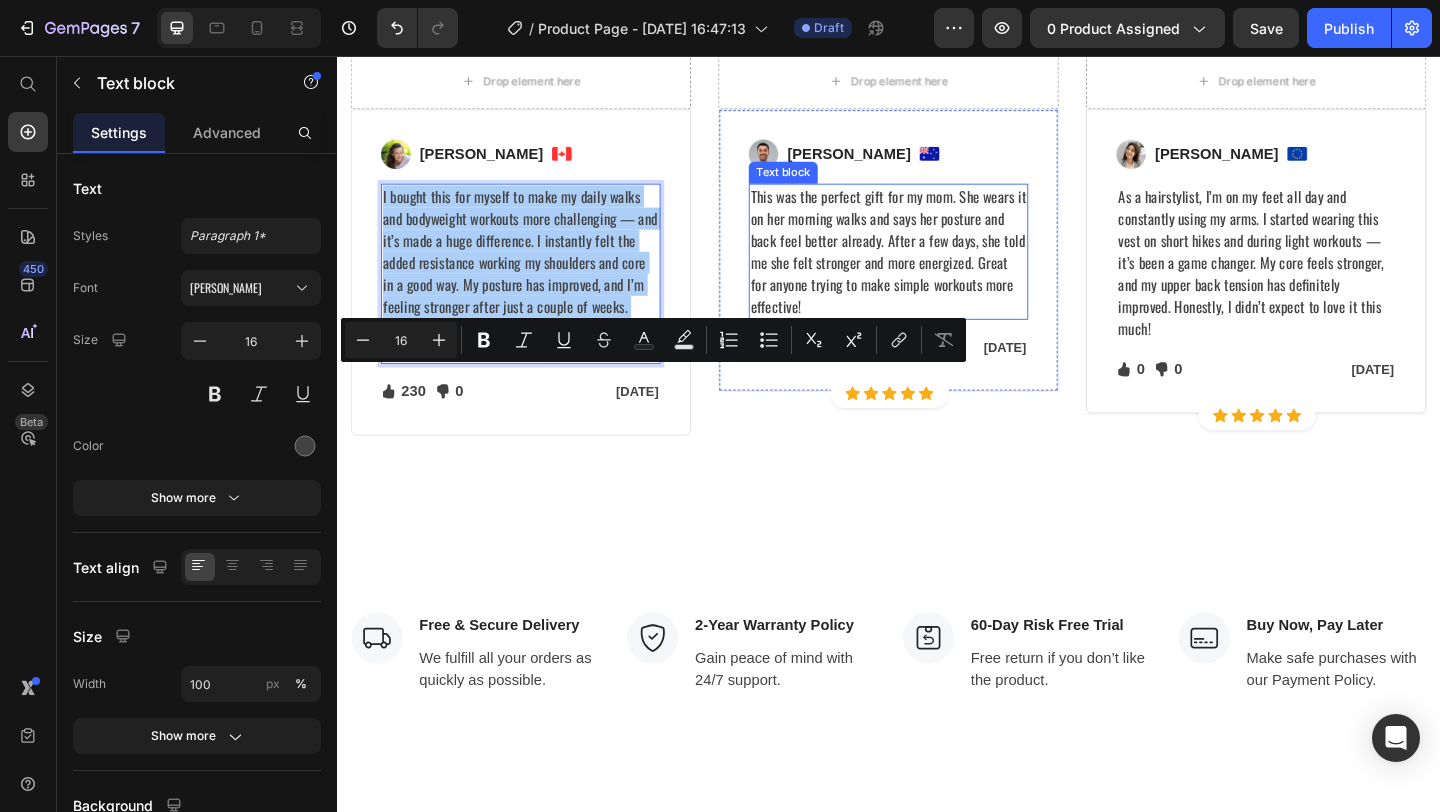 click on "This was the perfect gift for my mom. She wears it on her morning walks and says her posture and back feel better already. After a few days, she told me she felt stronger and more energized. Great for anyone trying to make simple workouts more effective!" at bounding box center (937, 269) 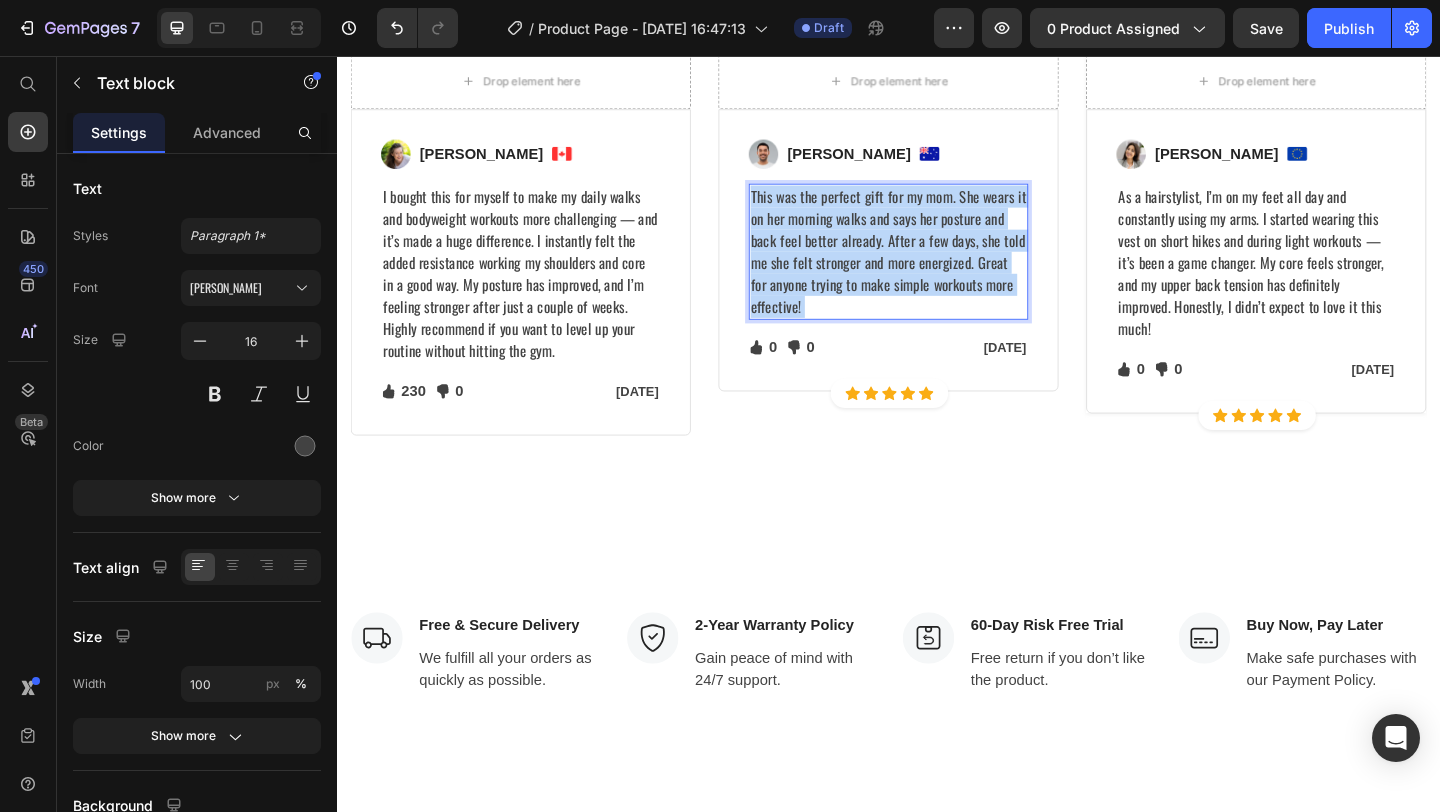 drag, startPoint x: 880, startPoint y: 531, endPoint x: 789, endPoint y: 401, distance: 158.68523 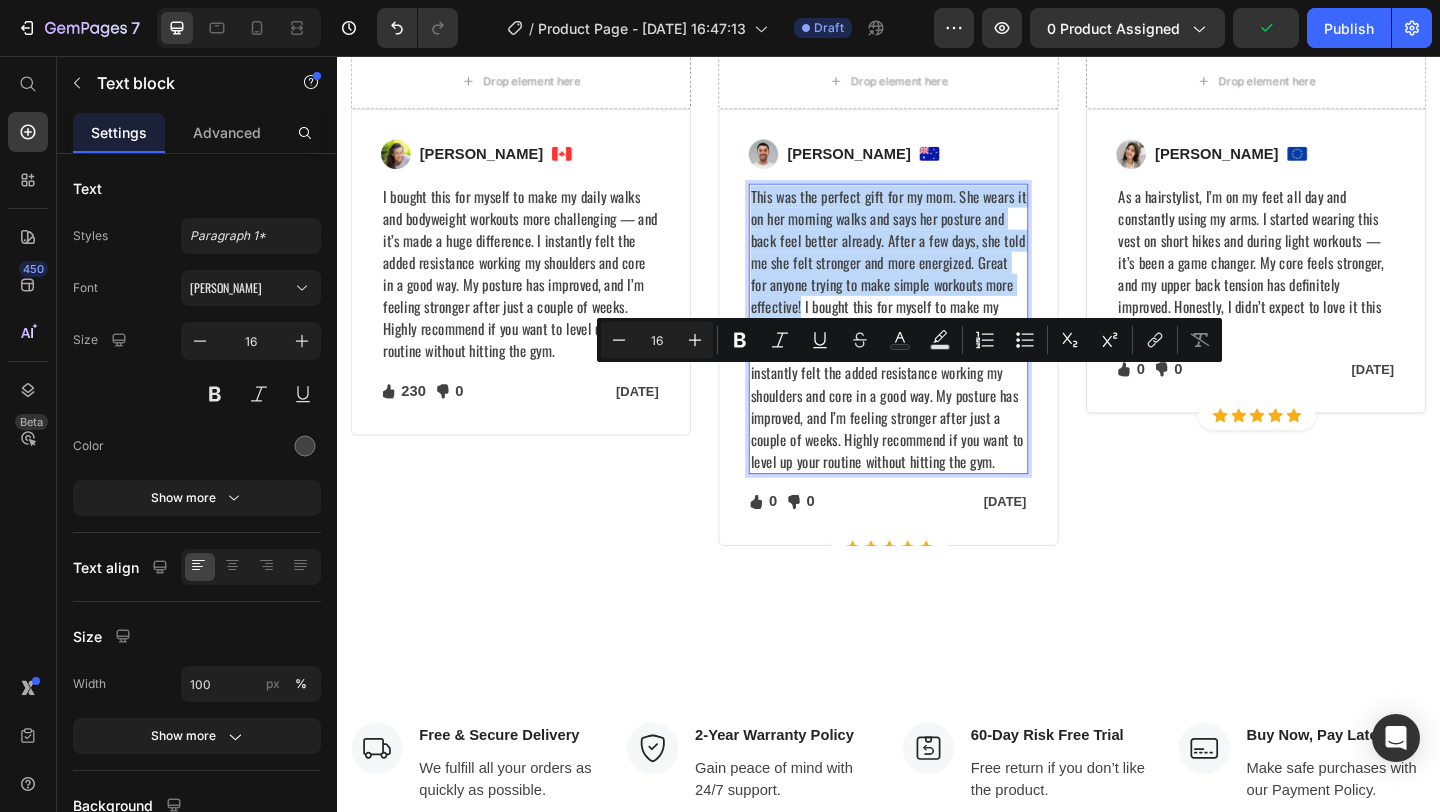 drag, startPoint x: 841, startPoint y: 525, endPoint x: 786, endPoint y: 396, distance: 140.23552 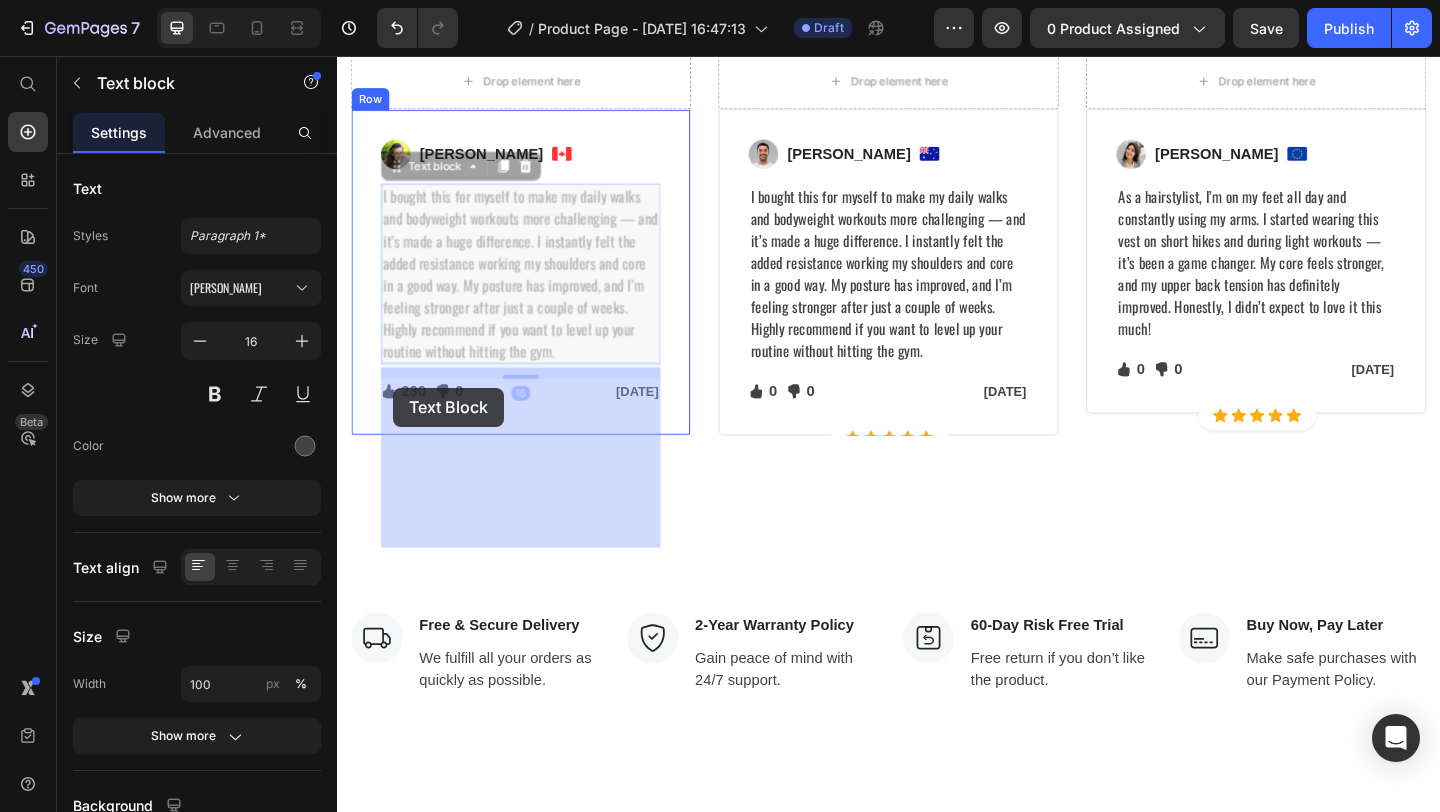 drag, startPoint x: 537, startPoint y: 583, endPoint x: 401, endPoint y: 419, distance: 213.05399 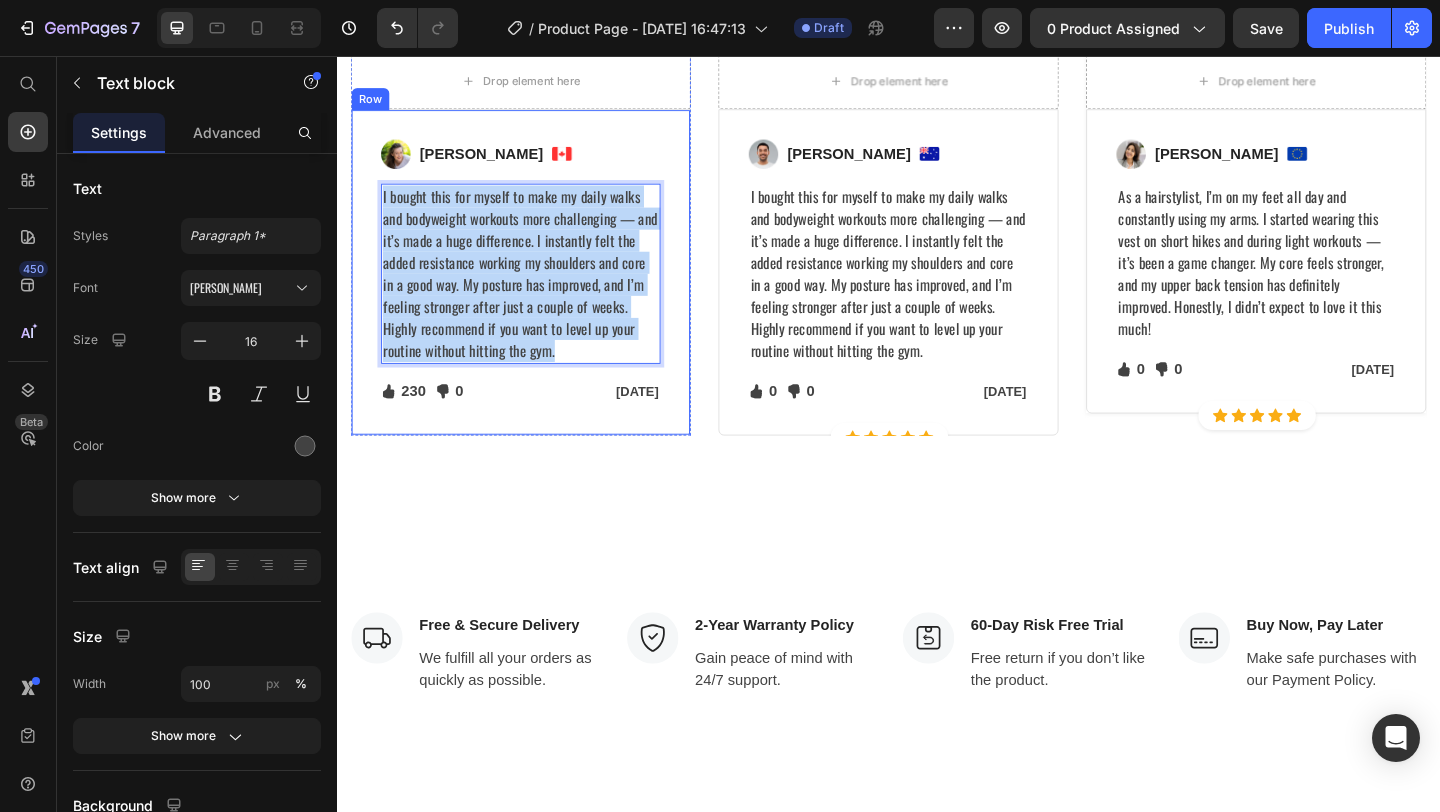 drag, startPoint x: 541, startPoint y: 573, endPoint x: 384, endPoint y: 411, distance: 225.59477 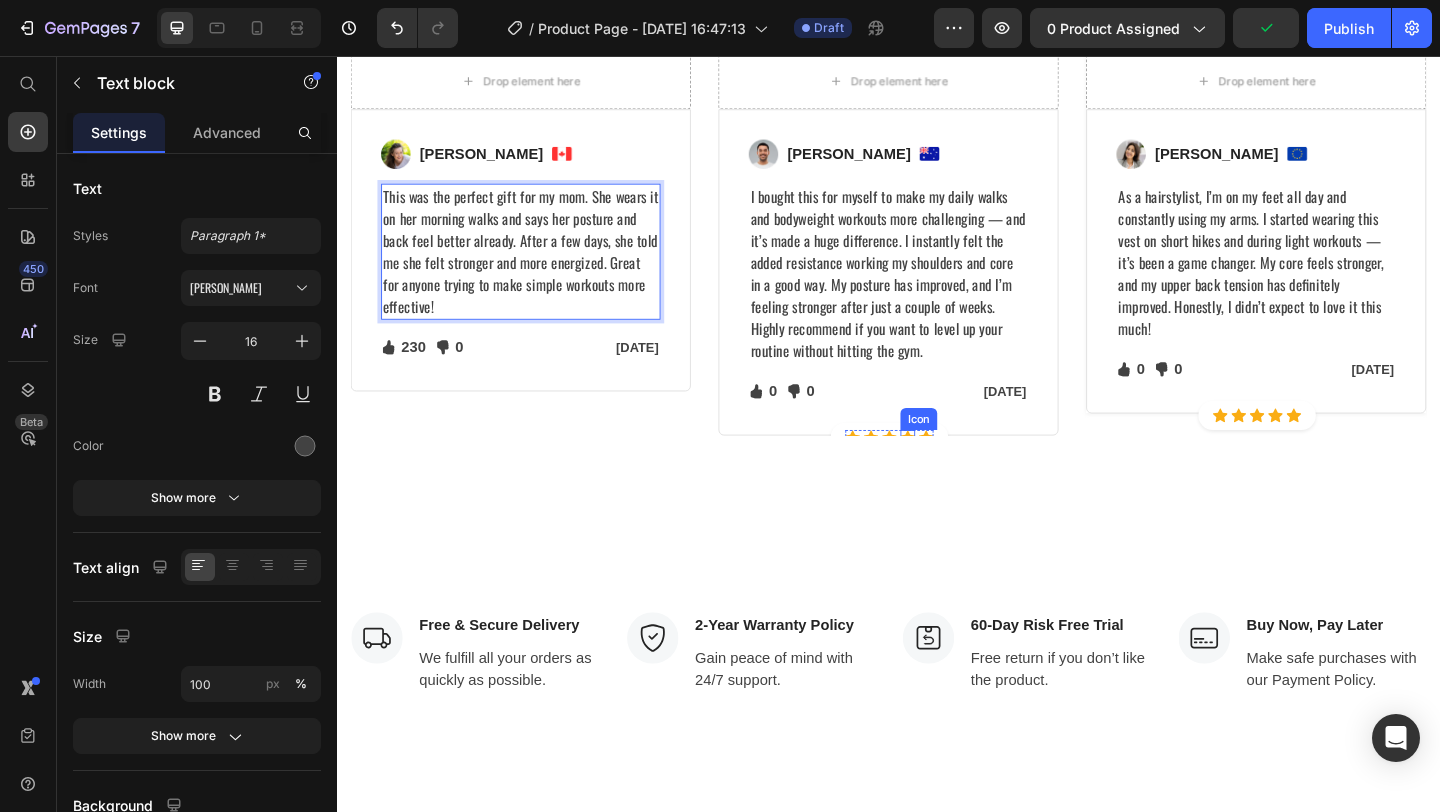 click on "Icon                Icon                Icon                Icon                Icon Icon List Hoz Row" at bounding box center (938, 471) 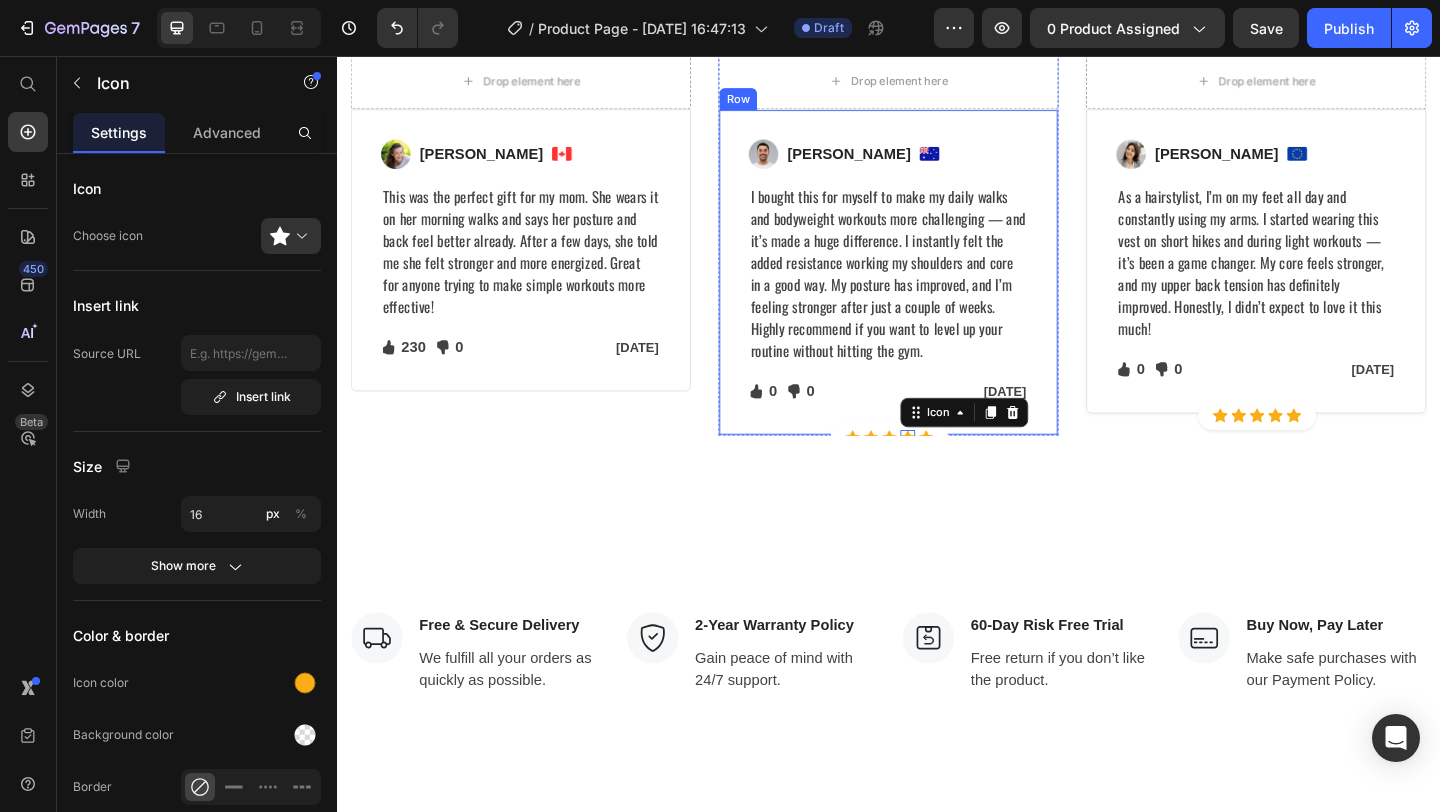 click on "Image Ned Jacobs Text block Image Row  I bought this for myself to make my daily walks and bodyweight workouts more challenging — and it’s made a huge difference. I instantly felt the added resistance working my shoulders and core in a good way. My posture has improved, and I’m feeling stronger after just a couple of weeks. Highly recommend if you want to level up your routine without hitting the gym. Text block
Icon 0 Text block Icon List
Icon 0 Text block Icon List Row Jan 13, 2022 Text block Row Row" at bounding box center (937, 291) 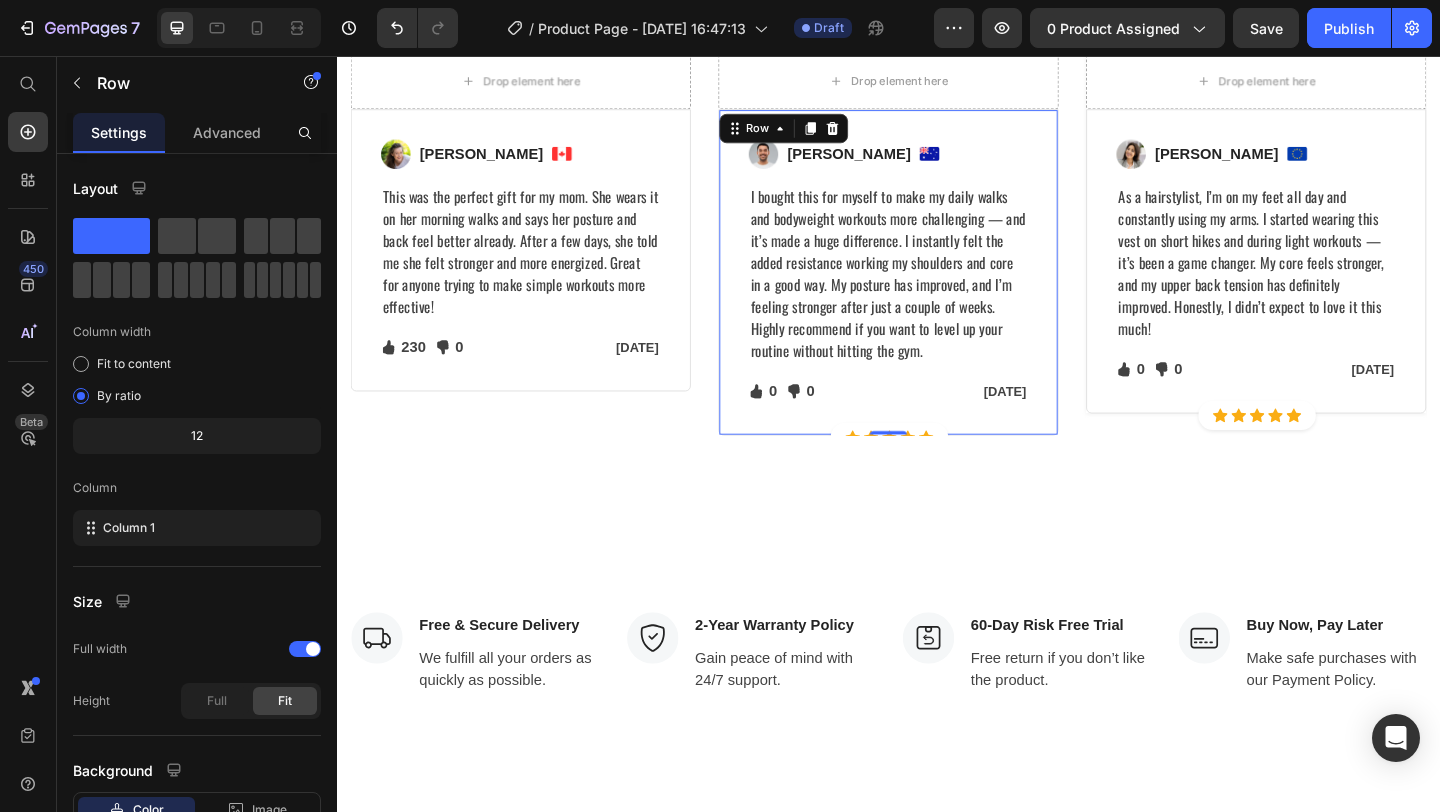 click on "Image Ned Jacobs Text block Image Row  I bought this for myself to make my daily walks and bodyweight workouts more challenging — and it’s made a huge difference. I instantly felt the added resistance working my shoulders and core in a good way. My posture has improved, and I’m feeling stronger after just a couple of weeks. Highly recommend if you want to level up your routine without hitting the gym. Text block
Icon 0 Text block Icon List
Icon 0 Text block Icon List Row Jan 13, 2022 Text block Row Row   0" at bounding box center (937, 291) 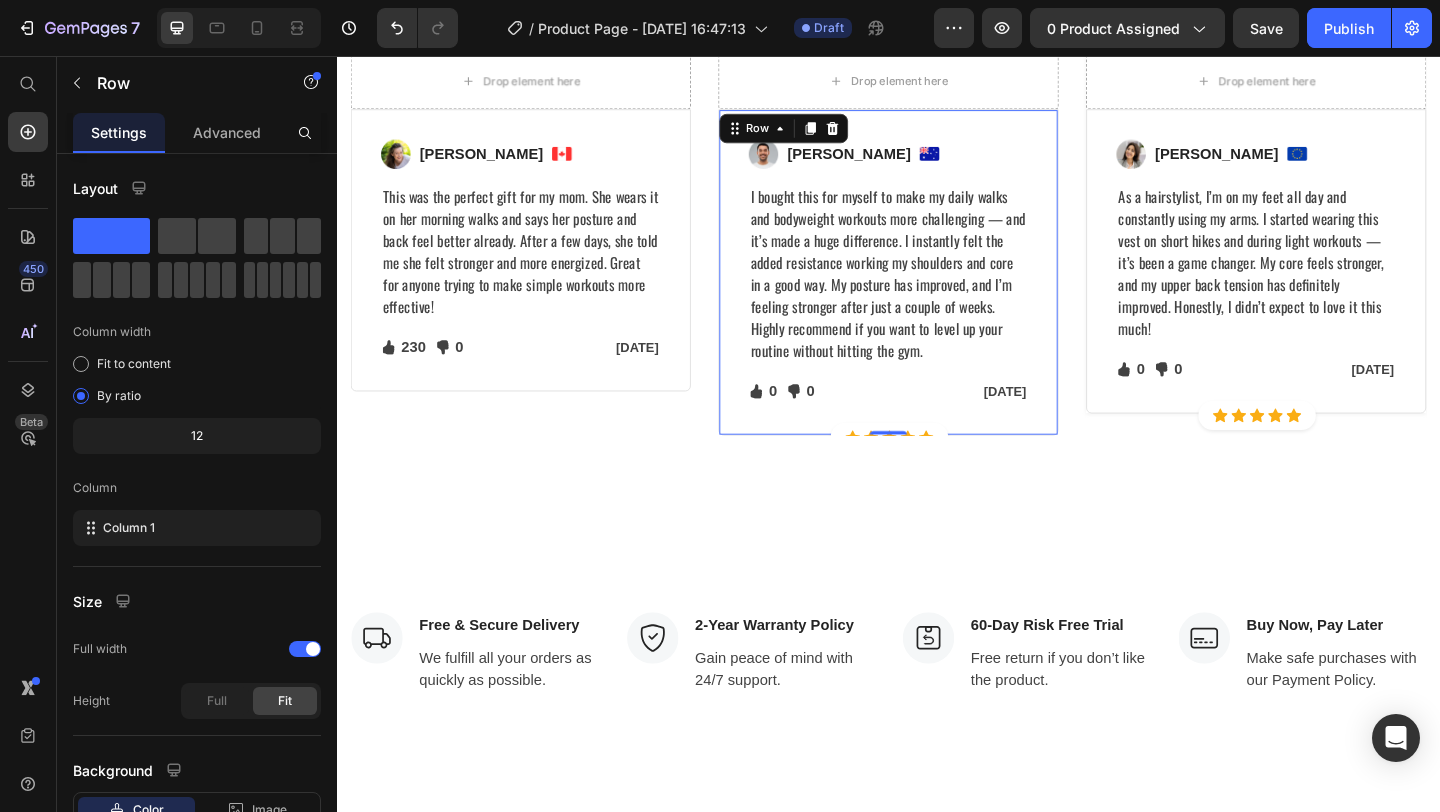 click on "Image Ned Jacobs Text block Image Row  I bought this for myself to make my daily walks and bodyweight workouts more challenging — and it’s made a huge difference. I instantly felt the added resistance working my shoulders and core in a good way. My posture has improved, and I’m feeling stronger after just a couple of weeks. Highly recommend if you want to level up your routine without hitting the gym. Text block
Icon 0 Text block Icon List
Icon 0 Text block Icon List Row Jan 13, 2022 Text block Row Row   0" at bounding box center (937, 291) 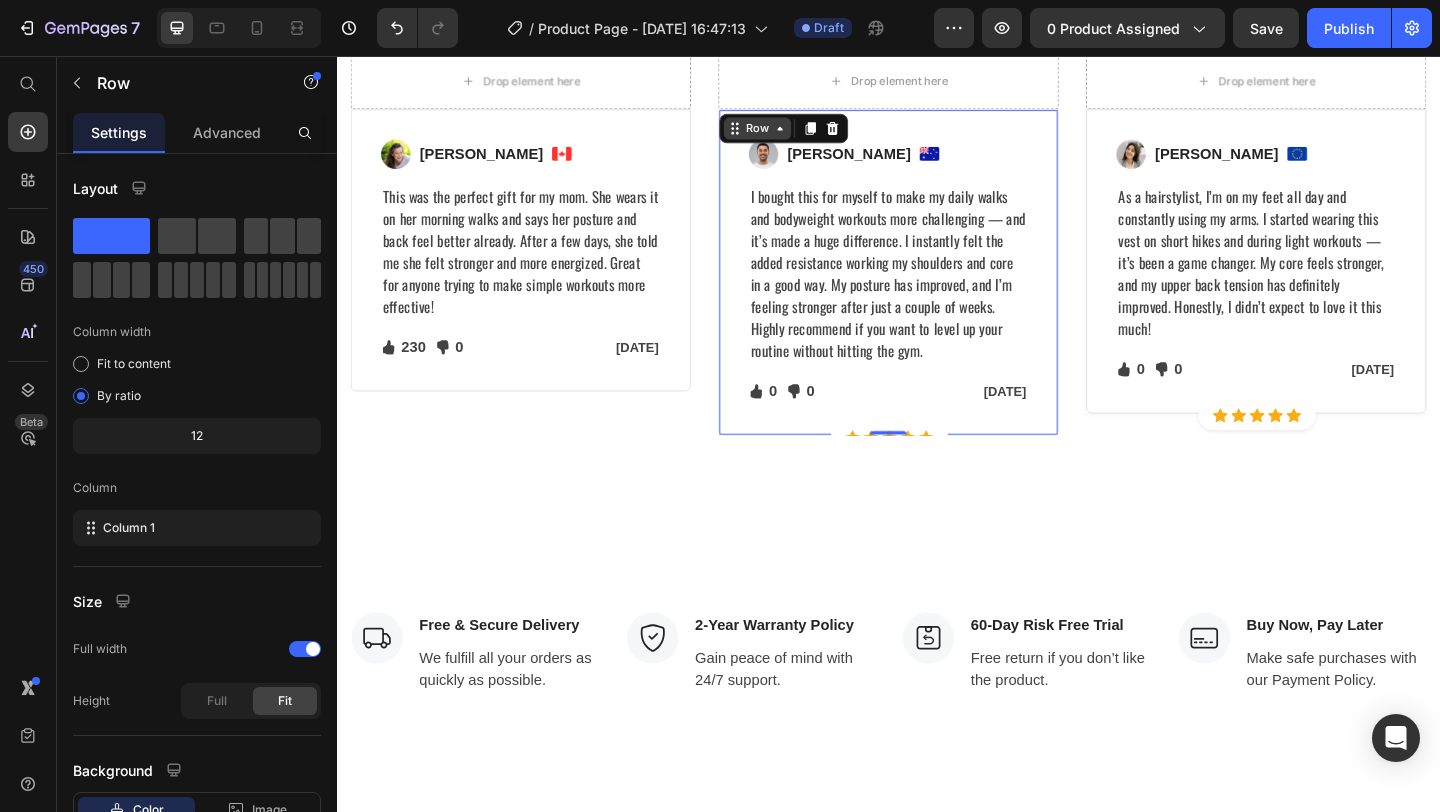 click 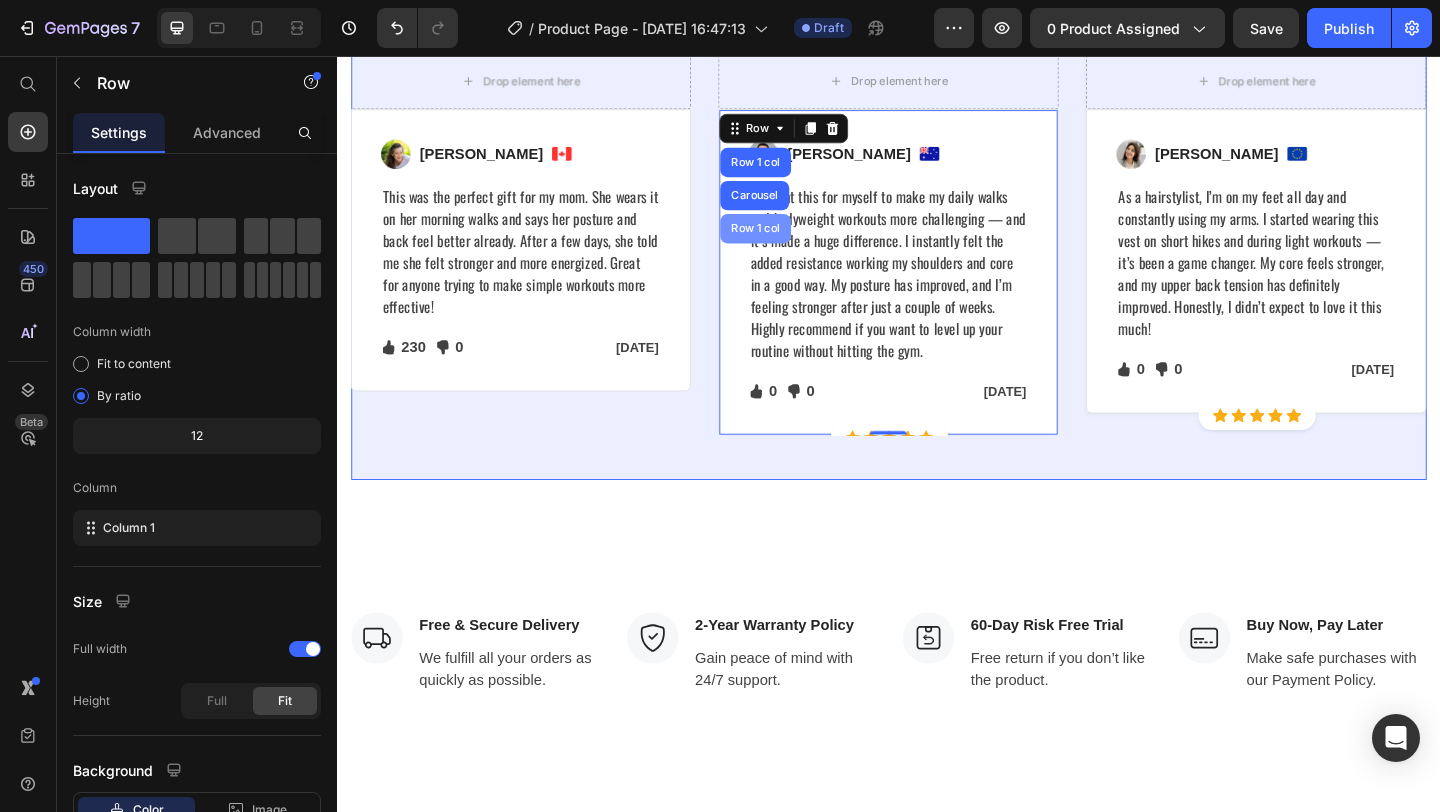 click on "Row 1 col" at bounding box center [792, 244] 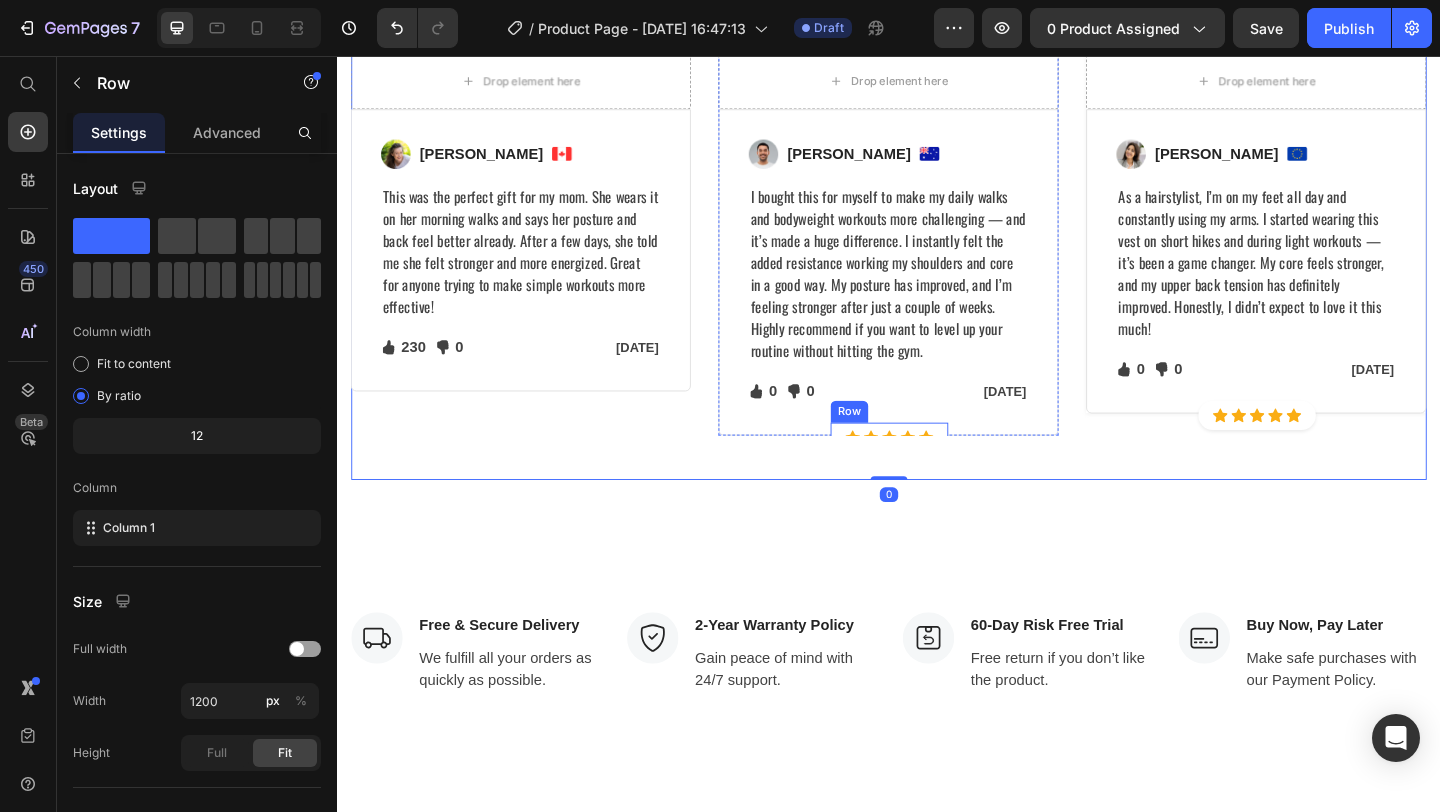 click on "Icon                Icon                Icon                Icon                Icon Icon List Hoz Row" at bounding box center (938, 471) 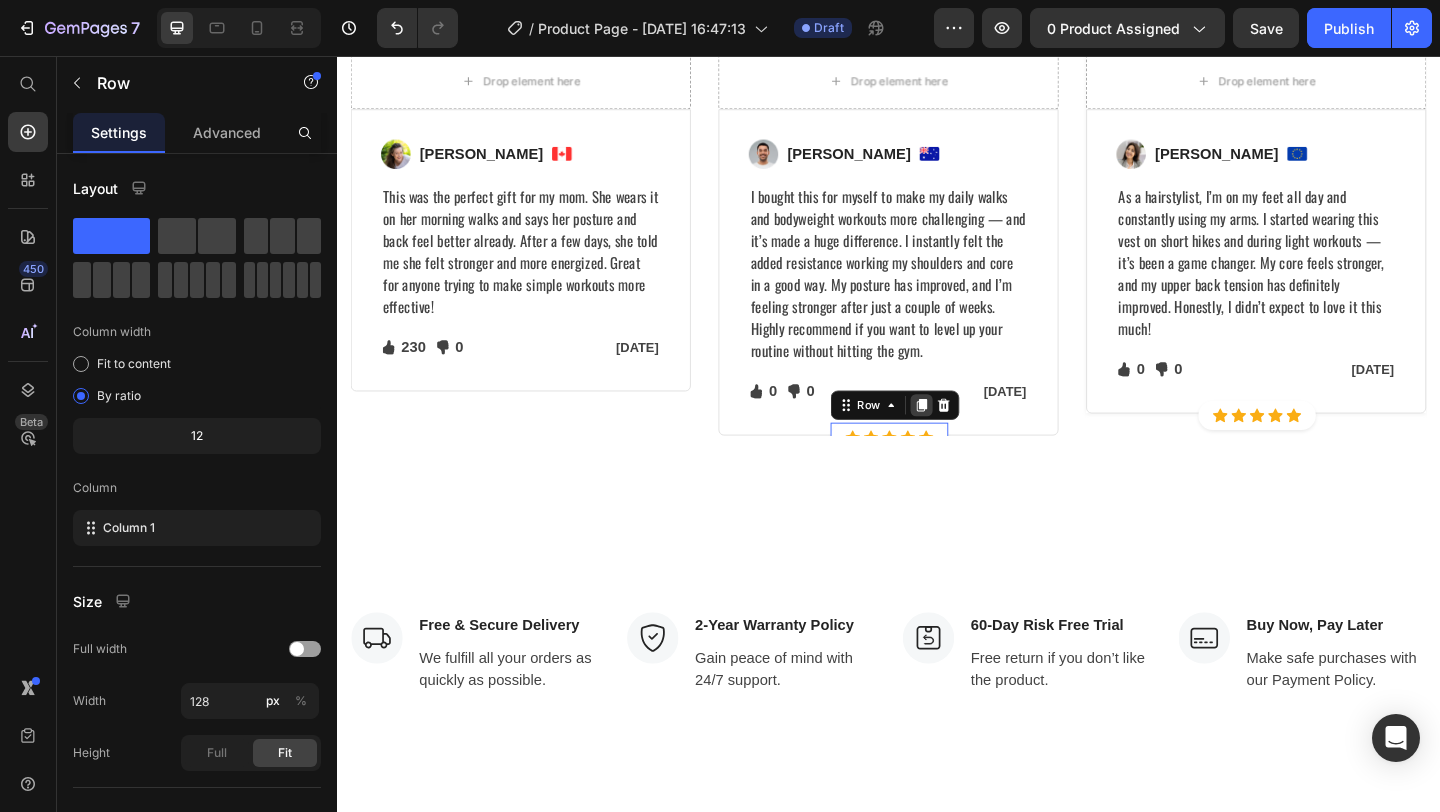 click 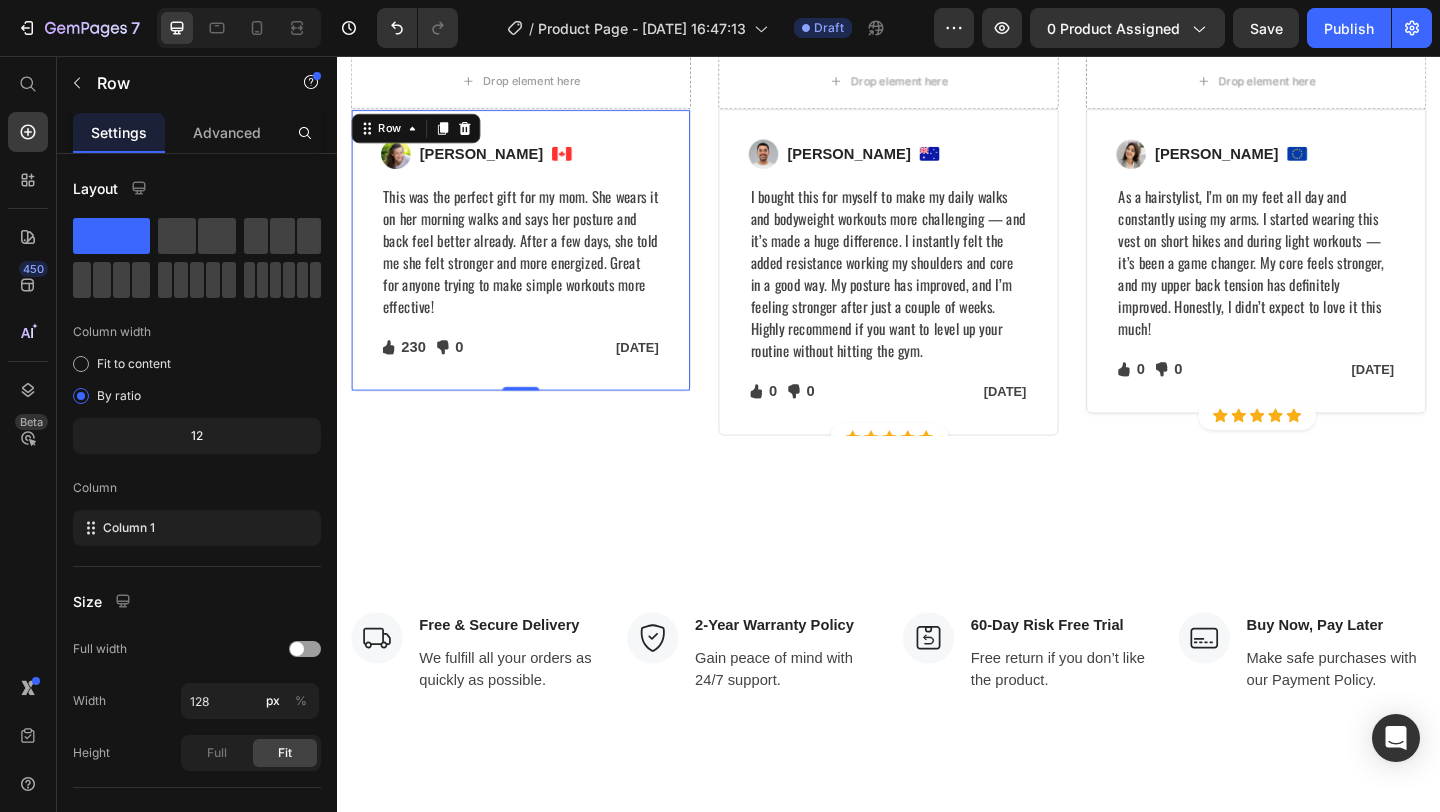 click on "Image Regina Moore Text block Image Row This was the perfect gift for my mom. She wears it on her morning walks and says her posture and back feel better already. After a few days, she told me she felt stronger and more energized. Great for anyone trying to make simple workouts more effective! Text block
Icon 230 Text block Icon List
Icon 0 Text block Icon List Row Feb 22, 2022 Text block Row Row   0" at bounding box center [537, 267] 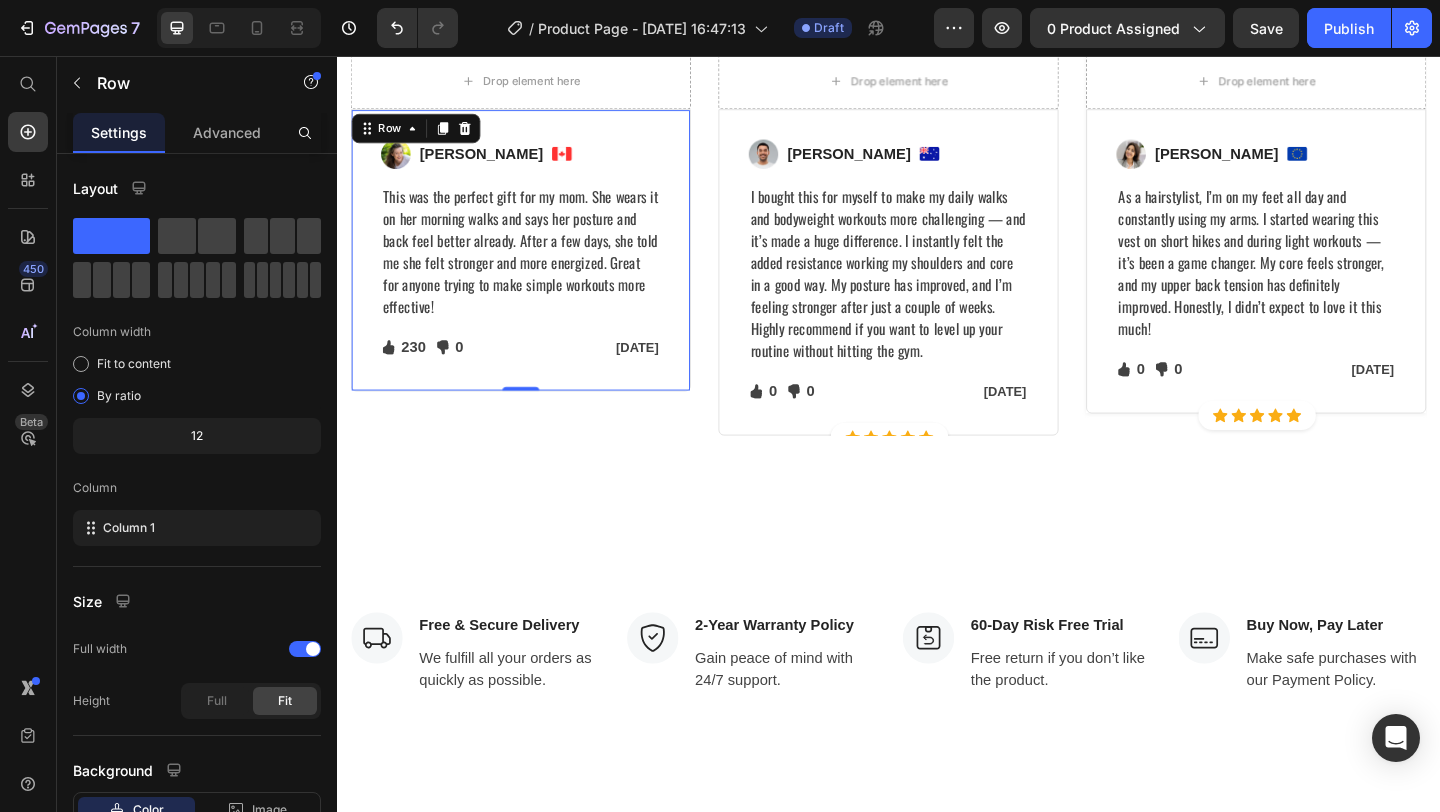 click on "0" at bounding box center (537, 420) 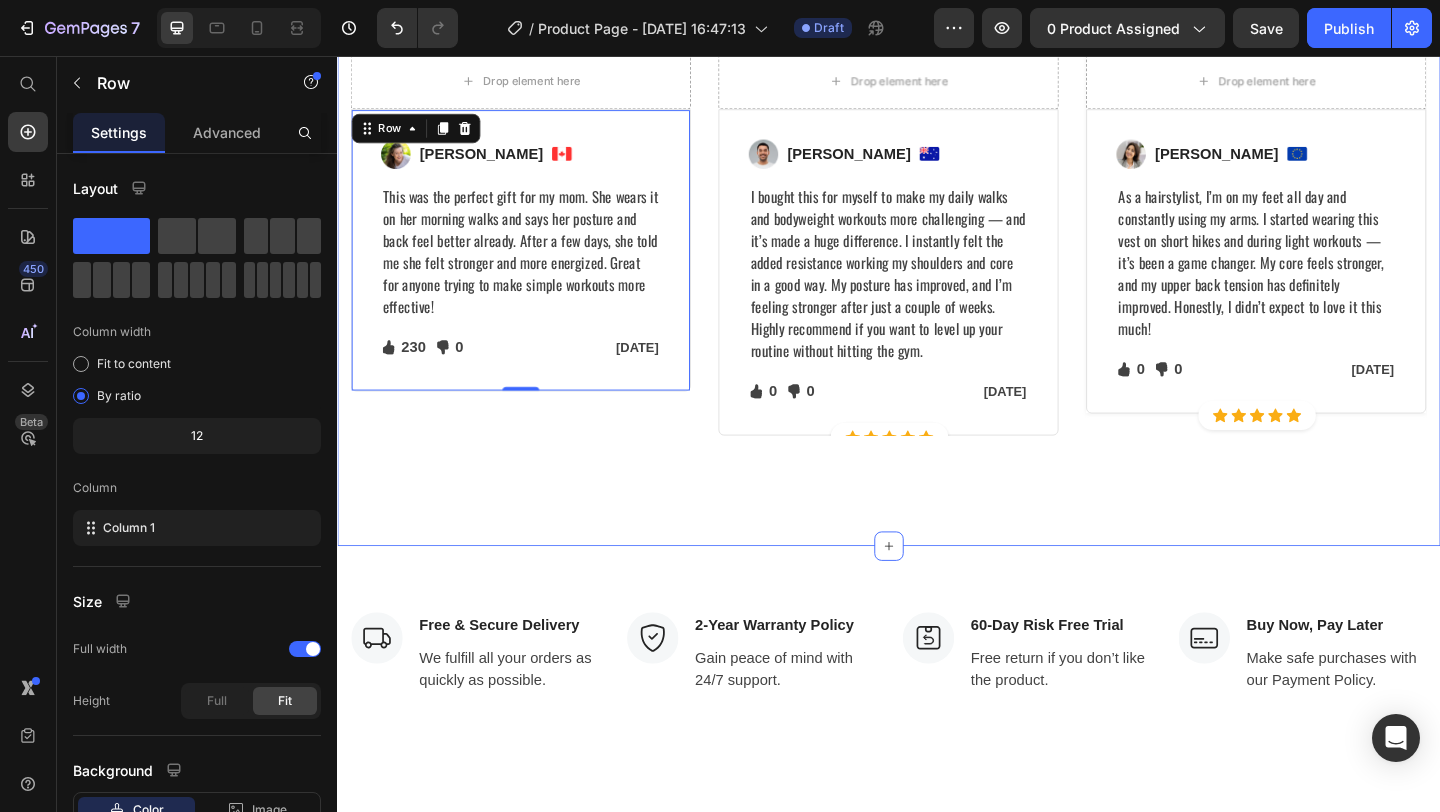 click on "Let's Hear What Our Customers Have To Say Heading Row
Drop element here Row Image Regina Moore Text block Image Row This was the perfect gift for my mom. She wears it on her morning walks and says her posture and back feel better already. After a few days, she told me she felt stronger and more energized. Great for anyone trying to make simple workouts more effective! Text block
Icon 230 Text block Icon List
Icon 0 Text block Icon List Row Feb 22, 2022 Text block Row Row   0 Row
Drop element here Row                Icon                Icon                Icon                Icon                Icon Icon List Hoz Row                Icon                Icon                Icon                Icon                Icon Icon List Hoz Row Image Ned Jacobs Text block Image Row Text block
Icon 0 Text block Icon List
Icon 0 Text block Icon List Row Jan 13, 2022 Text block Row Row Row
Drop element here" at bounding box center [937, 210] 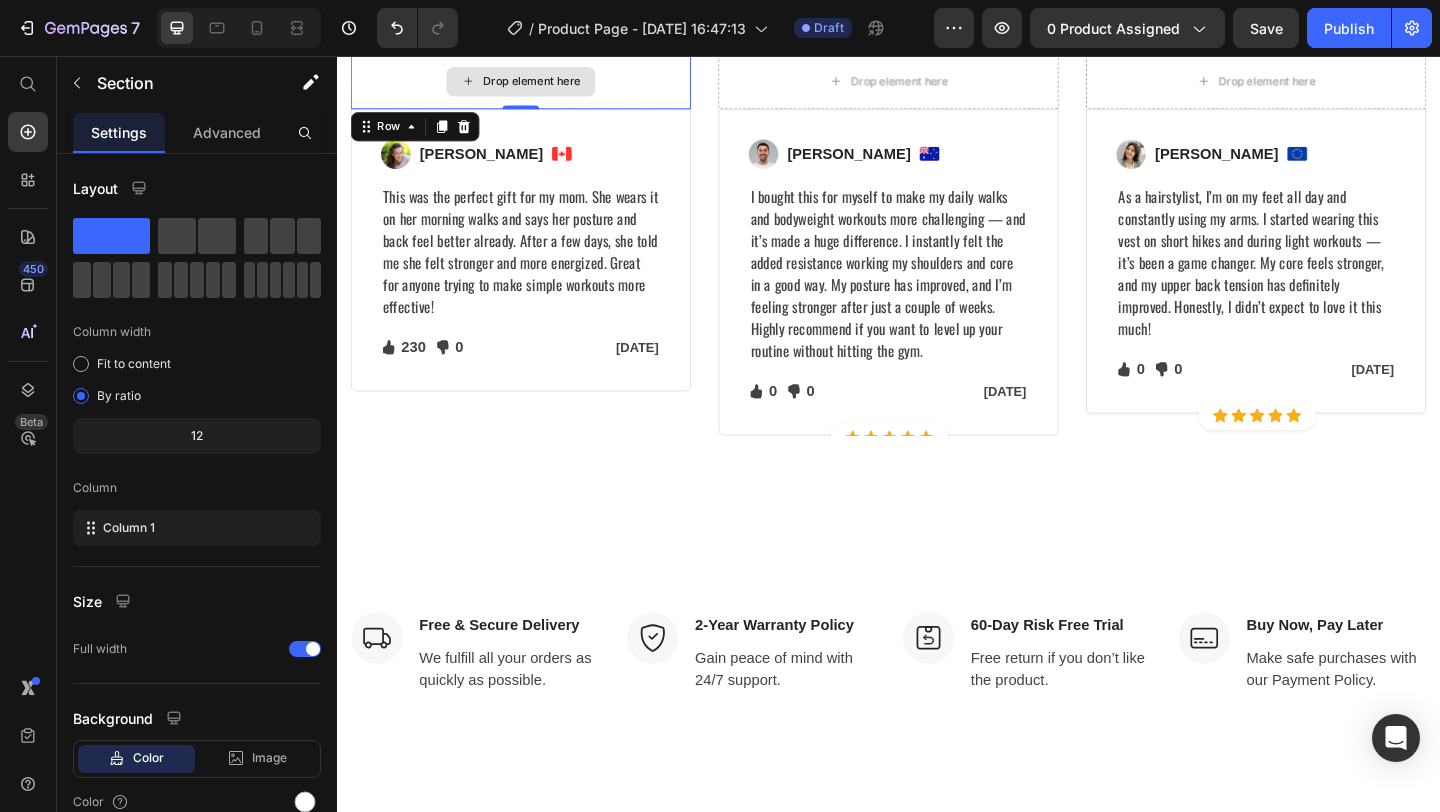 click on "Drop element here" at bounding box center [537, 84] 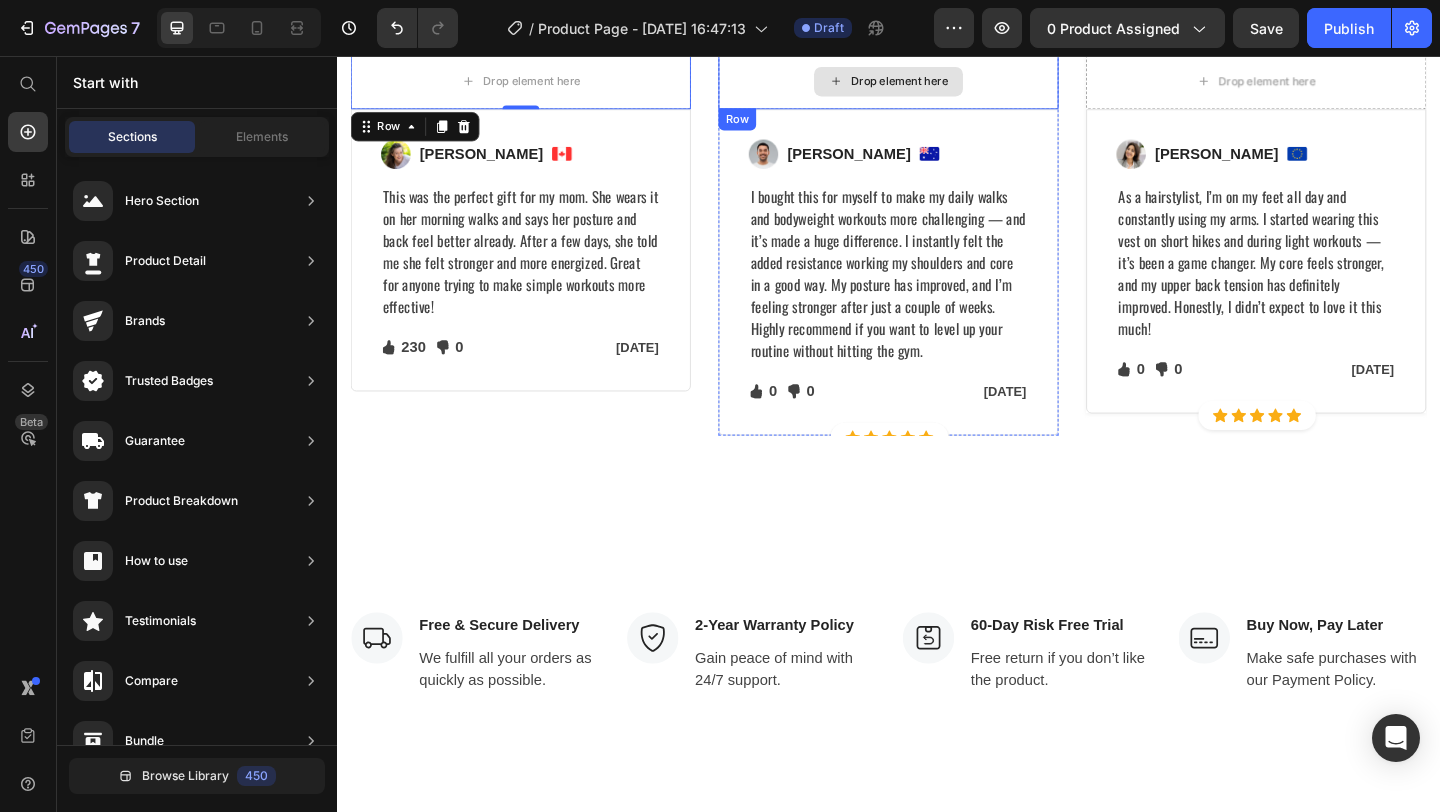 click on "Drop element here" at bounding box center (937, 84) 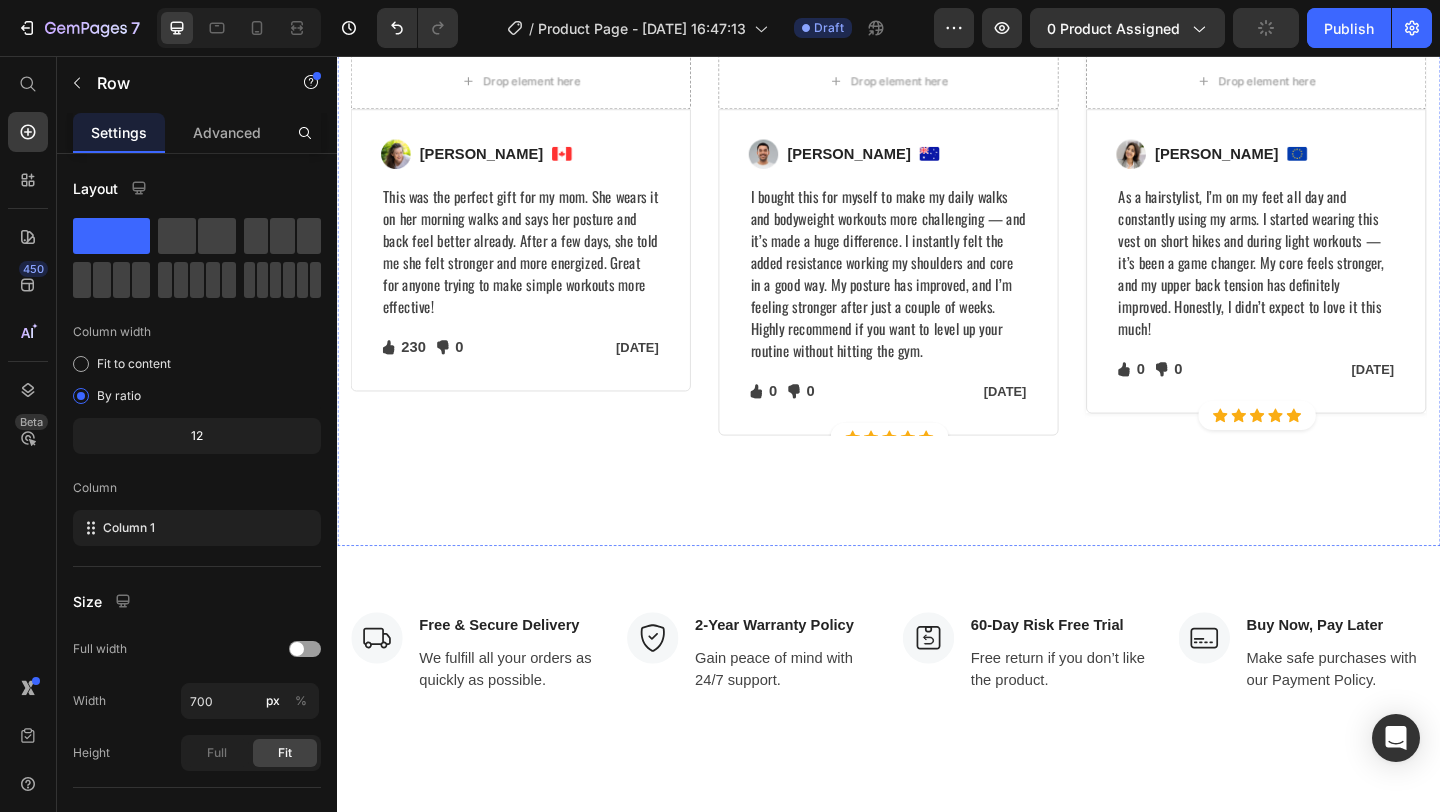 click on "Let's Hear What Our Customers Have To Say Heading" at bounding box center [937, -22] 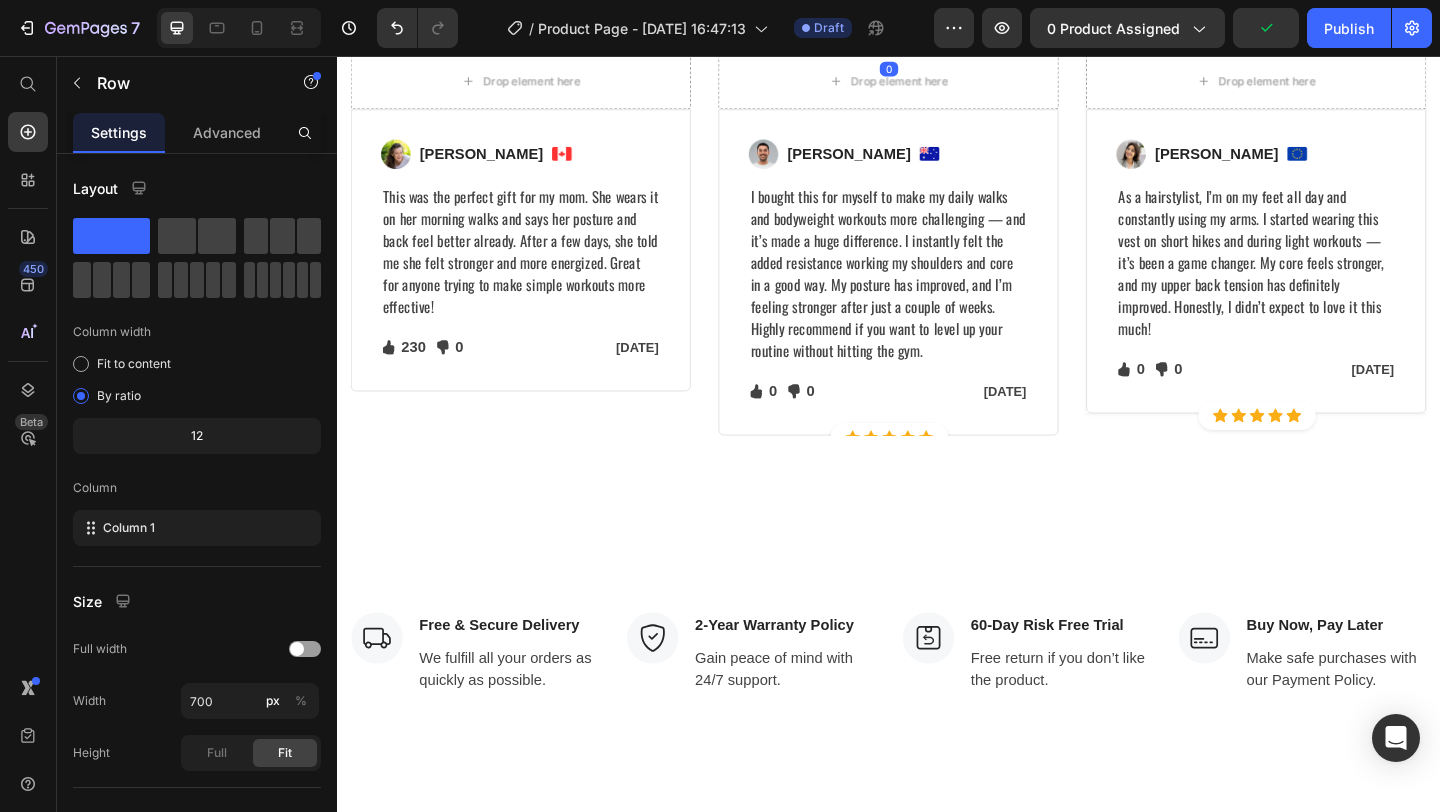 click on "Drop element here" at bounding box center [937, 84] 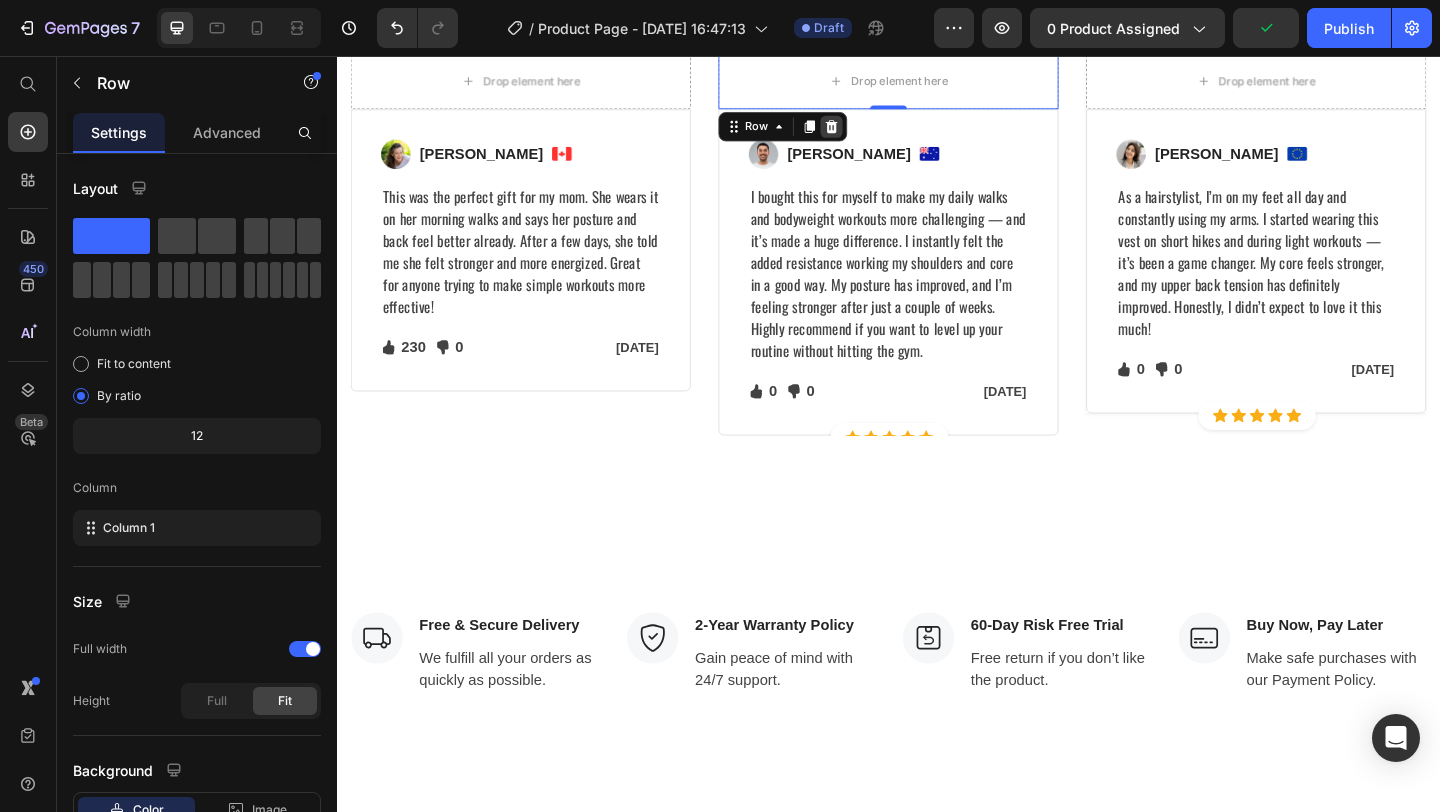 click 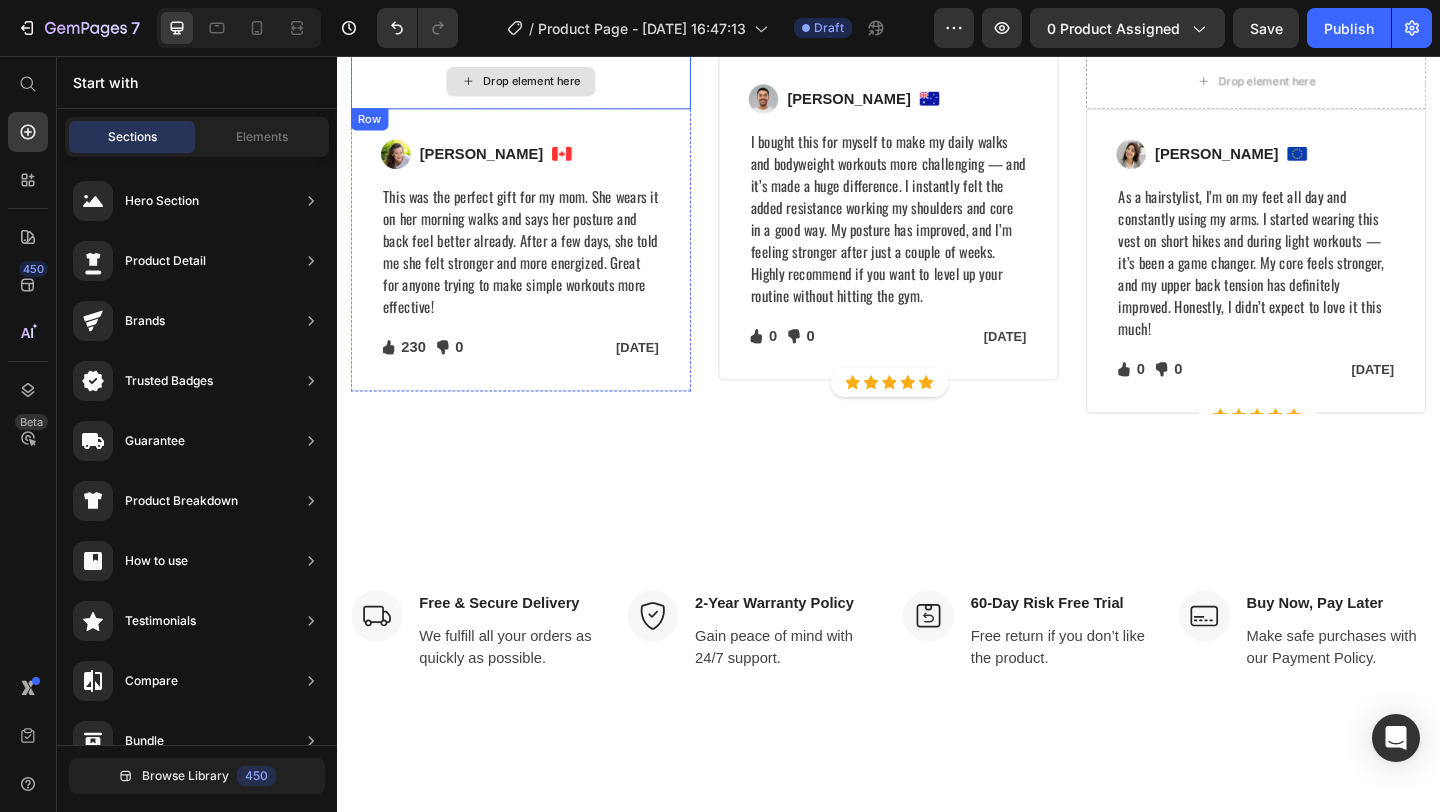 click on "Drop element here" at bounding box center (537, 84) 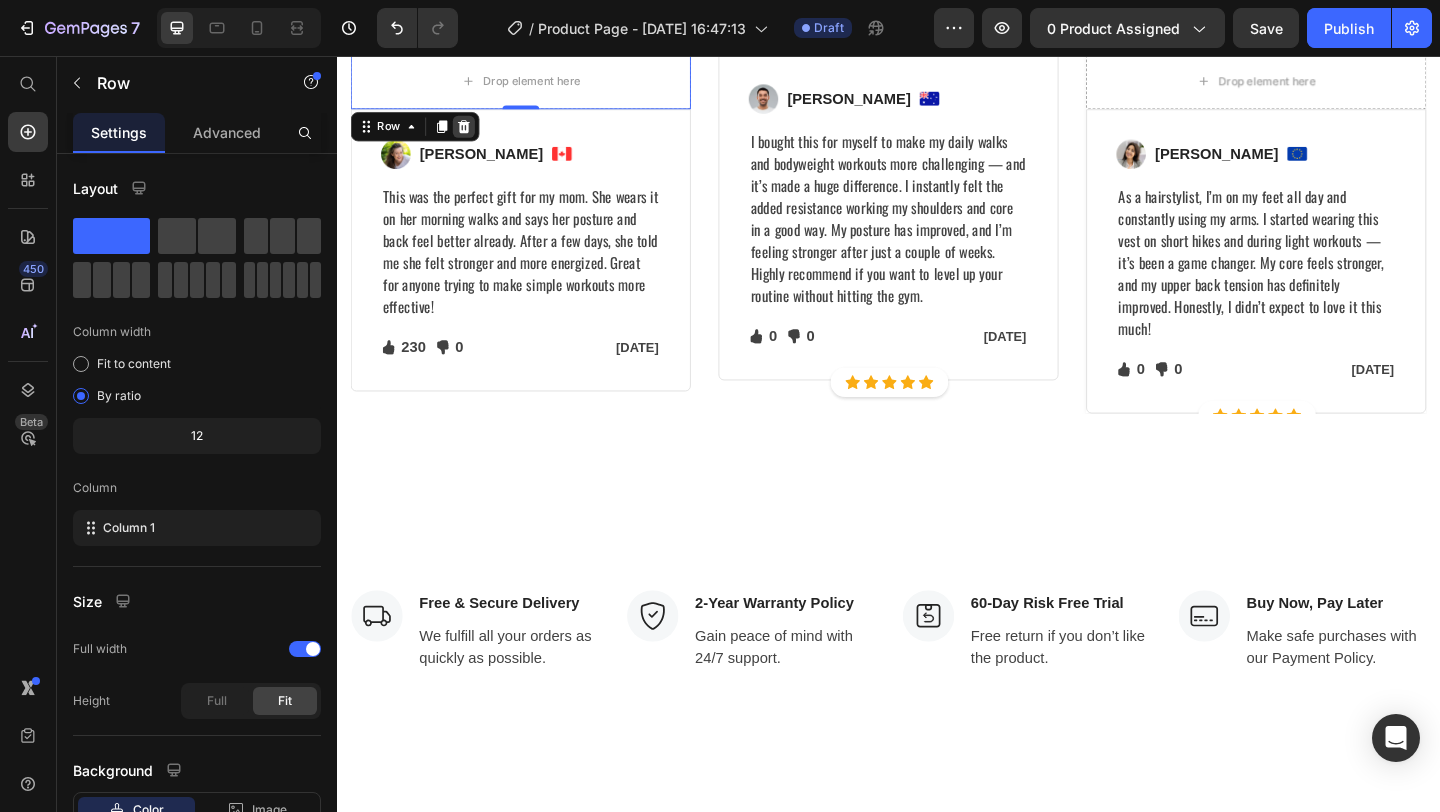 click 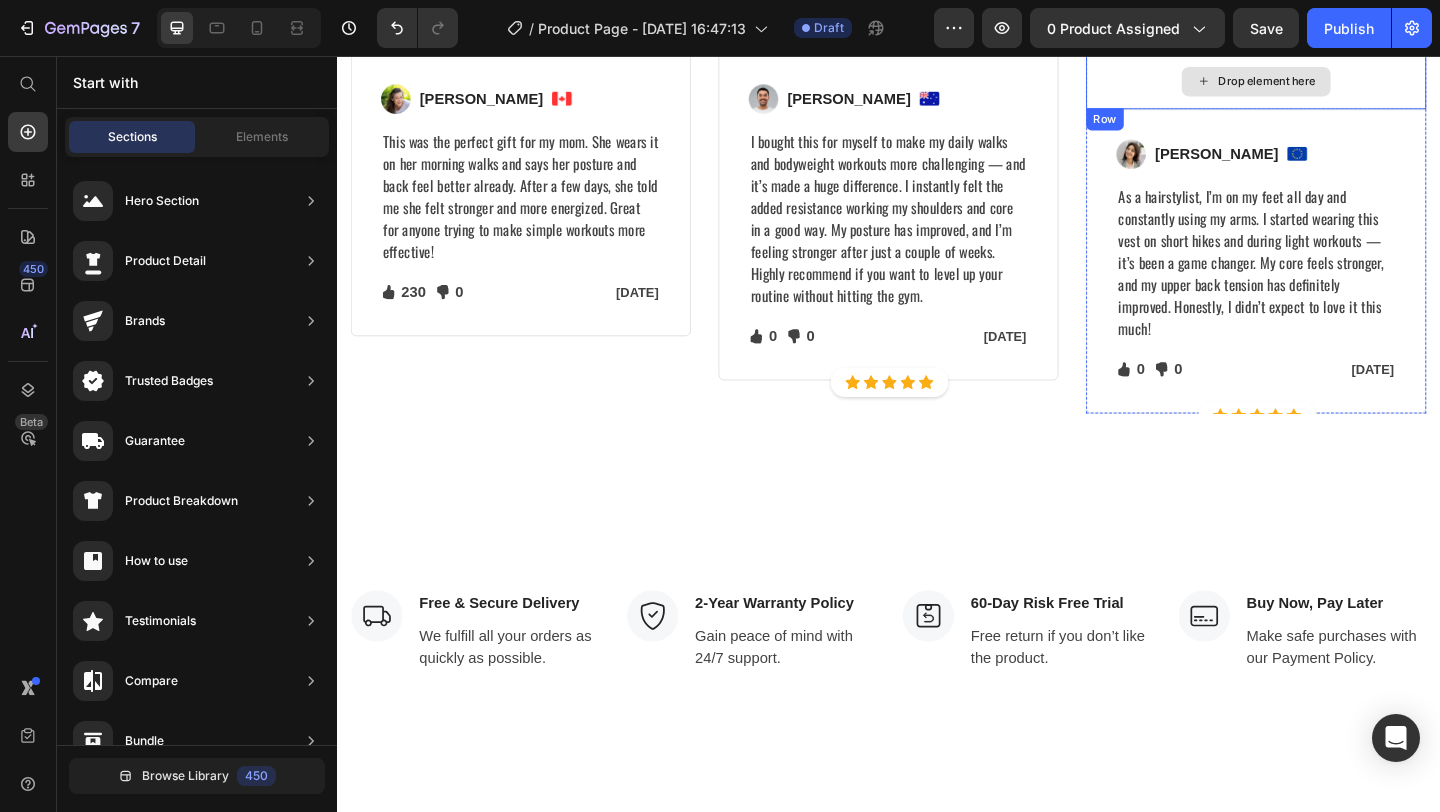 click on "Drop element here" at bounding box center [1337, 84] 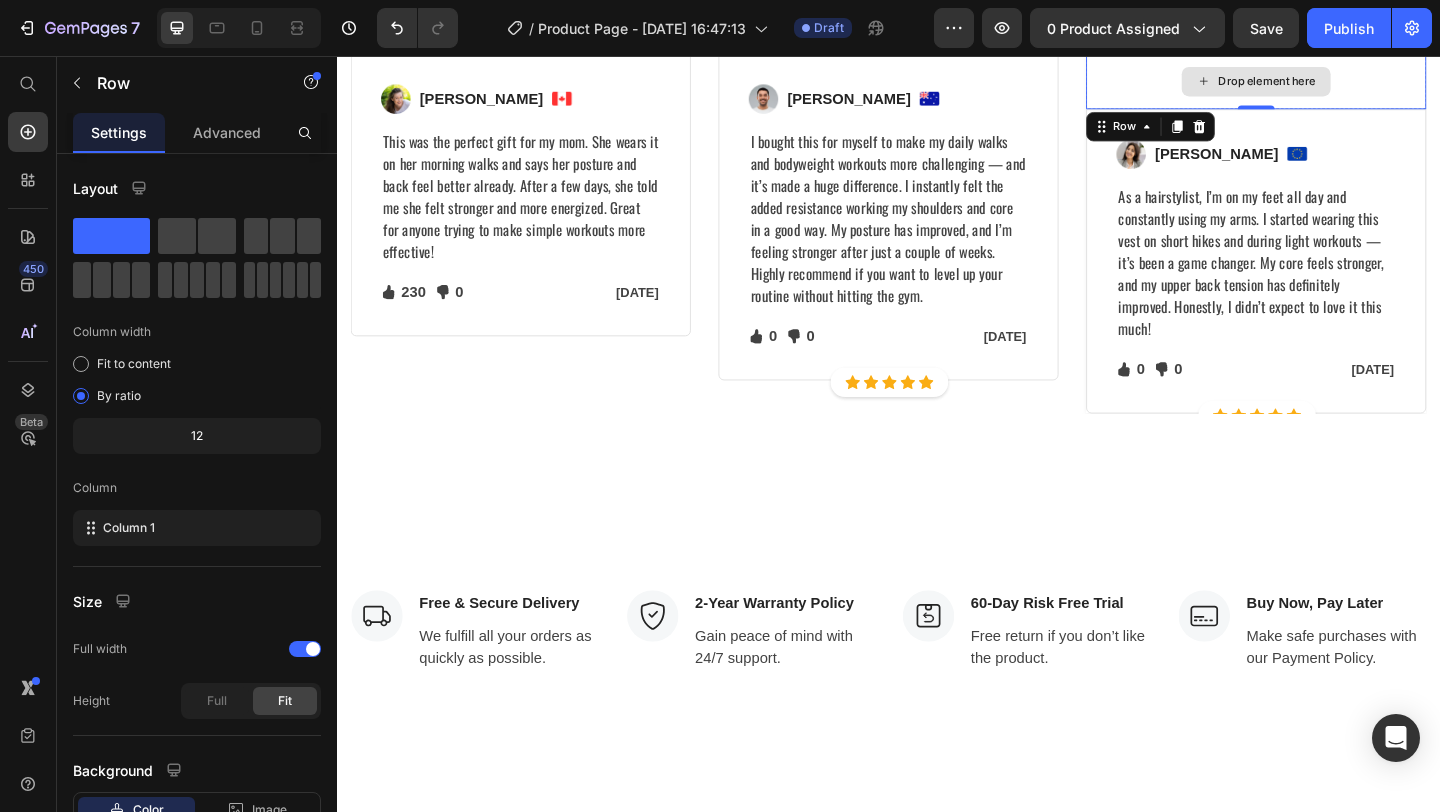 click on "Drop element here" at bounding box center [1337, 84] 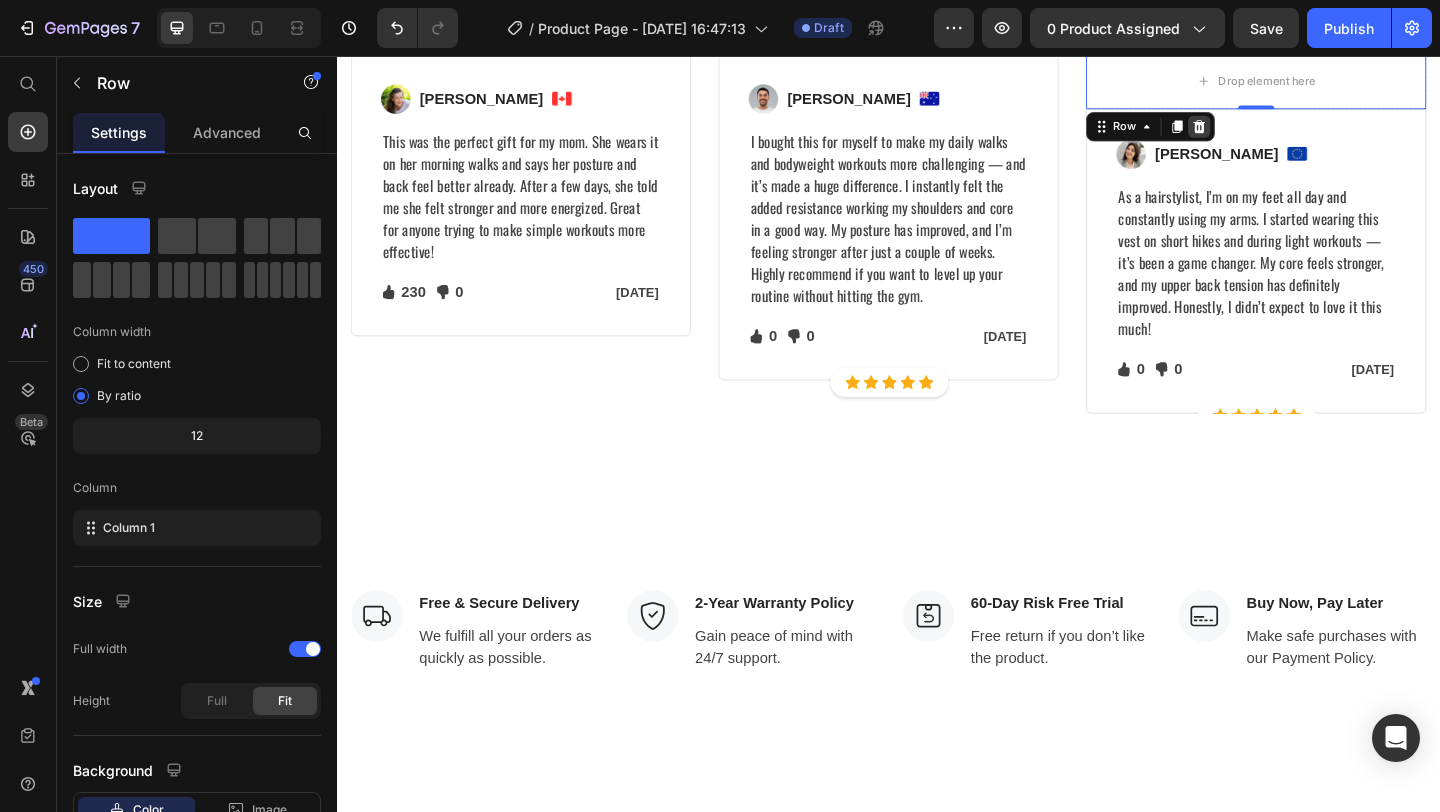 click 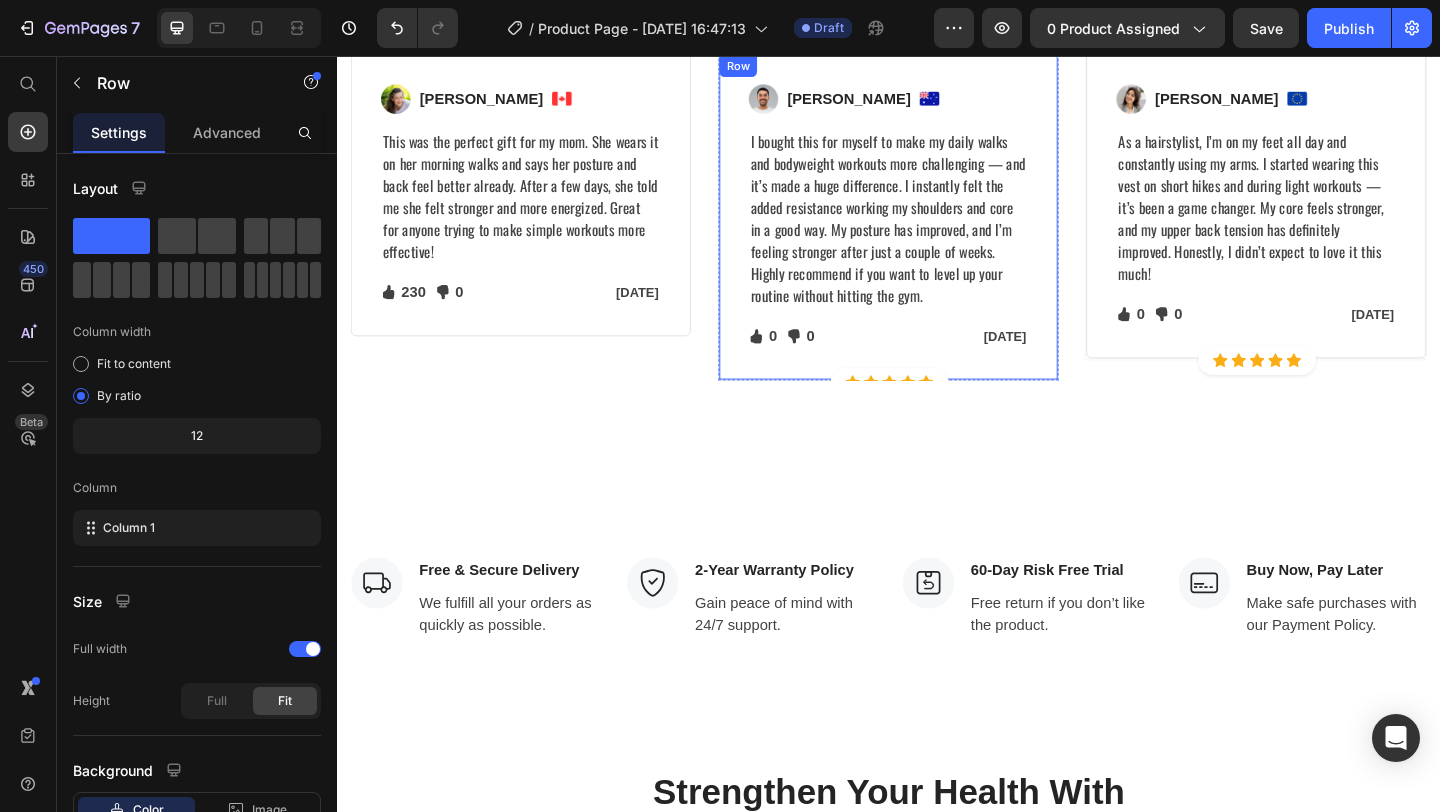 click on "Image Ned Jacobs Text block Image Row  I bought this for myself to make my daily walks and bodyweight workouts more challenging — and it’s made a huge difference. I instantly felt the added resistance working my shoulders and core in a good way. My posture has improved, and I’m feeling stronger after just a couple of weeks. Highly recommend if you want to level up your routine without hitting the gym. Text block
Icon 0 Text block Icon List
Icon 0 Text block Icon List Row Jan 13, 2022 Text block Row Row" at bounding box center [937, 231] 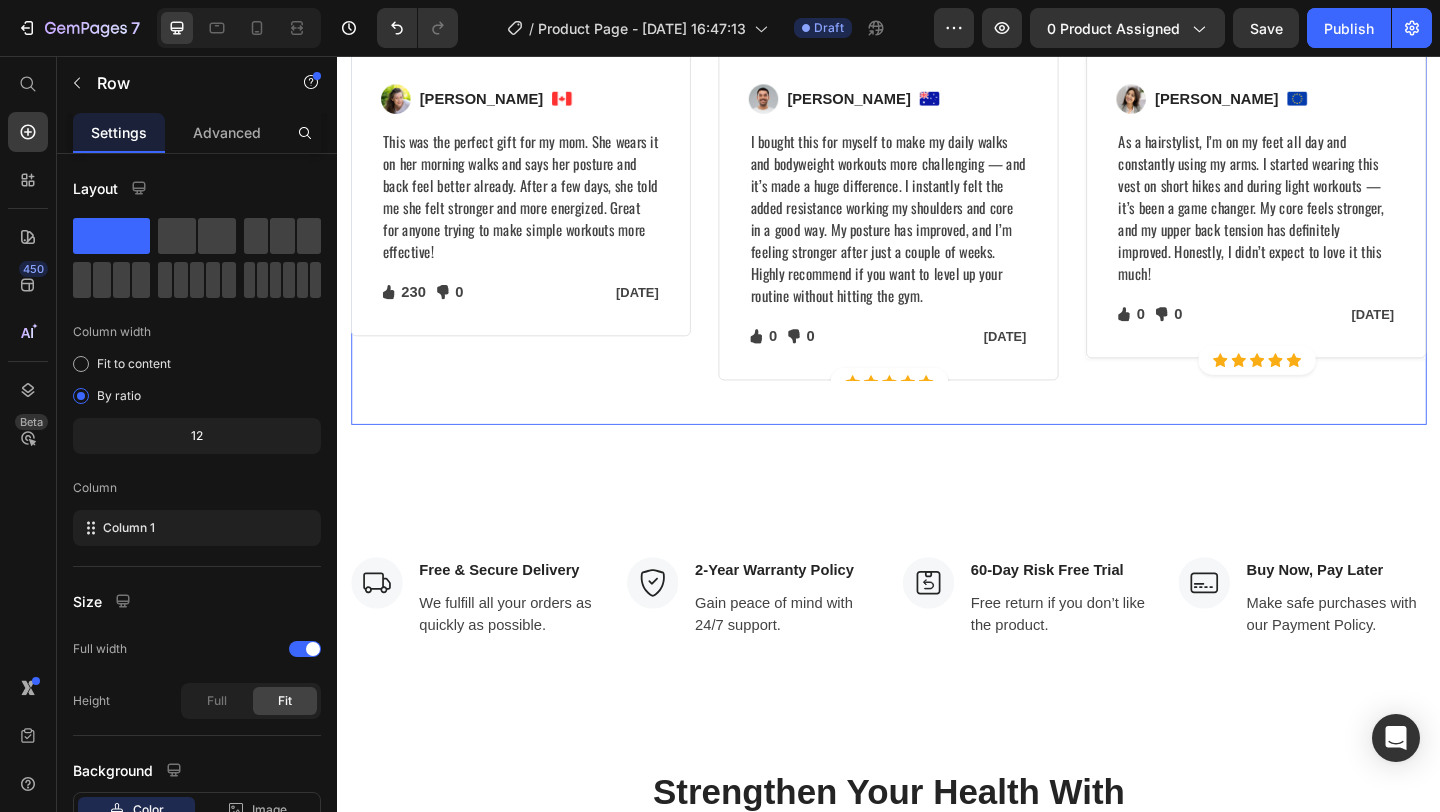 click on "Image Regina Moore Text block Image Row This was the perfect gift for my mom. She wears it on her morning walks and says her posture and back feel better already. After a few days, she told me she felt stronger and more energized. Great for anyone trying to make simple workouts more effective! Text block
Icon 230 Text block Icon List
Icon 0 Text block Icon List Row Feb 22, 2022 Text block Row Row Row                Icon                Icon                Icon                Icon                Icon Icon List Hoz Row                Icon                Icon                Icon                Icon                Icon Icon List Hoz Row Image Ned Jacobs Text block Image Row Text block
Icon 0 Text block Icon List
Icon 0 Text block Icon List Row Jan 13, 2022 Text block Row Row Row Image Sabrina Miller Text block Image Row Text block
Icon 0 Text block Icon List
Icon 0 Text block Icon List Row Mar 3, 2022 Text block Row Row" at bounding box center [937, 255] 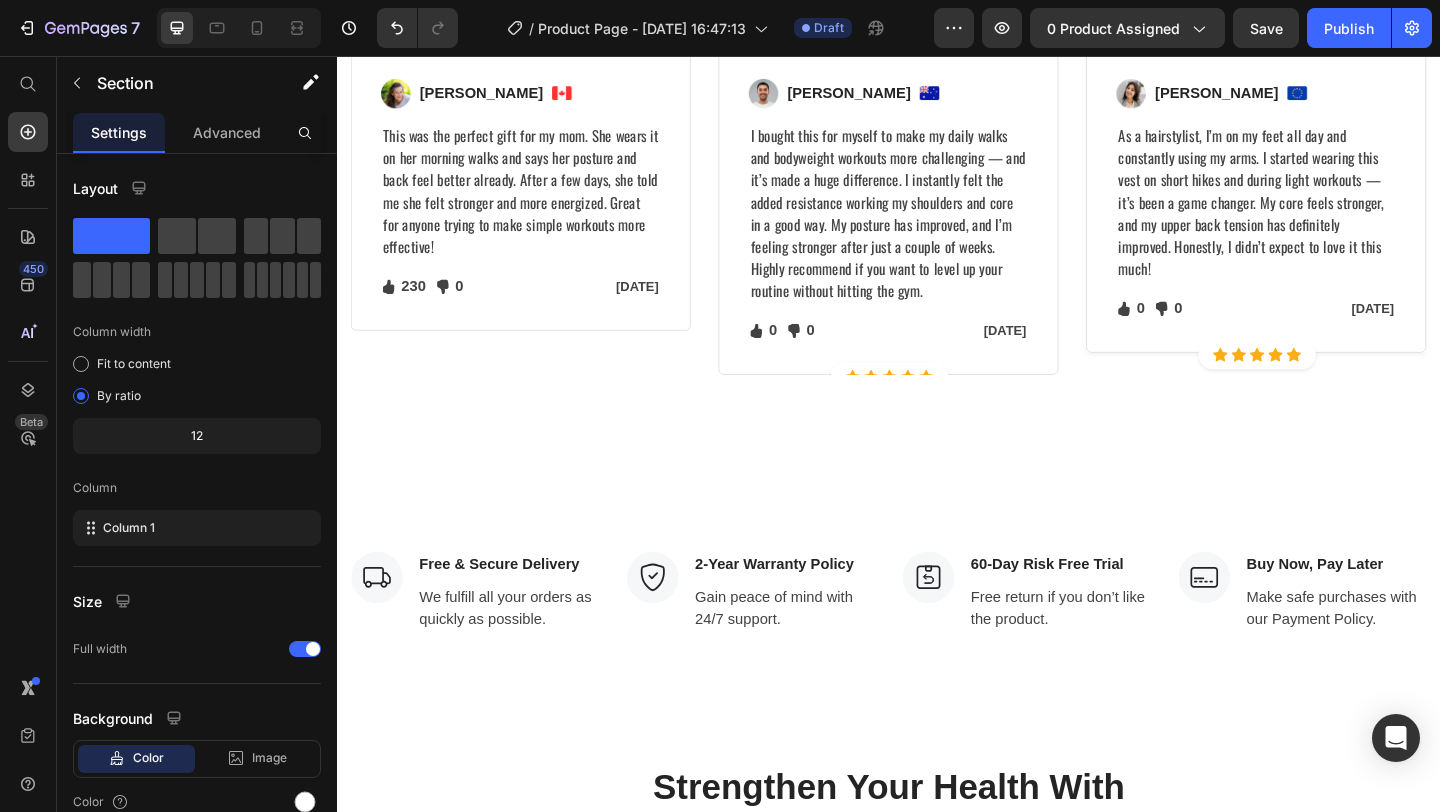 scroll, scrollTop: 3668, scrollLeft: 0, axis: vertical 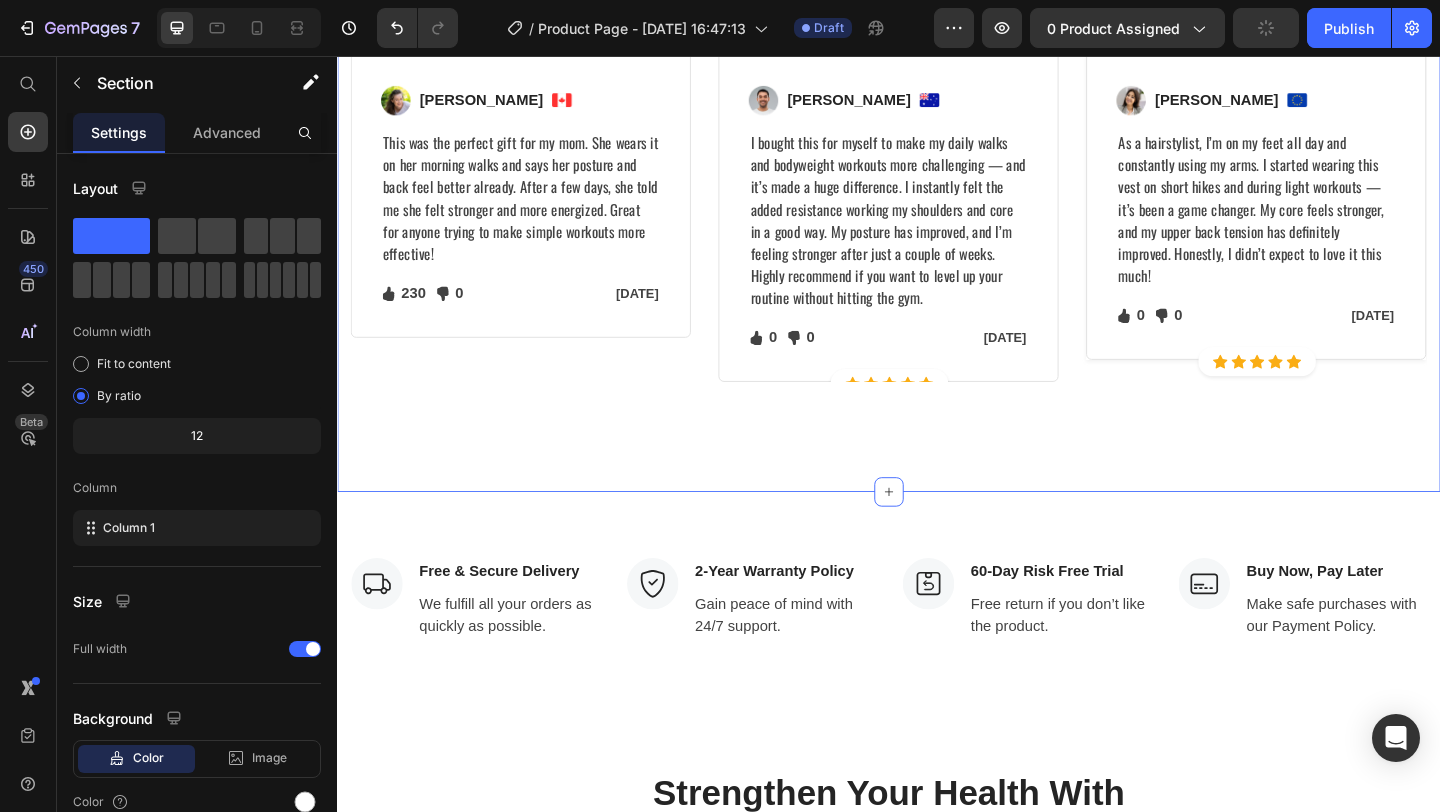 click on "Let's Hear What Our Customers Have To Say Heading Row Image Regina Moore Text block Image Row This was the perfect gift for my mom. She wears it on her morning walks and says her posture and back feel better already. After a few days, she told me she felt stronger and more energized. Great for anyone trying to make simple workouts more effective! Text block
Icon 230 Text block Icon List
Icon 0 Text block Icon List Row Feb 22, 2022 Text block Row Row Row                Icon                Icon                Icon                Icon                Icon Icon List Hoz Row                Icon                Icon                Icon                Icon                Icon Icon List Hoz Row Image Ned Jacobs Text block Image Row Text block
Icon 0 Text block Icon List
Icon 0 Text block Icon List Row Jan 13, 2022 Text block Row Row Row Image Sabrina Miller Text block Image Row Text block
Icon 0 Text block Icon List
Icon 0" at bounding box center [937, 180] 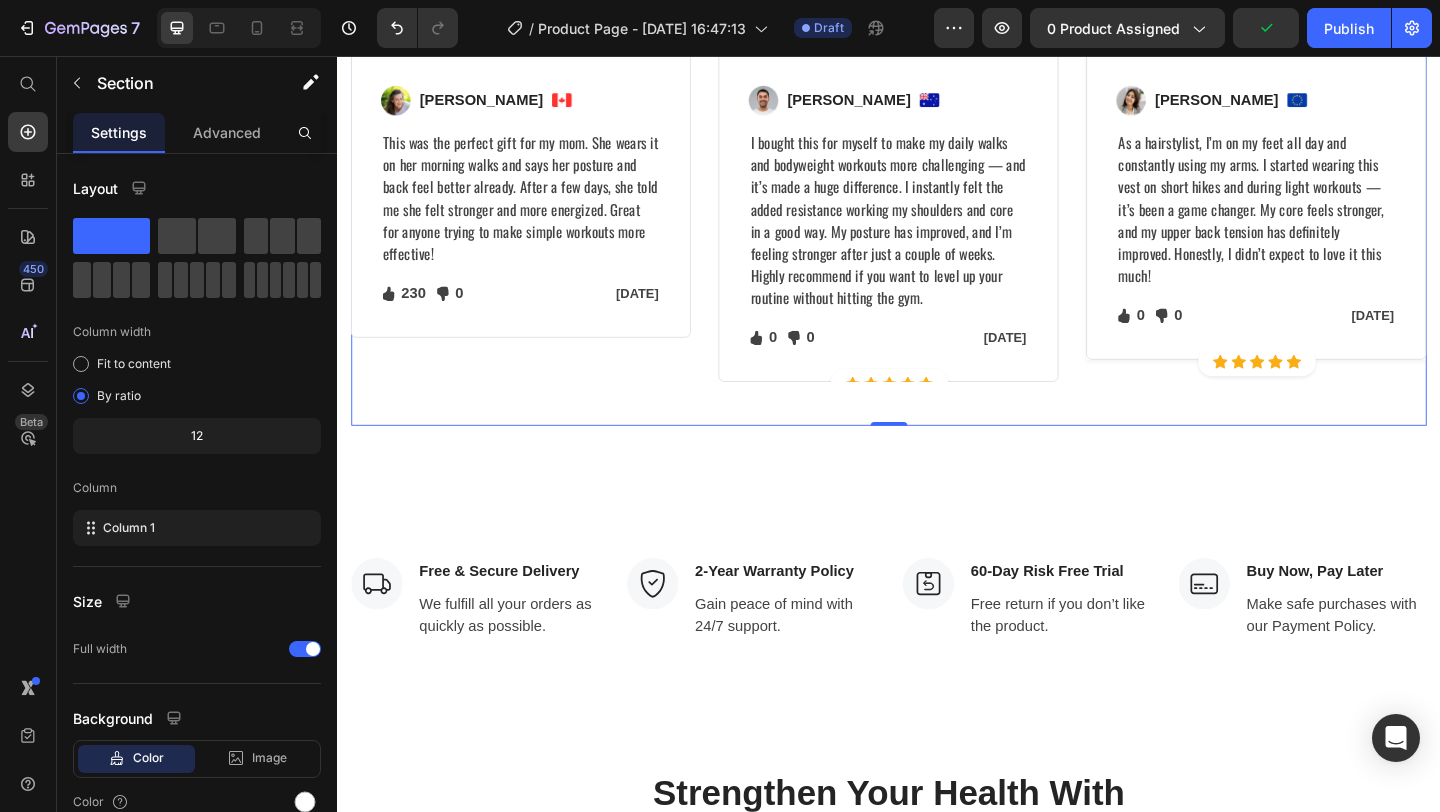 click on "Image Regina Moore Text block Image Row This was the perfect gift for my mom. She wears it on her morning walks and says her posture and back feel better already. After a few days, she told me she felt stronger and more energized. Great for anyone trying to make simple workouts more effective! Text block
Icon 230 Text block Icon List
Icon 0 Text block Icon List Row Feb 22, 2022 Text block Row Row Row                Icon                Icon                Icon                Icon                Icon Icon List Hoz Row                Icon                Icon                Icon                Icon                Icon Icon List Hoz Row Image Ned Jacobs Text block Image Row Text block
Icon 0 Text block Icon List
Icon 0 Text block Icon List Row Jan 13, 2022 Text block Row Row Row Image Sabrina Miller Text block Image Row Text block
Icon 0 Text block Icon List
Icon 0 Text block Icon List Row Mar 3, 2022 Text block Row Row" at bounding box center [937, 256] 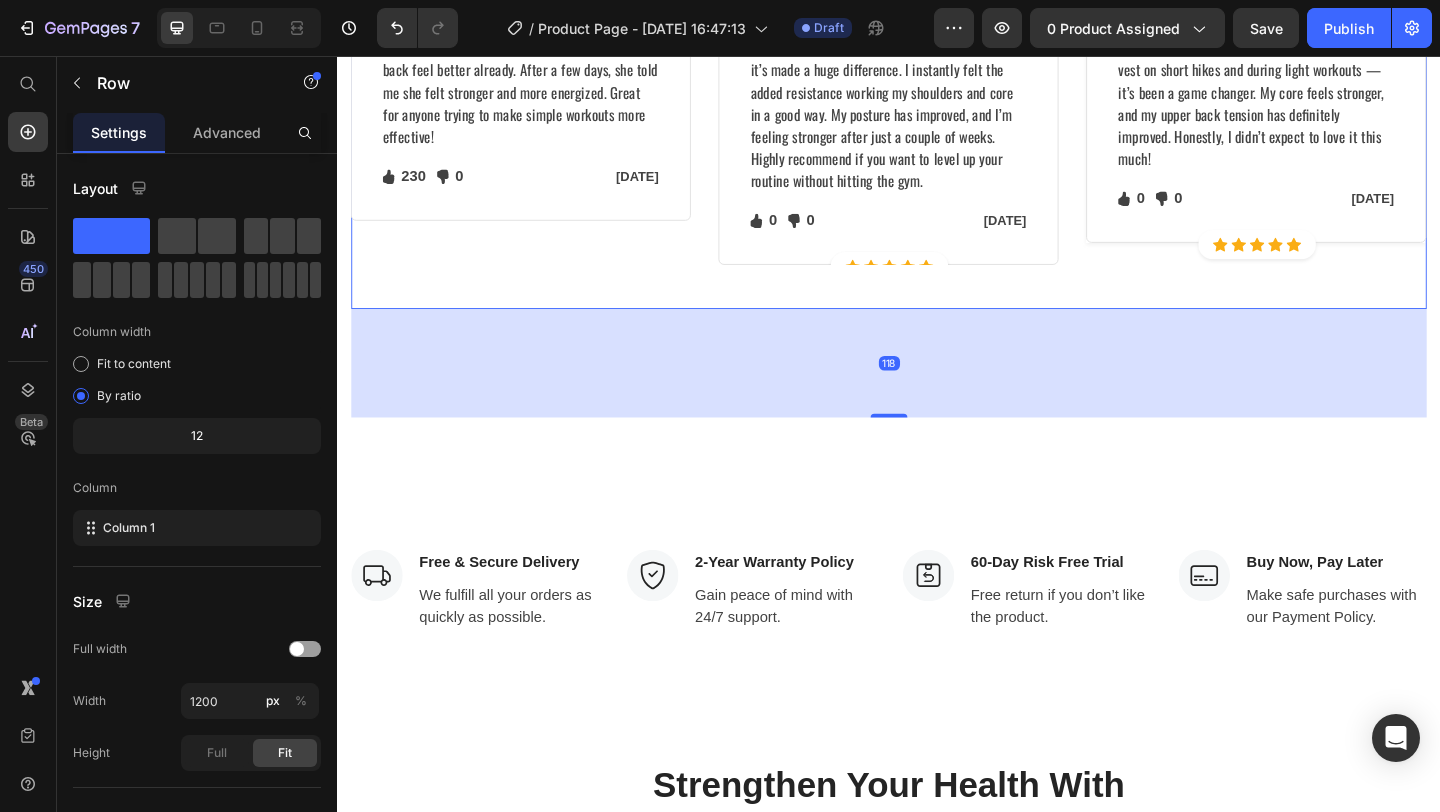 scroll, scrollTop: 3786, scrollLeft: 0, axis: vertical 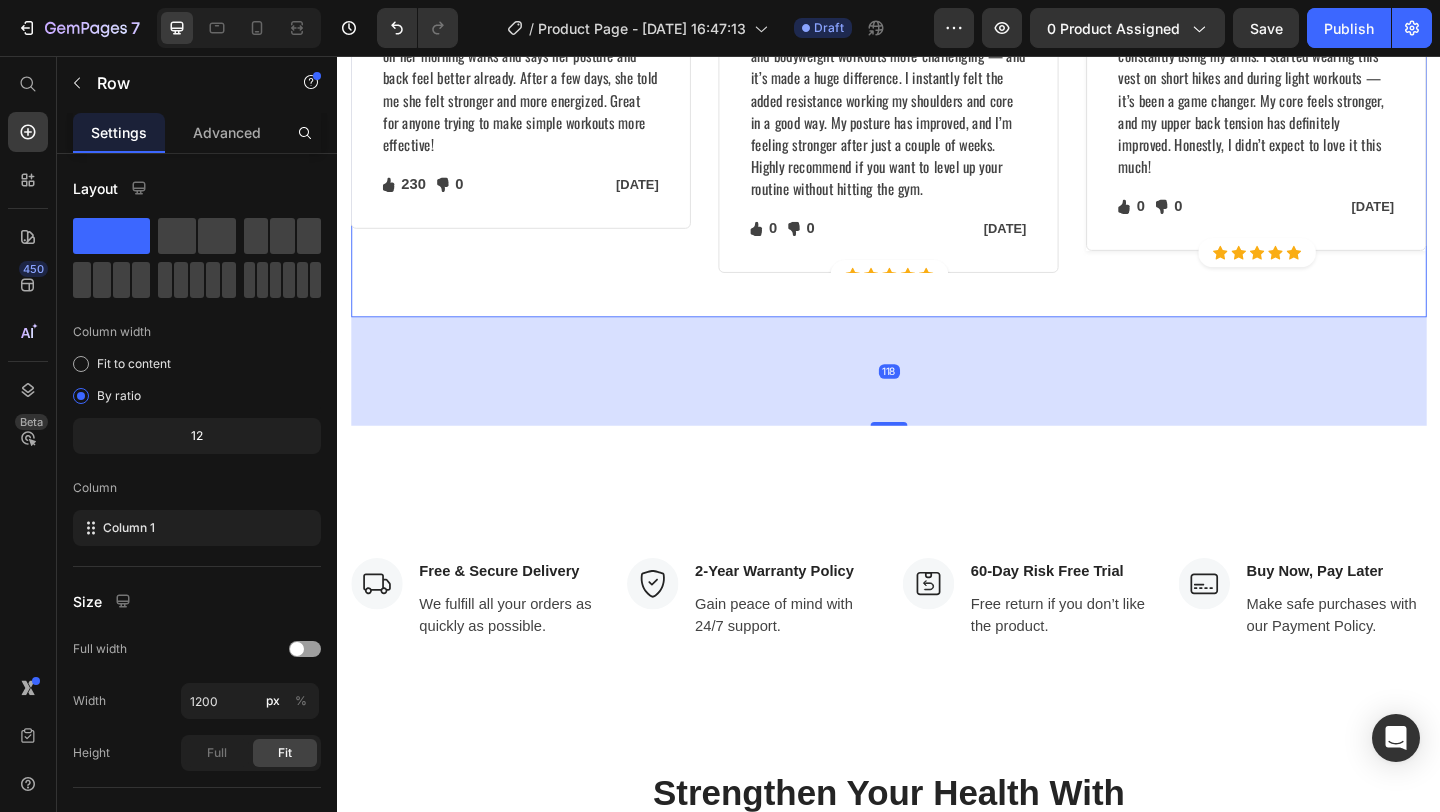 drag, startPoint x: 926, startPoint y: 654, endPoint x: 928, endPoint y: 772, distance: 118.016945 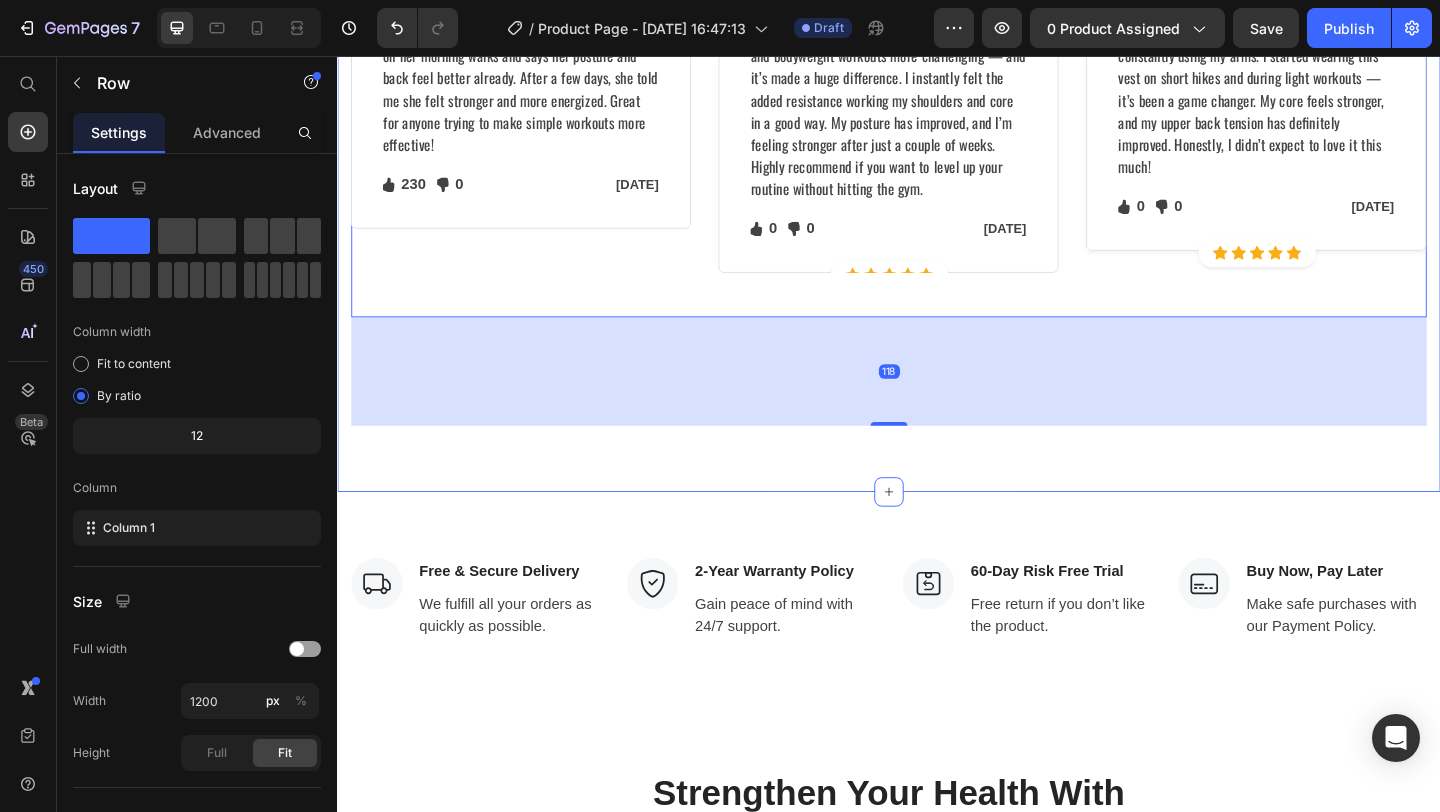 click on "Let's Hear What Our Customers Have To Say Heading Row Image Regina Moore Text block Image Row This was the perfect gift for my mom. She wears it on her morning walks and says her posture and back feel better already. After a few days, she told me she felt stronger and more energized. Great for anyone trying to make simple workouts more effective! Text block
Icon 230 Text block Icon List
Icon 0 Text block Icon List Row Feb 22, 2022 Text block Row Row Row                Icon                Icon                Icon                Icon                Icon Icon List Hoz Row                Icon                Icon                Icon                Icon                Icon Icon List Hoz Row Image Ned Jacobs Text block Image Row Text block
Icon 0 Text block Icon List
Icon 0 Text block Icon List Row Jan 13, 2022 Text block Row Row Row Image Sabrina Miller Text block Image Row Text block
Icon 0 Text block Icon List
Icon 0" at bounding box center [937, 121] 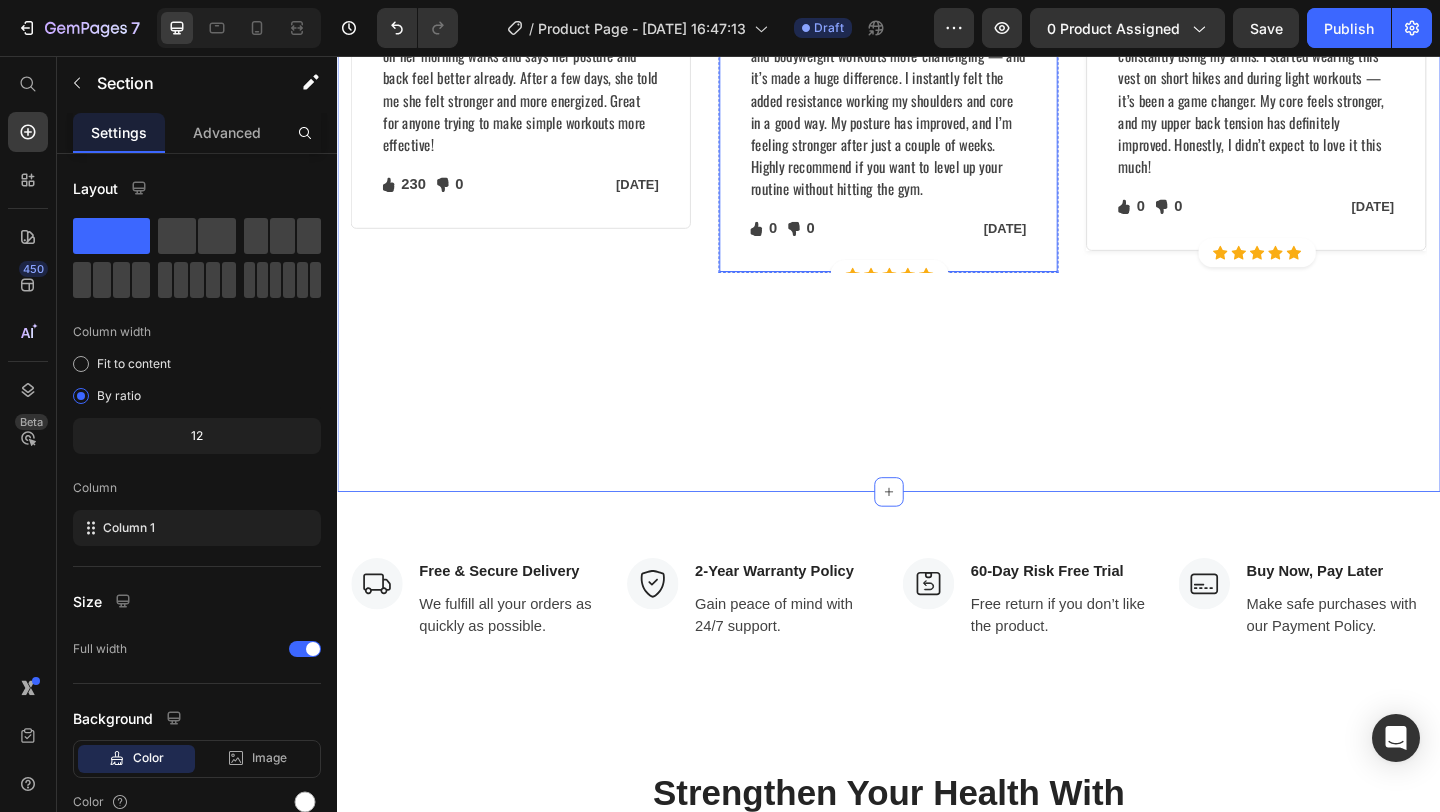 click on "Image Ned Jacobs Text block Image Row  I bought this for myself to make my daily walks and bodyweight workouts more challenging — and it’s made a huge difference. I instantly felt the added resistance working my shoulders and core in a good way. My posture has improved, and I’m feeling stronger after just a couple of weeks. Highly recommend if you want to level up your routine without hitting the gym. Text block
Icon 0 Text block Icon List
Icon 0 Text block Icon List Row Jan 13, 2022 Text block Row Row" at bounding box center [937, 114] 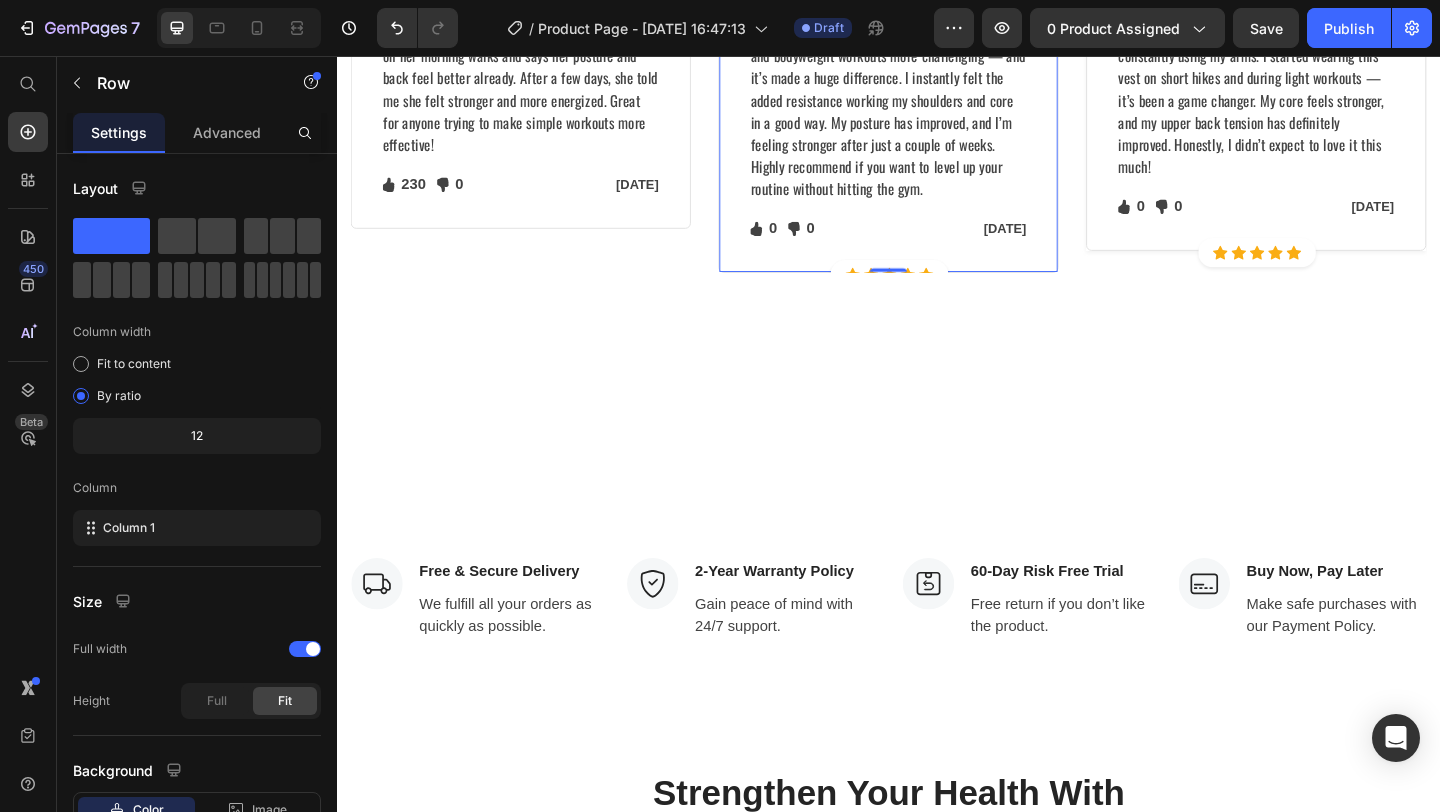 click 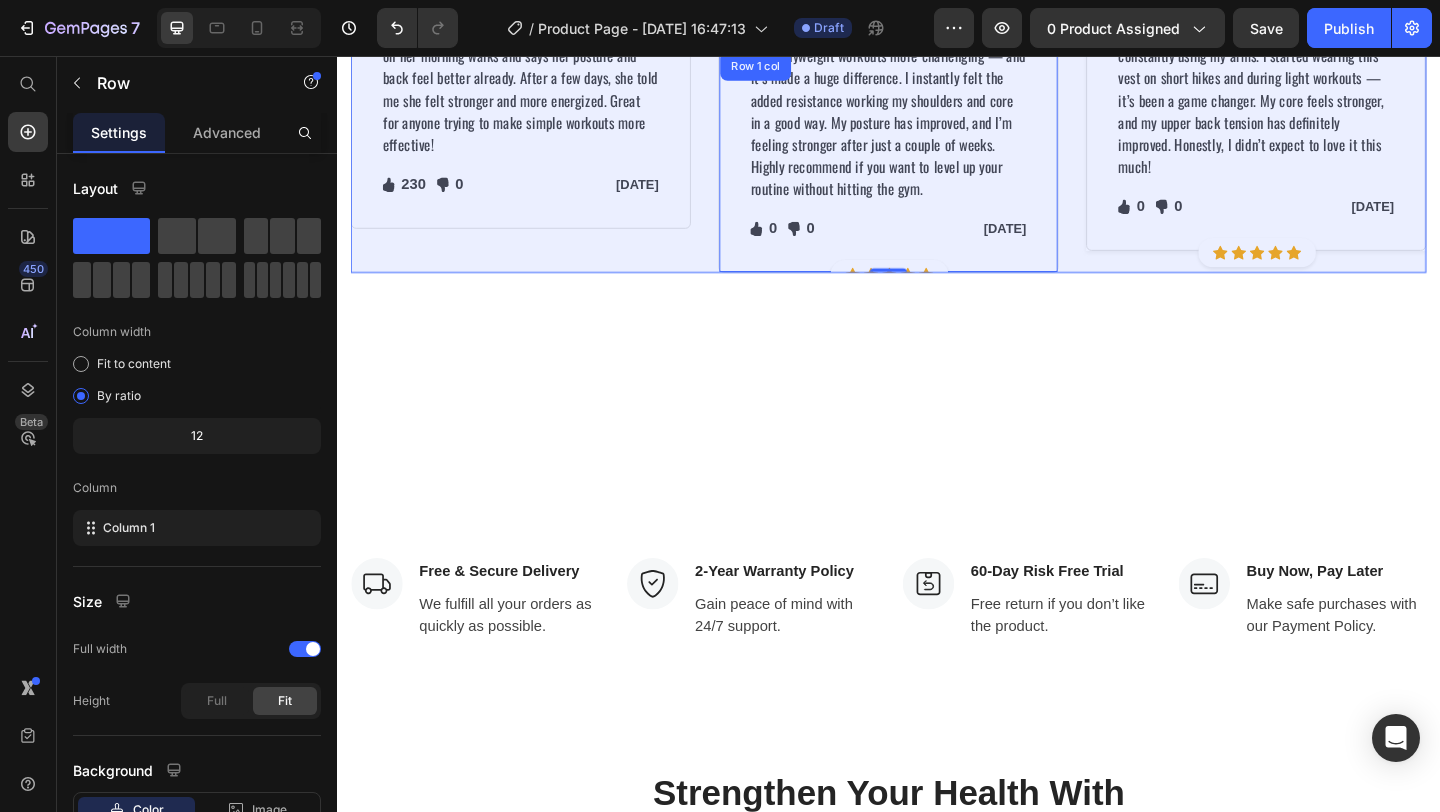 click on "Carousel" at bounding box center [791, 31] 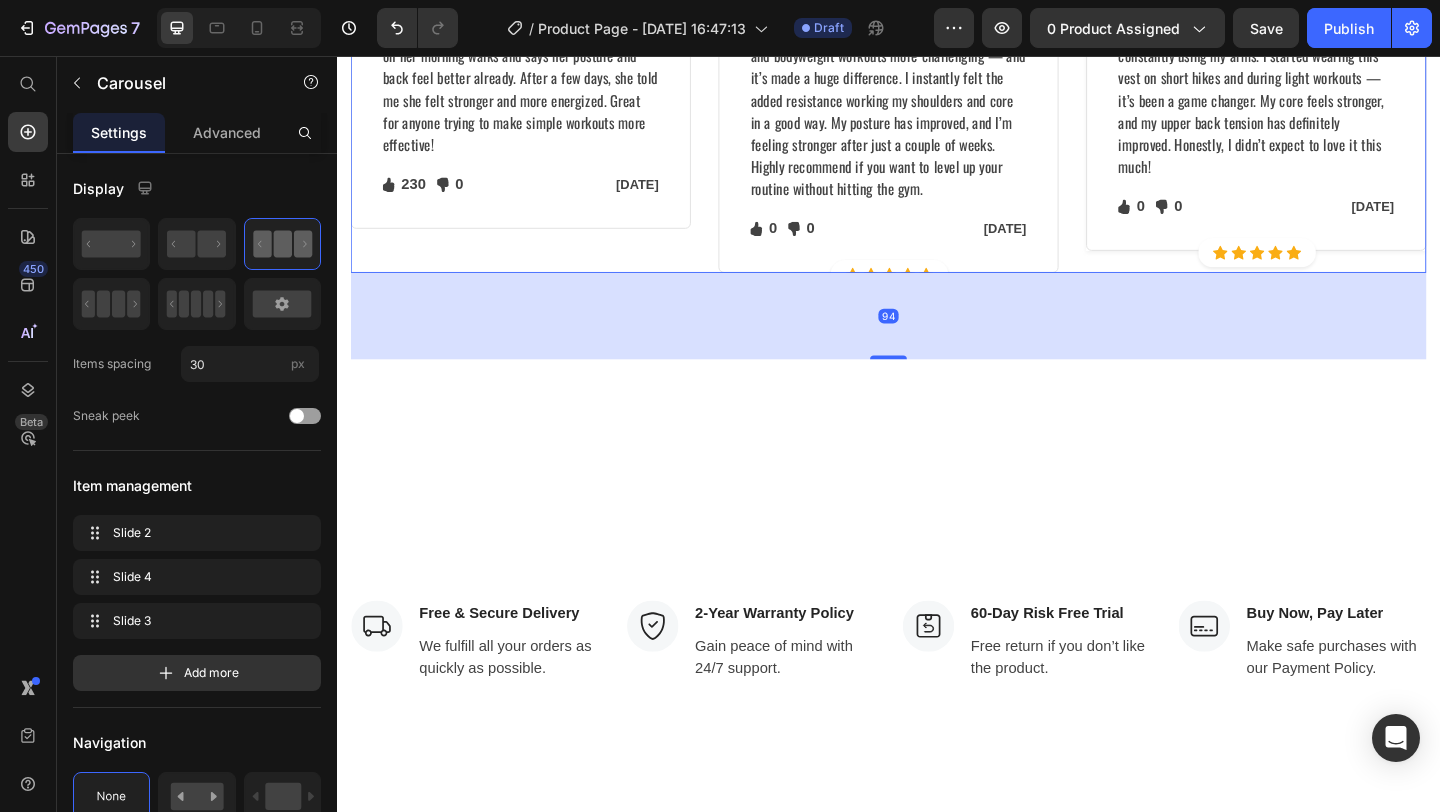 scroll, scrollTop: 3845, scrollLeft: 0, axis: vertical 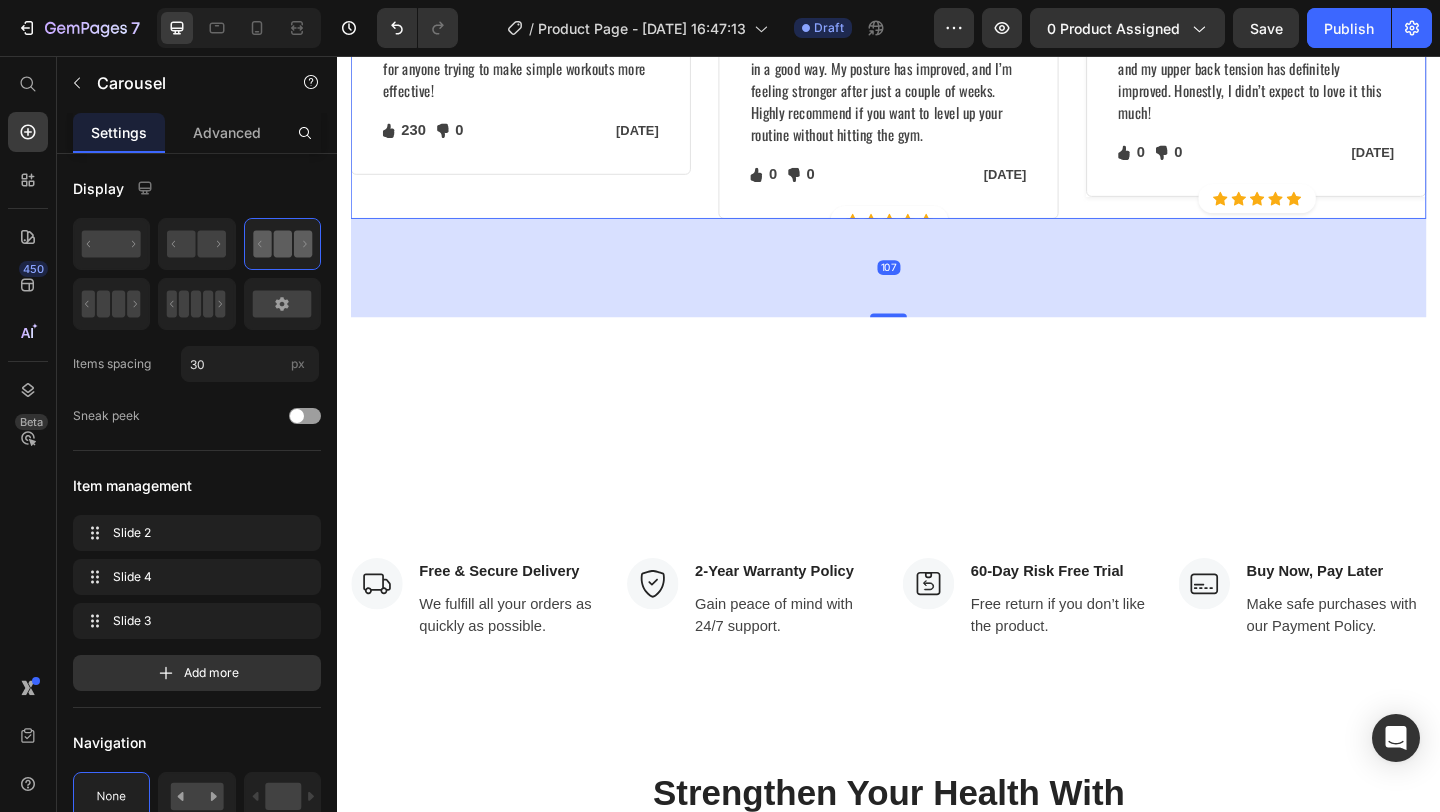 drag, startPoint x: 936, startPoint y: 538, endPoint x: 937, endPoint y: 597, distance: 59.008472 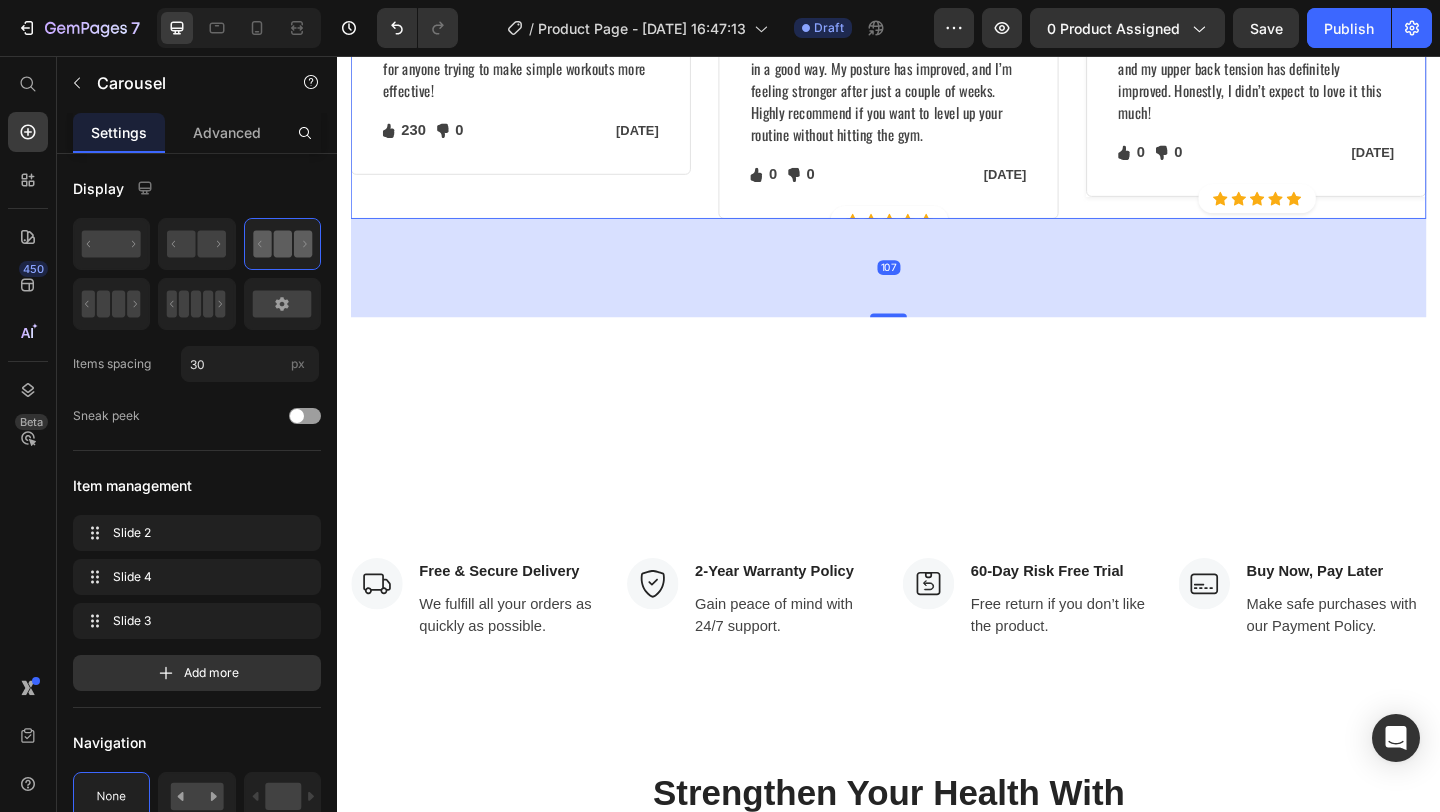 click on "Let's Hear What Our Customers Have To Say Heading Row Image Regina Moore Text block Image Row This was the perfect gift for my mom. She wears it on her morning walks and says her posture and back feel better already. After a few days, she told me she felt stronger and more energized. Great for anyone trying to make simple workouts more effective! Text block
Icon 230 Text block Icon List
Icon 0 Text block Icon List Row Feb 22, 2022 Text block Row Row Row                Icon                Icon                Icon                Icon                Icon Icon List Hoz Row                Icon                Icon                Icon                Icon                Icon Icon List Hoz Row Image Ned Jacobs Text block Image Row Text block
Icon 0 Text block Icon List
Icon 0 Text block Icon List Row Jan 13, 2022 Text block Row Row Row Image Sabrina Miller Text block Image Row Text block
Icon 0 Text block Icon List
Icon 0" at bounding box center (937, 91) 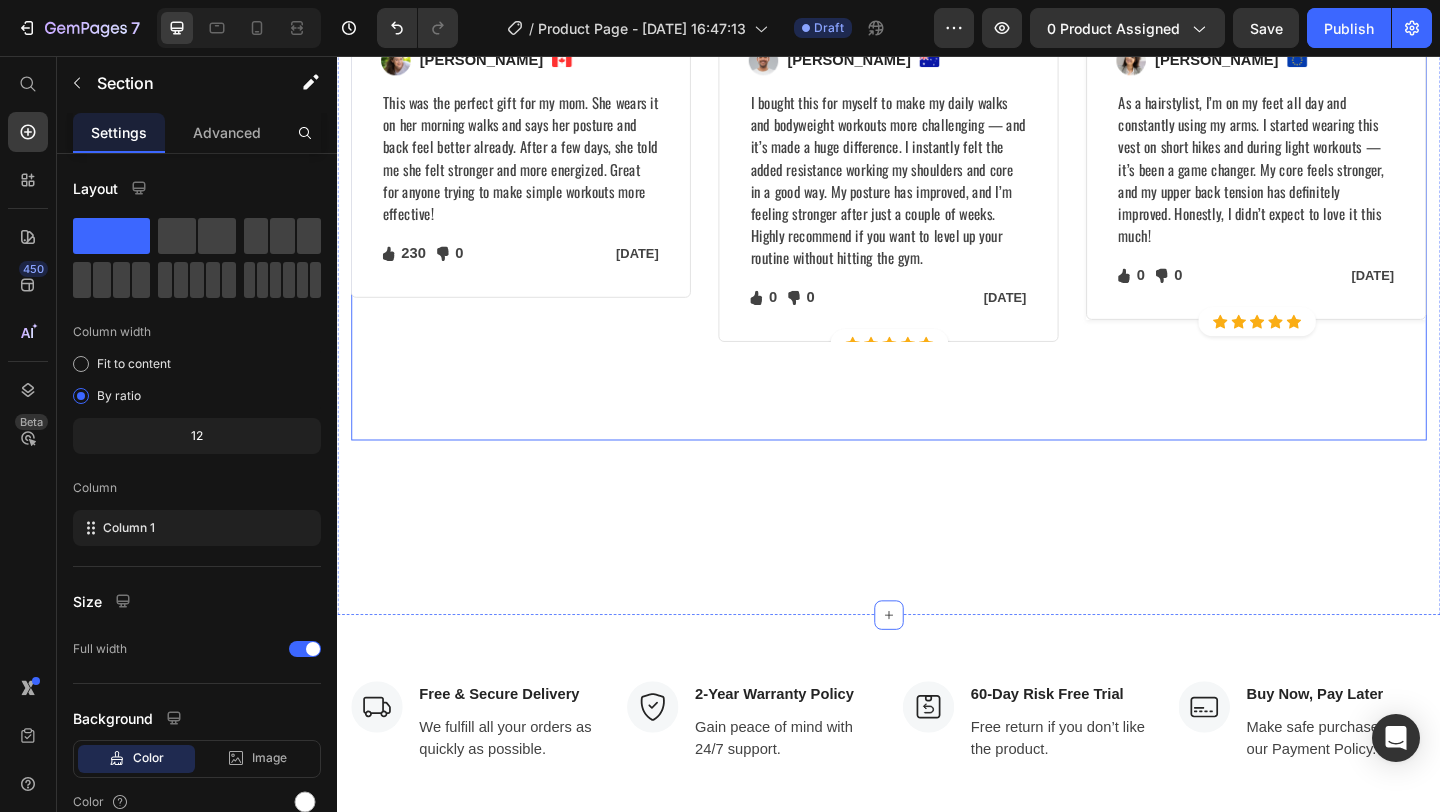scroll, scrollTop: 3712, scrollLeft: 0, axis: vertical 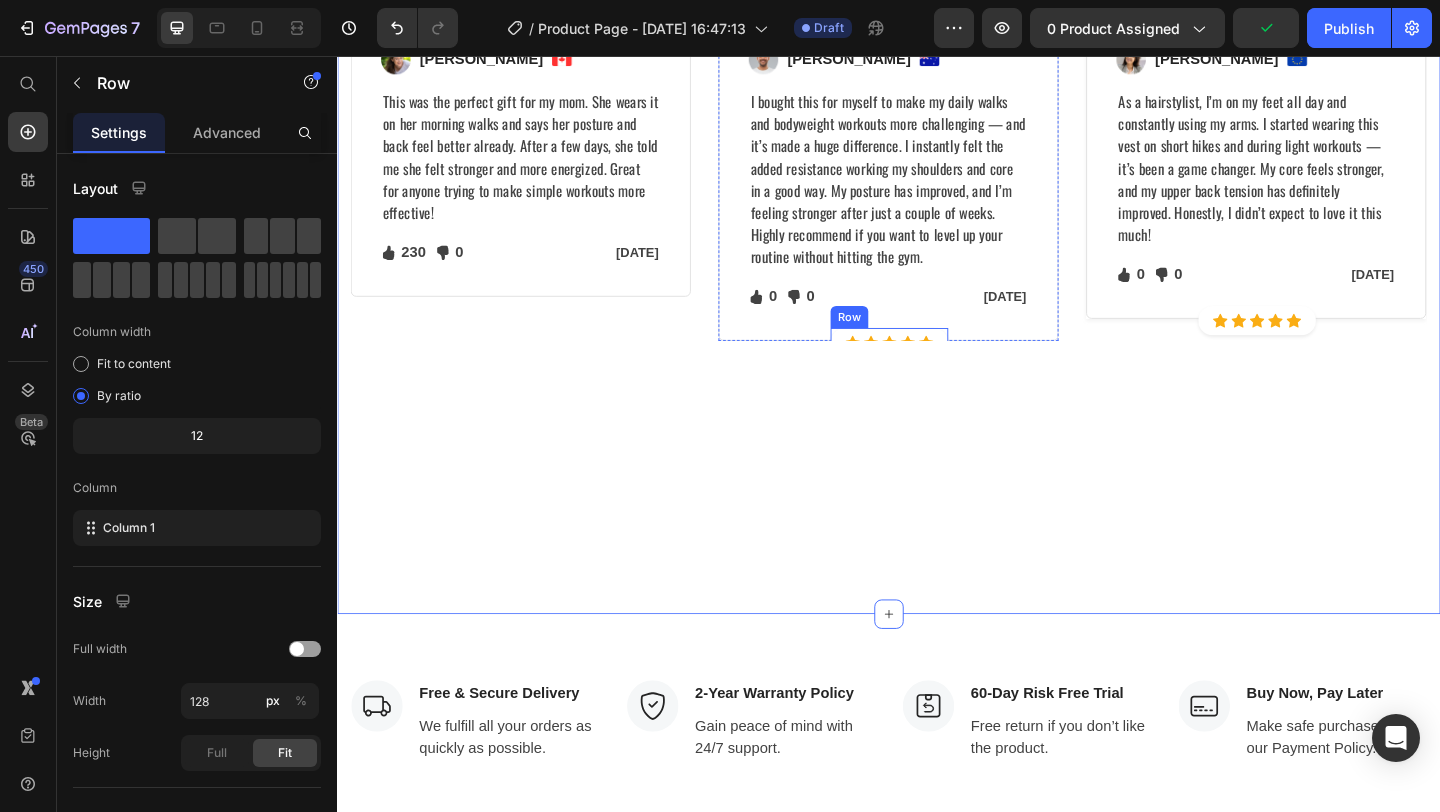 click on "Icon                Icon                Icon                Icon                Icon Icon List Hoz Row" at bounding box center (938, 368) 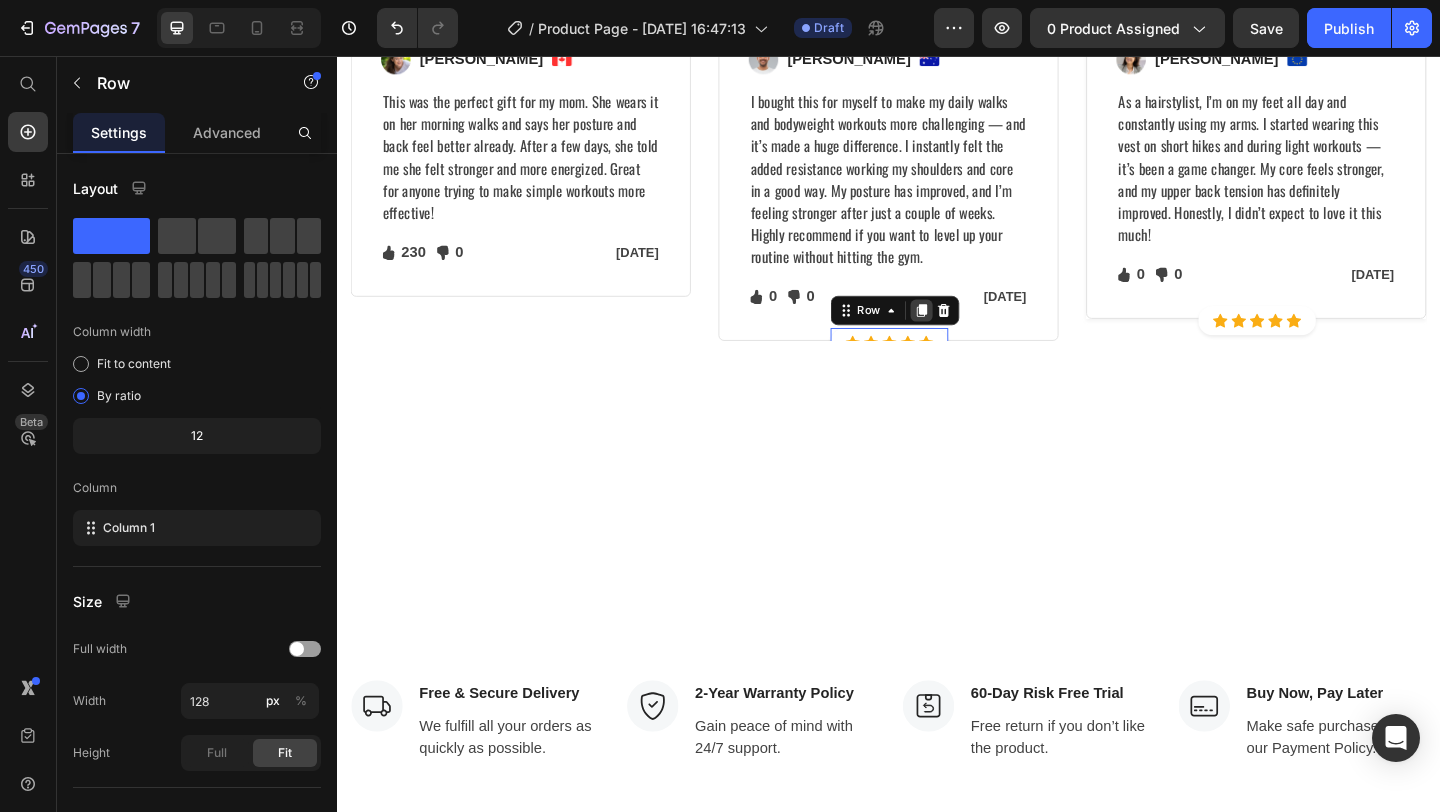 click 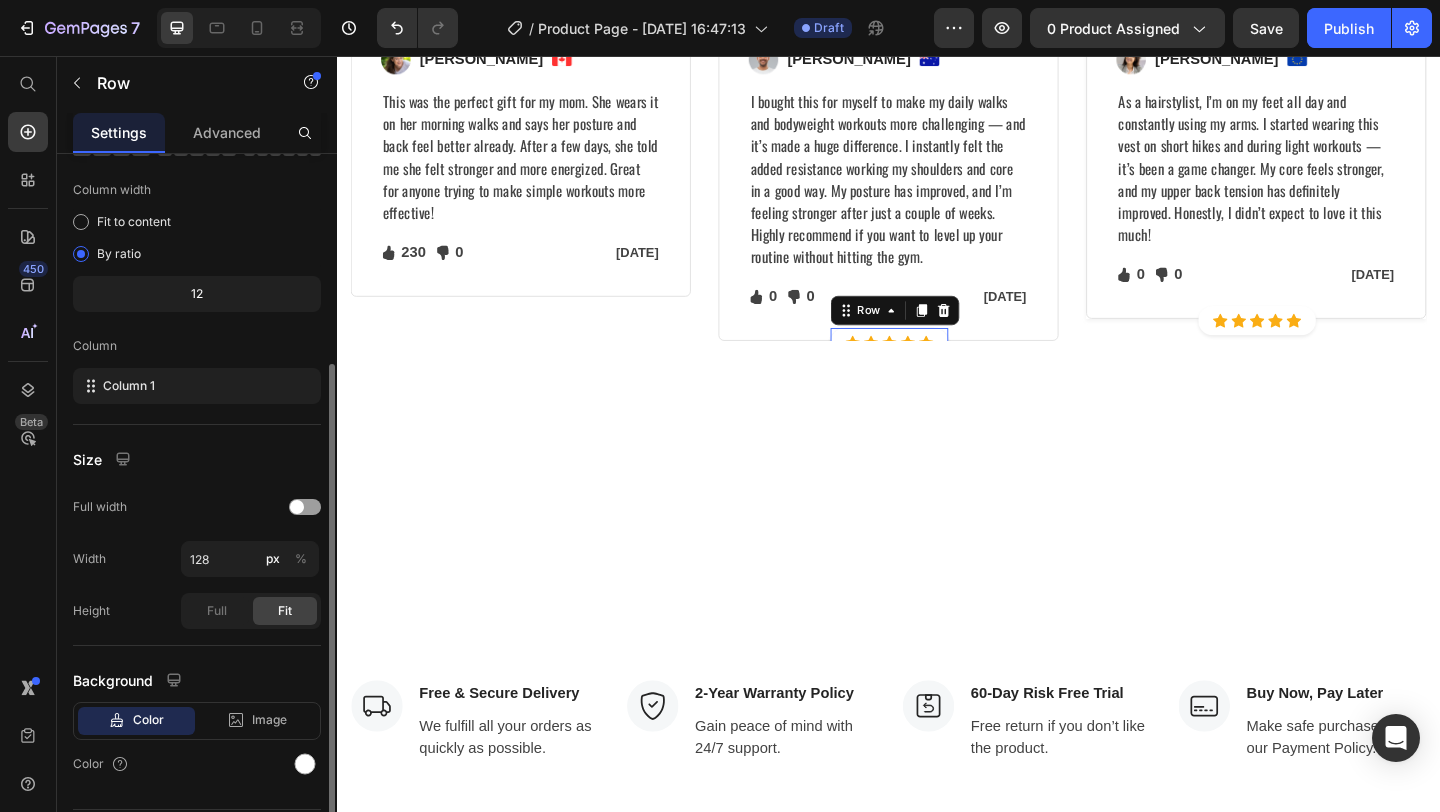 scroll, scrollTop: 197, scrollLeft: 0, axis: vertical 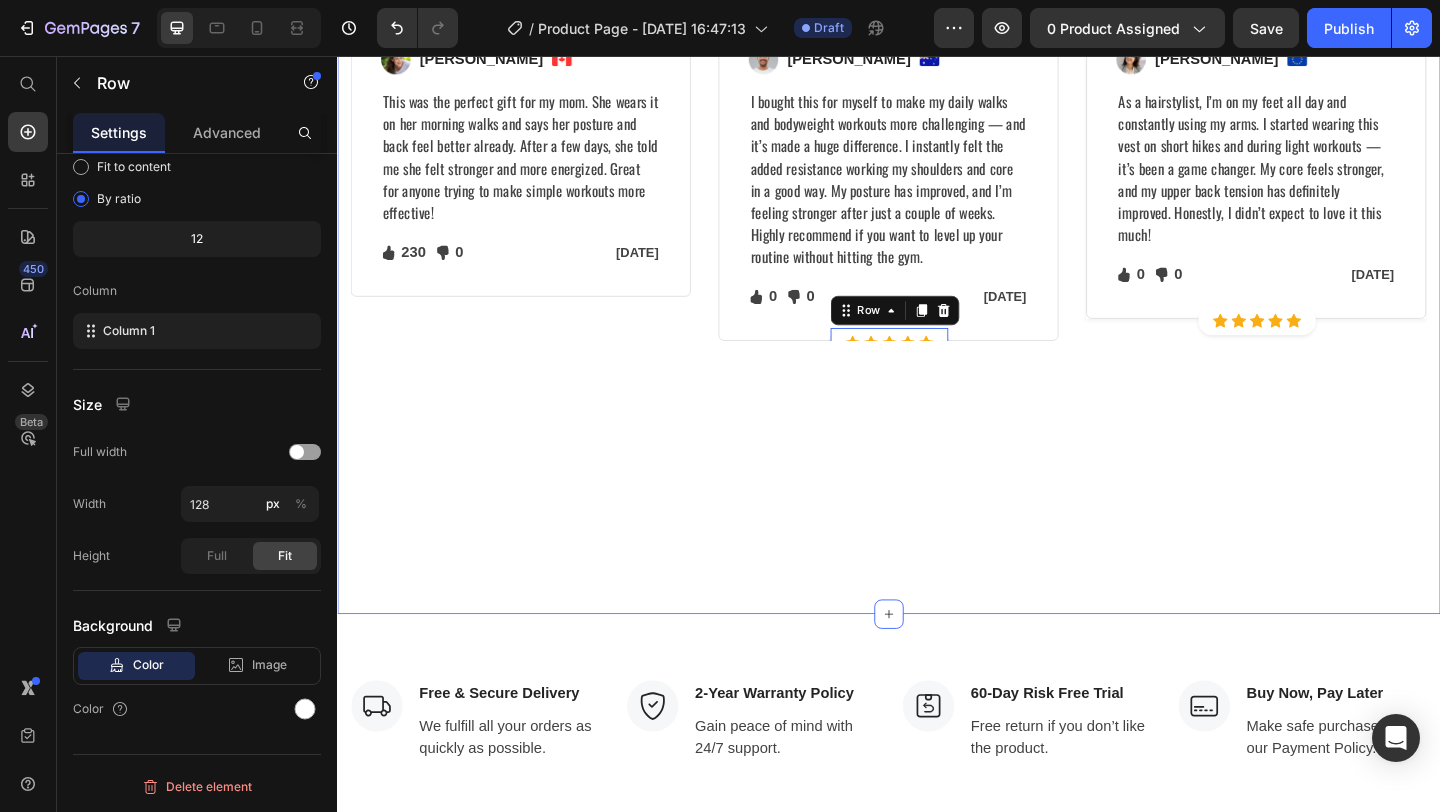 click on "Image Regina Moore Text block Image Row This was the perfect gift for my mom. She wears it on her morning walks and says her posture and back feel better already. After a few days, she told me she felt stronger and more energized. Great for anyone trying to make simple workouts more effective! Text block
Icon 230 Text block Icon List
Icon 0 Text block Icon List Row Feb 22, 2022 Text block Row Row Row                Icon                Icon                Icon                Icon                Icon Icon List Hoz Row                Icon                Icon                Icon                Icon                Icon Icon List Hoz Row                Icon                Icon                Icon                Icon                Icon Icon List Hoz Row   0 Image Ned Jacobs Text block Image Row Text block
Icon 0 Text block Icon List
Icon 0 Text block Icon List Row Jan 13, 2022 Text block Row Row Row Image Sabrina Miller Text block Image Row Text block" at bounding box center [937, 242] 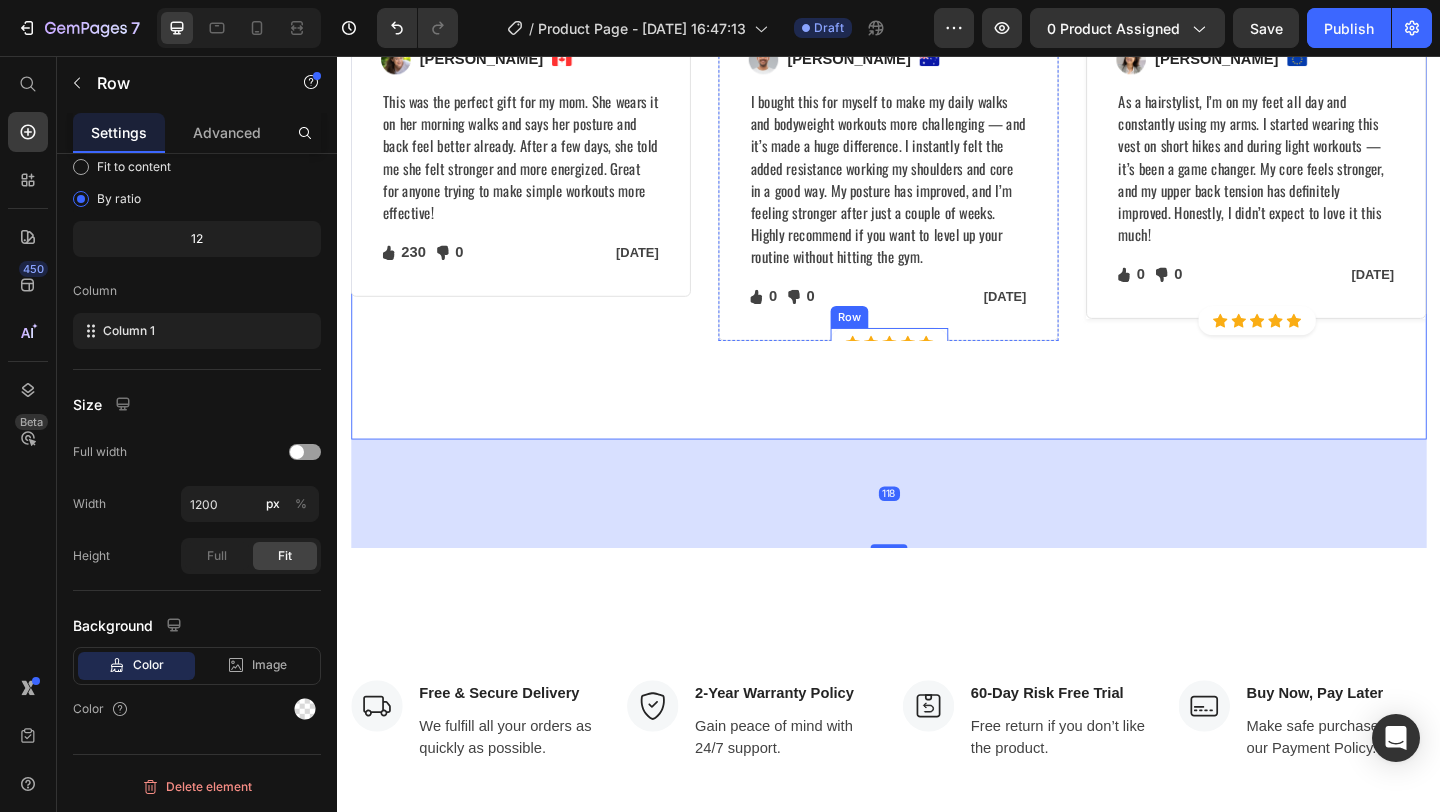 click on "Icon                Icon                Icon                Icon                Icon Icon List Hoz Row" at bounding box center (938, 368) 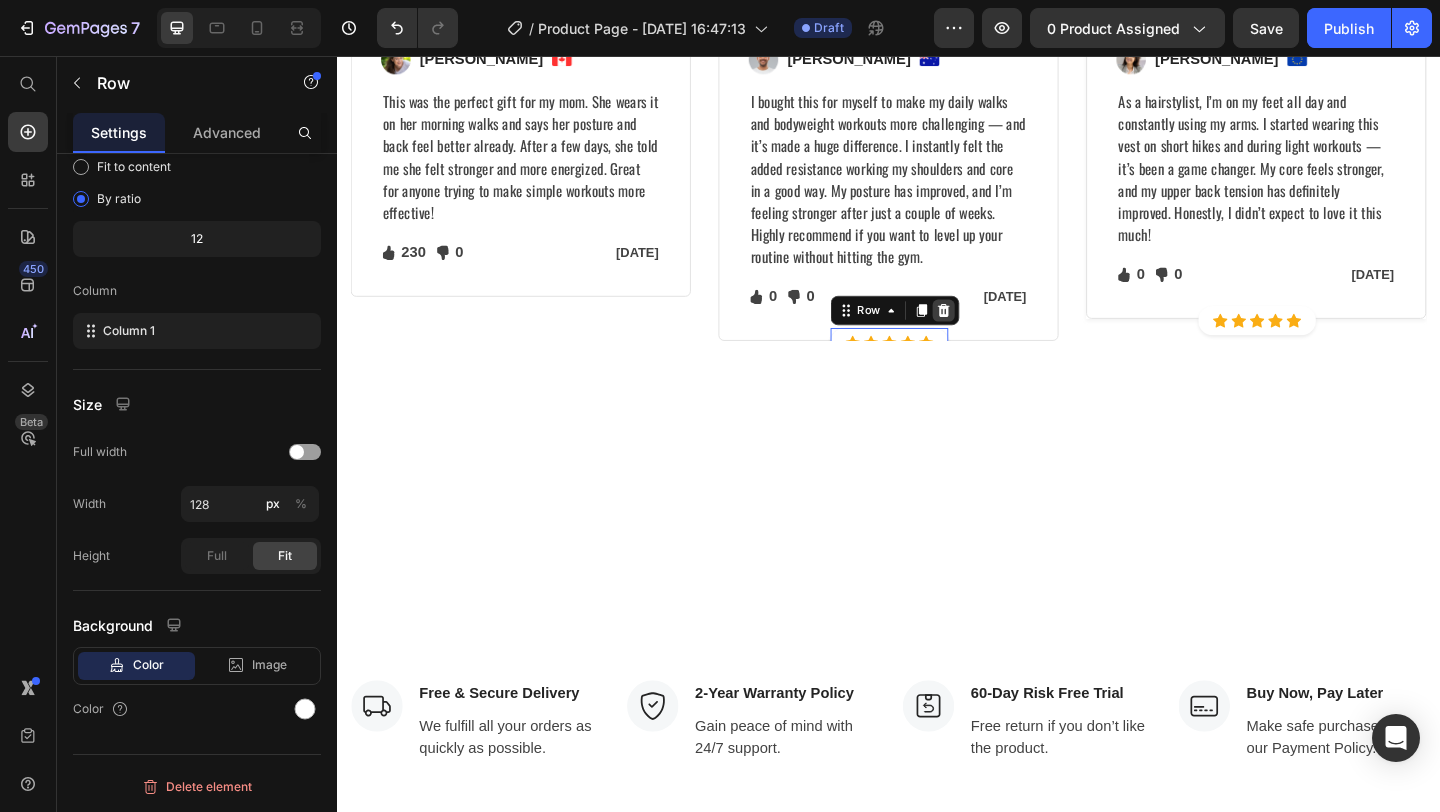 click 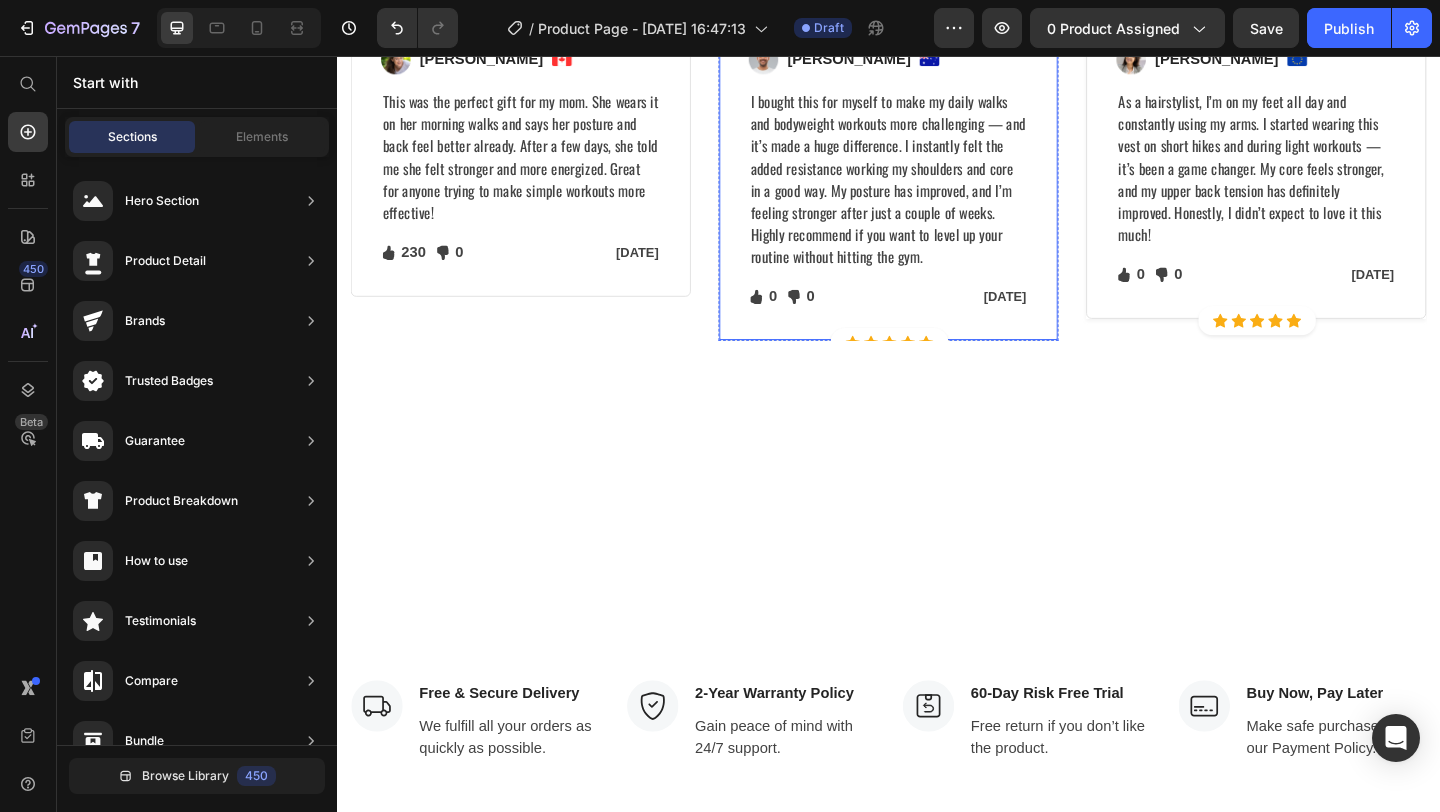 click on "Icon                Icon                Icon                Icon                Icon Icon List Hoz Row" at bounding box center [938, 368] 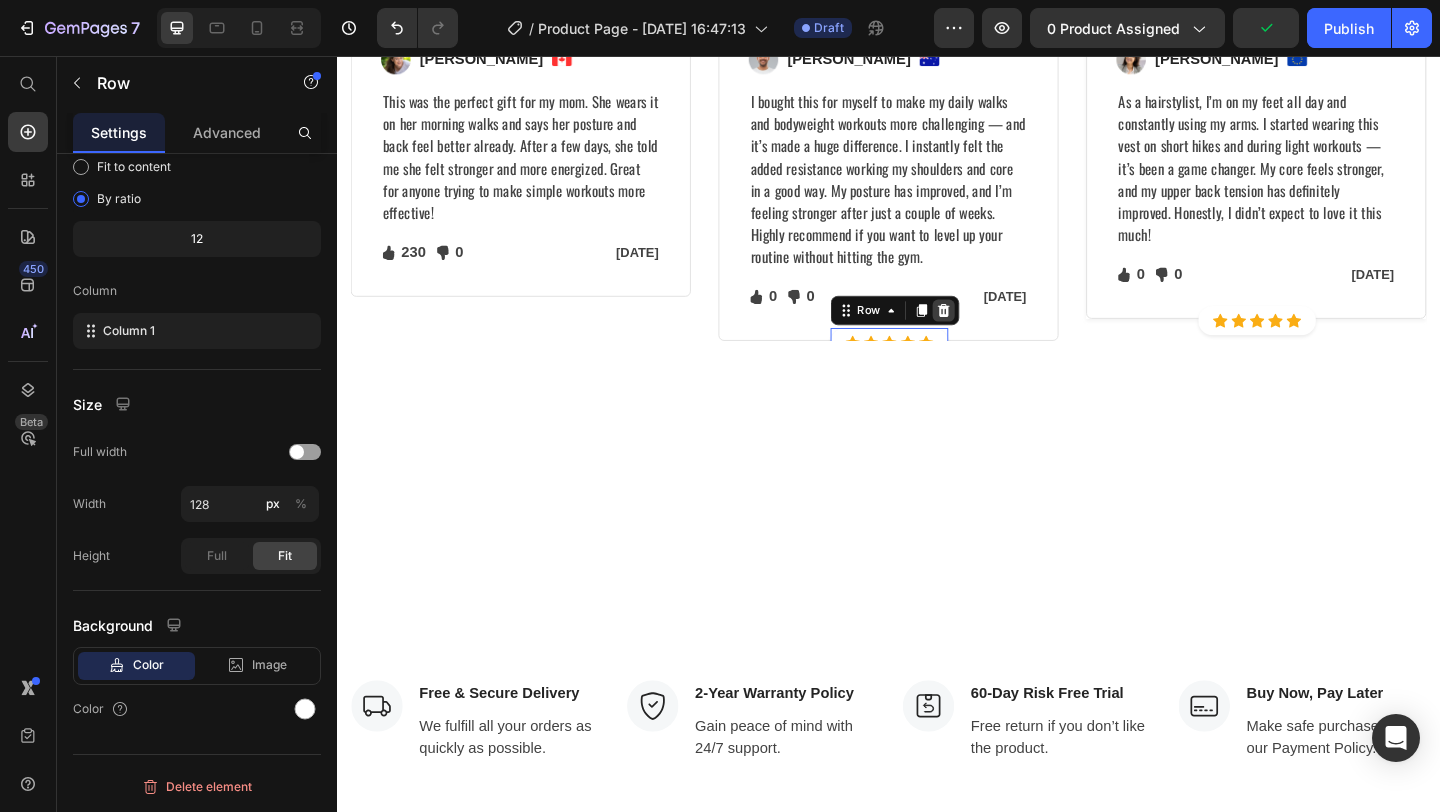 click 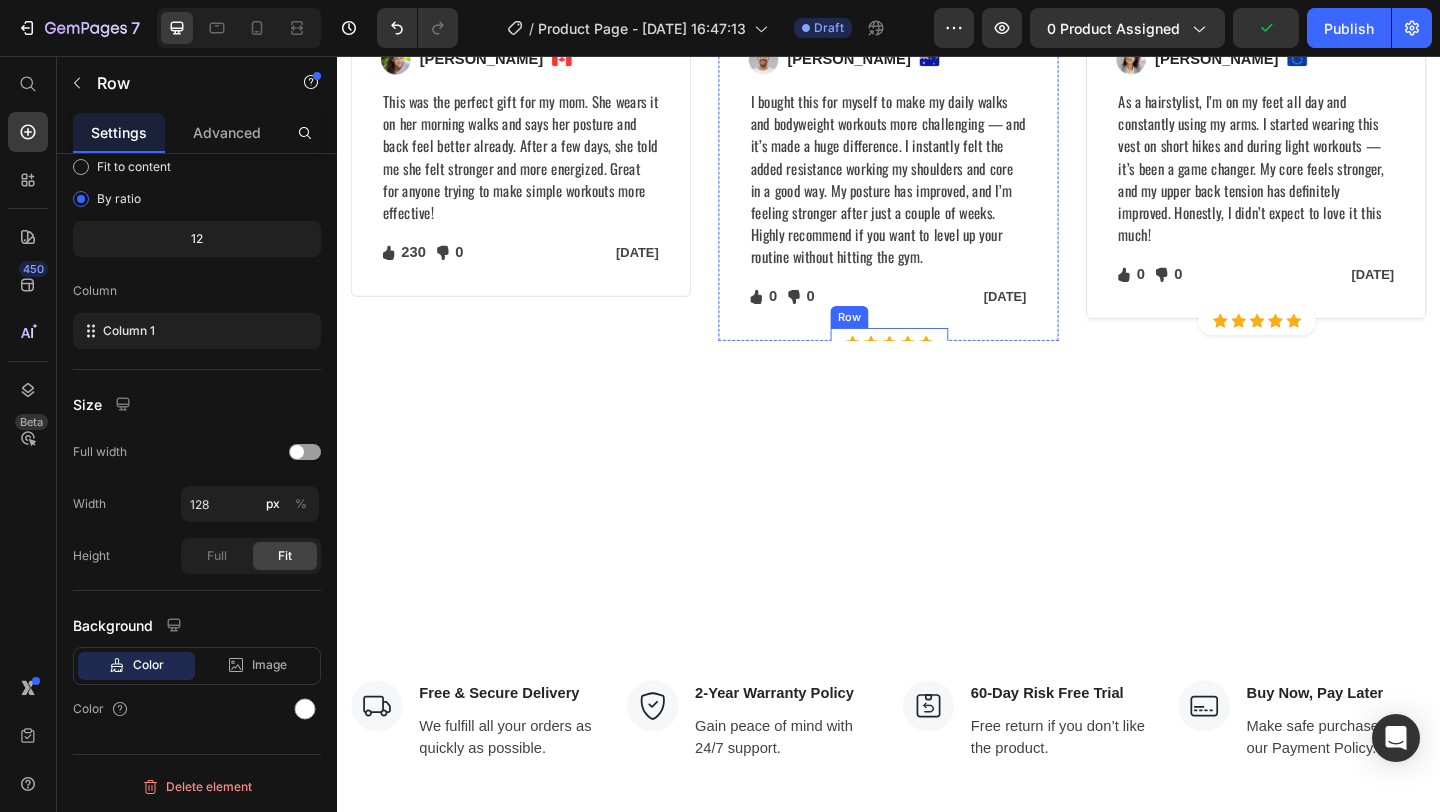 click on "Icon                Icon                Icon                Icon                Icon Icon List Hoz Row" at bounding box center [938, 368] 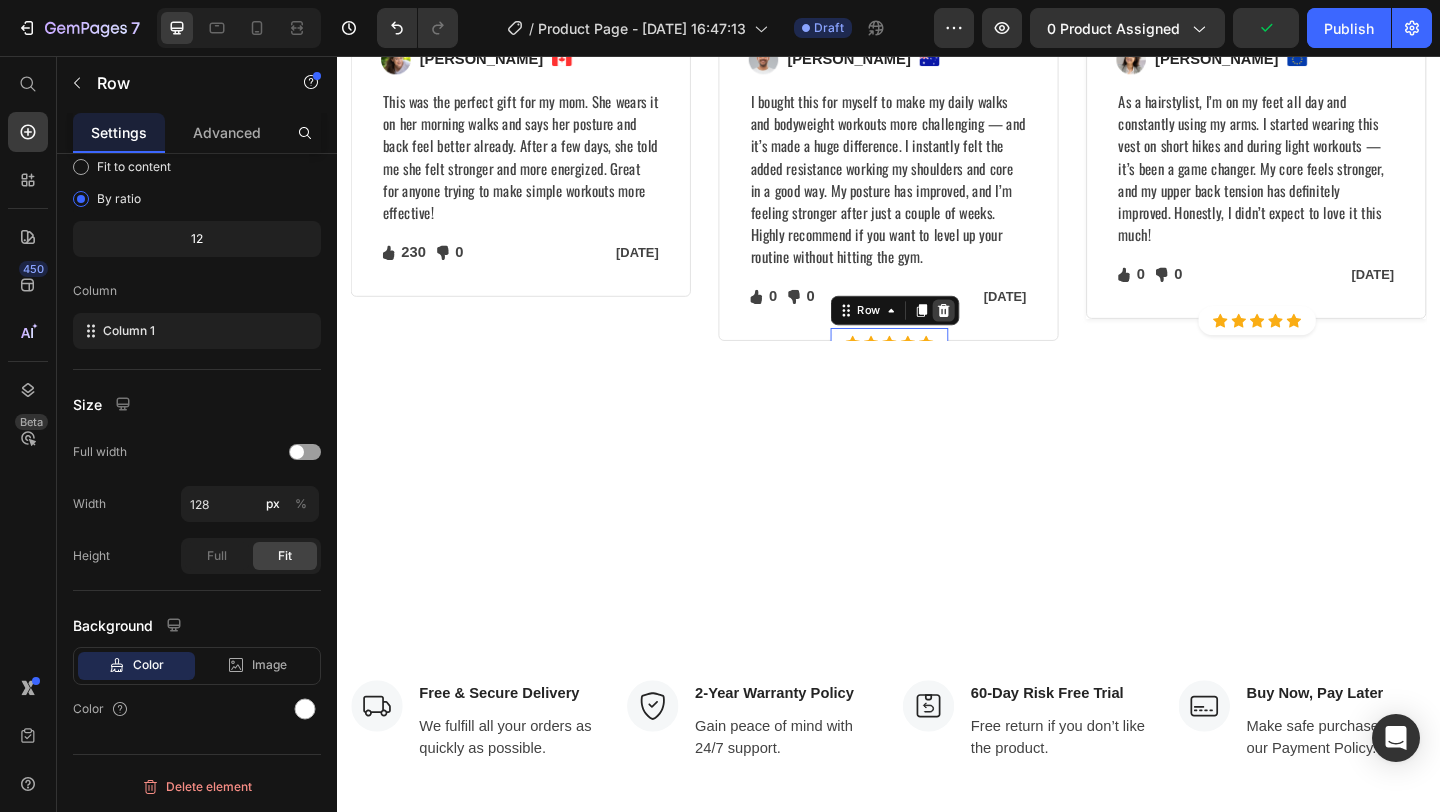 click 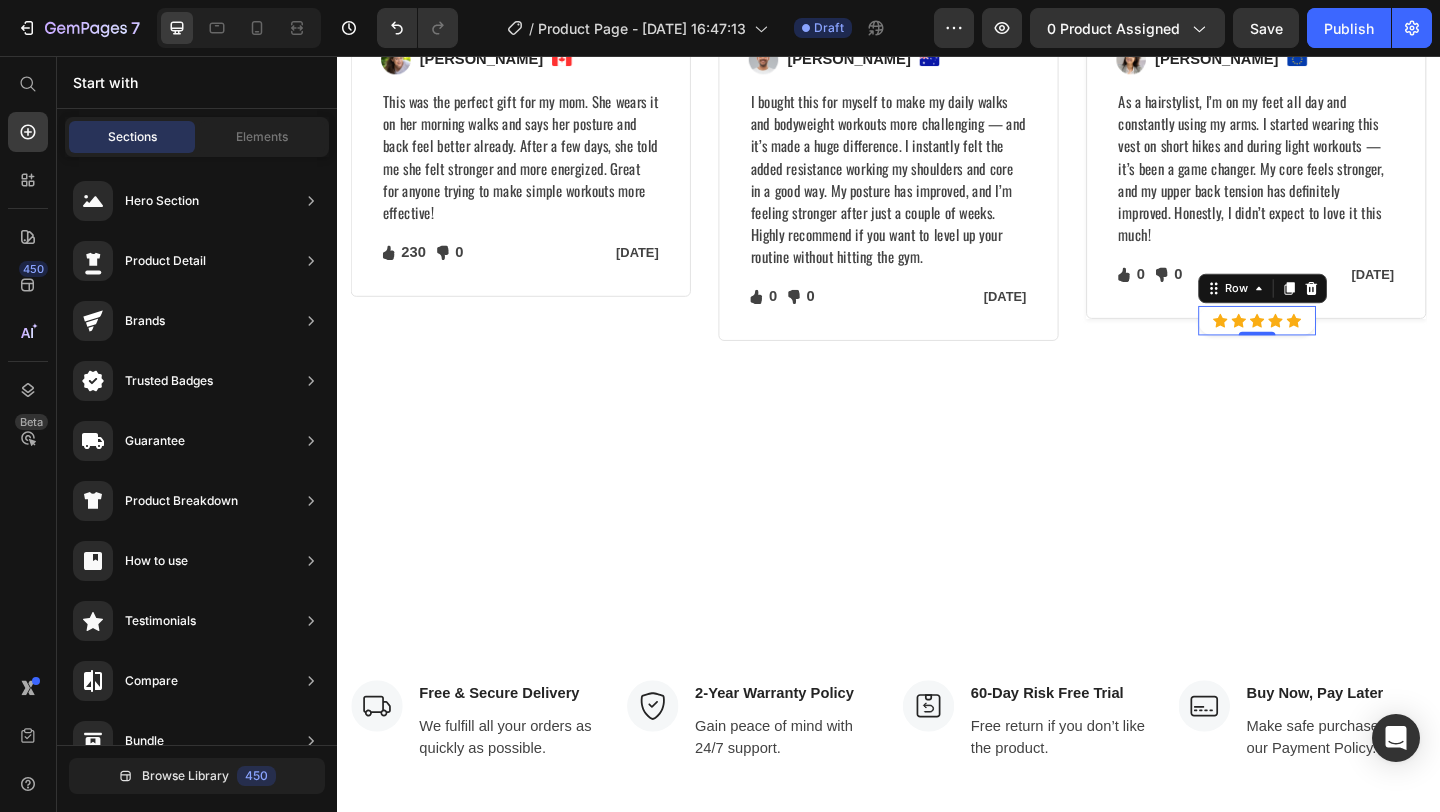 click on "Icon                Icon                Icon                Icon                Icon Icon List Hoz Row   0" at bounding box center (1338, 344) 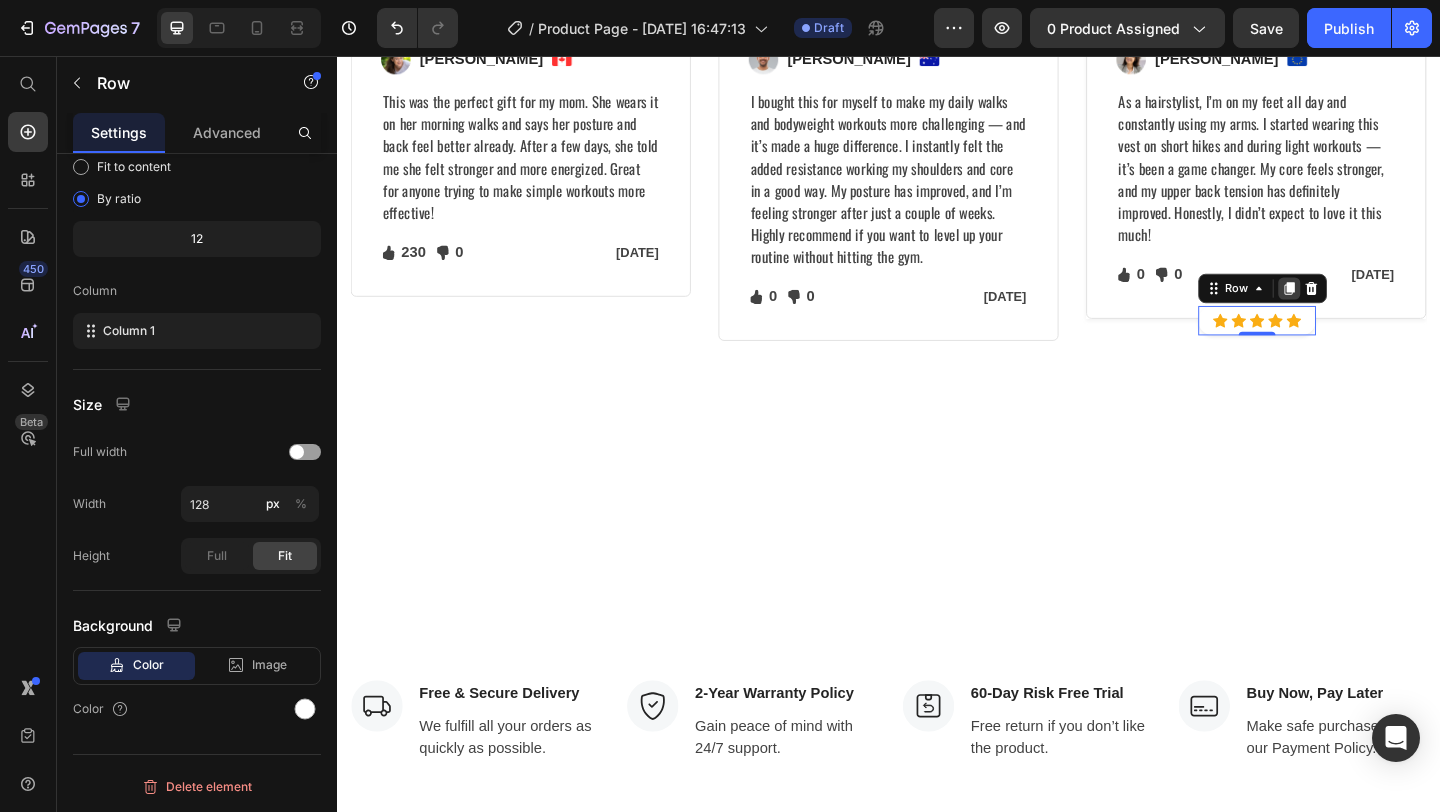 click 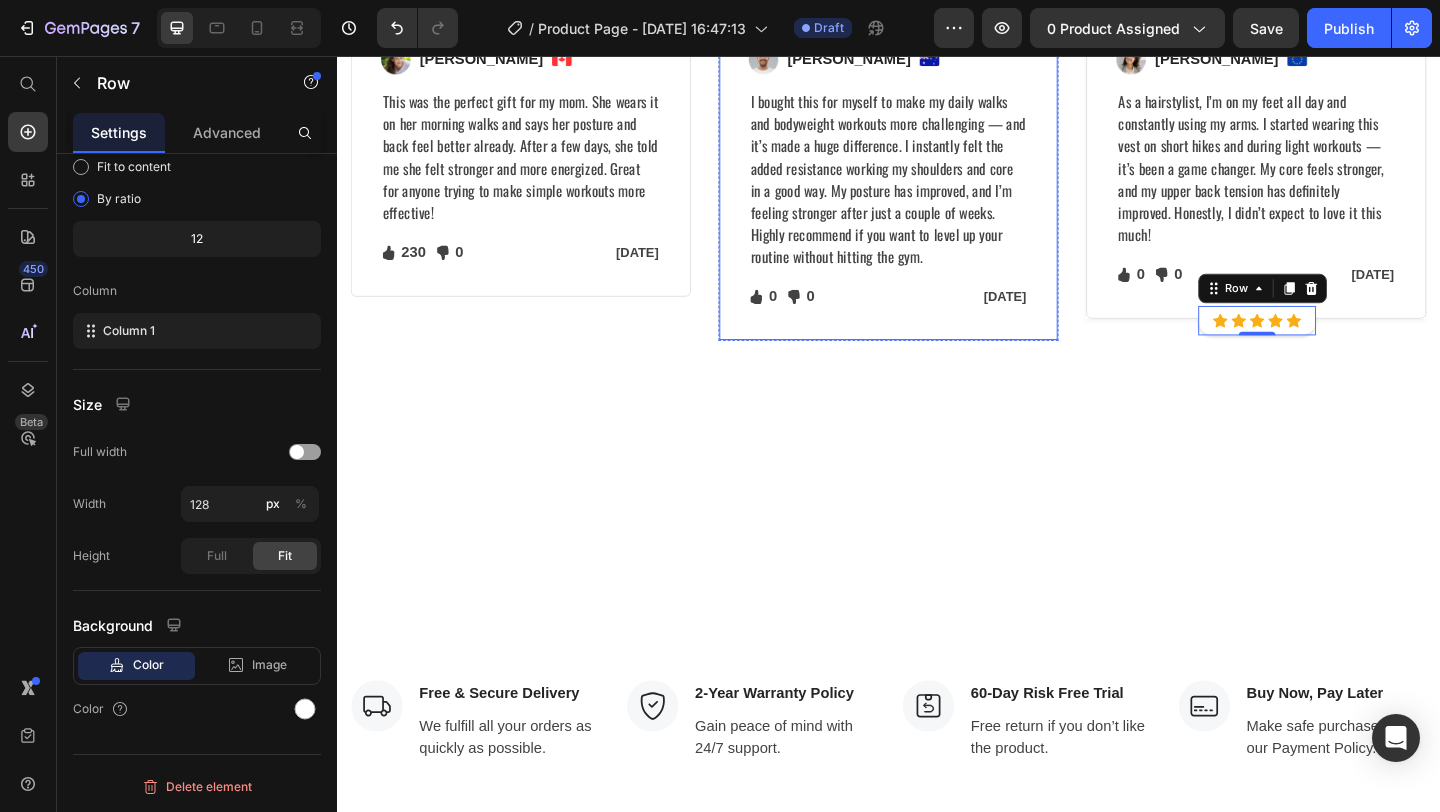 click on "Image Ned Jacobs Text block Image Row  I bought this for myself to make my daily walks and bodyweight workouts more challenging — and it’s made a huge difference. I instantly felt the added resistance working my shoulders and core in a good way. My posture has improved, and I’m feeling stronger after just a couple of weeks. Highly recommend if you want to level up your routine without hitting the gym. Text block
Icon 0 Text block Icon List
Icon 0 Text block Icon List Row Jan 13, 2022 Text block Row Row" at bounding box center [937, 188] 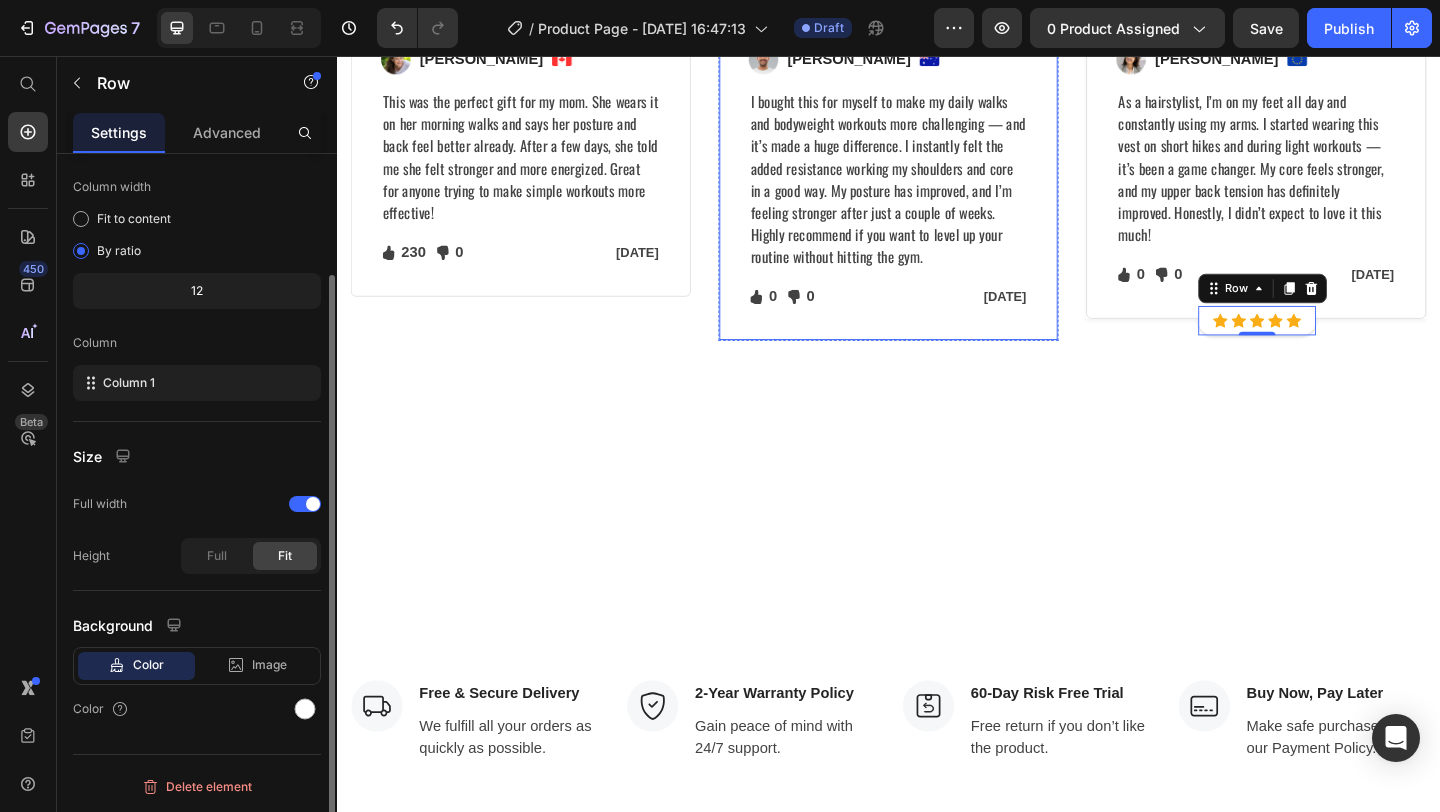 scroll, scrollTop: 145, scrollLeft: 0, axis: vertical 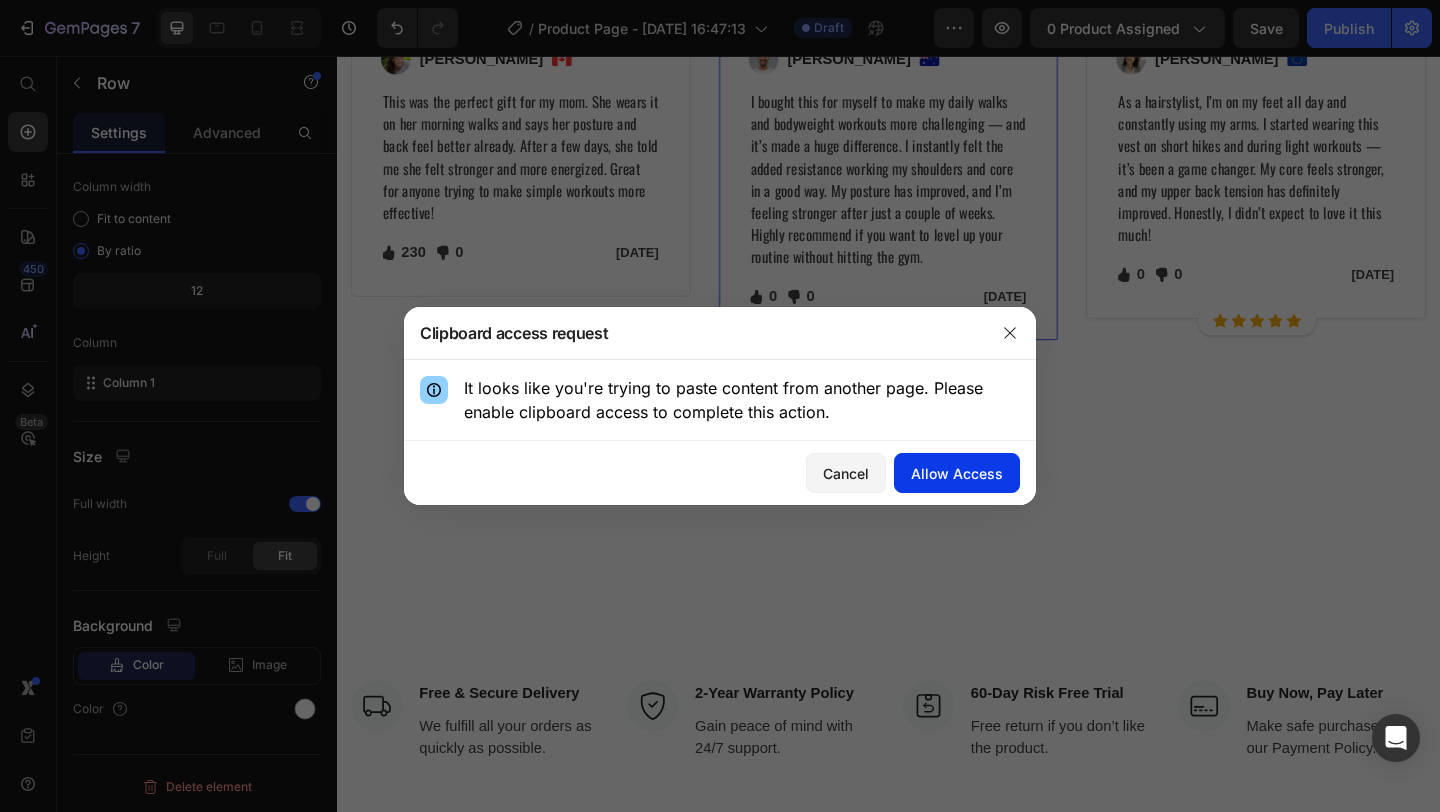 click on "Allow Access" at bounding box center (957, 473) 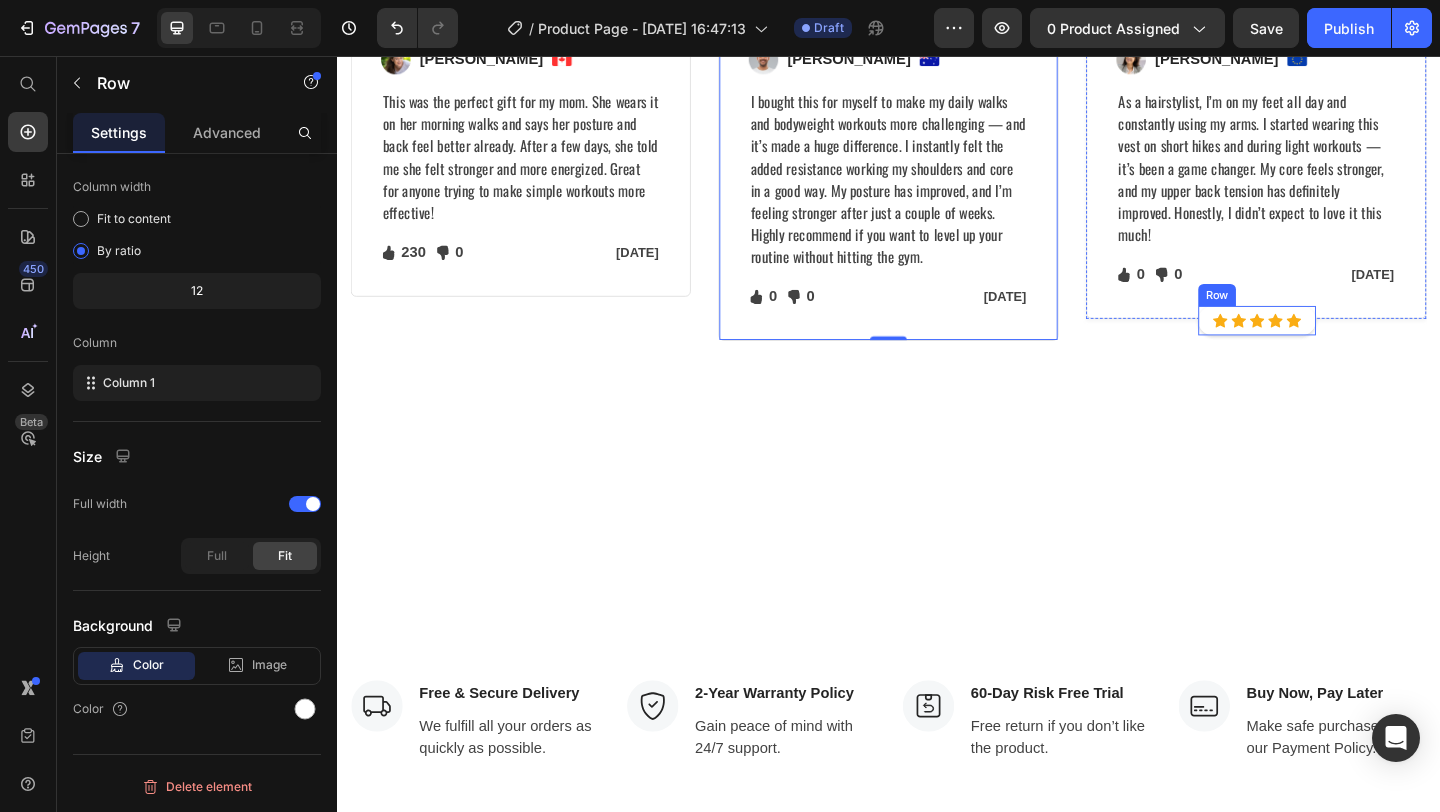 click on "Icon                Icon                Icon                Icon                Icon Icon List Hoz Row" at bounding box center (1338, 344) 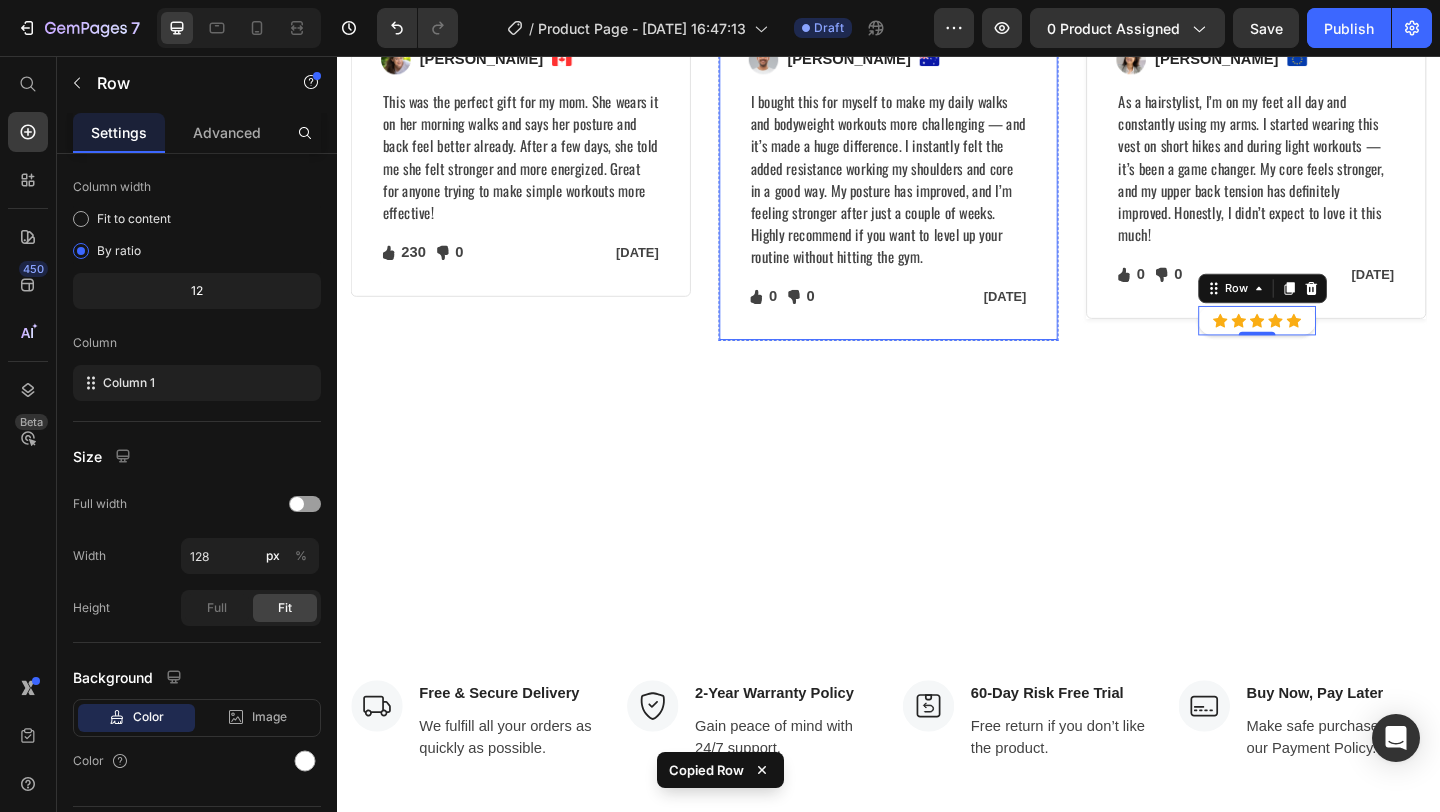 click on "Image Ned Jacobs Text block Image Row  I bought this for myself to make my daily walks and bodyweight workouts more challenging — and it’s made a huge difference. I instantly felt the added resistance working my shoulders and core in a good way. My posture has improved, and I’m feeling stronger after just a couple of weeks. Highly recommend if you want to level up your routine without hitting the gym. Text block
Icon 0 Text block Icon List
Icon 0 Text block Icon List Row Jan 13, 2022 Text block Row Row" at bounding box center [937, 188] 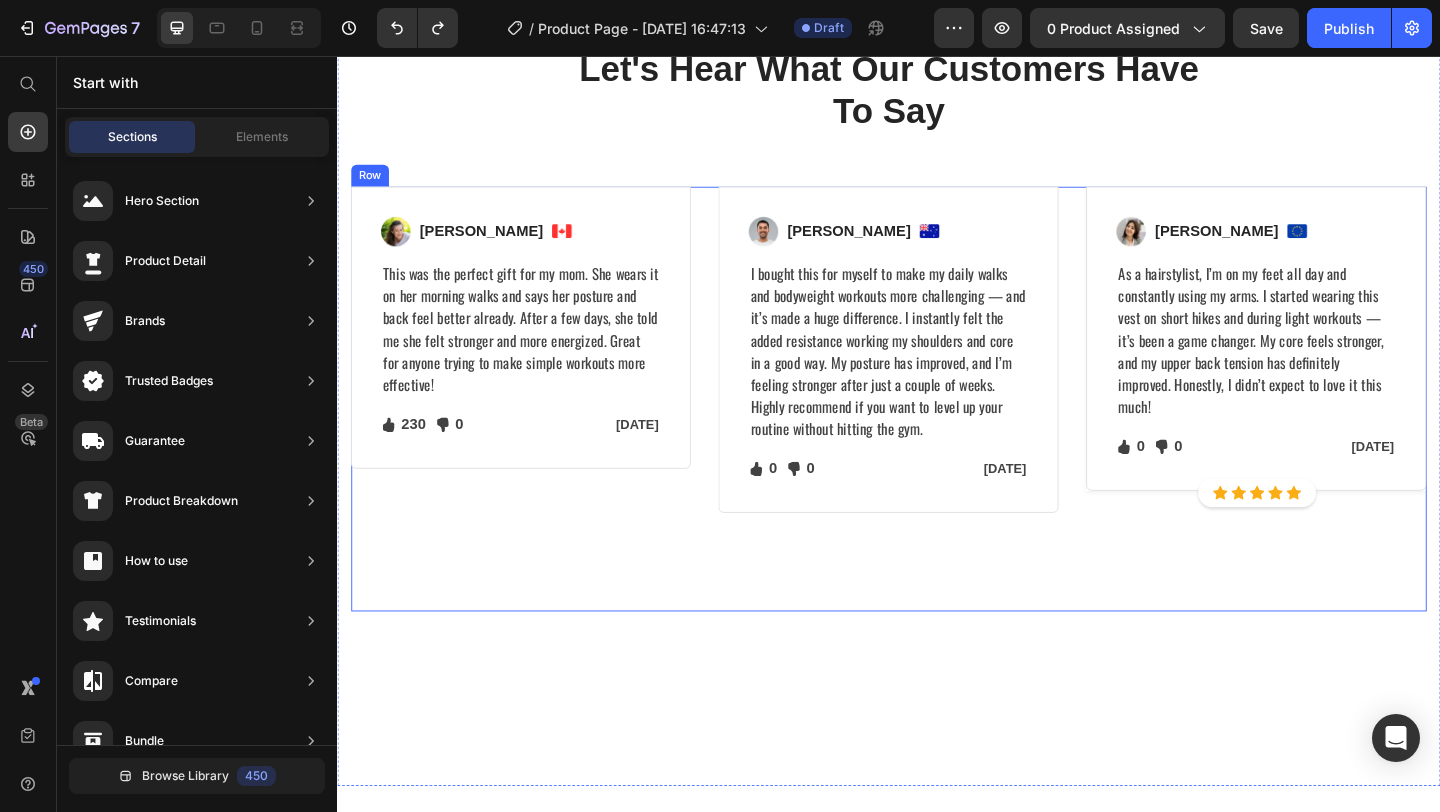 scroll, scrollTop: 3518, scrollLeft: 0, axis: vertical 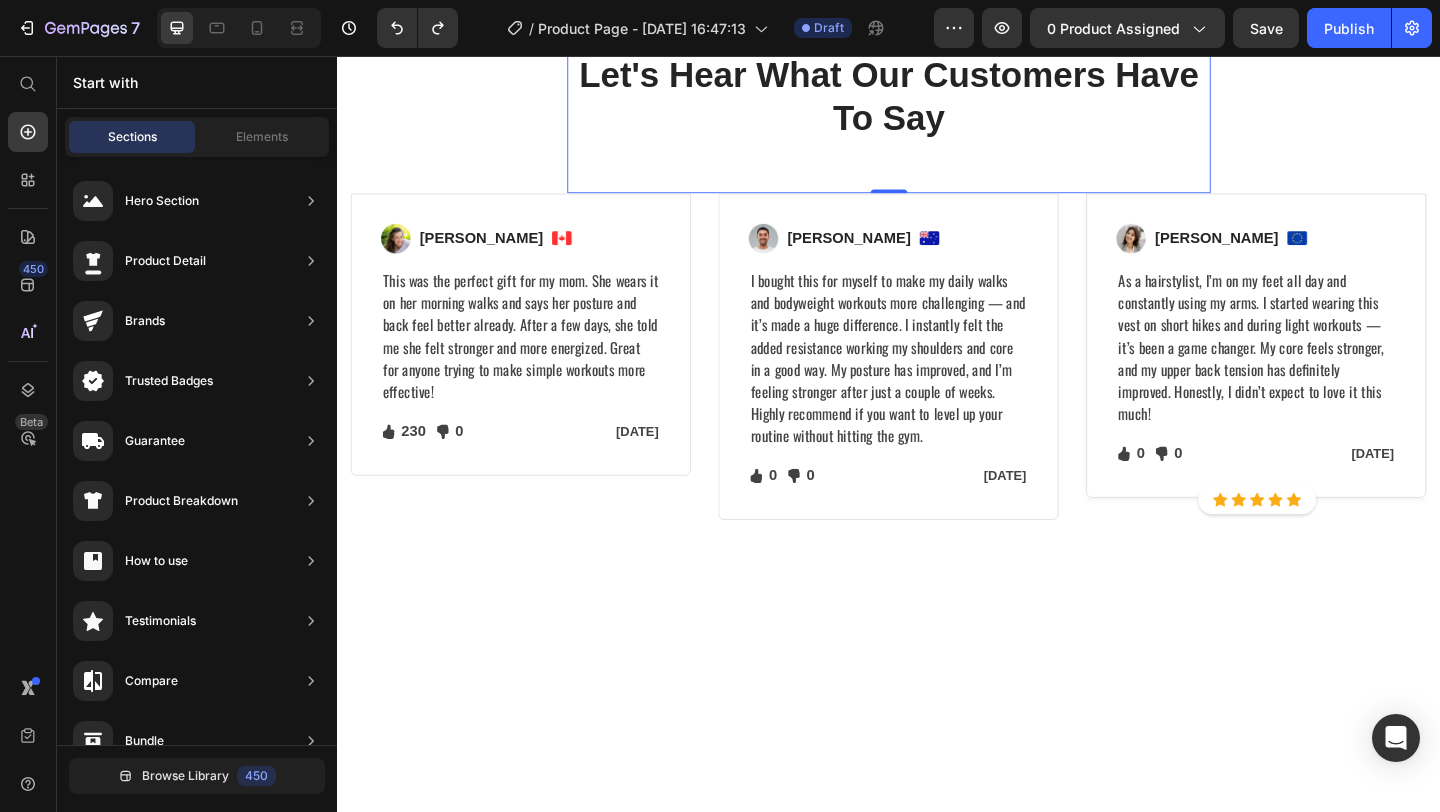 click on "Let's Hear What Our Customers Have To Say Heading" at bounding box center (937, 128) 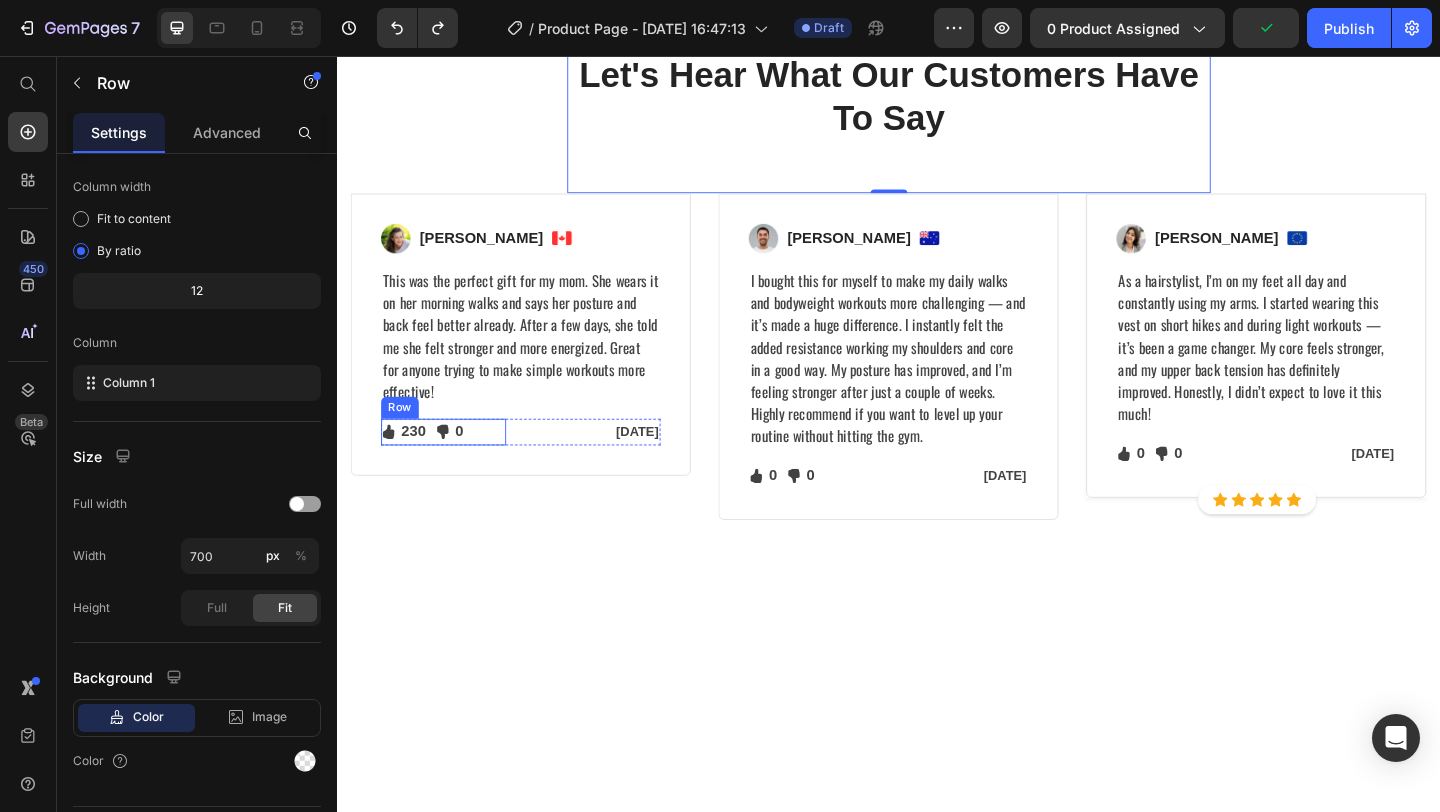 click on "230" at bounding box center [420, 464] 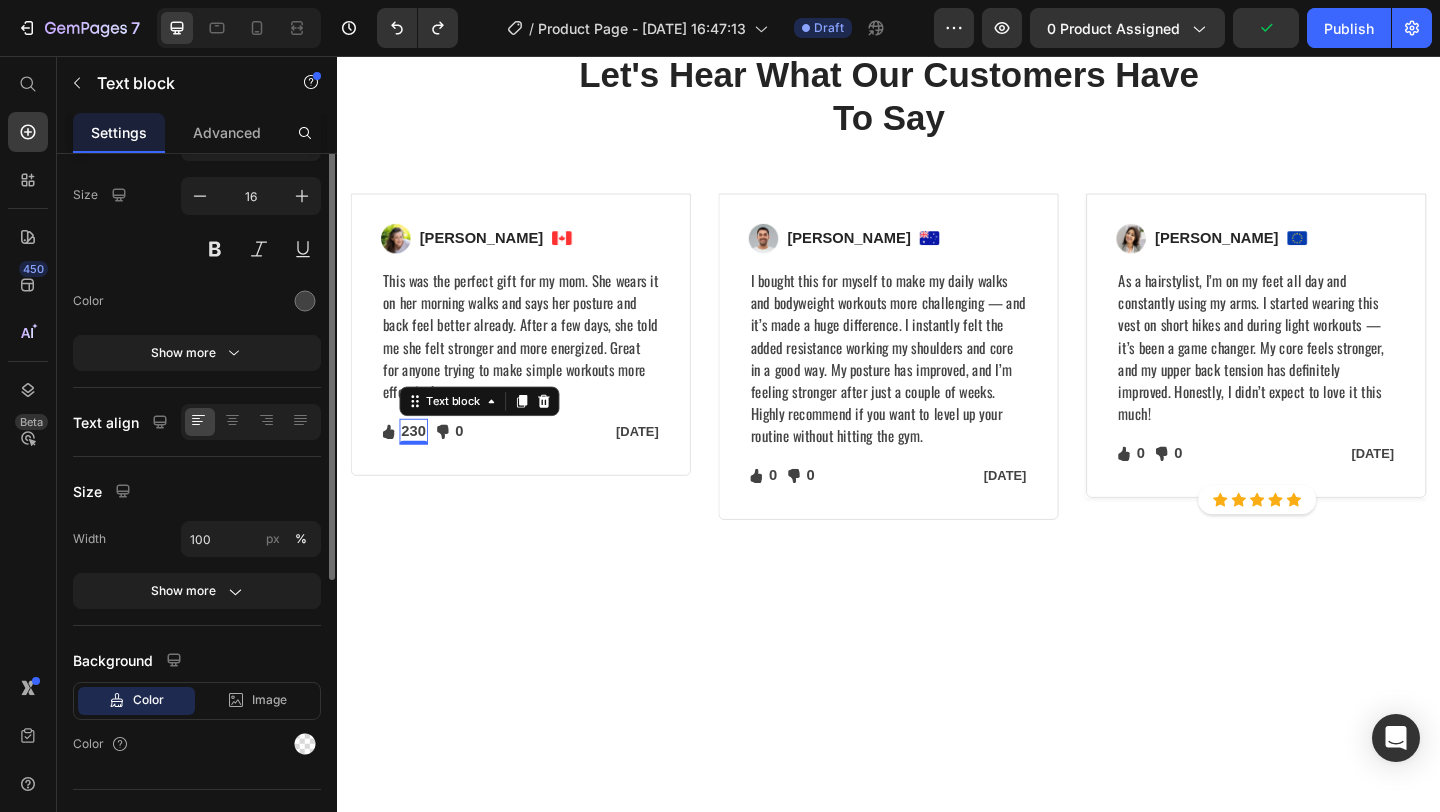 scroll, scrollTop: 0, scrollLeft: 0, axis: both 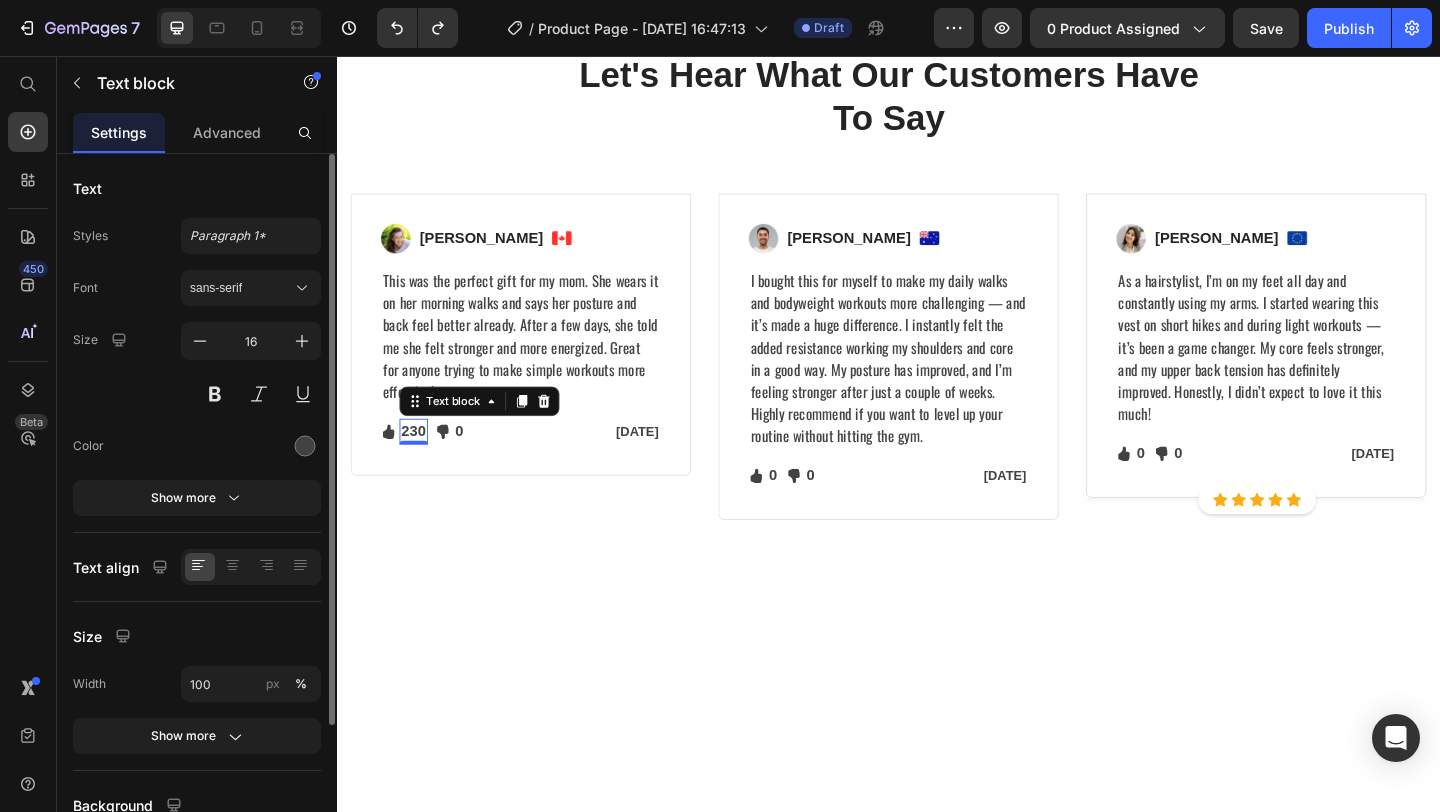 click on "230" at bounding box center (420, 464) 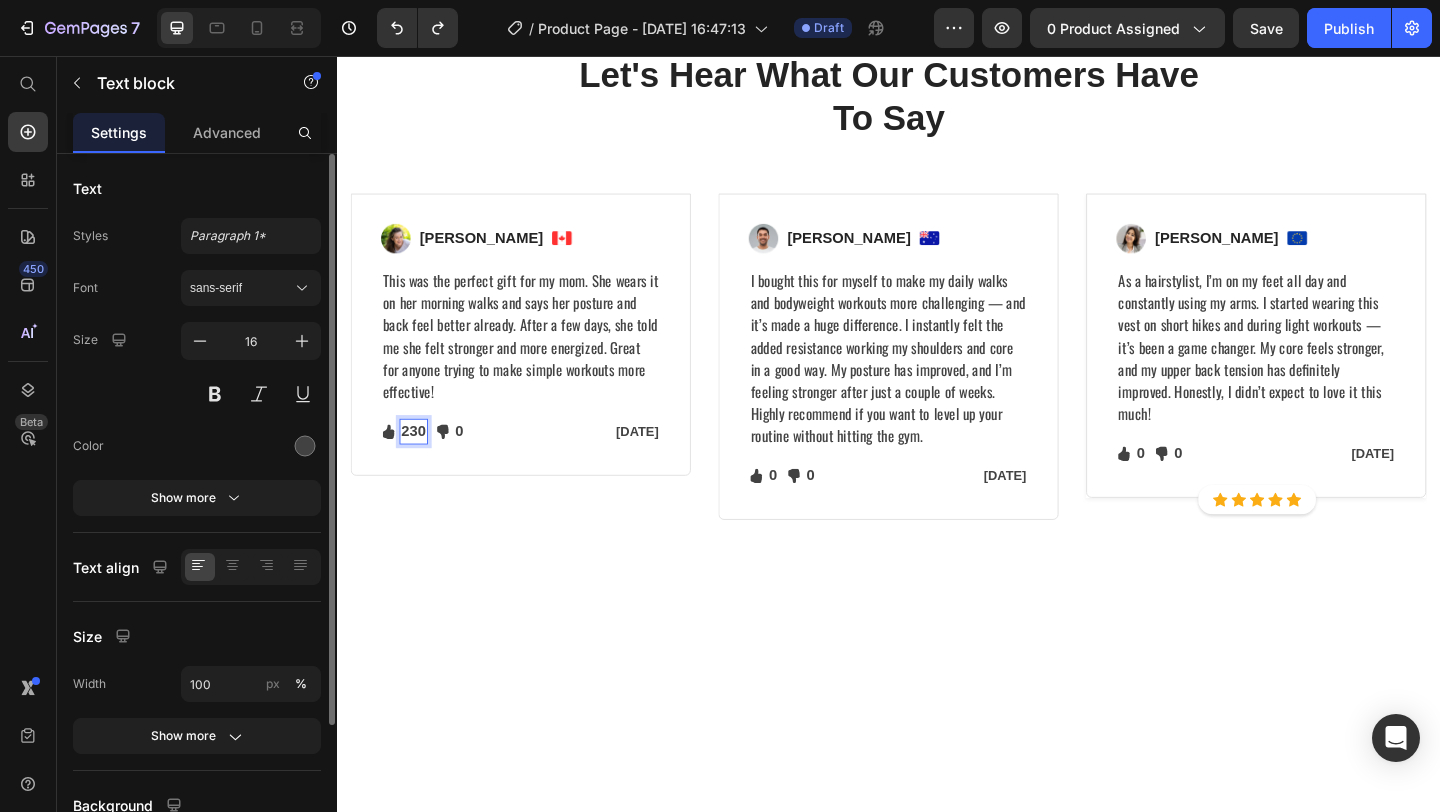 click on "230" at bounding box center (420, 464) 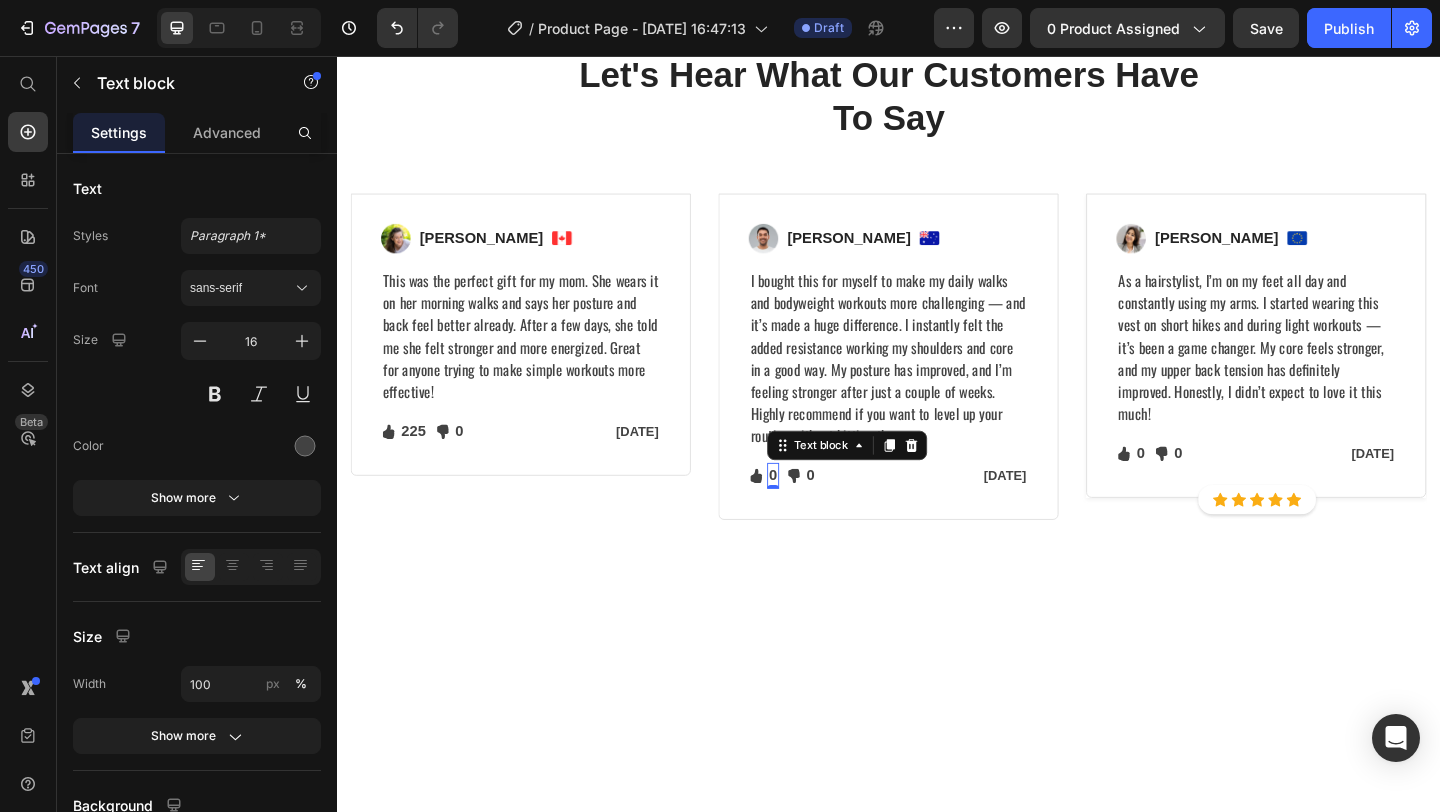 click on "0" at bounding box center [811, 512] 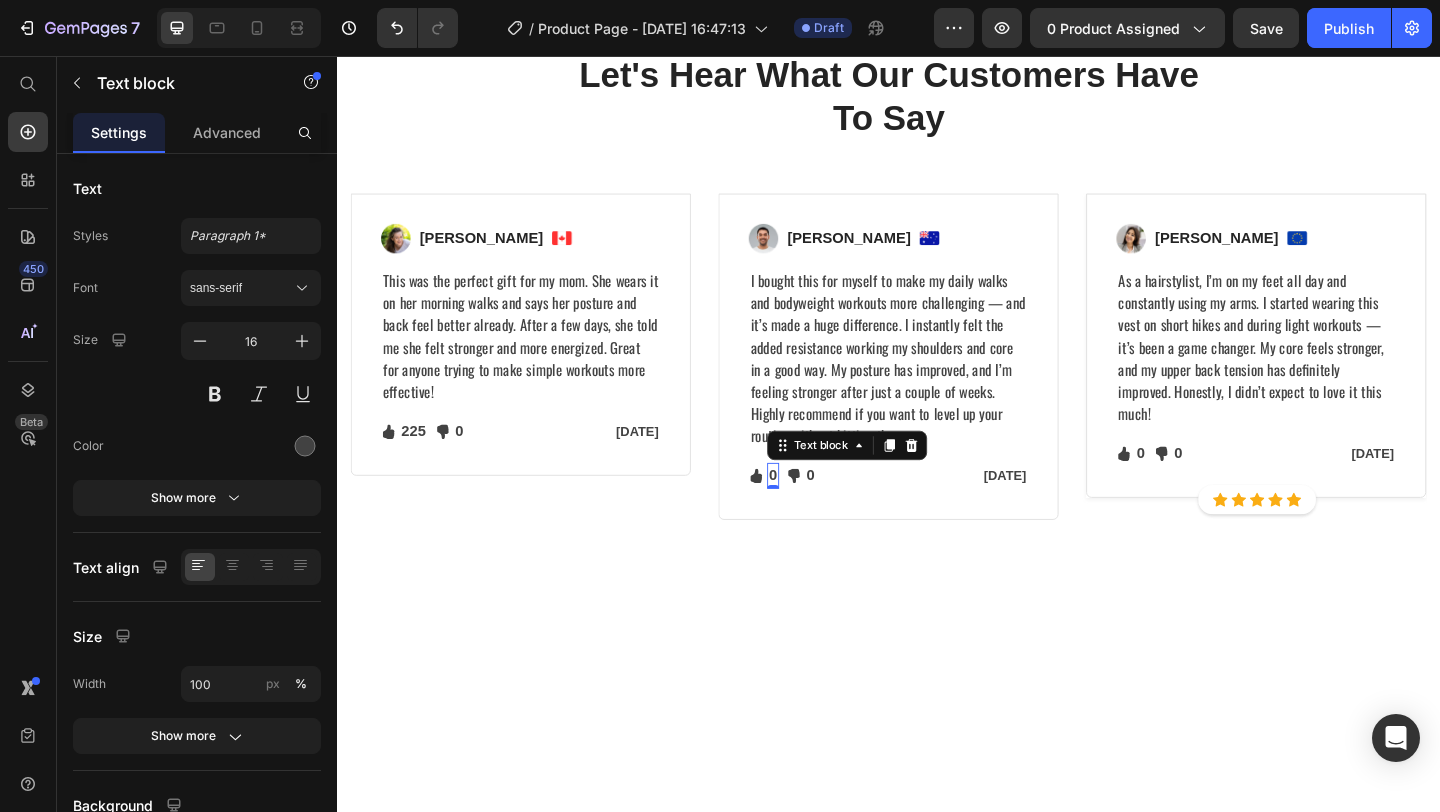 click on "0" at bounding box center (811, 512) 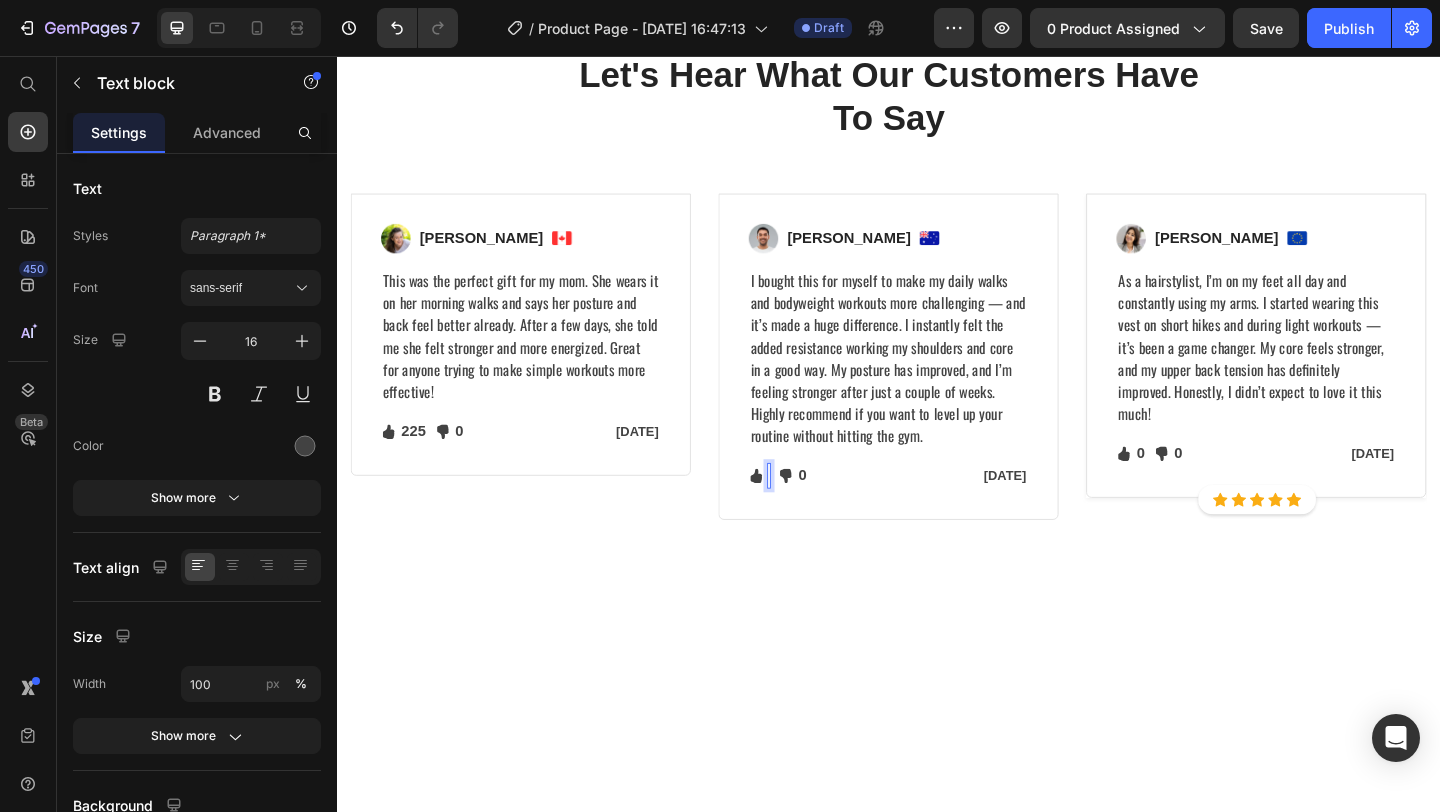 scroll, scrollTop: 3511, scrollLeft: 0, axis: vertical 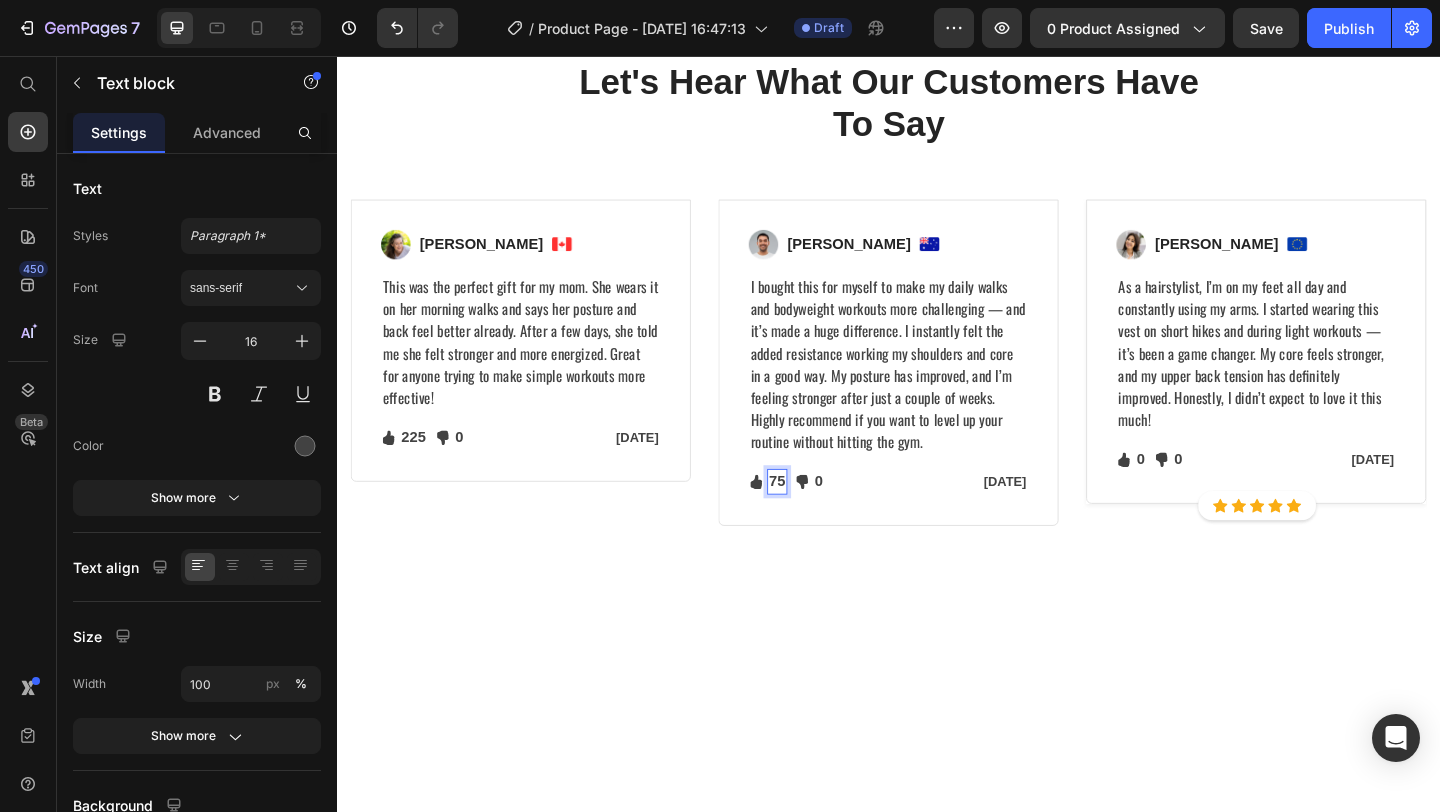 click on "0" at bounding box center (470, 471) 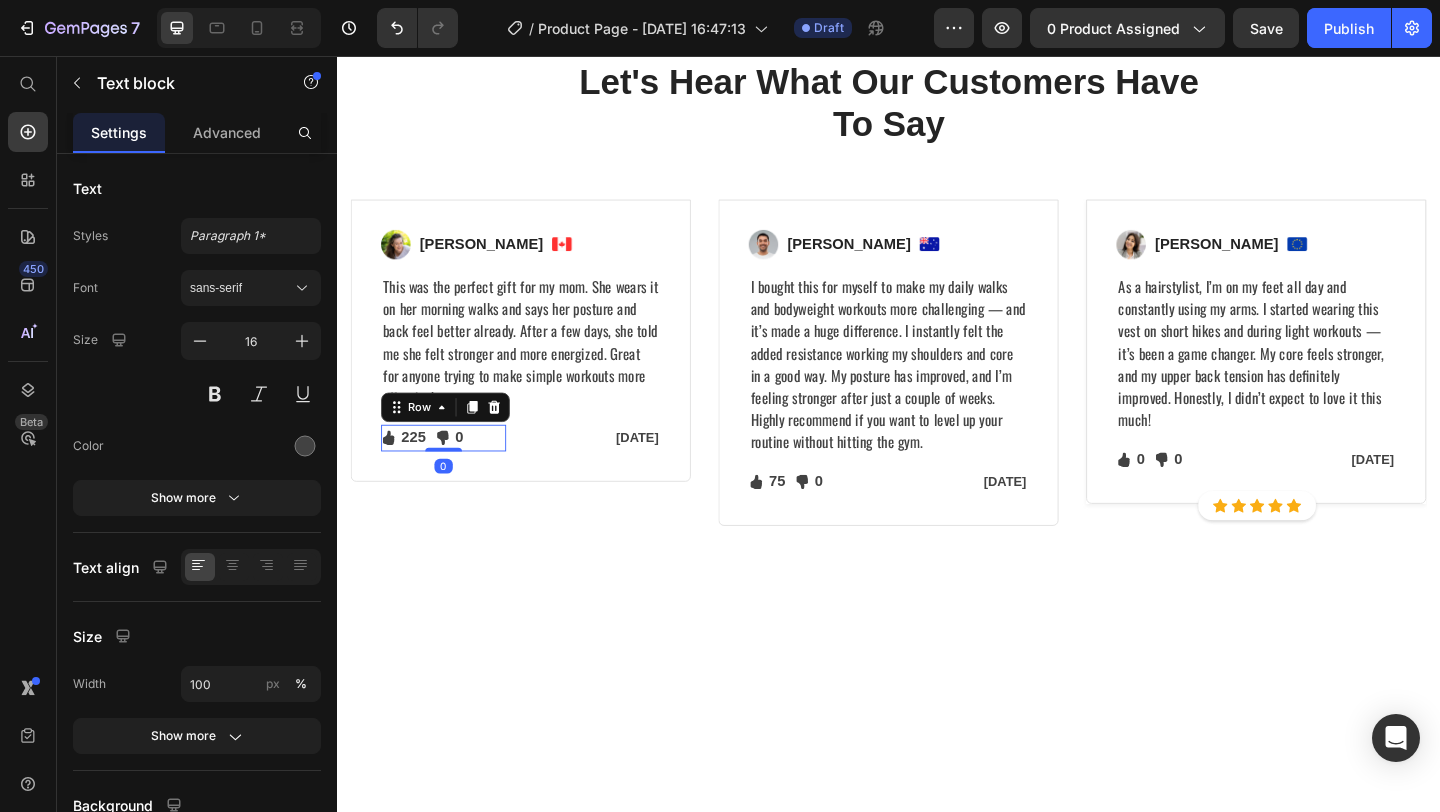 click on "Icon 225 Text block Icon List
Icon 0 Text block Icon List Row   0" at bounding box center [453, 471] 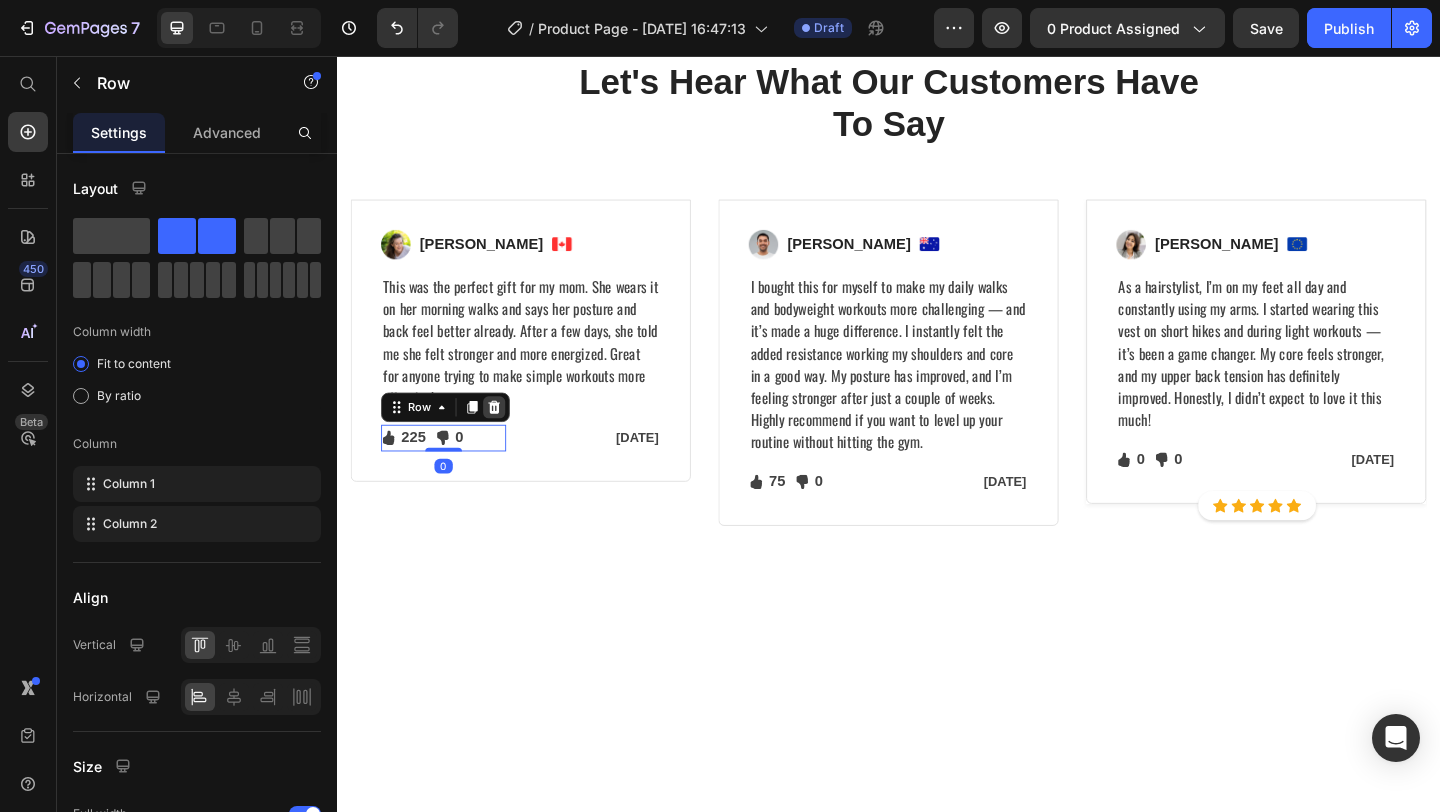 click 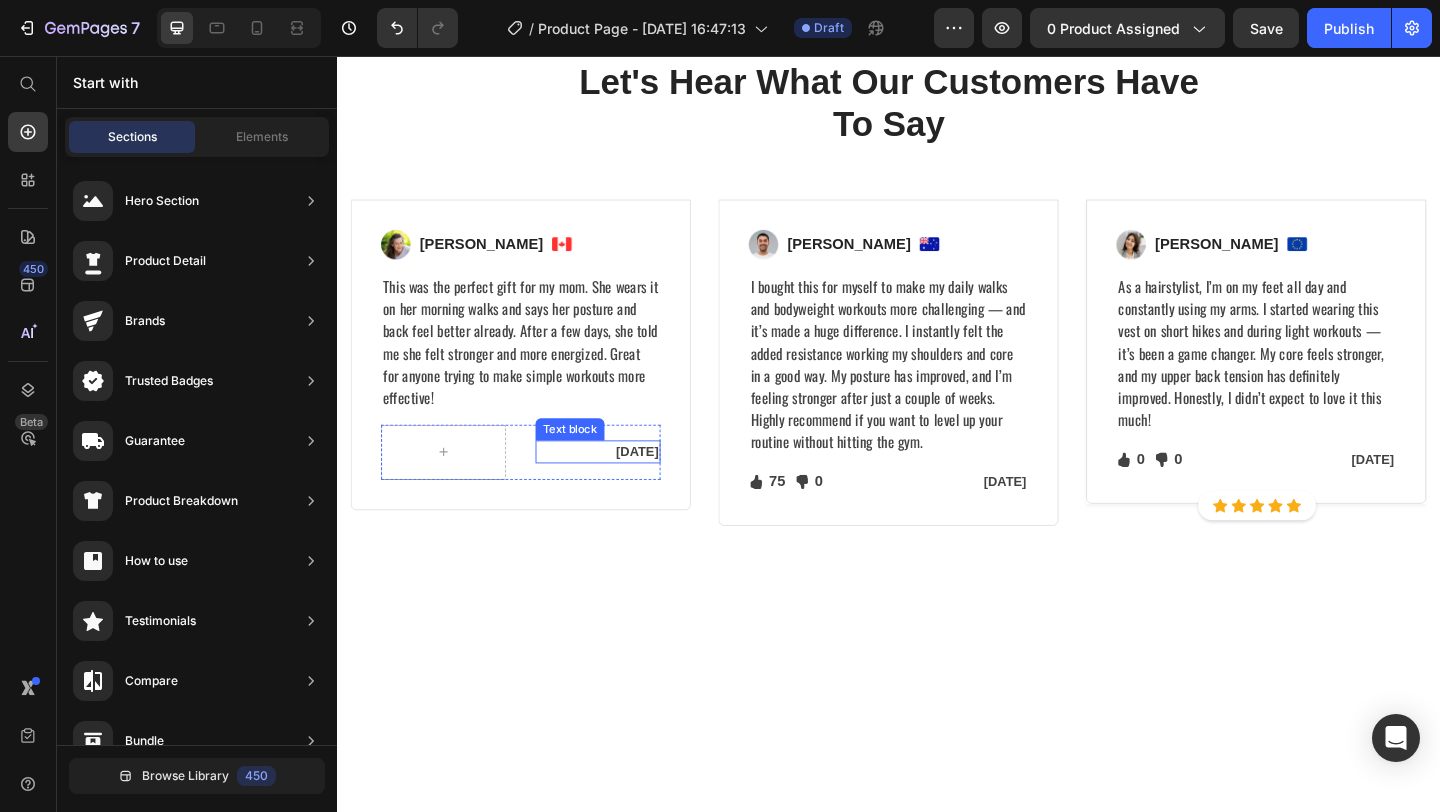 click on "Feb 22, 2022" at bounding box center [621, 486] 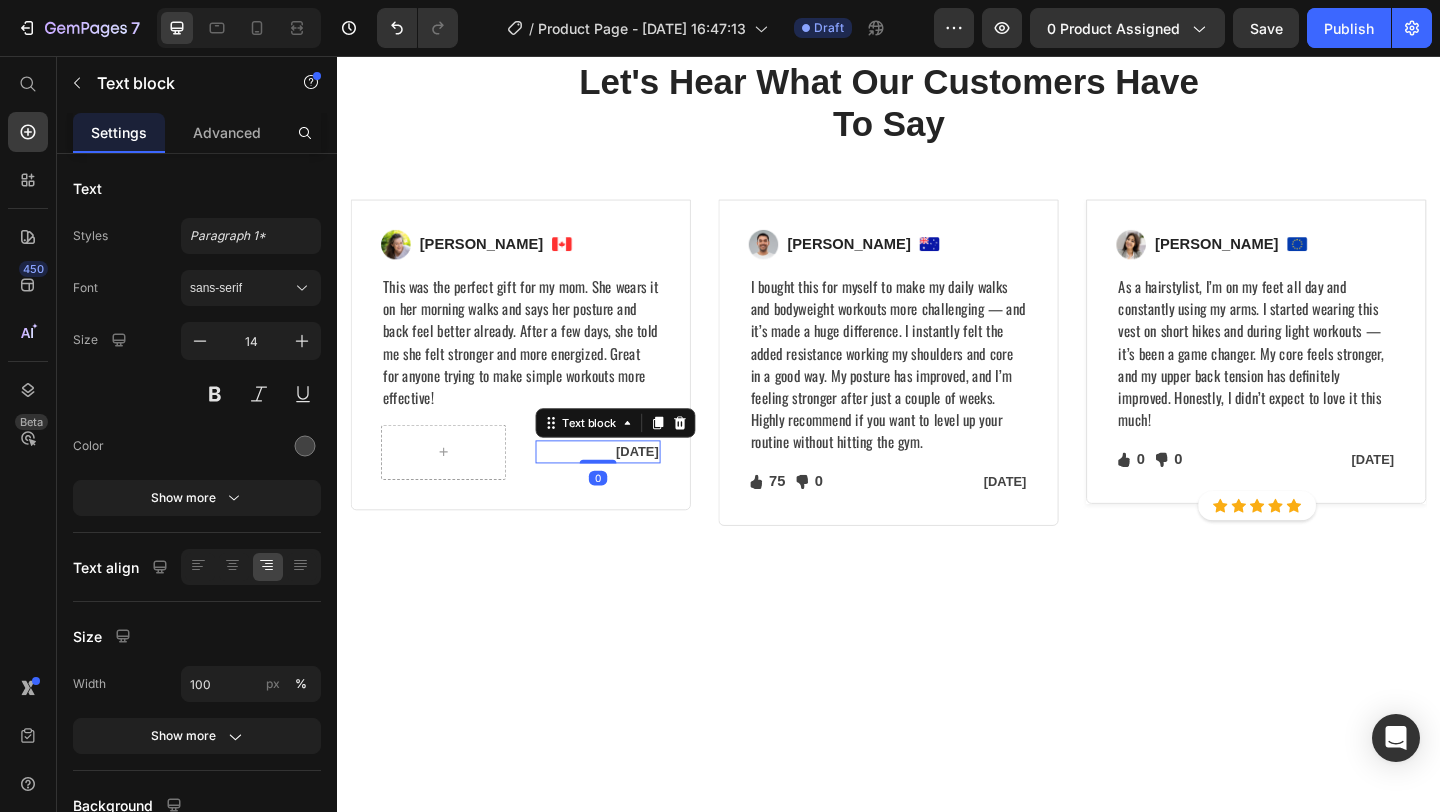 click at bounding box center (710, 455) 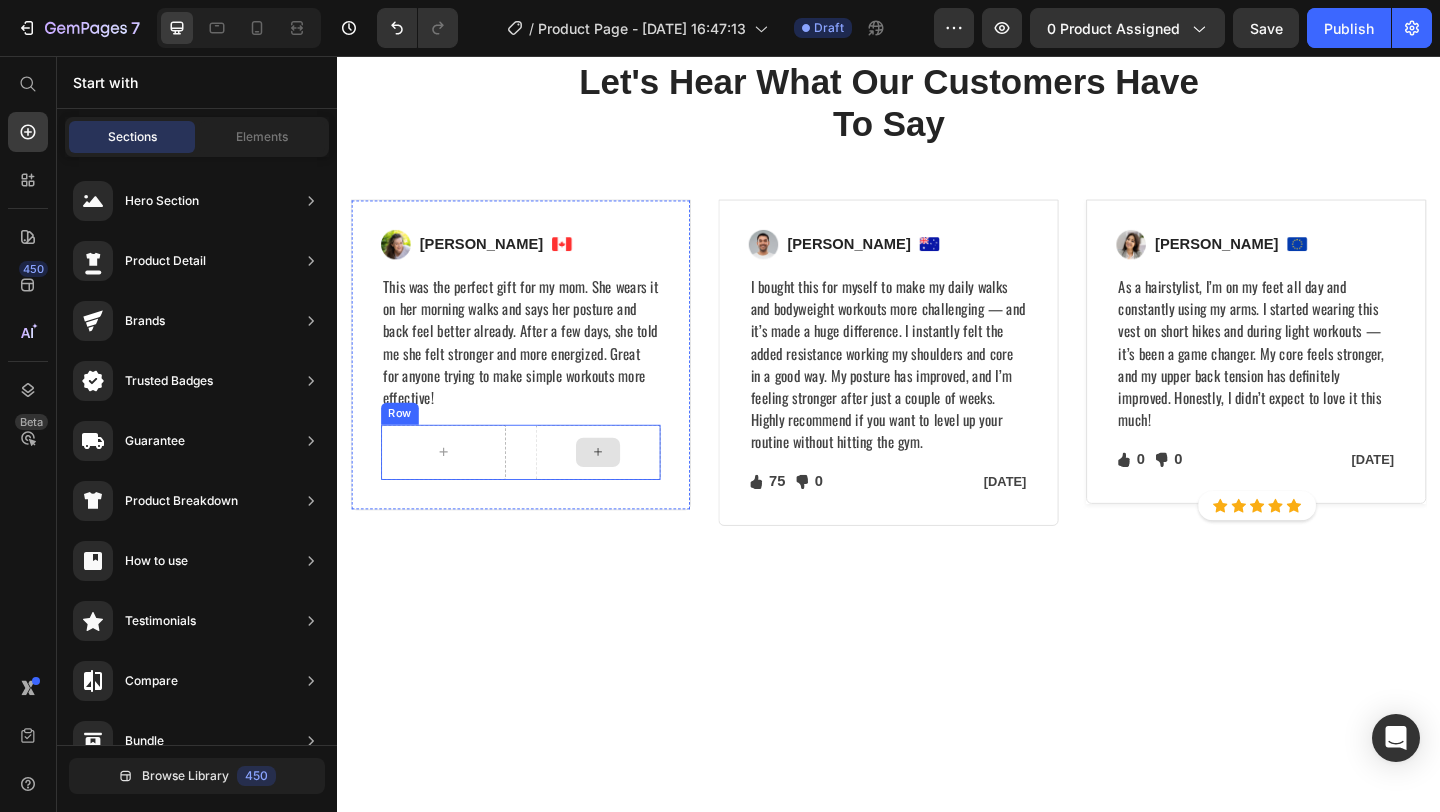 click at bounding box center [621, 487] 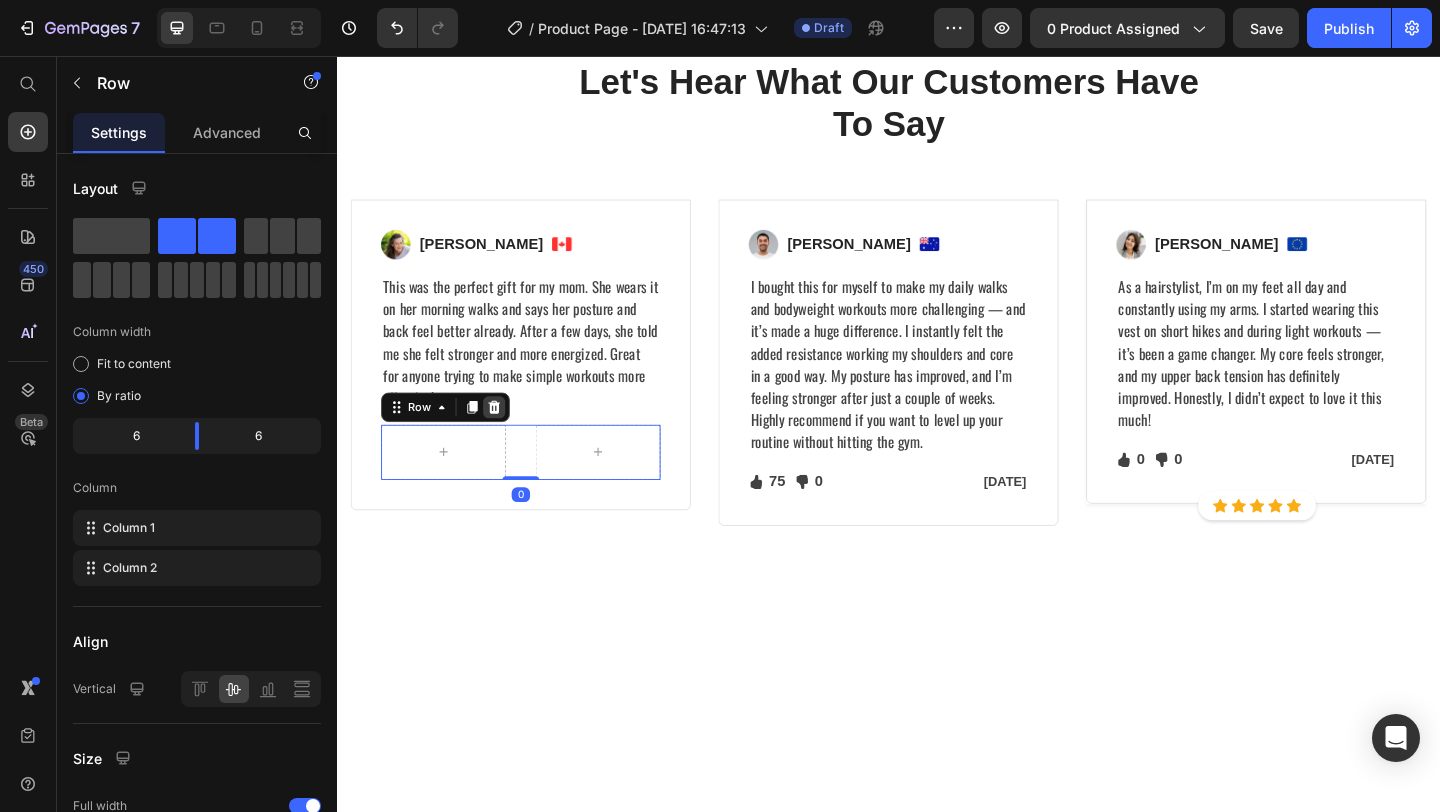 click 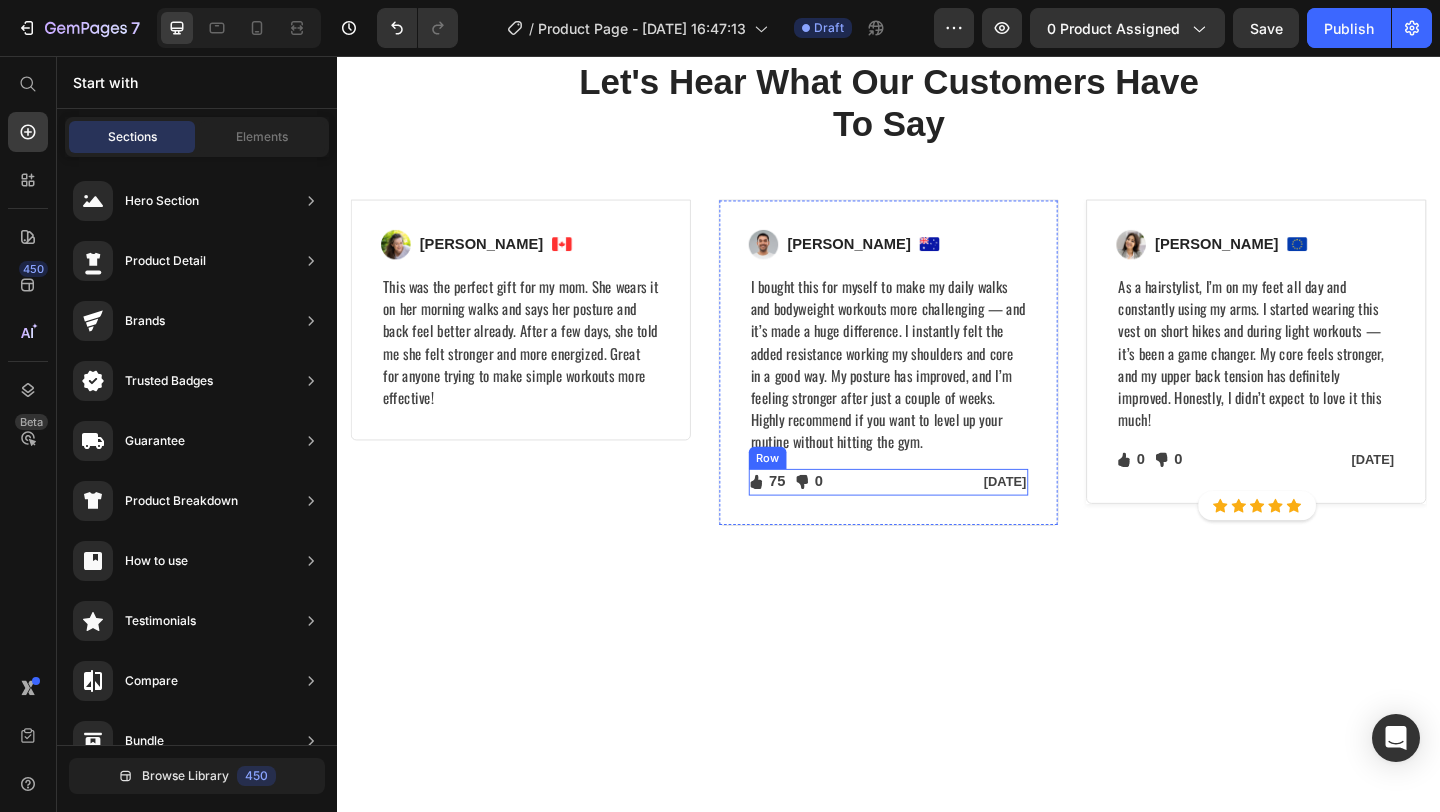 click on "Icon 75 Text block Icon List
Icon 0 Text block Icon List Row Jan 13, 2022 Text block Row" at bounding box center [937, 519] 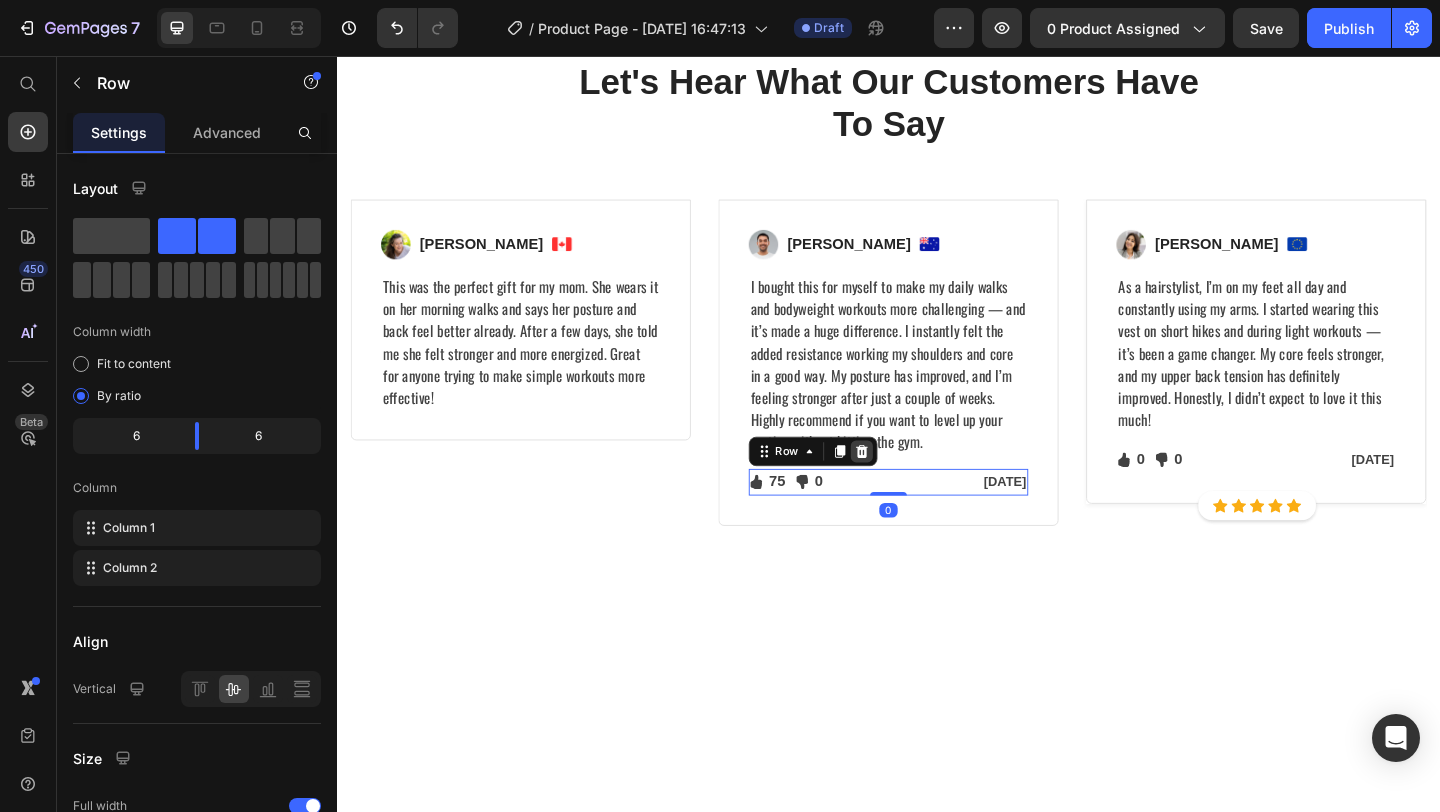 click 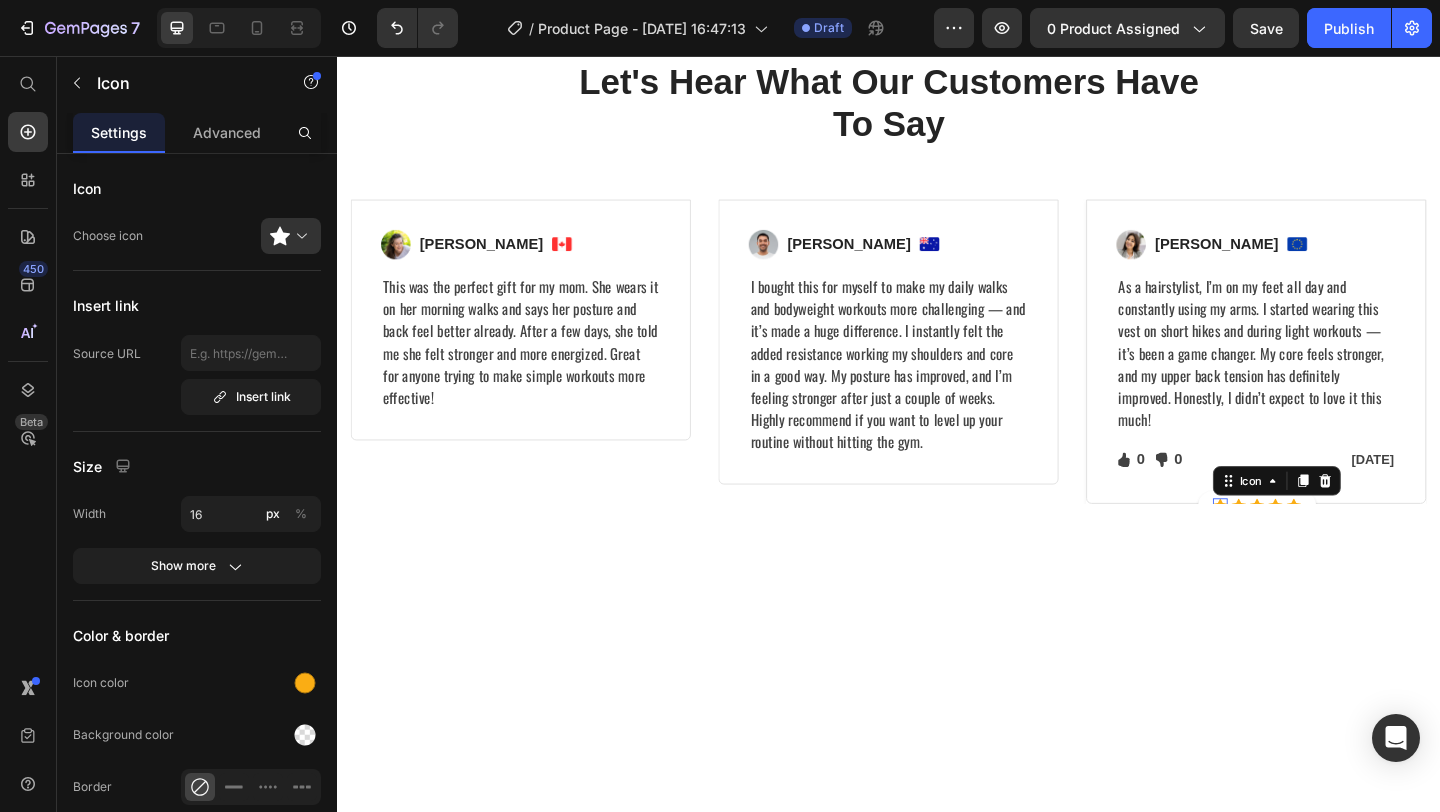 click on "Icon   0" at bounding box center (1298, 545) 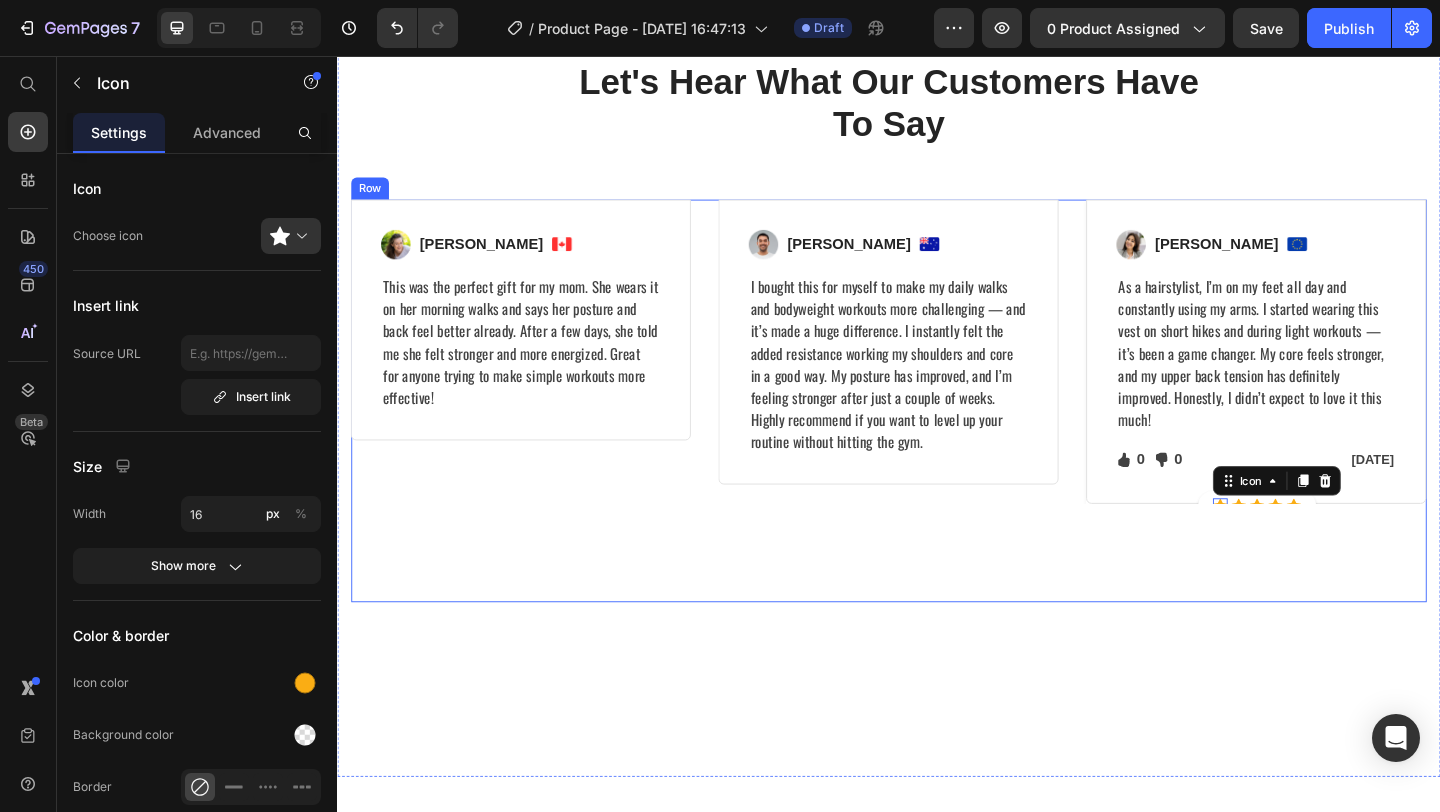 click on "Image Regina Moore Text block Image Row This was the perfect gift for my mom. She wears it on her morning walks and says her posture and back feel better already. After a few days, she told me she felt stronger and more energized. Great for anyone trying to make simple workouts more effective! Text block Row Row Image Ned Jacobs Text block Image Row  I bought this for myself to make my daily walks and bodyweight workouts more challenging — and it’s made a huge difference. I instantly felt the added resistance working my shoulders and core in a good way. My posture has improved, and I’m feeling stronger after just a couple of weeks. Highly recommend if you want to level up your routine without hitting the gym. Text block Row Row Image Sabrina Miller Text block Image Row Text block
Icon 0 Text block Icon List
Icon 0 Text block Icon List Row Mar 3, 2022 Text block Row Row                Icon                Icon                Icon                Icon                Icon Row" at bounding box center [937, 431] 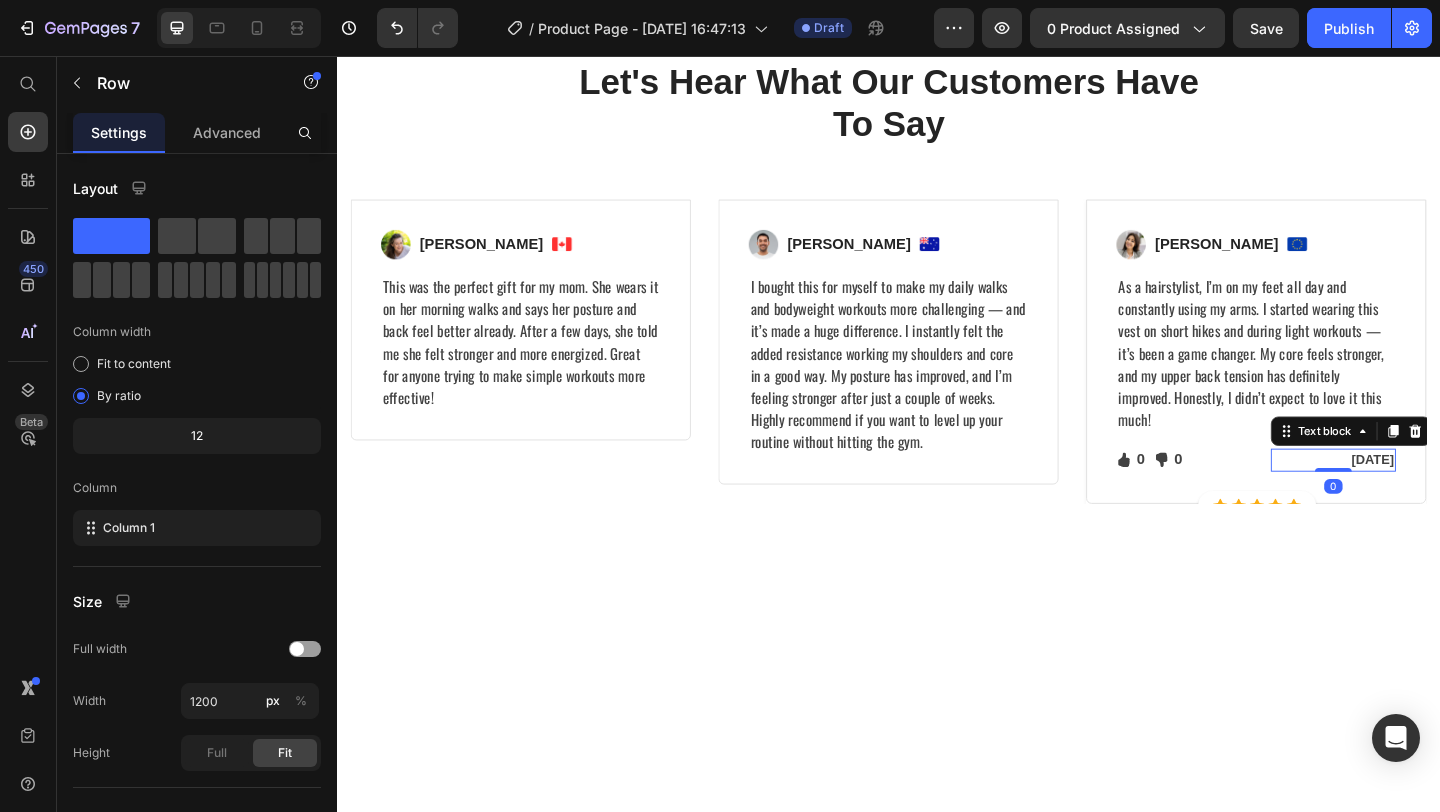 click on "Mar 3, 2022" at bounding box center (1421, 495) 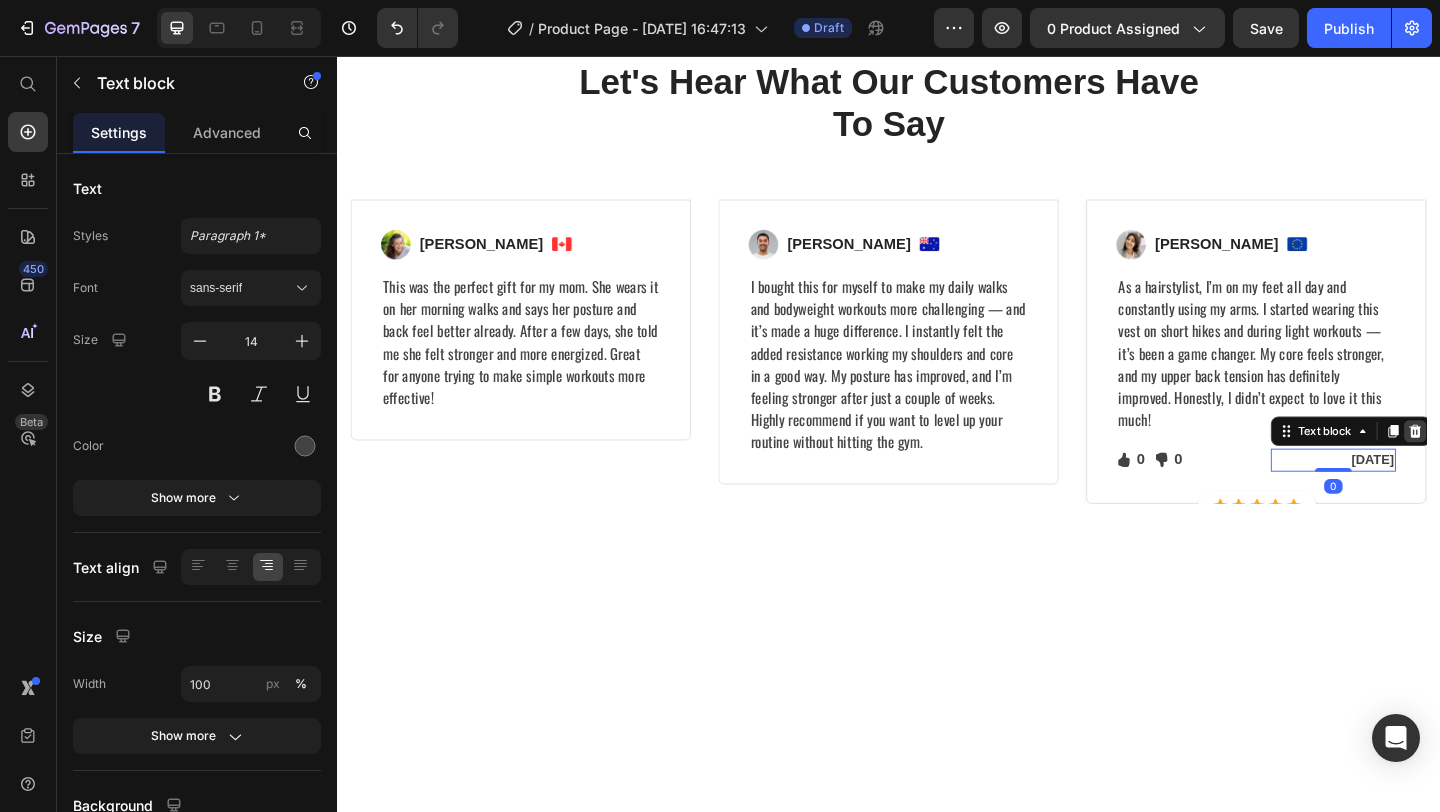 click 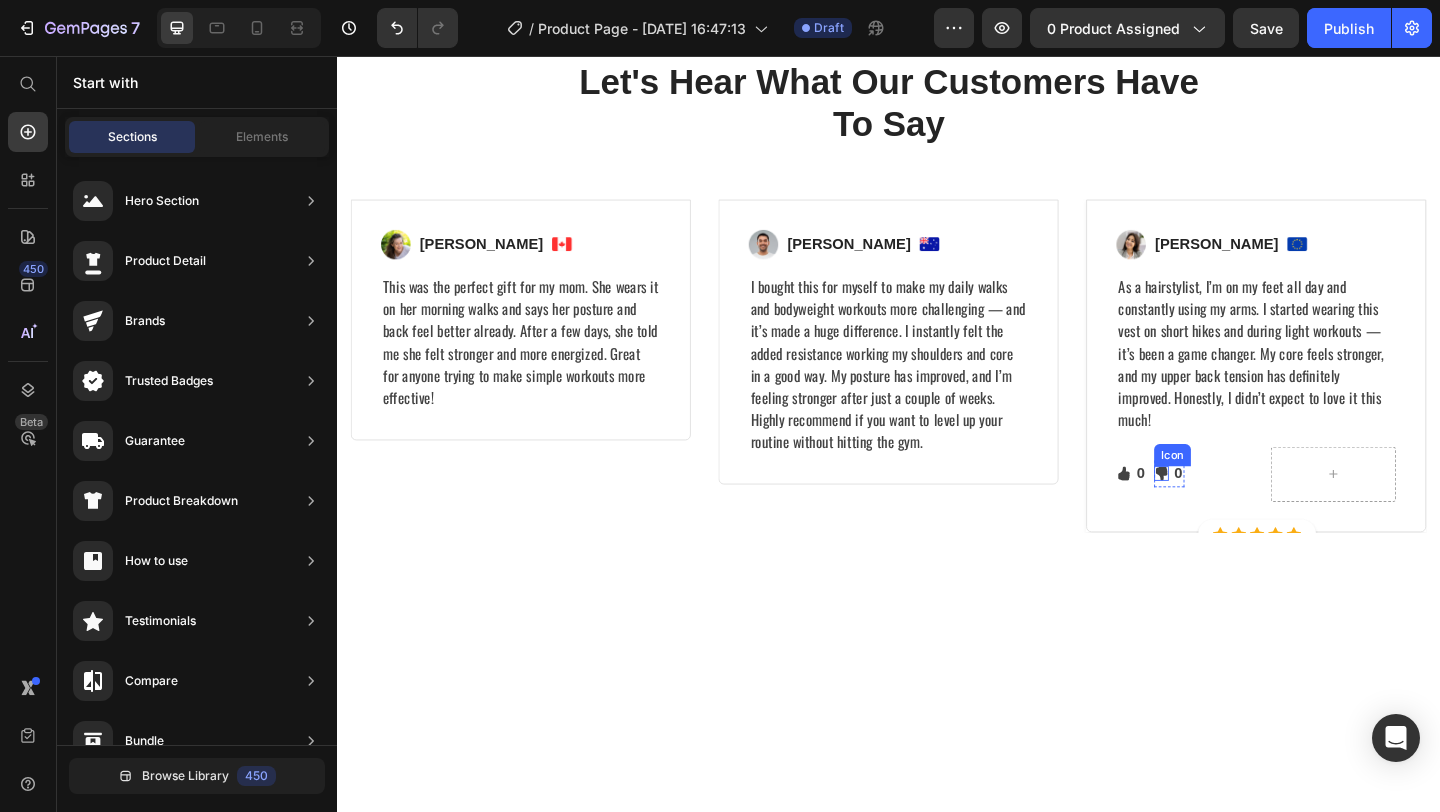 click on "0" at bounding box center (1252, 510) 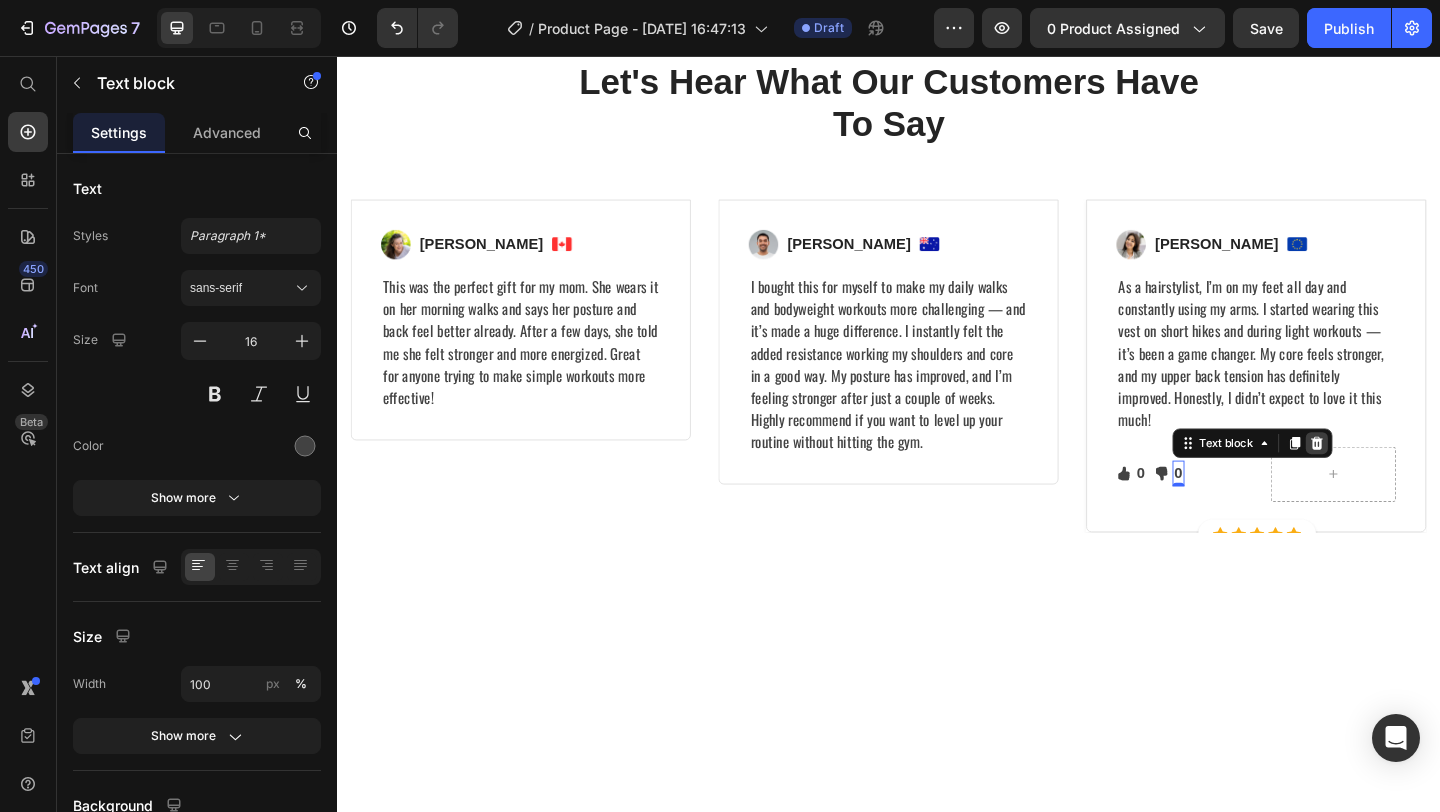 click 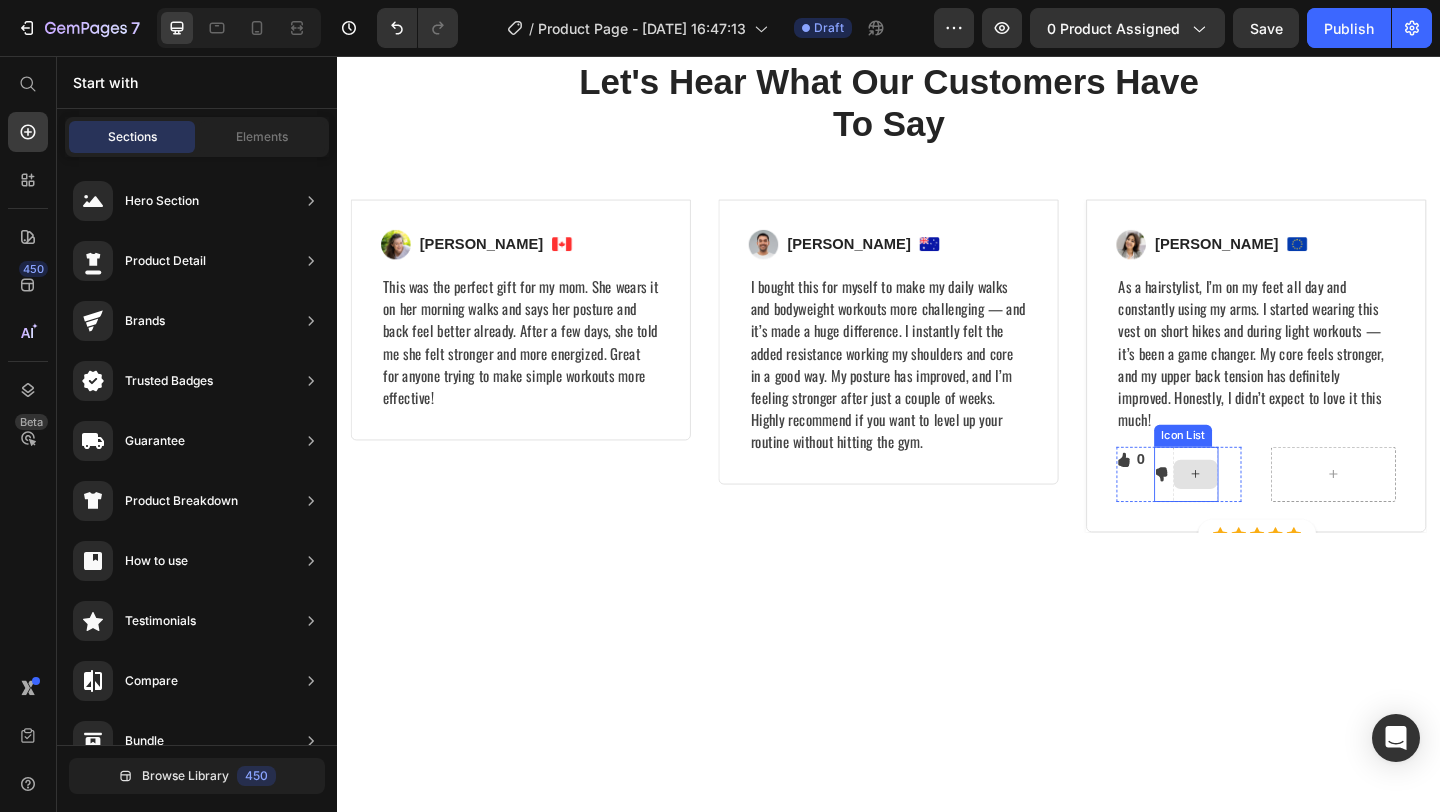 click at bounding box center (1271, 511) 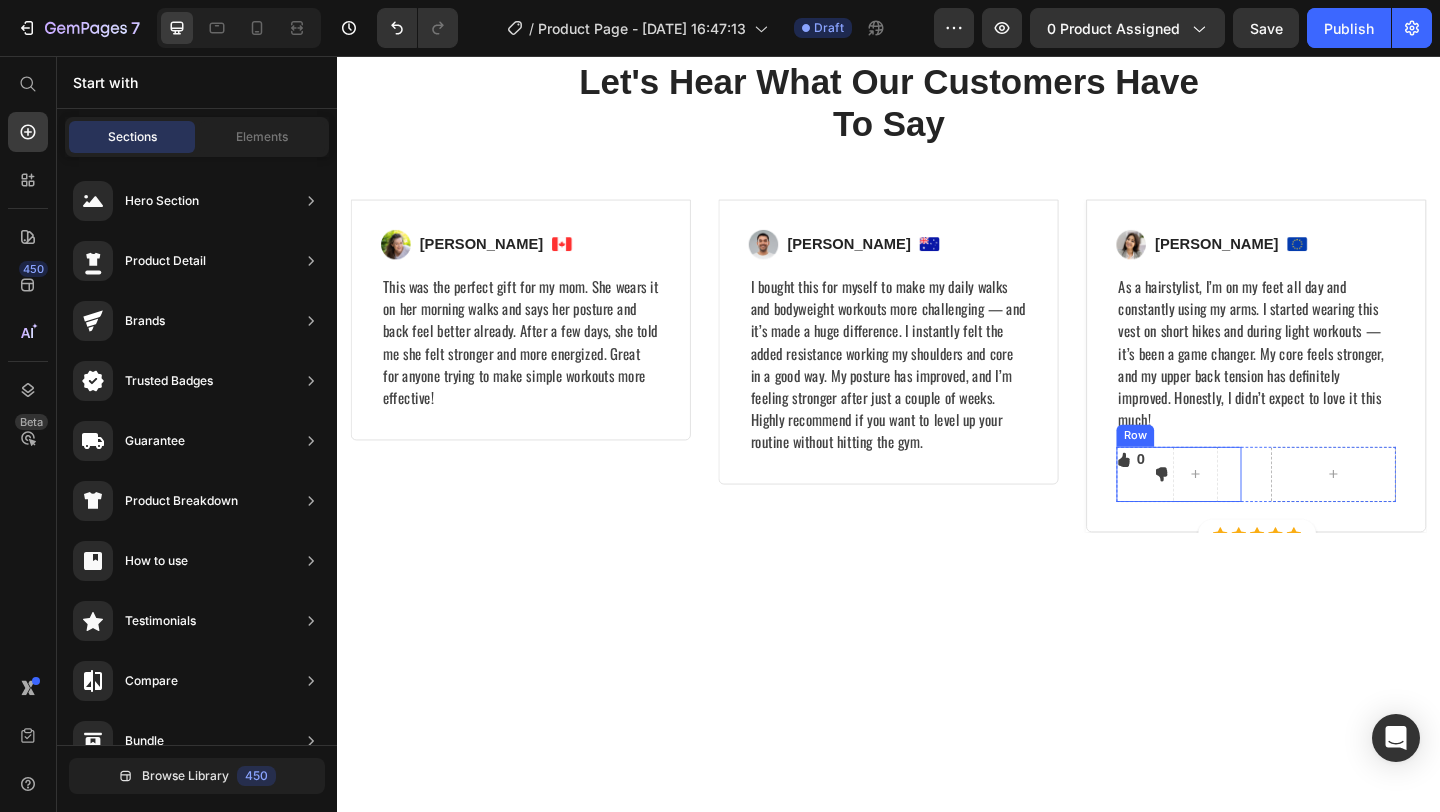 click on "Icon 0 Text block Icon List
Icon
Icon List Row" at bounding box center (1253, 511) 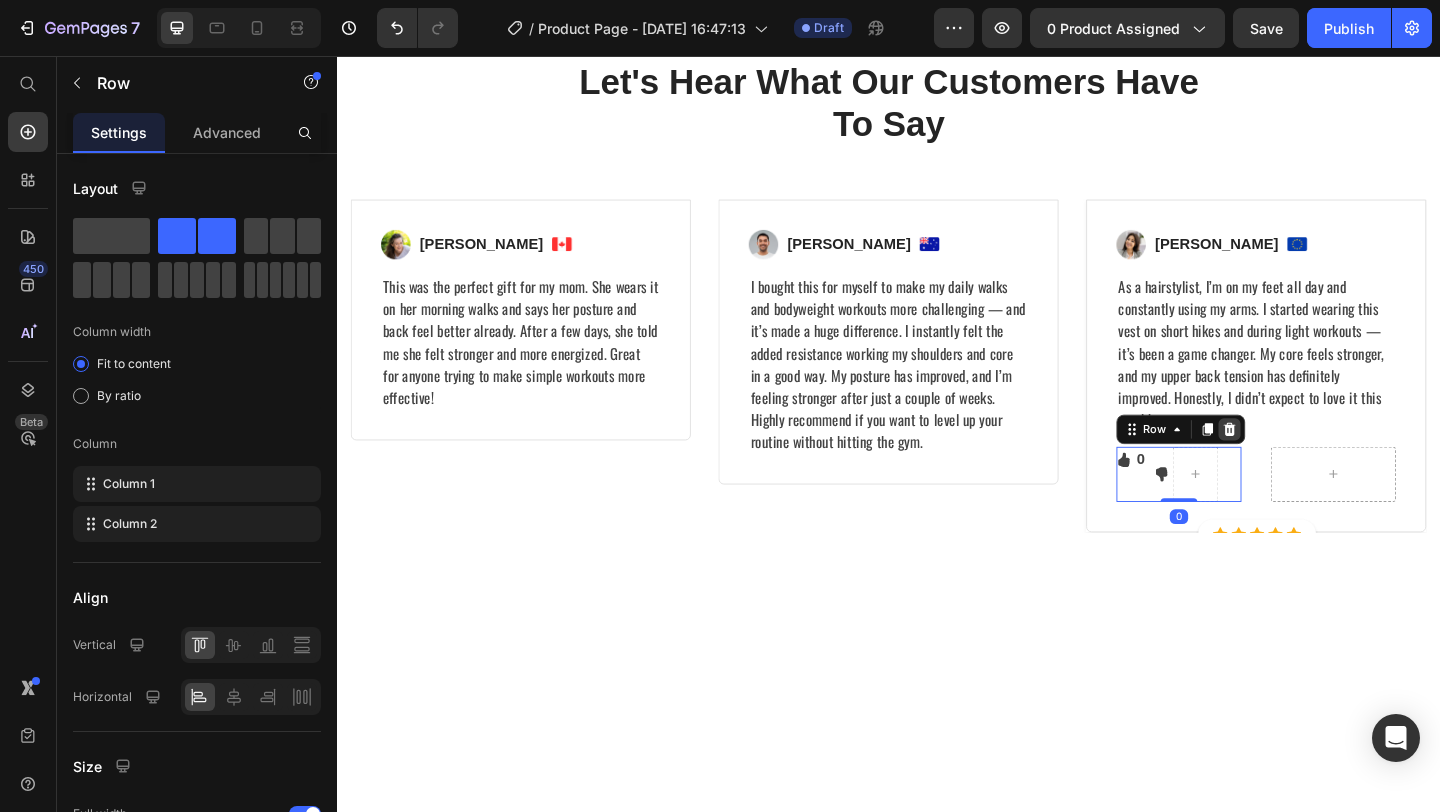 click 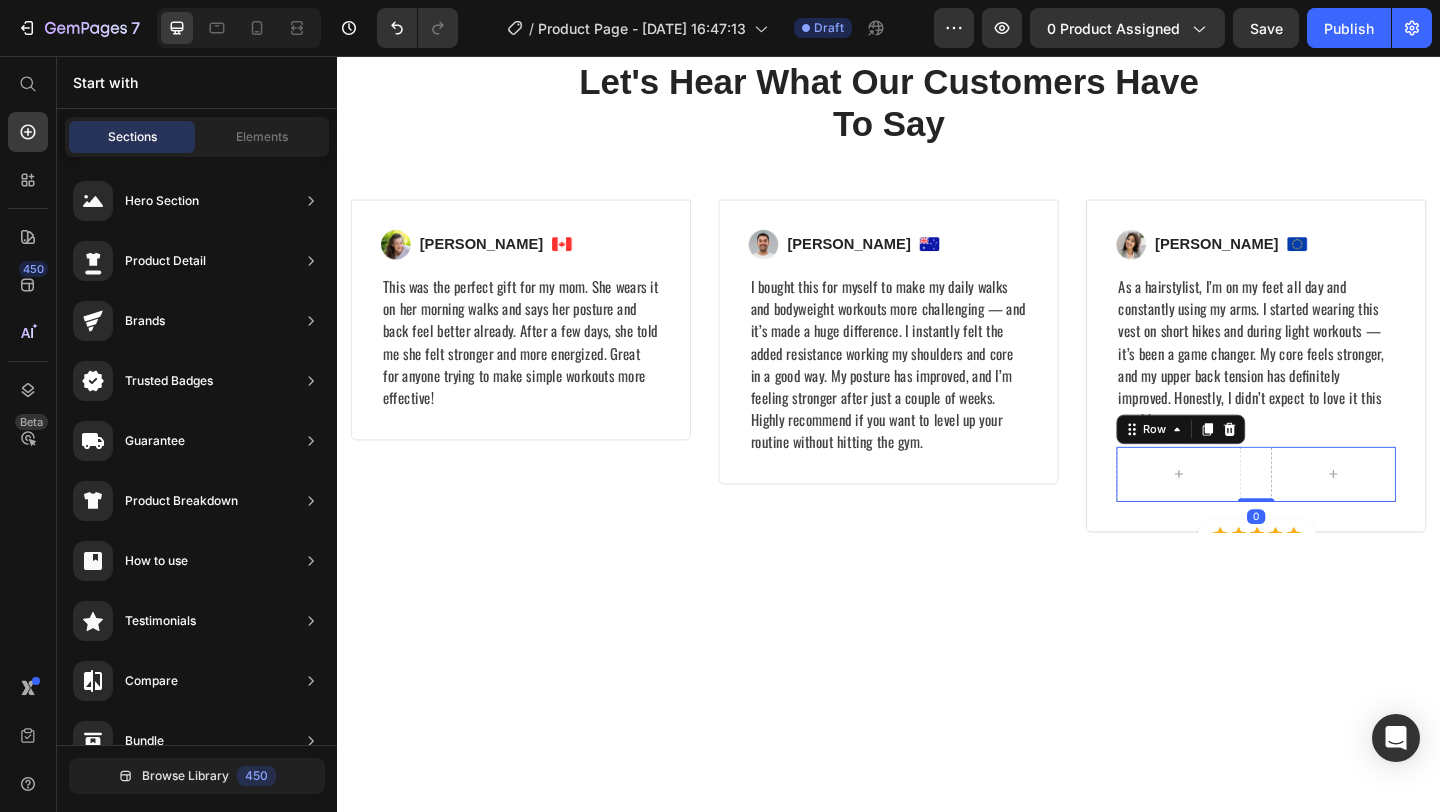 click on "Row   0" at bounding box center (1337, 511) 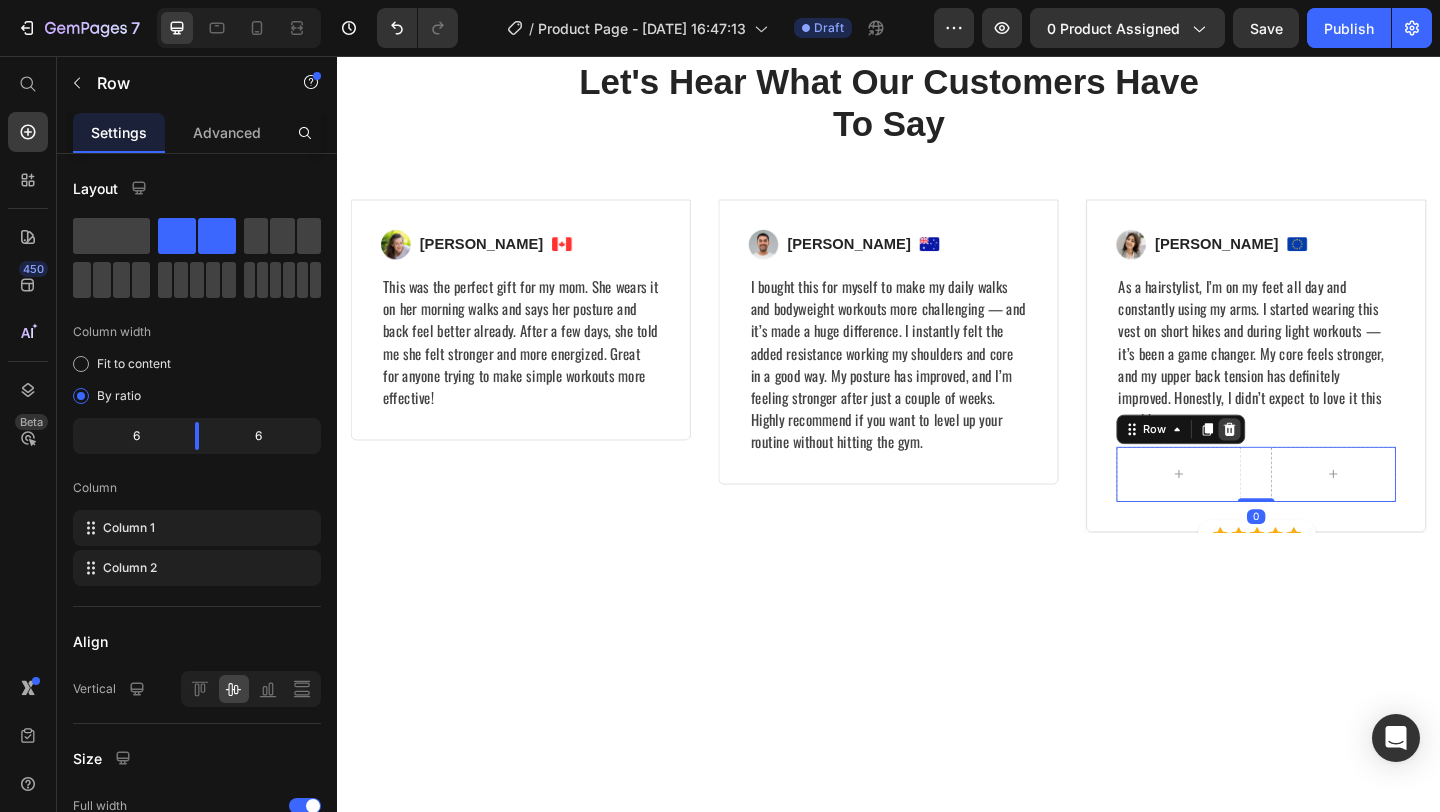 click 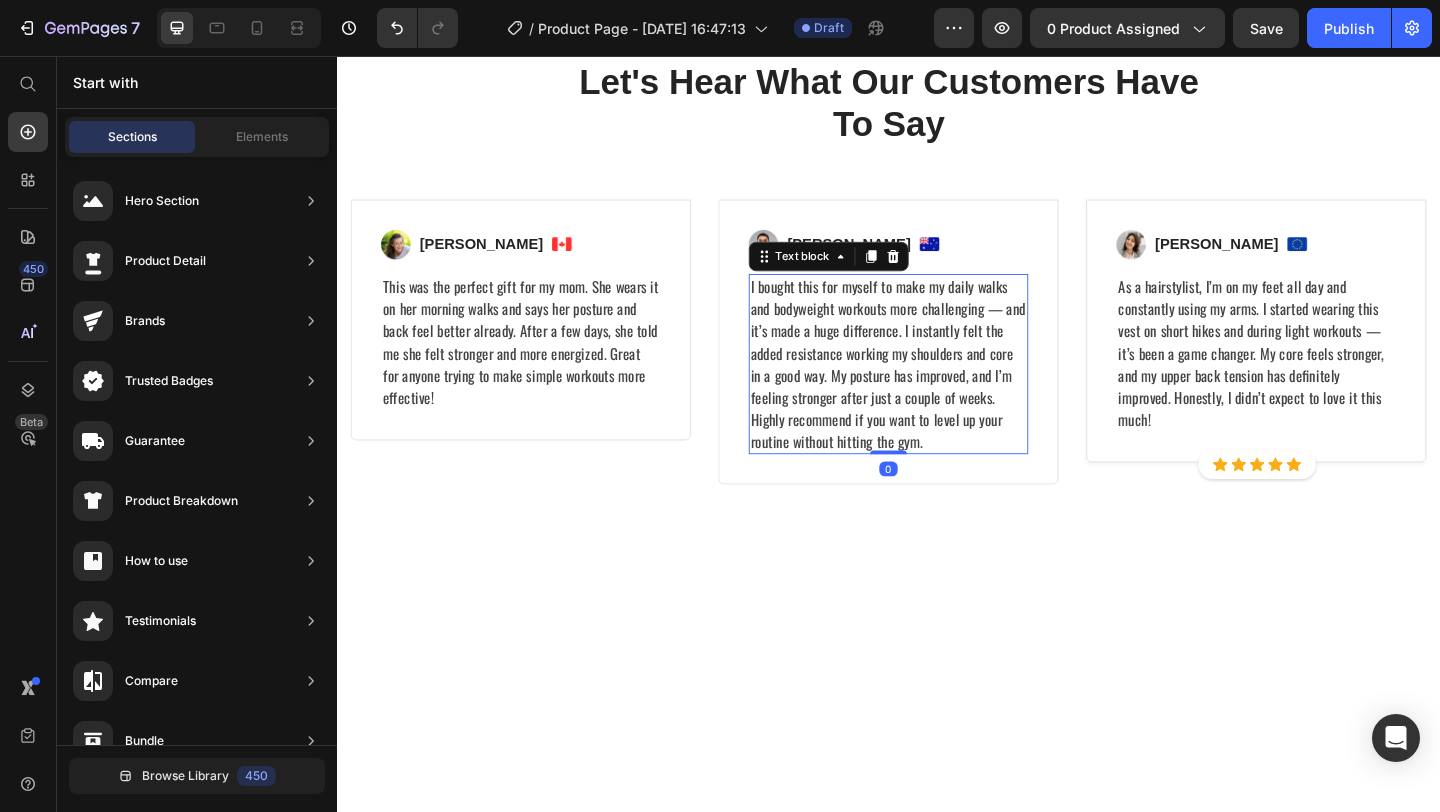 click on "I bought this for myself to make my daily walks and bodyweight workouts more challenging — and it’s made a huge difference. I instantly felt the added resistance working my shoulders and core in a good way. My posture has improved, and I’m feeling stronger after just a couple of weeks. Highly recommend if you want to level up your routine without hitting the gym." at bounding box center (937, 391) 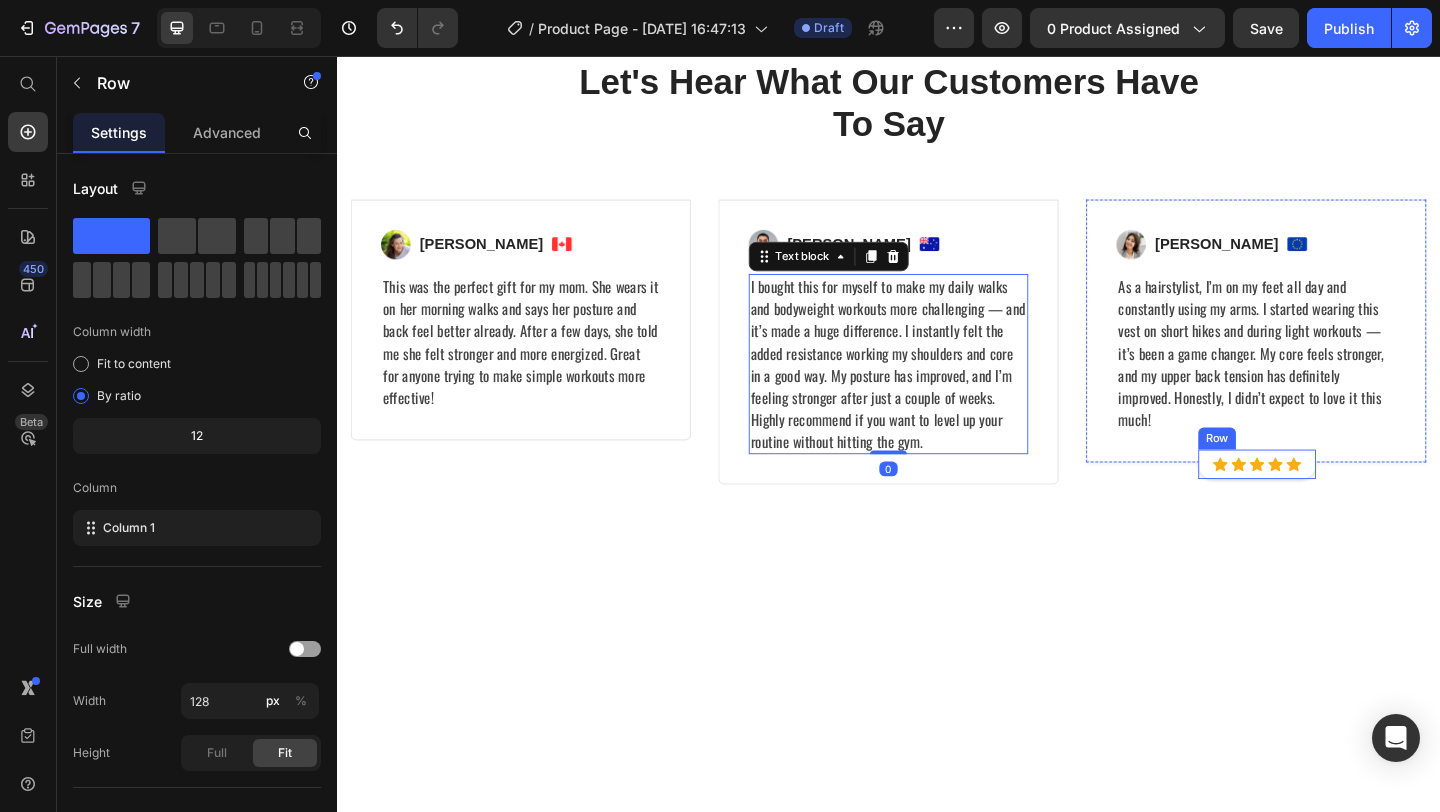 click on "Icon                Icon                Icon                Icon                Icon Icon List Hoz Row" at bounding box center (1338, 500) 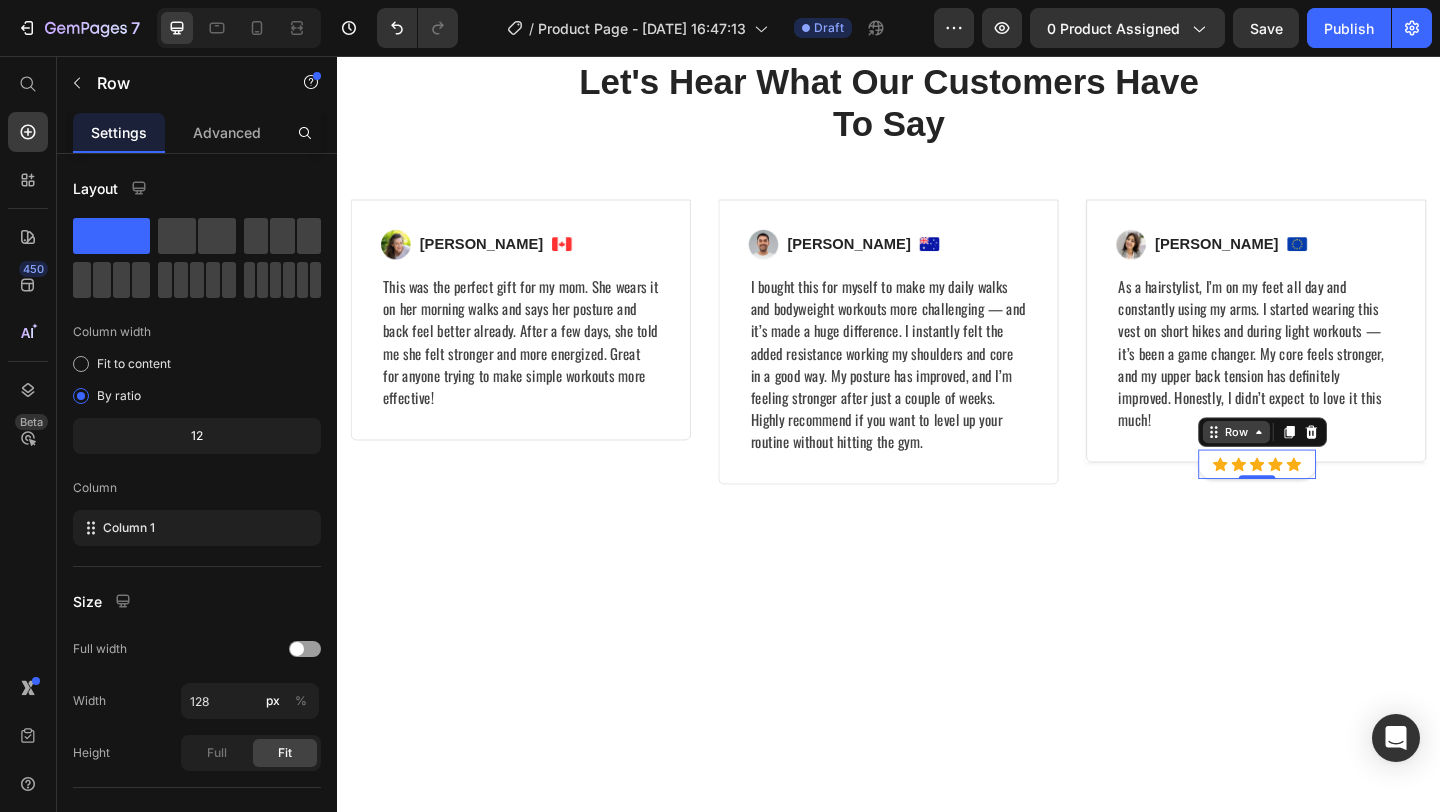 click 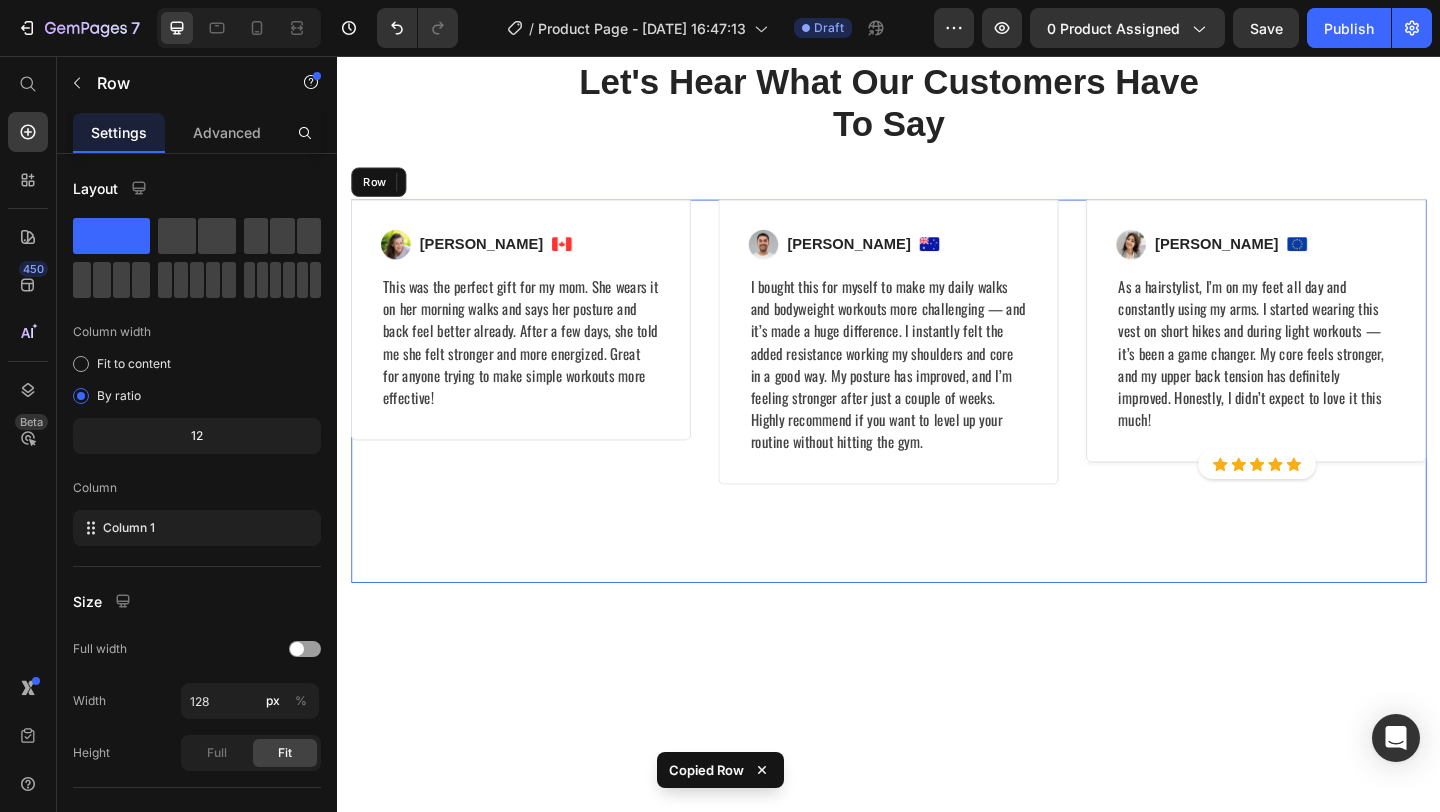 click on "Image Regina Moore Text block Image Row This was the perfect gift for my mom. She wears it on her morning walks and says her posture and back feel better already. After a few days, she told me she felt stronger and more energized. Great for anyone trying to make simple workouts more effective! Text block Row Row Image Ned Jacobs Text block Image Row  I bought this for myself to make my daily walks and bodyweight workouts more challenging — and it’s made a huge difference. I instantly felt the added resistance working my shoulders and core in a good way. My posture has improved, and I’m feeling stronger after just a couple of weeks. Highly recommend if you want to level up your routine without hitting the gym. Text block Row Row Image Sabrina Miller Text block Image Row Text block Row                Icon                Icon                Icon                Icon                Icon Icon List Hoz Row                Icon                Icon                Icon                Icon                Icon Row" at bounding box center [937, 420] 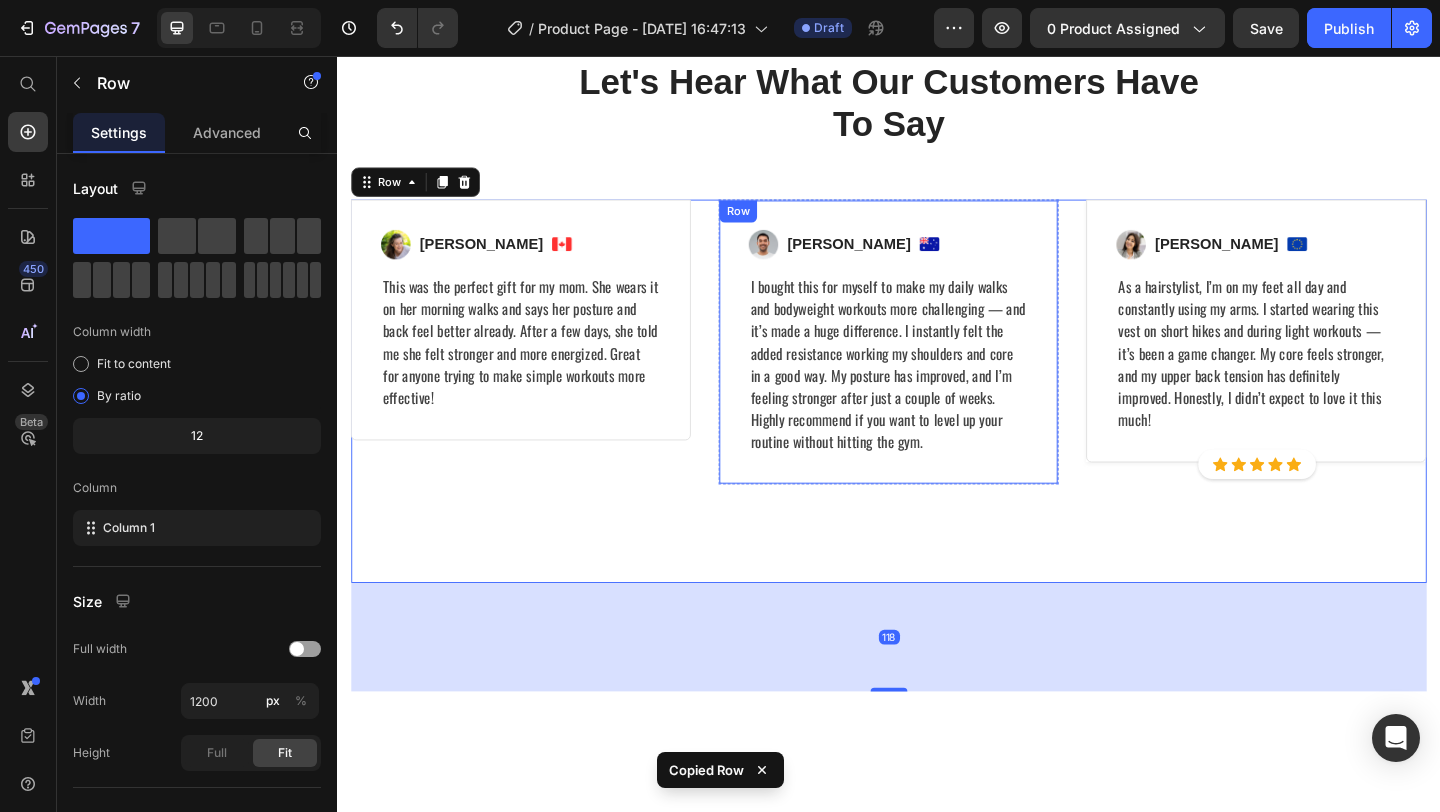 click on "Image Ned Jacobs Text block Image Row  I bought this for myself to make my daily walks and bodyweight workouts more challenging — and it’s made a huge difference. I instantly felt the added resistance working my shoulders and core in a good way. My posture has improved, and I’m feeling stronger after just a couple of weeks. Highly recommend if you want to level up your routine without hitting the gym. Text block Row" at bounding box center (937, 367) 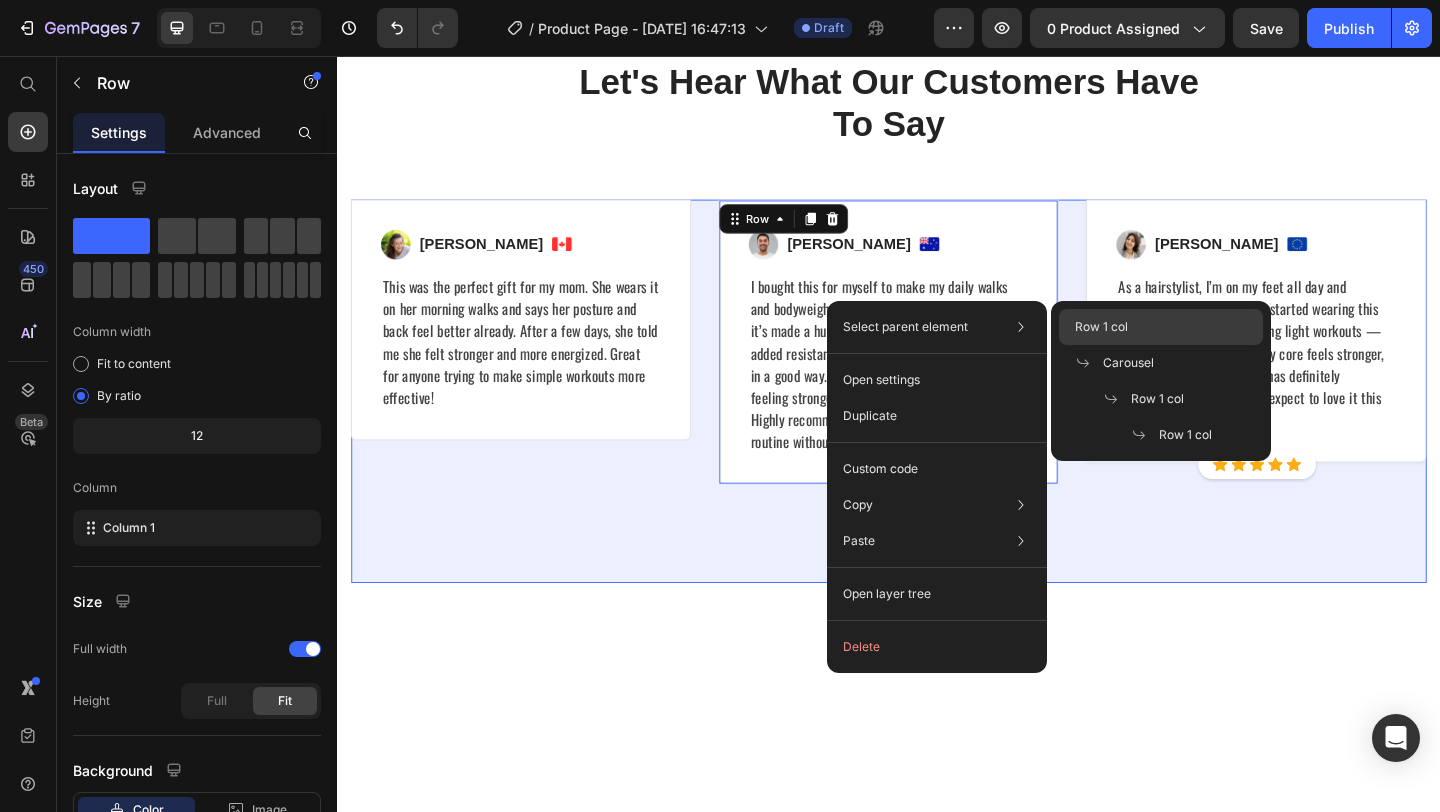 click on "Row 1 col" at bounding box center [1101, 327] 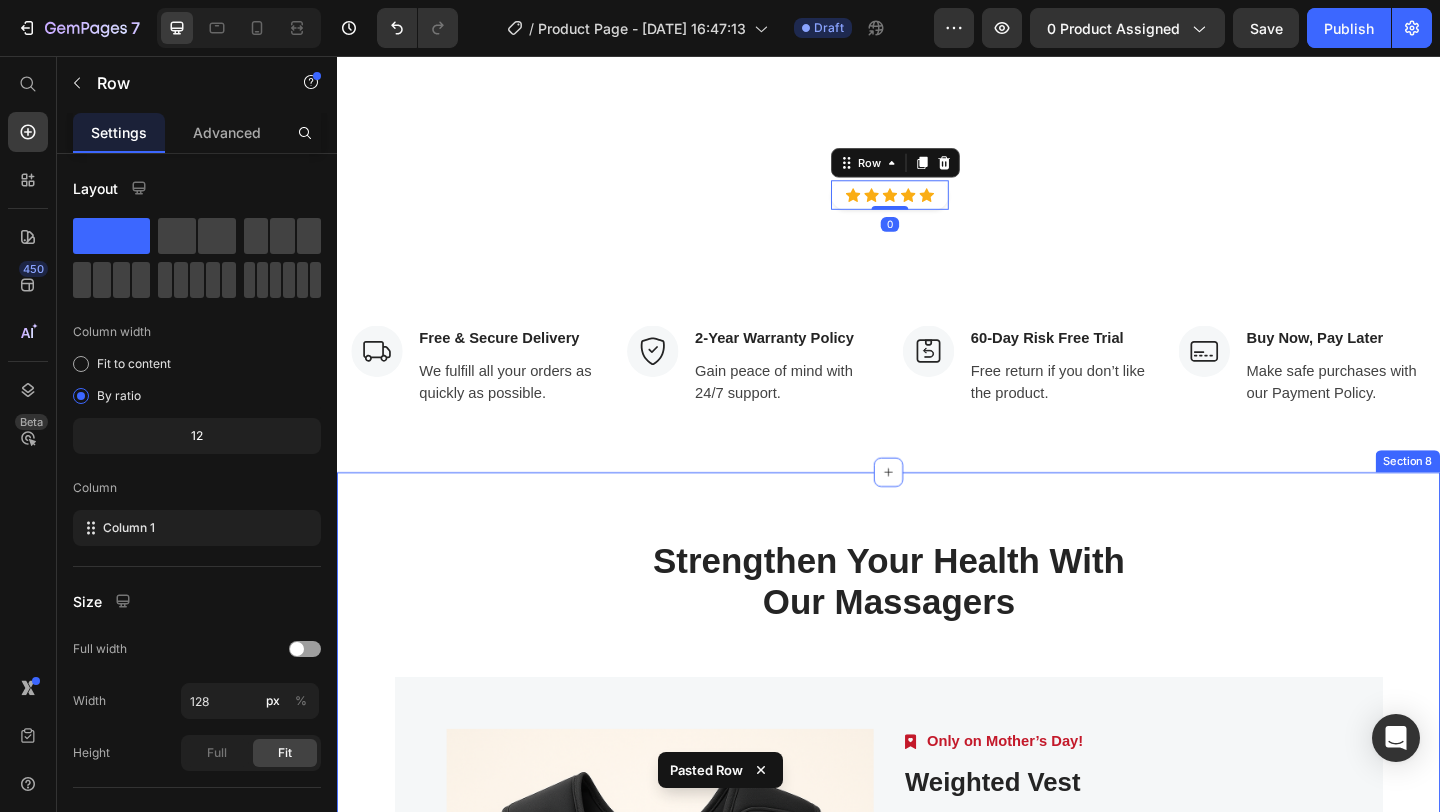 scroll, scrollTop: 3934, scrollLeft: 0, axis: vertical 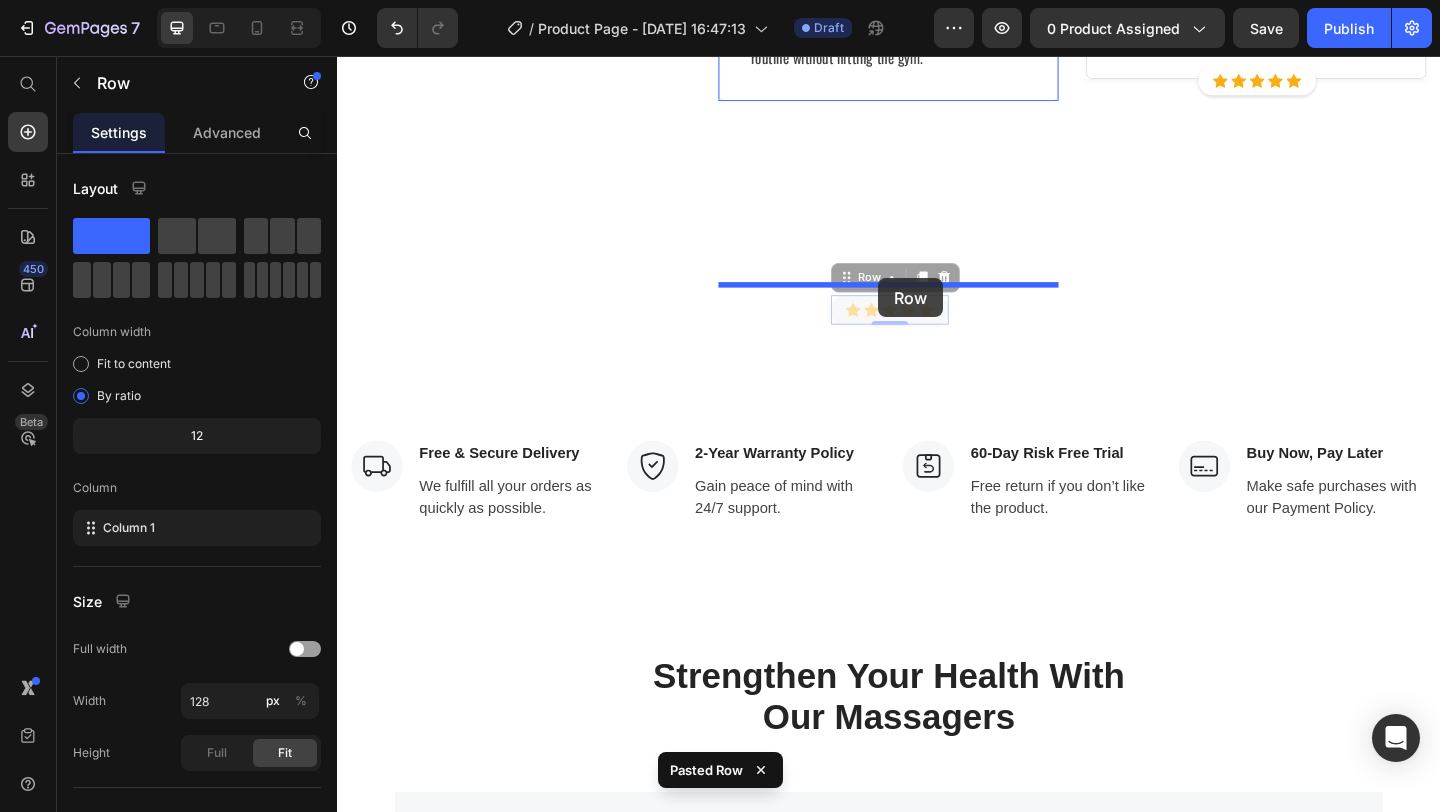 drag, startPoint x: 994, startPoint y: 529, endPoint x: 922, endPoint y: 299, distance: 241.00623 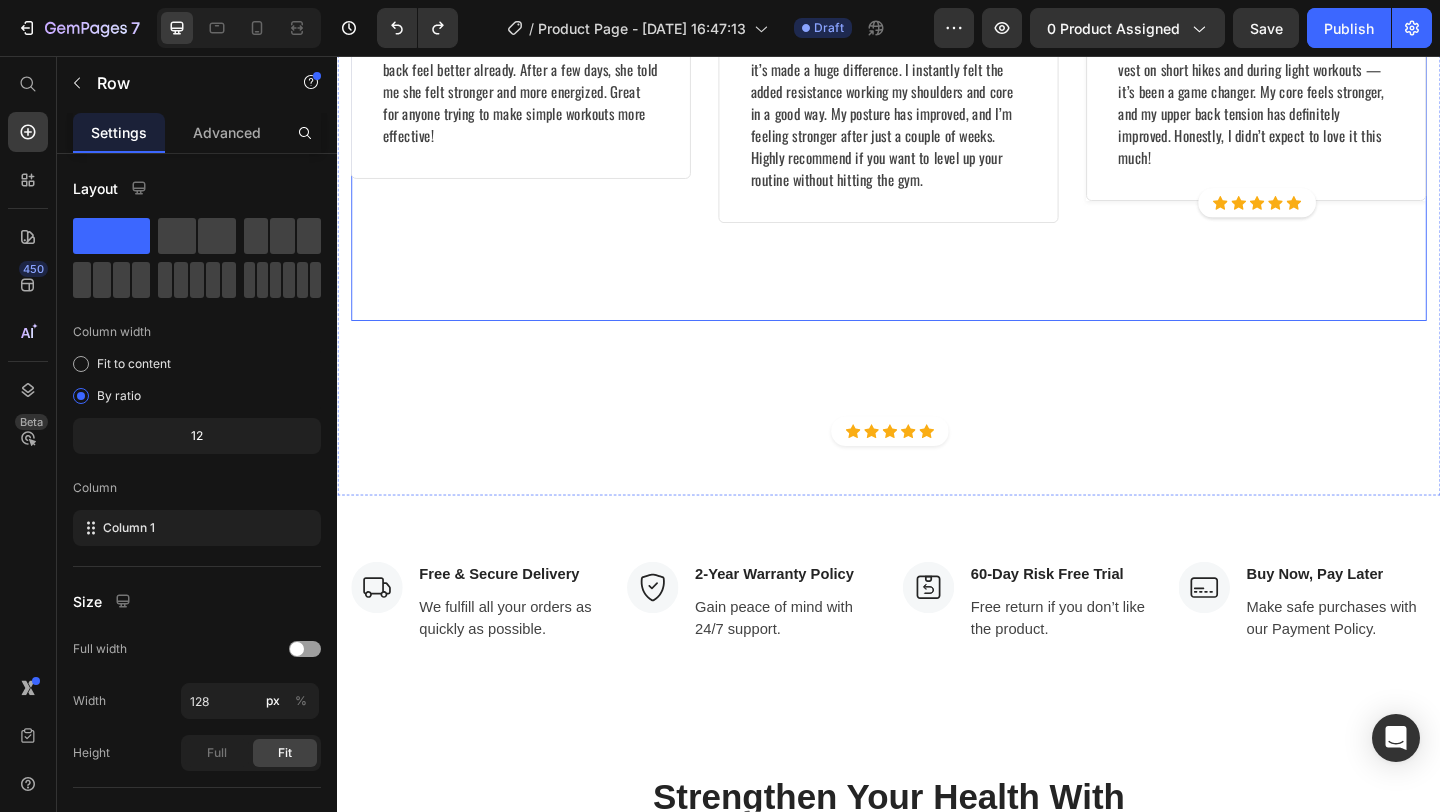 scroll, scrollTop: 3746, scrollLeft: 0, axis: vertical 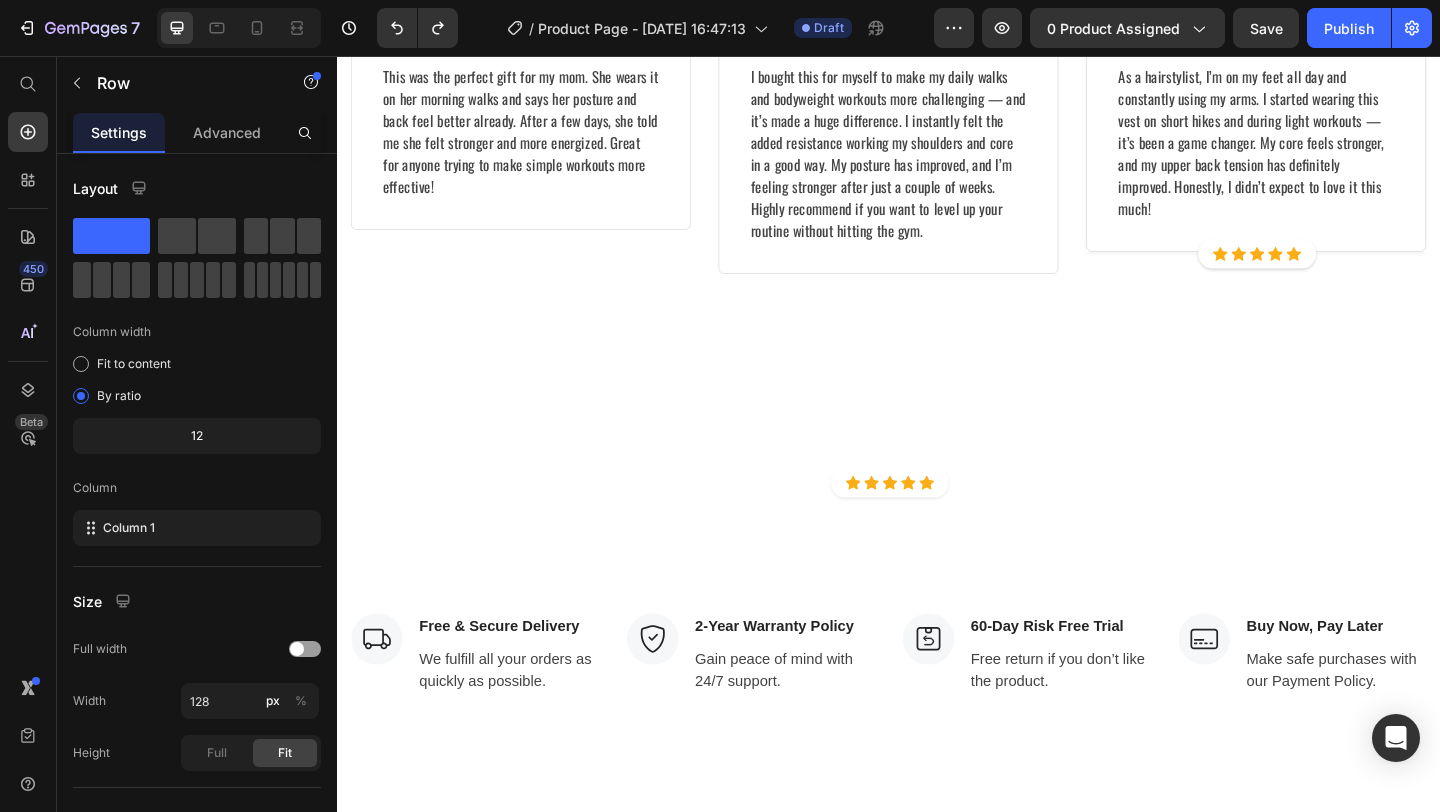 click on "Icon                Icon                Icon                Icon                Icon Icon List Hoz Row" at bounding box center (938, 520) 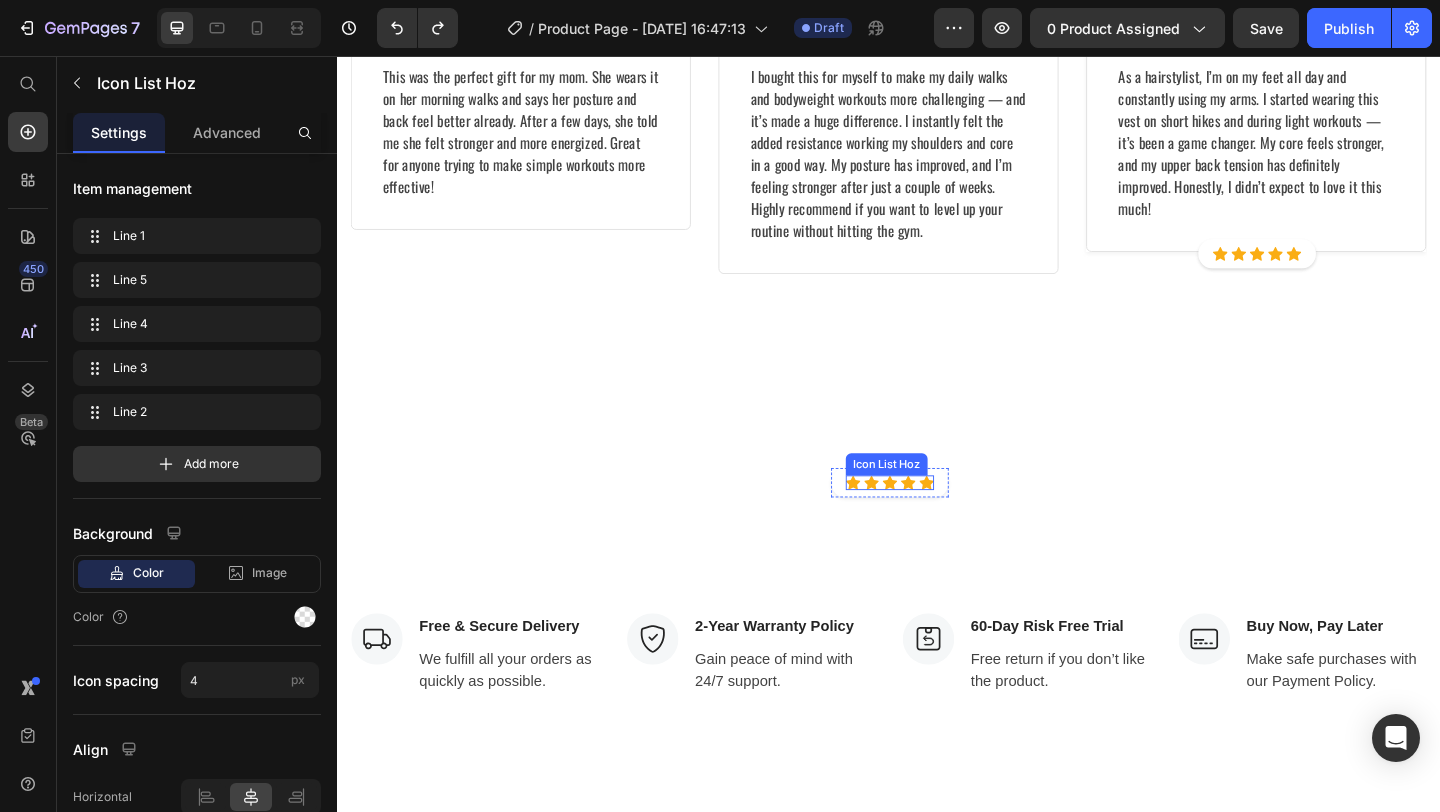 click on "Icon                Icon                Icon                Icon                Icon Icon List Hoz" at bounding box center [938, 520] 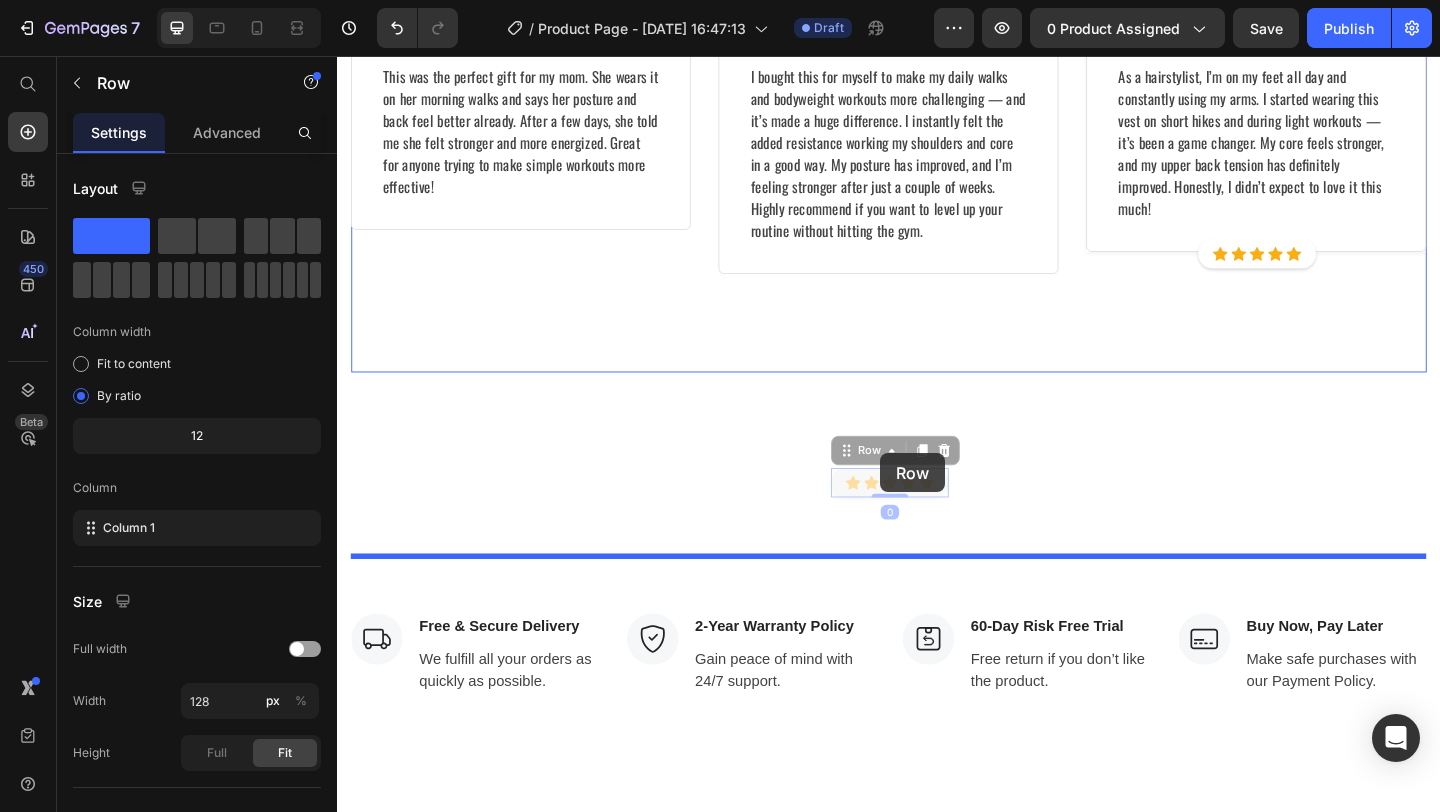 drag, startPoint x: 953, startPoint y: 733, endPoint x: 926, endPoint y: 483, distance: 251.45377 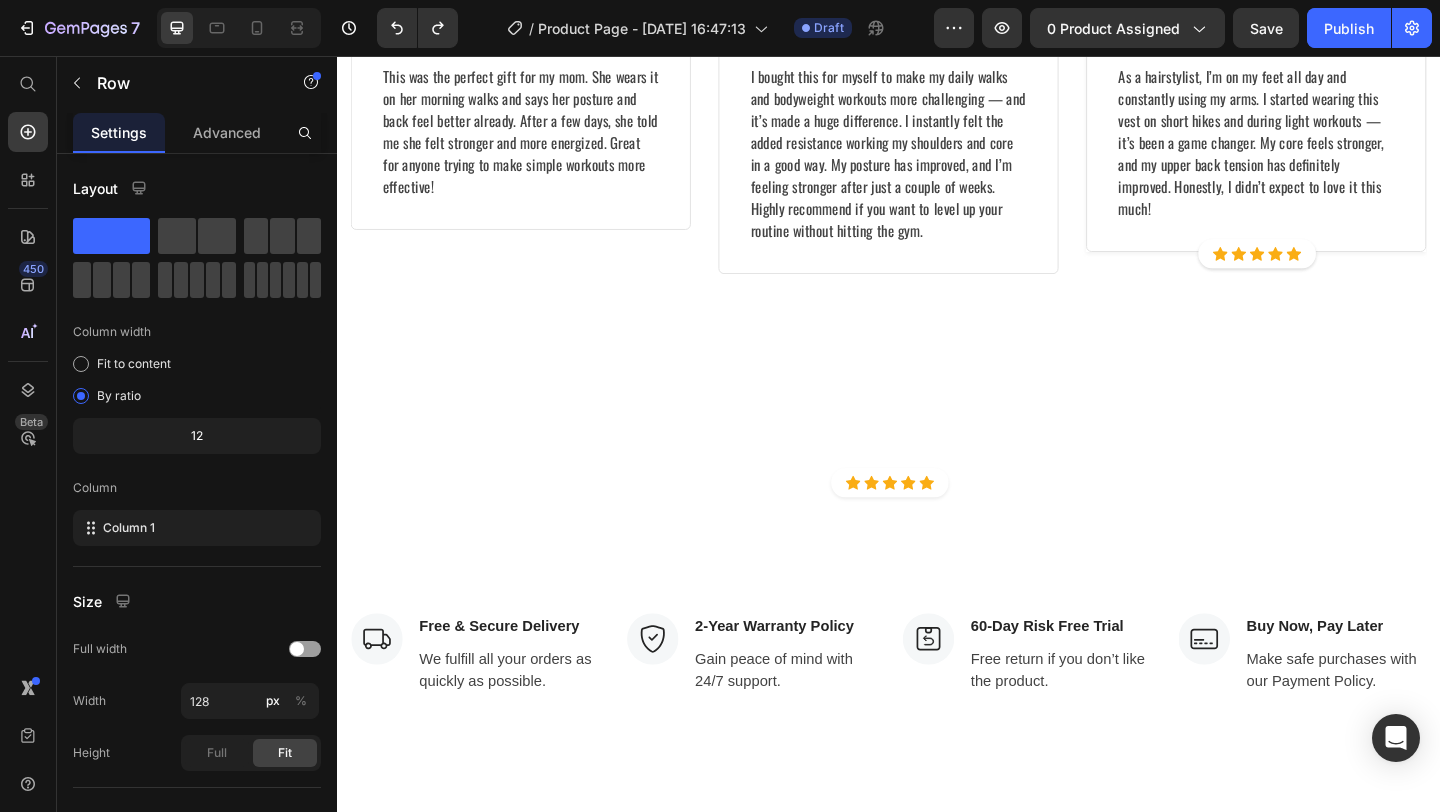 click on "Icon                Icon                Icon                Icon                Icon Icon List Hoz Row" at bounding box center (938, 520) 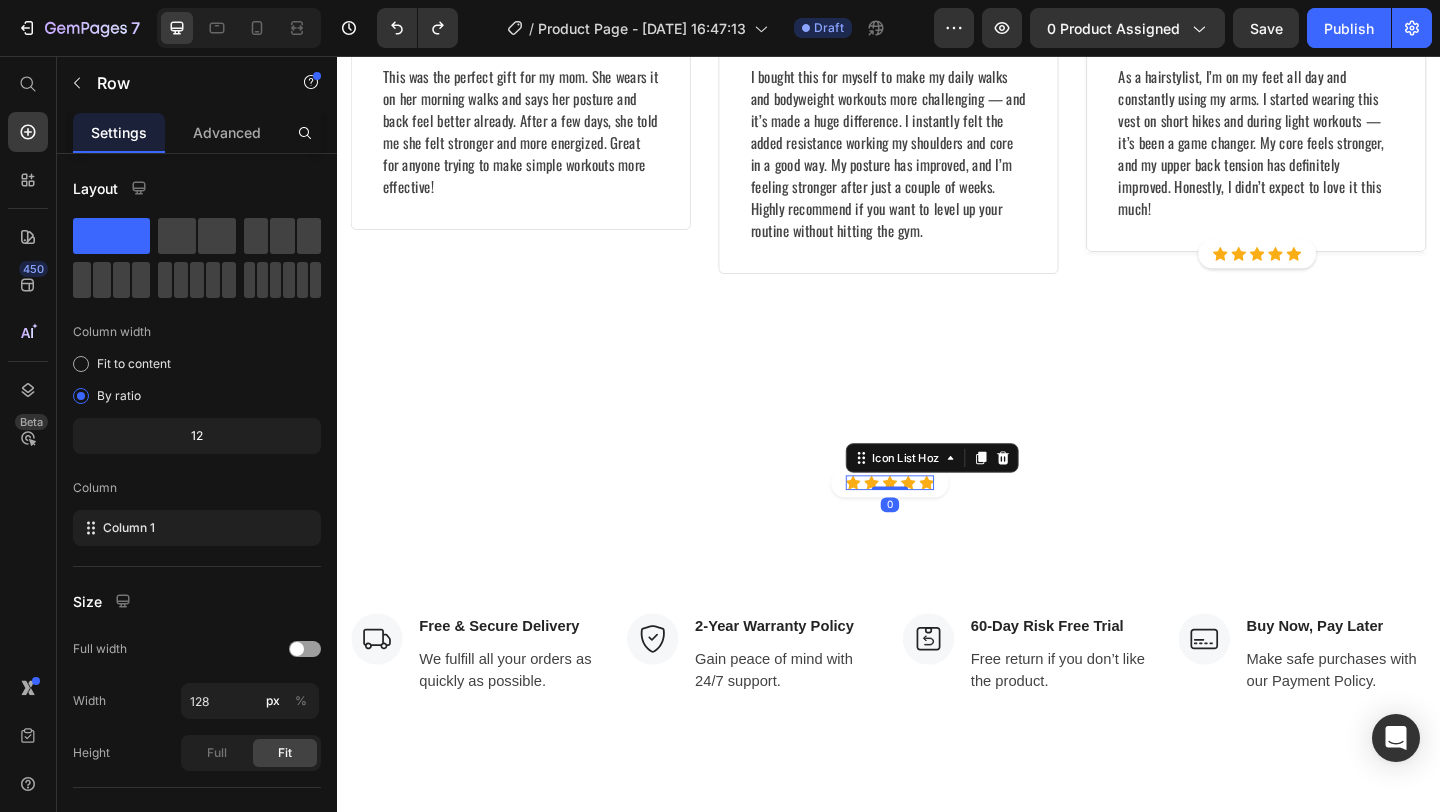 click on "Icon                Icon                Icon                Icon                Icon Icon List Hoz   0" at bounding box center (938, 520) 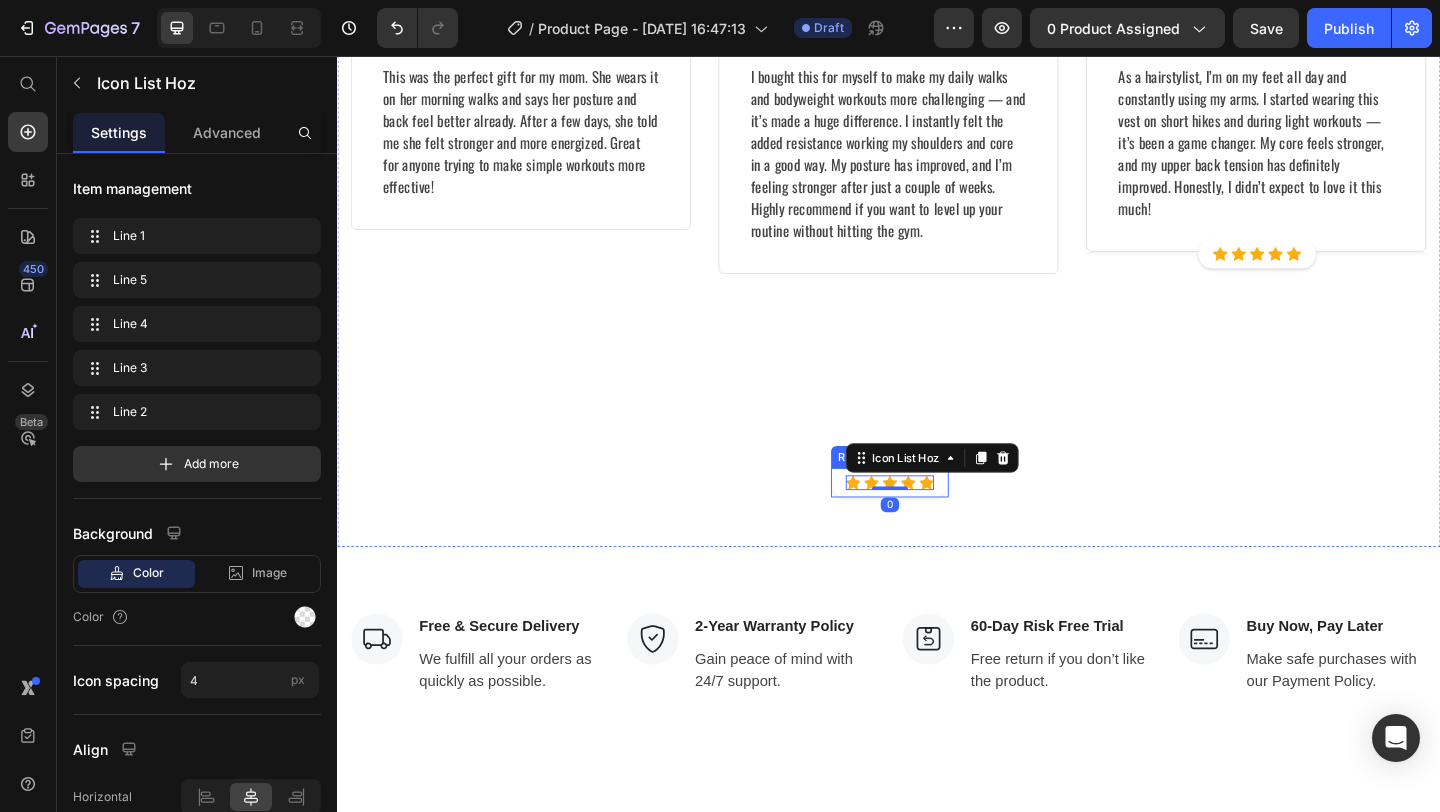 click on "Icon                Icon                Icon                Icon                Icon Icon List Hoz   0 Row" at bounding box center (938, 520) 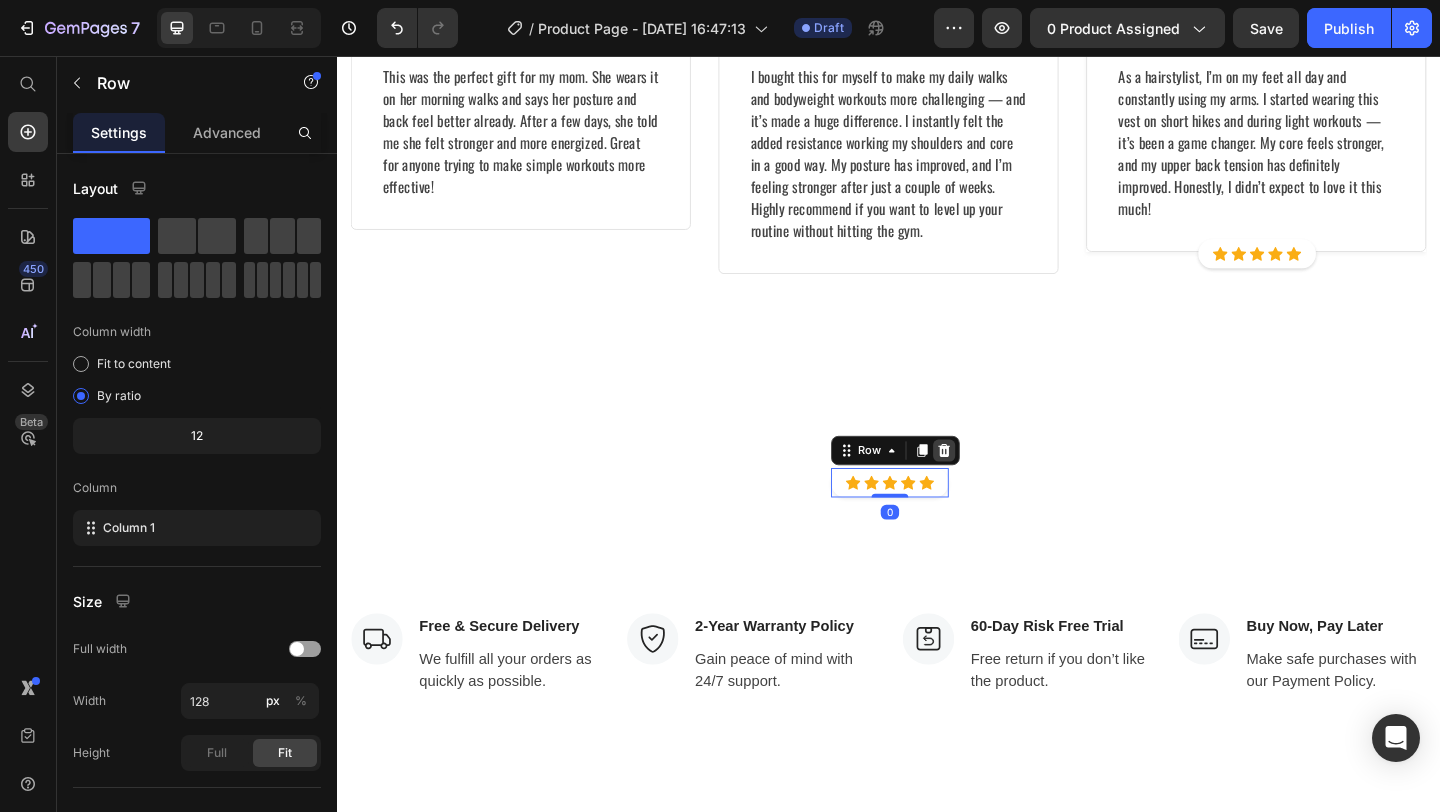click at bounding box center [997, 485] 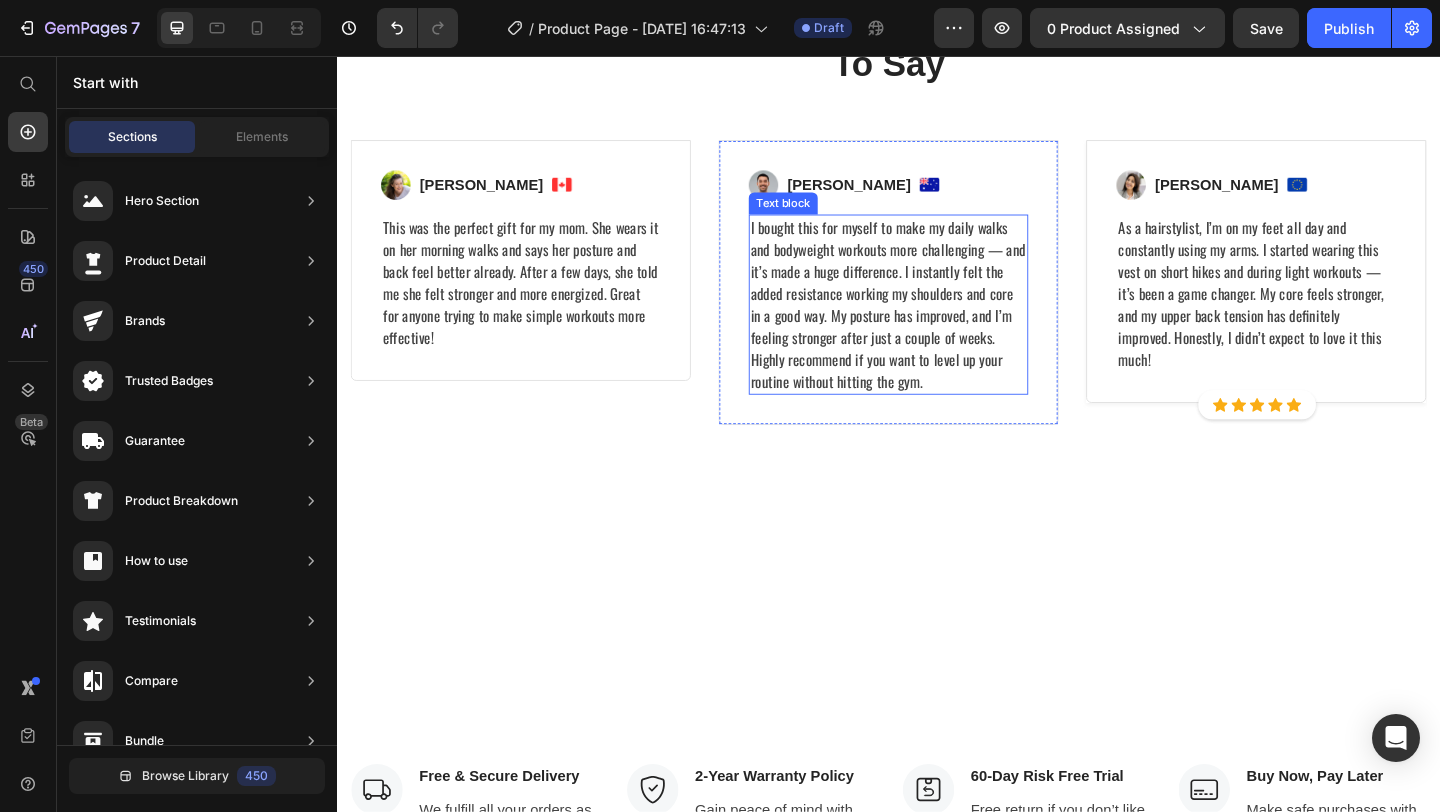 scroll, scrollTop: 3733, scrollLeft: 0, axis: vertical 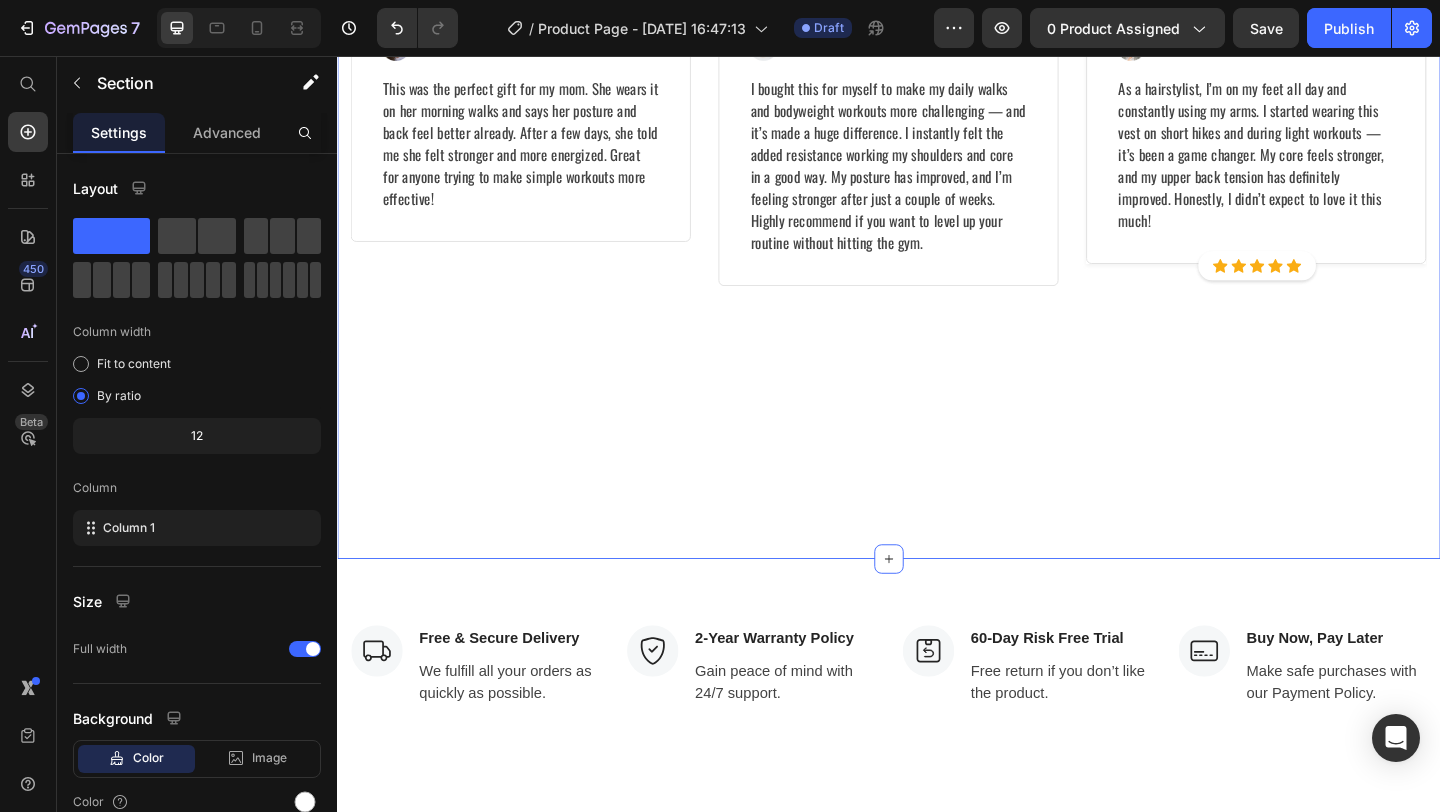 click on "Let's Hear What Our Customers Have To Say Heading Row Image Regina Moore Text block Image Row This was the perfect gift for my mom. She wears it on her morning walks and says her posture and back feel better already. After a few days, she told me she felt stronger and more energized. Great for anyone trying to make simple workouts more effective! Text block Row Row Image Ned Jacobs Text block Image Row  I bought this for myself to make my daily walks and bodyweight workouts more challenging — and it’s made a huge difference. I instantly felt the added resistance working my shoulders and core in a good way. My posture has improved, and I’m feeling stronger after just a couple of weeks. Highly recommend if you want to level up your routine without hitting the gym. Text block Row Row Image Sabrina Miller Text block Image Row Text block Row                Icon                Icon                Icon                Icon                Icon Icon List Hoz Row                Icon                Icon Icon Icon" at bounding box center (937, 188) 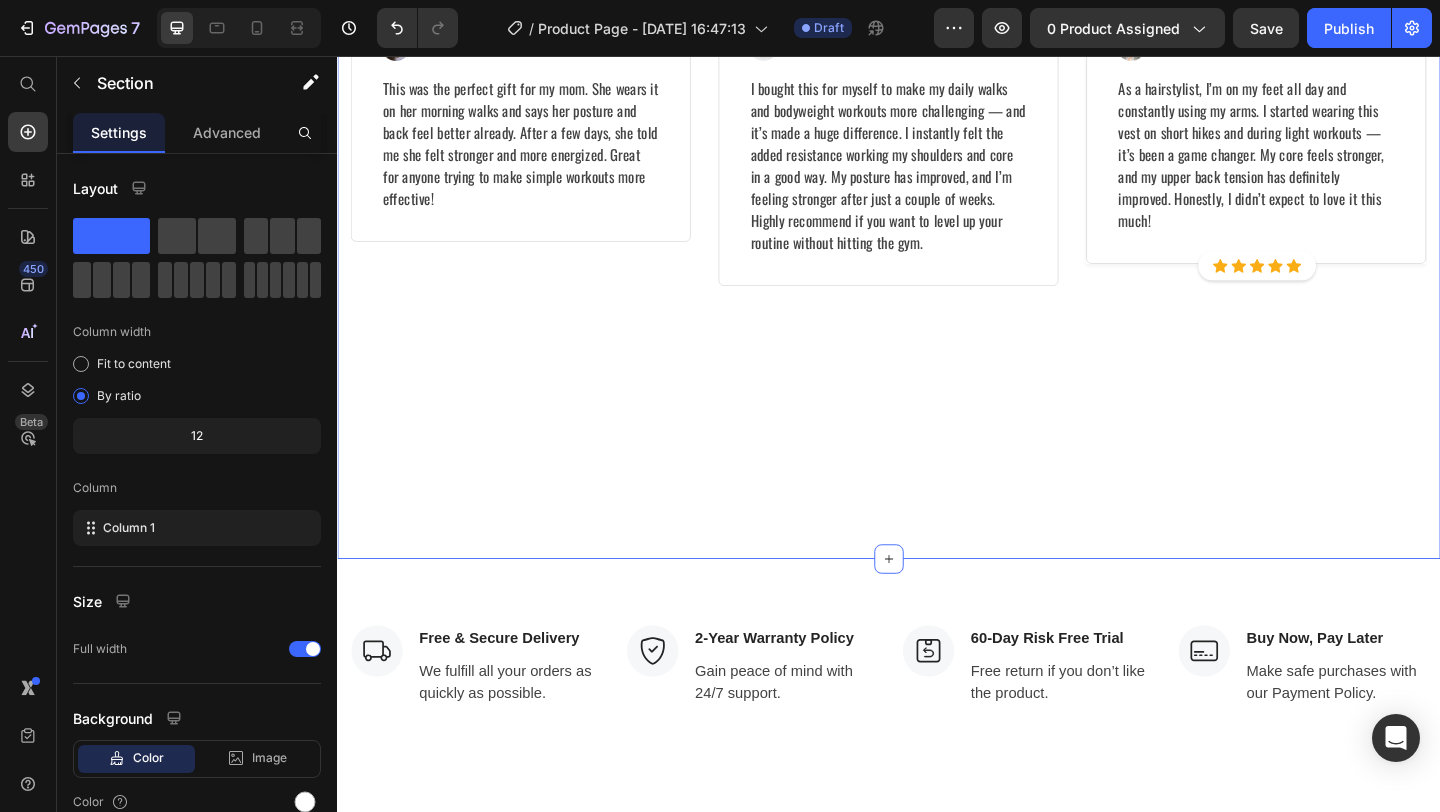 click on "Let's Hear What Our Customers Have To Say Heading Row Image Regina Moore Text block Image Row This was the perfect gift for my mom. She wears it on her morning walks and says her posture and back feel better already. After a few days, she told me she felt stronger and more energized. Great for anyone trying to make simple workouts more effective! Text block Row Row Image Ned Jacobs Text block Image Row  I bought this for myself to make my daily walks and bodyweight workouts more challenging — and it’s made a huge difference. I instantly felt the added resistance working my shoulders and core in a good way. My posture has improved, and I’m feeling stronger after just a couple of weeks. Highly recommend if you want to level up your routine without hitting the gym. Text block Row Row Image Sabrina Miller Text block Image Row Text block Row                Icon                Icon                Icon                Icon                Icon Icon List Hoz Row                Icon                Icon Icon Icon" at bounding box center (937, 188) 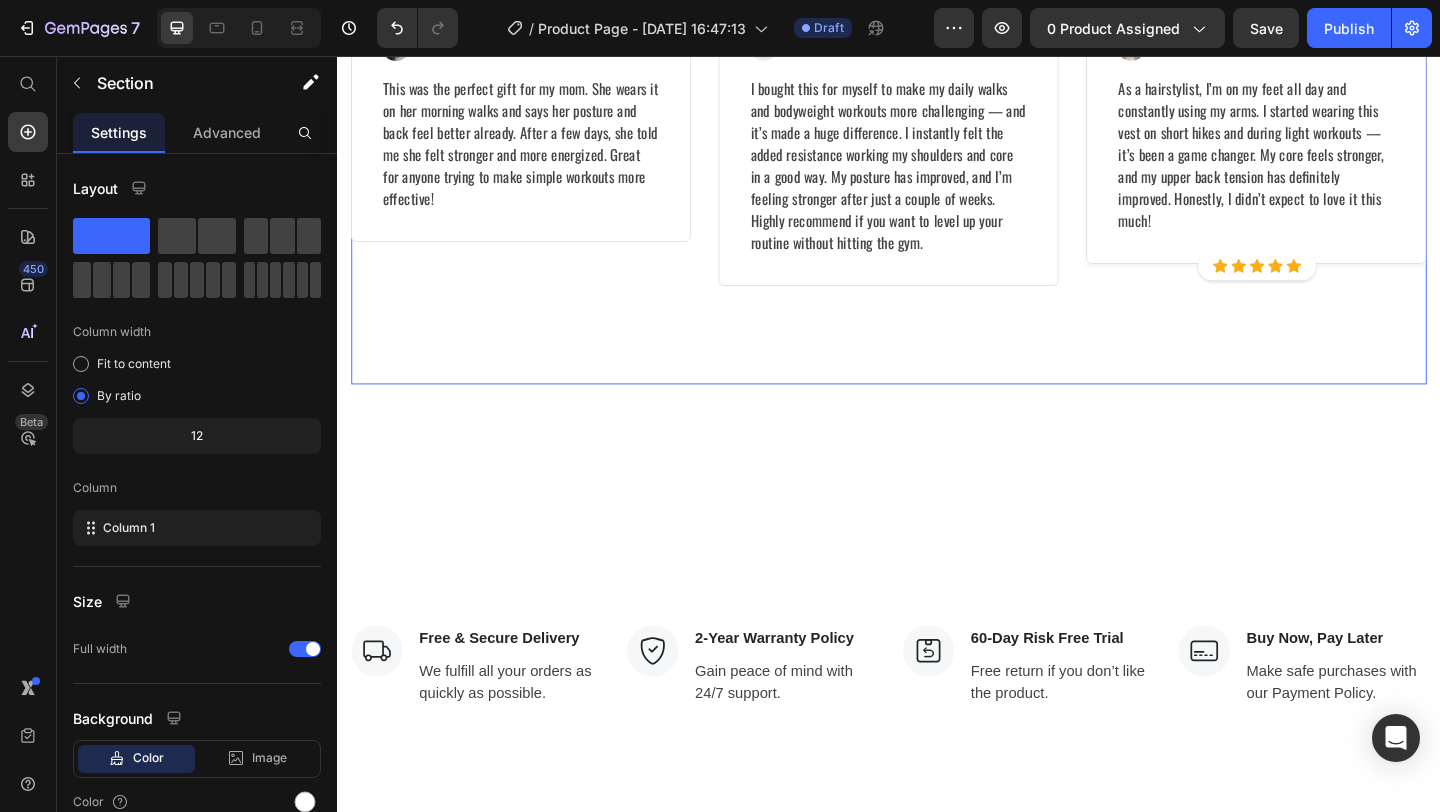 click on "Image Regina Moore Text block Image Row This was the perfect gift for my mom. She wears it on her morning walks and says her posture and back feel better already. After a few days, she told me she felt stronger and more energized. Great for anyone trying to make simple workouts more effective! Text block Row Row Image Ned Jacobs Text block Image Row  I bought this for myself to make my daily walks and bodyweight workouts more challenging — and it’s made a huge difference. I instantly felt the added resistance working my shoulders and core in a good way. My posture has improved, and I’m feeling stronger after just a couple of weeks. Highly recommend if you want to level up your routine without hitting the gym. Text block Row Row Image Sabrina Miller Text block Image Row Text block Row                Icon                Icon                Icon                Icon                Icon Icon List Hoz Row                Icon                Icon                Icon                Icon                Icon Row" at bounding box center [937, 204] 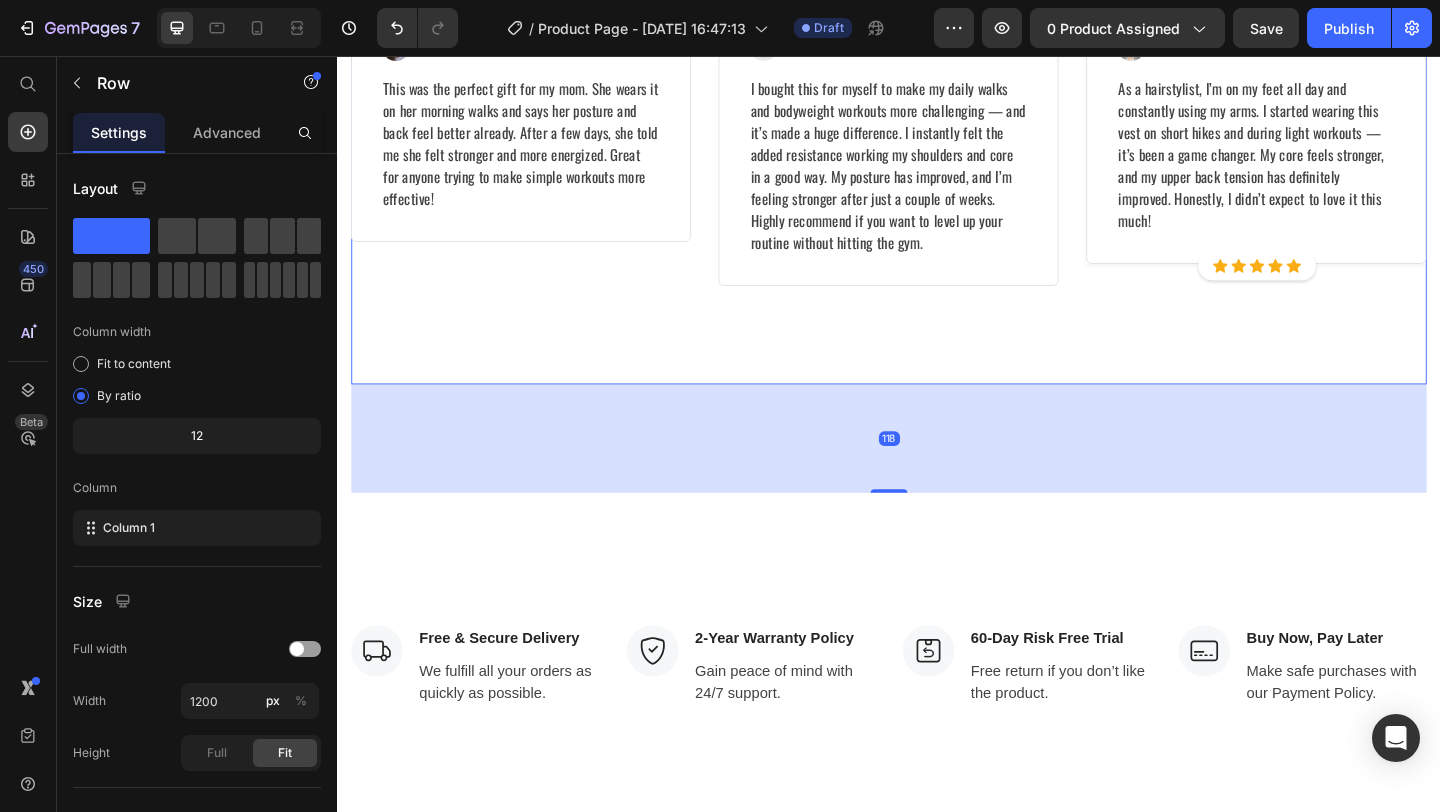 drag, startPoint x: 928, startPoint y: 723, endPoint x: 929, endPoint y: 635, distance: 88.005684 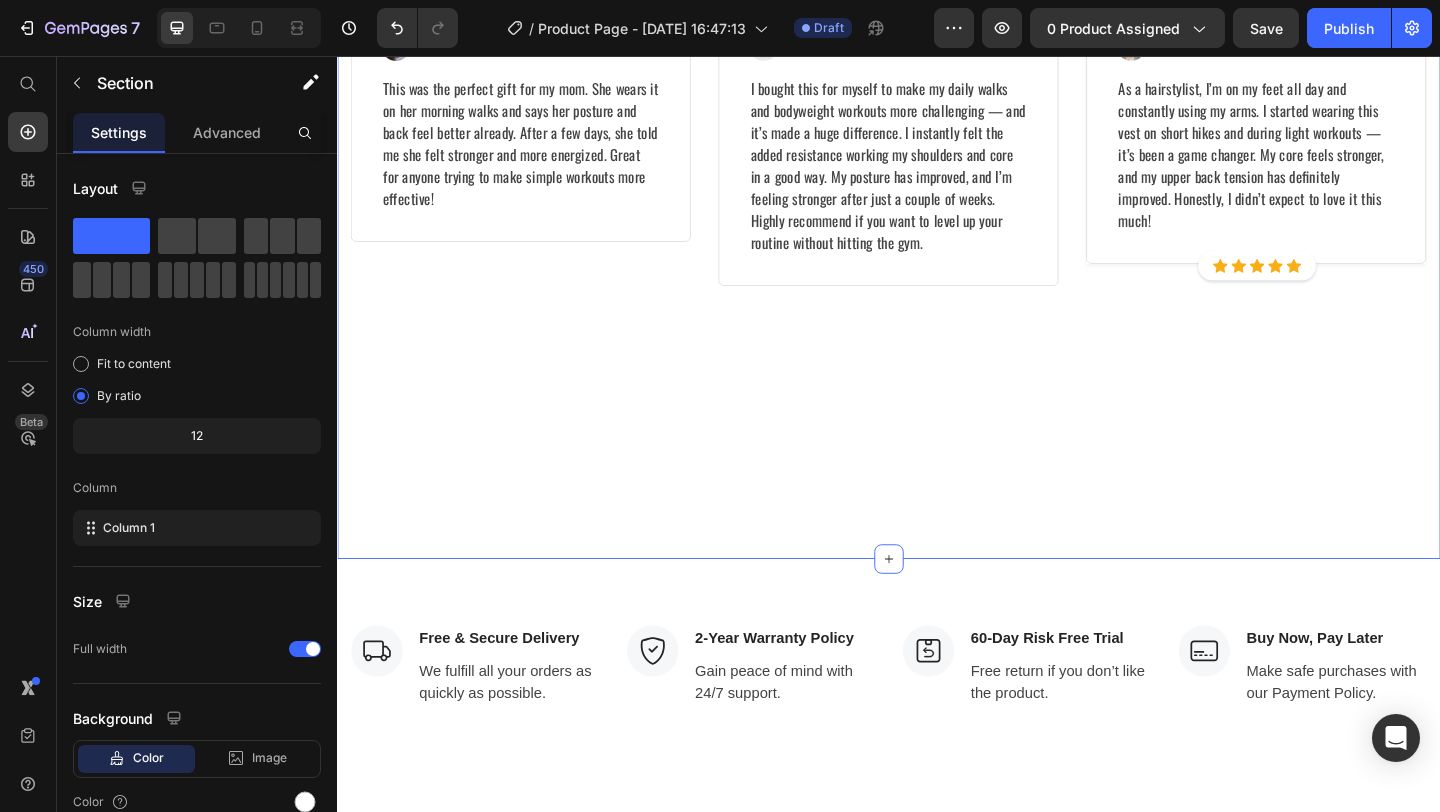 click on "Let's Hear What Our Customers Have To Say Heading Row Image Regina Moore Text block Image Row This was the perfect gift for my mom. She wears it on her morning walks and says her posture and back feel better already. After a few days, she told me she felt stronger and more energized. Great for anyone trying to make simple workouts more effective! Text block Row Row Image Ned Jacobs Text block Image Row  I bought this for myself to make my daily walks and bodyweight workouts more challenging — and it’s made a huge difference. I instantly felt the added resistance working my shoulders and core in a good way. My posture has improved, and I’m feeling stronger after just a couple of weeks. Highly recommend if you want to level up your routine without hitting the gym. Text block Row Row Image Sabrina Miller Text block Image Row Text block Row                Icon                Icon                Icon                Icon                Icon Icon List Hoz Row                Icon                Icon Icon Icon" at bounding box center (937, 188) 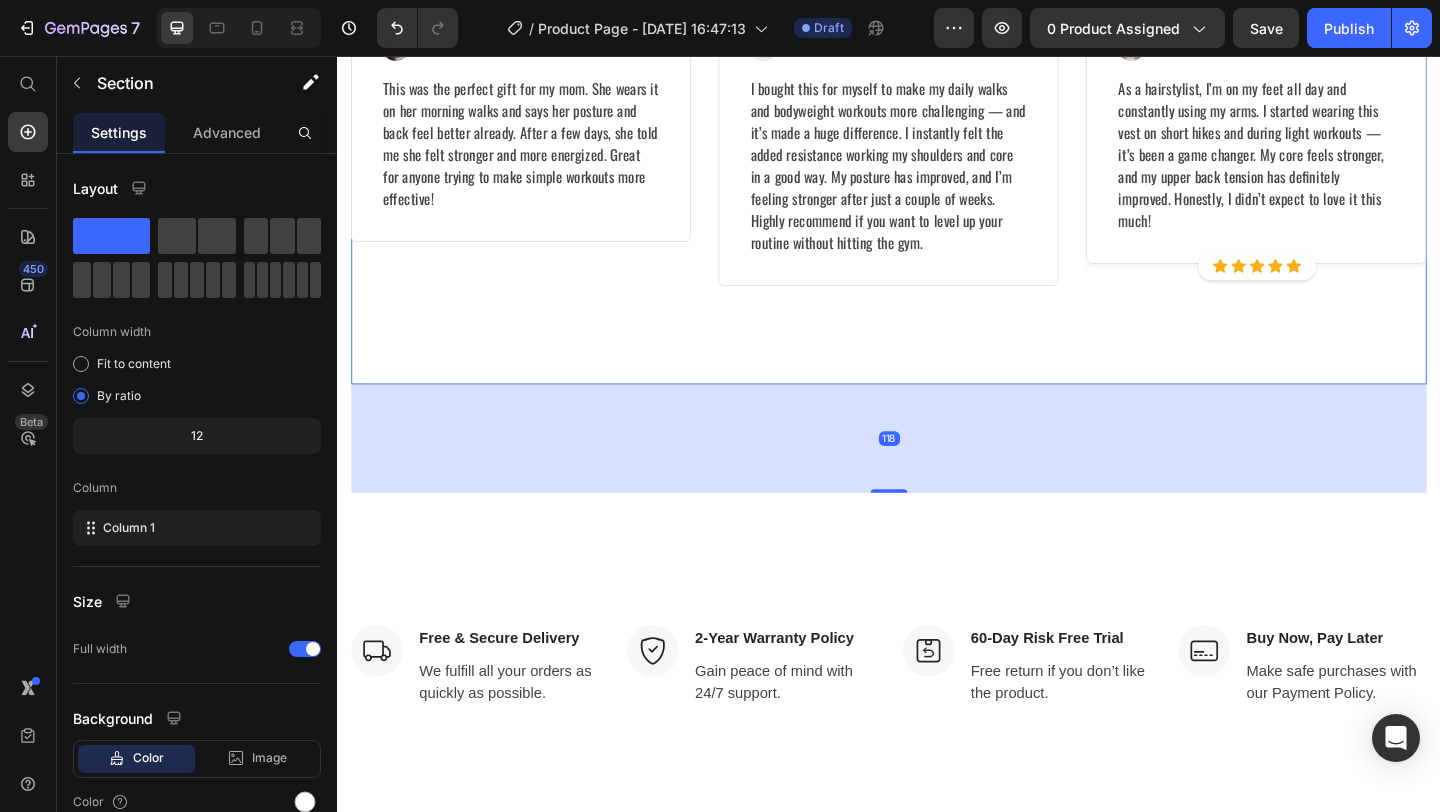 click on "Image Regina Moore Text block Image Row This was the perfect gift for my mom. She wears it on her morning walks and says her posture and back feel better already. After a few days, she told me she felt stronger and more energized. Great for anyone trying to make simple workouts more effective! Text block Row Row Image Ned Jacobs Text block Image Row  I bought this for myself to make my daily walks and bodyweight workouts more challenging — and it’s made a huge difference. I instantly felt the added resistance working my shoulders and core in a good way. My posture has improved, and I’m feeling stronger after just a couple of weeks. Highly recommend if you want to level up your routine without hitting the gym. Text block Row Row Image Sabrina Miller Text block Image Row Text block Row                Icon                Icon                Icon                Icon                Icon Icon List Hoz Row                Icon                Icon                Icon                Icon                Icon Row" at bounding box center (937, 204) 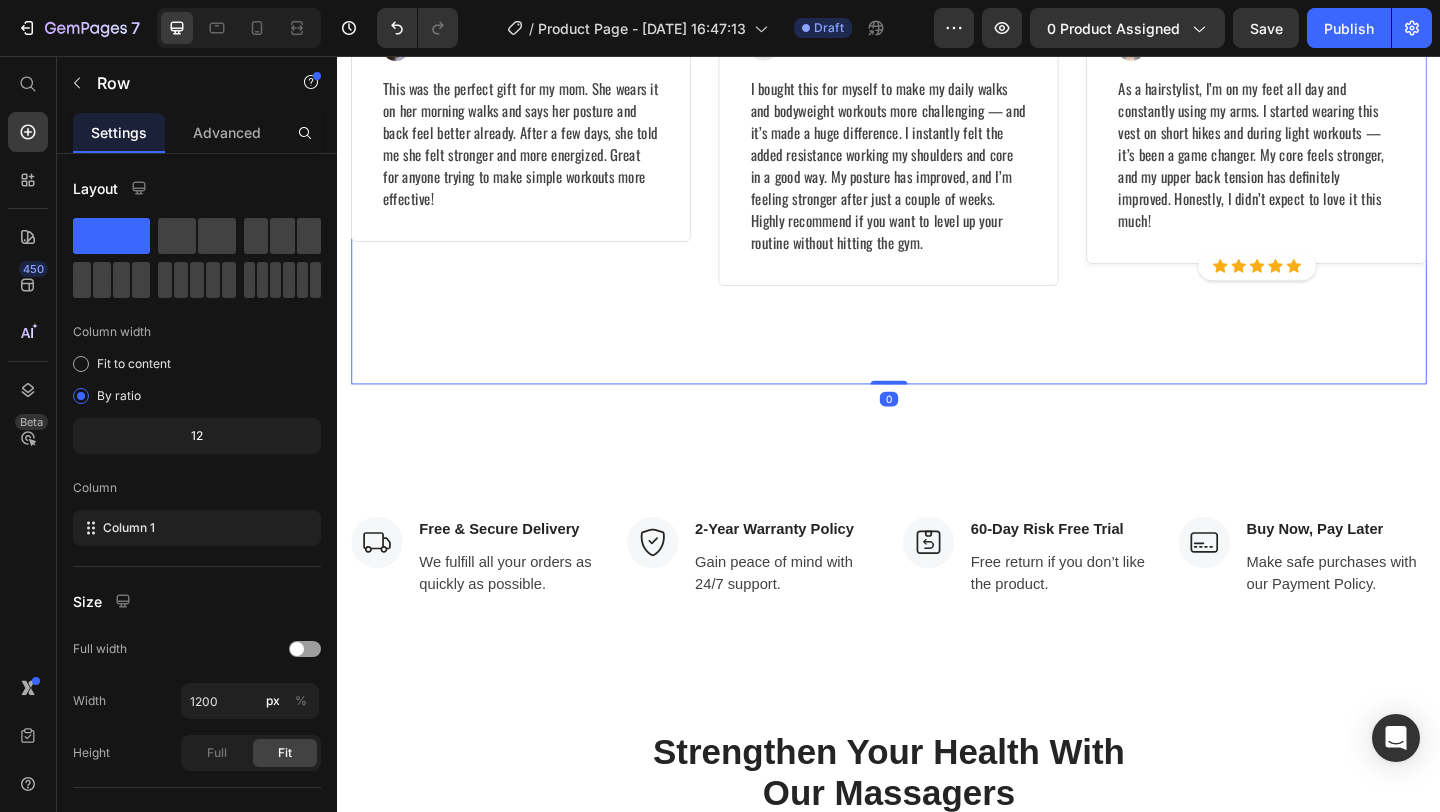 drag, startPoint x: 932, startPoint y: 728, endPoint x: 932, endPoint y: 605, distance: 123 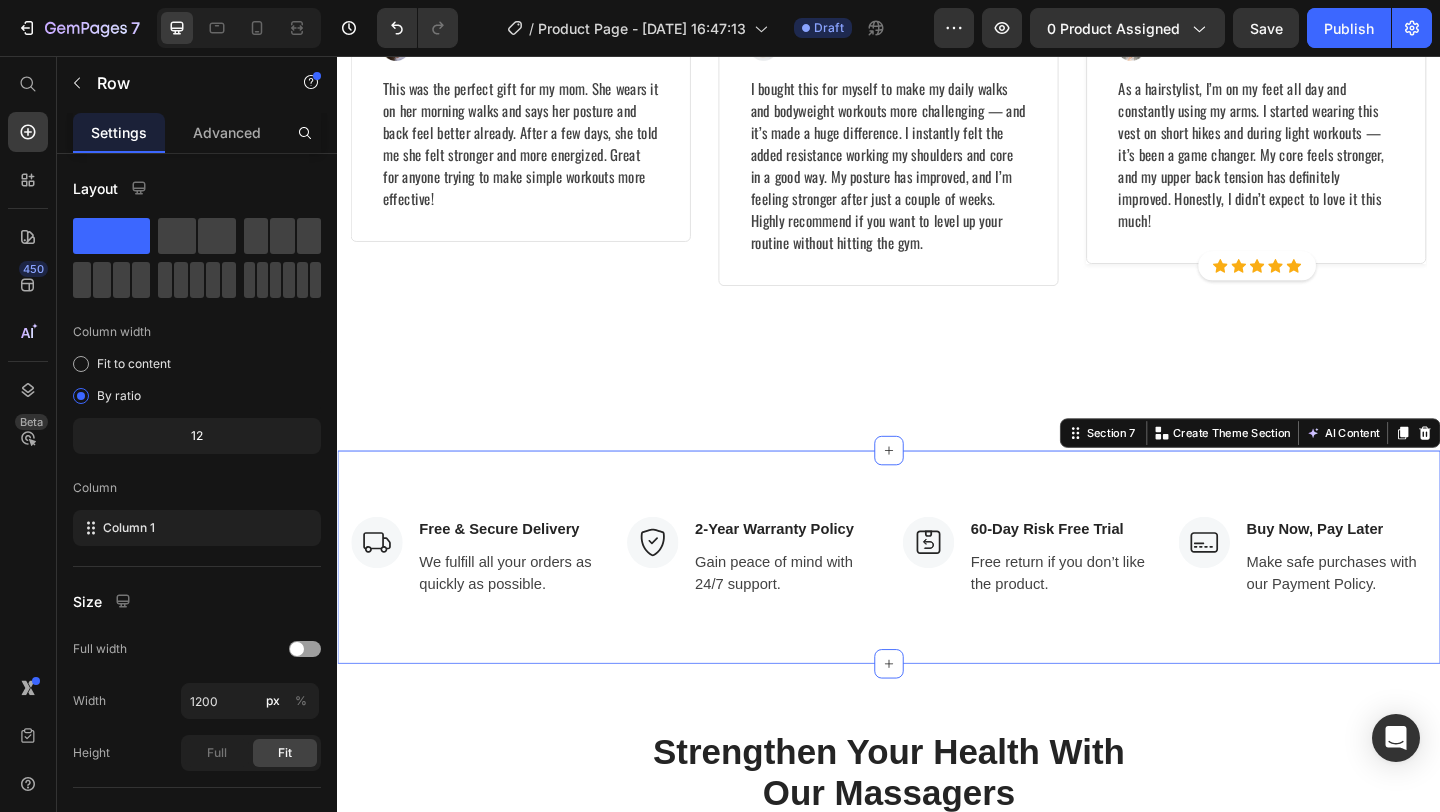 click on "Image Free & Secure Delivery Text block We fulfill all your orders as quickly as possible. Text block Row Image 2-Year Warranty Policy Text block Gain peace of mind with 24/7 support. Text block Row Image 60-Day Risk Free Trial Text block Free return if you don’t like the product. Text block Row Image Buy Now, Pay Later Text block Make safe purchases with our Payment Policy. Text block Row Row Section 7   You can create reusable sections Create Theme Section AI Content Write with GemAI What would you like to describe here? Tone and Voice Persuasive Product Show more Generate" at bounding box center (937, 601) 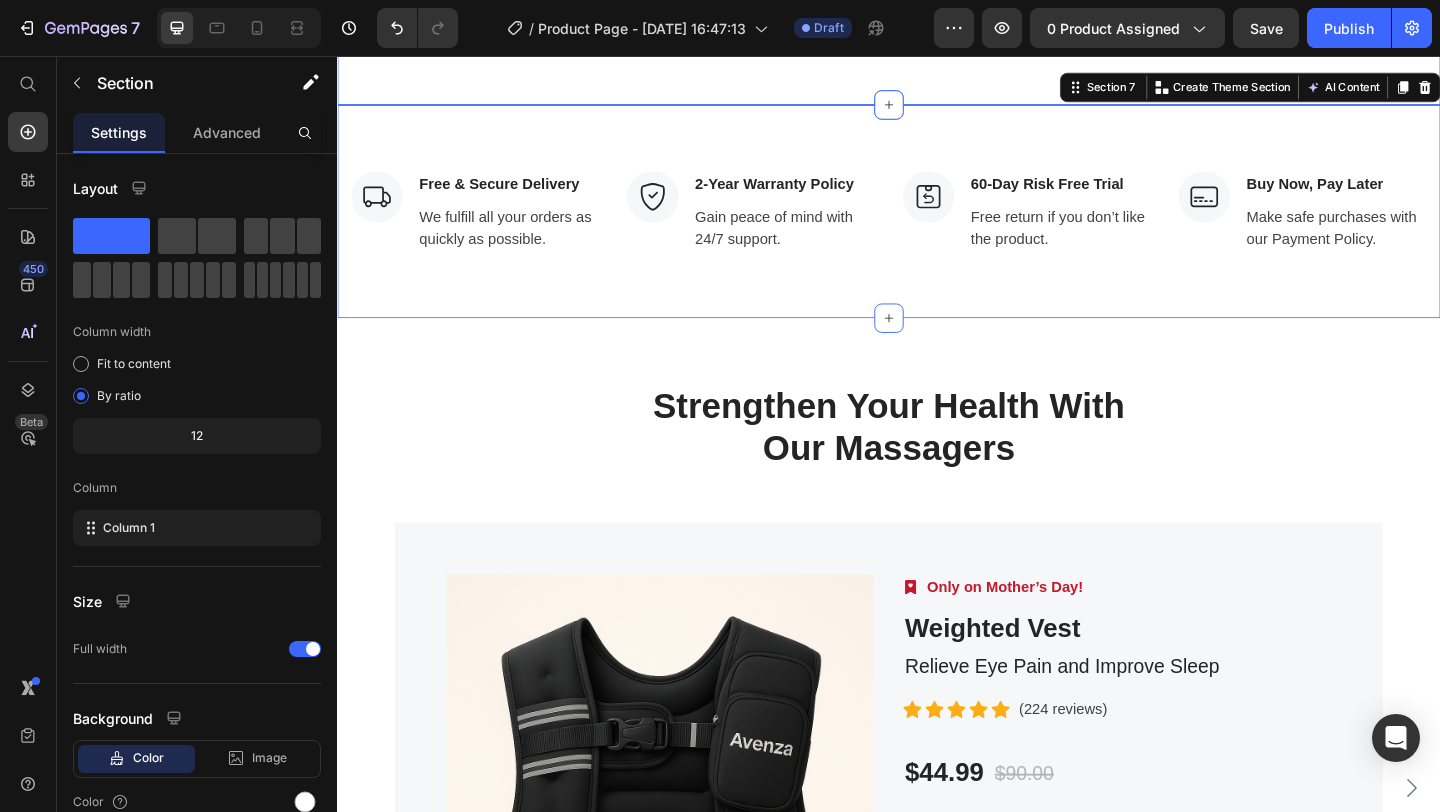 scroll, scrollTop: 4119, scrollLeft: 0, axis: vertical 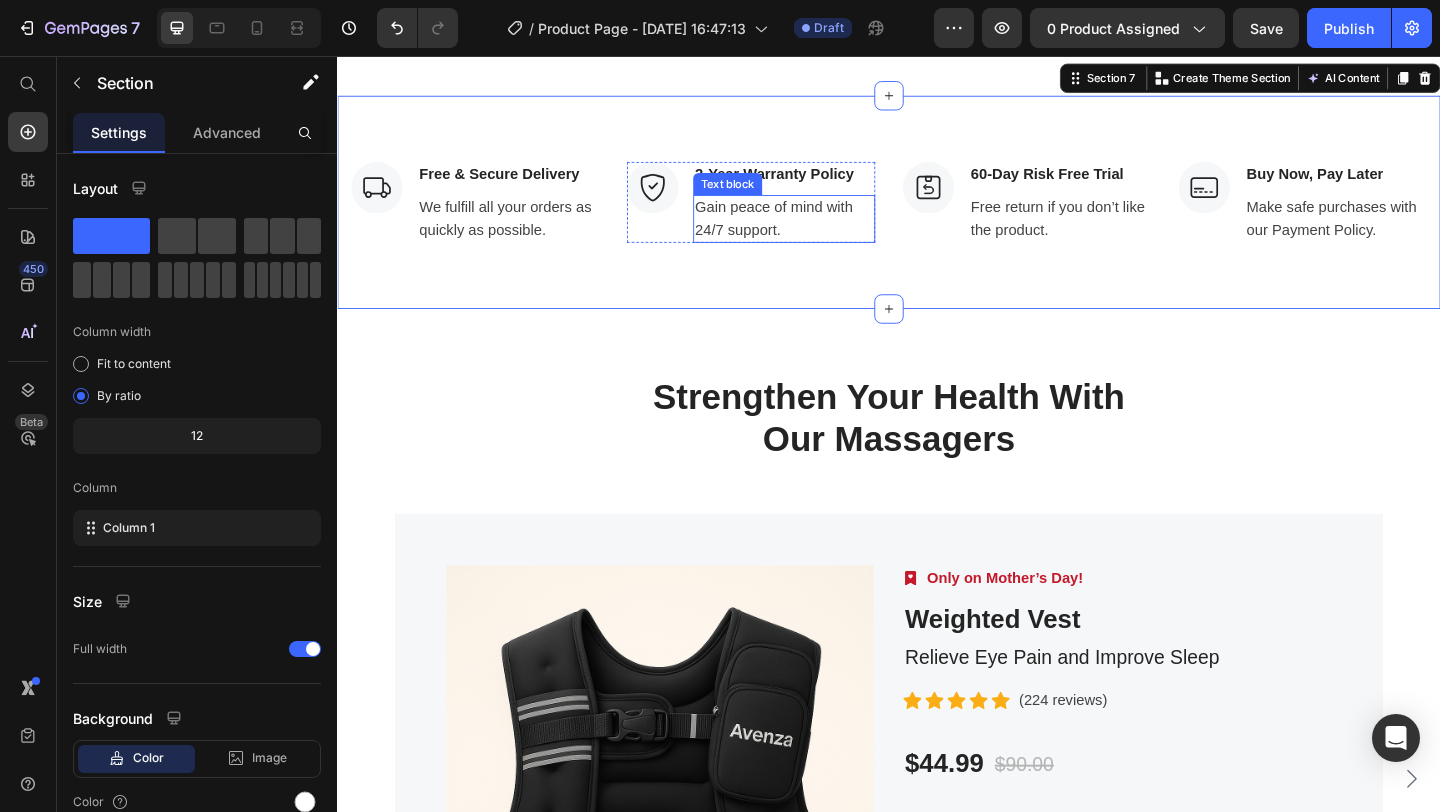click on "Gain peace of mind with 24/7 support." at bounding box center [823, 233] 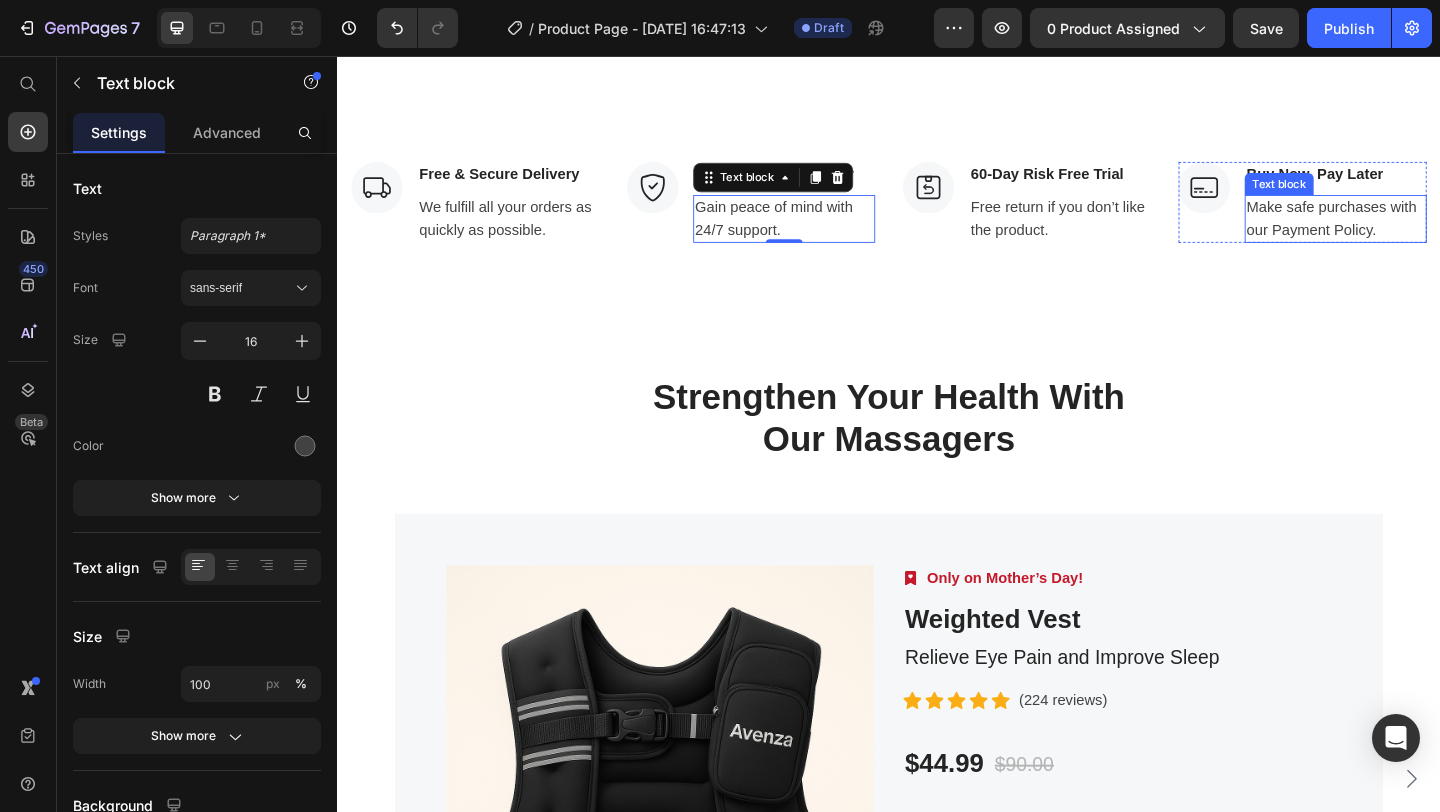 click on "Make safe purchases with our Payment Policy." at bounding box center (1423, 233) 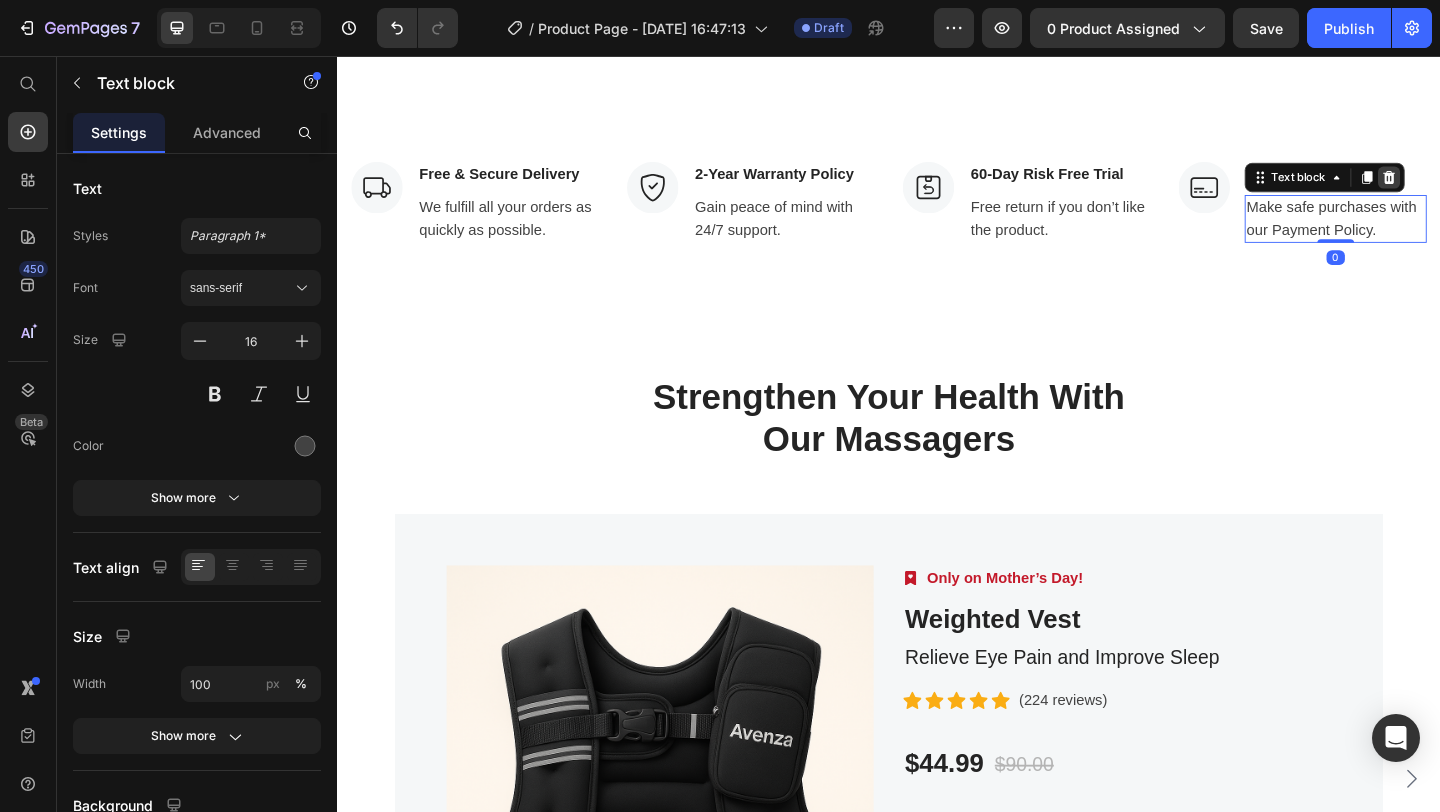 click 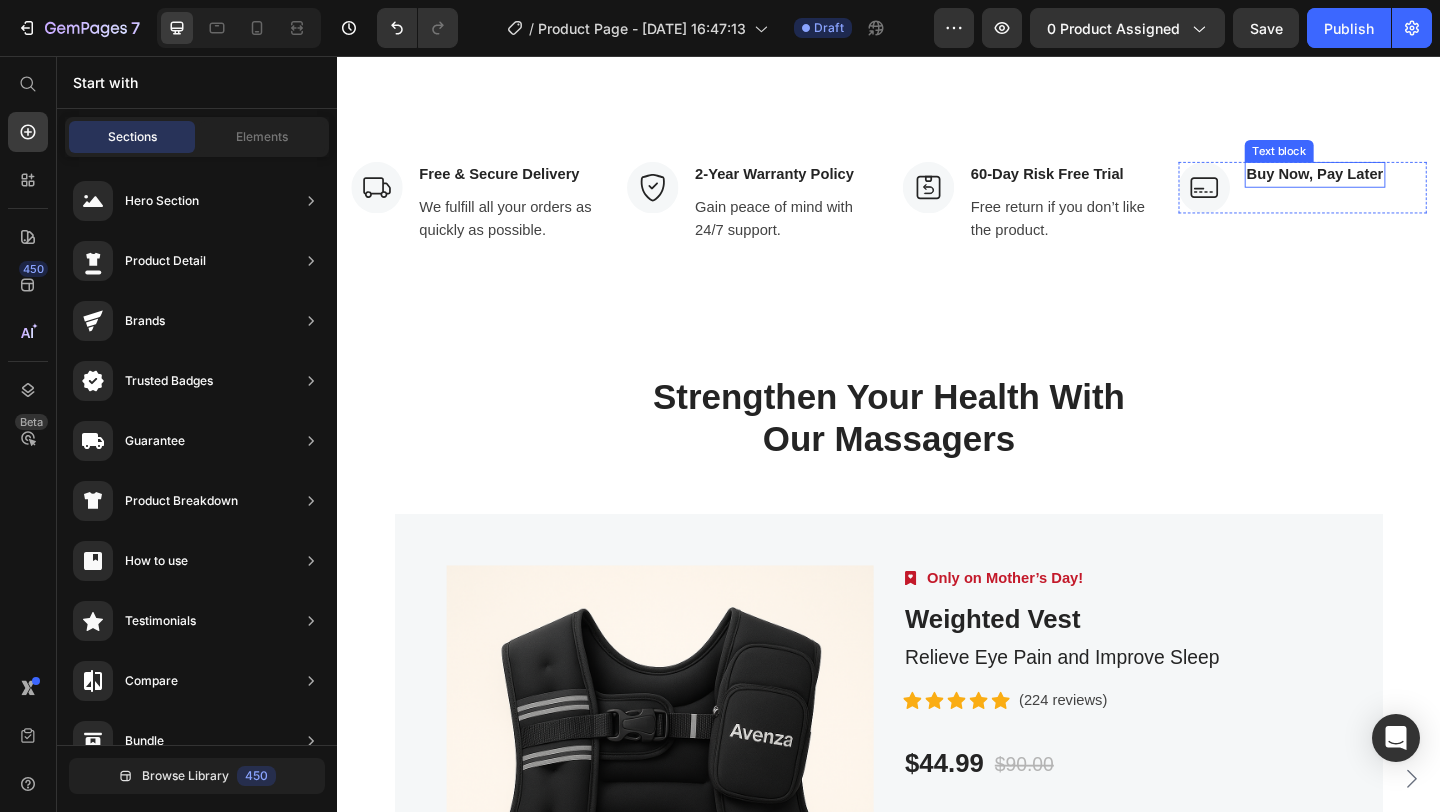 click on "Buy Now, Pay Later" at bounding box center [1400, 185] 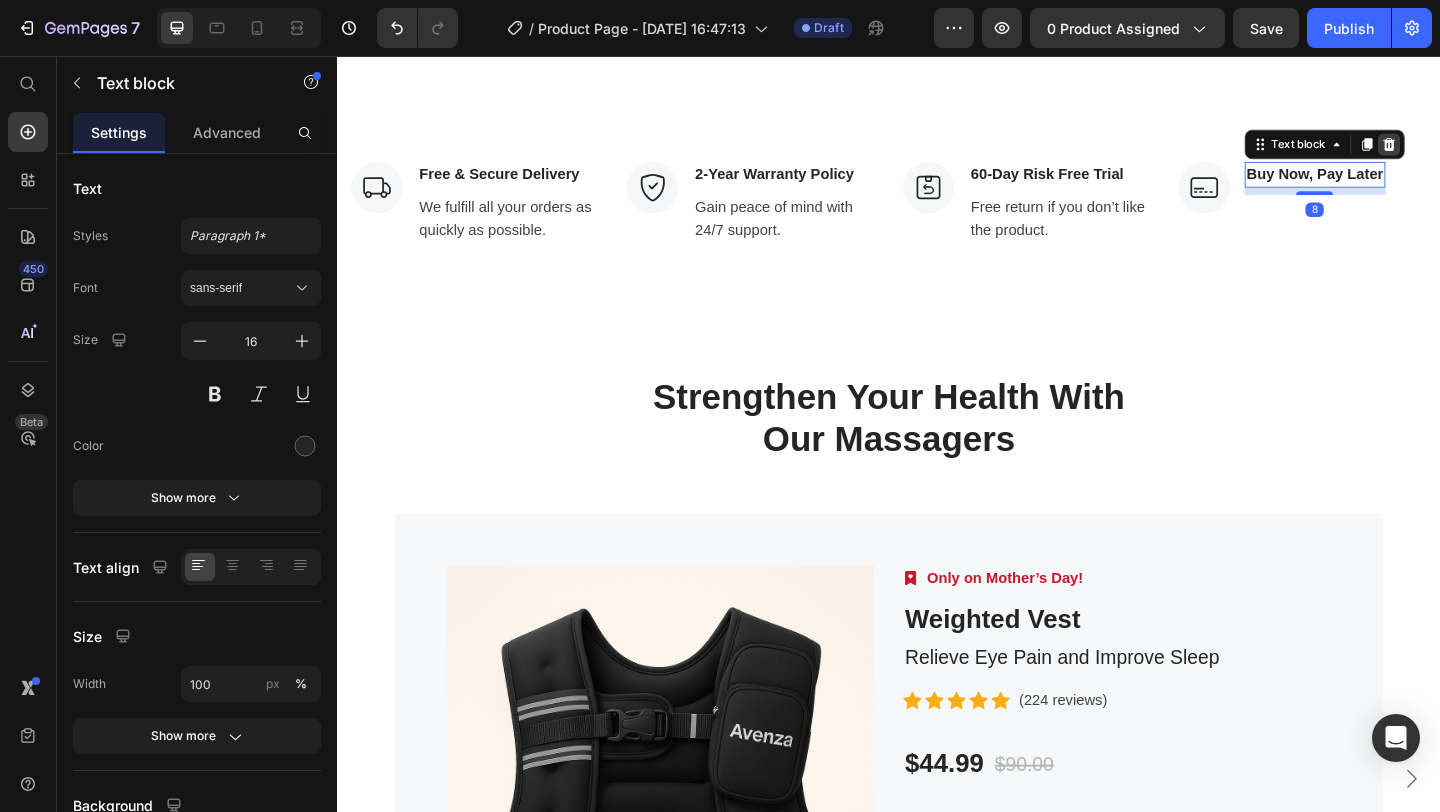 click 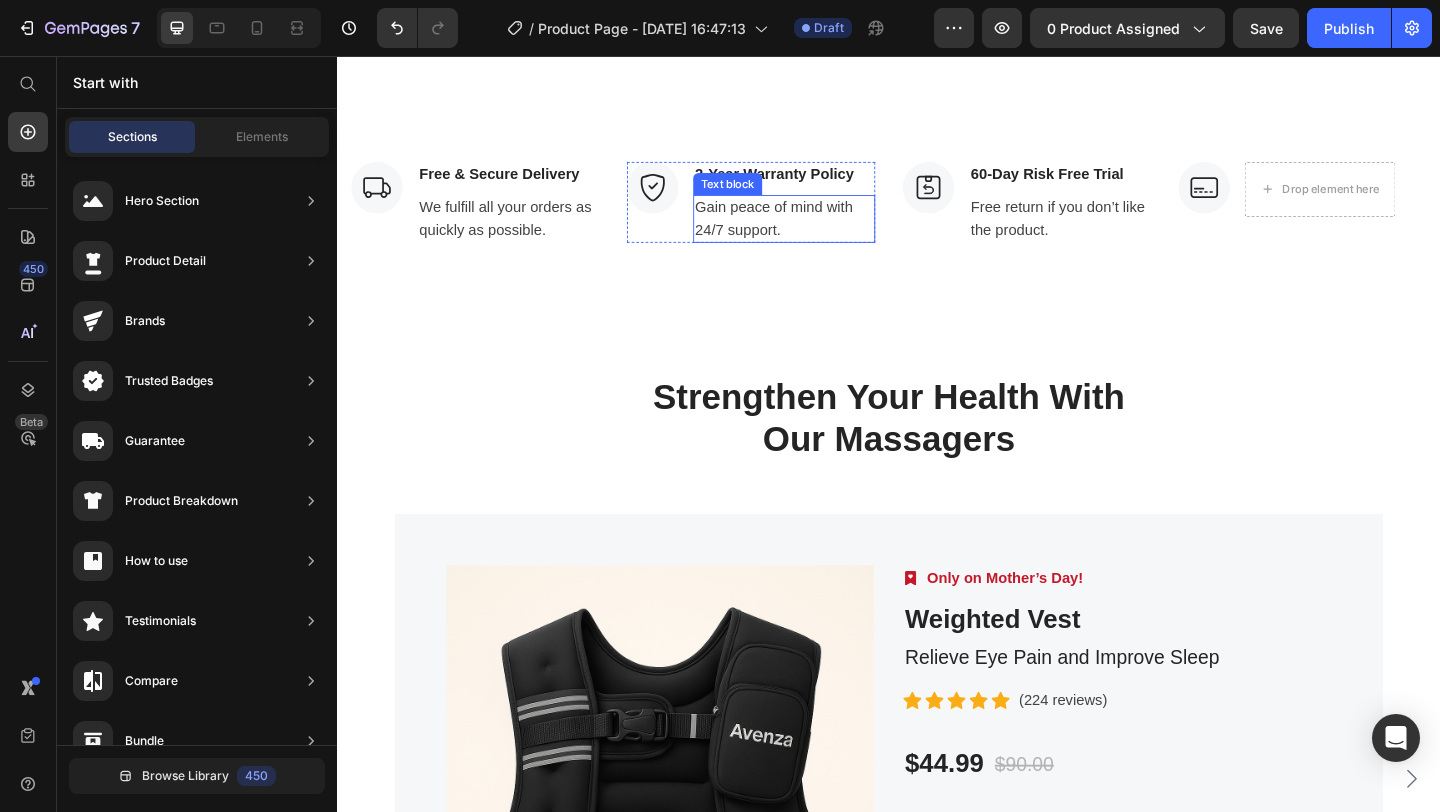click on "Gain peace of mind with 24/7 support." at bounding box center (823, 233) 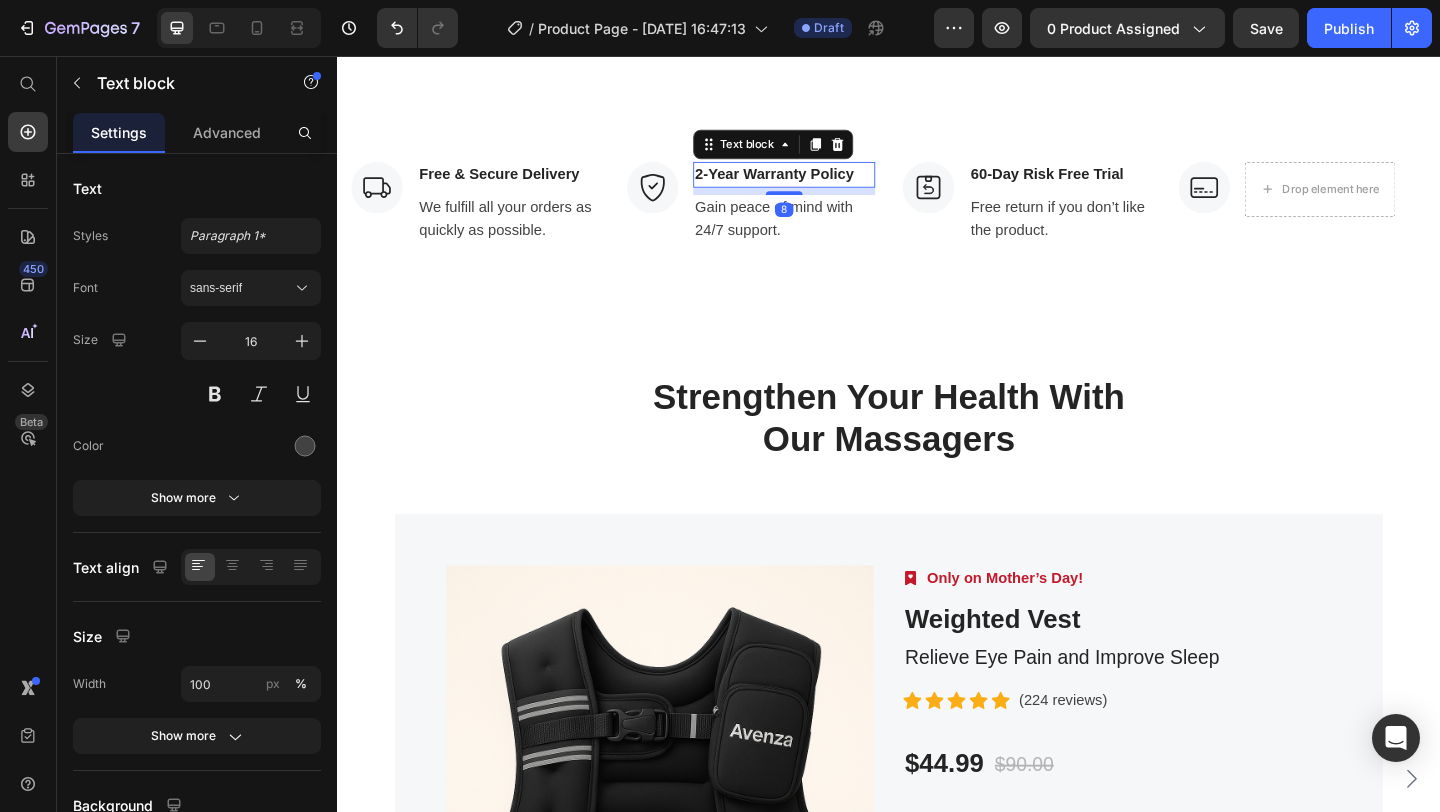click on "2-Year Warranty Policy" at bounding box center (823, 185) 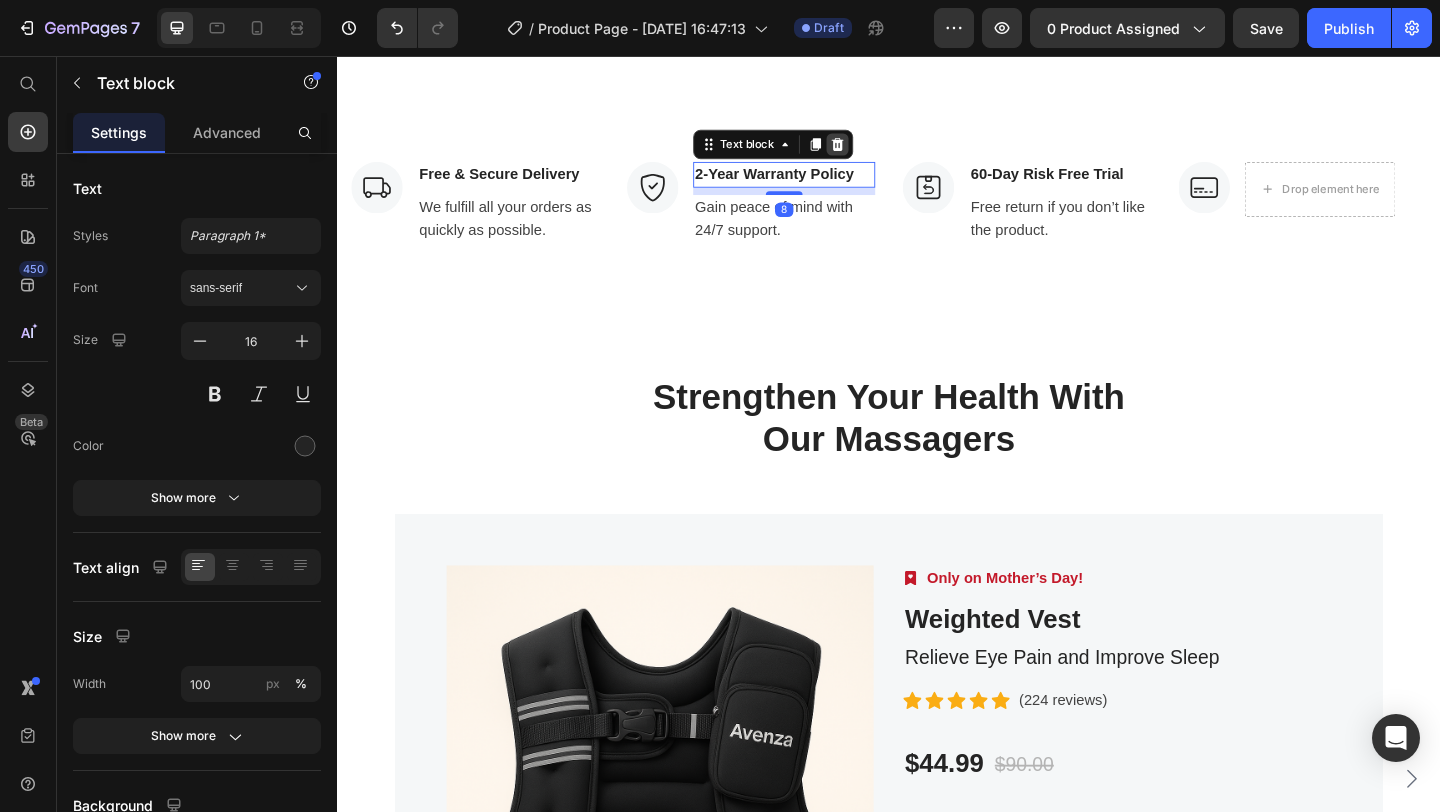 click 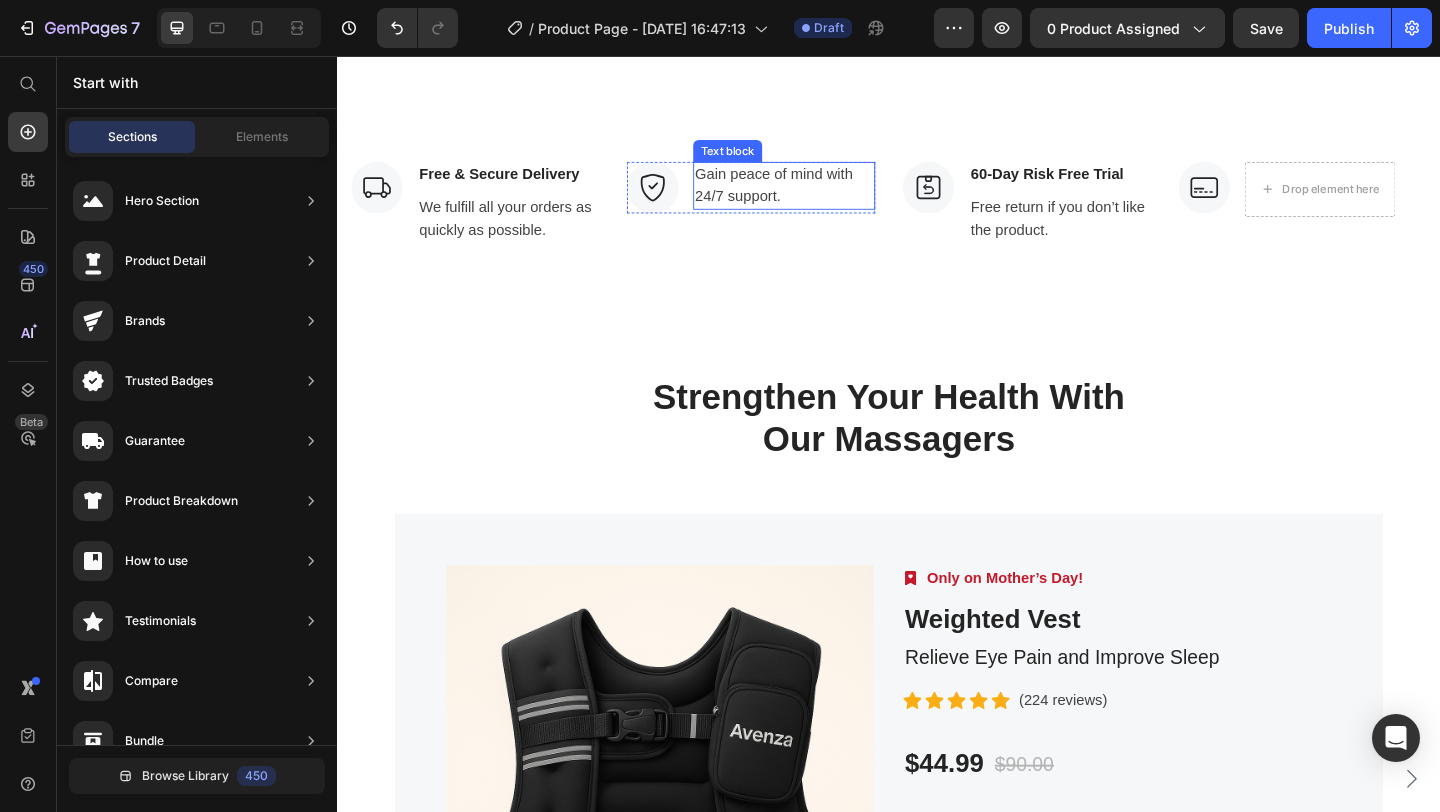 click on "Gain peace of mind with 24/7 support." at bounding box center (823, 197) 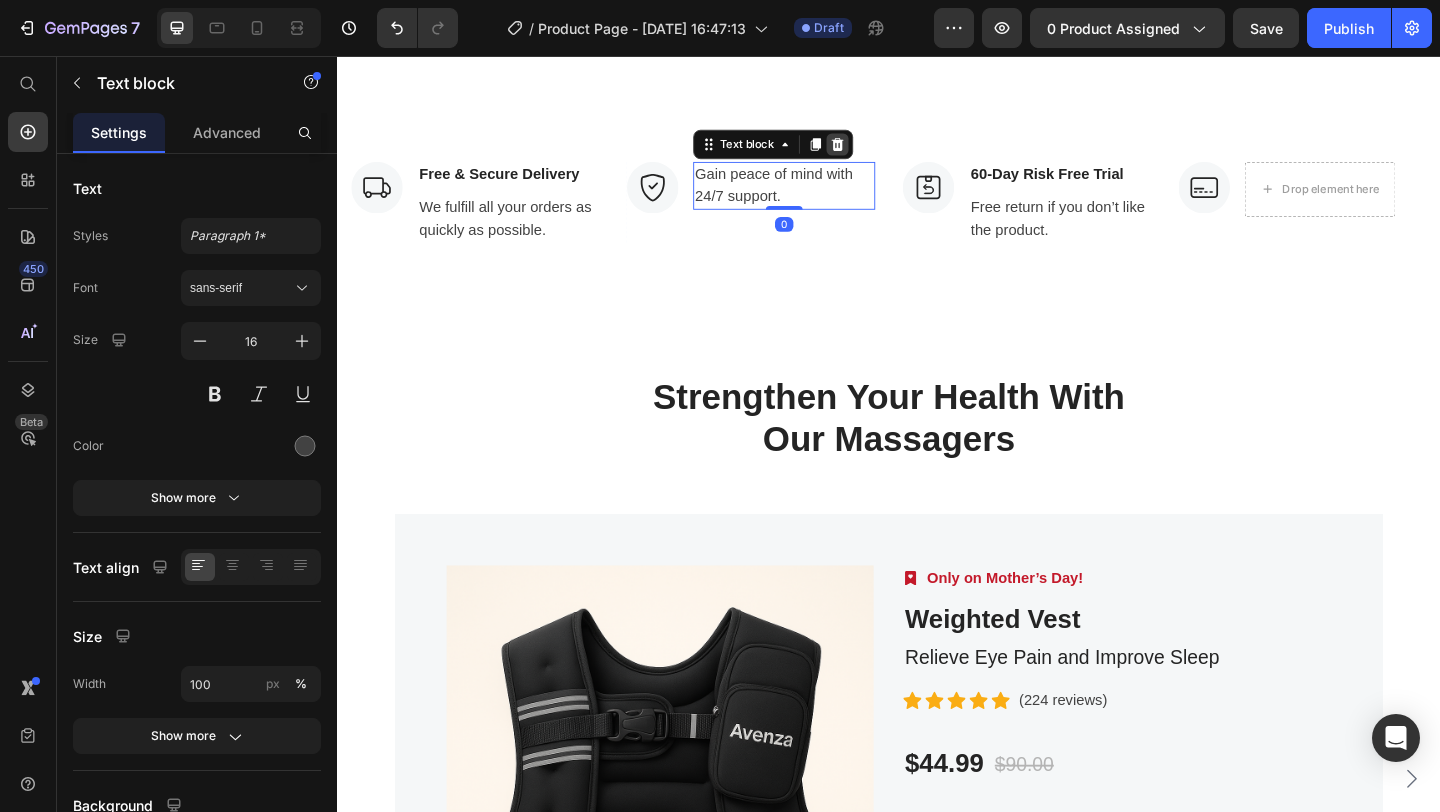 click 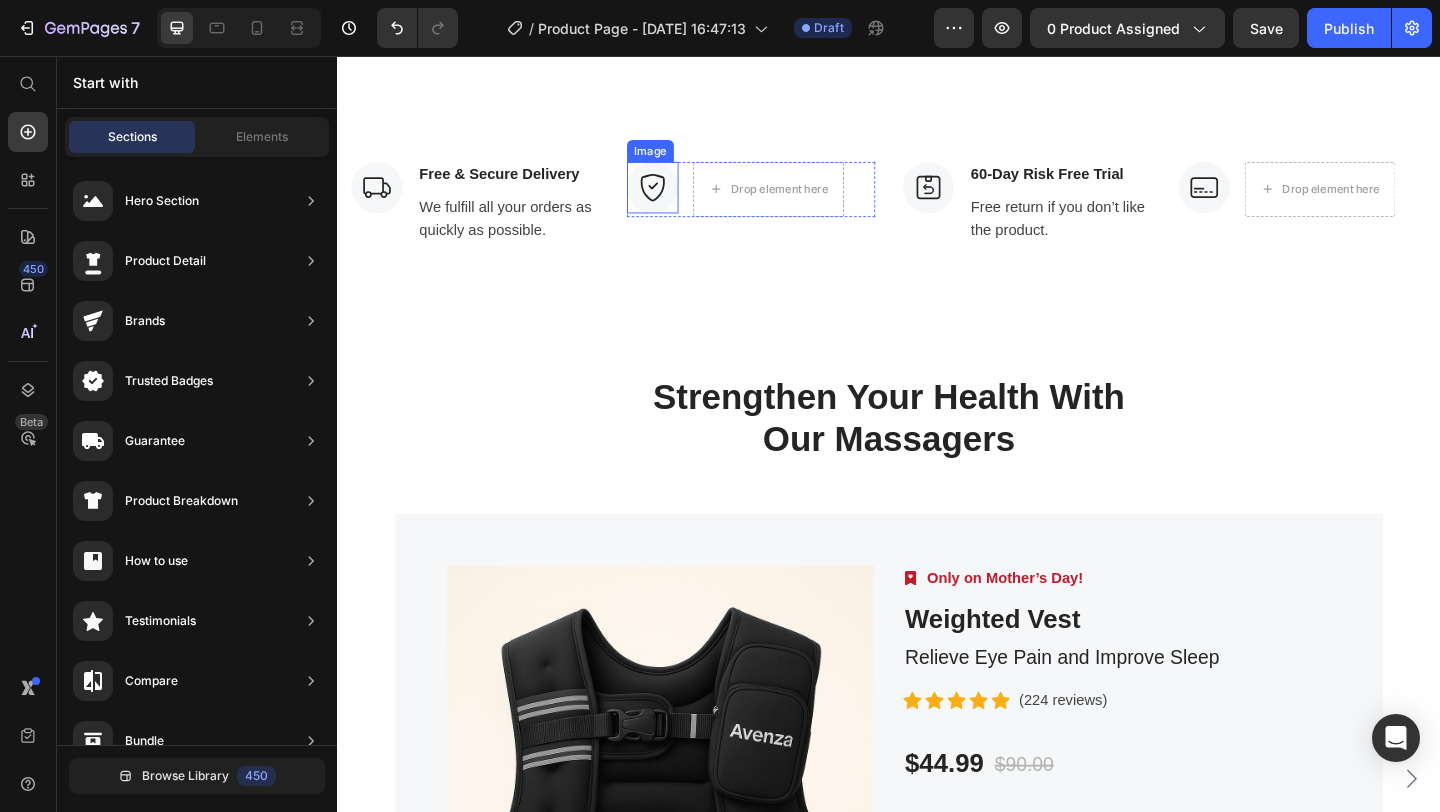 click at bounding box center (680, 199) 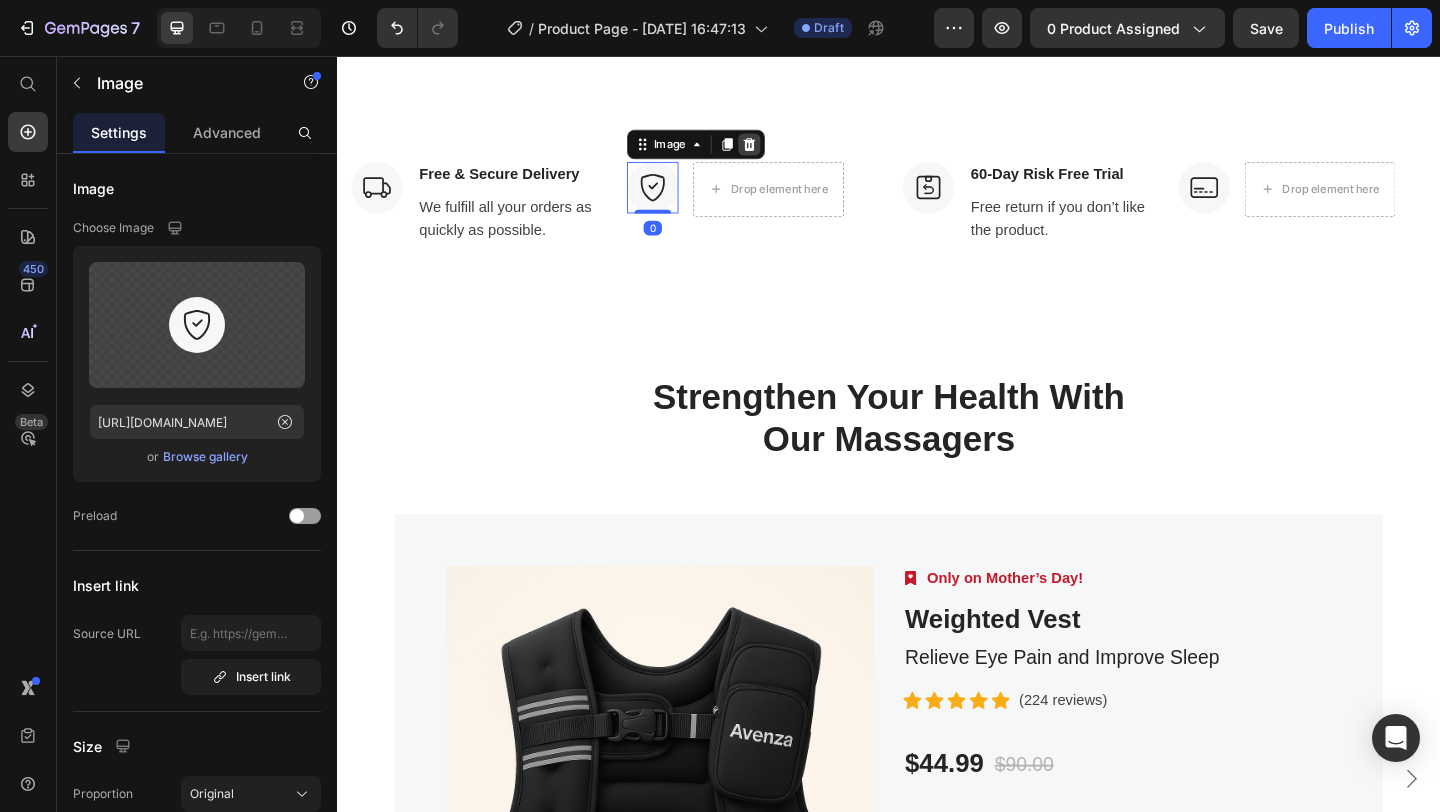 click 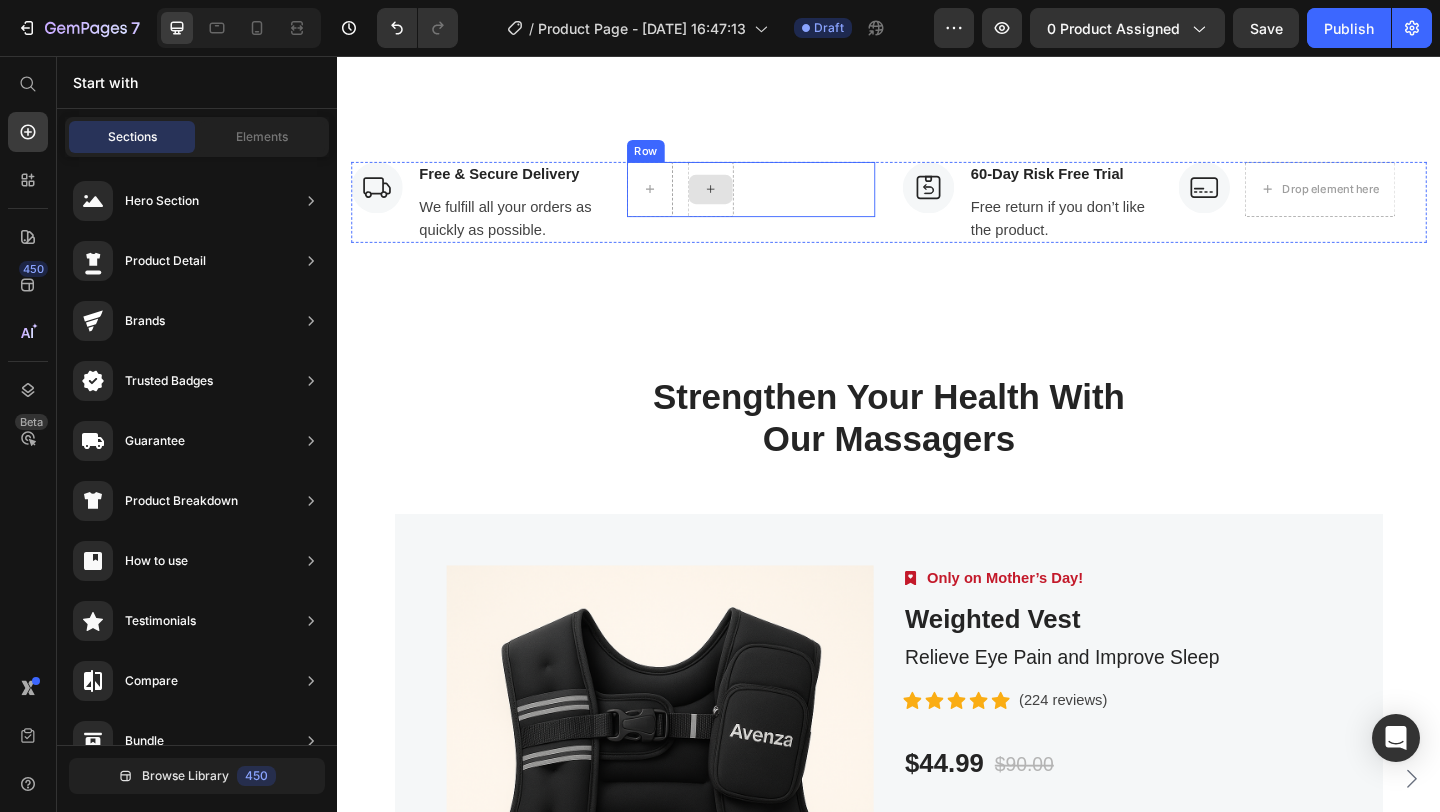 click at bounding box center [743, 201] 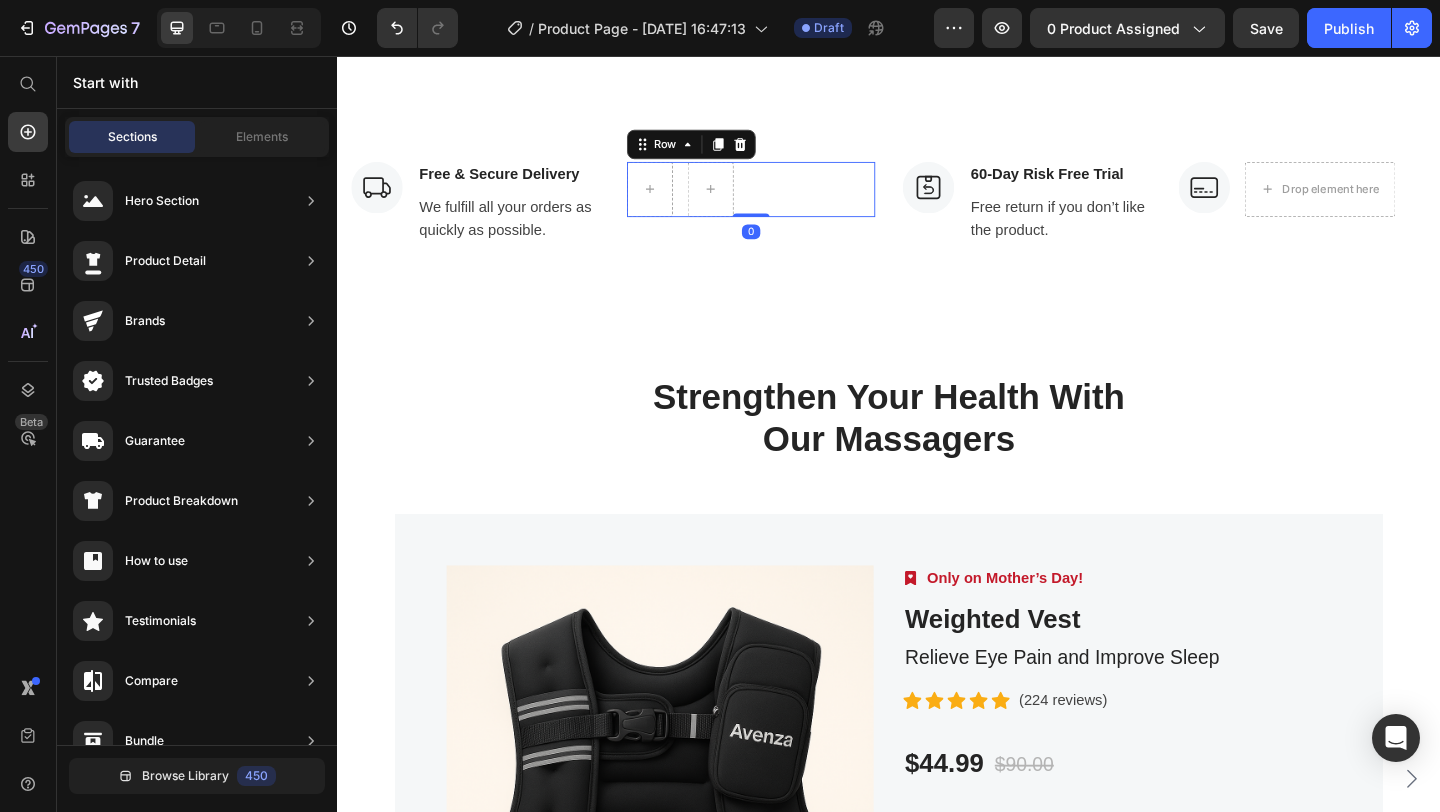 click on "Row   0" at bounding box center (787, 201) 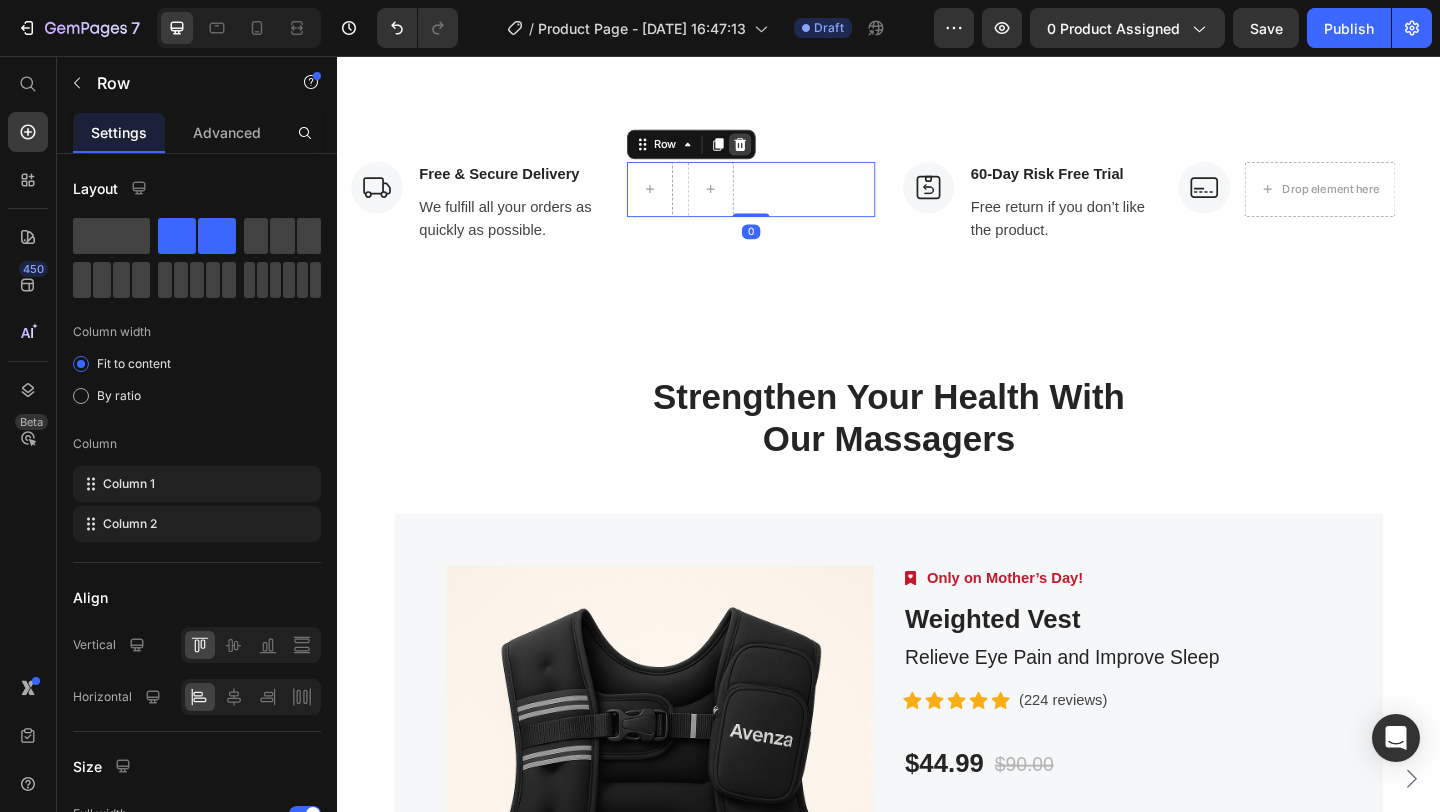 click 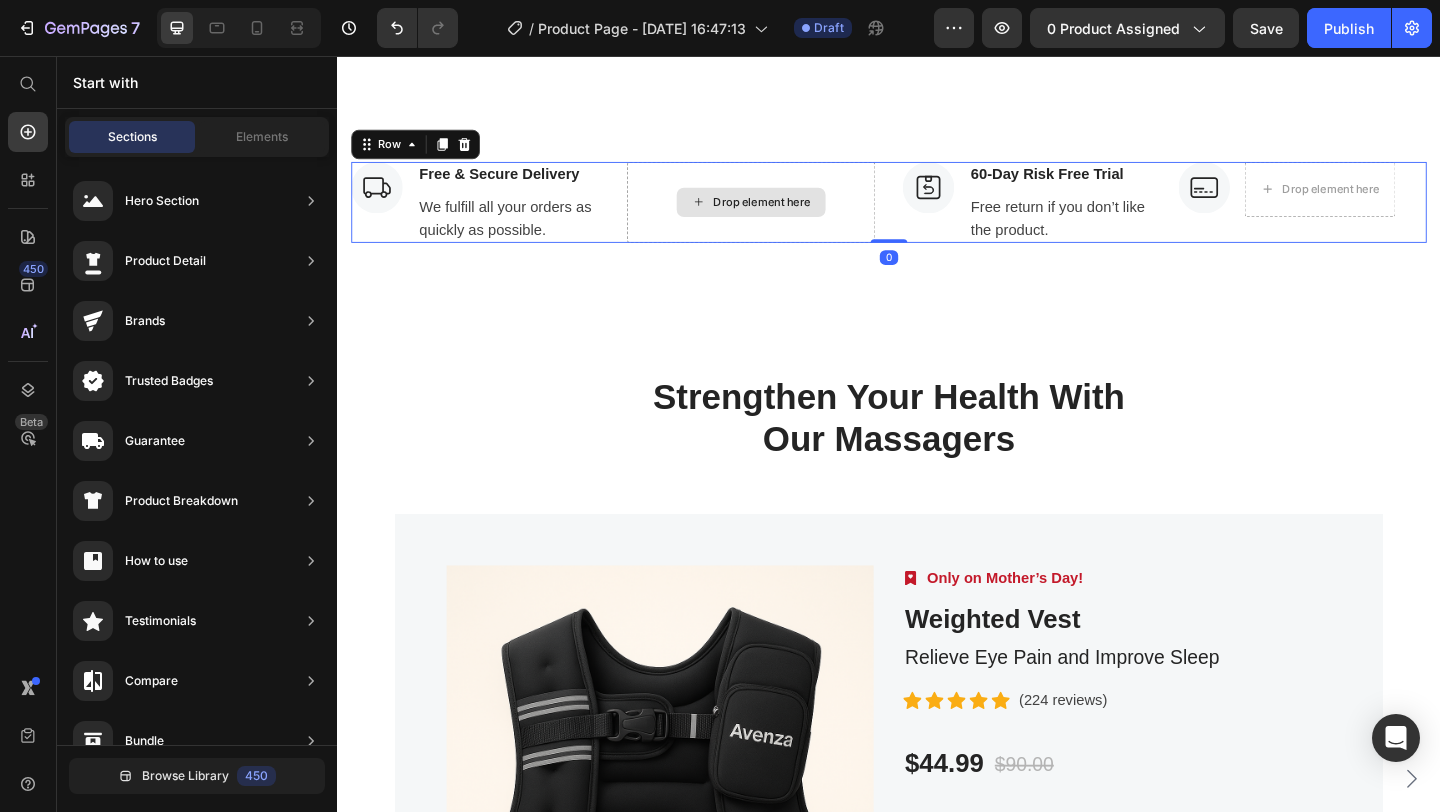 click on "Drop element here" at bounding box center [787, 215] 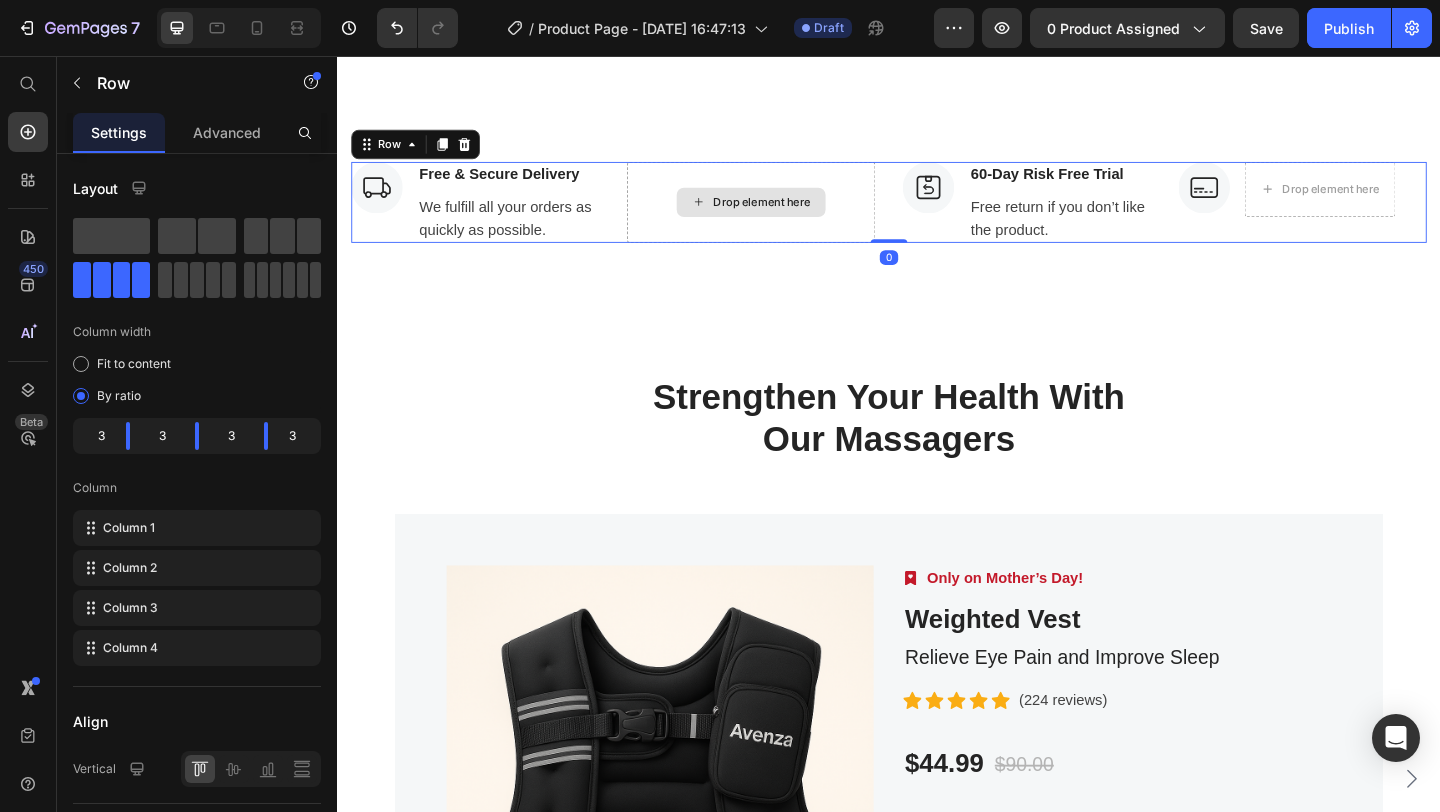 click on "Drop element here" at bounding box center [787, 215] 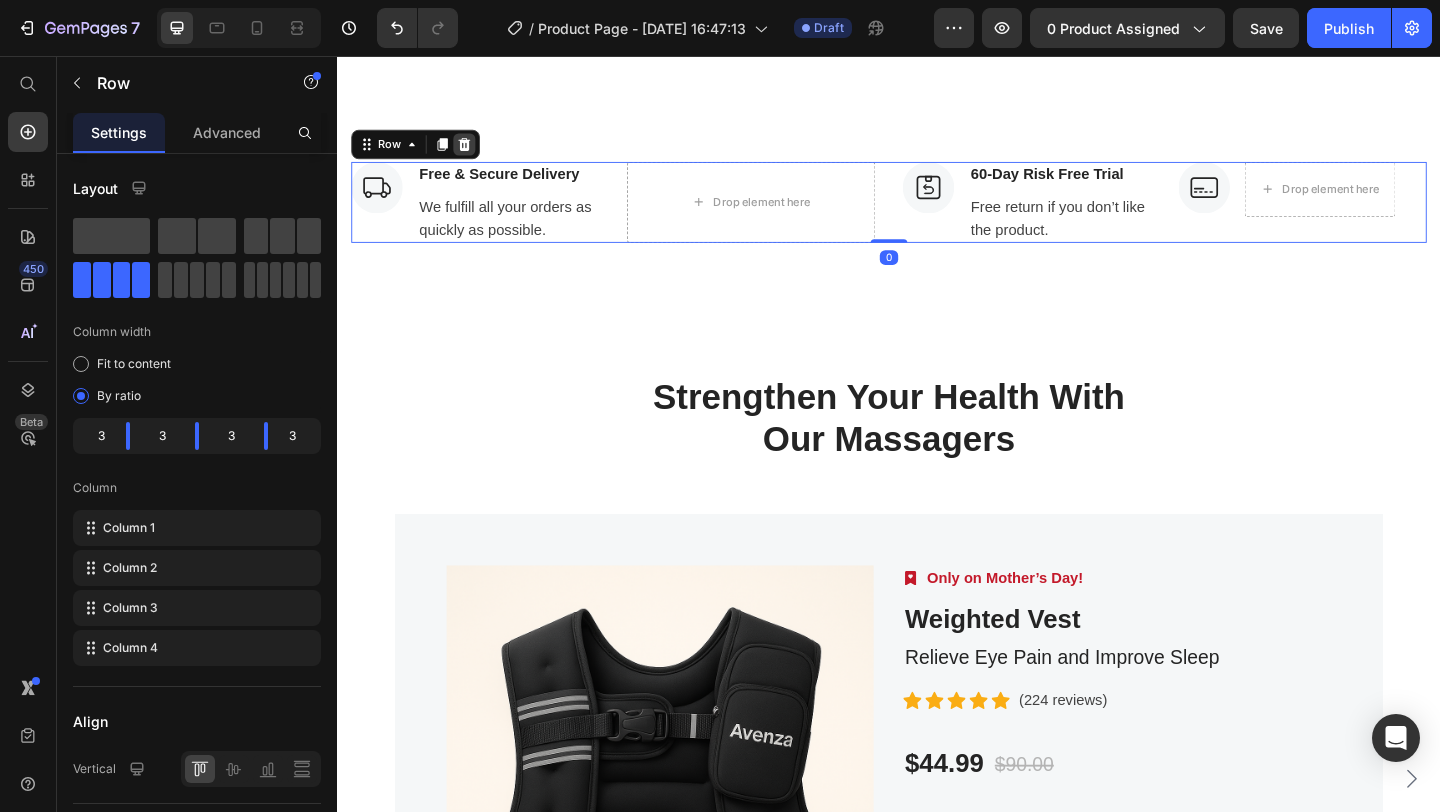 click 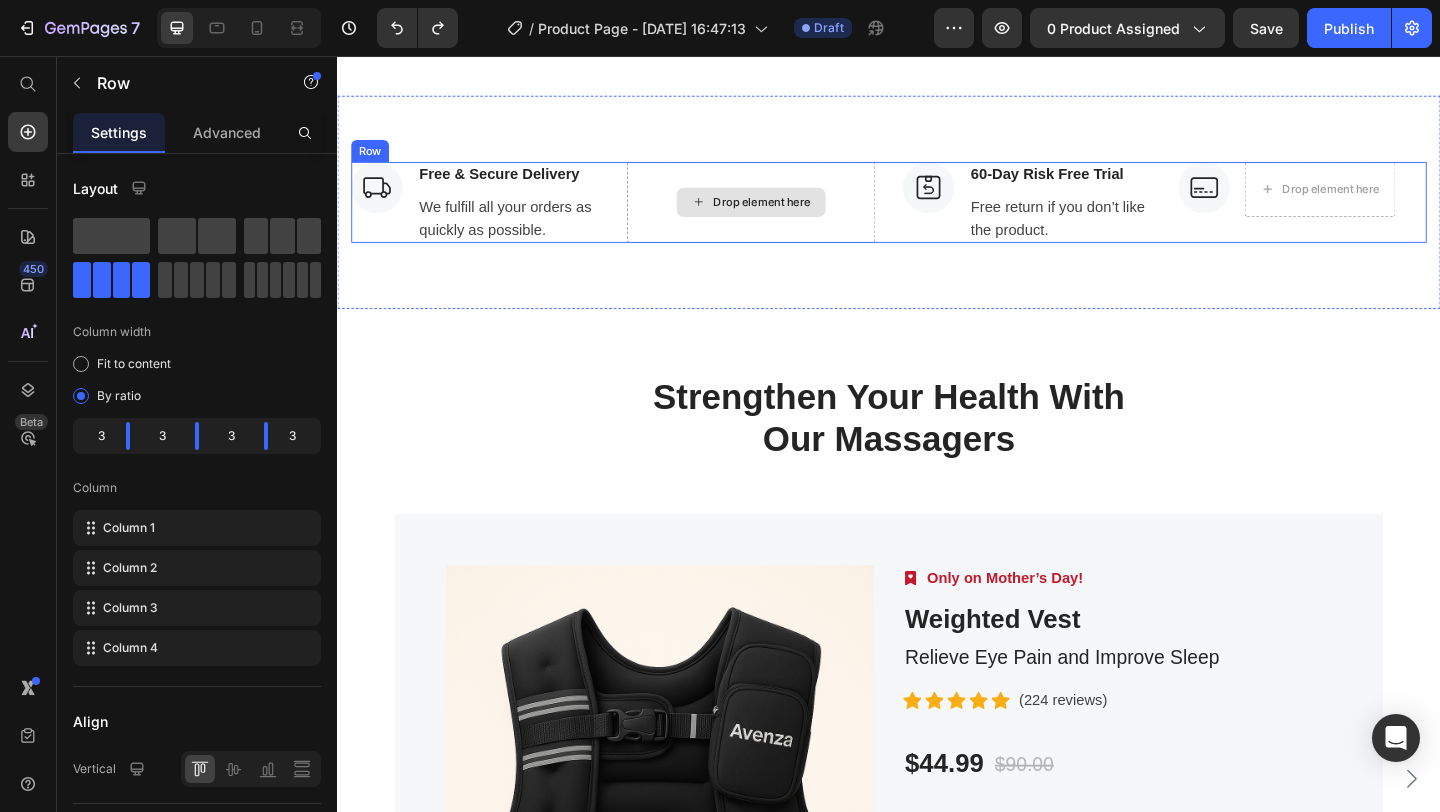 click on "Drop element here" at bounding box center (787, 215) 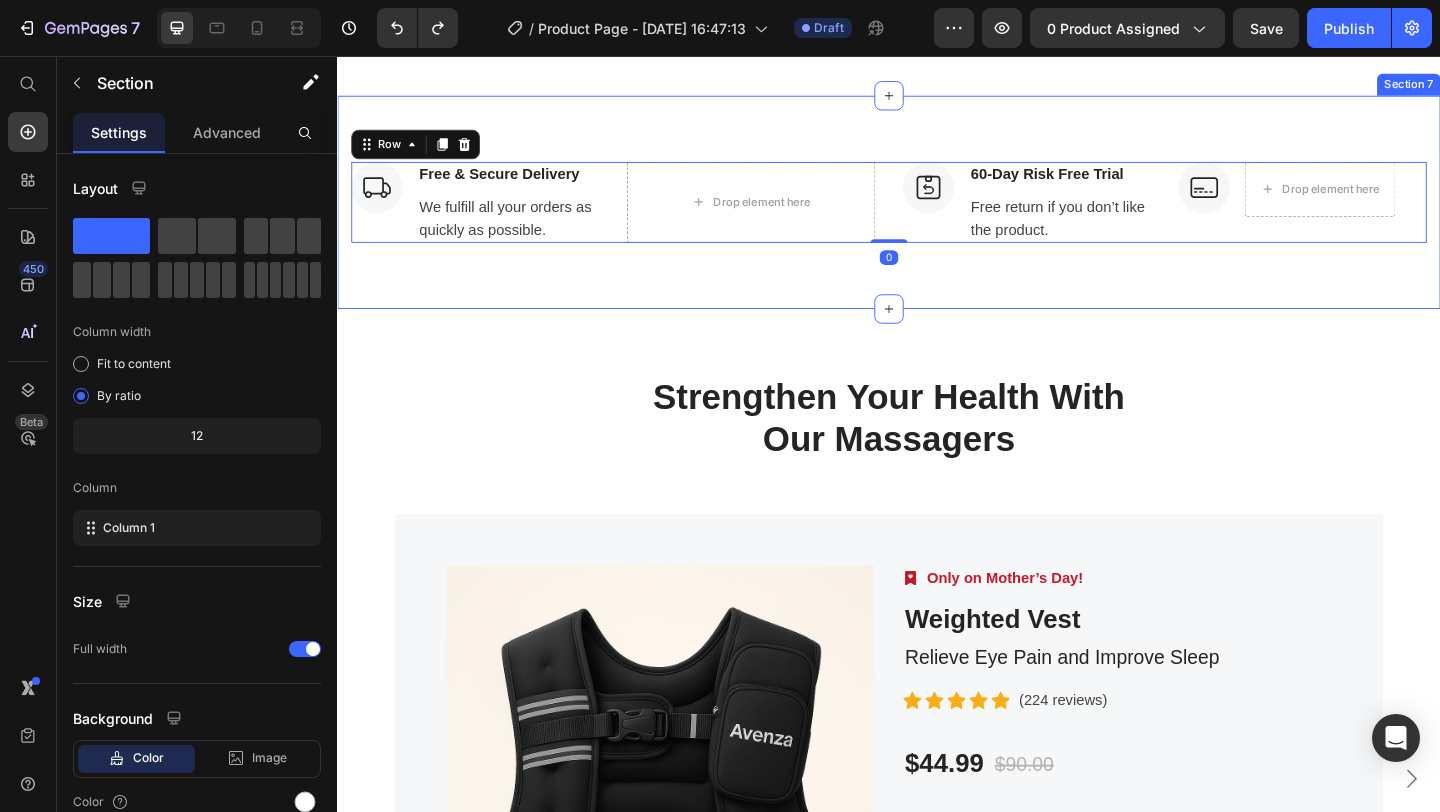 click on "Image Free & Secure Delivery Text block We fulfill all your orders as quickly as possible. Text block Row
Drop element here Image 60-Day Risk Free Trial Text block Free return if you don’t like the product. Text block Row Image
Drop element here Row Row   0 Section 7" at bounding box center [937, 215] 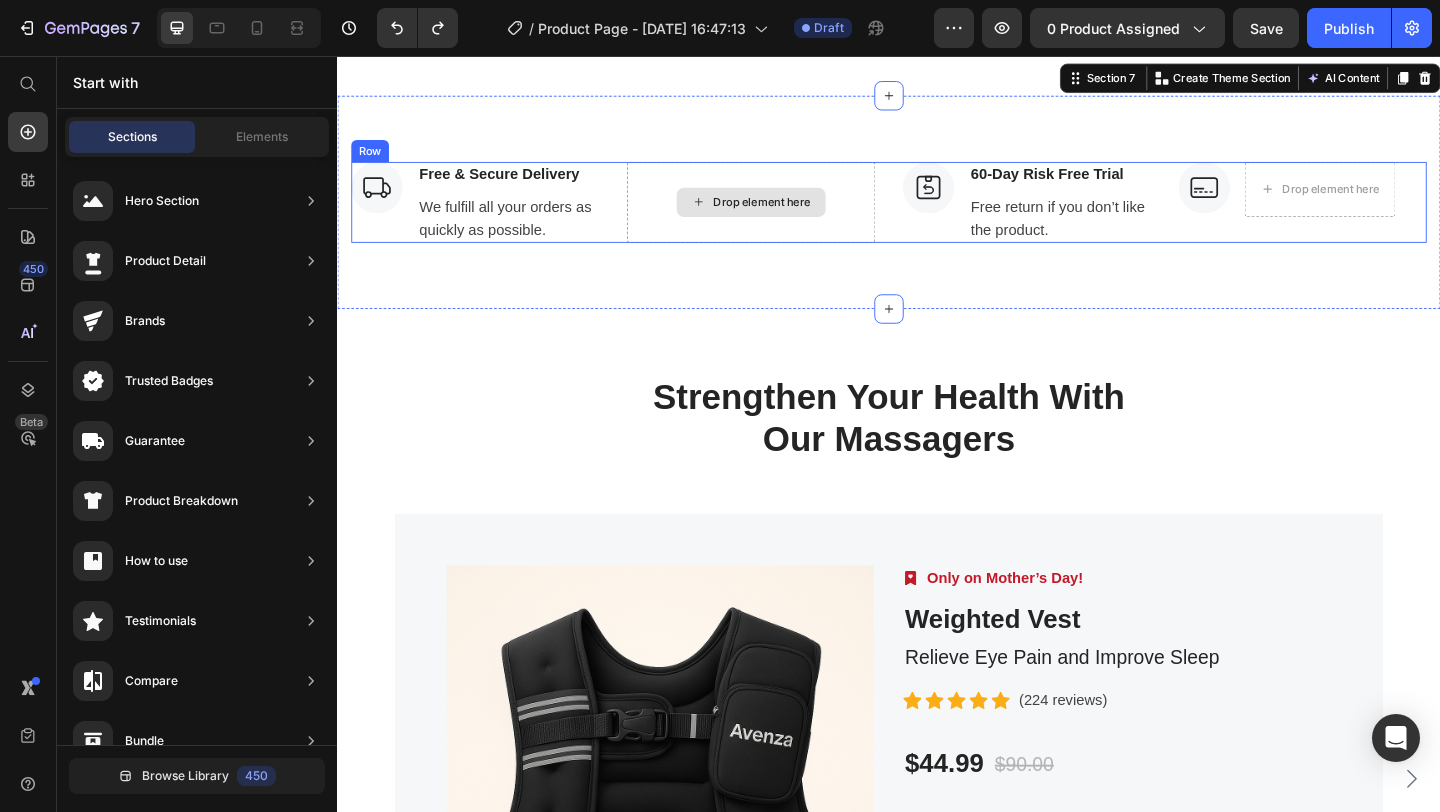 click on "Drop element here" at bounding box center [799, 215] 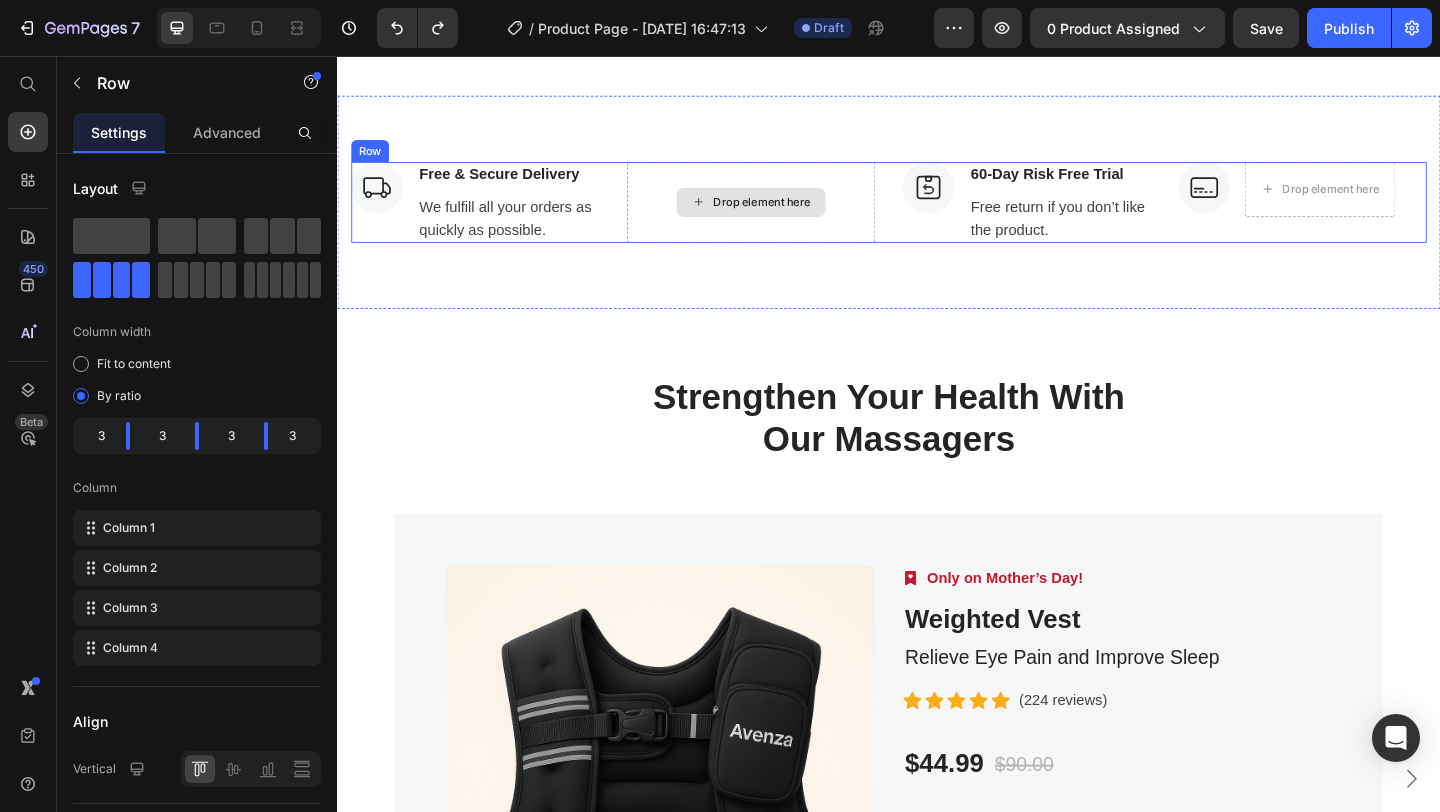 click on "Drop element here" at bounding box center (787, 215) 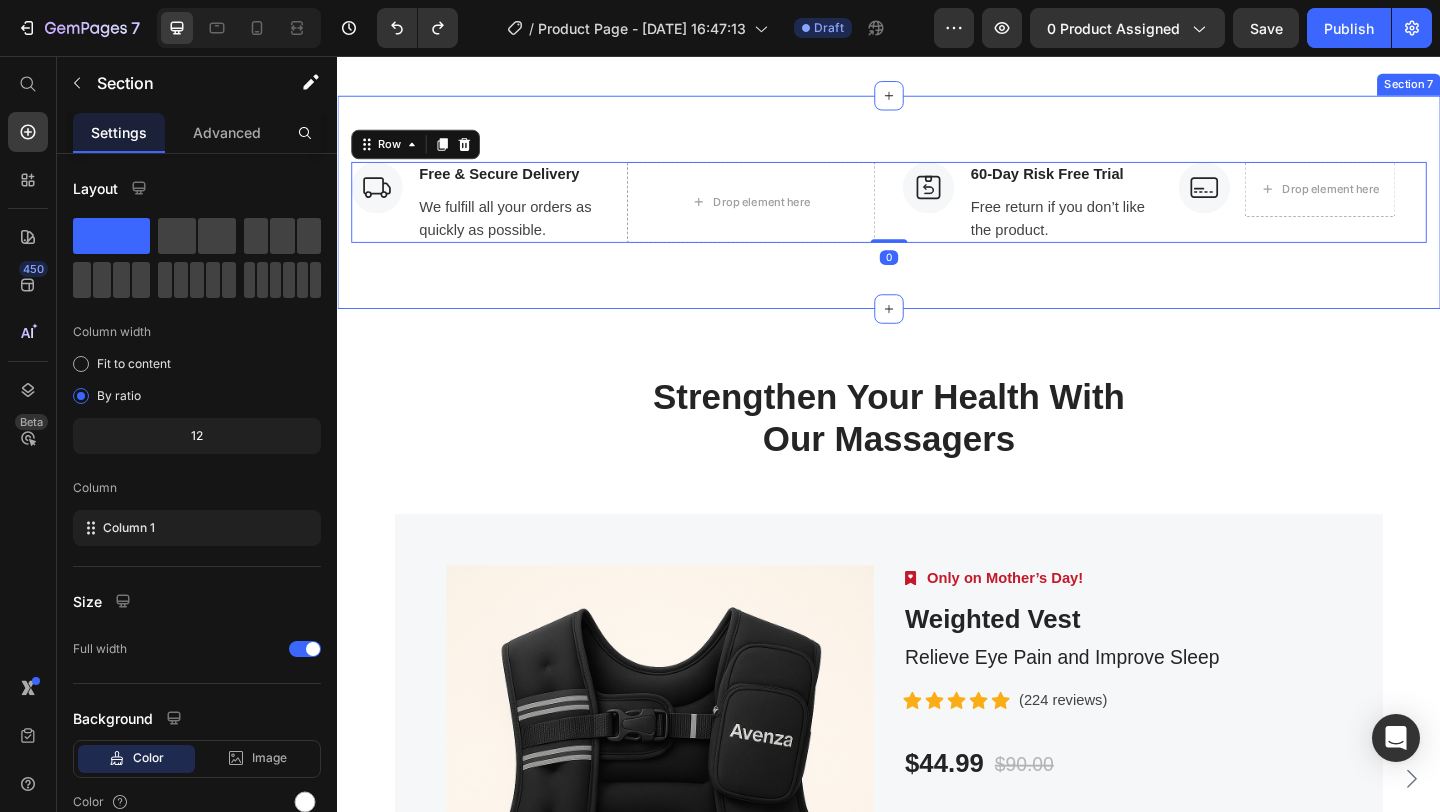 click on "Image Free & Secure Delivery Text block We fulfill all your orders as quickly as possible. Text block Row
Drop element here Image 60-Day Risk Free Trial Text block Free return if you don’t like the product. Text block Row Image
Drop element here Row Row   0 Section 7" at bounding box center (937, 215) 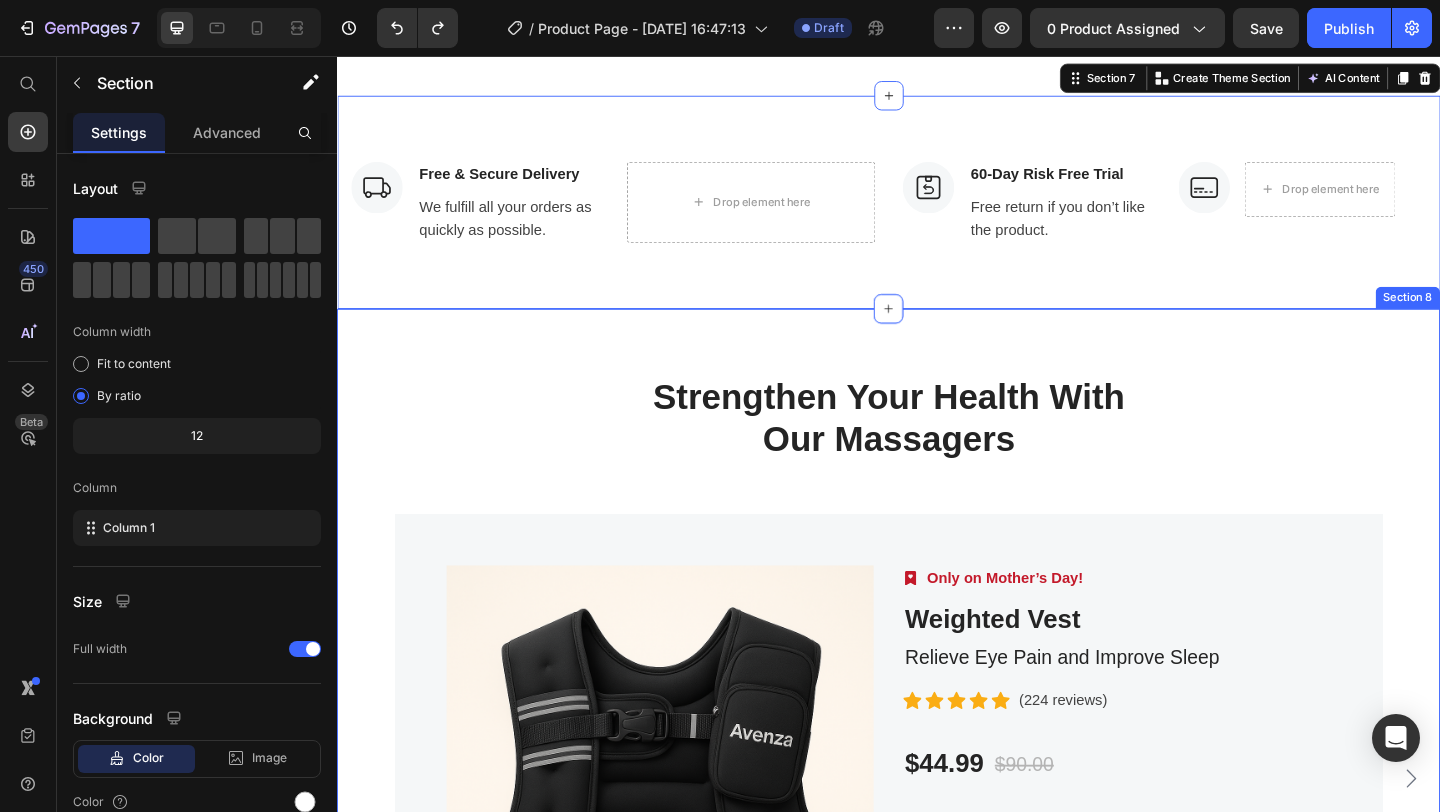 click on "Strengthen Your Health With  Our Massagers Heading Row
Product Images Image Only on Mother’s Day! Text block Row Weighted Vest (P) Title Relieve Eye Pain and Improve Sleep Text block                Icon                Icon                Icon                Icon                Icon Icon List Hoz (224 reviews) Text block Row $44.99 (P) Price $90.00 (P) Price Row Buy Now (P) Cart Button Row Product Product Images Image Only on Mother’s Day! Text block Row Weighted Vest (P) Title Relieve Eye Pain and Improve Sleep Text block                Icon                Icon                Icon                Icon                Icon Icon List Hoz (224 reviews) Text block Row $44.99 (P) Price $90.00 (P) Price Row Buy Now (P) Cart Button Row Product Product Images Image Only on Mother’s Day! Text block Row Weighted Vest (P) Title Relieve Eye Pain and Improve Sleep Text block                Icon                Icon                Icon                Icon                Icon Icon List Hoz (224 reviews)" at bounding box center (937, 767) 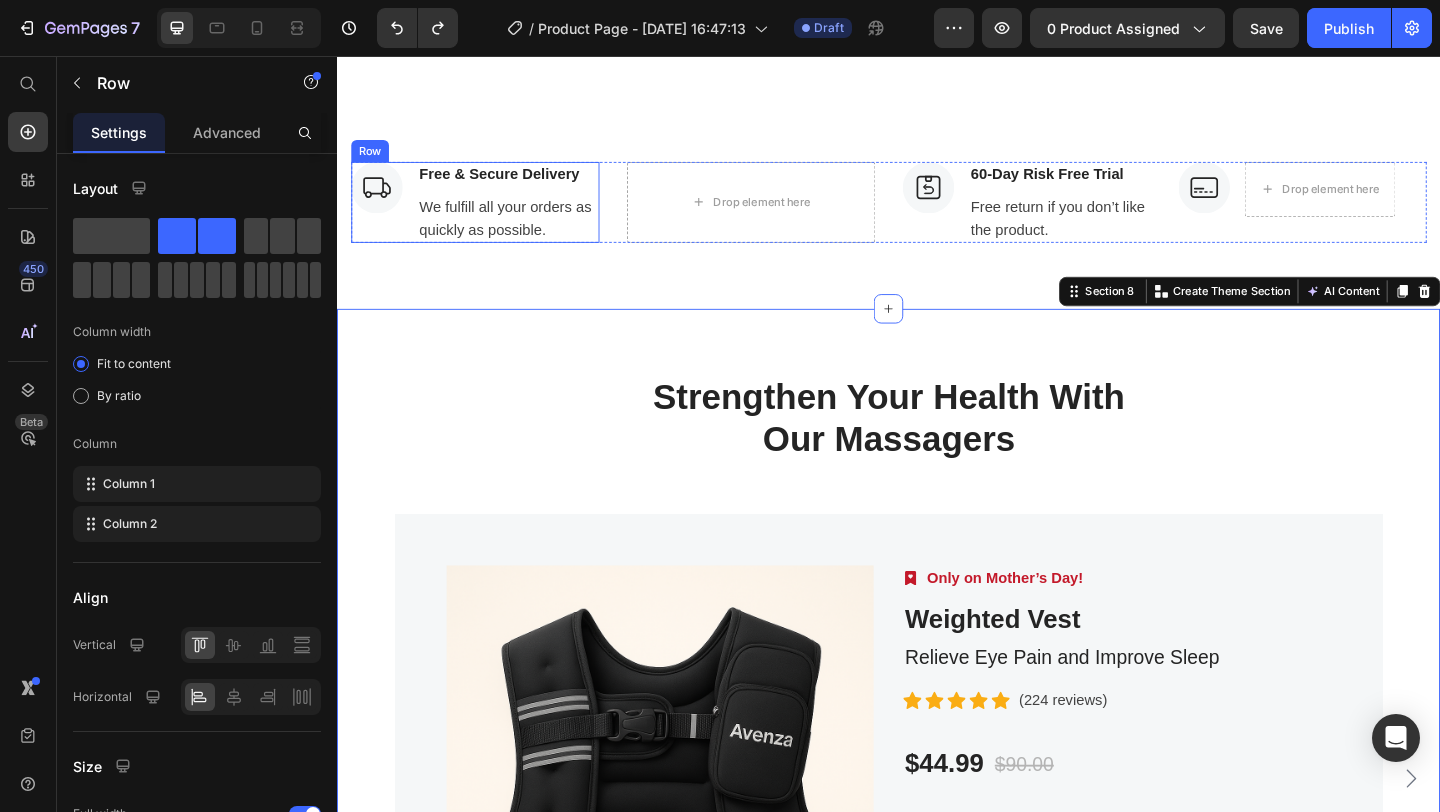 click on "Image" at bounding box center [380, 215] 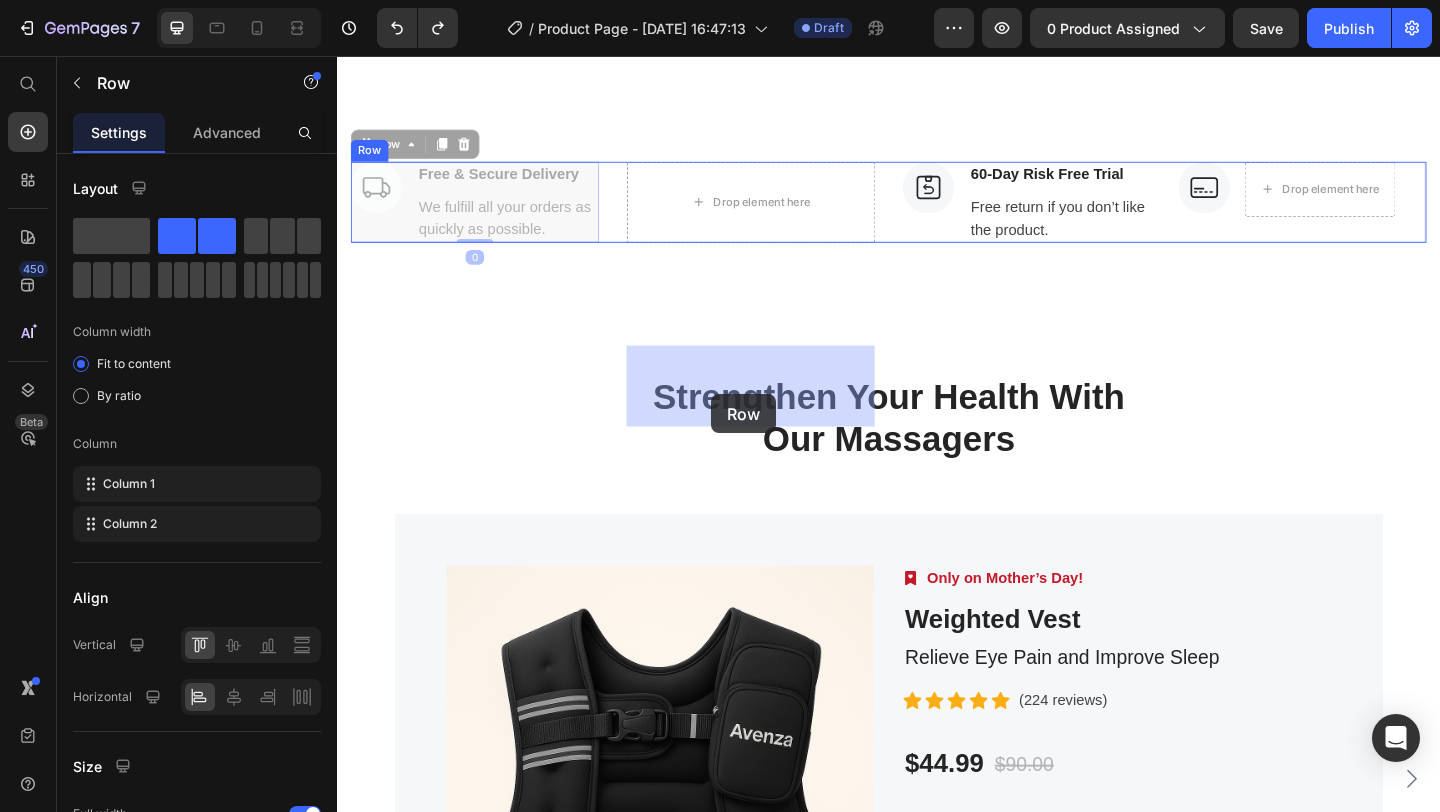 drag, startPoint x: 392, startPoint y: 444, endPoint x: 744, endPoint y: 424, distance: 352.56772 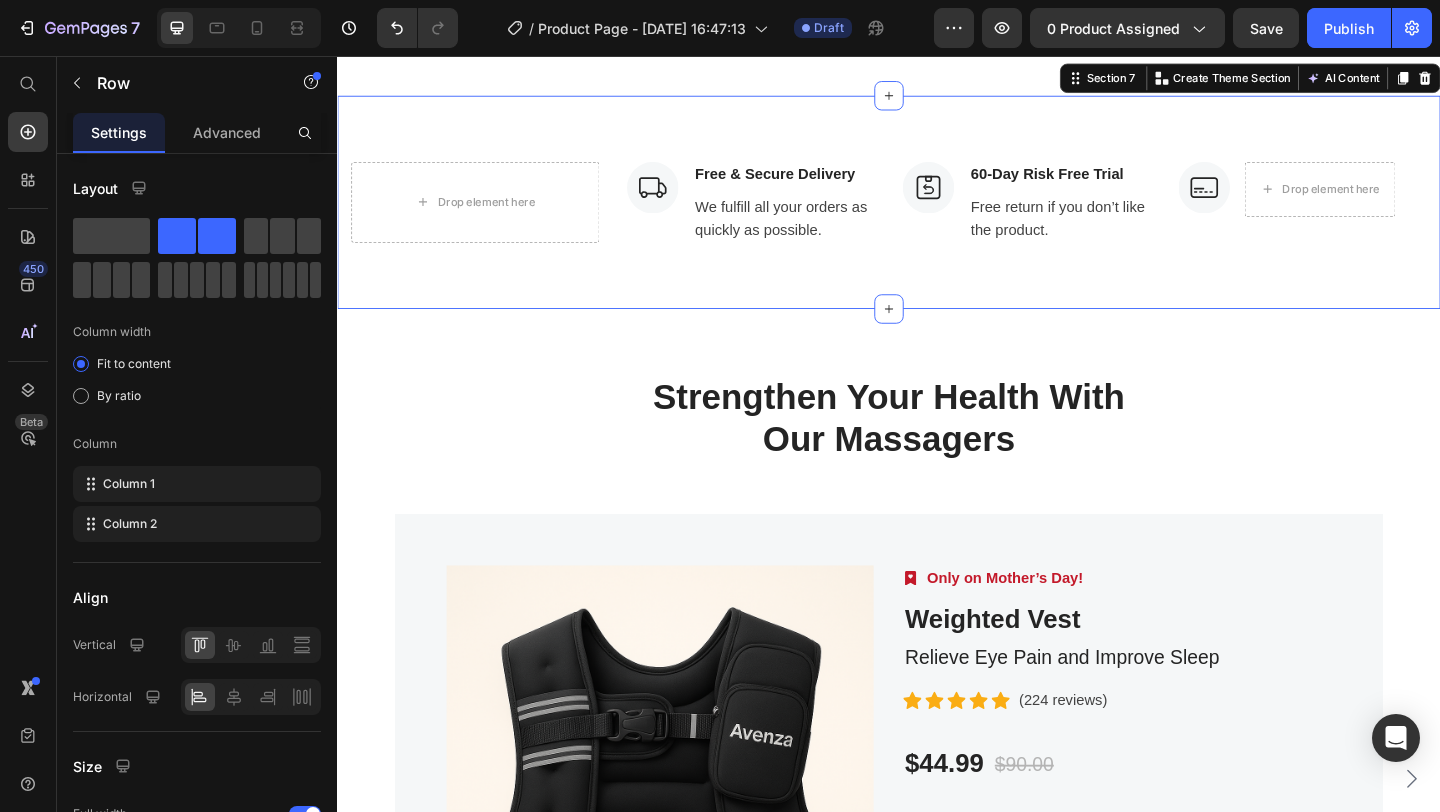 click on "Drop element here Image Free & Secure Delivery Text block We fulfill all your orders as quickly as possible. Text block Row Image 60-Day Risk Free Trial Text block Free return if you don’t like the product. Text block Row Image
Drop element here Row Row Section 7   You can create reusable sections Create Theme Section AI Content Write with GemAI What would you like to describe here? Tone and Voice Persuasive Product Weighted Vest Show more Generate" at bounding box center (937, 215) 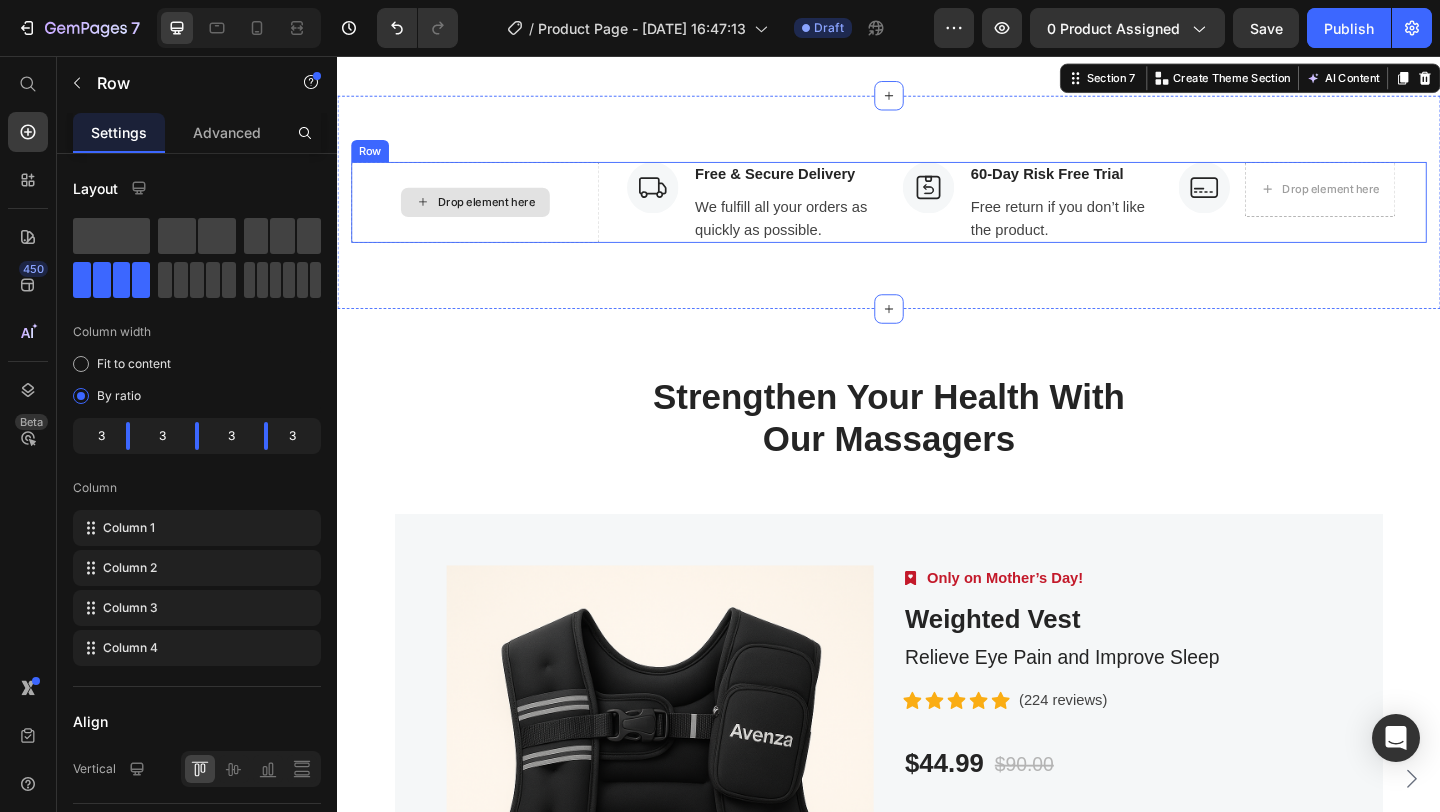 click on "Drop element here" at bounding box center (487, 215) 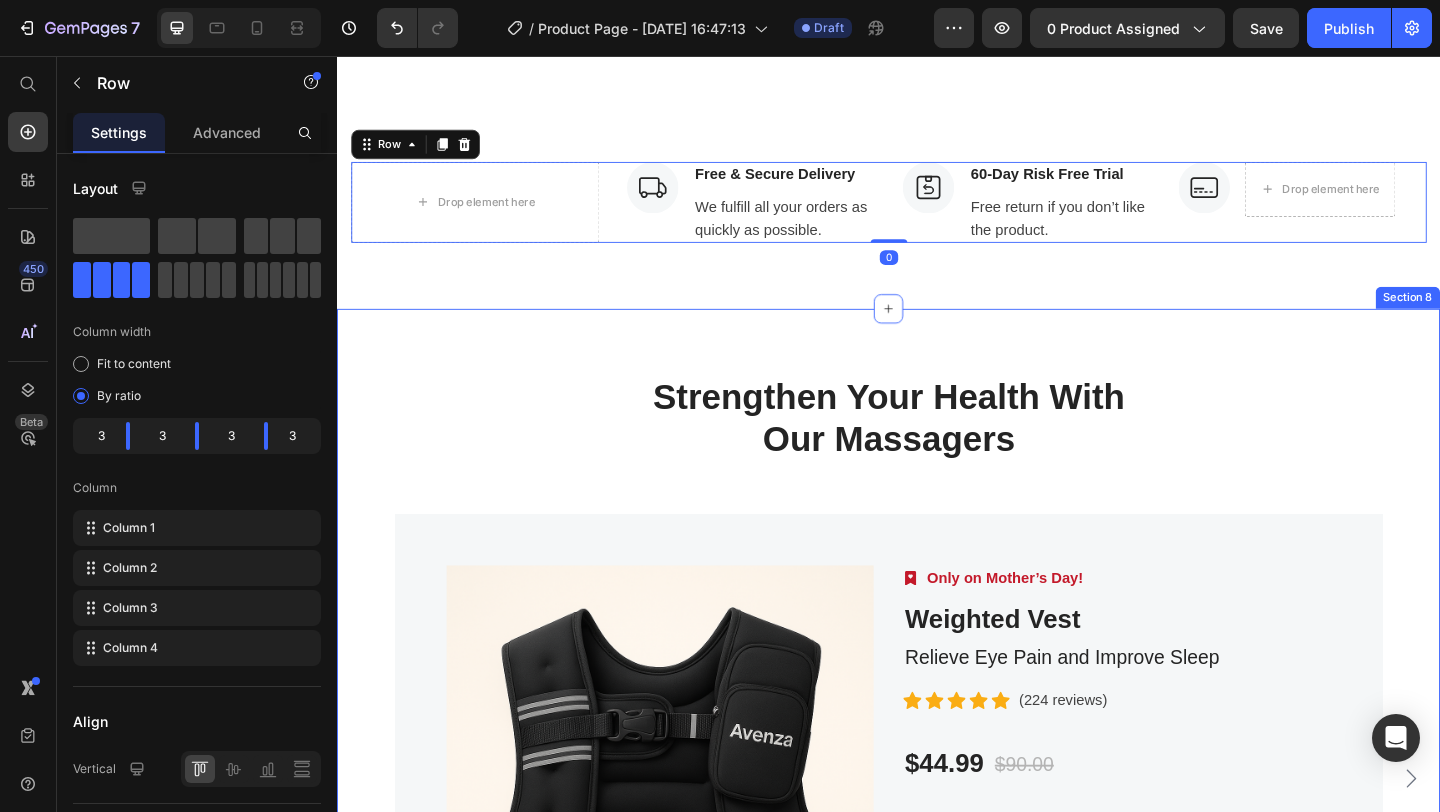 click on "Strengthen Your Health With  Our Massagers Heading Row
Product Images Image Only on Mother’s Day! Text block Row Weighted Vest (P) Title Relieve Eye Pain and Improve Sleep Text block                Icon                Icon                Icon                Icon                Icon Icon List Hoz (224 reviews) Text block Row $44.99 (P) Price $90.00 (P) Price Row Buy Now (P) Cart Button Row Product Product Images Image Only on Mother’s Day! Text block Row Weighted Vest (P) Title Relieve Eye Pain and Improve Sleep Text block                Icon                Icon                Icon                Icon                Icon Icon List Hoz (224 reviews) Text block Row $44.99 (P) Price $90.00 (P) Price Row Buy Now (P) Cart Button Row Product Product Images Image Only on Mother’s Day! Text block Row Weighted Vest (P) Title Relieve Eye Pain and Improve Sleep Text block                Icon                Icon                Icon                Icon                Icon Icon List Hoz (224 reviews)" at bounding box center (937, 767) 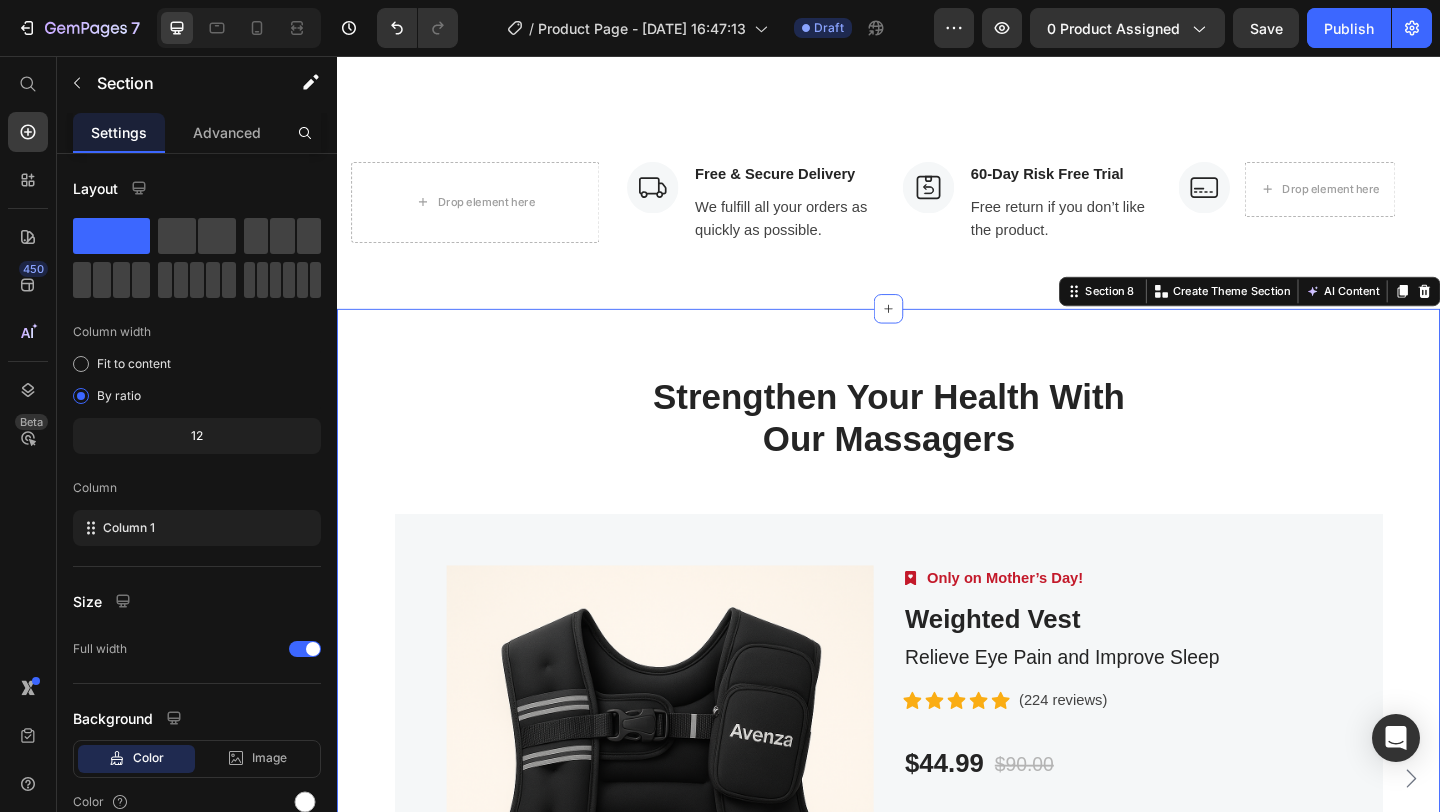click on "Strengthen Your Health With  Our Massagers Heading Row
Product Images Image Only on Mother’s Day! Text block Row Weighted Vest (P) Title Relieve Eye Pain and Improve Sleep Text block                Icon                Icon                Icon                Icon                Icon Icon List Hoz (224 reviews) Text block Row $44.99 (P) Price $90.00 (P) Price Row Buy Now (P) Cart Button Row Product Product Images Image Only on Mother’s Day! Text block Row Weighted Vest (P) Title Relieve Eye Pain and Improve Sleep Text block                Icon                Icon                Icon                Icon                Icon Icon List Hoz (224 reviews) Text block Row $44.99 (P) Price $90.00 (P) Price Row Buy Now (P) Cart Button Row Product Product Images Image Only on Mother’s Day! Text block Row Weighted Vest (P) Title Relieve Eye Pain and Improve Sleep Text block                Icon                Icon                Icon                Icon                Icon Icon List Hoz (224 reviews)" at bounding box center (937, 767) 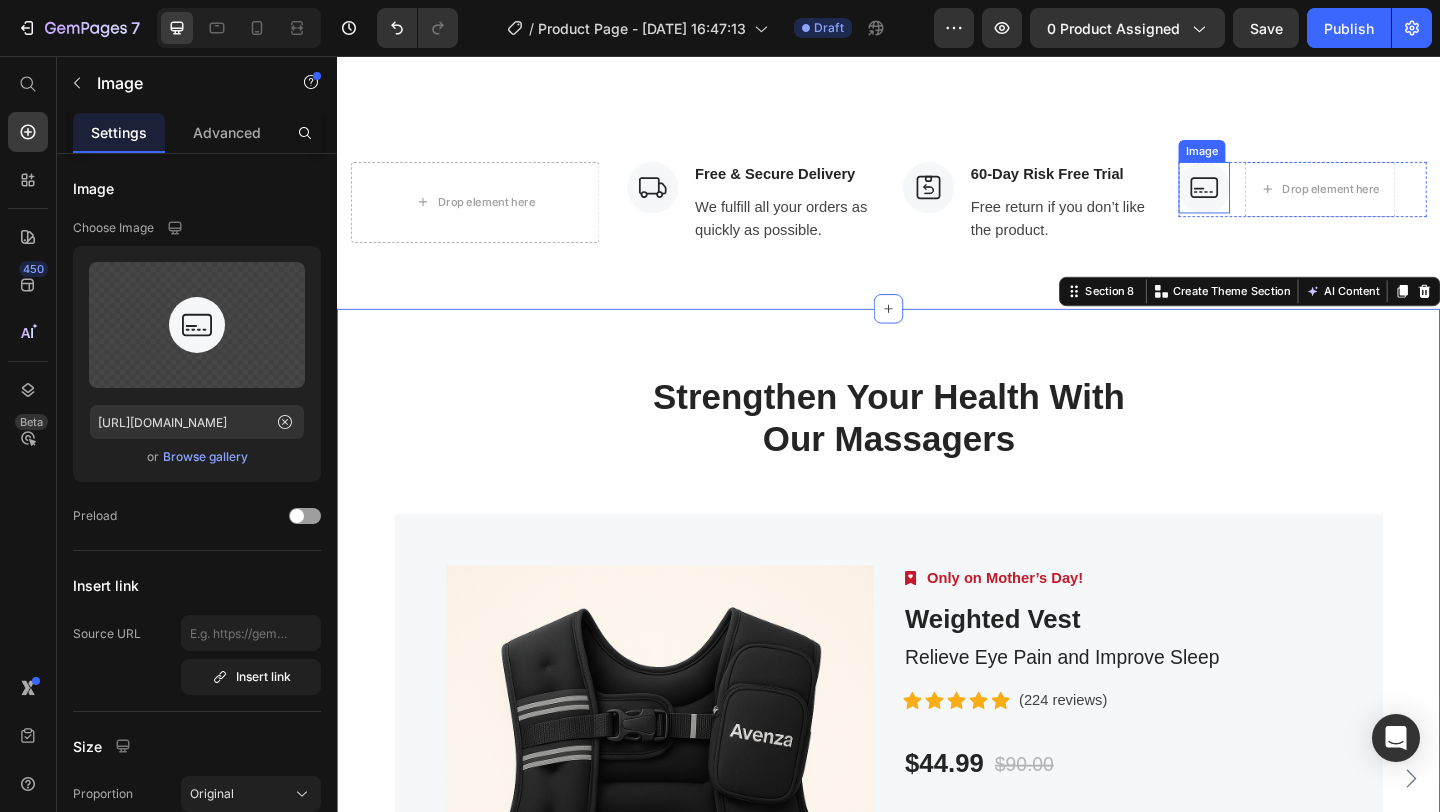 click at bounding box center (1280, 199) 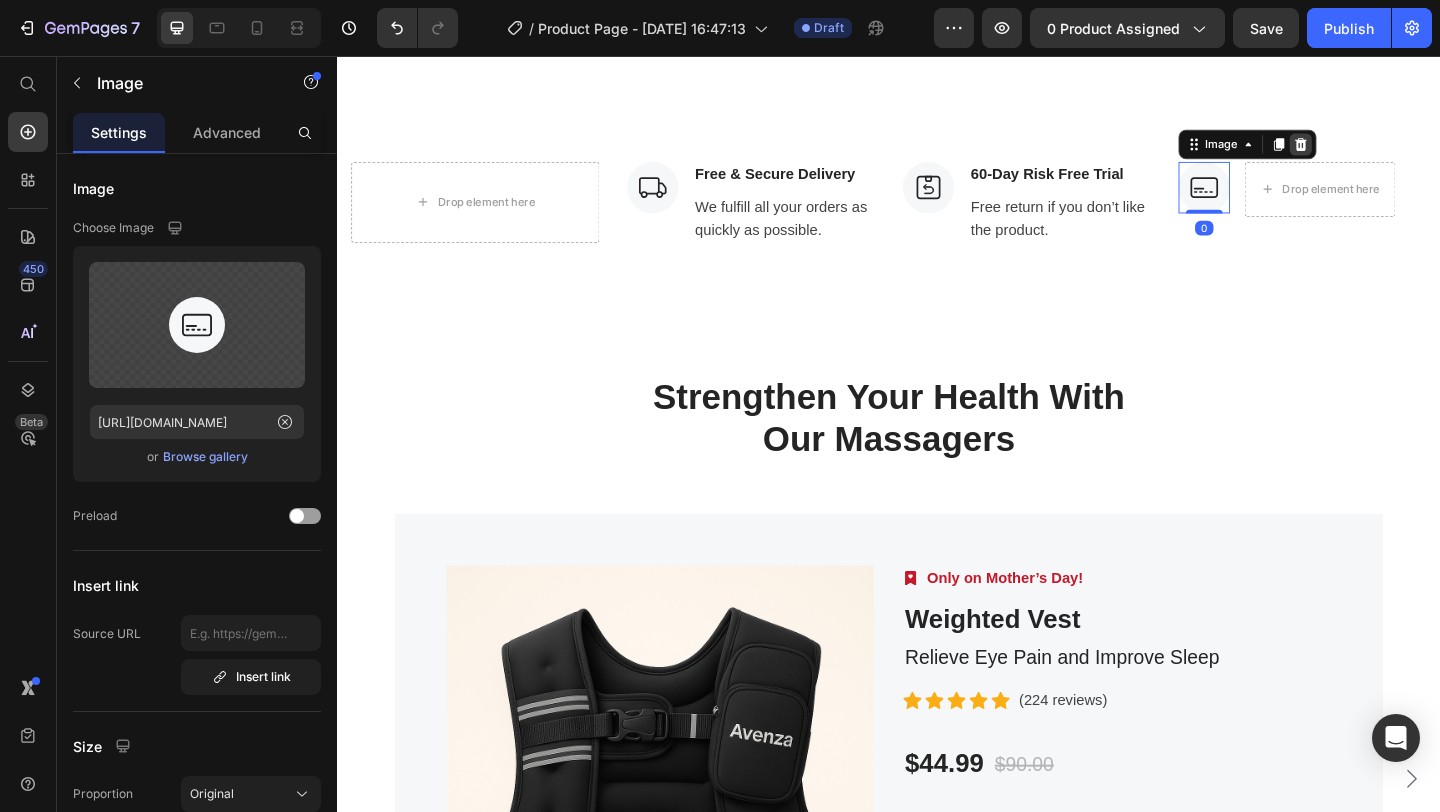 click 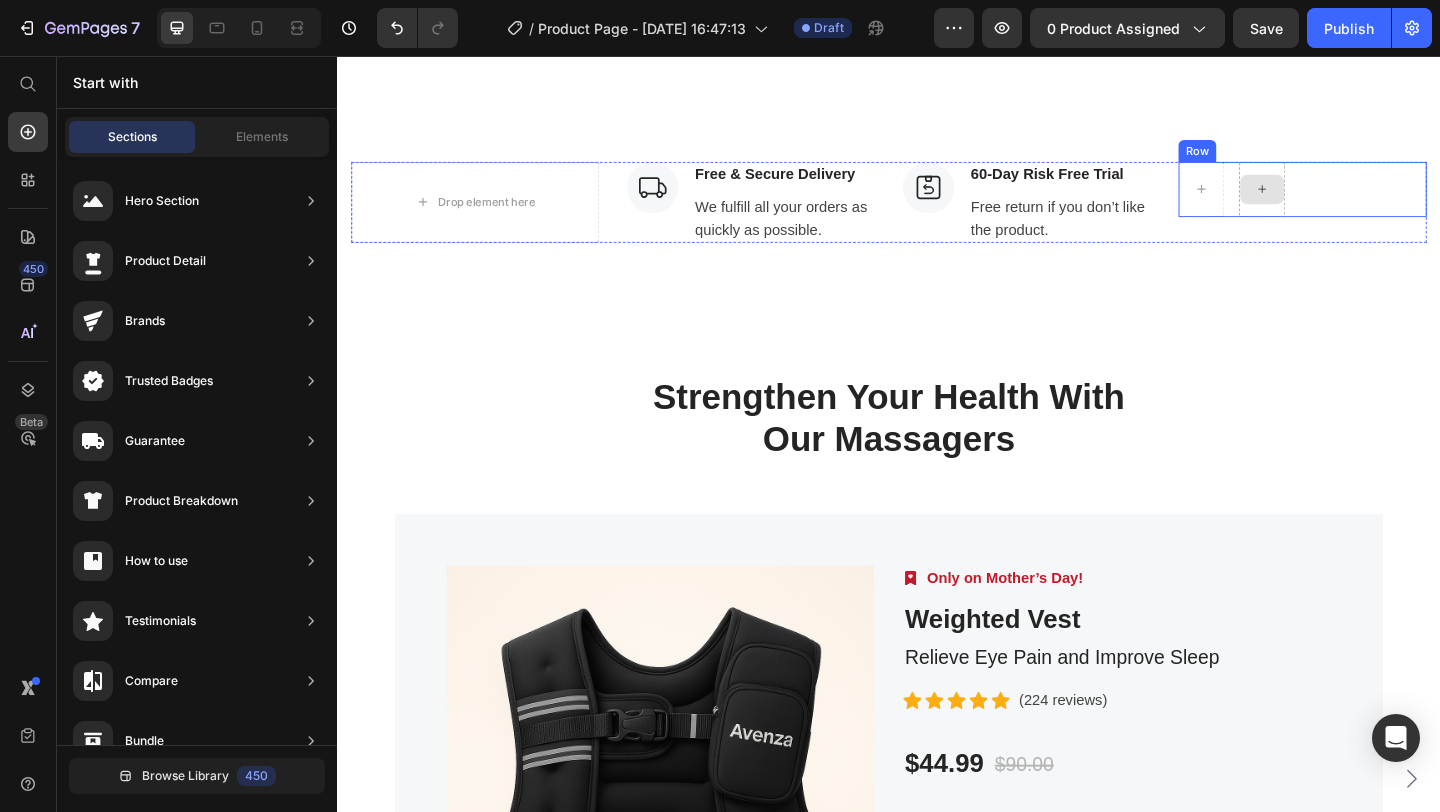 click at bounding box center [1343, 201] 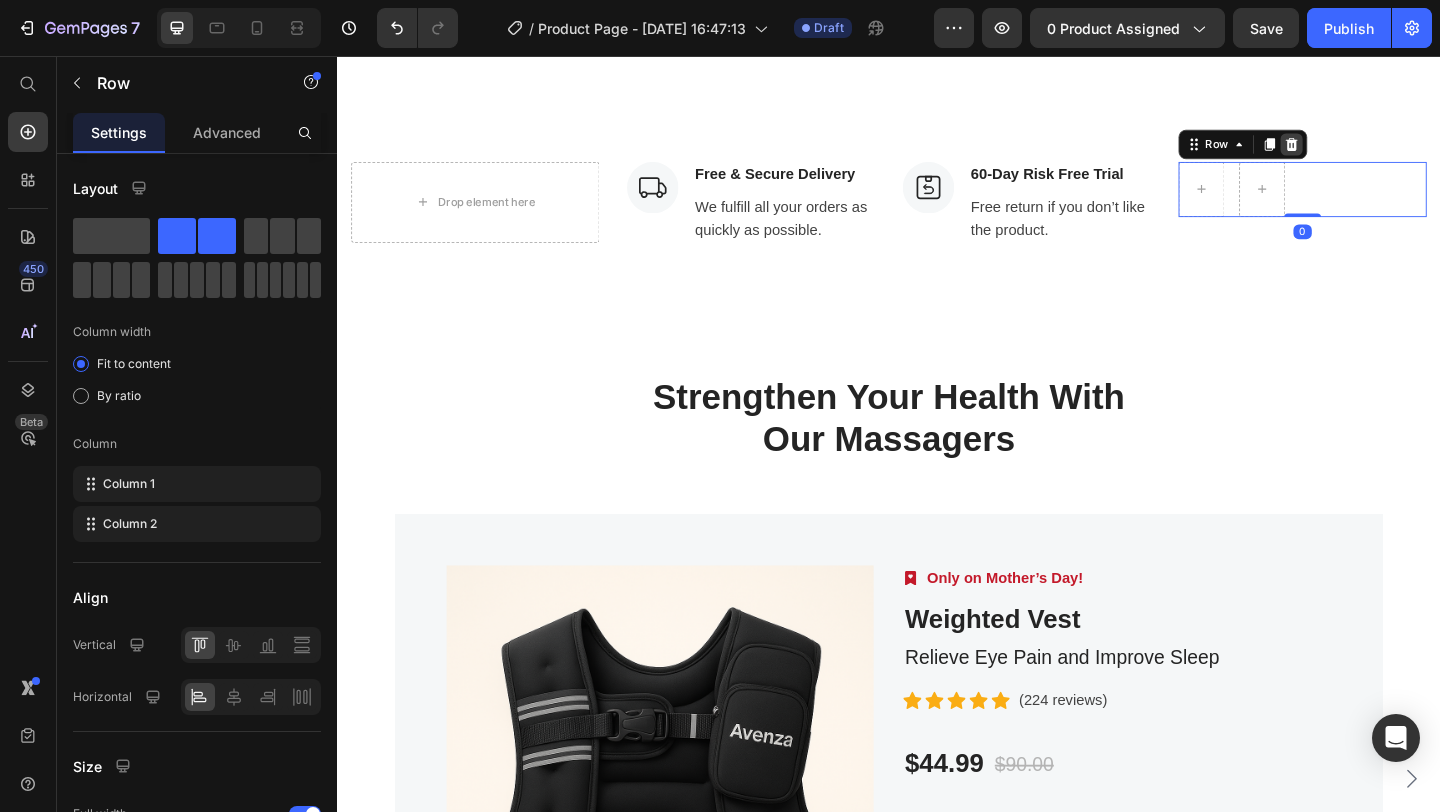 click 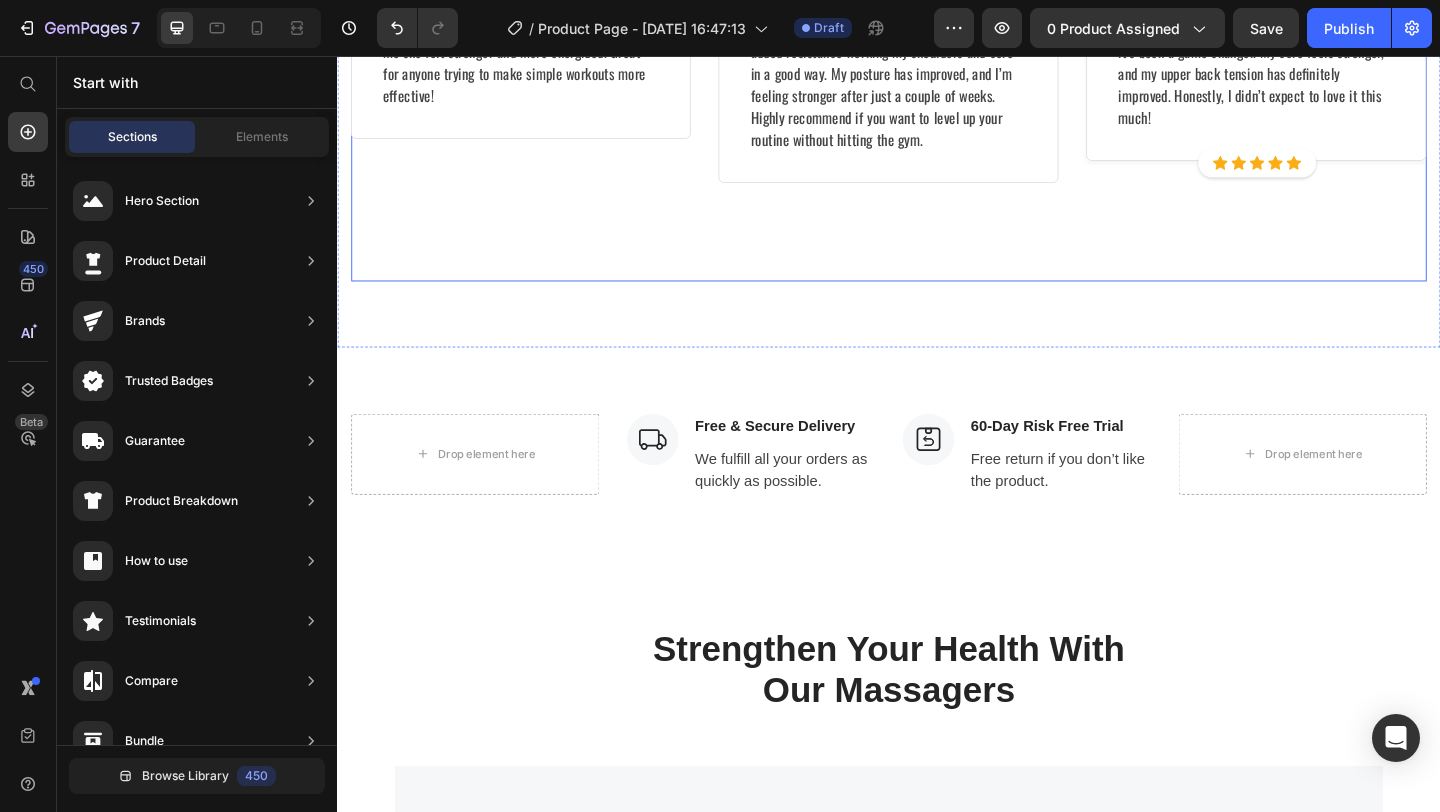 click on "Image Regina Moore Text block Image Row This was the perfect gift for my mom. She wears it on her morning walks and says her posture and back feel better already. After a few days, she told me she felt stronger and more energized. Great for anyone trying to make simple workouts more effective! Text block Row Row Image Ned Jacobs Text block Image Row  I bought this for myself to make my daily walks and bodyweight workouts more challenging — and it’s made a huge difference. I instantly felt the added resistance working my shoulders and core in a good way. My posture has improved, and I’m feeling stronger after just a couple of weeks. Highly recommend if you want to level up your routine without hitting the gym. Text block Row Row Image Sabrina Miller Text block Image Row Text block Row                Icon                Icon                Icon                Icon                Icon Icon List Hoz Row                Icon                Icon                Icon                Icon                Icon Row" at bounding box center (937, 92) 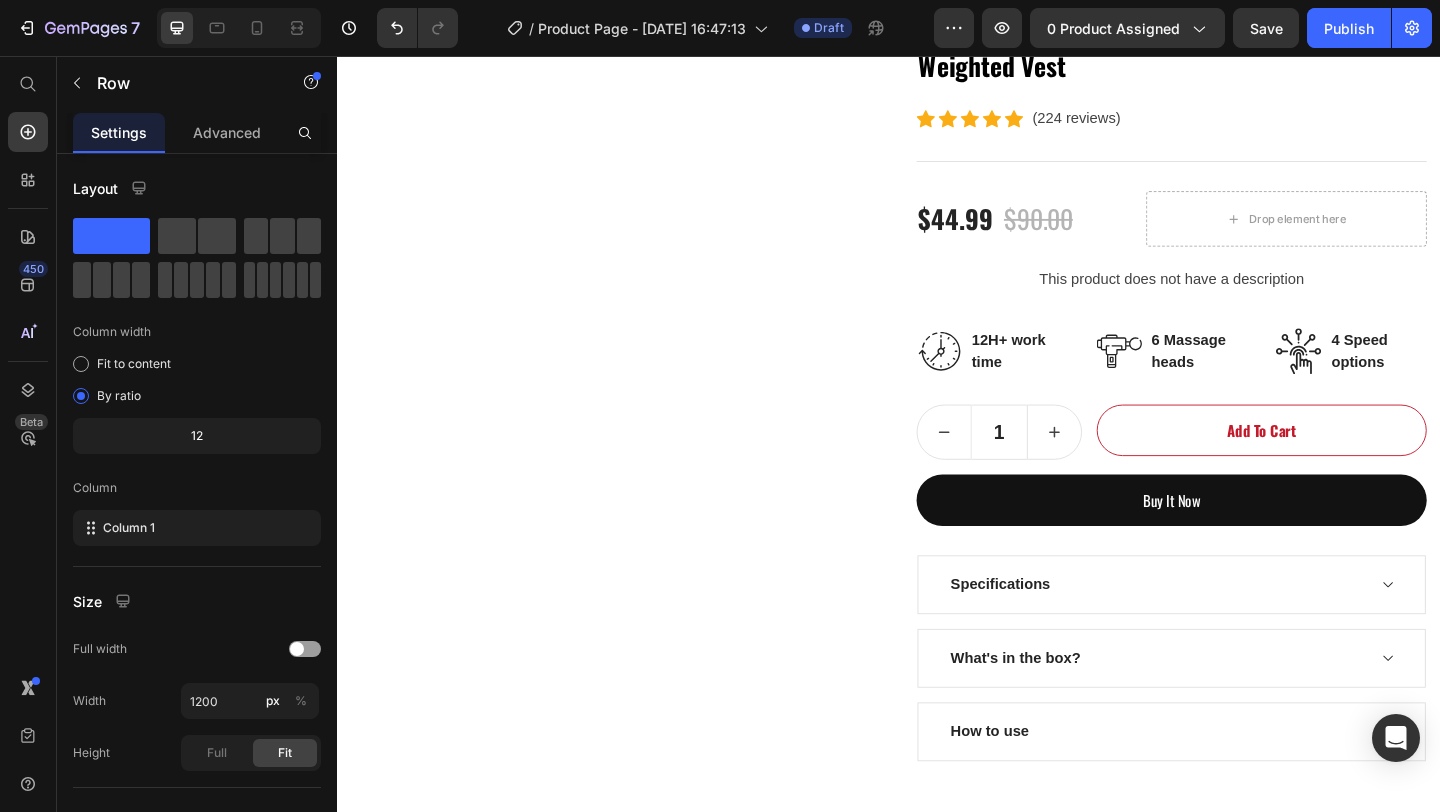 scroll, scrollTop: 140, scrollLeft: 0, axis: vertical 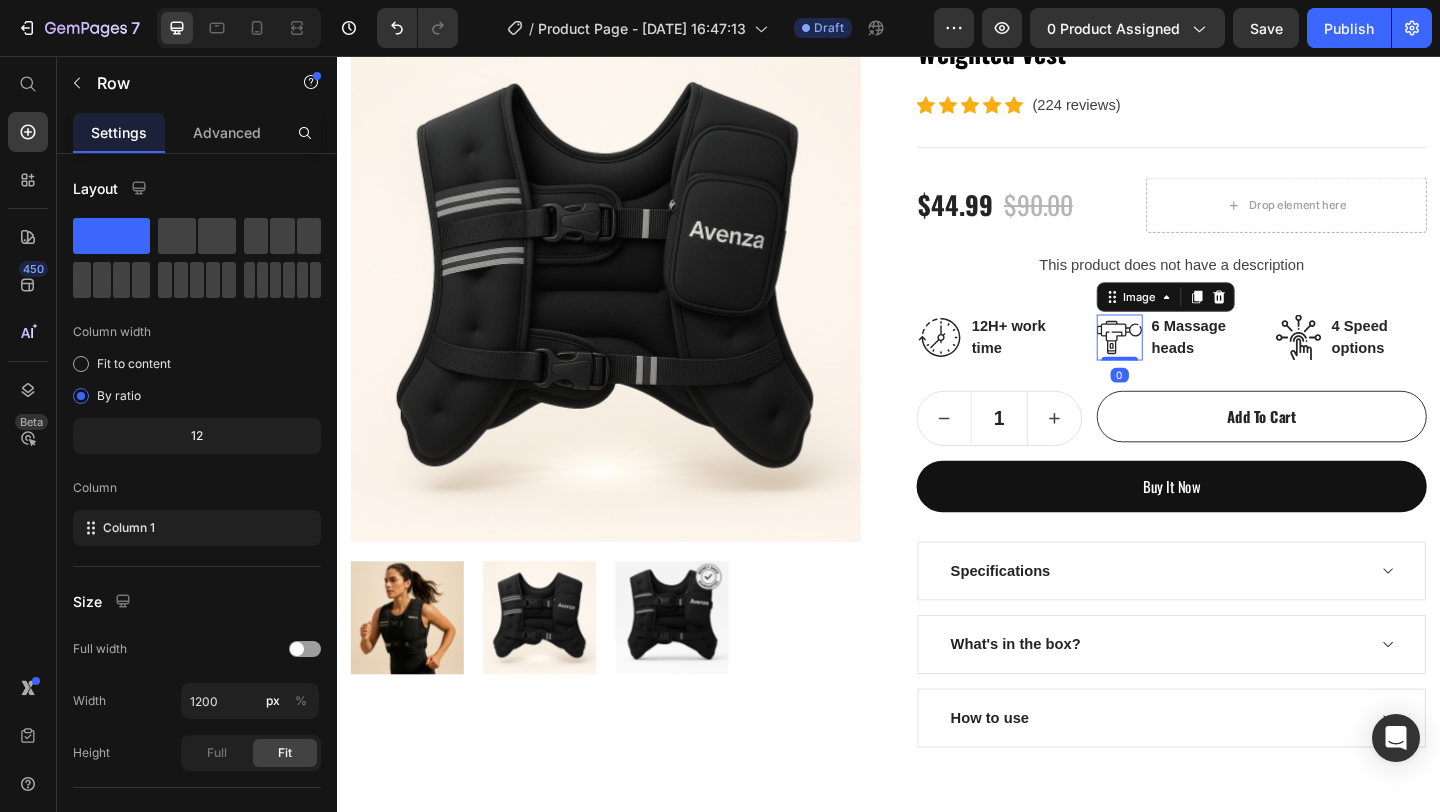 click at bounding box center (1188, 361) 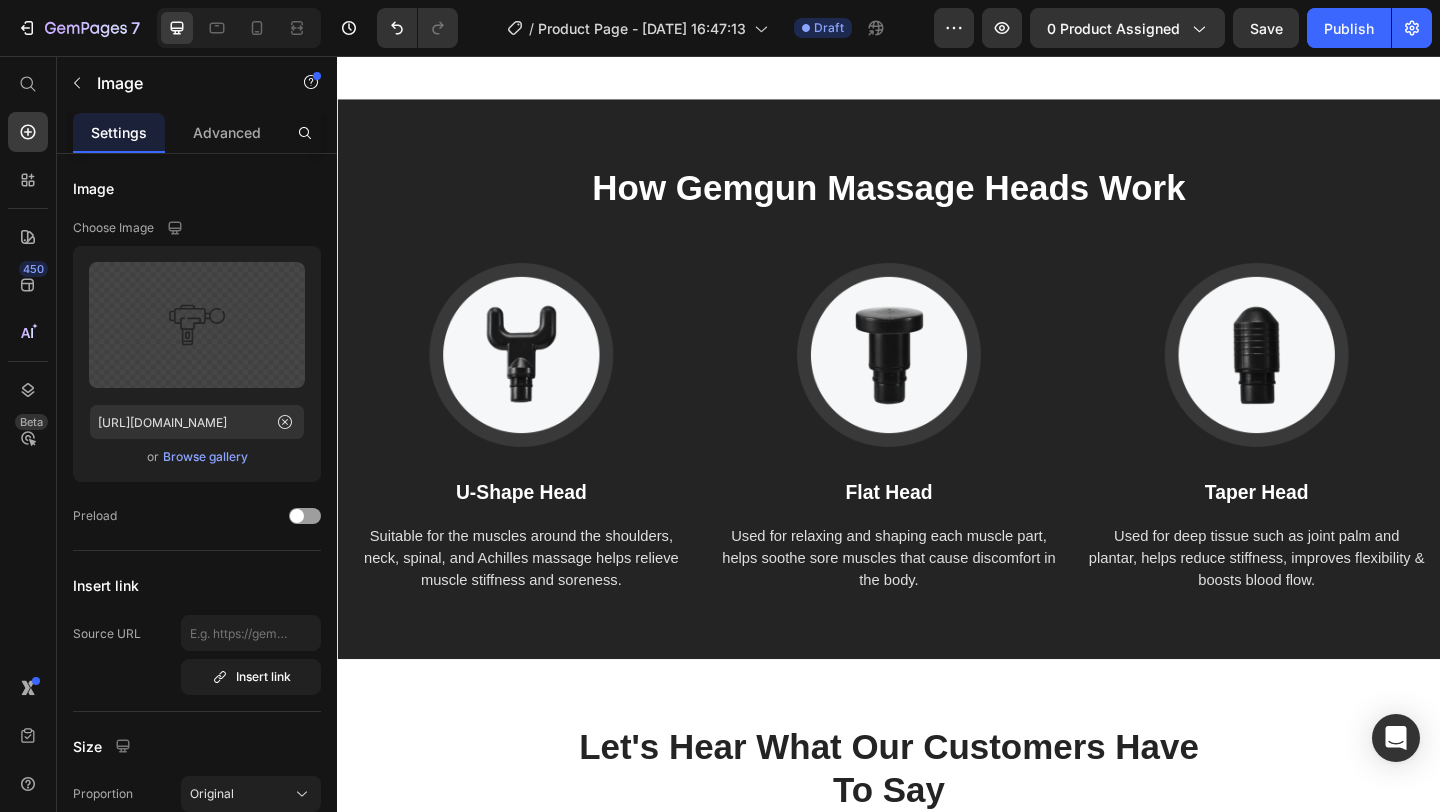 scroll, scrollTop: 2981, scrollLeft: 0, axis: vertical 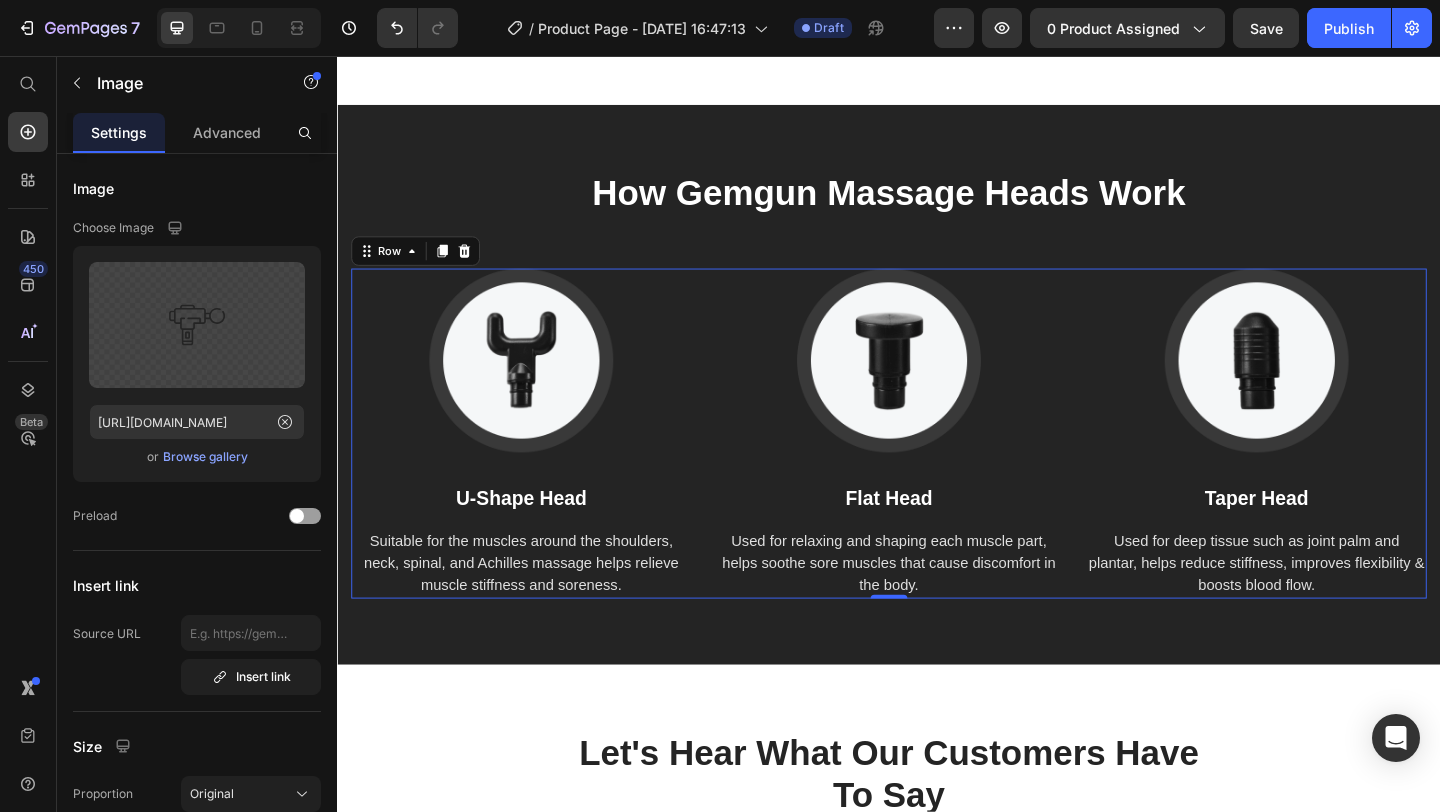 click on "Image U-Shape Head Text block Suitable for the muscles around the shoulders, neck, spinal, and Achilles massage helps relieve muscle stiffness and soreness. Text block Image Flat Head Text block Used for relaxing and shaping each muscle part, helps soothe sore muscles that cause discomfort in the body. Text block Image Taper Head Text block Used for deep tissue such as joint palm and plantar, helps reduce stiffness, improves flexibility & boosts blood flow. Text block Row   0" at bounding box center (937, 467) 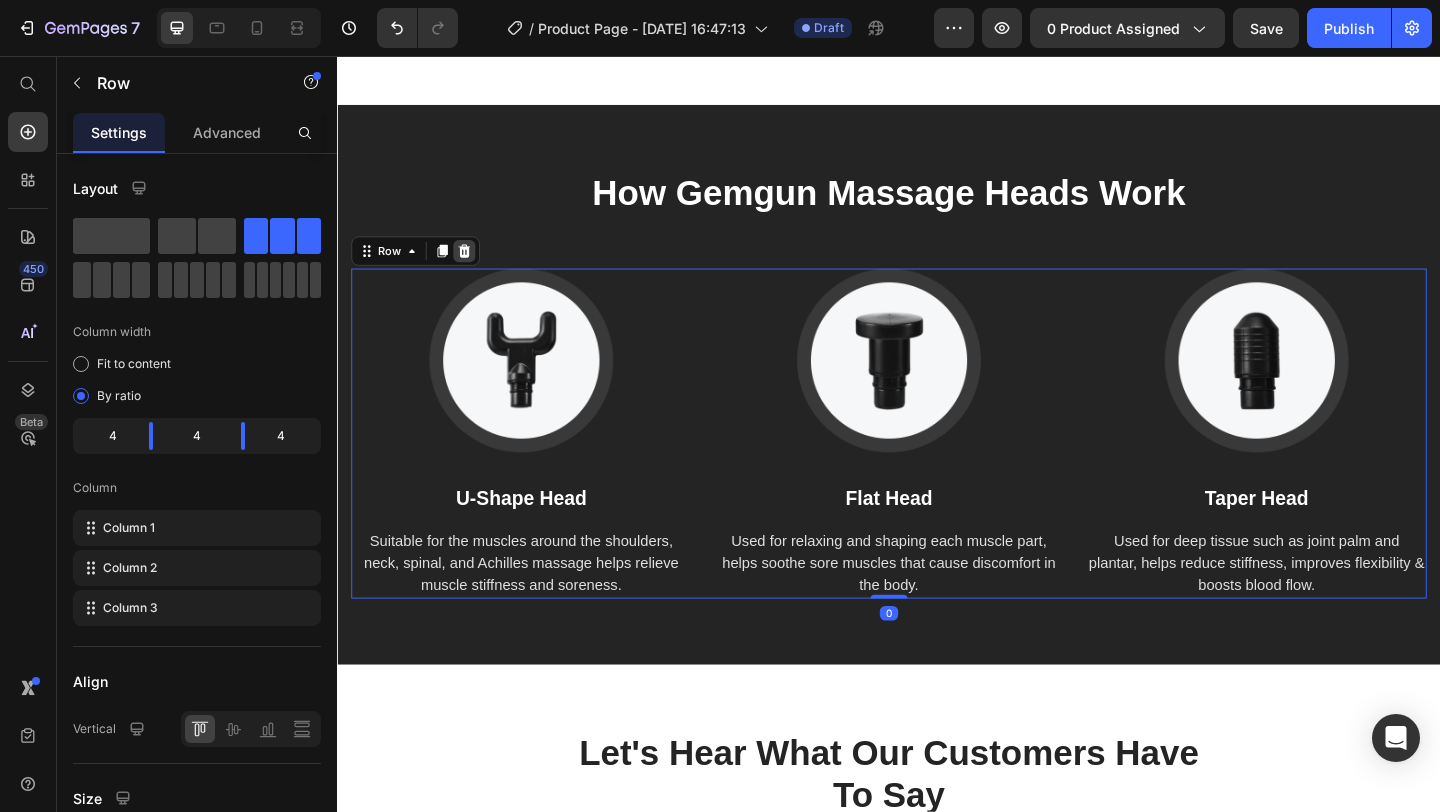 click 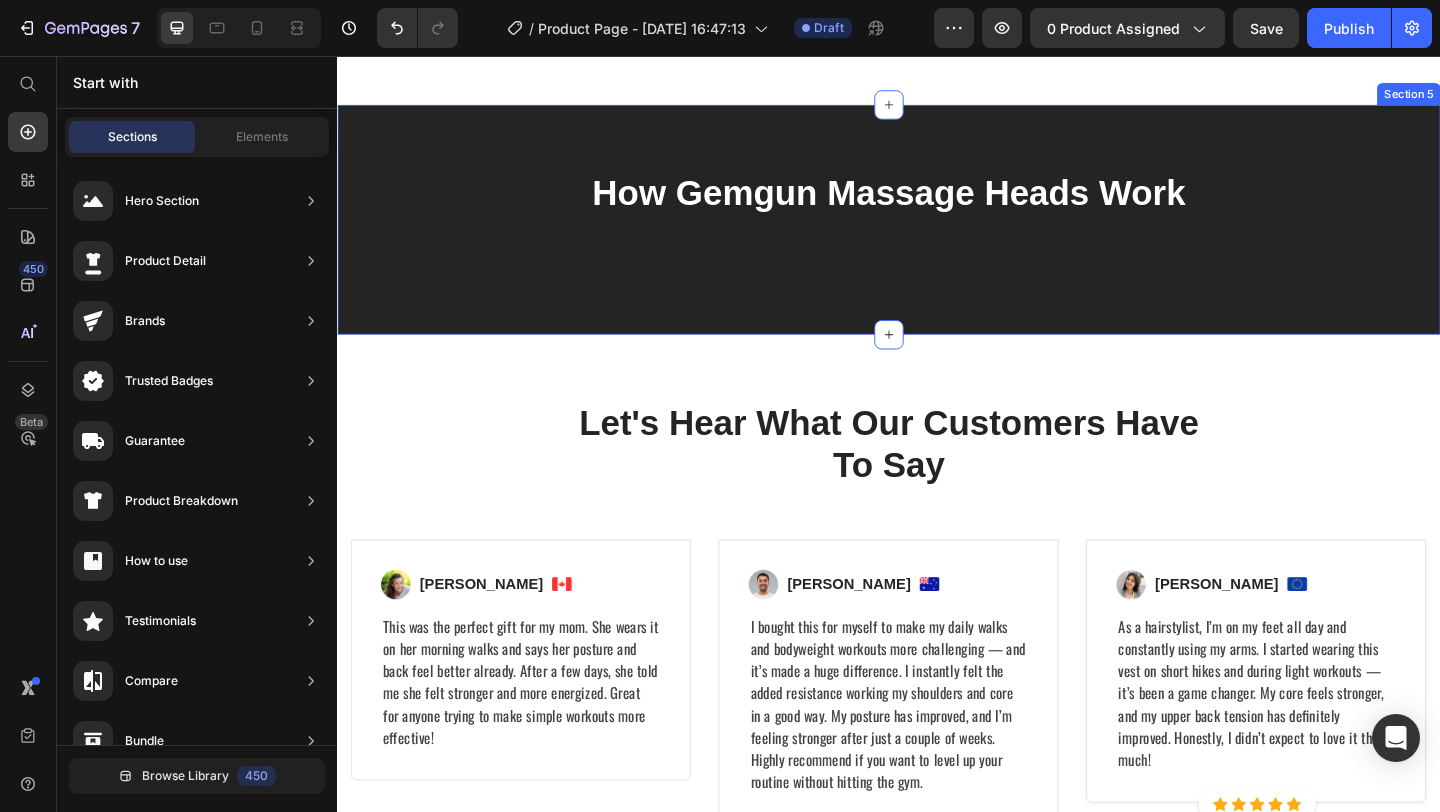 click on "How Gemgun Massage Heads Work Heading" at bounding box center [937, 234] 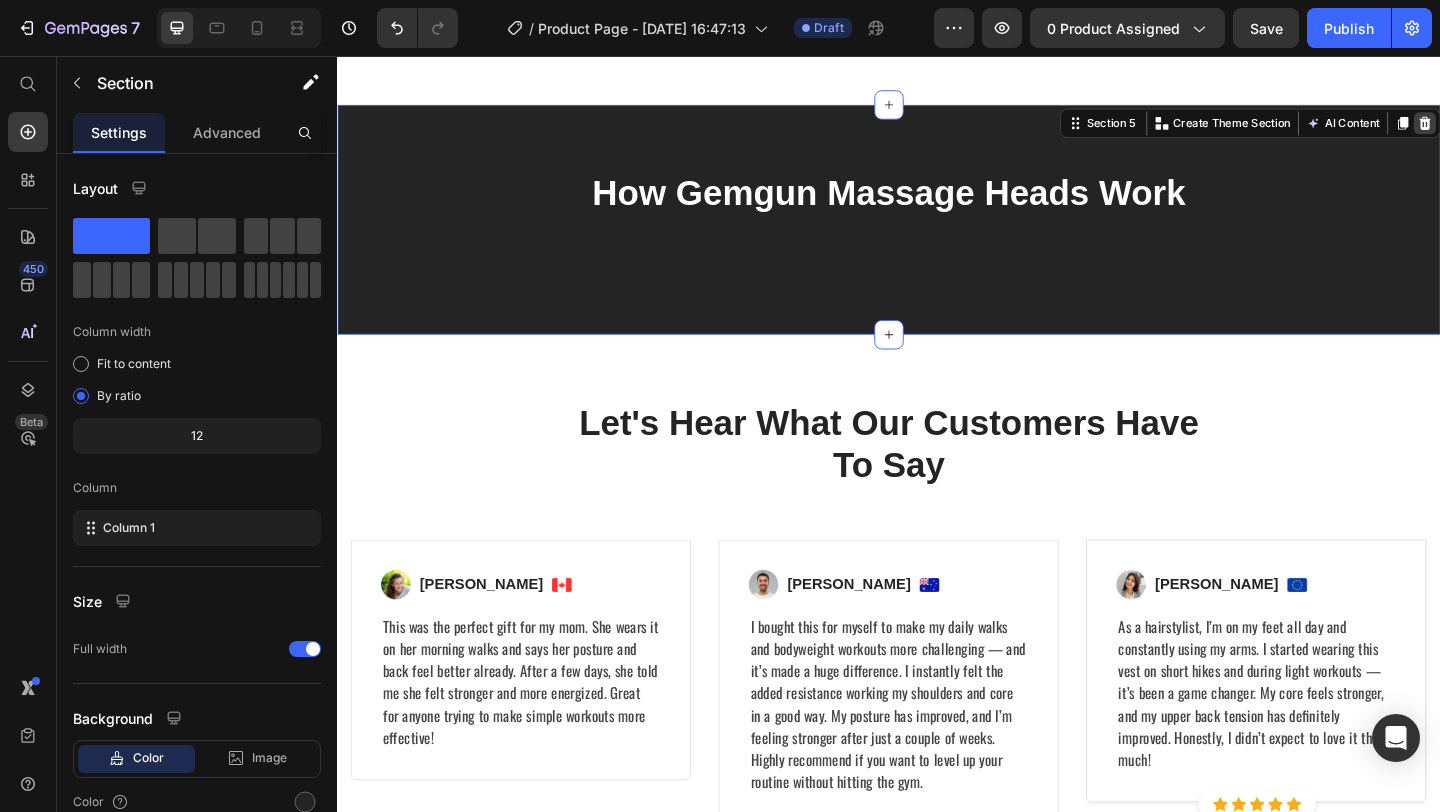 click 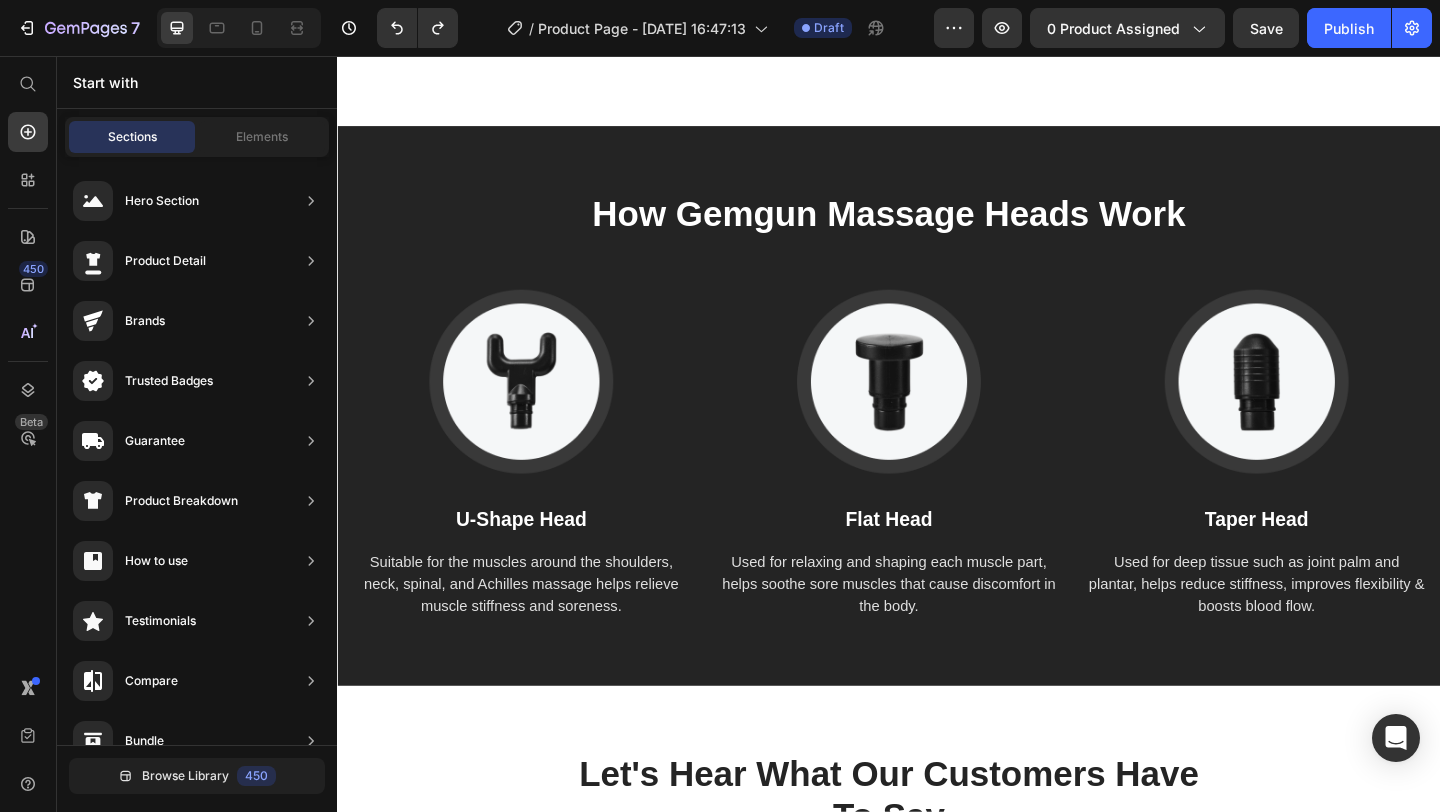 scroll, scrollTop: 2960, scrollLeft: 0, axis: vertical 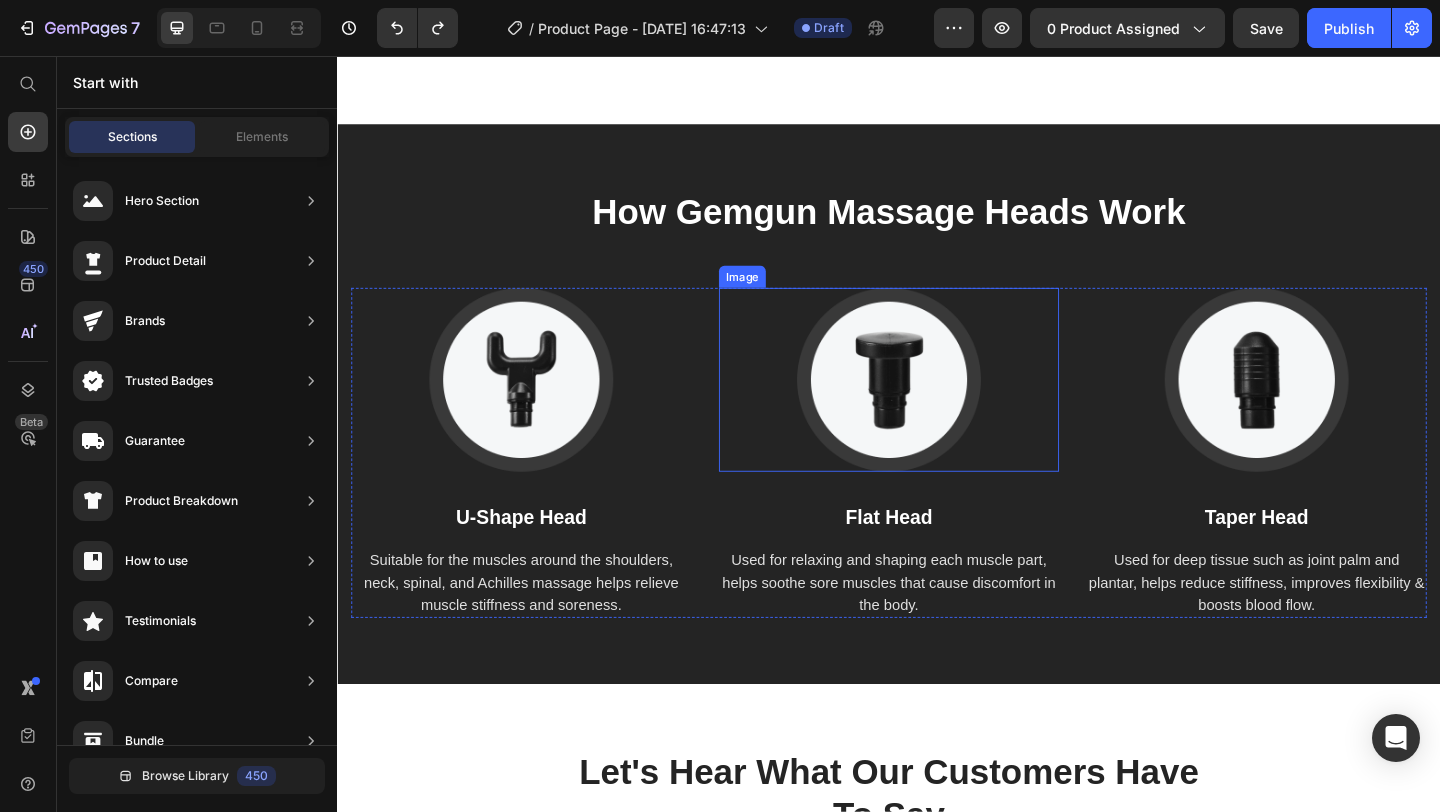 click at bounding box center (937, 408) 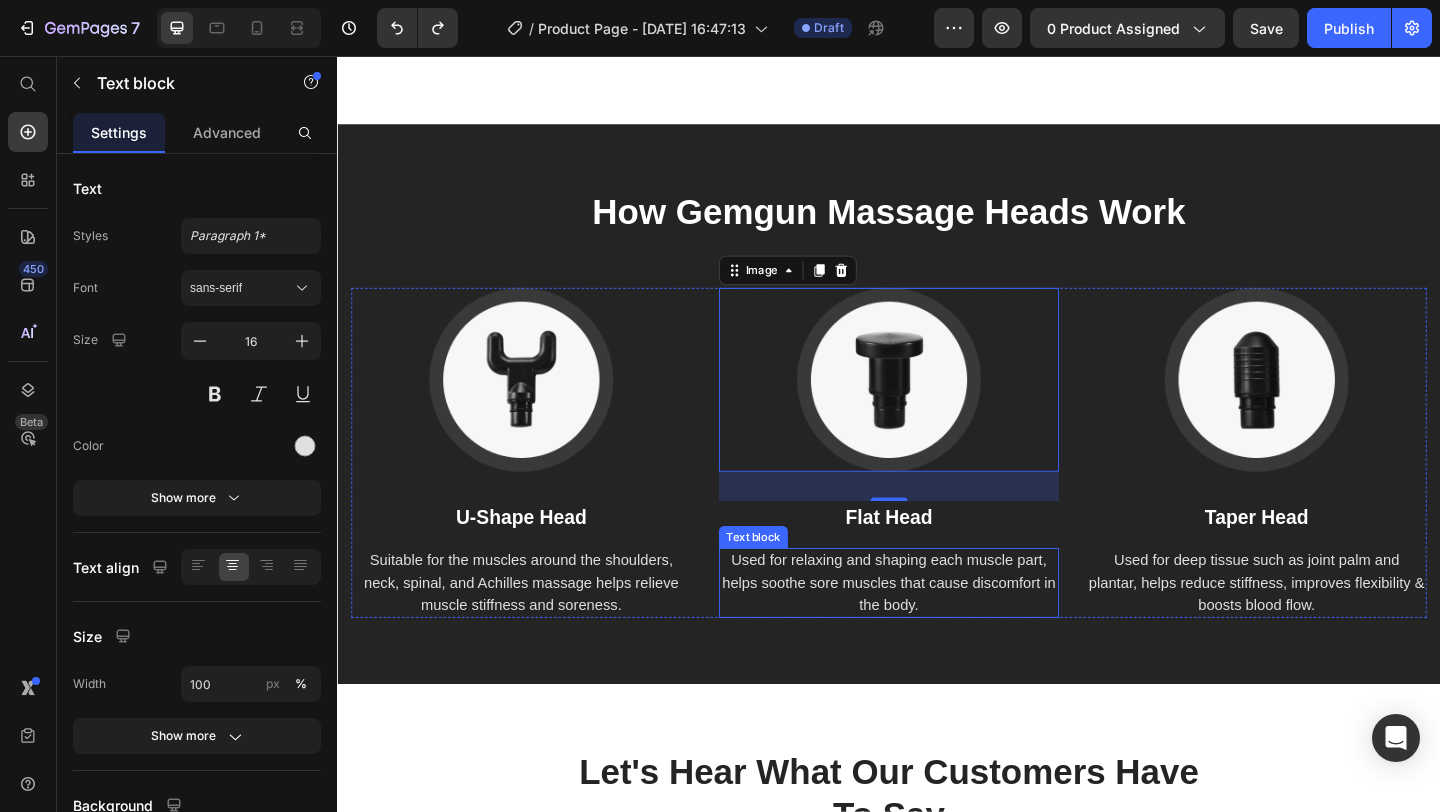 click on "Used for relaxing and shaping each muscle part, helps soothe sore muscles that cause discomfort in the body." at bounding box center [937, 629] 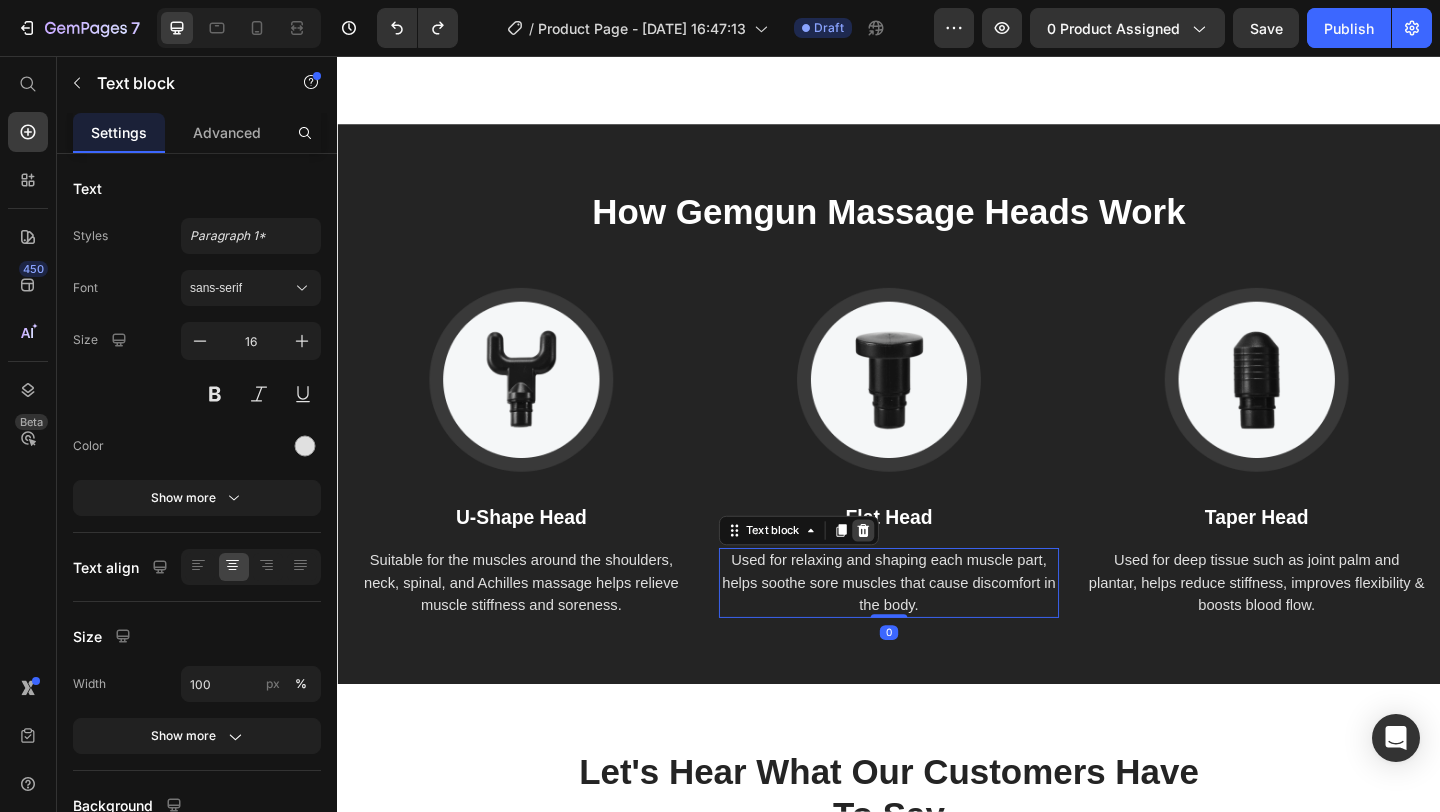 click at bounding box center (909, 572) 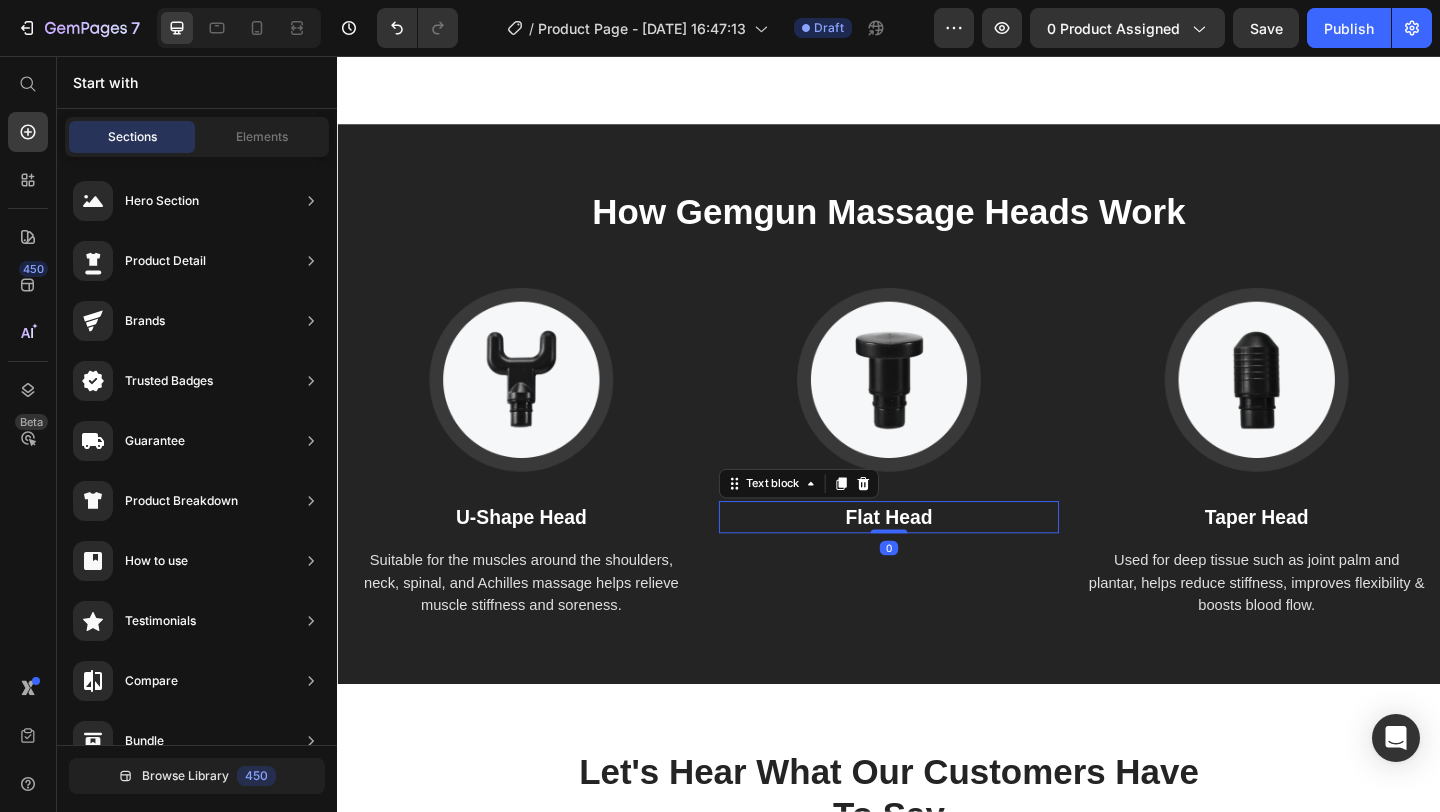 click on "Flat Head" at bounding box center [937, 558] 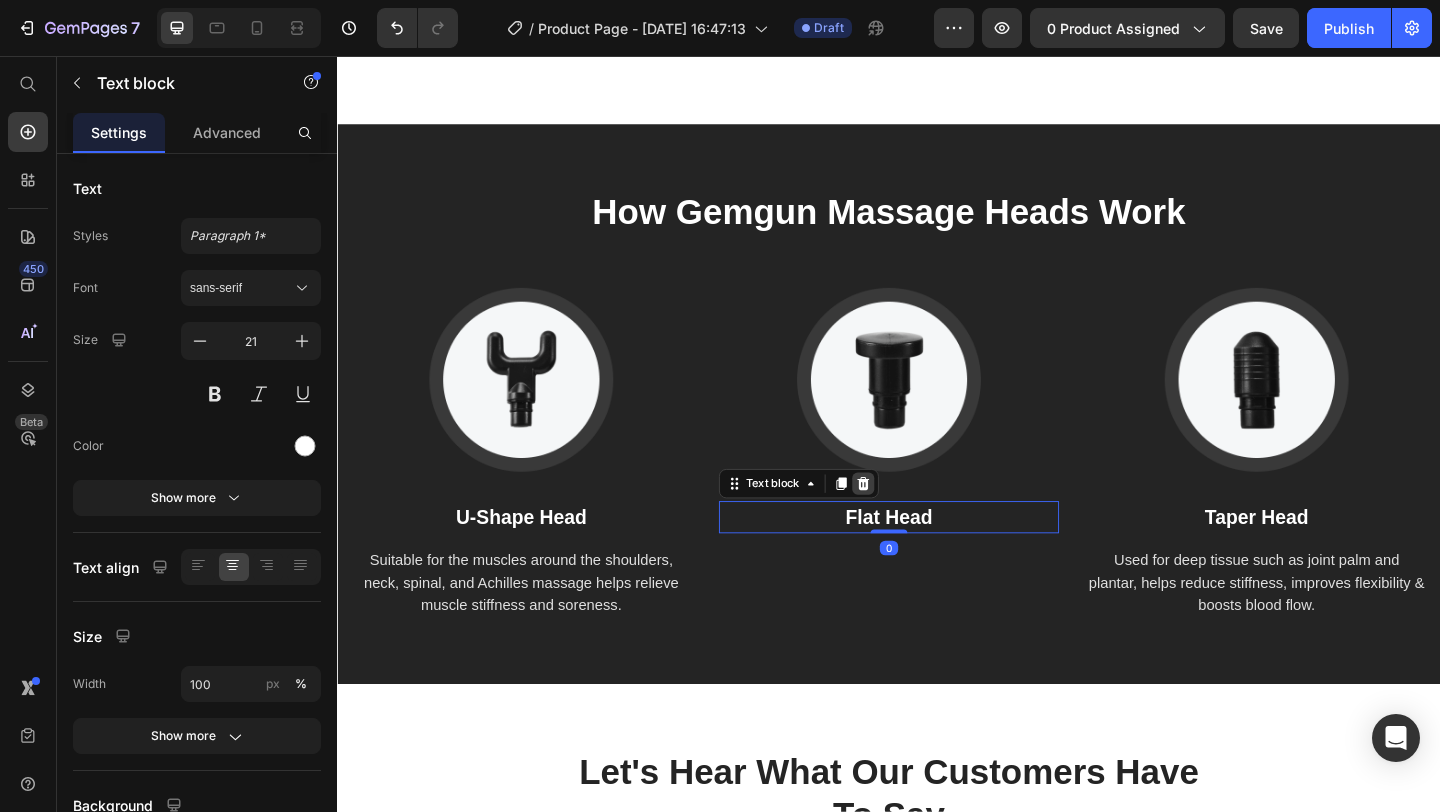 click 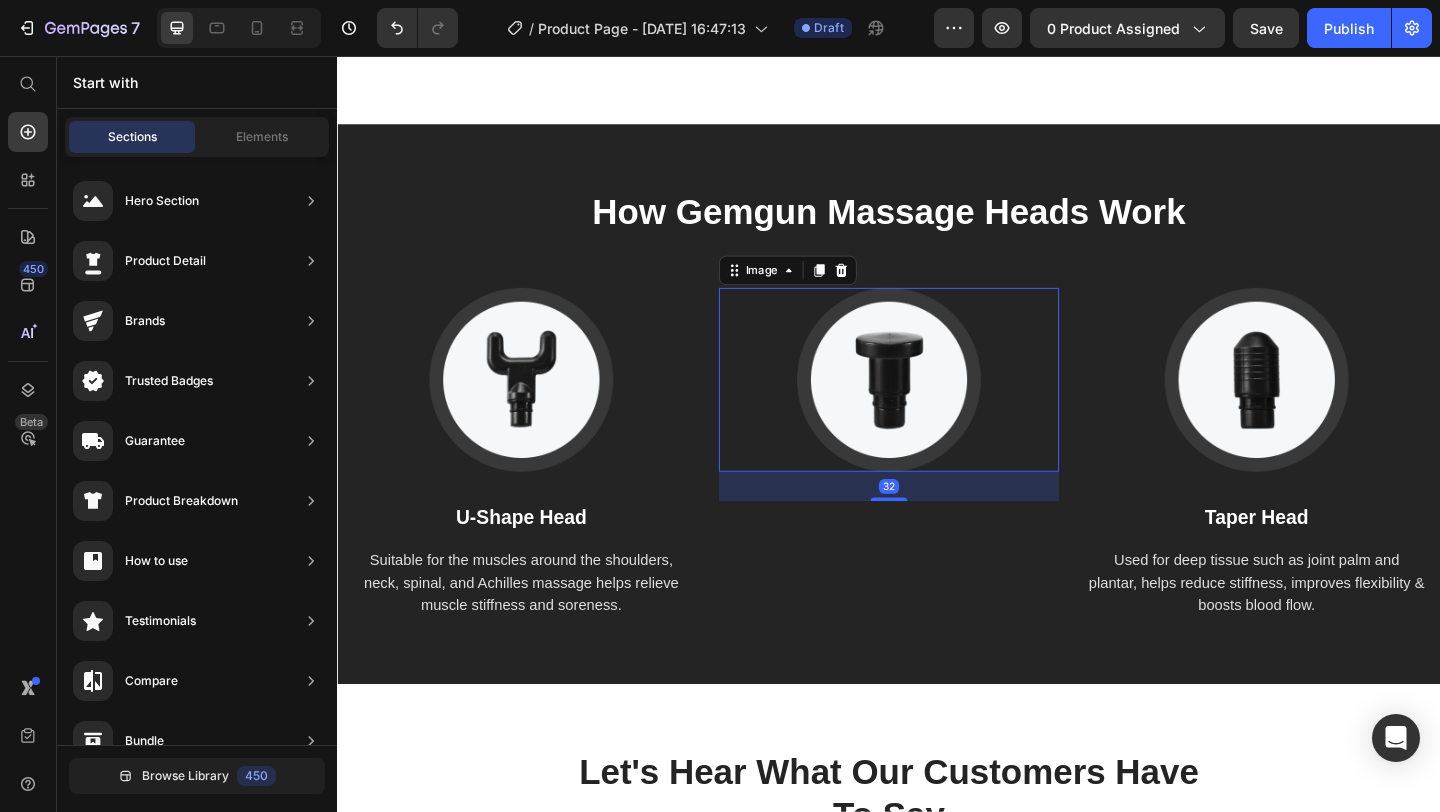 click at bounding box center [937, 408] 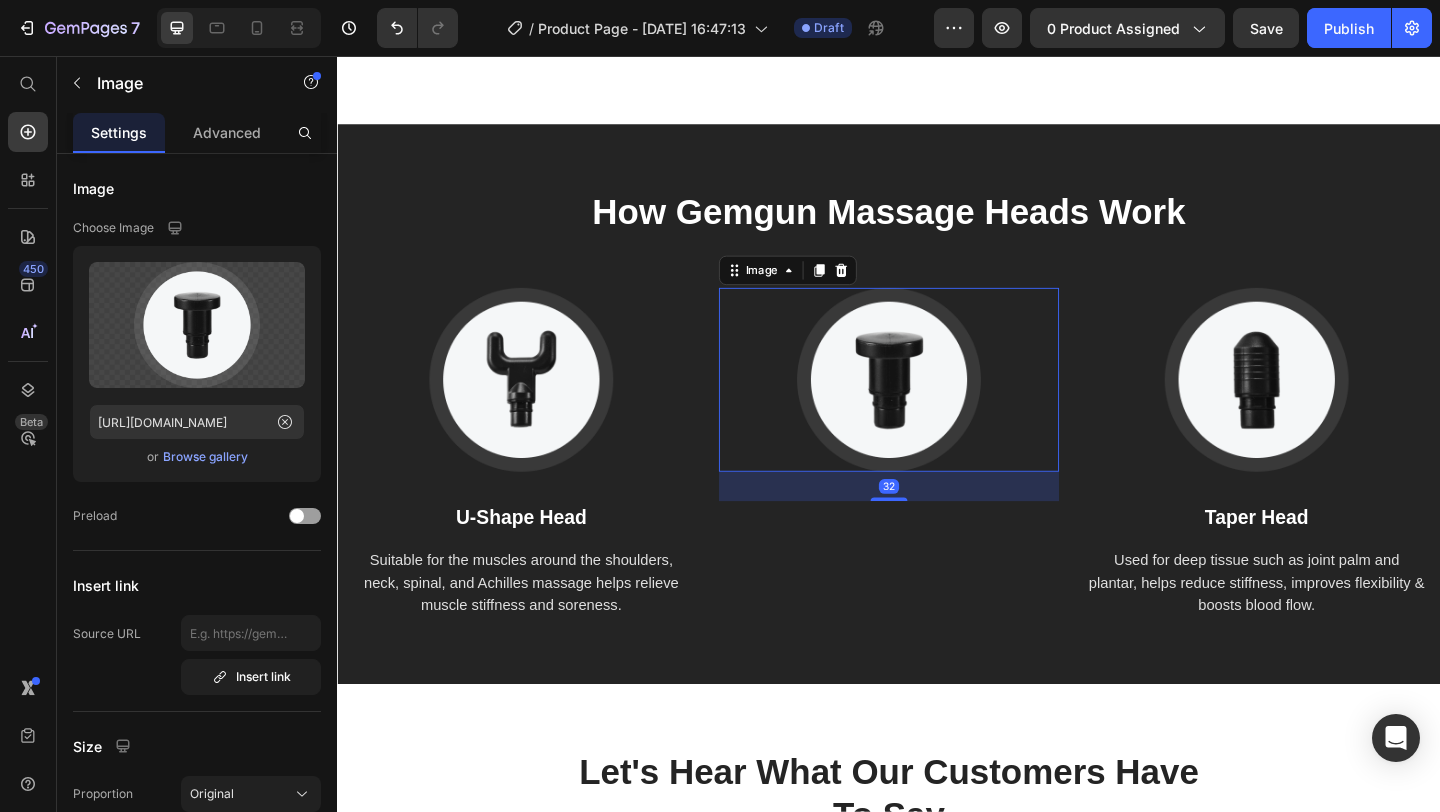 click on "Image" at bounding box center (827, 289) 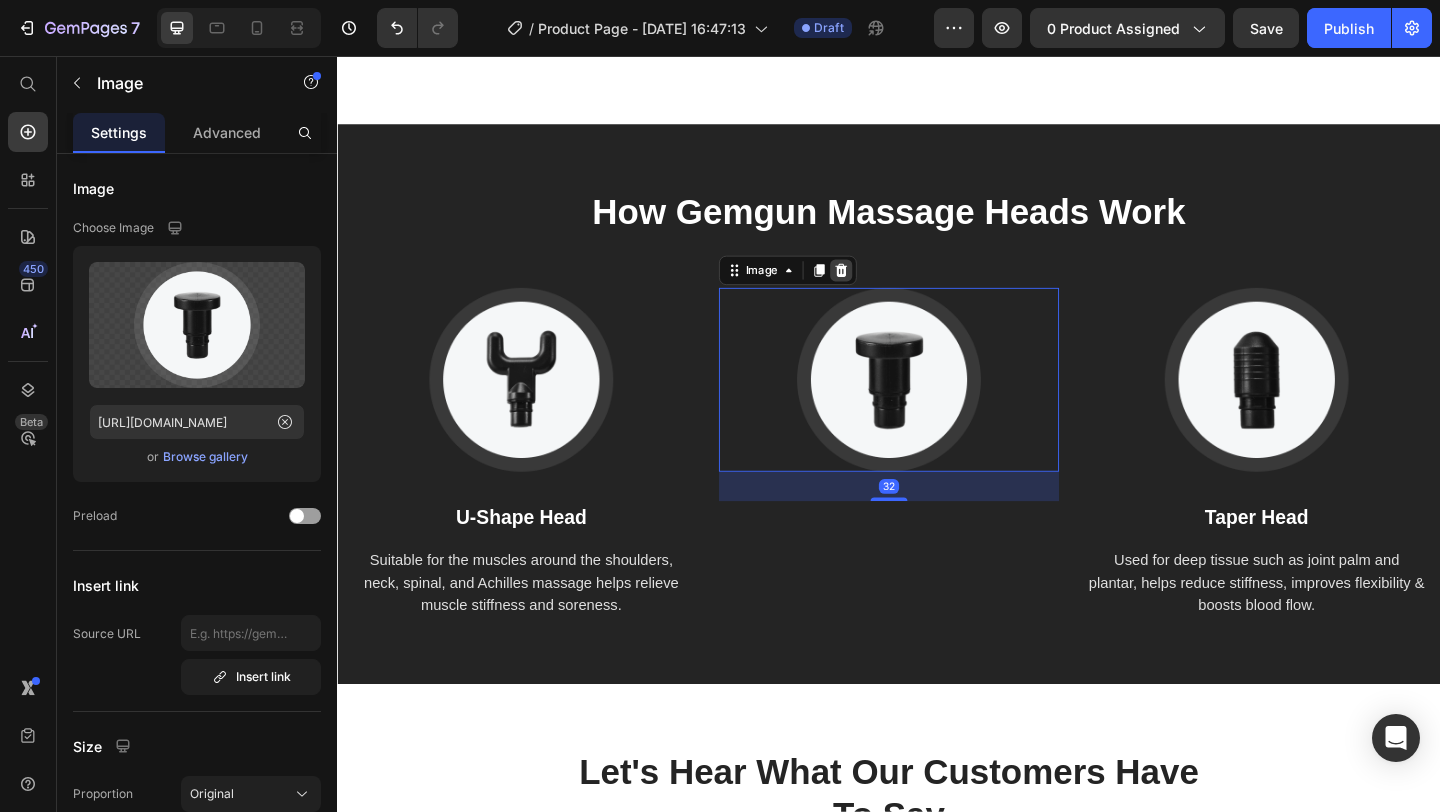 click at bounding box center [885, 289] 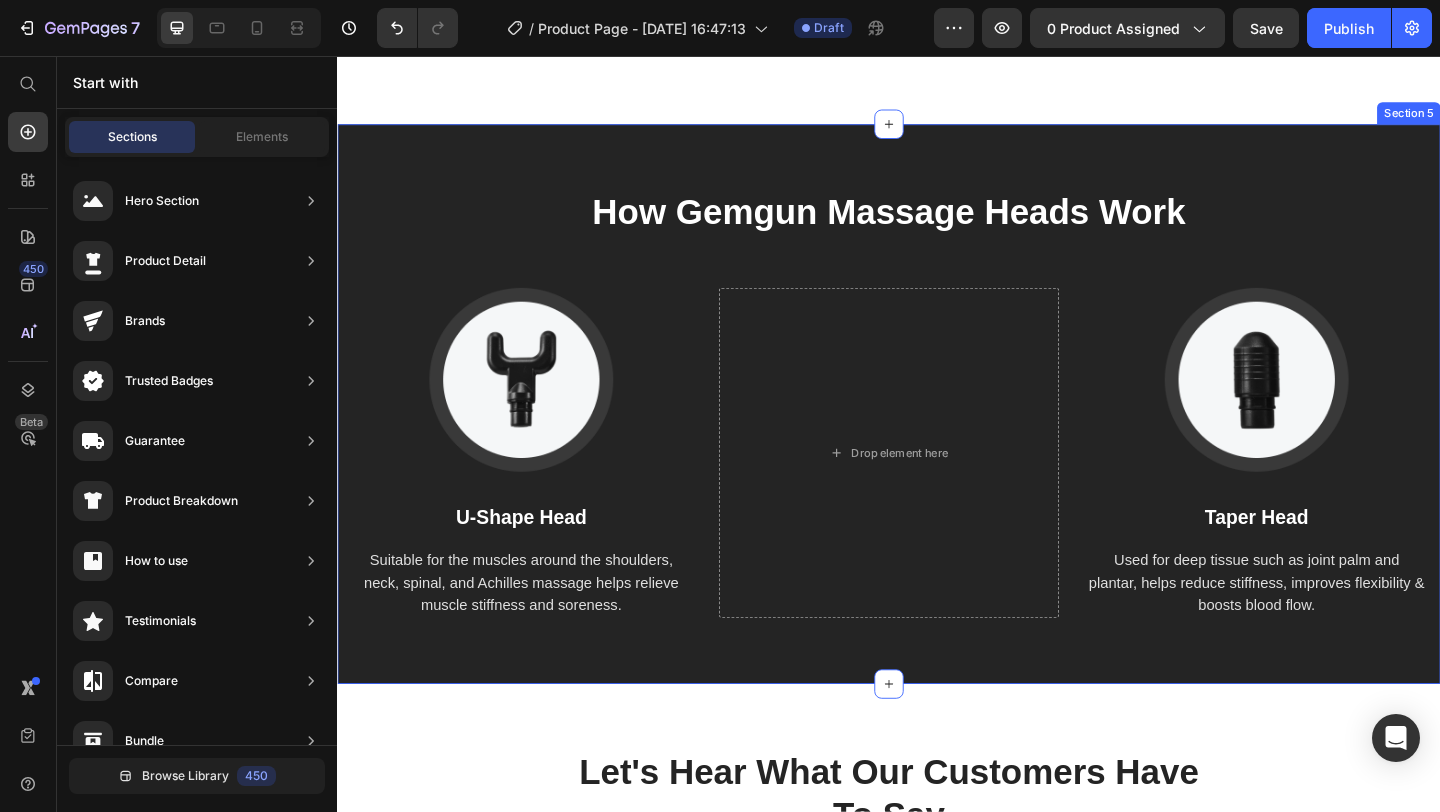 click on "How Gemgun Massage Heads Work" at bounding box center (937, 227) 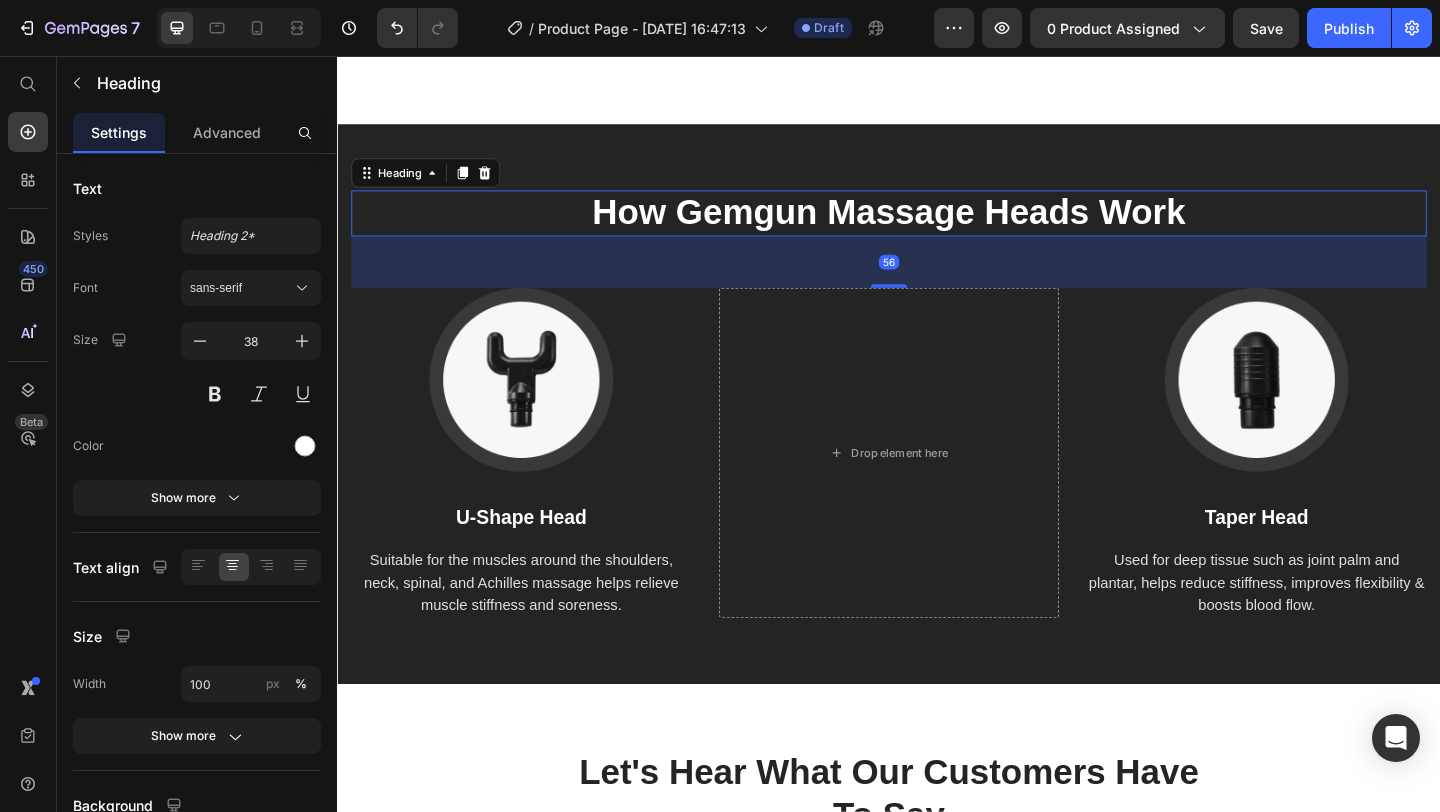 click on "How Gemgun Massage Heads Work" at bounding box center (937, 227) 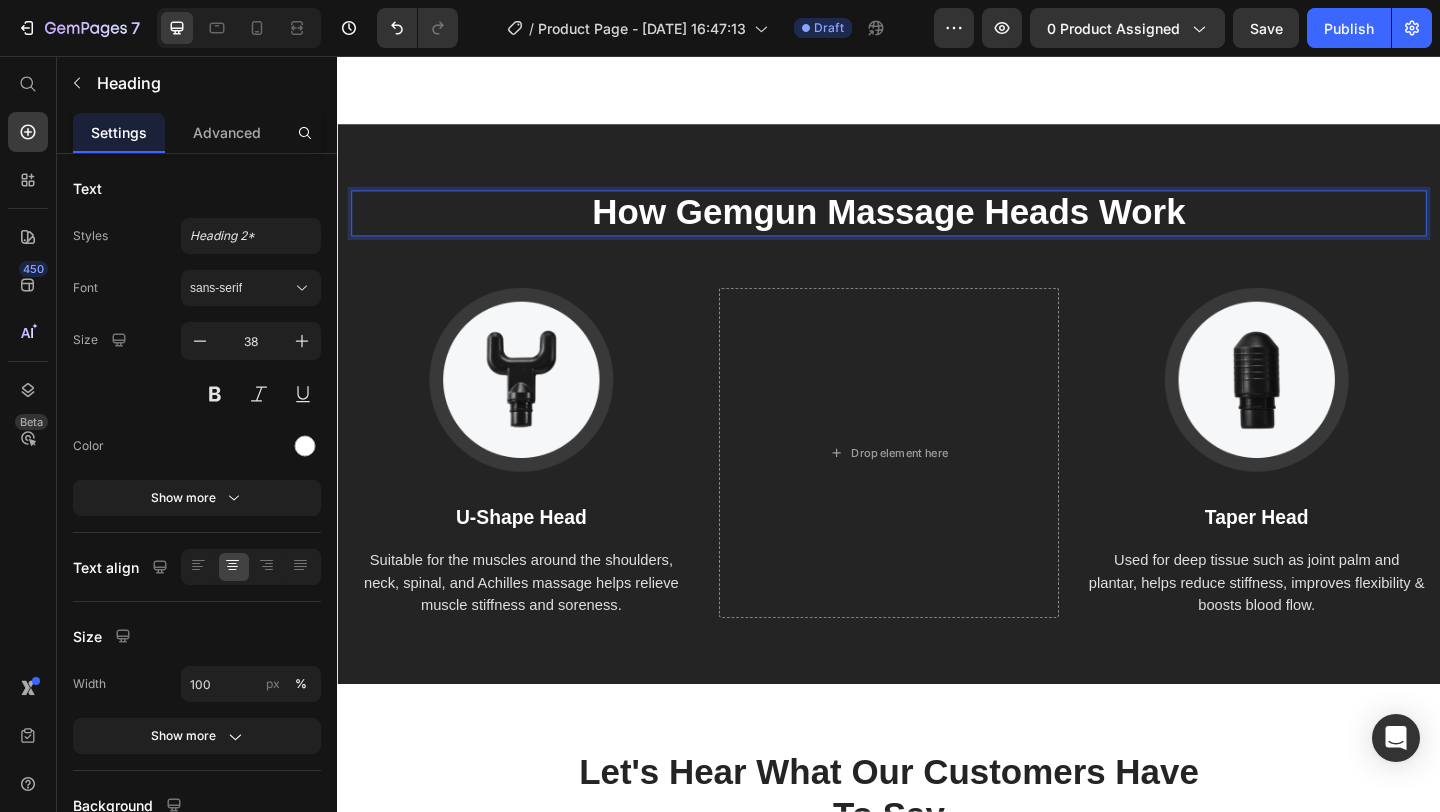 click on "How Gemgun Massage Heads Work" at bounding box center (937, 227) 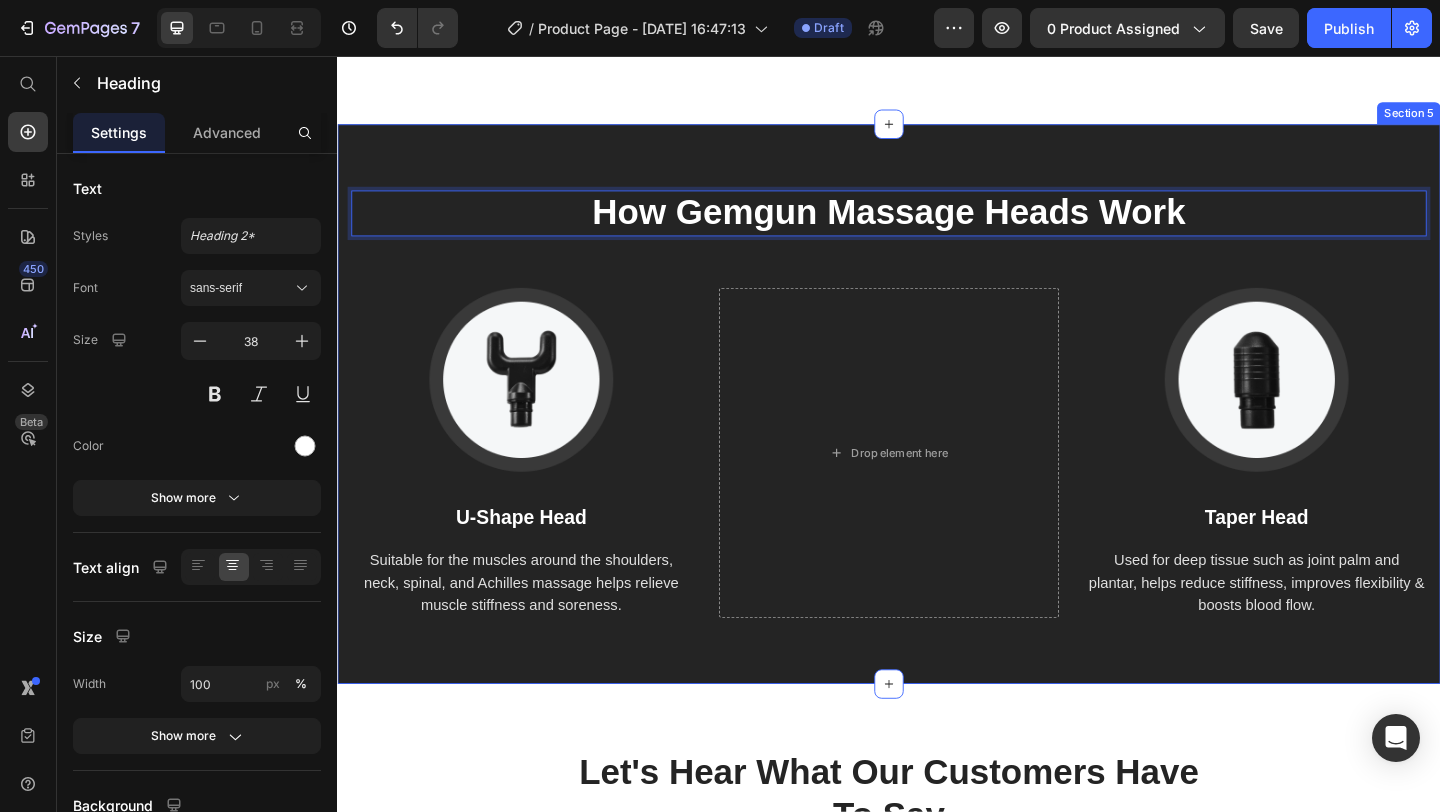 click on "How Gemgun Massage Heads Work Heading   56 Image U-Shape Head Text block Suitable for the muscles around the shoulders, neck, spinal, and Achilles massage helps relieve muscle stiffness and soreness. Text block
Drop element here Image Taper Head Text block Used for deep tissue such as joint palm and plantar, helps reduce stiffness, improves flexibility & boosts blood flow. Text block Row Section 5" at bounding box center (937, 434) 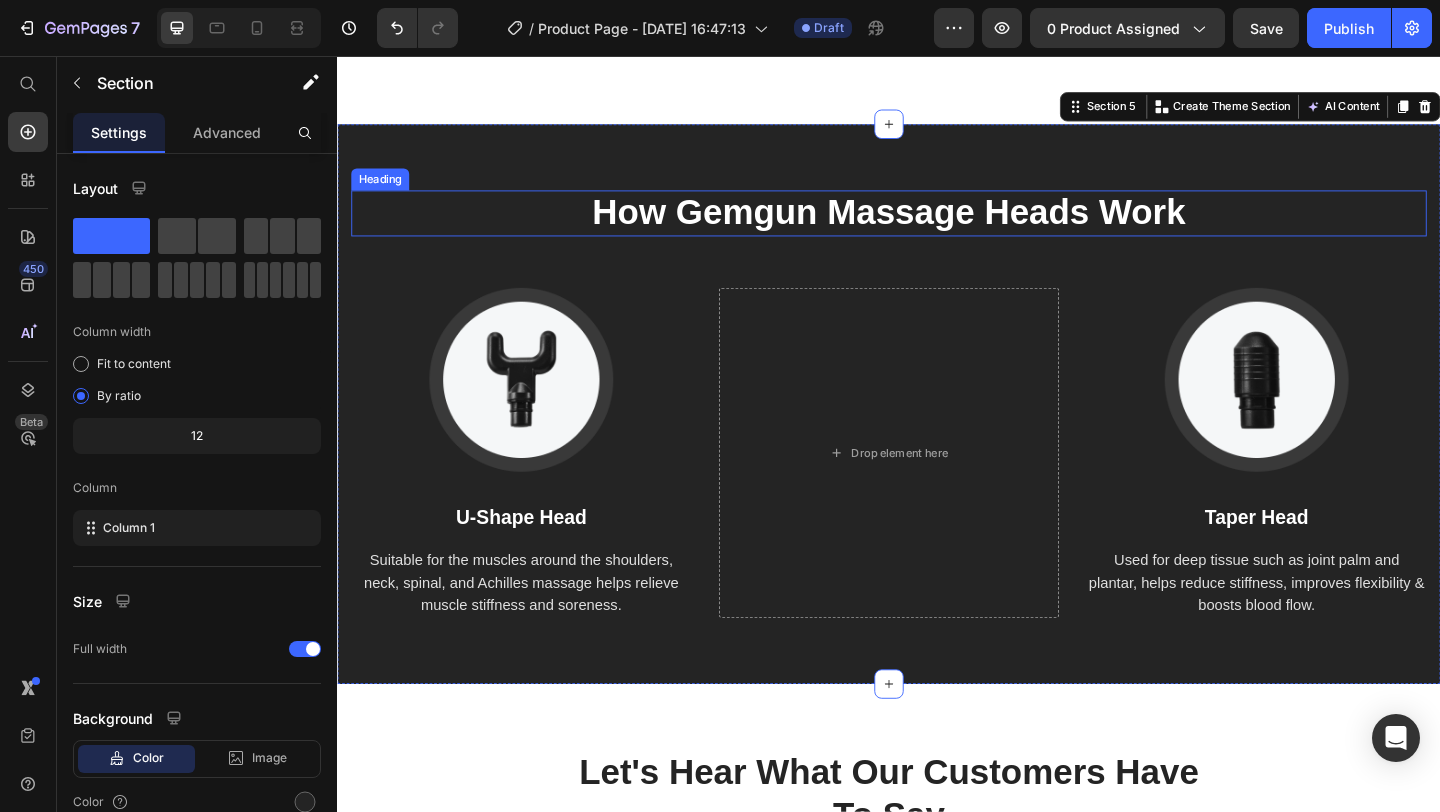 click on "How Gemgun Massage Heads Work" at bounding box center (937, 227) 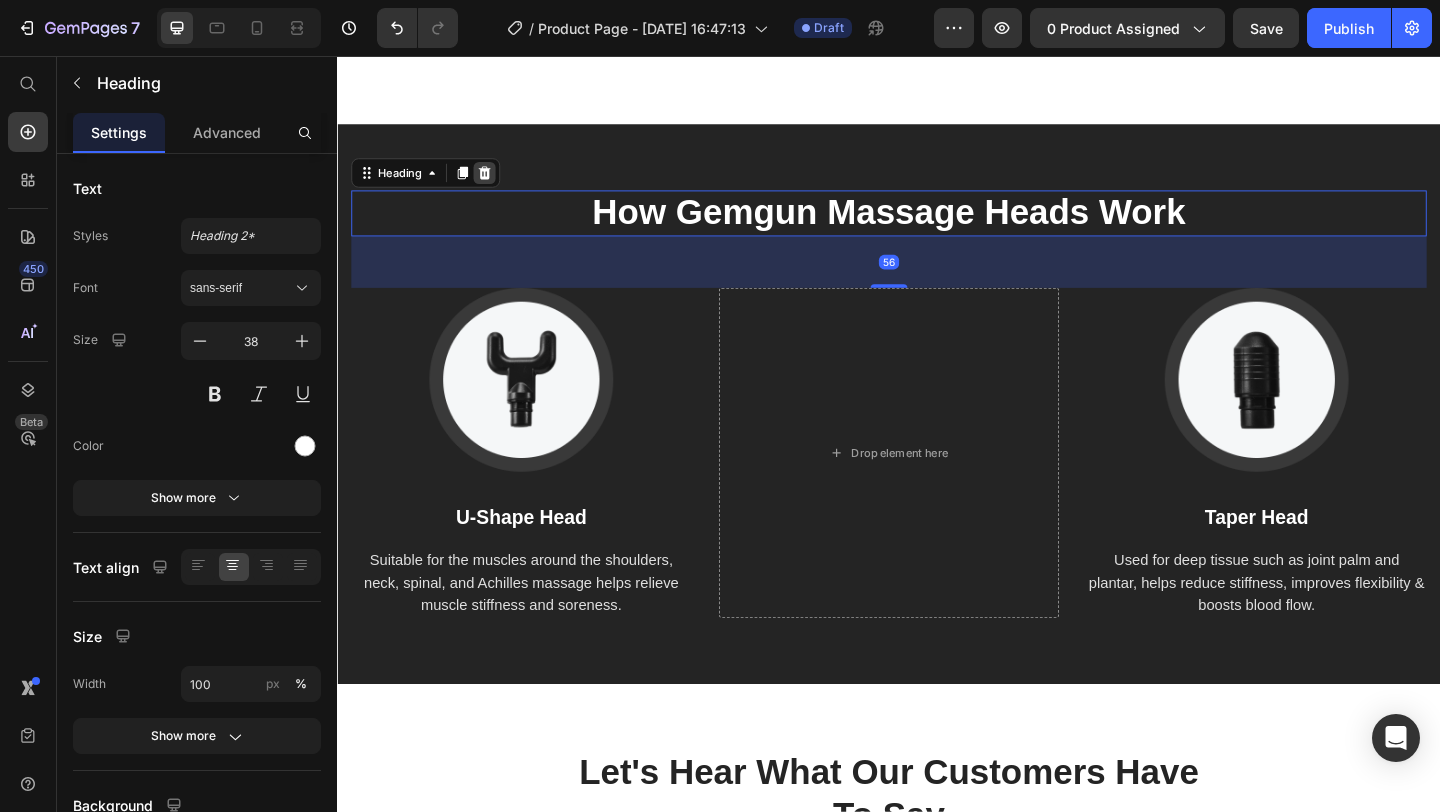 click 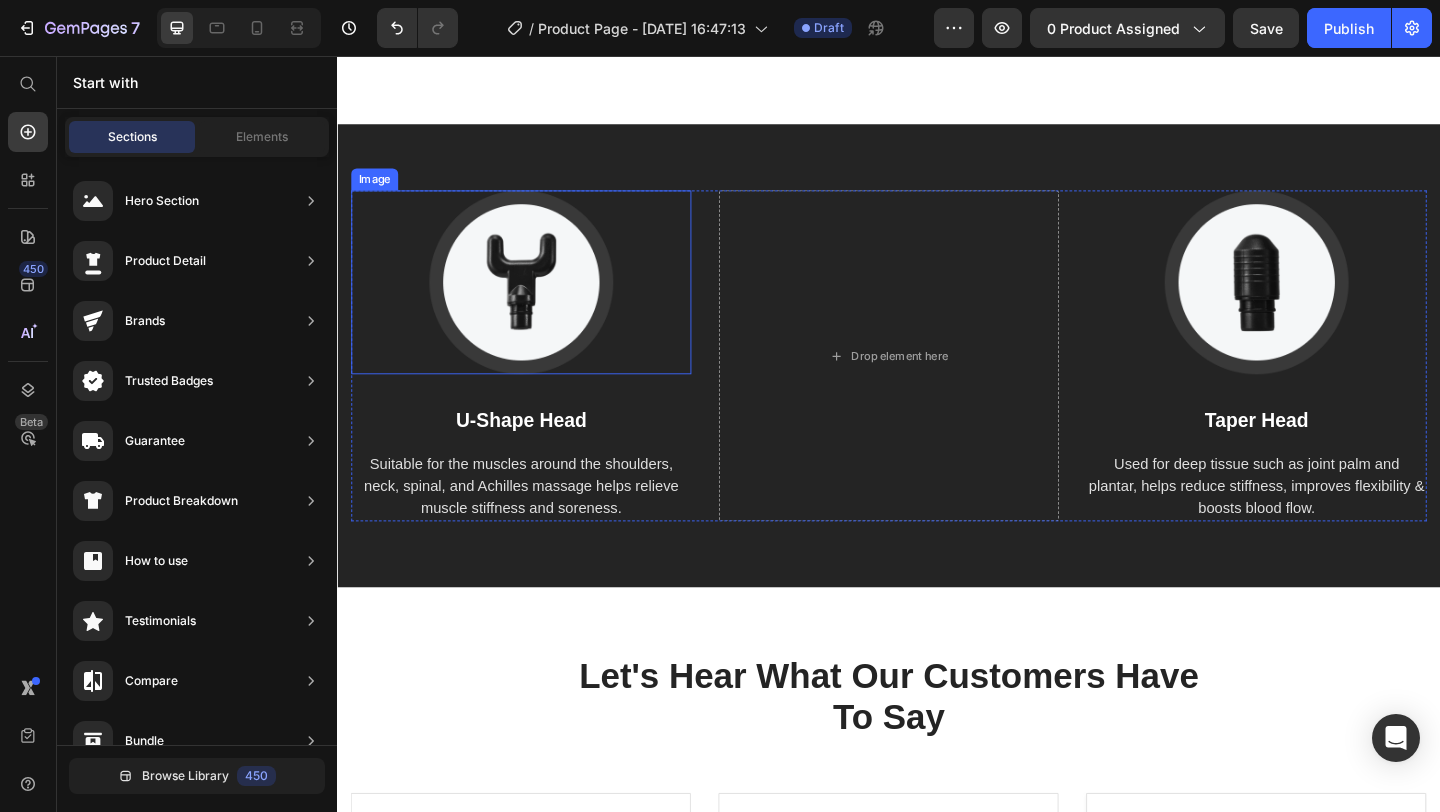 click at bounding box center [537, 302] 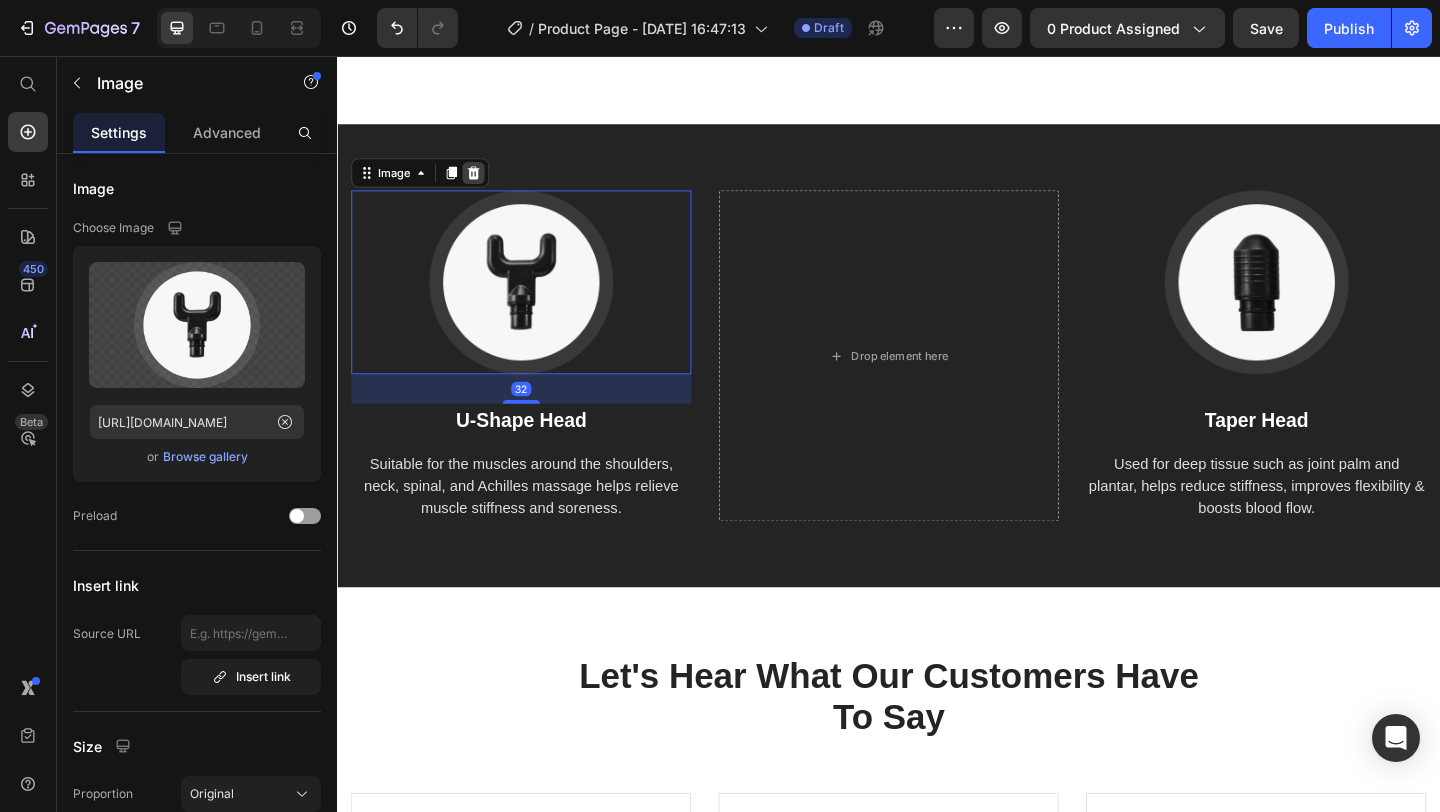 click 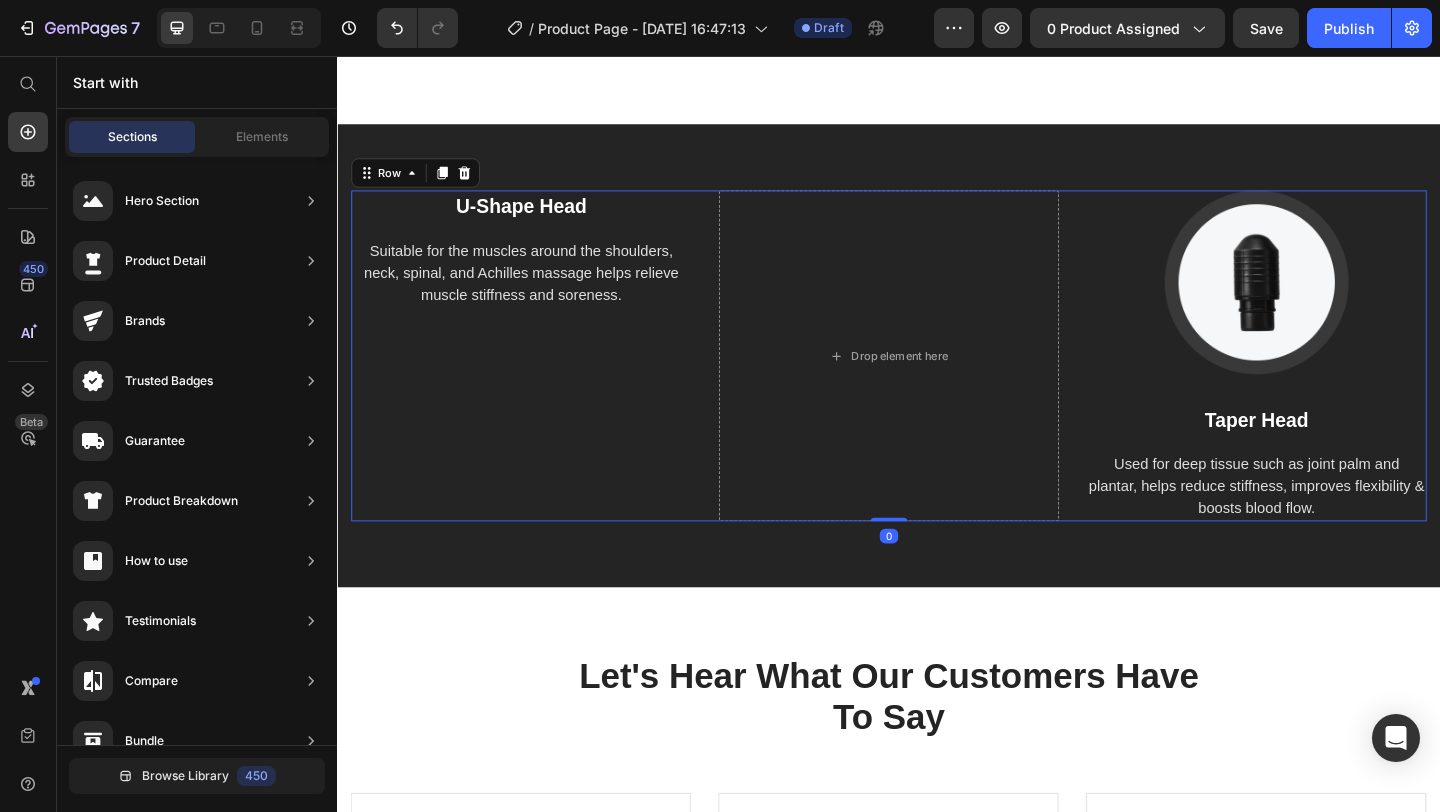 click on "U-Shape Head Text block Suitable for the muscles around the shoulders, neck, spinal, and Achilles massage helps relieve muscle stiffness and soreness. Text block" at bounding box center (537, 382) 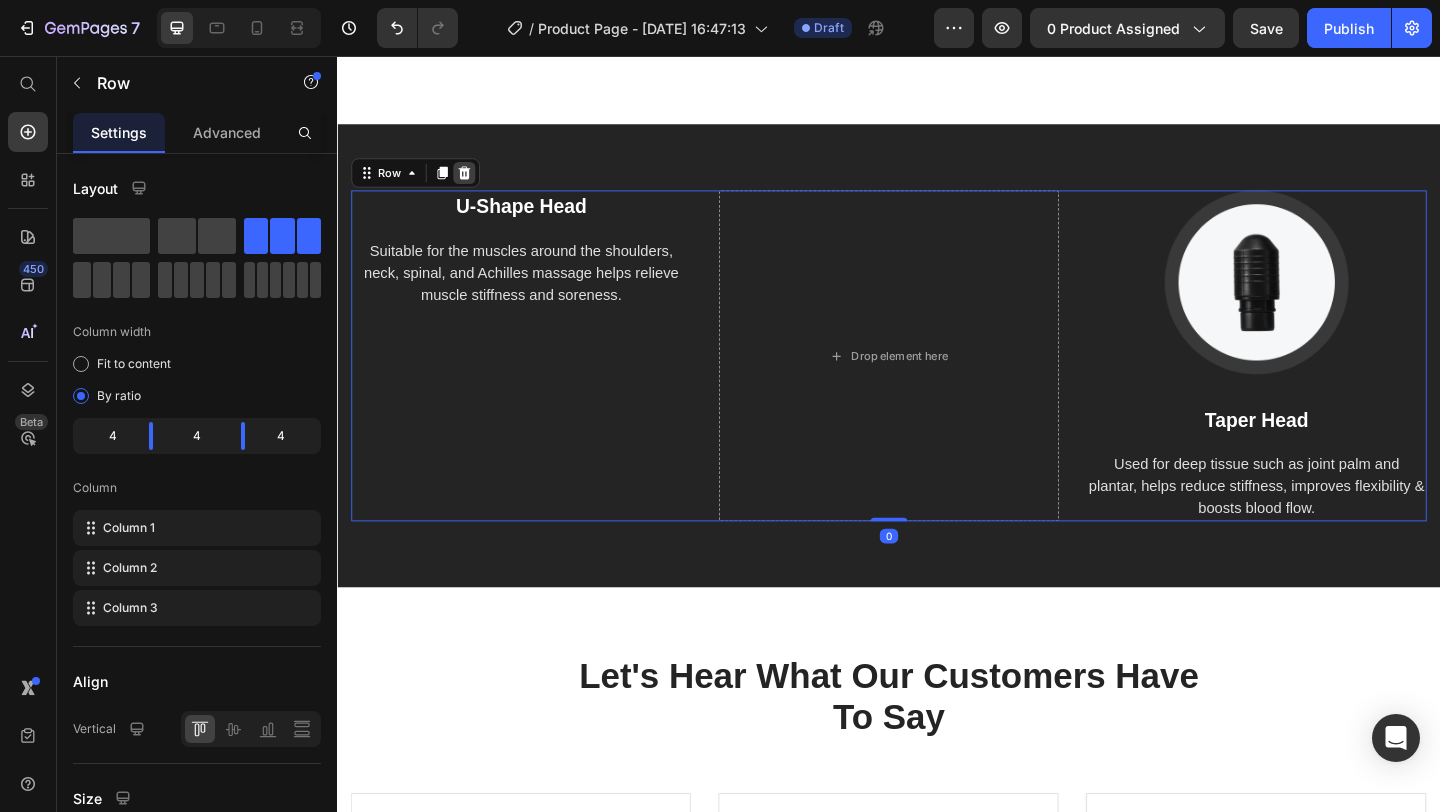 click 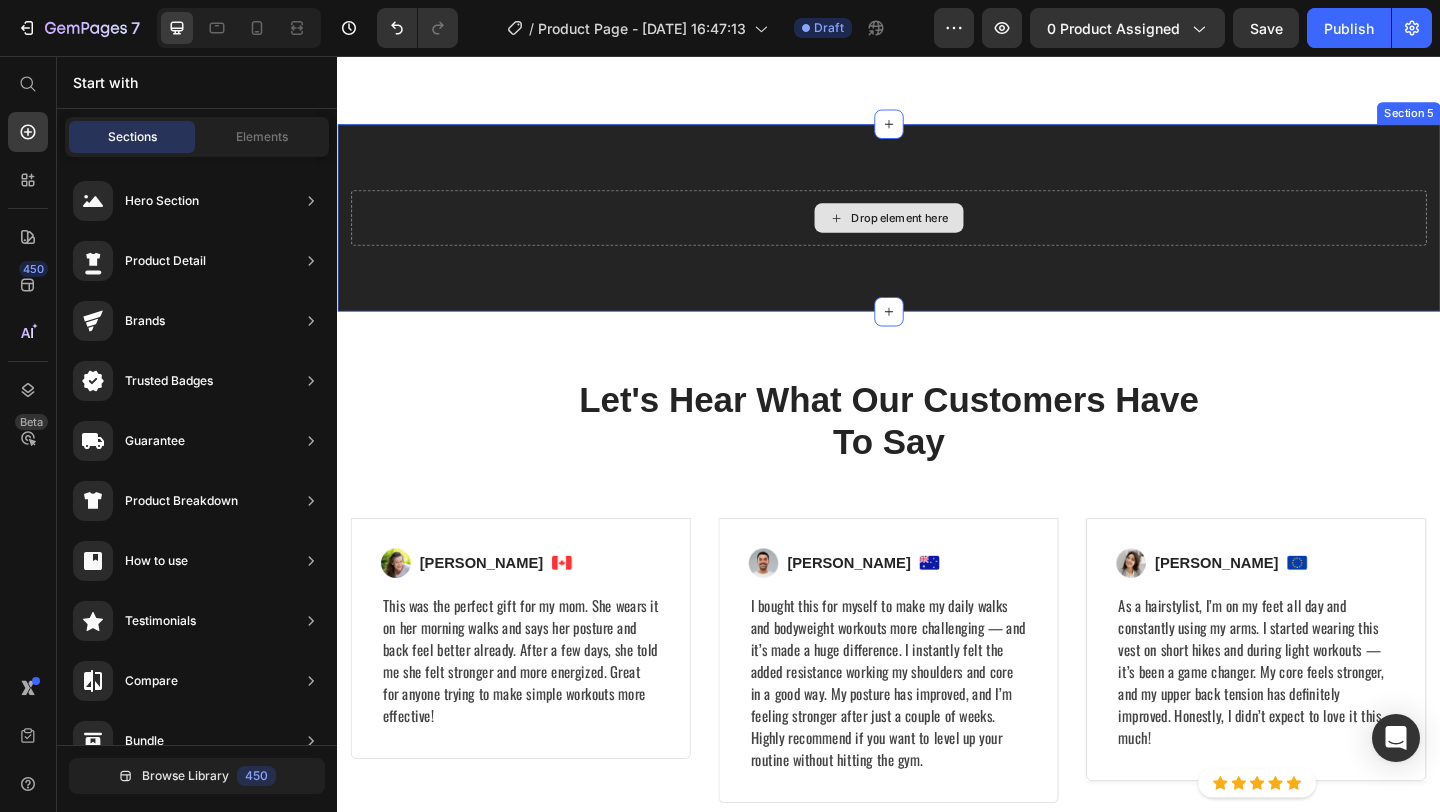 click on "Drop element here" at bounding box center (937, 232) 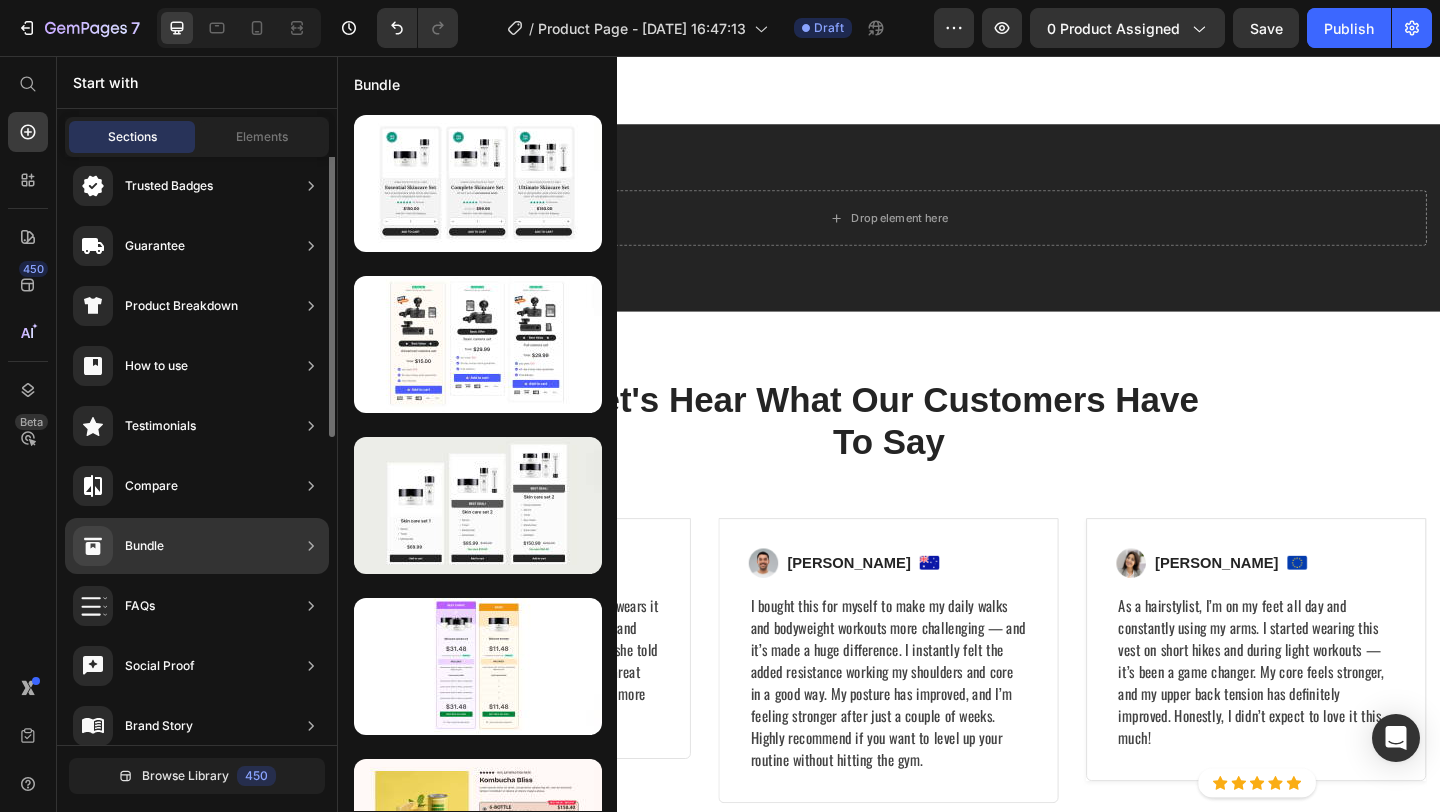 scroll, scrollTop: 0, scrollLeft: 0, axis: both 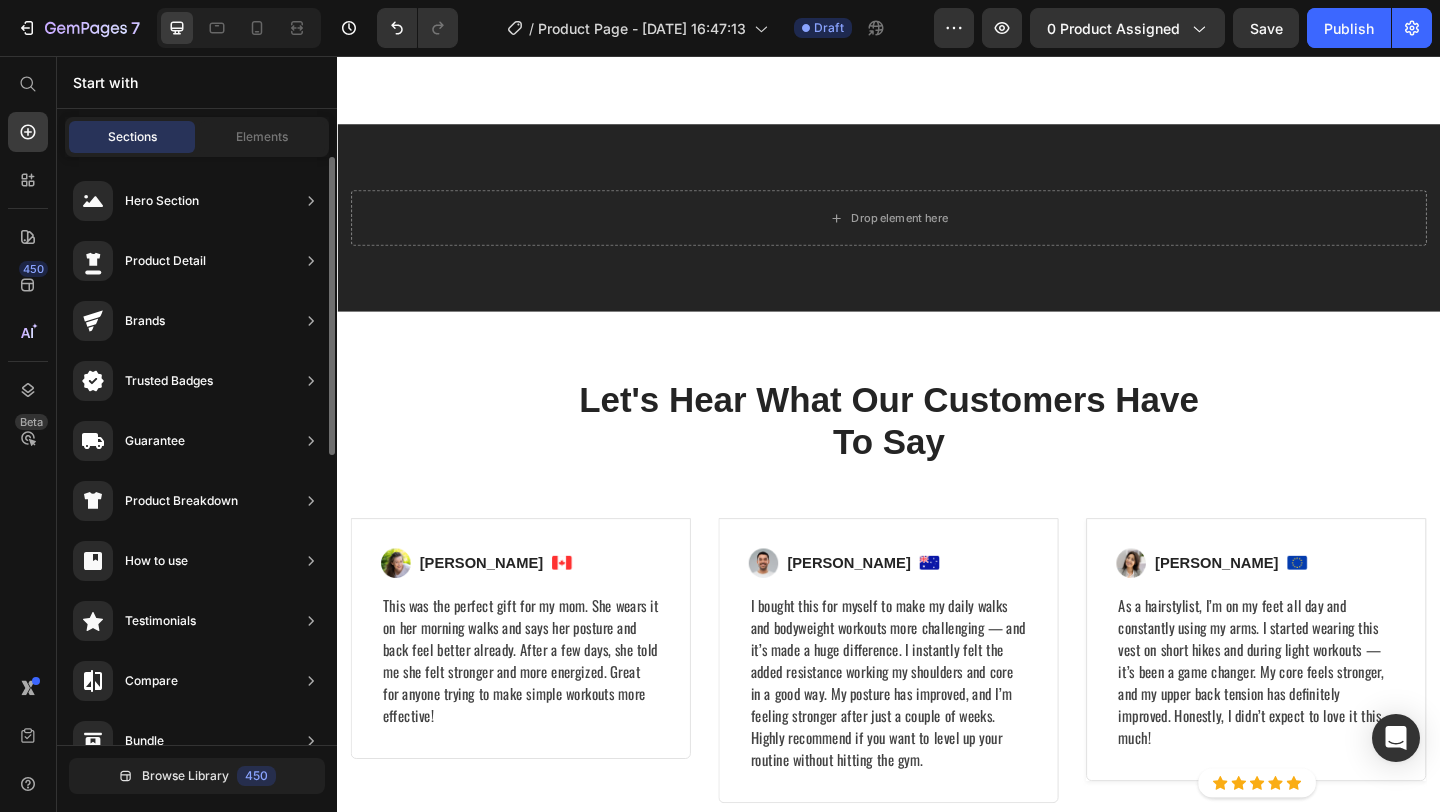 click on "Sections Elements" at bounding box center [197, 137] 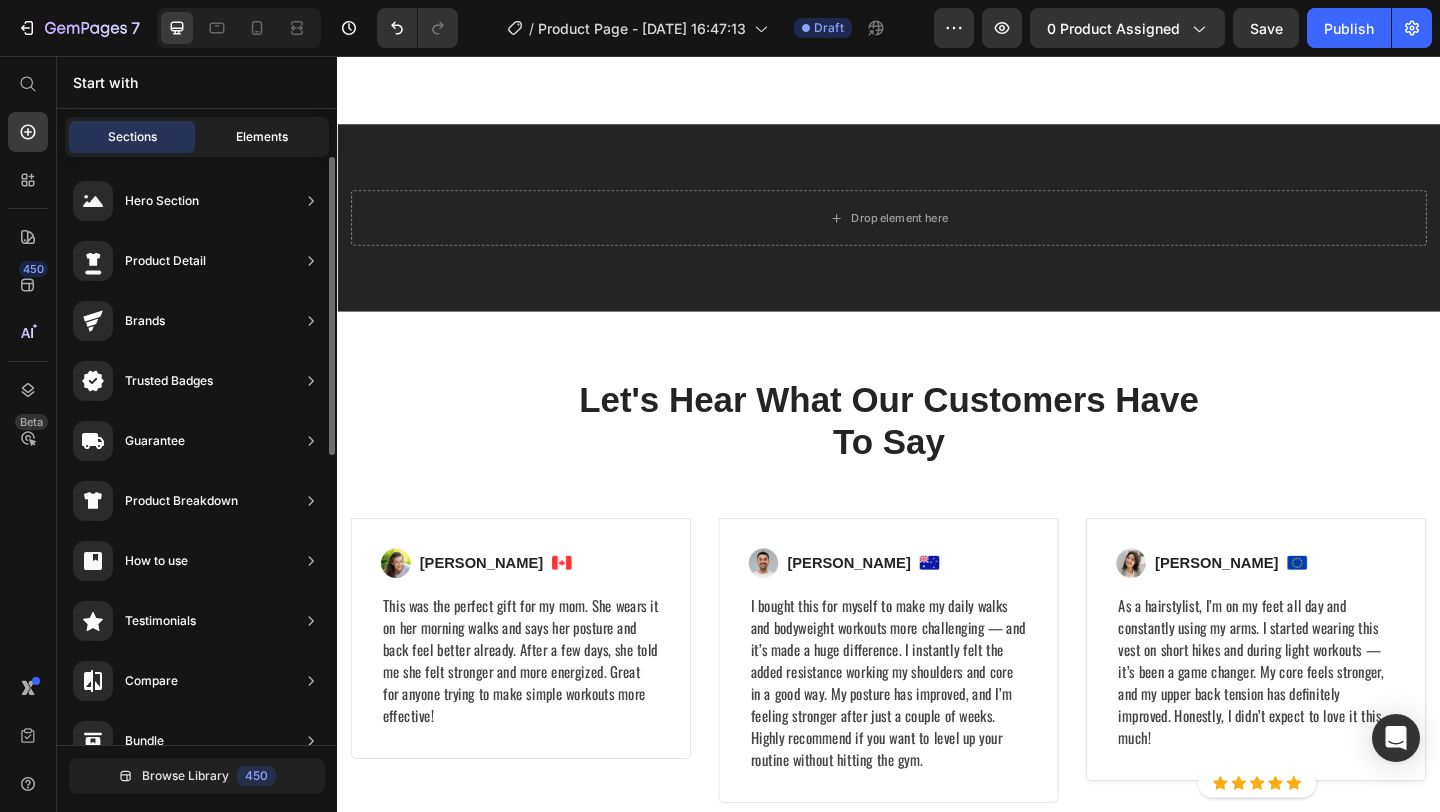 click on "Elements" at bounding box center (262, 137) 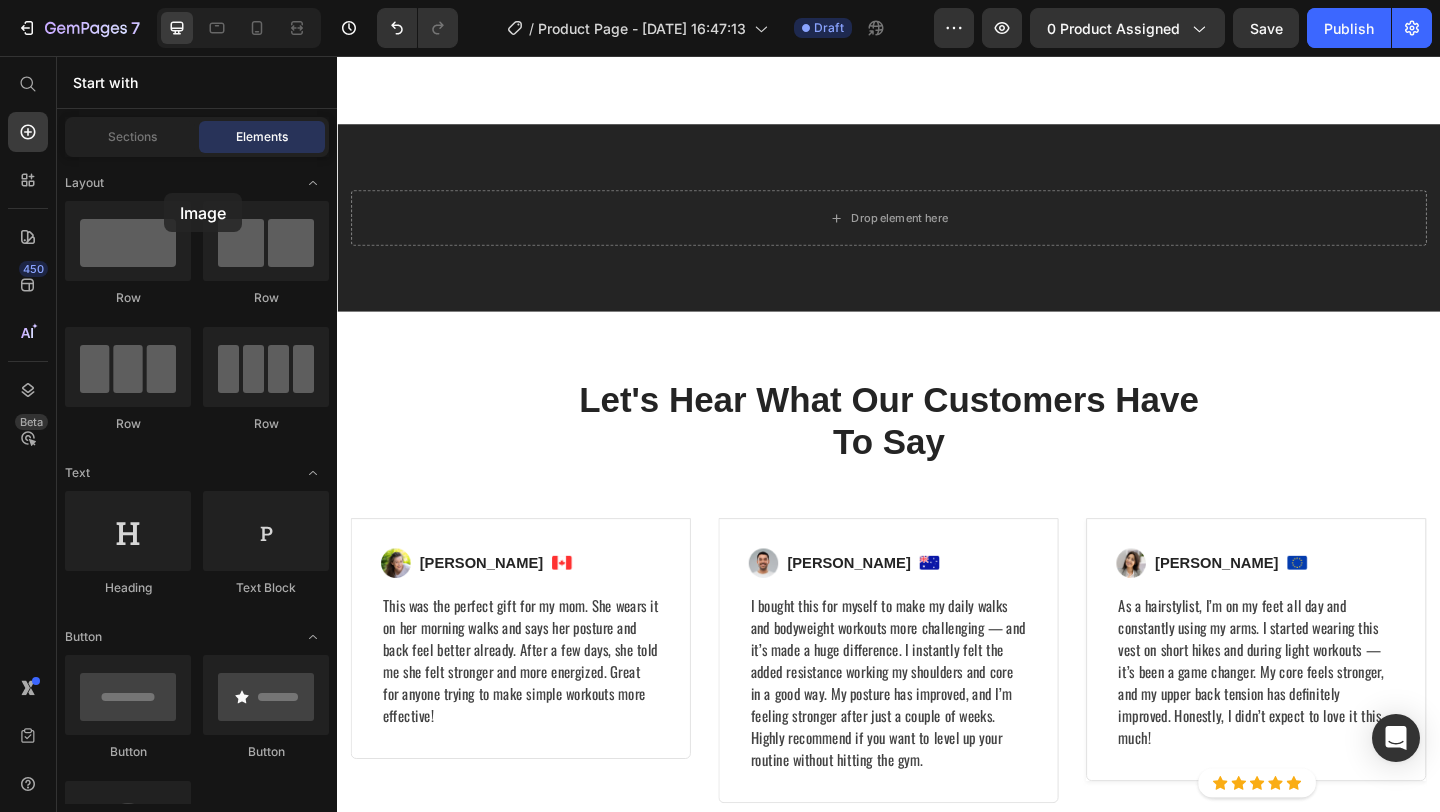 click at bounding box center (128, 985) 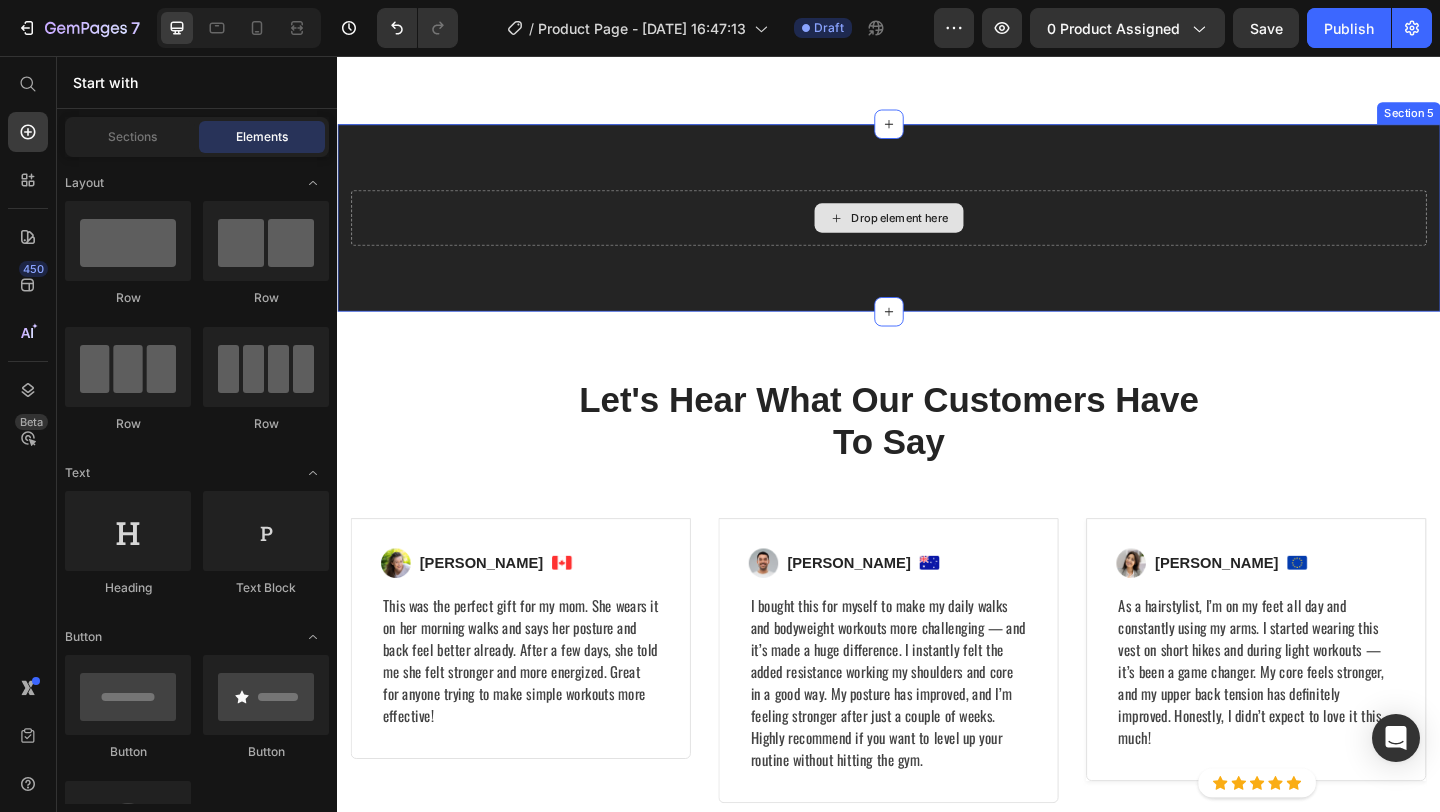 click 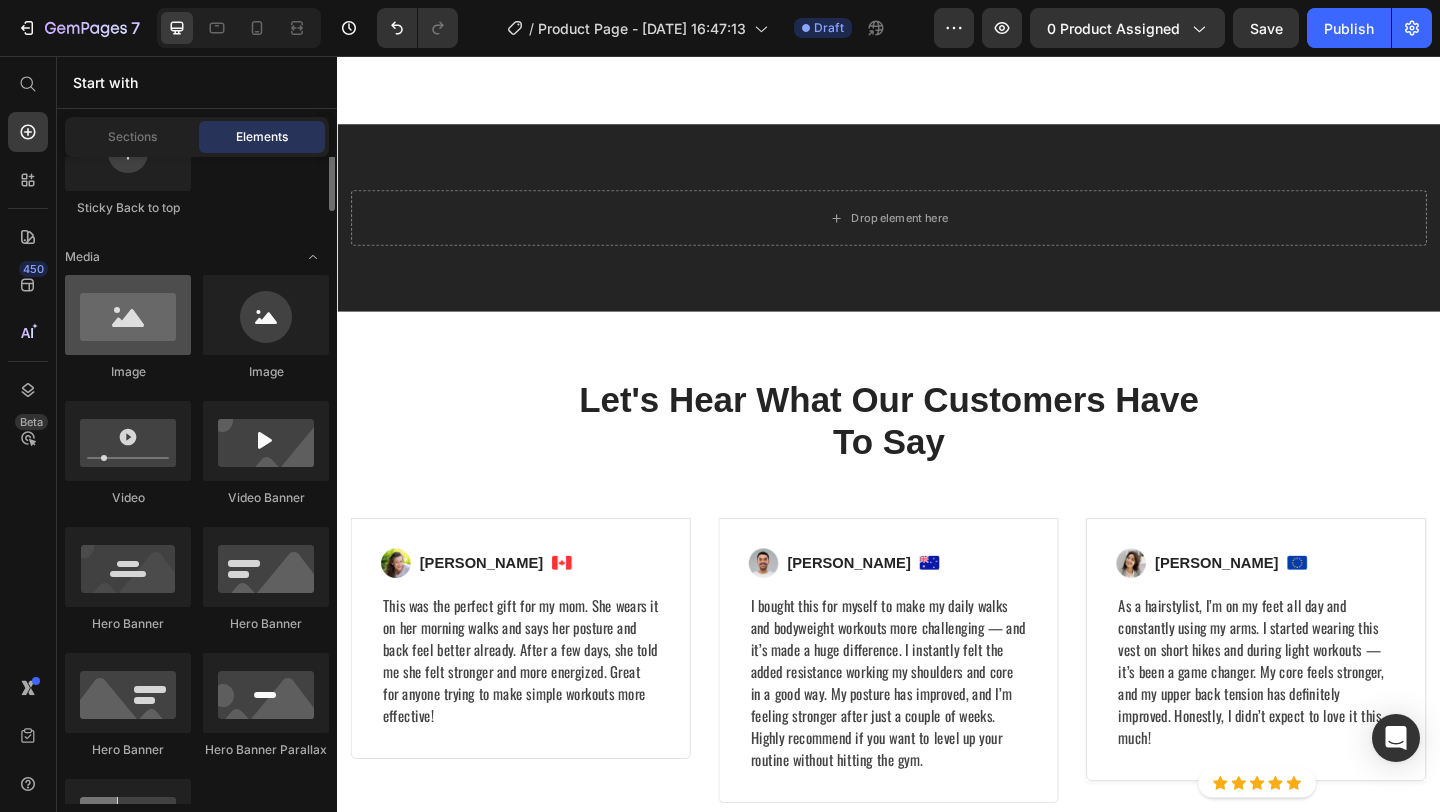 scroll, scrollTop: 549, scrollLeft: 0, axis: vertical 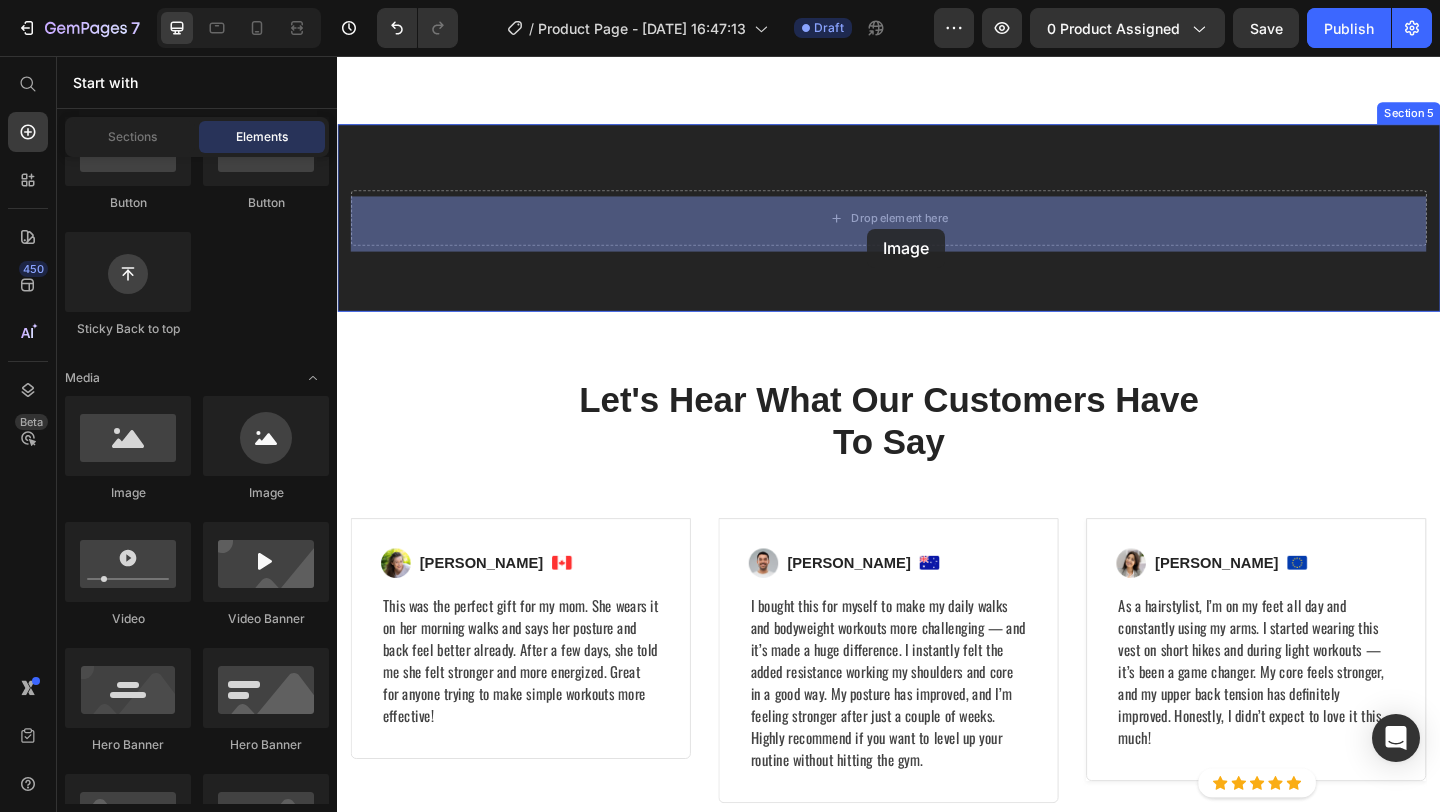 drag, startPoint x: 466, startPoint y: 464, endPoint x: 914, endPoint y: 244, distance: 499.1032 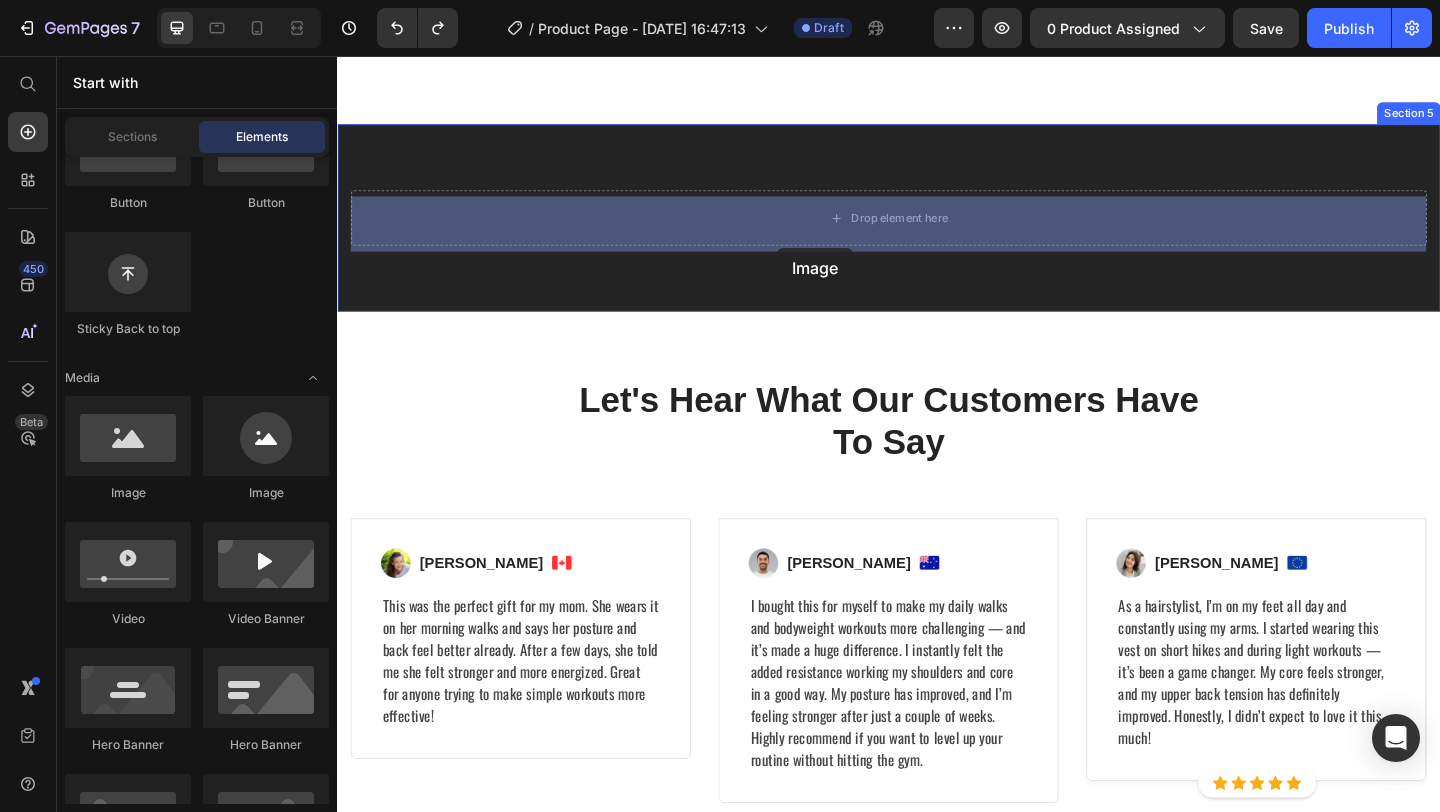 drag, startPoint x: 603, startPoint y: 506, endPoint x: 850, endPoint y: 250, distance: 355.73163 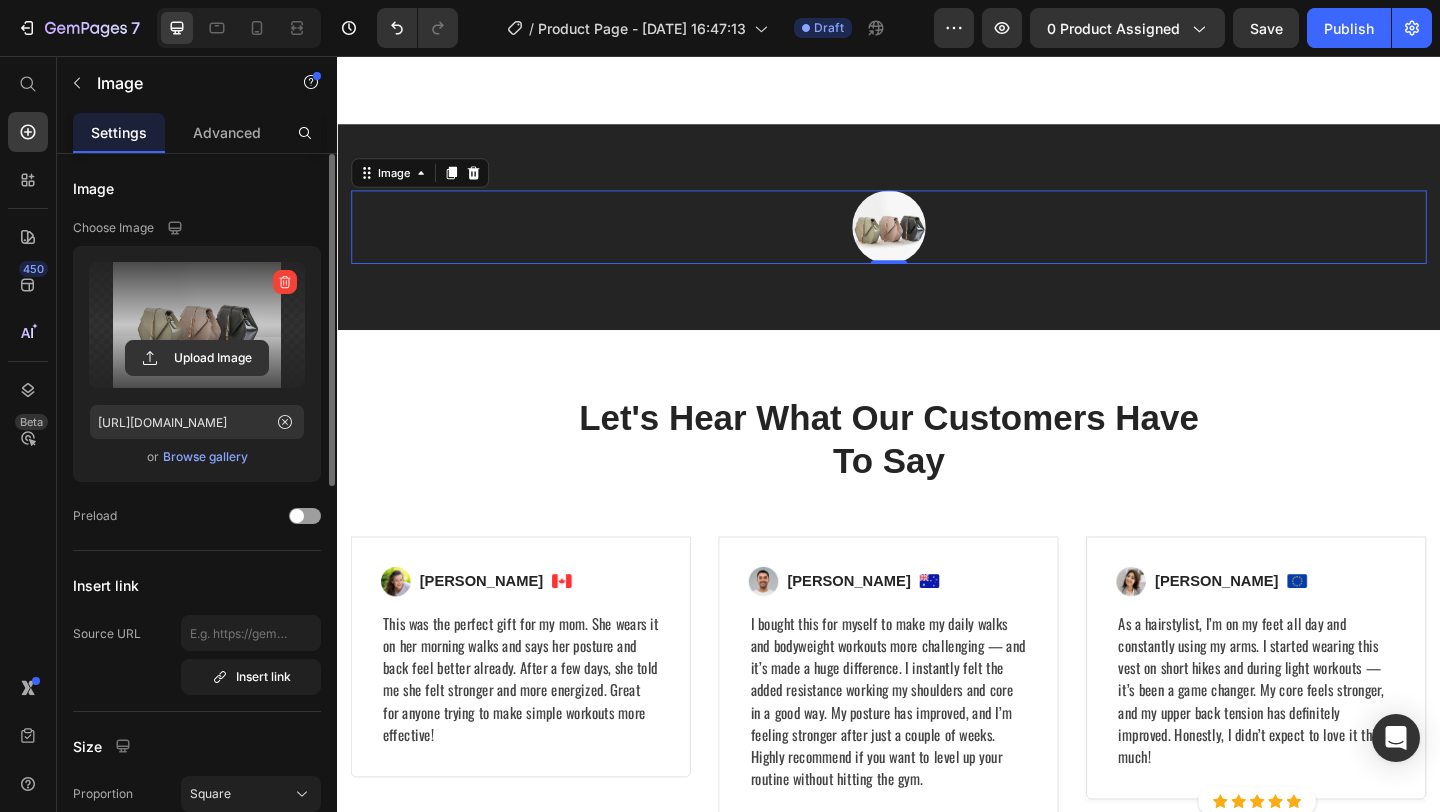 click at bounding box center (197, 325) 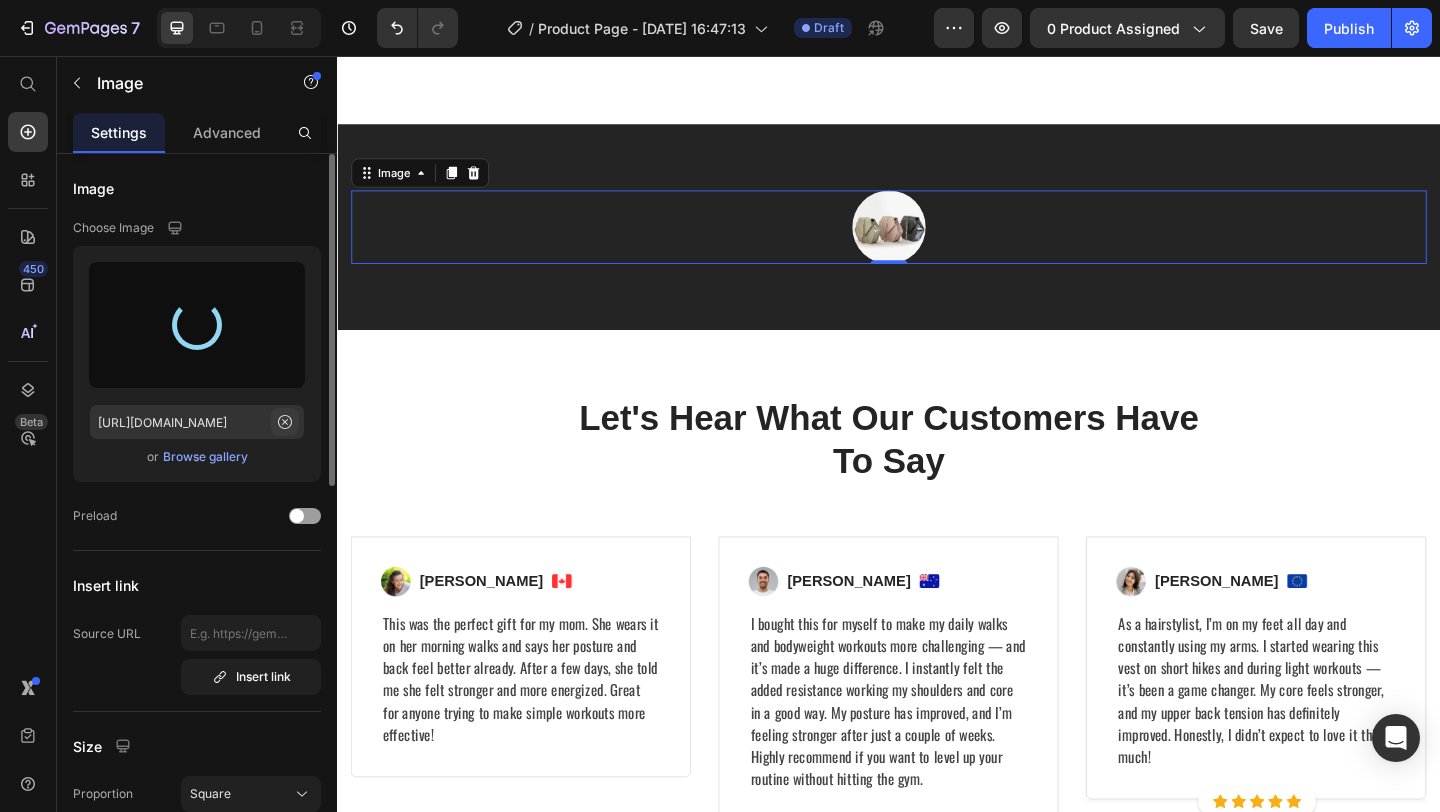click 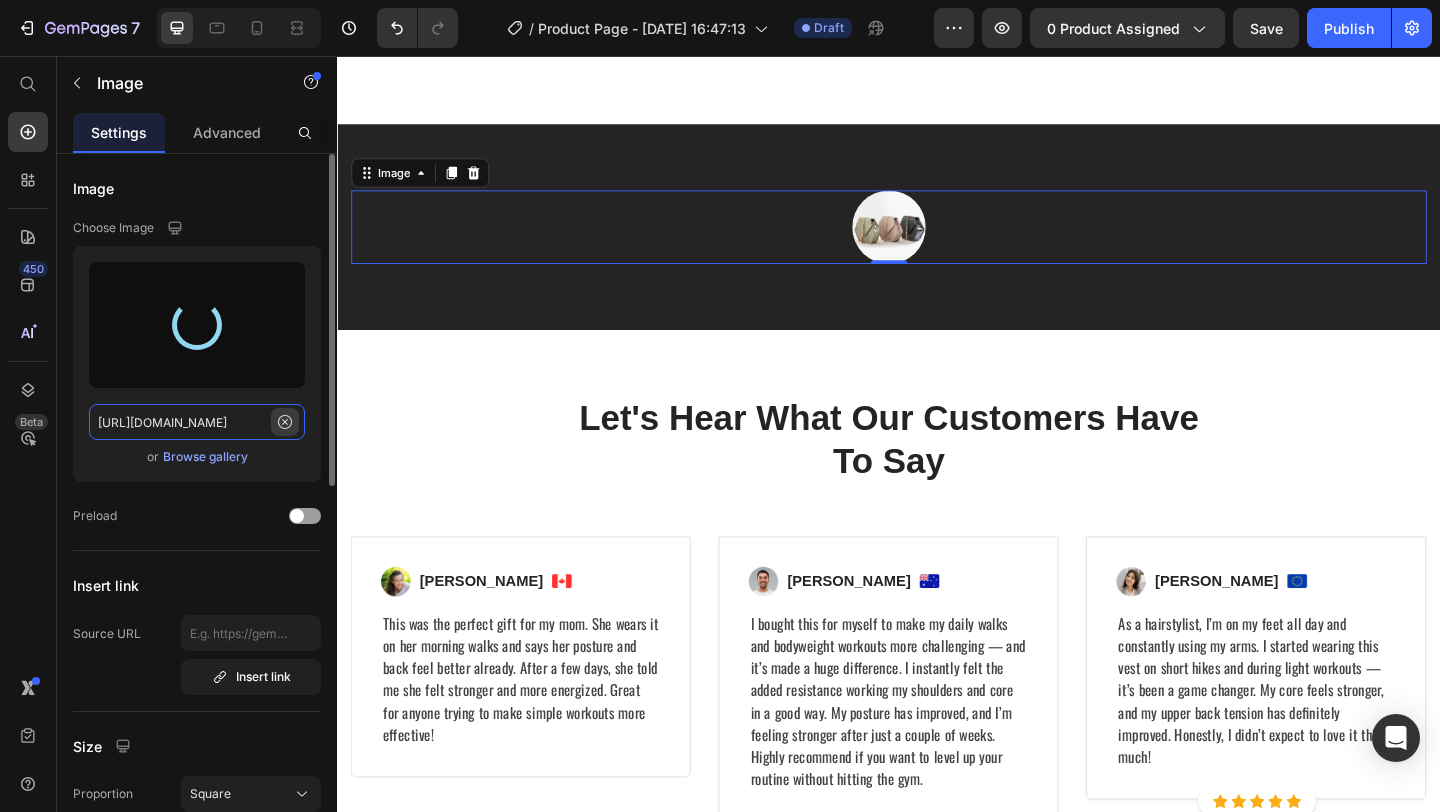 type 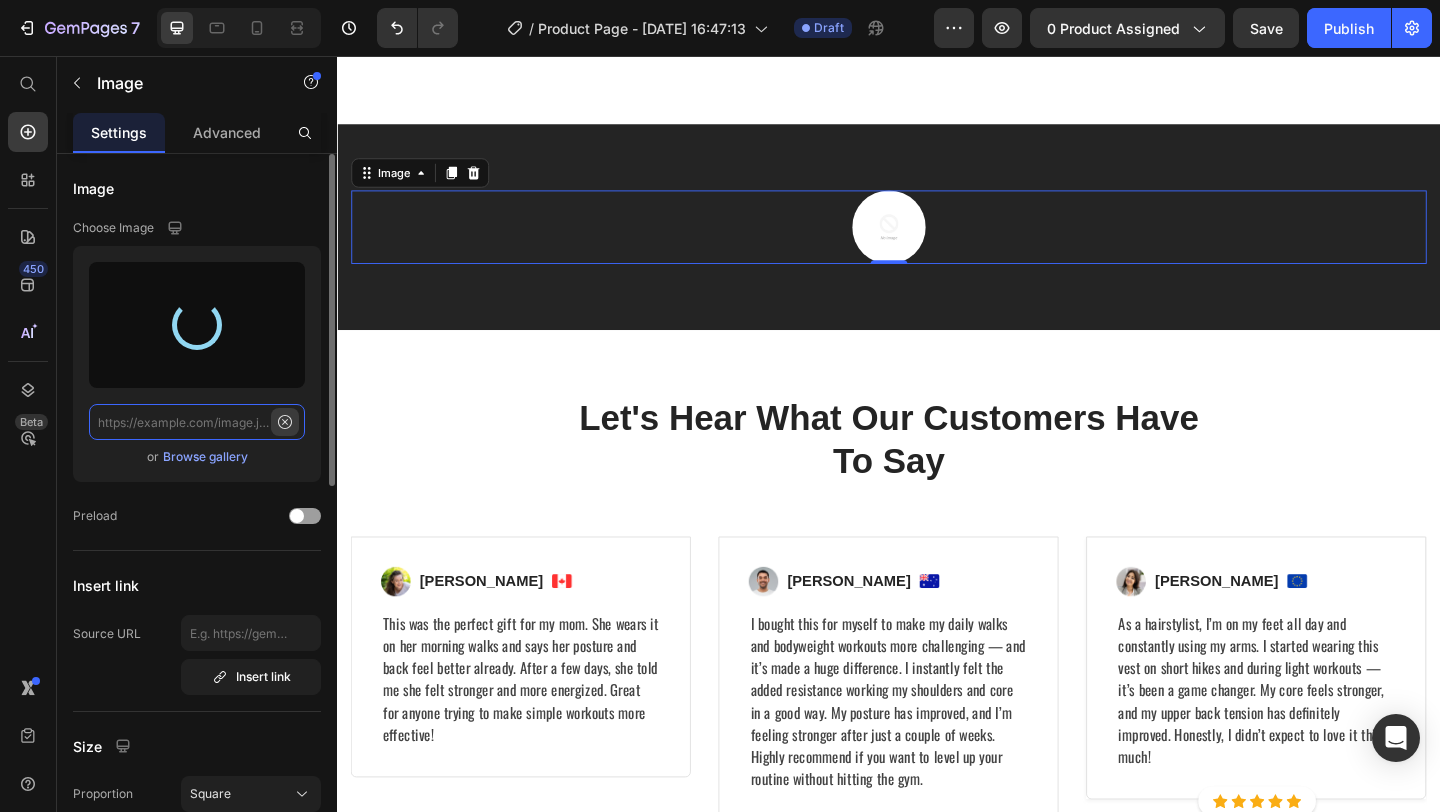 scroll, scrollTop: 0, scrollLeft: 0, axis: both 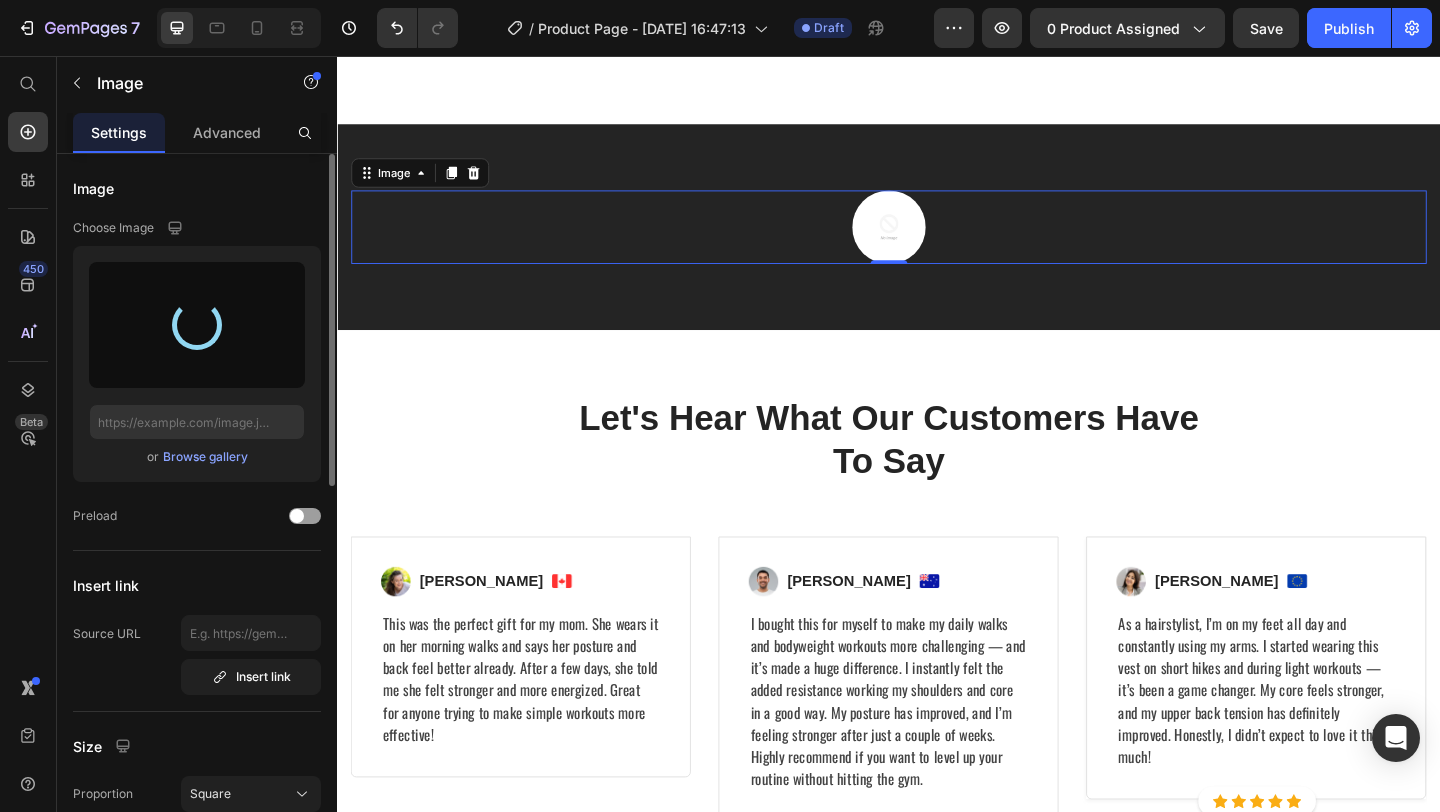 click at bounding box center [937, 242] 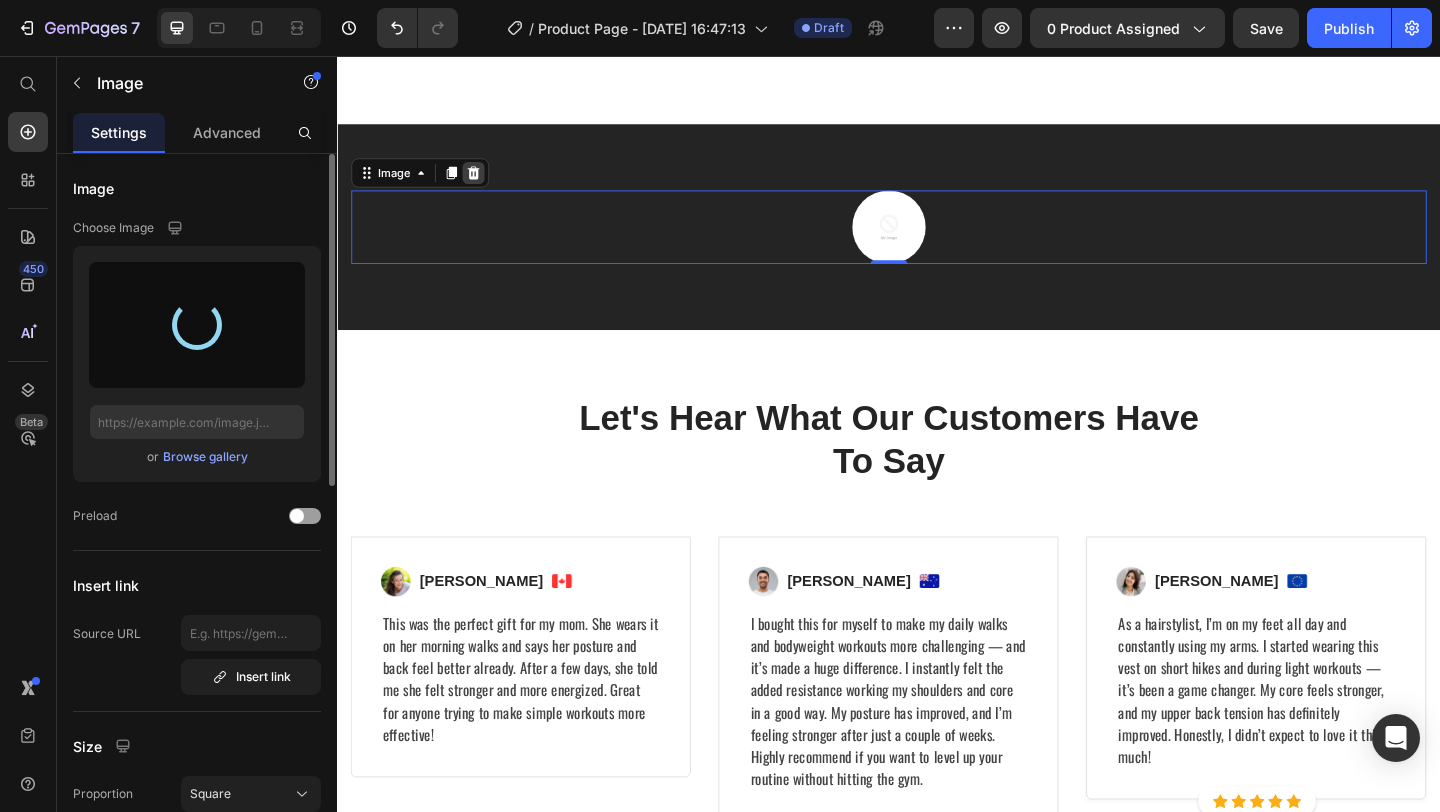 click 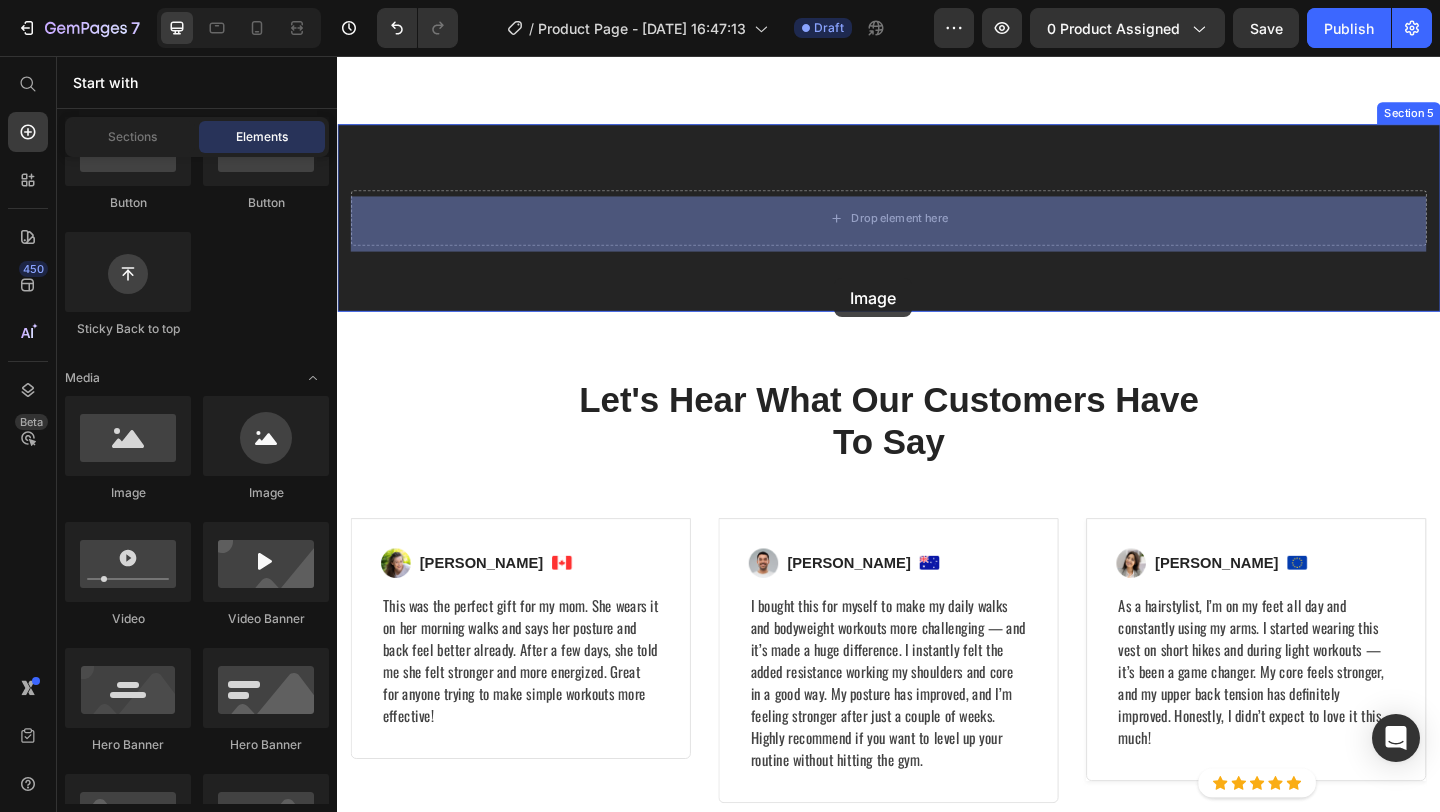 drag, startPoint x: 508, startPoint y: 475, endPoint x: 898, endPoint y: 271, distance: 440.1318 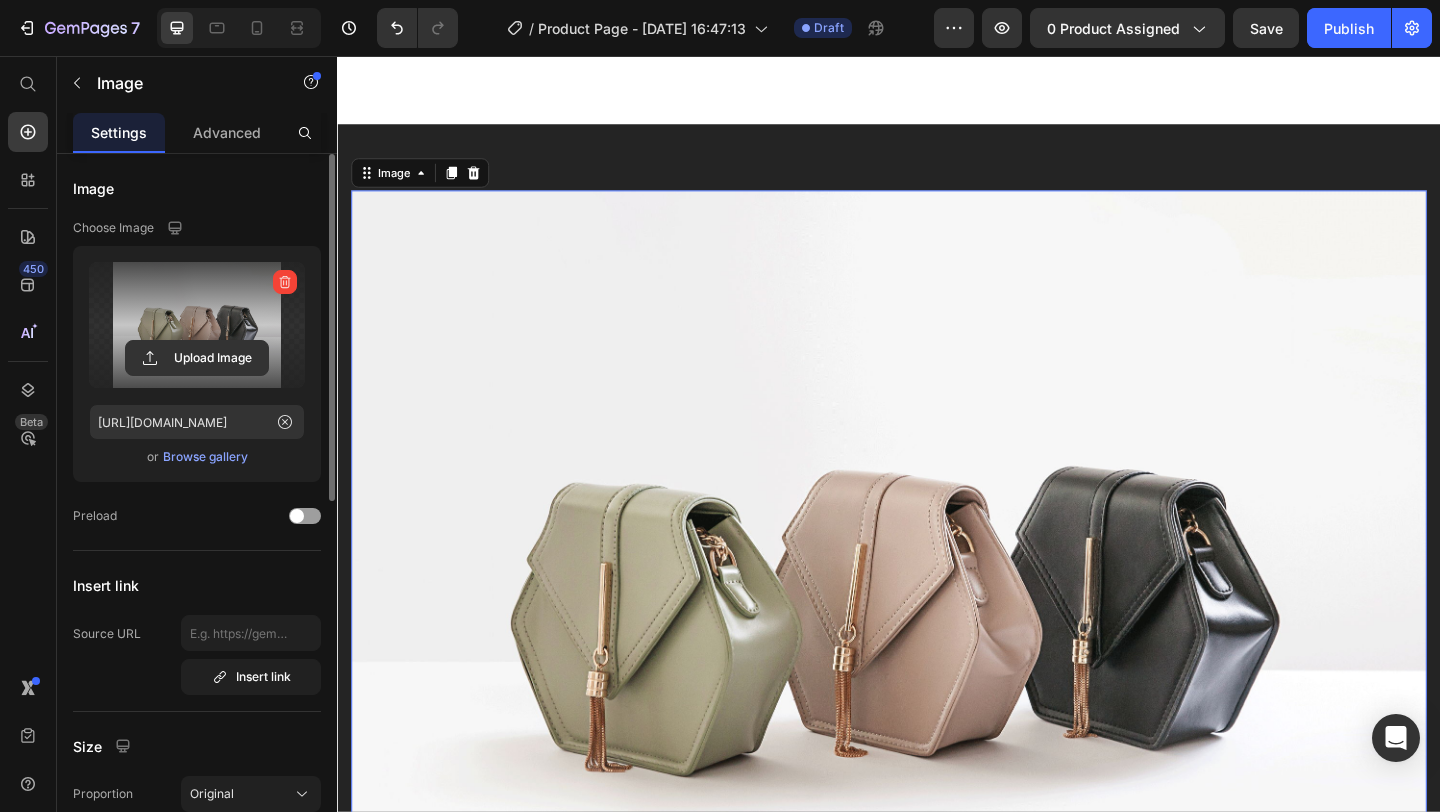 click at bounding box center [197, 325] 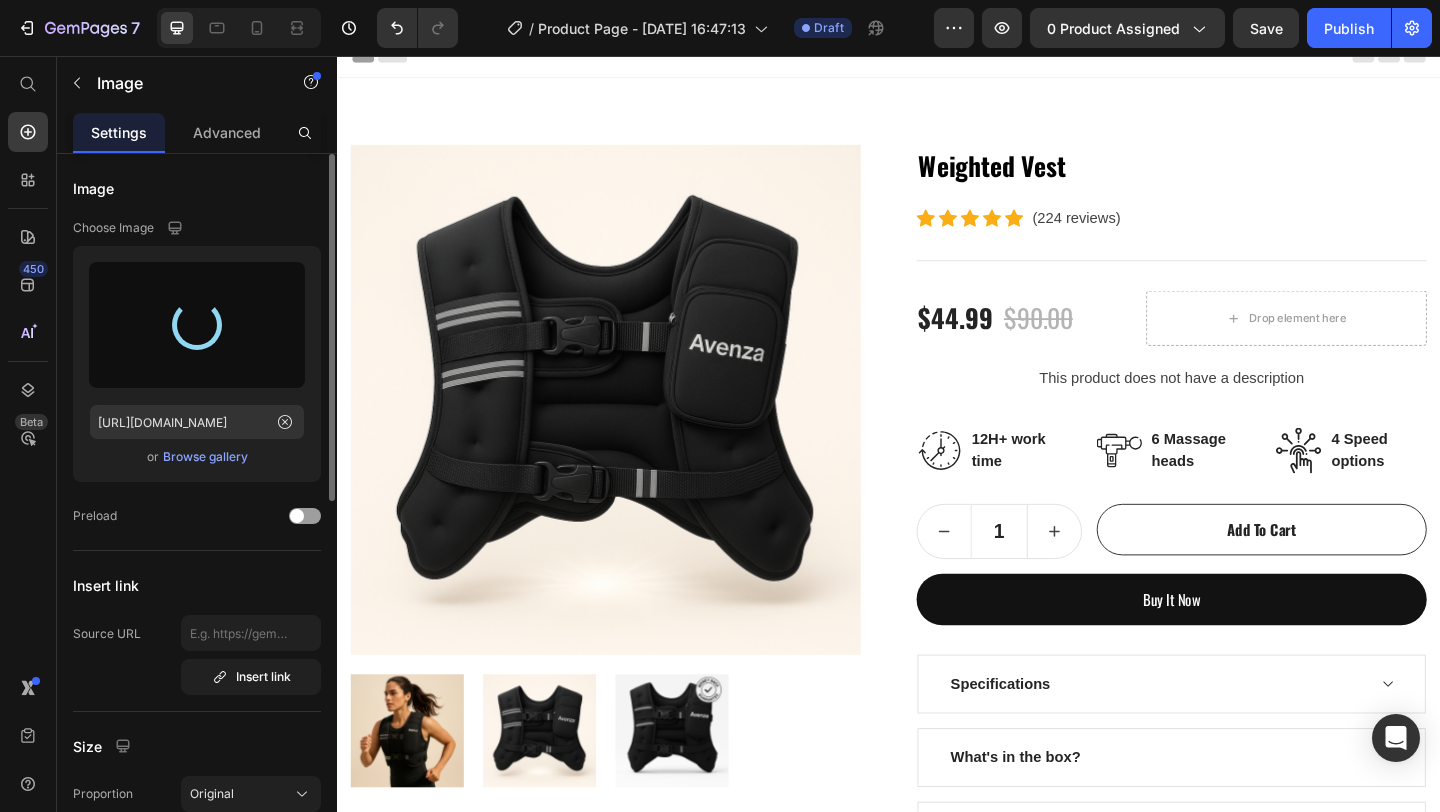 scroll, scrollTop: 0, scrollLeft: 0, axis: both 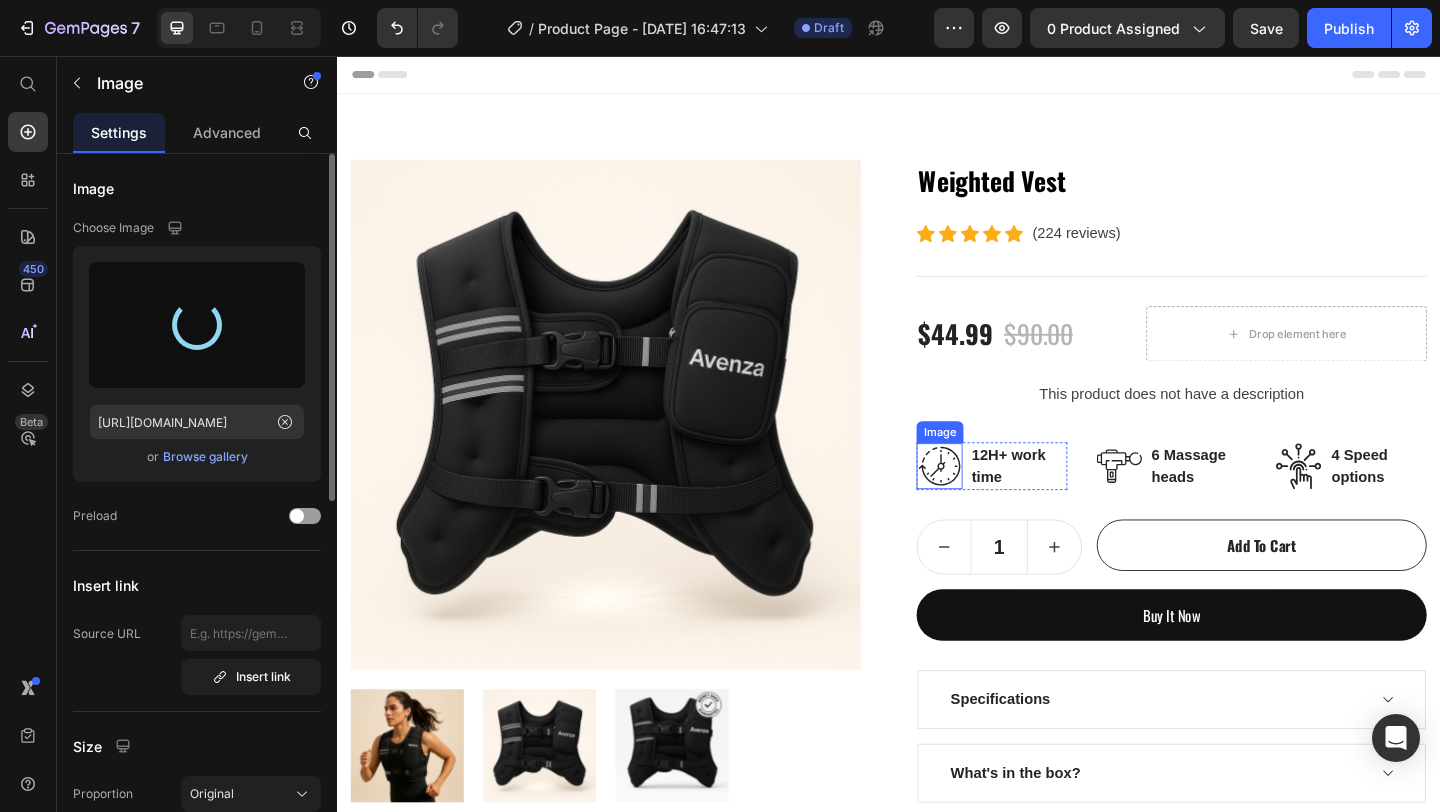 click at bounding box center [992, 502] 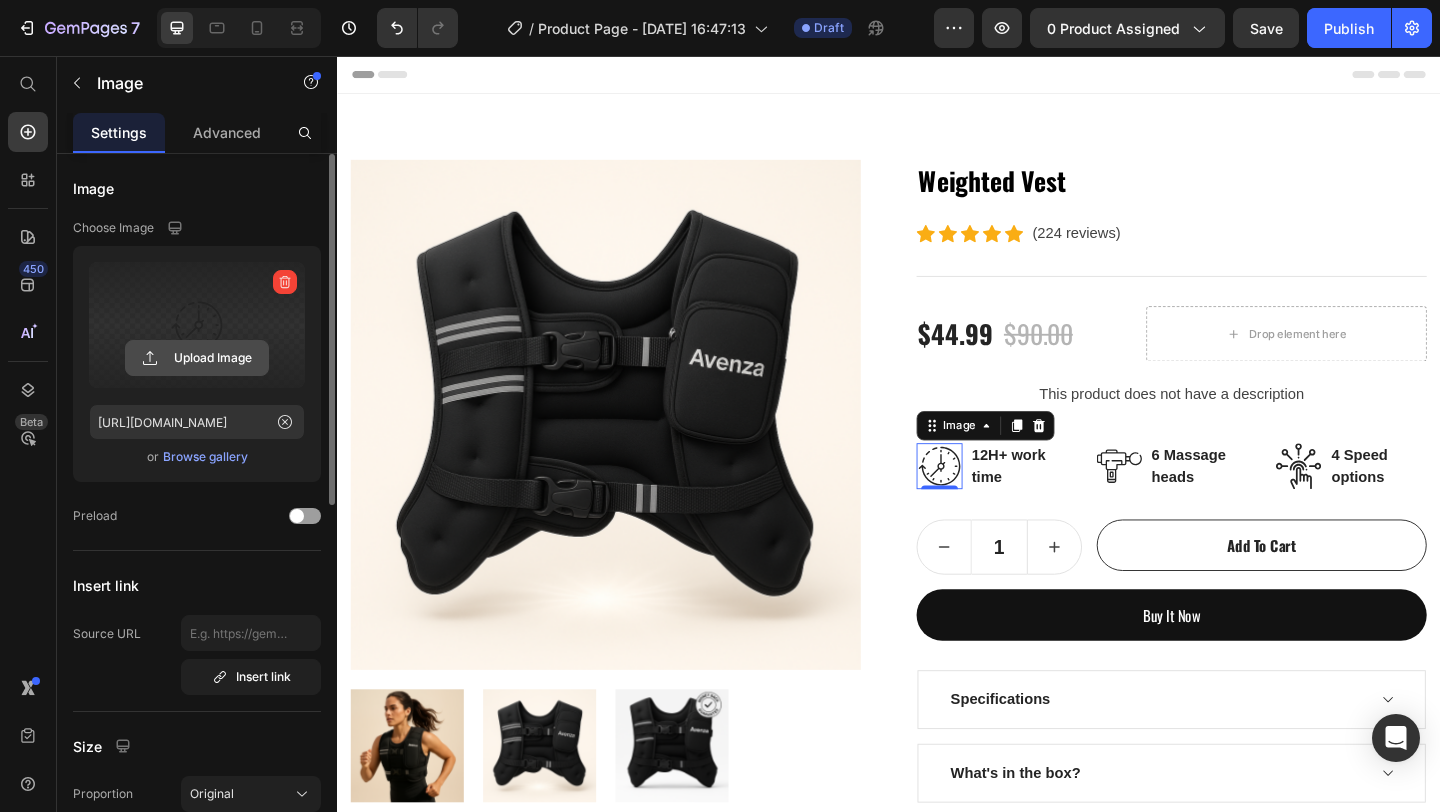 click 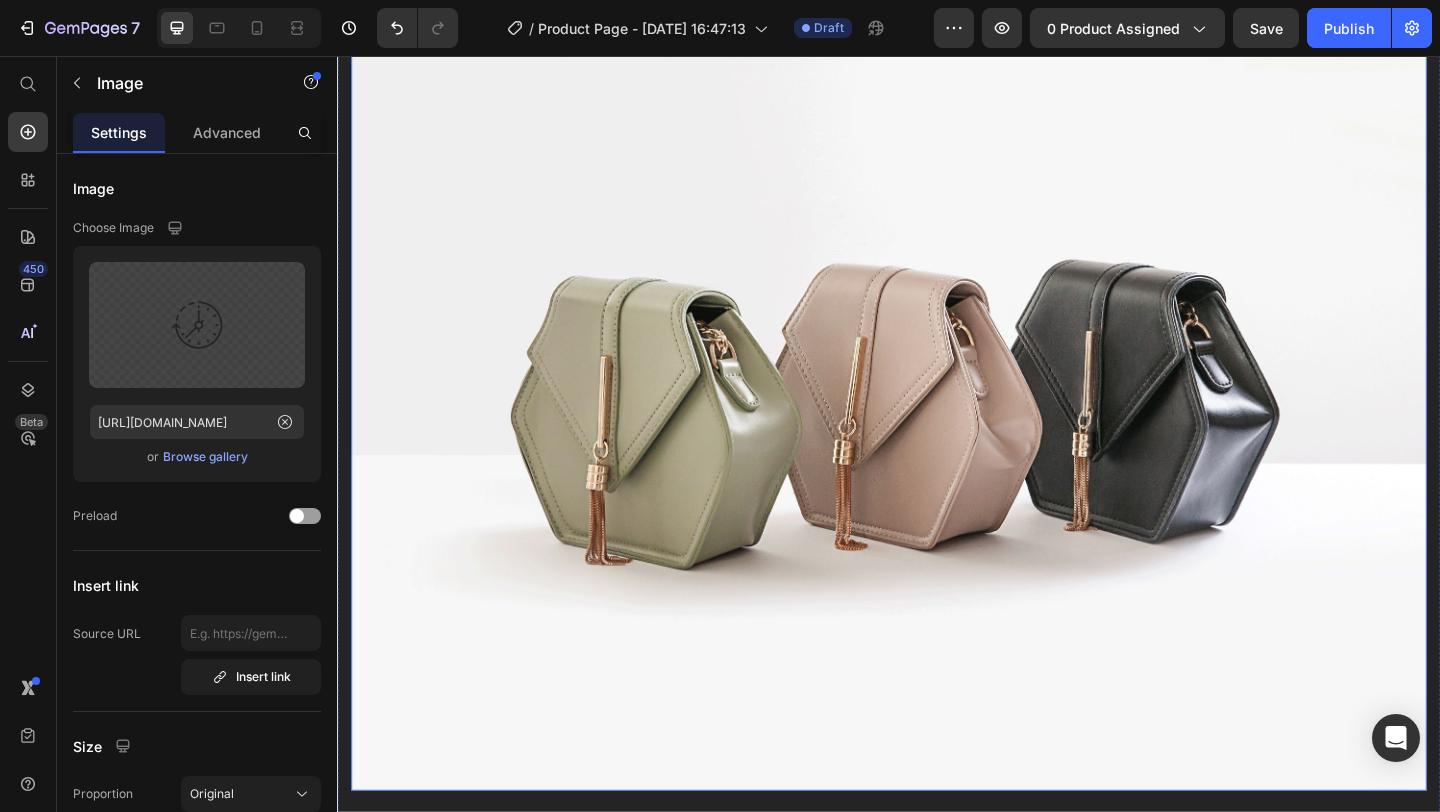 scroll, scrollTop: 3192, scrollLeft: 0, axis: vertical 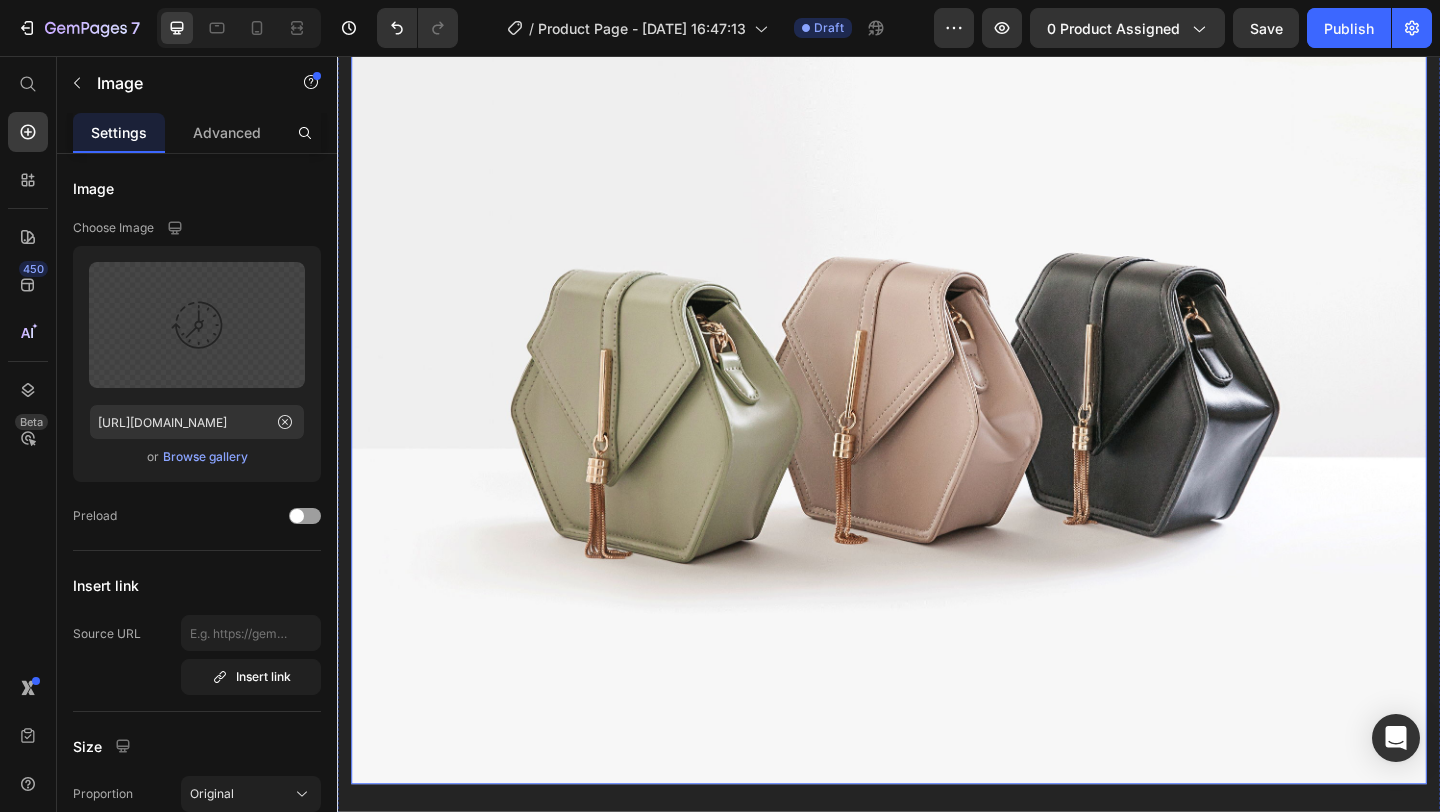 click at bounding box center (937, 409) 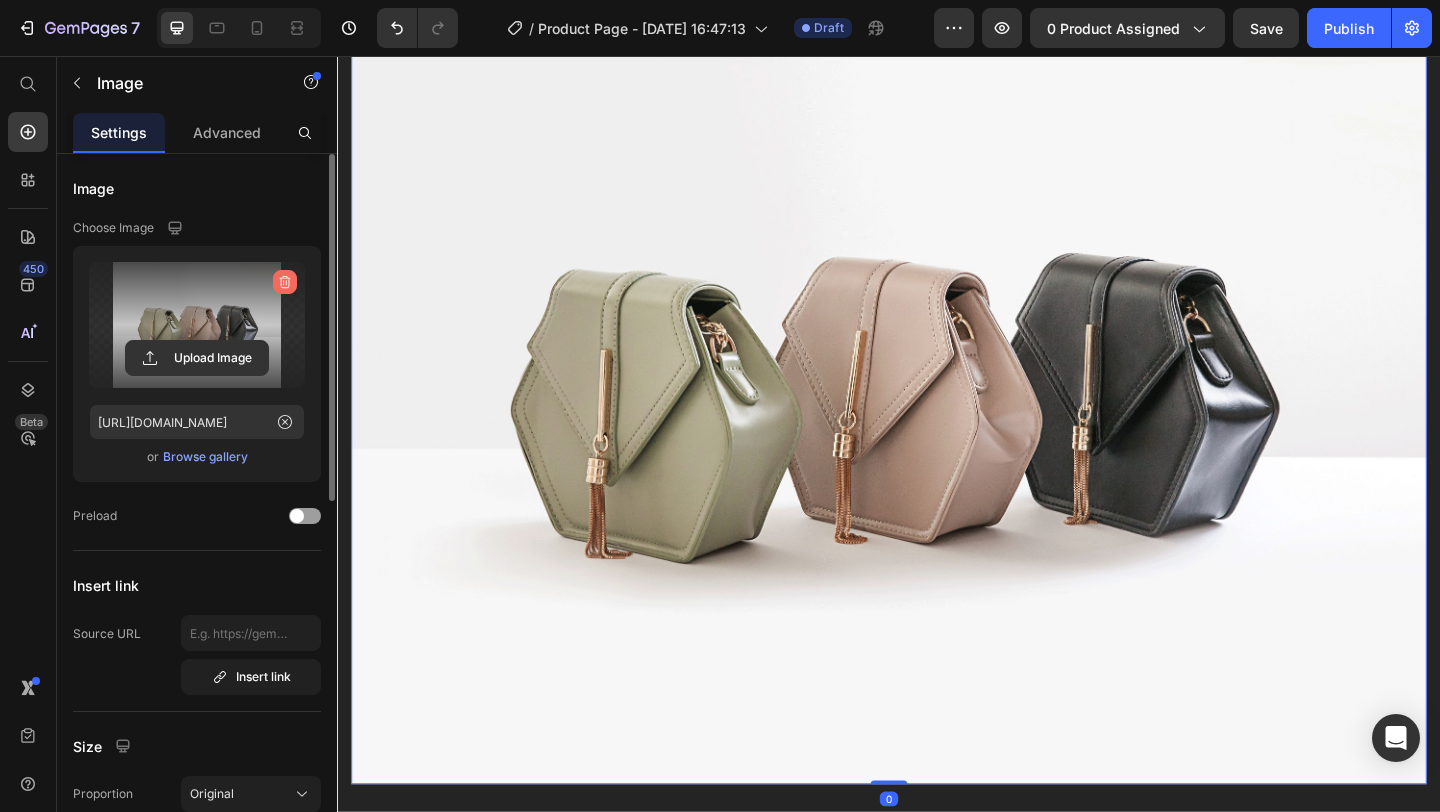 click 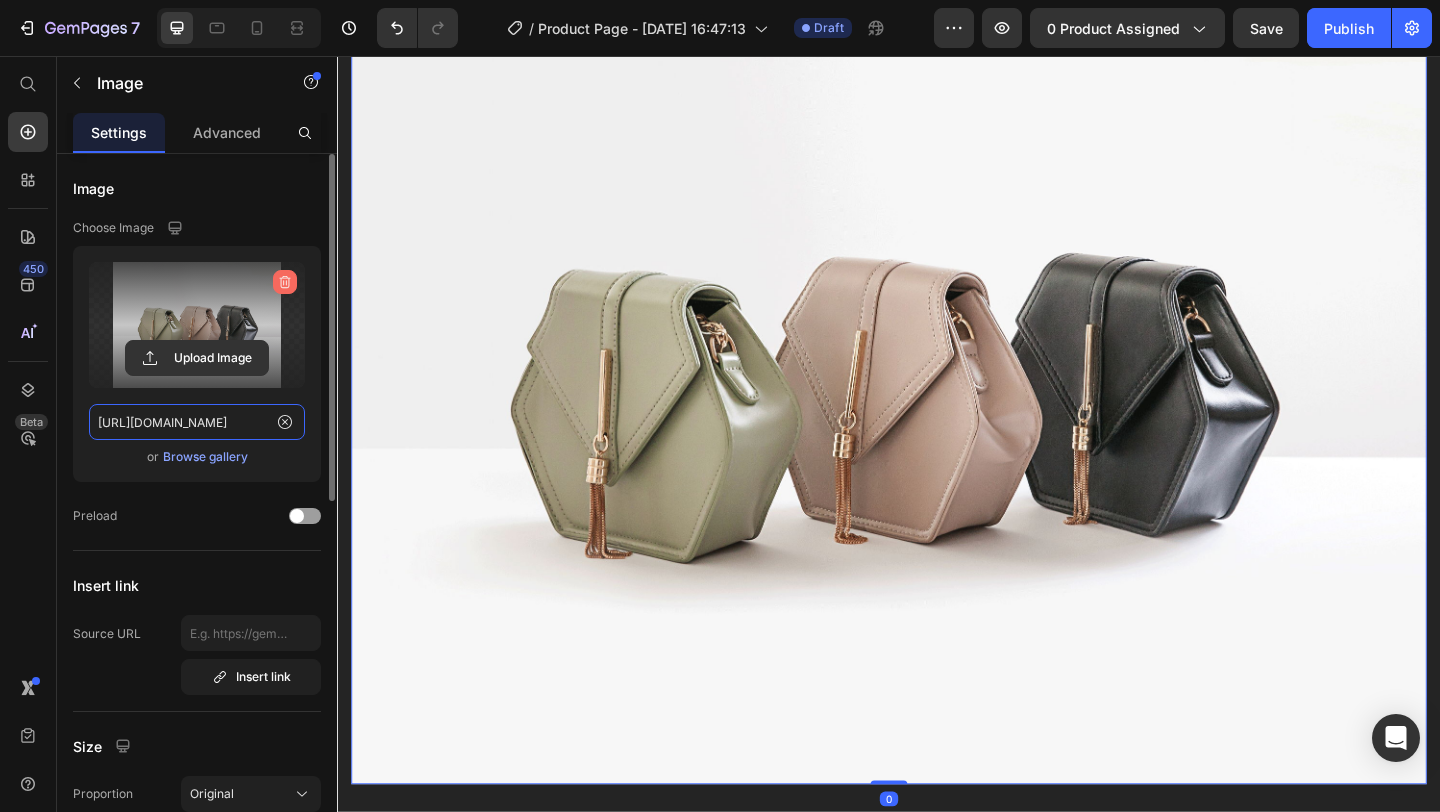 type 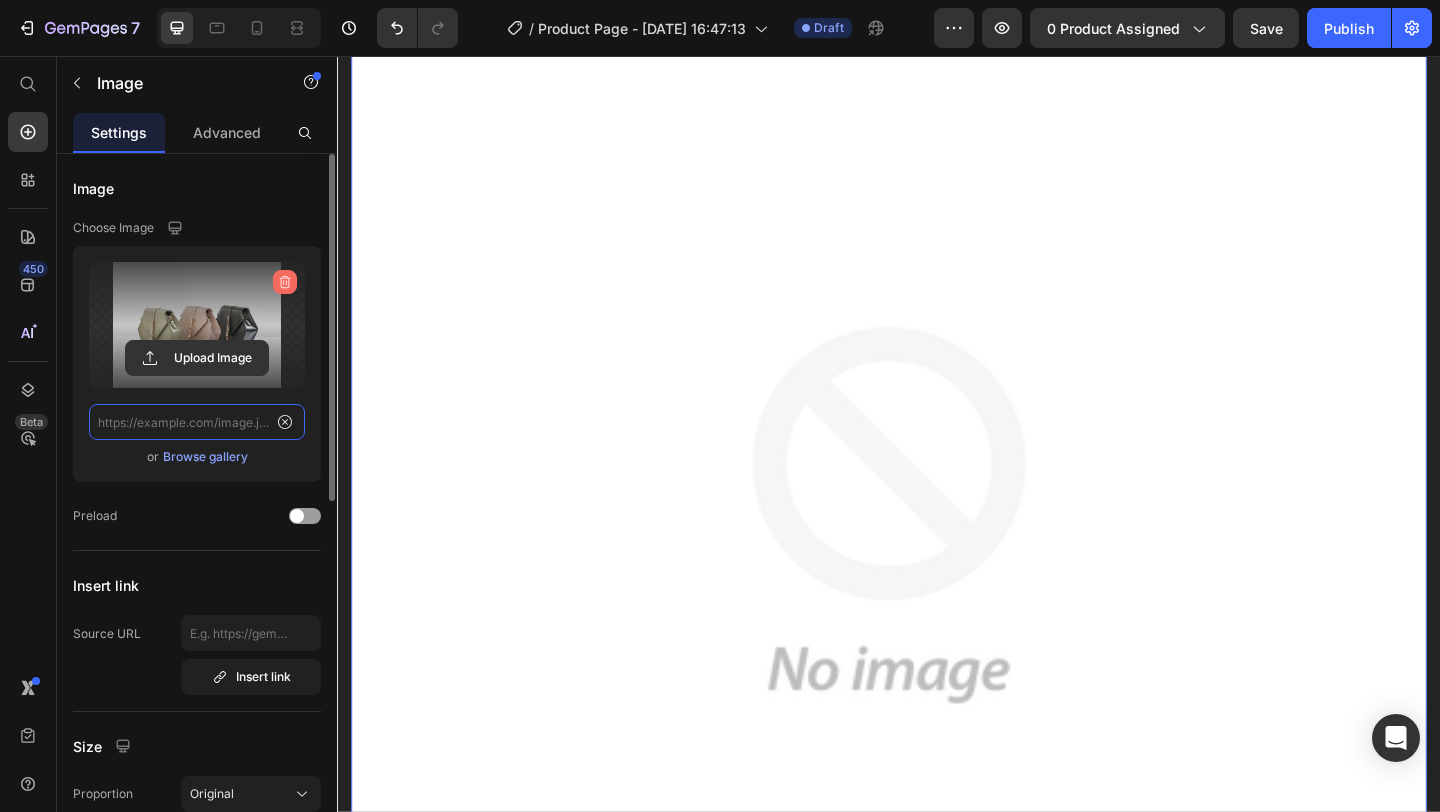 scroll, scrollTop: 0, scrollLeft: 0, axis: both 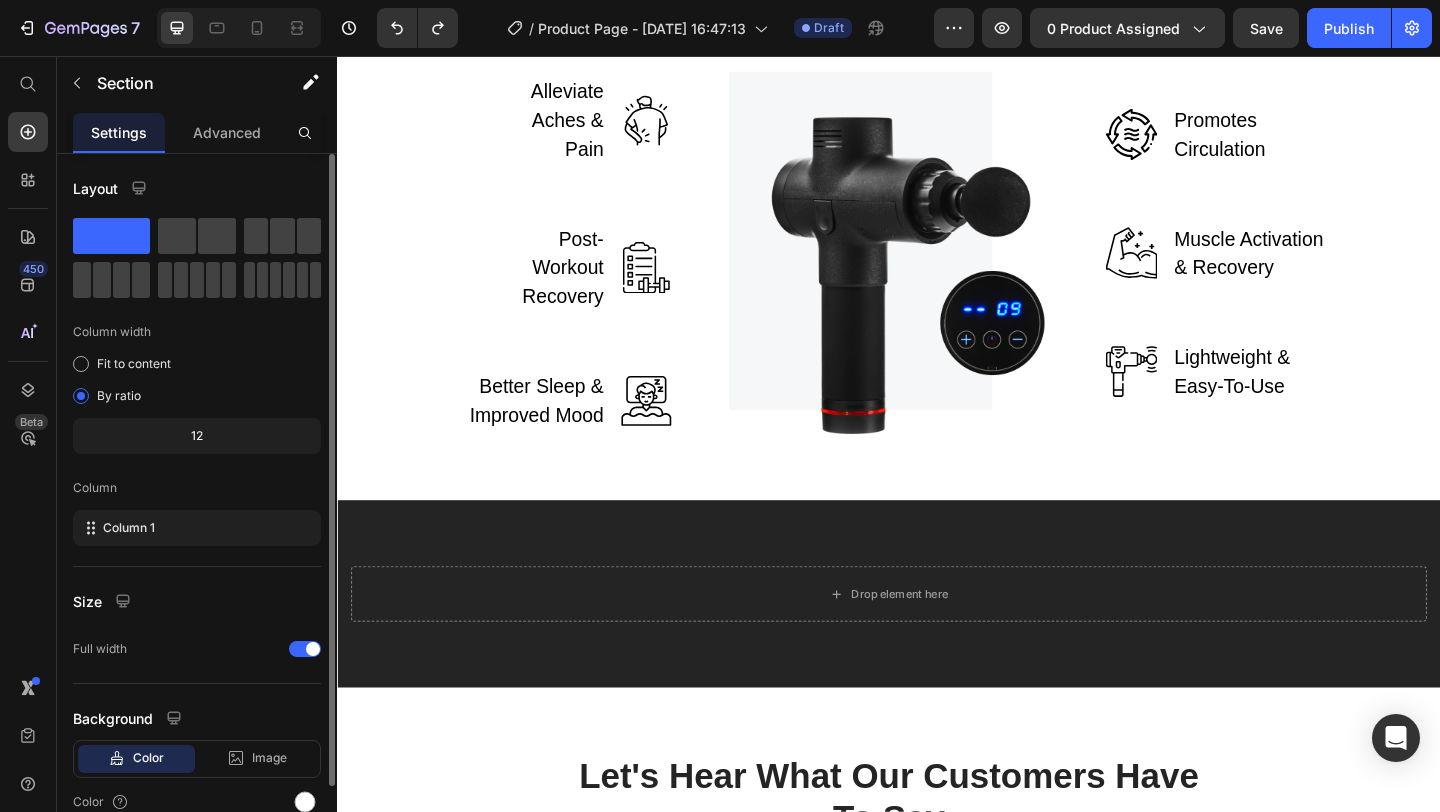 click on "Level Up Every Workout with the Avenza Weighted Vest Heading Row Image Enhance Muscle Activation. Reduce Recovery Time. Text block The added resistance from the Avenza Vest increases muscle fiber recruitment and improves workout efficiency, leading to faster strength gains and reduced fatigue from day one. Text block Row Row Turn Every Movement Into Muscle Text block By adding strategic resistance to your natural movements, the Avenza Weighted Vest increases muscle activation and calorie burn — turning ordinary workouts into full-body strength-building sessions. Text block Row Image Row Section 3" at bounding box center (937, -466) 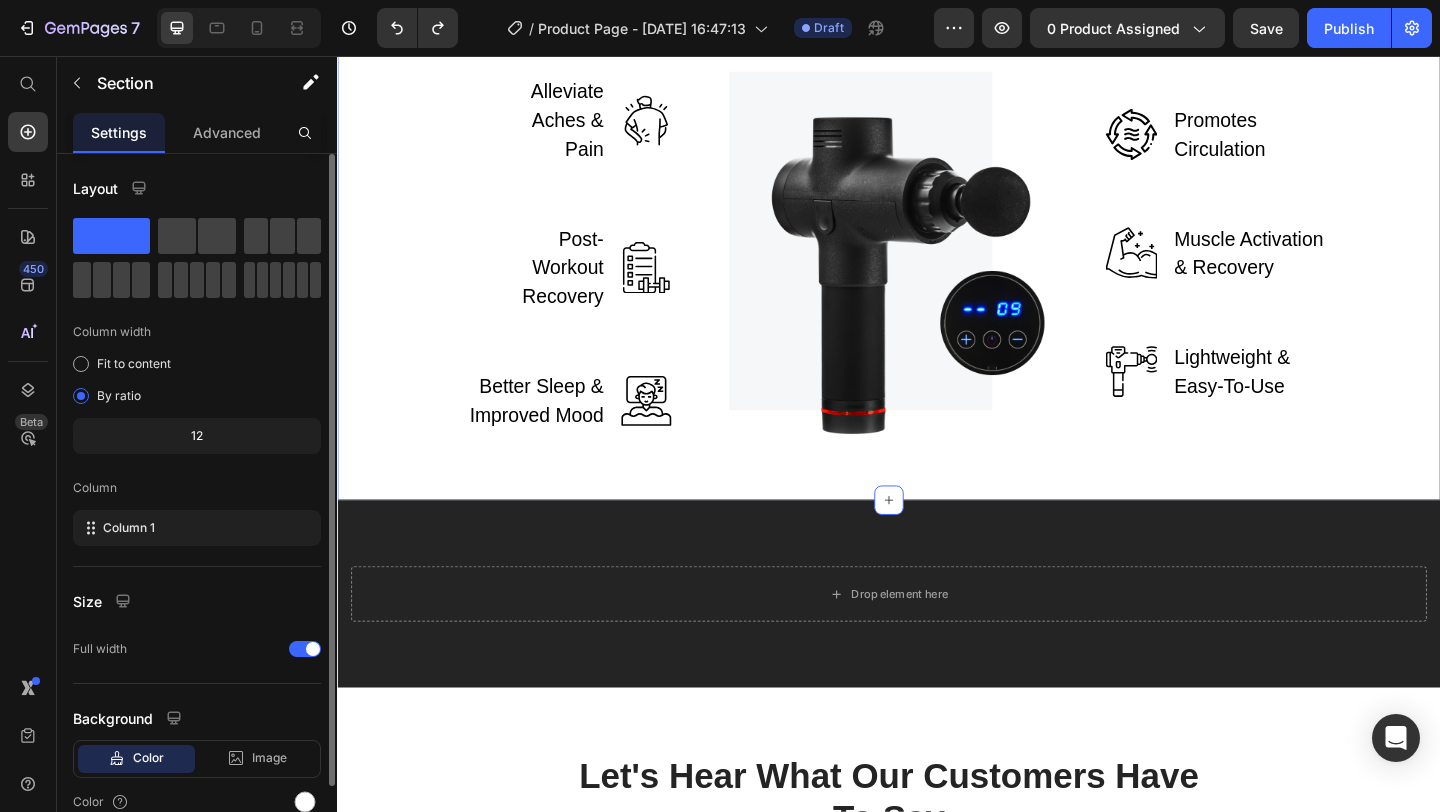 click 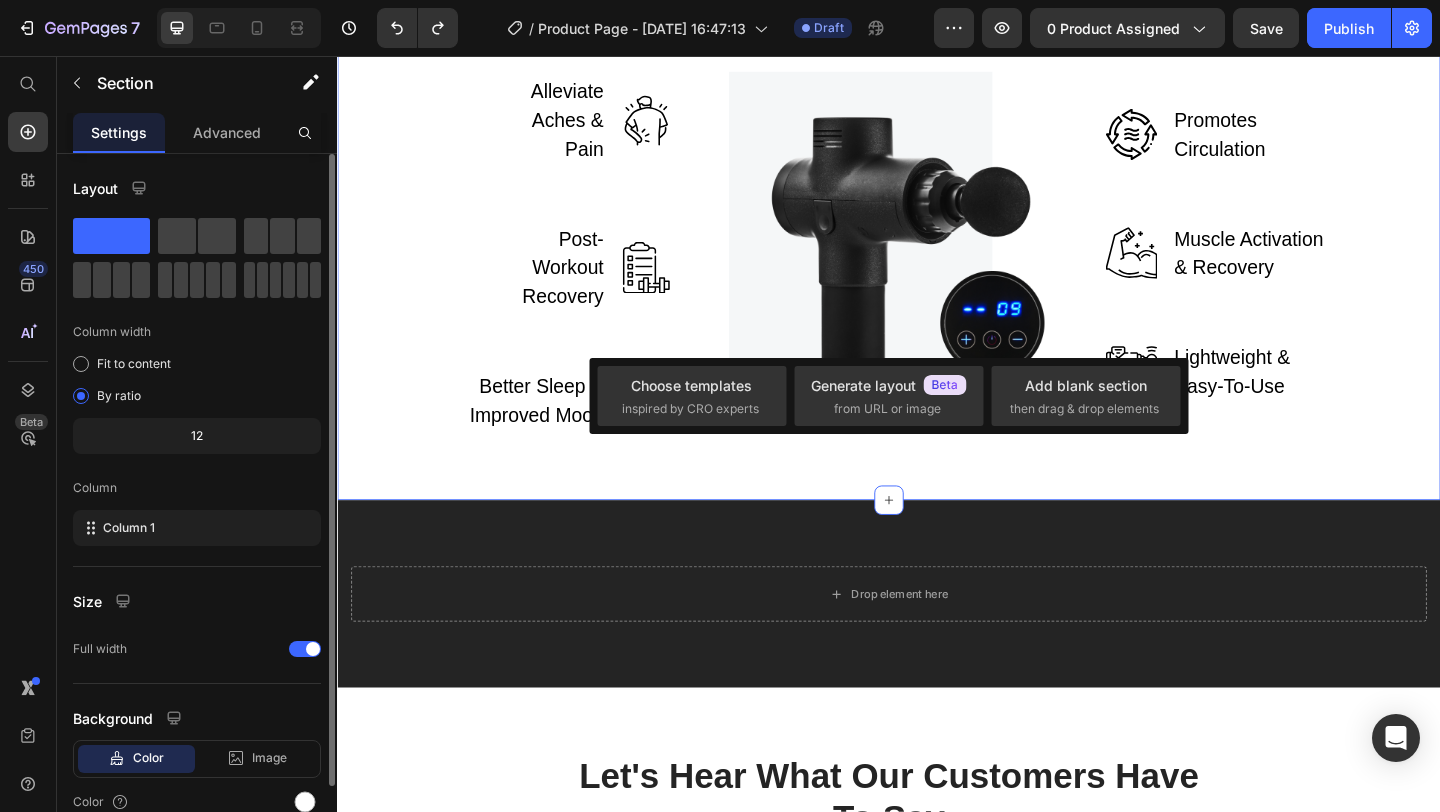 click at bounding box center [937, -150] 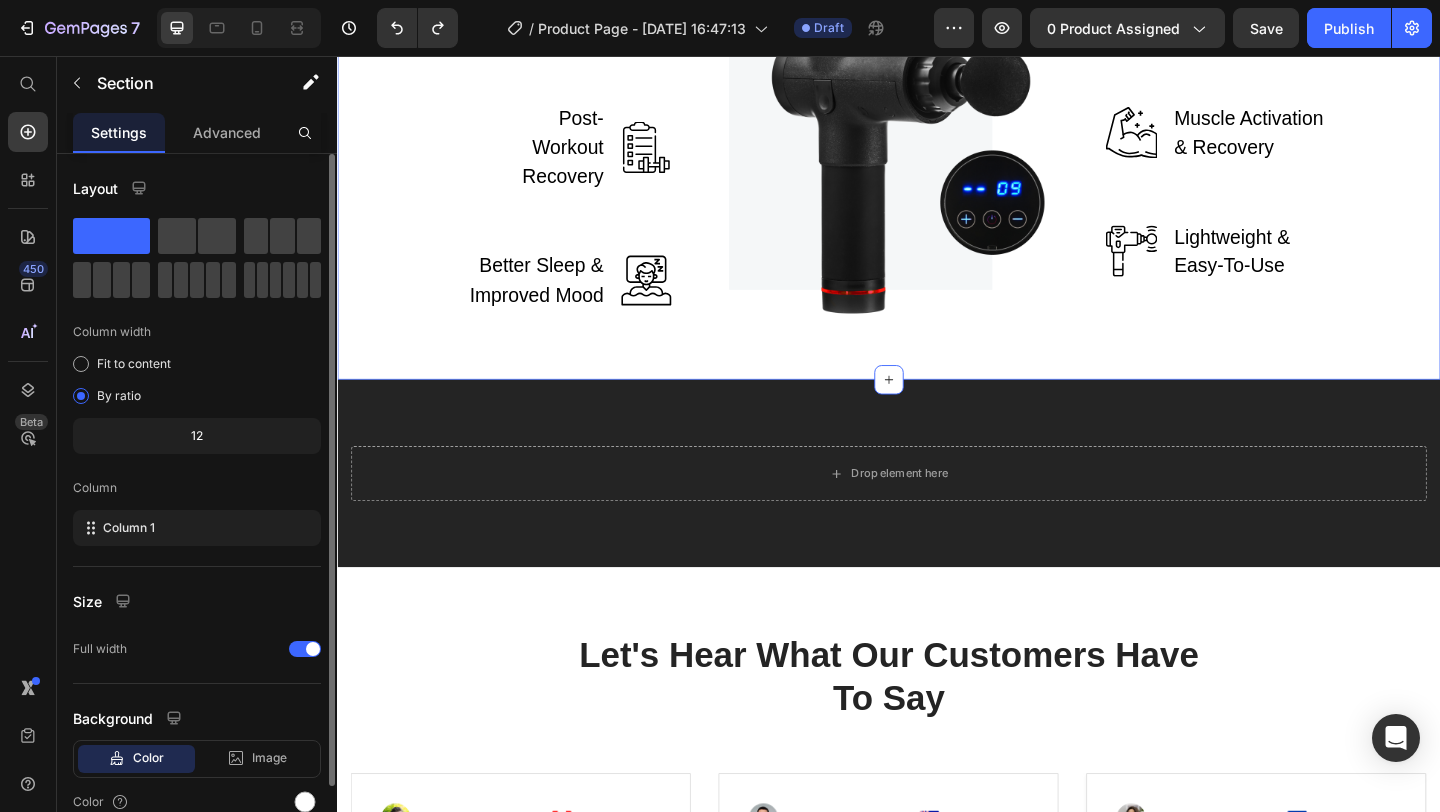 scroll, scrollTop: 2112, scrollLeft: 0, axis: vertical 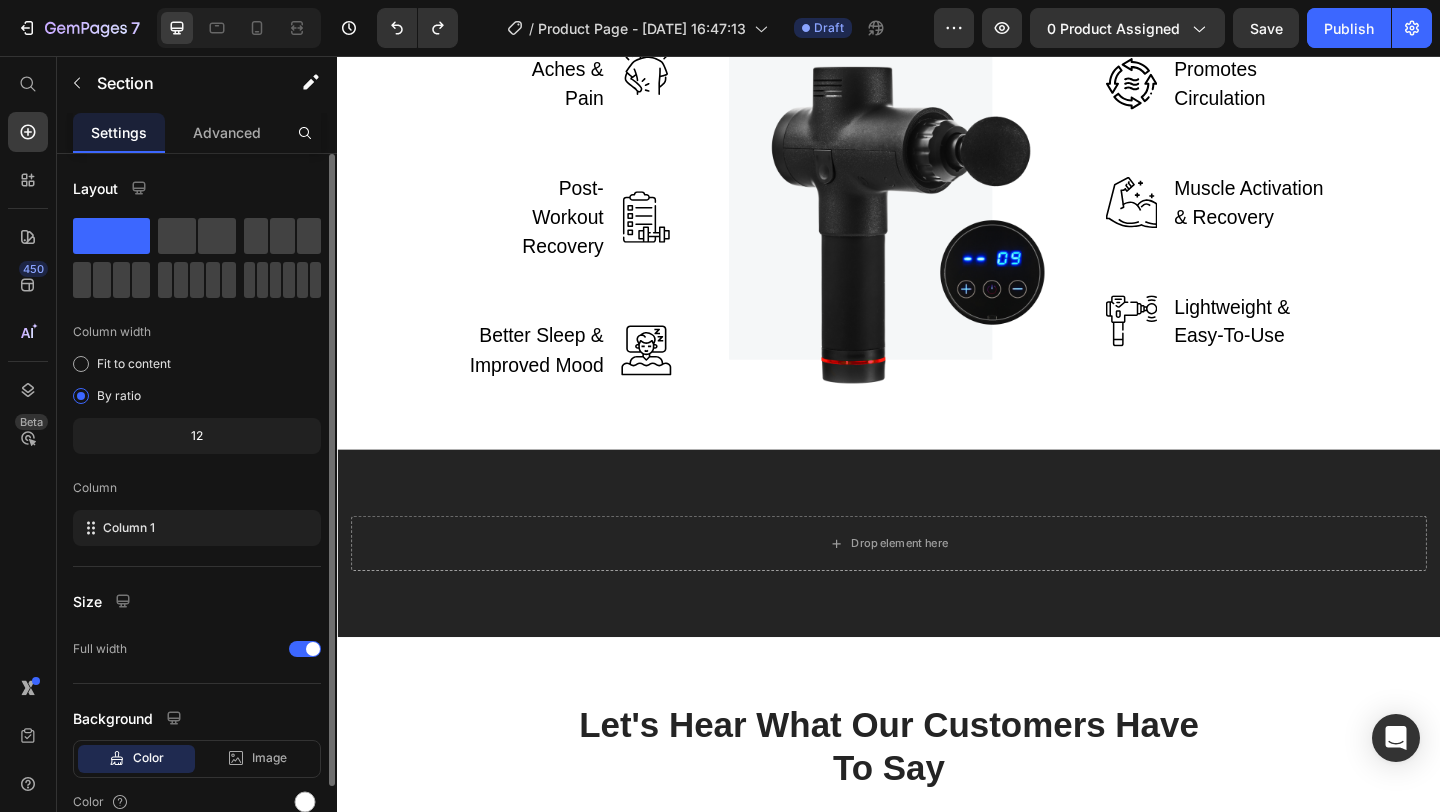click 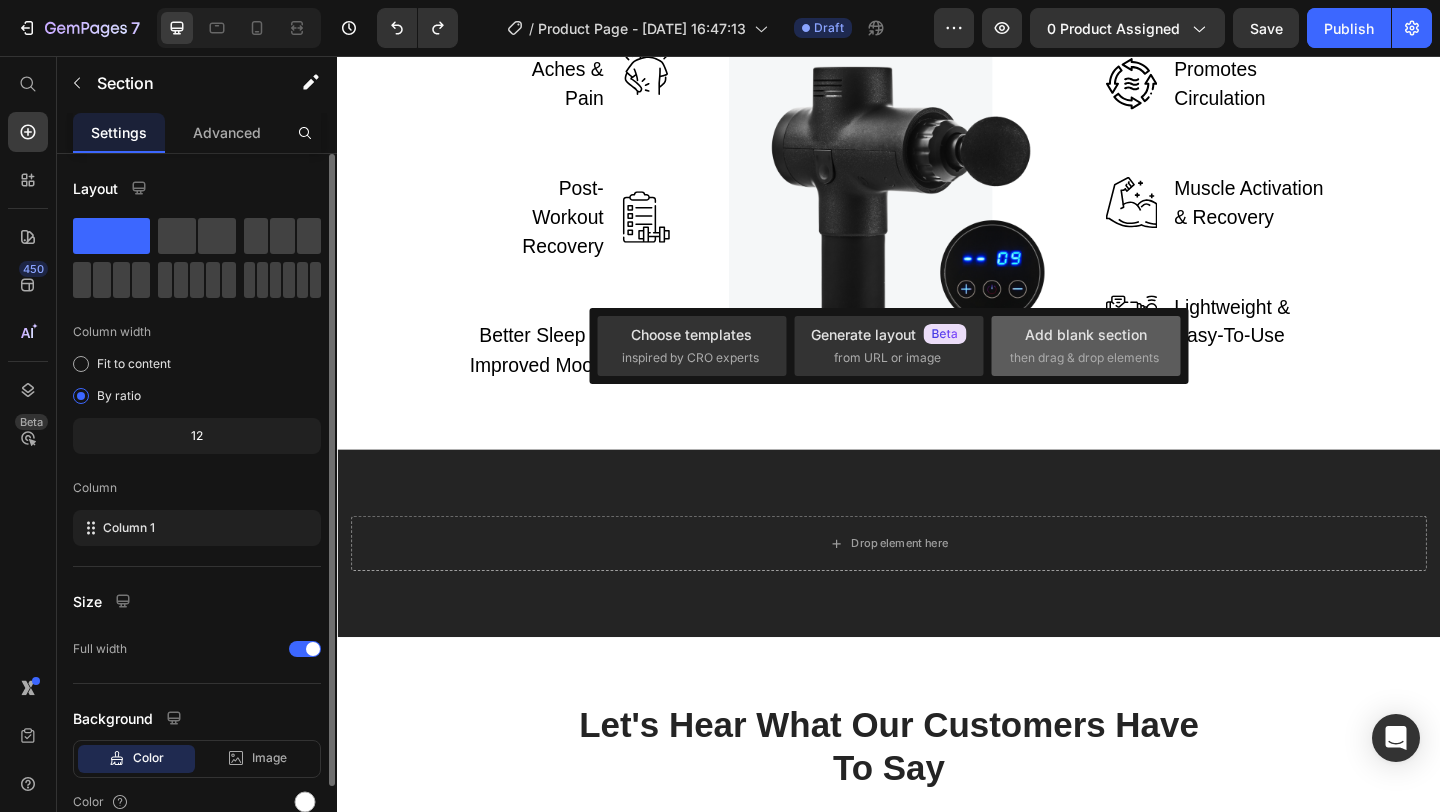 click on "Add blank section" at bounding box center (1086, 334) 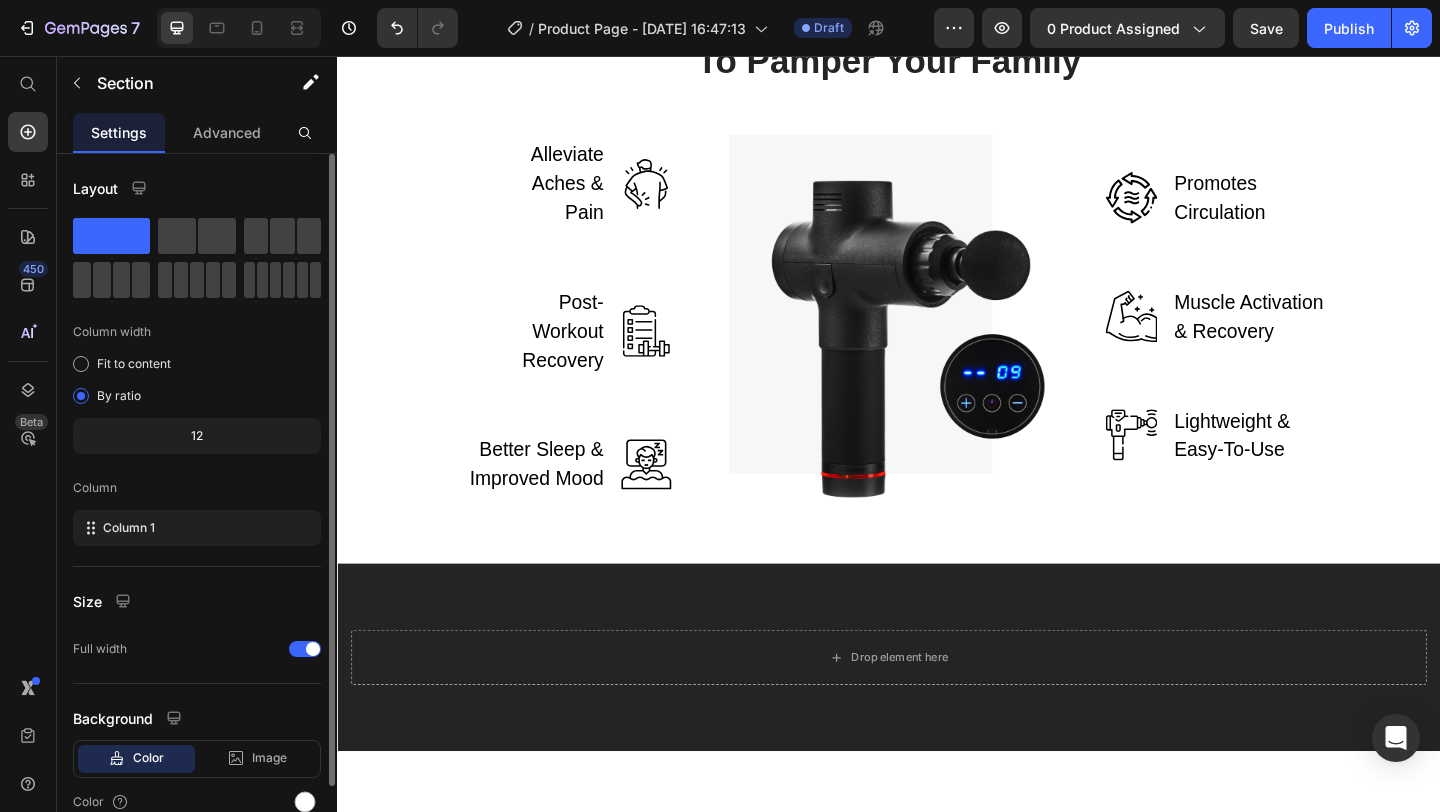 click on "Drop element here" at bounding box center [937, -143] 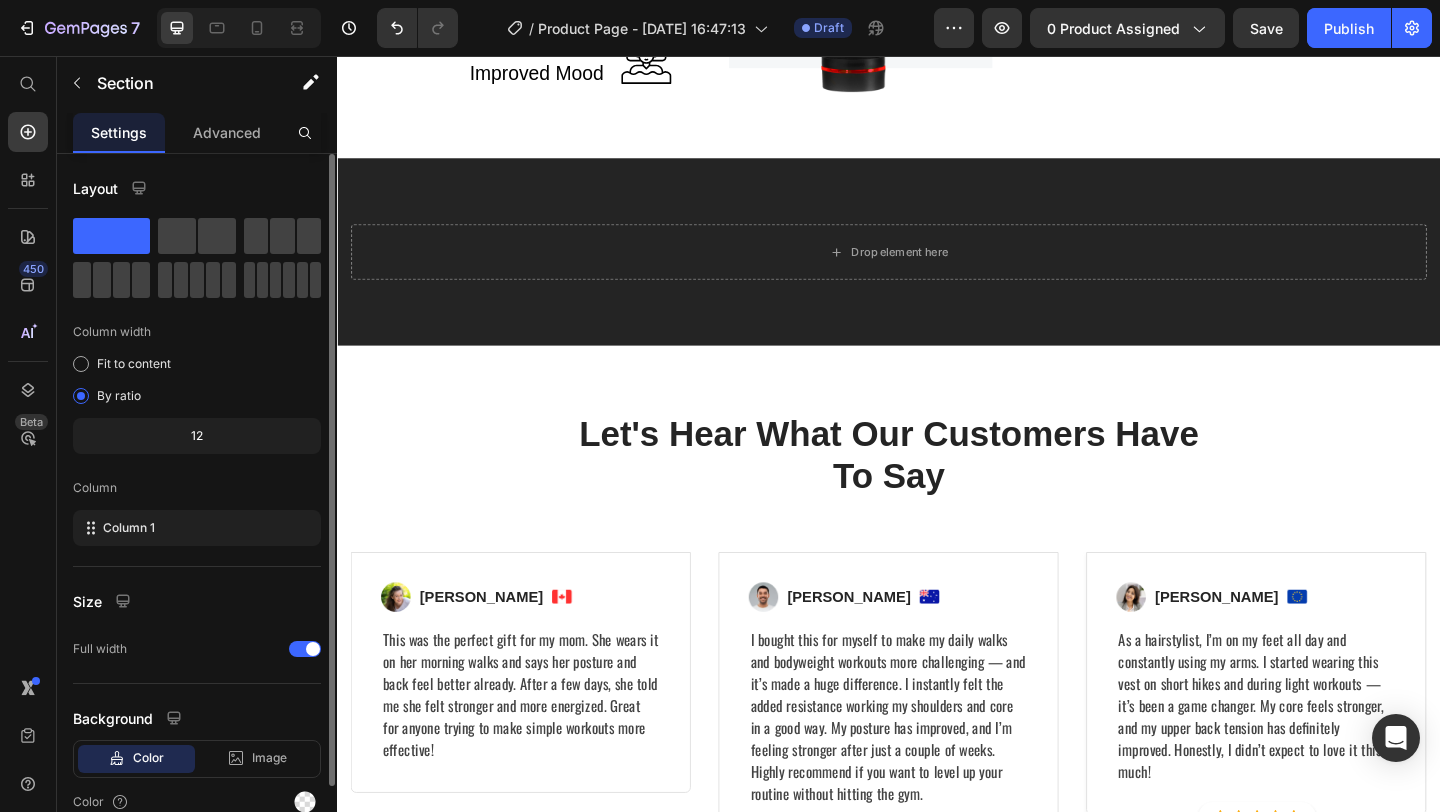 scroll, scrollTop: 2663, scrollLeft: 0, axis: vertical 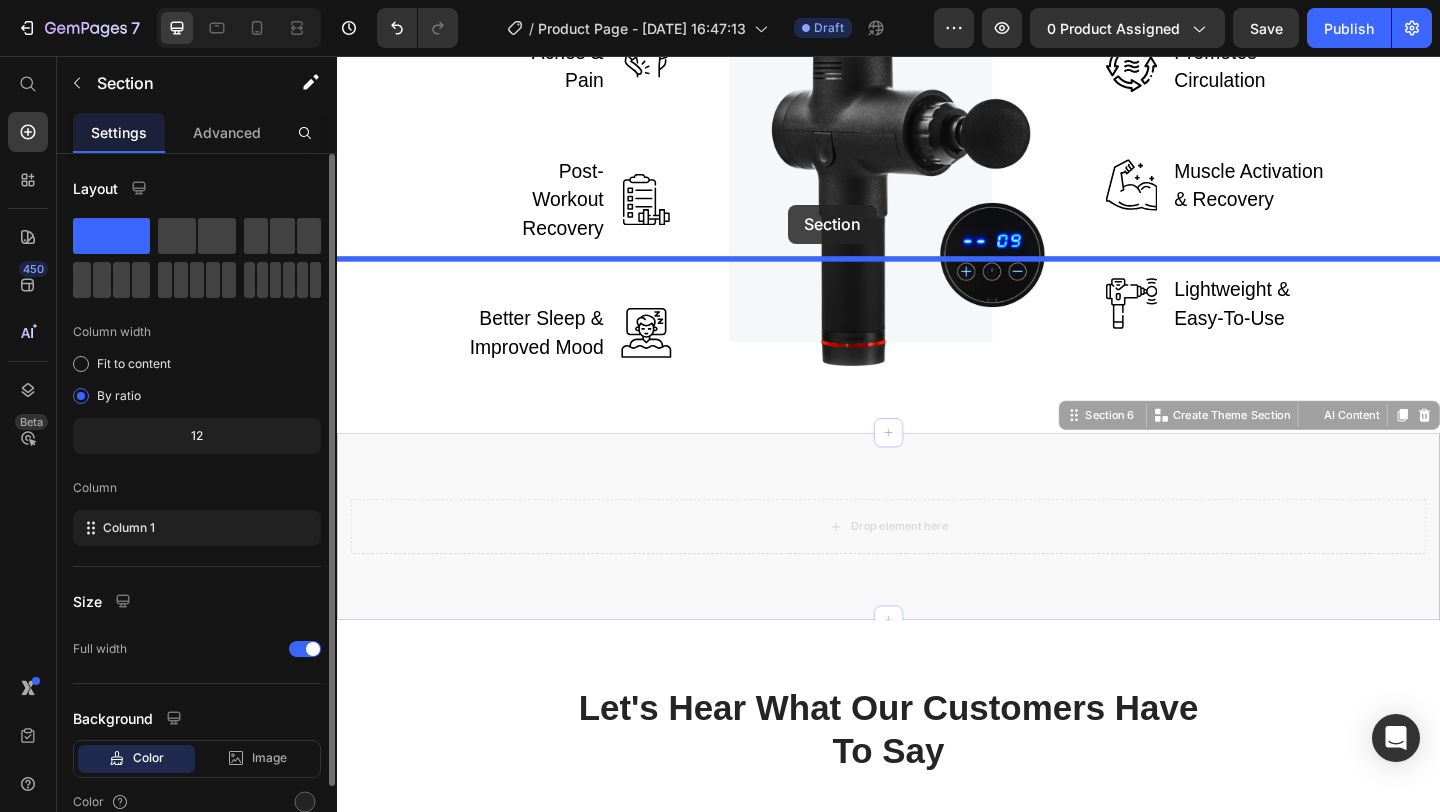 drag, startPoint x: 907, startPoint y: 596, endPoint x: 828, endPoint y: 217, distance: 387.14597 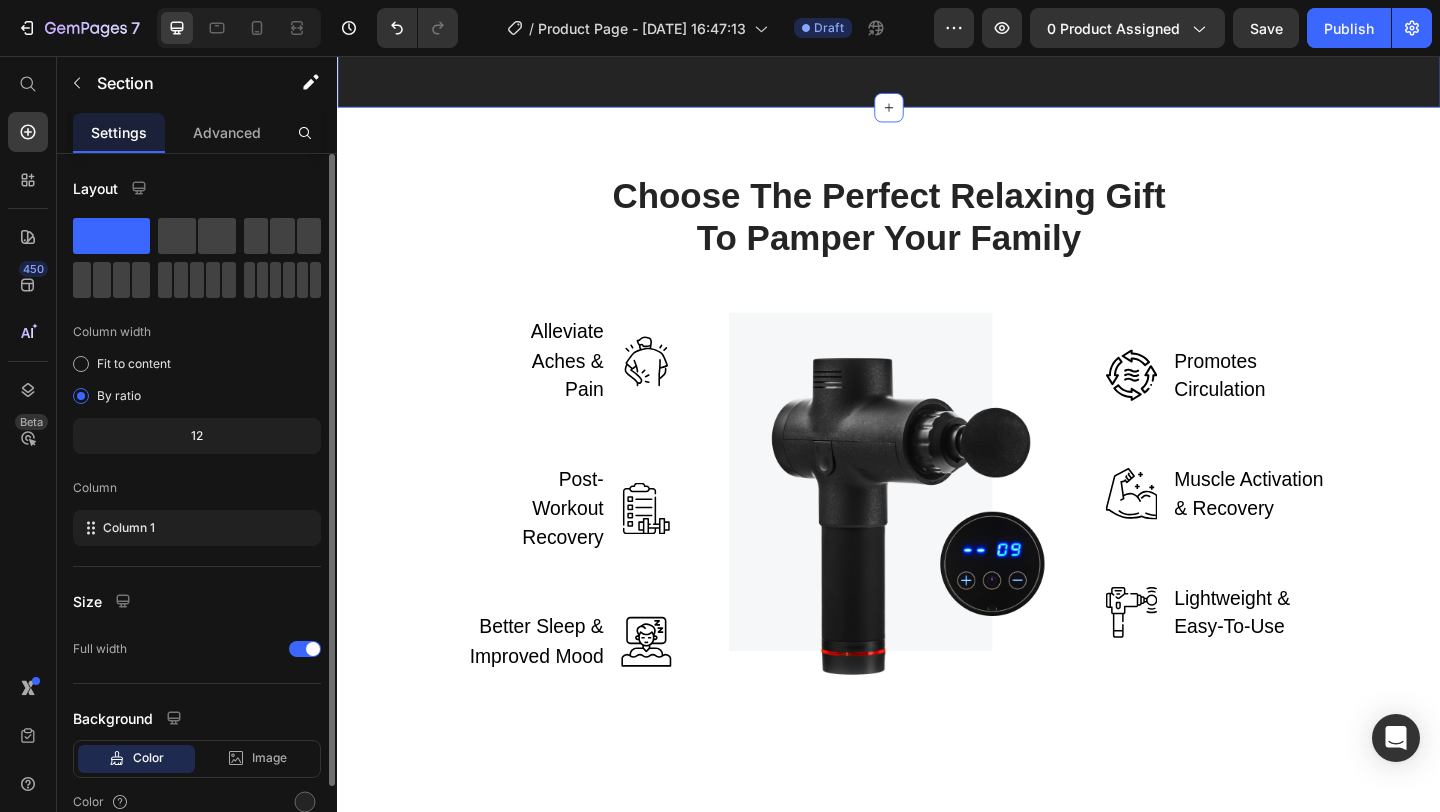 scroll, scrollTop: 2121, scrollLeft: 0, axis: vertical 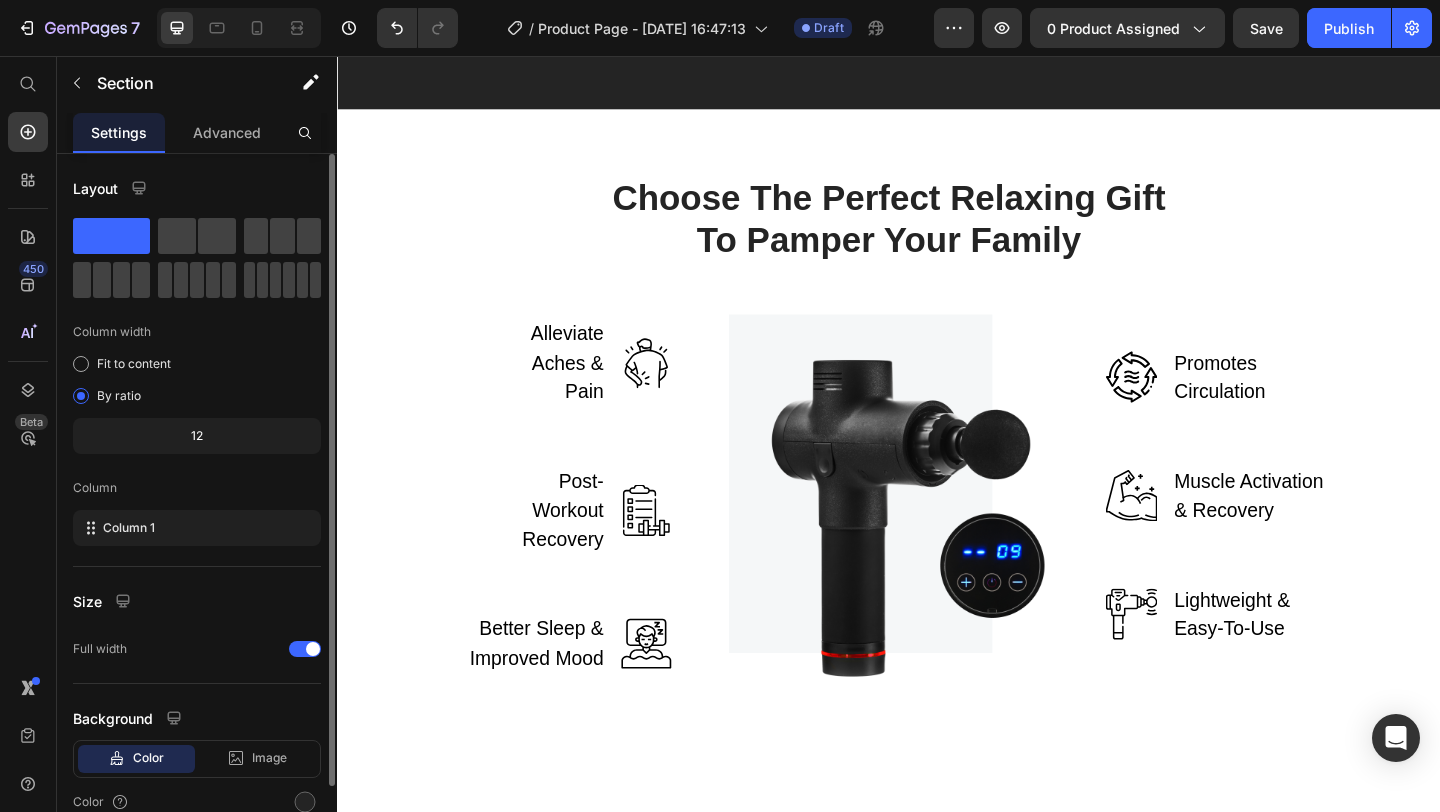 click on "Drop element here" at bounding box center [937, -152] 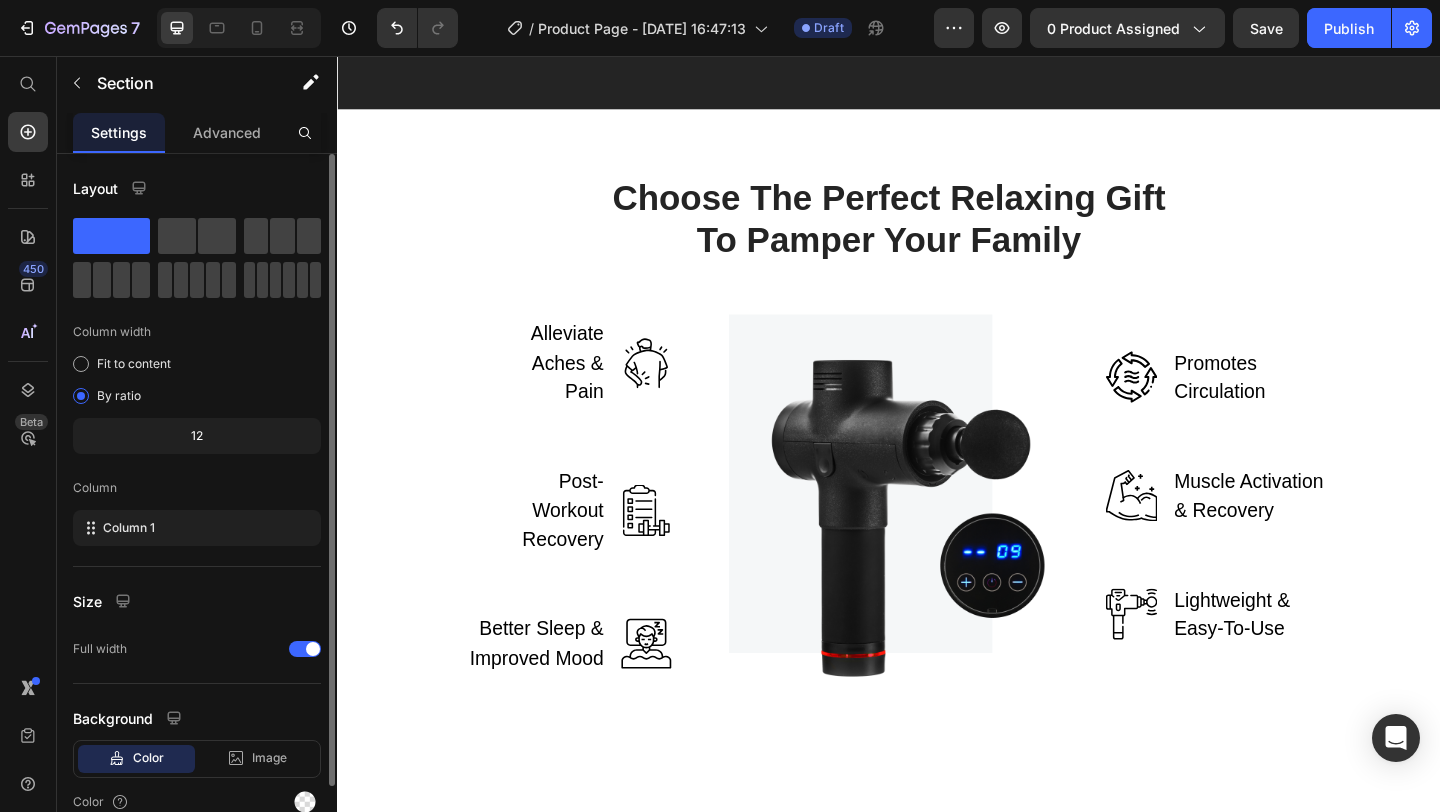 click 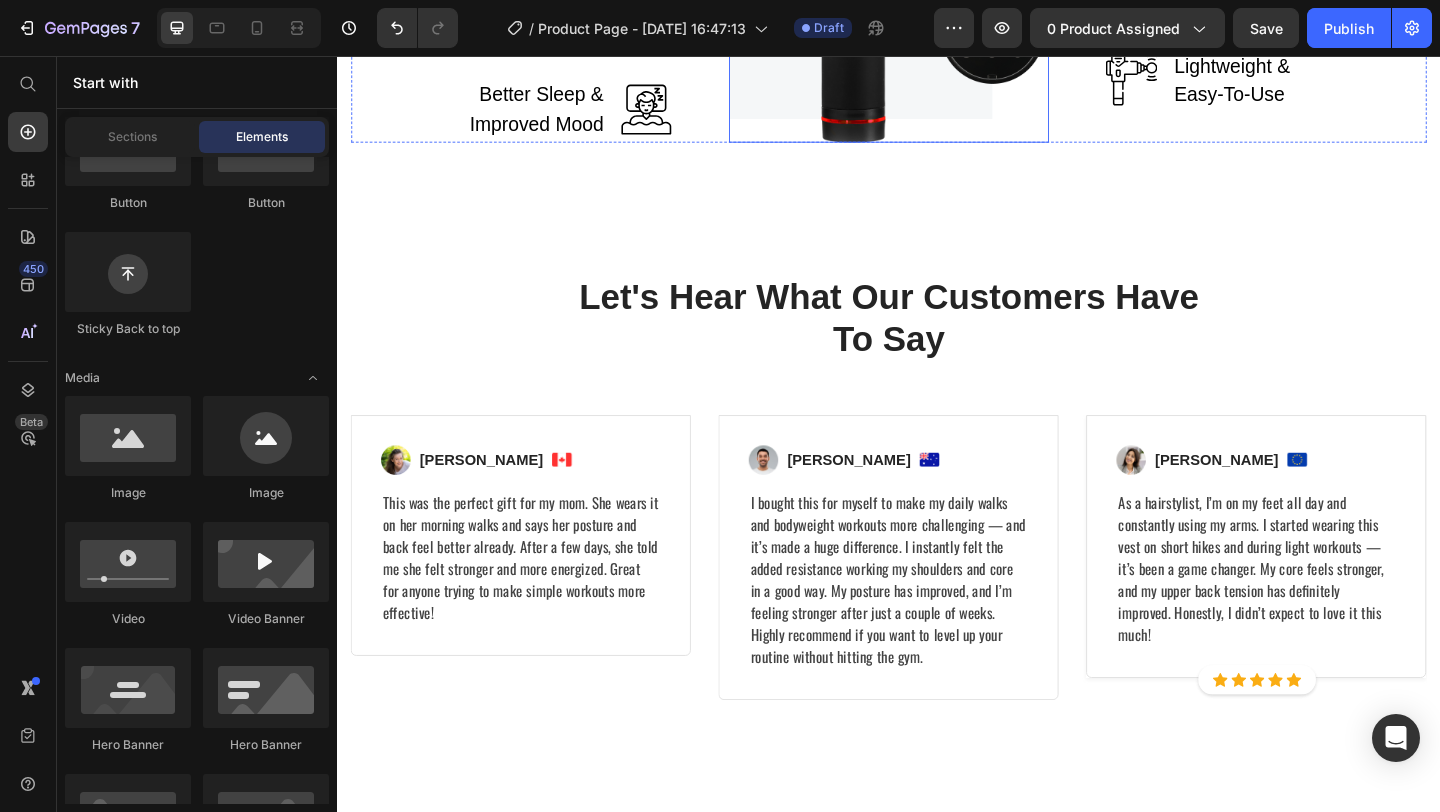 scroll, scrollTop: 2583, scrollLeft: 0, axis: vertical 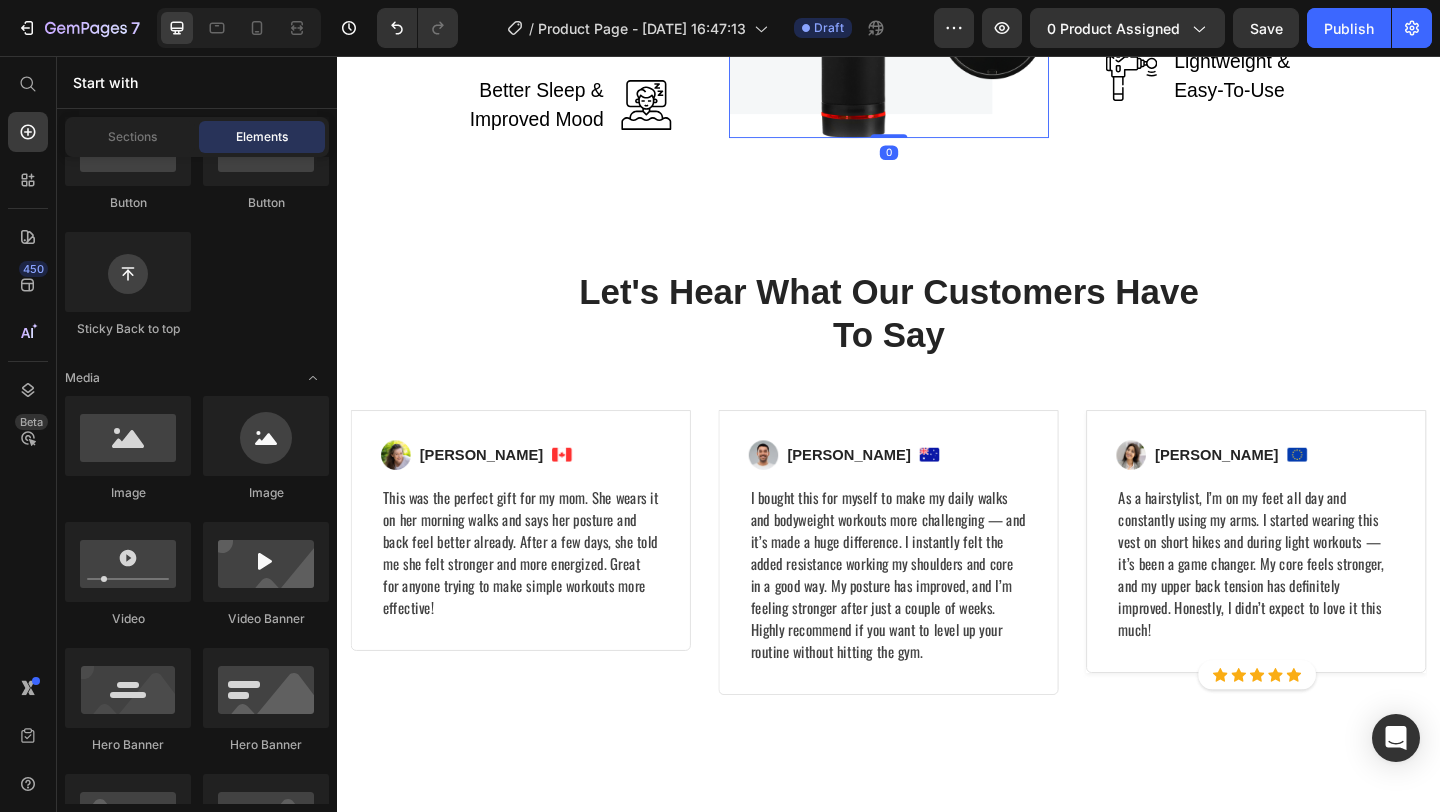 click at bounding box center (937, -52) 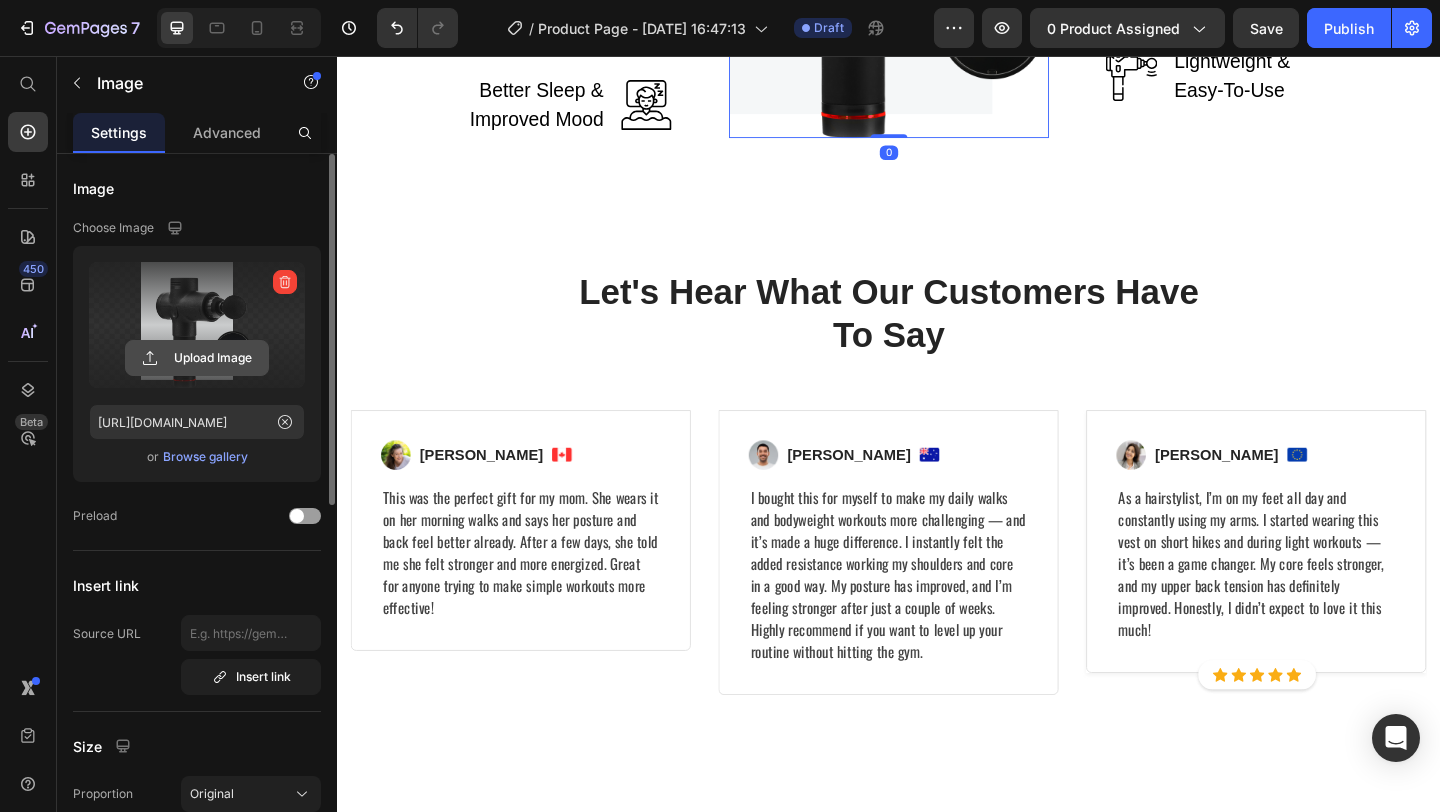 click 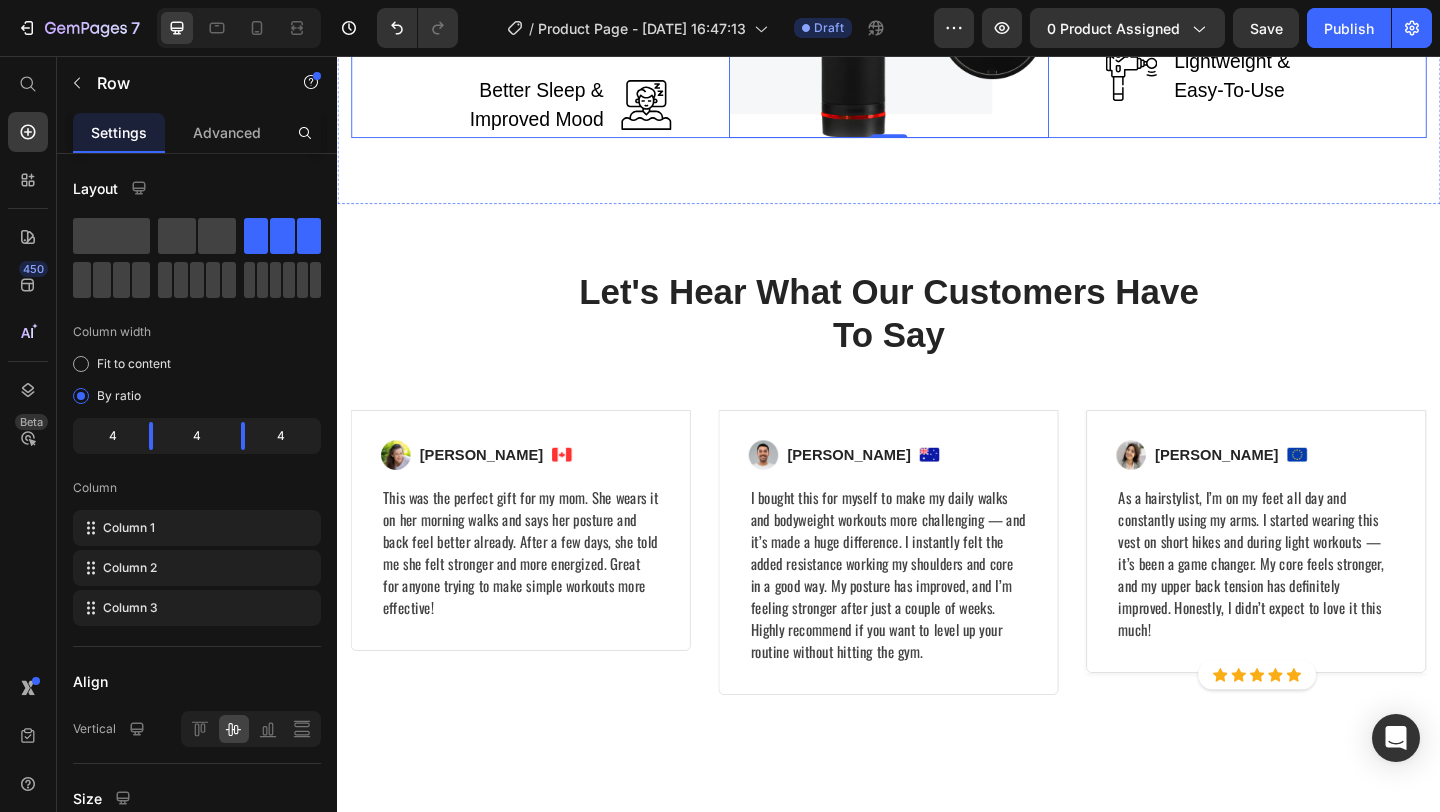 click on "Image Promotes Circulation Text block Row Image Muscle Activation & Recovery Text block Row Image Lightweight & Easy-To-Use Text block Row" at bounding box center [1347, -52] 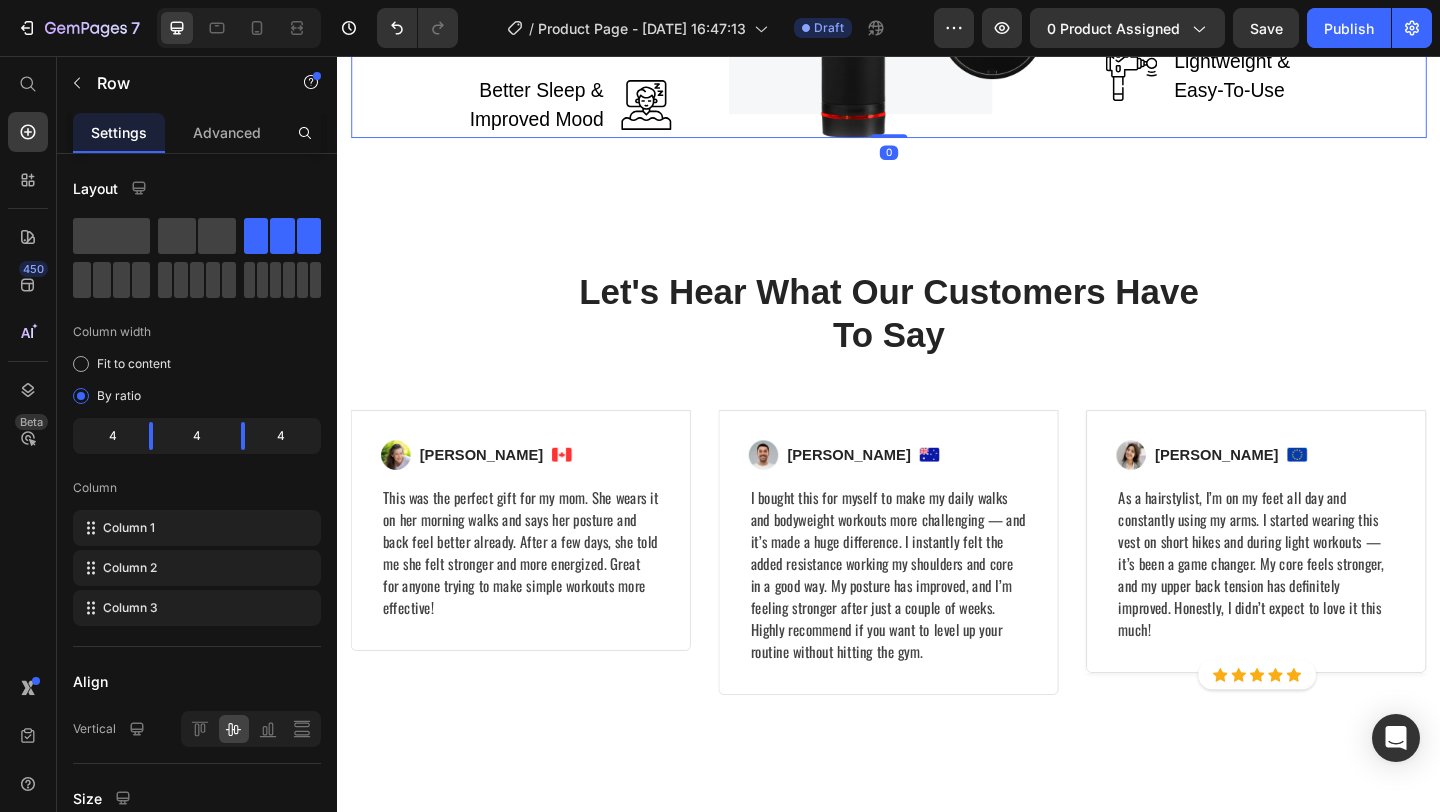 click 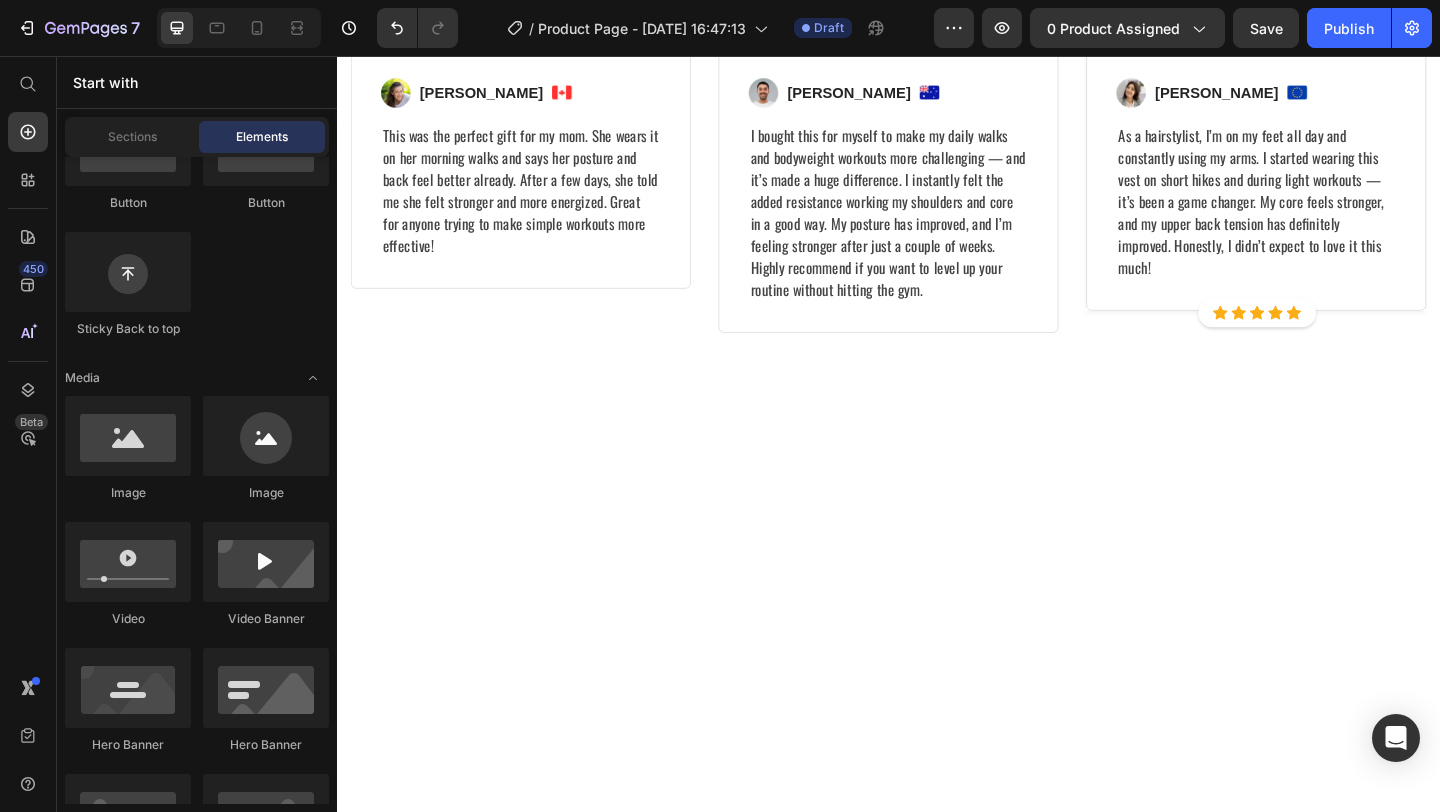 click on "Choose The Perfect Relaxing Gift To Pamper Your Family Heading Row Section 5   You can create reusable sections Create Theme Section AI Content Write with GemAI What would you like to describe here? Tone and Voice Persuasive Product Weighted Vest Show more Generate" at bounding box center [937, -325] 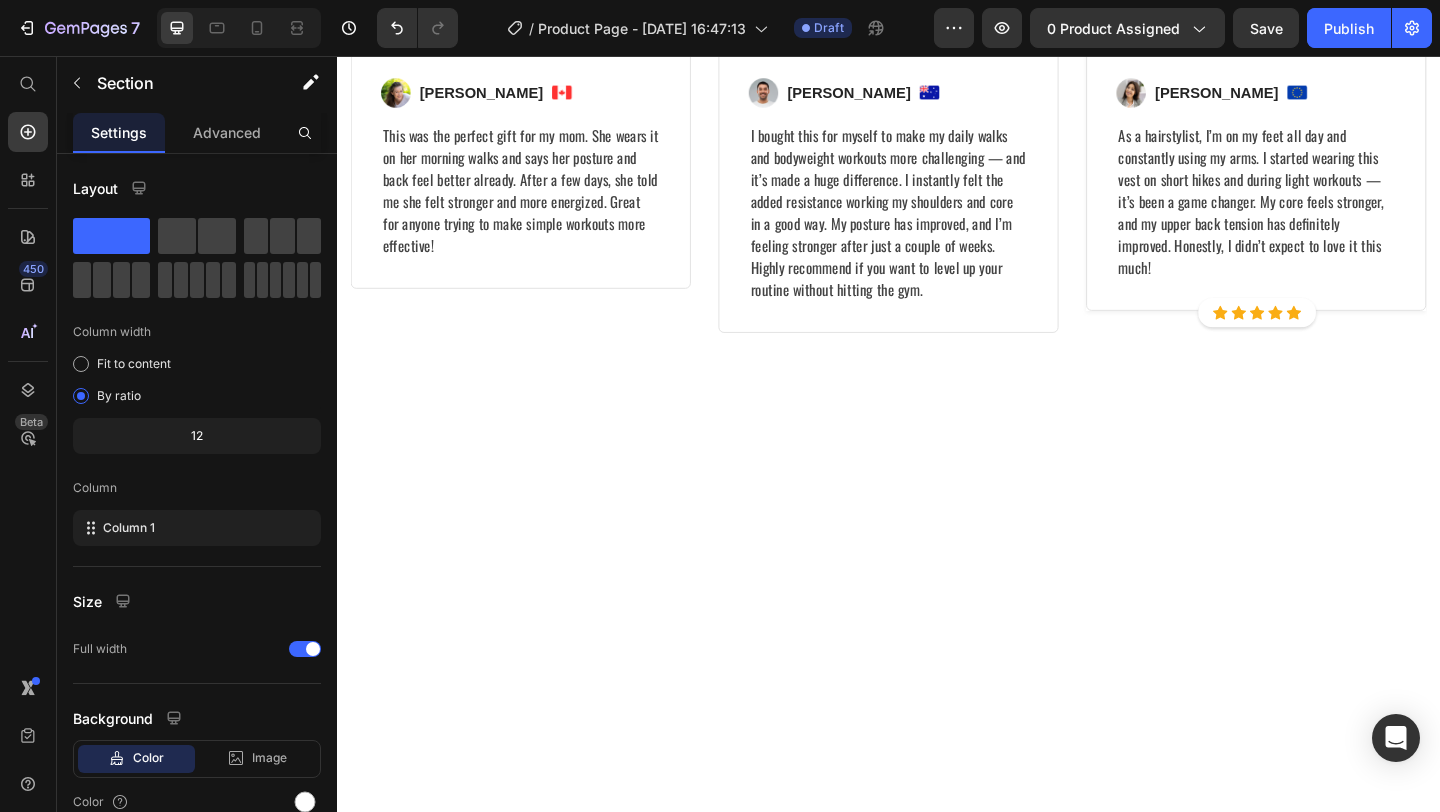 click 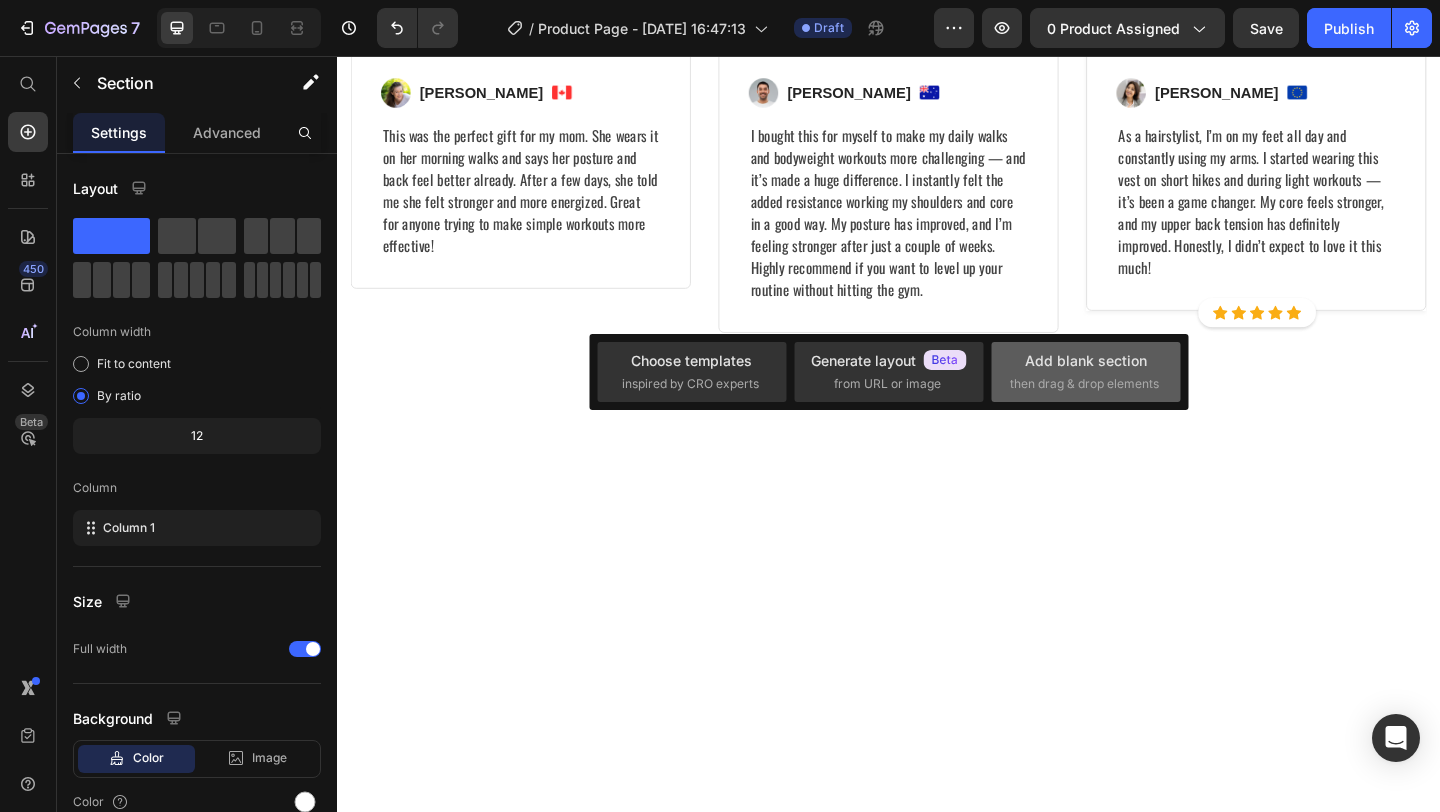 click on "Add blank section" at bounding box center [1086, 360] 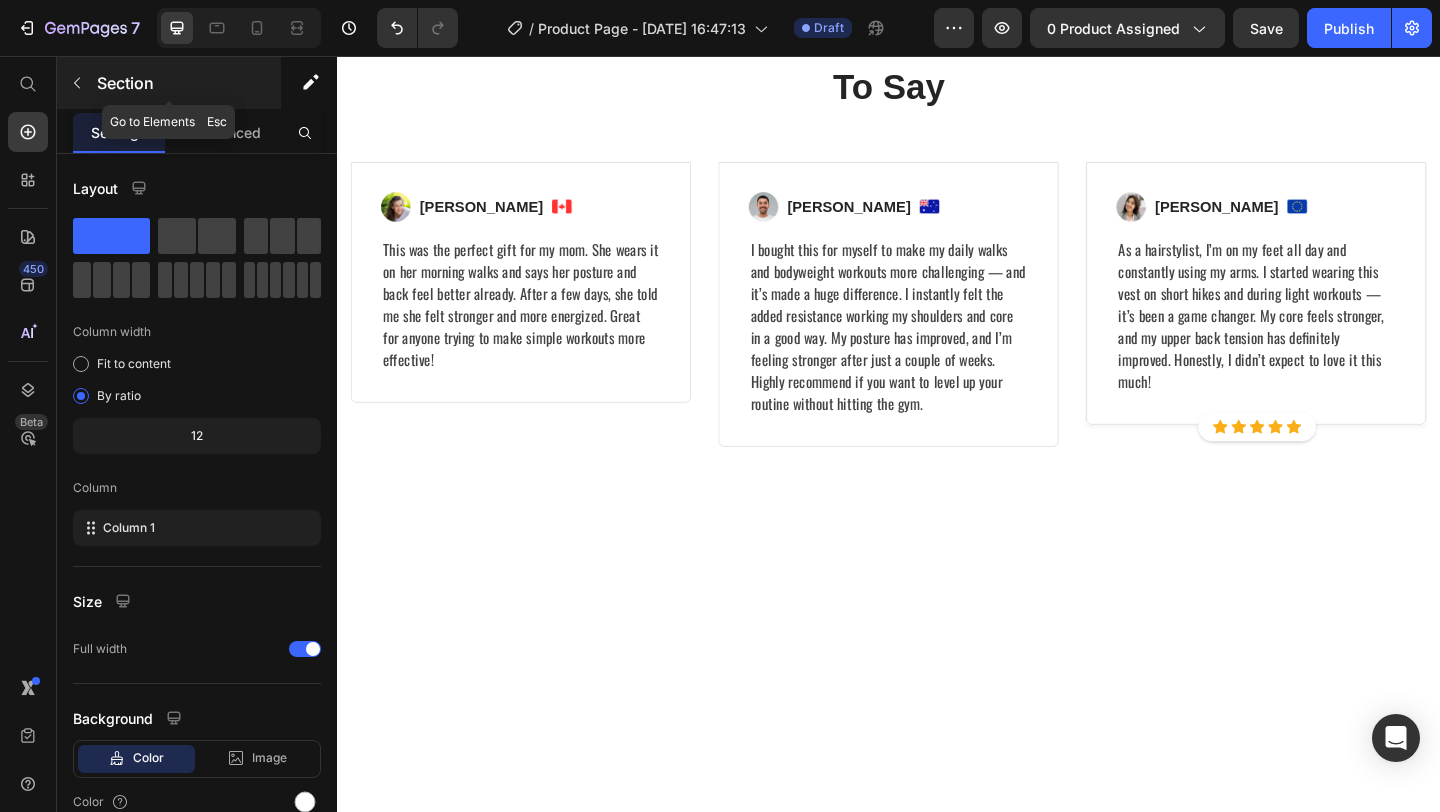 click at bounding box center [77, 83] 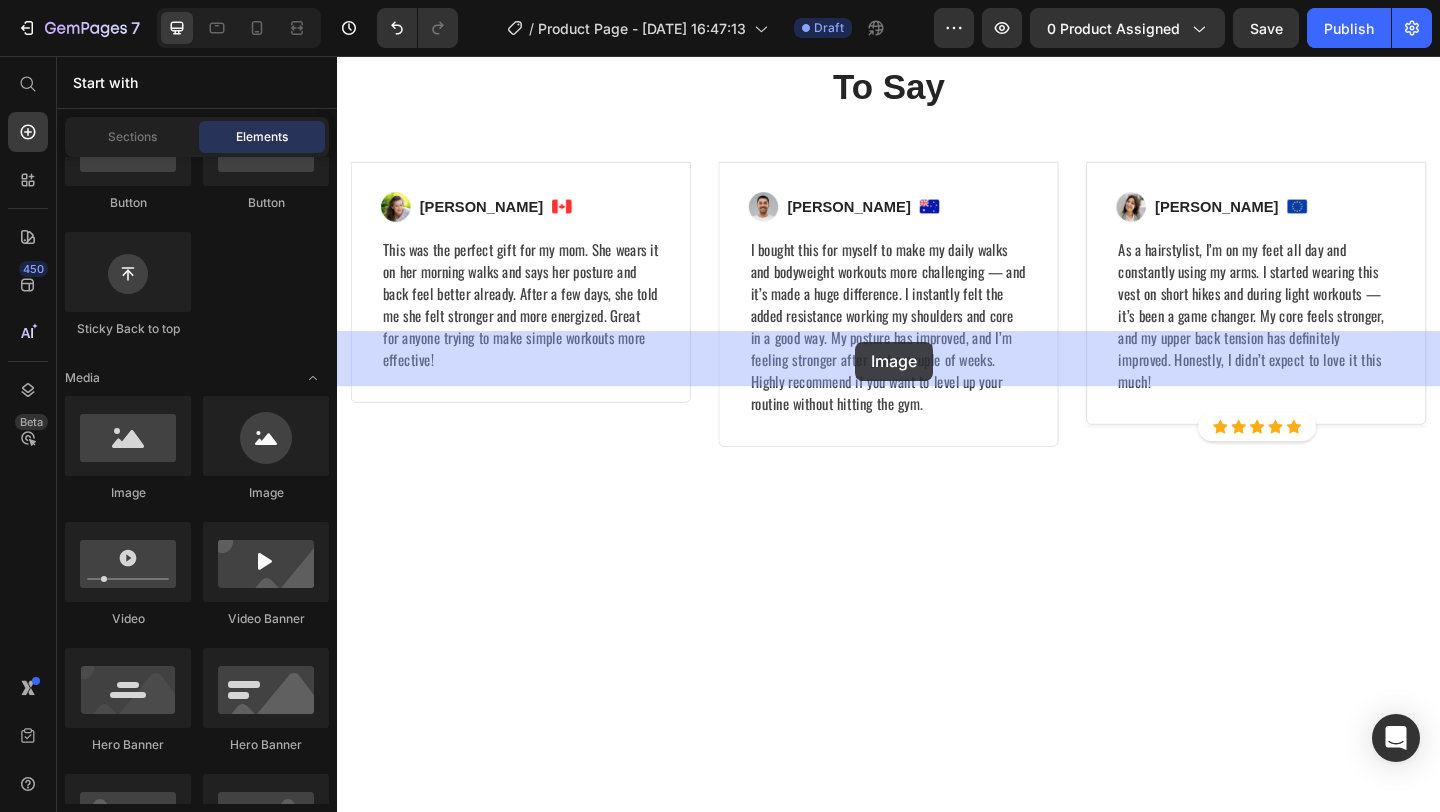 drag, startPoint x: 486, startPoint y: 517, endPoint x: 901, endPoint y: 370, distance: 440.26584 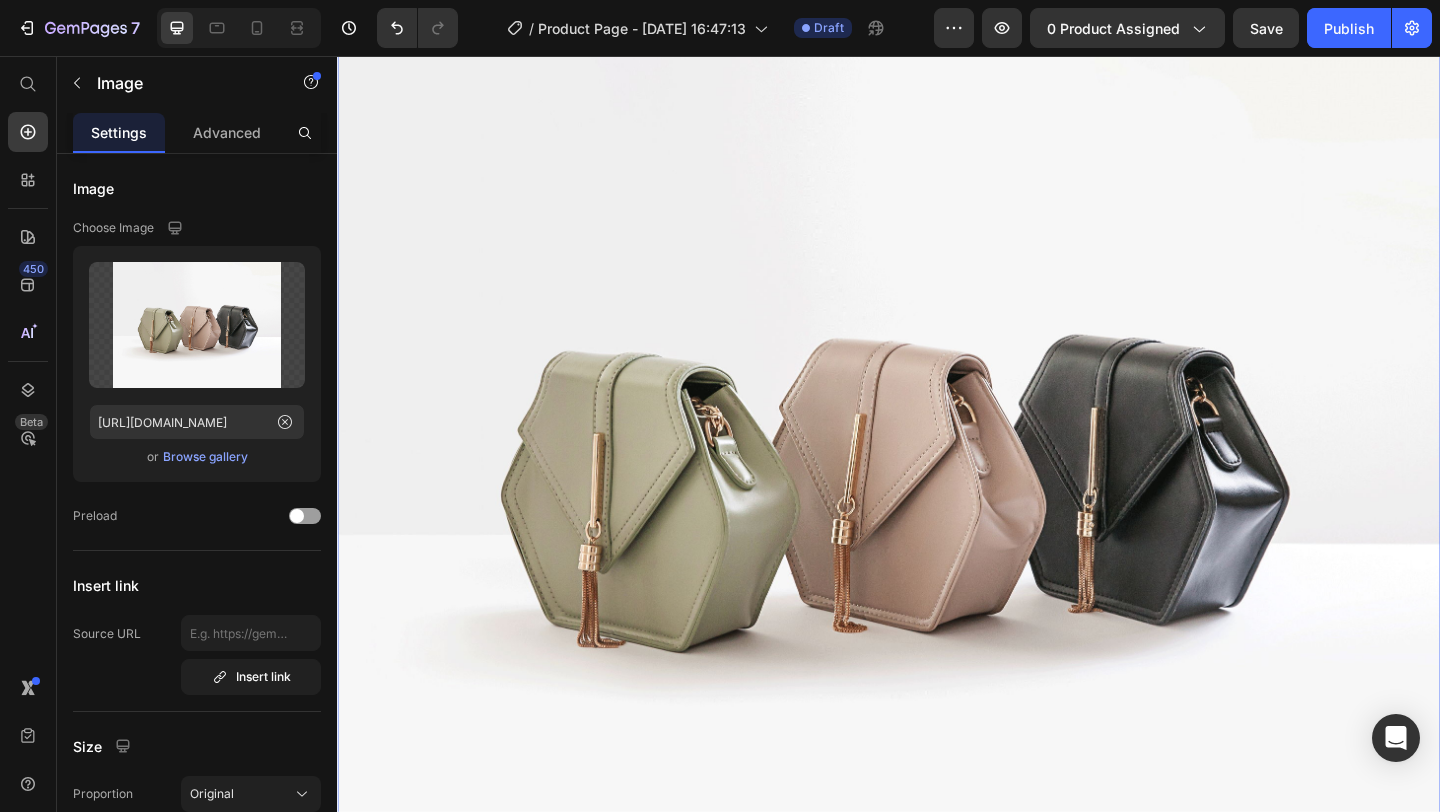 scroll, scrollTop: 2283, scrollLeft: 0, axis: vertical 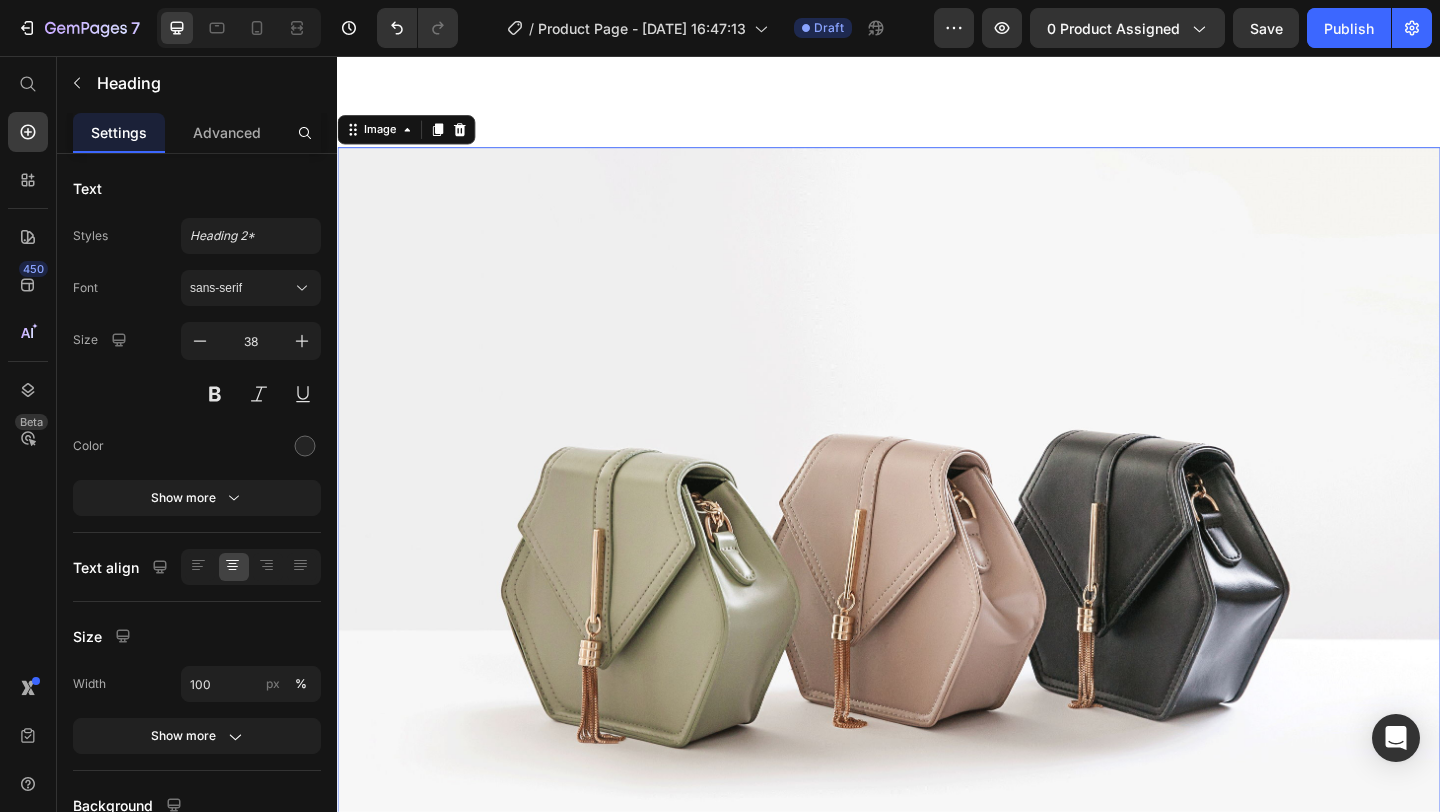 click on "Choose The Perfect Relaxing Gift To Pamper Your Family" at bounding box center (937, -53) 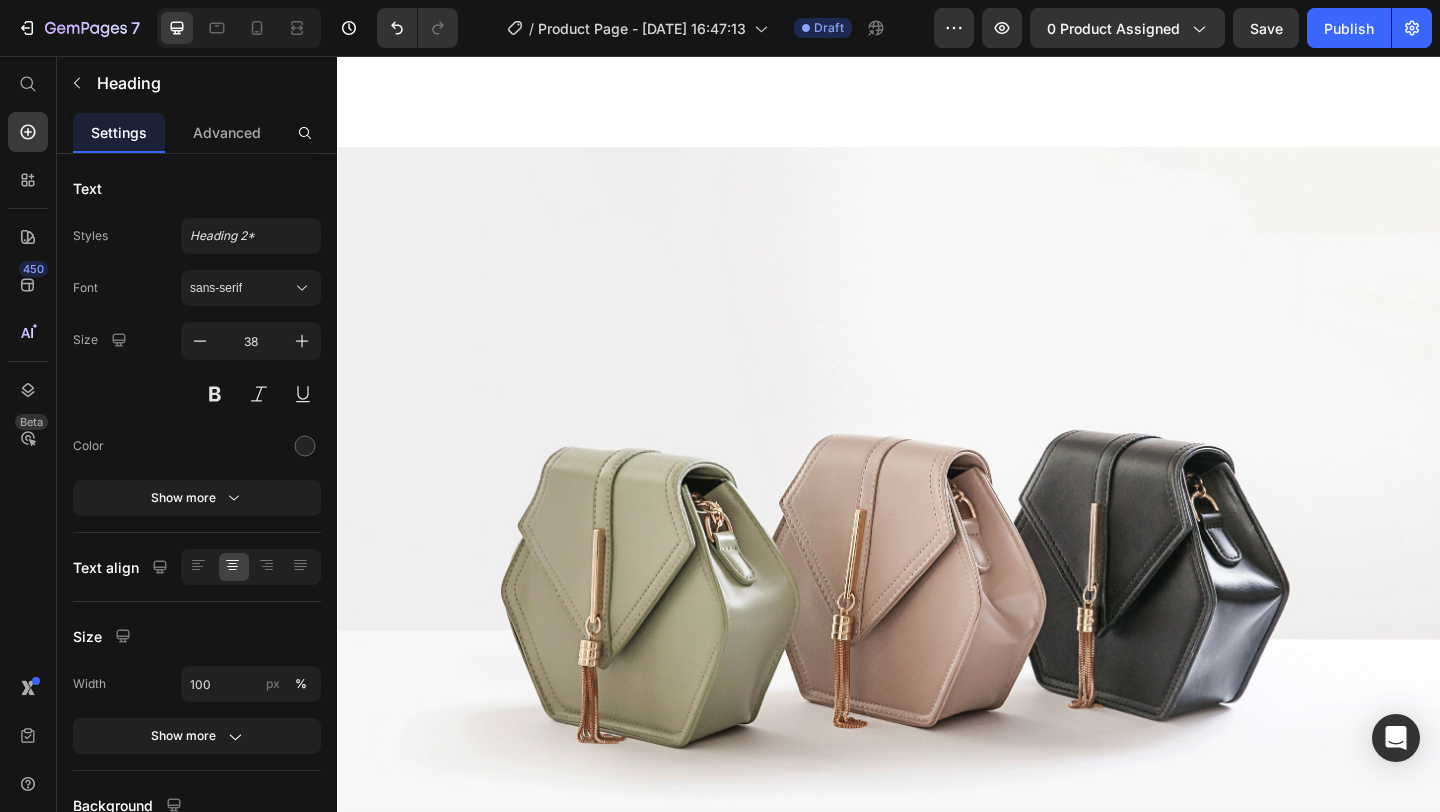 click 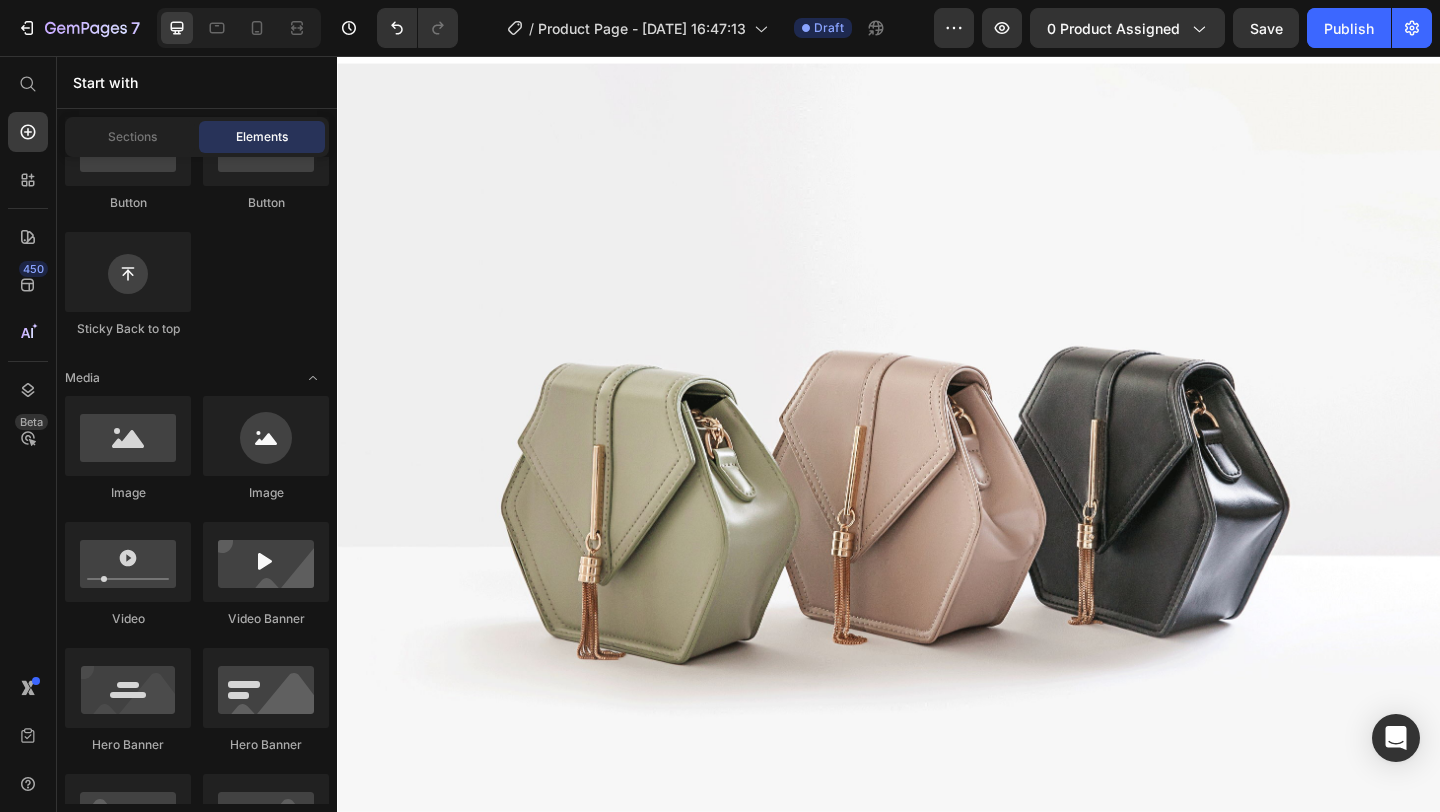 click on "Drop element here" at bounding box center (937, -70) 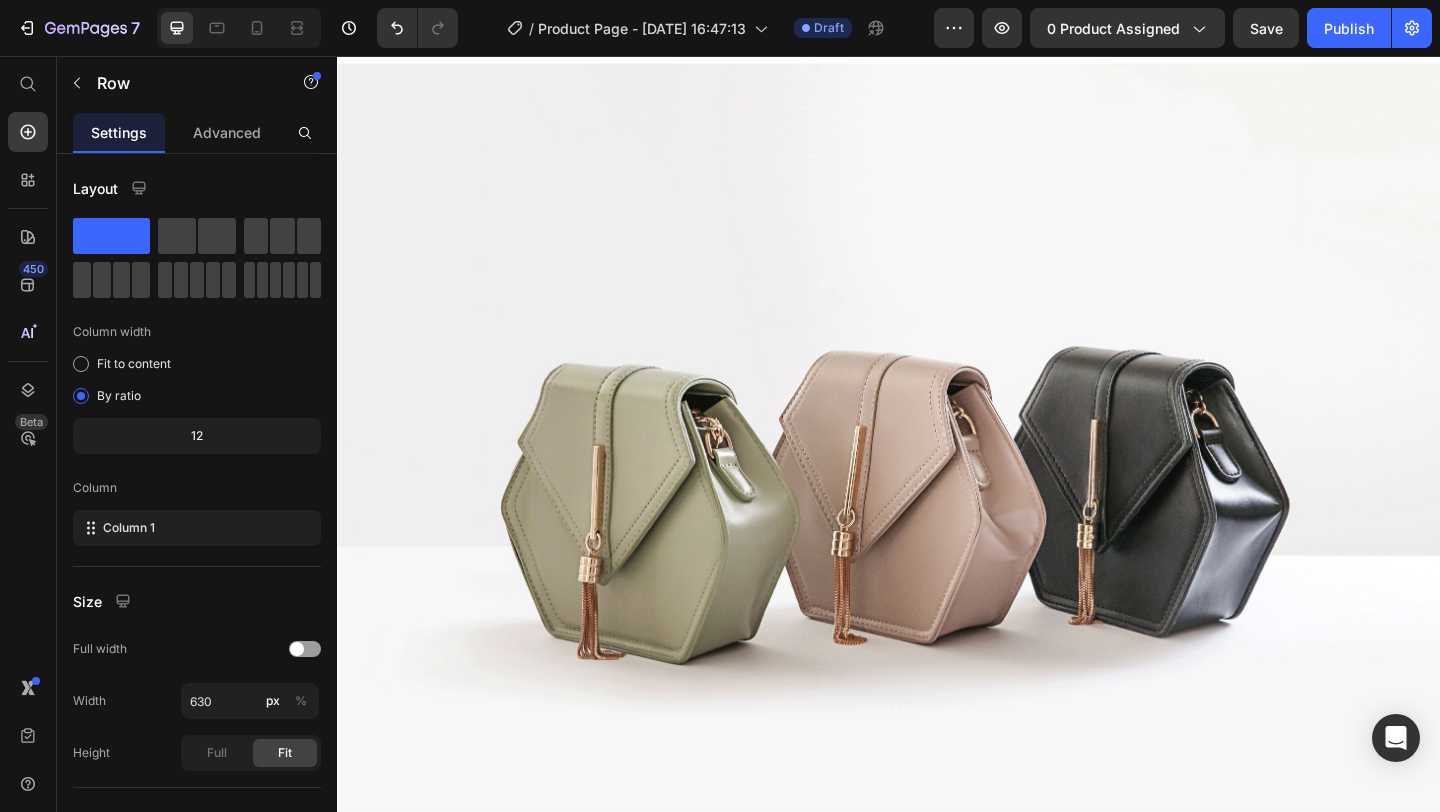 click 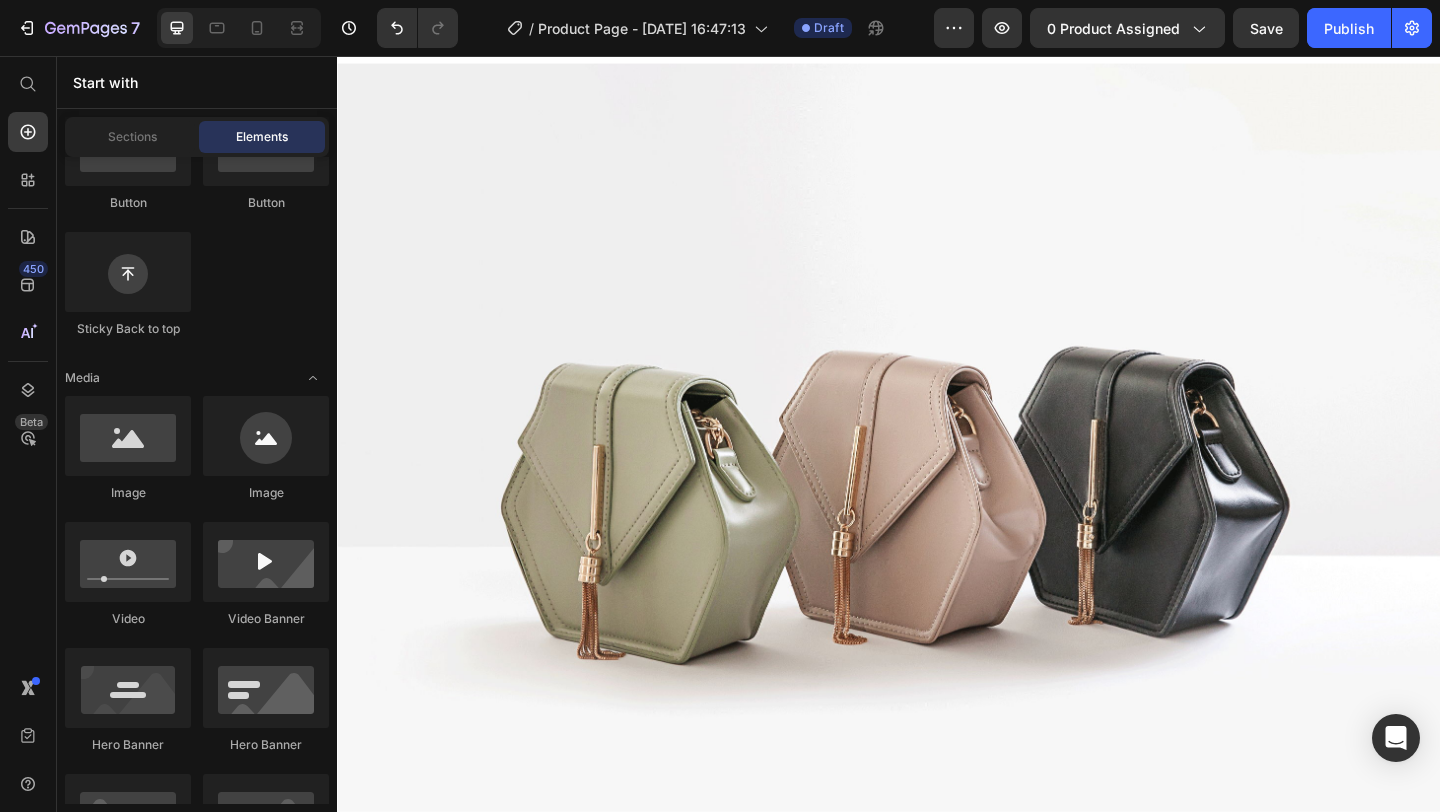 click on "Drop element here" at bounding box center (937, -70) 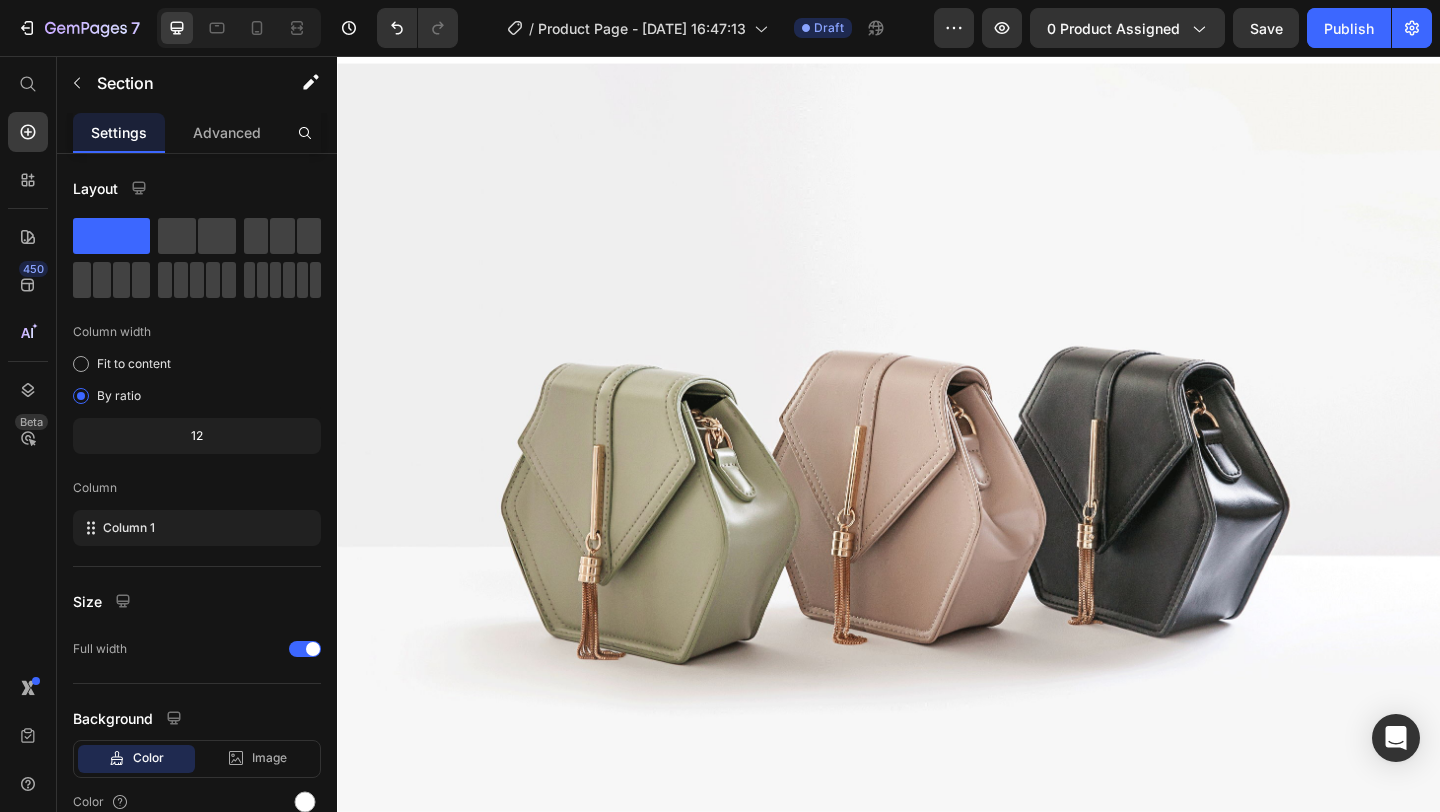 click at bounding box center (1520, -191) 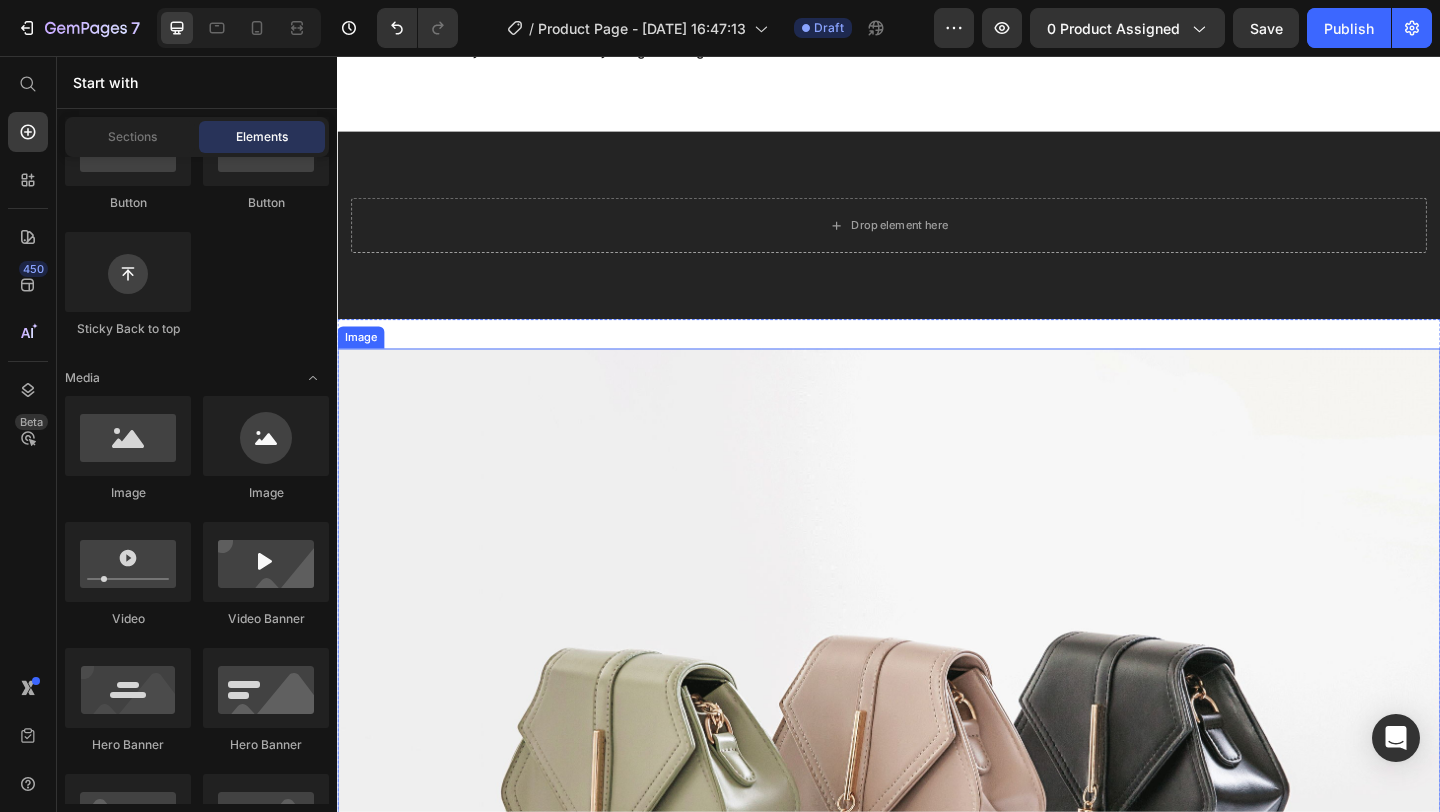 scroll, scrollTop: 2546, scrollLeft: 0, axis: vertical 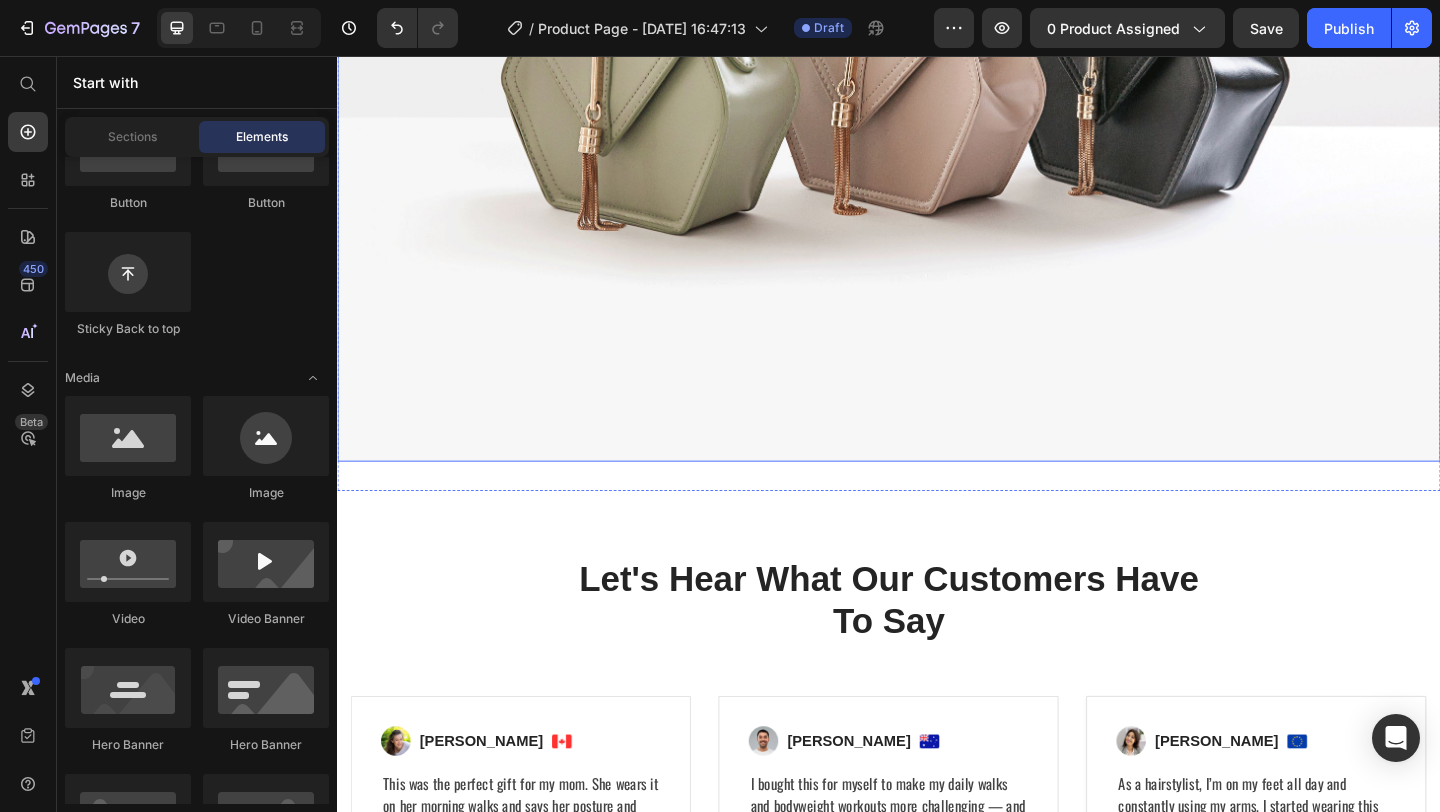 click at bounding box center (937, 47) 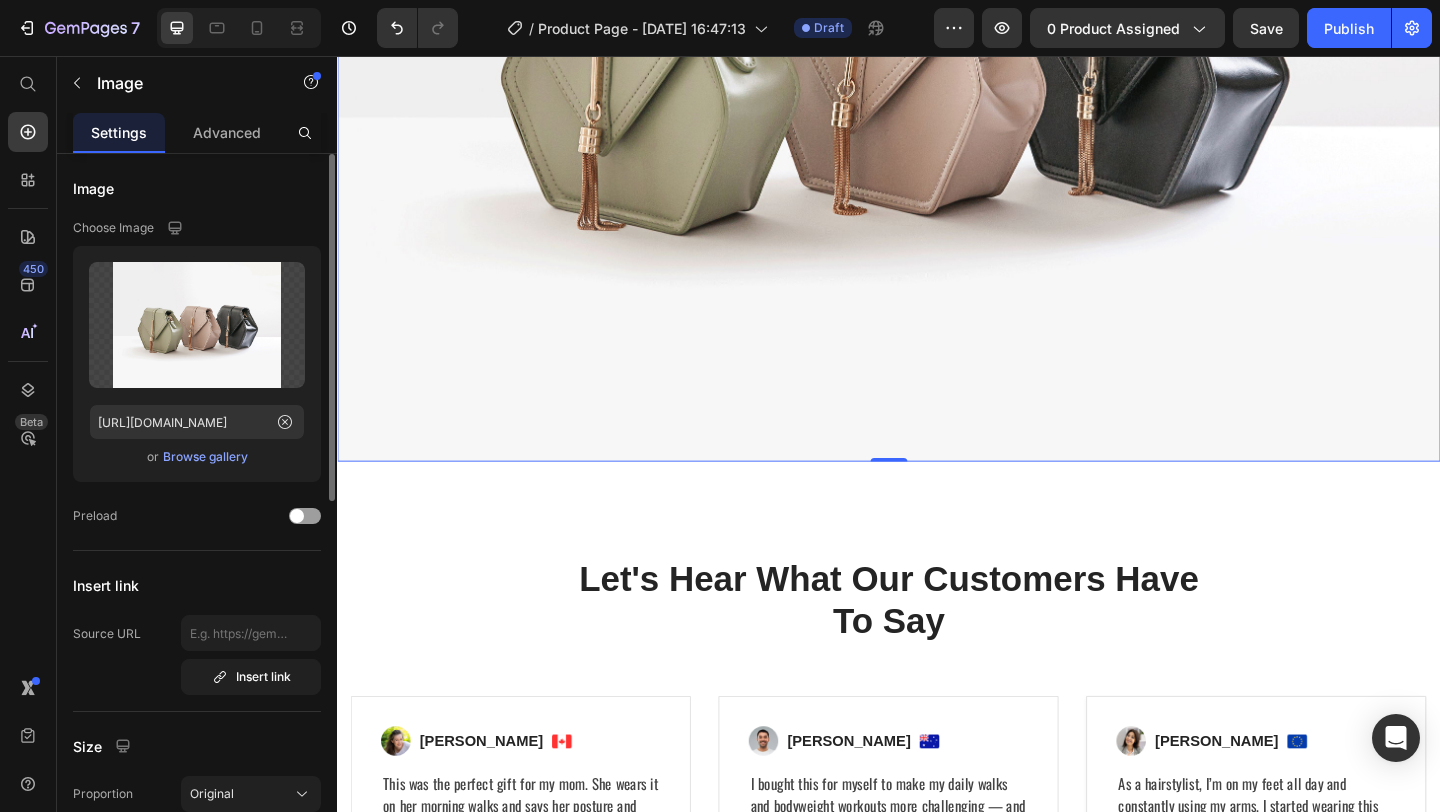 click on "Browse gallery" at bounding box center (205, 457) 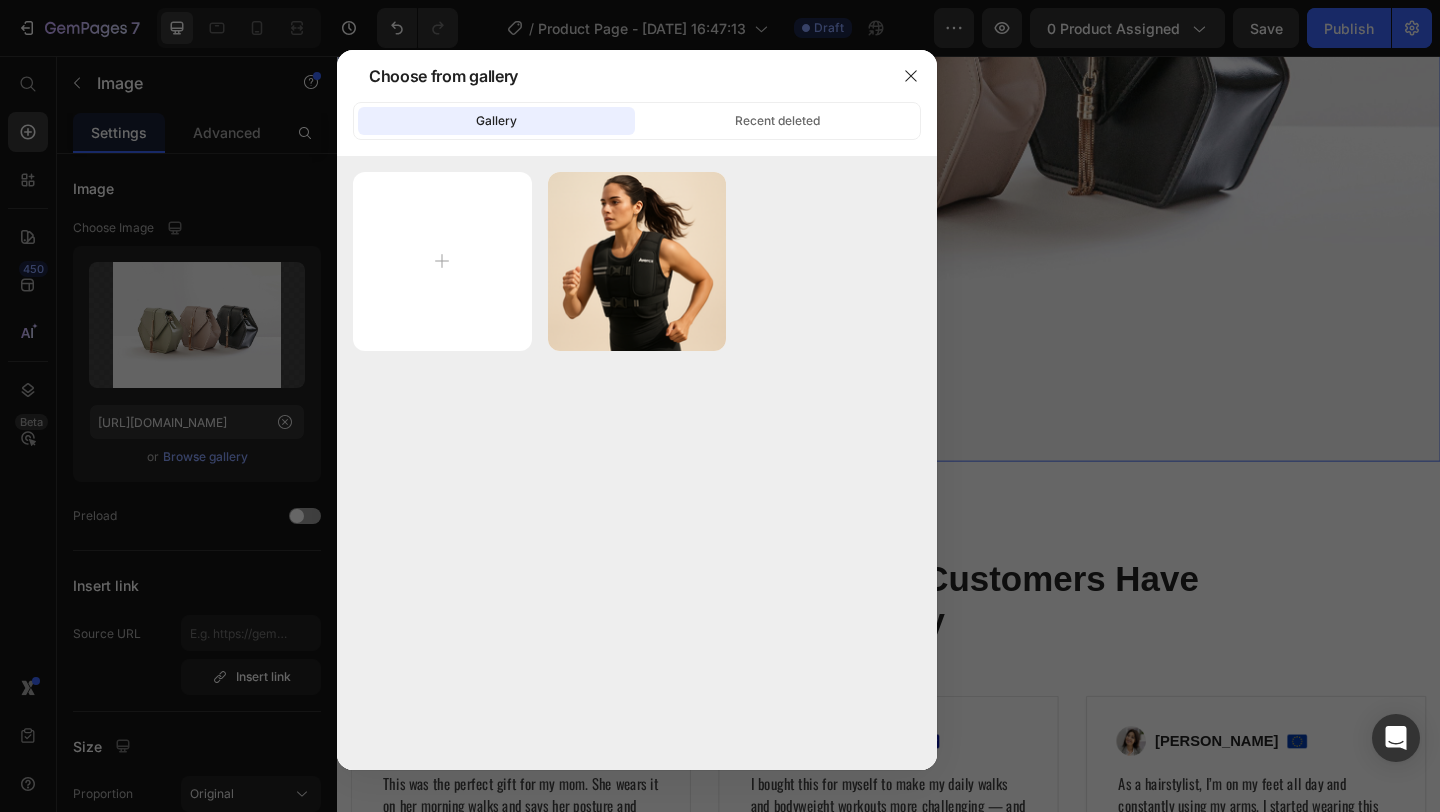 click on "Gallery Recent deleted ChatGPT Image Ju...PM.png 1380.50 kb" at bounding box center [637, 436] 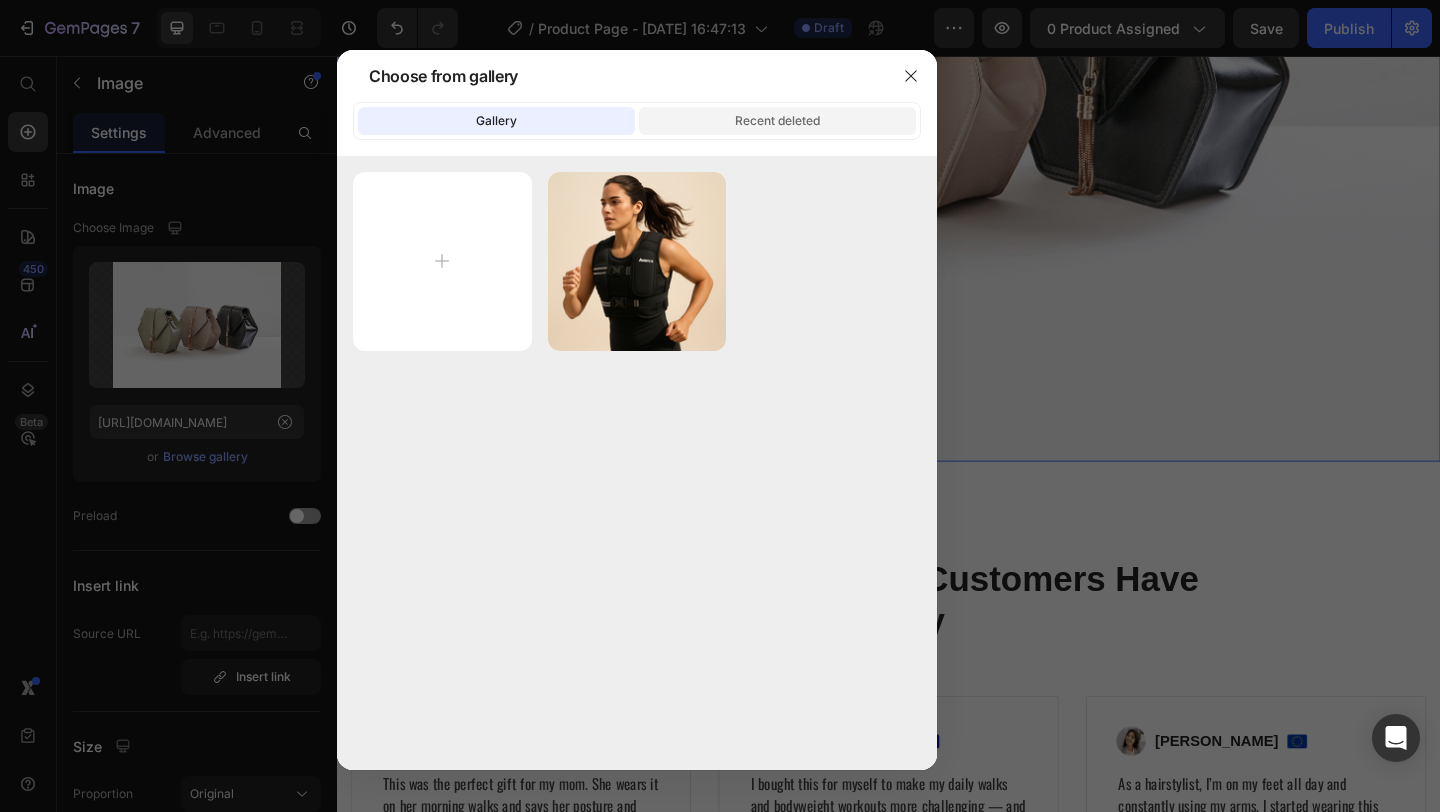 click on "Recent deleted" 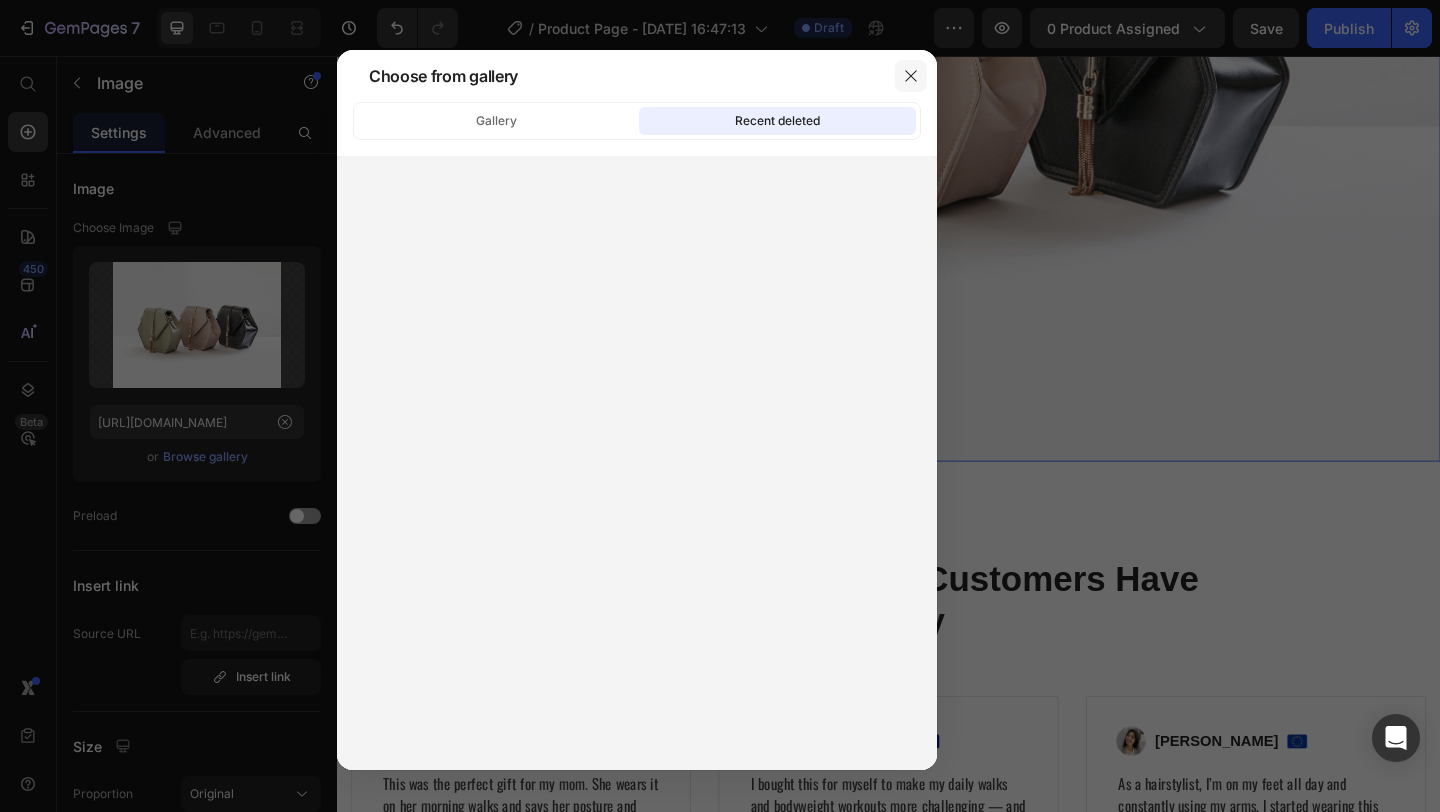 click 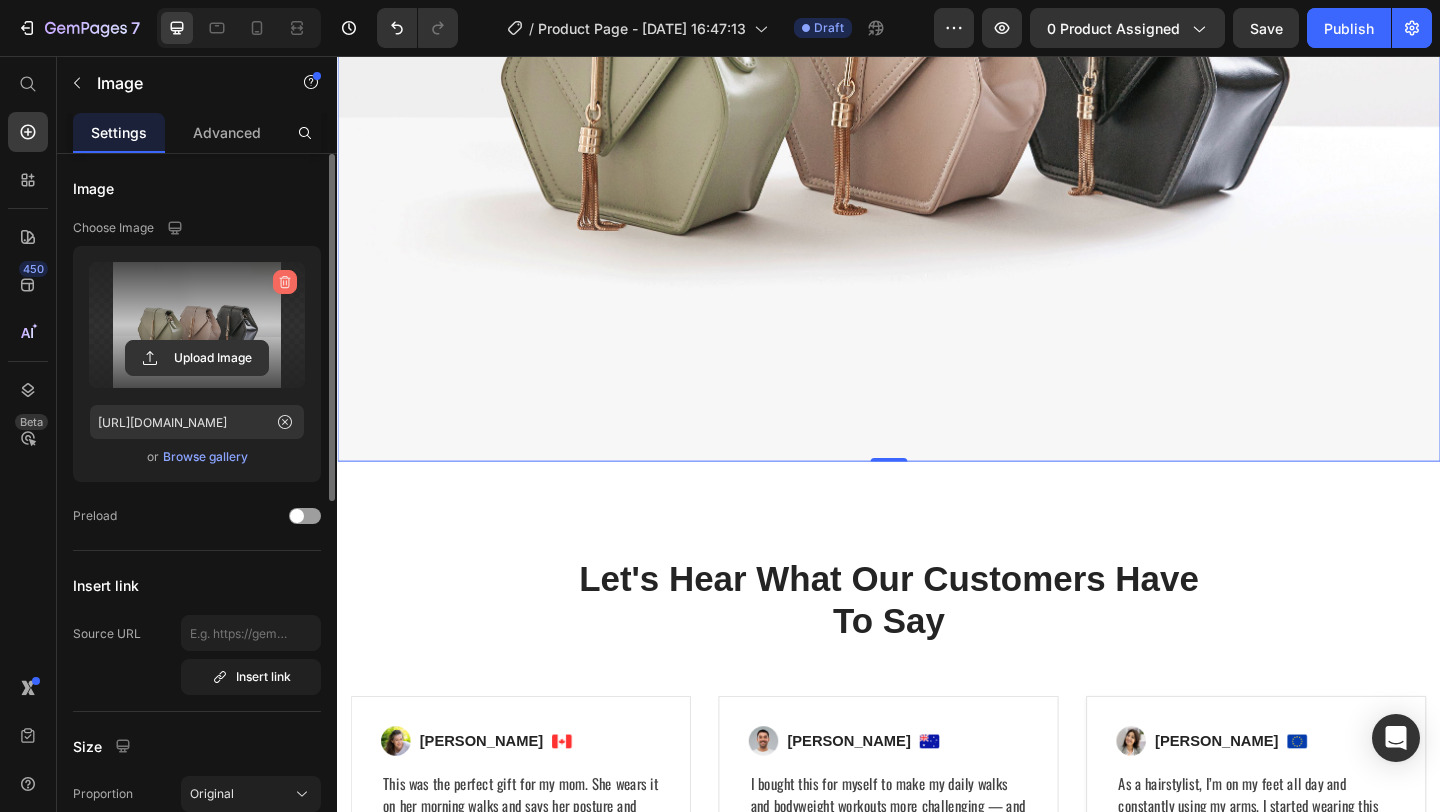 click 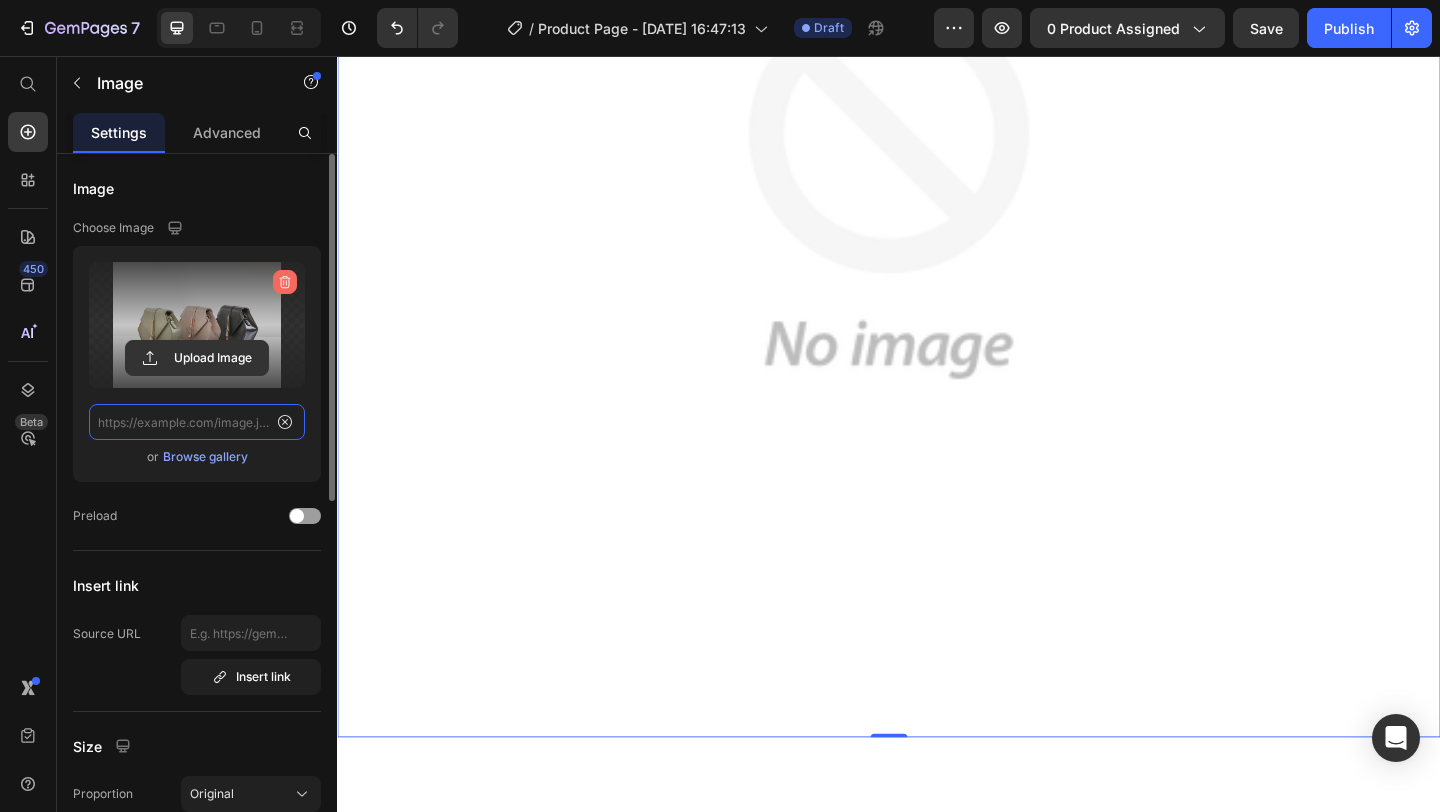 scroll, scrollTop: 0, scrollLeft: 0, axis: both 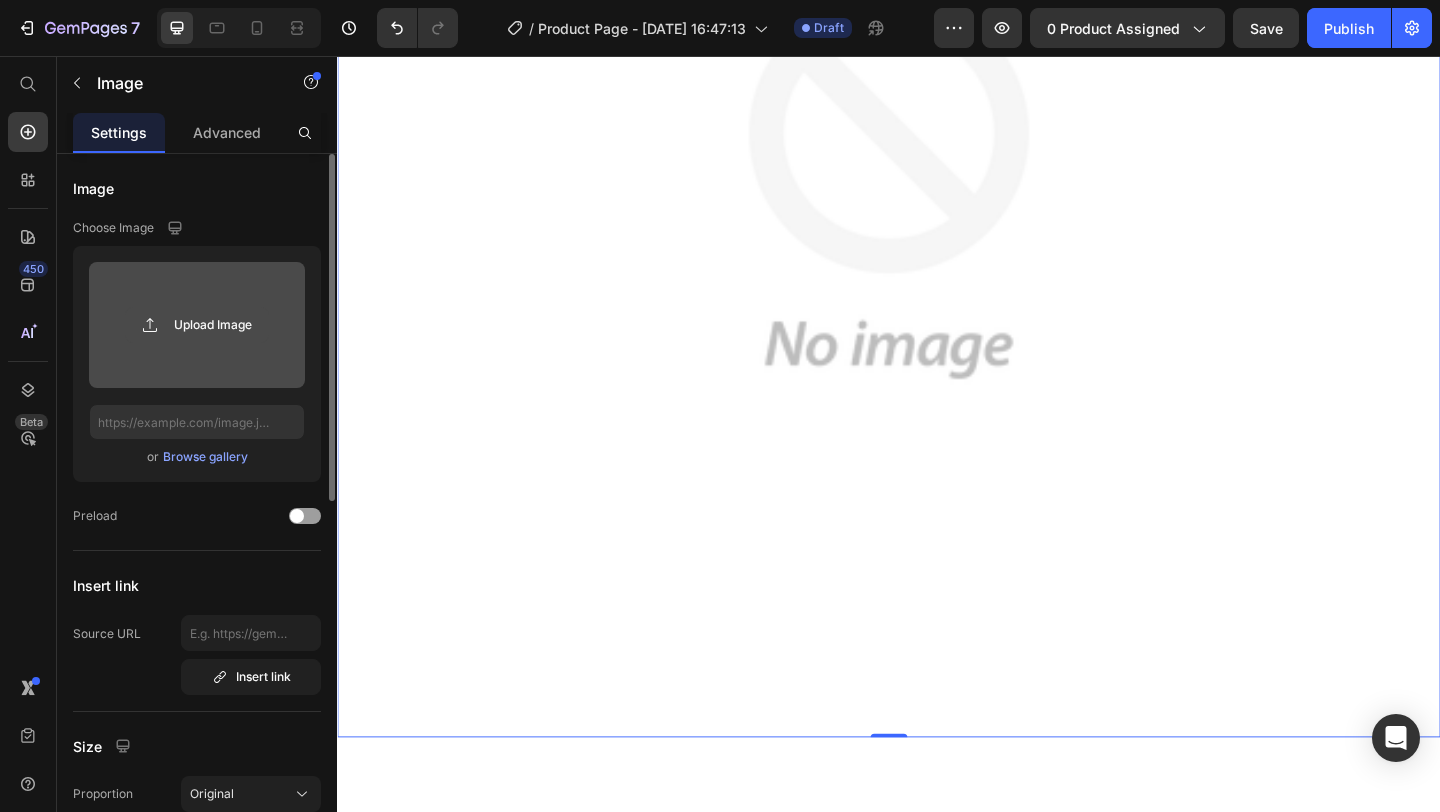 click 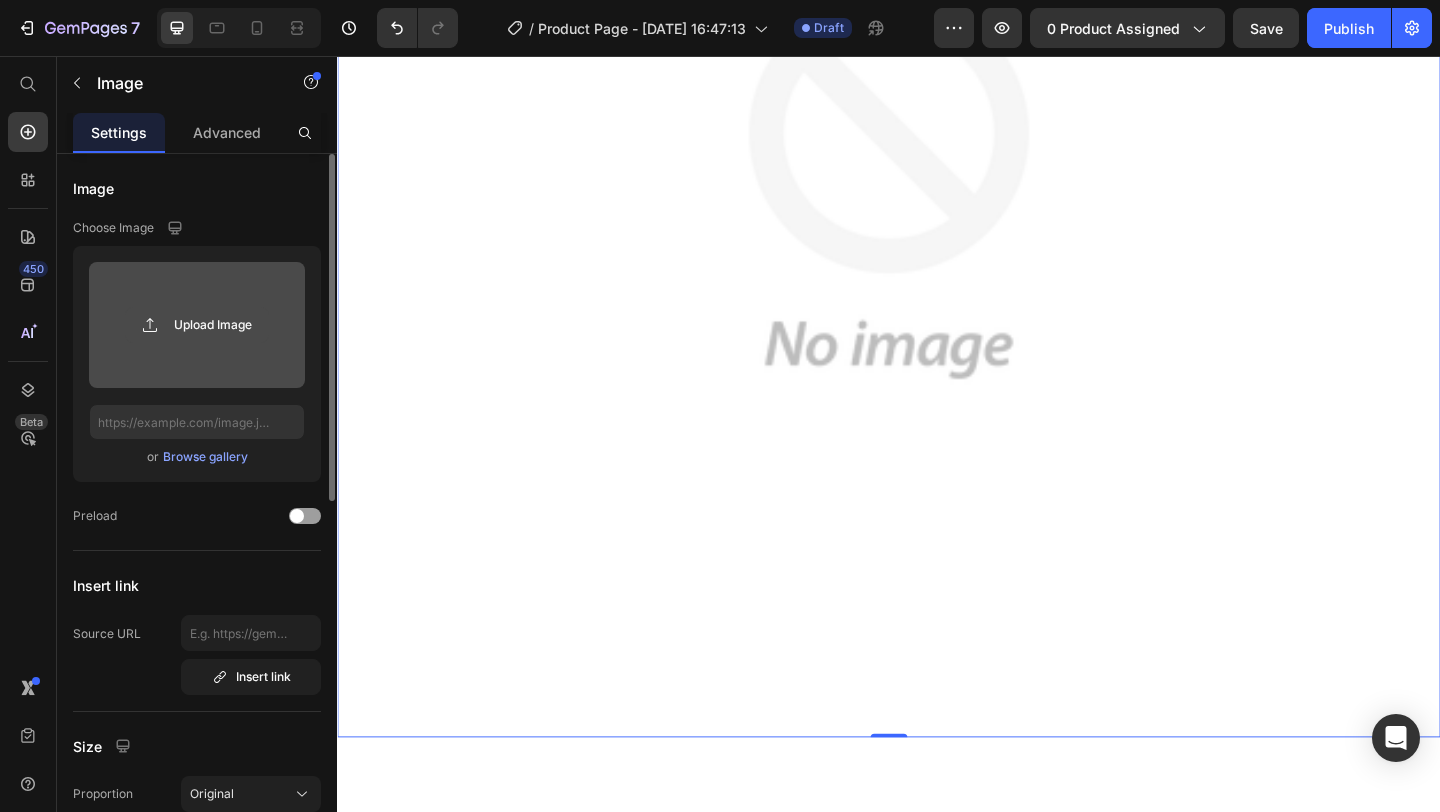 click 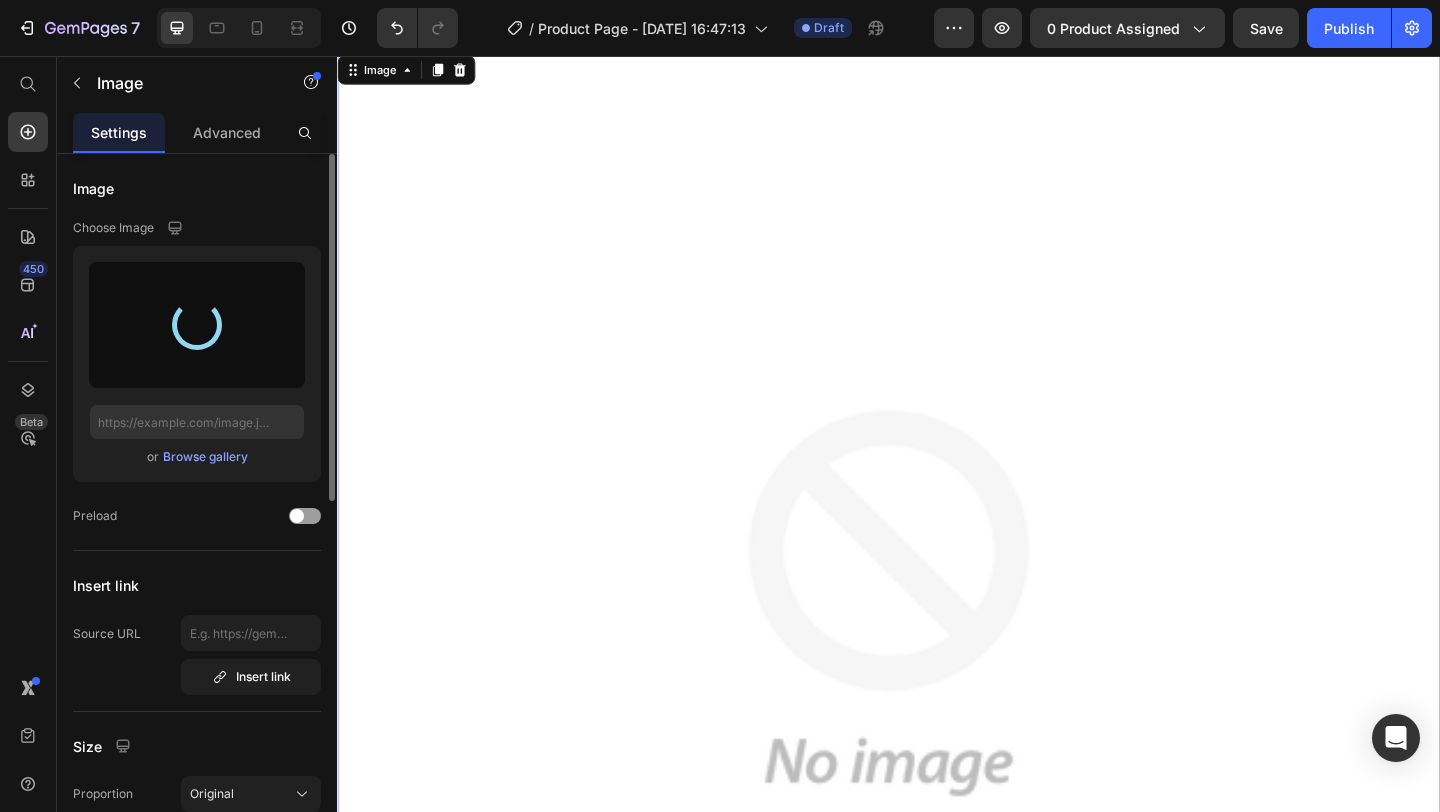 type on "https://cdn.shopify.com/s/files/1/0734/8181/4052/files/gempages_574851577358058340-96cc0c00-1773-4ac4-bfef-018986c29a5e.png" 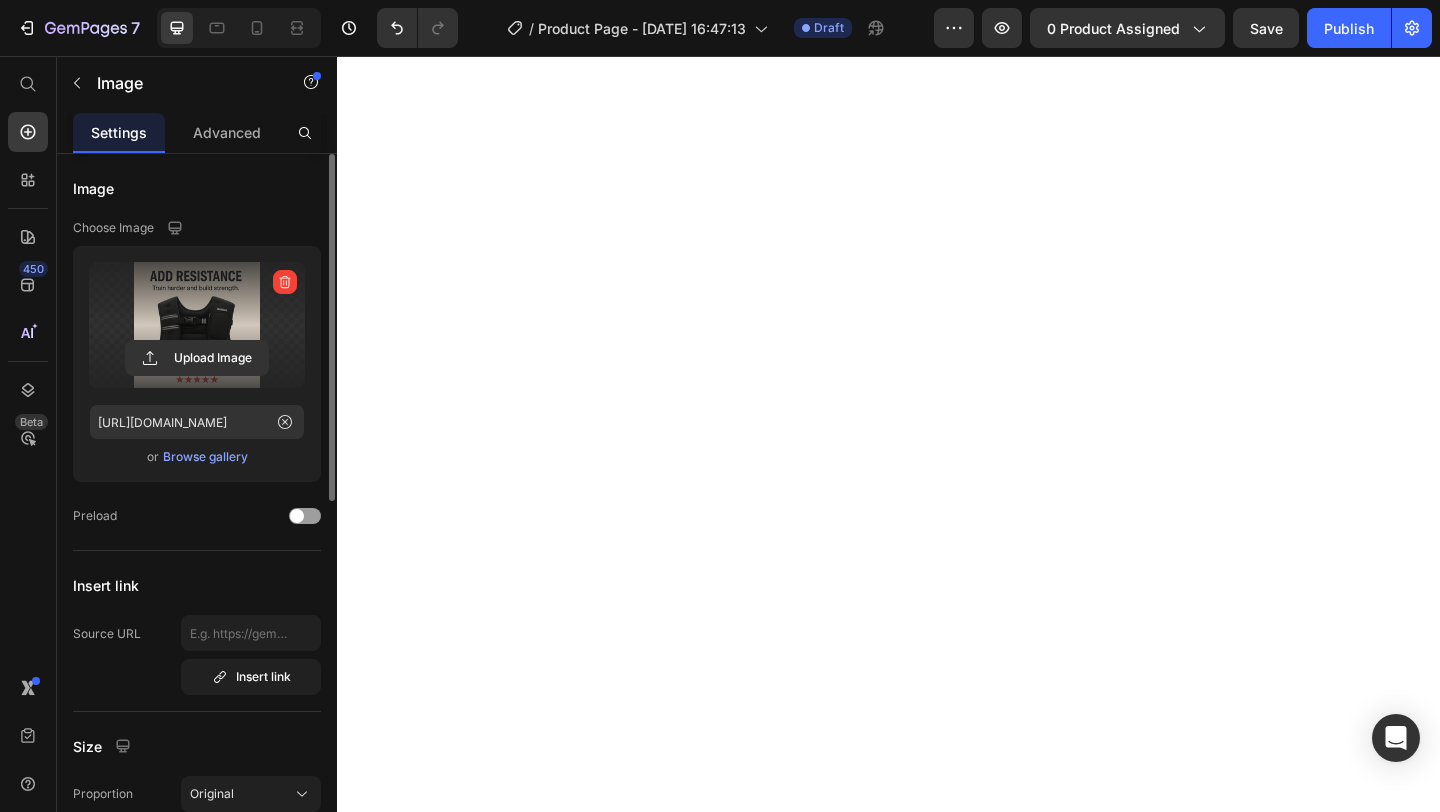 scroll, scrollTop: 2252, scrollLeft: 0, axis: vertical 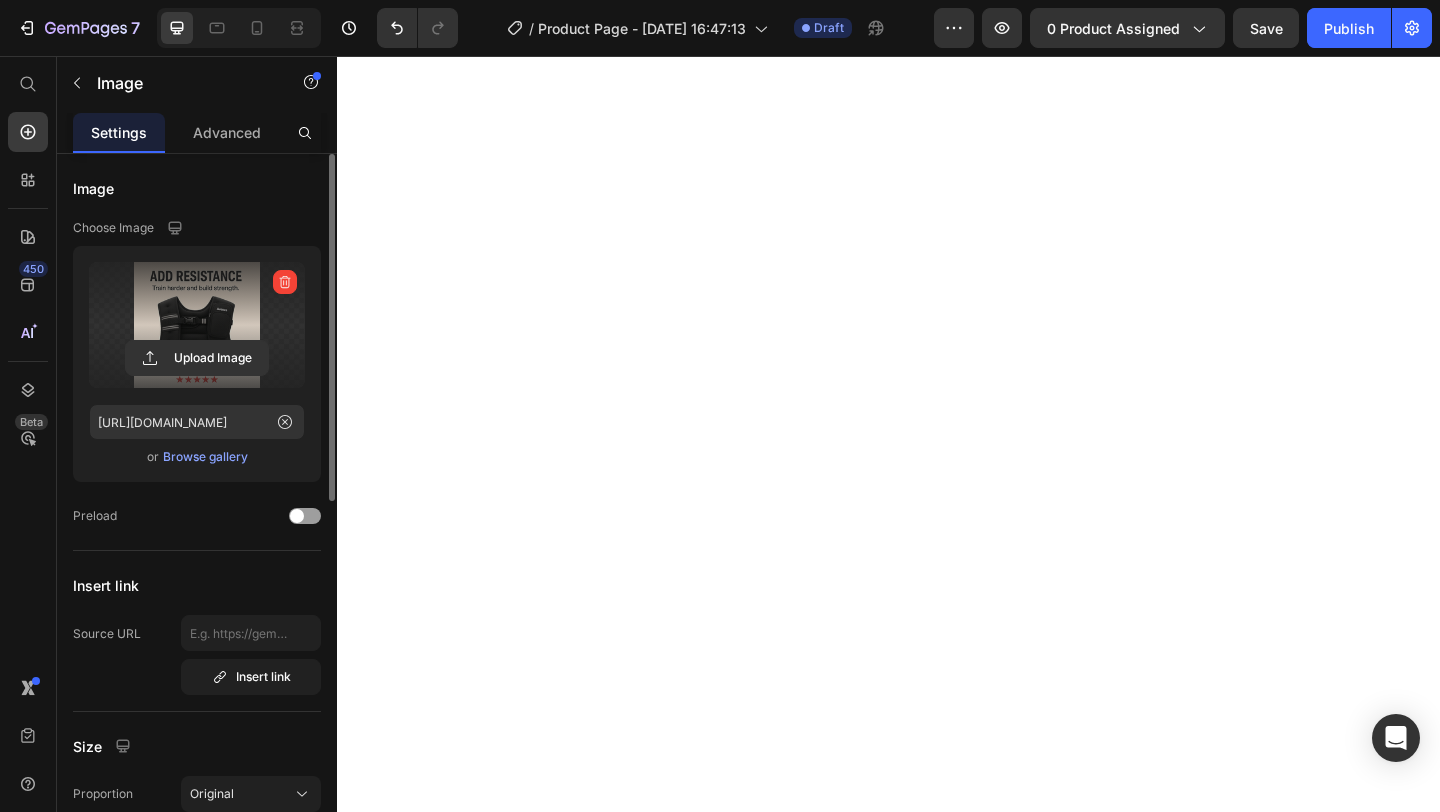 click on "Image Section 5" at bounding box center (937, -109) 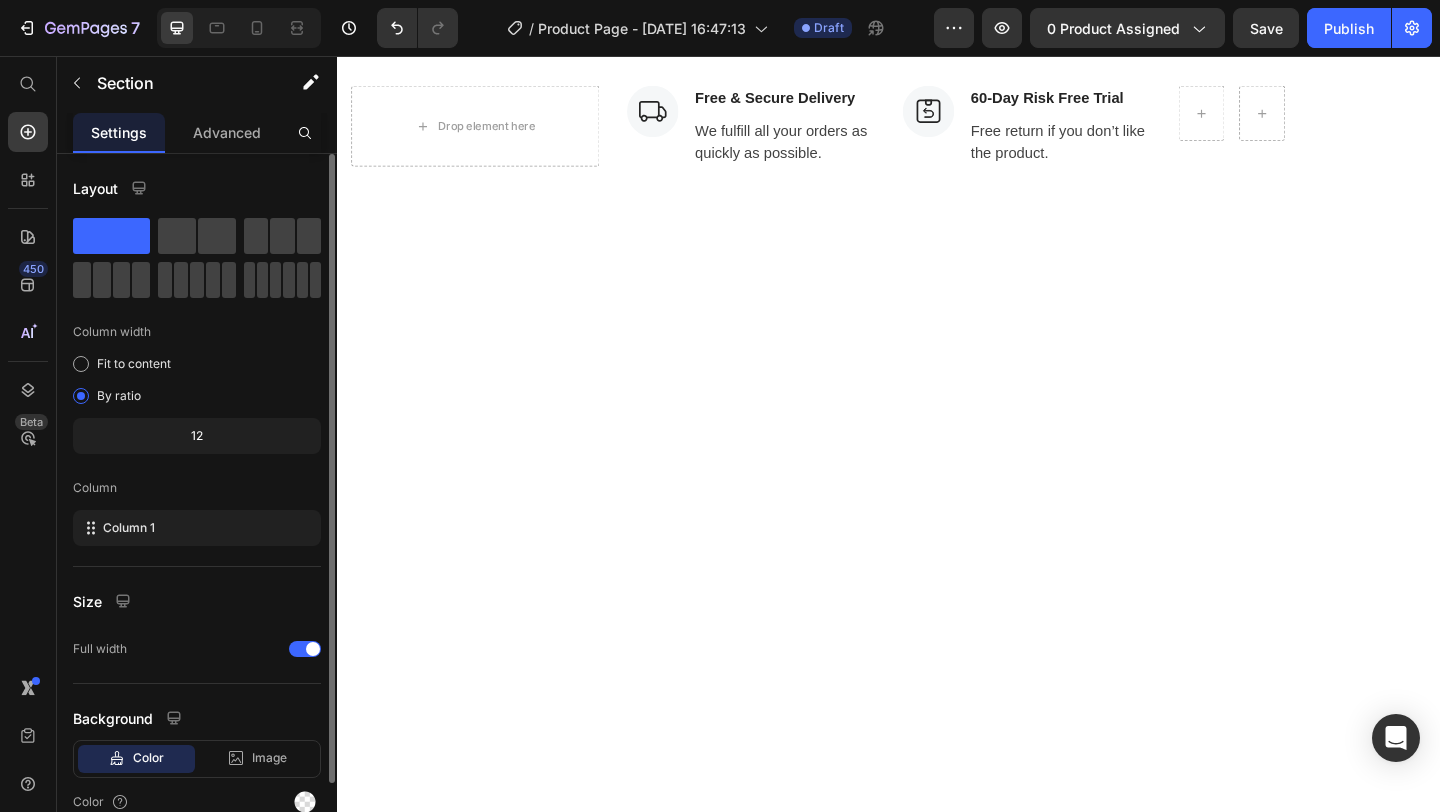 scroll, scrollTop: 3372, scrollLeft: 0, axis: vertical 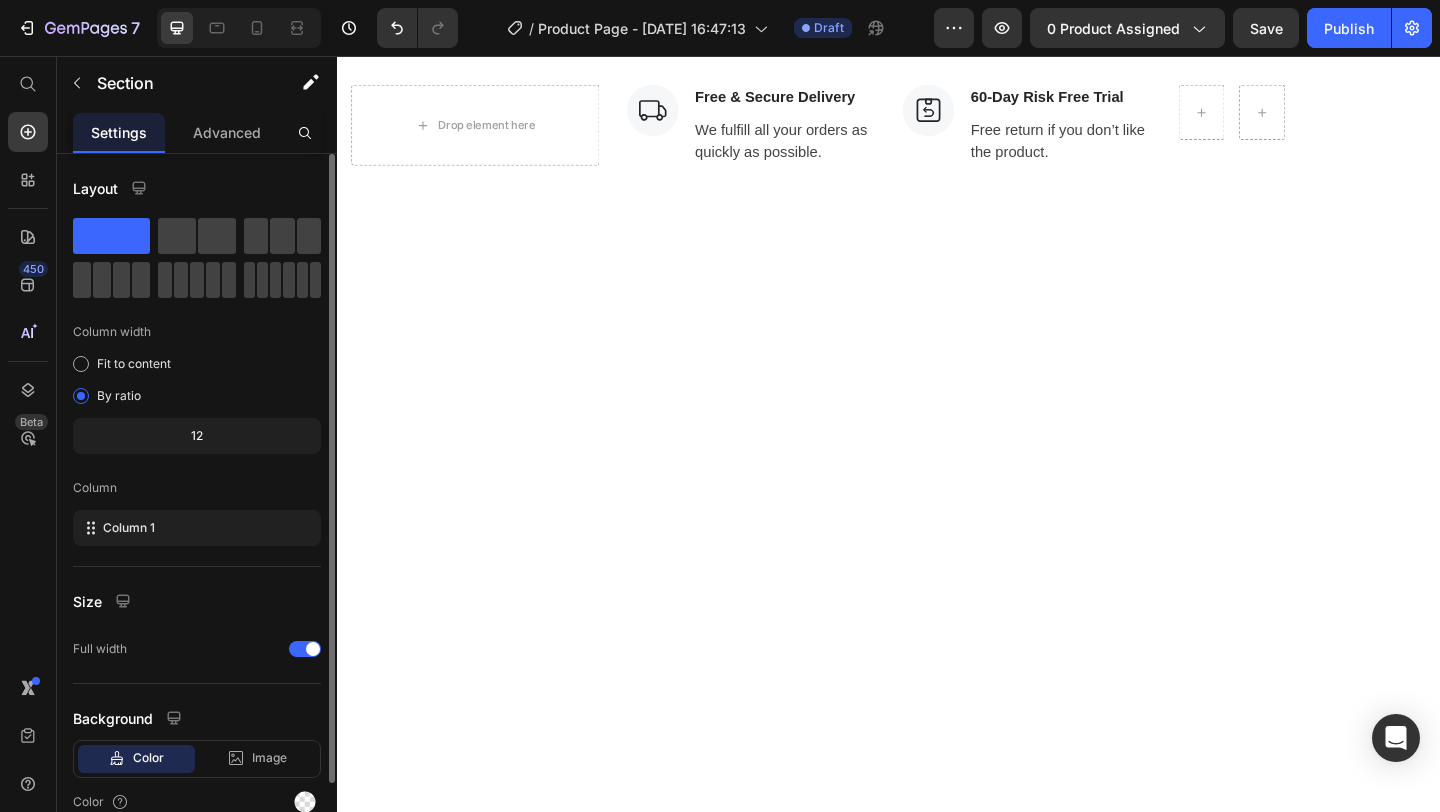 click on "Let's Hear What Our Customers Have To Say Heading Row Image Regina Moore Text block Image Row This was the perfect gift for my mom. She wears it on her morning walks and says her posture and back feel better already. After a few days, she told me she felt stronger and more energized. Great for anyone trying to make simple workouts more effective! Text block Row Row Image Ned Jacobs Text block Image Row  I bought this for myself to make my daily walks and bodyweight workouts more challenging — and it’s made a huge difference. I instantly felt the added resistance working my shoulders and core in a good way. My posture has improved, and I’m feeling stronger after just a couple of weeks. Highly recommend if you want to level up your routine without hitting the gym. Text block Row Row Image Sabrina Miller Text block Image Row Text block Row                Icon                Icon                Icon                Icon                Icon Icon List Hoz Row                Icon                Icon Icon Icon" at bounding box center (937, -341) 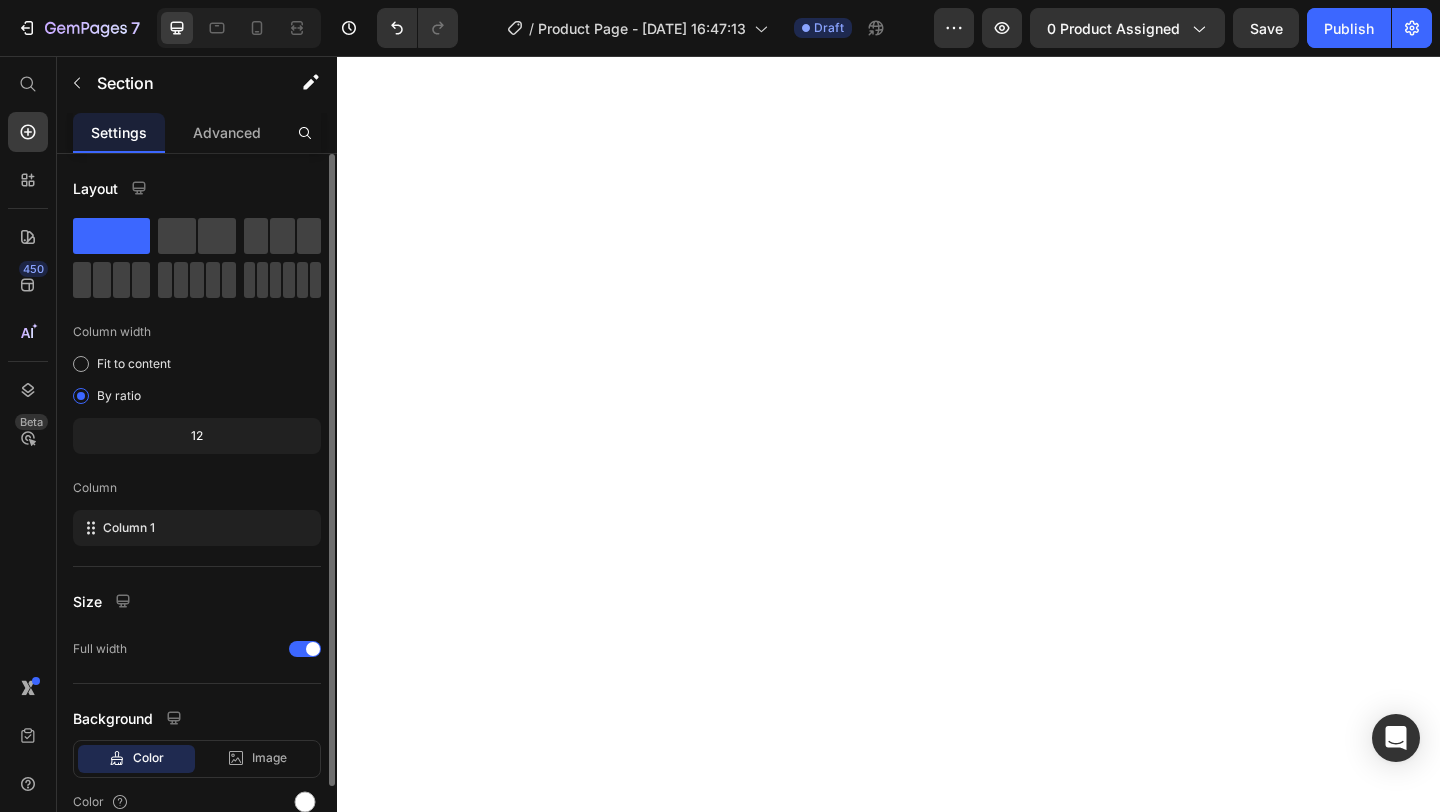 scroll, scrollTop: 2124, scrollLeft: 0, axis: vertical 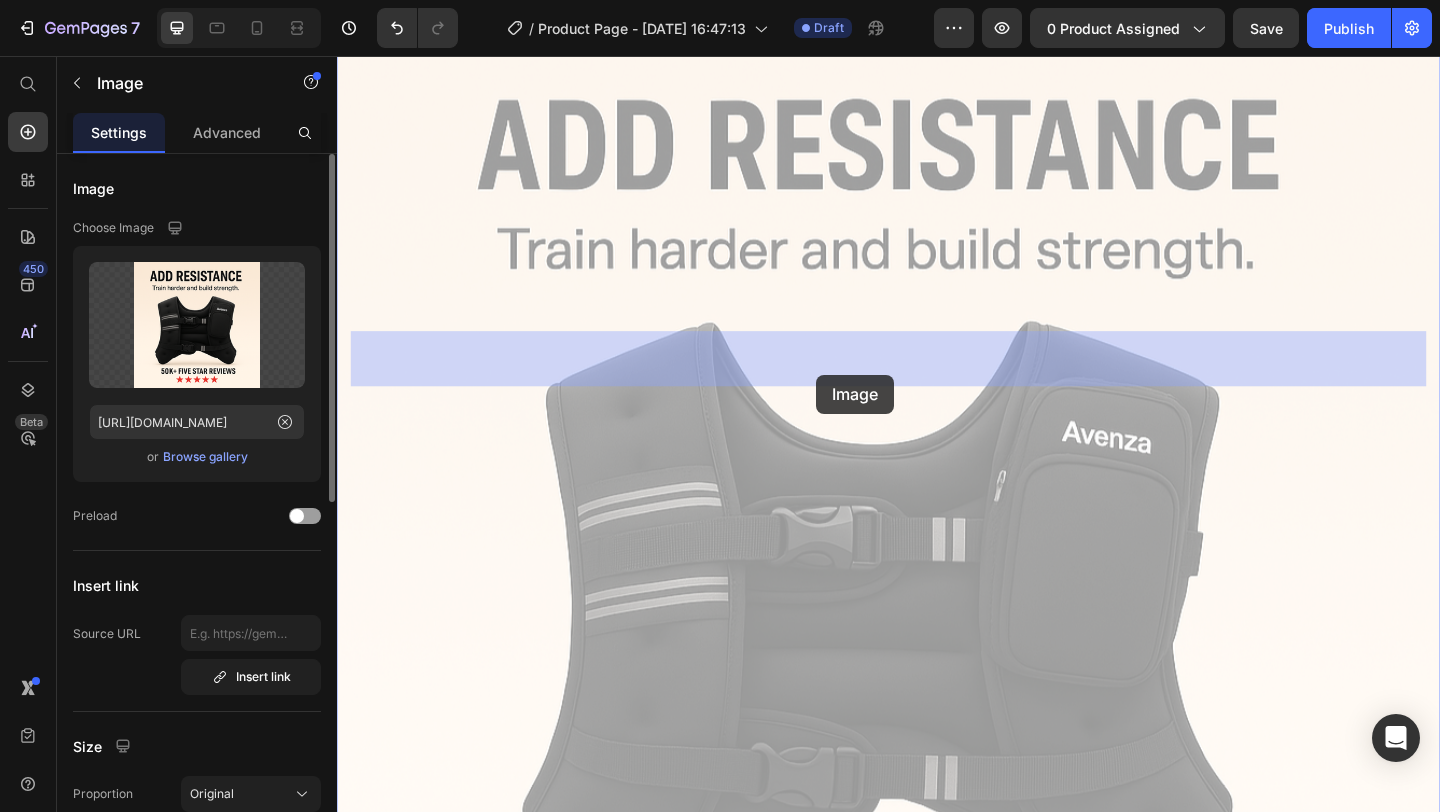 drag, startPoint x: 851, startPoint y: 639, endPoint x: 858, endPoint y: 403, distance: 236.10379 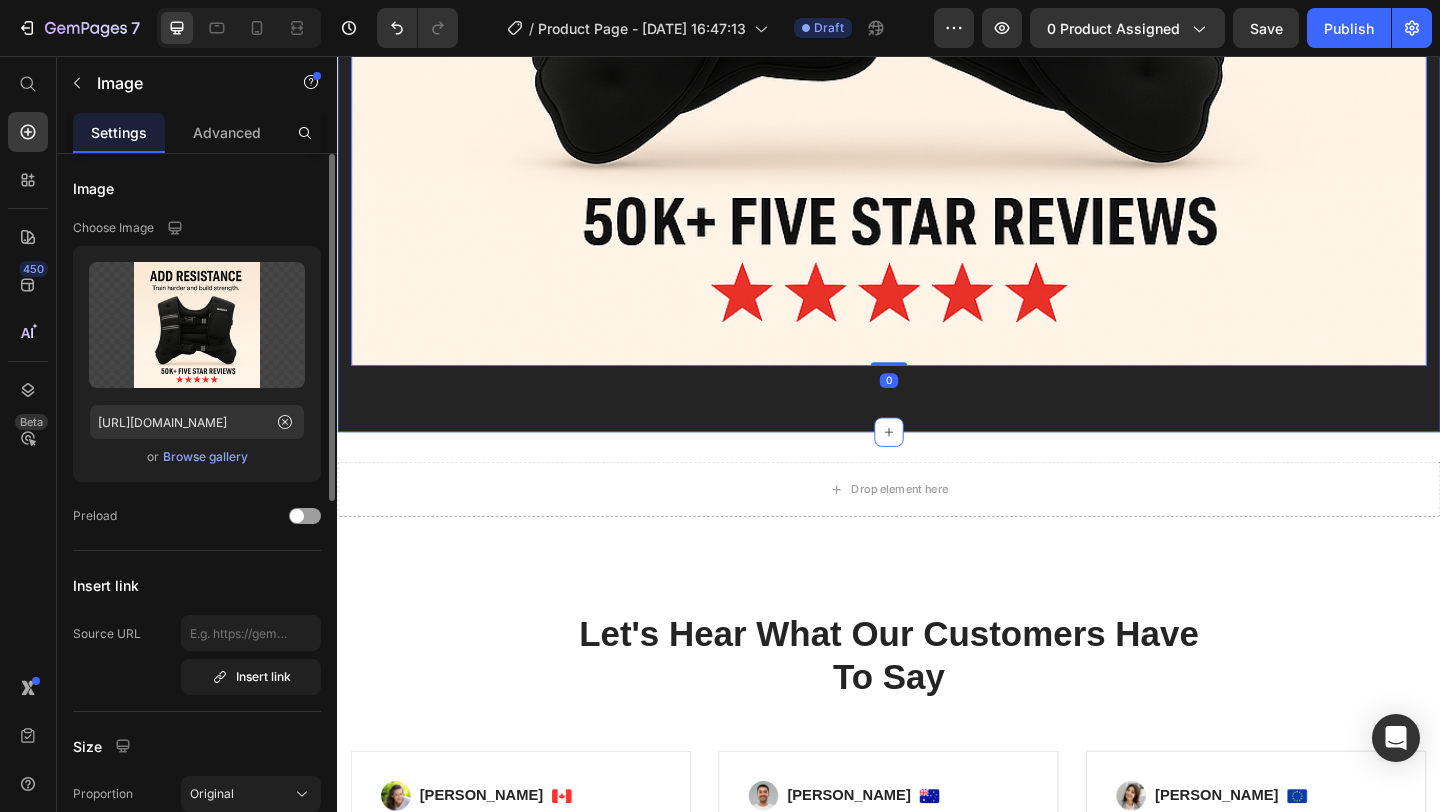 scroll, scrollTop: 3299, scrollLeft: 0, axis: vertical 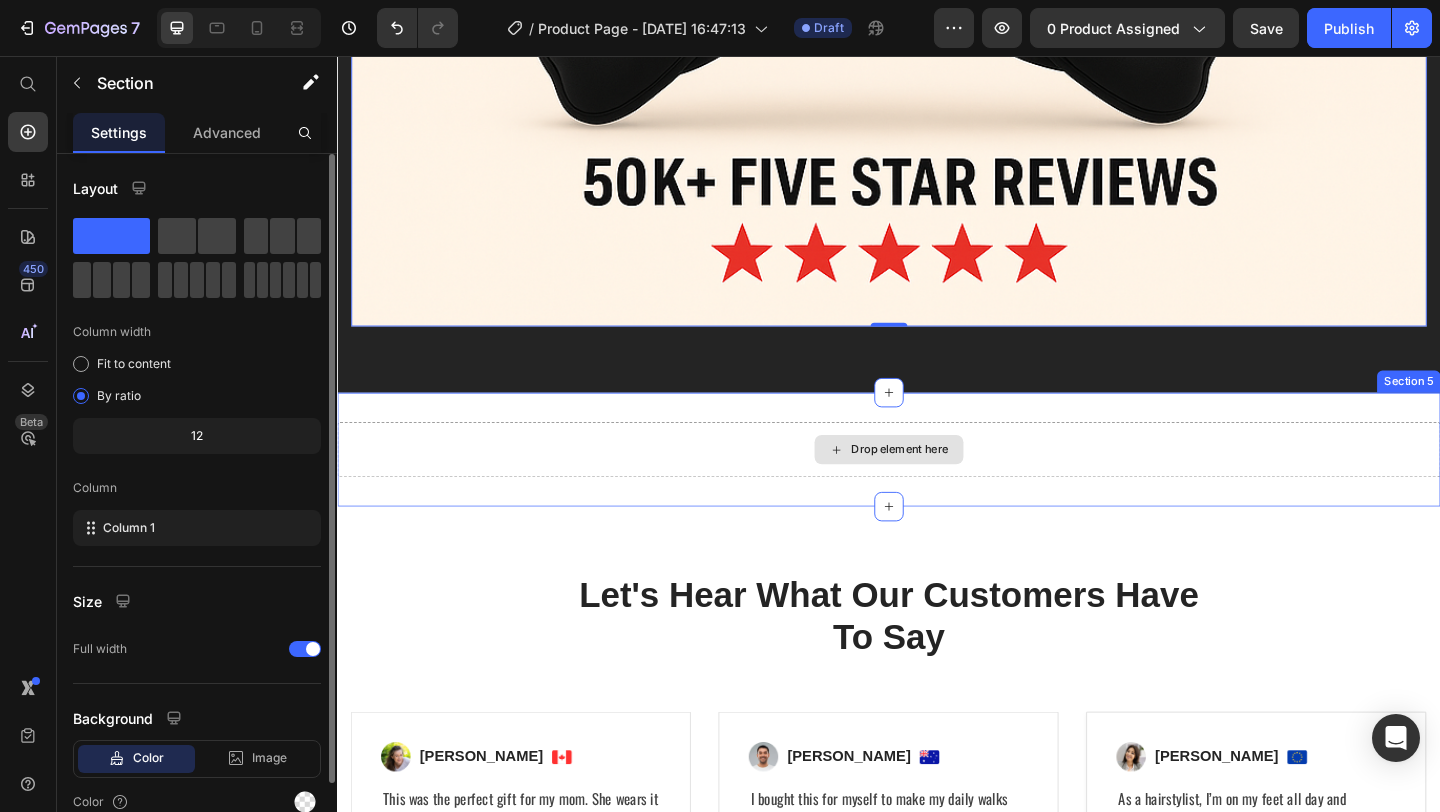 click on "Drop element here" at bounding box center (937, 484) 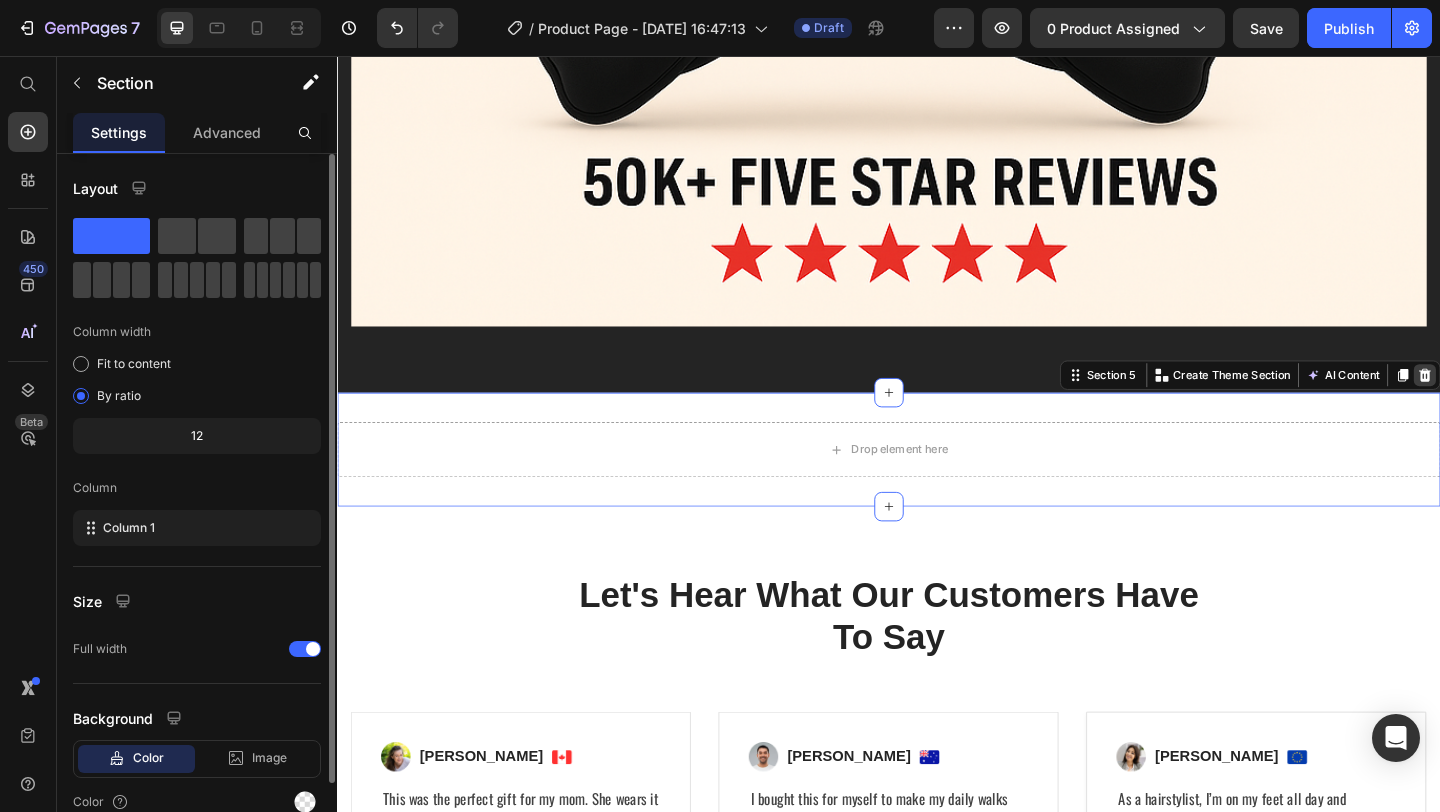 click 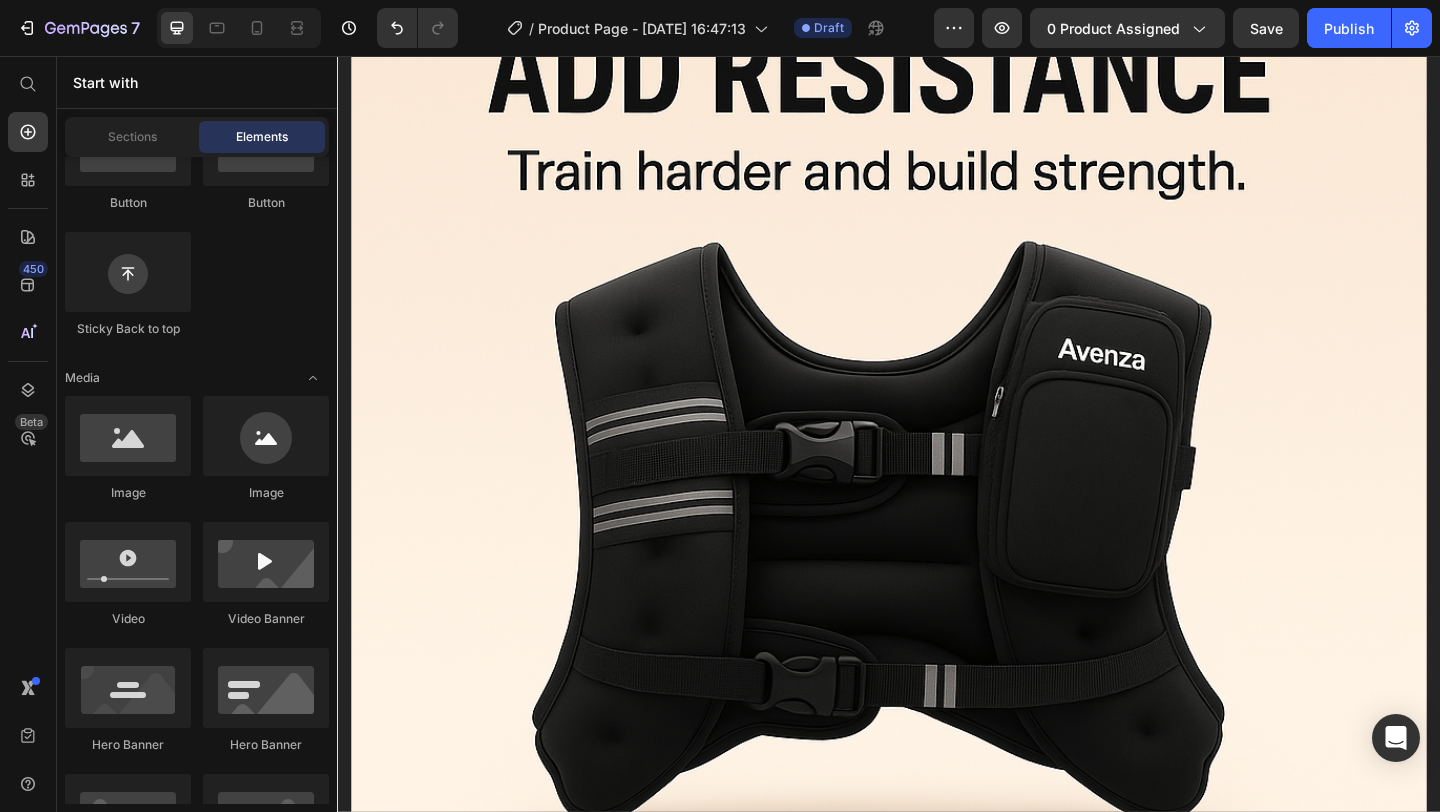 scroll, scrollTop: 1946, scrollLeft: 0, axis: vertical 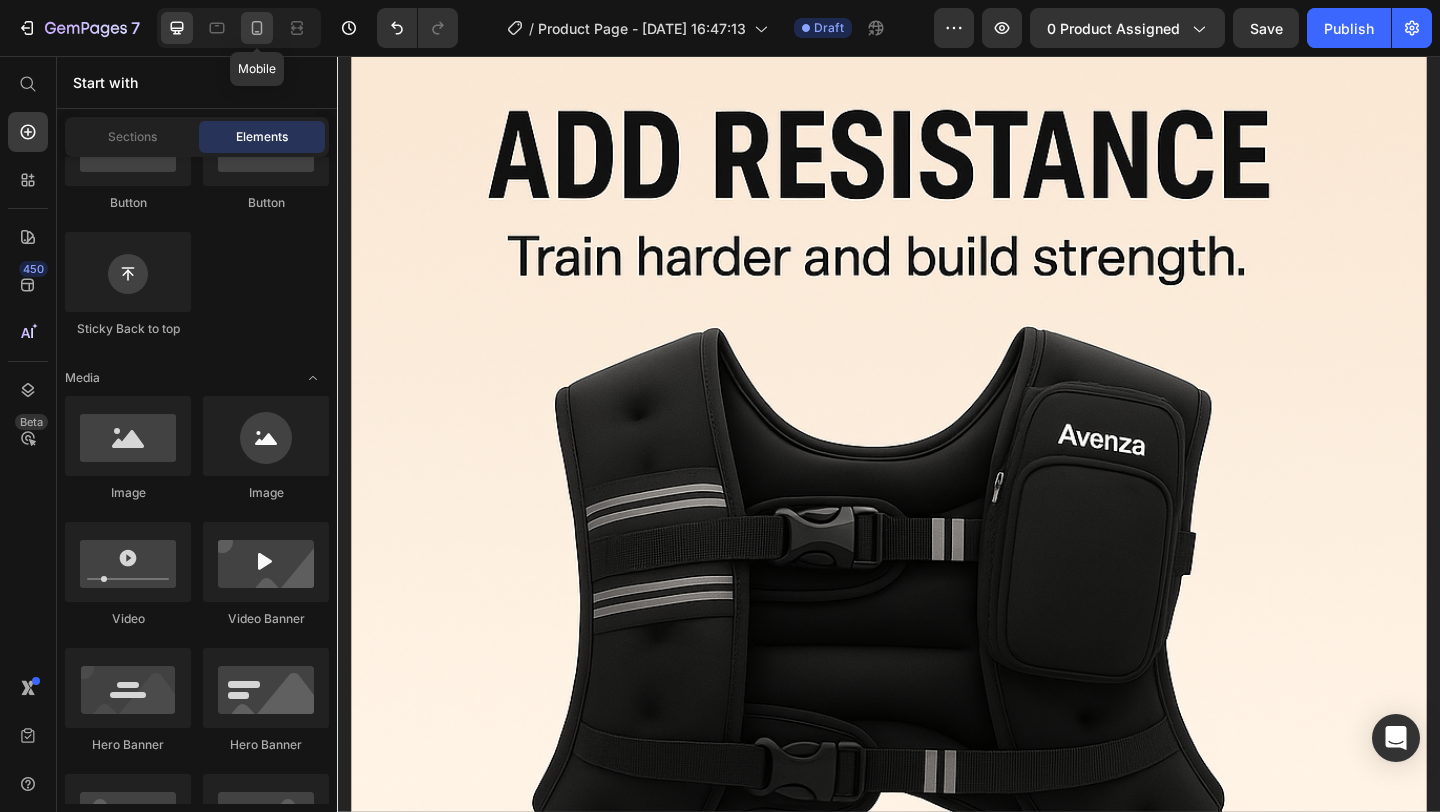 click 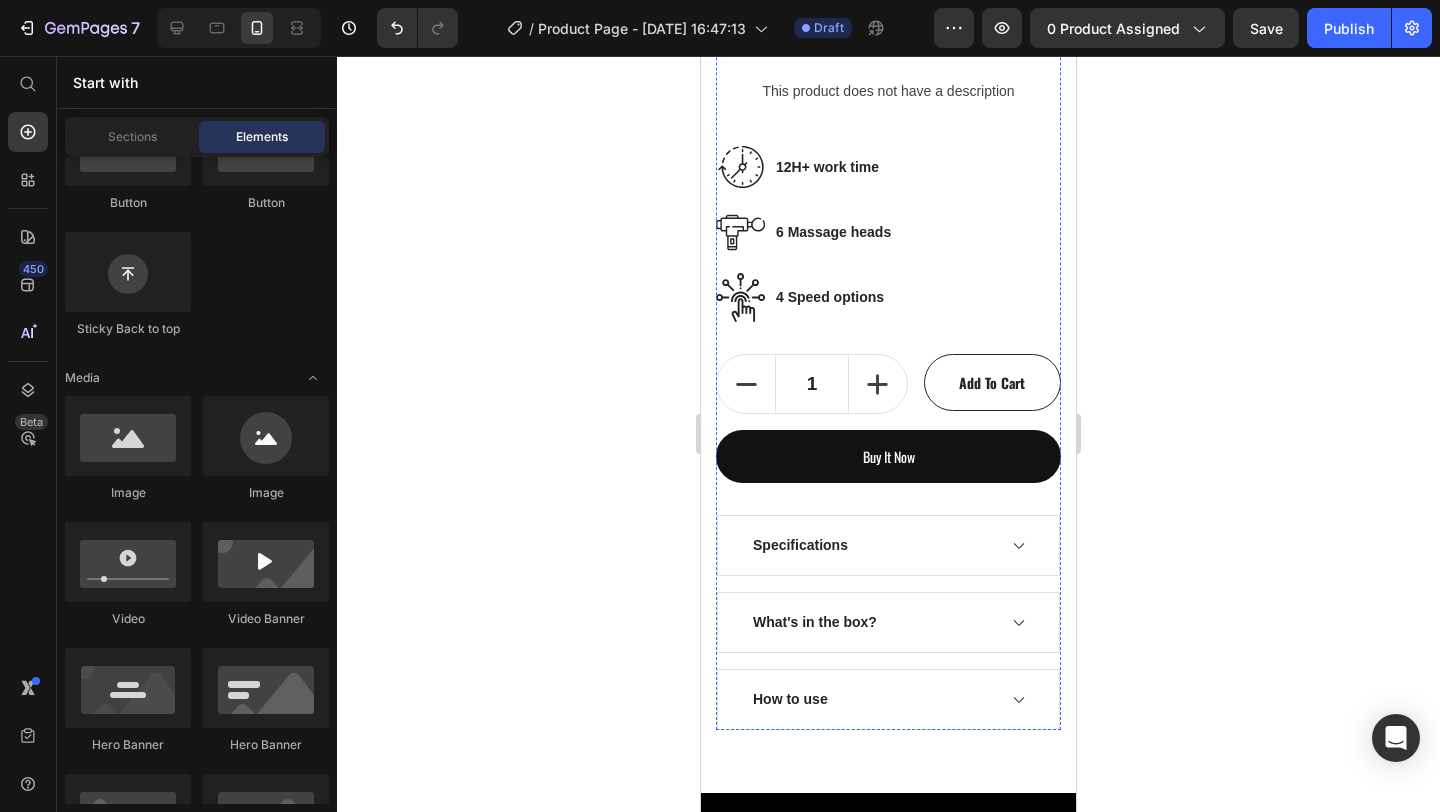 scroll, scrollTop: 858, scrollLeft: 0, axis: vertical 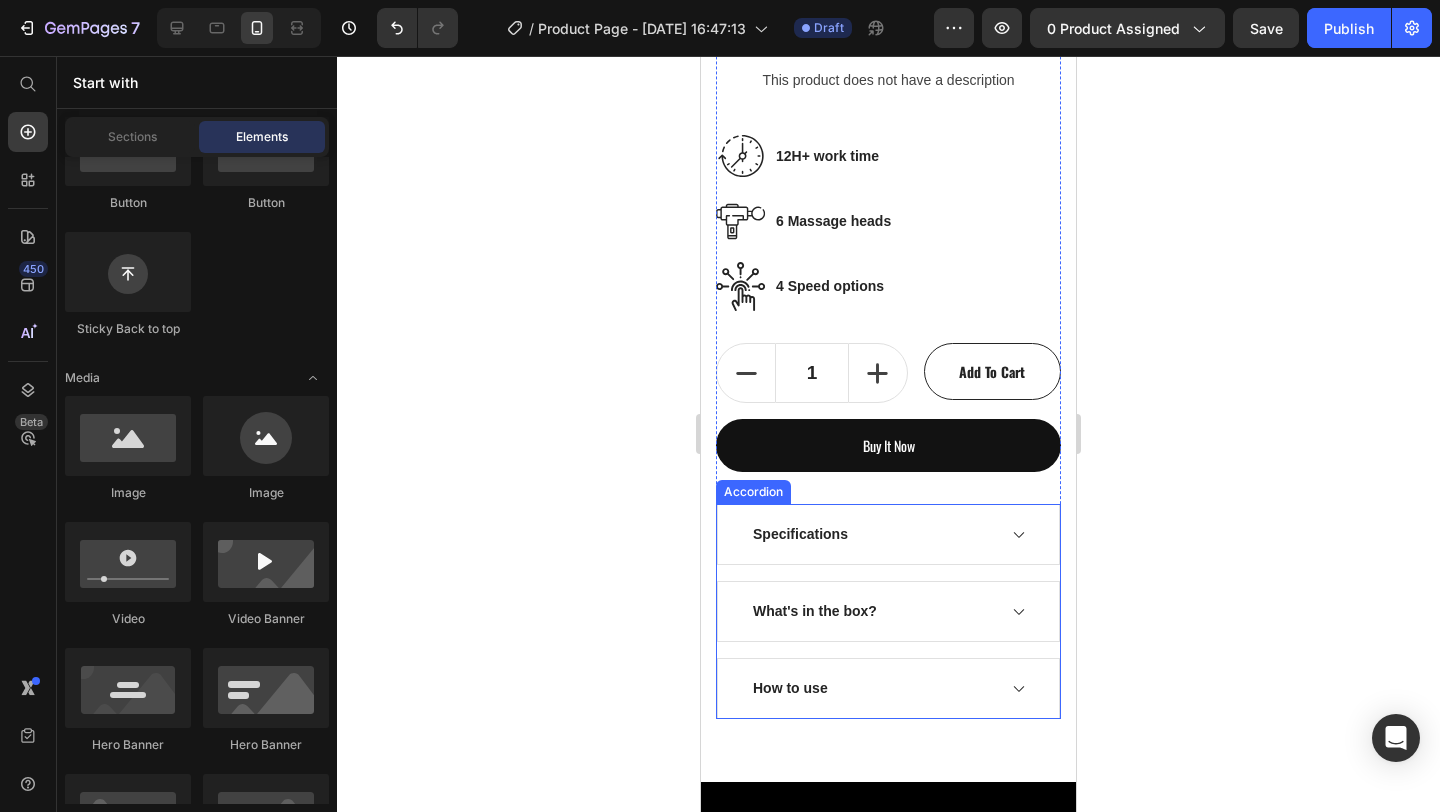 click 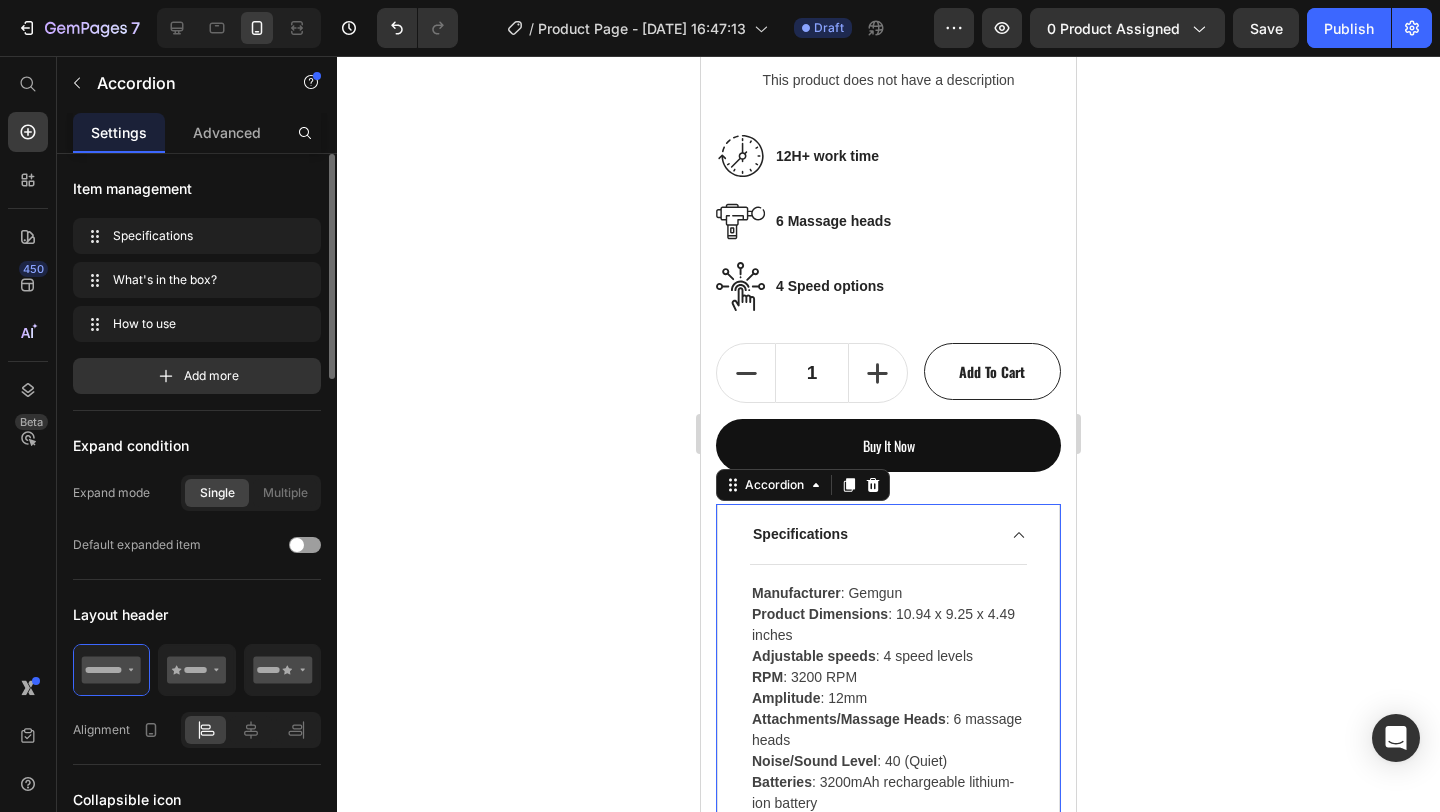 click 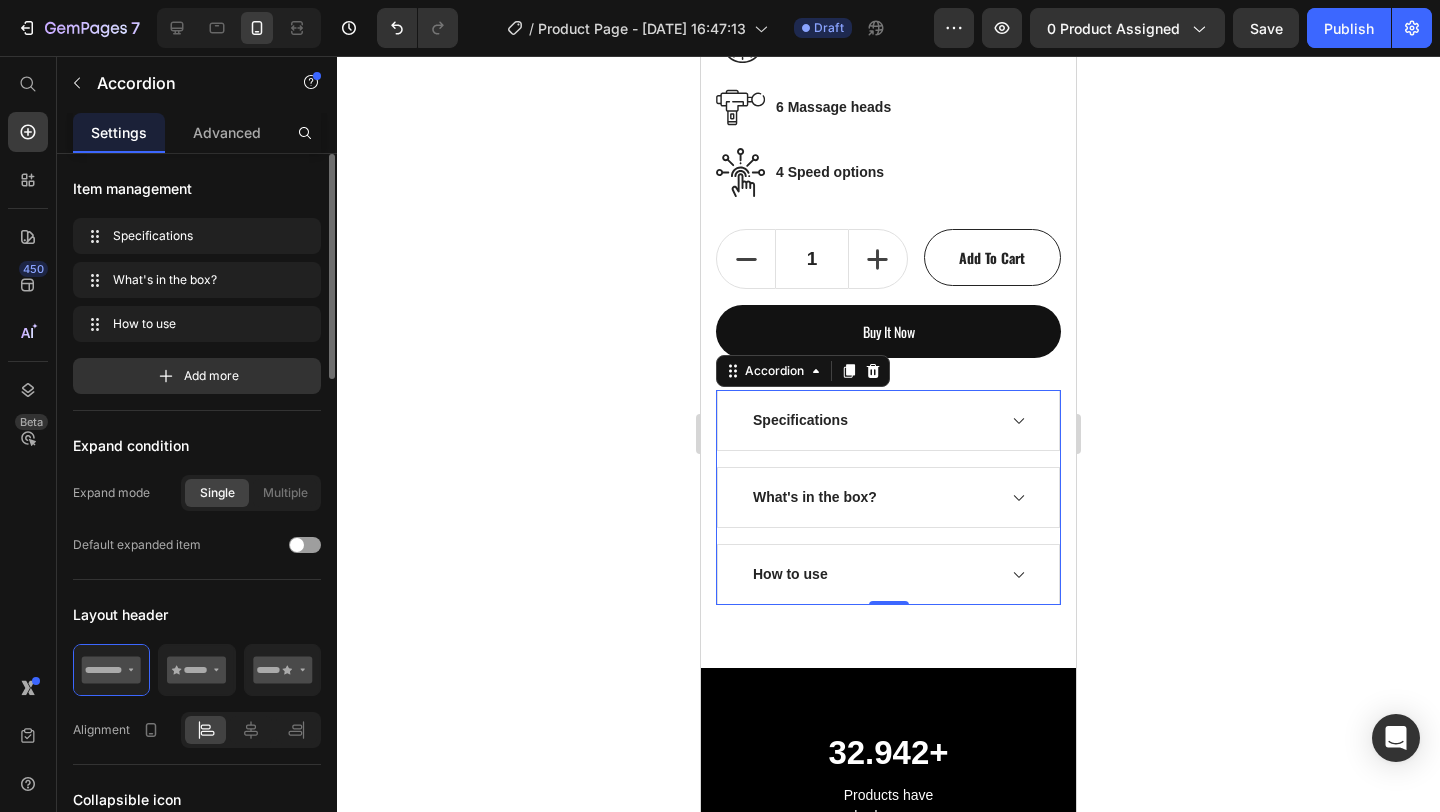 scroll, scrollTop: 987, scrollLeft: 0, axis: vertical 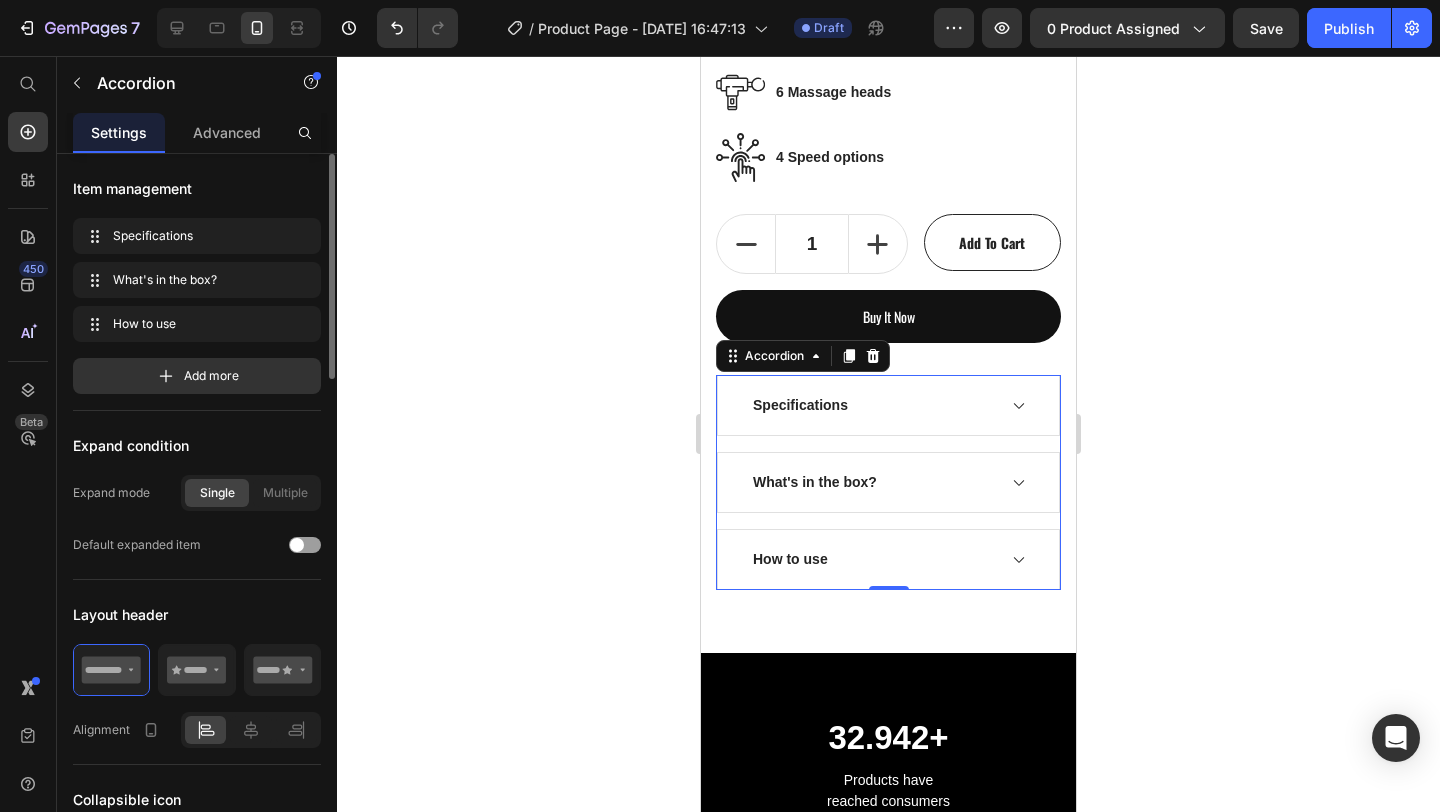 click on "What's in the box?" at bounding box center [888, 482] 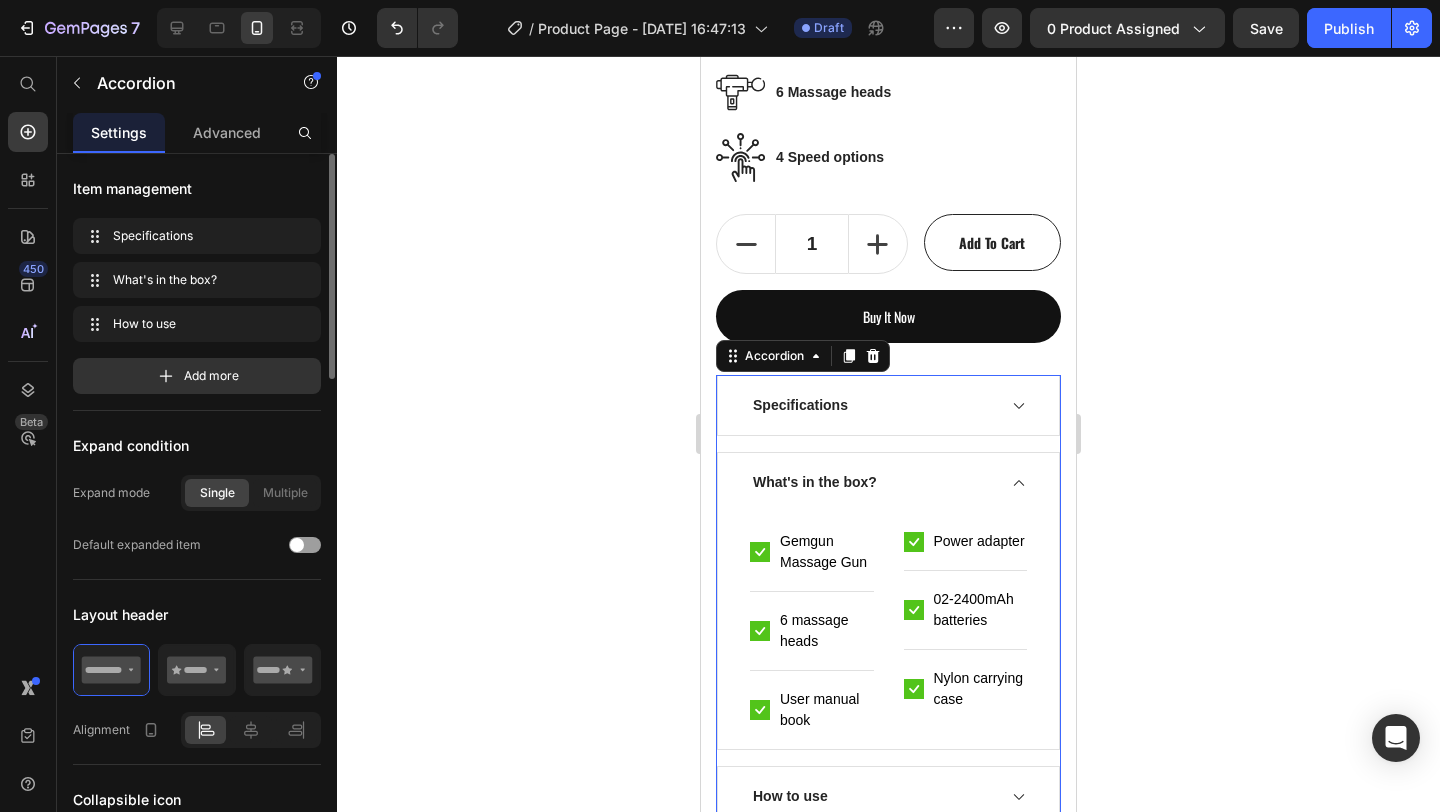 click on "What's in the box?" at bounding box center [888, 482] 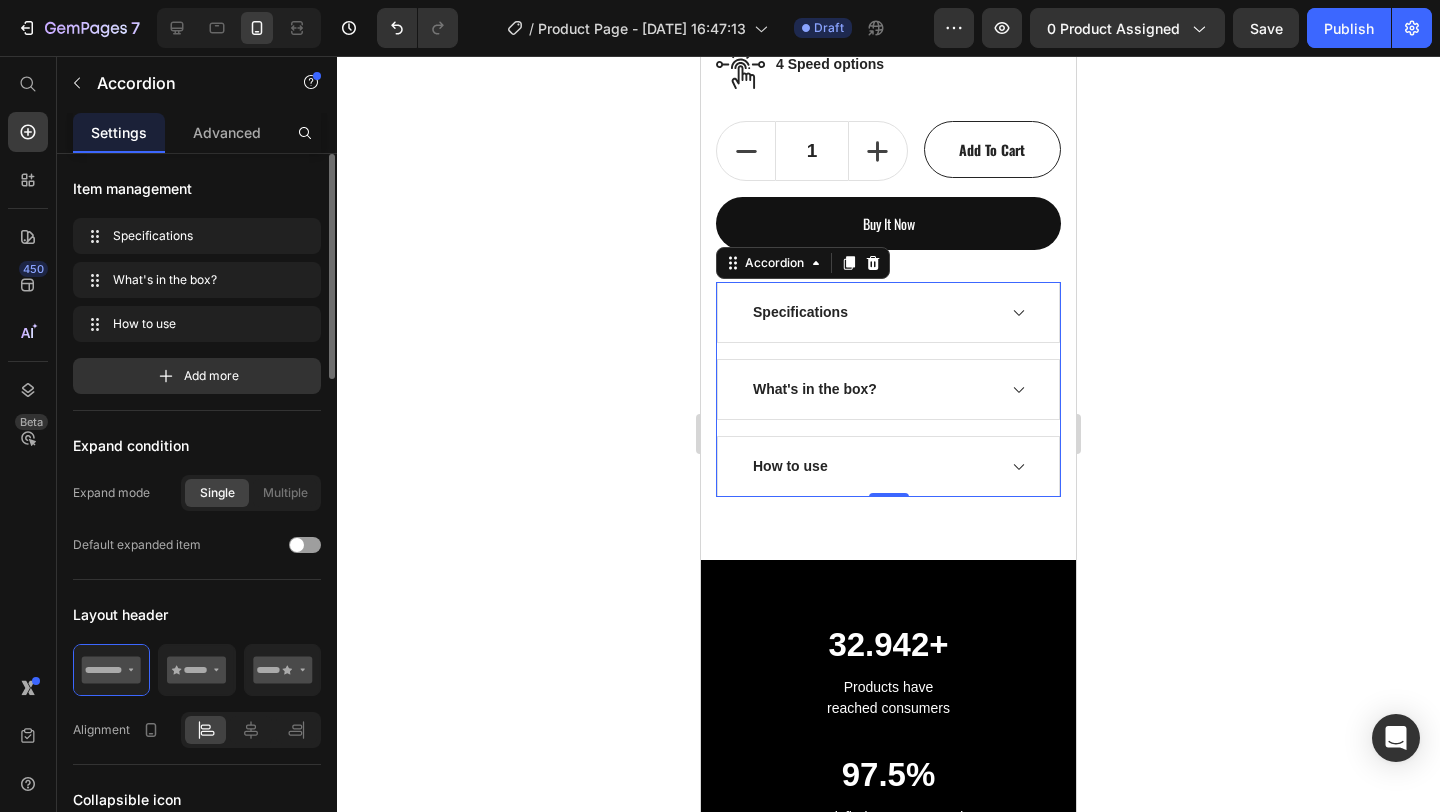 scroll, scrollTop: 1128, scrollLeft: 0, axis: vertical 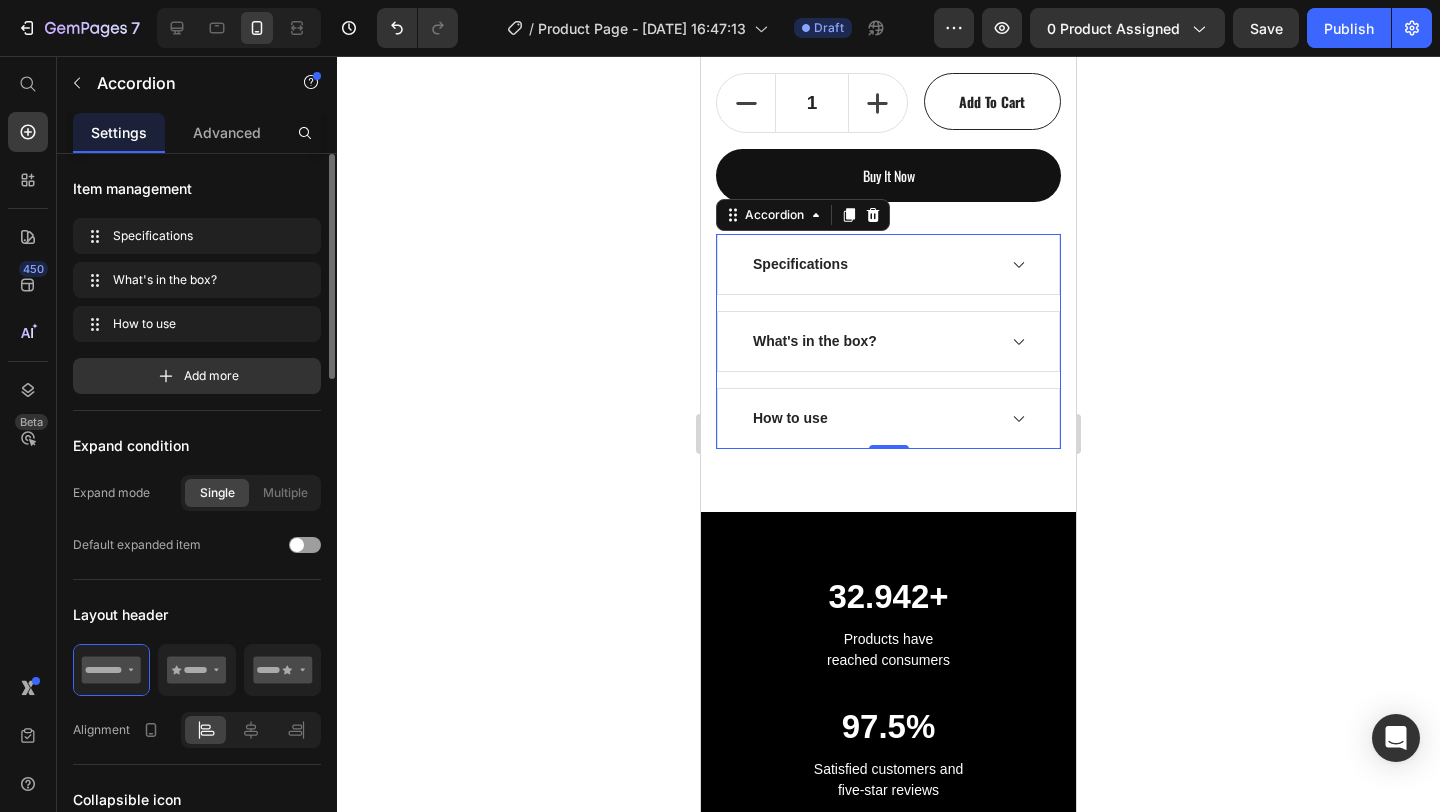 click 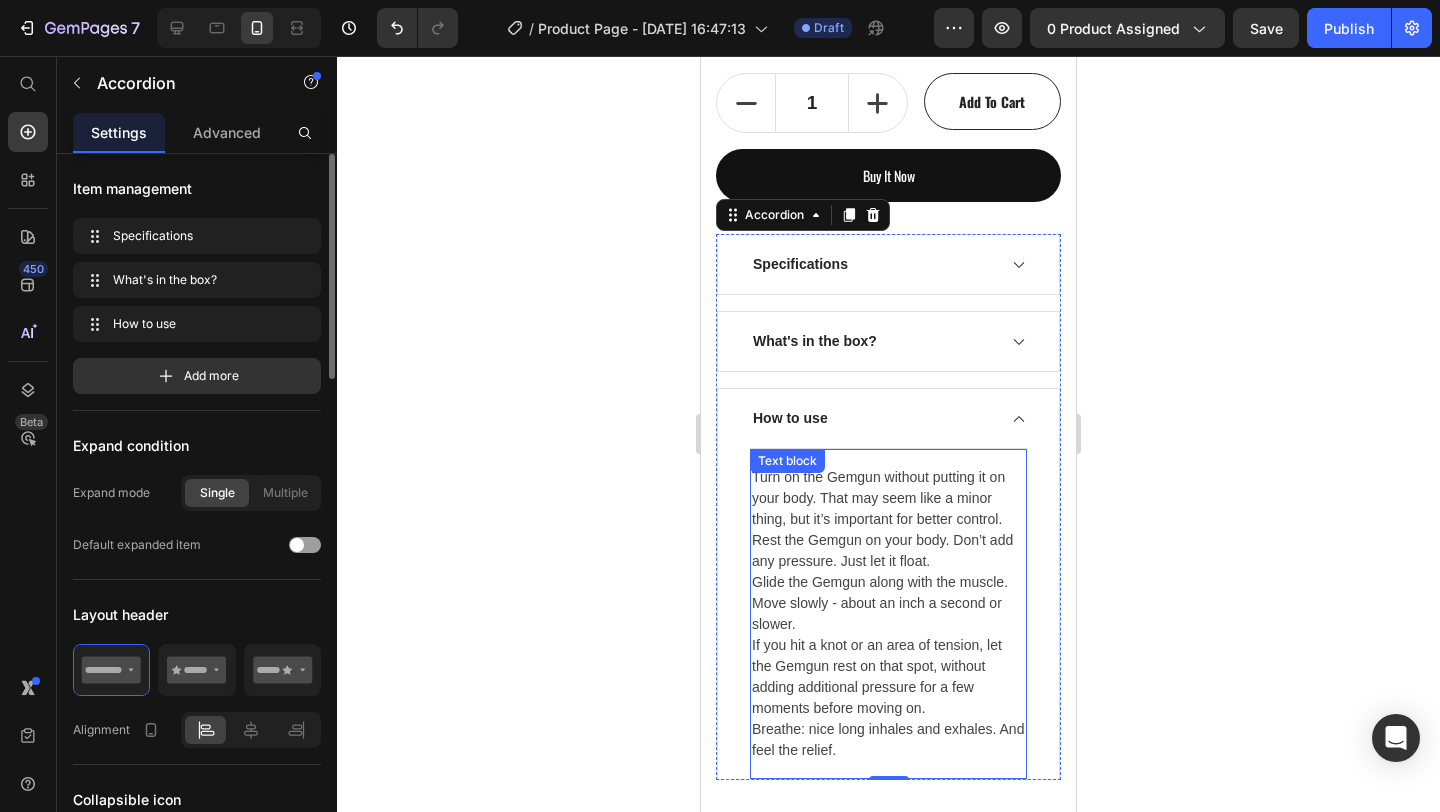 click on "Turn on the Gemgun without putting it on your body. That may seem like a minor thing, but it’s important for better control.  Rest the Gemgun on your body. Don’t add any pressure. Just let it float. Glide the Gemgun along with the muscle. Move slowly - about an inch a second or slower.  If you hit a knot or an area of tension, let the Gemgun rest on that spot, without adding additional pressure for a few moments before moving on.  Breathe: nice long inhales and exhales. And feel the relief. Text block" at bounding box center (888, 613) 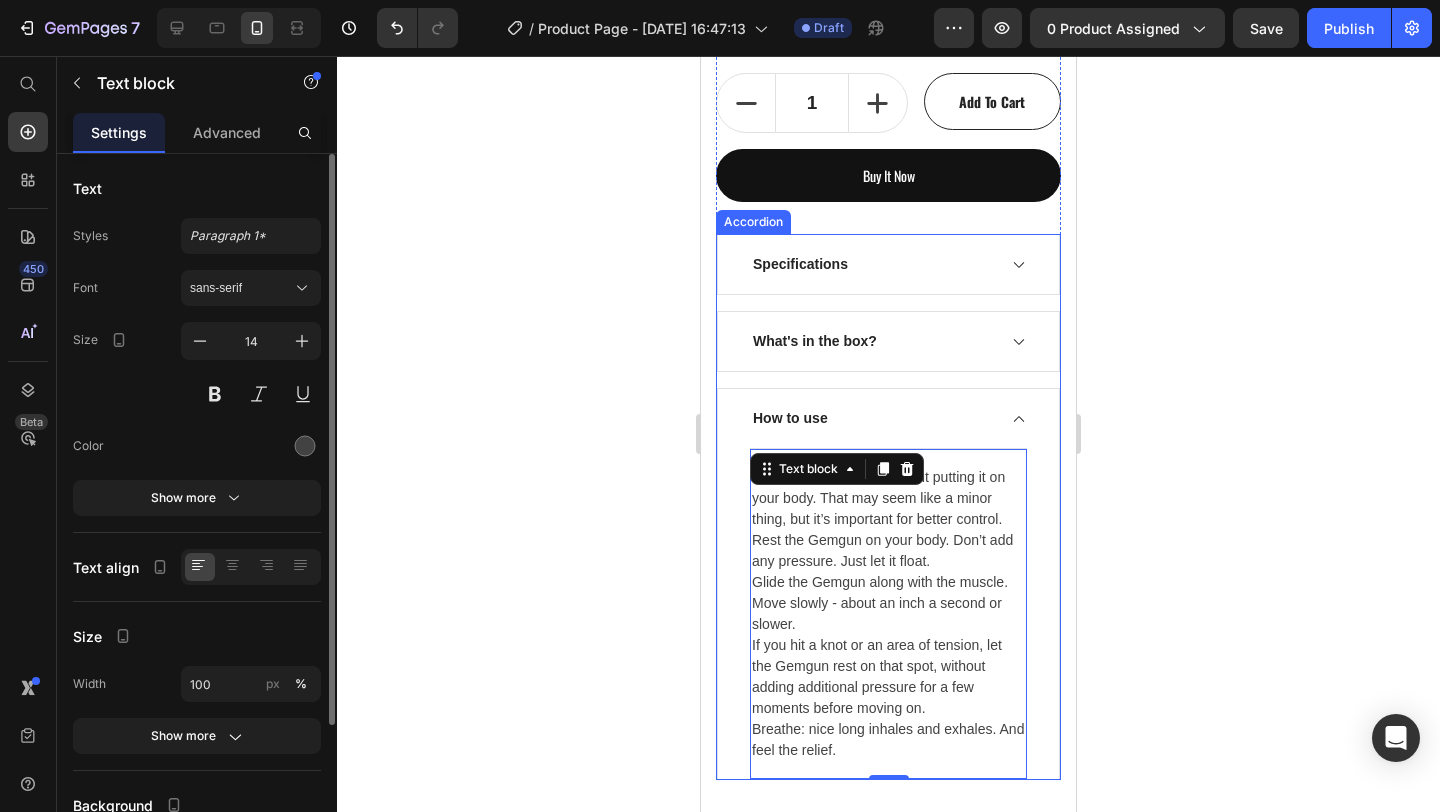 click on "What's in the box?" at bounding box center (888, 341) 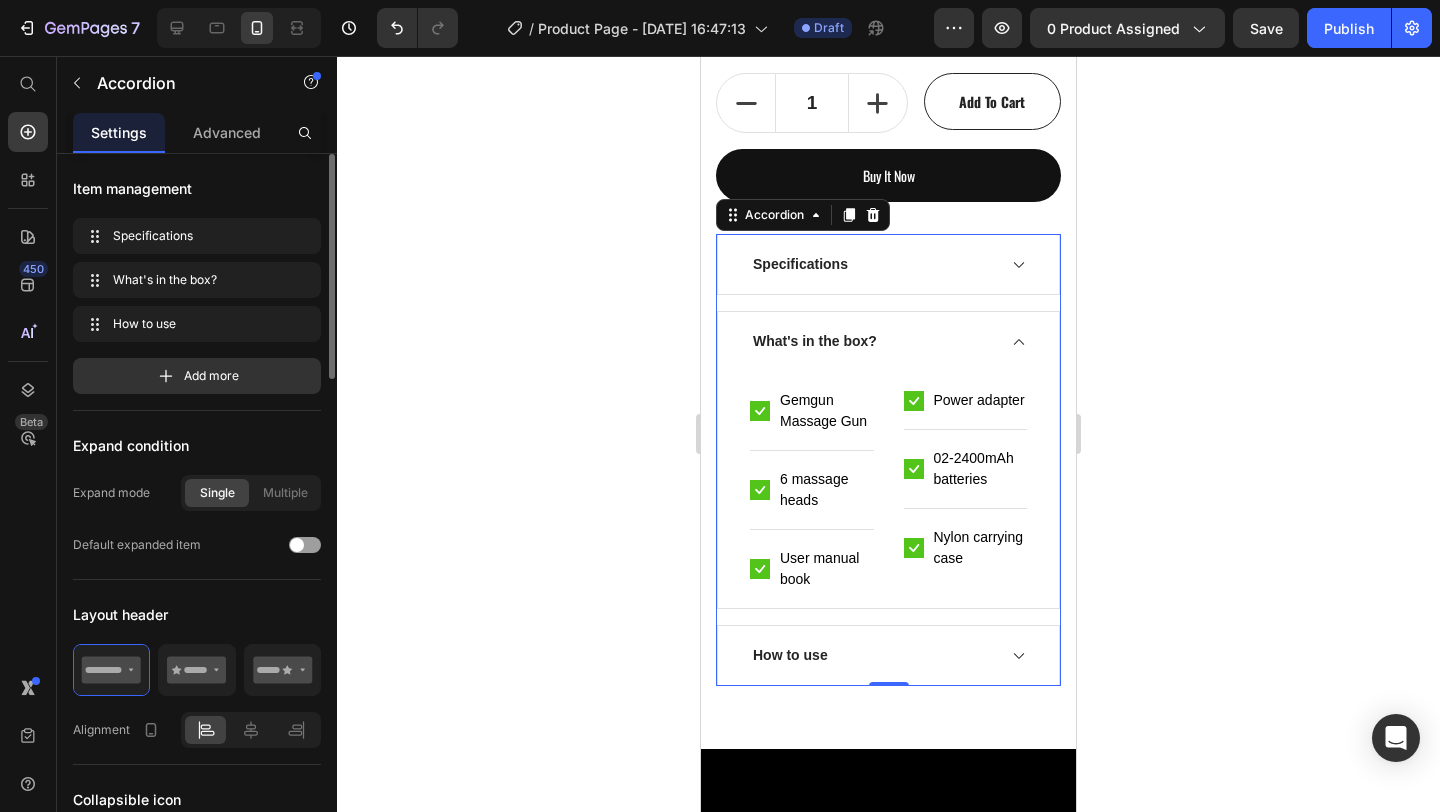 click on "Specifications
What's in the box?
Icon Gemgun Massage Gun Text block Row
Icon 6 massage heads  Text block Row
Icon User manual book Text block Row
Icon Power adapter Text block Row
Icon 02-2400mAh batteries  Text block Row
Icon Nylon carrying case Text block Row Row
How to use" at bounding box center (888, 460) 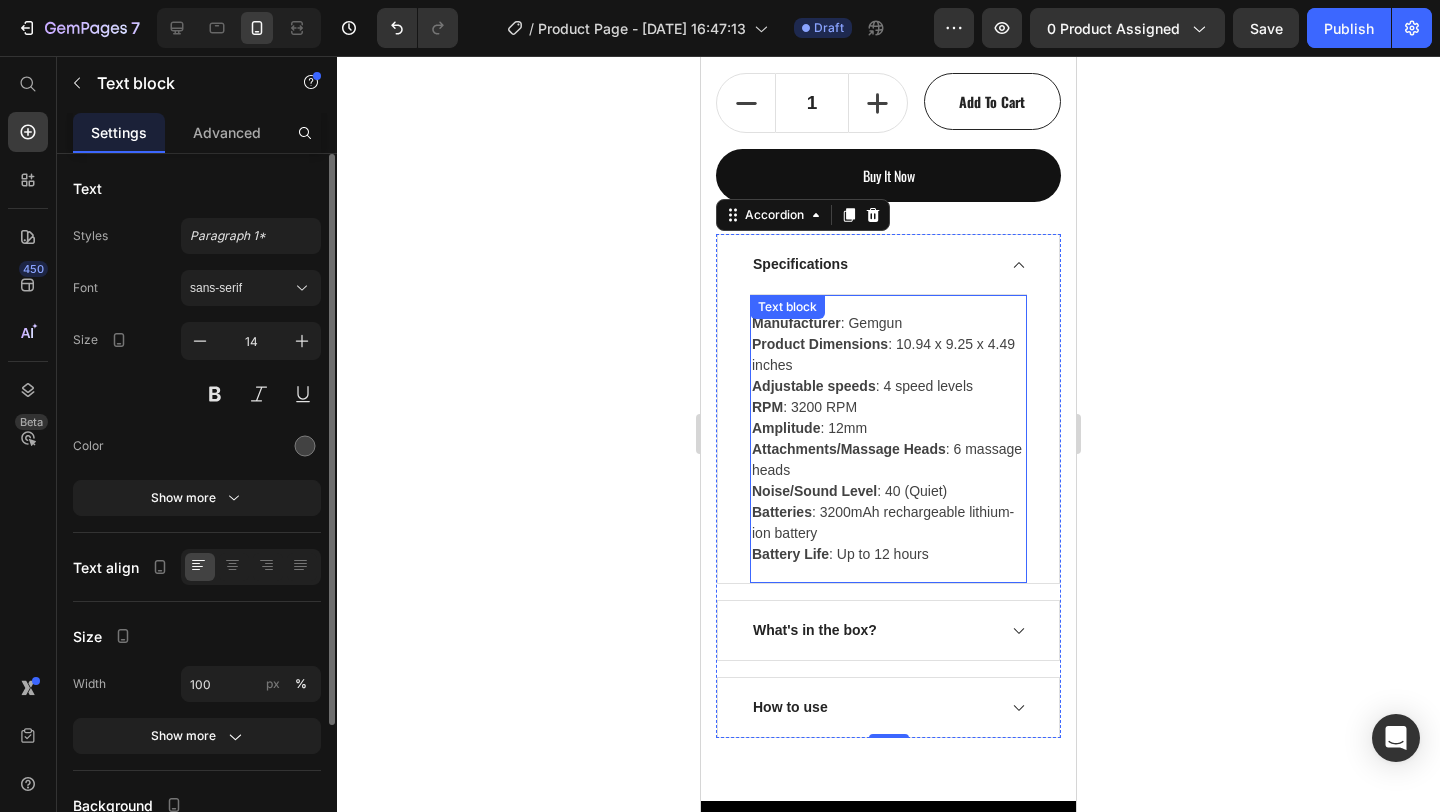 click on "Manufacturer : Gemgun Product Dimensions : 10.94 x 9.25 x 4.49 inches Adjustable speeds : 4 speed levels RPM : 3200 RPM  Amplitude : 12mm  Attachments/Massage Heads : 6 massage heads  Noise/Sound Level : 40 (Quiet)  Batteries : 3200mAh rechargeable lithium-ion battery  Battery Life : Up to 12 hours" at bounding box center (888, 439) 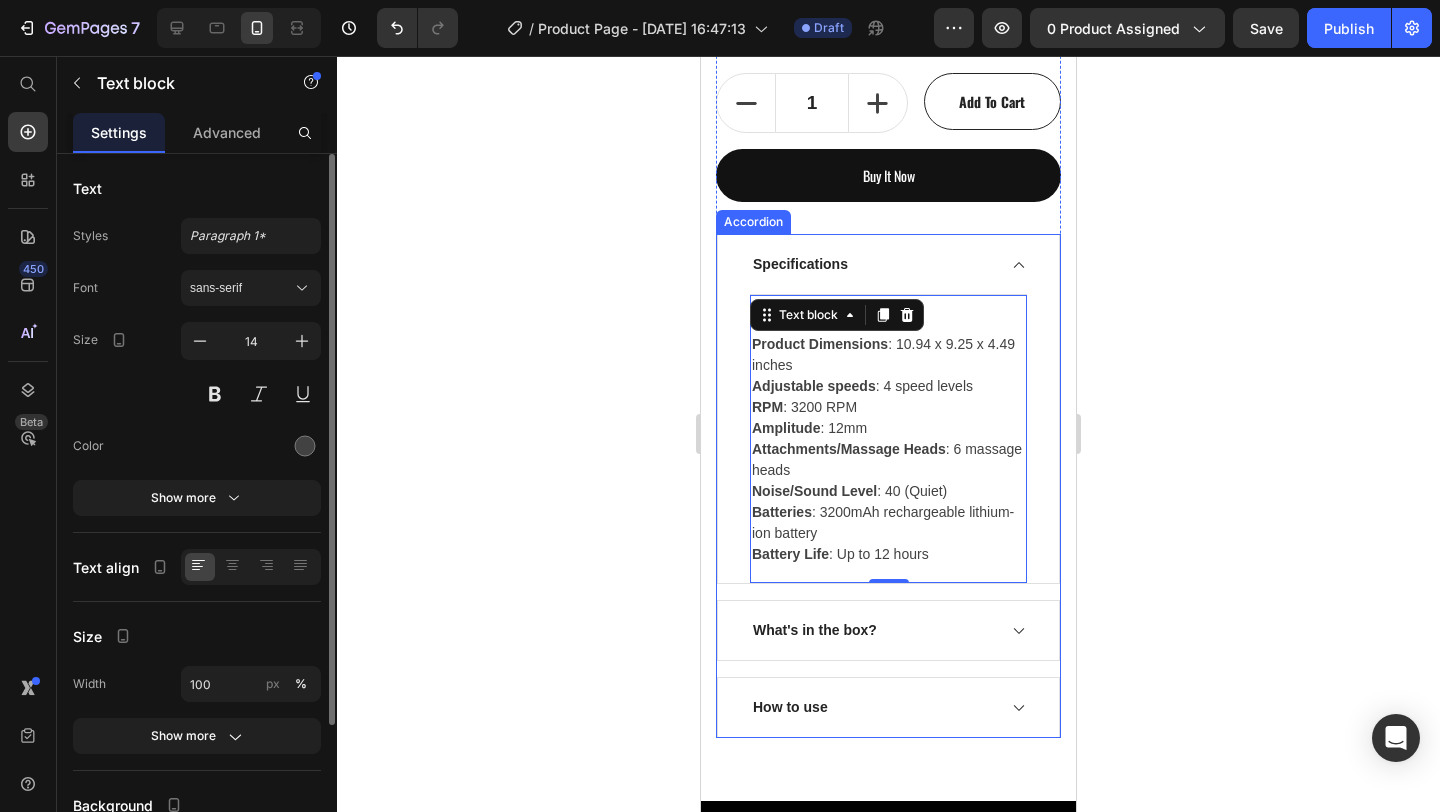 click on "How to use" at bounding box center (872, 707) 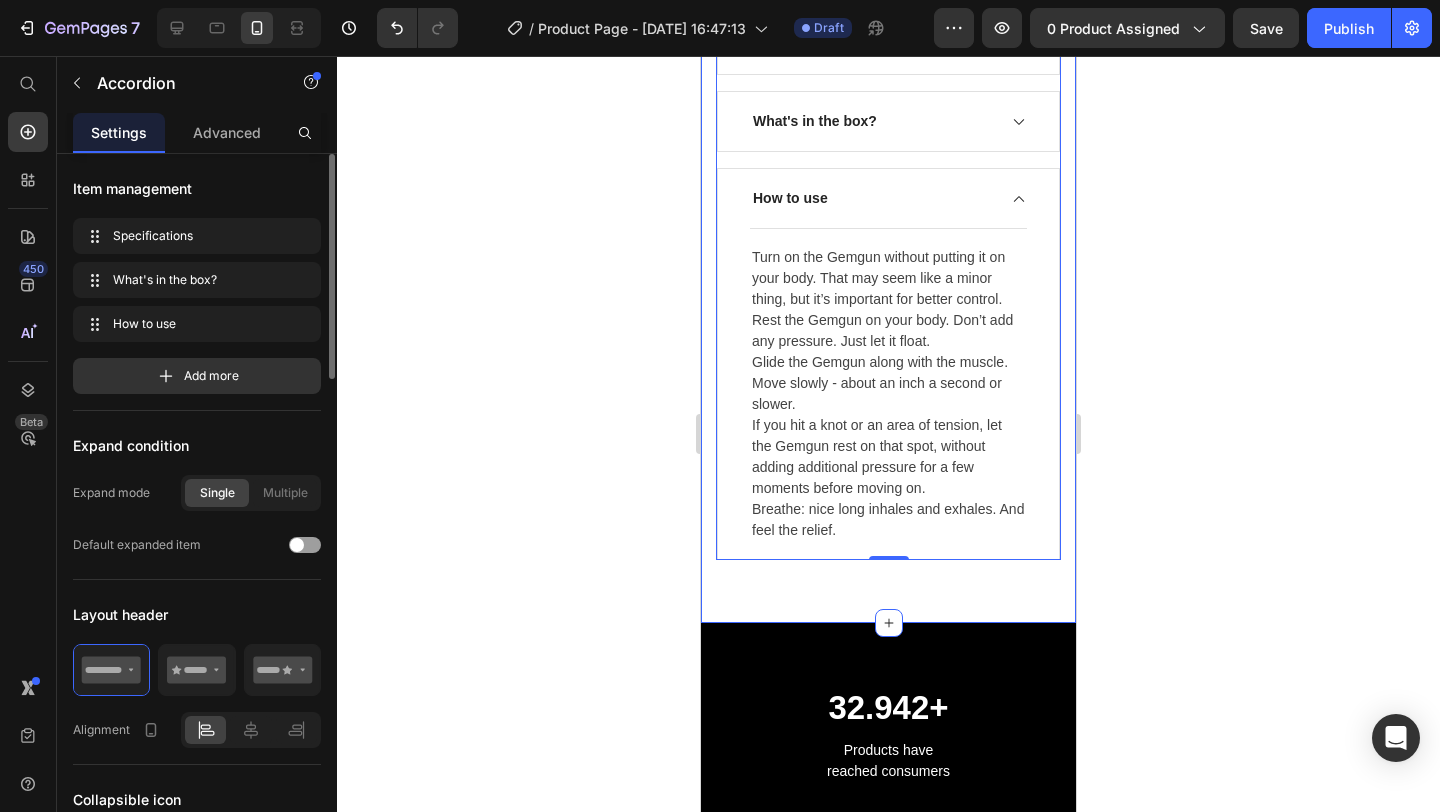 scroll, scrollTop: 1272, scrollLeft: 0, axis: vertical 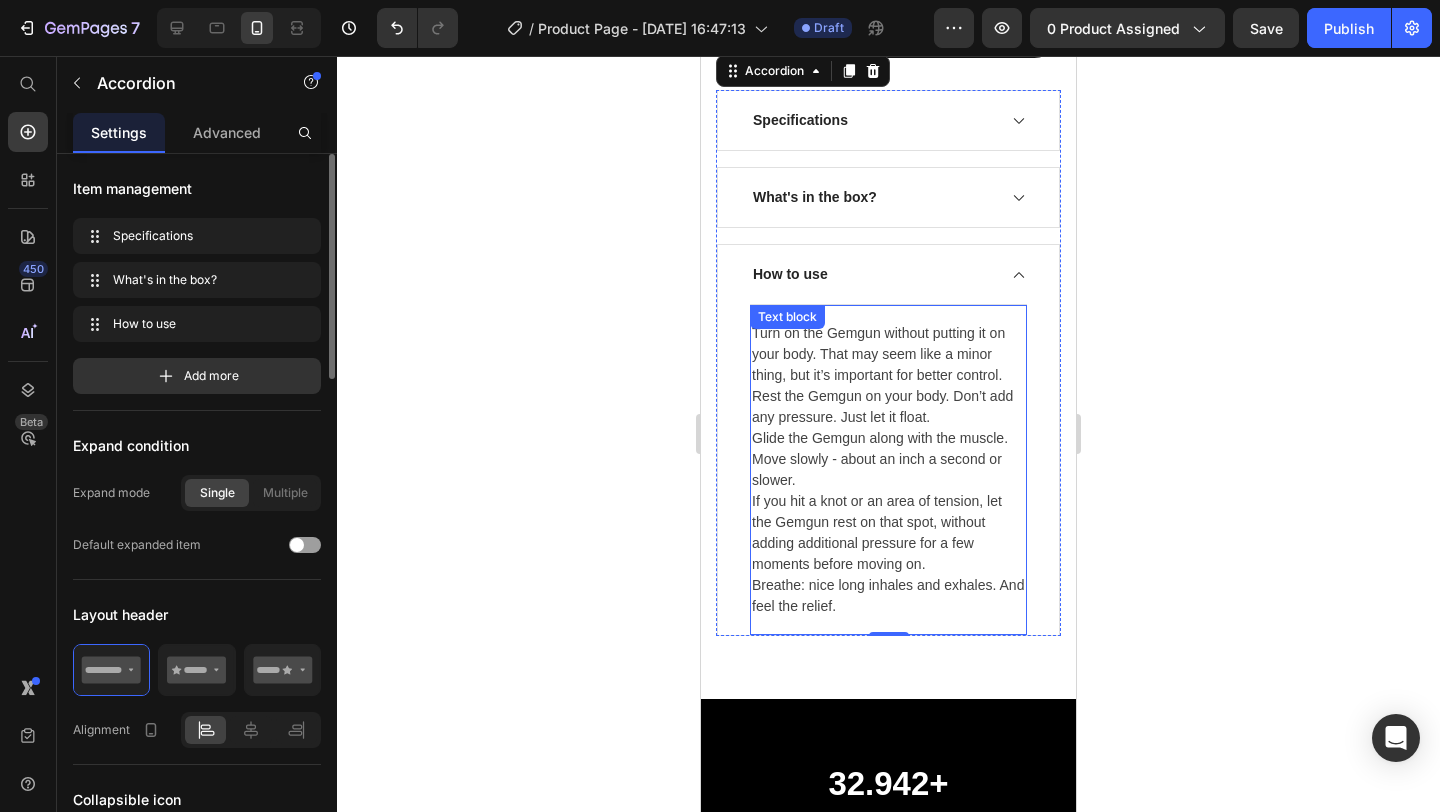 click on "Turn on the Gemgun without putting it on your body. That may seem like a minor thing, but it’s important for better control.  Rest the Gemgun on your body. Don’t add any pressure. Just let it float. Glide the Gemgun along with the muscle. Move slowly - about an inch a second or slower.  If you hit a knot or an area of tension, let the Gemgun rest on that spot, without adding additional pressure for a few moments before moving on.  Breathe: nice long inhales and exhales. And feel the relief." at bounding box center [888, 470] 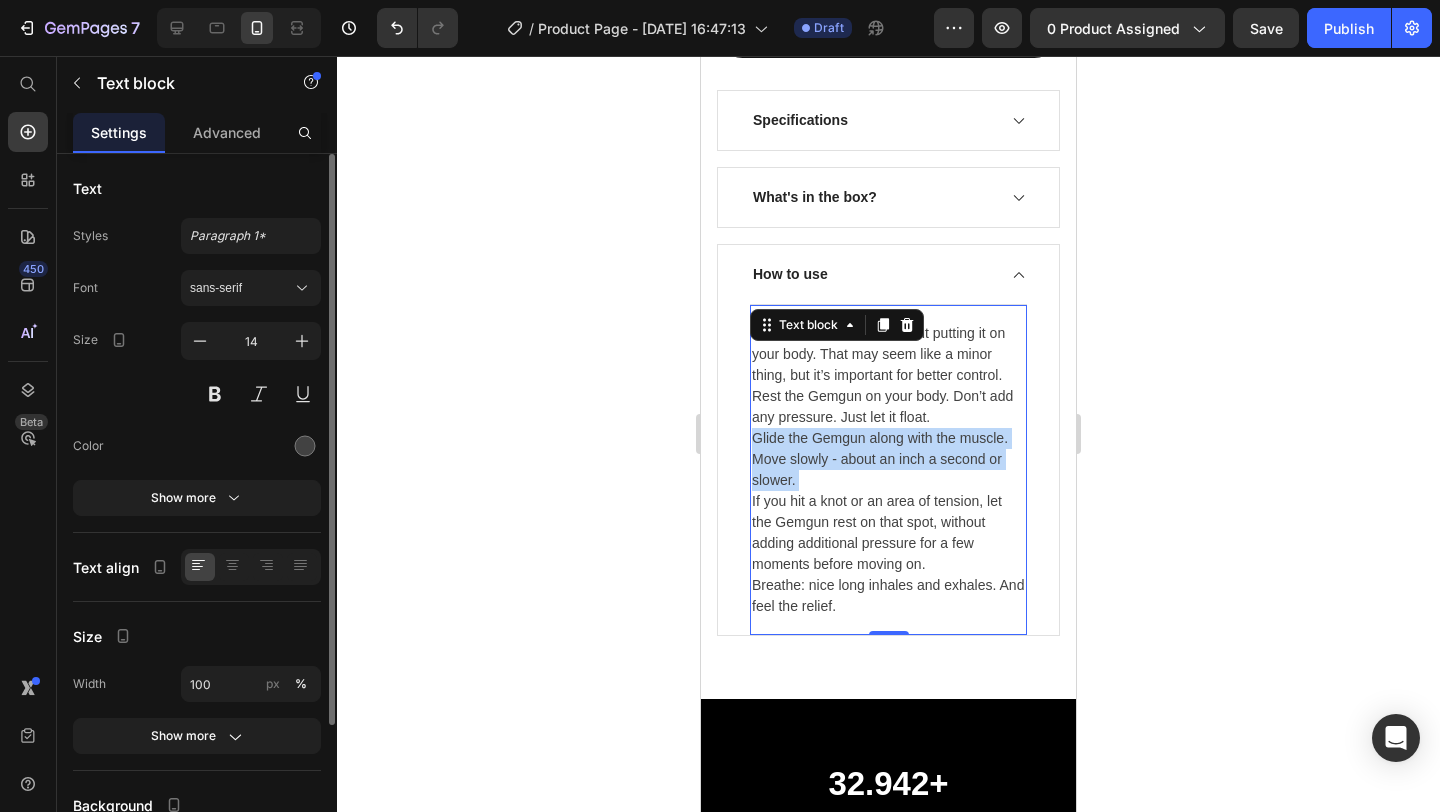 click on "Turn on the Gemgun without putting it on your body. That may seem like a minor thing, but it’s important for better control.  Rest the Gemgun on your body. Don’t add any pressure. Just let it float. Glide the Gemgun along with the muscle. Move slowly - about an inch a second or slower.  If you hit a knot or an area of tension, let the Gemgun rest on that spot, without adding additional pressure for a few moments before moving on.  Breathe: nice long inhales and exhales. And feel the relief." at bounding box center [888, 470] 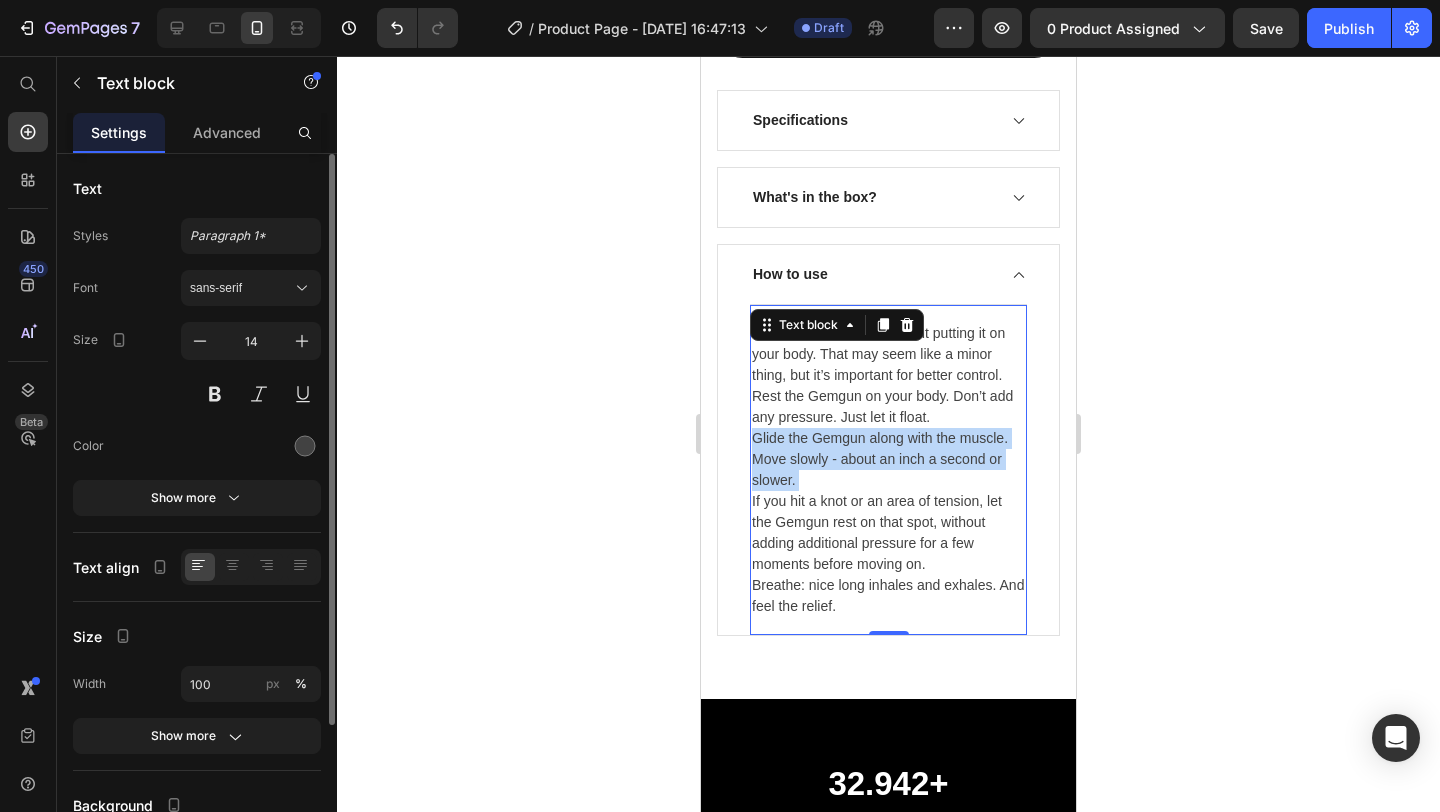 click on "Turn on the Gemgun without putting it on your body. That may seem like a minor thing, but it’s important for better control.  Rest the Gemgun on your body. Don’t add any pressure. Just let it float. Glide the Gemgun along with the muscle. Move slowly - about an inch a second or slower.  If you hit a knot or an area of tension, let the Gemgun rest on that spot, without adding additional pressure for a few moments before moving on.  Breathe: nice long inhales and exhales. And feel the relief." at bounding box center [888, 470] 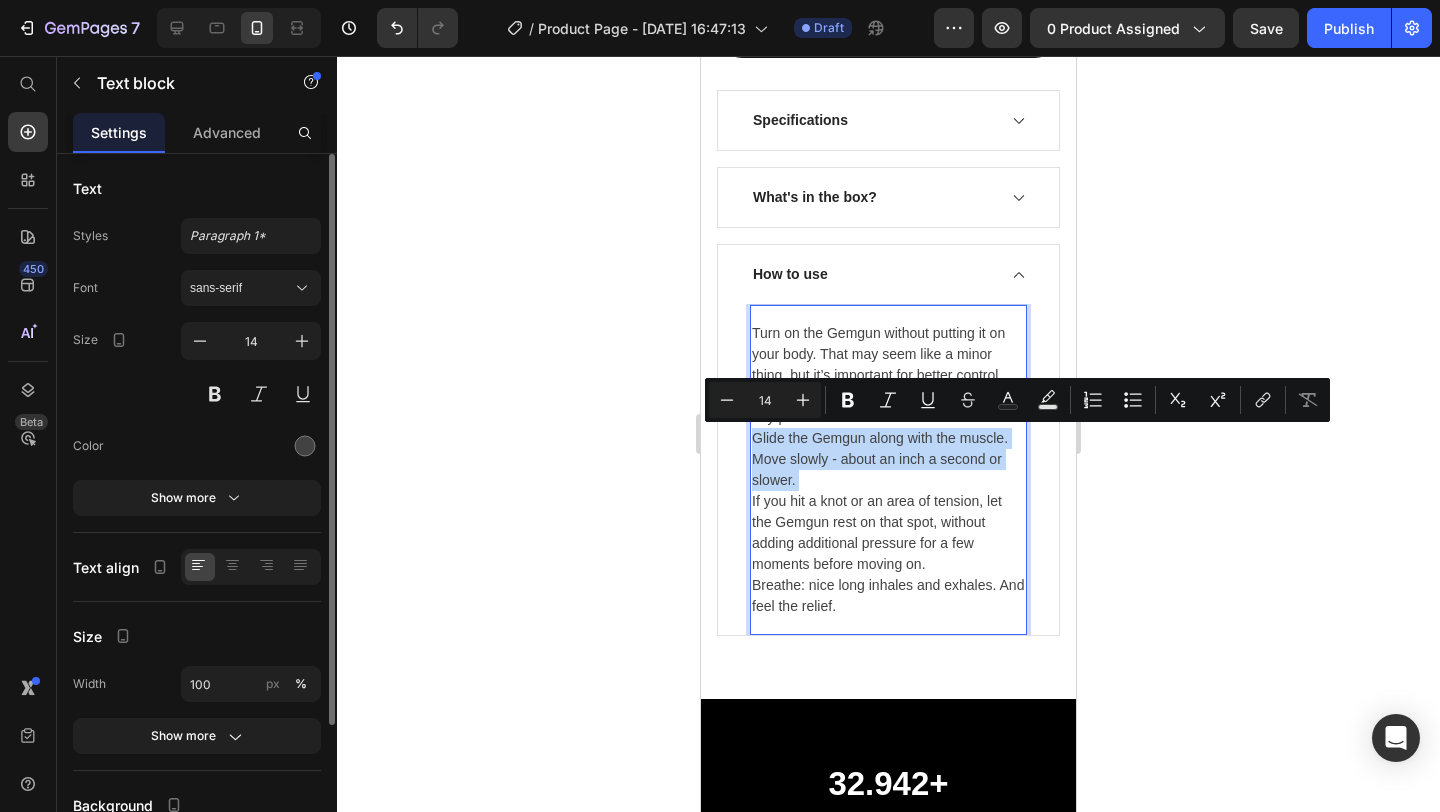 click on "Turn on the Gemgun without putting it on your body. That may seem like a minor thing, but it’s important for better control.  Rest the Gemgun on your body. Don’t add any pressure. Just let it float. Glide the Gemgun along with the muscle. Move slowly - about an inch a second or slower.  If you hit a knot or an area of tension, let the Gemgun rest on that spot, without adding additional pressure for a few moments before moving on.  Breathe: nice long inhales and exhales. And feel the relief." at bounding box center (888, 470) 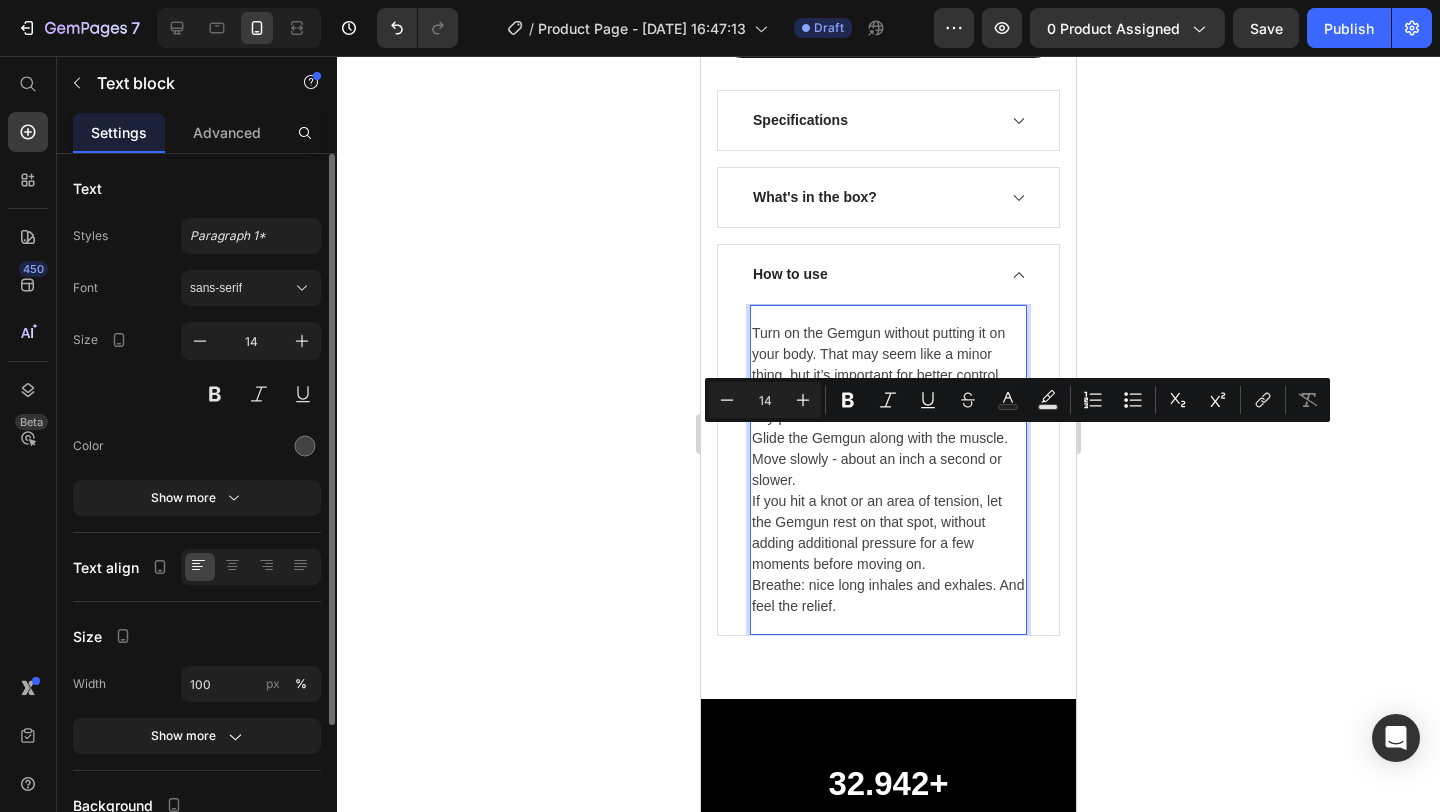 click on "Turn on the Gemgun without putting it on your body. That may seem like a minor thing, but it’s important for better control.  Rest the Gemgun on your body. Don’t add any pressure. Just let it float. Glide the Gemgun along with the muscle. Move slowly - about an inch a second or slower.  If you hit a knot or an area of tension, let the Gemgun rest on that spot, without adding additional pressure for a few moments before moving on.  Breathe: nice long inhales and exhales. And feel the relief." at bounding box center [888, 470] 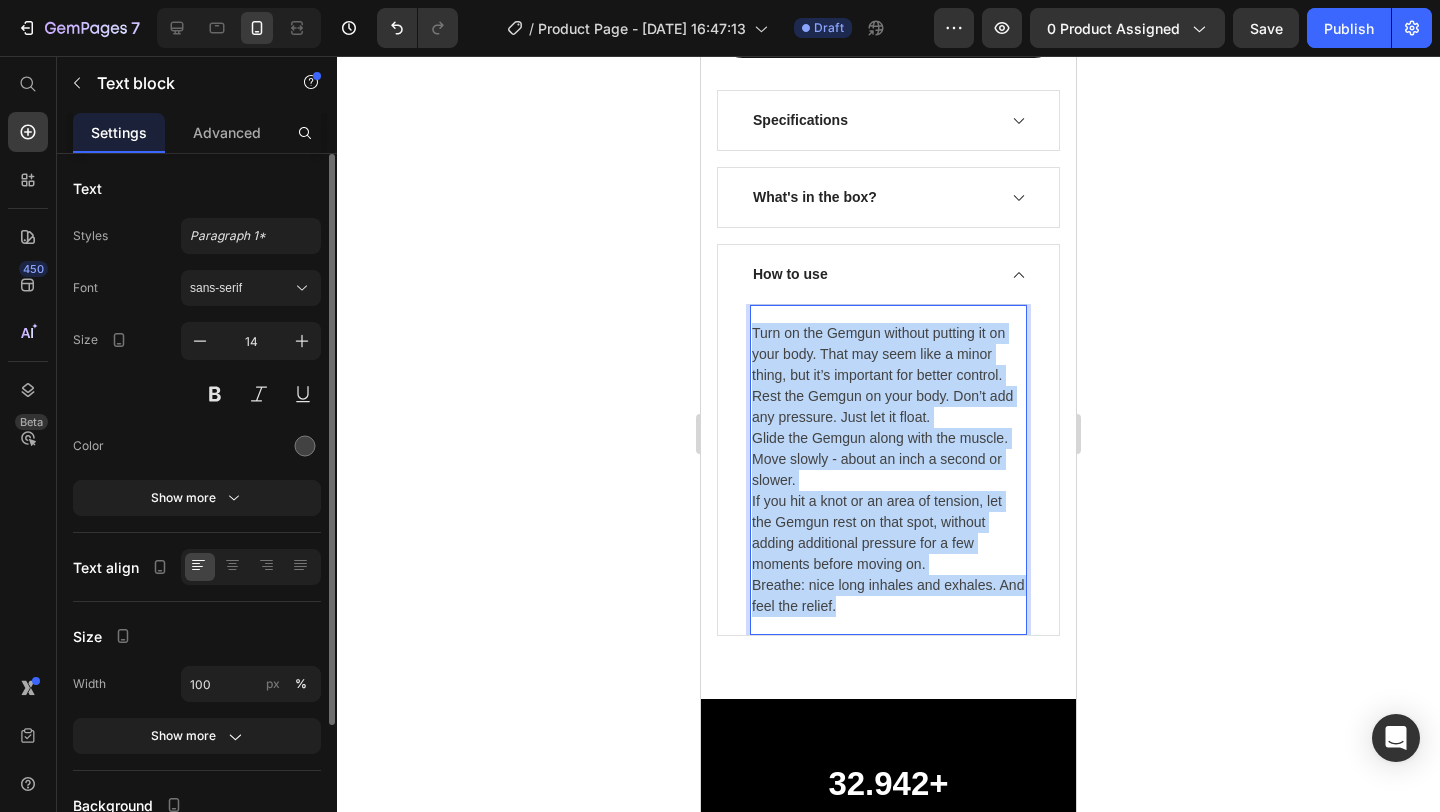 drag, startPoint x: 845, startPoint y: 599, endPoint x: 752, endPoint y: 336, distance: 278.95877 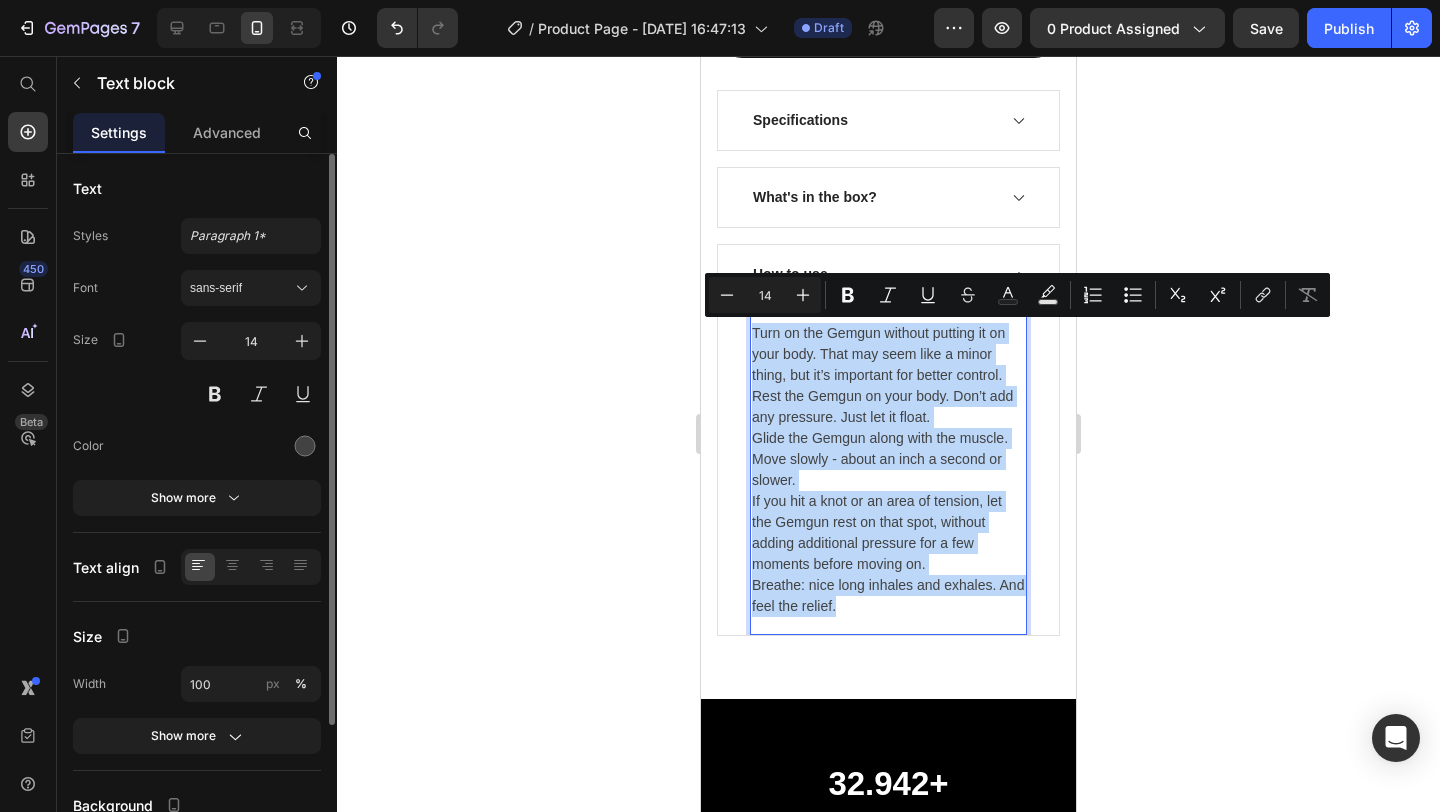 copy on "Turn on the Gemgun without putting it on your body. That may seem like a minor thing, but it’s important for better control.  Rest the Gemgun on your body. Don’t add any pressure. Just let it float. Glide the Gemgun along with the muscle. Move slowly - about an inch a second or slower.  If you hit a knot or an area of tension, let the Gemgun rest on that spot, without adding additional pressure for a few moments before moving on.  Breathe: nice long inhales and exhales. And feel the relief." 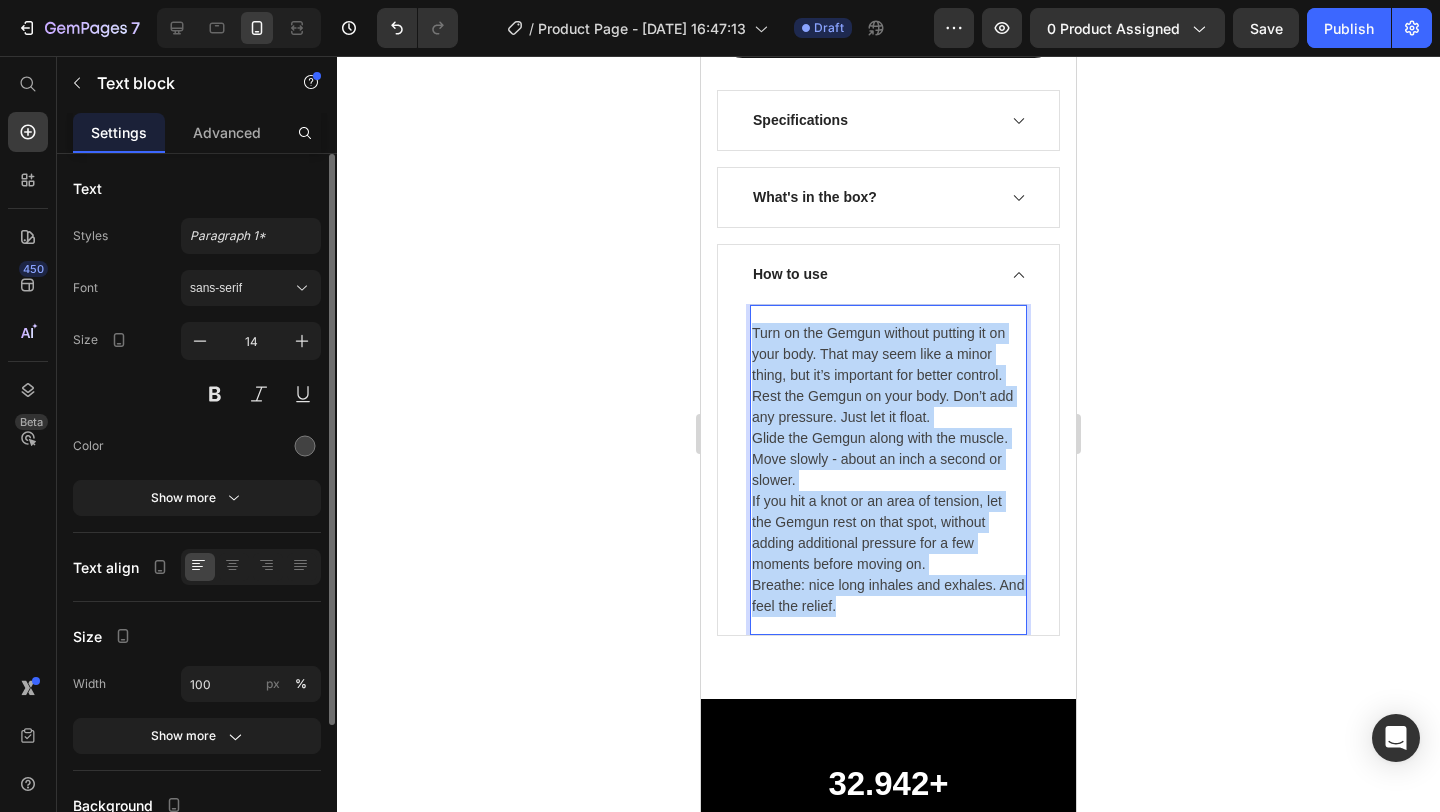 click on "Turn on the Gemgun without putting it on your body. That may seem like a minor thing, but it’s important for better control.  Rest the Gemgun on your body. Don’t add any pressure. Just let it float. Glide the Gemgun along with the muscle. Move slowly - about an inch a second or slower.  If you hit a knot or an area of tension, let the Gemgun rest on that spot, without adding additional pressure for a few moments before moving on.  Breathe: nice long inhales and exhales. And feel the relief." at bounding box center (888, 470) 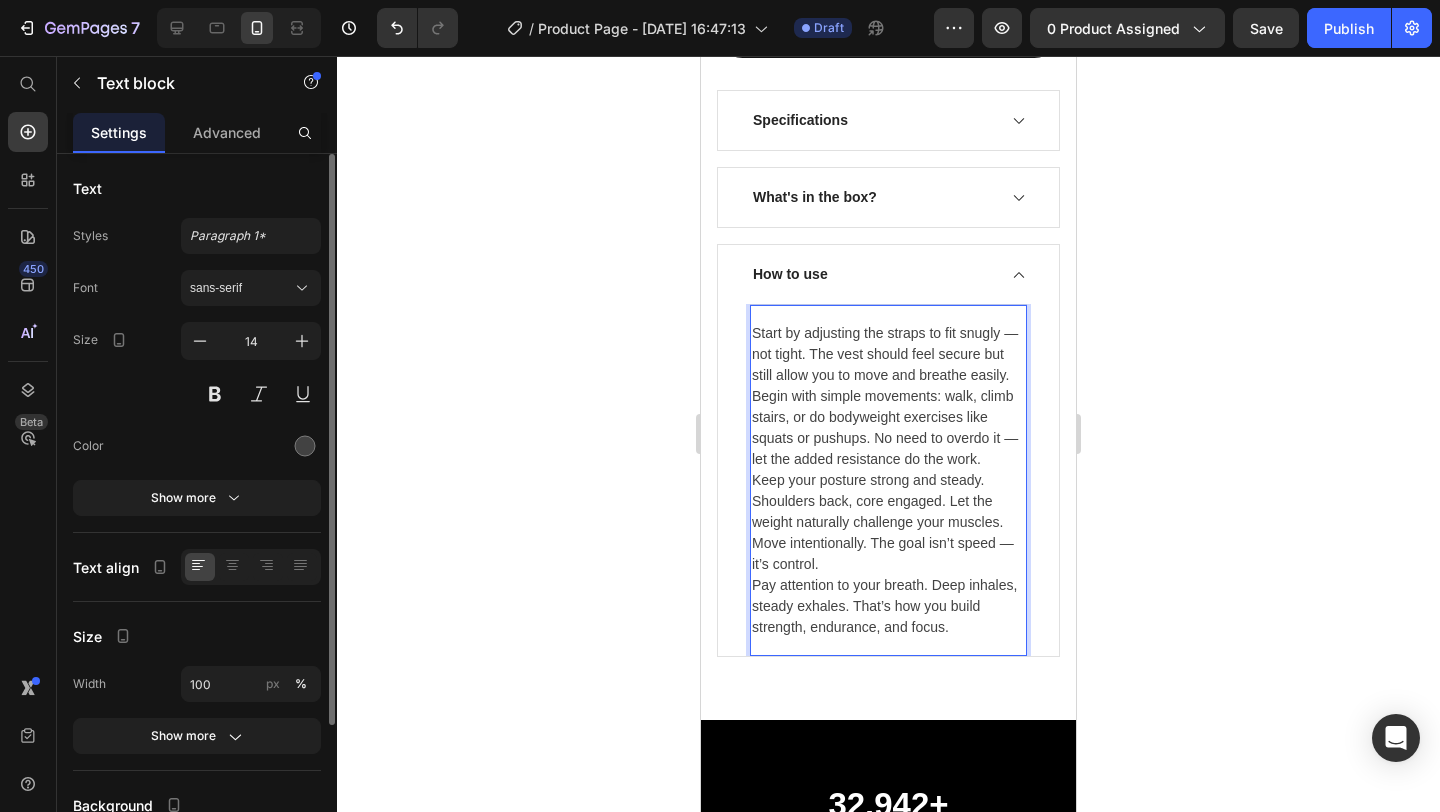 click on "Start by adjusting the straps to fit snugly — not tight. The vest should feel secure but still allow you to move and breathe easily." at bounding box center (888, 354) 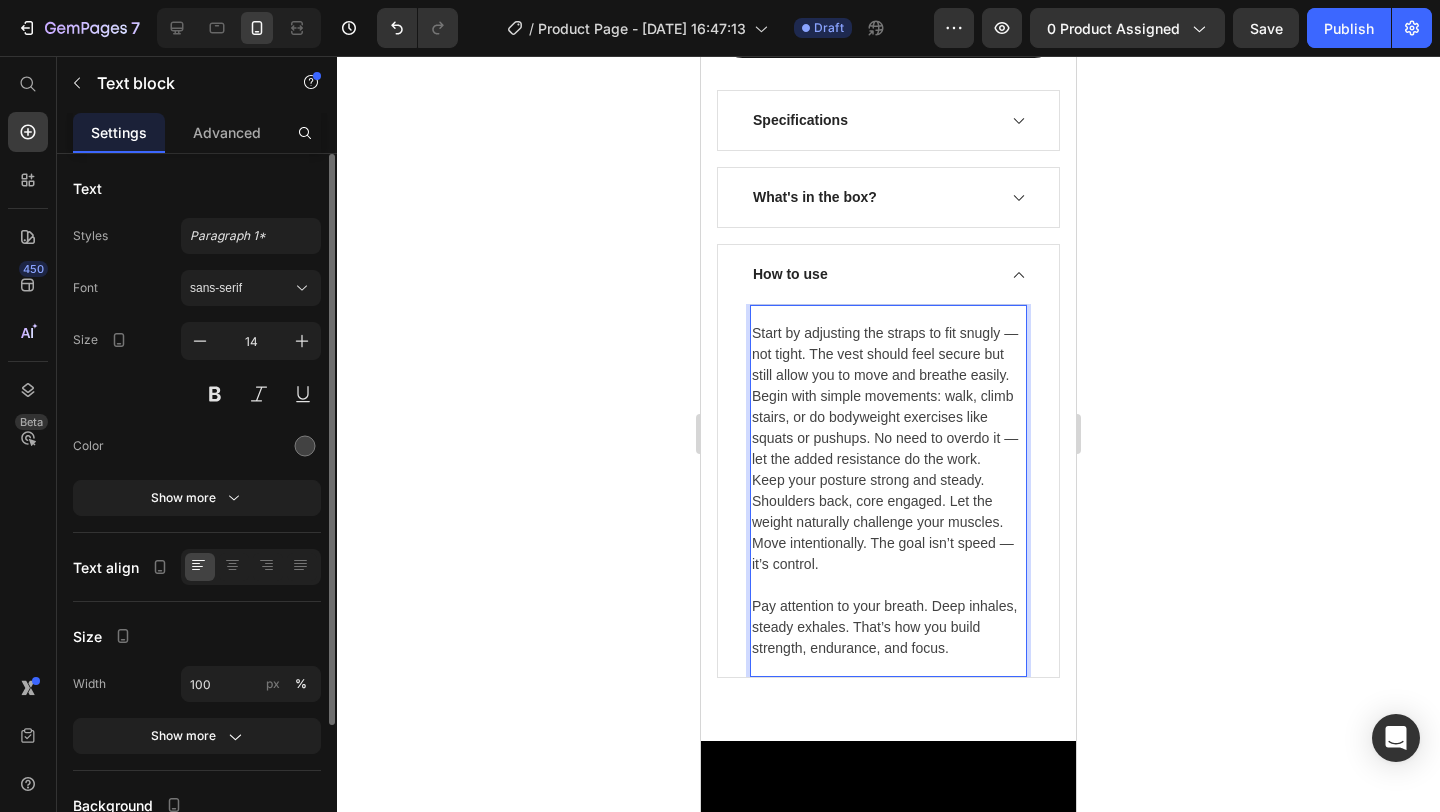 click on "Start by adjusting the straps to fit snugly — not tight. The vest should feel secure but still allow you to move and breathe easily." at bounding box center [888, 354] 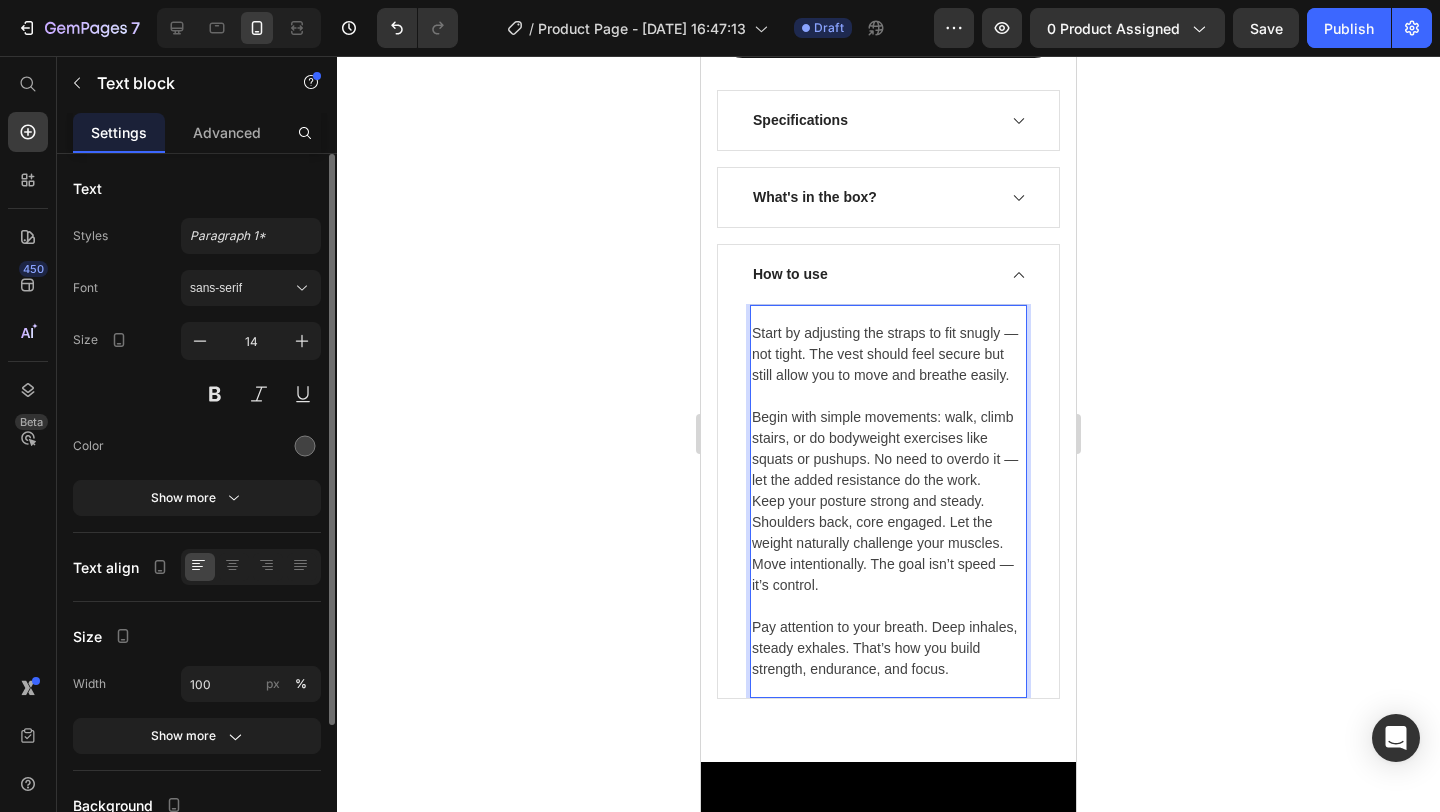 click on "Begin with simple movements: walk, climb stairs, or do bodyweight exercises like squats or pushups. No need to overdo it — let the added resistance do the work." at bounding box center [888, 449] 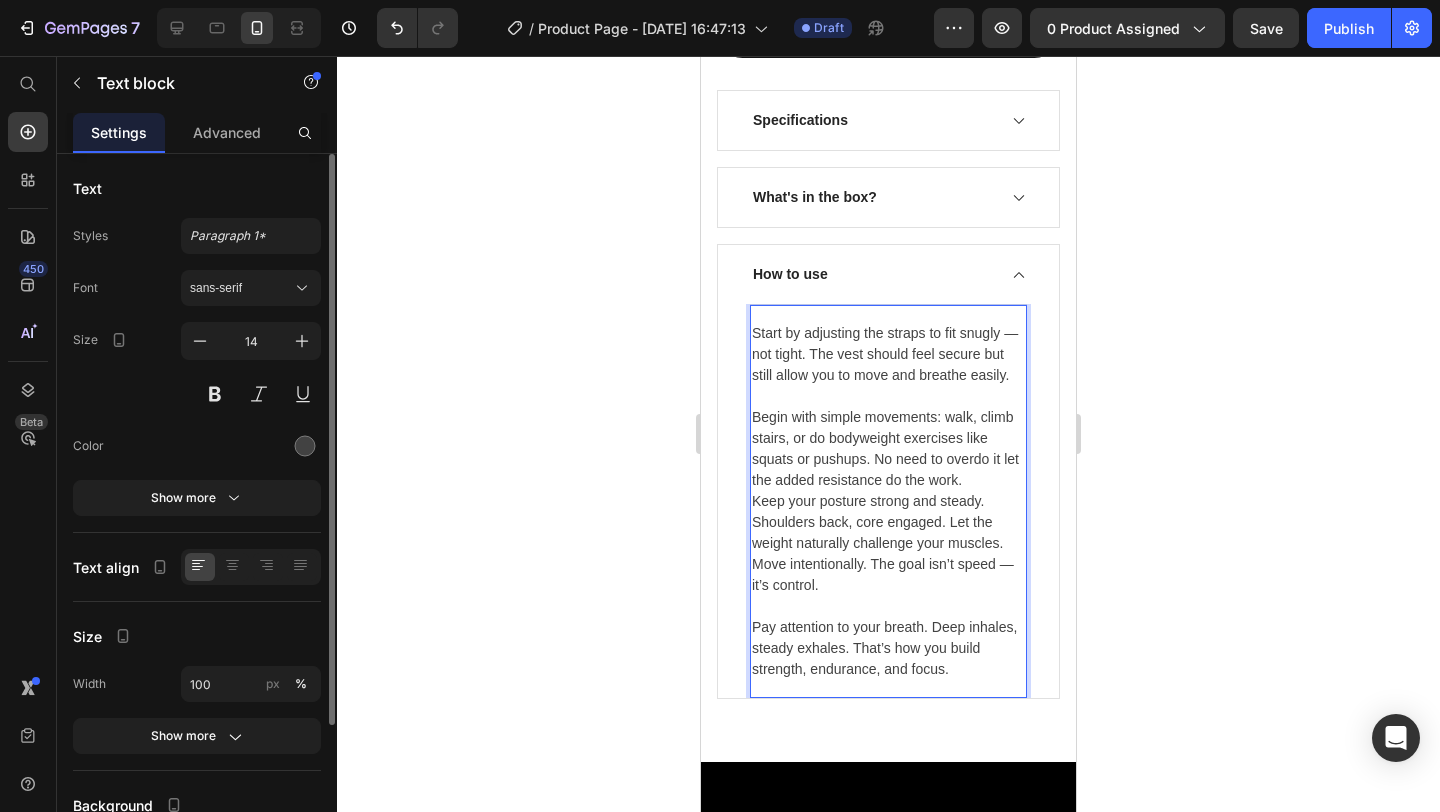 click on "Begin with simple movements: walk, climb stairs, or do bodyweight exercises like squats or pushups. No need to overdo it let the added resistance do the work." at bounding box center [888, 449] 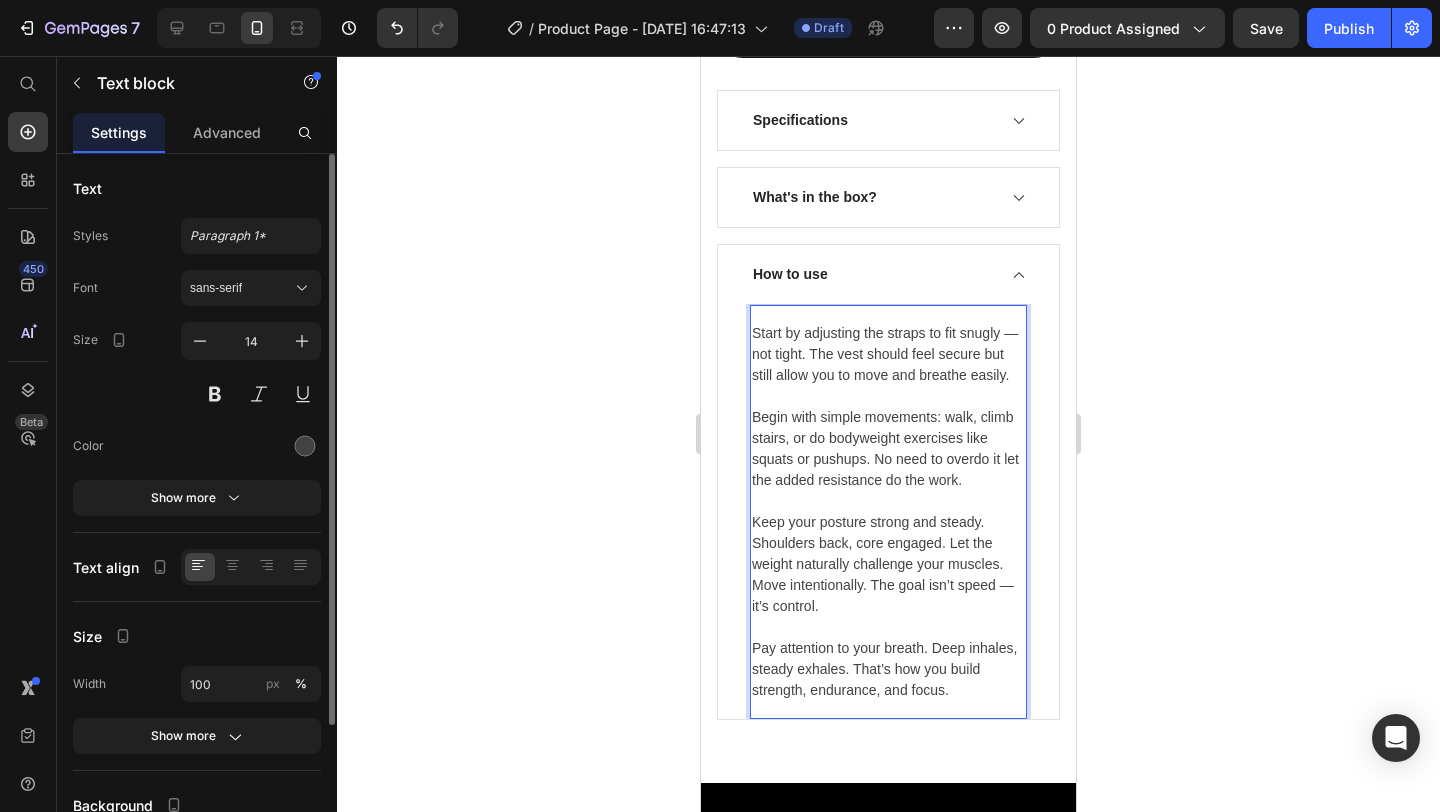 click on "Move intentionally. The goal isn’t speed — it’s control." at bounding box center [888, 596] 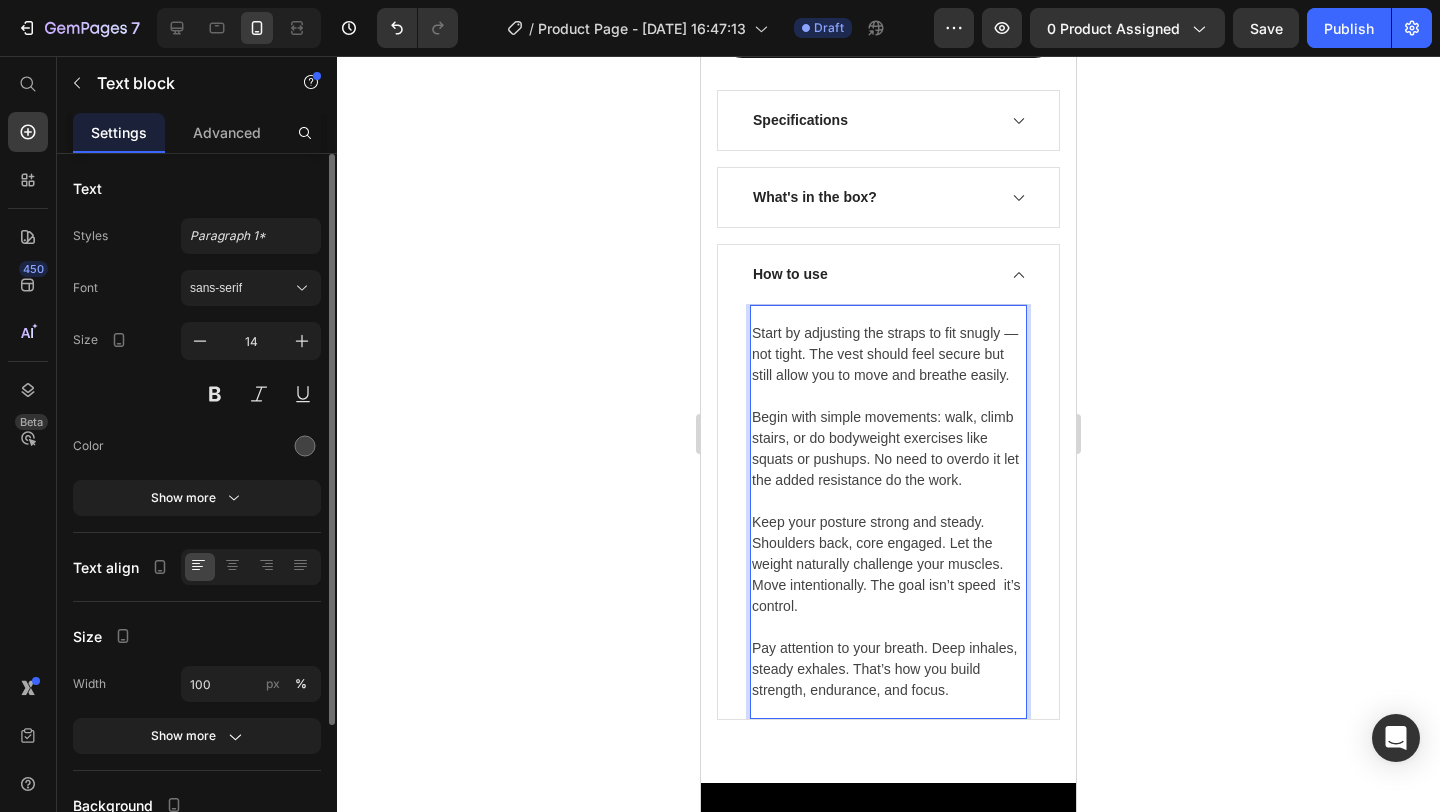 click on "Keep your posture strong and steady. Shoulders back, core engaged. Let the weight naturally challenge your muscles." at bounding box center (888, 543) 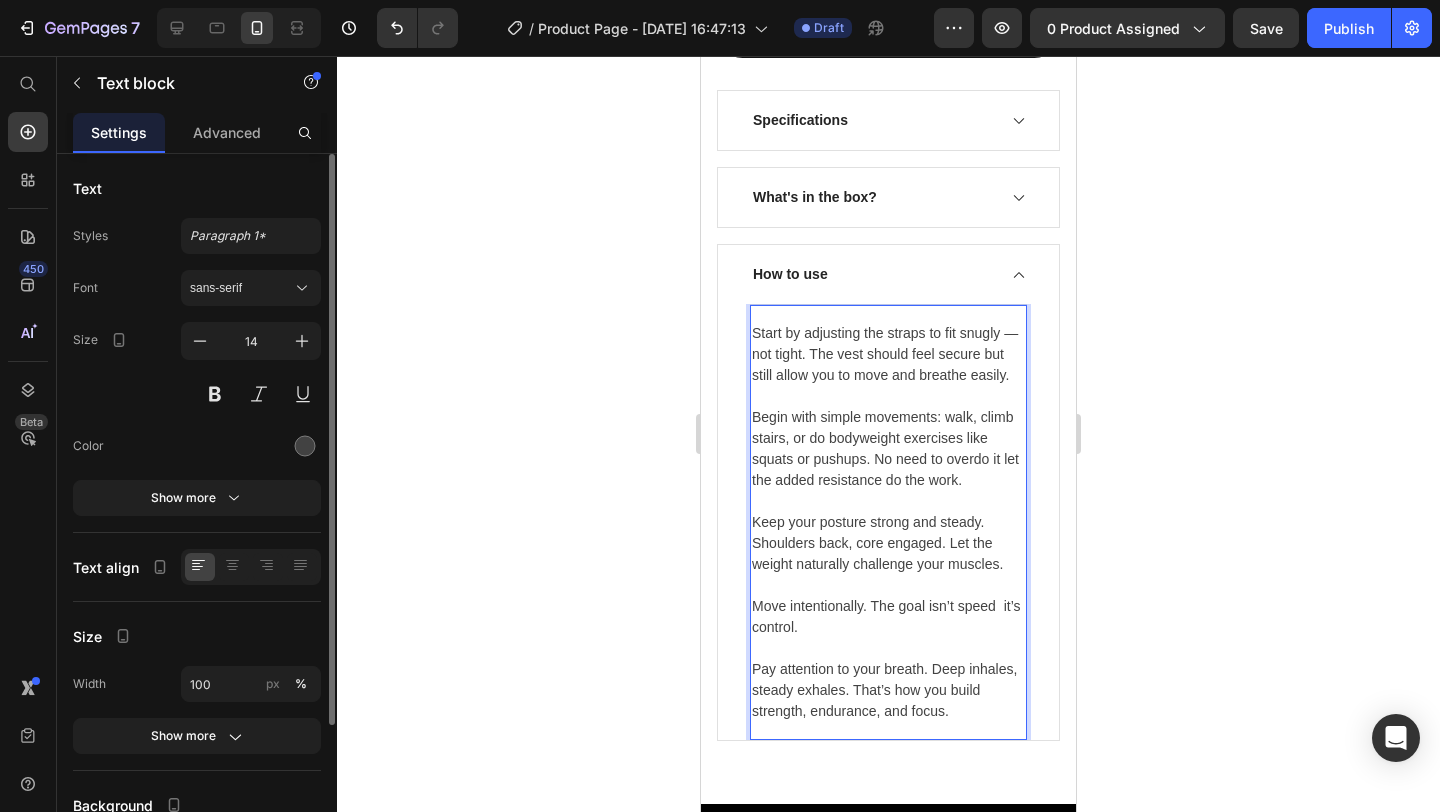 click on "Pay attention to your breath. Deep inhales, steady exhales. That’s how you build strength, endurance, and focus." at bounding box center [888, 690] 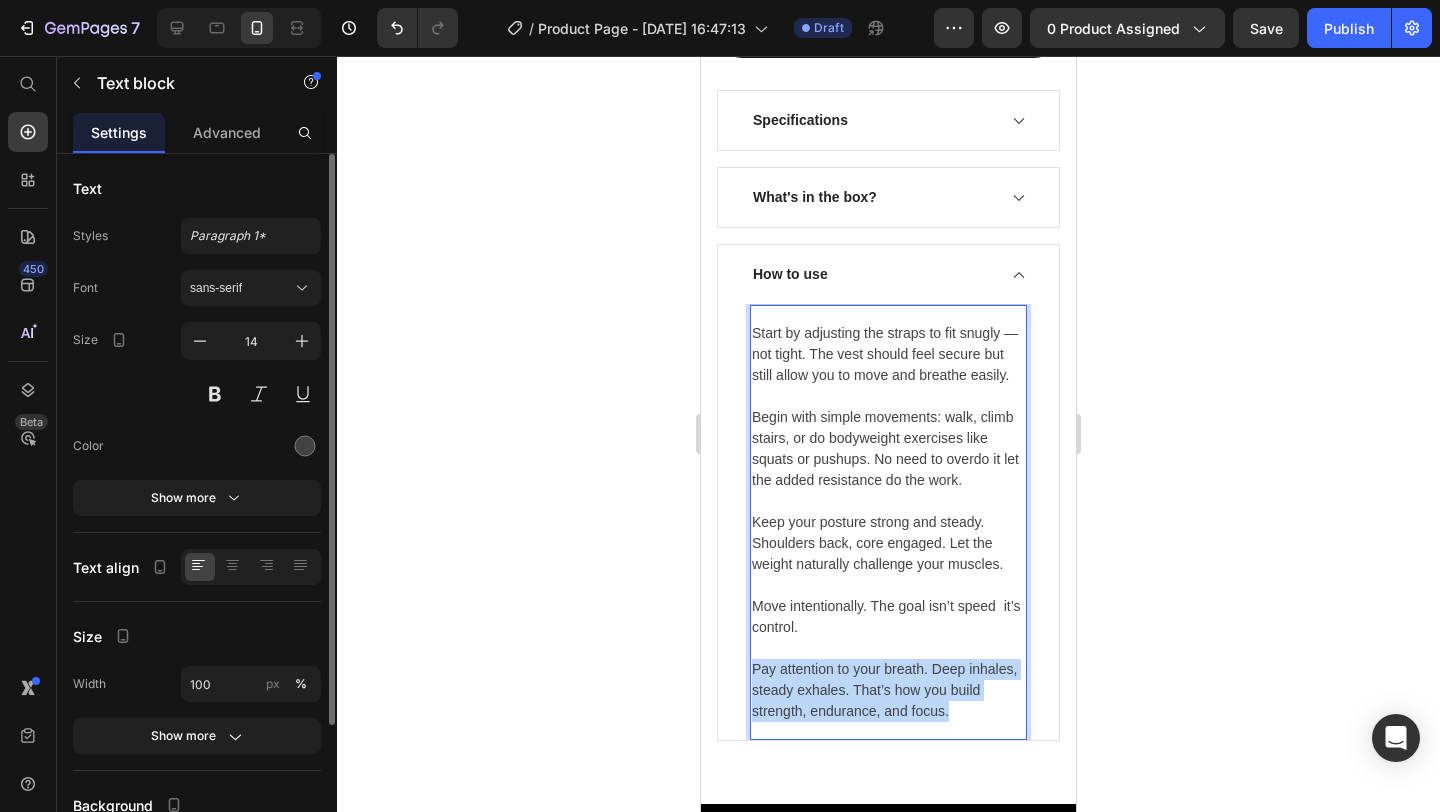 click on "Pay attention to your breath. Deep inhales, steady exhales. That’s how you build strength, endurance, and focus." at bounding box center (888, 690) 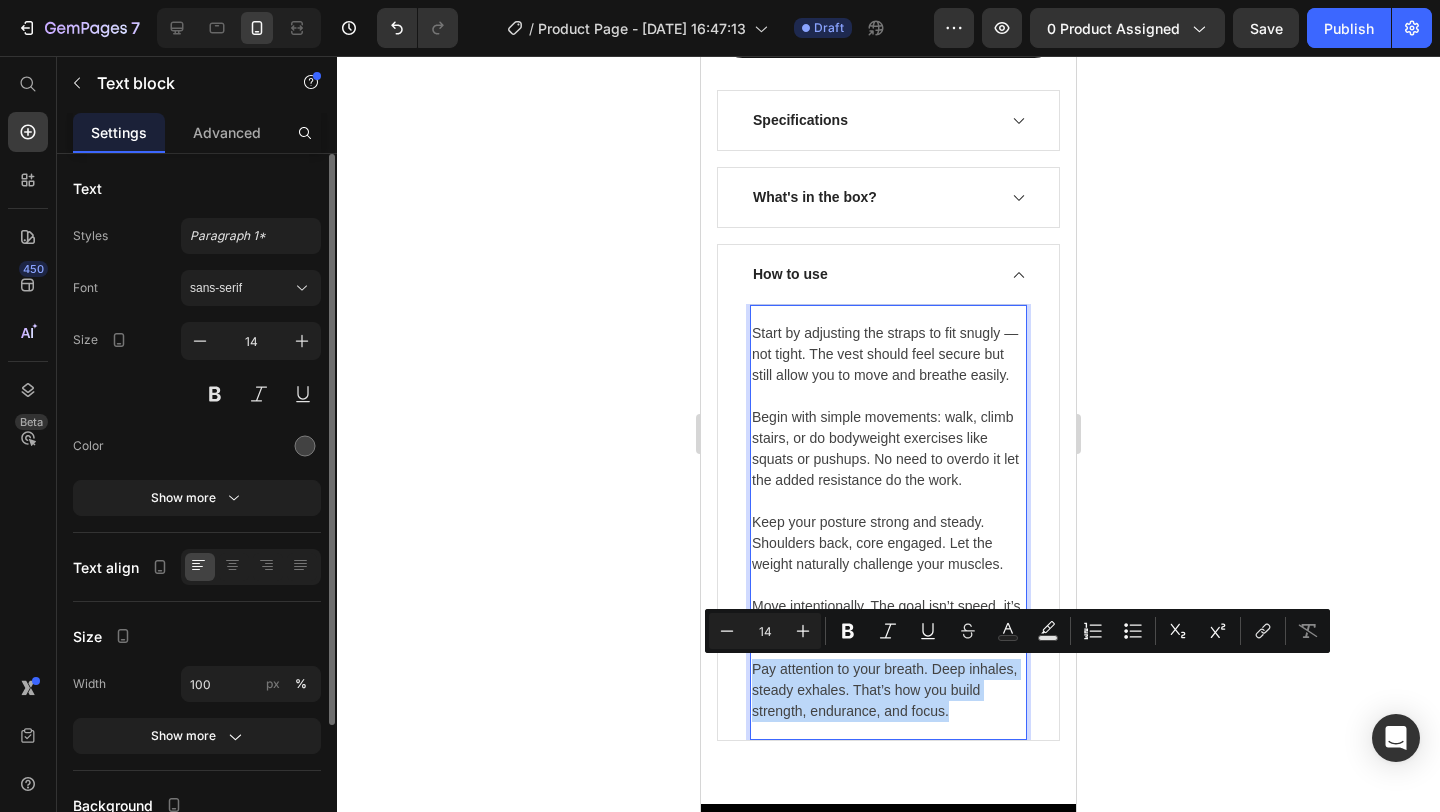 click on "Pay attention to your breath. Deep inhales, steady exhales. That’s how you build strength, endurance, and focus." at bounding box center (888, 690) 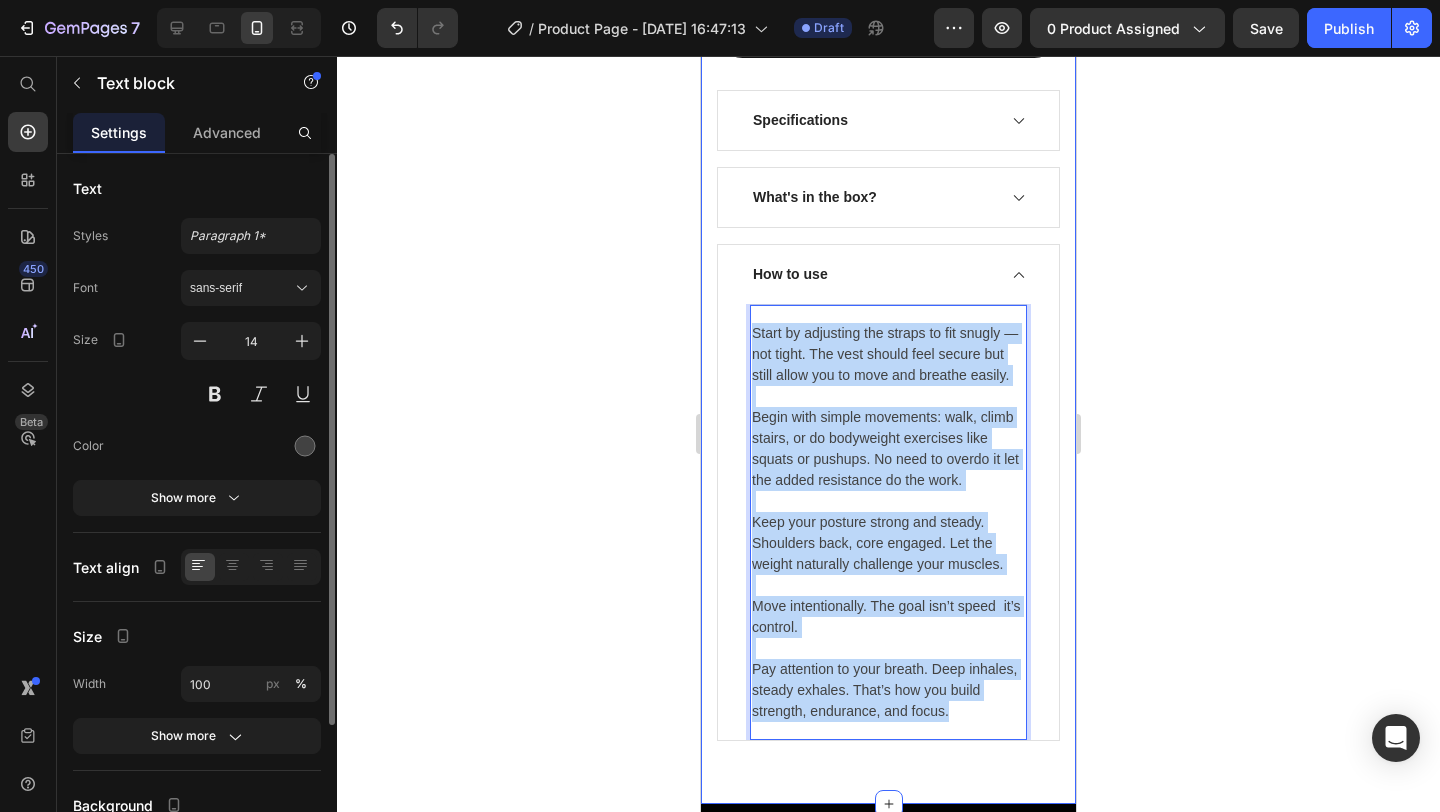 drag, startPoint x: 956, startPoint y: 706, endPoint x: 691, endPoint y: 279, distance: 502.54752 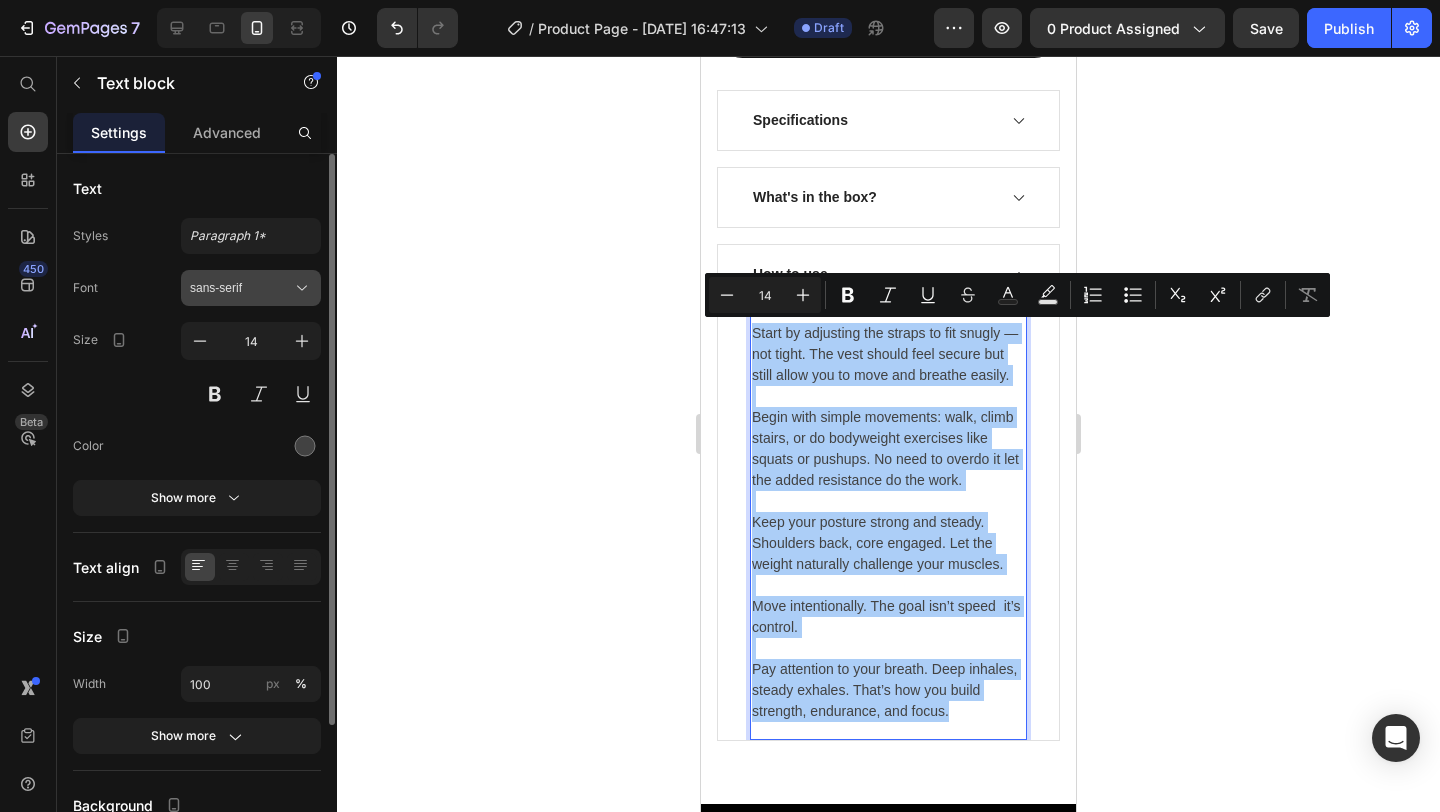 click on "sans-serif" at bounding box center (241, 288) 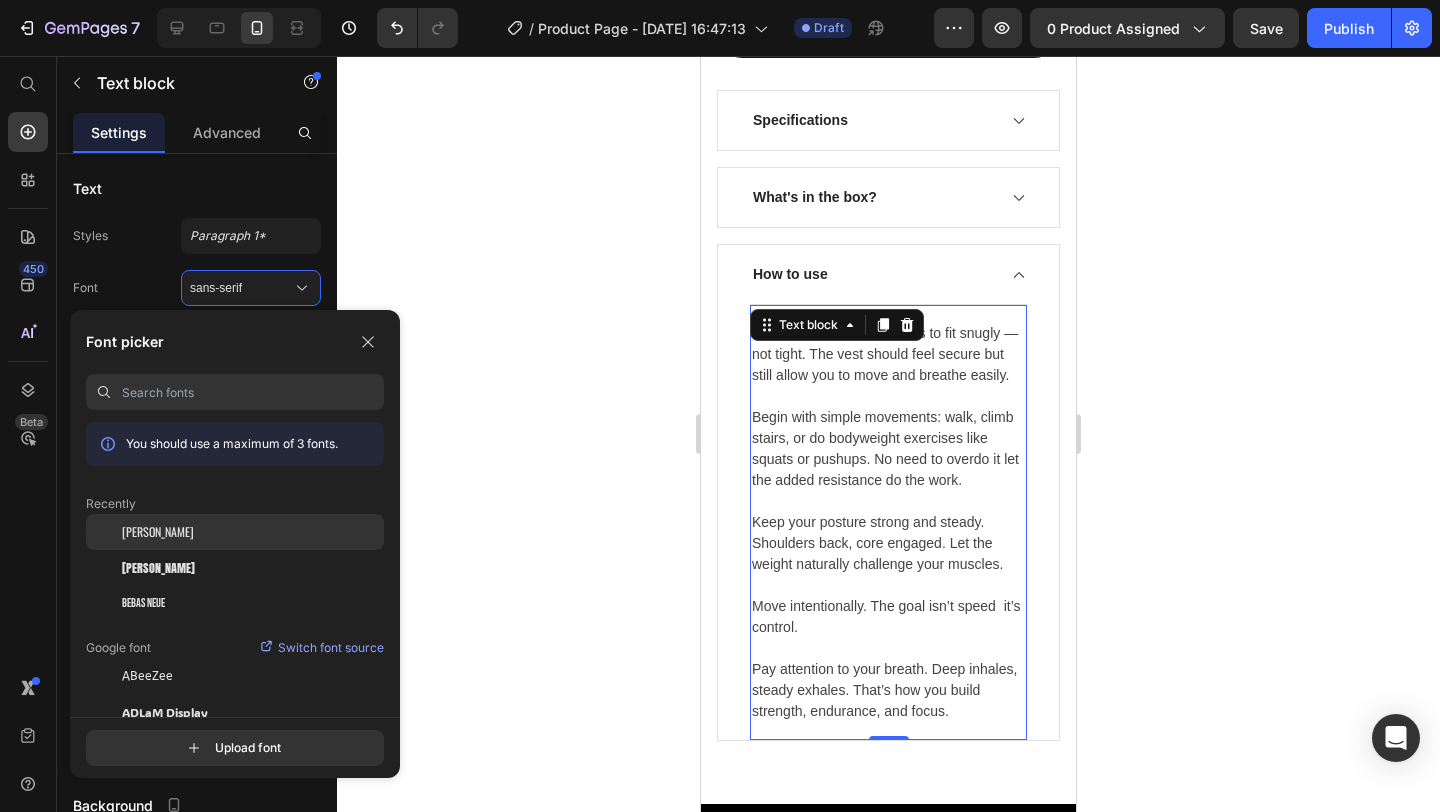 click on "[PERSON_NAME]" 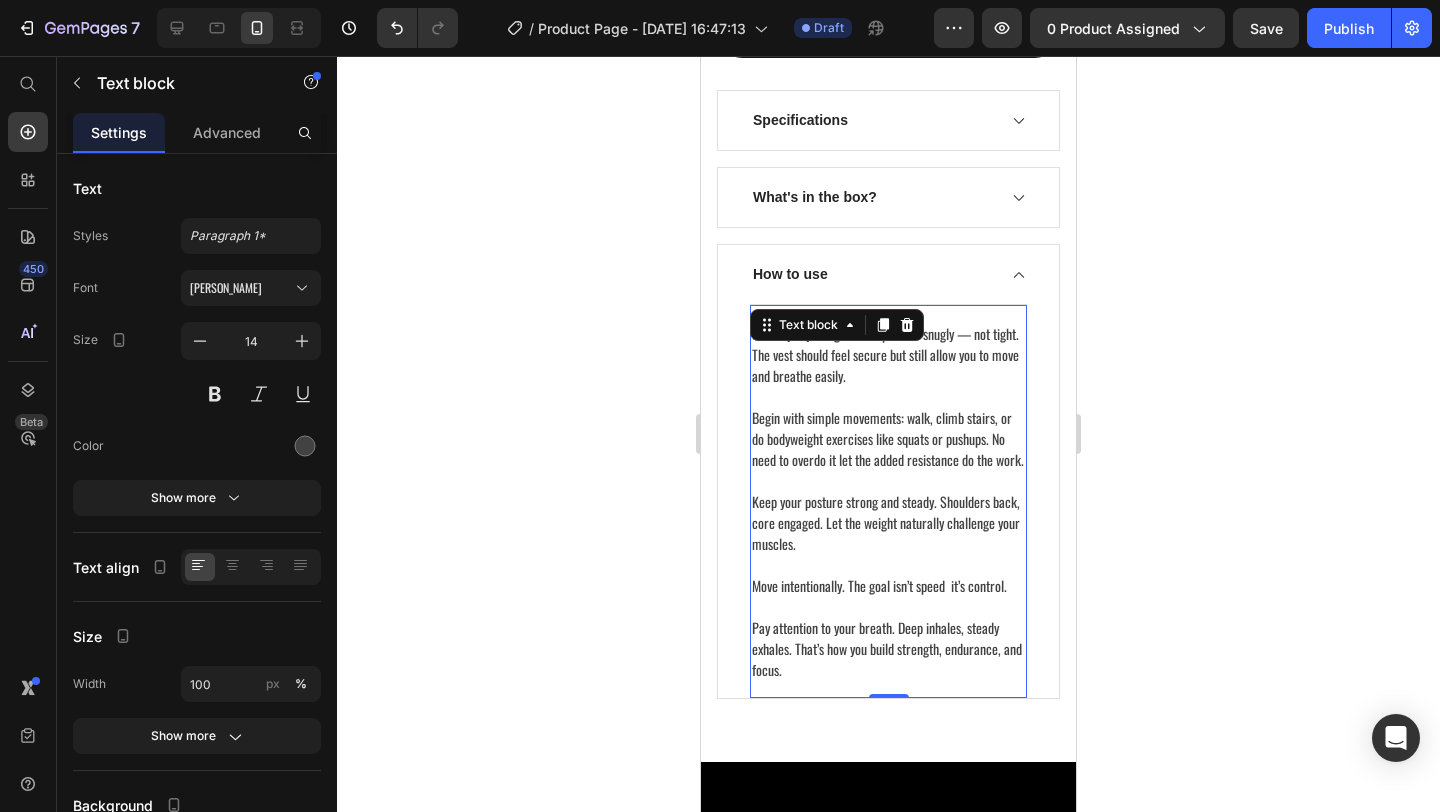click 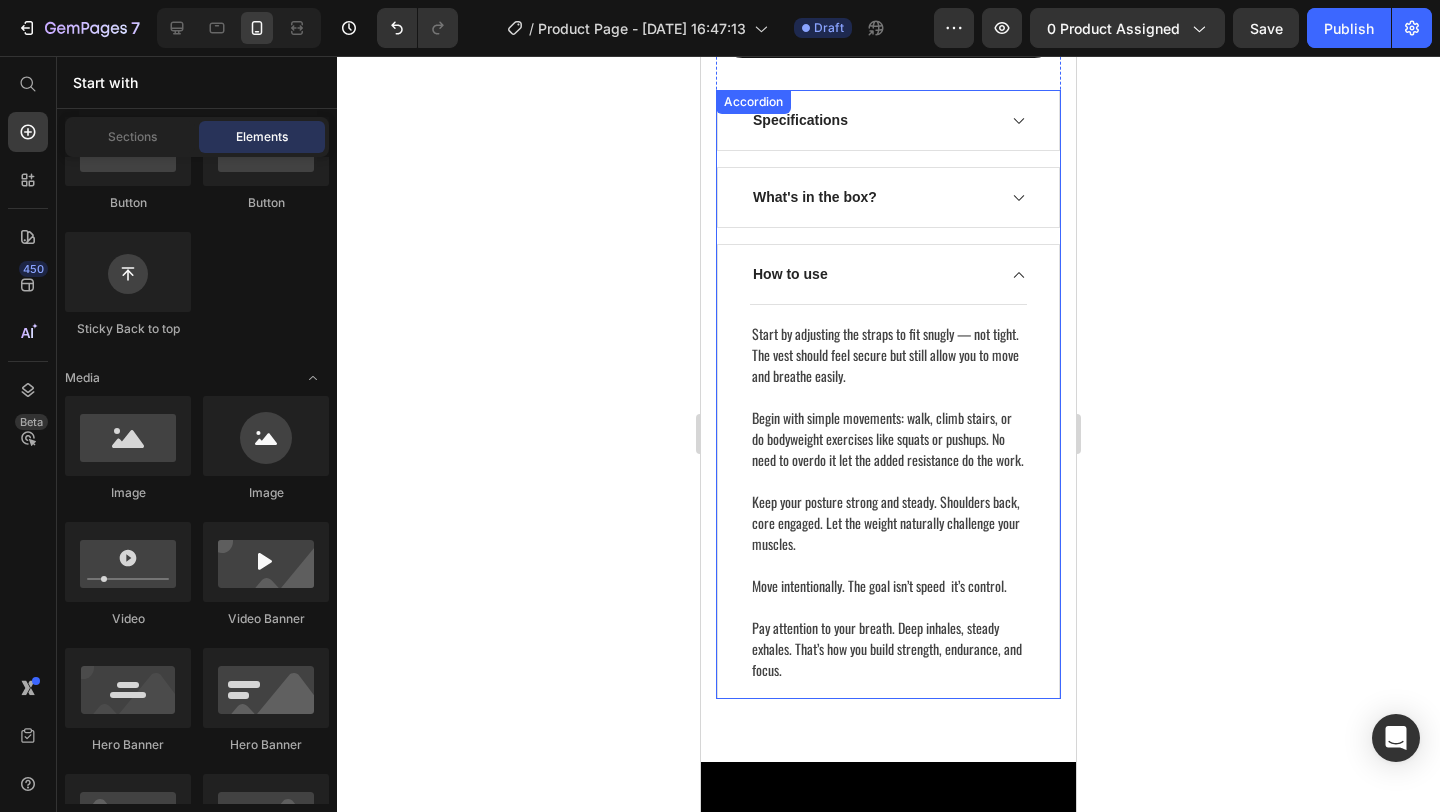 click on "How to use" at bounding box center (790, 274) 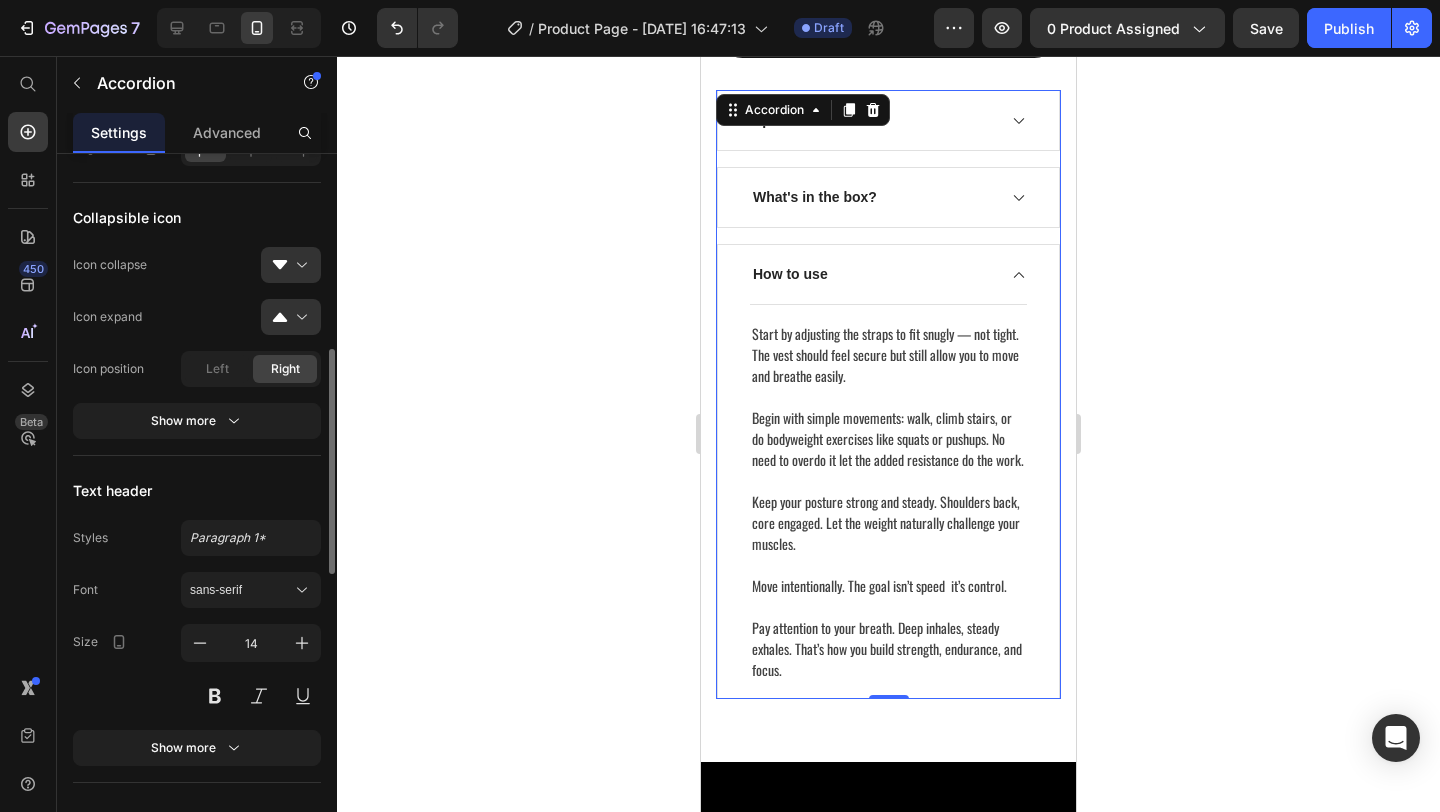 scroll, scrollTop: 592, scrollLeft: 0, axis: vertical 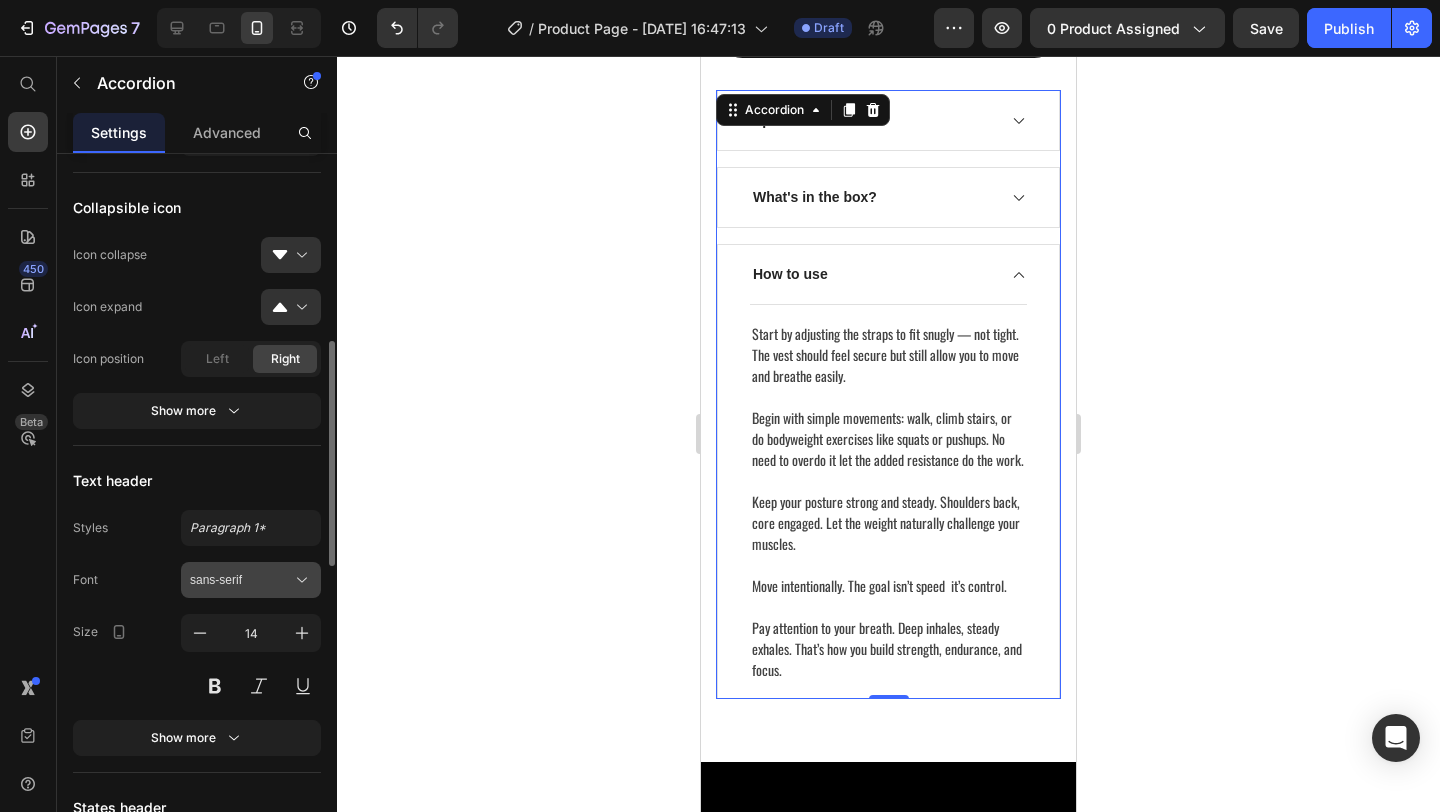 click on "sans-serif" at bounding box center [241, 580] 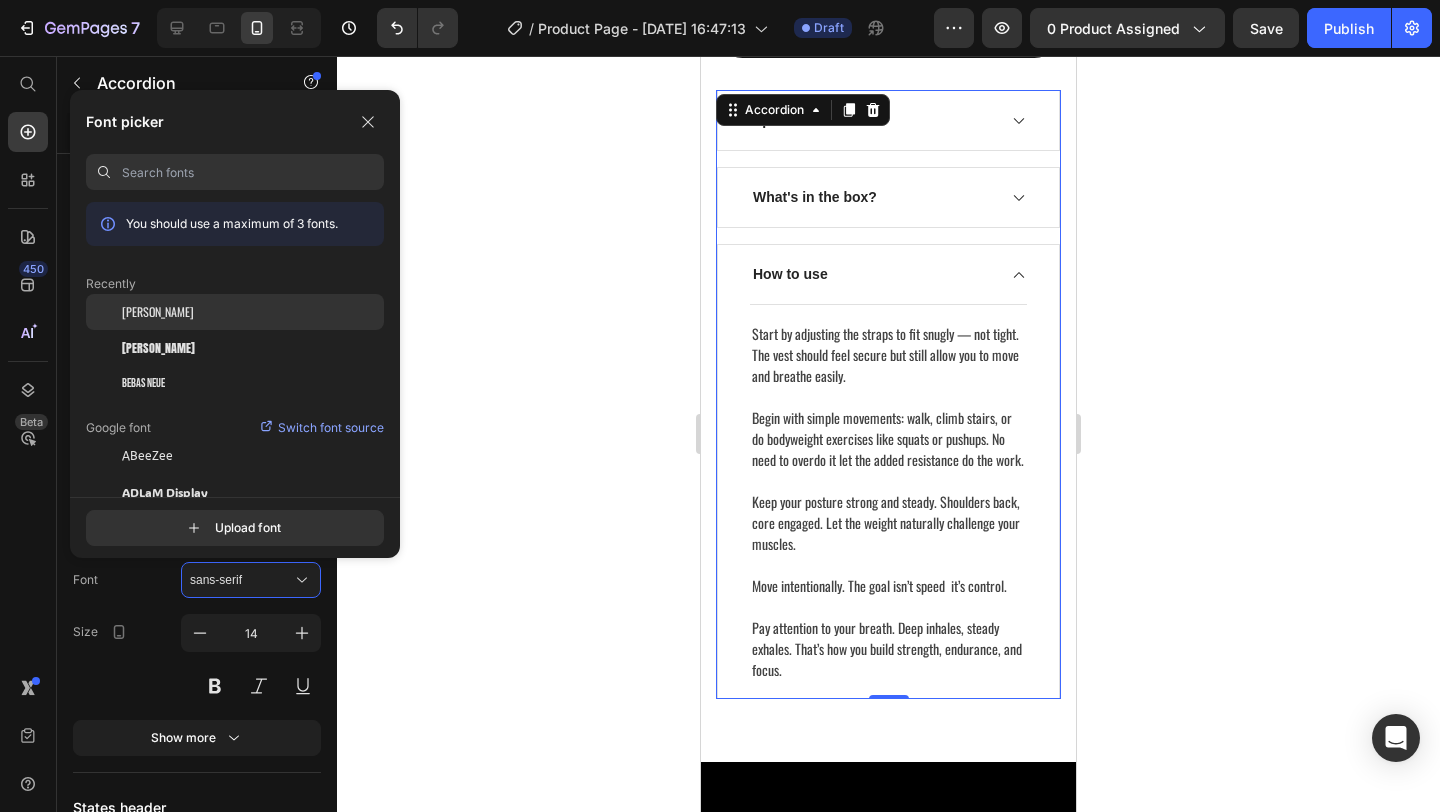 click on "[PERSON_NAME]" 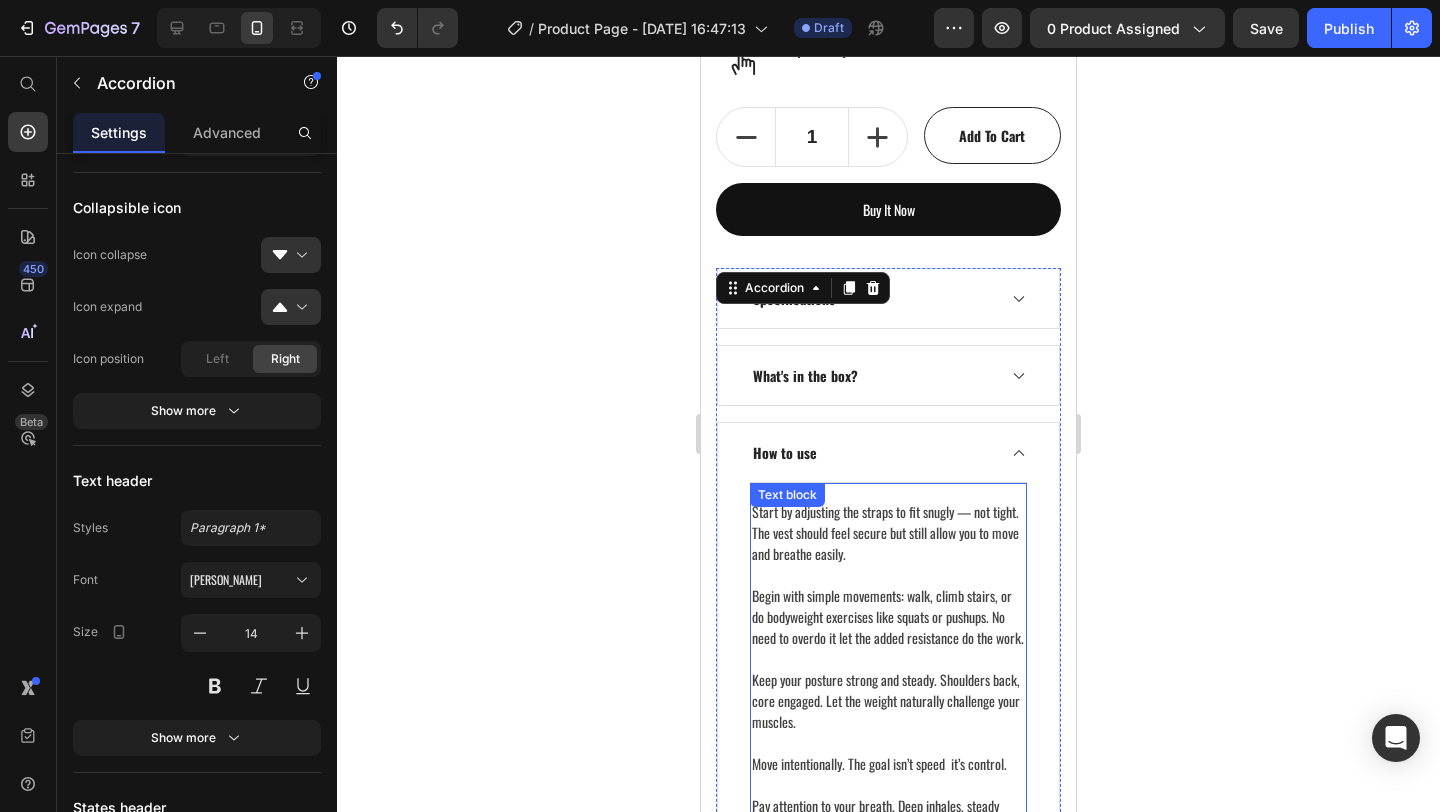 scroll, scrollTop: 1036, scrollLeft: 0, axis: vertical 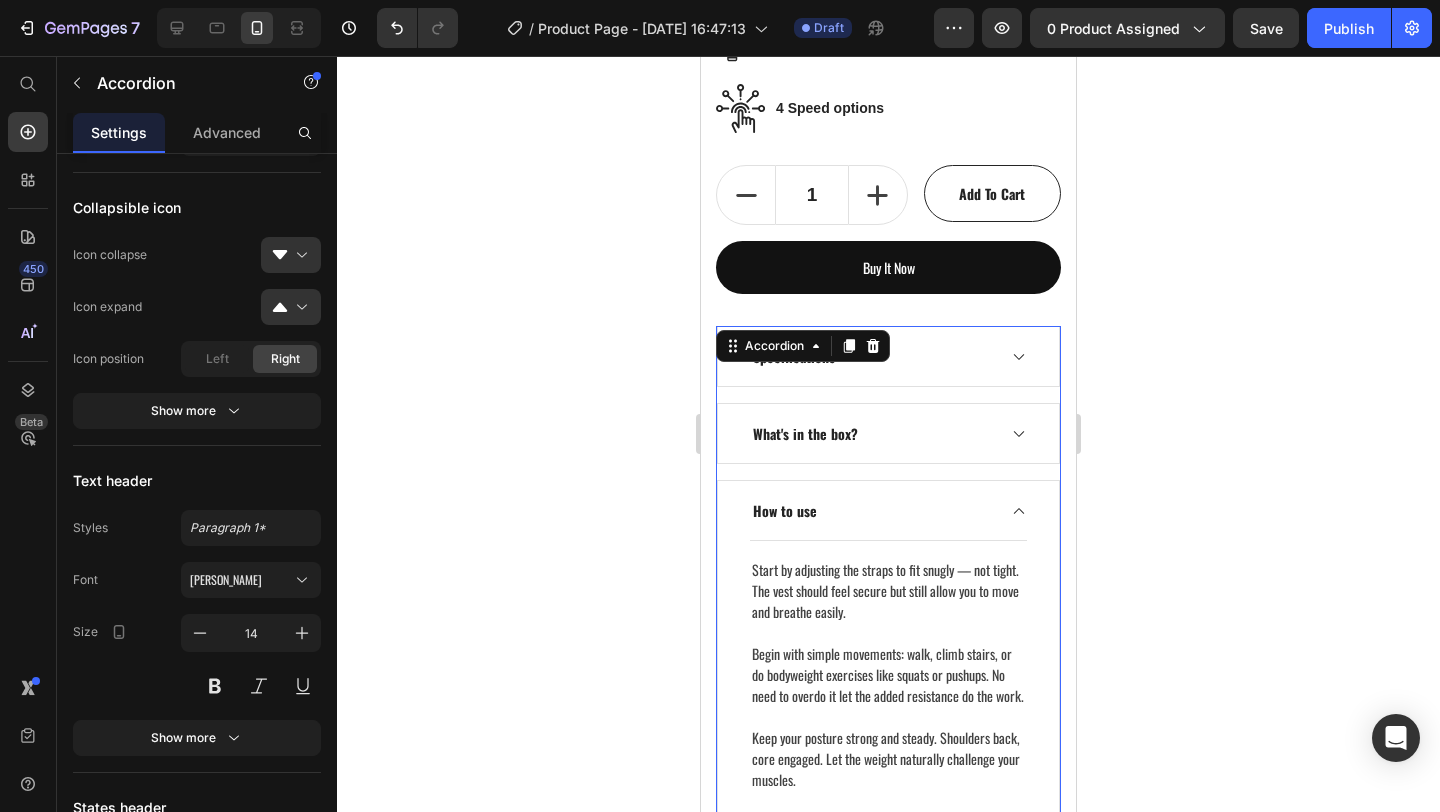 click 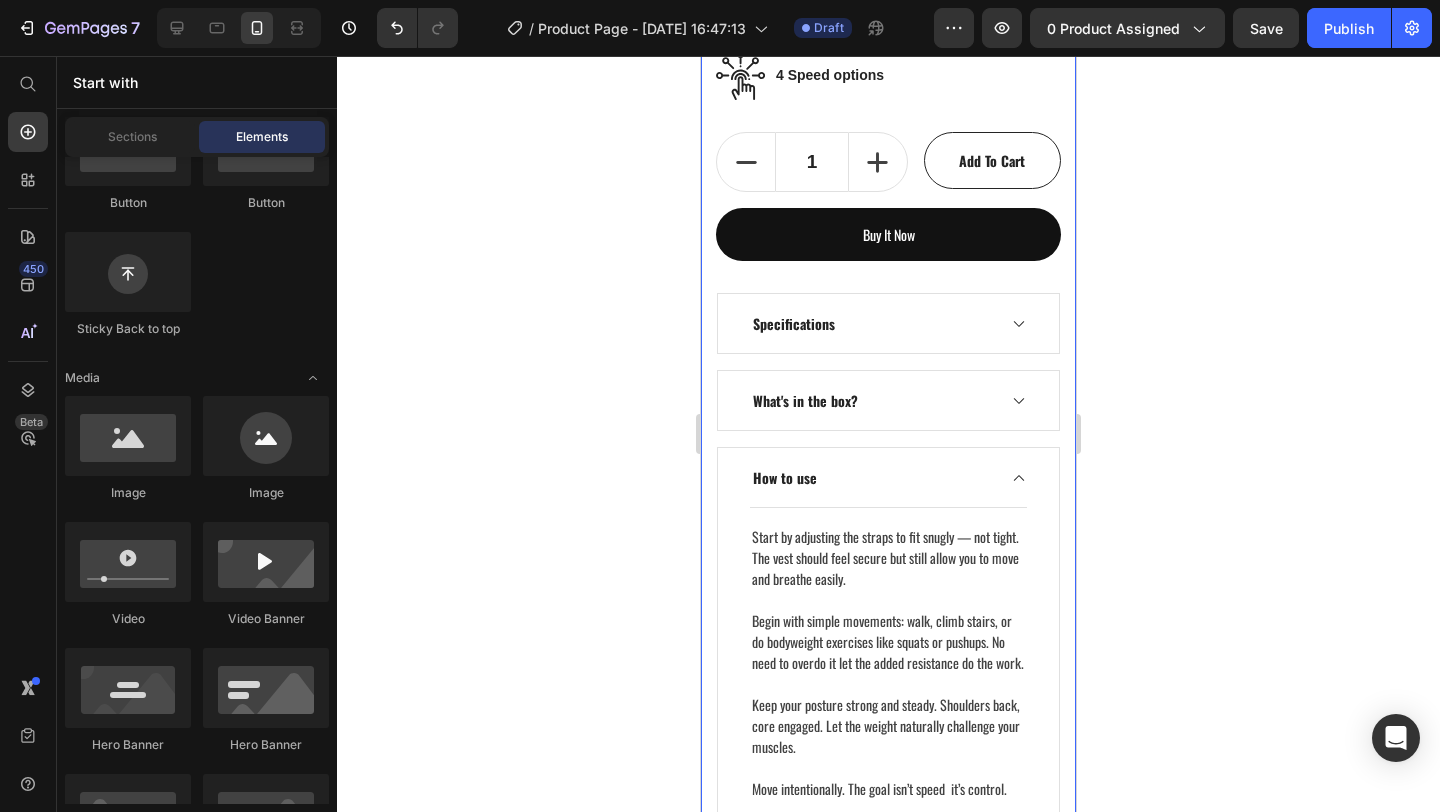 scroll, scrollTop: 1076, scrollLeft: 0, axis: vertical 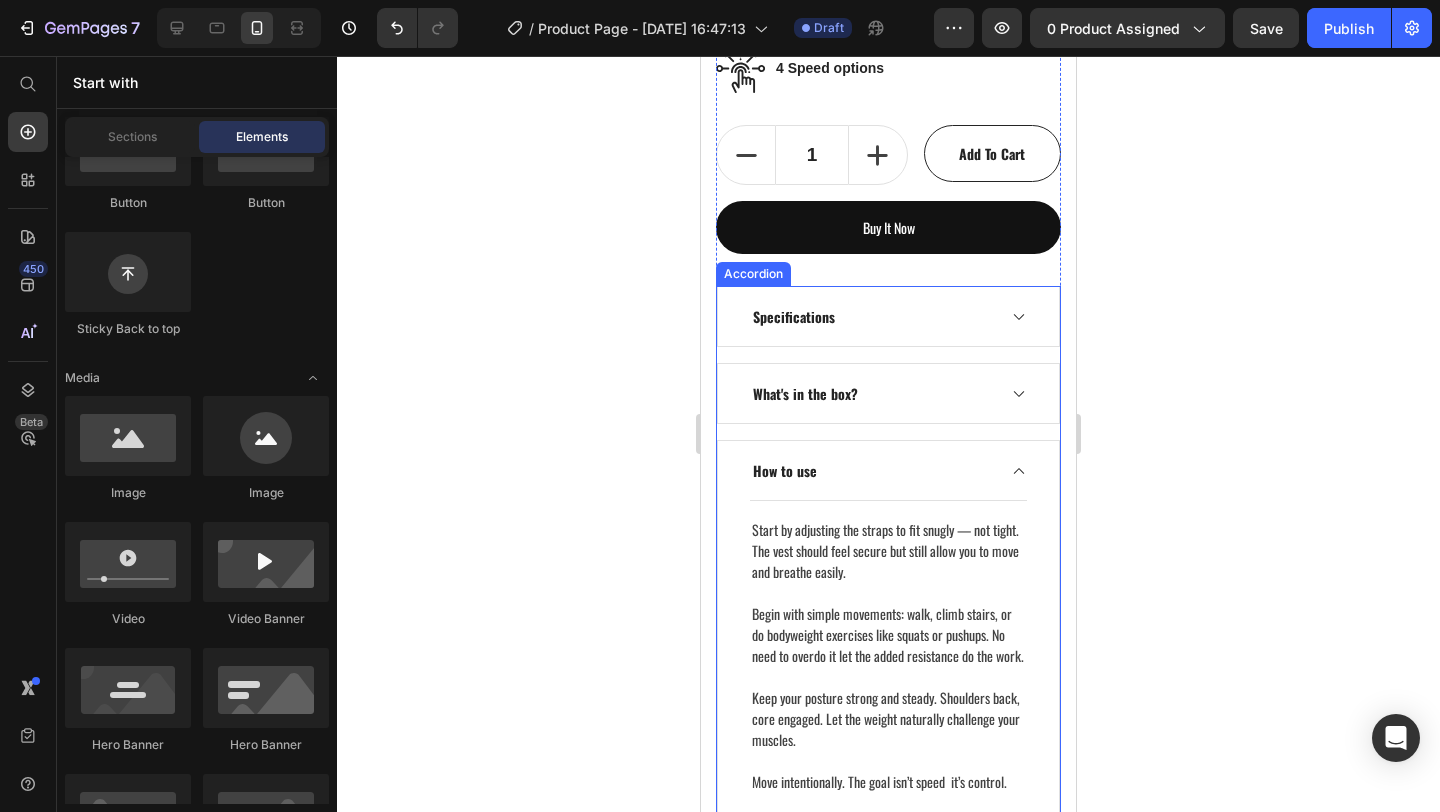 click 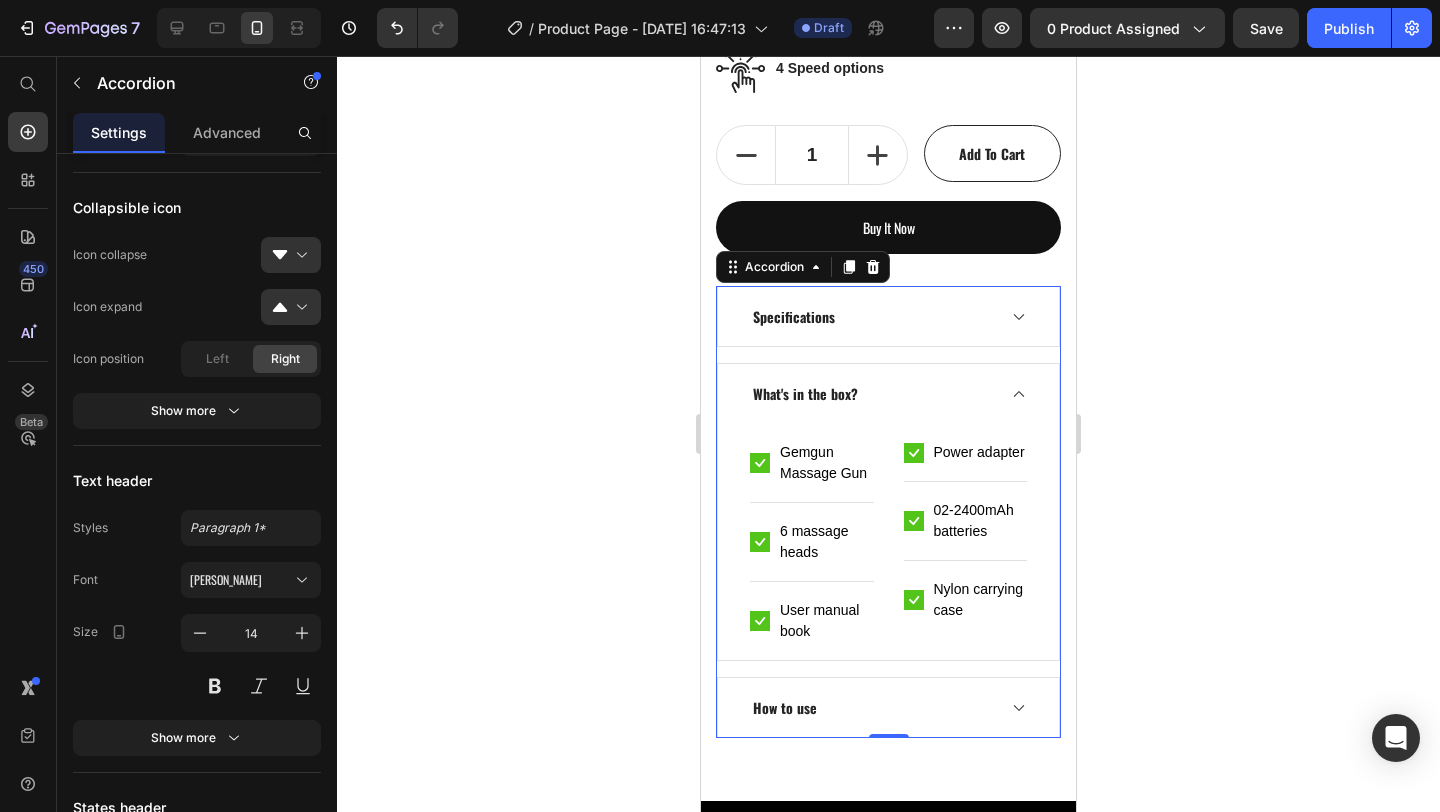 click on "What's in the box?" at bounding box center (888, 393) 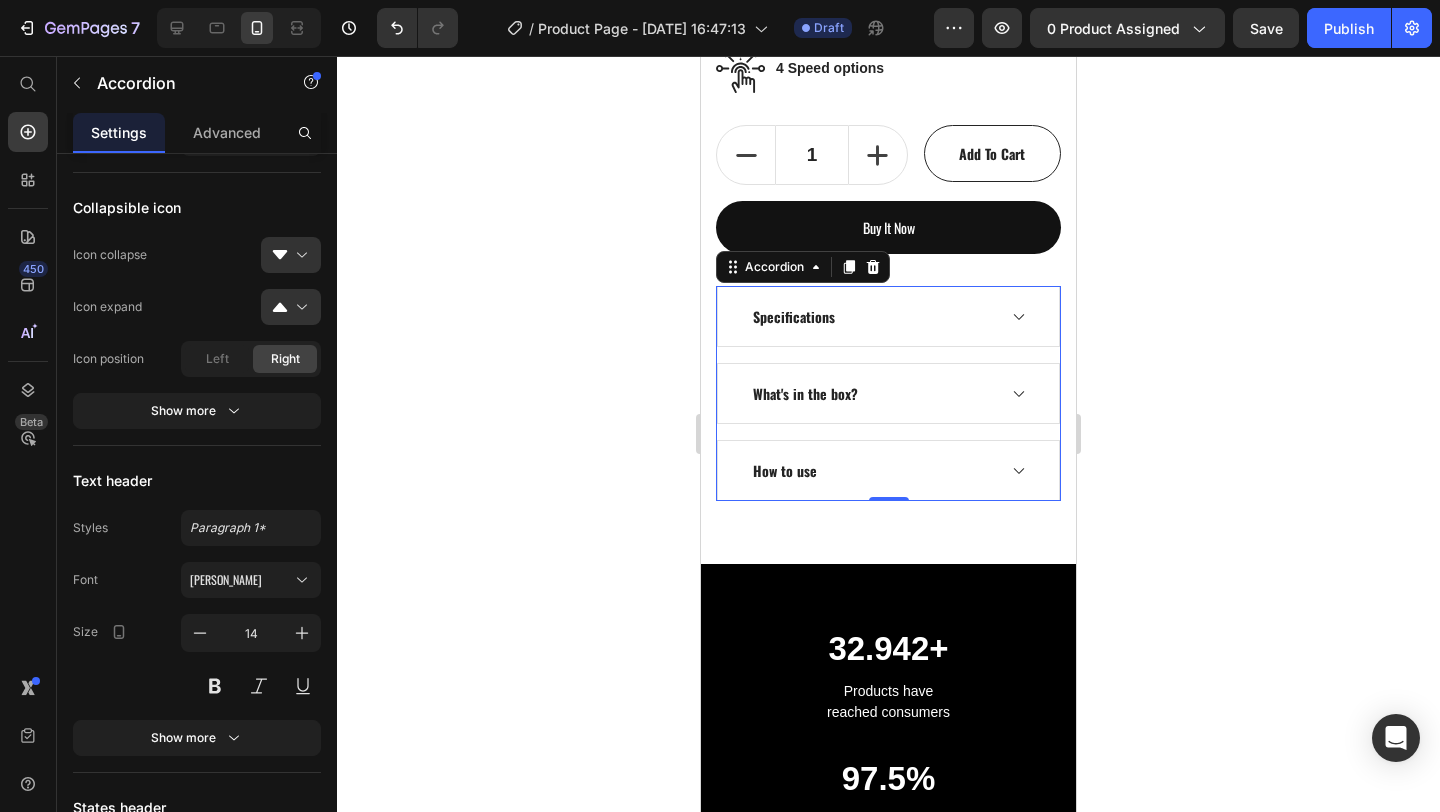 click 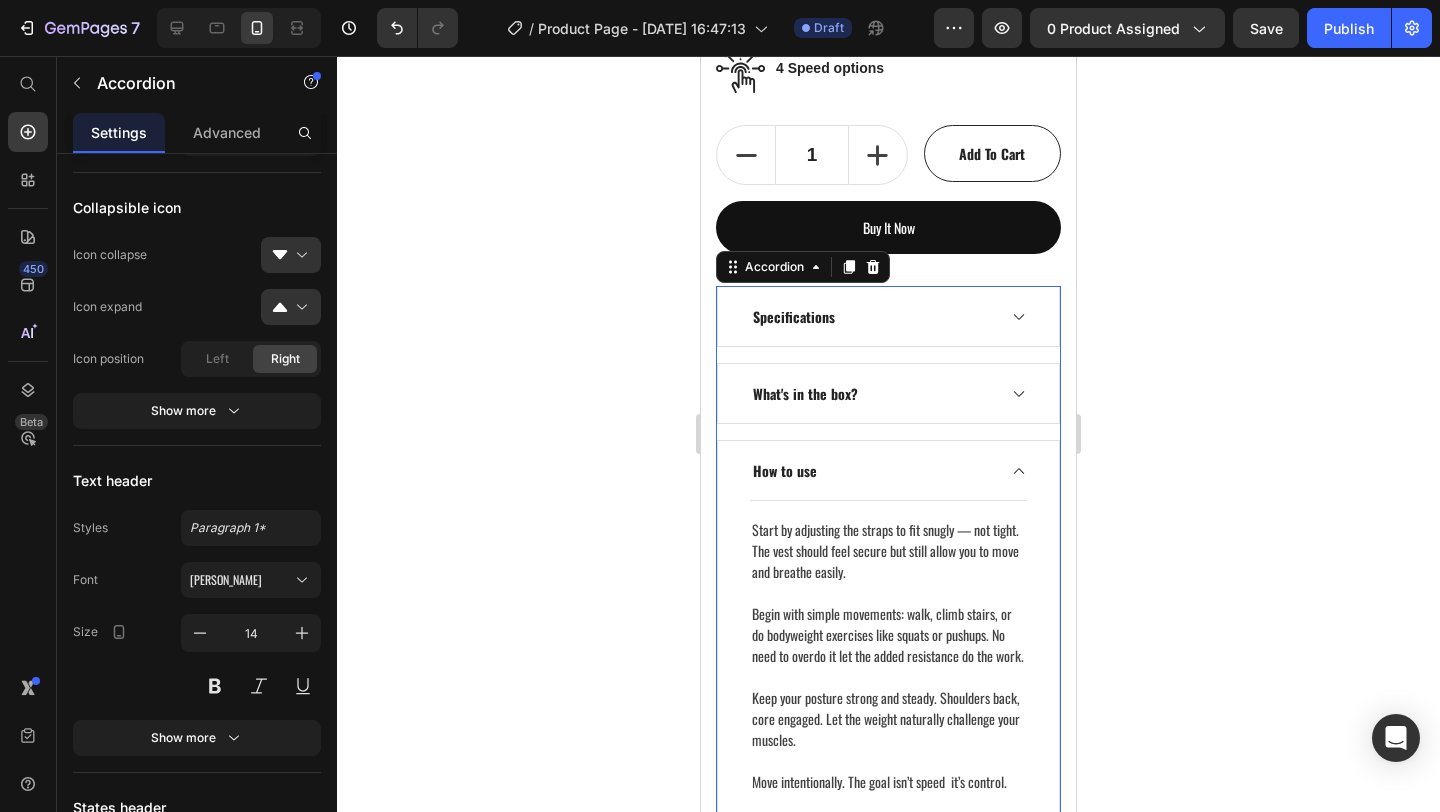 scroll, scrollTop: 1095, scrollLeft: 0, axis: vertical 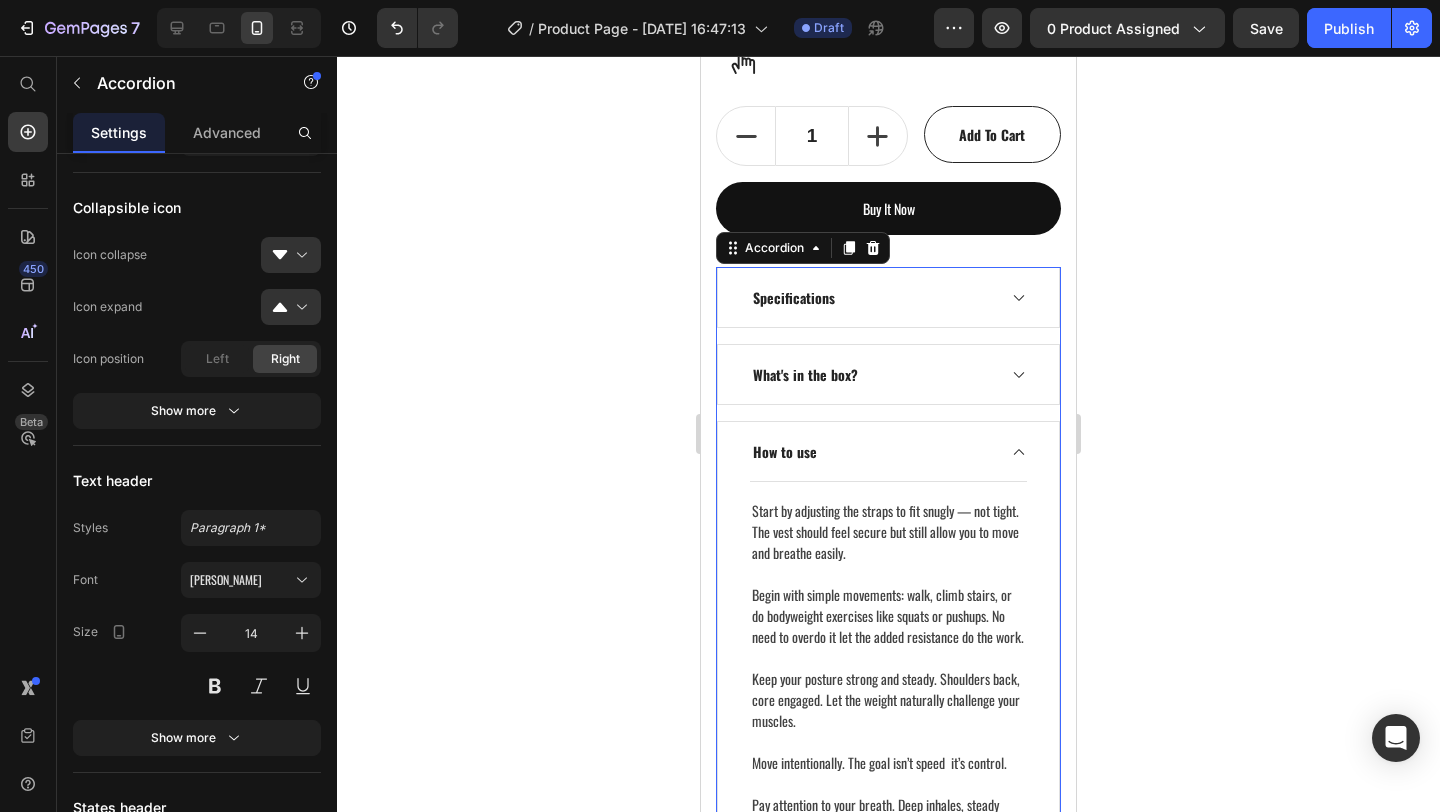 click on "How to use" at bounding box center (888, 451) 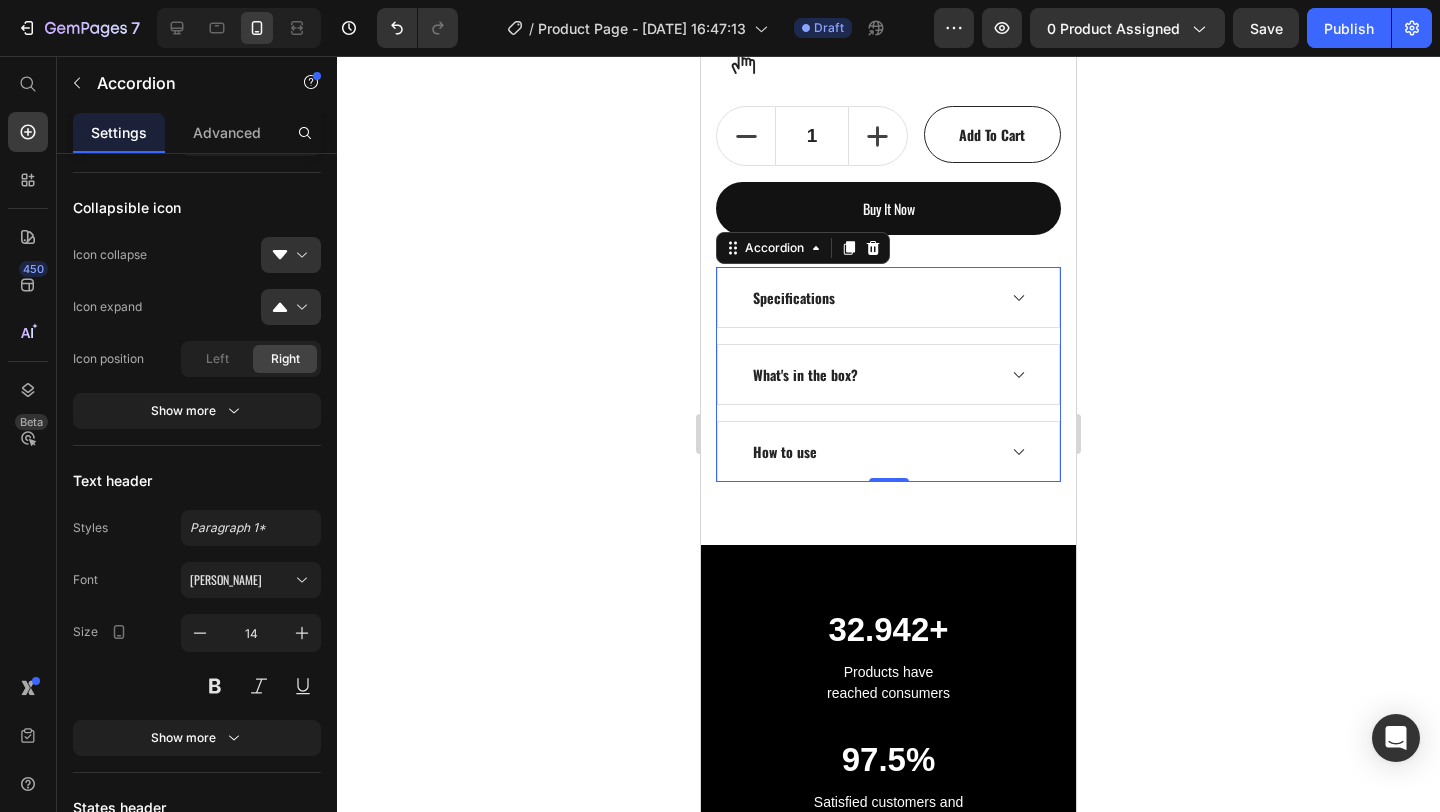 click 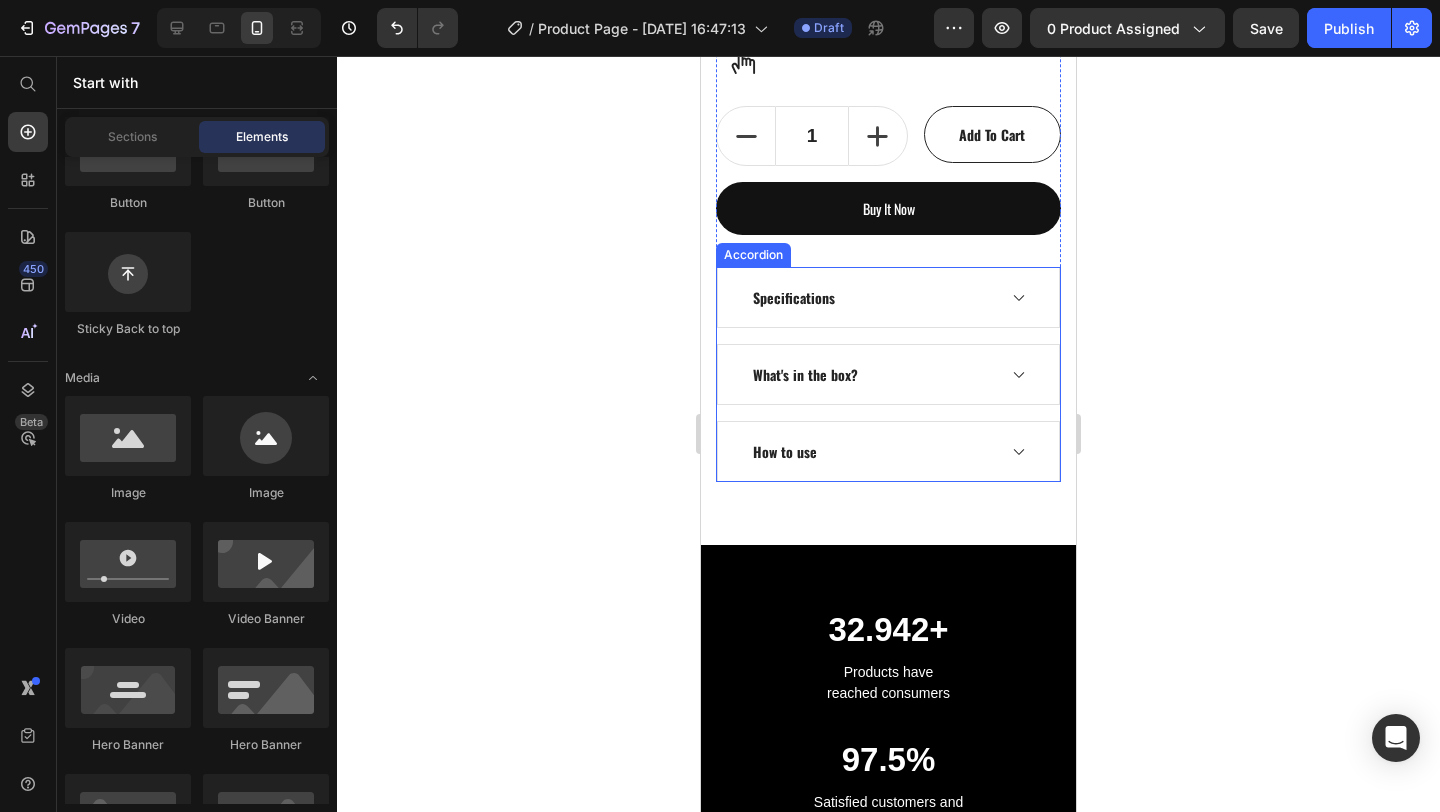 click on "Specifications" at bounding box center (794, 297) 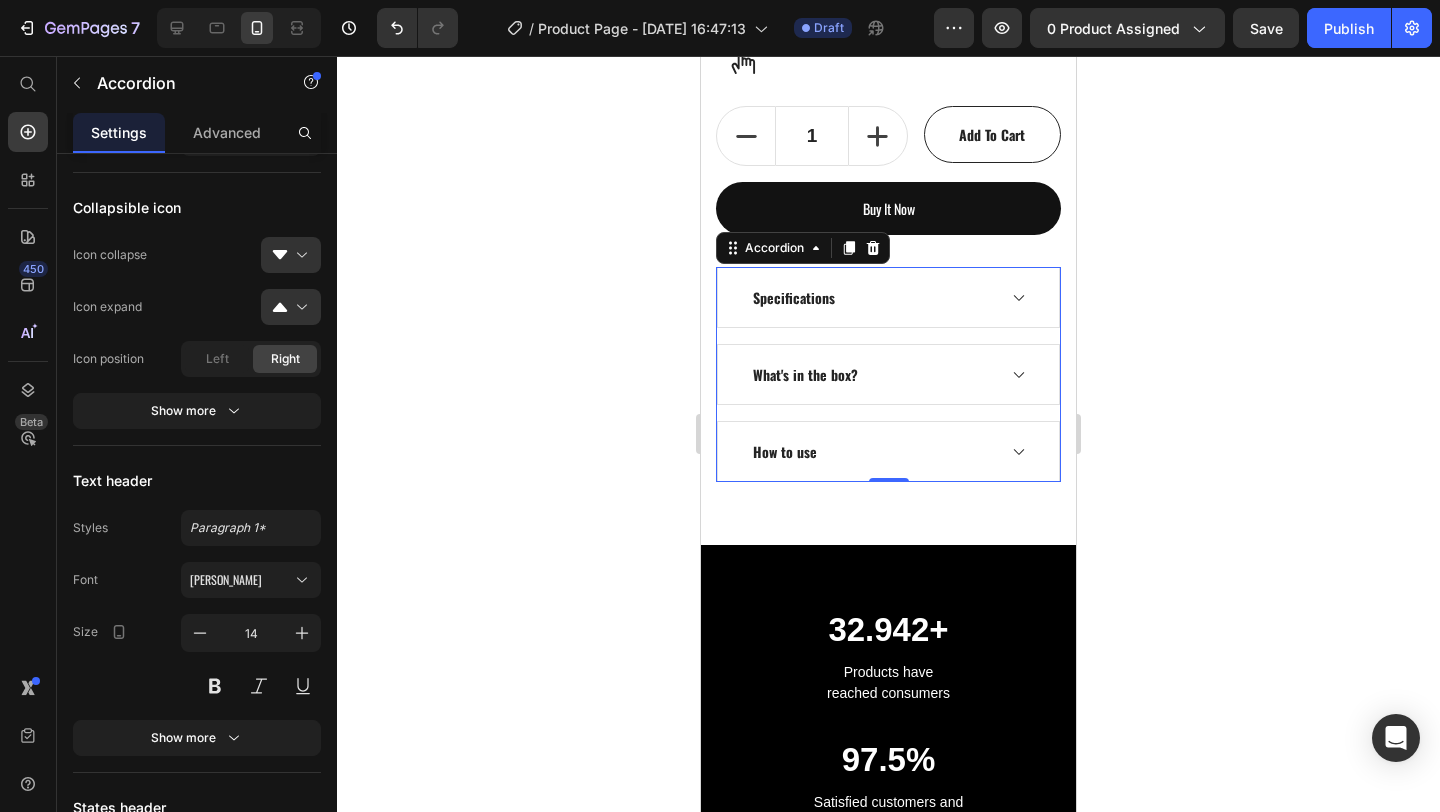 click on "Specifications" at bounding box center (794, 297) 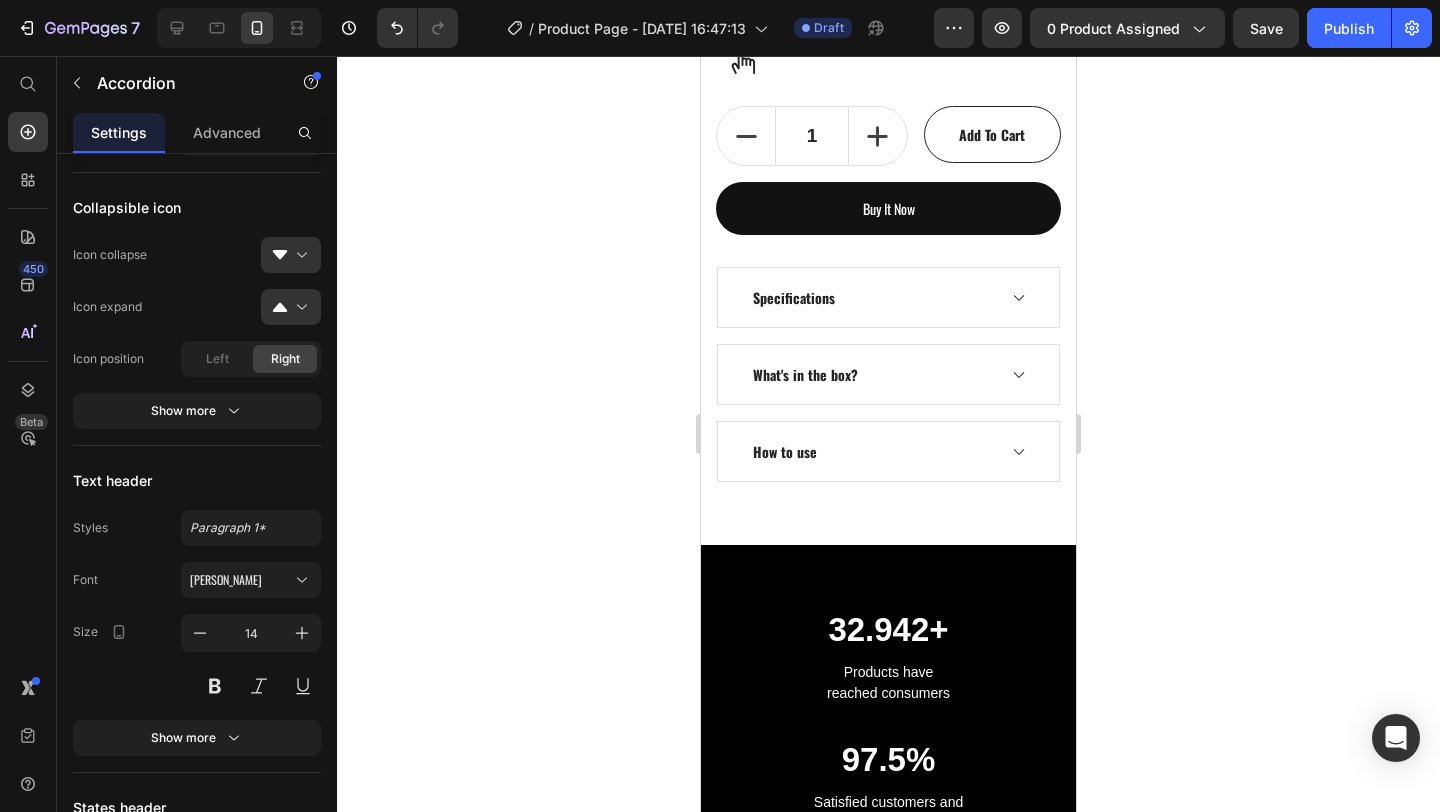 click on "Specifications" at bounding box center (872, 297) 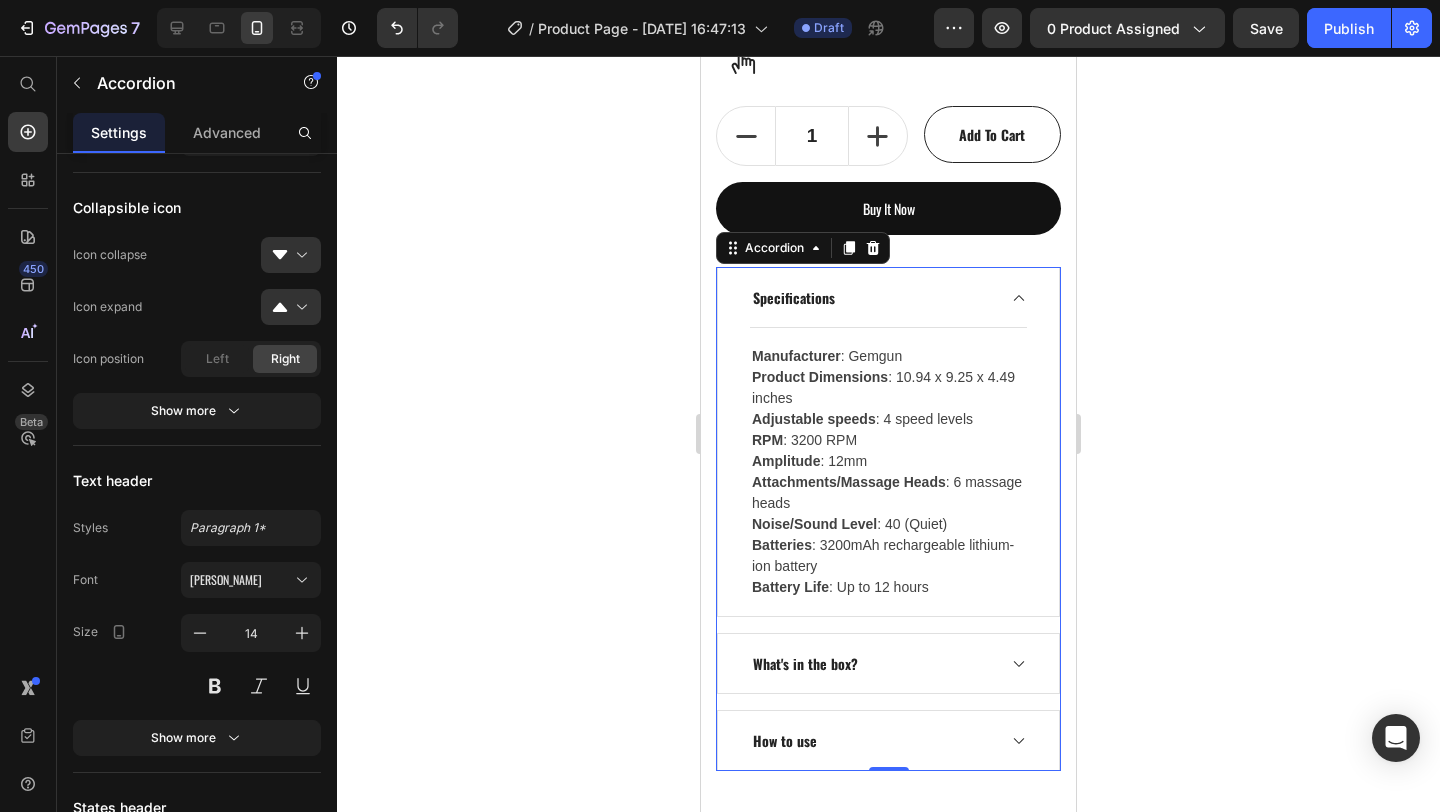 drag, startPoint x: 855, startPoint y: 293, endPoint x: 863, endPoint y: 705, distance: 412.07767 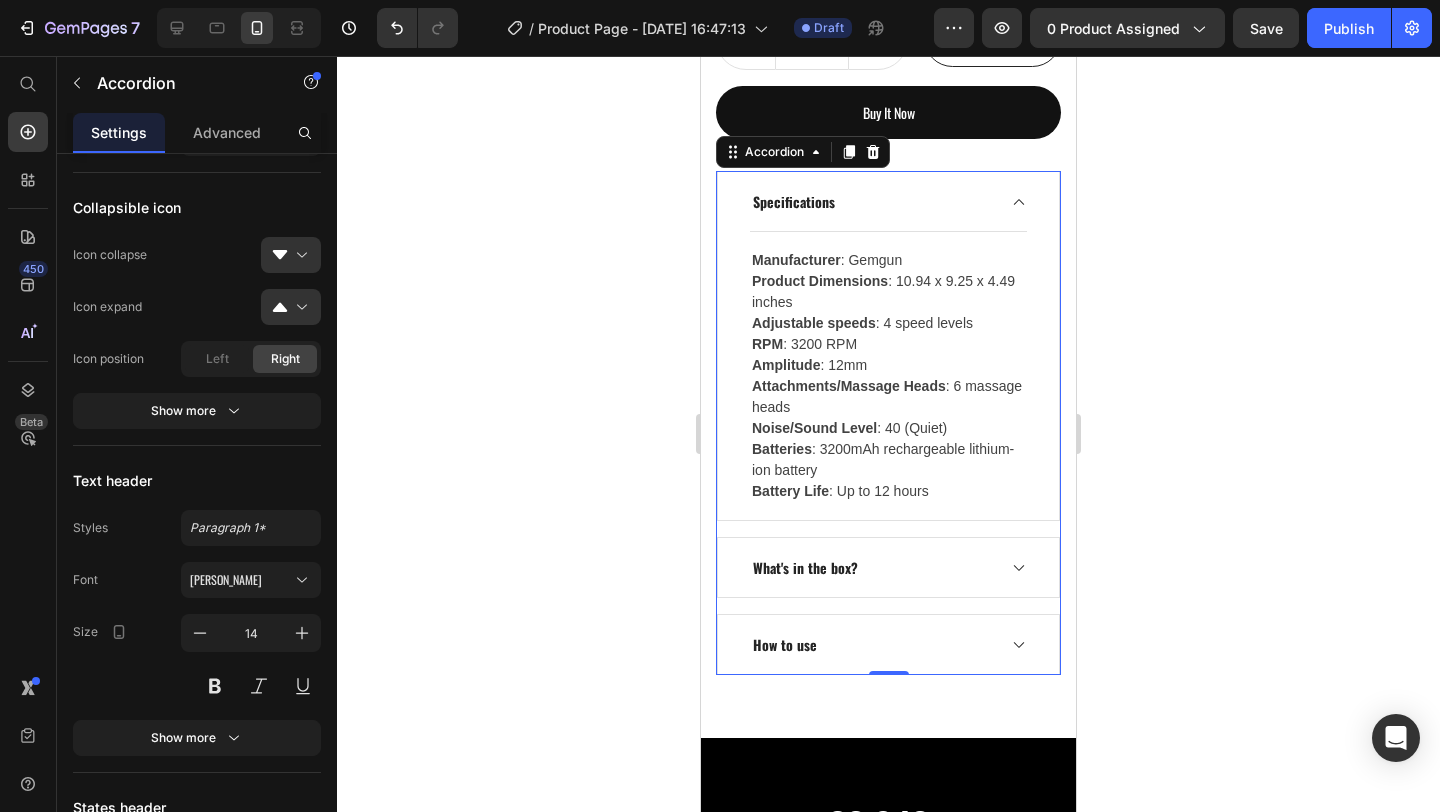 scroll, scrollTop: 1224, scrollLeft: 0, axis: vertical 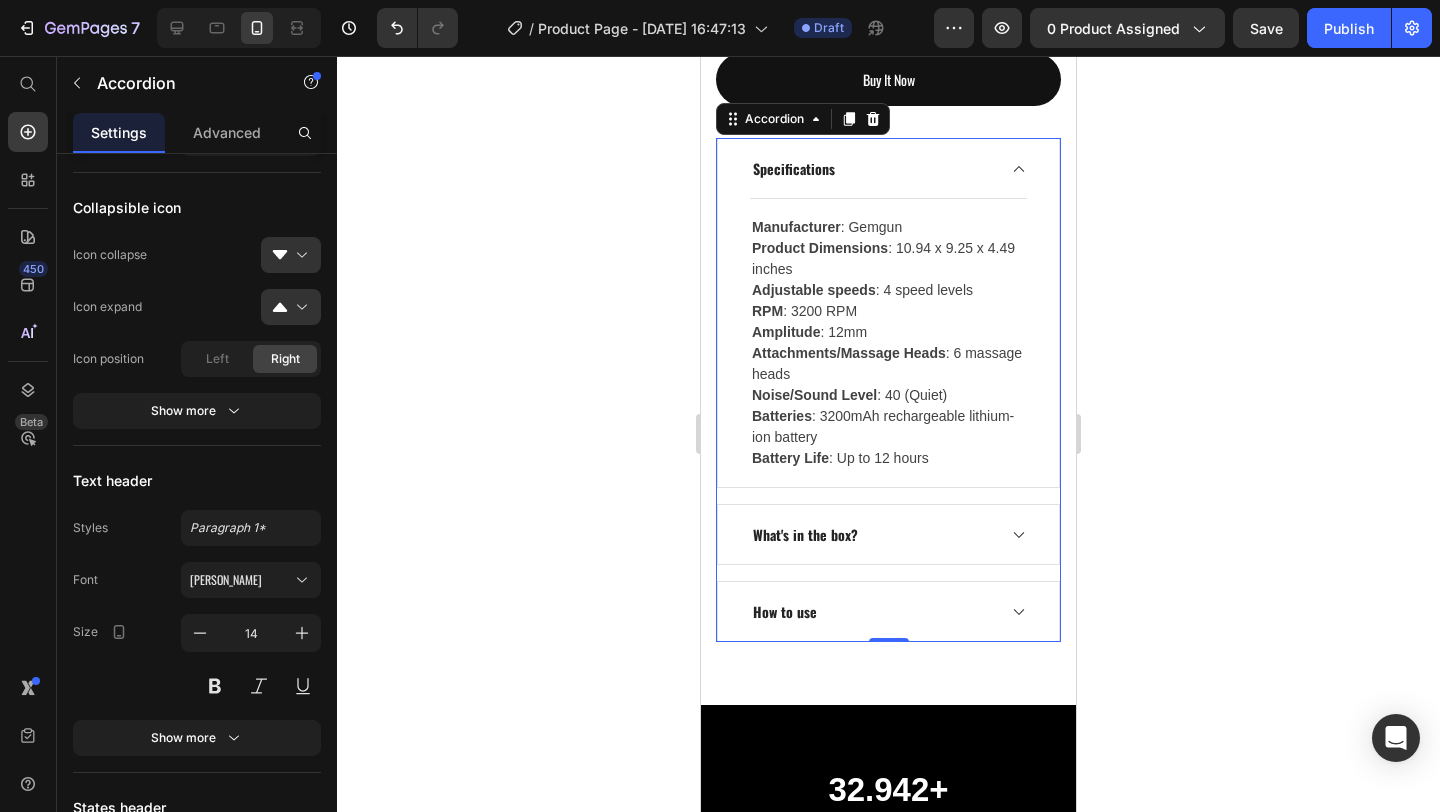 click on "What's in the box?" at bounding box center [805, 534] 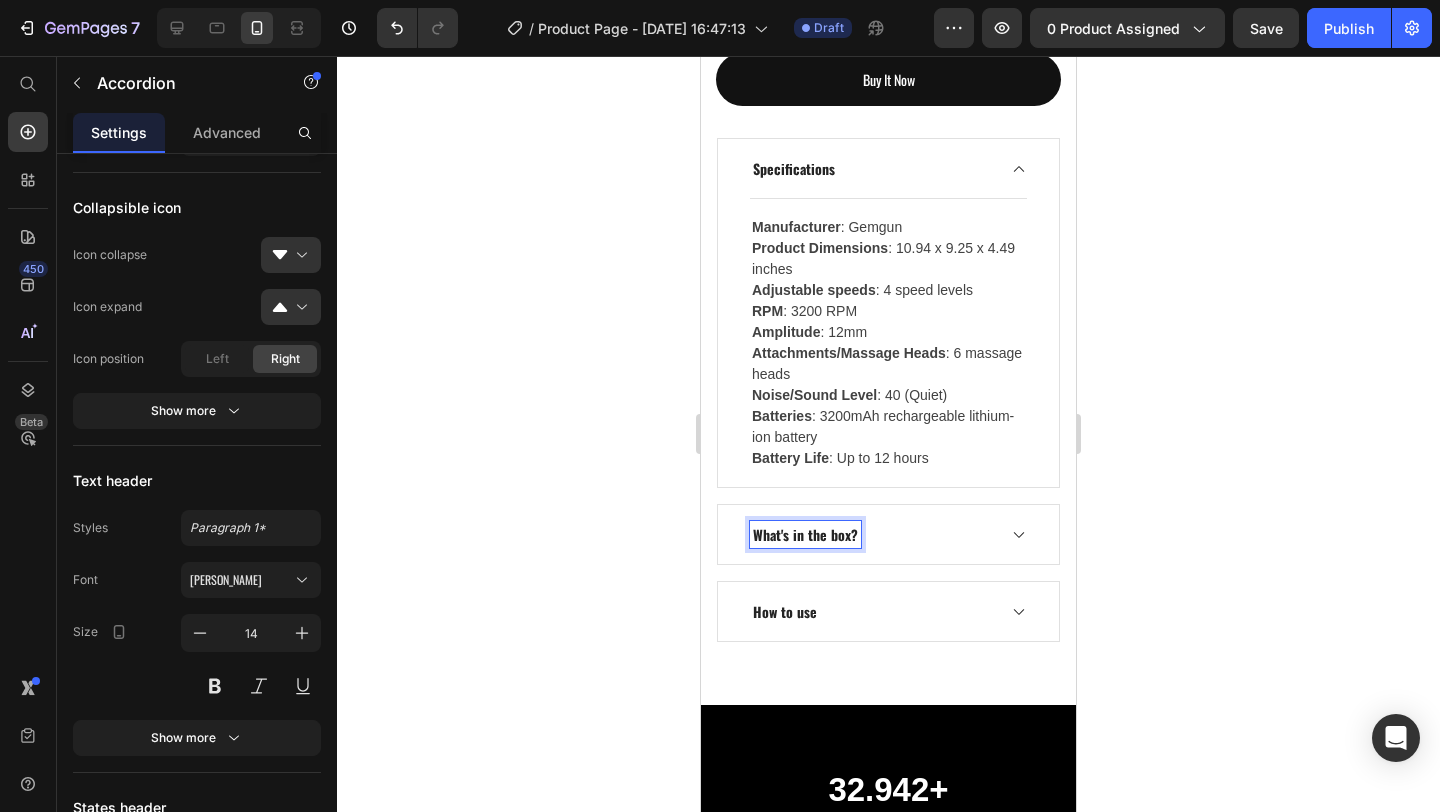 click on "What's in the box?" at bounding box center [805, 534] 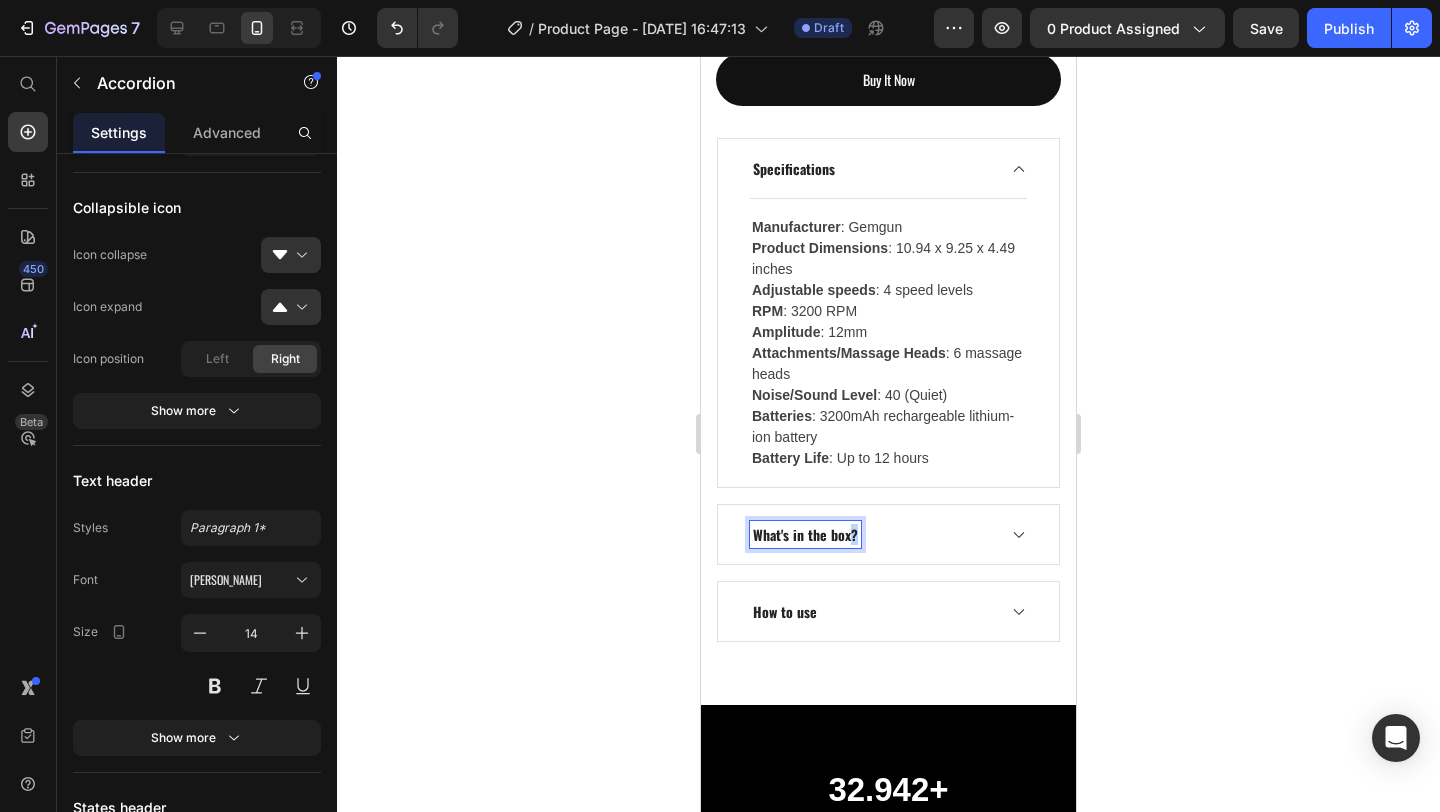 click on "What's in the box?" at bounding box center [805, 534] 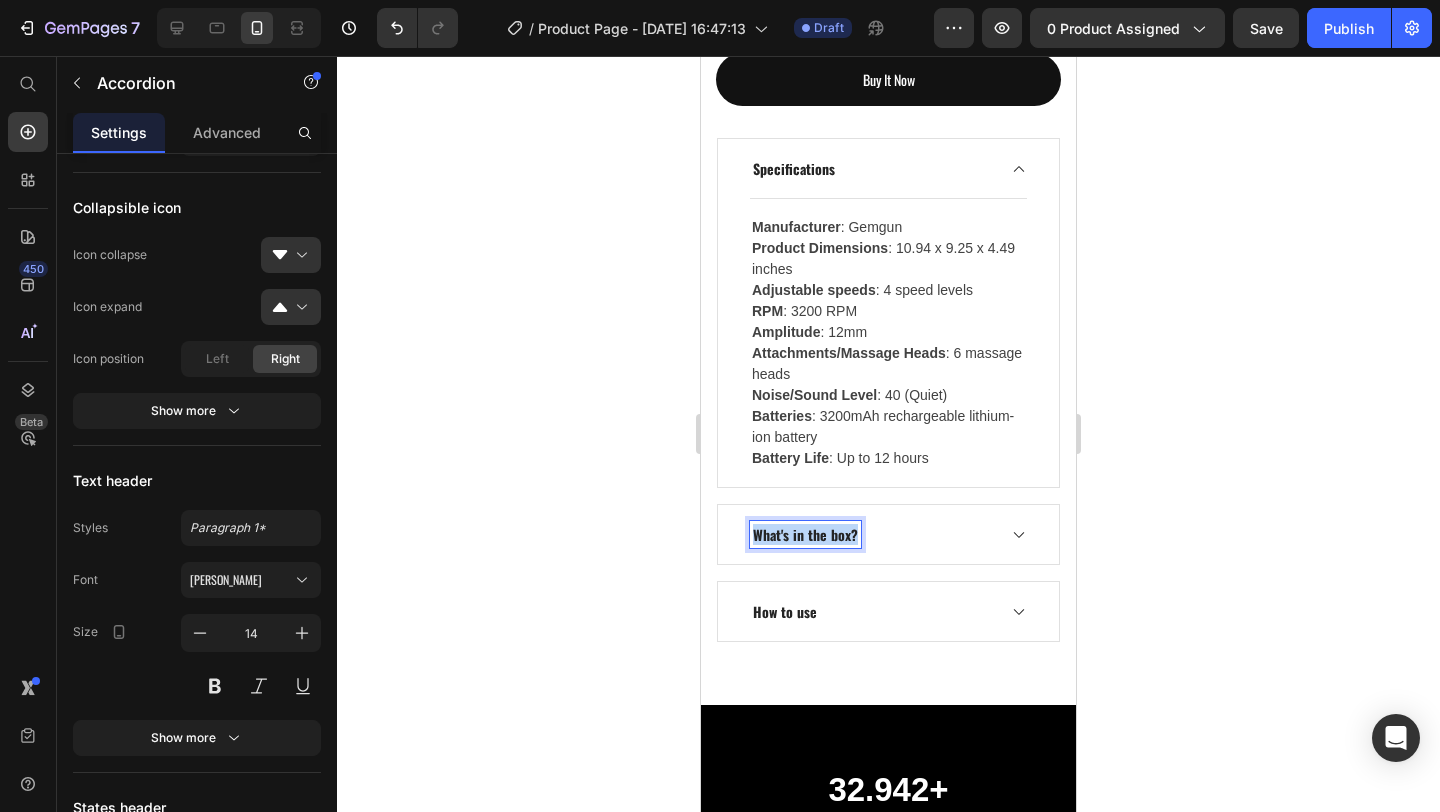 click on "What's in the box?" at bounding box center [805, 534] 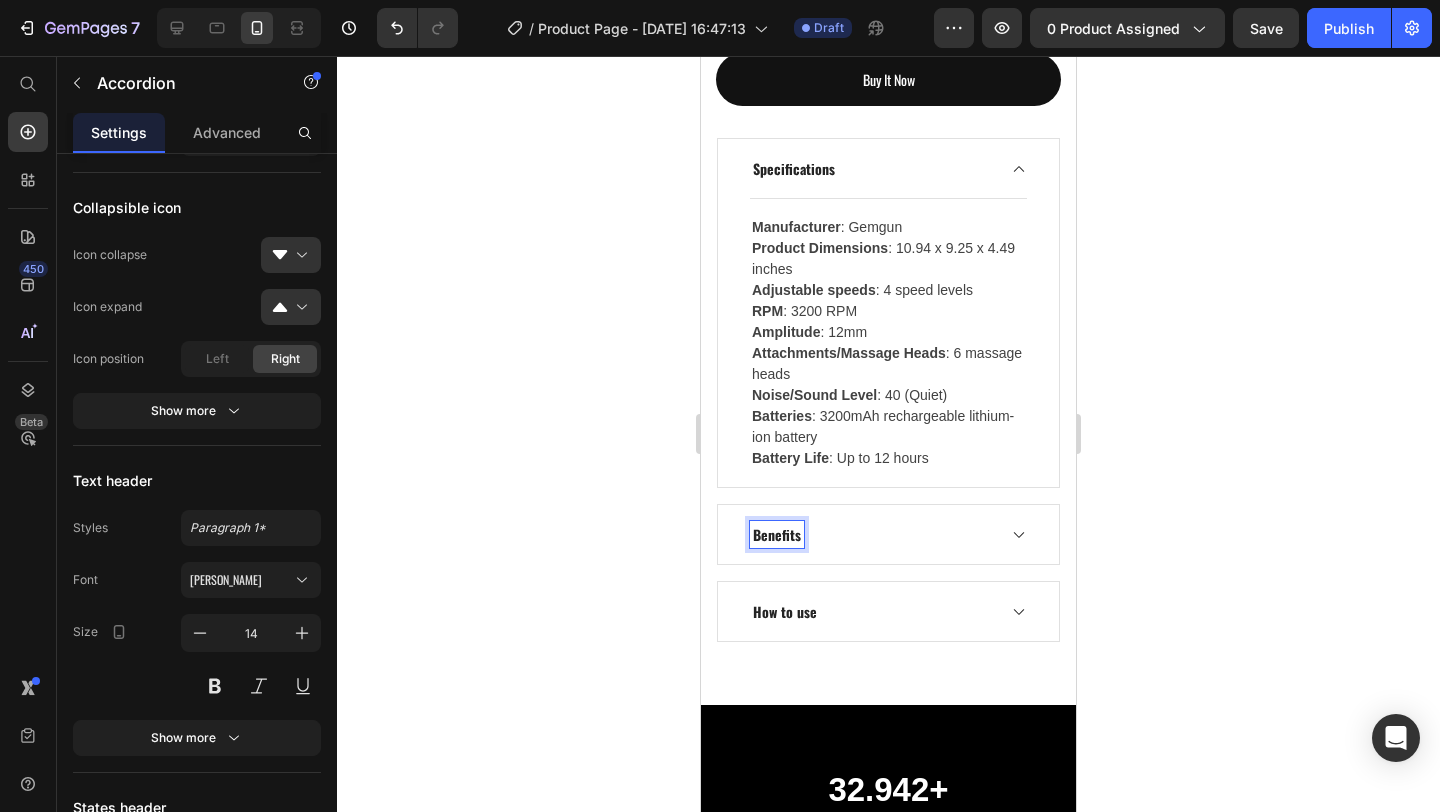 click 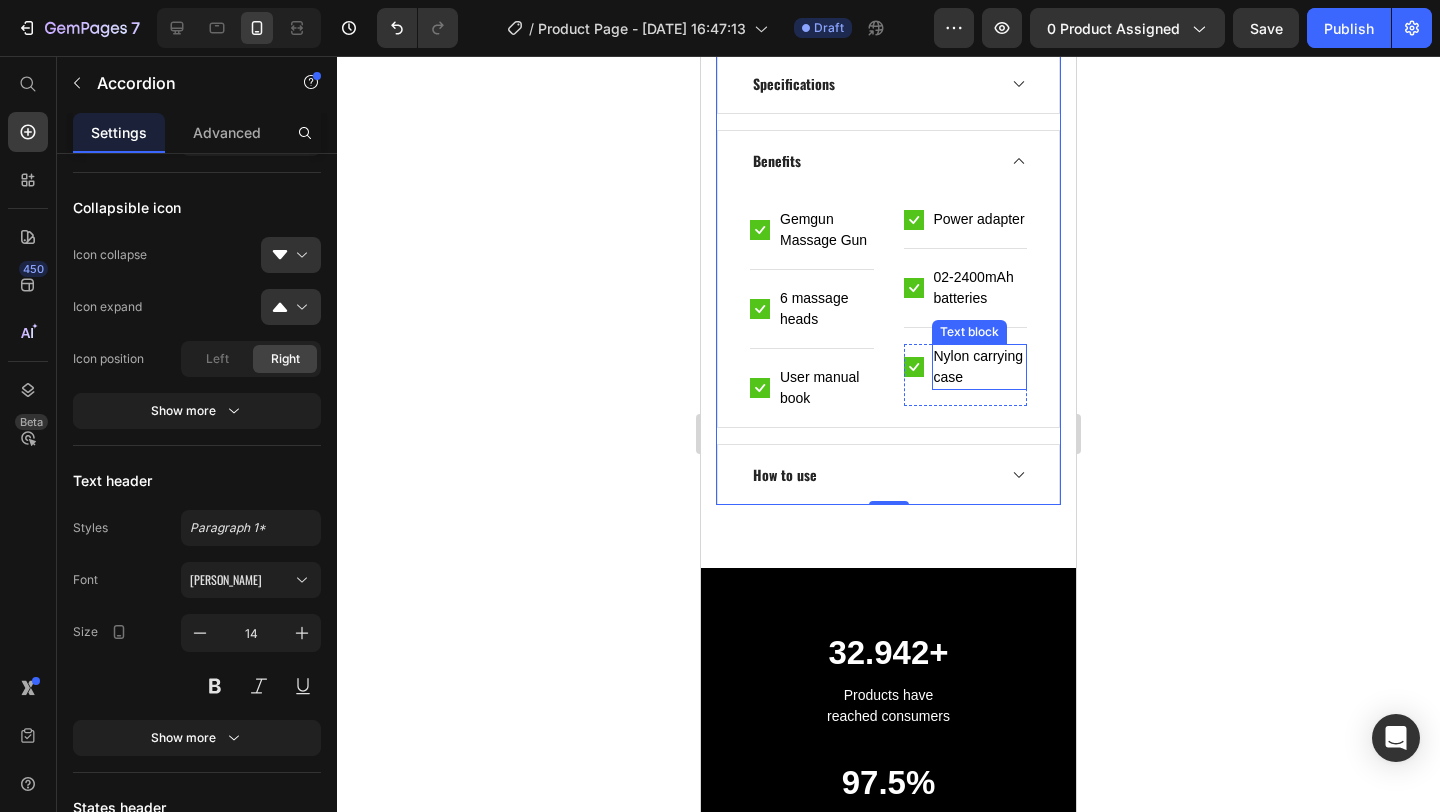scroll, scrollTop: 1292, scrollLeft: 0, axis: vertical 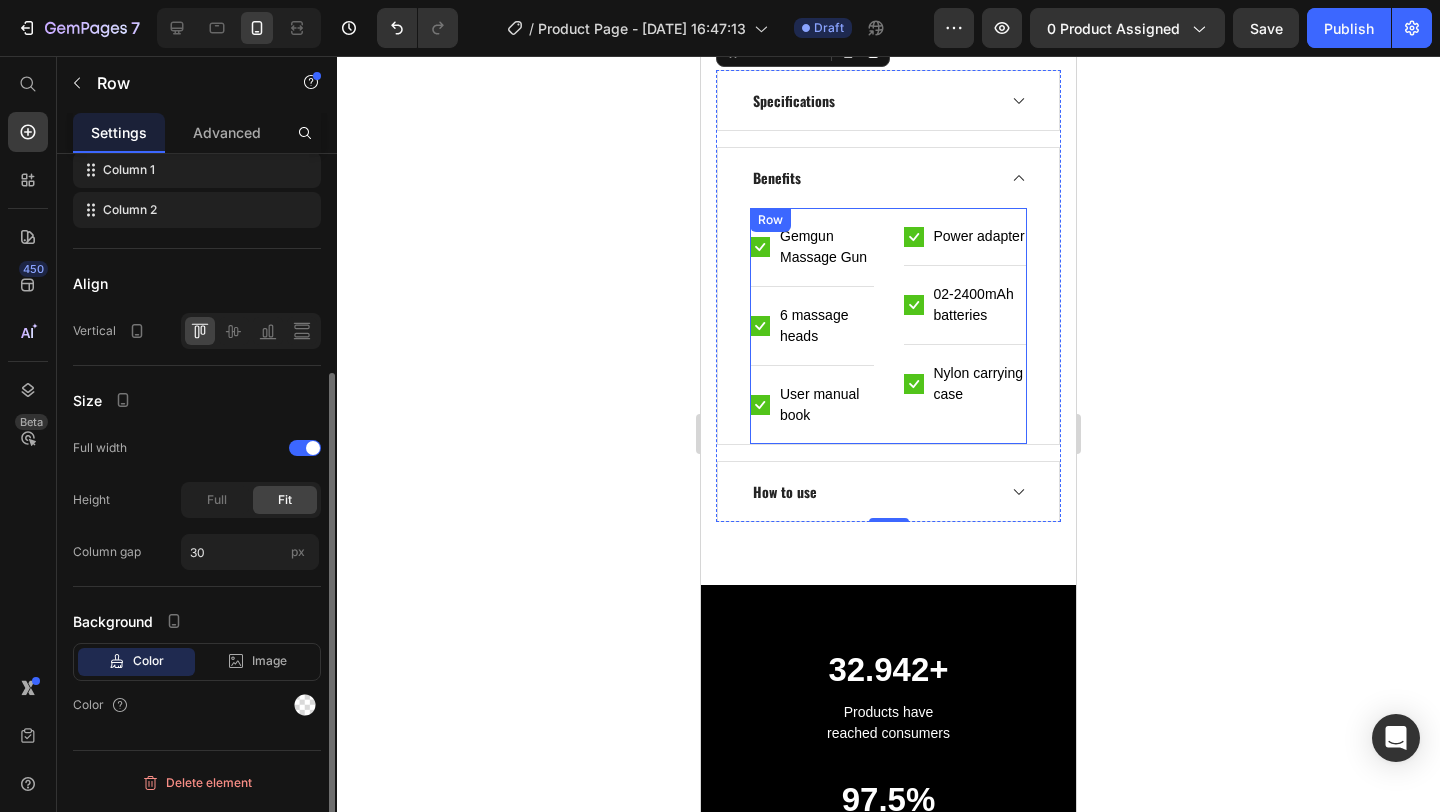 click on "Icon Power adapter Text block Row
Icon 02-2400mAh batteries  Text block Row
Icon Nylon carrying case Text block Row" at bounding box center (966, 334) 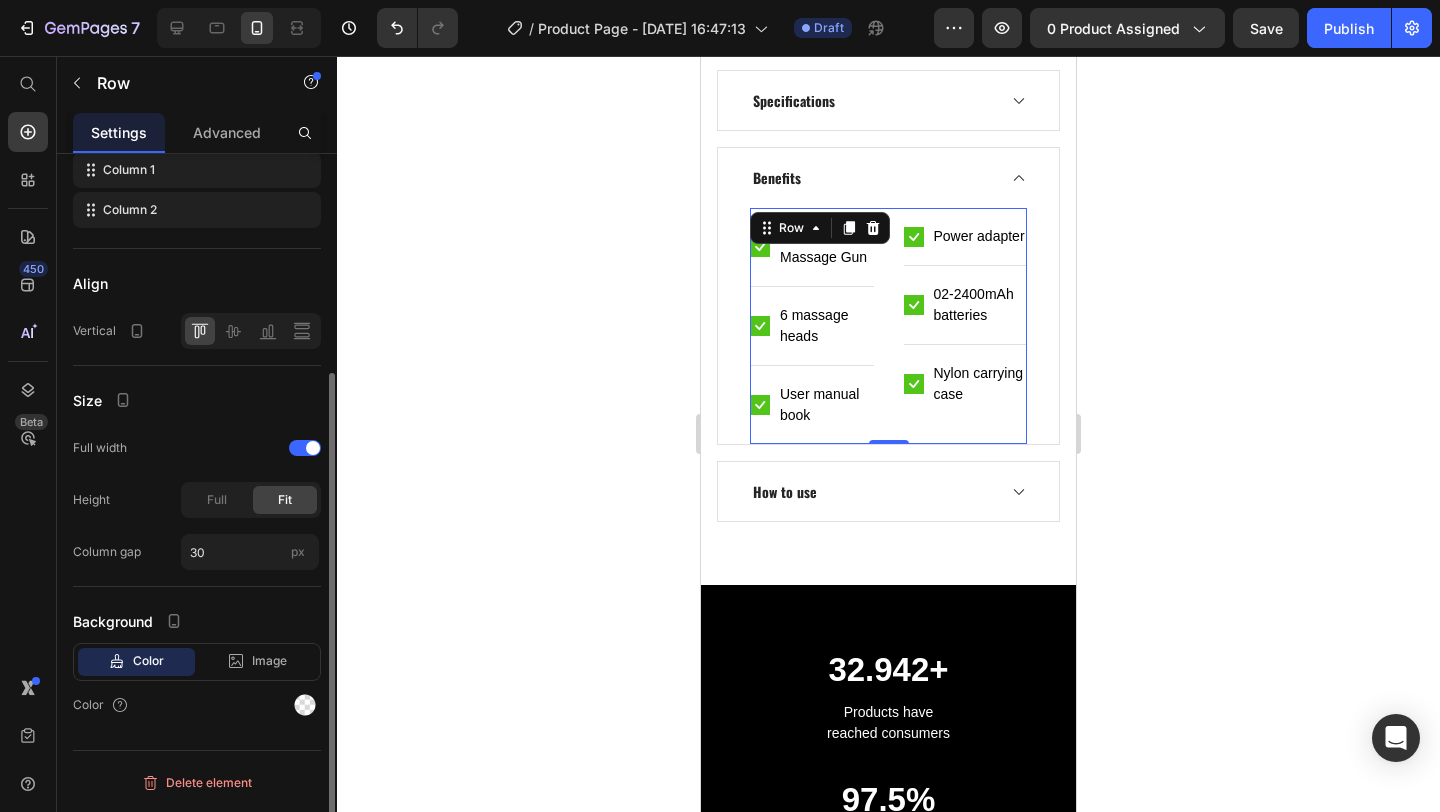 scroll, scrollTop: 0, scrollLeft: 0, axis: both 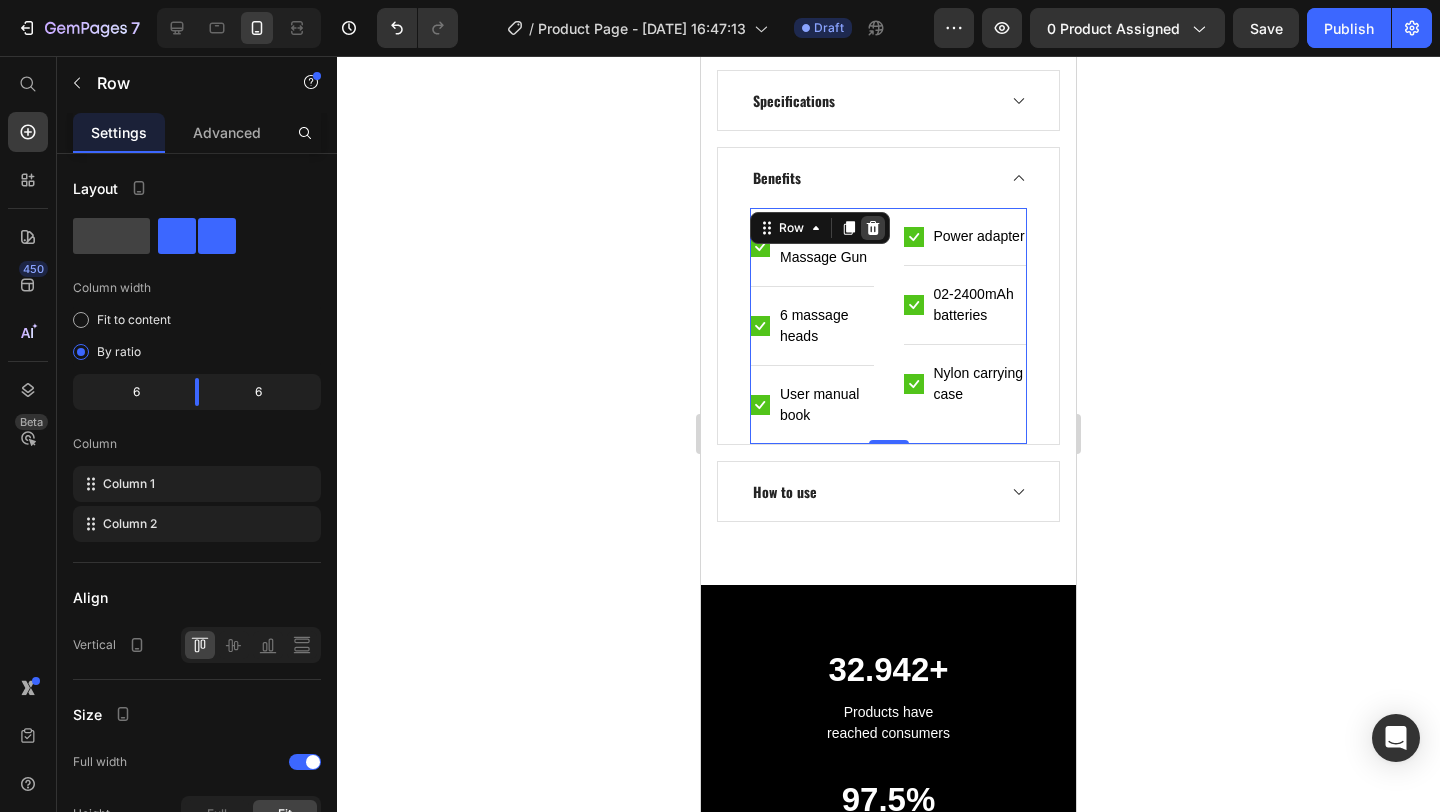 click 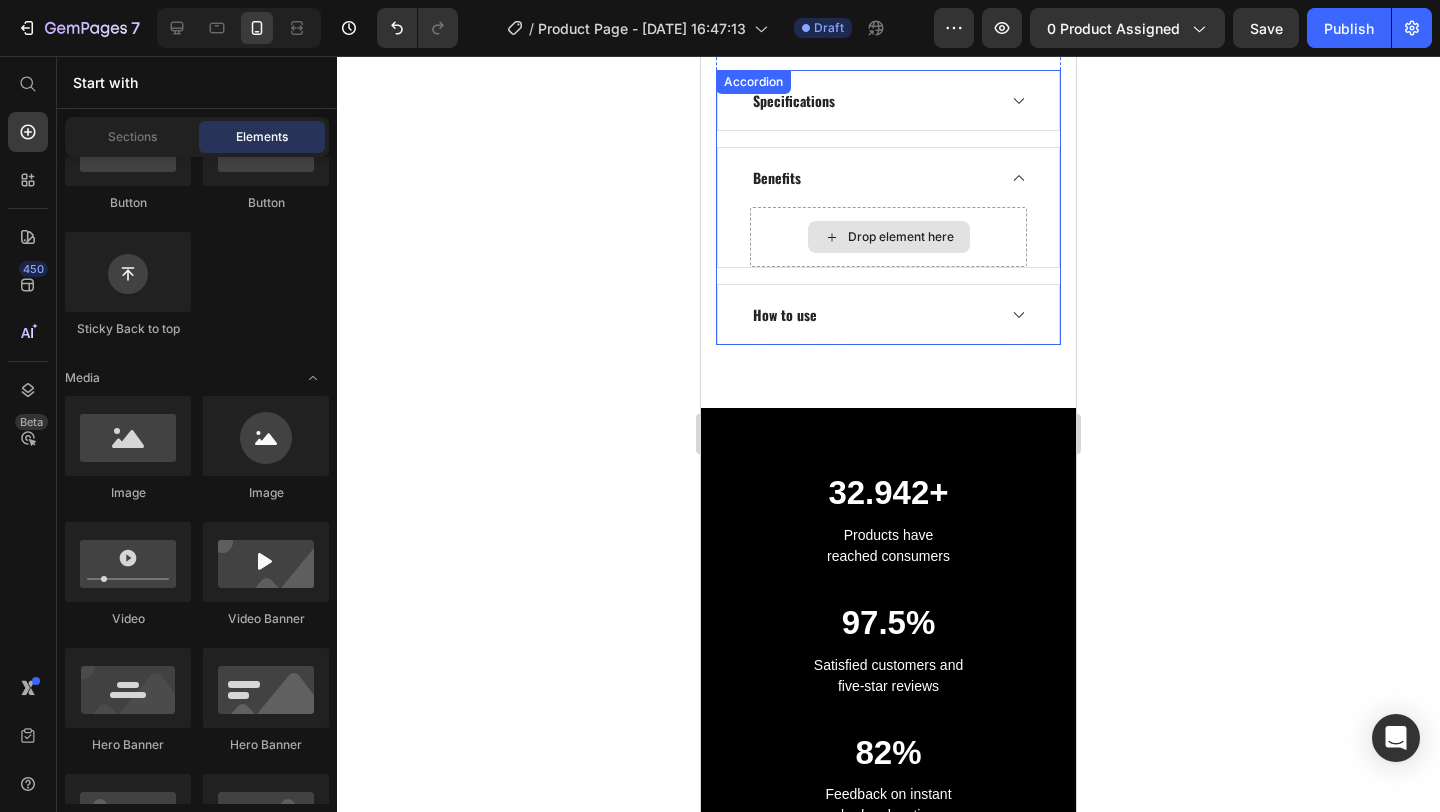 click on "Drop element here" at bounding box center (901, 237) 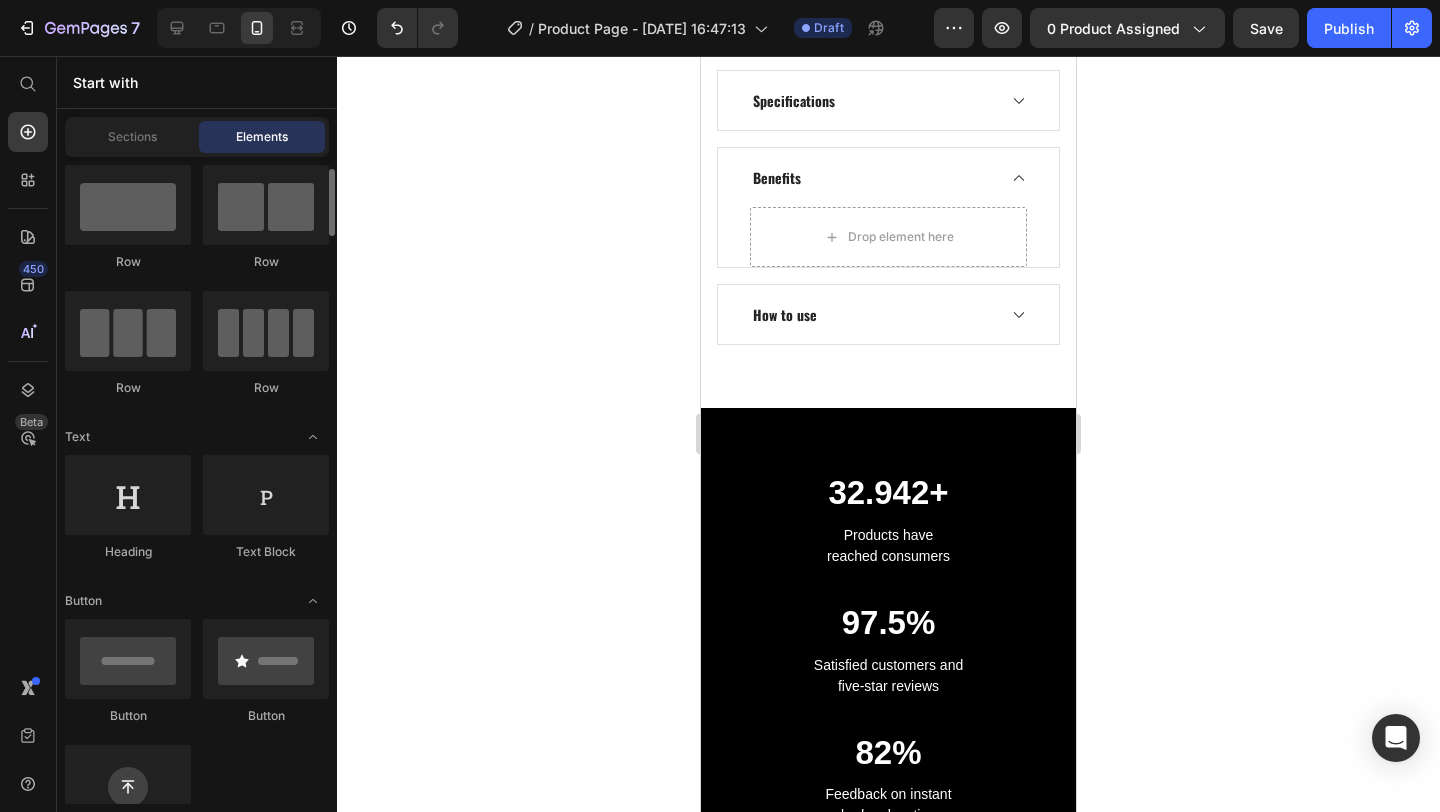 scroll, scrollTop: 44, scrollLeft: 0, axis: vertical 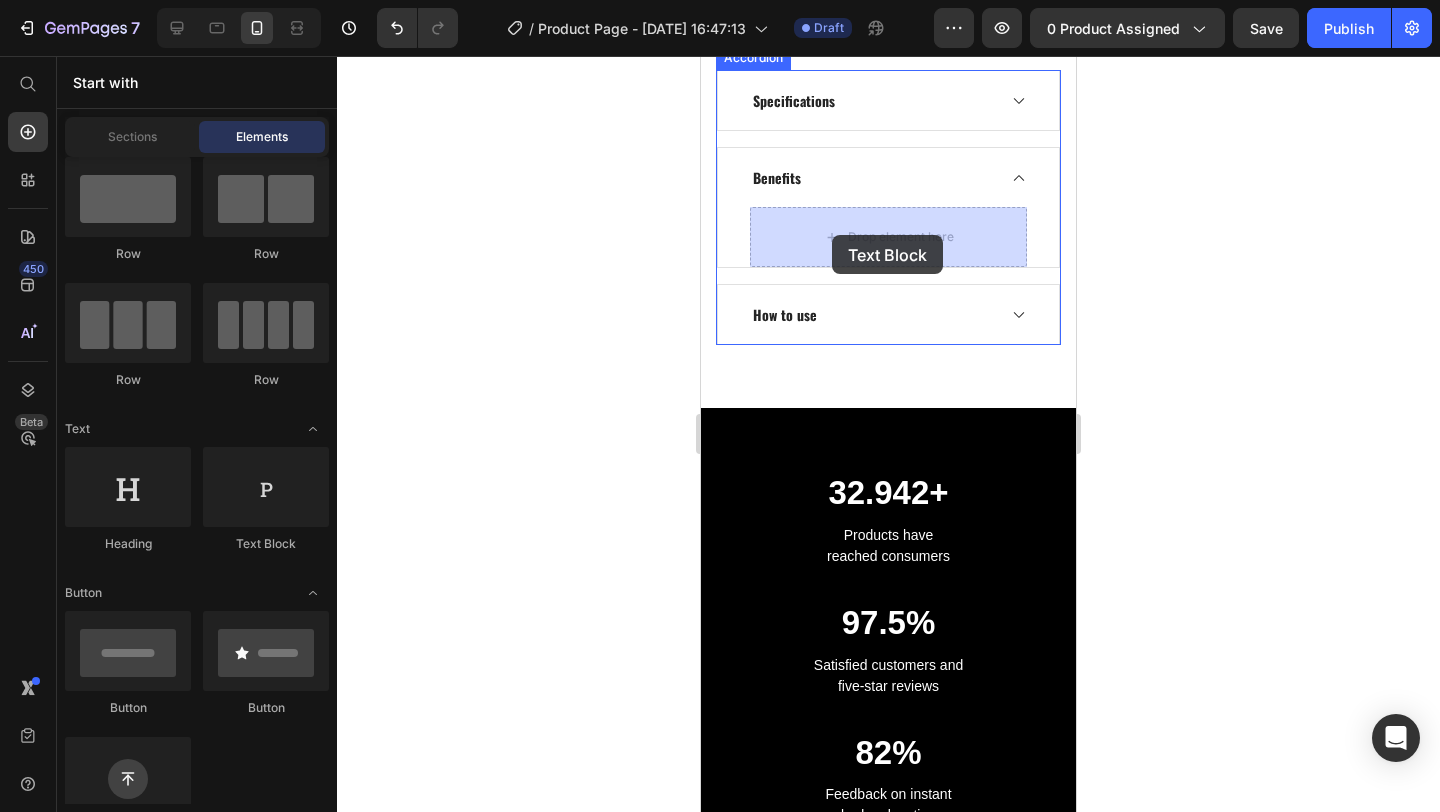 drag, startPoint x: 969, startPoint y: 559, endPoint x: 833, endPoint y: 234, distance: 352.3081 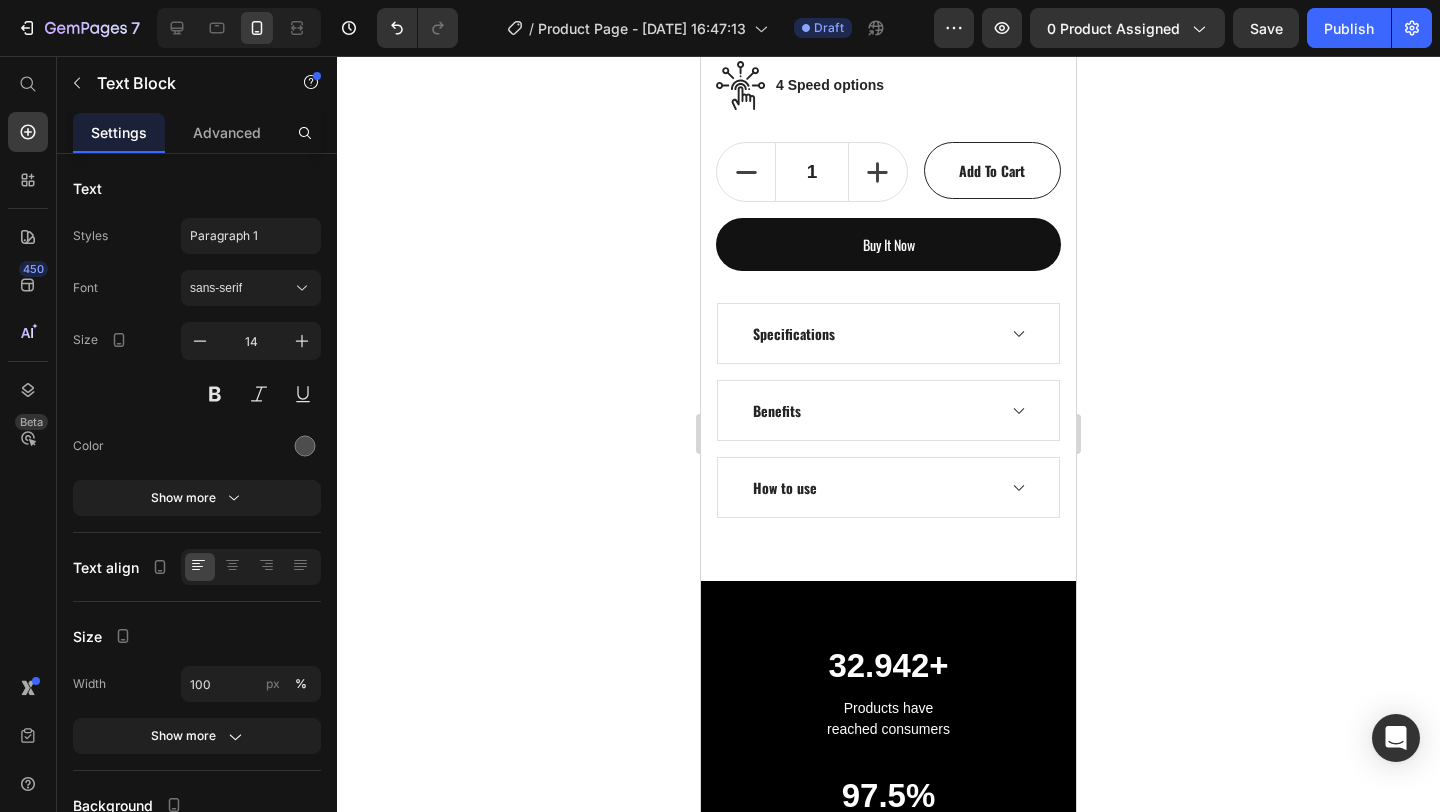 scroll, scrollTop: 1173, scrollLeft: 0, axis: vertical 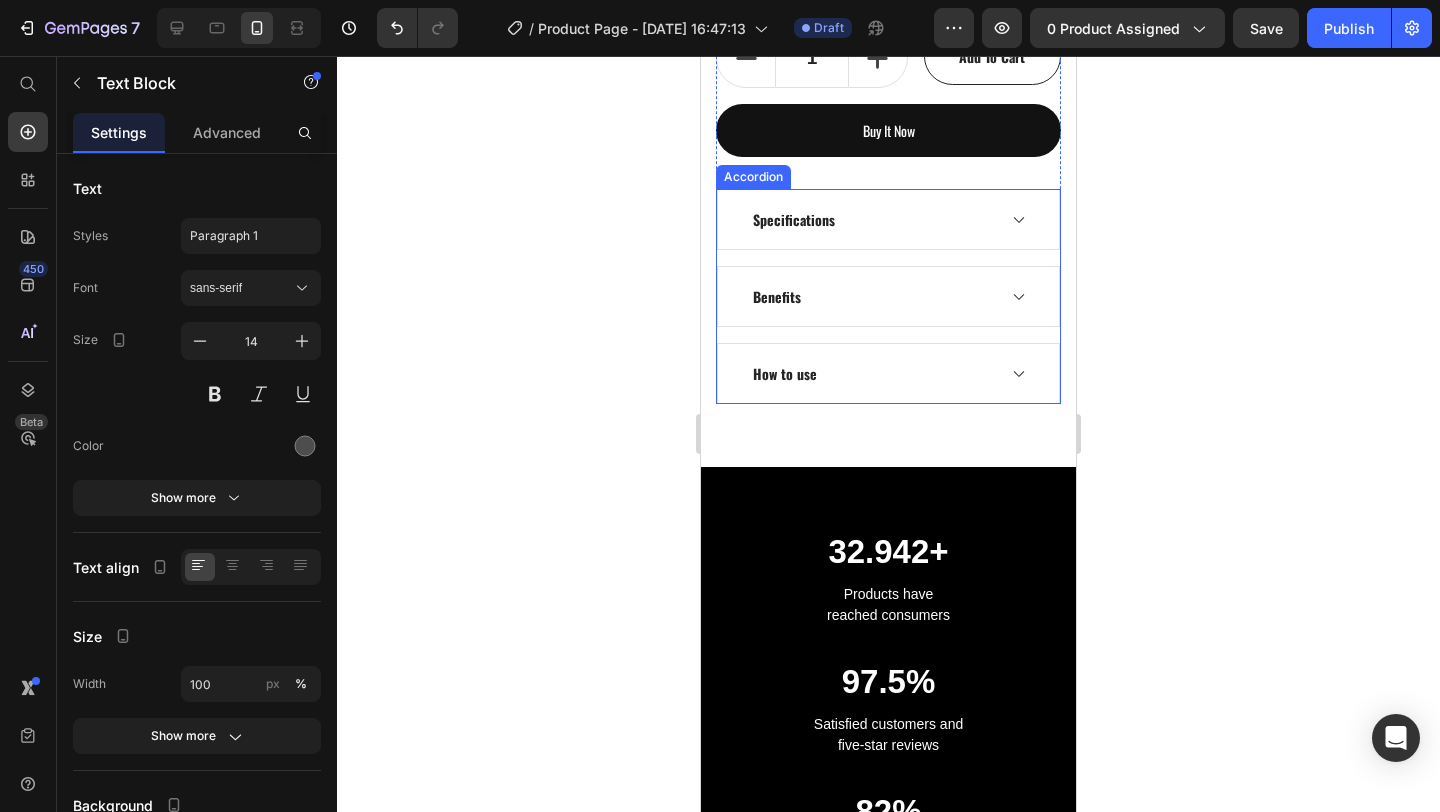 click on "Benefits" at bounding box center (872, 296) 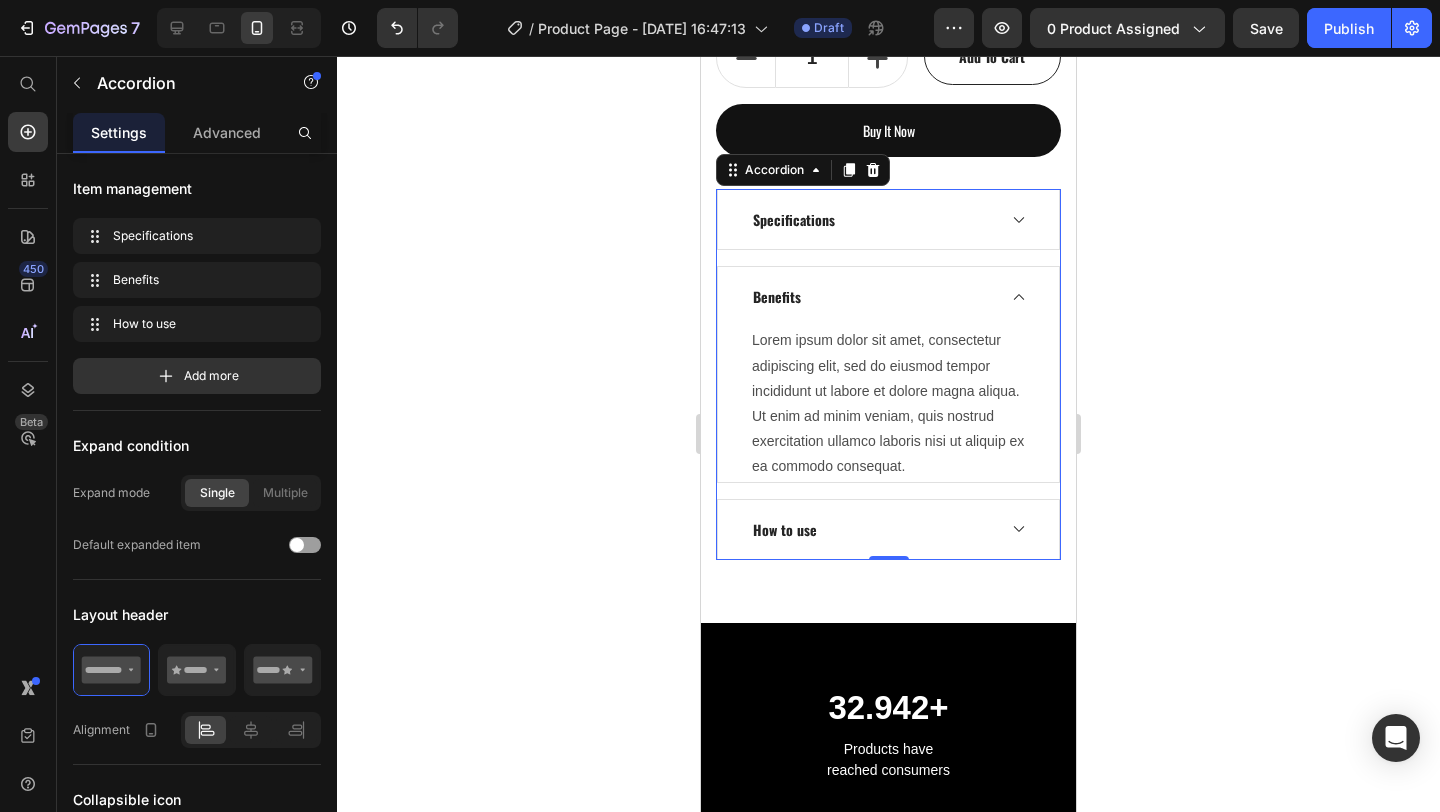 click on "Specifications" at bounding box center [888, 219] 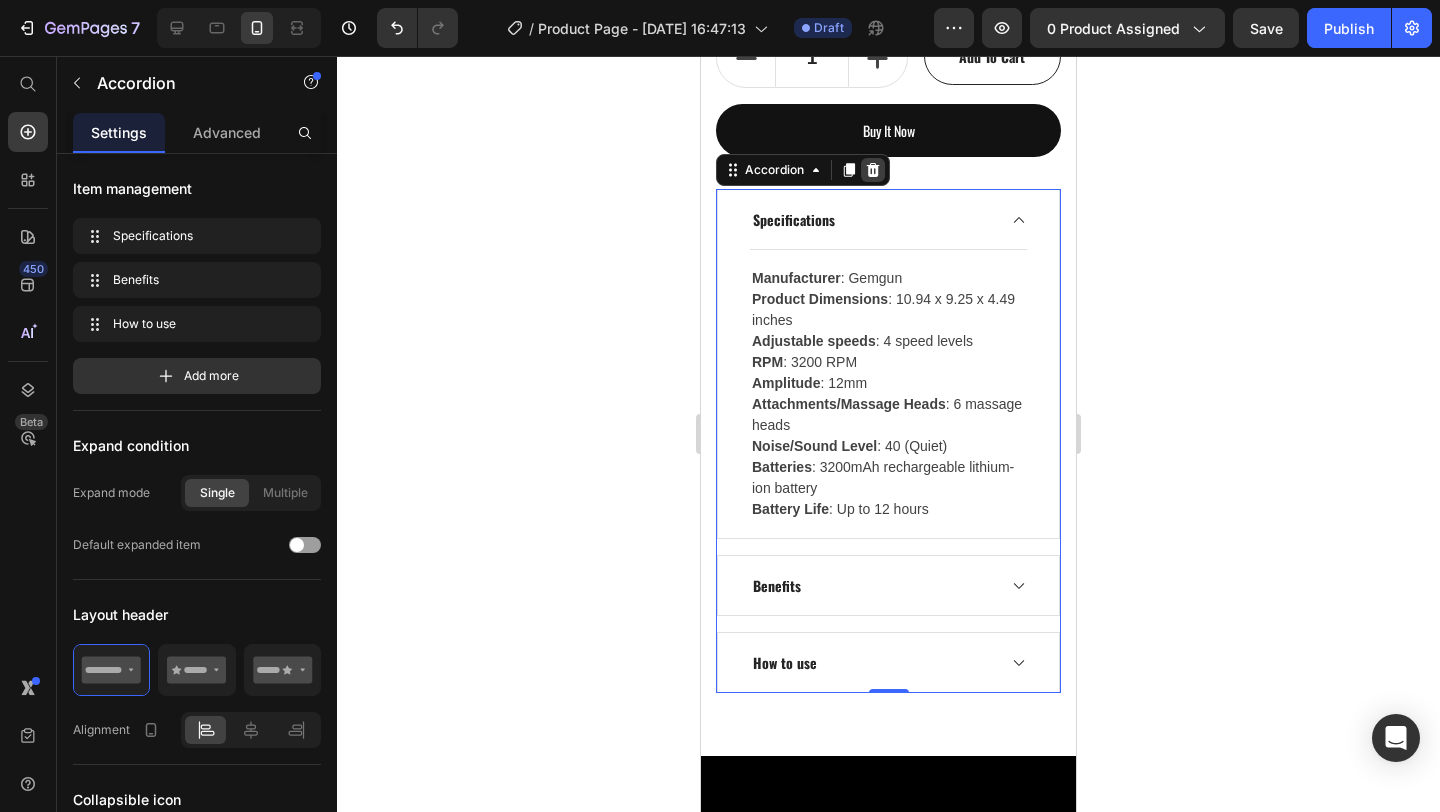 click 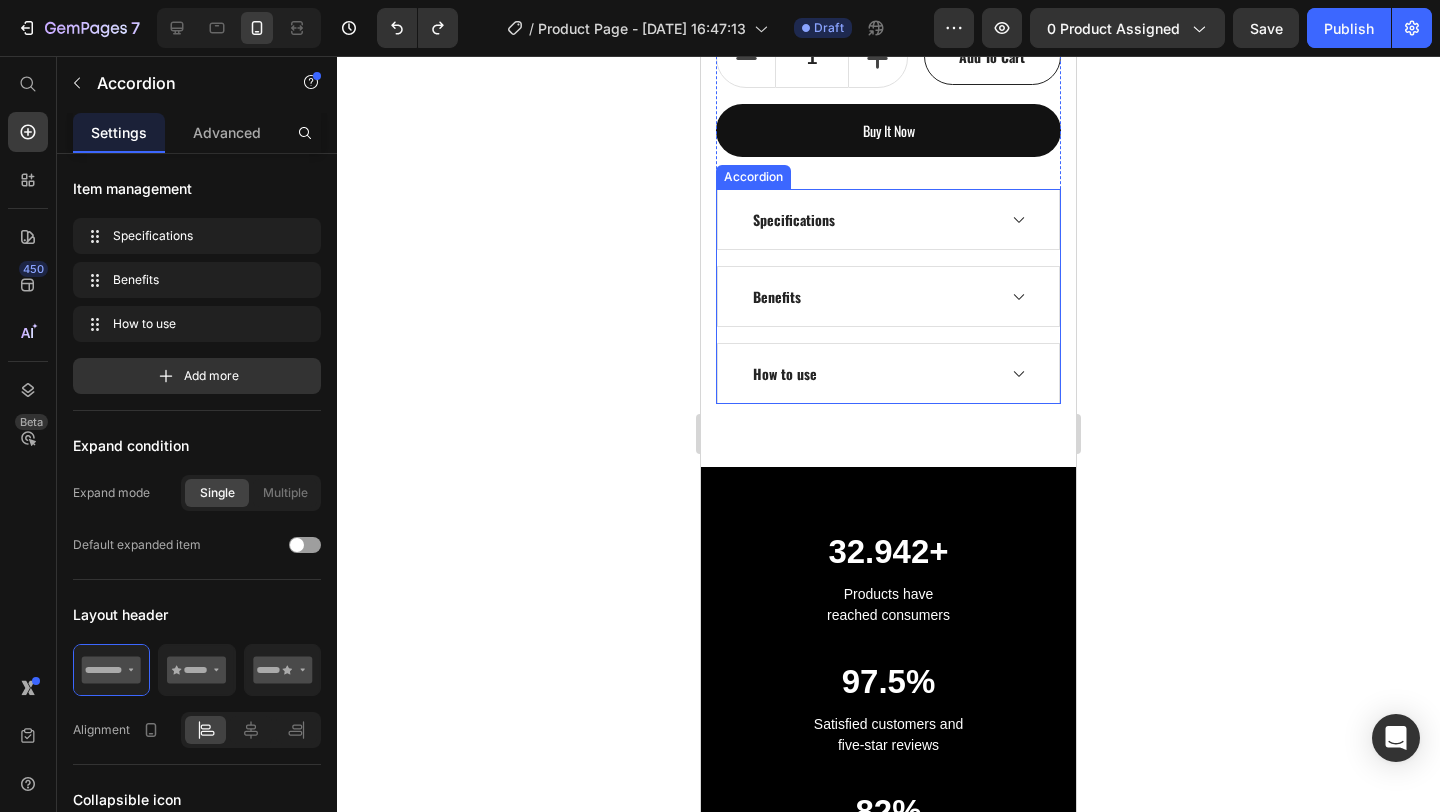 click on "Specifications" at bounding box center (888, 219) 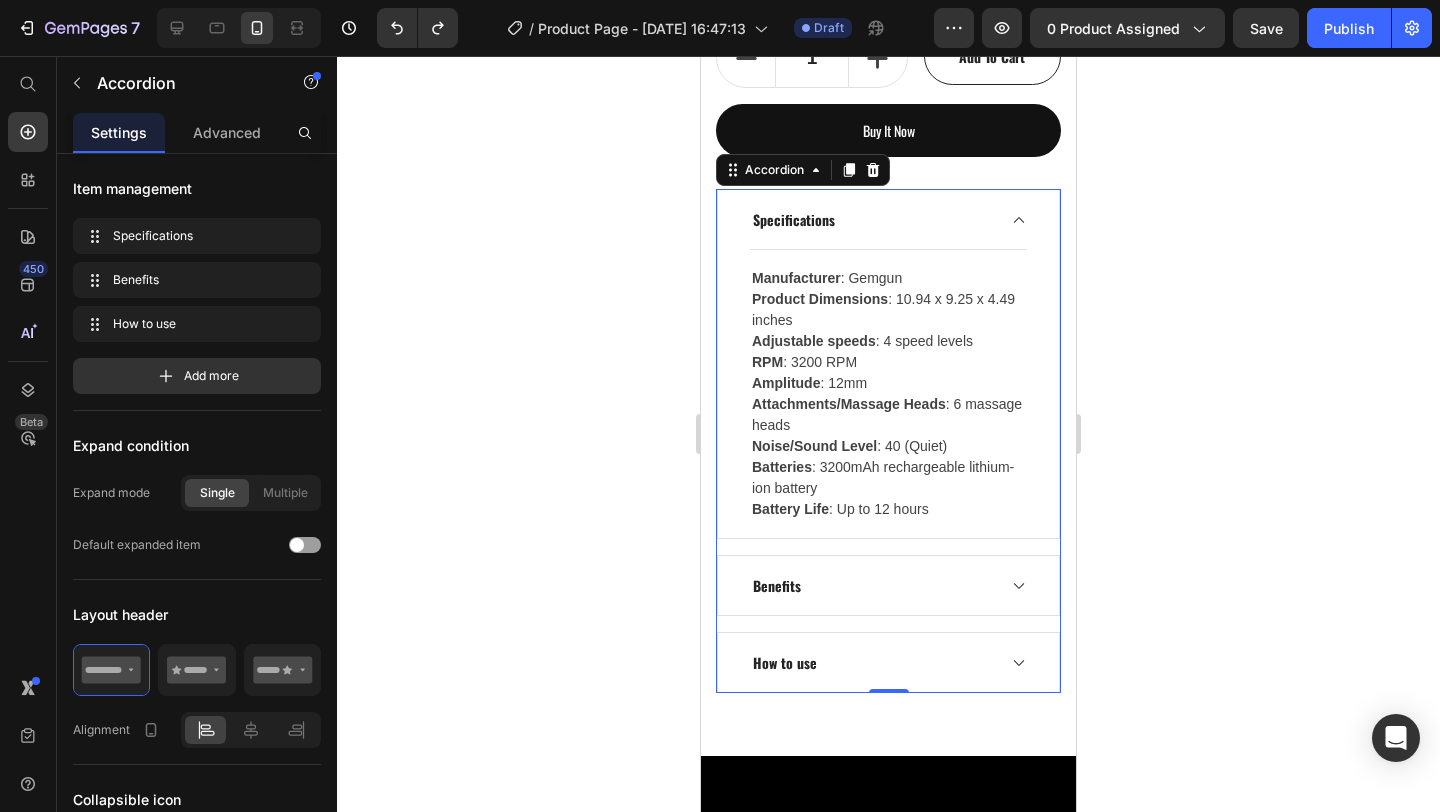 click on "Specifications" at bounding box center (888, 219) 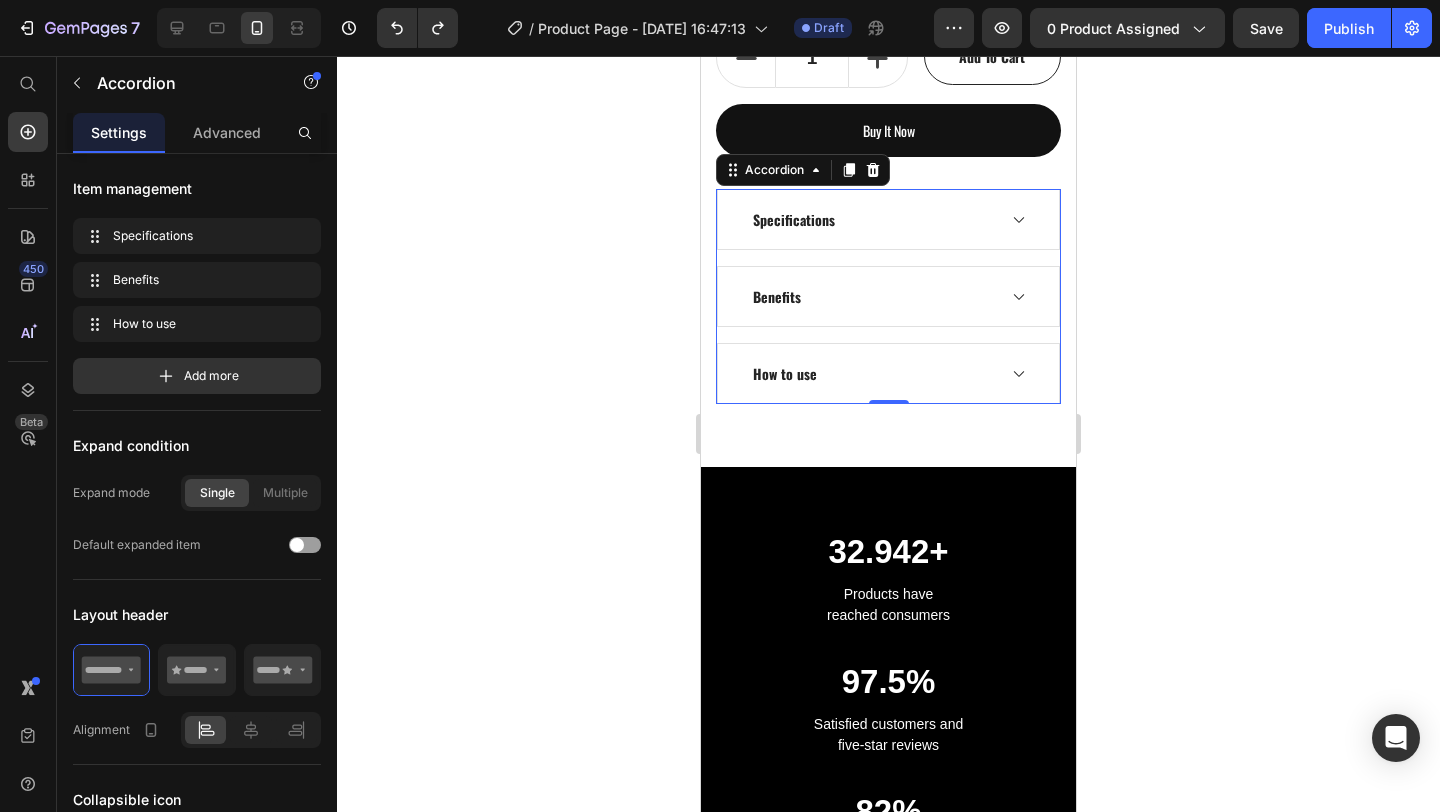 click on "Accordion" at bounding box center [803, 170] 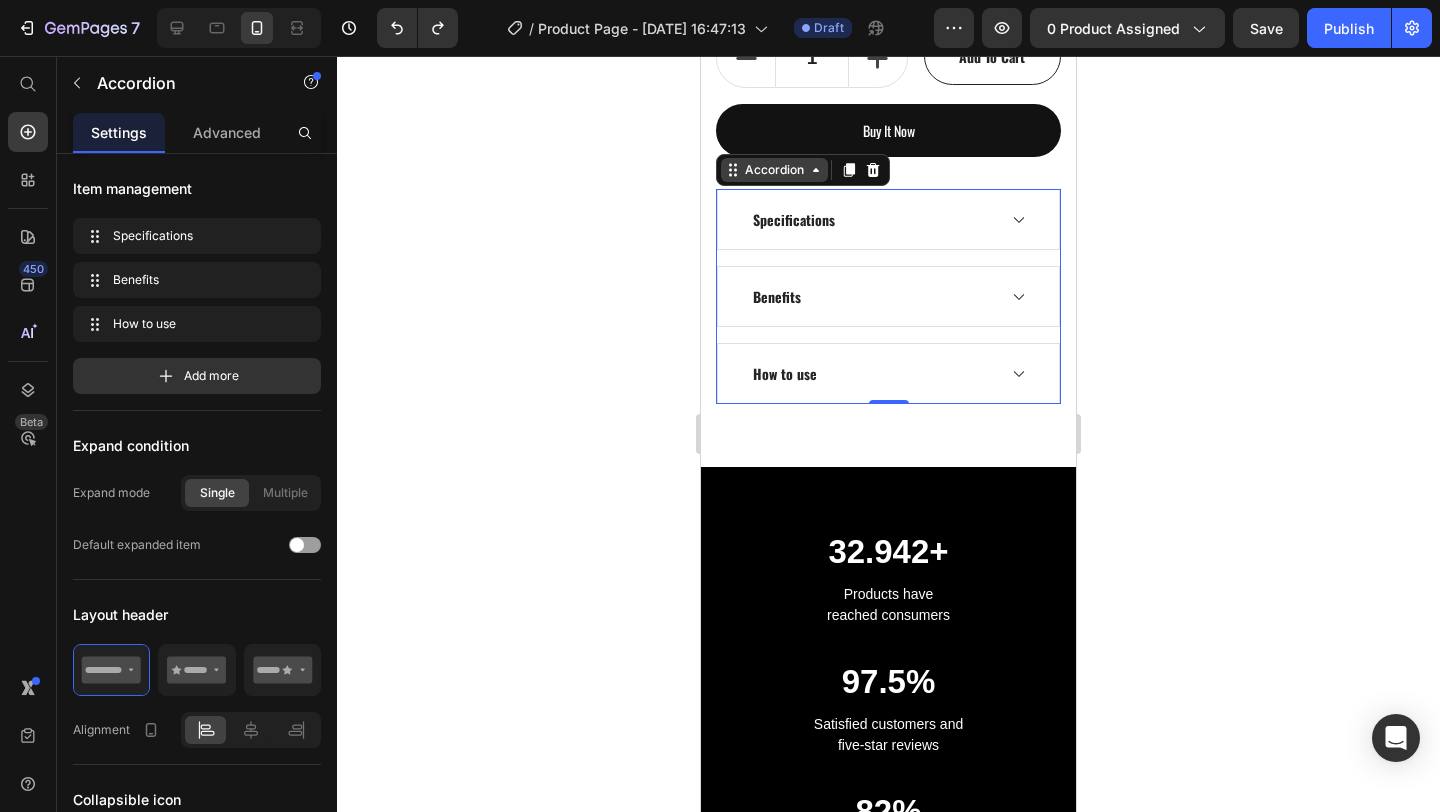 click 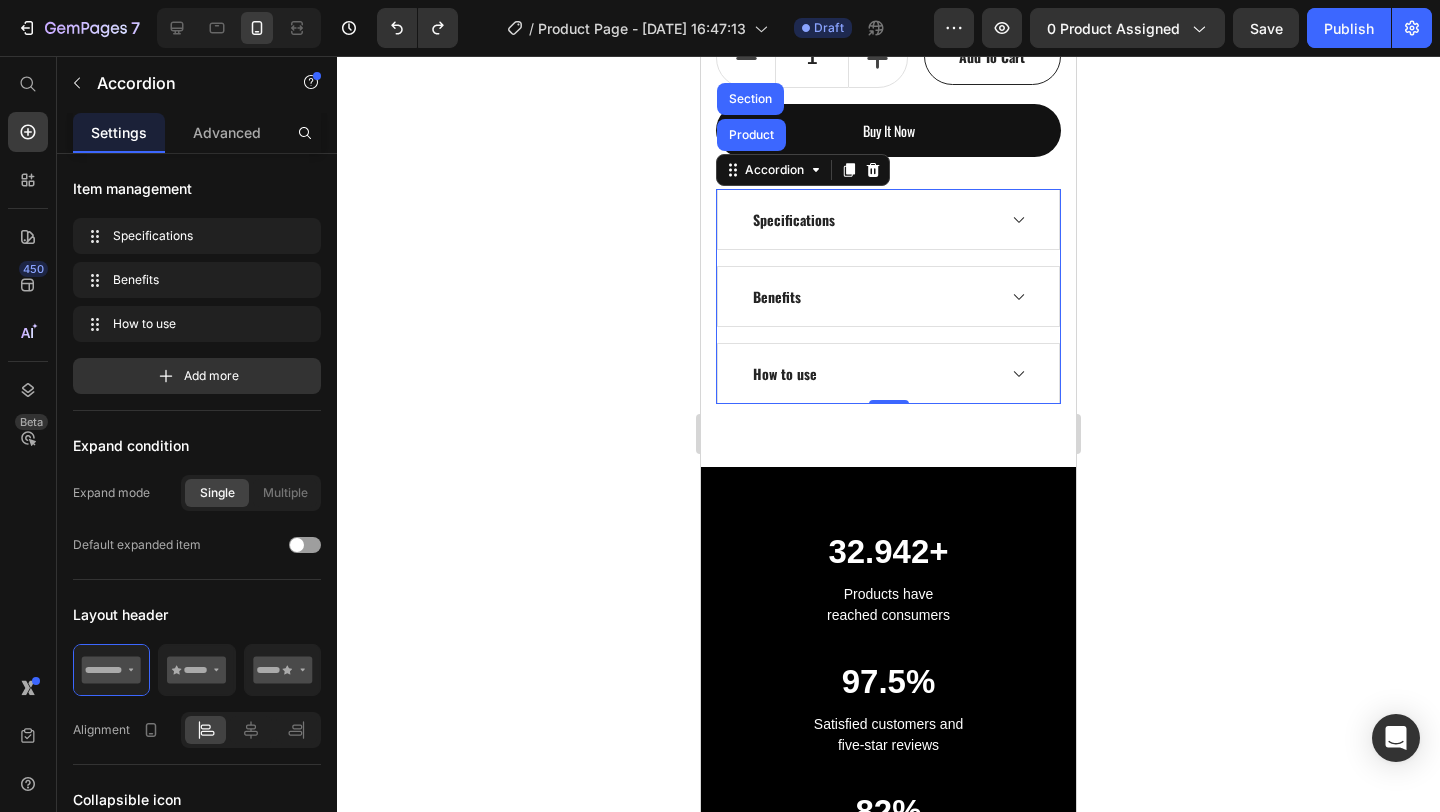click 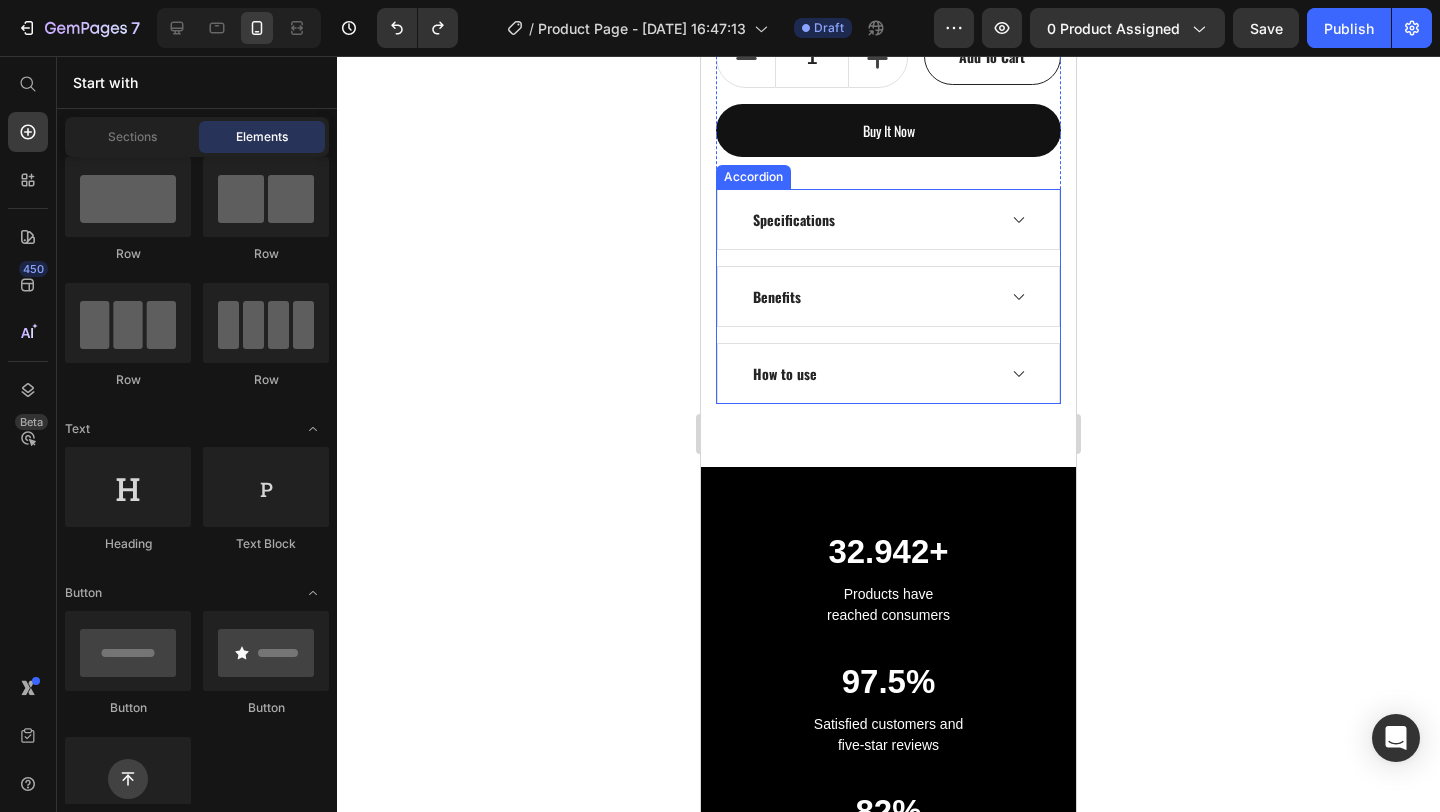 click on "How to use" at bounding box center [872, 373] 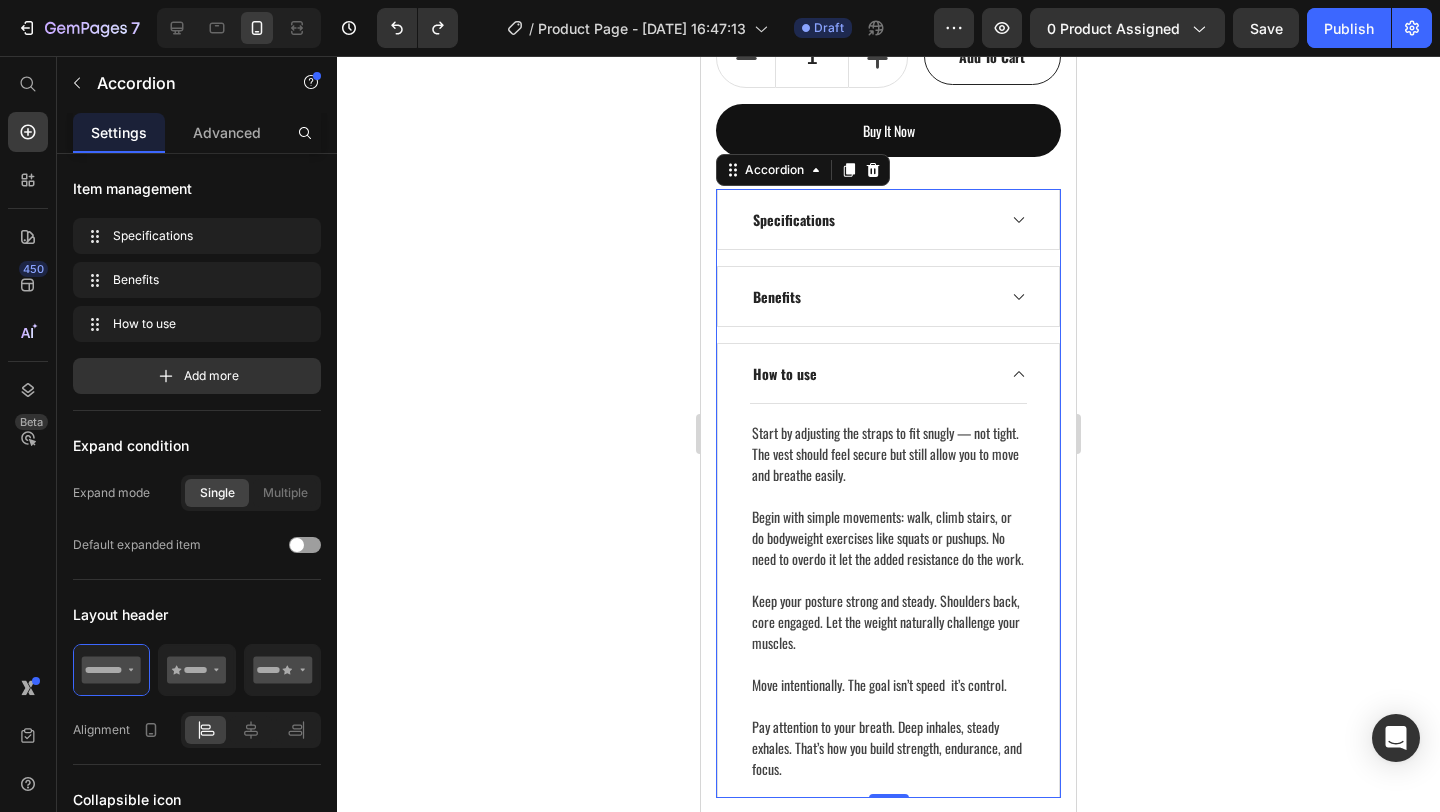 click on "How to use" at bounding box center [872, 373] 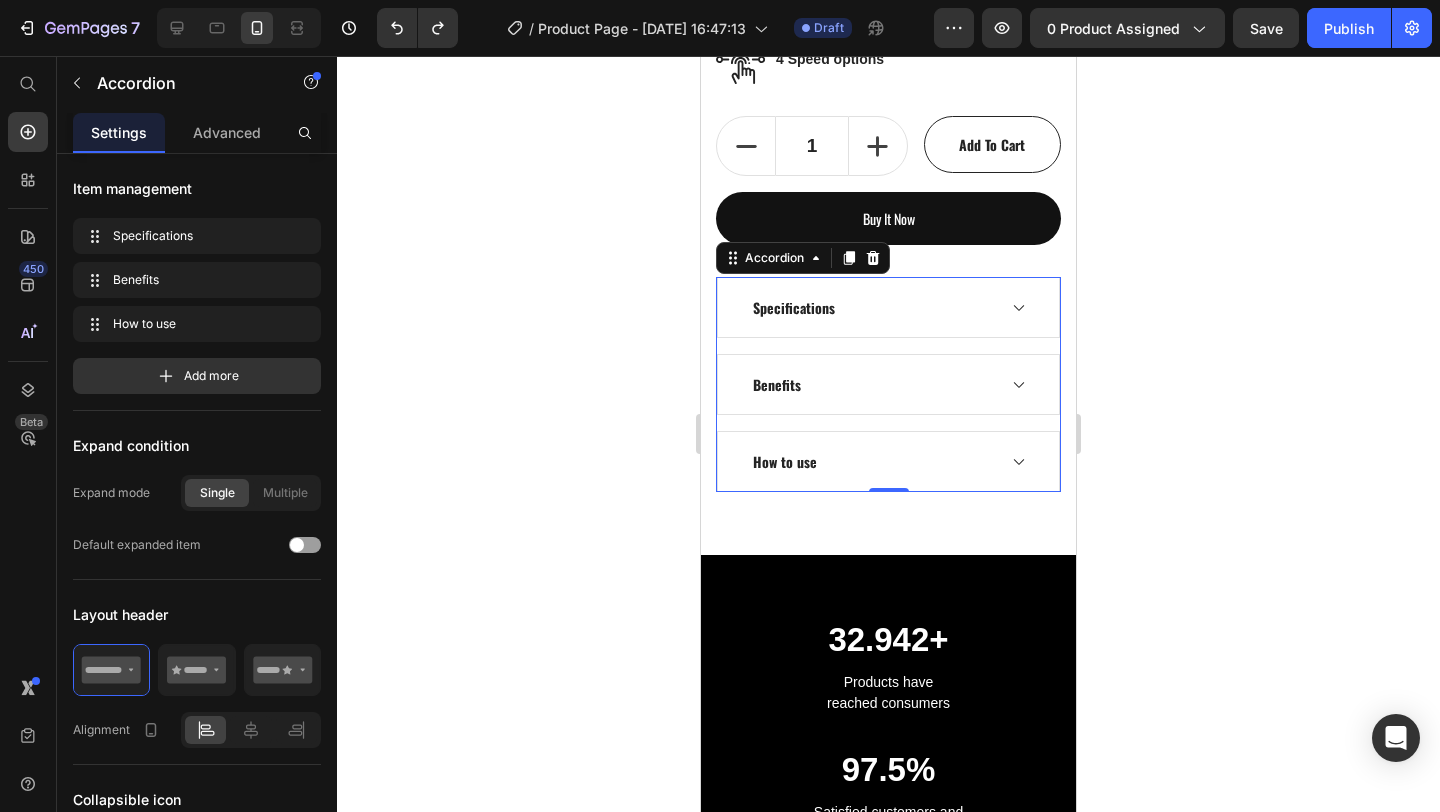 scroll, scrollTop: 1086, scrollLeft: 0, axis: vertical 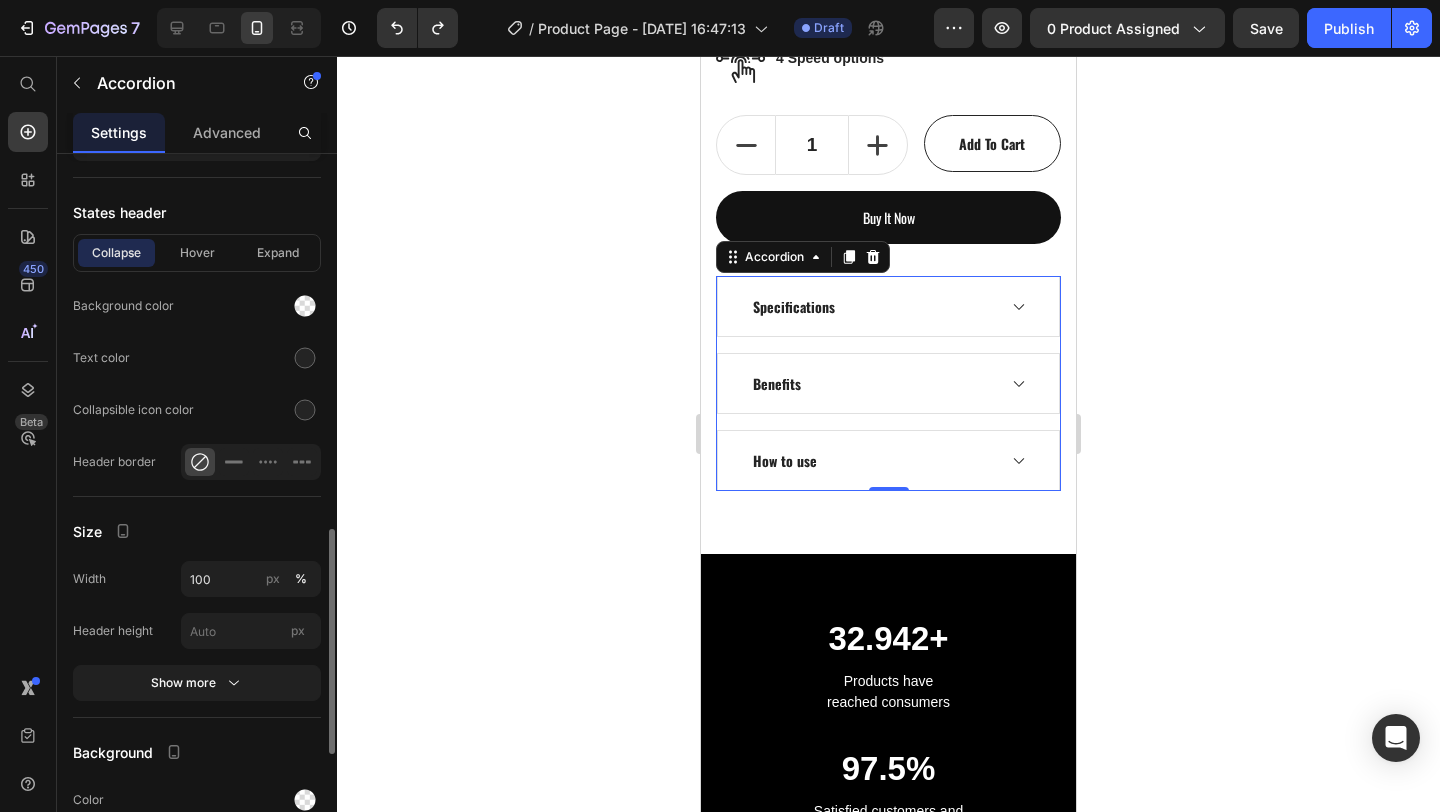 click 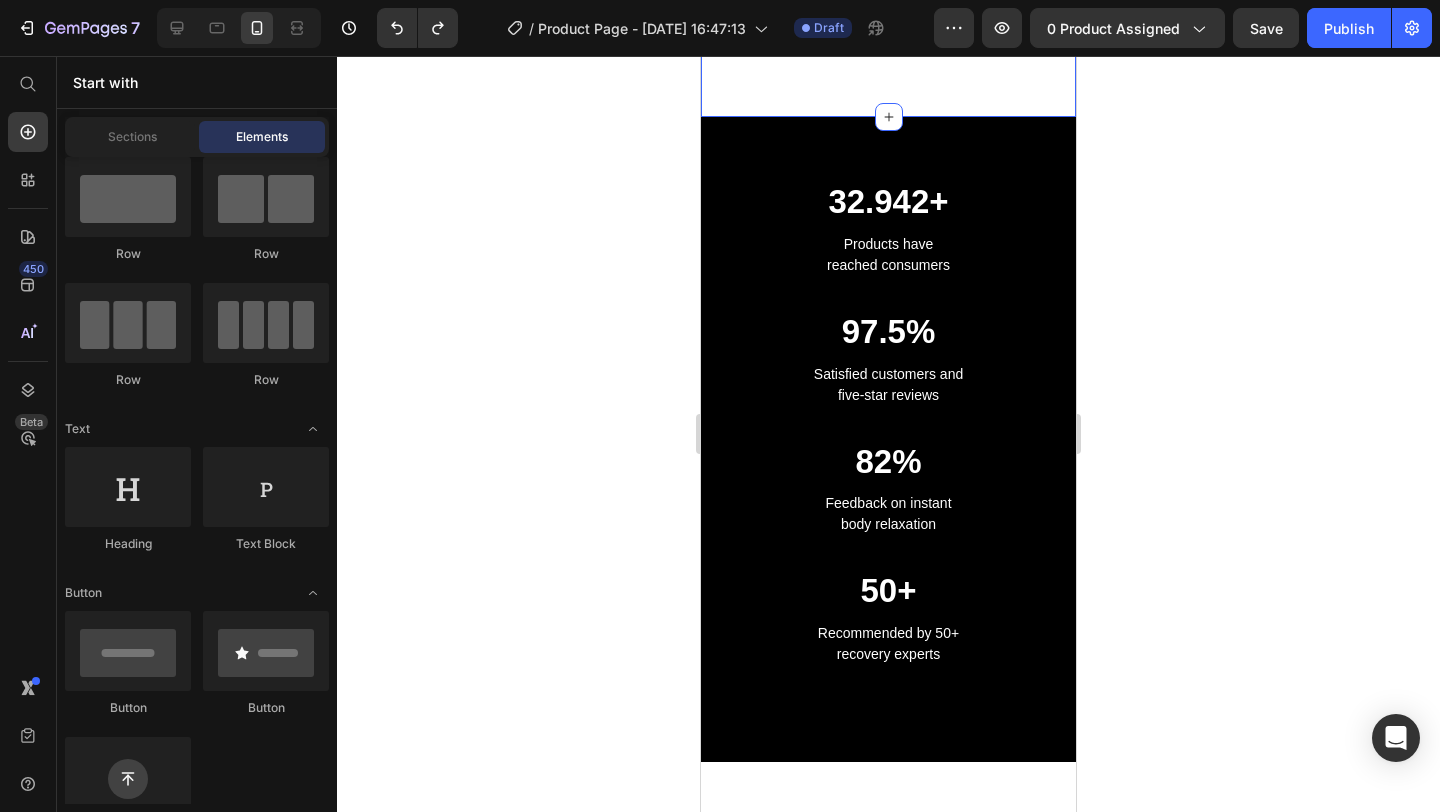 scroll, scrollTop: 1536, scrollLeft: 0, axis: vertical 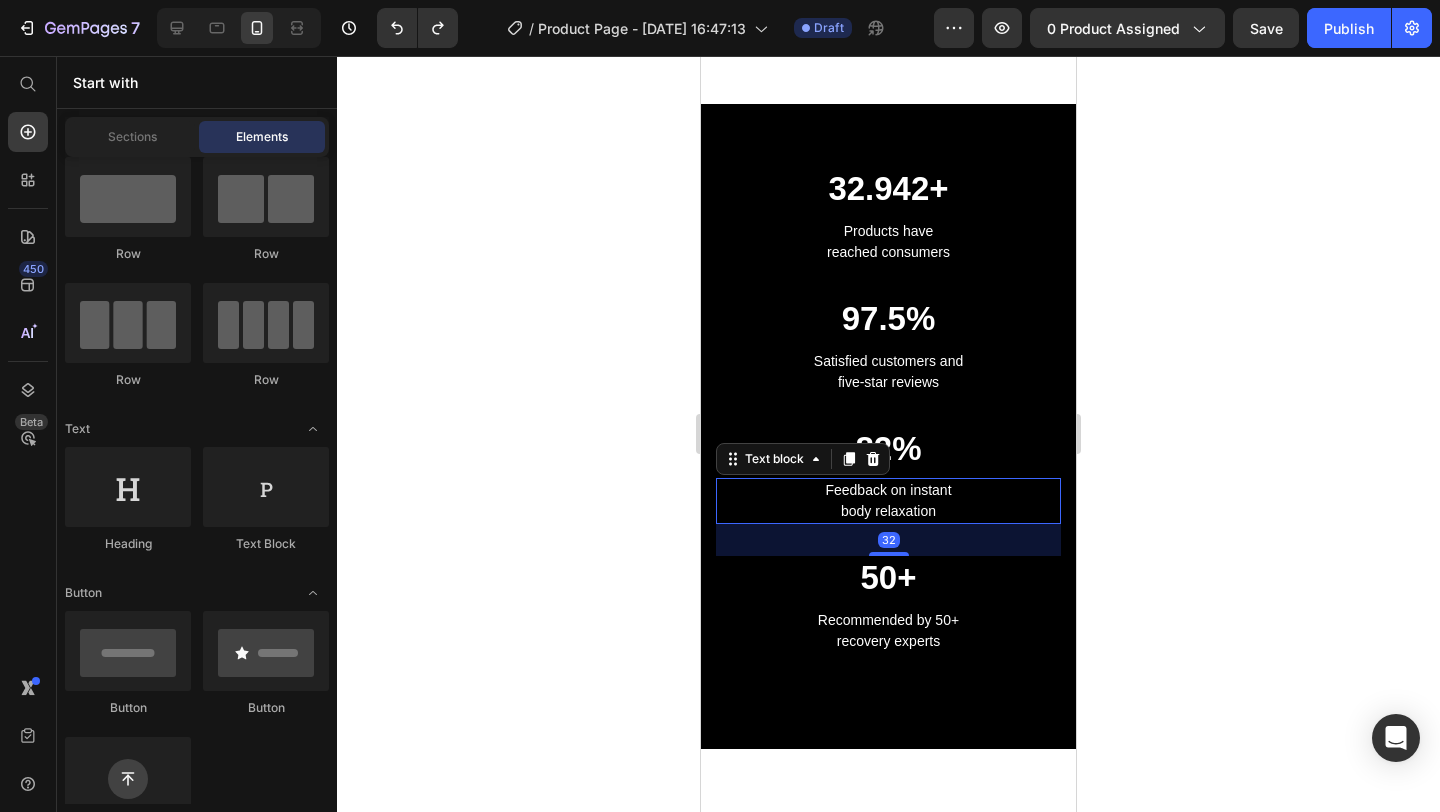 click on "Feedback on instant body relaxation" at bounding box center [888, 501] 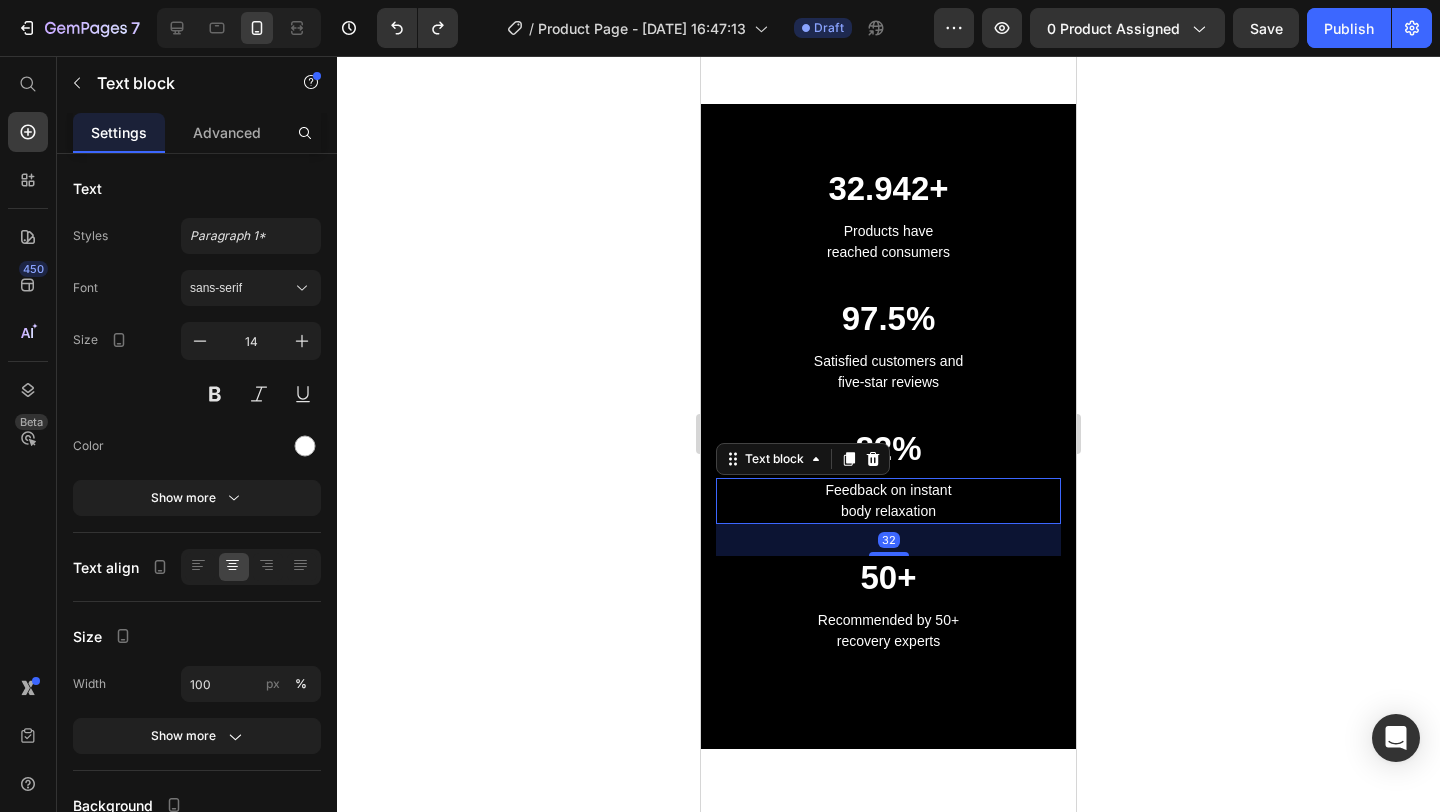 click on "Feedback on instant body relaxation" at bounding box center (888, 501) 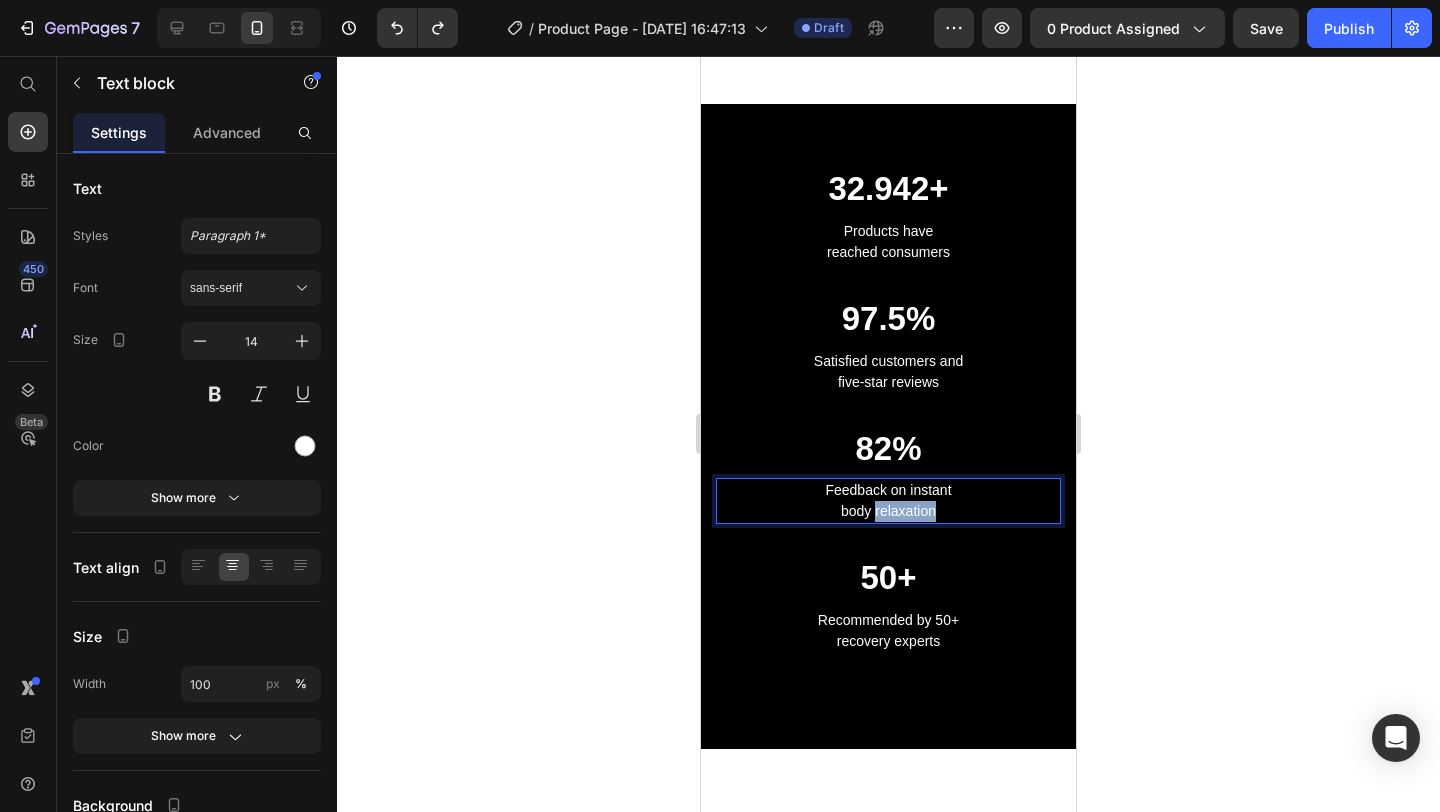 click on "Feedback on instant body relaxation" at bounding box center (888, 501) 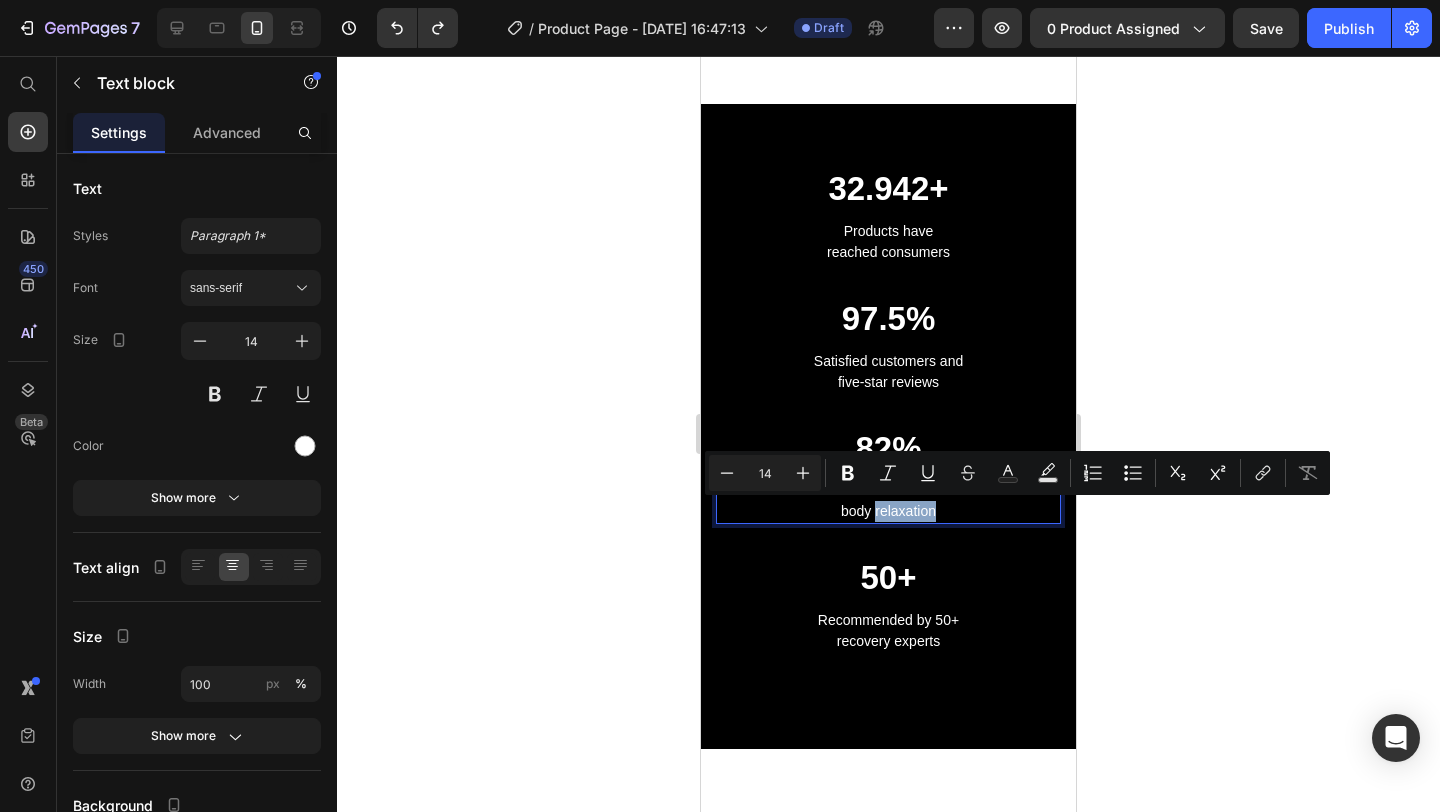 click on "Feedback on instant body relaxation" at bounding box center [888, 501] 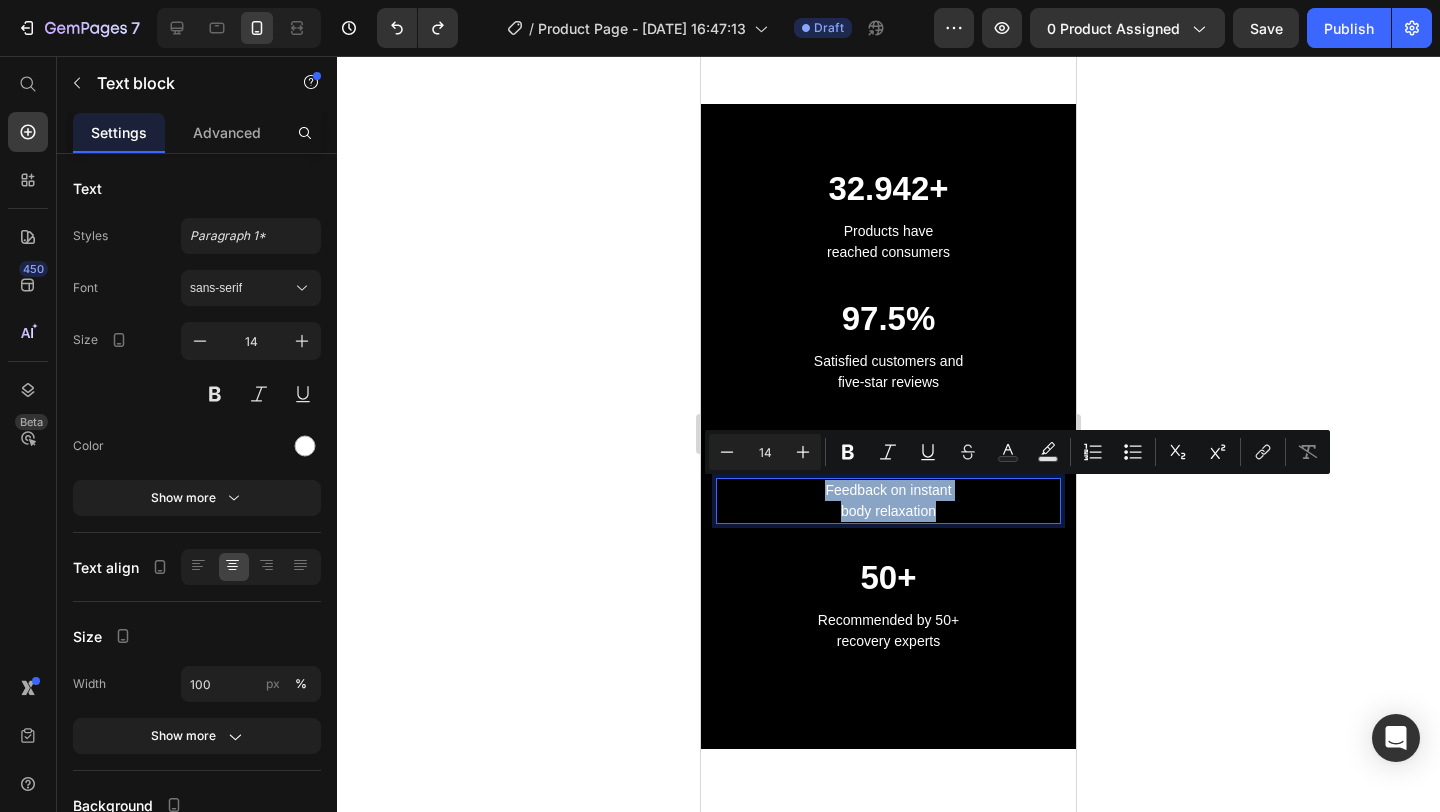 drag, startPoint x: 940, startPoint y: 509, endPoint x: 811, endPoint y: 493, distance: 129.98846 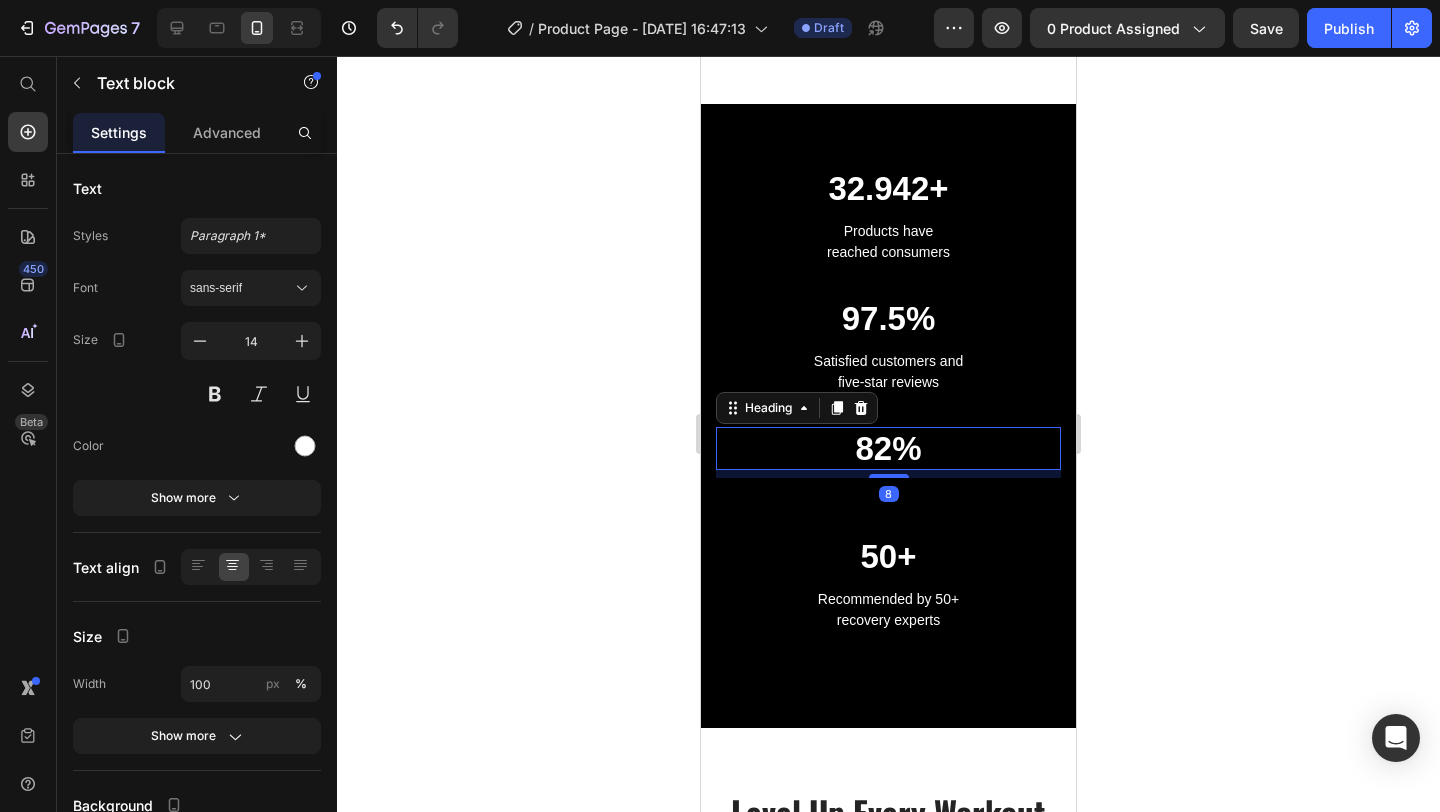 click on "82%" at bounding box center [888, 449] 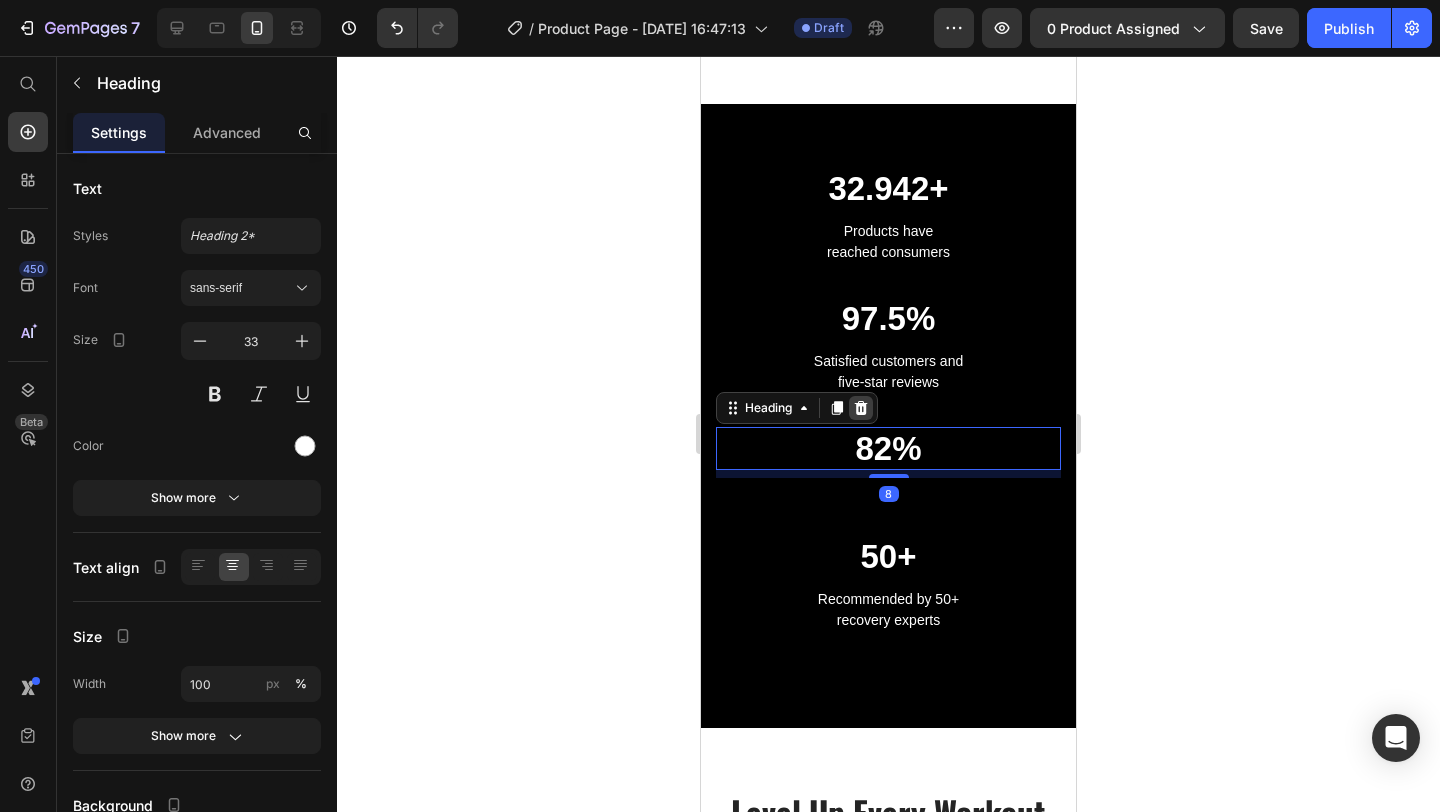 click 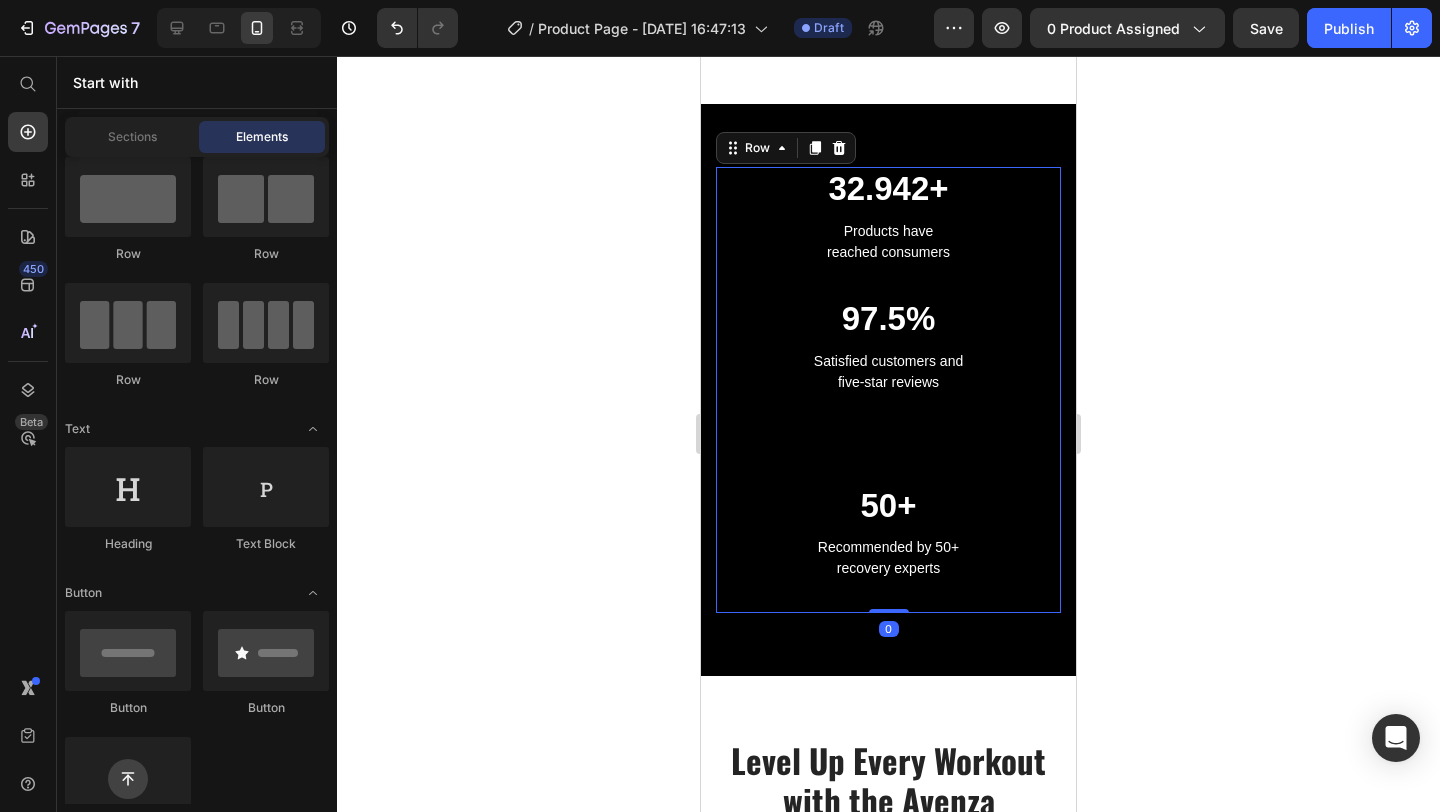 click on "Text block" at bounding box center (888, 455) 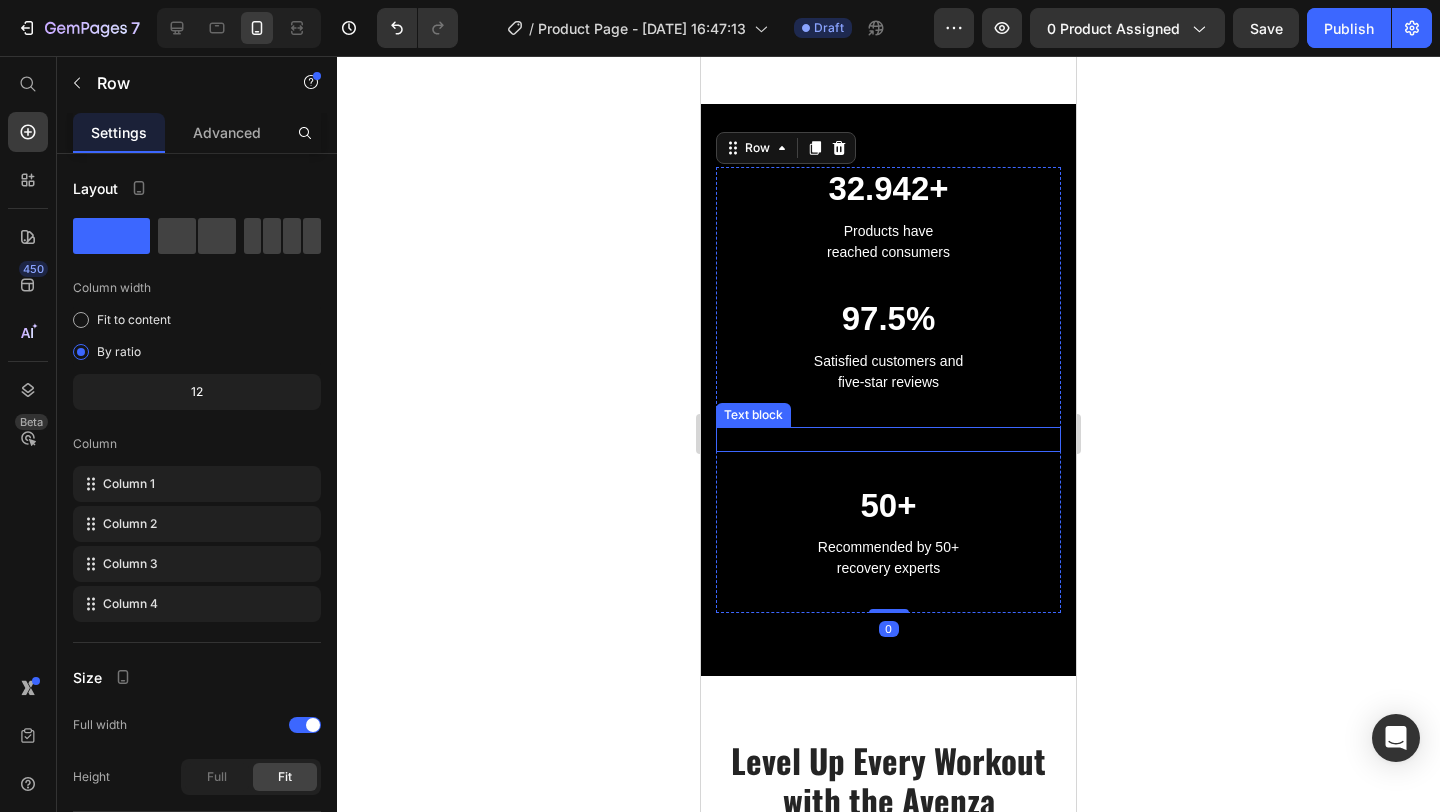 click at bounding box center [888, 439] 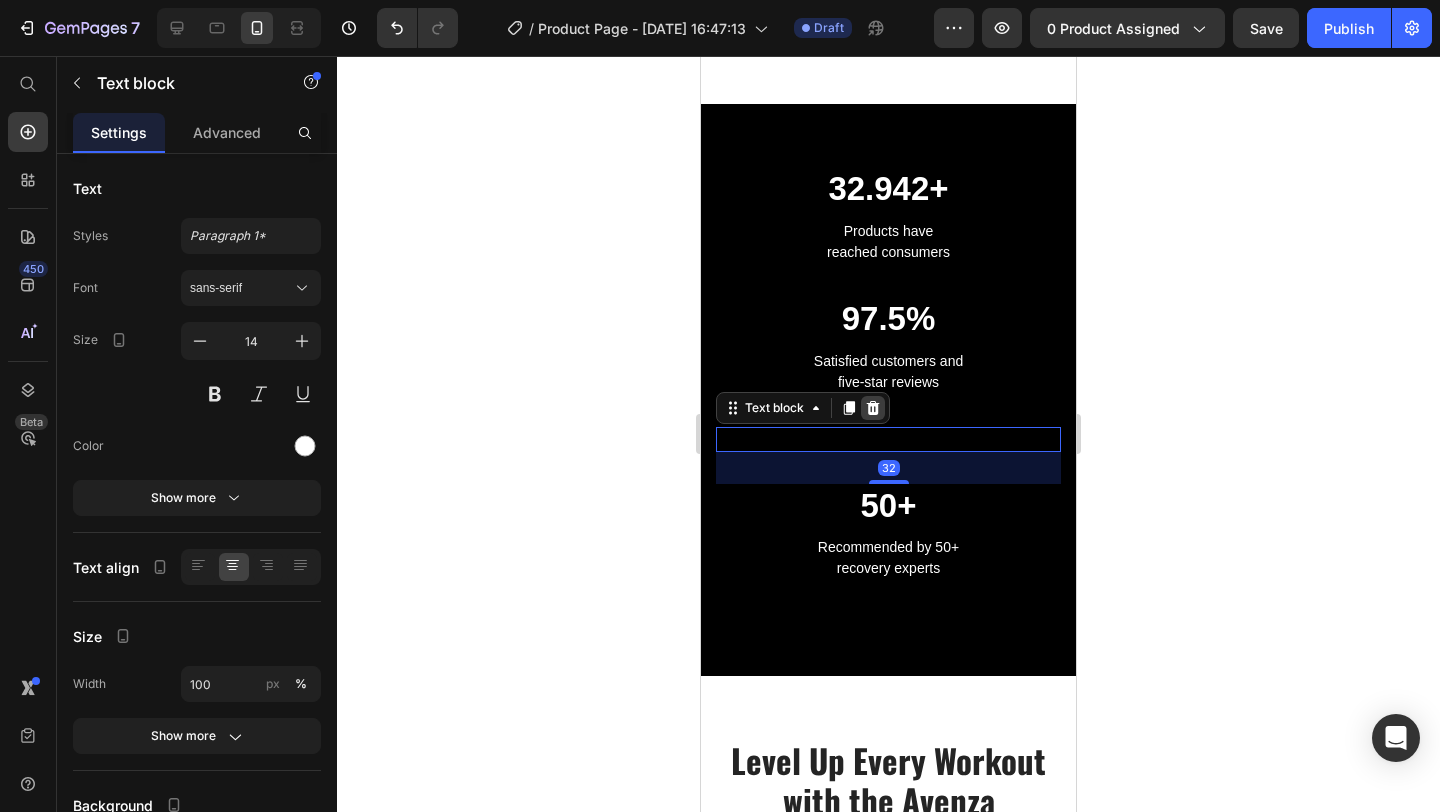 click at bounding box center (873, 408) 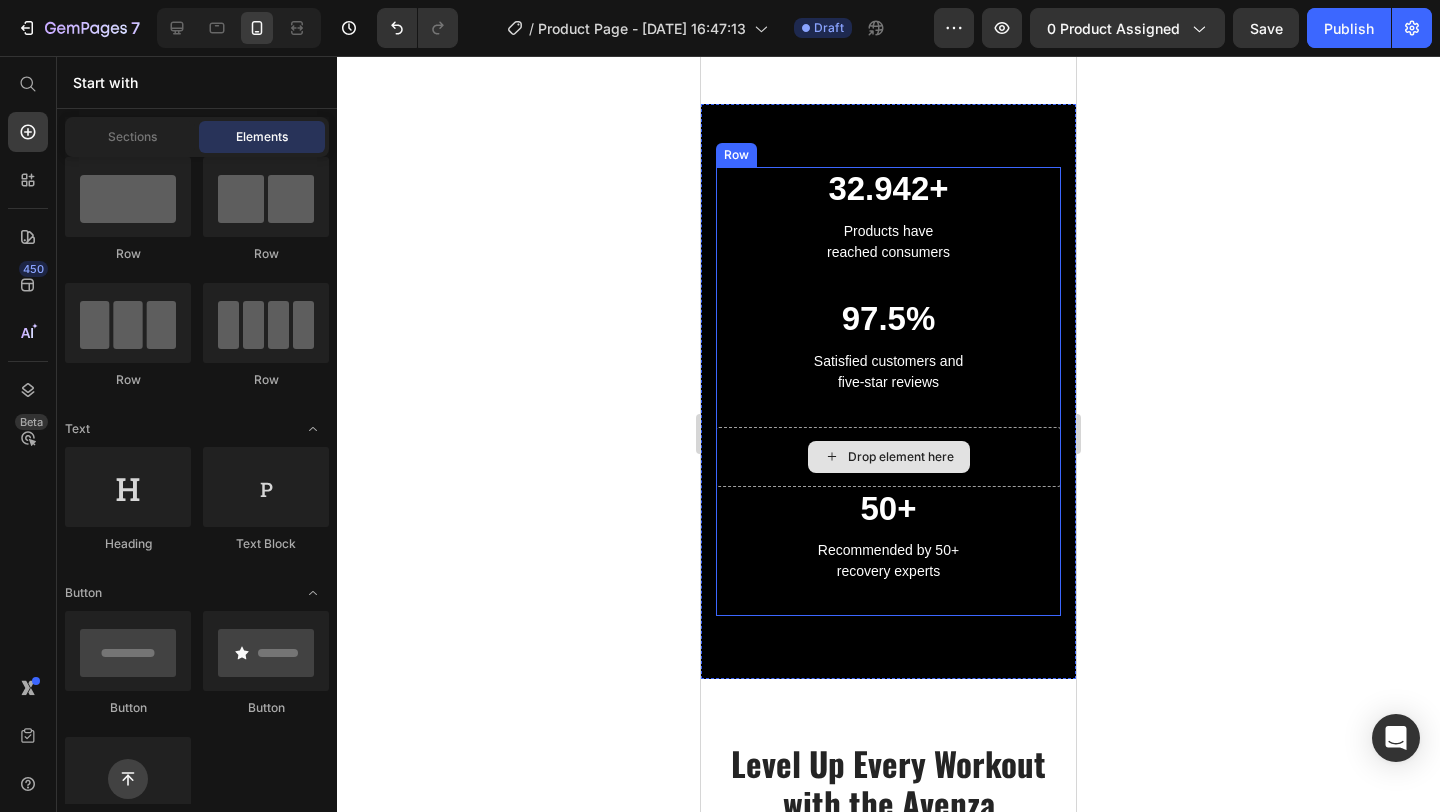 click on "Drop element here" at bounding box center (889, 457) 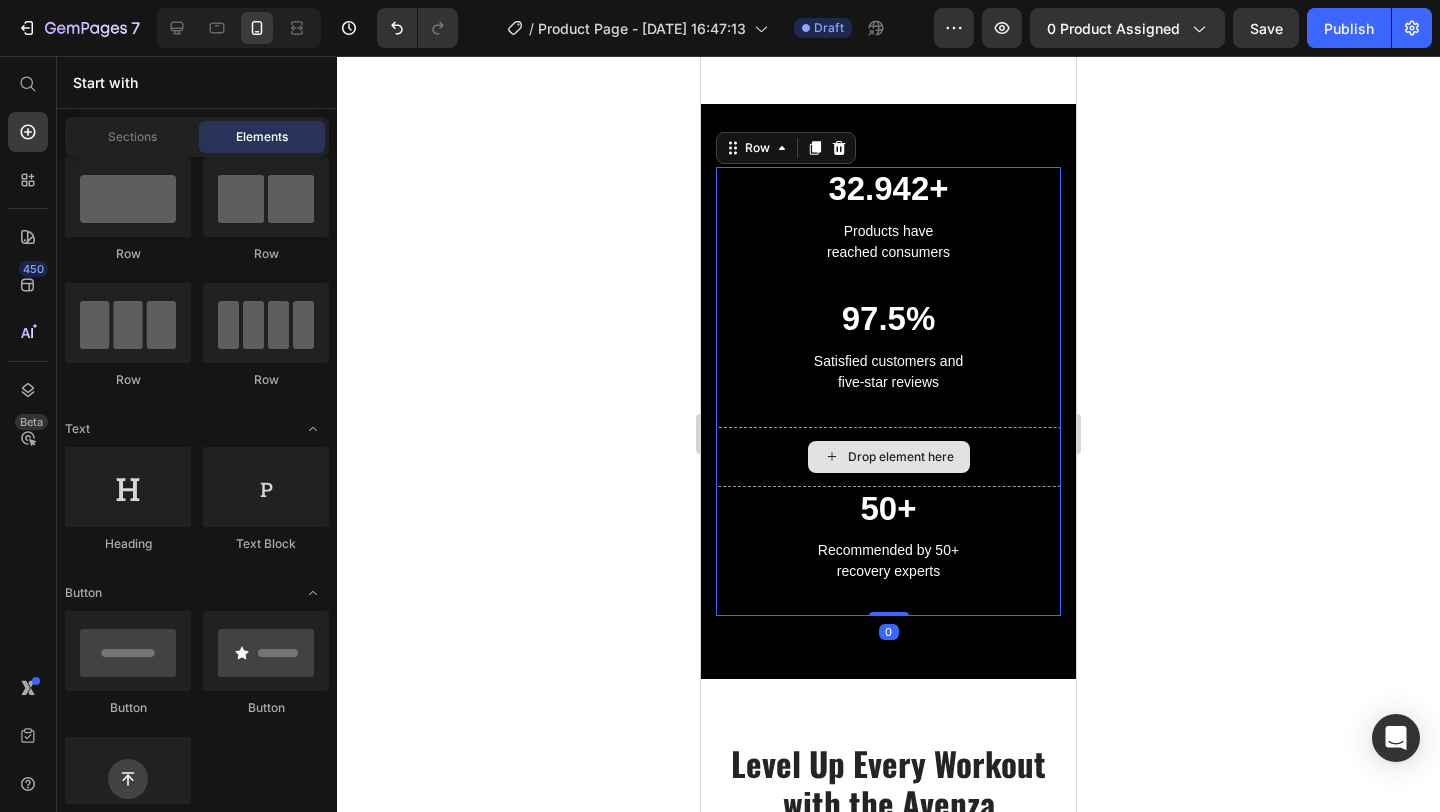 click on "Drop element here" at bounding box center [888, 457] 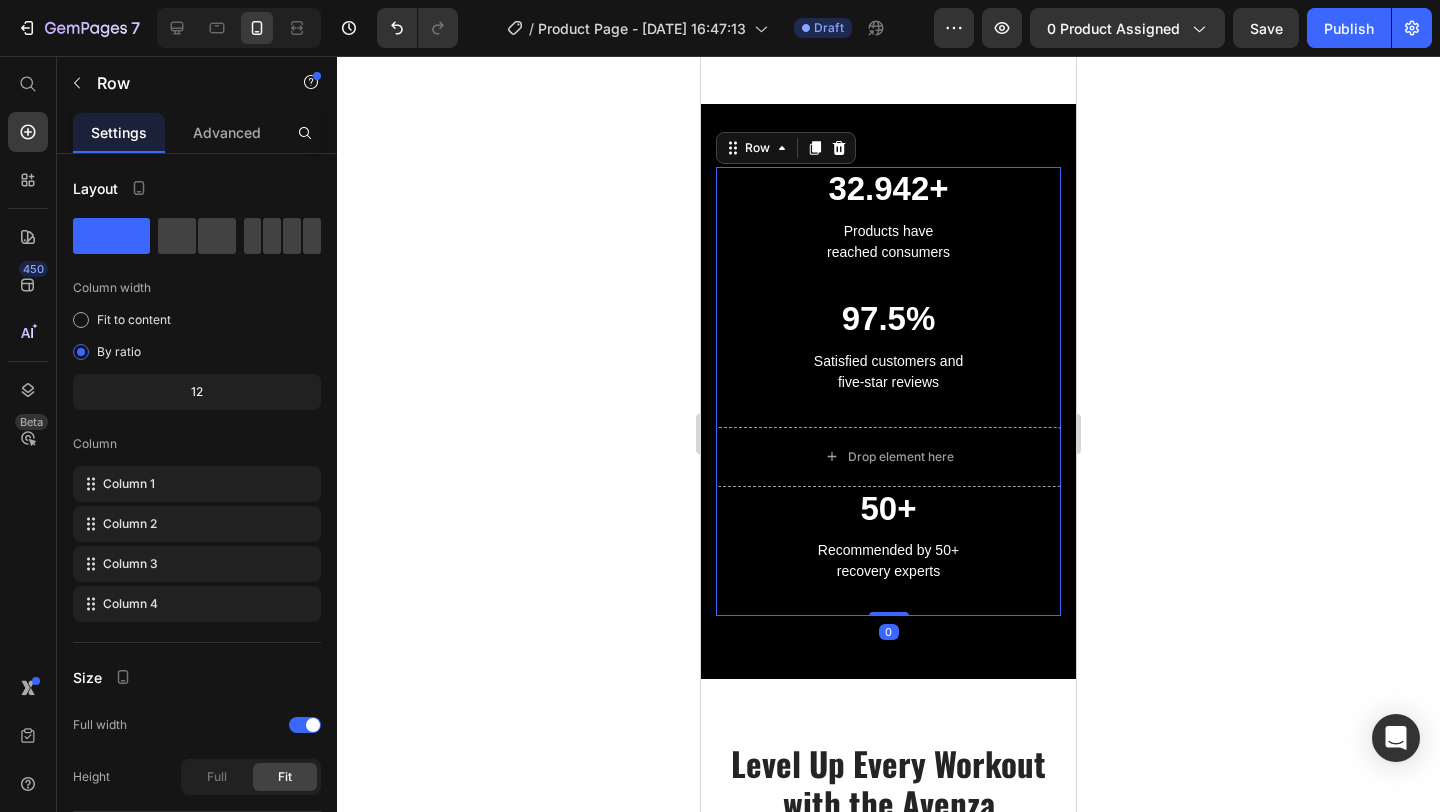 click on "97.5% Heading Satisfied customers and five-star reviews Text block" at bounding box center [888, 362] 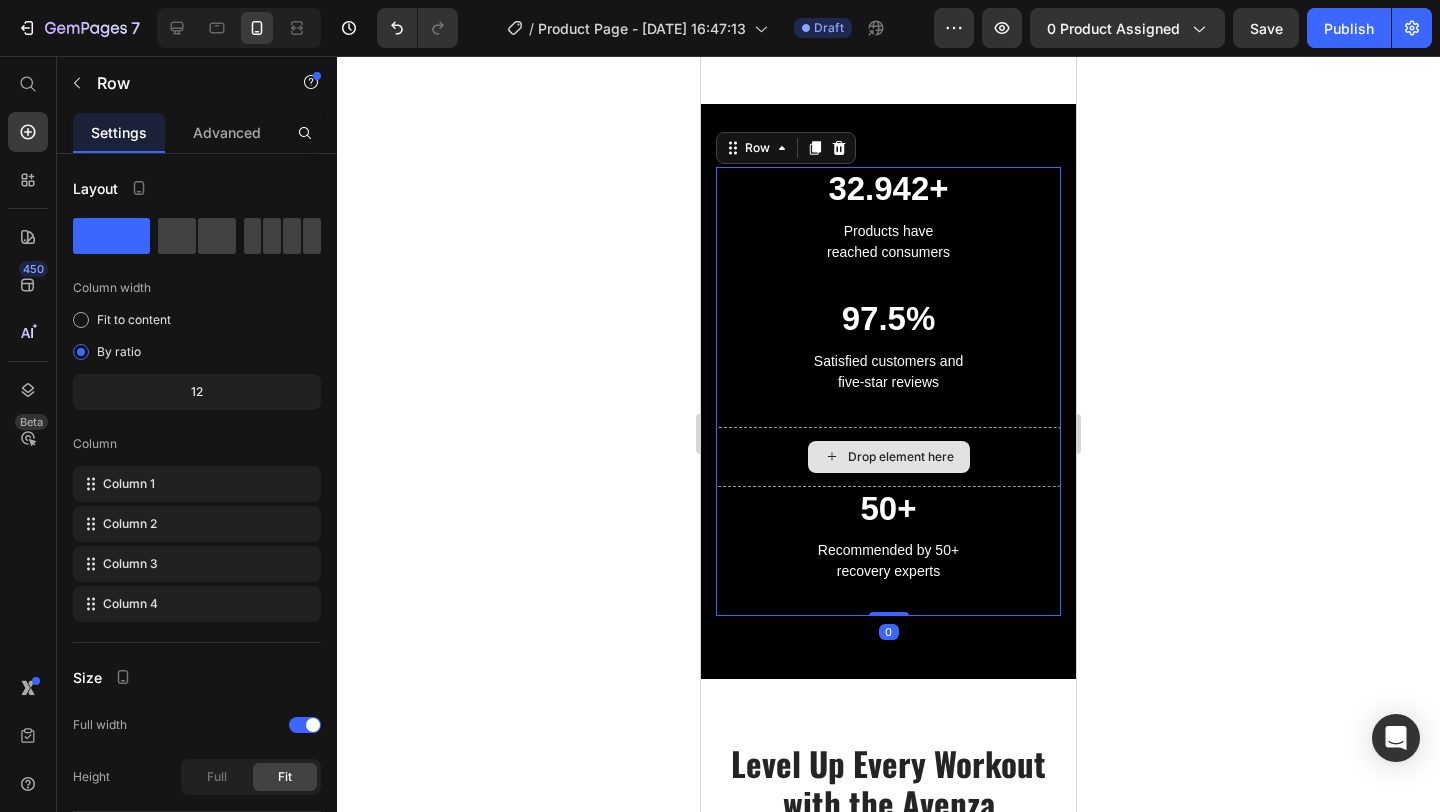 click on "Drop element here" at bounding box center [888, 457] 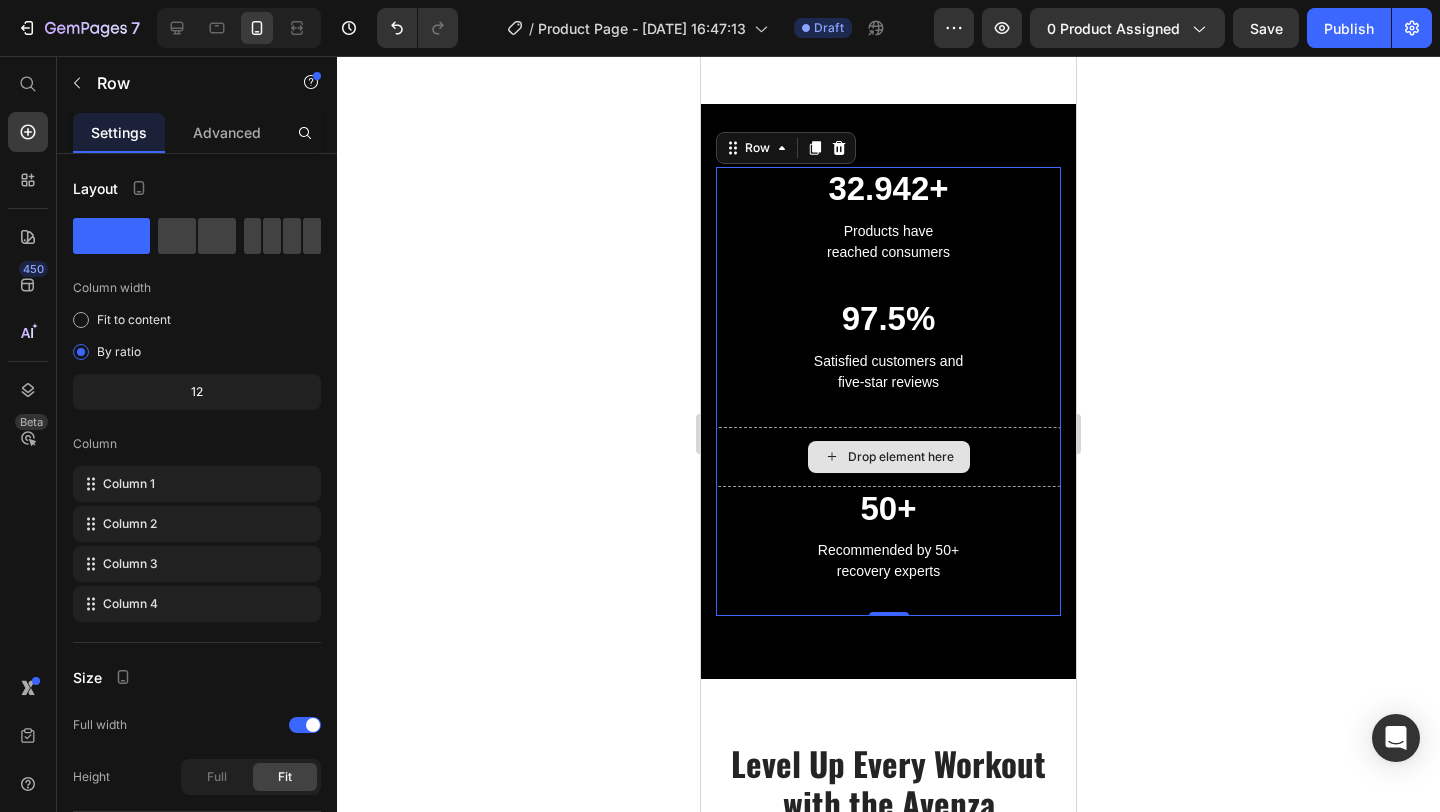 click on "Drop element here" at bounding box center [888, 457] 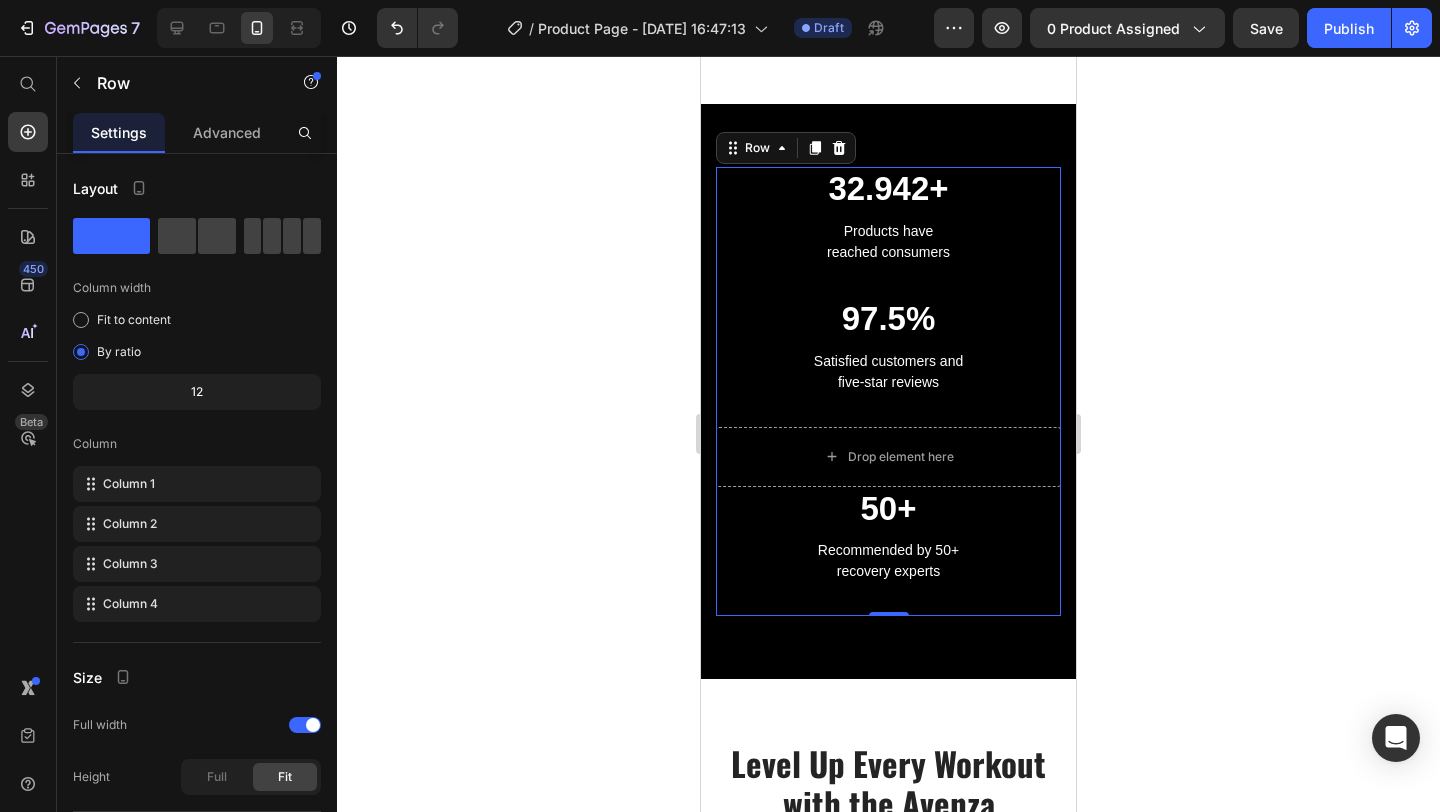 click 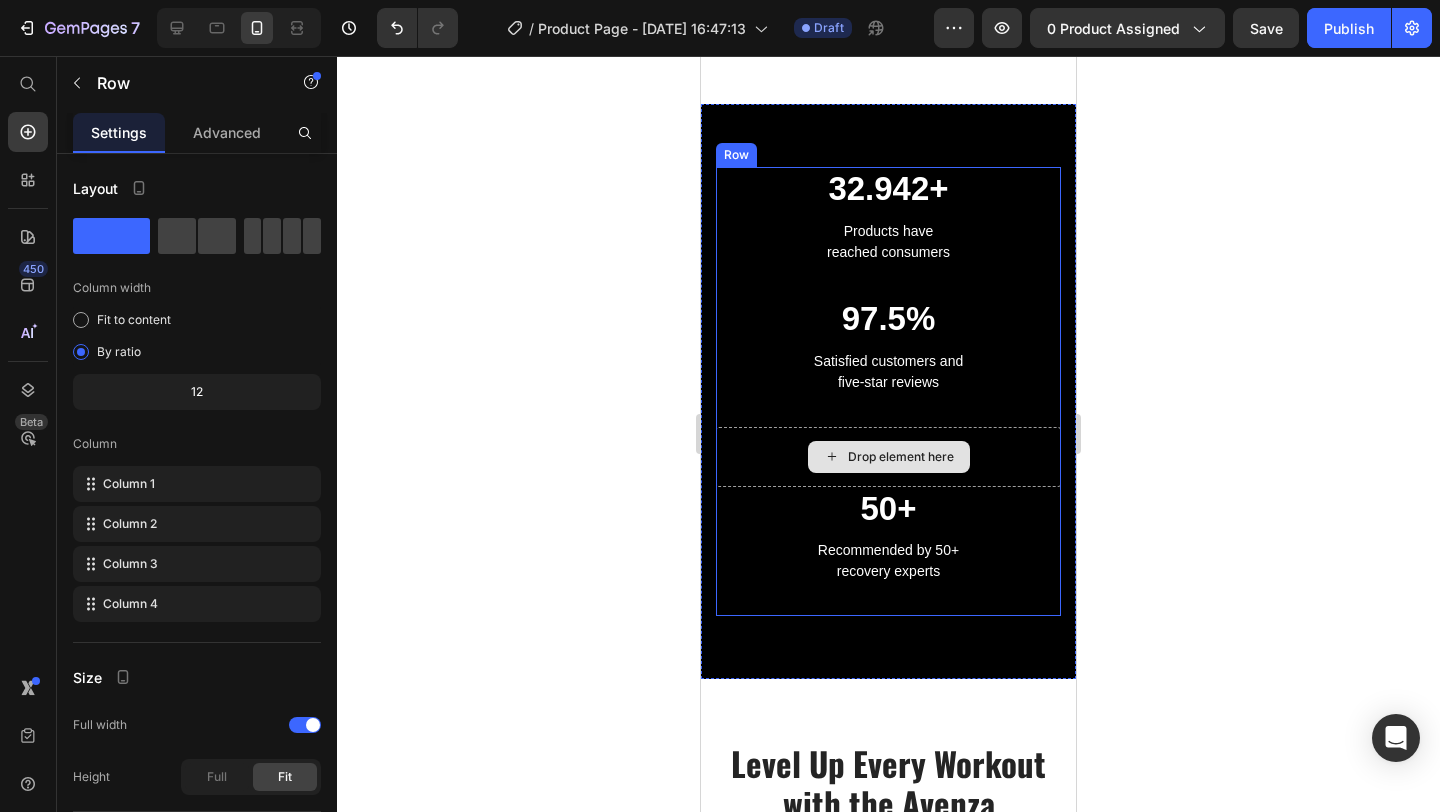 click on "Drop element here" at bounding box center (888, 457) 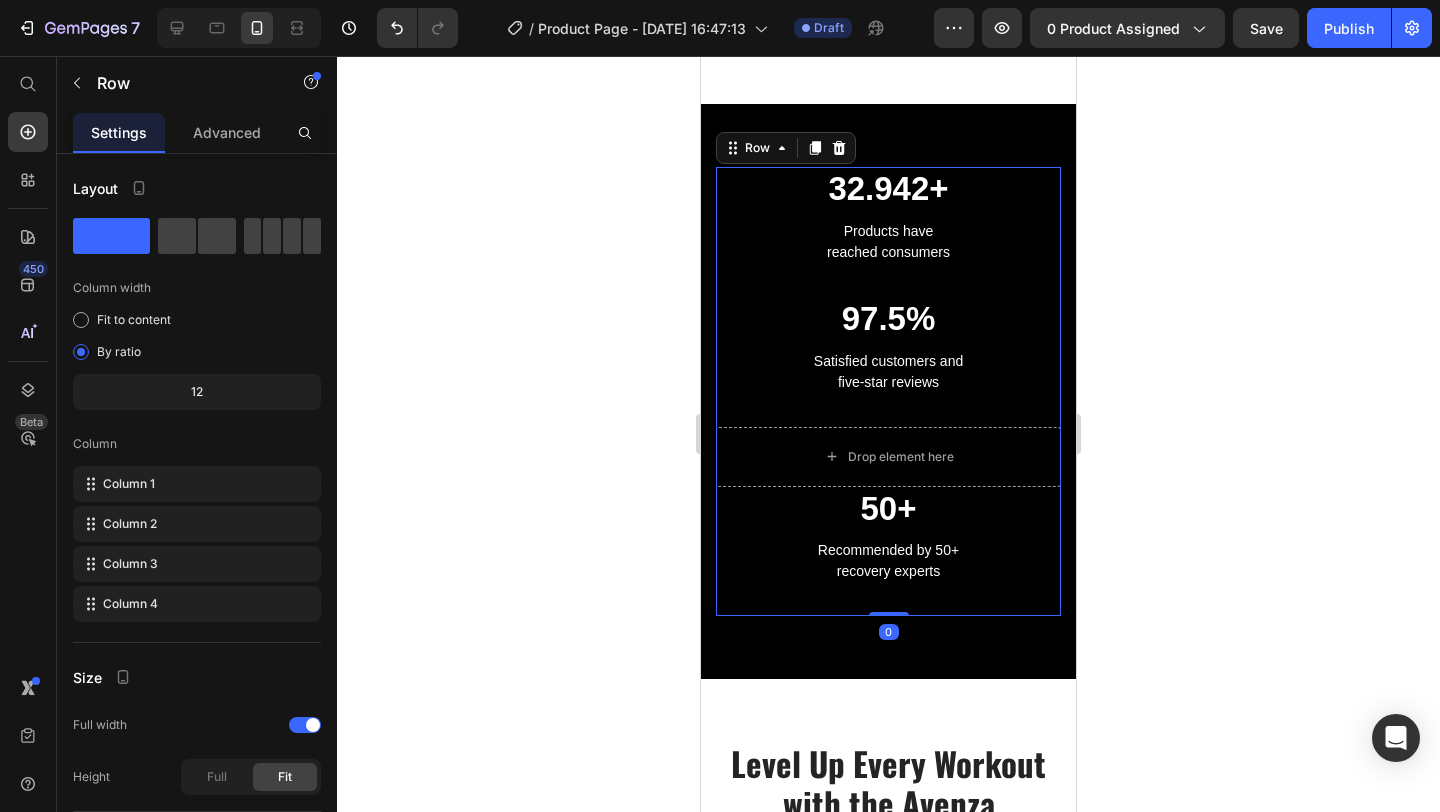click 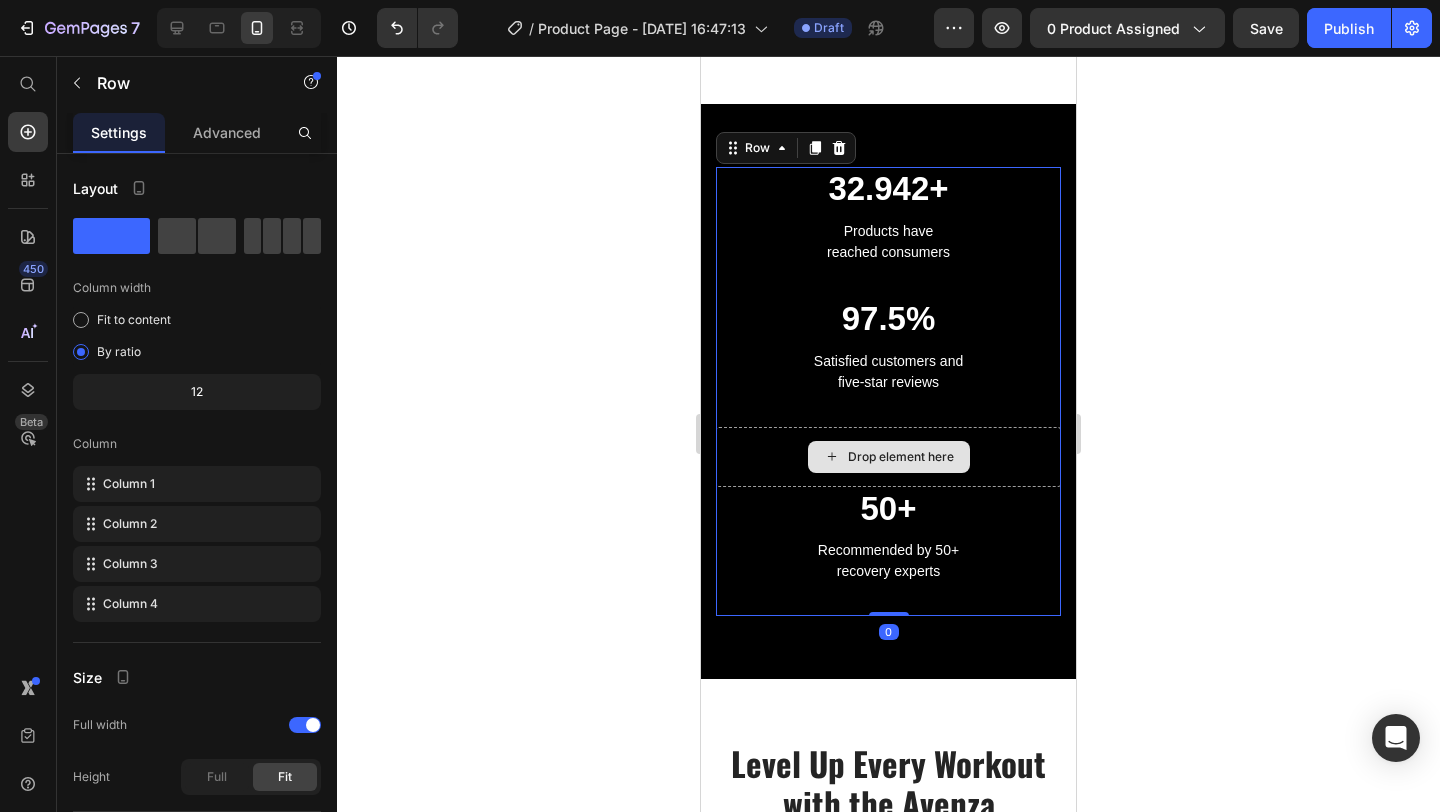 click on "Drop element here" at bounding box center [888, 457] 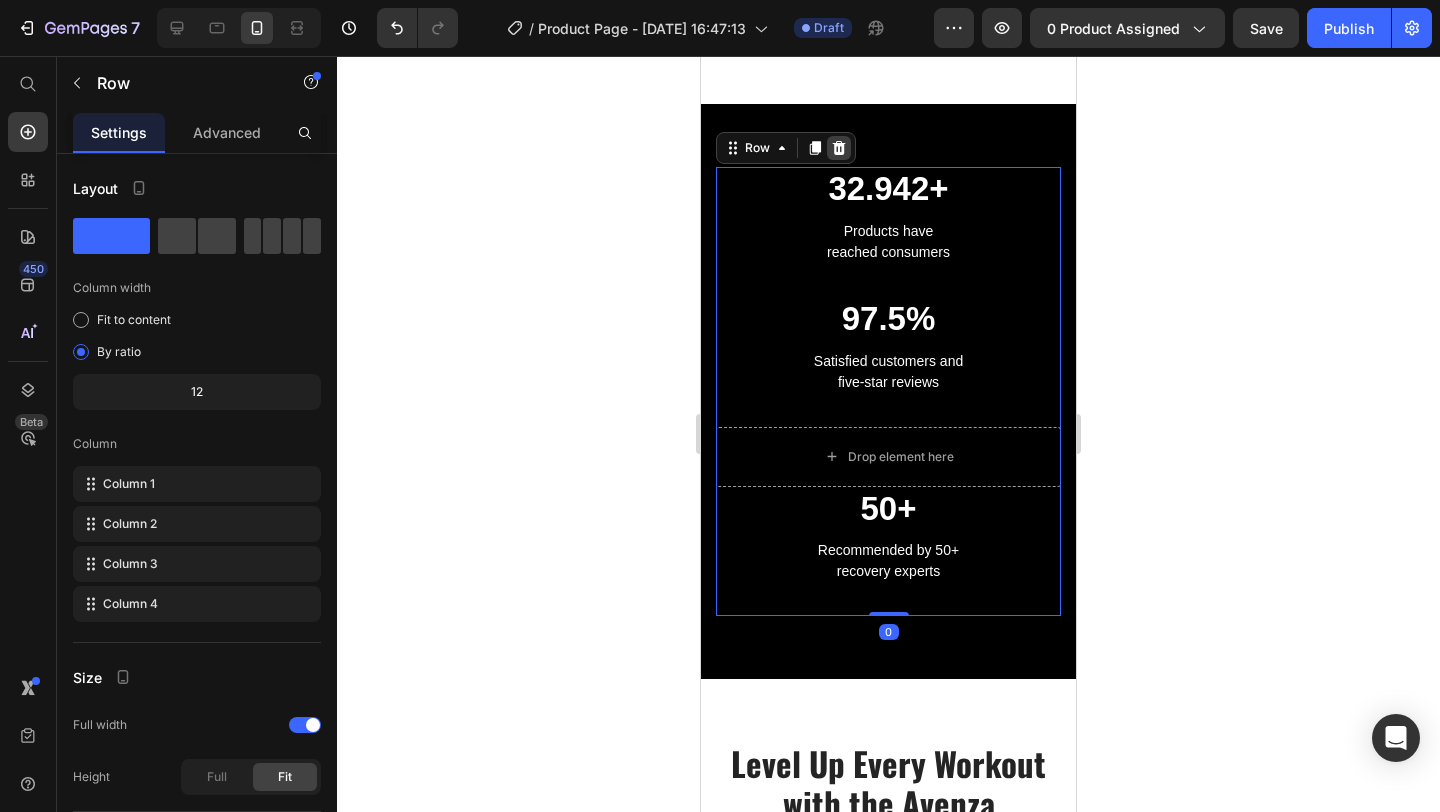 click 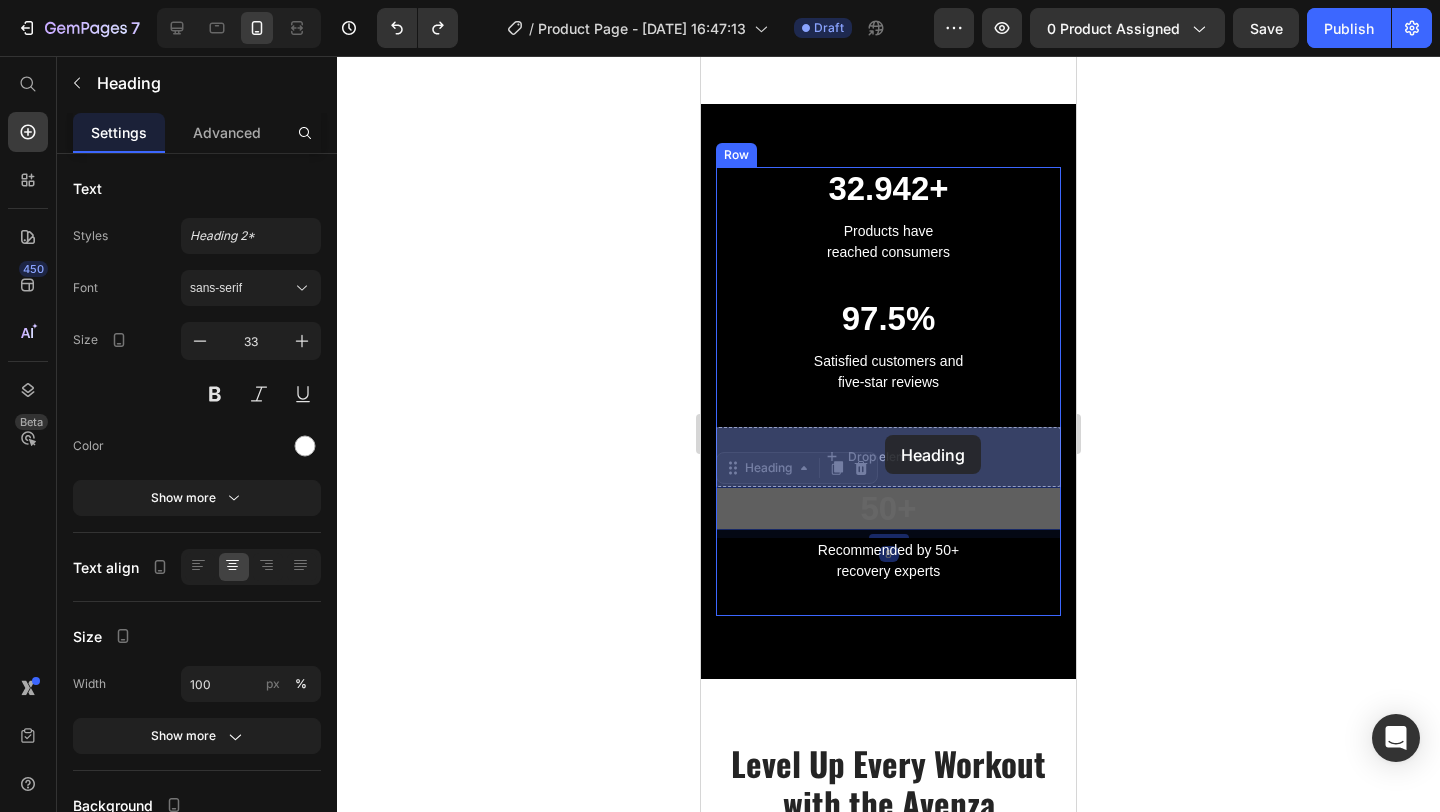 drag, startPoint x: 886, startPoint y: 502, endPoint x: 885, endPoint y: 436, distance: 66.007576 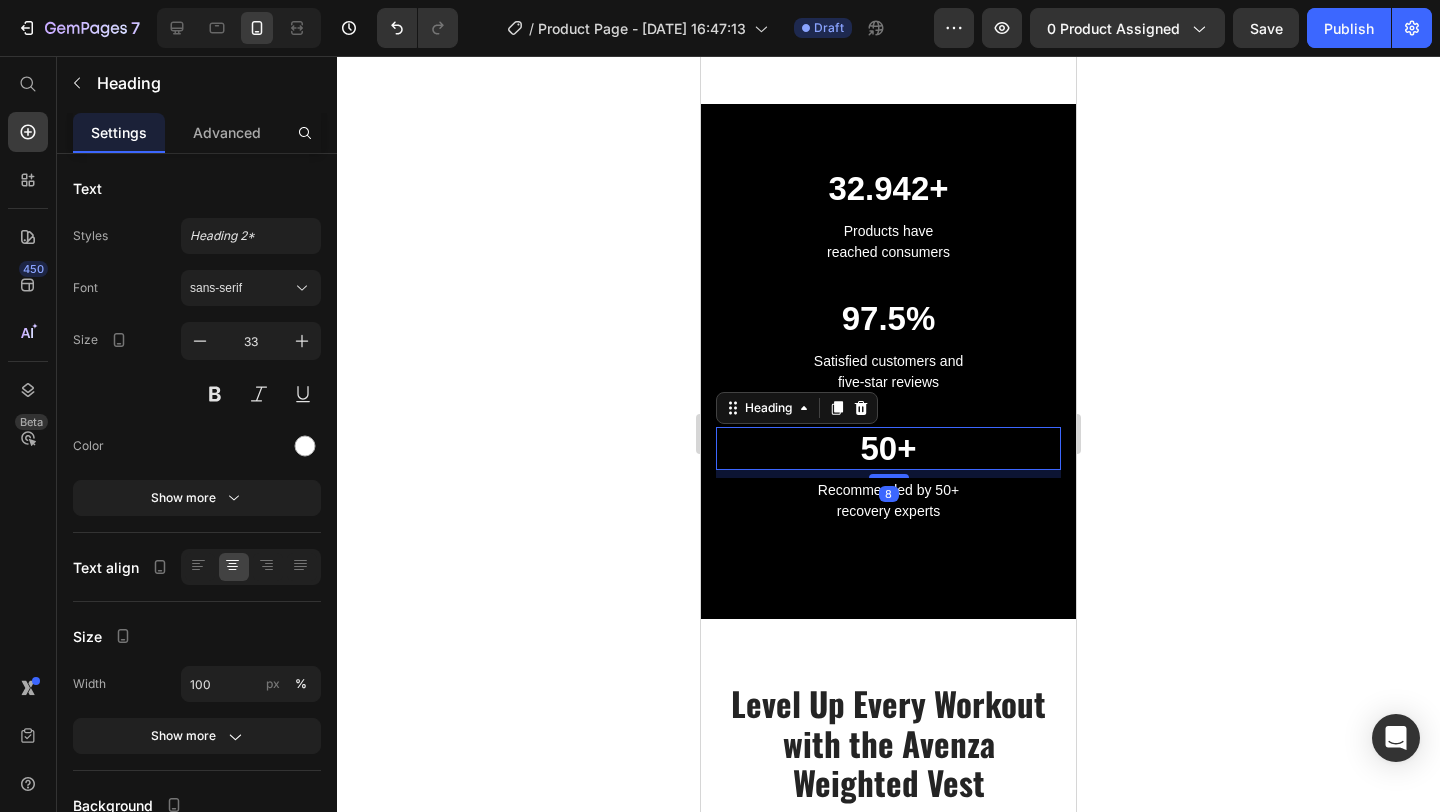 click 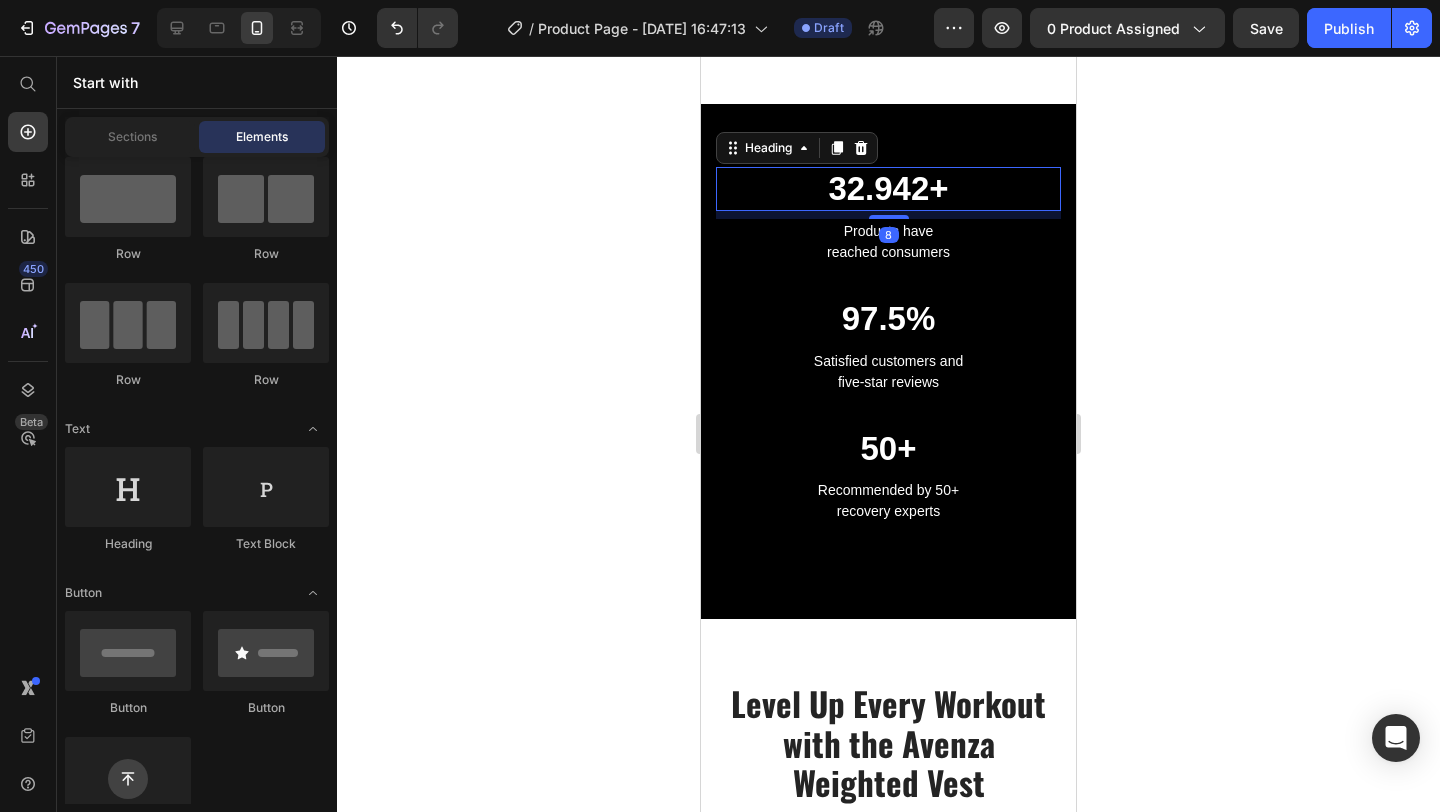 click on "32.942+" at bounding box center [888, 189] 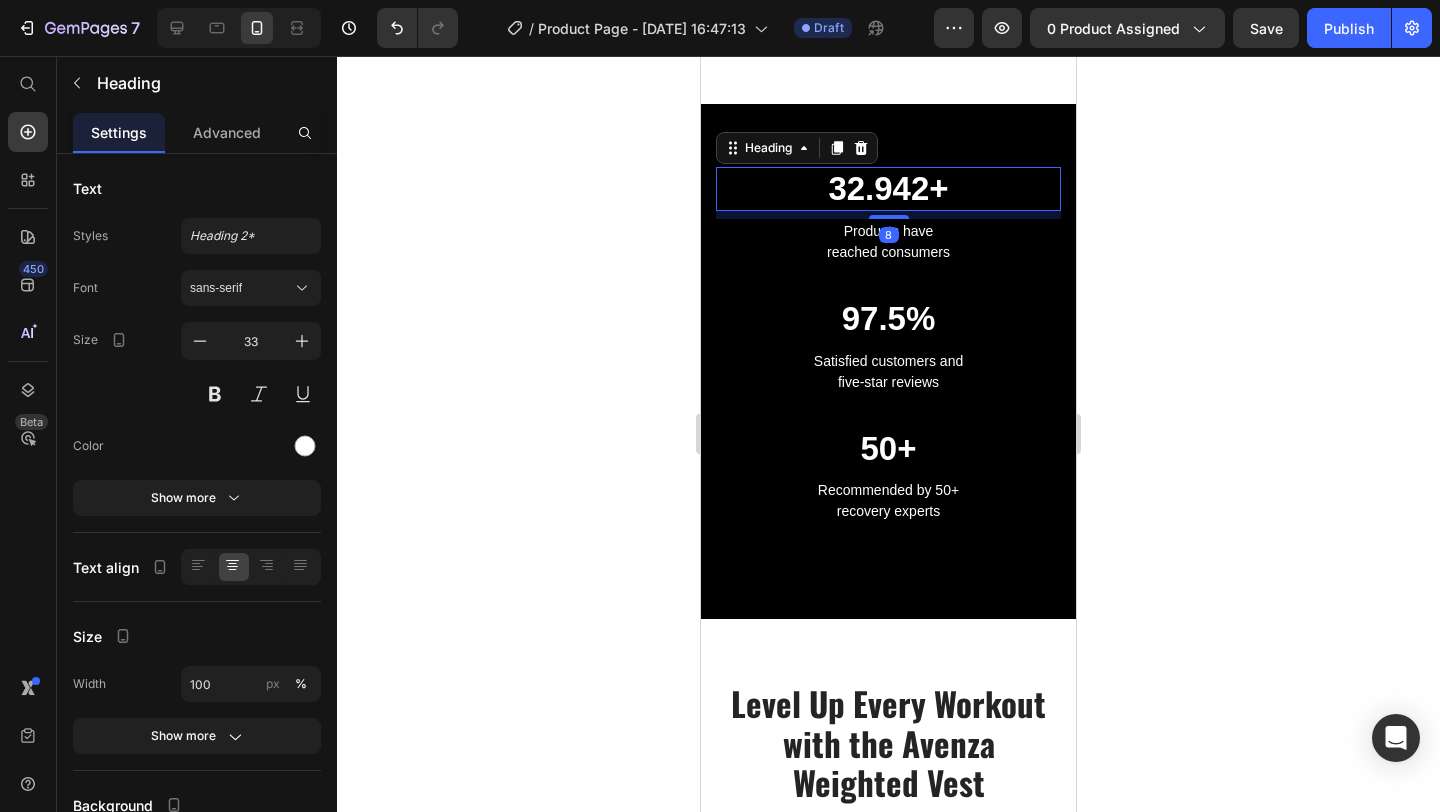 click on "32.942+" at bounding box center [888, 189] 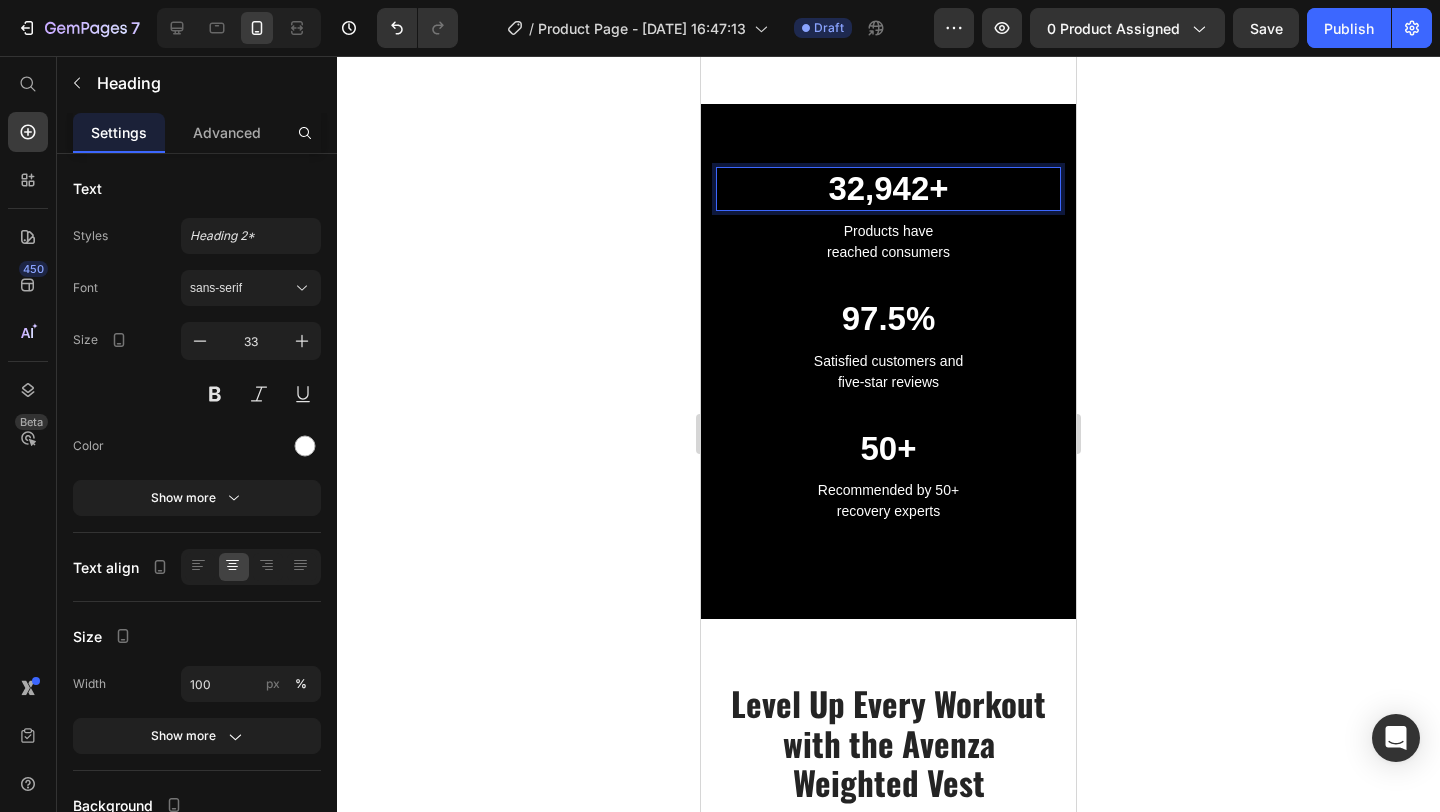 click 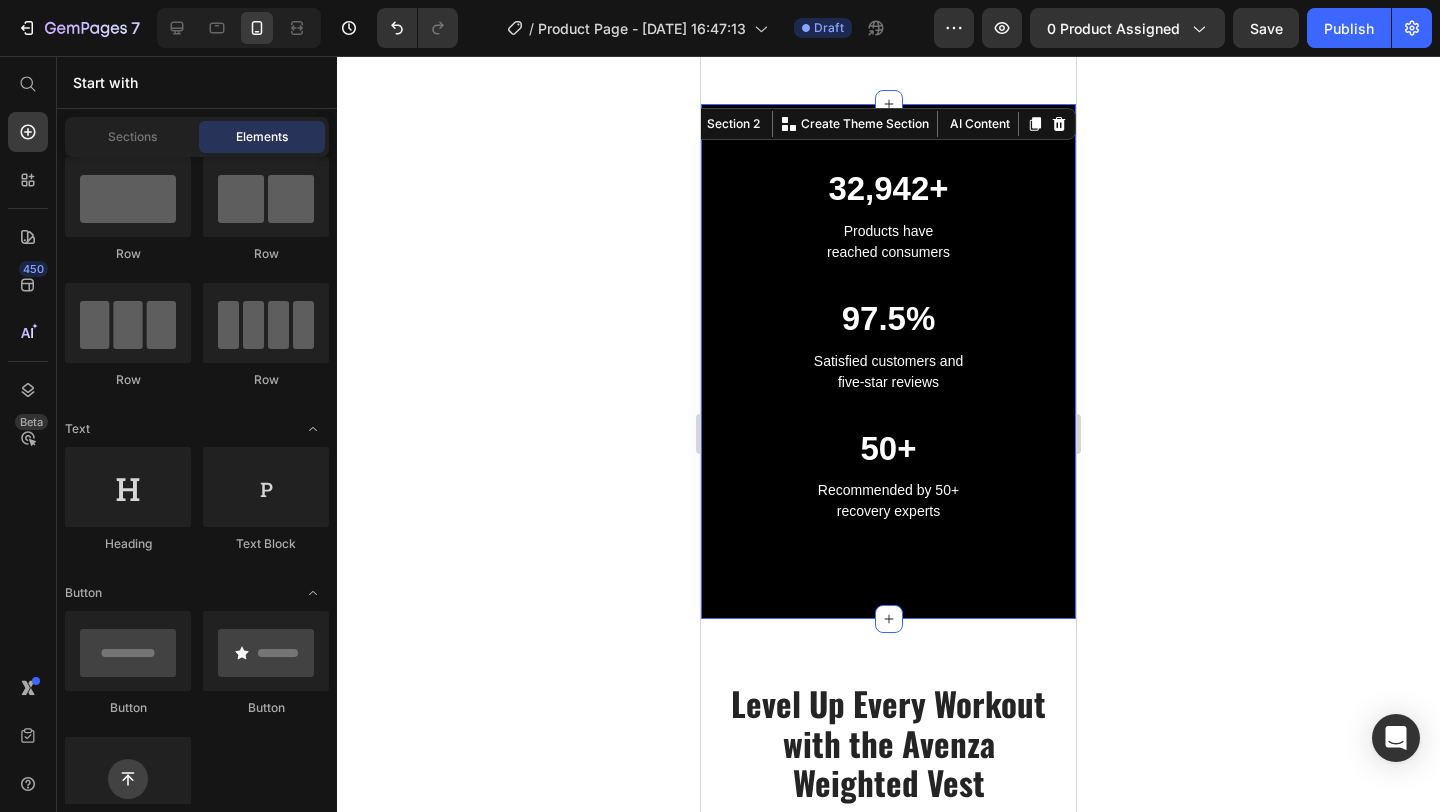 click on "32,942+ Heading Products have reached consumers Text block 97.5% Heading Satisfied customers and five-star reviews Text block 50+ Heading Recommended by 50+ recovery experts Text block Row Section 2   You can create reusable sections Create Theme Section AI Content Write with GemAI What would you like to describe here? Tone and Voice Persuasive Product Weighted Vest Show more Generate" at bounding box center (888, 361) 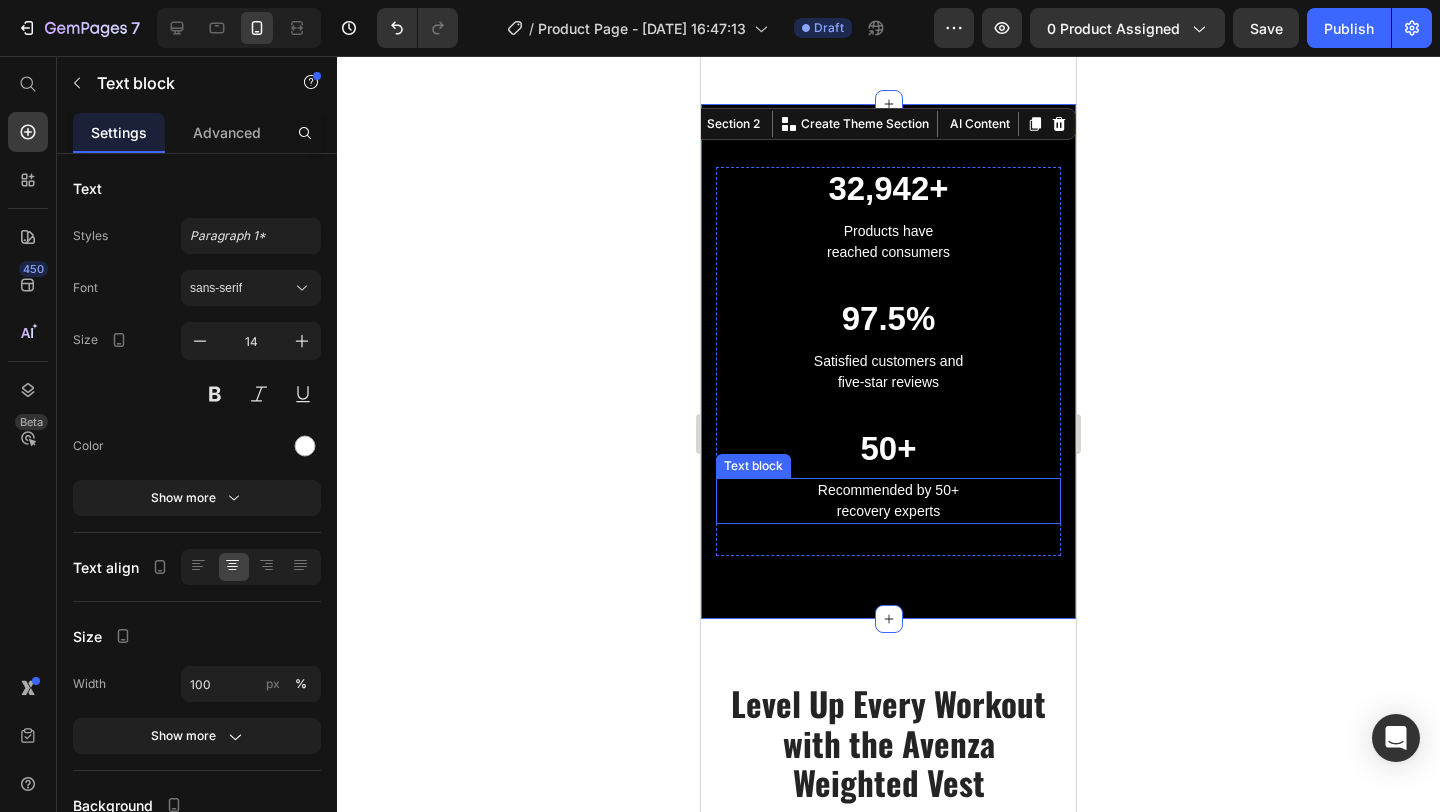click on "Recommended by 50+ recovery experts" at bounding box center [888, 501] 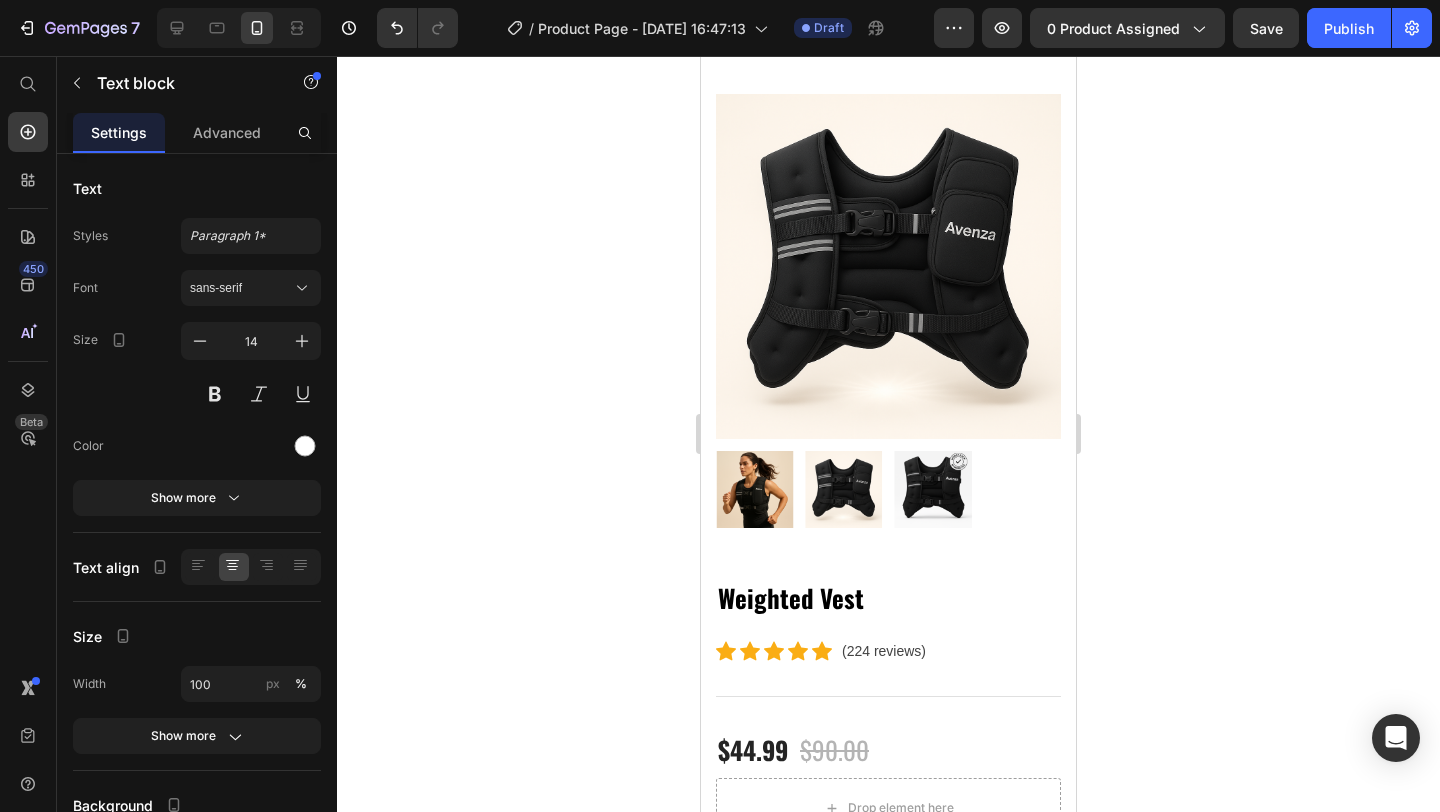 scroll, scrollTop: 0, scrollLeft: 0, axis: both 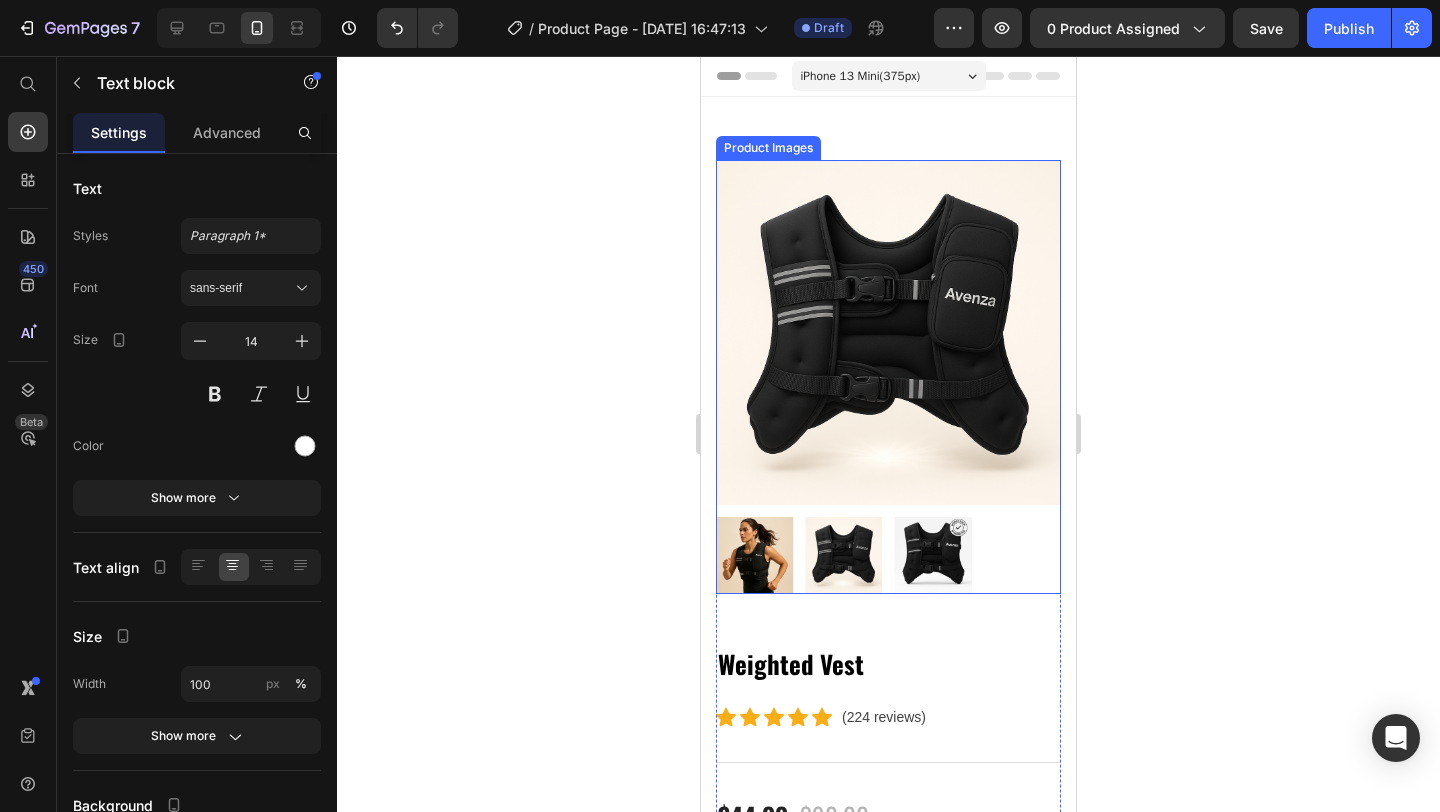 click at bounding box center (843, 555) 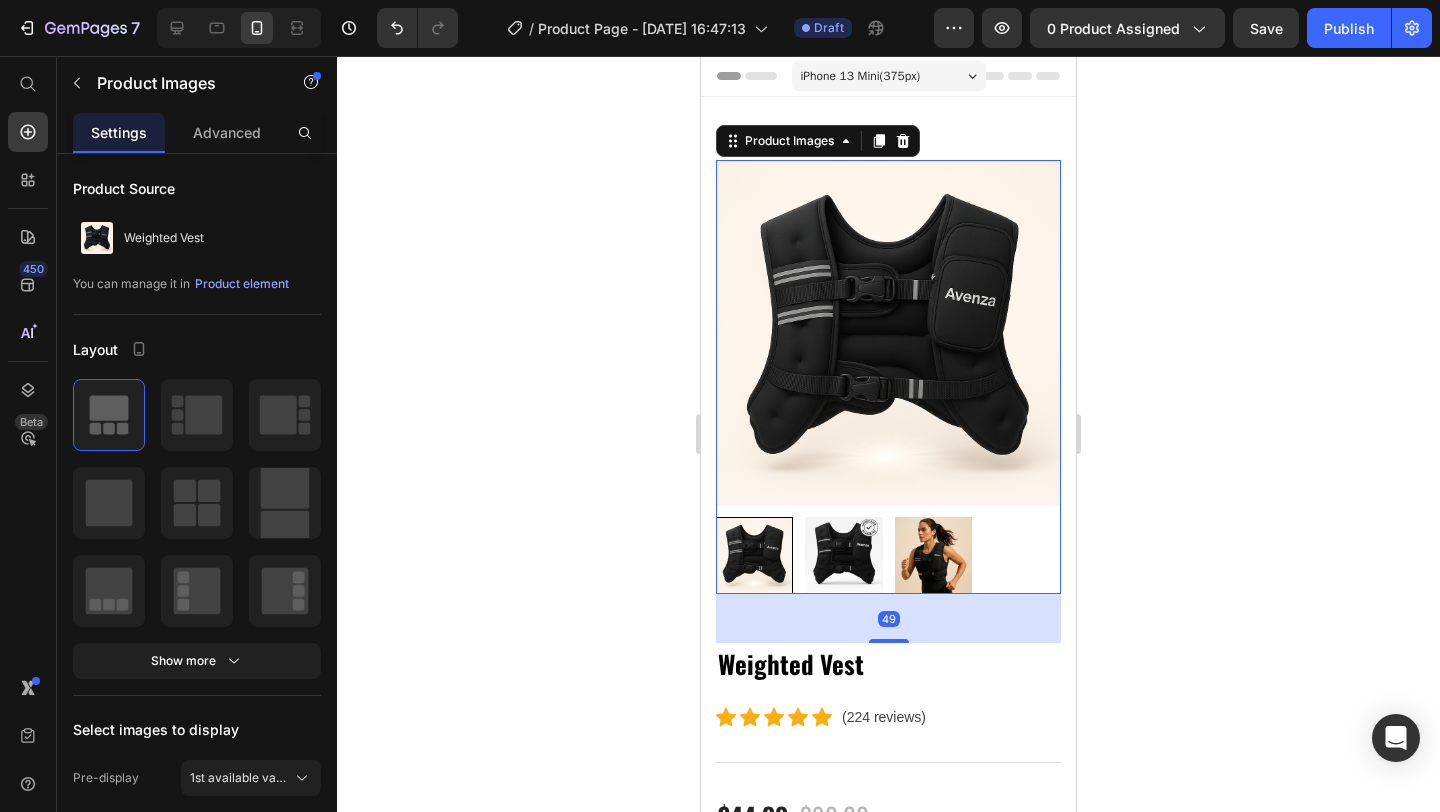 click at bounding box center [843, 555] 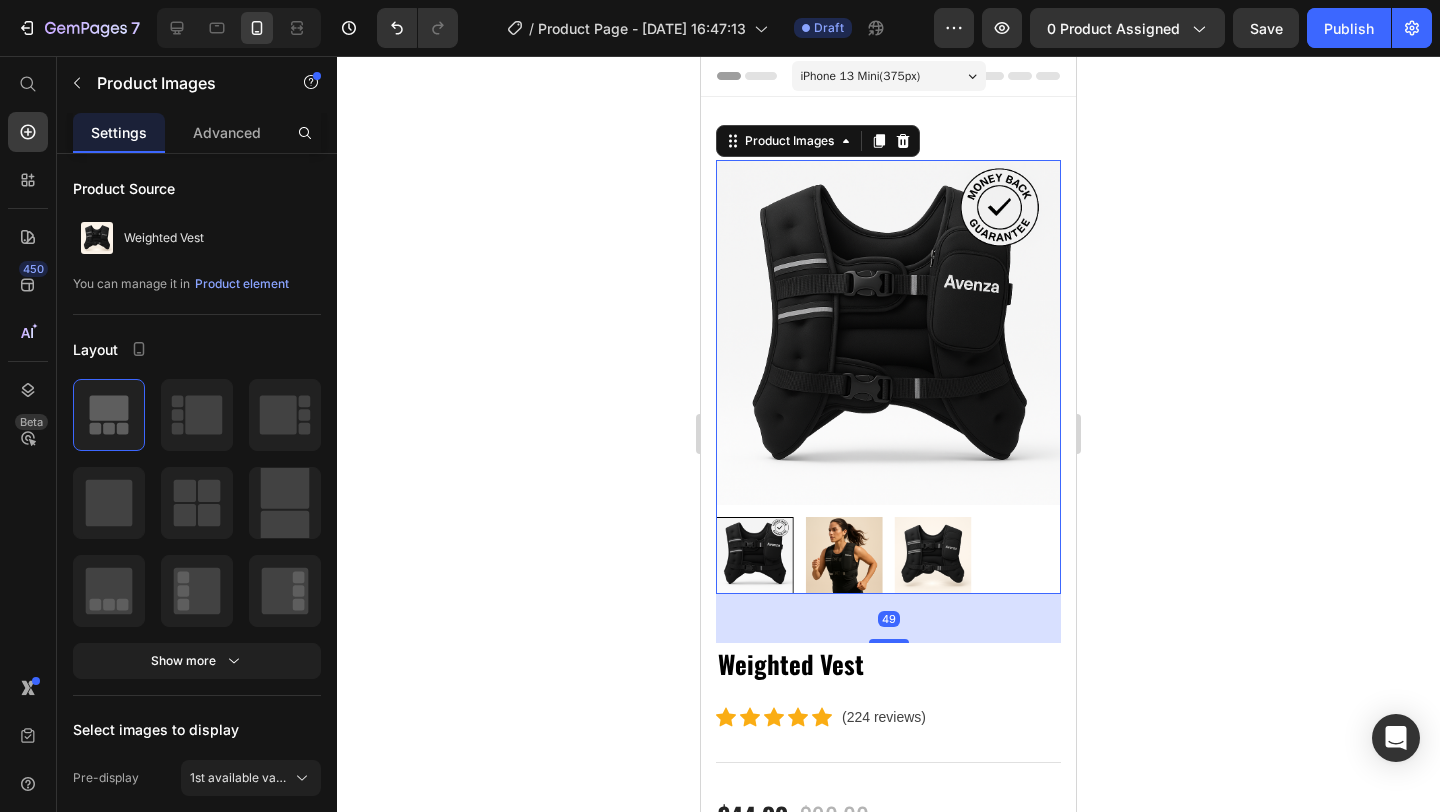 click at bounding box center [843, 555] 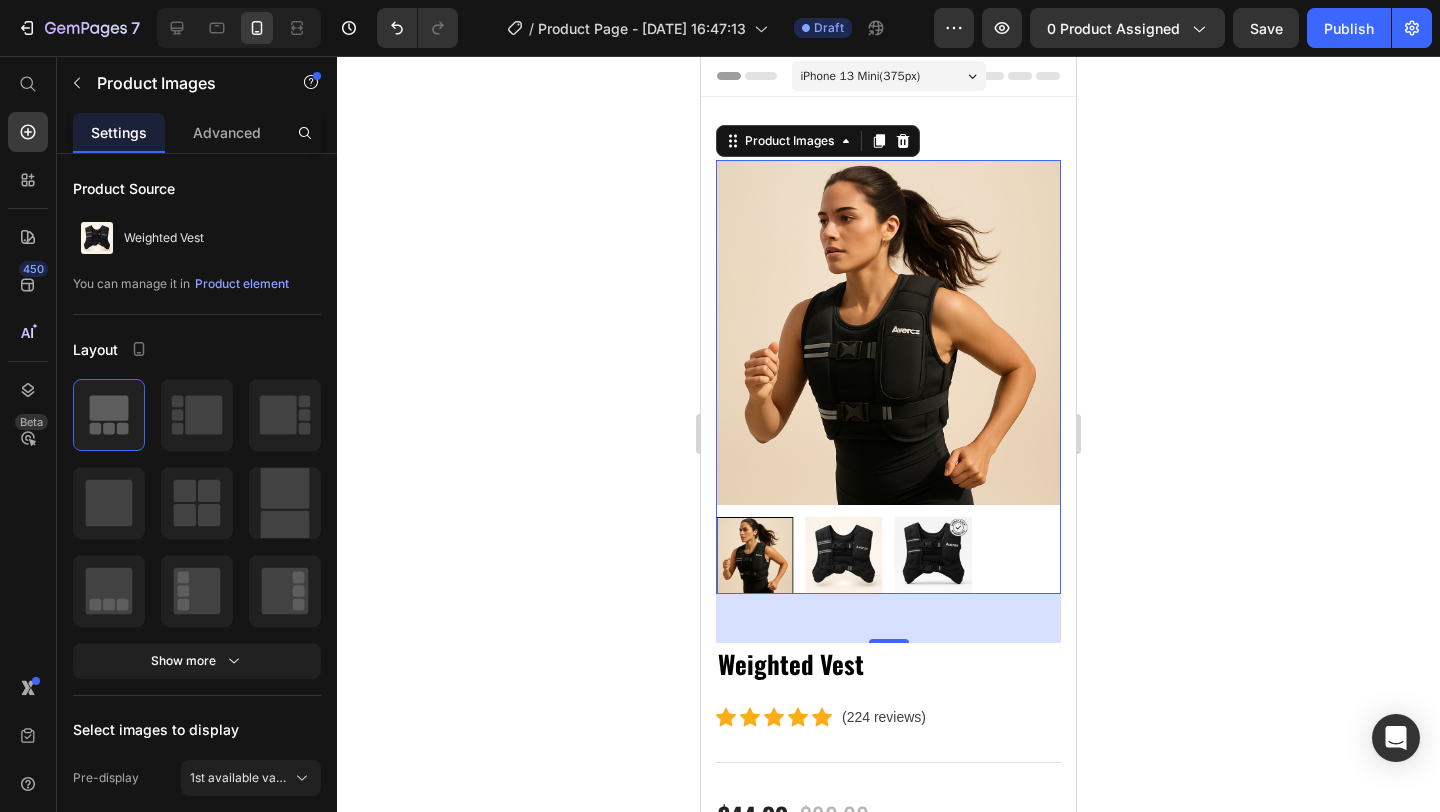 click at bounding box center (843, 555) 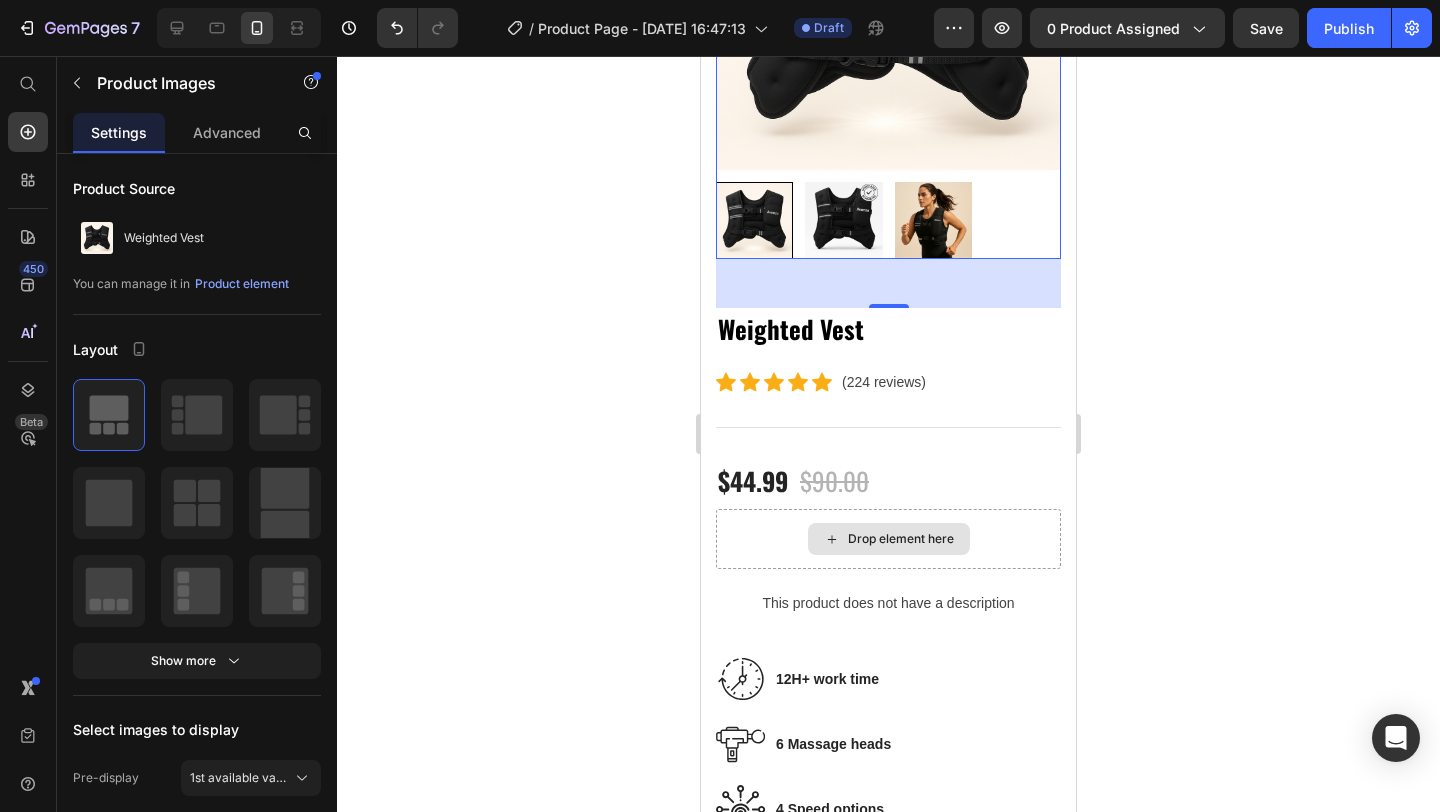 scroll, scrollTop: 340, scrollLeft: 0, axis: vertical 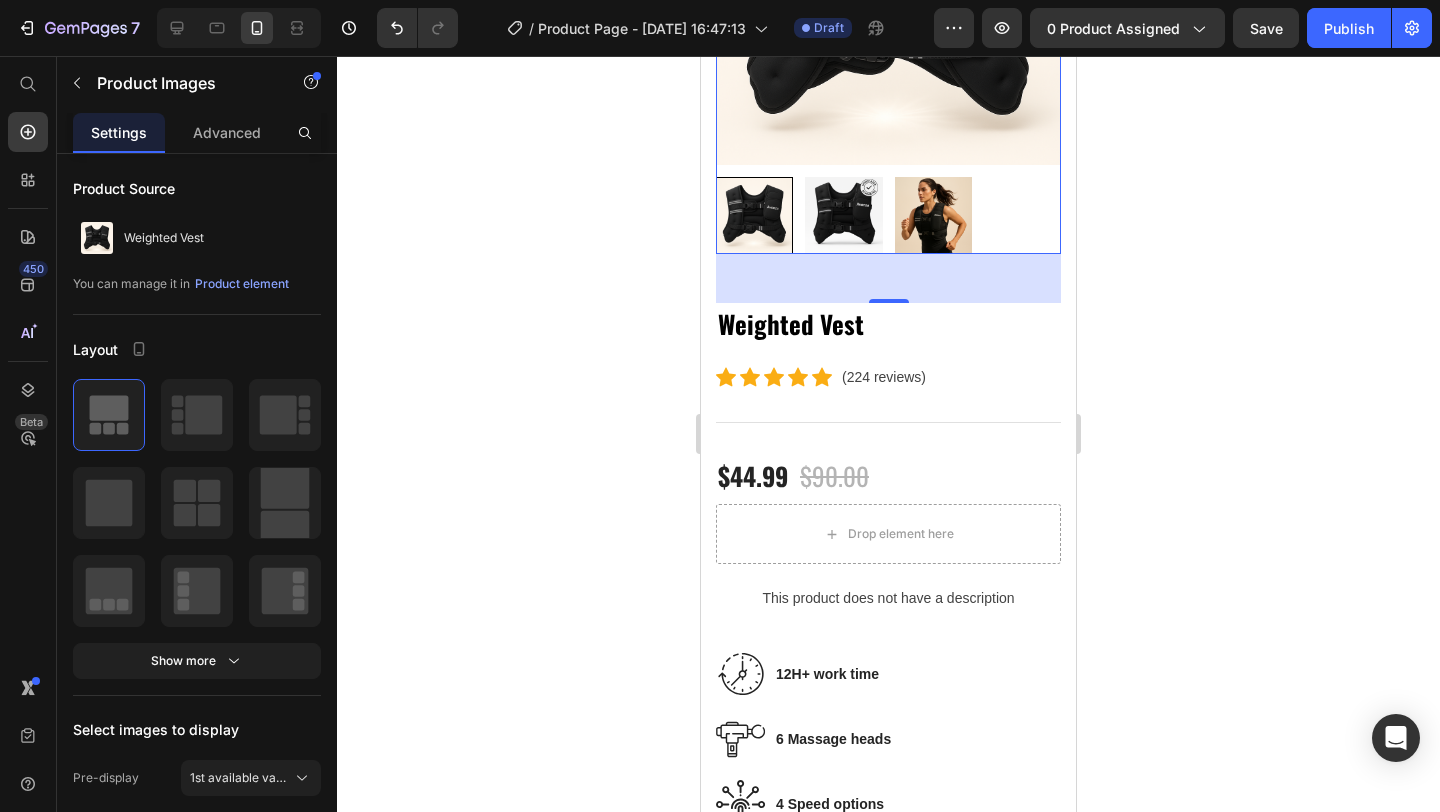 click 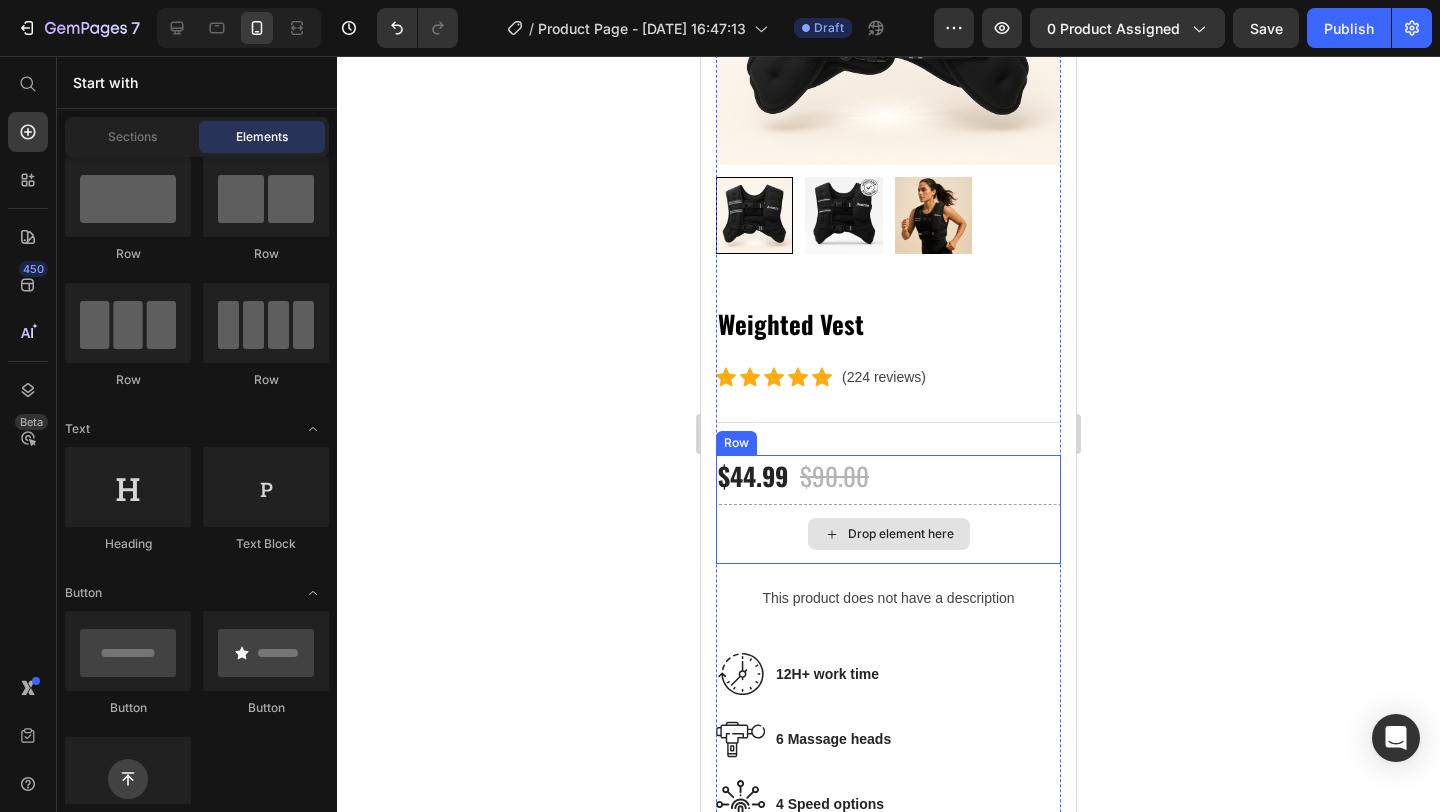 click on "Drop element here" at bounding box center [889, 534] 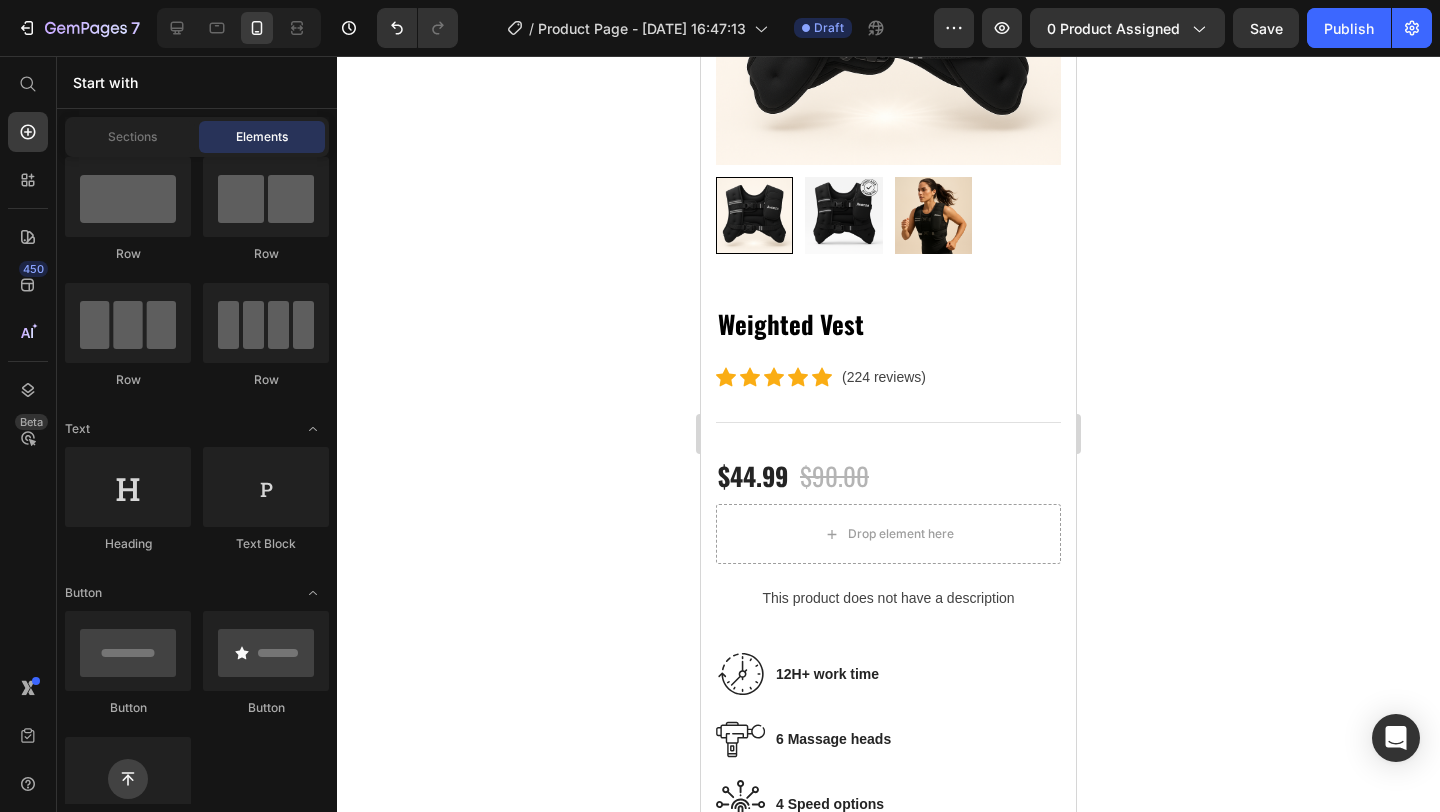 click 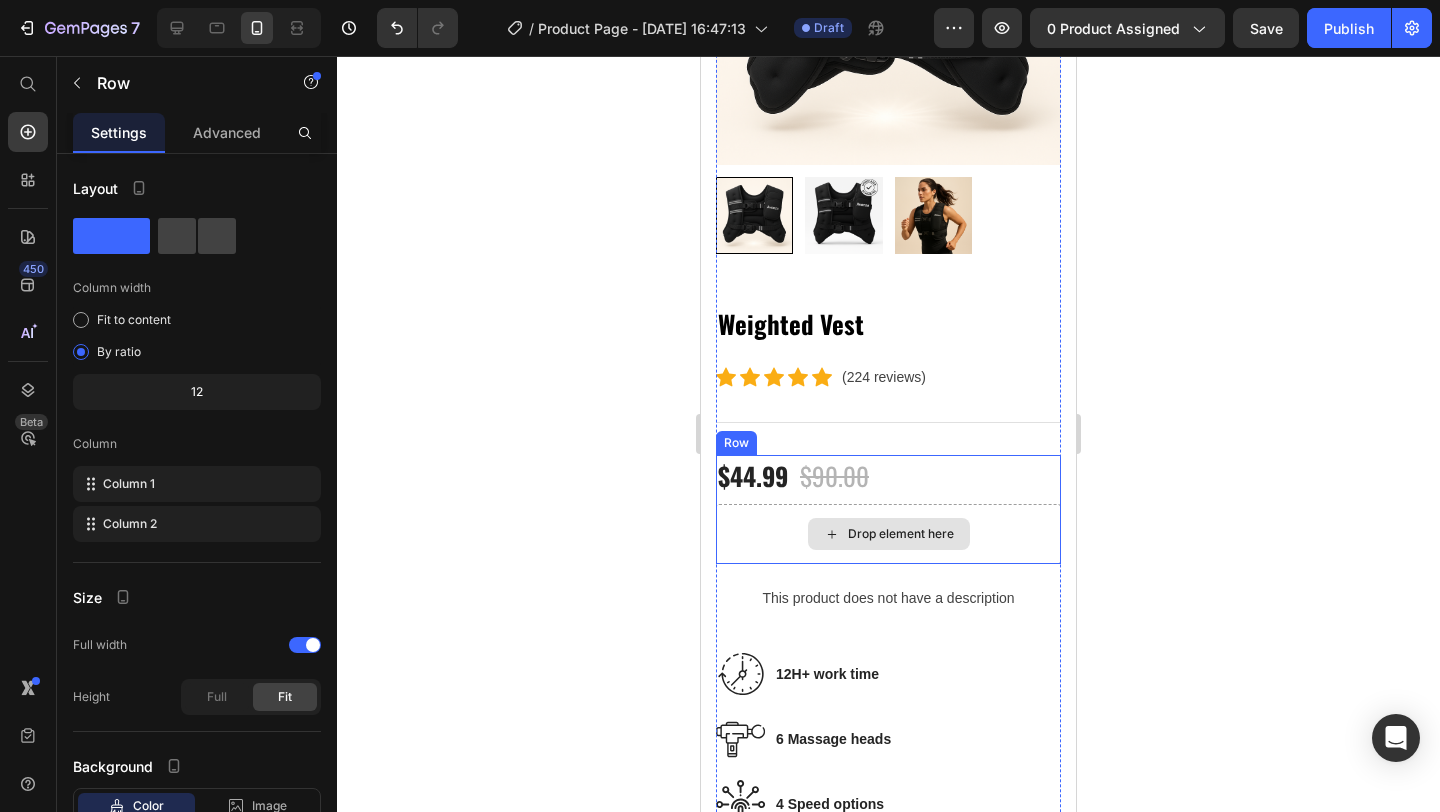 click on "Drop element here" at bounding box center (888, 534) 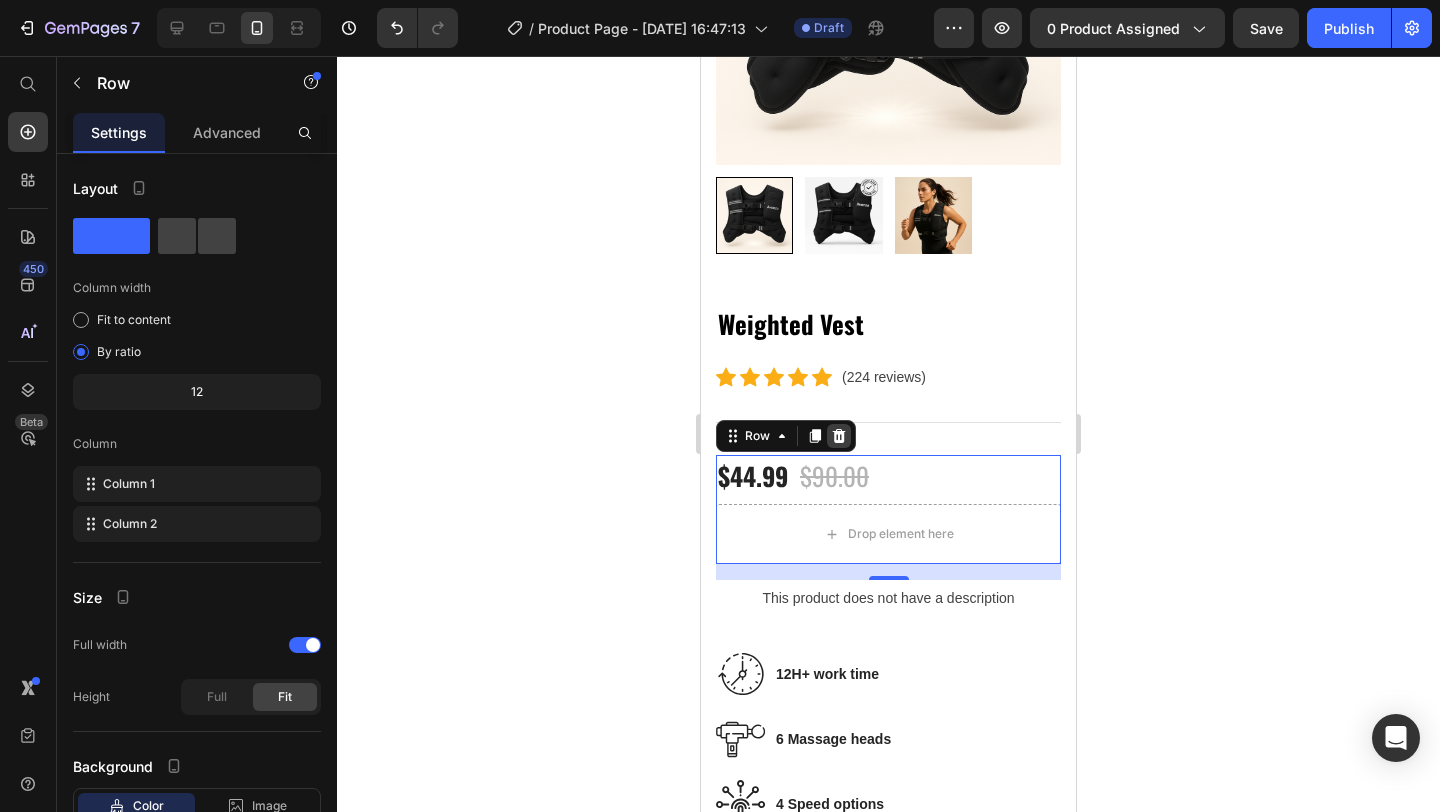 click 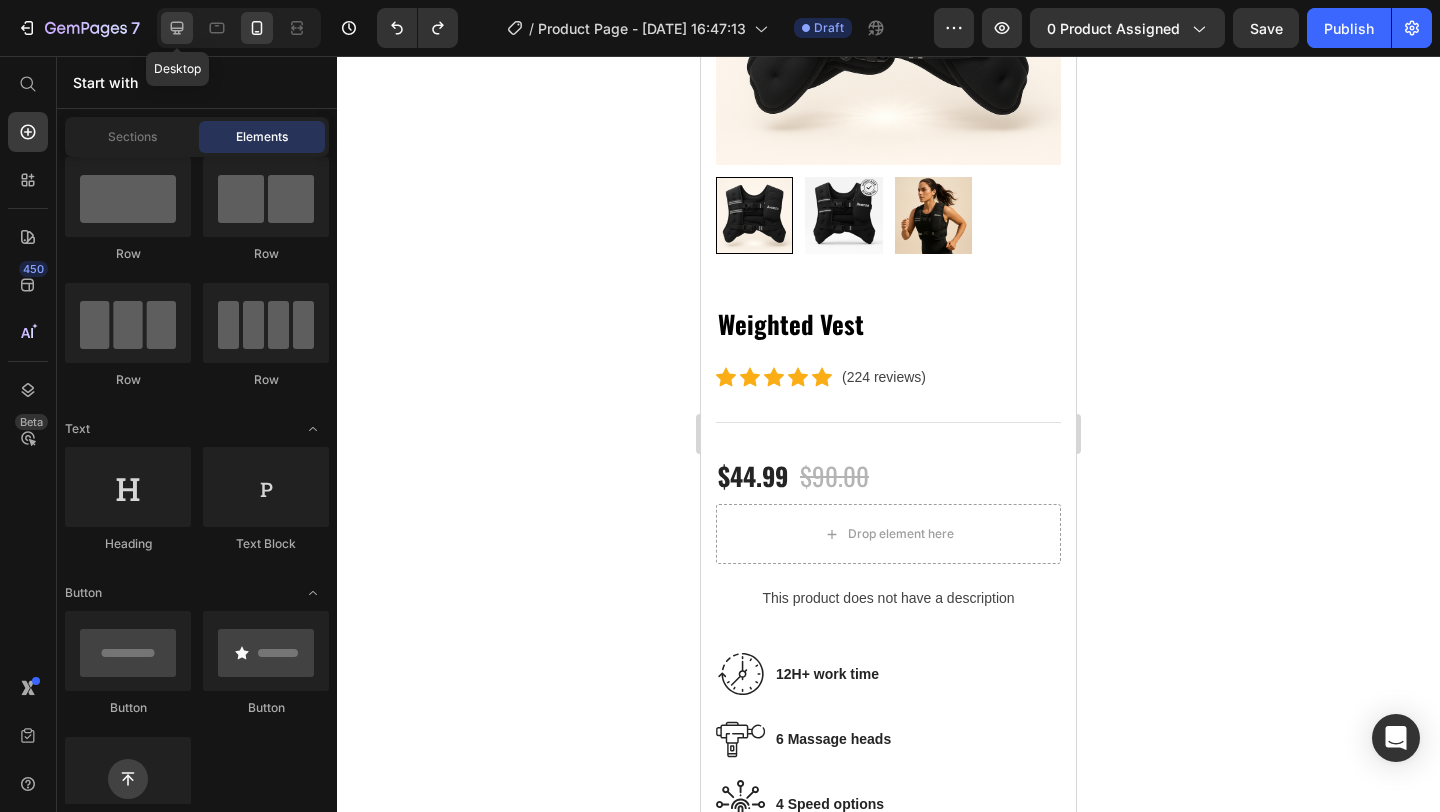 click 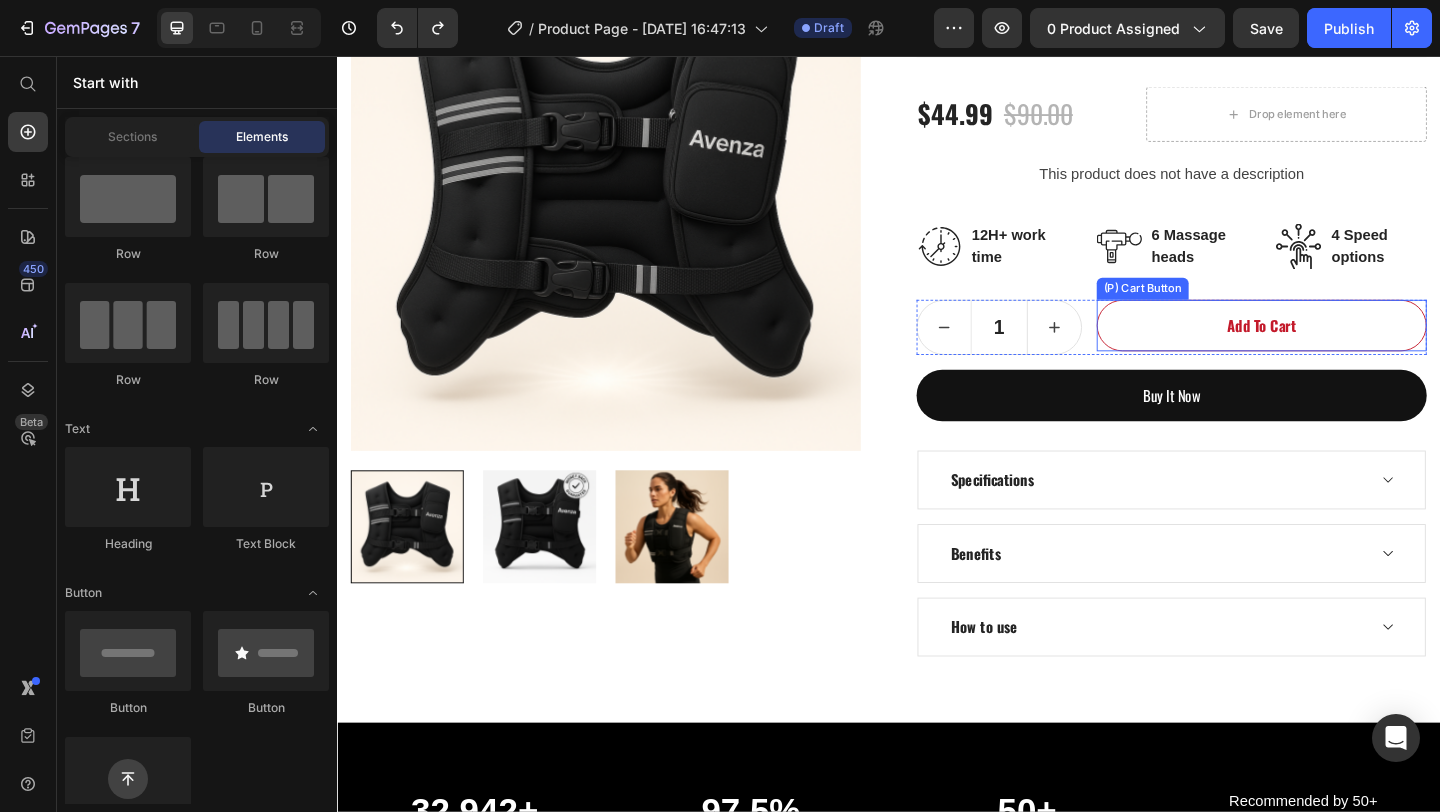 scroll, scrollTop: 0, scrollLeft: 0, axis: both 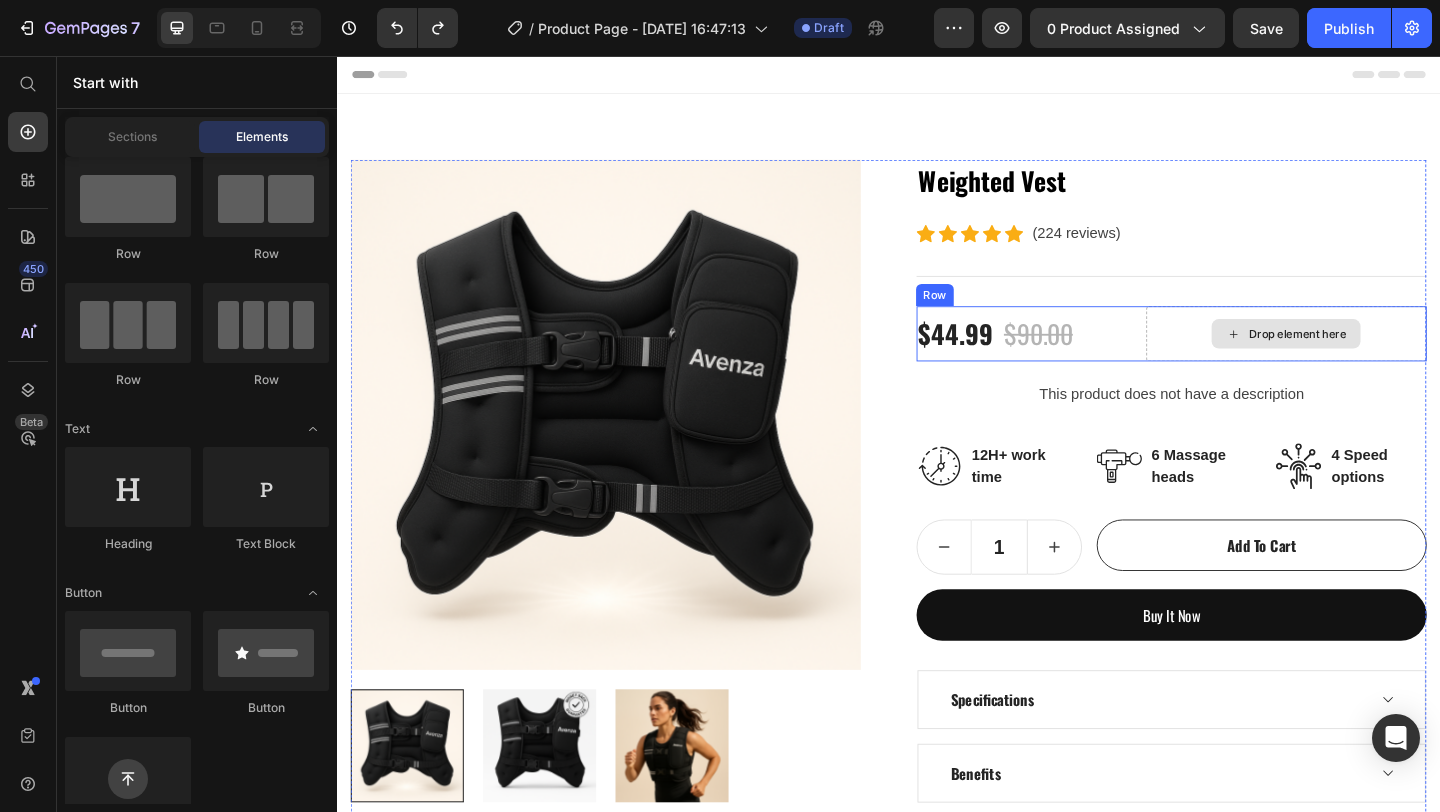 click on "Drop element here" at bounding box center [1369, 358] 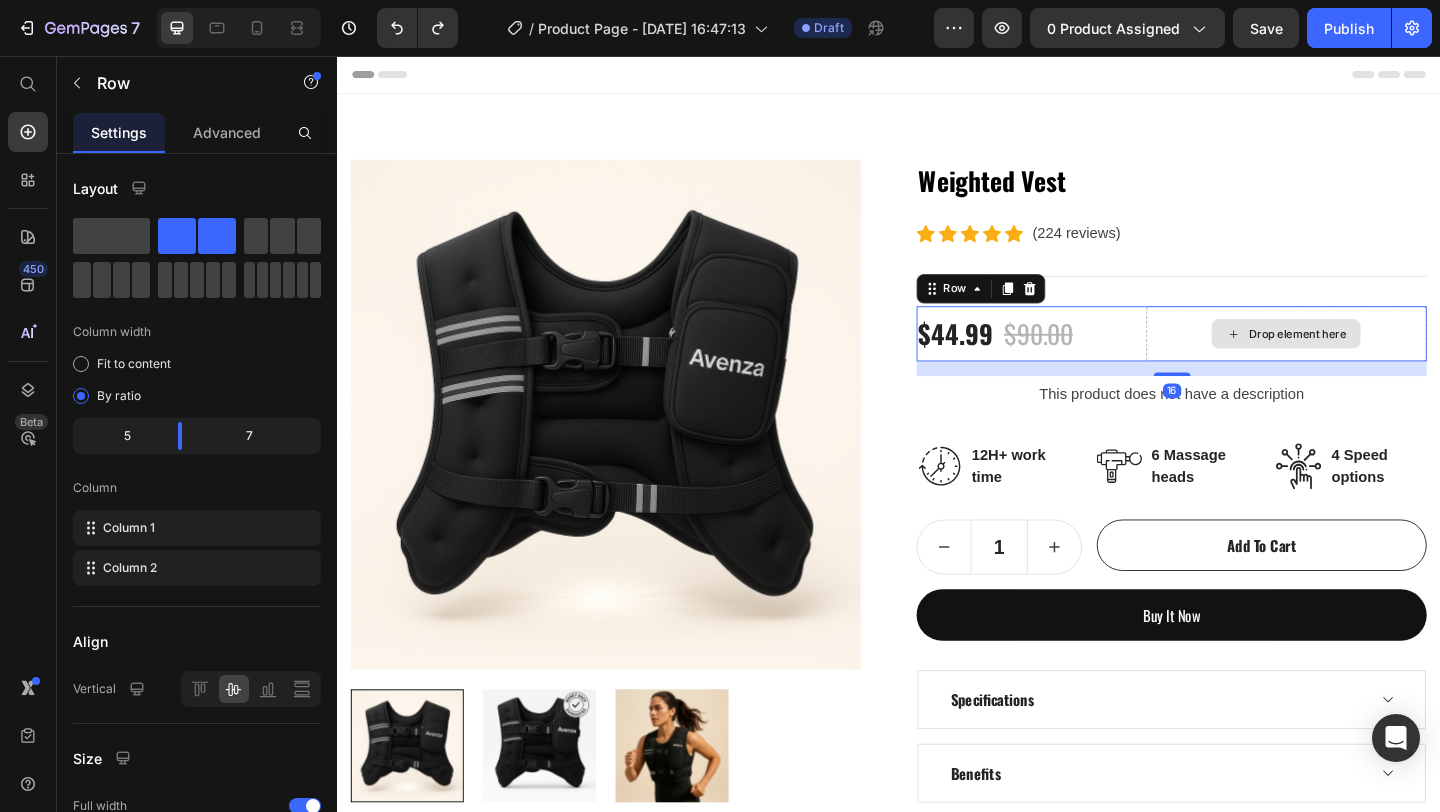 click on "Drop element here" at bounding box center (1369, 358) 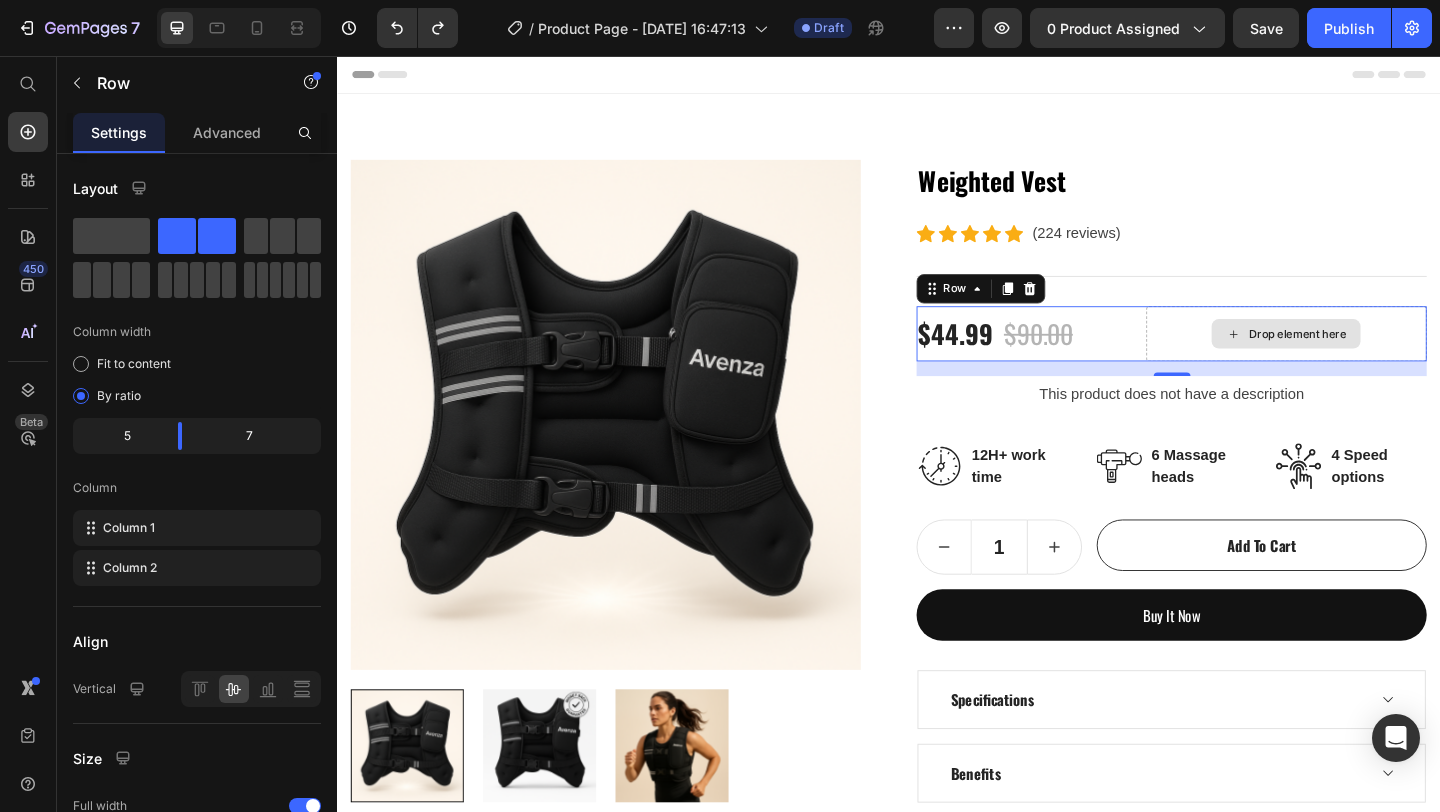 click on "Drop element here" at bounding box center (1369, 358) 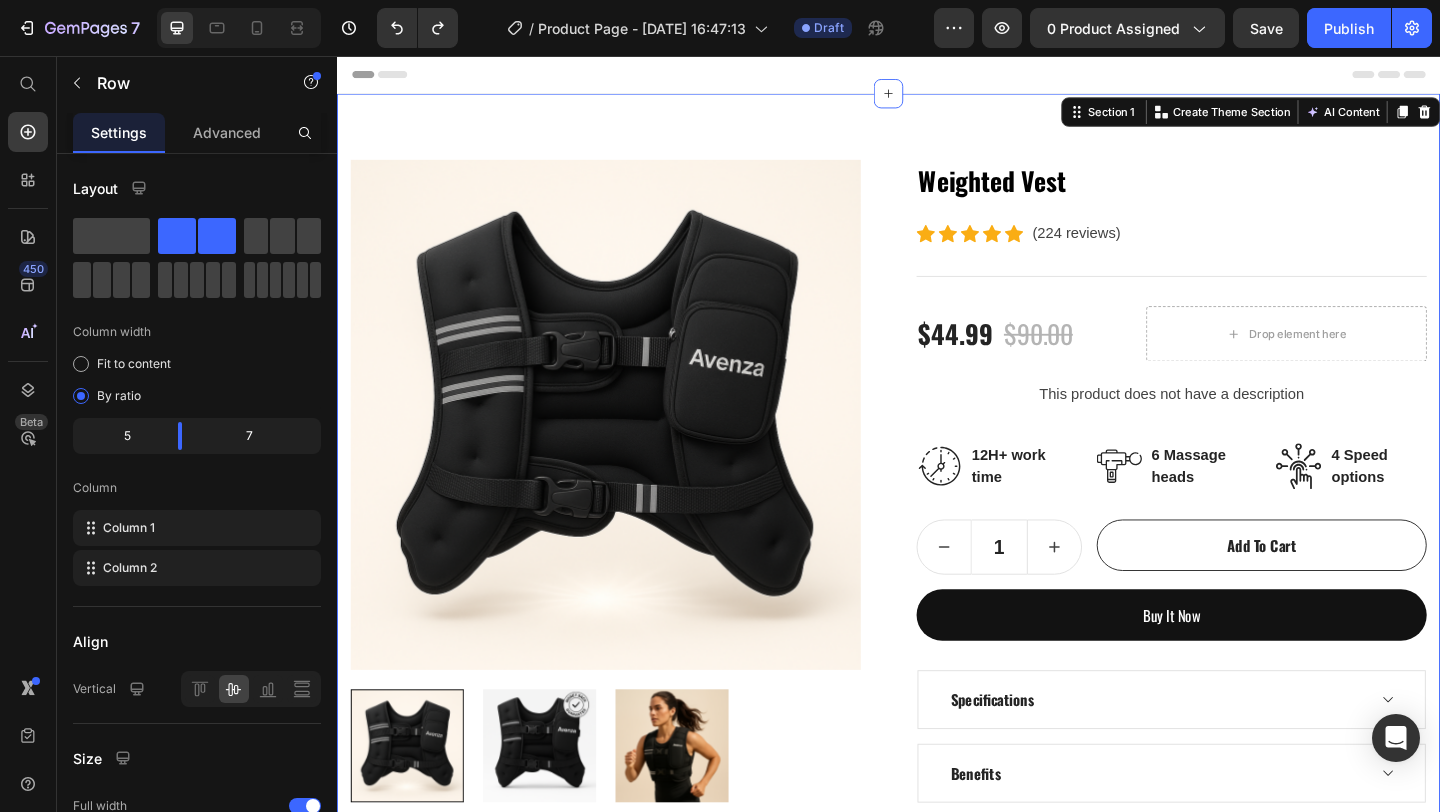 click on "Product Images Weighted Vest (P) Title Text block                Icon                Icon                Icon                Icon                Icon Icon List Hoz (224 reviews) Text block Row                Title Line $44.99 (P) Price $90.00 (P) Price Row
Drop element here Row This product does not have a description (P) Description Image 12H+ work time Text block Row Image 6 Massage heads  Text block Row Image 4 Speed options Text block Row Row 1 (P) Quantity add to cart (P) Cart Button Row buy it now (P) Dynamic Checkout
Specifications
Benefits
How to use Accordion Product Section 1   You can create reusable sections Create Theme Section AI Content Write with GemAI What would you like to describe here? Tone and Voice Persuasive Product Weighted Vest Show more Generate" at bounding box center [937, 558] 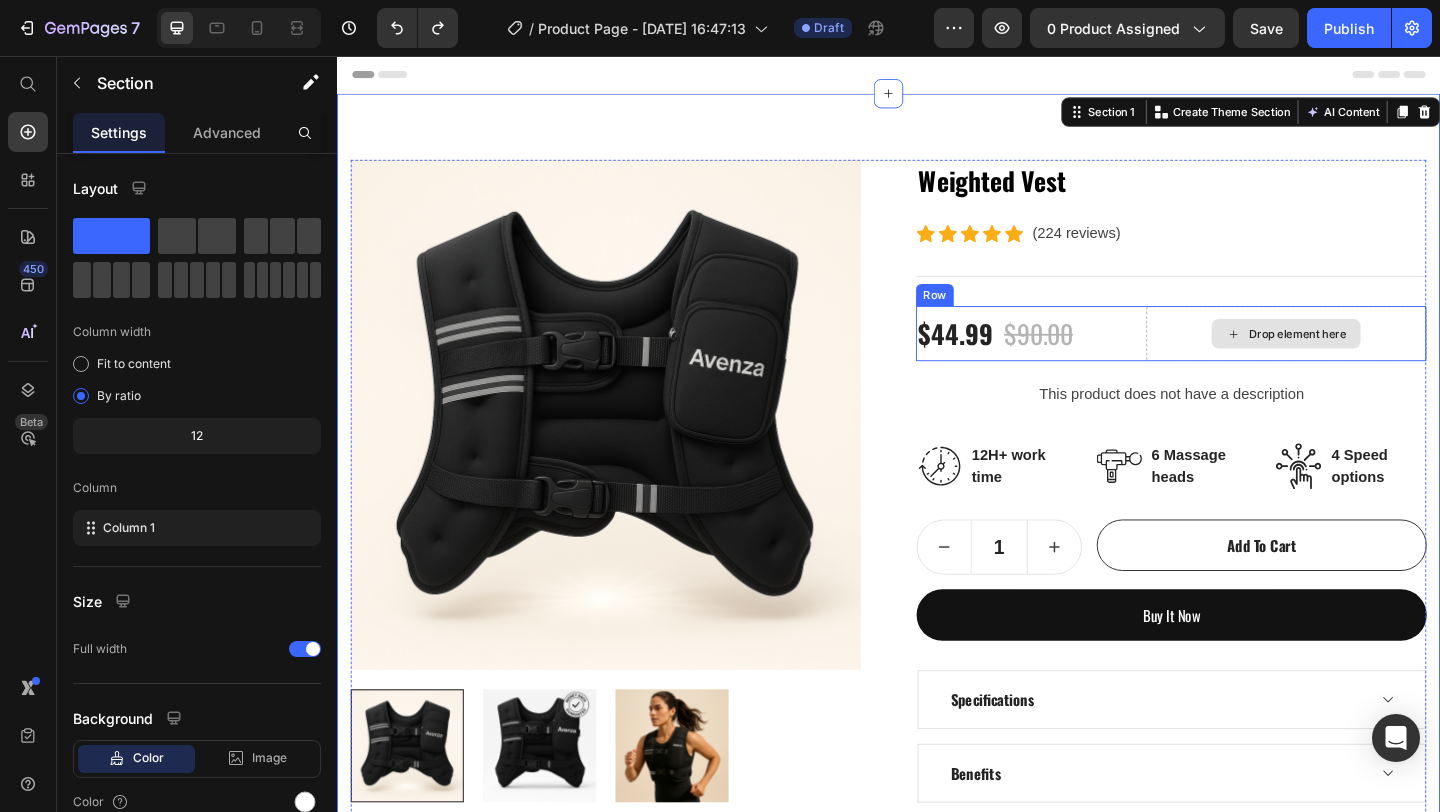 click on "Drop element here" at bounding box center [1381, 358] 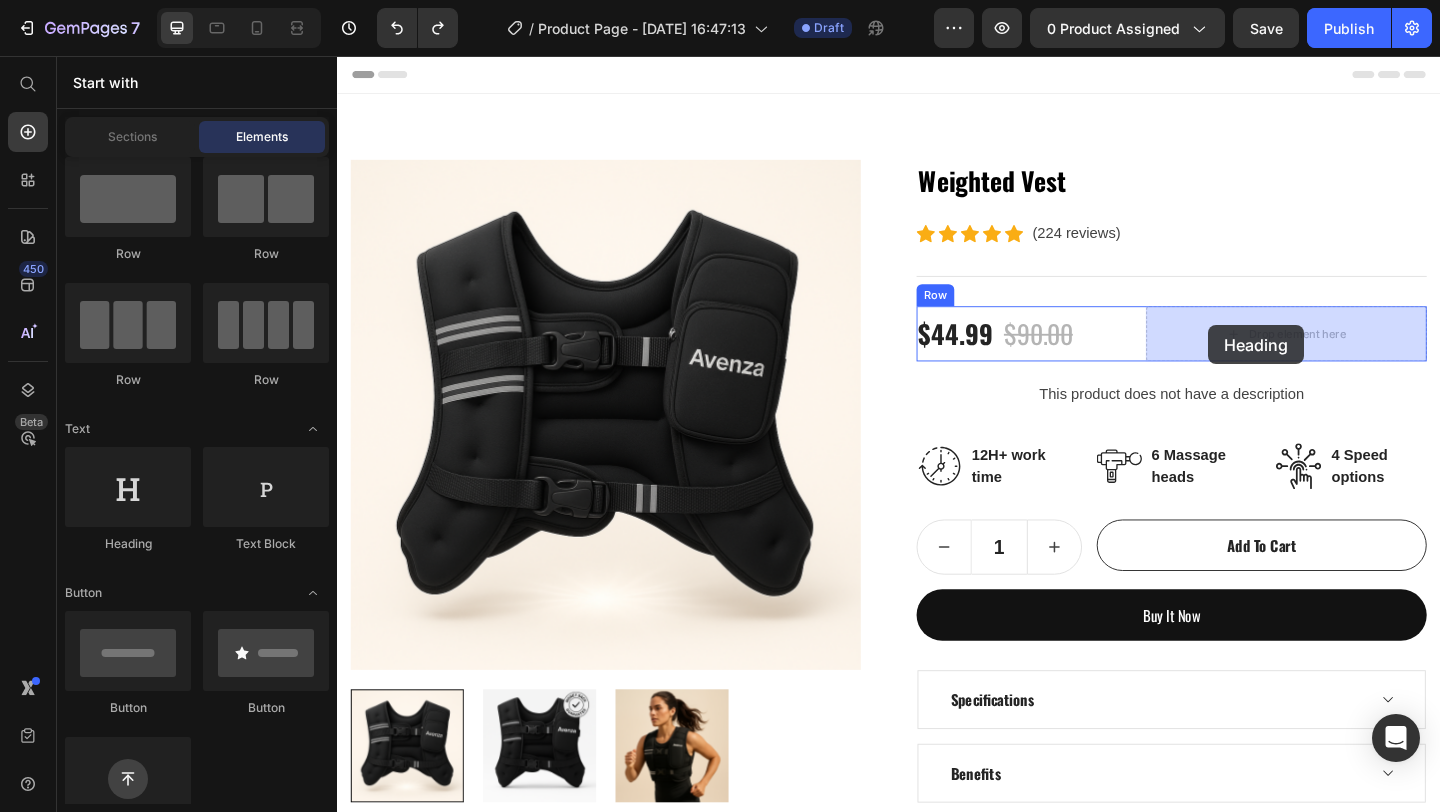 drag, startPoint x: 452, startPoint y: 530, endPoint x: 1299, endPoint y: 358, distance: 864.2876 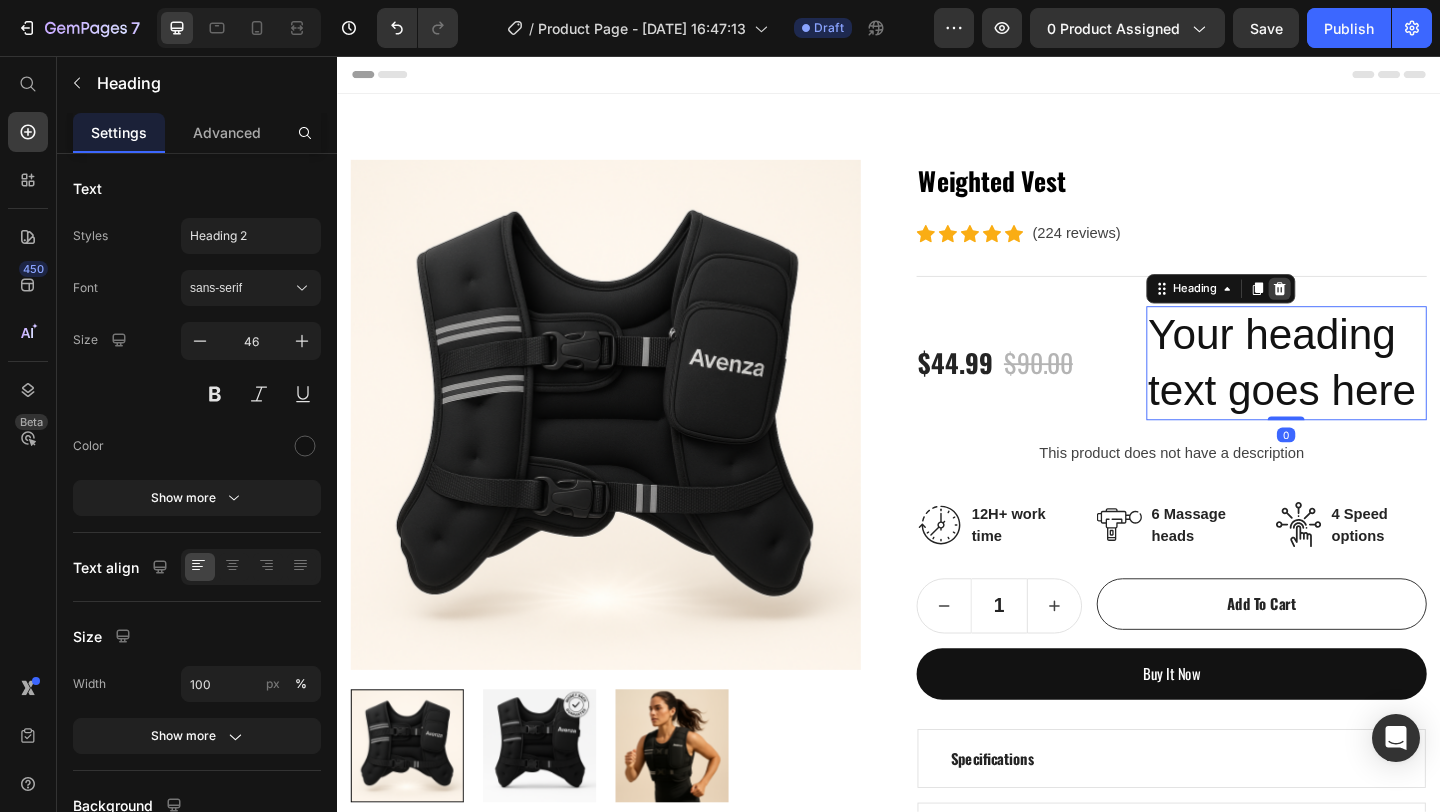 click 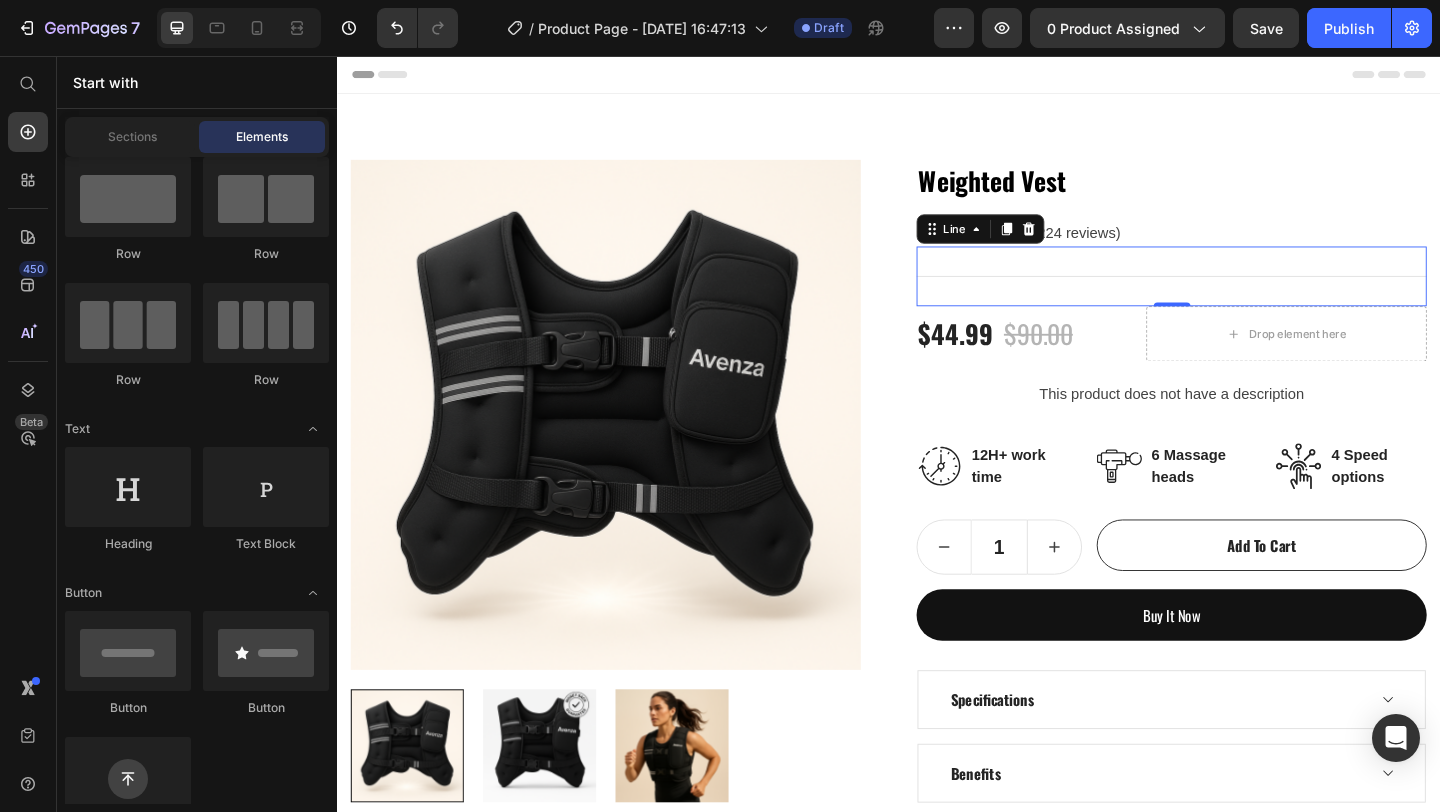 click on "Title Line   0" at bounding box center (1244, 295) 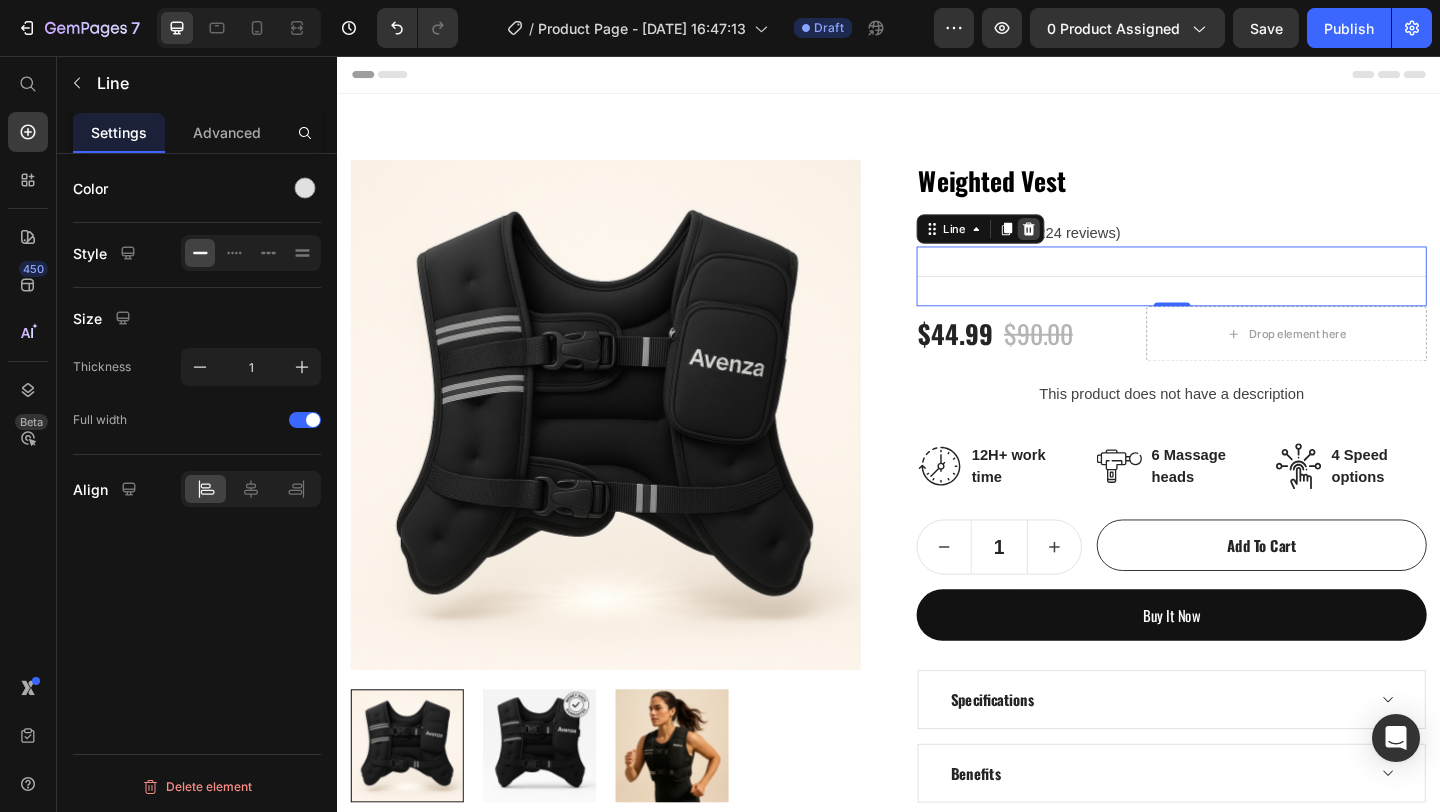 click 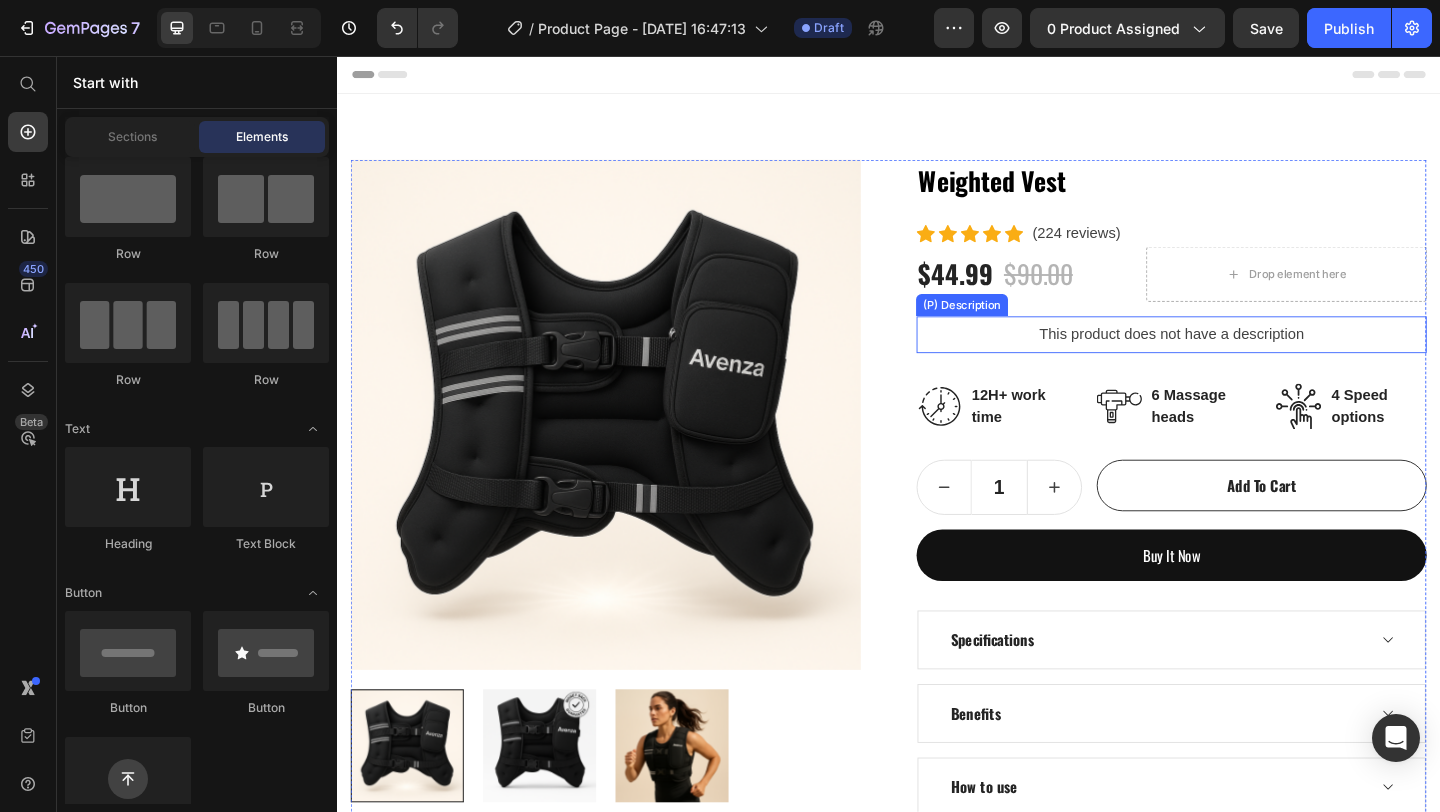 scroll, scrollTop: 24, scrollLeft: 0, axis: vertical 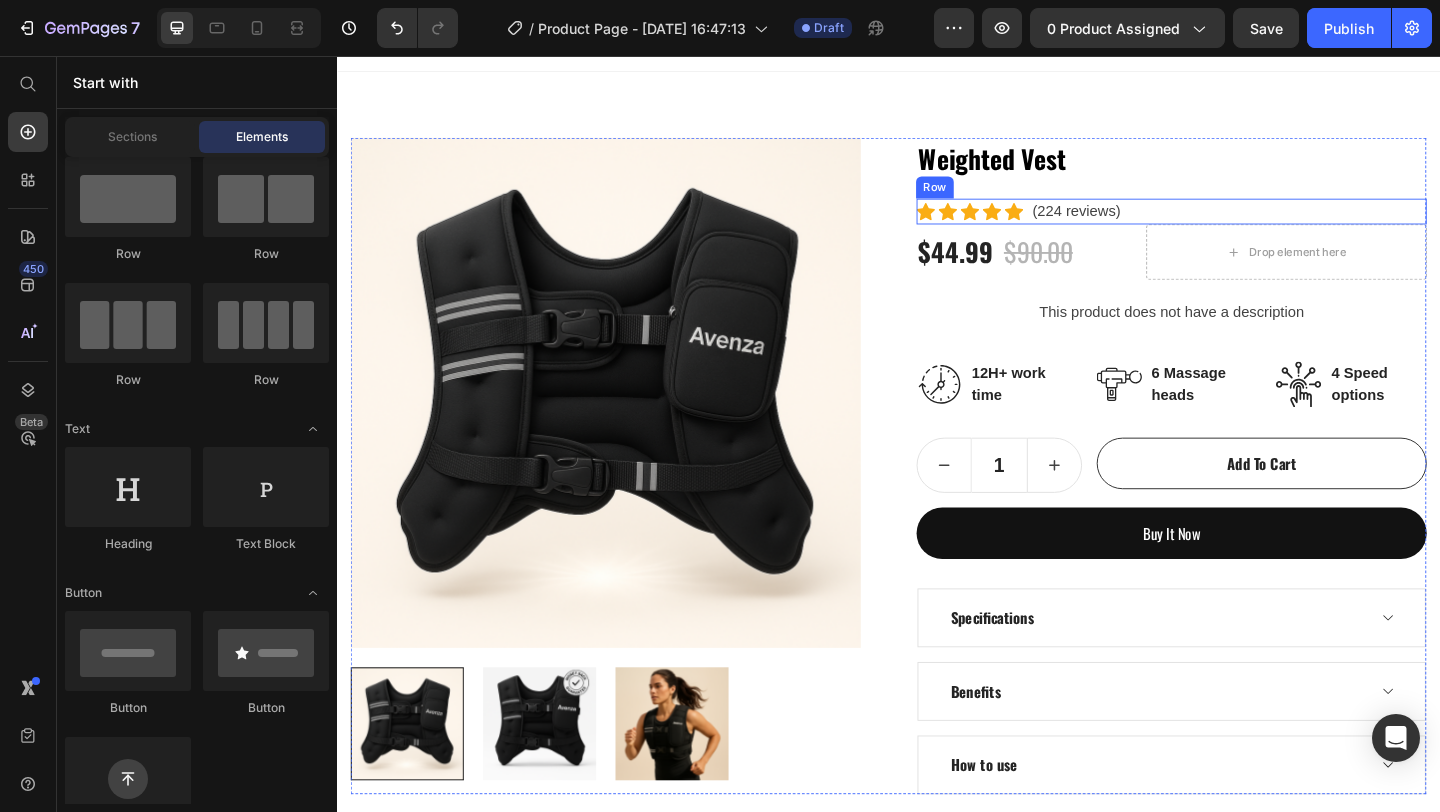 click on "Icon                Icon                Icon                Icon                Icon Icon List Hoz (224 reviews) Text block Row" at bounding box center (1244, 225) 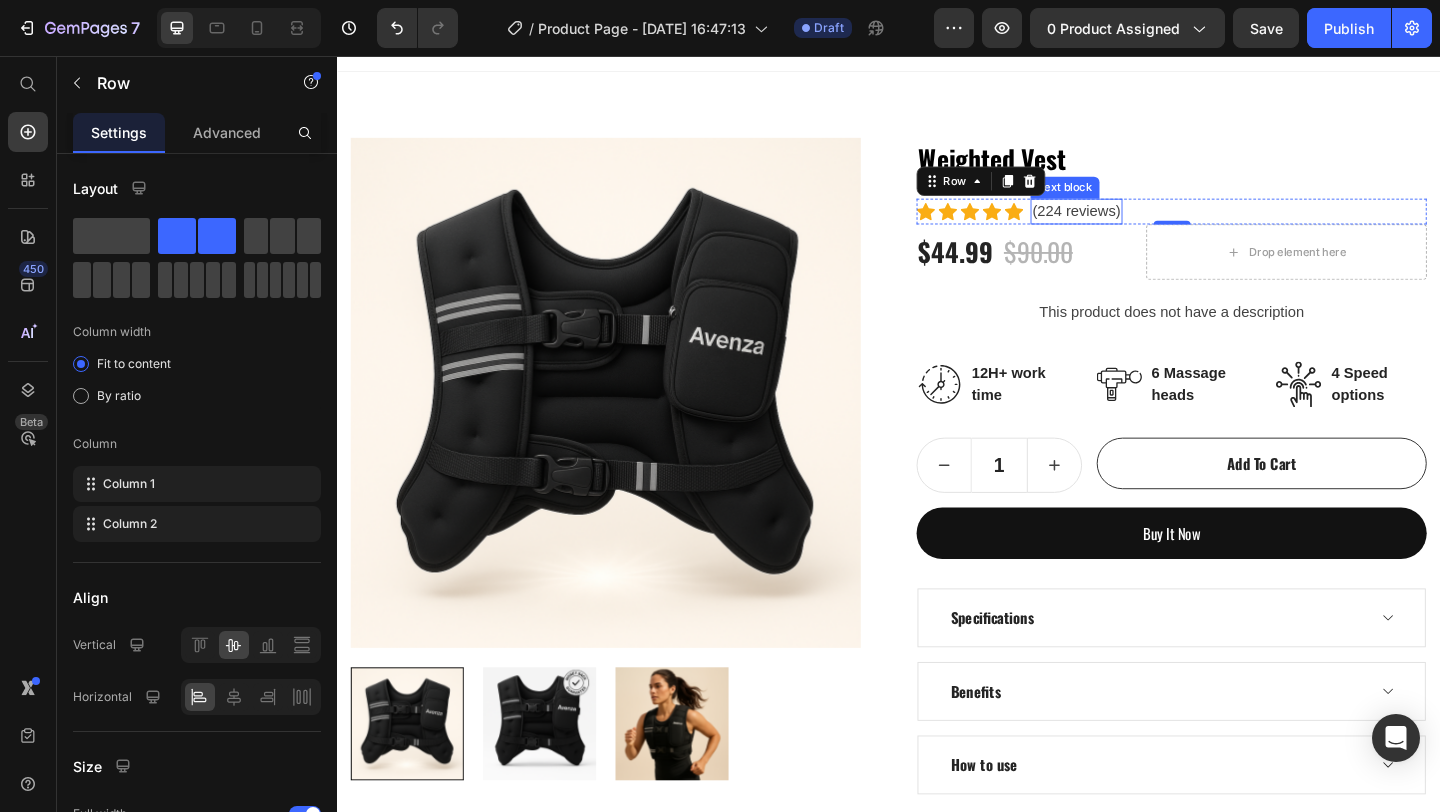 click on "(224 reviews)" at bounding box center [1141, 225] 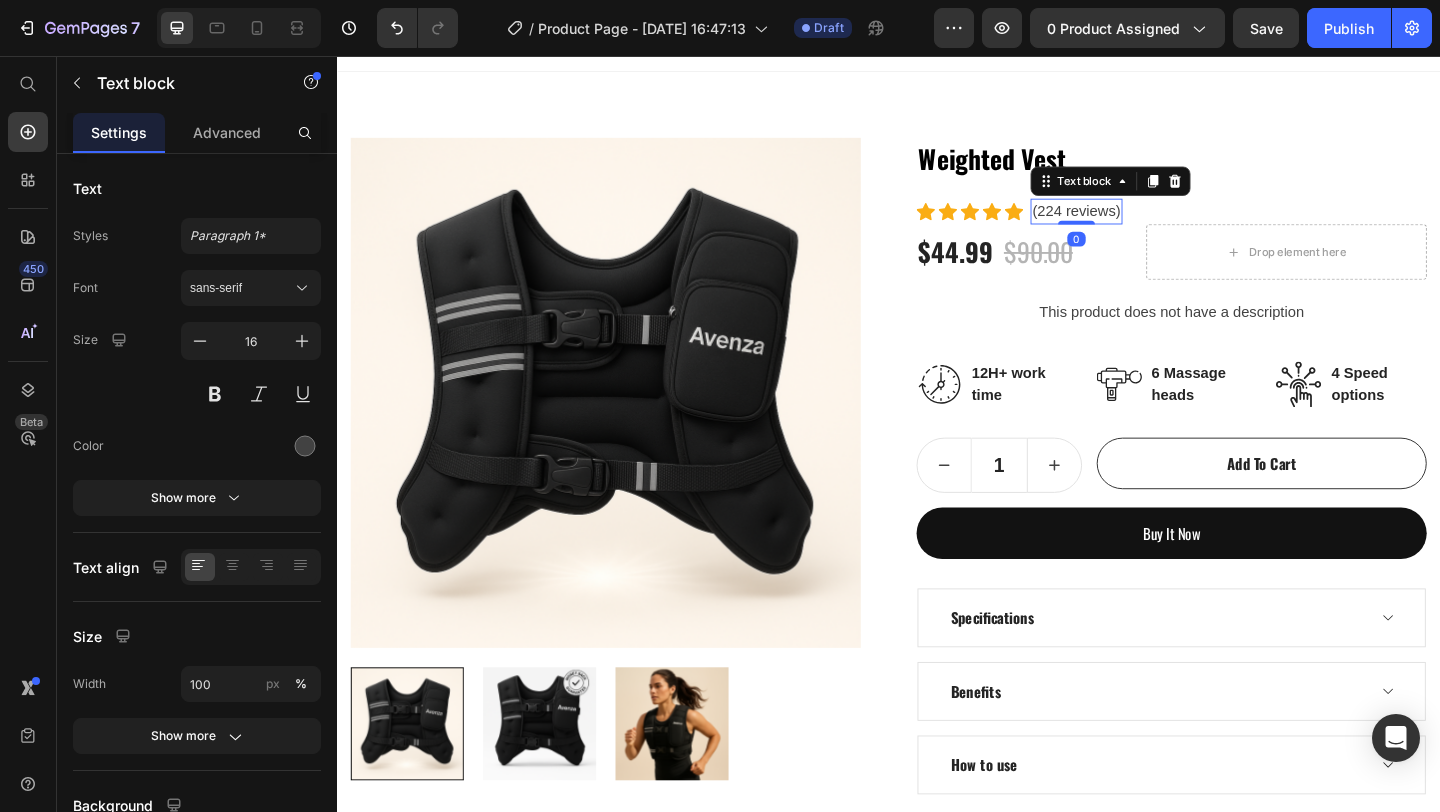 click on "(224 reviews)" at bounding box center [1141, 225] 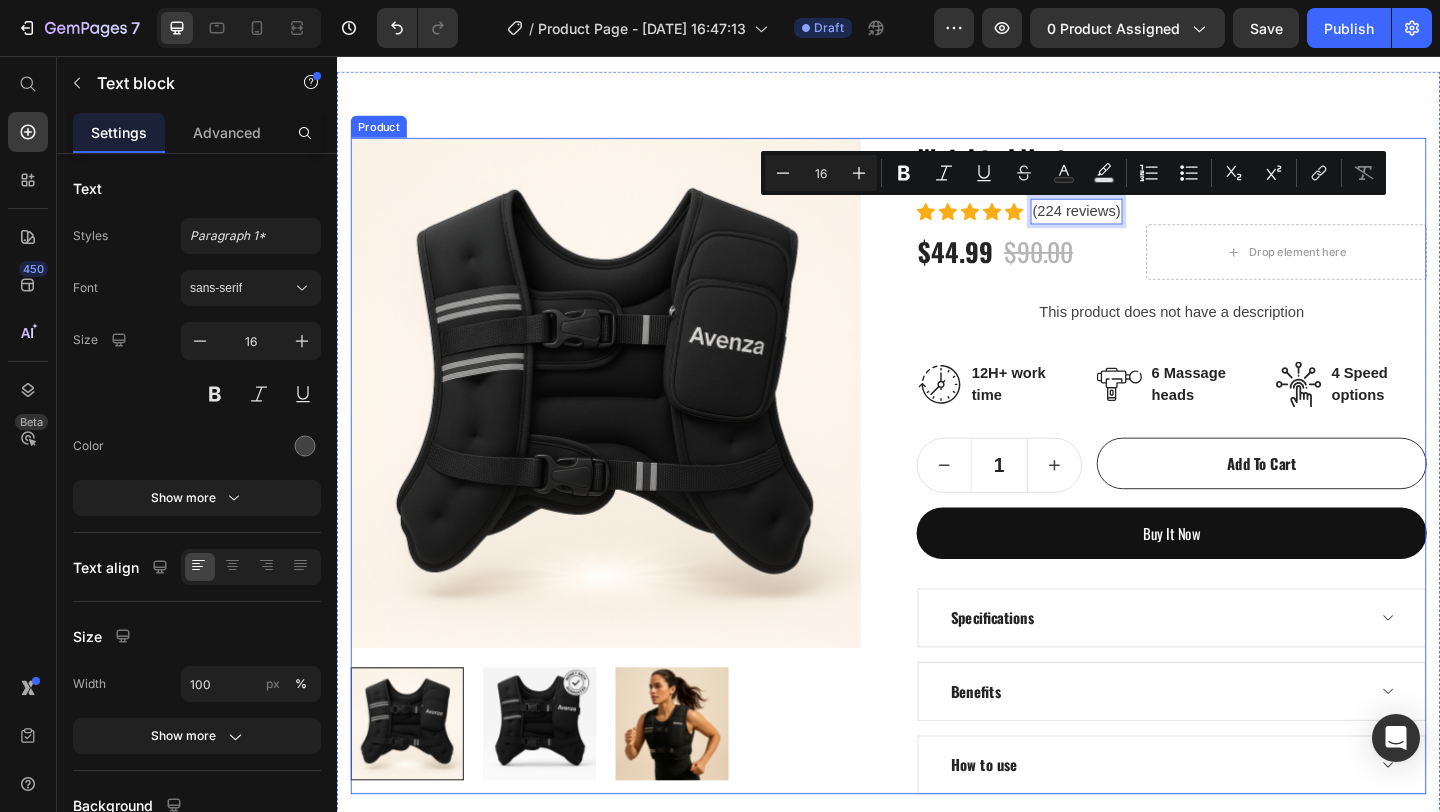 click on "Weighted Vest (P) Title Text block                Icon                Icon                Icon                Icon                Icon Icon List Hoz (224 reviews) Text block   0 Row $44.99 (P) Price $90.00 (P) Price Row
Drop element here Row This product does not have a description (P) Description Image 12H+ work time Text block Row Image 6 Massage heads  Text block Row Image 4 Speed options Text block Row Row 1 (P) Quantity add to cart (P) Cart Button Row buy it now (P) Dynamic Checkout
Specifications
Benefits
How to use Accordion" at bounding box center [1244, 502] 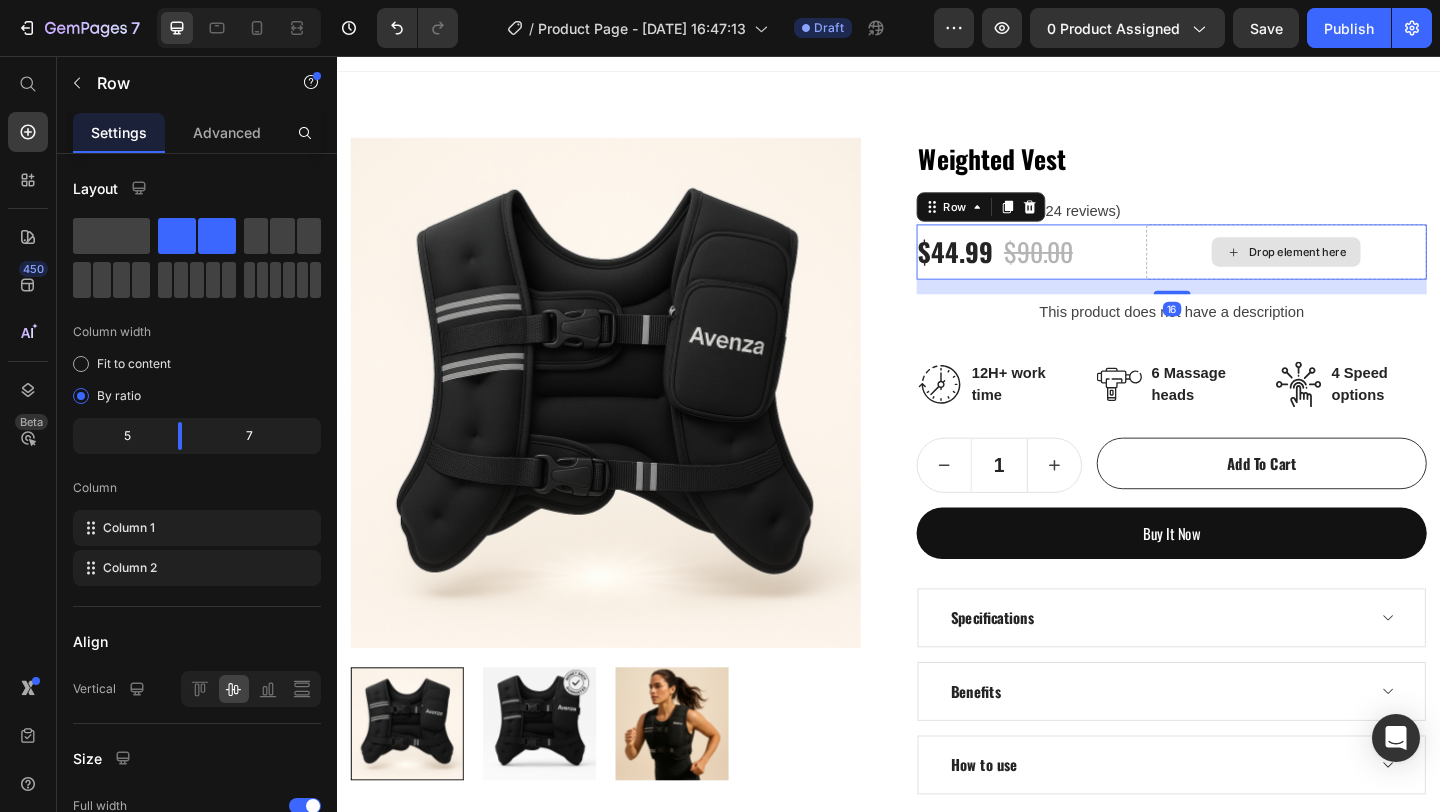 click on "Drop element here" at bounding box center (1369, 269) 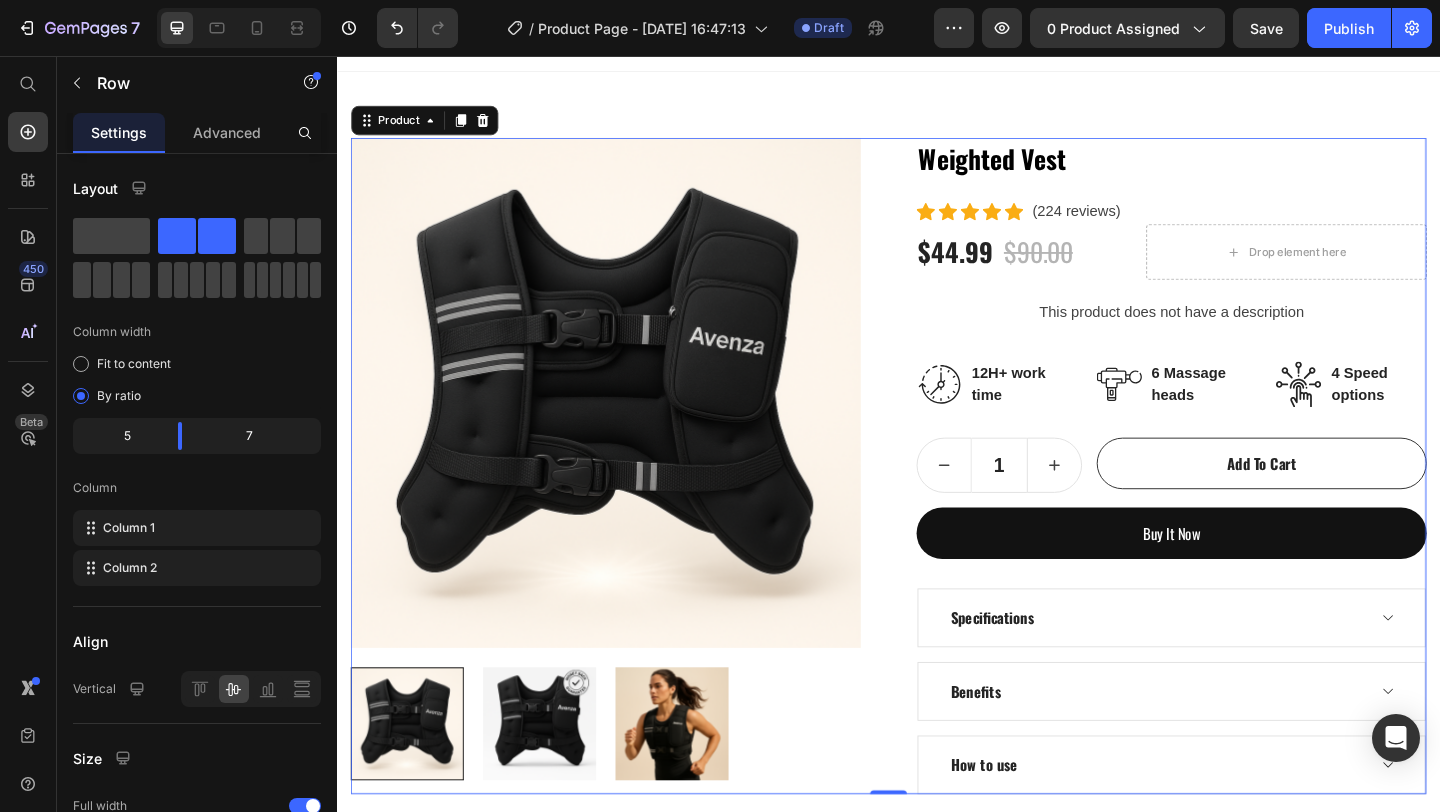 click on "Weighted Vest (P) Title Text block                Icon                Icon                Icon                Icon                Icon Icon List Hoz (224 reviews) Text block Row $44.99 (P) Price $90.00 (P) Price Row
Drop element here Row This product does not have a description (P) Description Image 12H+ work time Text block Row Image 6 Massage heads  Text block Row Image 4 Speed options Text block Row Row 1 (P) Quantity add to cart (P) Cart Button Row buy it now (P) Dynamic Checkout
Specifications
Benefits
How to use Accordion" at bounding box center [1244, 502] 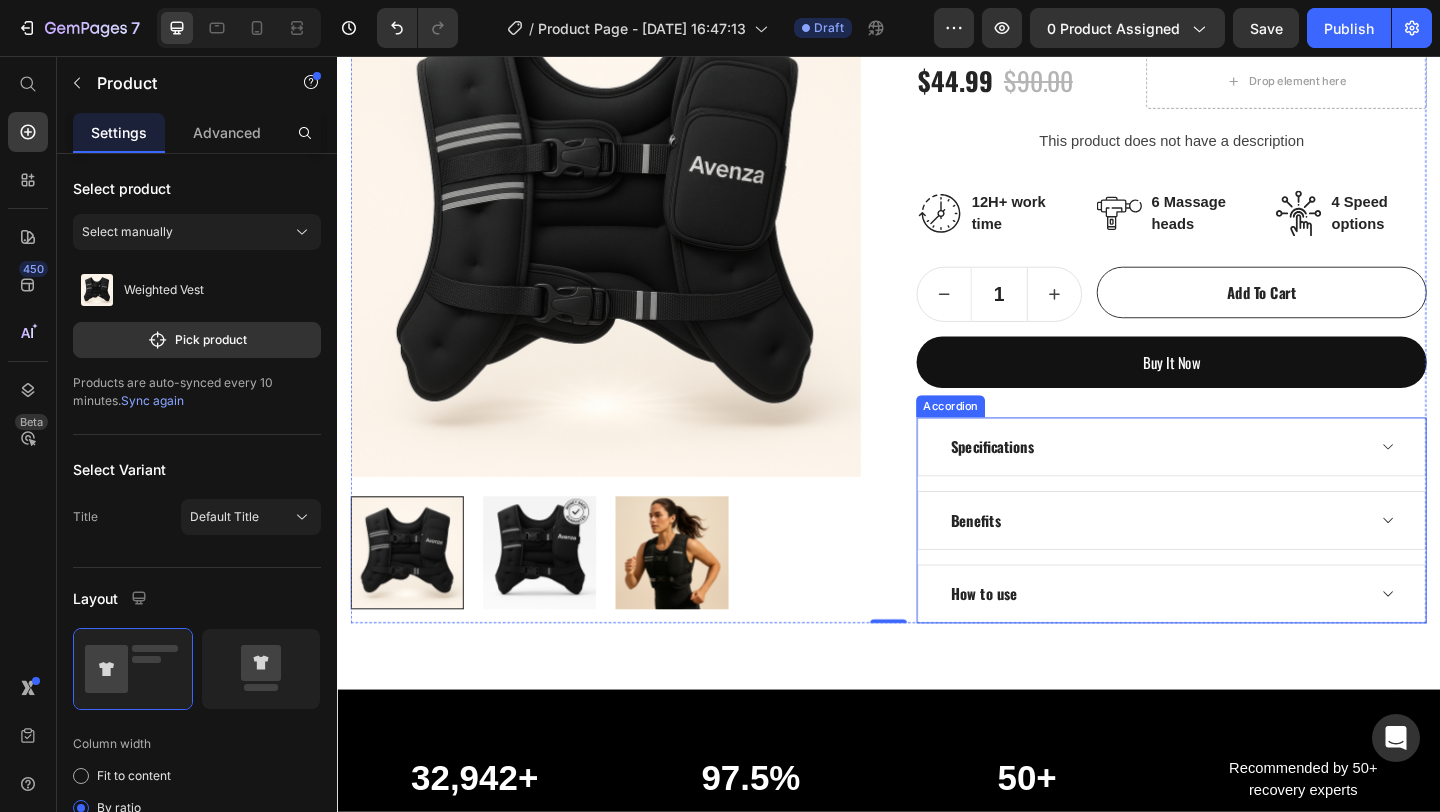 scroll, scrollTop: 213, scrollLeft: 0, axis: vertical 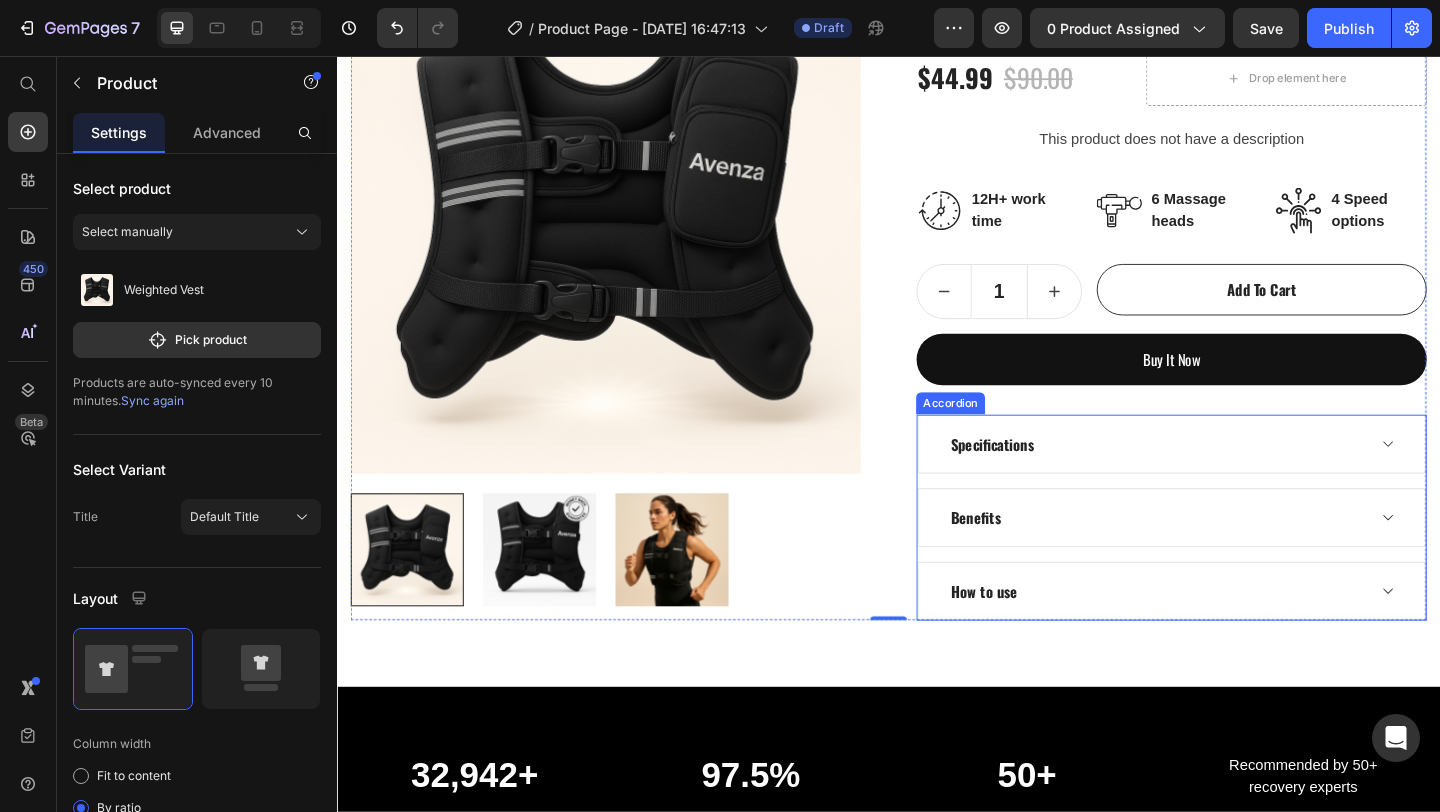 click on "Benefits" at bounding box center (1244, 558) 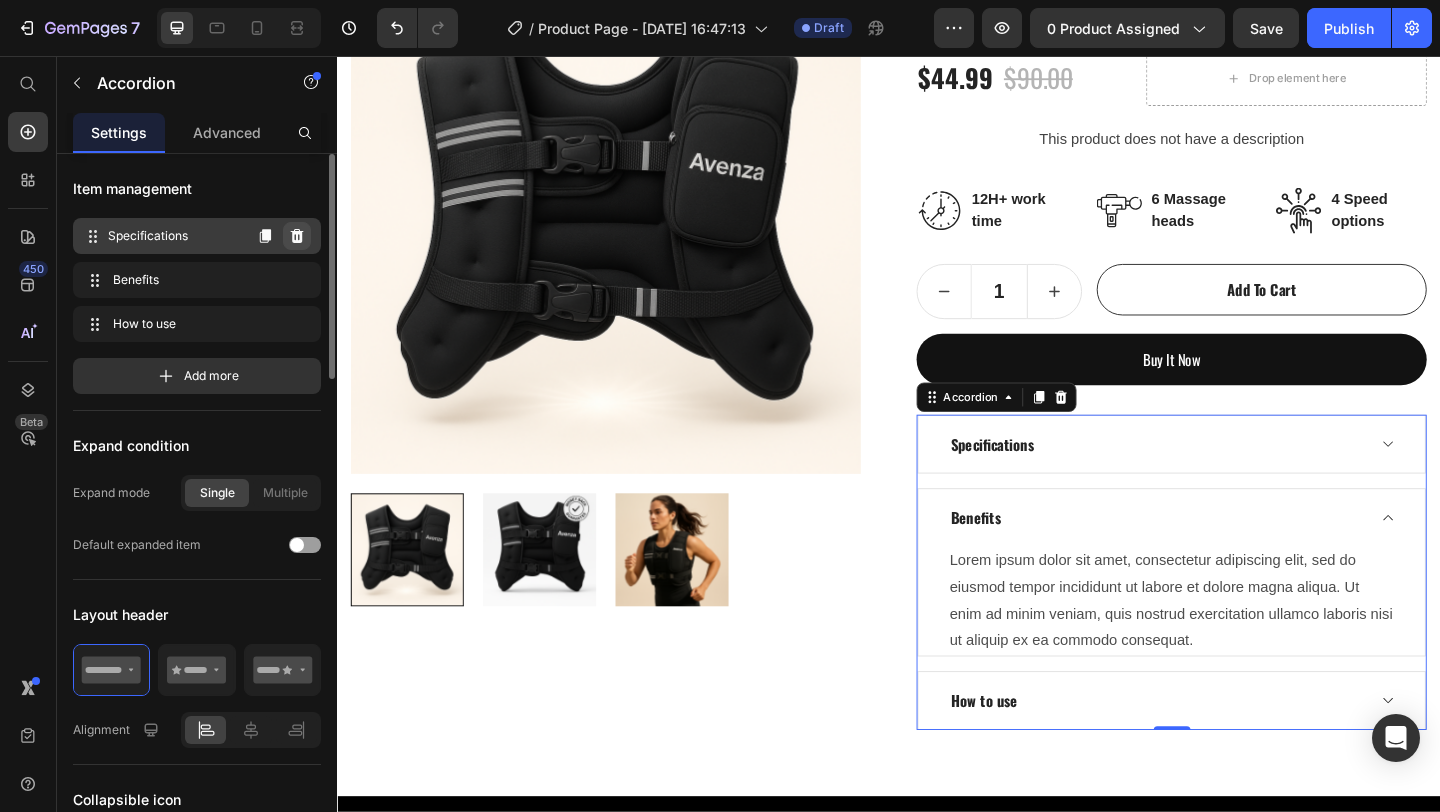 click 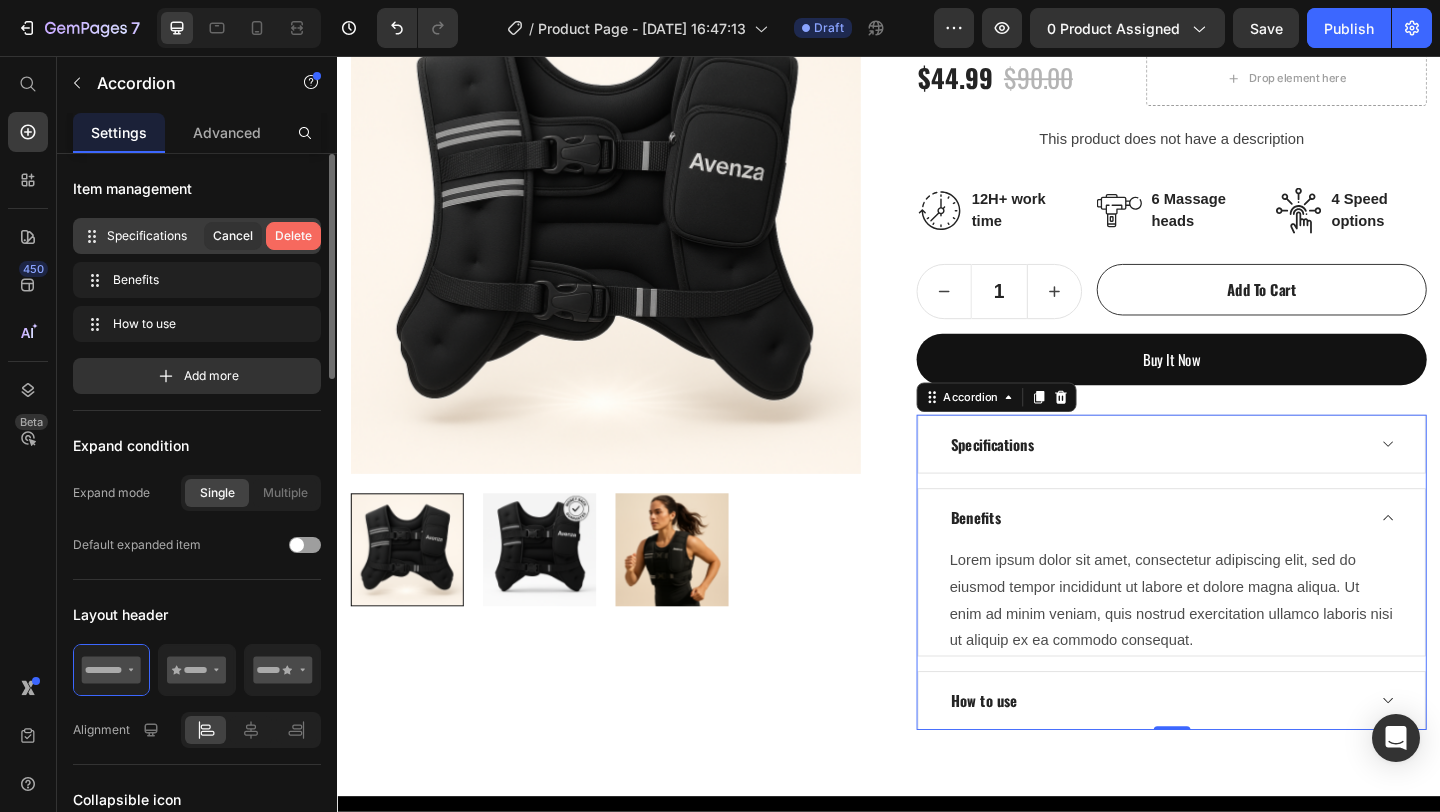 click on "Delete" at bounding box center (293, 236) 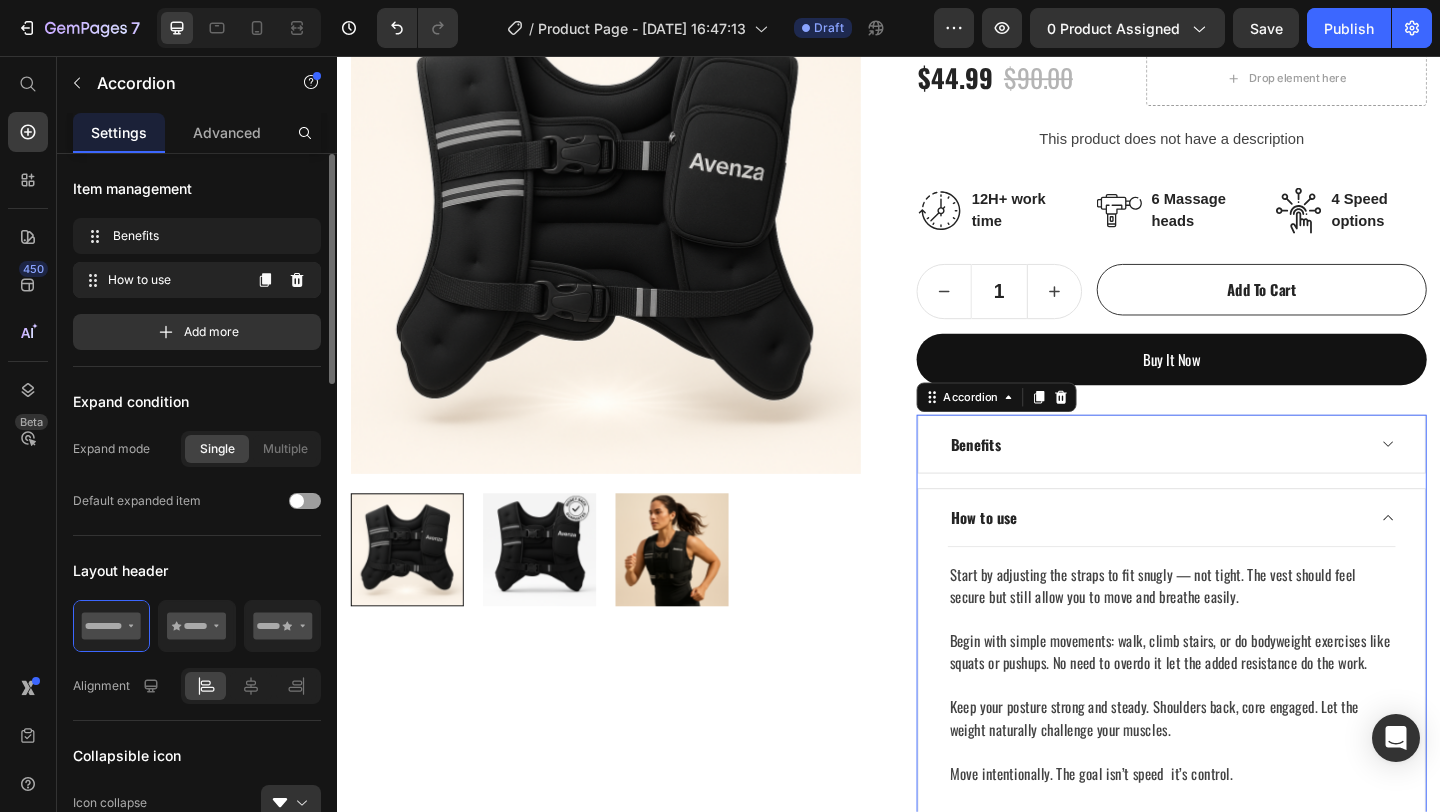 type 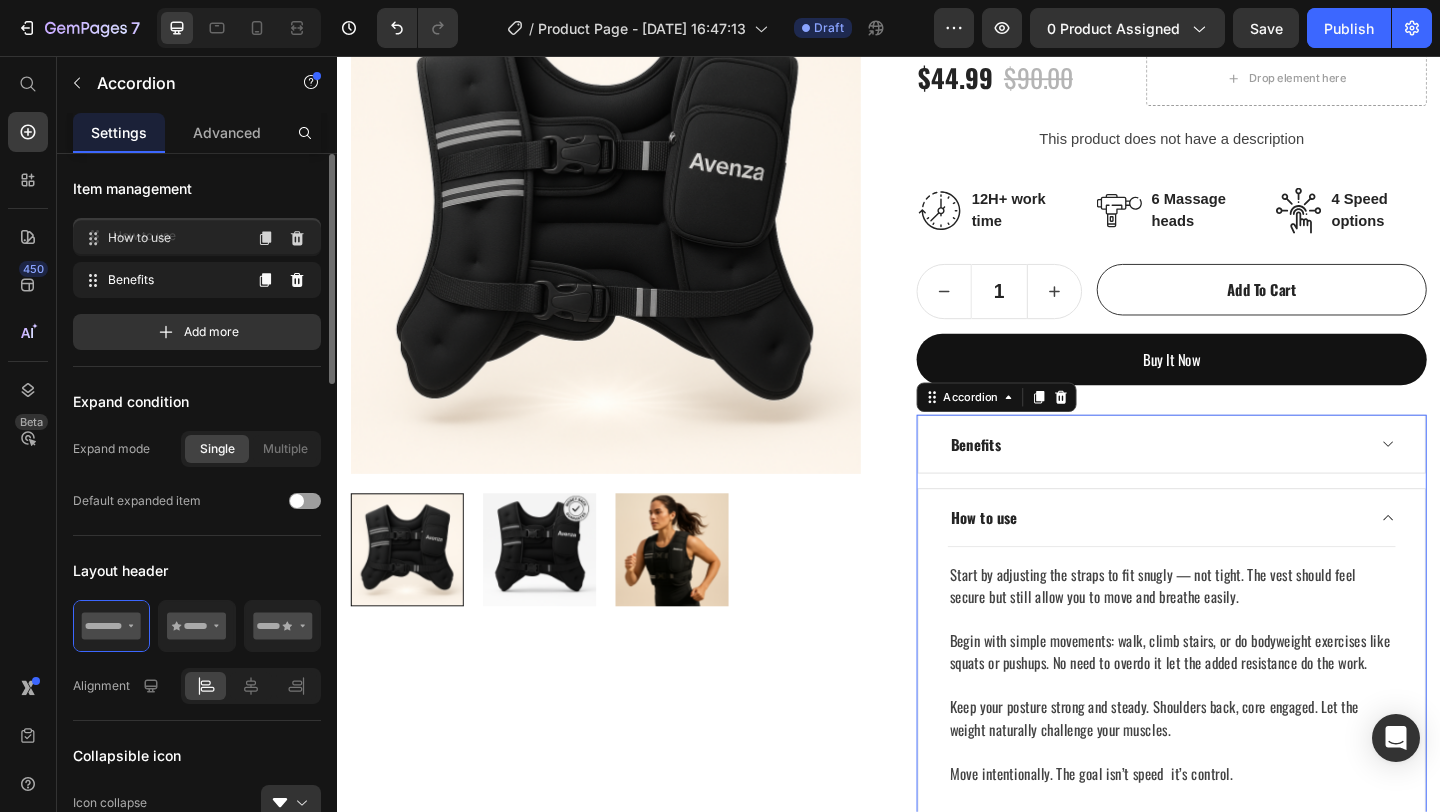 drag, startPoint x: 216, startPoint y: 284, endPoint x: 218, endPoint y: 235, distance: 49.0408 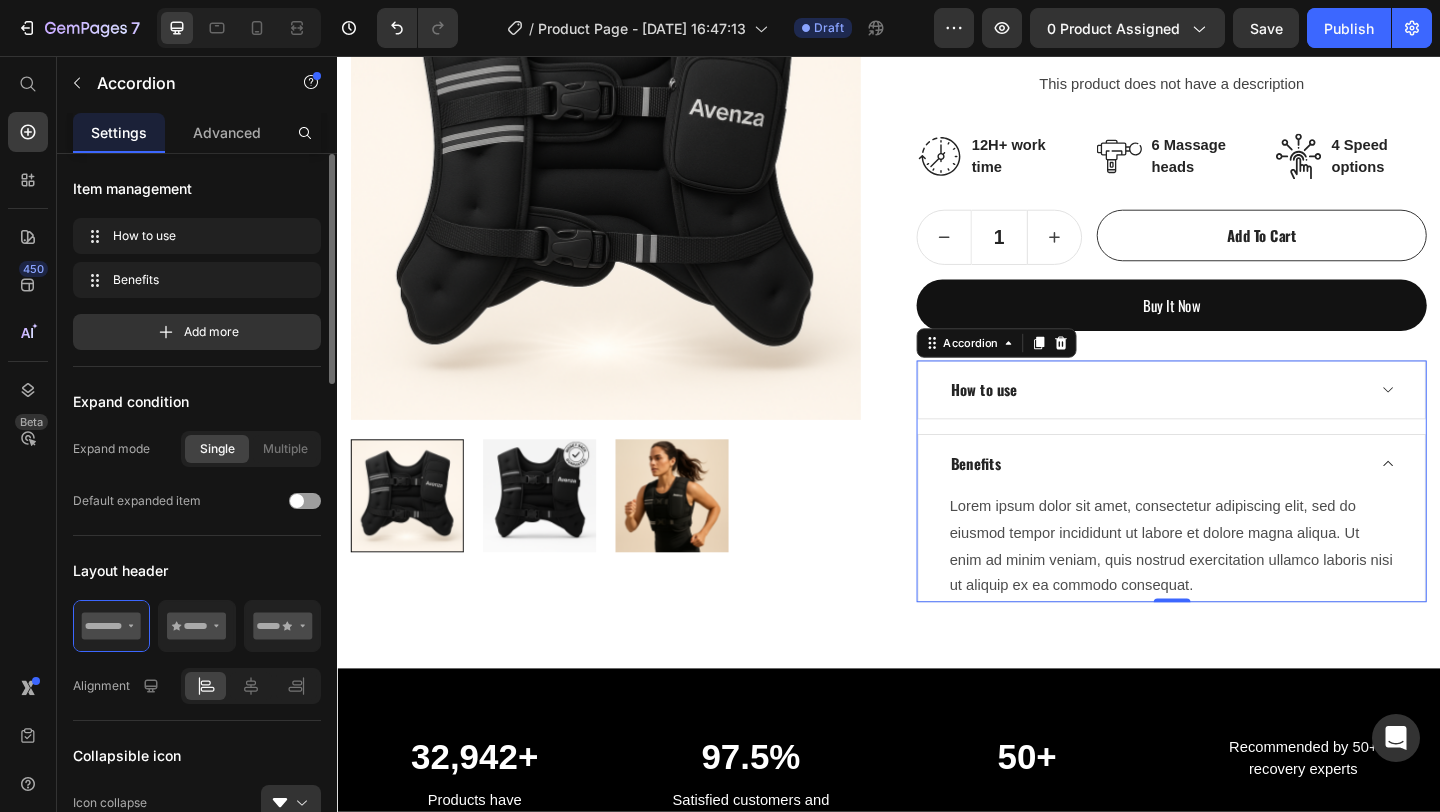 scroll, scrollTop: 312, scrollLeft: 0, axis: vertical 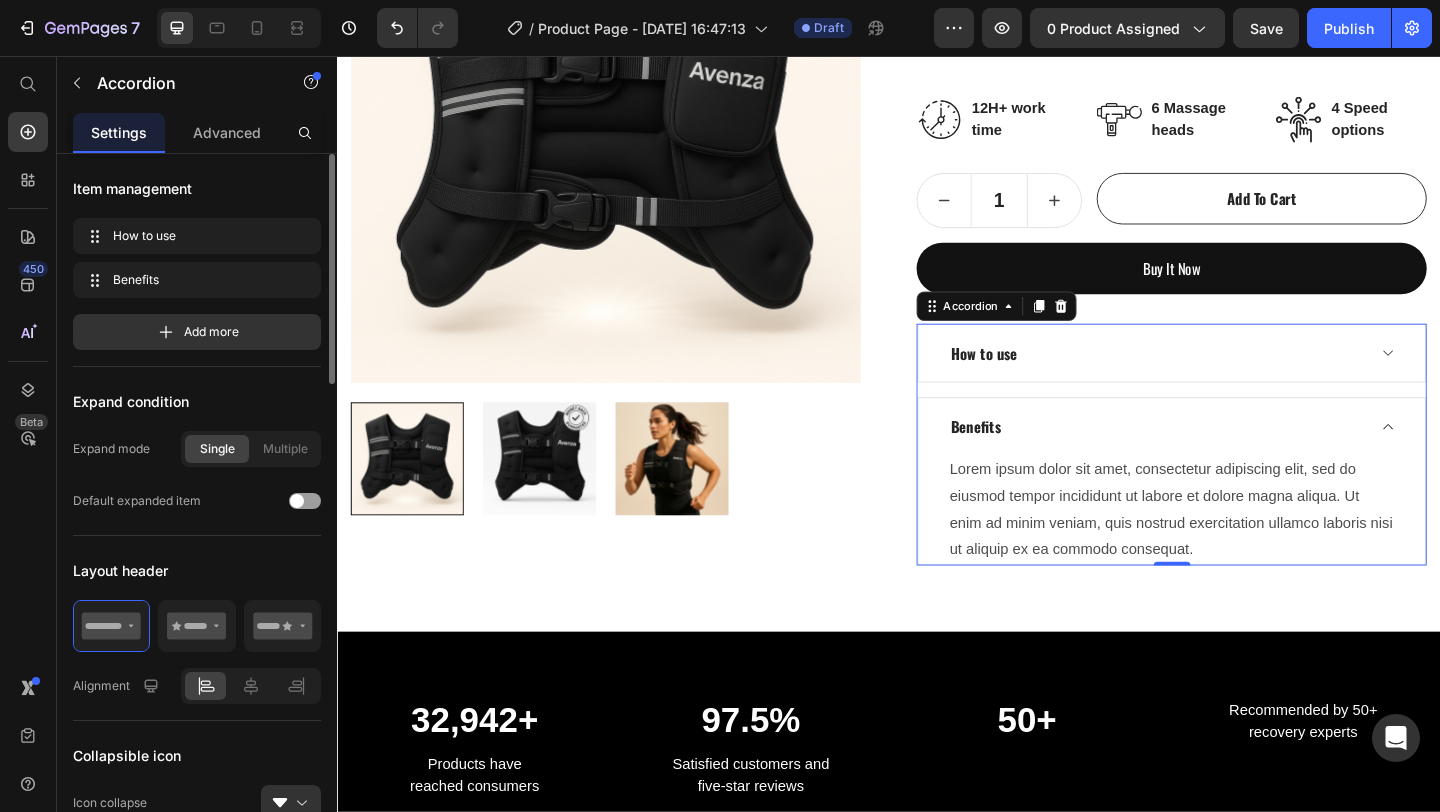 click on "Lorem ipsum dolor sit amet, consectetur adipiscing elit, sed do eiusmod tempor incididunt ut labore et dolore magna aliqua. Ut enim ad minim veniam, quis nostrud exercitation ullamco laboris nisi ut aliquip ex ea commodo consequat." at bounding box center (1244, 549) 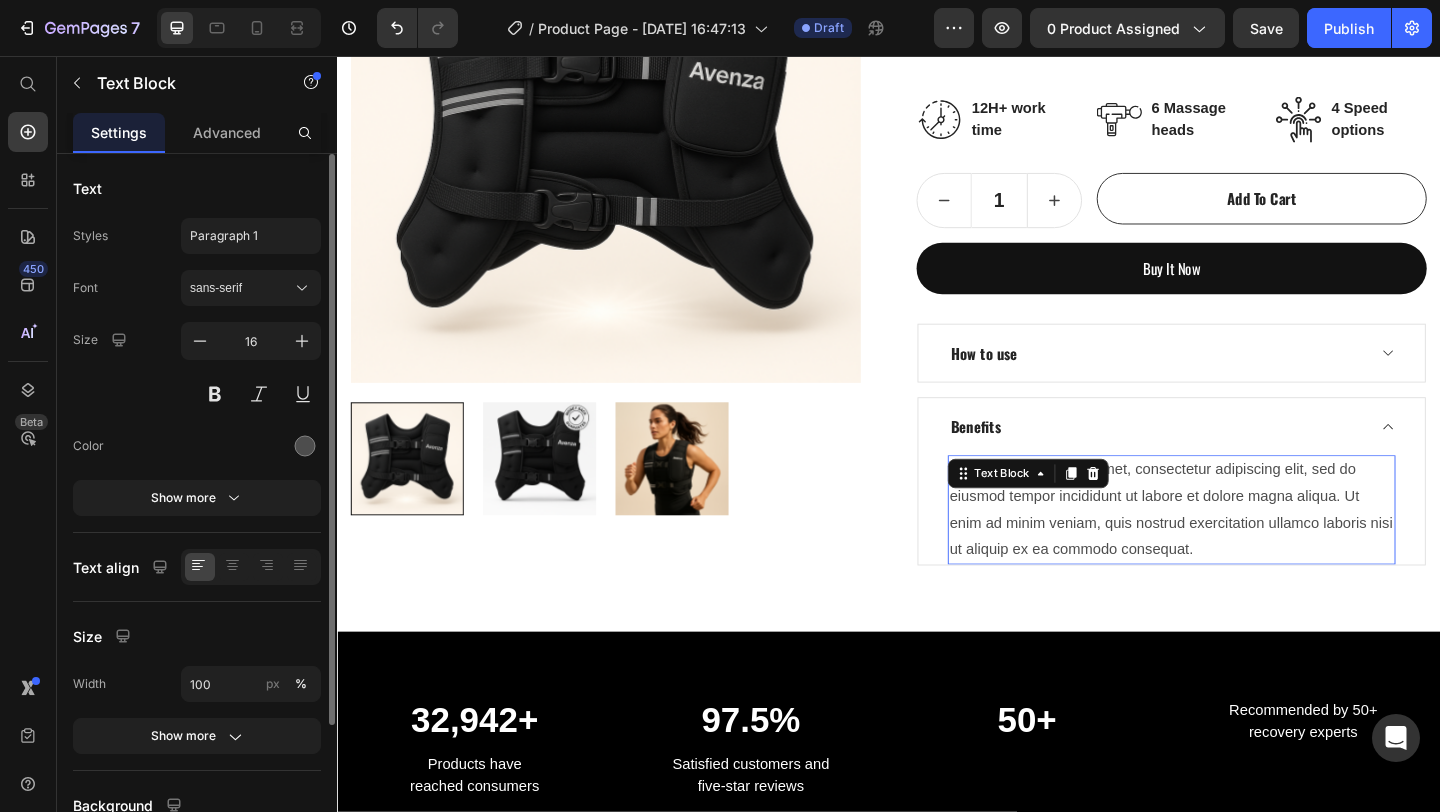 click on "Lorem ipsum dolor sit amet, consectetur adipiscing elit, sed do eiusmod tempor incididunt ut labore et dolore magna aliqua. Ut enim ad minim veniam, quis nostrud exercitation ullamco laboris nisi ut aliquip ex ea commodo consequat." at bounding box center (1244, 549) 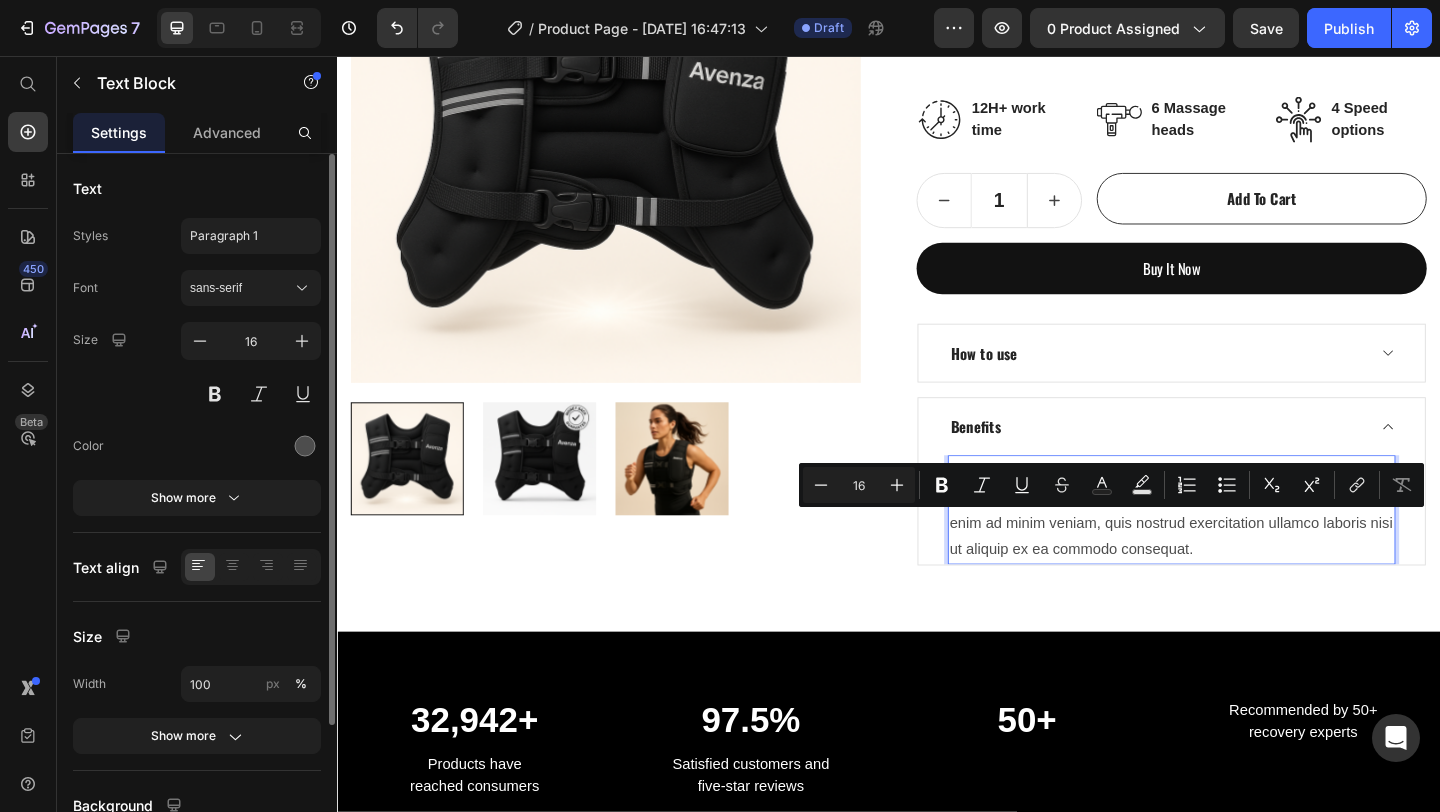 click on "Lorem ipsum dolor sit amet, consectetur adipiscing elit, sed do eiusmod tempor incididunt ut labore et dolore magna aliqua. Ut enim ad minim veniam, quis nostrud exercitation ullamco laboris nisi ut aliquip ex ea commodo consequat." at bounding box center [1244, 549] 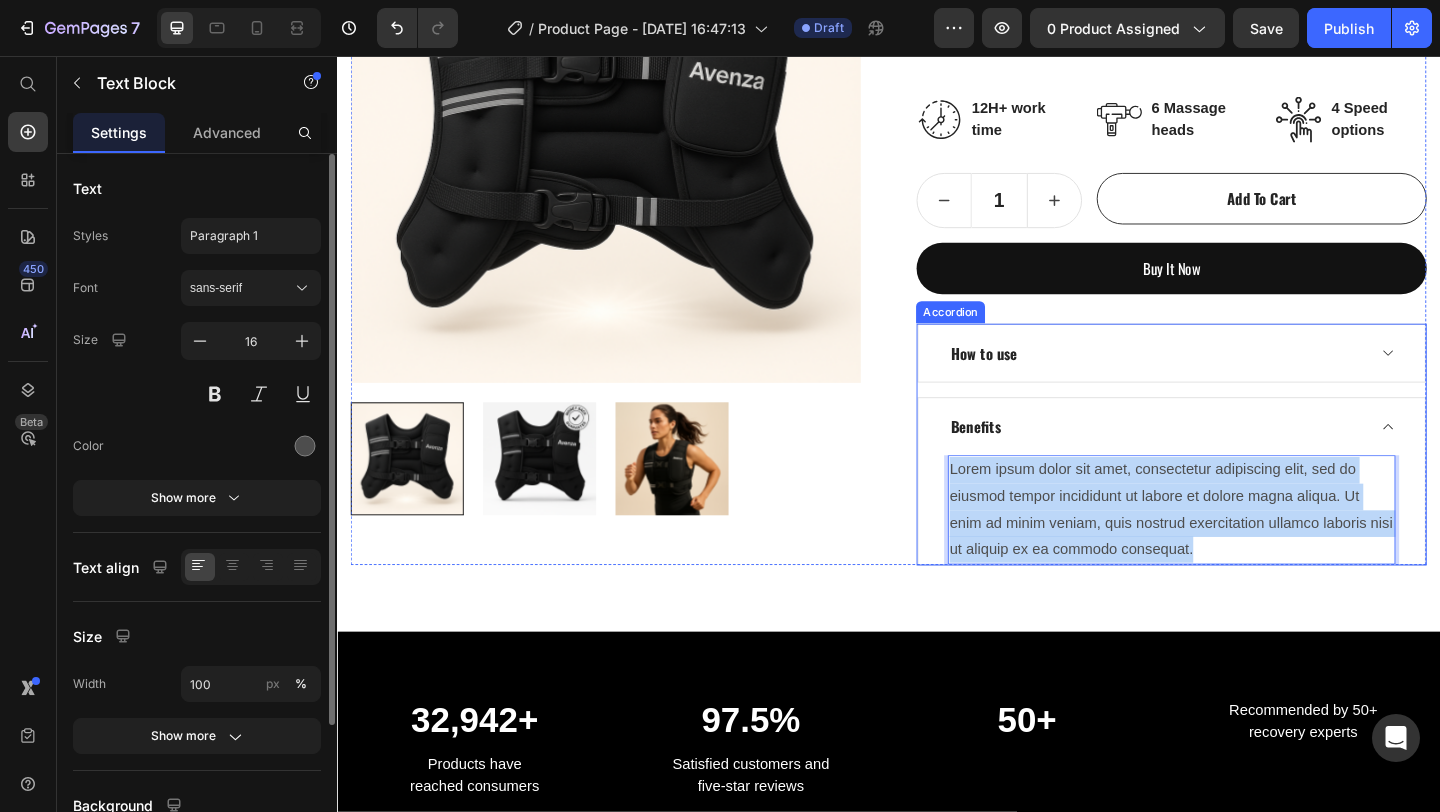drag, startPoint x: 1271, startPoint y: 588, endPoint x: 995, endPoint y: 497, distance: 290.61487 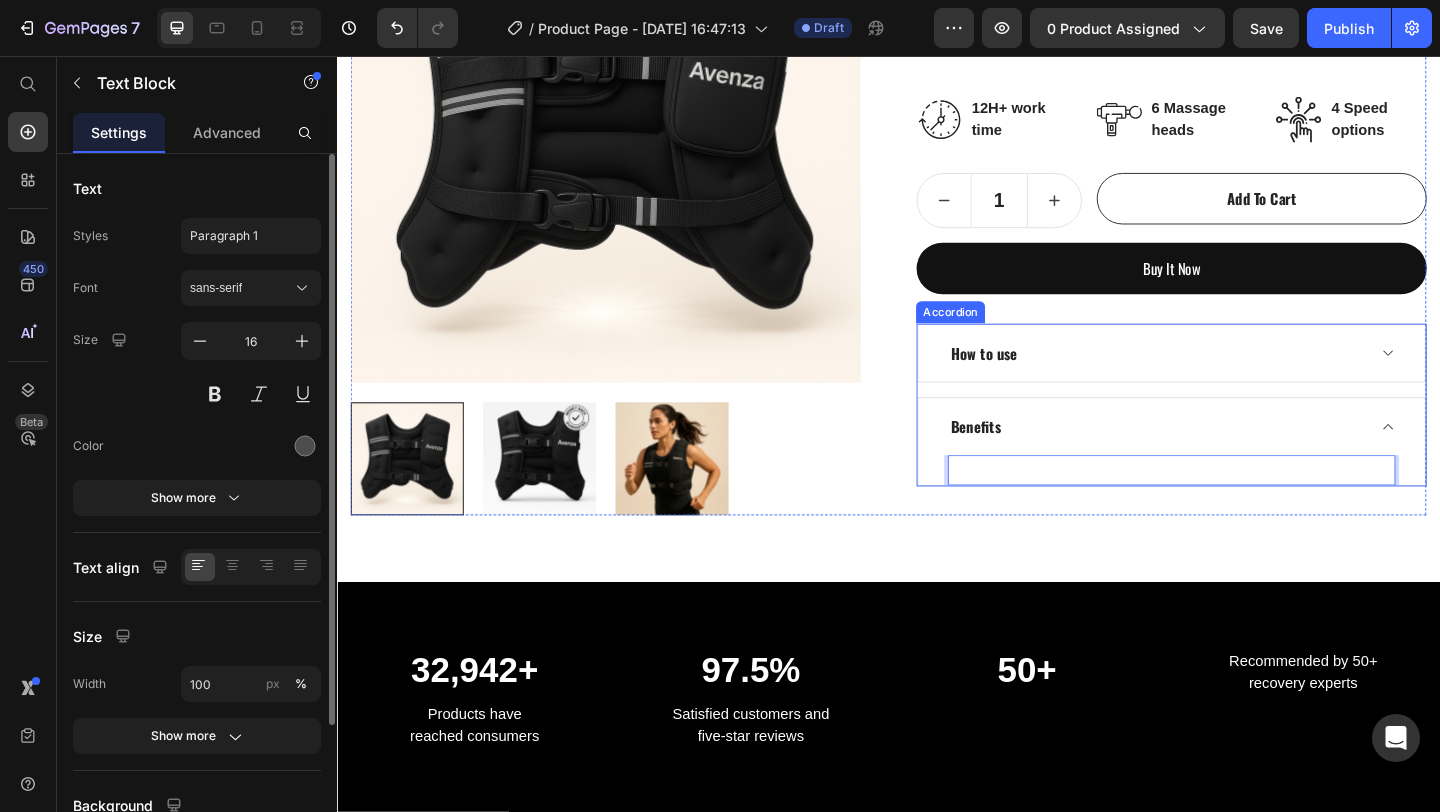 click 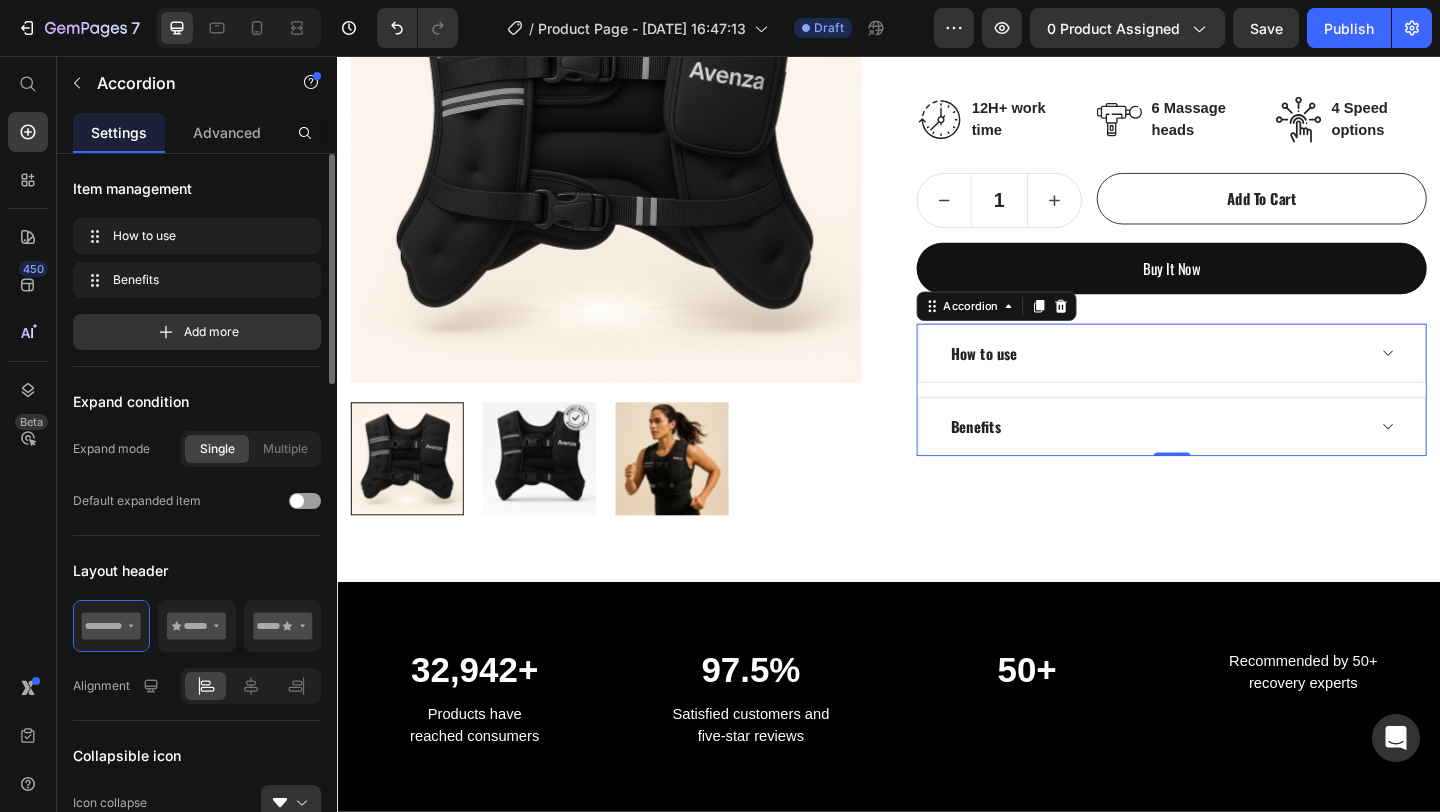 click on "Benefits" at bounding box center (1244, 459) 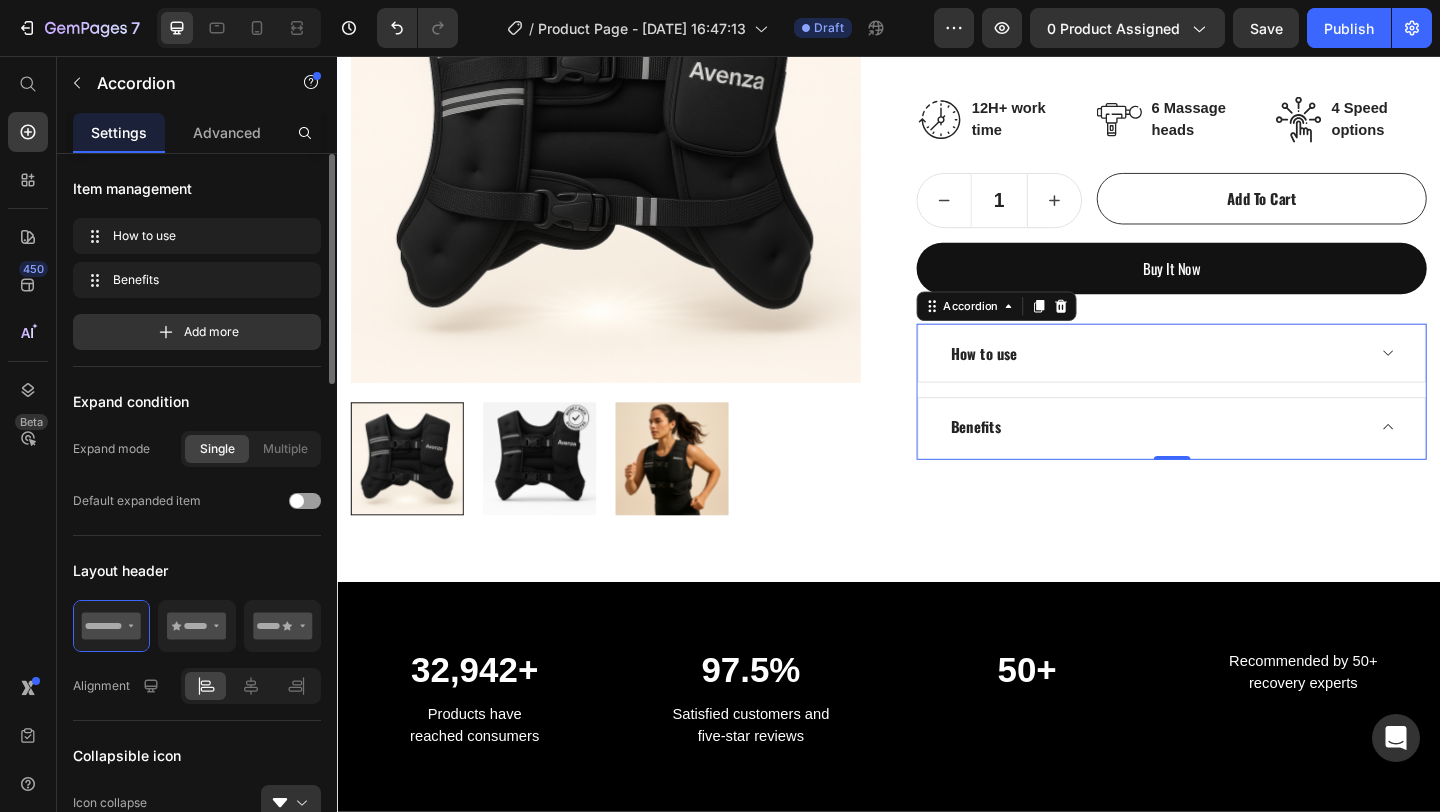 click on "Benefits" at bounding box center (1228, 459) 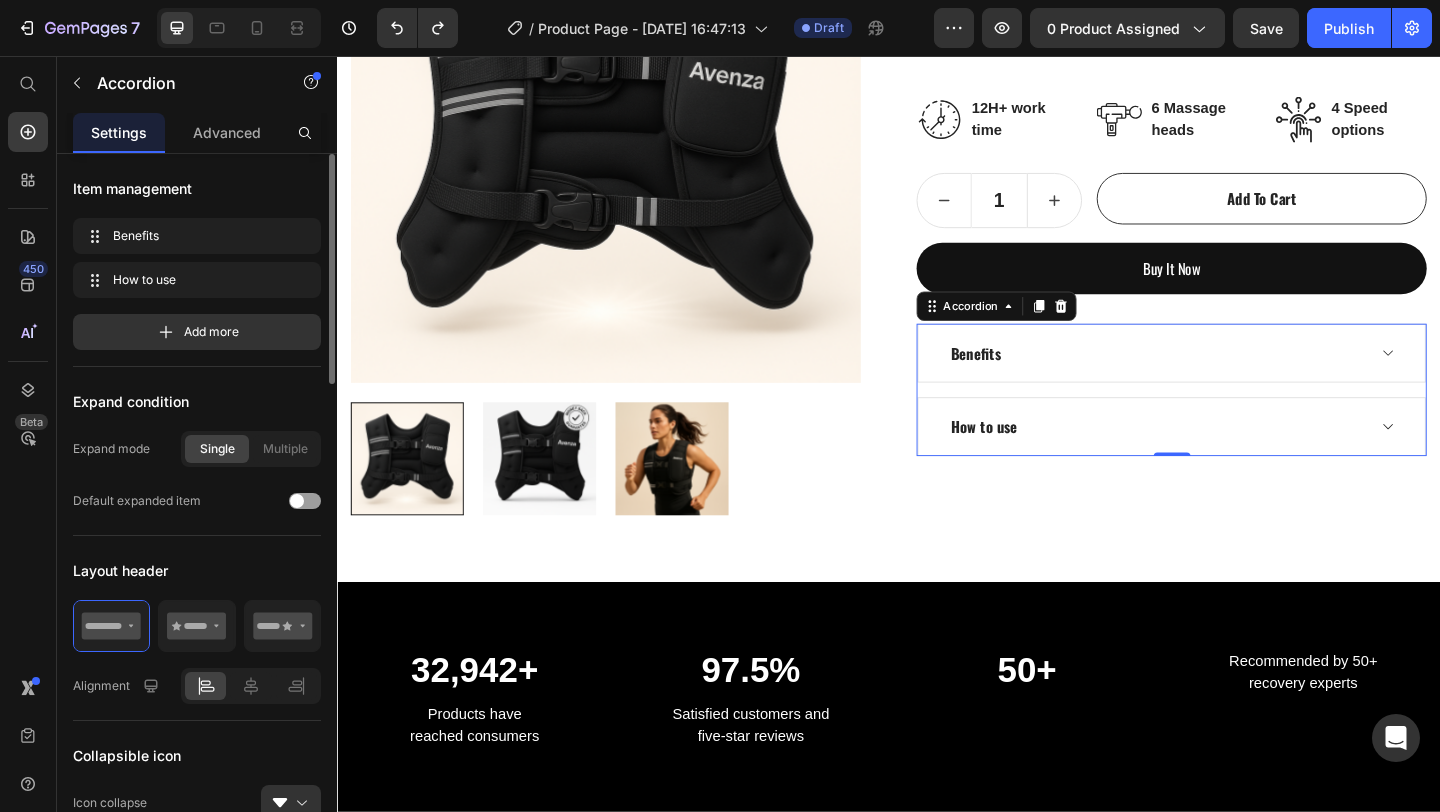click on "Benefits" at bounding box center [1228, 379] 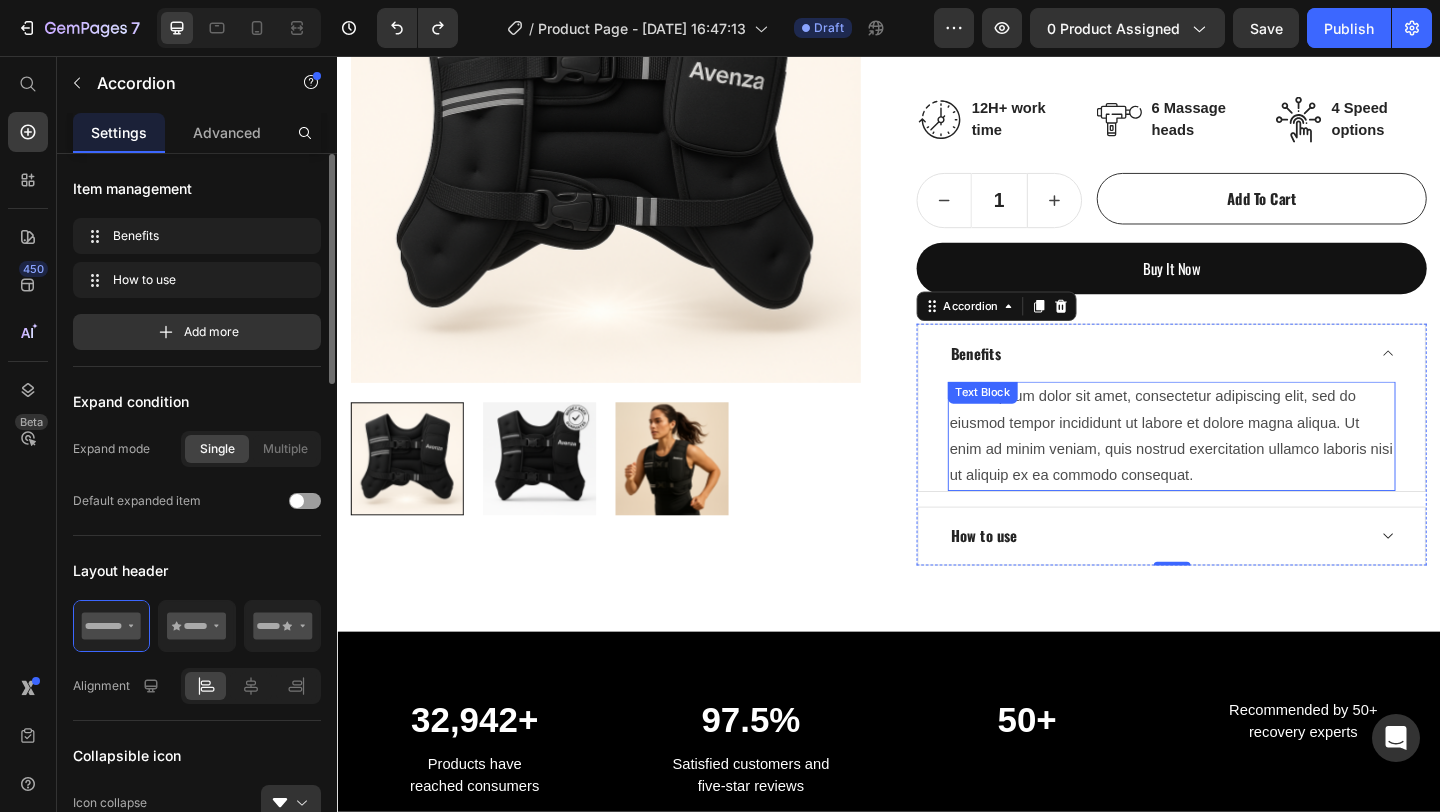 click on "Lorem ipsum dolor sit amet, consectetur adipiscing elit, sed do eiusmod tempor incididunt ut labore et dolore magna aliqua. Ut enim ad minim veniam, quis nostrud exercitation ullamco laboris nisi ut aliquip ex ea commodo consequat." at bounding box center [1244, 469] 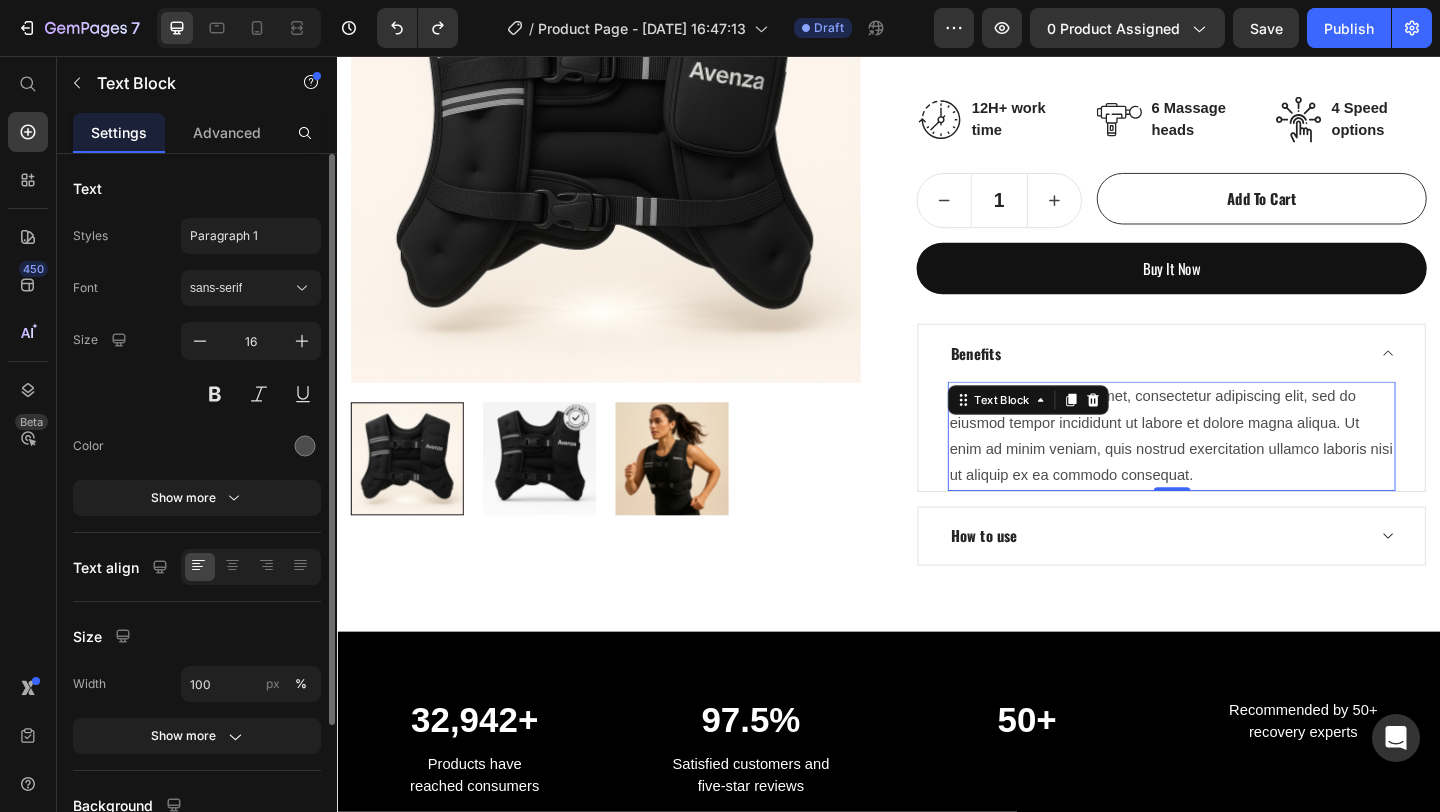 click on "Lorem ipsum dolor sit amet, consectetur adipiscing elit, sed do eiusmod tempor incididunt ut labore et dolore magna aliqua. Ut enim ad minim veniam, quis nostrud exercitation ullamco laboris nisi ut aliquip ex ea commodo consequat." at bounding box center (1244, 469) 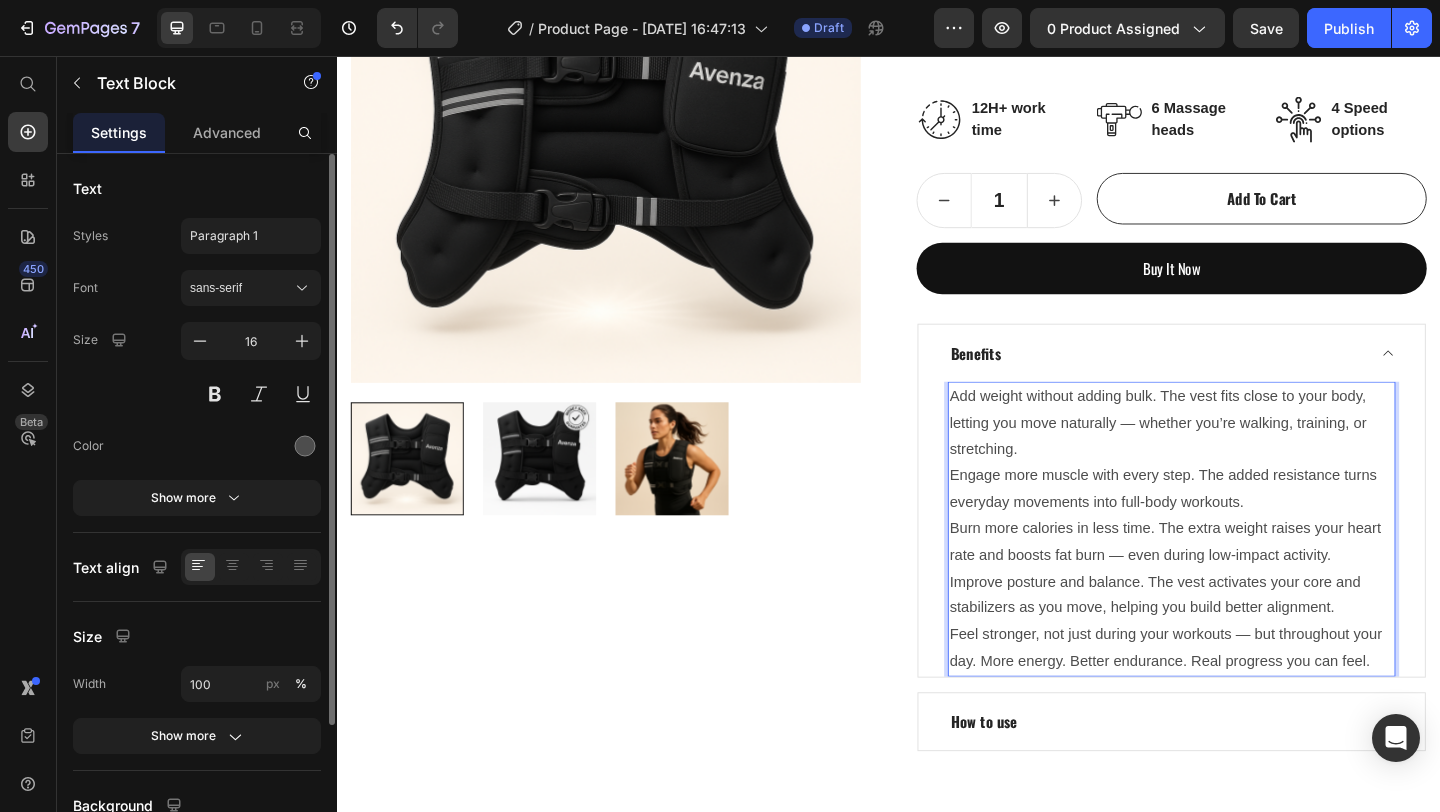 click on "Add weight without adding bulk. The vest fits close to your body, letting you move naturally — whether you’re walking, training, or stretching." at bounding box center (1244, 455) 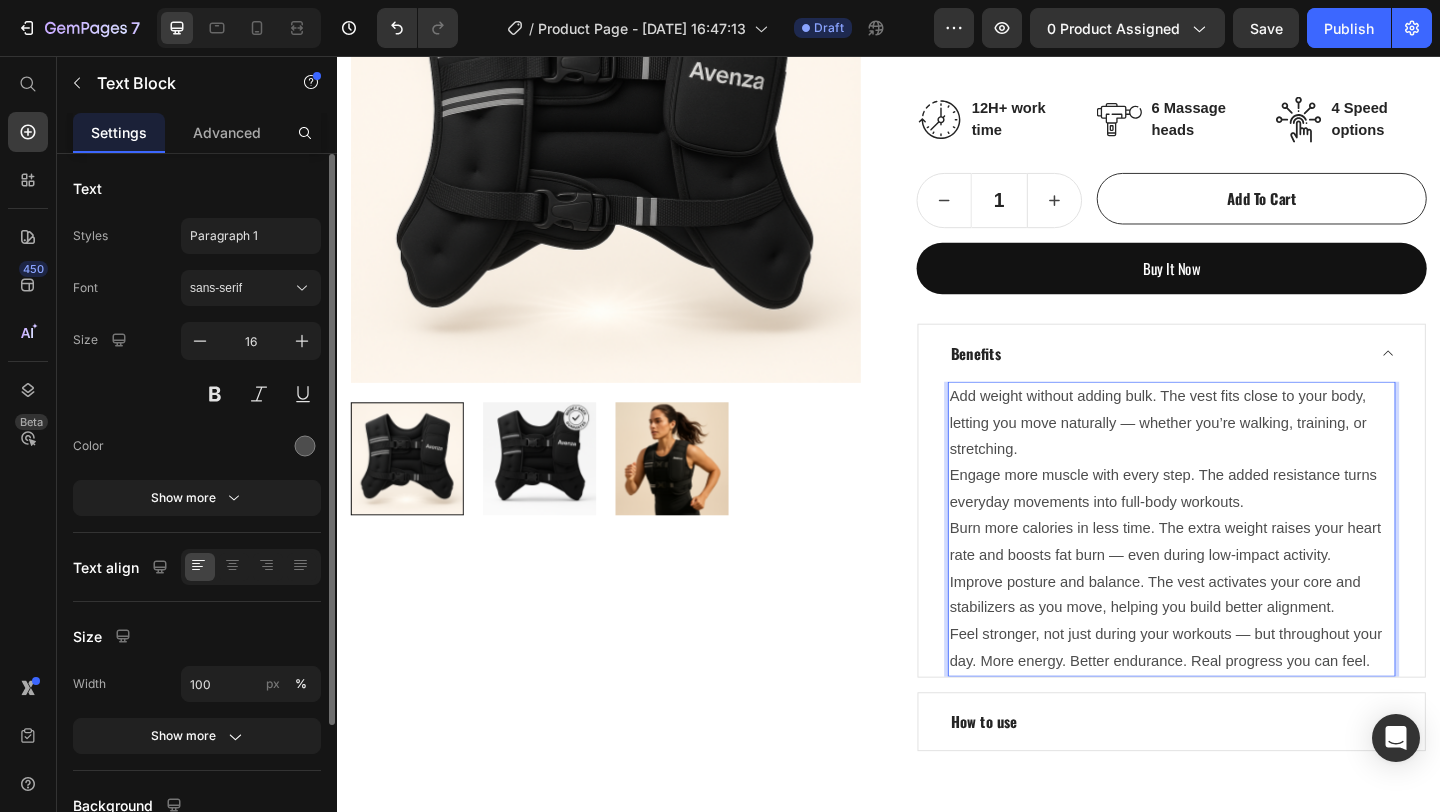 click on "How to use" at bounding box center (1244, 780) 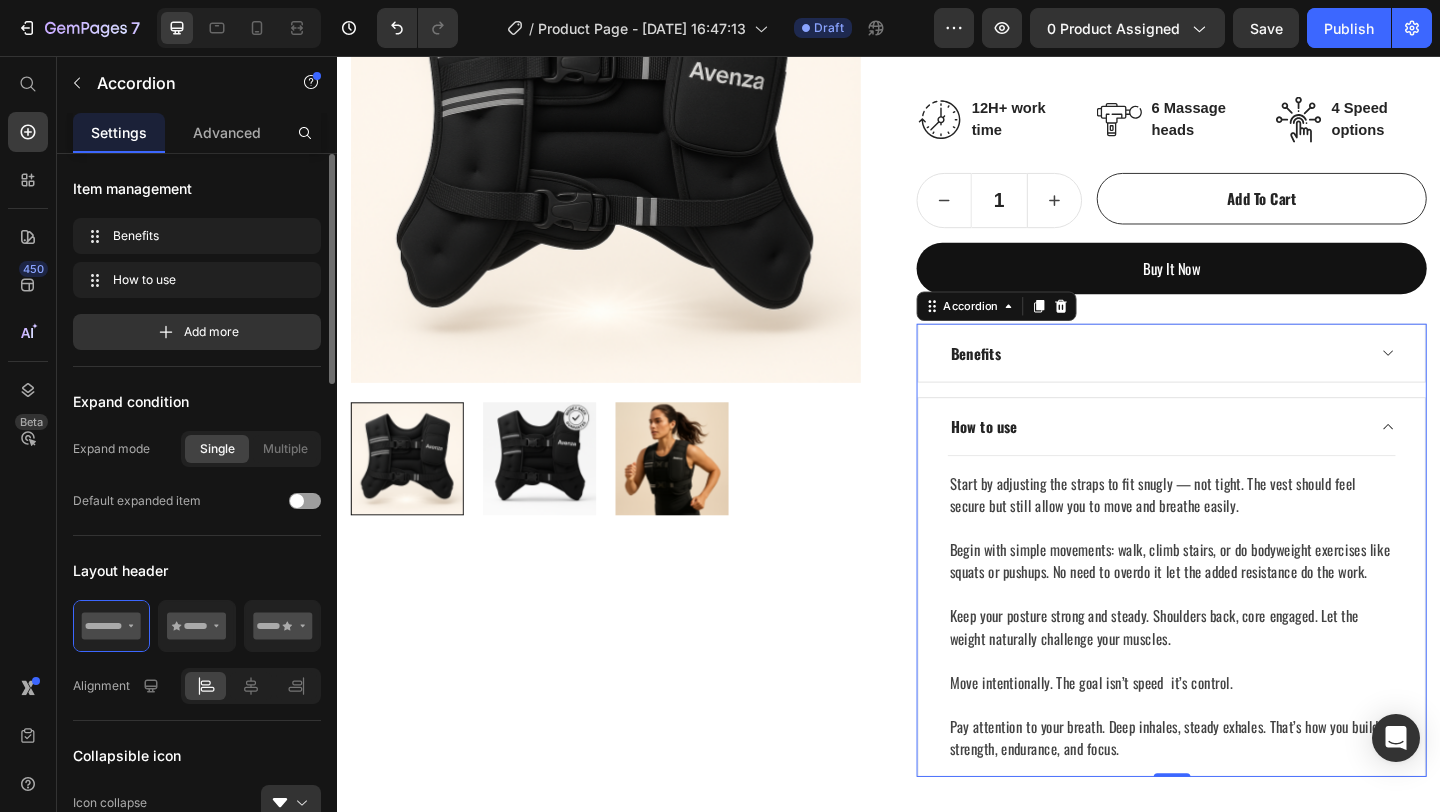 click on "Benefits" at bounding box center (1244, 379) 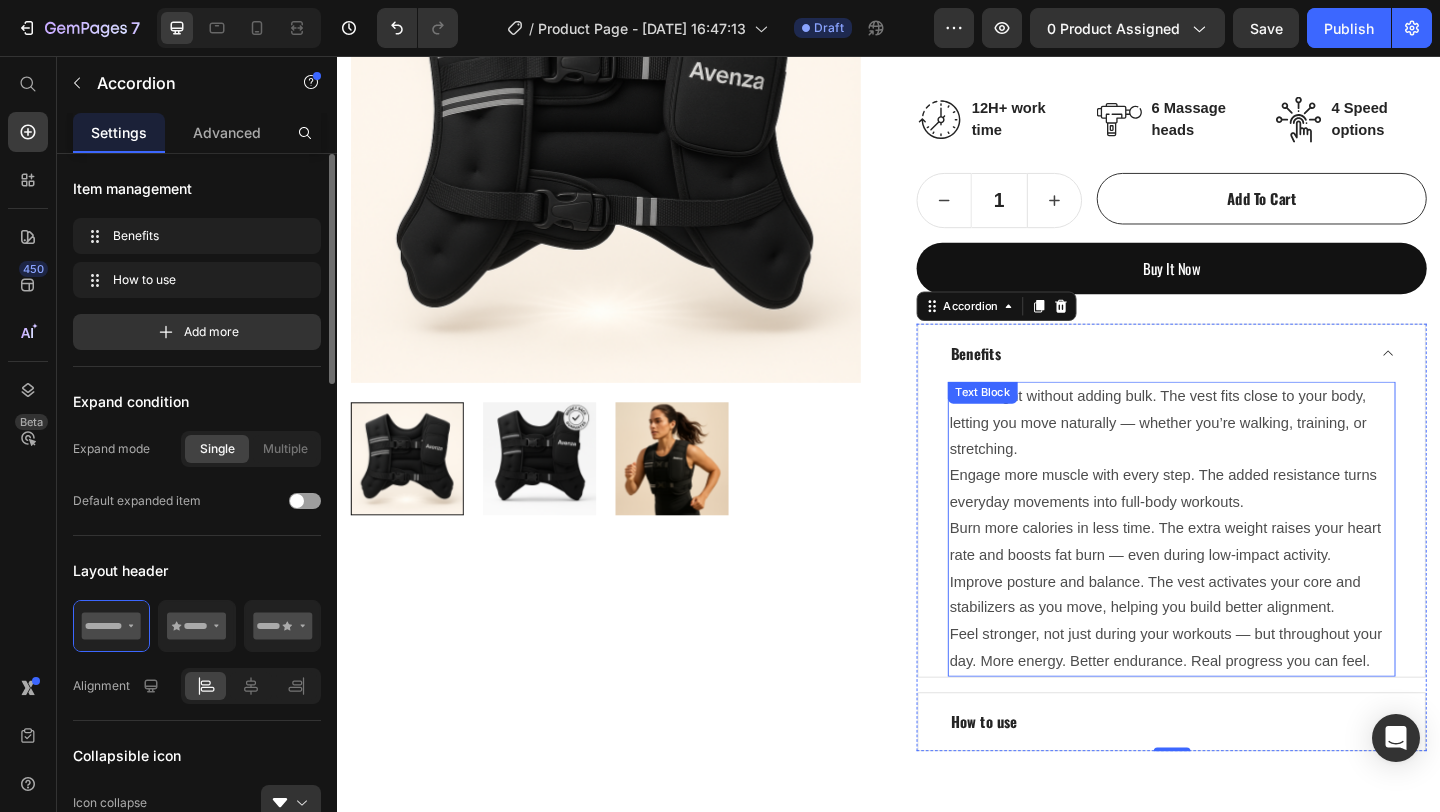 click on "Add weight without adding bulk. The vest fits close to your body, letting you move naturally — whether you’re walking, training, or stretching." at bounding box center (1244, 455) 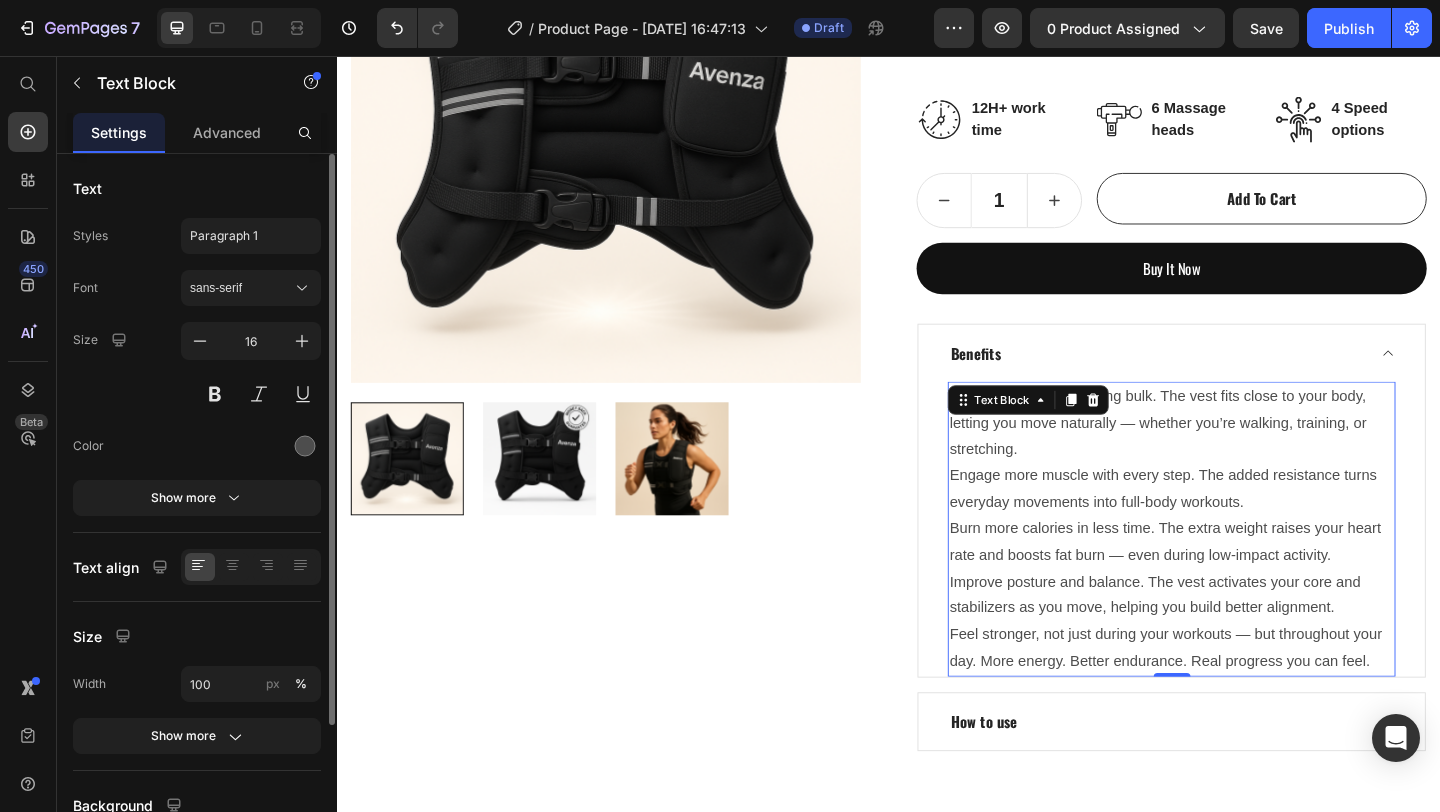 click on "Add weight without adding bulk. The vest fits close to your body, letting you move naturally — whether you’re walking, training, or stretching." at bounding box center (1244, 455) 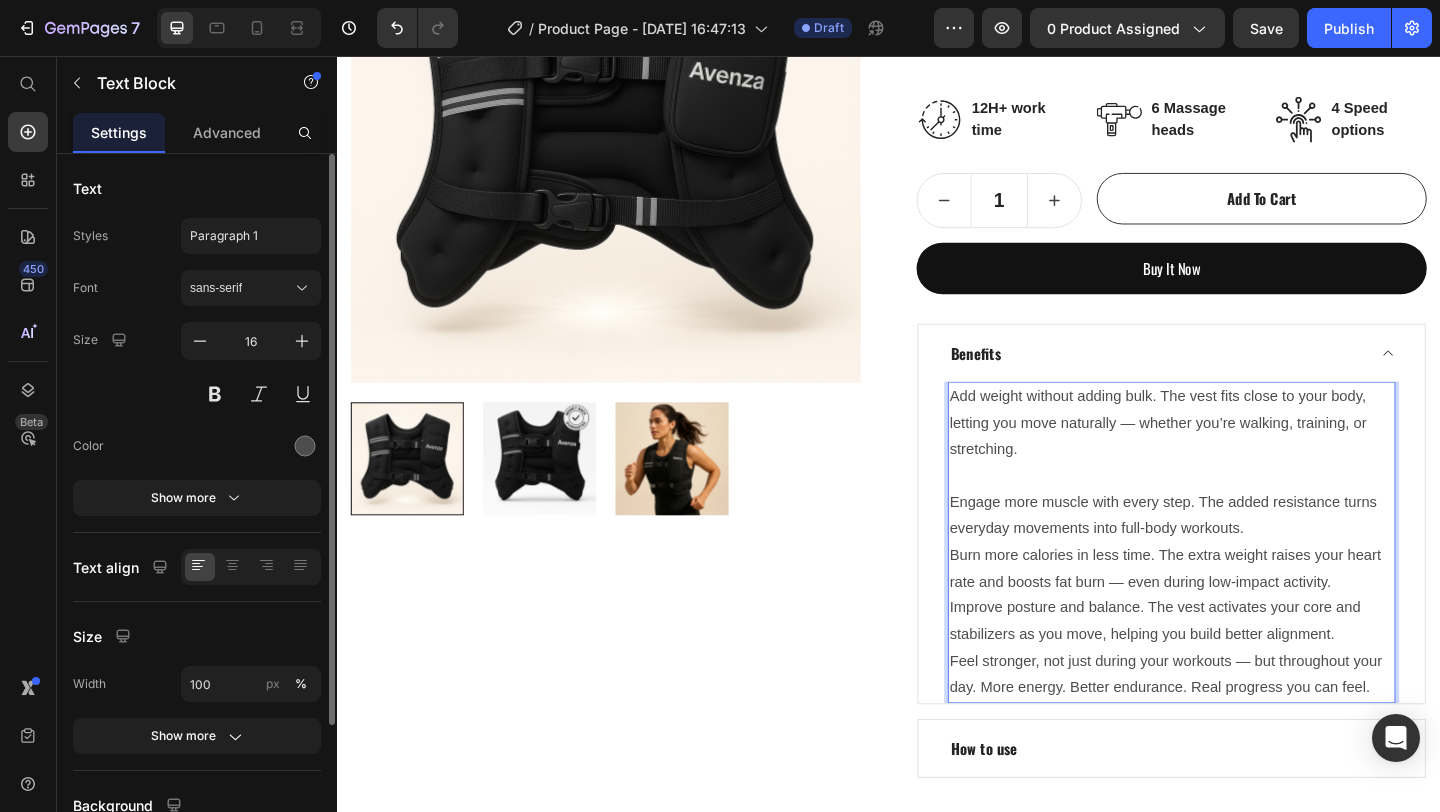scroll, scrollTop: 377, scrollLeft: 0, axis: vertical 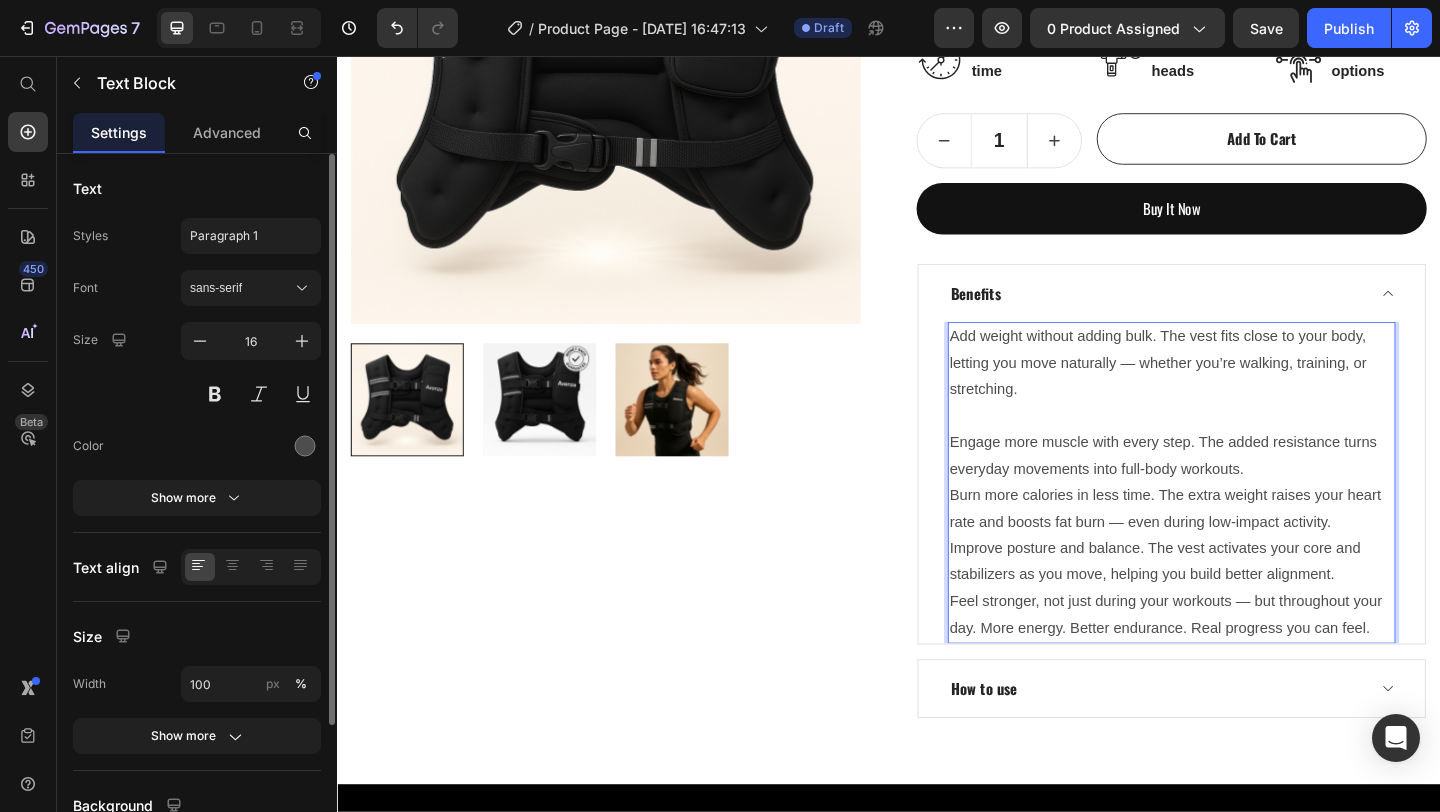 click on "Engage more muscle with every step. The added resistance turns everyday movements into full-body workouts." at bounding box center (1244, 491) 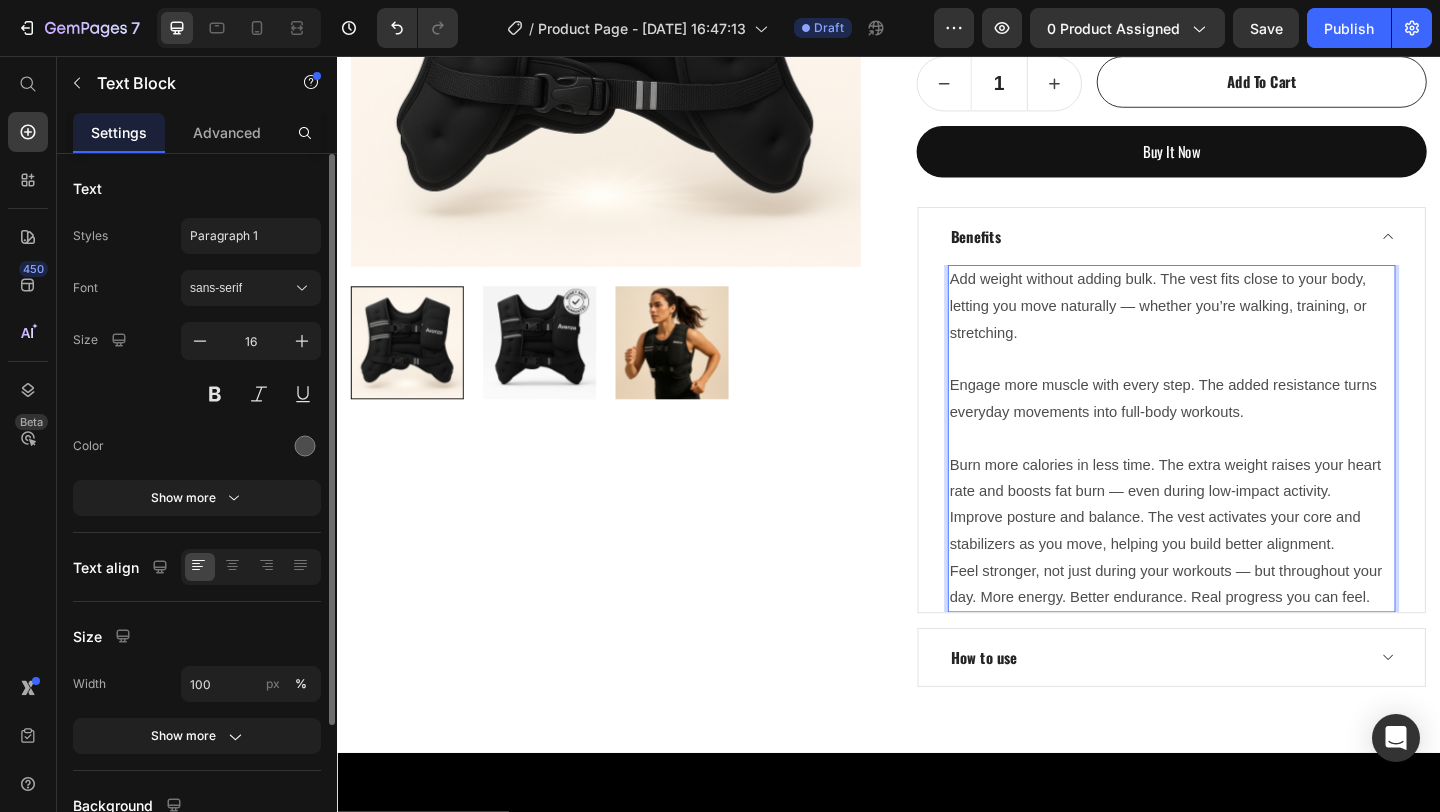 scroll, scrollTop: 456, scrollLeft: 0, axis: vertical 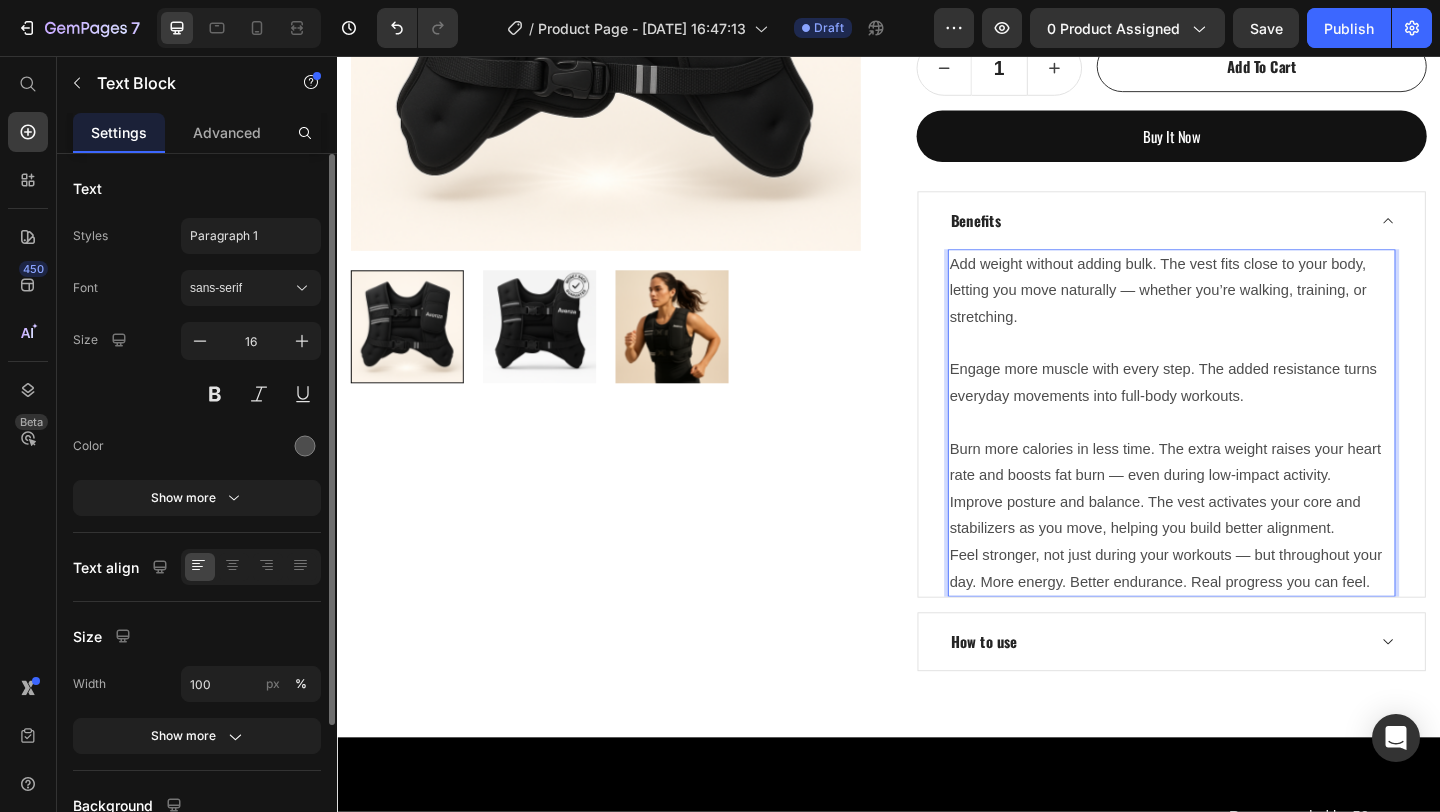 click on "Burn more calories in less time. The extra weight raises your heart rate and boosts fat burn — even during low-impact activity." at bounding box center [1244, 499] 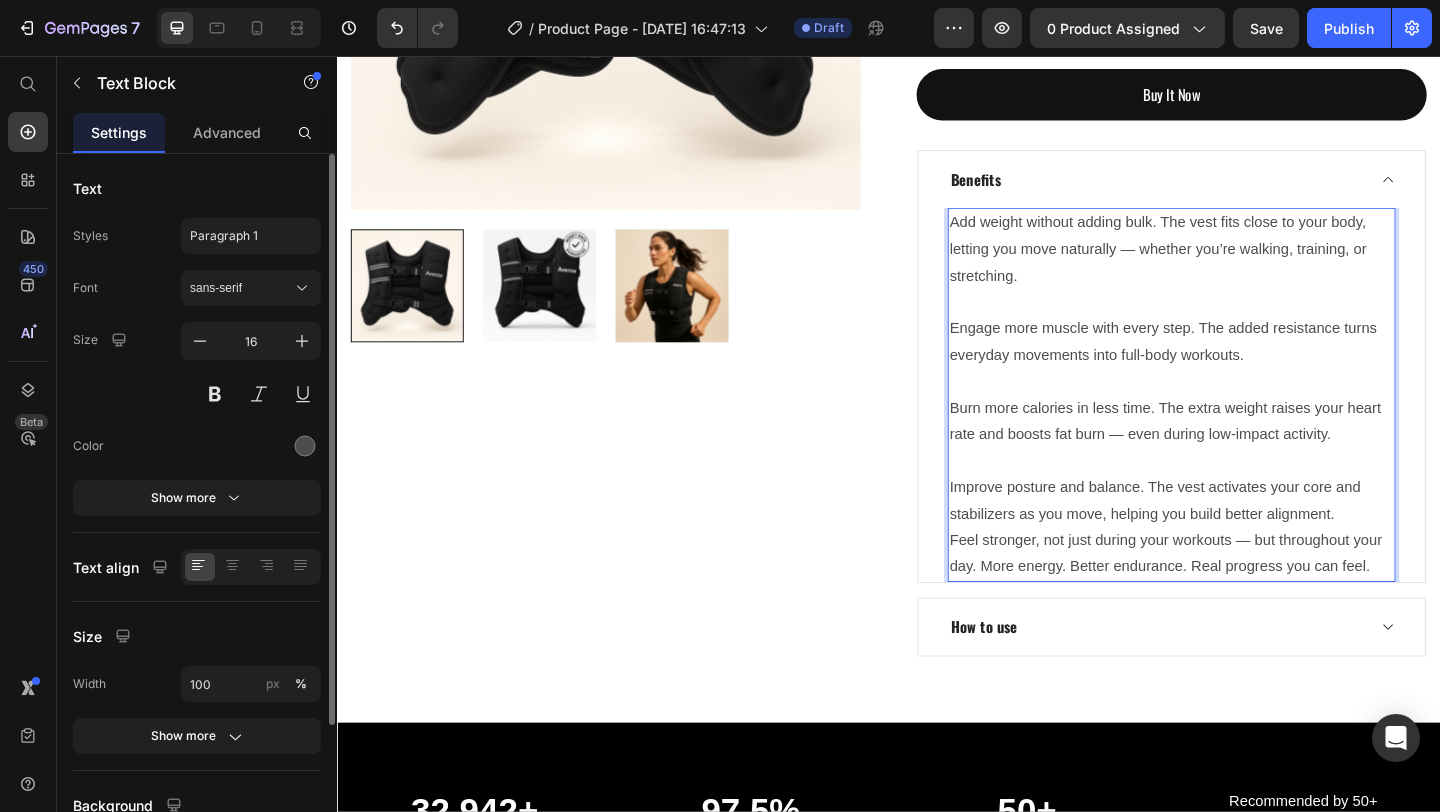 scroll, scrollTop: 512, scrollLeft: 0, axis: vertical 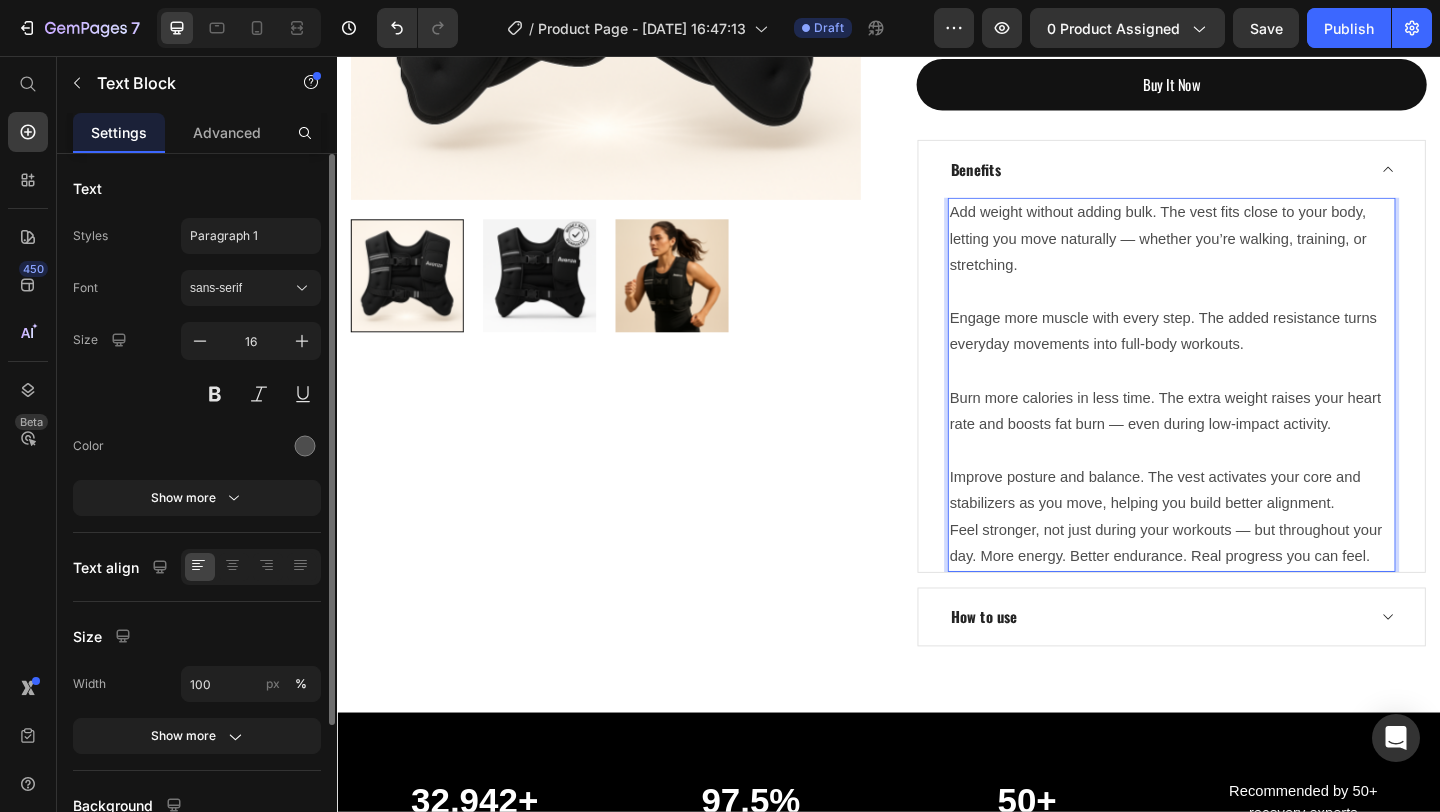 click on "Improve posture and balance. The vest activates your core and stabilizers as you move, helping you build better alignment." at bounding box center (1244, 529) 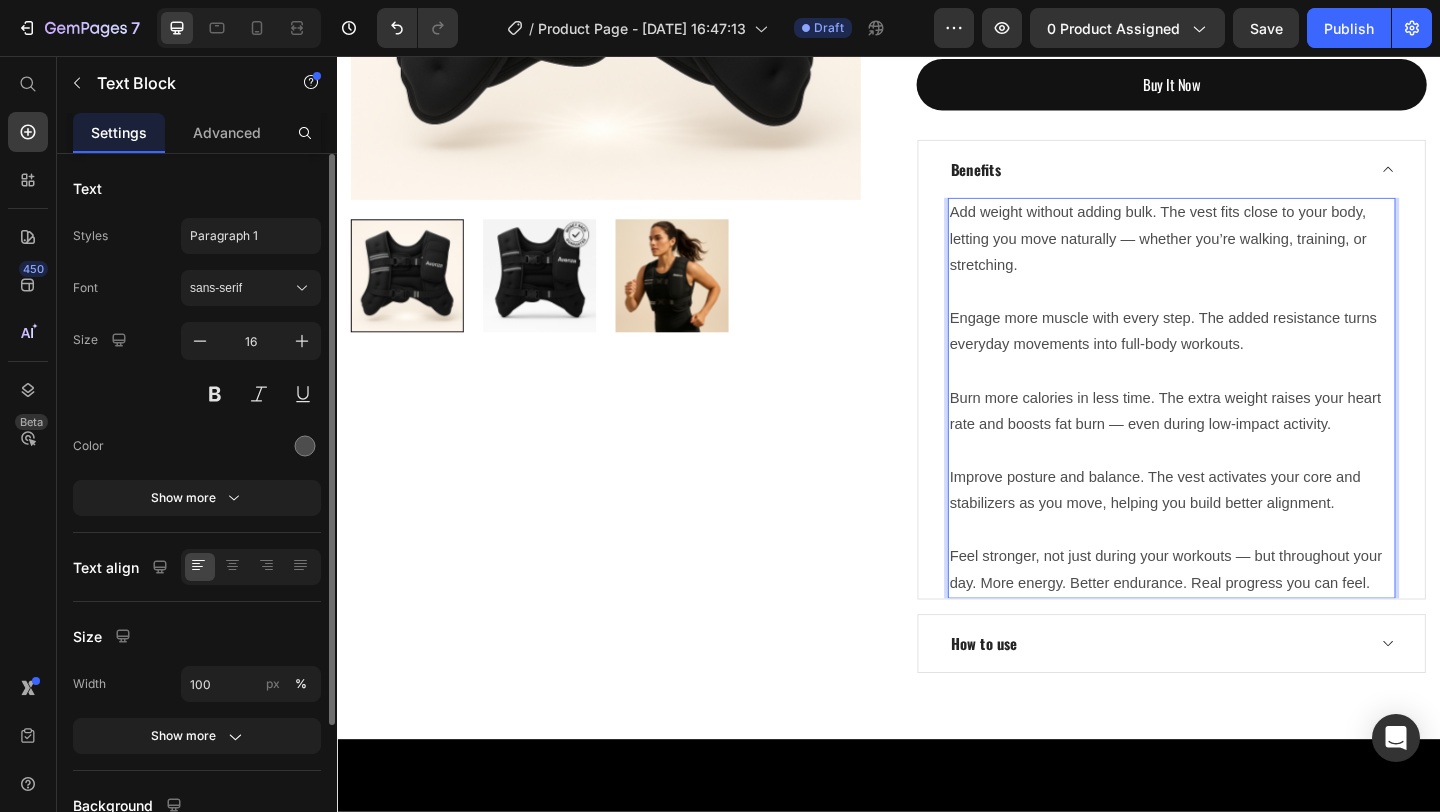 click on "Feel stronger, not just during your workouts — but throughout your day. More energy. Better endurance. Real progress you can feel." at bounding box center (1244, 615) 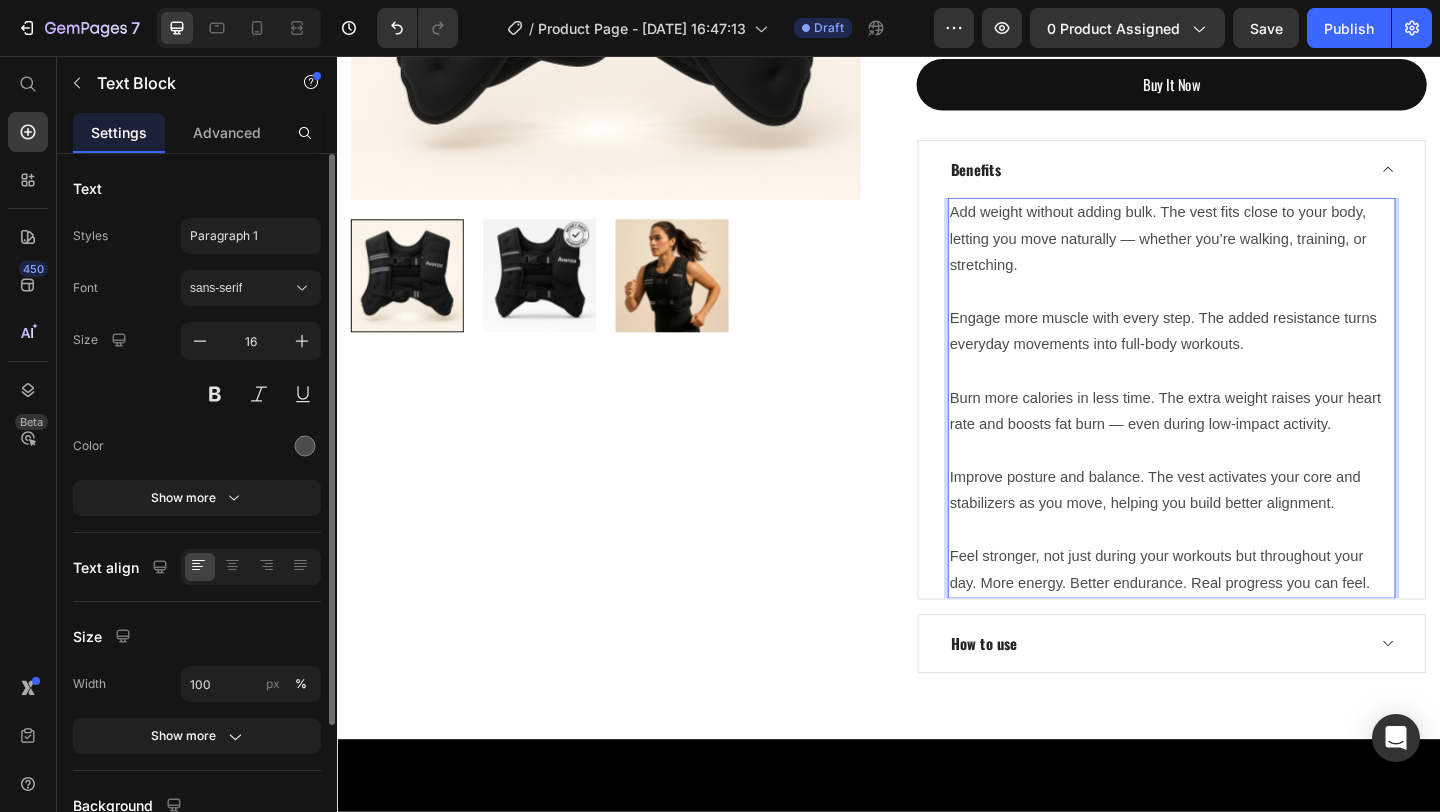 click on "Burn more calories in less time. The extra weight raises your heart rate and boosts fat burn — even during low-impact activity." at bounding box center (1244, 443) 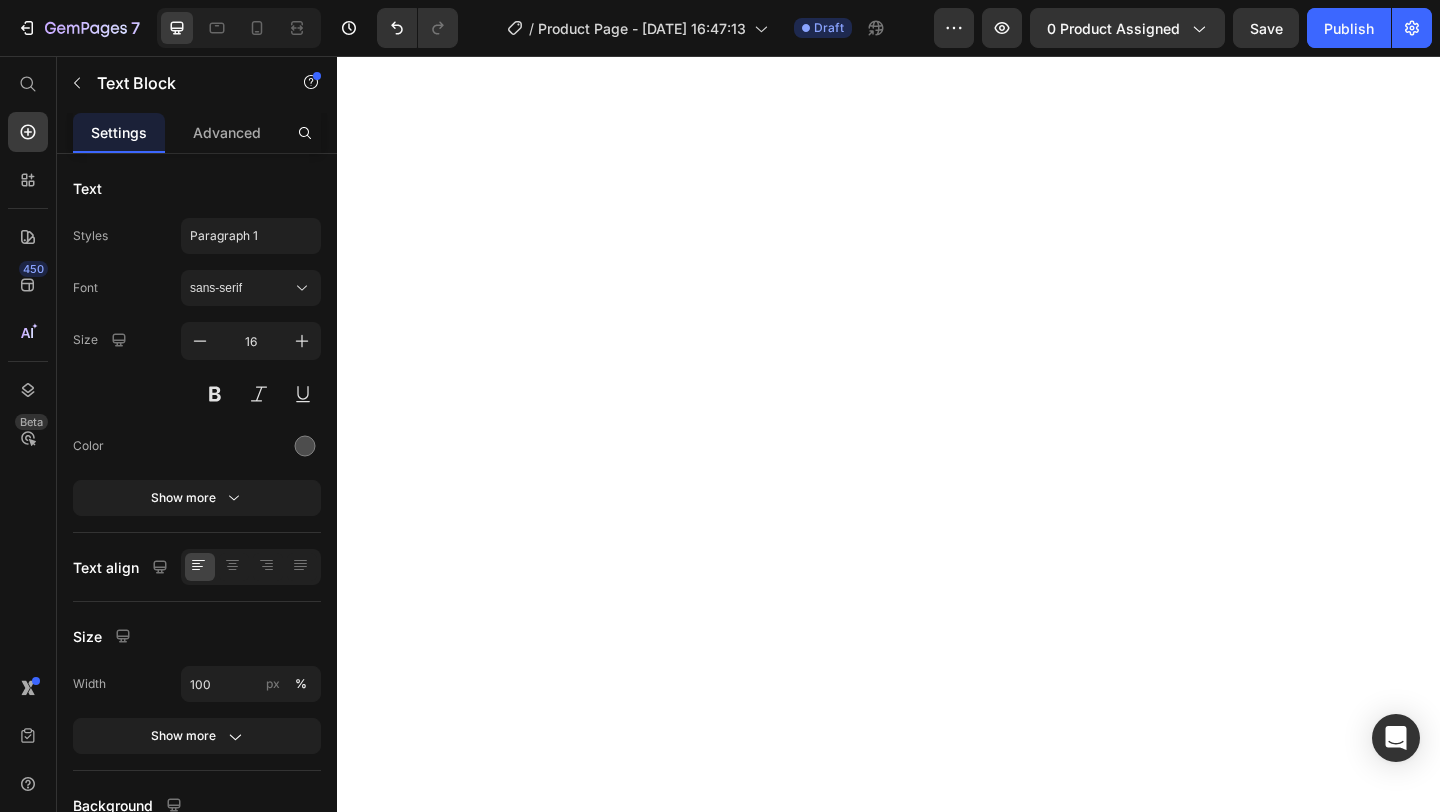 scroll, scrollTop: 0, scrollLeft: 0, axis: both 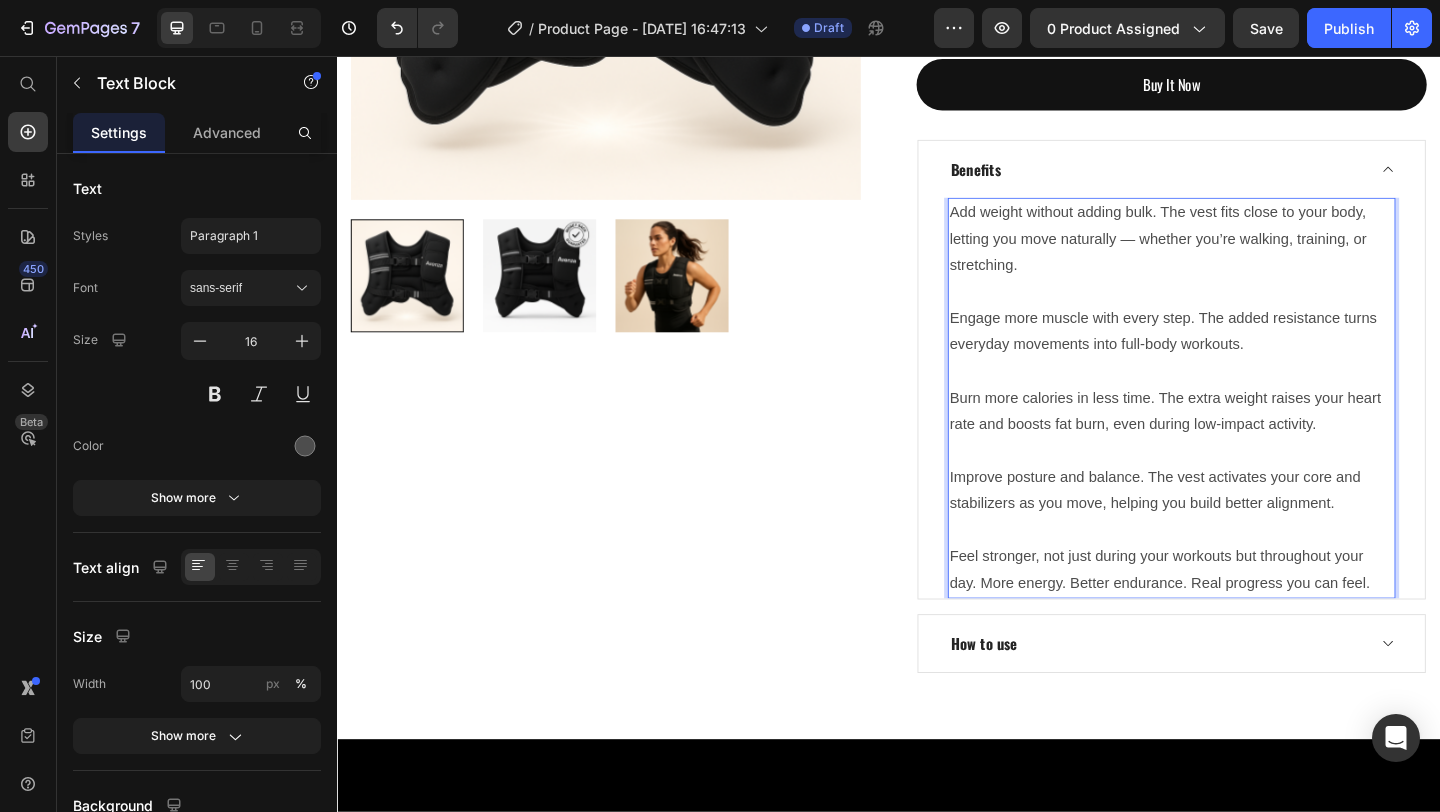 click on "Add weight without adding bulk. The vest fits close to your body, letting you move naturally — whether you’re walking, training, or stretching." at bounding box center (1244, 255) 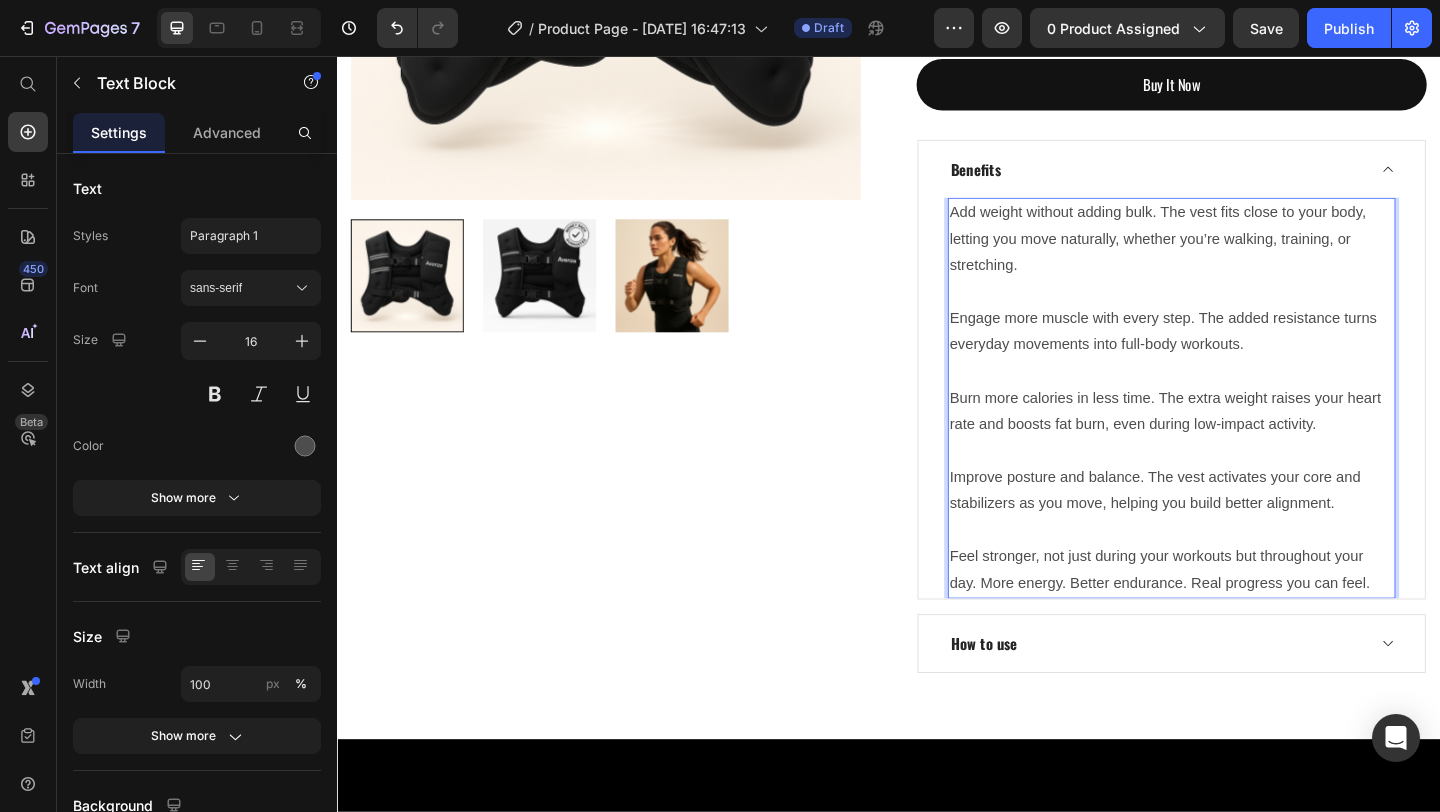 click on "Feel stronger, not just during your workouts but throughout your day. More energy. Better endurance. Real progress you can feel." at bounding box center [1244, 615] 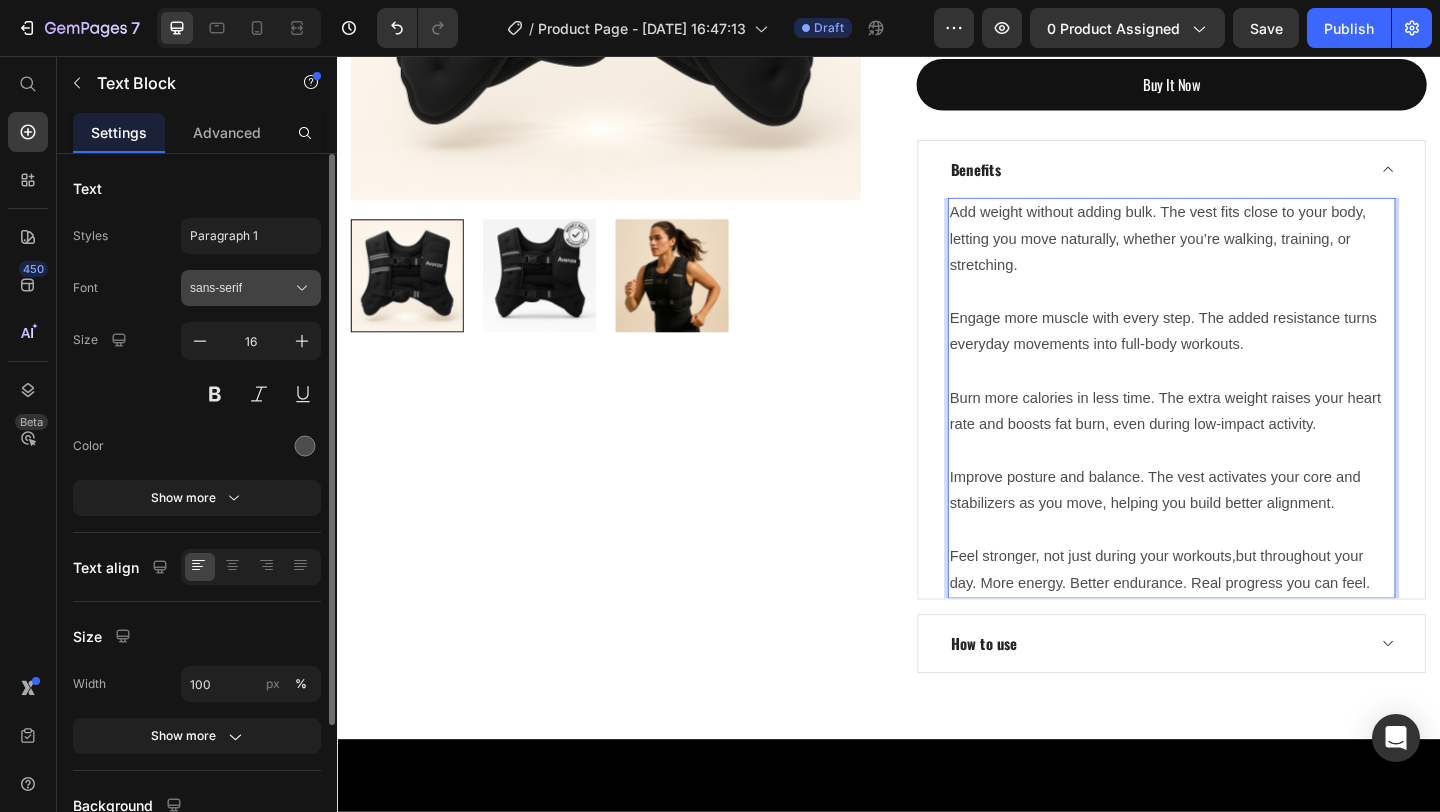 click on "sans-serif" at bounding box center (241, 288) 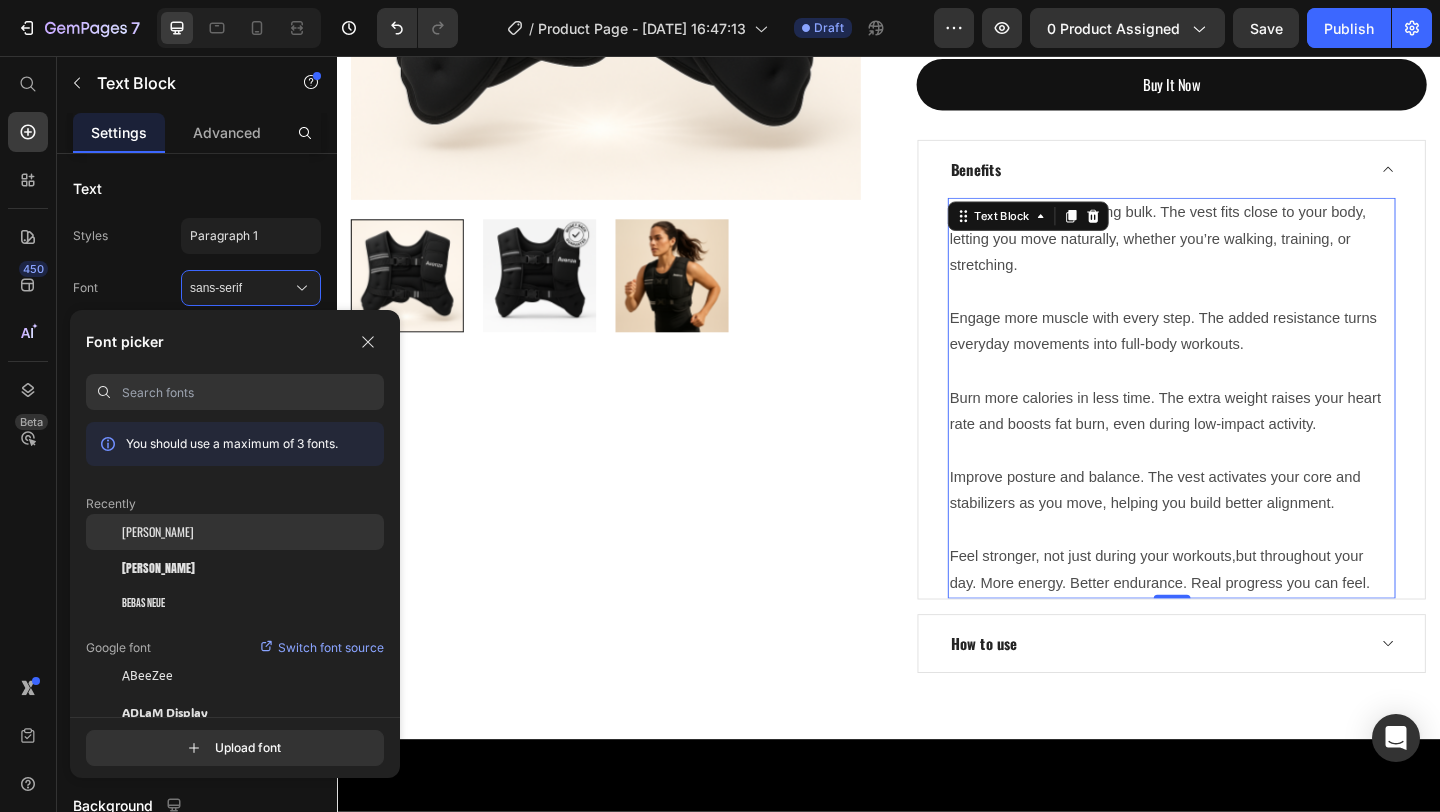click on "[PERSON_NAME]" 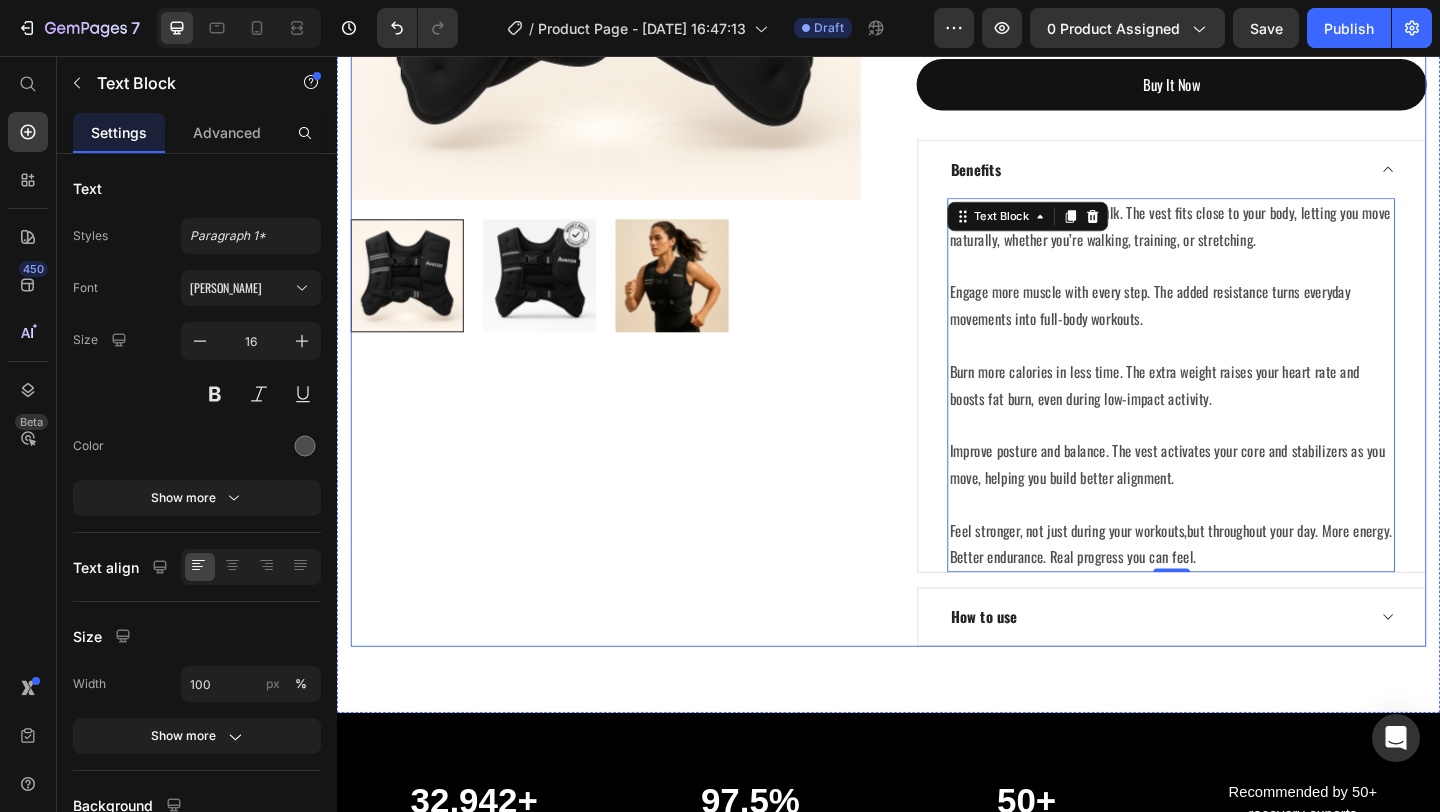 click on "Product Images" at bounding box center [629, 177] 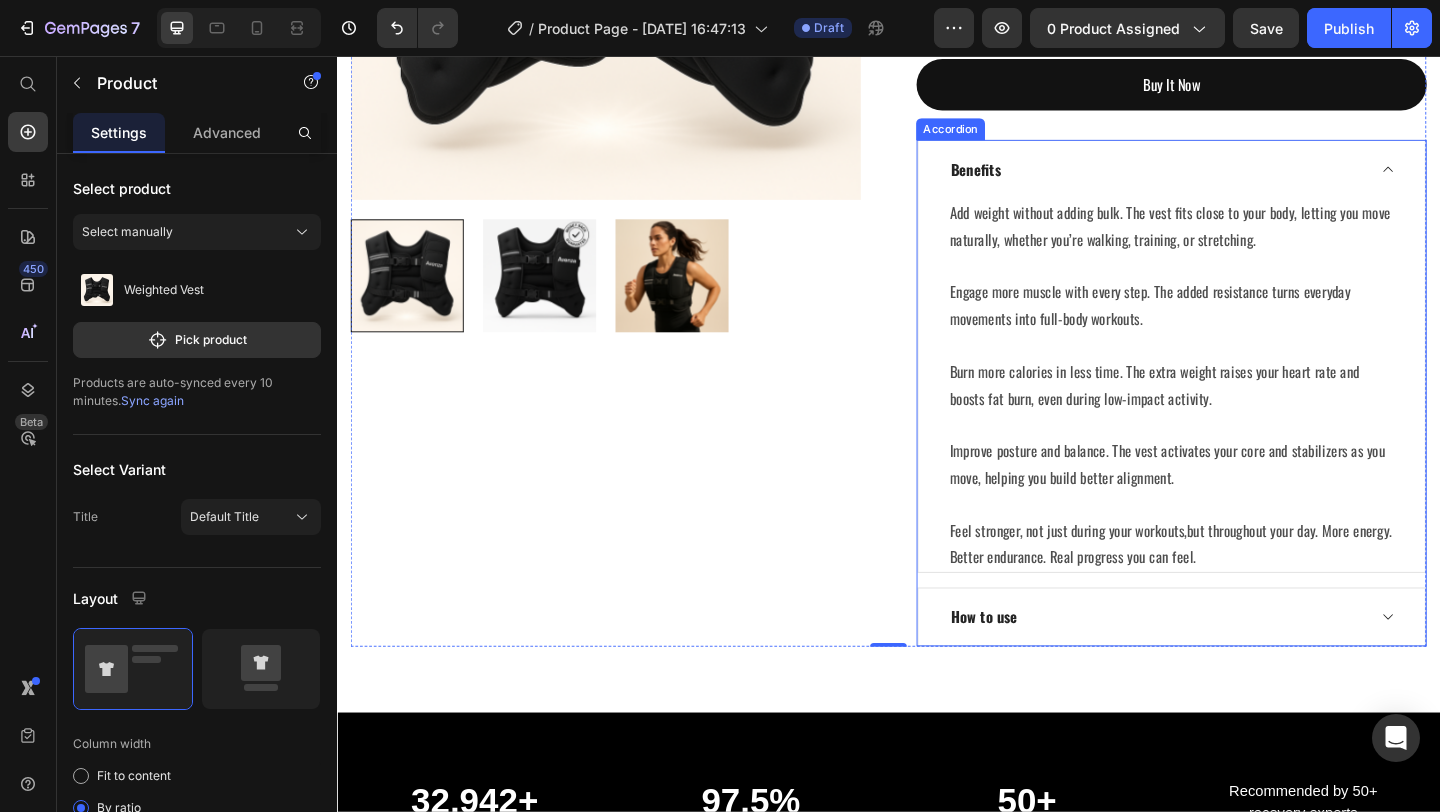 click on "Benefits" at bounding box center [1228, 179] 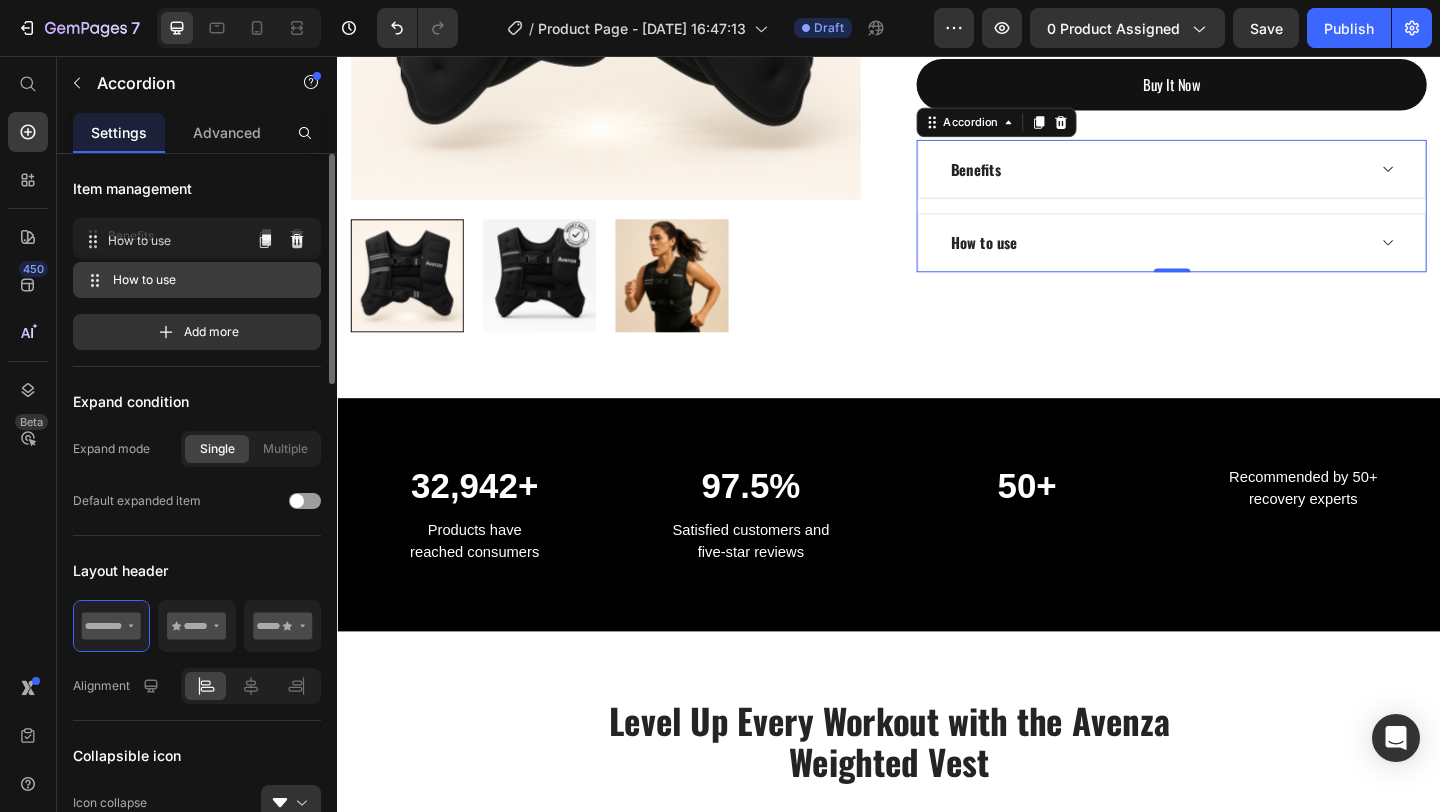 type 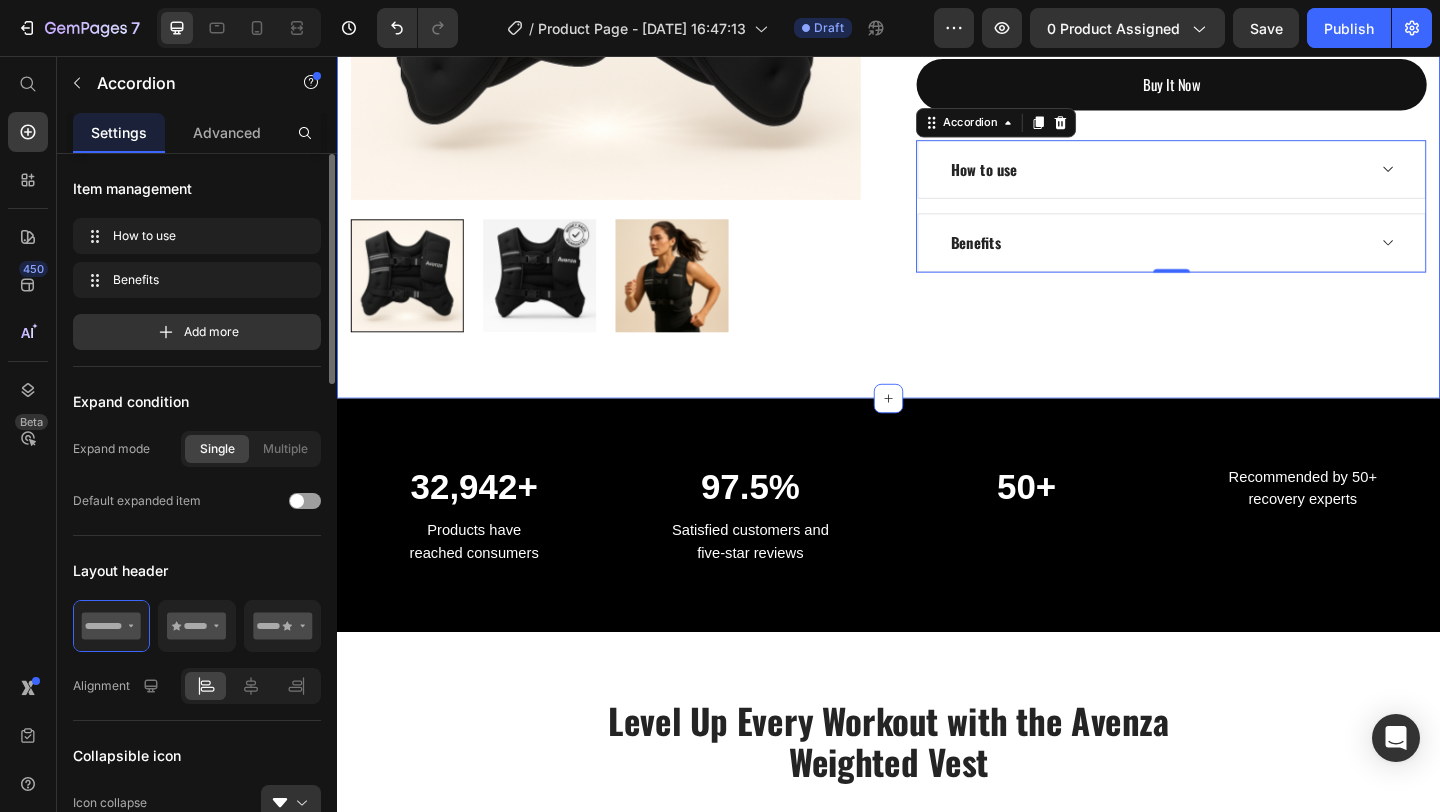 click on "Product Images Weighted Vest (P) Title Text block                Icon                Icon                Icon                Icon                Icon Icon List Hoz (224 reviews) Text block Row $44.99 (P) Price $90.00 (P) Price Row
Drop element here Row This product does not have a description (P) Description Image 12H+ work time Text block Row Image 6 Massage heads  Text block Row Image 4 Speed options Text block Row Row 1 (P) Quantity add to cart (P) Cart Button Row buy it now (P) Dynamic Checkout
How to use
Benefits Accordion   0 Product Section 1" at bounding box center (937, 6) 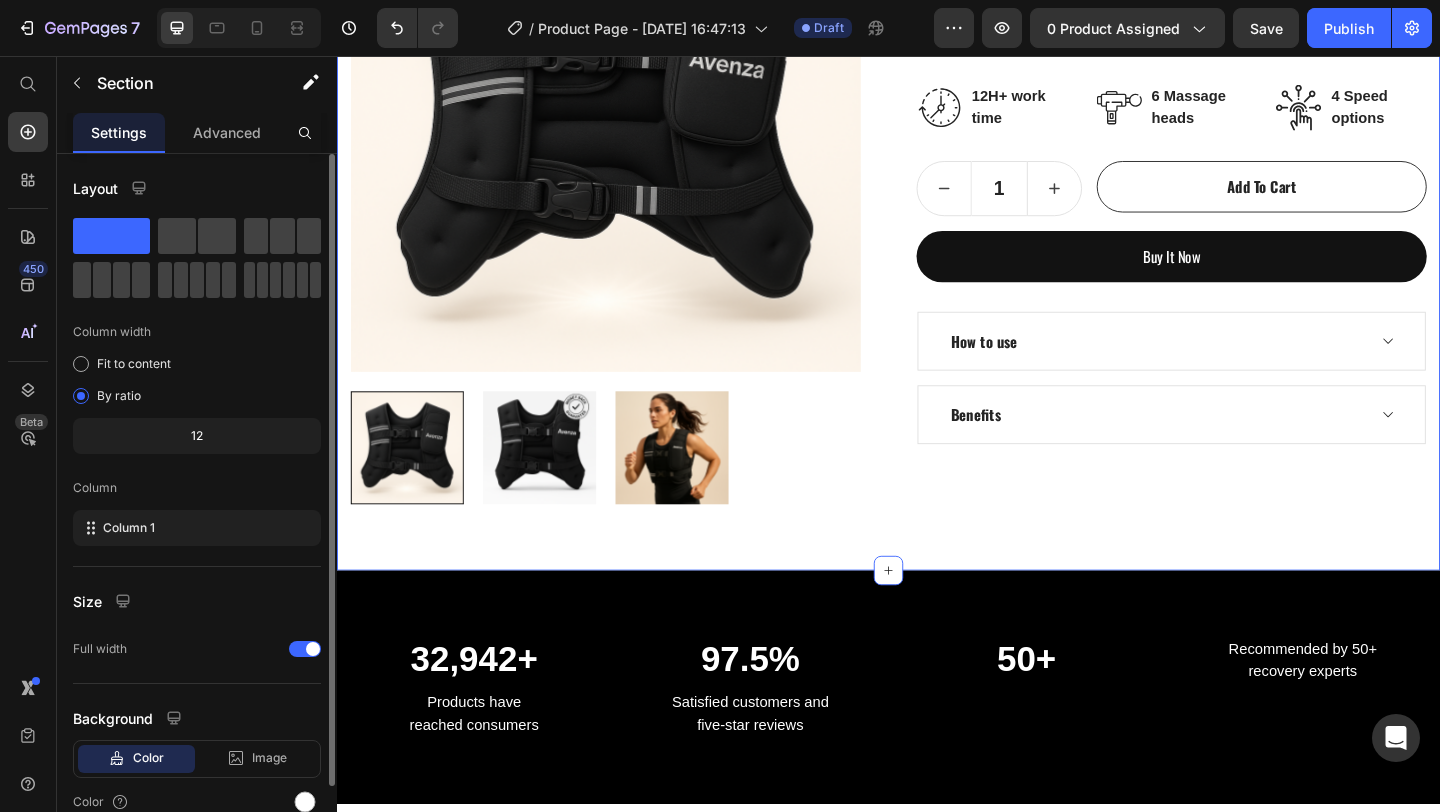 scroll, scrollTop: 307, scrollLeft: 0, axis: vertical 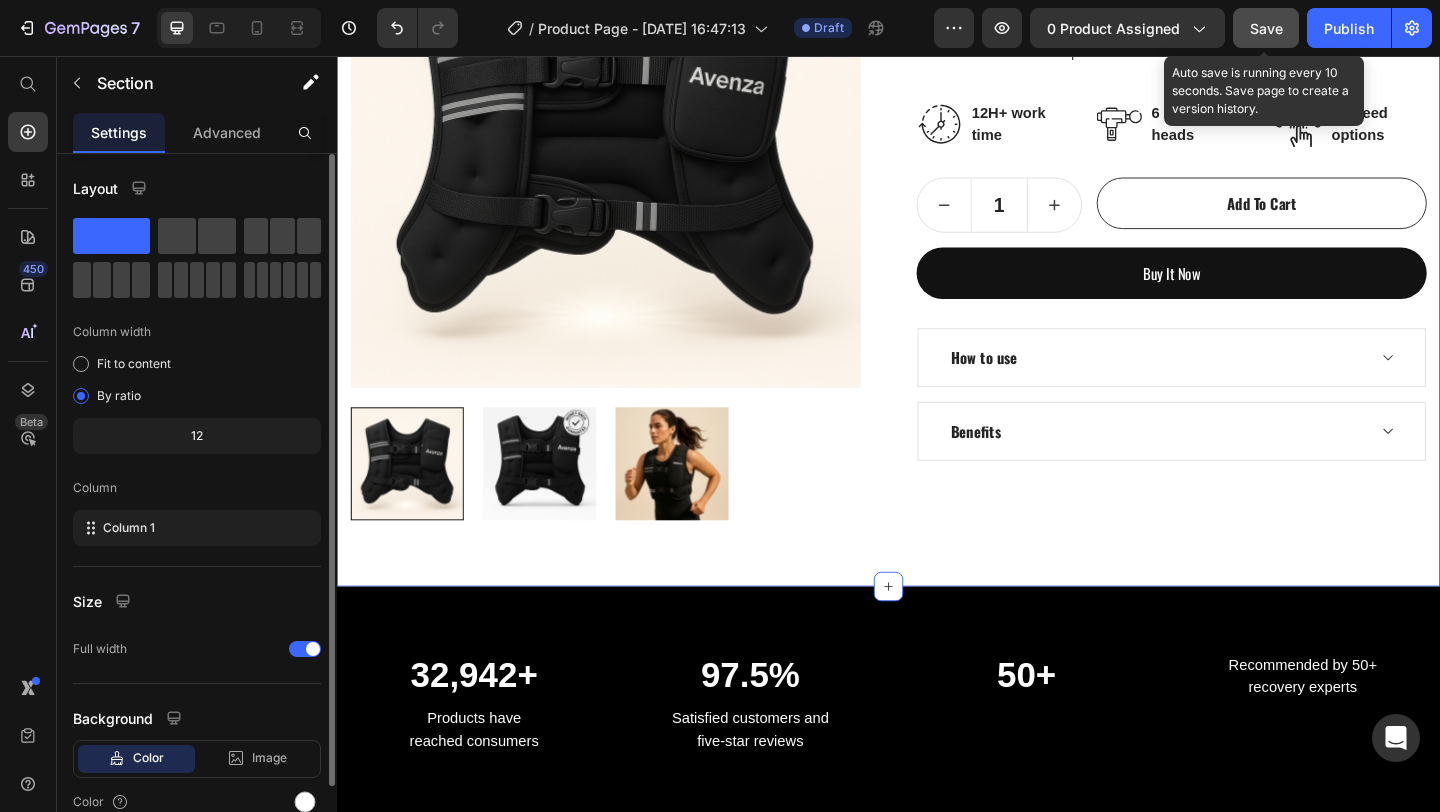 click on "Save" at bounding box center (1266, 28) 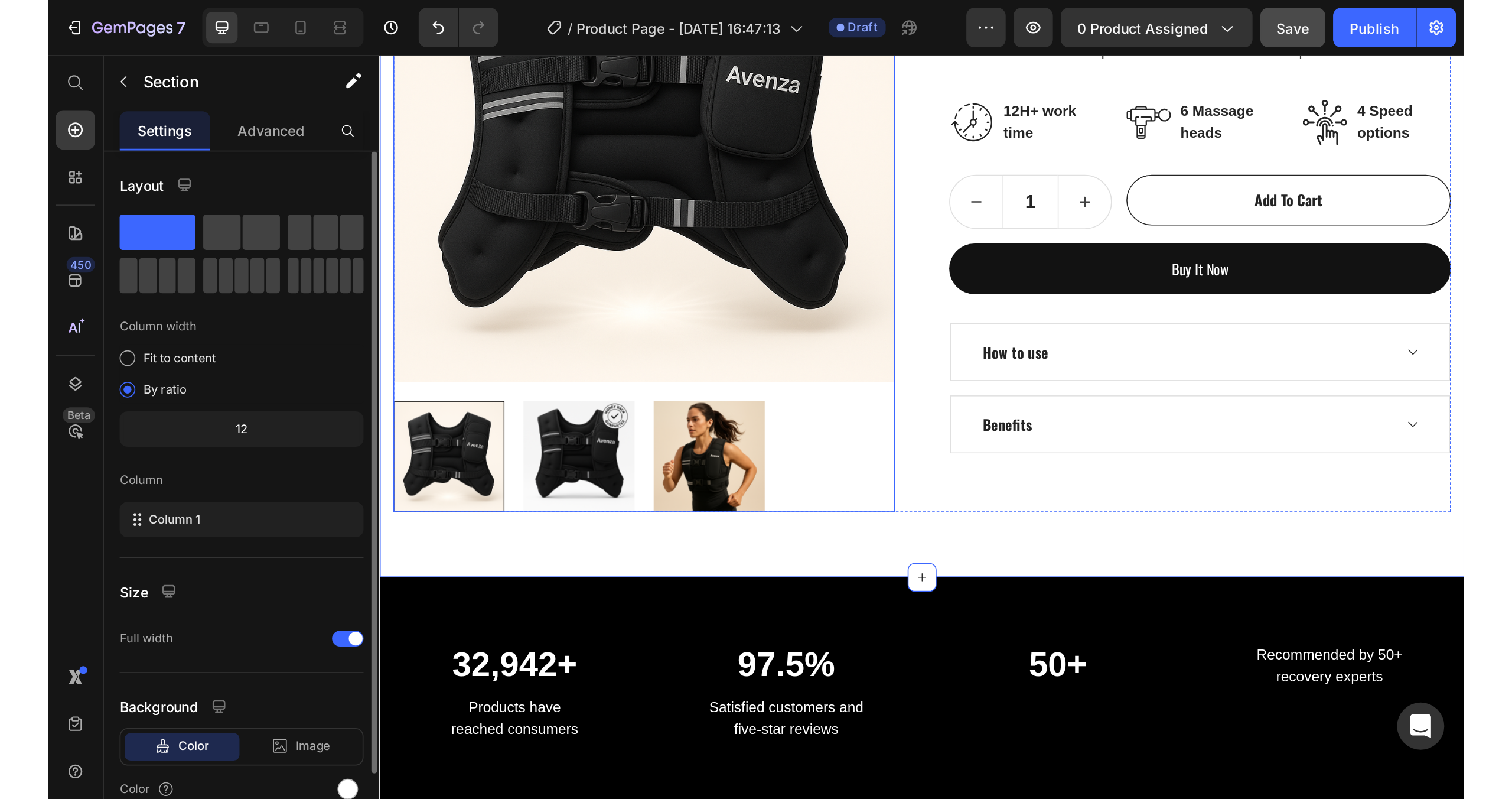 scroll, scrollTop: 0, scrollLeft: 0, axis: both 